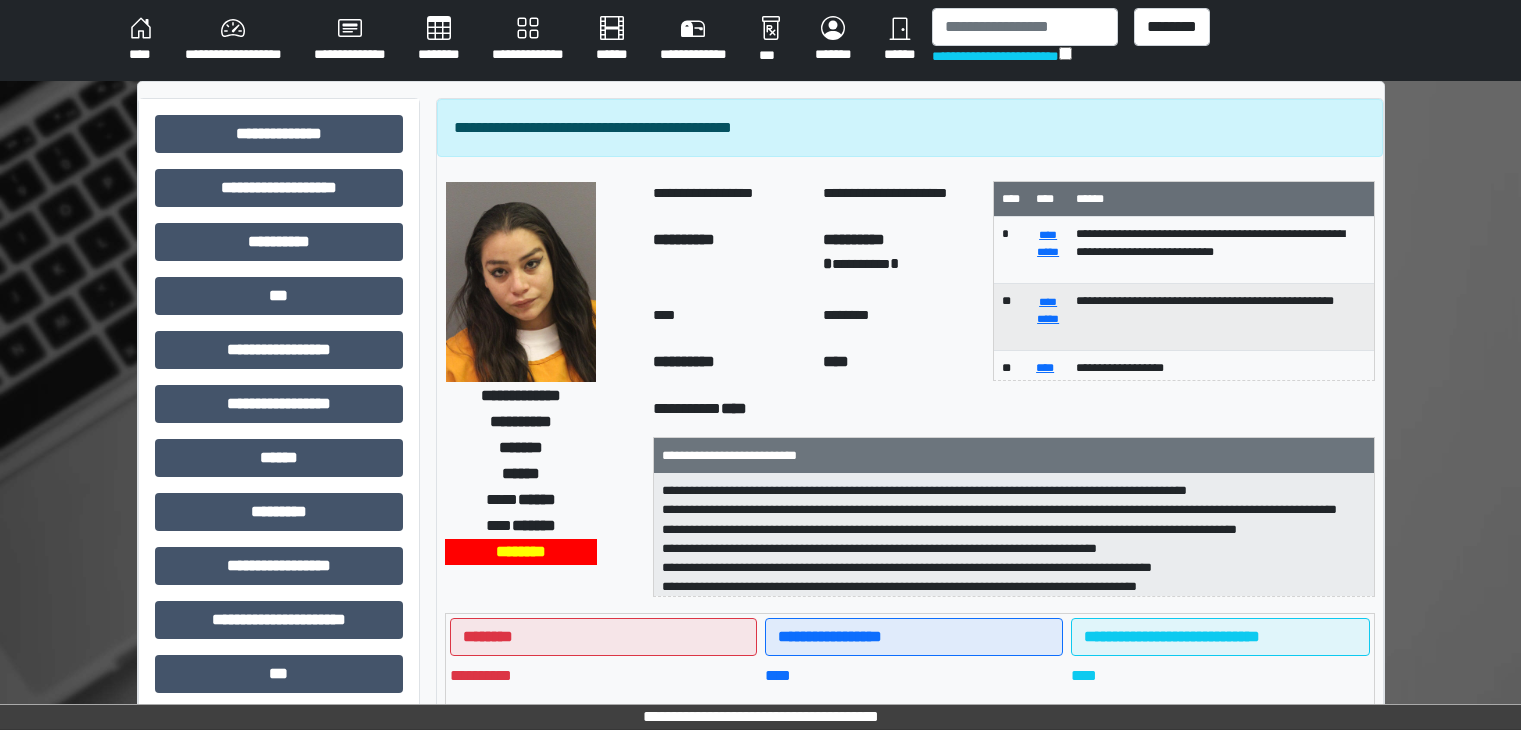 select on "***" 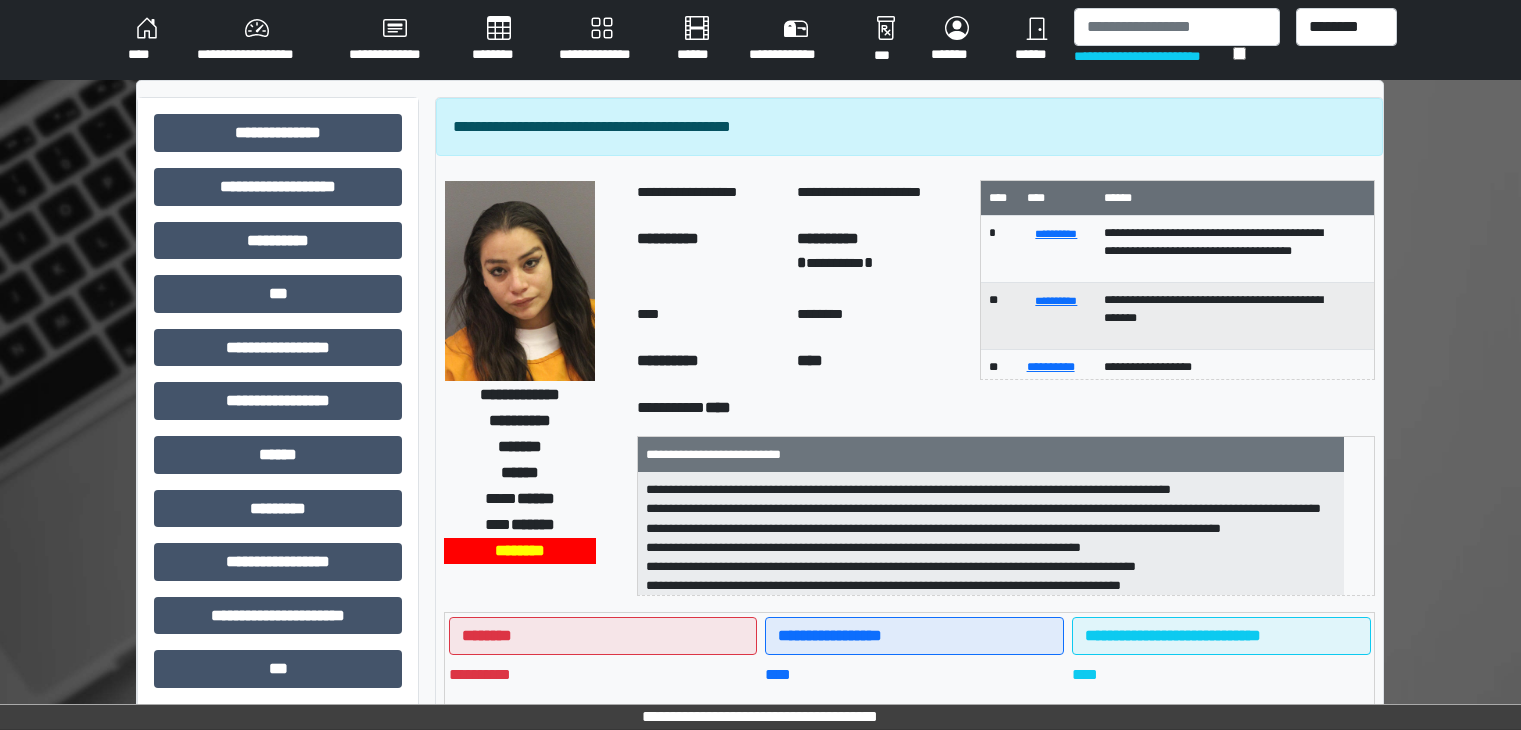 scroll, scrollTop: 70, scrollLeft: 0, axis: vertical 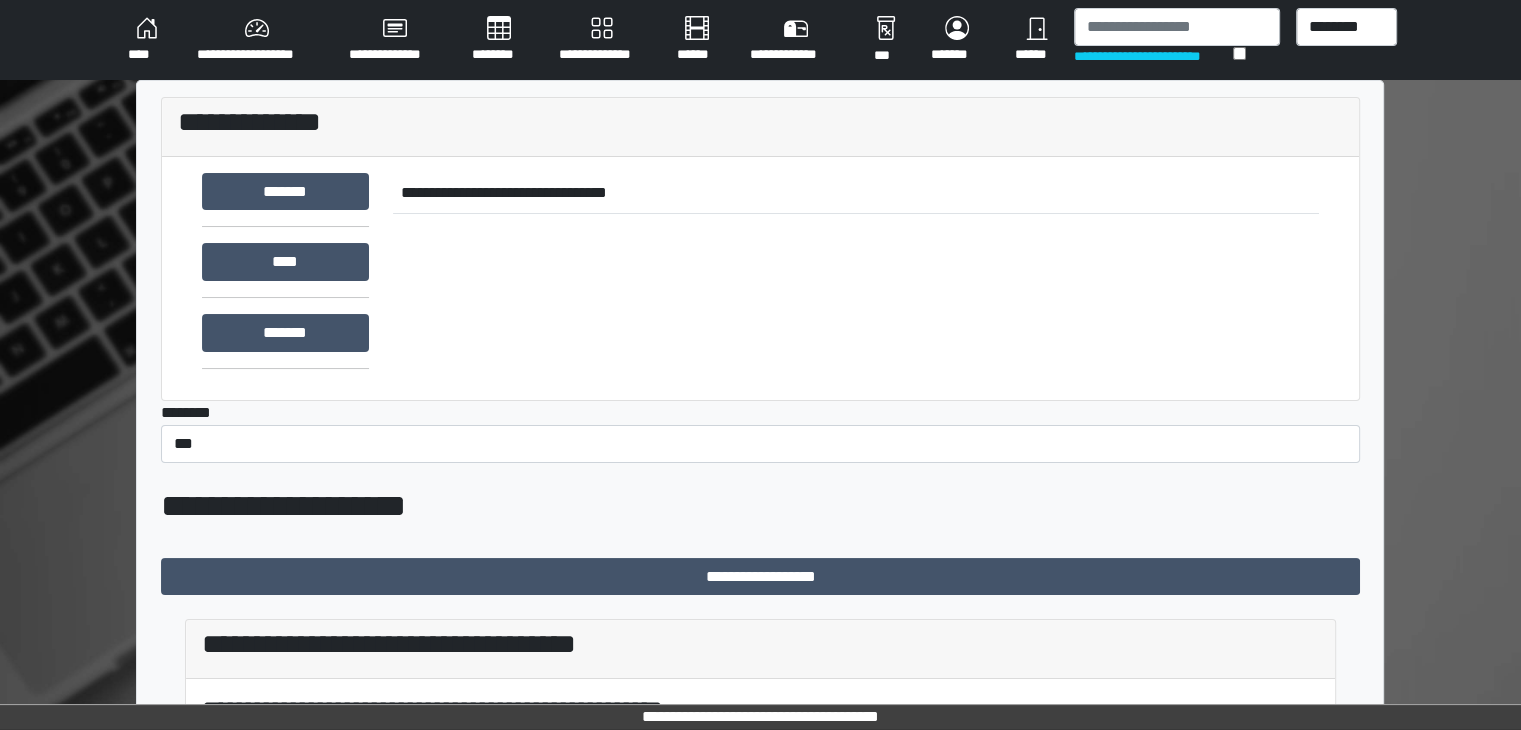 click on "**********" at bounding box center [257, 40] 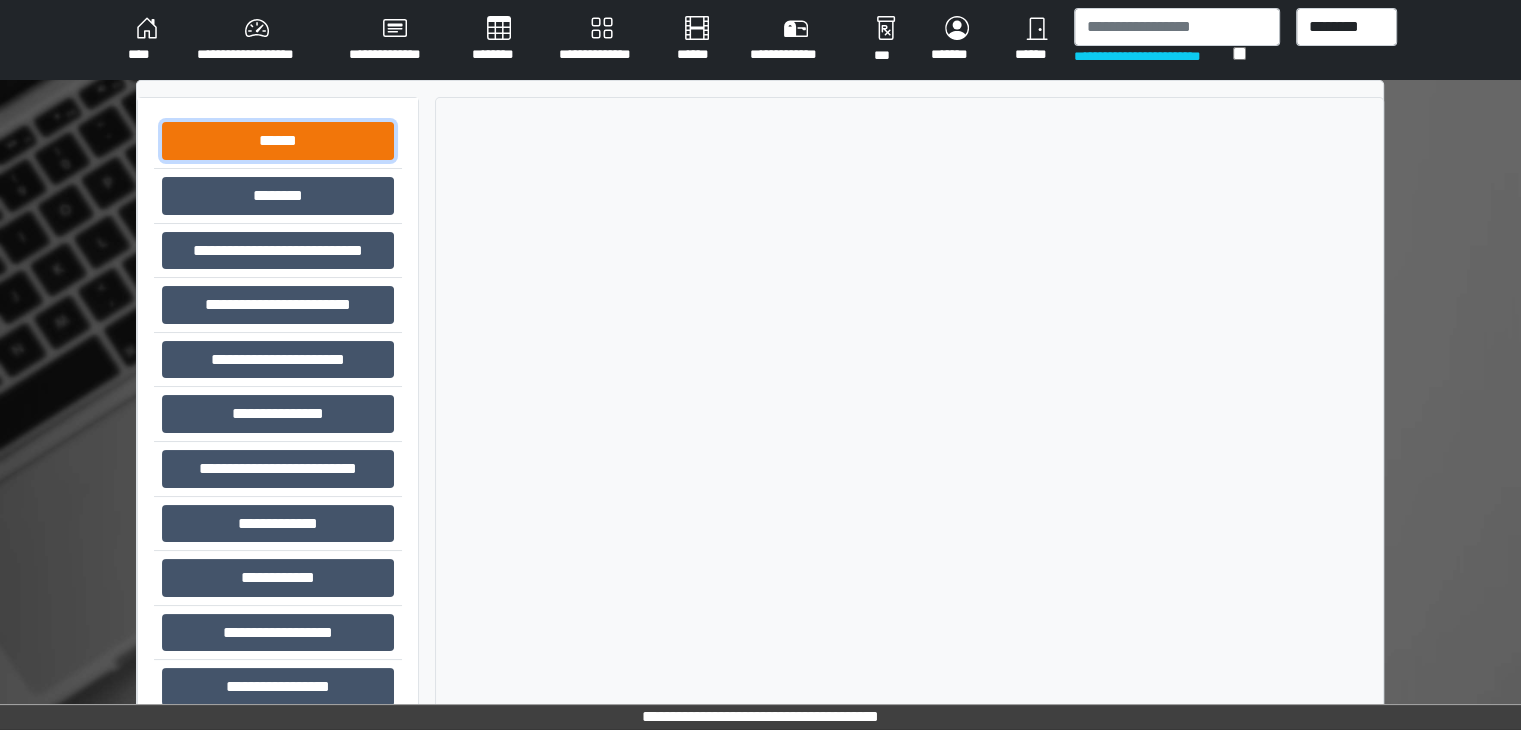 click on "******" at bounding box center [278, 141] 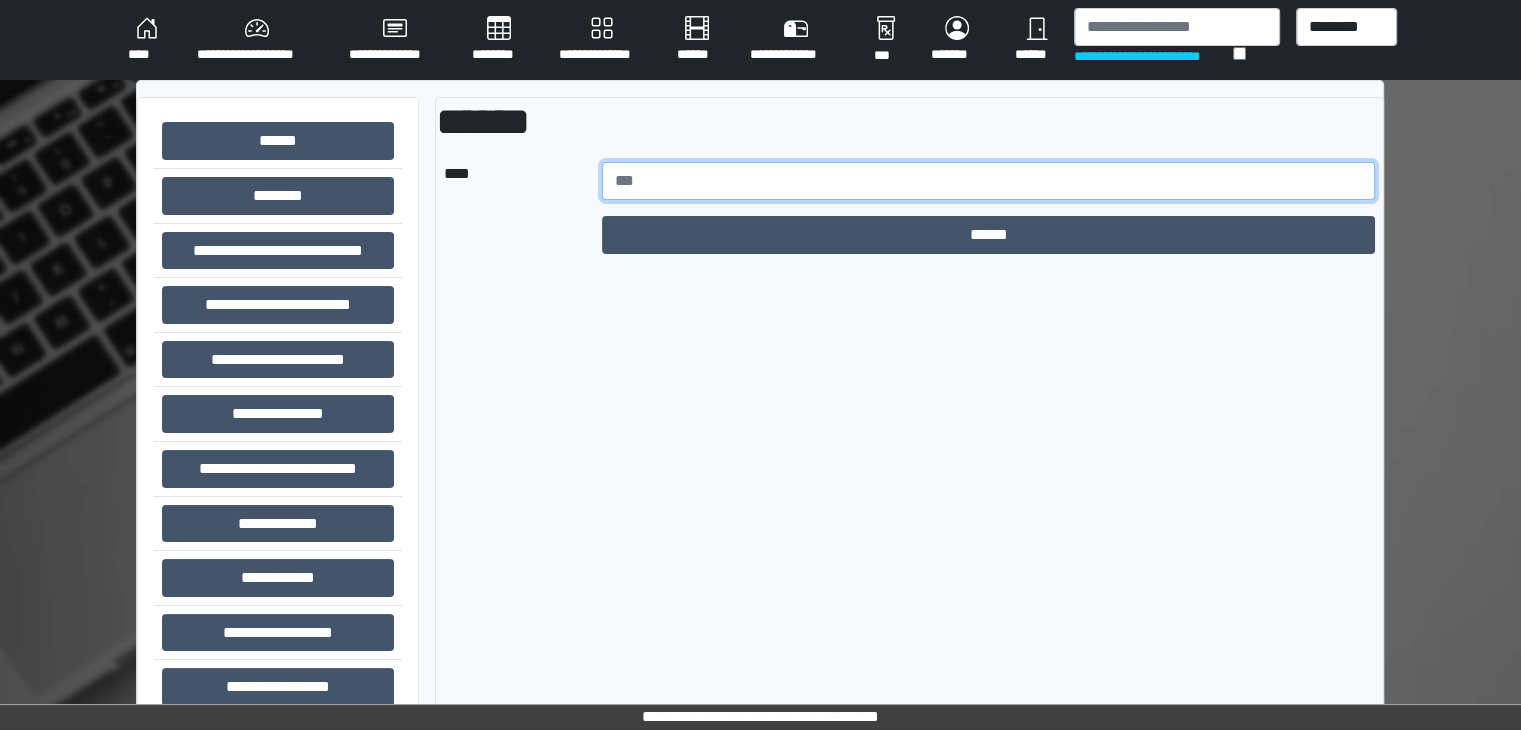click at bounding box center [989, 181] 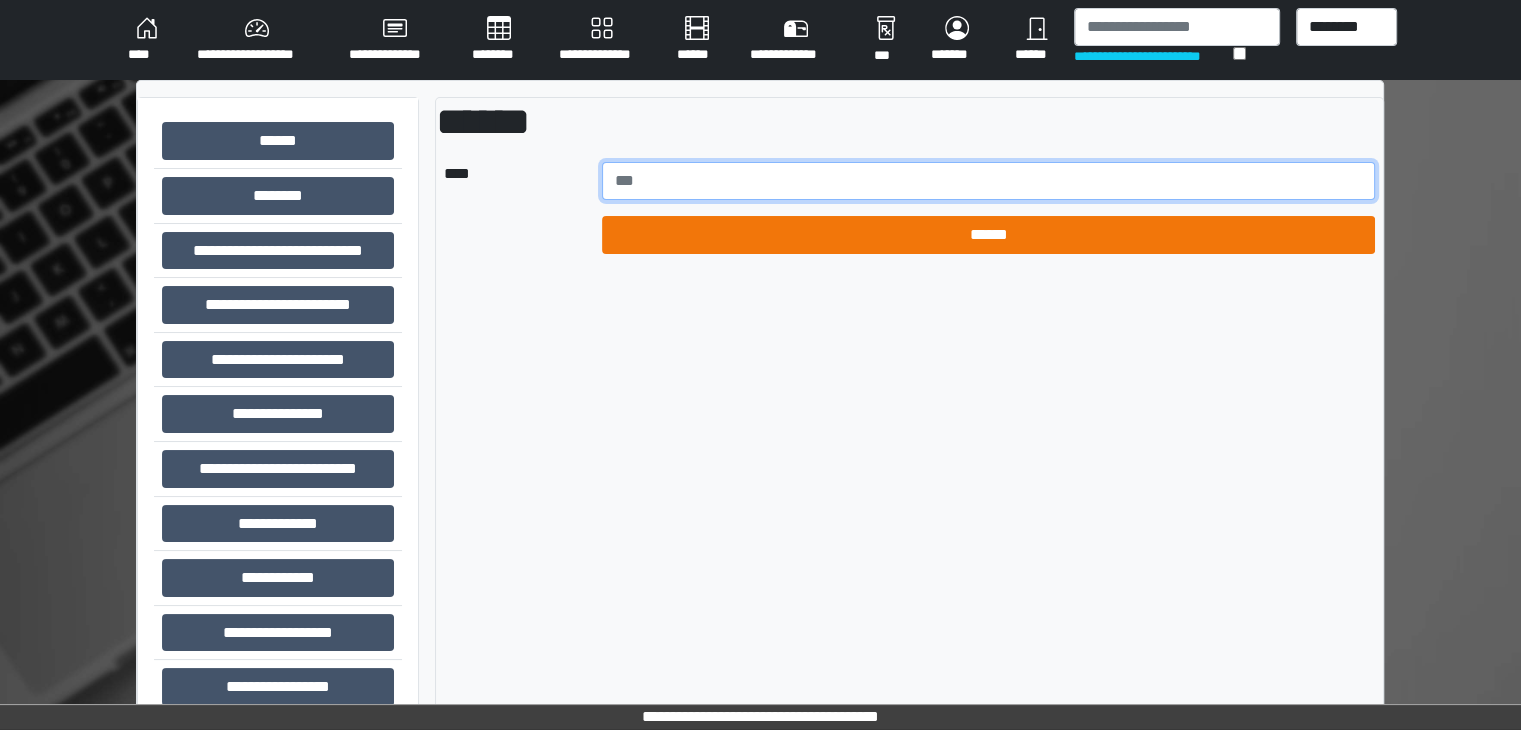 type on "******" 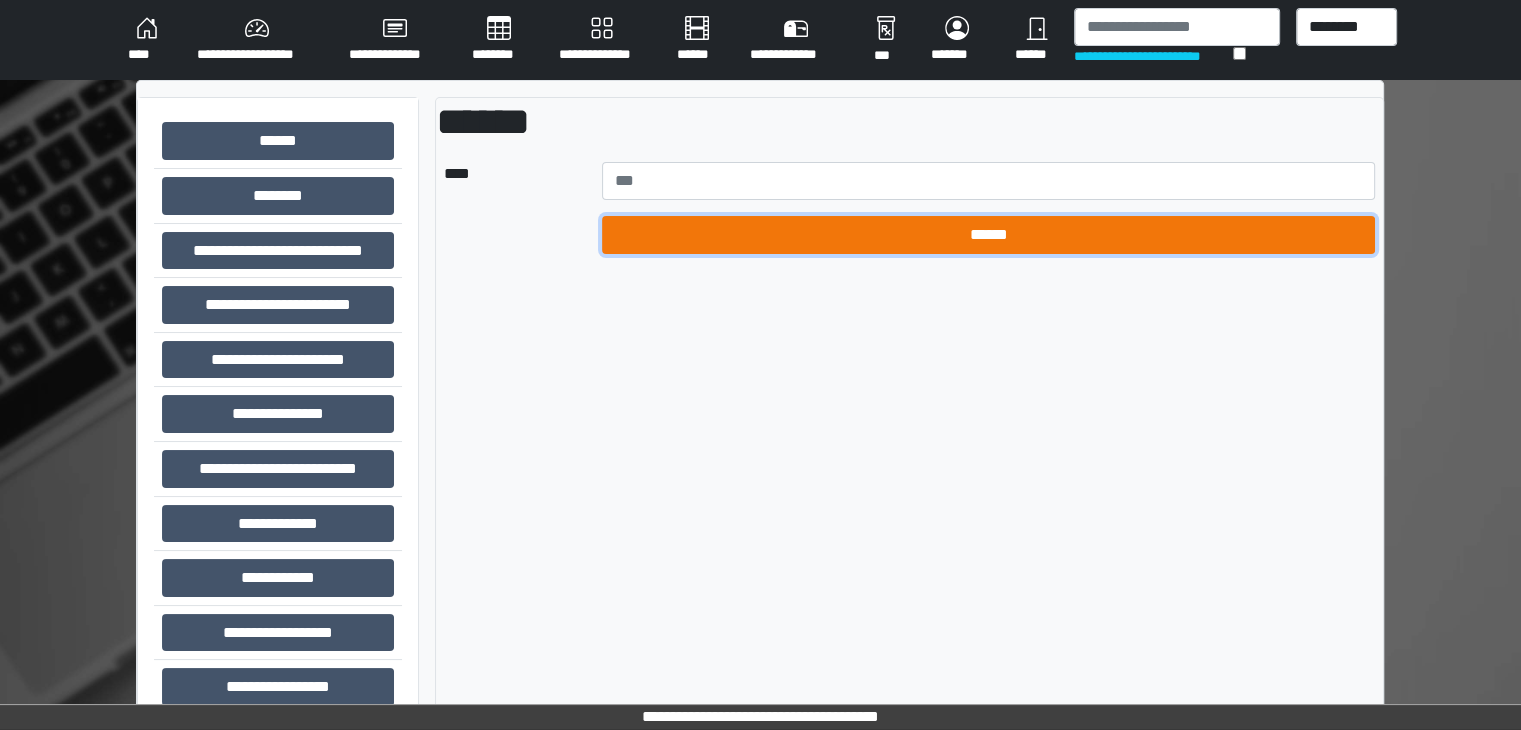 click on "******" at bounding box center [989, 235] 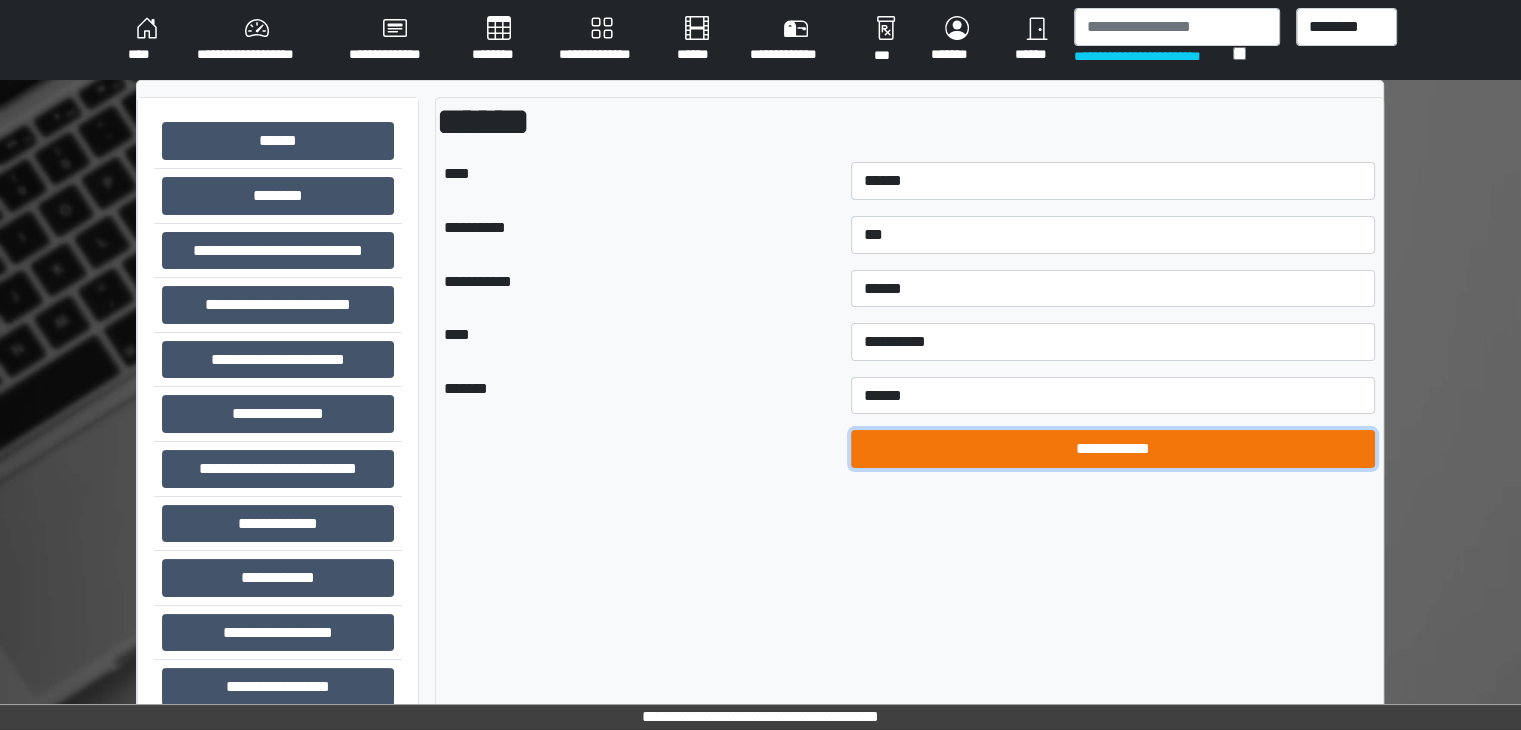 click on "**********" at bounding box center [1113, 449] 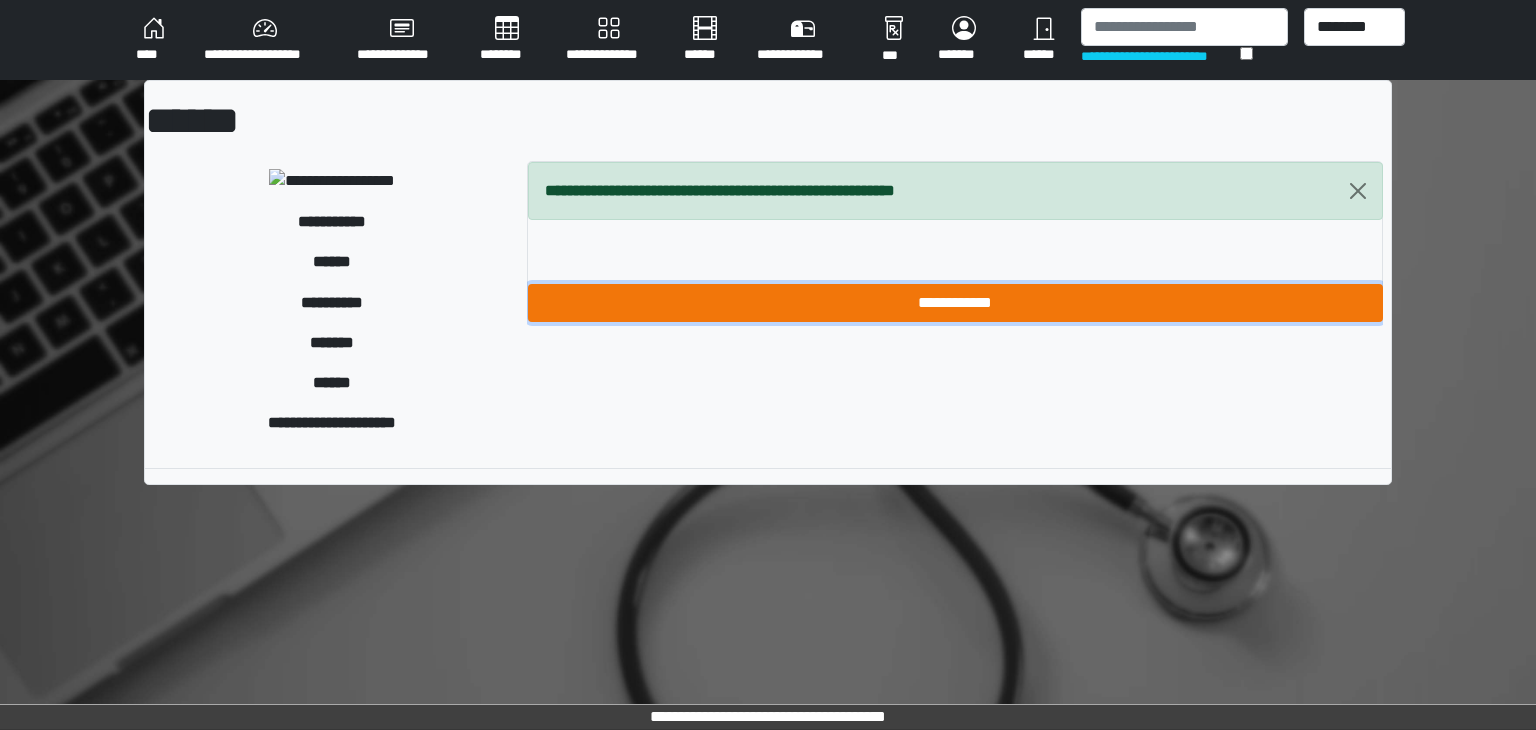 click on "**********" at bounding box center (955, 303) 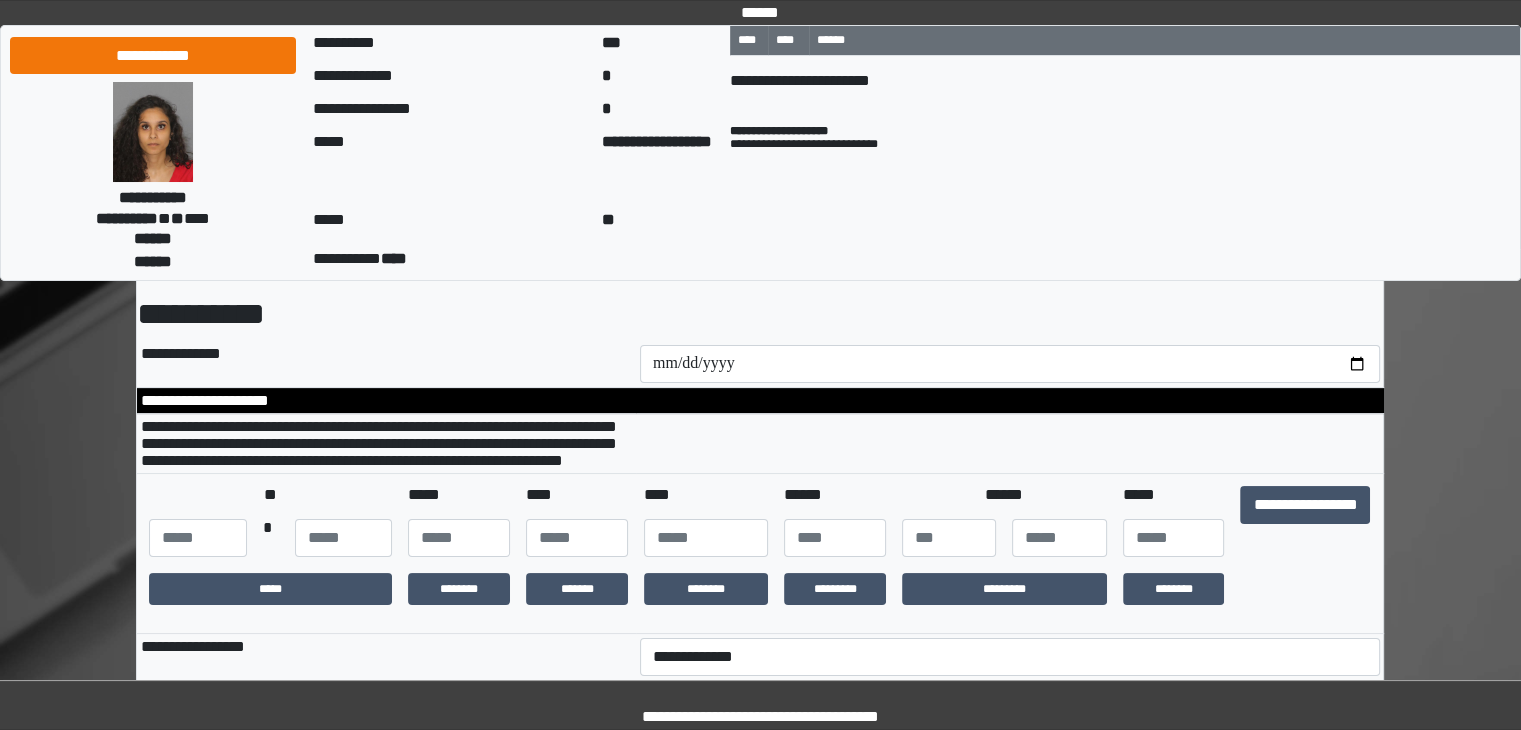 scroll, scrollTop: 100, scrollLeft: 0, axis: vertical 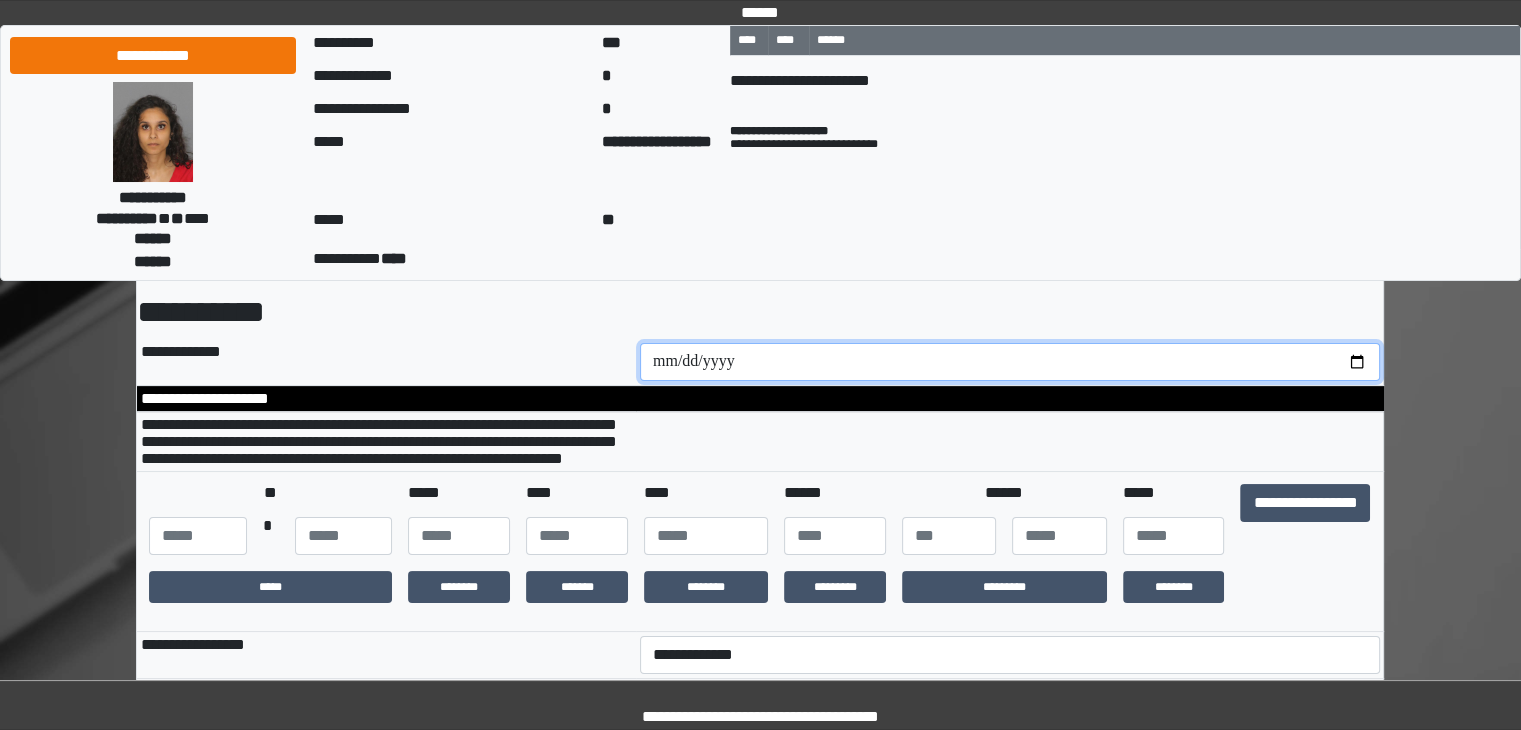 drag, startPoint x: 1352, startPoint y: 359, endPoint x: 1312, endPoint y: 359, distance: 40 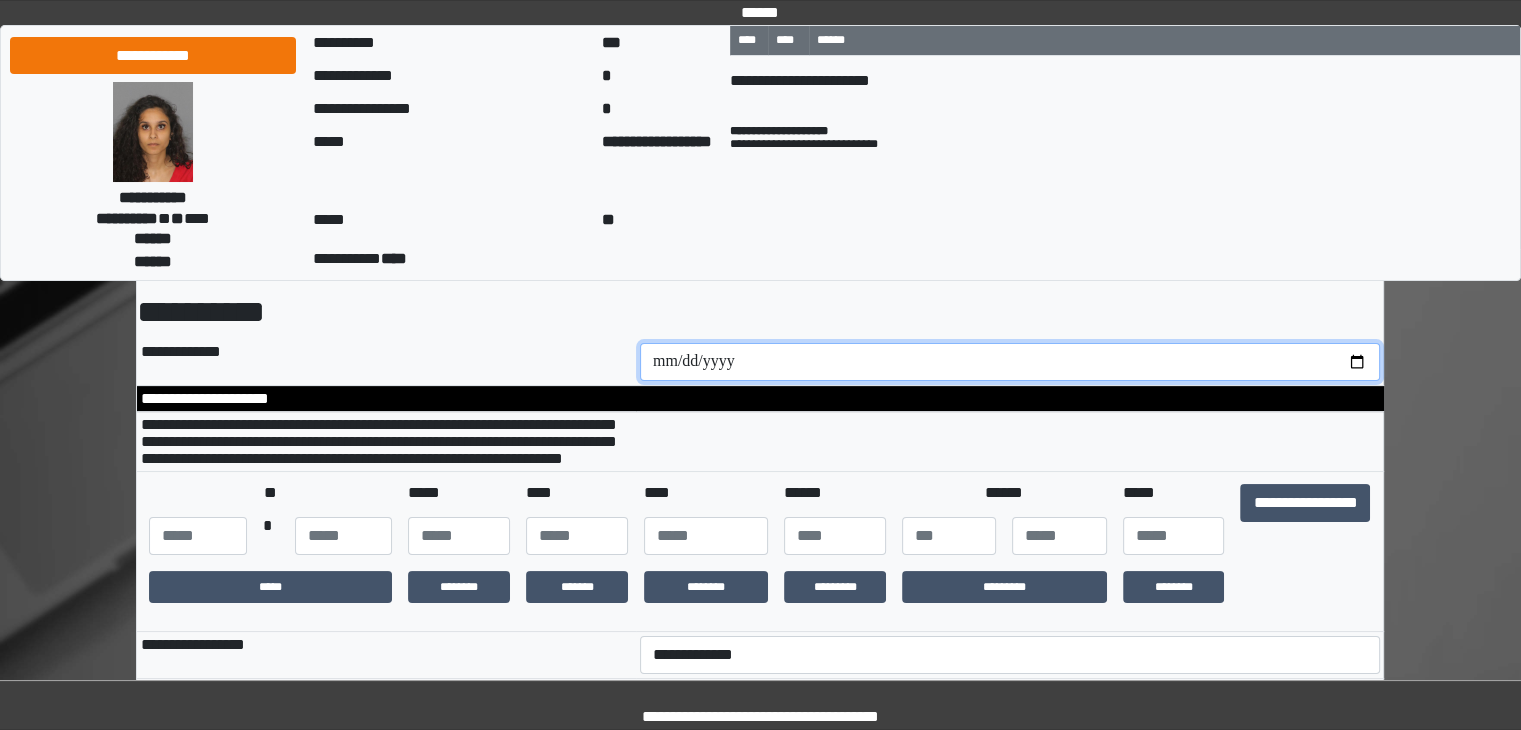 type on "**********" 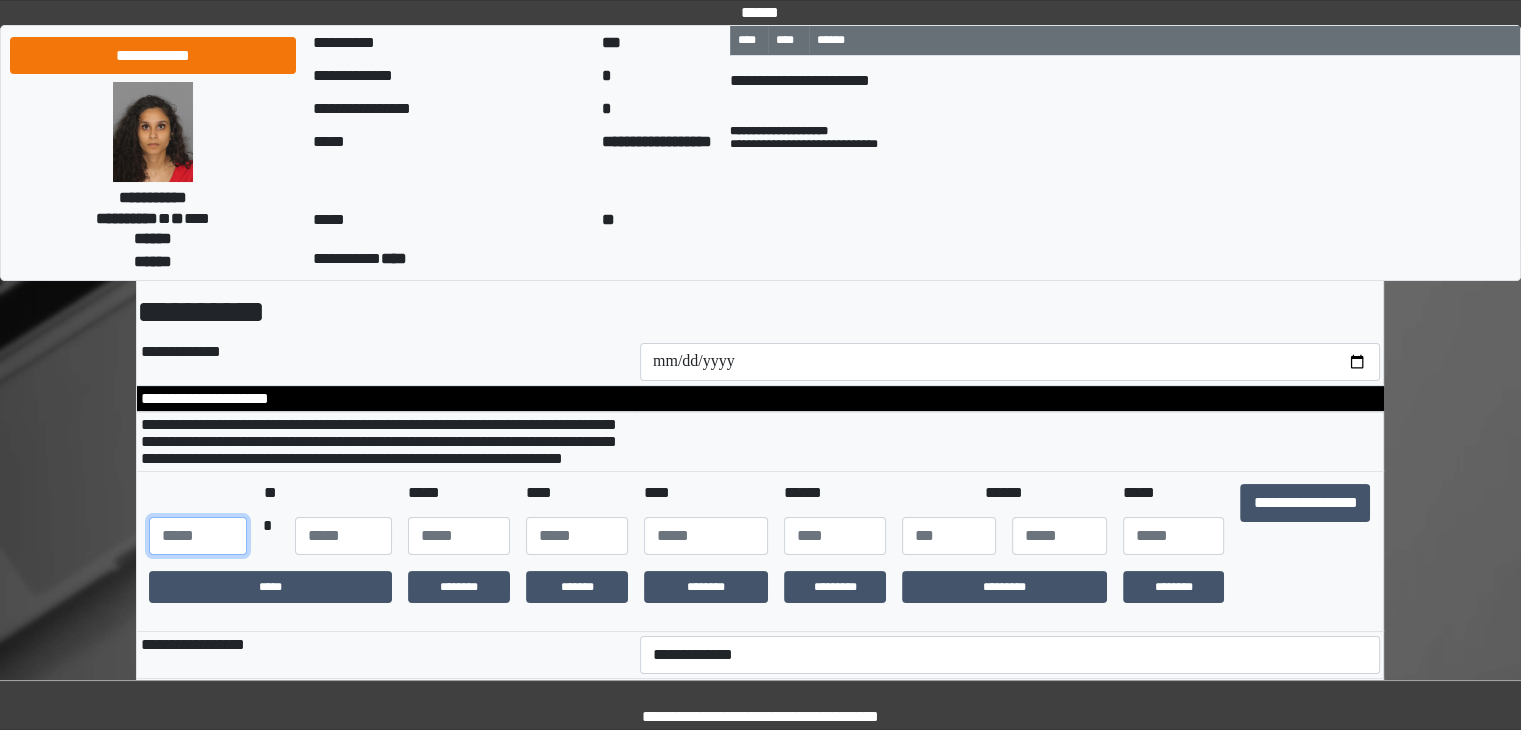click at bounding box center (197, 536) 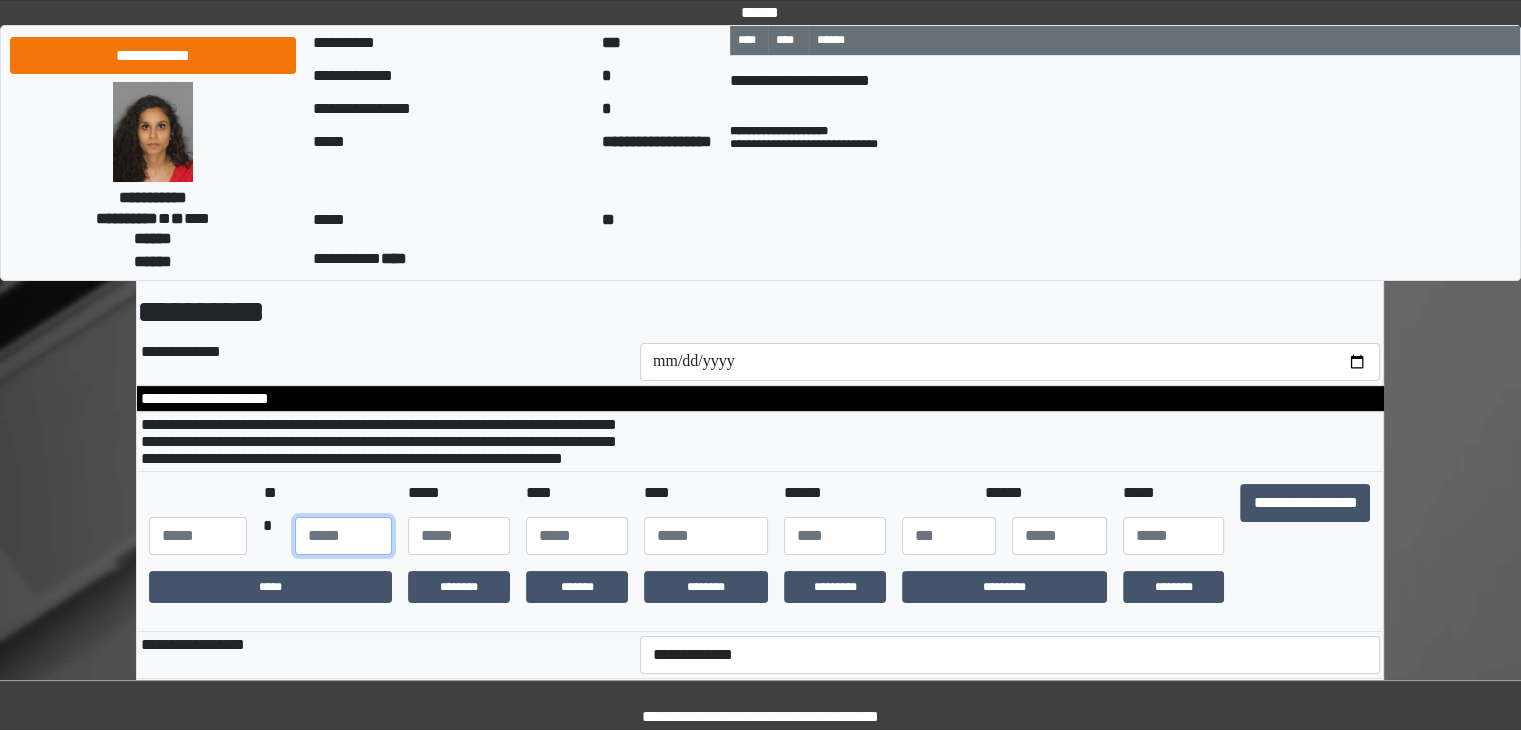 click at bounding box center (343, 536) 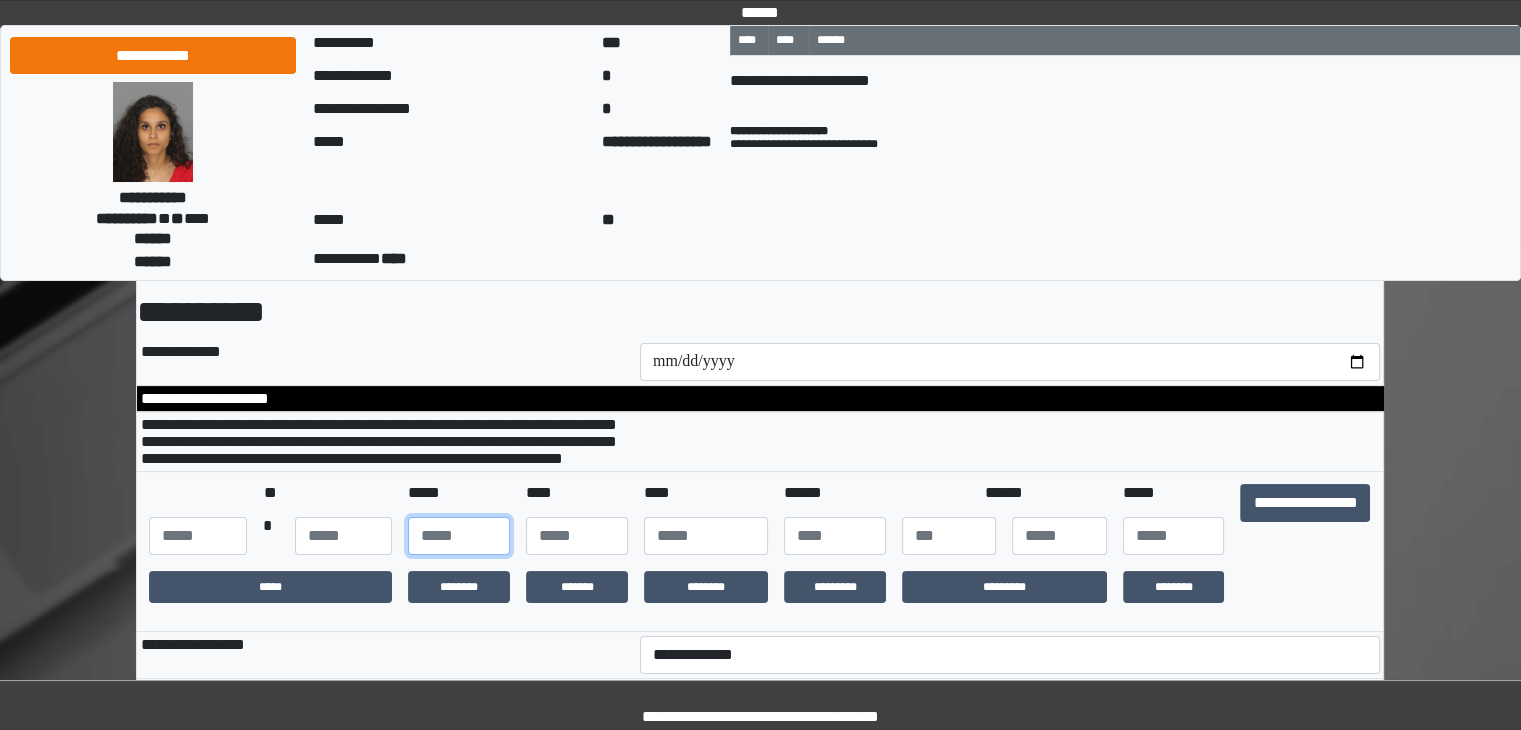 click at bounding box center (459, 536) 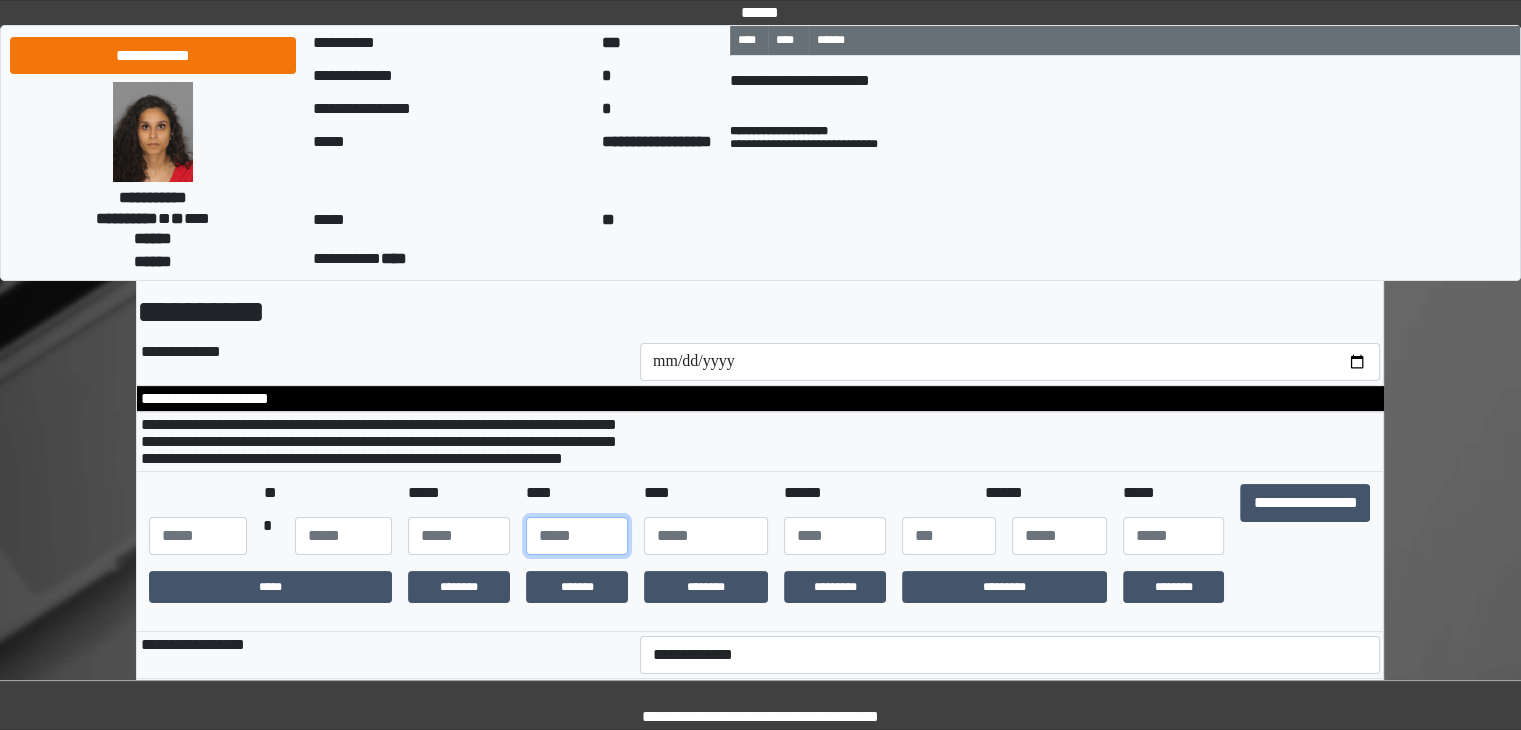 click at bounding box center (577, 536) 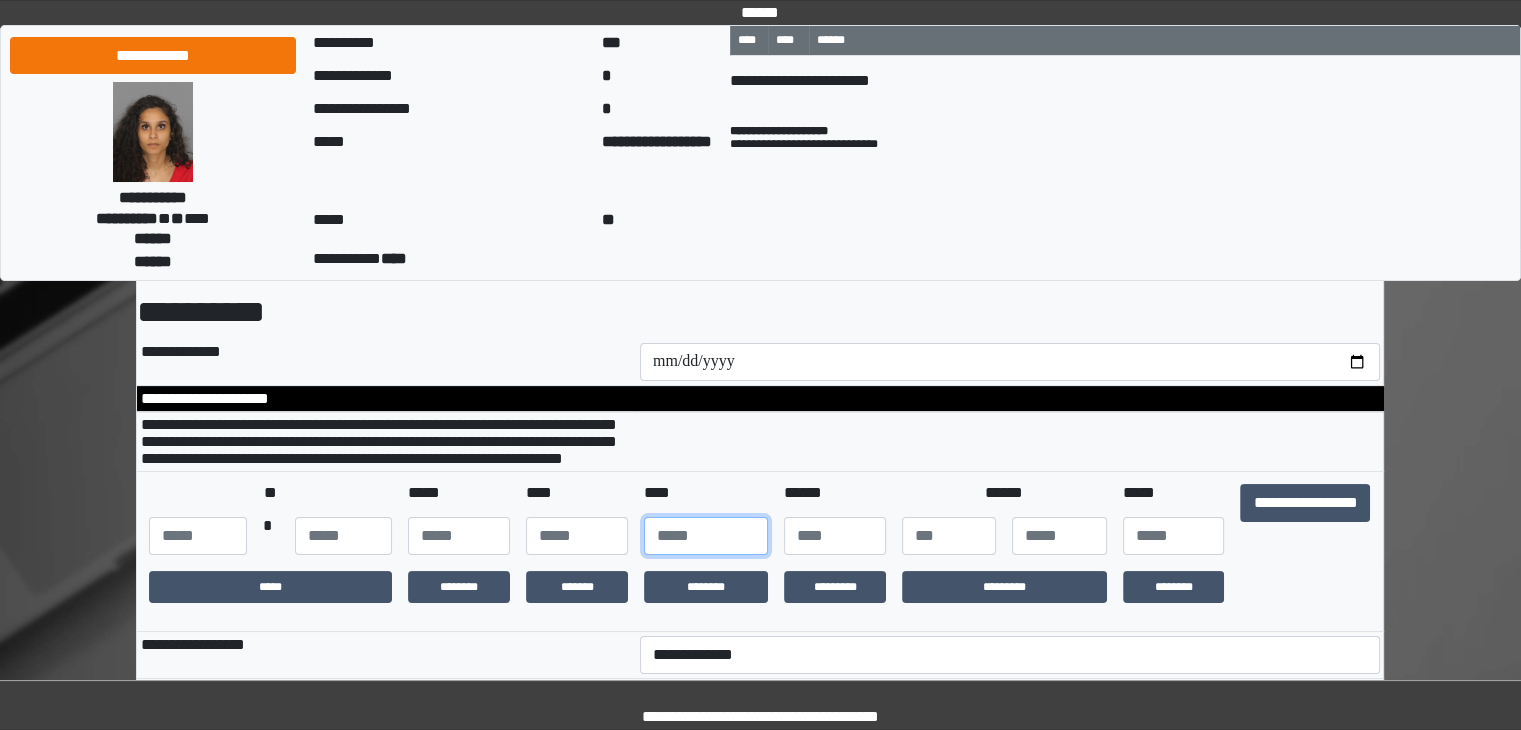 click at bounding box center [706, 536] 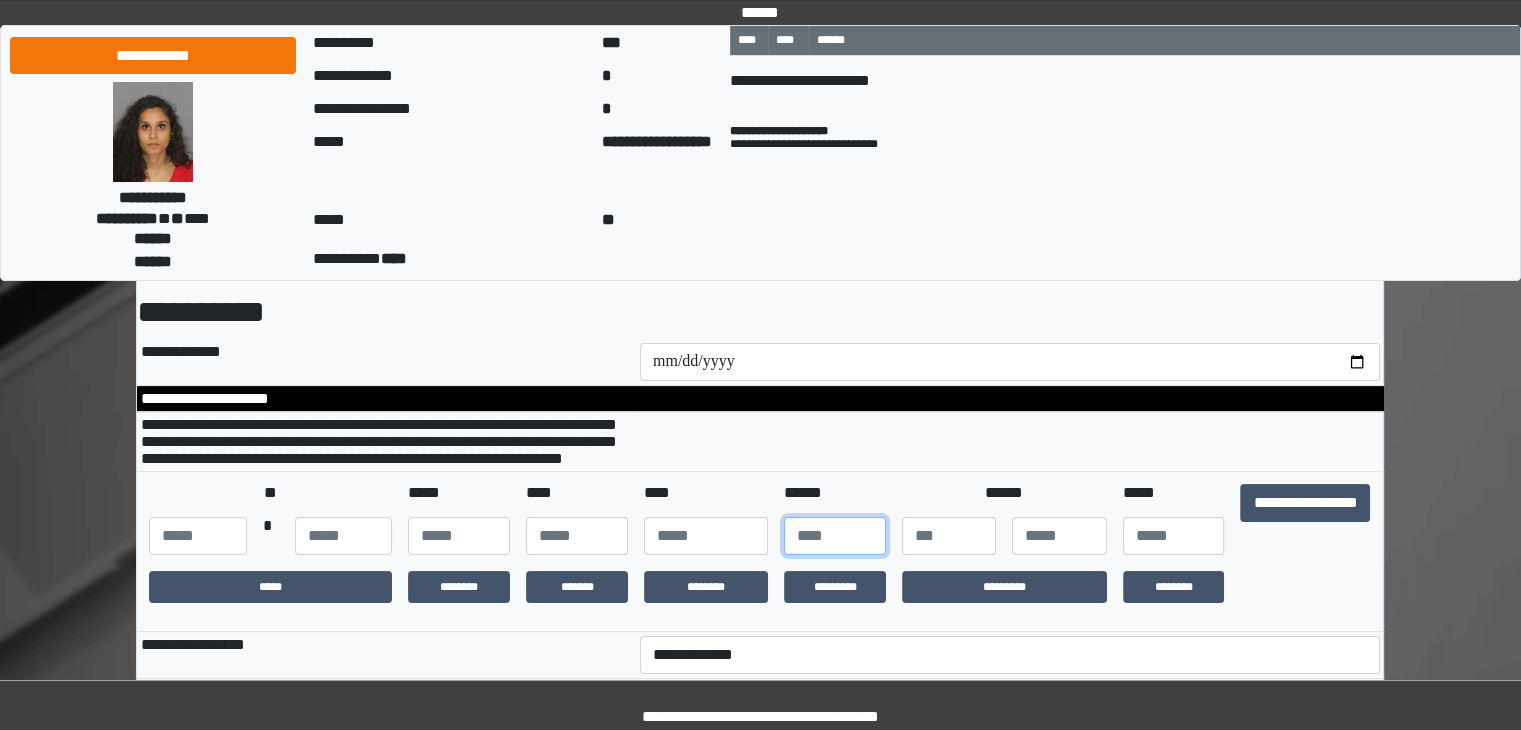 click at bounding box center (835, 536) 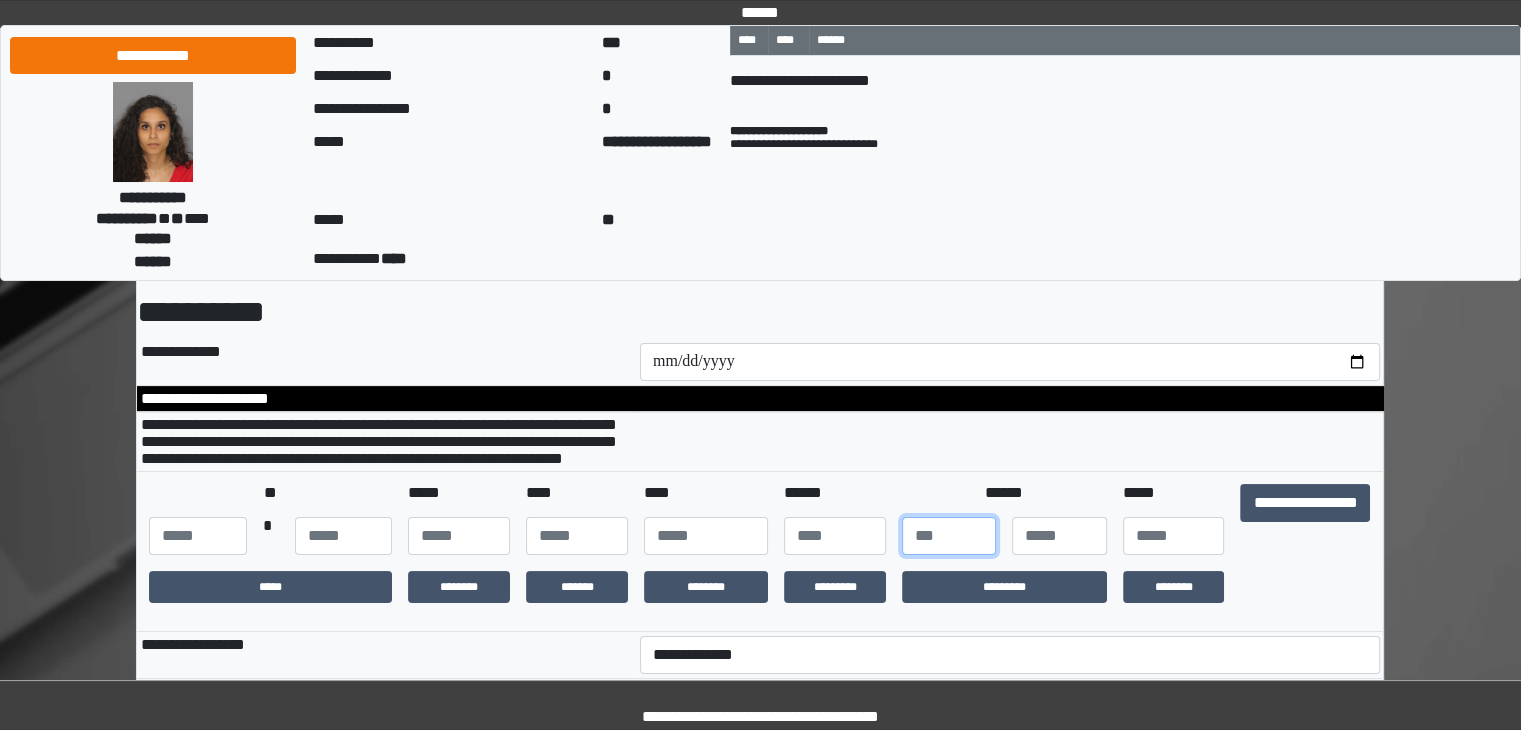 click at bounding box center (949, 536) 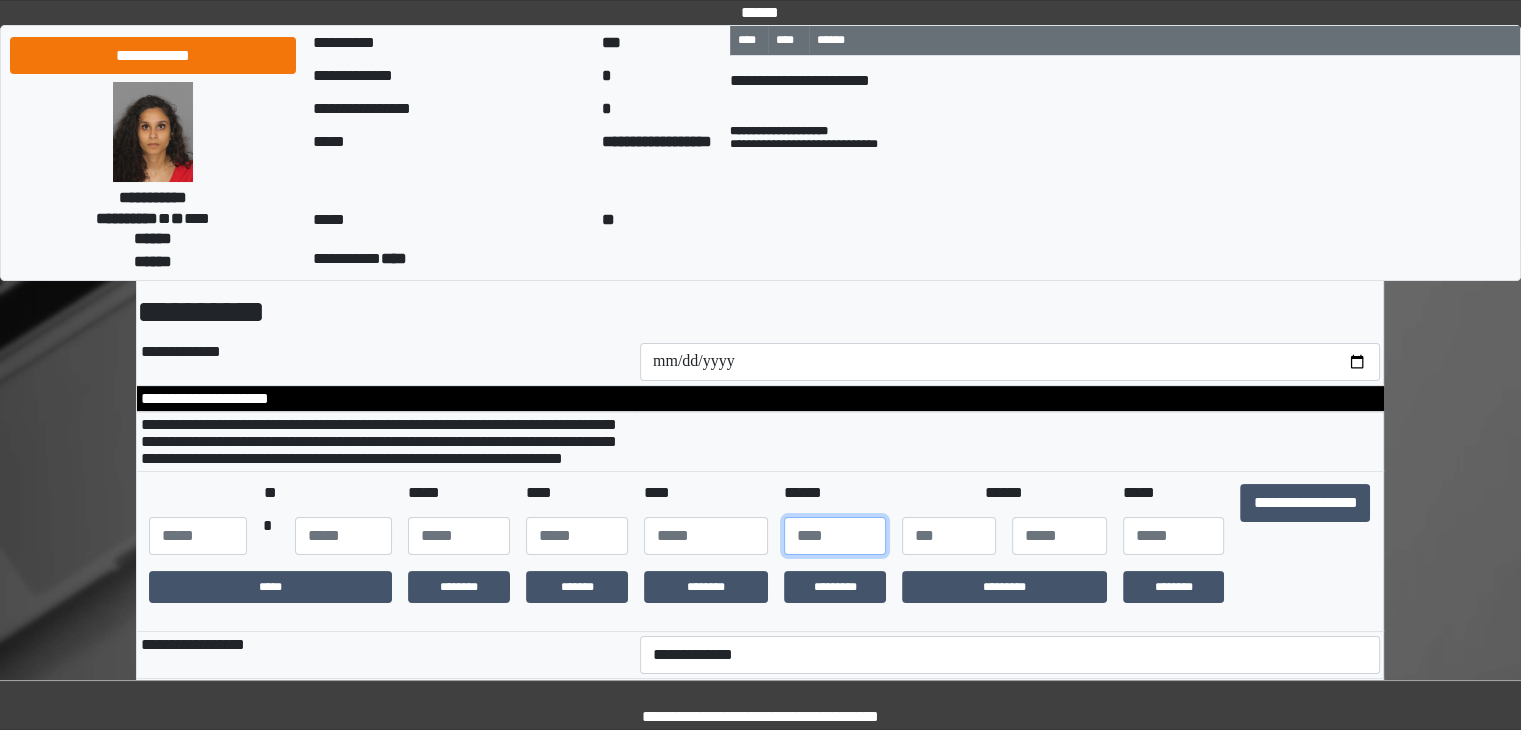 click on "*" at bounding box center (835, 536) 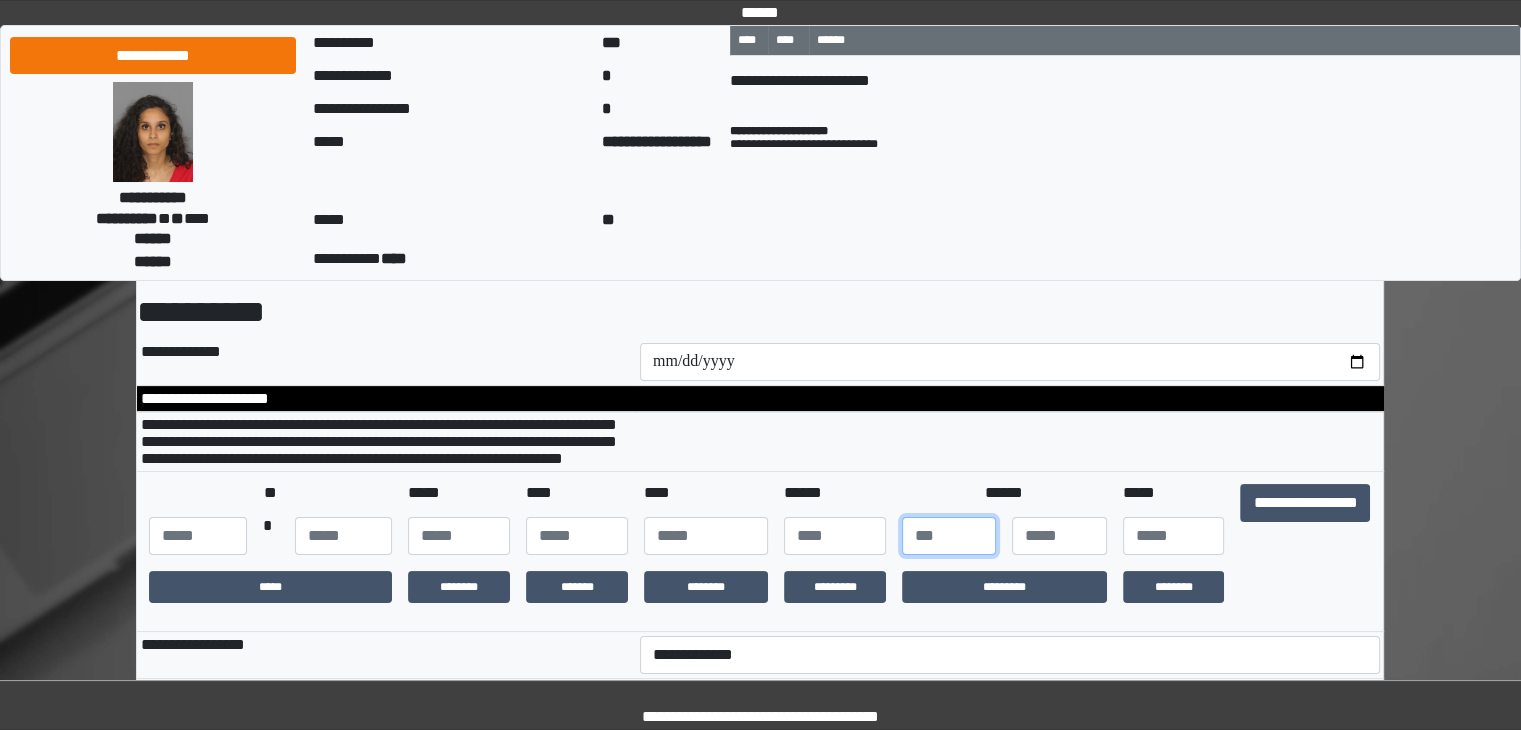 click on "*" at bounding box center [949, 536] 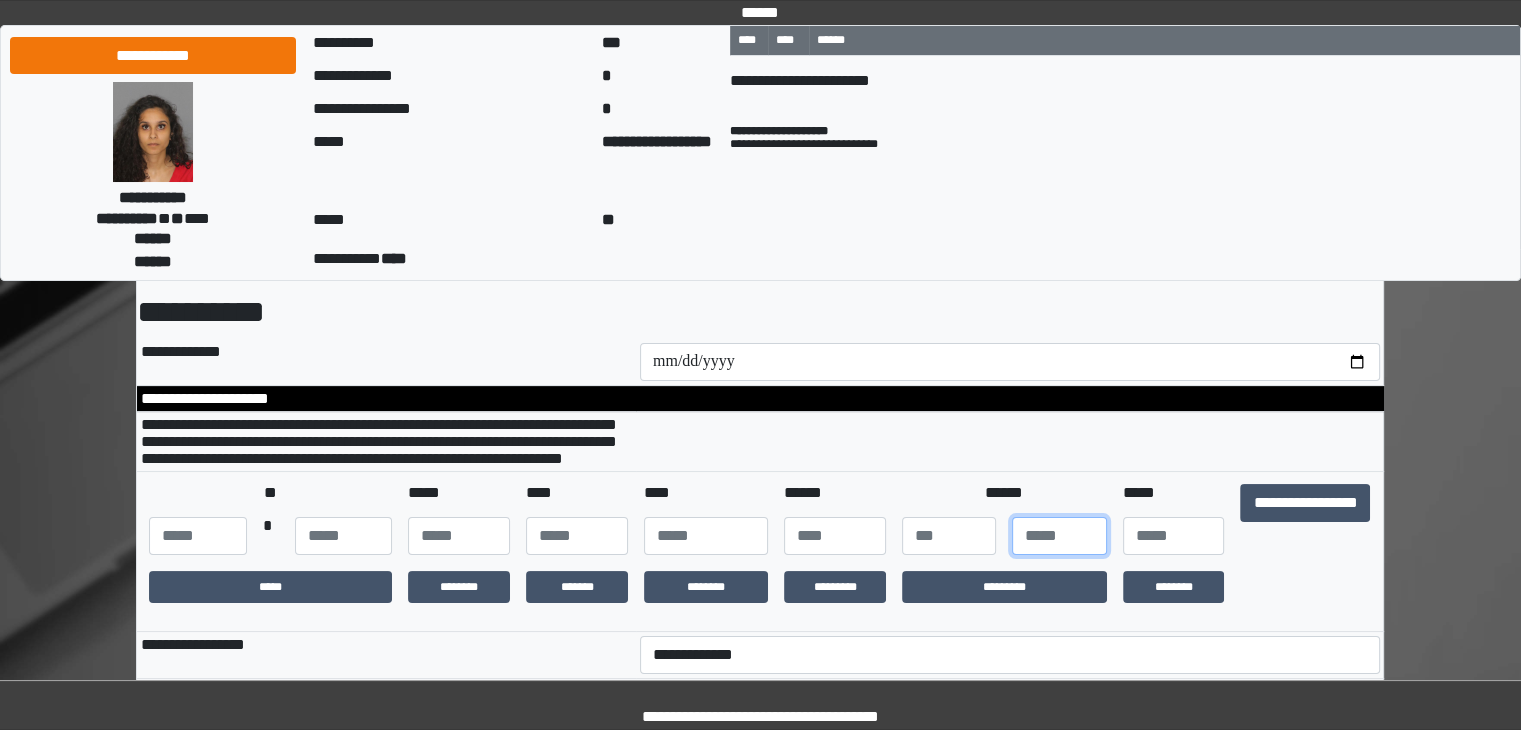 click at bounding box center (1059, 536) 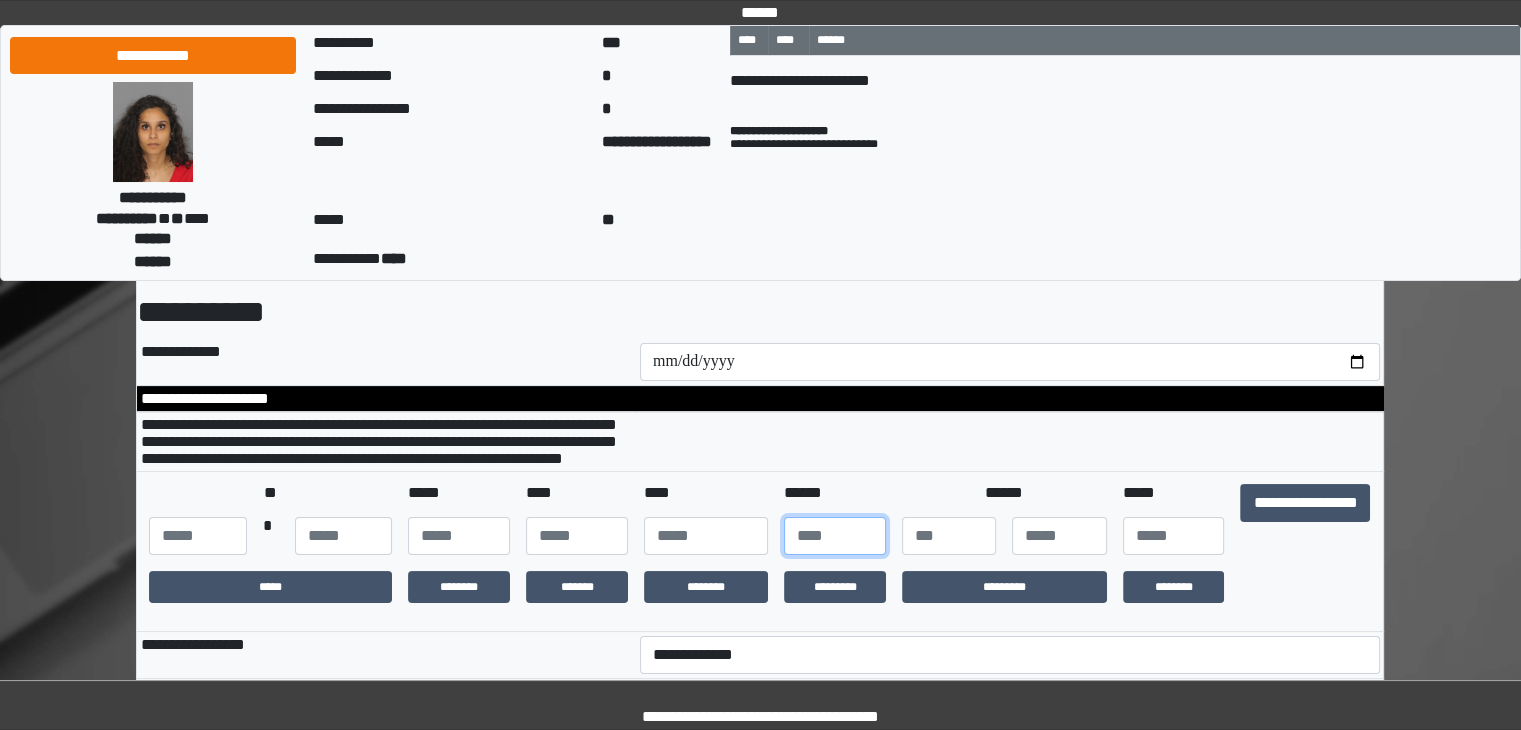 click at bounding box center (835, 536) 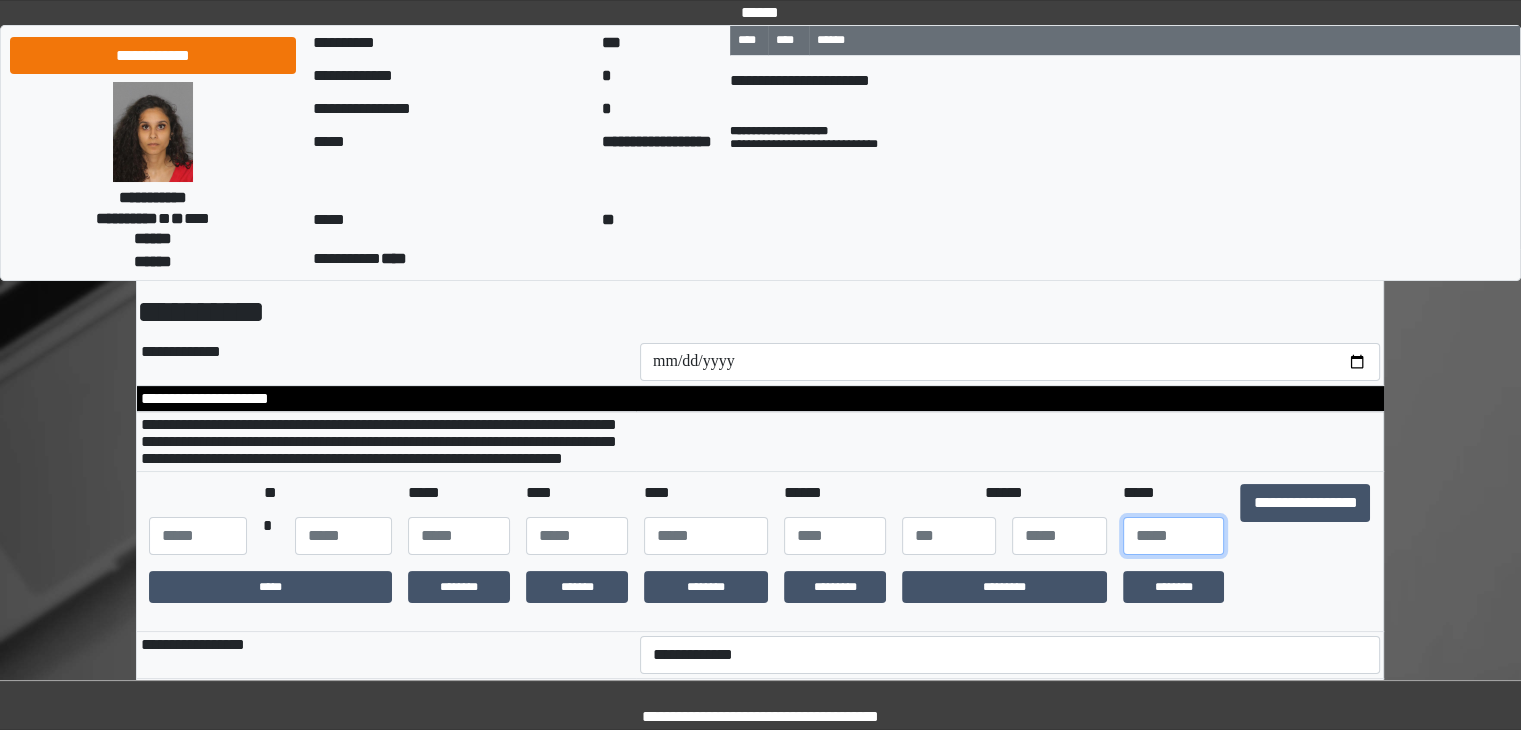 click at bounding box center [1174, 536] 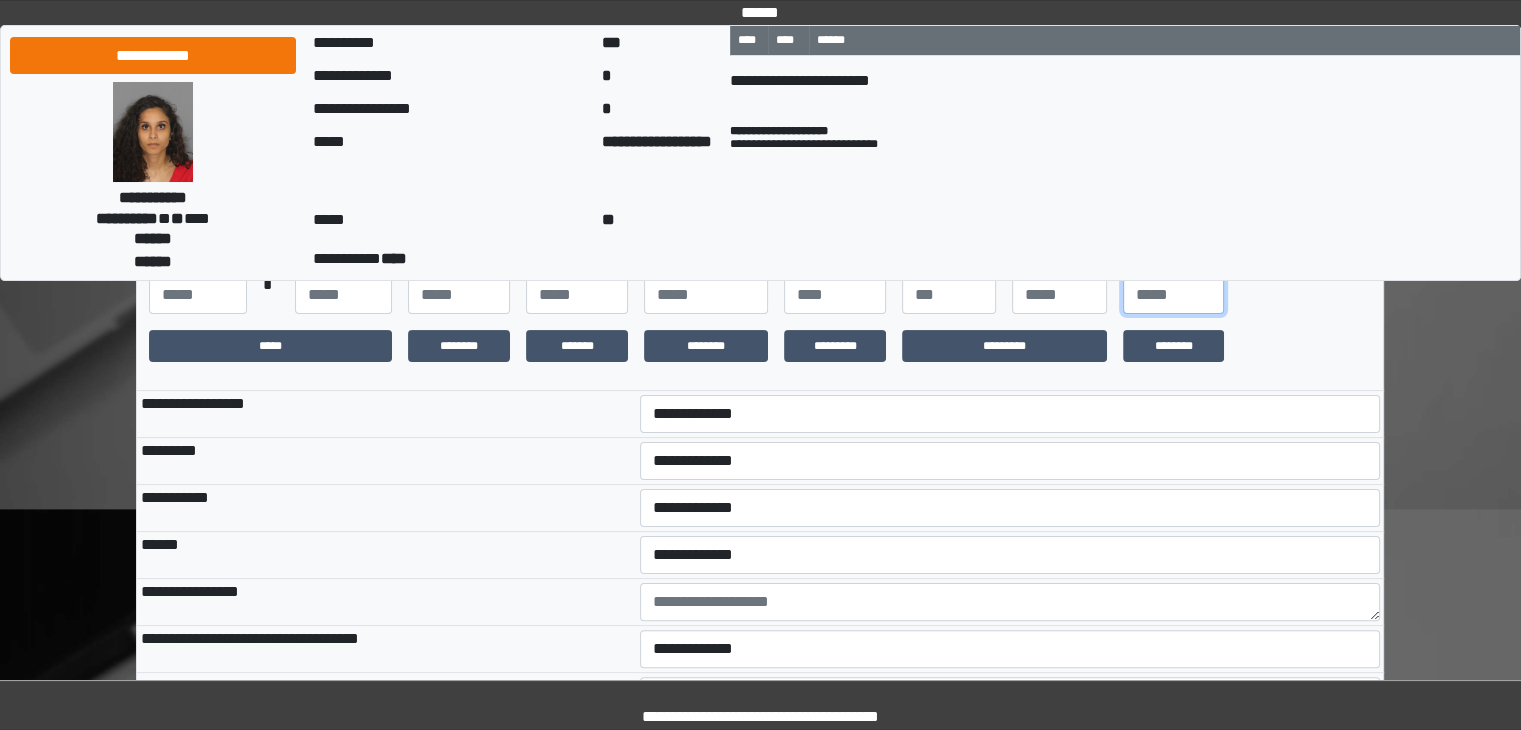 scroll, scrollTop: 400, scrollLeft: 0, axis: vertical 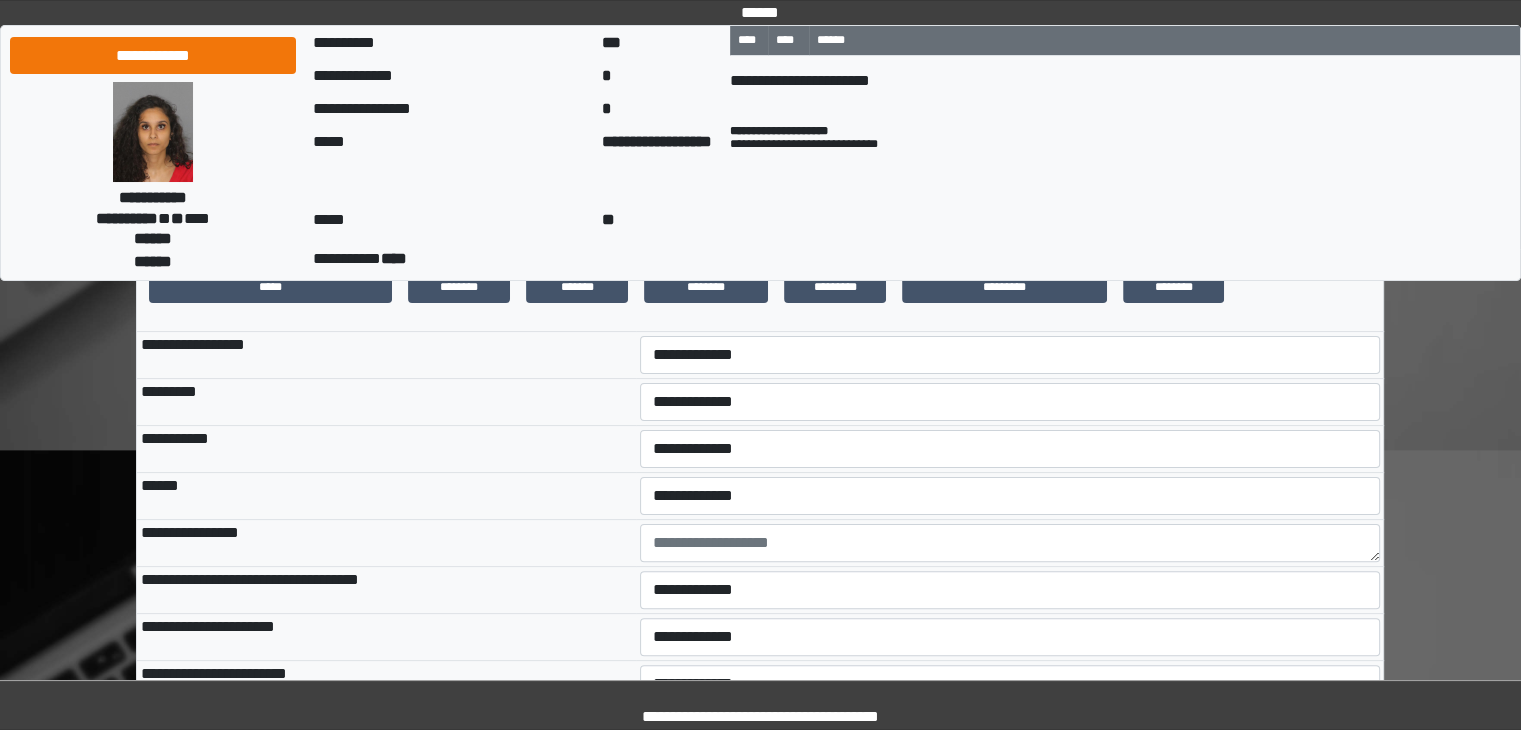 type on "**" 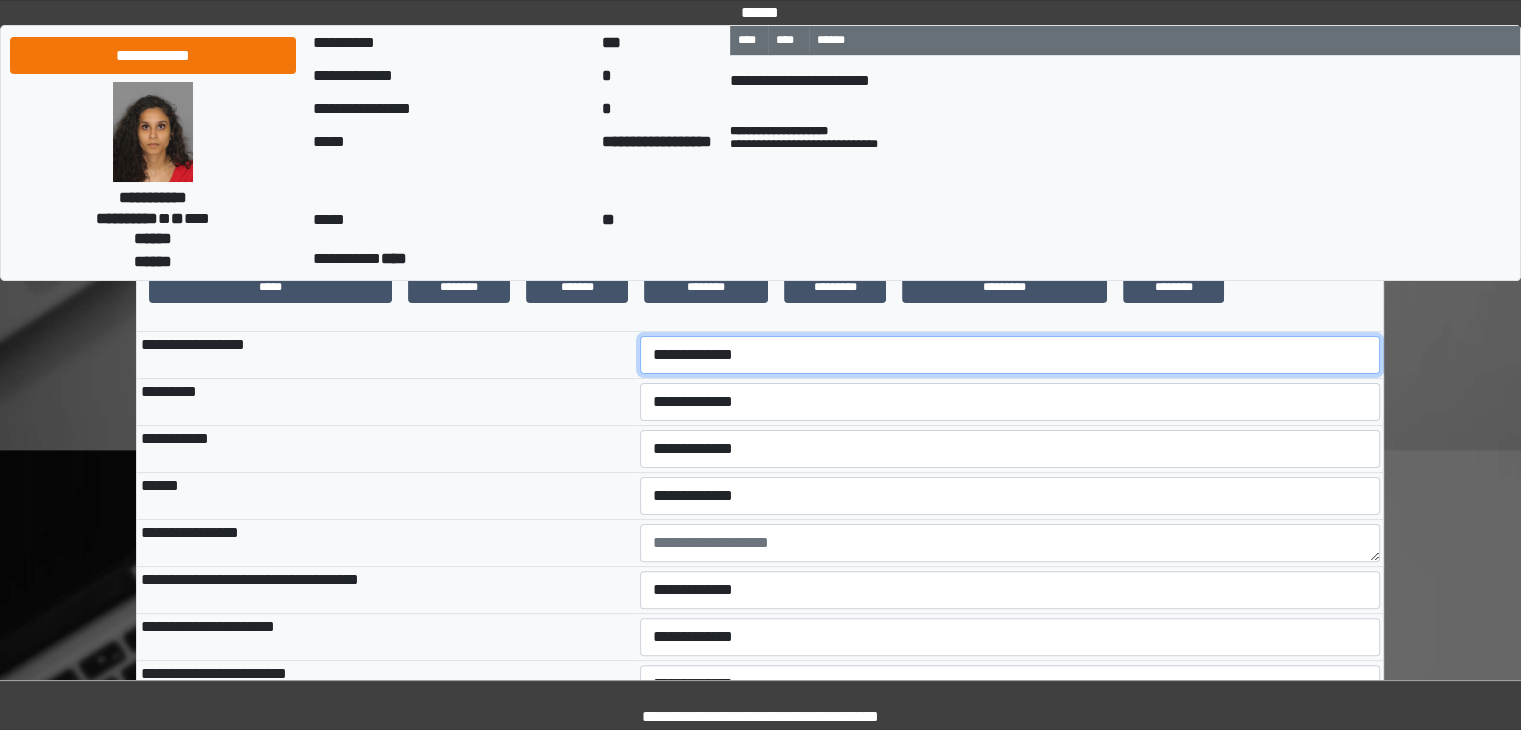 click on "**********" at bounding box center [1010, 355] 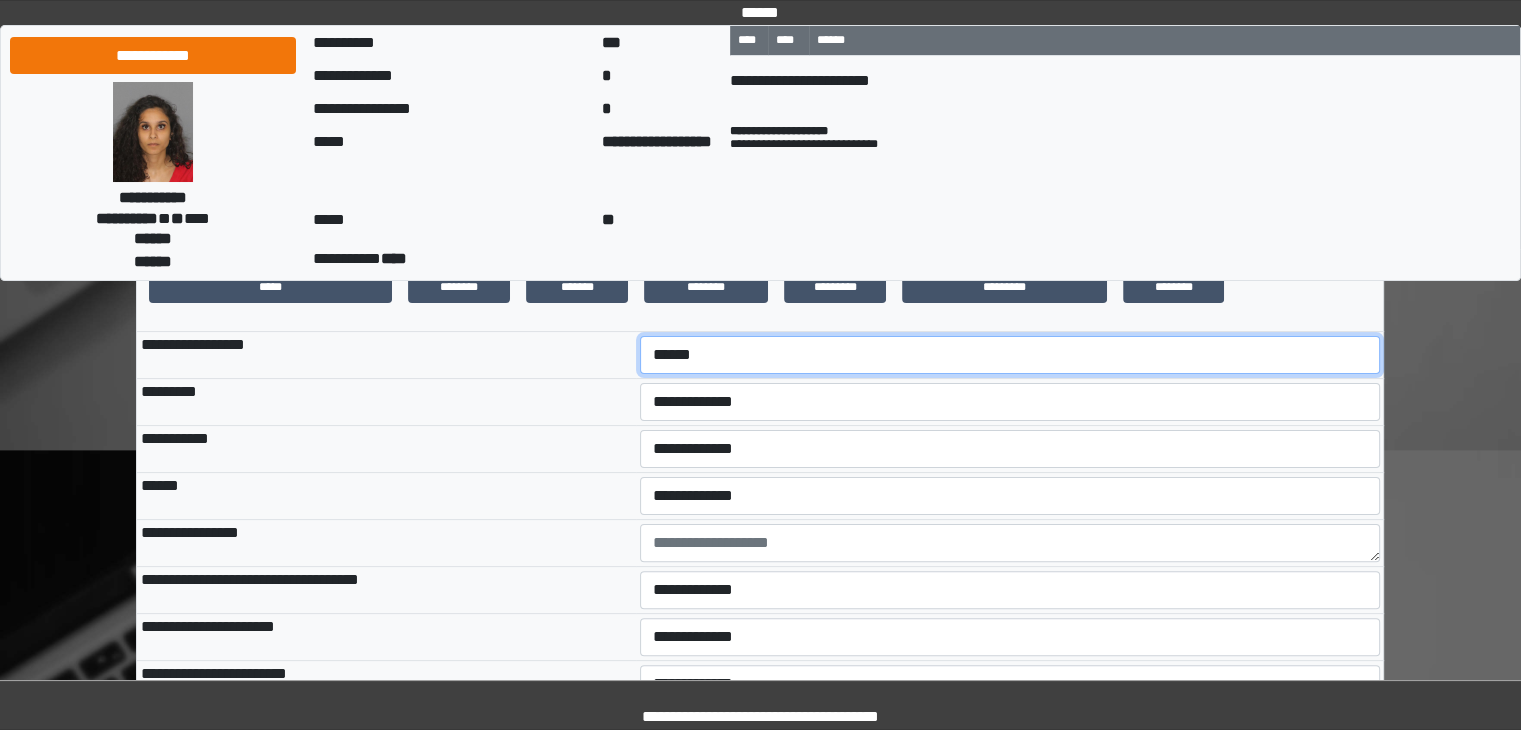 click on "**********" at bounding box center [1010, 355] 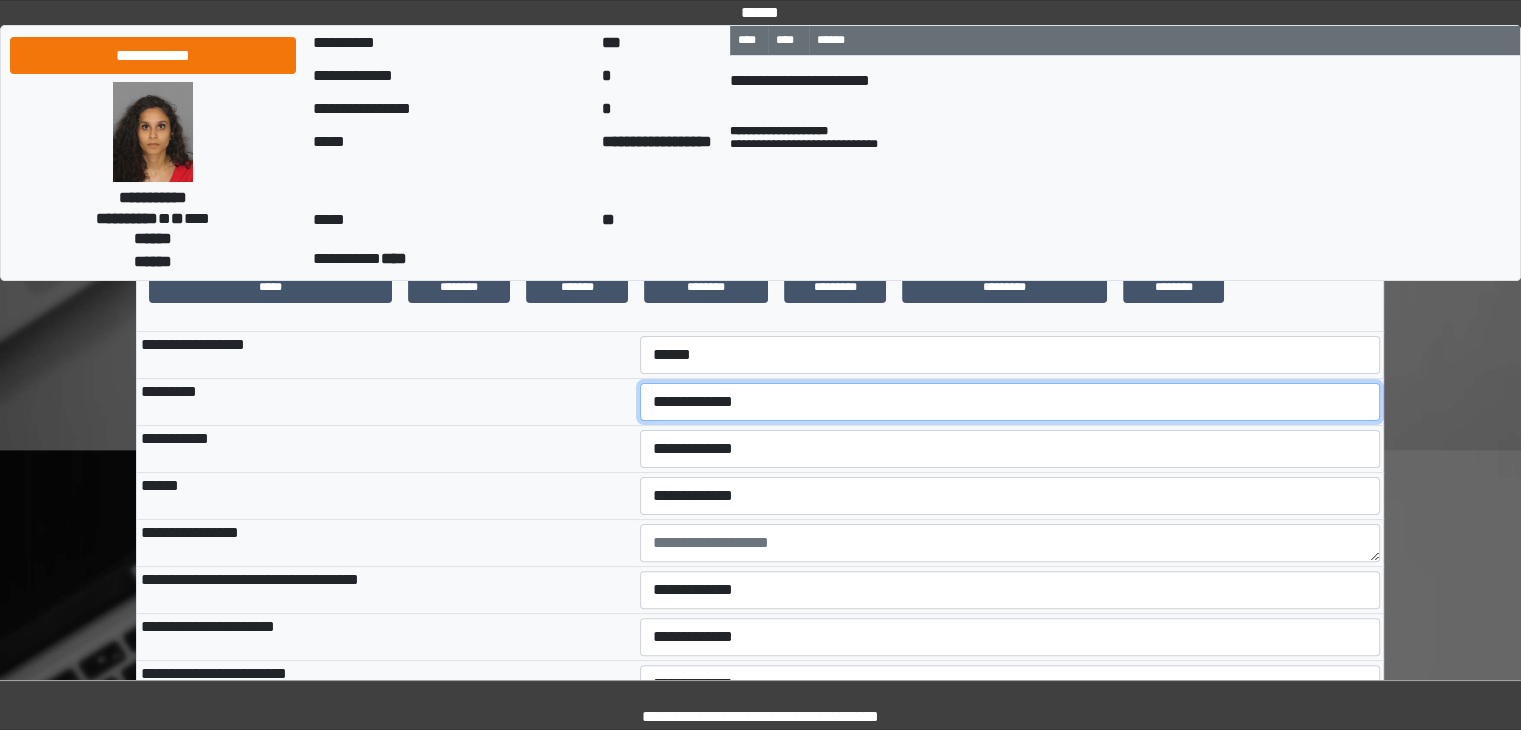 click on "**********" at bounding box center [1010, 402] 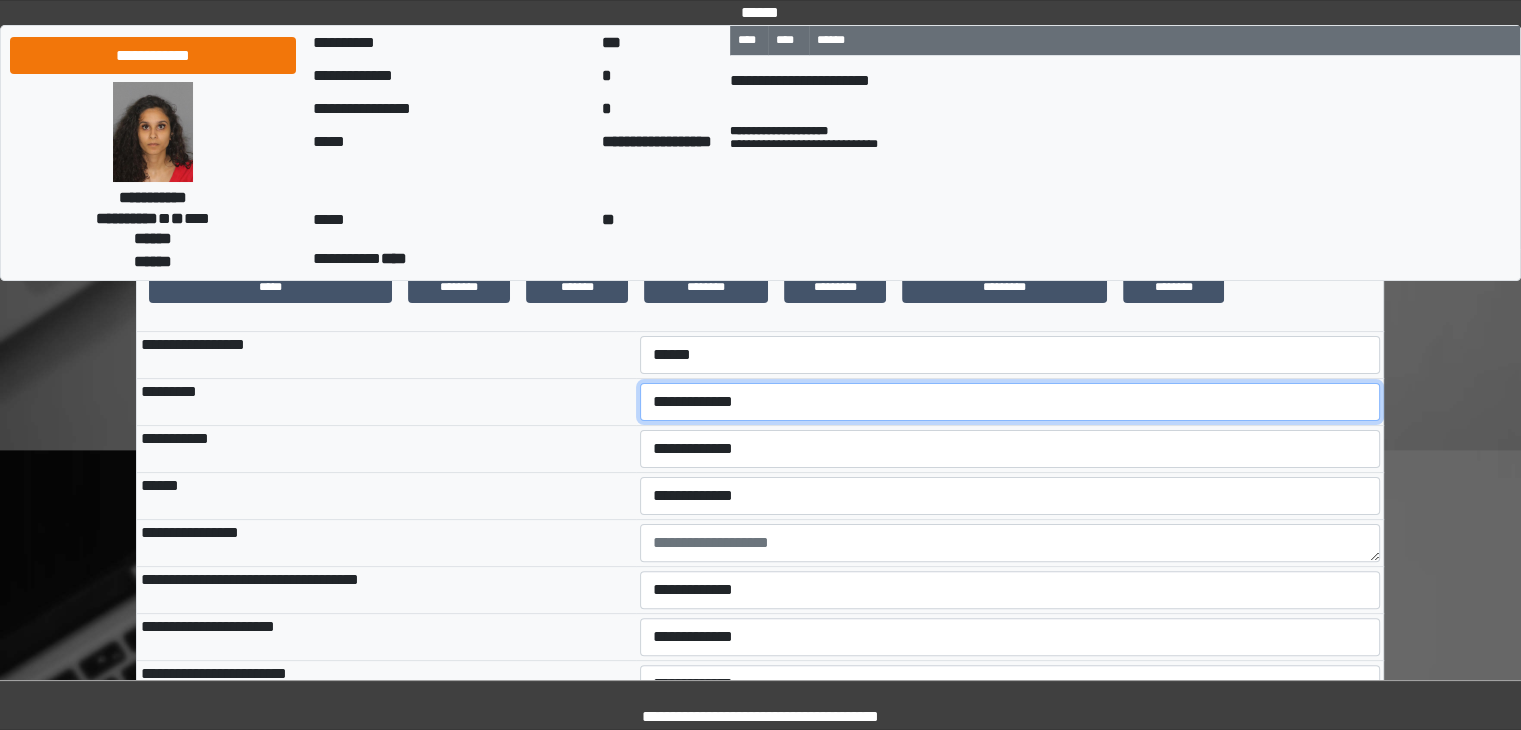 select on "*" 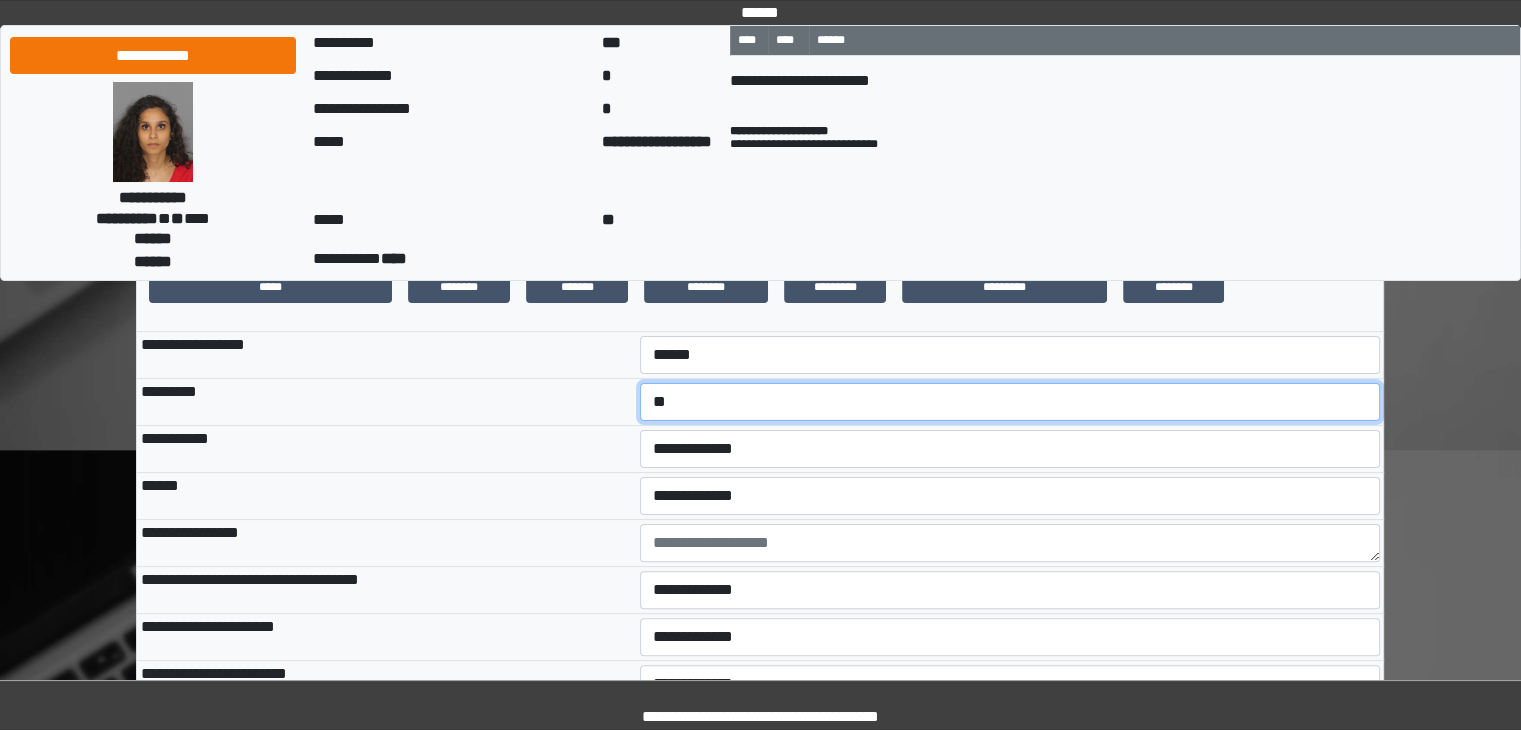 click on "**********" at bounding box center (1010, 402) 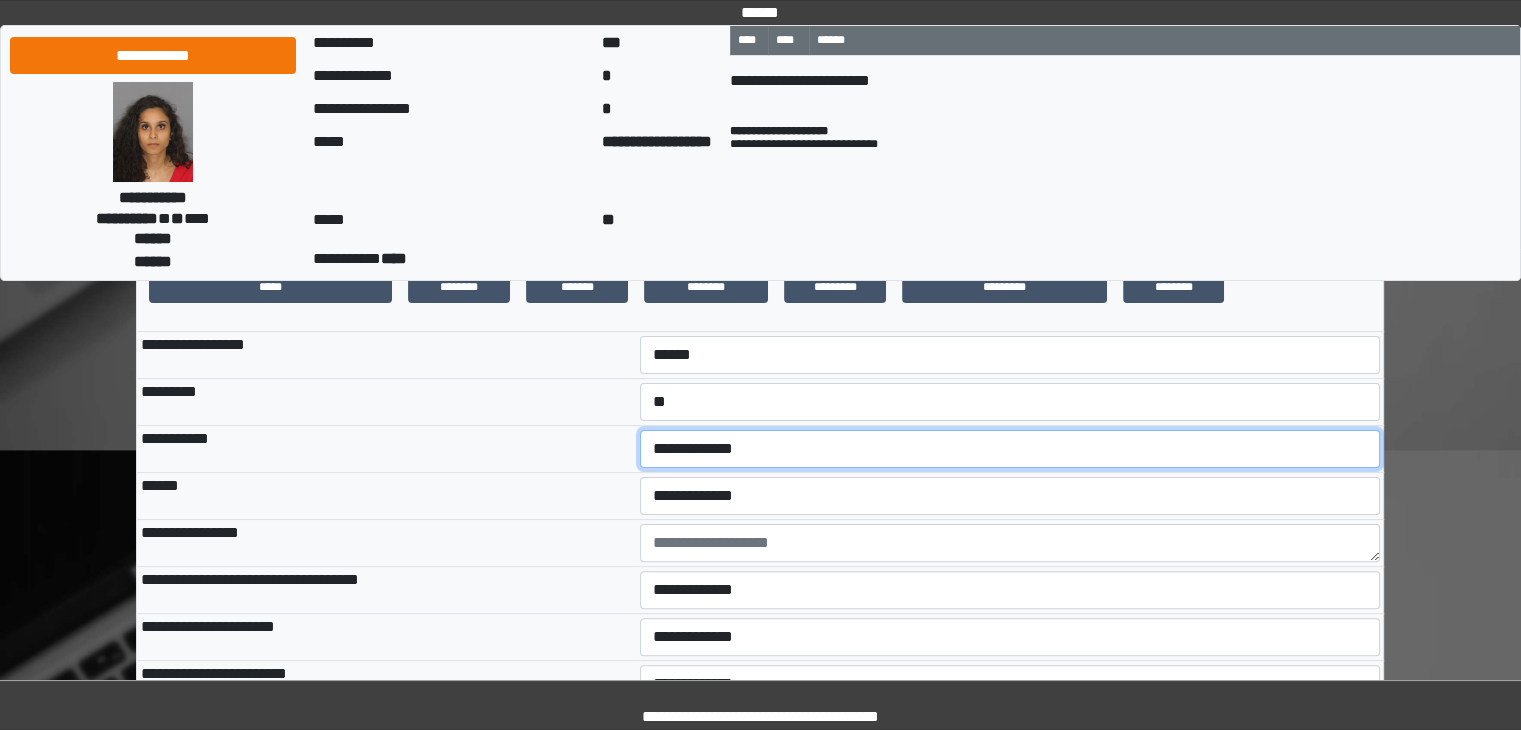 click on "**********" at bounding box center (1010, 449) 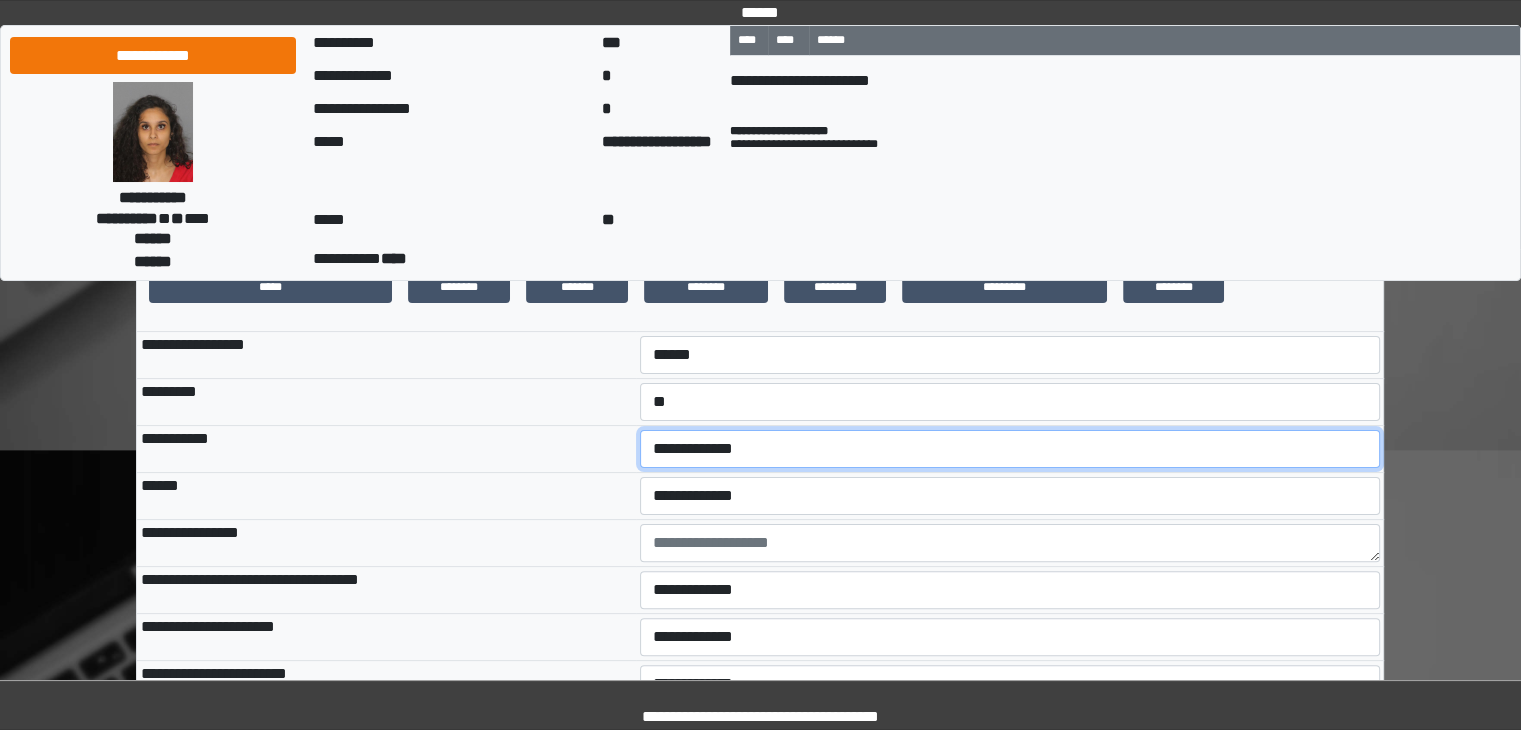 select on "***" 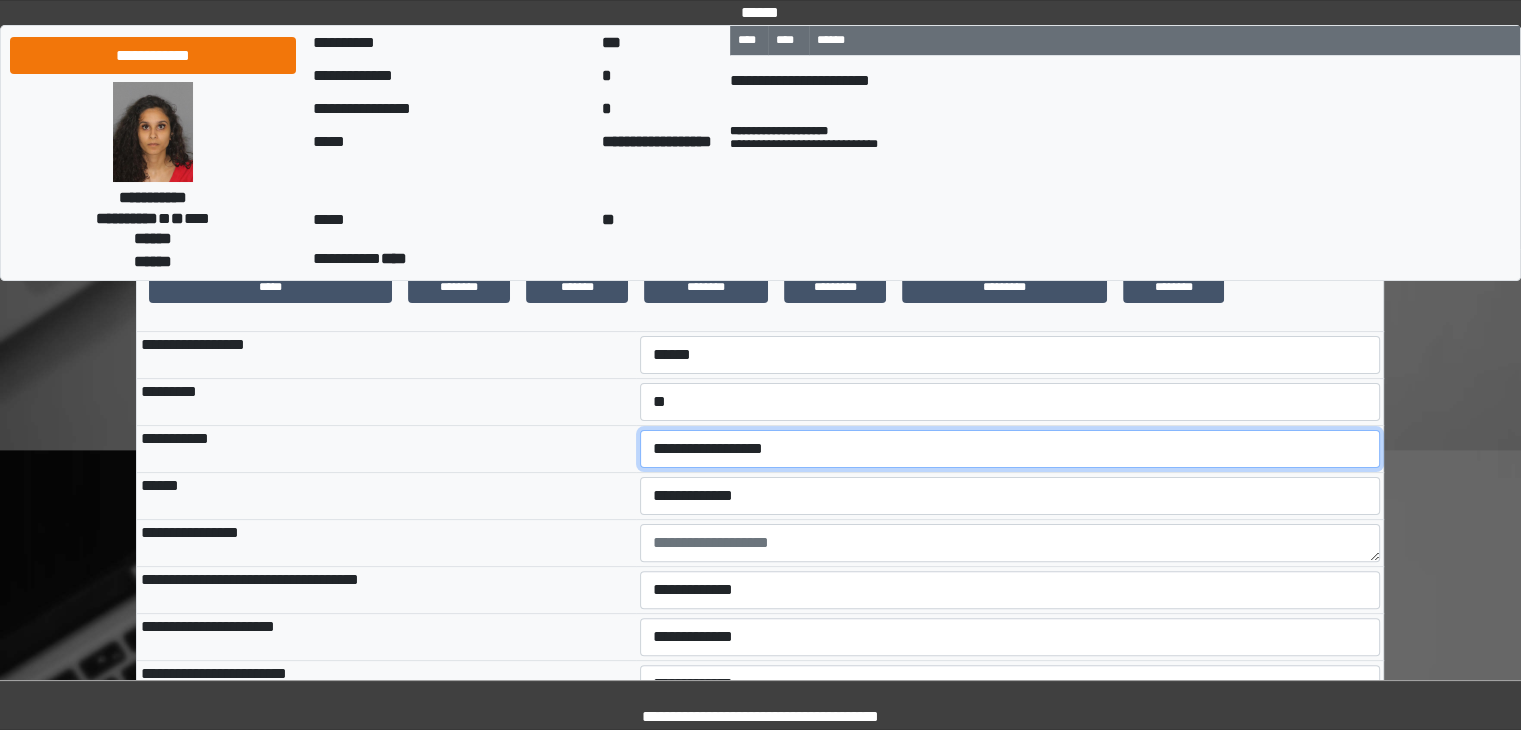 click on "**********" at bounding box center (1010, 449) 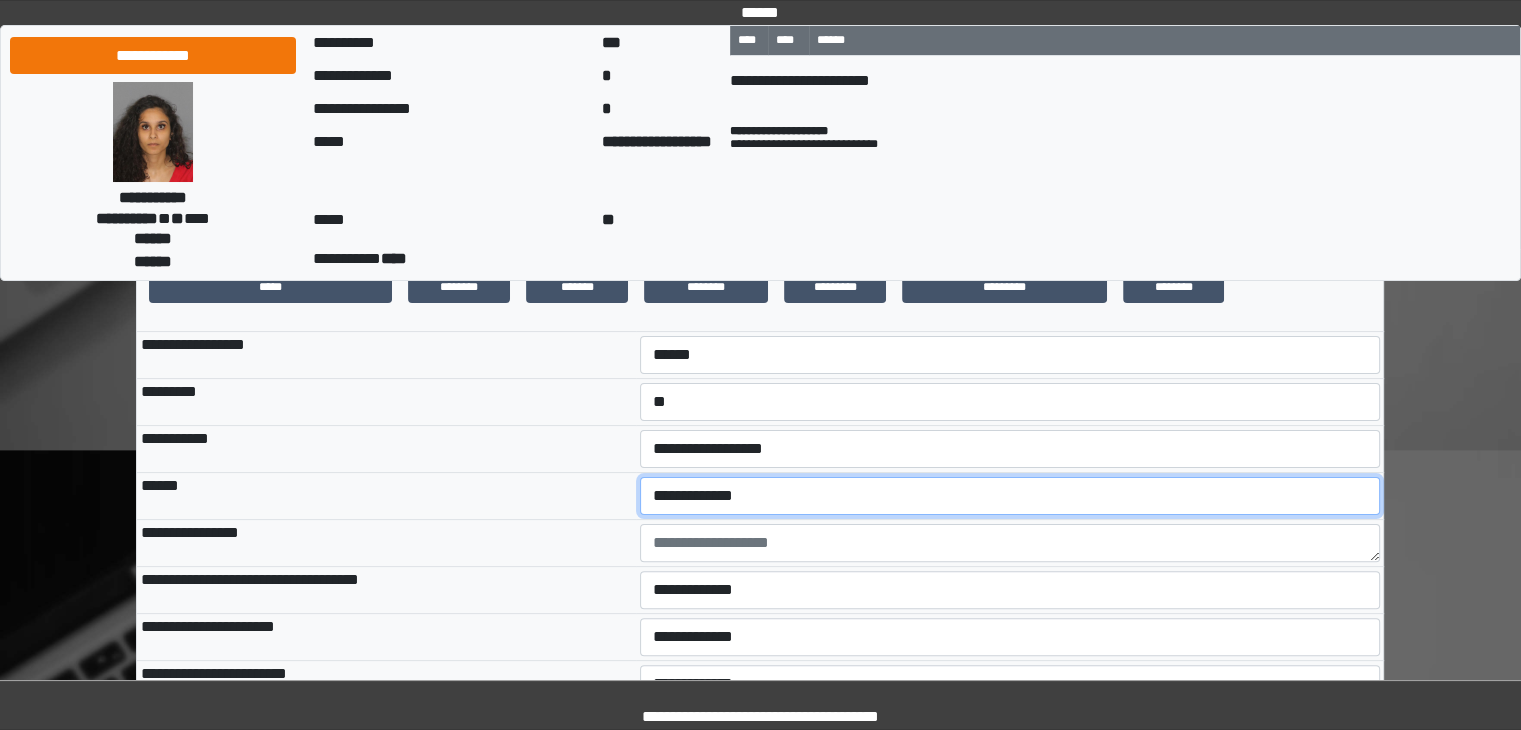 click on "**********" at bounding box center [1010, 496] 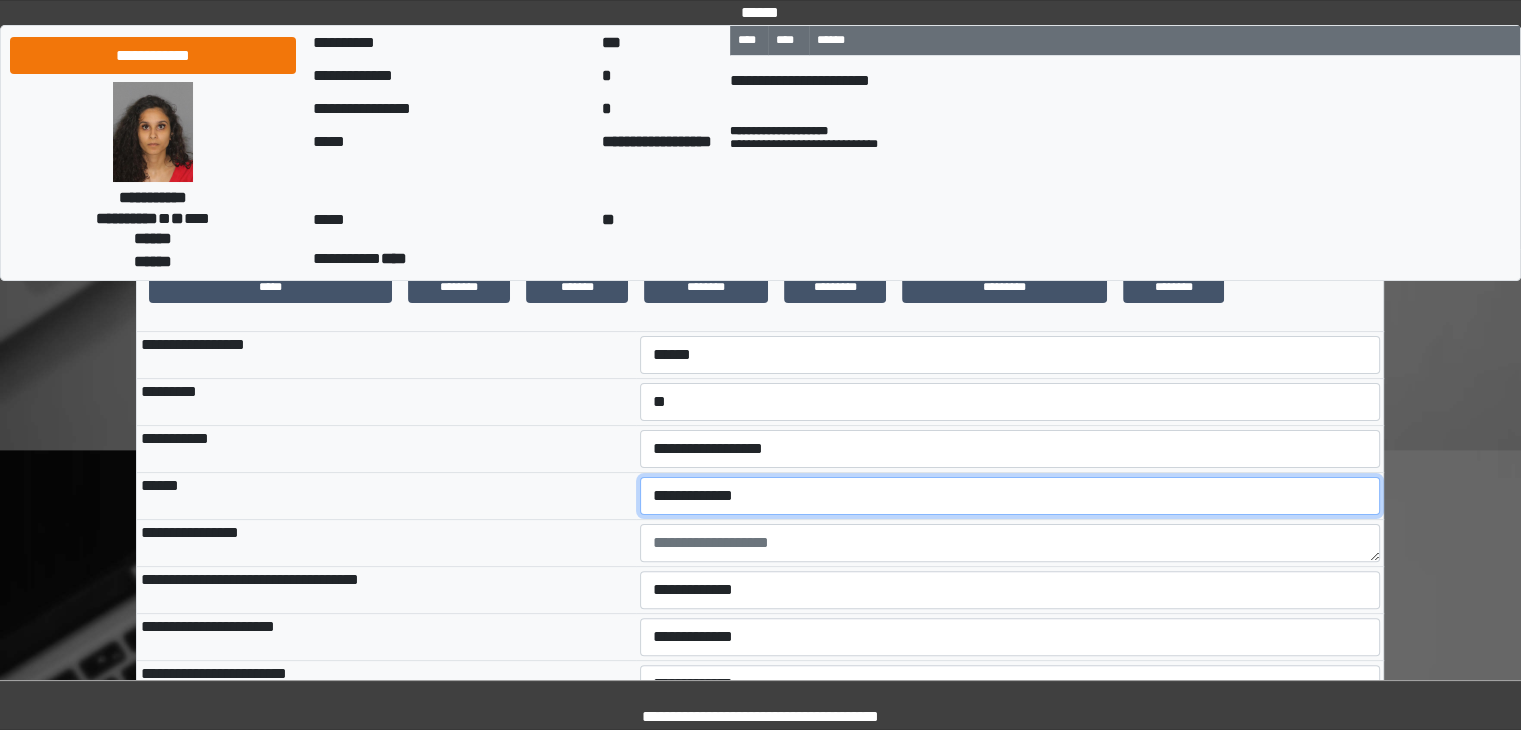 select on "***" 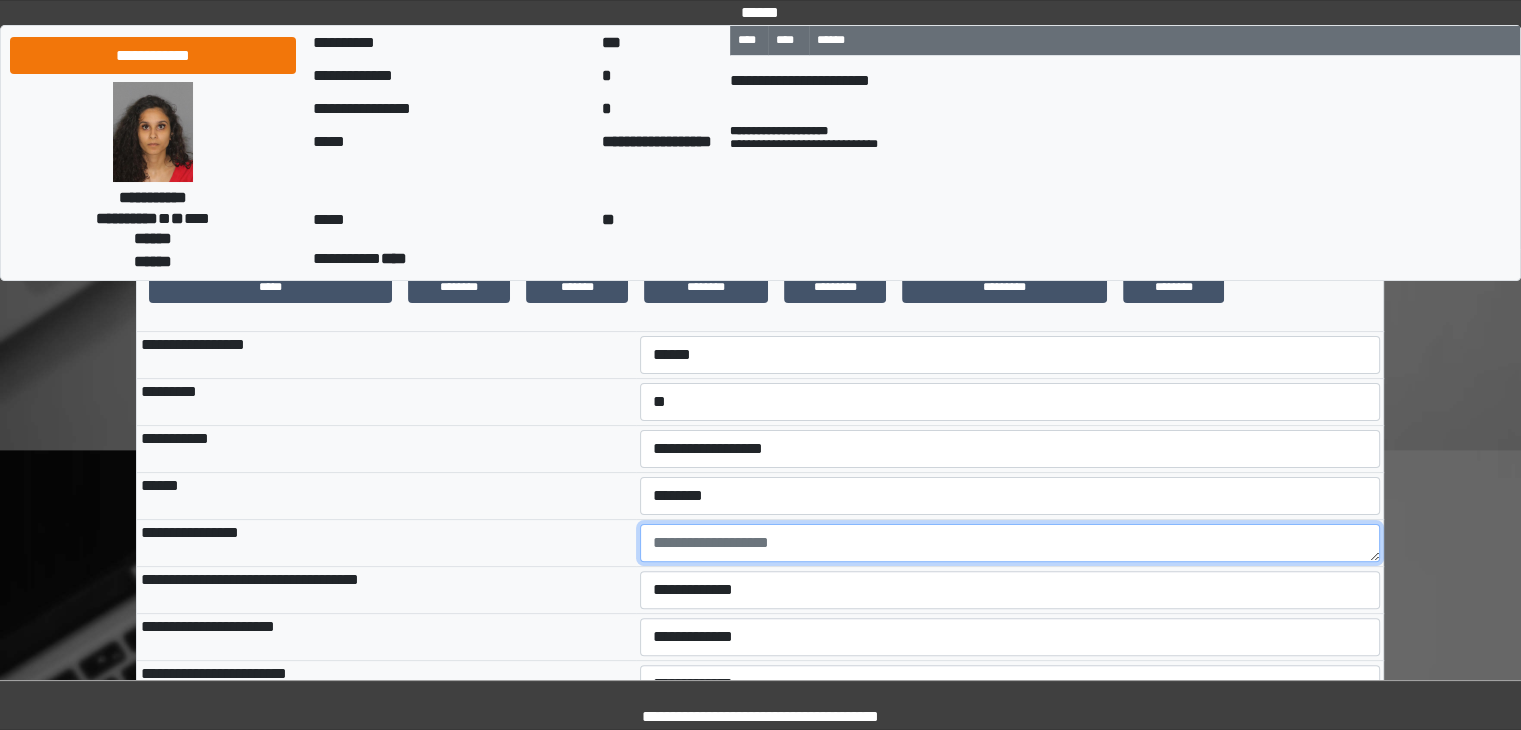 click at bounding box center [1010, 543] 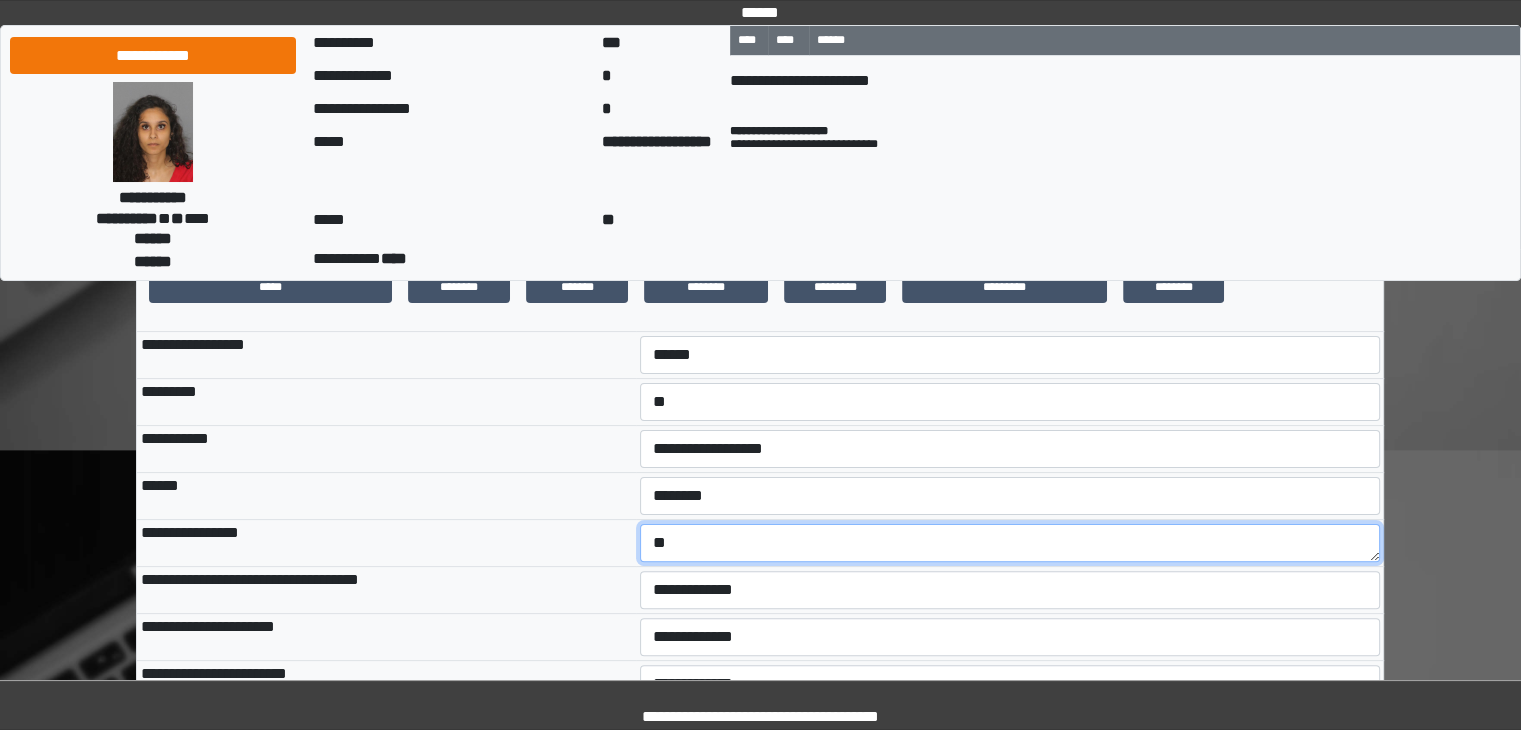 type on "*" 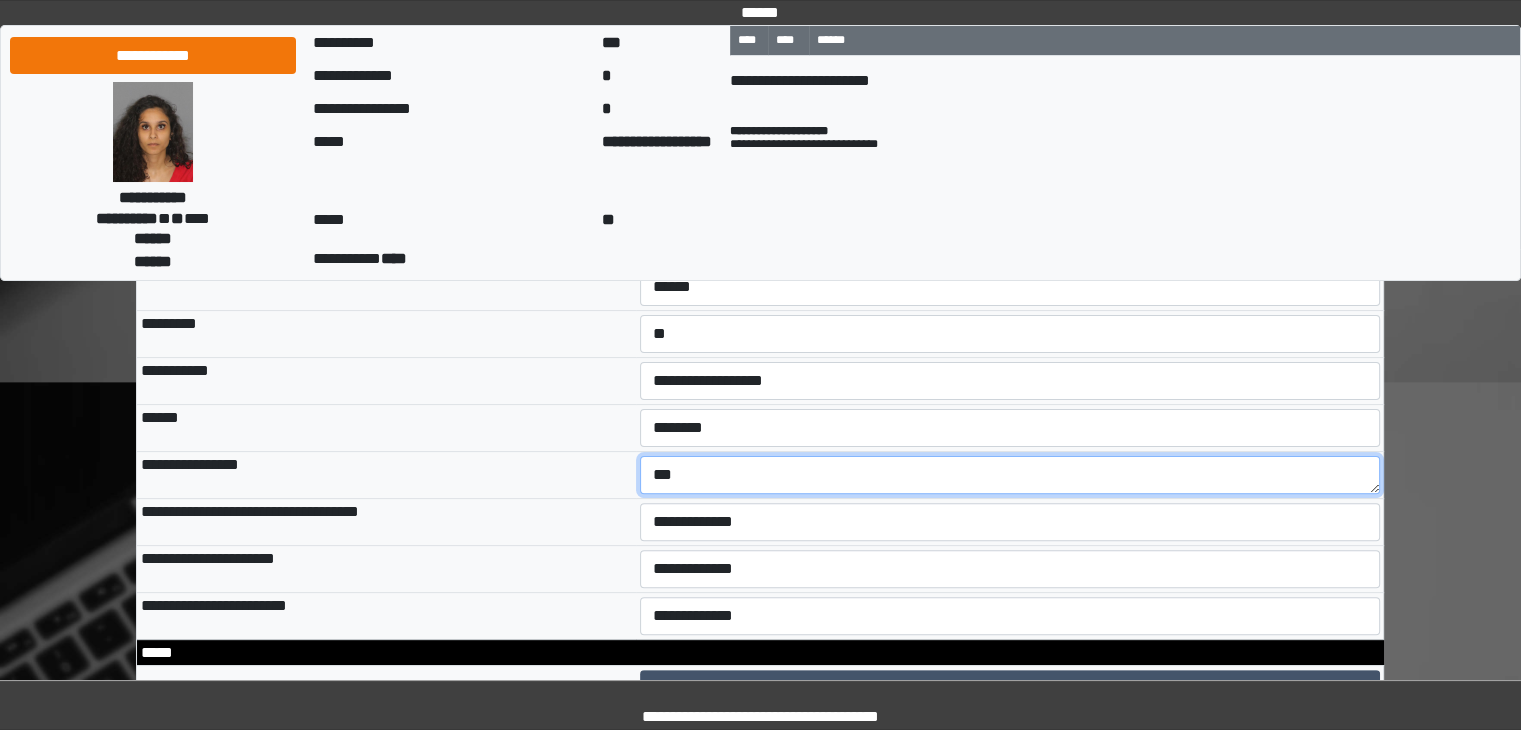 scroll, scrollTop: 600, scrollLeft: 0, axis: vertical 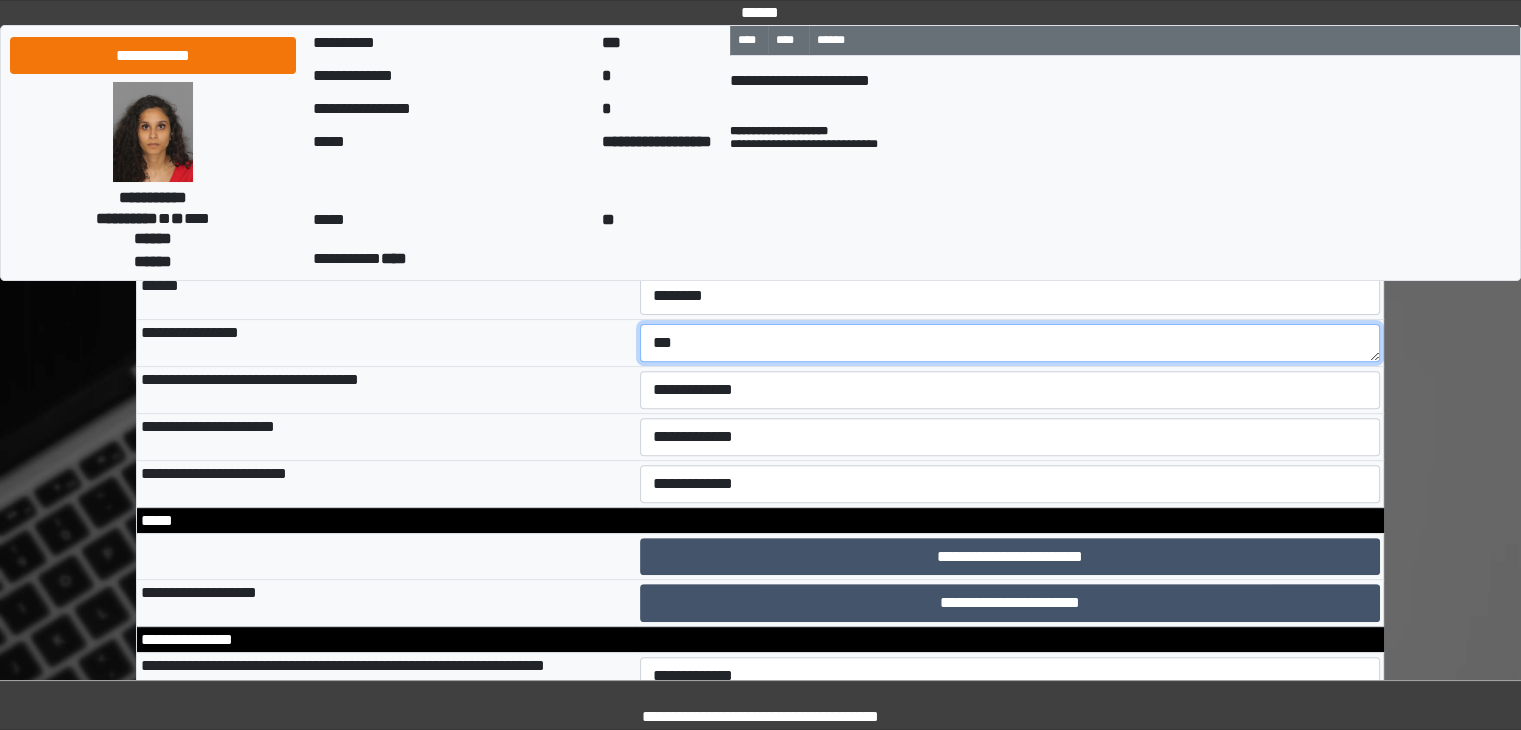 type on "***" 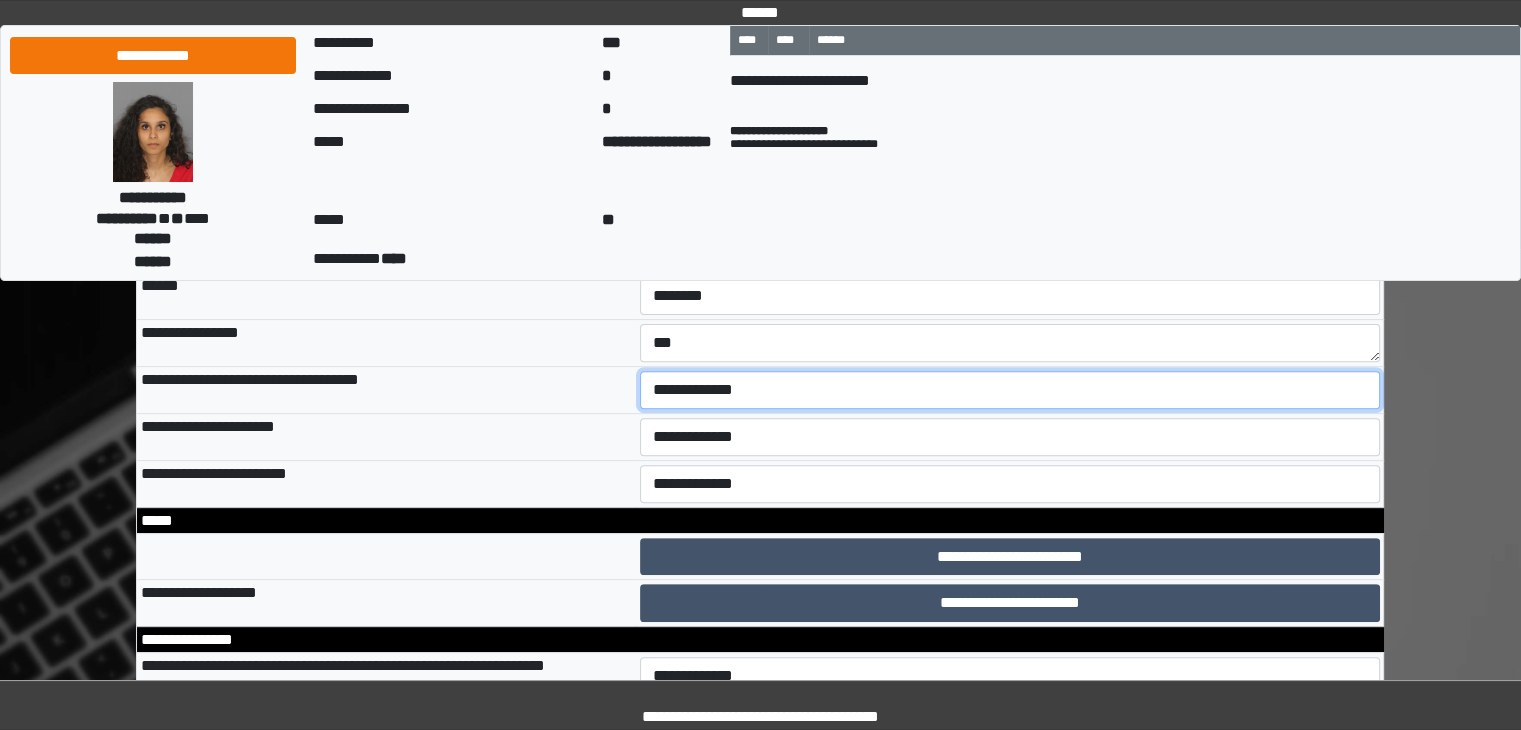 click on "**********" at bounding box center [1010, 390] 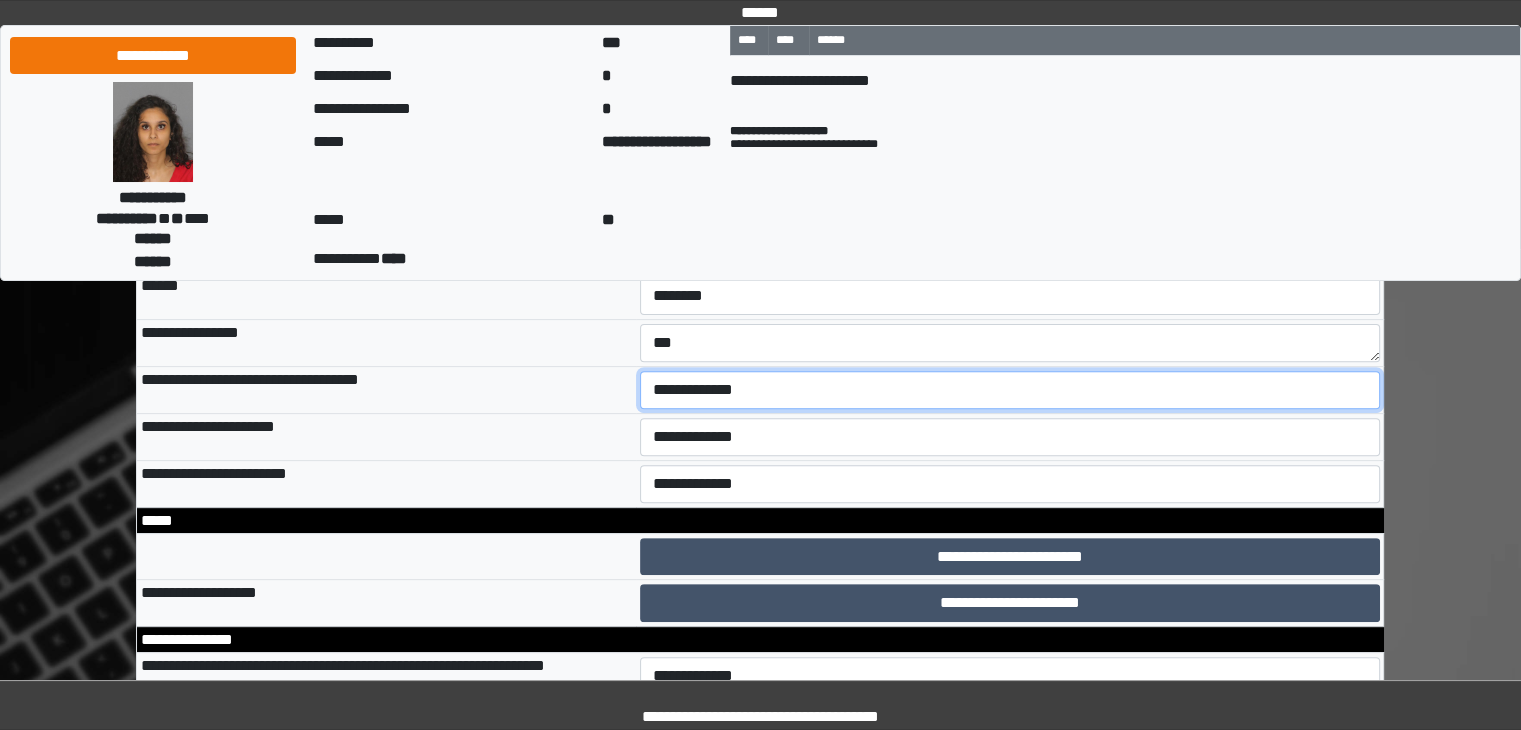 select on "*" 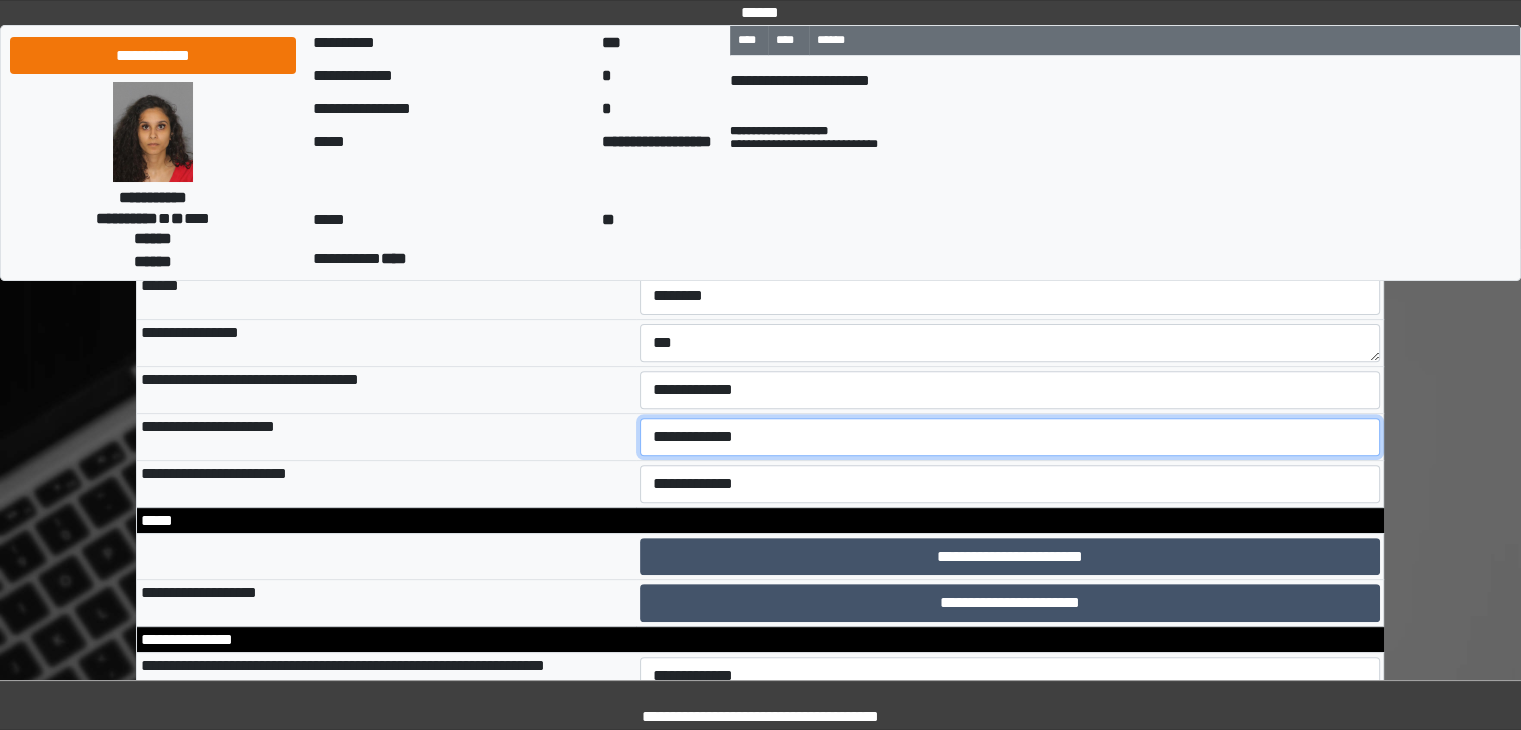 click on "**********" at bounding box center (1010, 437) 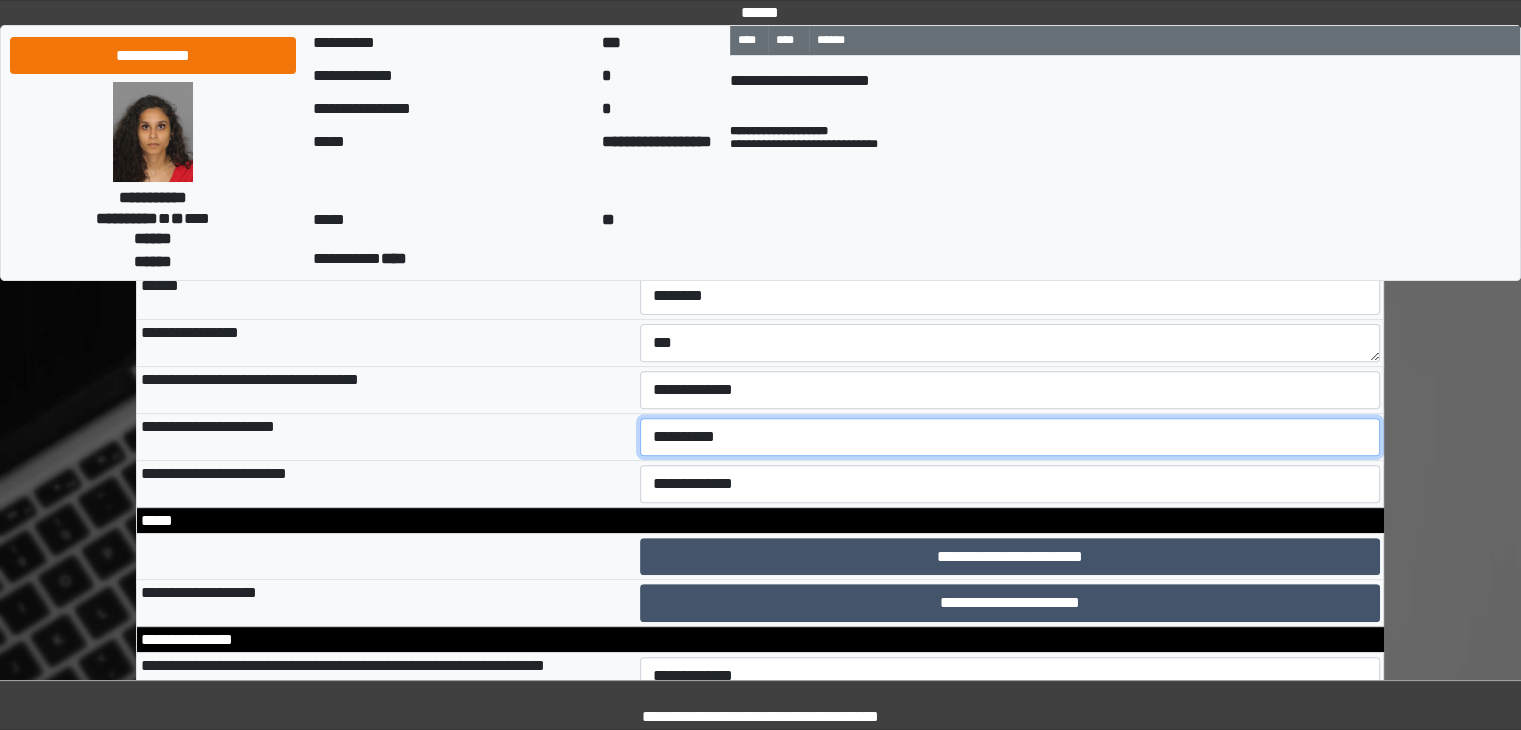 click on "**********" at bounding box center [1010, 437] 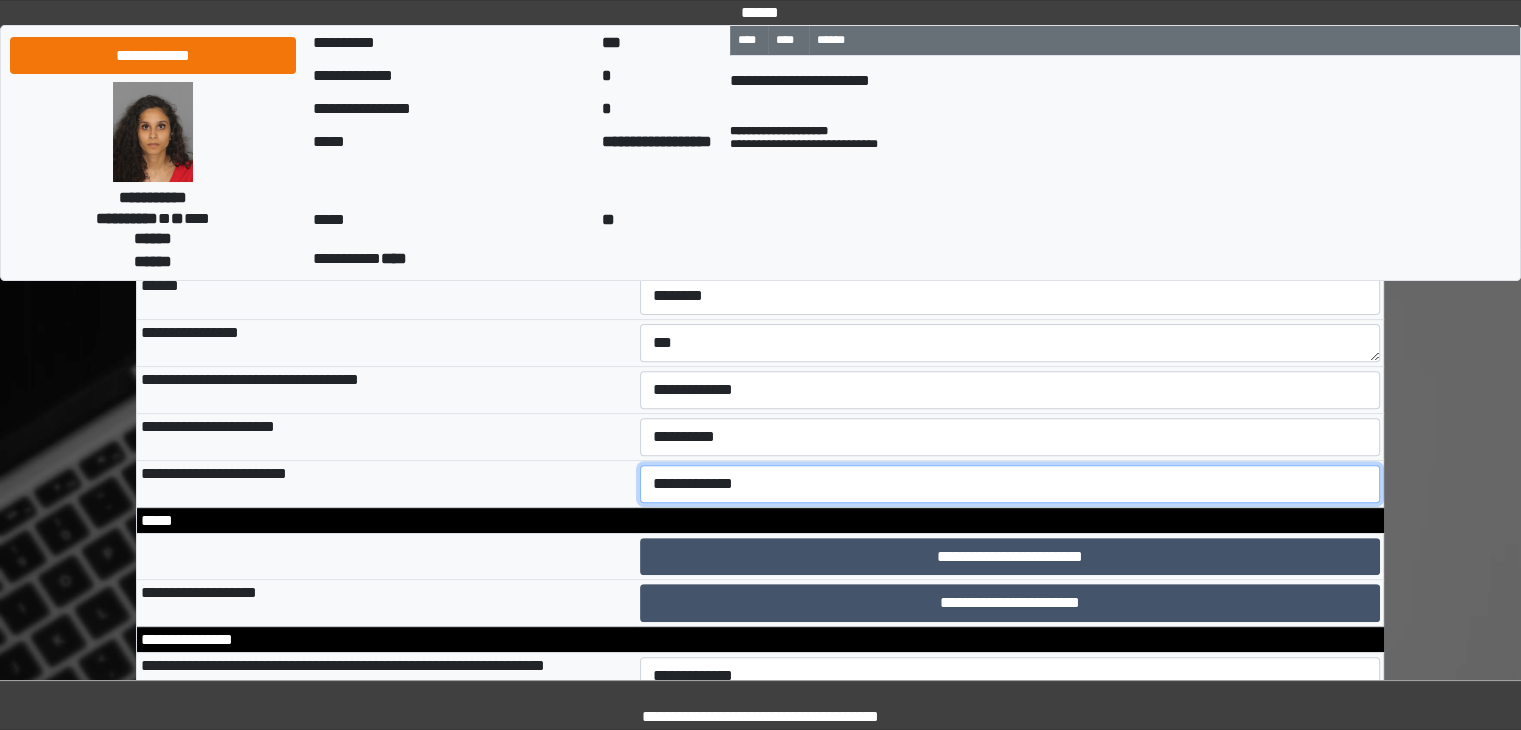 click on "**********" at bounding box center [1010, 484] 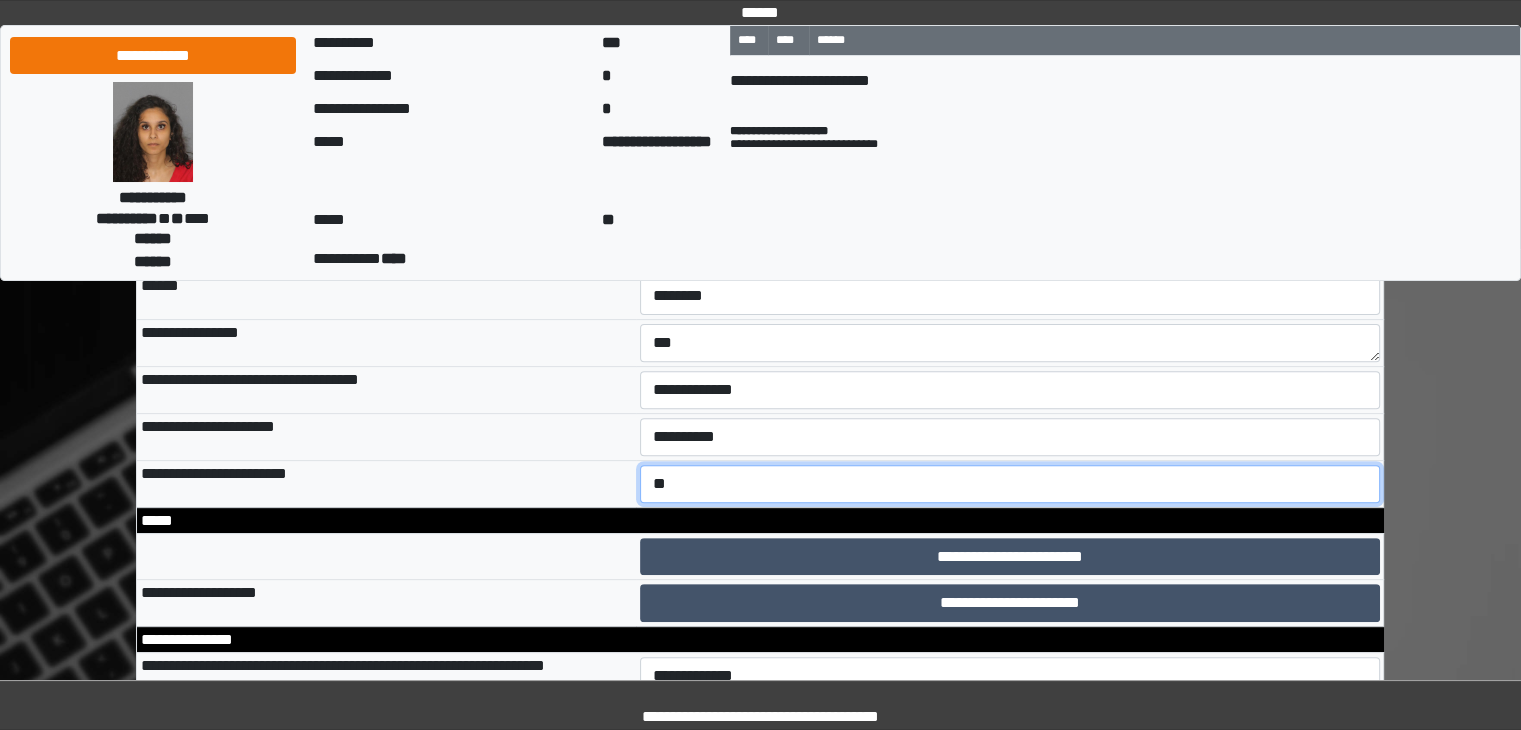 click on "**********" at bounding box center (1010, 484) 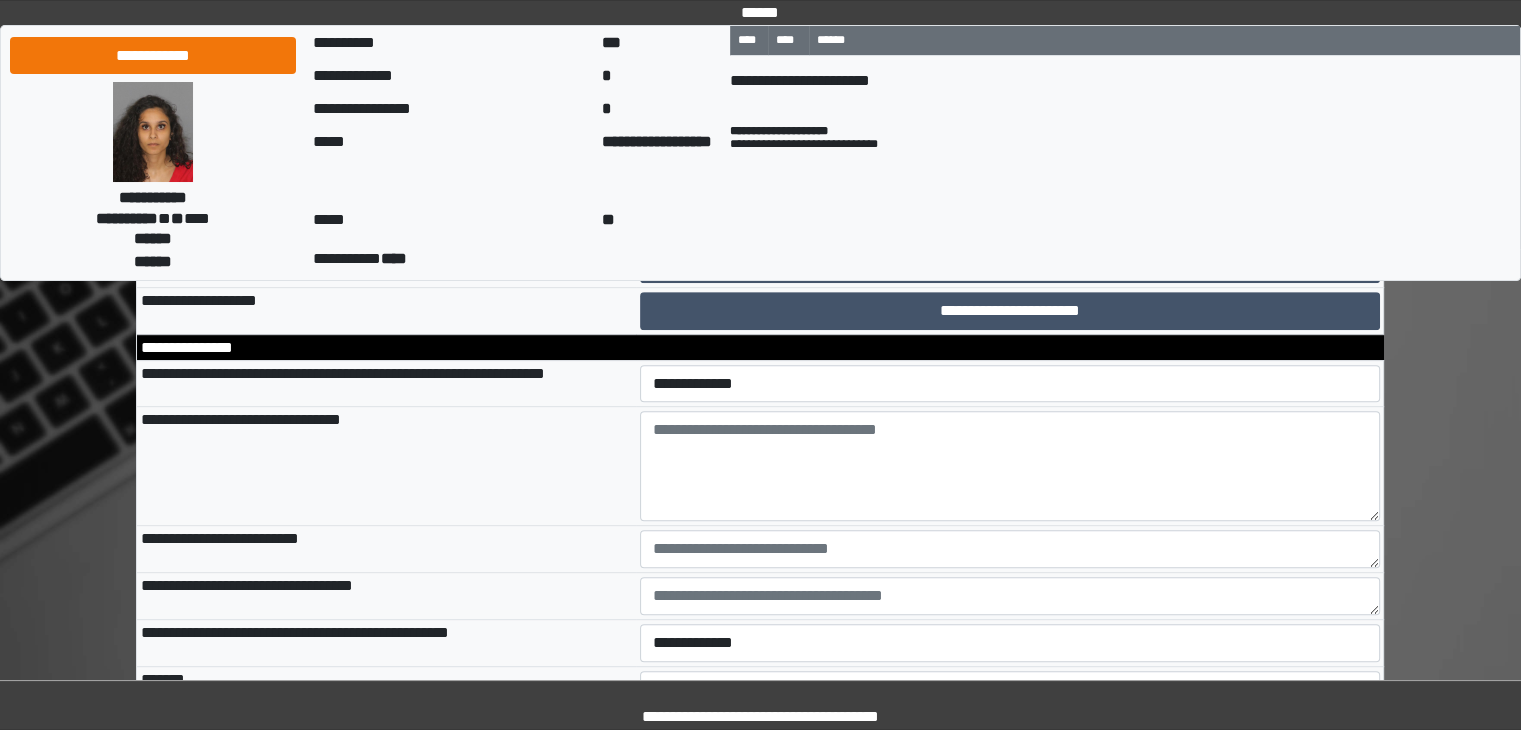 scroll, scrollTop: 900, scrollLeft: 0, axis: vertical 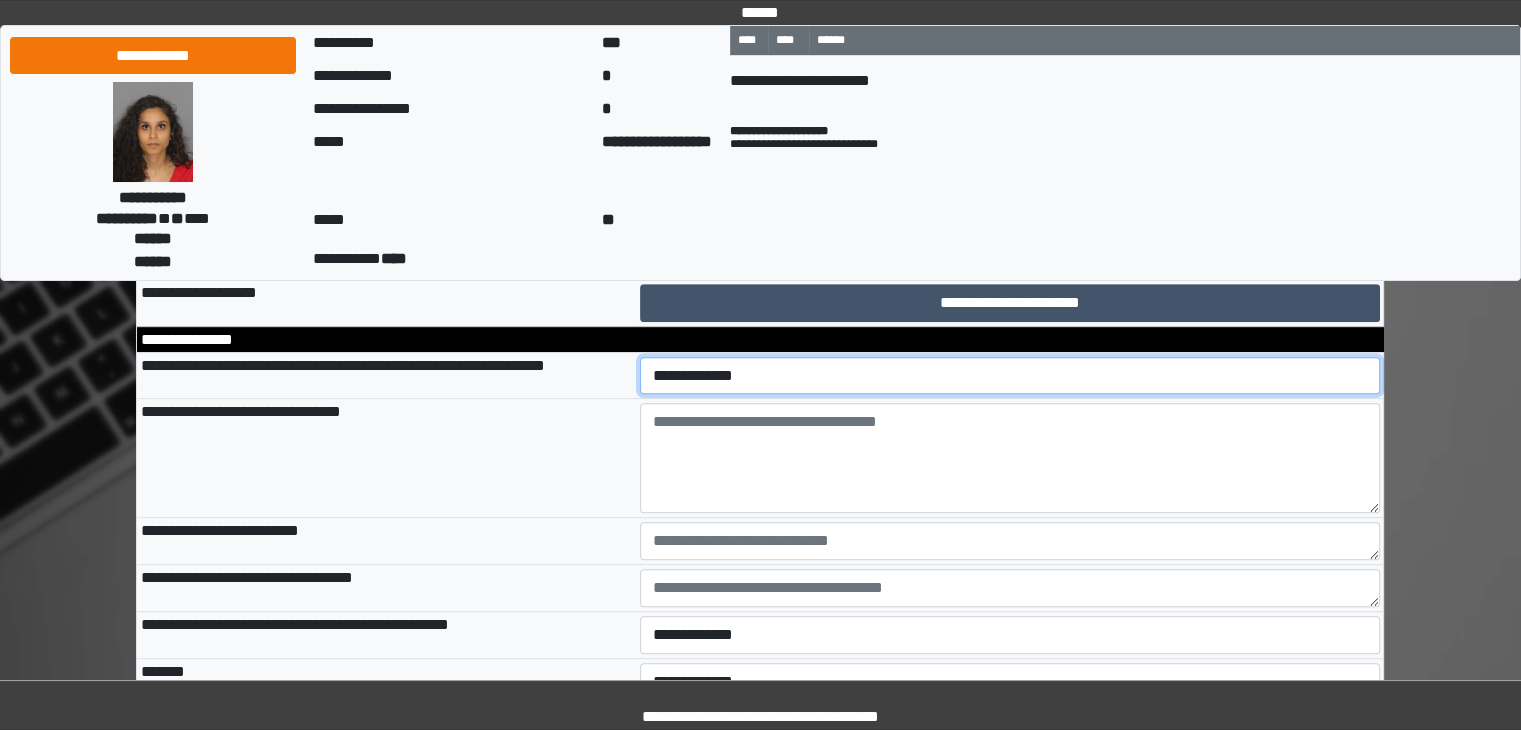 click on "**********" at bounding box center (1010, 376) 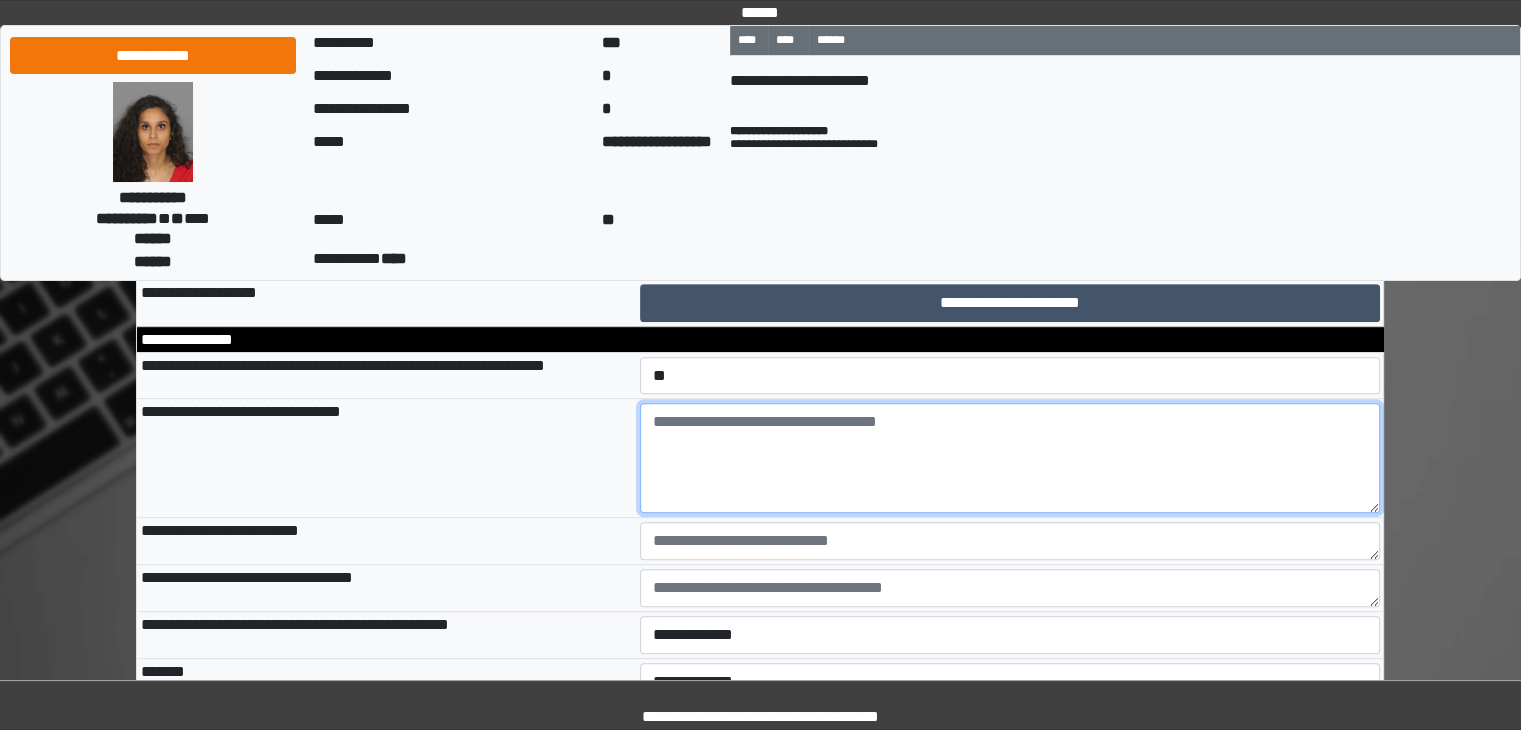 click at bounding box center [1010, 458] 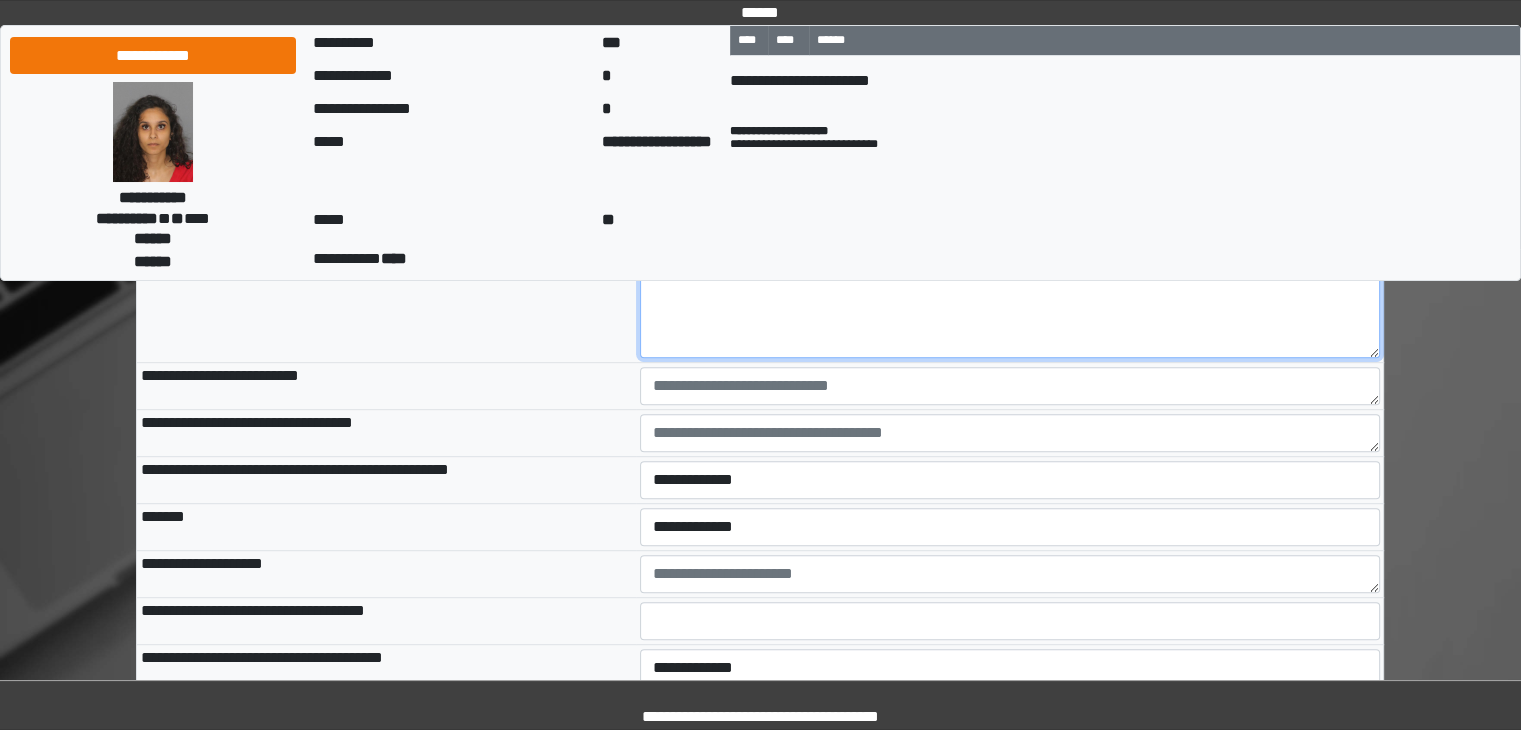 scroll, scrollTop: 1100, scrollLeft: 0, axis: vertical 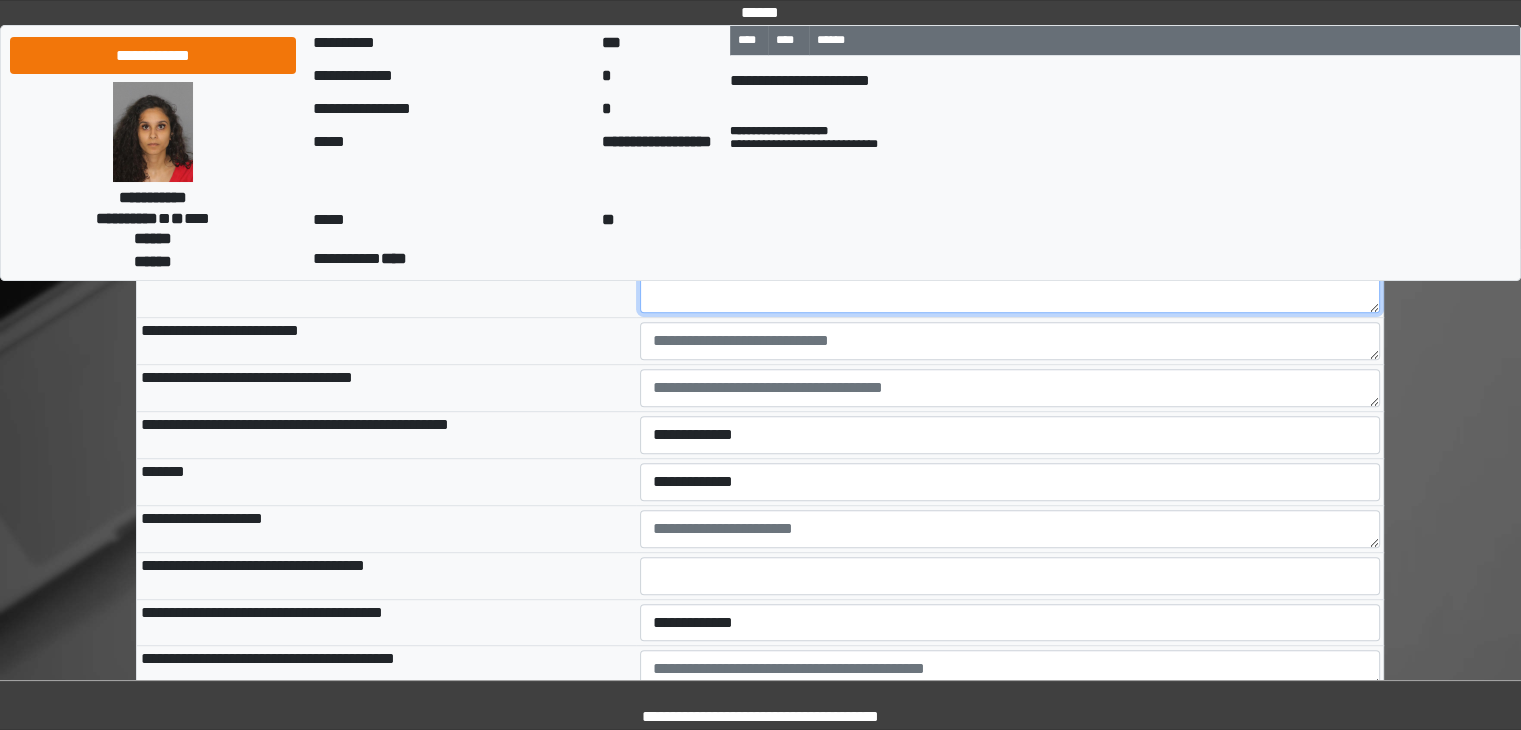 type on "**********" 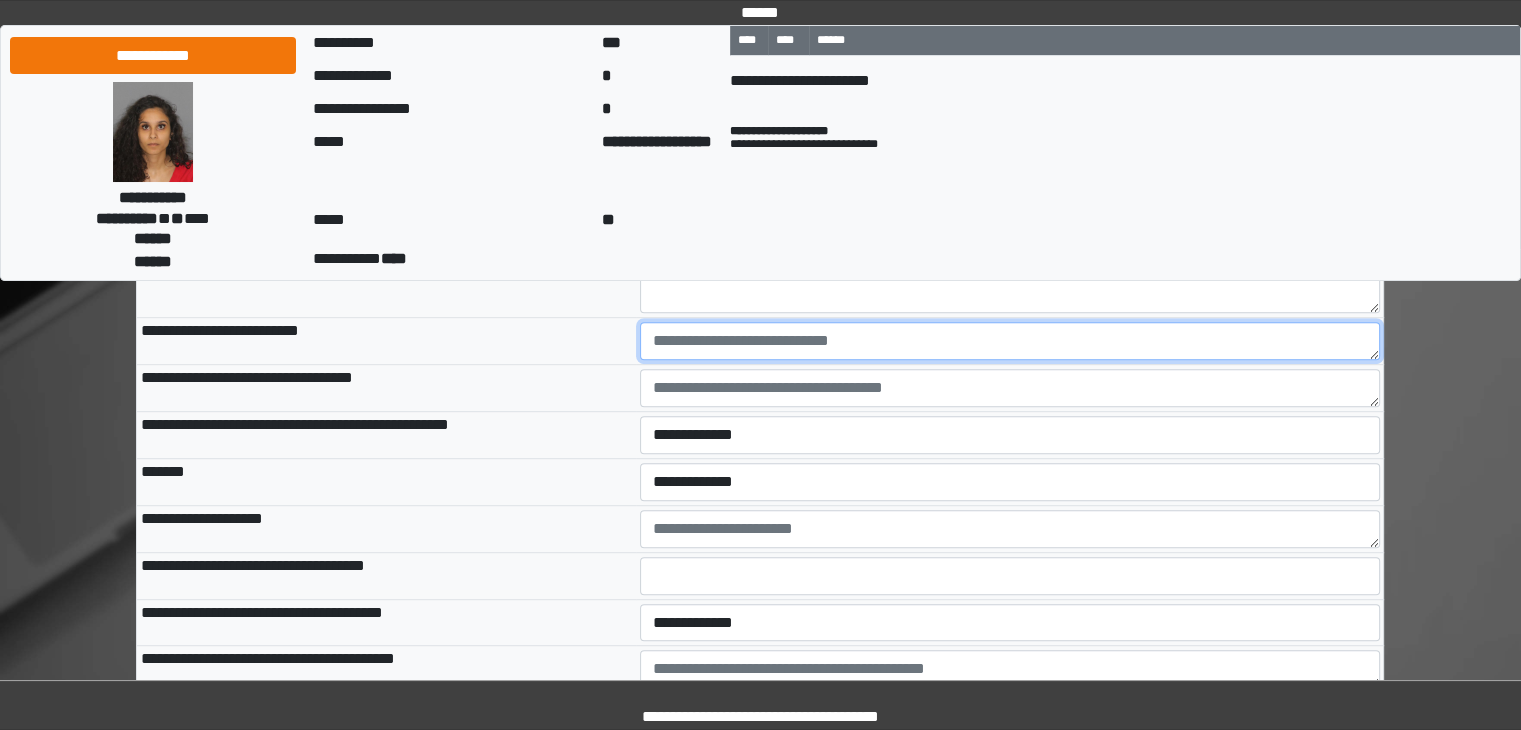click at bounding box center [1010, 341] 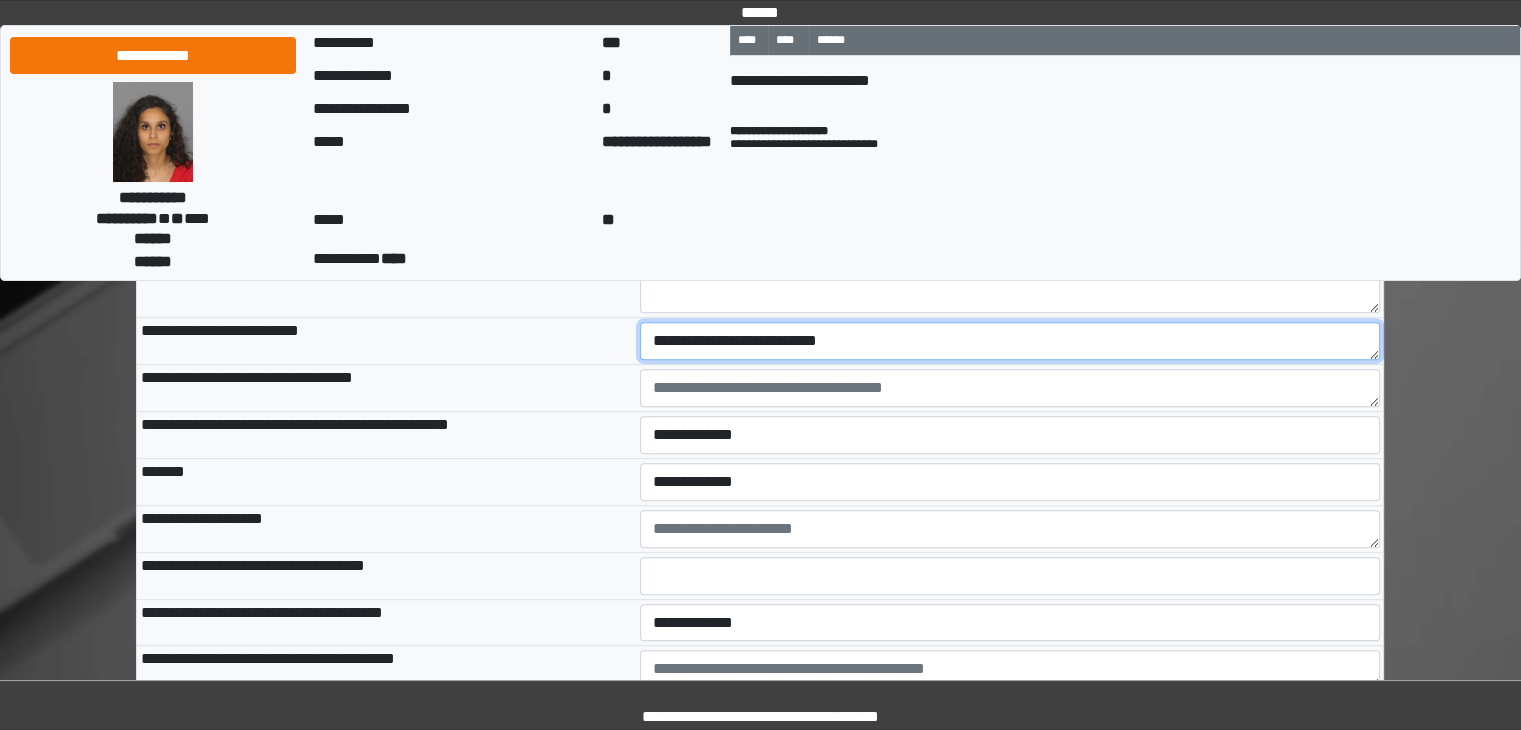type on "**********" 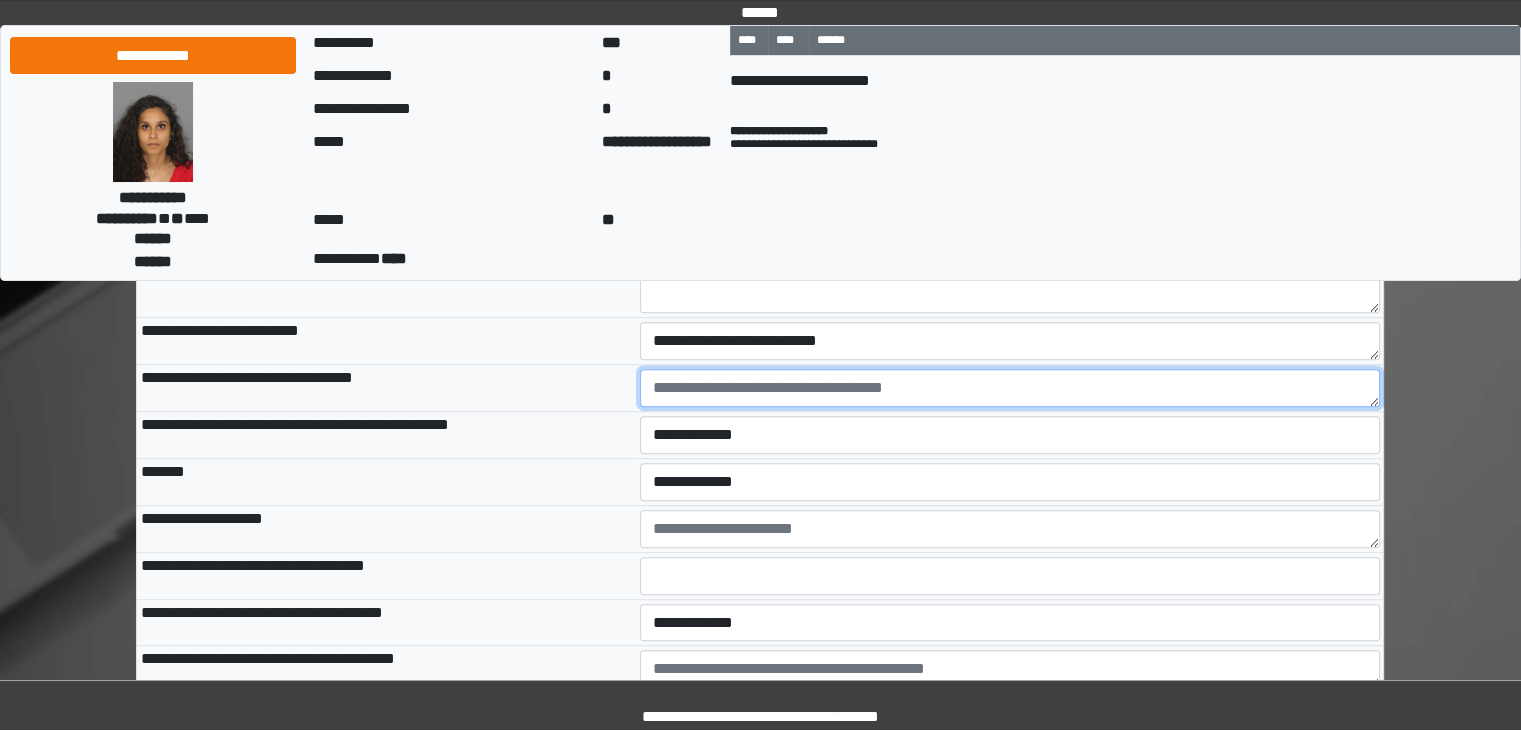 click at bounding box center (1010, 388) 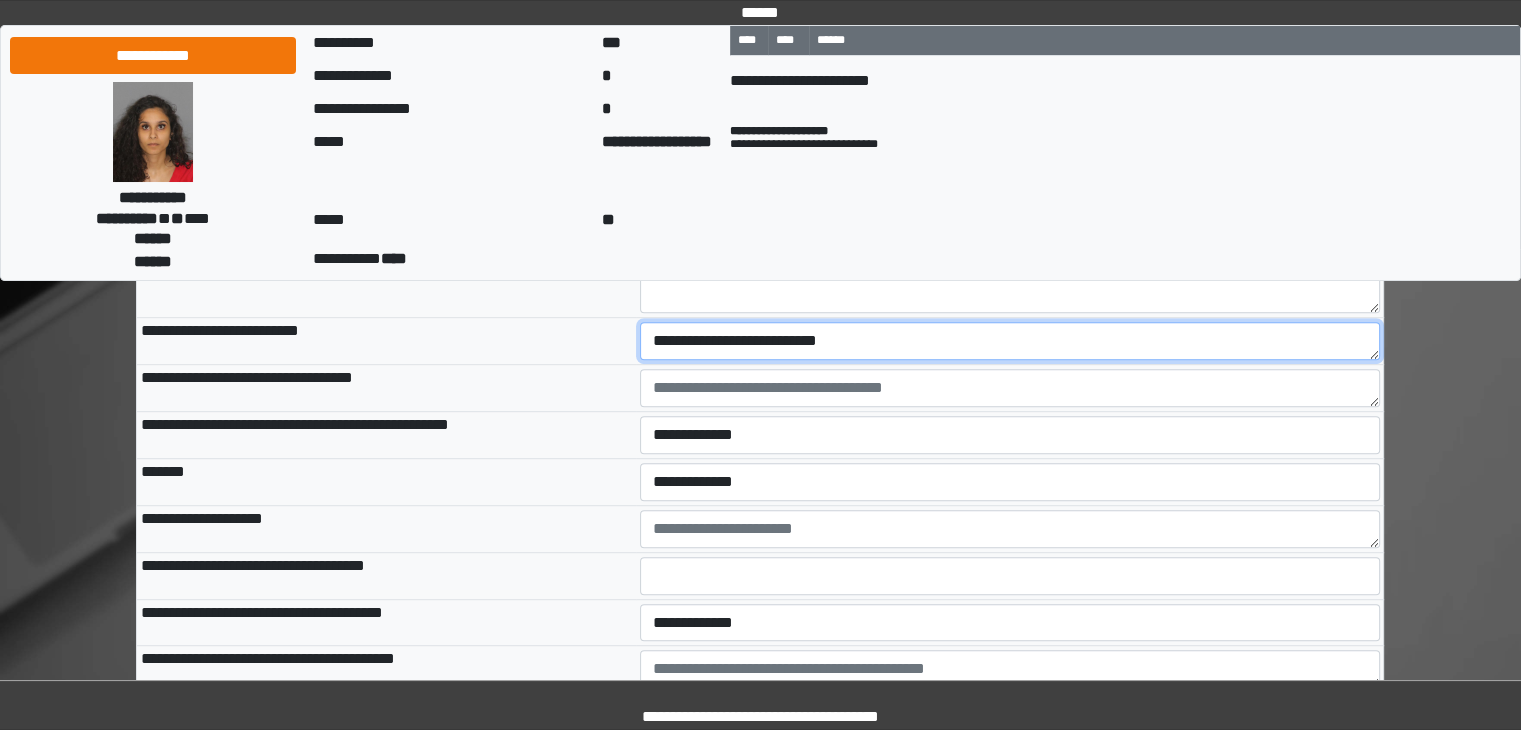 drag, startPoint x: 863, startPoint y: 381, endPoint x: 644, endPoint y: 408, distance: 220.65811 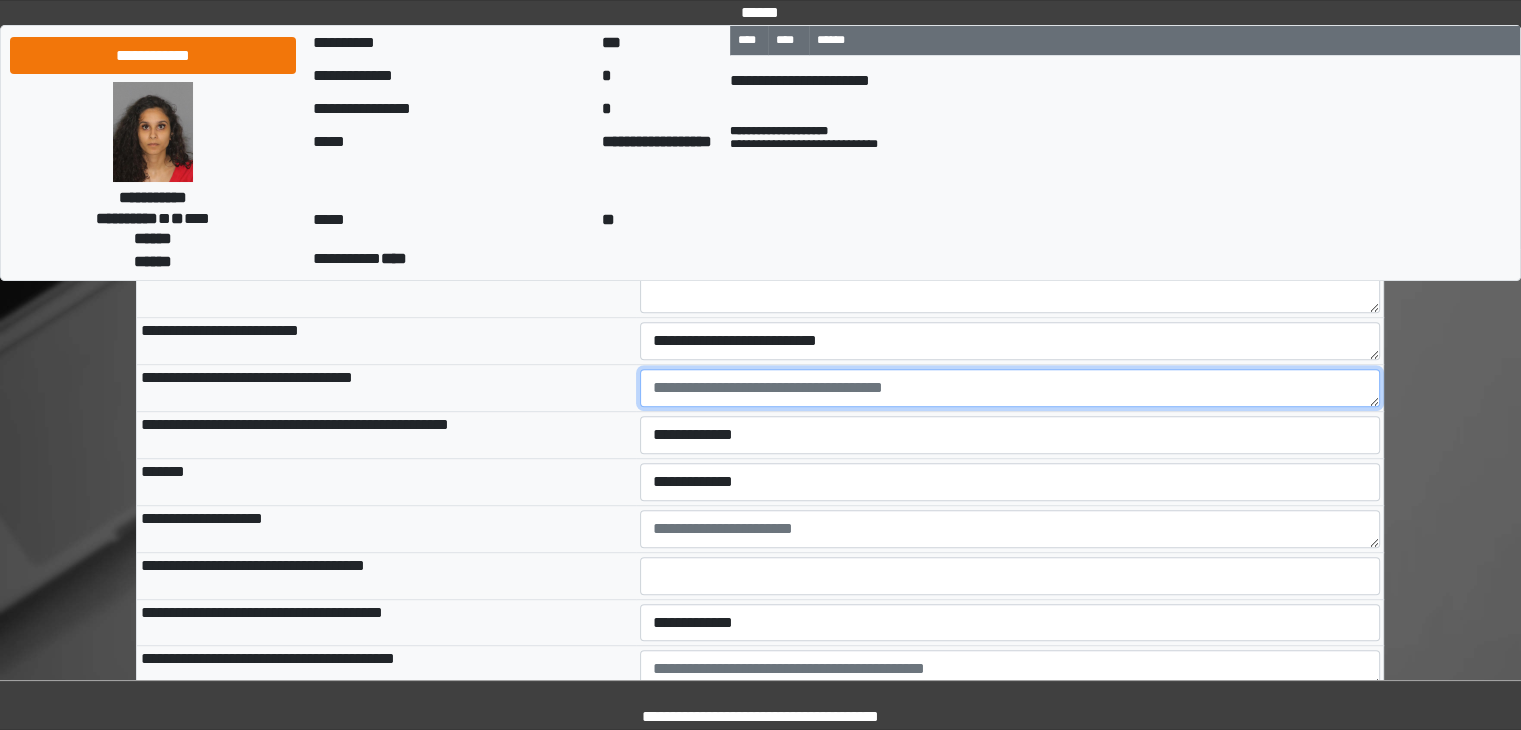 click at bounding box center [1010, 388] 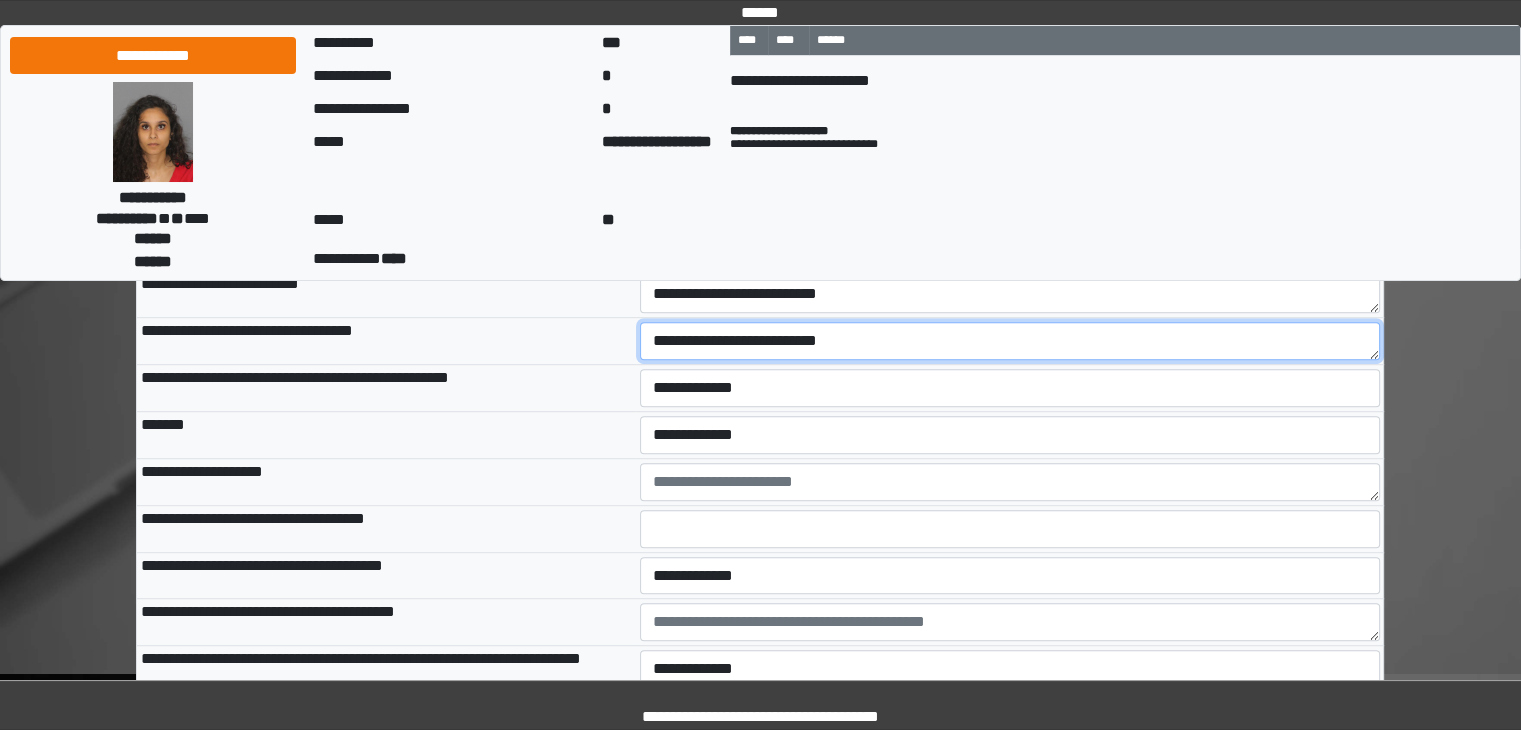 scroll, scrollTop: 1100, scrollLeft: 0, axis: vertical 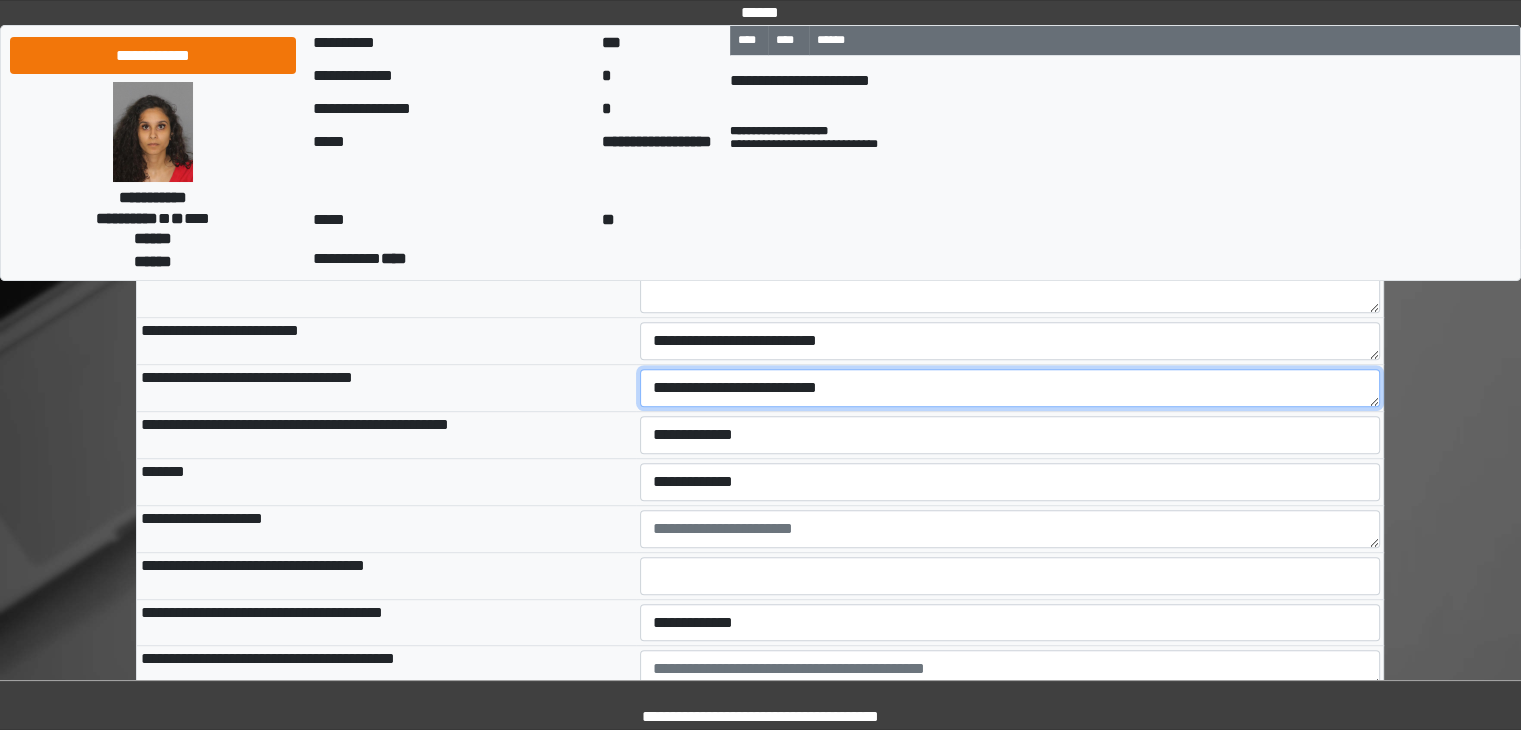 type on "**********" 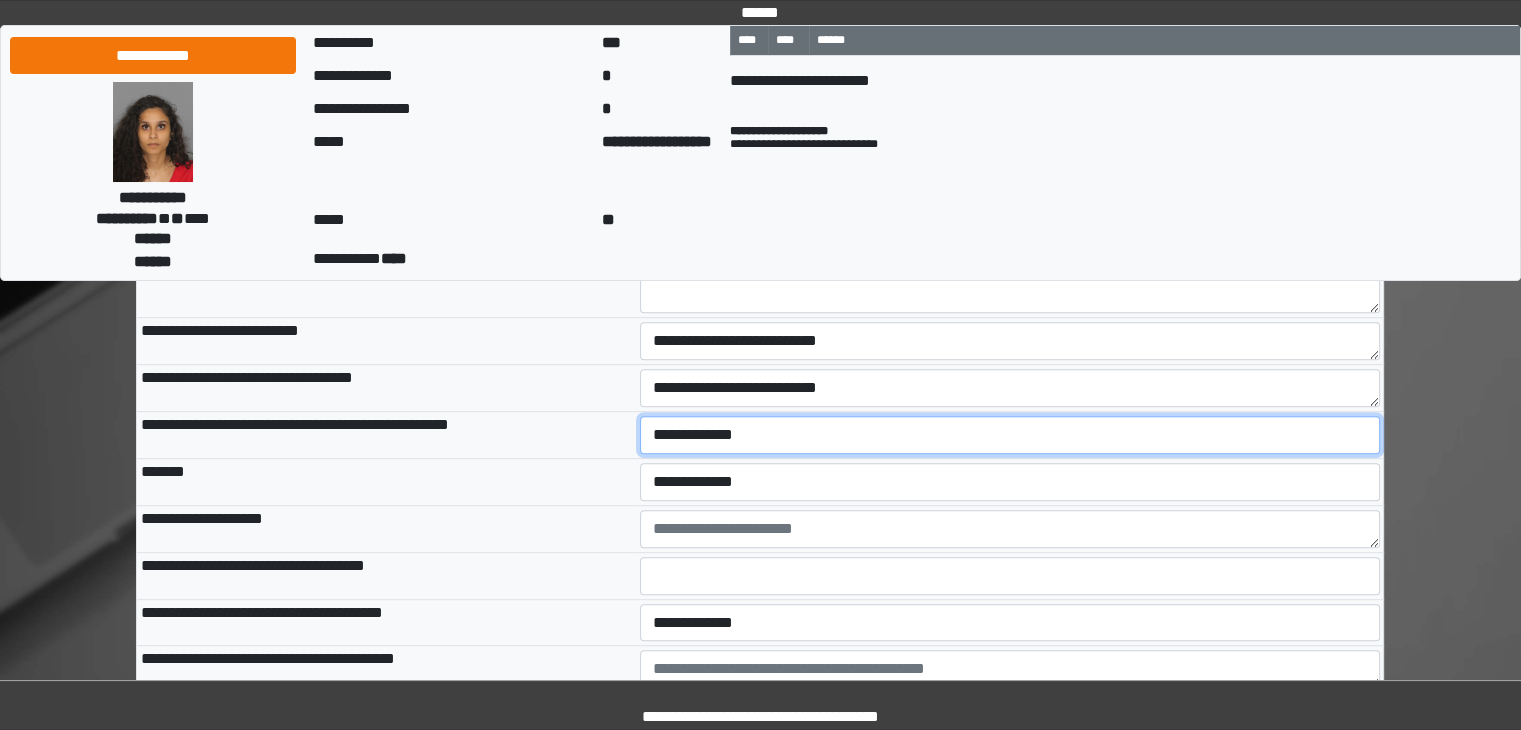 click on "**********" at bounding box center [1010, 435] 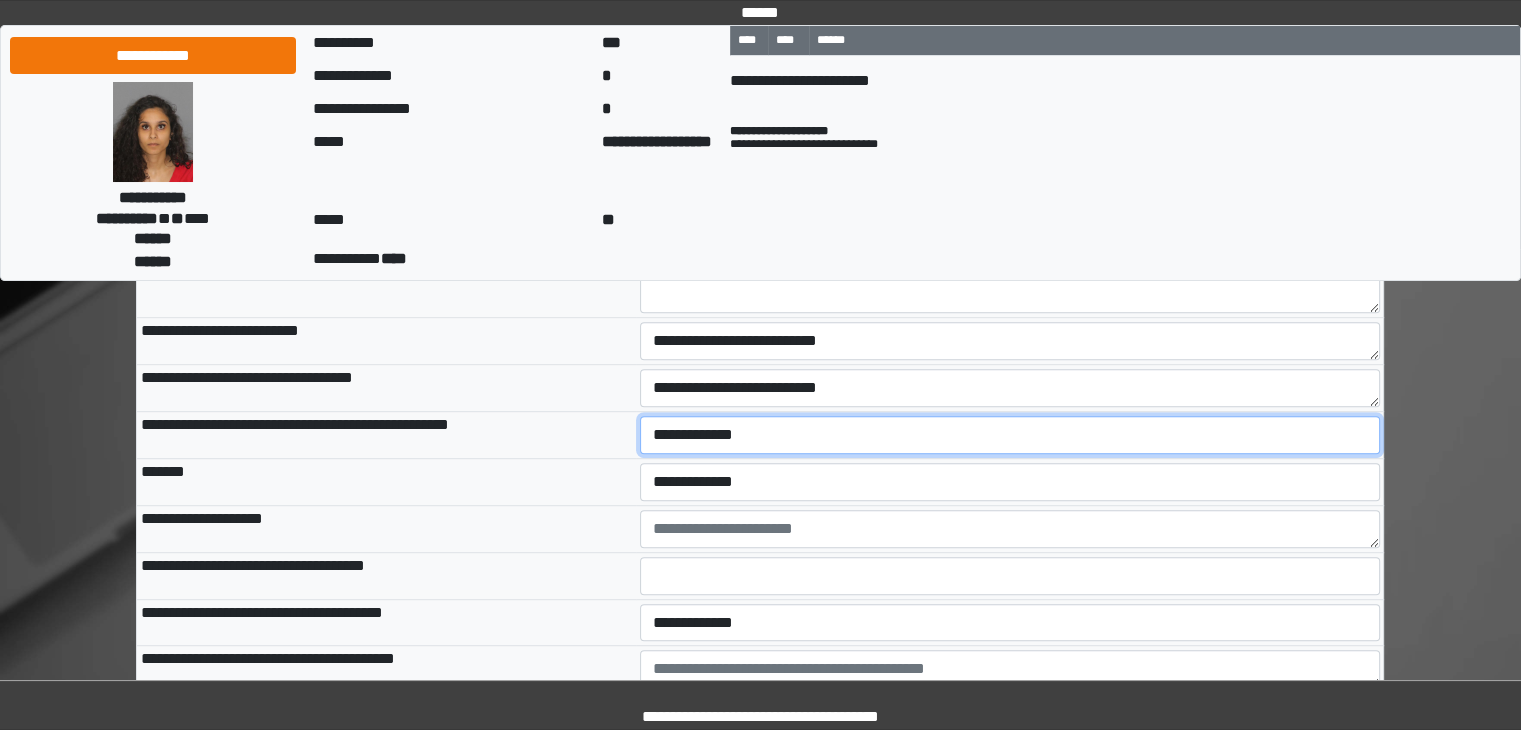 select on "*" 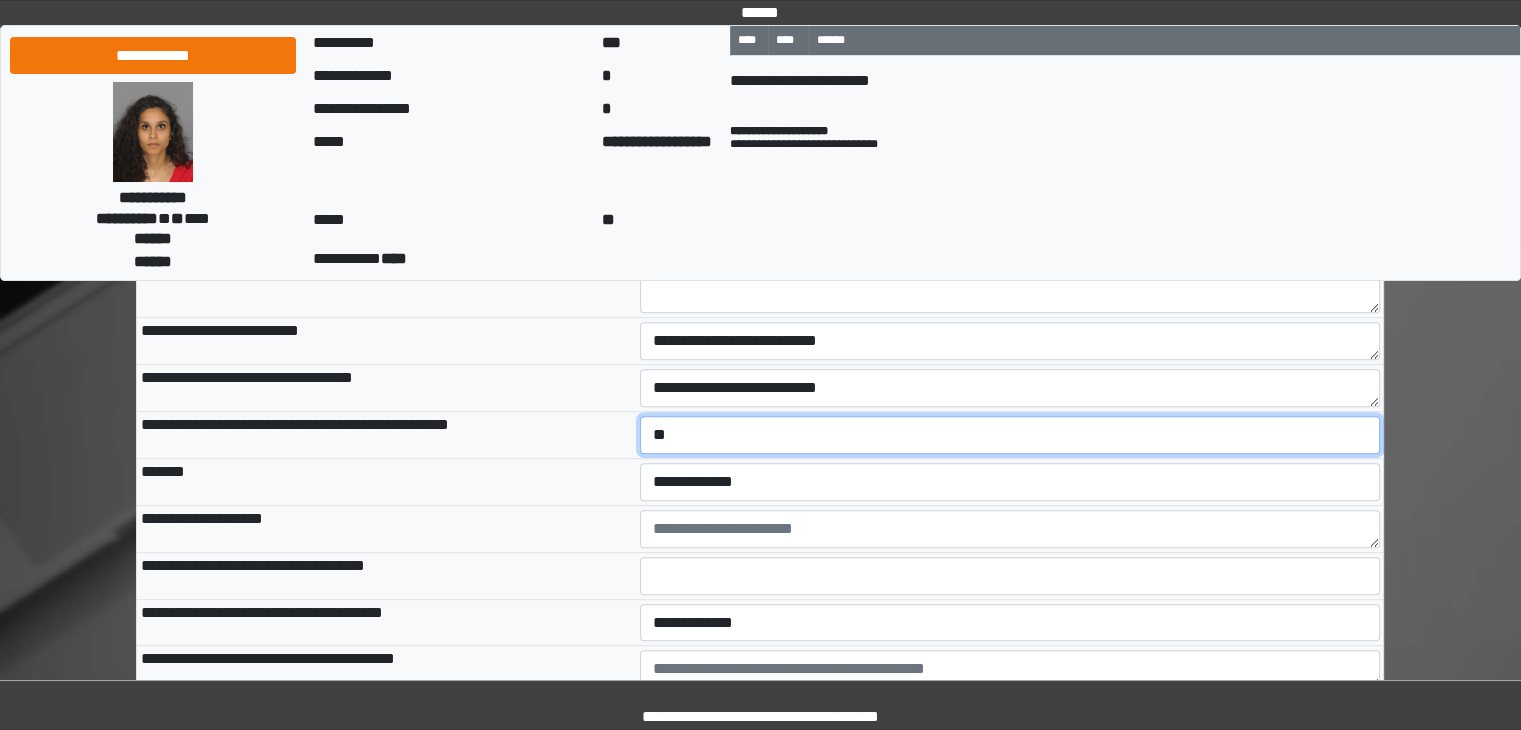 click on "**********" at bounding box center [1010, 435] 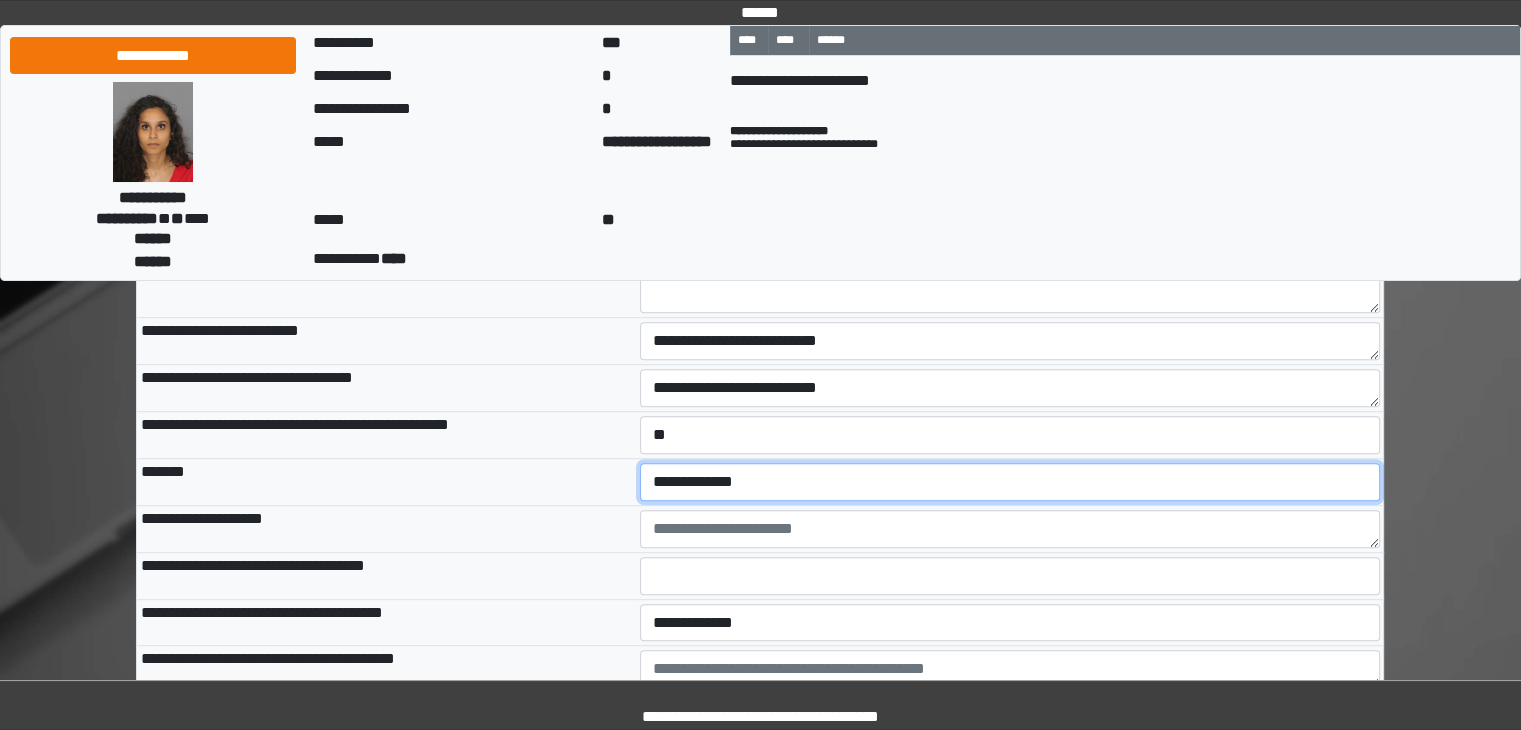click on "**********" at bounding box center (1010, 482) 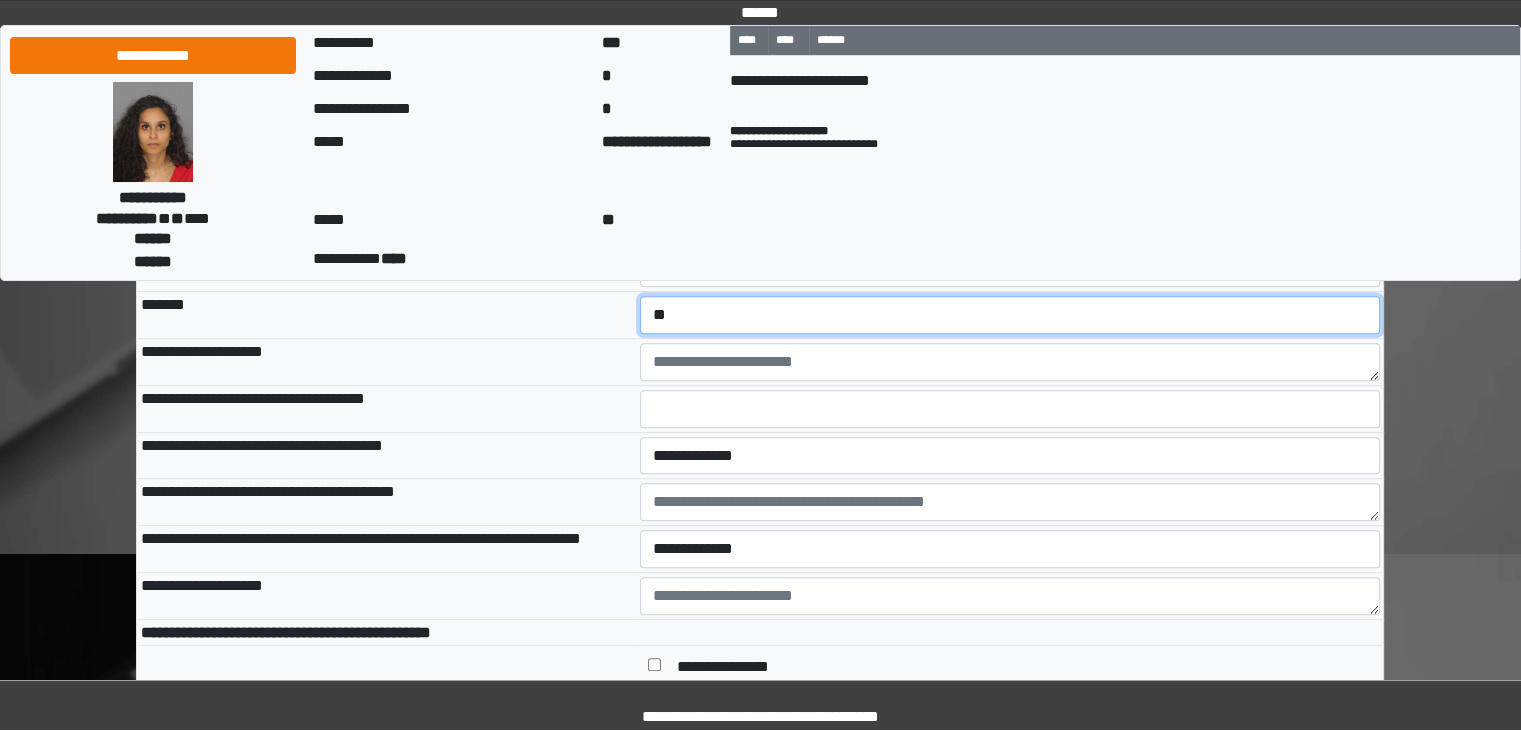 scroll, scrollTop: 1300, scrollLeft: 0, axis: vertical 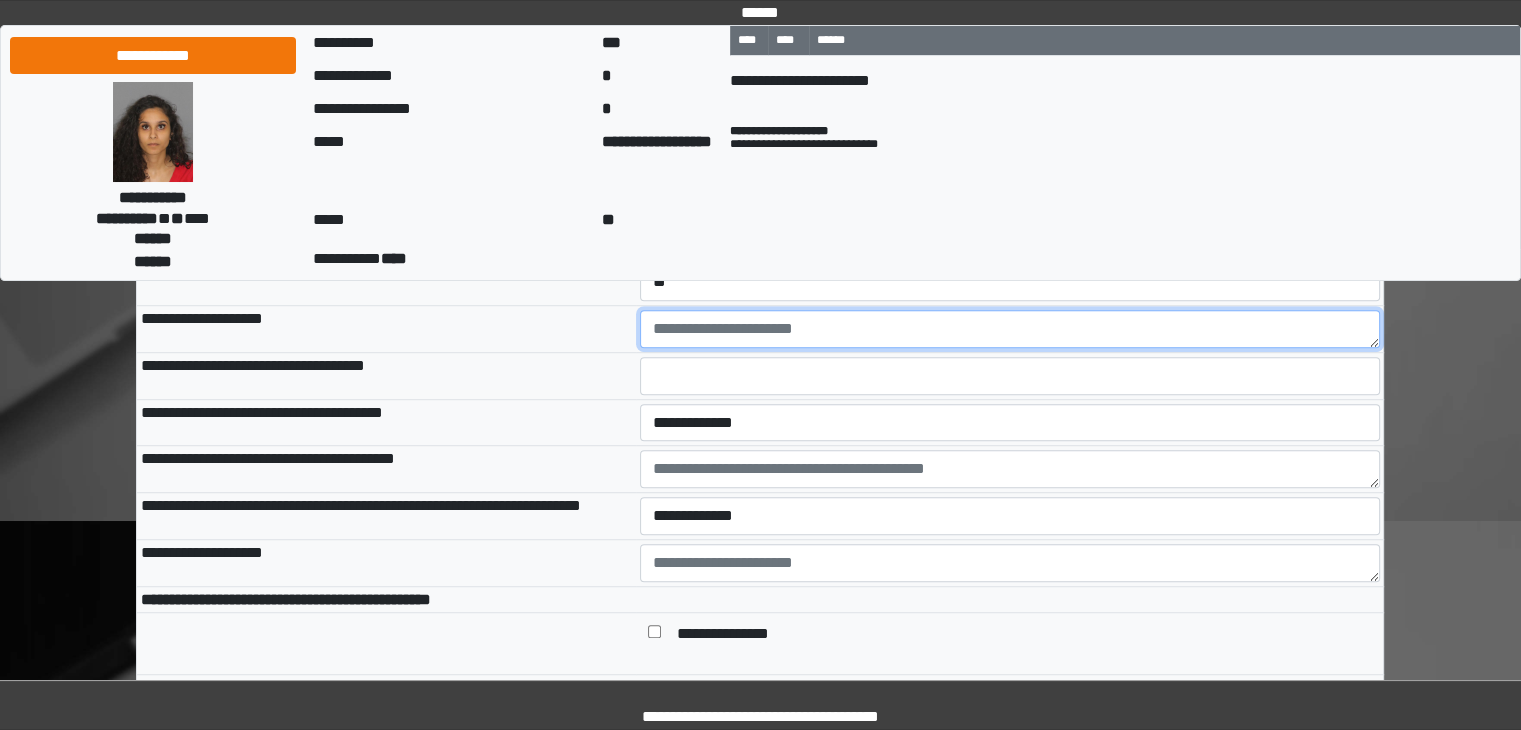 click at bounding box center (1010, 329) 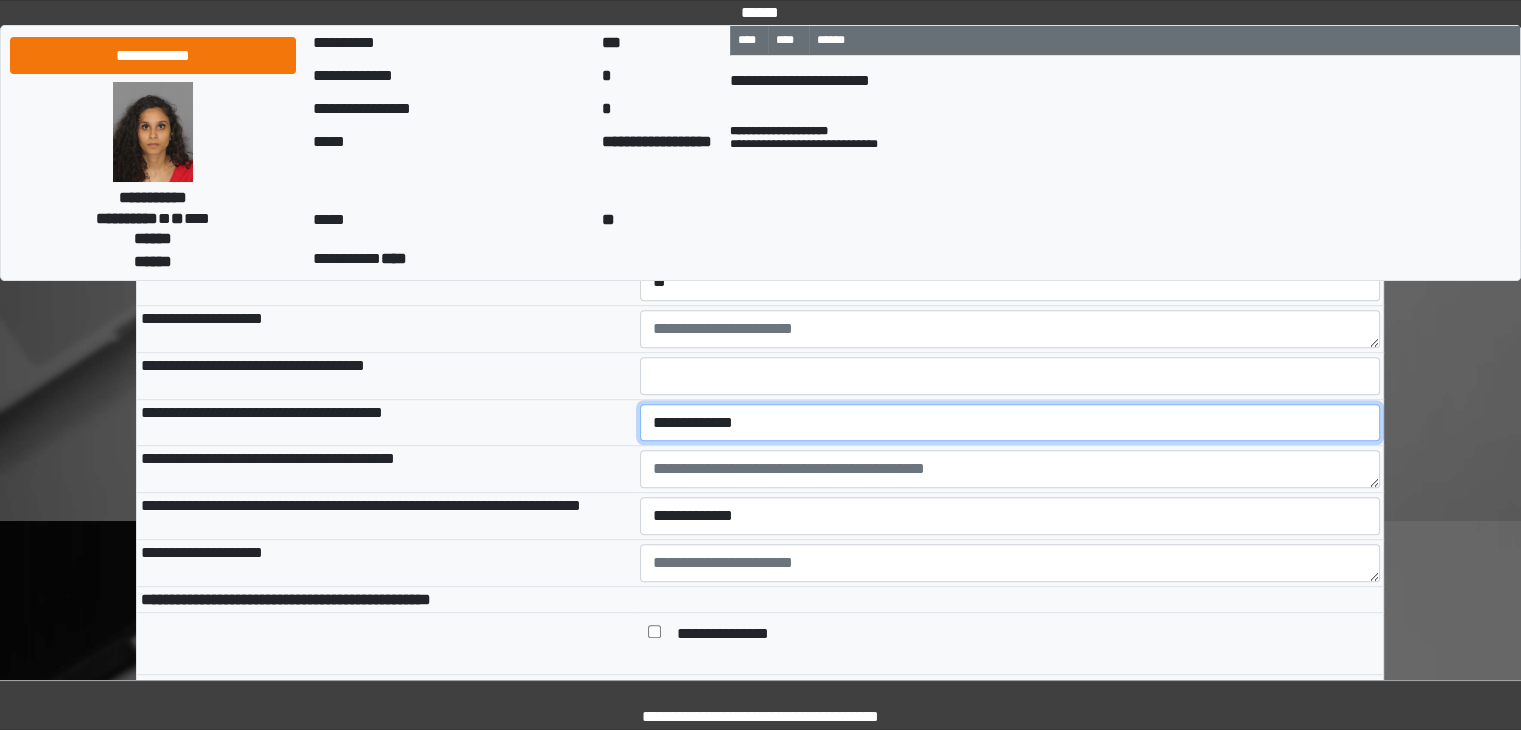 click on "**********" at bounding box center [1010, 423] 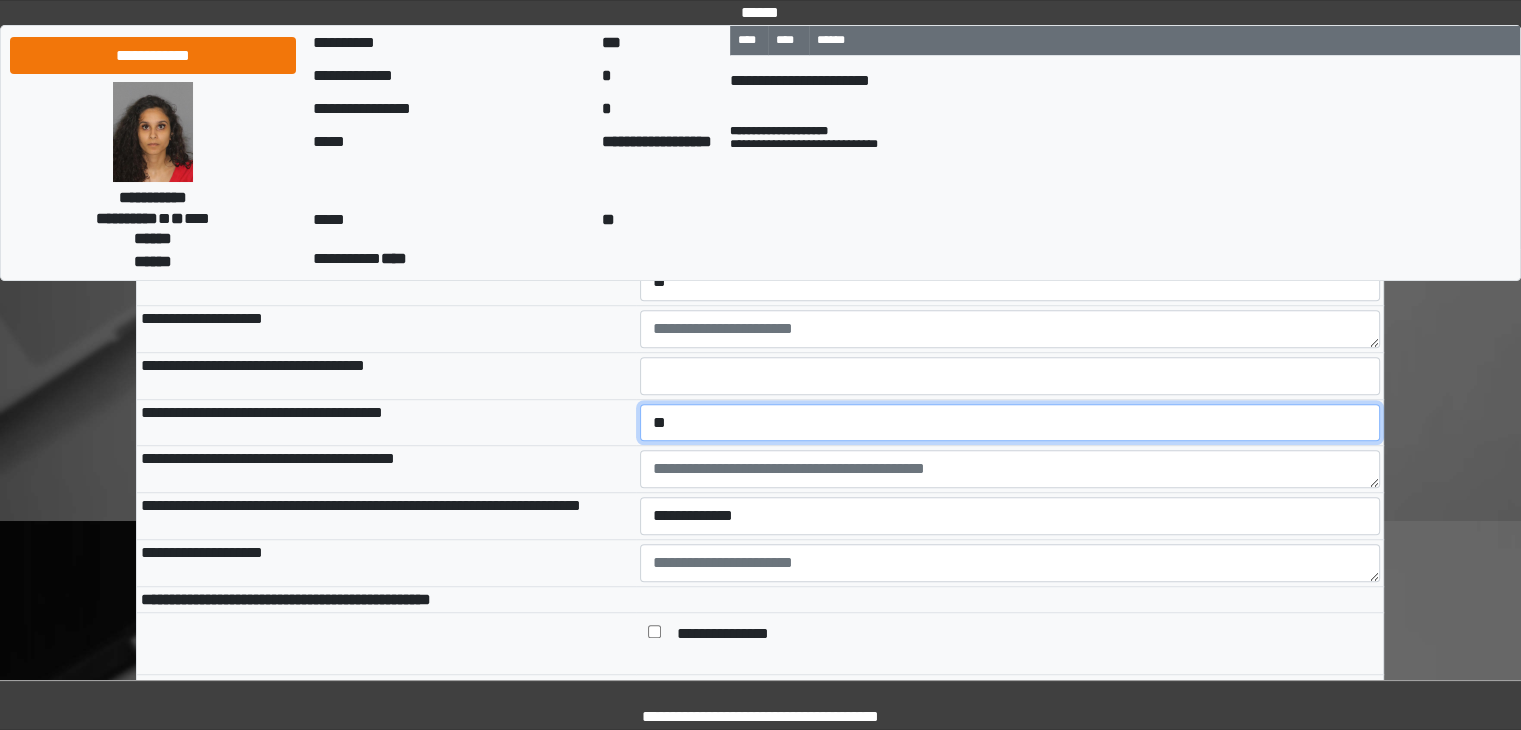 click on "**********" at bounding box center [1010, 423] 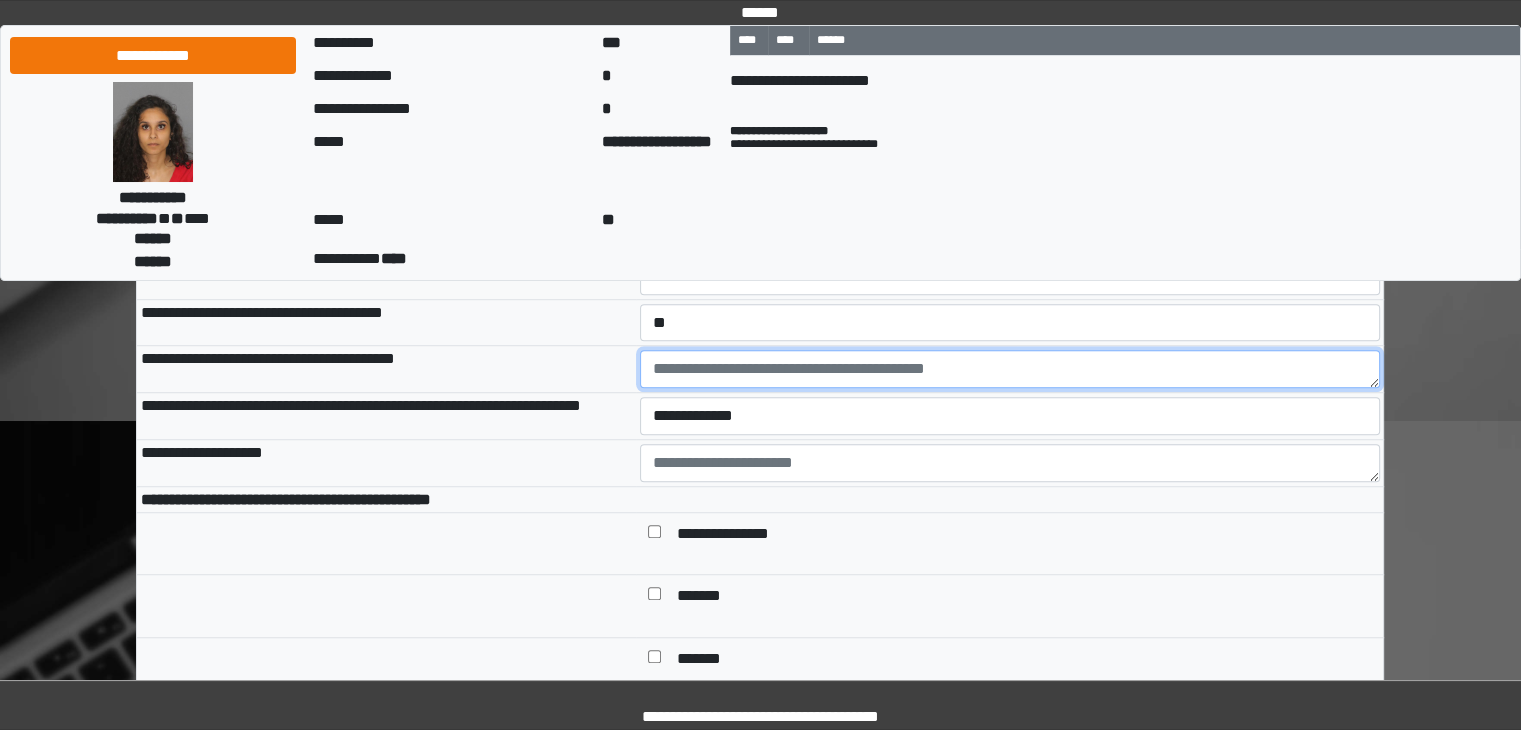 click at bounding box center [1010, 369] 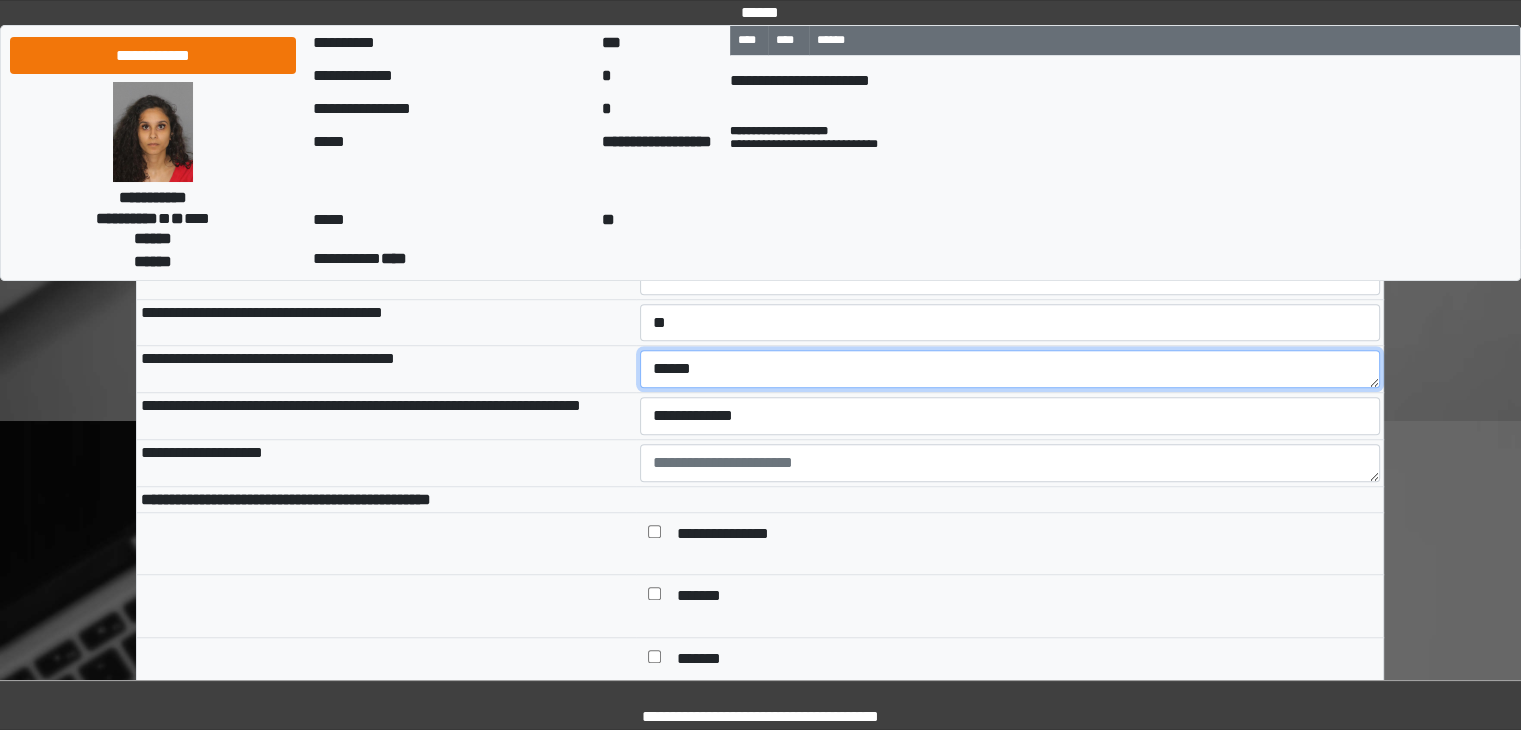 type on "******" 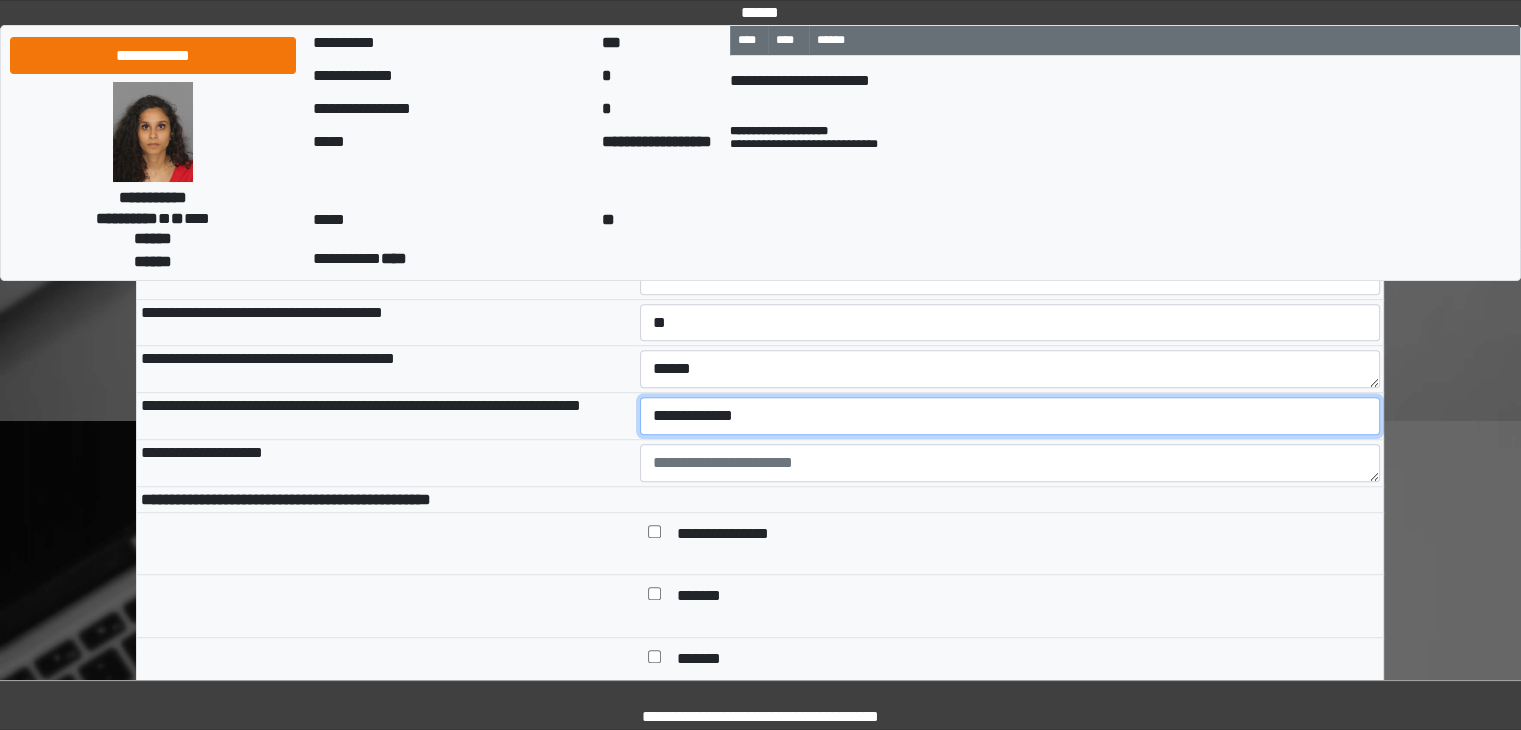click on "**********" at bounding box center (1010, 416) 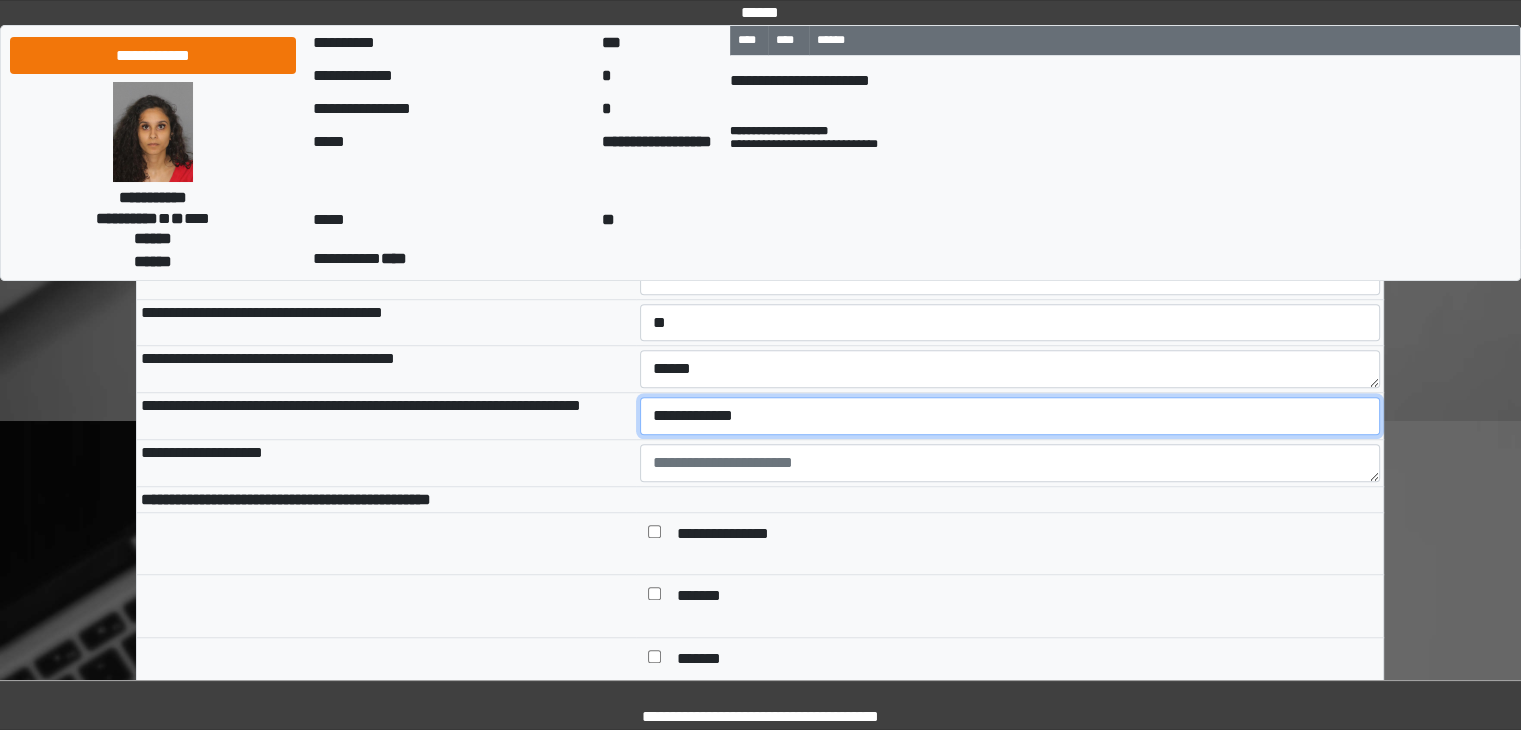 select on "*" 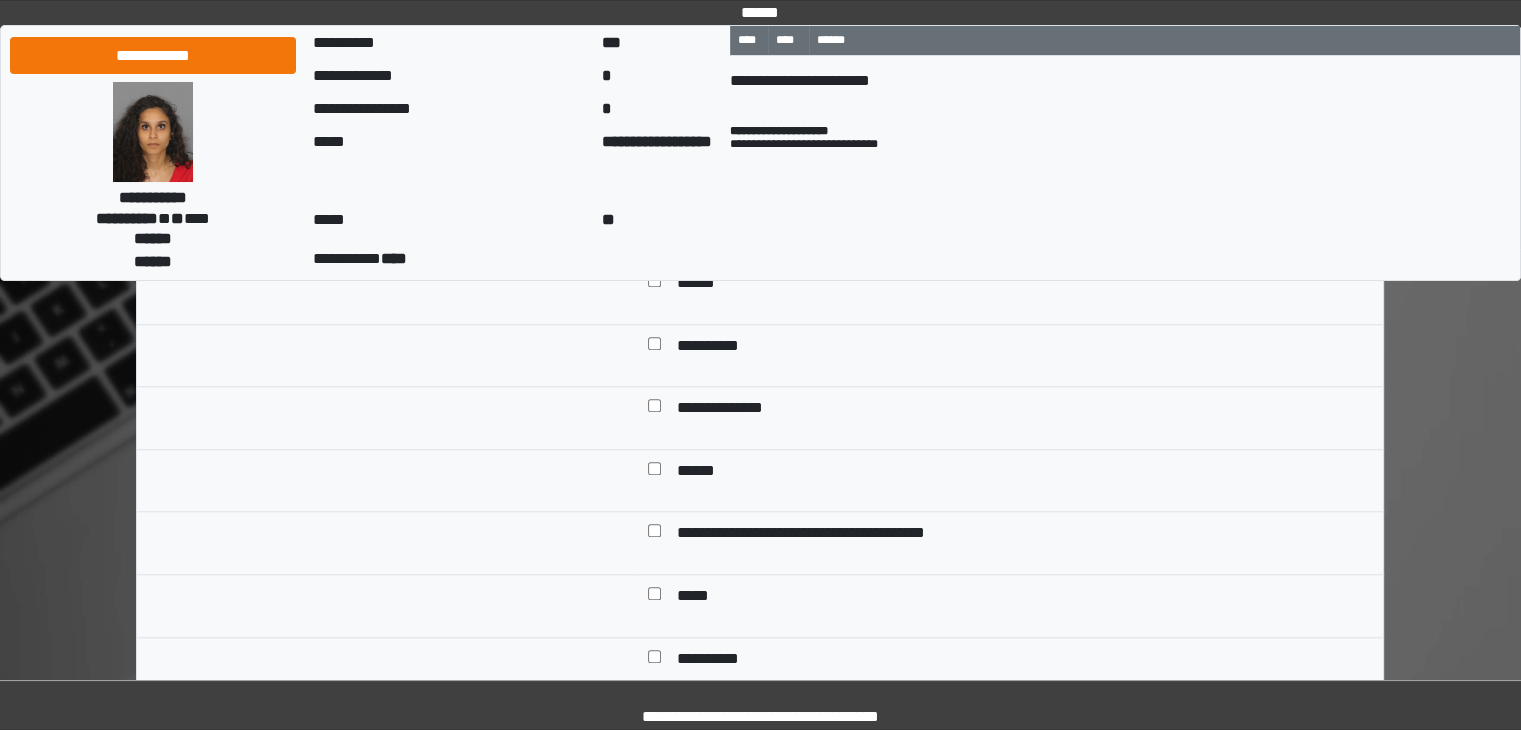 scroll, scrollTop: 1900, scrollLeft: 0, axis: vertical 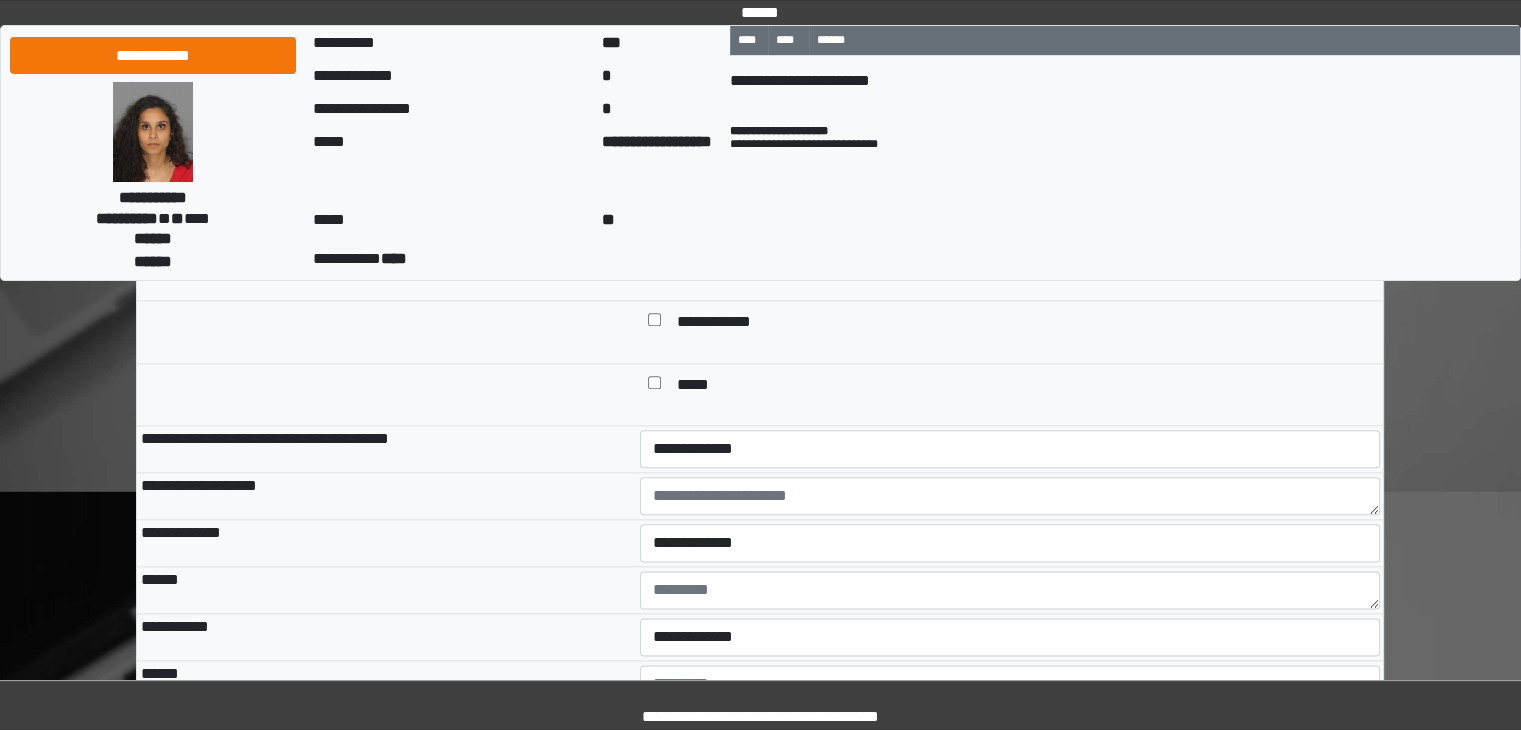 click at bounding box center [654, 387] 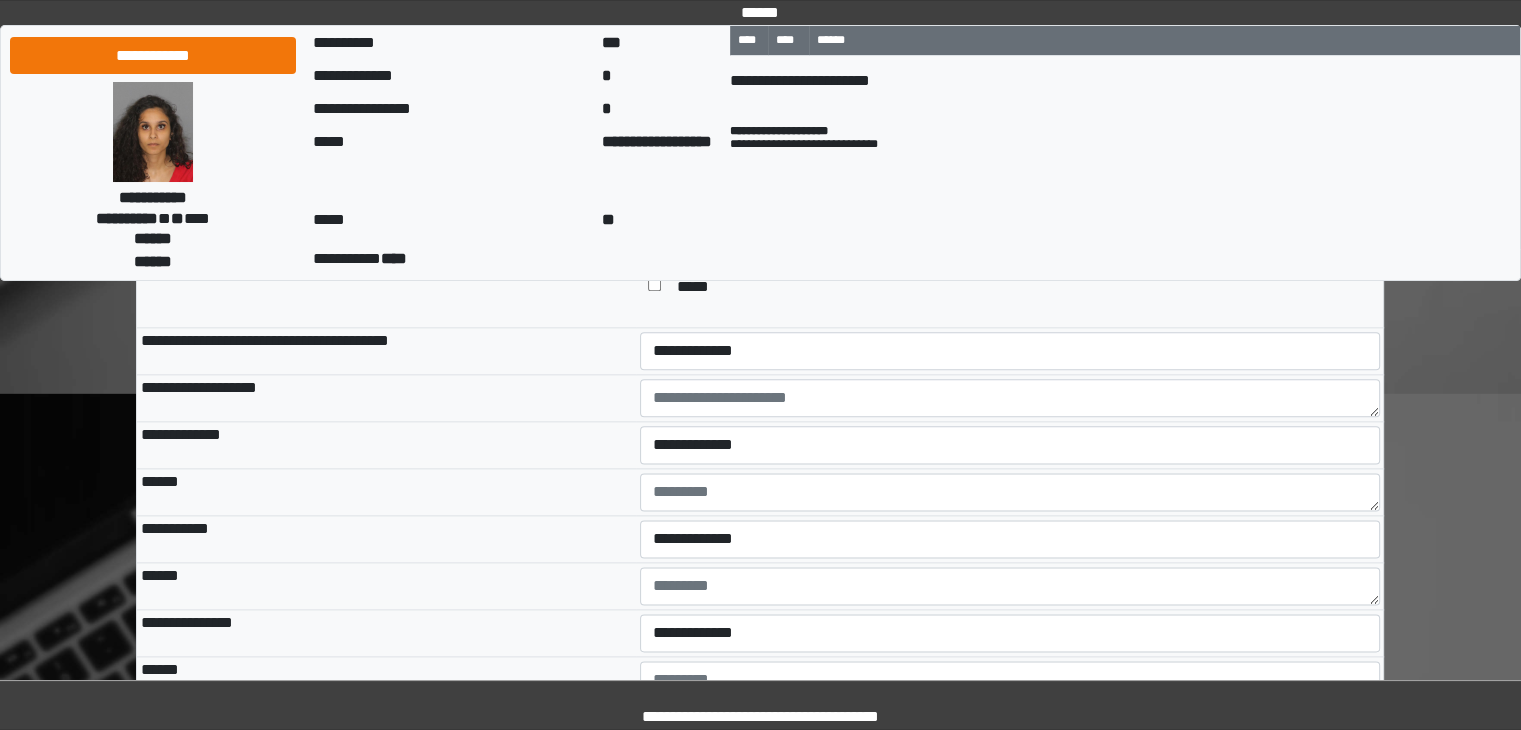 scroll, scrollTop: 2400, scrollLeft: 0, axis: vertical 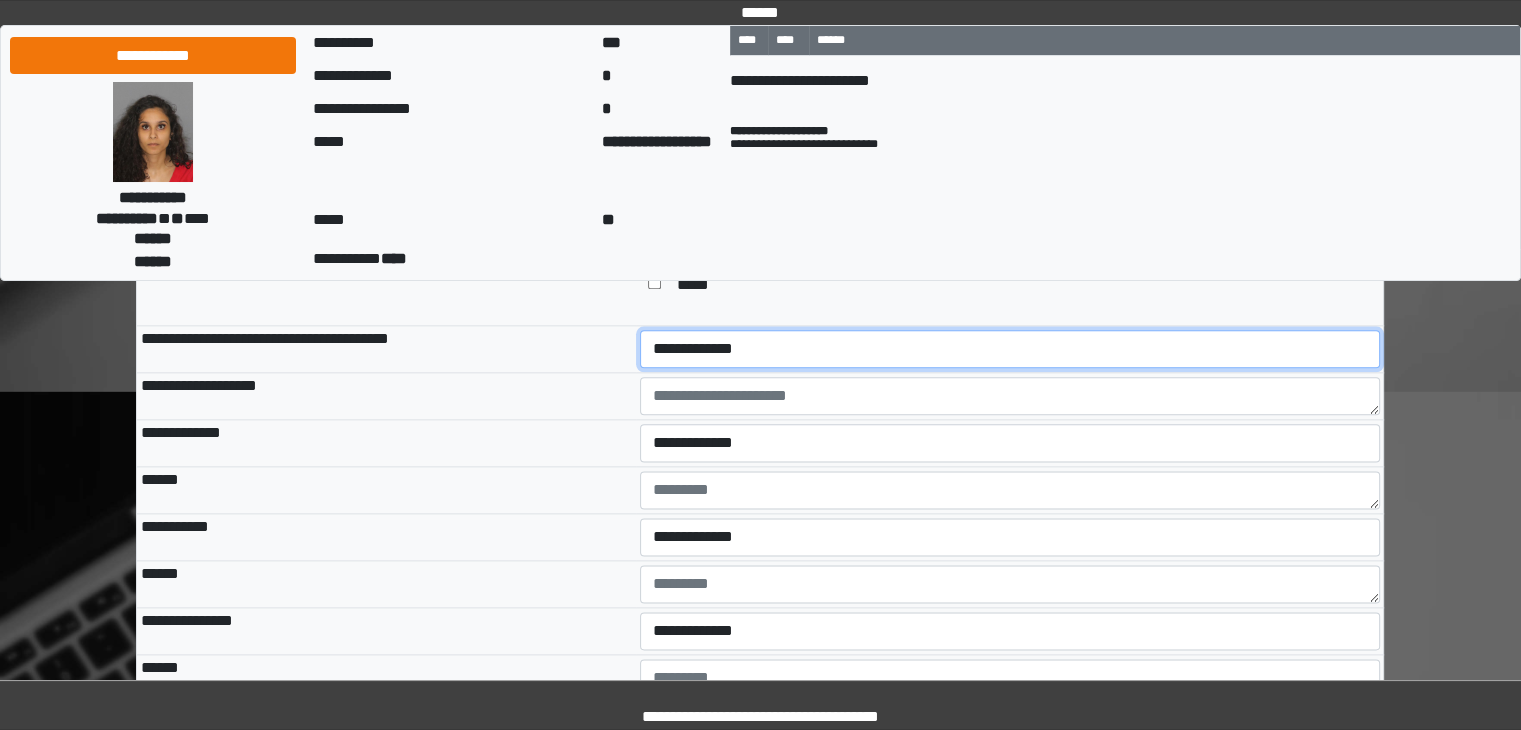 click on "**********" at bounding box center [1010, 349] 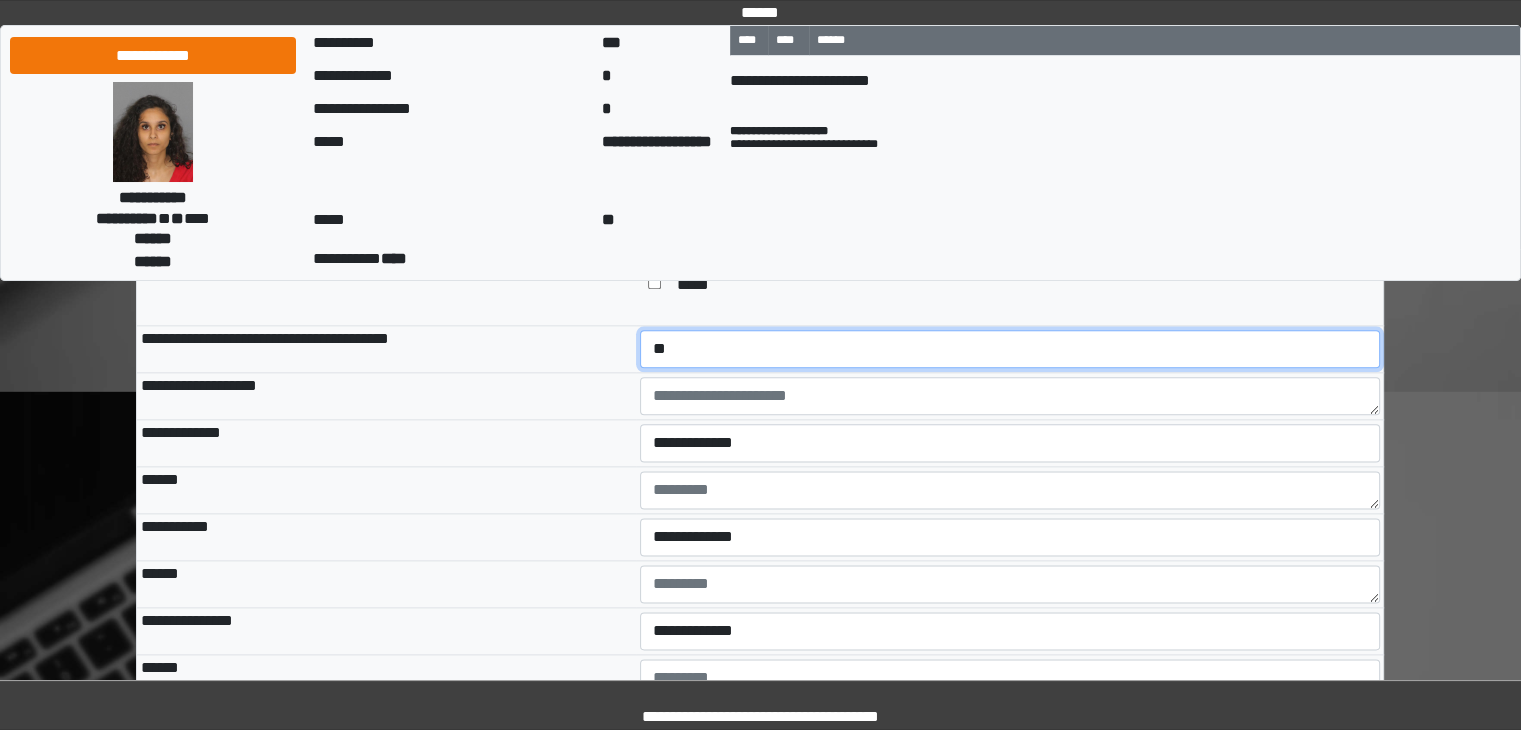 click on "**********" at bounding box center [1010, 349] 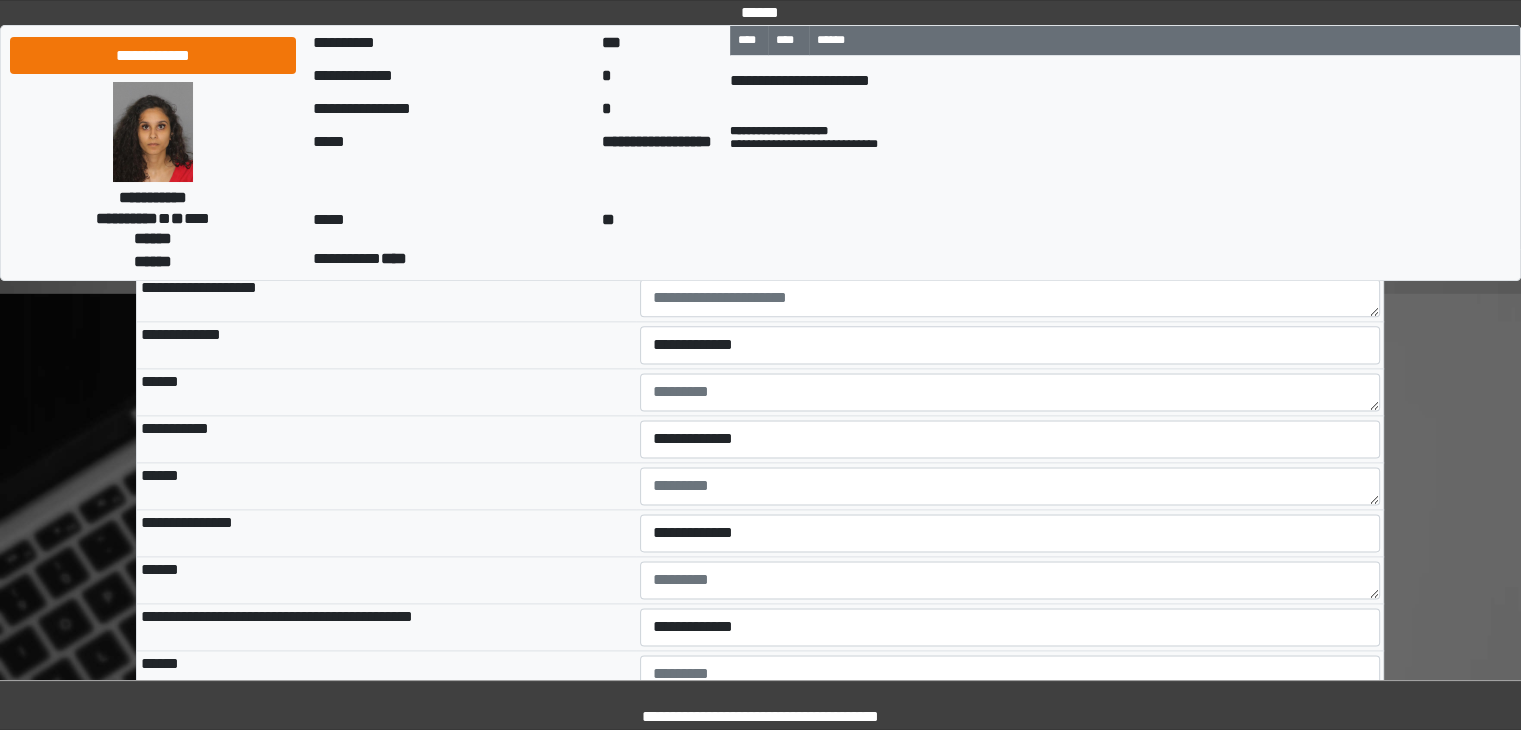 scroll, scrollTop: 2500, scrollLeft: 0, axis: vertical 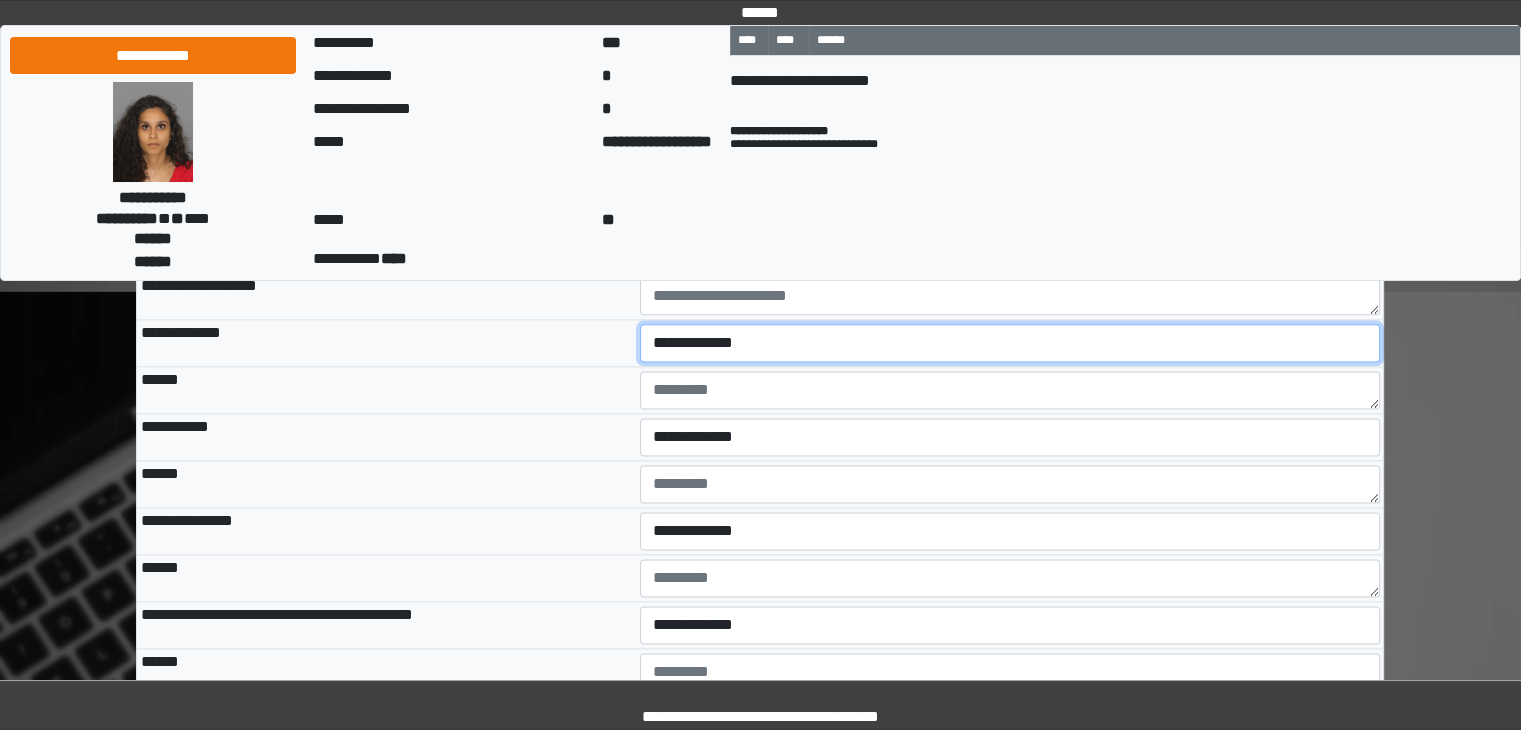 click on "**********" at bounding box center (1010, 343) 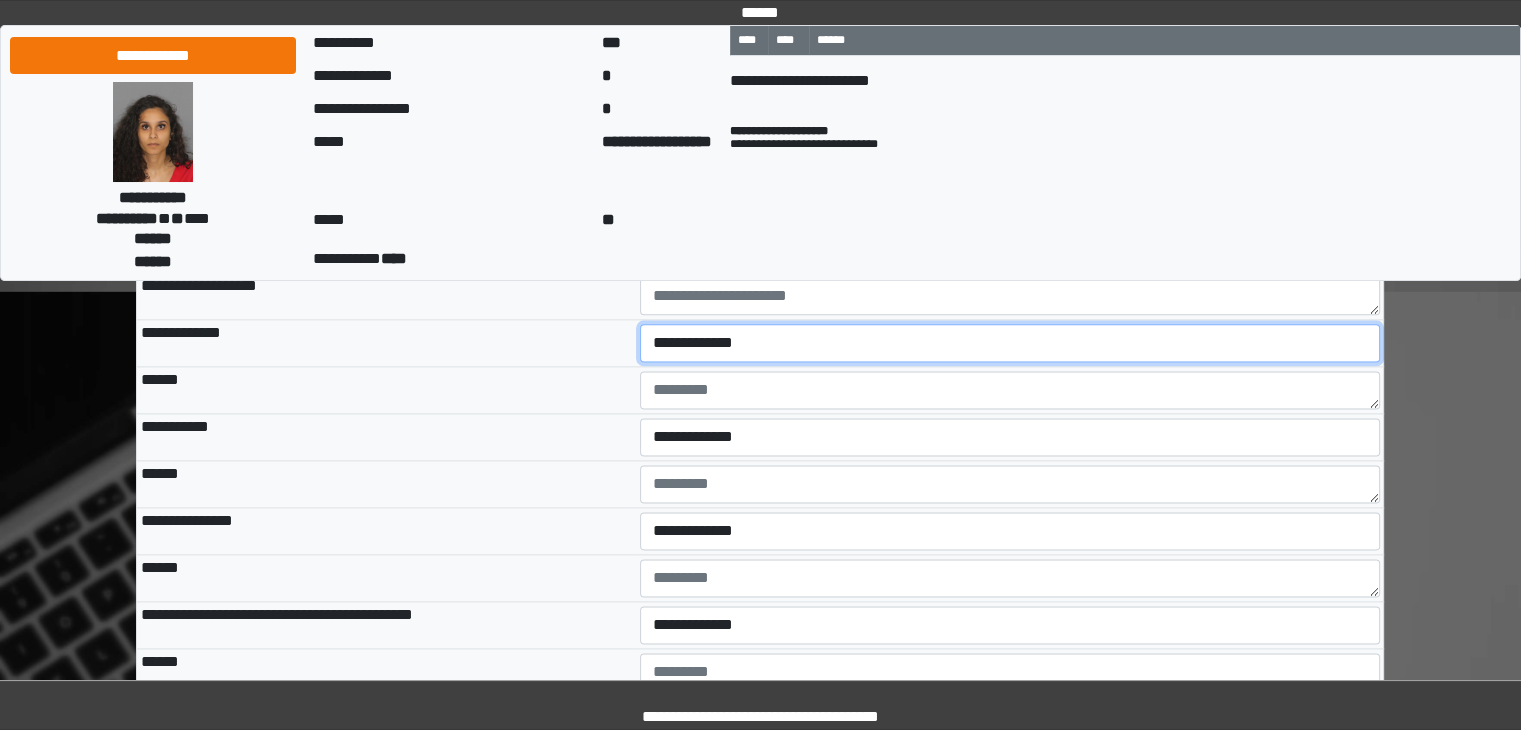 select on "***" 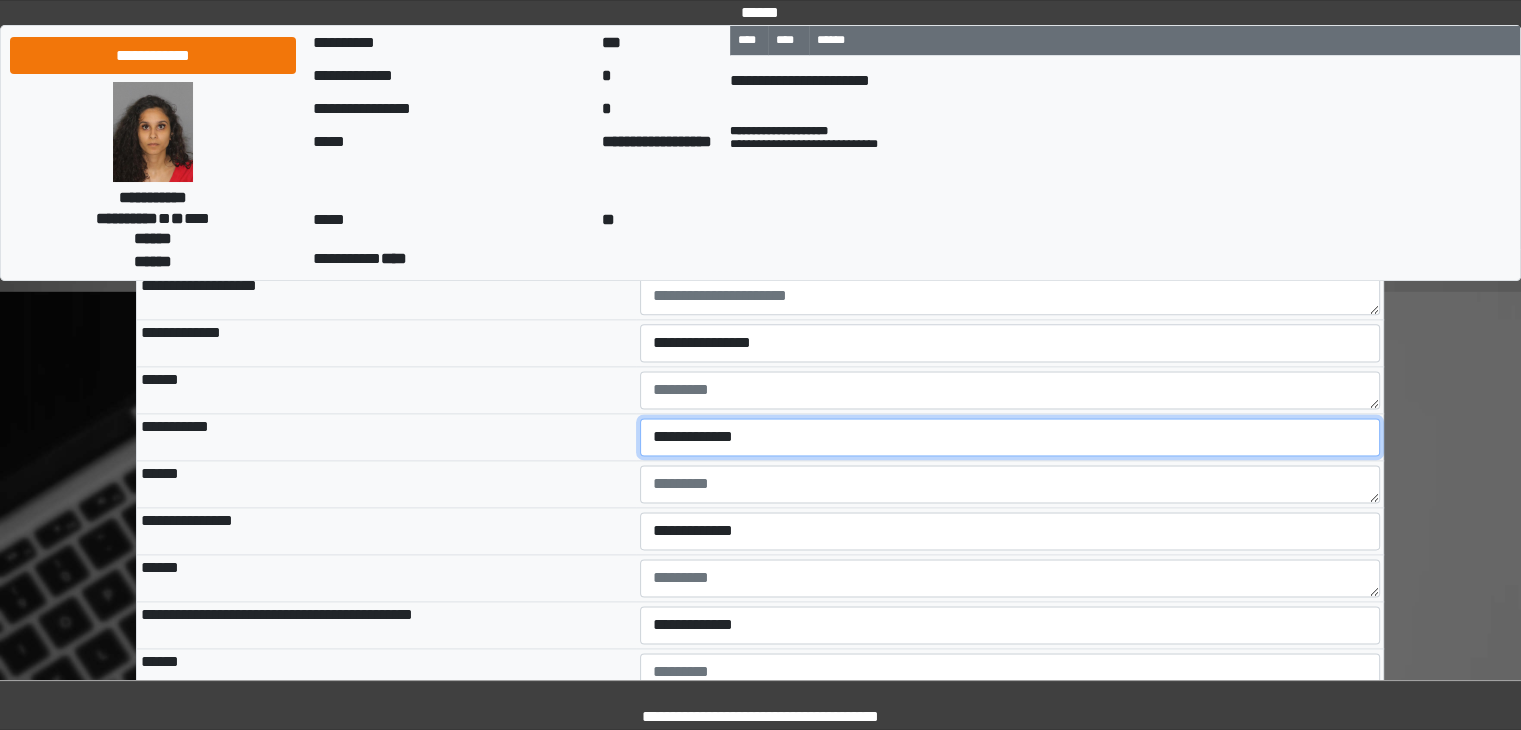 click on "**********" at bounding box center [1010, 437] 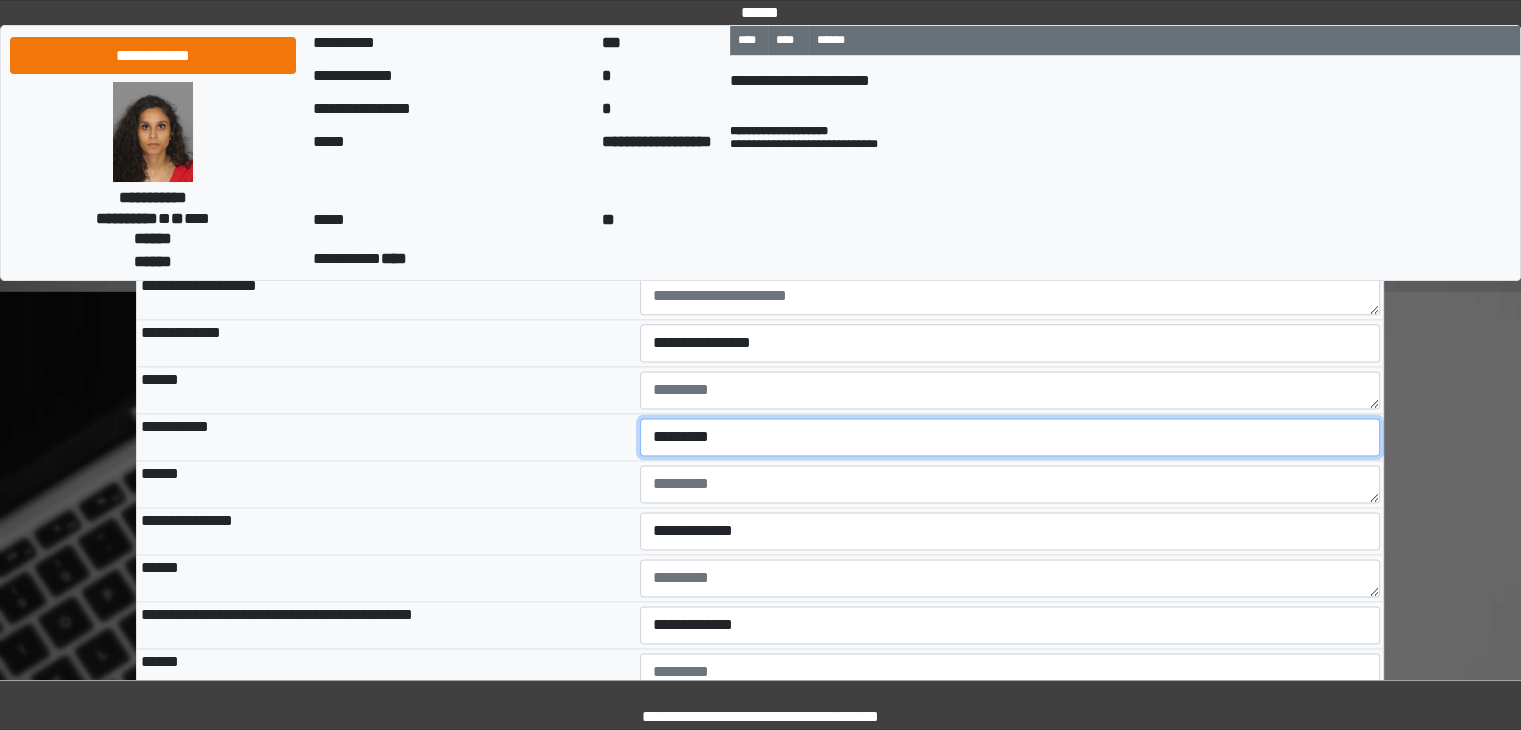 scroll, scrollTop: 2600, scrollLeft: 0, axis: vertical 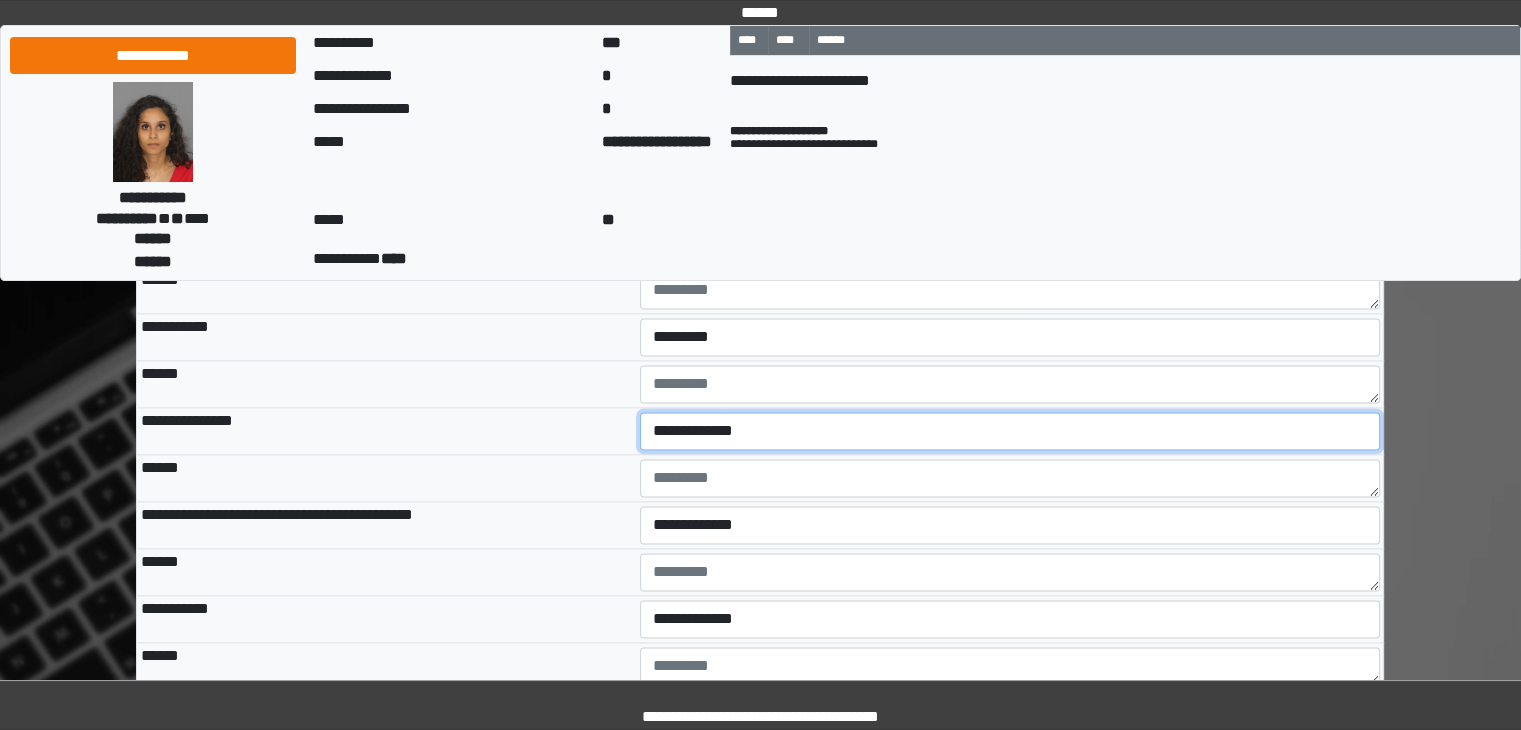 click on "**********" at bounding box center (1010, 431) 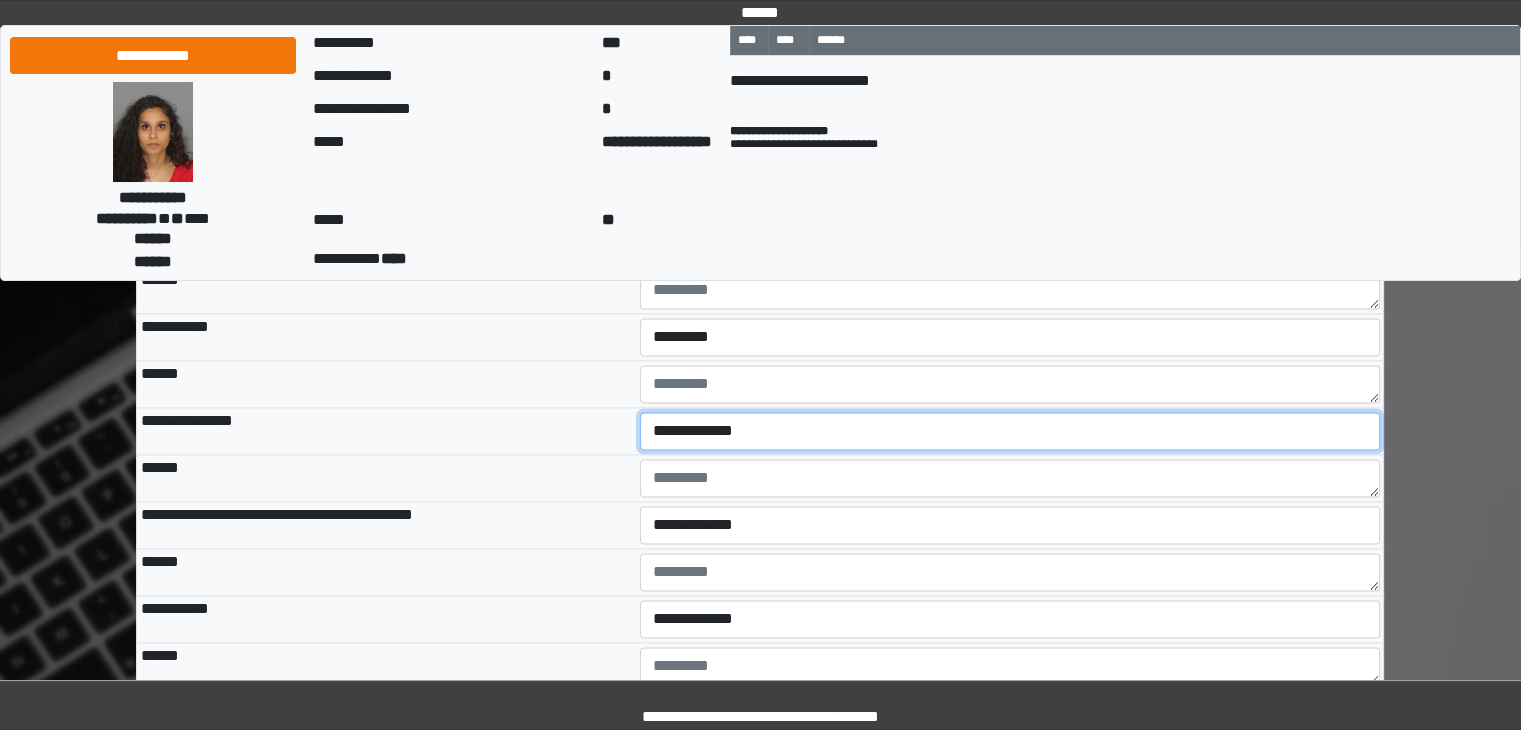 select on "***" 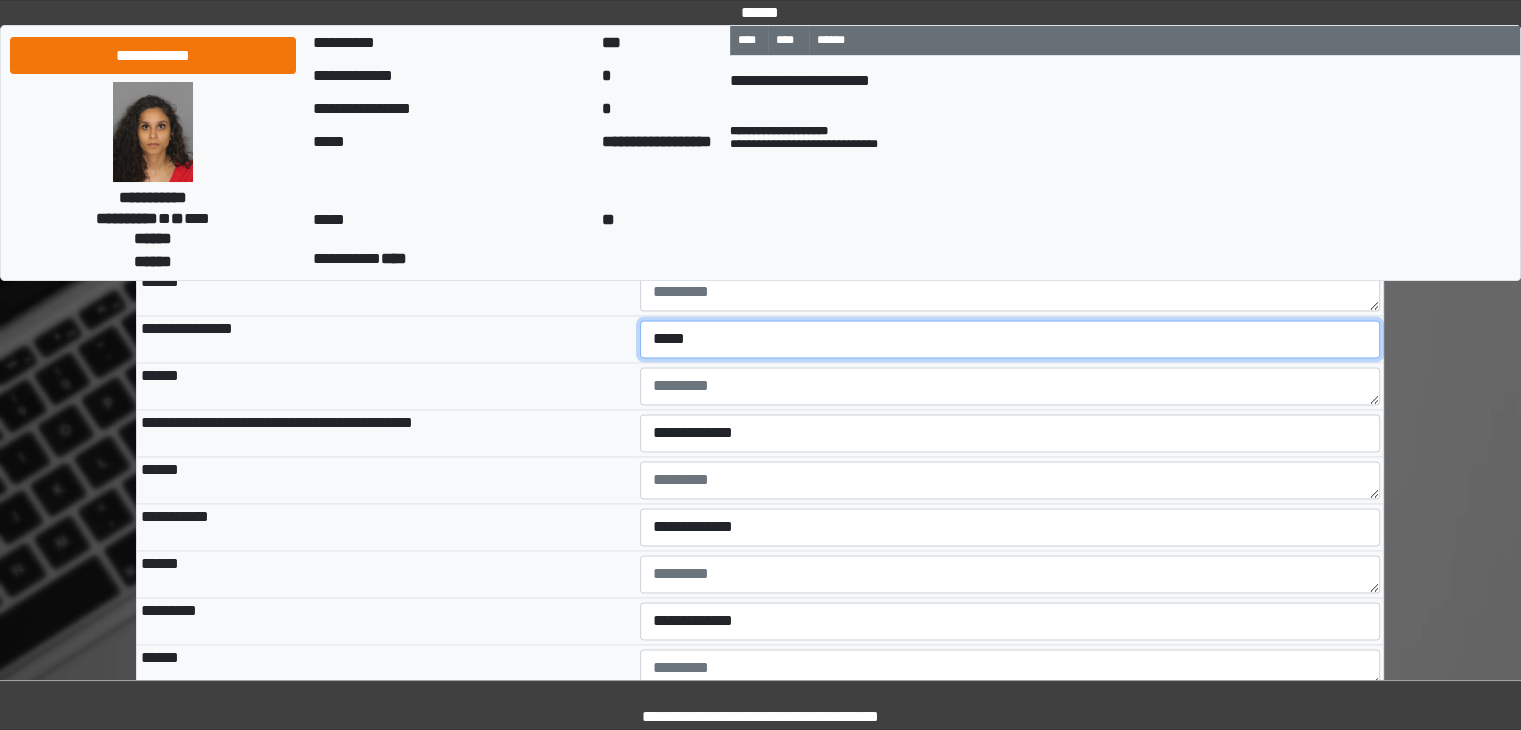 scroll, scrollTop: 2700, scrollLeft: 0, axis: vertical 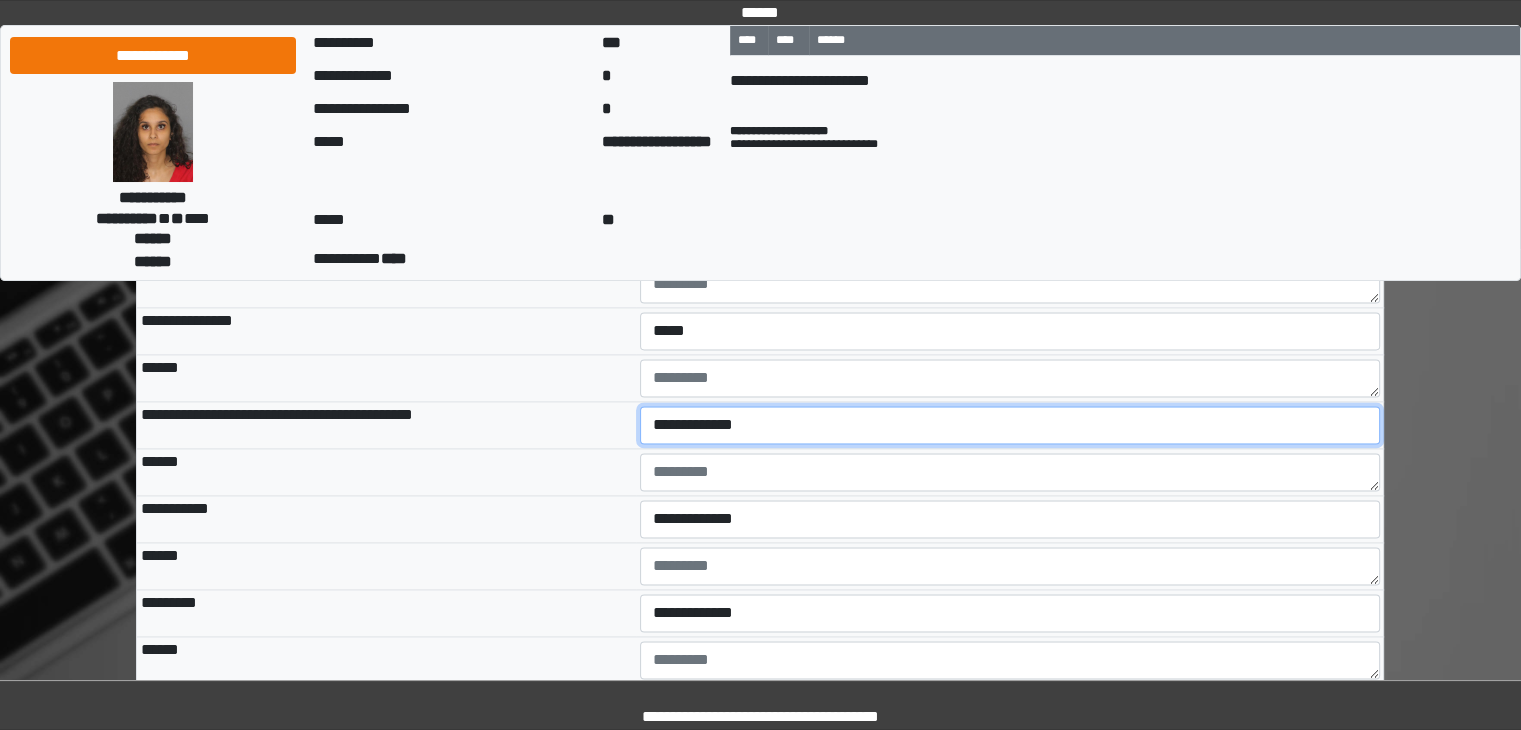 drag, startPoint x: 718, startPoint y: 461, endPoint x: 717, endPoint y: 472, distance: 11.045361 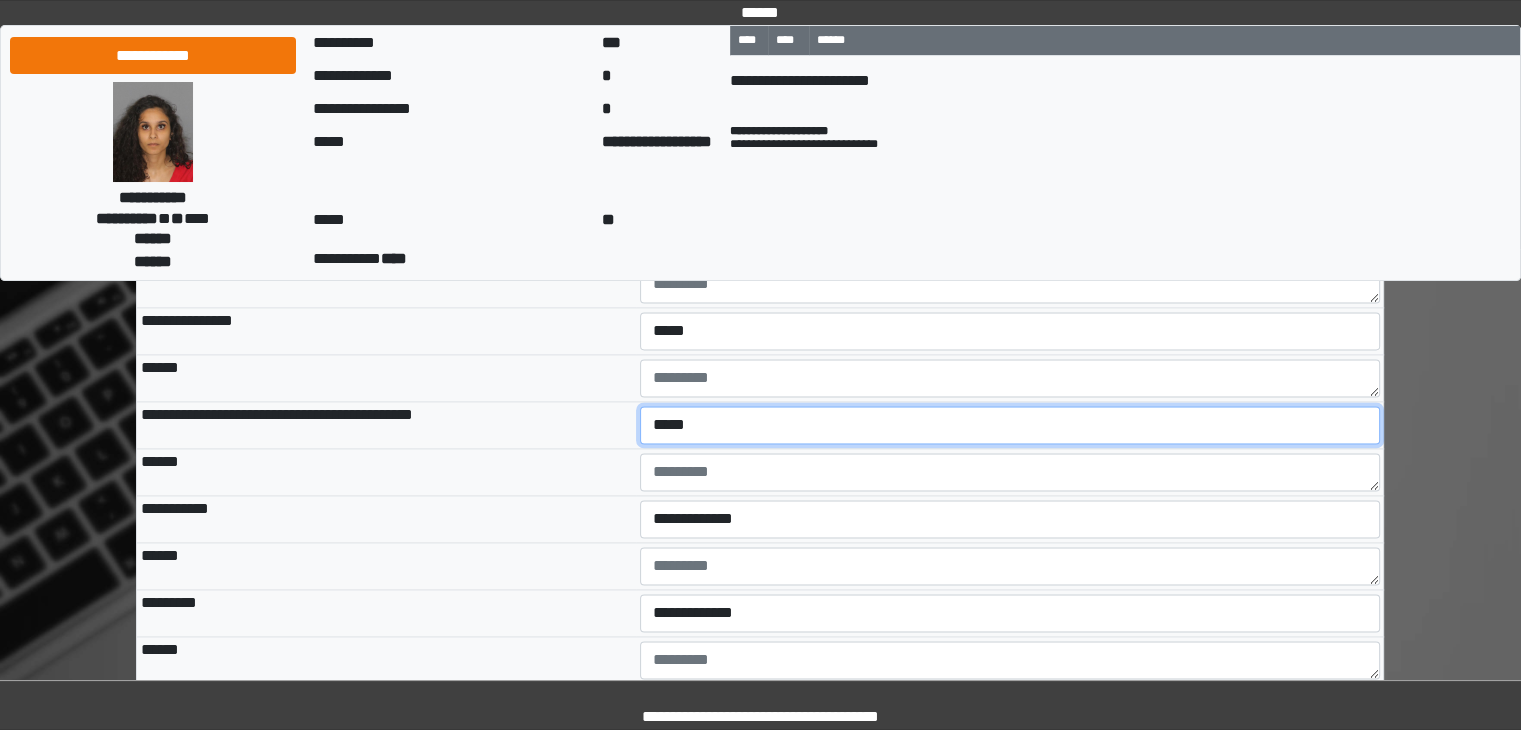 click on "**********" at bounding box center [1010, 425] 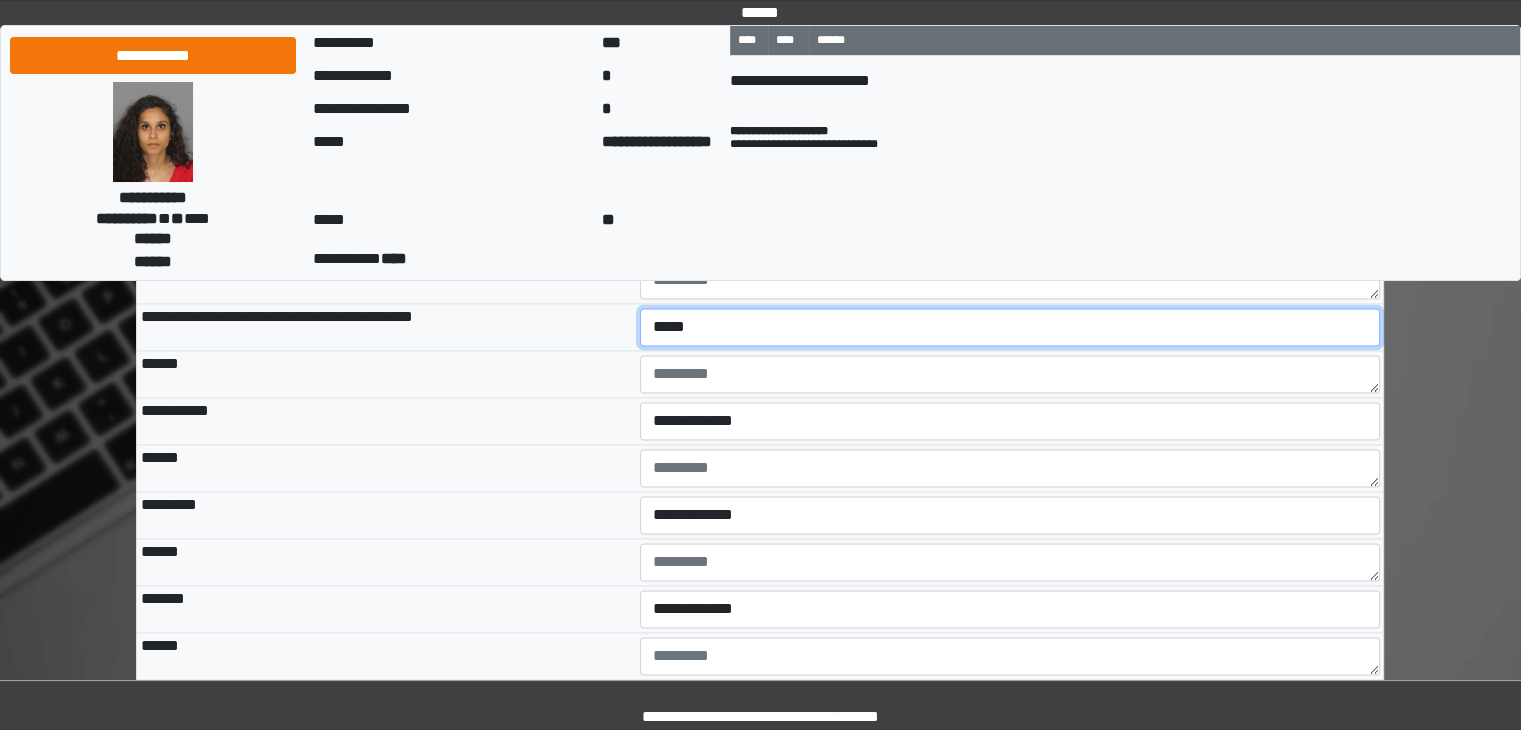 scroll, scrollTop: 2800, scrollLeft: 0, axis: vertical 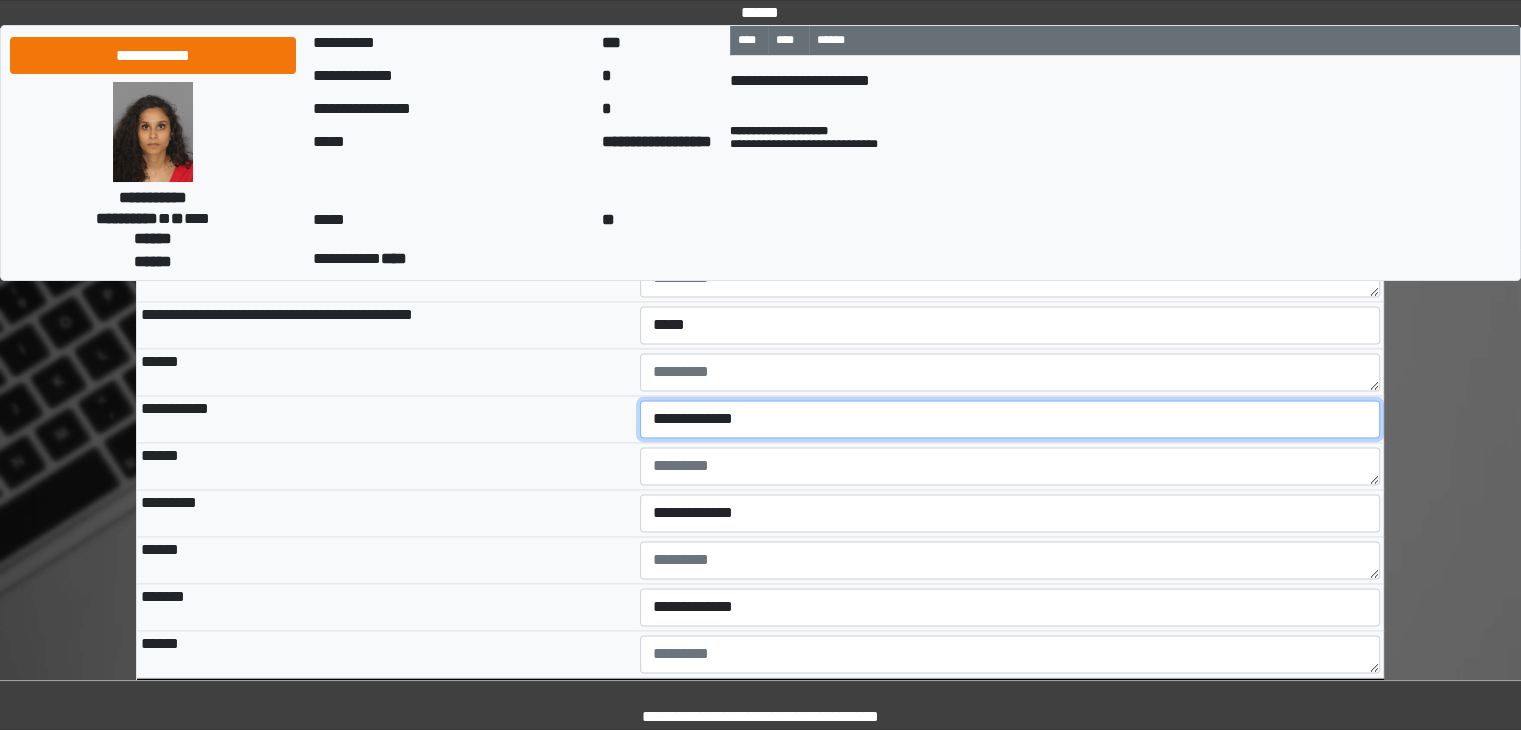 click on "**********" at bounding box center [1010, 419] 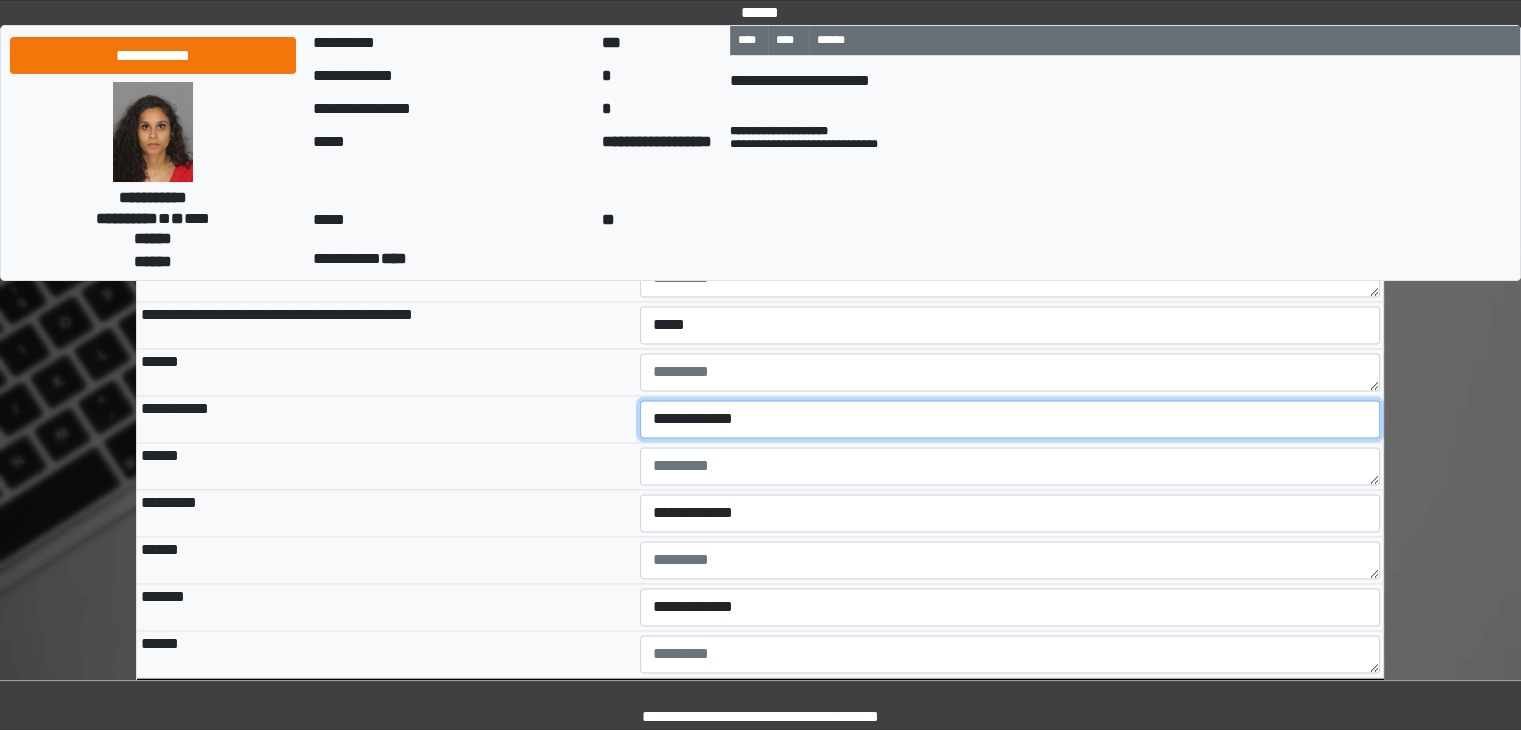 select on "***" 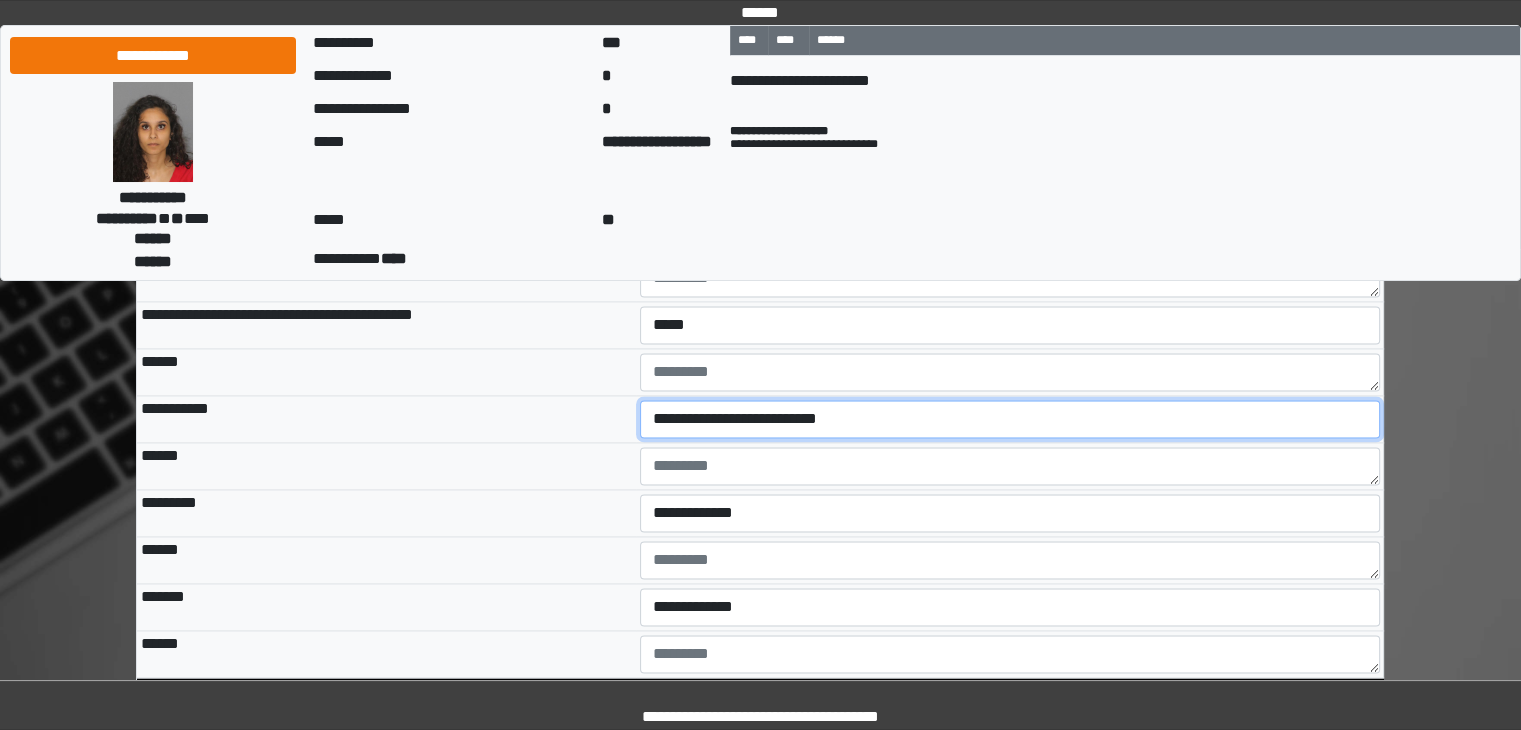 click on "**********" at bounding box center [1010, 419] 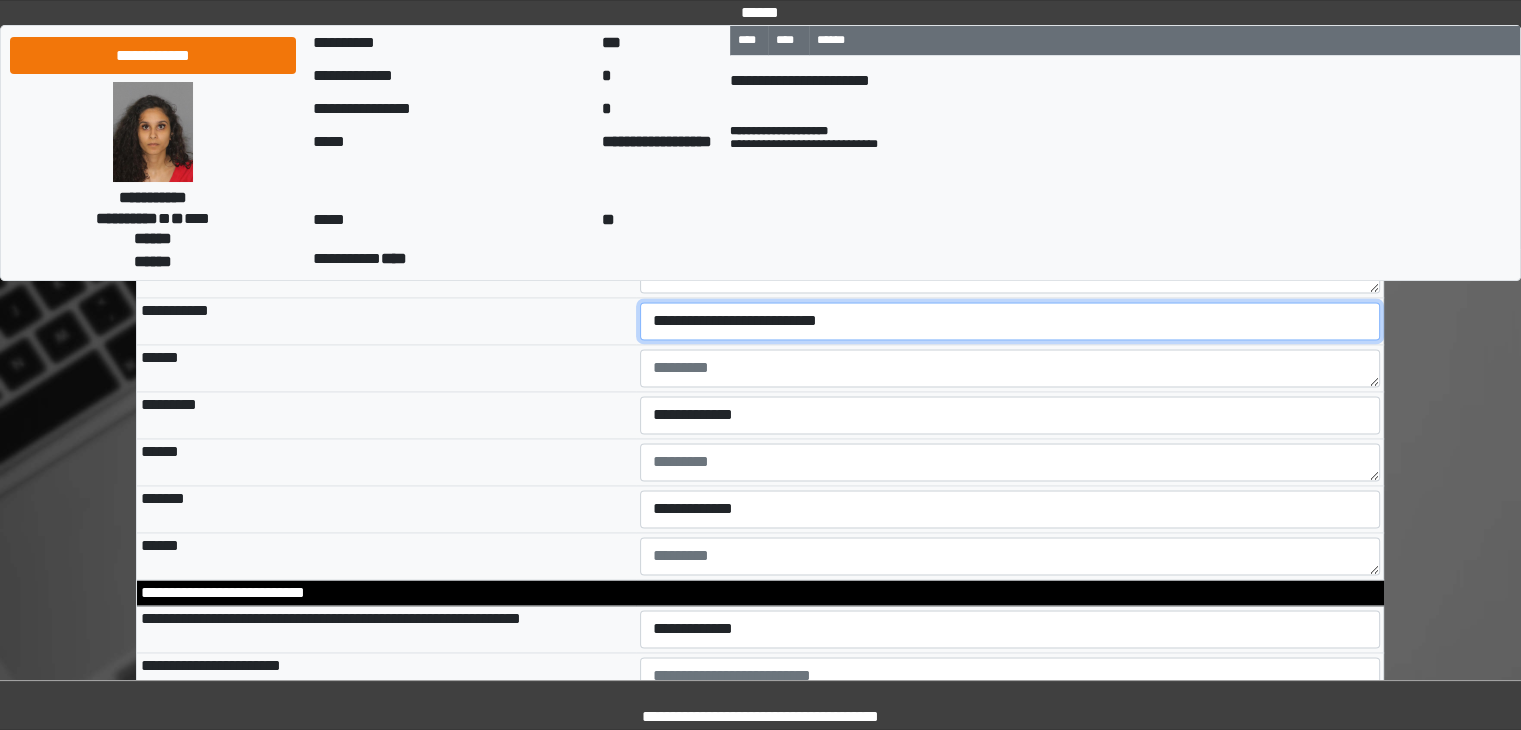 scroll, scrollTop: 2900, scrollLeft: 0, axis: vertical 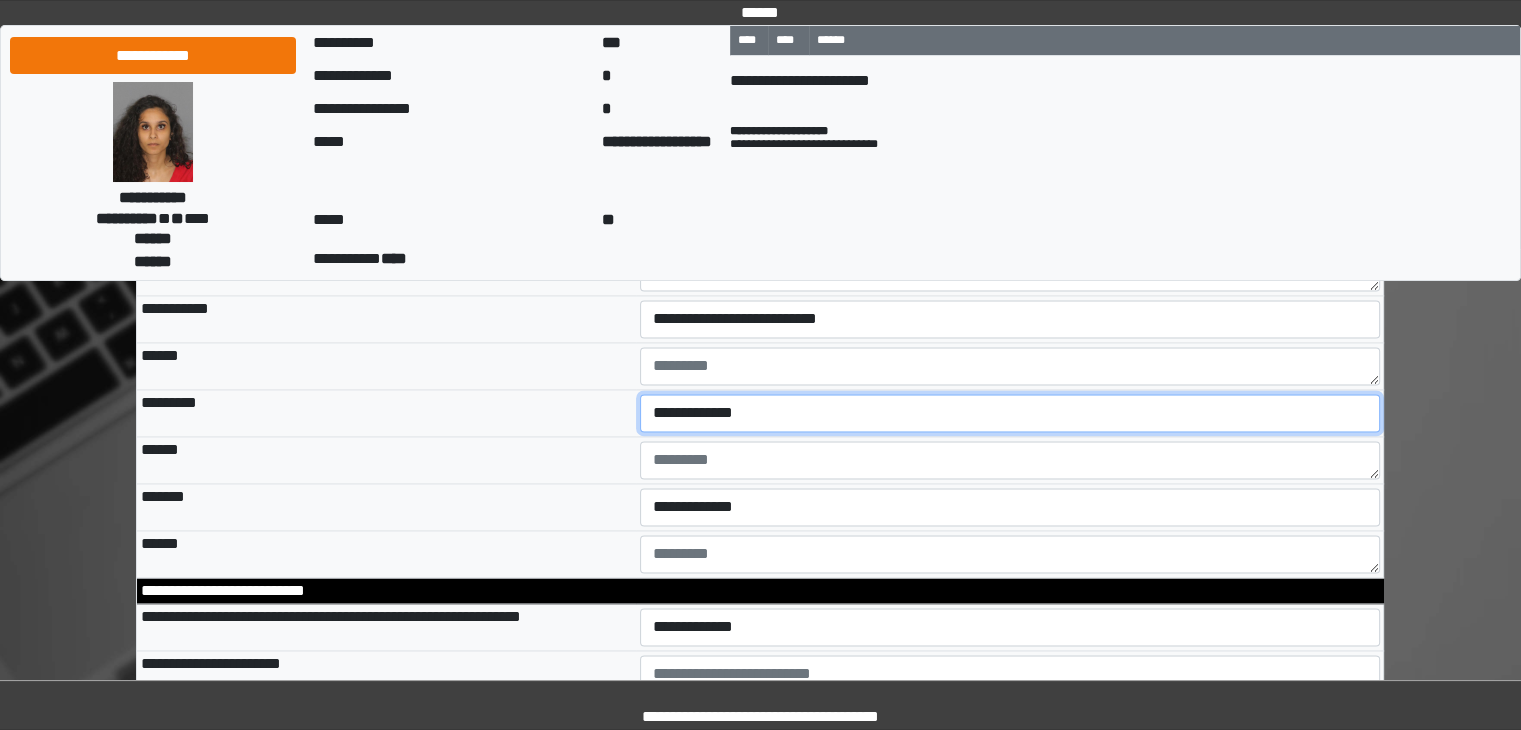 click on "**********" at bounding box center (1010, 413) 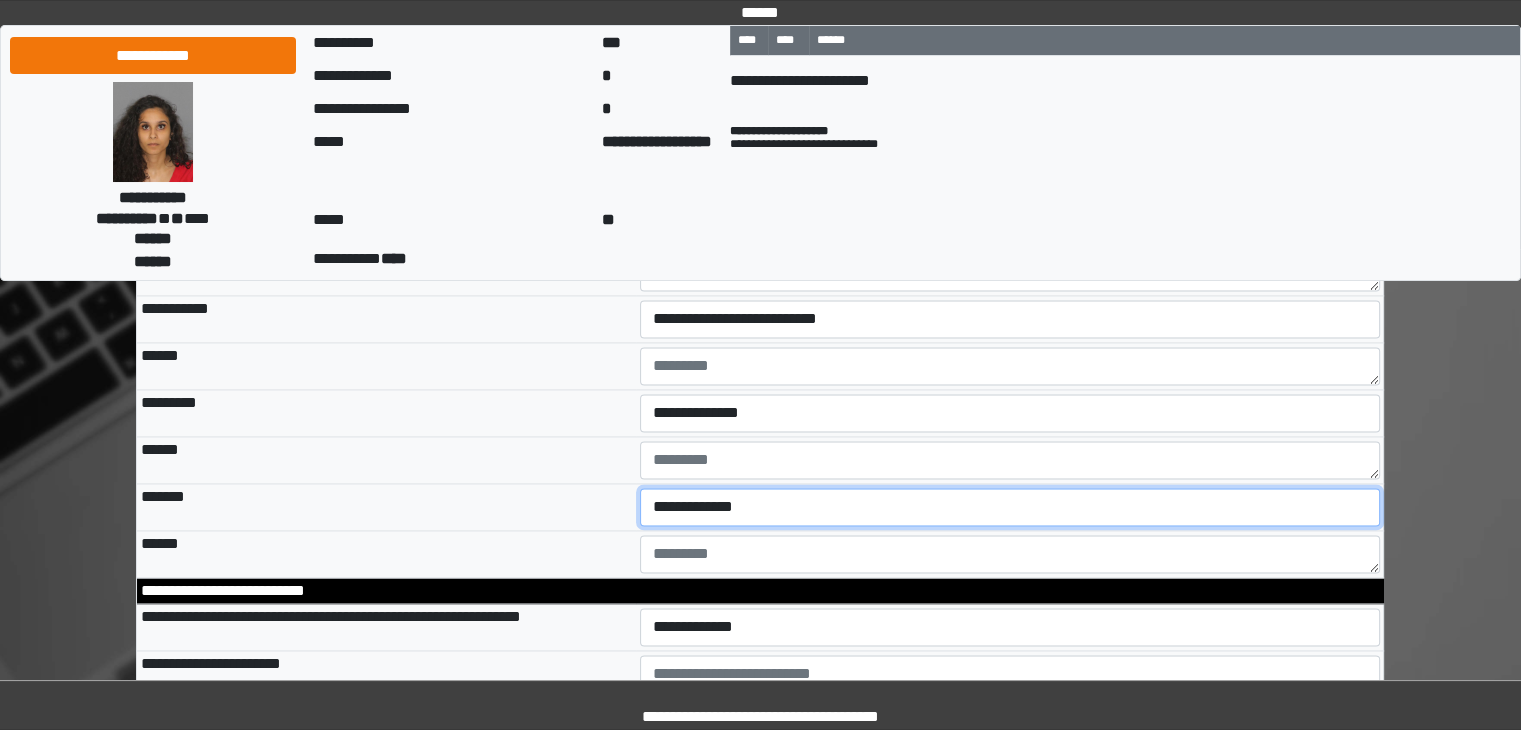 click on "**********" at bounding box center [1010, 507] 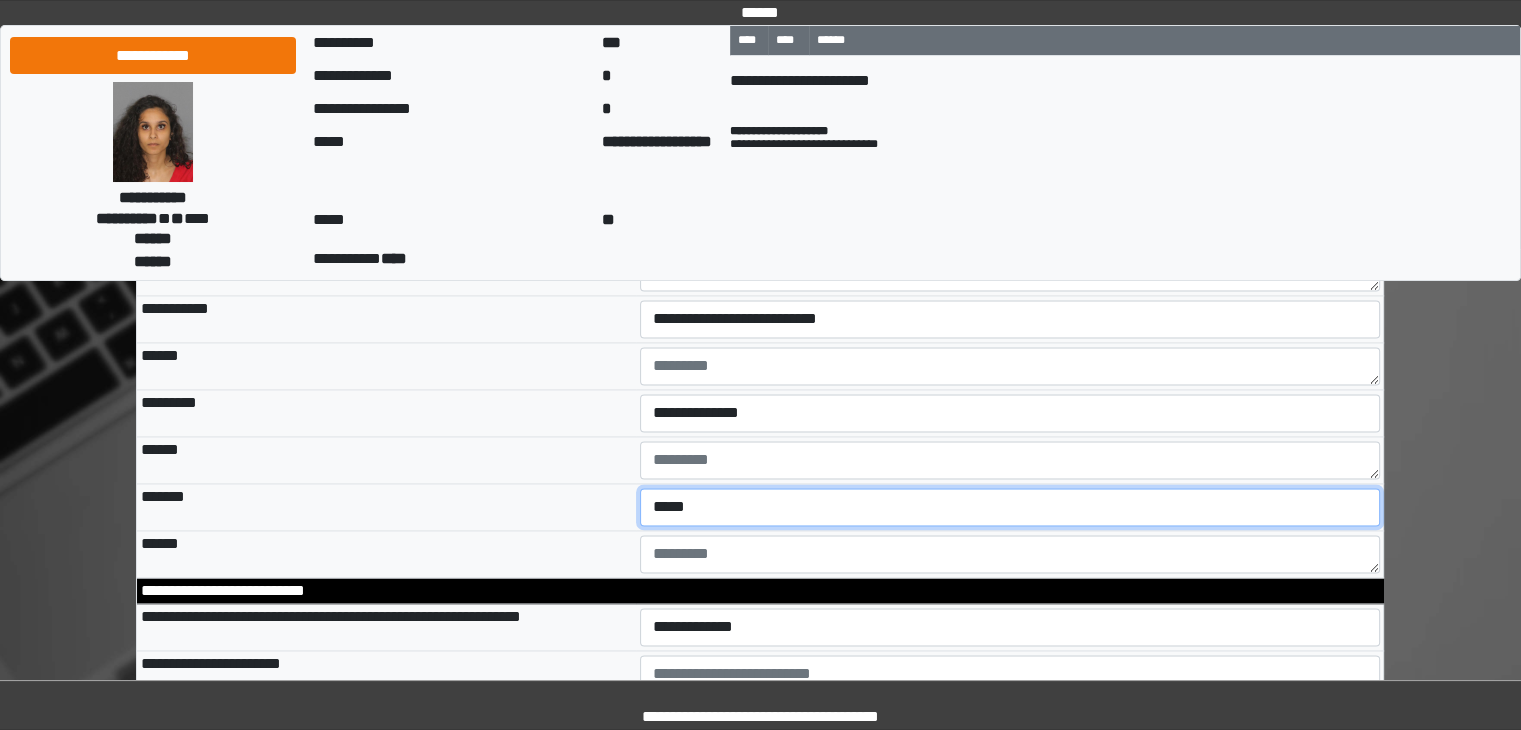 click on "**********" at bounding box center [1010, 507] 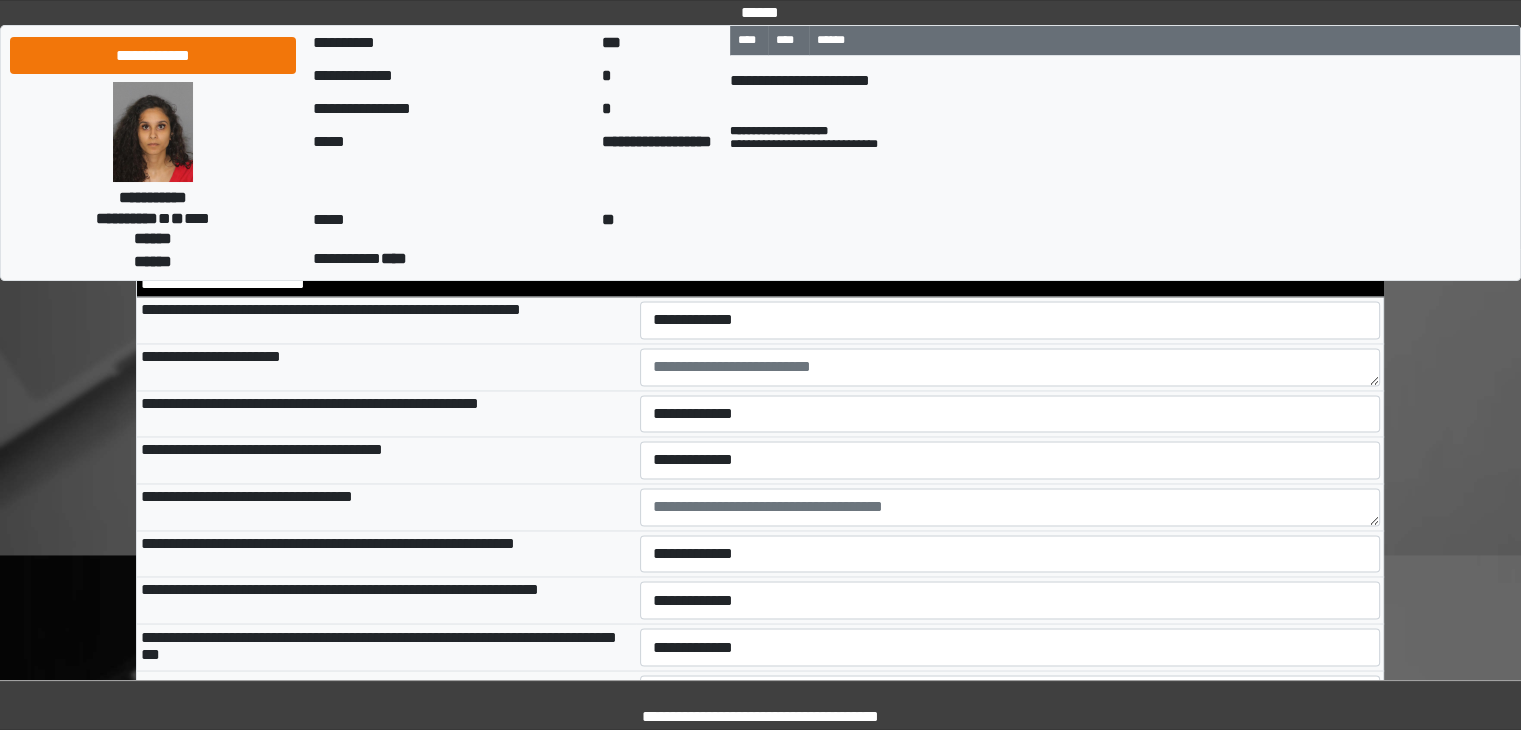 scroll, scrollTop: 3200, scrollLeft: 0, axis: vertical 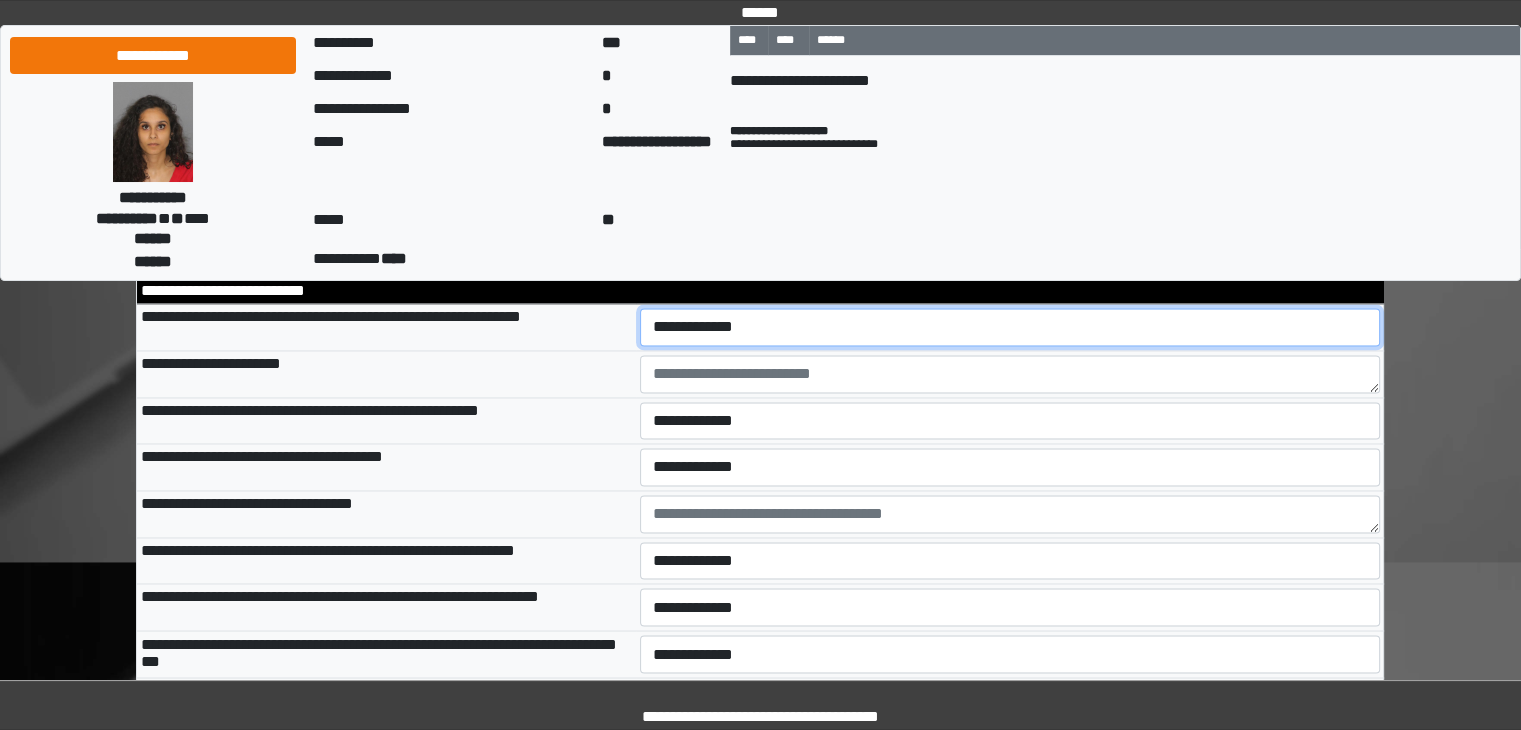 click on "**********" at bounding box center (1010, 327) 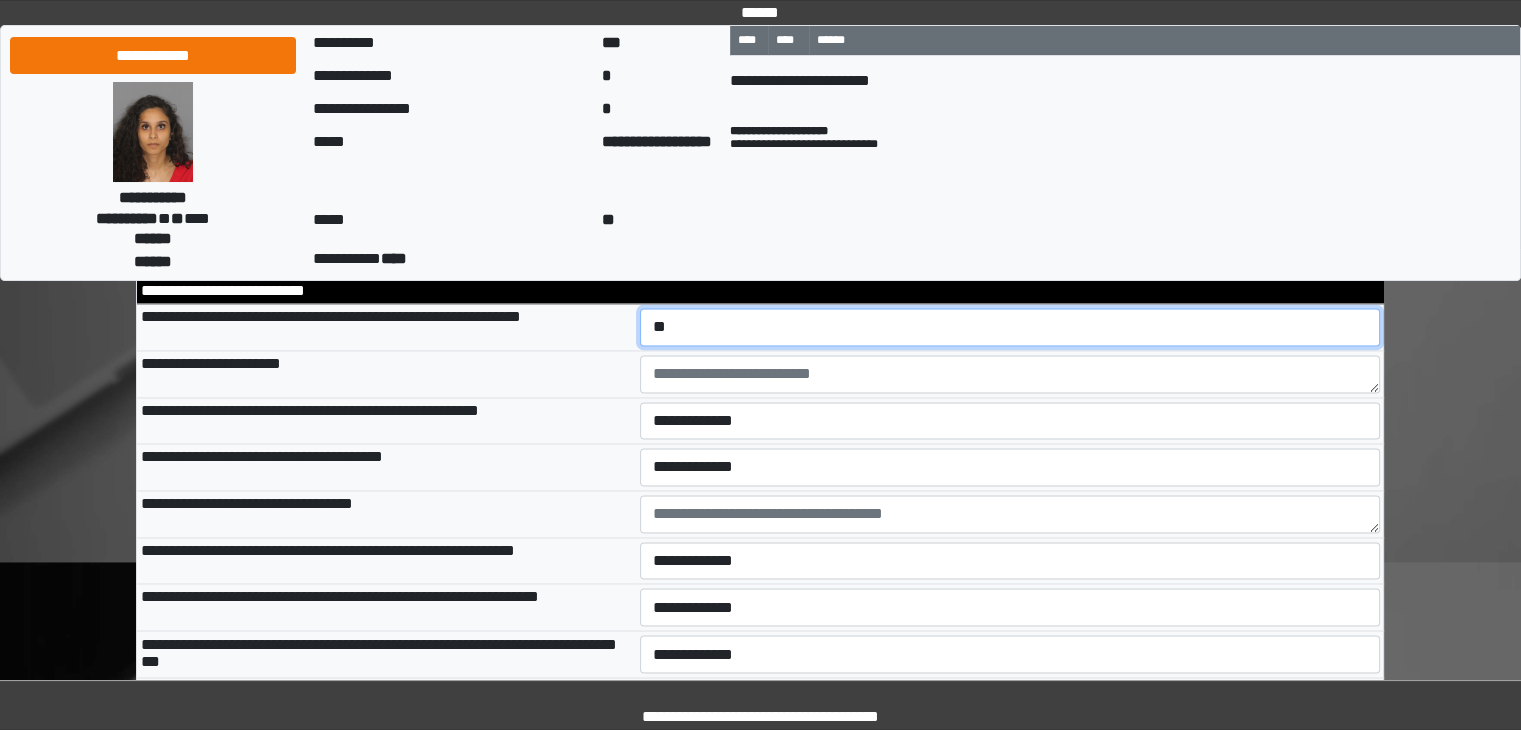 click on "**********" at bounding box center [1010, 327] 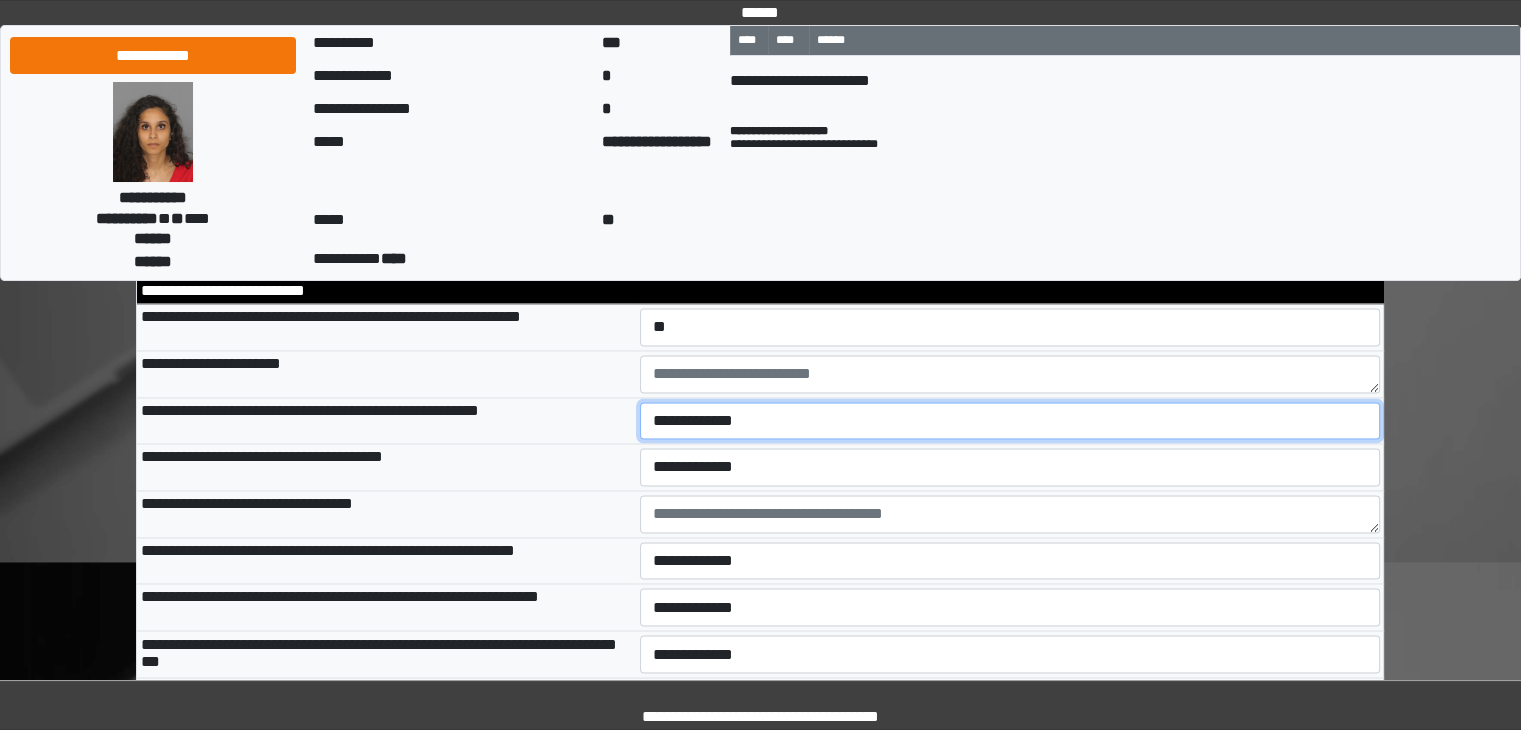 click on "**********" at bounding box center (1010, 421) 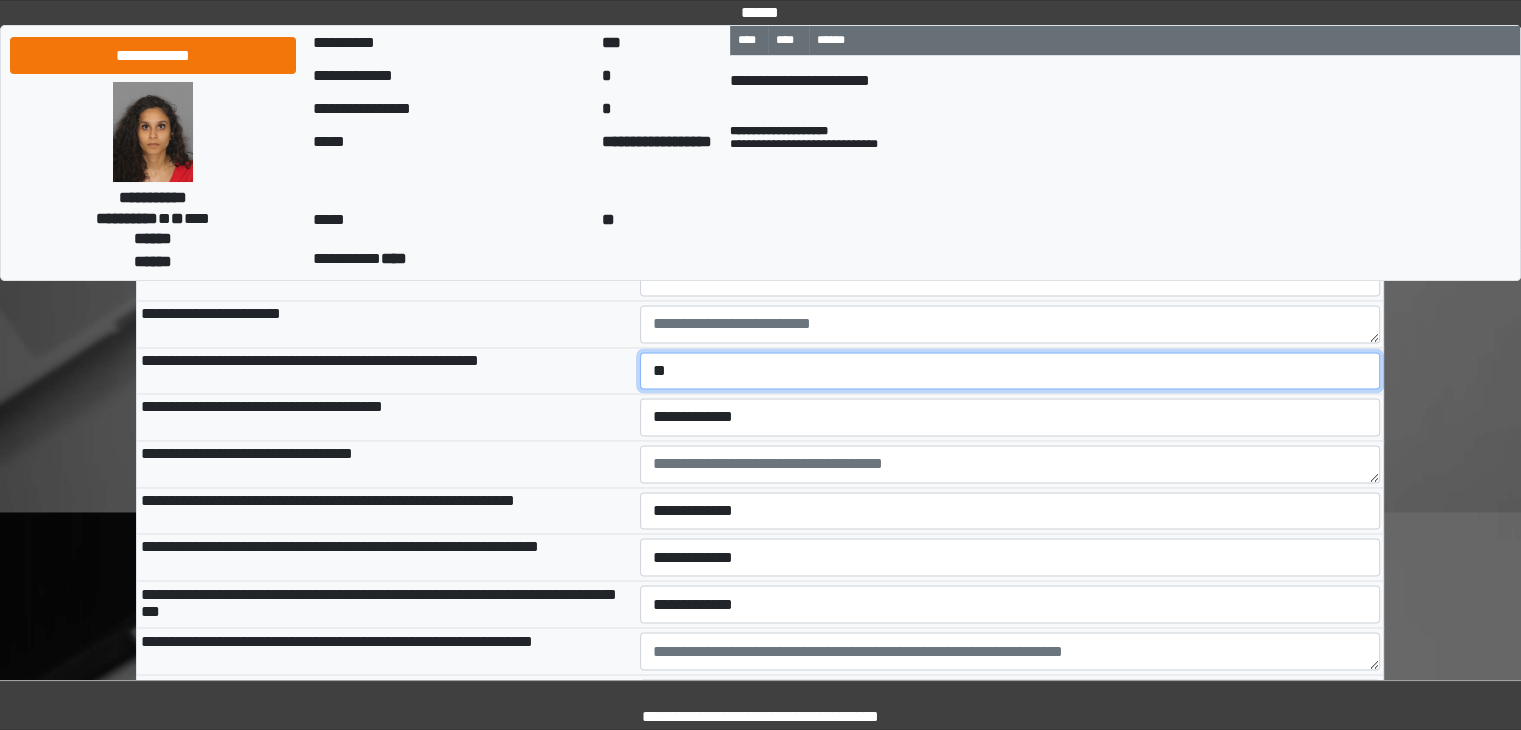 scroll, scrollTop: 3300, scrollLeft: 0, axis: vertical 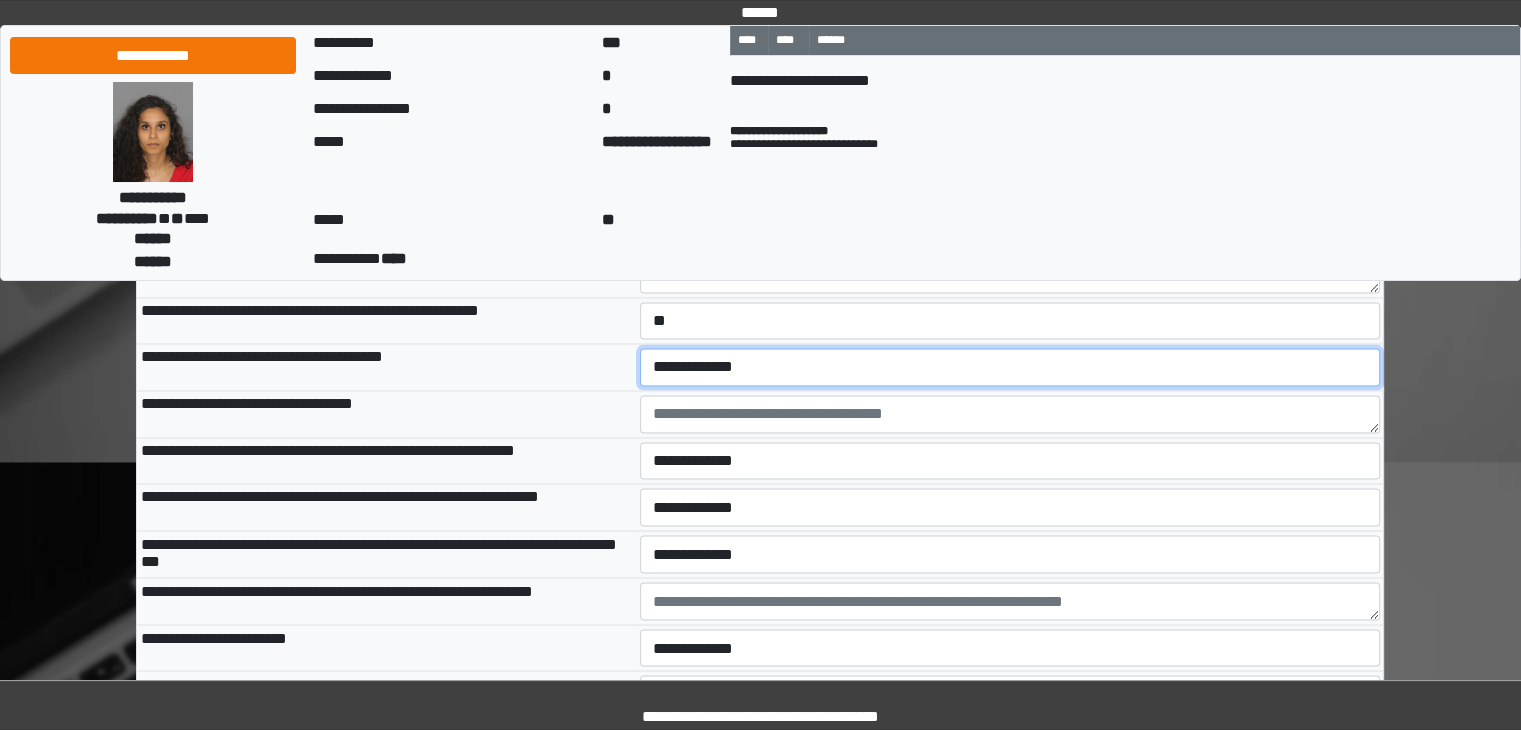 click on "**********" at bounding box center (1010, 367) 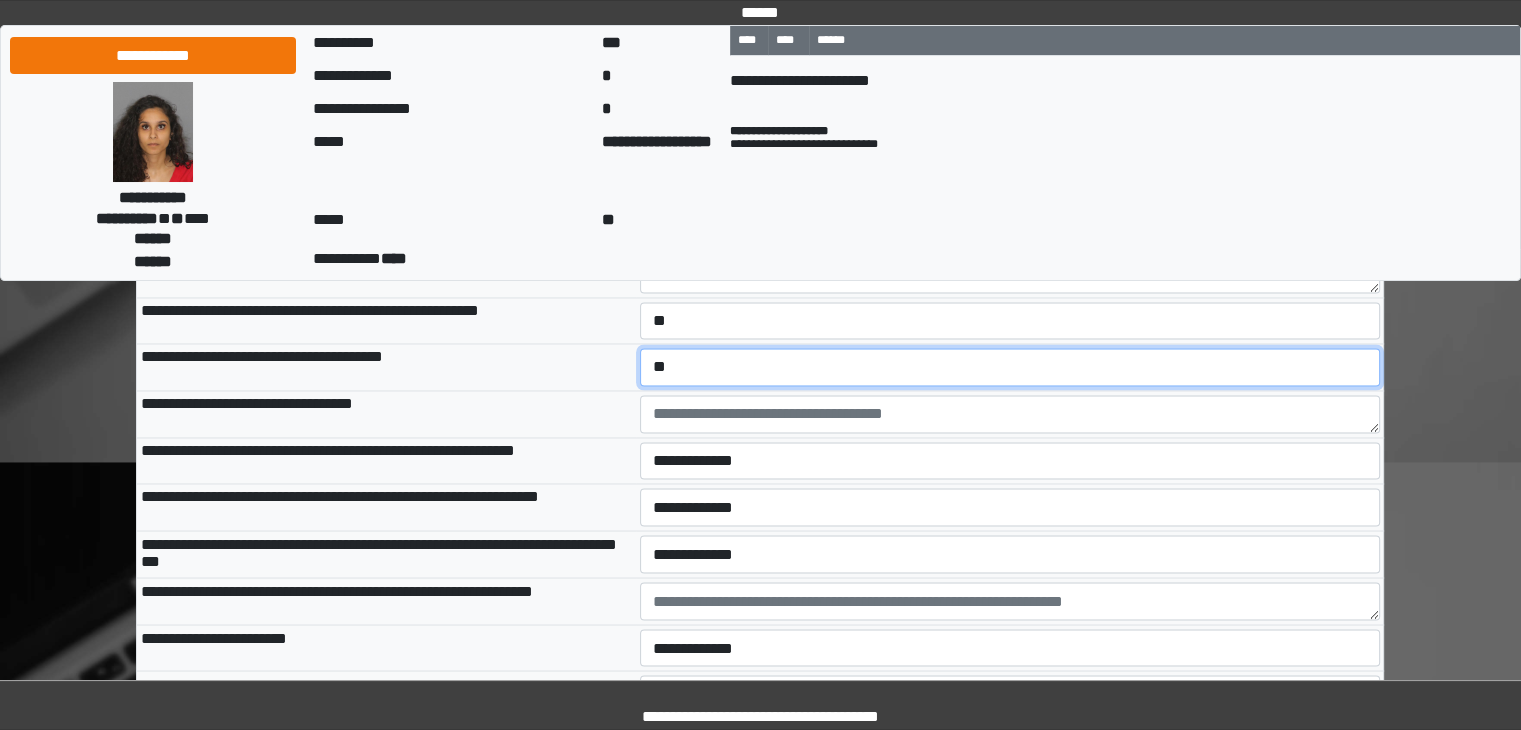 click on "**********" at bounding box center [1010, 367] 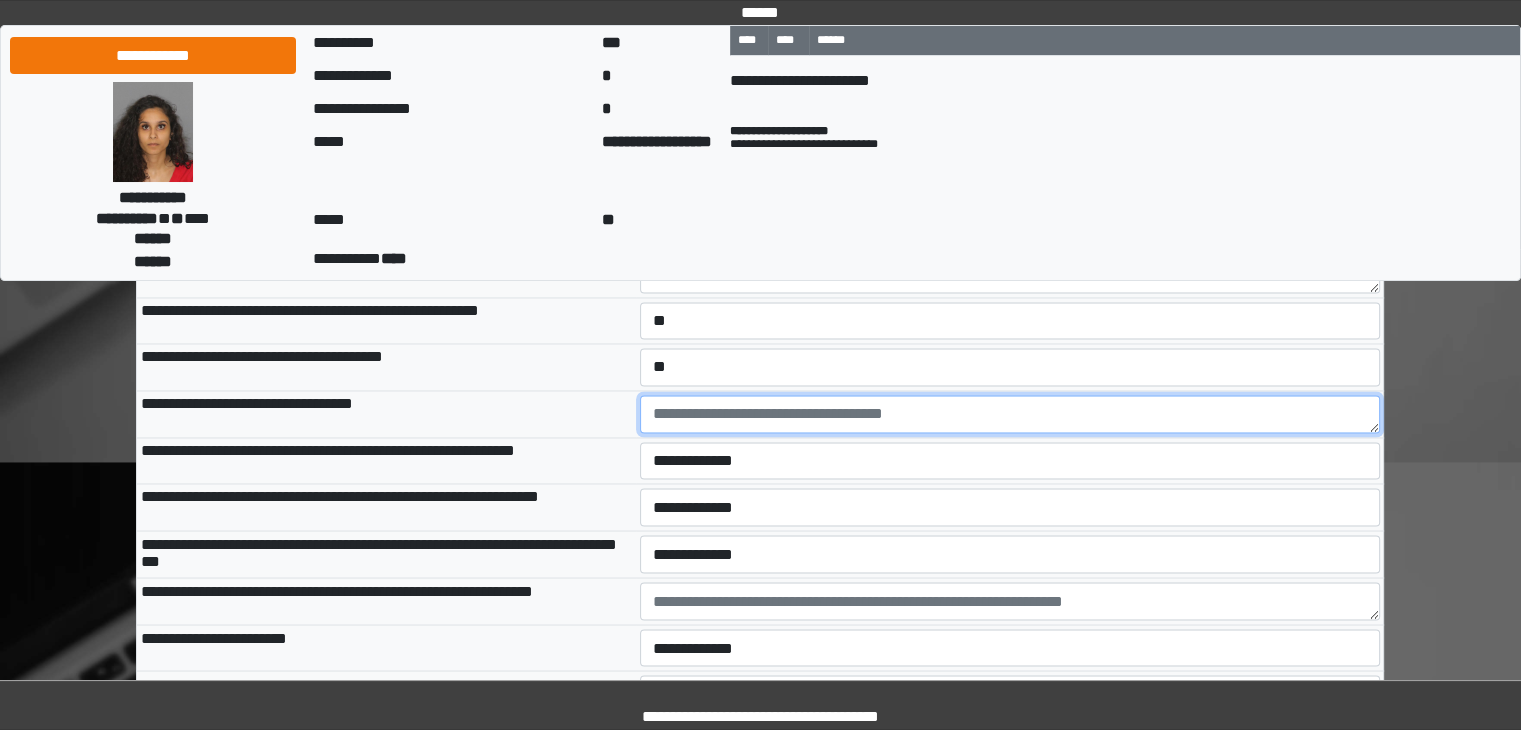 click at bounding box center [1010, 414] 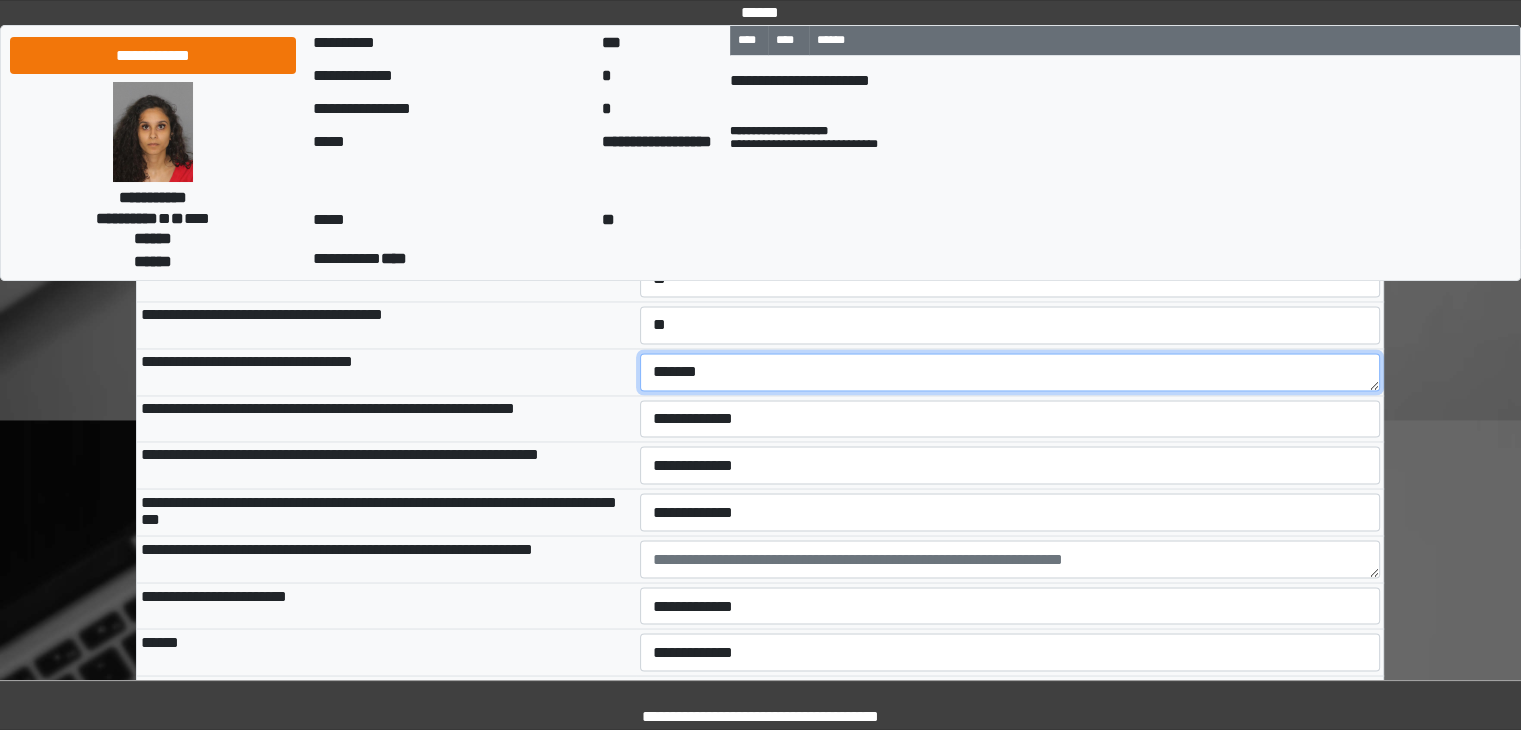 scroll, scrollTop: 3400, scrollLeft: 0, axis: vertical 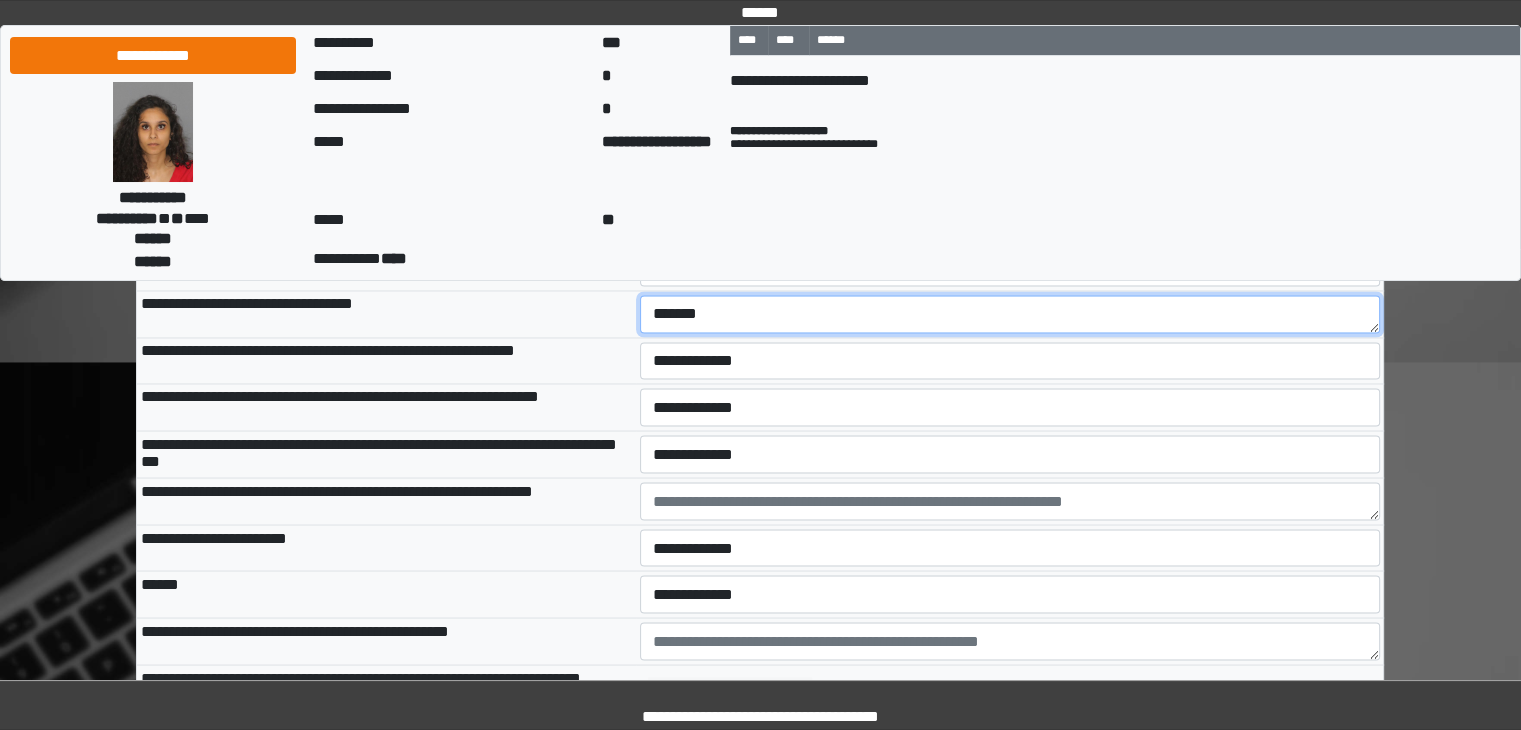 type on "*******" 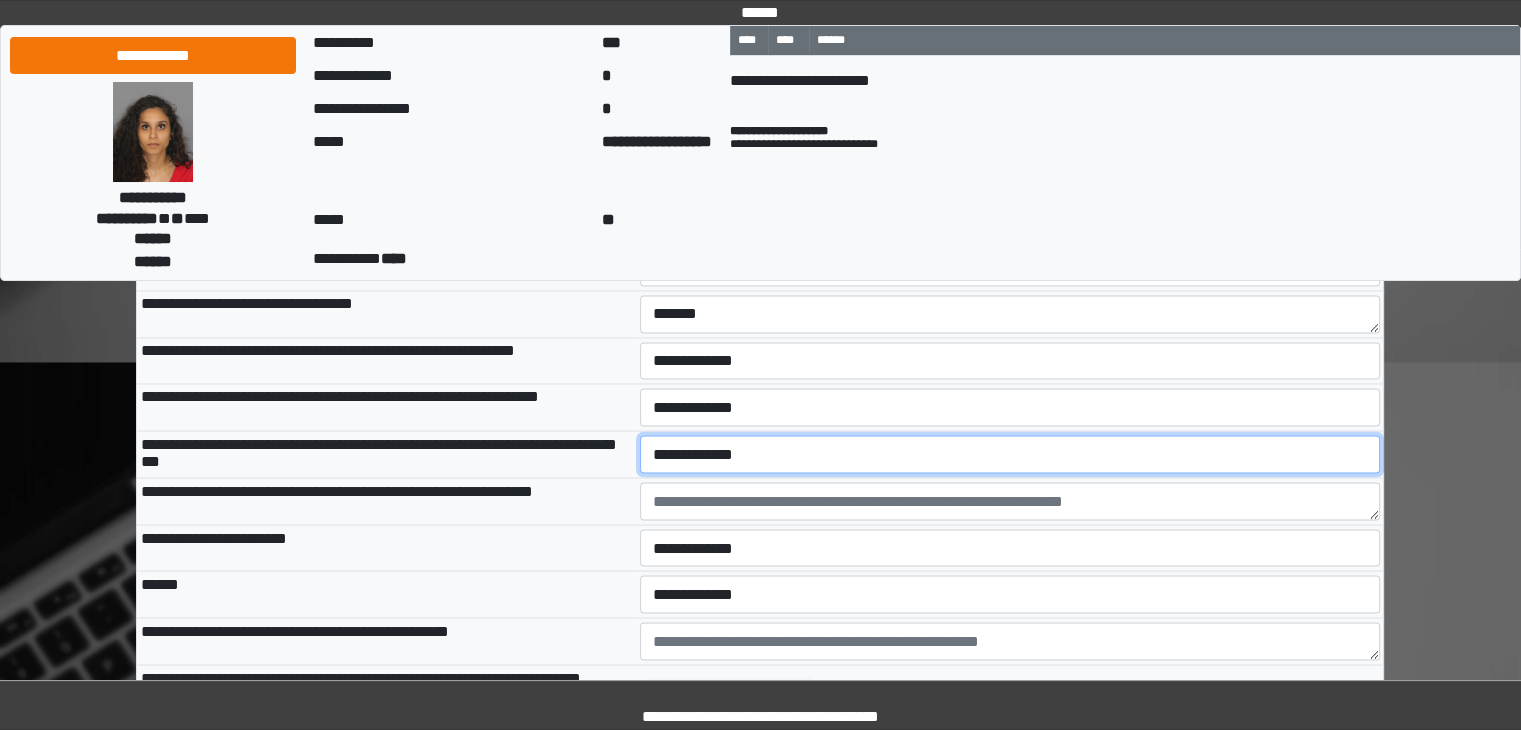 click on "**********" at bounding box center (1010, 454) 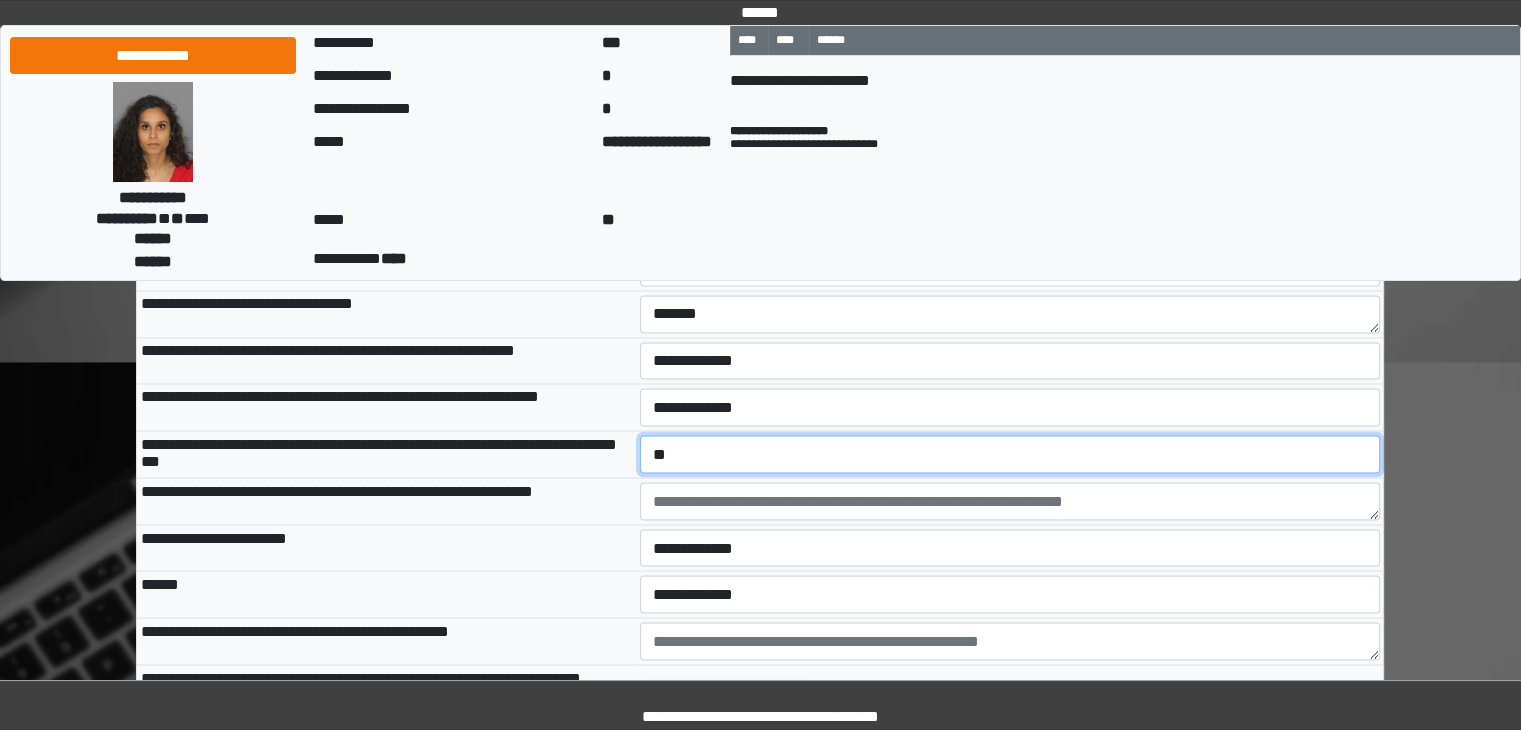 click on "**********" at bounding box center (1010, 454) 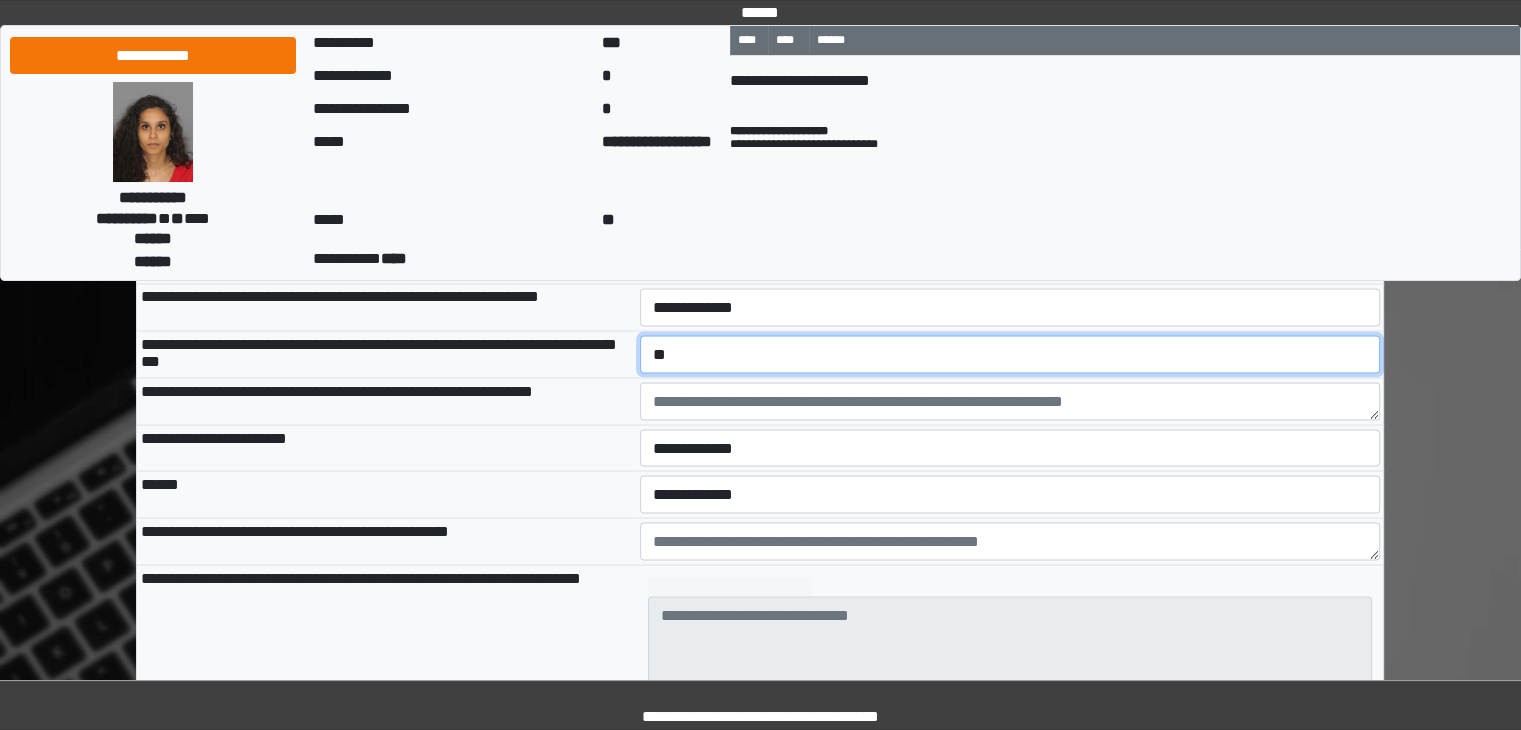 scroll, scrollTop: 3600, scrollLeft: 0, axis: vertical 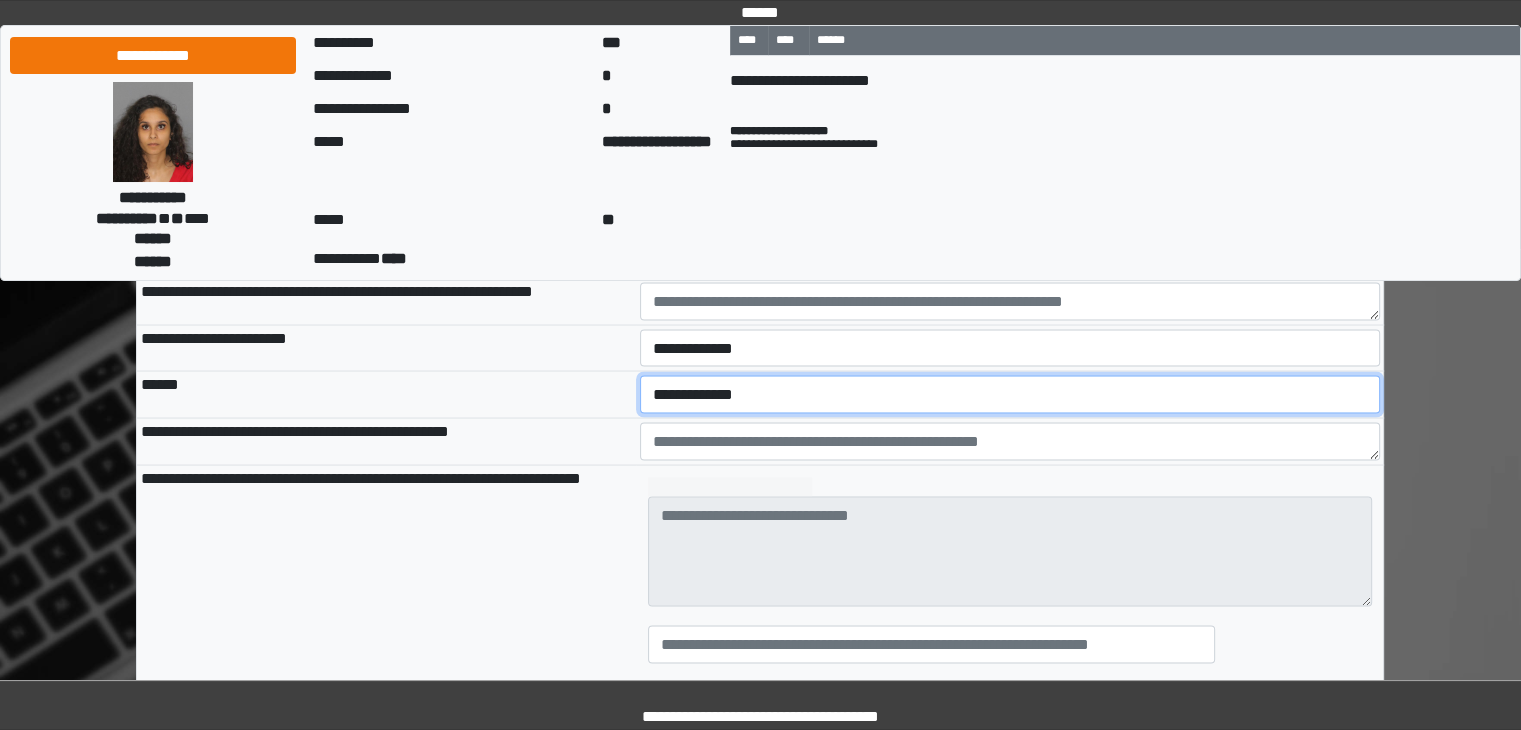 click on "**********" at bounding box center [1010, 394] 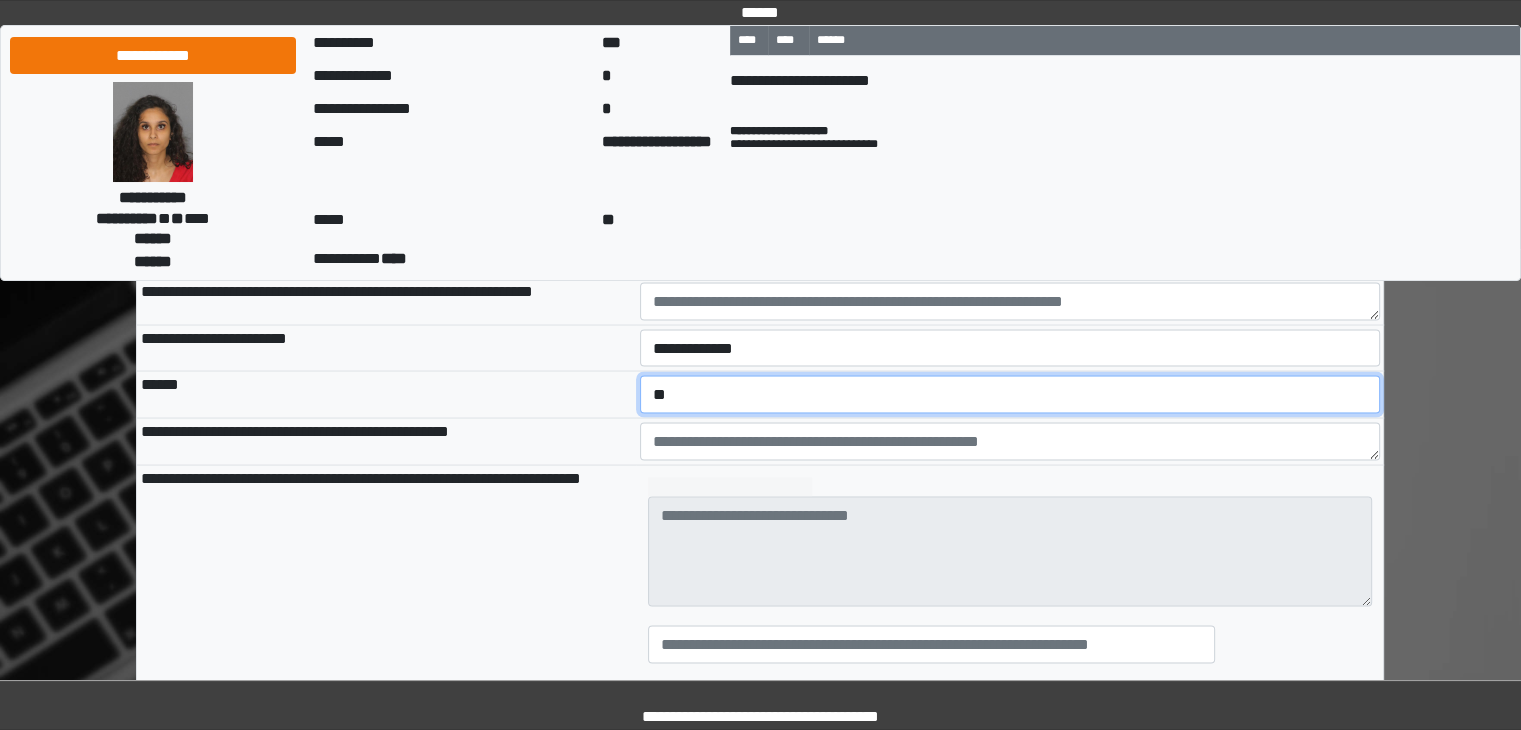 click on "**********" at bounding box center [1010, 394] 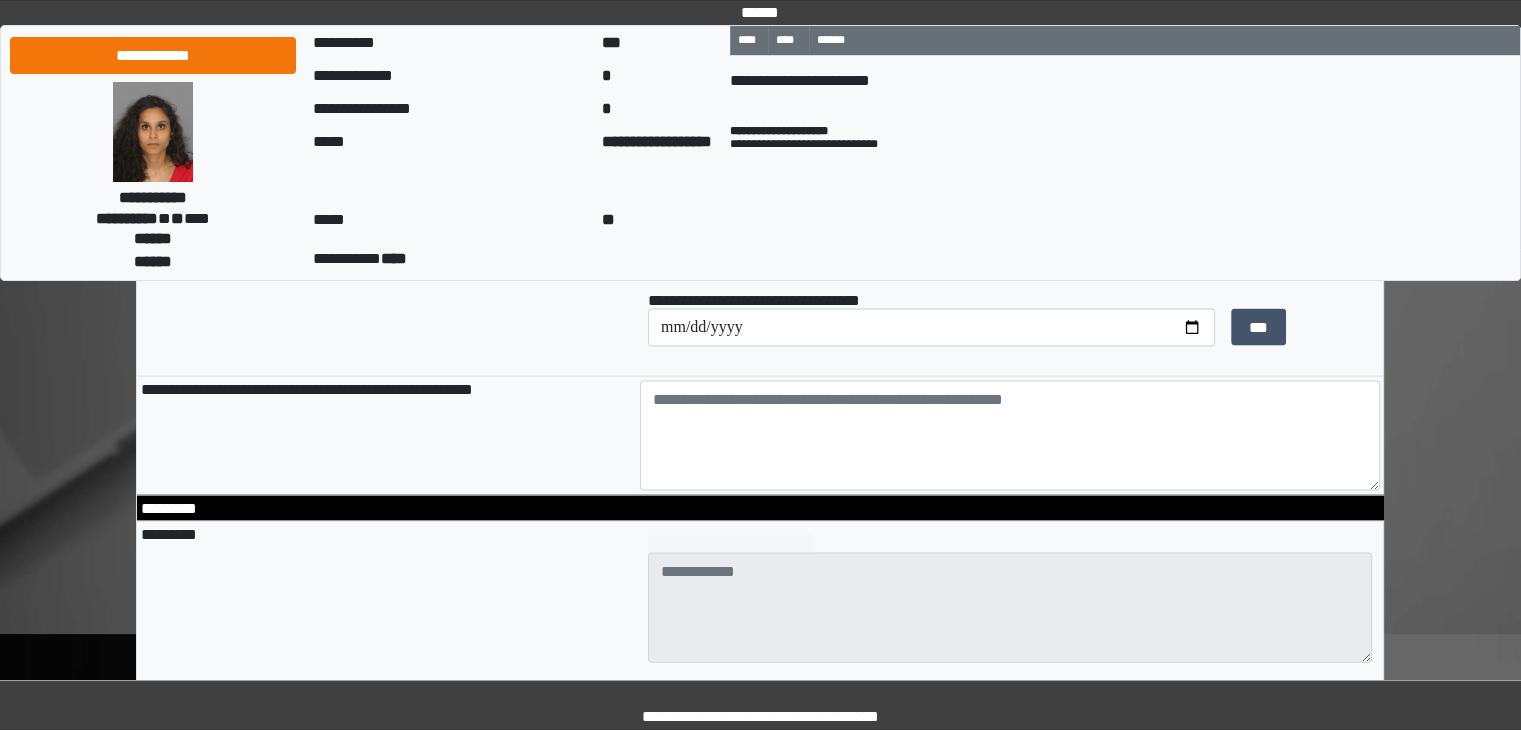 scroll, scrollTop: 4100, scrollLeft: 0, axis: vertical 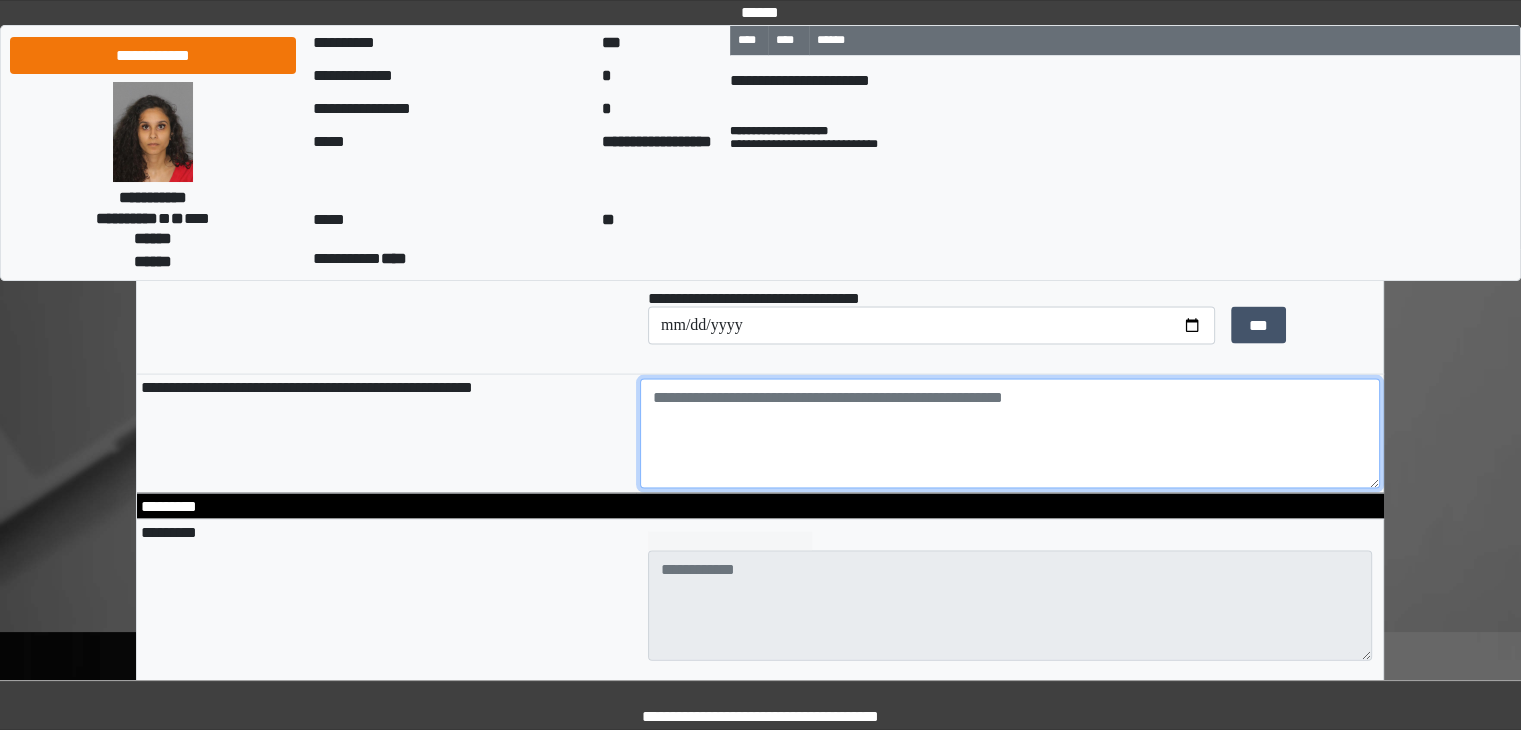 click at bounding box center (1010, 434) 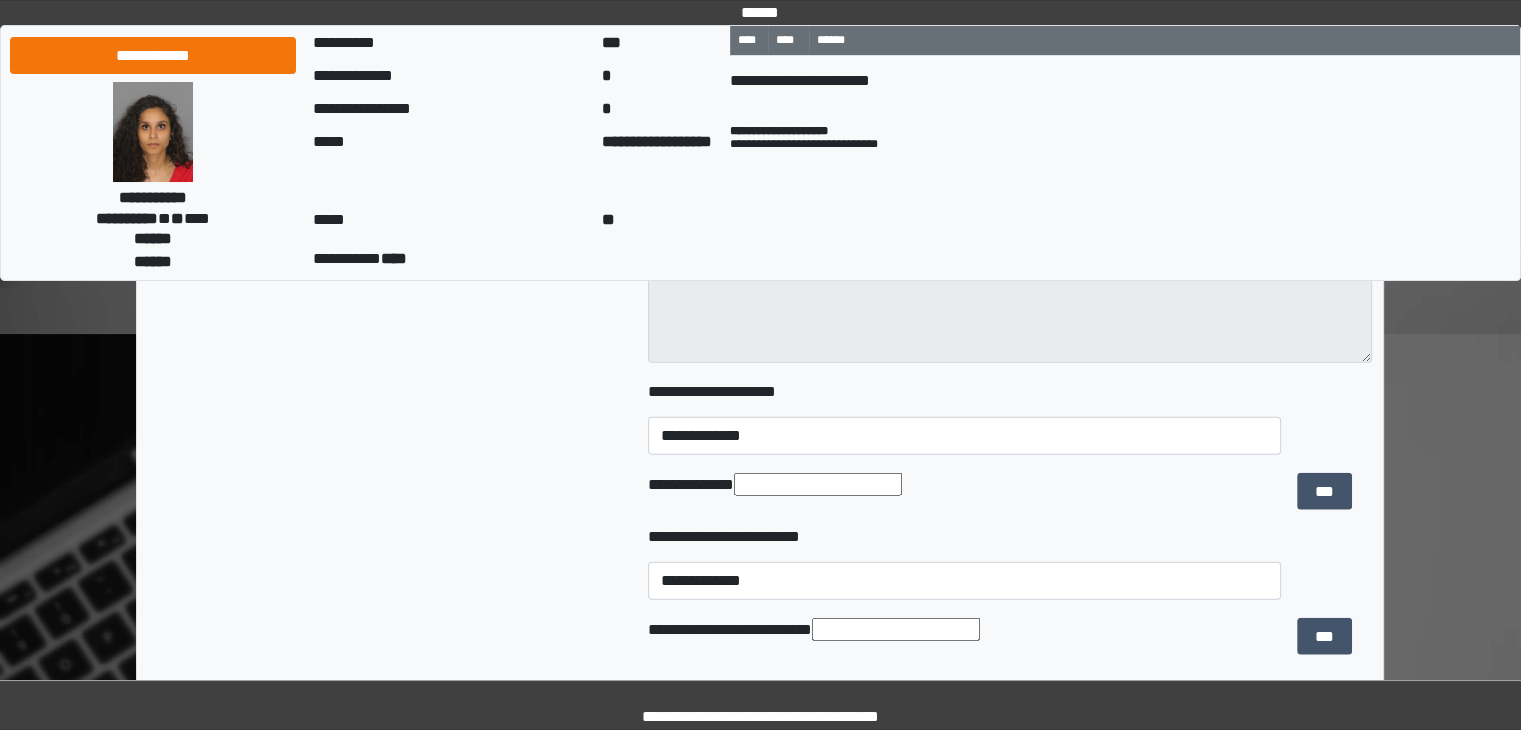 scroll, scrollTop: 4400, scrollLeft: 0, axis: vertical 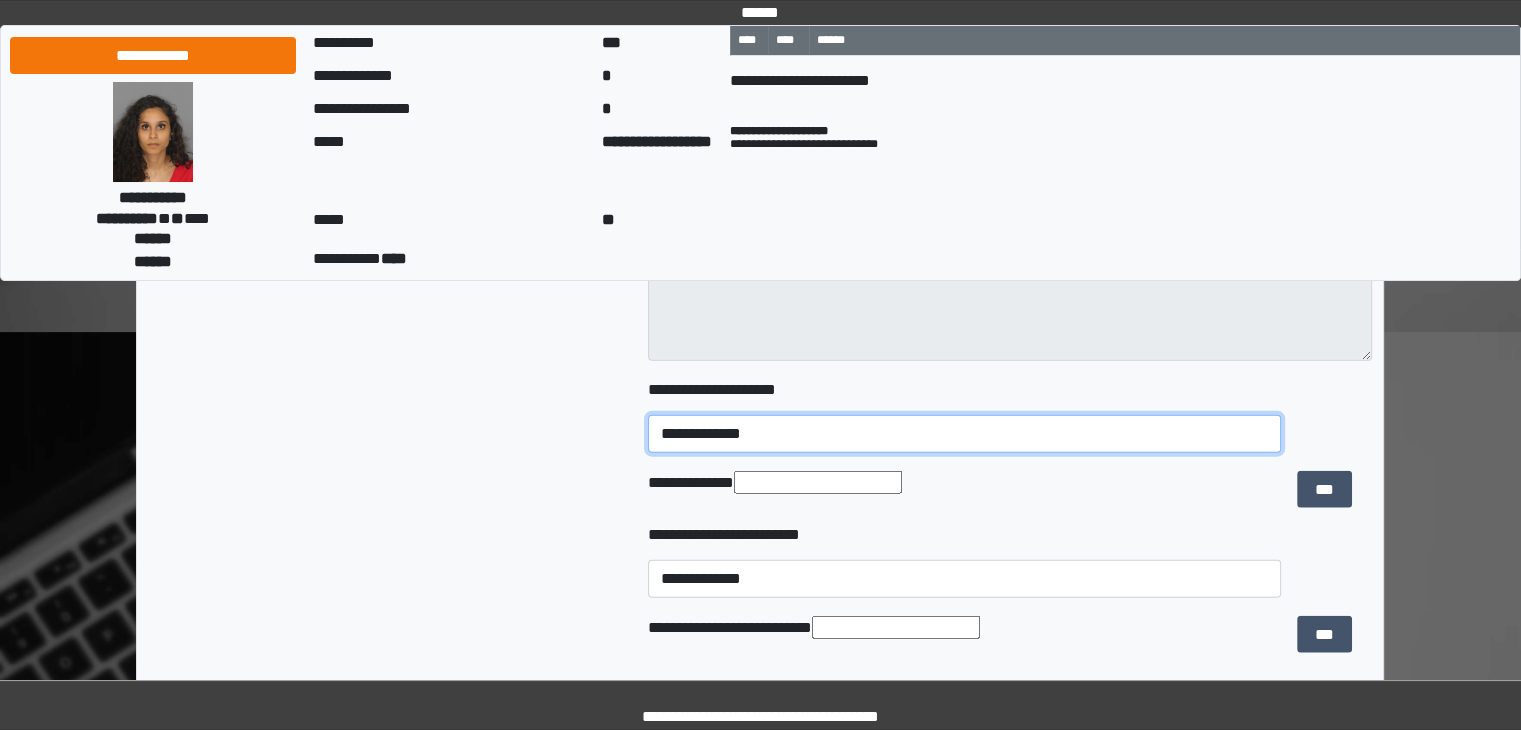 click on "**********" at bounding box center [965, 434] 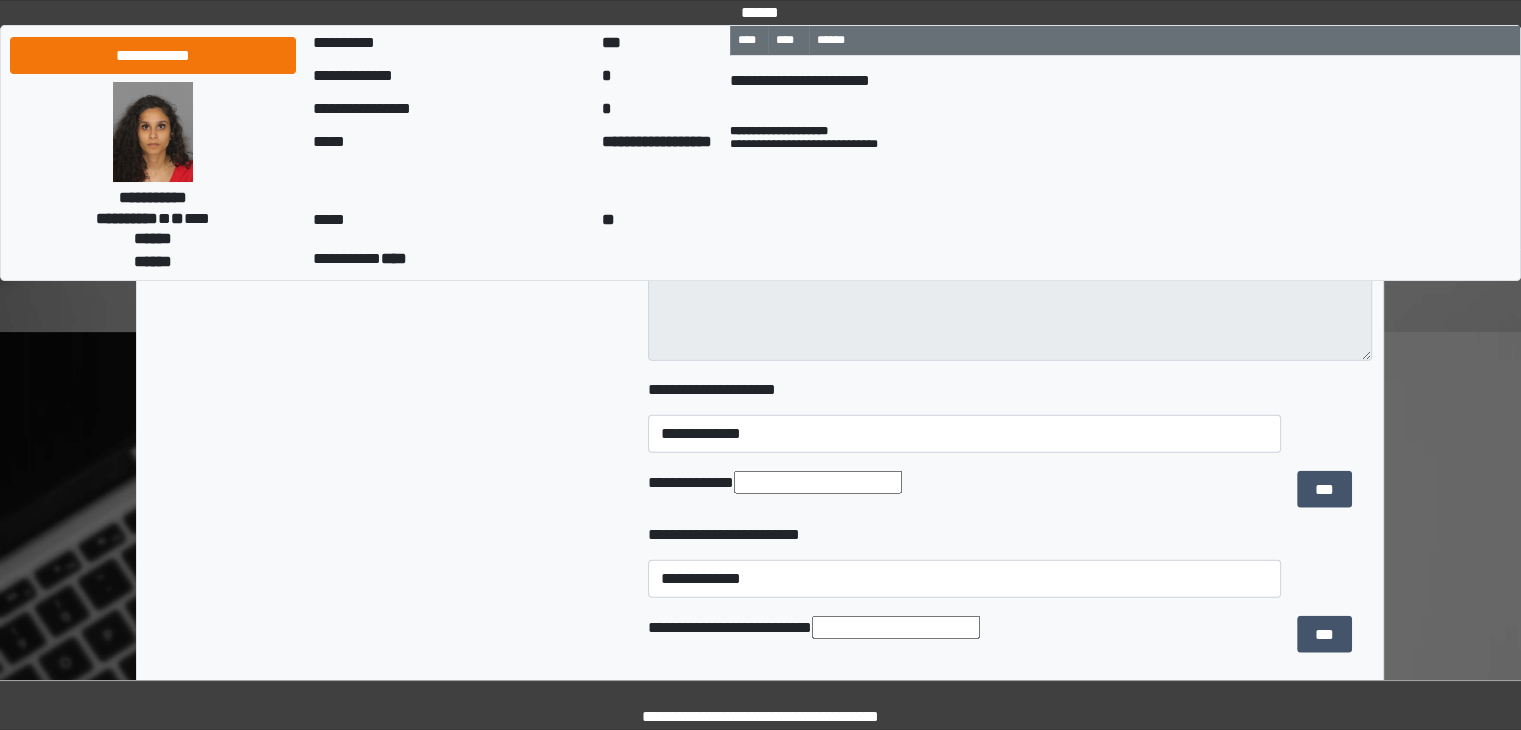 click on "*********" at bounding box center [386, 451] 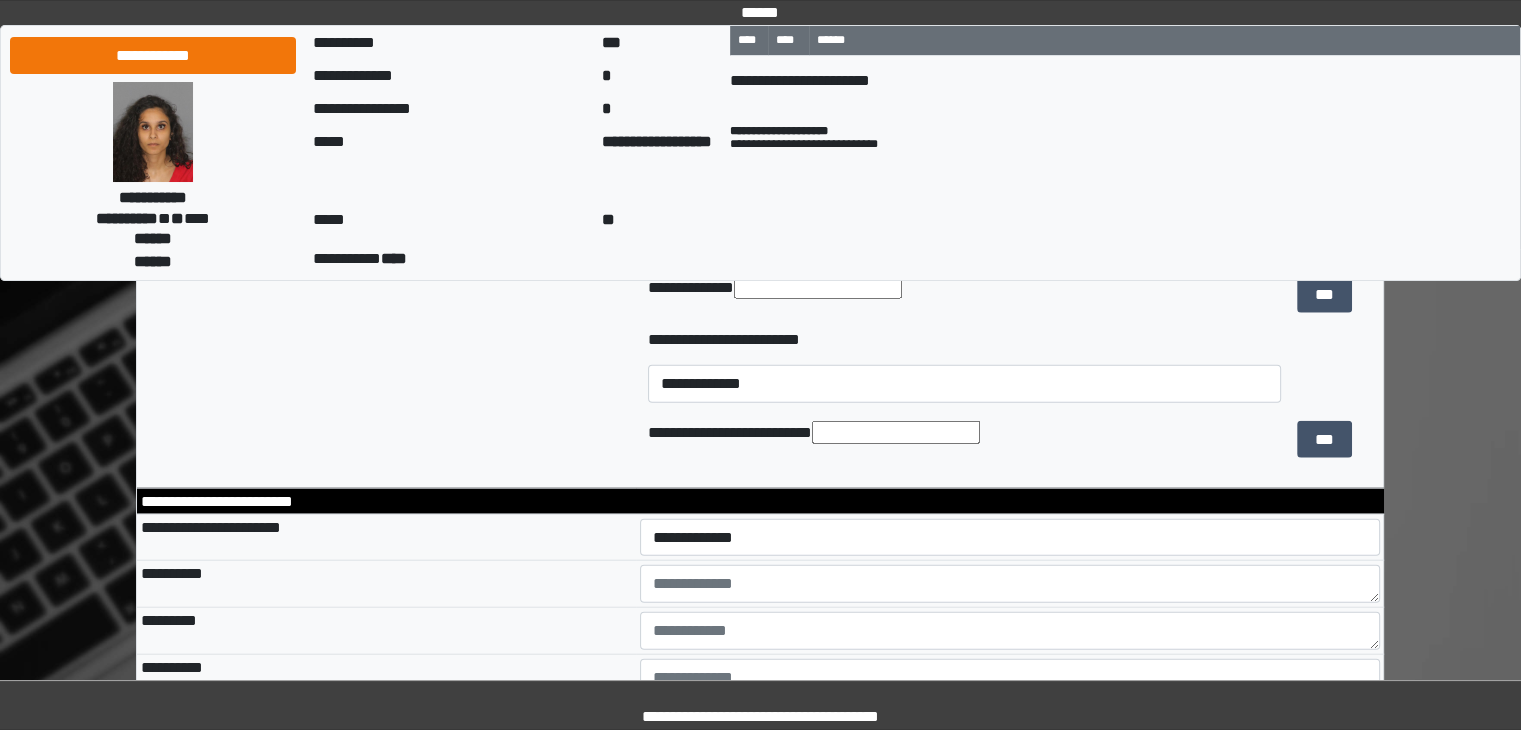 scroll, scrollTop: 4600, scrollLeft: 0, axis: vertical 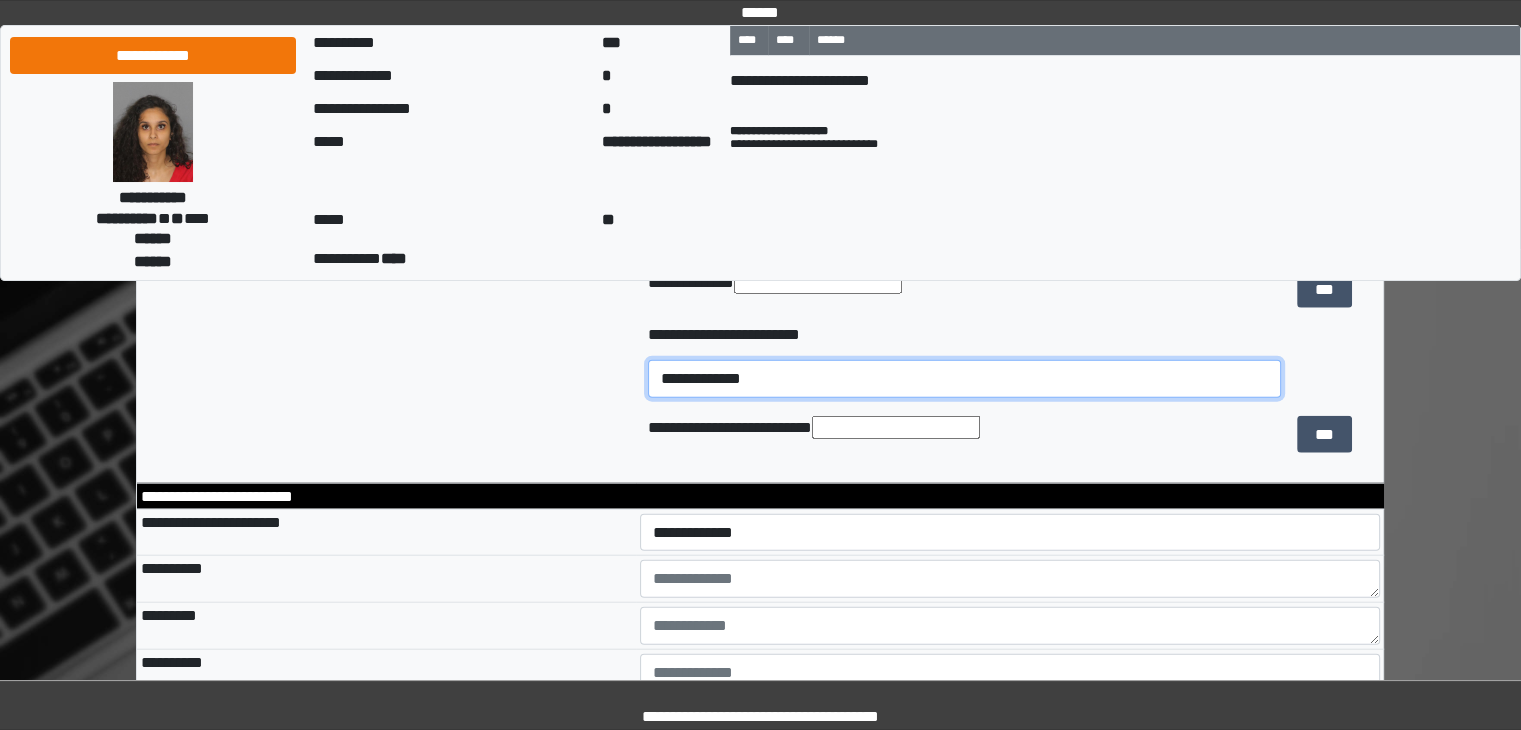 click on "**********" at bounding box center [965, 379] 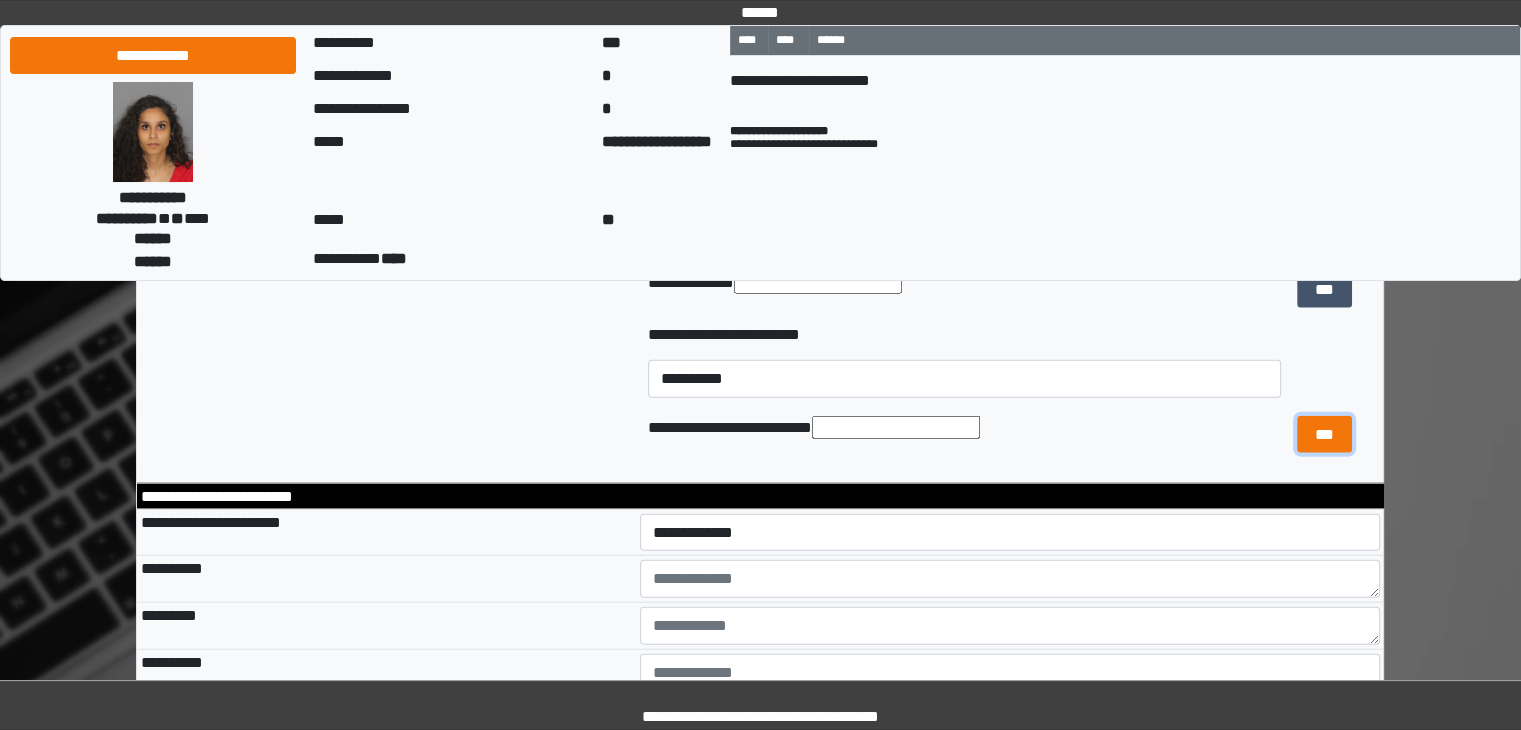 click on "***" at bounding box center (1324, 435) 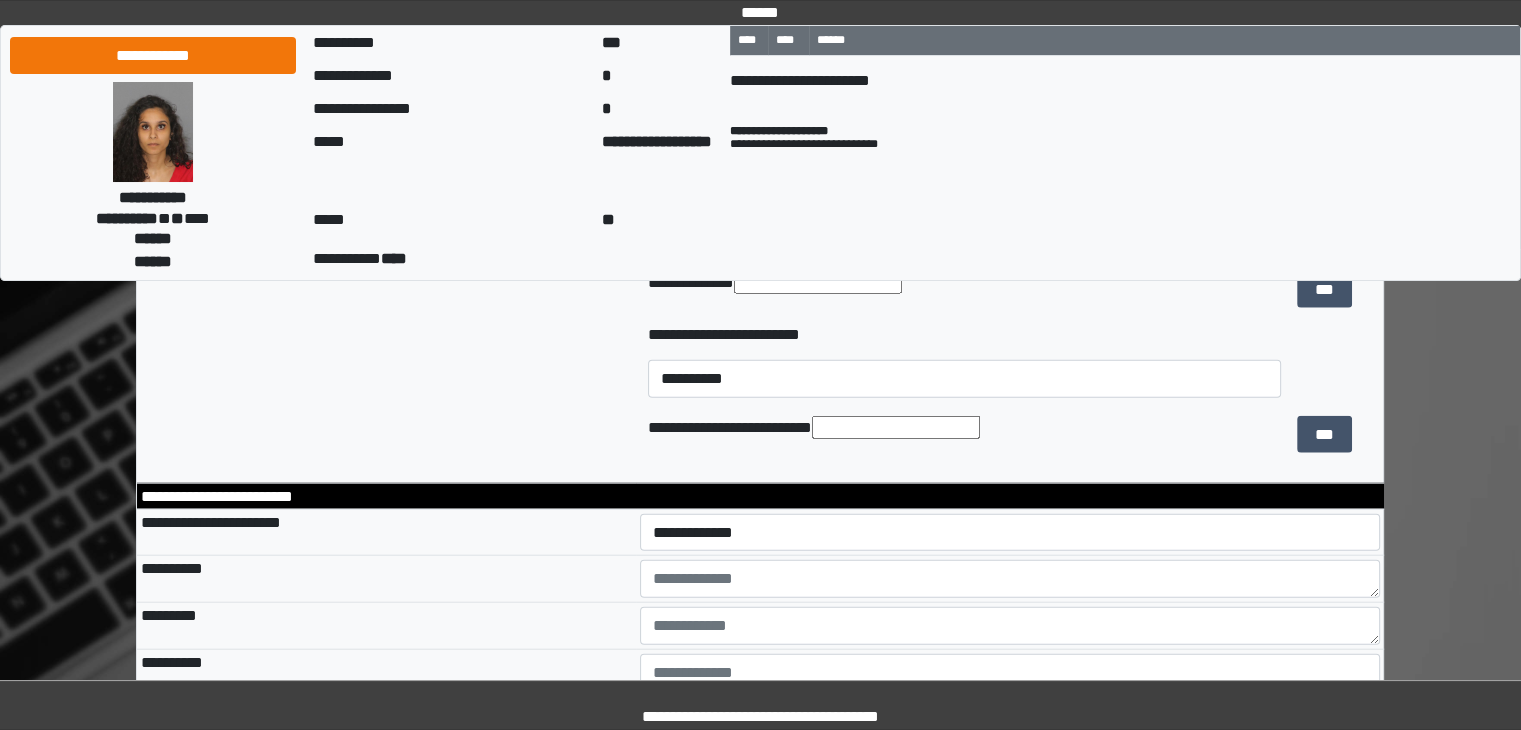 click at bounding box center [896, 427] 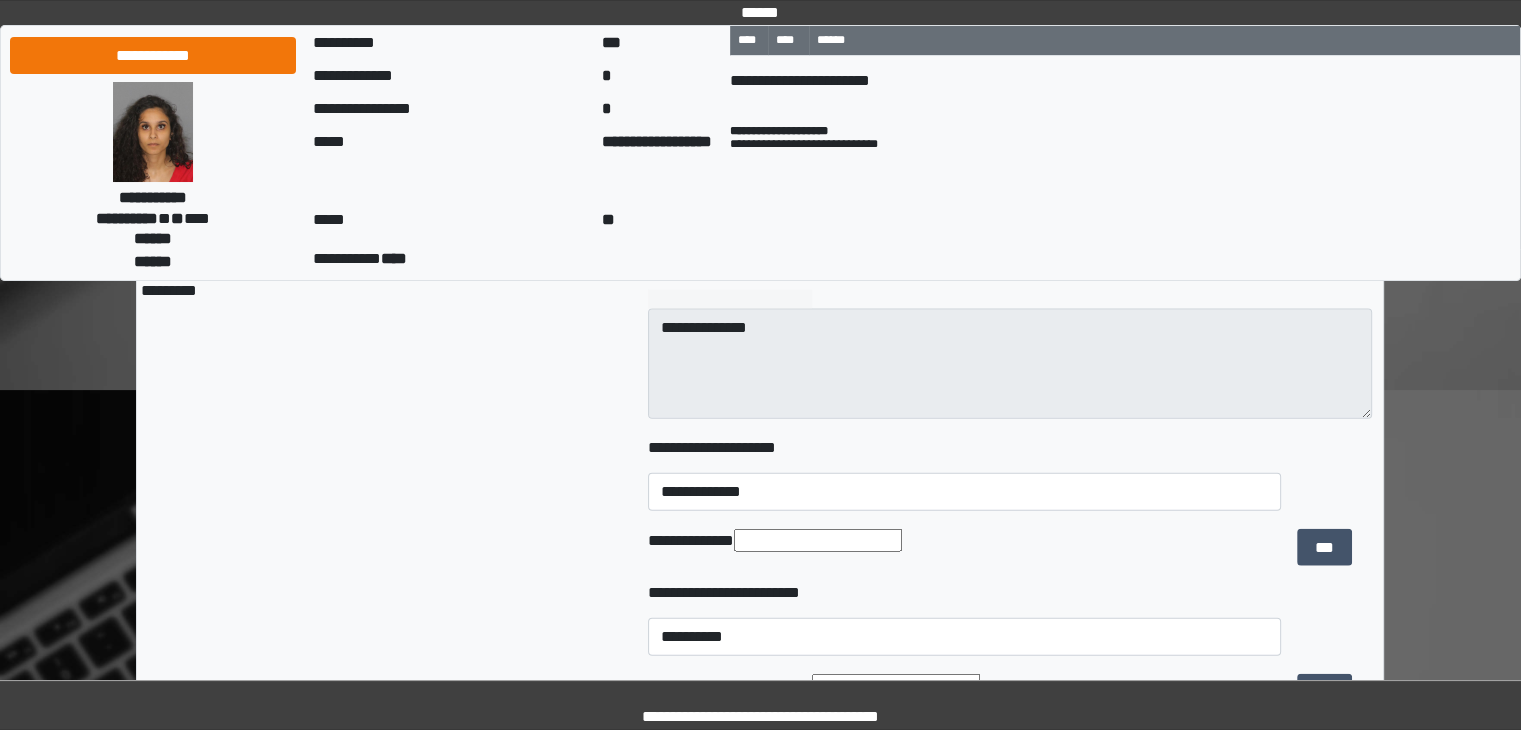 scroll, scrollTop: 4600, scrollLeft: 0, axis: vertical 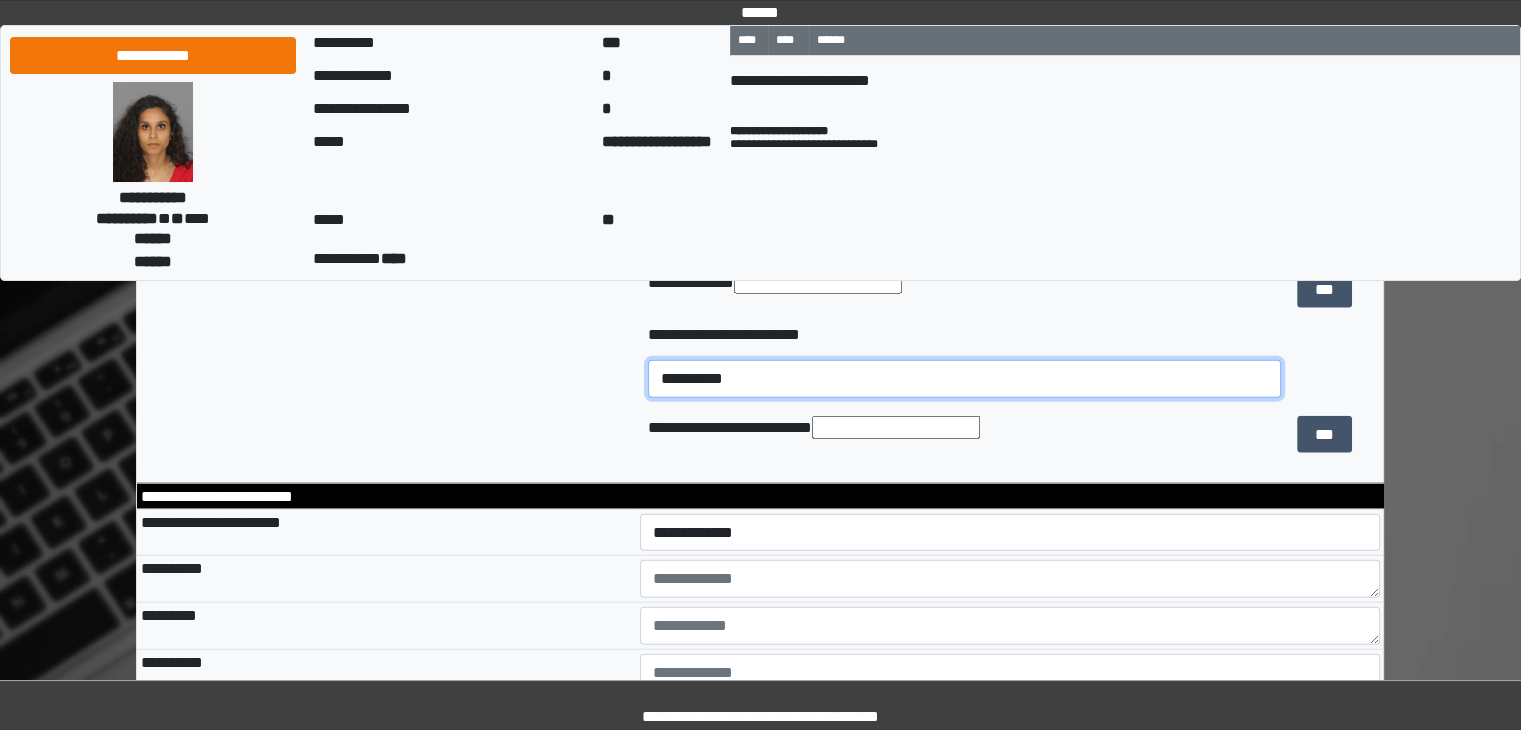 drag, startPoint x: 821, startPoint y: 432, endPoint x: 762, endPoint y: 432, distance: 59 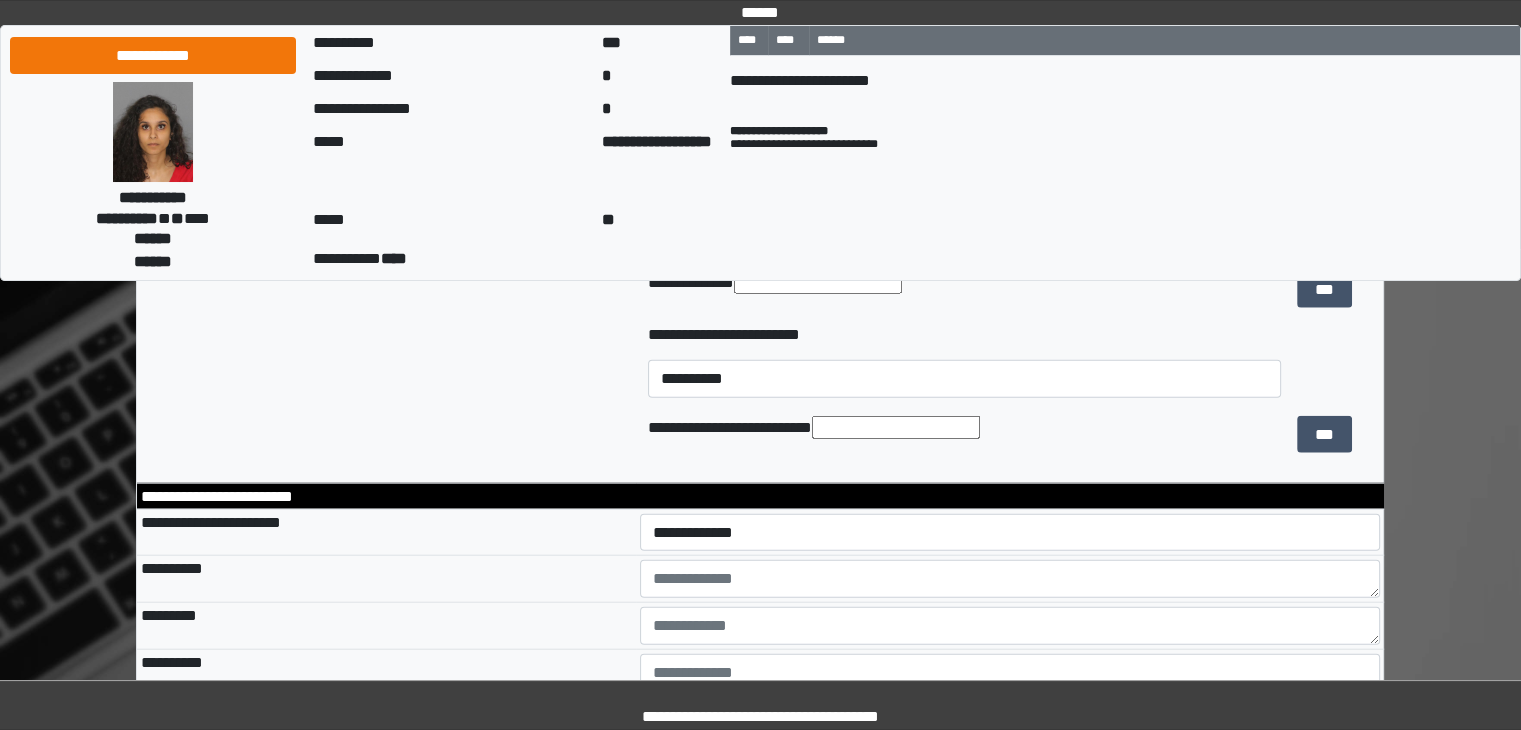 click on "*********" at bounding box center (386, 251) 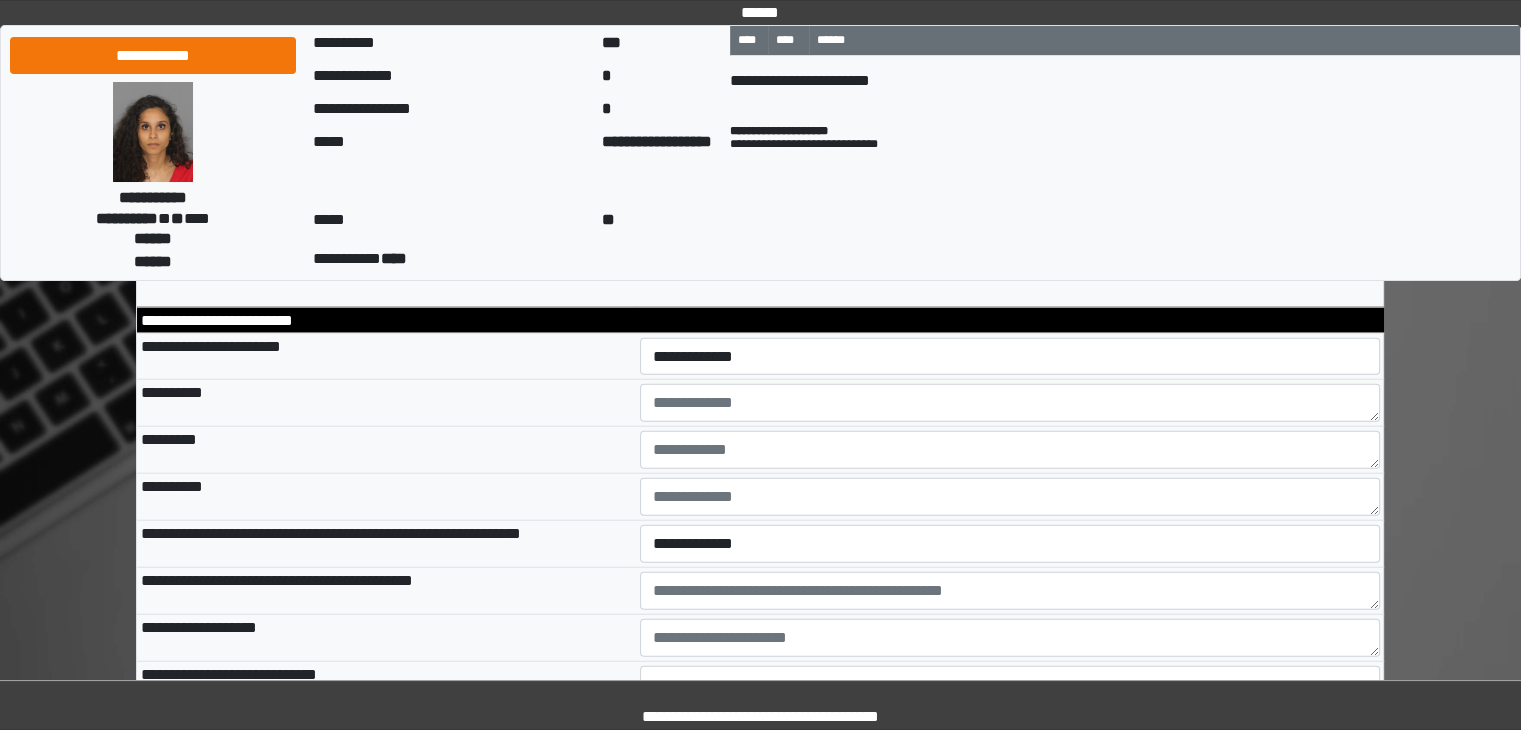 scroll, scrollTop: 4800, scrollLeft: 0, axis: vertical 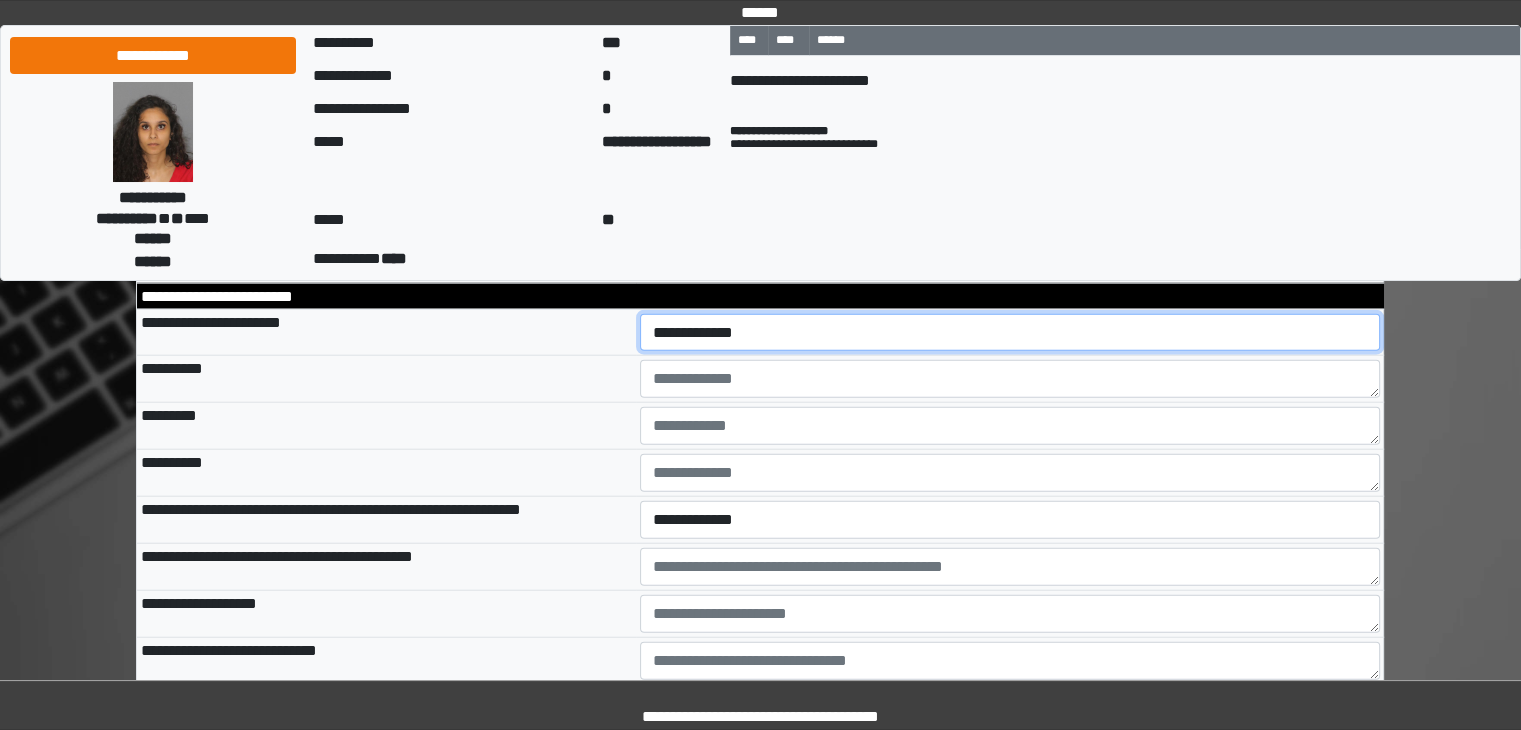 click on "**********" at bounding box center [1010, 333] 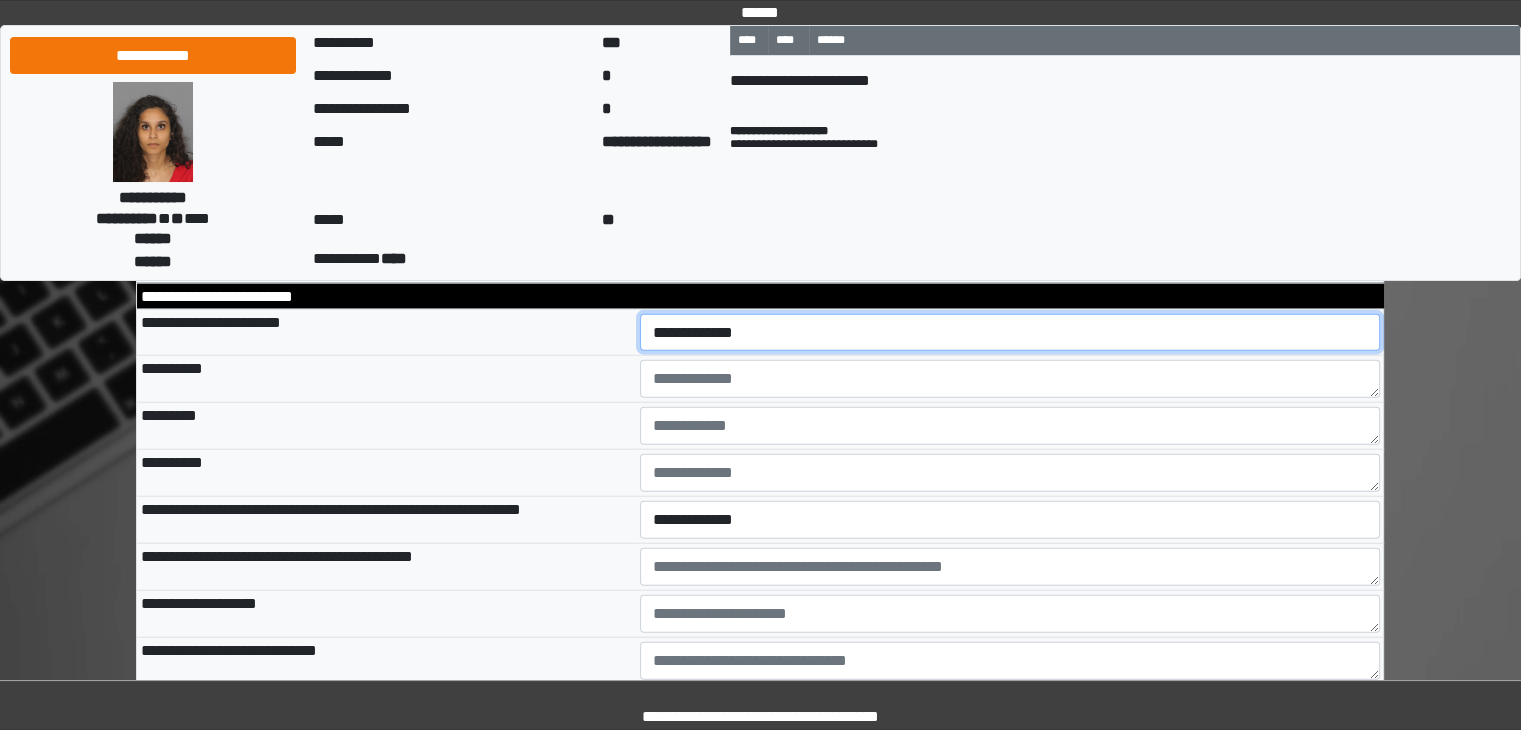 select on "*" 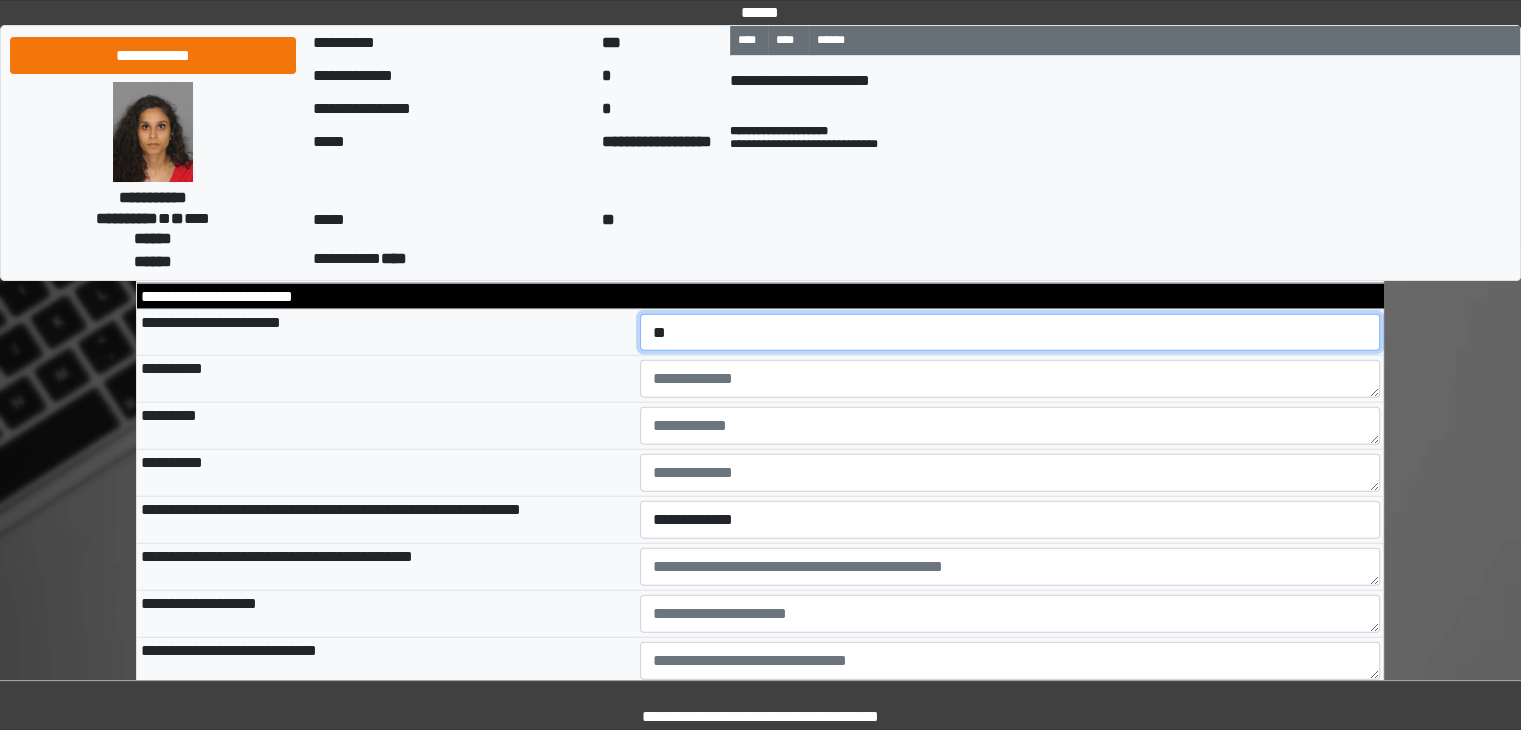 click on "**********" at bounding box center (1010, 333) 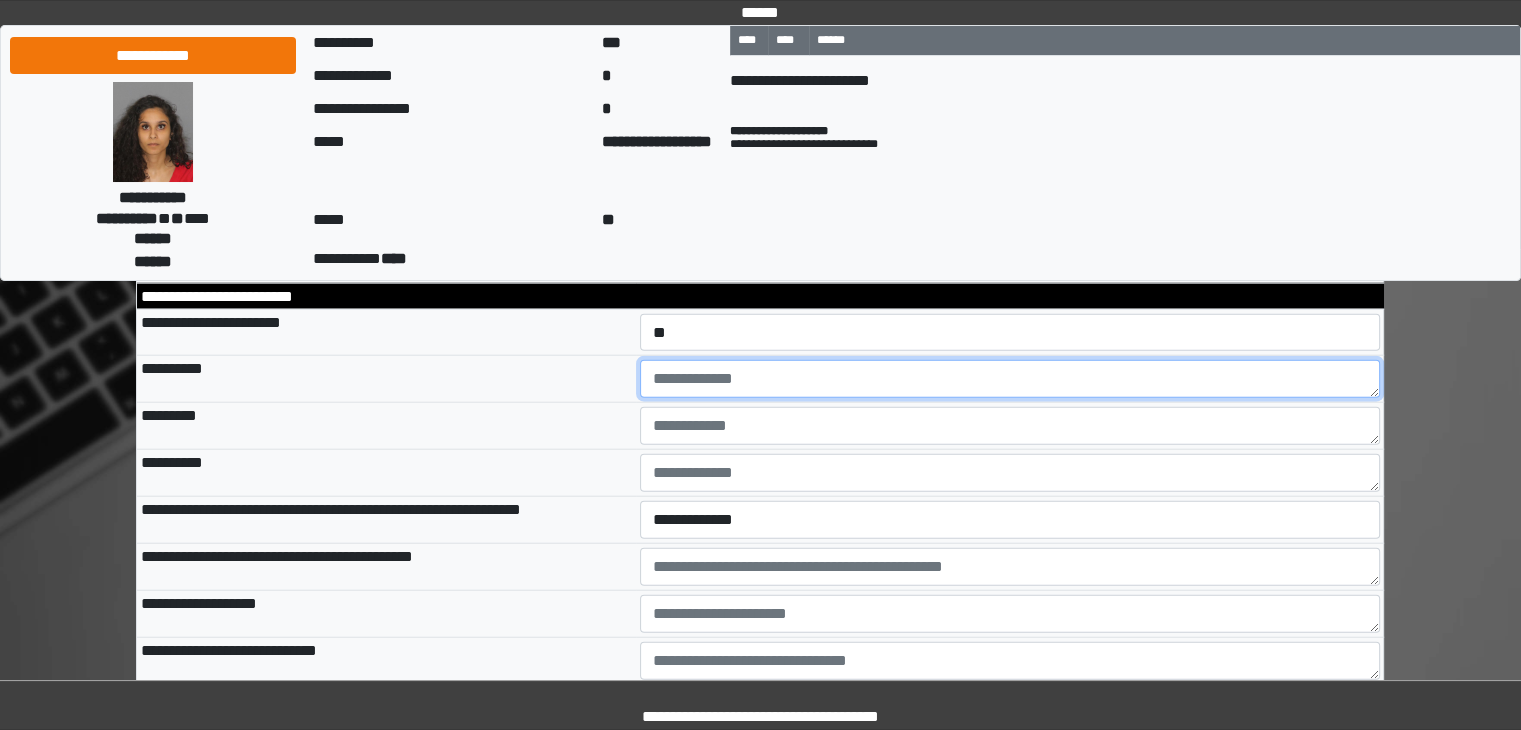 click at bounding box center [1010, 379] 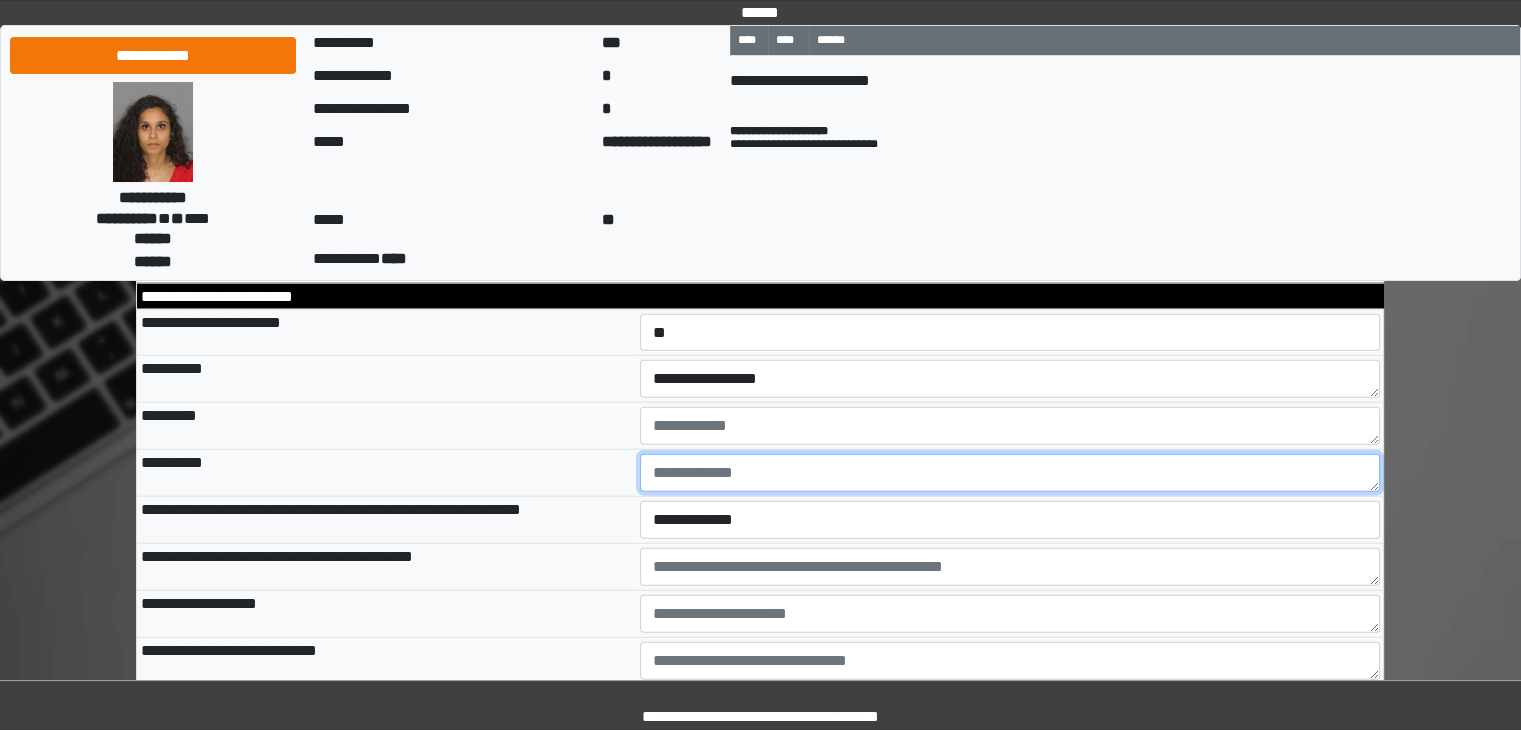click at bounding box center [1010, 473] 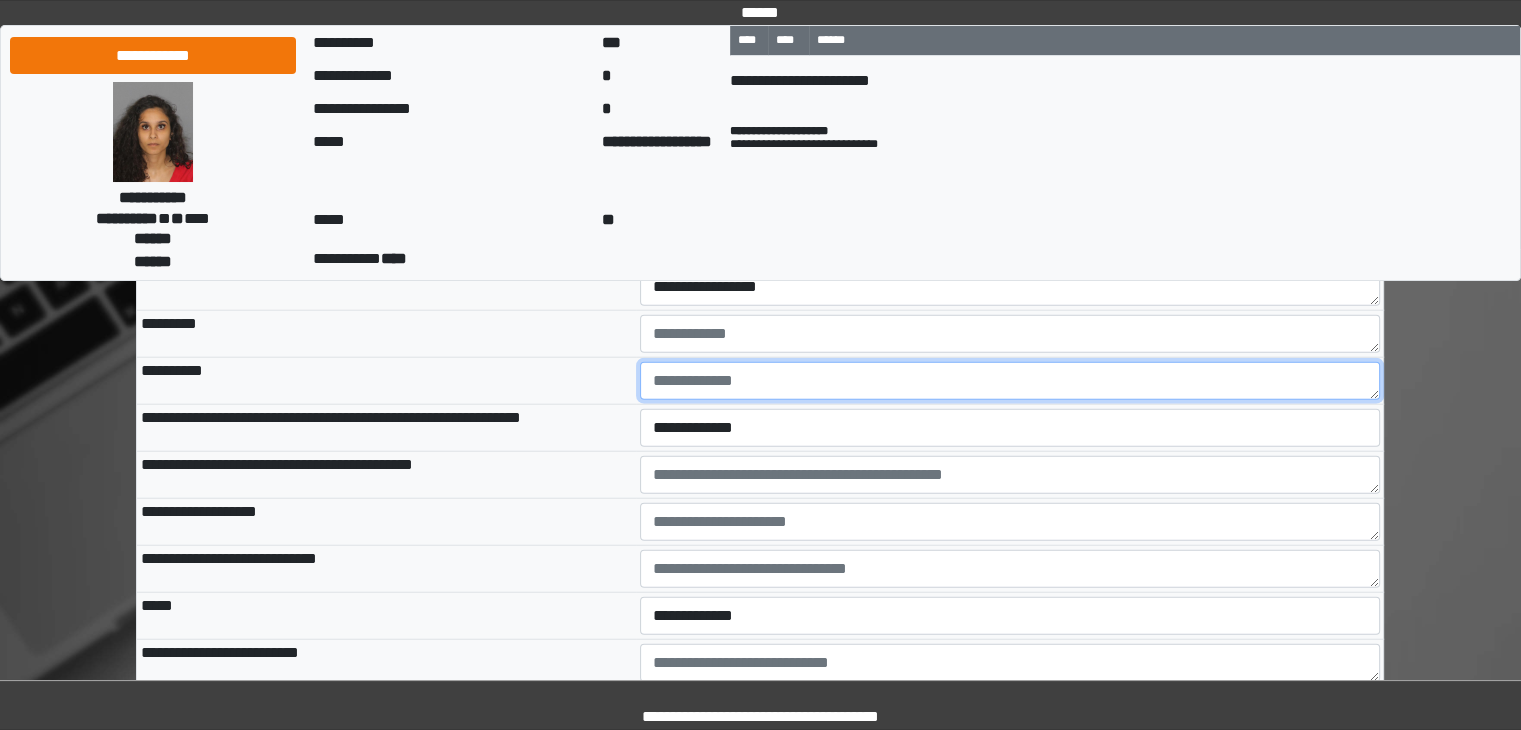 scroll, scrollTop: 4900, scrollLeft: 0, axis: vertical 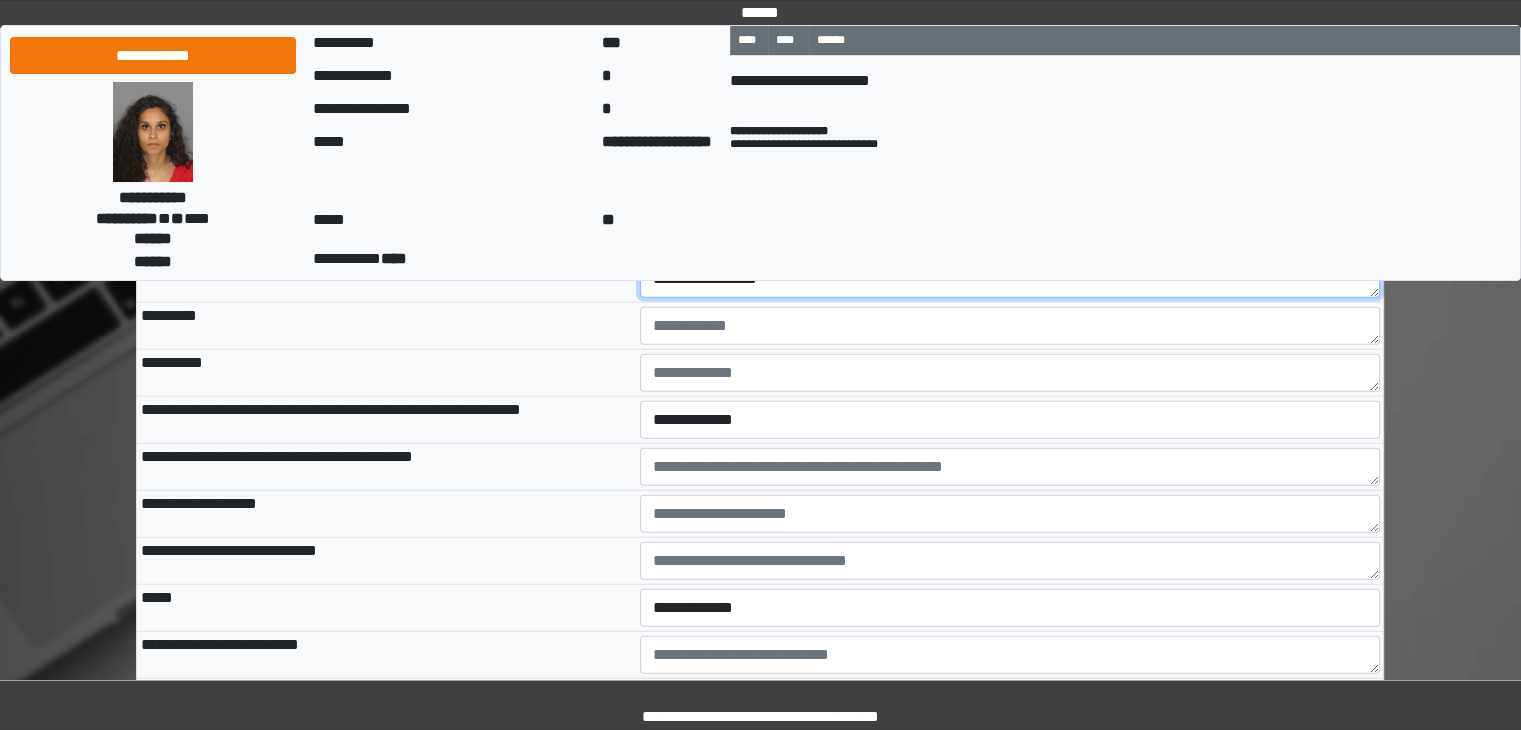 drag, startPoint x: 780, startPoint y: 342, endPoint x: 629, endPoint y: 345, distance: 151.0298 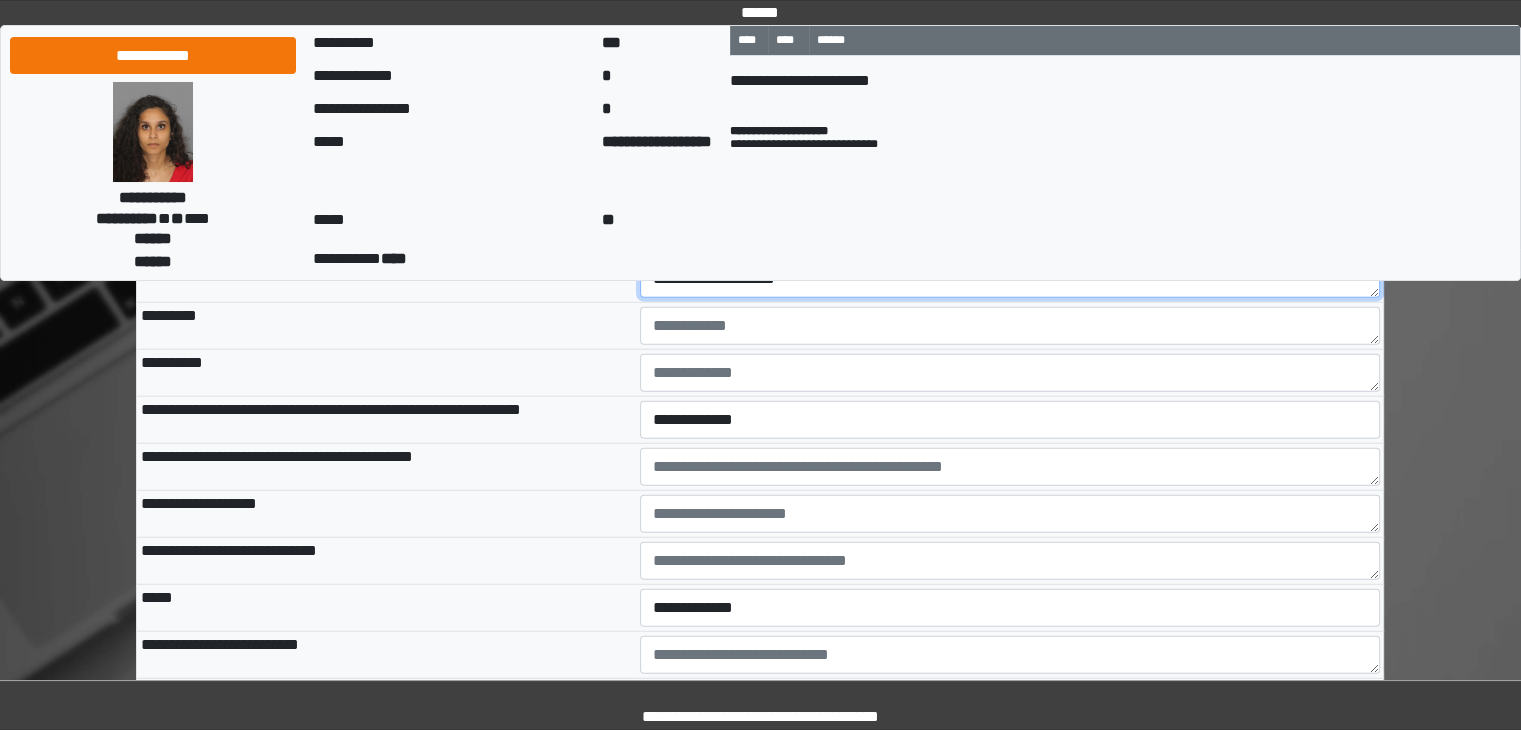 type on "**********" 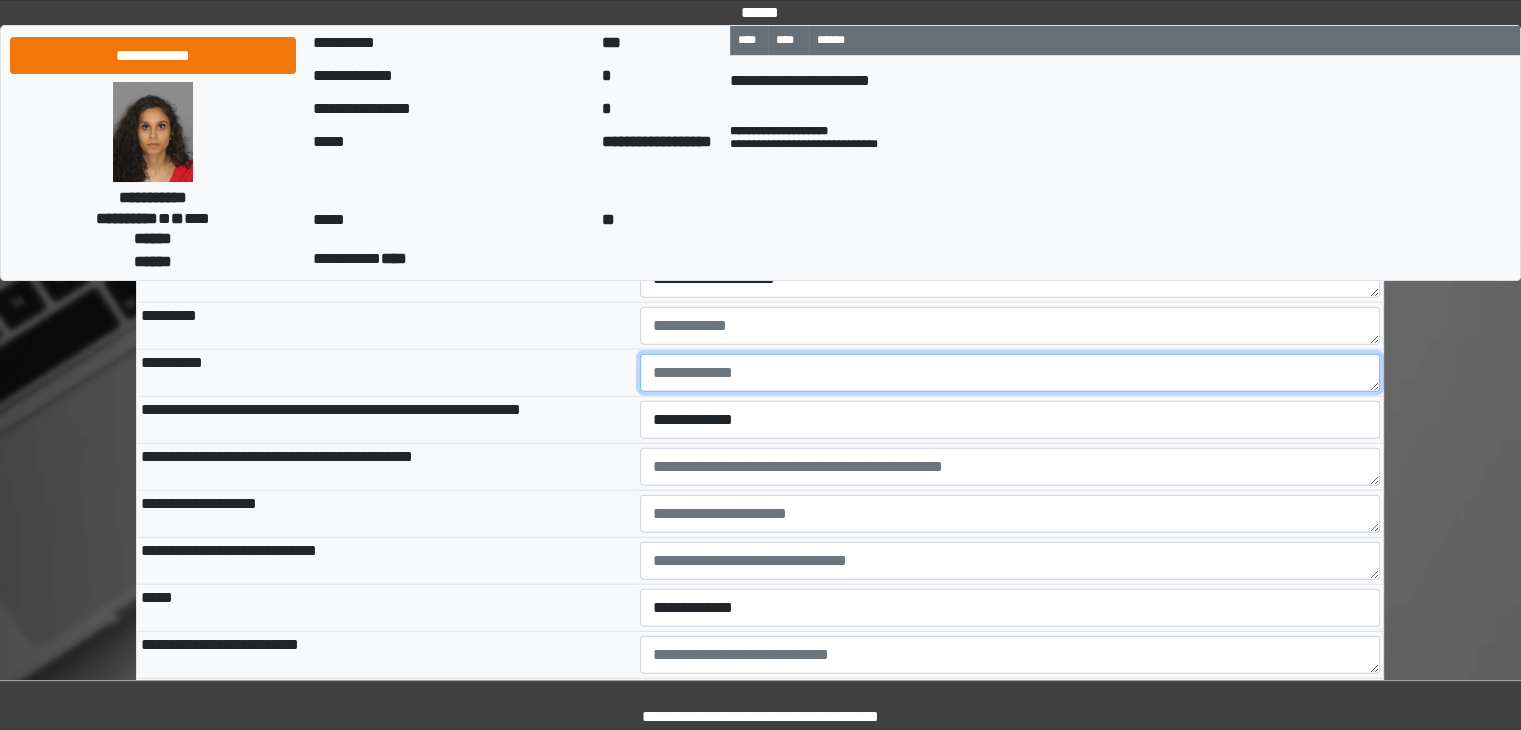 click at bounding box center [1010, 373] 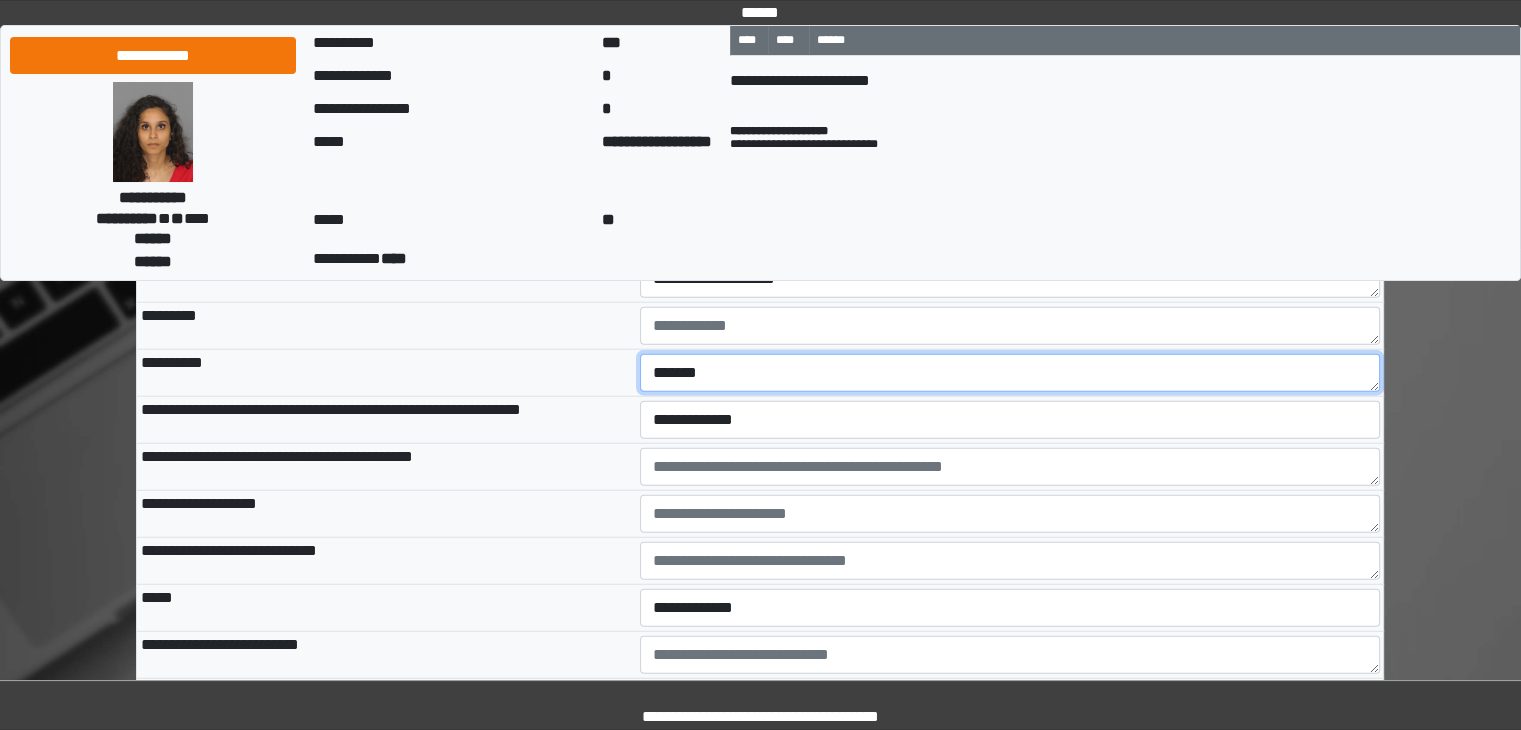 type on "*******" 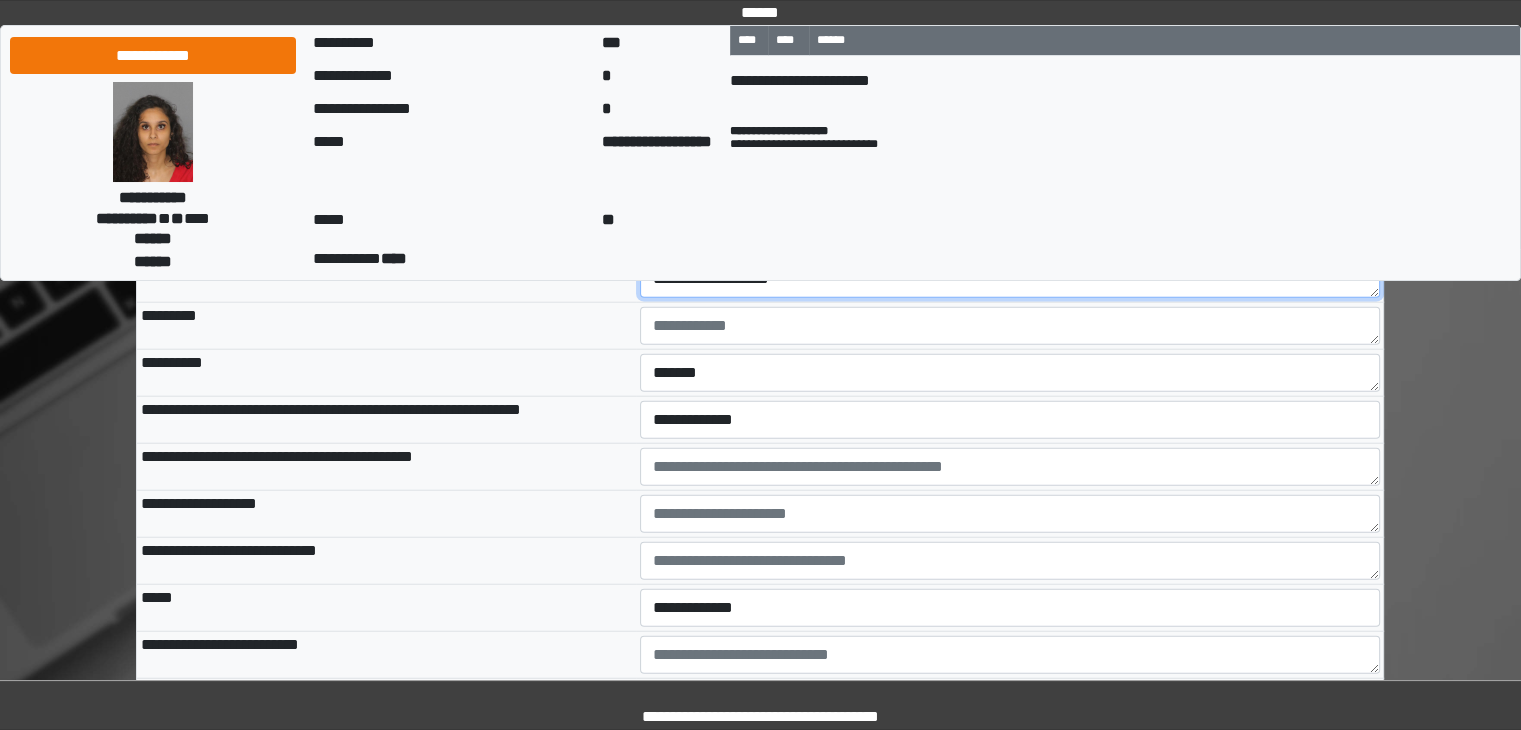 scroll, scrollTop: 5000, scrollLeft: 0, axis: vertical 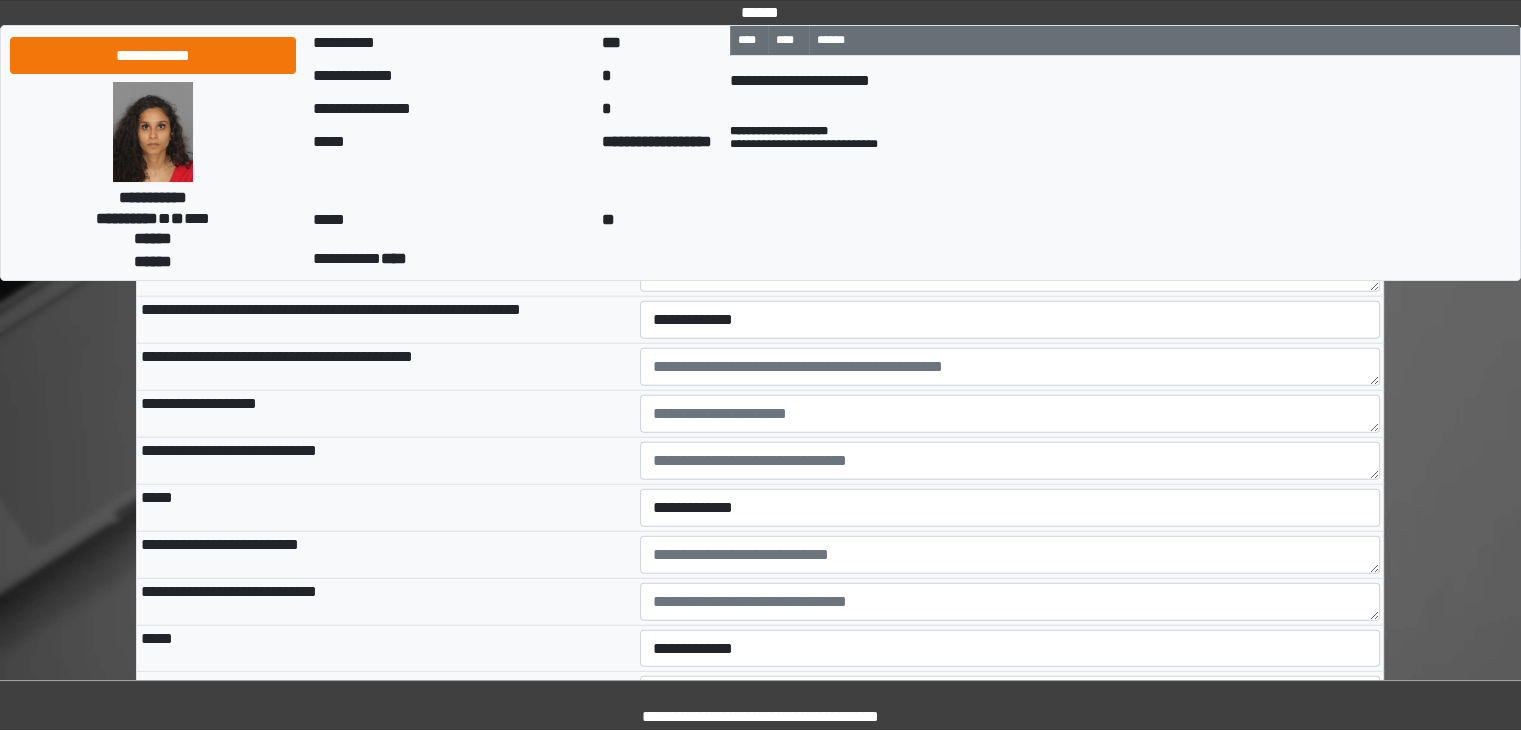 type on "**********" 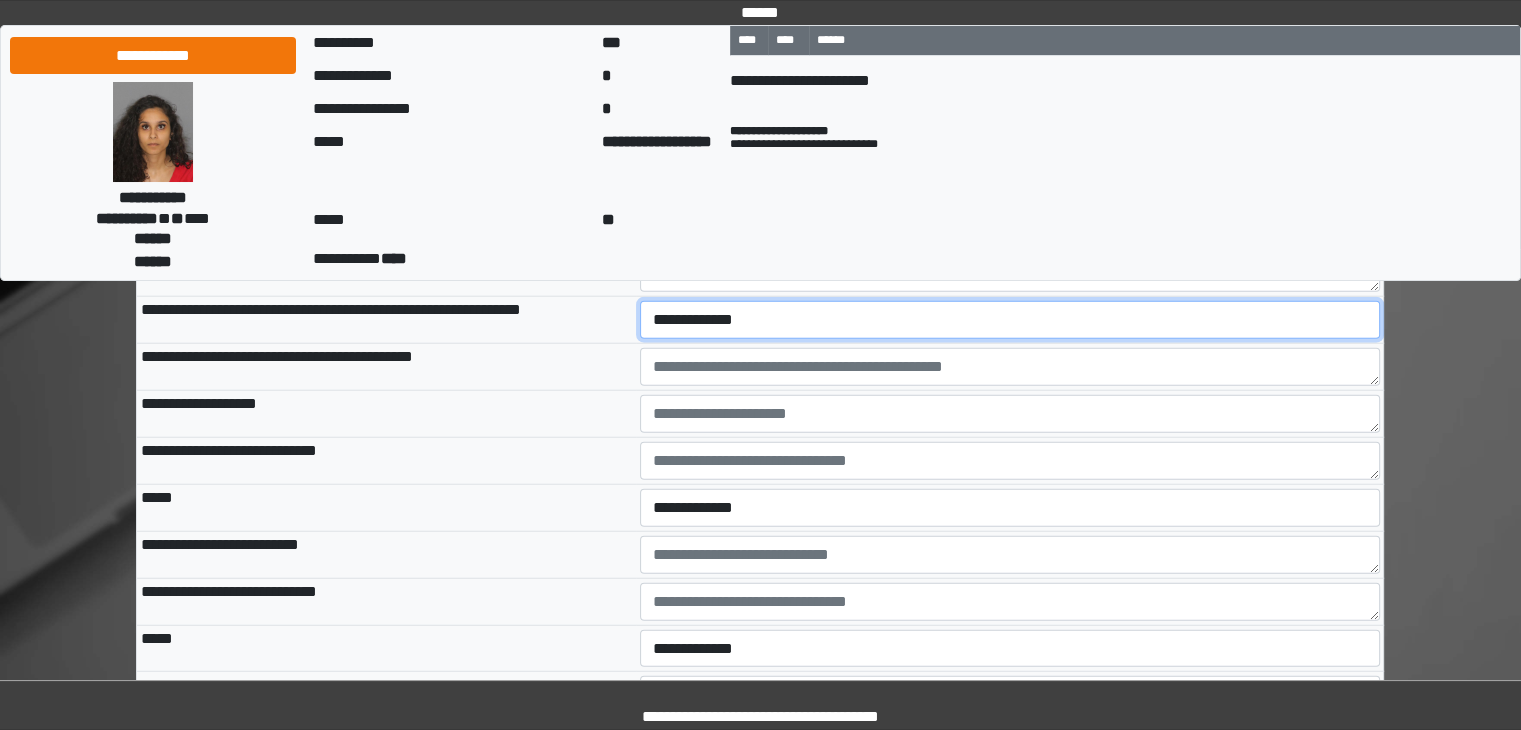 drag, startPoint x: 754, startPoint y: 382, endPoint x: 752, endPoint y: 397, distance: 15.132746 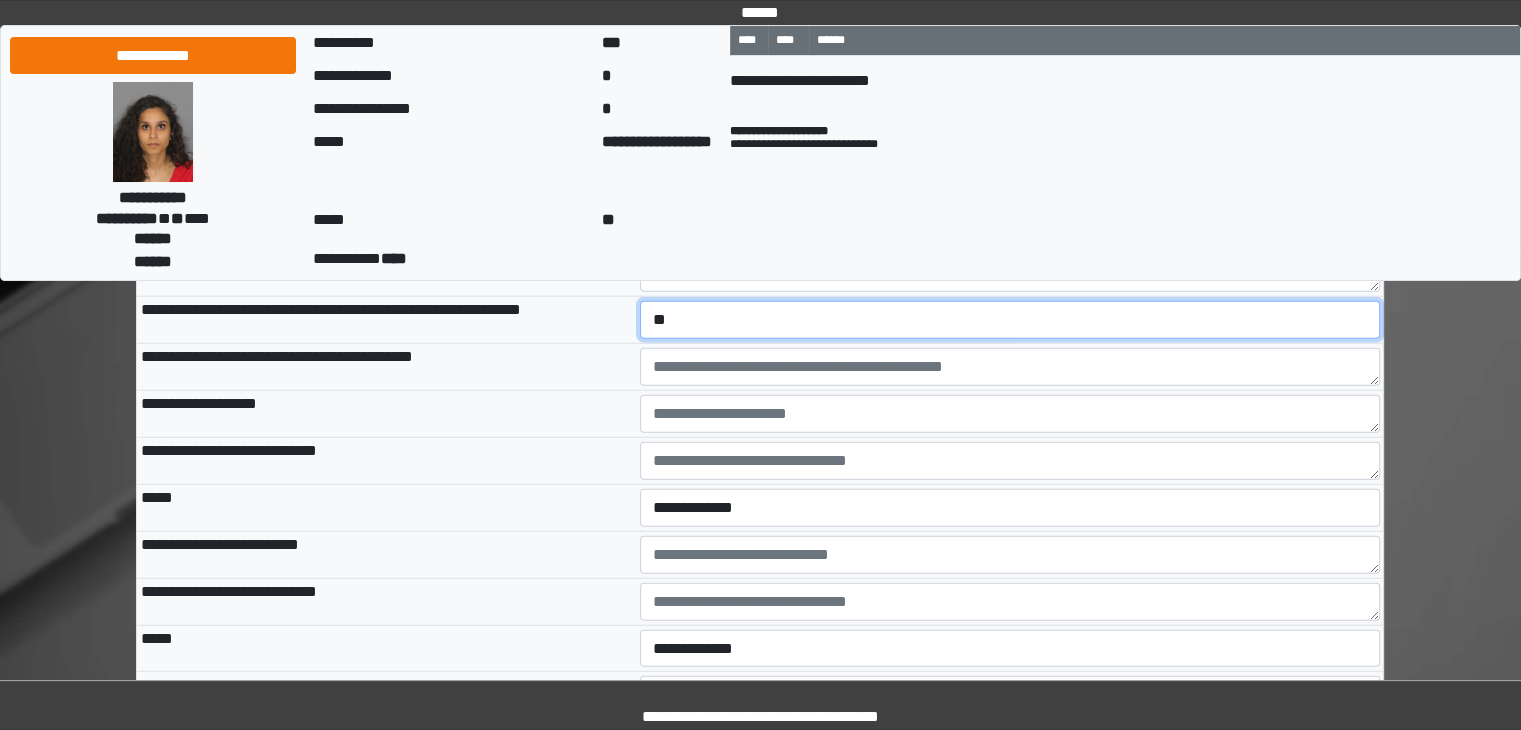 click on "**********" at bounding box center (1010, 320) 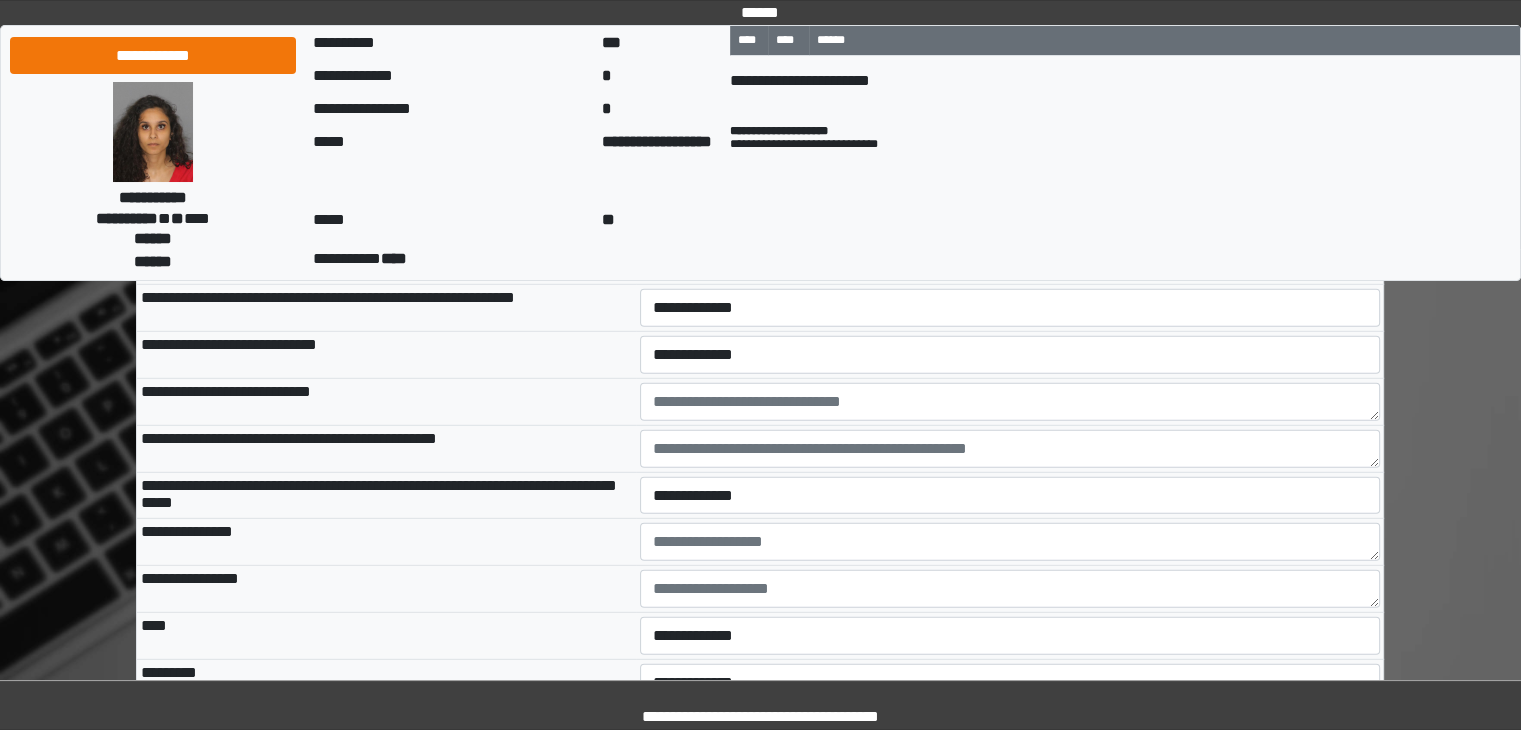 scroll, scrollTop: 5600, scrollLeft: 0, axis: vertical 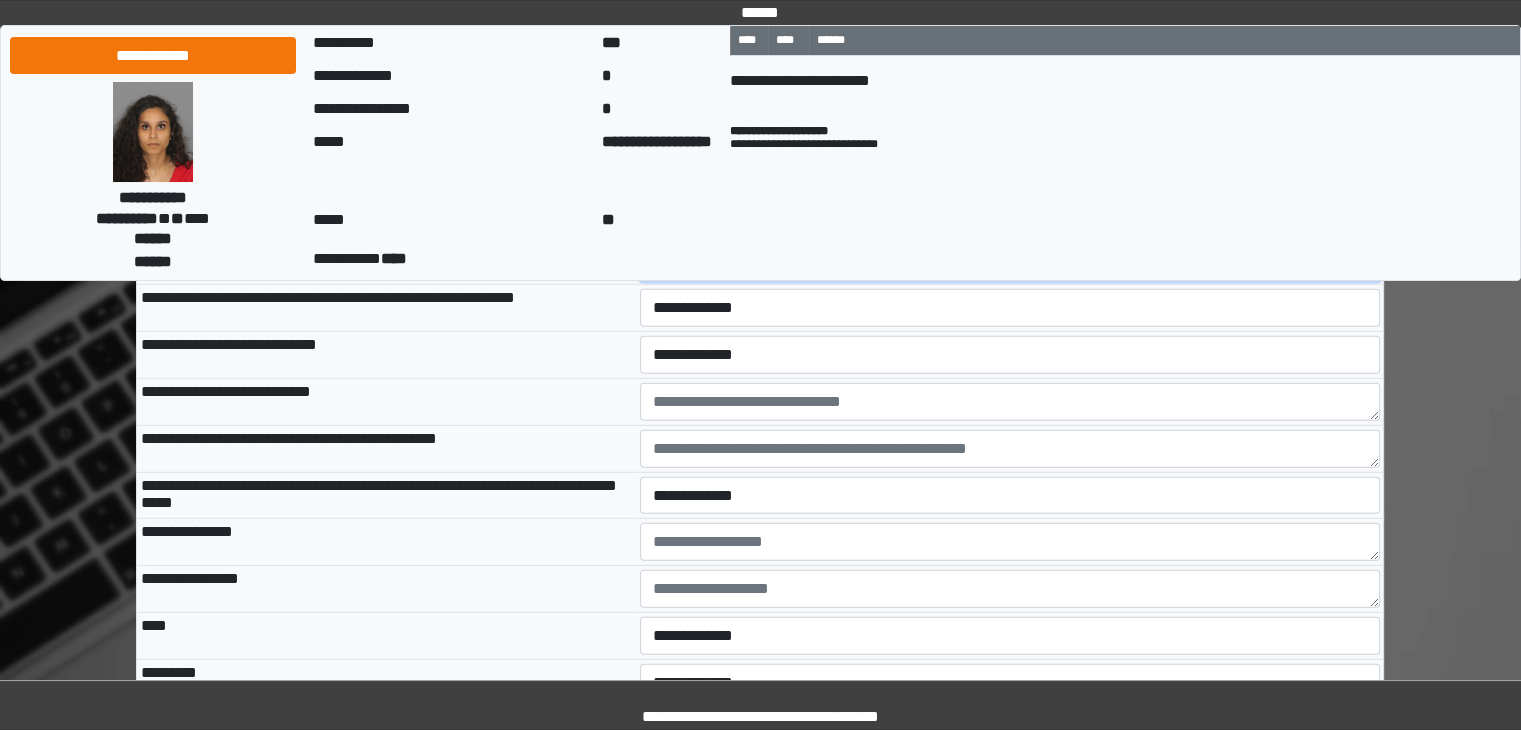 click on "**********" at bounding box center (1010, 262) 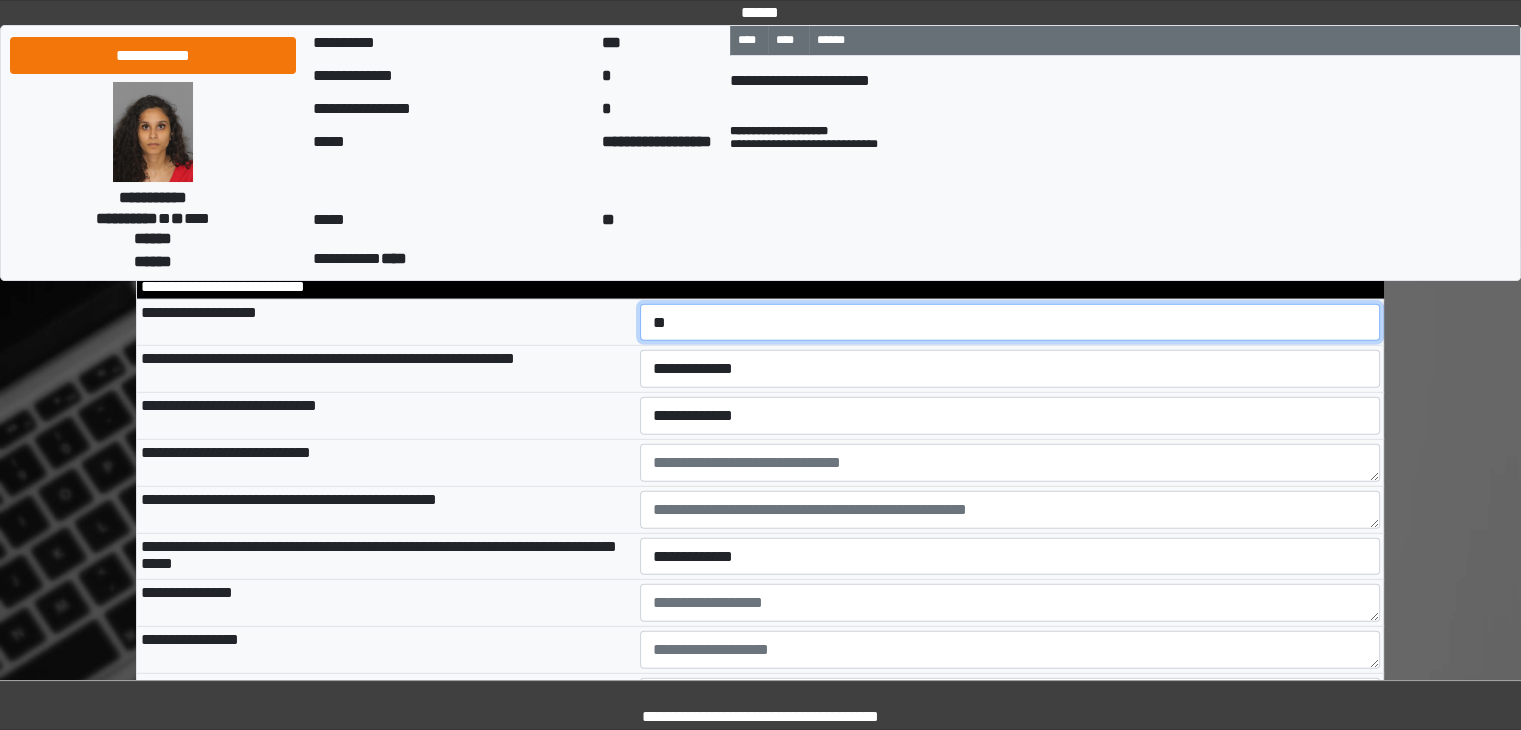 scroll, scrollTop: 5500, scrollLeft: 0, axis: vertical 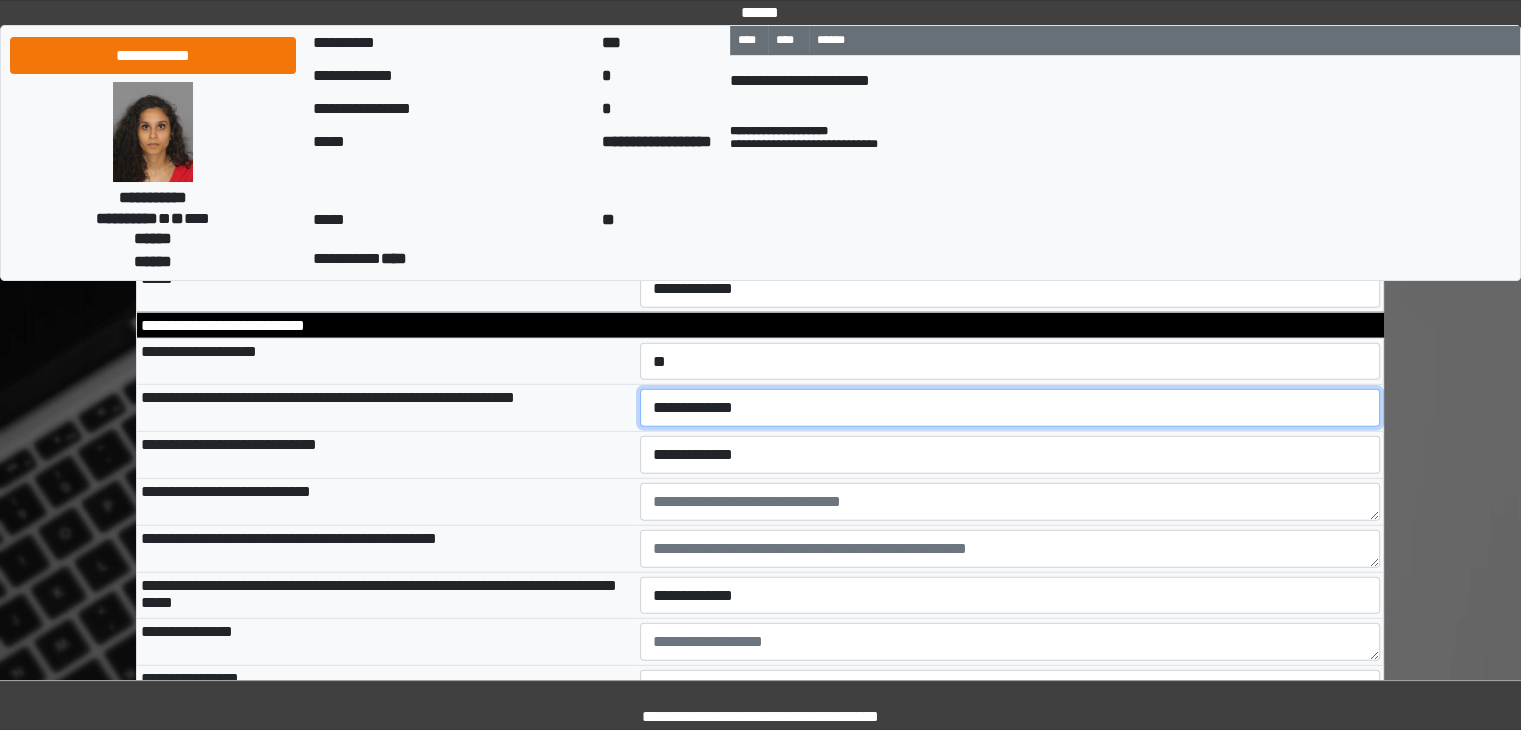 drag, startPoint x: 684, startPoint y: 461, endPoint x: 690, endPoint y: 487, distance: 26.683329 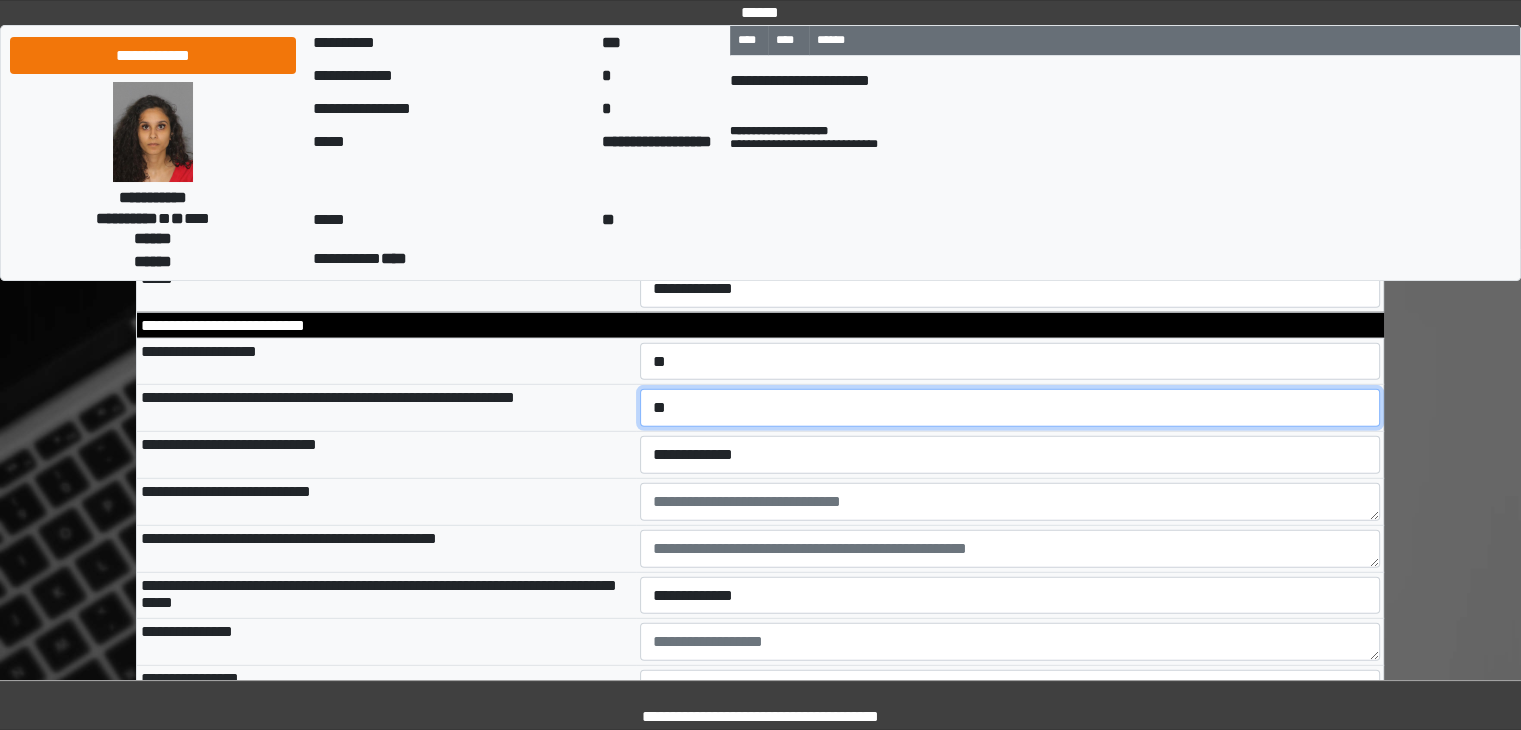 click on "**********" at bounding box center (1010, 408) 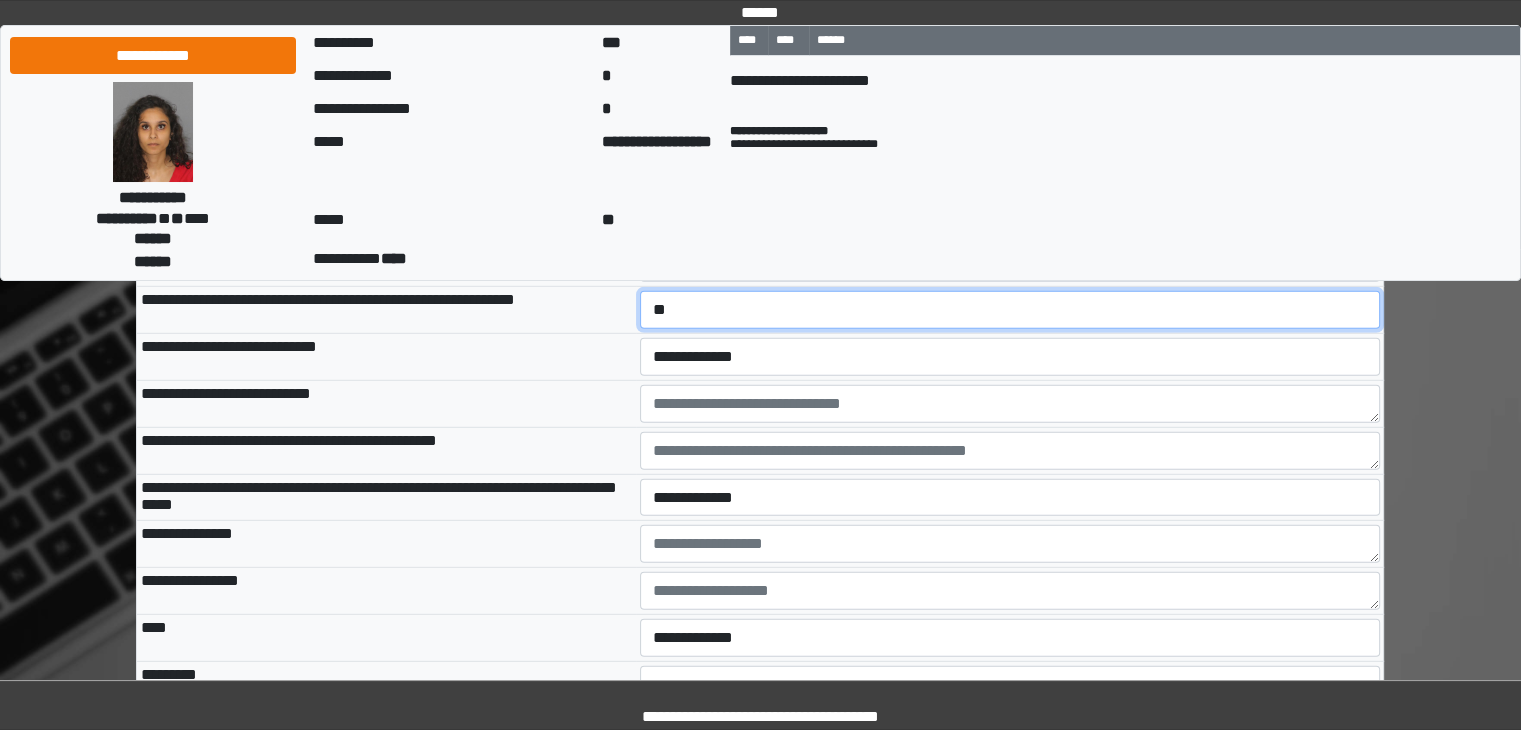 scroll, scrollTop: 5600, scrollLeft: 0, axis: vertical 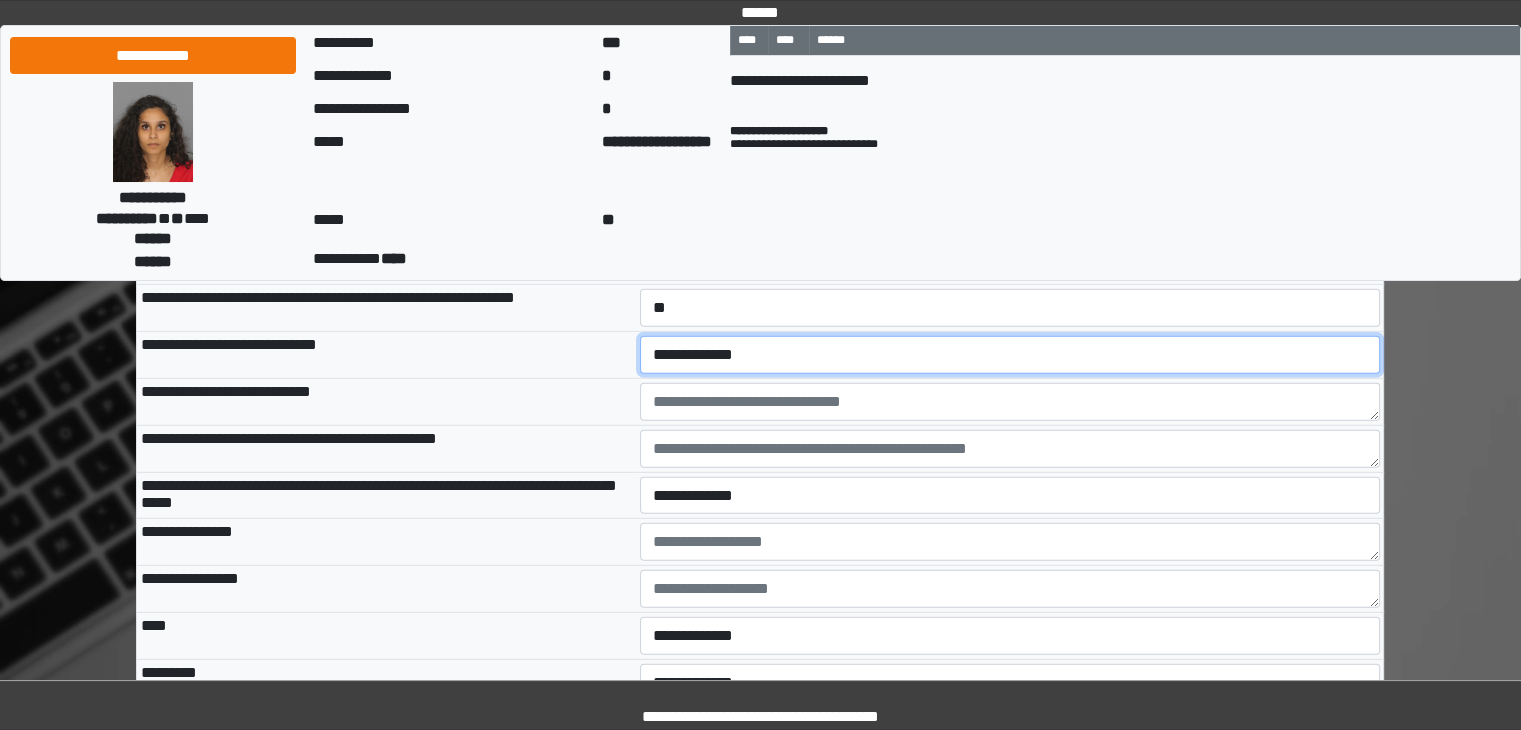 click on "**********" at bounding box center [1010, 355] 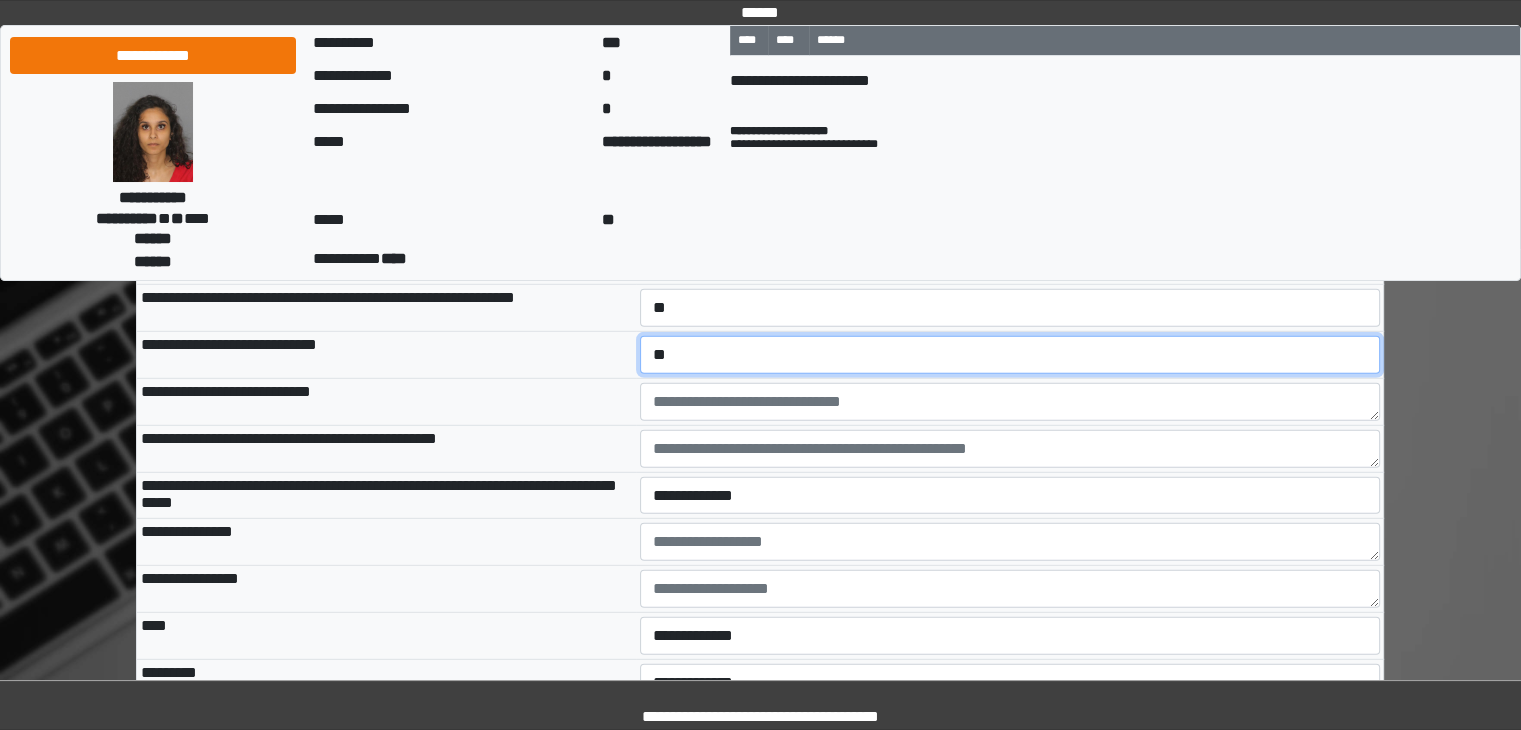 click on "**********" at bounding box center [1010, 355] 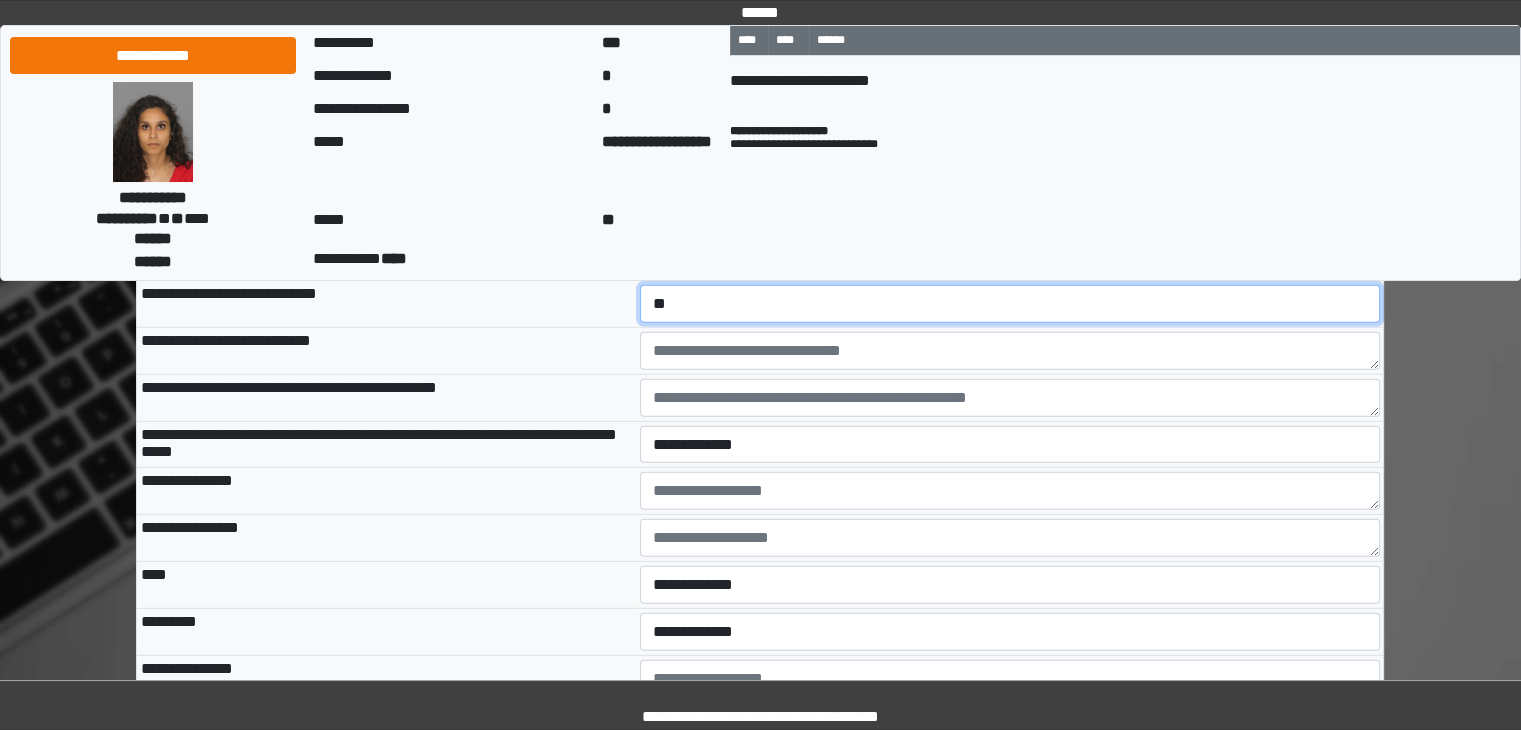 scroll, scrollTop: 5700, scrollLeft: 0, axis: vertical 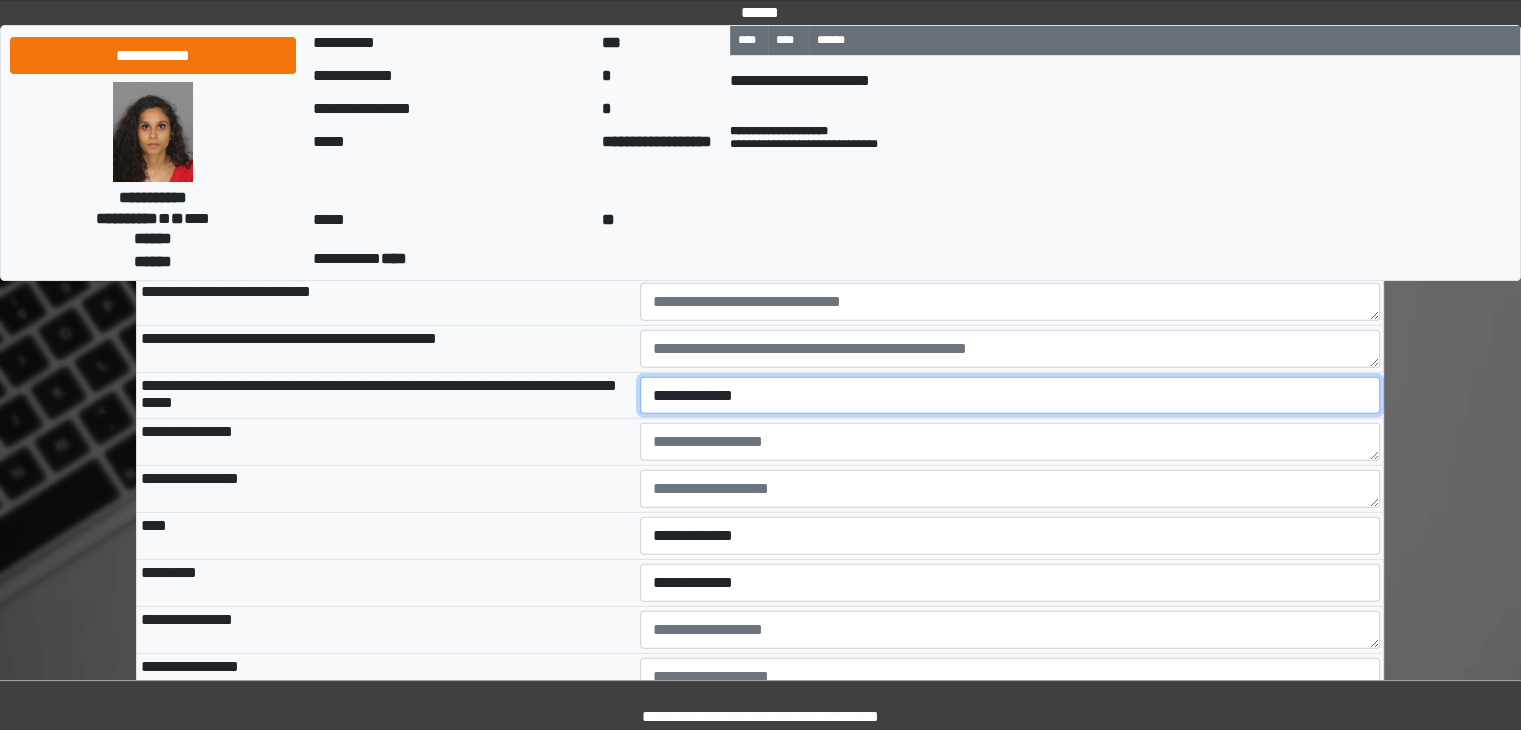 click on "**********" at bounding box center [1010, 396] 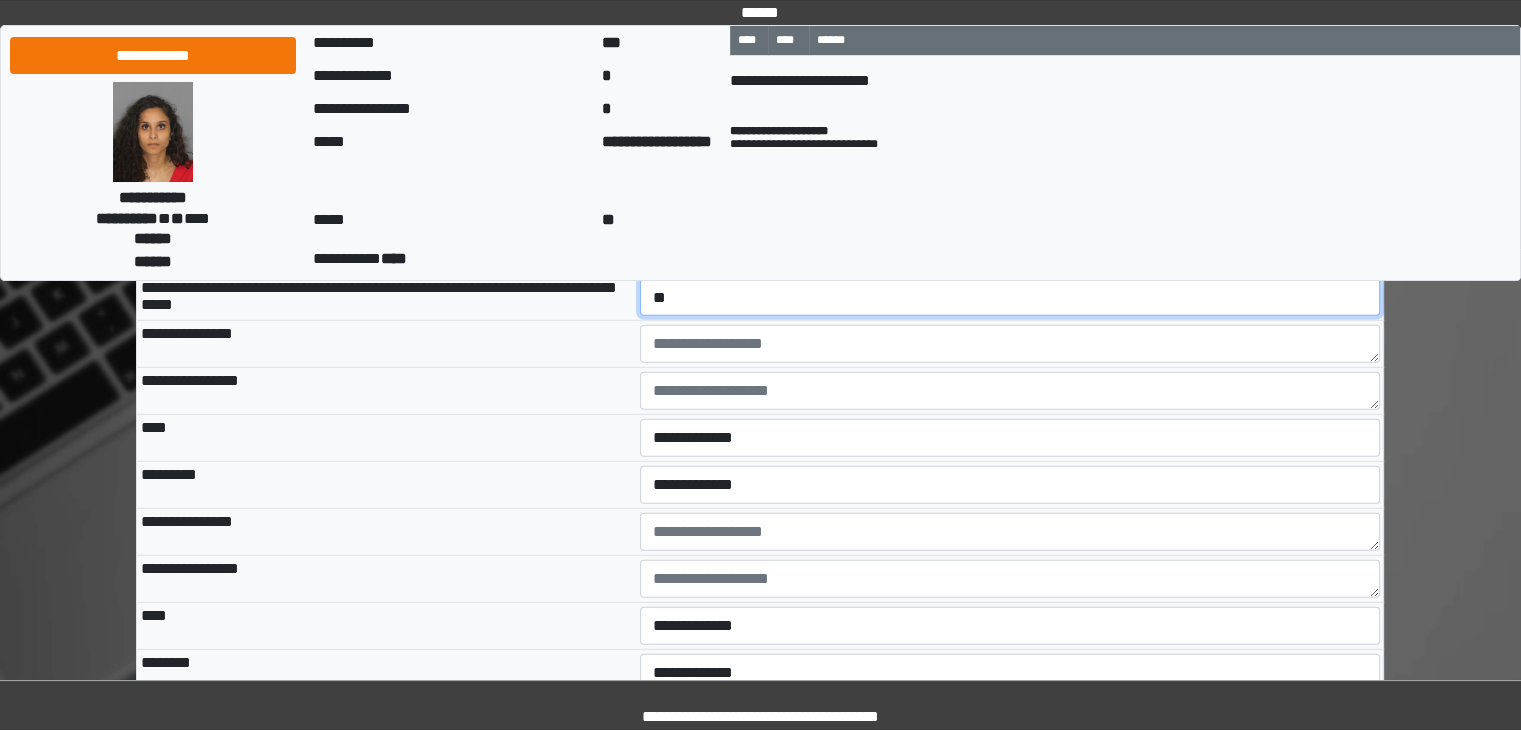 scroll, scrollTop: 5800, scrollLeft: 0, axis: vertical 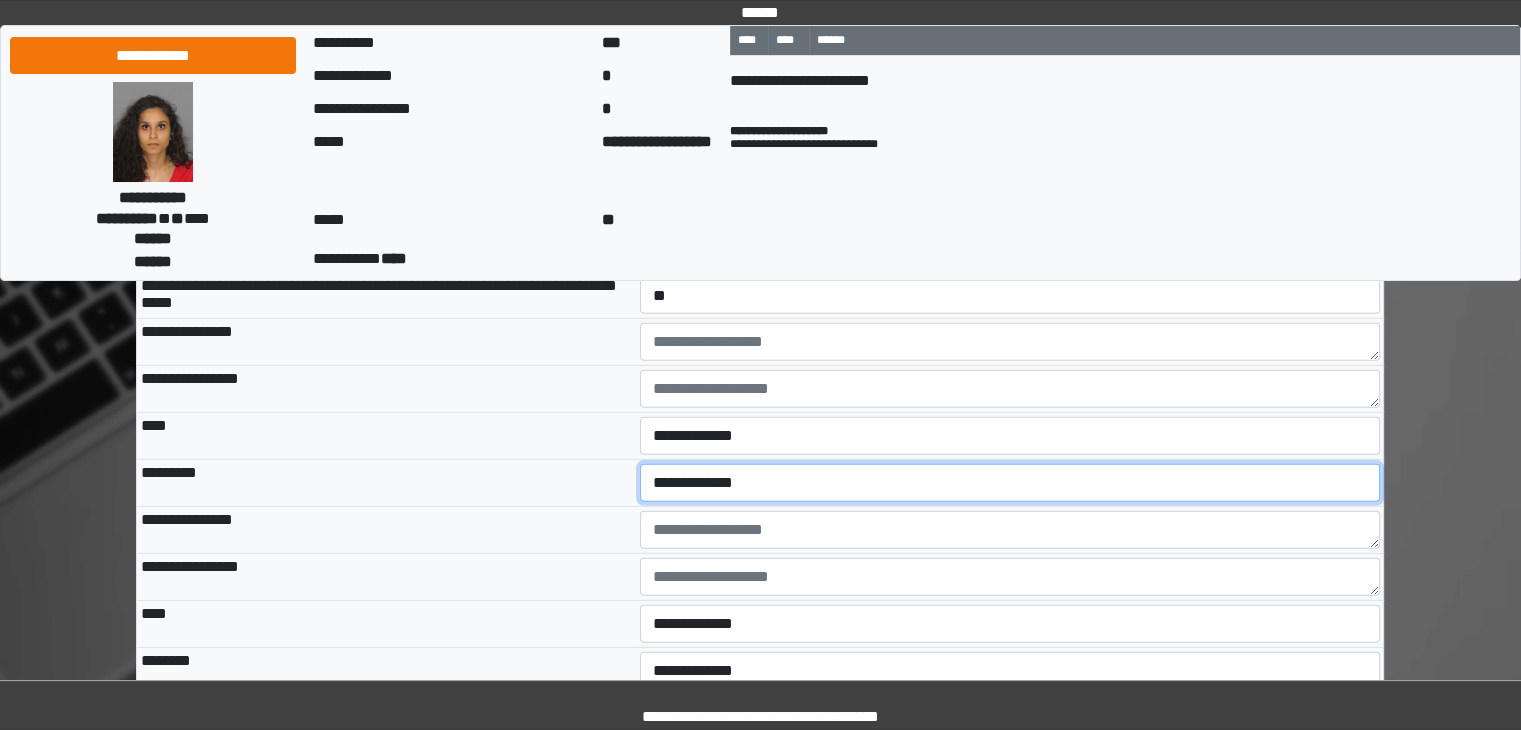 click on "**********" at bounding box center (1010, 483) 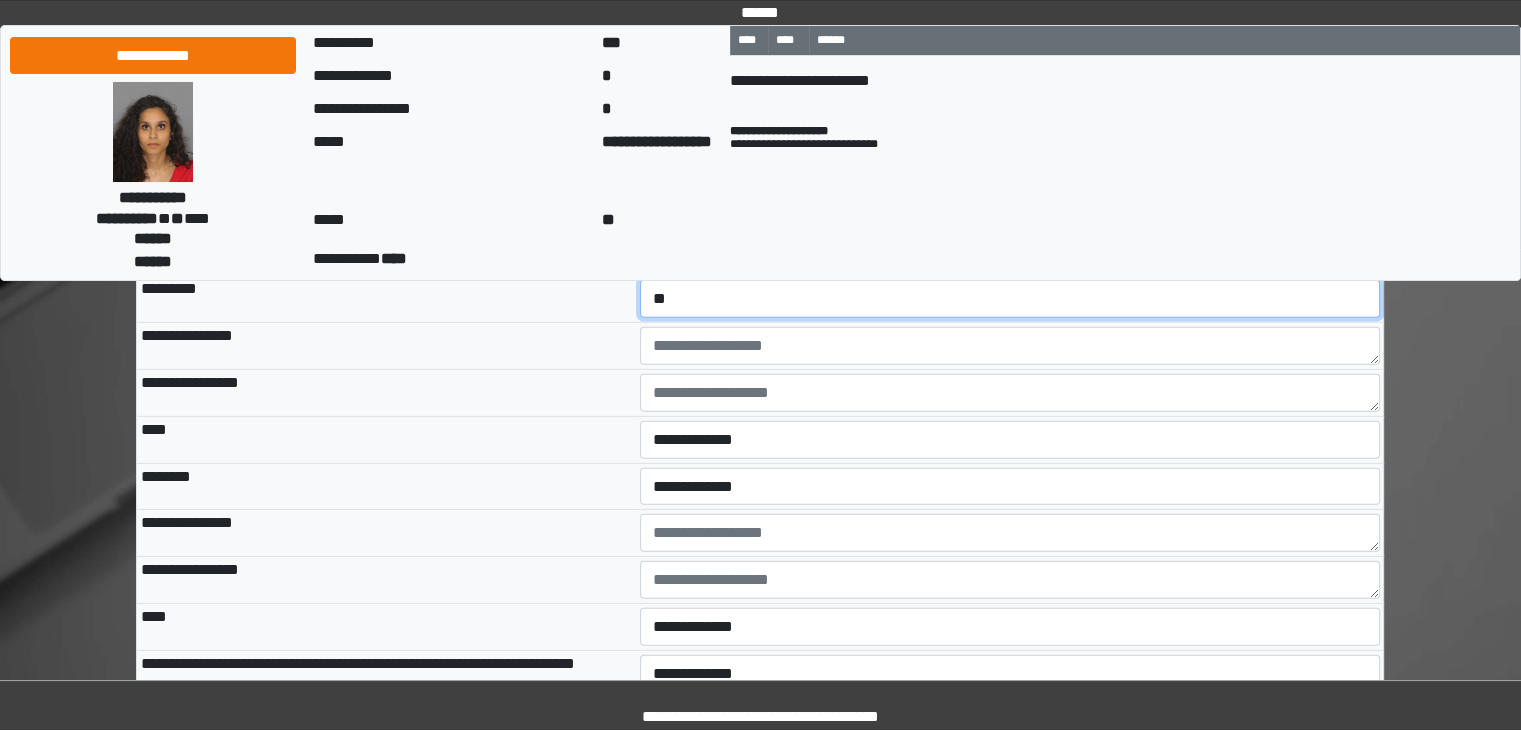 scroll, scrollTop: 6000, scrollLeft: 0, axis: vertical 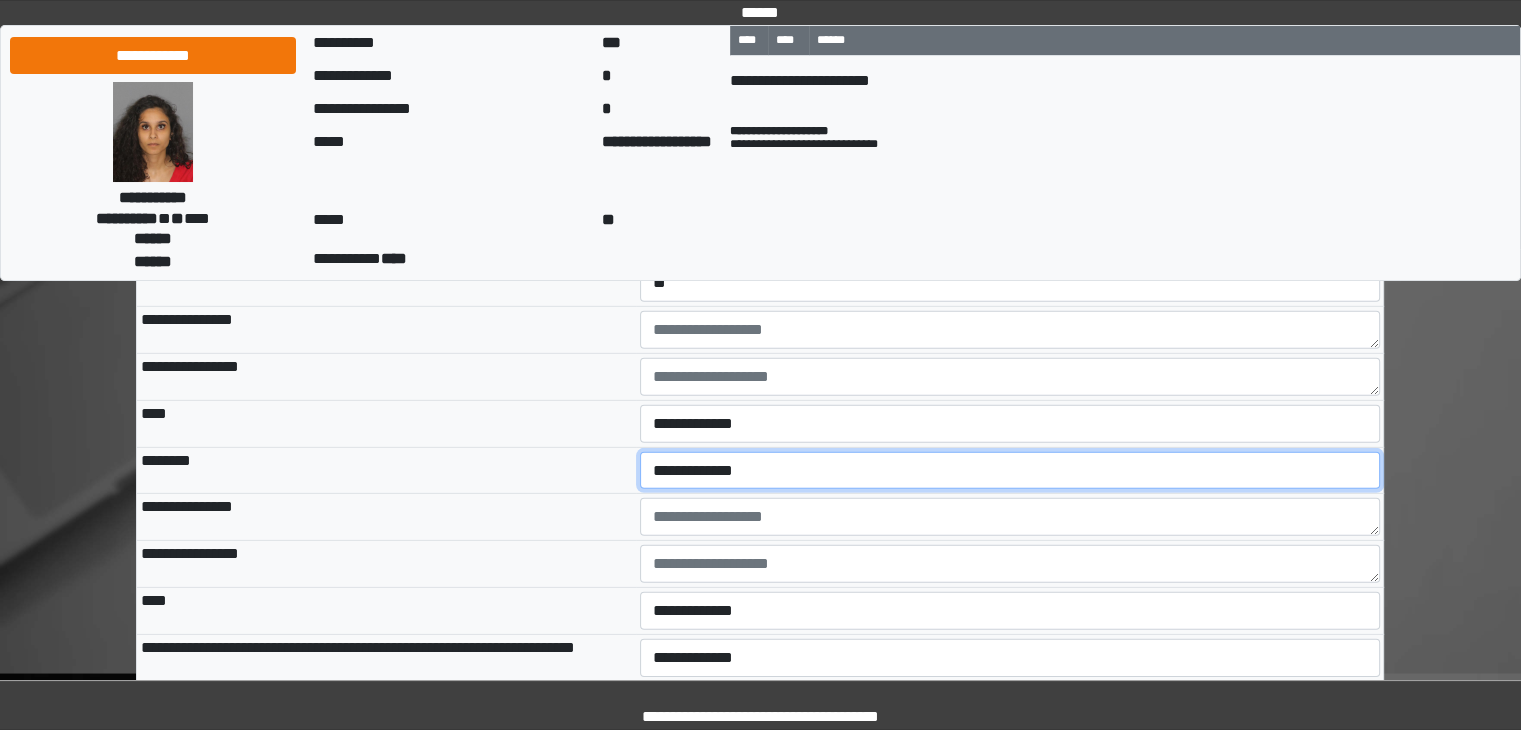 drag, startPoint x: 695, startPoint y: 529, endPoint x: 708, endPoint y: 552, distance: 26.41969 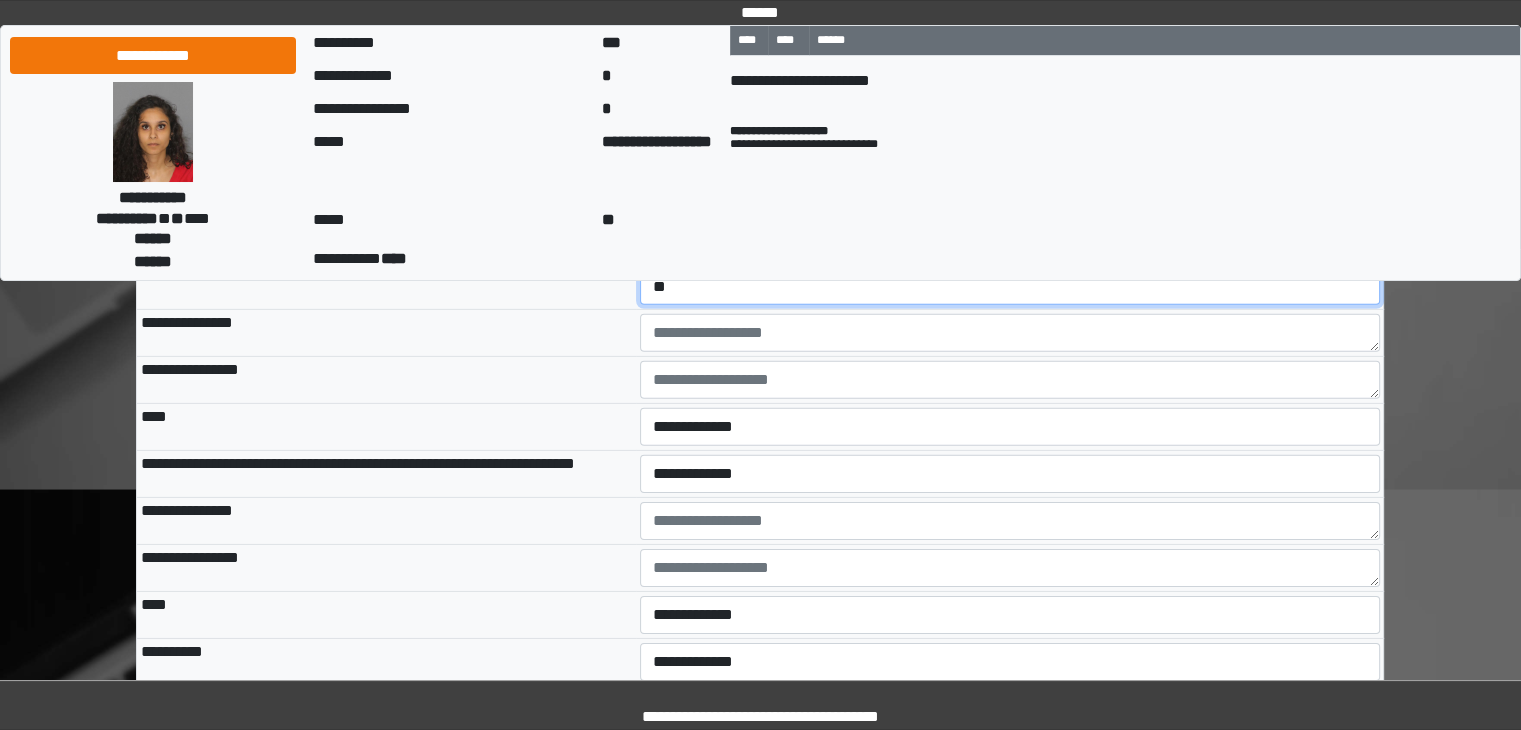 scroll, scrollTop: 6200, scrollLeft: 0, axis: vertical 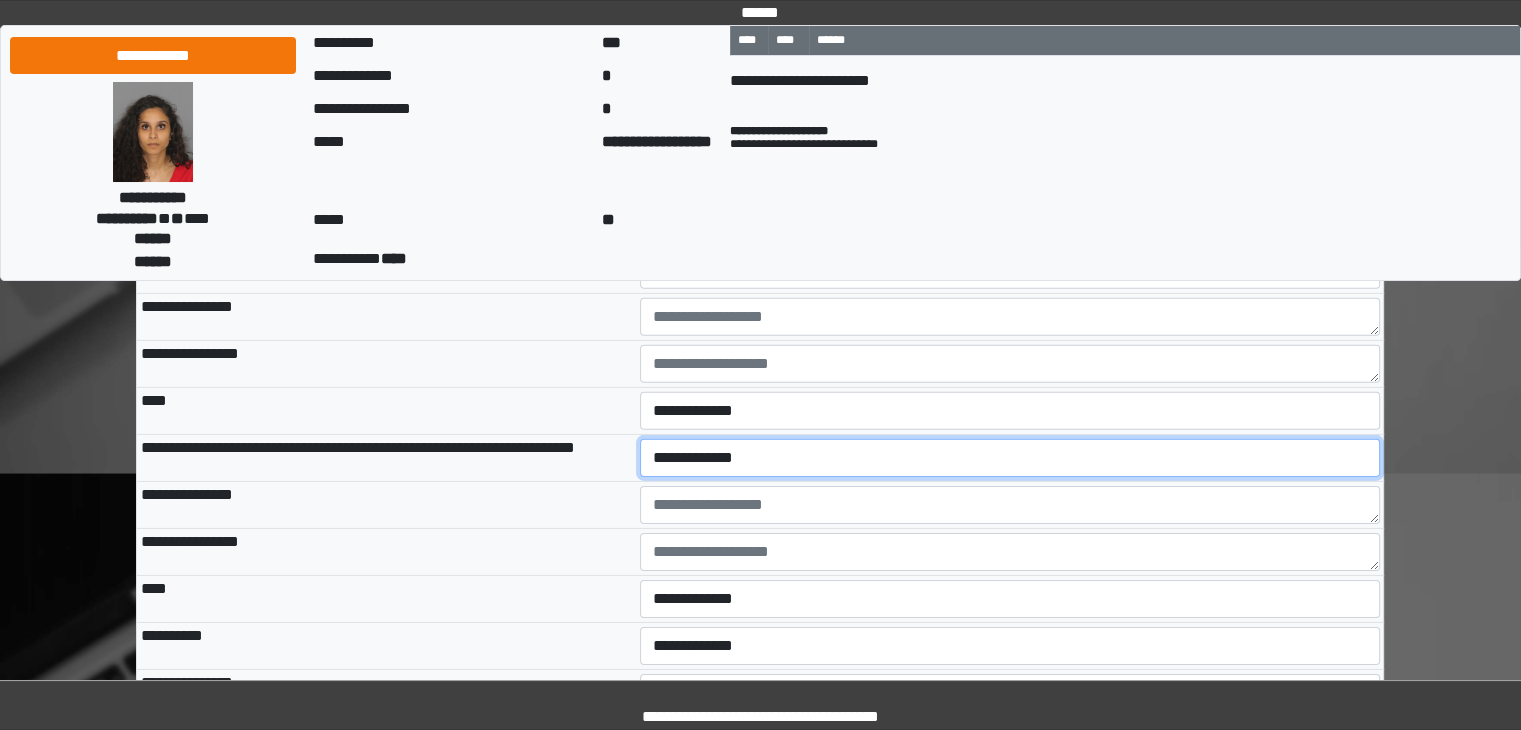 click on "**********" at bounding box center (1010, 458) 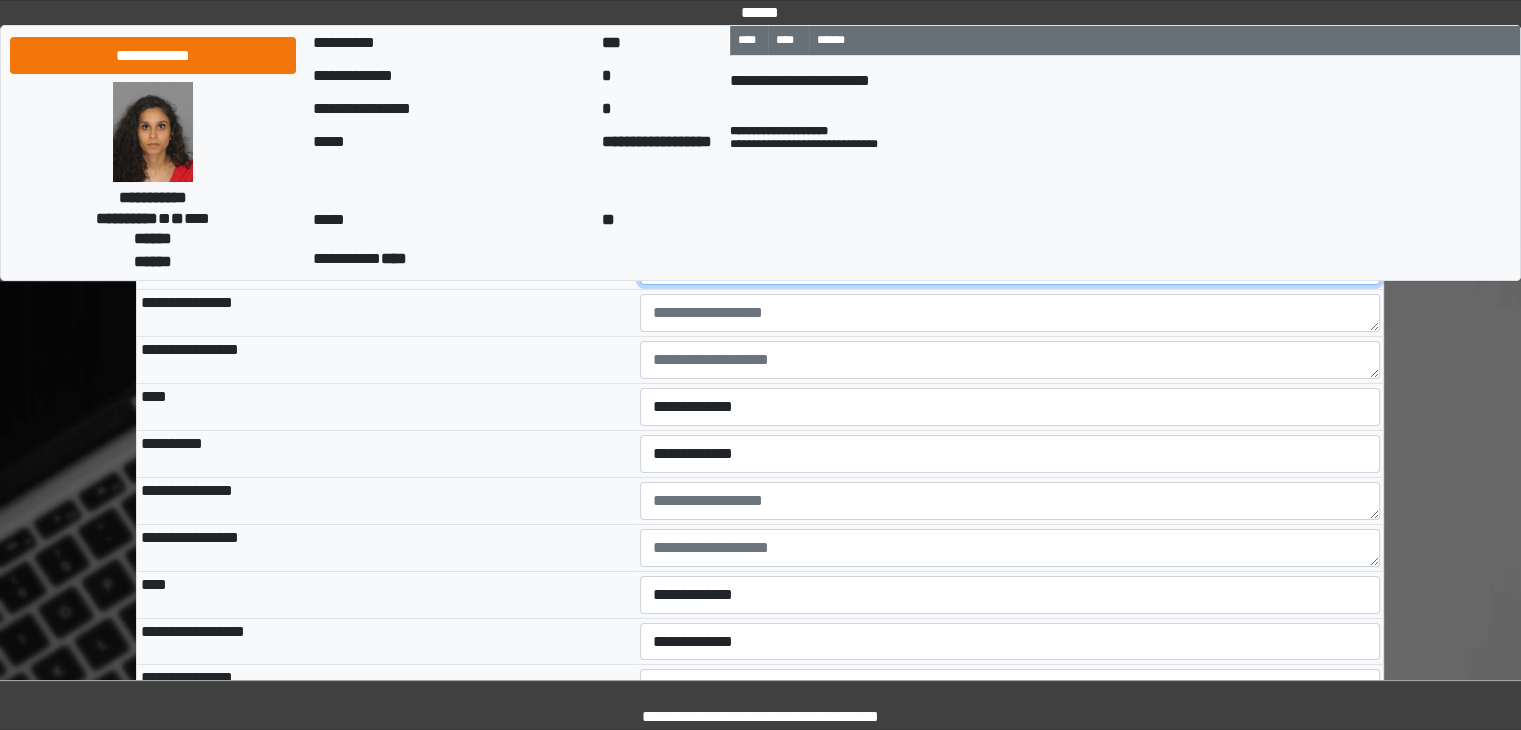 scroll, scrollTop: 6400, scrollLeft: 0, axis: vertical 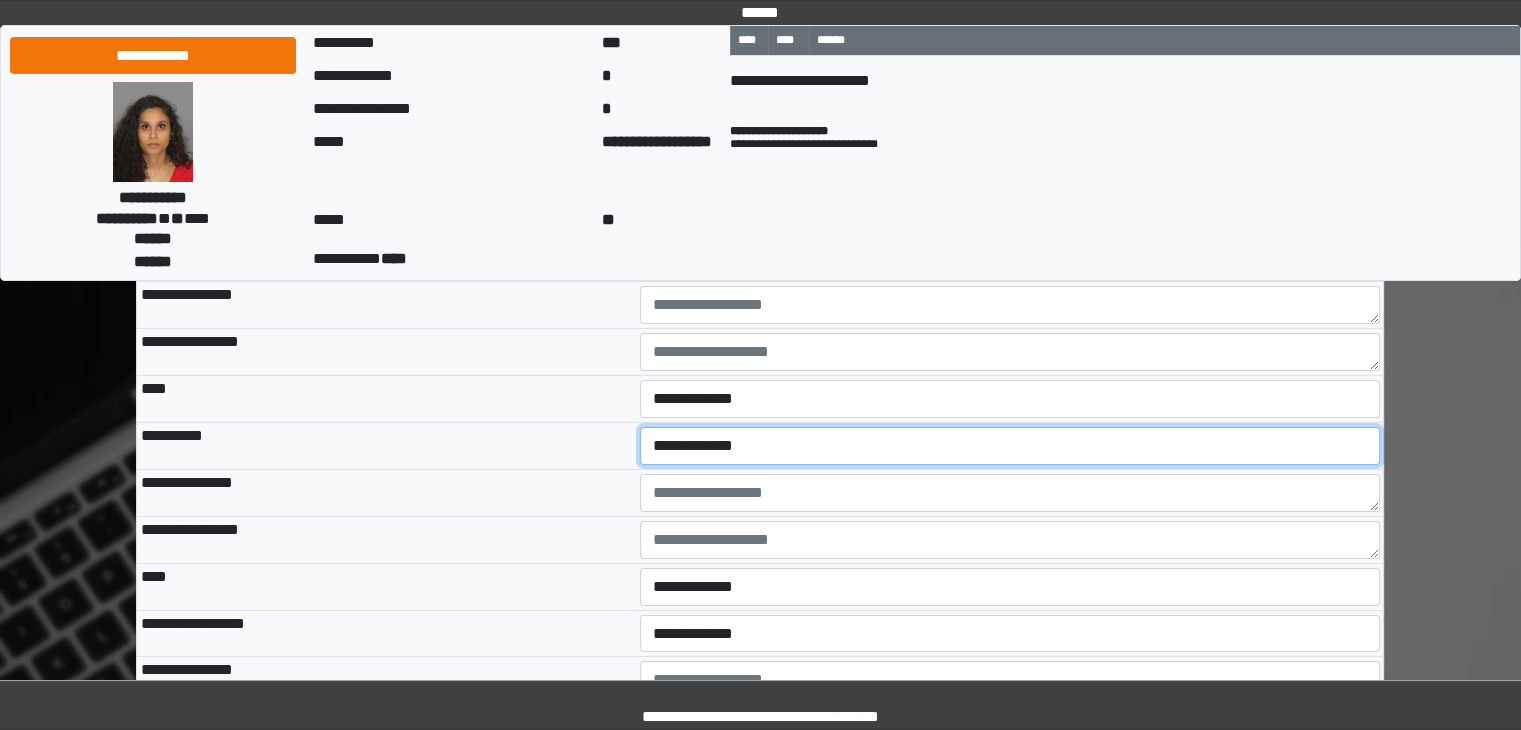click on "**********" at bounding box center (1010, 446) 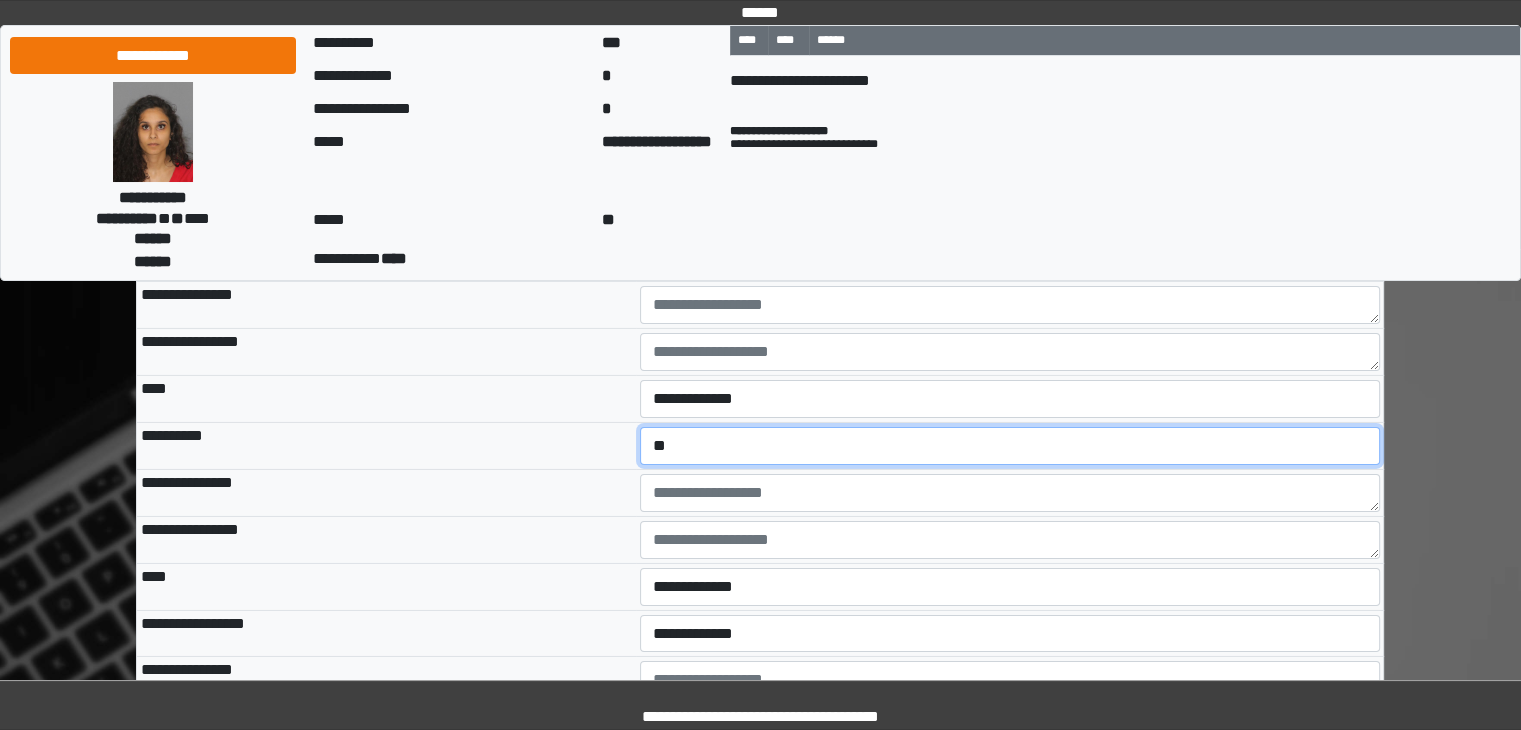 click on "**********" at bounding box center [1010, 446] 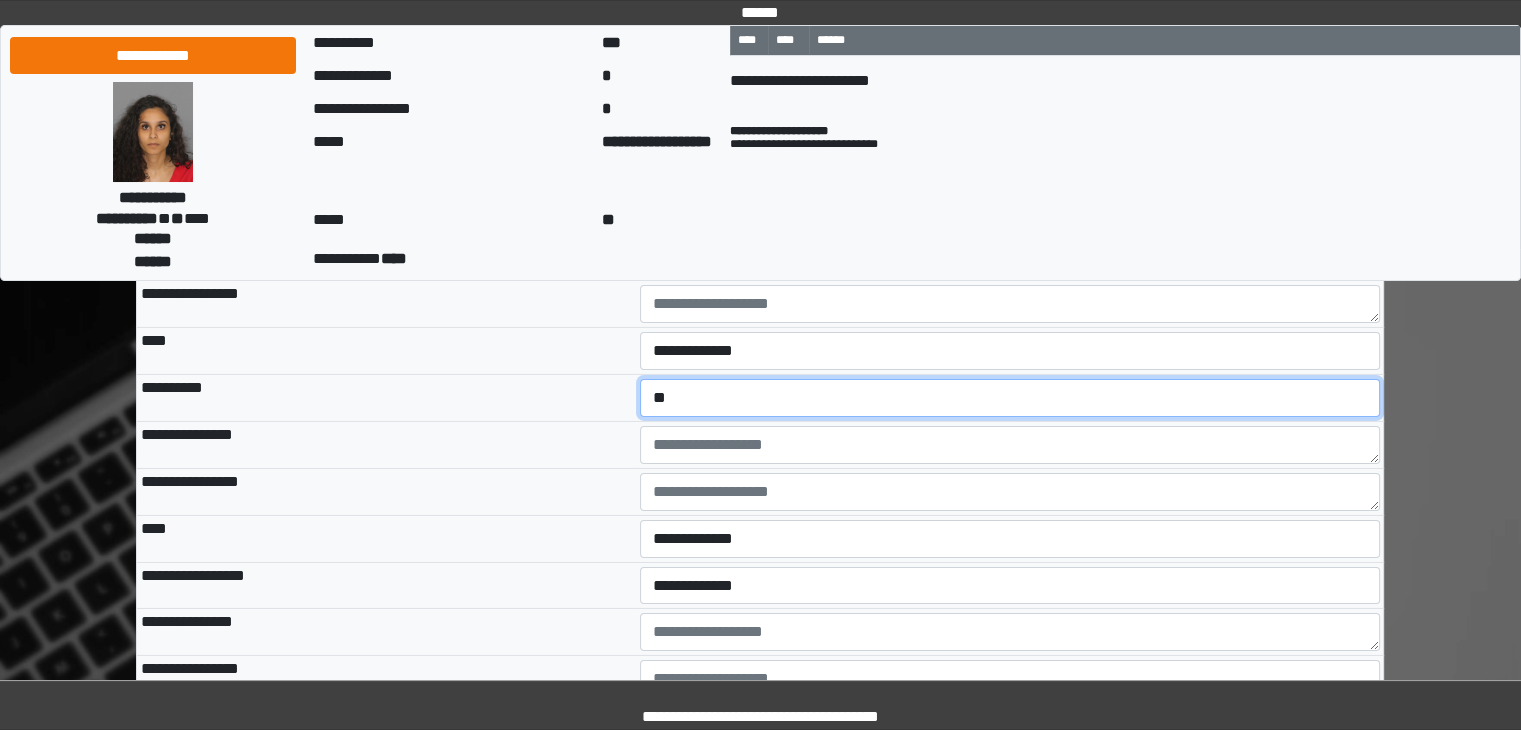 scroll, scrollTop: 6700, scrollLeft: 0, axis: vertical 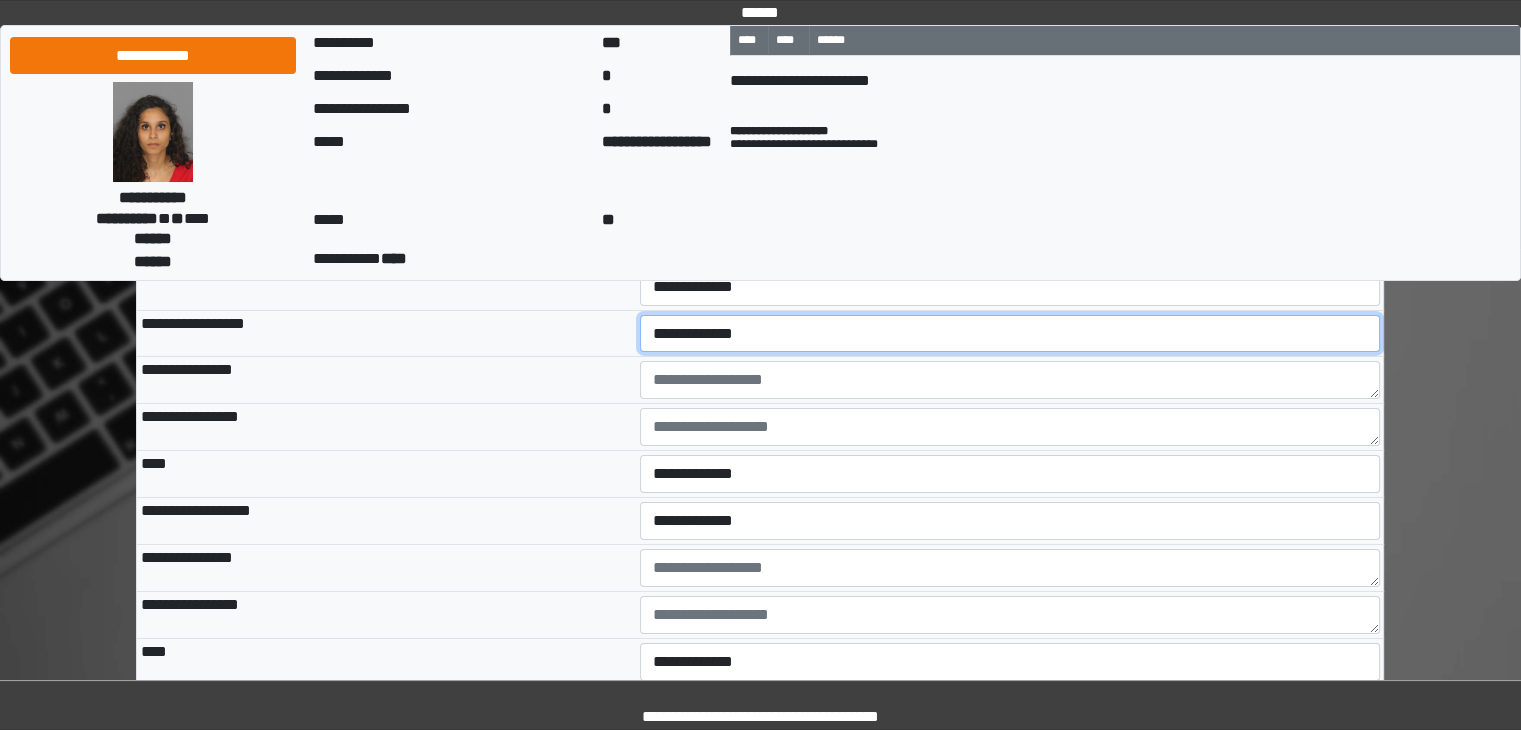 click on "**********" at bounding box center (1010, 334) 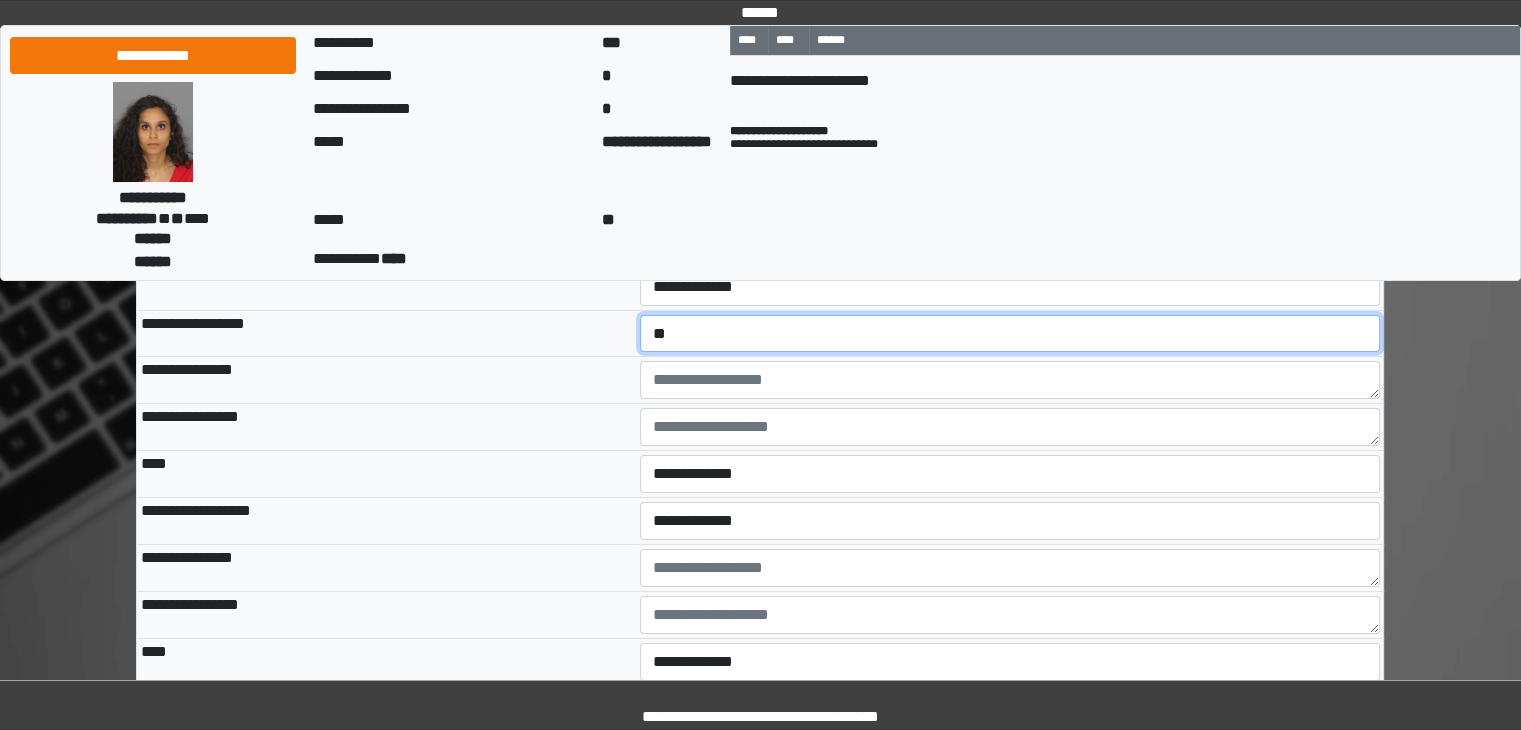click on "**********" at bounding box center [1010, 334] 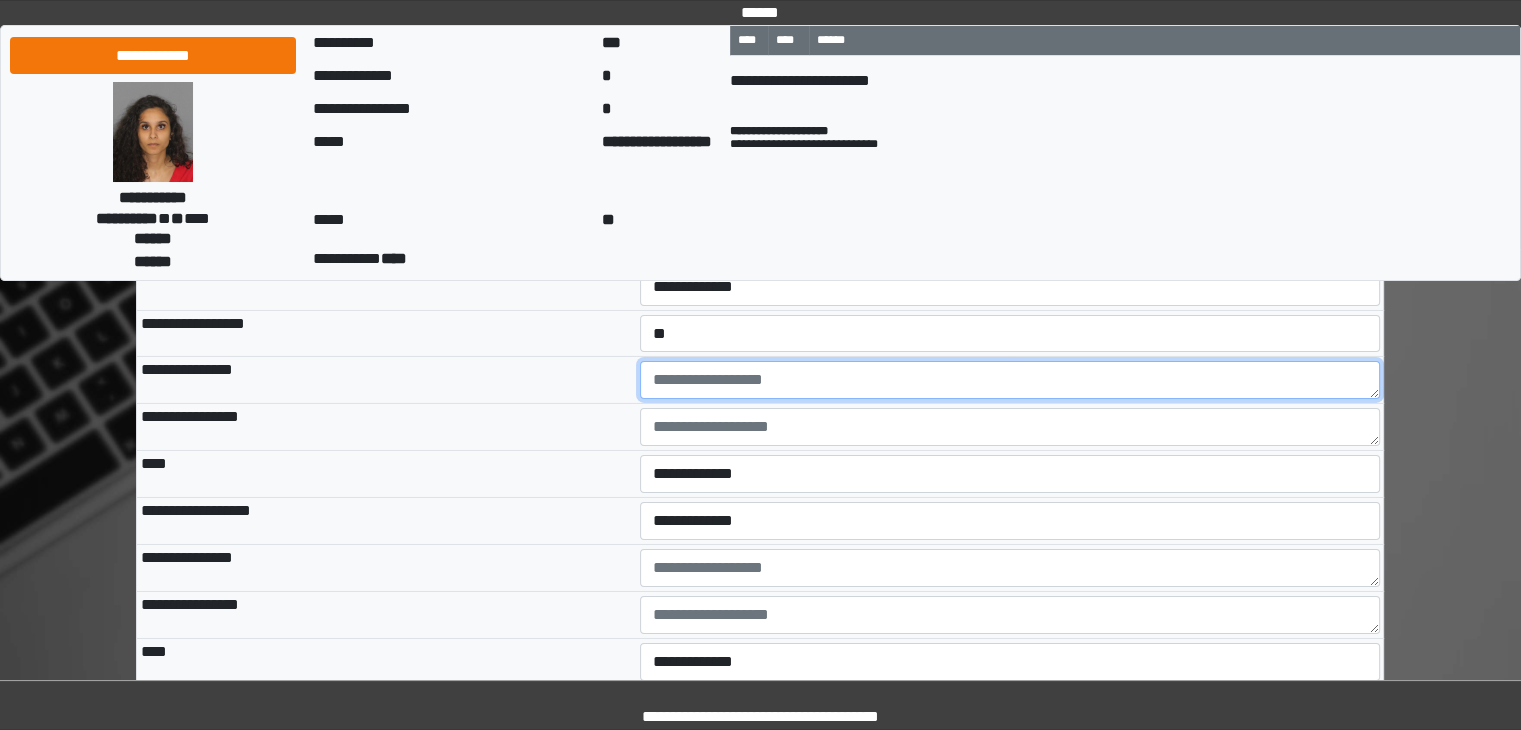 click at bounding box center (1010, 380) 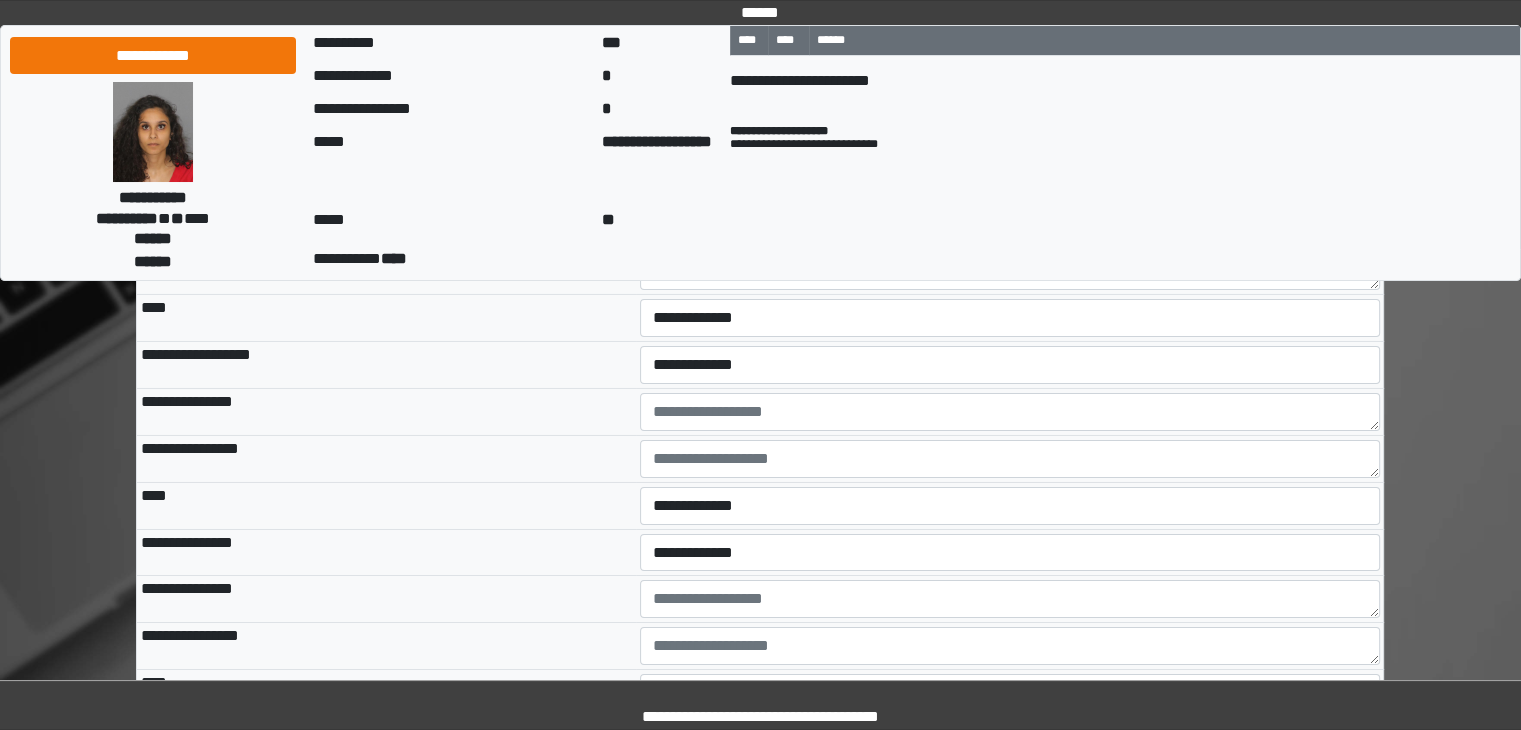 scroll, scrollTop: 6900, scrollLeft: 0, axis: vertical 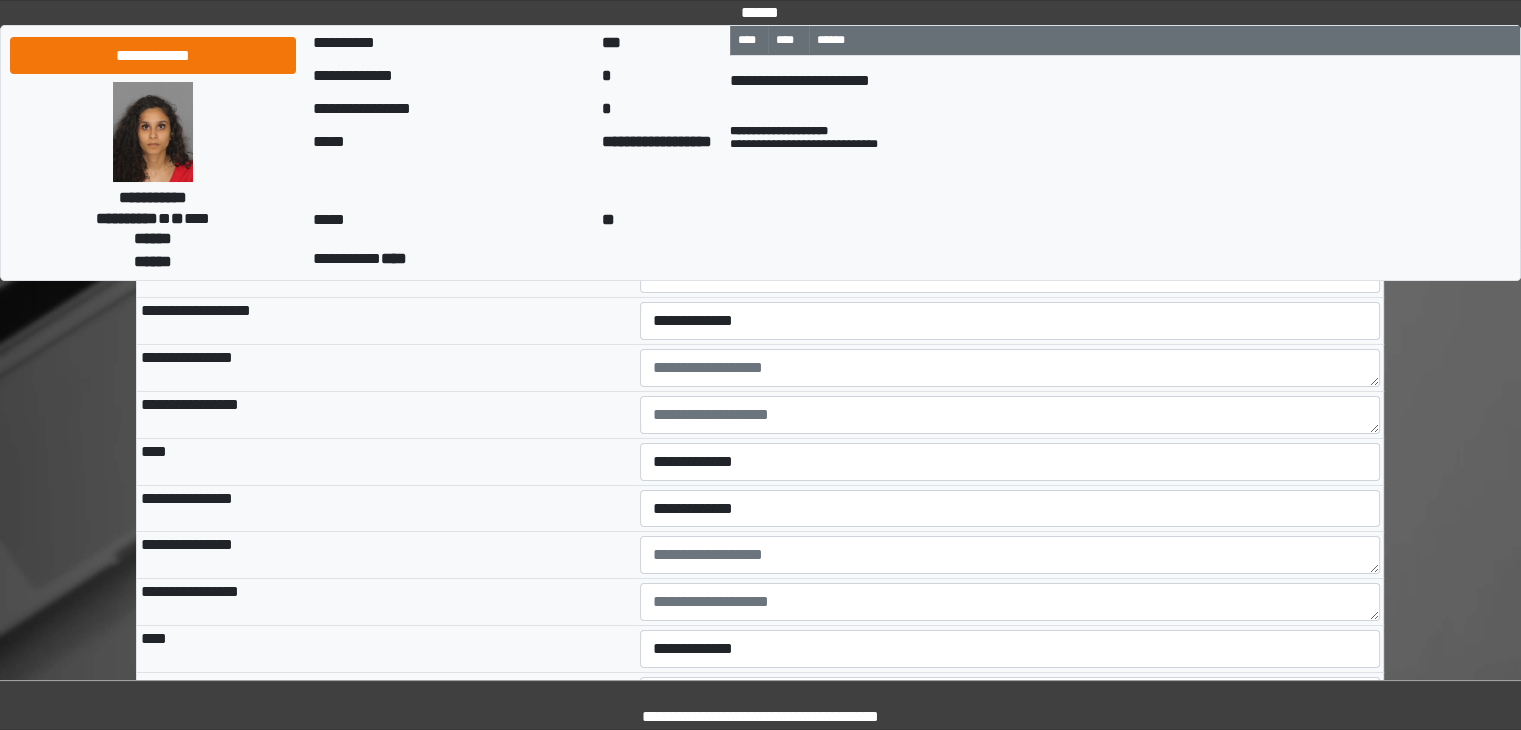 type on "**********" 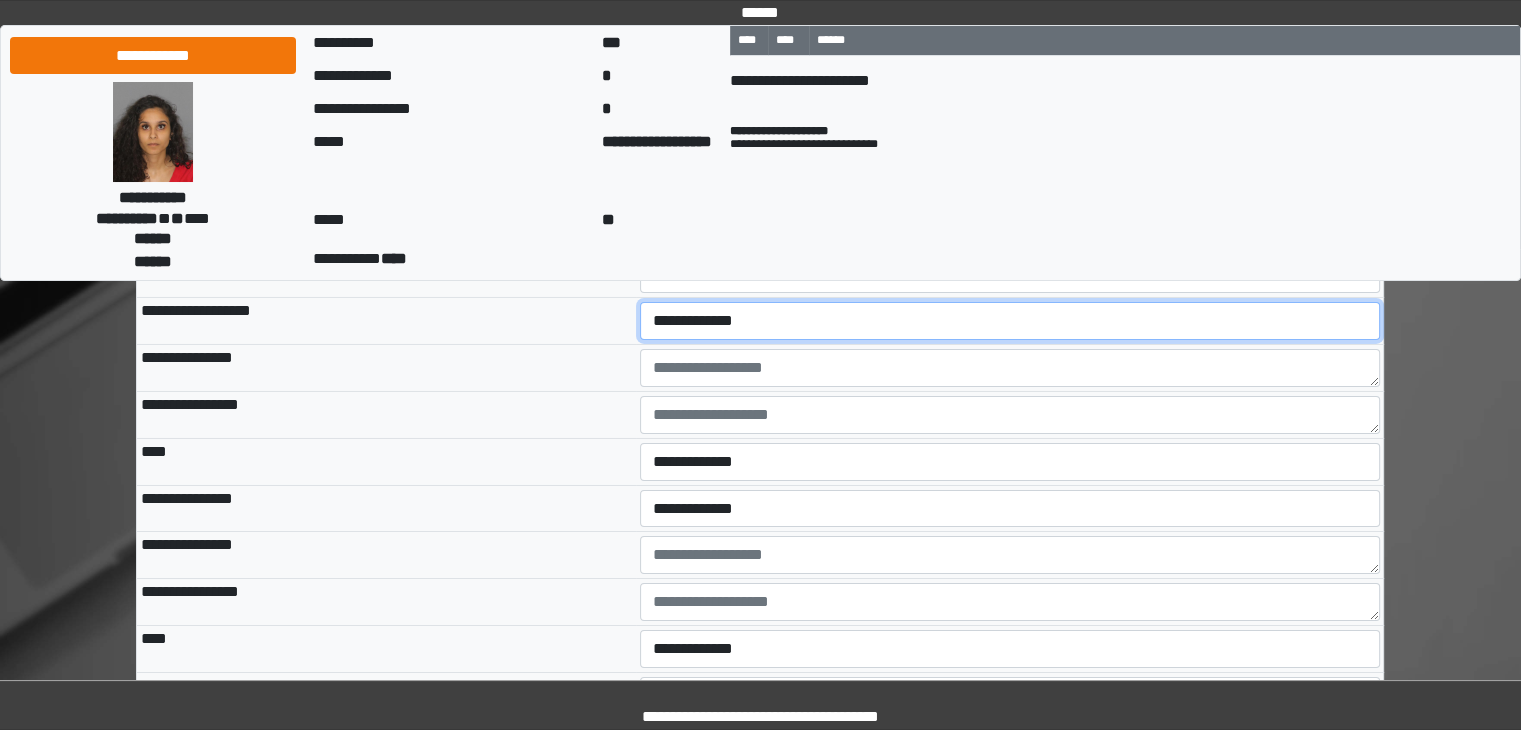 click on "**********" at bounding box center (1010, 321) 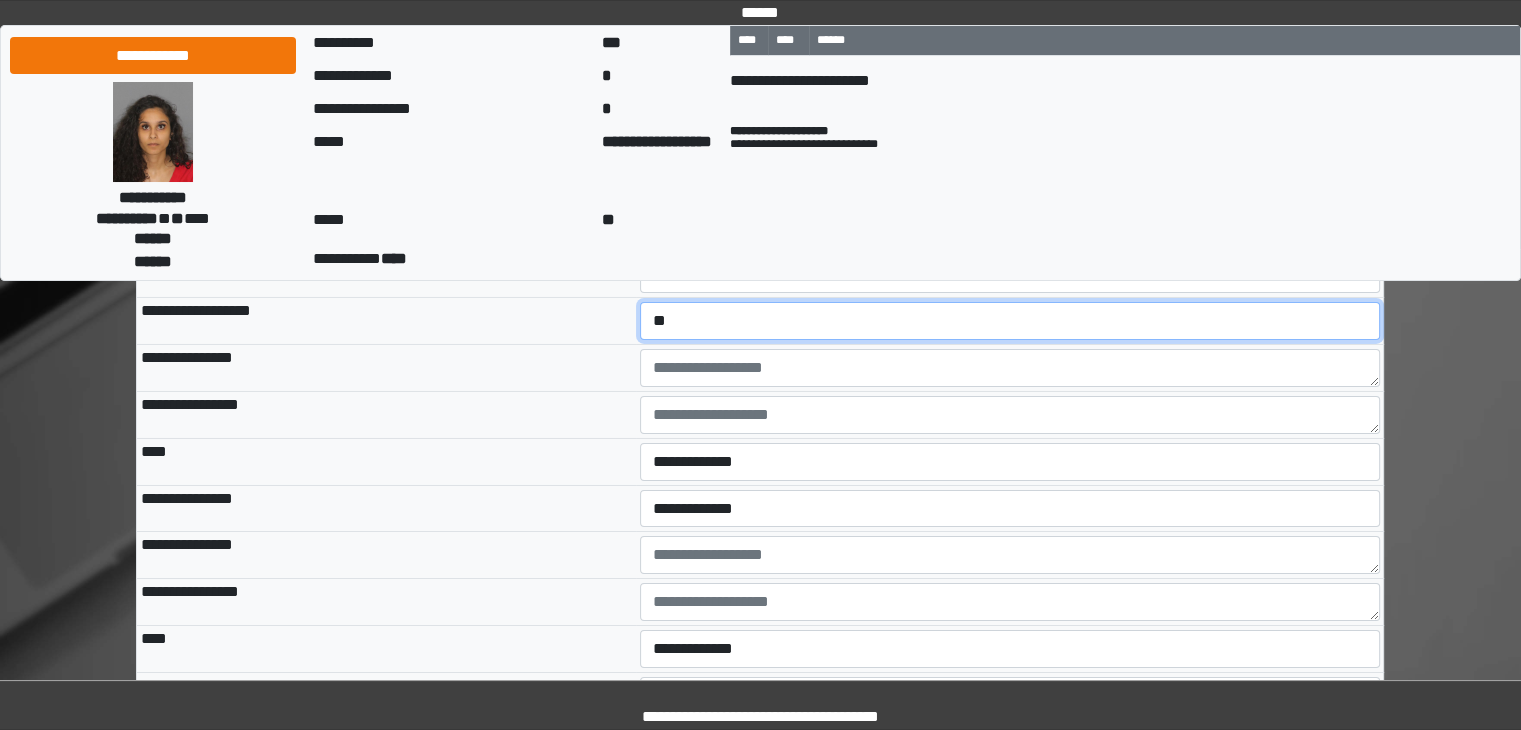 click on "**********" at bounding box center (1010, 321) 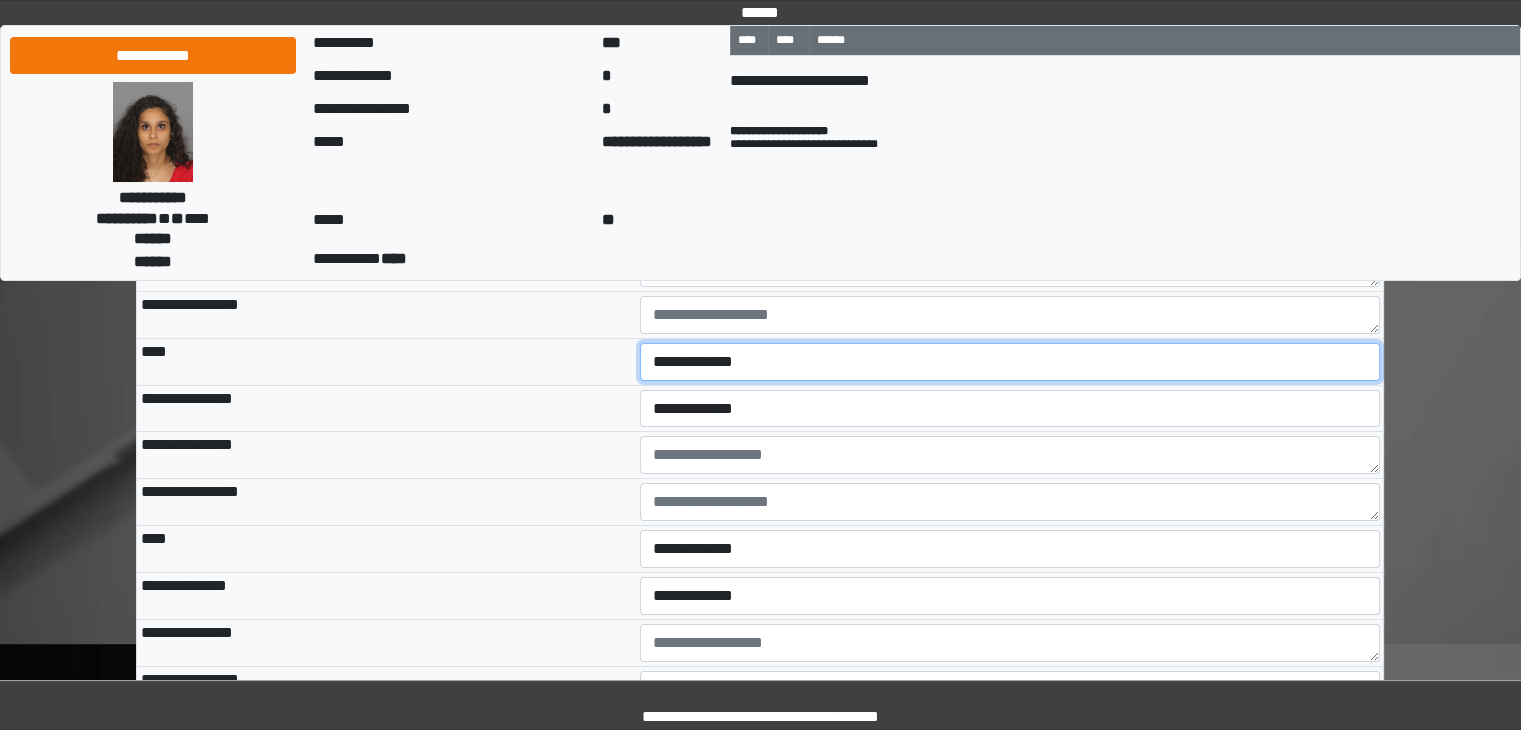 click on "**********" at bounding box center (1010, 362) 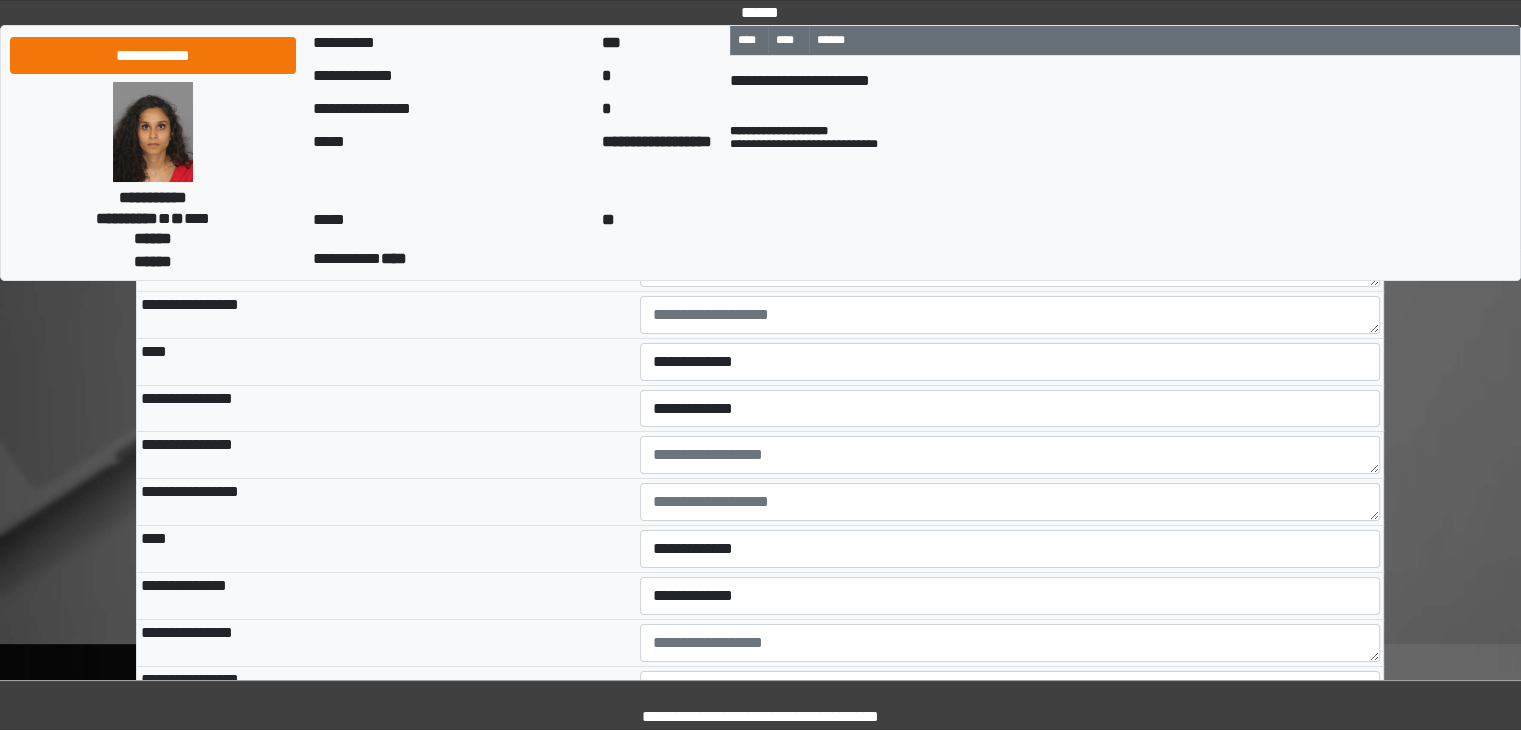 drag, startPoint x: 586, startPoint y: 466, endPoint x: 627, endPoint y: 465, distance: 41.01219 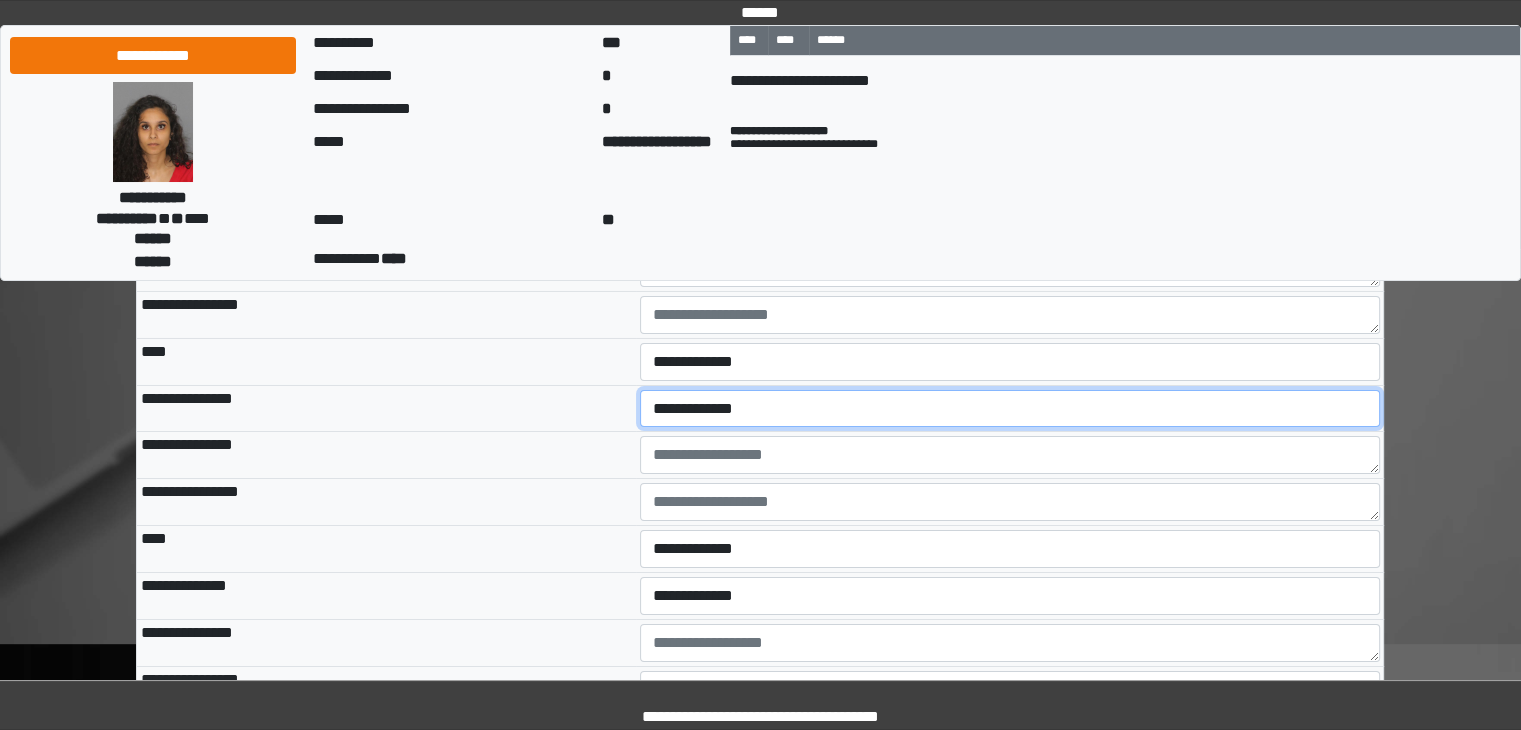 drag, startPoint x: 658, startPoint y: 465, endPoint x: 666, endPoint y: 489, distance: 25.298222 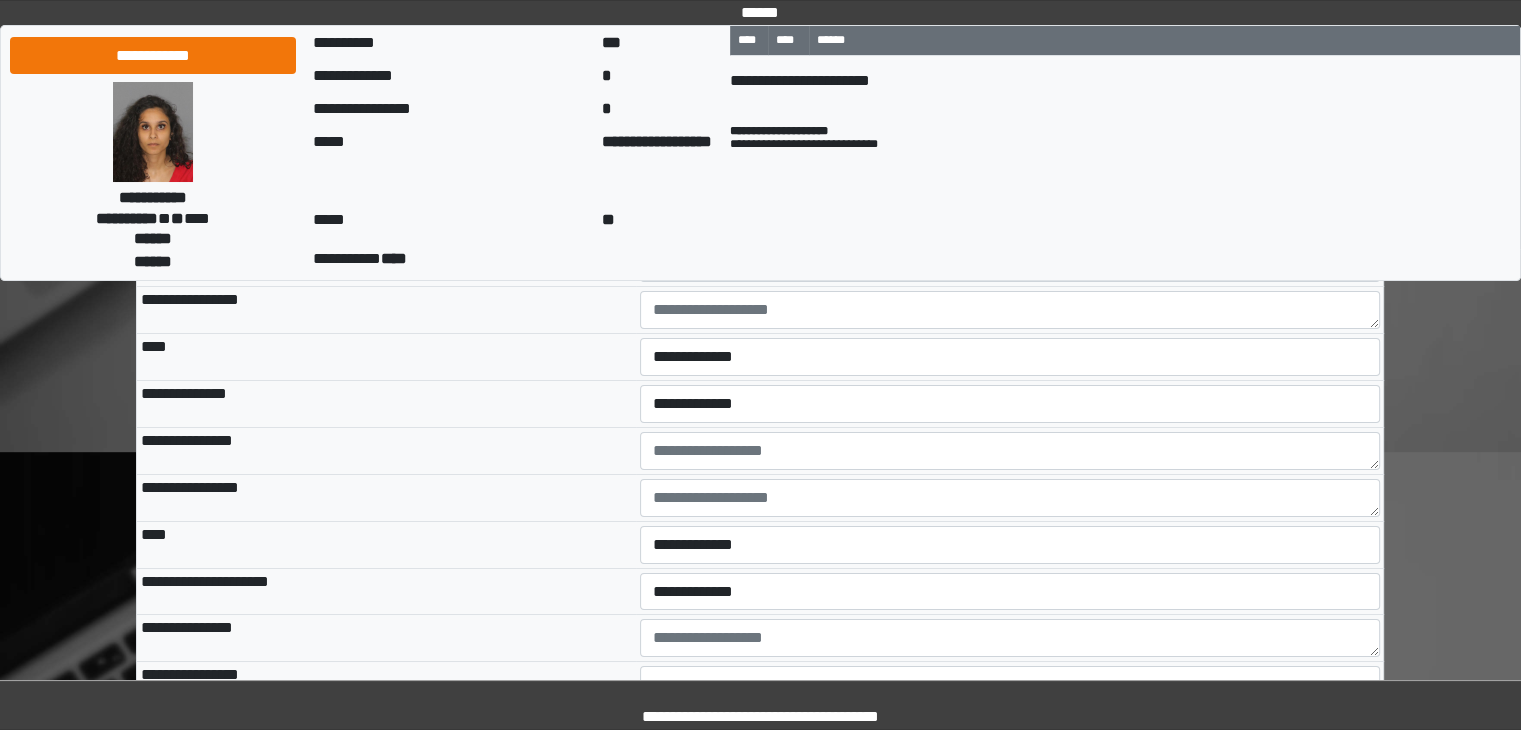 scroll, scrollTop: 7200, scrollLeft: 0, axis: vertical 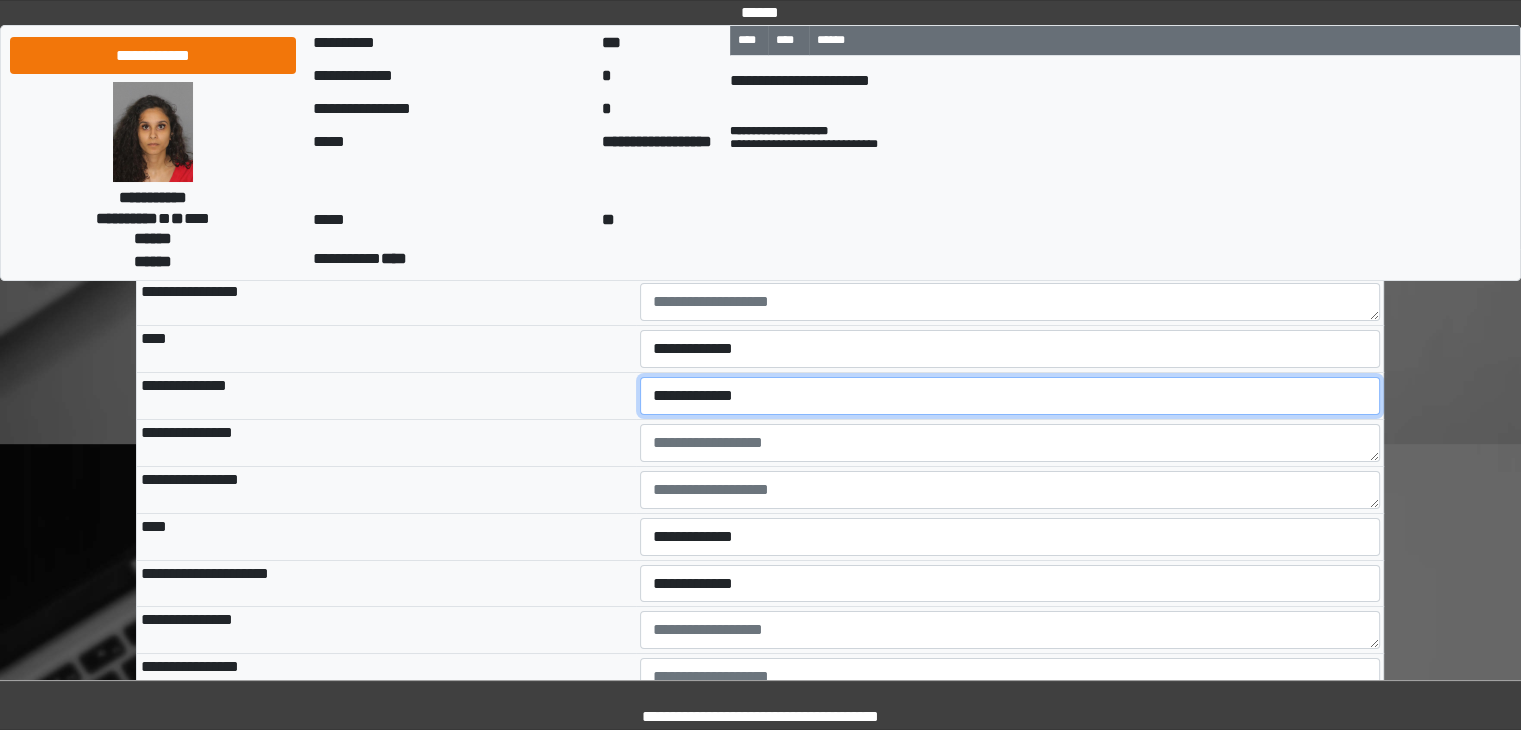 drag, startPoint x: 760, startPoint y: 456, endPoint x: 753, endPoint y: 473, distance: 18.384777 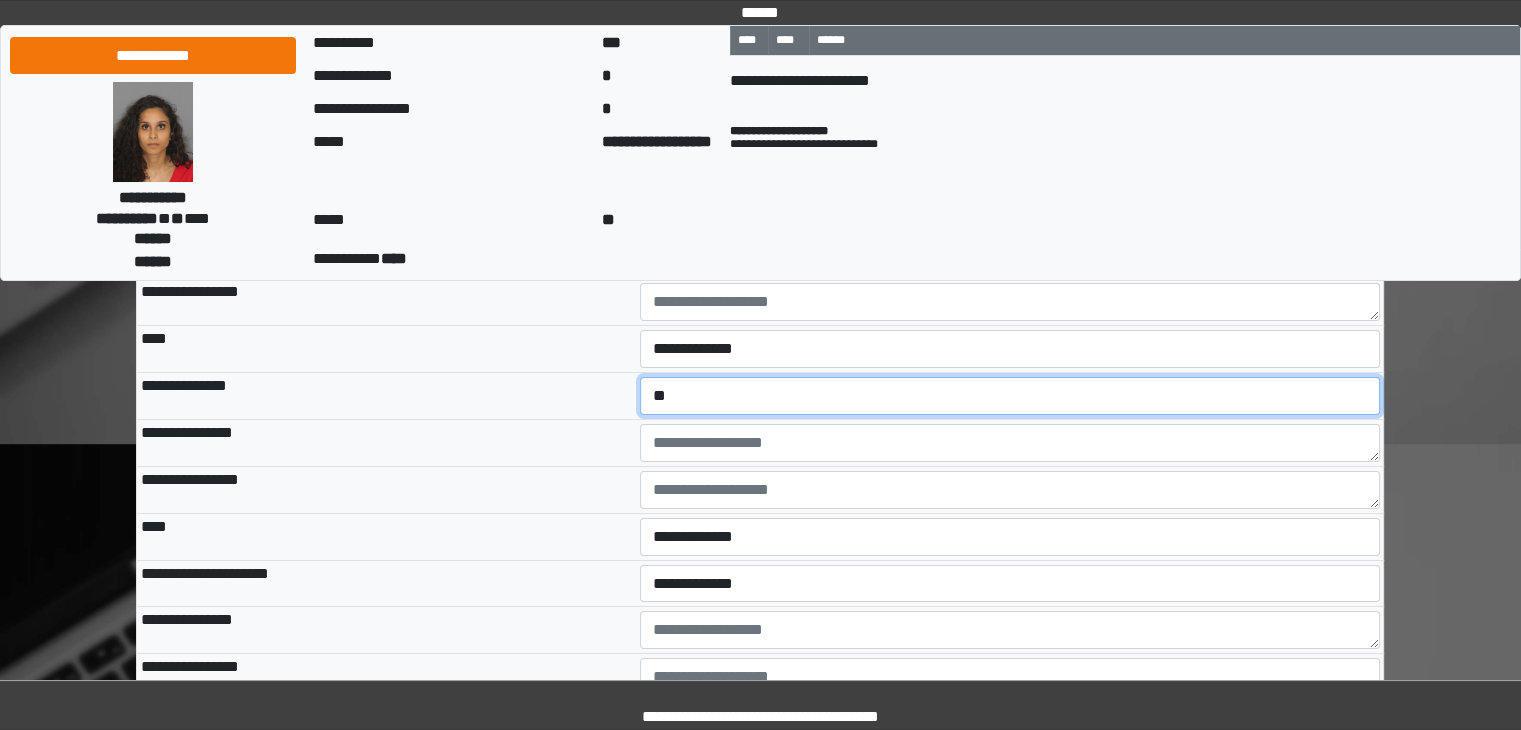 click on "**********" at bounding box center [1010, 396] 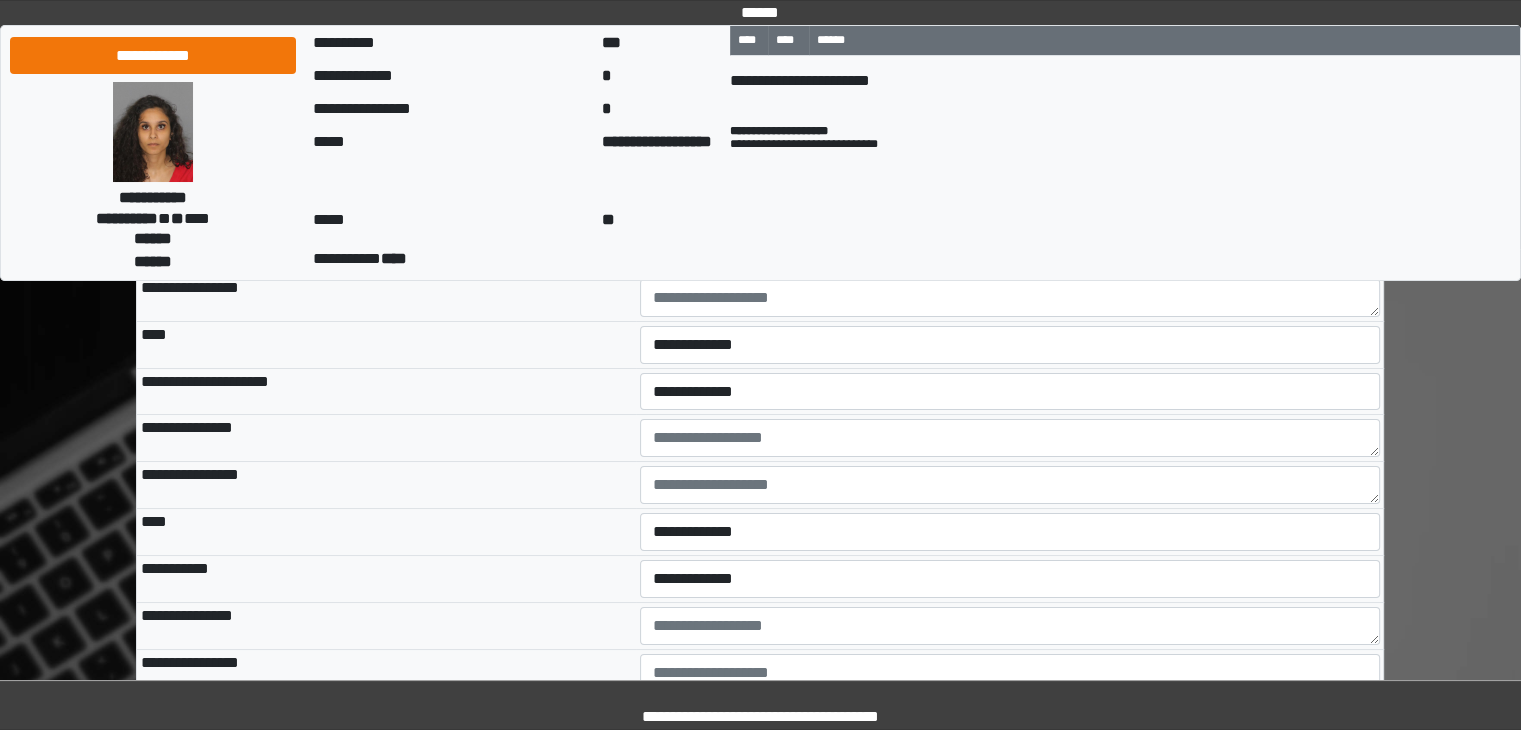 scroll, scrollTop: 7400, scrollLeft: 0, axis: vertical 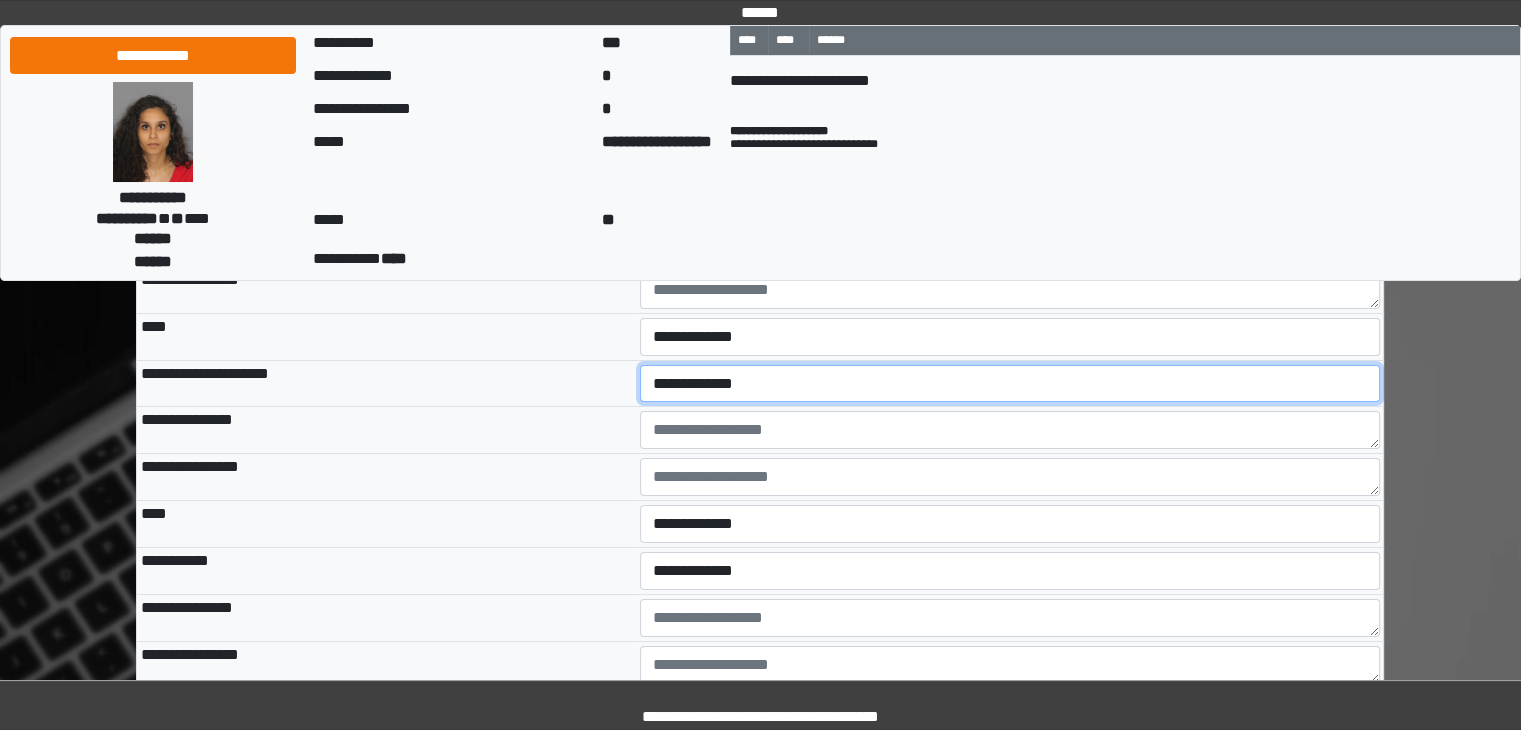drag, startPoint x: 732, startPoint y: 448, endPoint x: 728, endPoint y: 461, distance: 13.601471 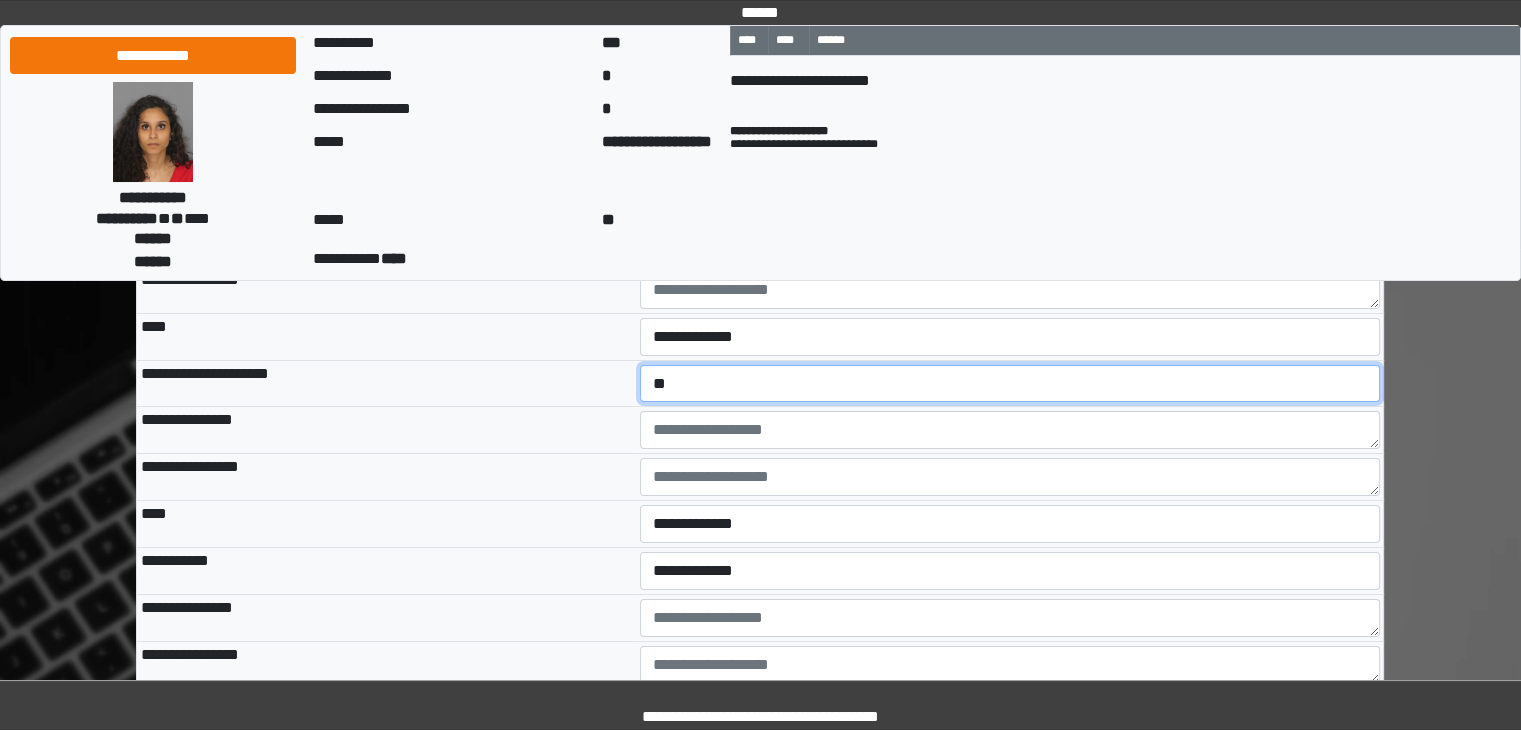 click on "**********" at bounding box center (1010, 384) 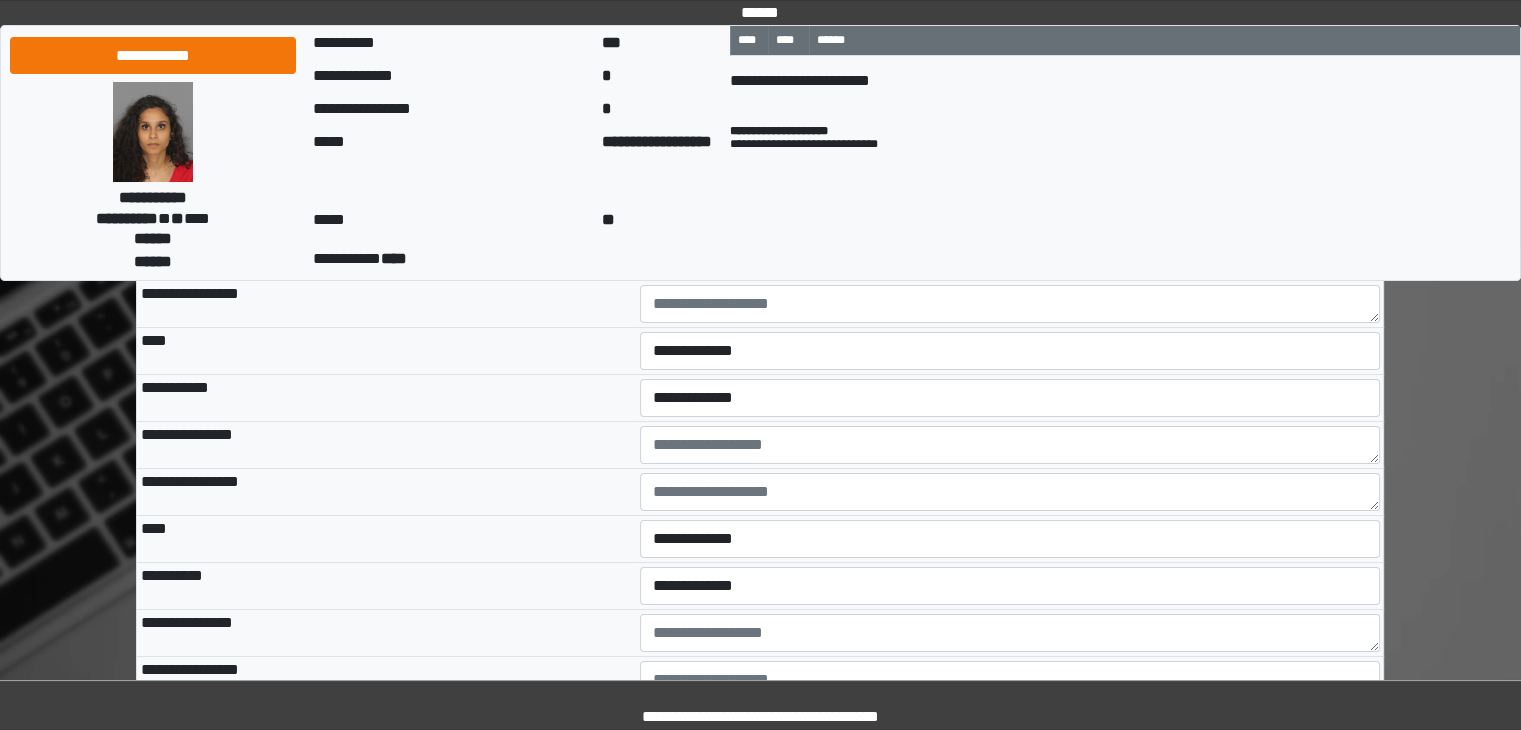 scroll, scrollTop: 7600, scrollLeft: 0, axis: vertical 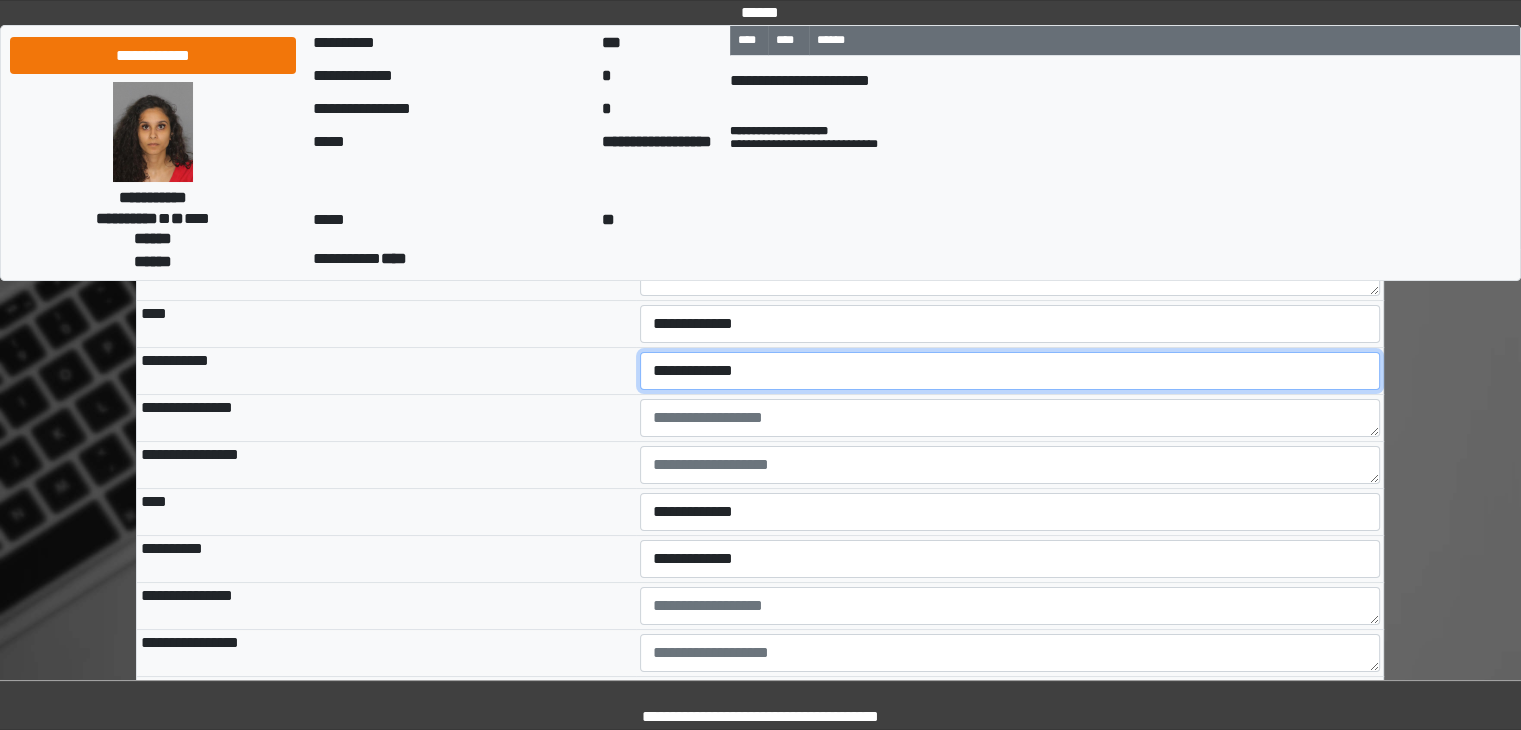 drag, startPoint x: 744, startPoint y: 429, endPoint x: 726, endPoint y: 448, distance: 26.172504 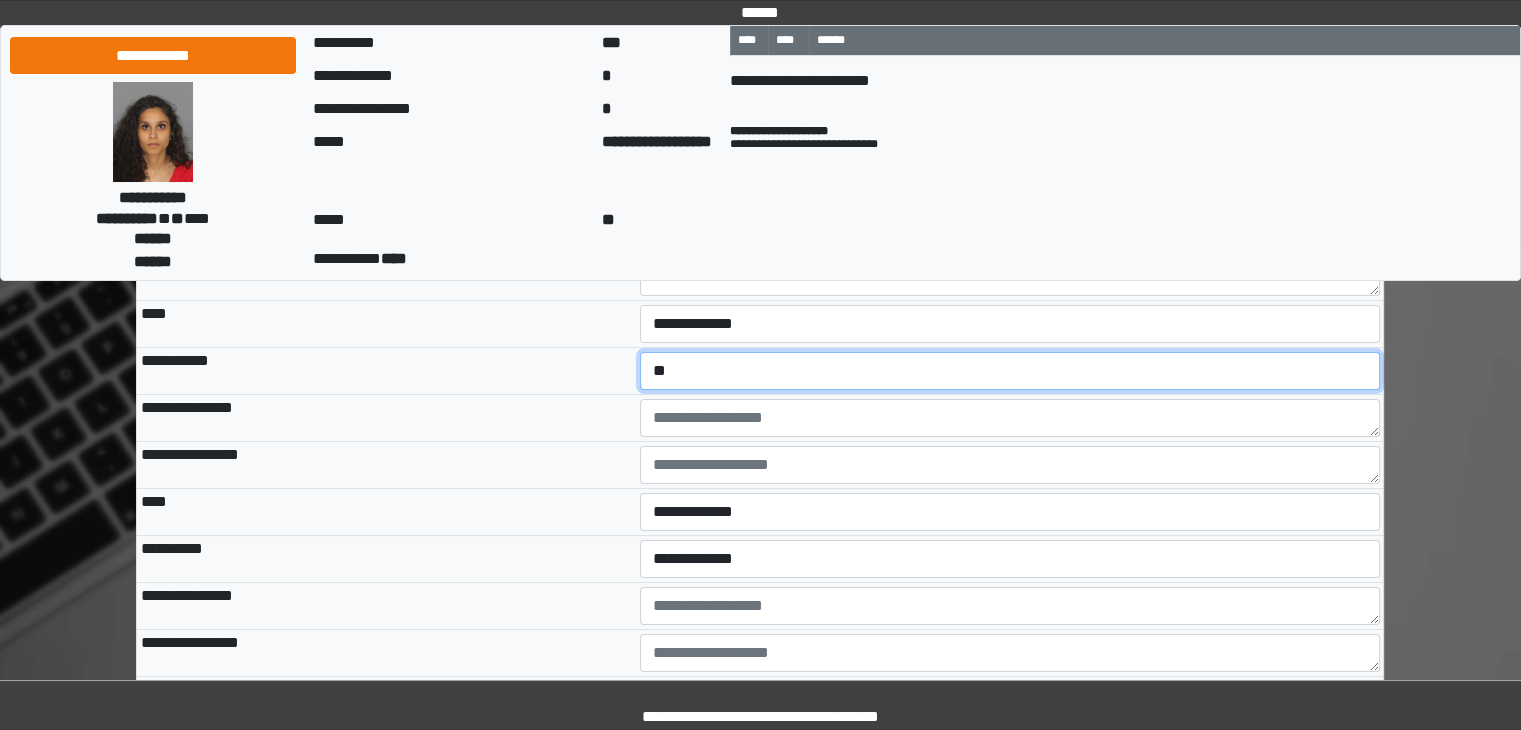 click on "**********" at bounding box center [1010, 371] 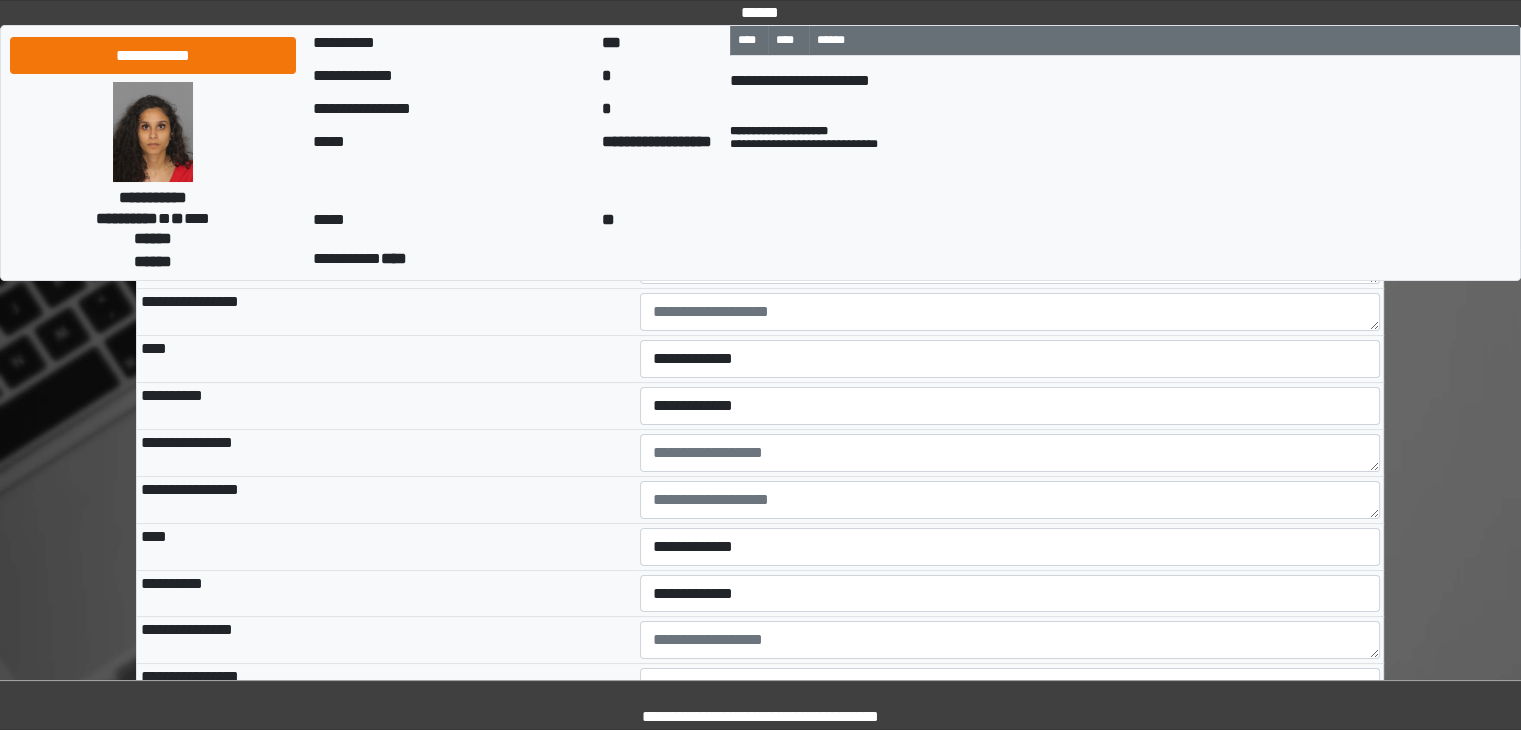 scroll, scrollTop: 7800, scrollLeft: 0, axis: vertical 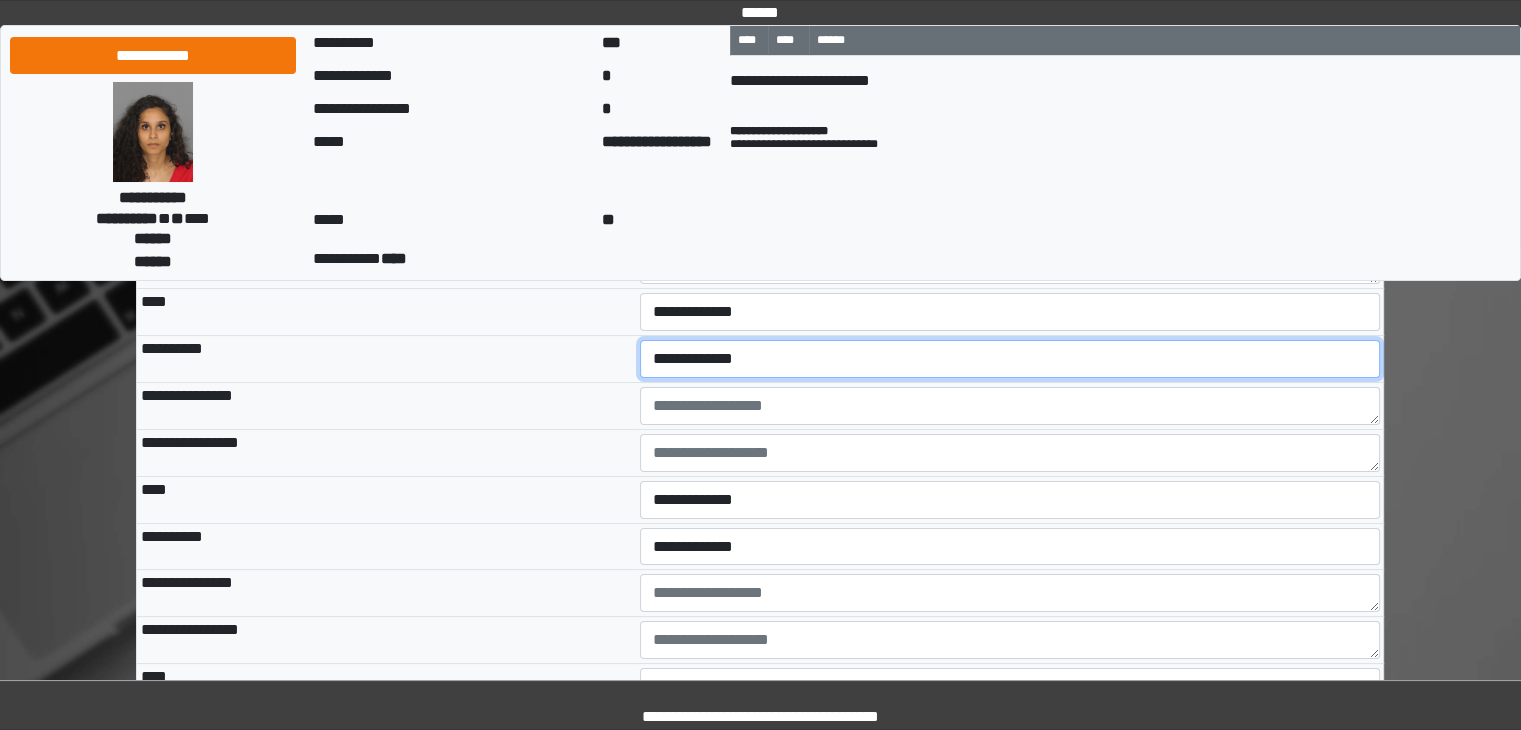 drag, startPoint x: 732, startPoint y: 419, endPoint x: 727, endPoint y: 435, distance: 16.763054 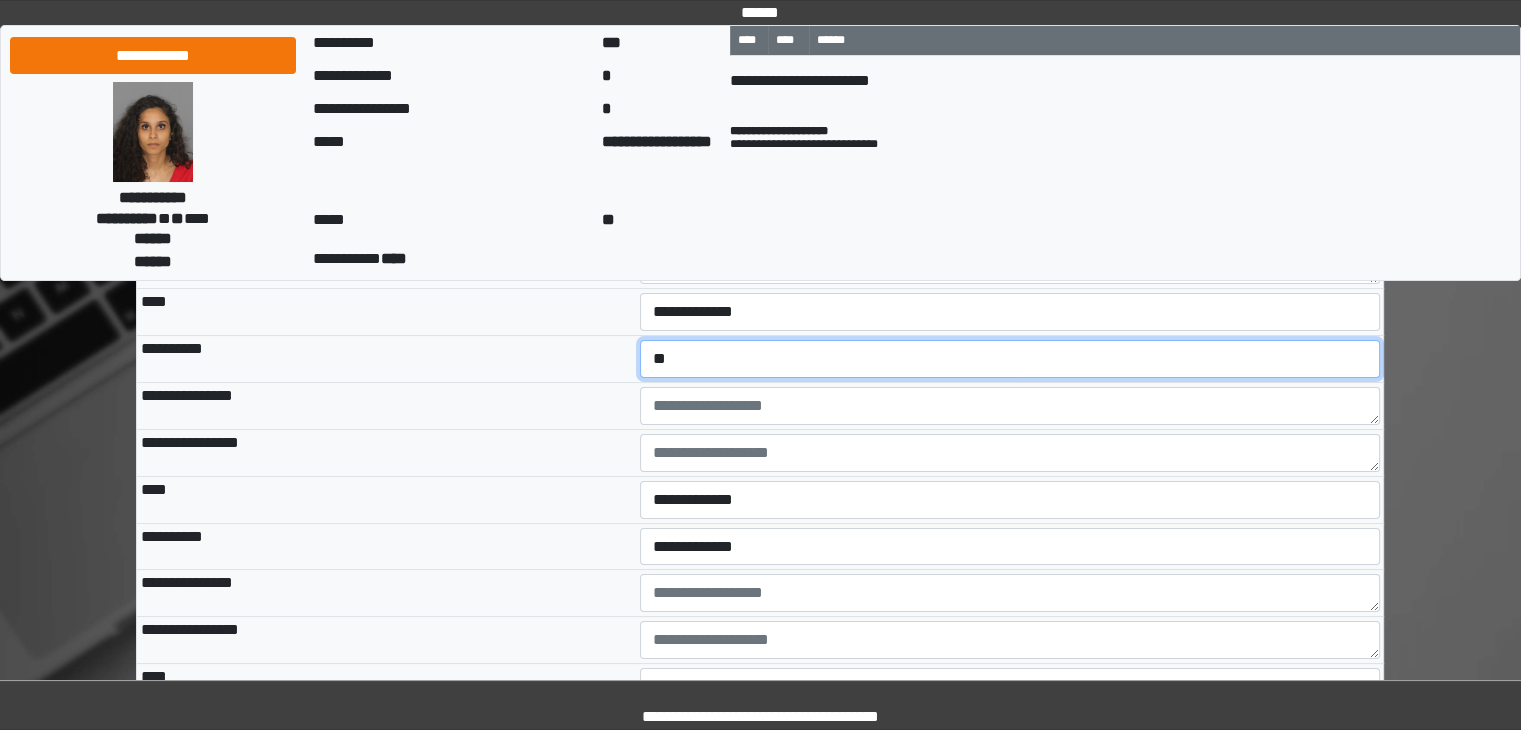 click on "**********" at bounding box center [1010, 359] 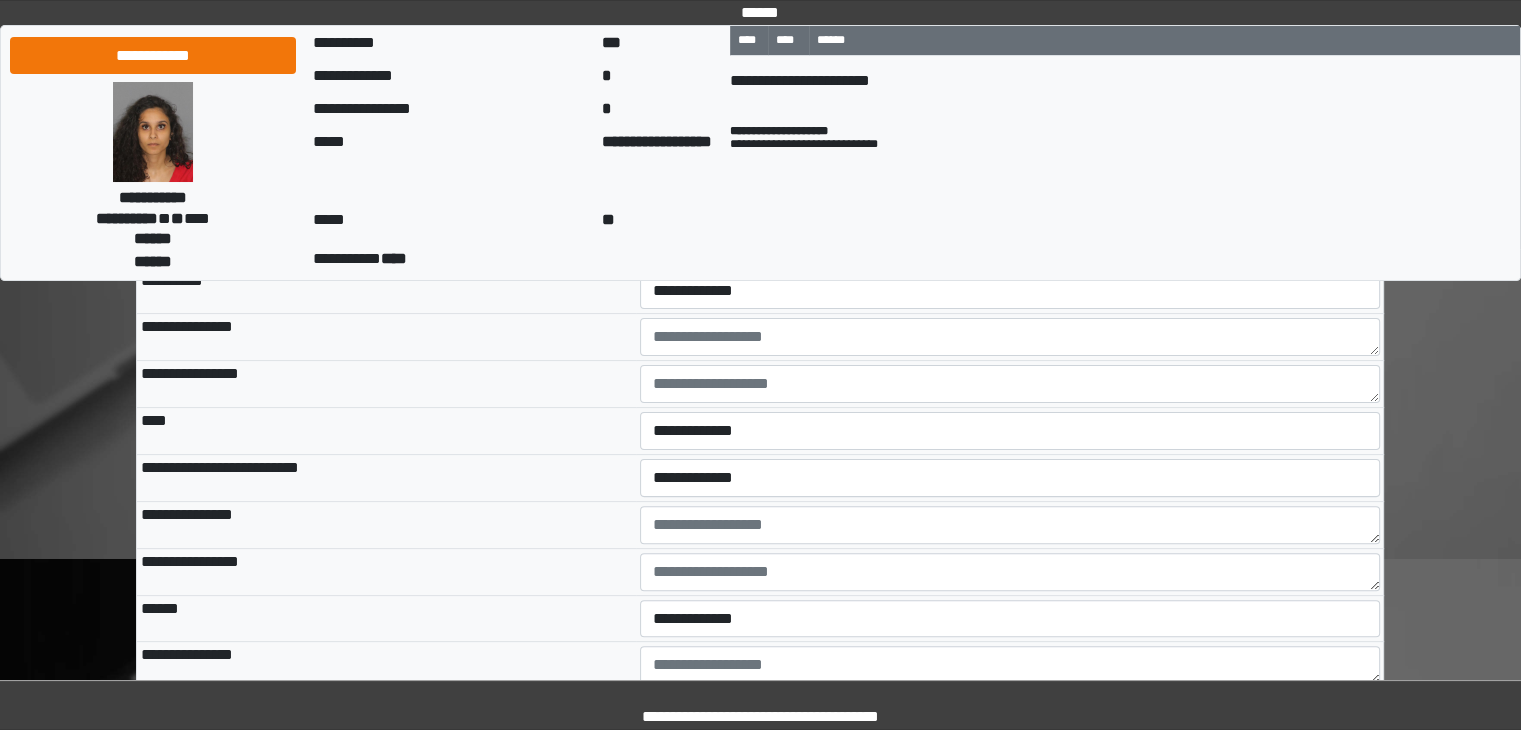 scroll, scrollTop: 8000, scrollLeft: 0, axis: vertical 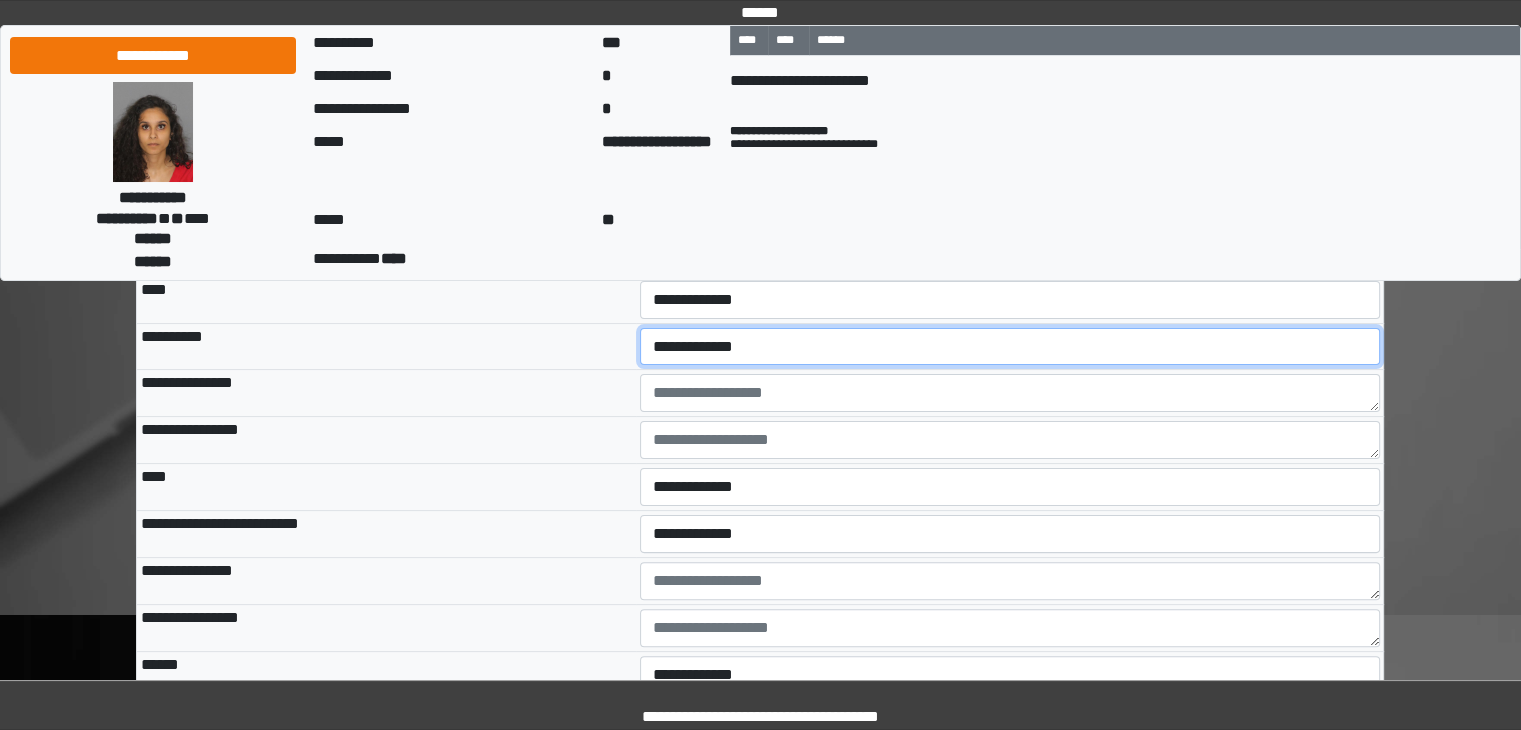 click on "**********" at bounding box center [1010, 347] 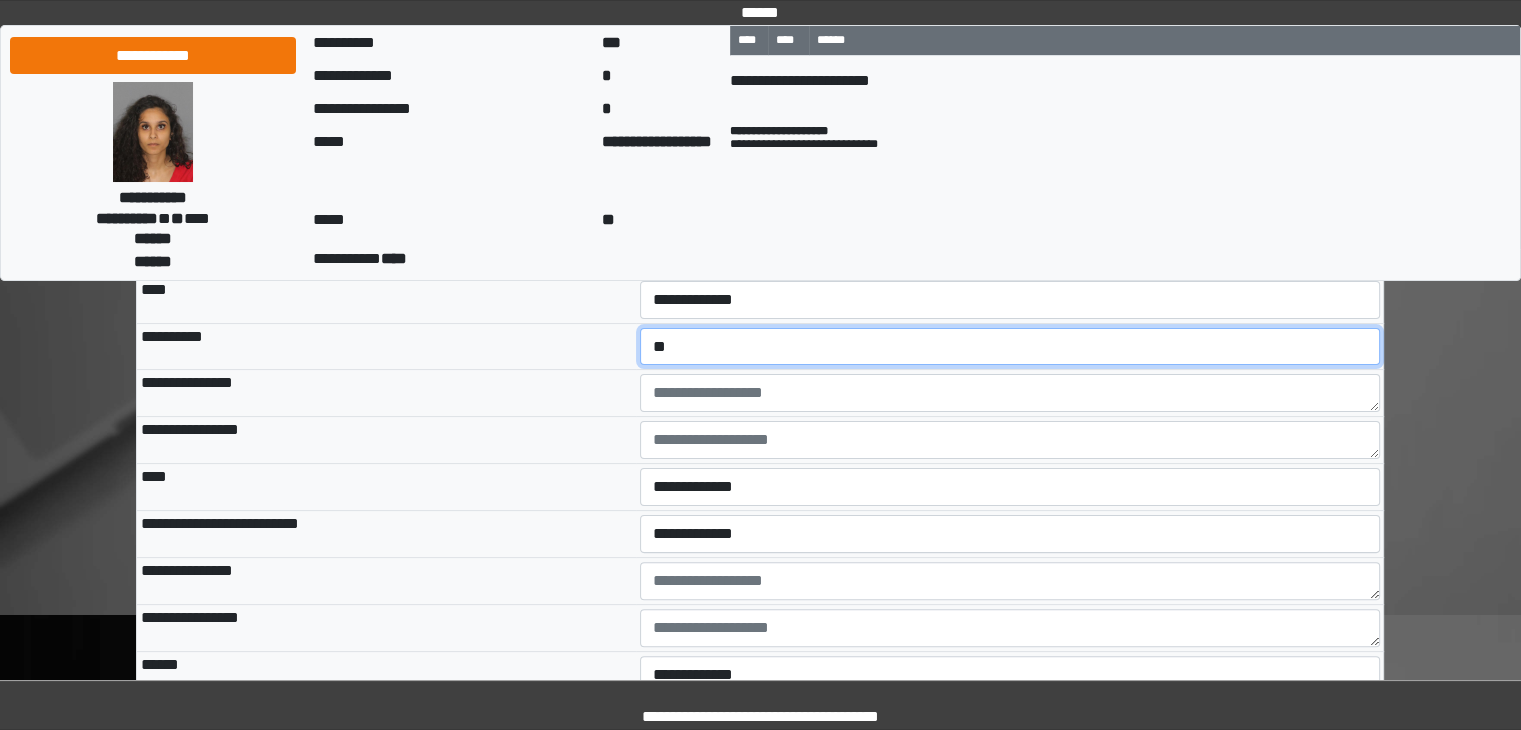 click on "**********" at bounding box center (1010, 347) 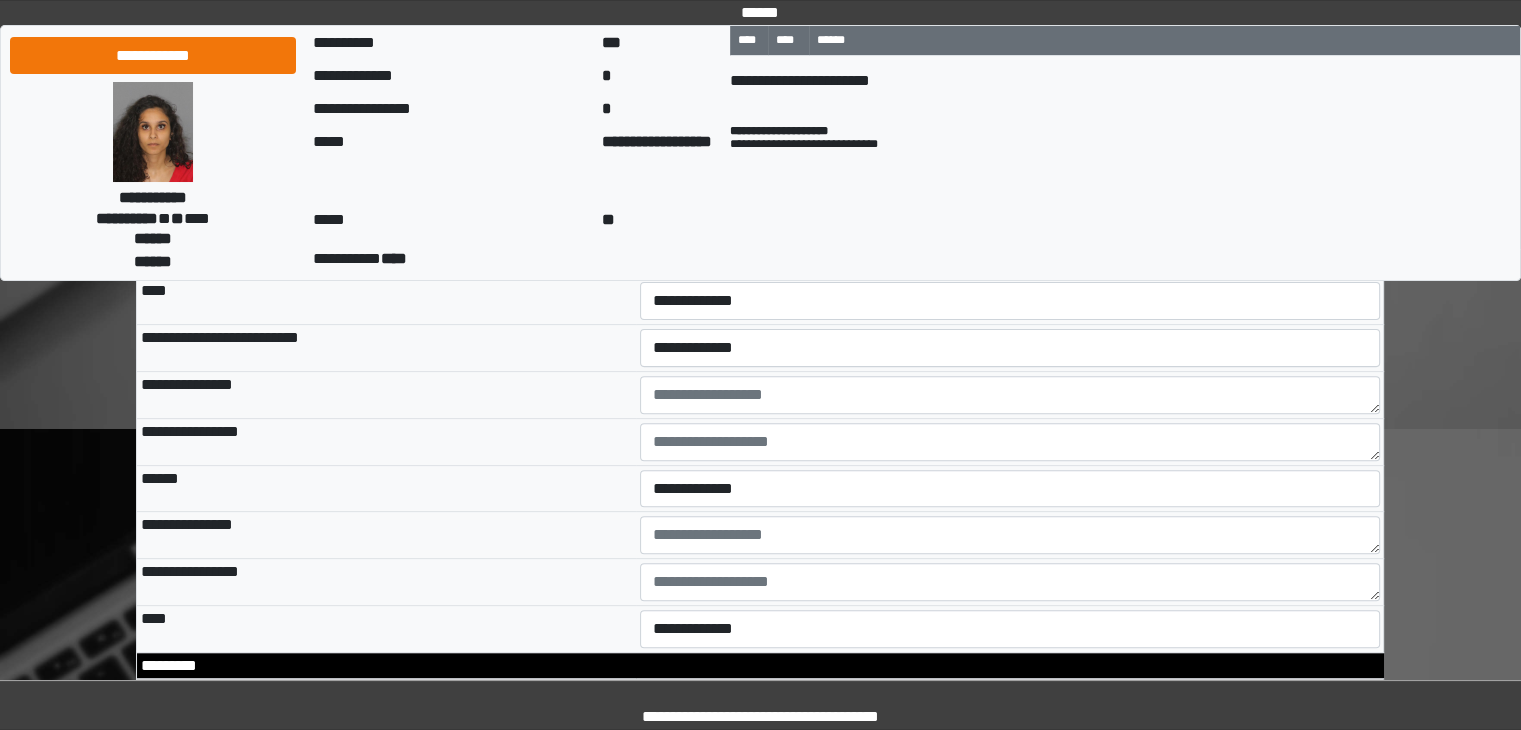 scroll, scrollTop: 8200, scrollLeft: 0, axis: vertical 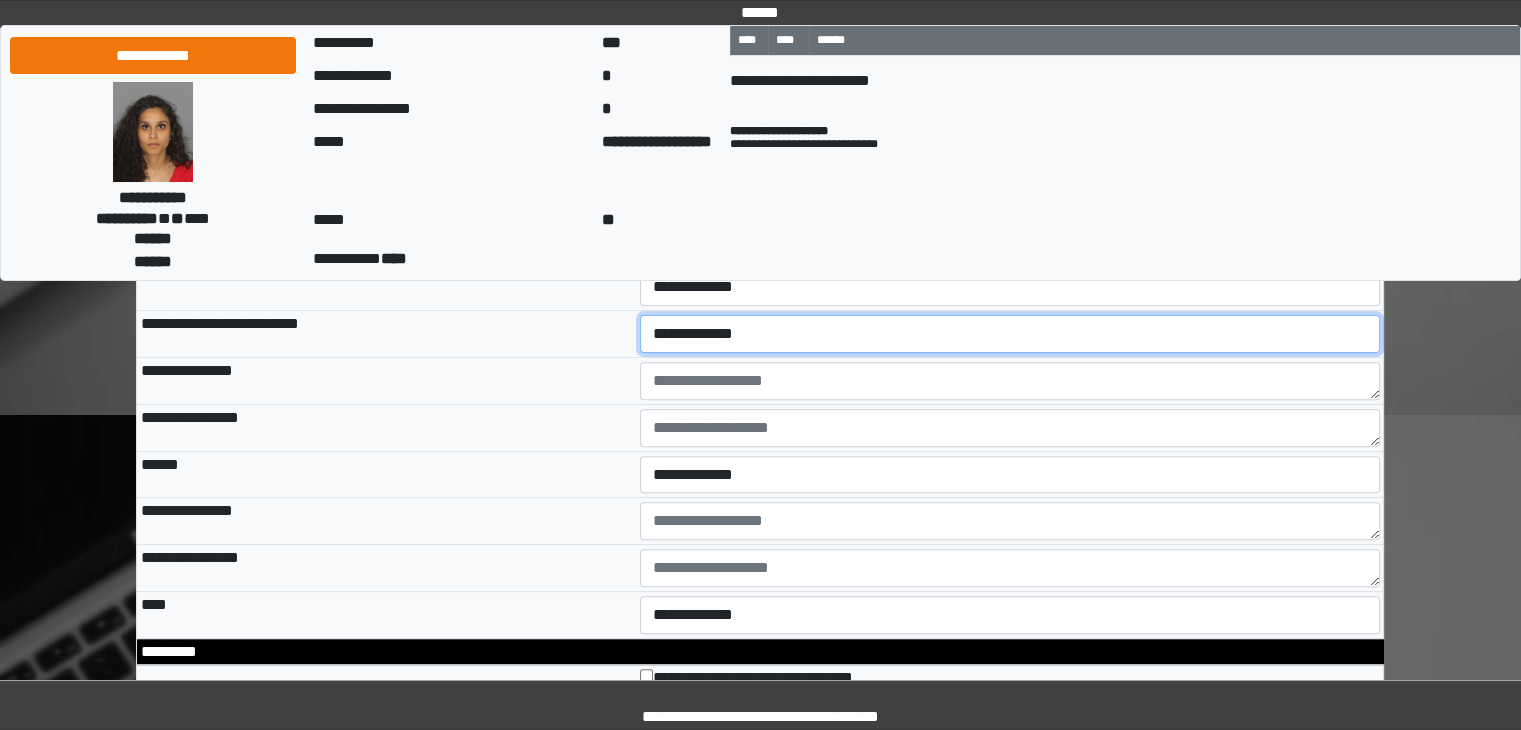 drag, startPoint x: 696, startPoint y: 383, endPoint x: 689, endPoint y: 405, distance: 23.086792 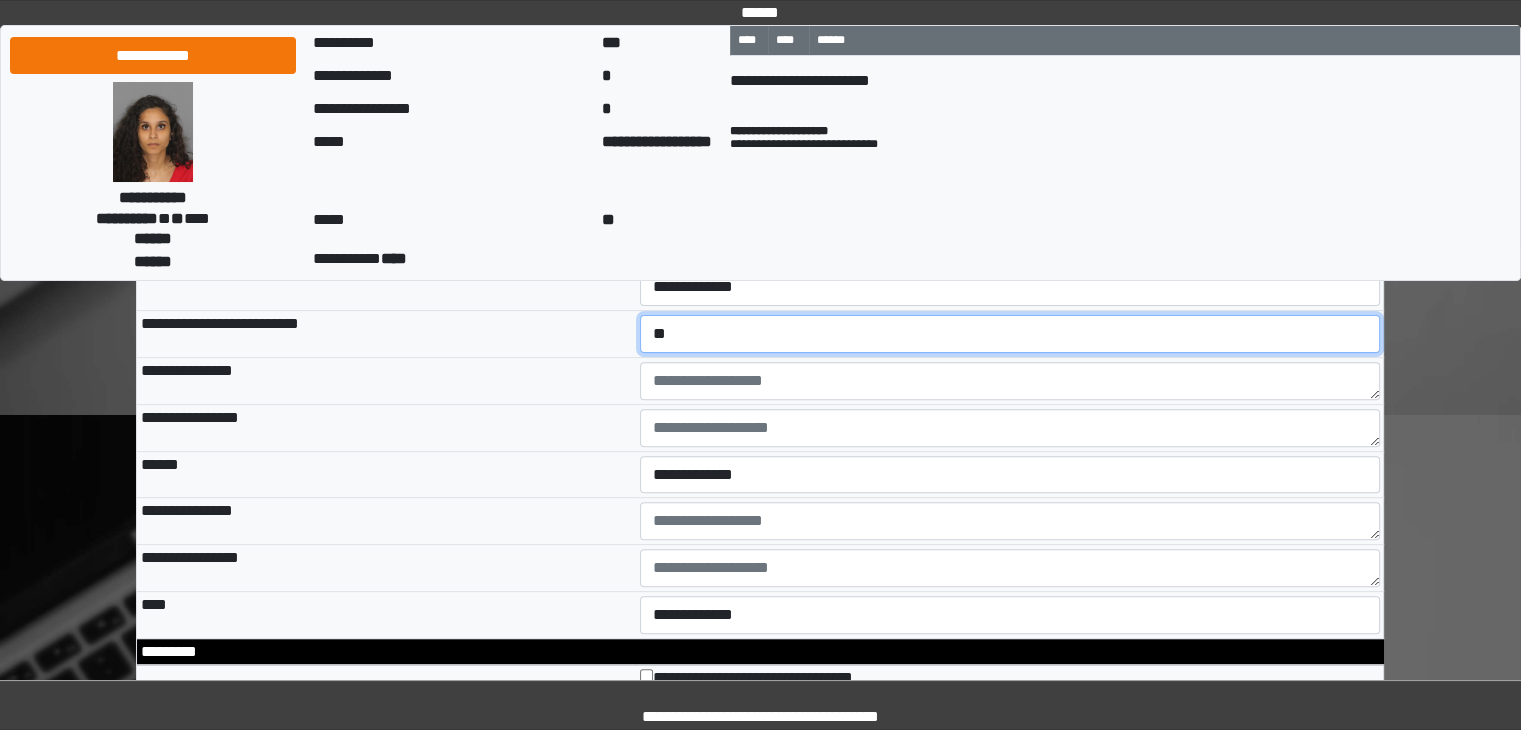 click on "**********" at bounding box center [1010, 334] 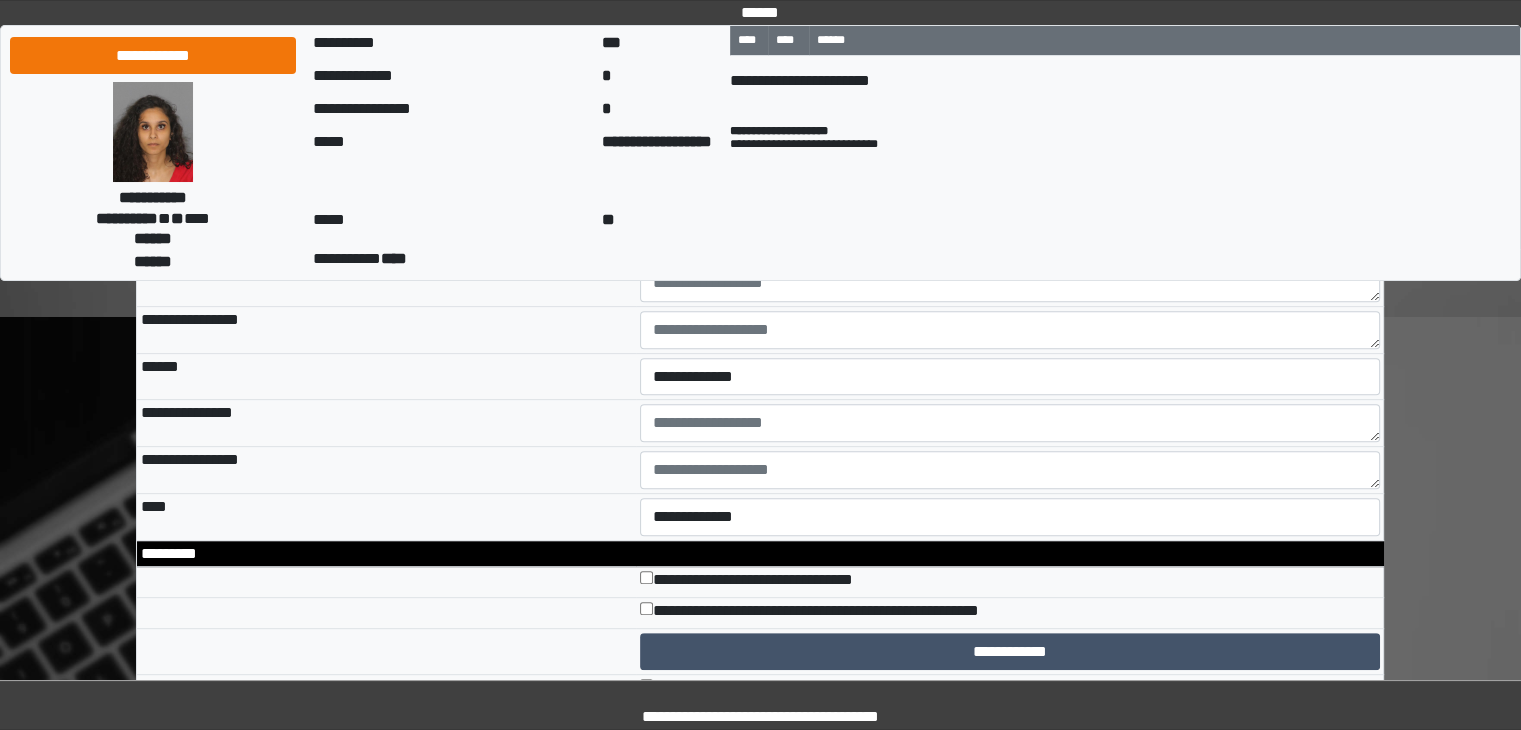 scroll, scrollTop: 8300, scrollLeft: 0, axis: vertical 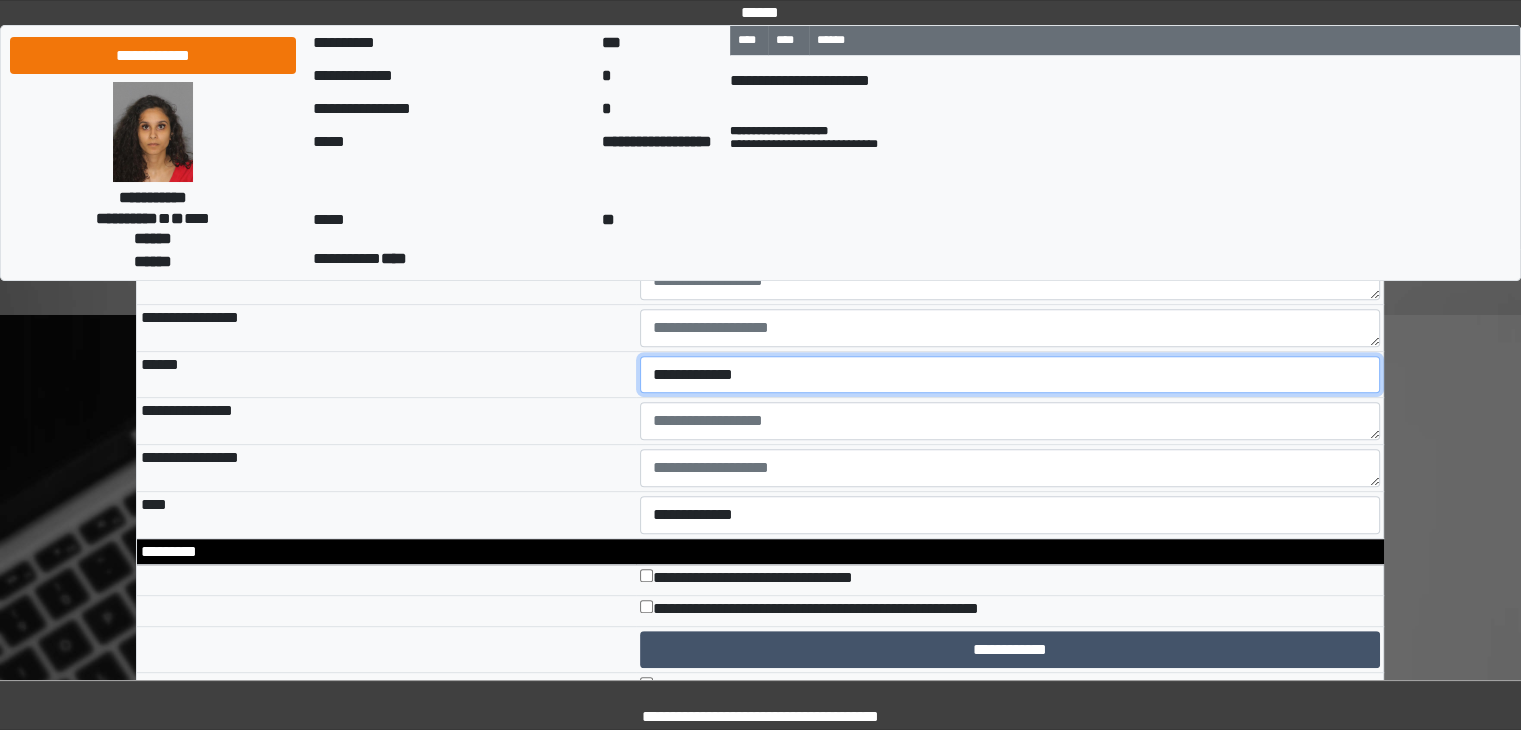 click on "**********" at bounding box center [1010, 375] 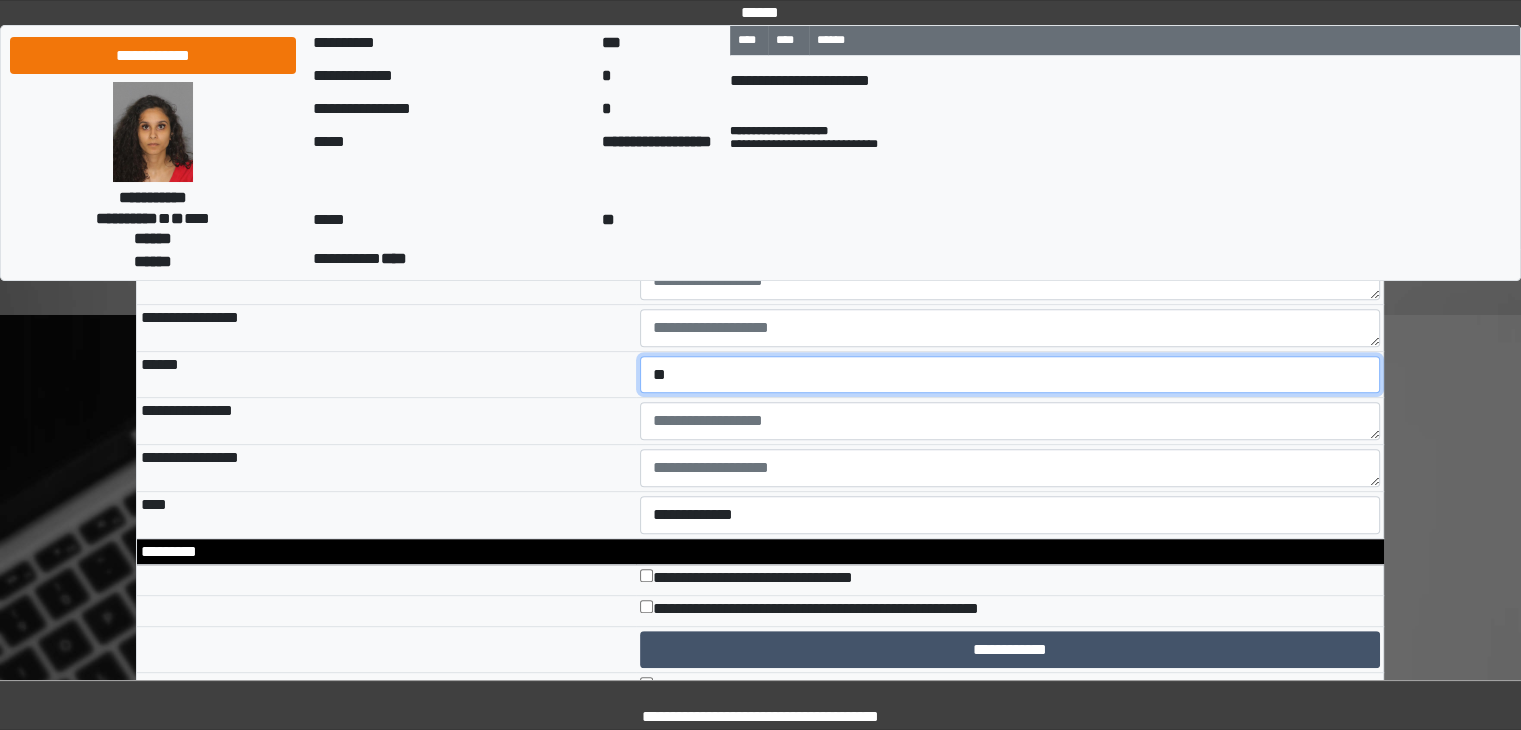 click on "**********" at bounding box center [1010, 375] 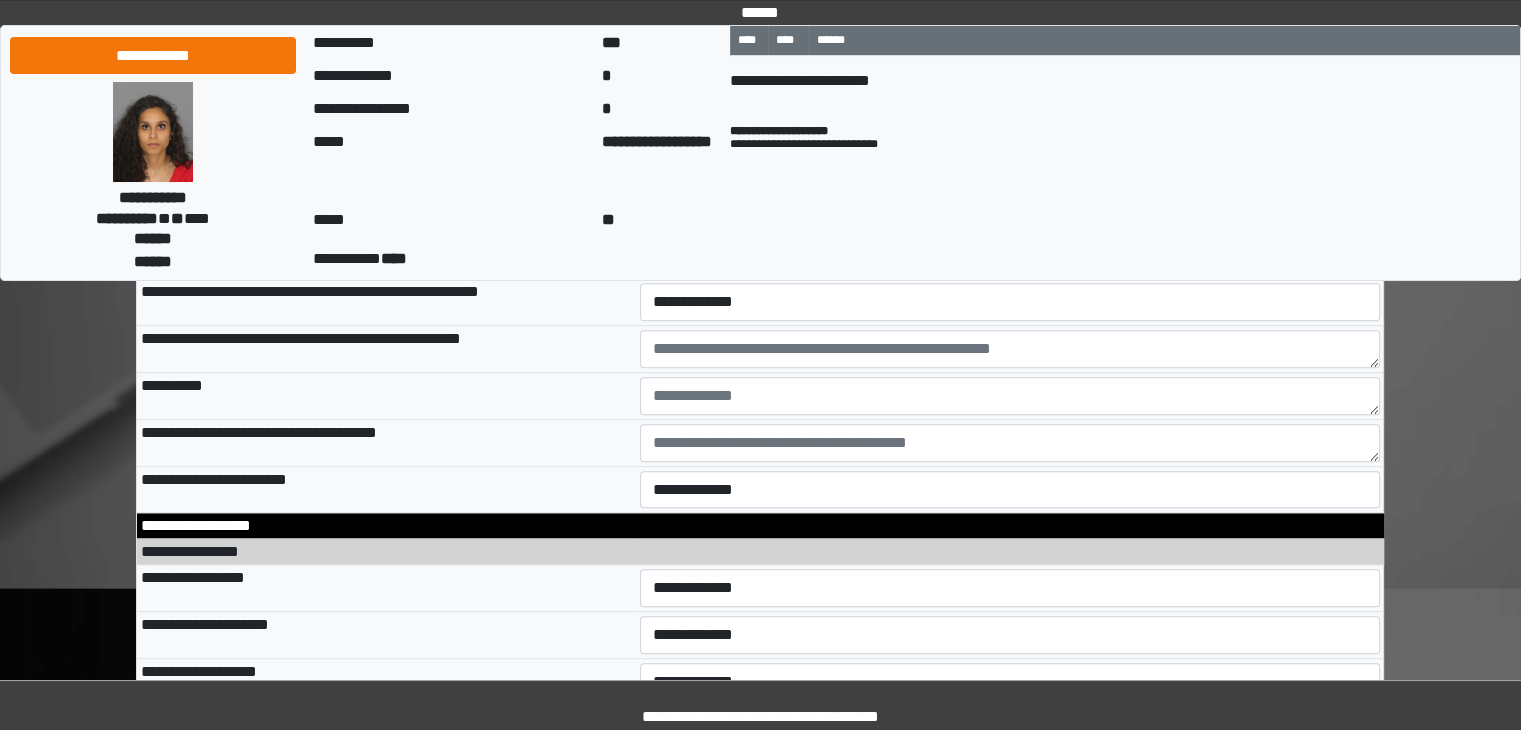 scroll, scrollTop: 9000, scrollLeft: 0, axis: vertical 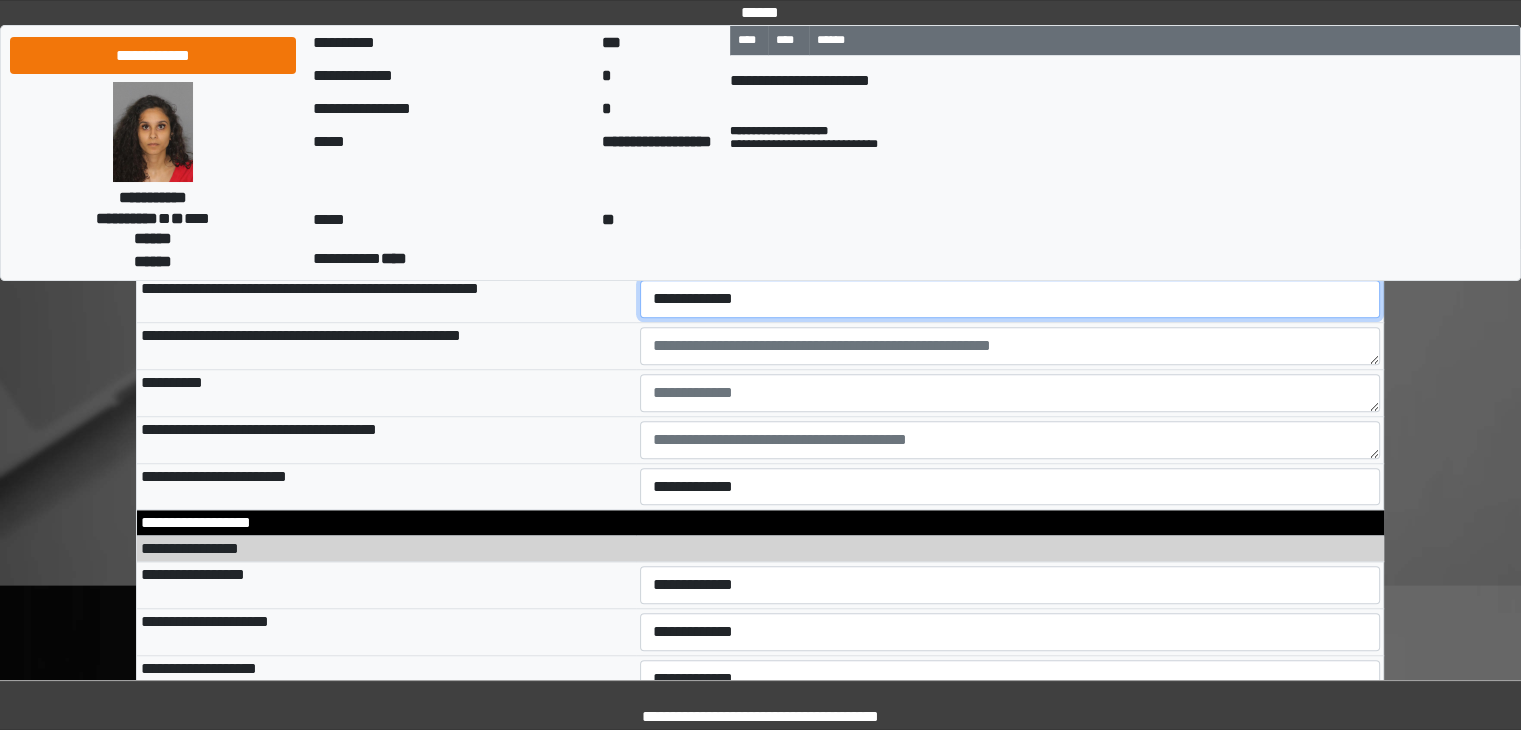 click on "**********" at bounding box center (1010, 299) 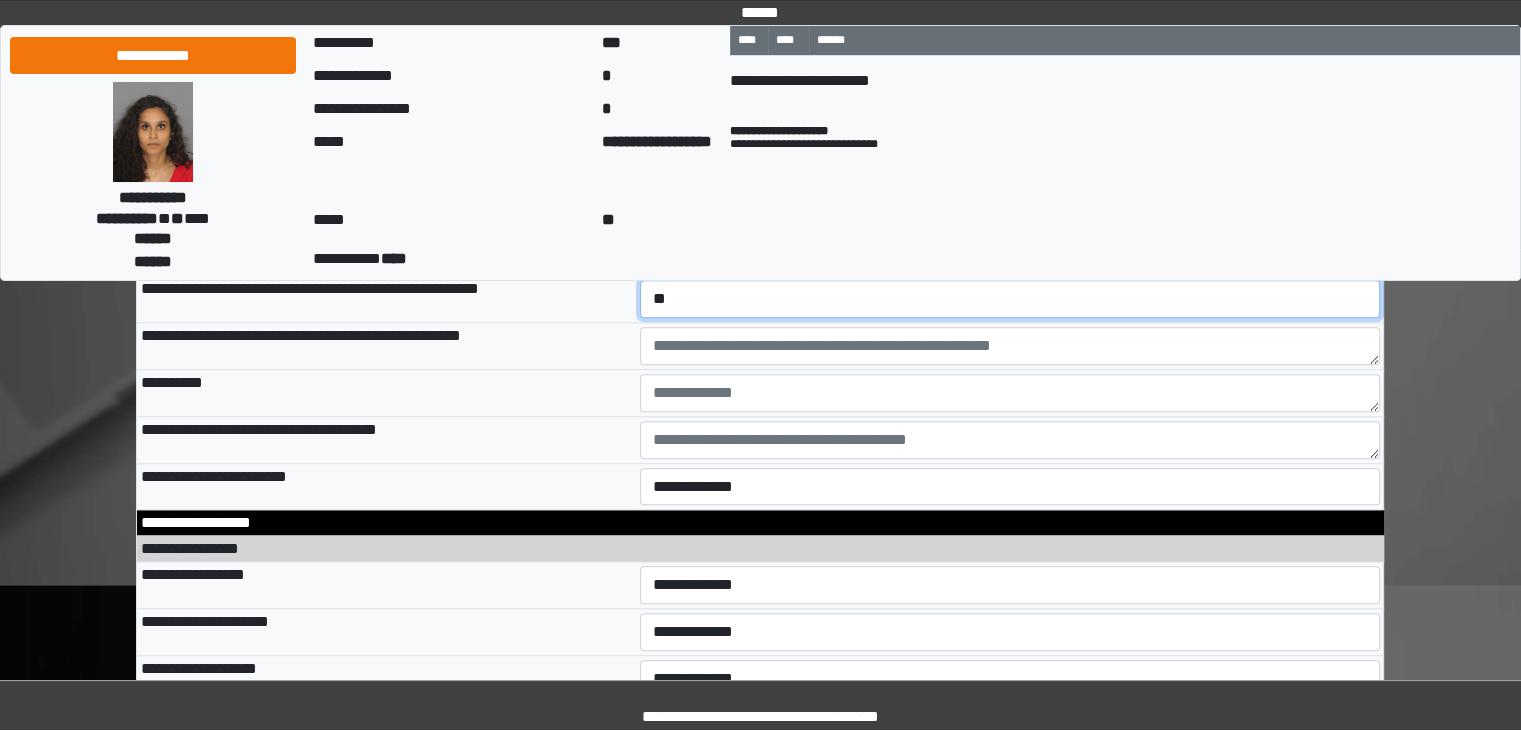 click on "**********" at bounding box center (1010, 299) 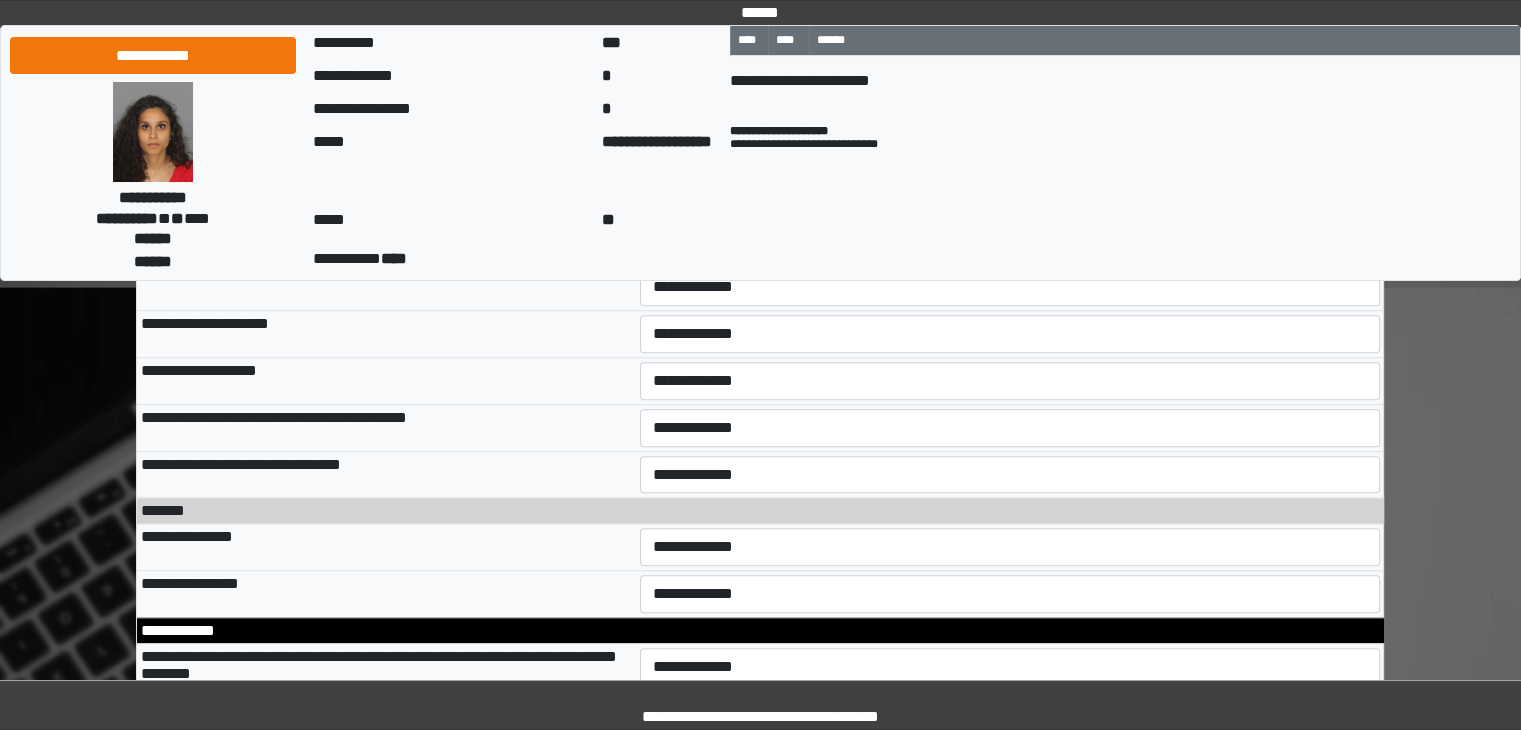 scroll, scrollTop: 9300, scrollLeft: 0, axis: vertical 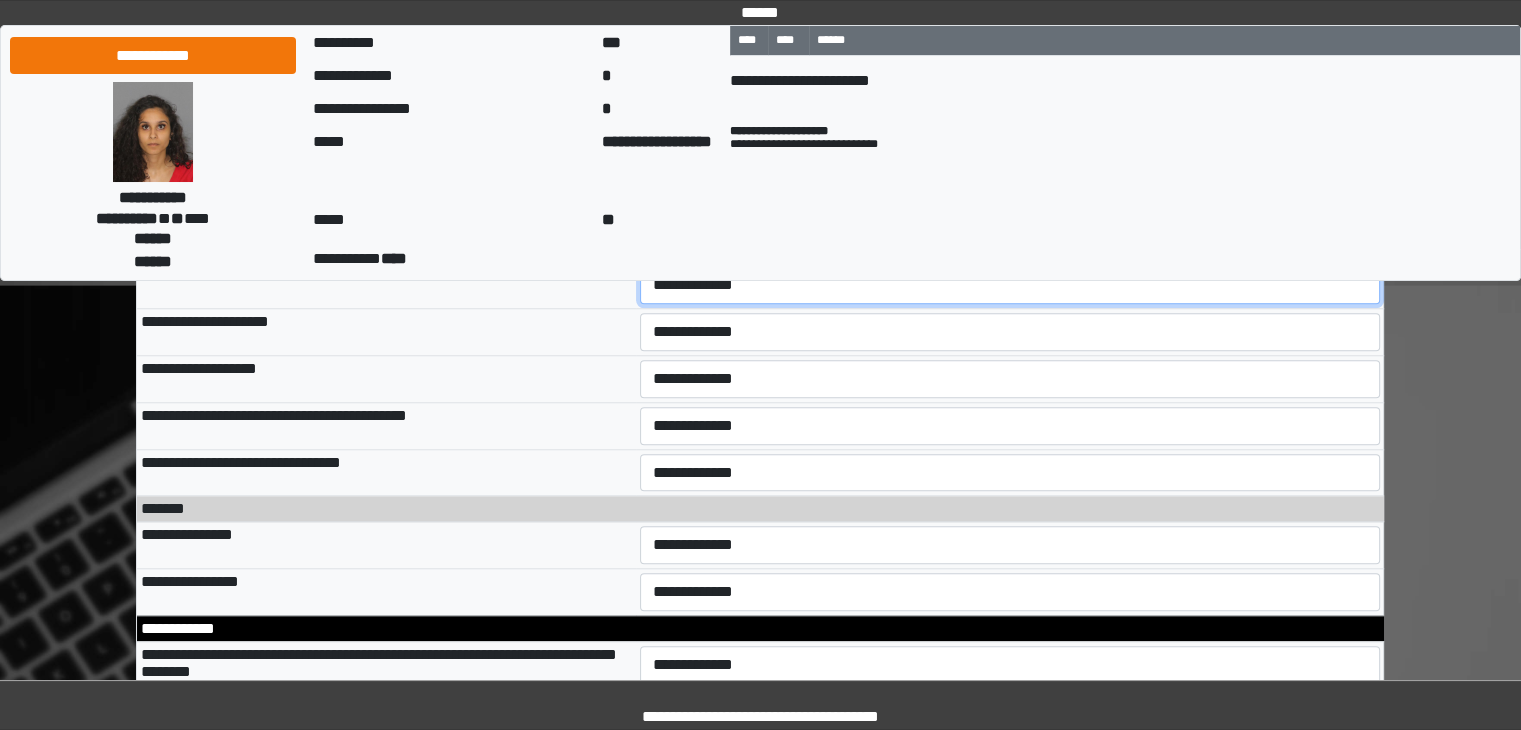 click on "**********" at bounding box center (1010, 285) 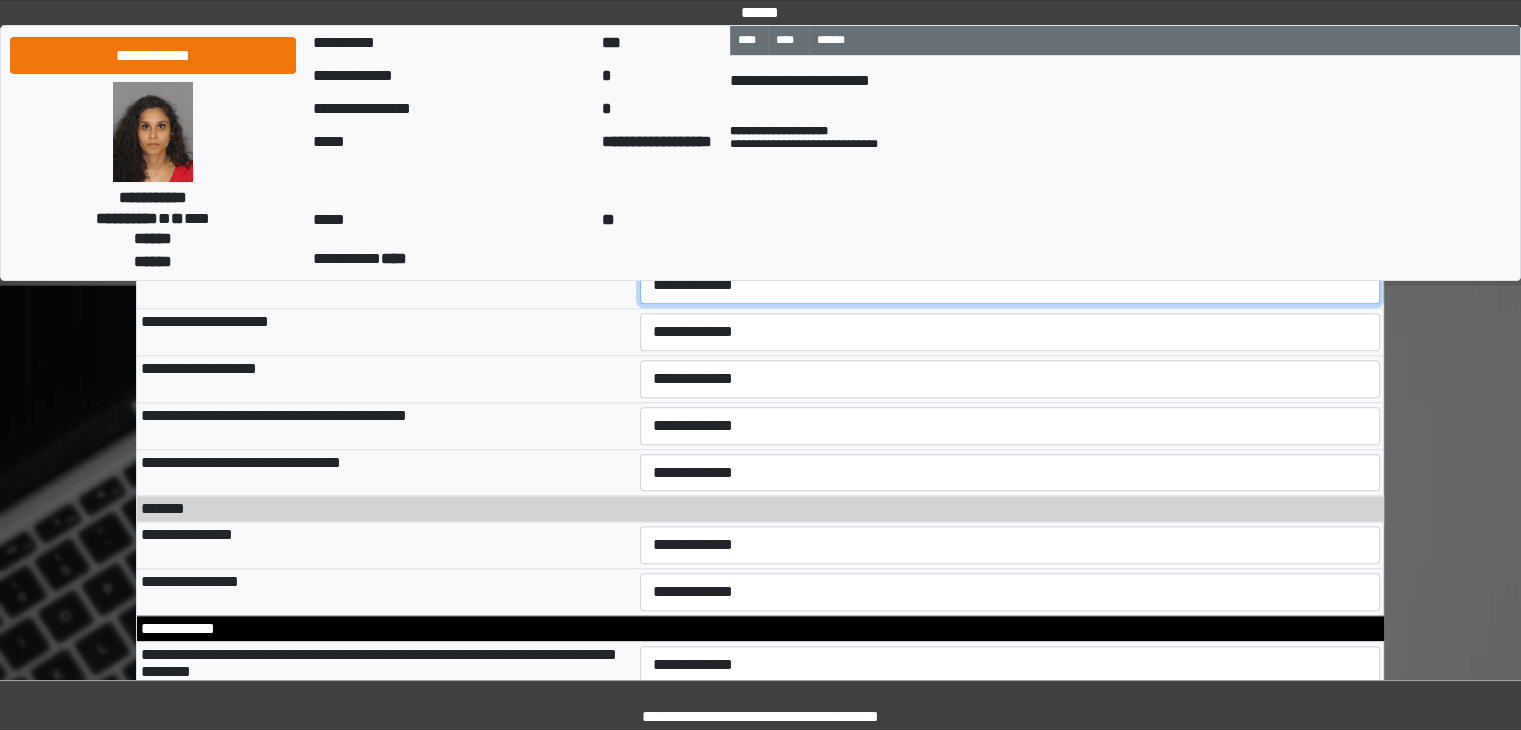 select on "*" 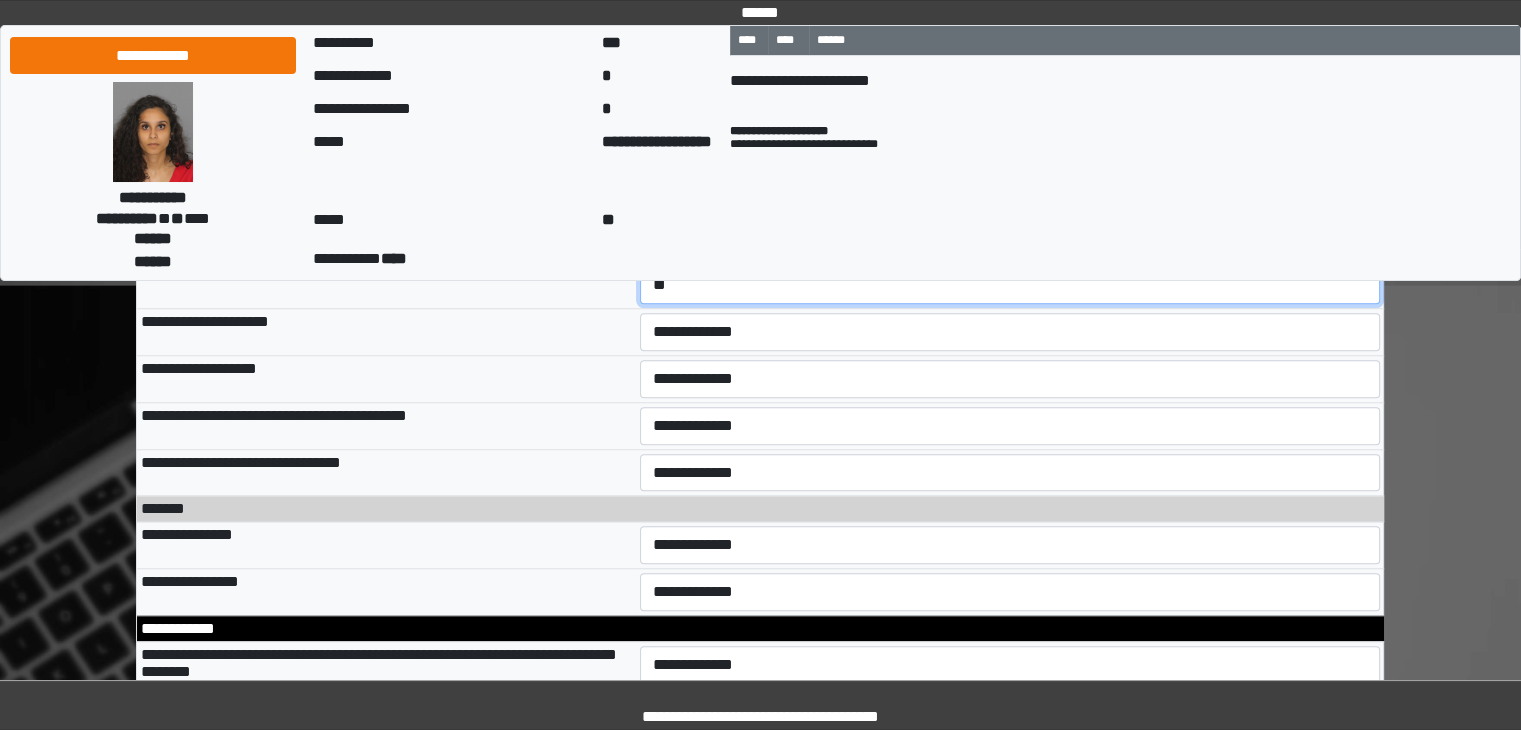 click on "**********" at bounding box center (1010, 285) 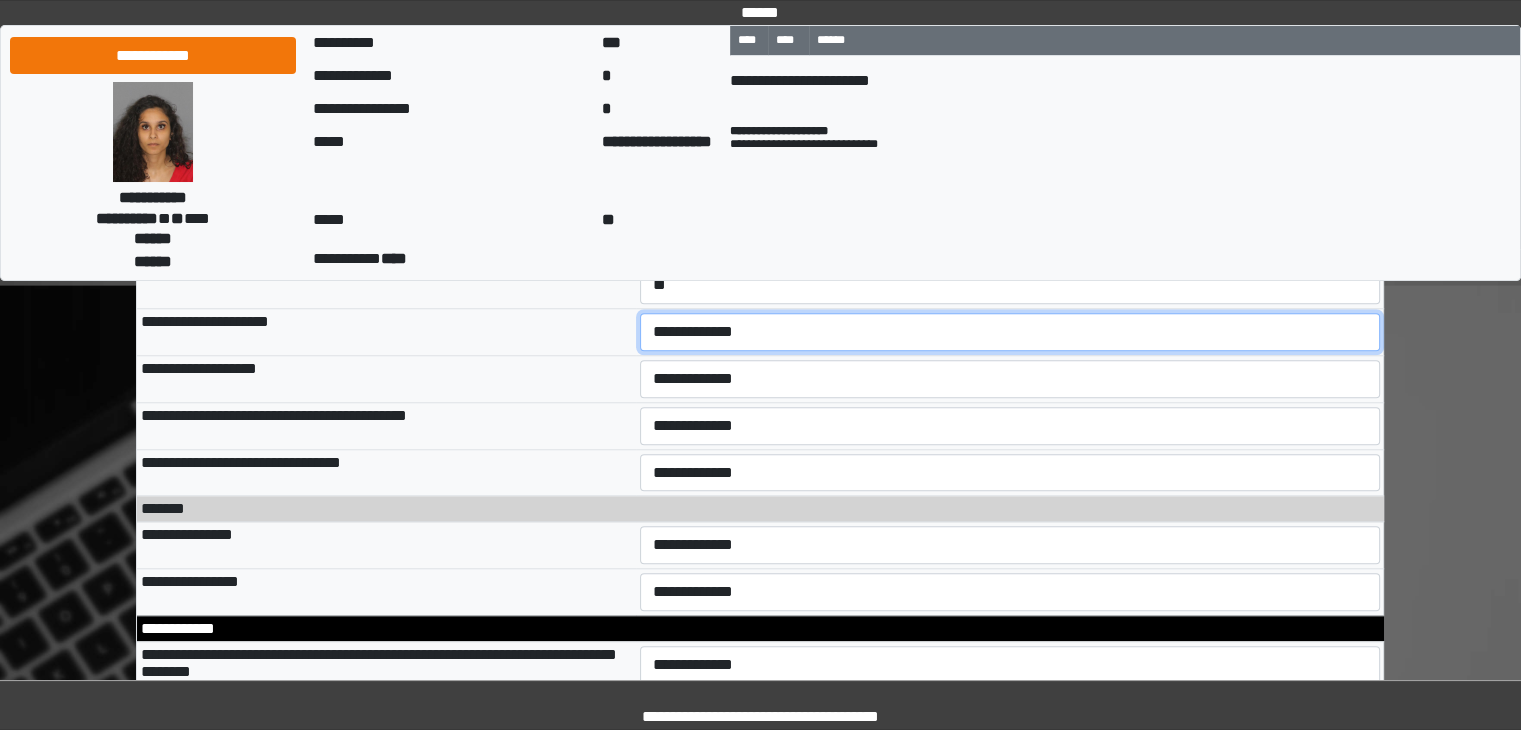 click on "**********" at bounding box center (1010, 332) 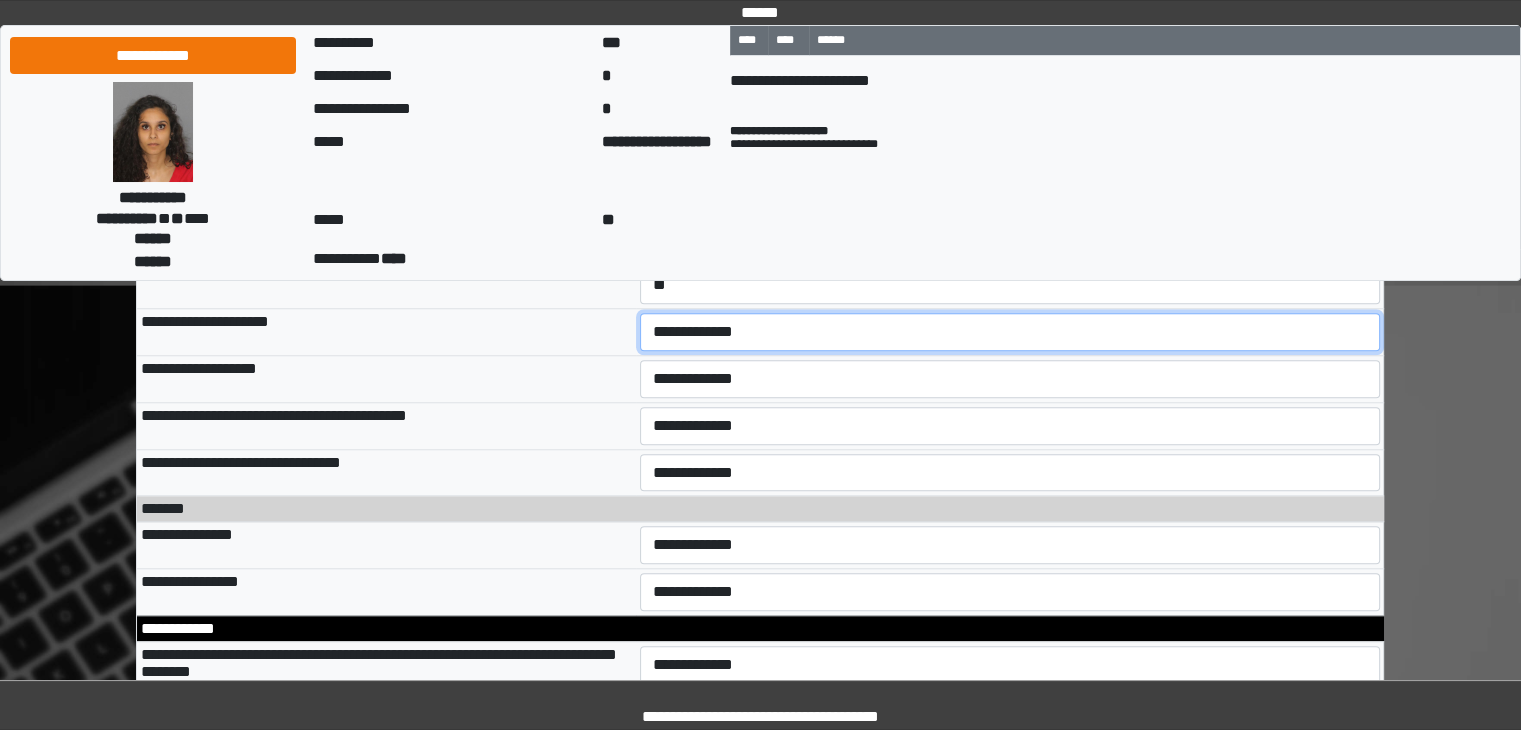 select on "**" 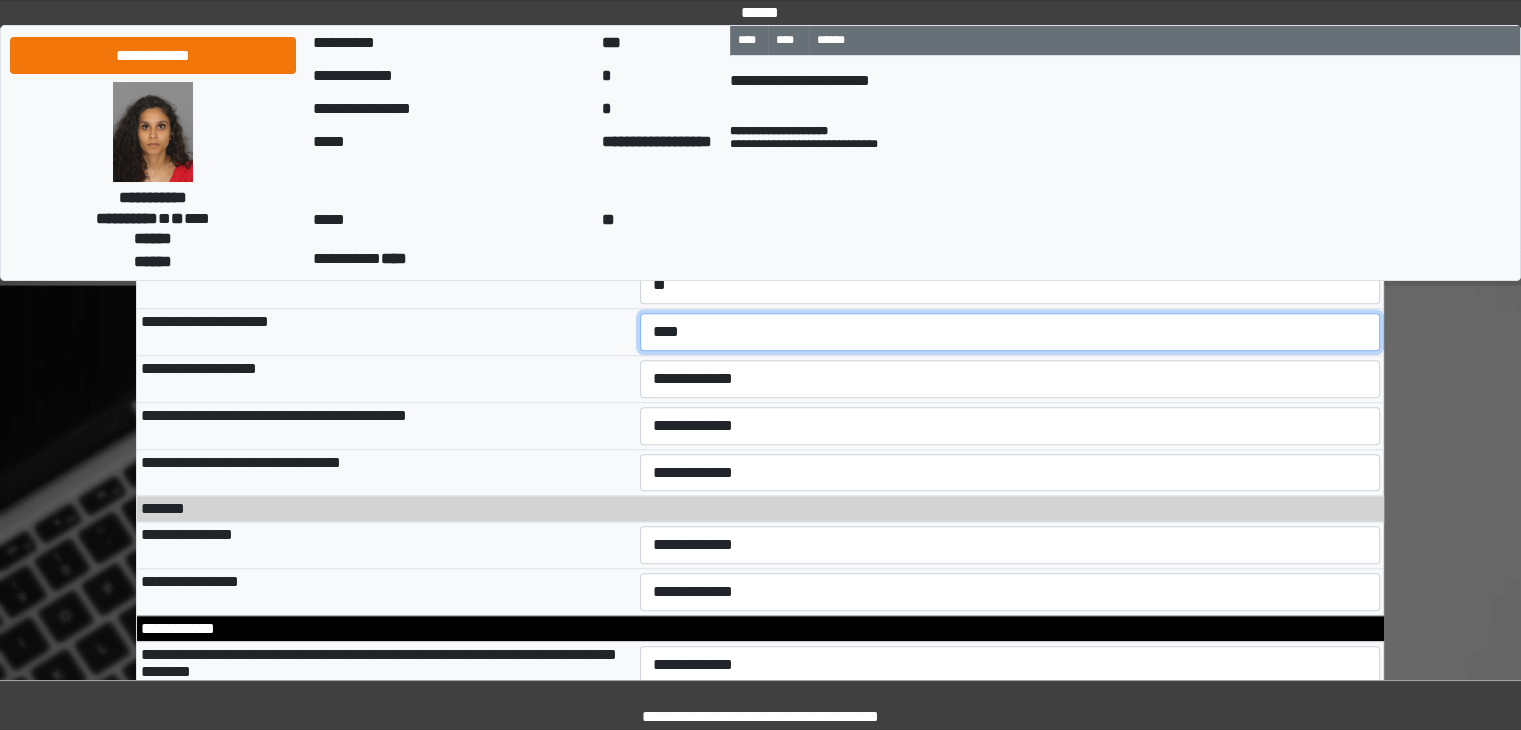 click on "**********" at bounding box center (1010, 332) 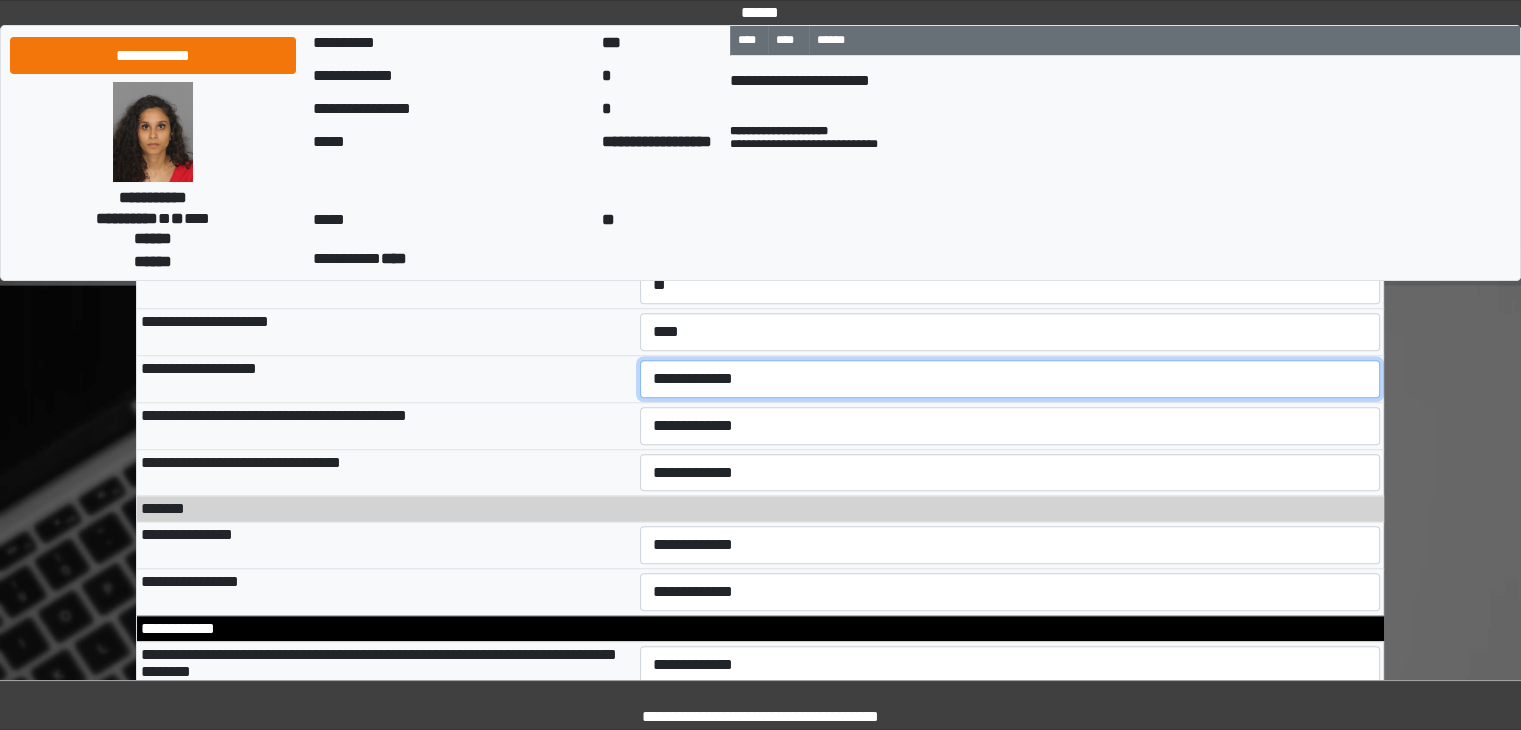 click on "**********" at bounding box center (1010, 379) 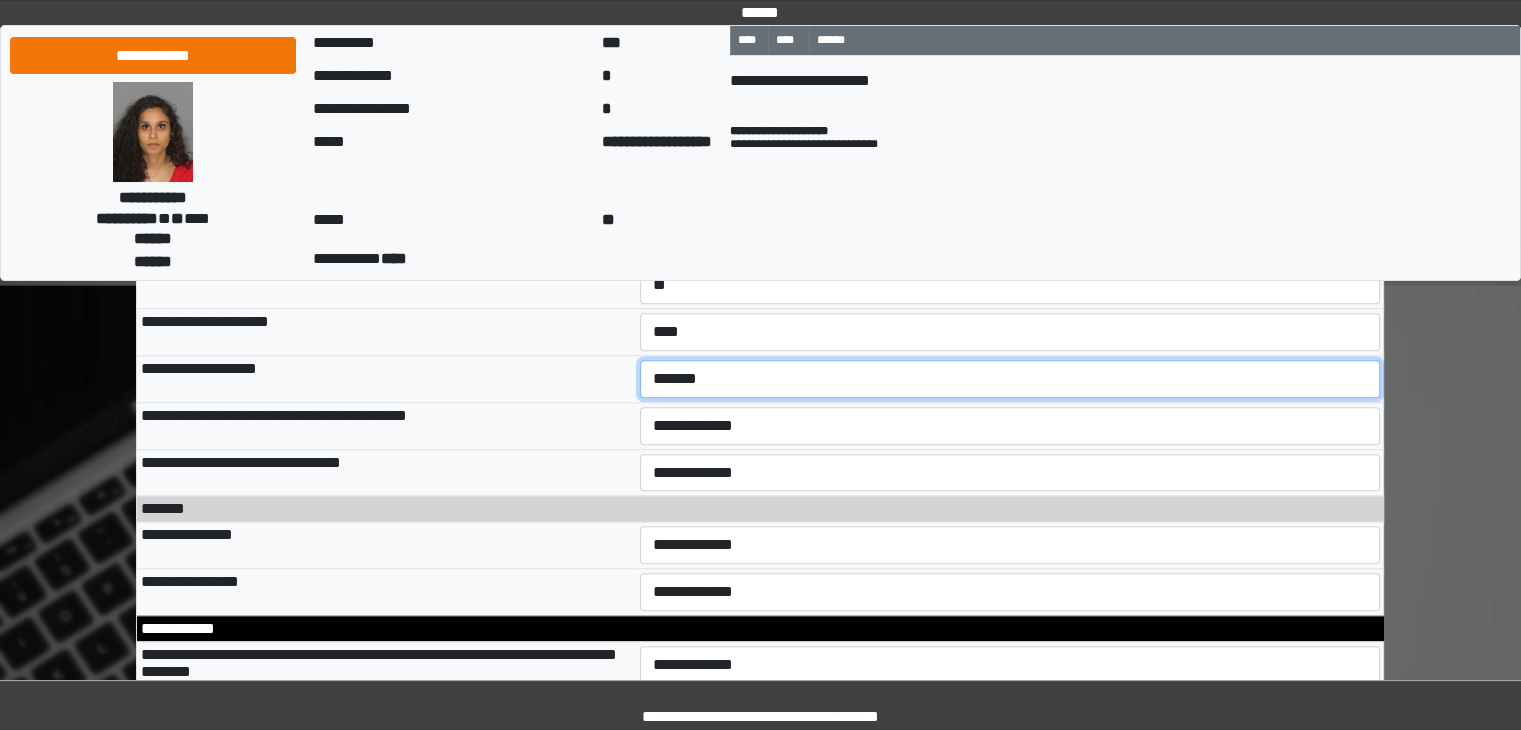 click on "**********" at bounding box center (1010, 379) 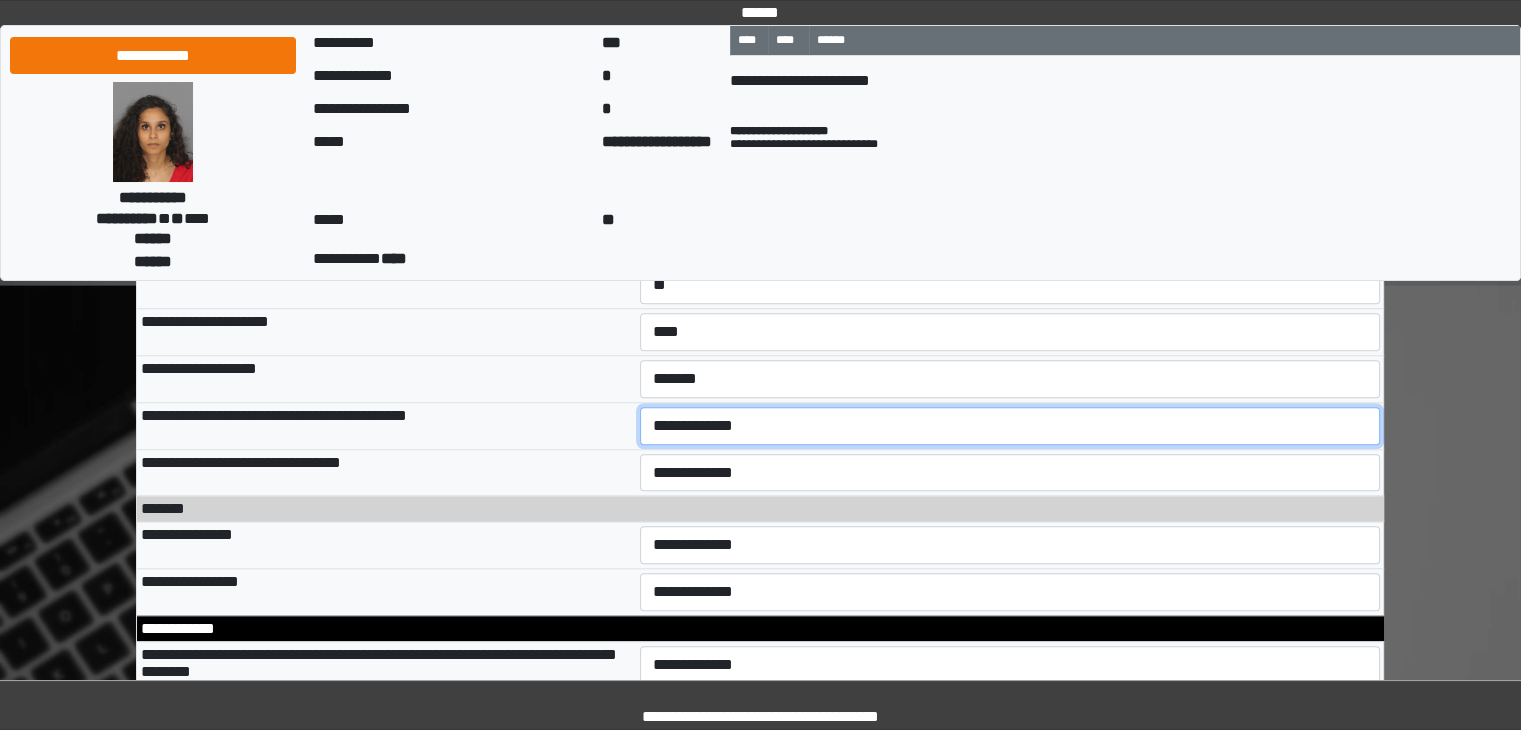 click on "**********" at bounding box center (1010, 426) 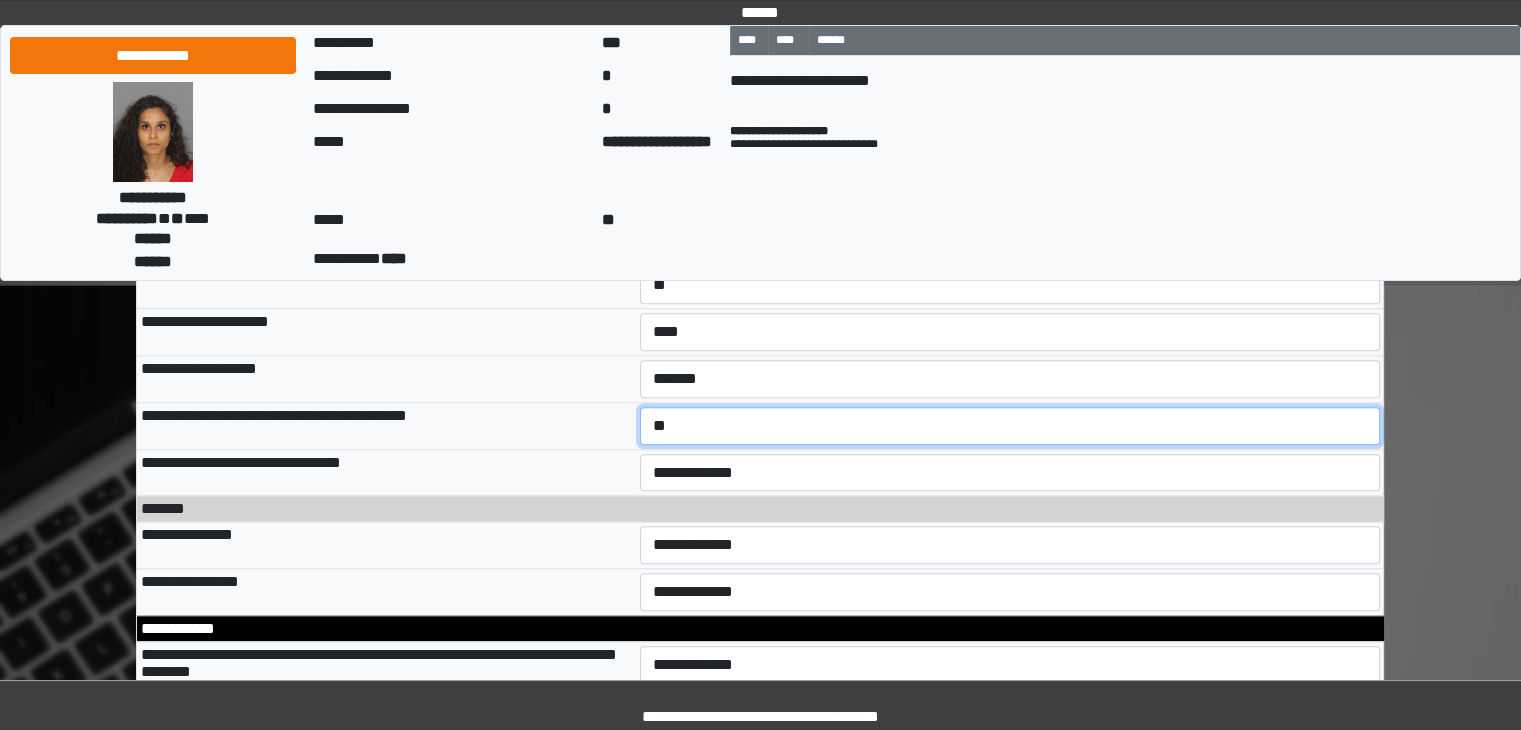 click on "**********" at bounding box center (1010, 426) 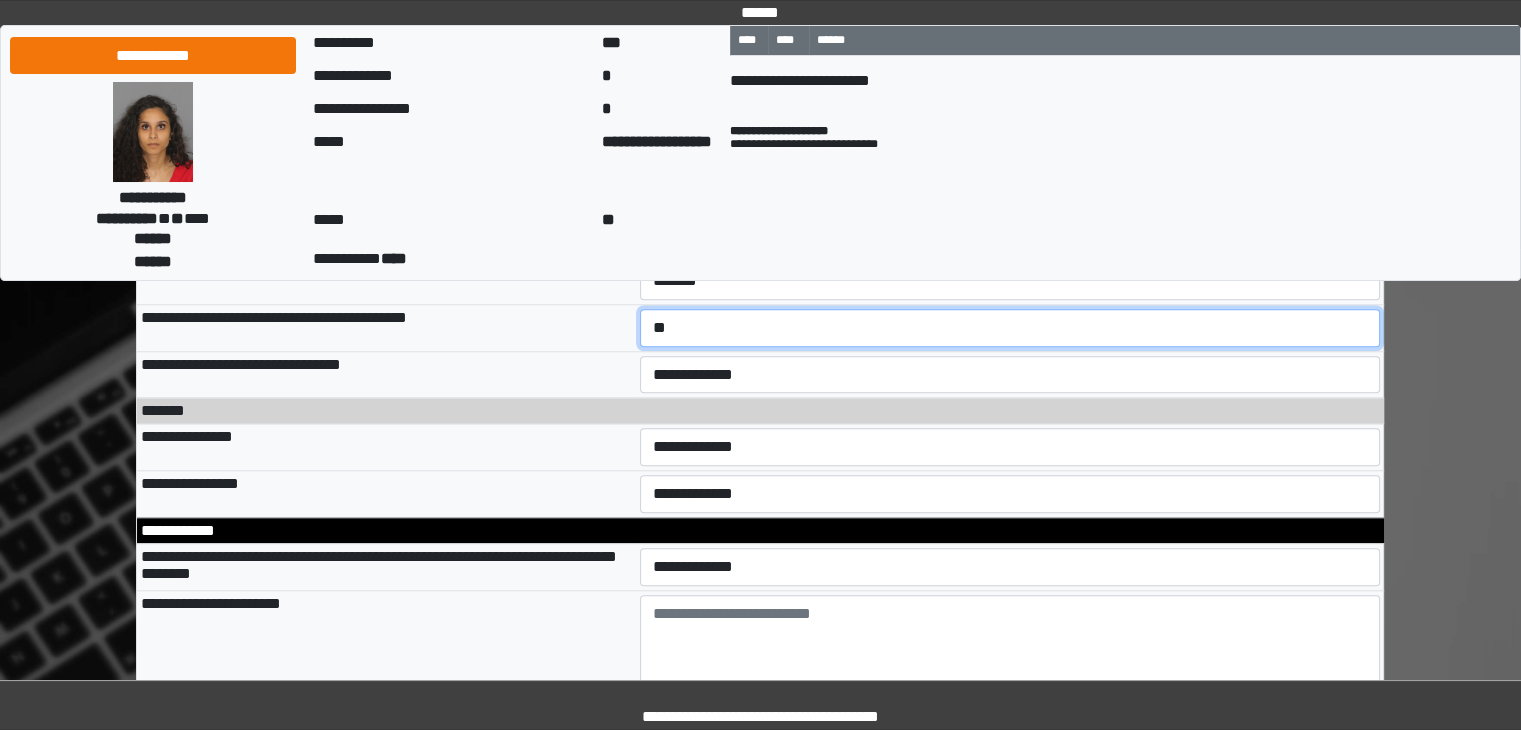 scroll, scrollTop: 9400, scrollLeft: 0, axis: vertical 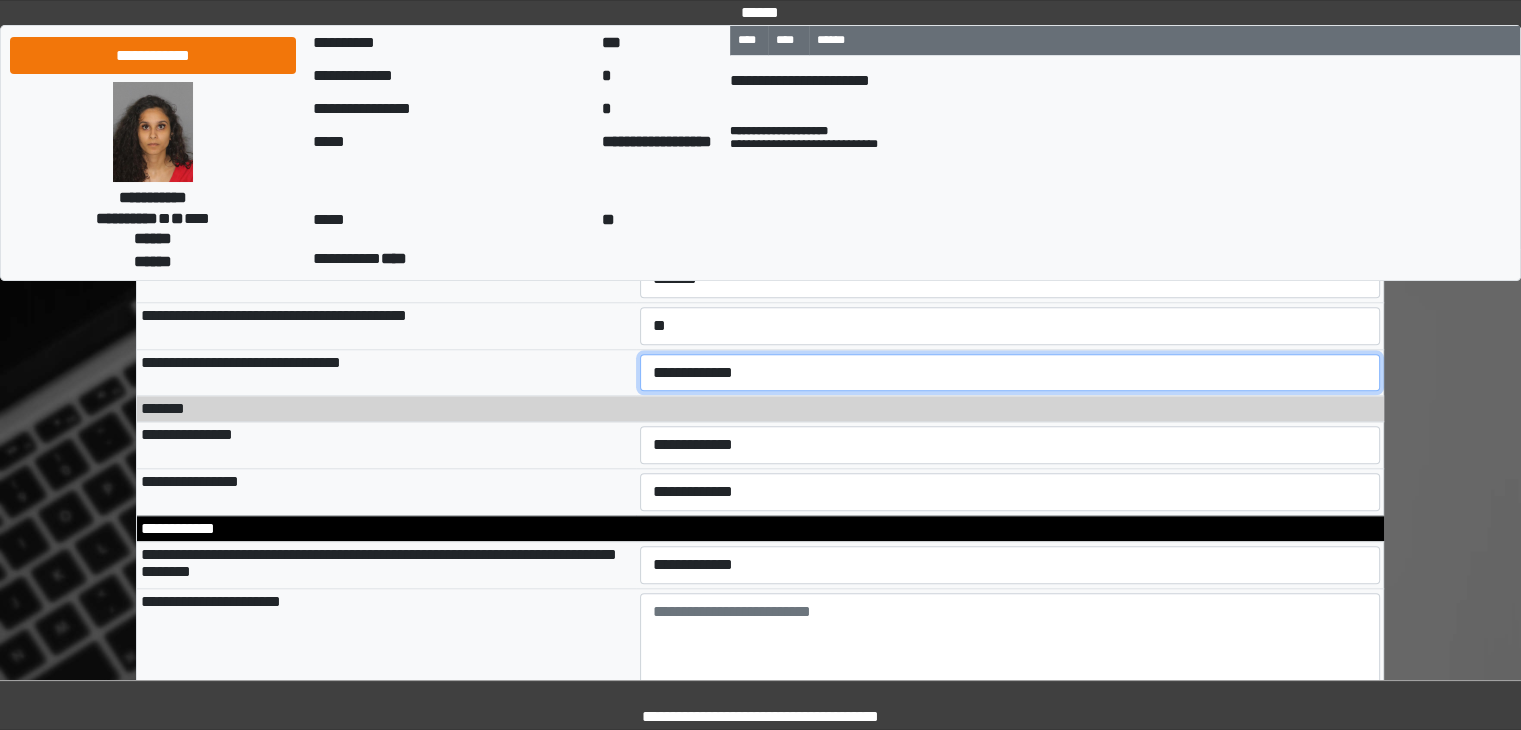 click on "**********" at bounding box center [1010, 373] 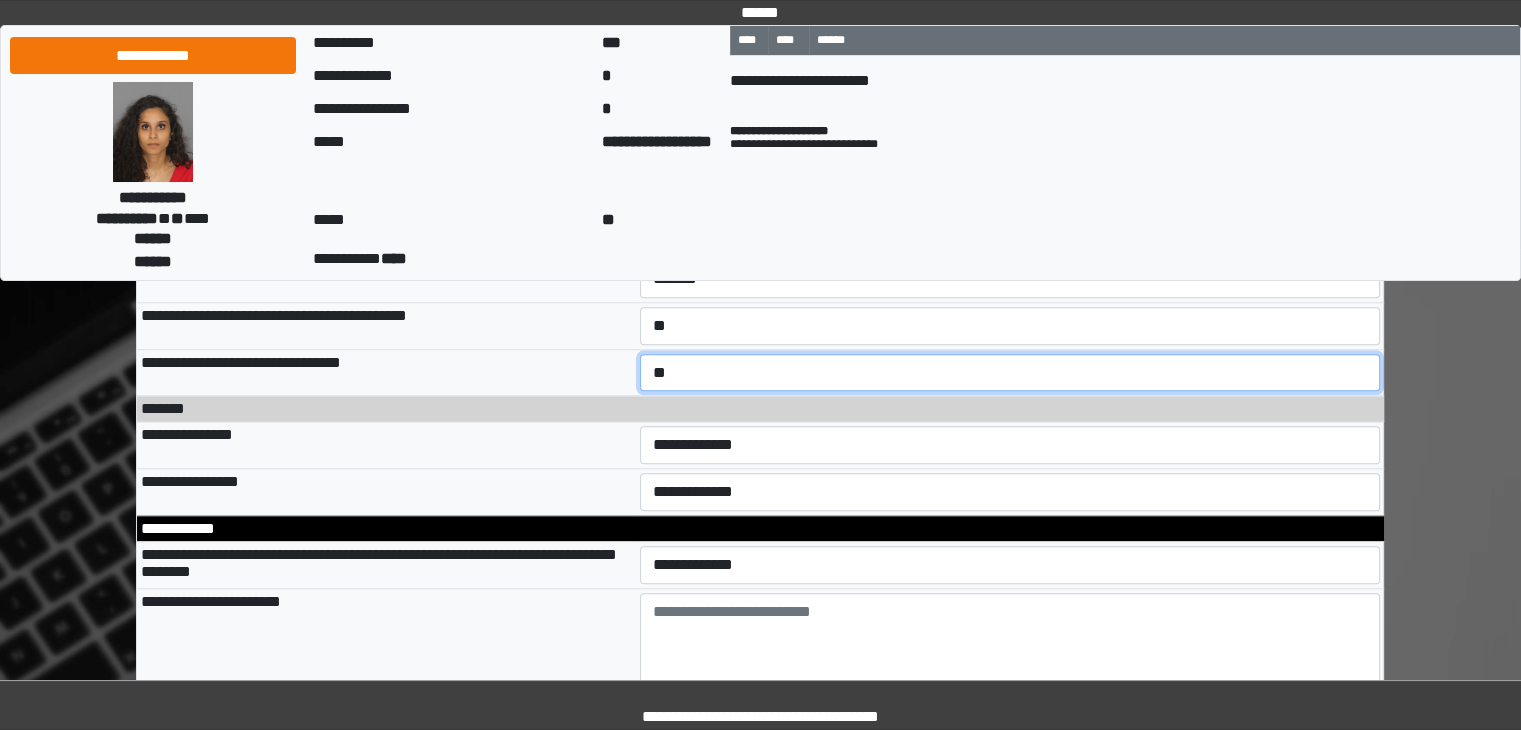 click on "**********" at bounding box center [1010, 373] 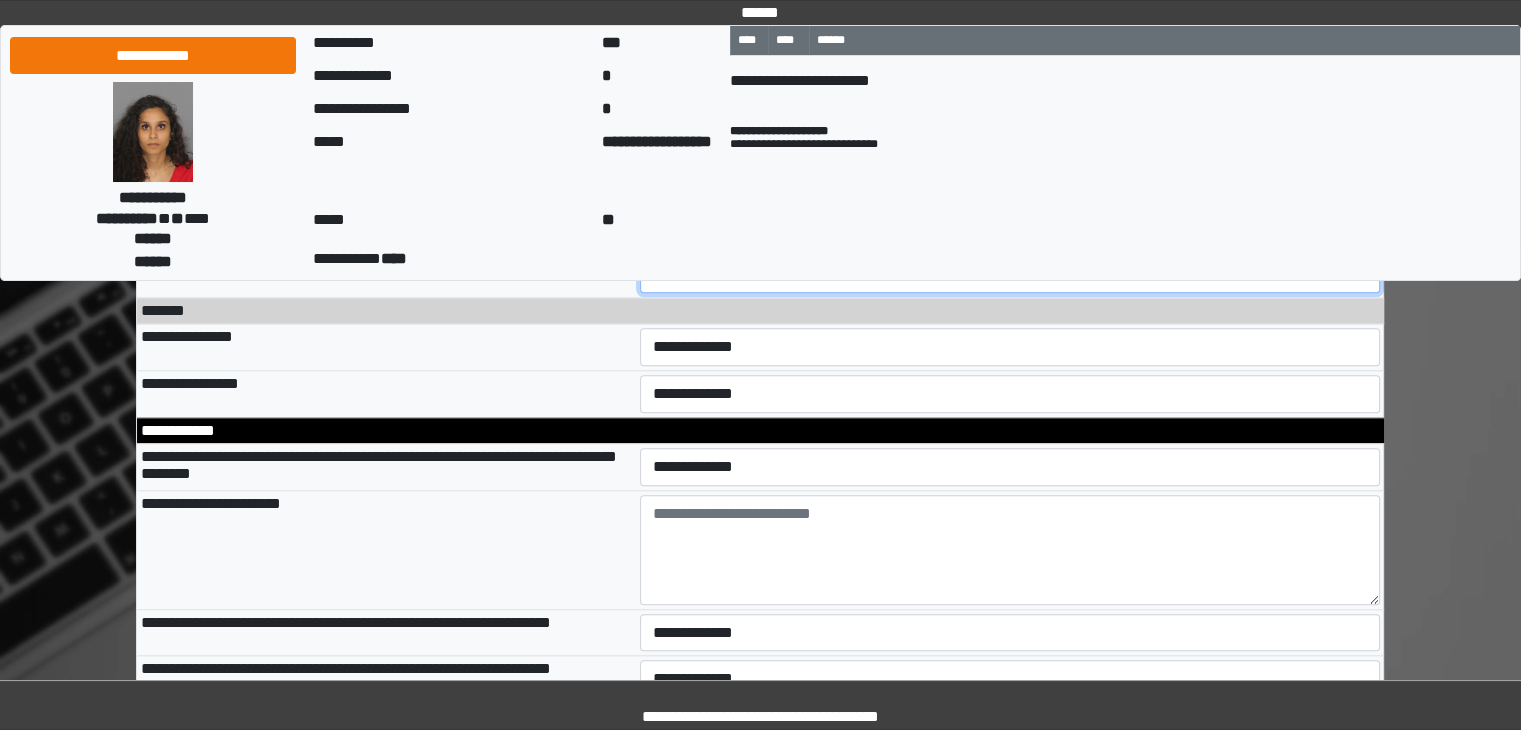 scroll, scrollTop: 9500, scrollLeft: 0, axis: vertical 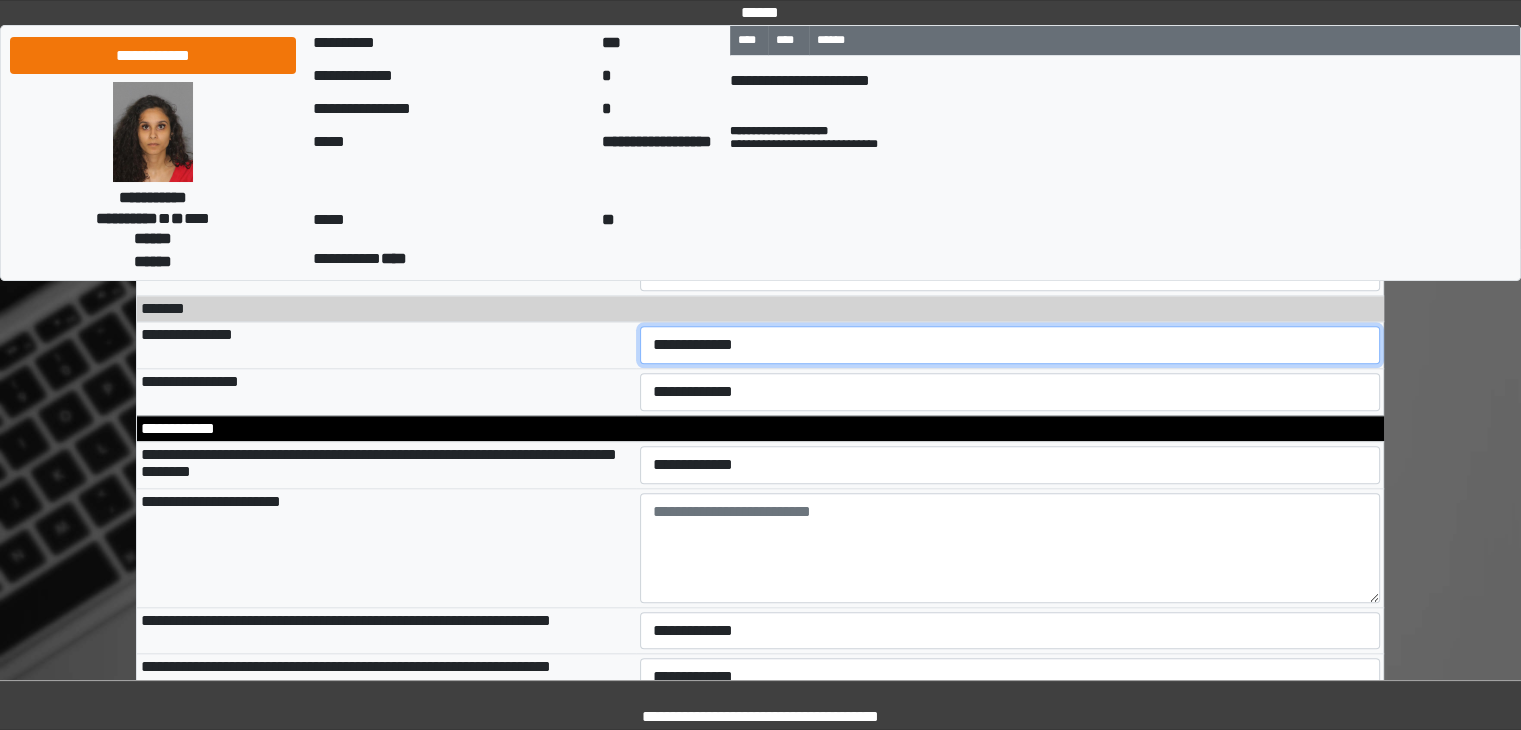 click on "**********" at bounding box center (1010, 345) 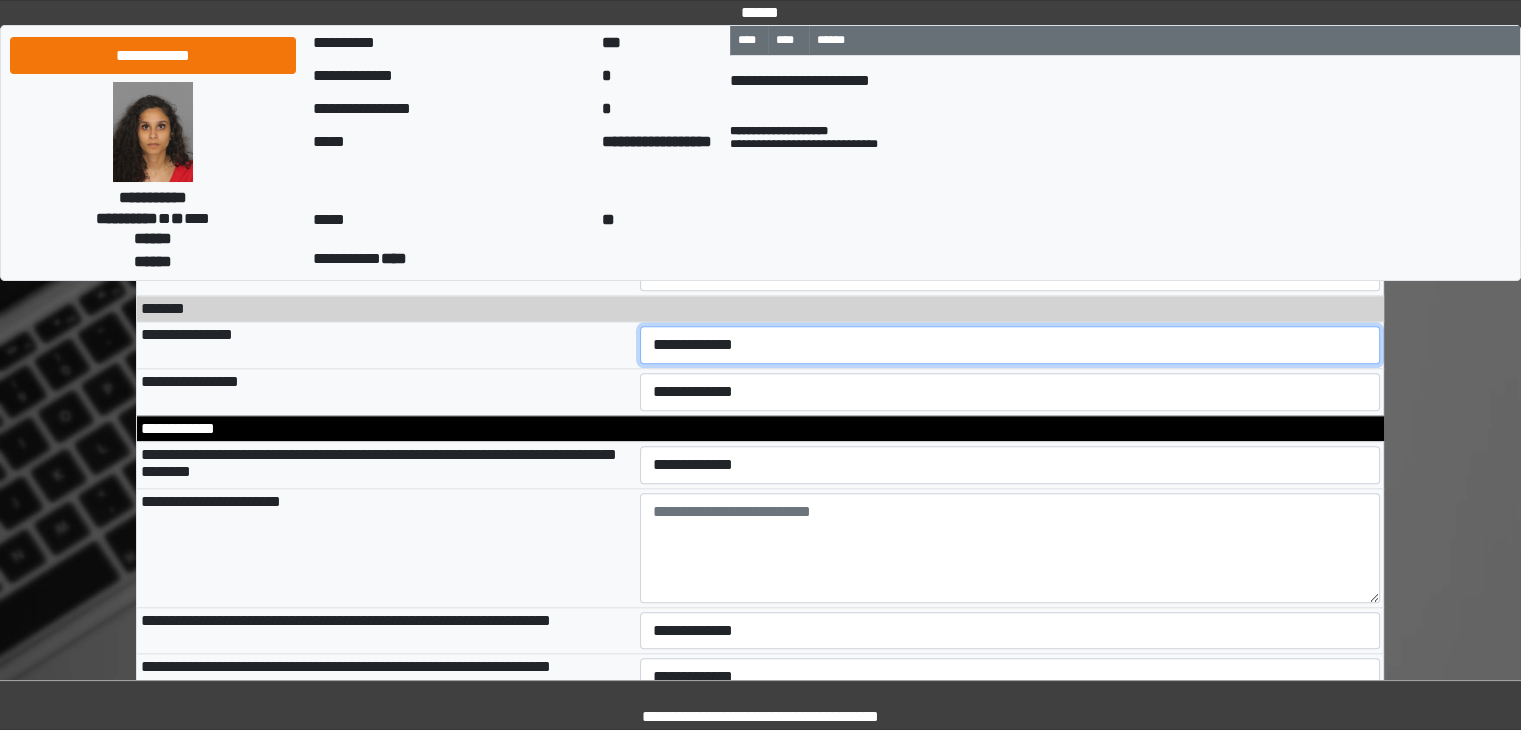 select on "*" 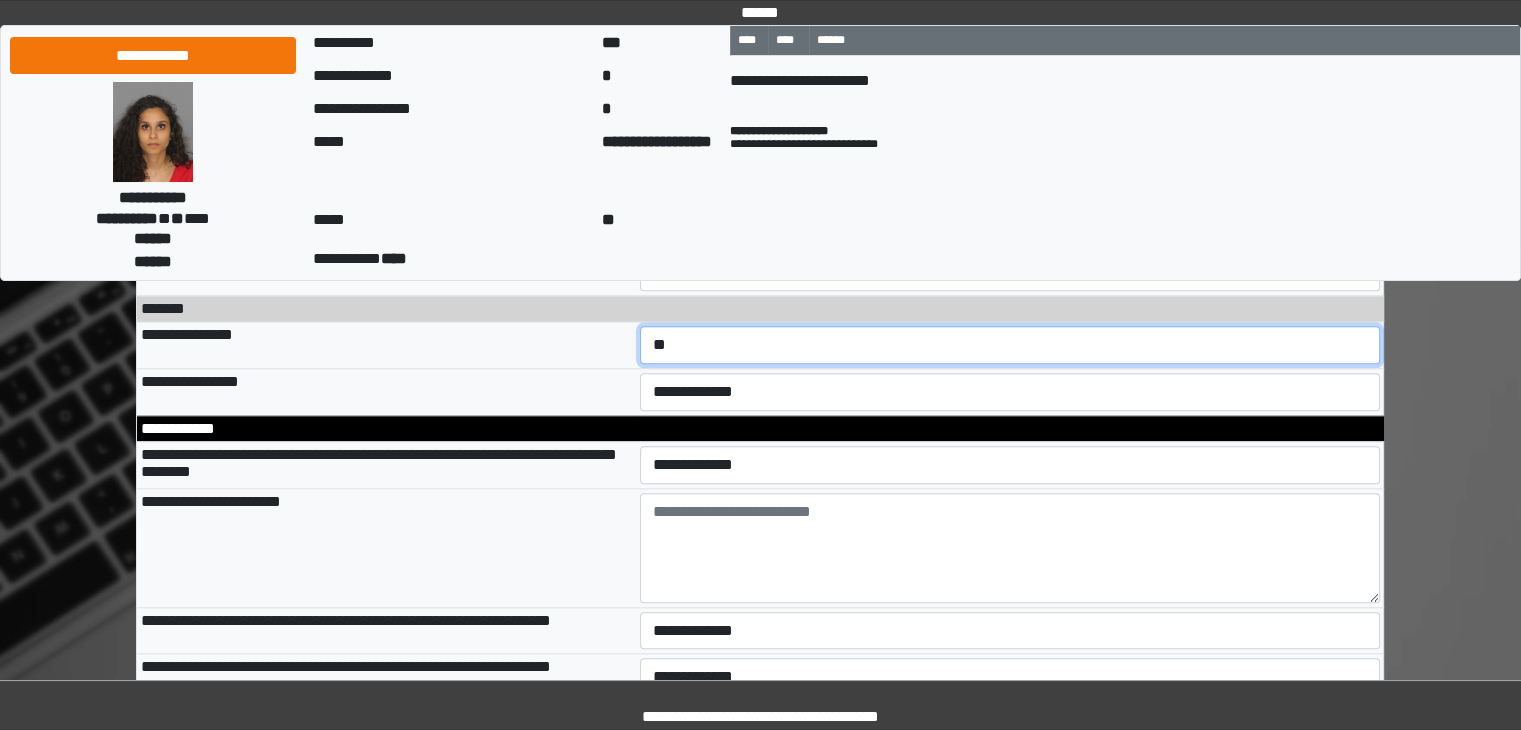 click on "**********" at bounding box center [1010, 345] 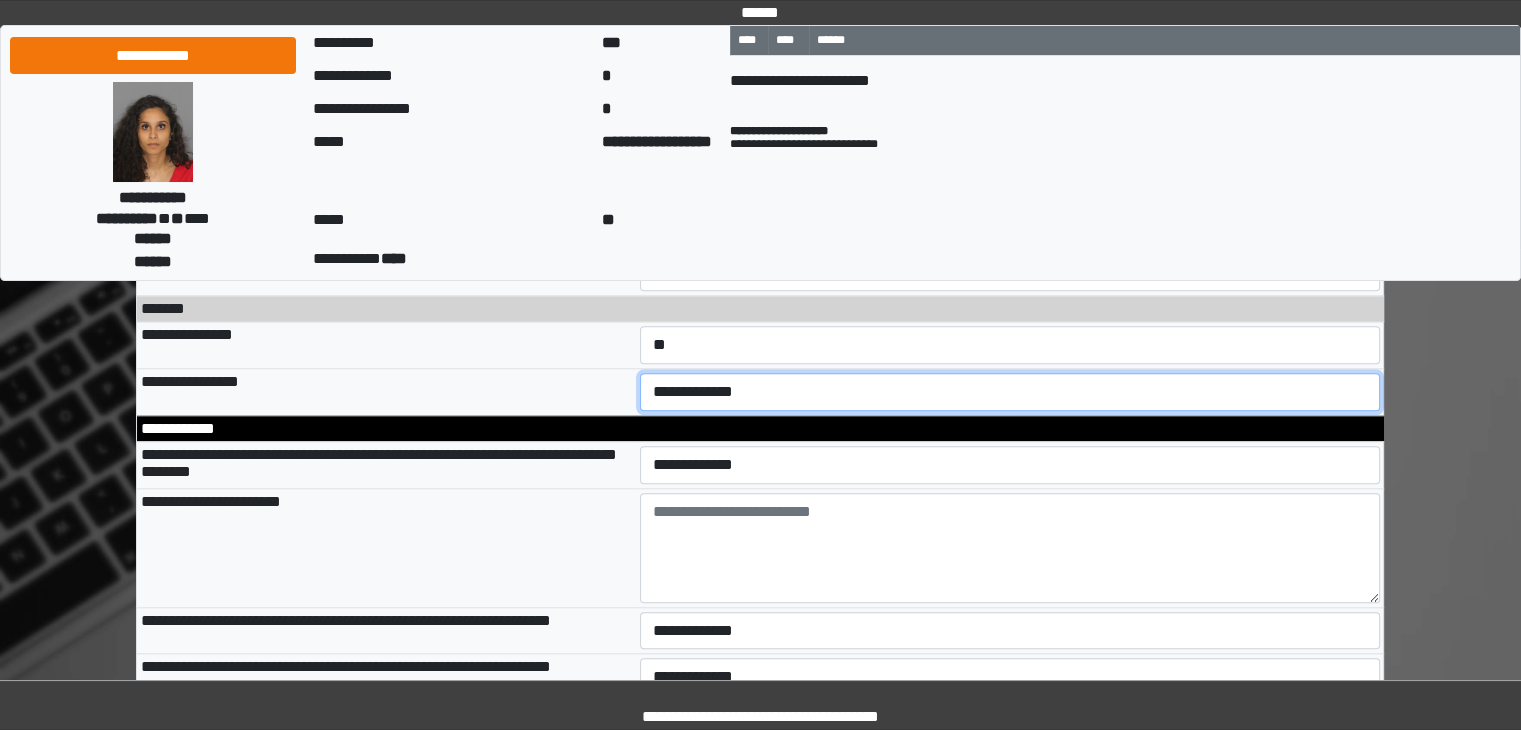 drag, startPoint x: 697, startPoint y: 455, endPoint x: 695, endPoint y: 477, distance: 22.090721 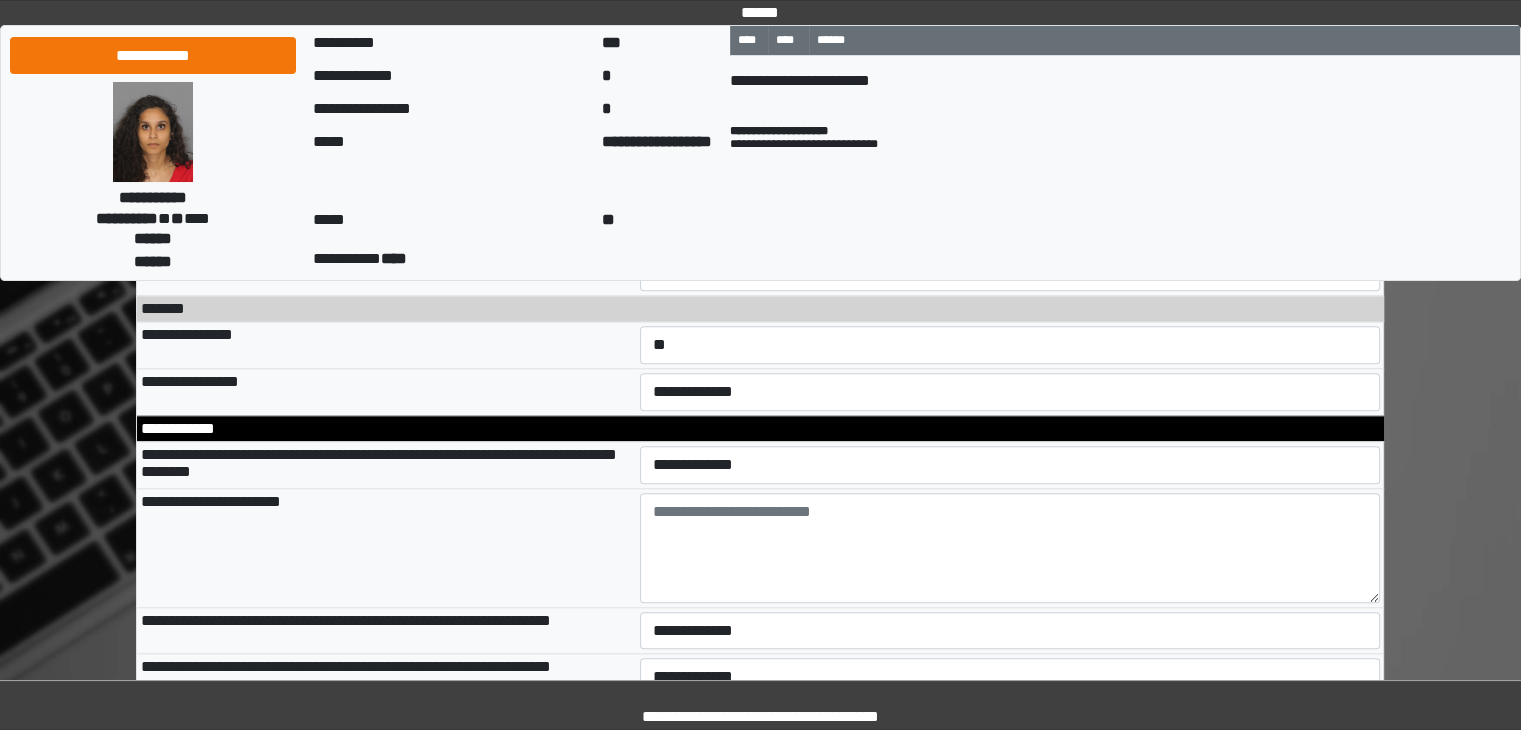 click on "**********" at bounding box center [386, 464] 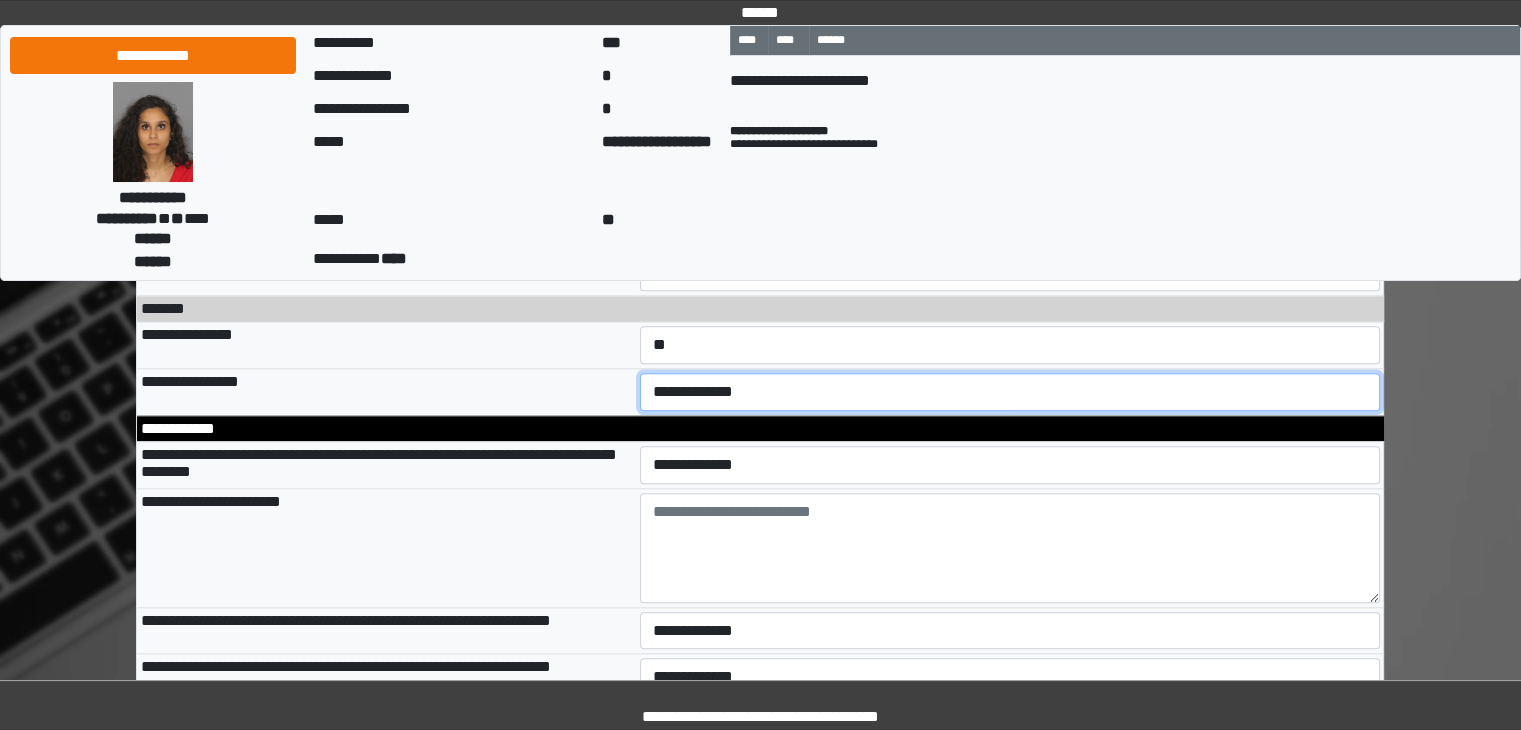 click on "**********" at bounding box center (1010, 392) 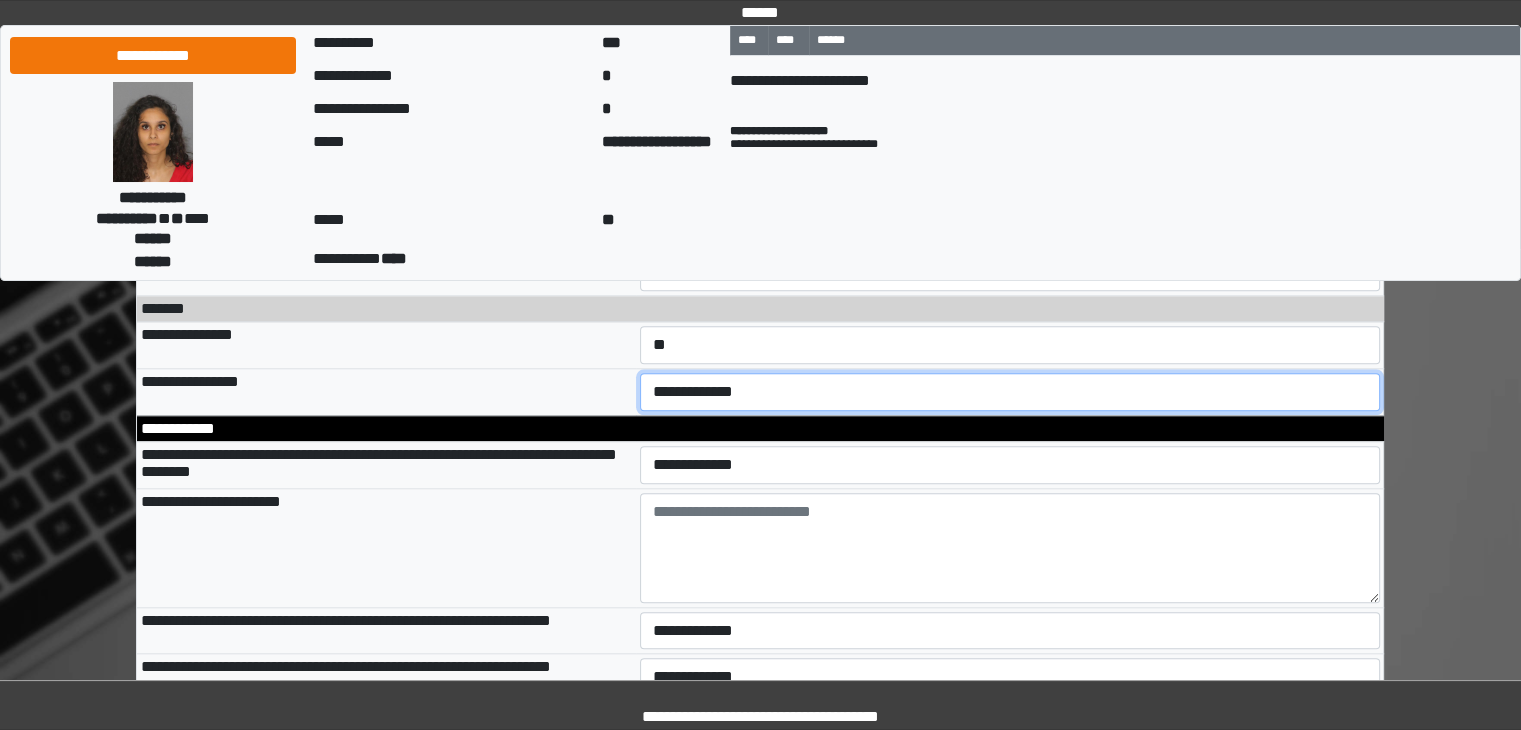 select on "**" 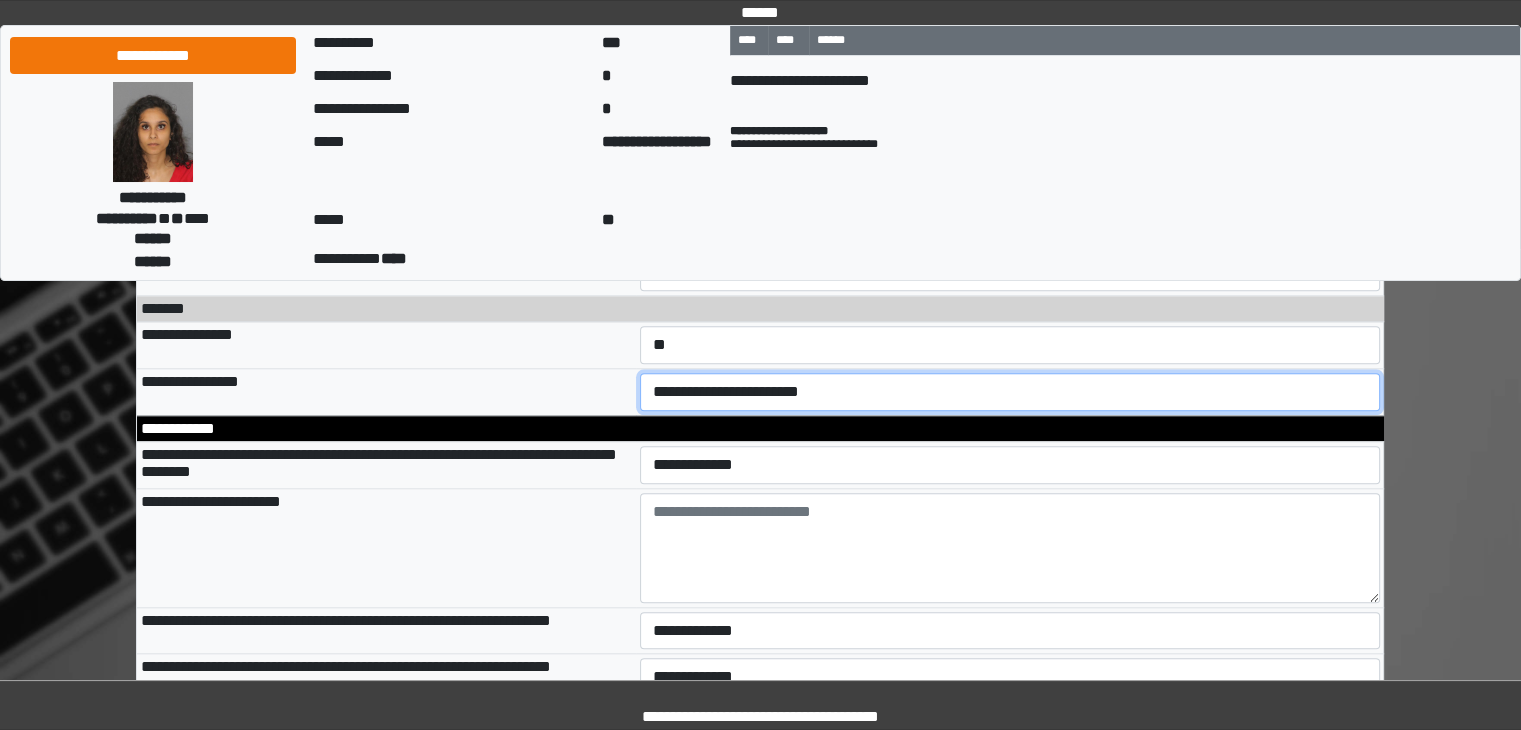 scroll, scrollTop: 9600, scrollLeft: 0, axis: vertical 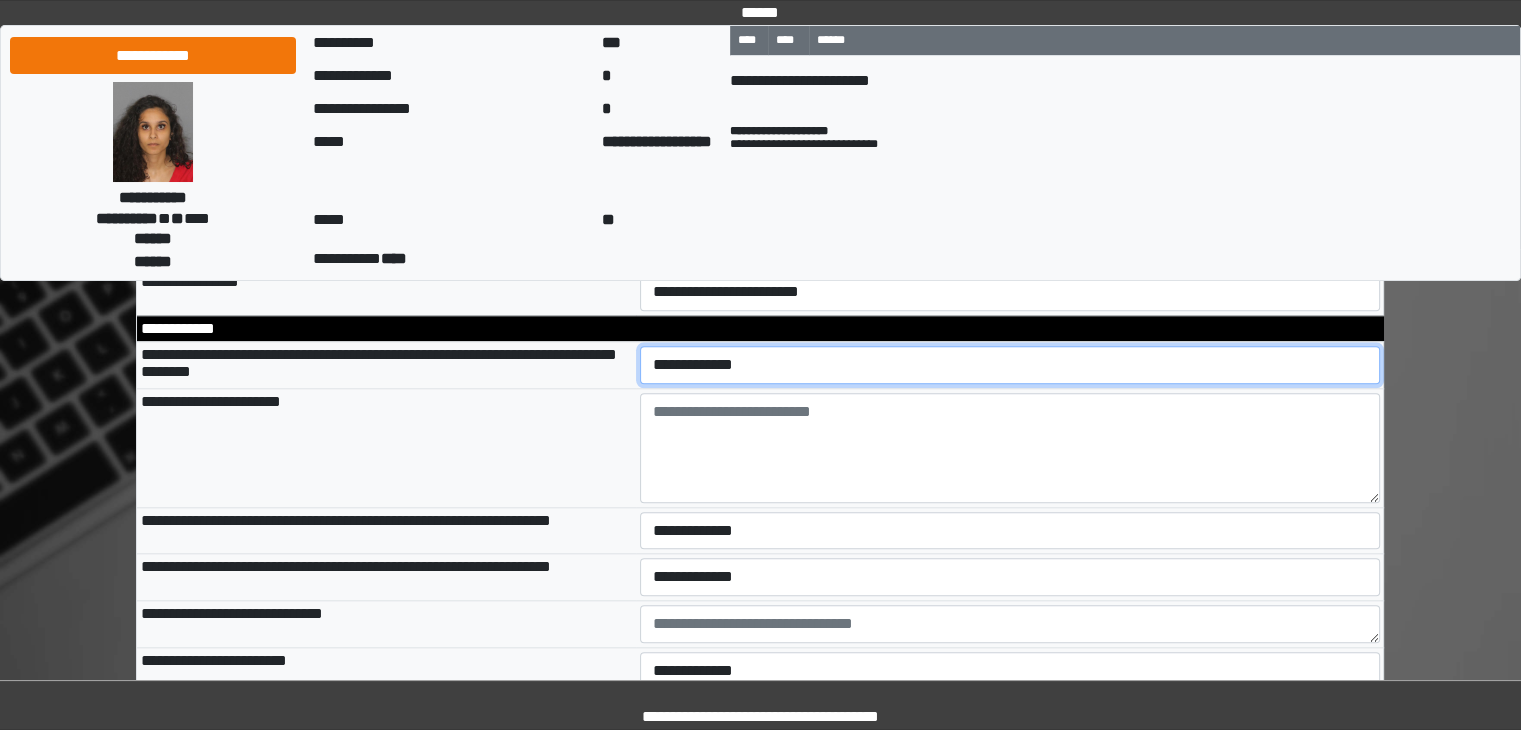click on "**********" at bounding box center [1010, 365] 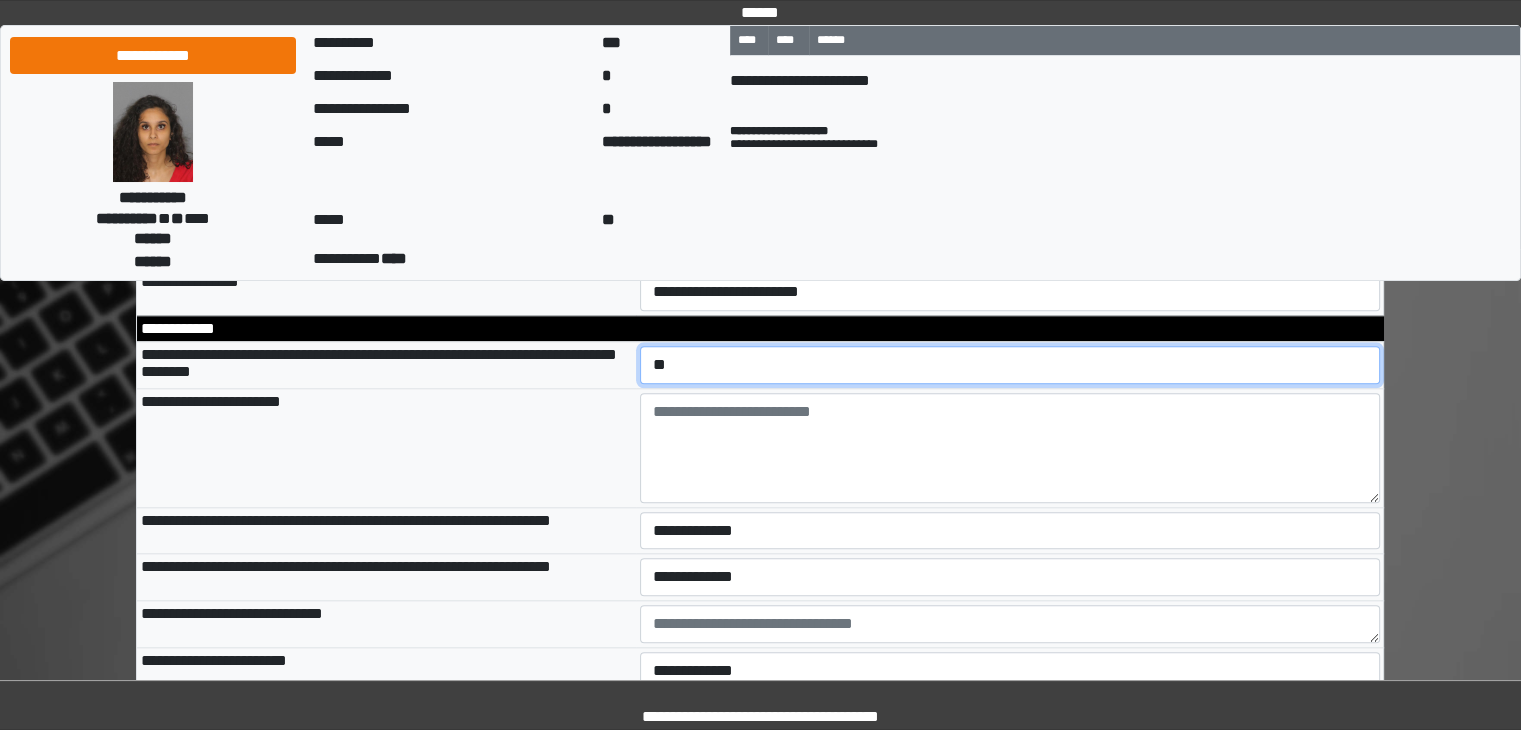 click on "**********" at bounding box center (1010, 365) 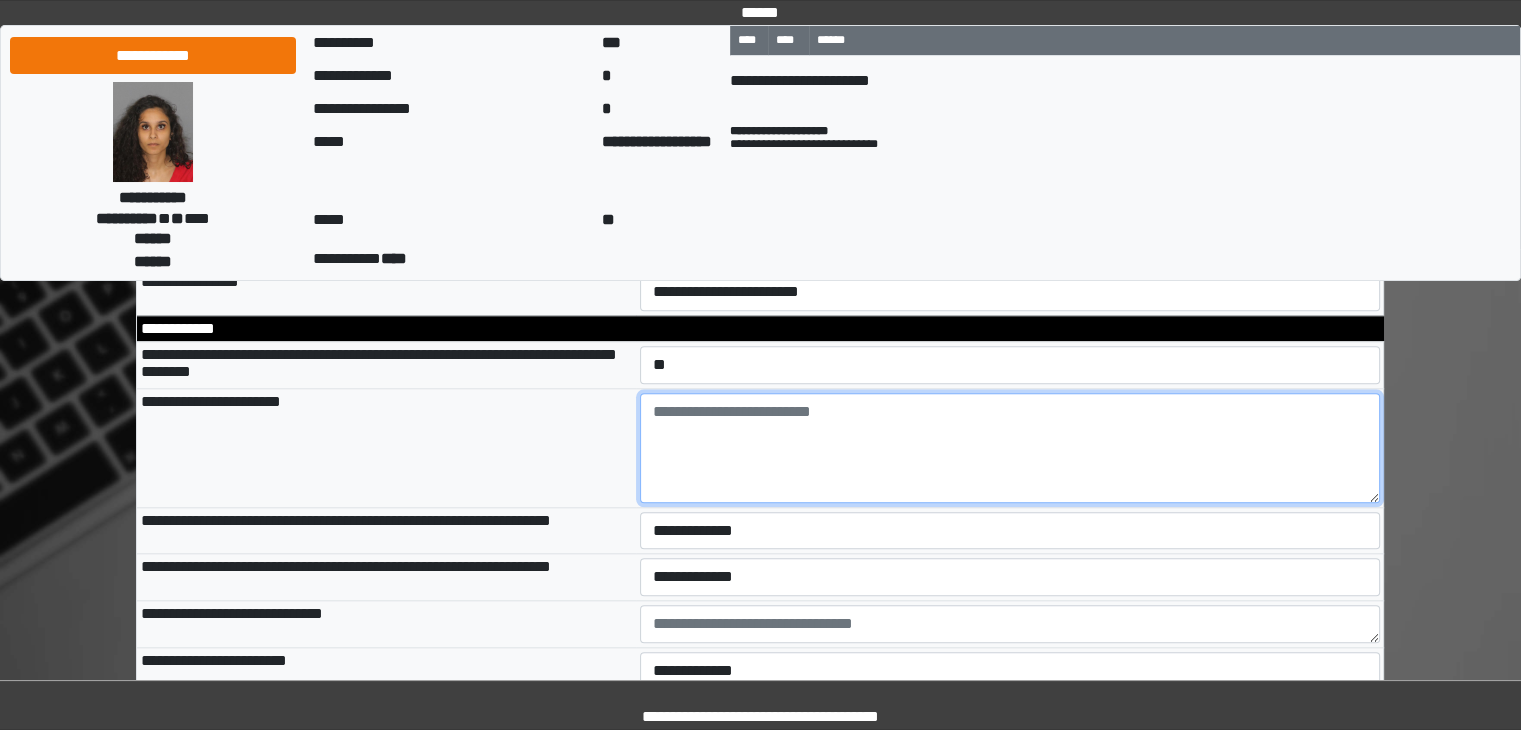 click at bounding box center [1010, 448] 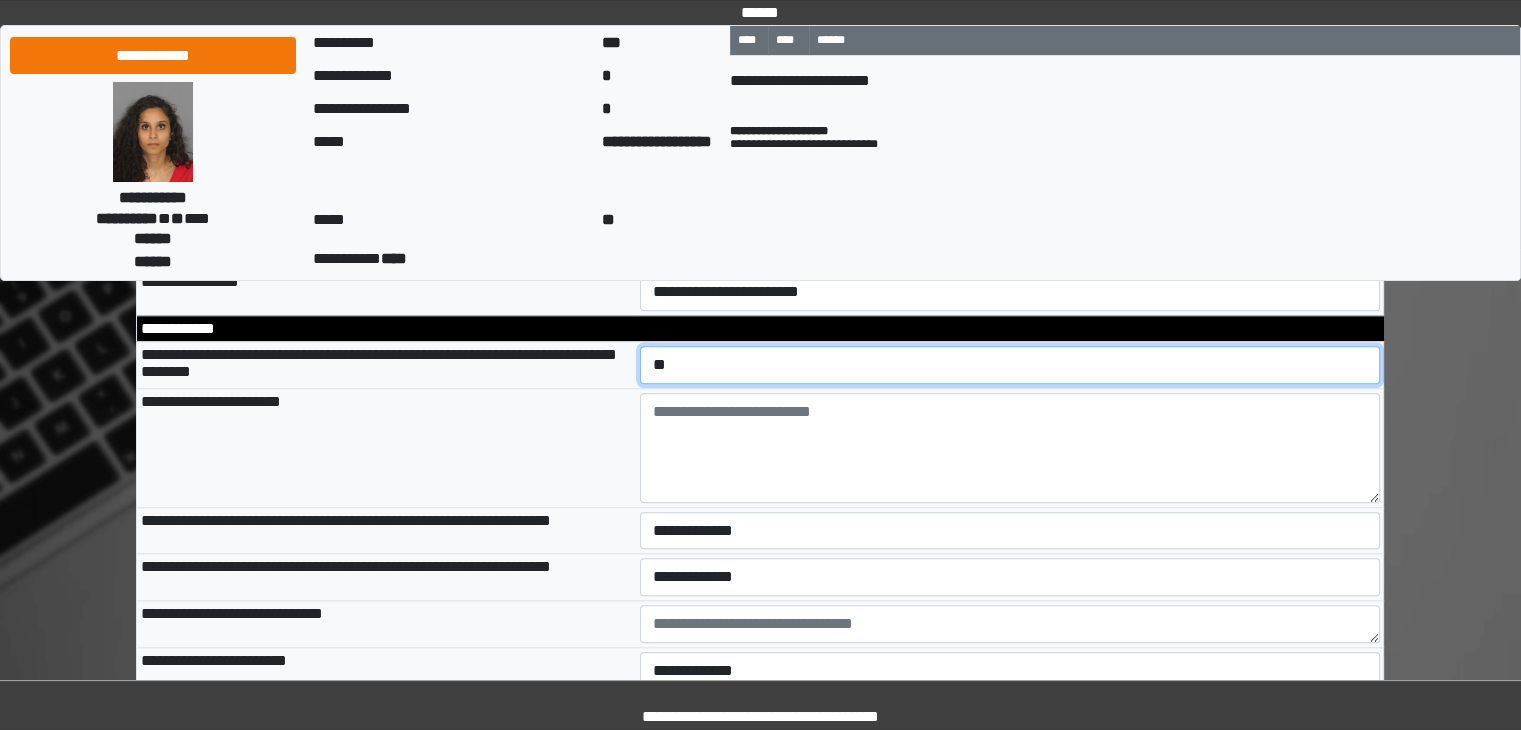 drag, startPoint x: 709, startPoint y: 432, endPoint x: 700, endPoint y: 453, distance: 22.847319 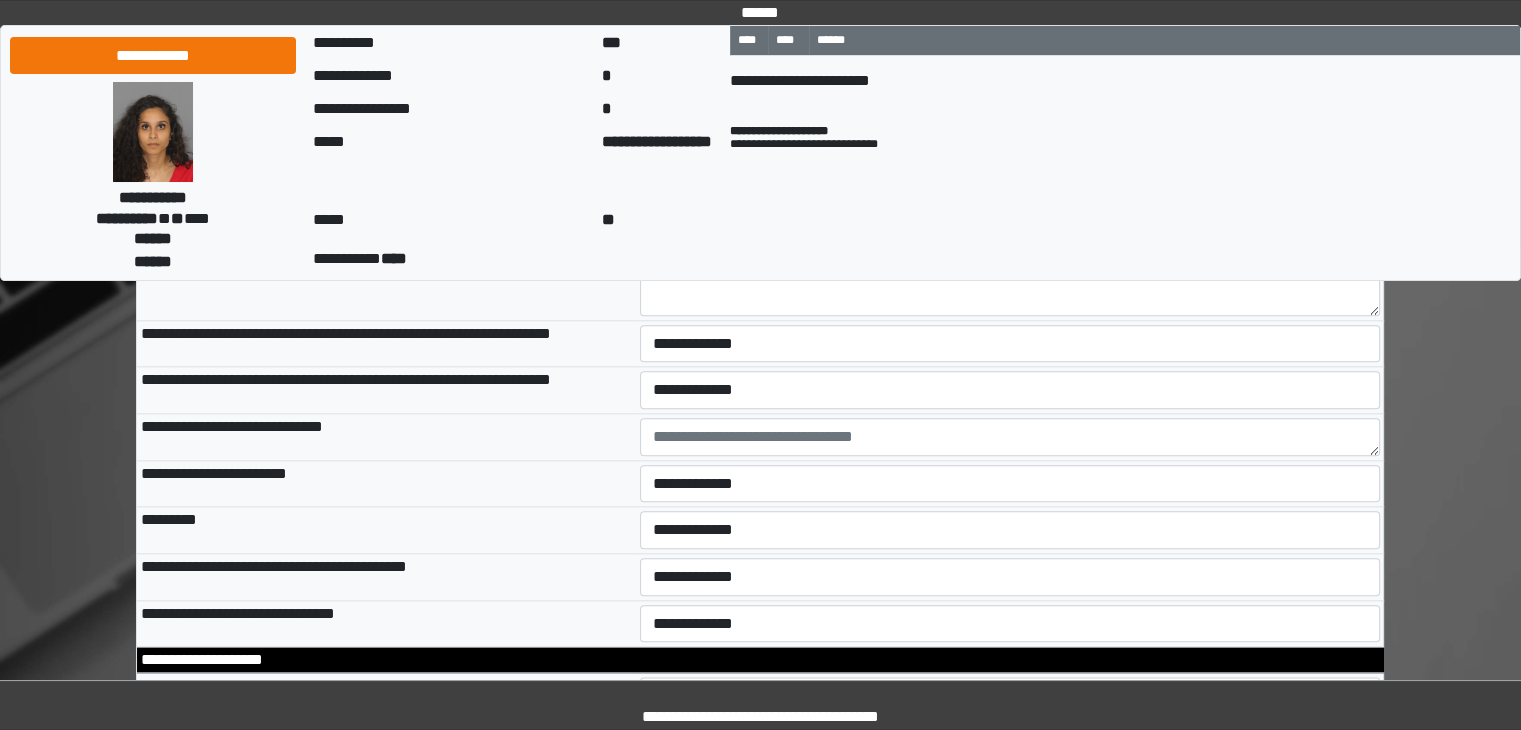 scroll, scrollTop: 9800, scrollLeft: 0, axis: vertical 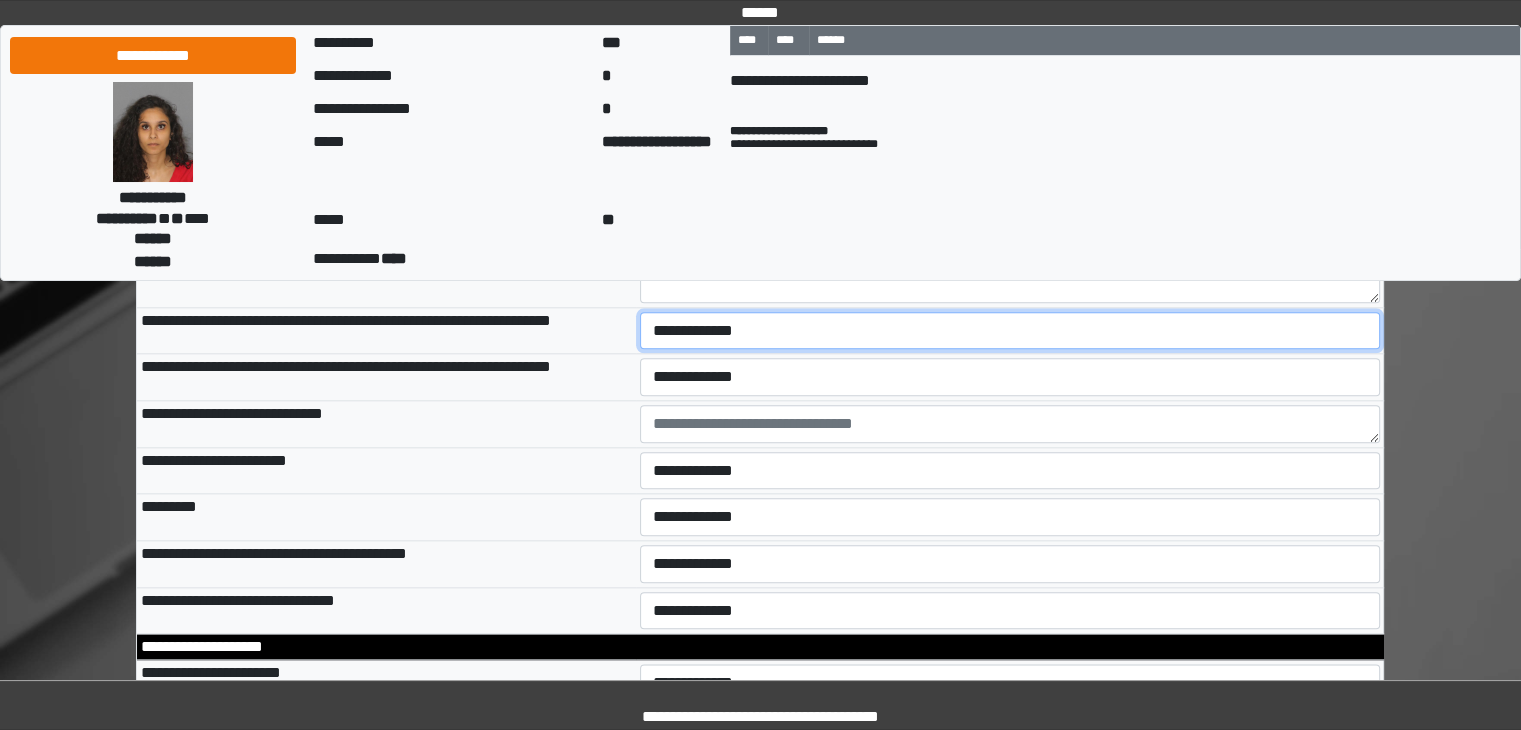 click on "**********" at bounding box center (1010, 331) 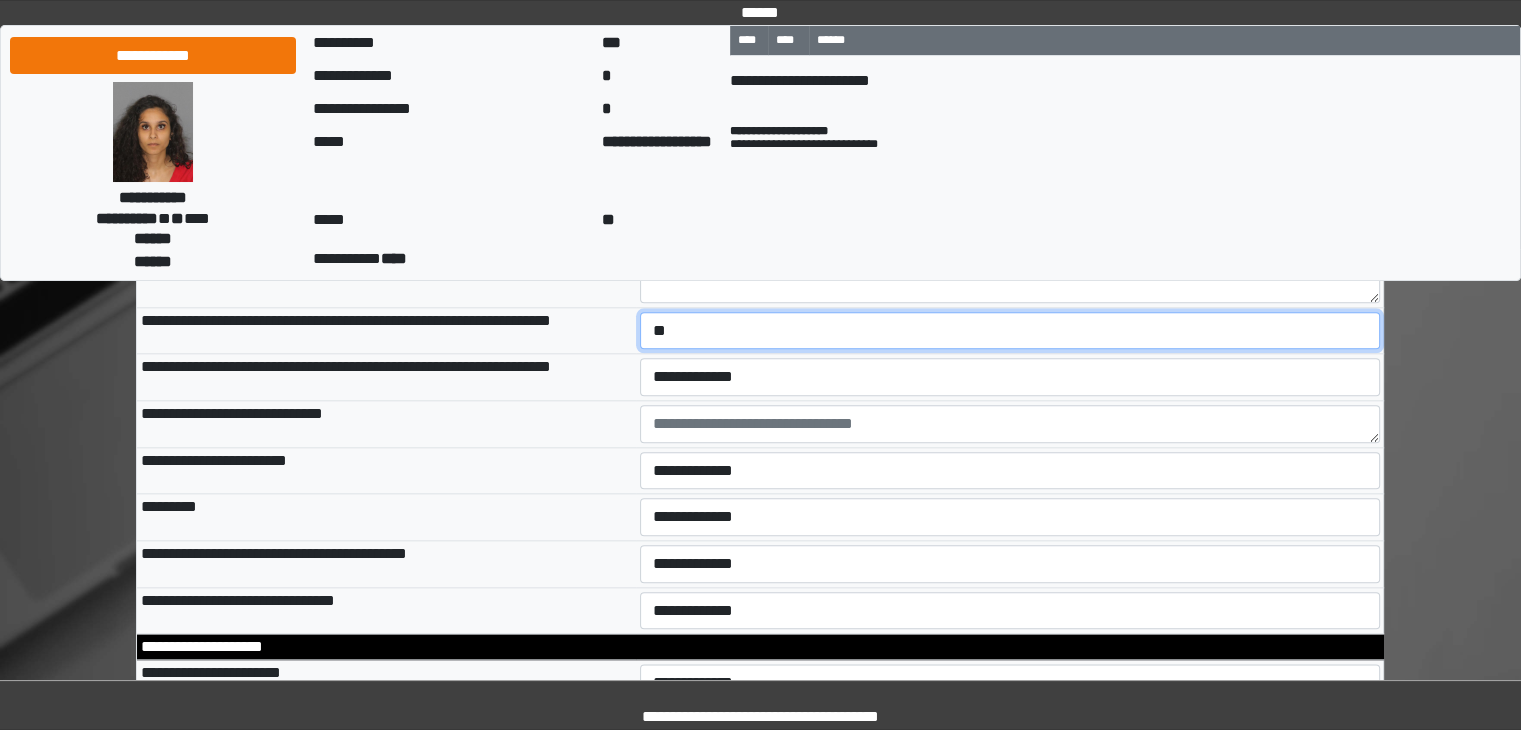 click on "**********" at bounding box center (1010, 331) 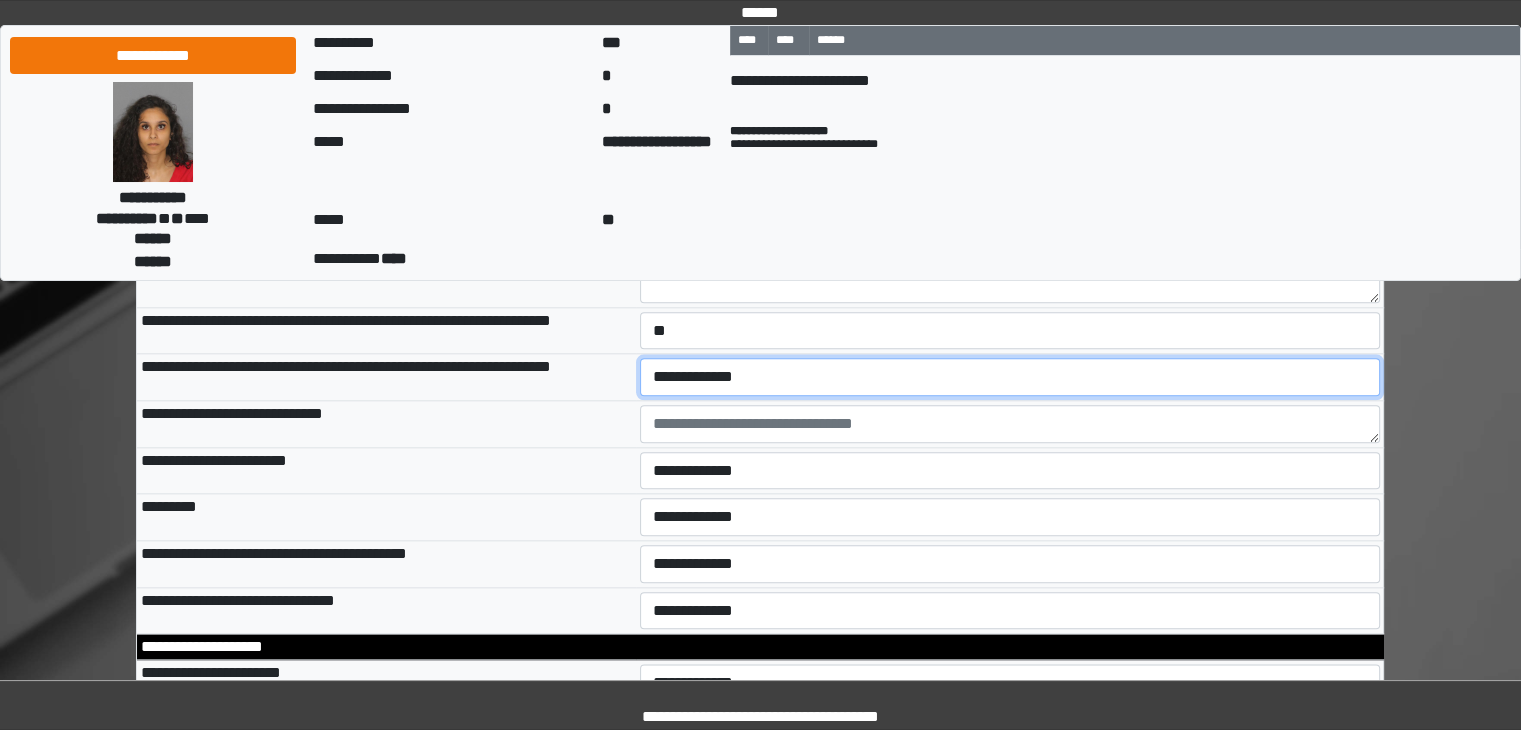 click on "**********" at bounding box center (1010, 377) 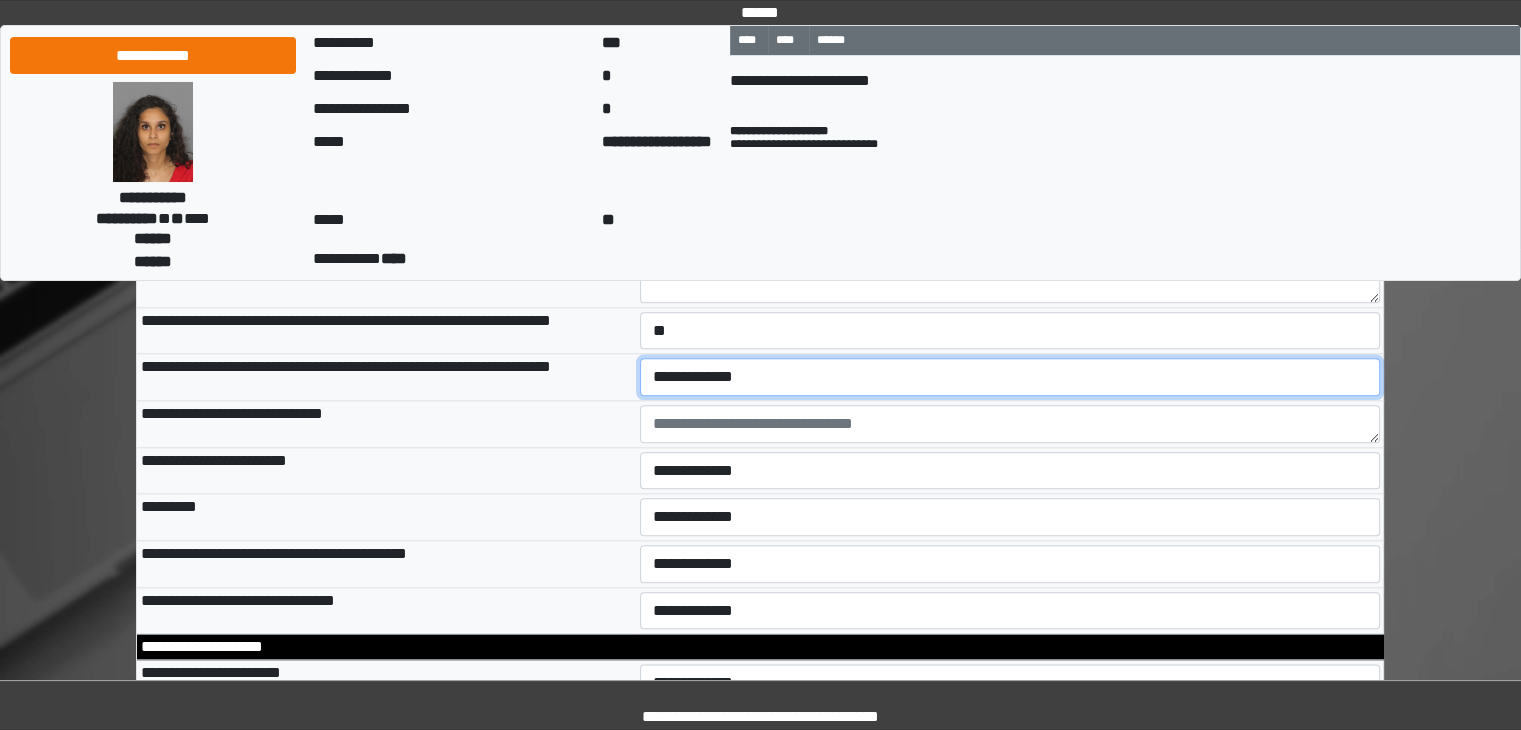 select on "*" 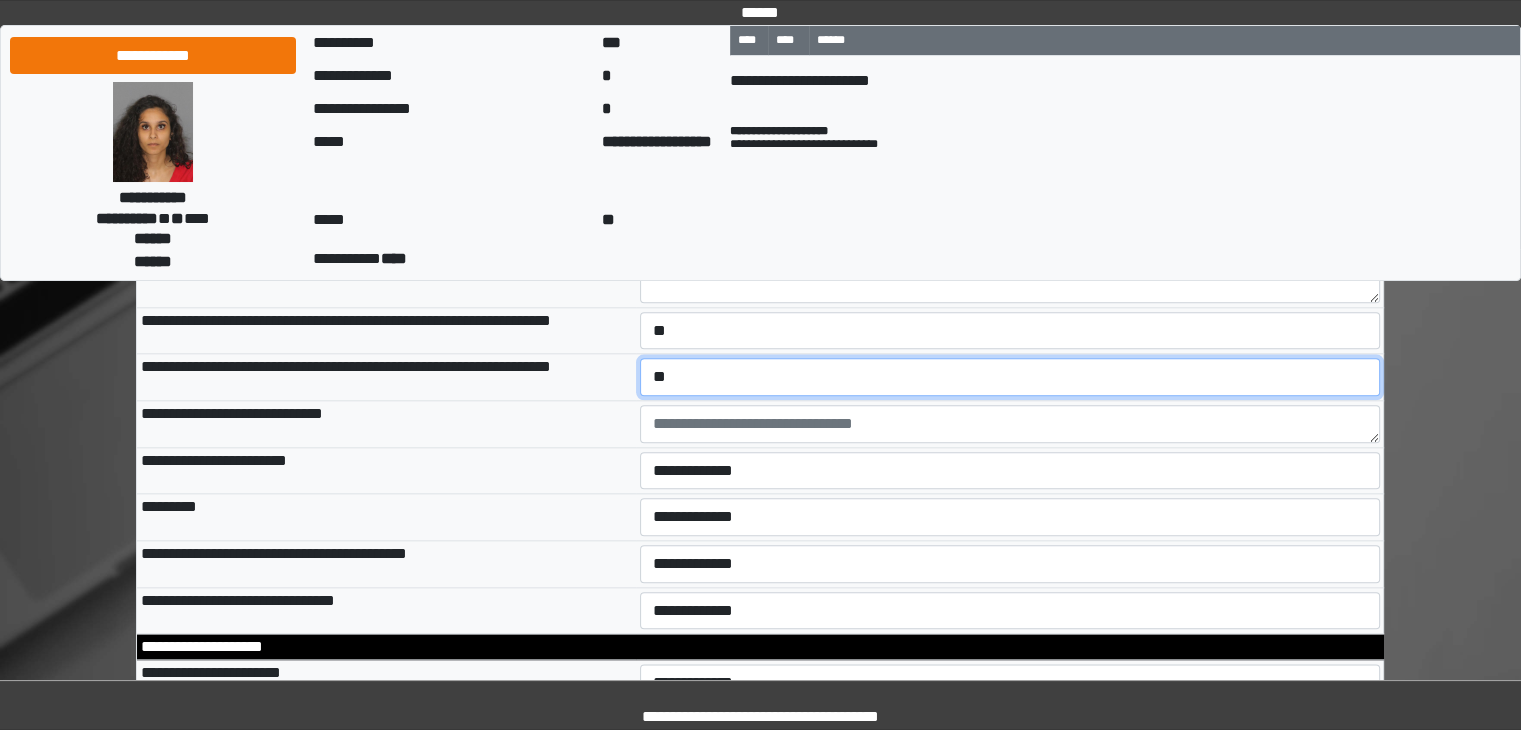 click on "**********" at bounding box center (1010, 377) 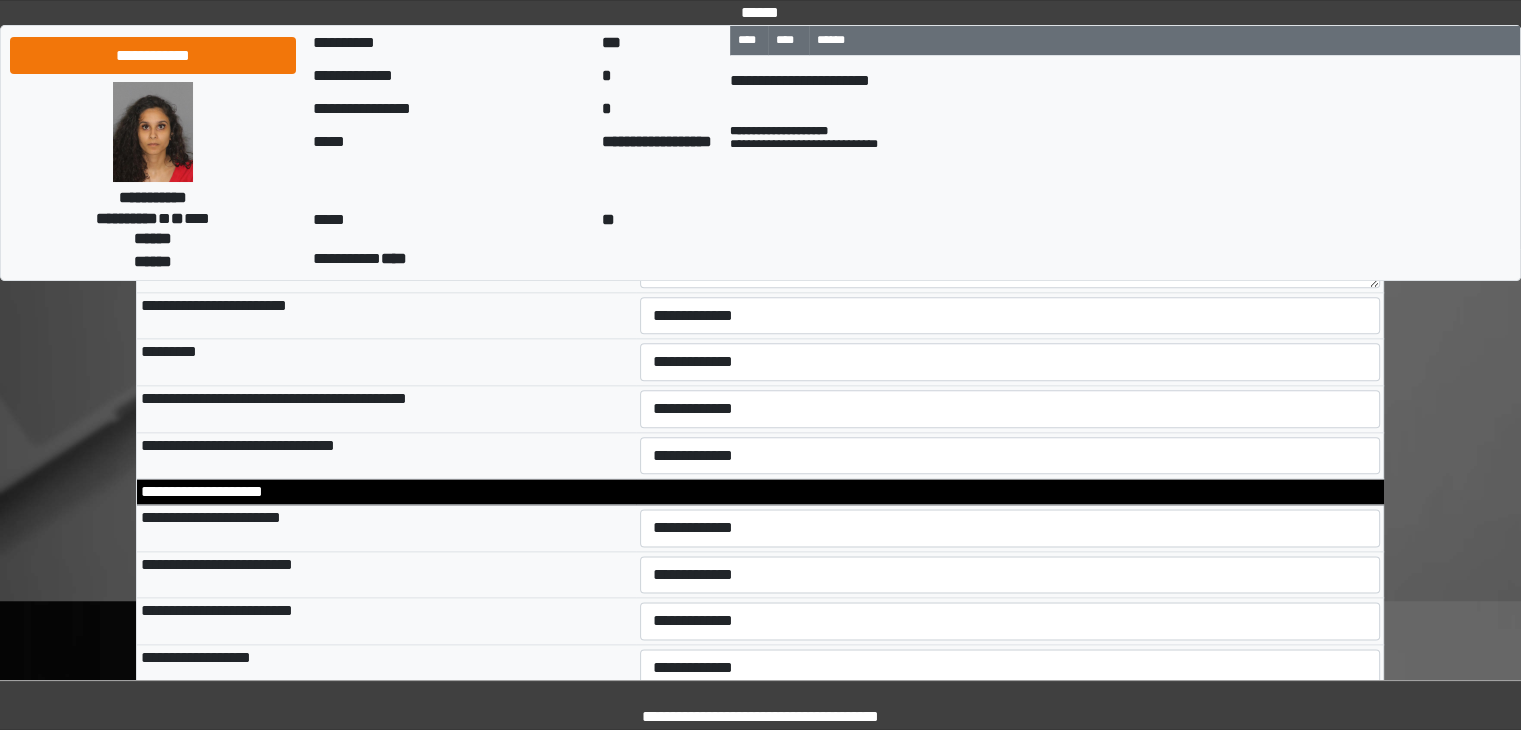 scroll, scrollTop: 10000, scrollLeft: 0, axis: vertical 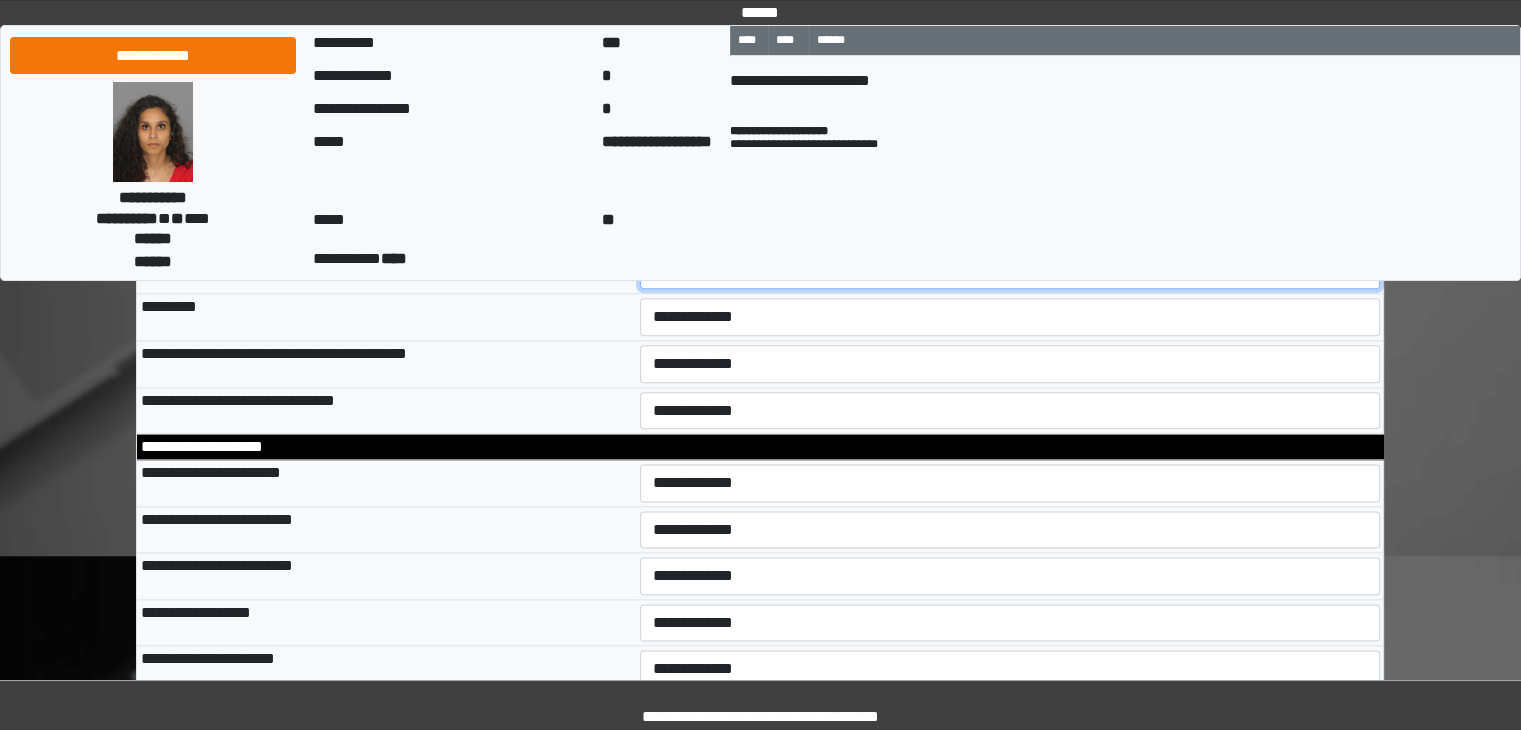 click on "**********" at bounding box center (1010, 271) 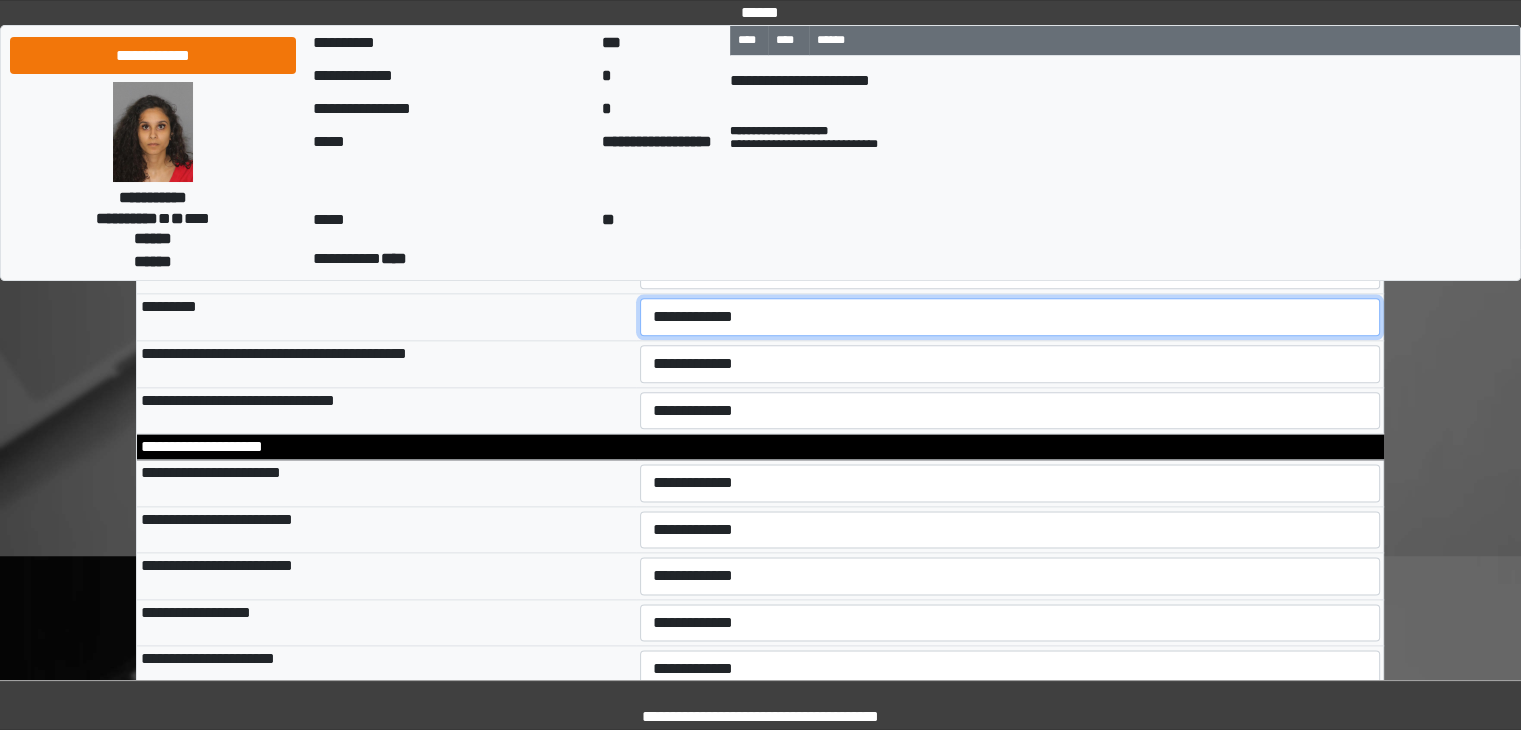 drag, startPoint x: 687, startPoint y: 405, endPoint x: 684, endPoint y: 417, distance: 12.369317 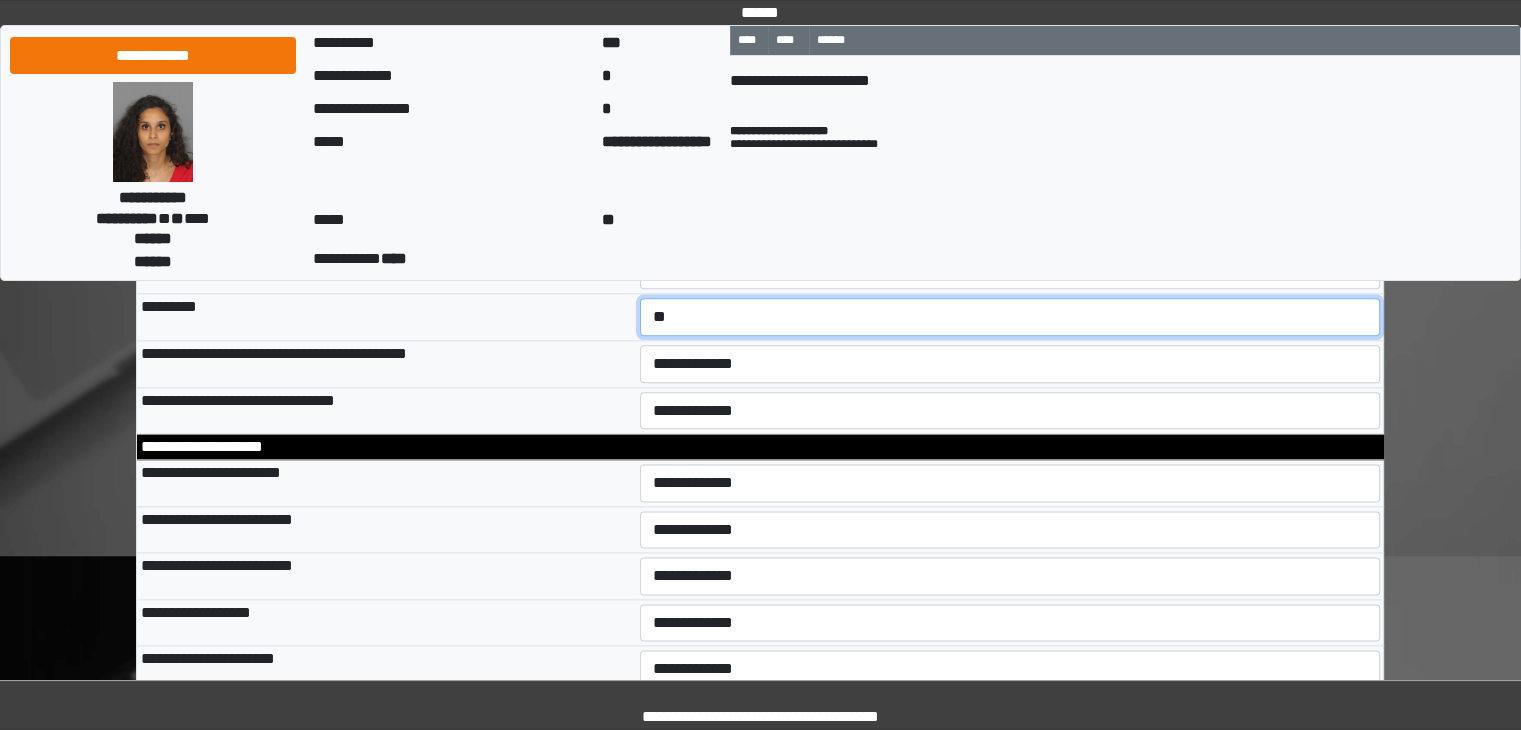 click on "**********" at bounding box center [1010, 317] 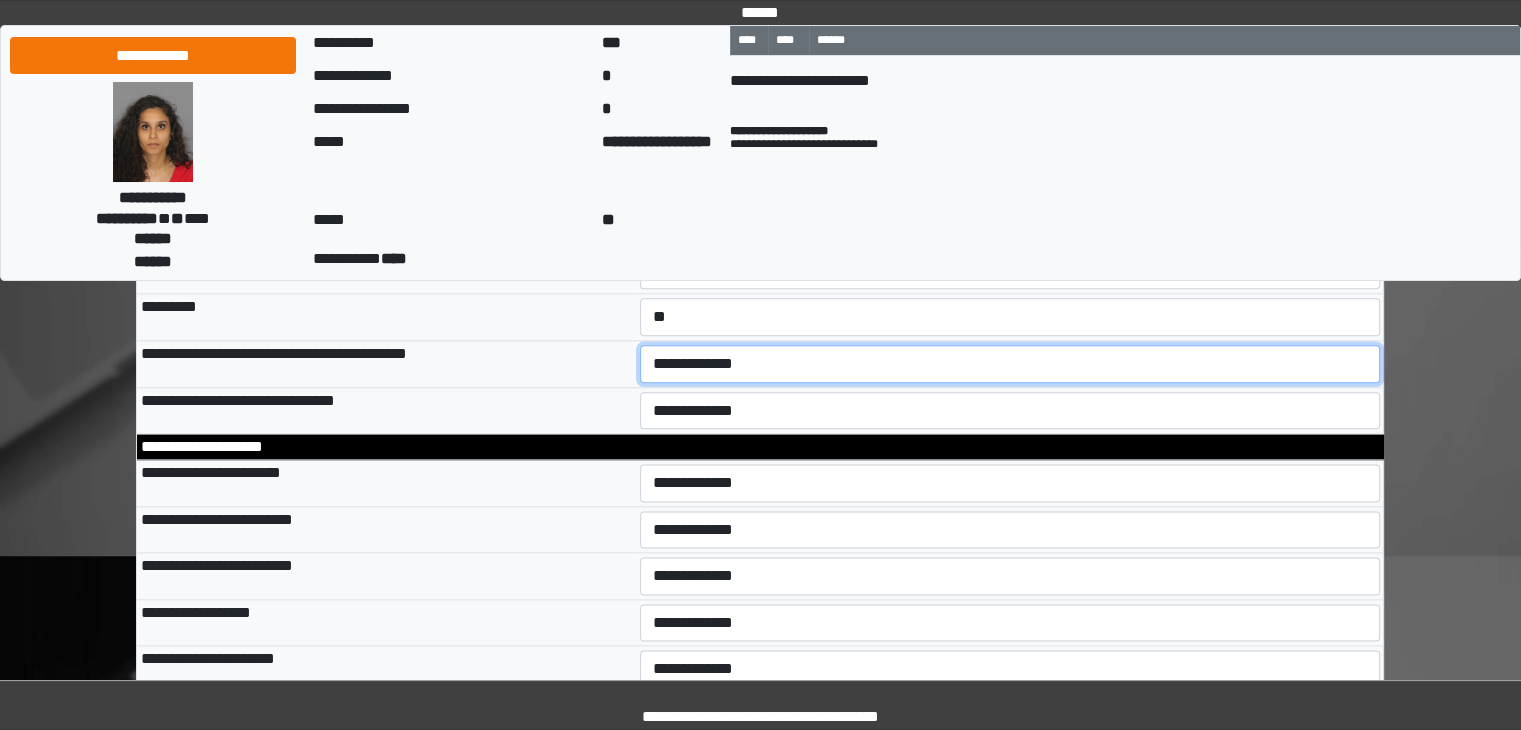 click on "**********" at bounding box center (1010, 364) 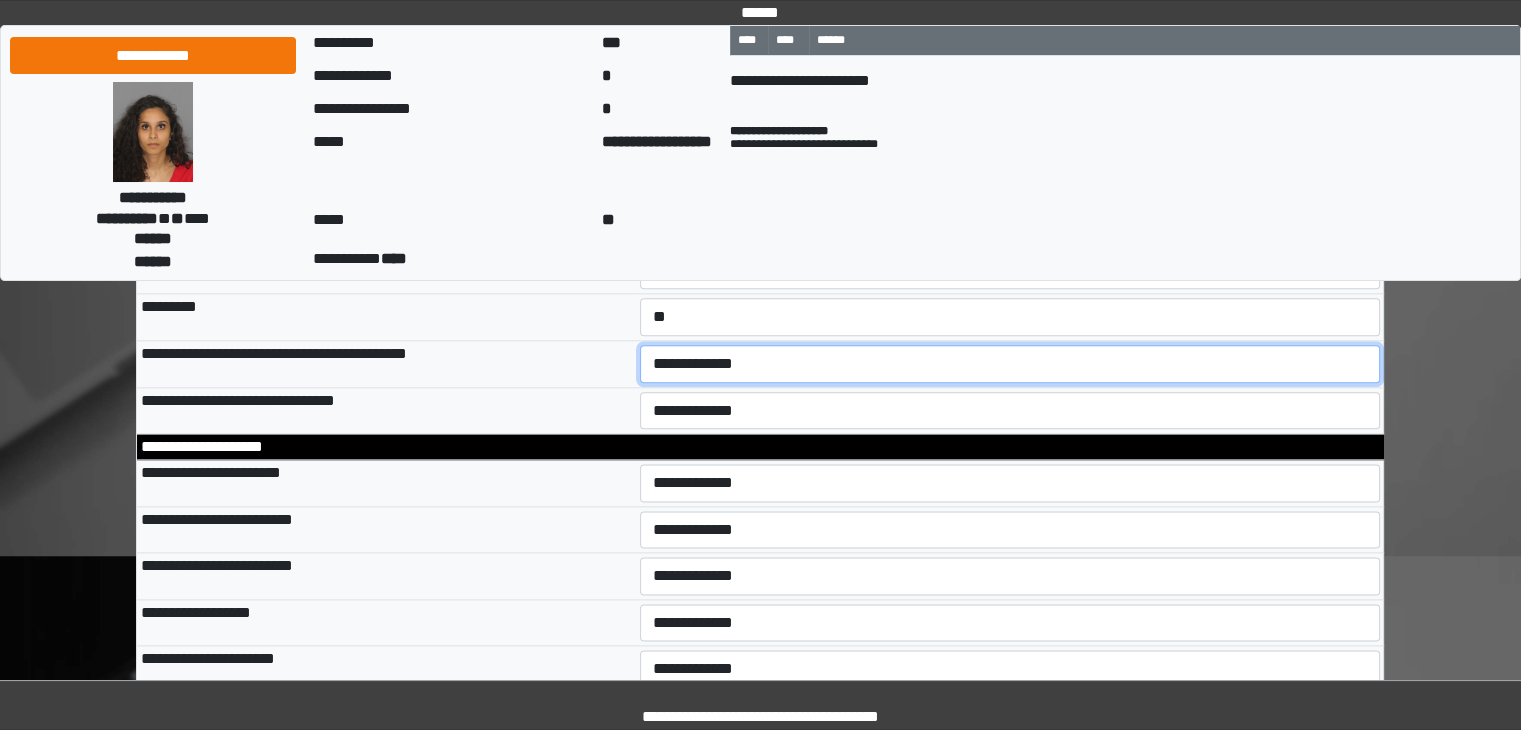select on "*" 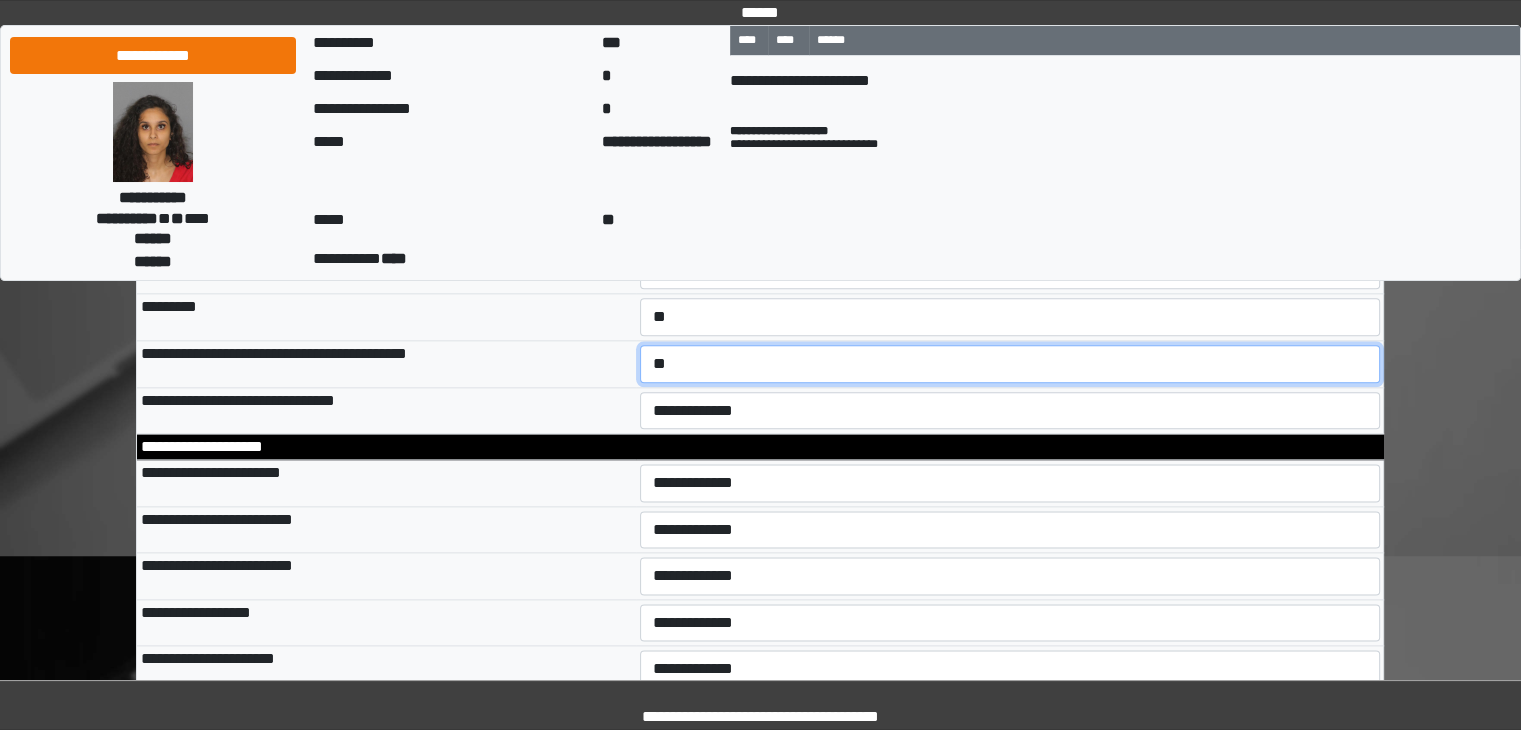 click on "**********" at bounding box center (1010, 364) 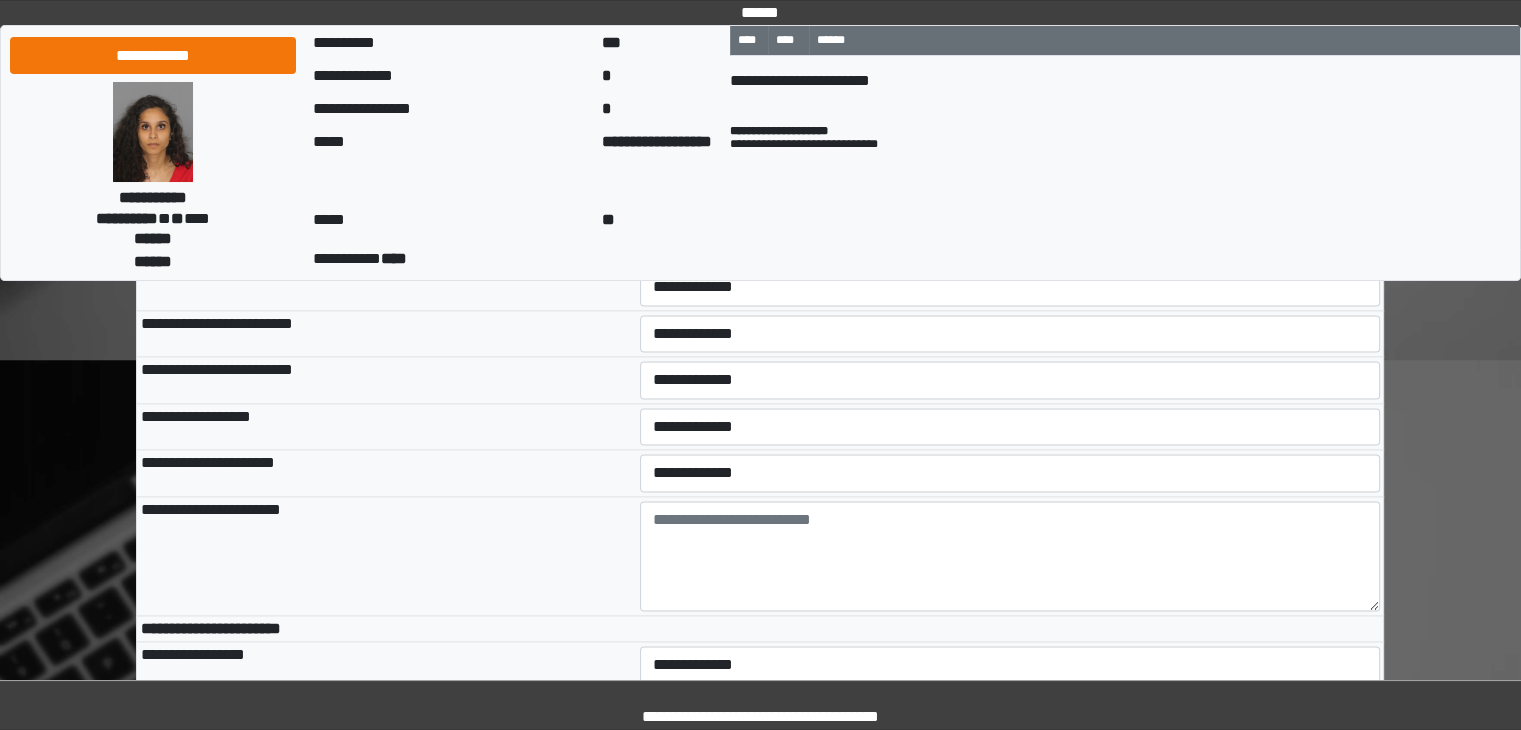 scroll, scrollTop: 10200, scrollLeft: 0, axis: vertical 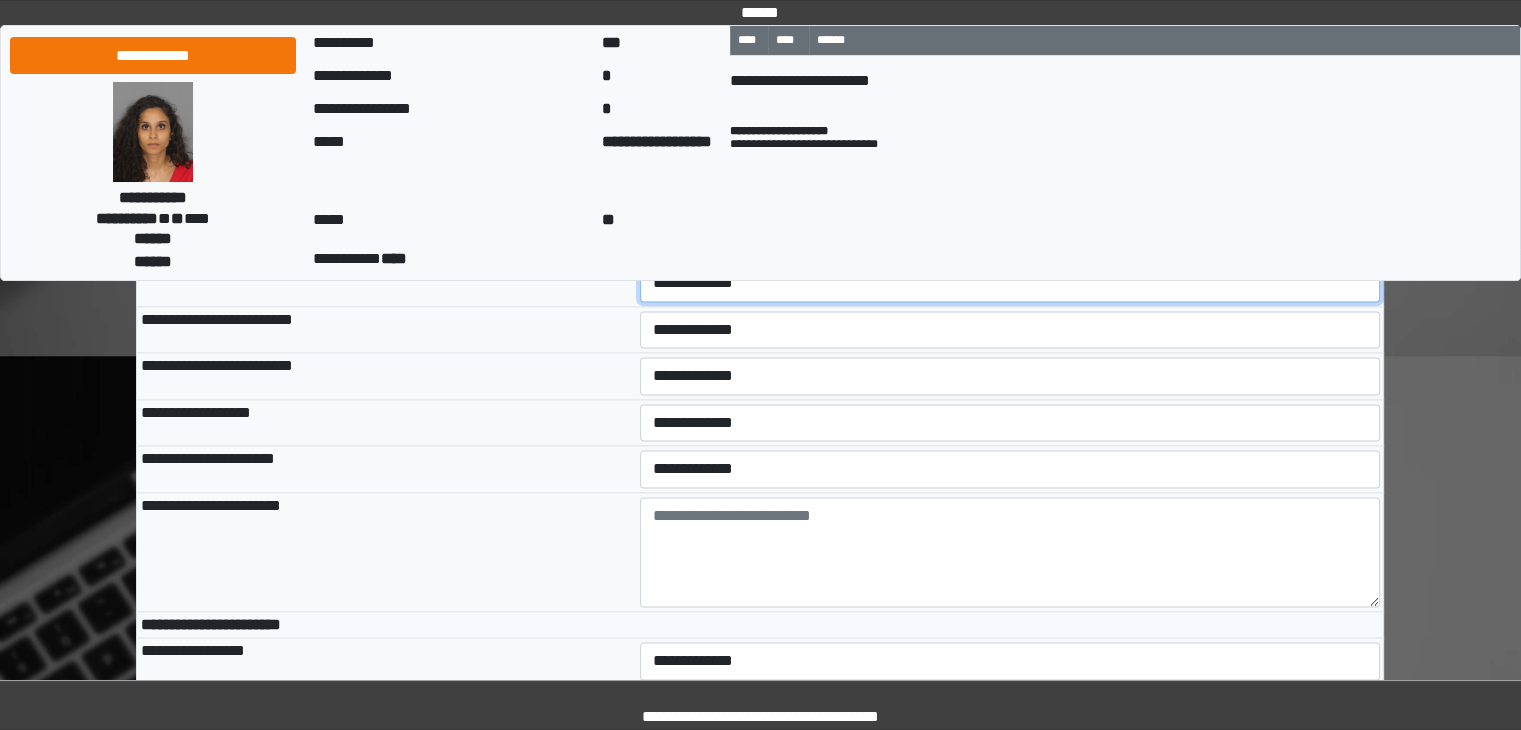 click on "**********" at bounding box center [1010, 283] 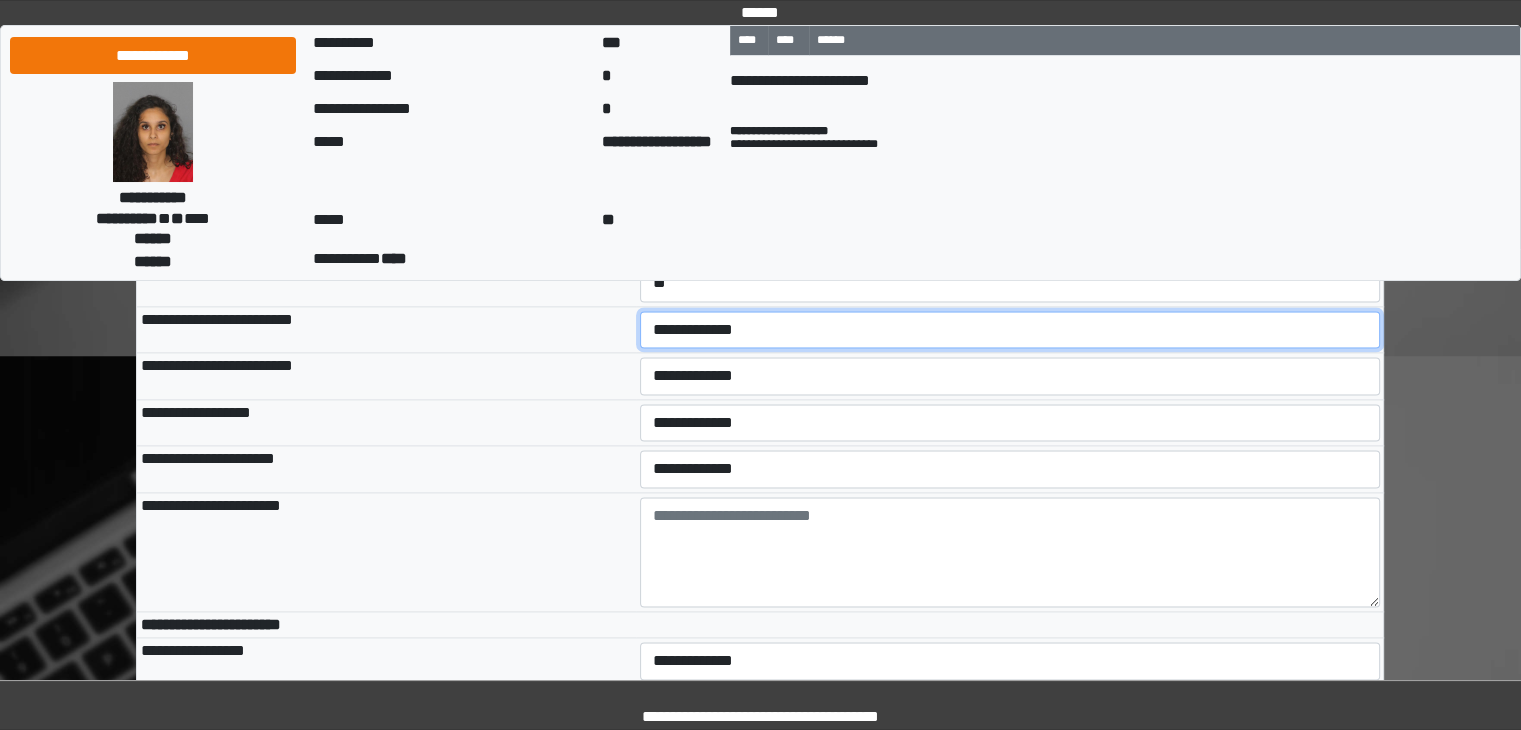 drag, startPoint x: 707, startPoint y: 411, endPoint x: 700, endPoint y: 436, distance: 25.96151 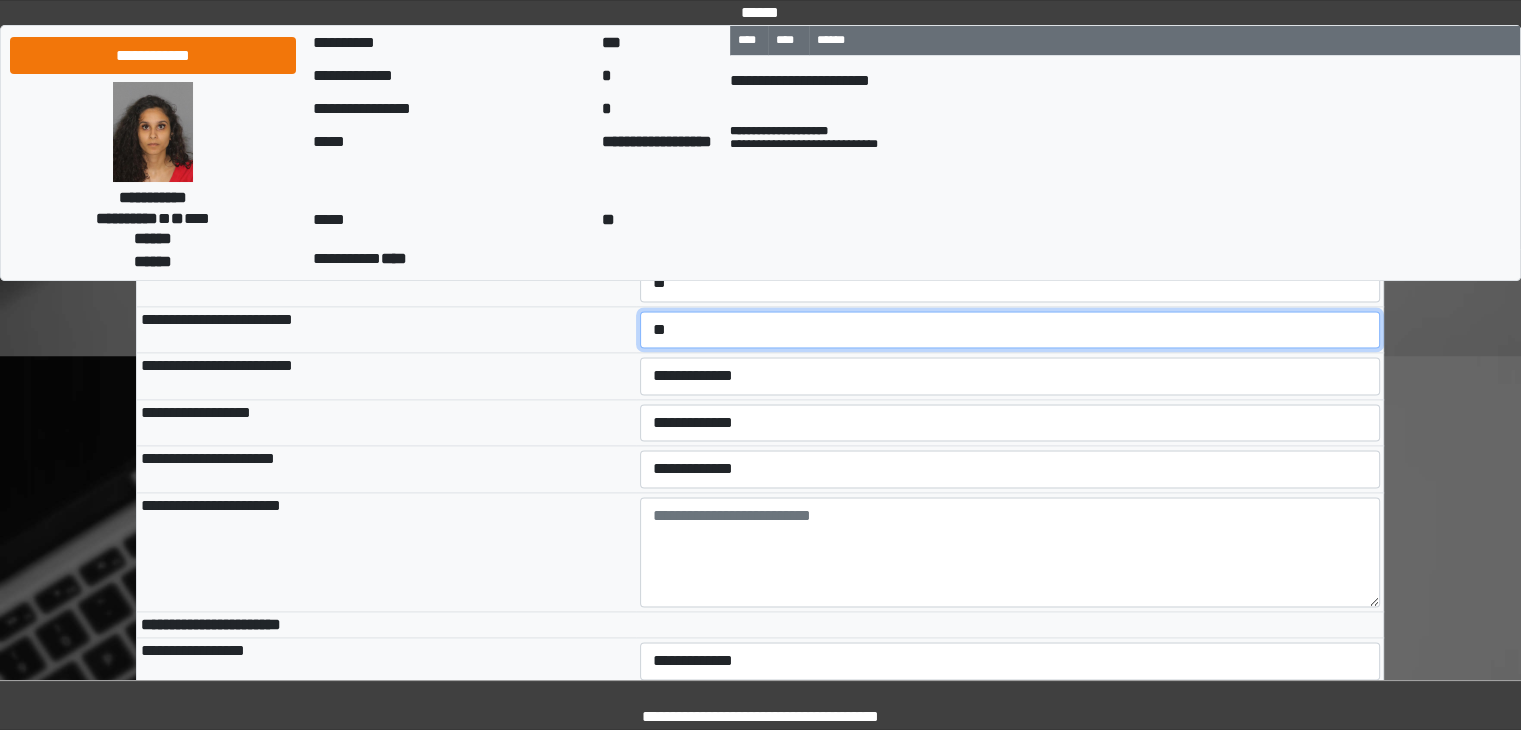 click on "**********" at bounding box center (1010, 330) 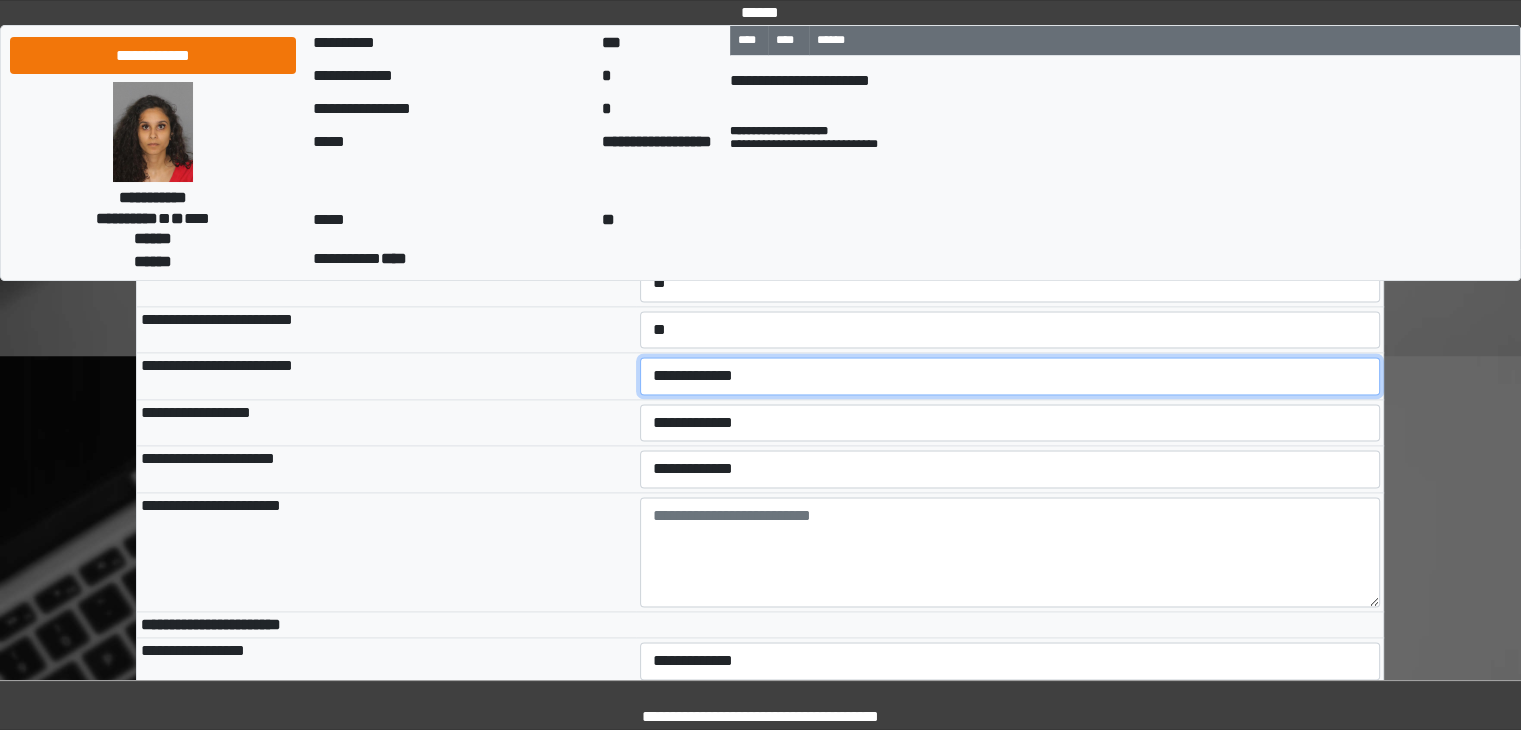 click on "**********" at bounding box center [1010, 376] 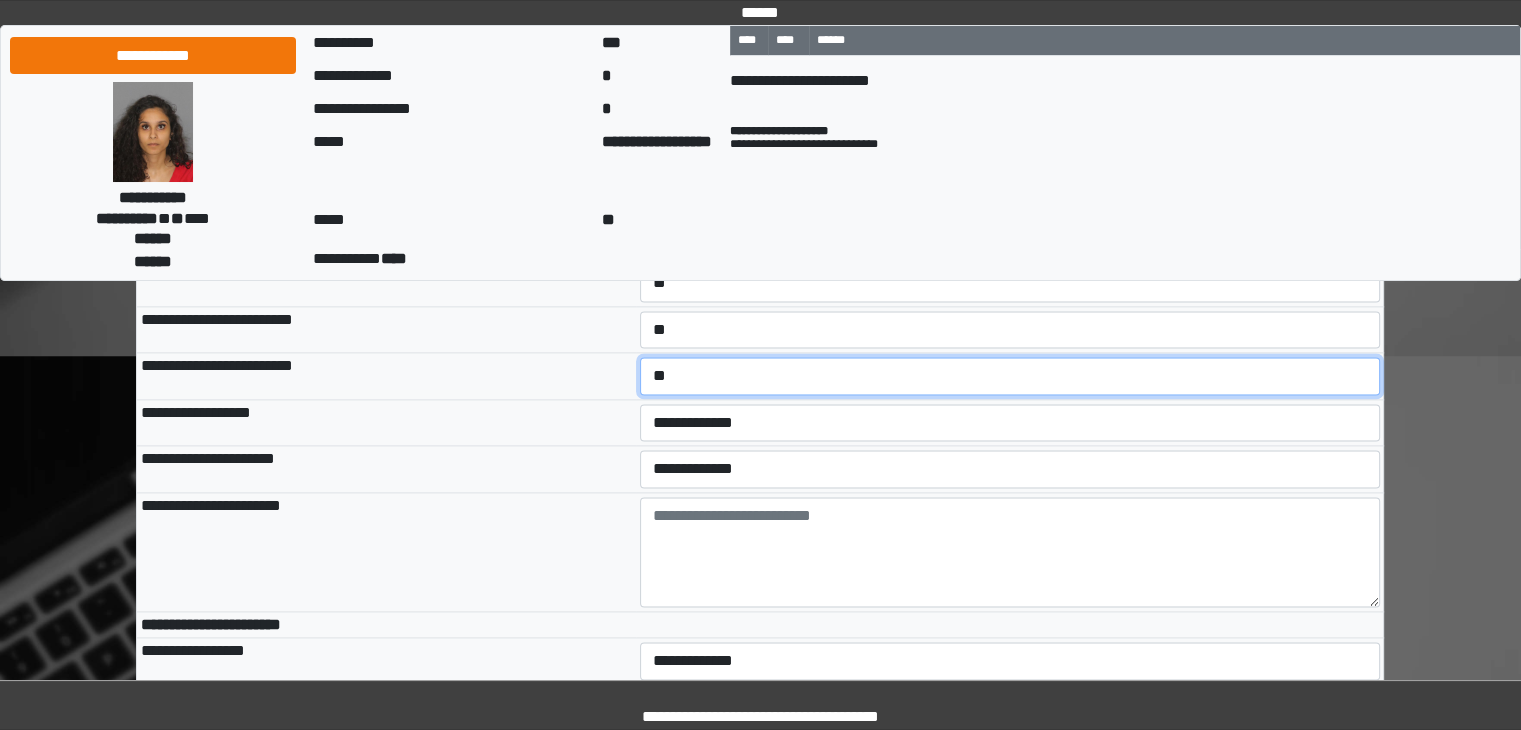 click on "**********" at bounding box center (1010, 376) 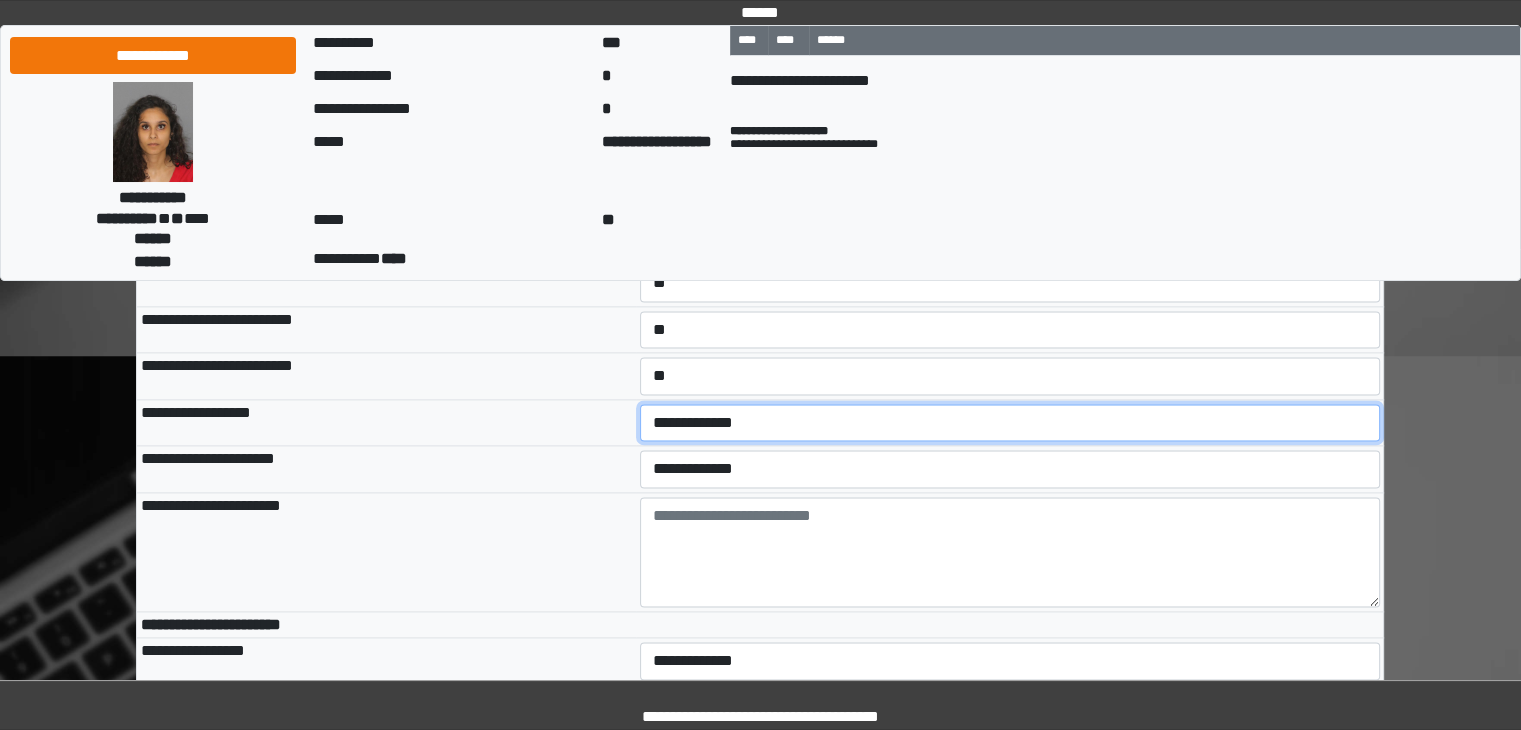 click on "**********" at bounding box center (1010, 423) 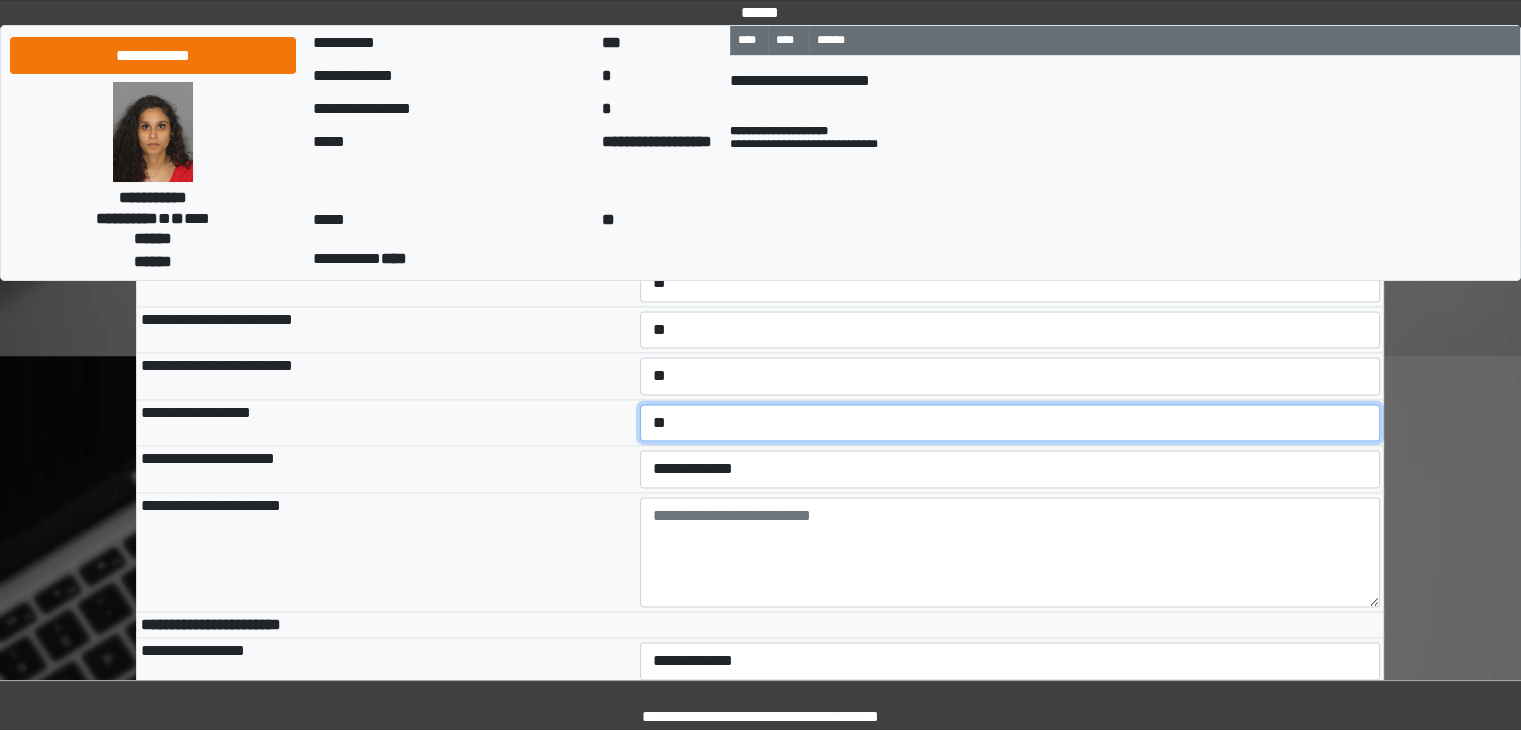 click on "**********" at bounding box center [1010, 423] 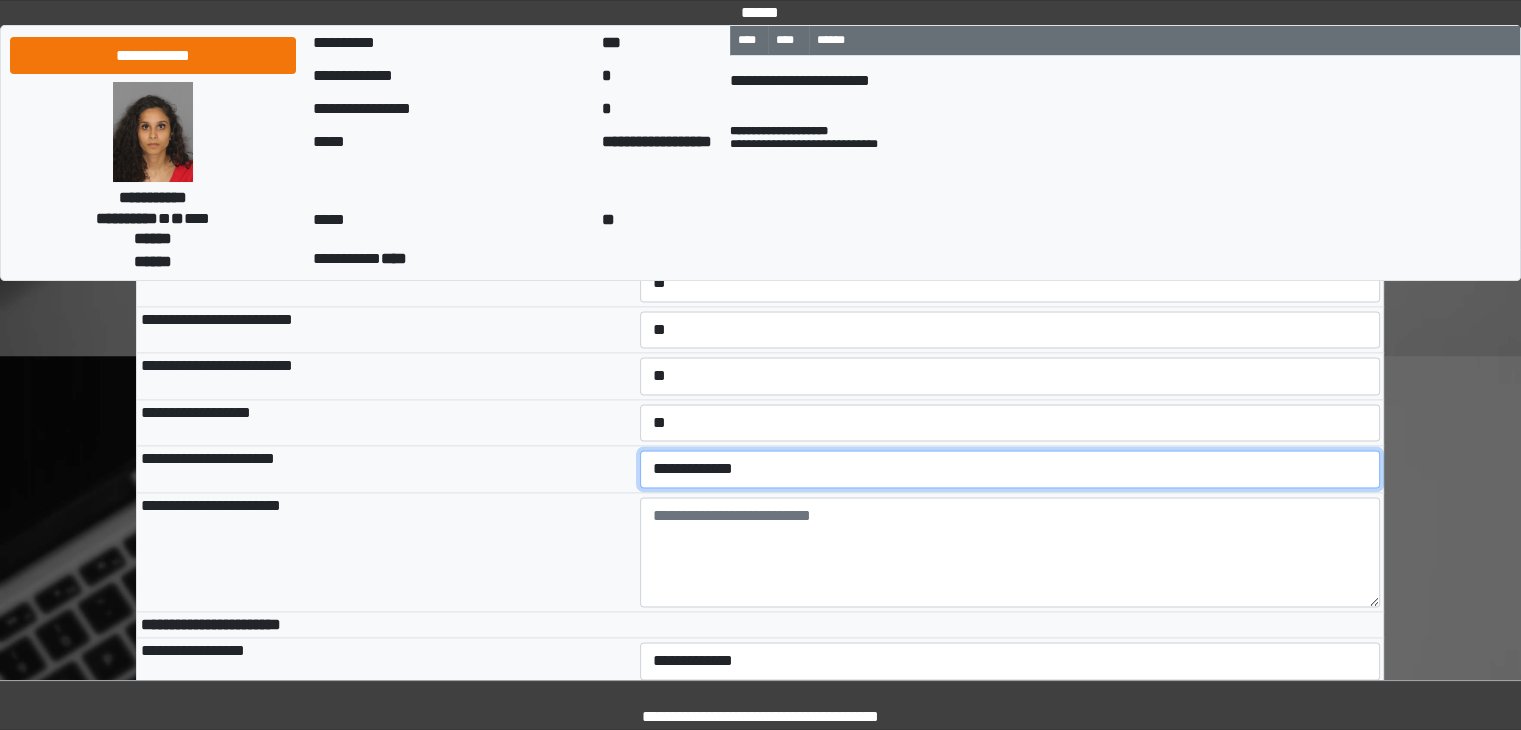 click on "**********" at bounding box center [1010, 469] 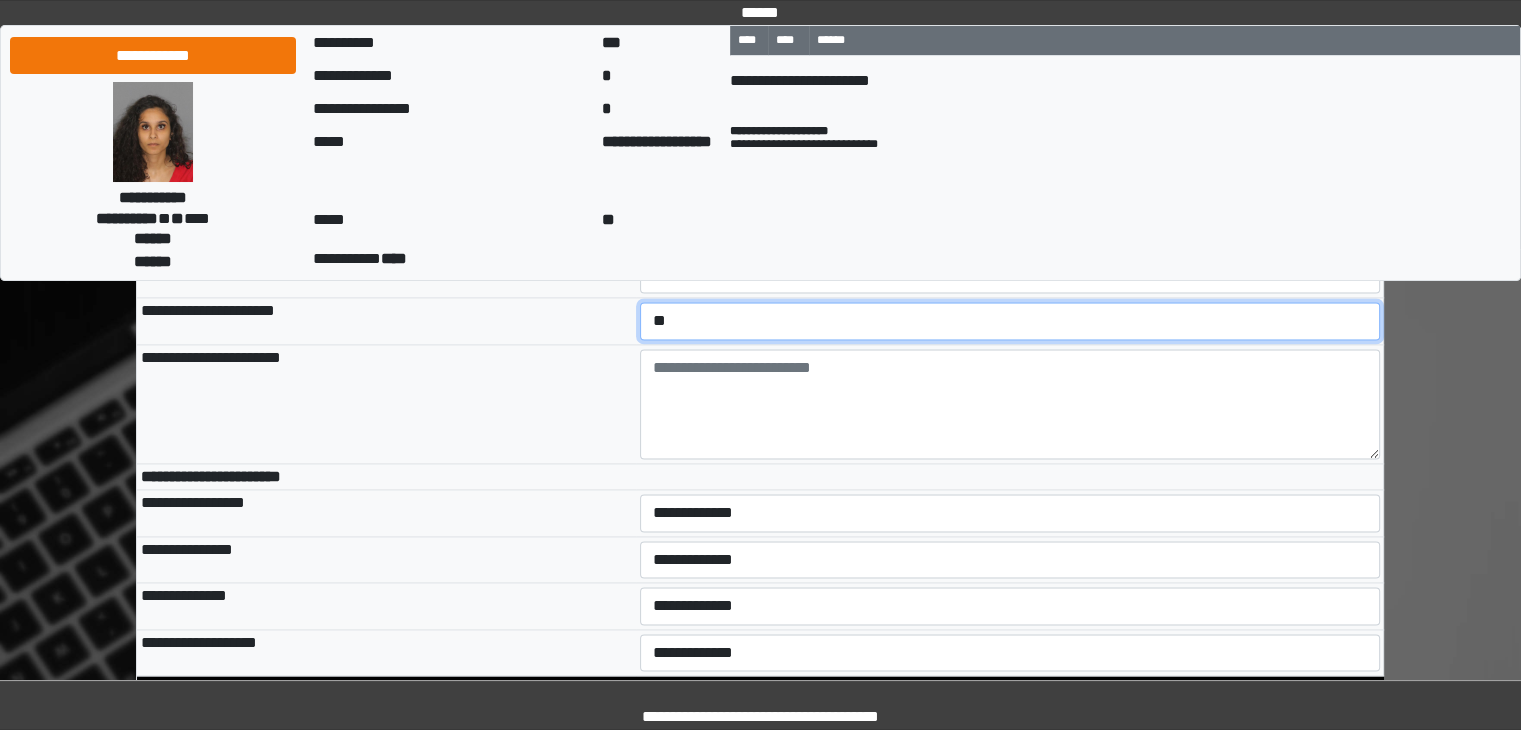 scroll, scrollTop: 10400, scrollLeft: 0, axis: vertical 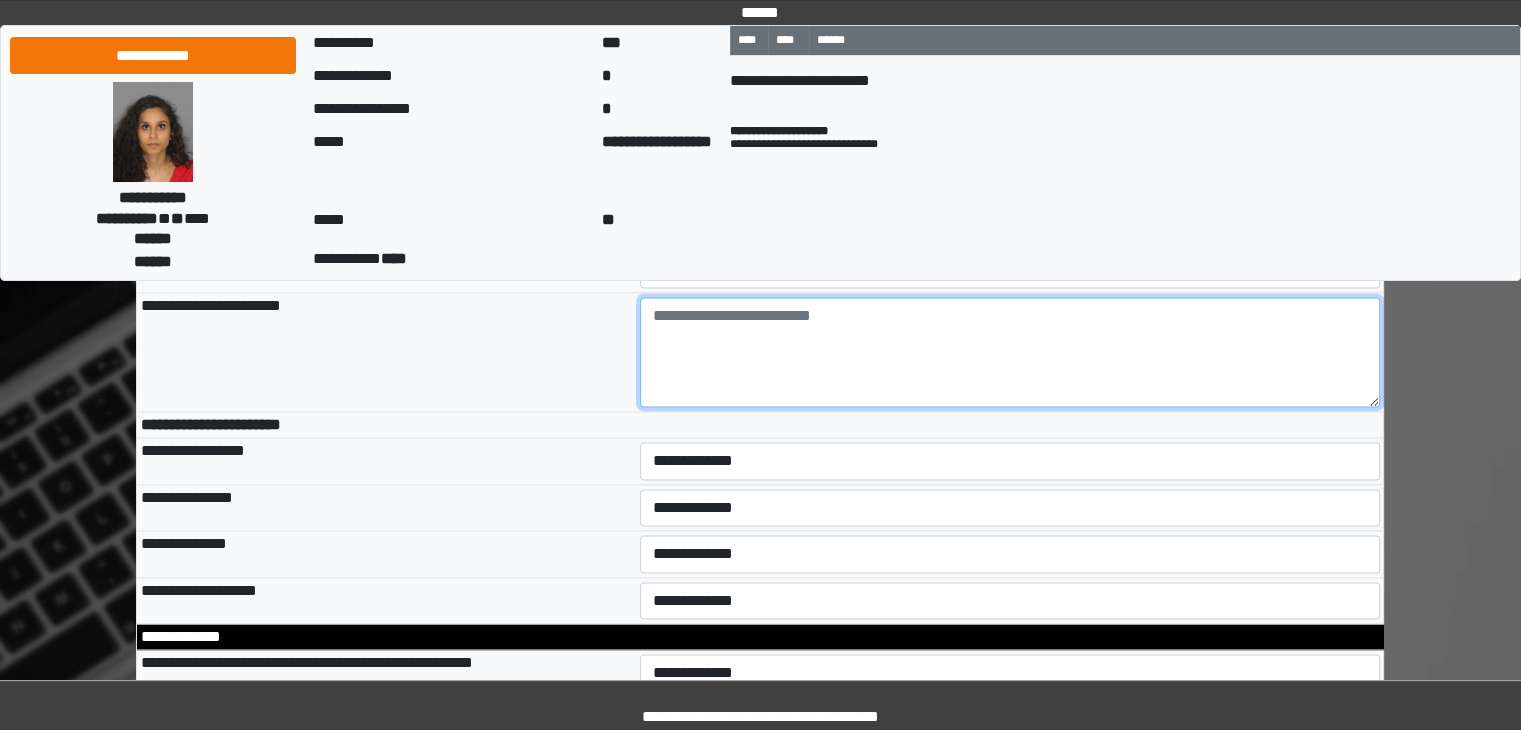 click at bounding box center (1010, 352) 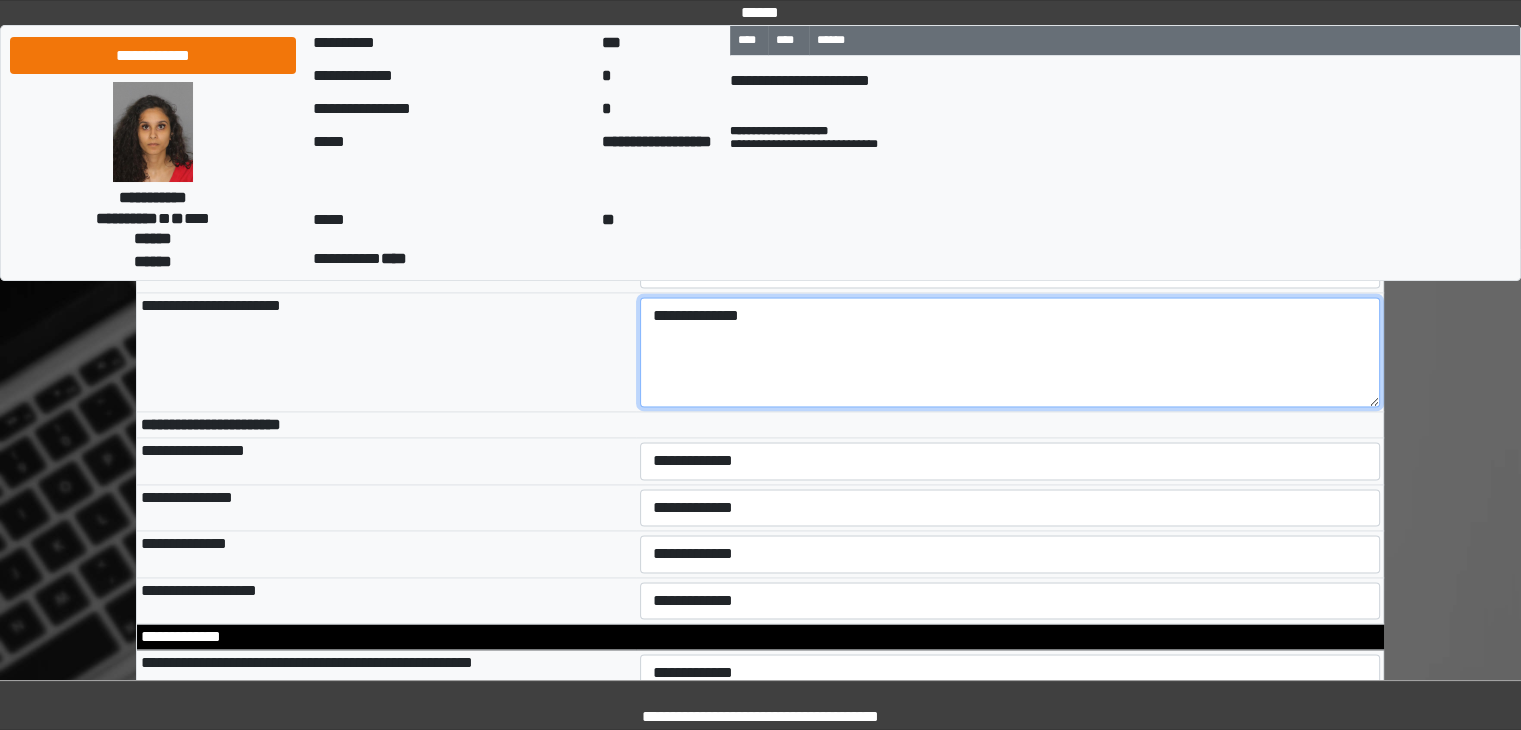 click on "**********" at bounding box center [1010, 352] 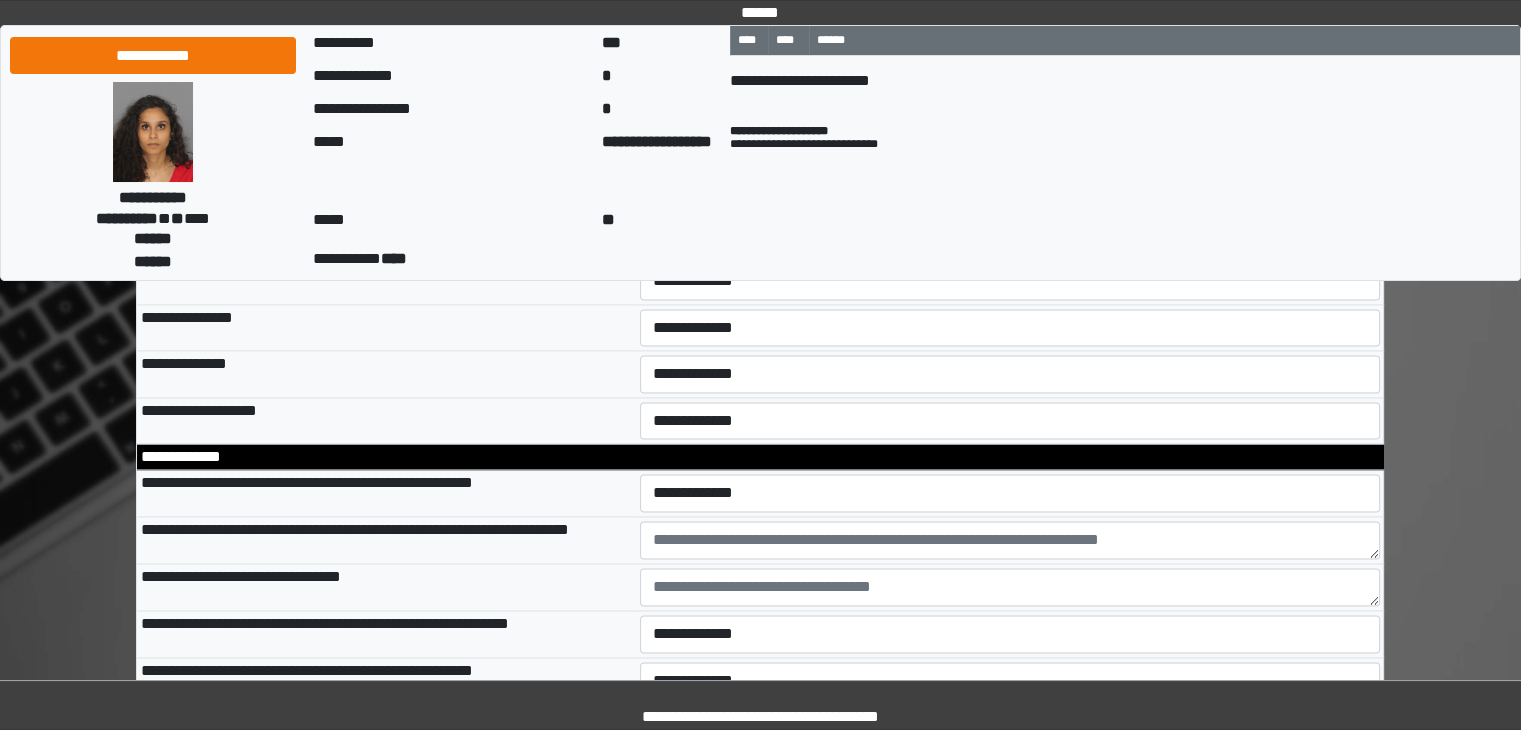 scroll, scrollTop: 10600, scrollLeft: 0, axis: vertical 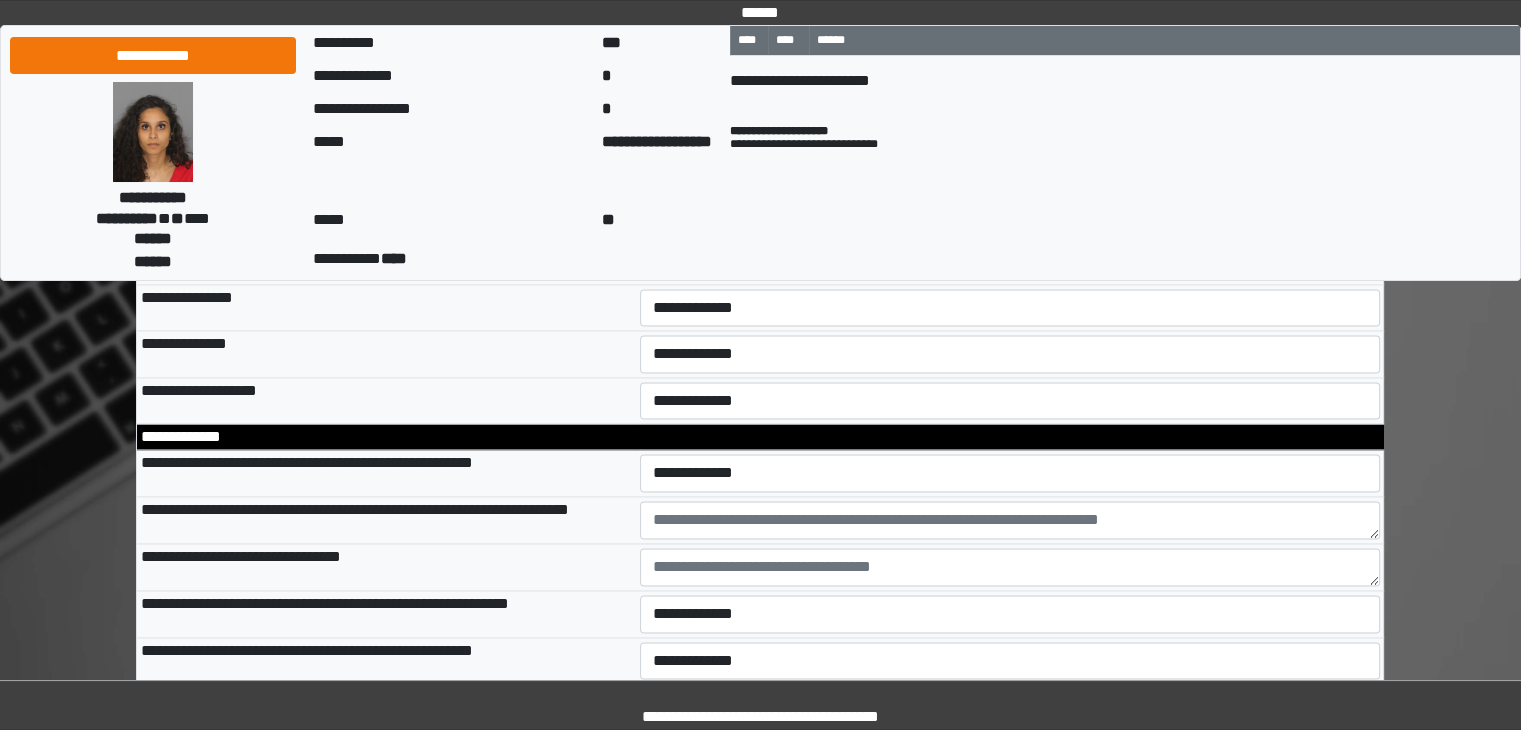 type on "**********" 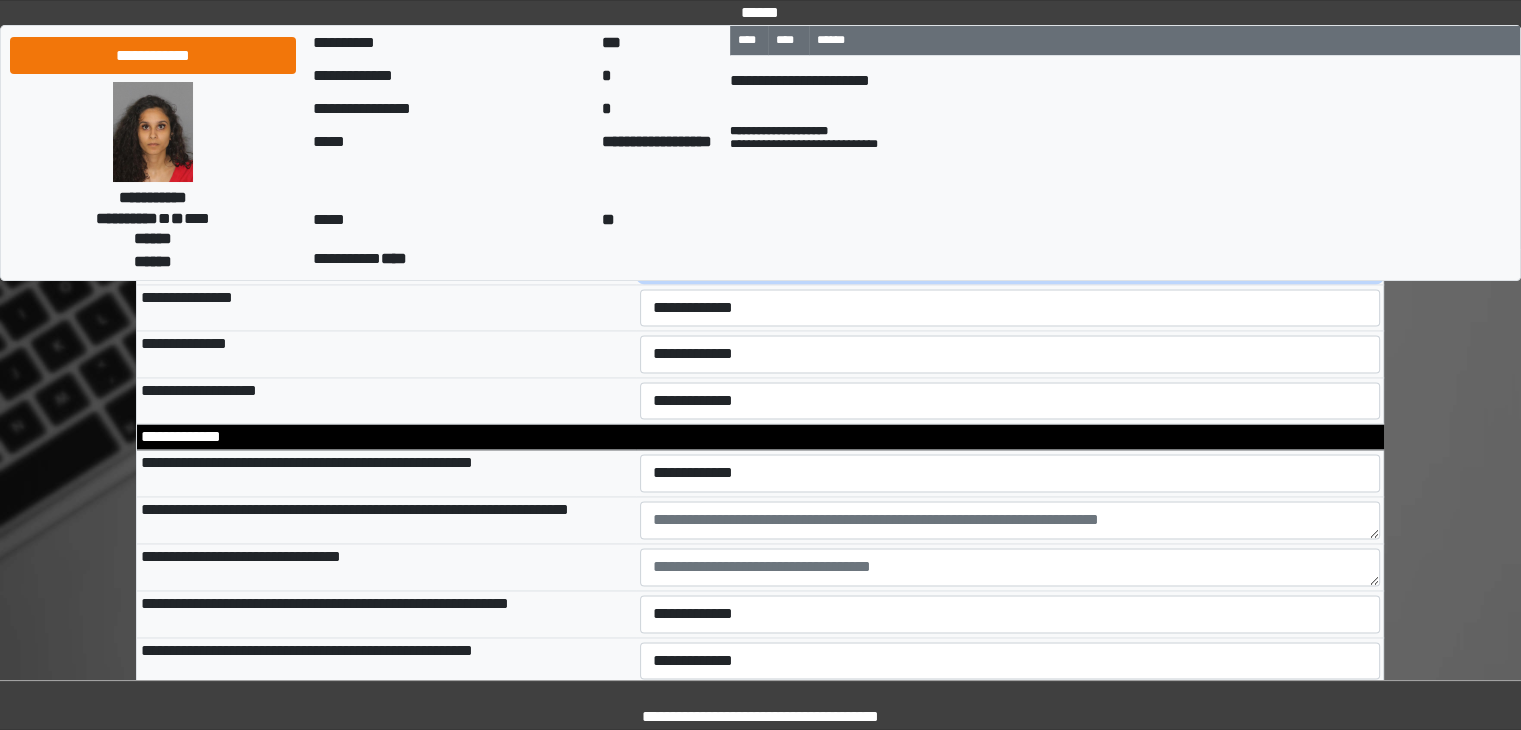 click on "**********" at bounding box center [1010, 261] 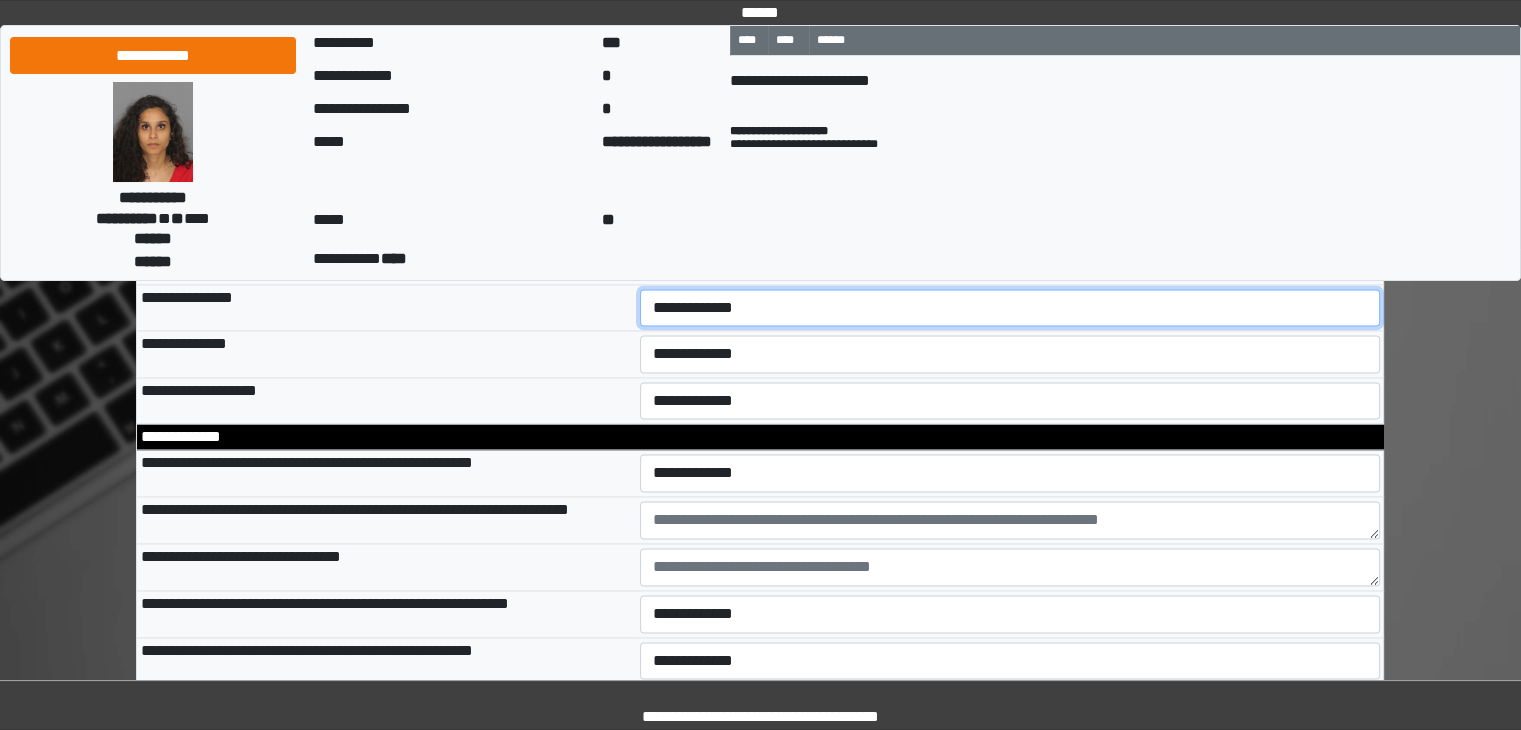 drag, startPoint x: 699, startPoint y: 392, endPoint x: 699, endPoint y: 414, distance: 22 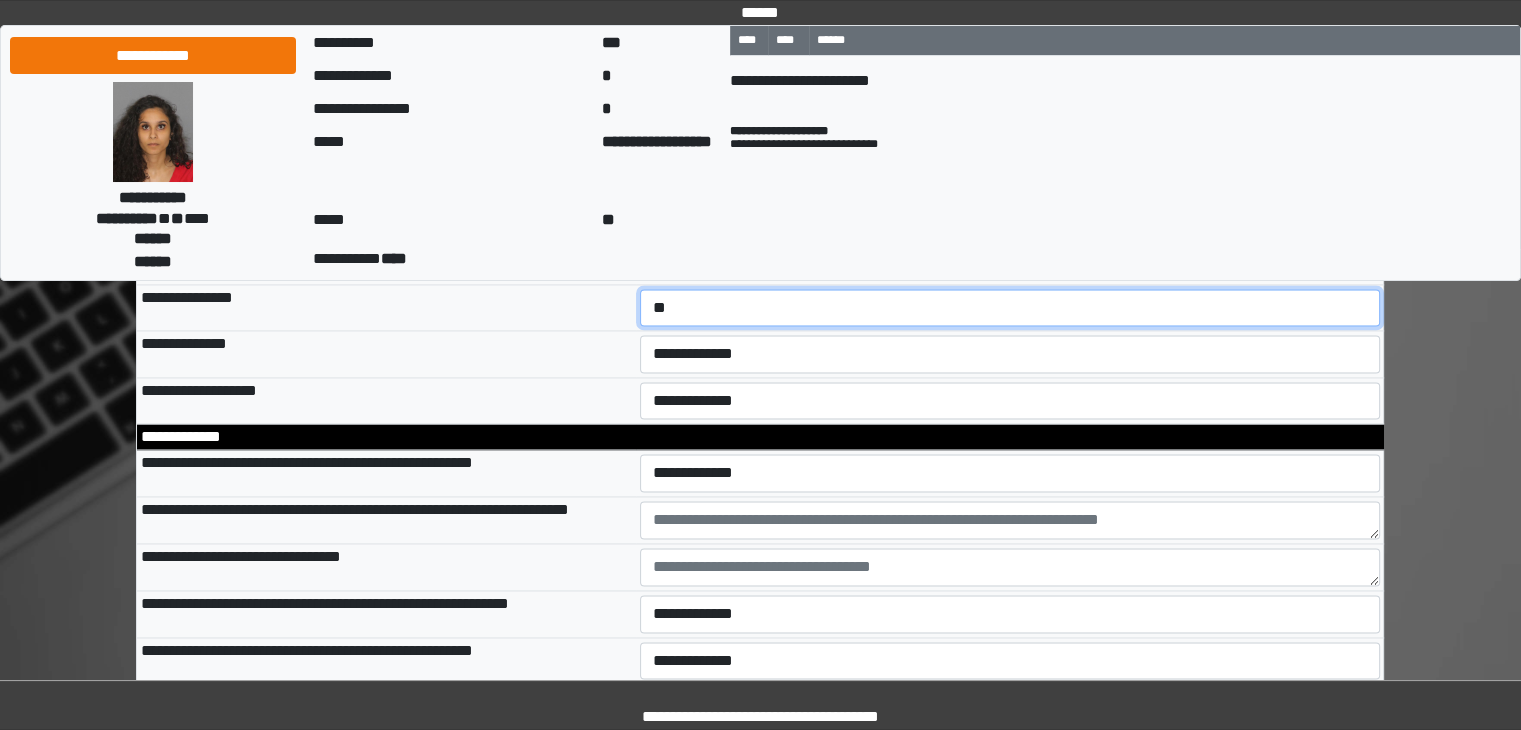 click on "**********" at bounding box center (1010, 308) 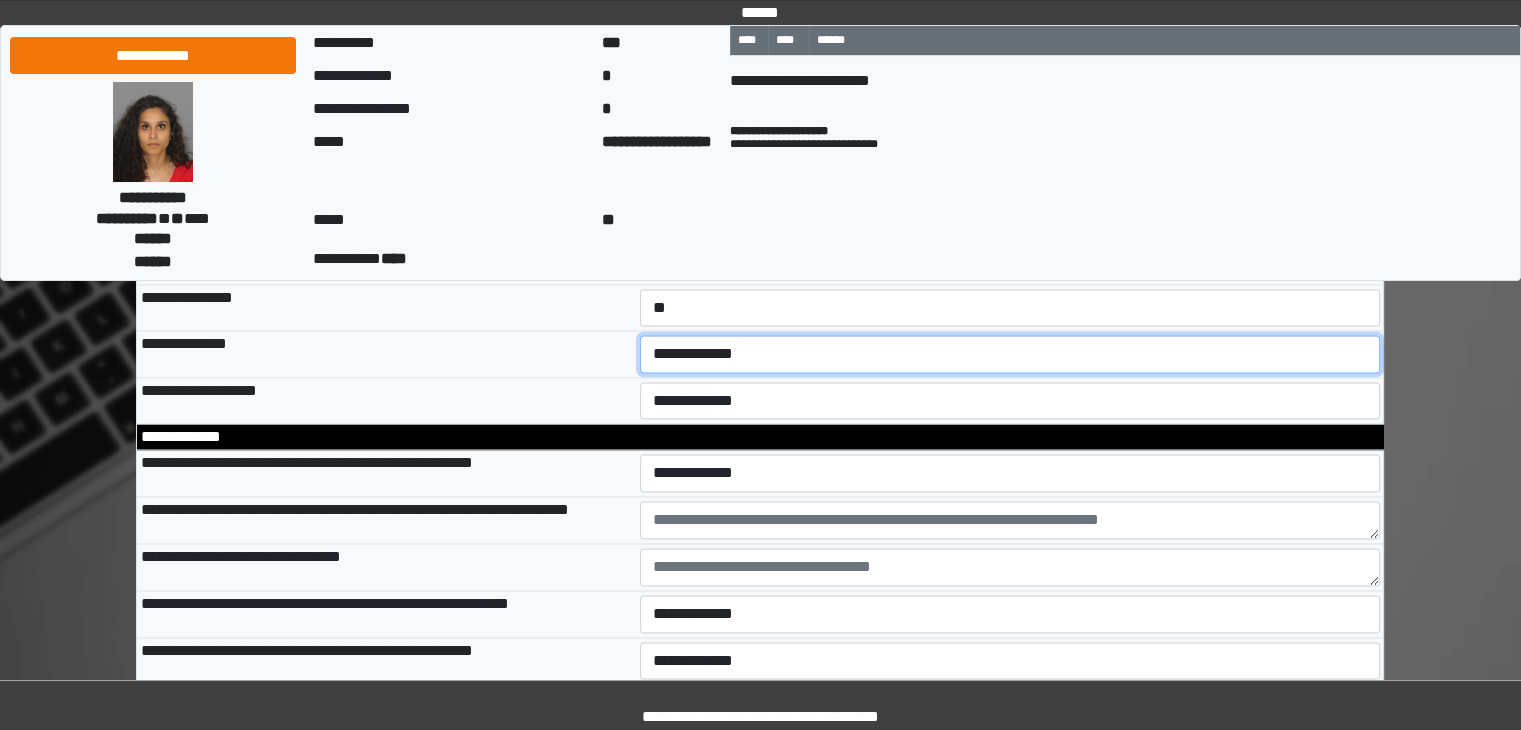 drag, startPoint x: 697, startPoint y: 441, endPoint x: 696, endPoint y: 462, distance: 21.023796 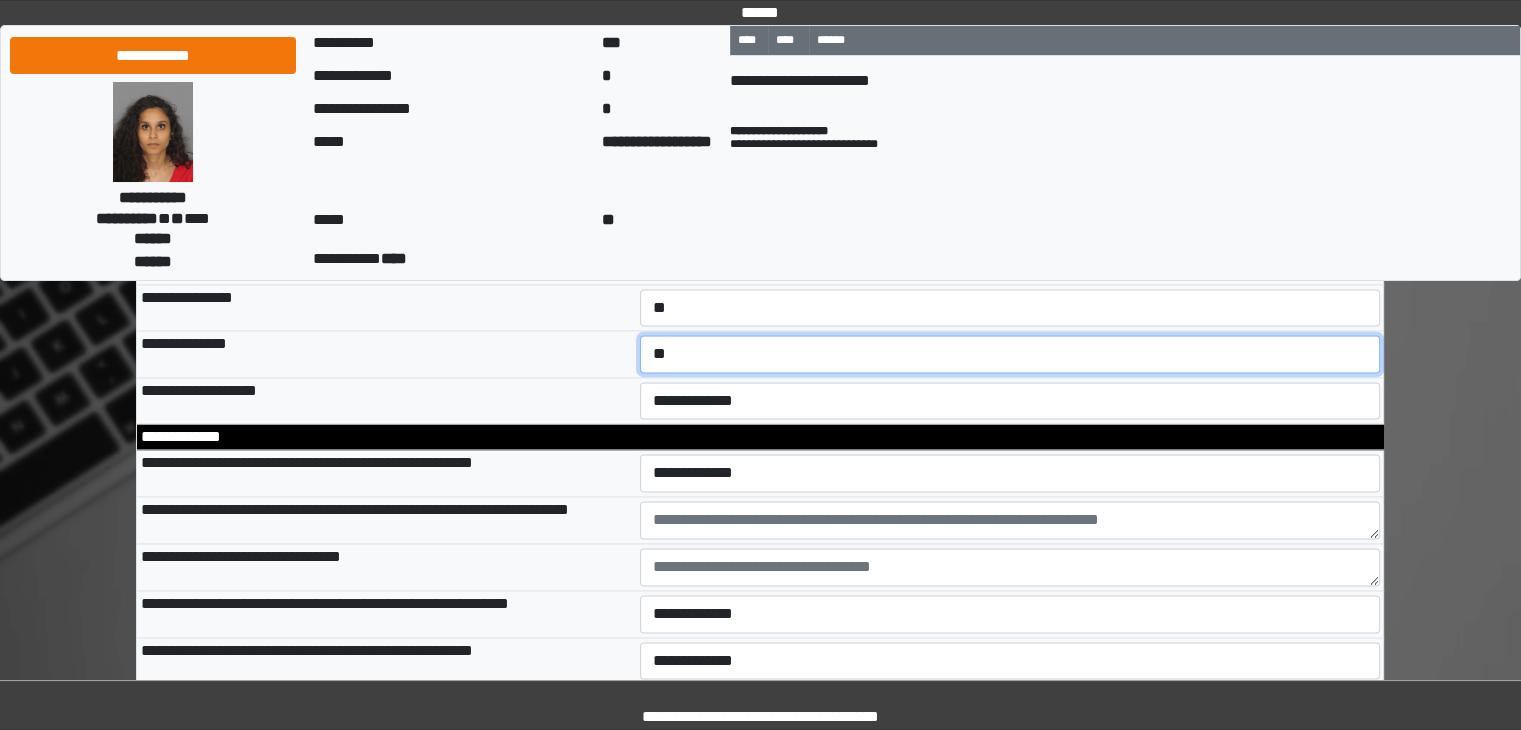 click on "**********" at bounding box center [1010, 354] 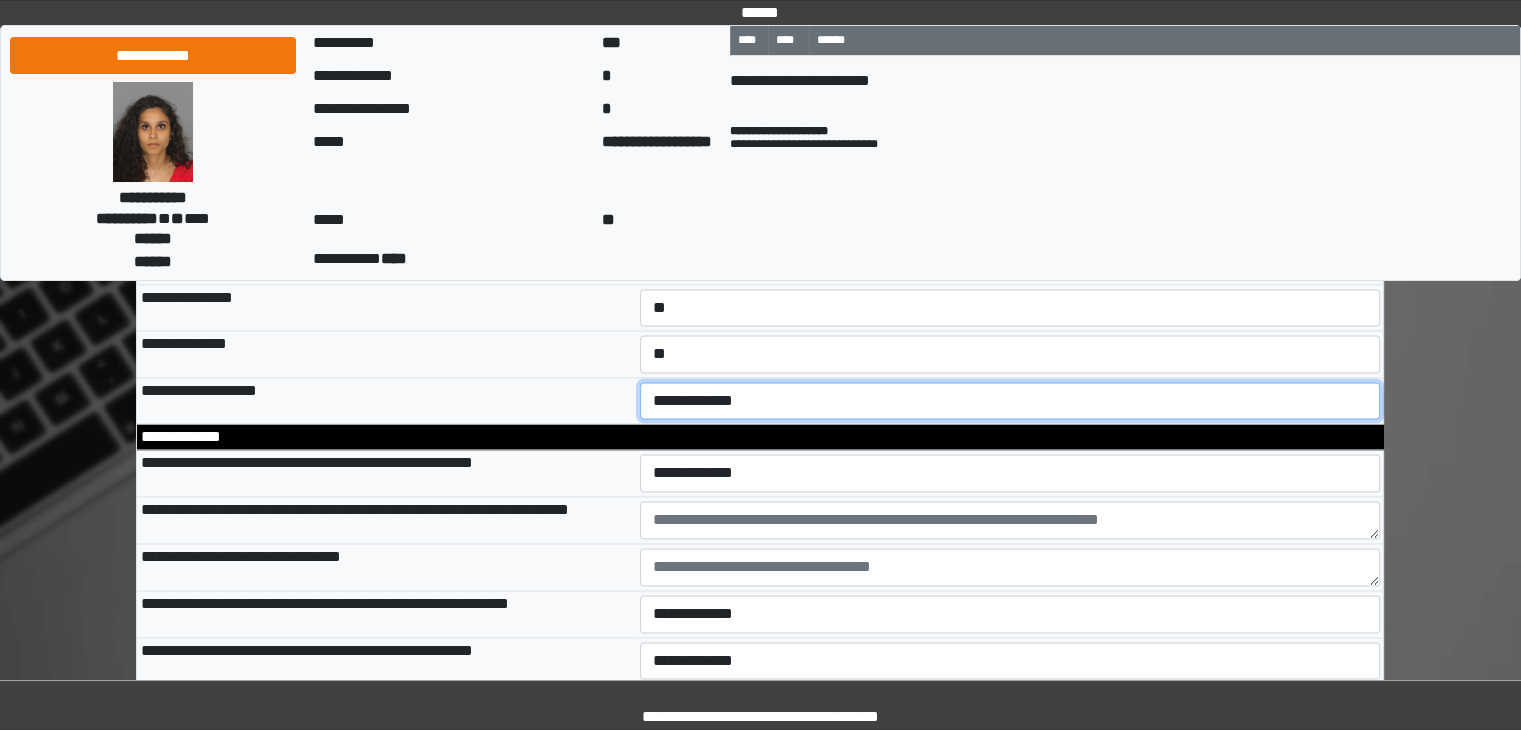 drag, startPoint x: 698, startPoint y: 495, endPoint x: 699, endPoint y: 507, distance: 12.0415945 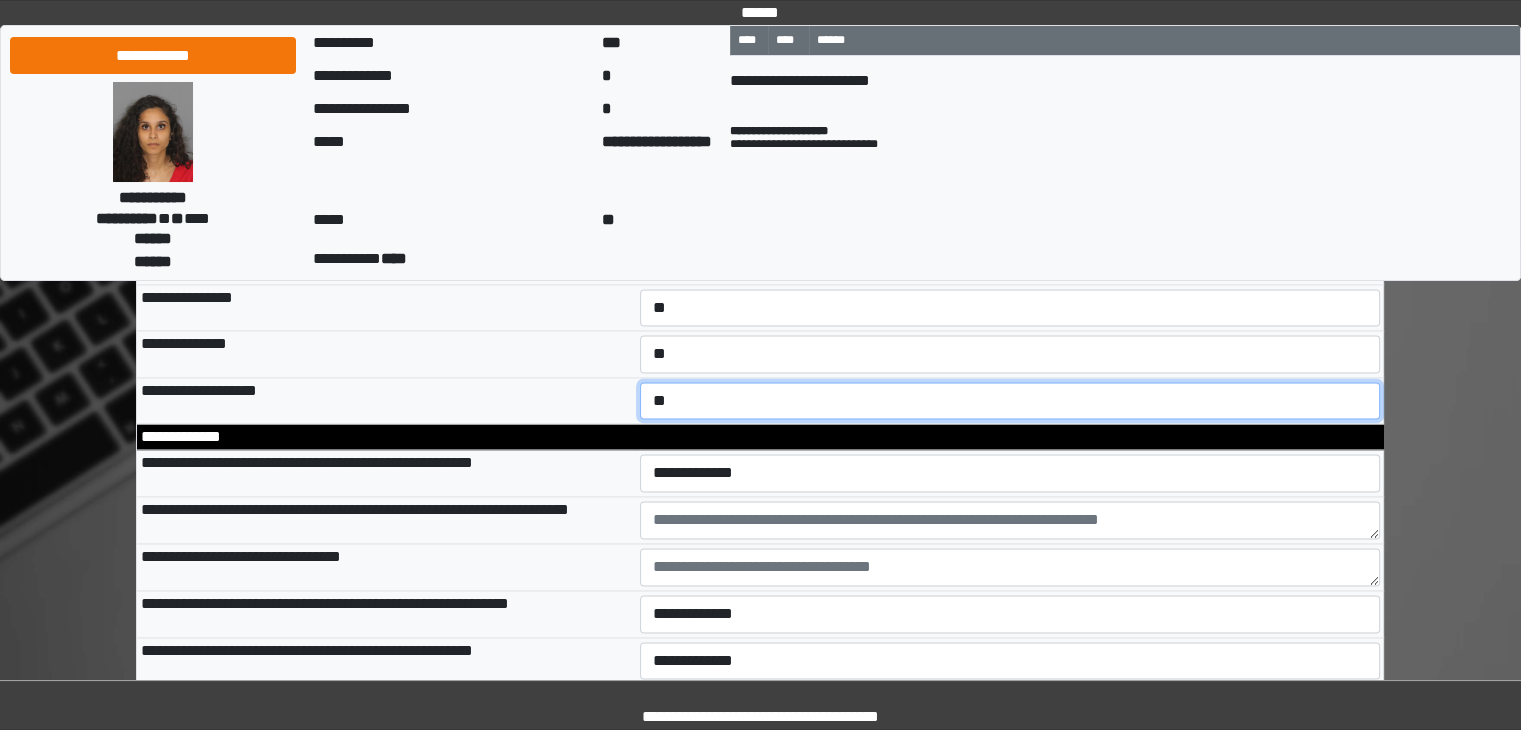 click on "**********" at bounding box center (1010, 401) 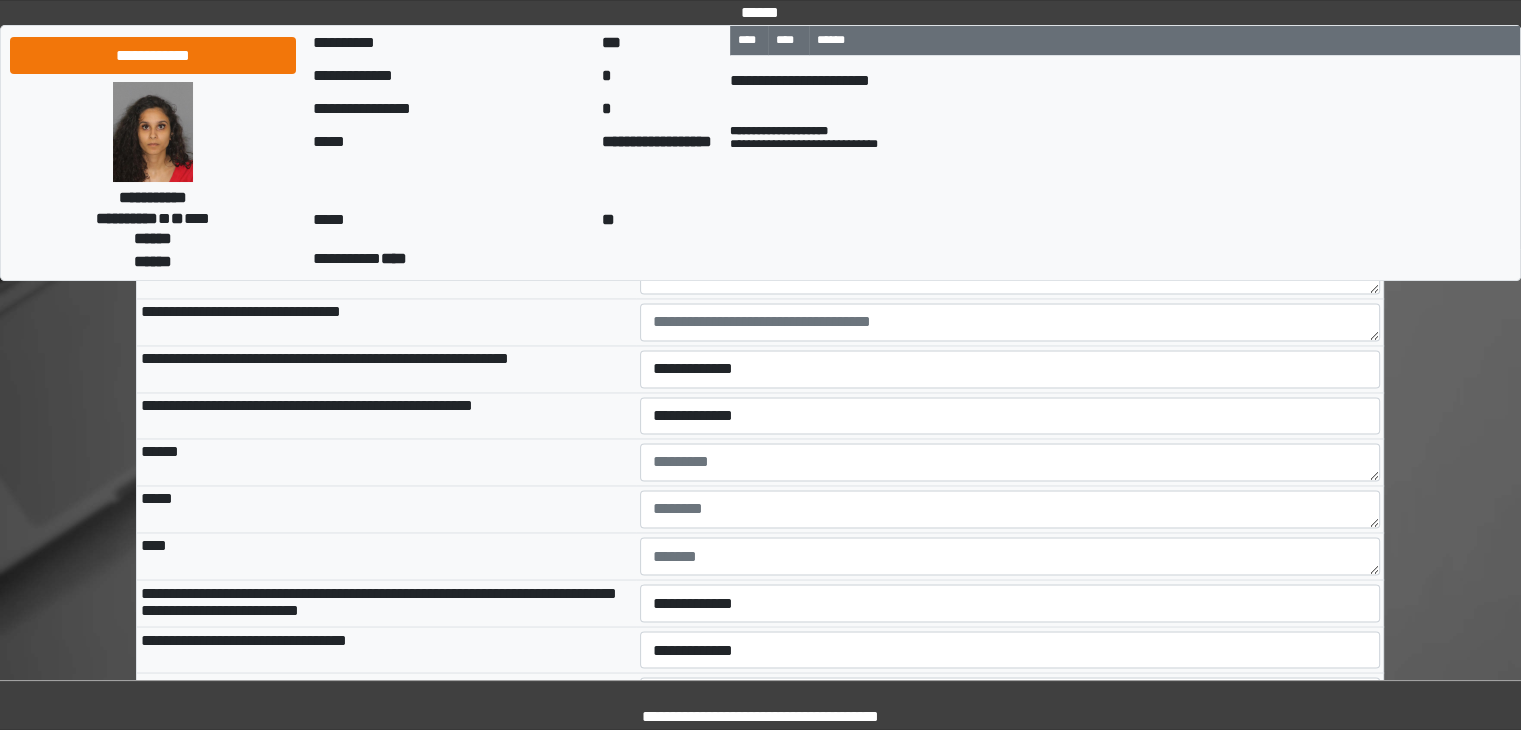 scroll, scrollTop: 10700, scrollLeft: 0, axis: vertical 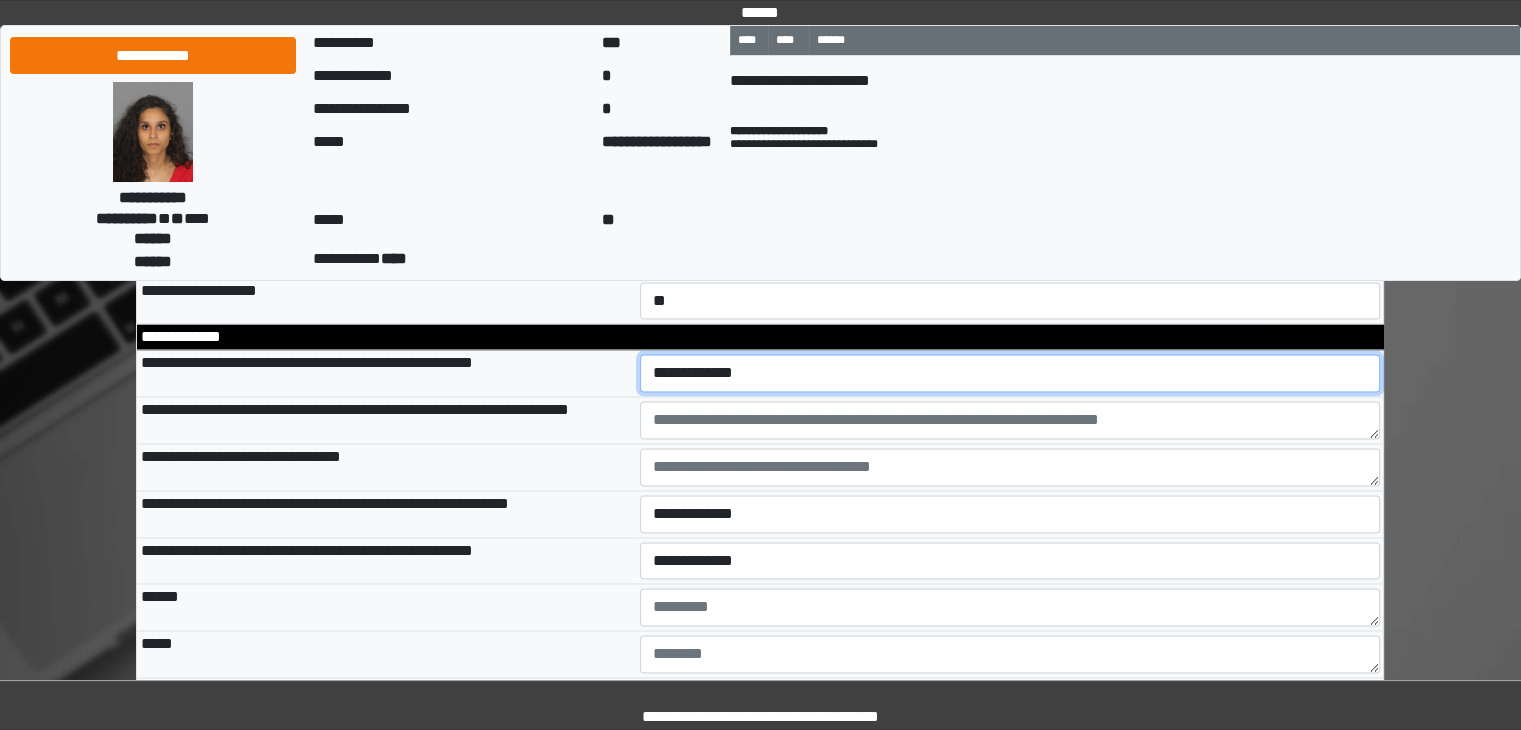click on "**********" at bounding box center [1010, 373] 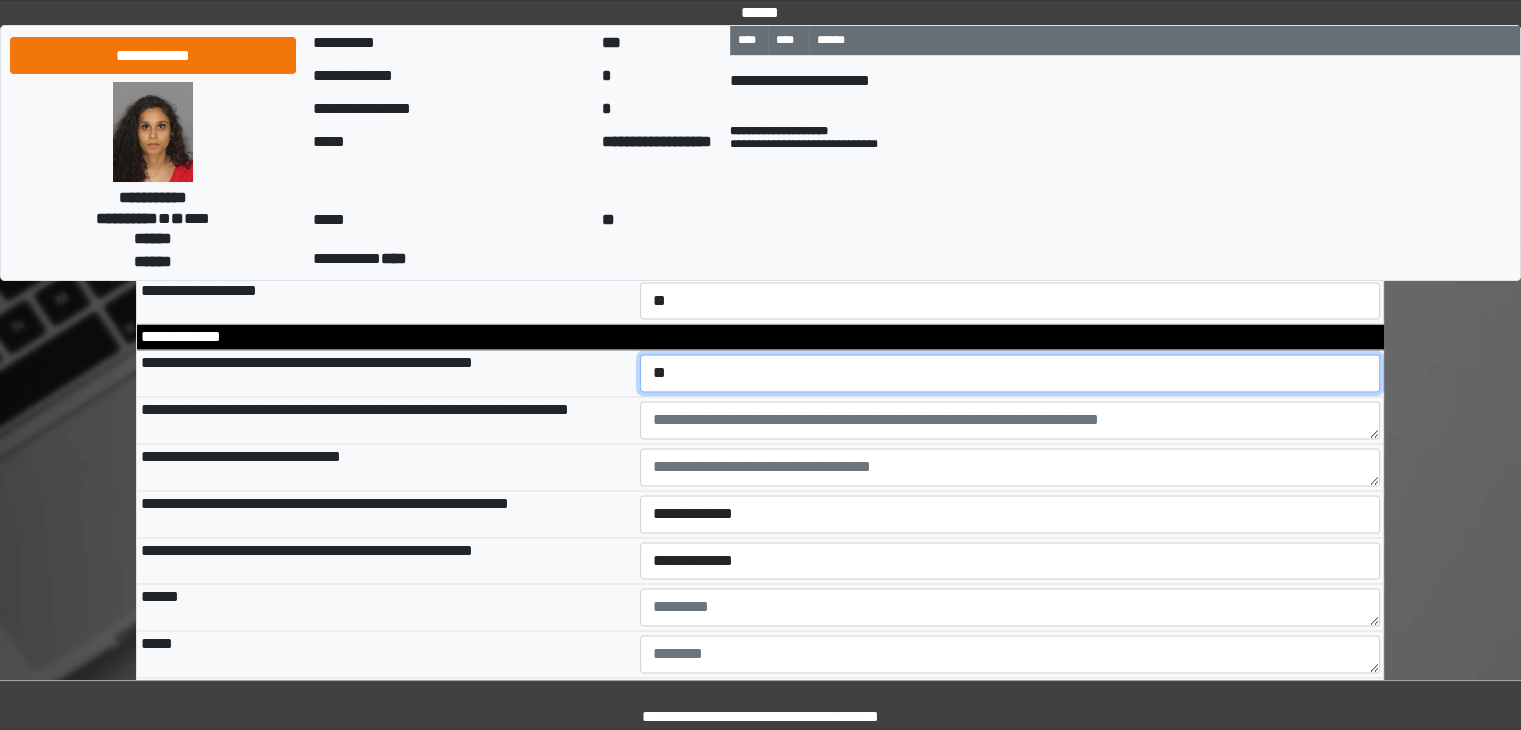 click on "**********" at bounding box center (1010, 373) 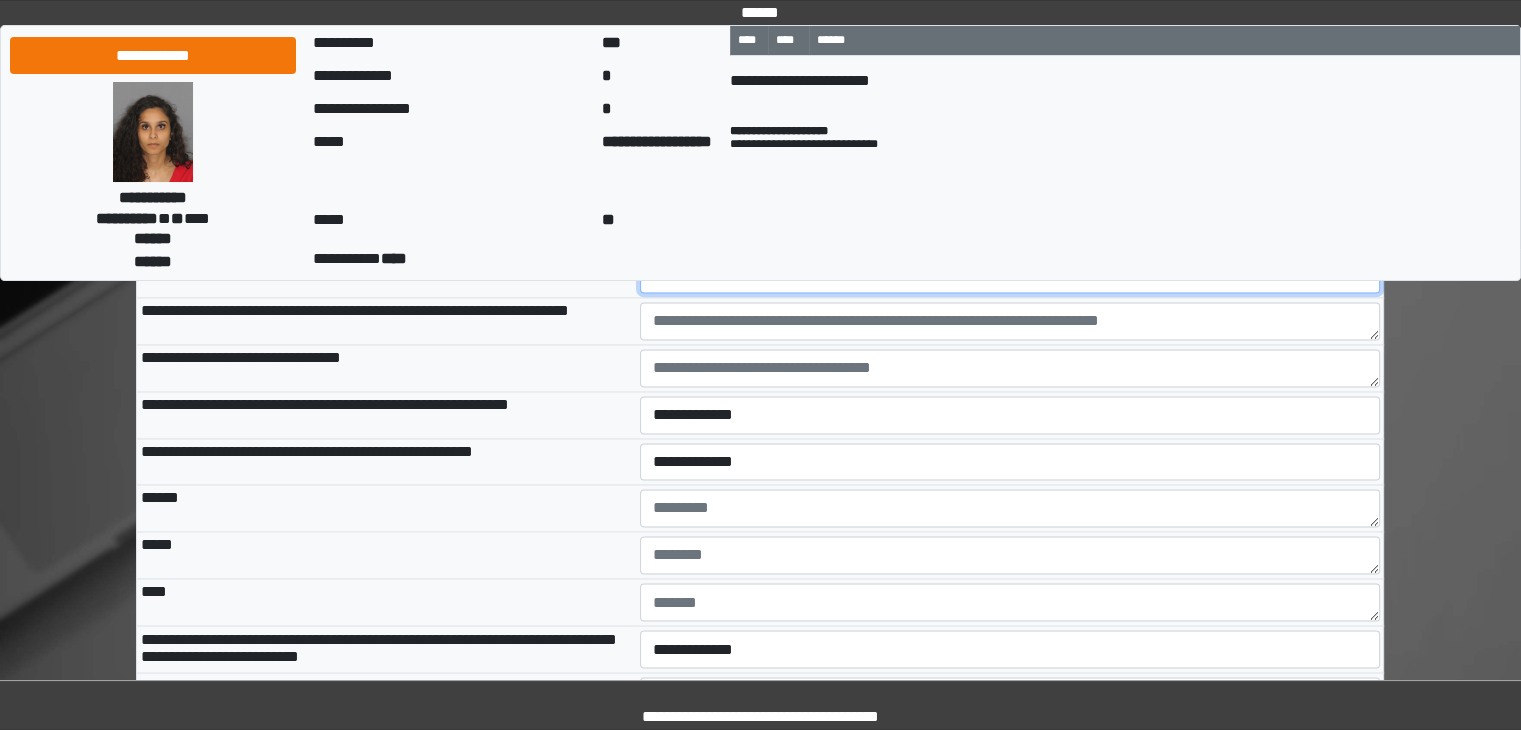 scroll, scrollTop: 10800, scrollLeft: 0, axis: vertical 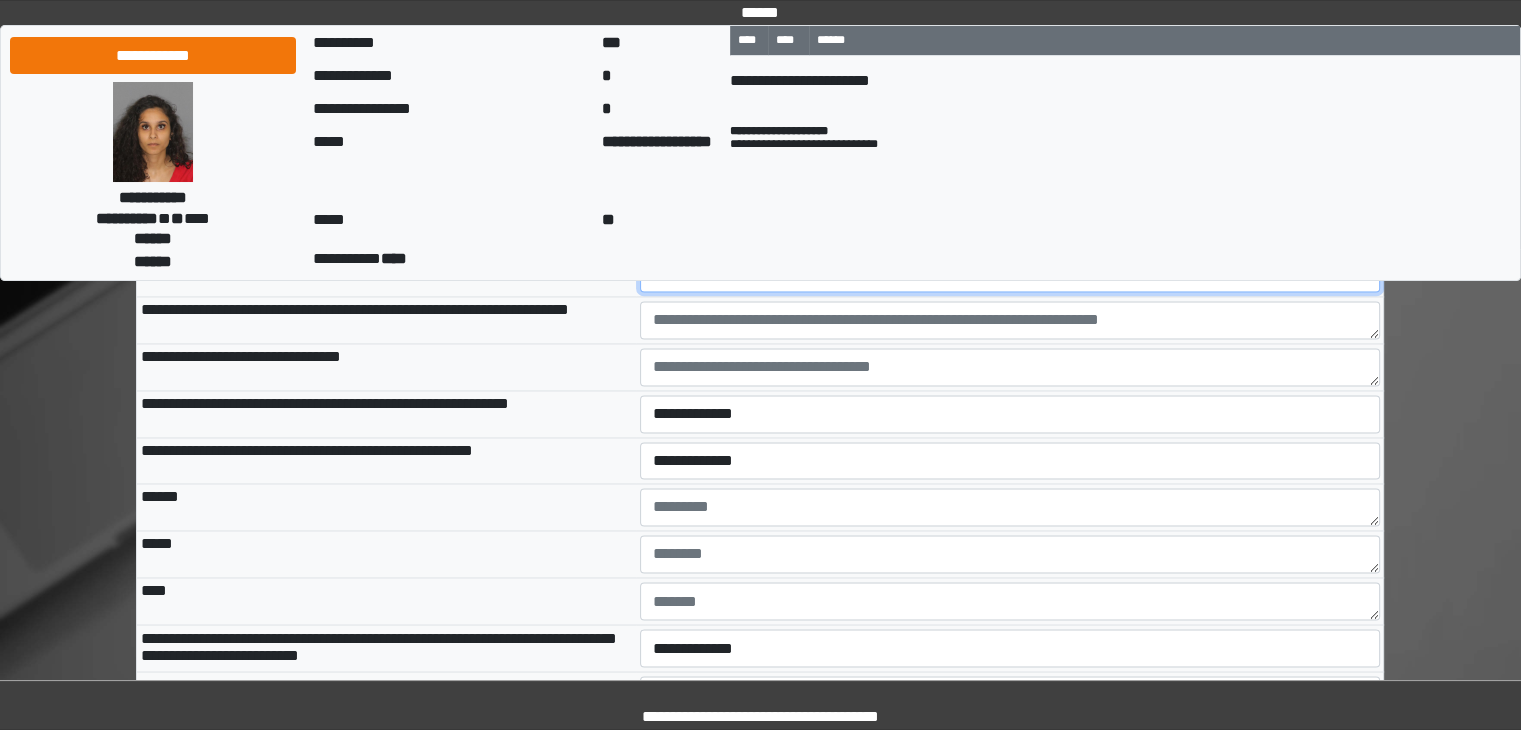 click on "**********" at bounding box center [1010, 273] 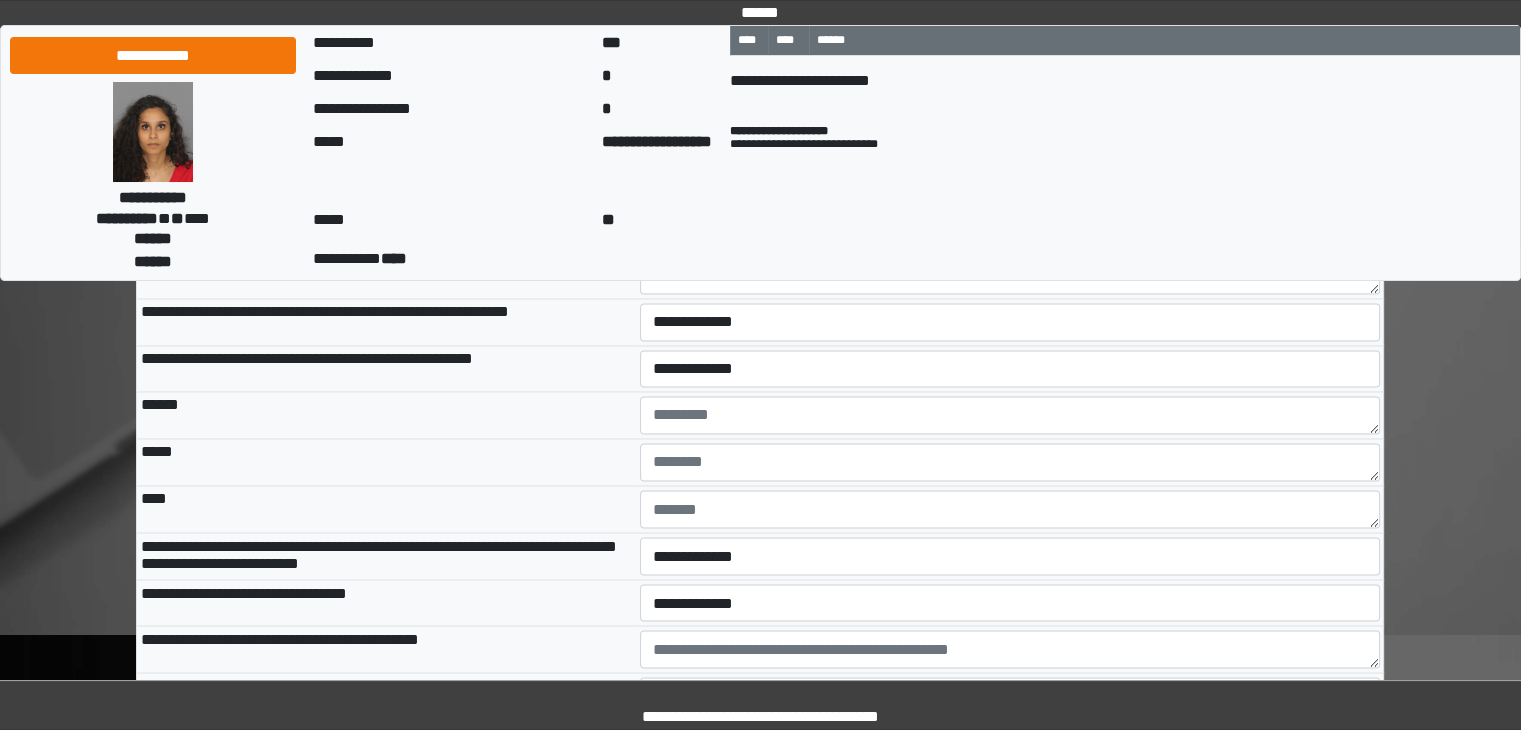 scroll, scrollTop: 10900, scrollLeft: 0, axis: vertical 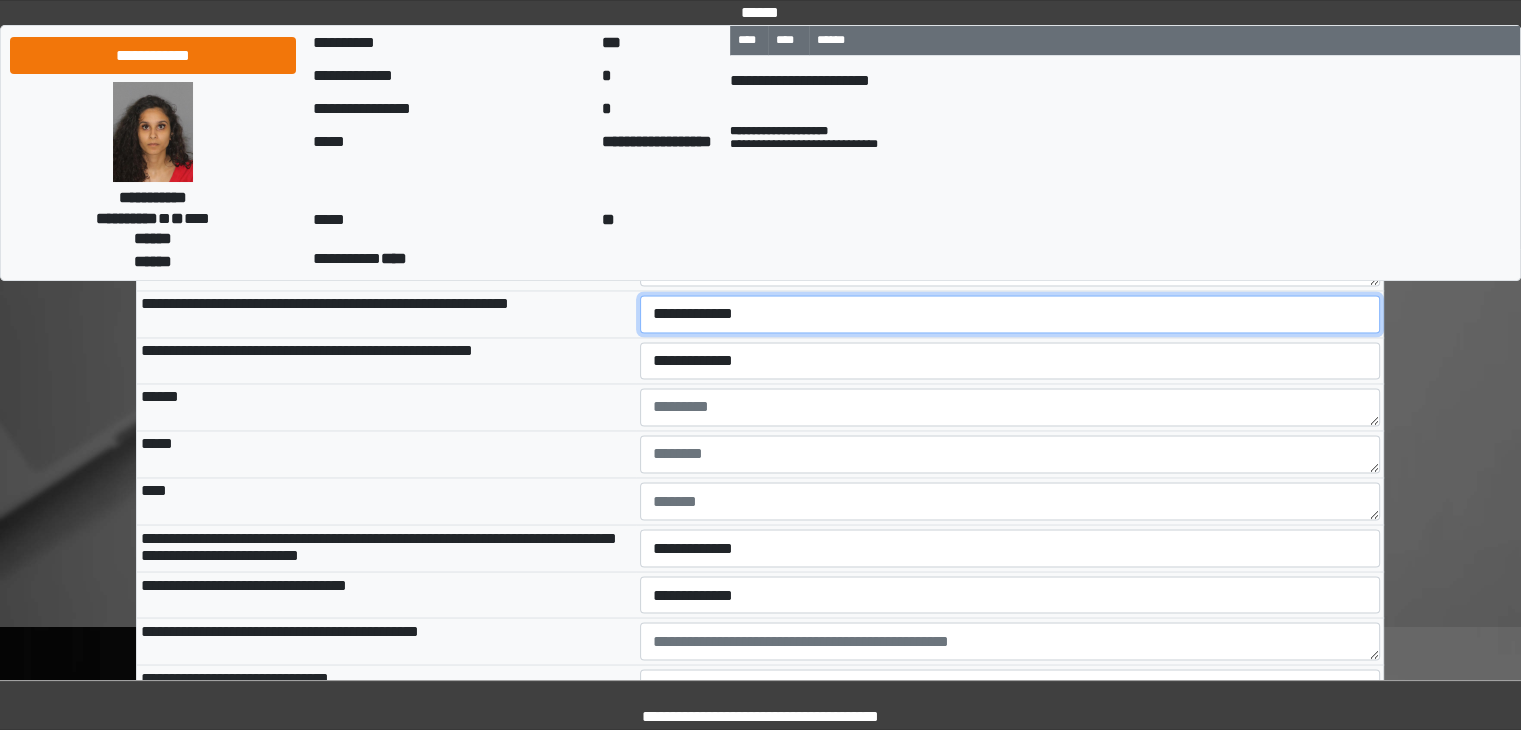 drag, startPoint x: 701, startPoint y: 401, endPoint x: 704, endPoint y: 421, distance: 20.22375 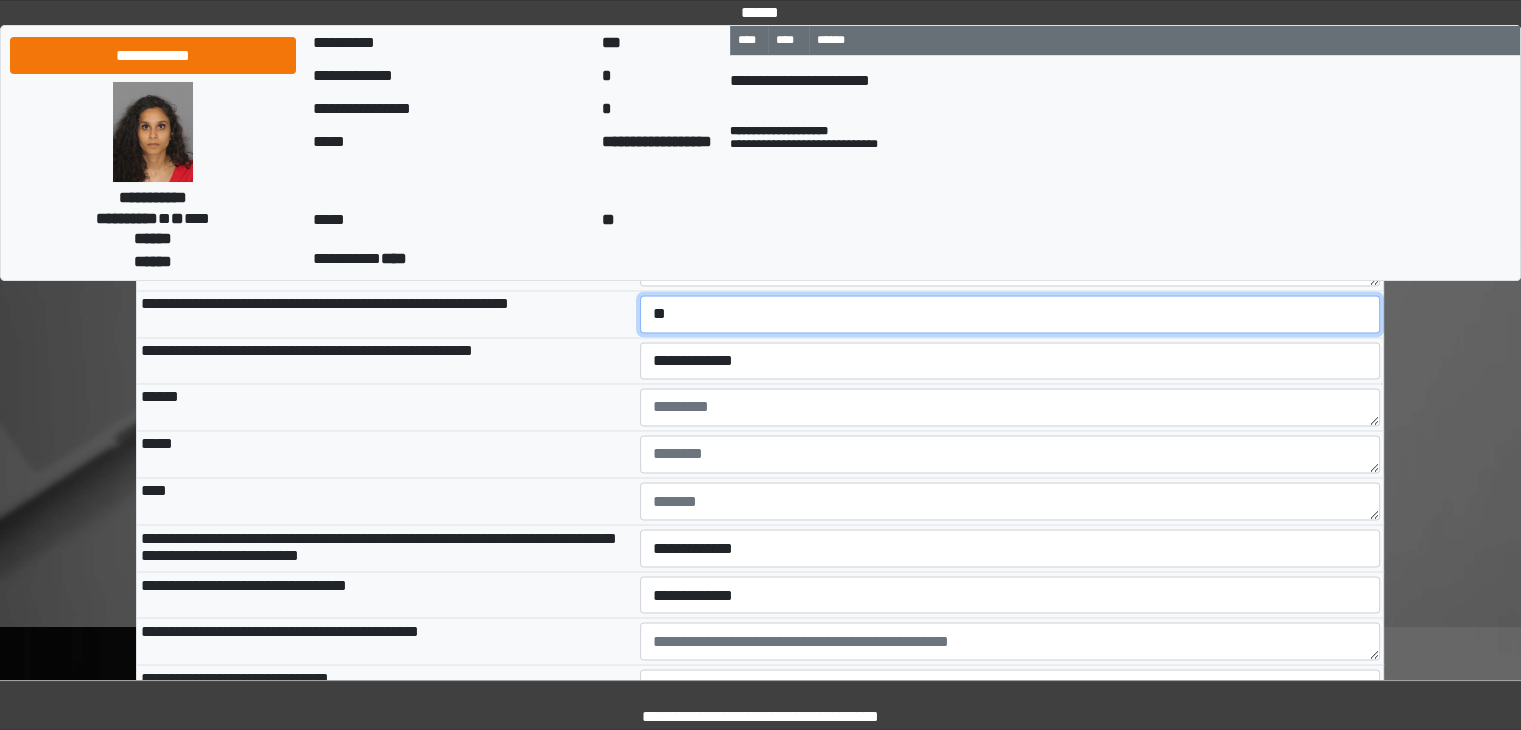 click on "**********" at bounding box center [1010, 314] 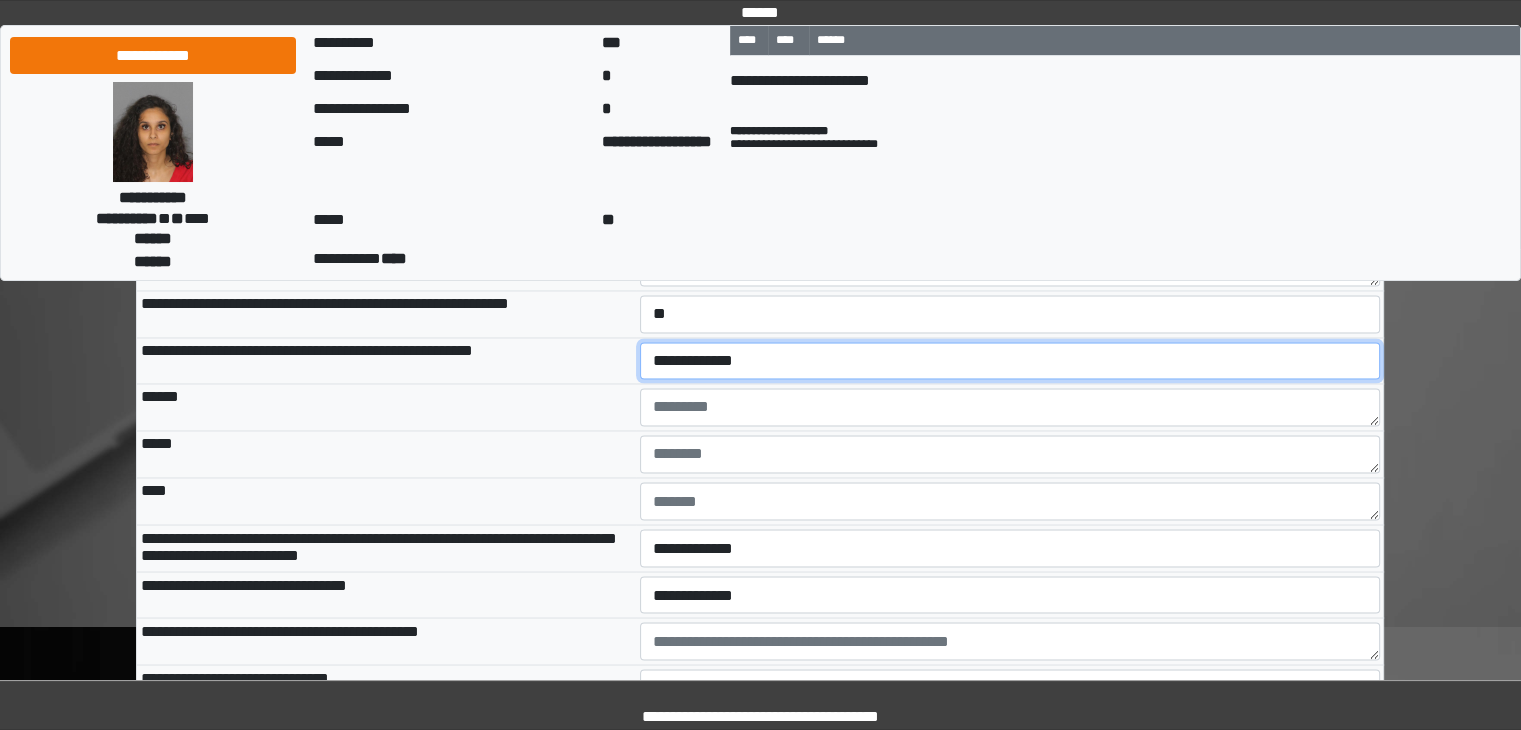 click on "**********" at bounding box center (1010, 361) 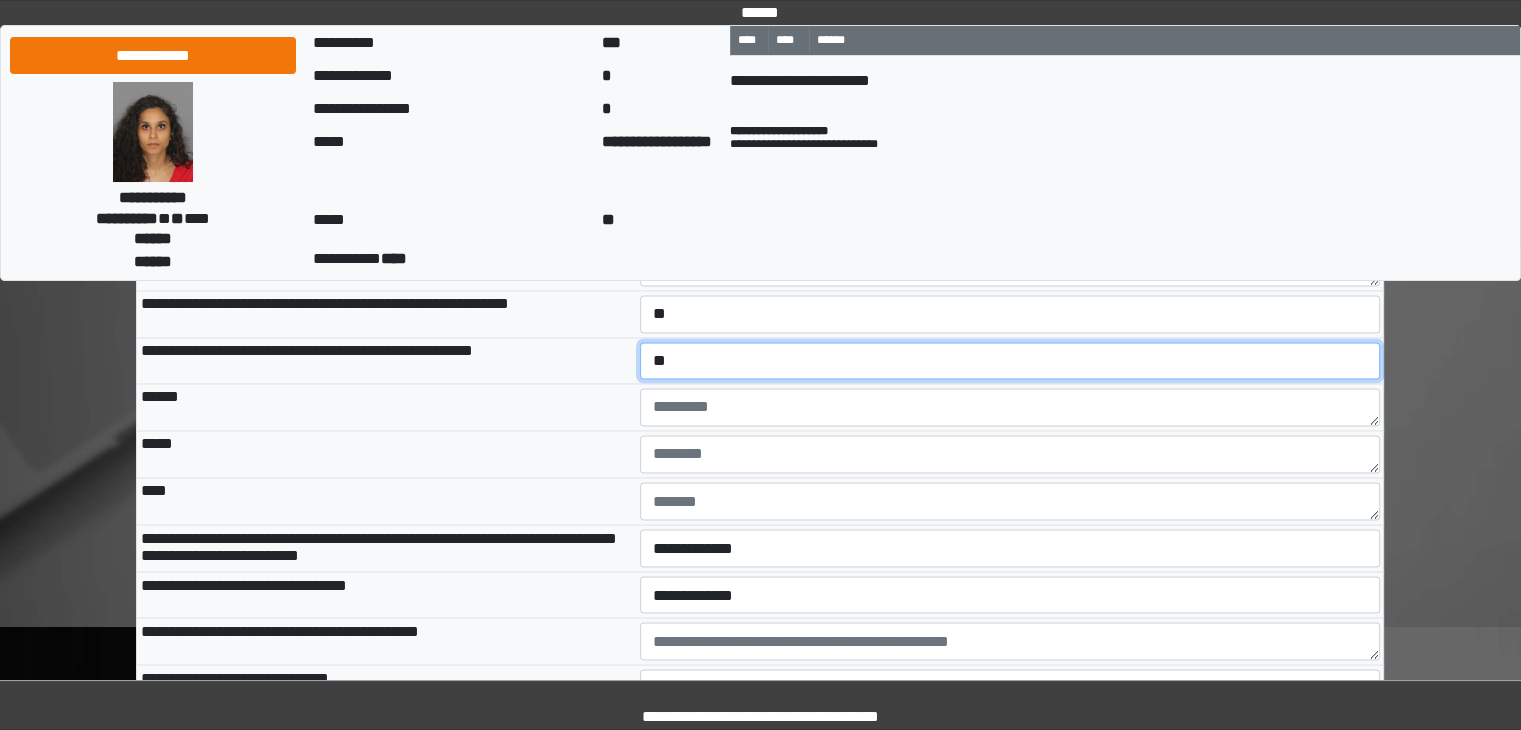 click on "**********" at bounding box center [1010, 361] 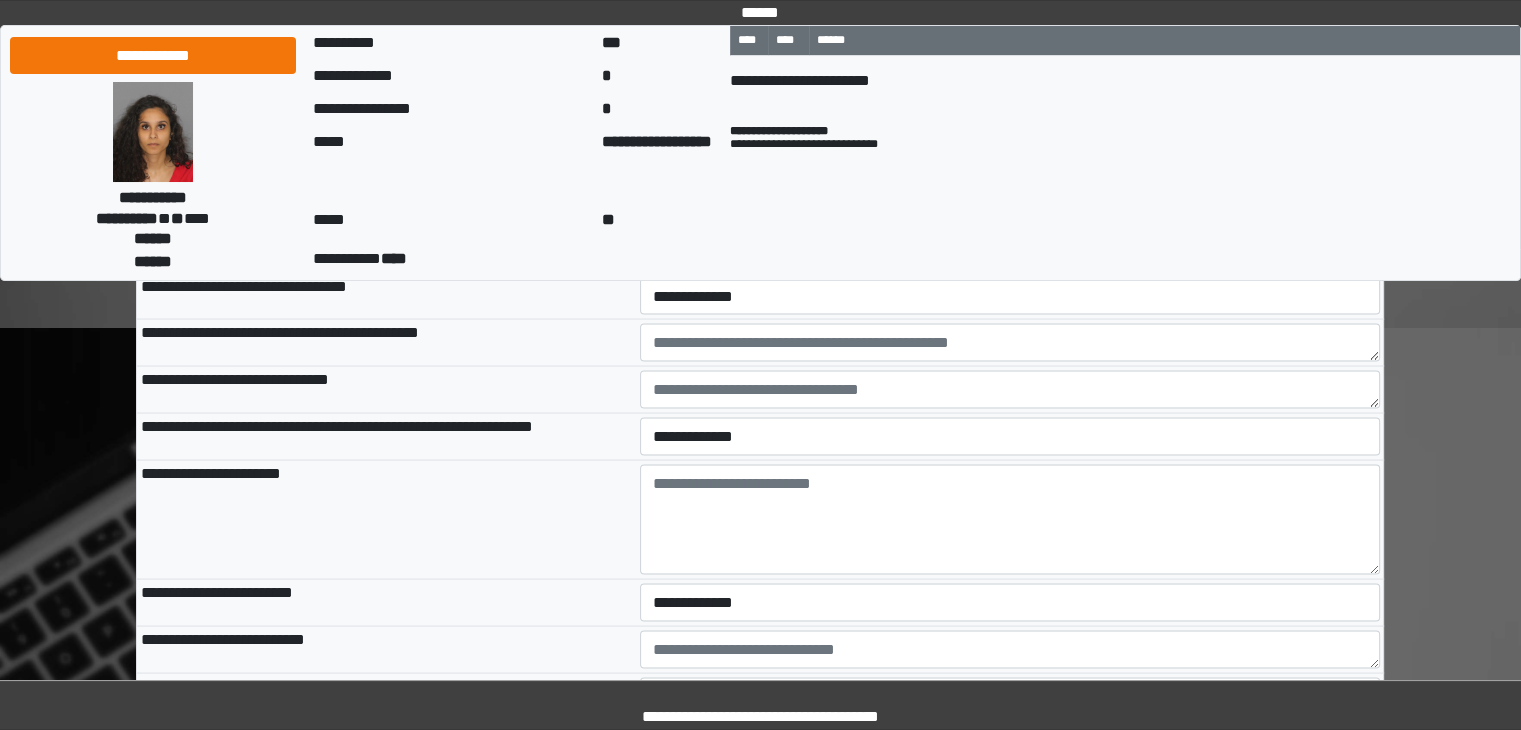 scroll, scrollTop: 11200, scrollLeft: 0, axis: vertical 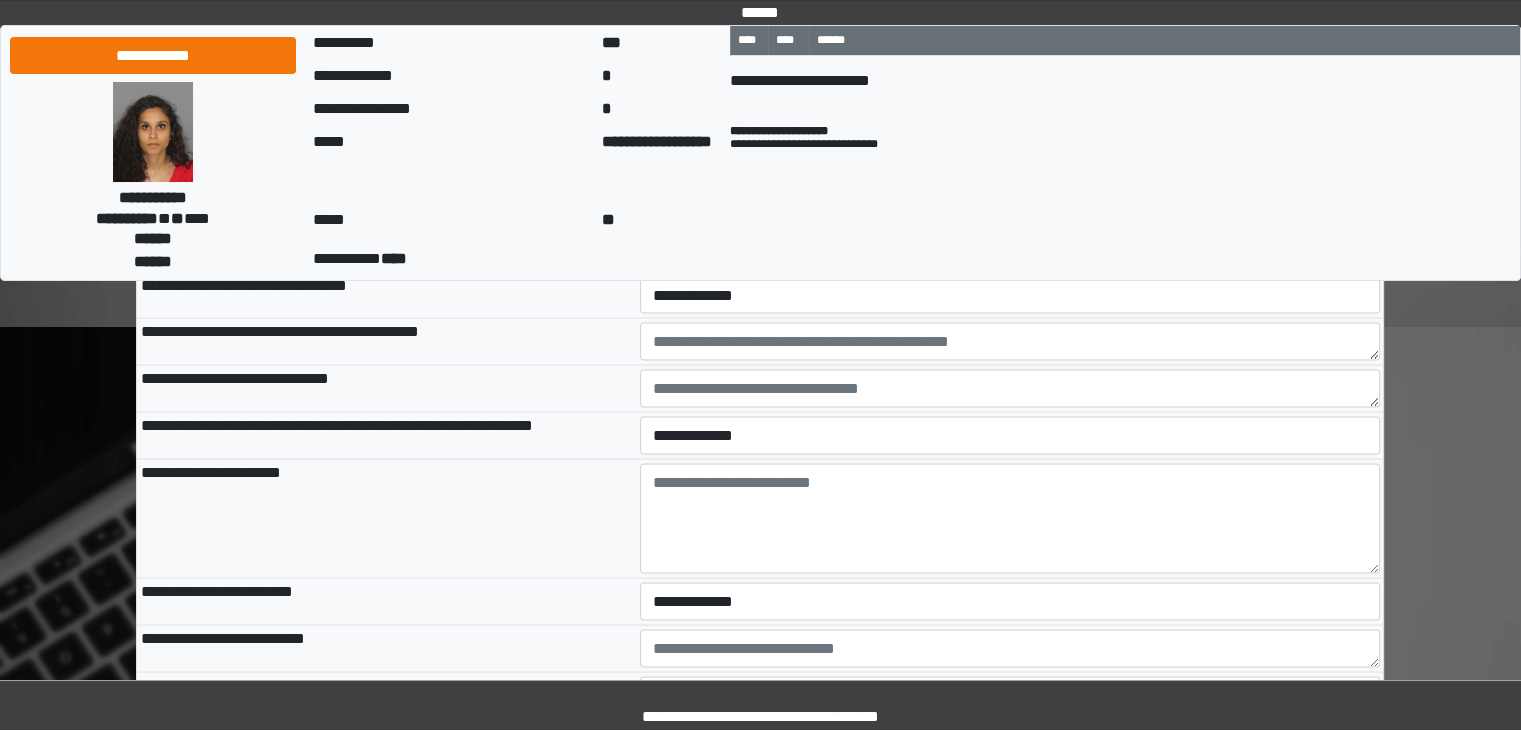click on "**********" at bounding box center (1010, 248) 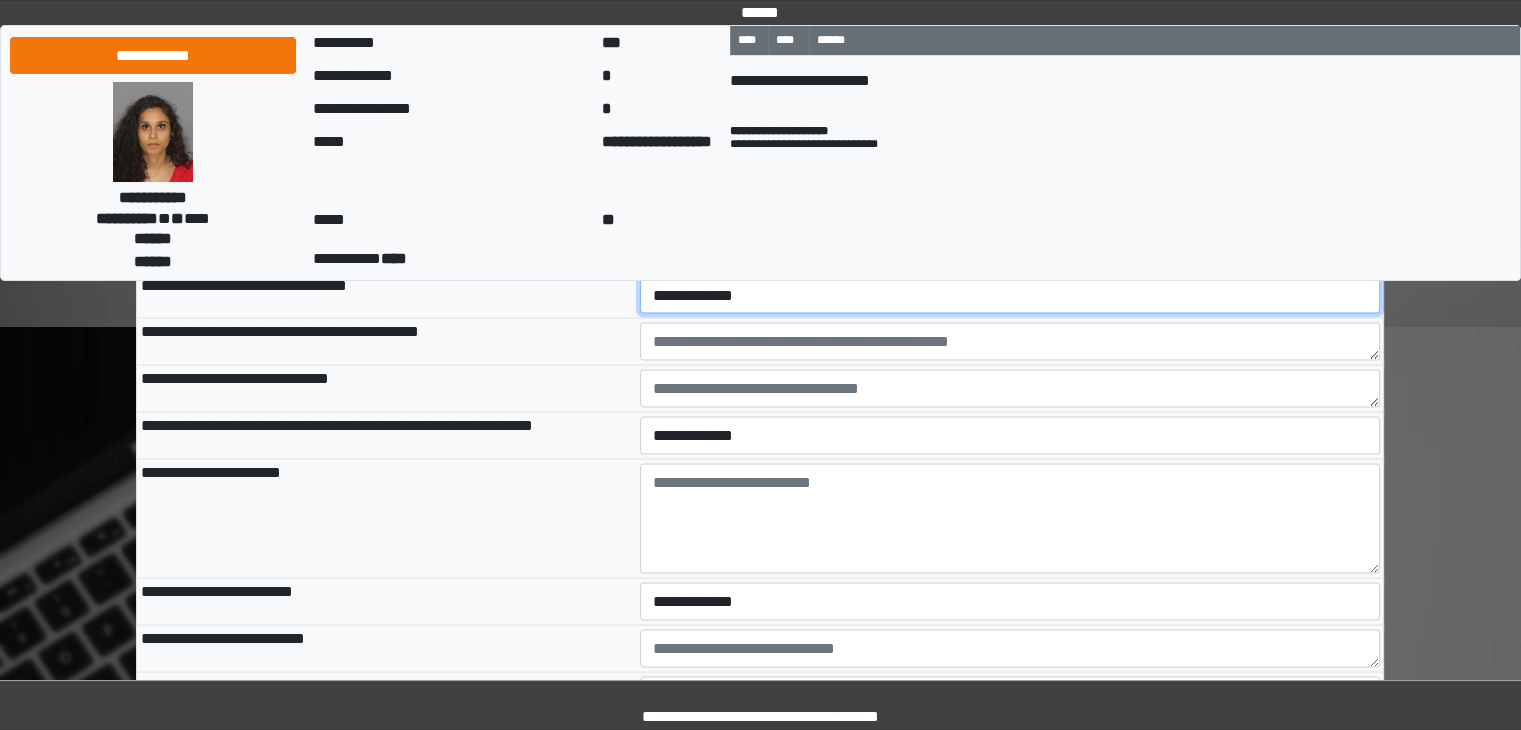 click on "**********" at bounding box center (1010, 295) 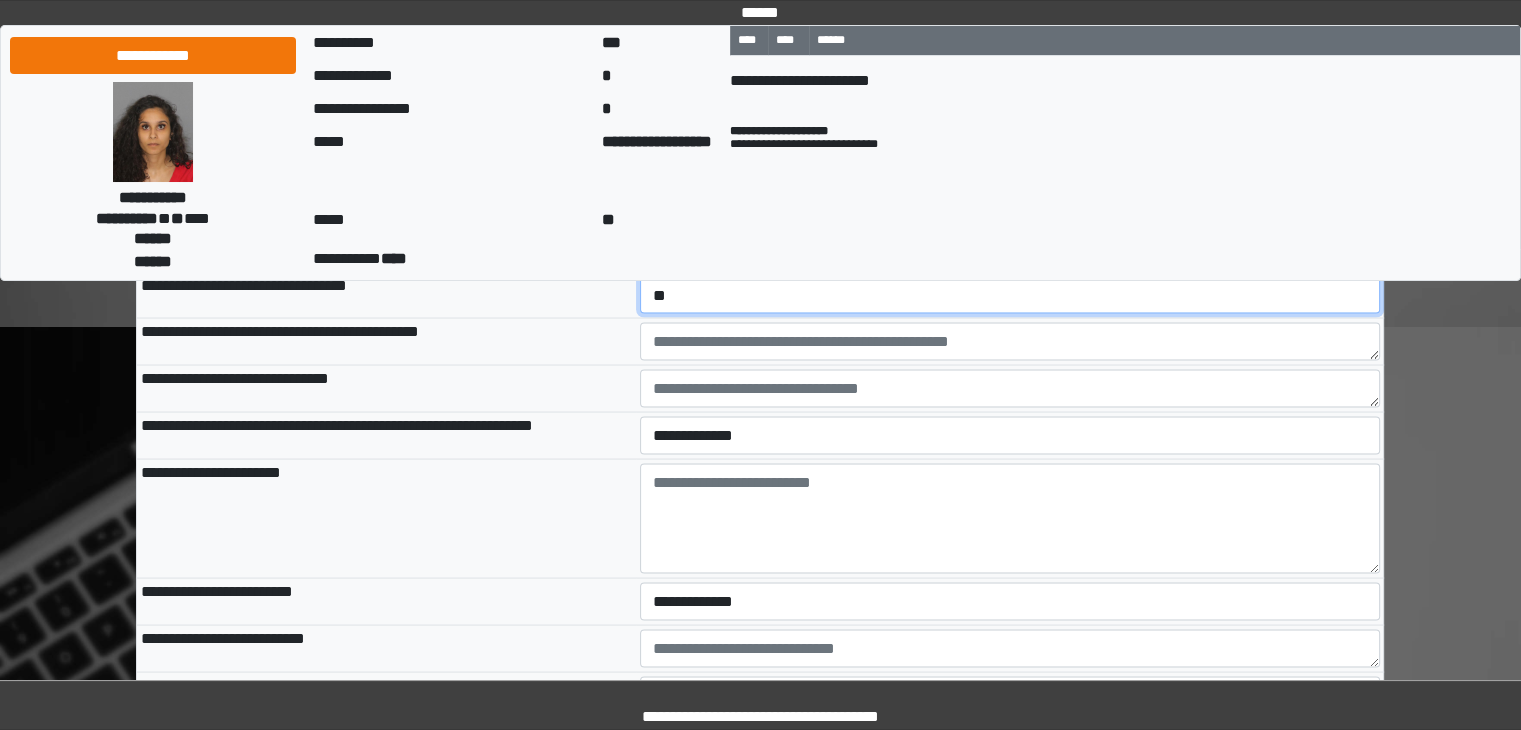 click on "**********" at bounding box center (1010, 295) 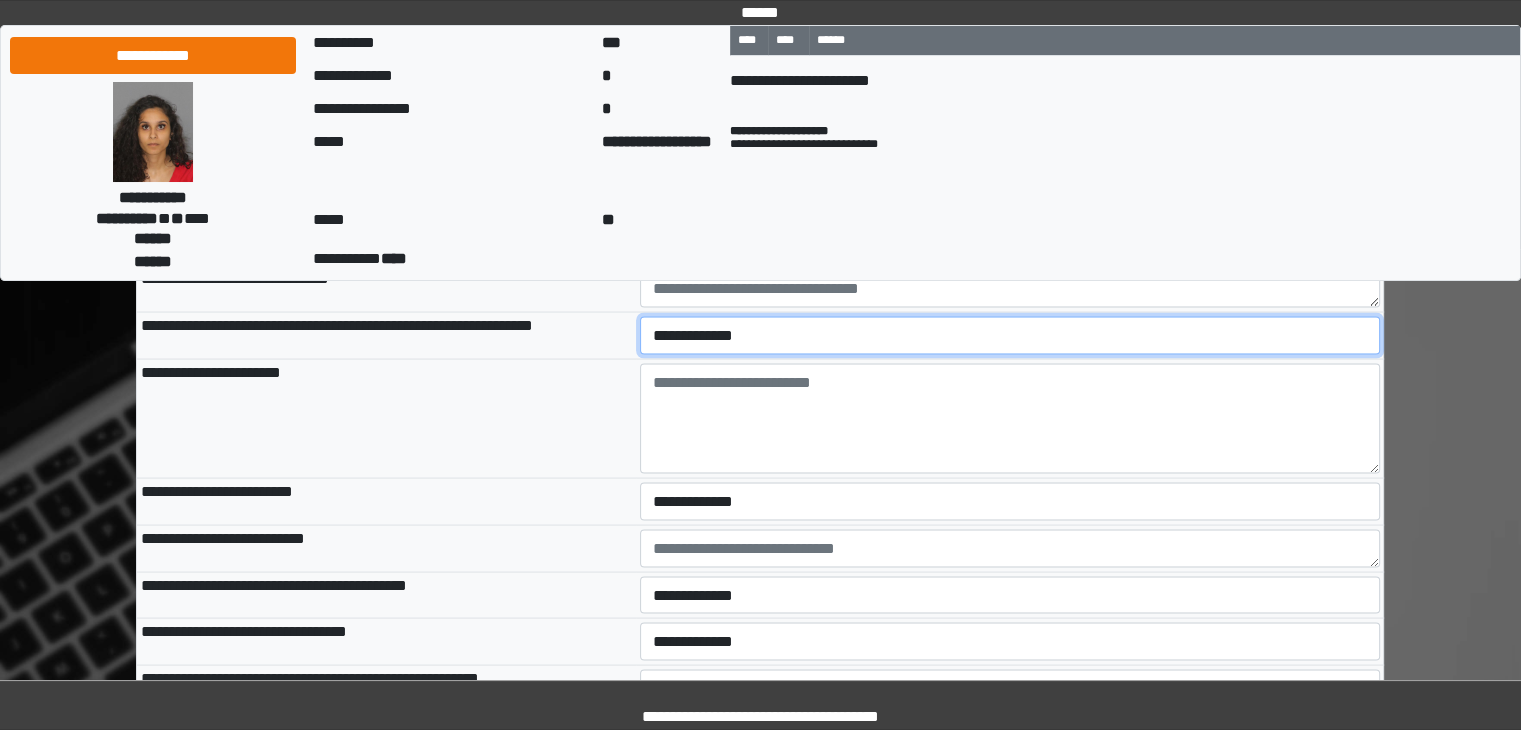 click on "**********" at bounding box center [1010, 335] 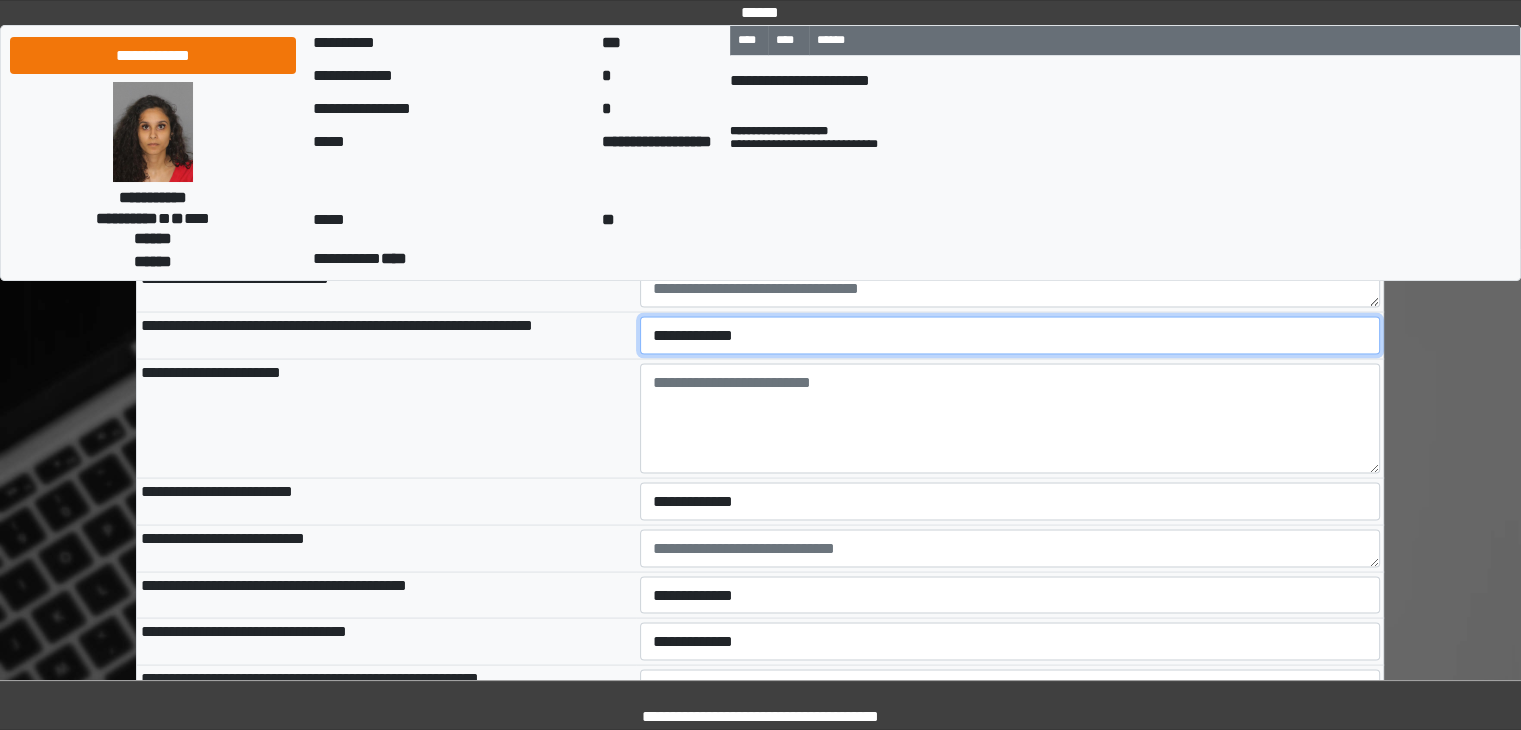 select on "*" 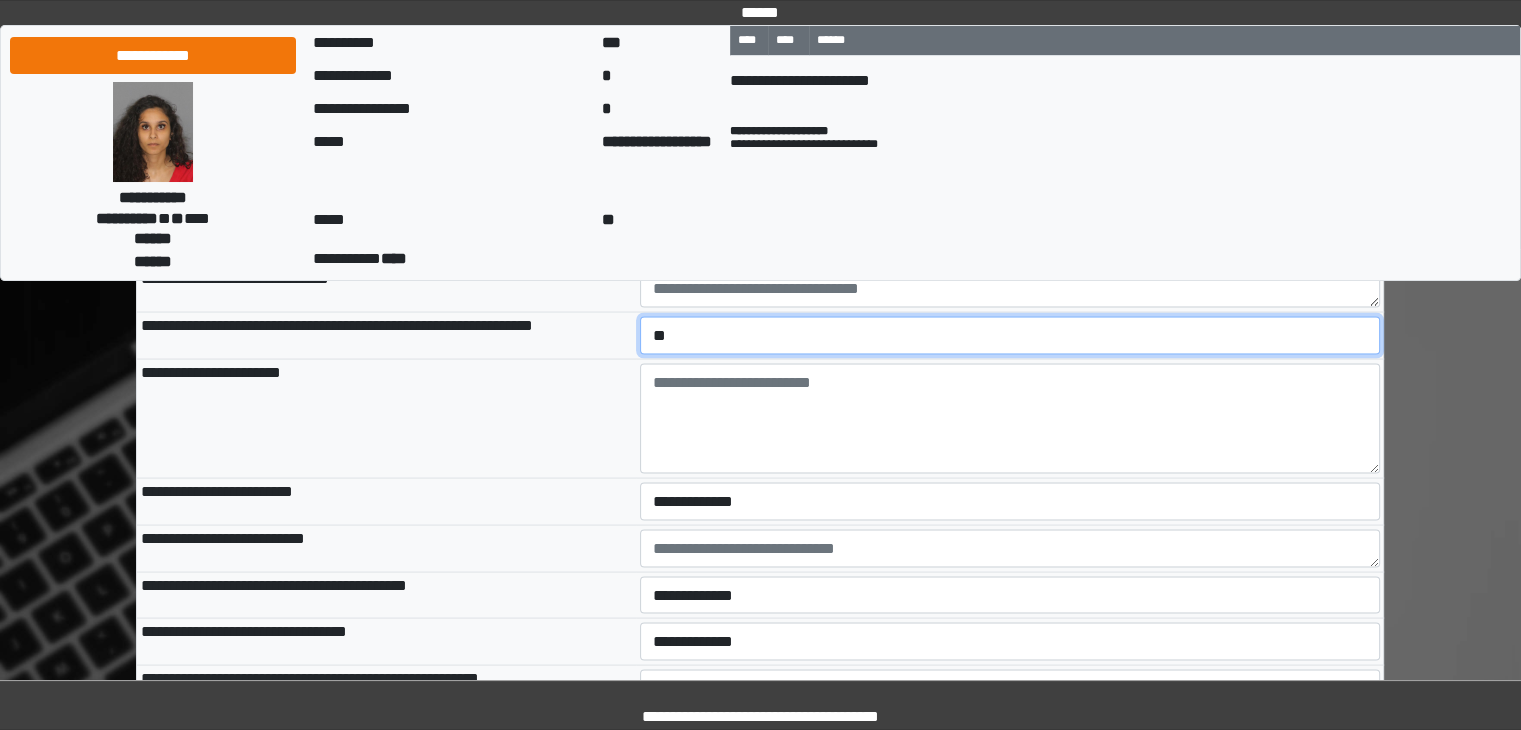 click on "**********" at bounding box center [1010, 335] 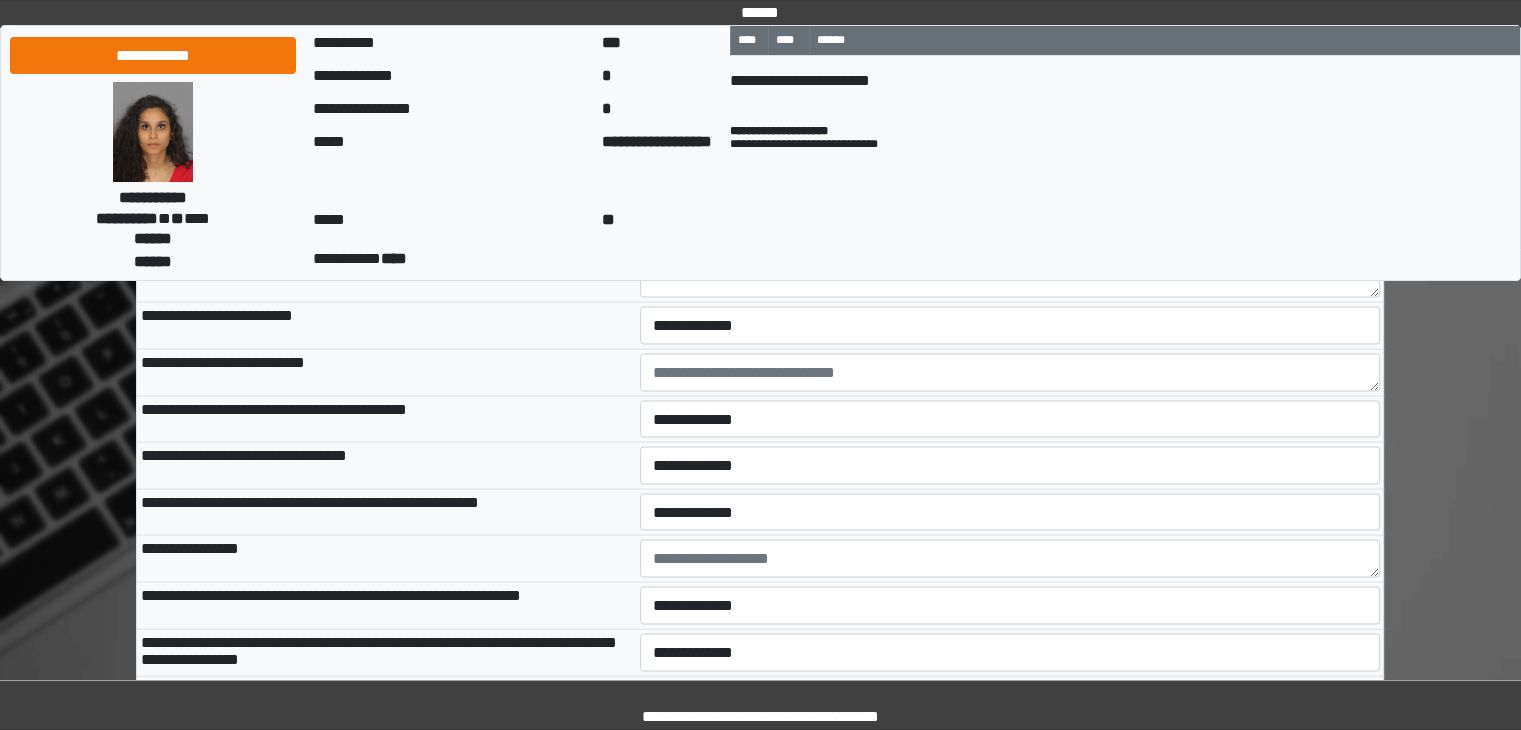 scroll, scrollTop: 11500, scrollLeft: 0, axis: vertical 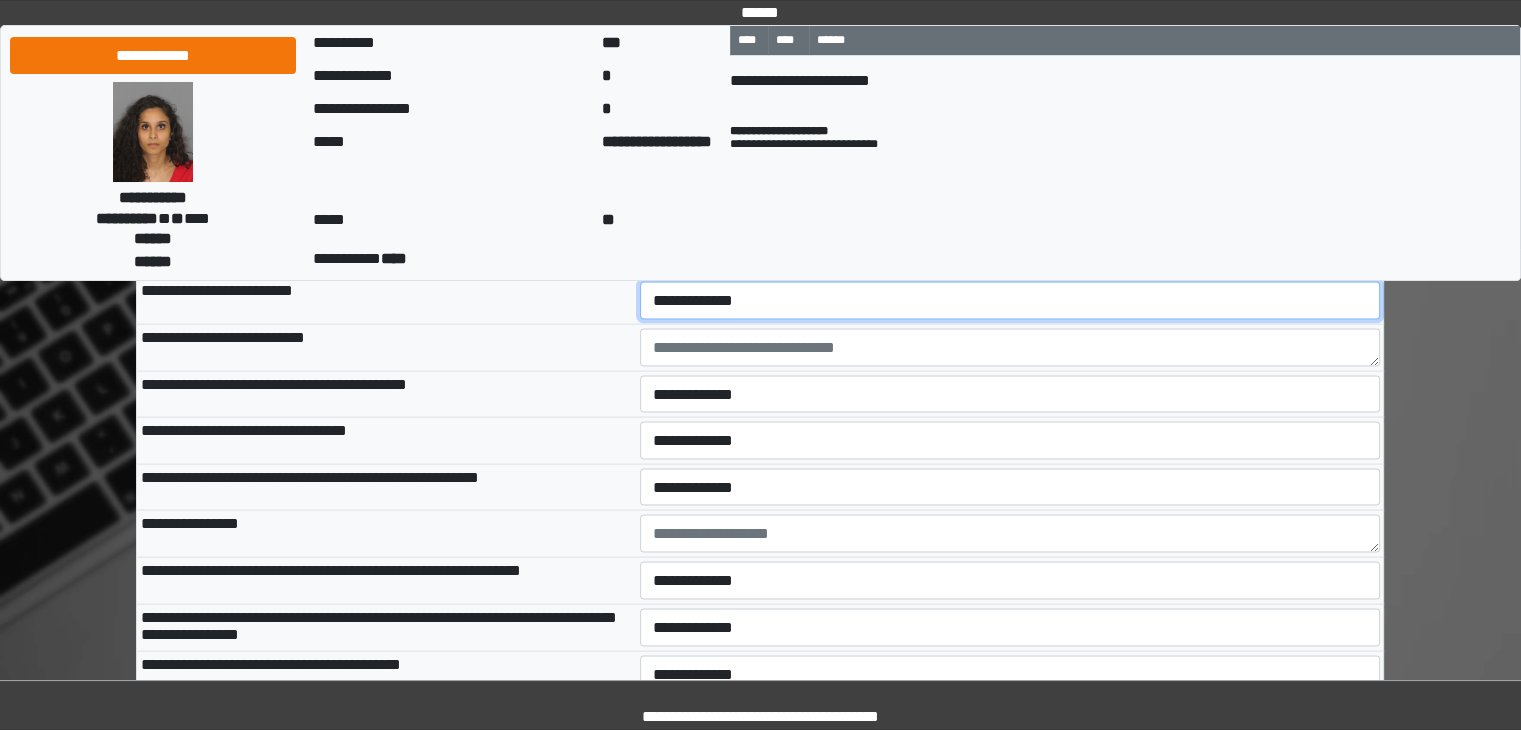 click on "**********" at bounding box center (1010, 301) 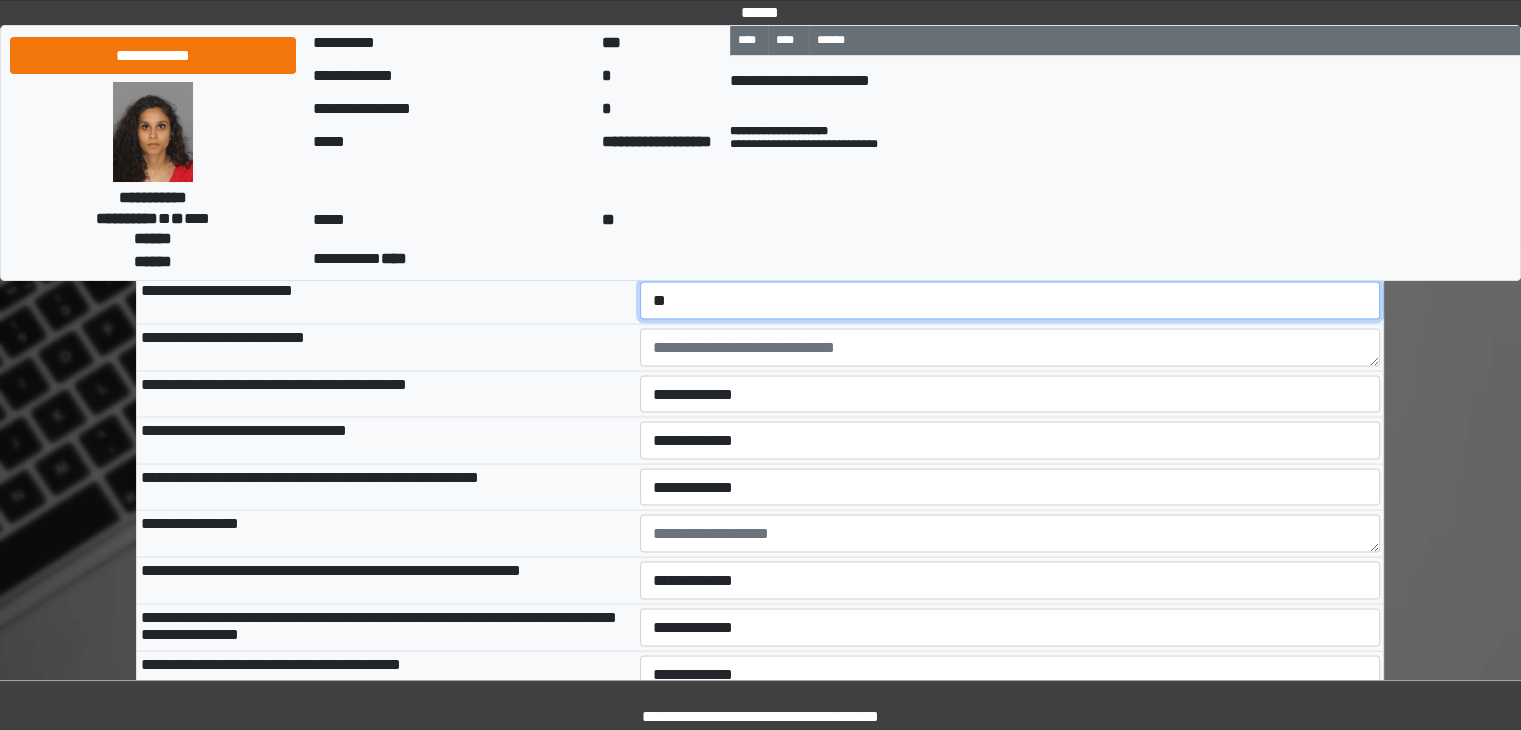 click on "**********" at bounding box center [1010, 301] 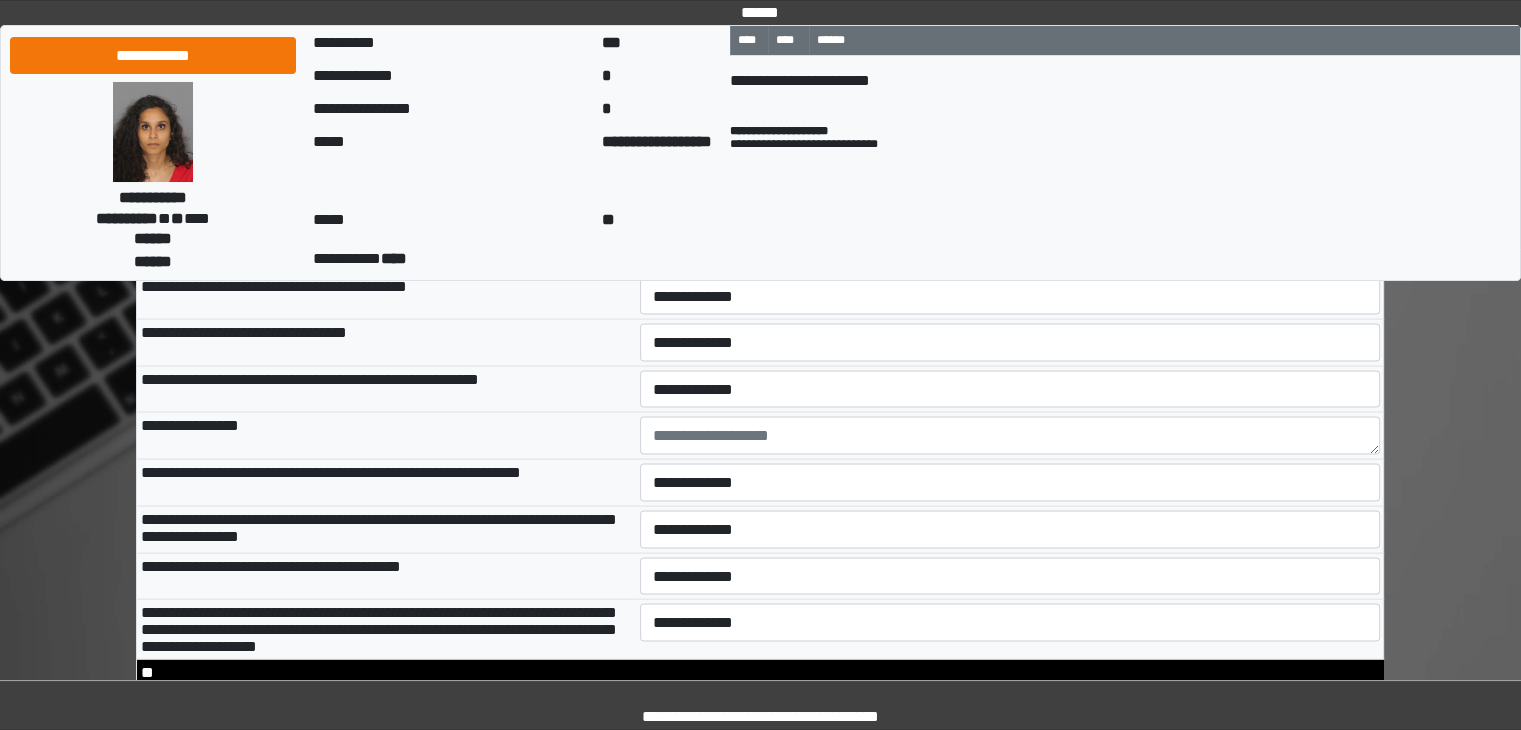 scroll, scrollTop: 11600, scrollLeft: 0, axis: vertical 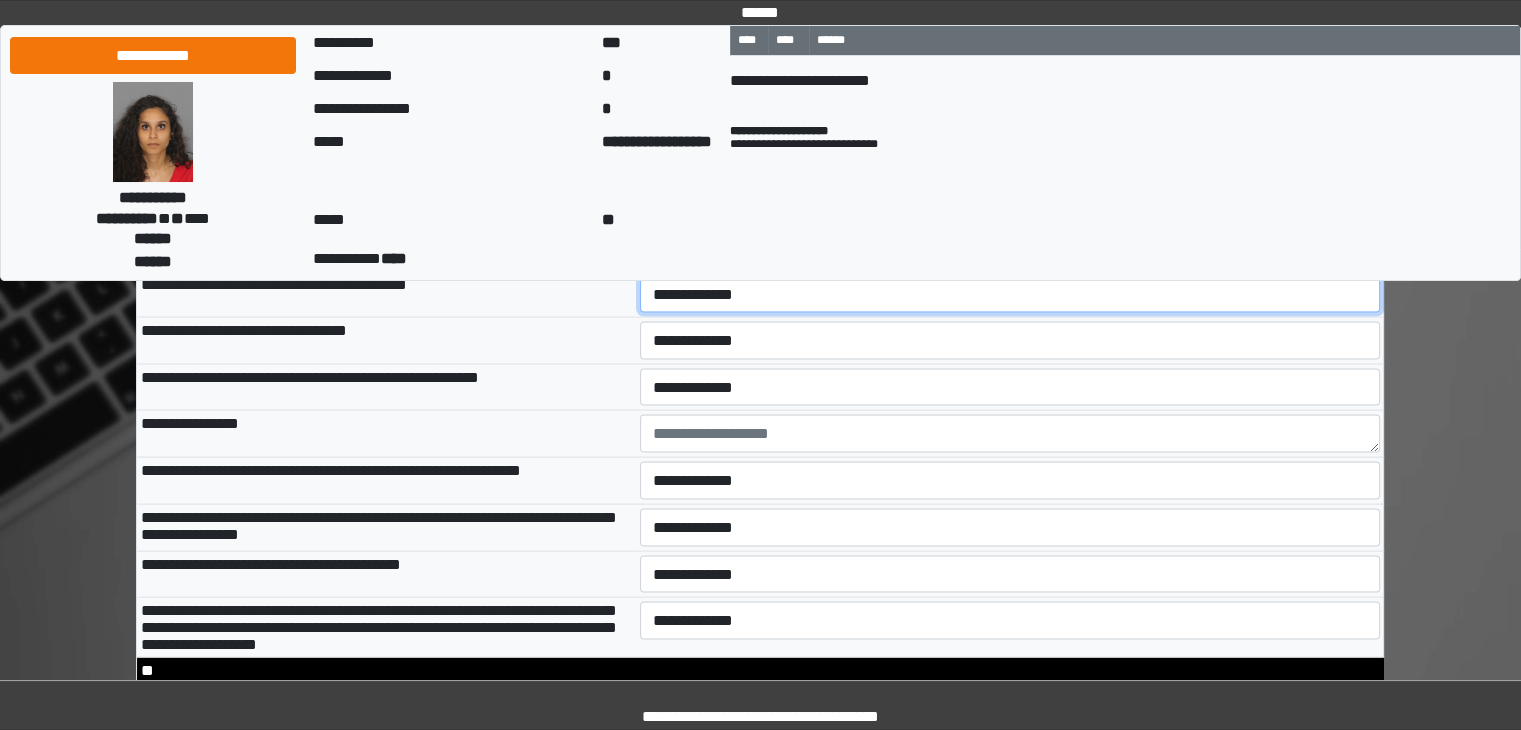 drag, startPoint x: 680, startPoint y: 387, endPoint x: 681, endPoint y: 397, distance: 10.049875 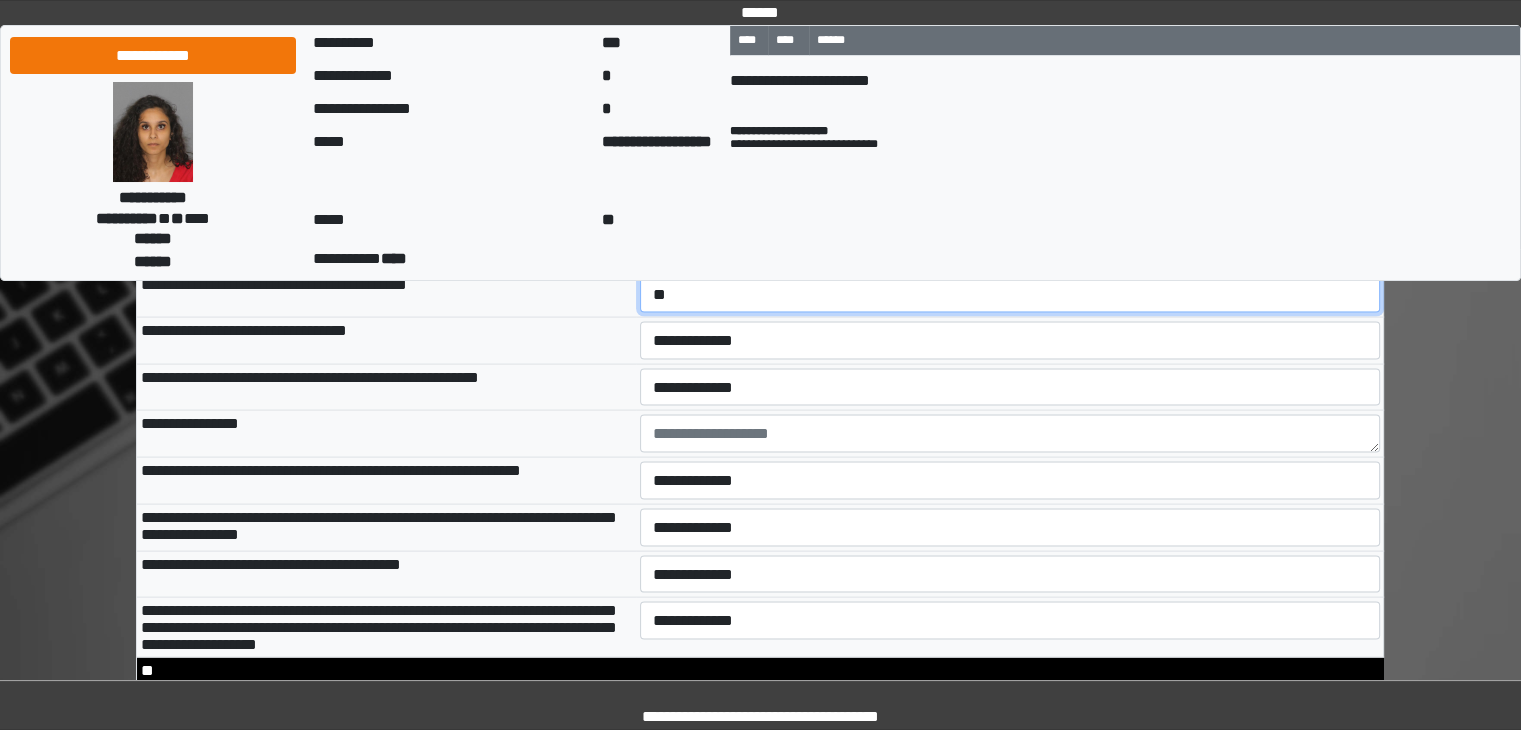 click on "**********" at bounding box center (1010, 295) 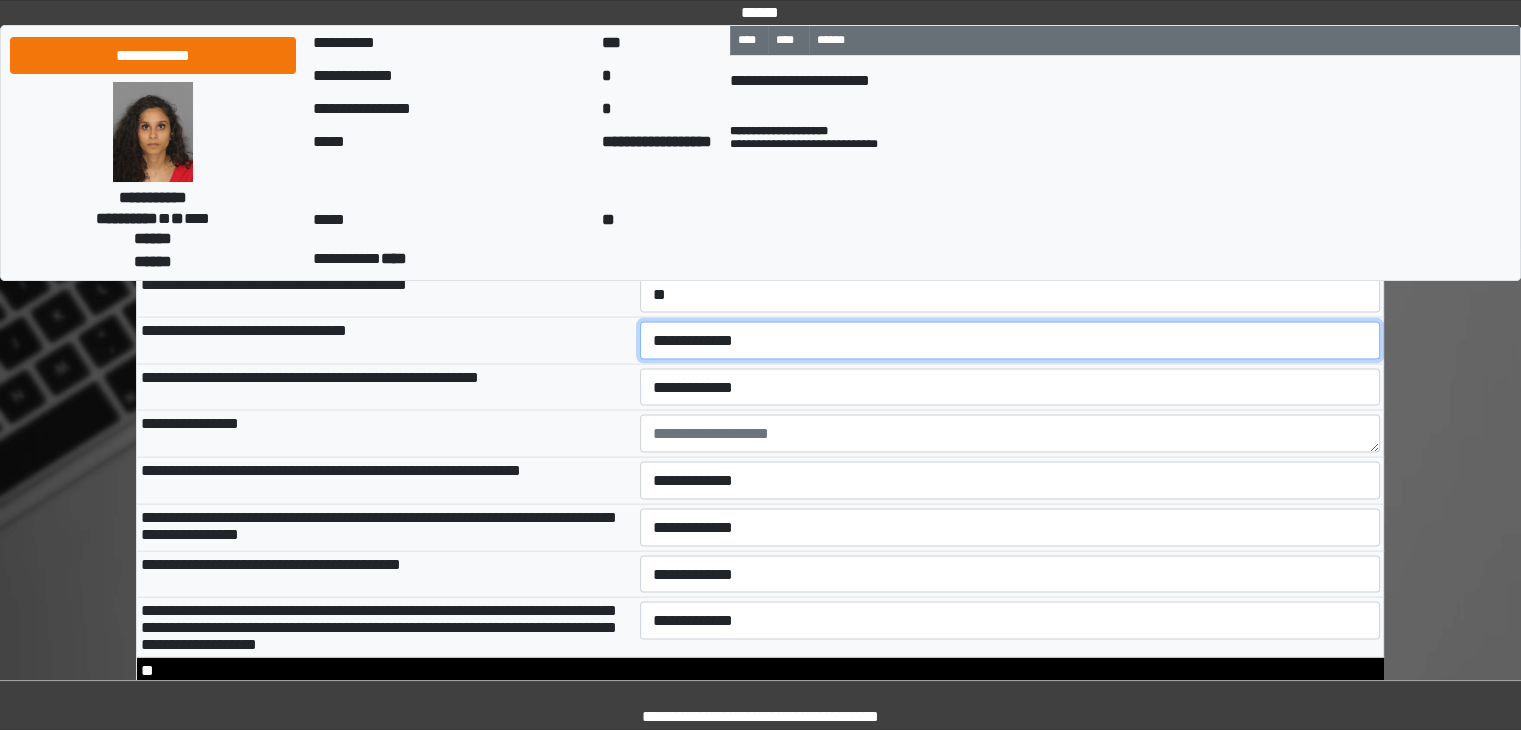 click on "**********" at bounding box center [1010, 341] 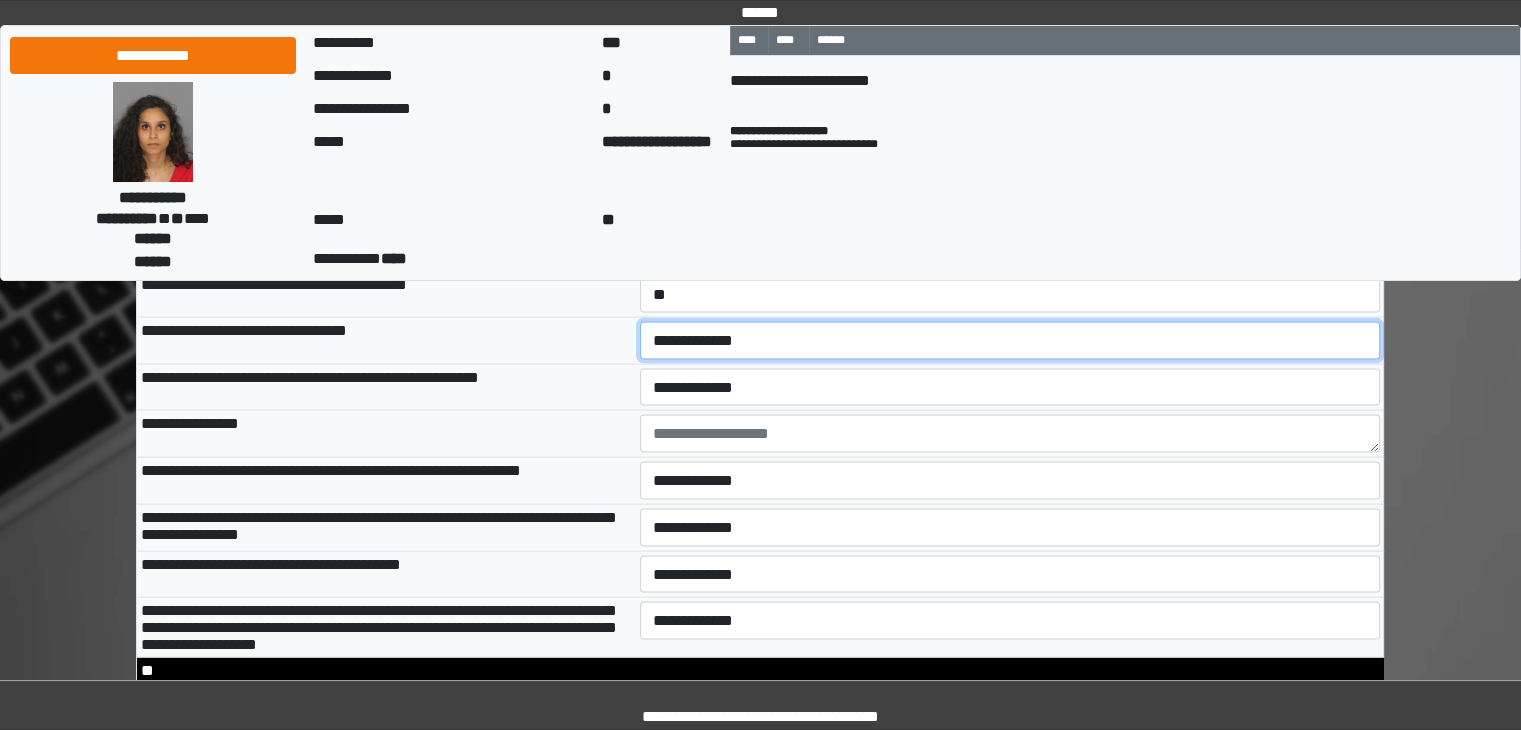 select on "*" 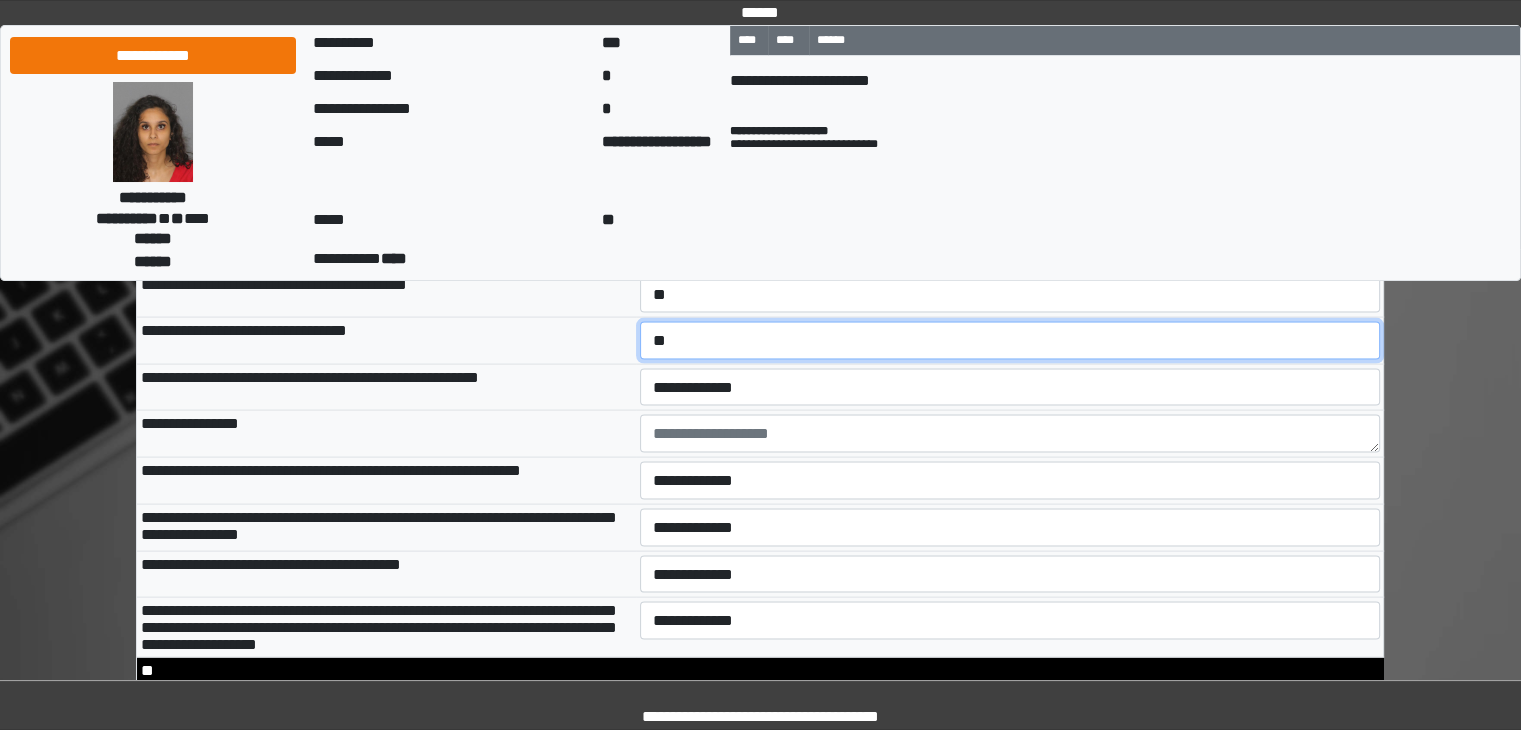 click on "**********" at bounding box center [1010, 341] 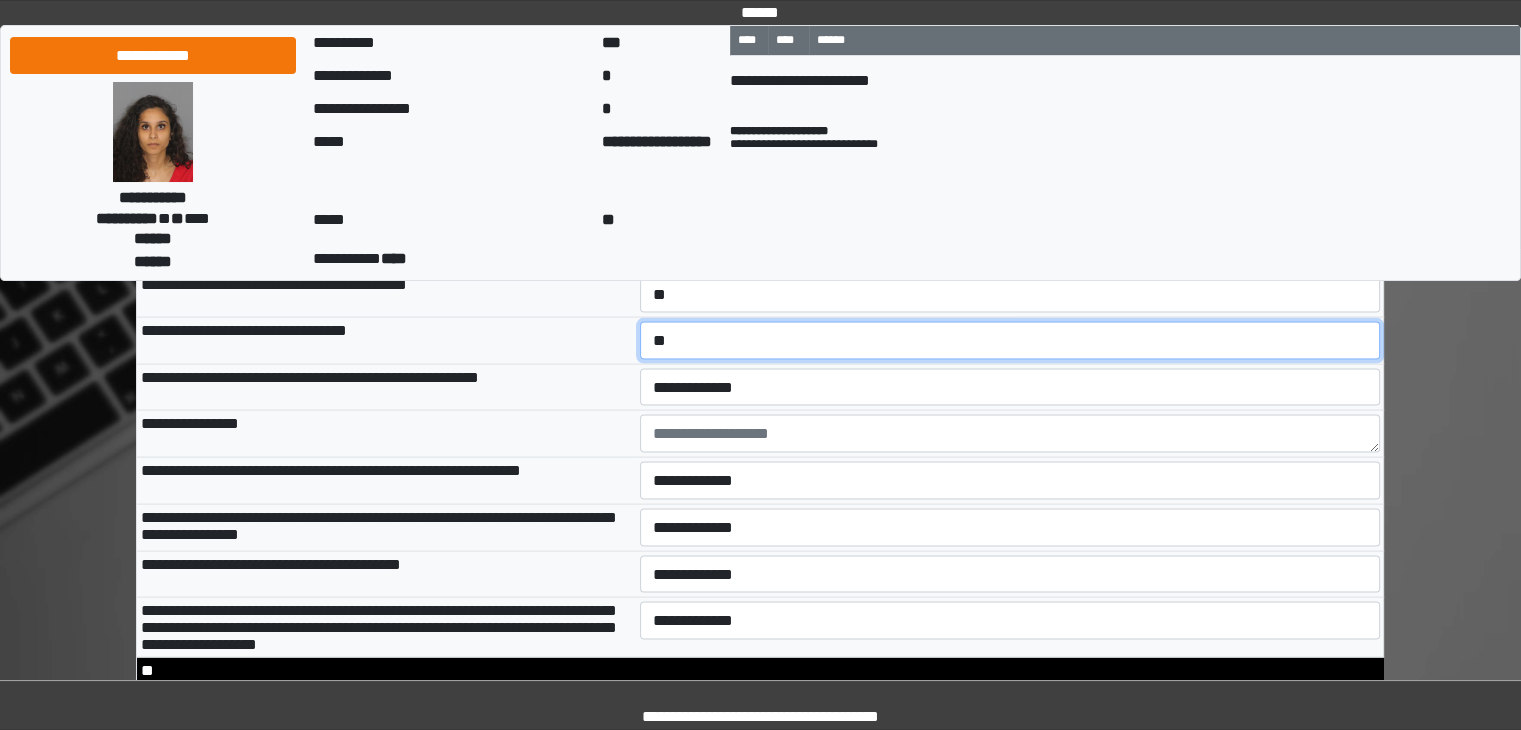 scroll, scrollTop: 11700, scrollLeft: 0, axis: vertical 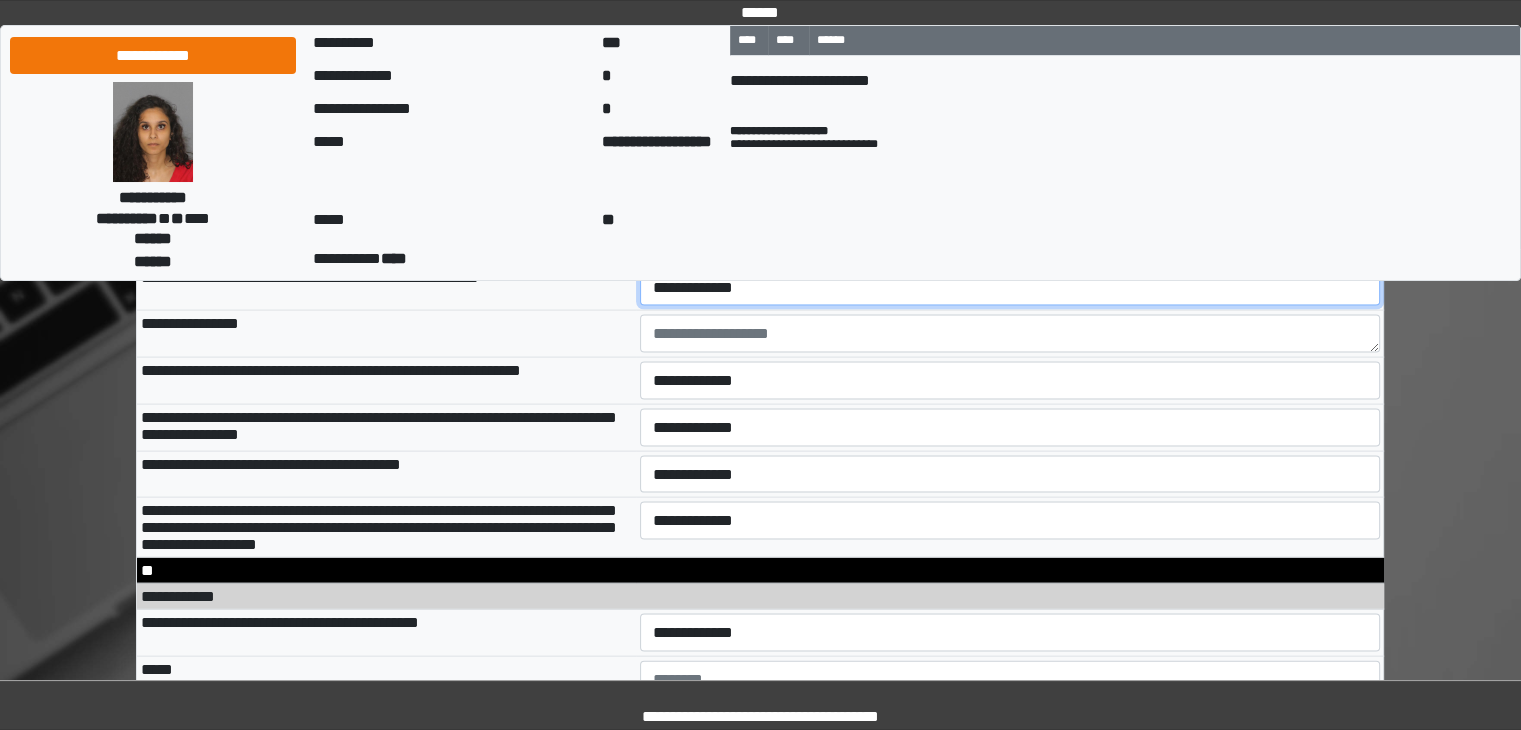 click on "**********" at bounding box center [1010, 288] 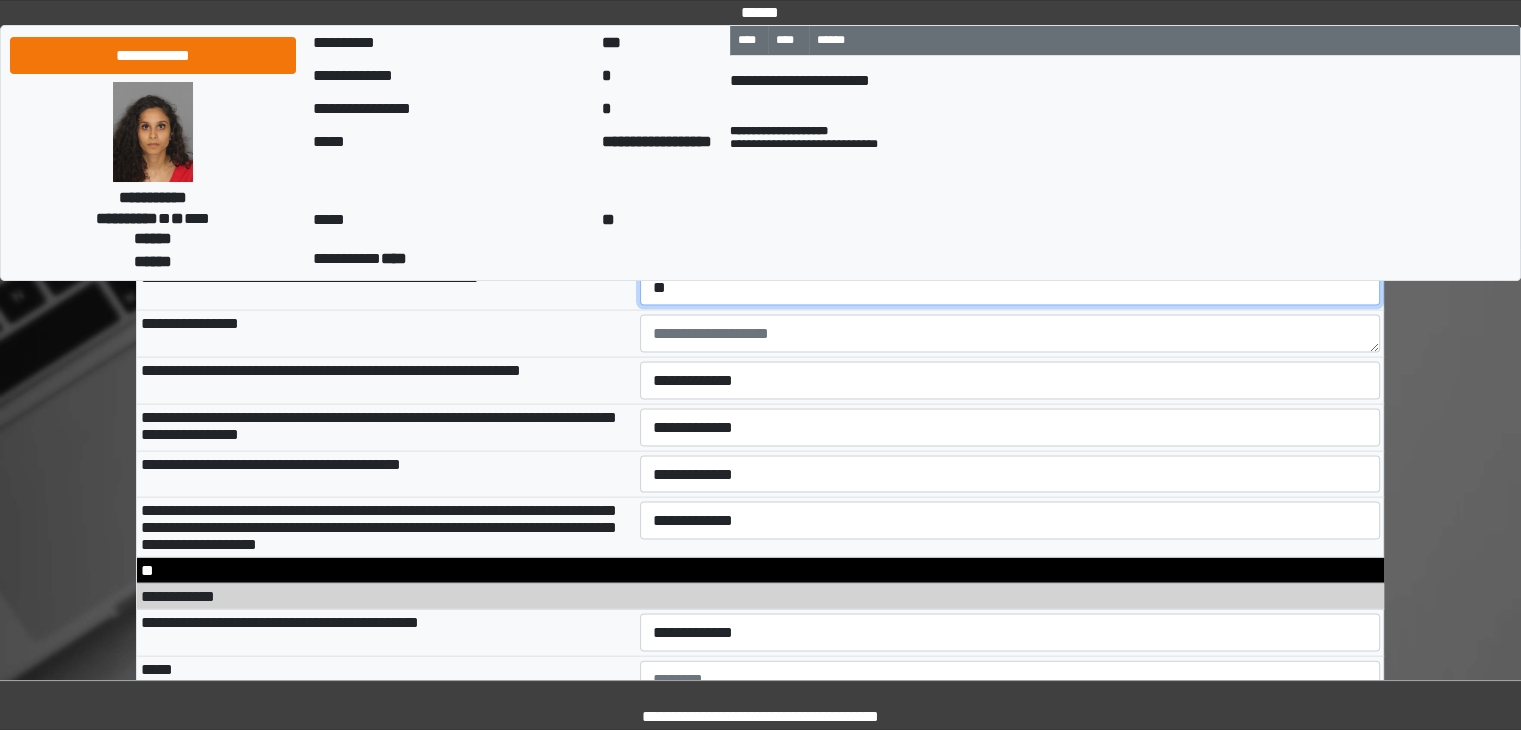 click on "**********" at bounding box center (1010, 288) 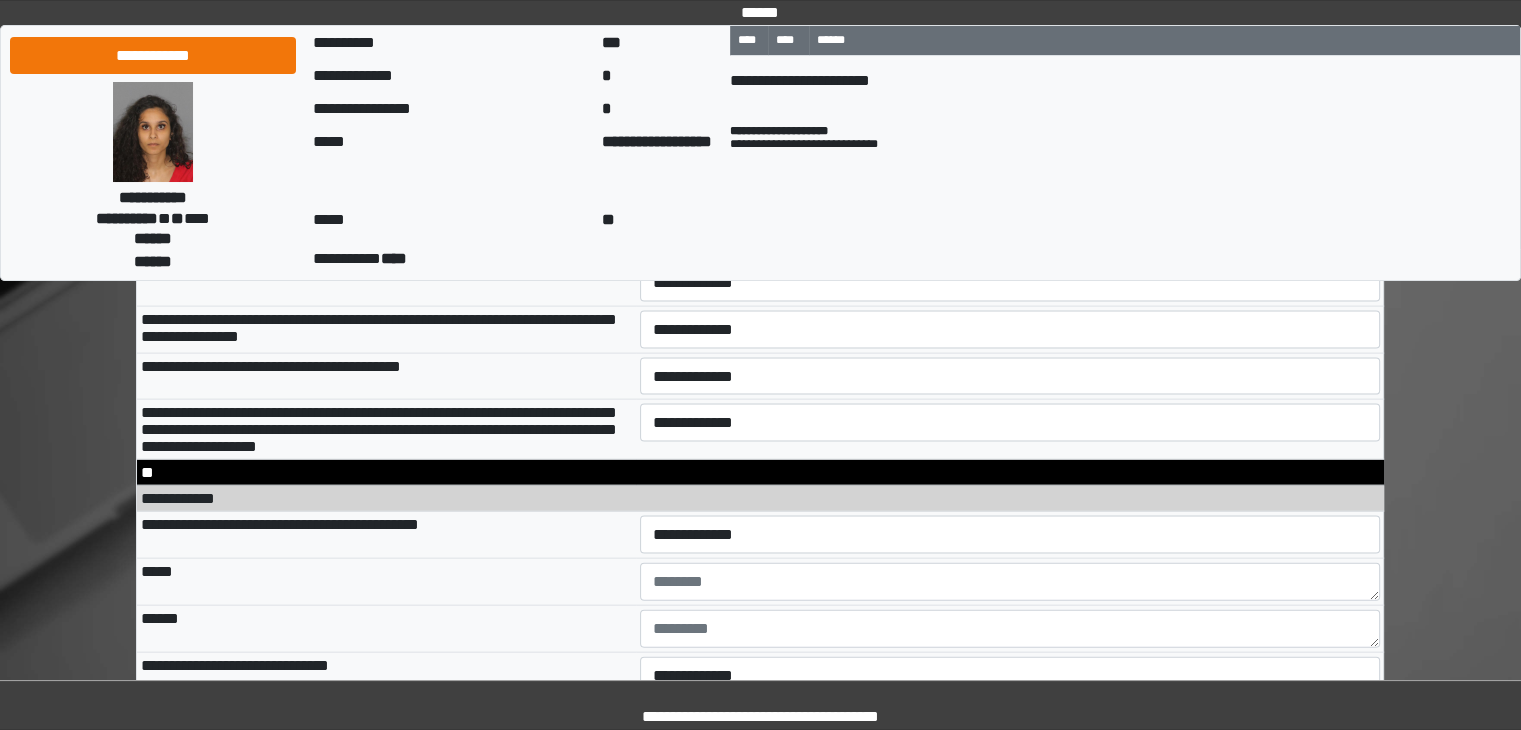 scroll, scrollTop: 11800, scrollLeft: 0, axis: vertical 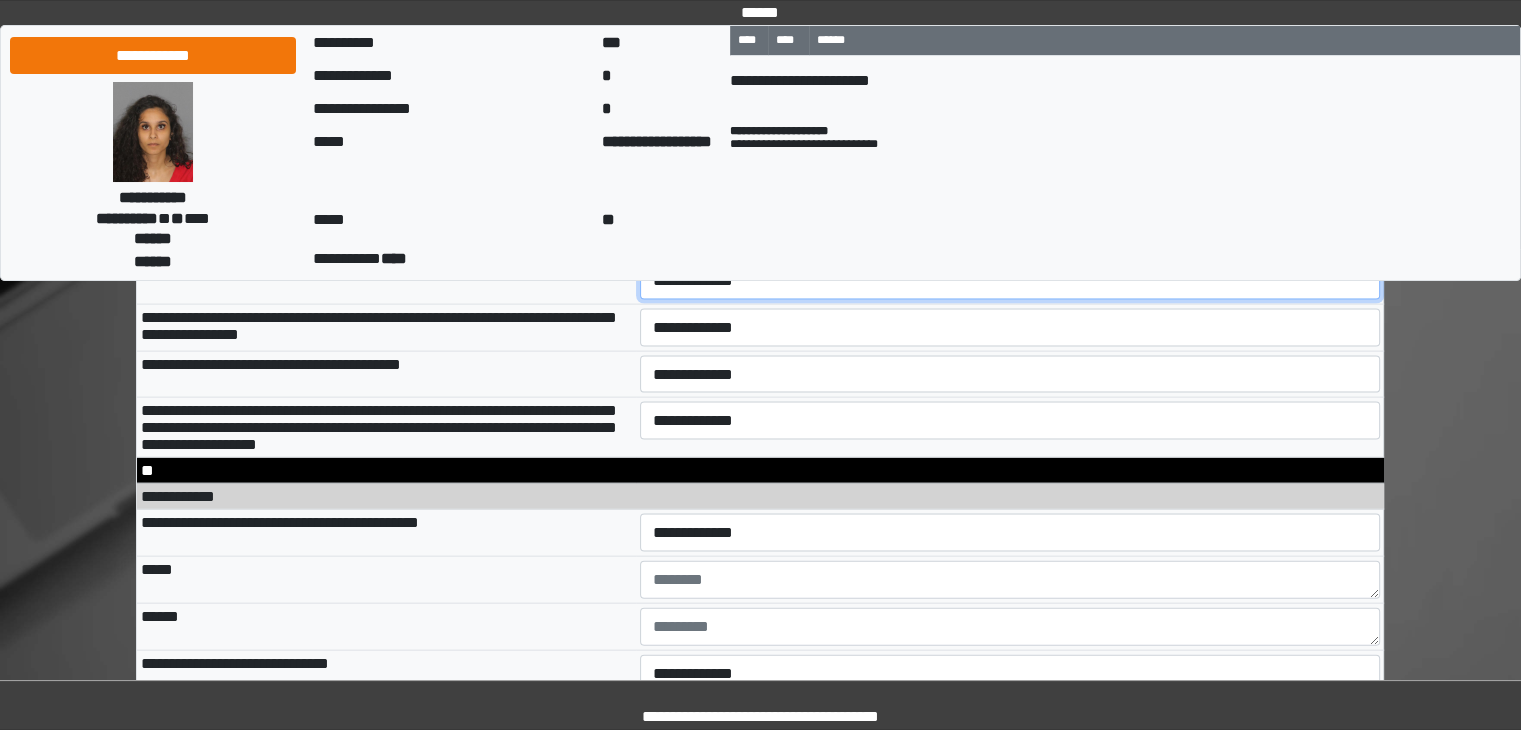 drag, startPoint x: 717, startPoint y: 381, endPoint x: 705, endPoint y: 393, distance: 16.970562 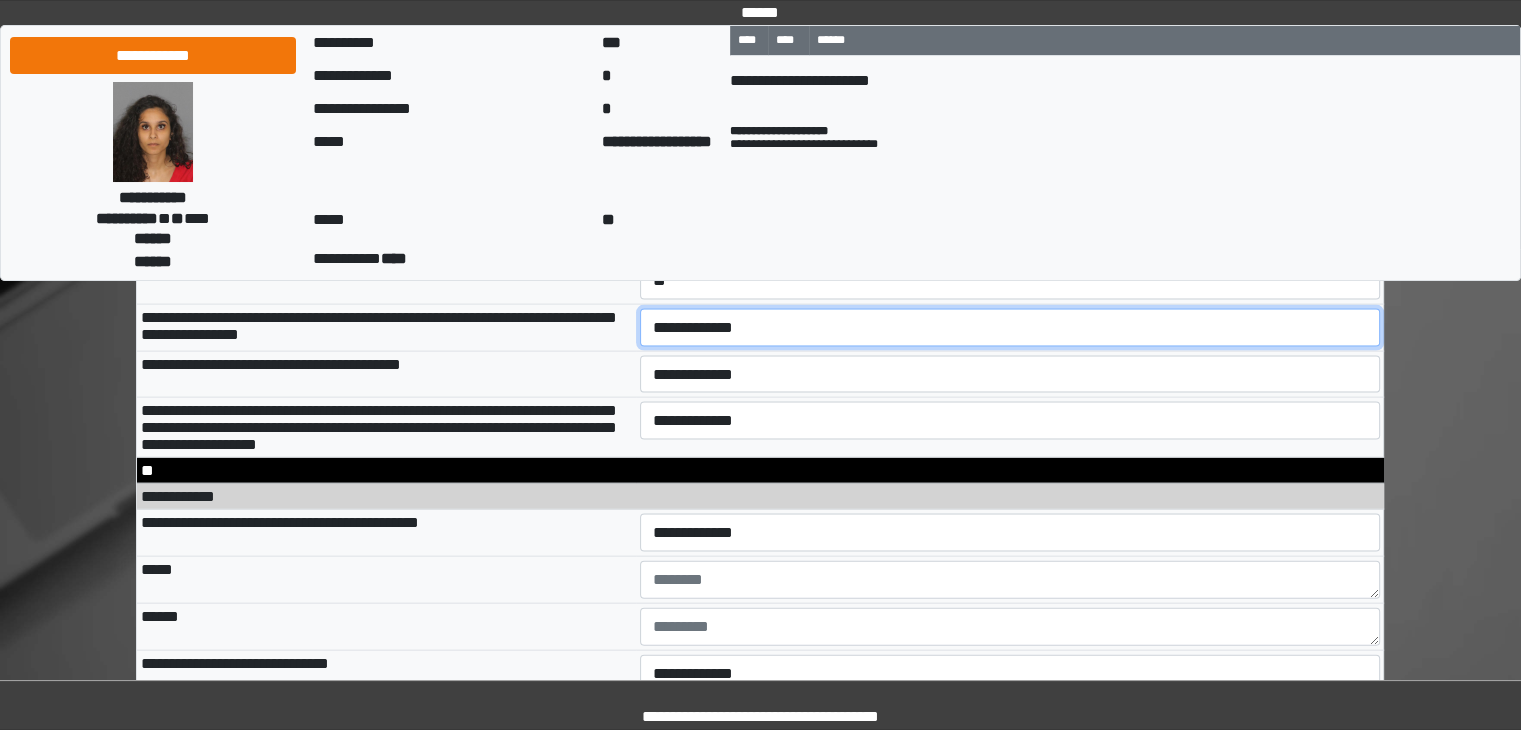 click on "**********" at bounding box center [1010, 328] 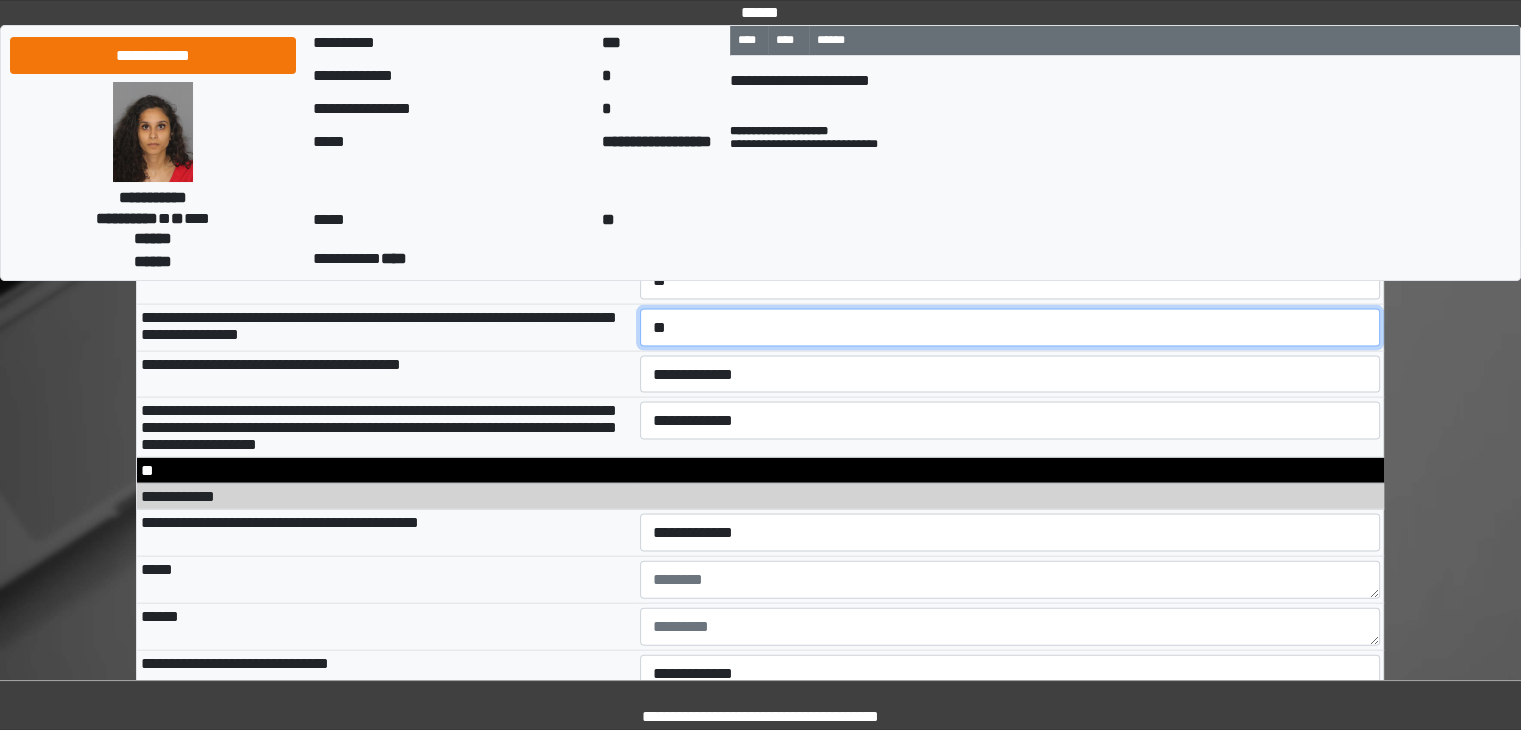 click on "**********" at bounding box center (1010, 328) 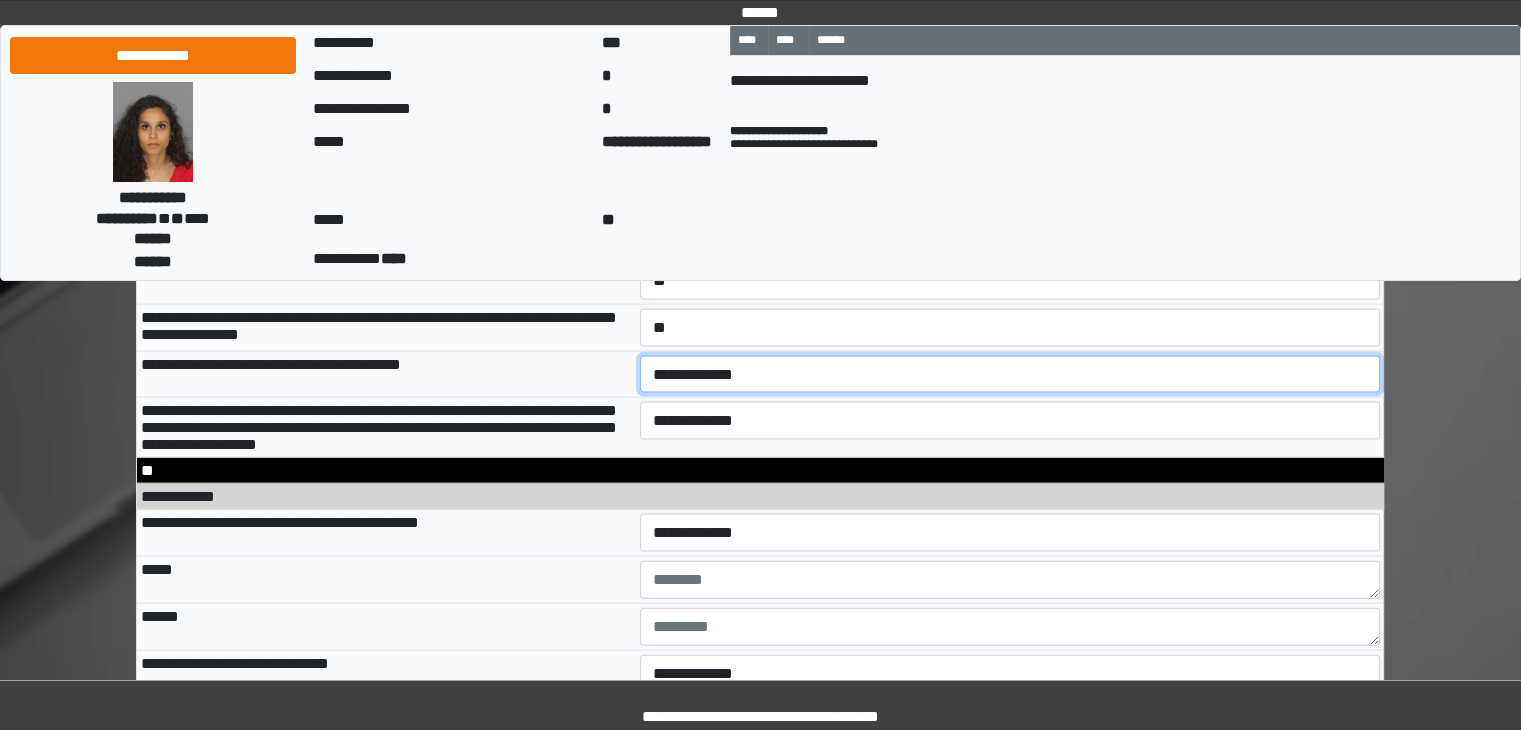 drag, startPoint x: 685, startPoint y: 472, endPoint x: 680, endPoint y: 491, distance: 19.646883 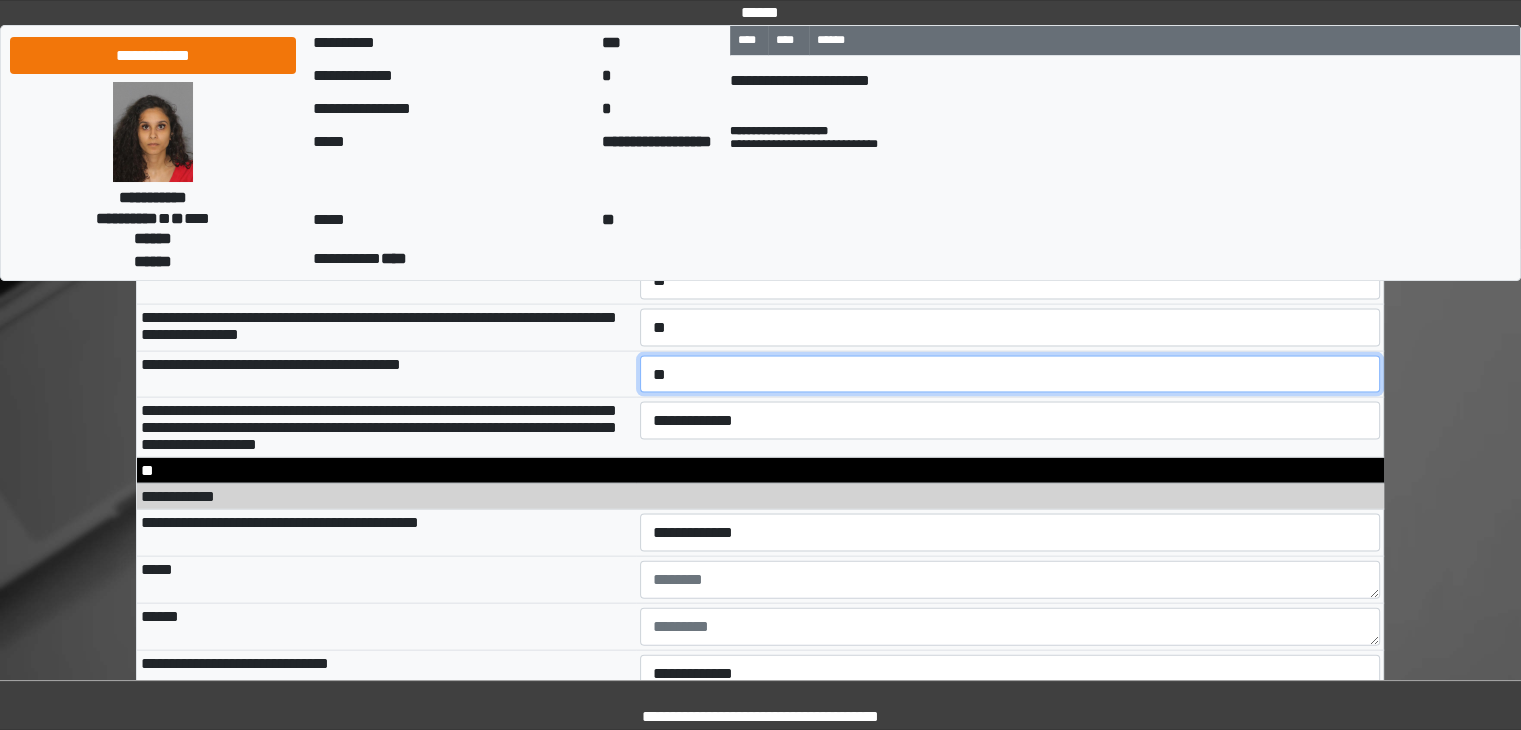 click on "**********" at bounding box center [1010, 375] 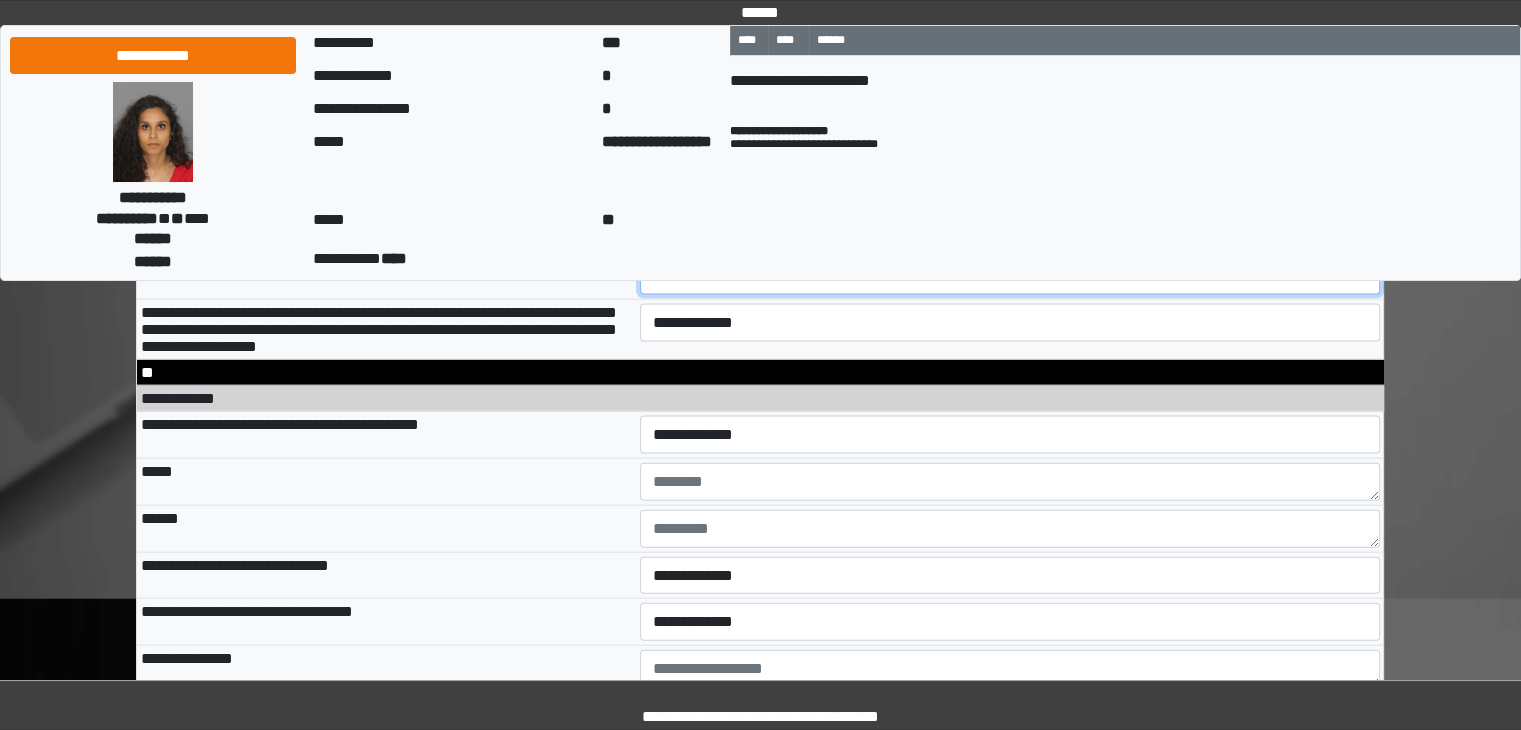 scroll, scrollTop: 11900, scrollLeft: 0, axis: vertical 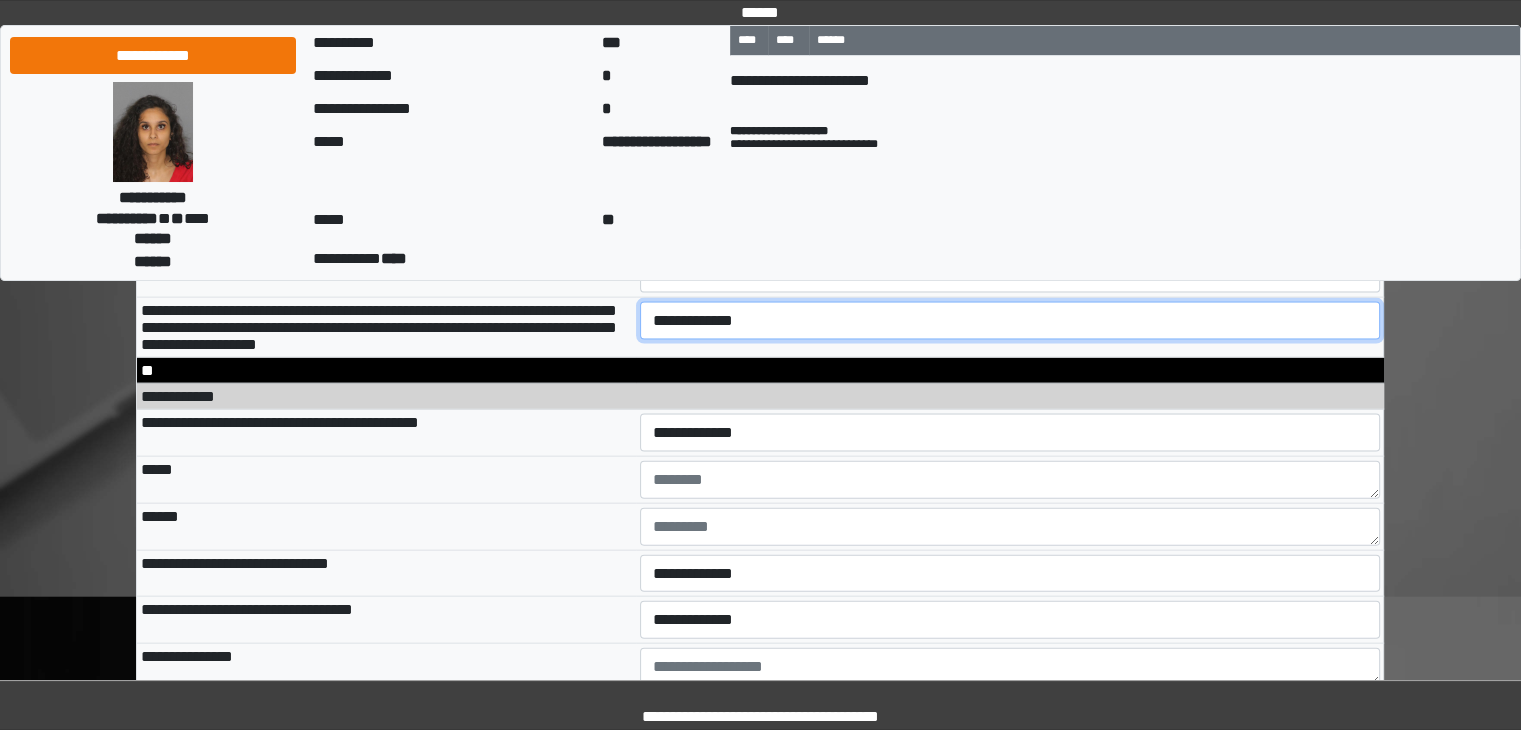 click on "**********" at bounding box center (1010, 321) 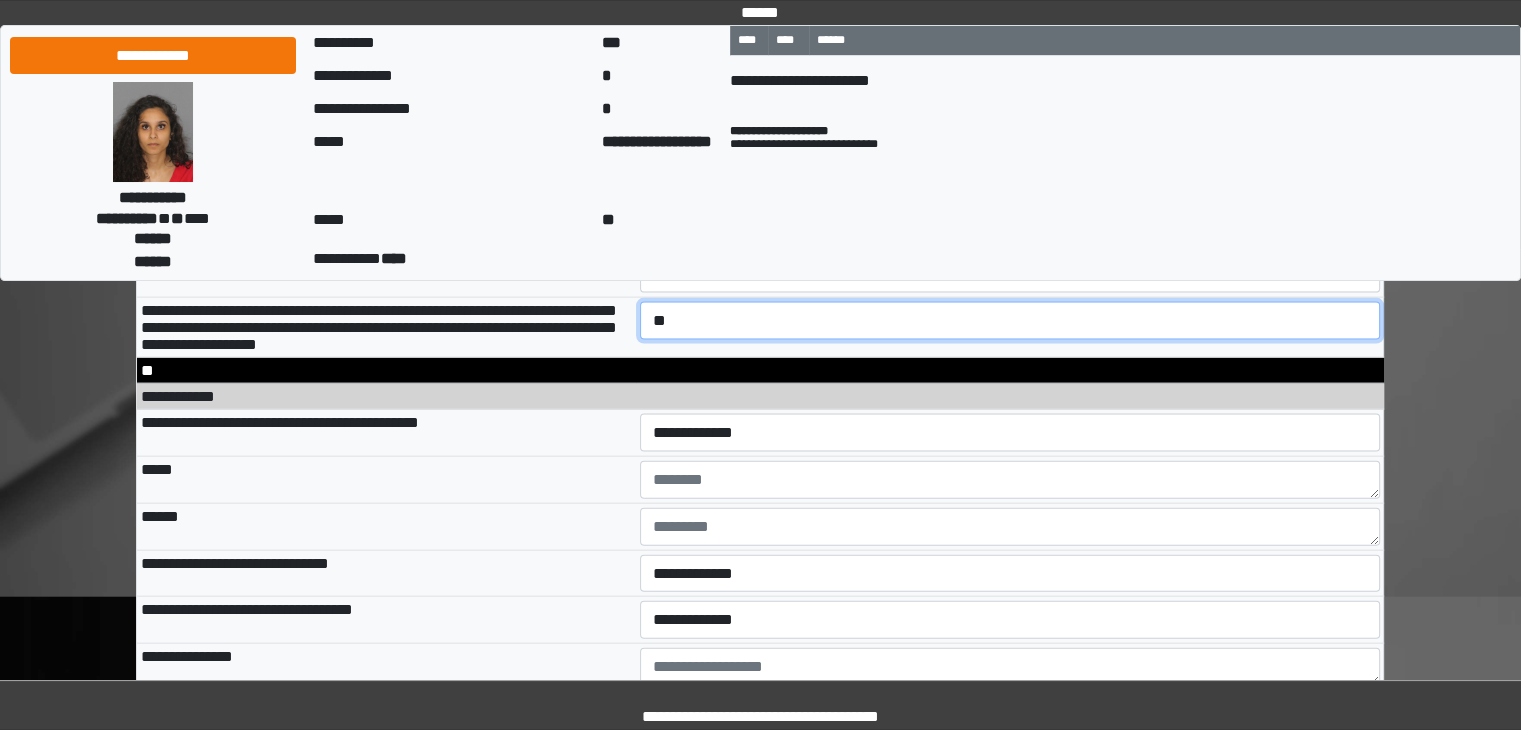 click on "**********" at bounding box center (1010, 321) 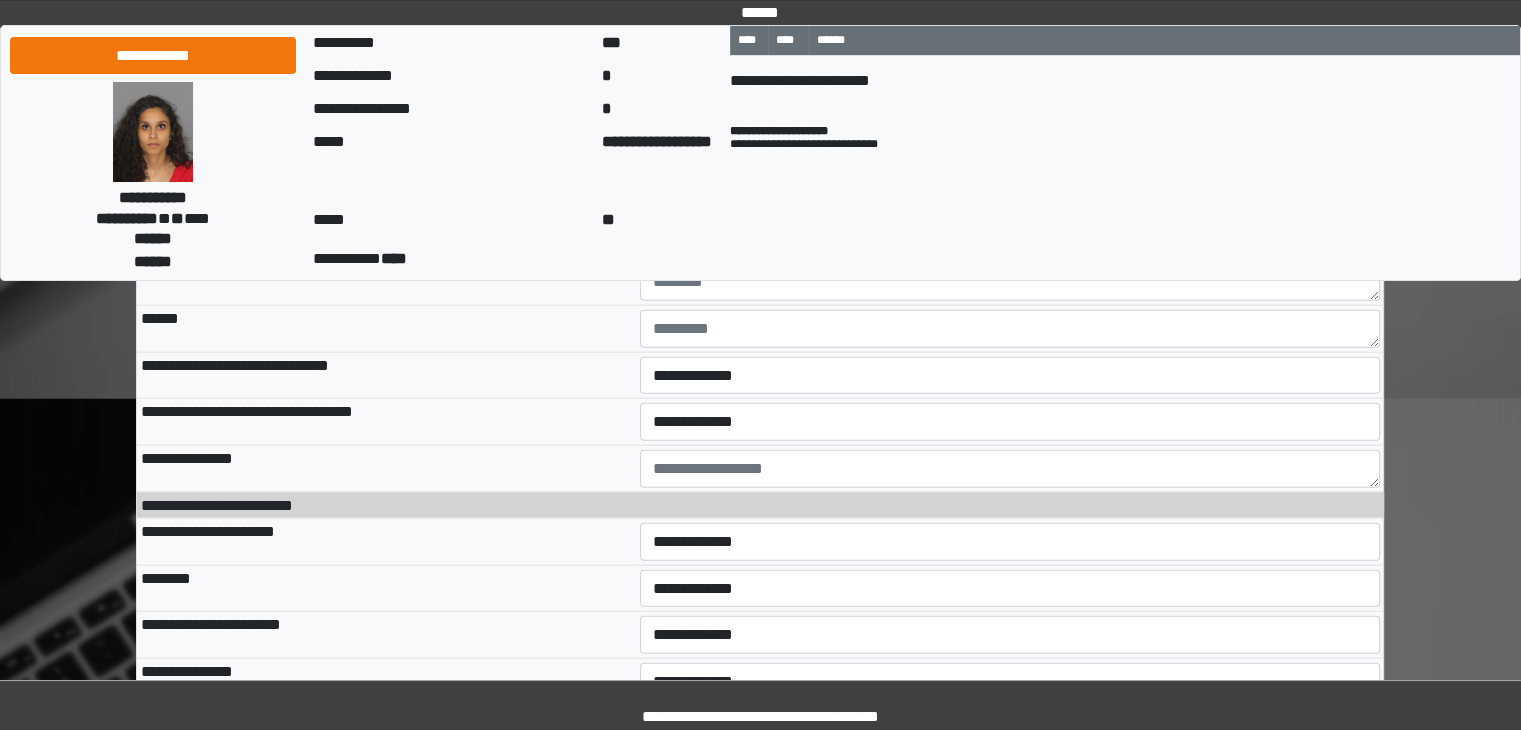 scroll, scrollTop: 12100, scrollLeft: 0, axis: vertical 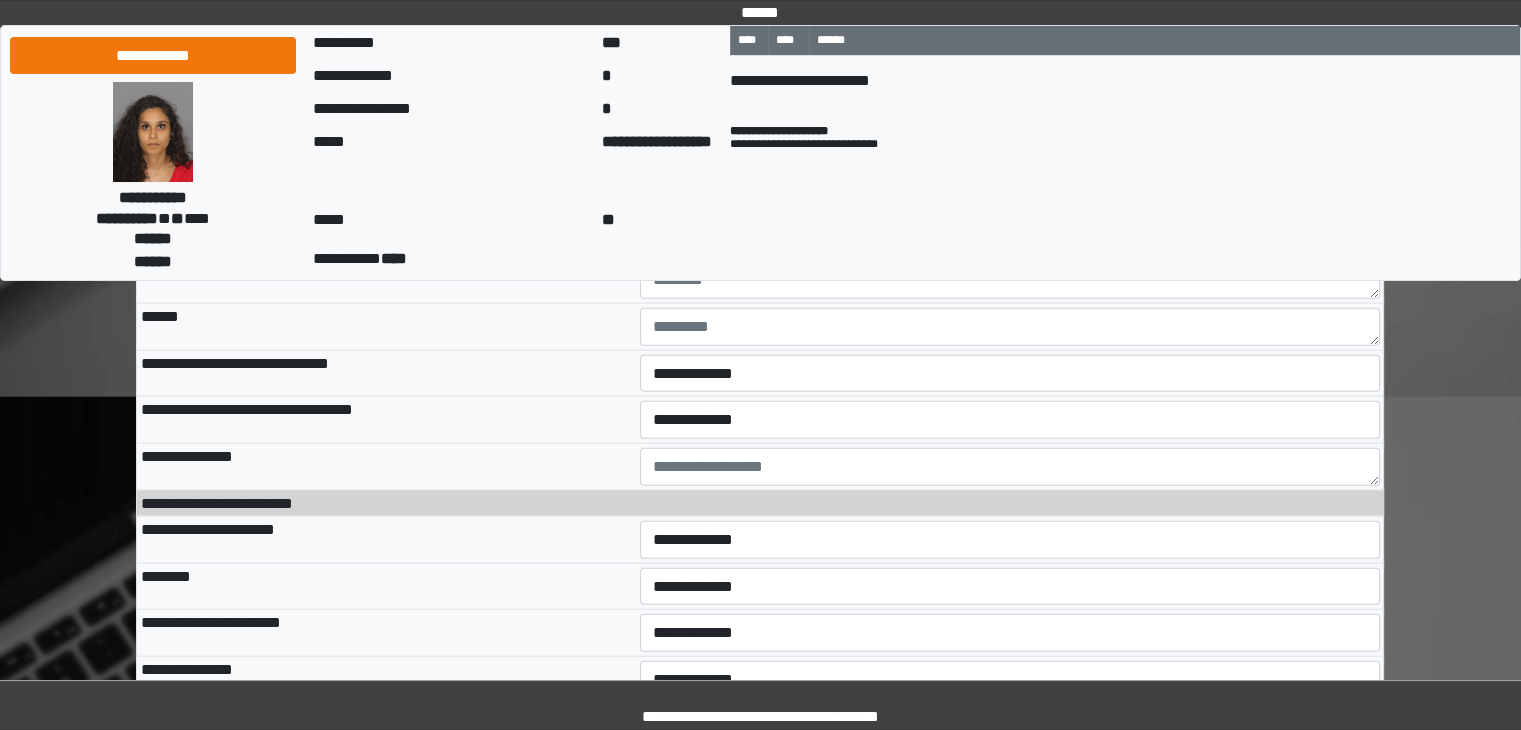 click on "**********" at bounding box center (1010, 233) 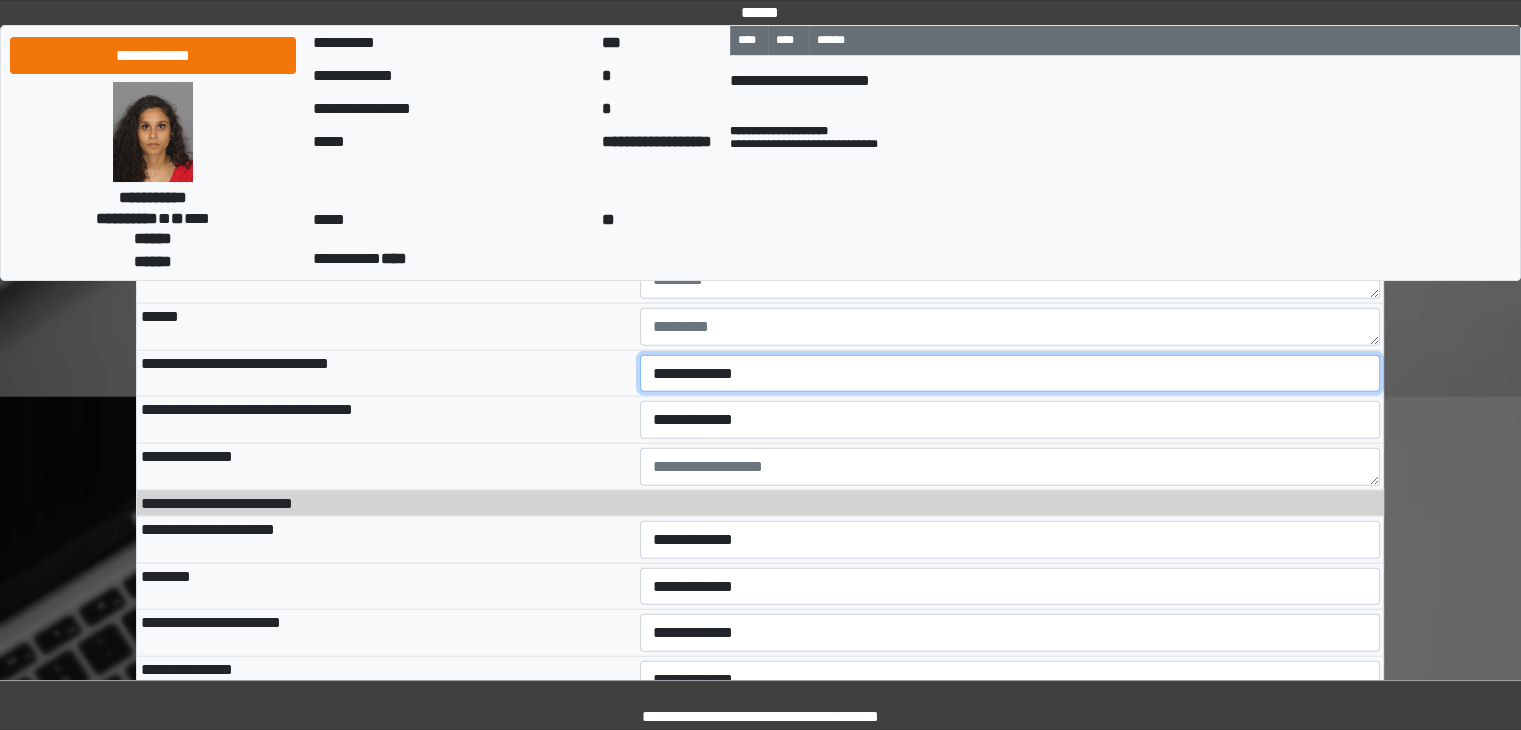 click on "**********" at bounding box center (1010, 374) 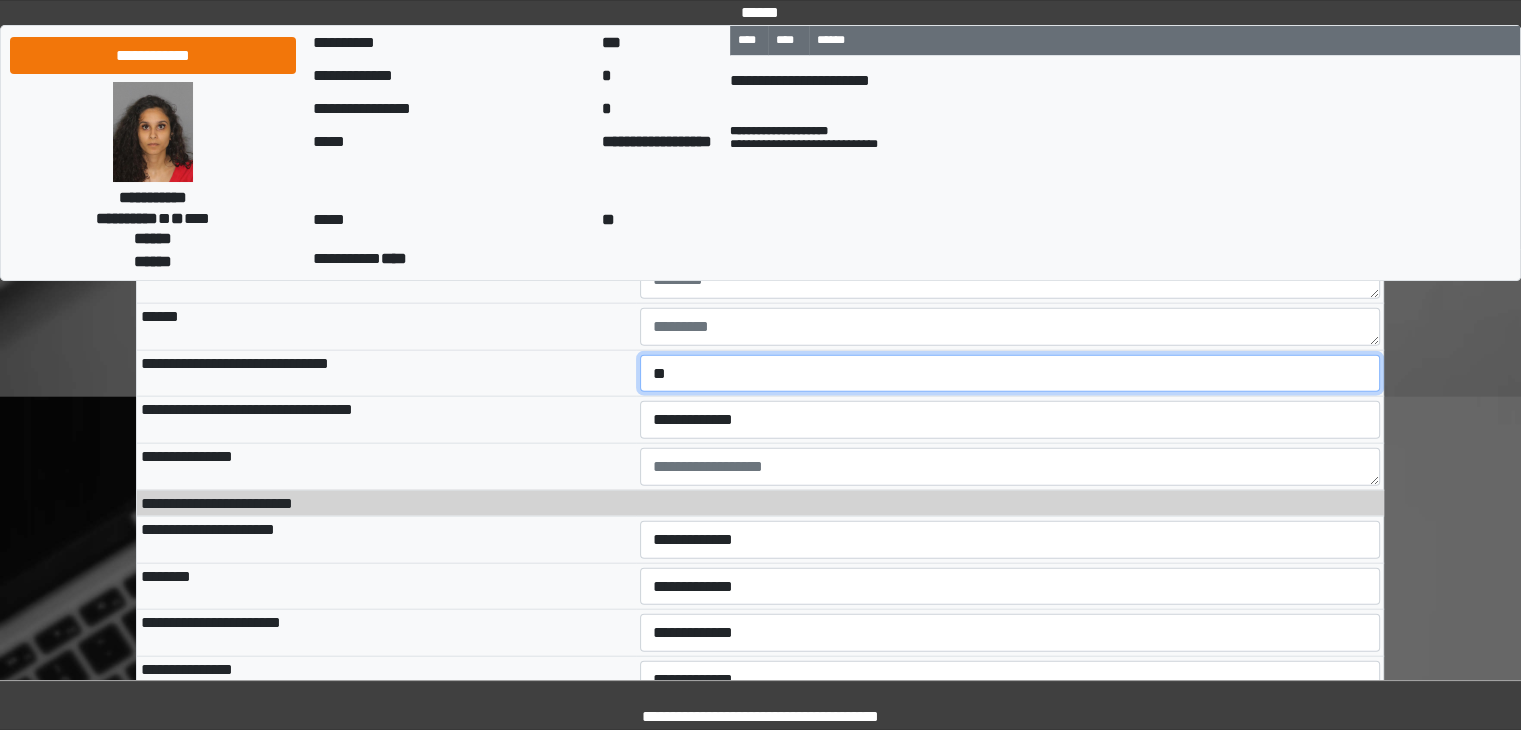 click on "**********" at bounding box center [1010, 374] 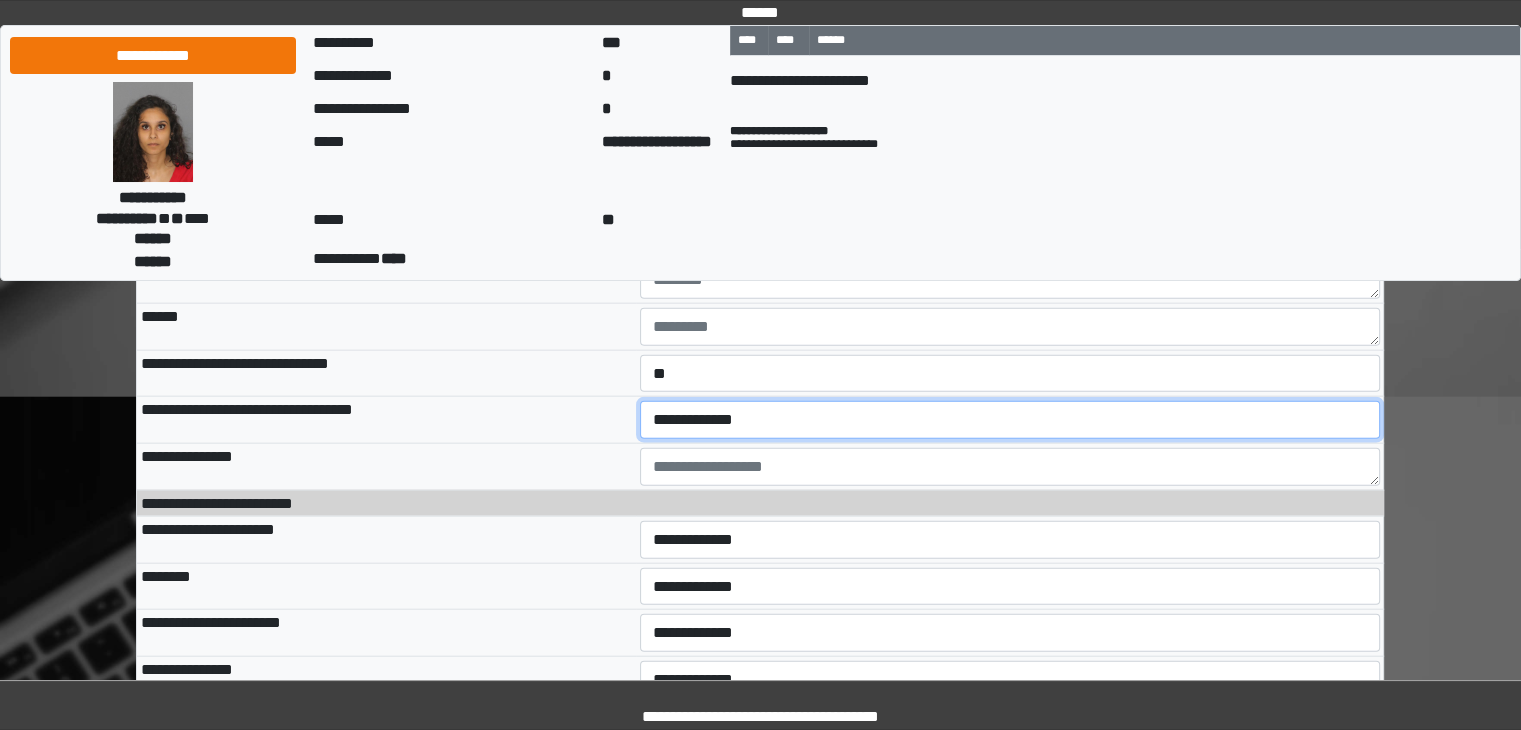 drag, startPoint x: 681, startPoint y: 545, endPoint x: 681, endPoint y: 557, distance: 12 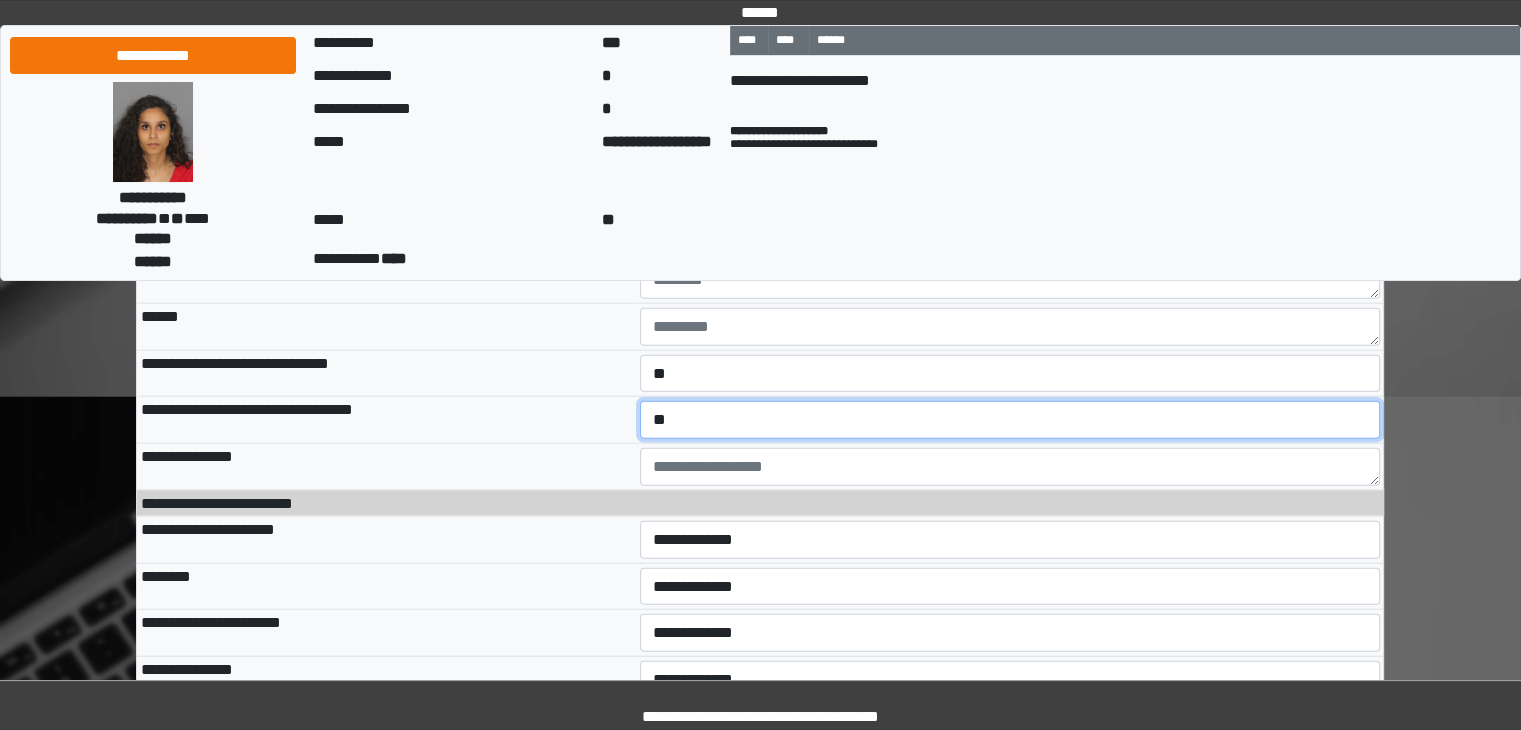 click on "**********" at bounding box center [1010, 420] 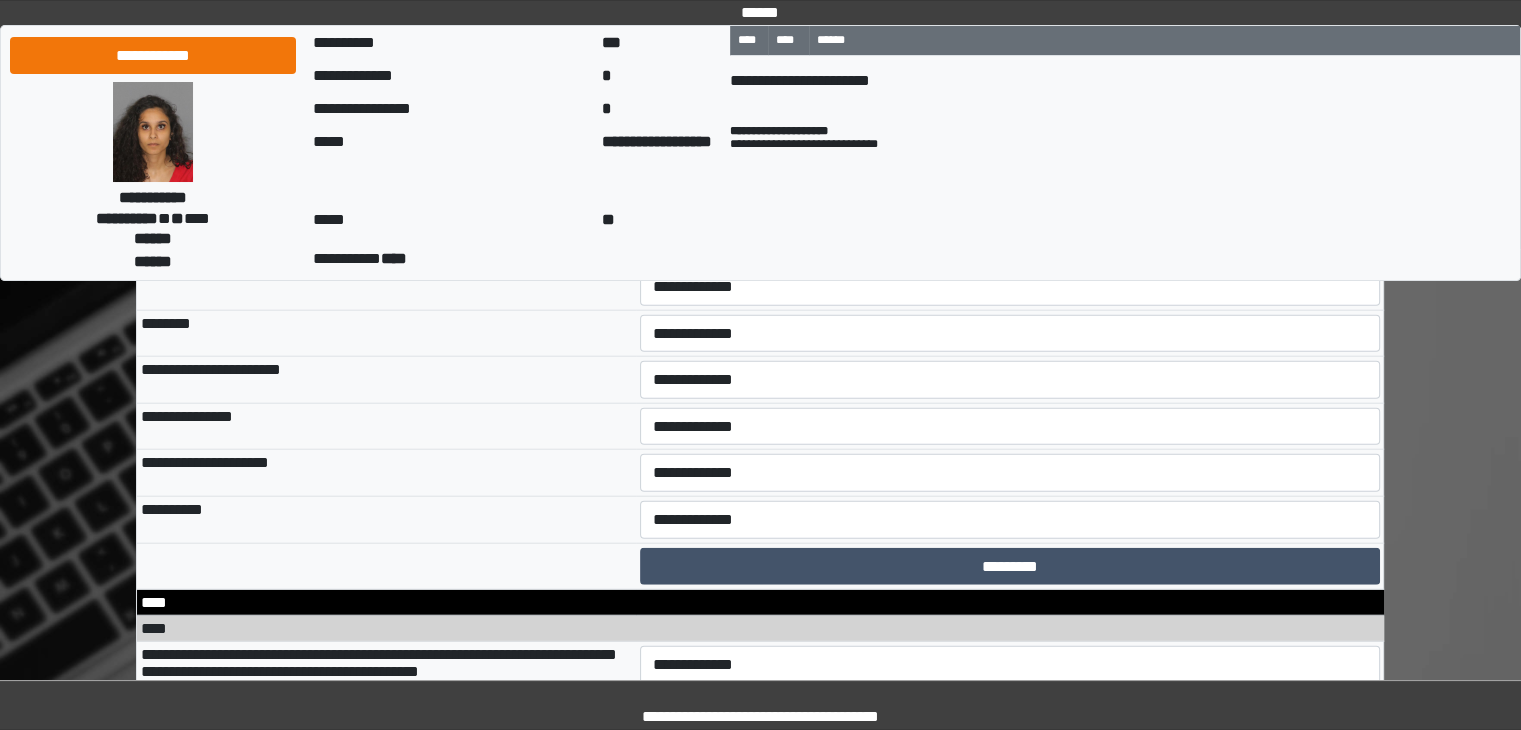 scroll, scrollTop: 12406, scrollLeft: 0, axis: vertical 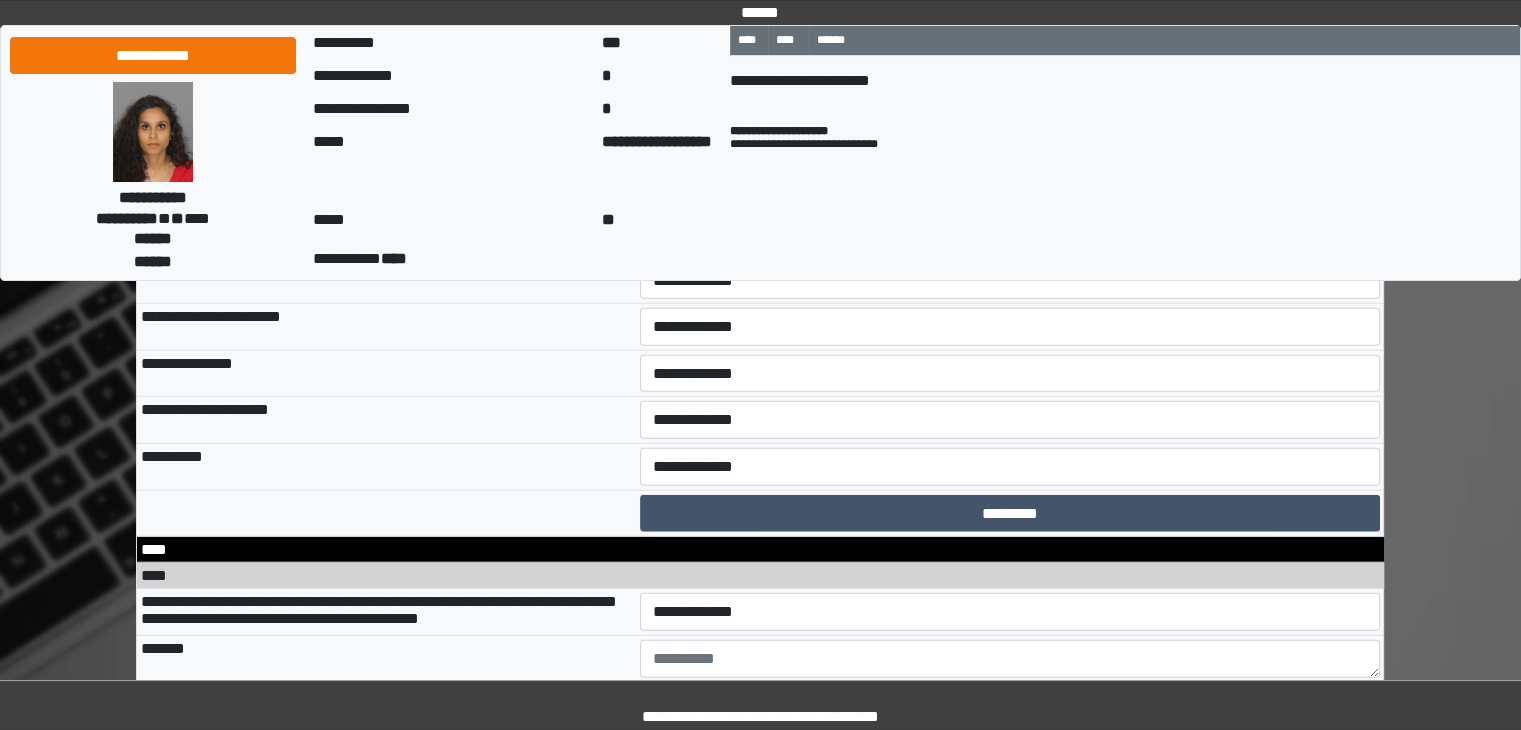 click on "**********" at bounding box center (1010, 234) 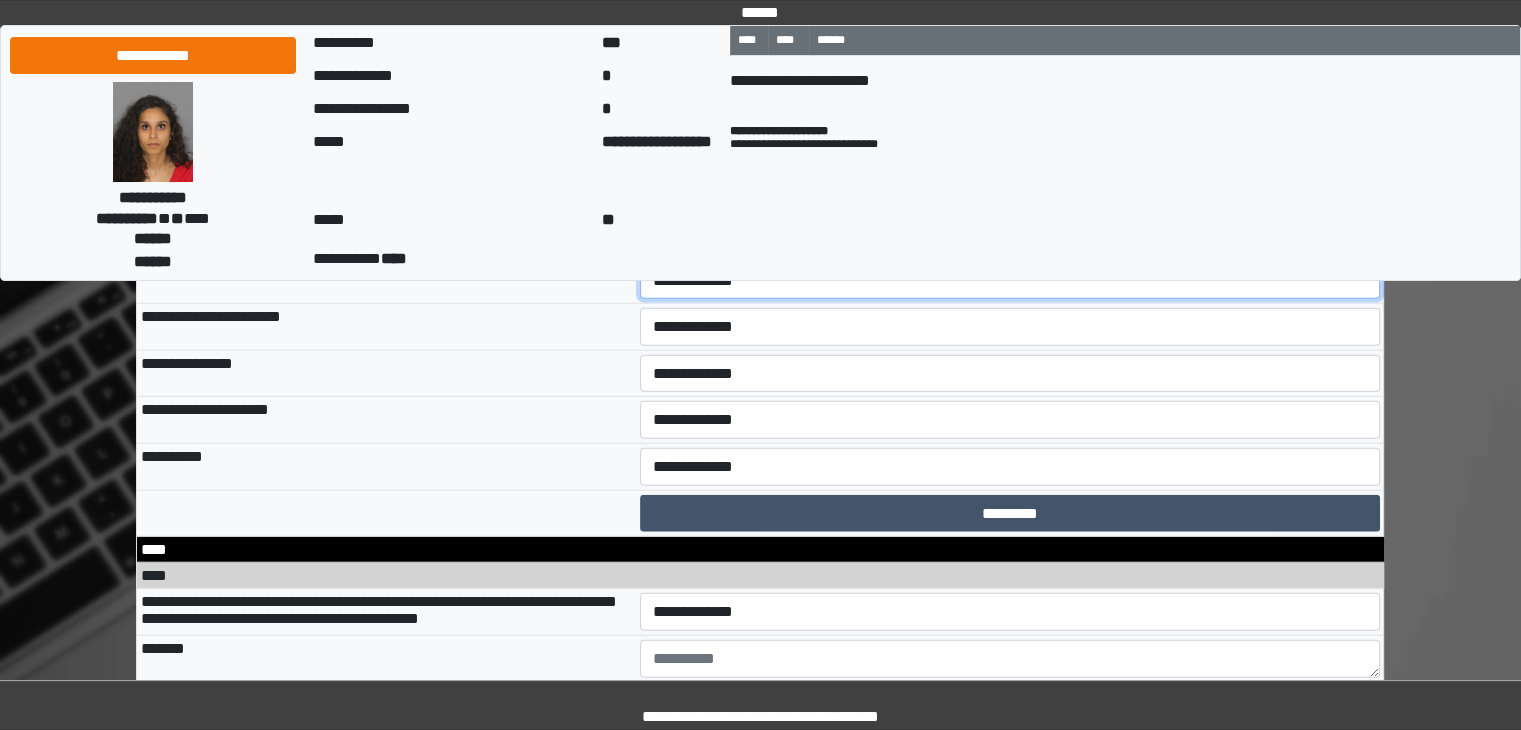 click on "**********" at bounding box center [1010, 281] 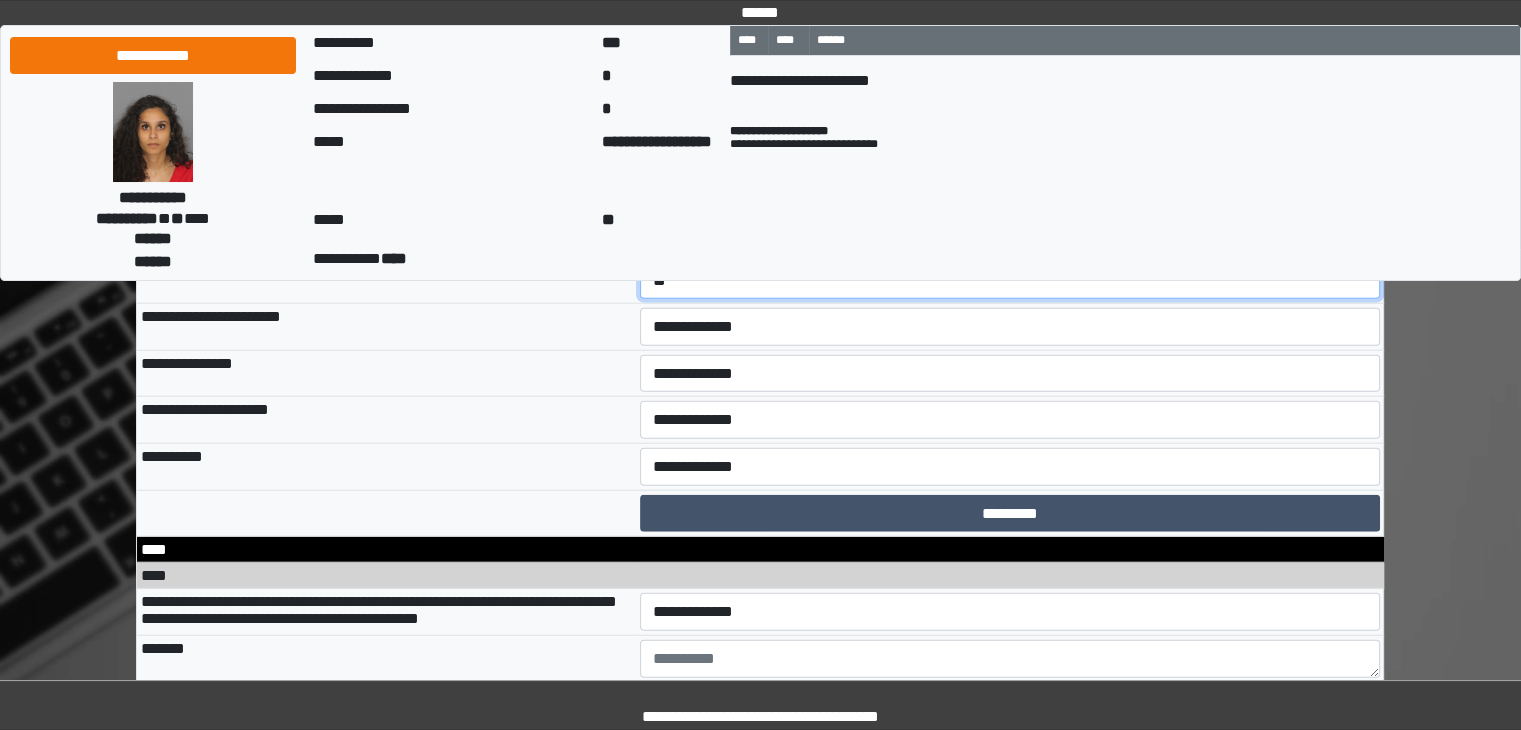 click on "**********" at bounding box center [1010, 281] 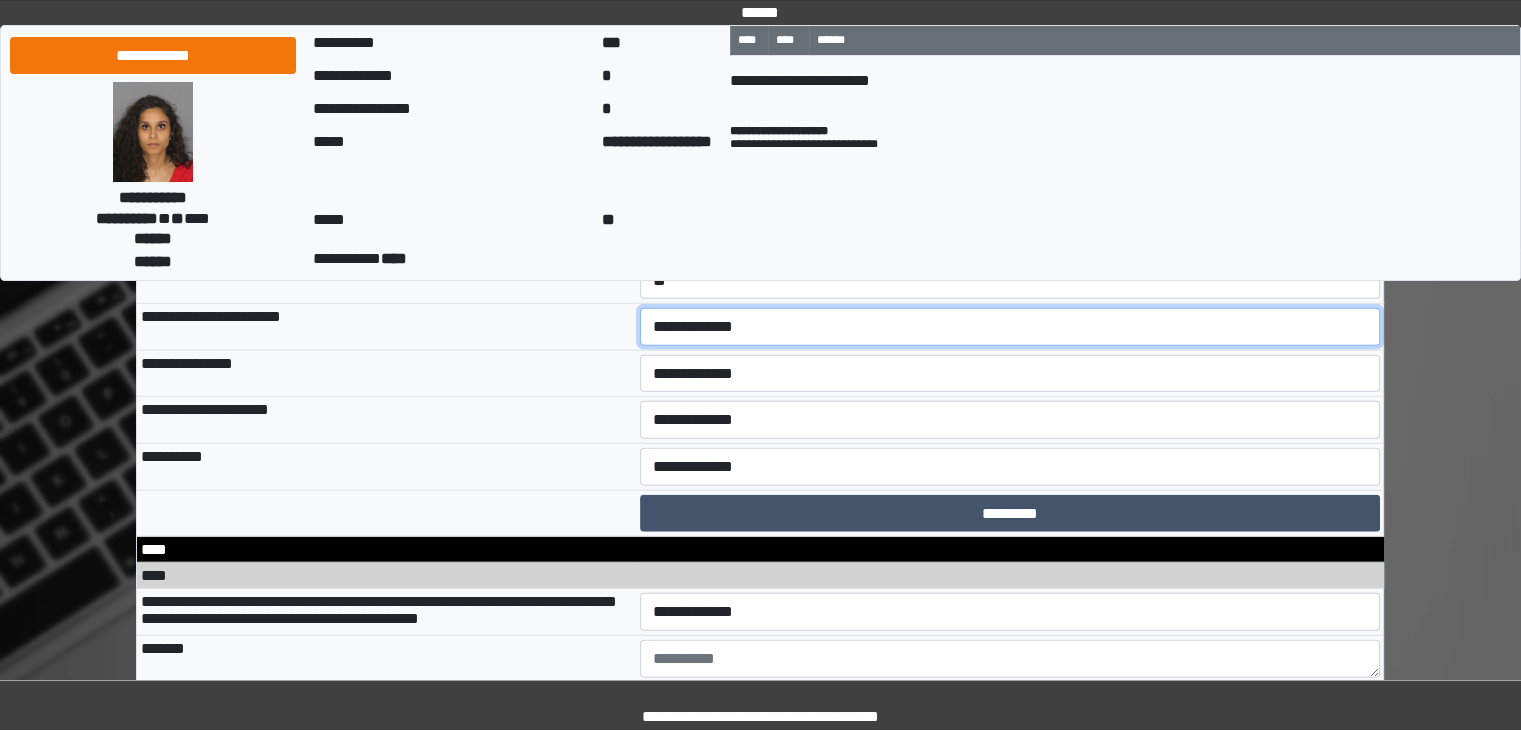 click on "**********" at bounding box center [1010, 327] 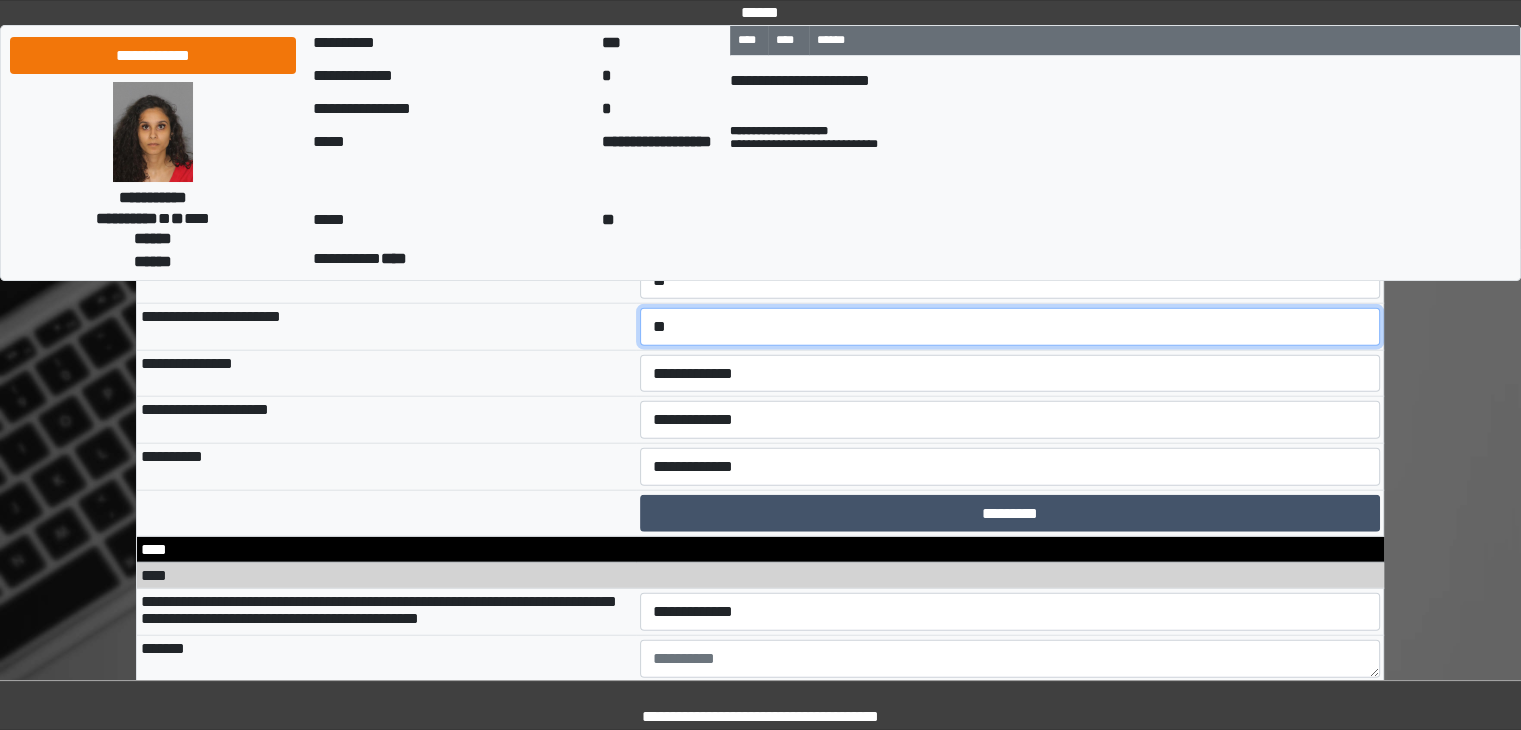 click on "**********" at bounding box center (1010, 327) 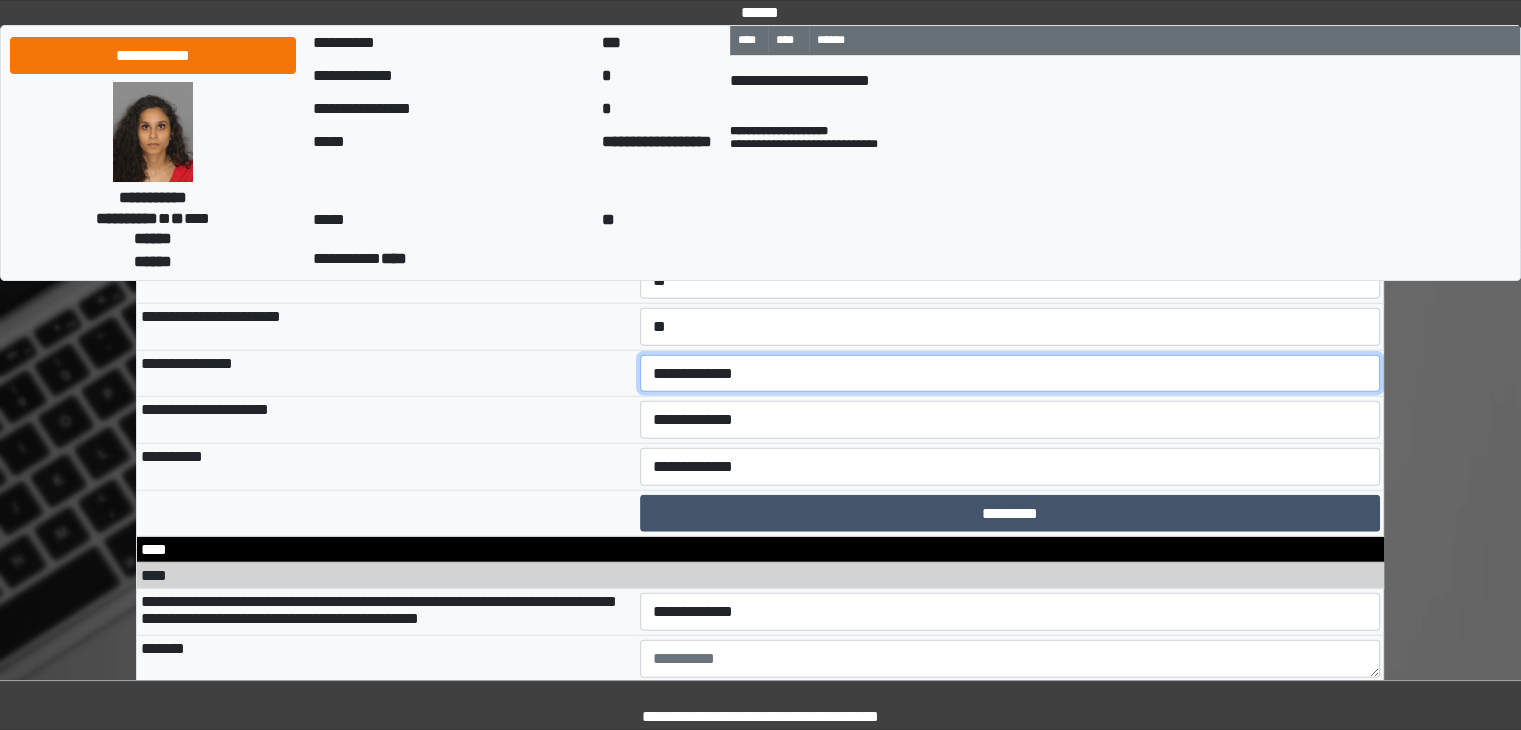 click on "**********" at bounding box center [1010, 374] 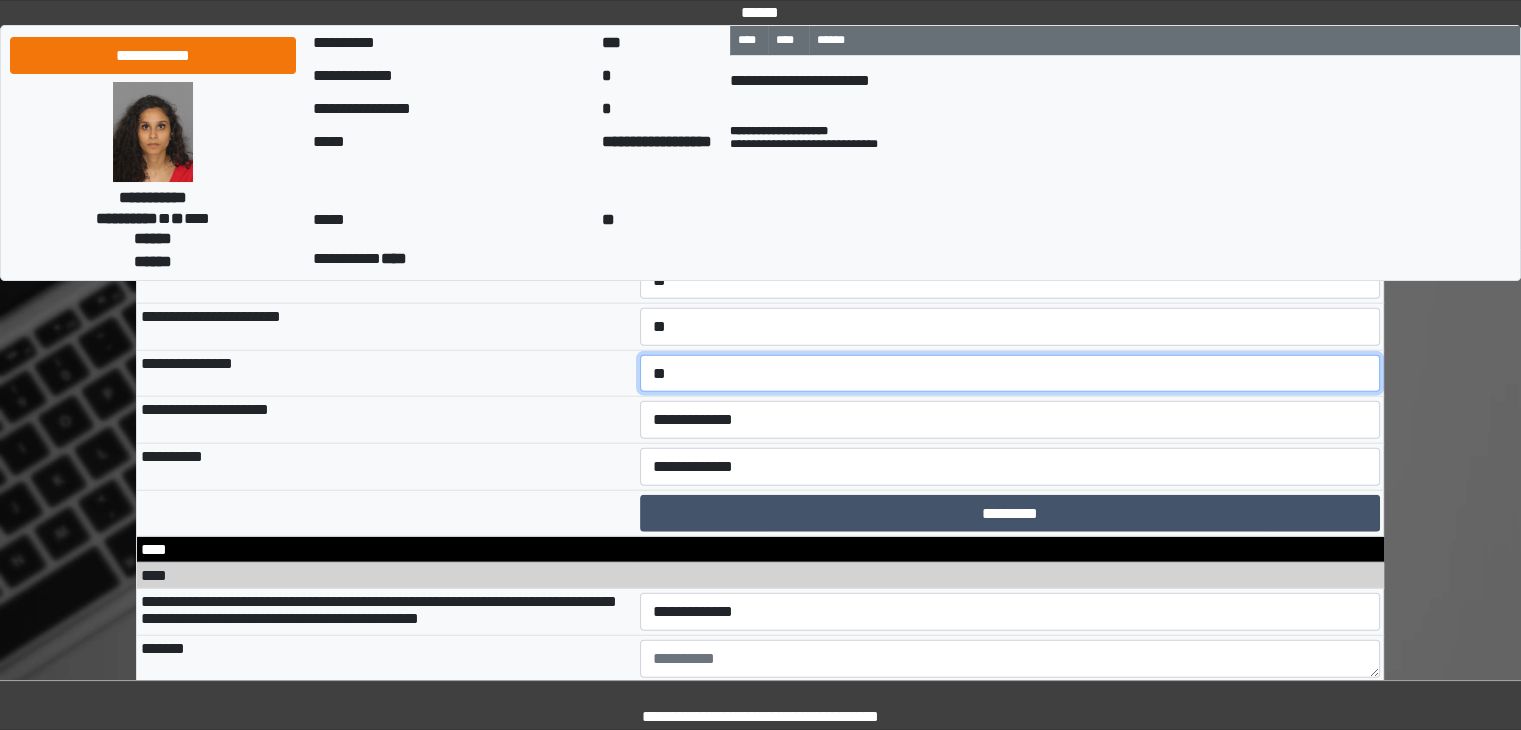 click on "**********" at bounding box center (1010, 374) 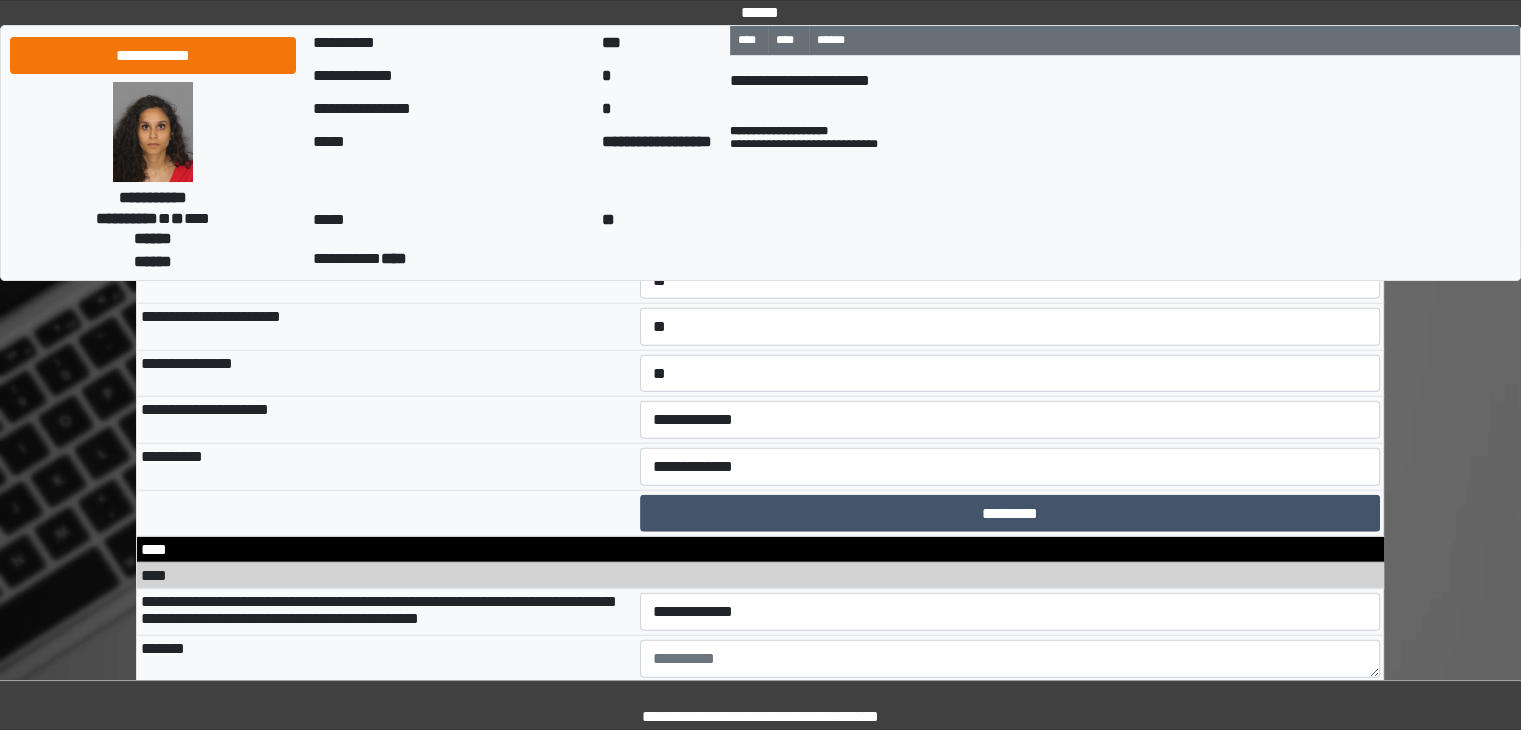 click on "**********" at bounding box center (1010, 420) 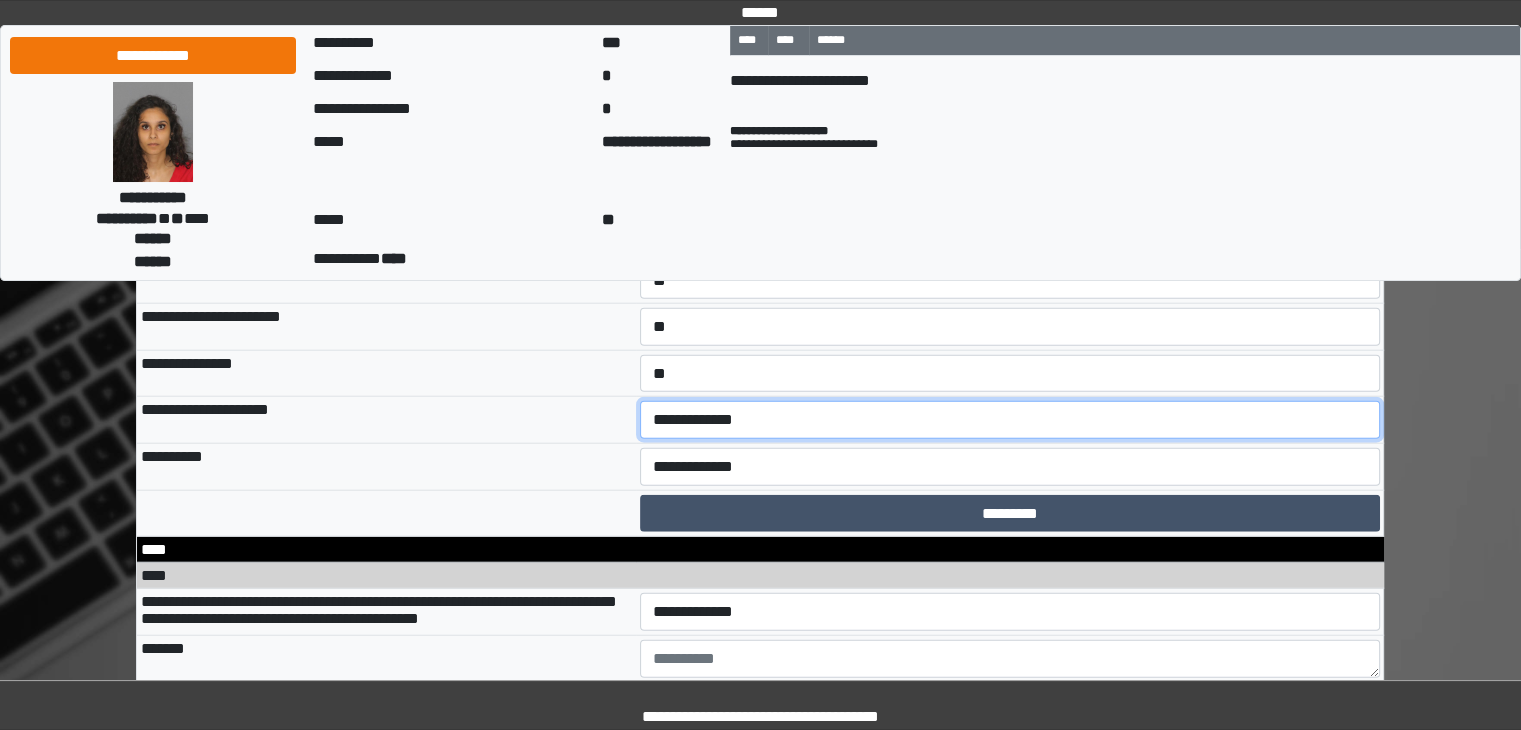 drag, startPoint x: 704, startPoint y: 546, endPoint x: 703, endPoint y: 561, distance: 15.033297 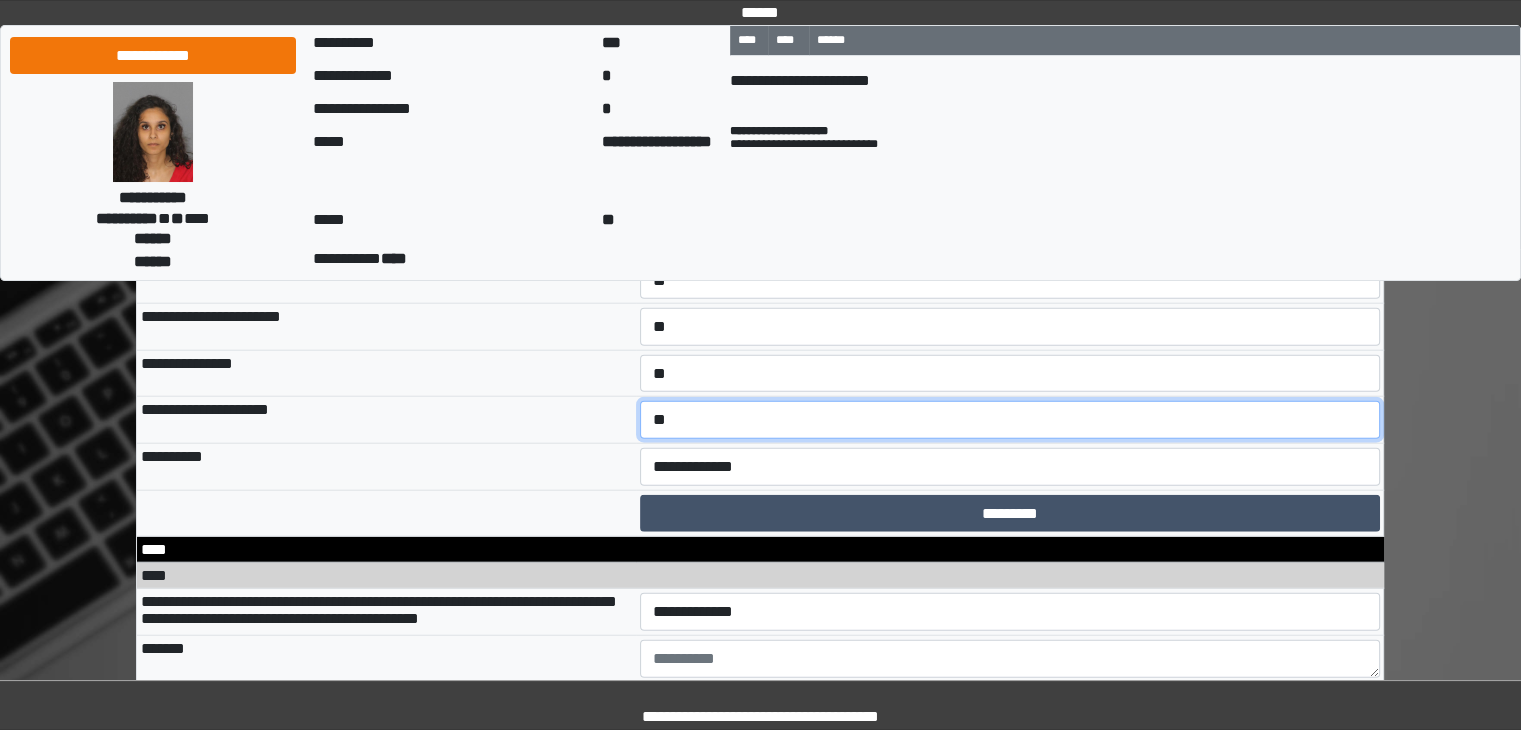 click on "**********" at bounding box center [1010, 420] 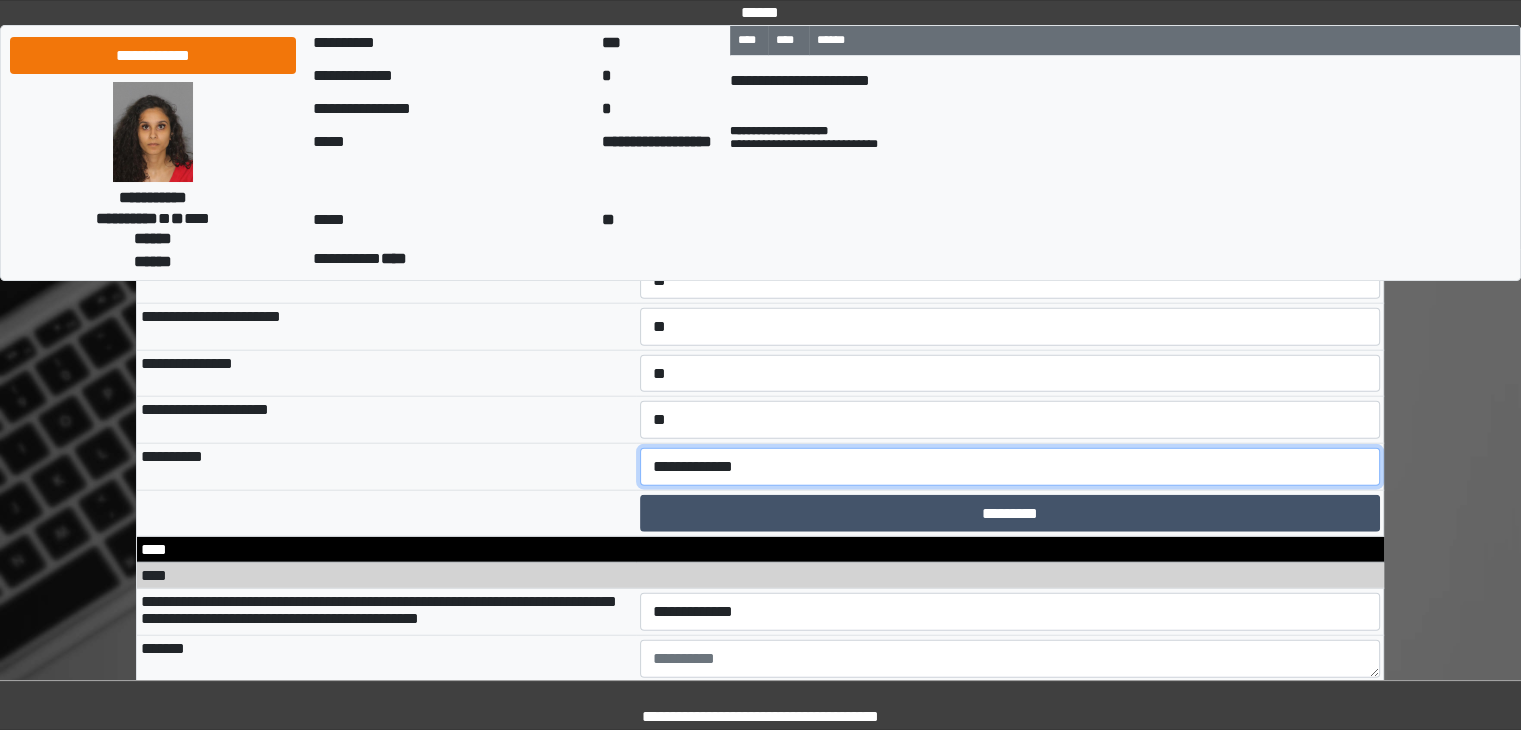 drag, startPoint x: 693, startPoint y: 596, endPoint x: 686, endPoint y: 610, distance: 15.652476 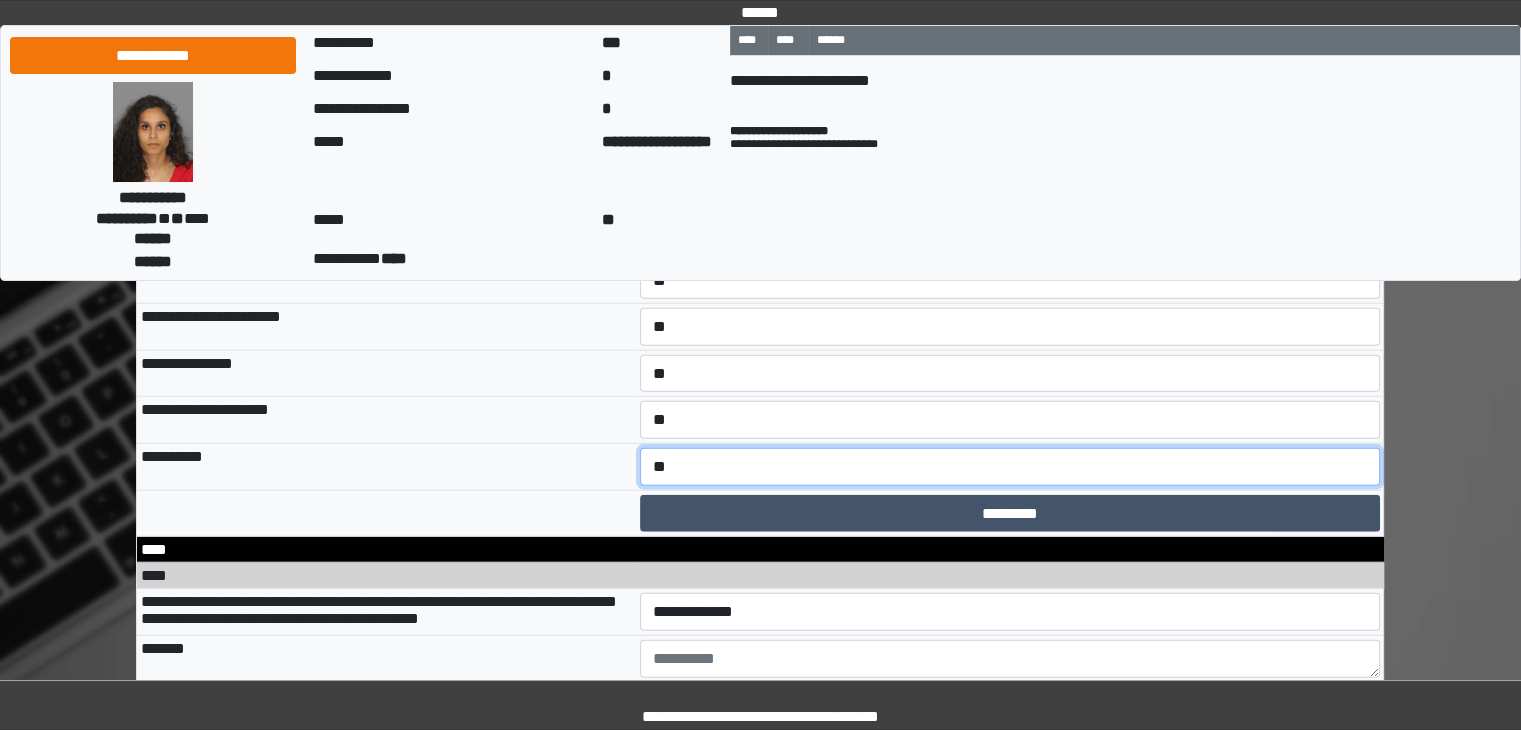 click on "**********" at bounding box center [1010, 467] 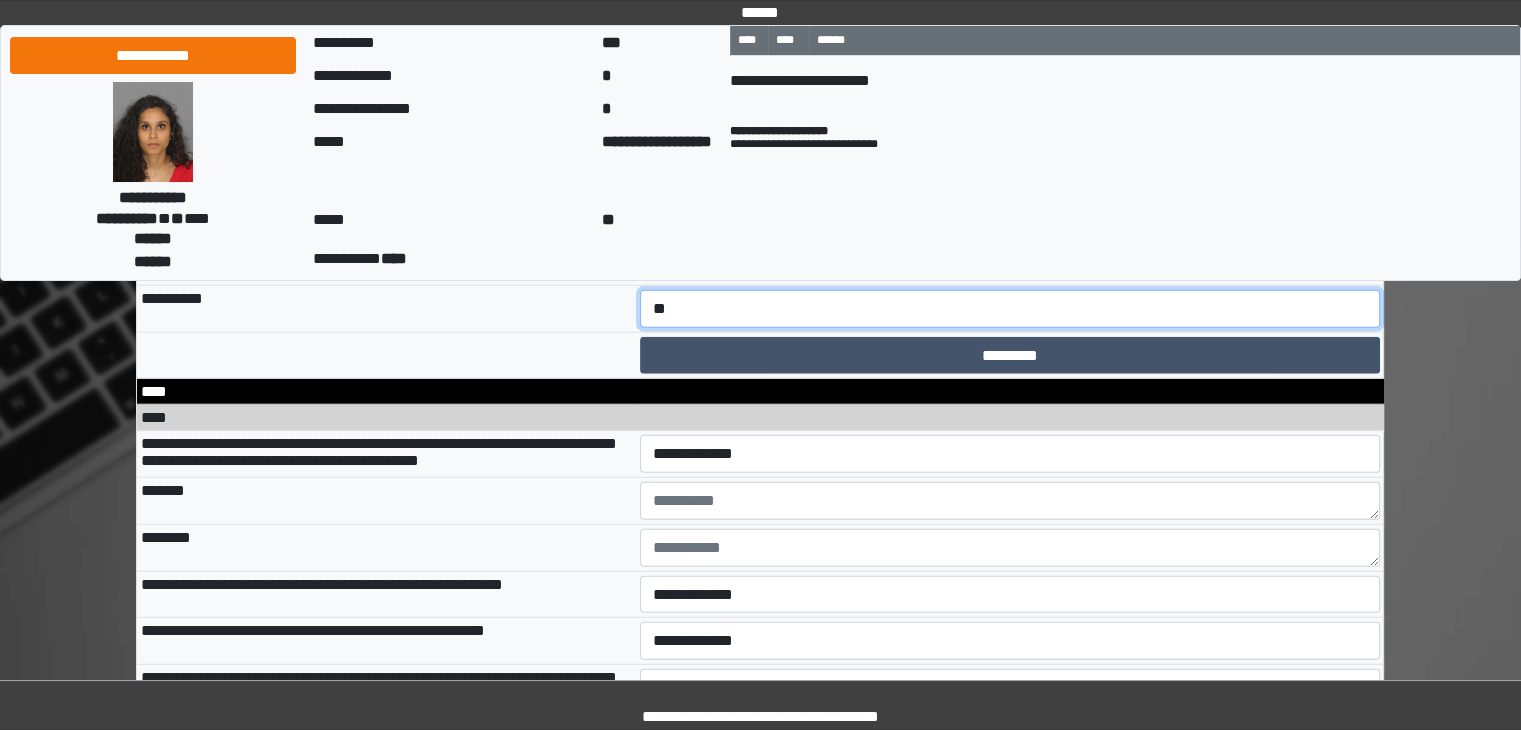 scroll, scrollTop: 12606, scrollLeft: 0, axis: vertical 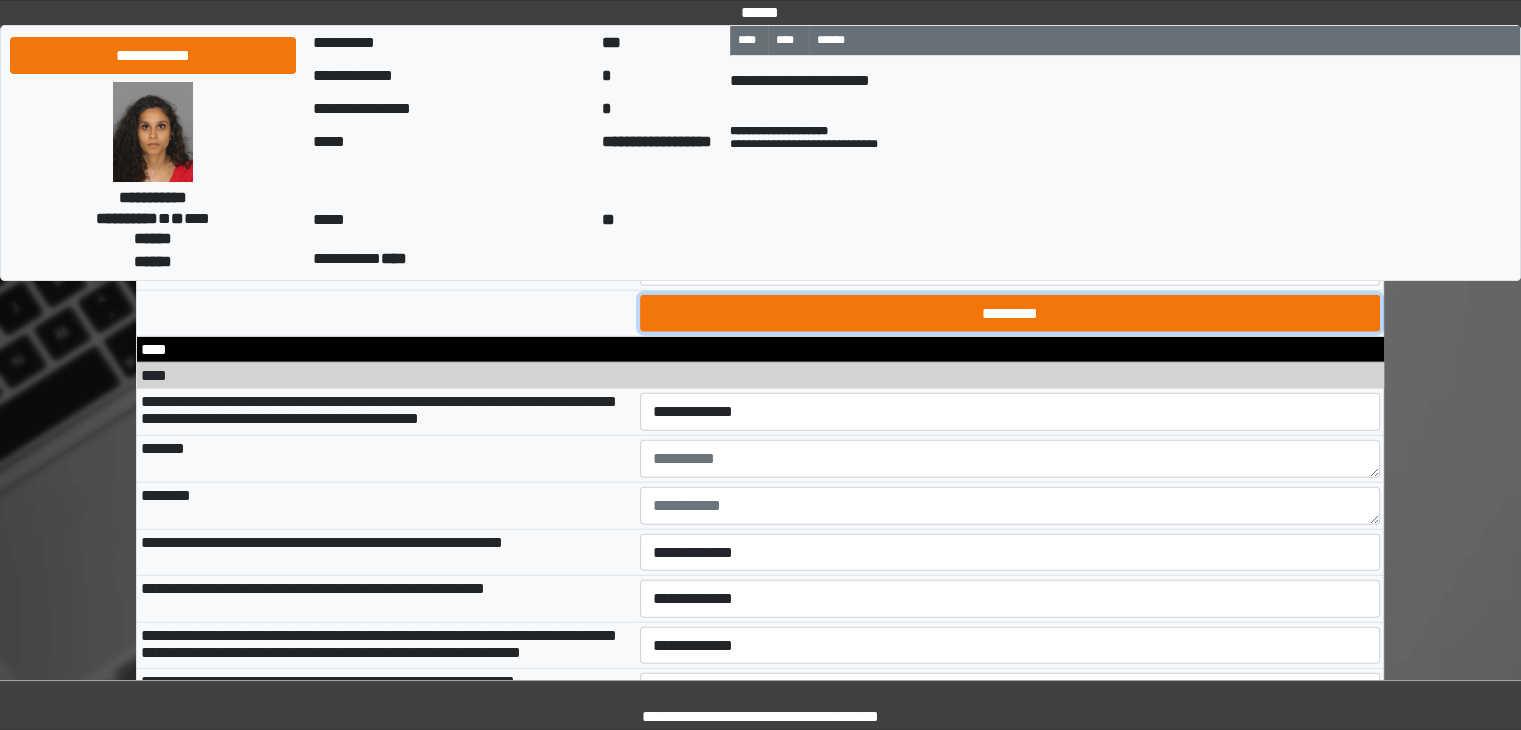 click on "*********" at bounding box center (1010, 314) 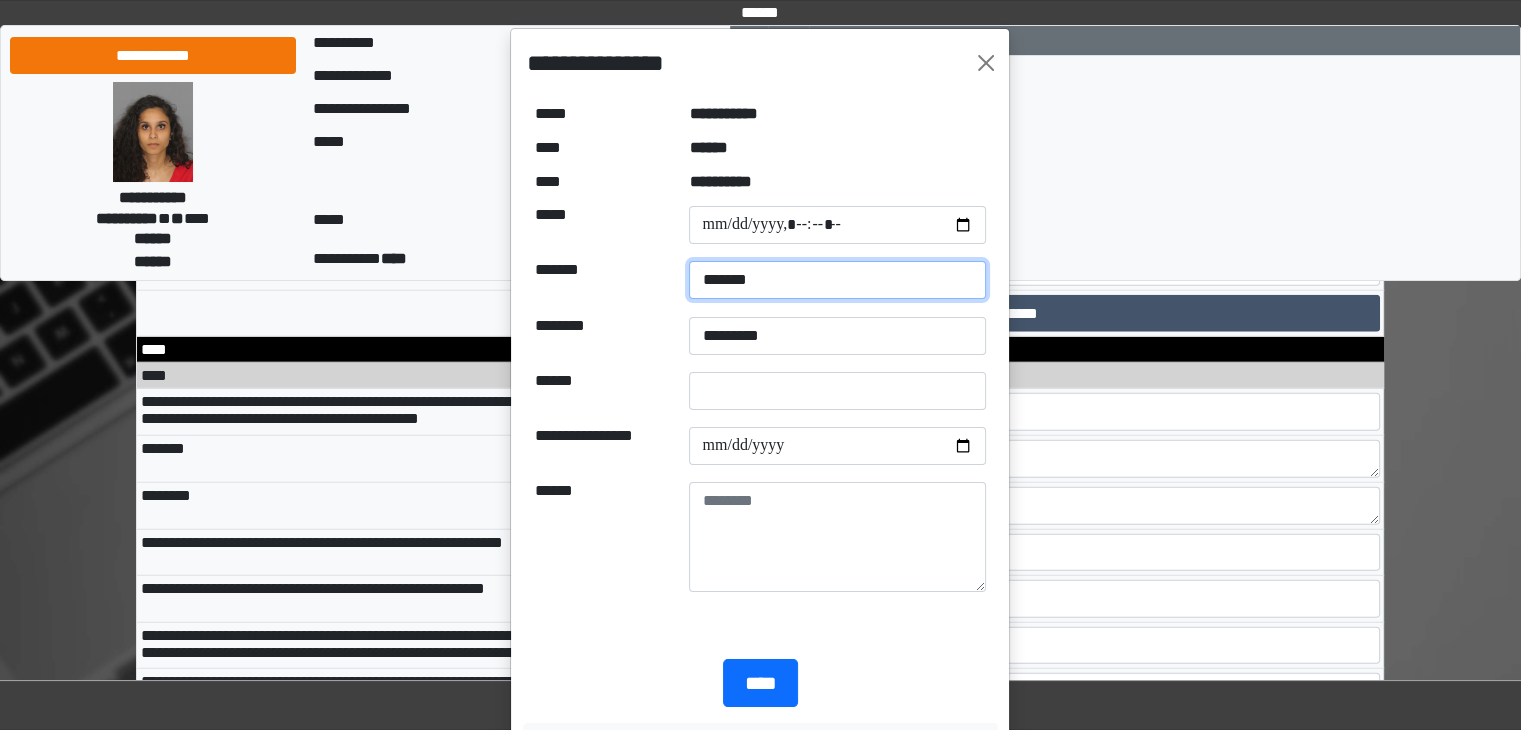 click on "**********" at bounding box center (837, 280) 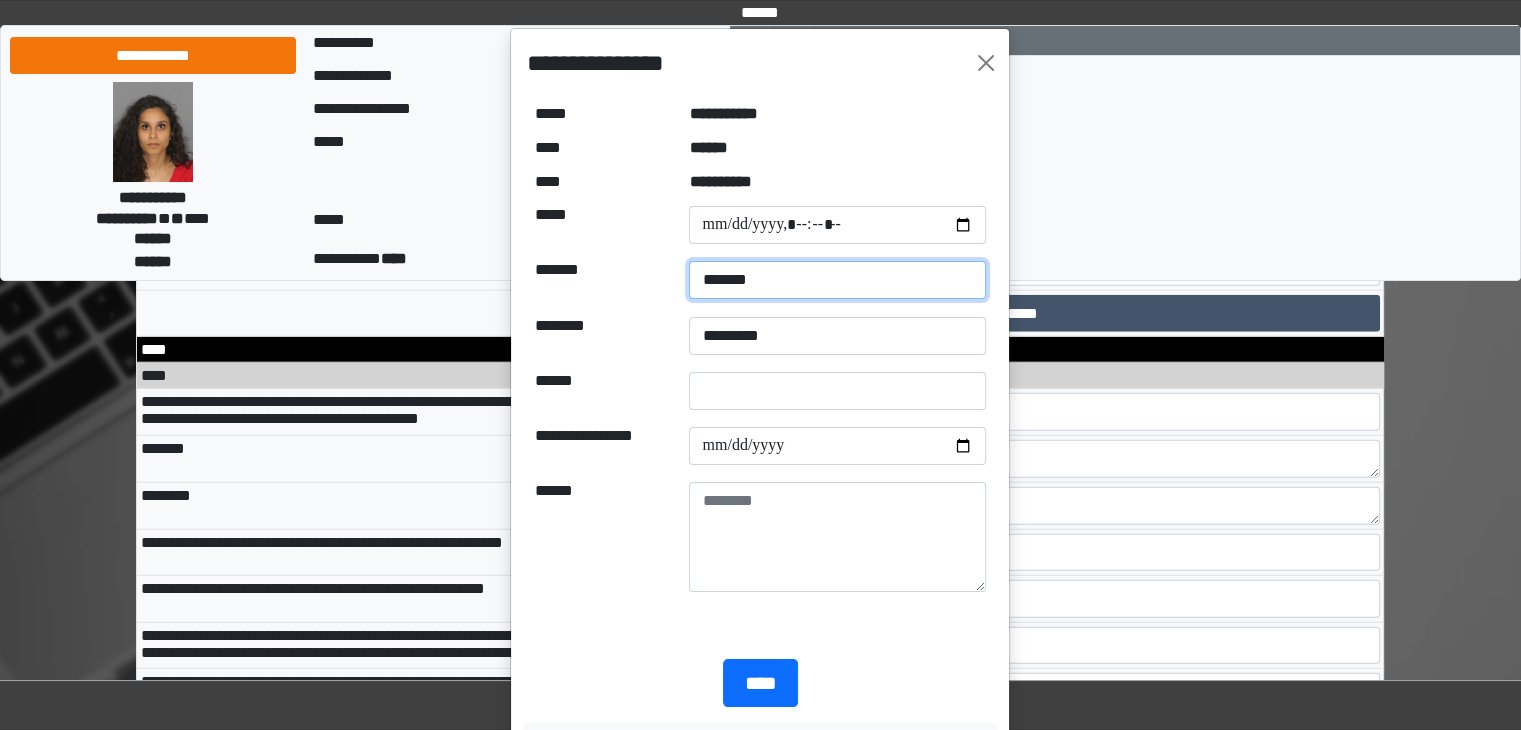 click on "**********" at bounding box center (837, 280) 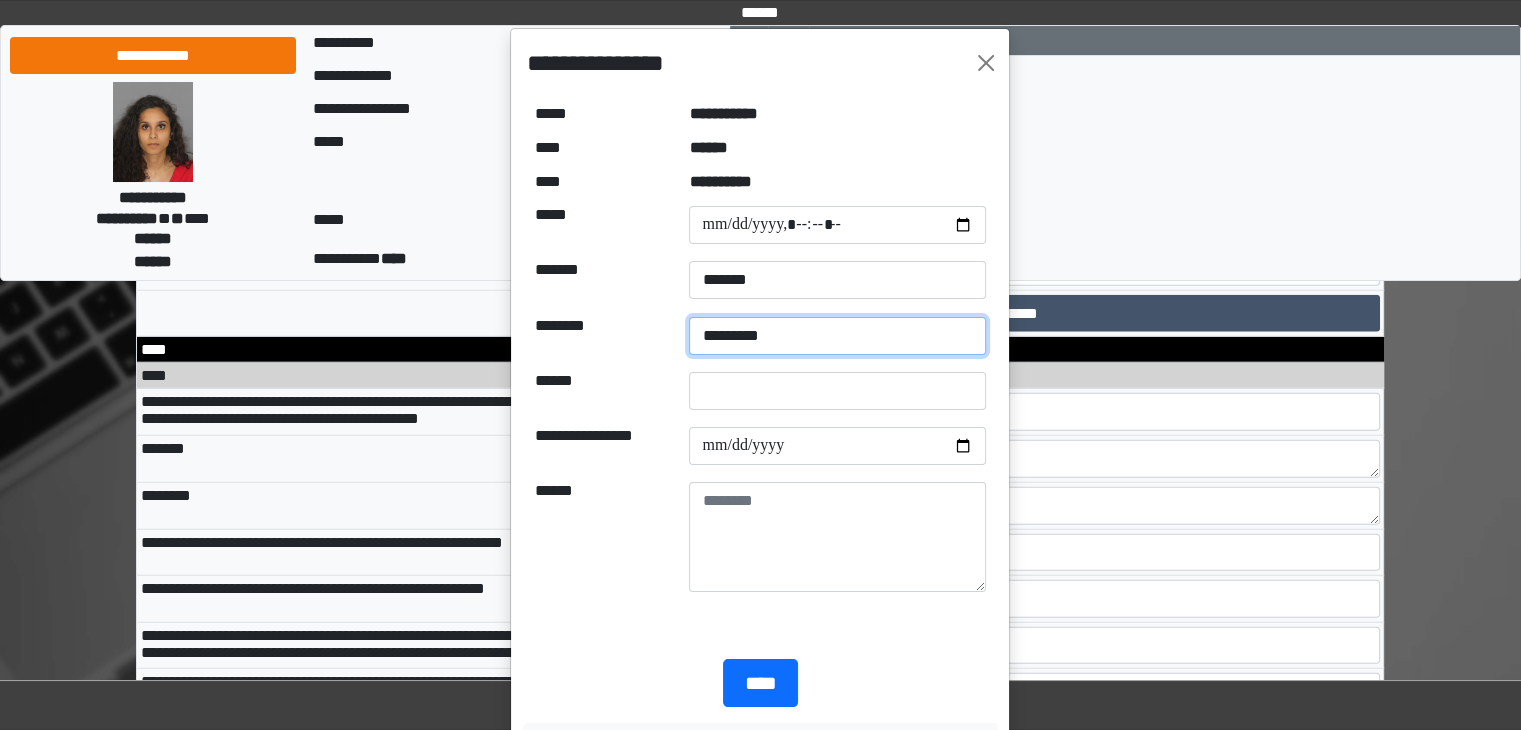 click on "********* ******" at bounding box center [837, 336] 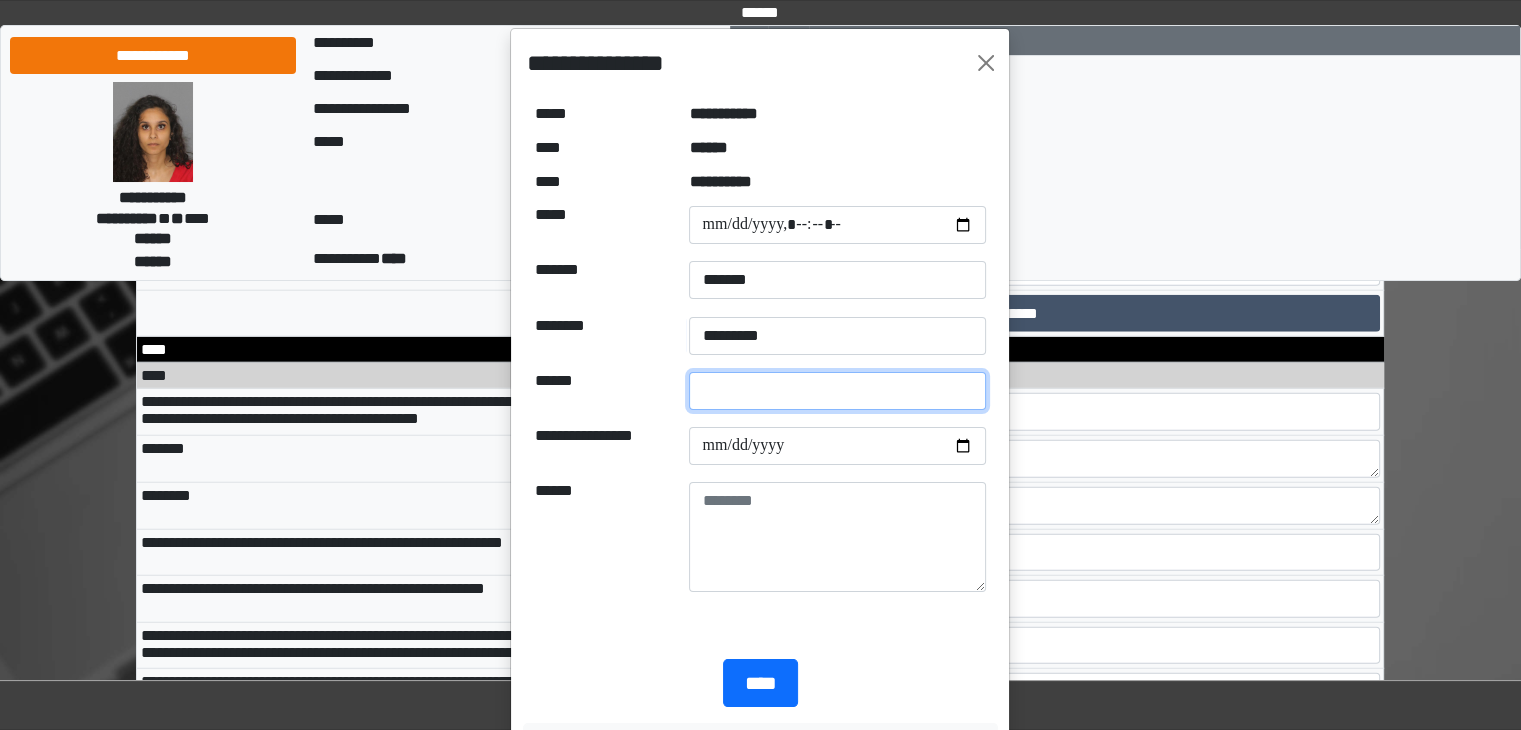 click at bounding box center [837, 391] 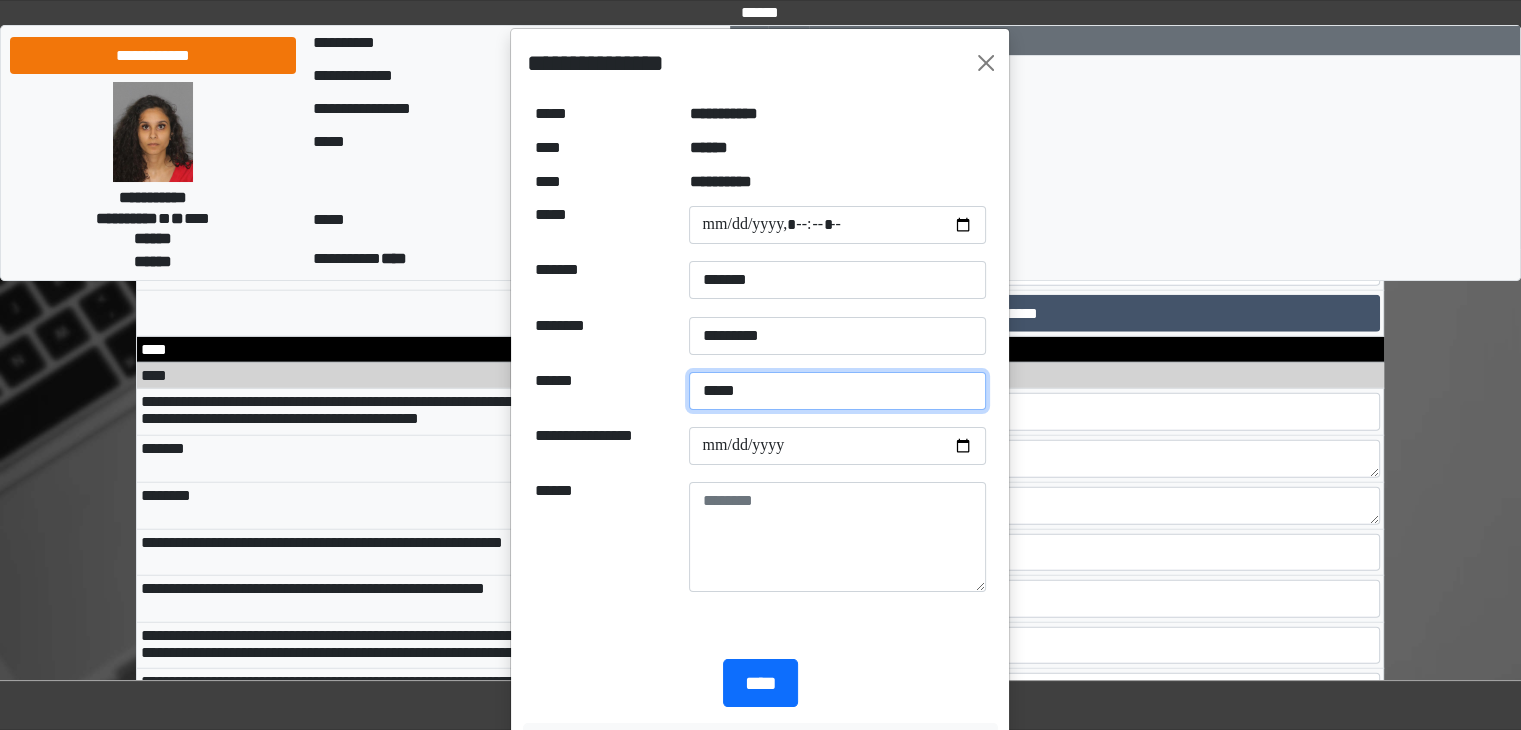 type on "*****" 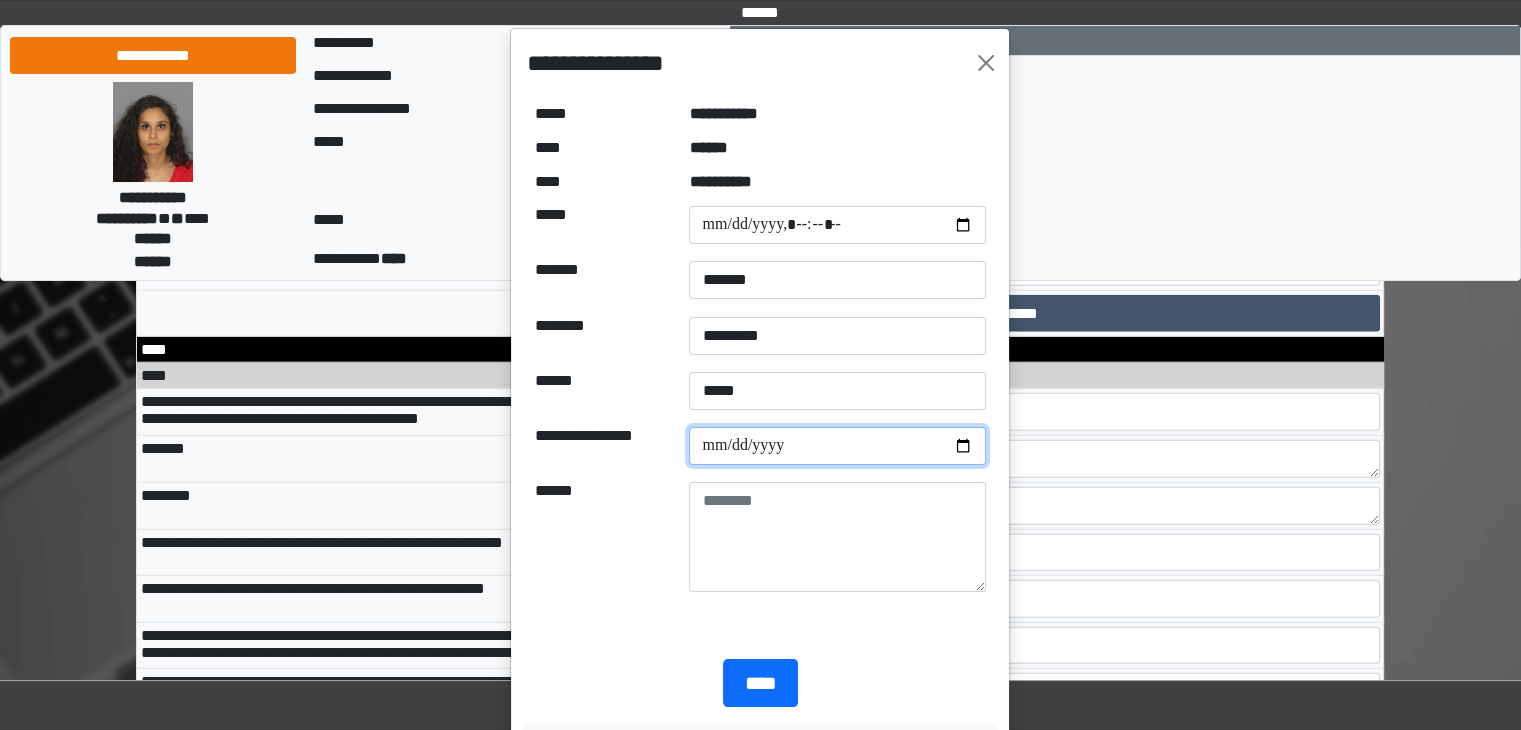 click at bounding box center (837, 446) 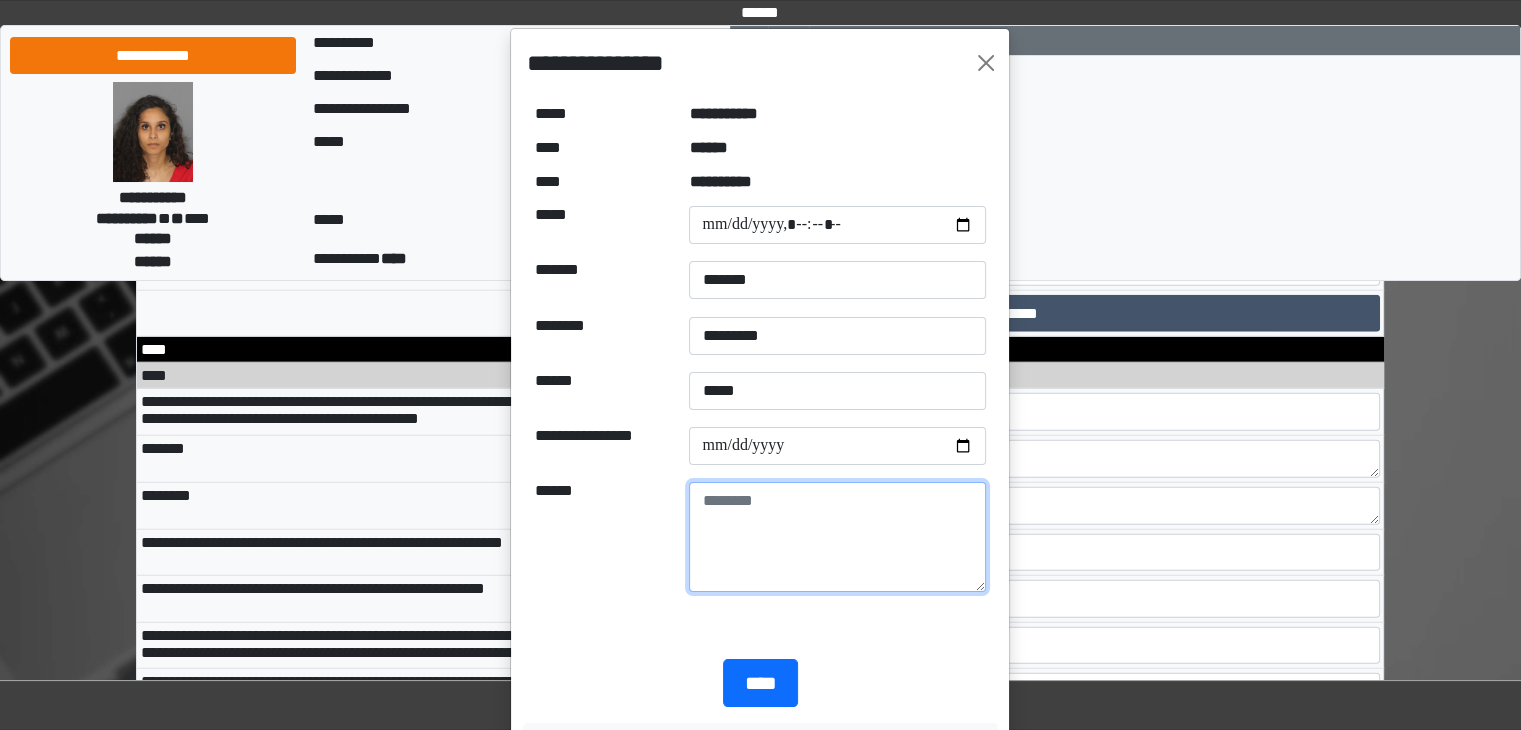 type on "**********" 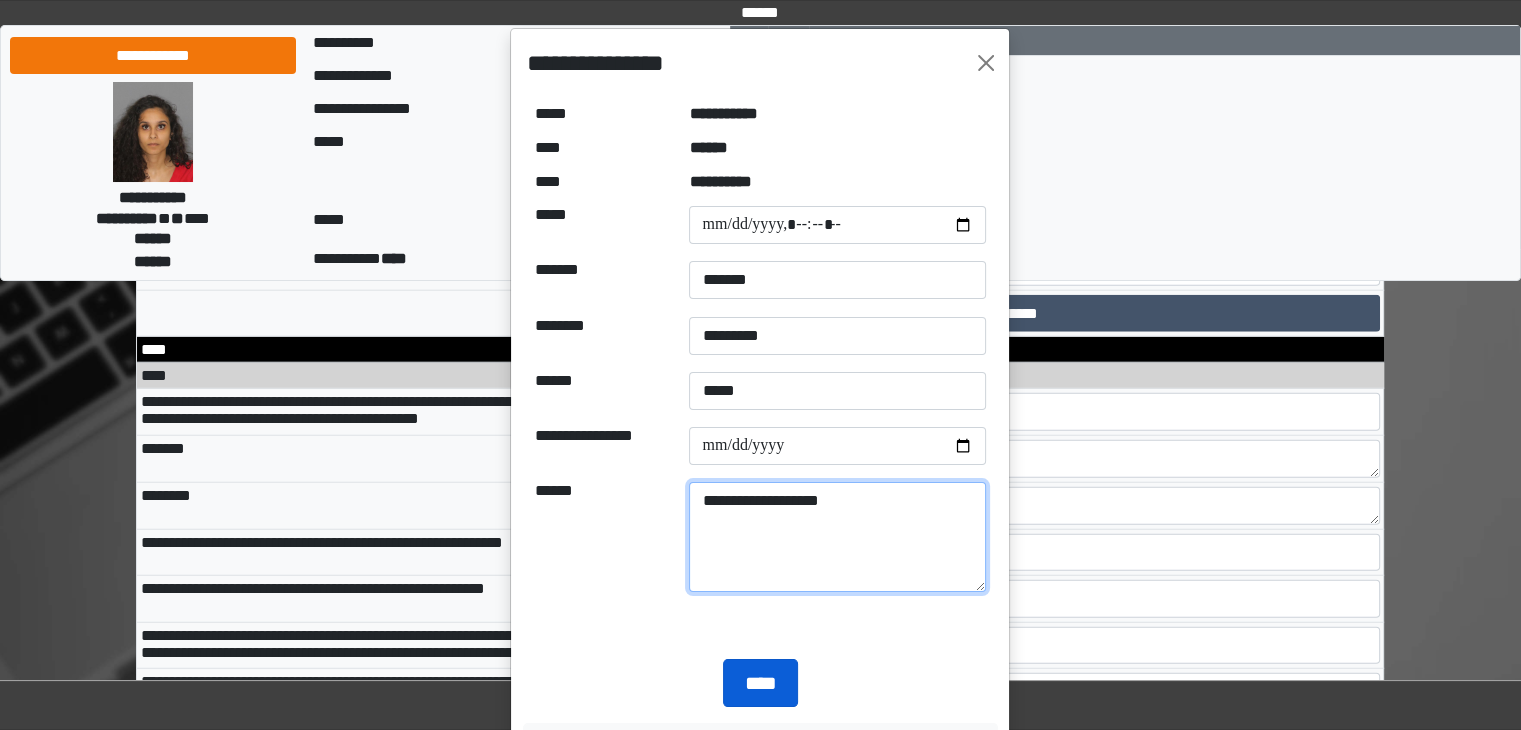 type on "**********" 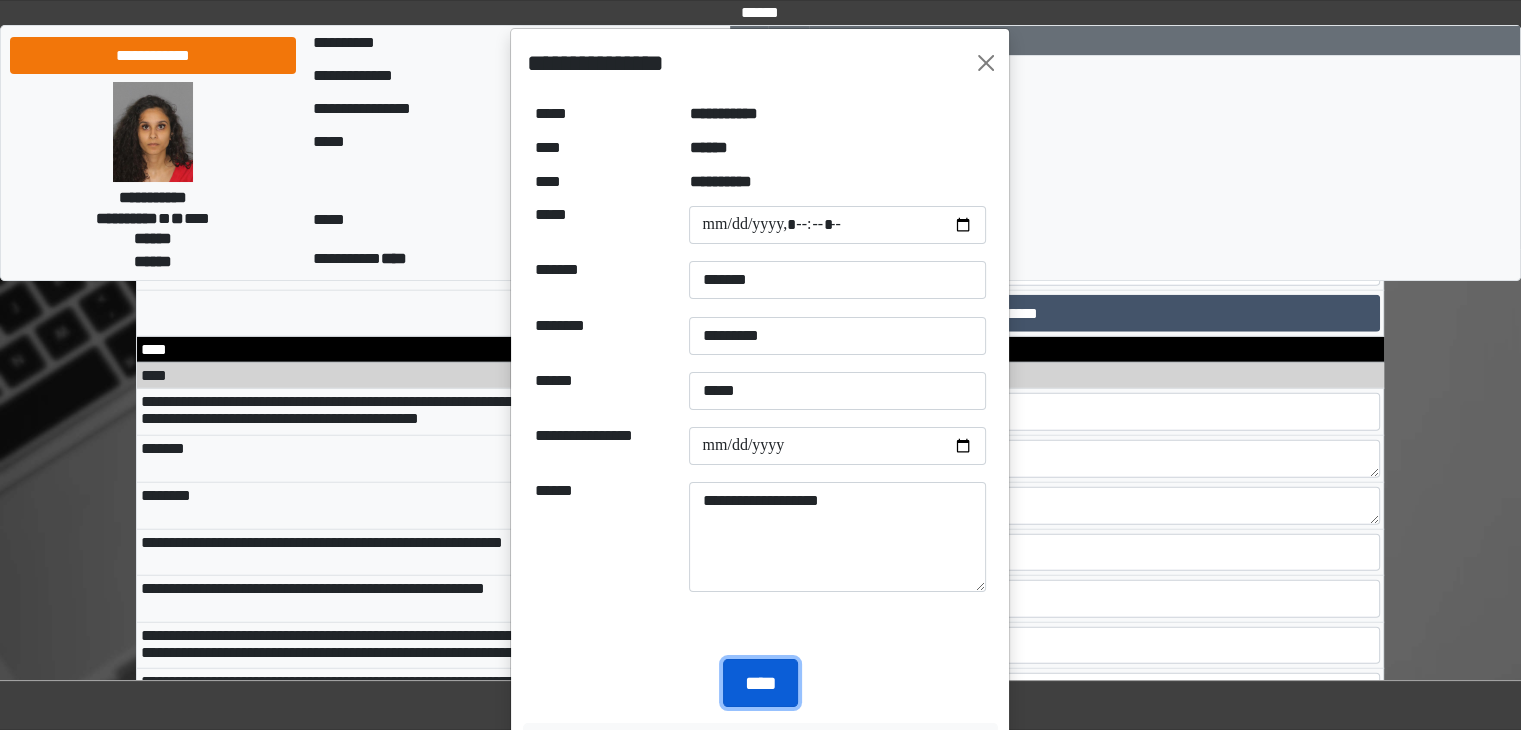 click on "****" at bounding box center (760, 683) 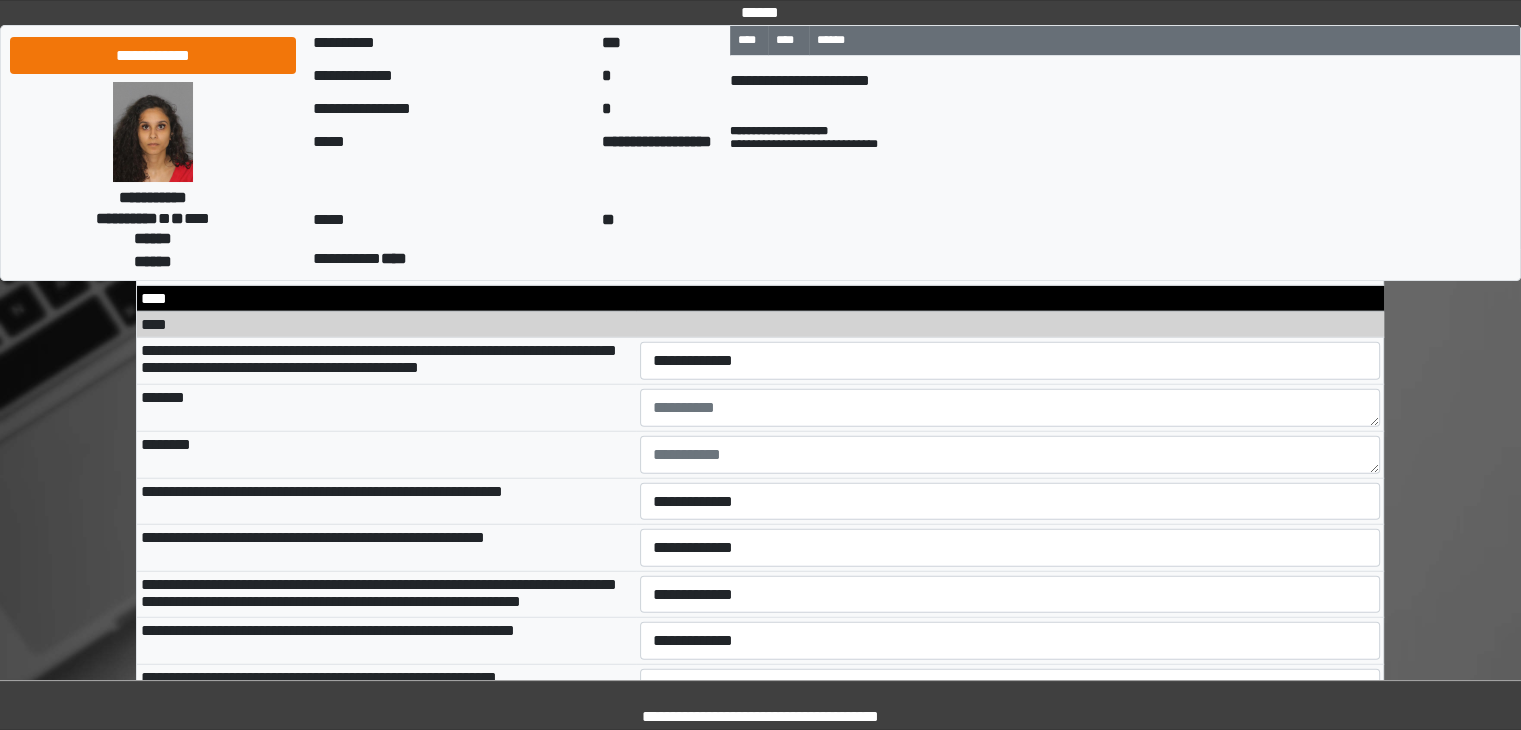 scroll, scrollTop: 12706, scrollLeft: 0, axis: vertical 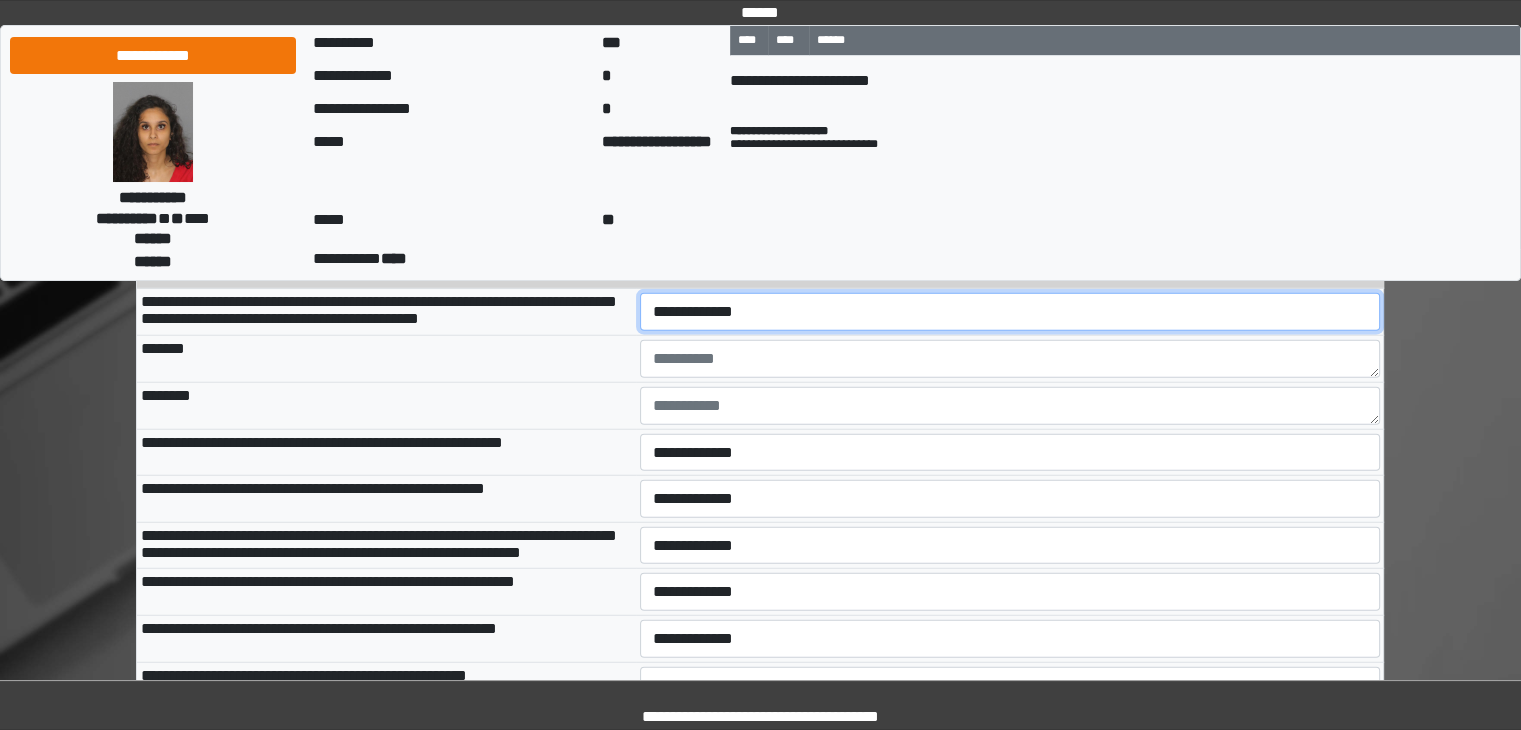 click on "**********" at bounding box center (1010, 312) 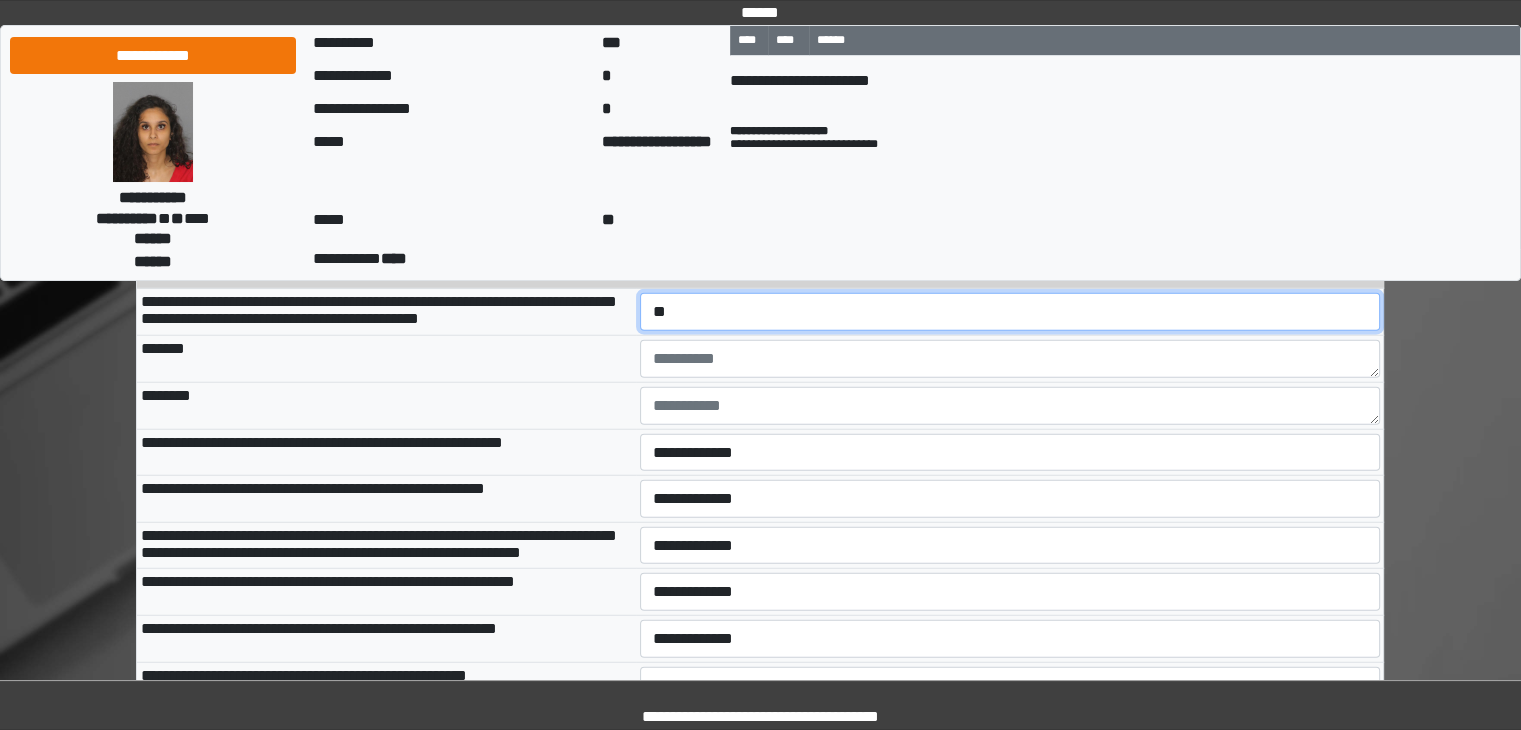 click on "**********" at bounding box center [1010, 312] 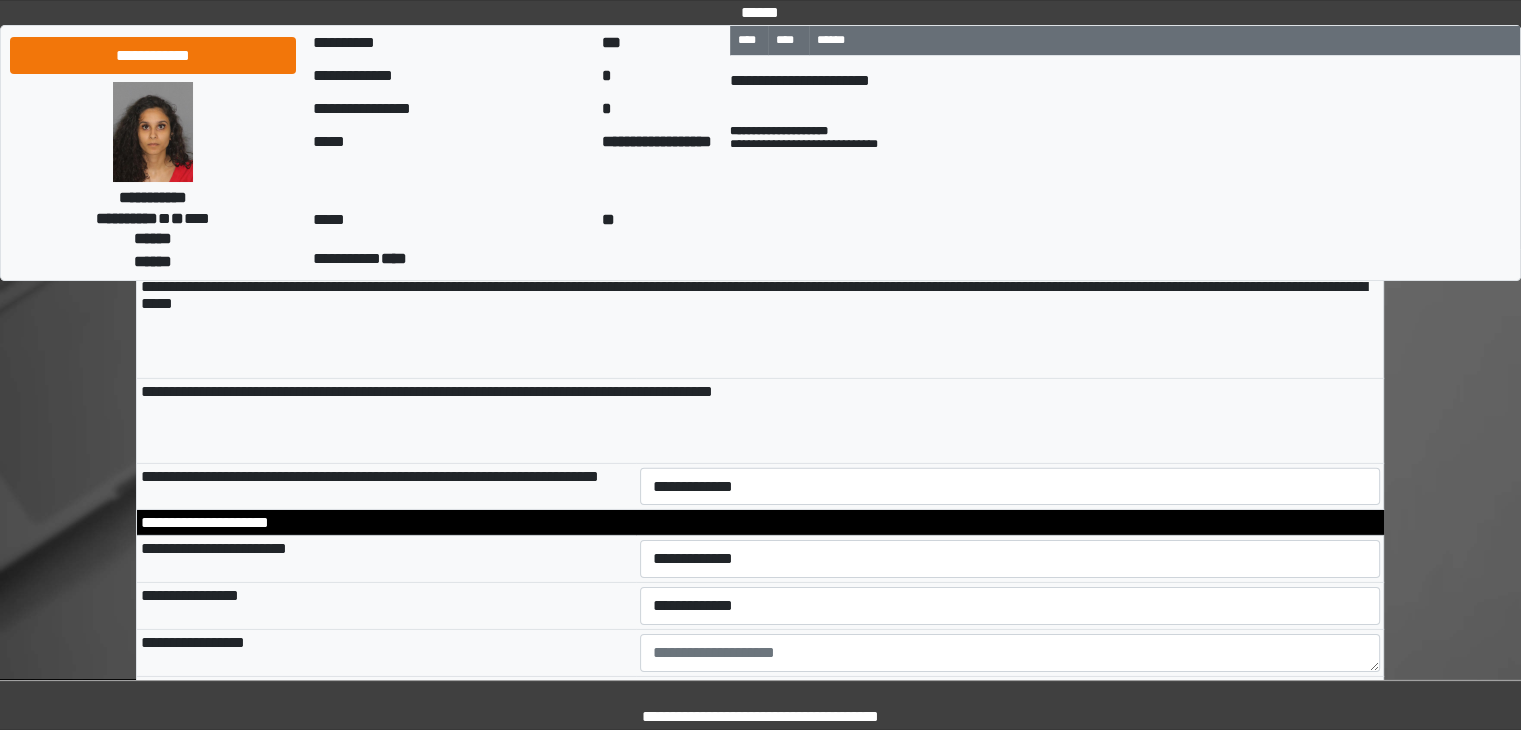scroll, scrollTop: 13806, scrollLeft: 0, axis: vertical 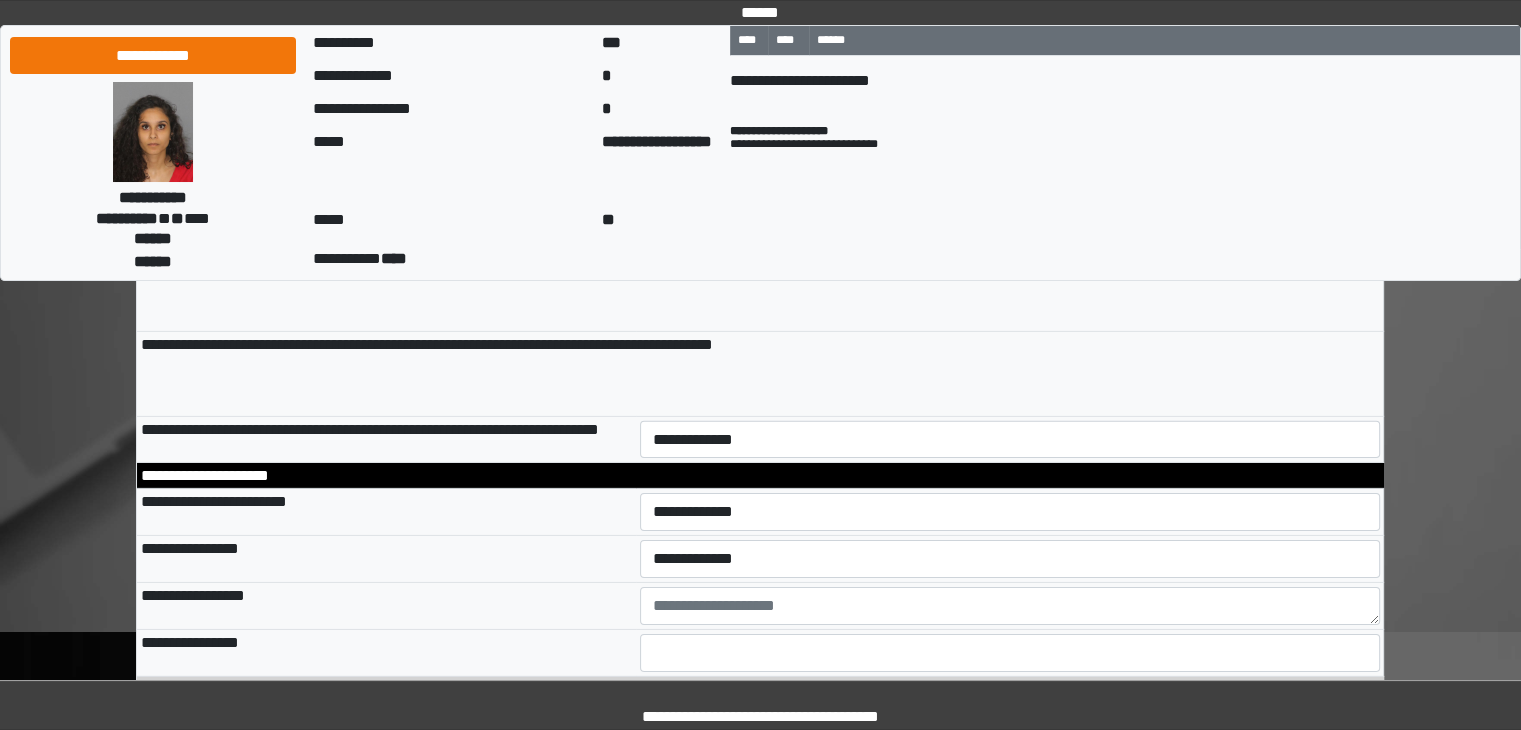click on "**********" at bounding box center [1010, 177] 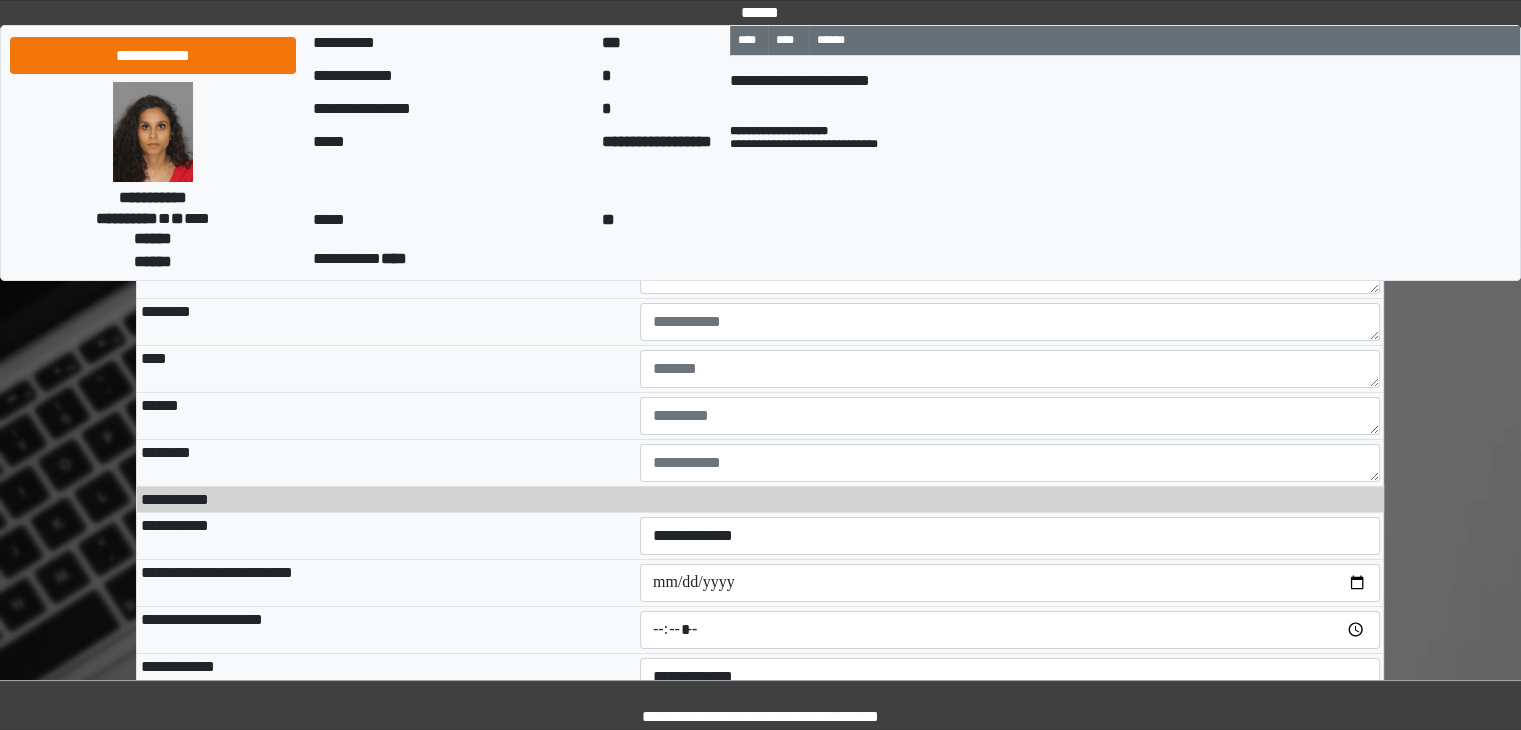 scroll, scrollTop: 14306, scrollLeft: 0, axis: vertical 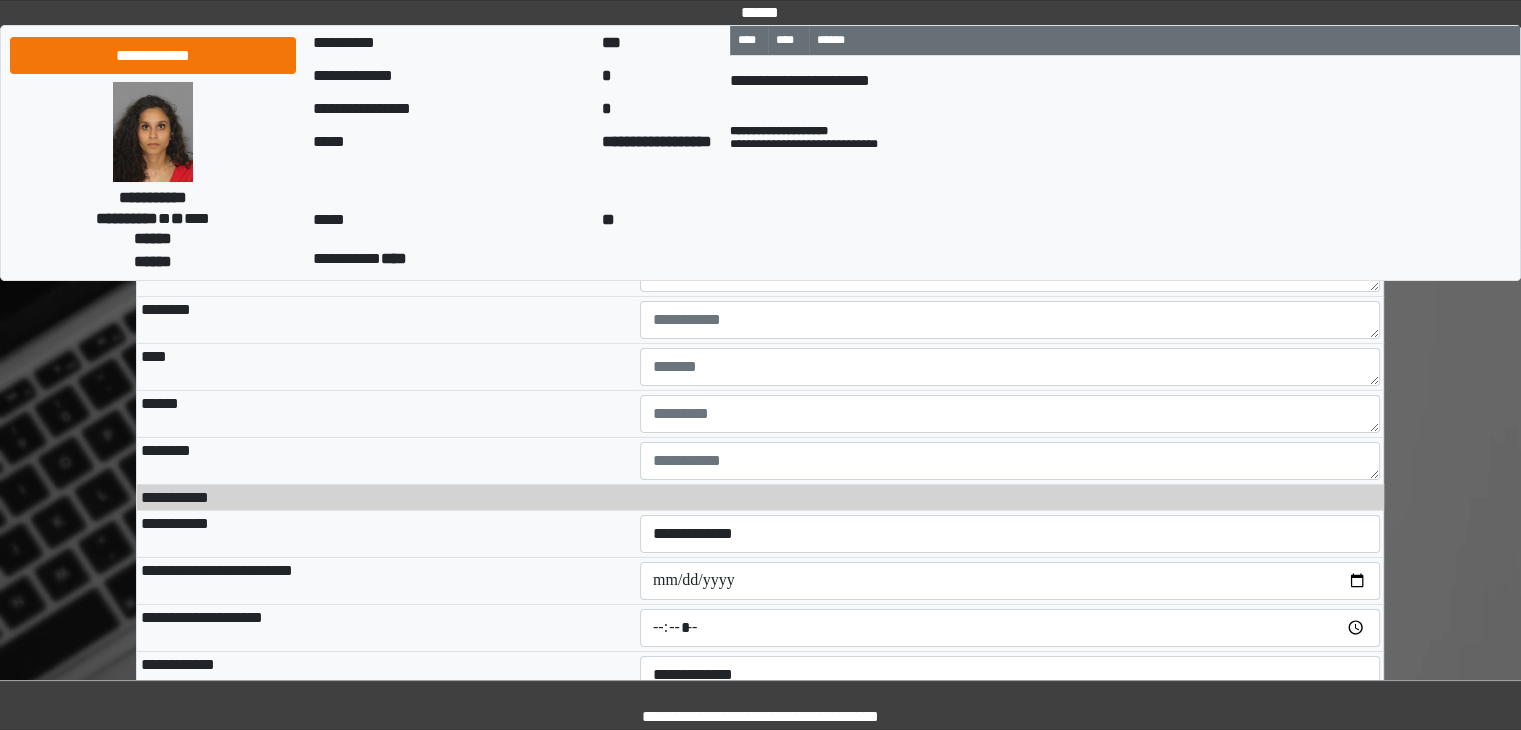 click at bounding box center [1010, 226] 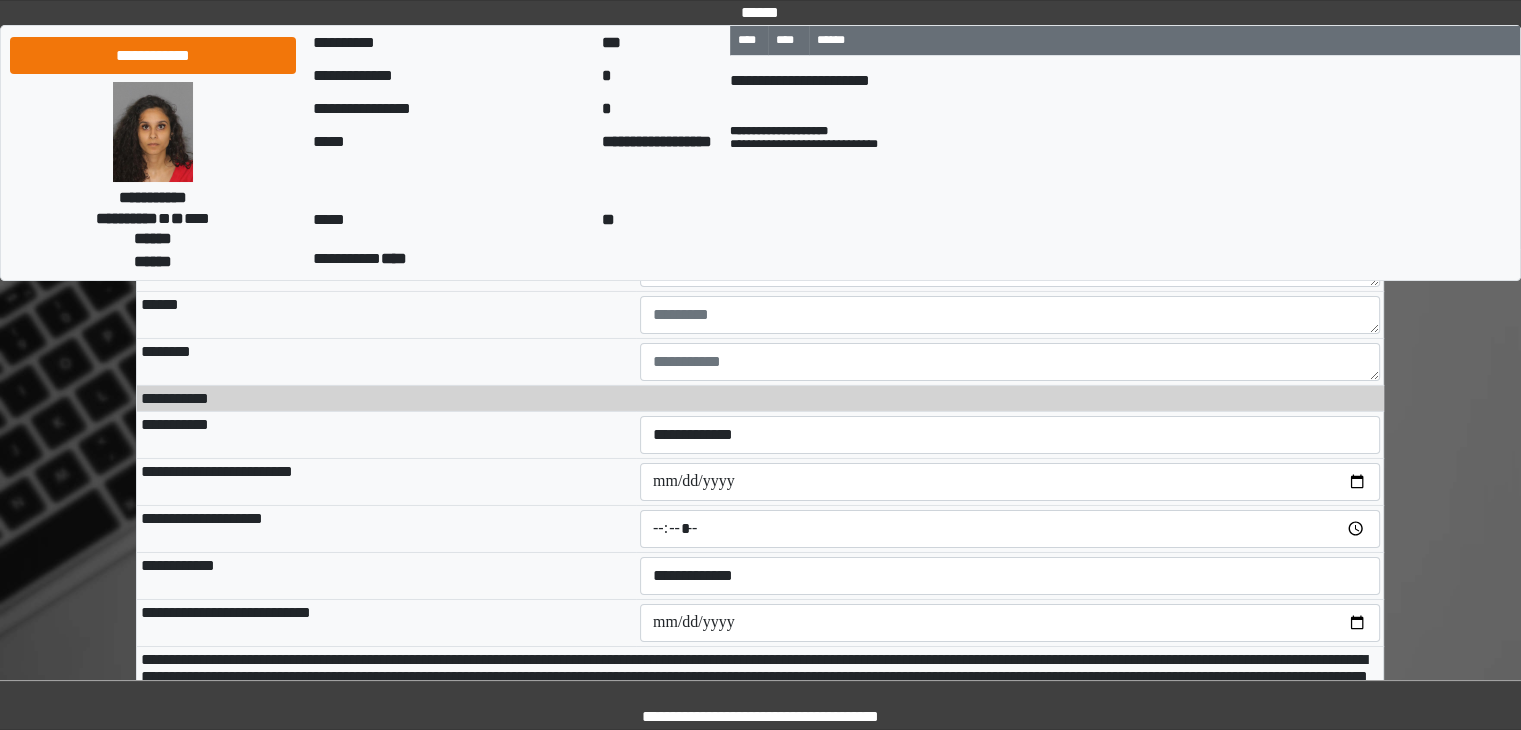 scroll, scrollTop: 14406, scrollLeft: 0, axis: vertical 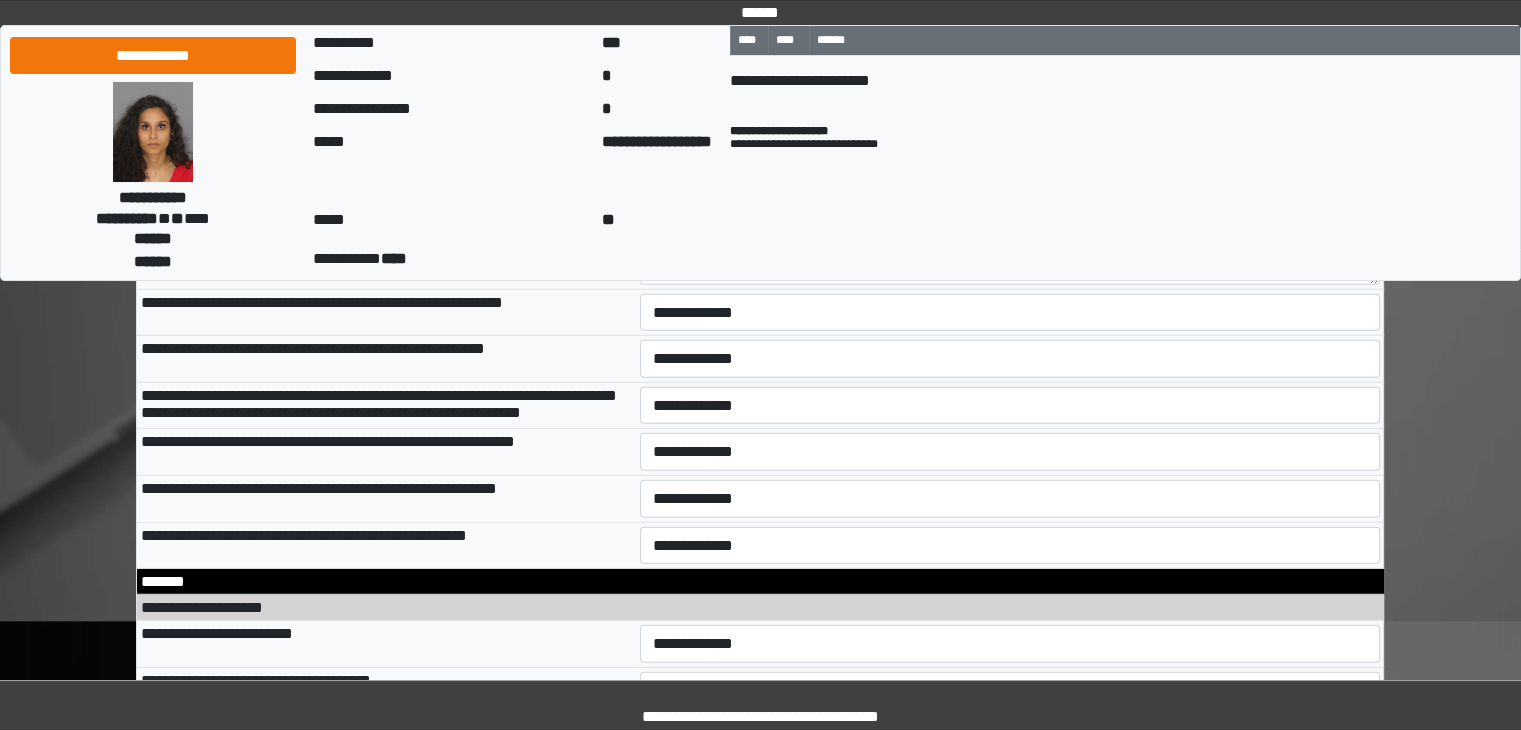 click at bounding box center (1010, 219) 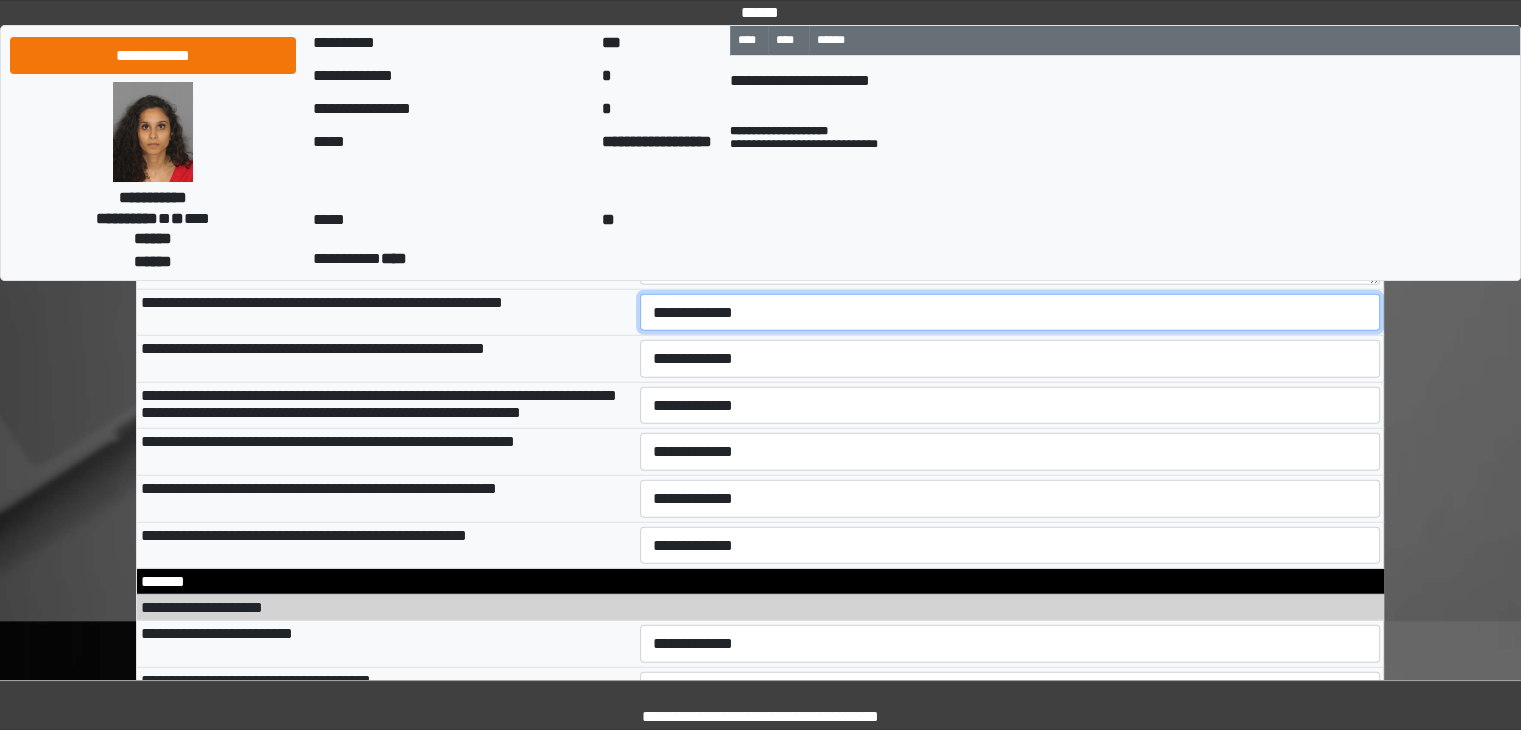 click on "**********" at bounding box center [1010, 313] 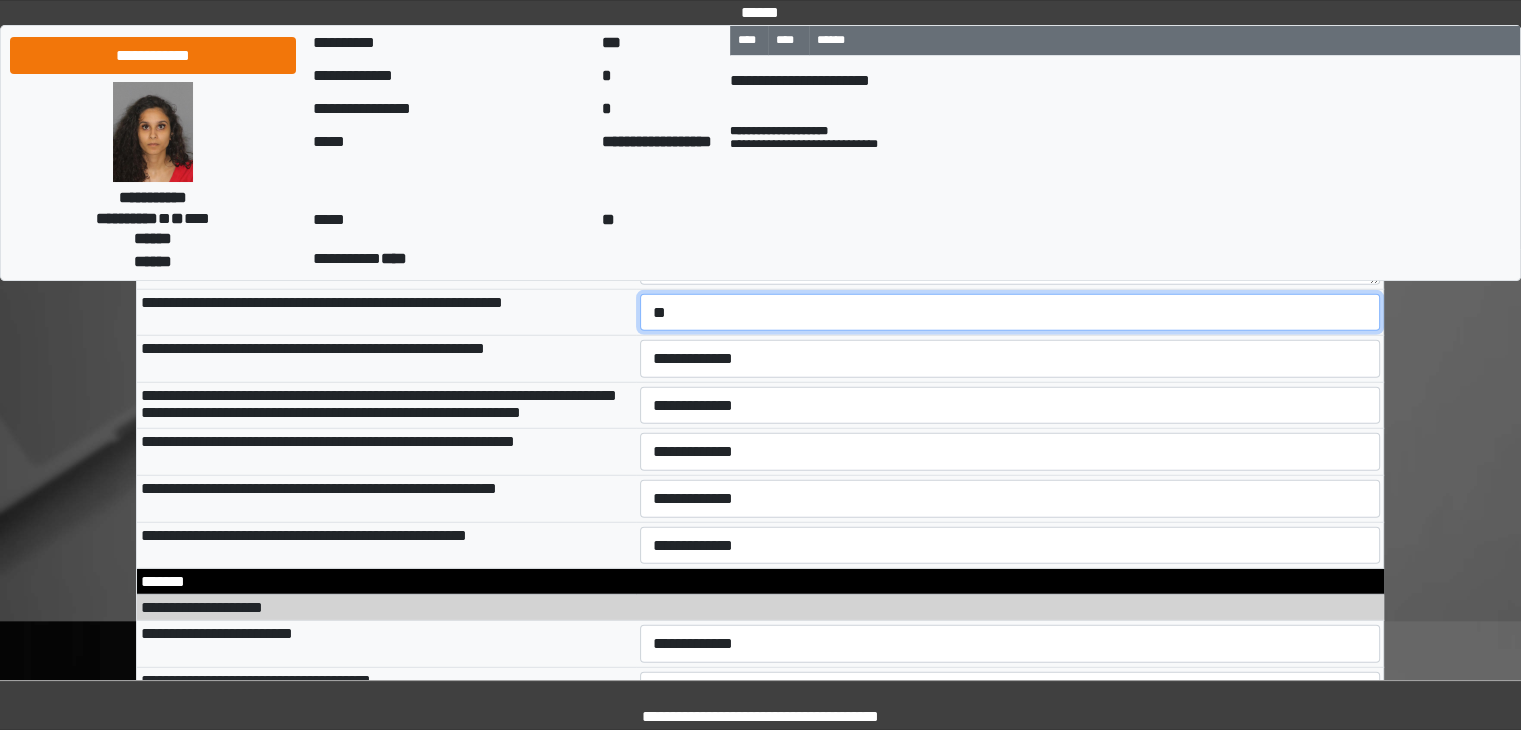 click on "**********" at bounding box center [1010, 313] 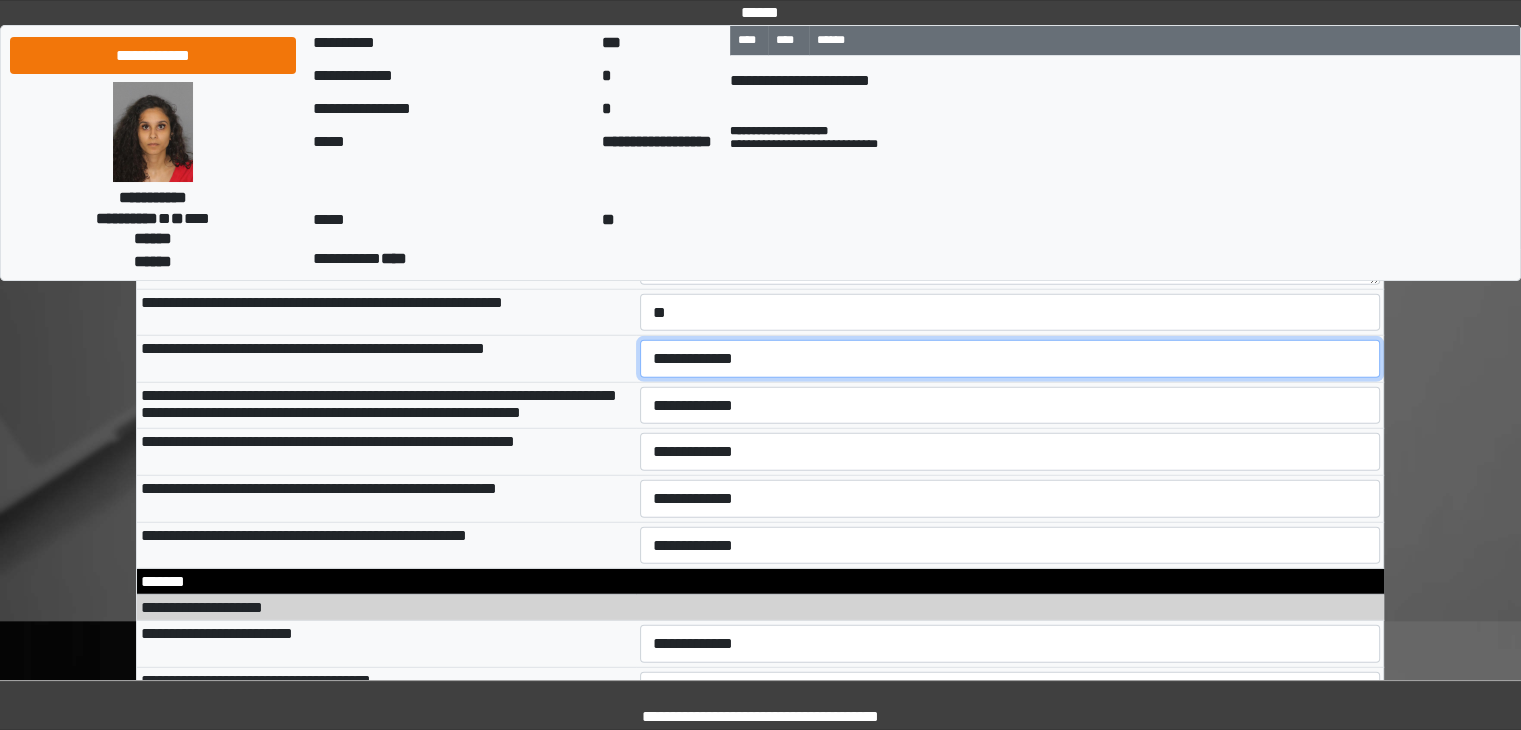 click on "**********" at bounding box center (1010, 359) 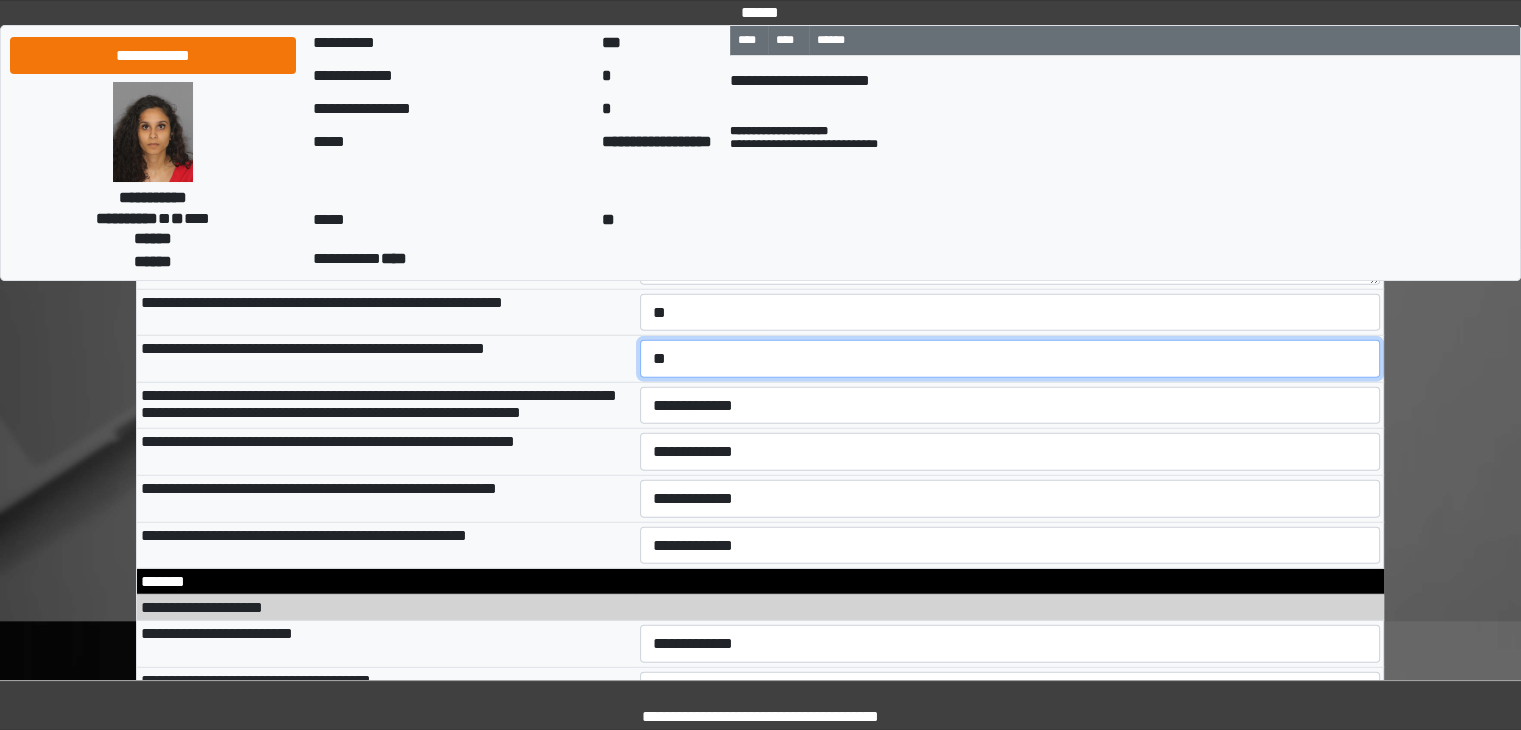 click on "**********" at bounding box center [1010, 359] 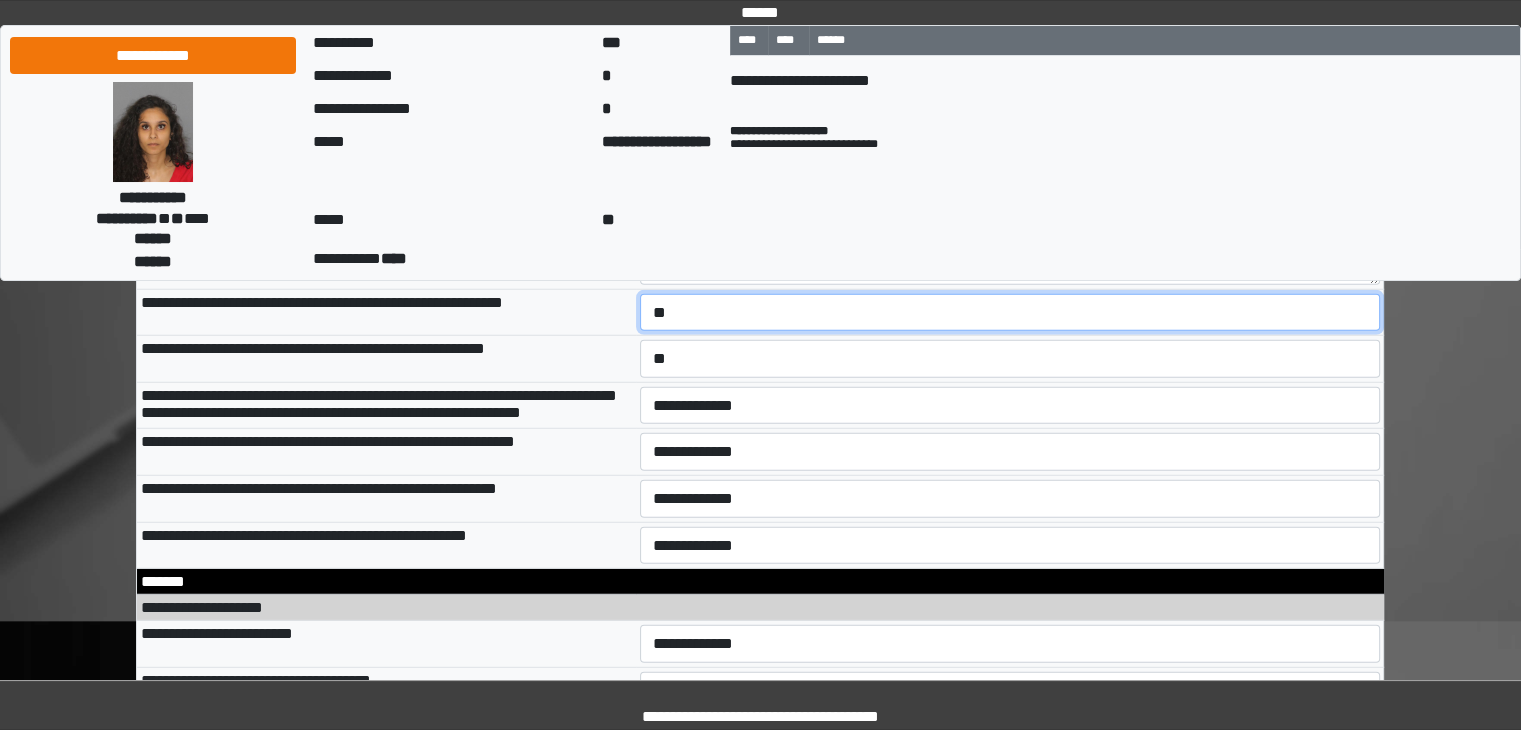 drag, startPoint x: 682, startPoint y: 452, endPoint x: 679, endPoint y: 469, distance: 17.262676 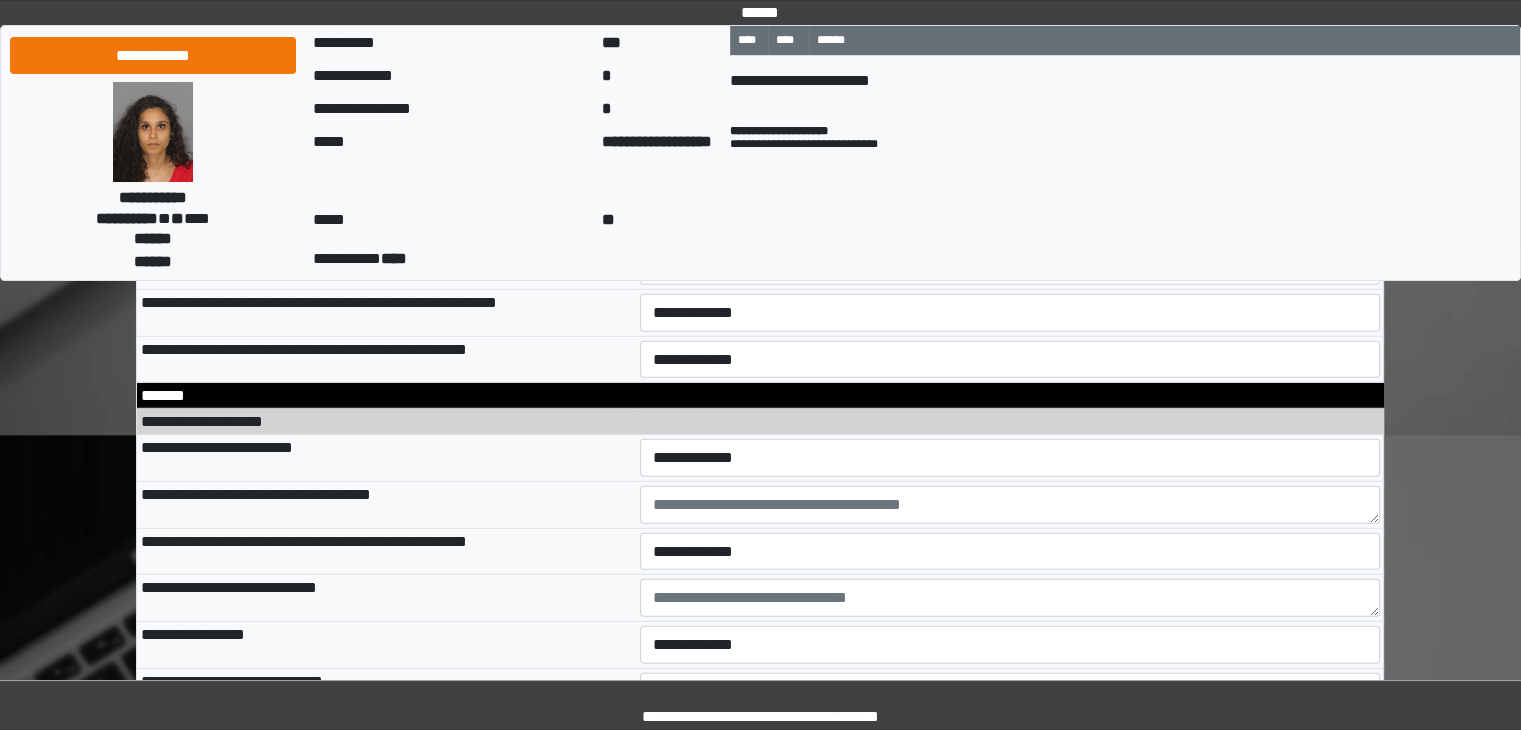 scroll, scrollTop: 13046, scrollLeft: 0, axis: vertical 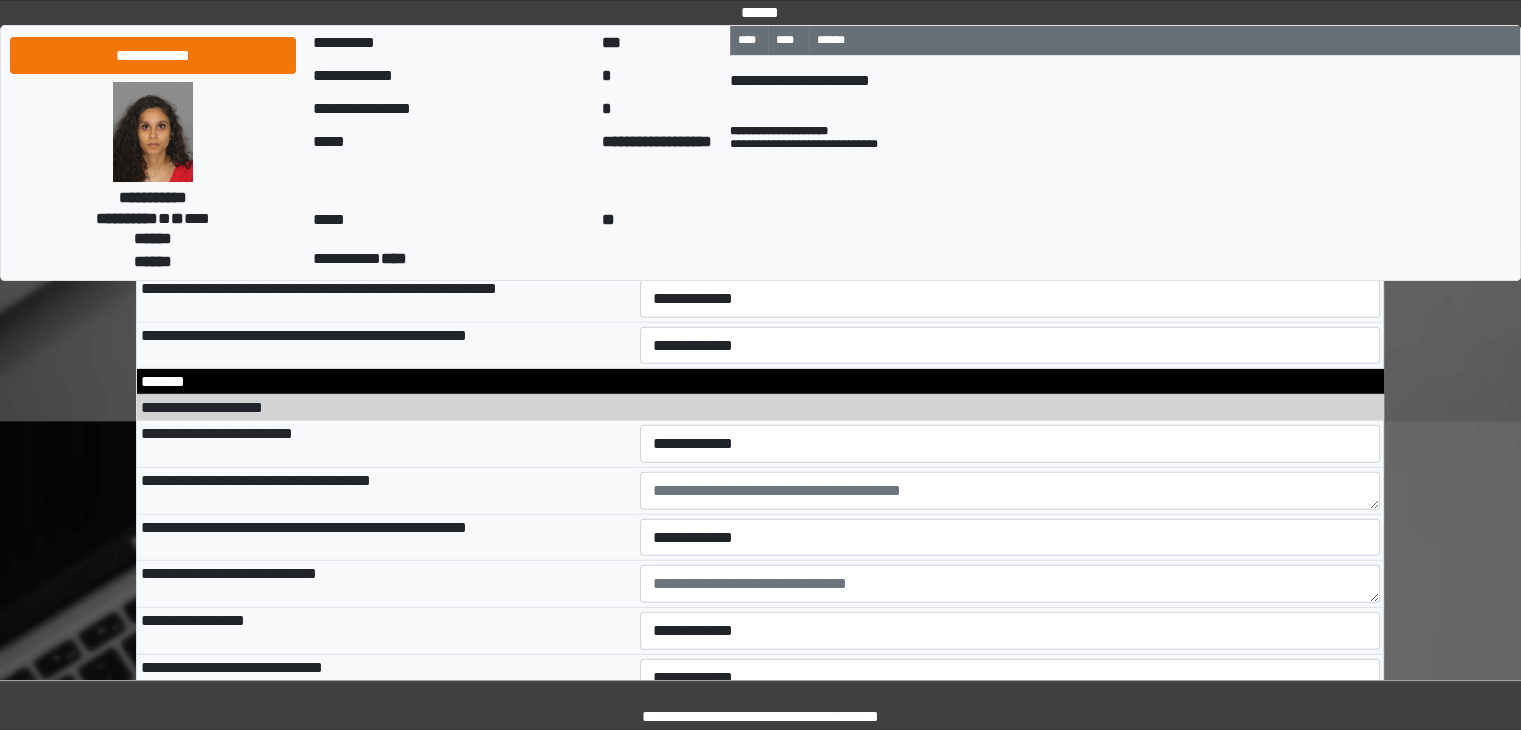 drag, startPoint x: 710, startPoint y: 303, endPoint x: 706, endPoint y: 313, distance: 10.770329 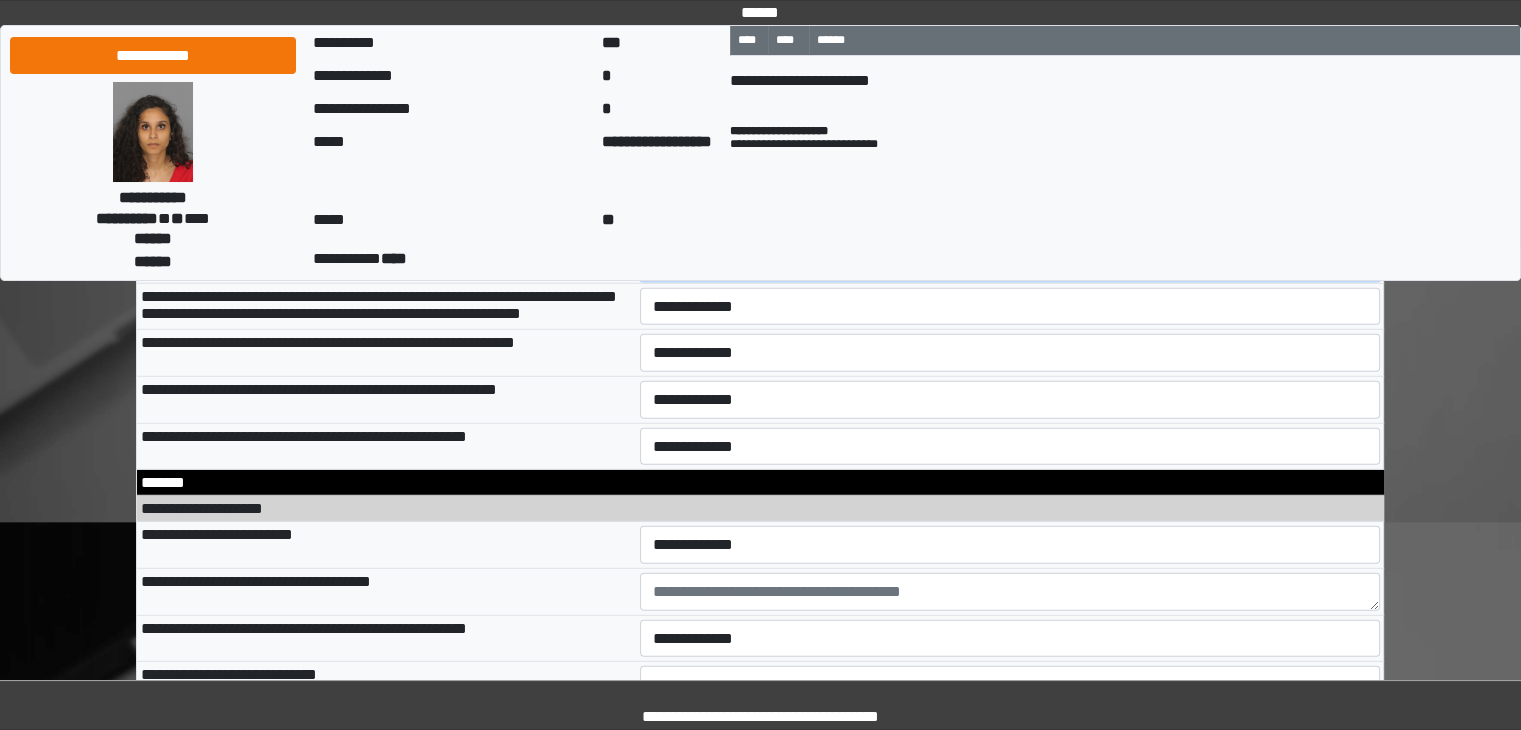 scroll, scrollTop: 12946, scrollLeft: 0, axis: vertical 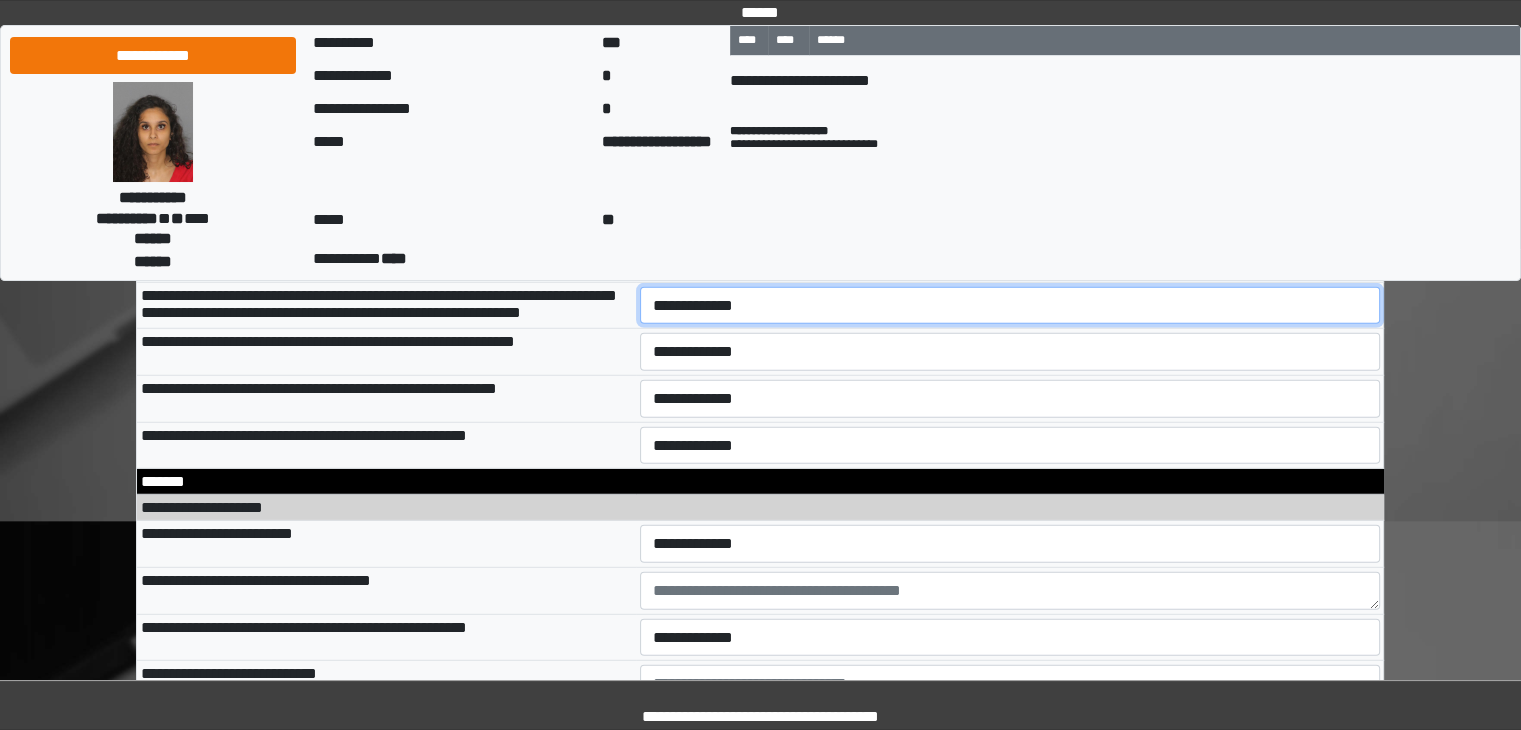 click on "**********" at bounding box center (1010, 306) 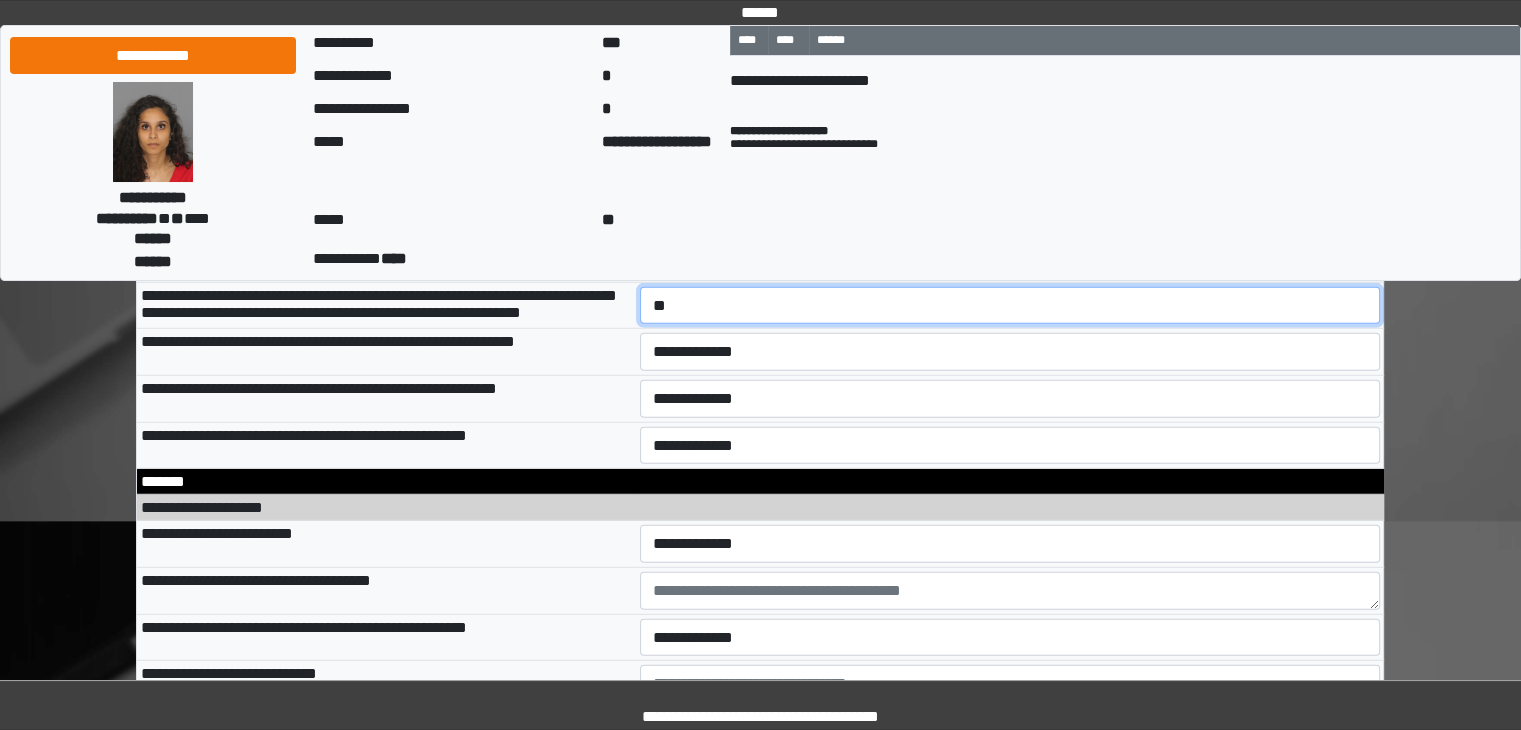 click on "**********" at bounding box center [1010, 306] 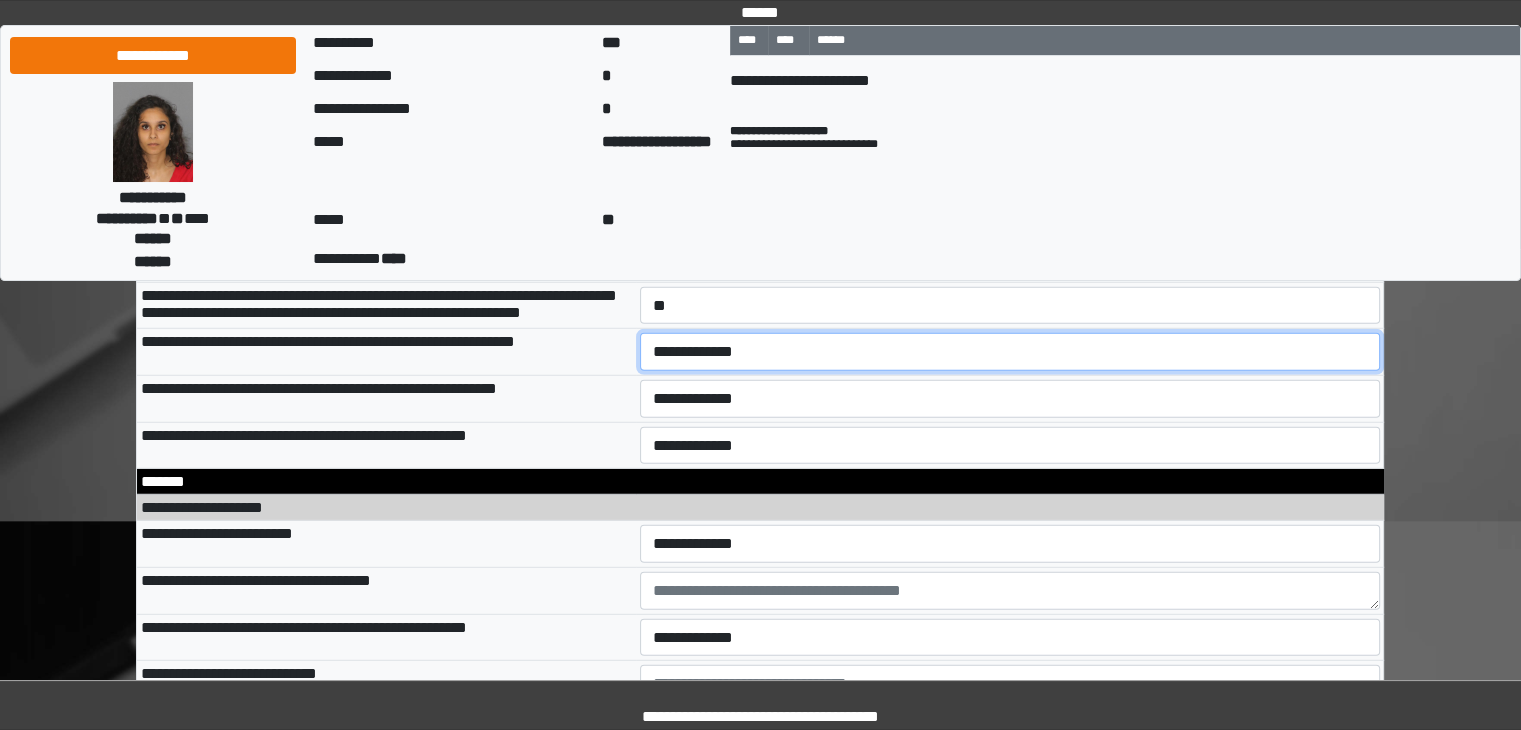 click on "**********" at bounding box center [1010, 352] 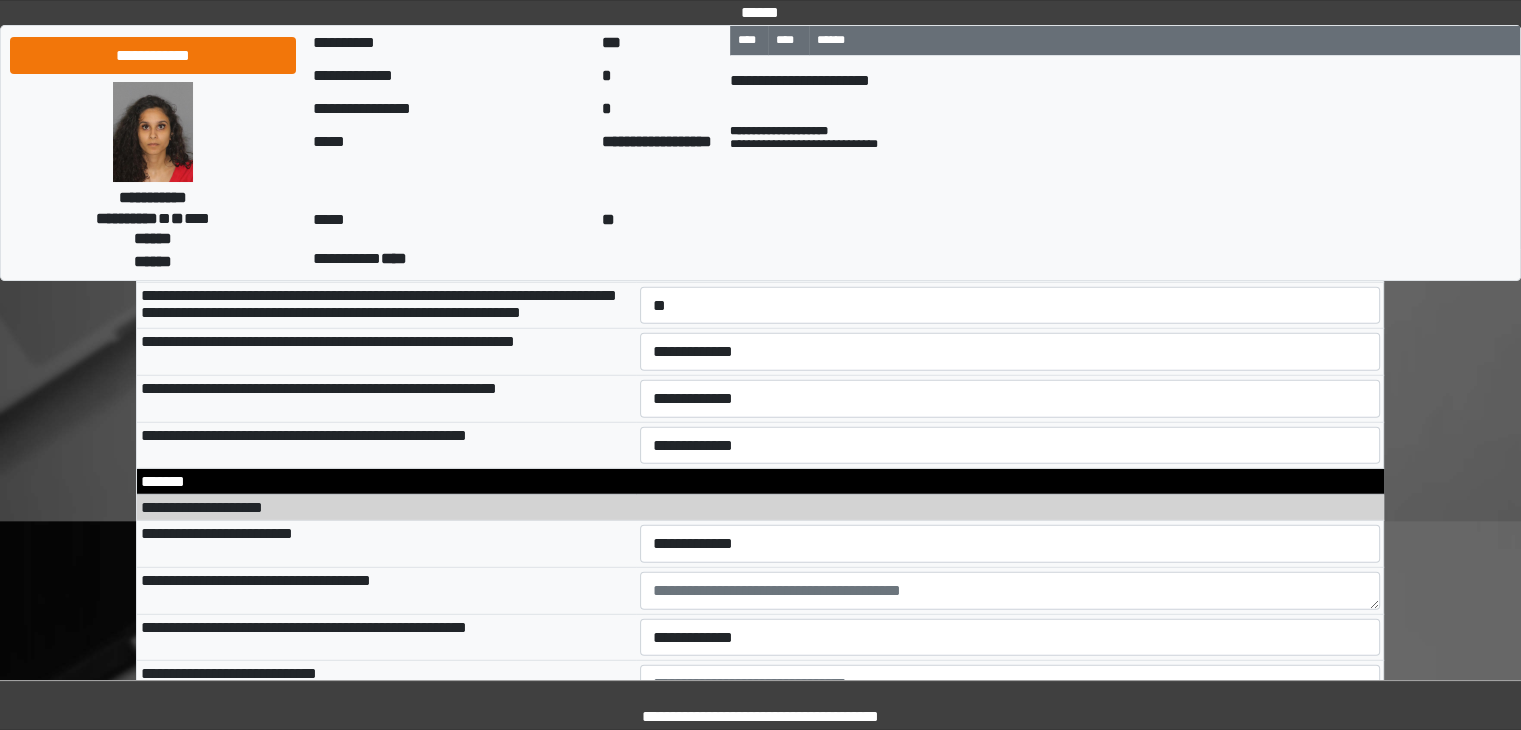 click on "**********" at bounding box center [1010, 305] 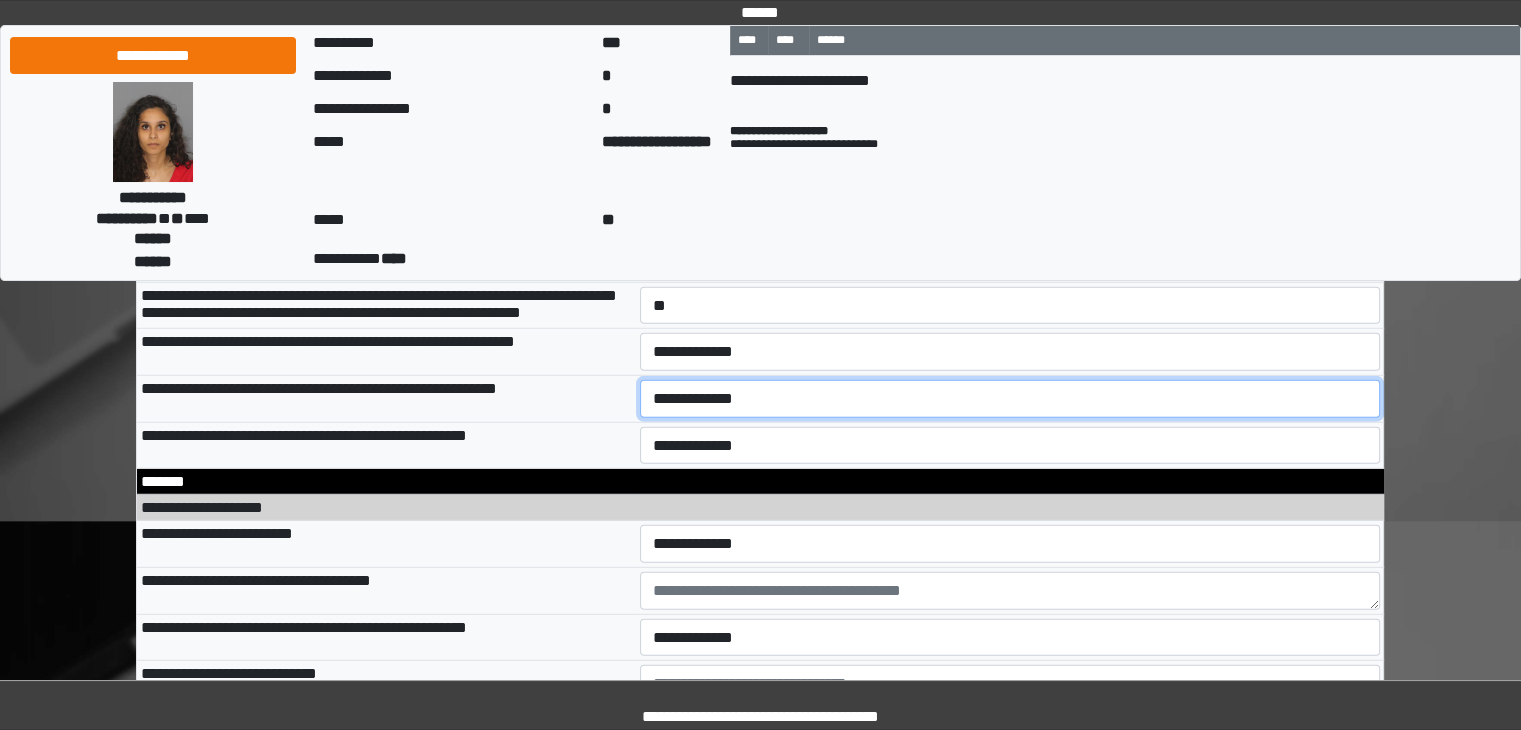 drag, startPoint x: 686, startPoint y: 570, endPoint x: 686, endPoint y: 581, distance: 11 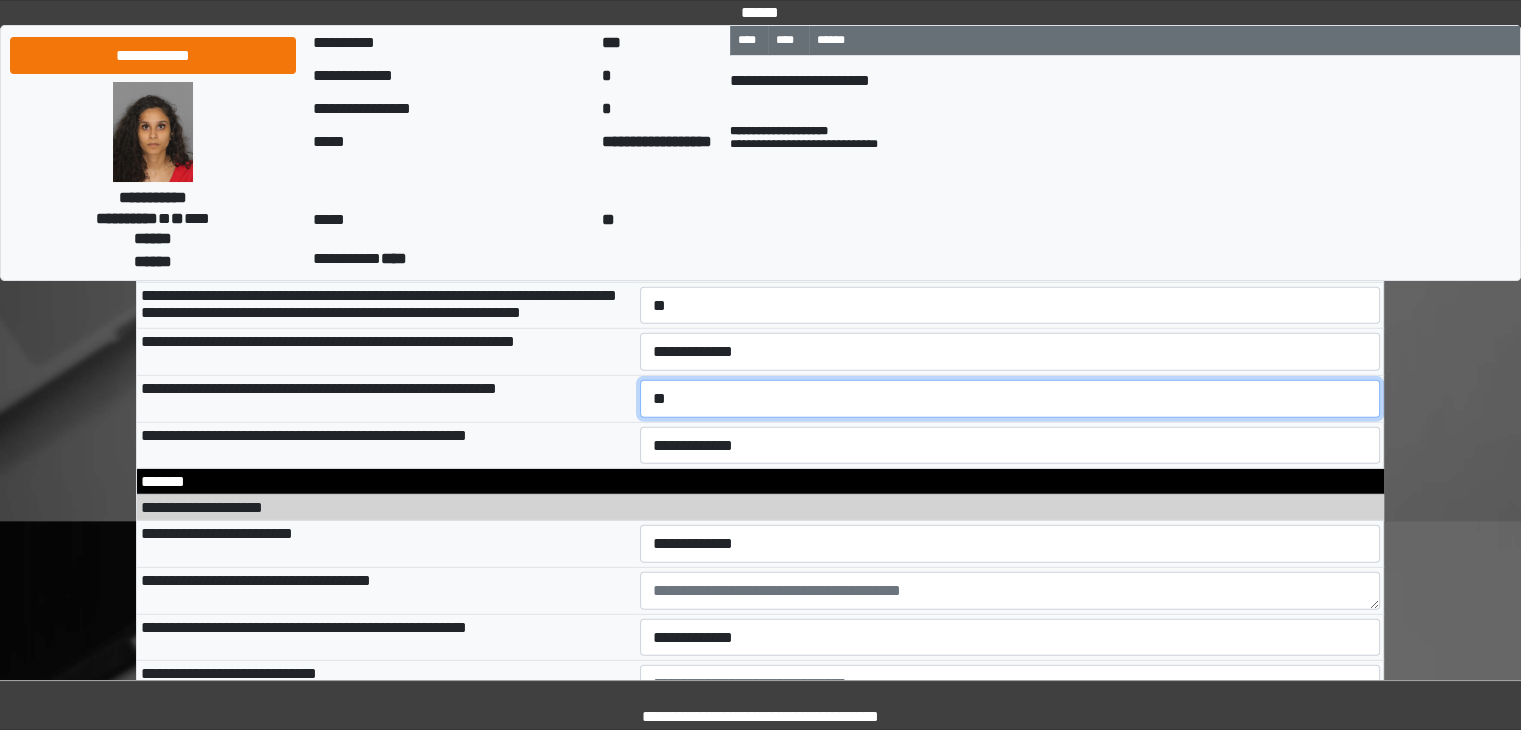 click on "**********" at bounding box center [1010, 399] 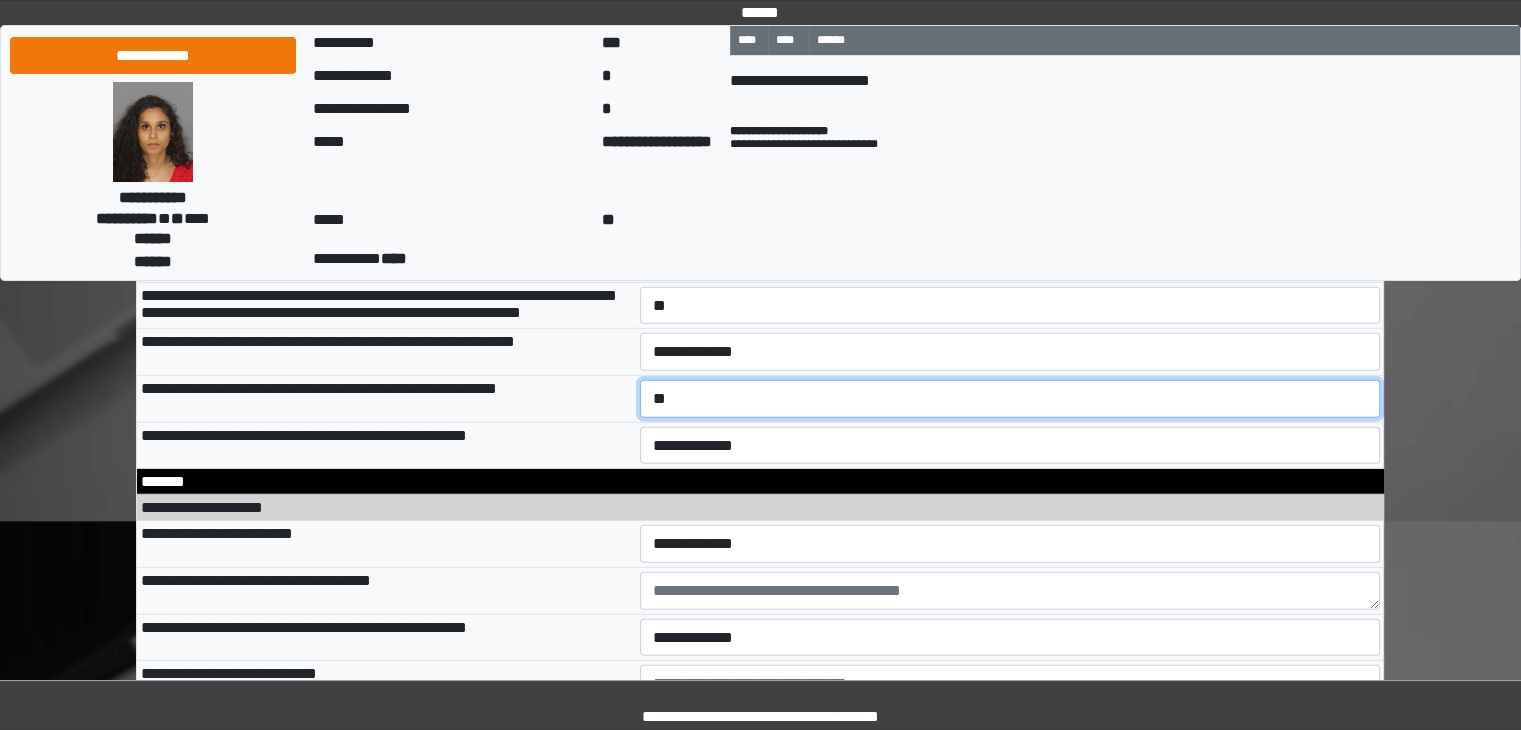 select on "*" 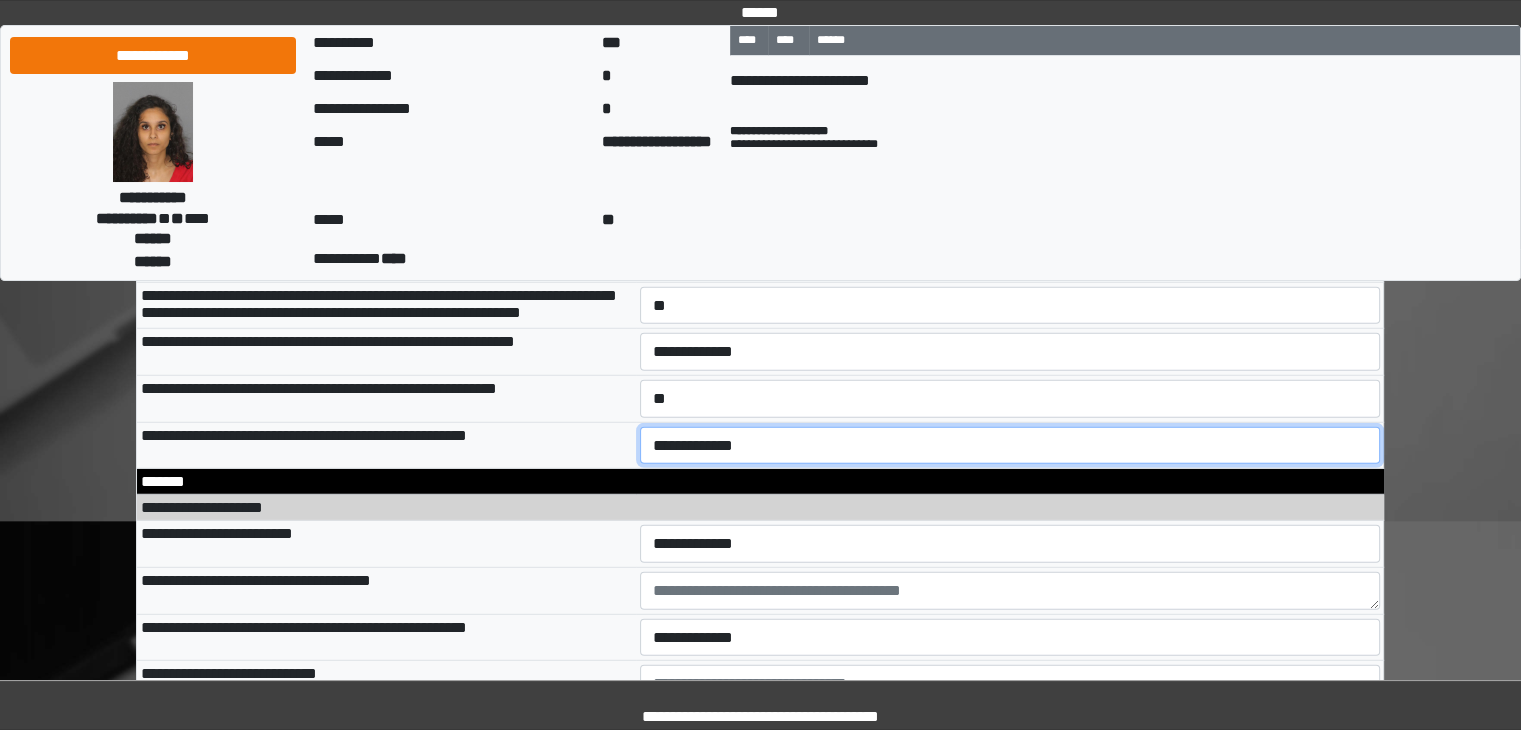 click on "**********" at bounding box center [1010, 446] 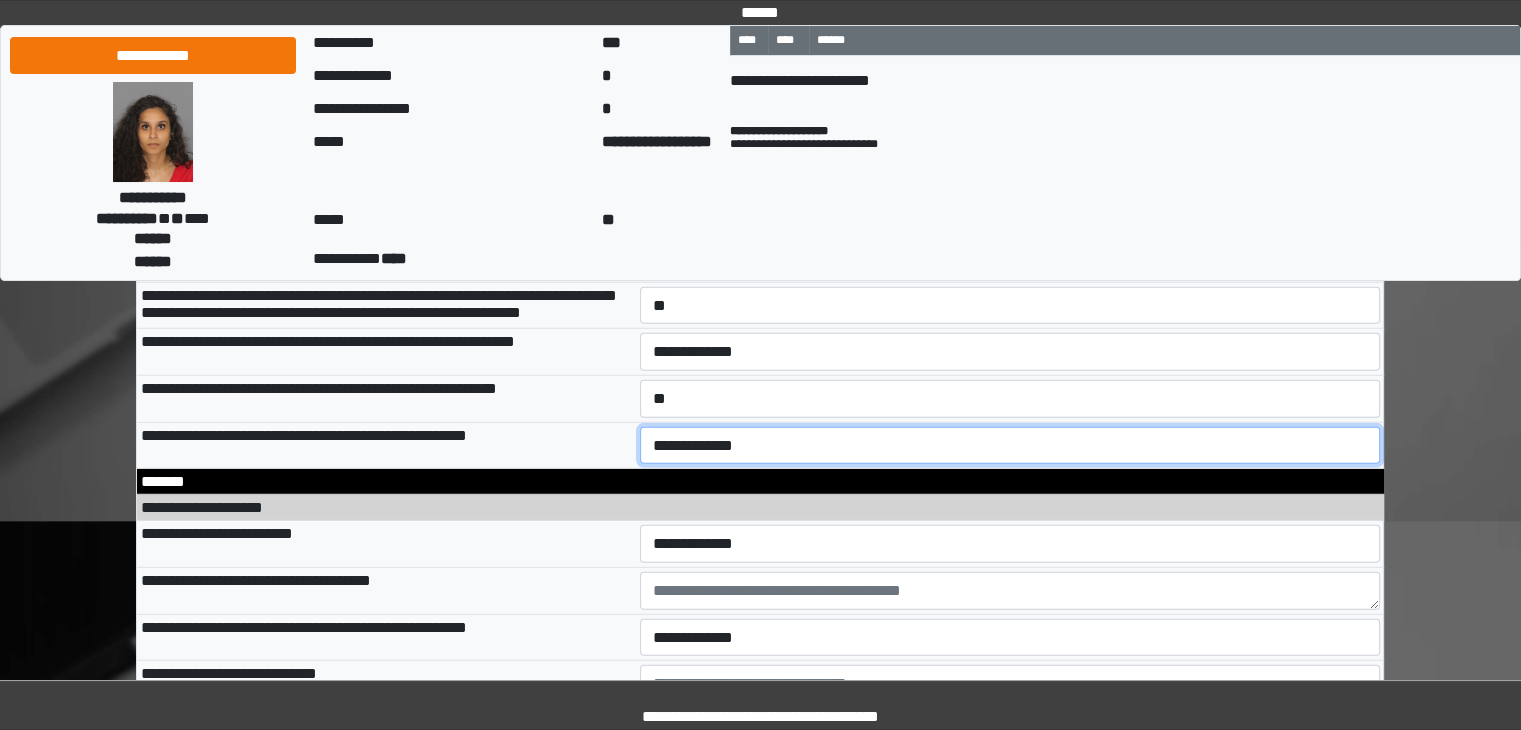 select on "*" 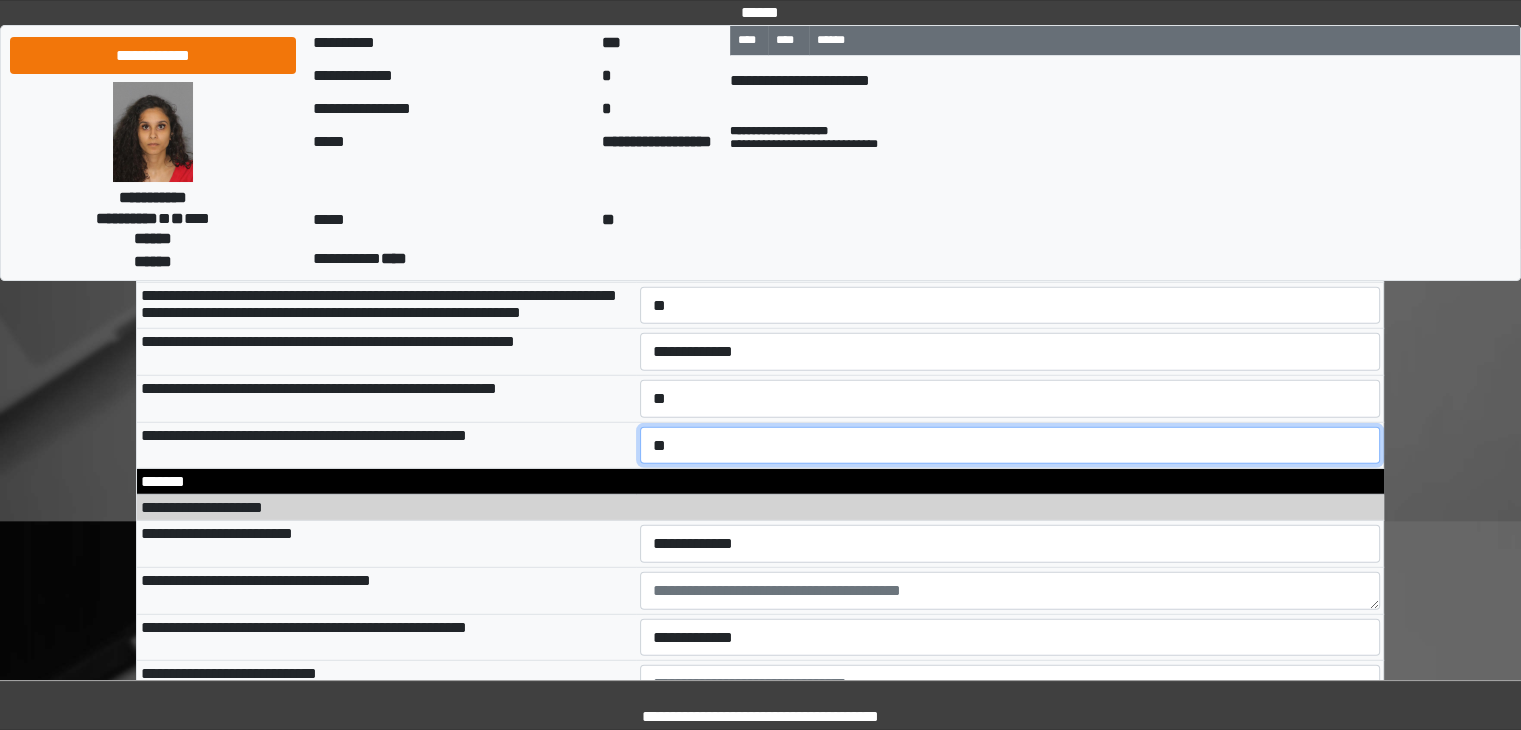 click on "**********" at bounding box center [1010, 446] 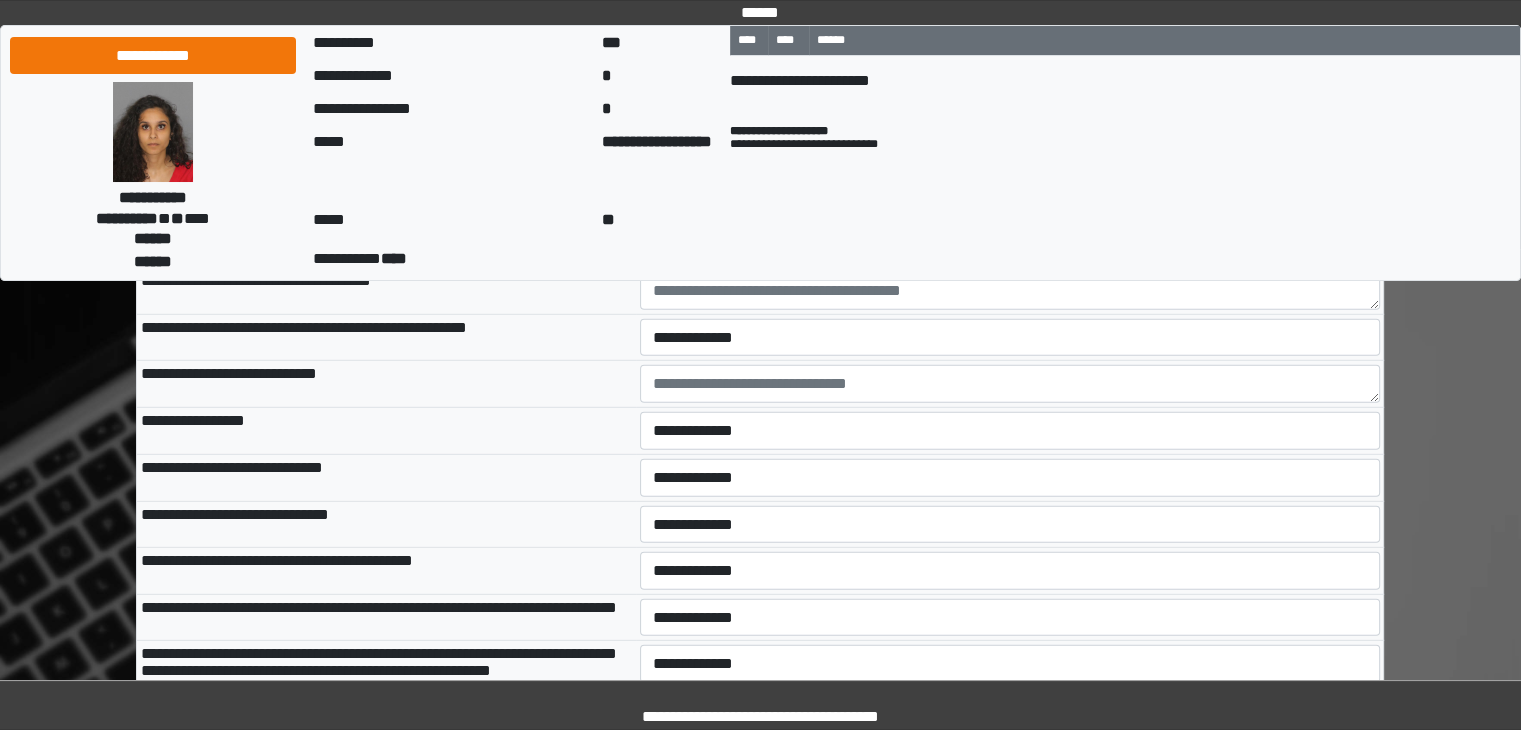scroll, scrollTop: 13346, scrollLeft: 0, axis: vertical 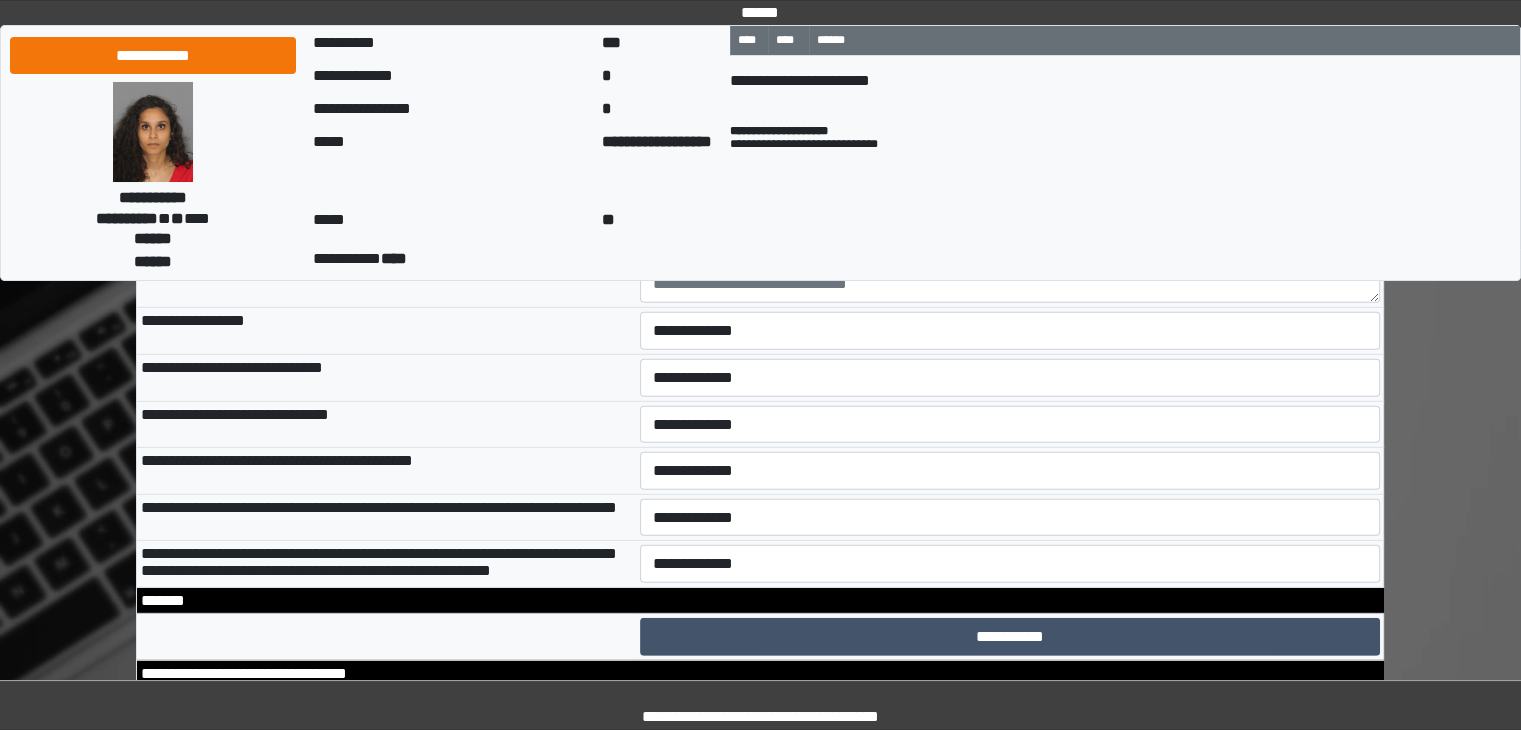 click on "**********" at bounding box center (1010, 144) 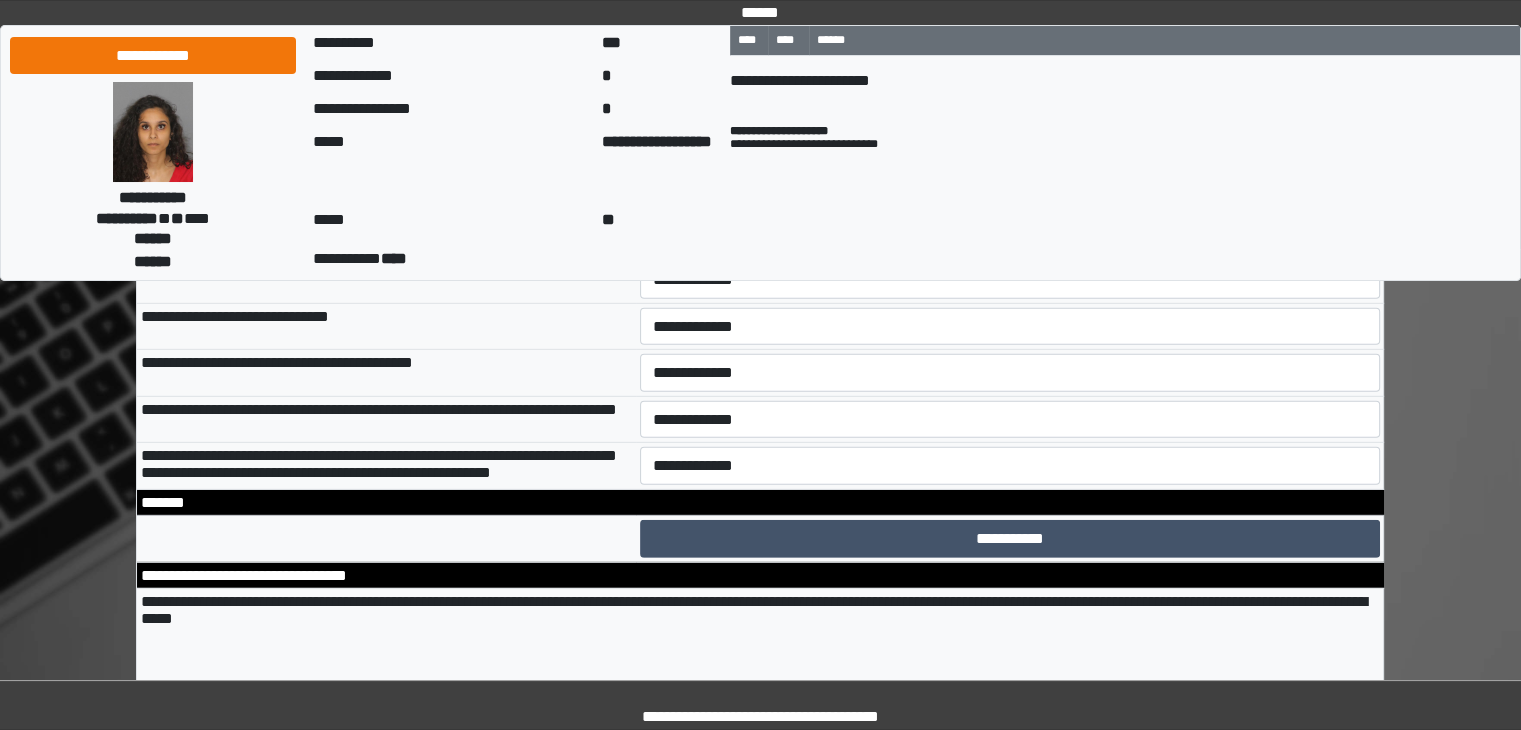 scroll, scrollTop: 13446, scrollLeft: 0, axis: vertical 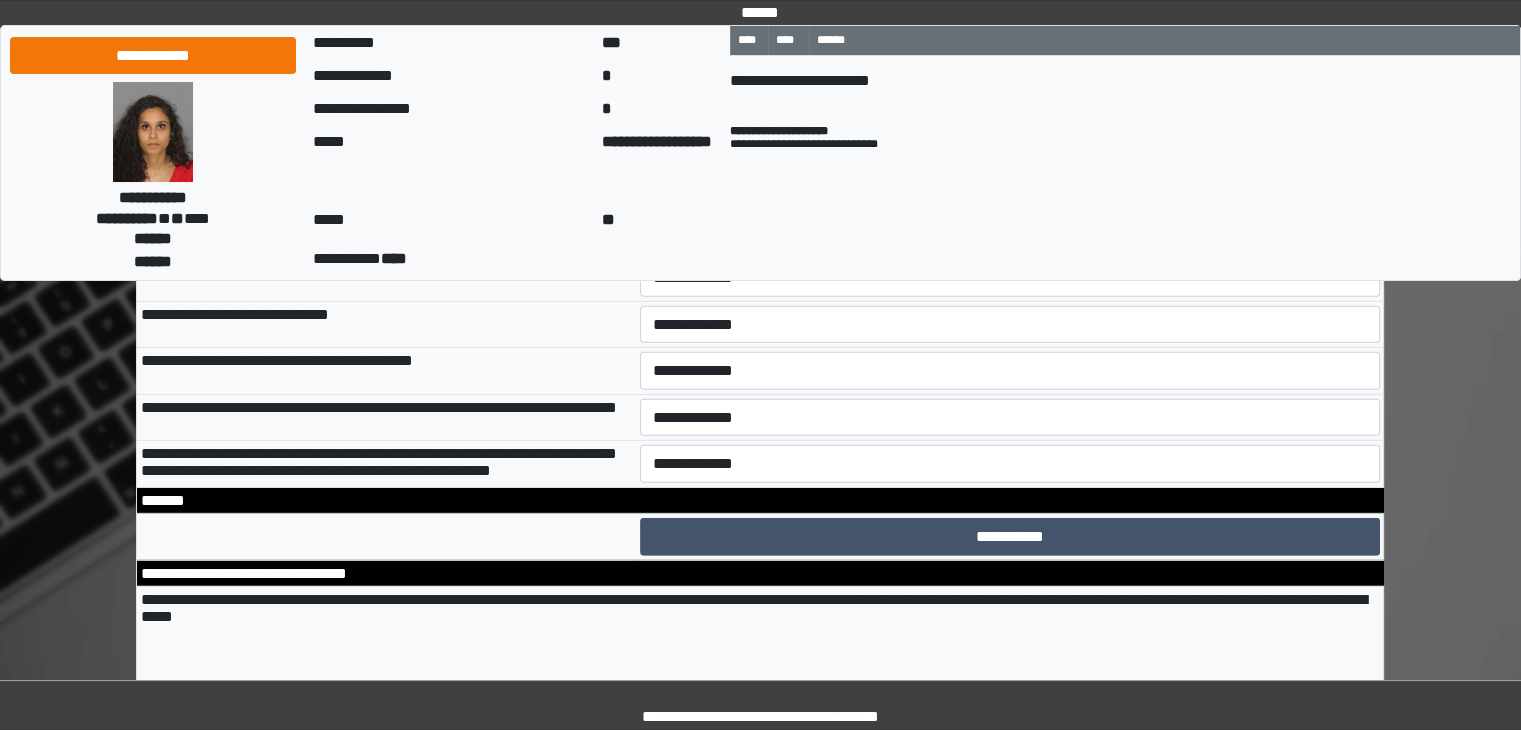 click at bounding box center (1010, 184) 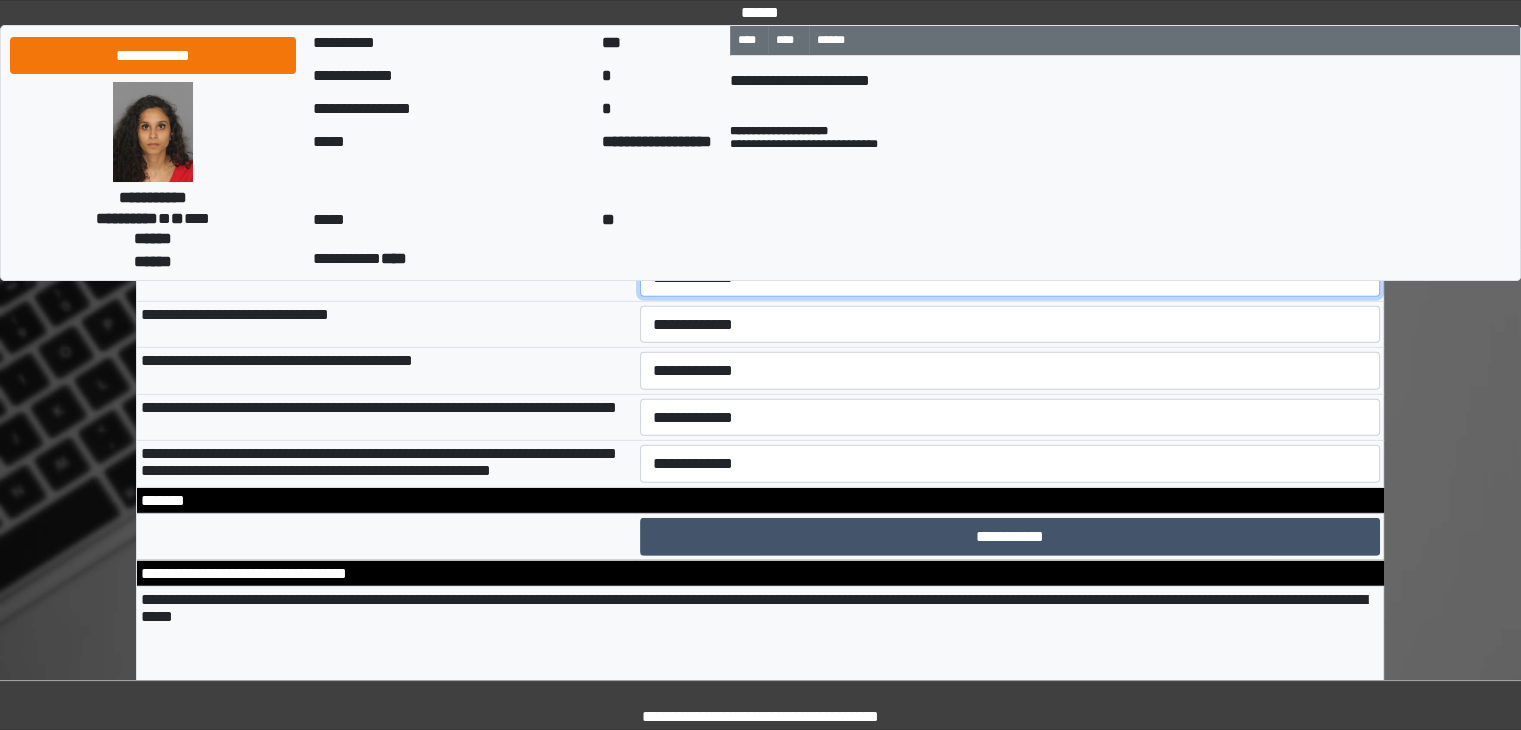 drag, startPoint x: 706, startPoint y: 453, endPoint x: 698, endPoint y: 466, distance: 15.264338 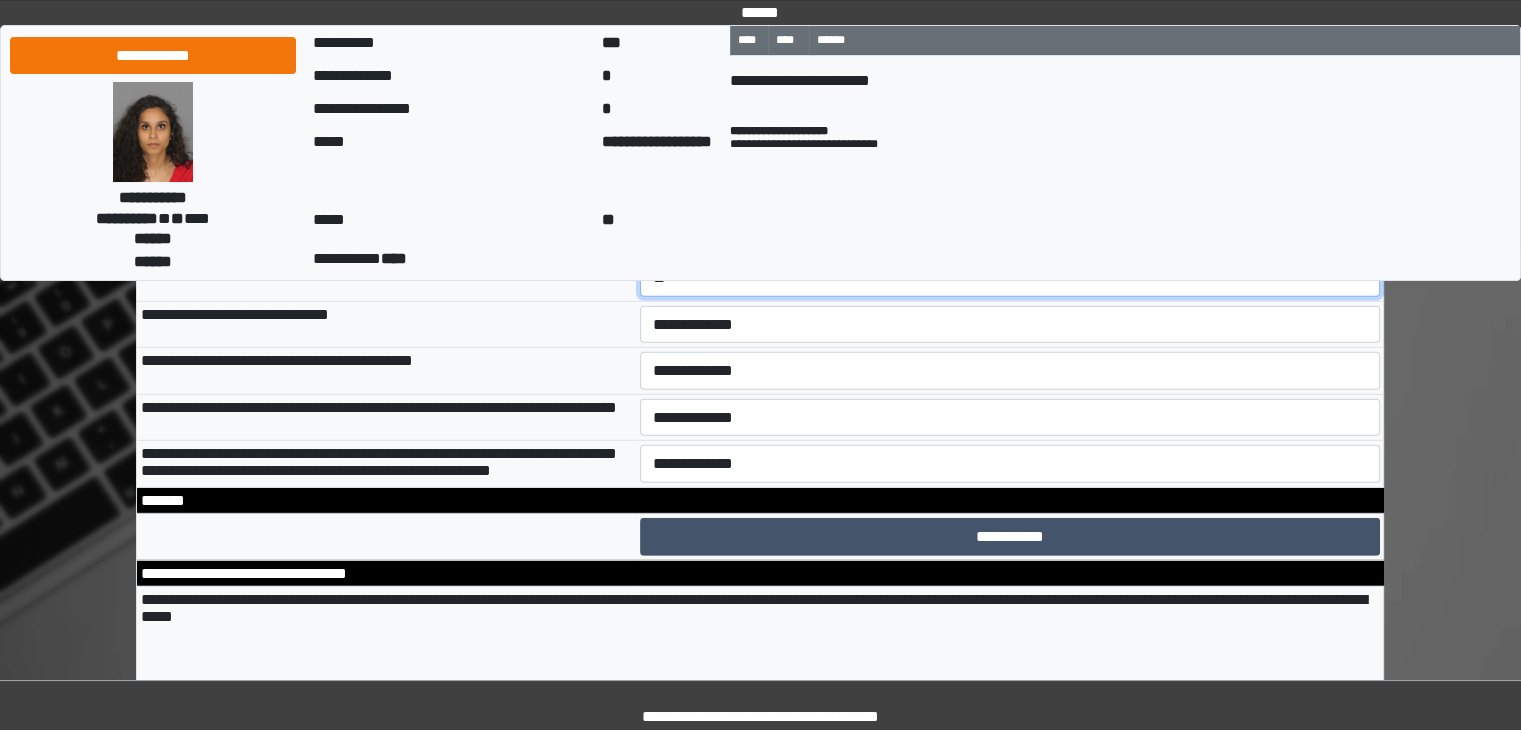 click on "**********" at bounding box center (1010, 278) 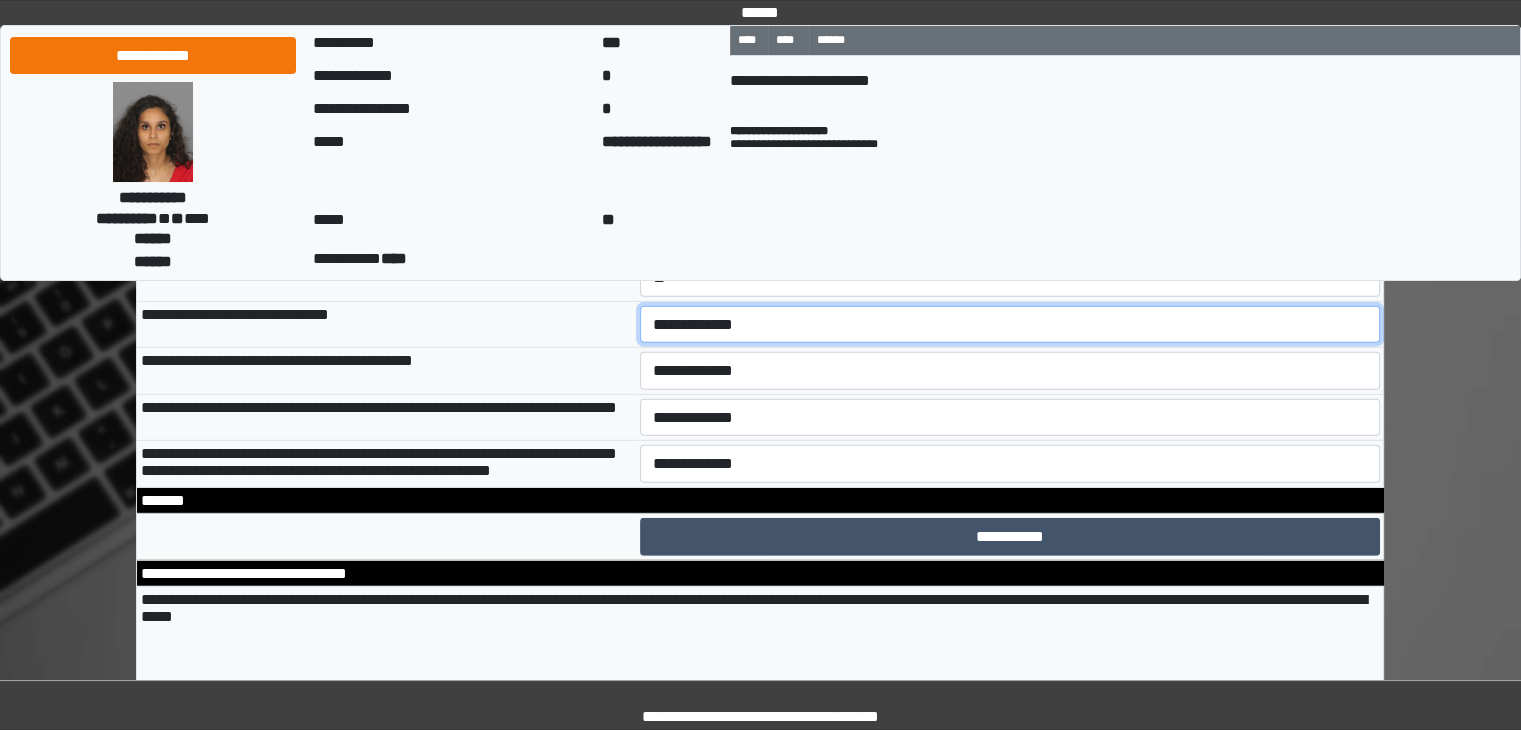 click on "**********" at bounding box center [1010, 325] 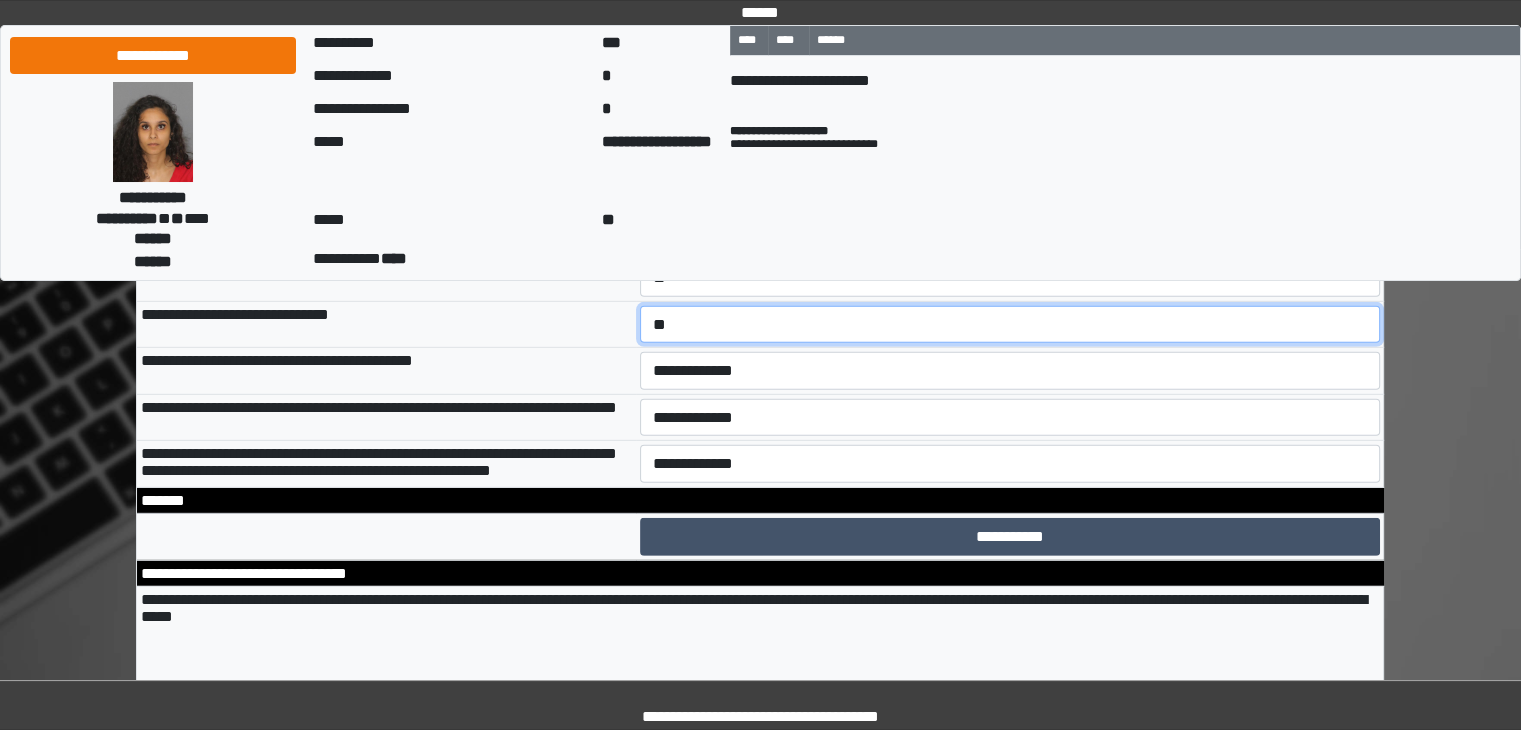 click on "**********" at bounding box center [1010, 325] 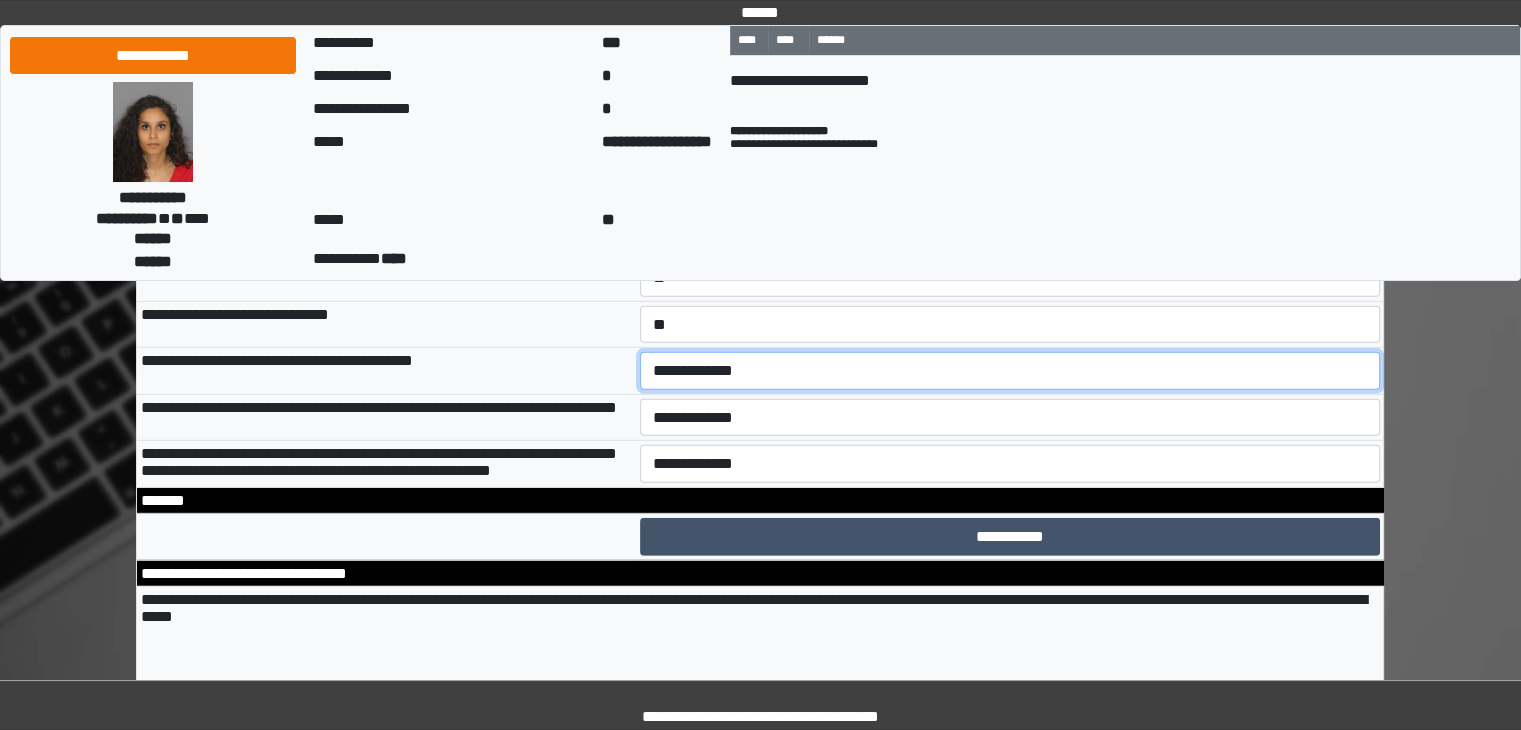 click on "**********" at bounding box center (1010, 371) 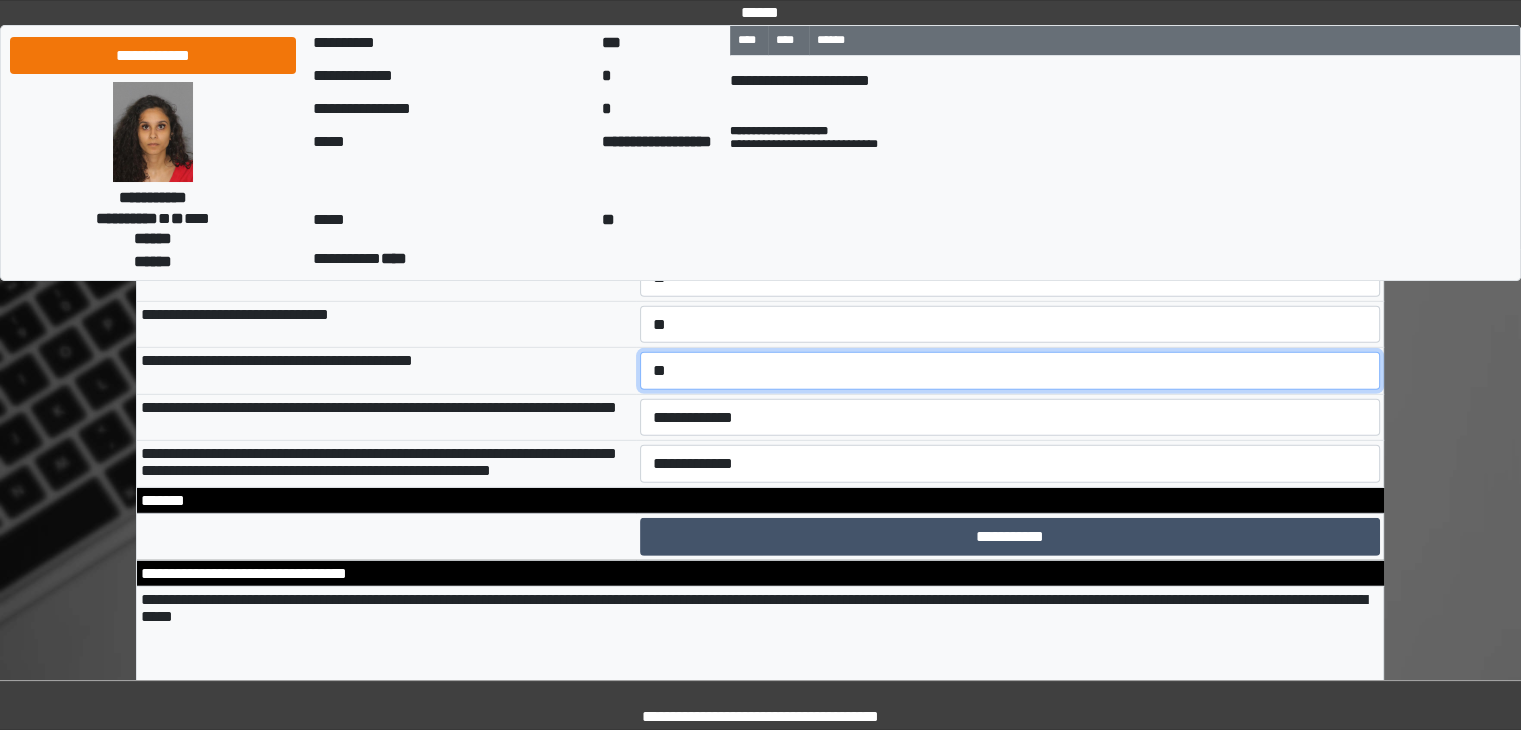click on "**********" at bounding box center [1010, 371] 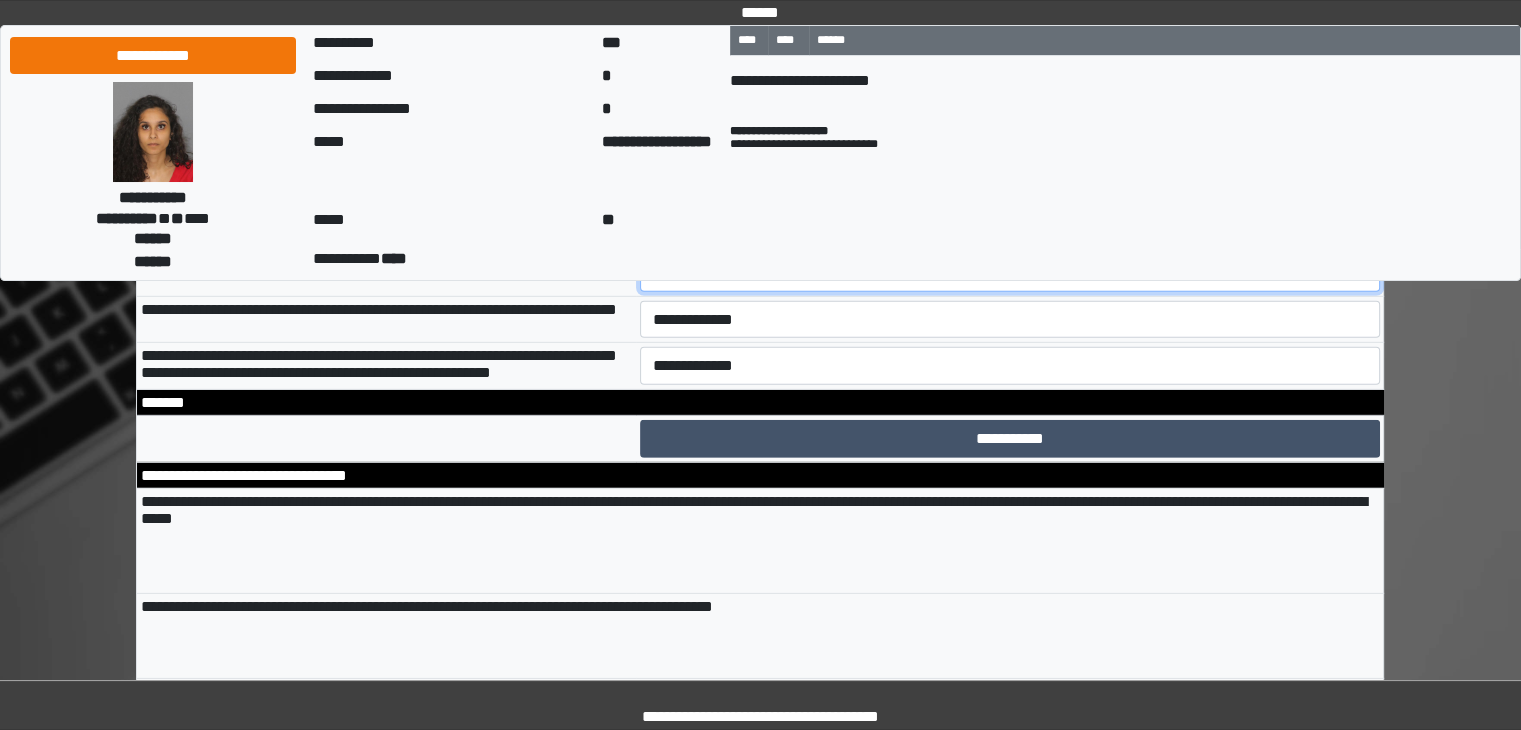 scroll, scrollTop: 13546, scrollLeft: 0, axis: vertical 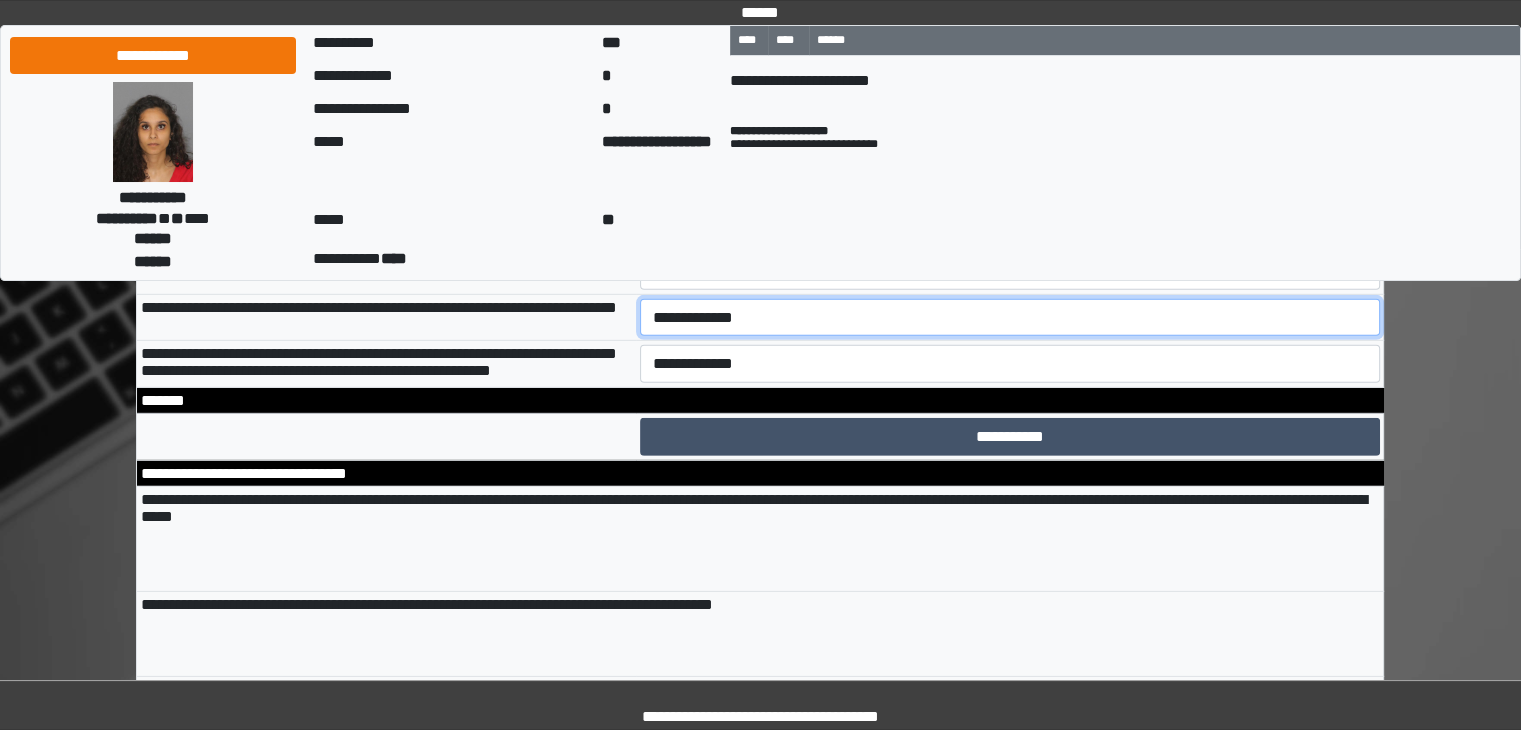 click on "**********" at bounding box center (1010, 318) 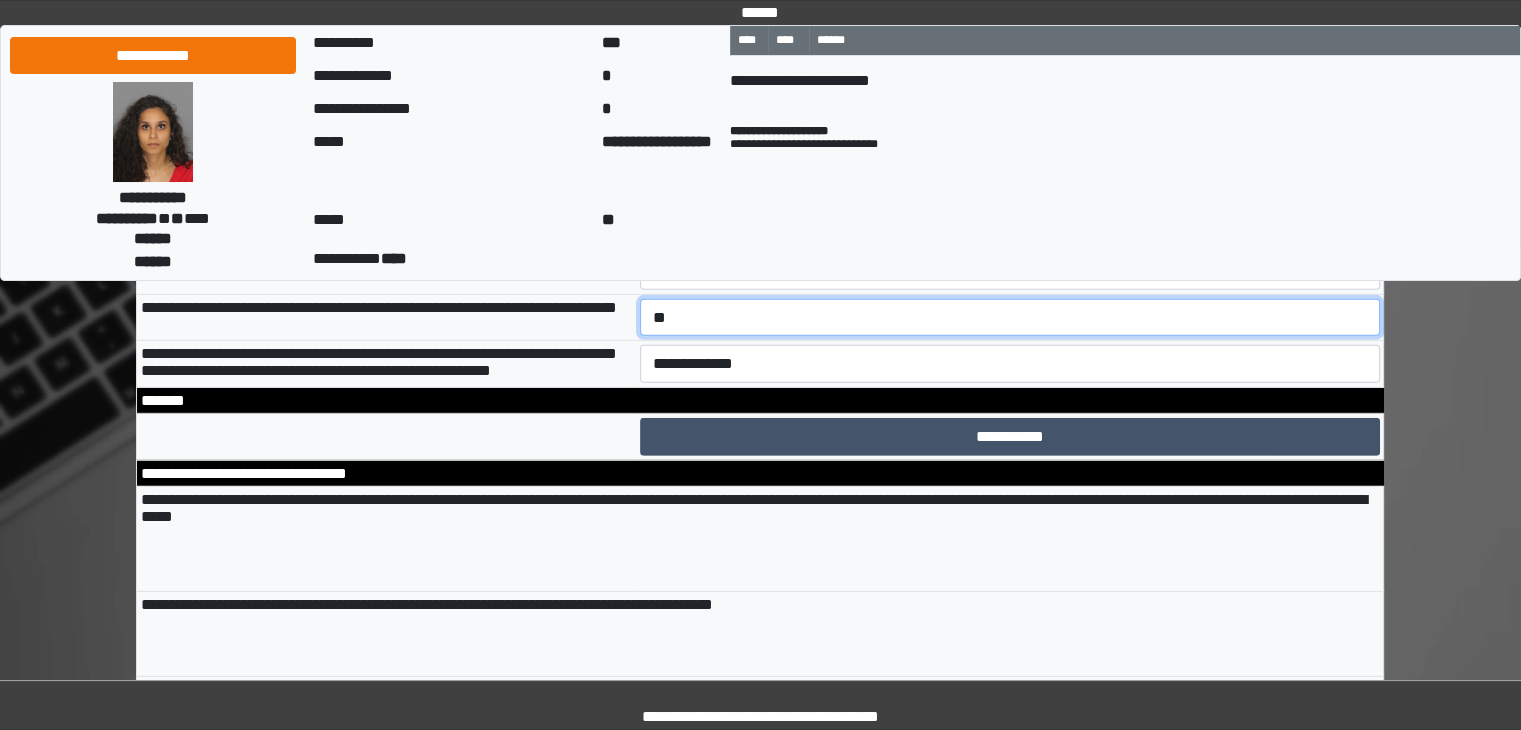 click on "**********" at bounding box center (1010, 318) 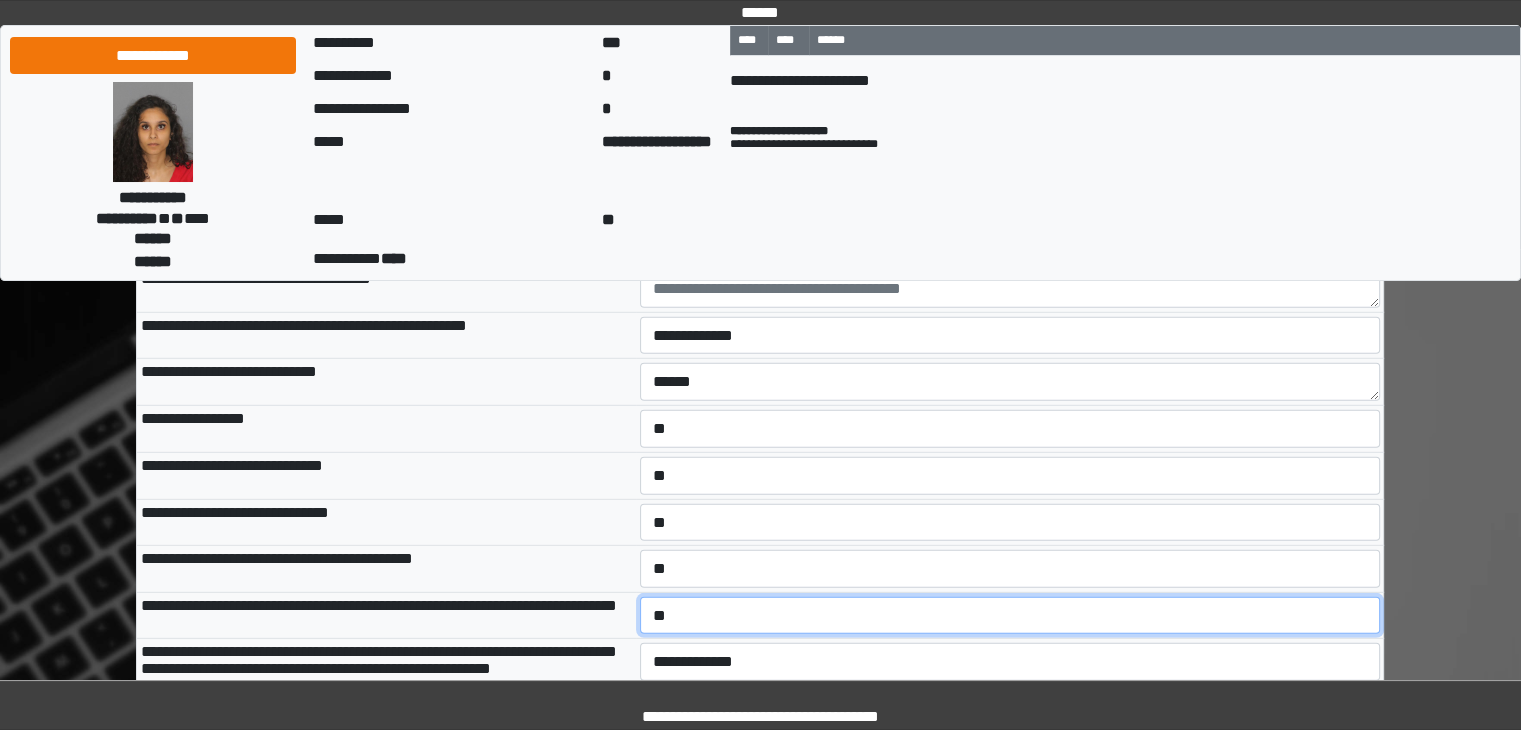 scroll, scrollTop: 13246, scrollLeft: 0, axis: vertical 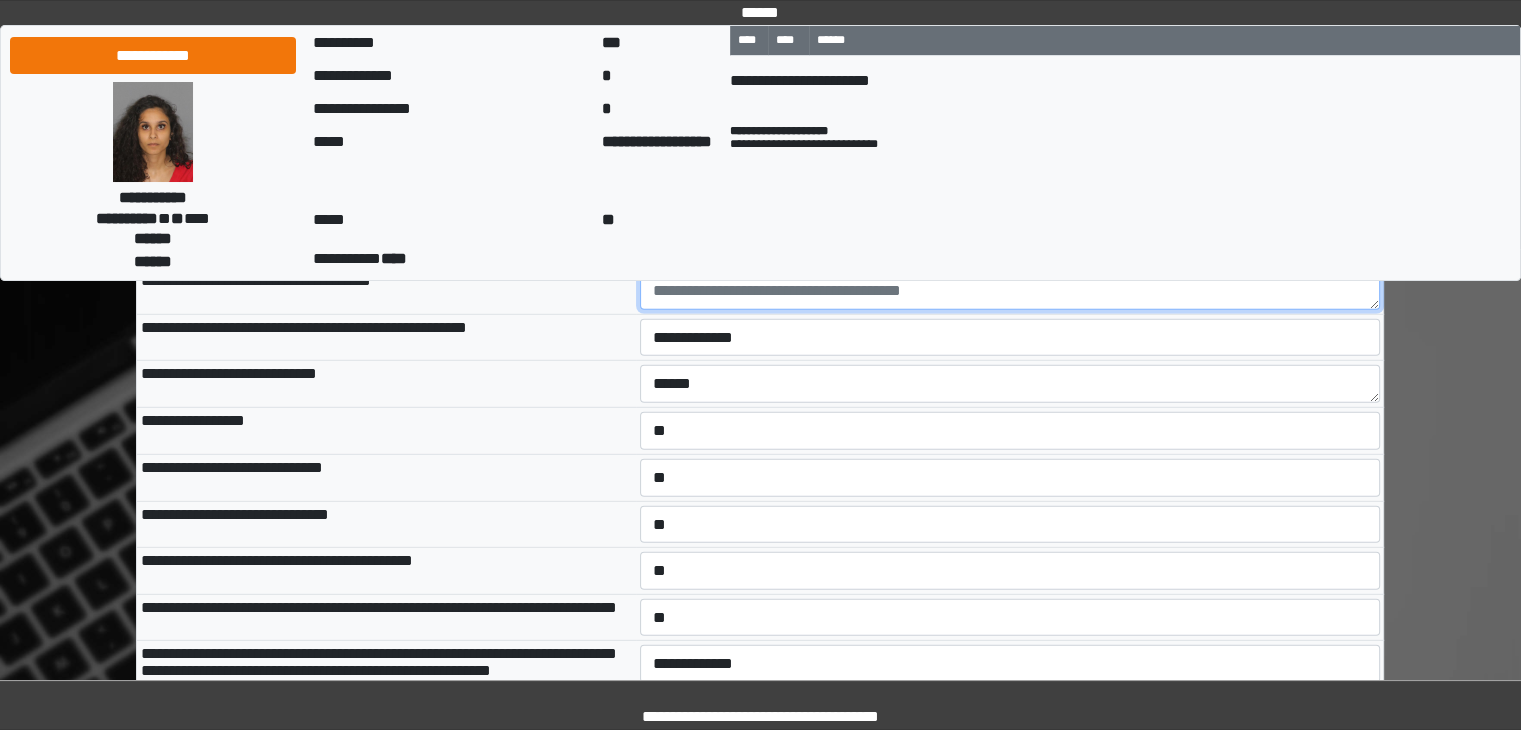 click at bounding box center [1010, 291] 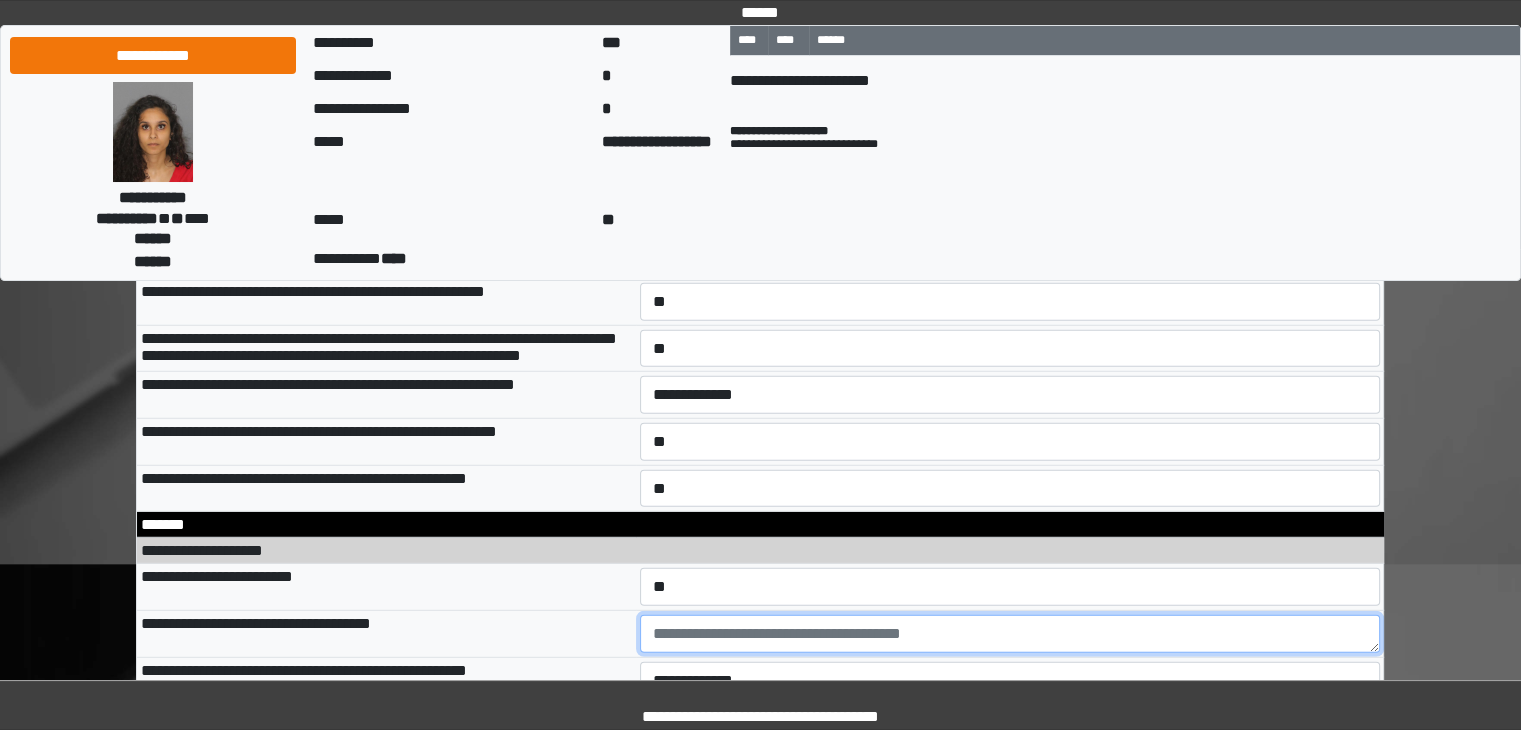 scroll, scrollTop: 12904, scrollLeft: 0, axis: vertical 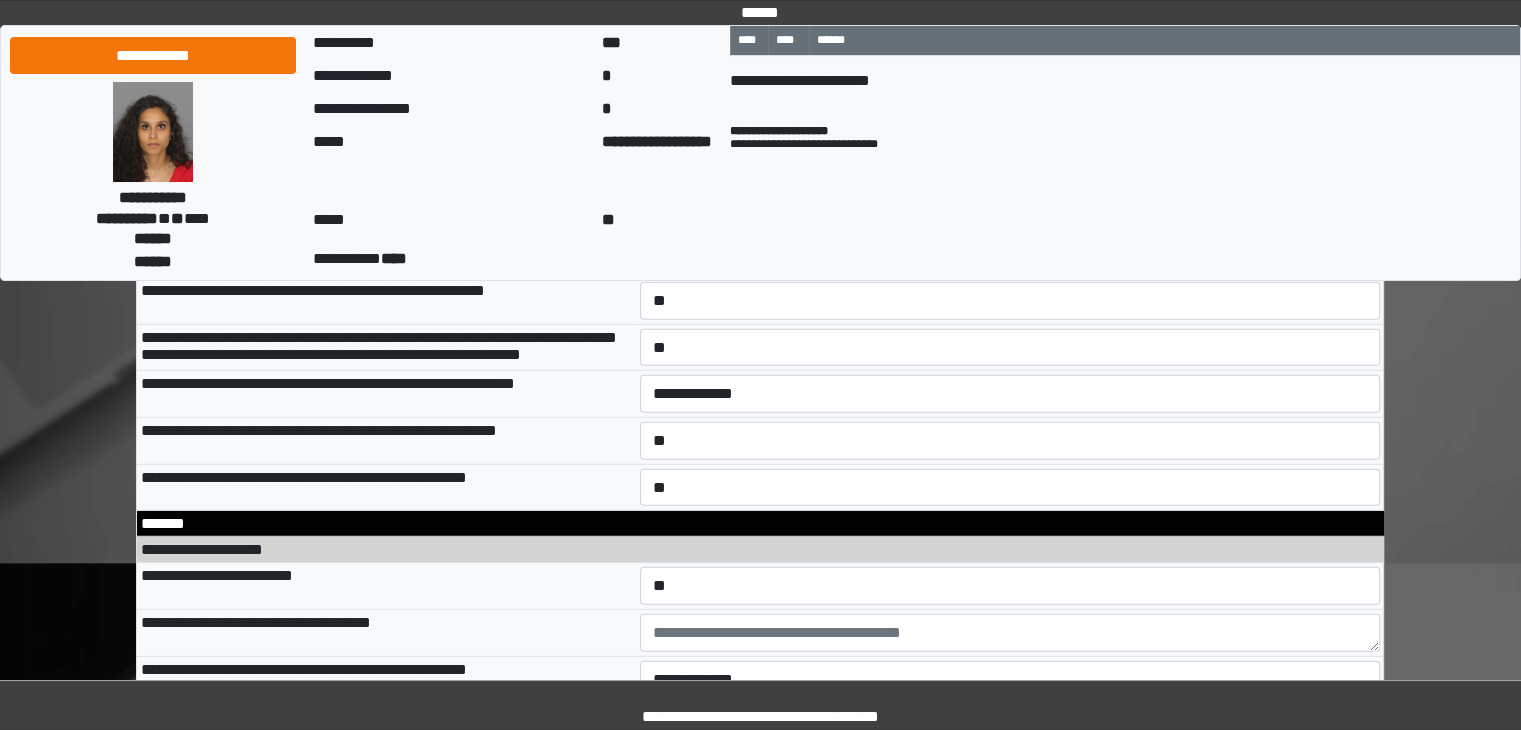 click on "**********" at bounding box center [1010, 255] 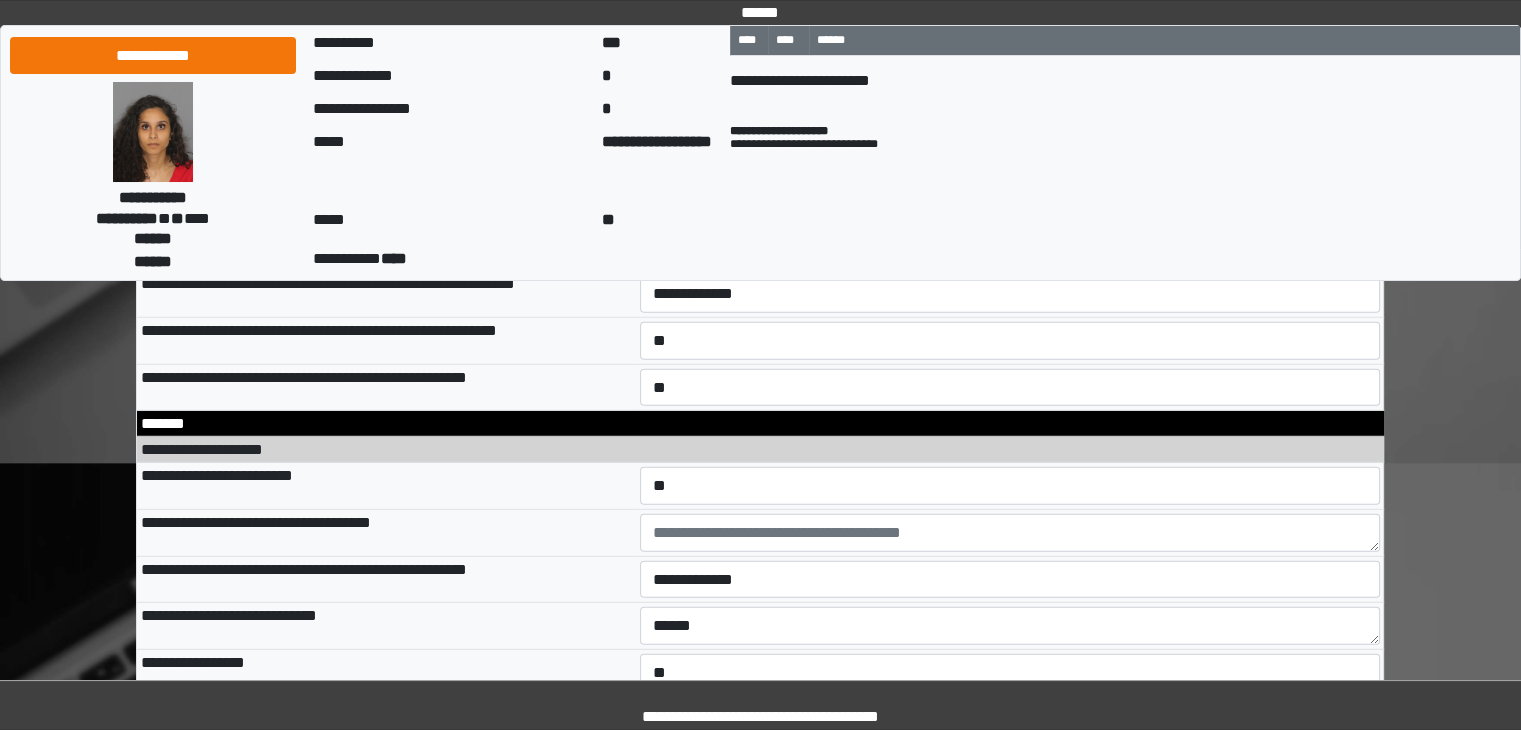 scroll, scrollTop: 13004, scrollLeft: 0, axis: vertical 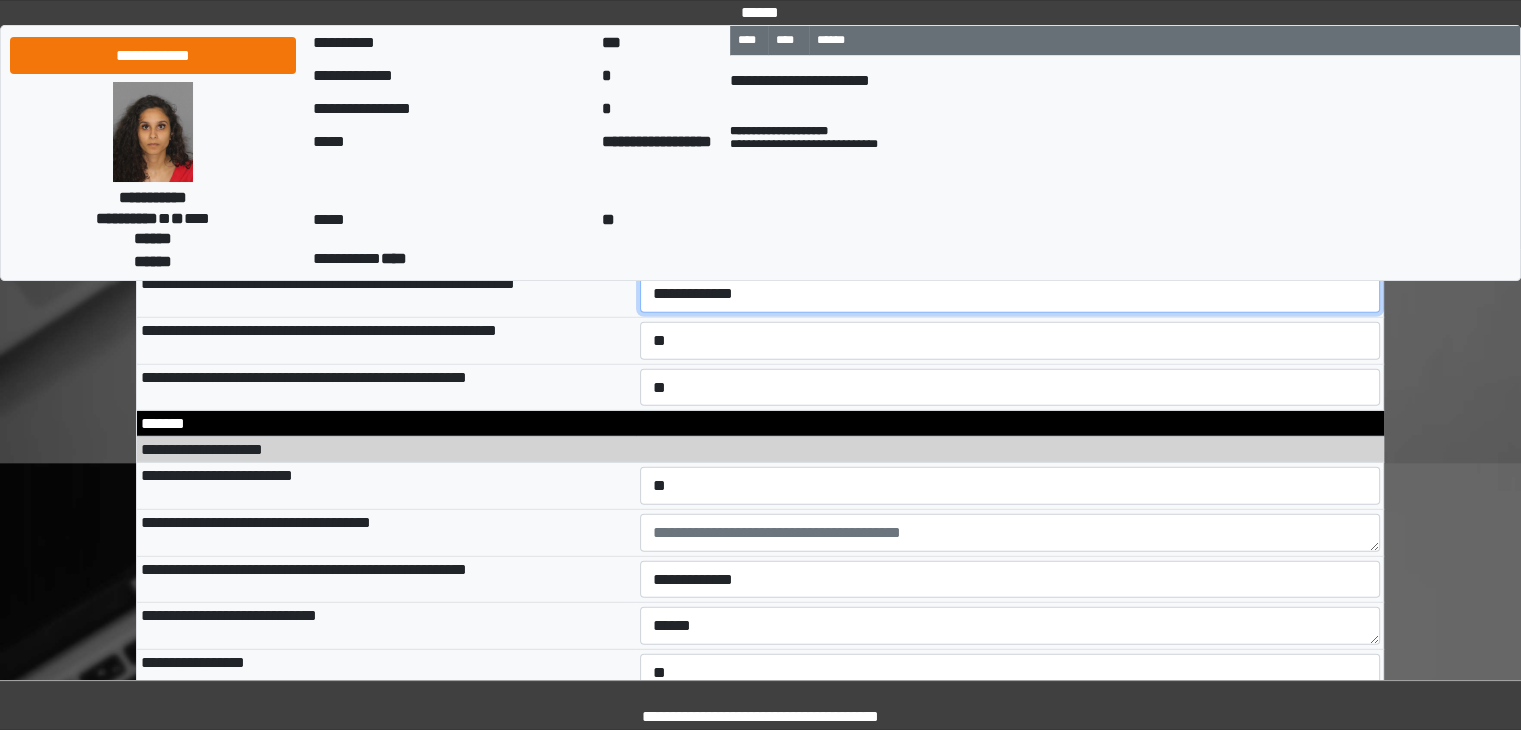 click on "**********" at bounding box center (1010, 294) 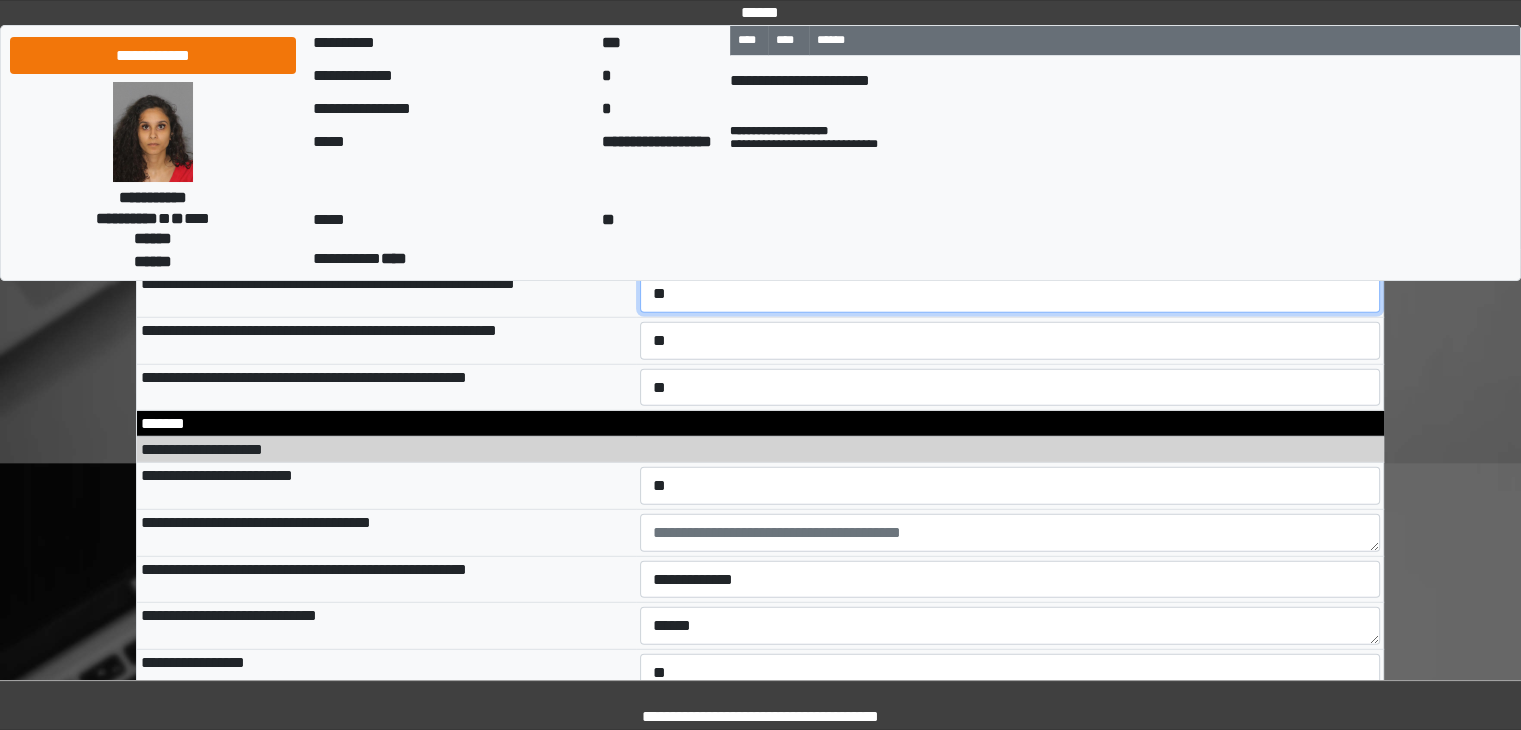click on "**********" at bounding box center [1010, 294] 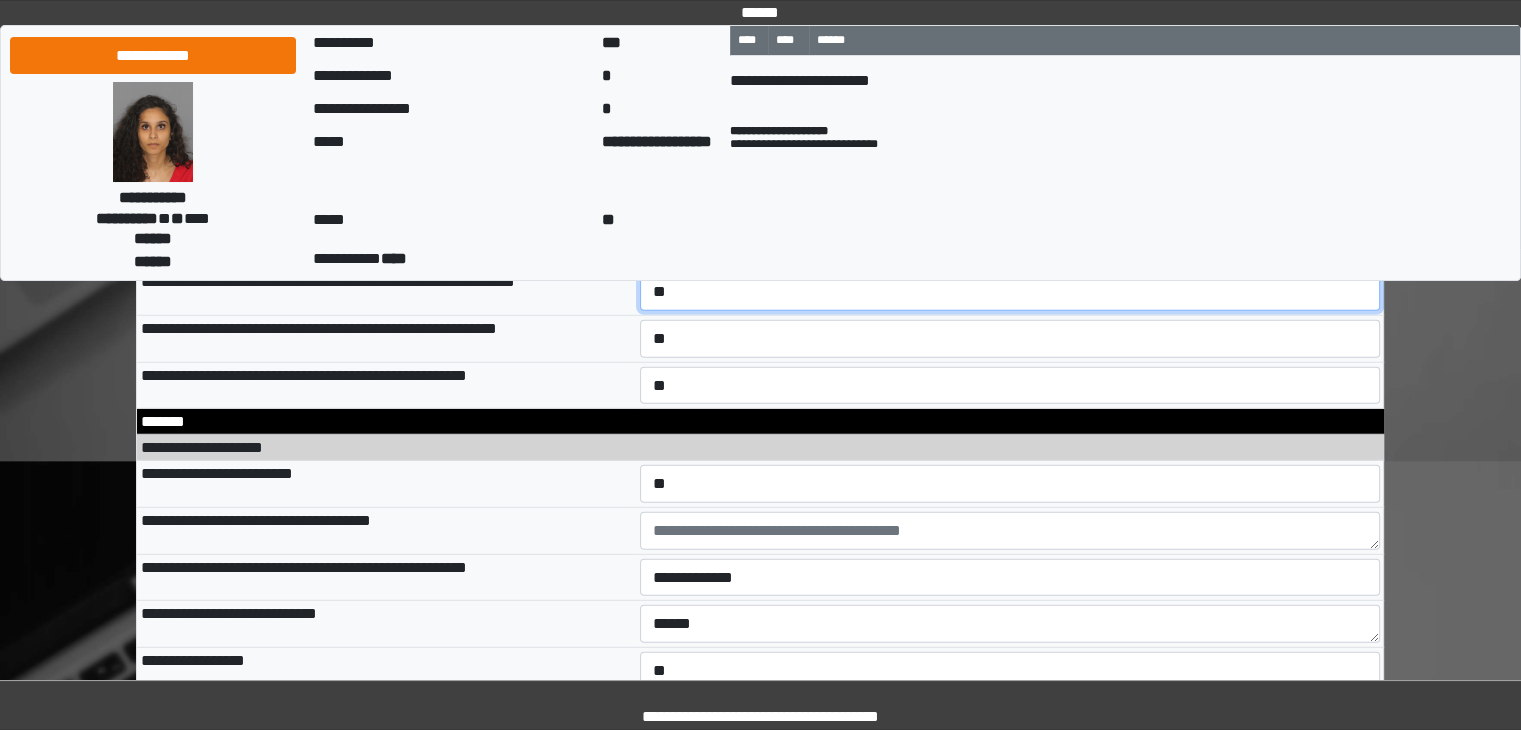 scroll, scrollTop: 13004, scrollLeft: 0, axis: vertical 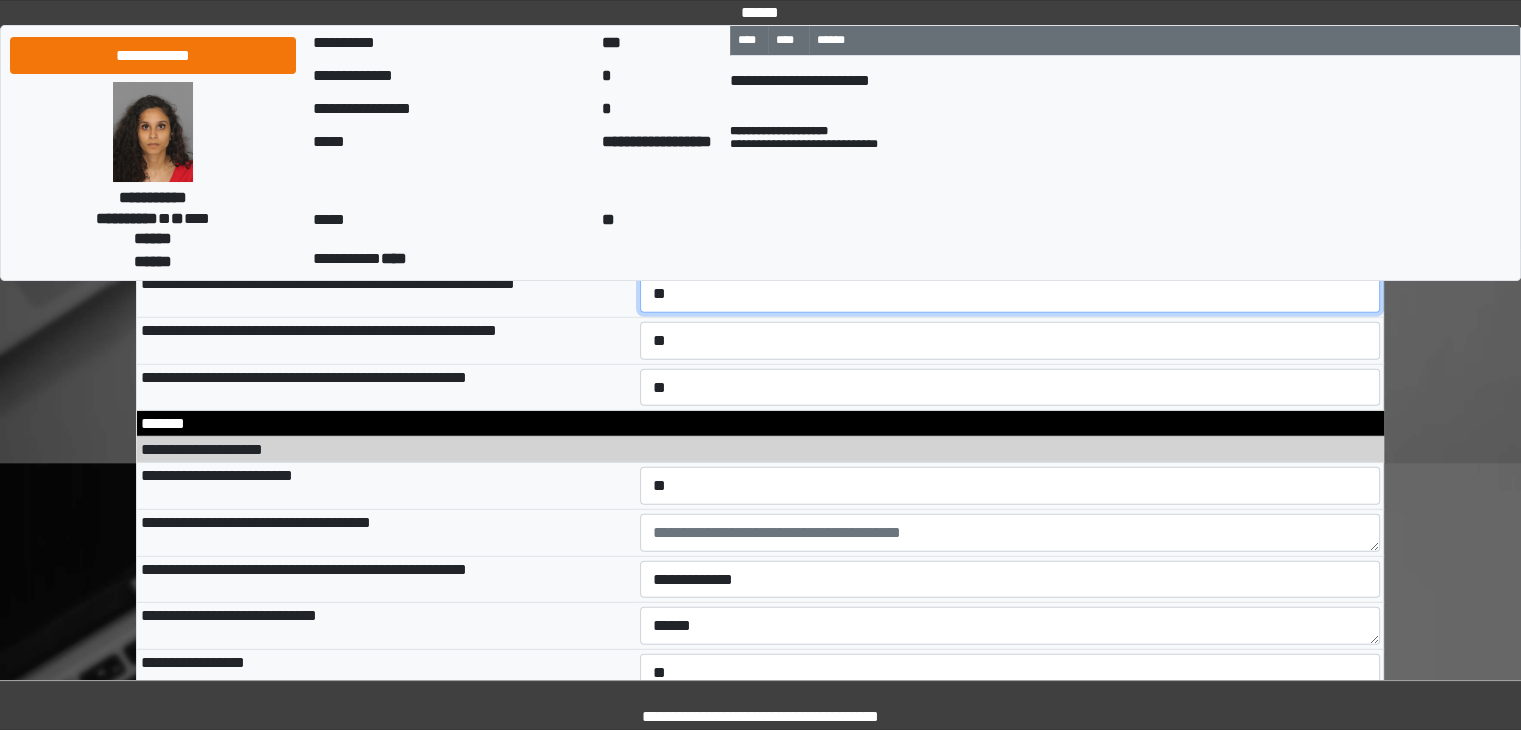 click on "**********" at bounding box center [1010, 294] 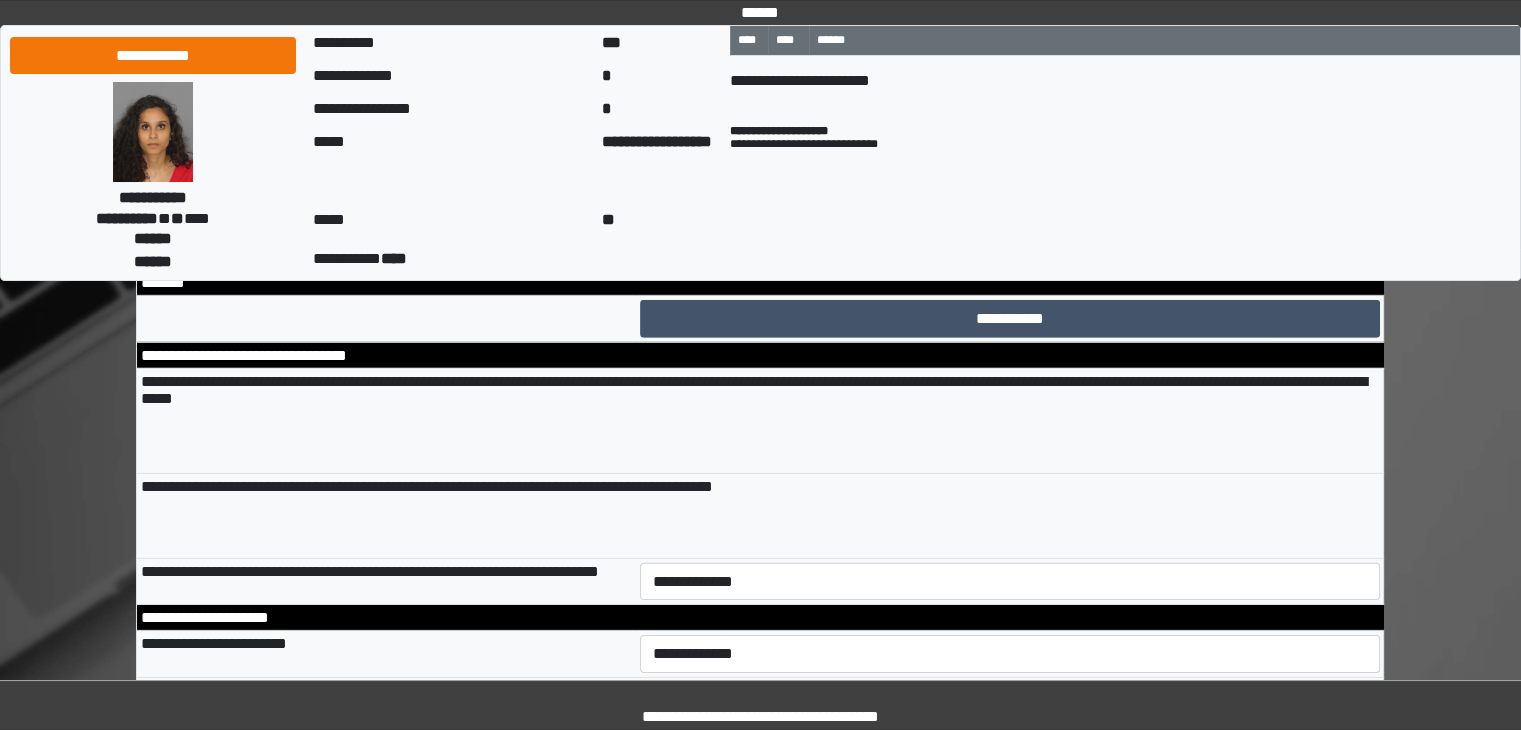 scroll, scrollTop: 13704, scrollLeft: 0, axis: vertical 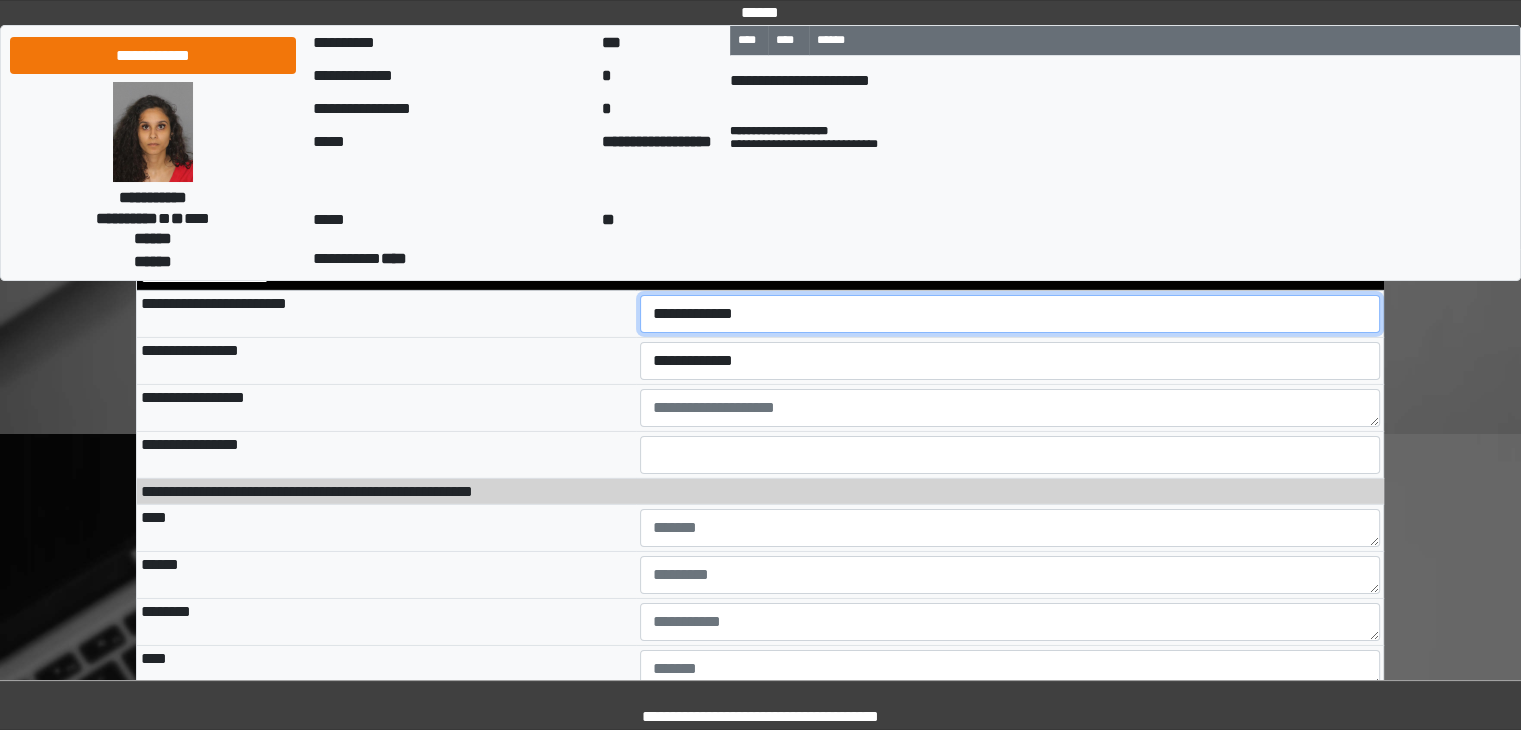 click on "**********" at bounding box center [1010, 314] 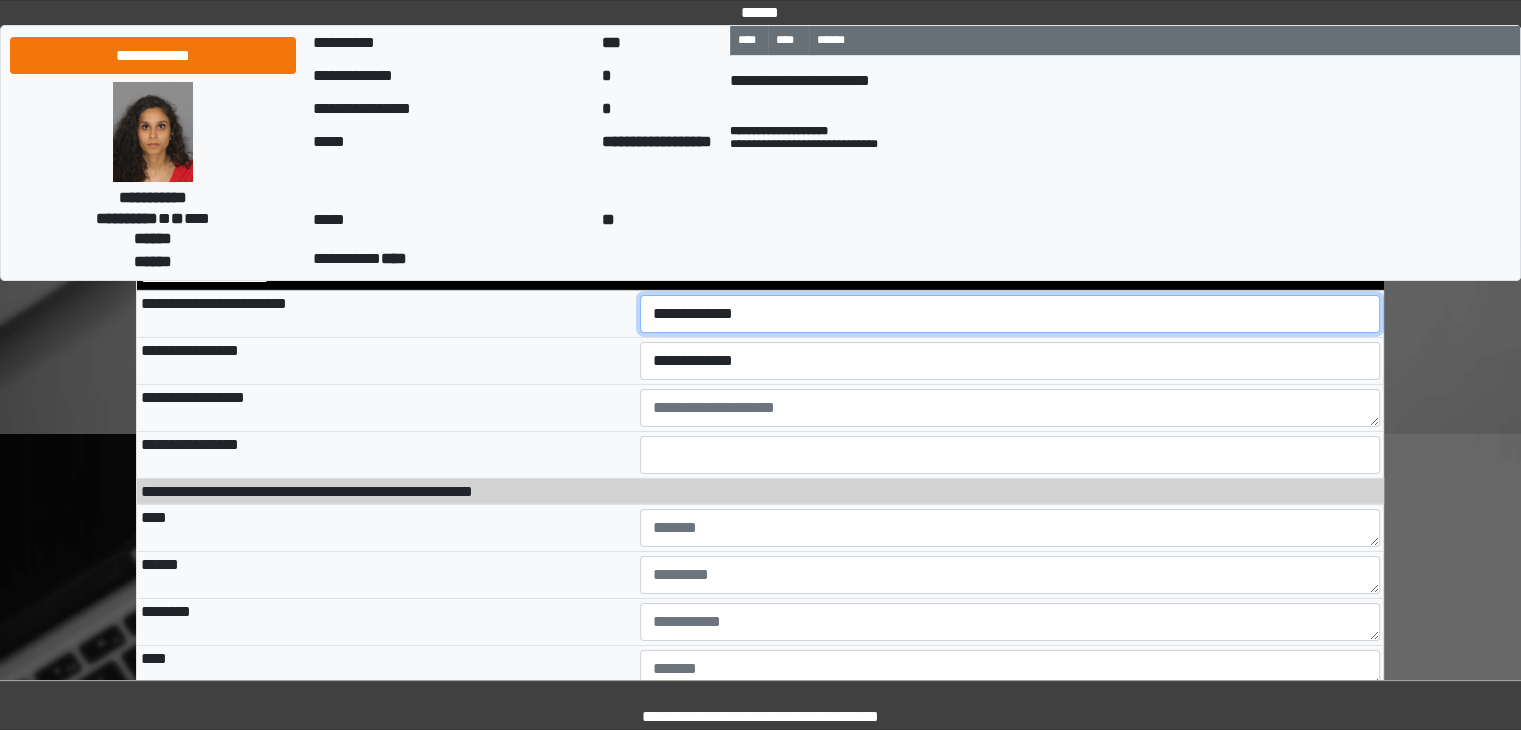 select on "*" 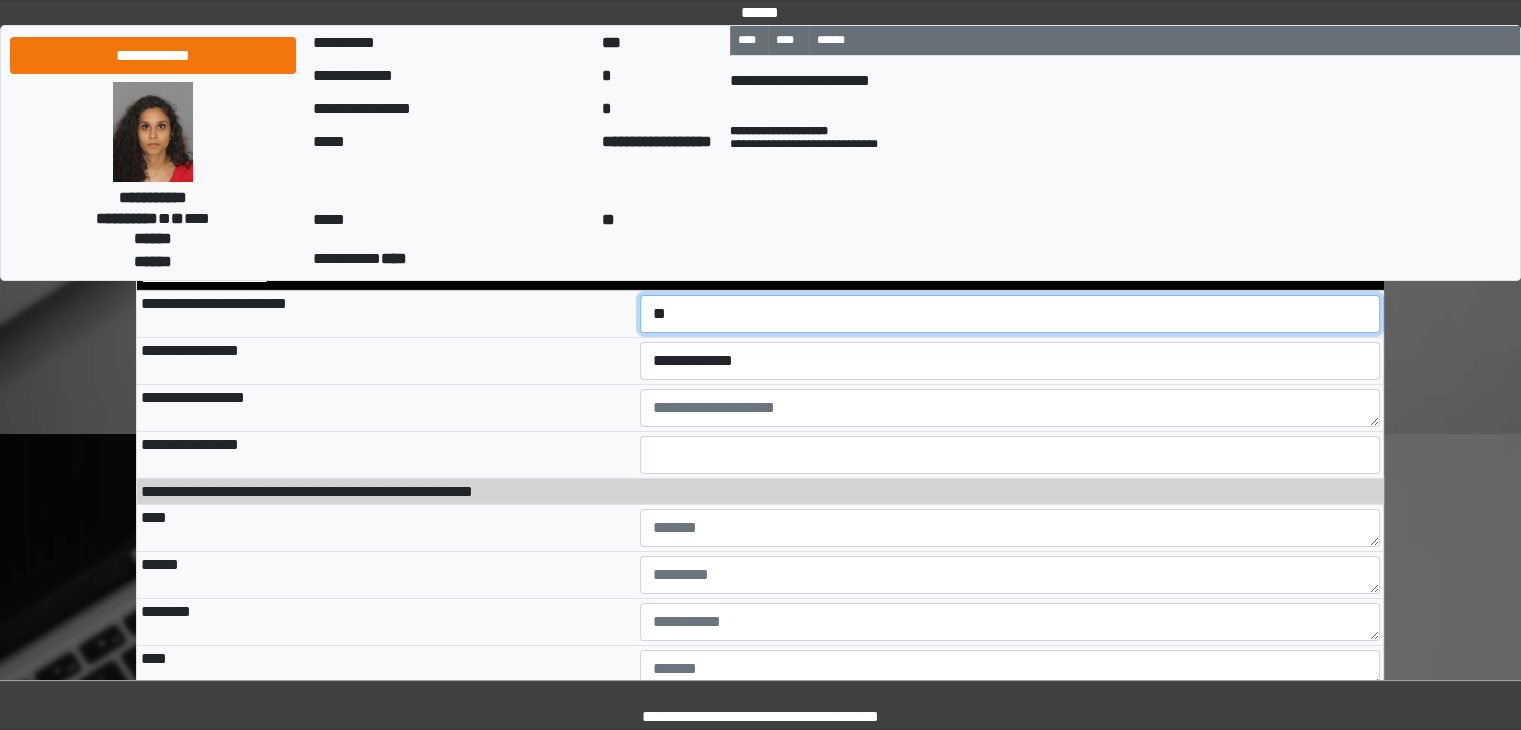 click on "**********" at bounding box center [1010, 314] 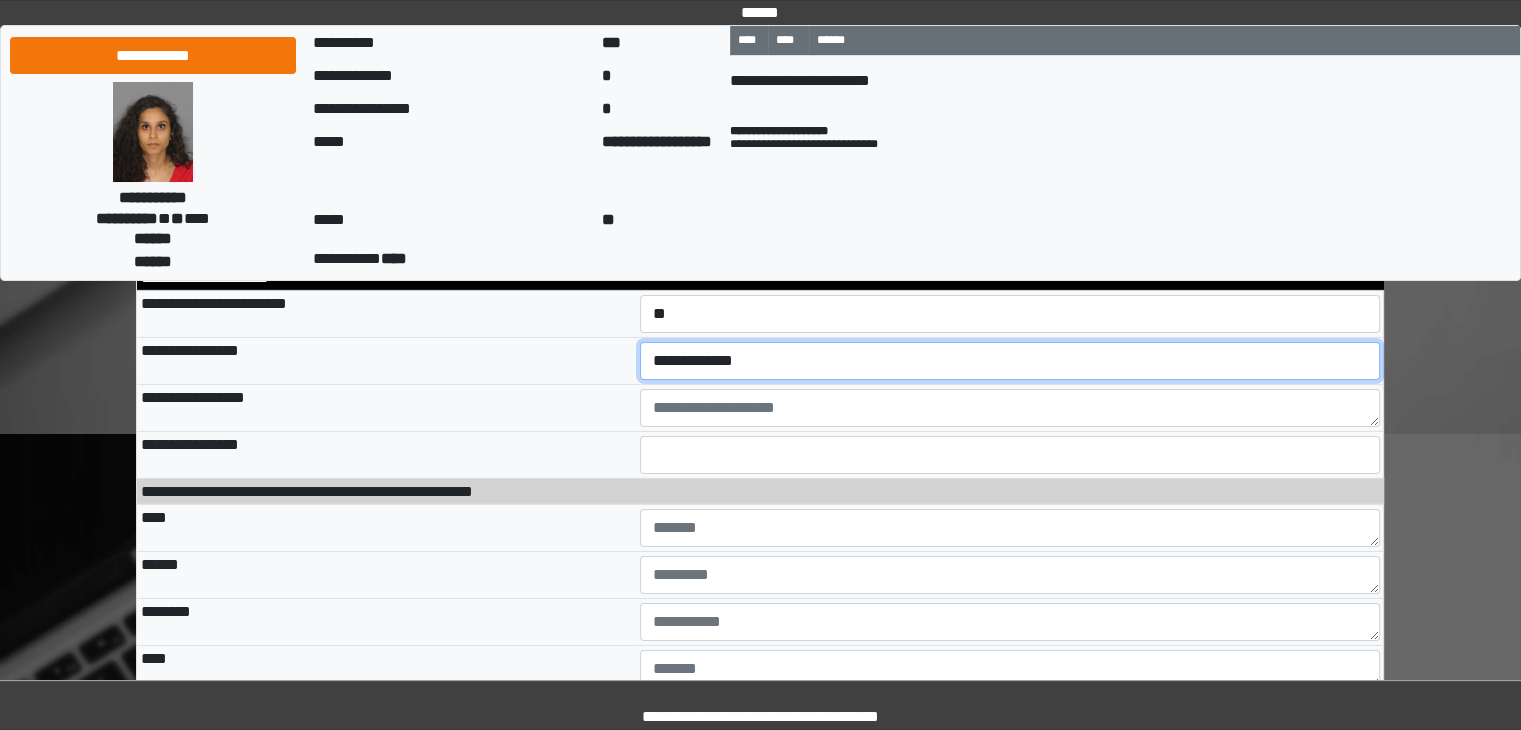 click on "**********" at bounding box center [1010, 361] 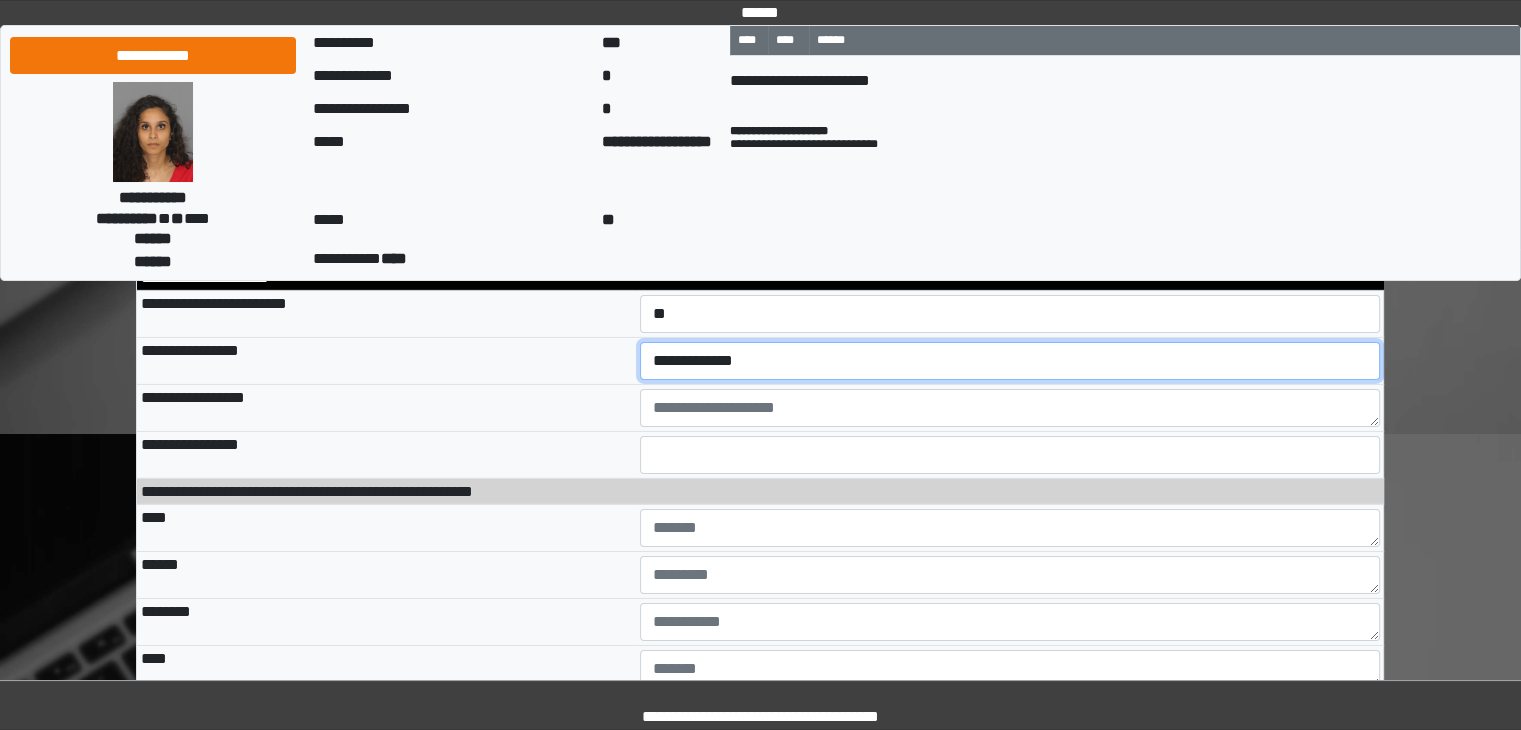 select on "***" 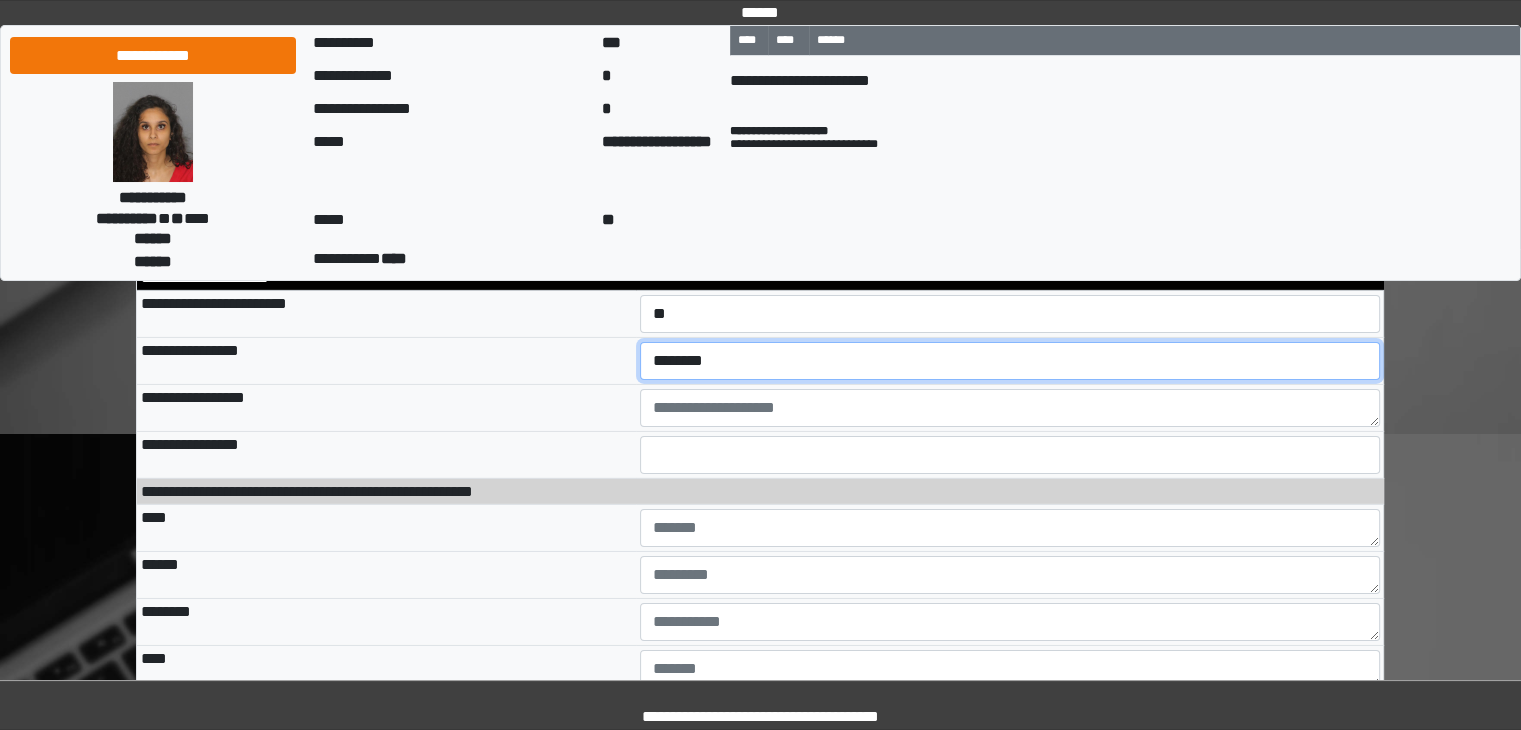 click on "**********" at bounding box center [1010, 361] 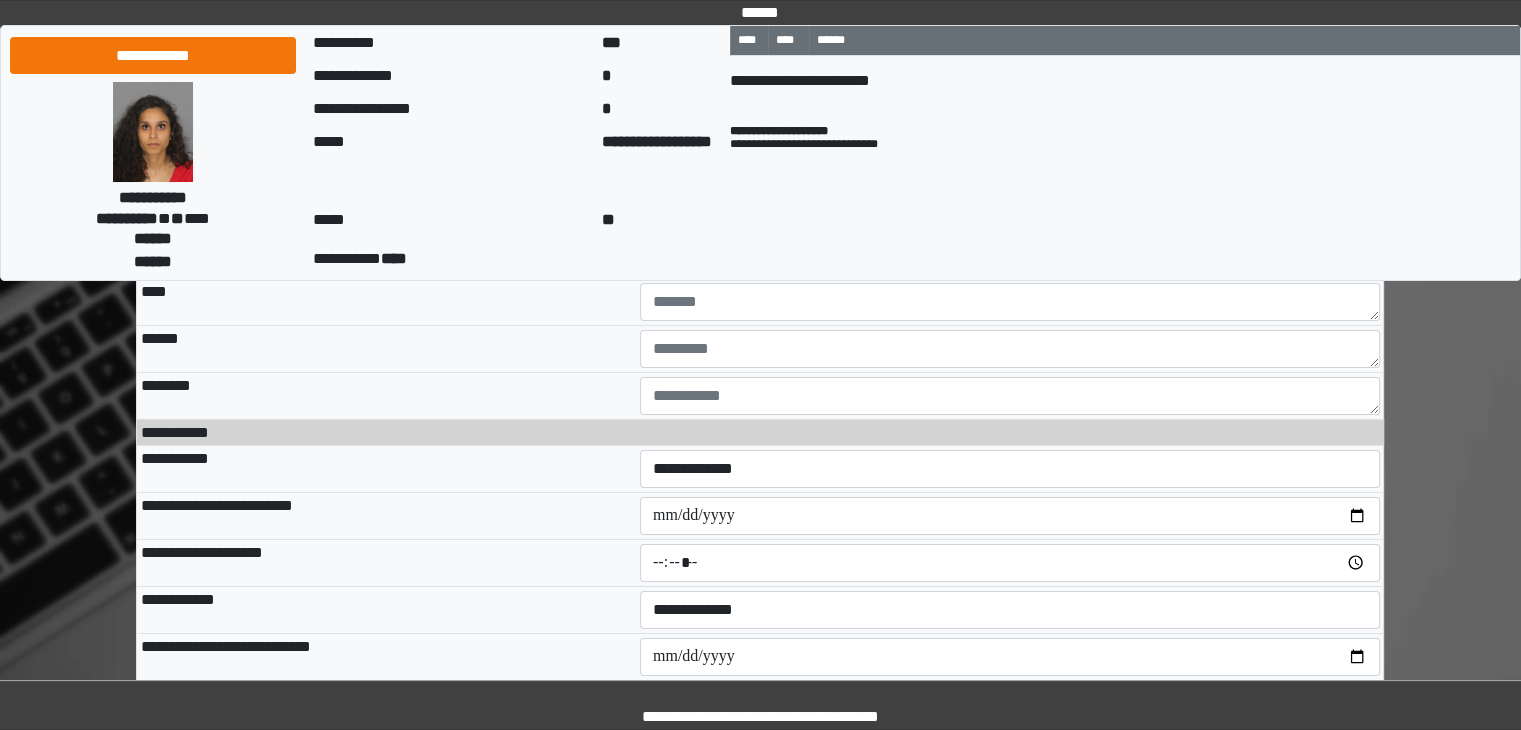 scroll, scrollTop: 14404, scrollLeft: 0, axis: vertical 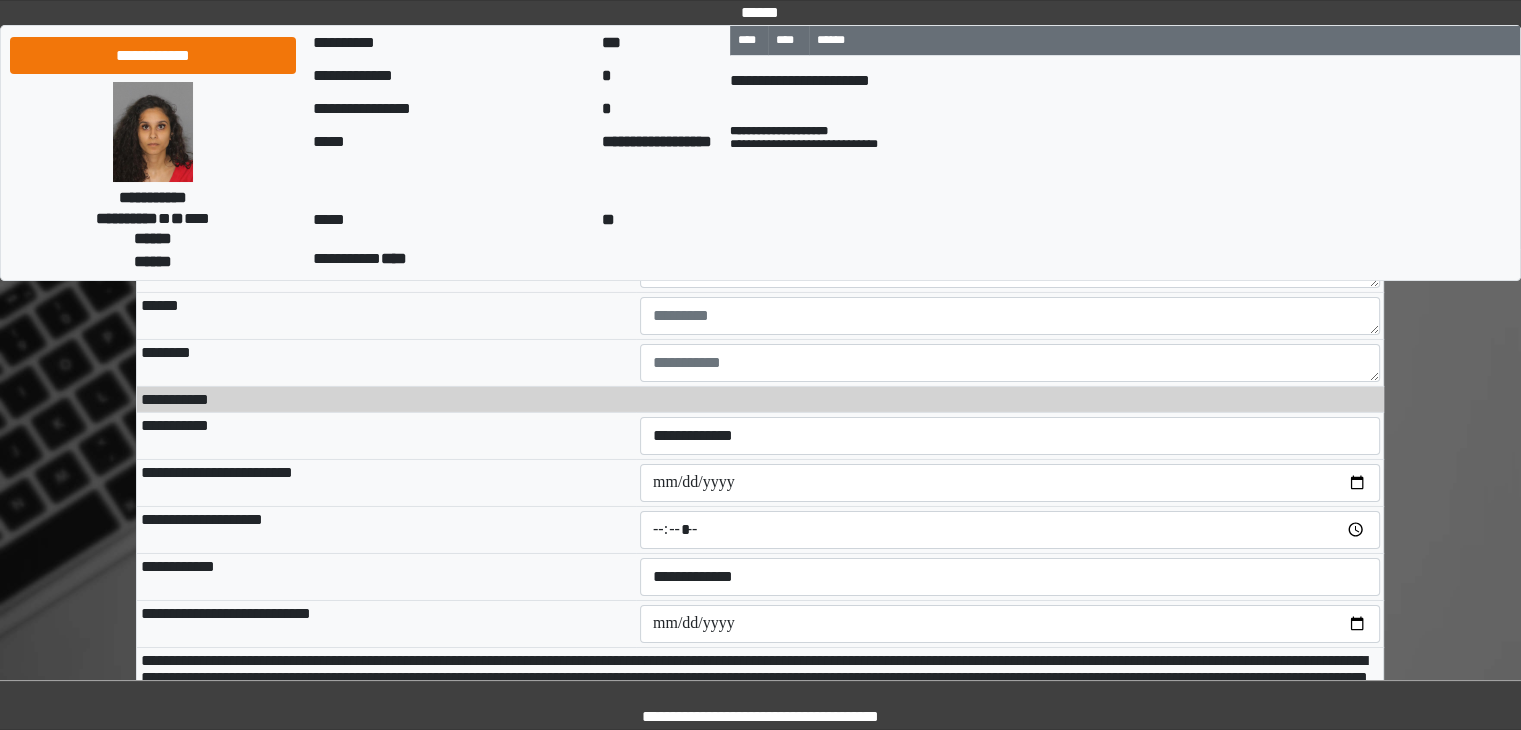 click at bounding box center (1010, 128) 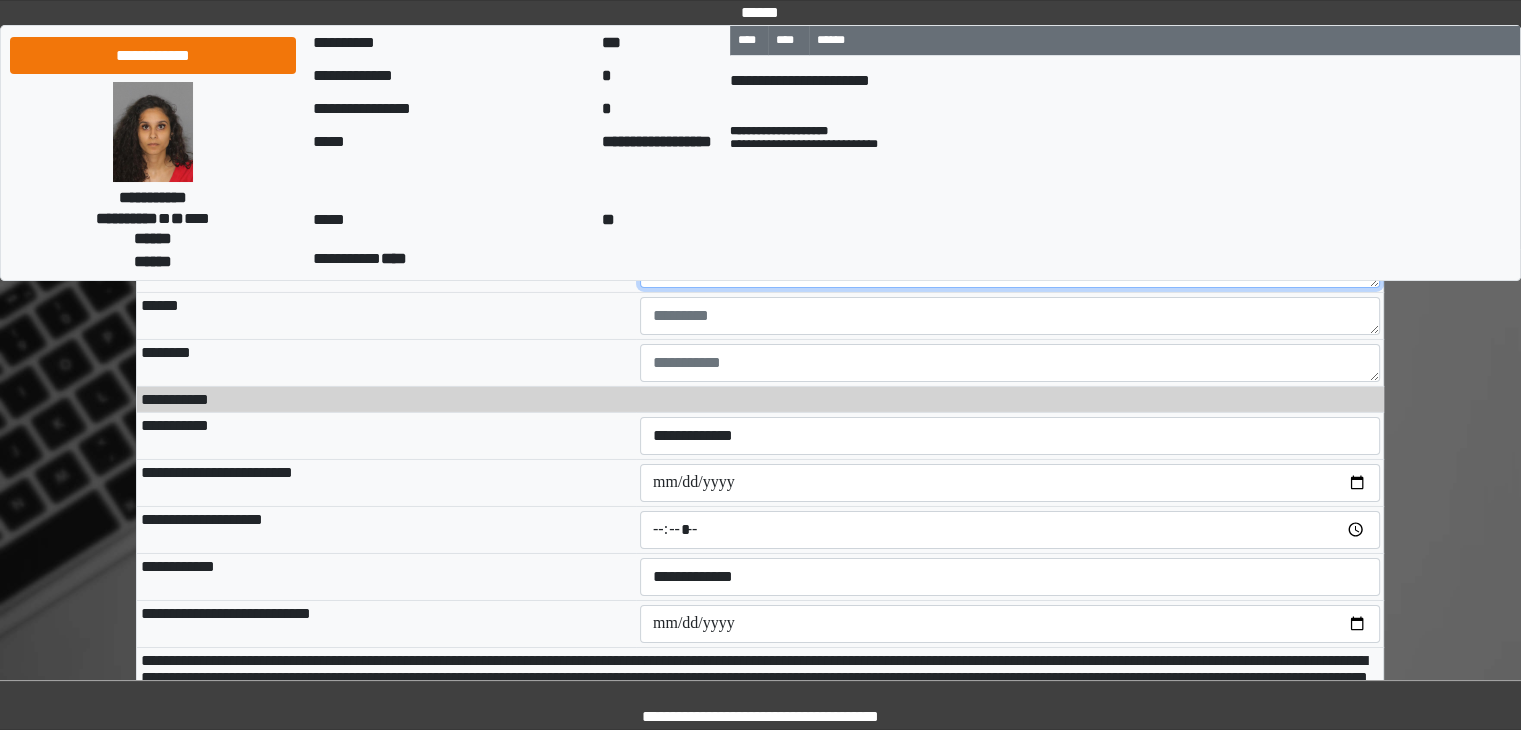 click at bounding box center (1010, 269) 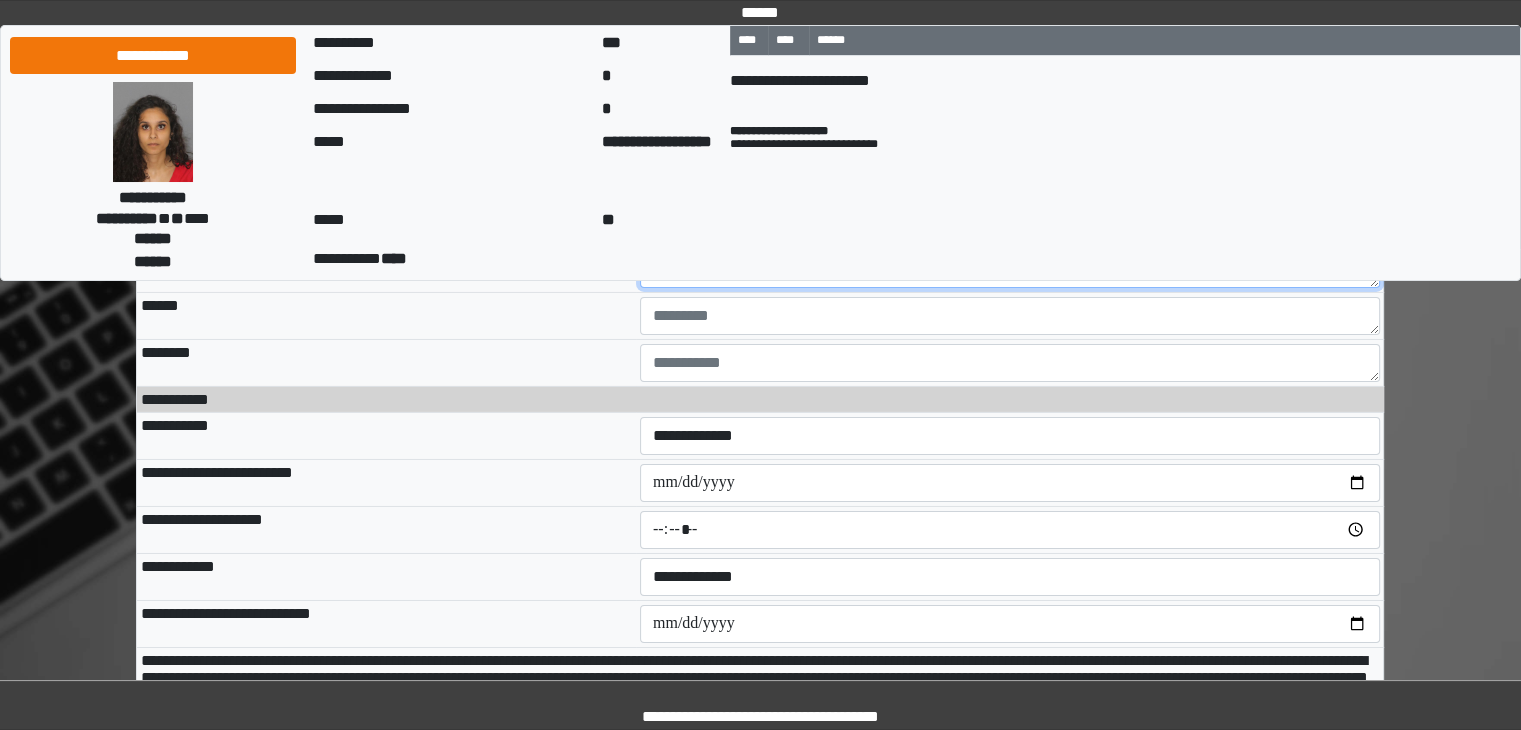type on "*********" 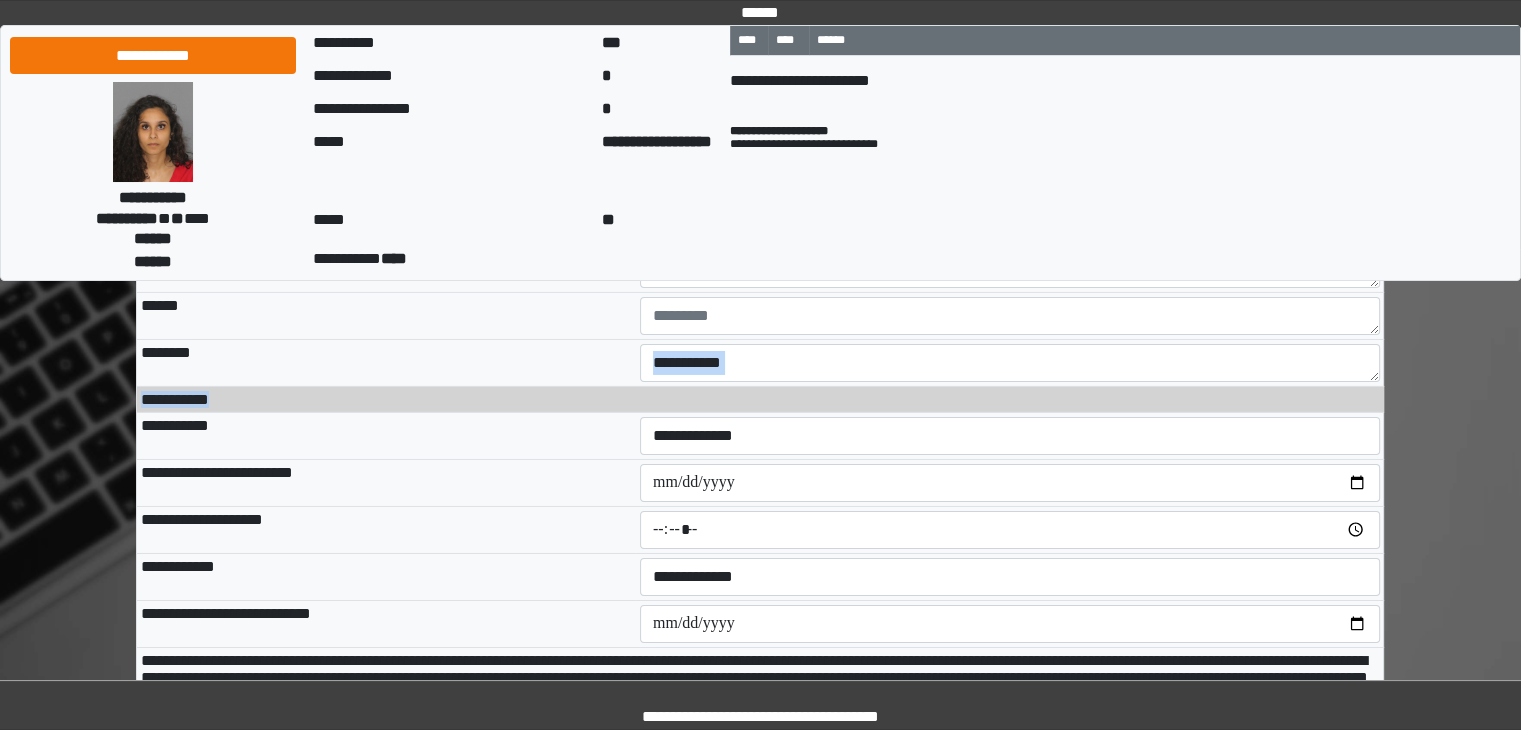 click on "**********" at bounding box center (760, -6468) 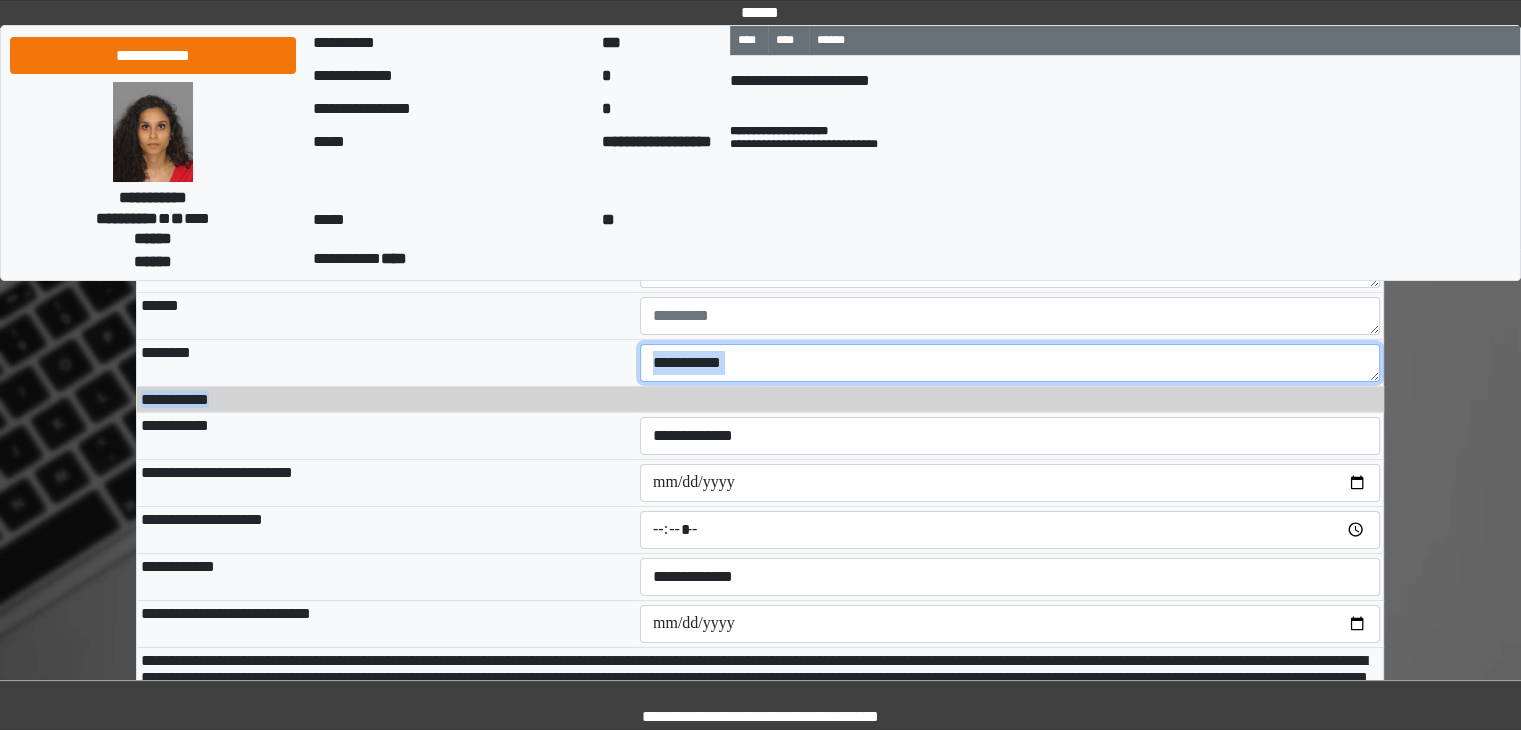click at bounding box center (1010, 363) 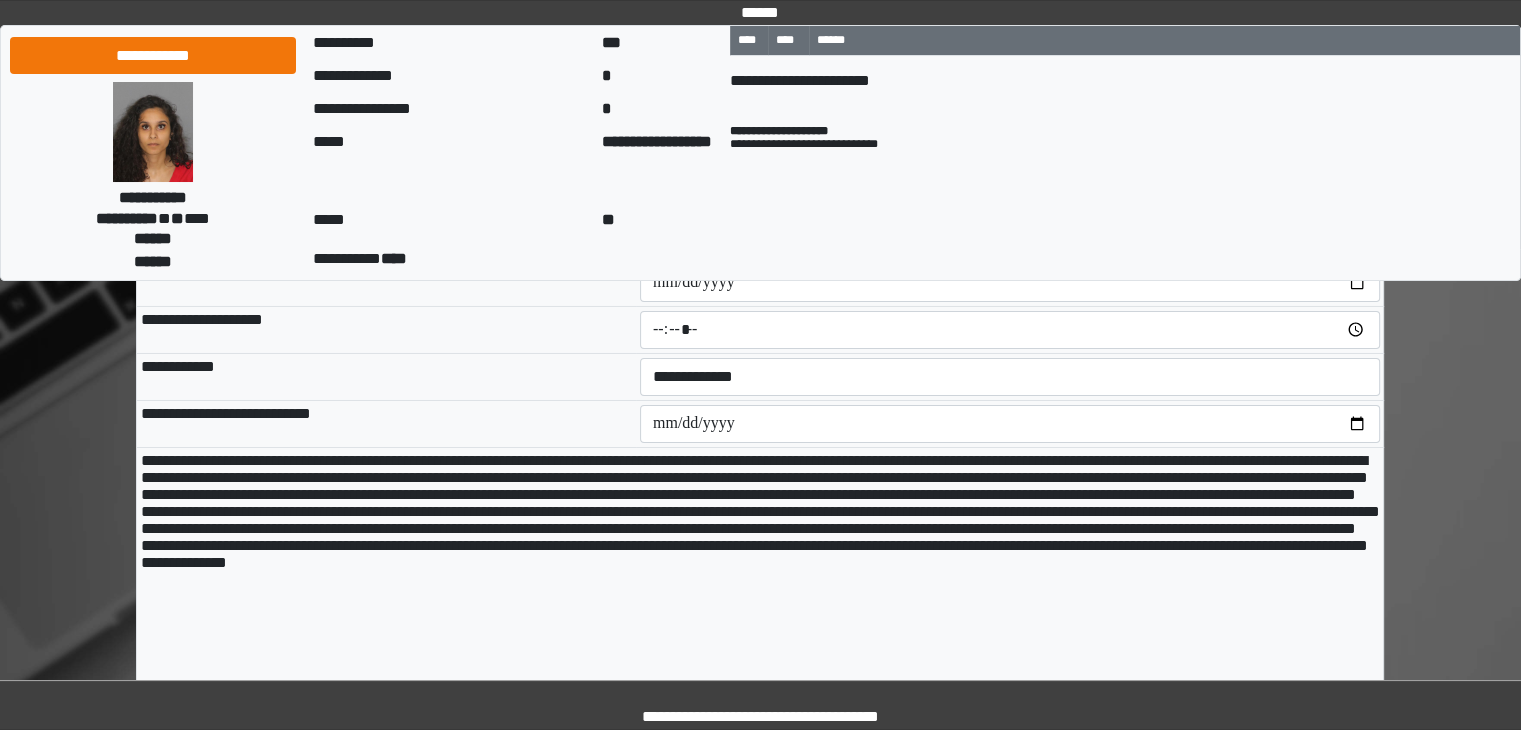 scroll, scrollTop: 14604, scrollLeft: 0, axis: vertical 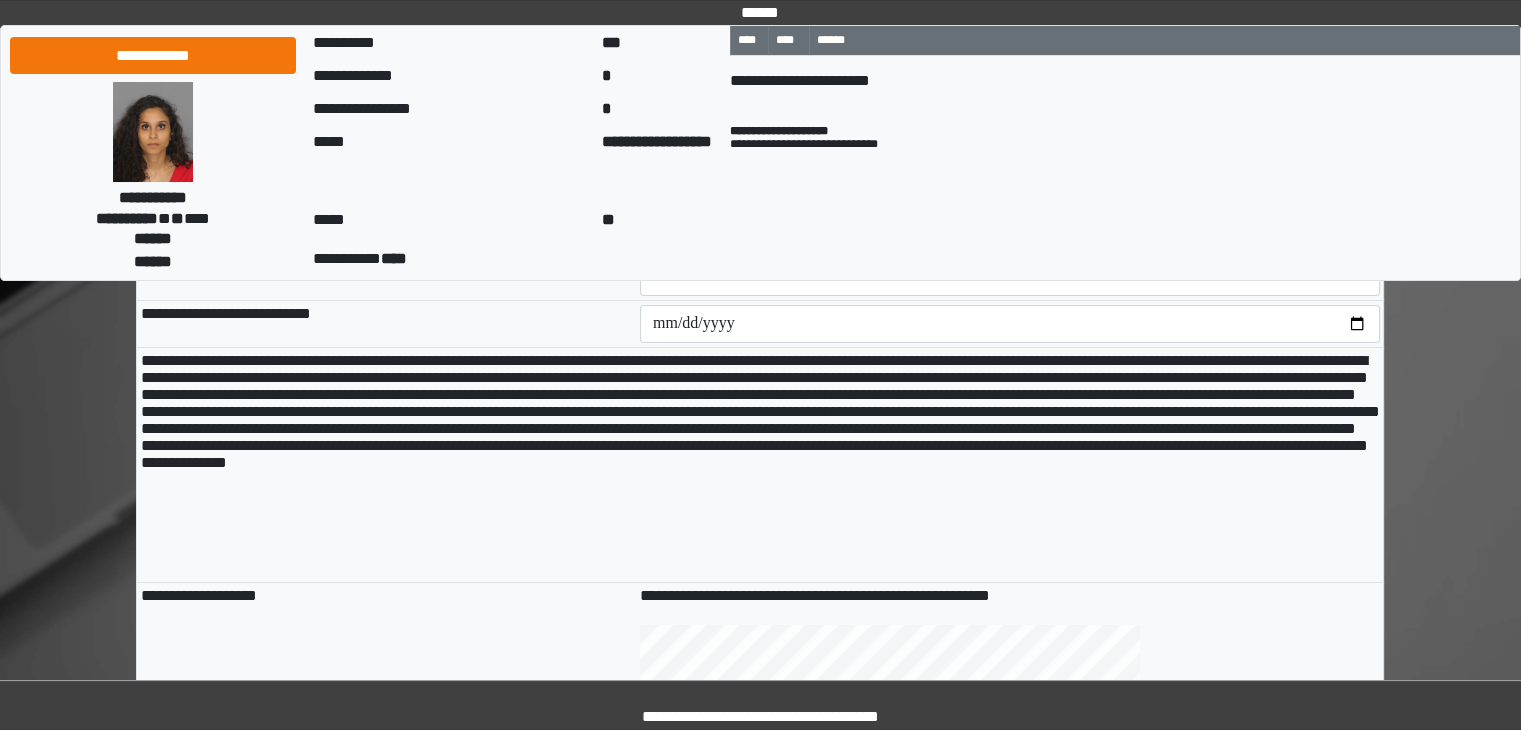 click at bounding box center [1010, 183] 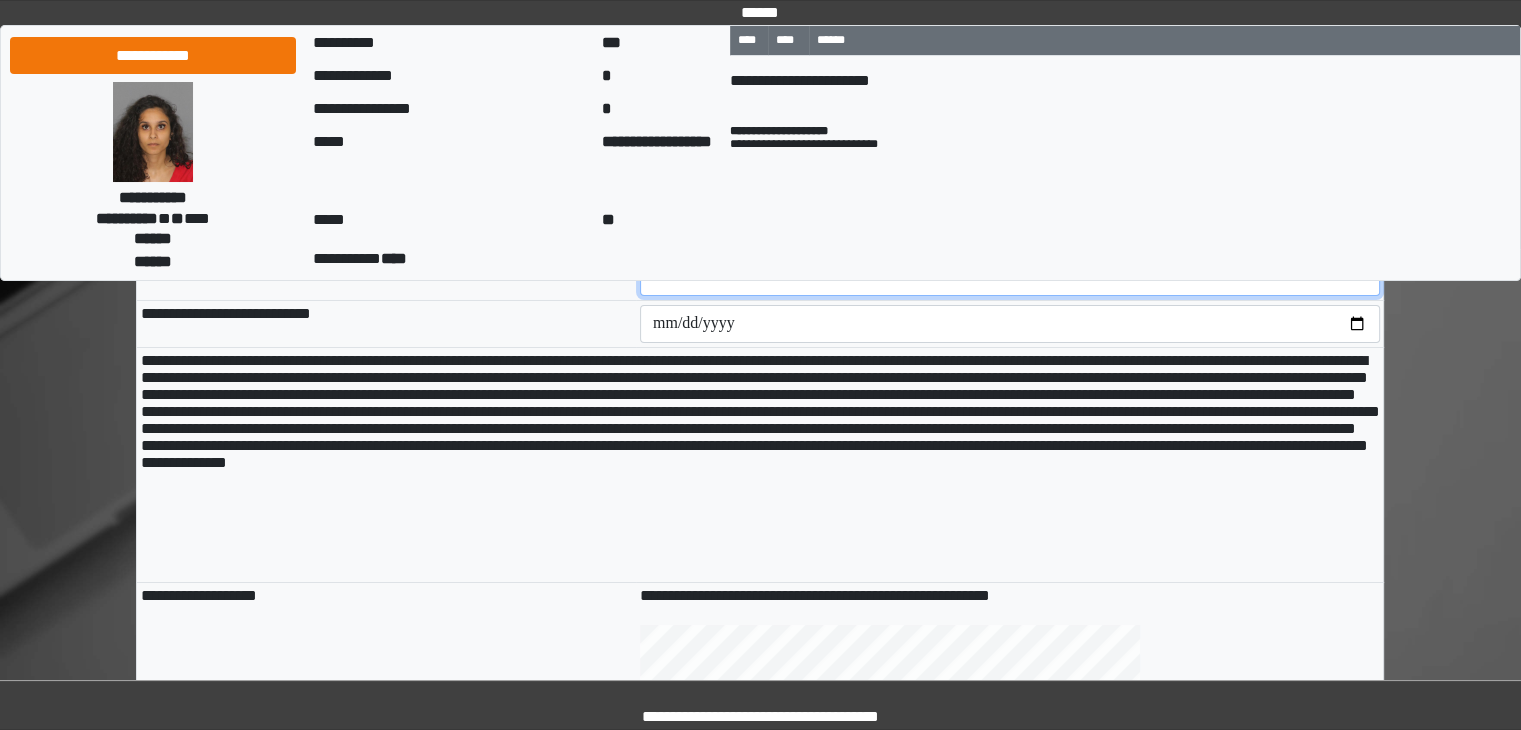 type on "*****" 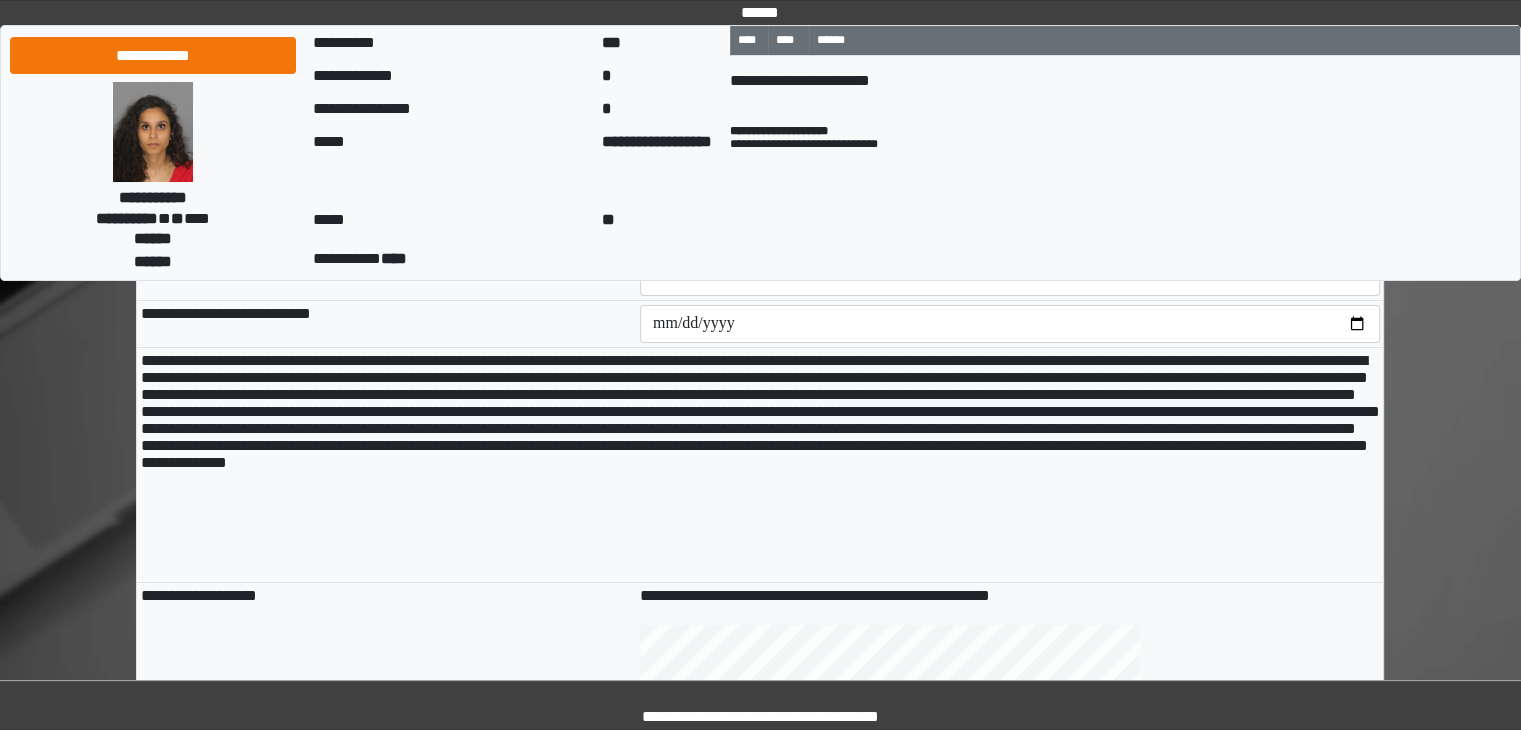 click on "**********" at bounding box center [386, 229] 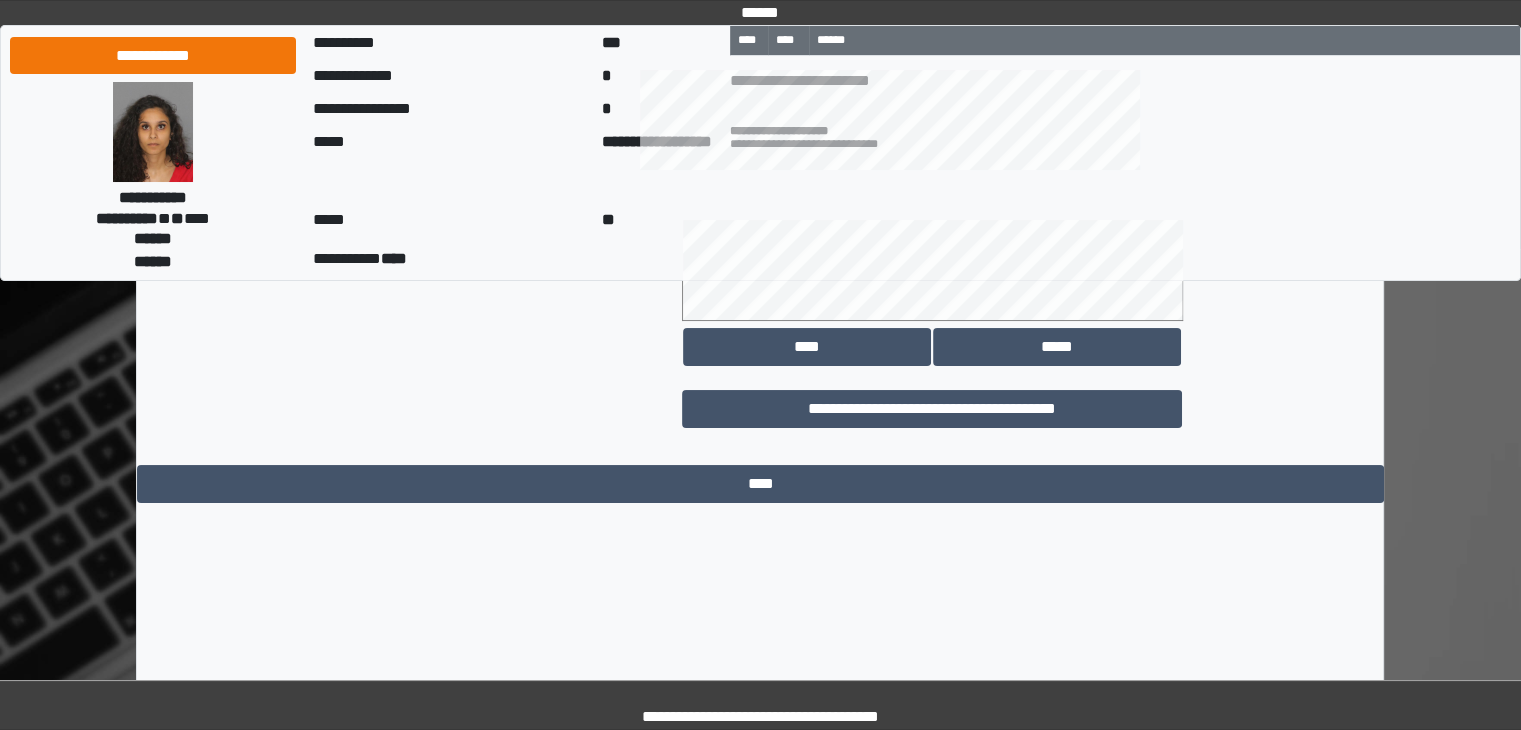 scroll, scrollTop: 15304, scrollLeft: 0, axis: vertical 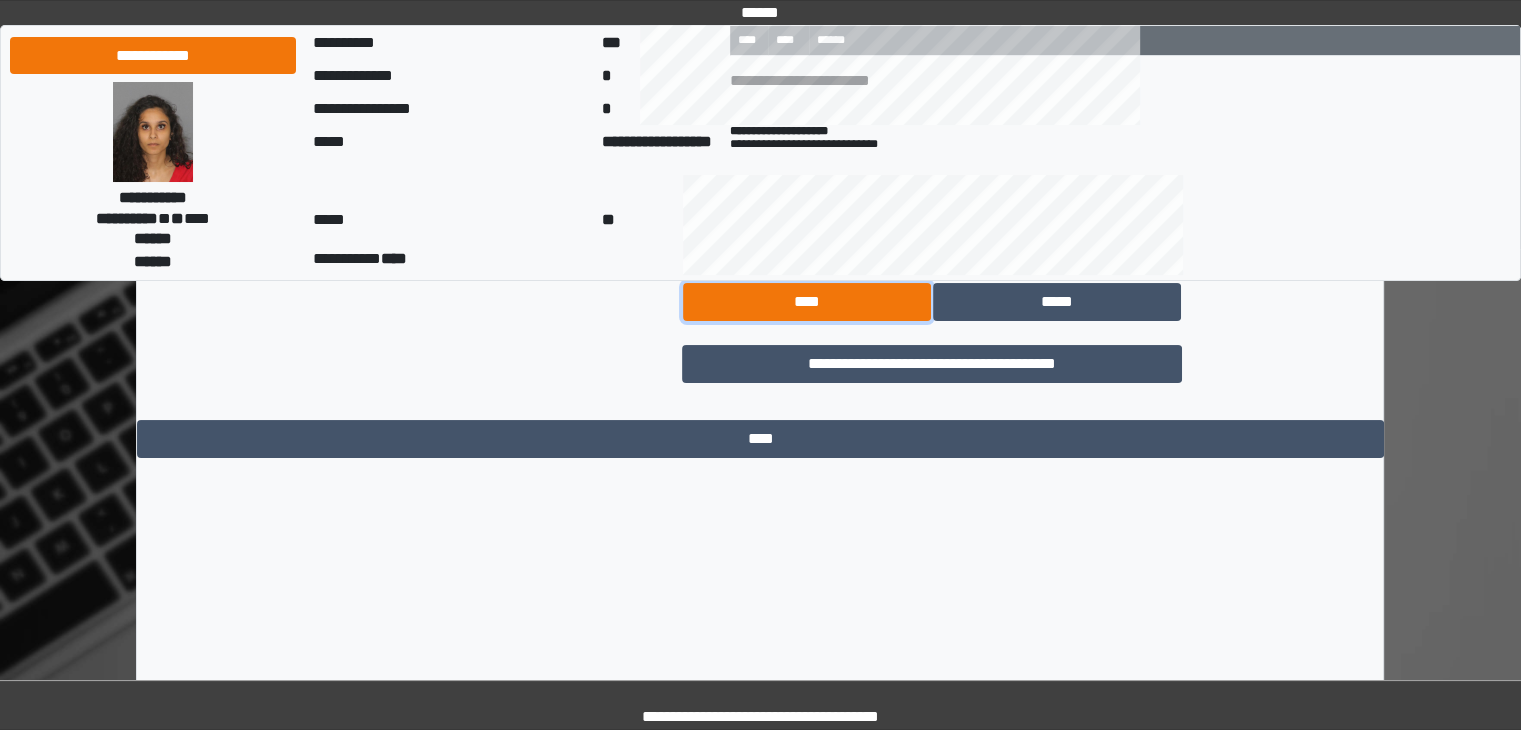 click on "****" at bounding box center [807, 302] 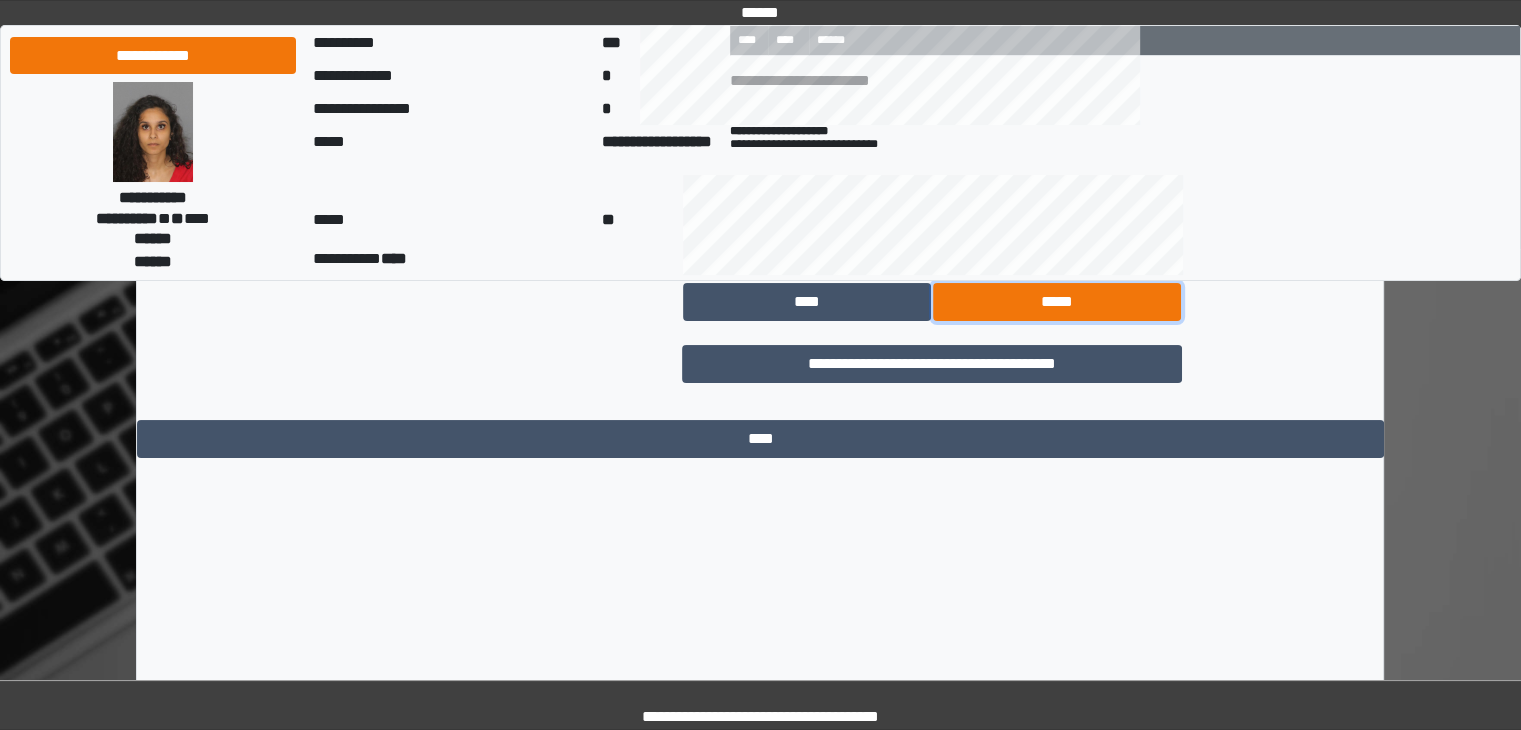 click on "*****" at bounding box center [1057, 302] 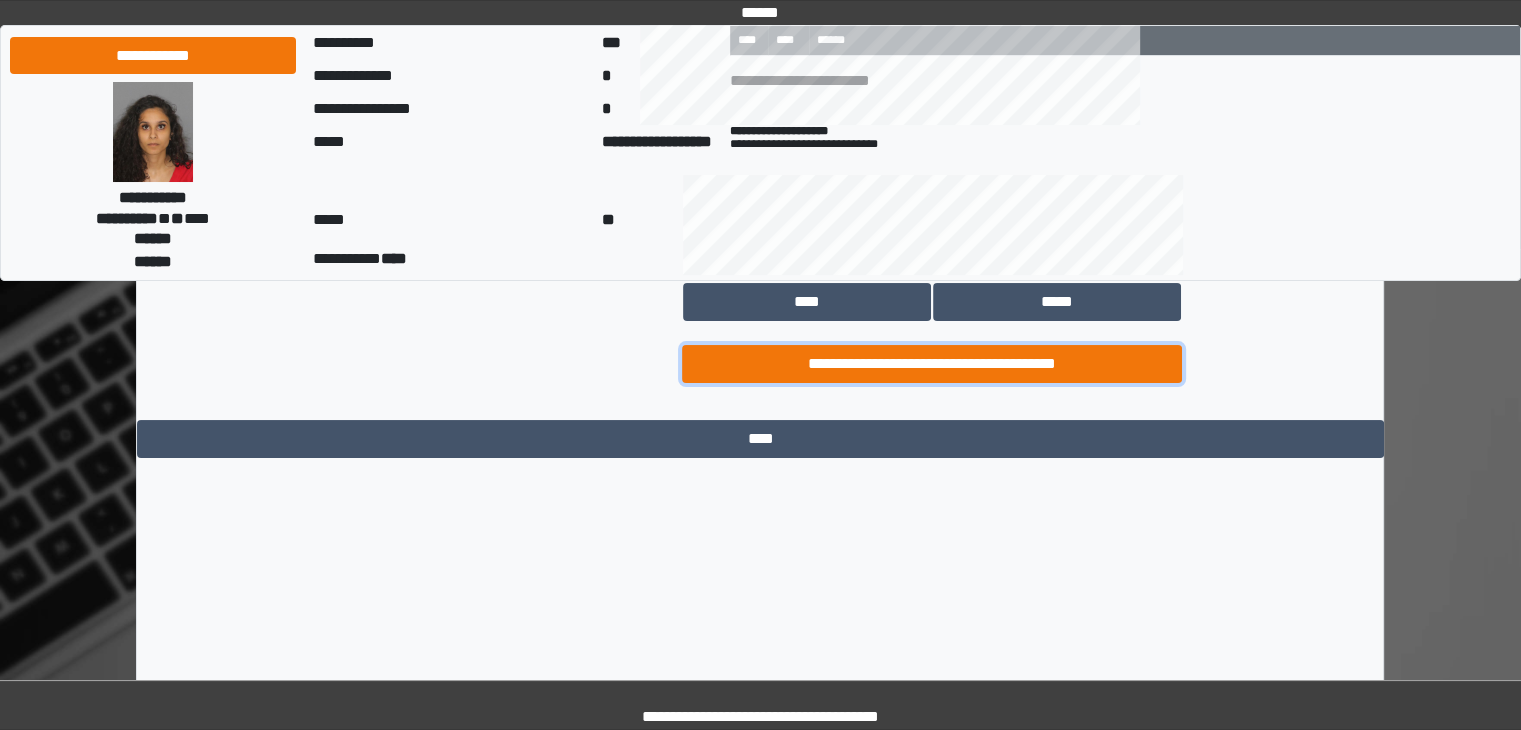 click on "**********" at bounding box center (932, 364) 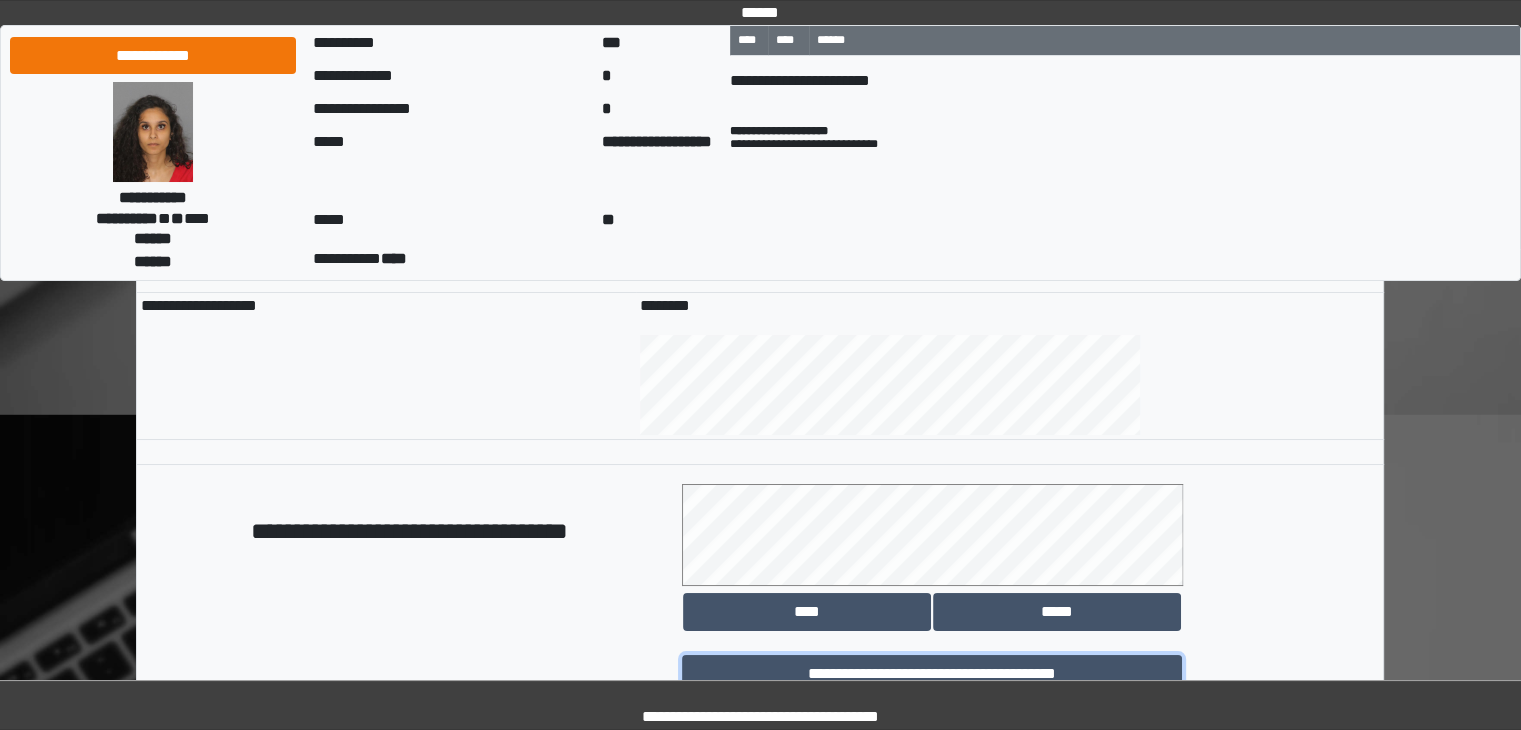 scroll, scrollTop: 15104, scrollLeft: 0, axis: vertical 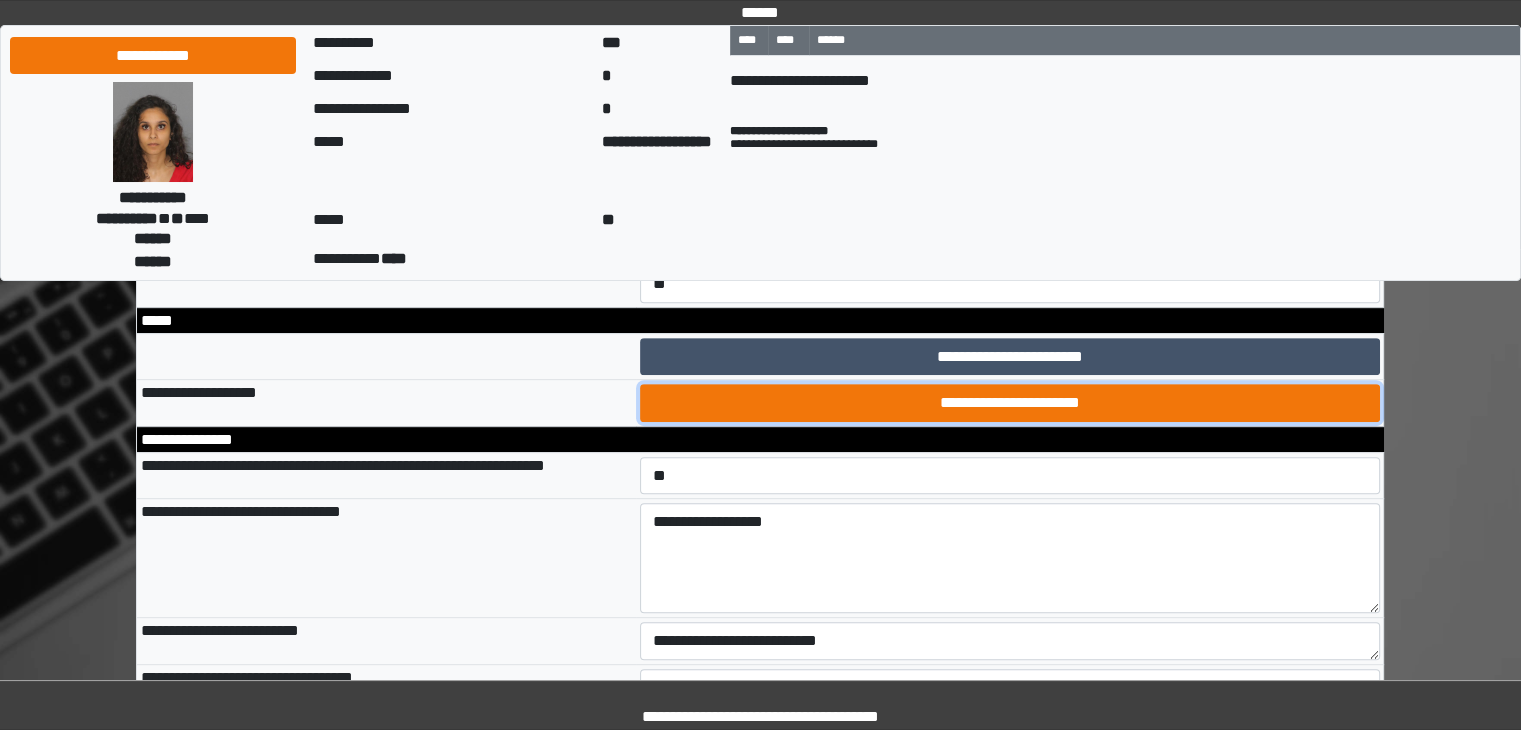 click on "**********" at bounding box center (1010, 403) 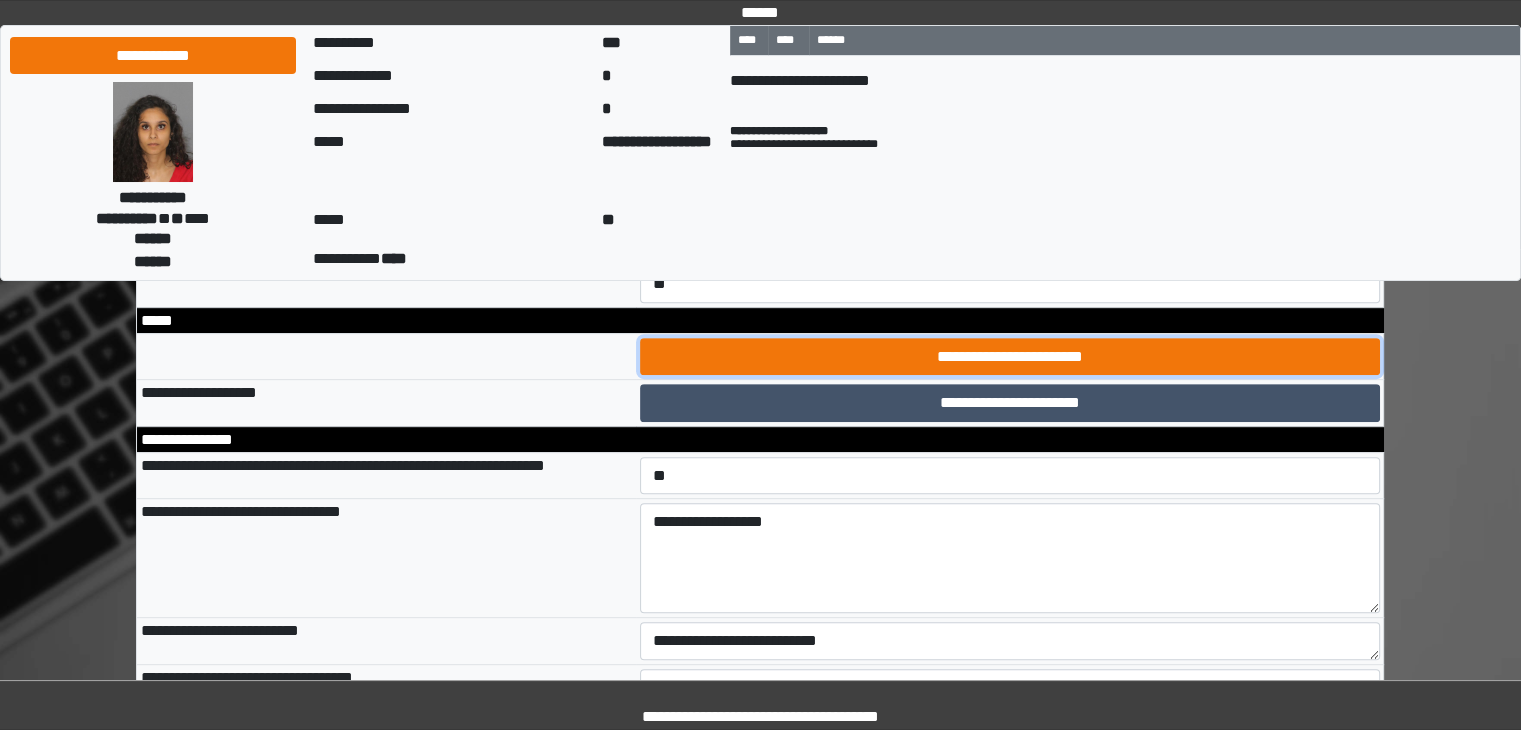 click on "**********" at bounding box center (1010, 357) 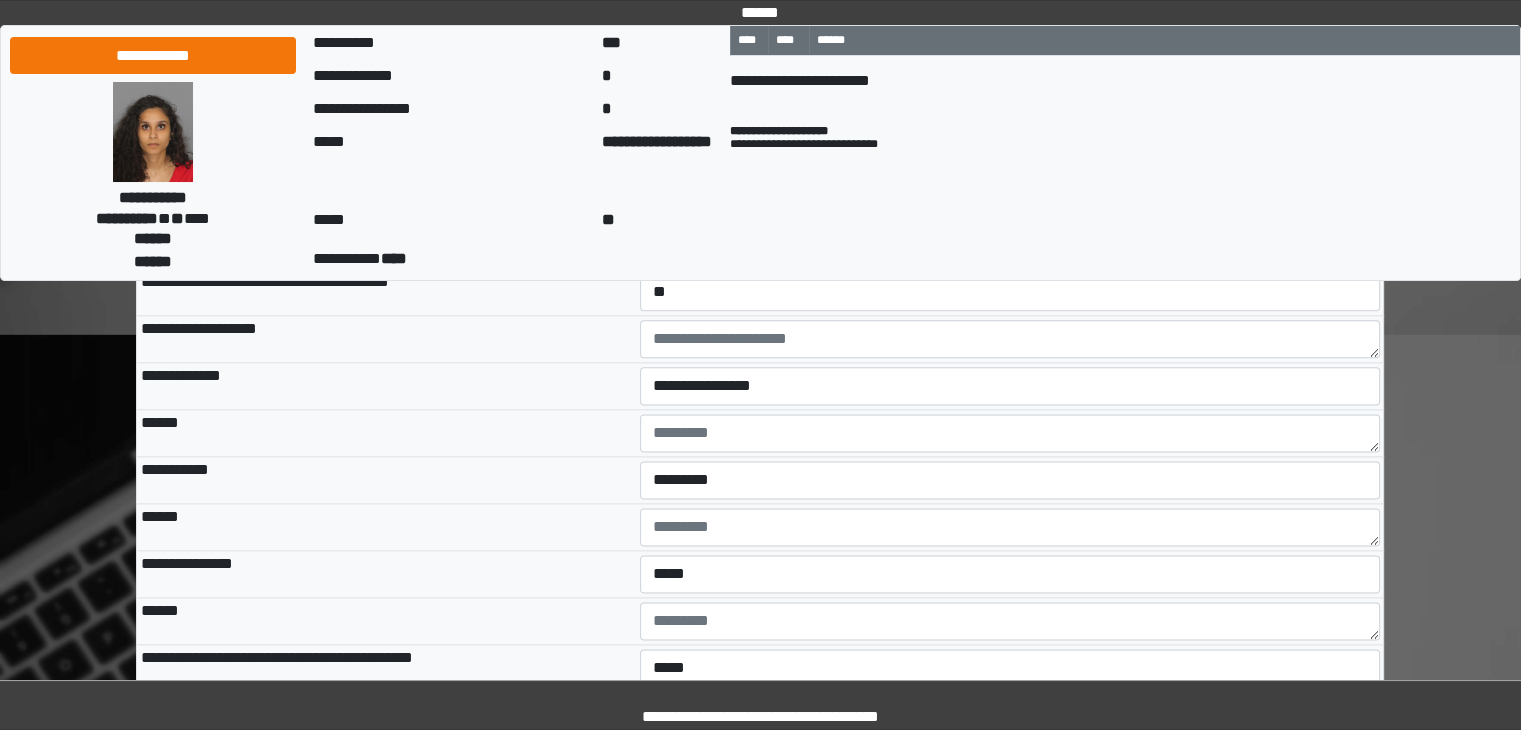scroll, scrollTop: 2400, scrollLeft: 0, axis: vertical 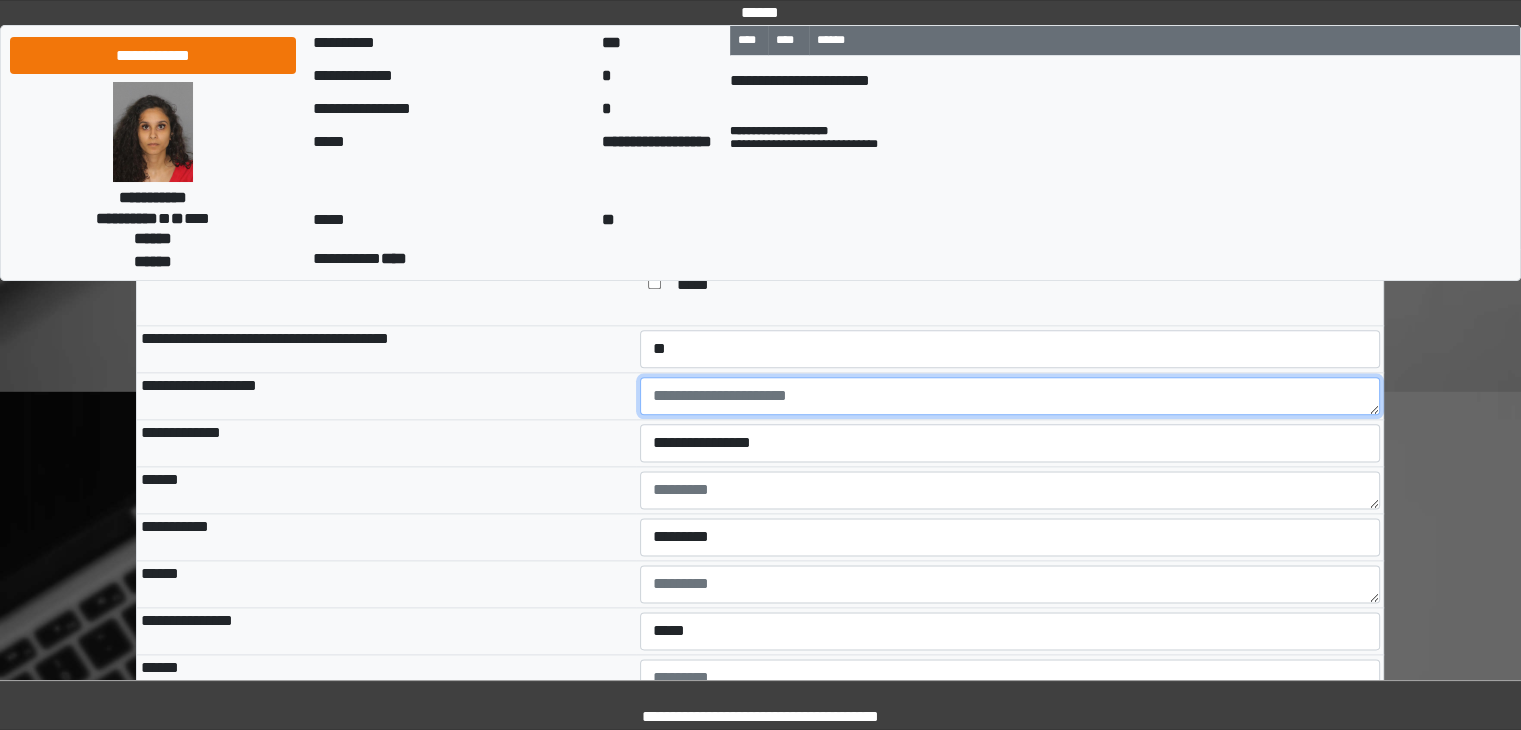 click at bounding box center [1010, 396] 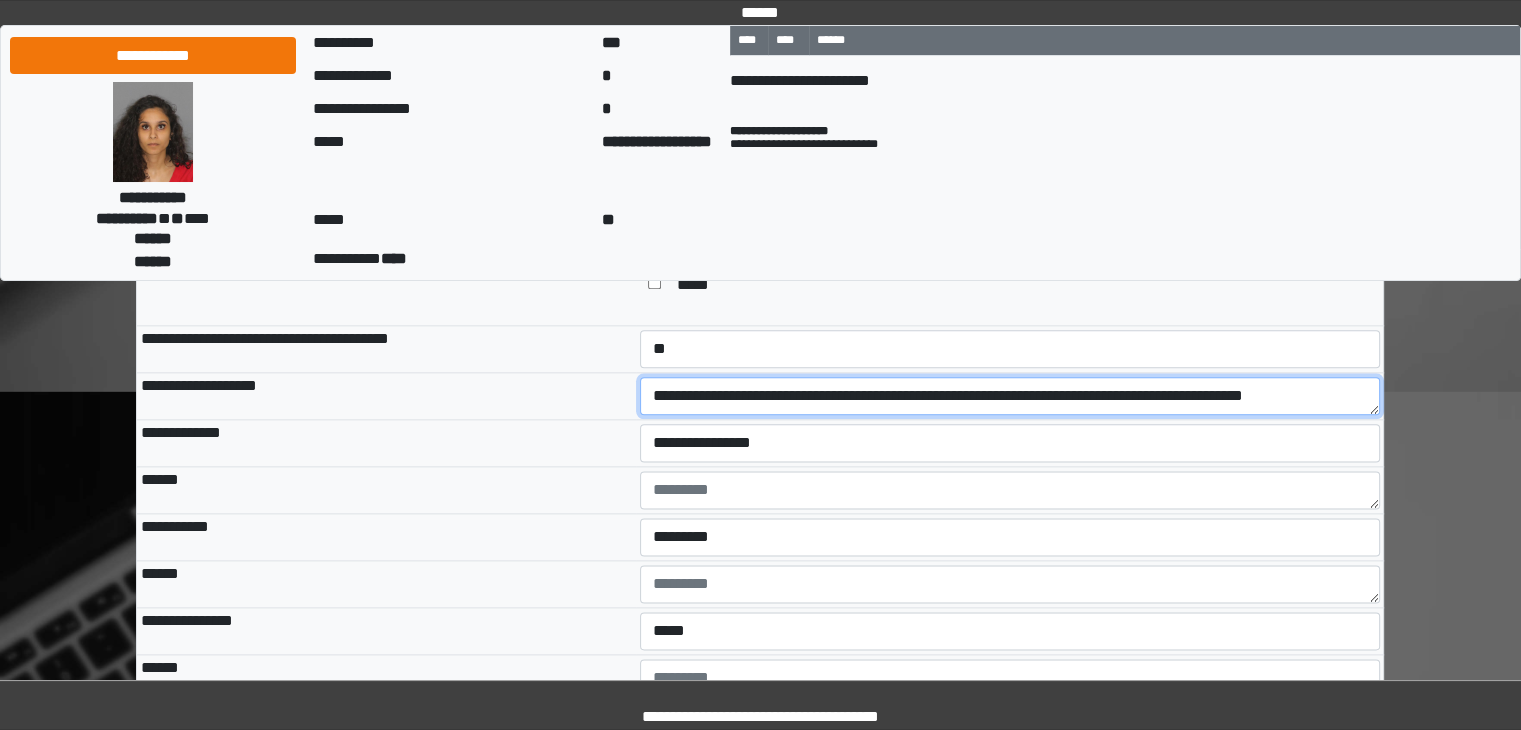 scroll, scrollTop: 16, scrollLeft: 0, axis: vertical 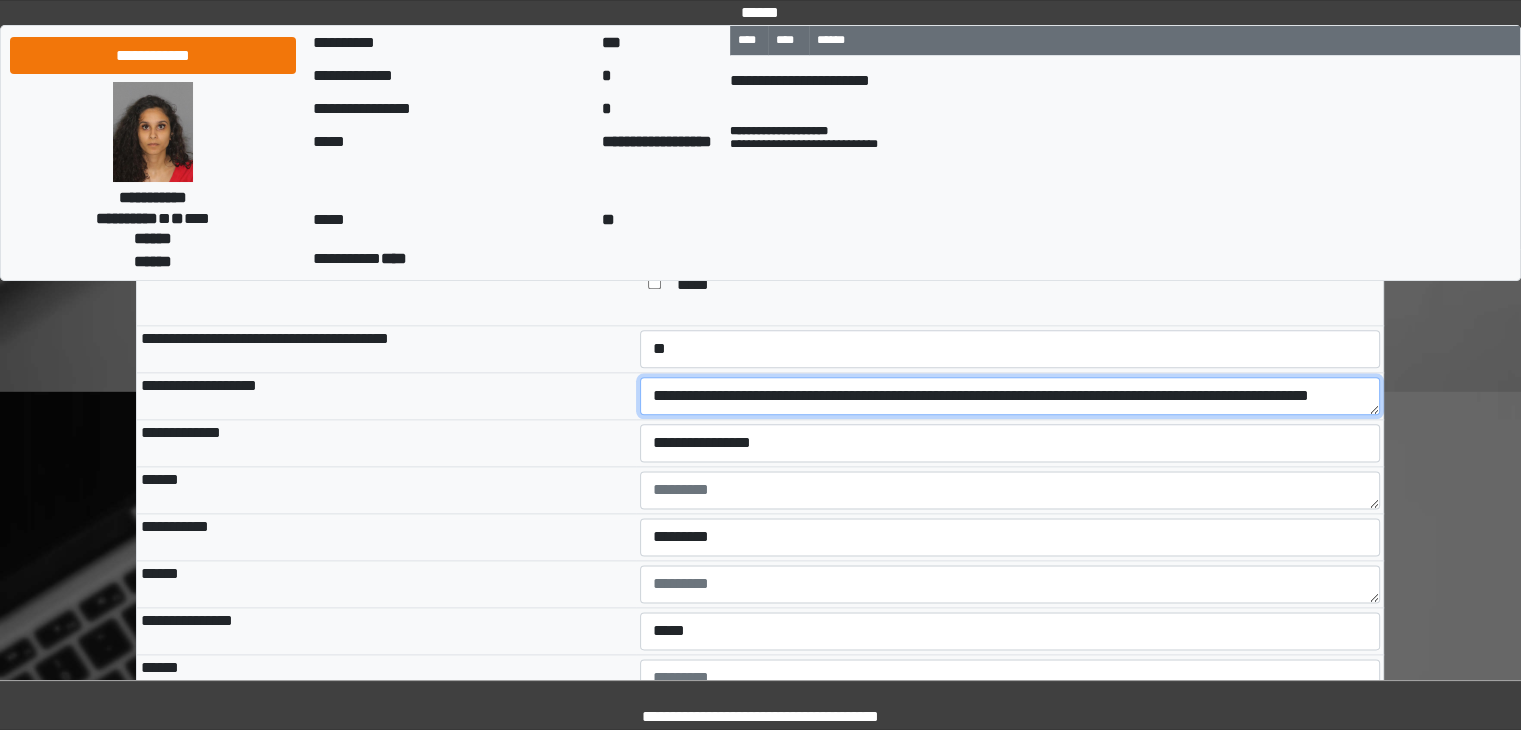 click on "**********" at bounding box center (1010, 396) 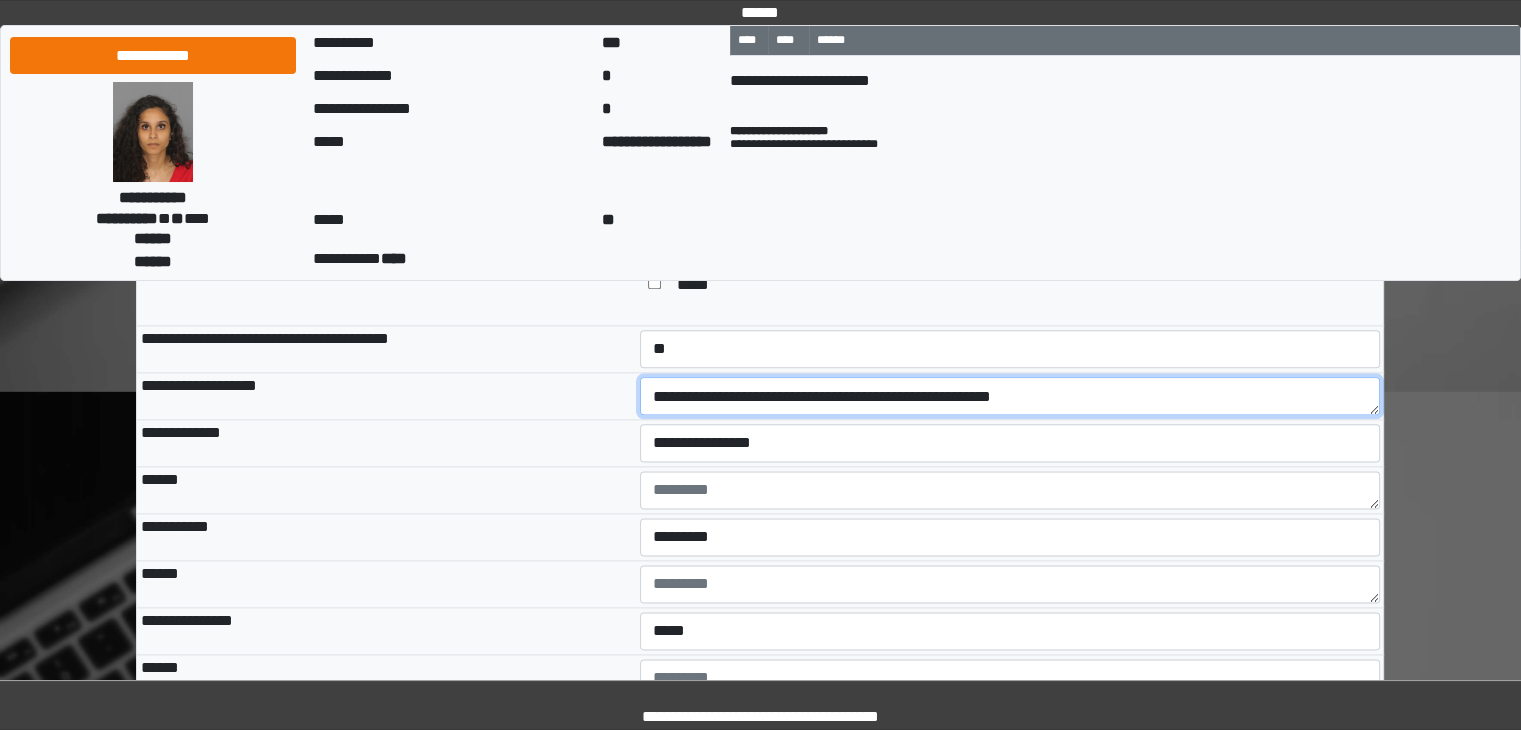 type on "**********" 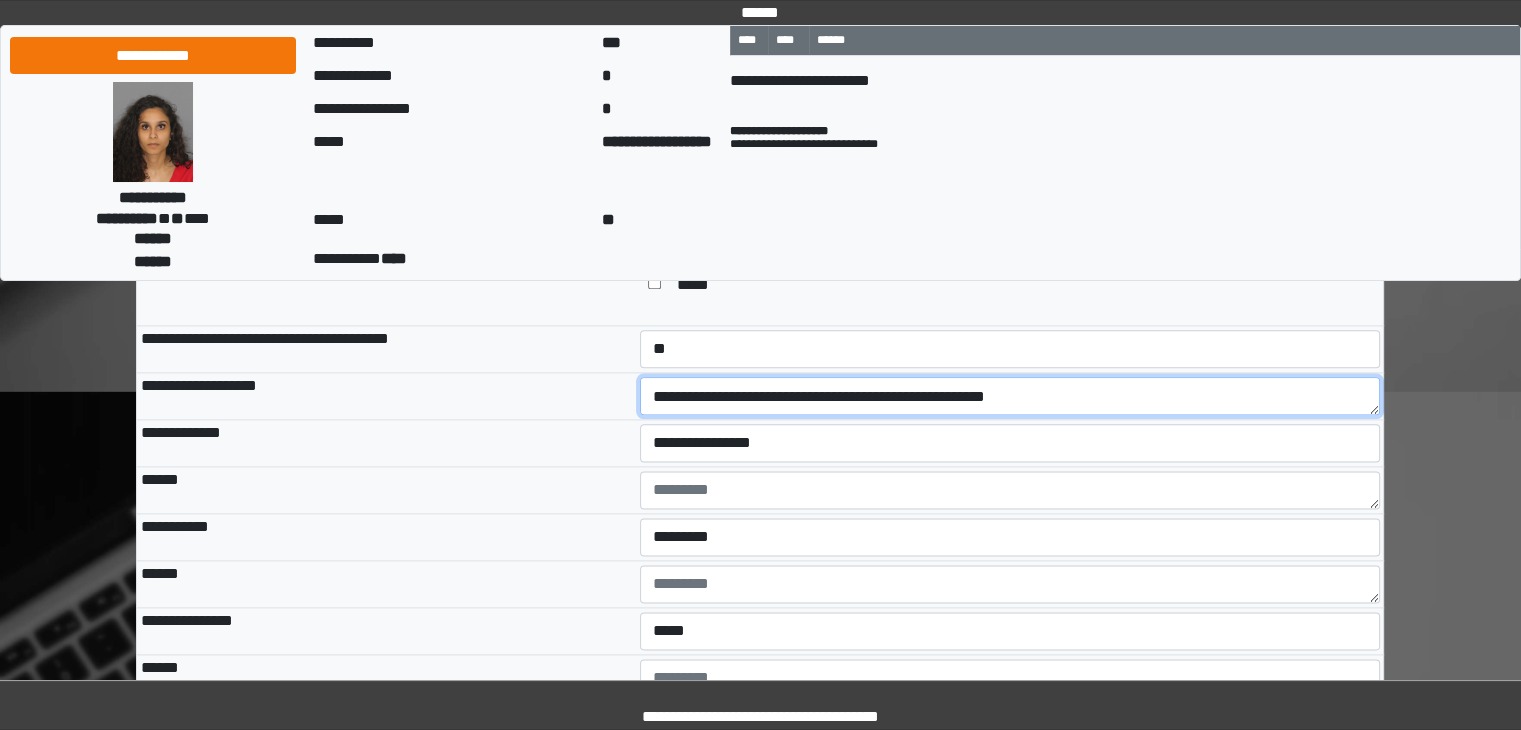 scroll, scrollTop: 0, scrollLeft: 0, axis: both 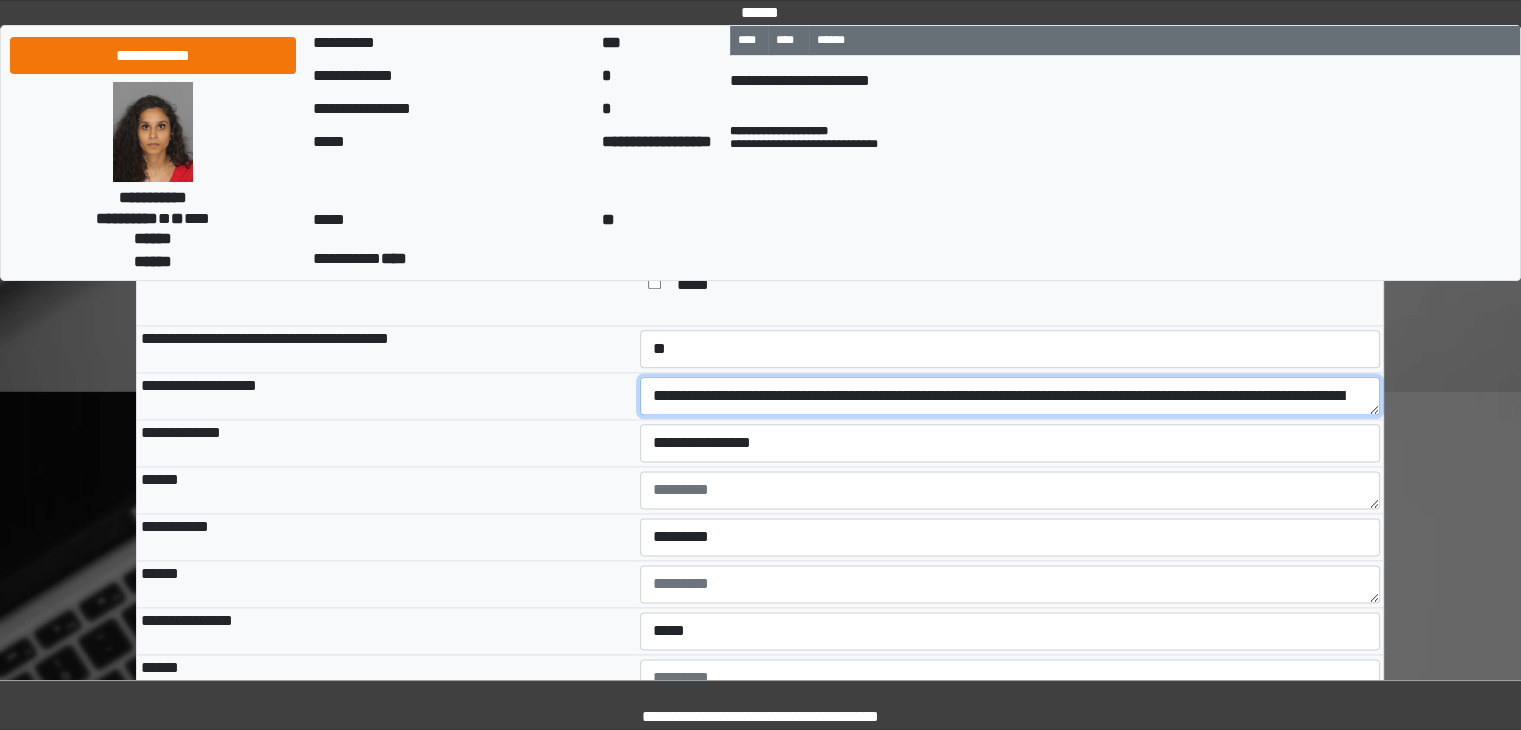 drag, startPoint x: 1246, startPoint y: 454, endPoint x: 640, endPoint y: 442, distance: 606.1188 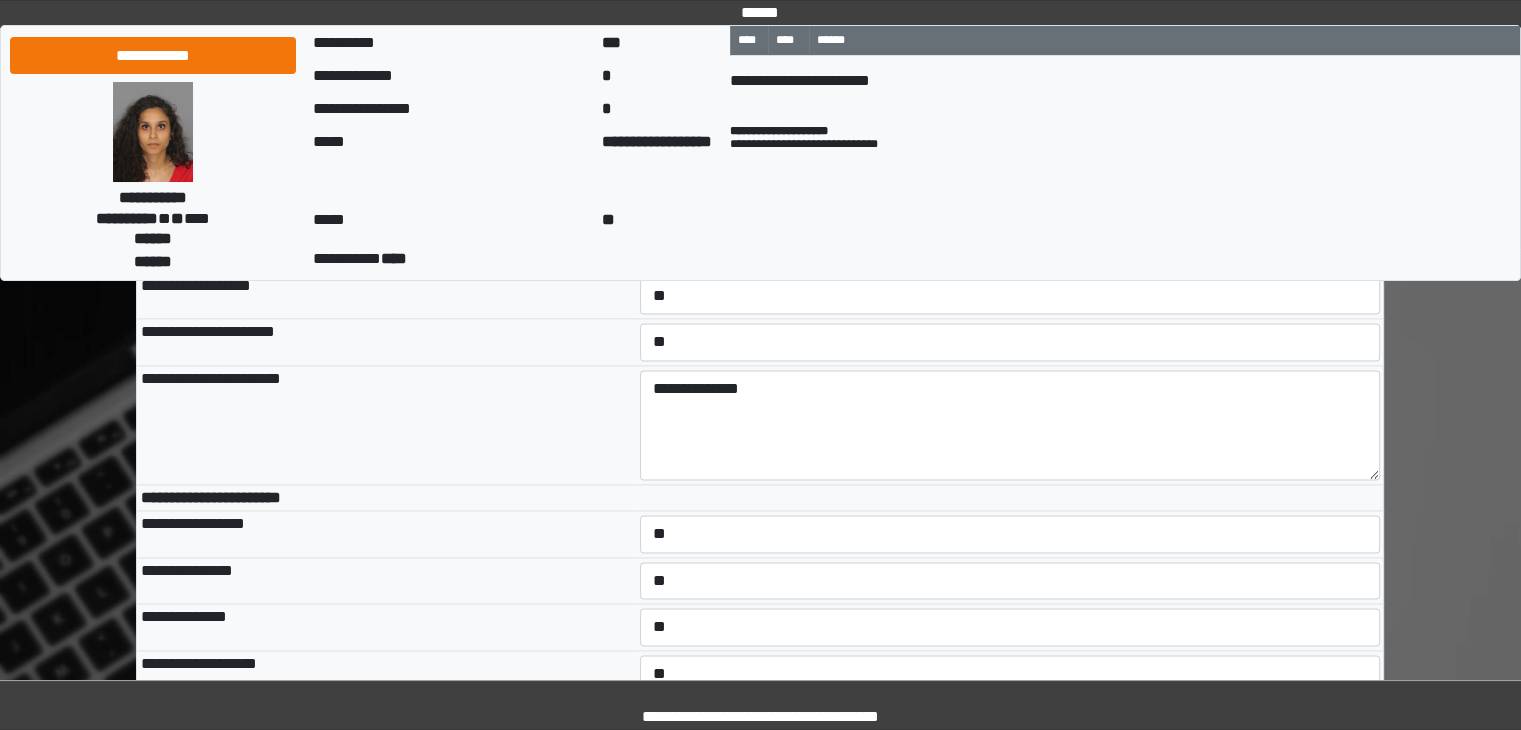 scroll, scrollTop: 10346, scrollLeft: 0, axis: vertical 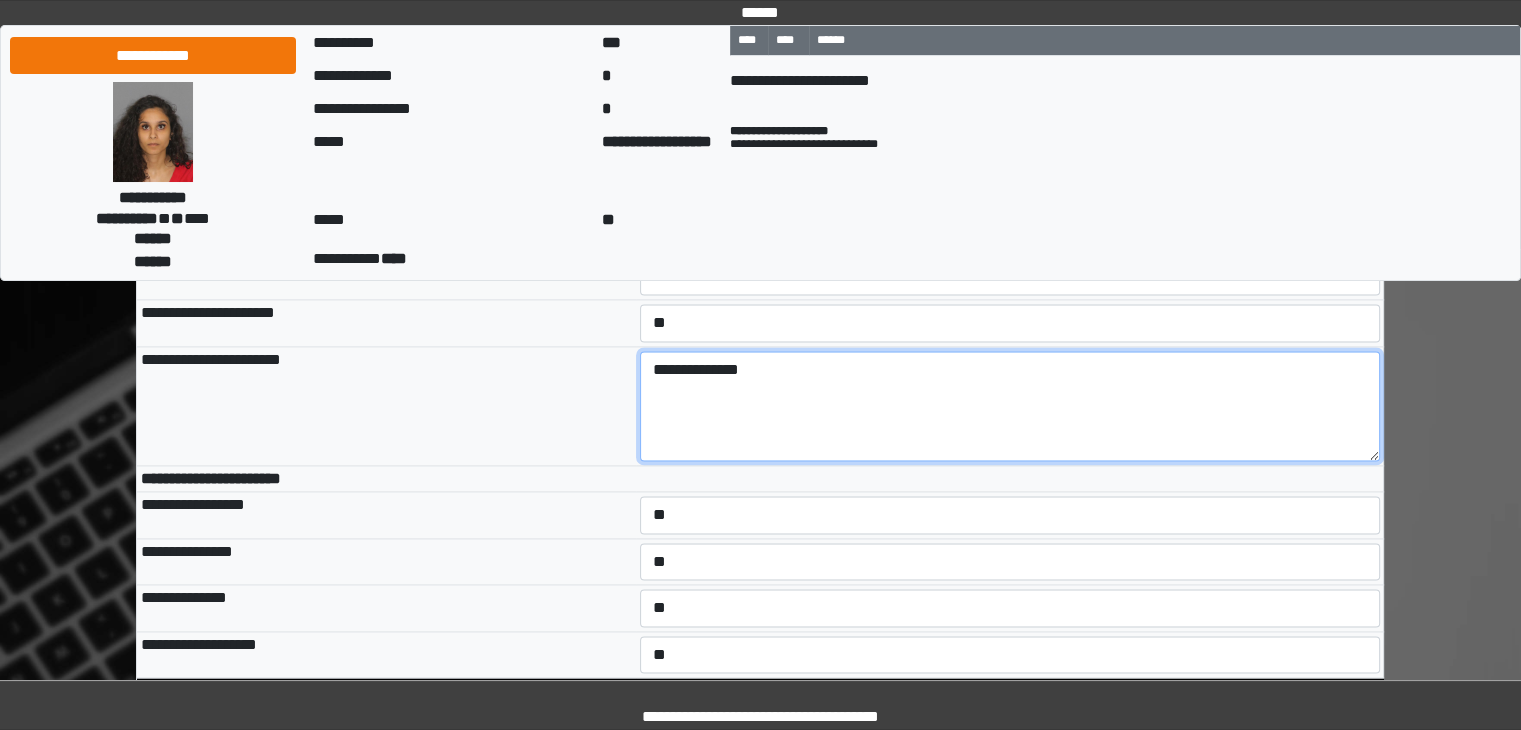 click on "**********" at bounding box center [1010, 406] 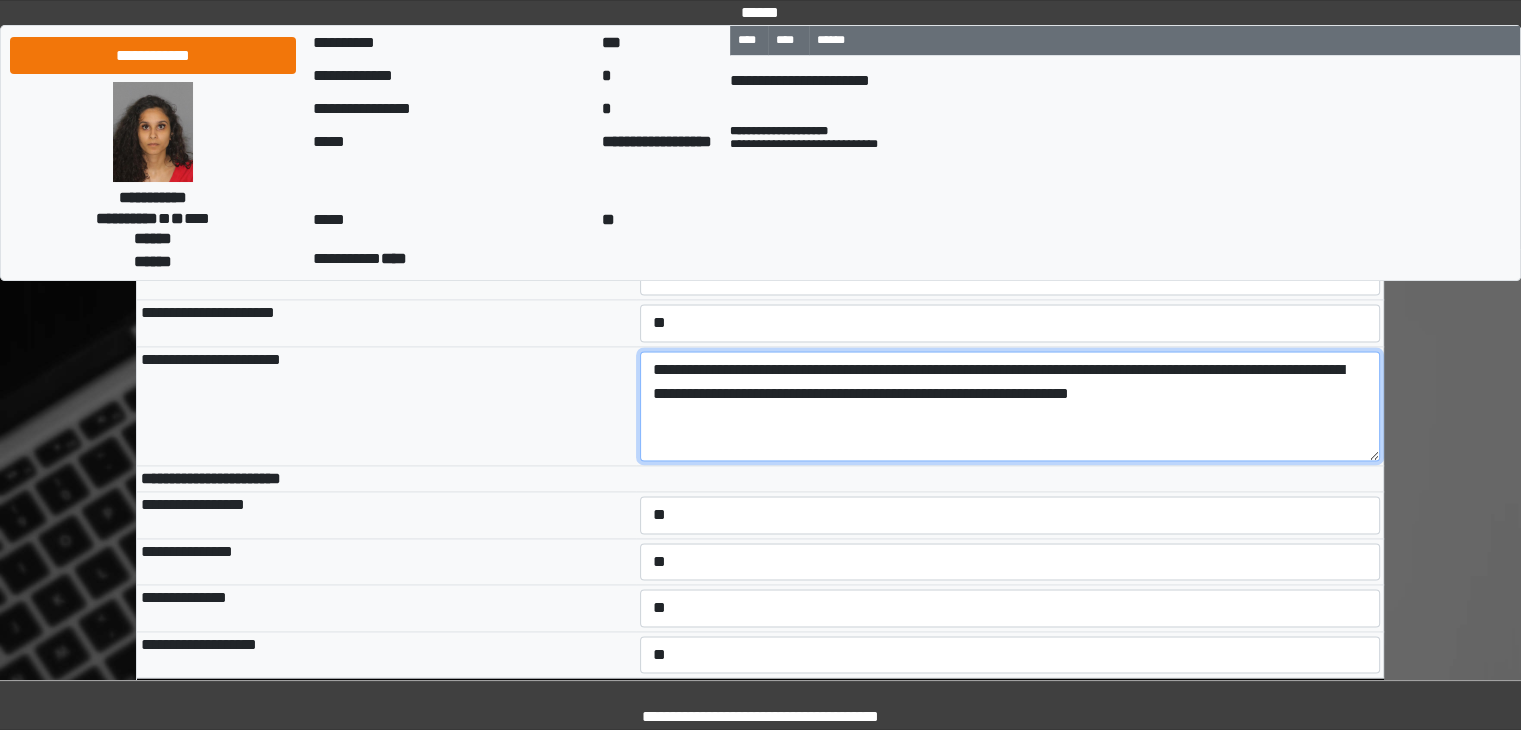 click on "**********" at bounding box center (1010, 406) 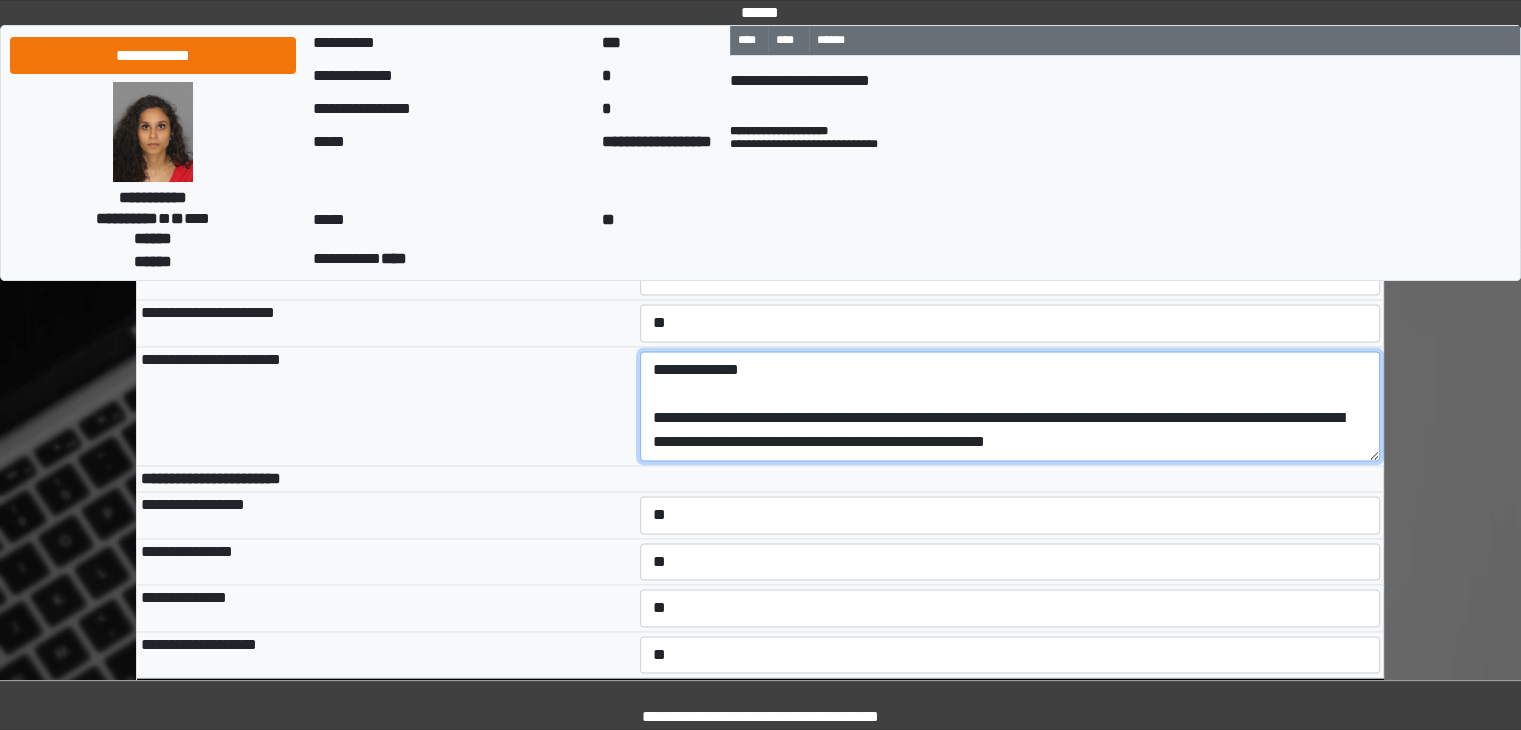 click on "**********" at bounding box center [1010, 406] 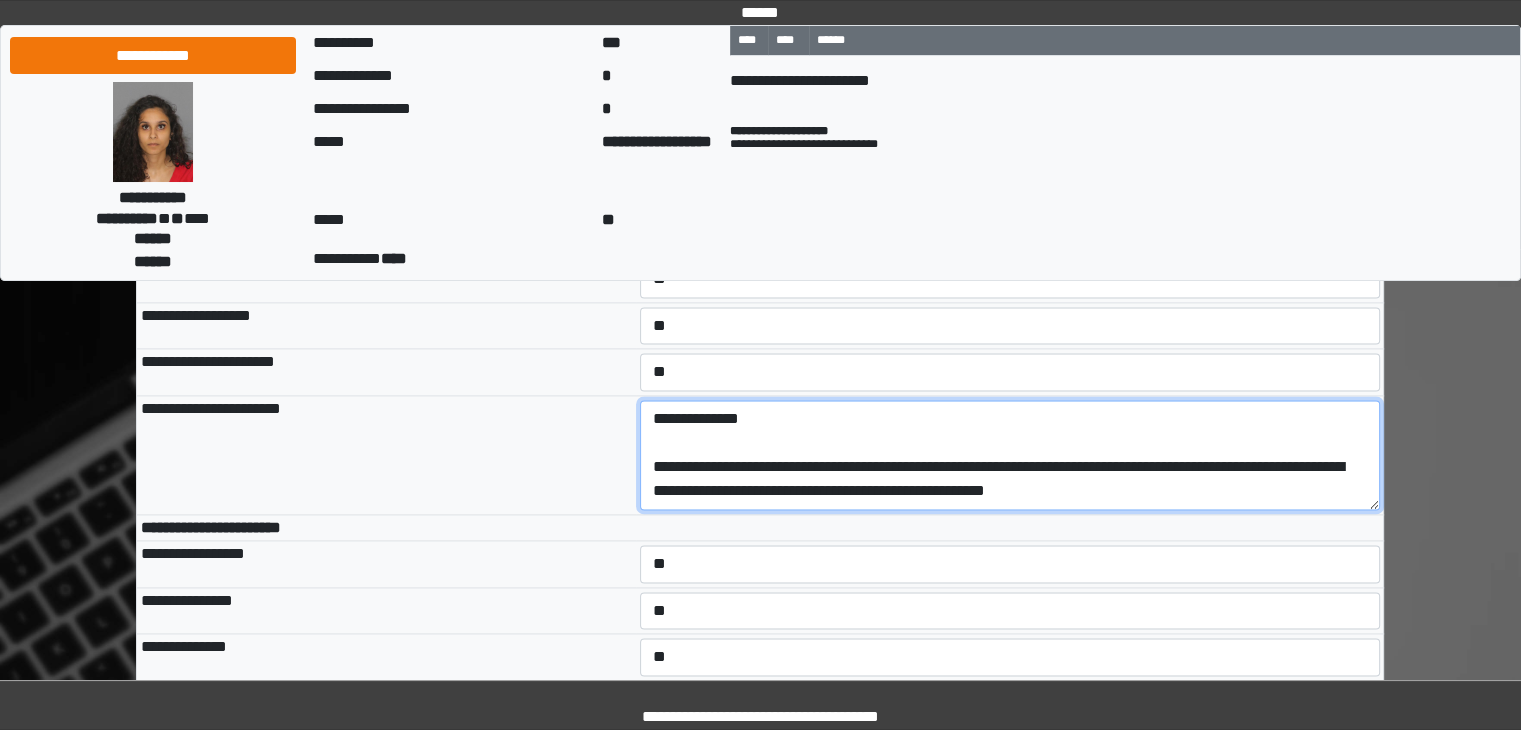scroll, scrollTop: 10346, scrollLeft: 0, axis: vertical 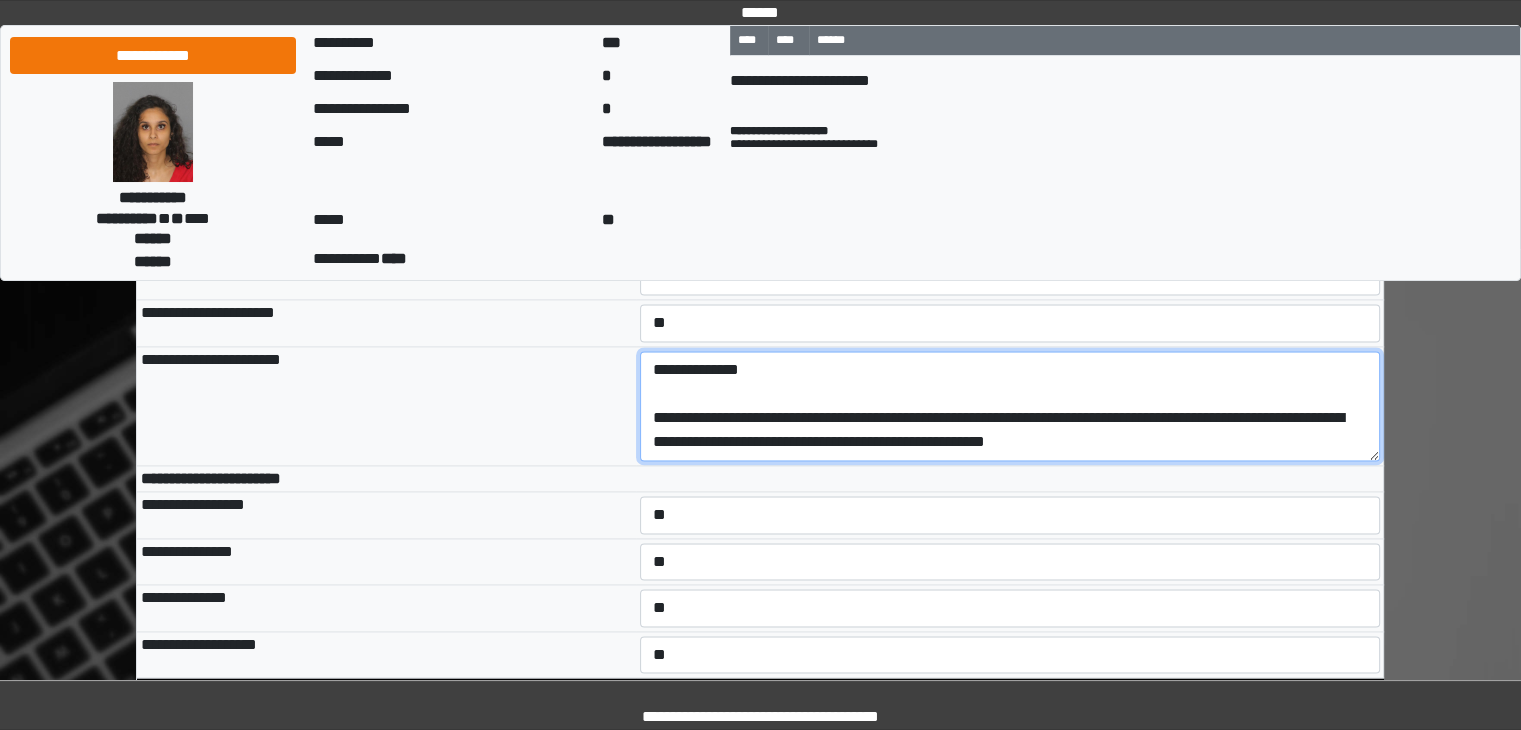 drag, startPoint x: 768, startPoint y: 461, endPoint x: 690, endPoint y: 465, distance: 78.10249 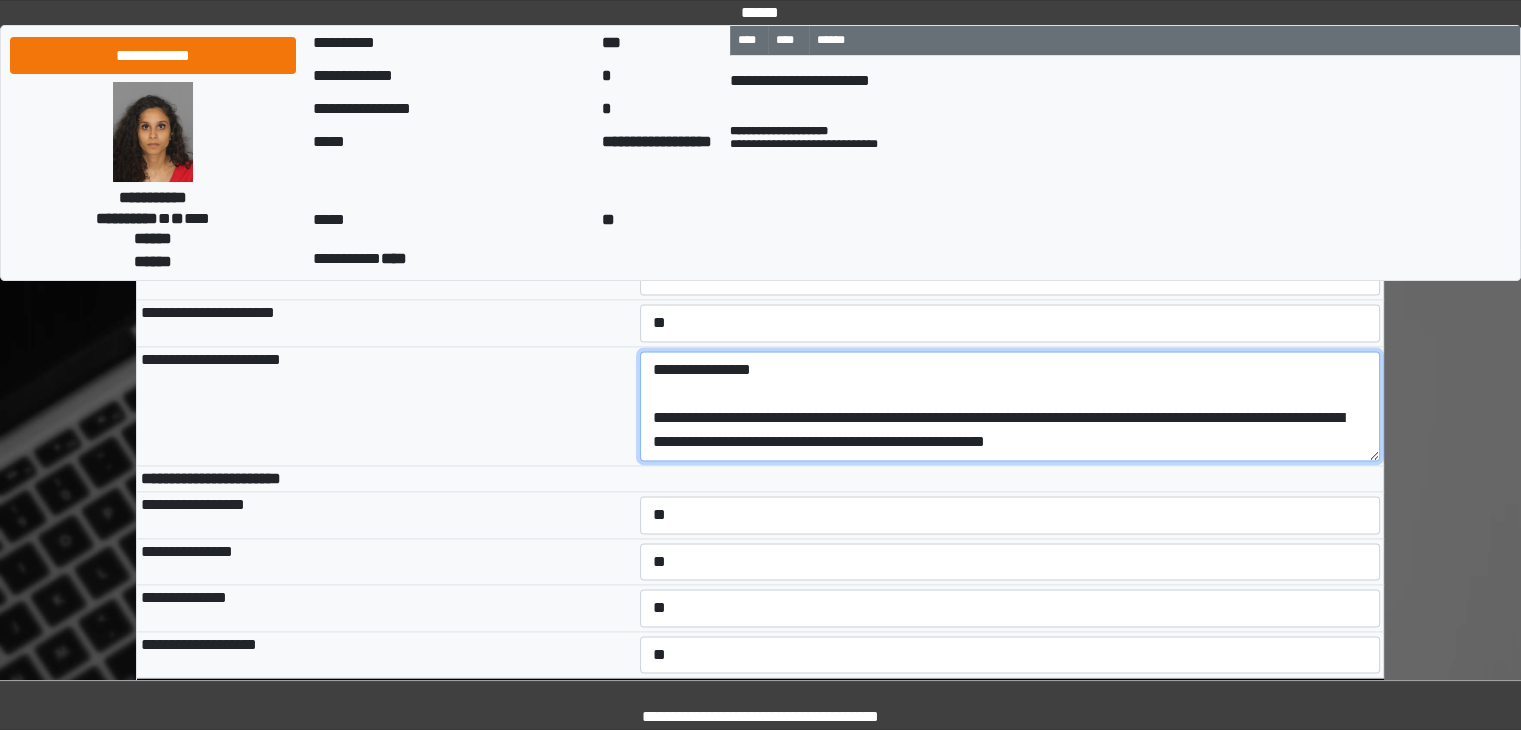 scroll, scrollTop: 10246, scrollLeft: 0, axis: vertical 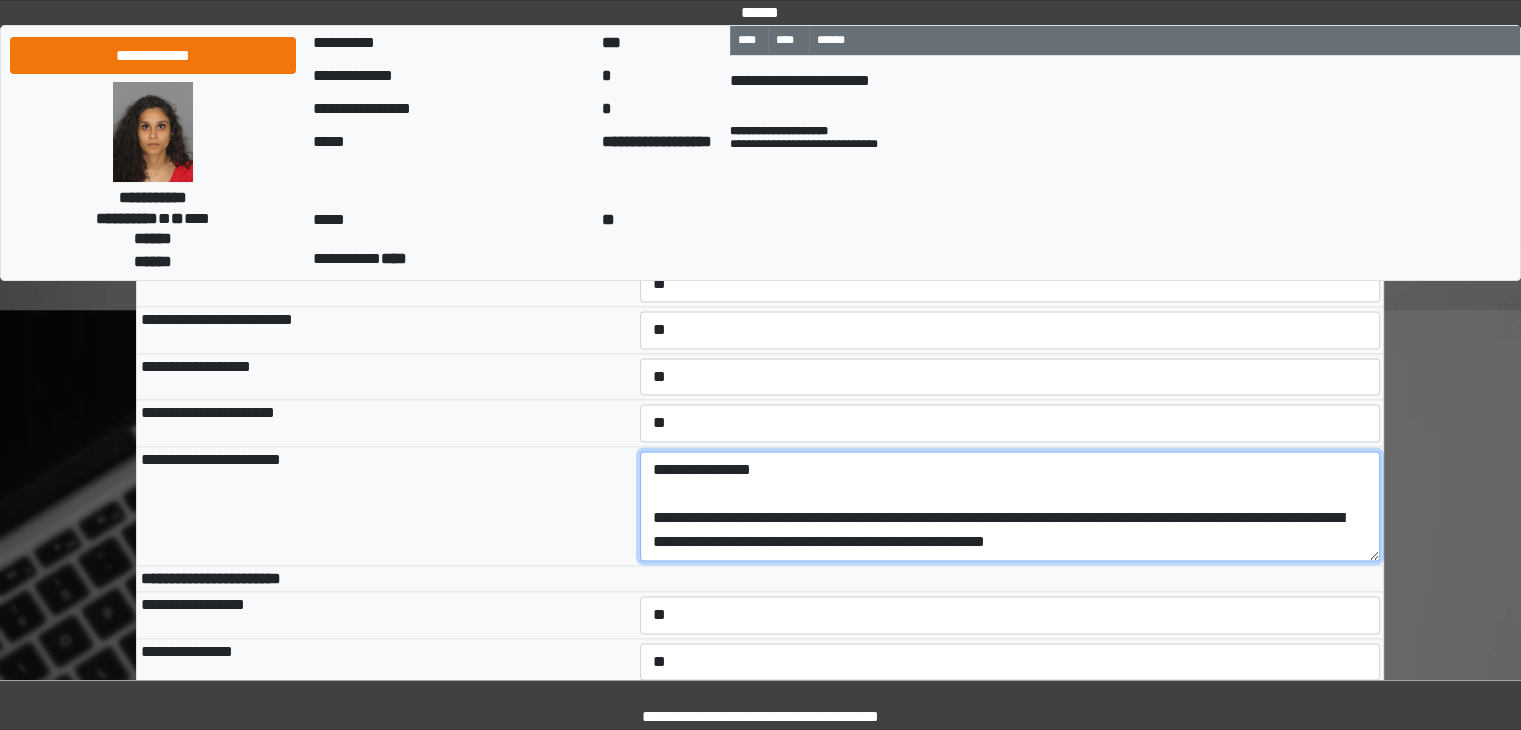 click on "**********" at bounding box center (1010, 506) 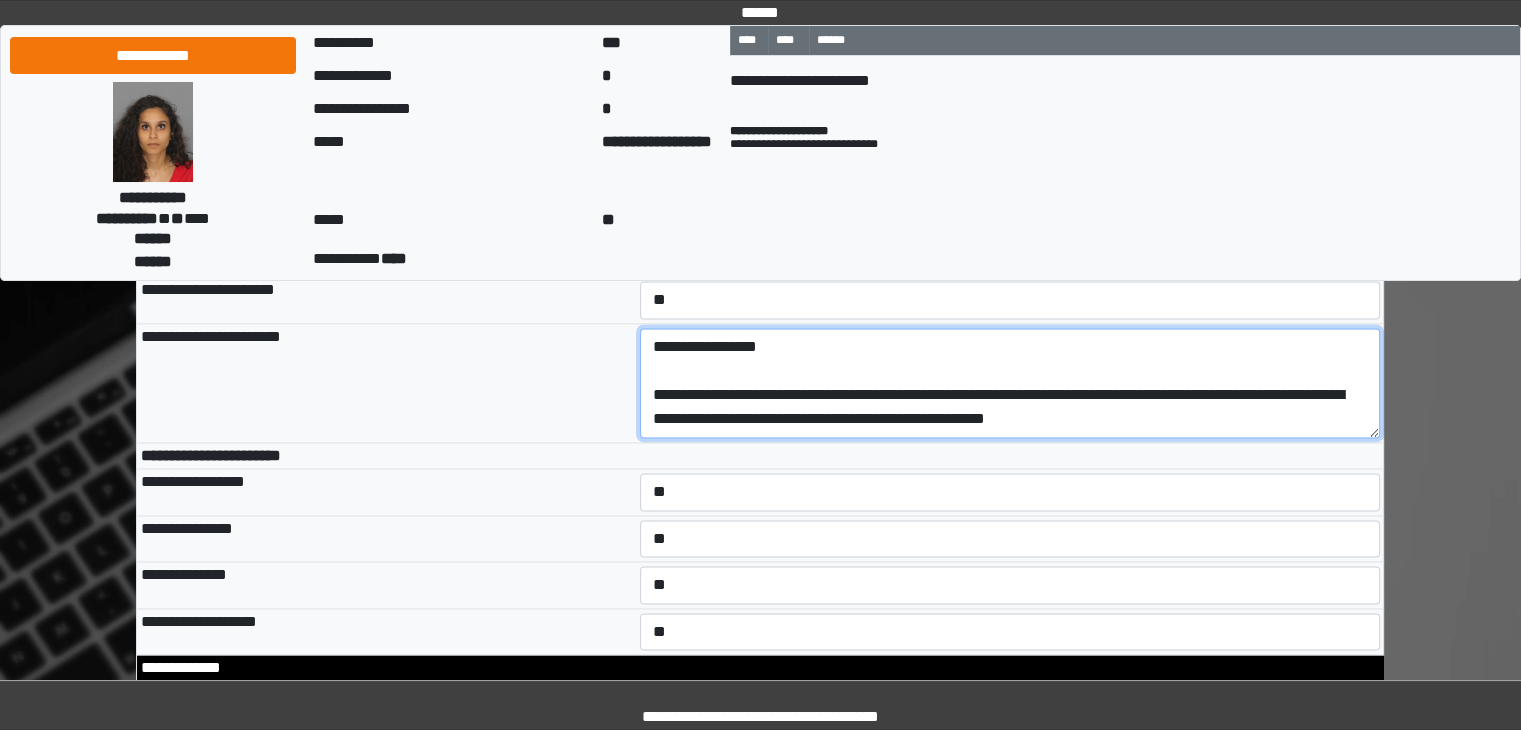 scroll, scrollTop: 10346, scrollLeft: 0, axis: vertical 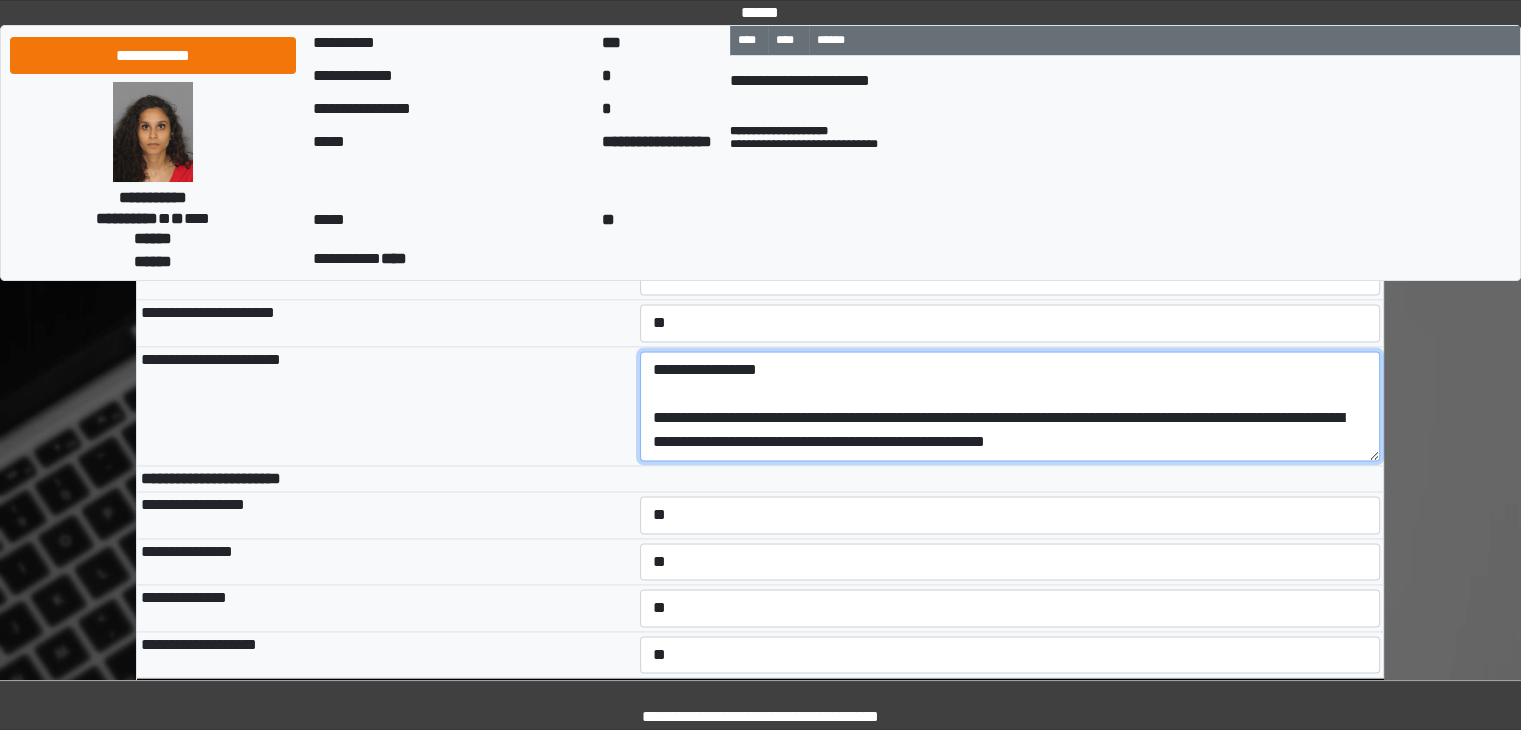 drag, startPoint x: 1266, startPoint y: 532, endPoint x: 644, endPoint y: 456, distance: 626.6259 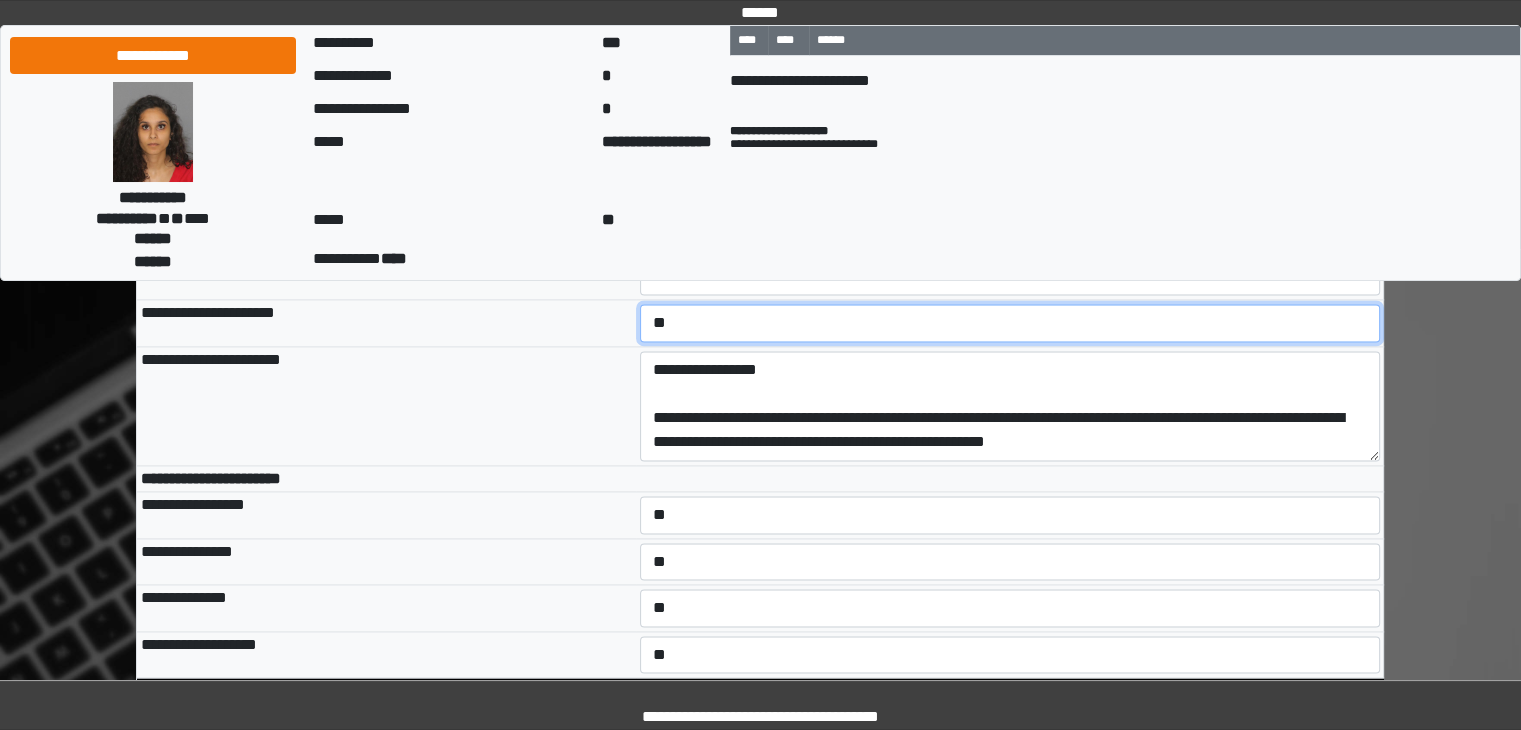 click on "**********" at bounding box center (1010, 323) 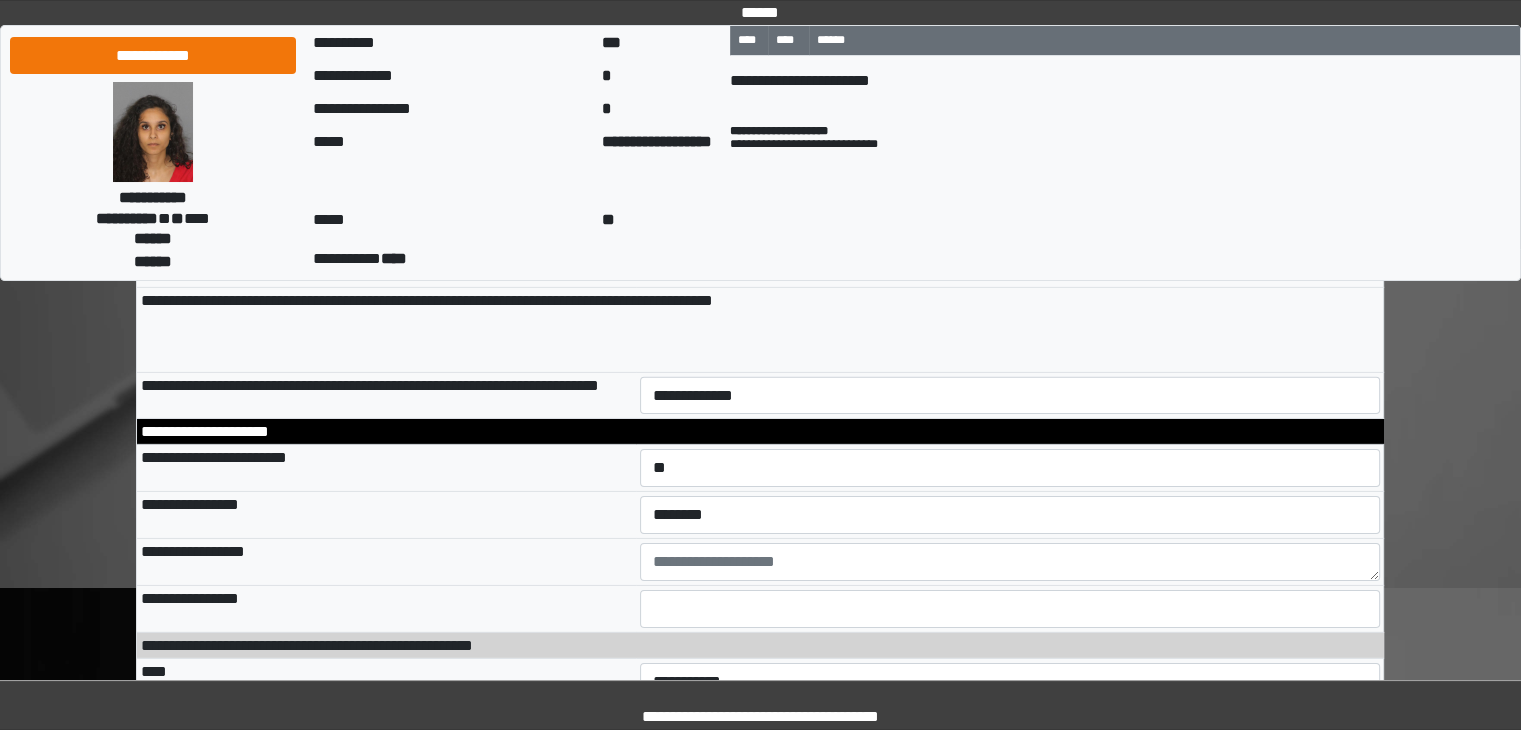 scroll, scrollTop: 13846, scrollLeft: 0, axis: vertical 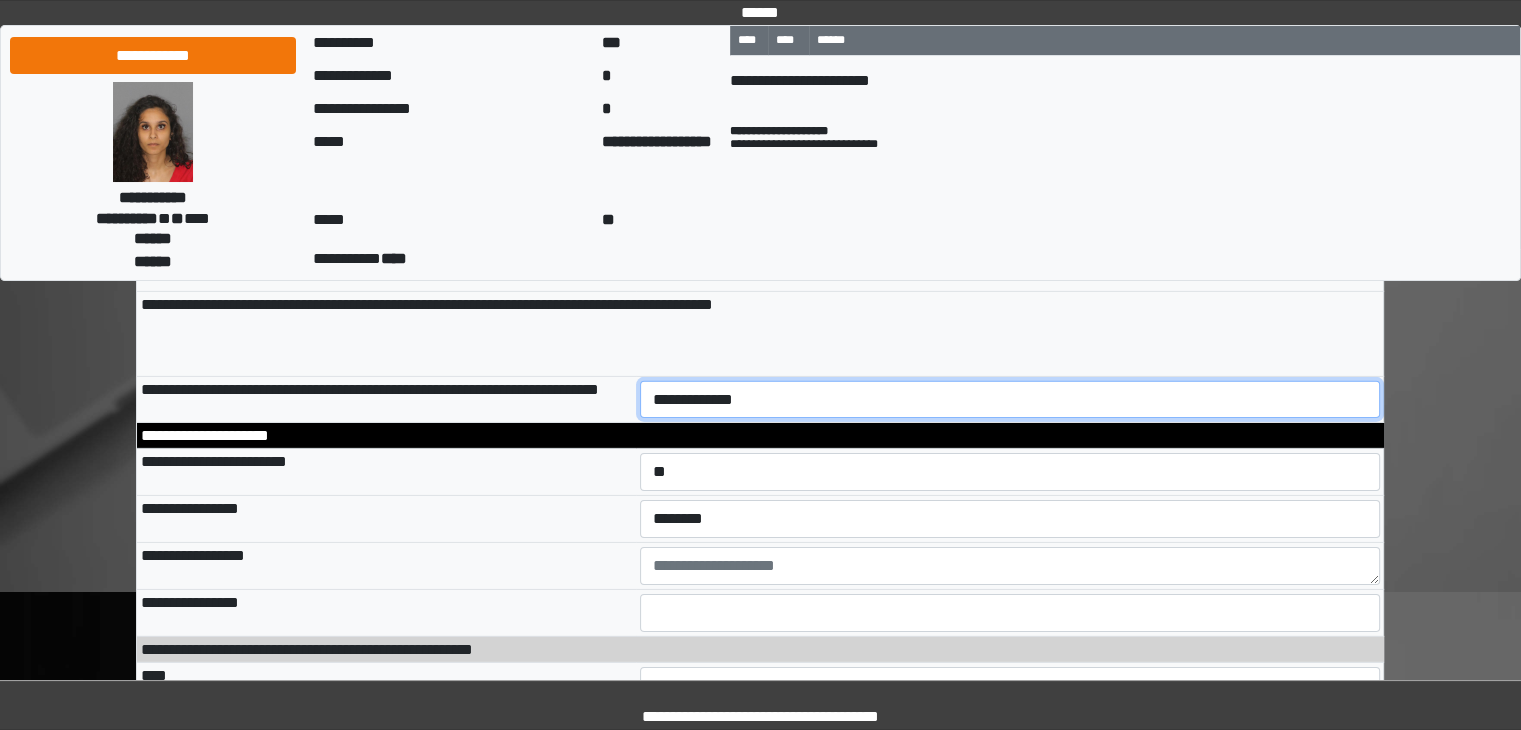 click on "**********" at bounding box center [1010, 400] 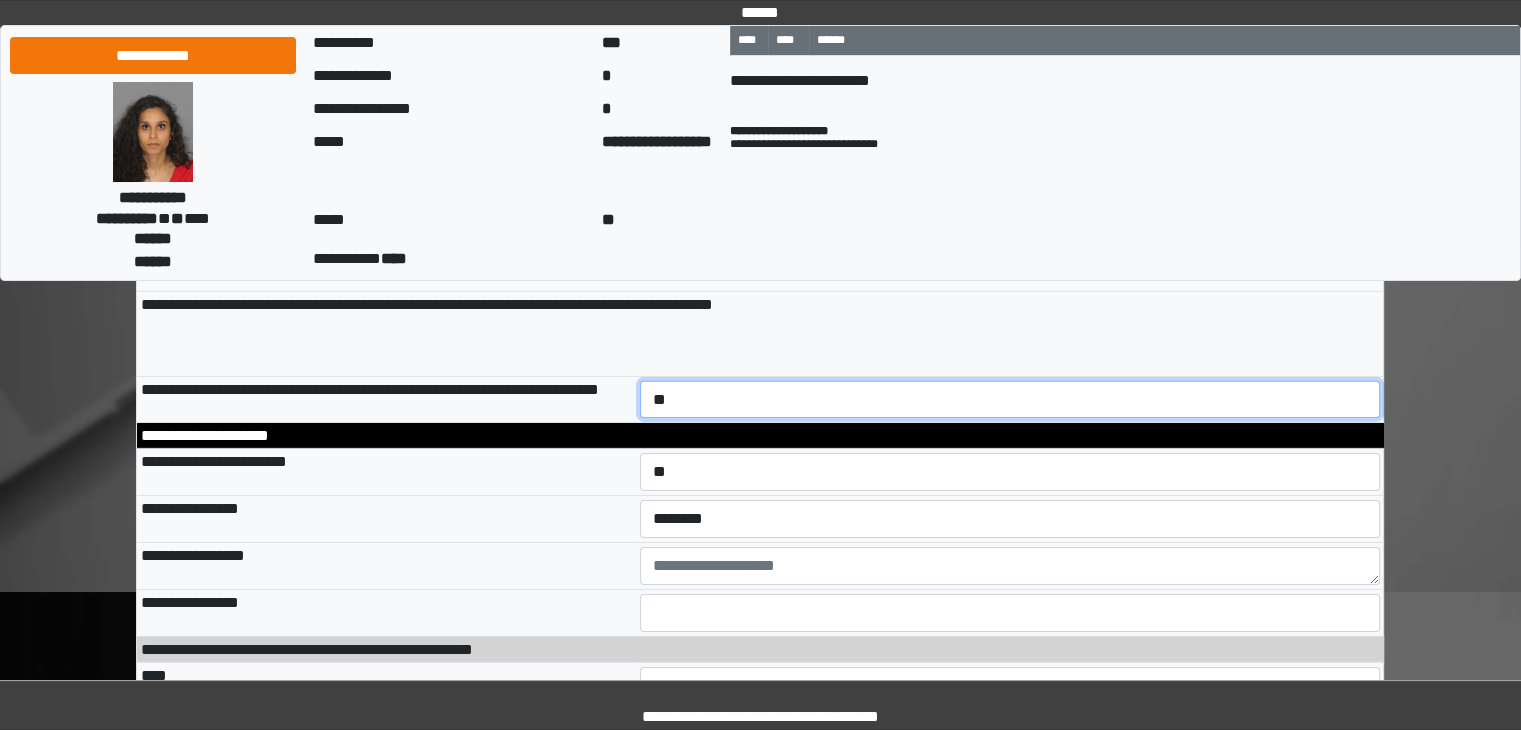 click on "**********" at bounding box center (1010, 400) 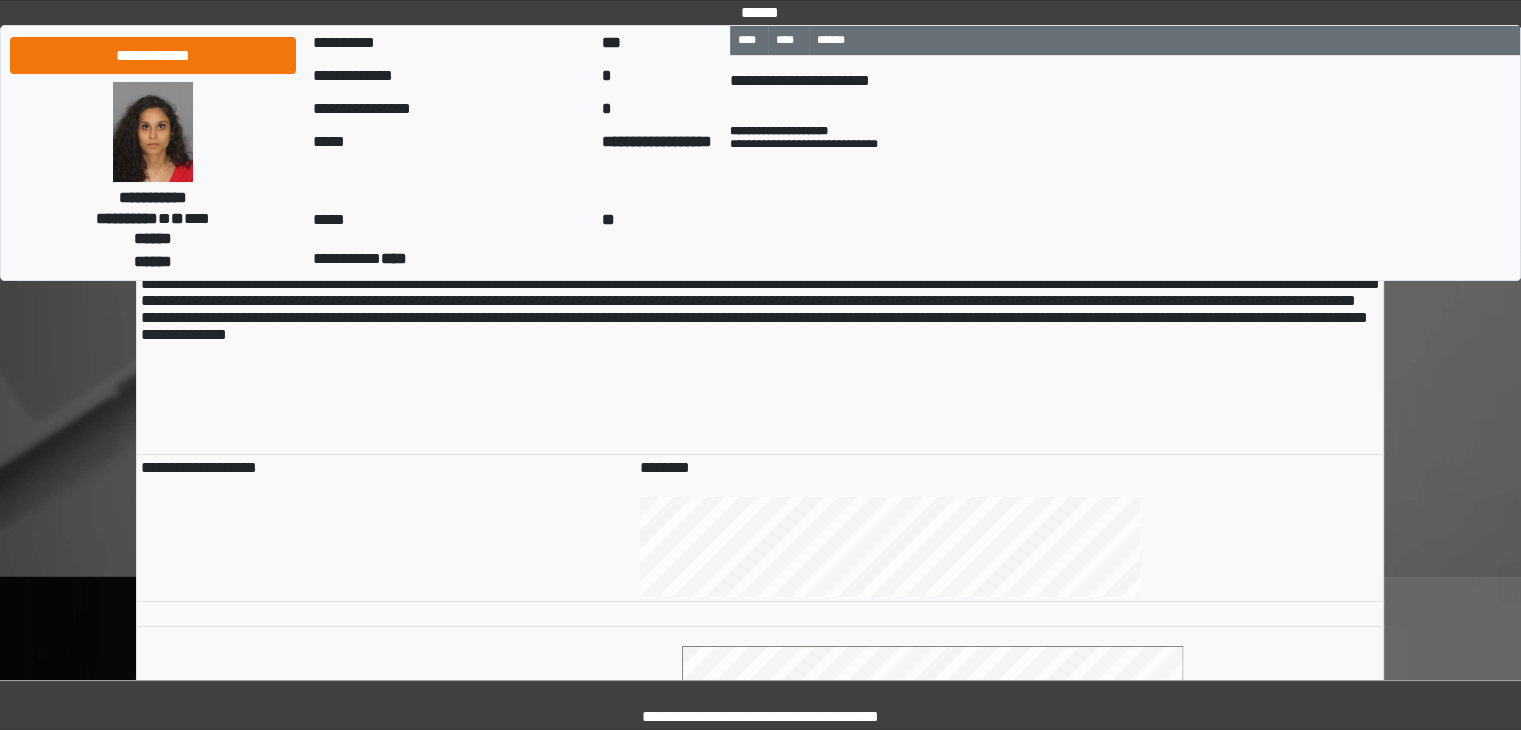 scroll, scrollTop: 14846, scrollLeft: 0, axis: vertical 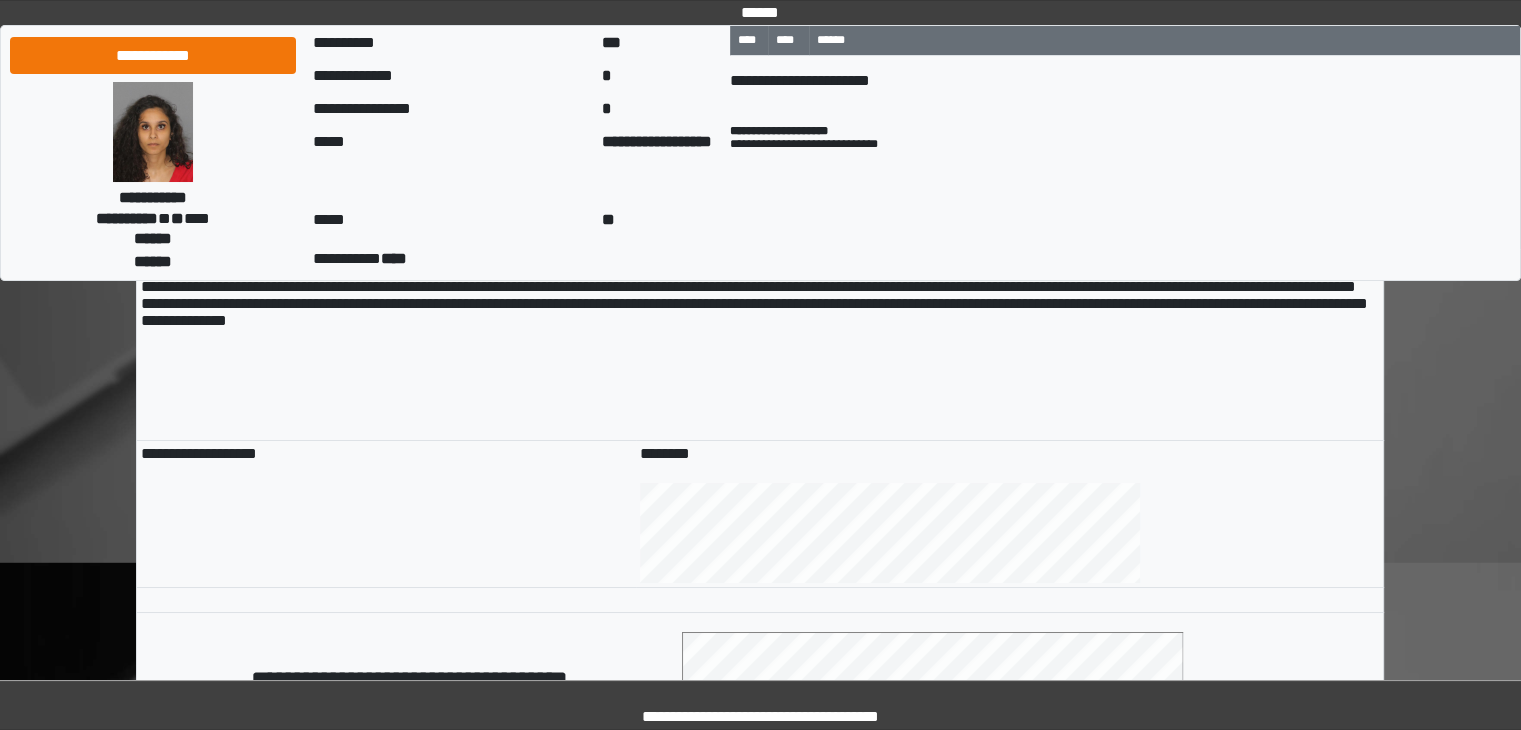 click at bounding box center [1010, 182] 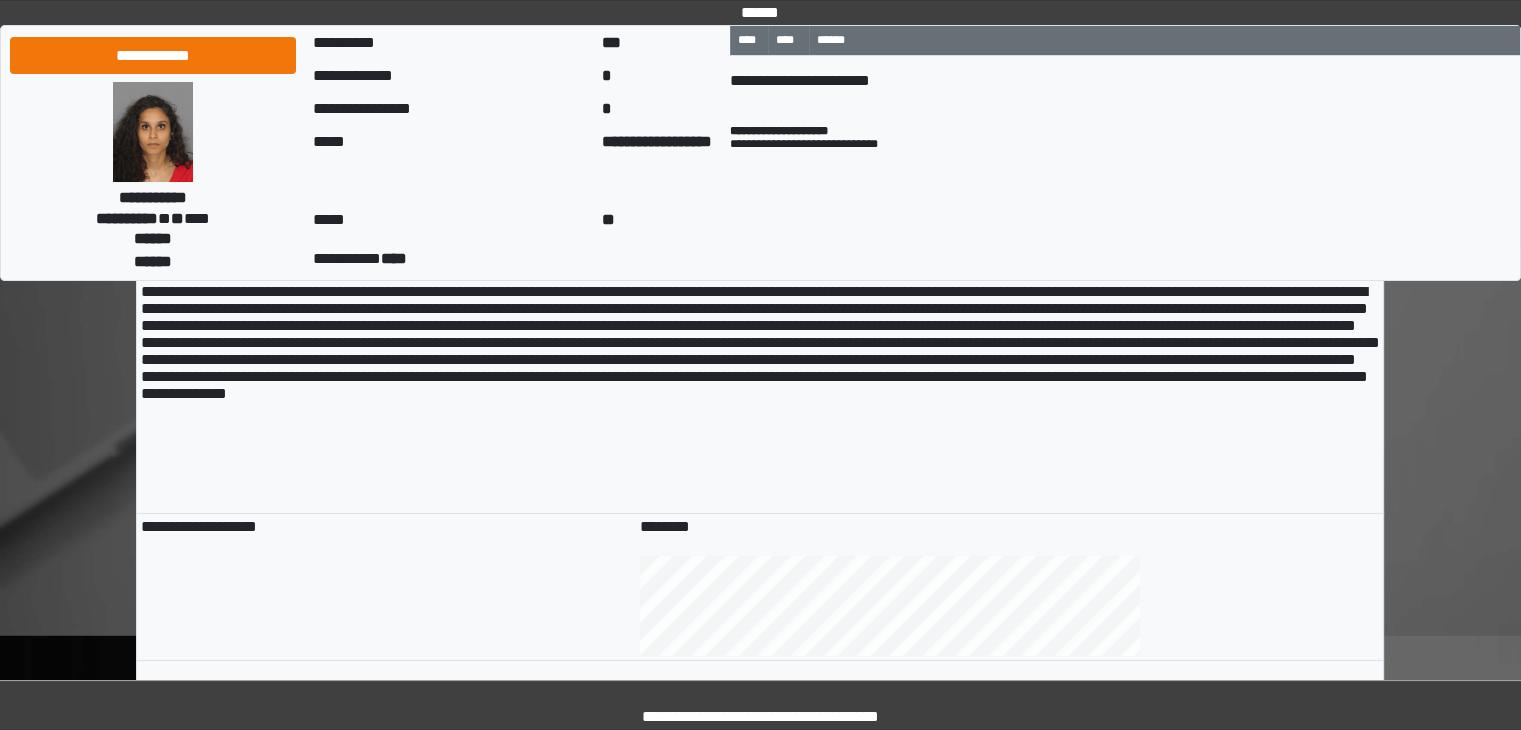 scroll, scrollTop: 14641, scrollLeft: 0, axis: vertical 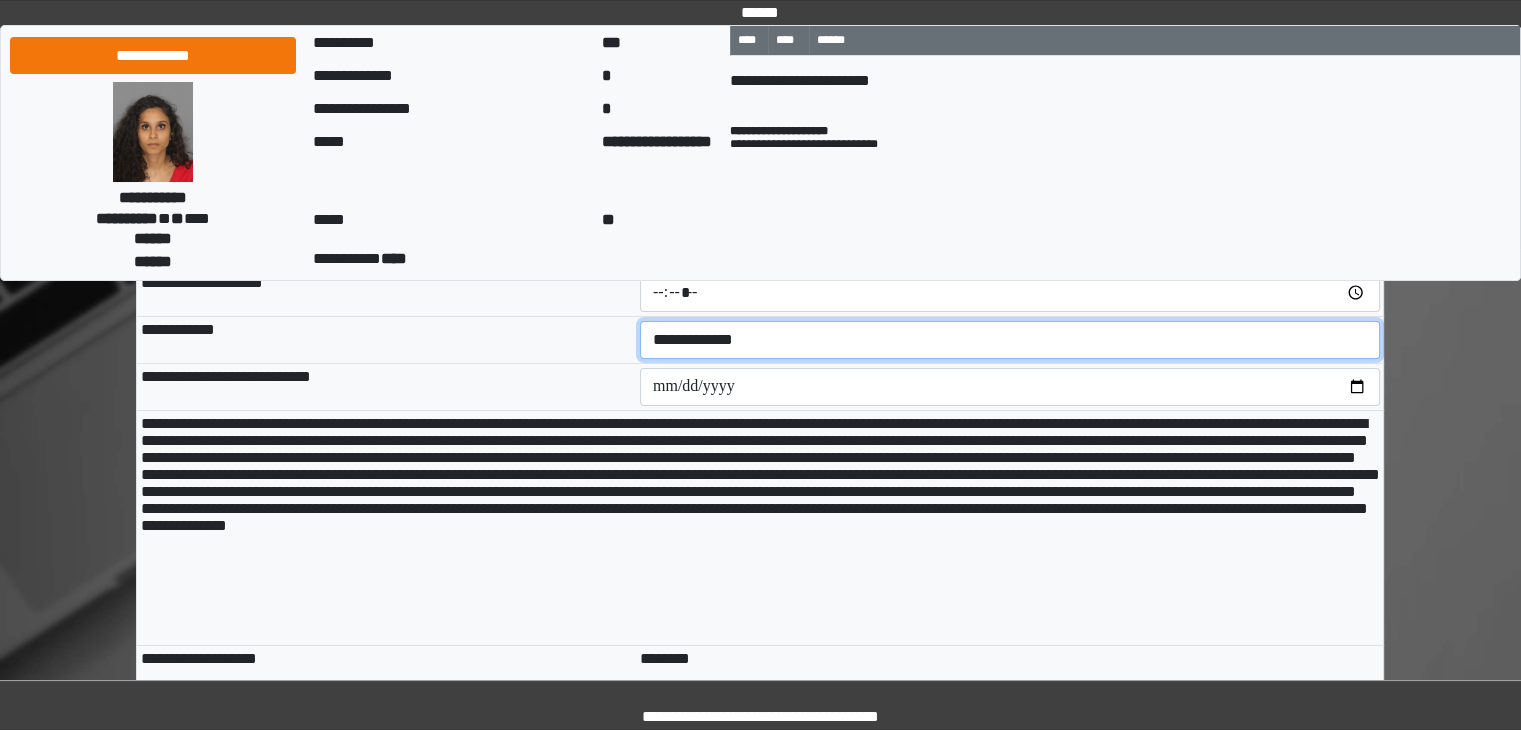 click on "**********" at bounding box center (1010, 340) 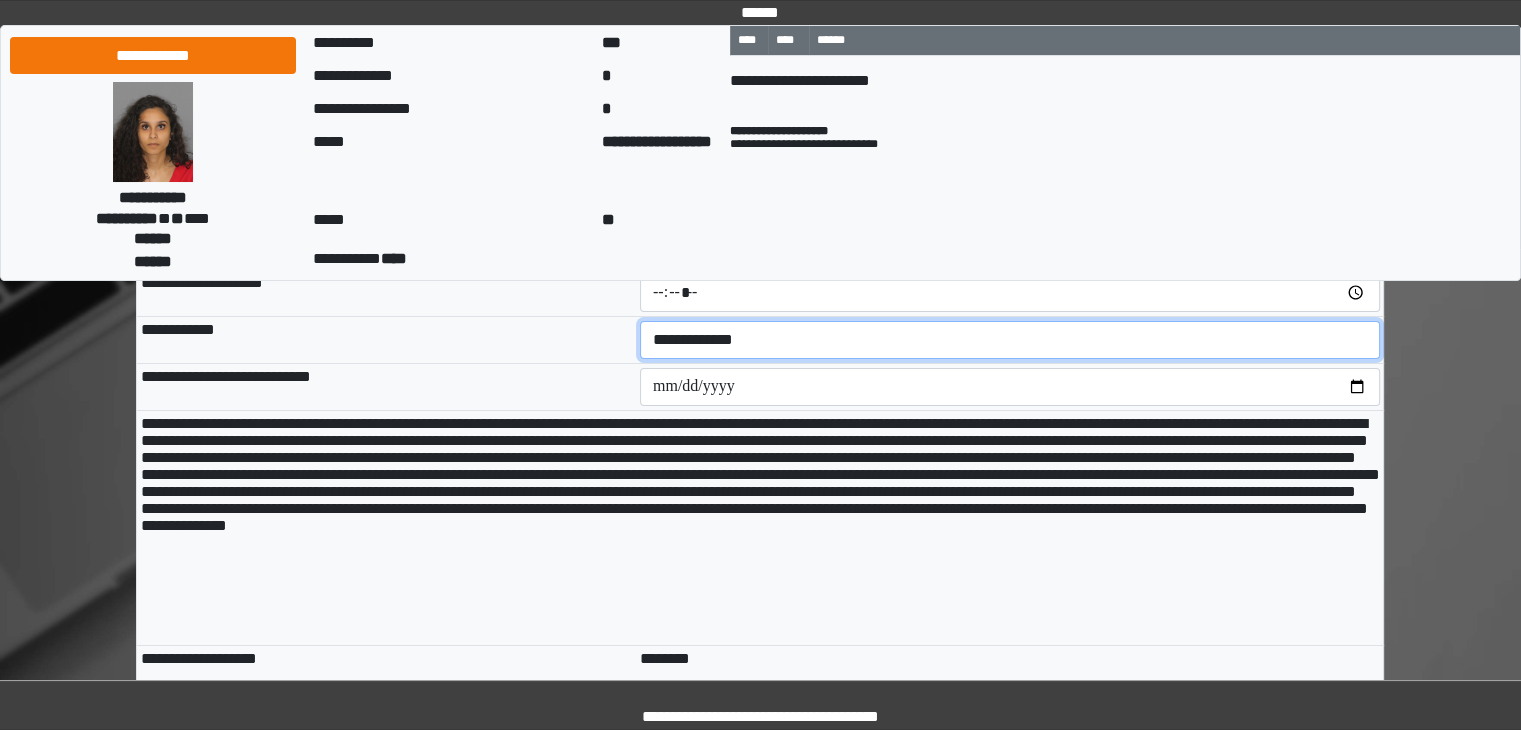 select on "****" 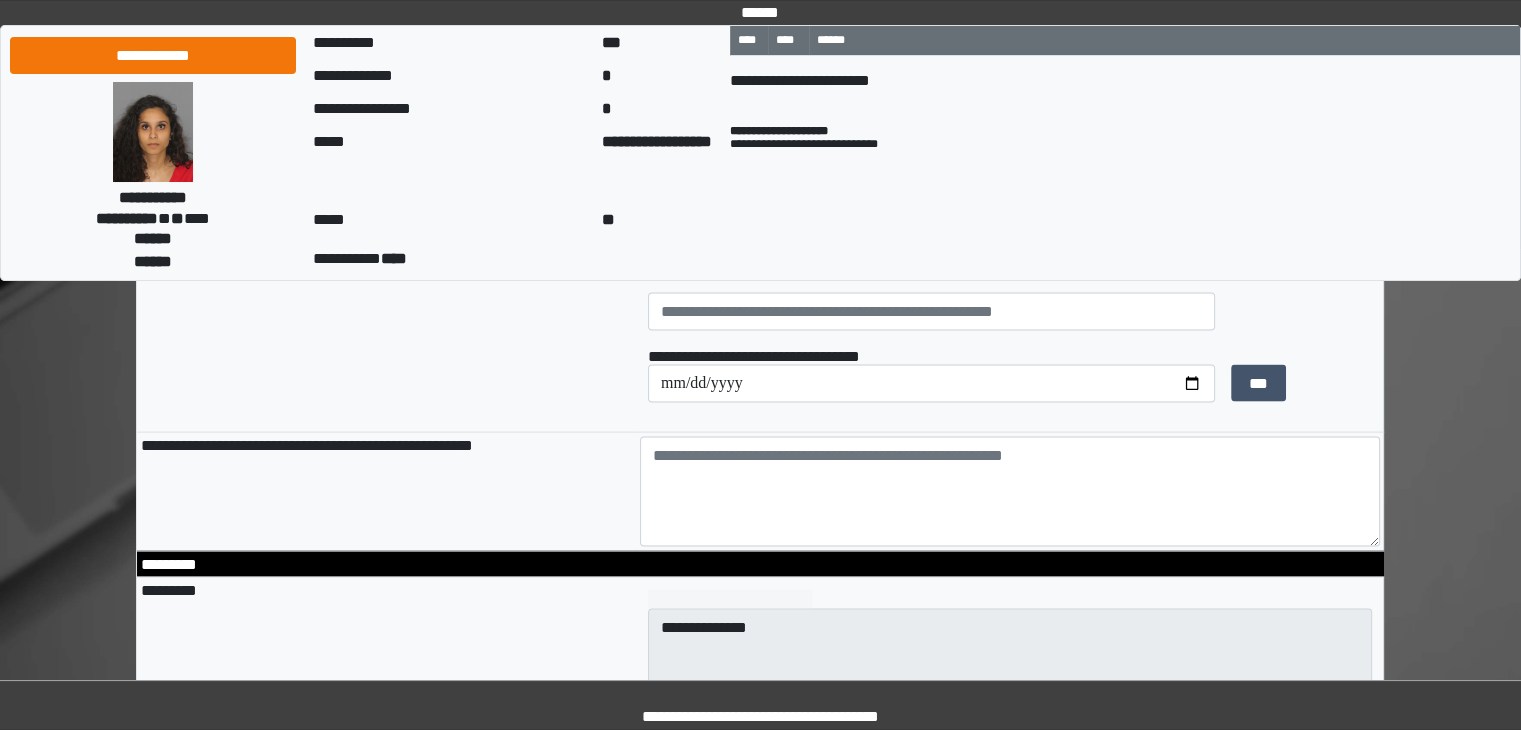 scroll, scrollTop: 4041, scrollLeft: 0, axis: vertical 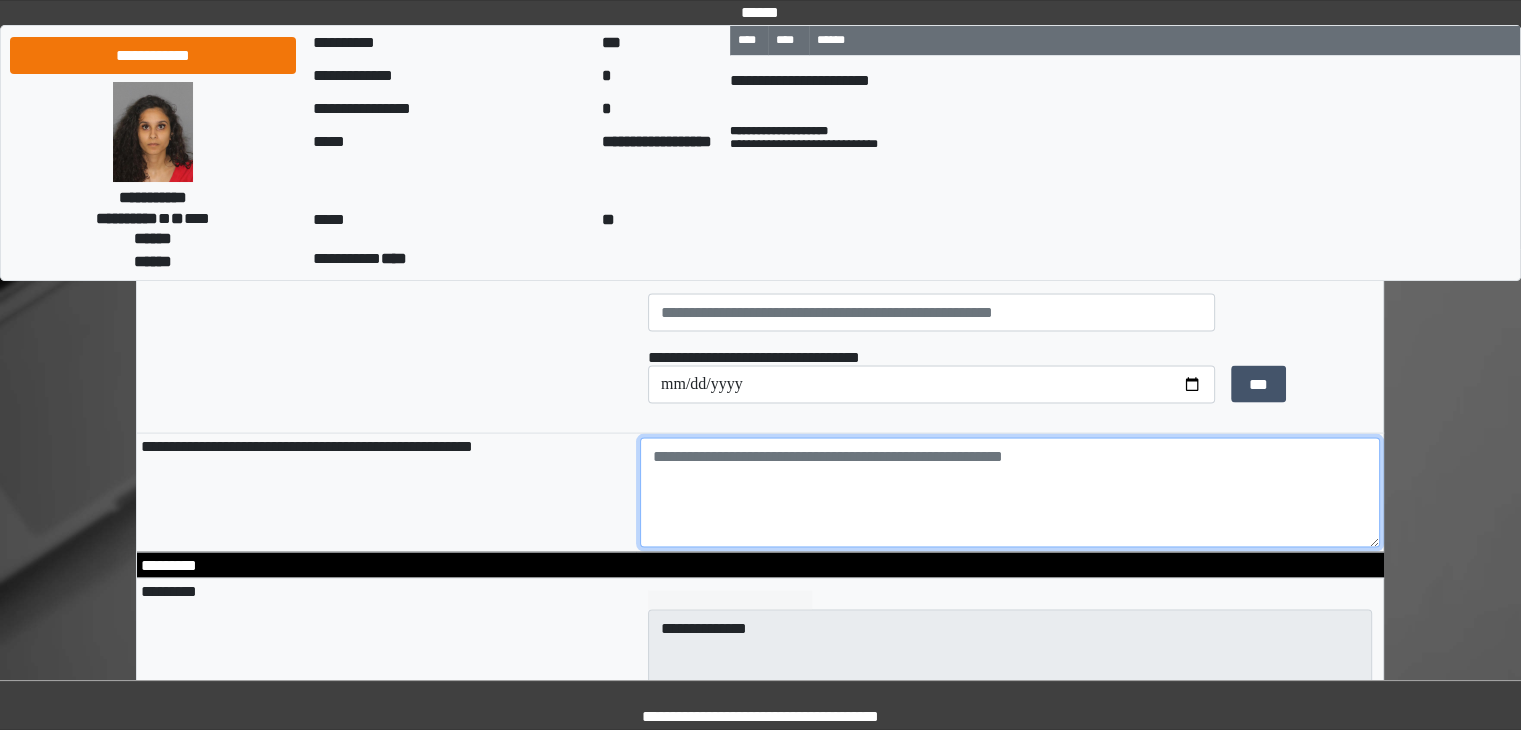 click at bounding box center [1010, 493] 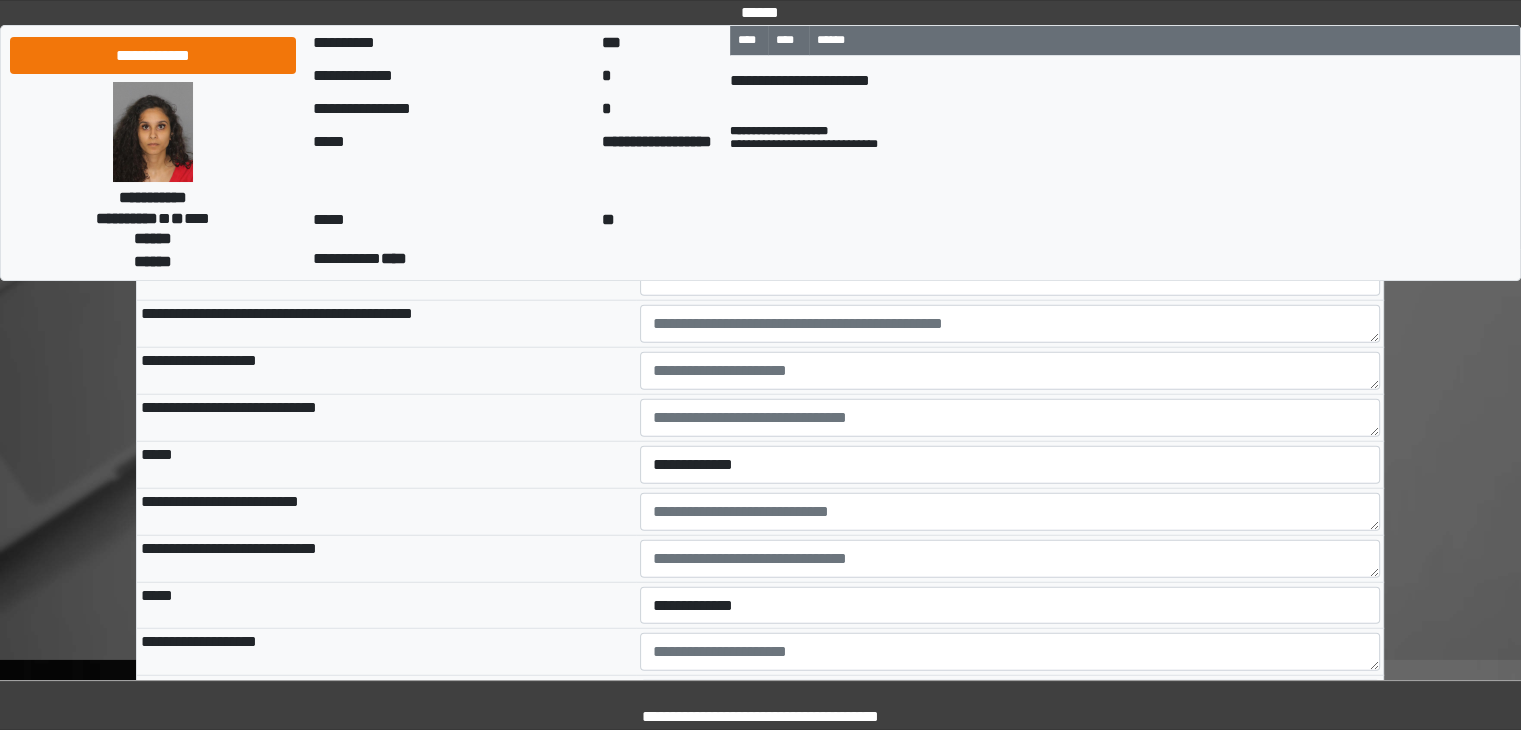 scroll, scrollTop: 5541, scrollLeft: 0, axis: vertical 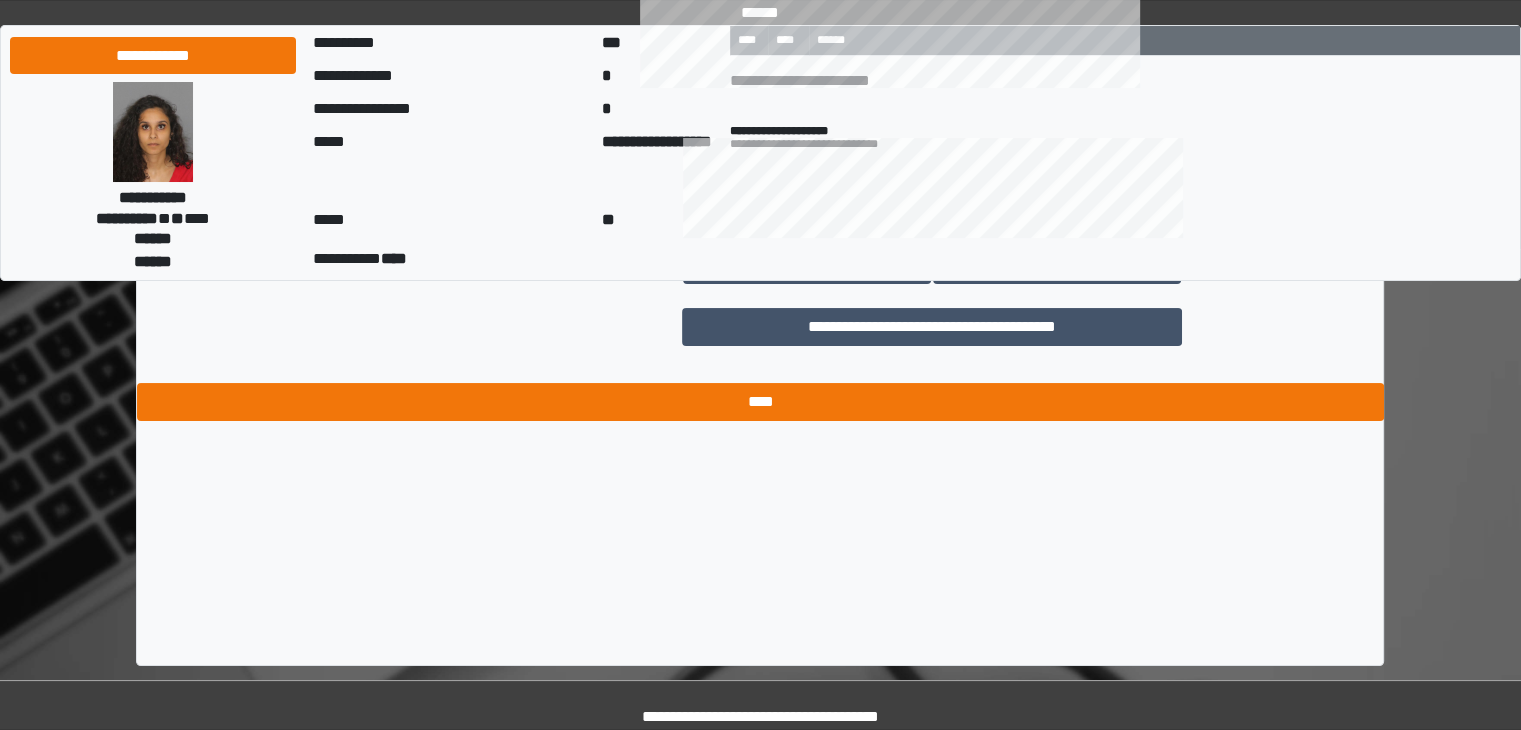 type on "**********" 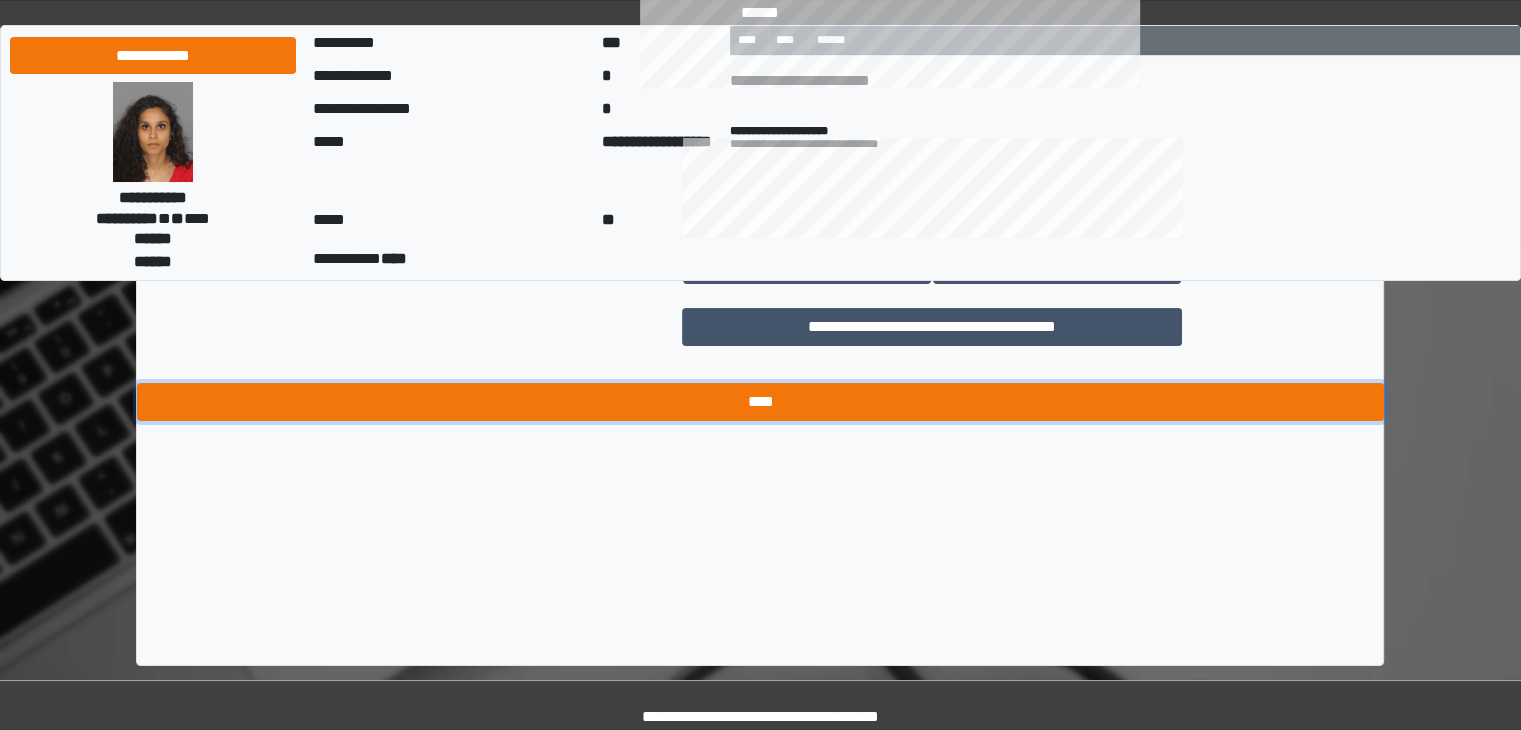 click on "****" at bounding box center (760, 402) 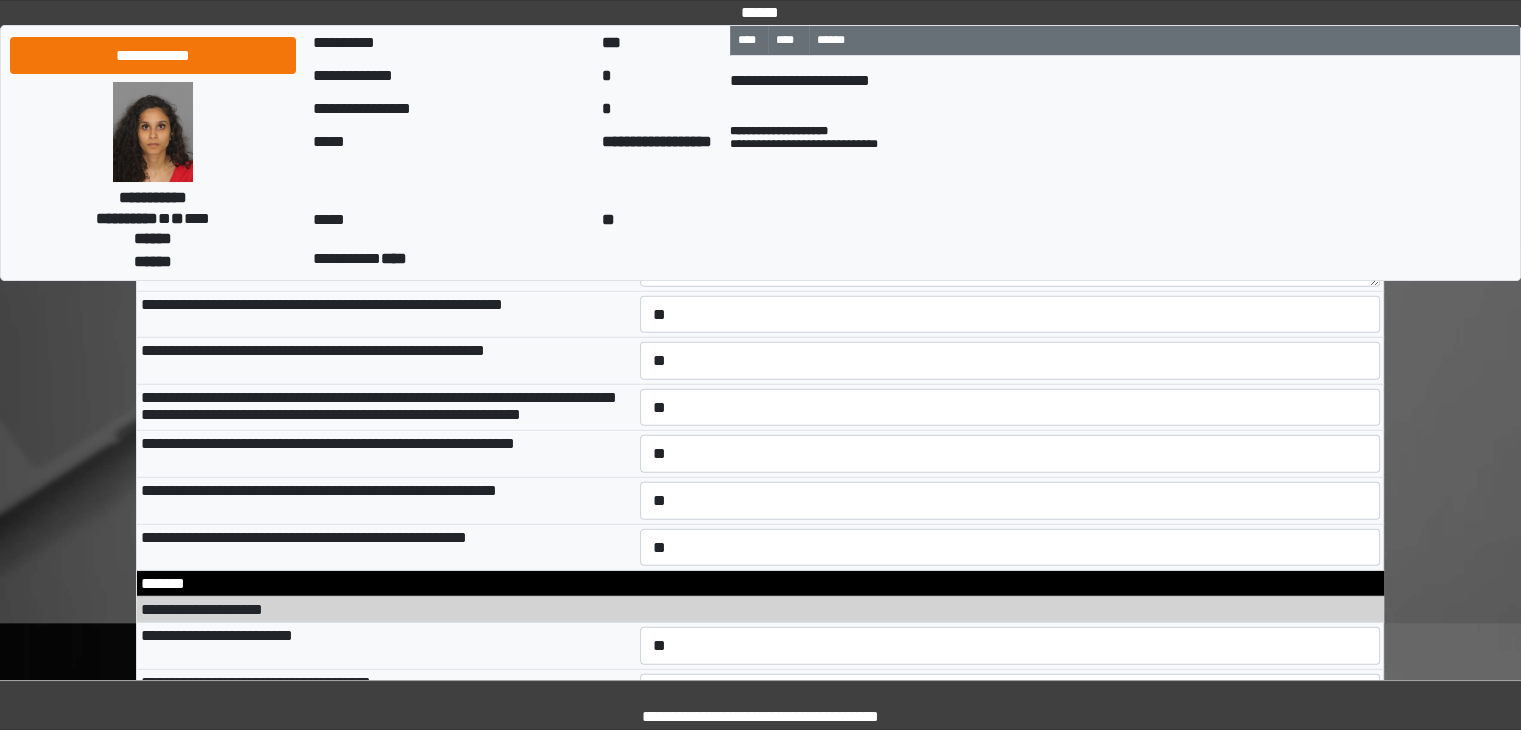 scroll, scrollTop: 12840, scrollLeft: 0, axis: vertical 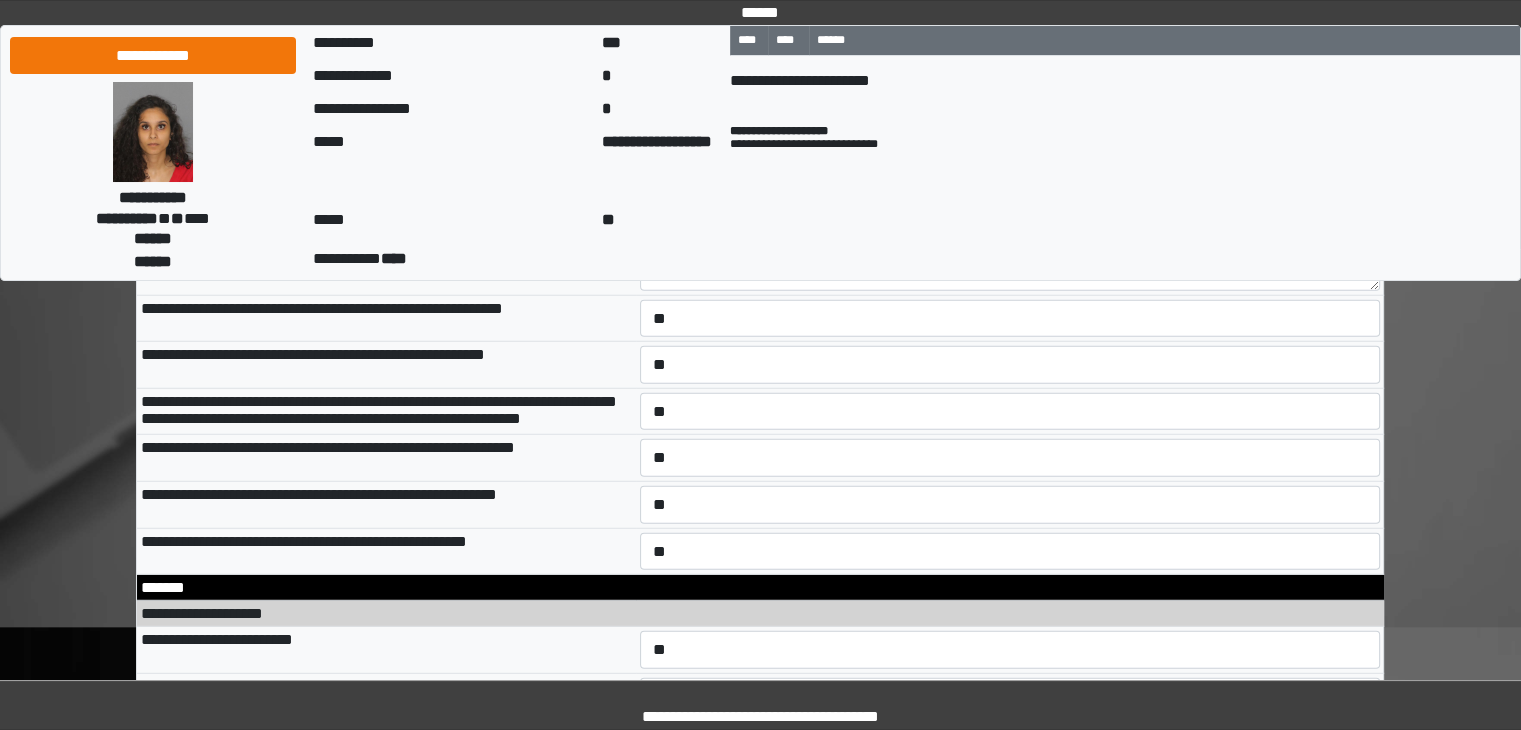 click at bounding box center (1010, 225) 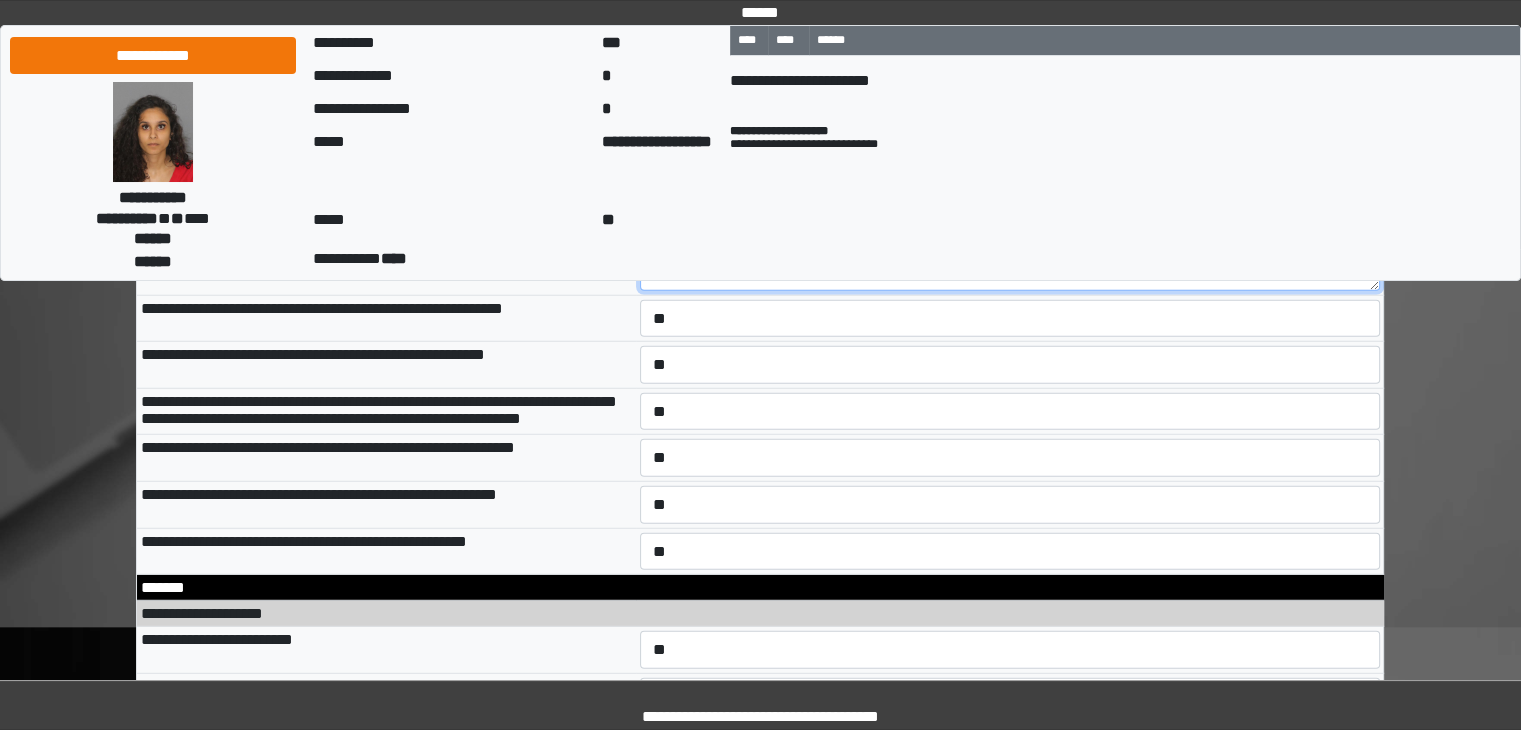click at bounding box center (1010, 272) 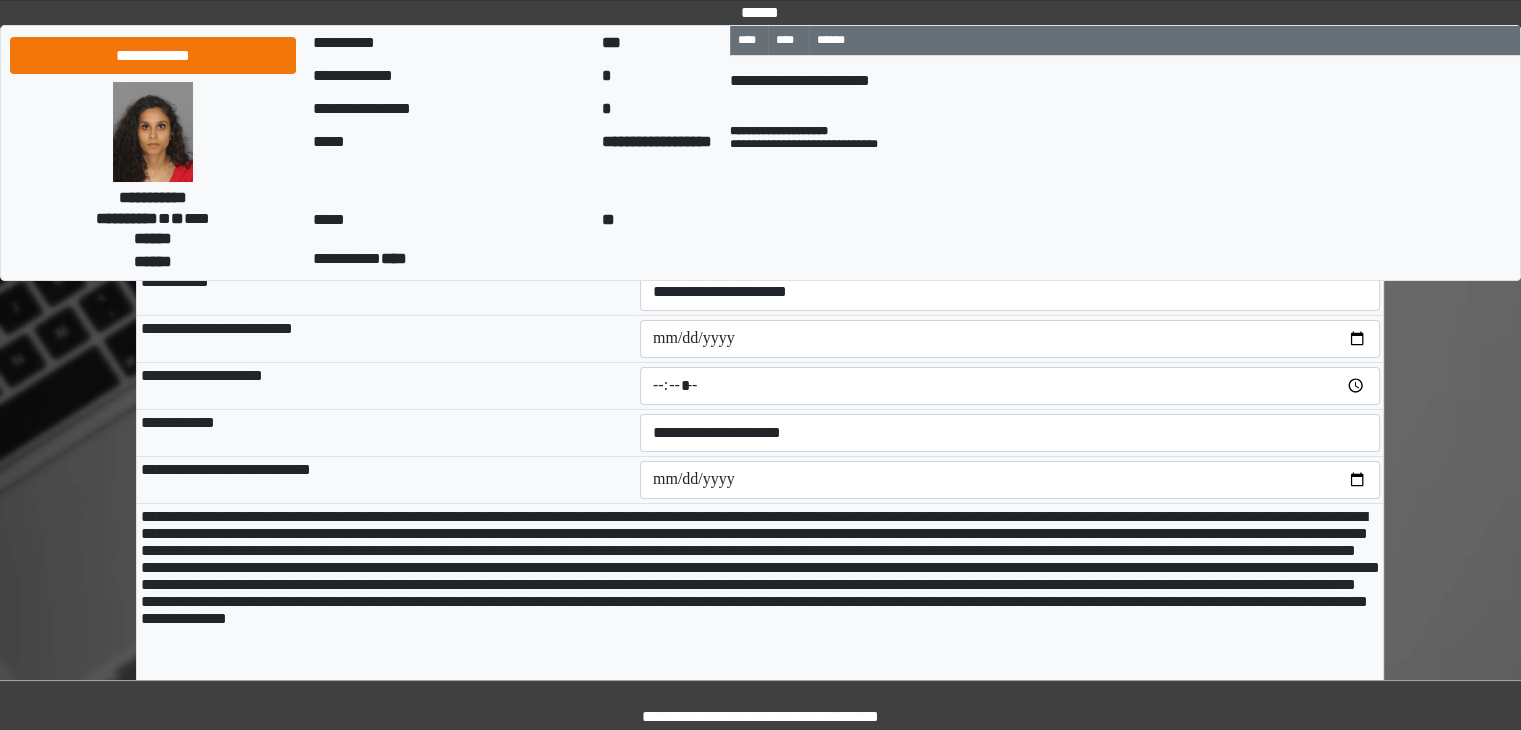 scroll, scrollTop: 15040, scrollLeft: 0, axis: vertical 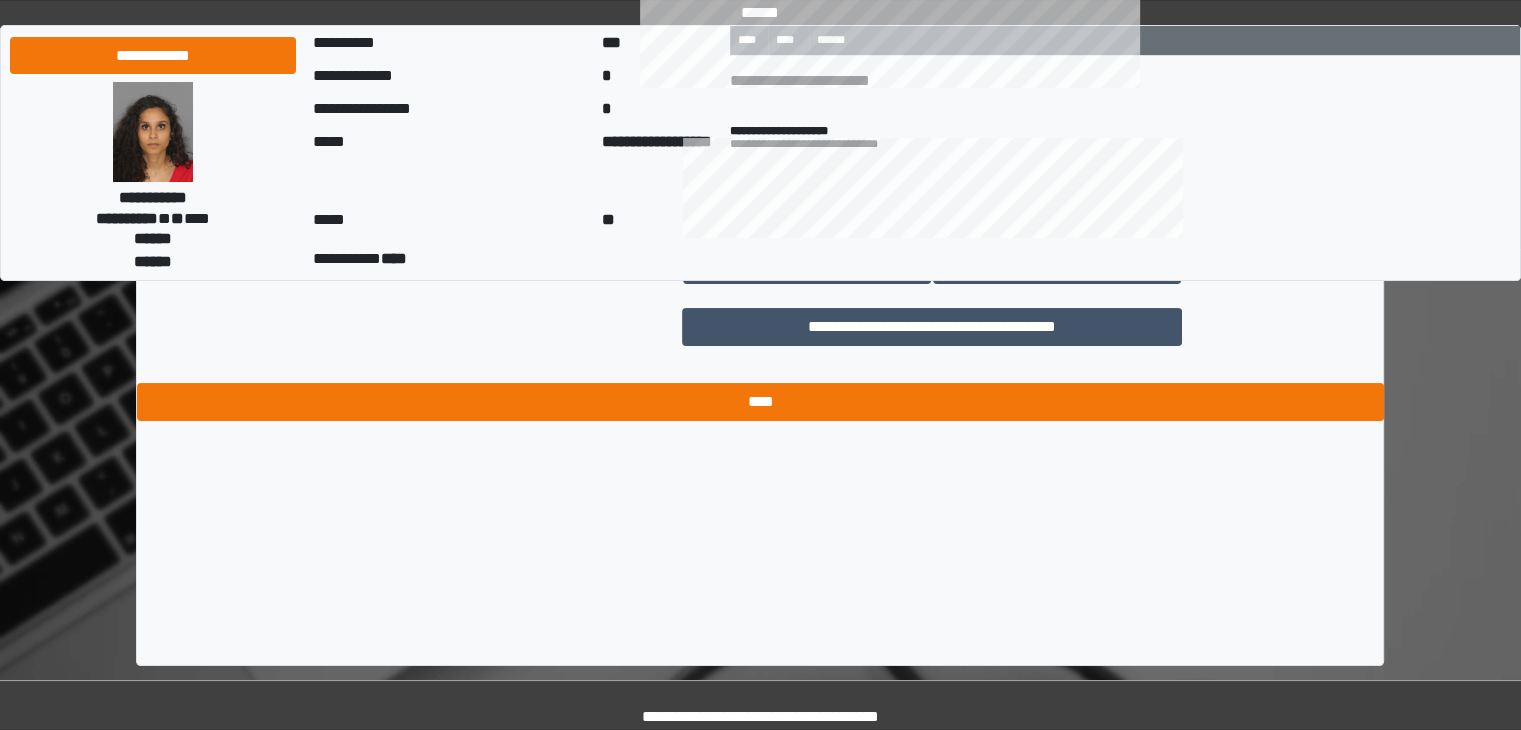 type on "***" 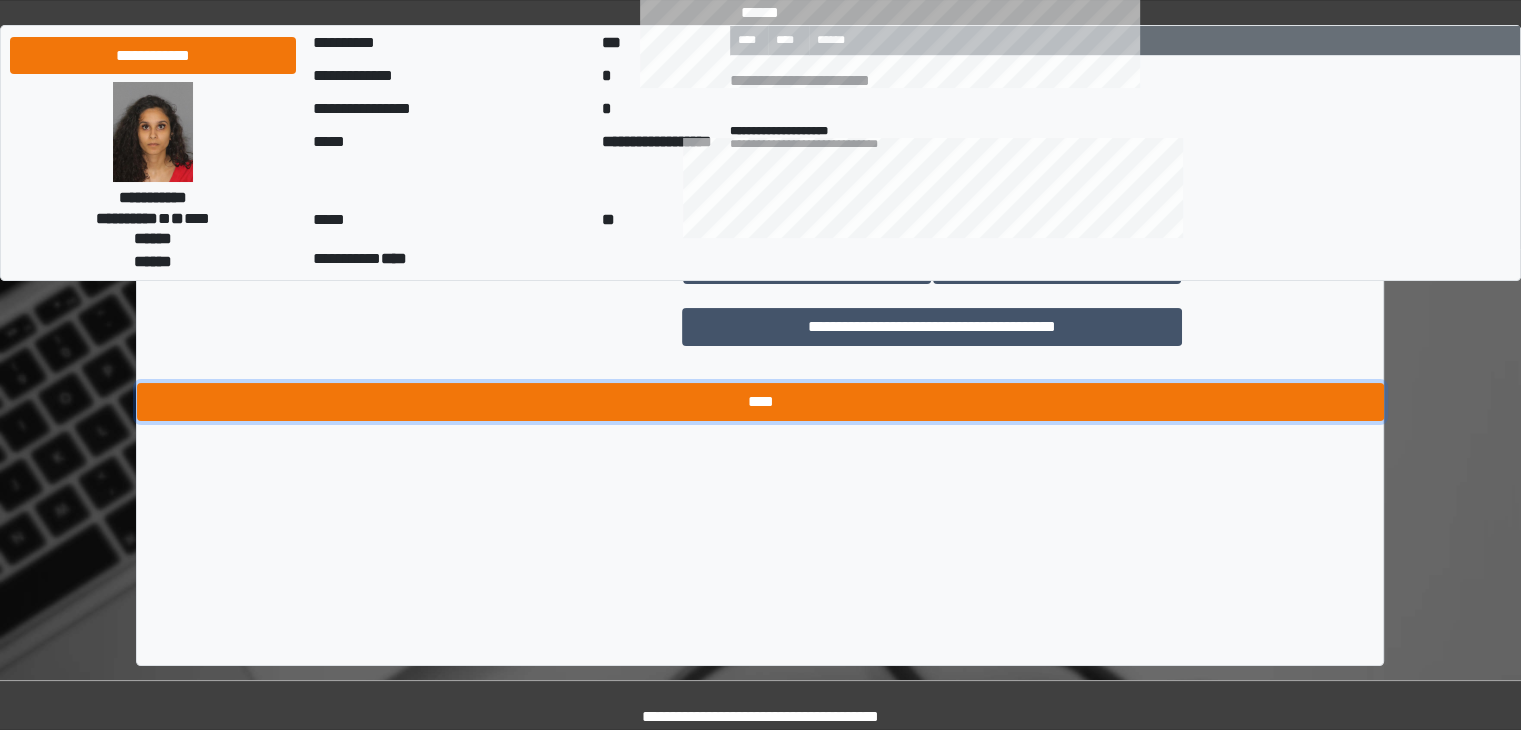 click on "****" at bounding box center [760, 402] 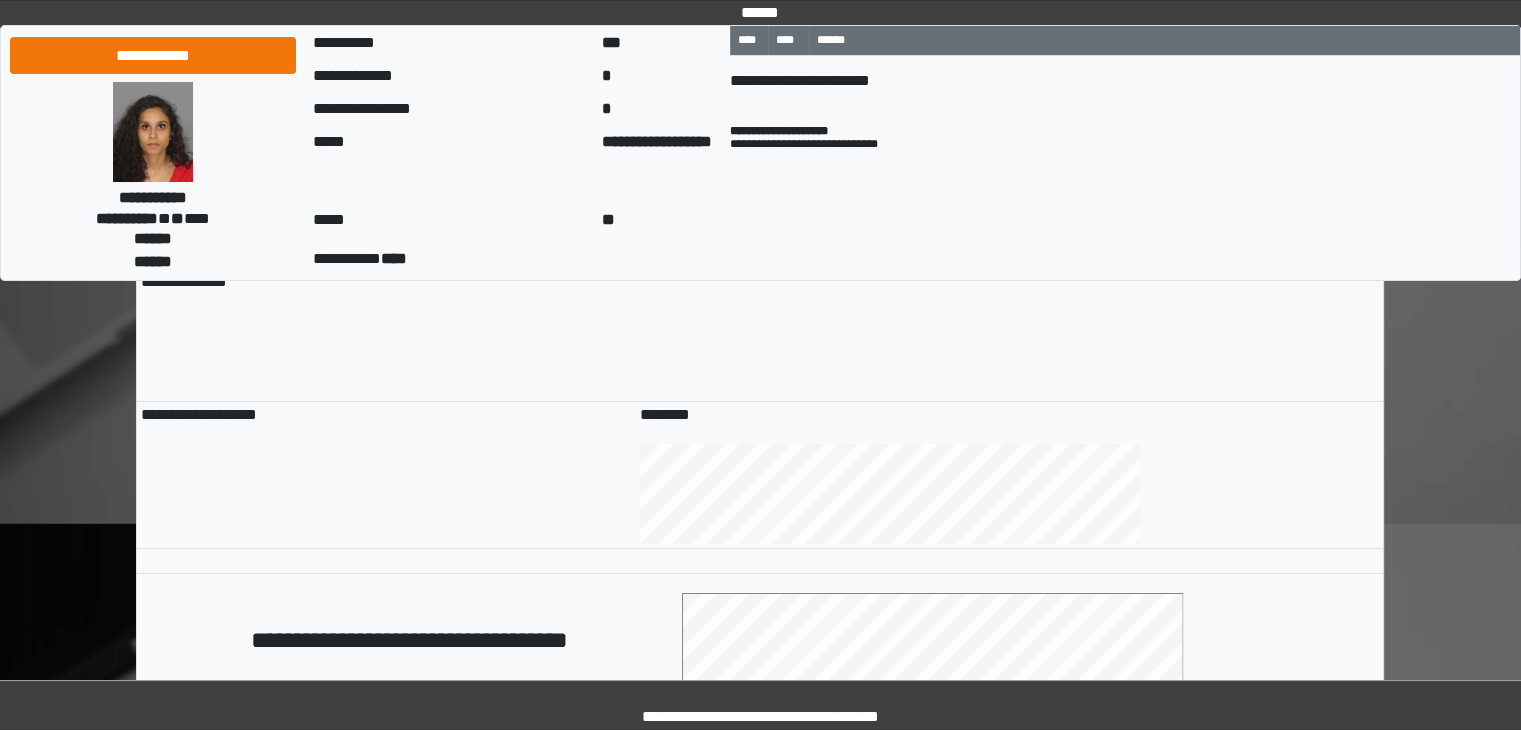 scroll, scrollTop: 14868, scrollLeft: 0, axis: vertical 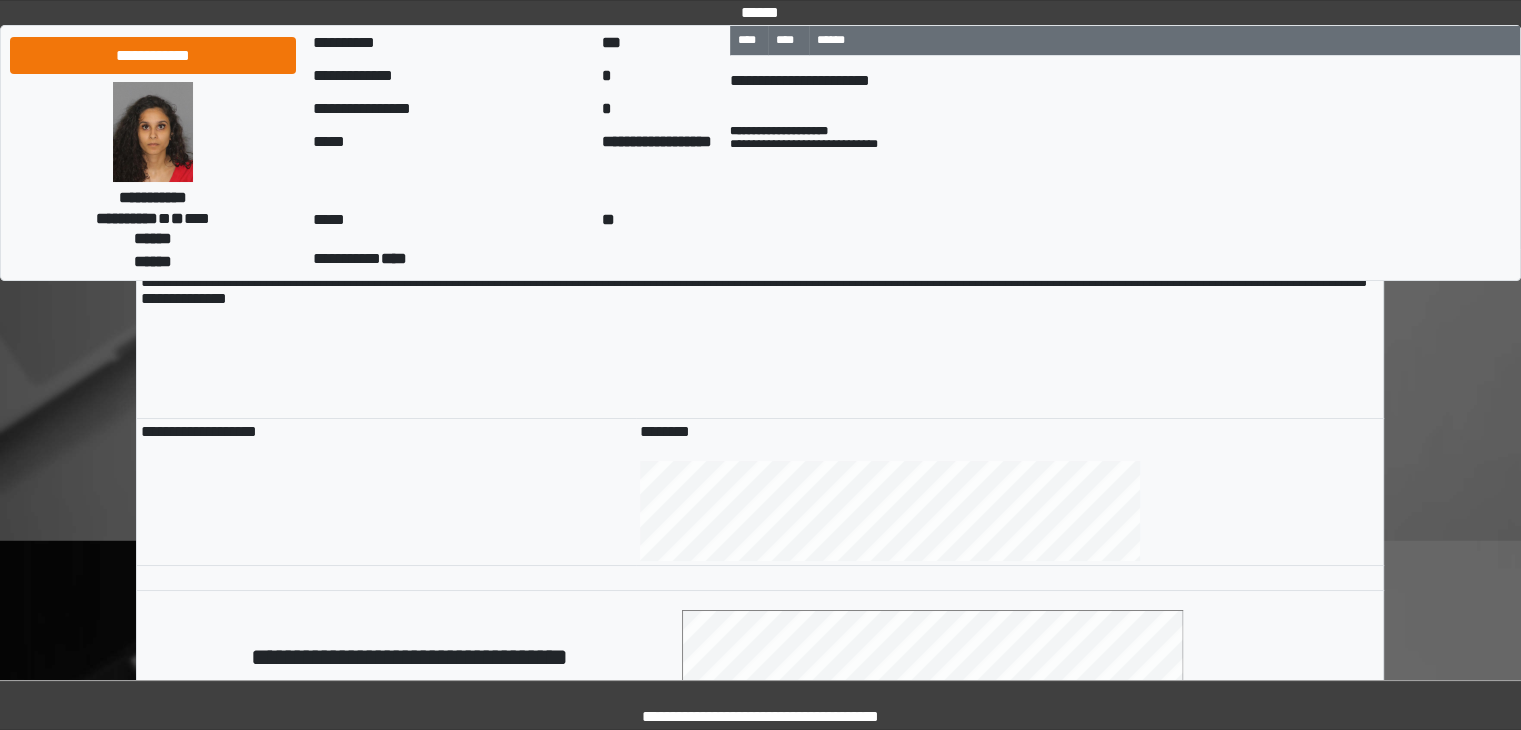 click at bounding box center [1010, 160] 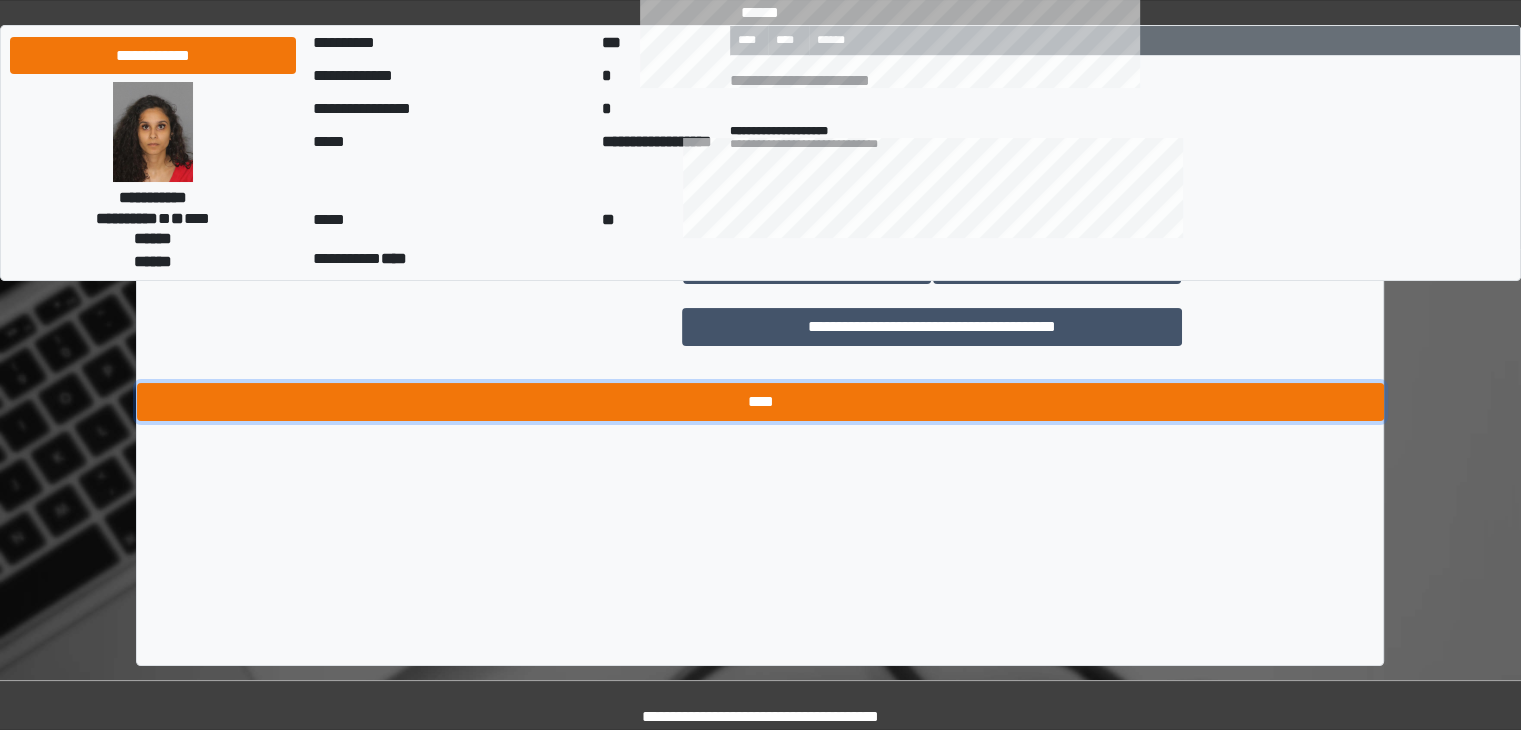 click on "****" at bounding box center (760, 402) 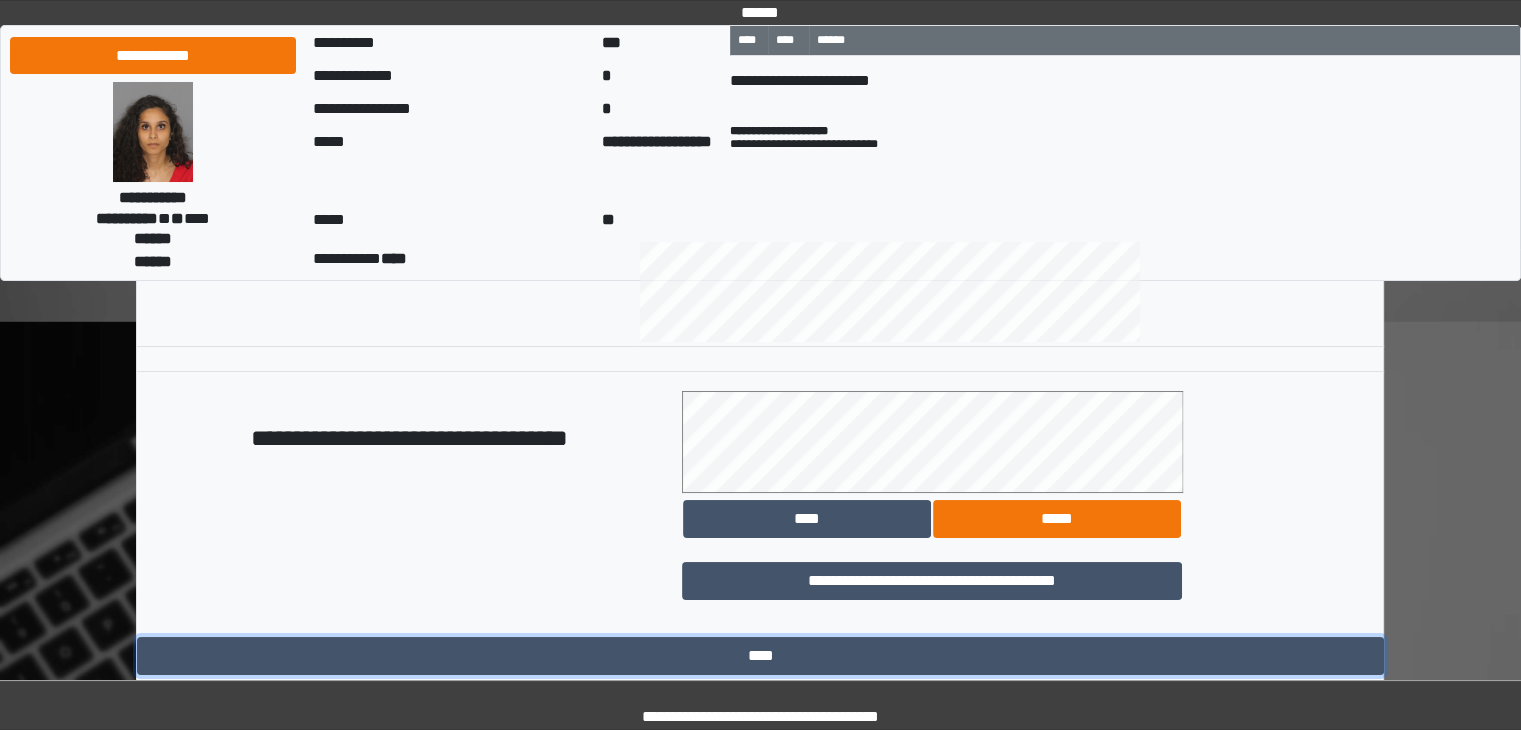 scroll, scrollTop: 15341, scrollLeft: 0, axis: vertical 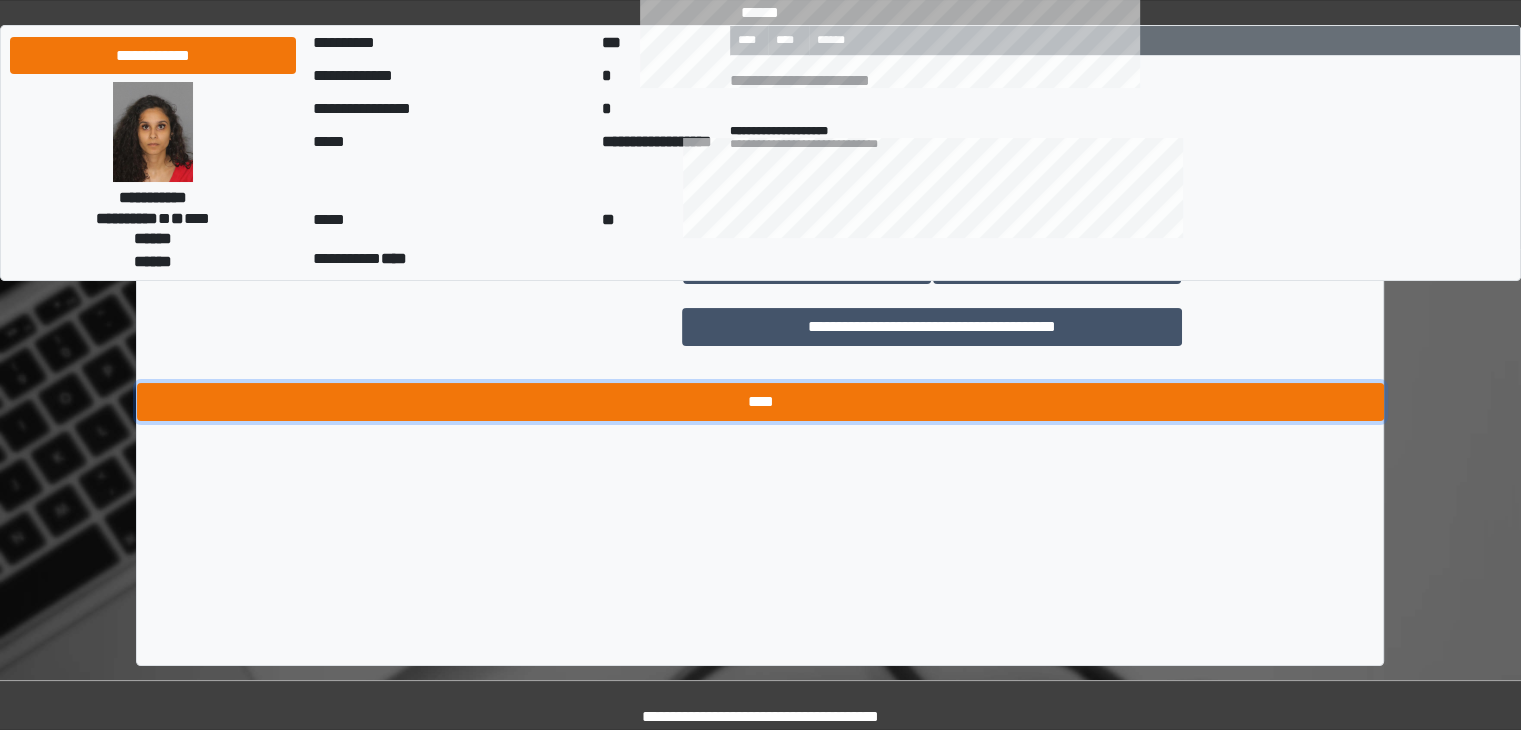 click on "****" at bounding box center (760, 402) 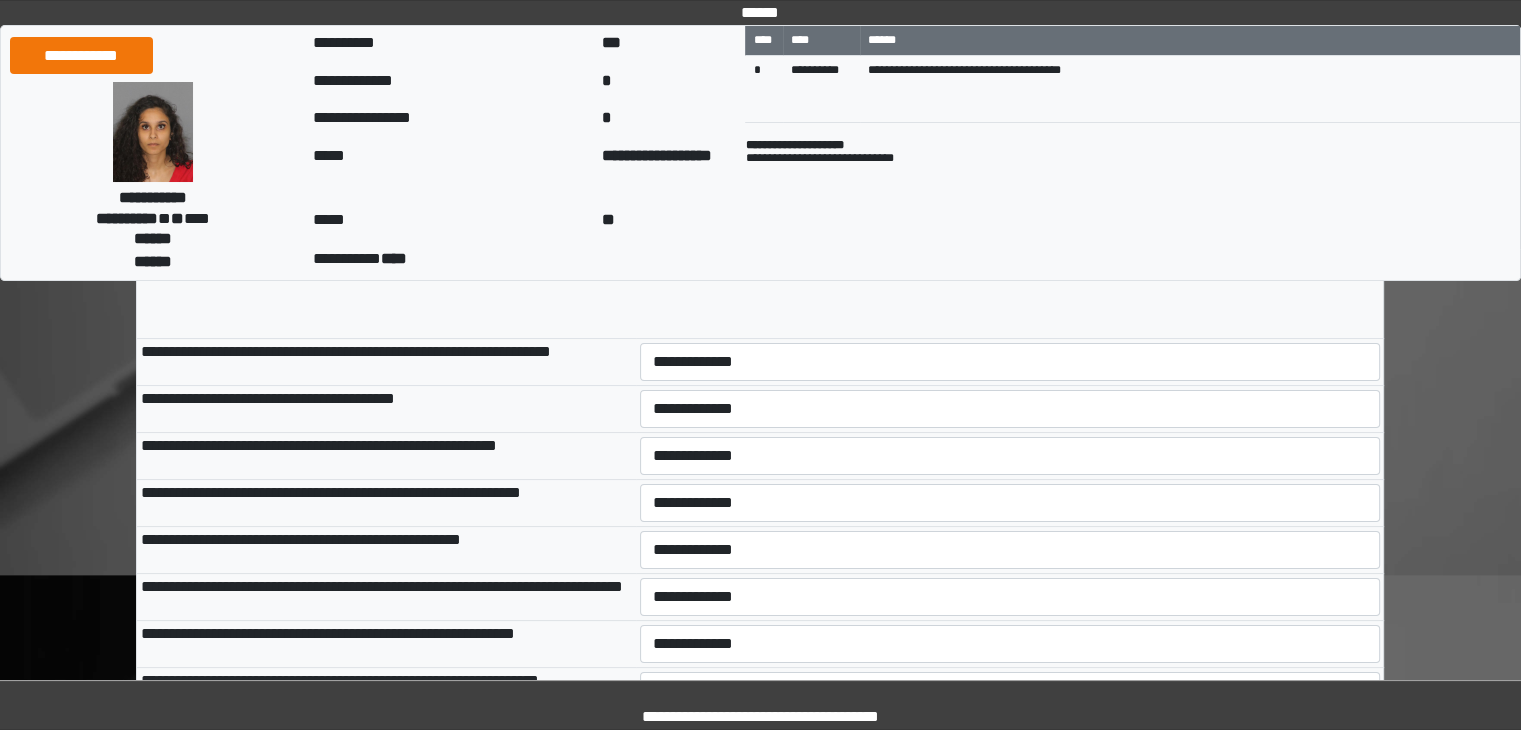 scroll, scrollTop: 300, scrollLeft: 0, axis: vertical 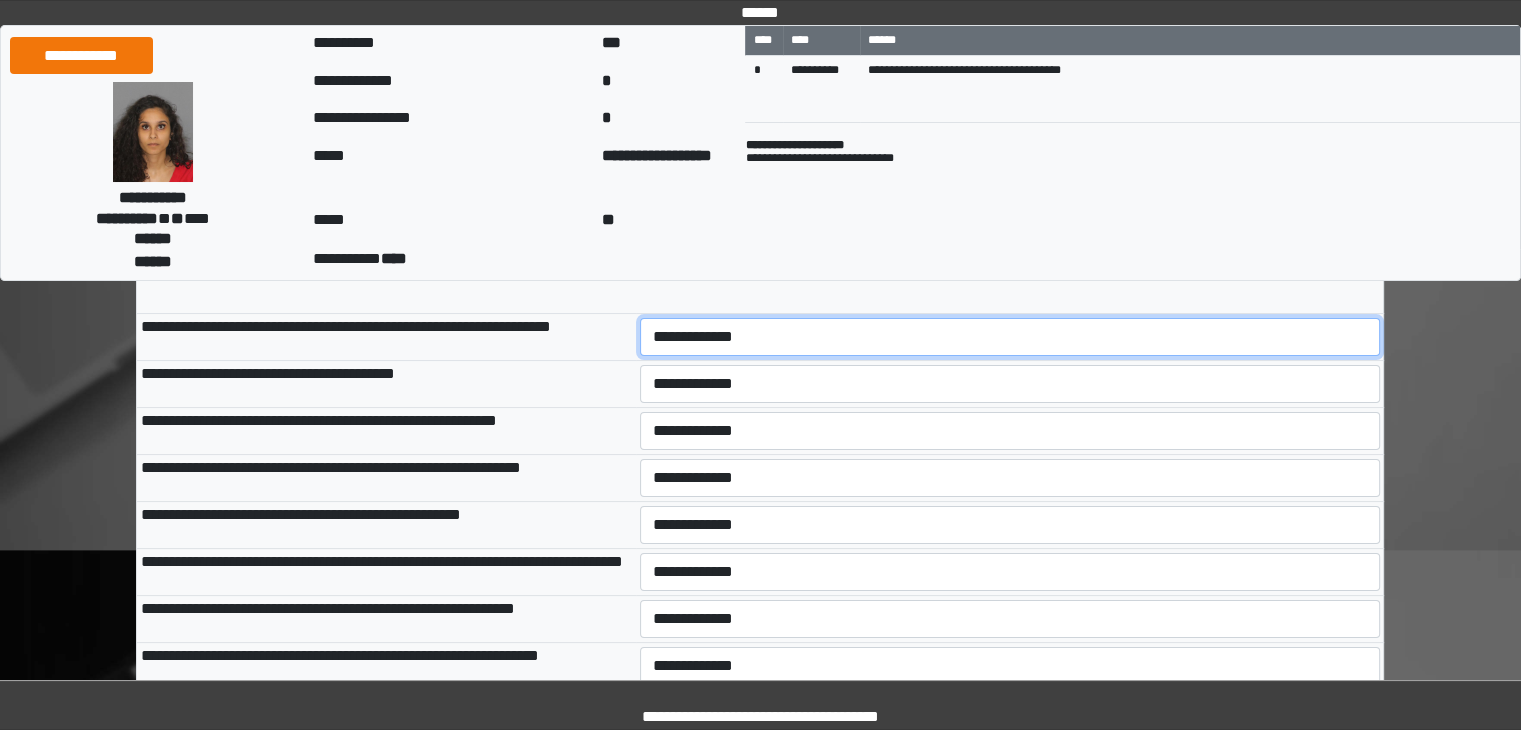 click on "**********" at bounding box center [1010, 337] 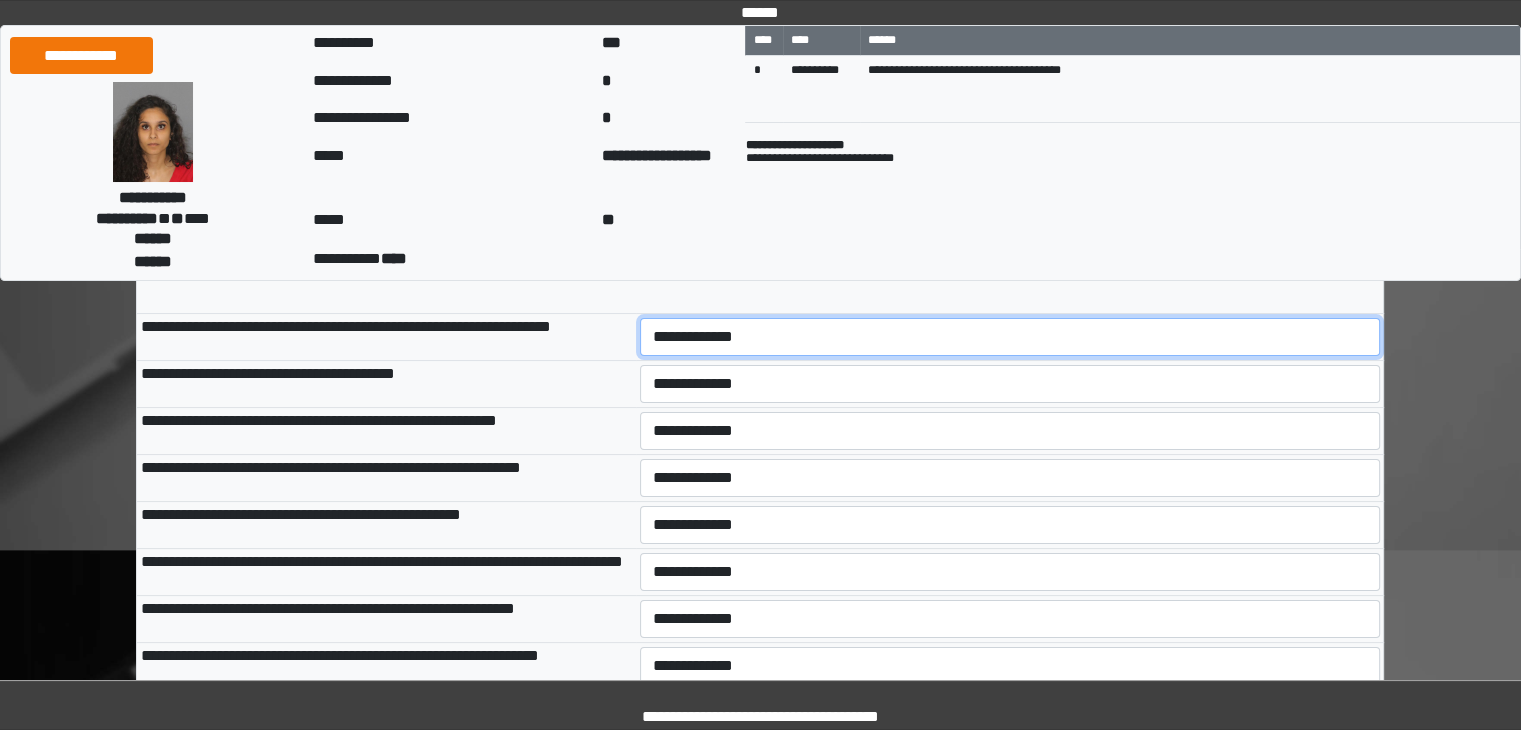 click on "**********" at bounding box center (1010, 337) 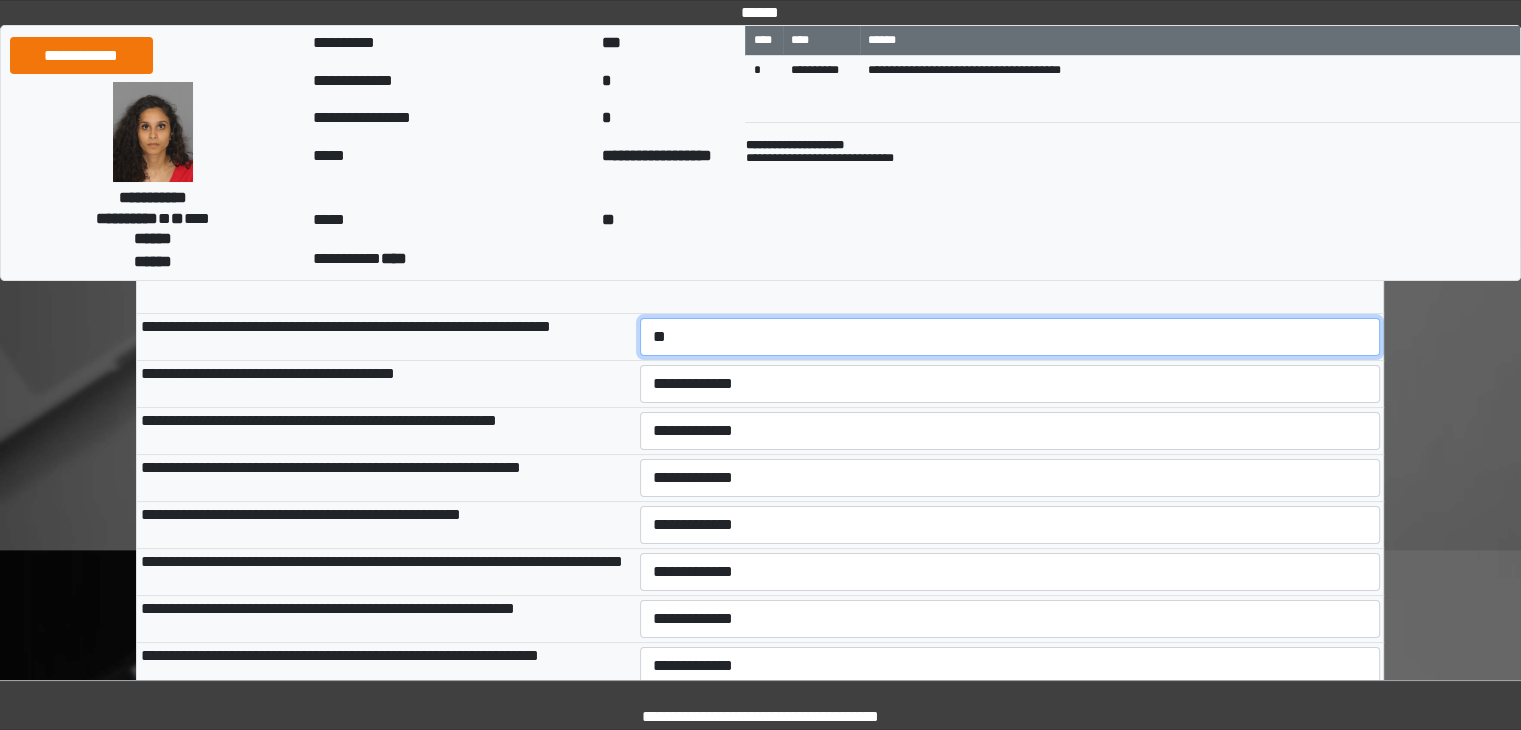 click on "**********" at bounding box center [1010, 337] 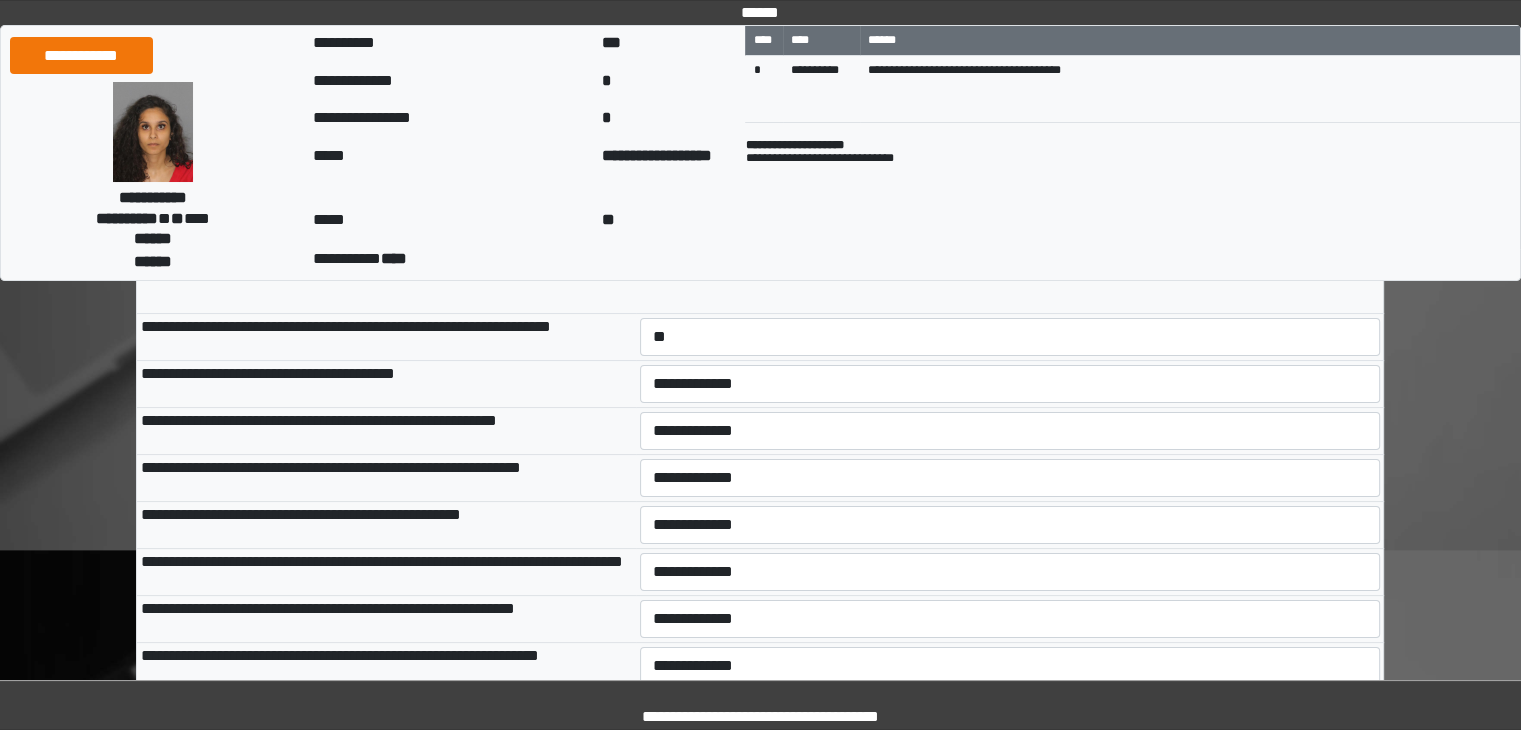 click on "**********" at bounding box center [1010, 384] 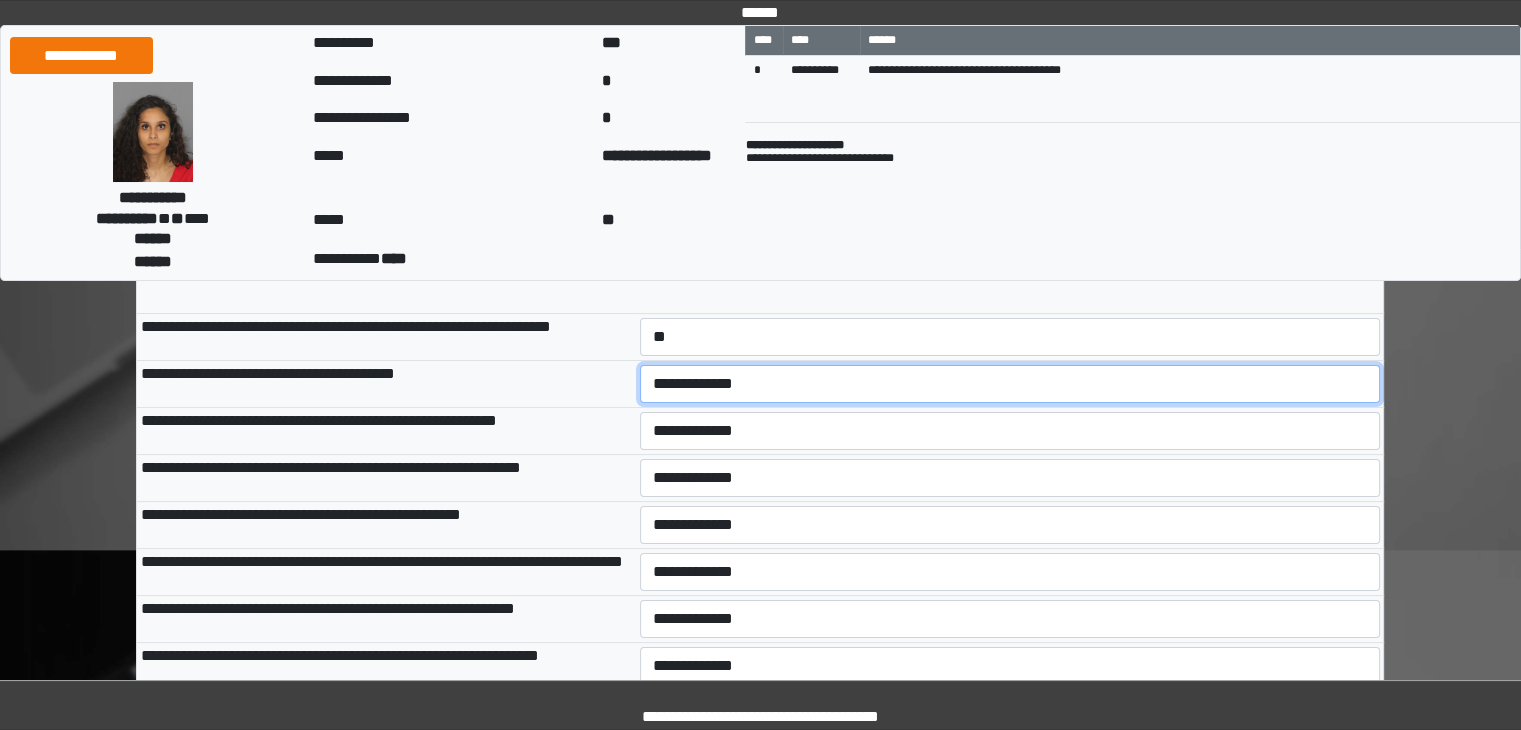 click on "**********" at bounding box center (1010, 384) 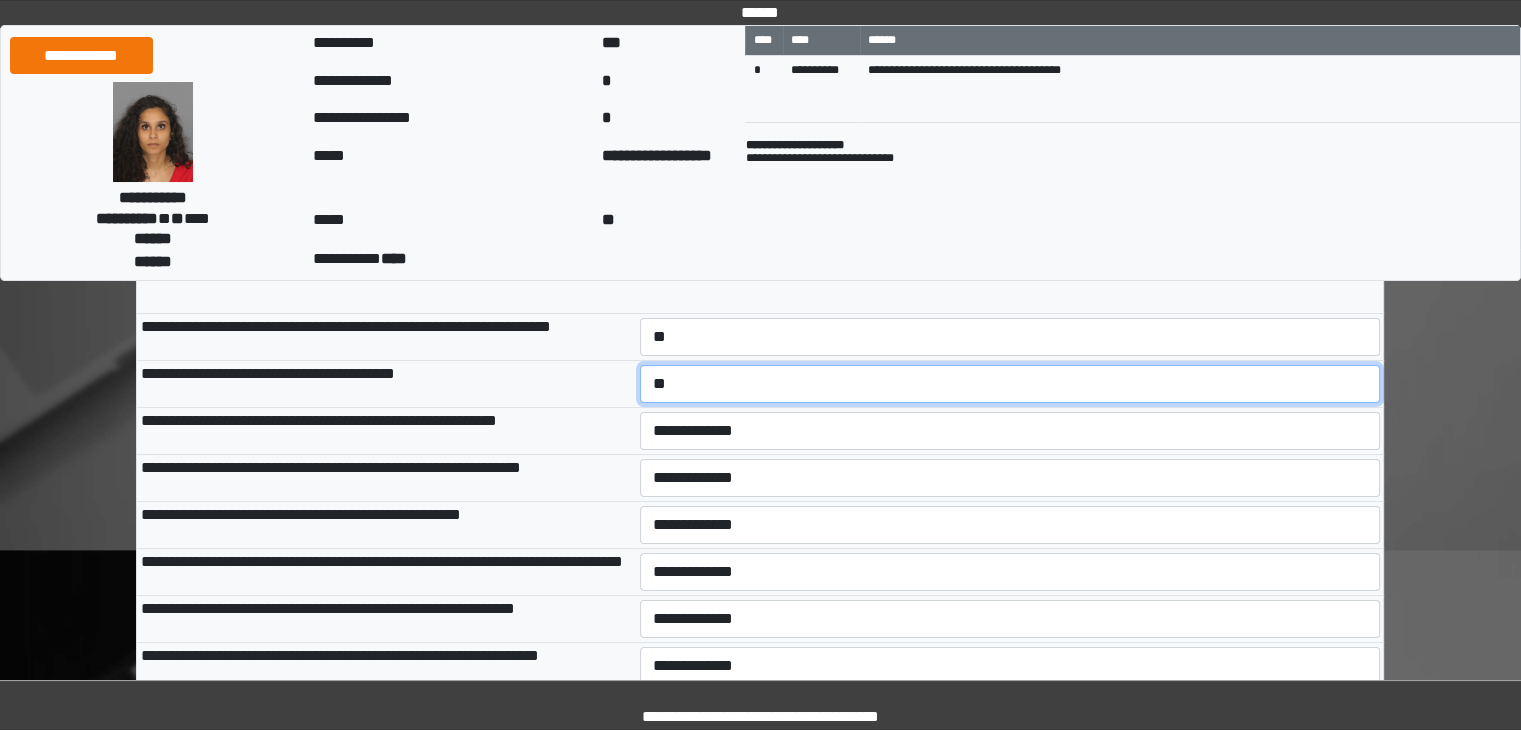 click on "**********" at bounding box center [1010, 384] 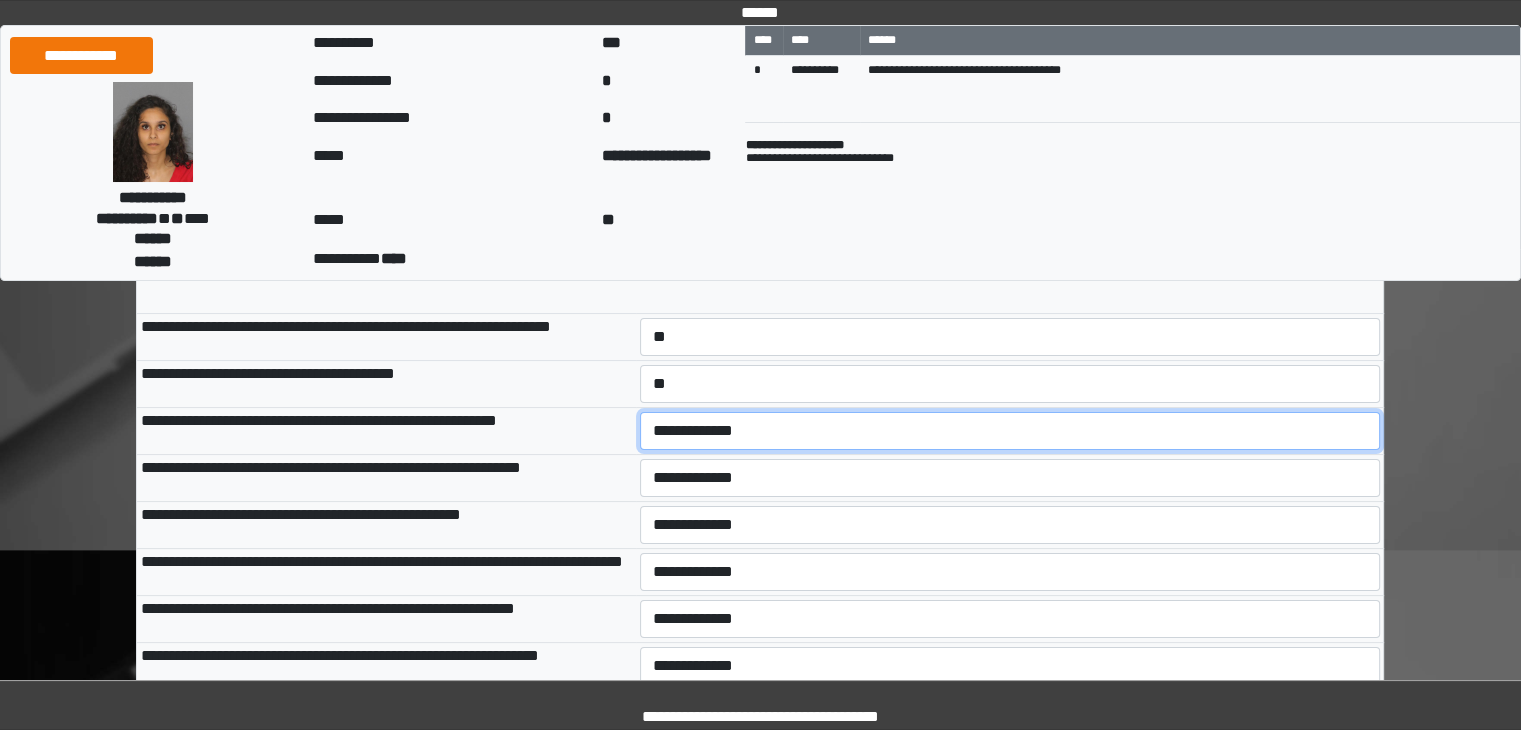 click on "**********" at bounding box center [1010, 431] 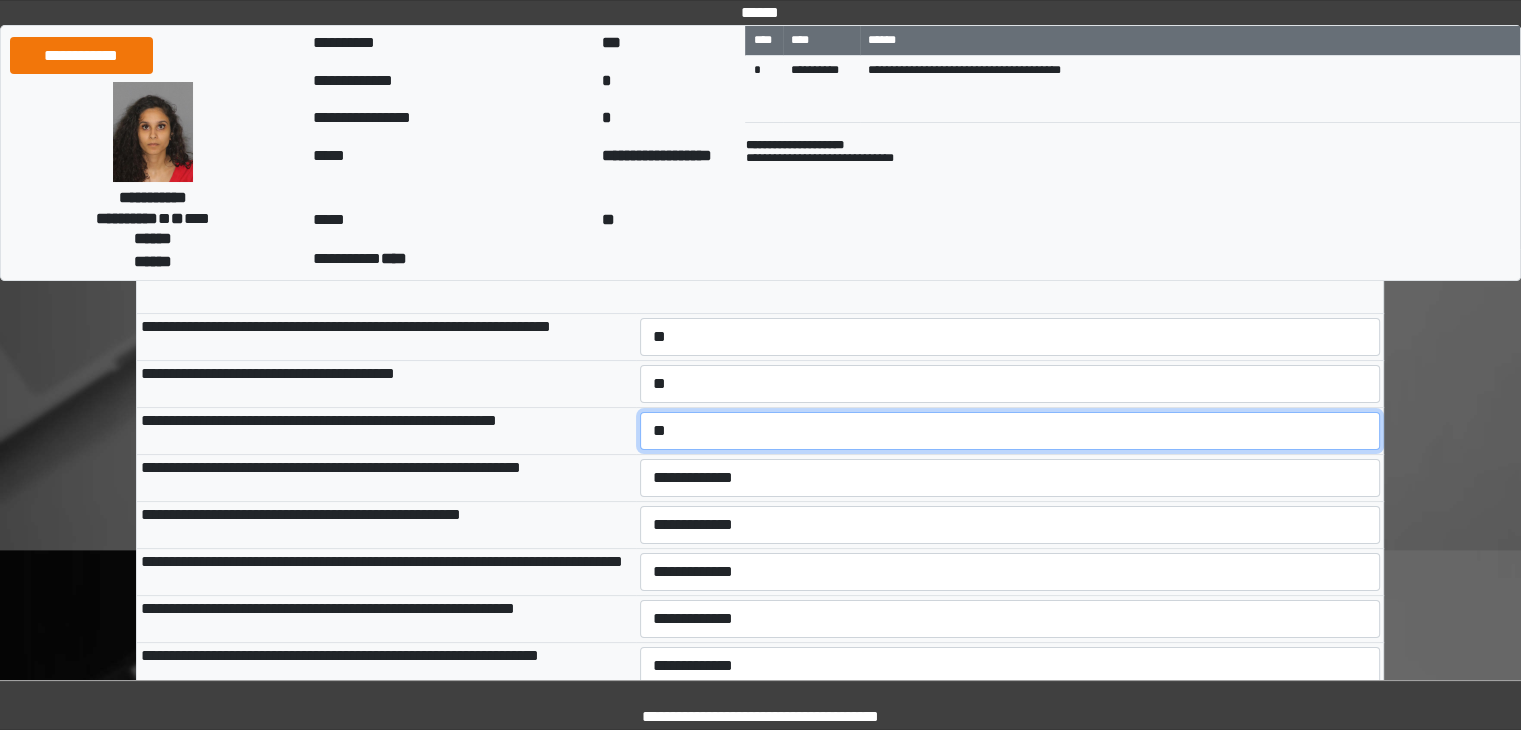 click on "**********" at bounding box center [1010, 431] 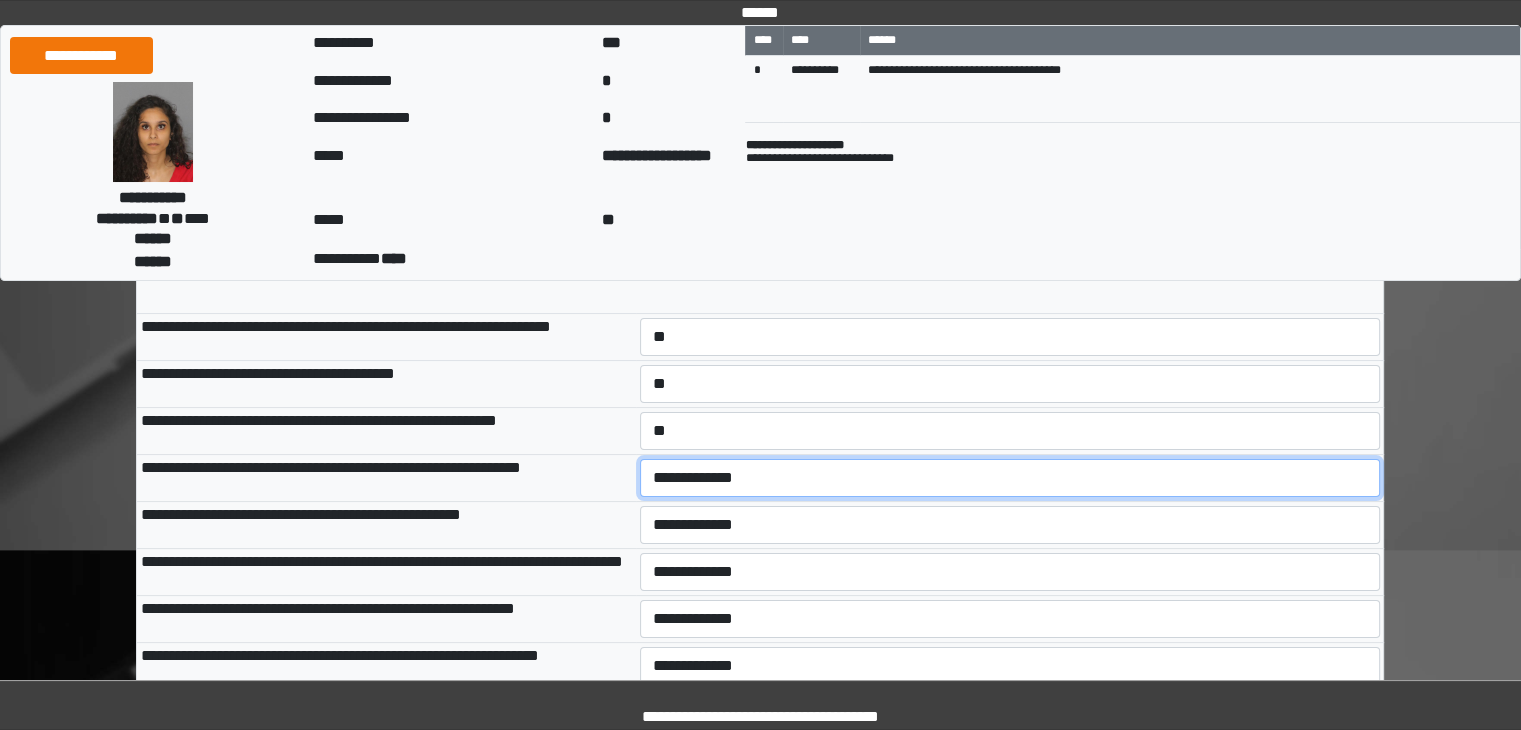 click on "**********" at bounding box center (1010, 478) 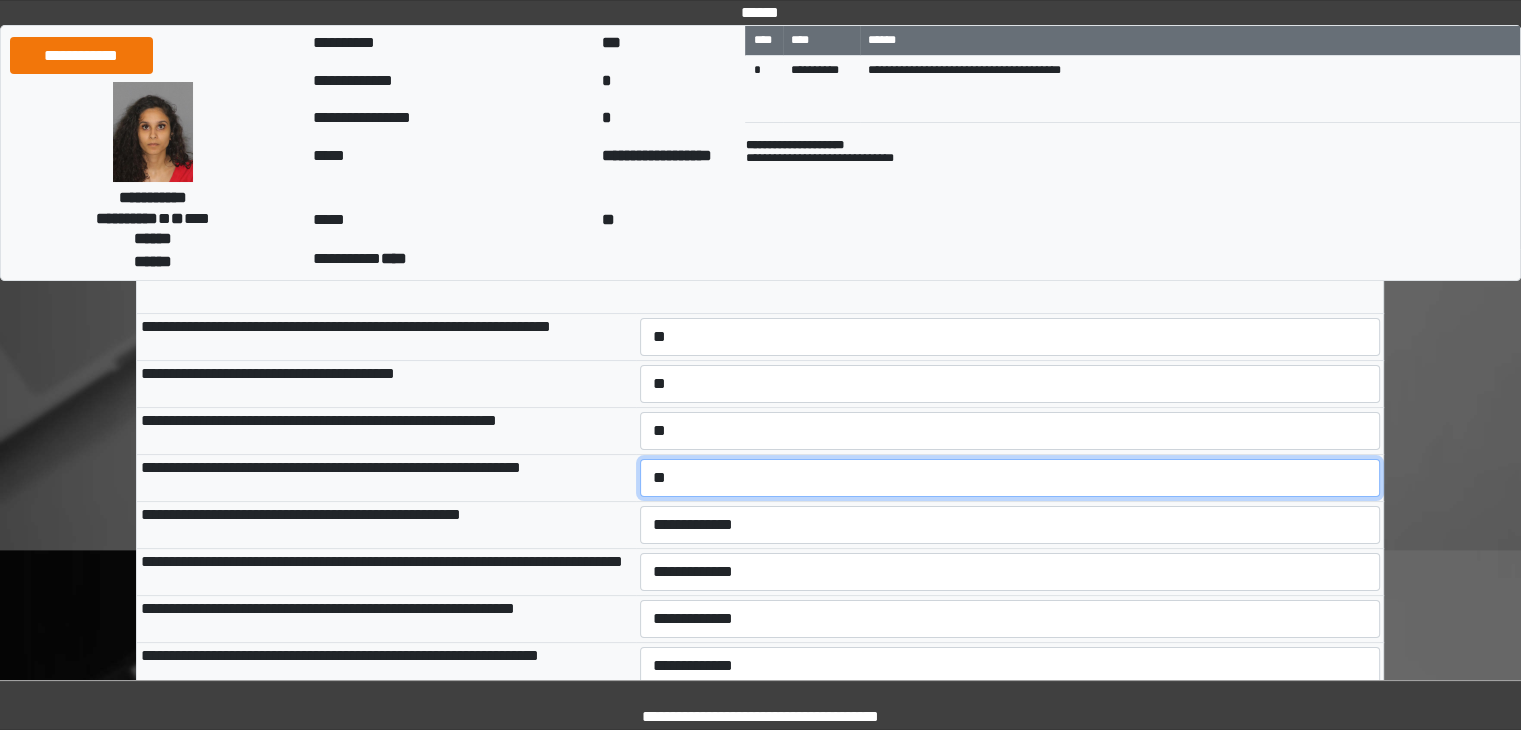 click on "**********" at bounding box center (1010, 478) 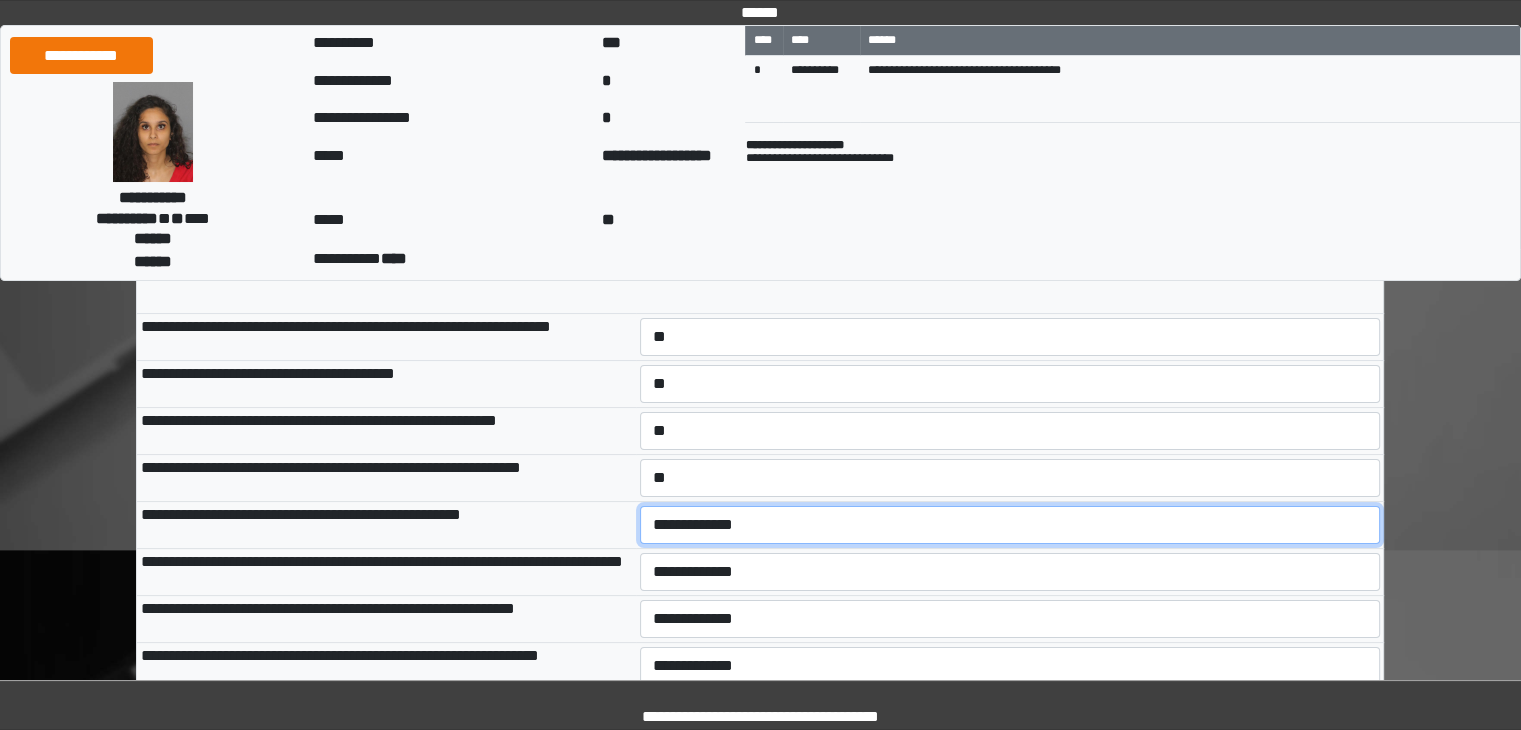 click on "**********" at bounding box center (1010, 525) 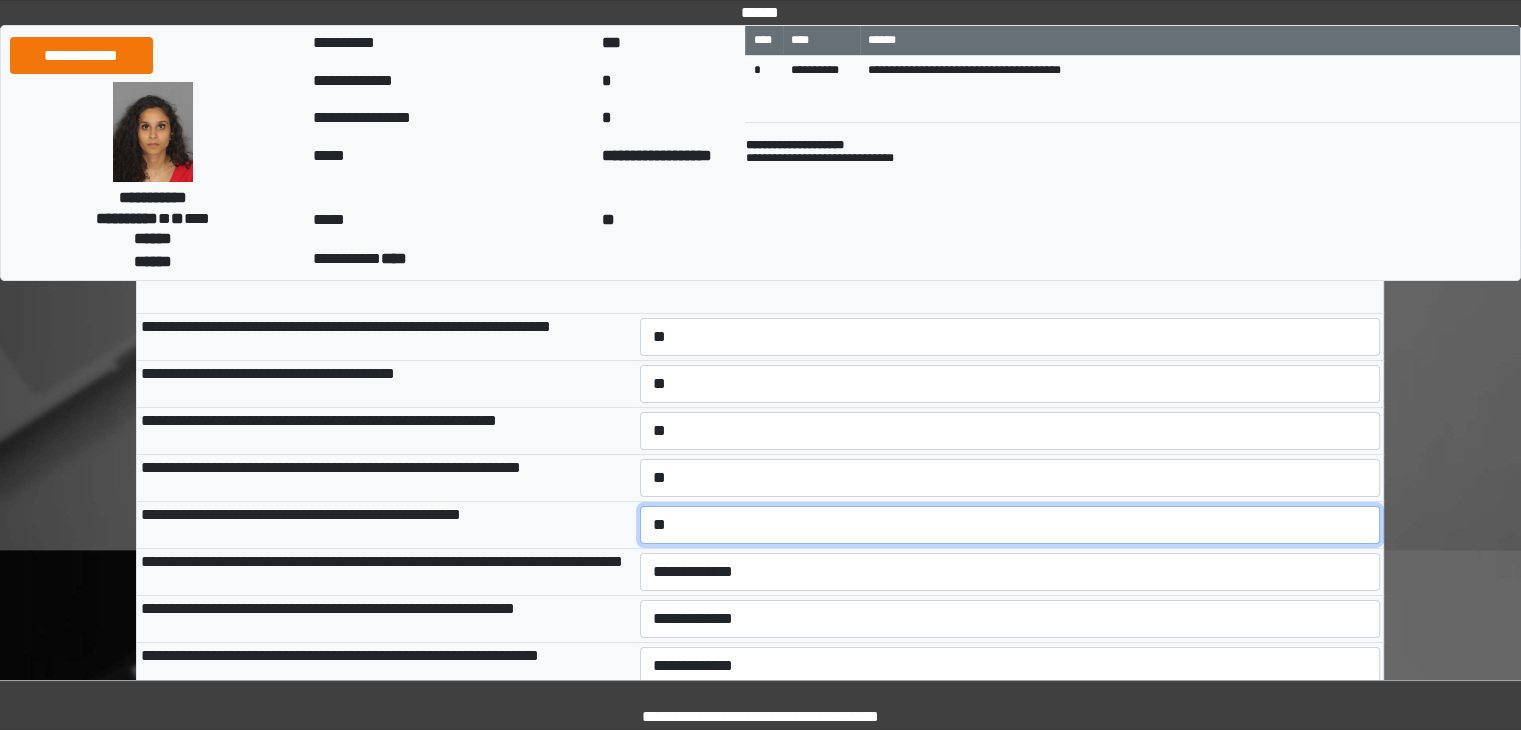 click on "**********" at bounding box center (1010, 525) 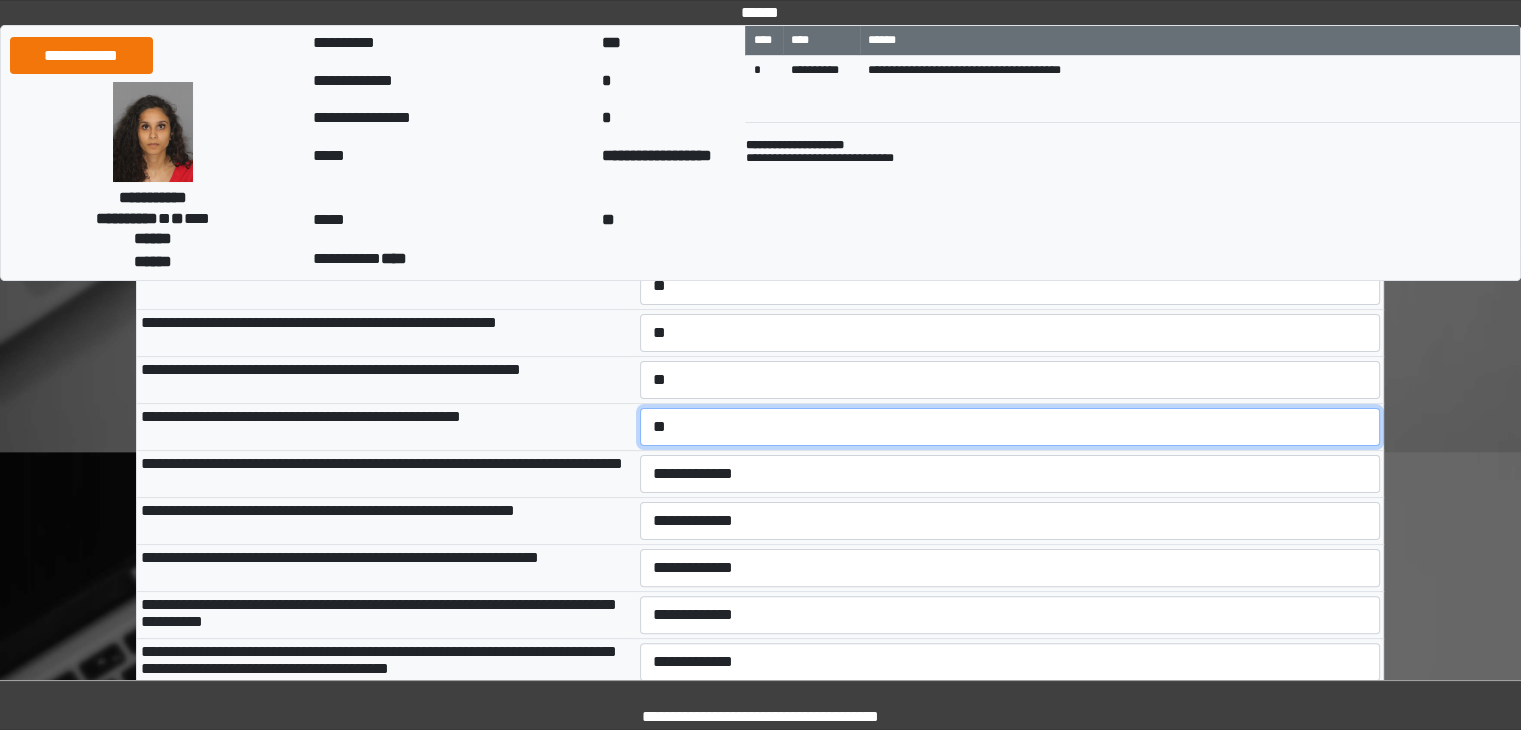 scroll, scrollTop: 400, scrollLeft: 0, axis: vertical 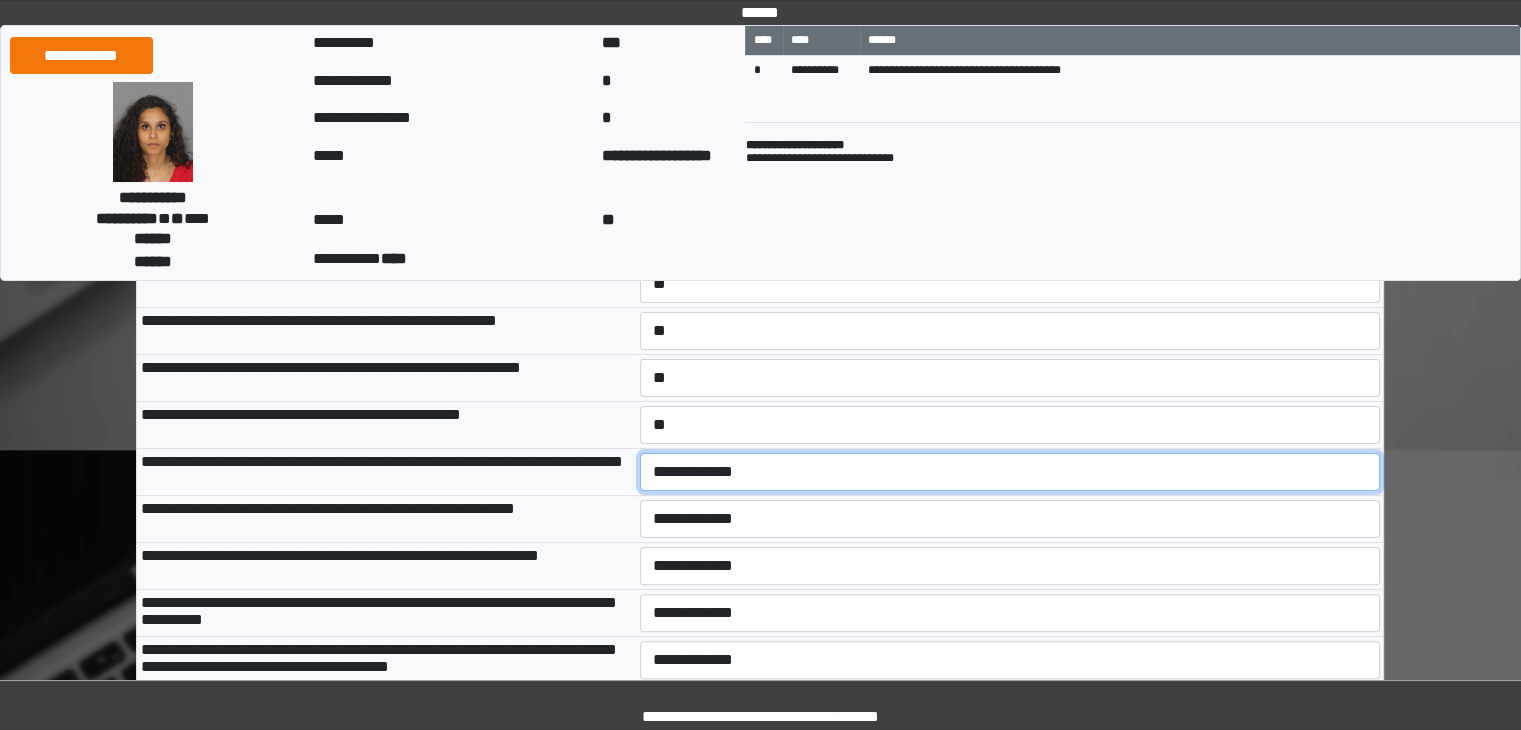 click on "**********" at bounding box center (1010, 472) 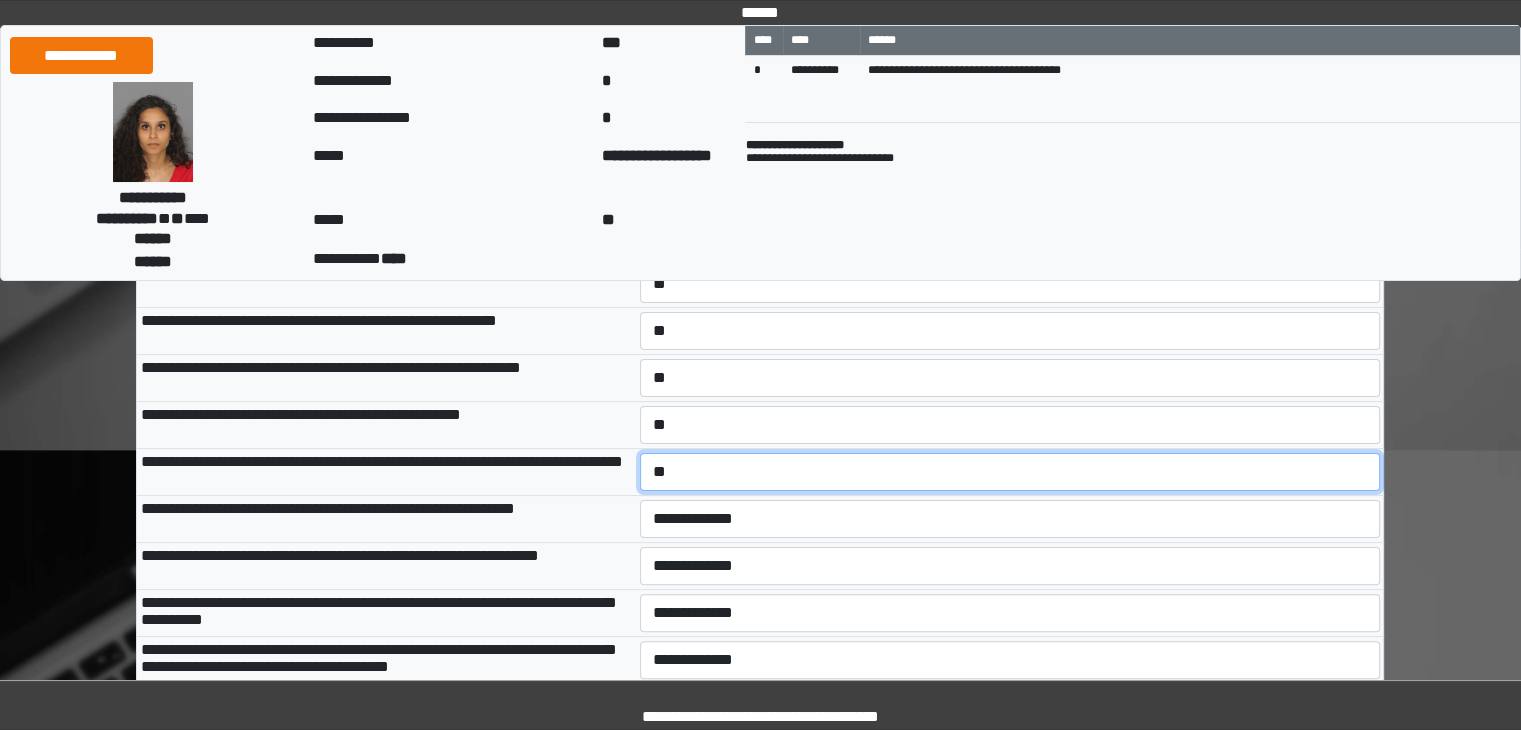 click on "**********" at bounding box center (1010, 472) 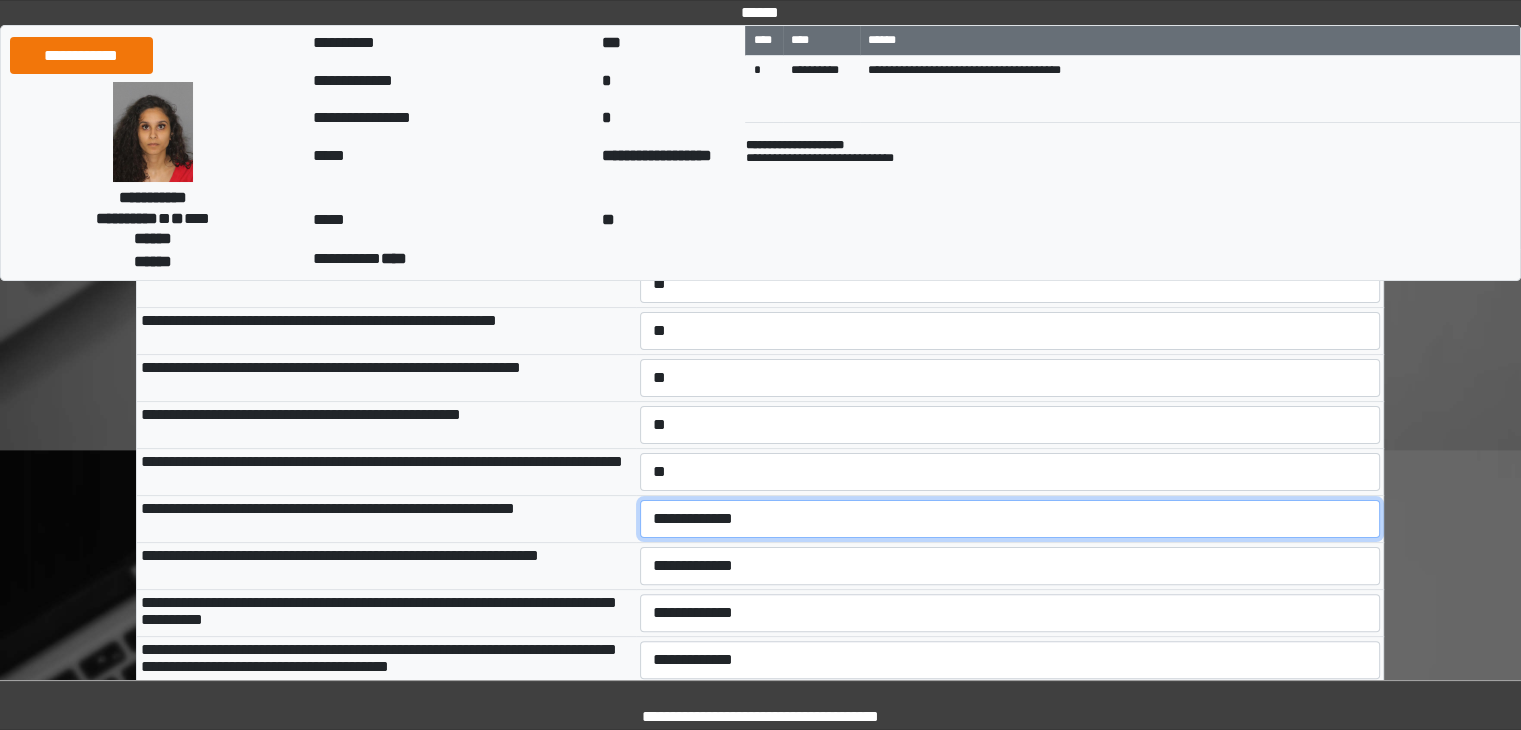 click on "**********" at bounding box center [1010, 519] 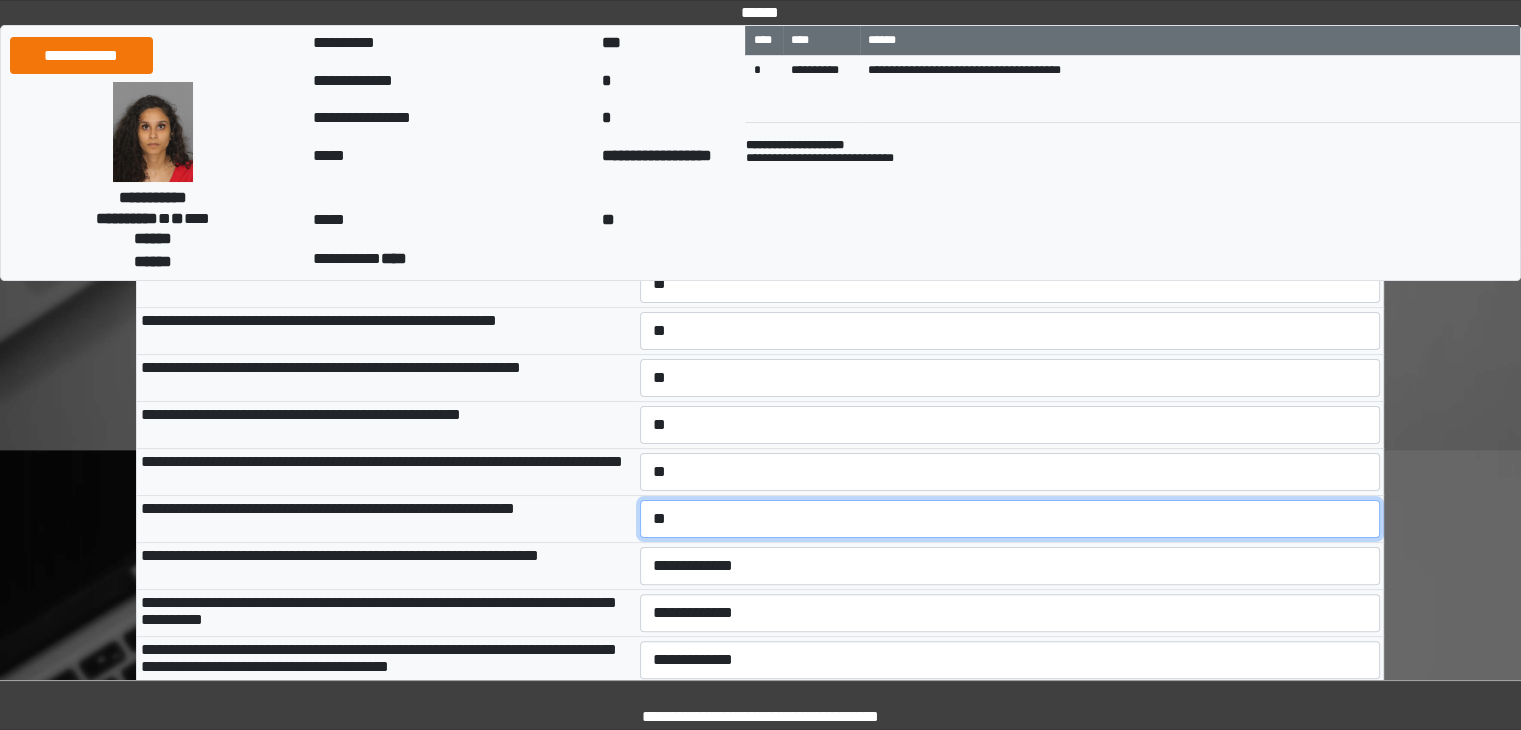 click on "**********" at bounding box center (1010, 519) 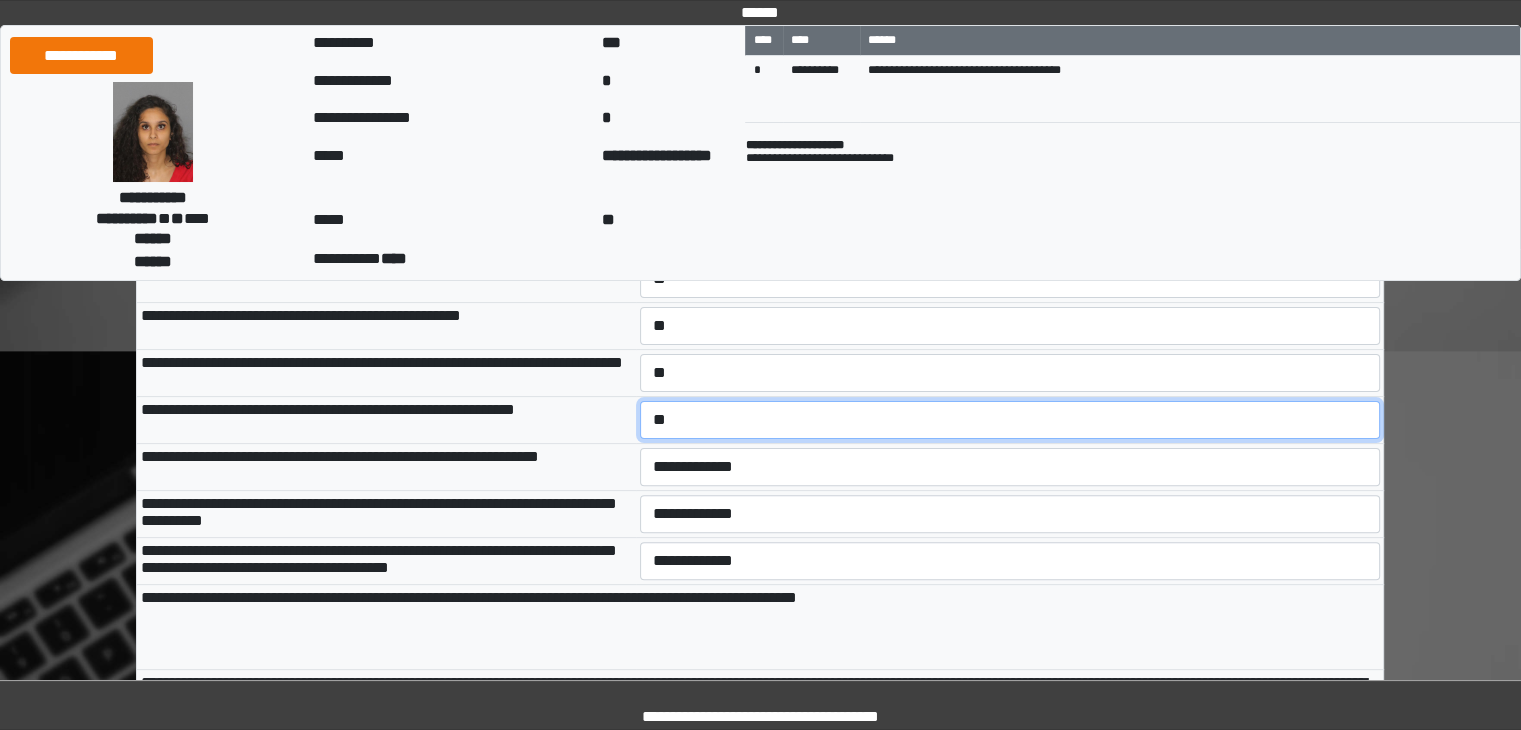 scroll, scrollTop: 500, scrollLeft: 0, axis: vertical 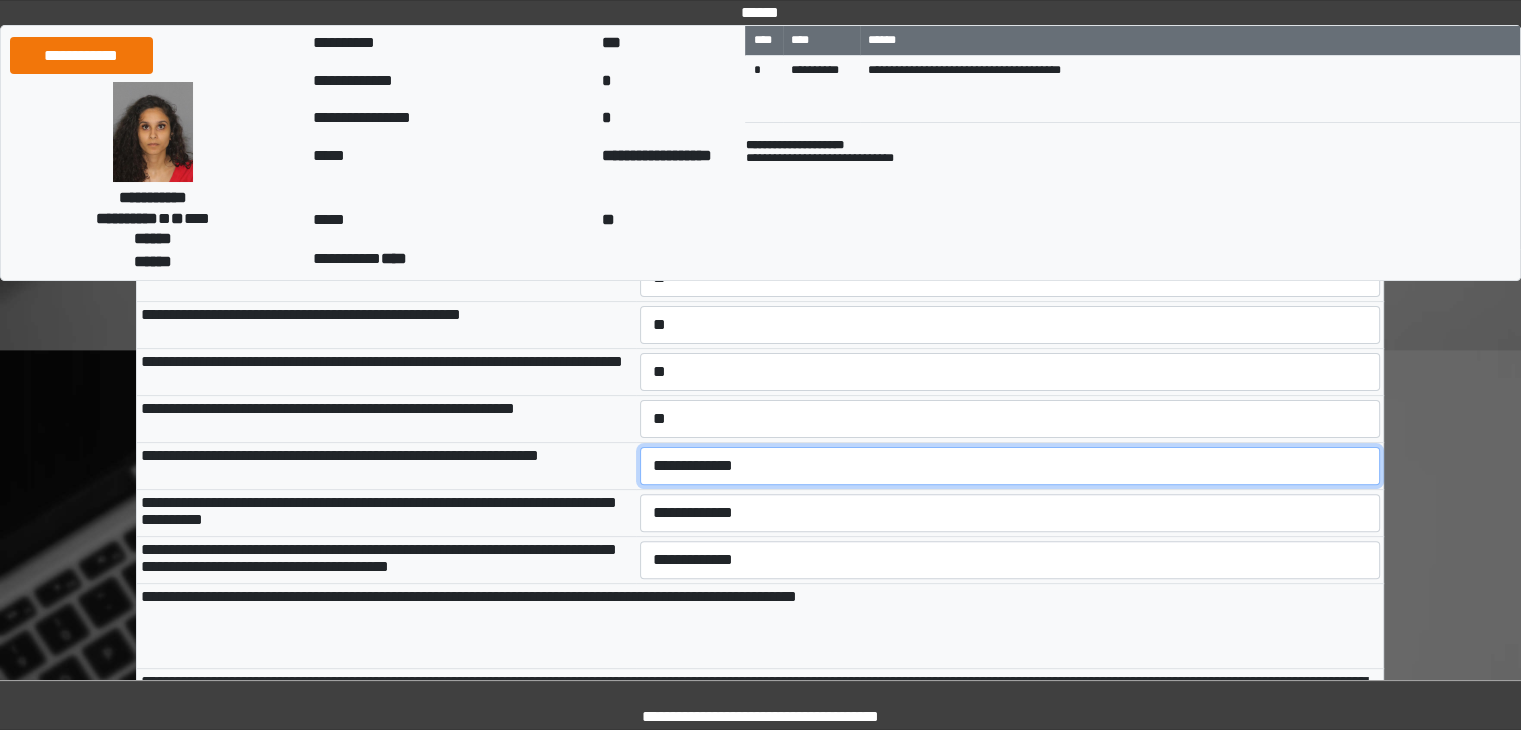 click on "**********" at bounding box center (1010, 466) 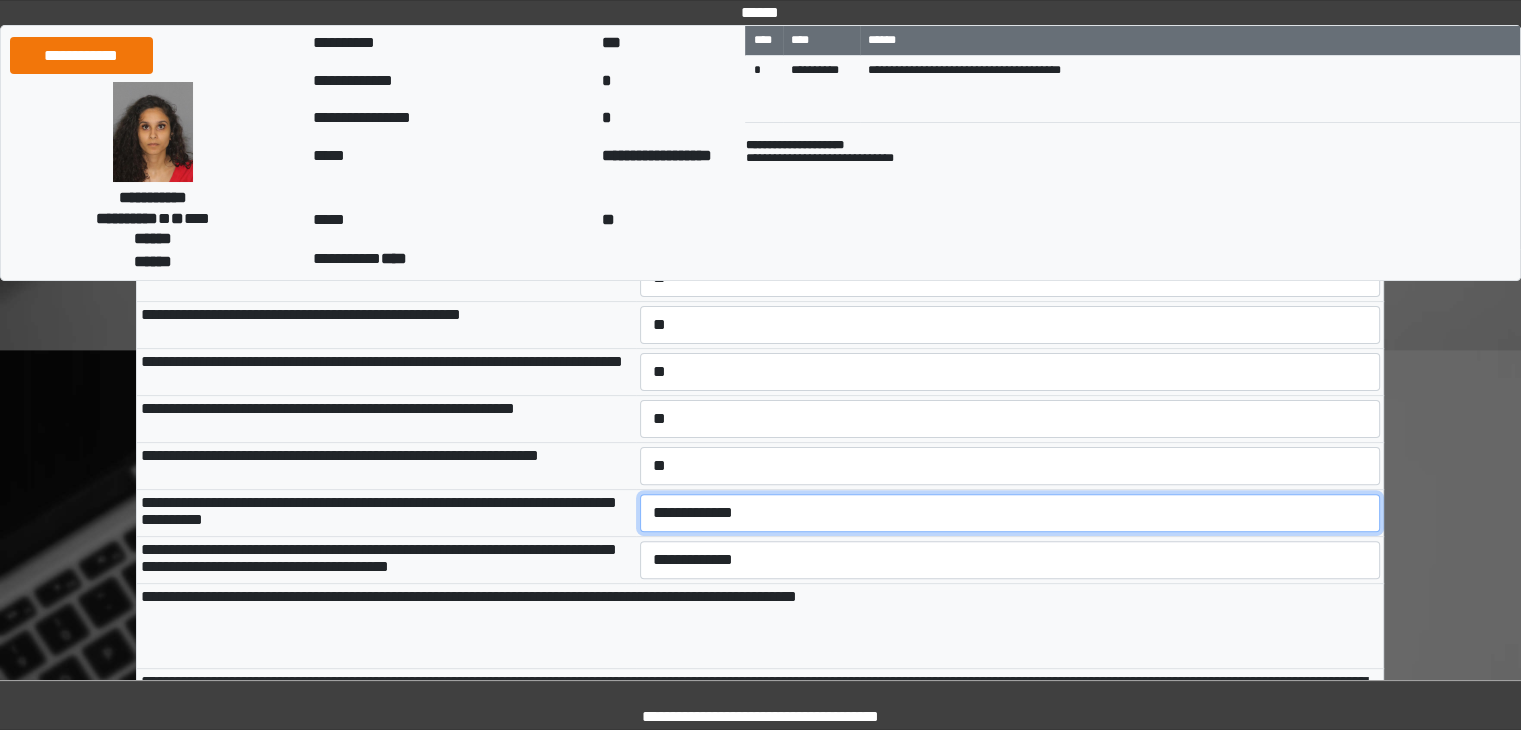 click on "**********" at bounding box center [1010, 513] 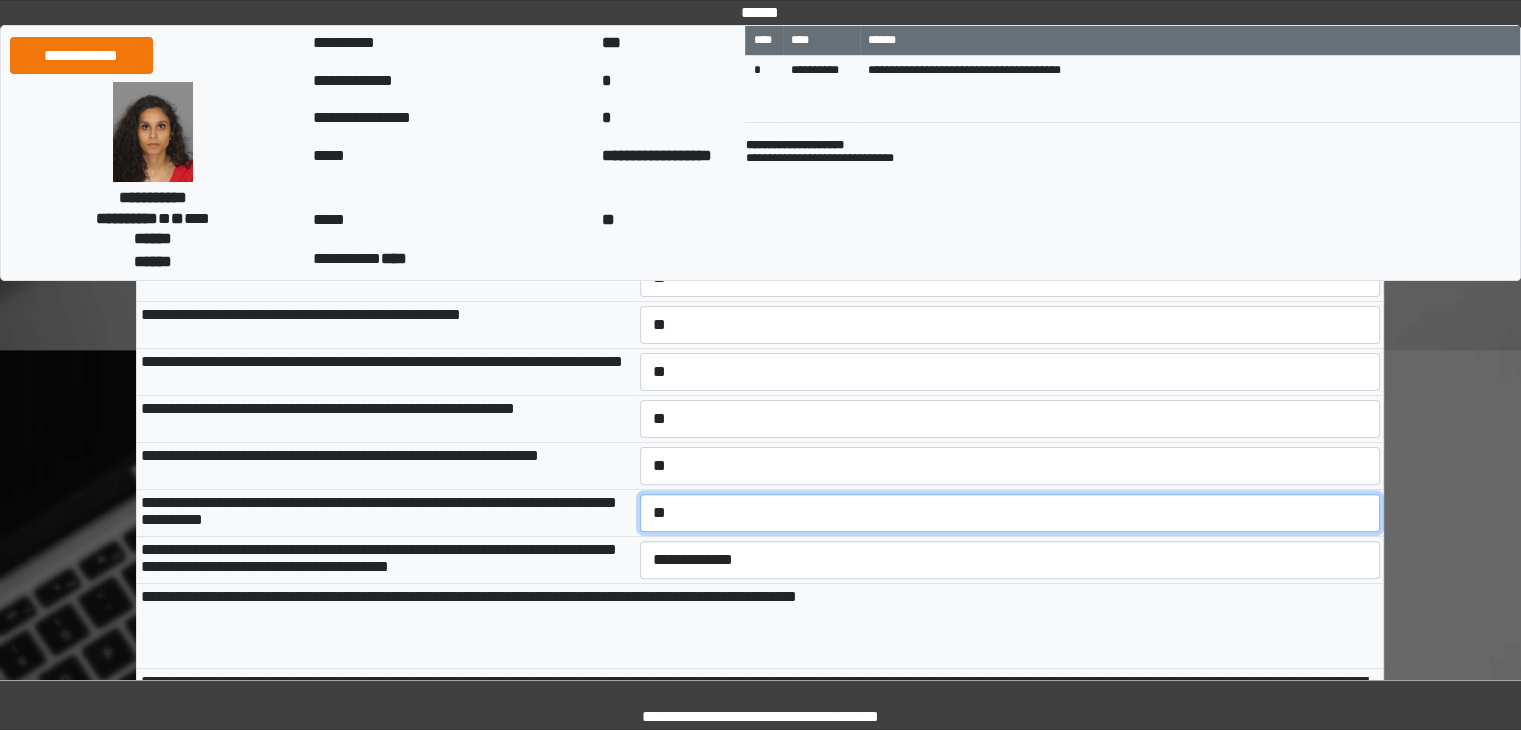 click on "**********" at bounding box center (1010, 513) 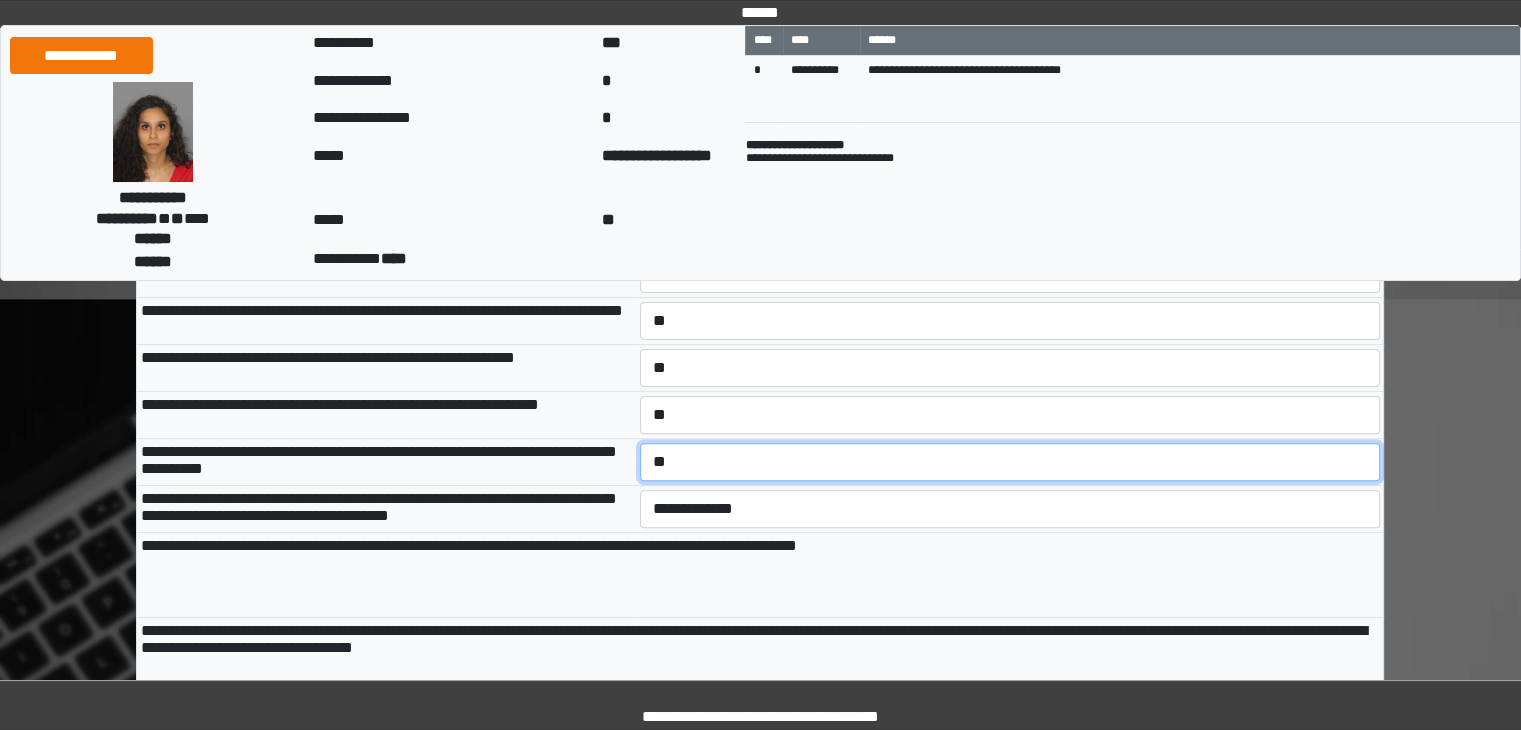 scroll, scrollTop: 600, scrollLeft: 0, axis: vertical 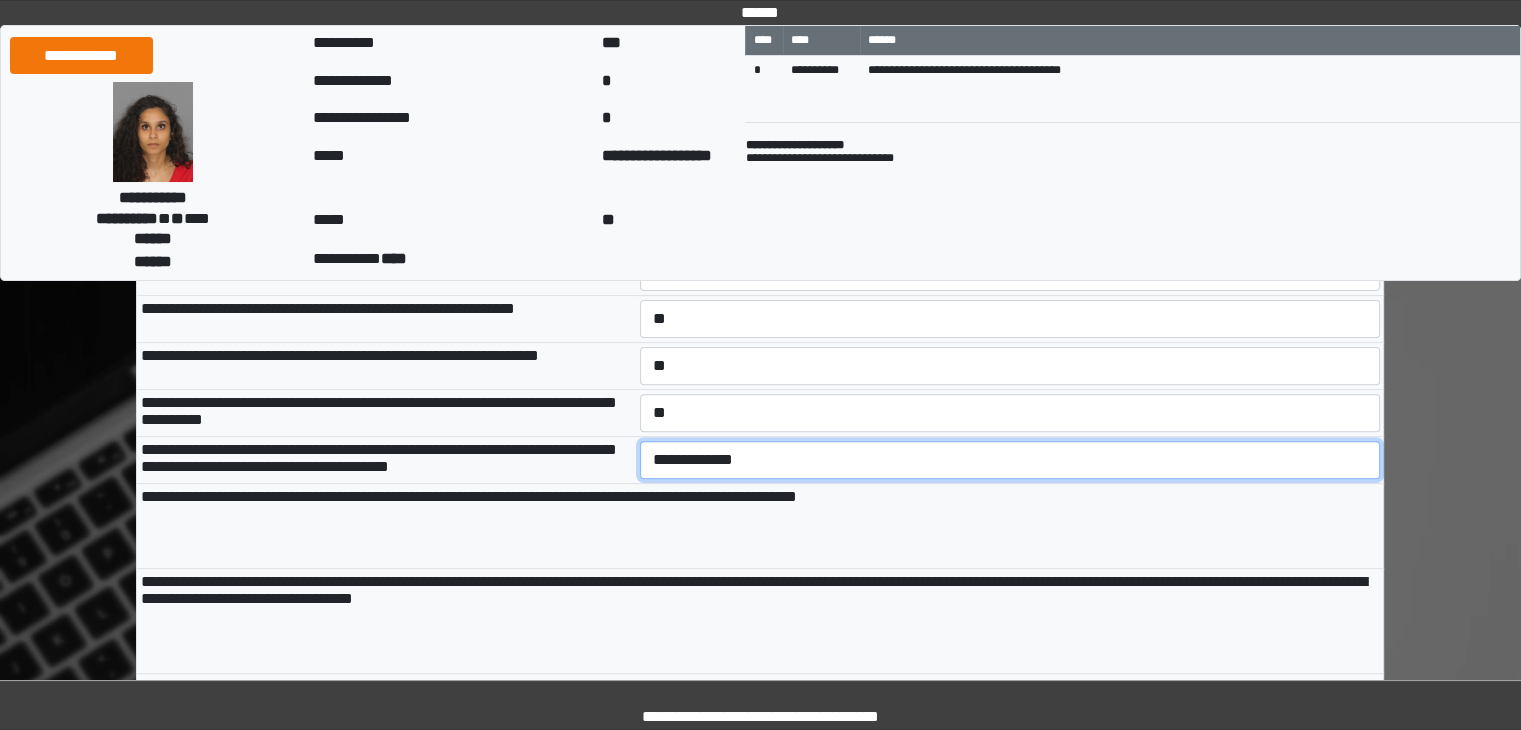drag, startPoint x: 680, startPoint y: 480, endPoint x: 682, endPoint y: 492, distance: 12.165525 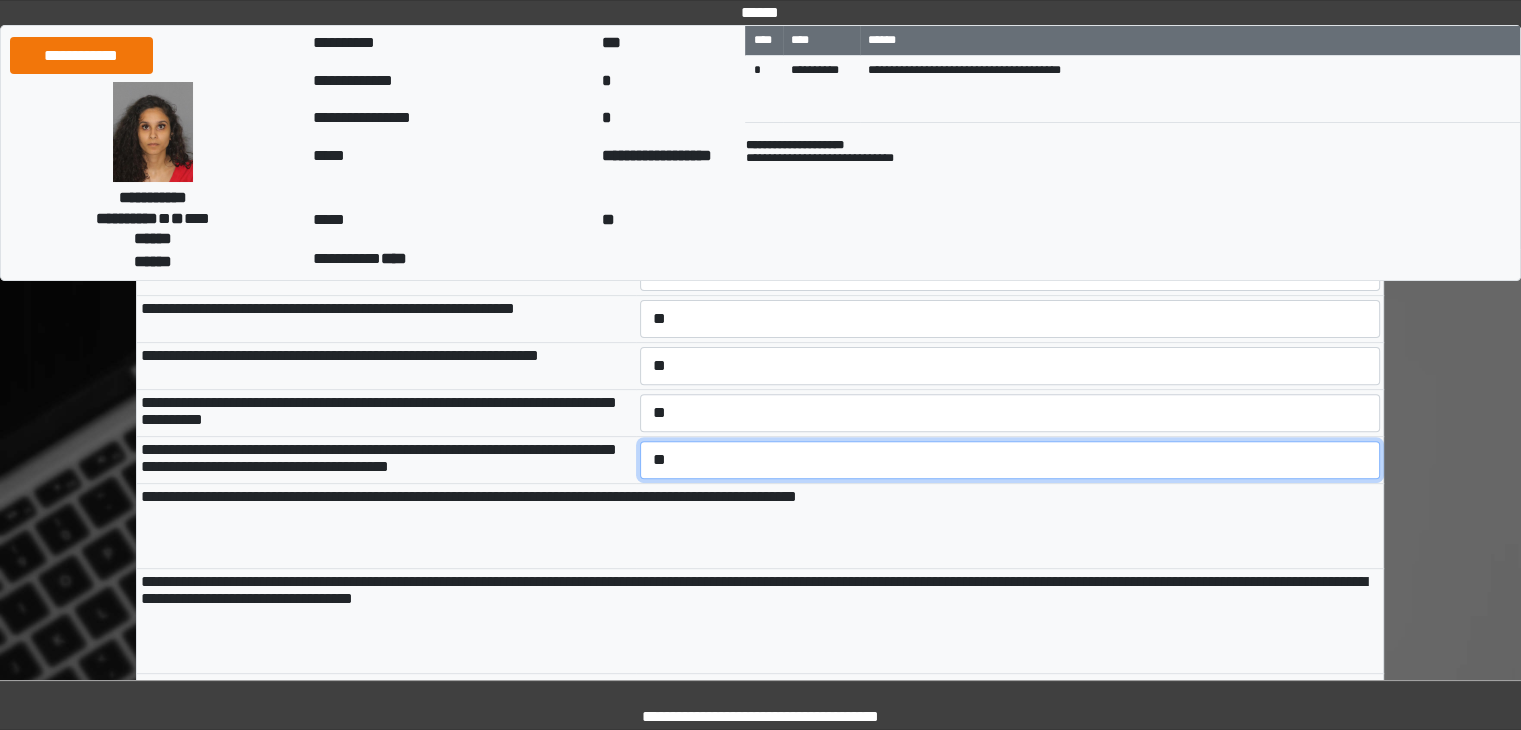 click on "**********" at bounding box center [1010, 460] 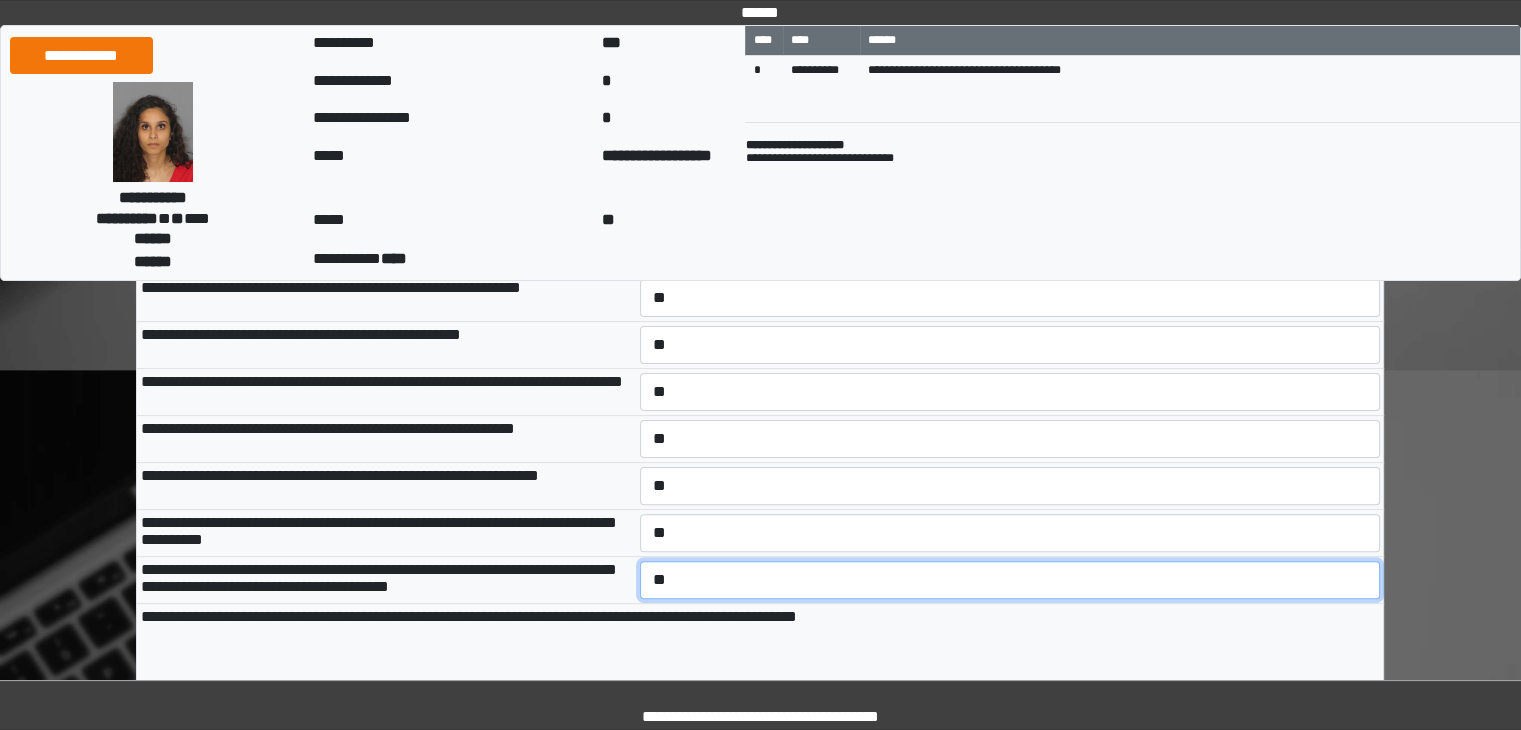 scroll, scrollTop: 818, scrollLeft: 0, axis: vertical 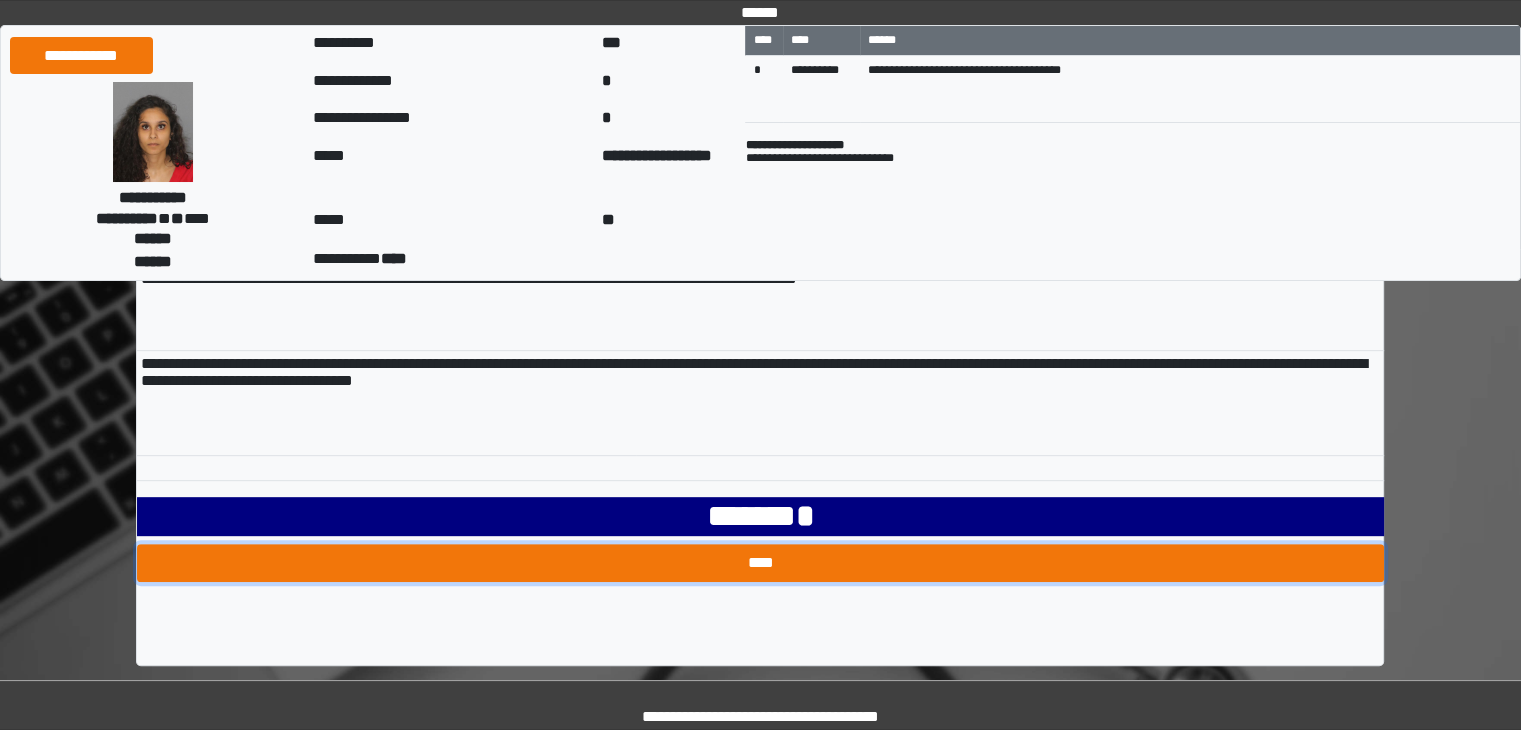 click on "****" at bounding box center (760, 563) 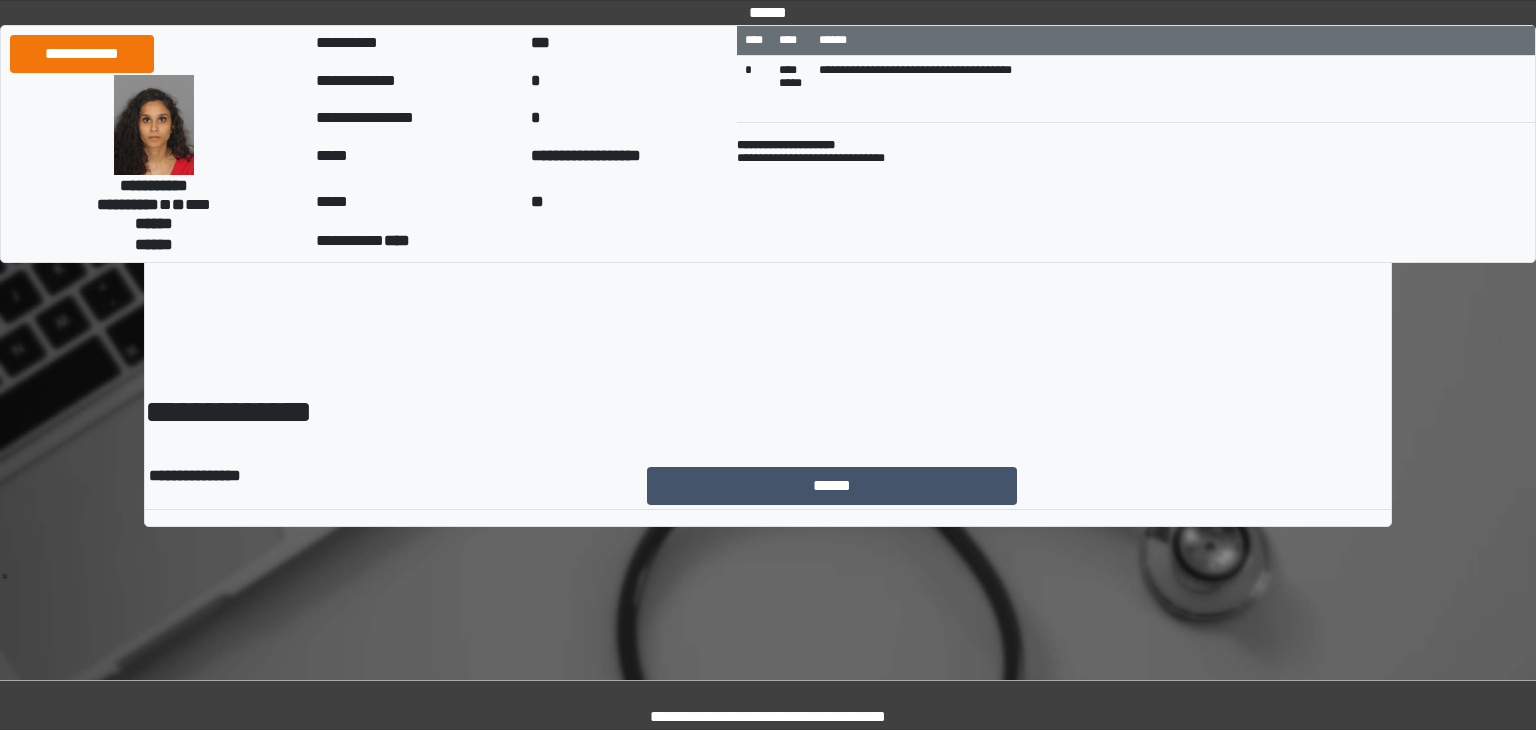 scroll, scrollTop: 0, scrollLeft: 0, axis: both 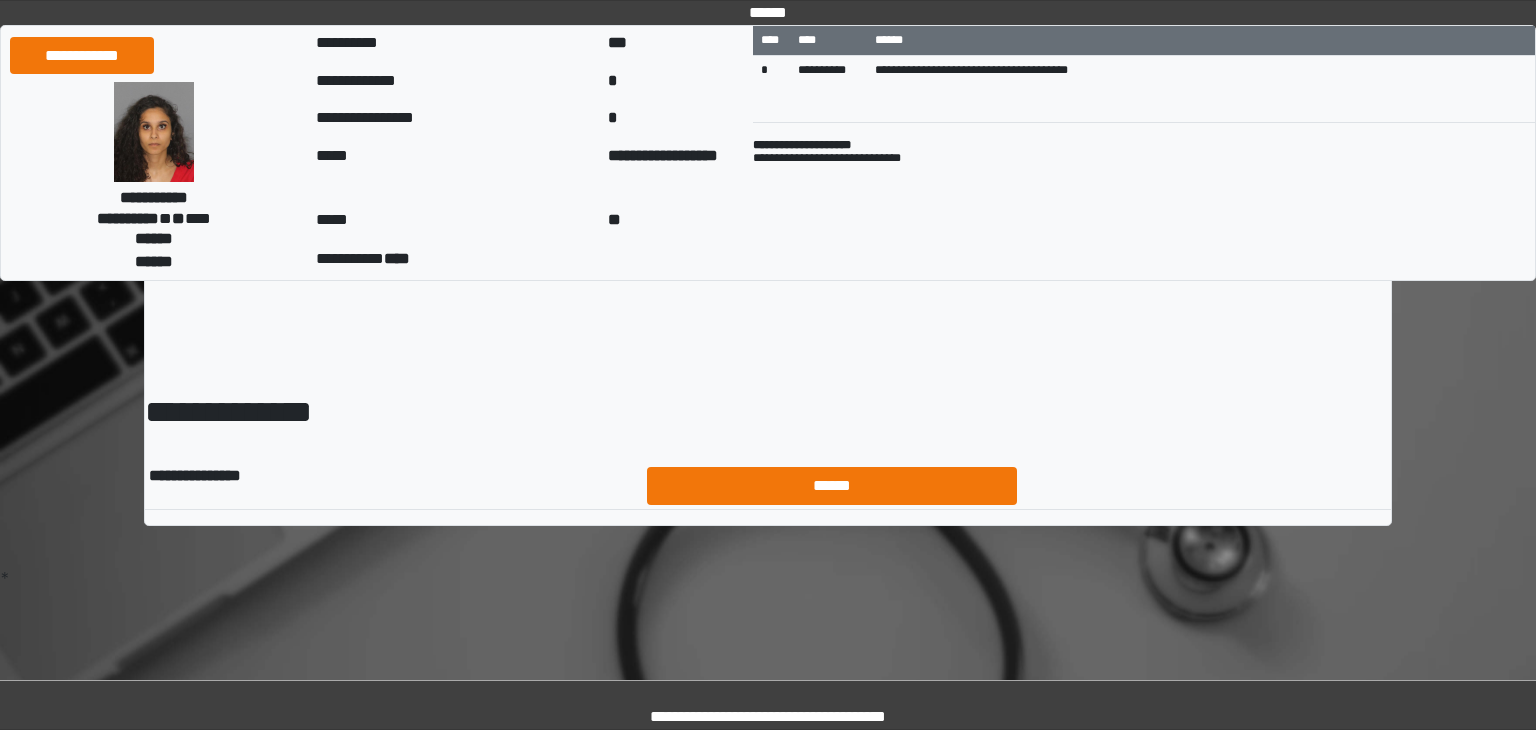 click on "******" at bounding box center [832, 486] 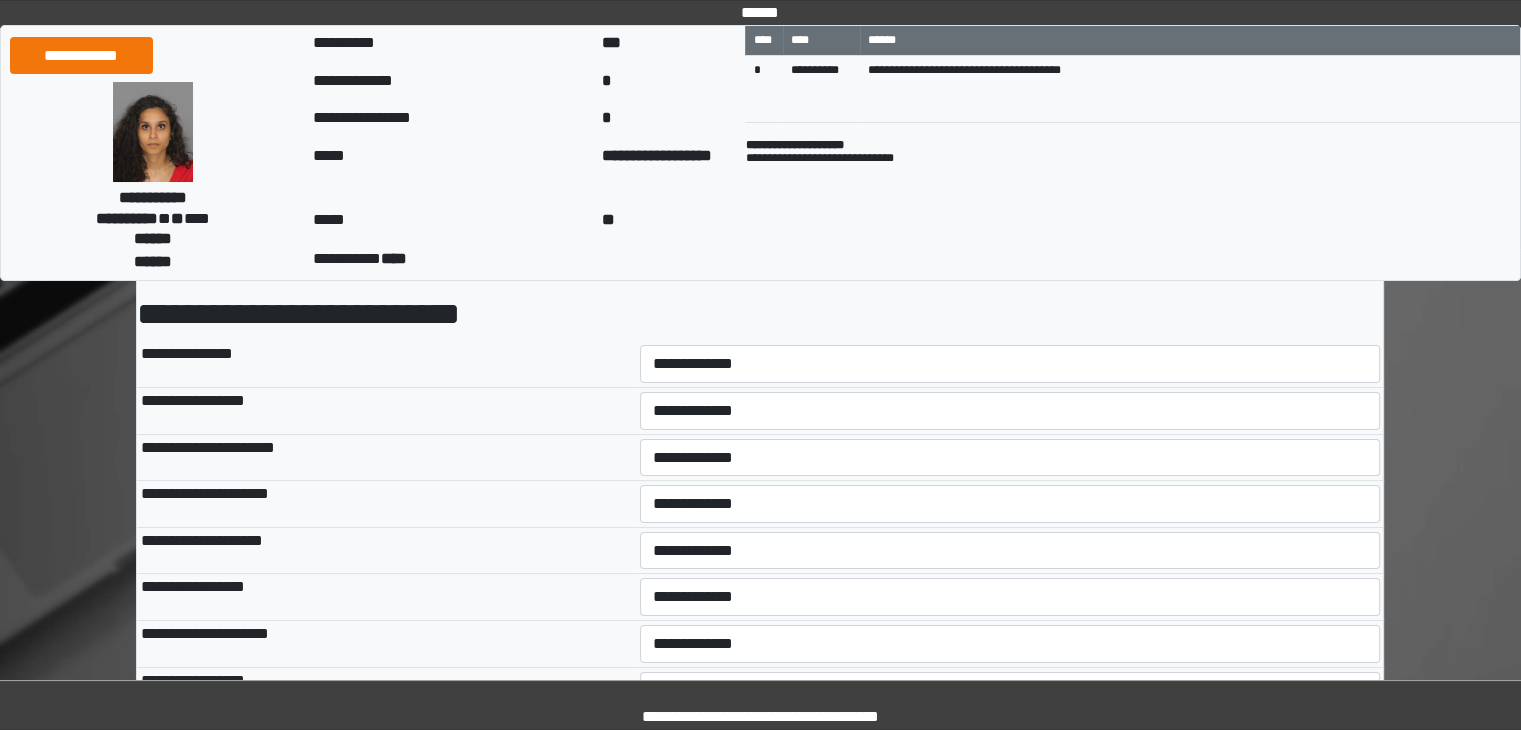 scroll, scrollTop: 100, scrollLeft: 0, axis: vertical 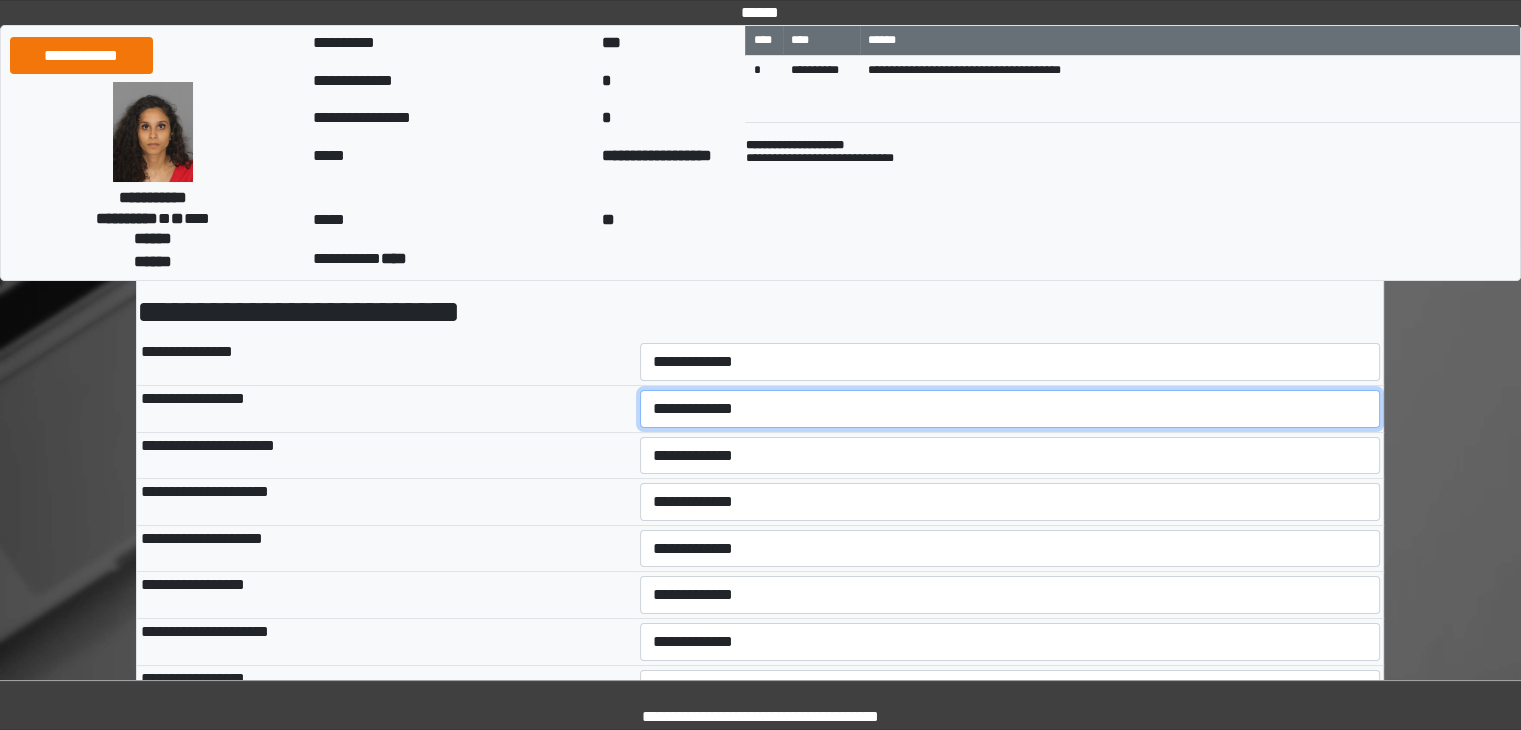 drag, startPoint x: 712, startPoint y: 406, endPoint x: 715, endPoint y: 424, distance: 18.248287 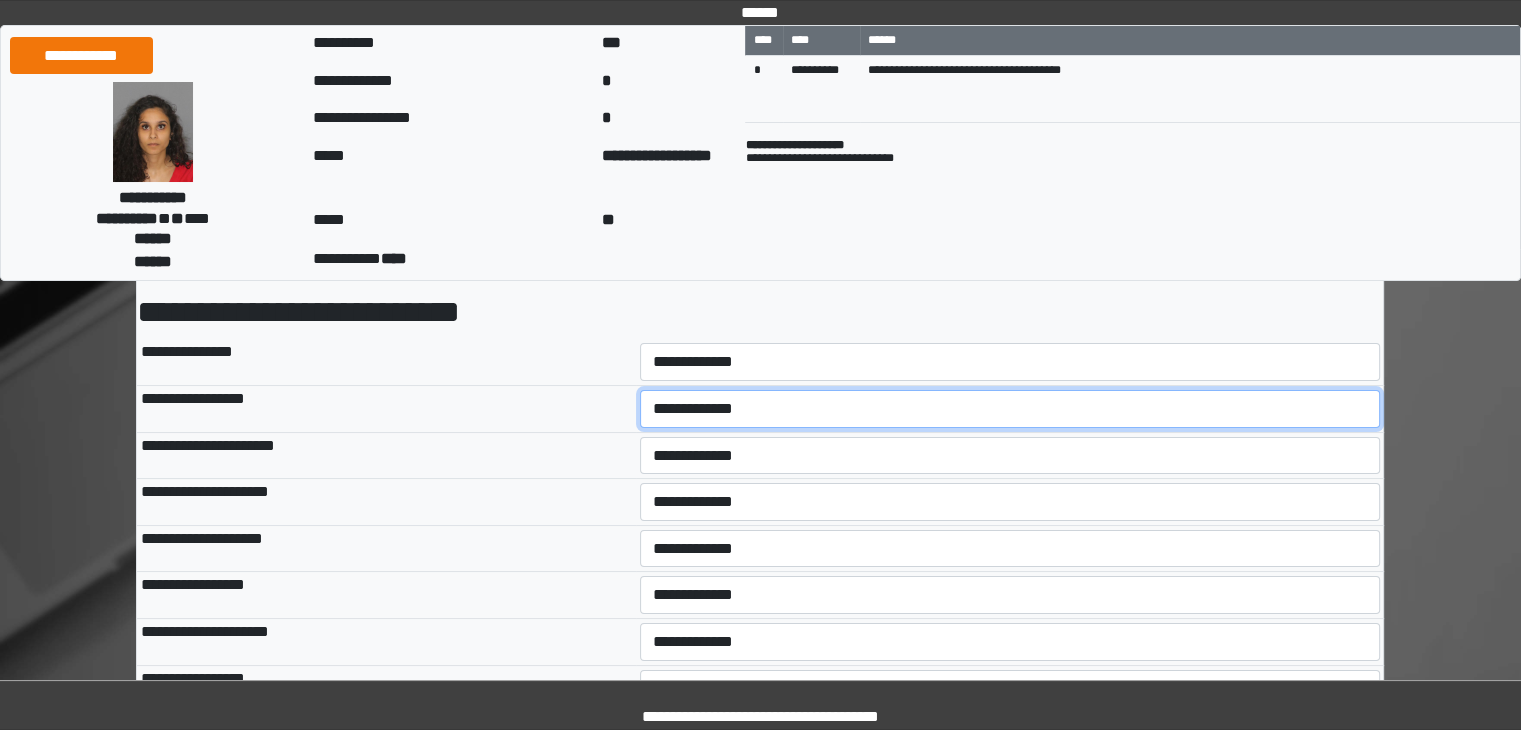 select on "*" 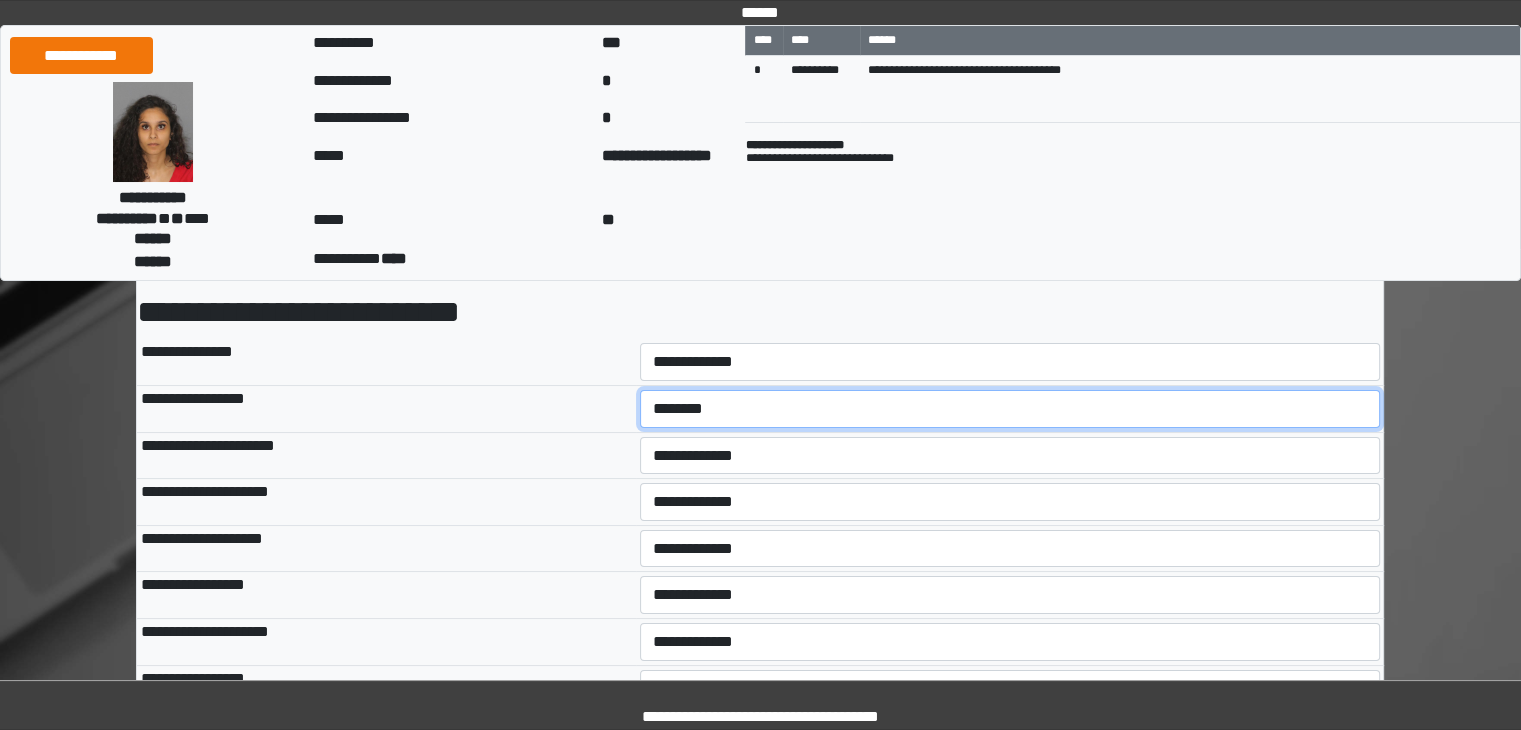 click on "**********" at bounding box center (1010, 409) 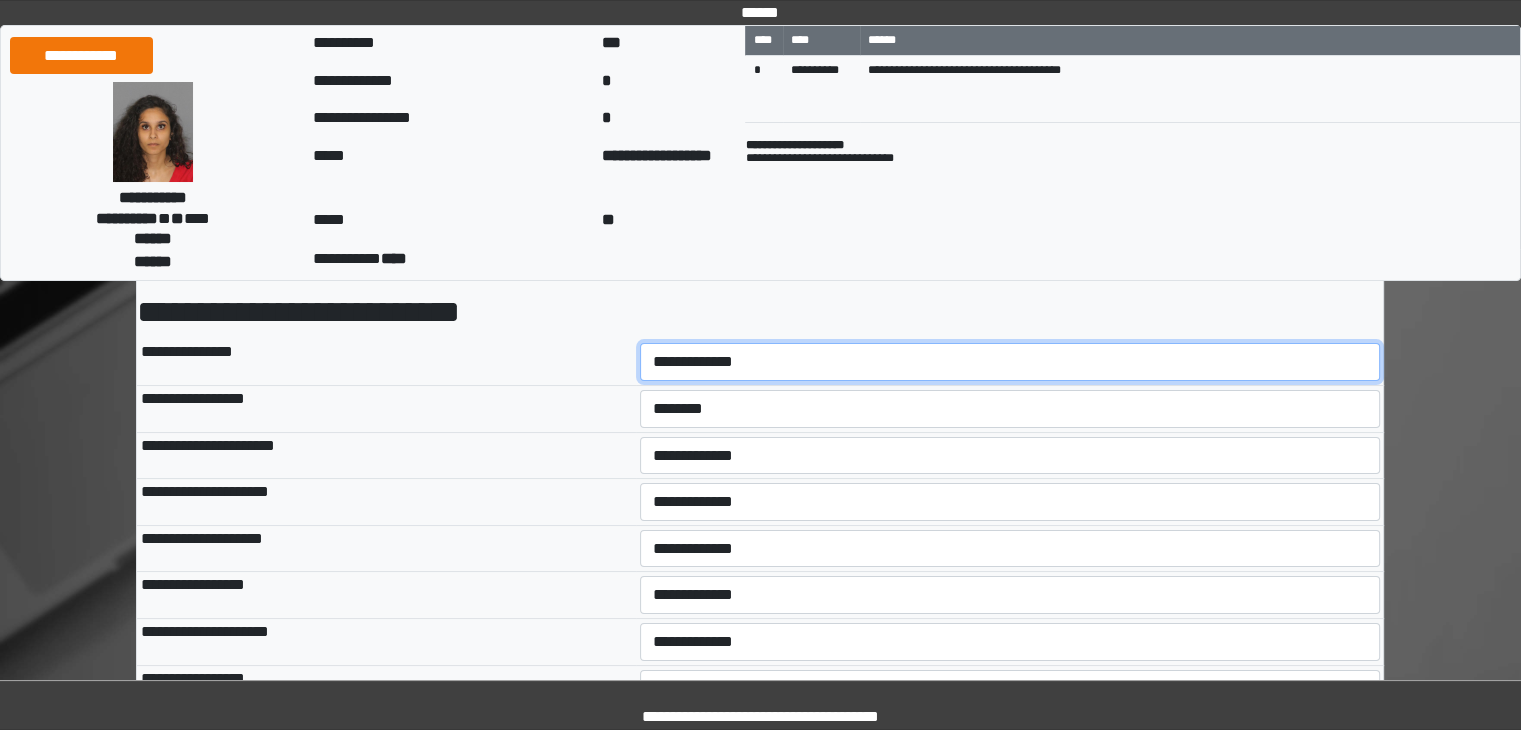 drag, startPoint x: 698, startPoint y: 357, endPoint x: 699, endPoint y: 375, distance: 18.027756 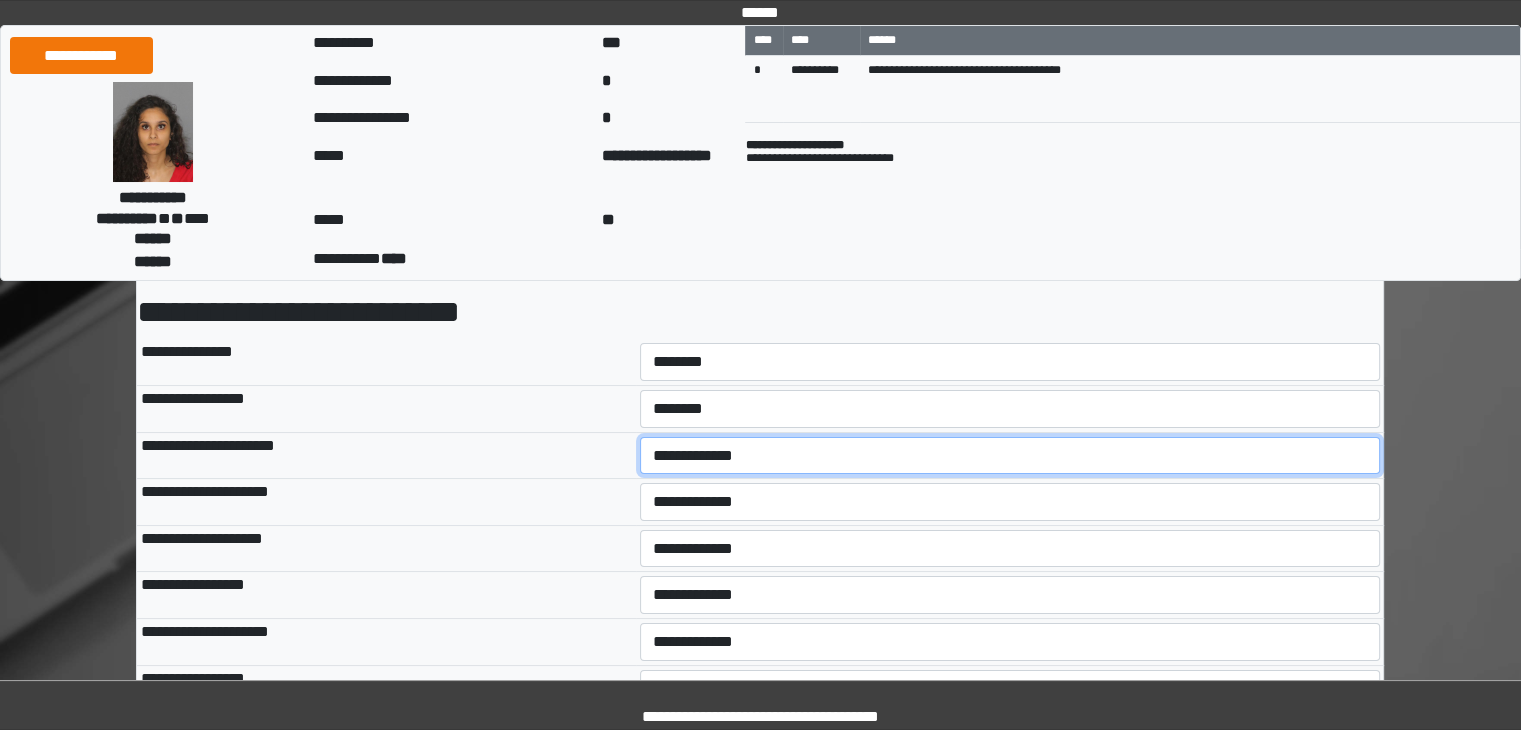 click on "**********" at bounding box center (1010, 456) 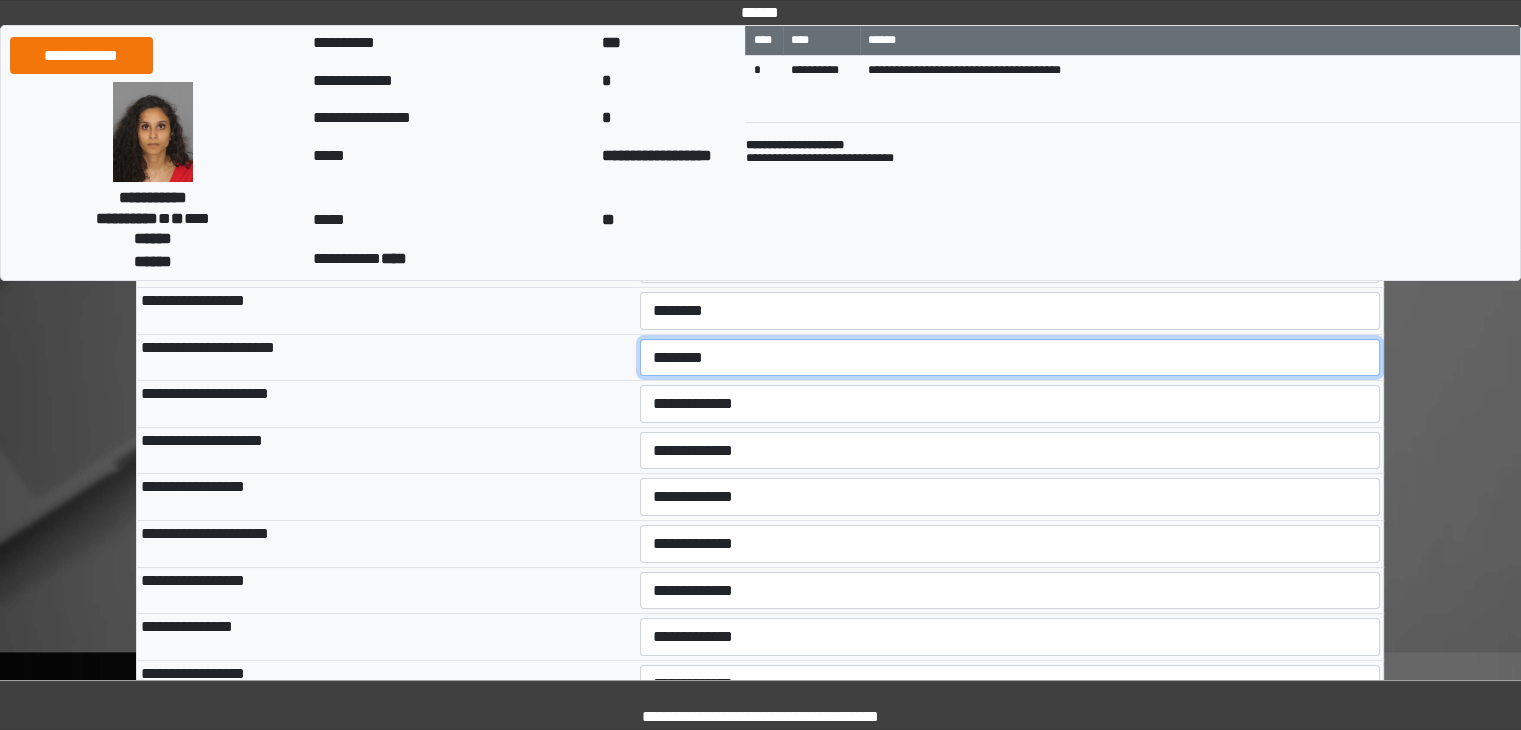 scroll, scrollTop: 200, scrollLeft: 0, axis: vertical 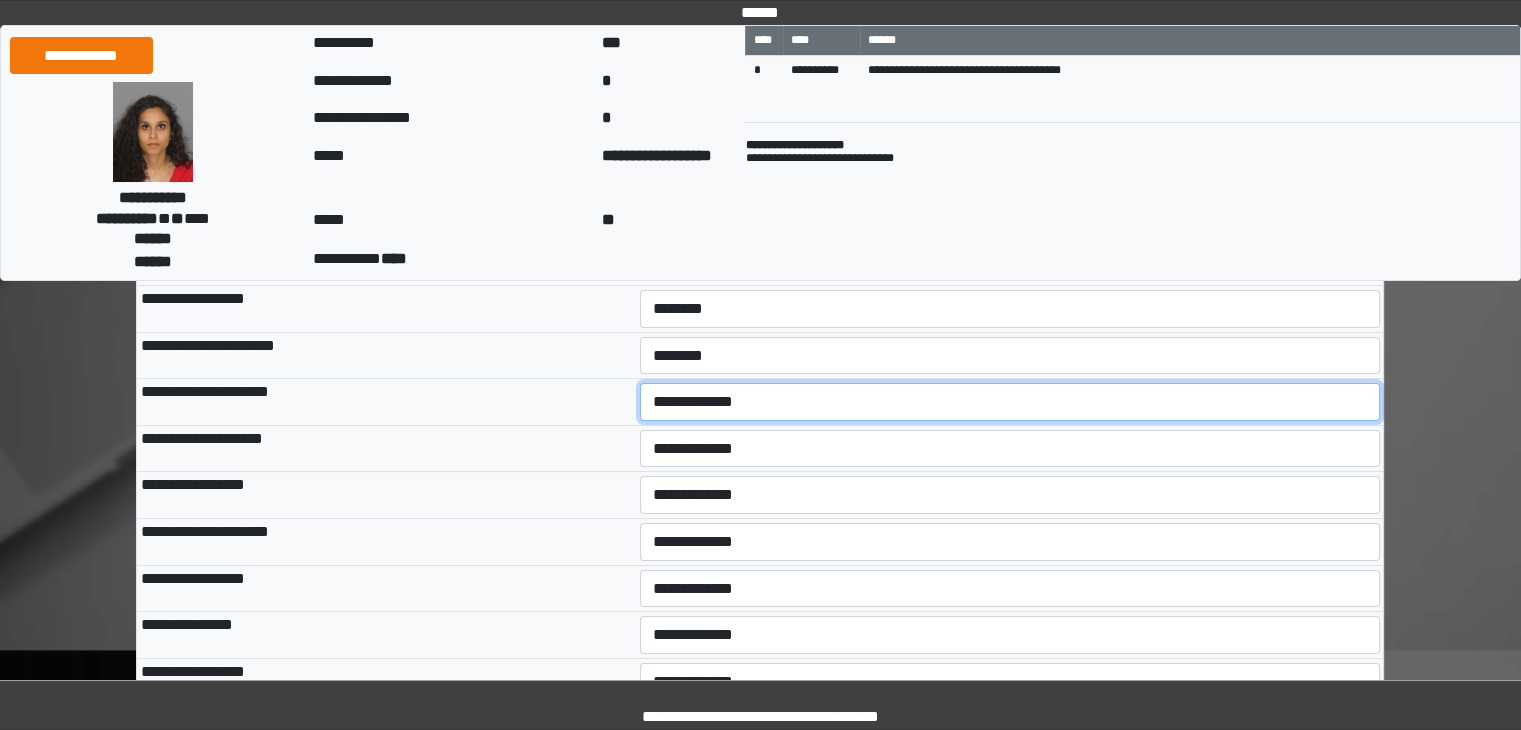 click on "**********" at bounding box center (1010, 402) 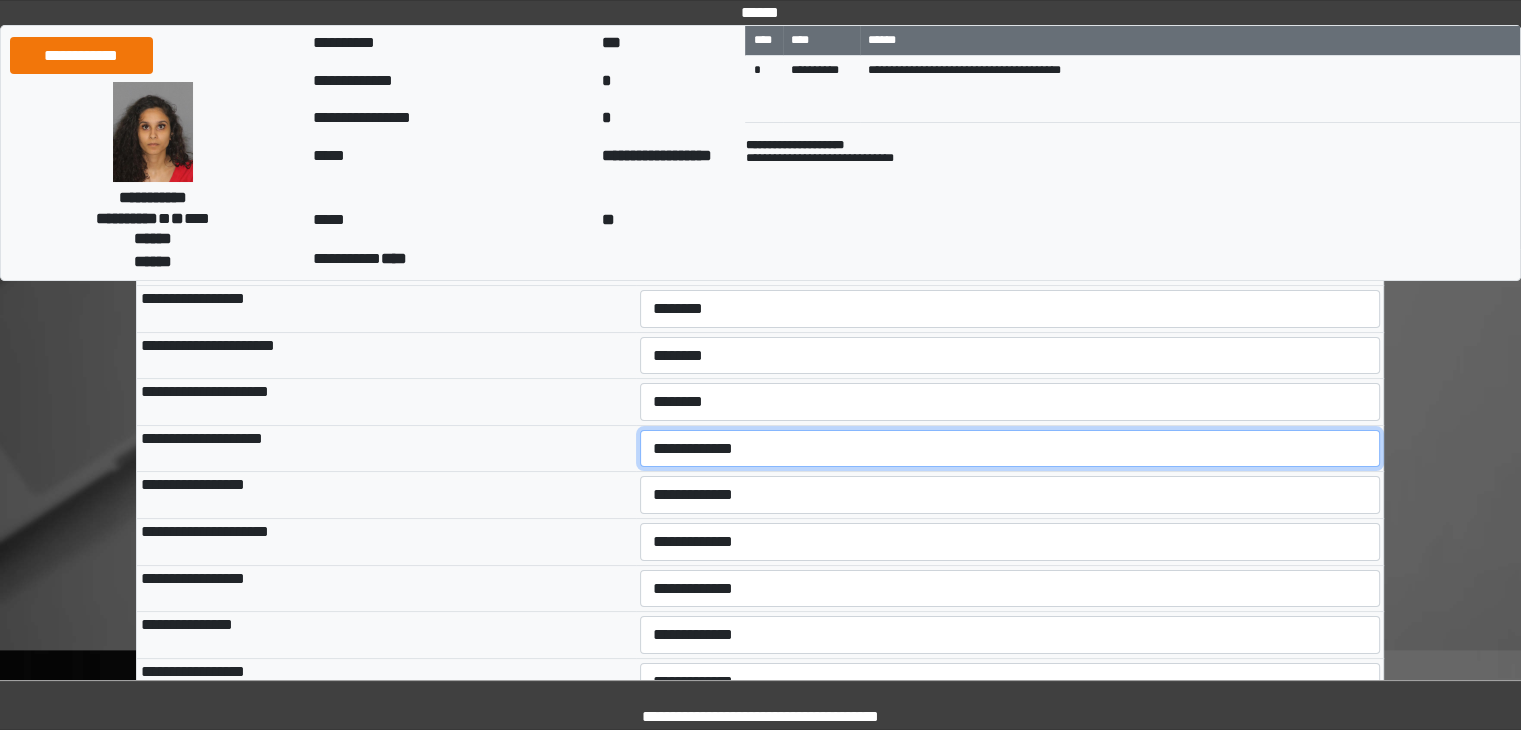 click on "**********" at bounding box center [1010, 449] 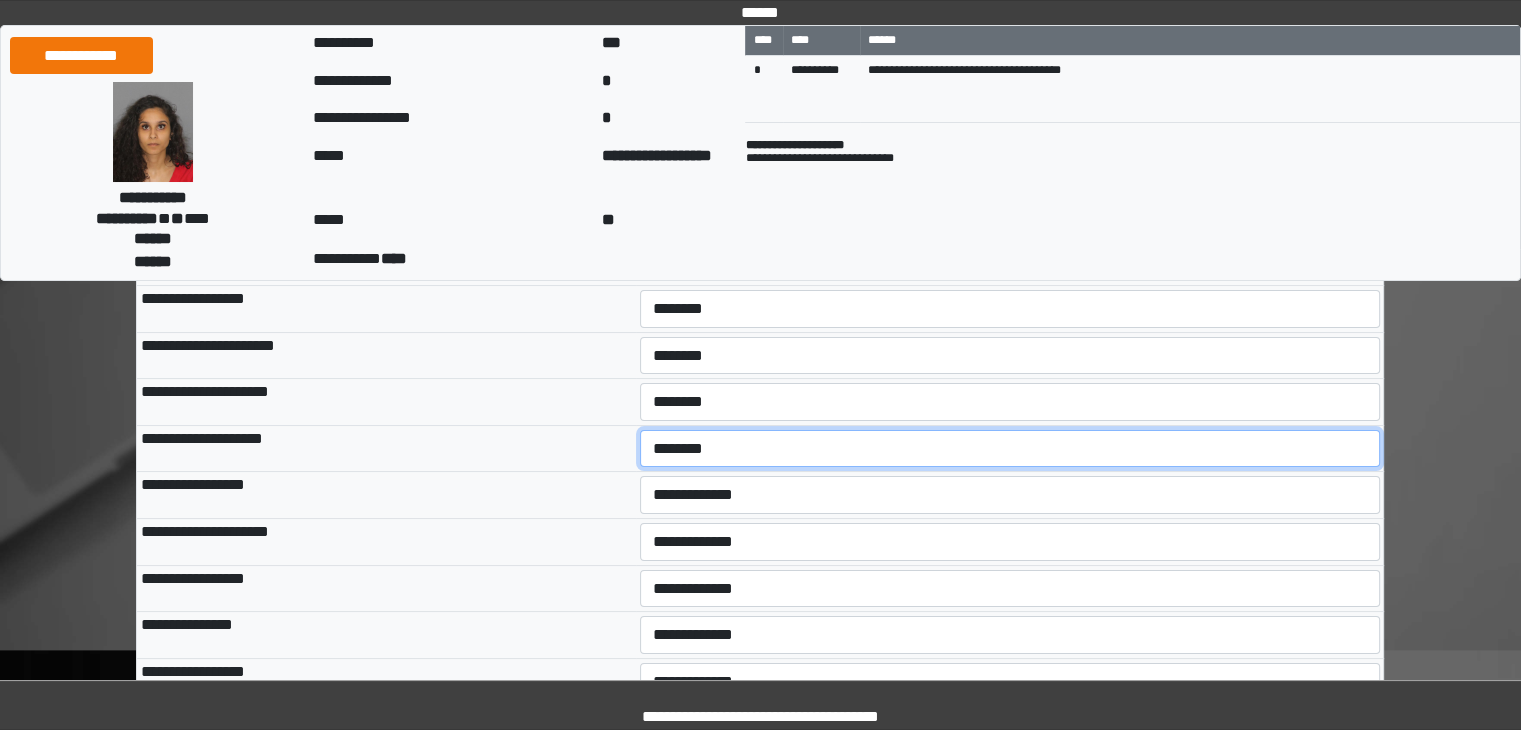 click on "**********" at bounding box center (1010, 449) 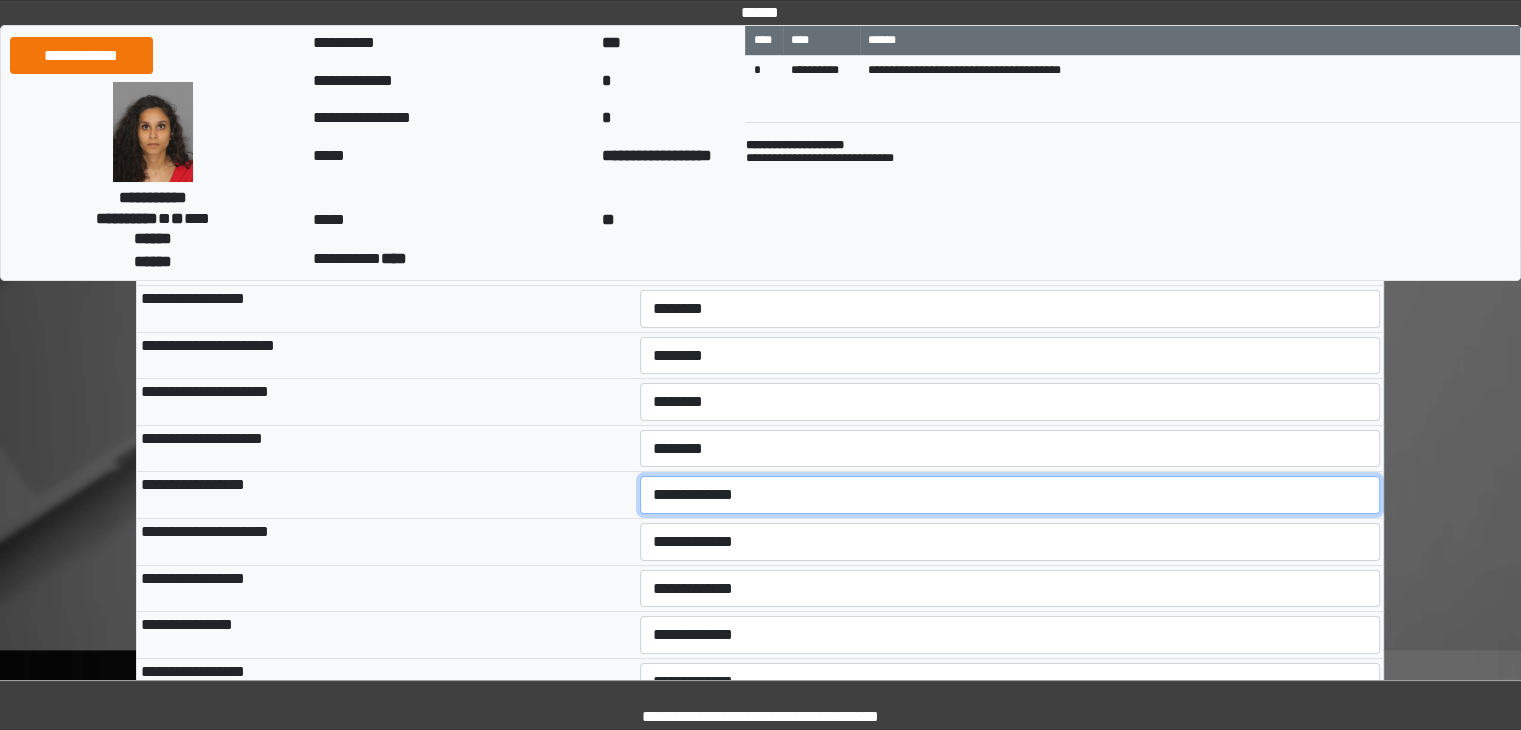 click on "**********" at bounding box center (1010, 495) 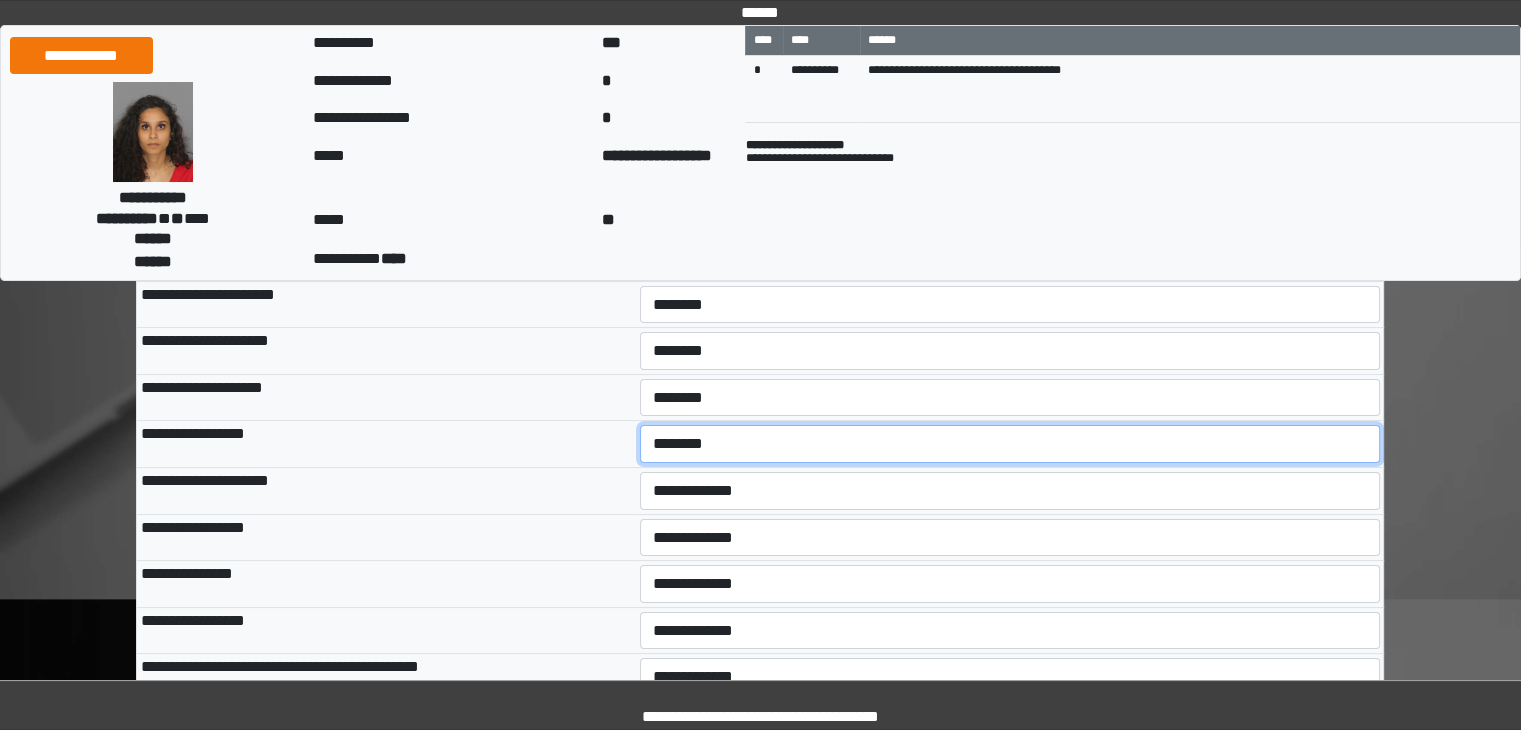 scroll, scrollTop: 300, scrollLeft: 0, axis: vertical 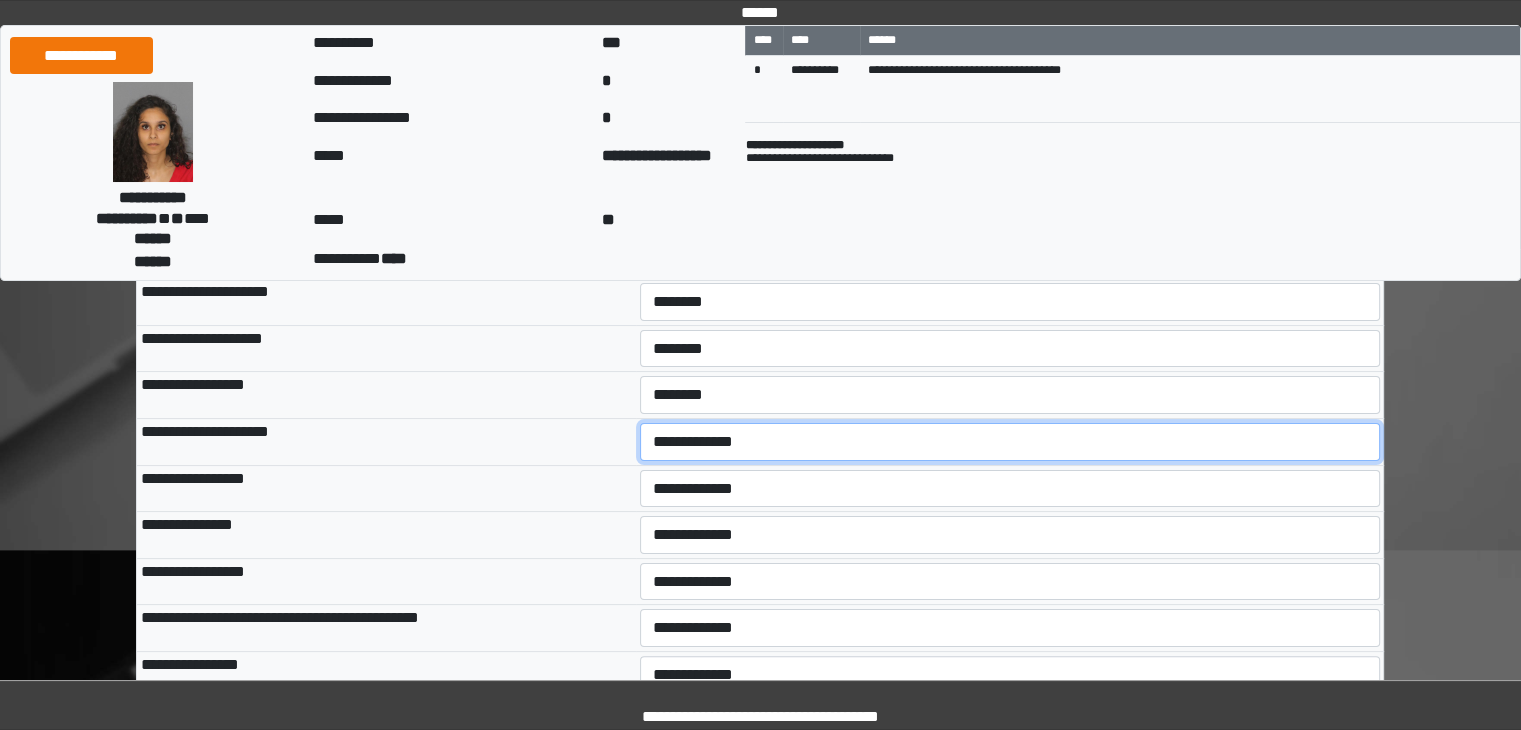 click on "**********" at bounding box center (1010, 442) 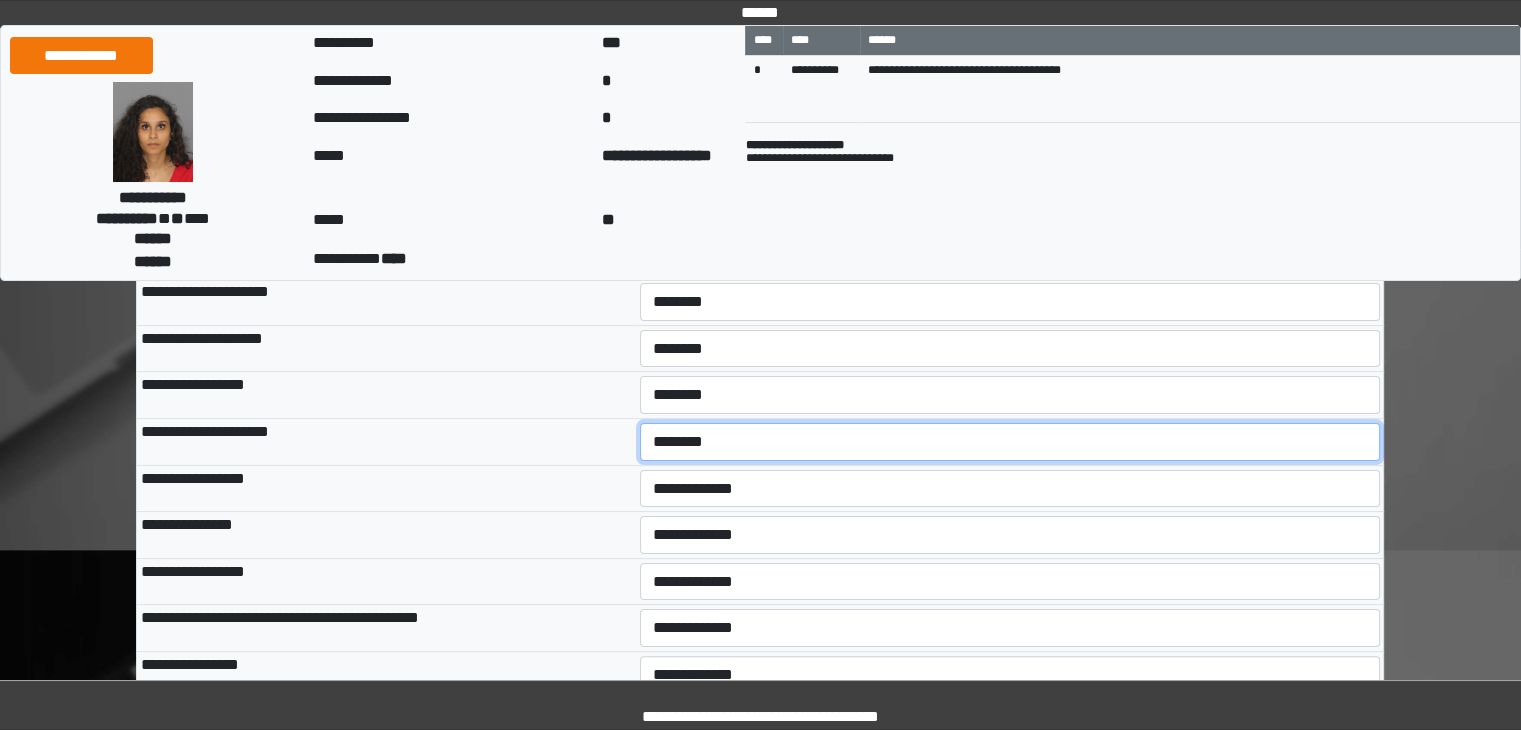 click on "**********" at bounding box center (1010, 442) 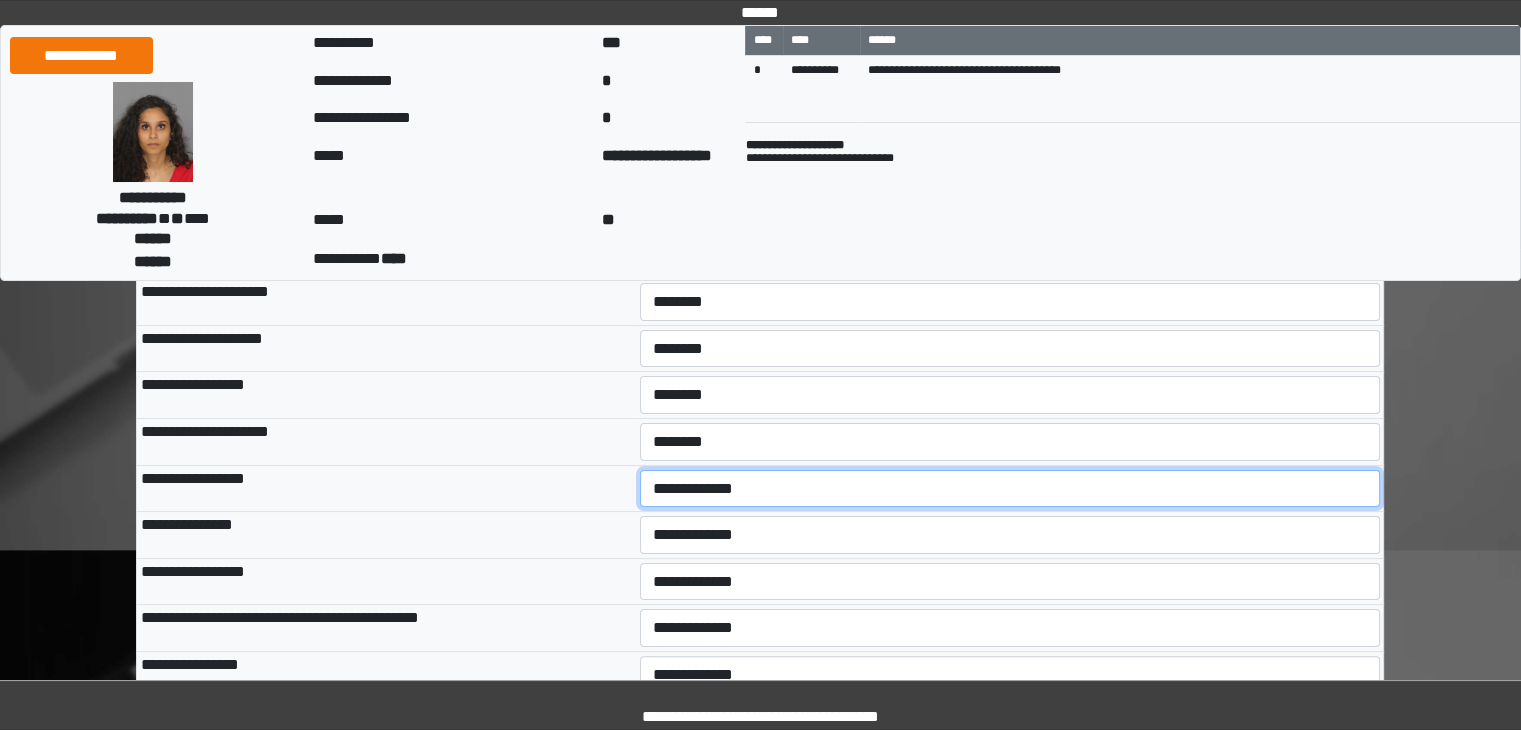 click on "**********" at bounding box center [1010, 489] 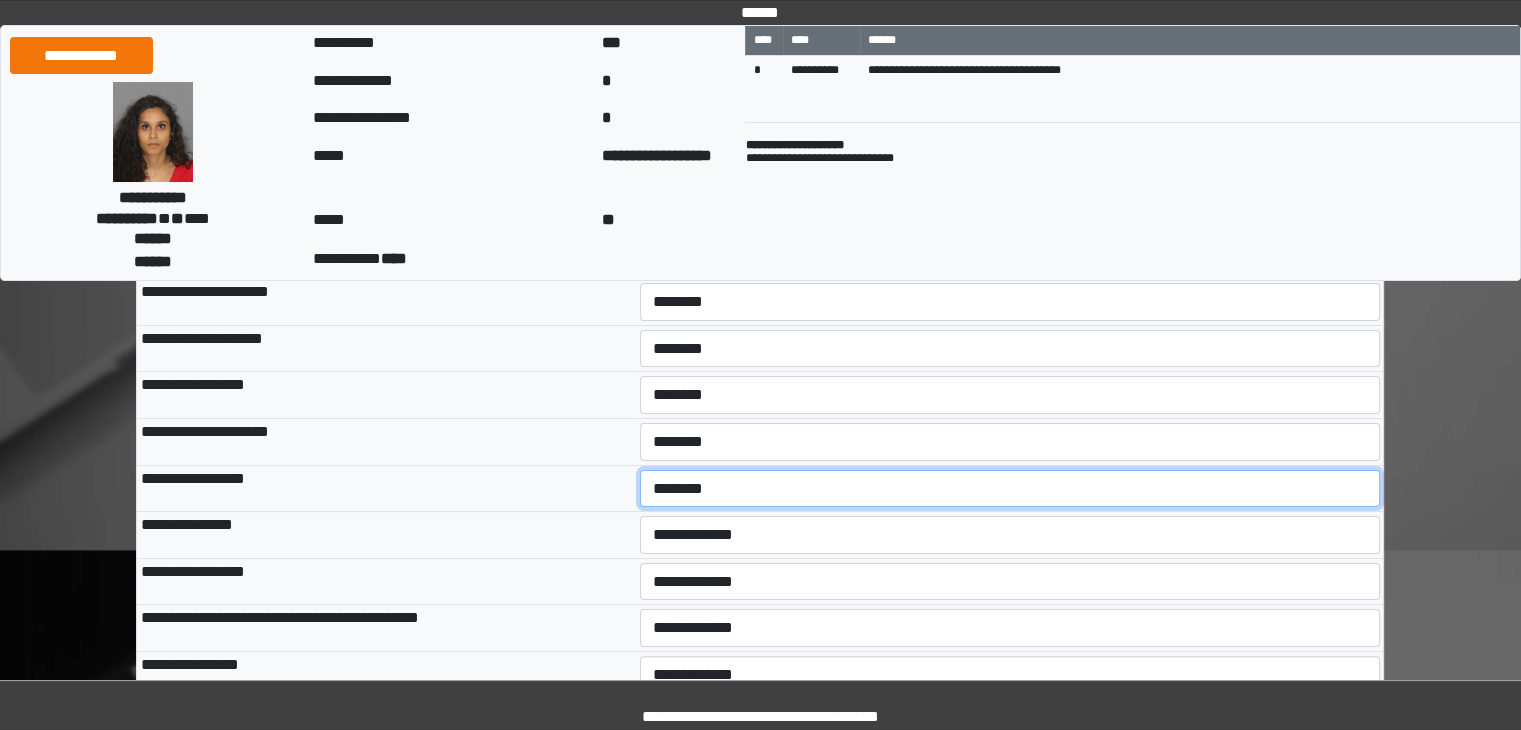 scroll, scrollTop: 400, scrollLeft: 0, axis: vertical 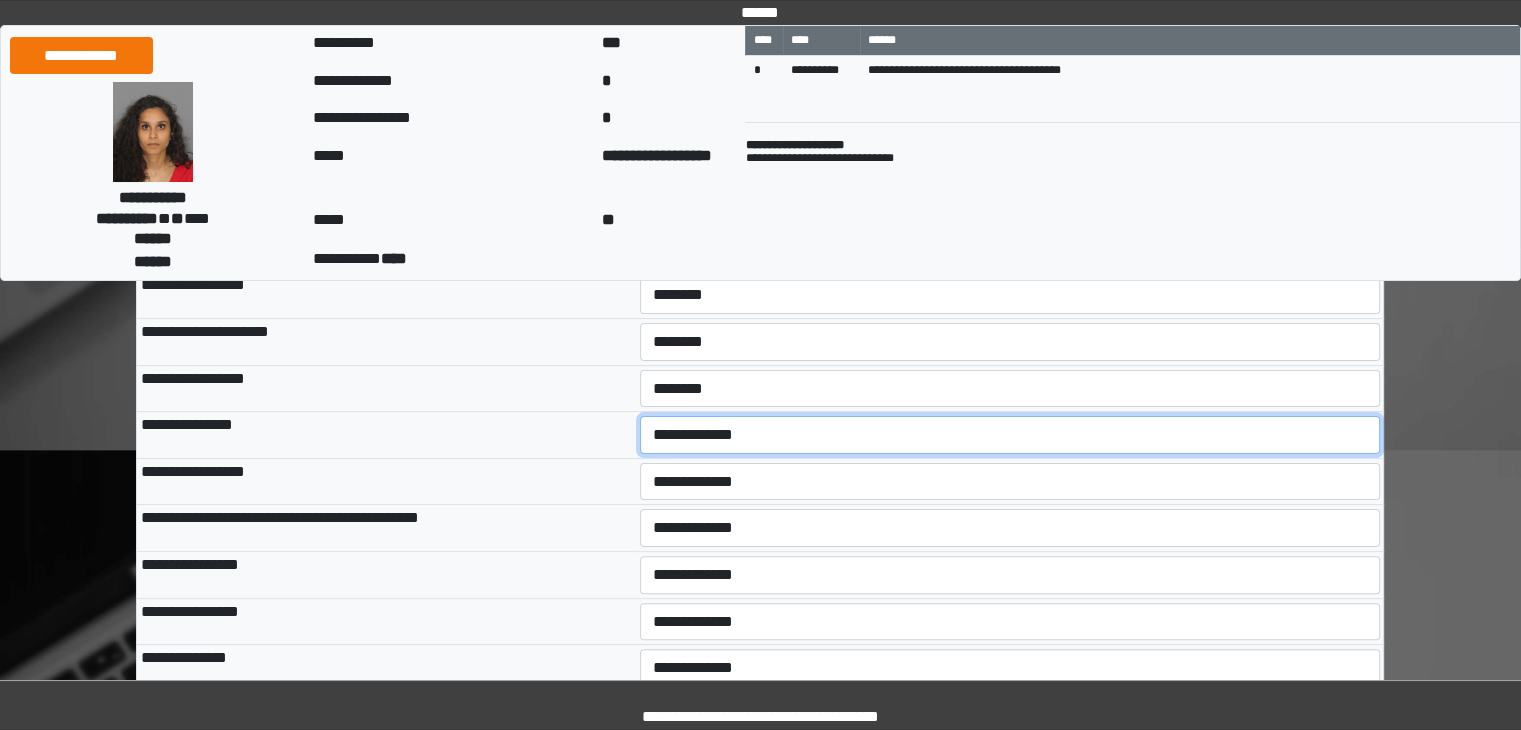 click on "**********" at bounding box center [1010, 435] 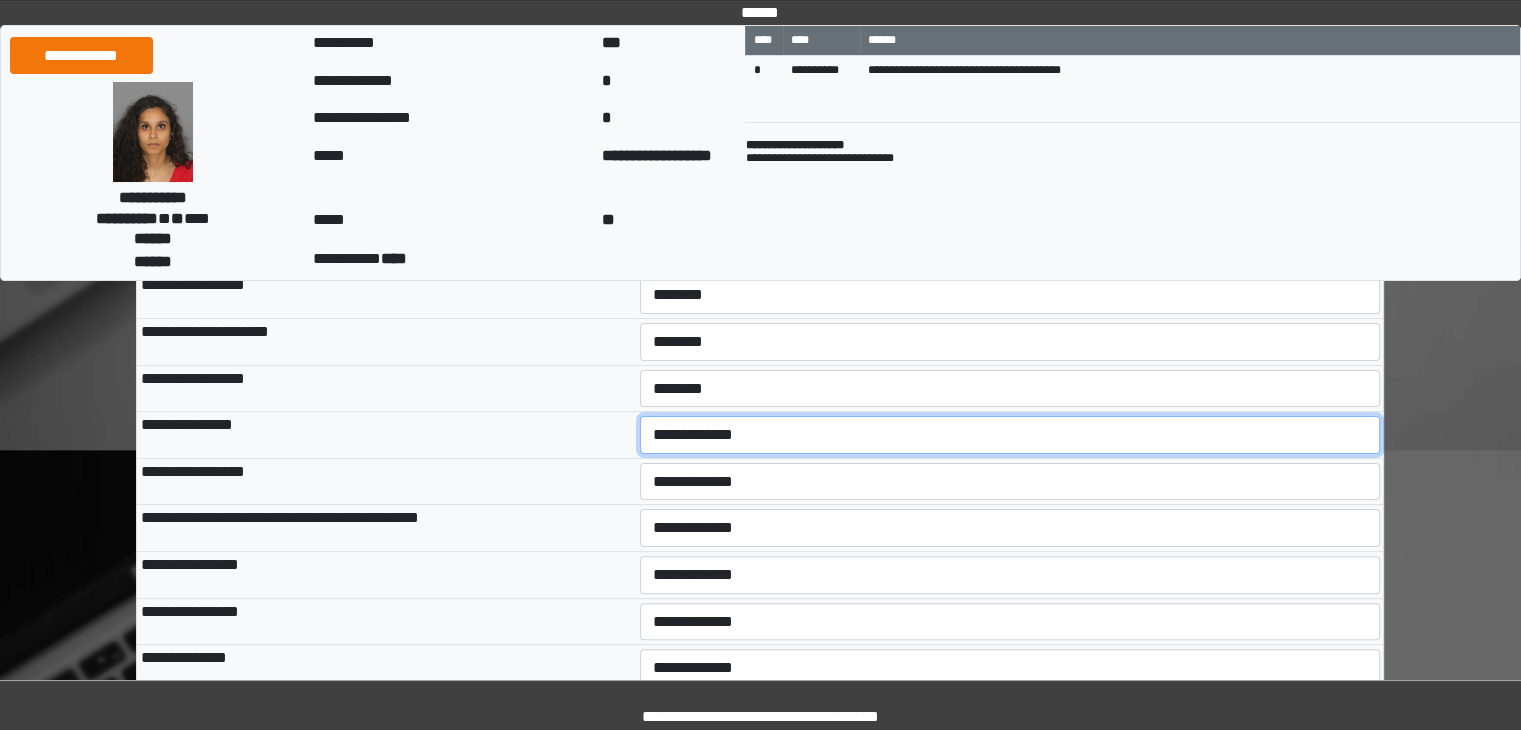 select on "*" 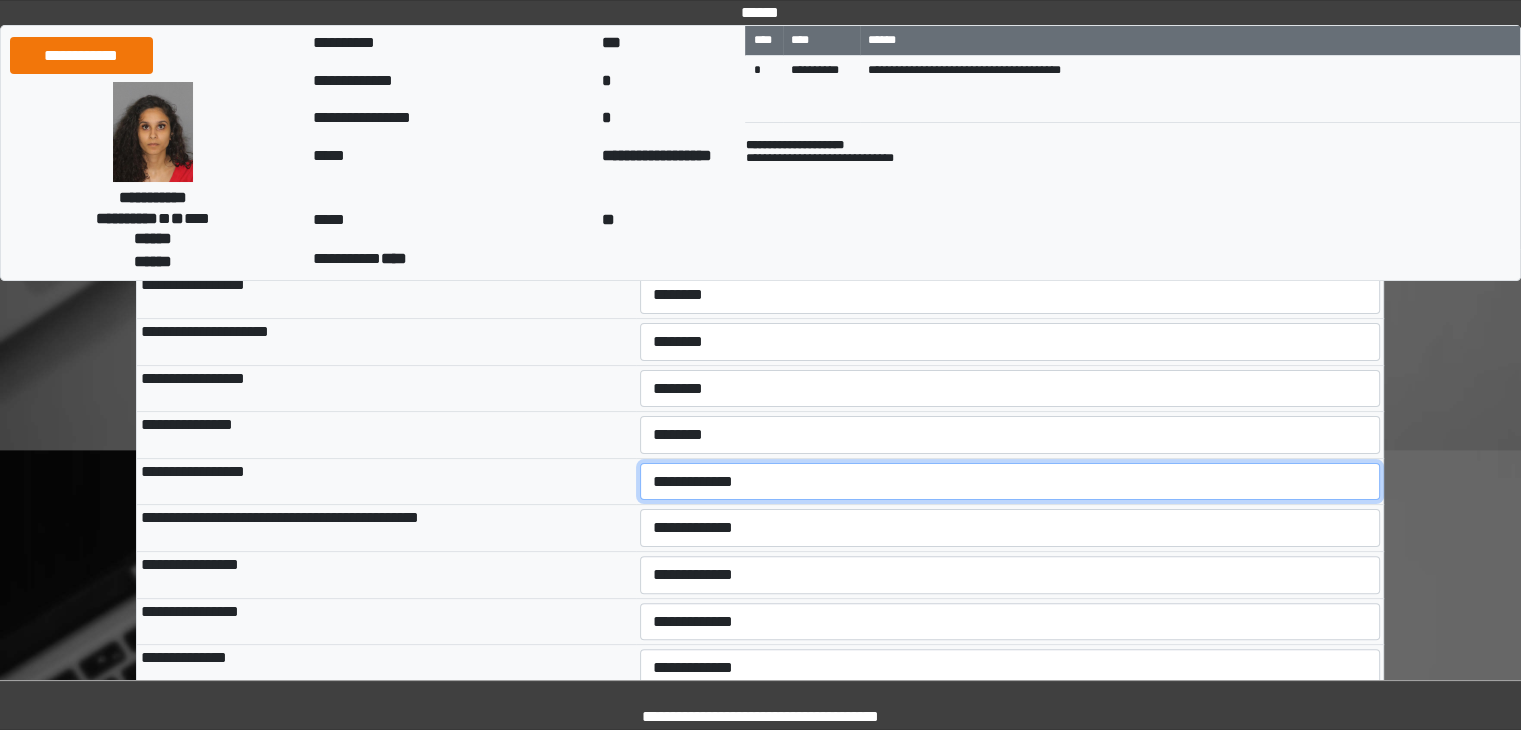 click on "**********" at bounding box center (1010, 482) 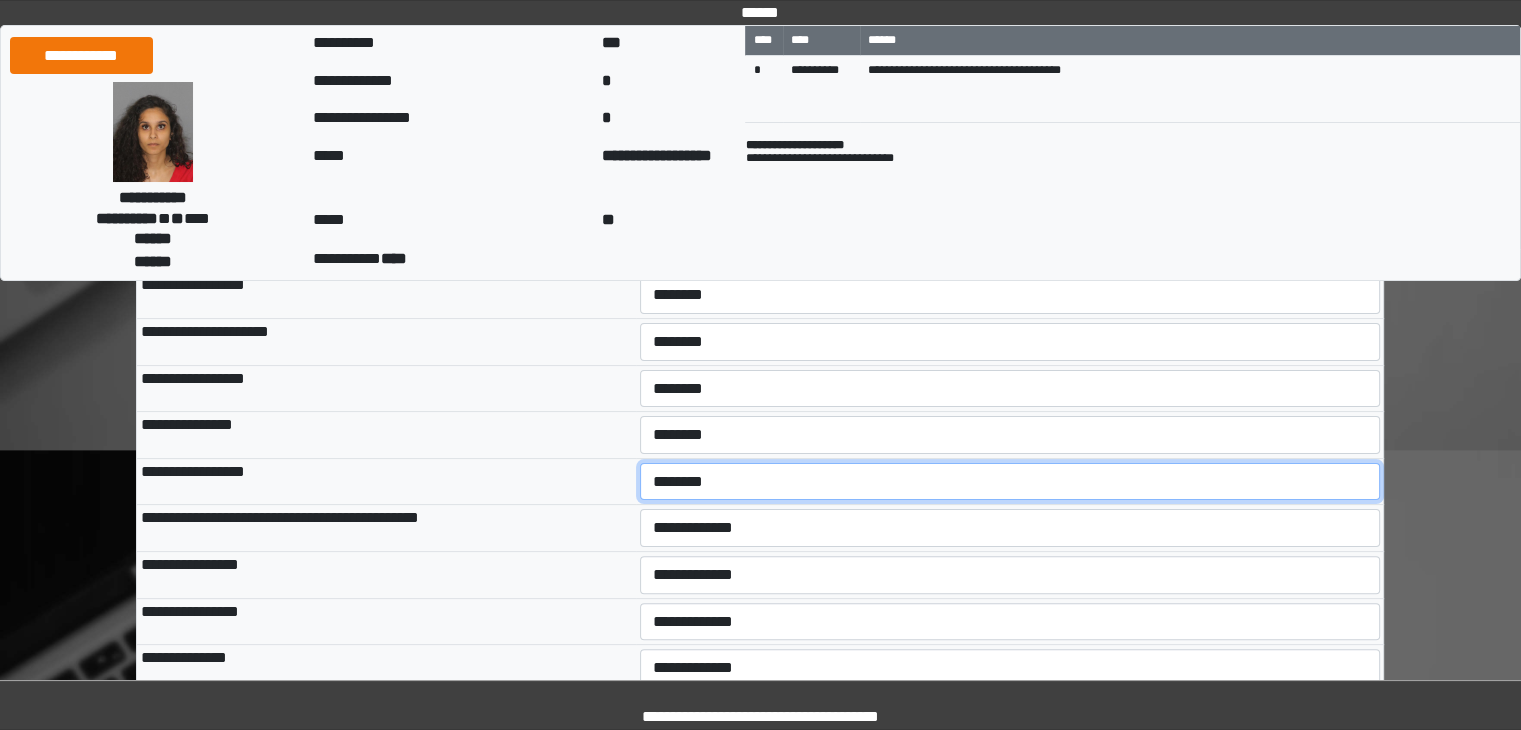 click on "**********" at bounding box center [1010, 482] 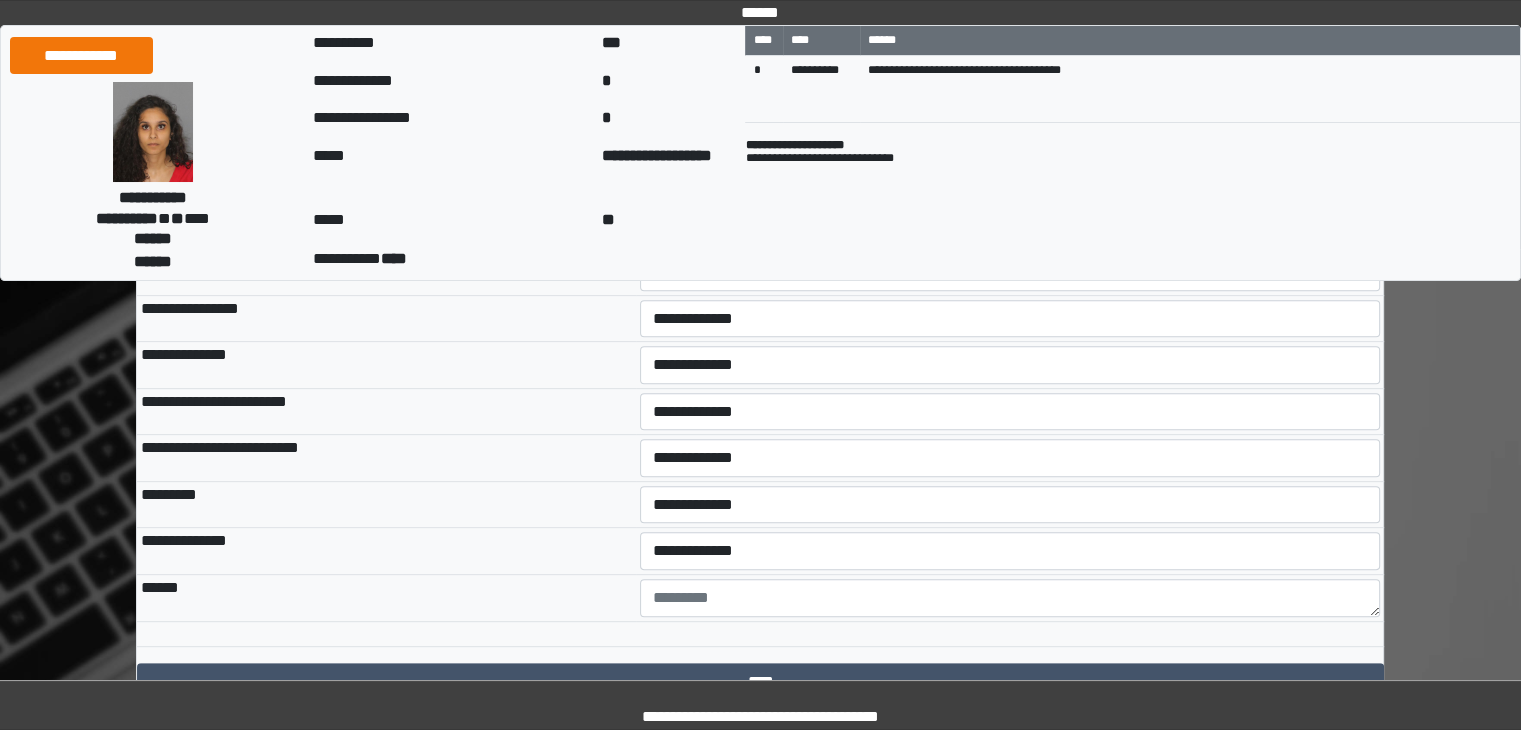 scroll, scrollTop: 699, scrollLeft: 0, axis: vertical 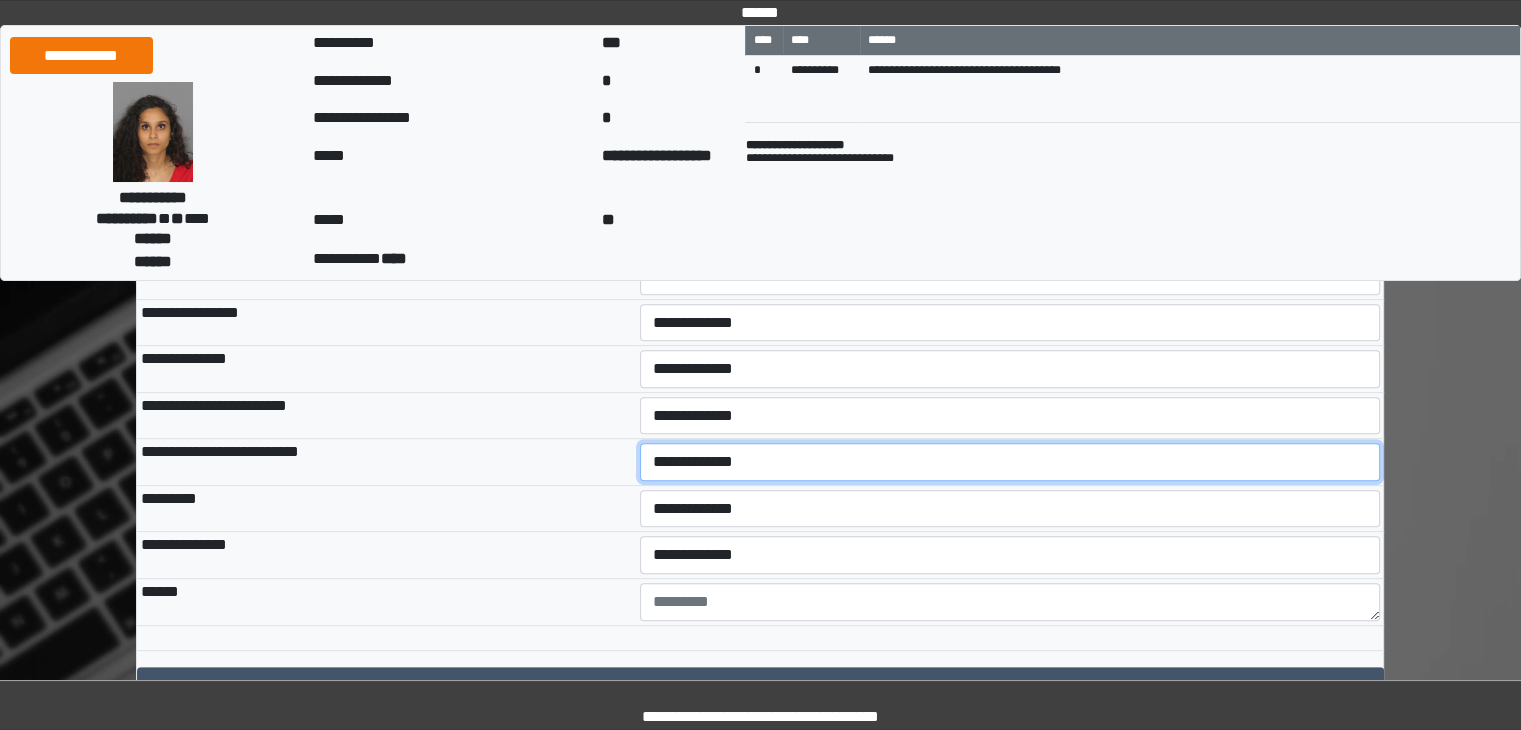 click on "**********" at bounding box center (1010, 462) 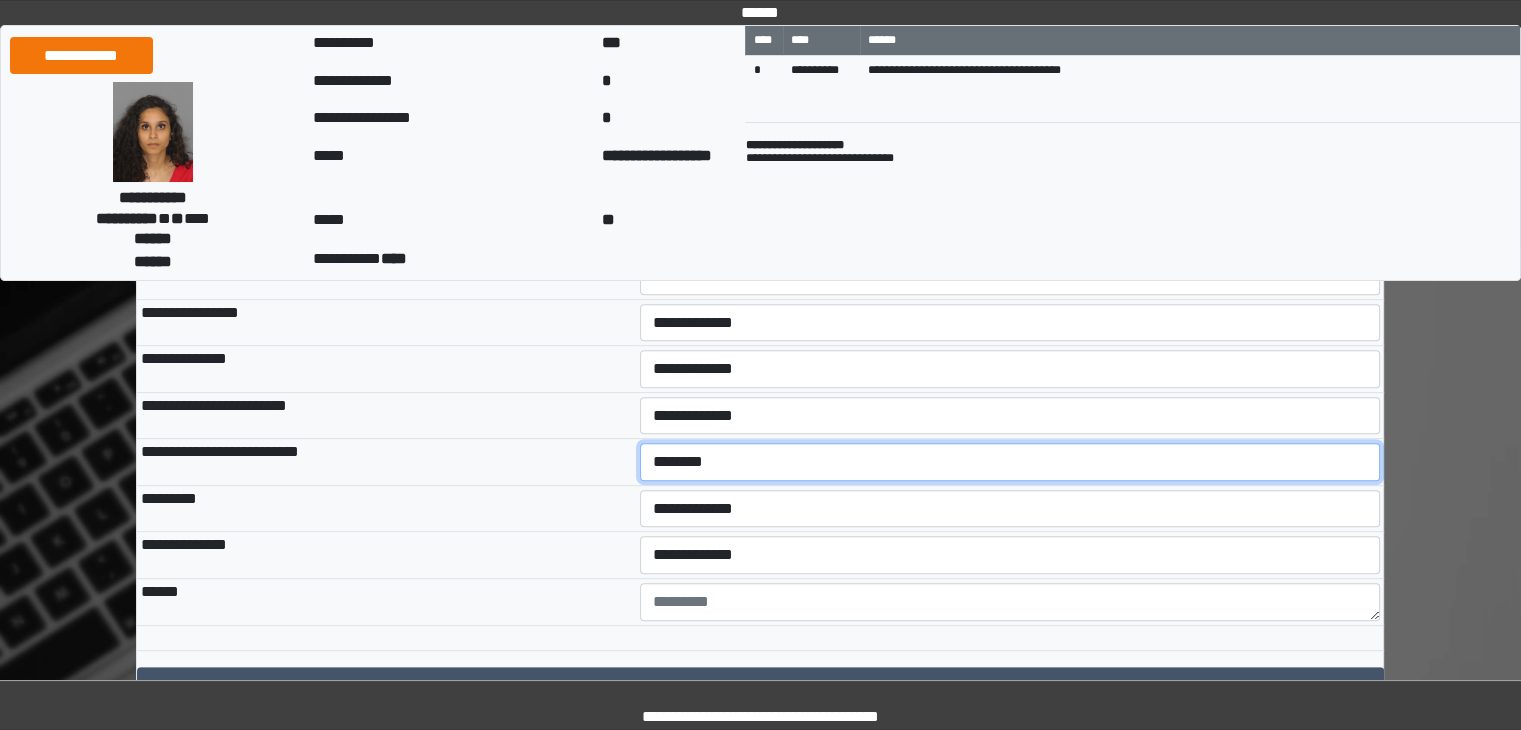 click on "**********" at bounding box center [1010, 462] 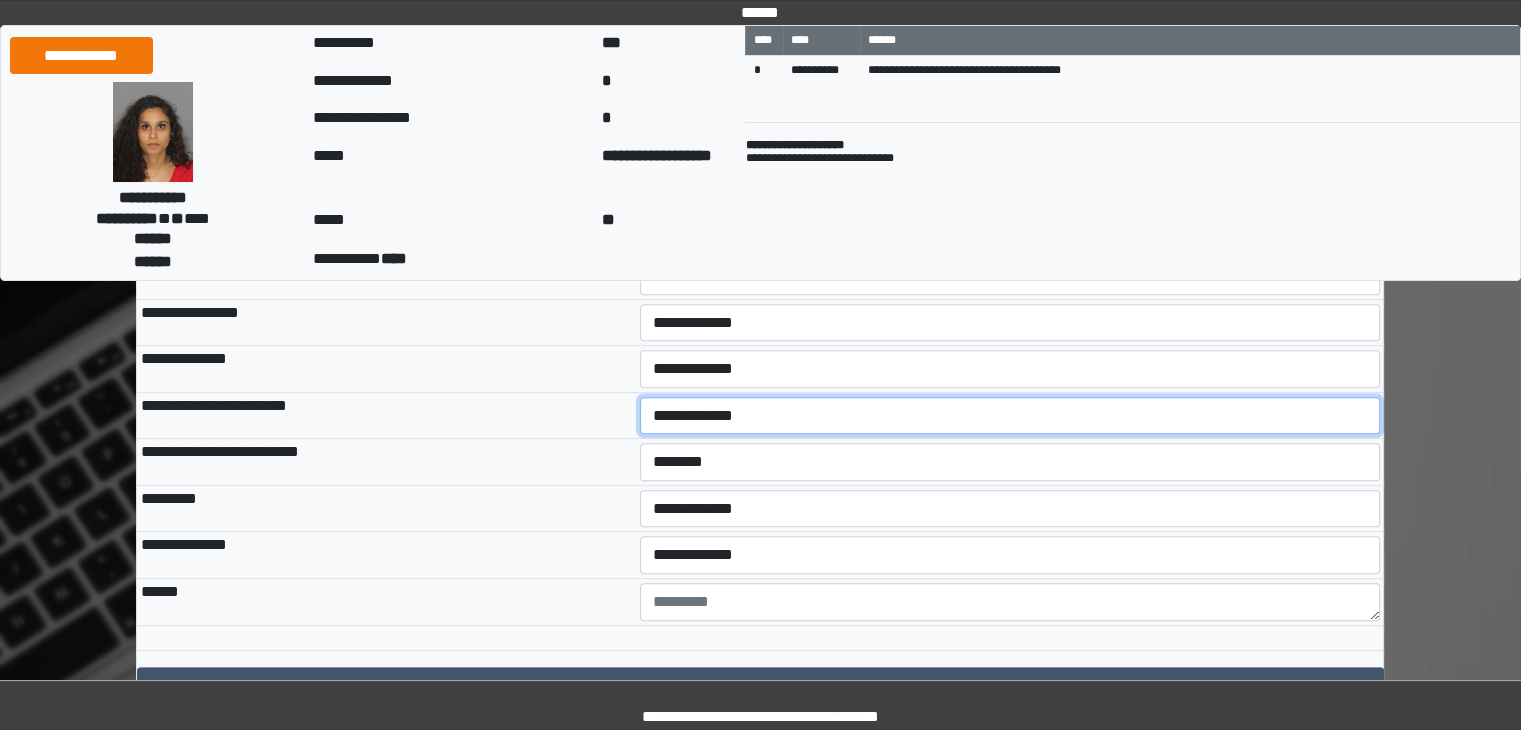 click on "**********" at bounding box center [1010, 416] 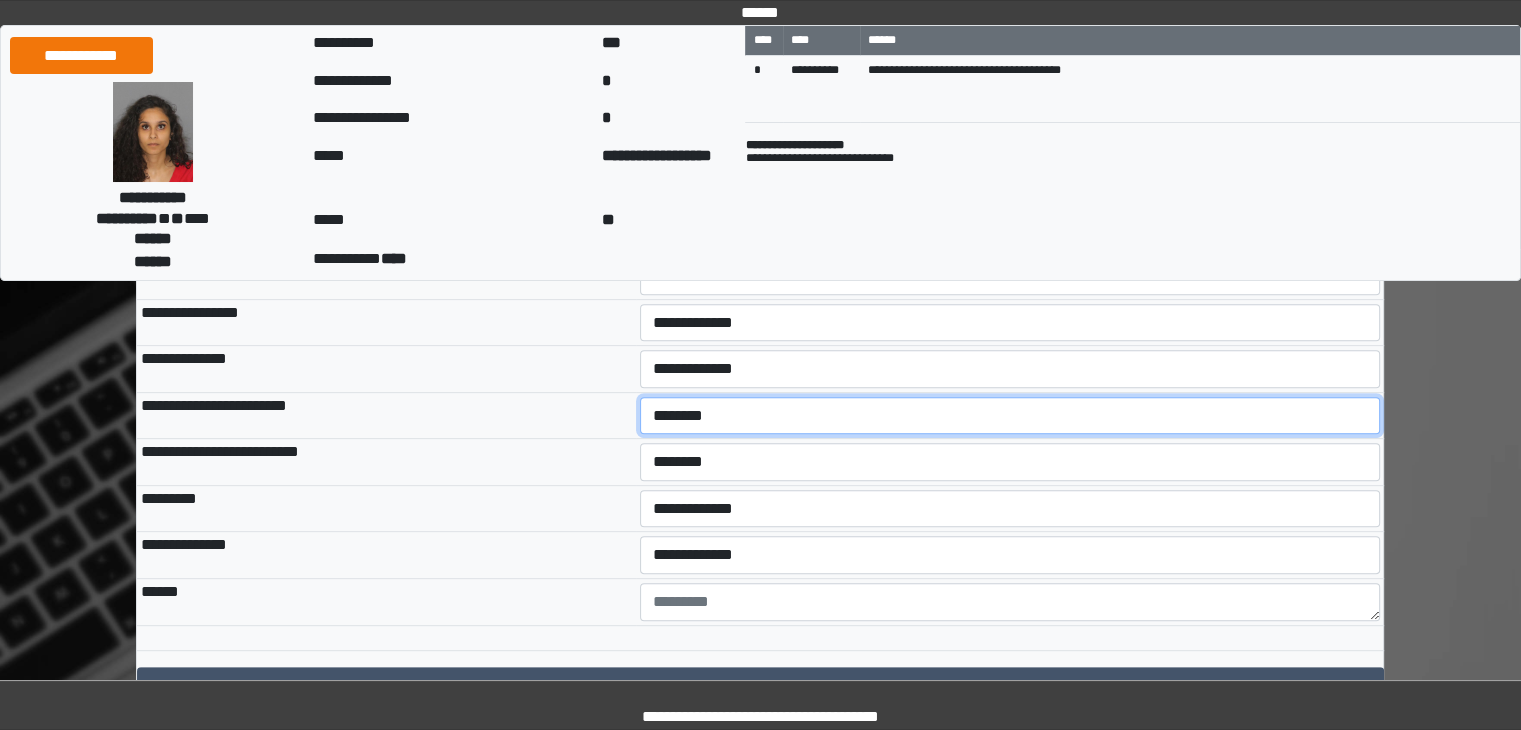 click on "**********" at bounding box center (1010, 416) 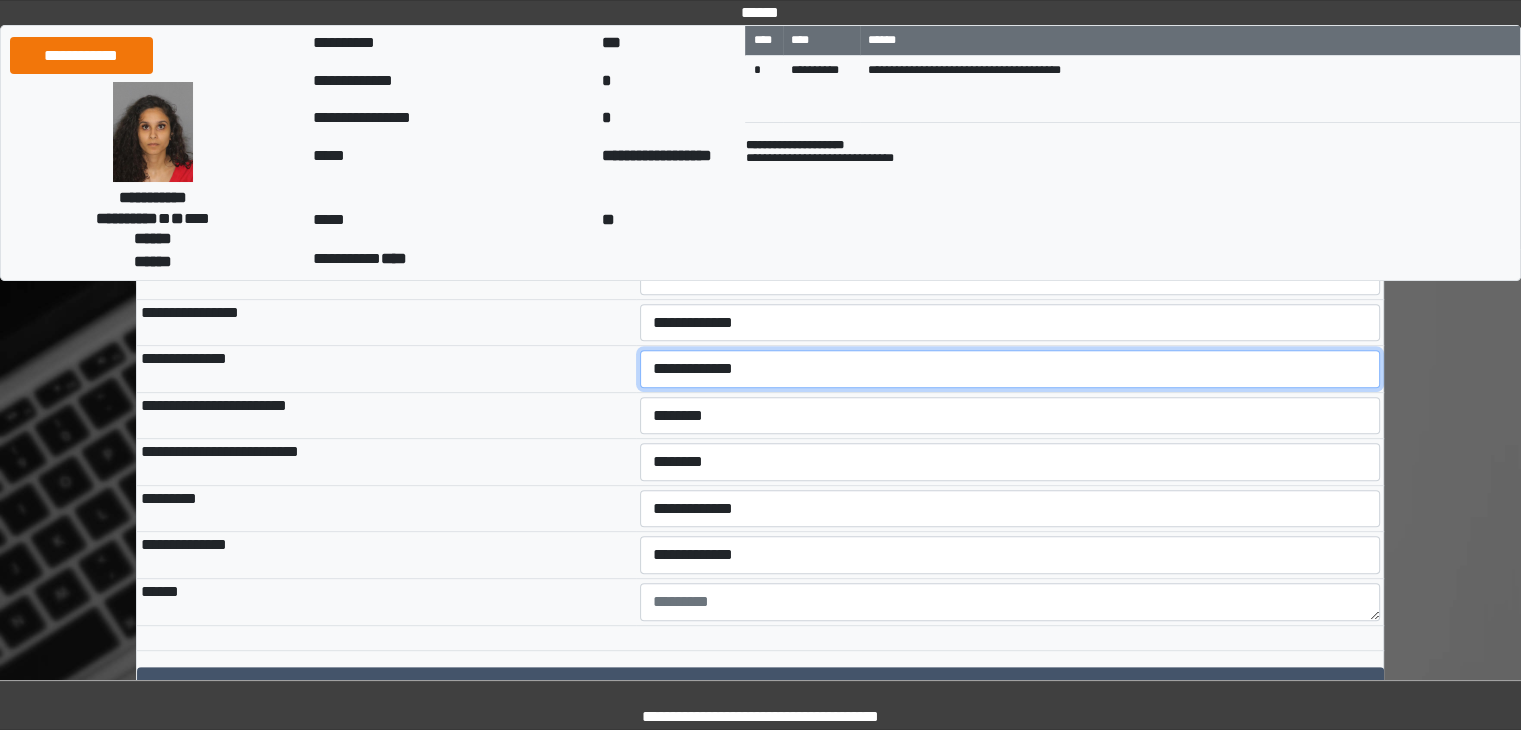 drag, startPoint x: 700, startPoint y: 360, endPoint x: 701, endPoint y: 382, distance: 22.022715 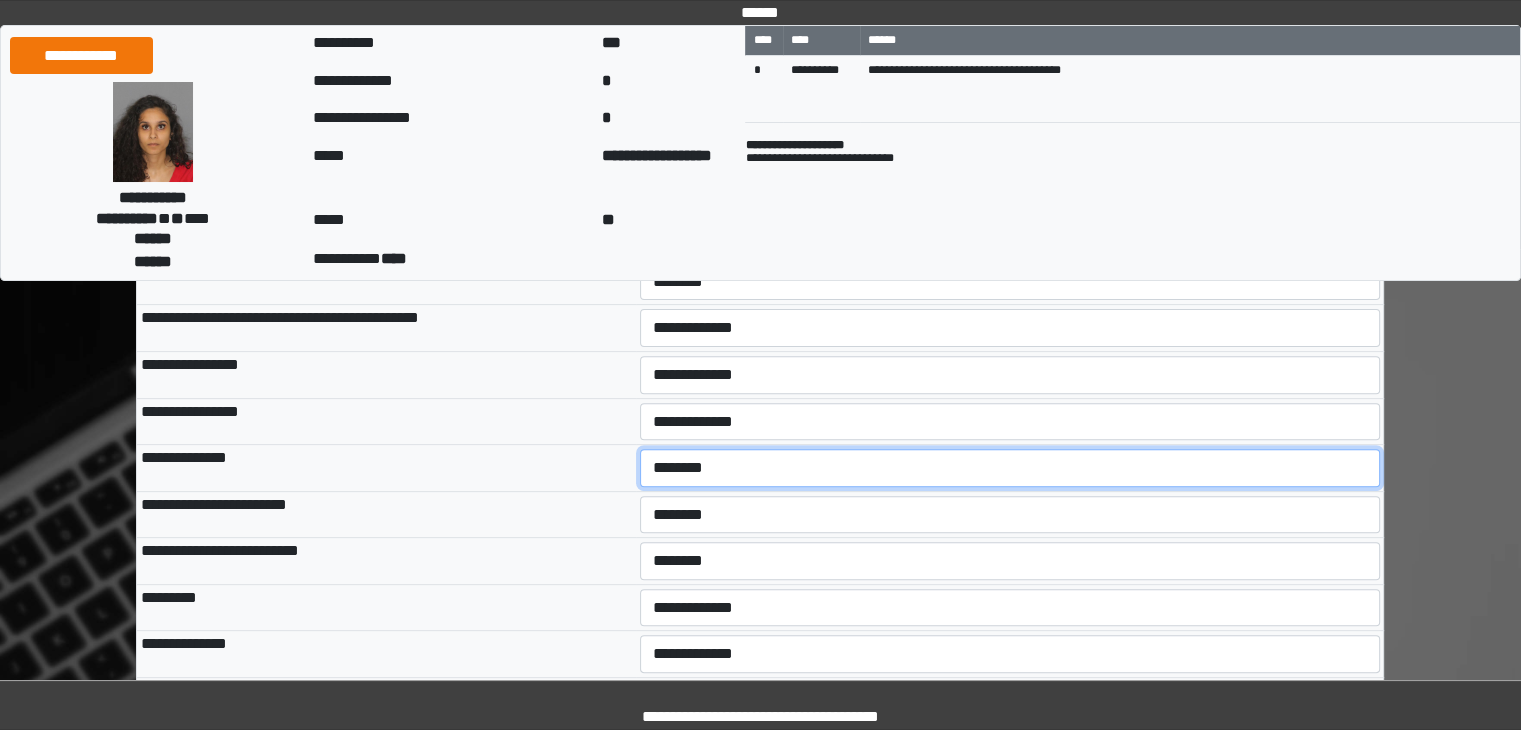 scroll, scrollTop: 599, scrollLeft: 0, axis: vertical 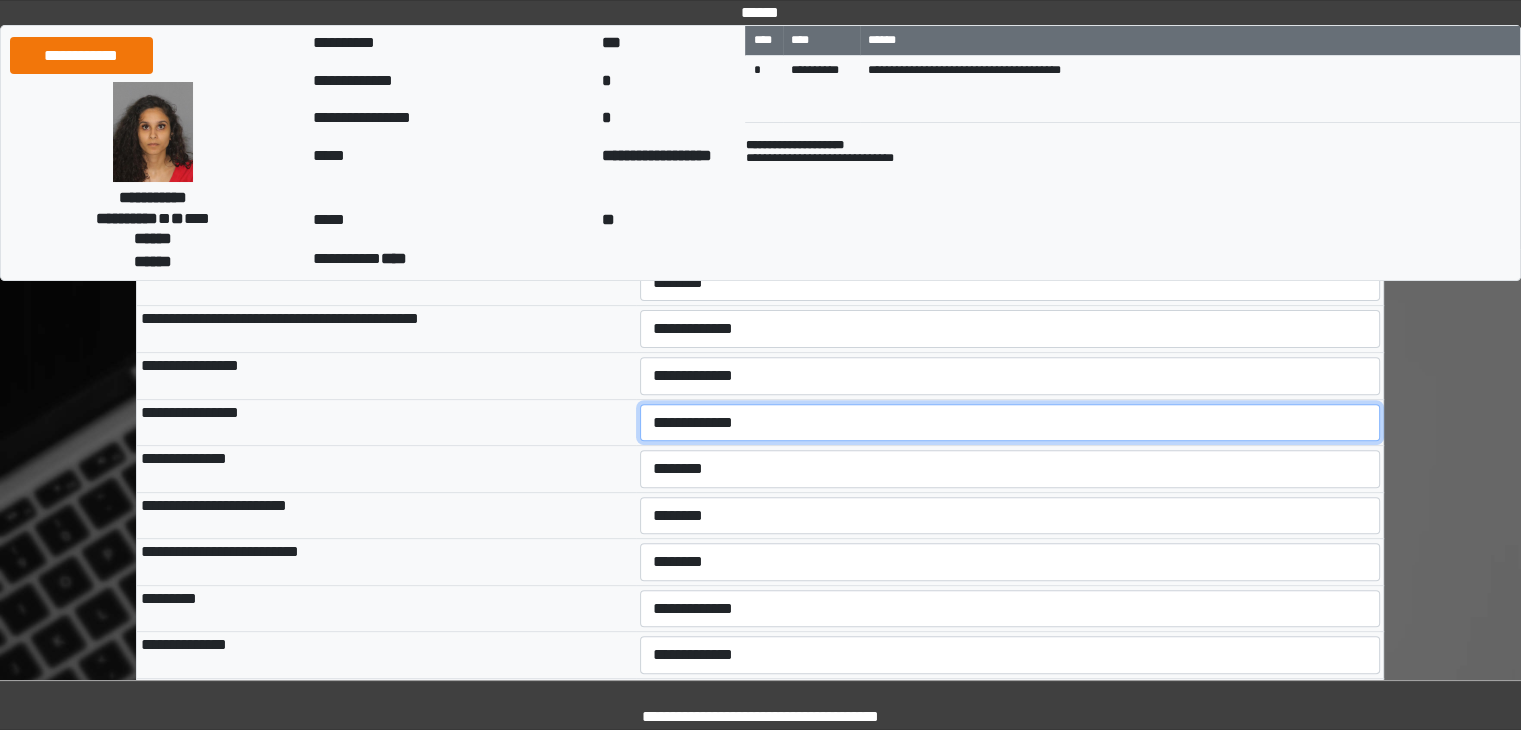 click on "**********" at bounding box center [1010, 423] 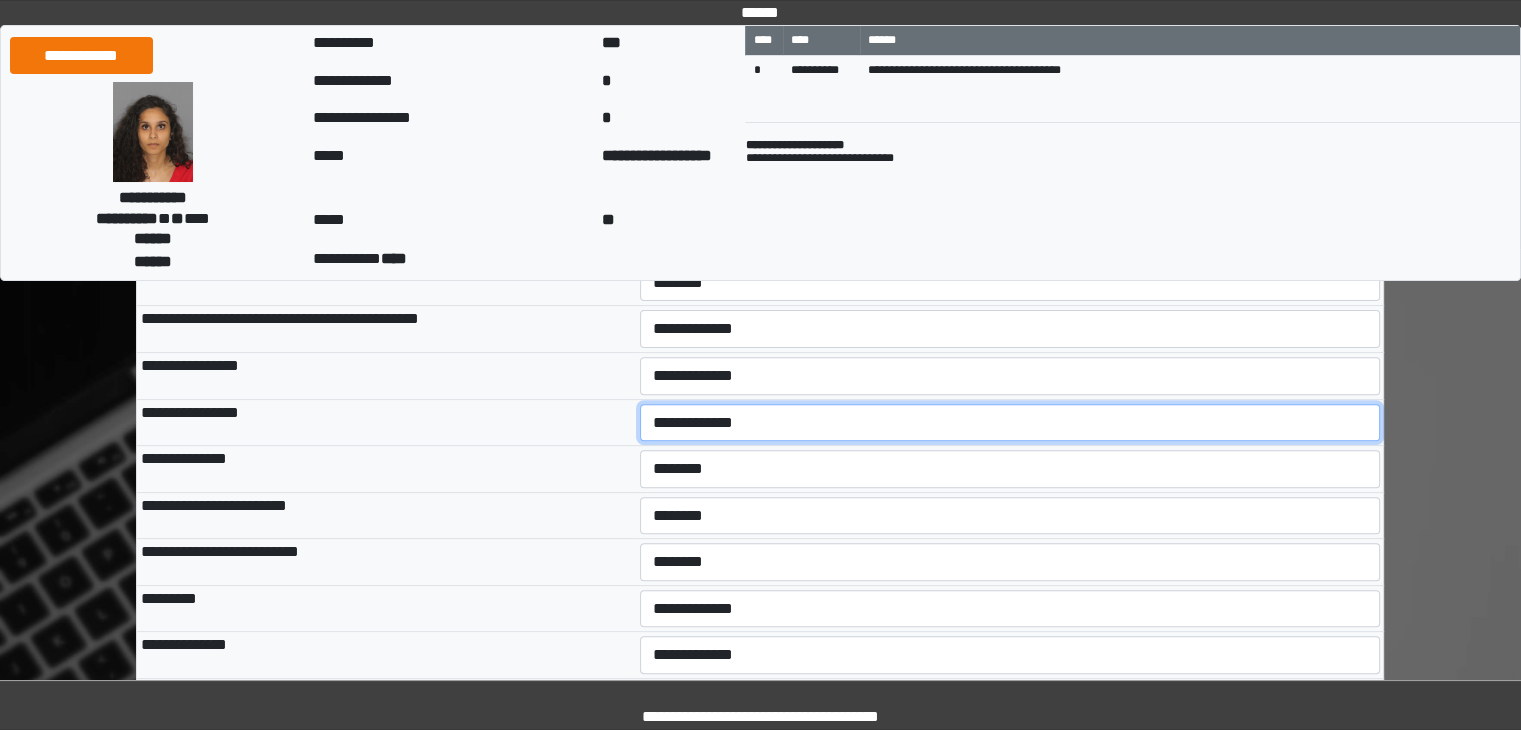 select on "*" 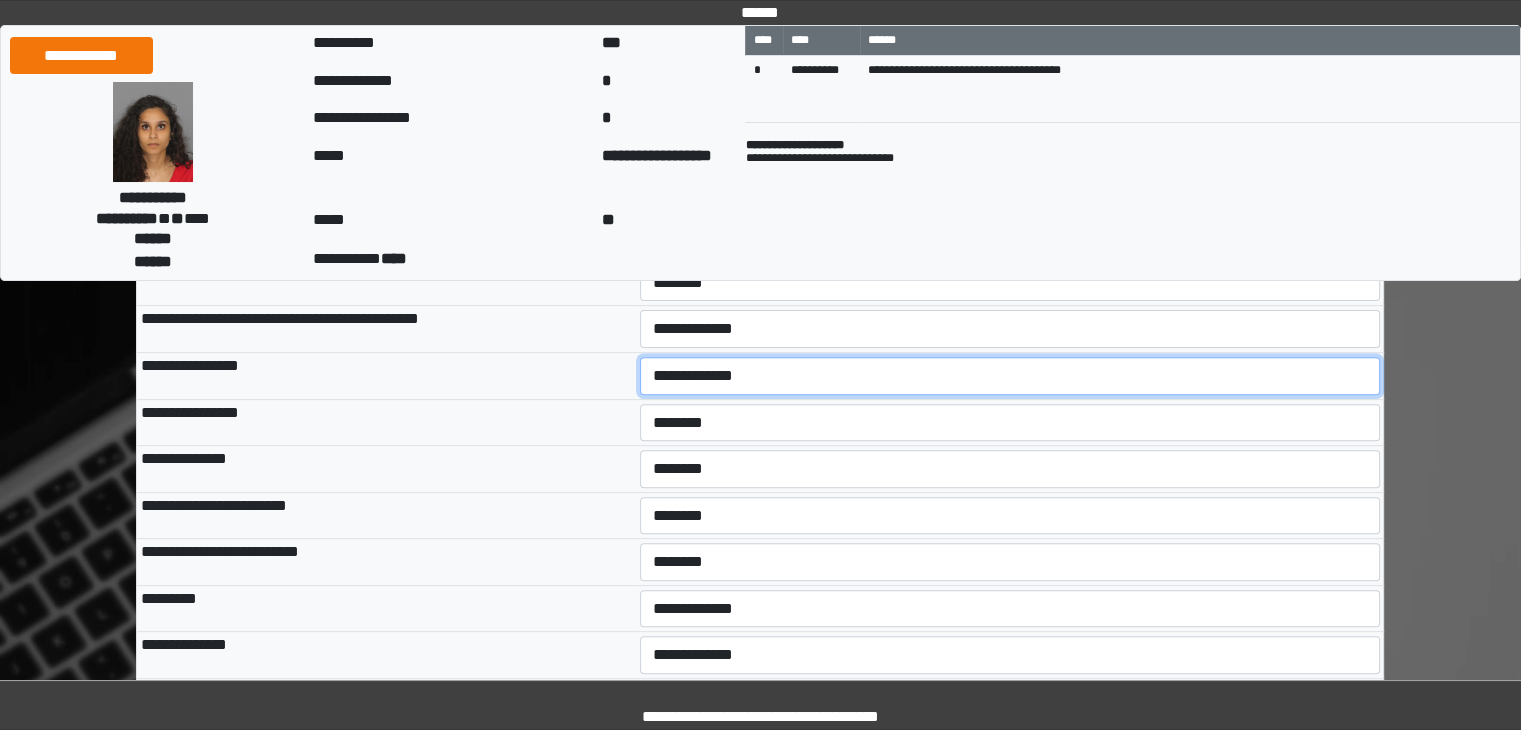 click on "**********" at bounding box center (1010, 376) 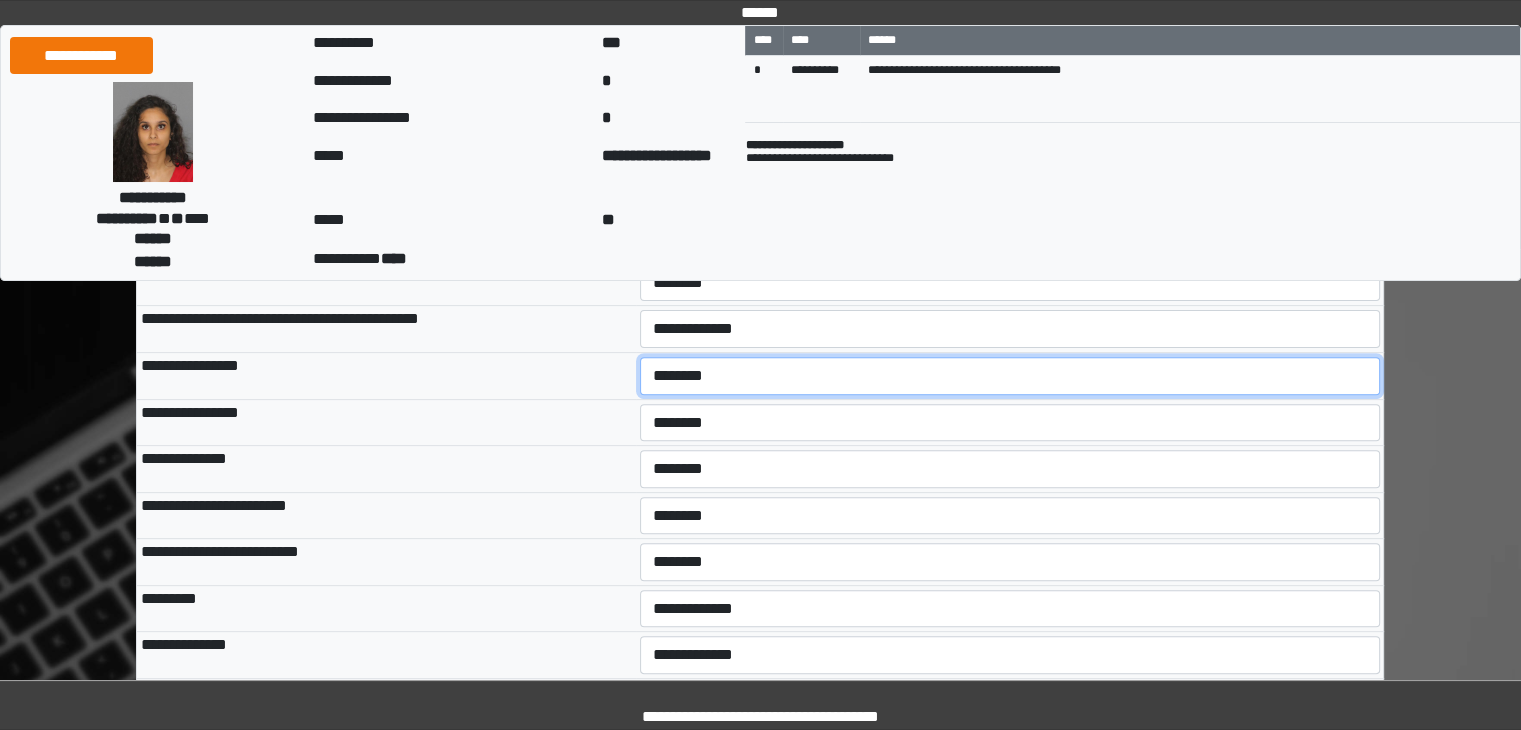 click on "**********" at bounding box center [1010, 376] 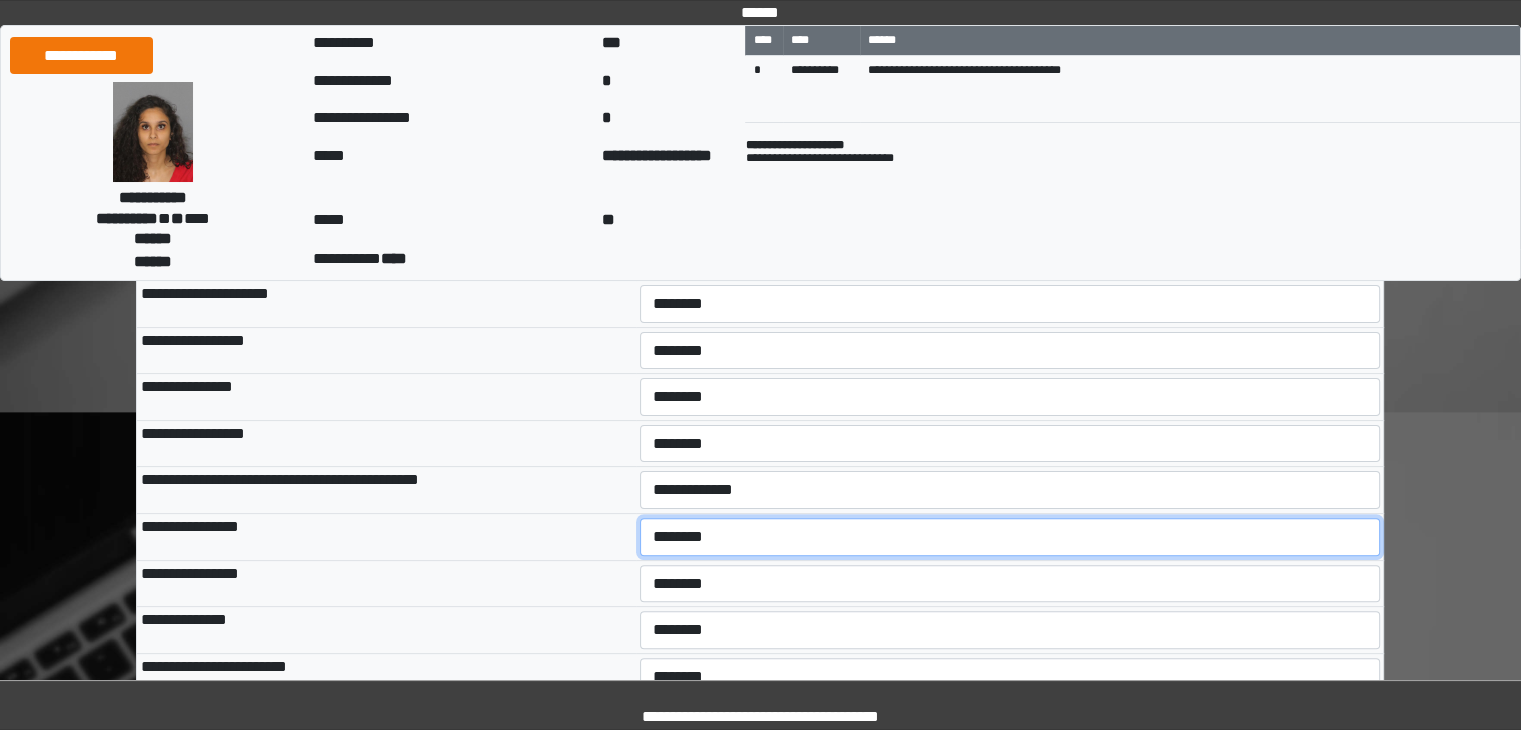 scroll, scrollTop: 399, scrollLeft: 0, axis: vertical 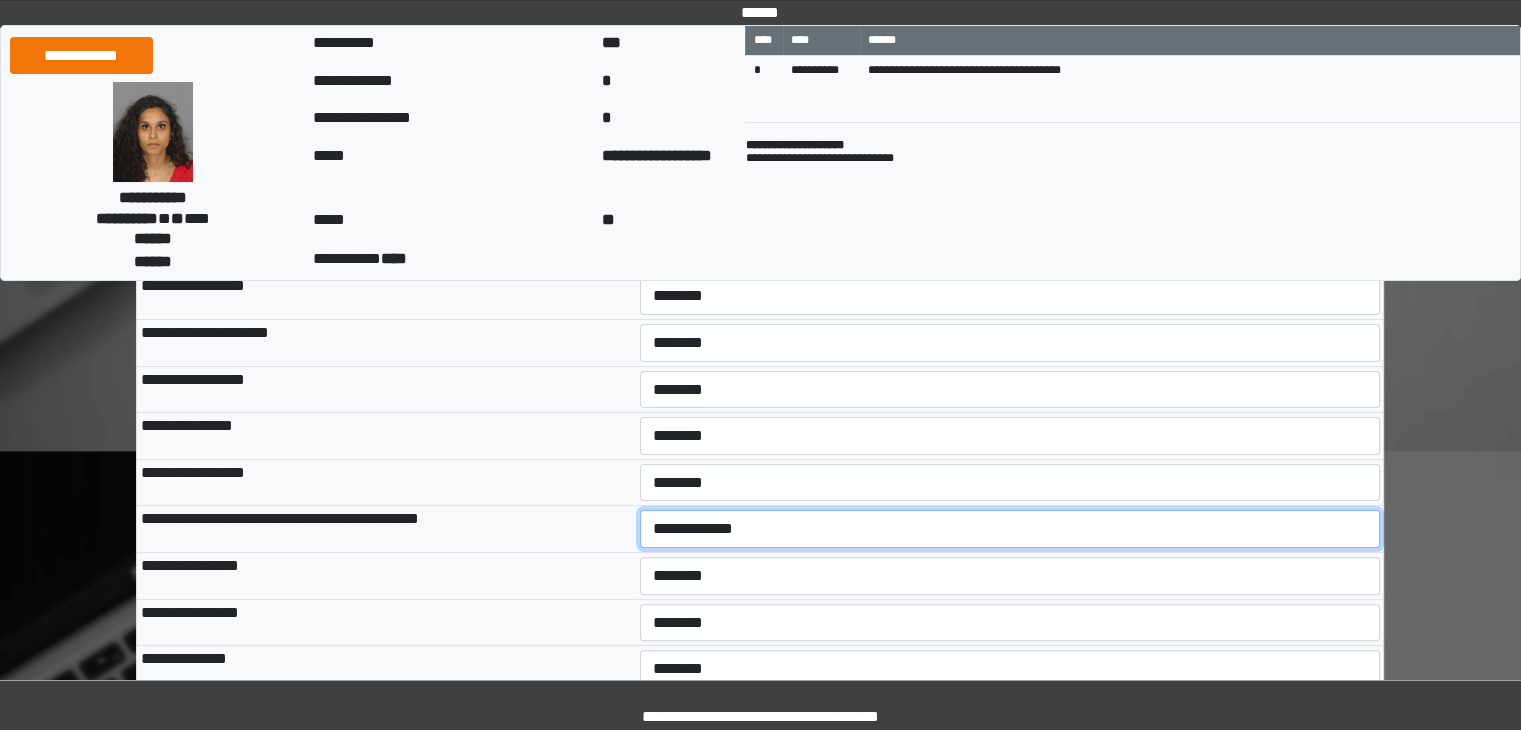 click on "**********" at bounding box center [1010, 529] 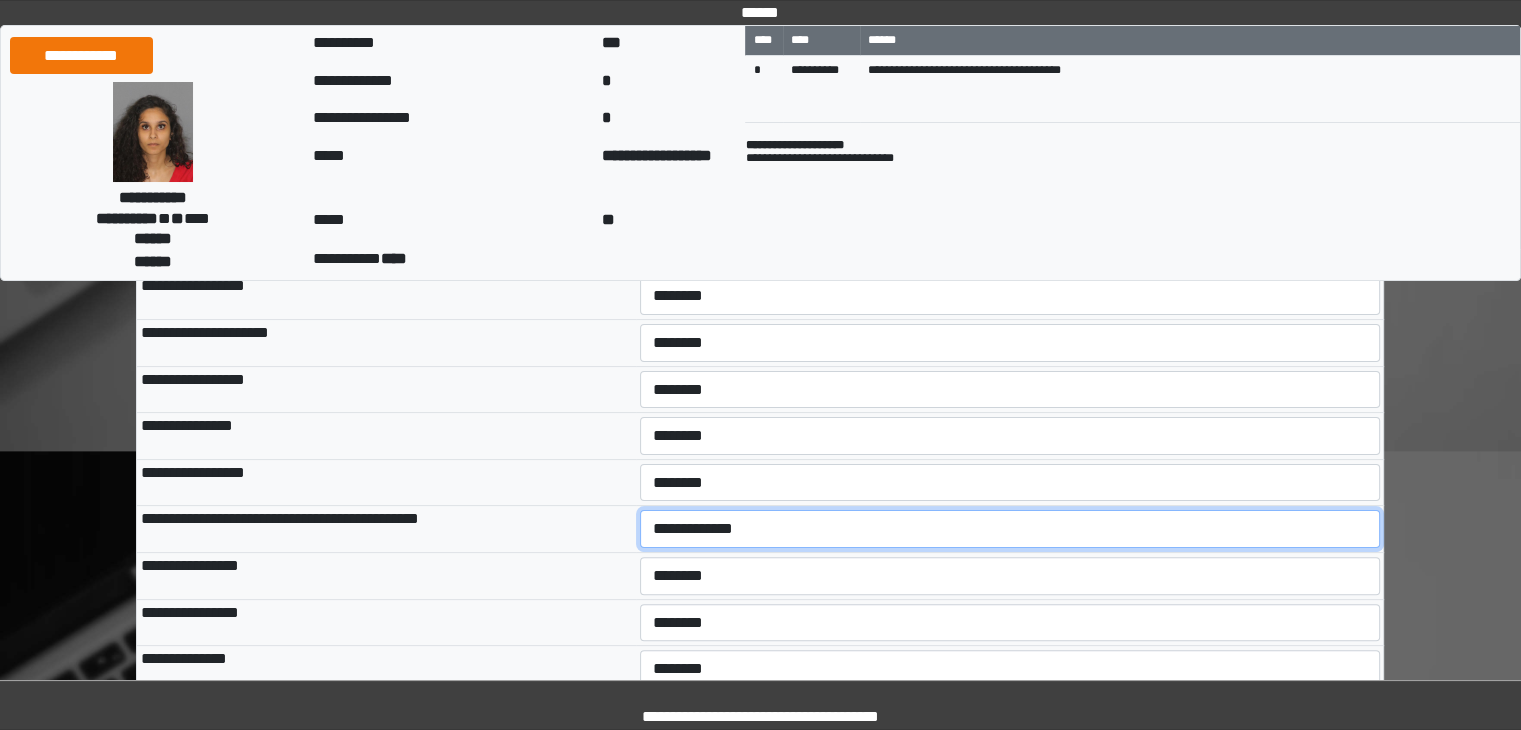 select on "*" 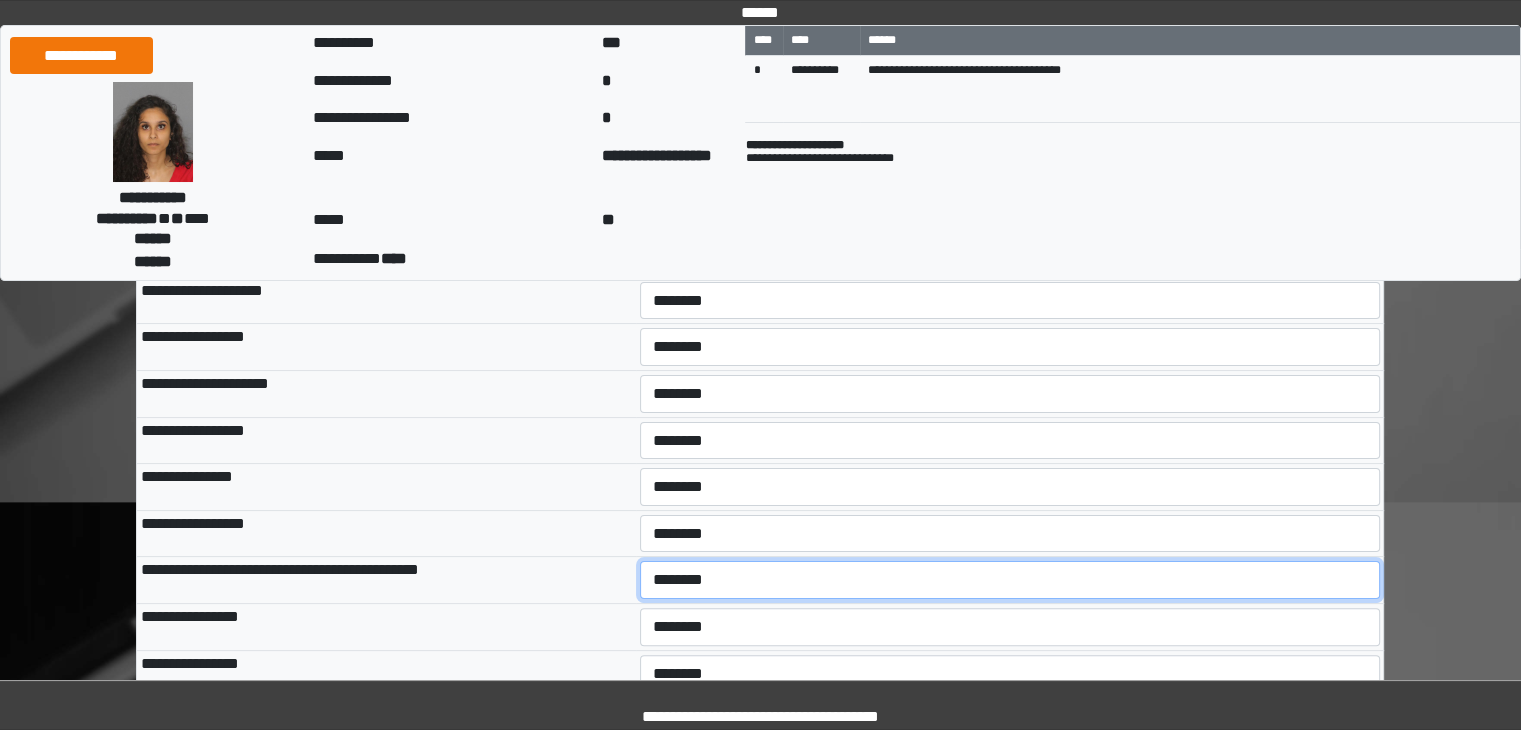 scroll, scrollTop: 299, scrollLeft: 0, axis: vertical 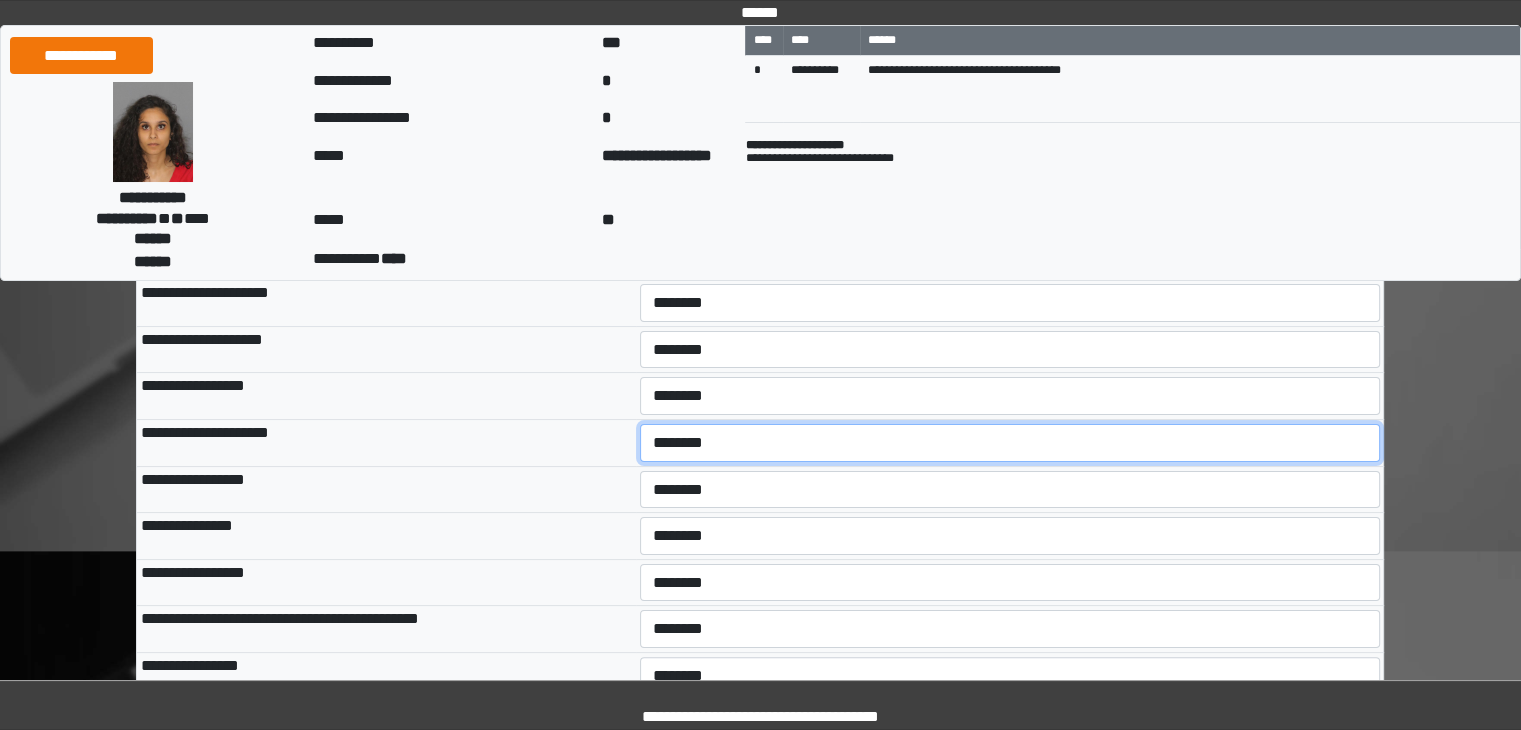 click on "**********" at bounding box center (1010, 443) 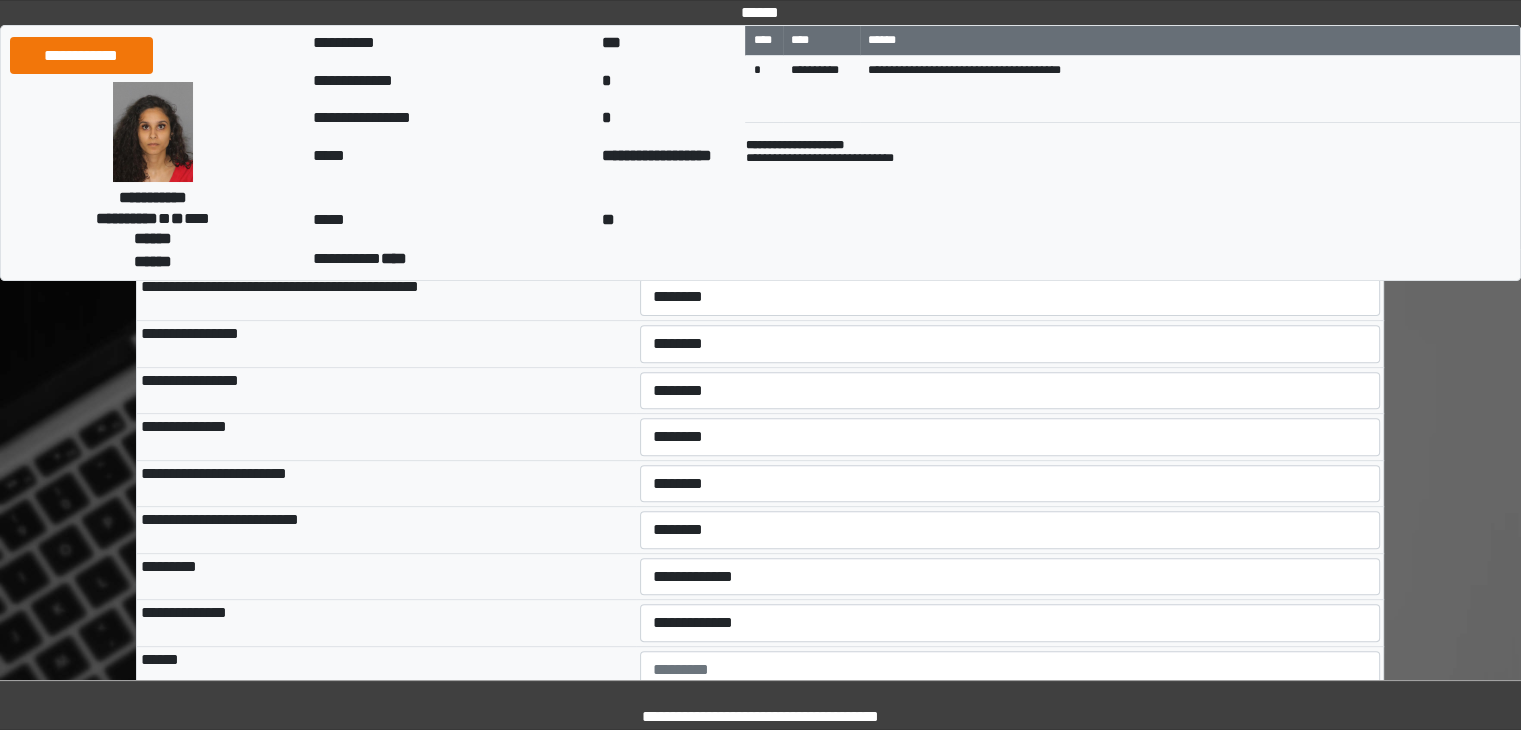 scroll, scrollTop: 699, scrollLeft: 0, axis: vertical 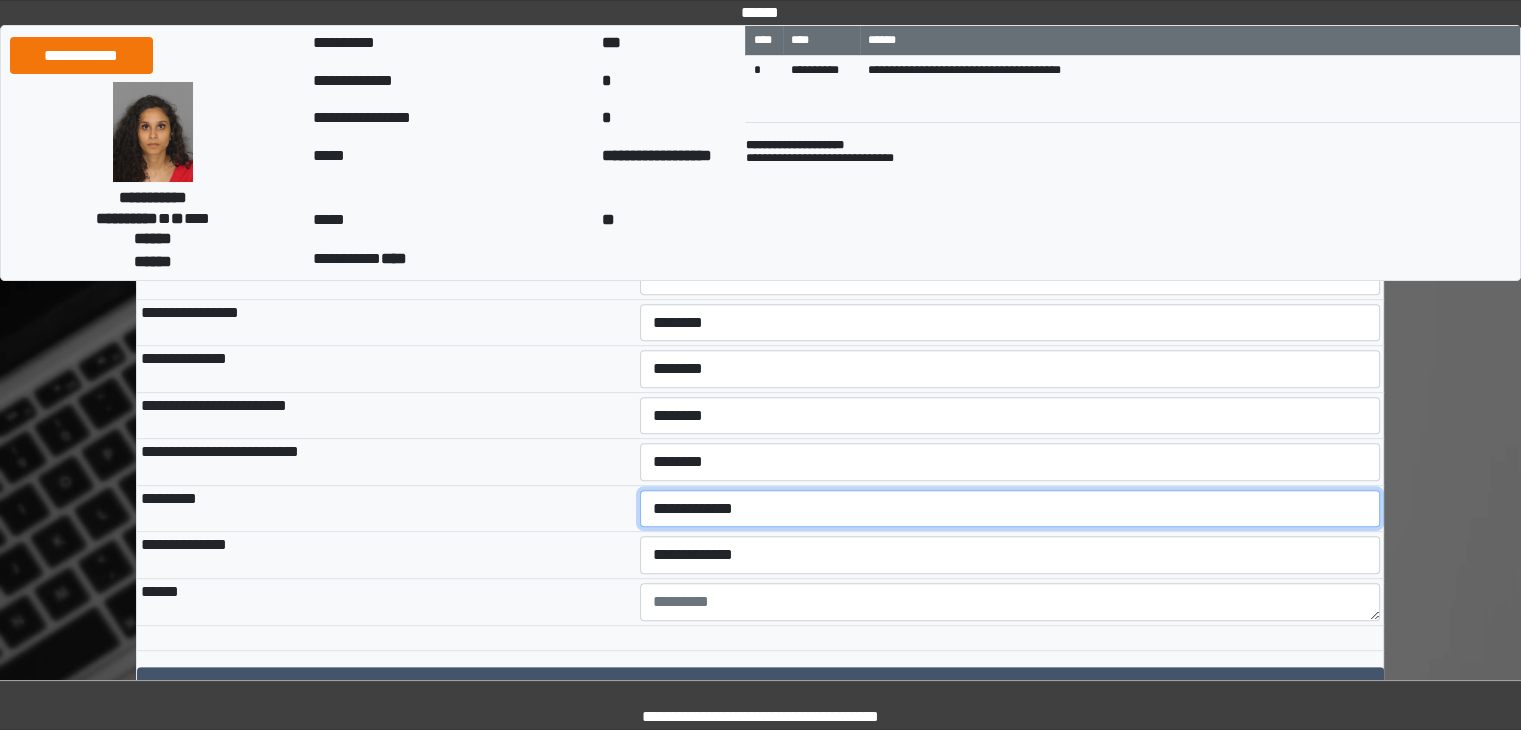 click on "**********" at bounding box center [1010, 509] 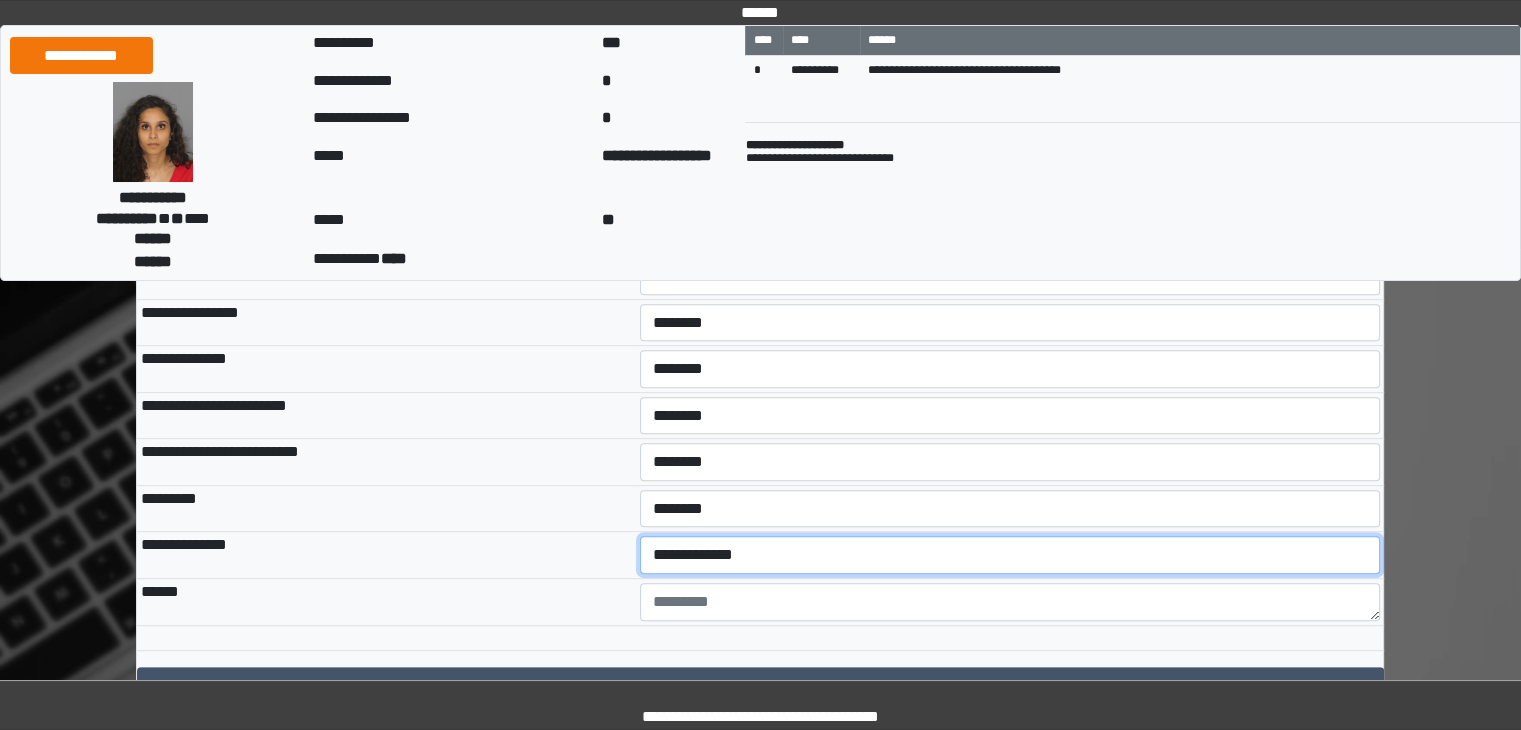 click on "**********" at bounding box center (1010, 555) 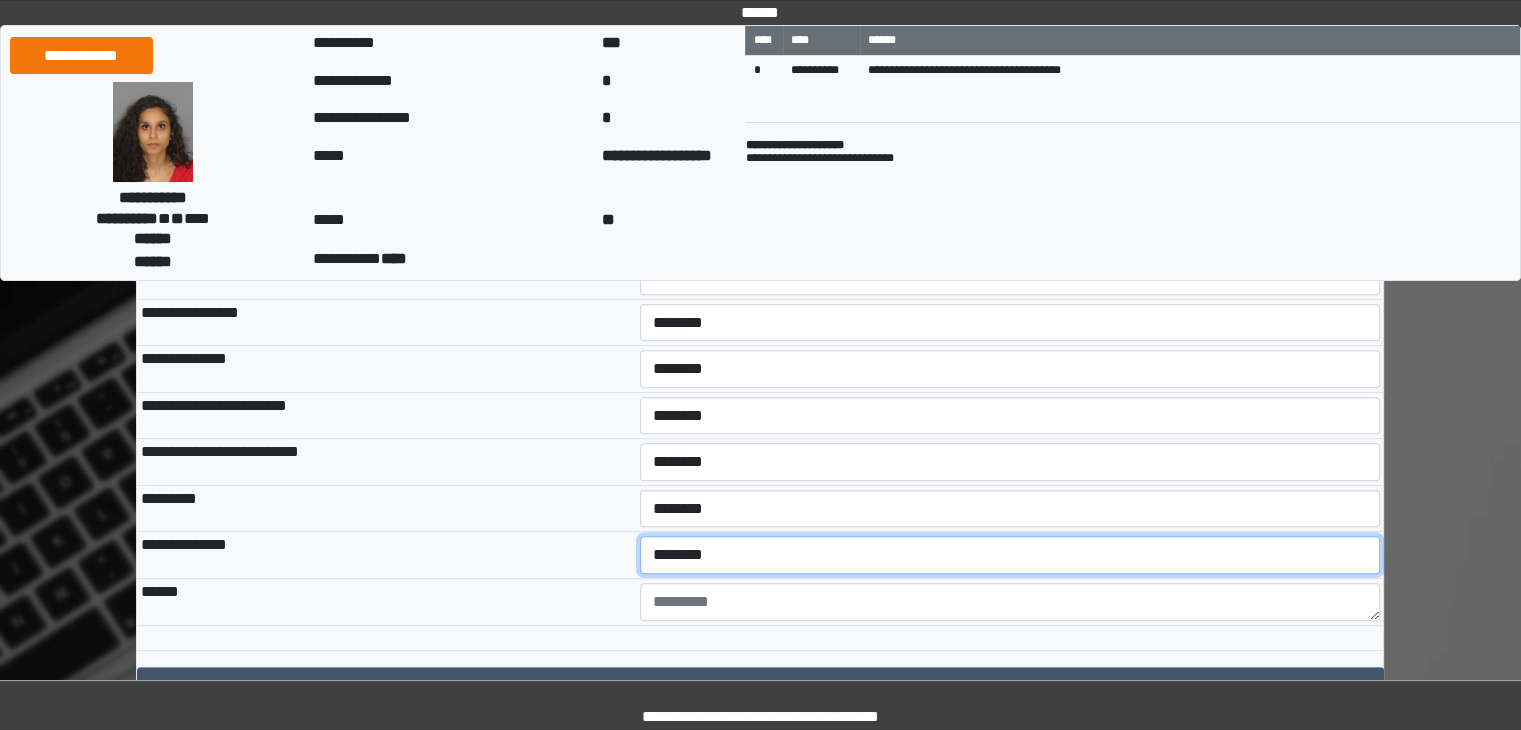click on "**********" at bounding box center (1010, 555) 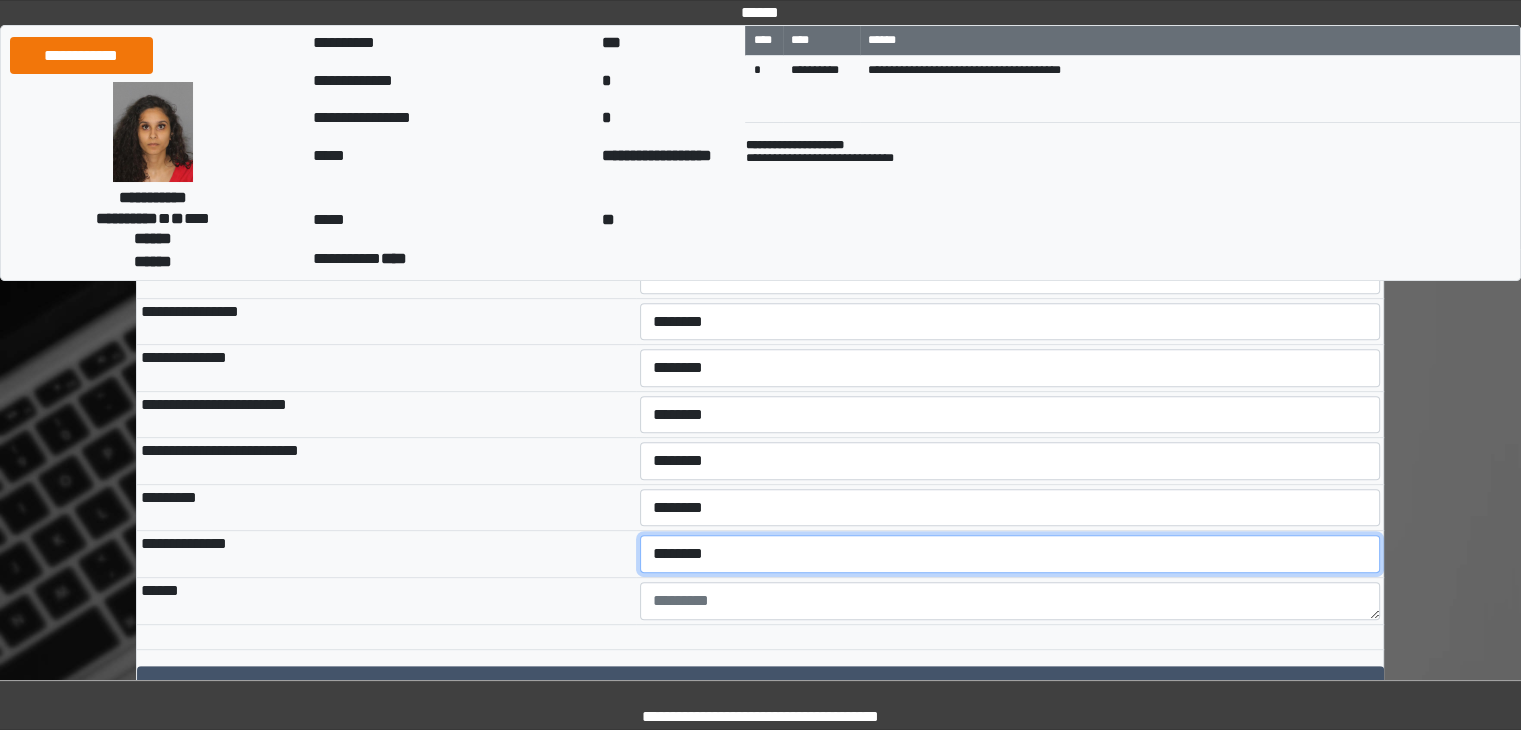 scroll, scrollTop: 799, scrollLeft: 0, axis: vertical 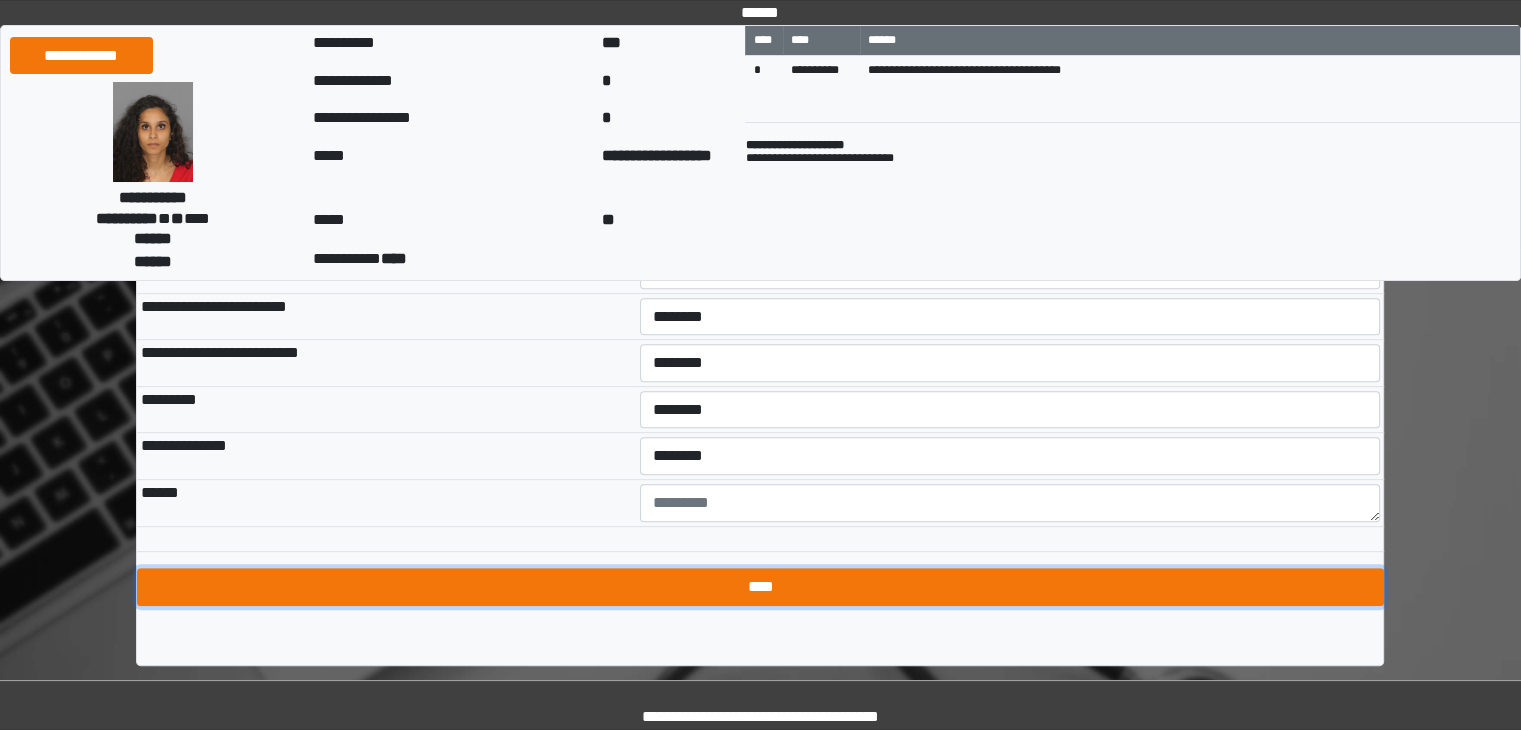 click on "****" at bounding box center (760, 587) 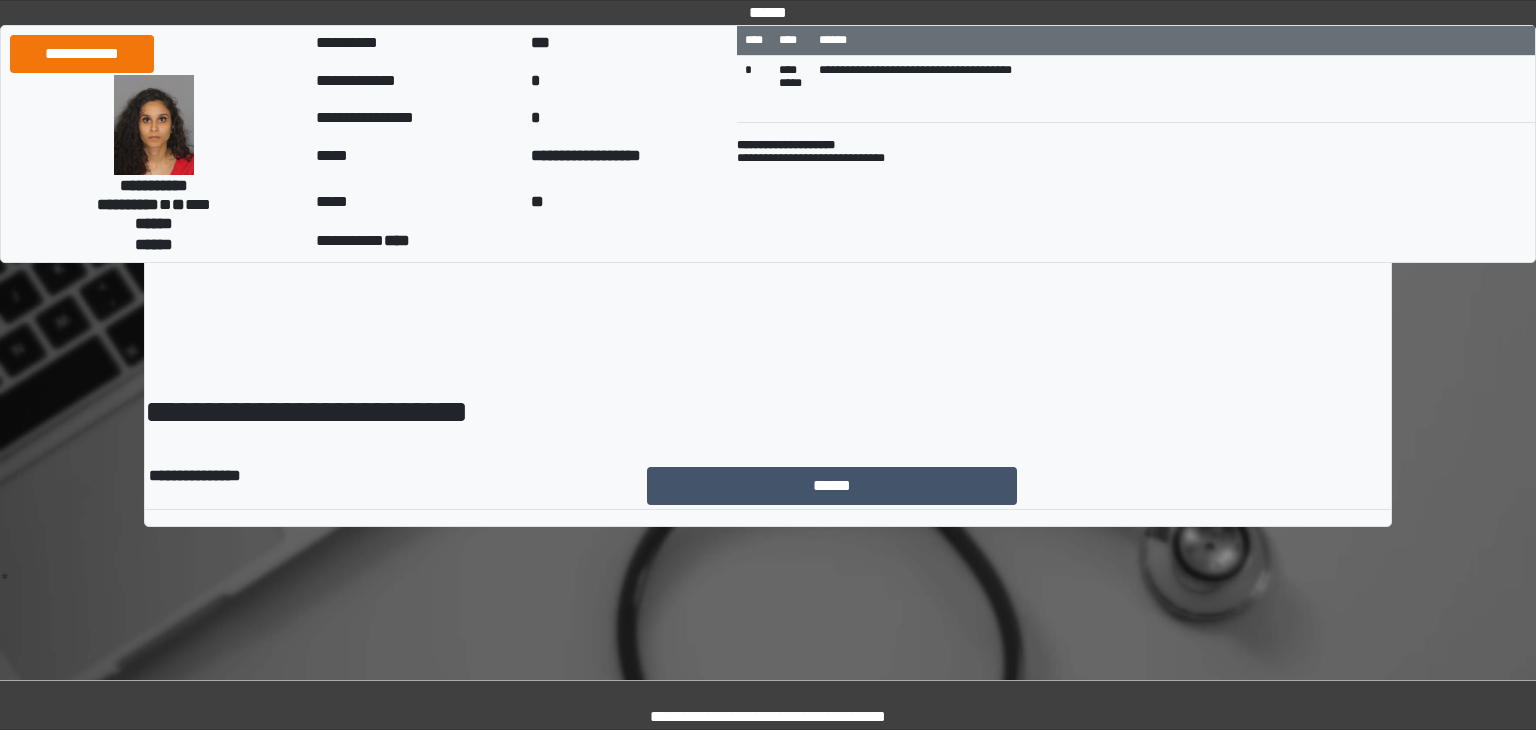 scroll, scrollTop: 0, scrollLeft: 0, axis: both 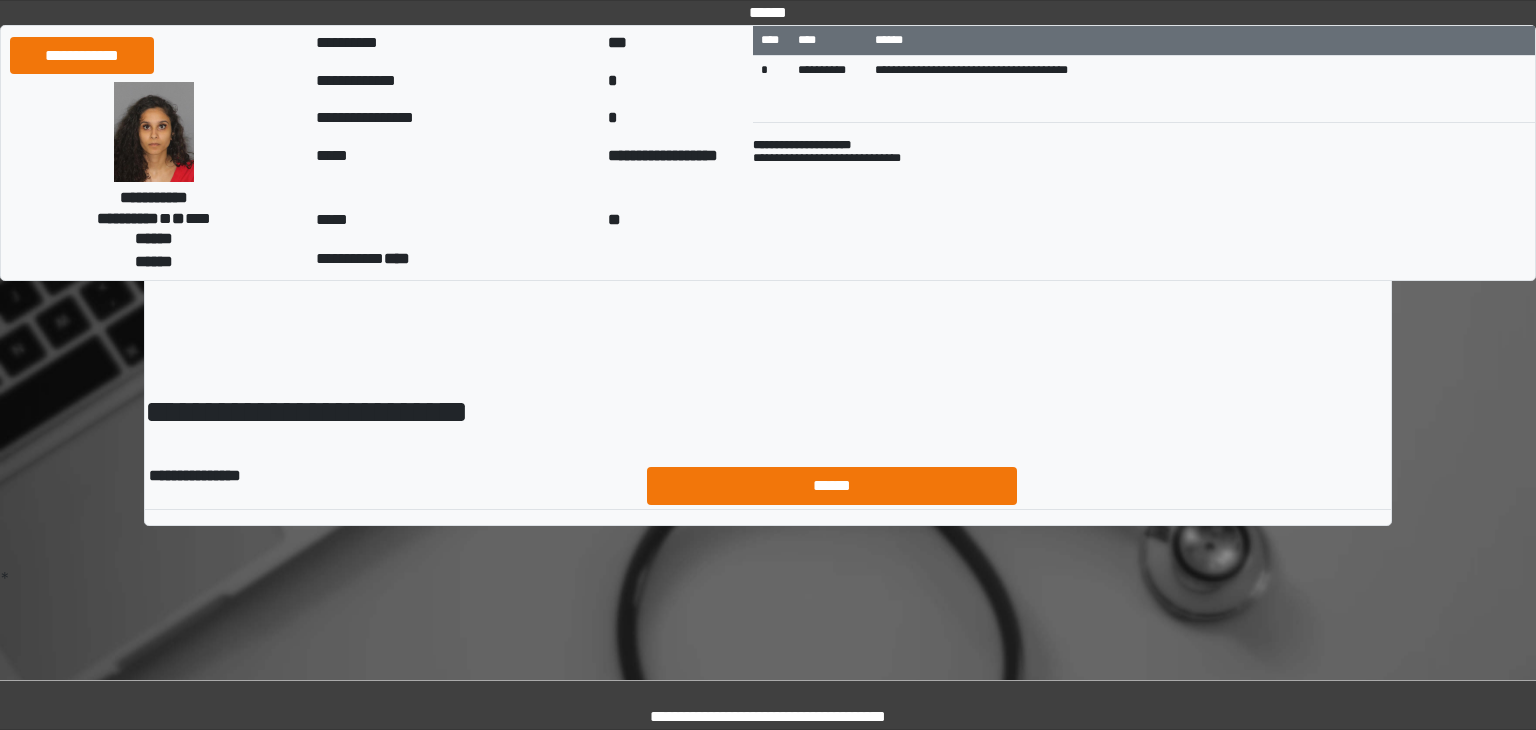 click on "******" at bounding box center [832, 486] 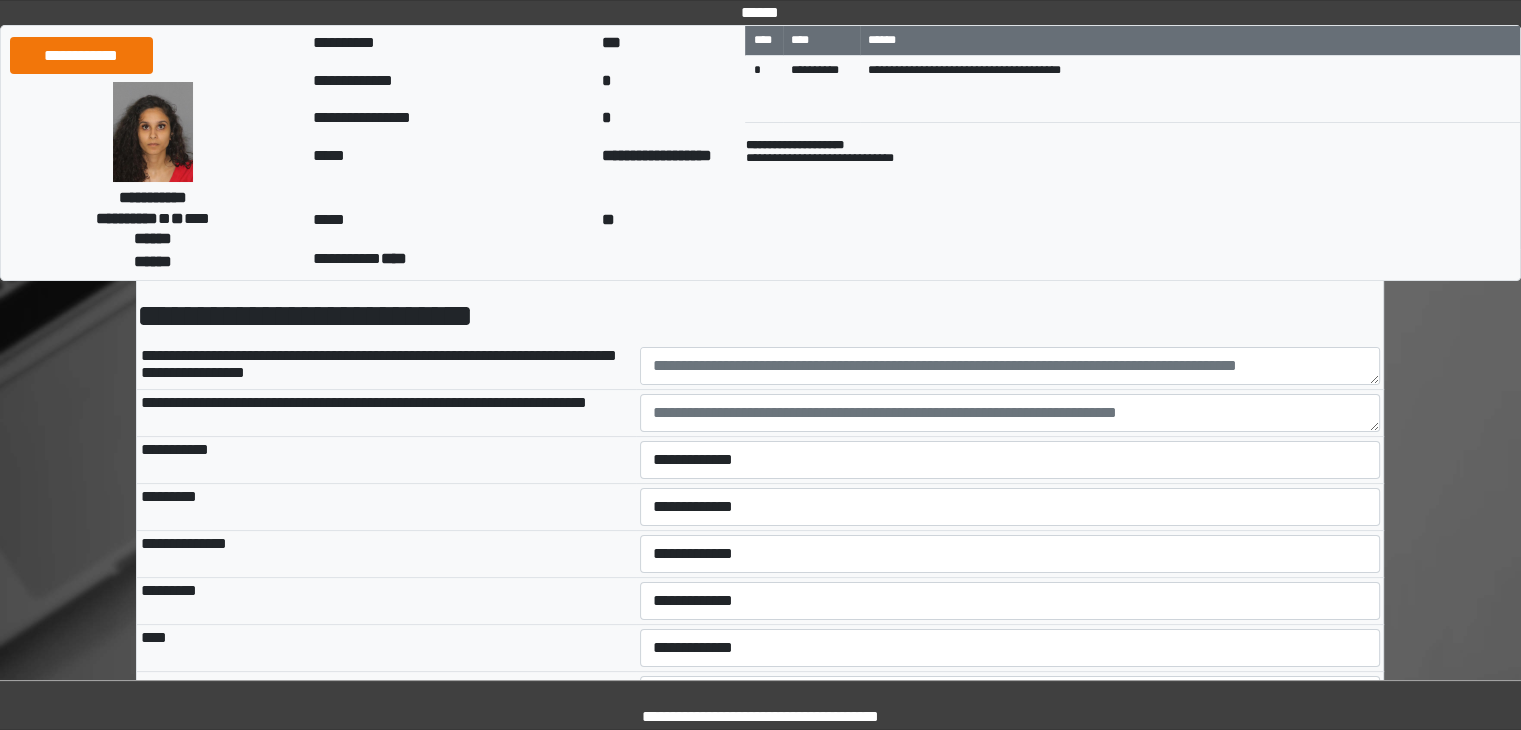 scroll, scrollTop: 100, scrollLeft: 0, axis: vertical 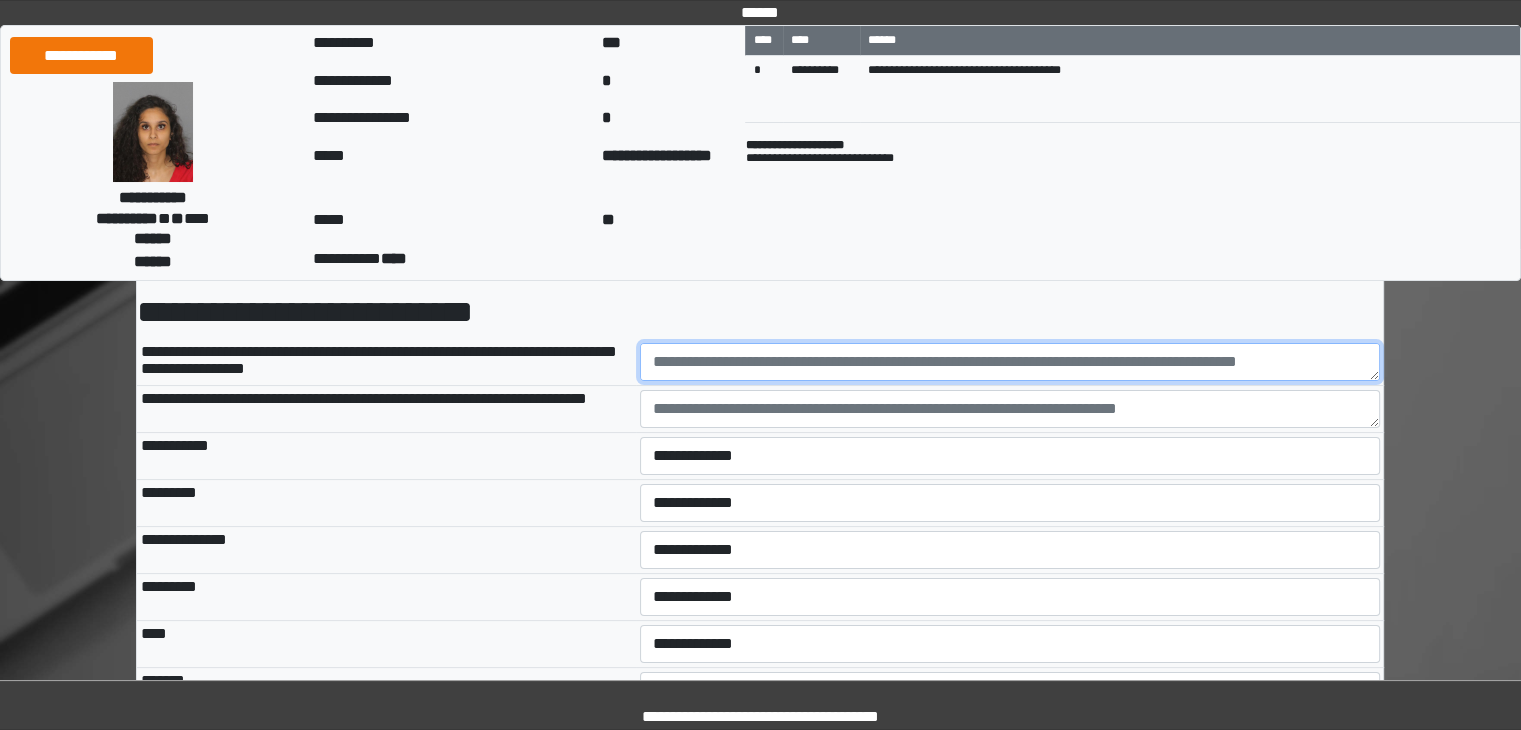 click at bounding box center (1010, 362) 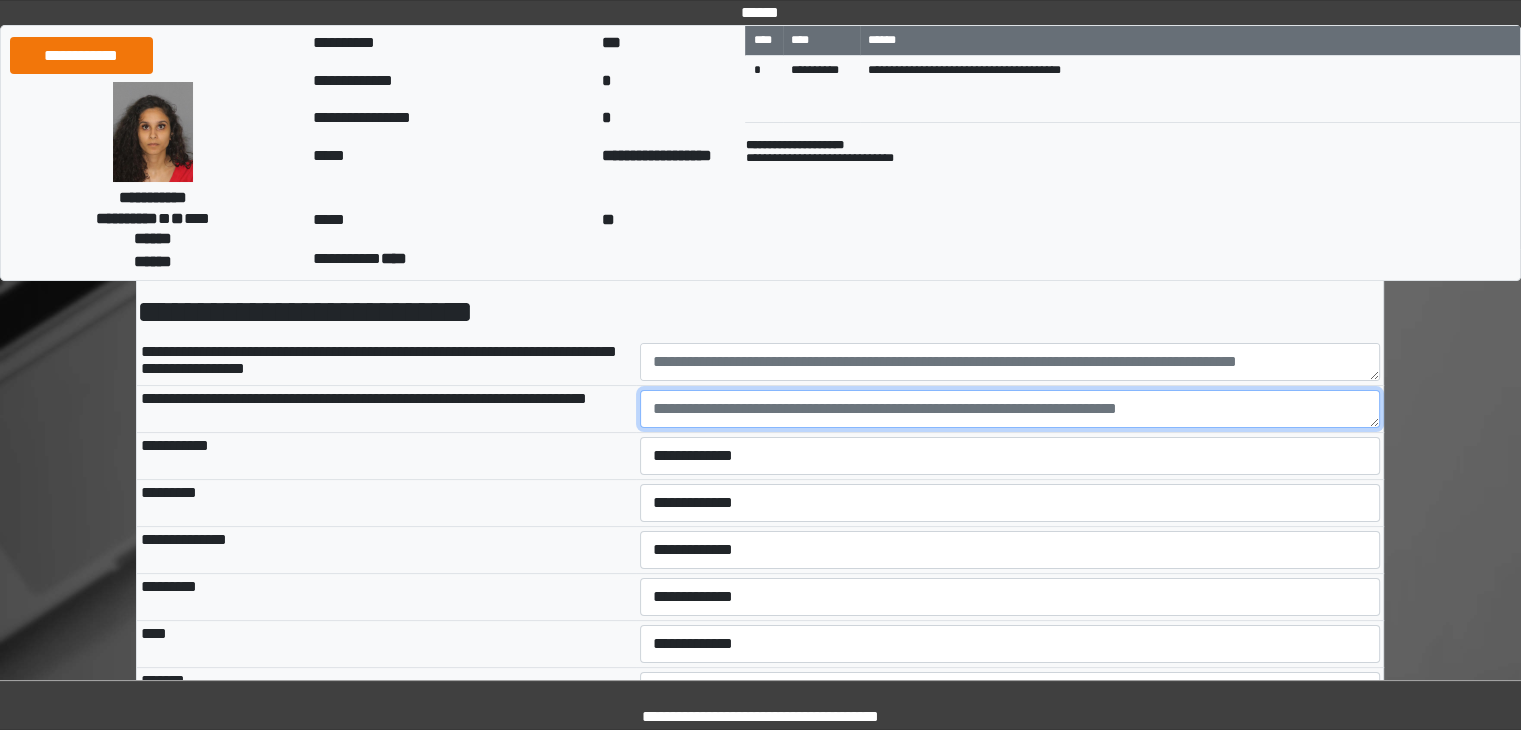 click at bounding box center (1010, 409) 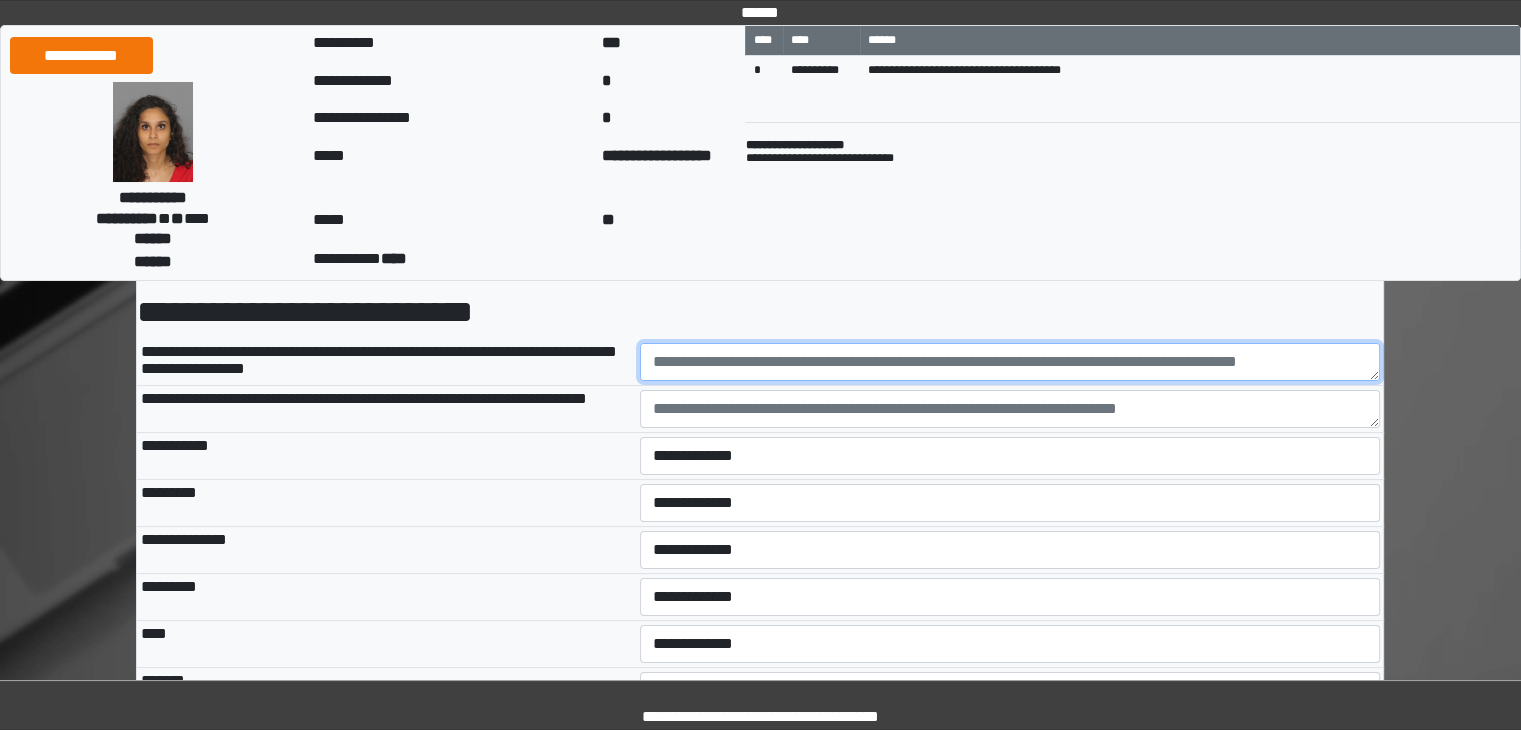 click at bounding box center [1010, 362] 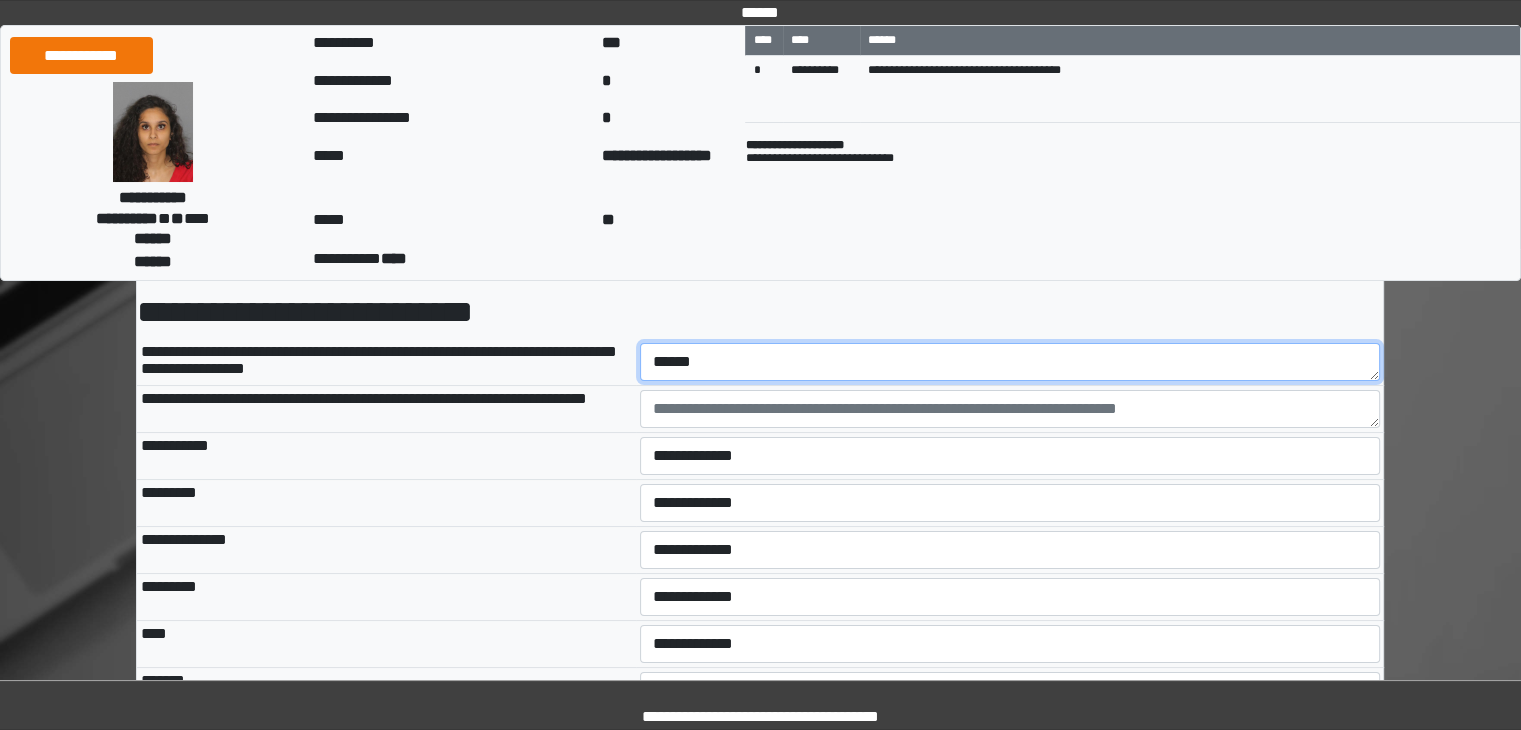 type on "******" 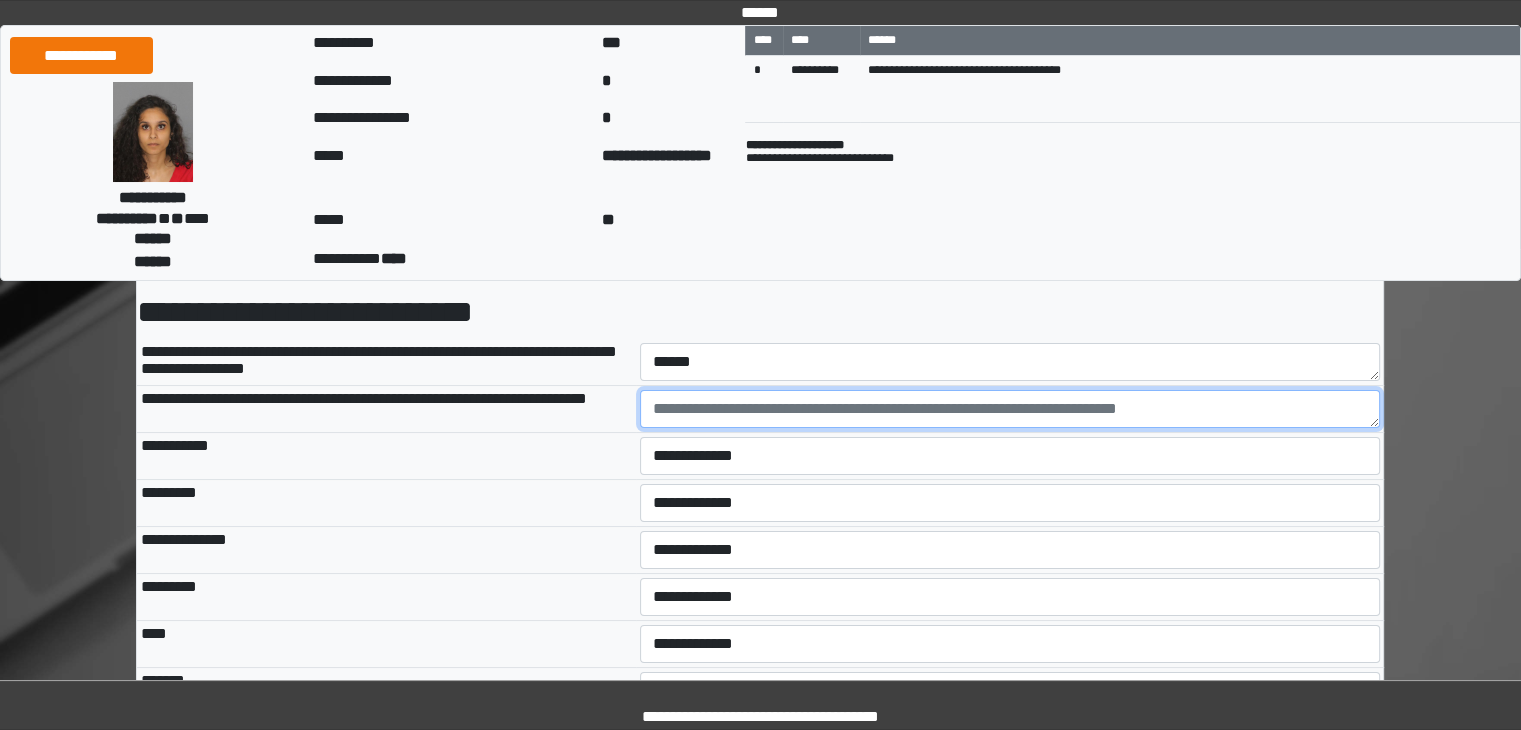 click at bounding box center (1010, 409) 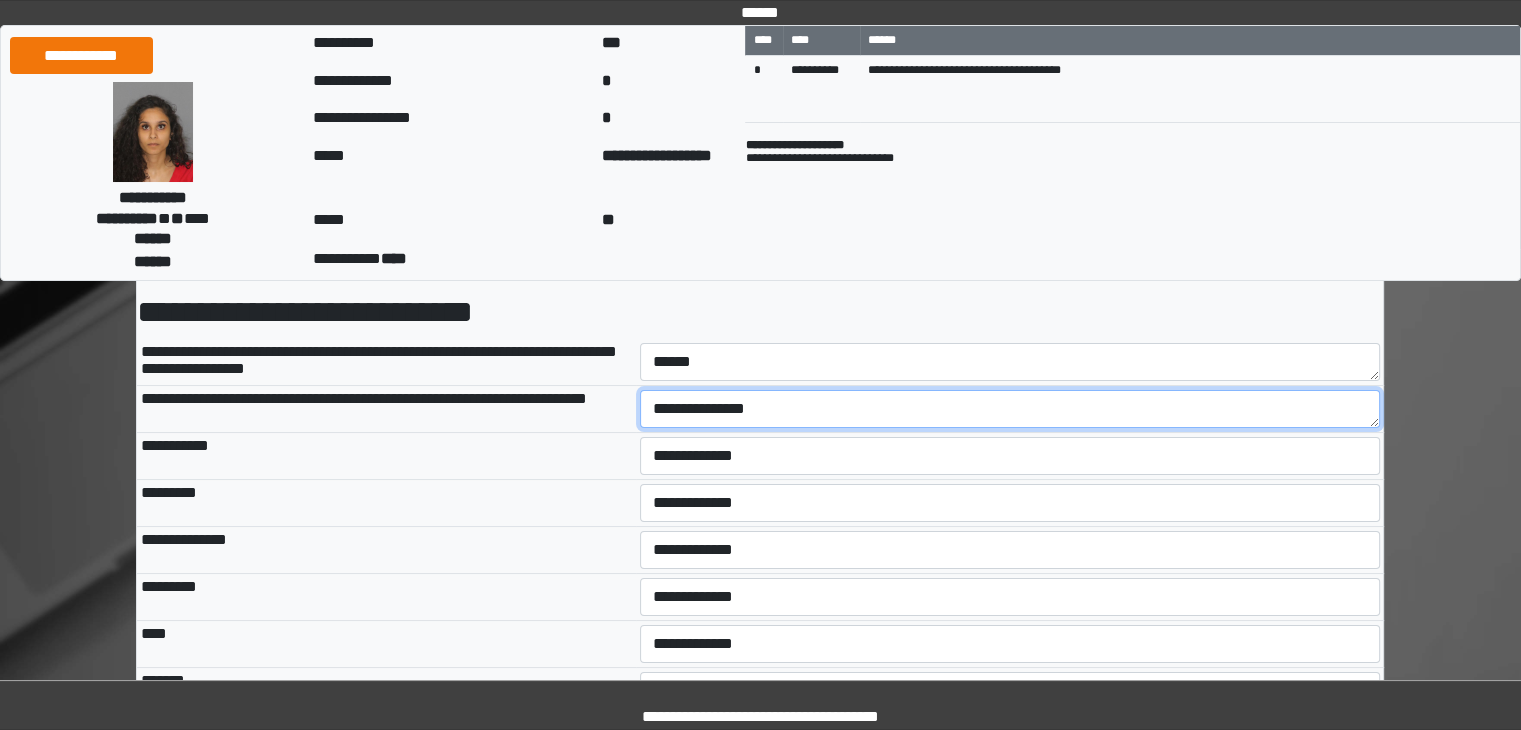 type on "**********" 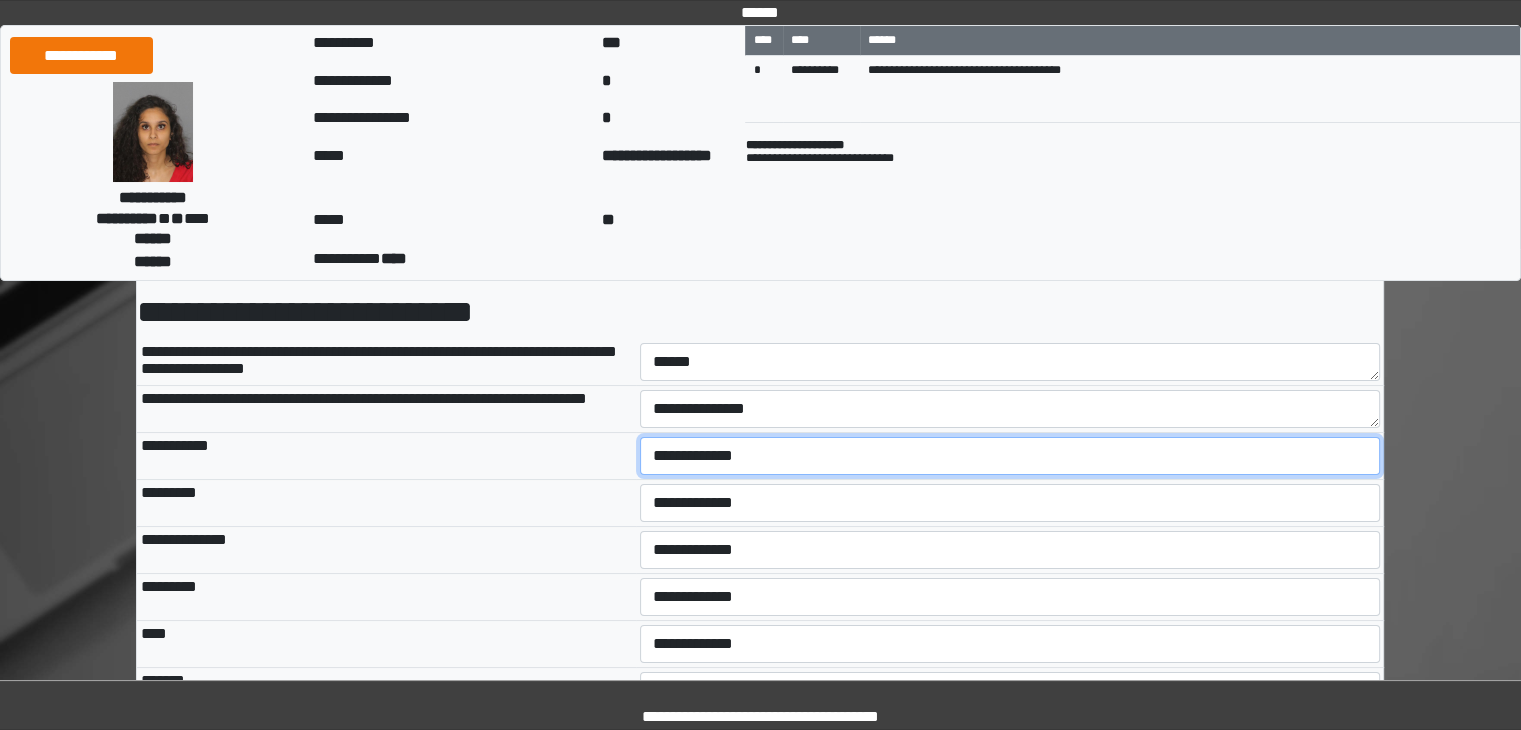 click on "**********" at bounding box center [1010, 456] 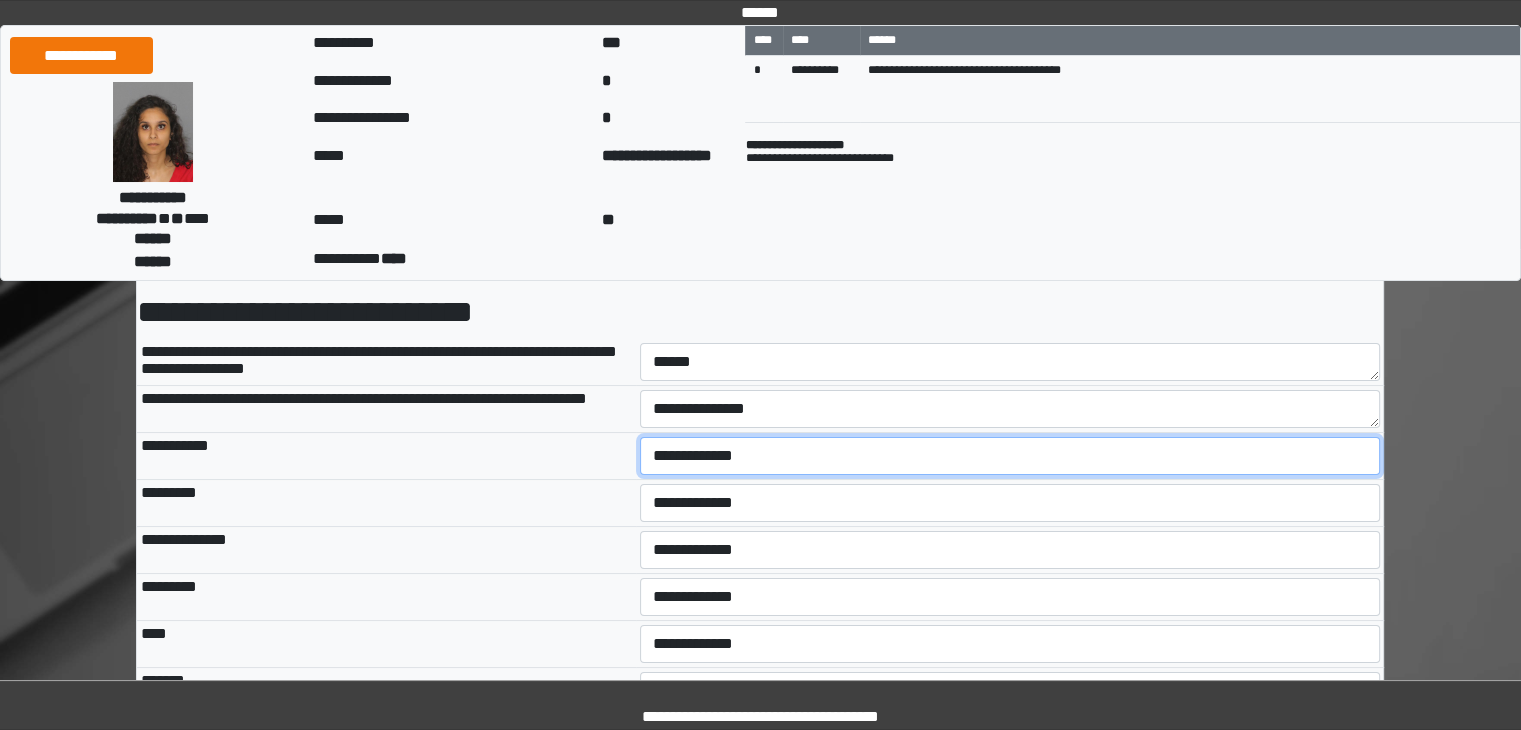 select on "***" 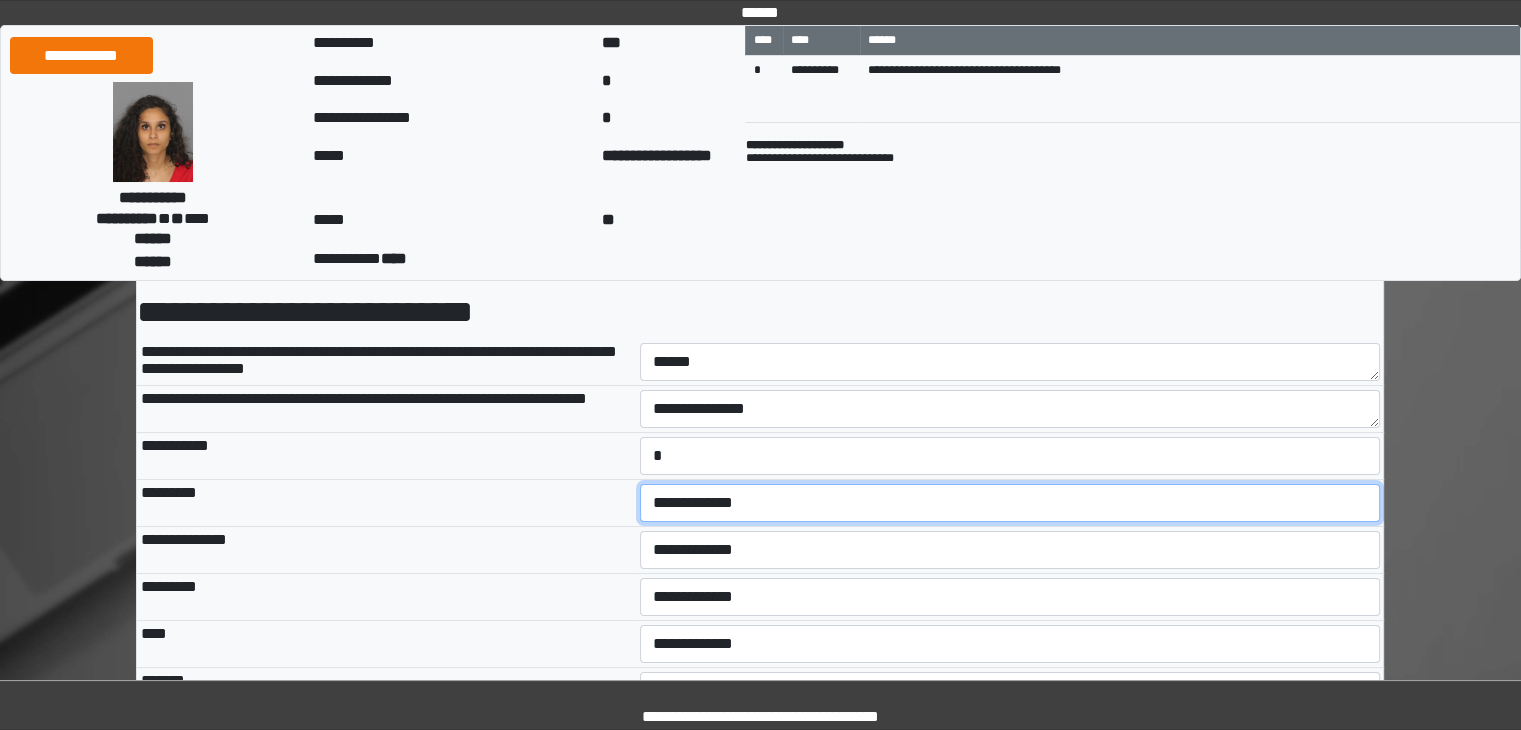 click on "**********" at bounding box center [1010, 503] 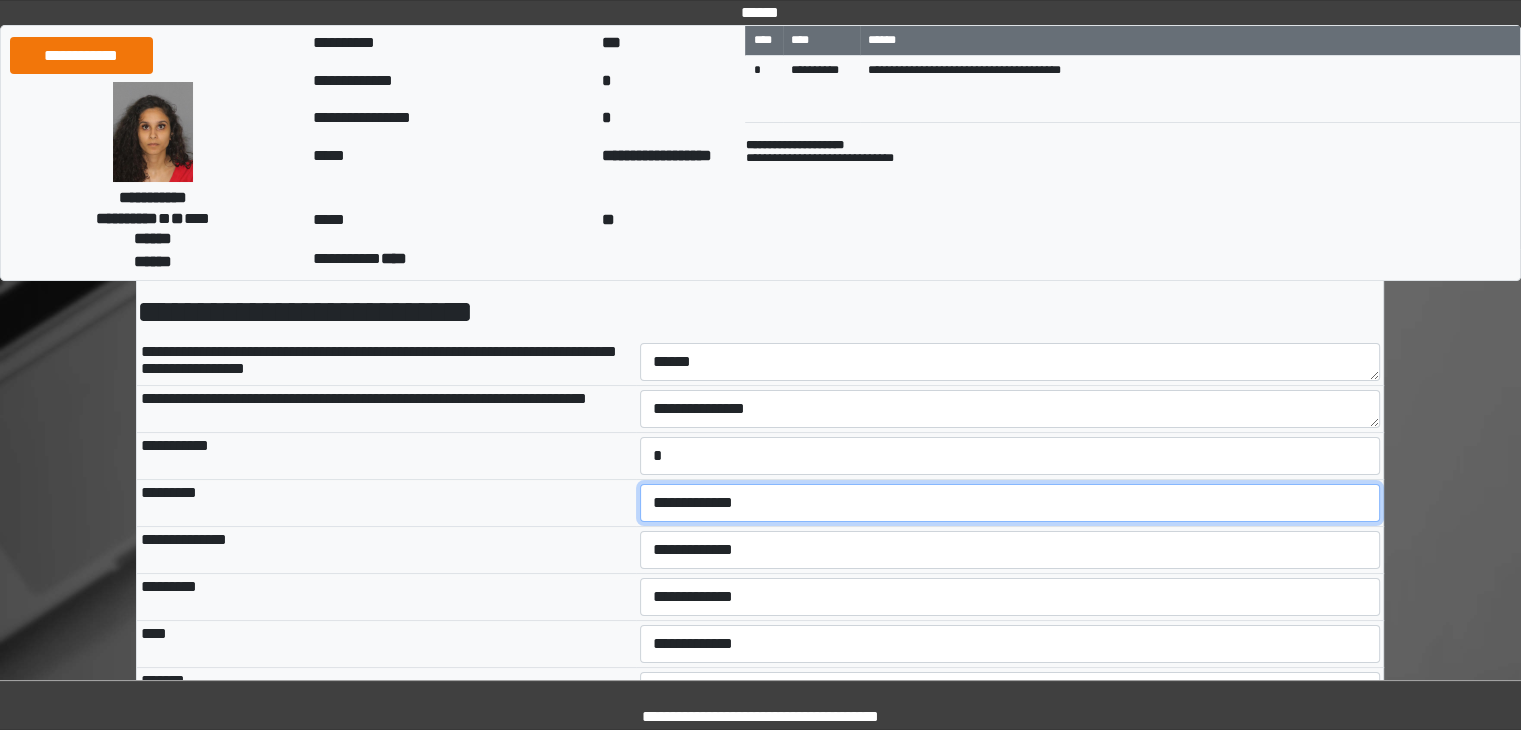 select on "*" 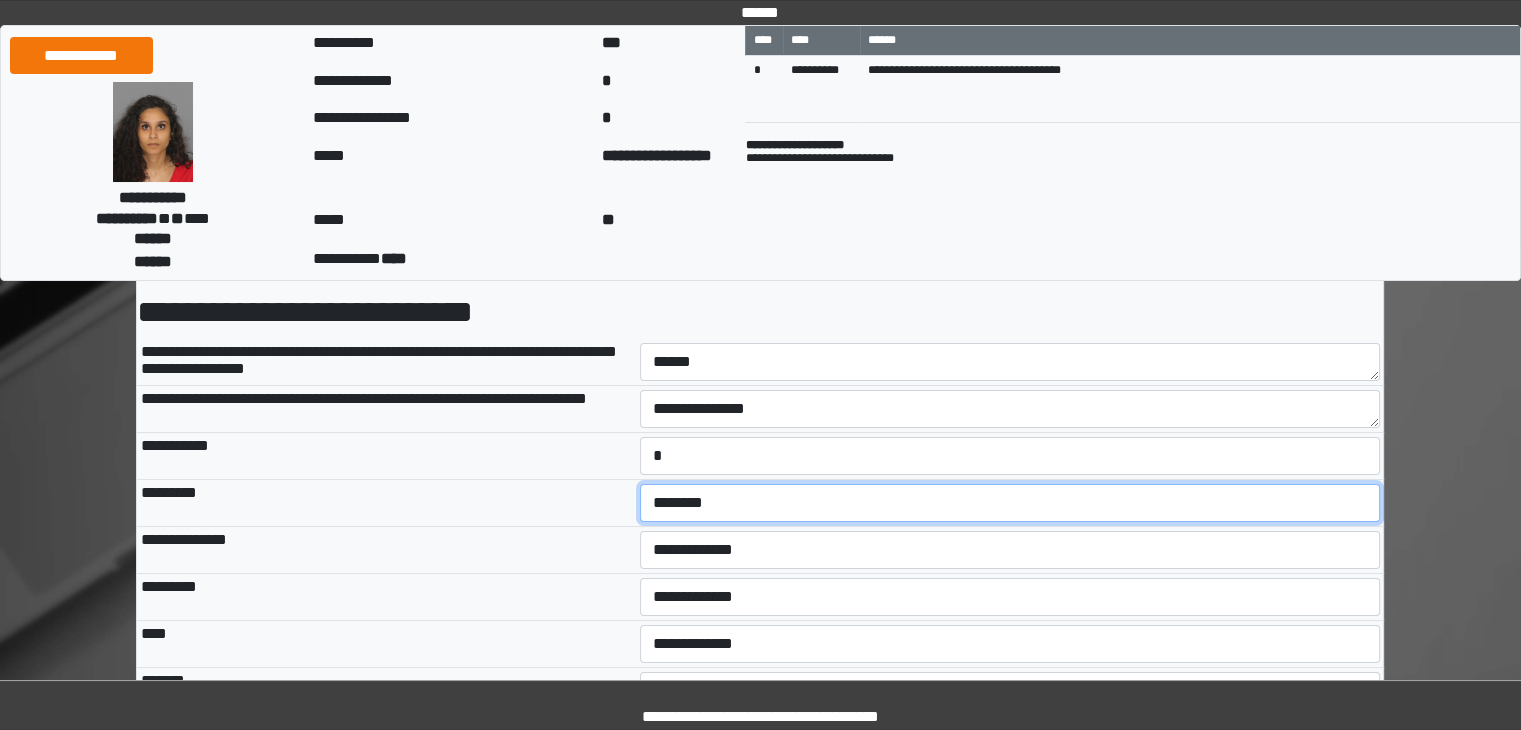 click on "**********" at bounding box center [1010, 503] 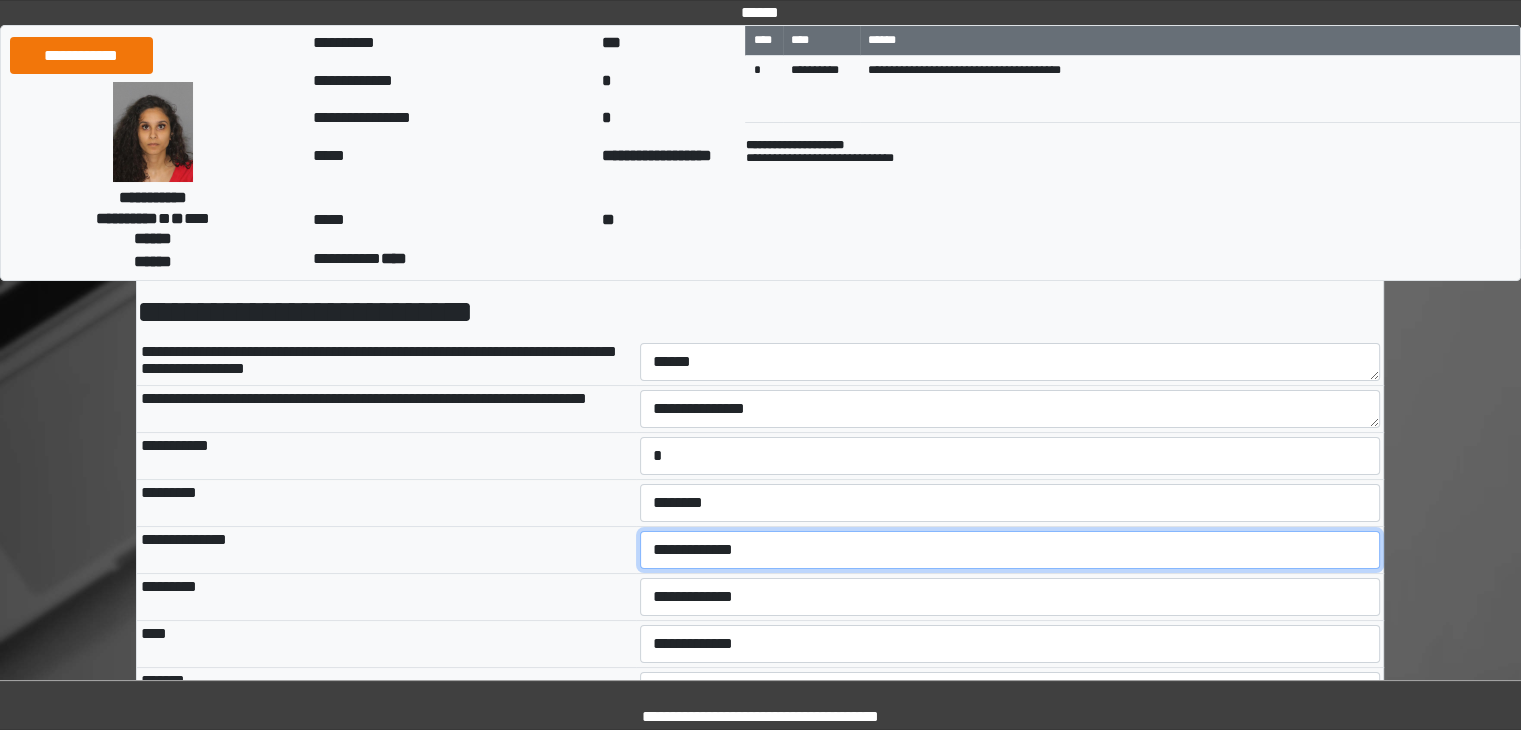 click on "**********" at bounding box center [1010, 550] 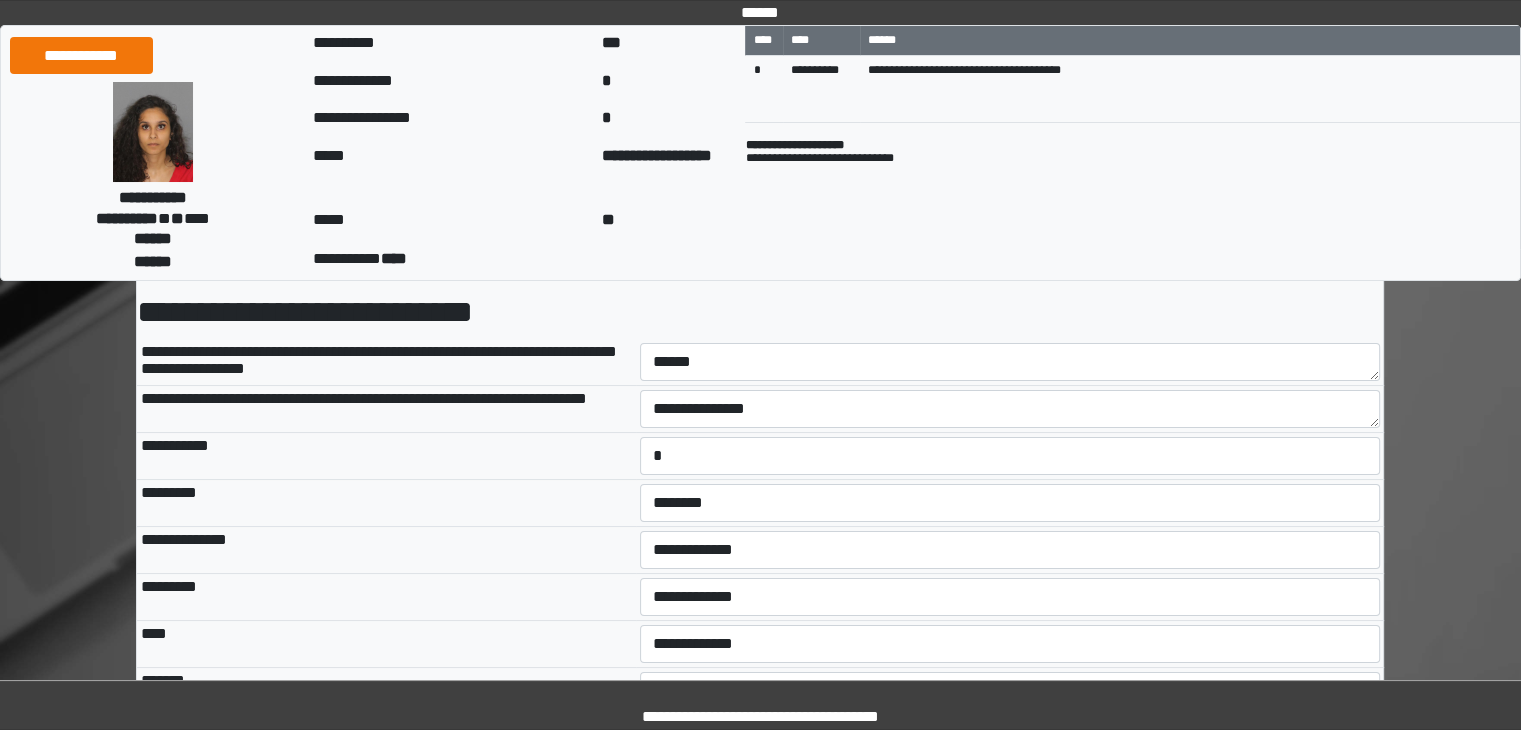 click on "**********" at bounding box center [386, 456] 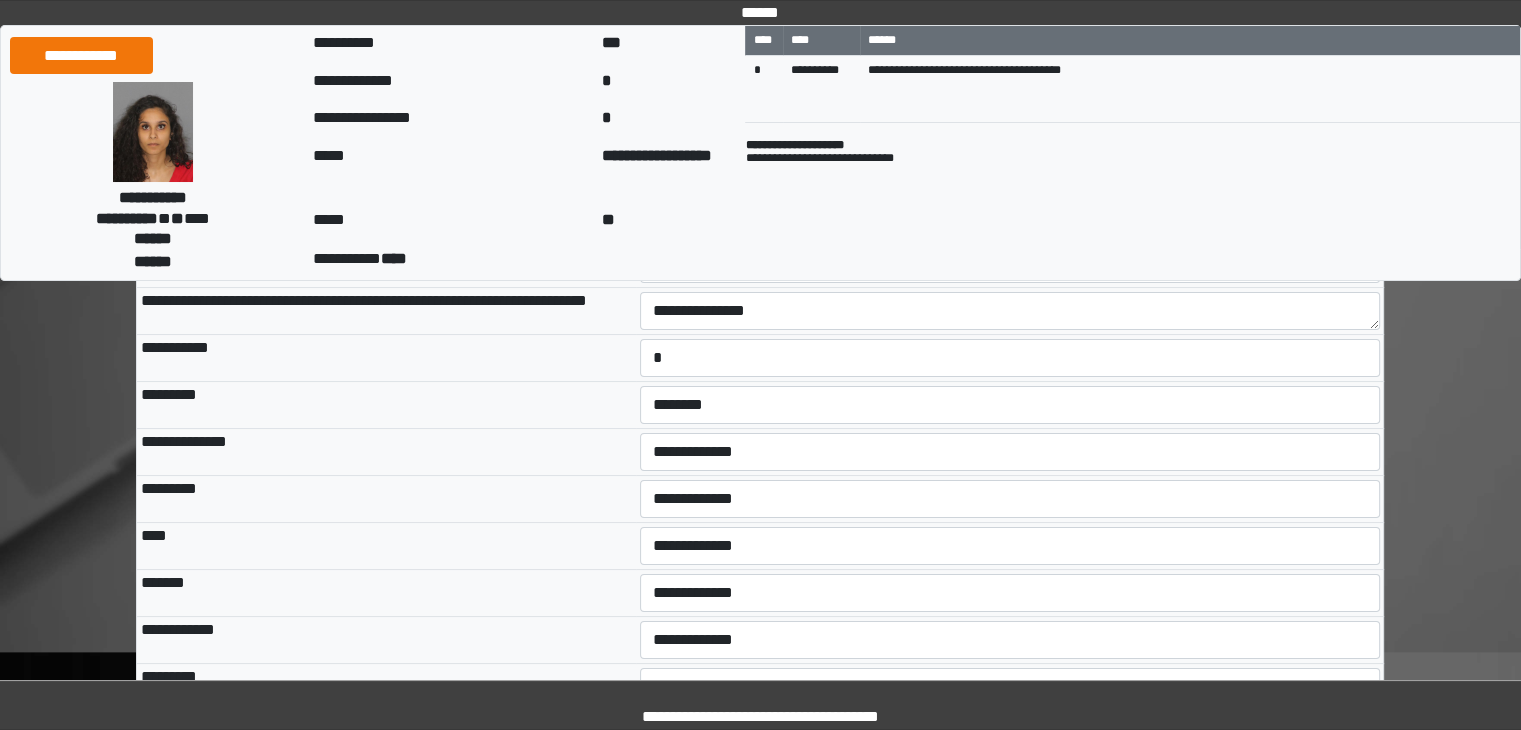 scroll, scrollTop: 200, scrollLeft: 0, axis: vertical 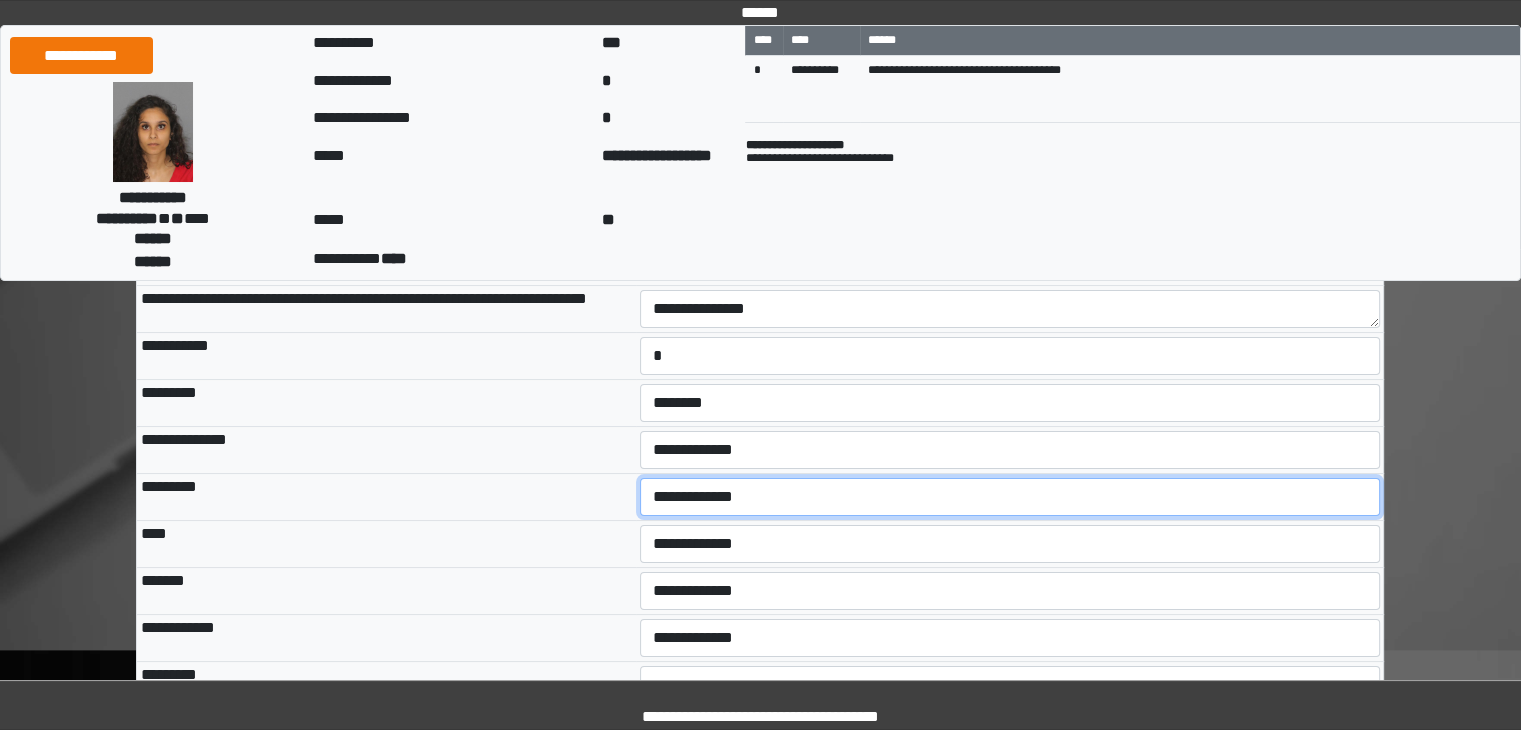 click on "**********" at bounding box center (1010, 497) 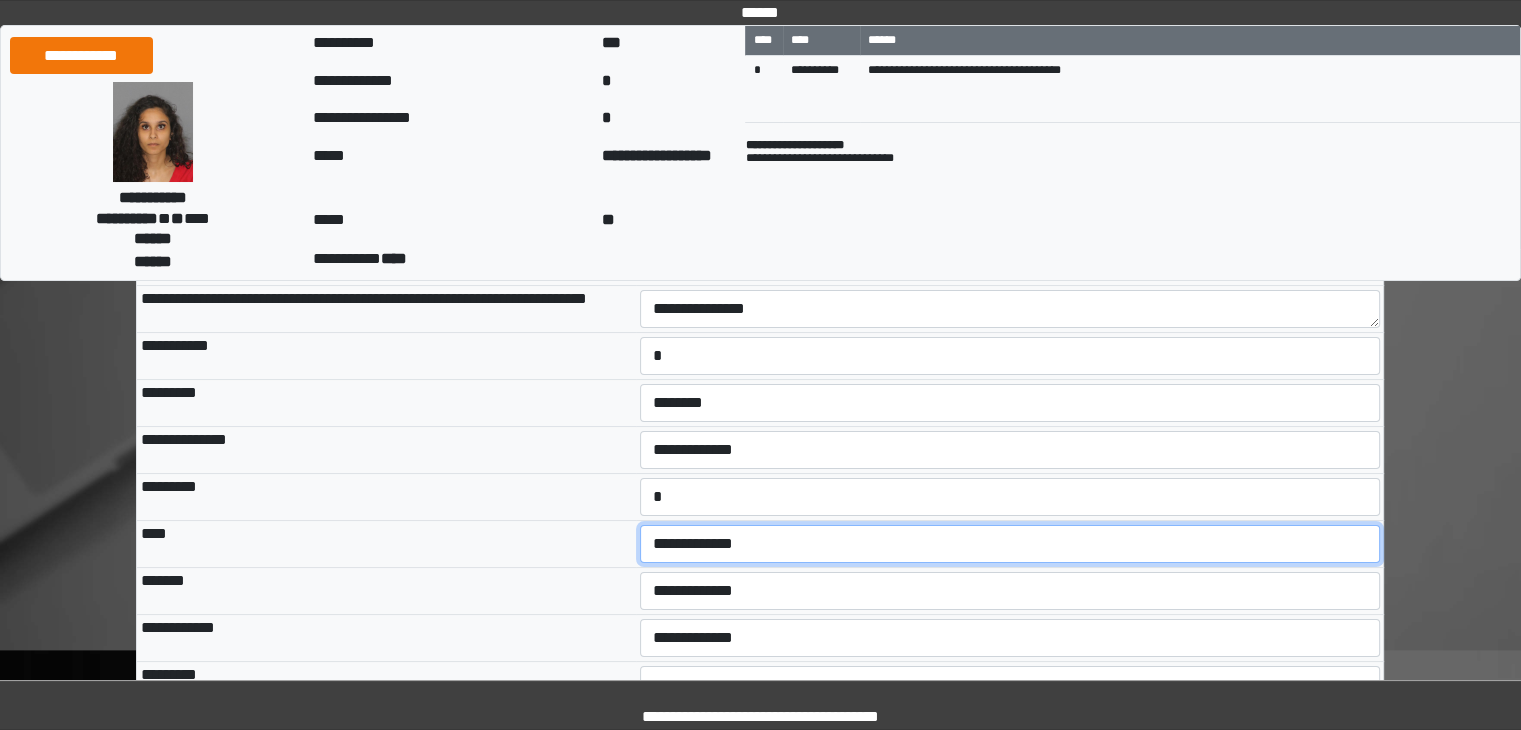 click on "**********" at bounding box center [1010, 544] 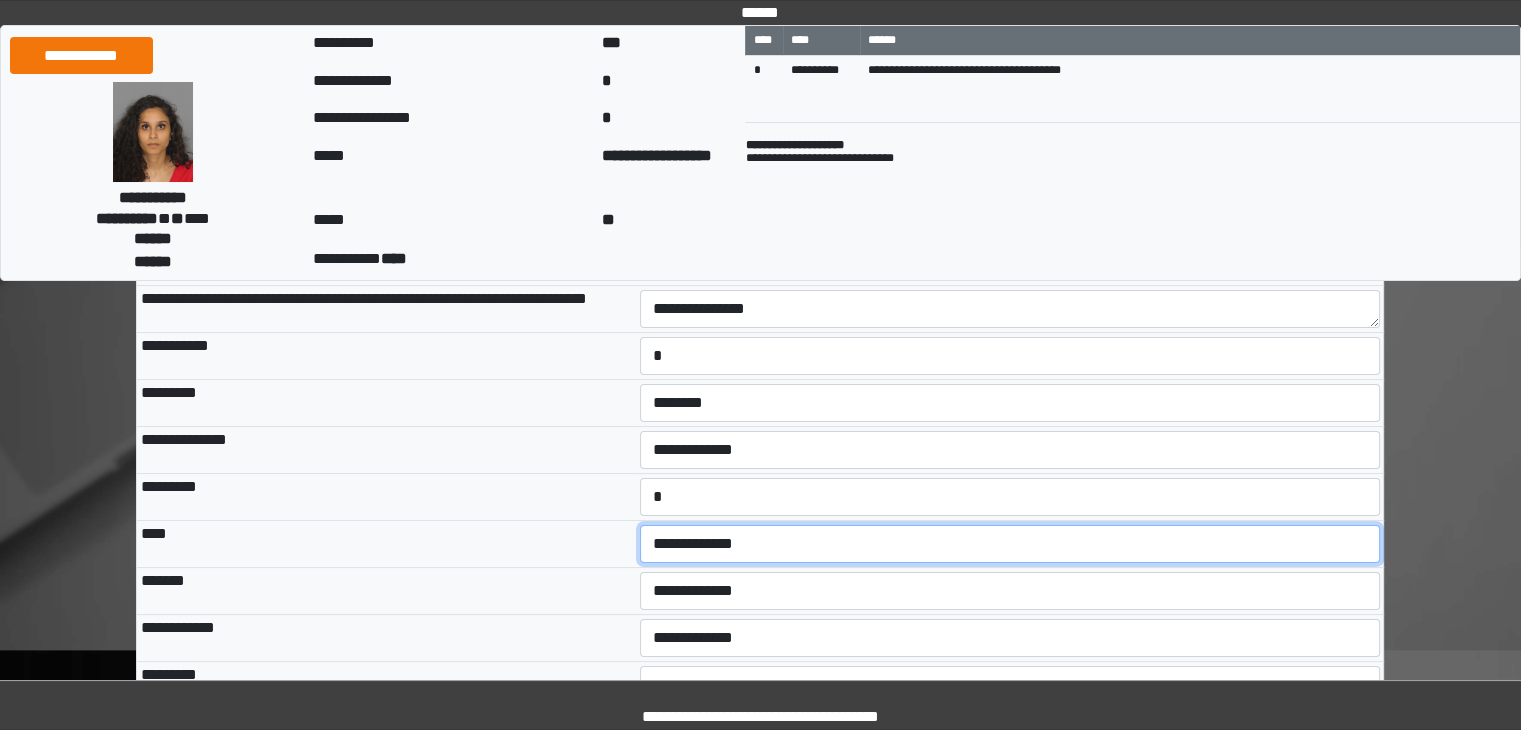 select on "***" 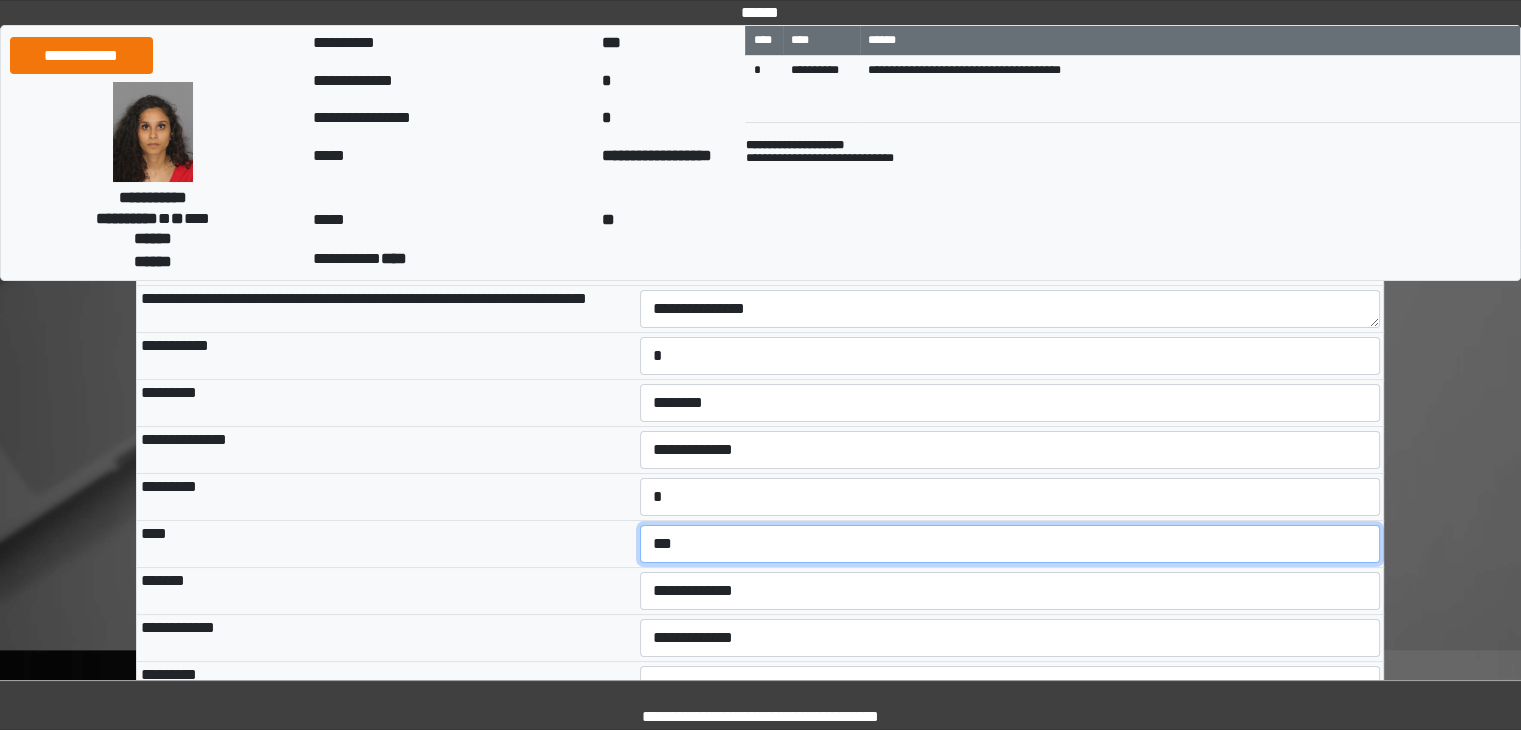 click on "**********" at bounding box center (1010, 544) 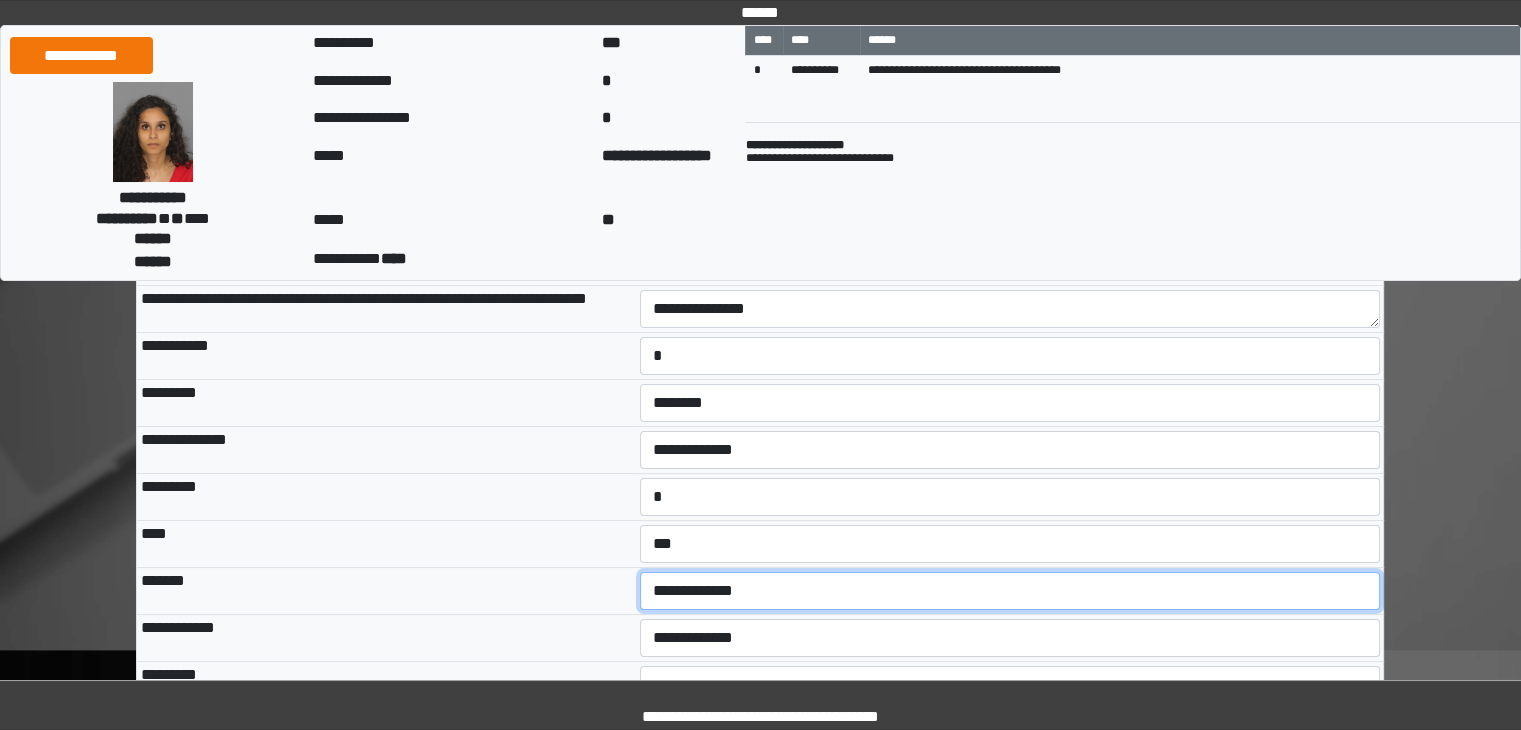 click on "**********" at bounding box center (1010, 591) 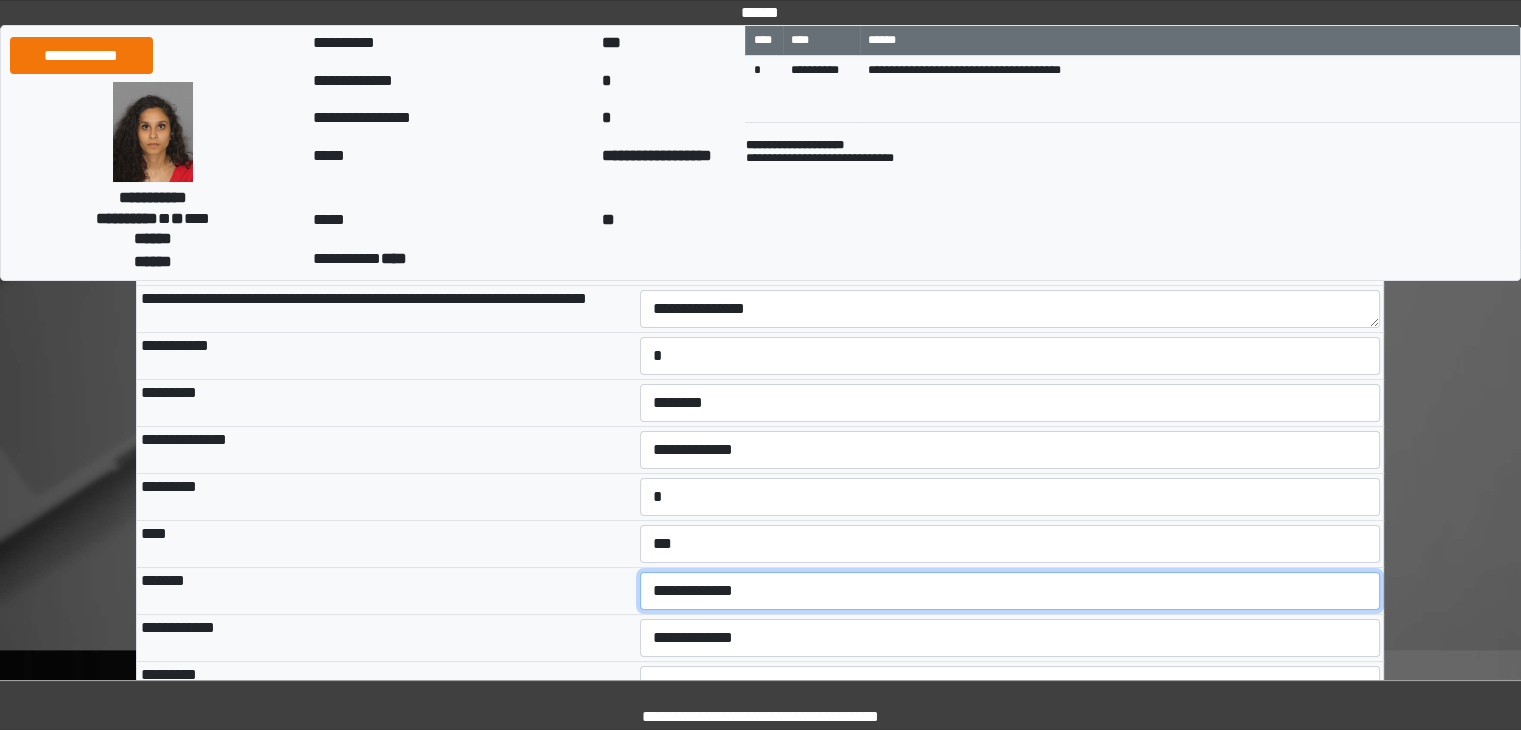 select on "***" 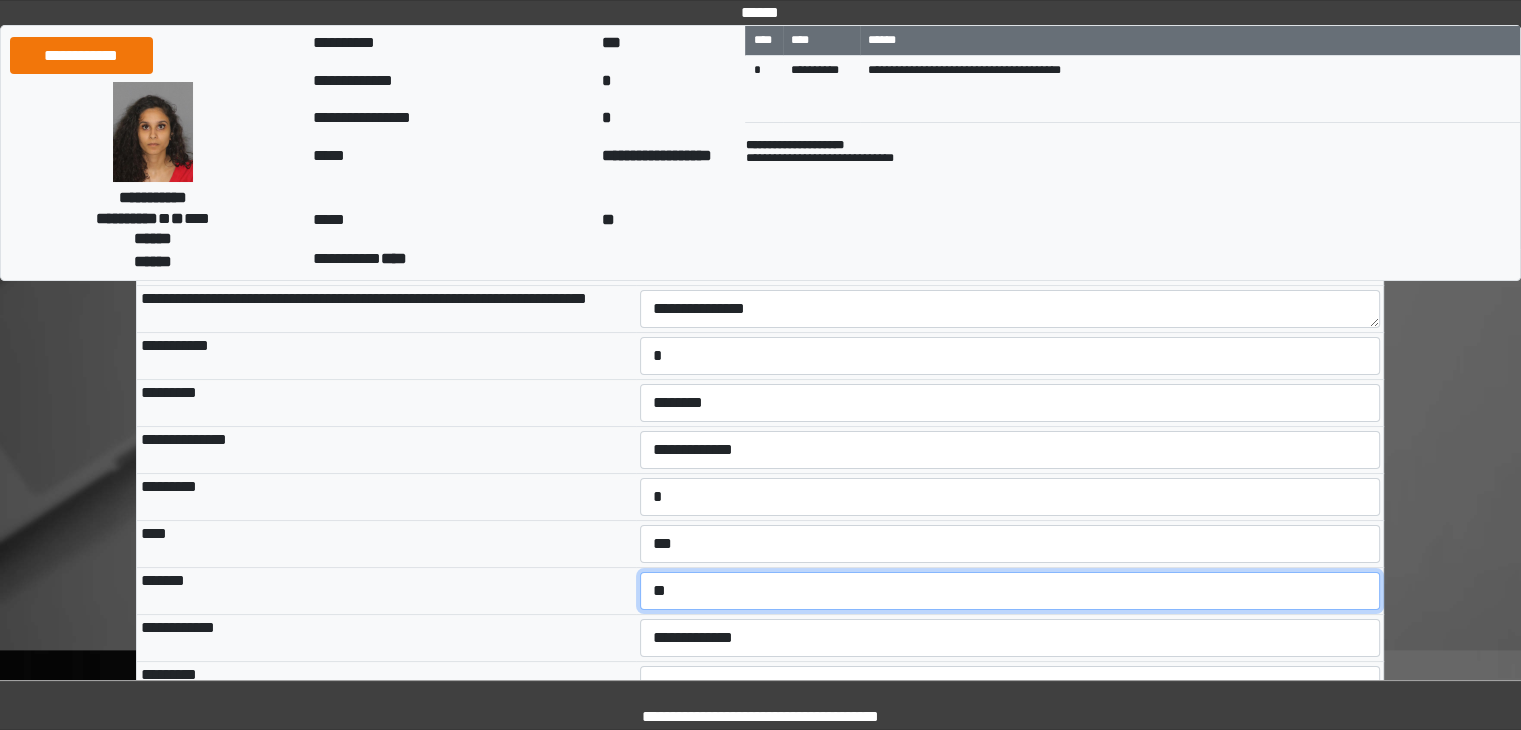 click on "**********" at bounding box center [1010, 591] 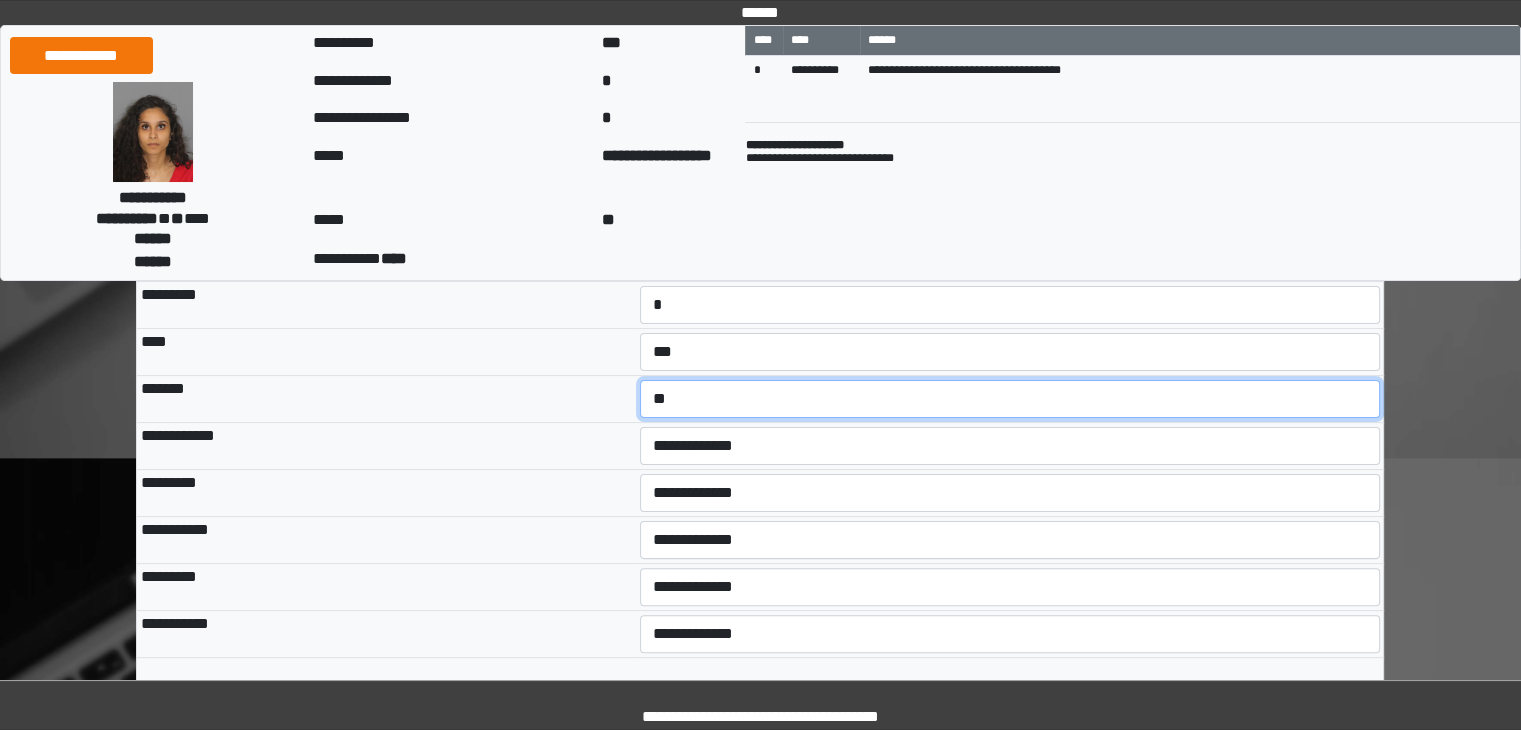 scroll, scrollTop: 400, scrollLeft: 0, axis: vertical 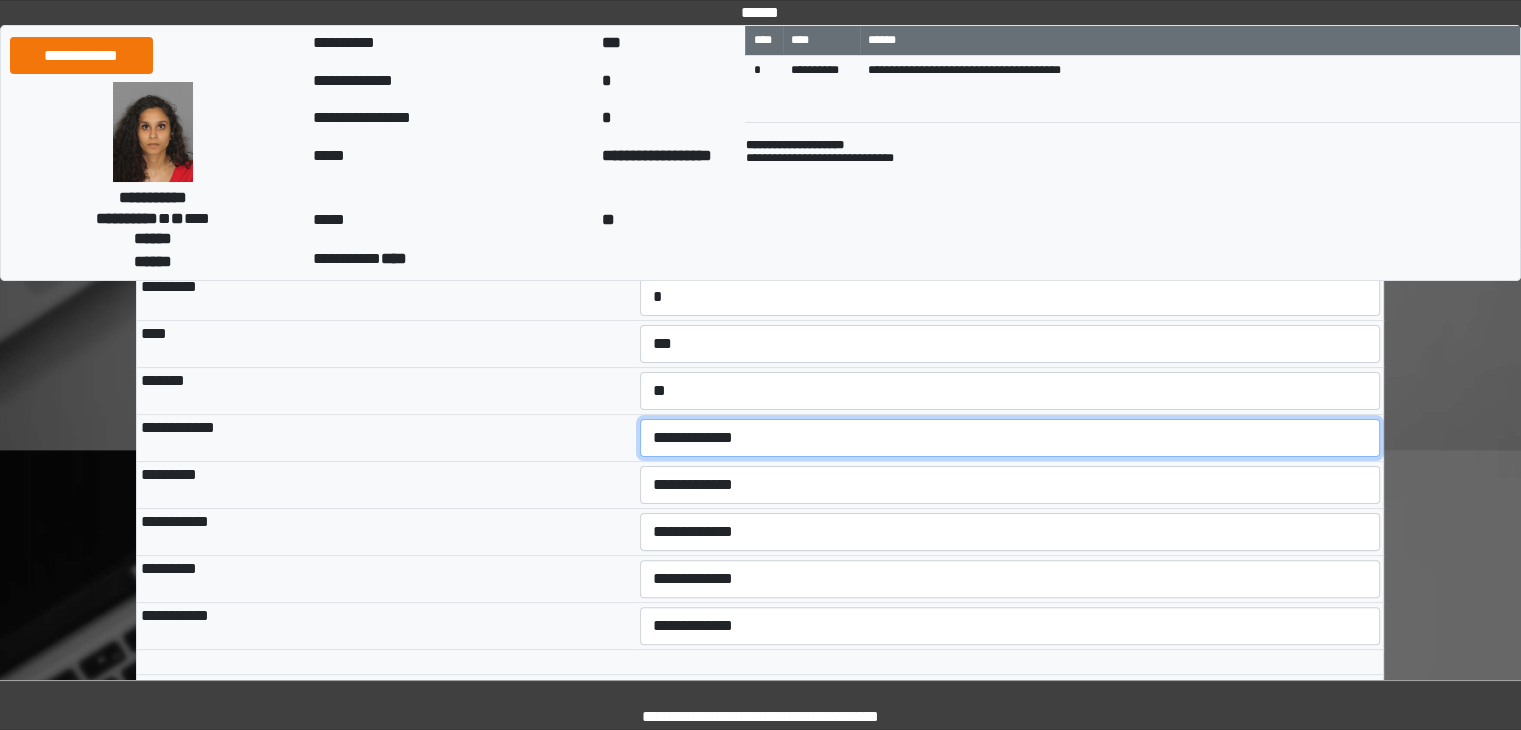 click on "**********" at bounding box center (1010, 438) 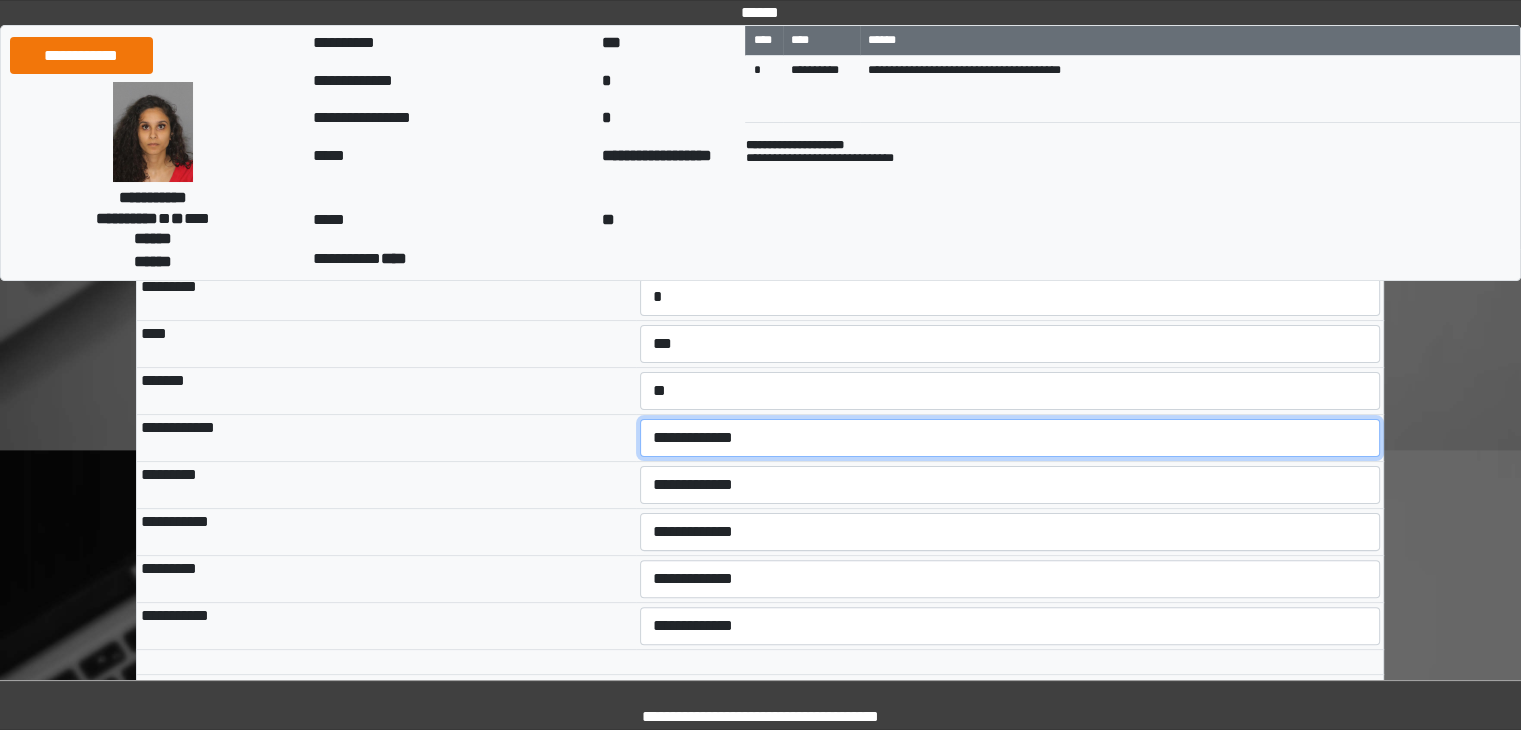 select on "***" 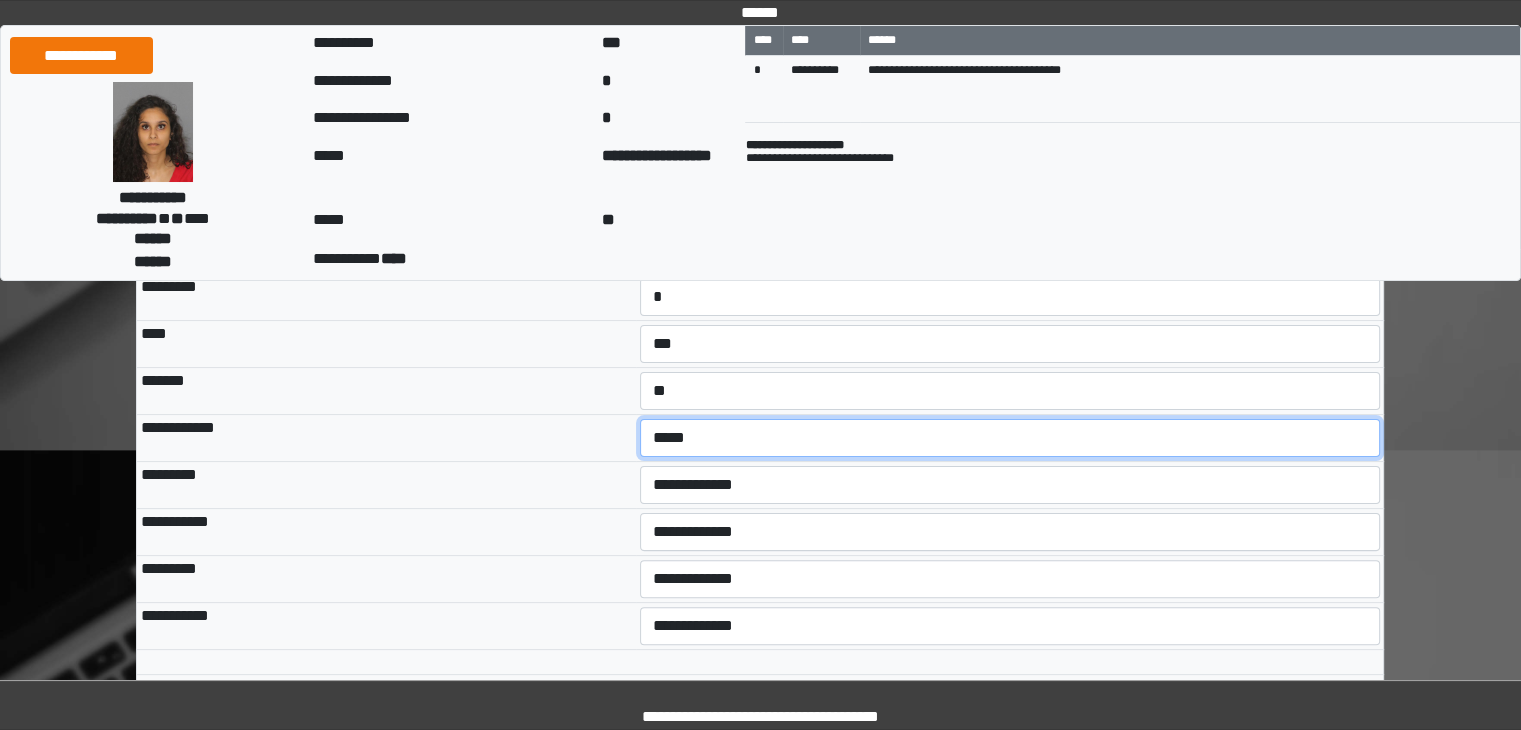 click on "**********" at bounding box center (1010, 438) 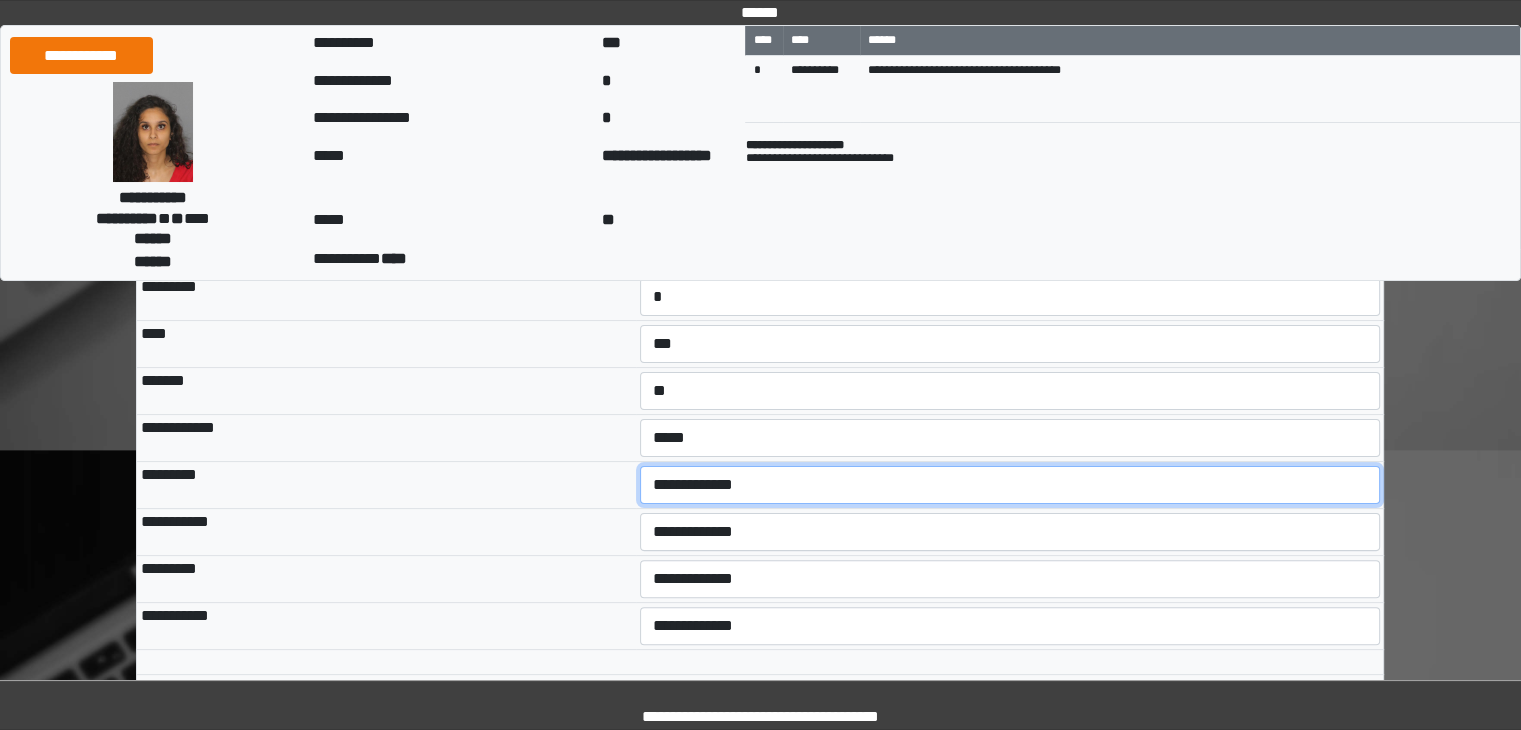 click on "**********" at bounding box center [1010, 485] 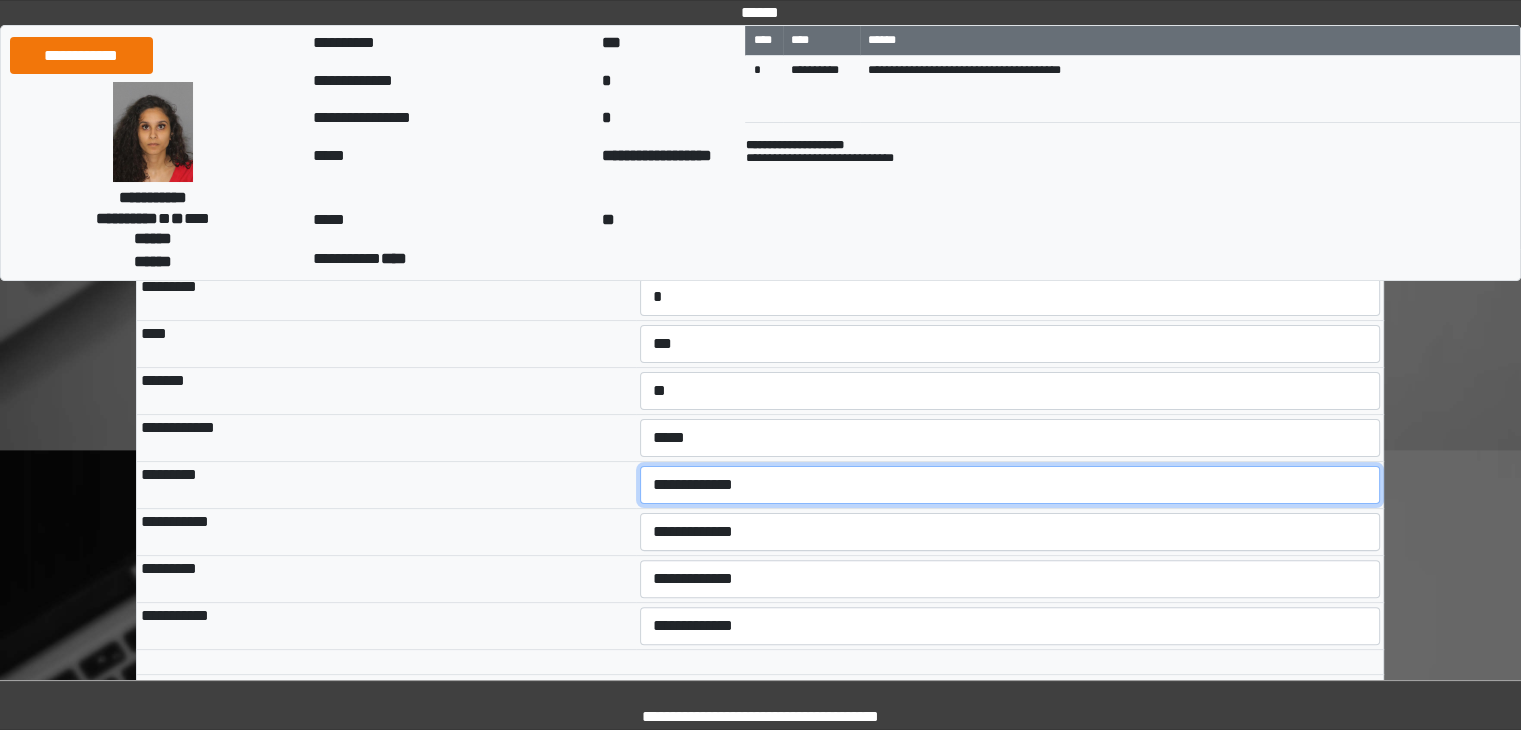 select on "***" 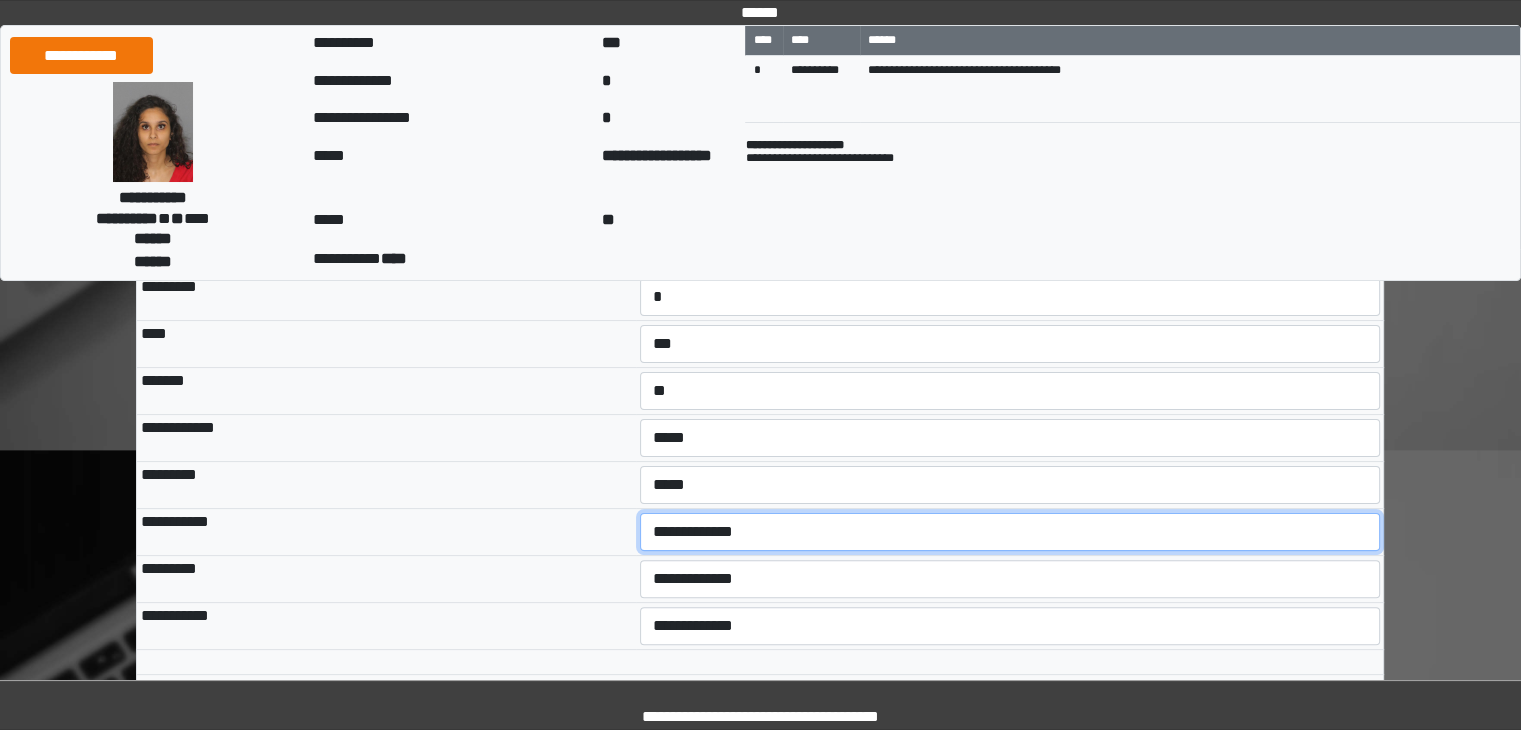click on "**********" at bounding box center (1010, 532) 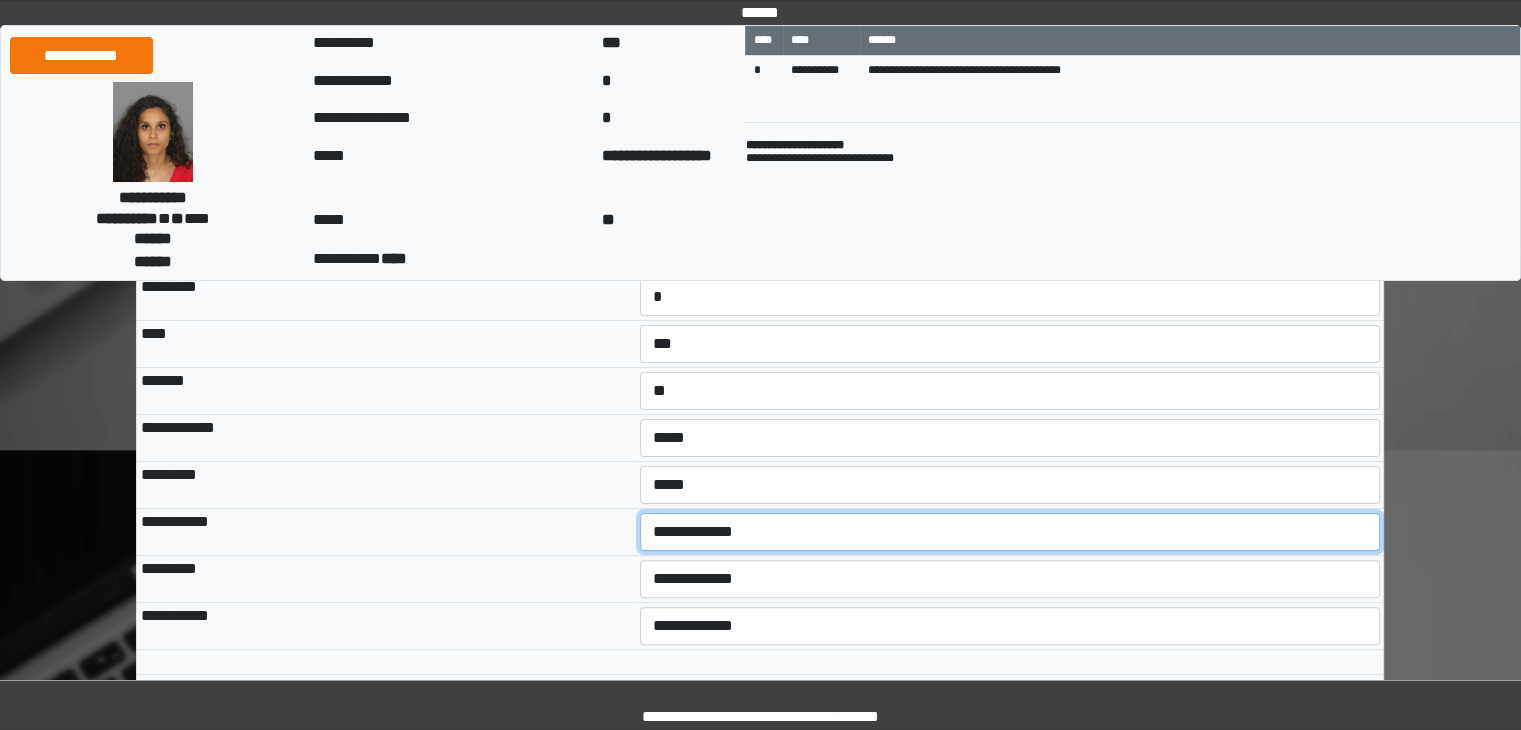 select on "***" 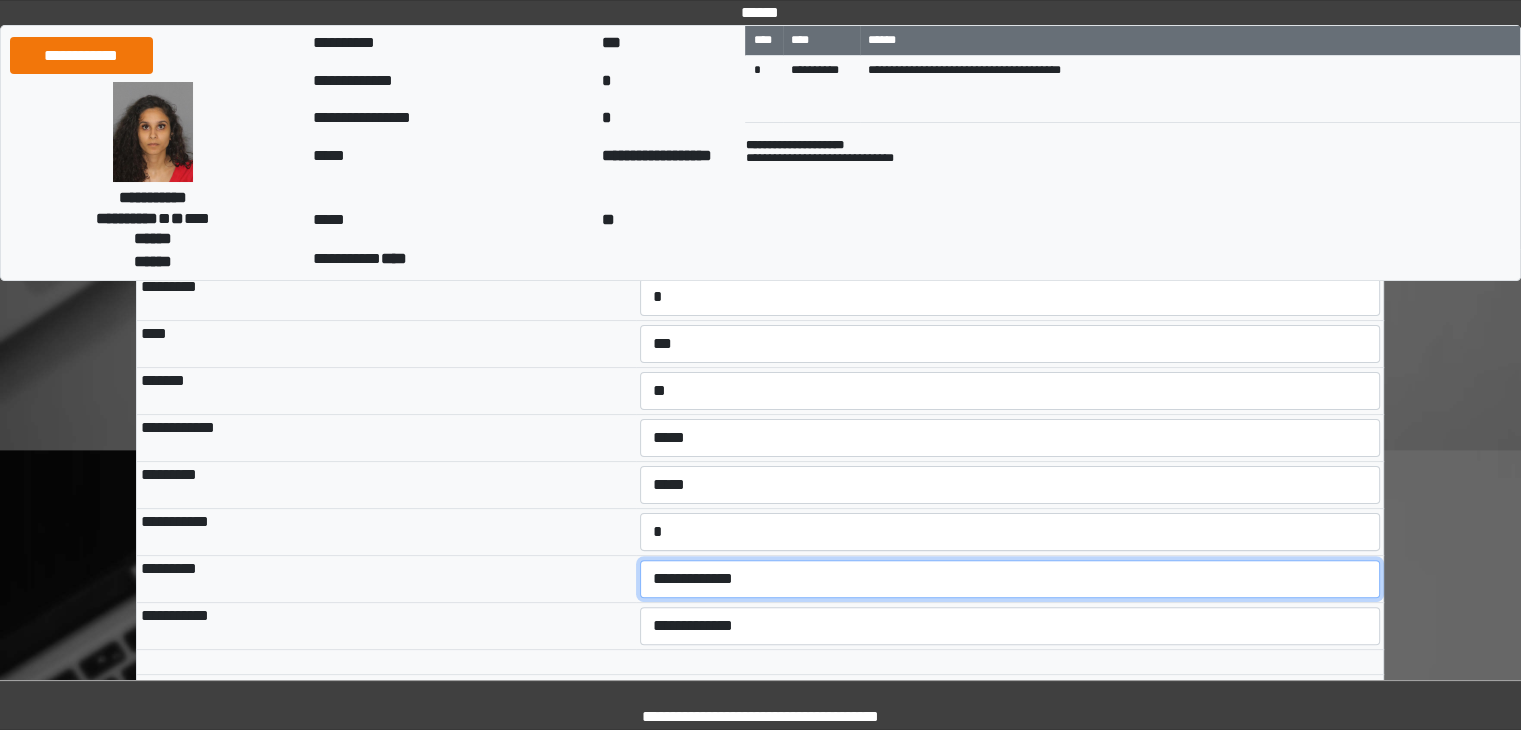 click on "**********" at bounding box center (1010, 579) 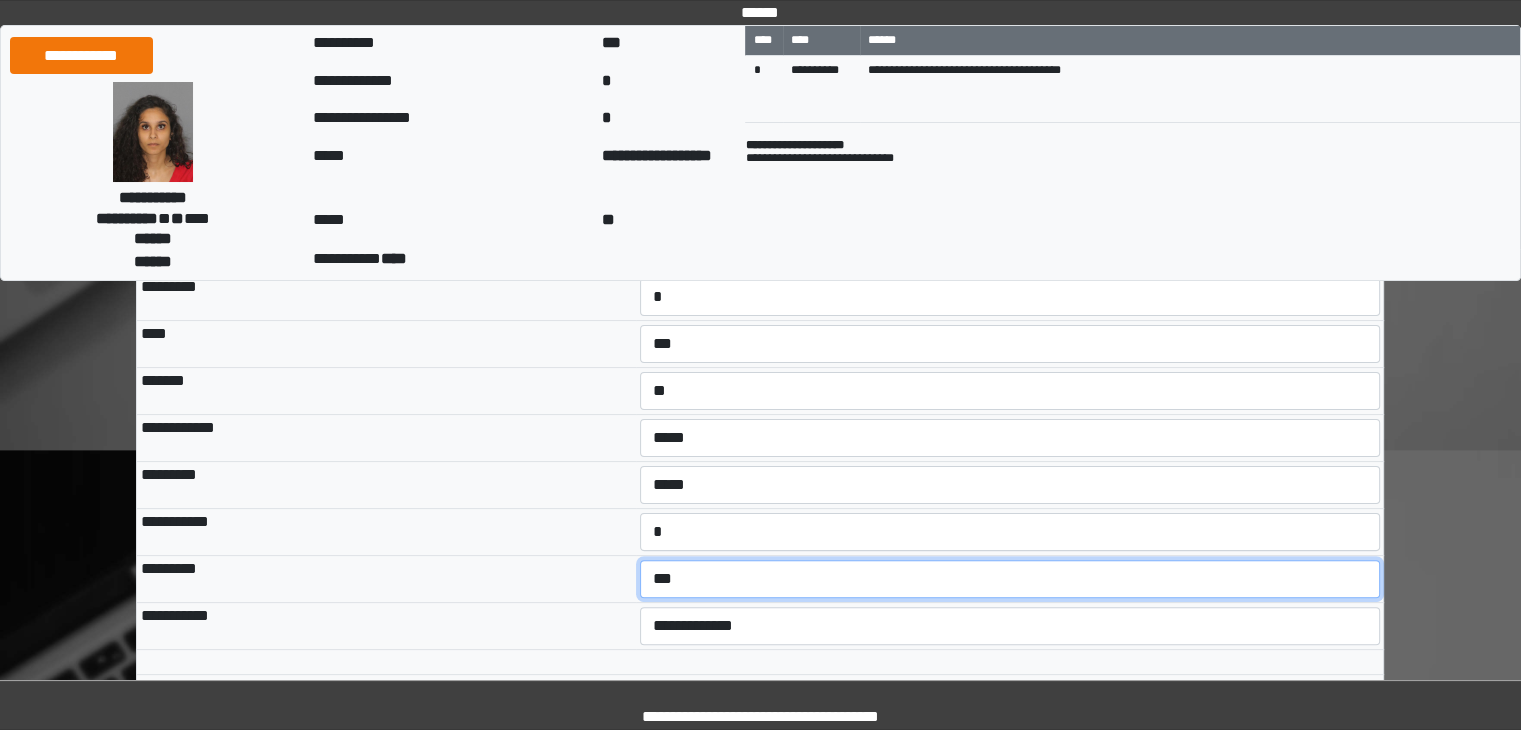 click on "**********" at bounding box center (1010, 579) 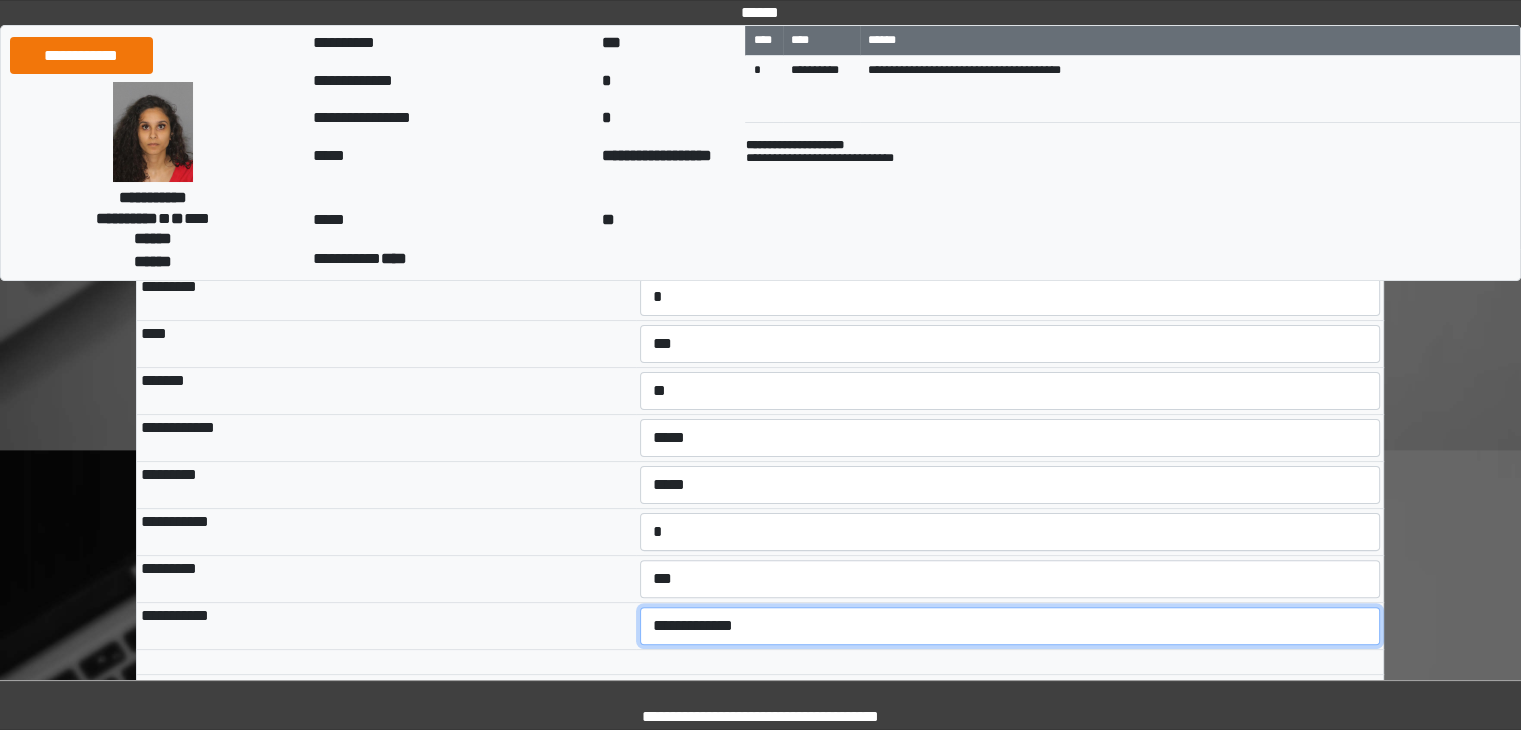 click on "**********" at bounding box center (1010, 626) 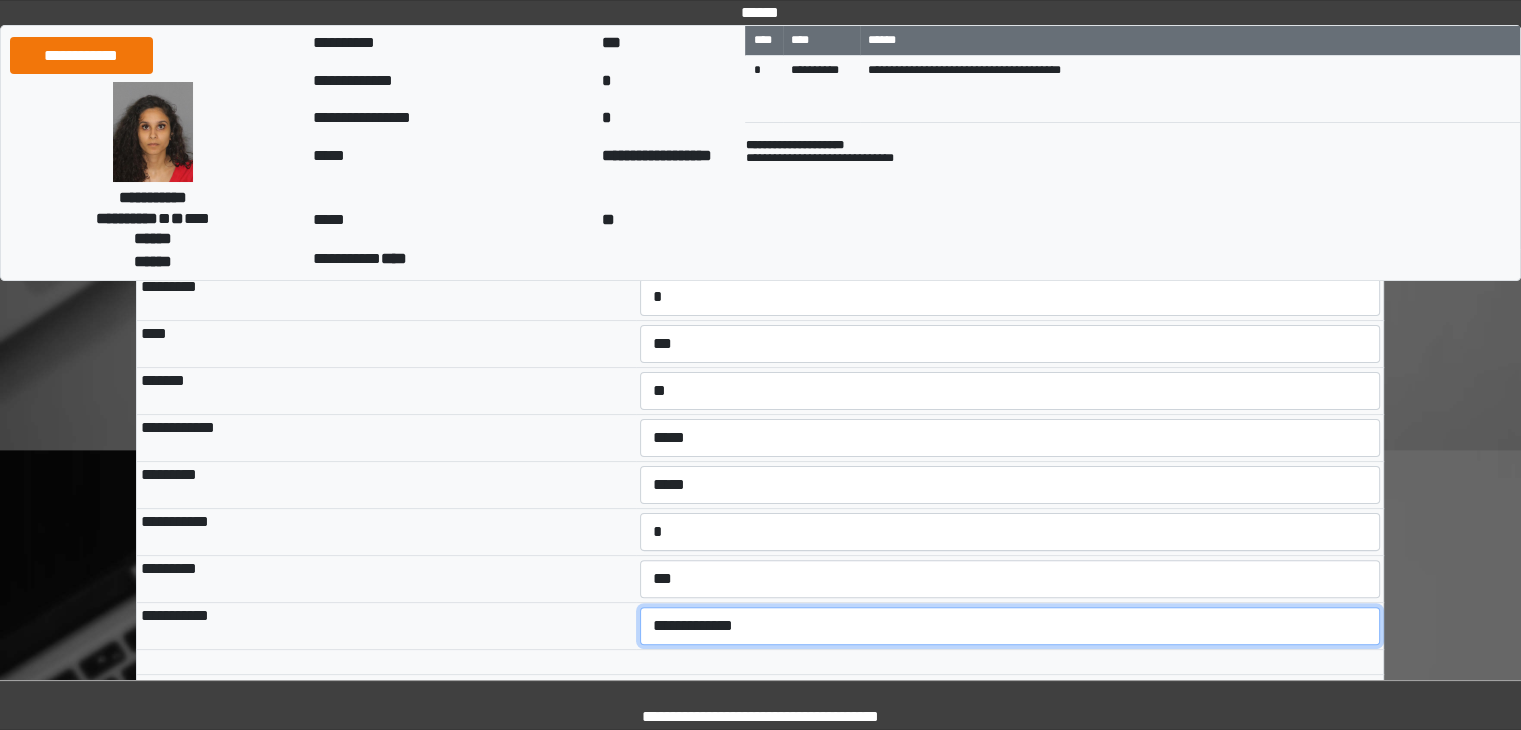 select on "*" 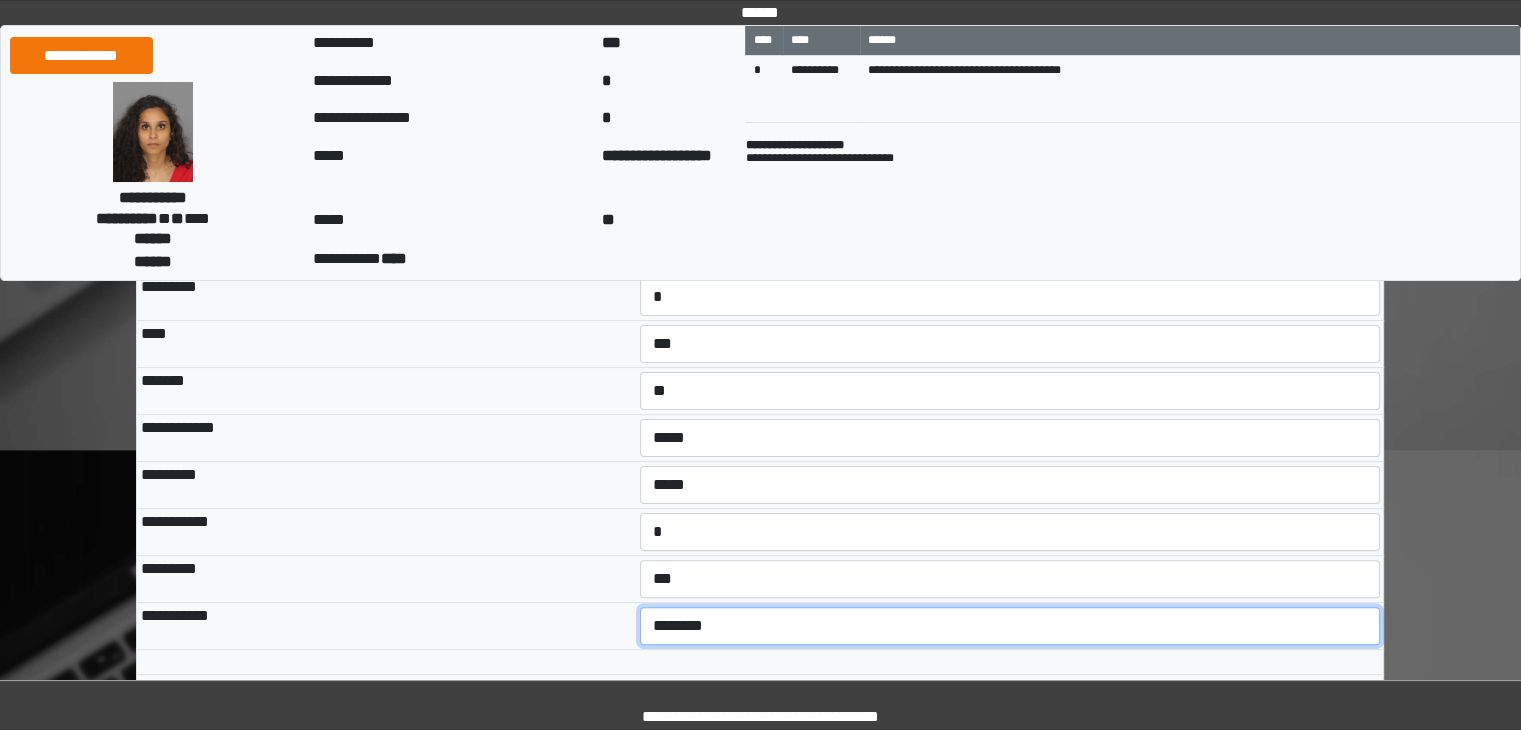click on "**********" at bounding box center [1010, 626] 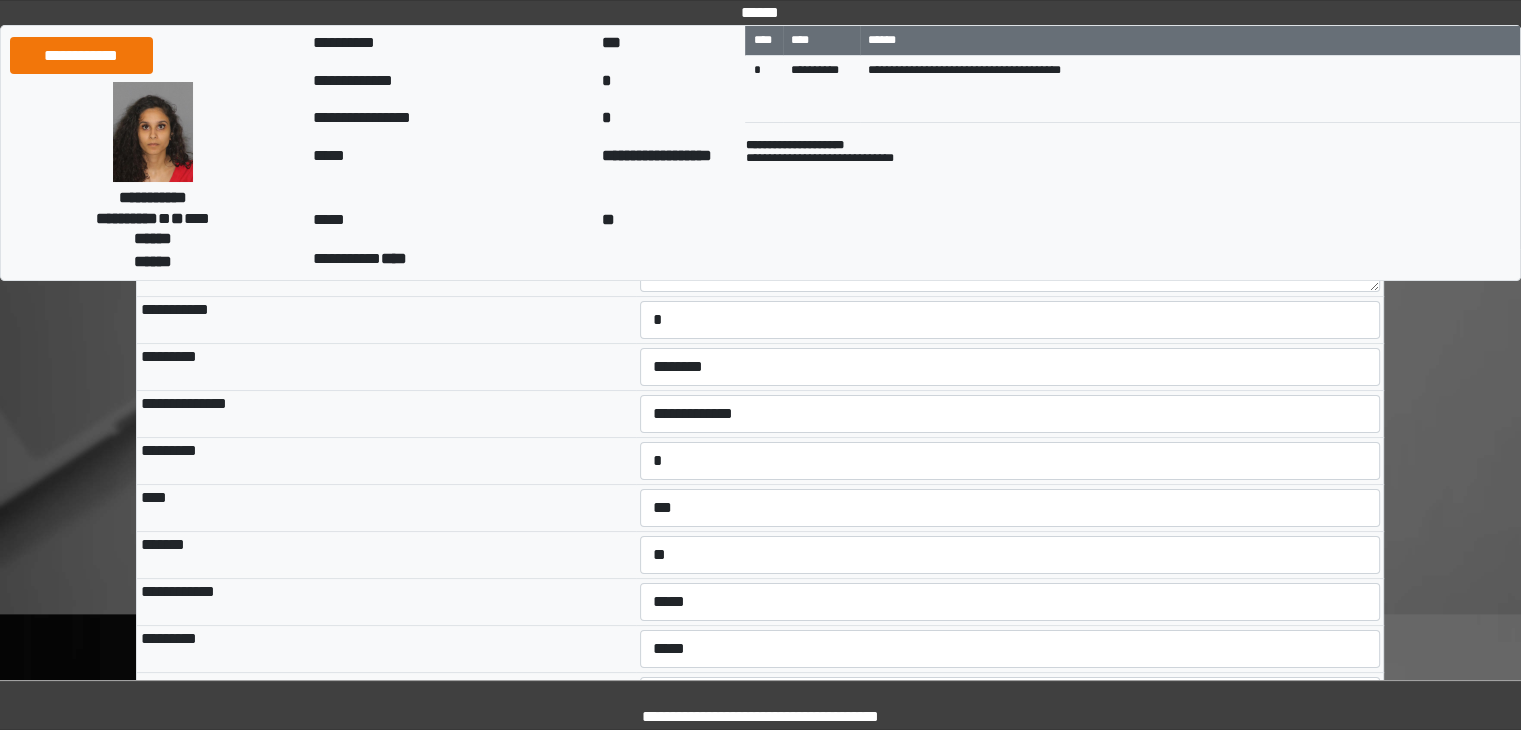scroll, scrollTop: 200, scrollLeft: 0, axis: vertical 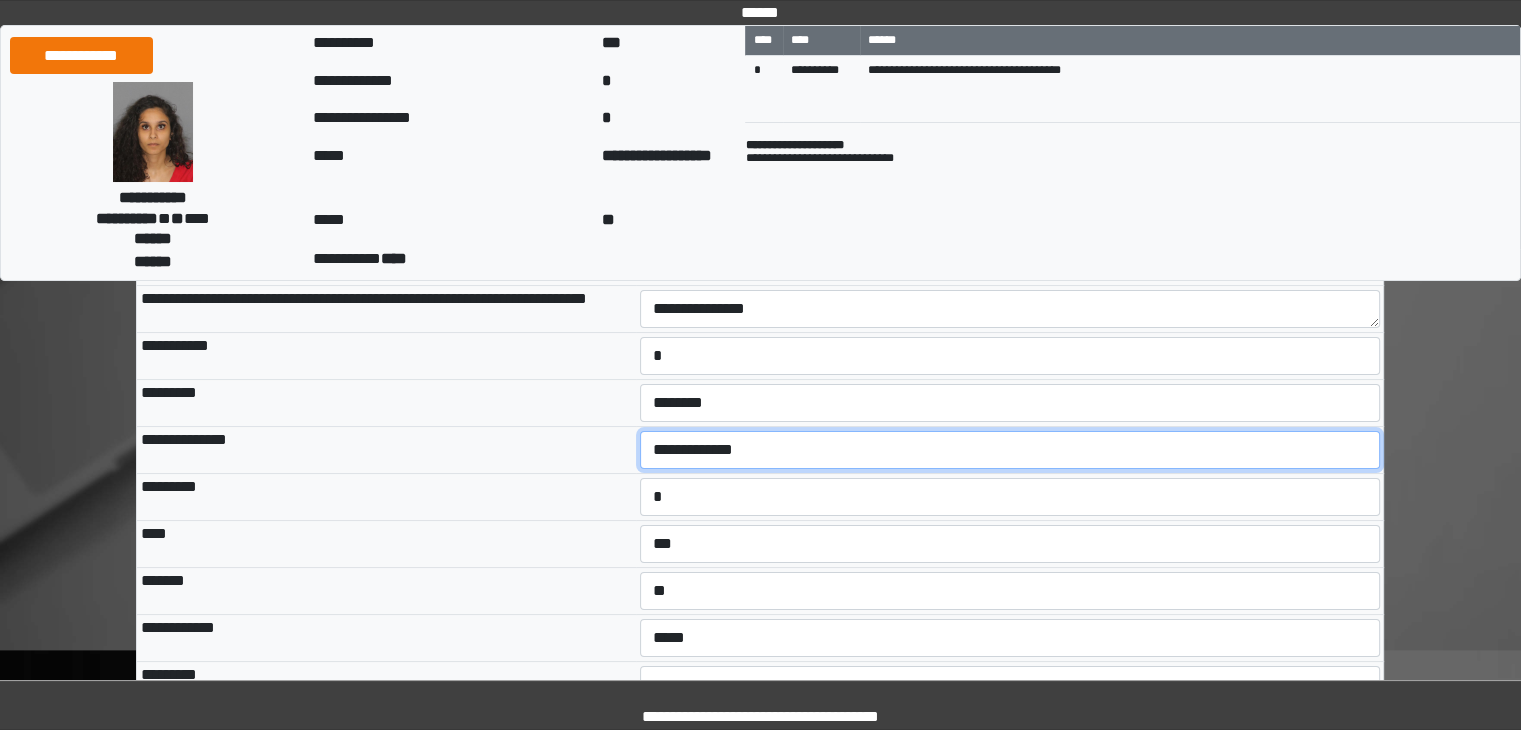 click on "**********" at bounding box center (1010, 450) 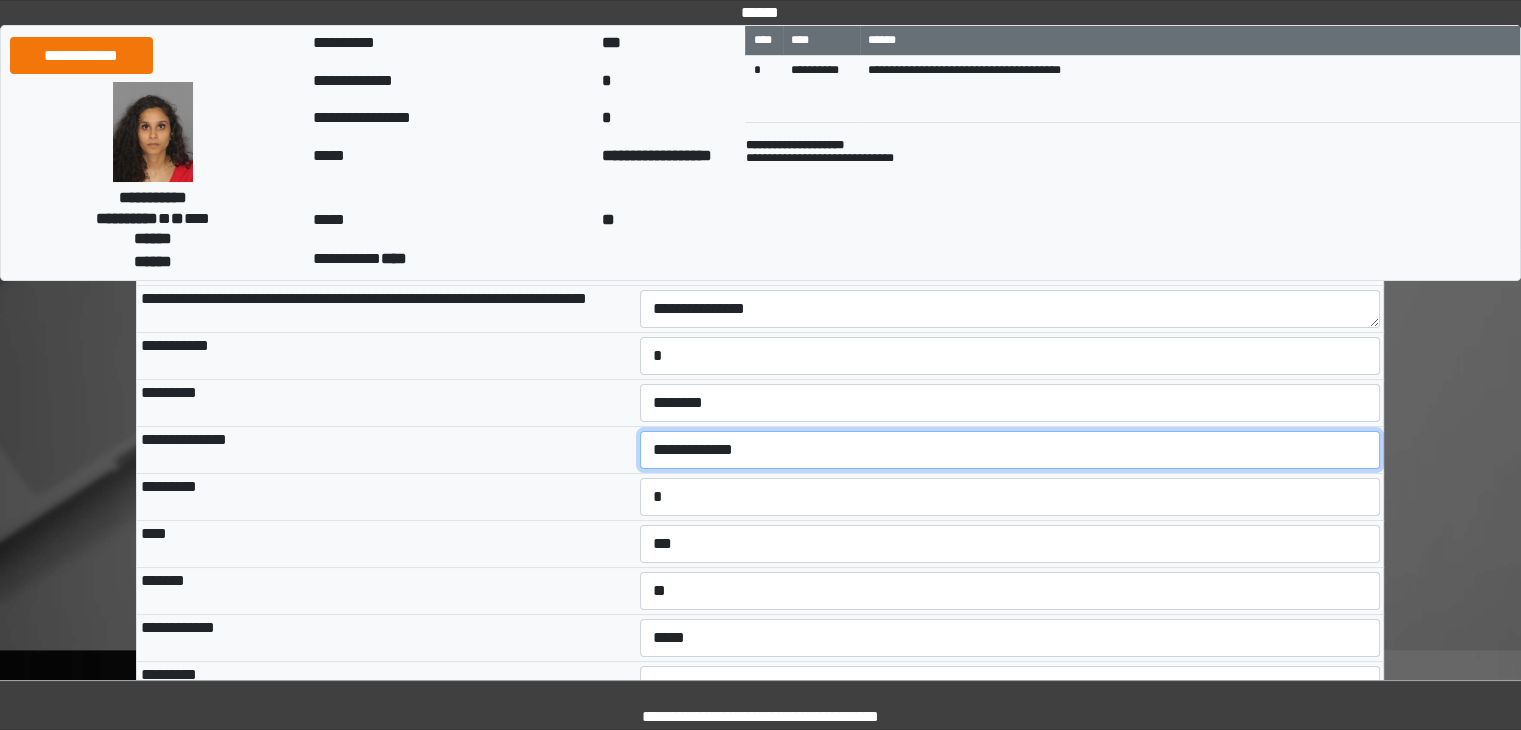 drag, startPoint x: 708, startPoint y: 457, endPoint x: 440, endPoint y: 449, distance: 268.1194 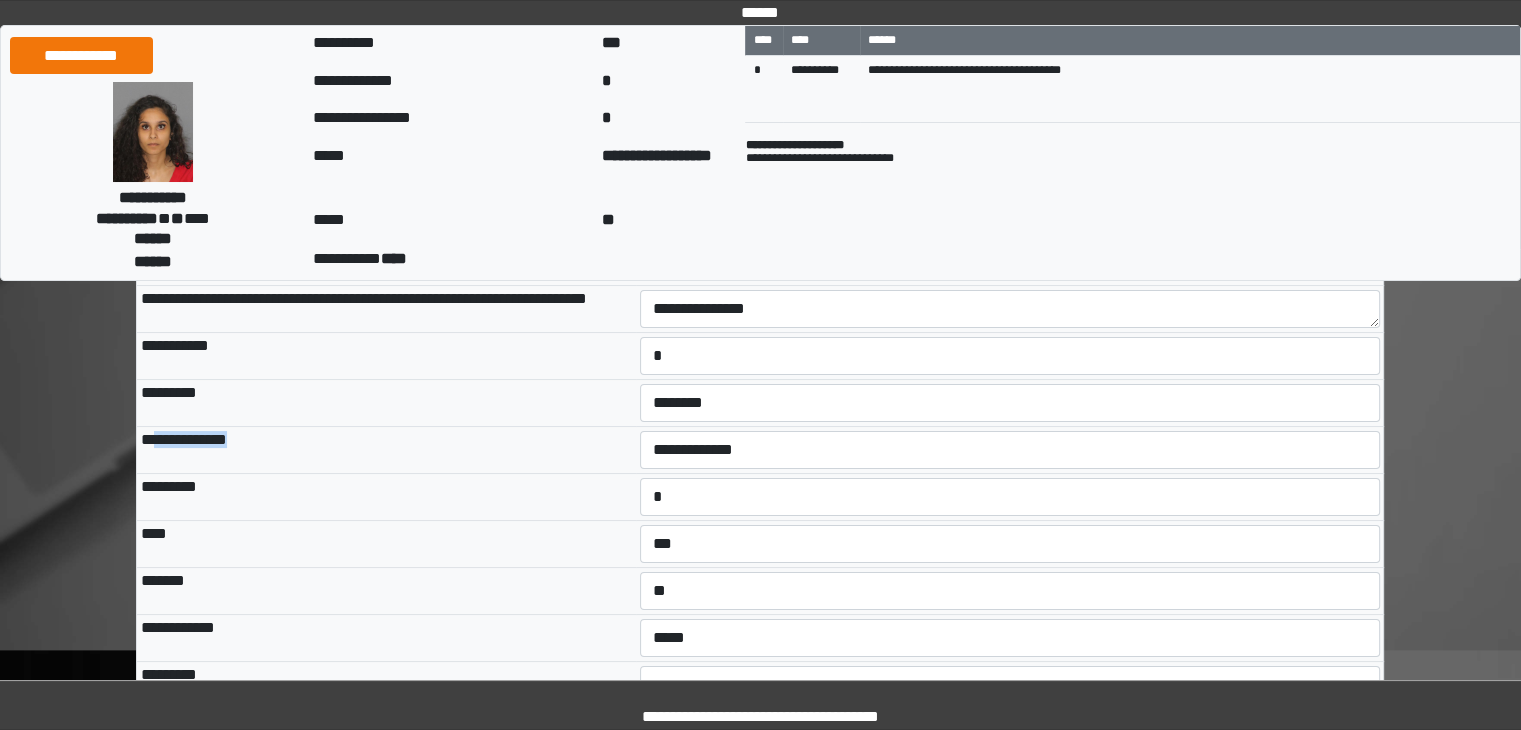 drag, startPoint x: 291, startPoint y: 451, endPoint x: 154, endPoint y: 443, distance: 137.23338 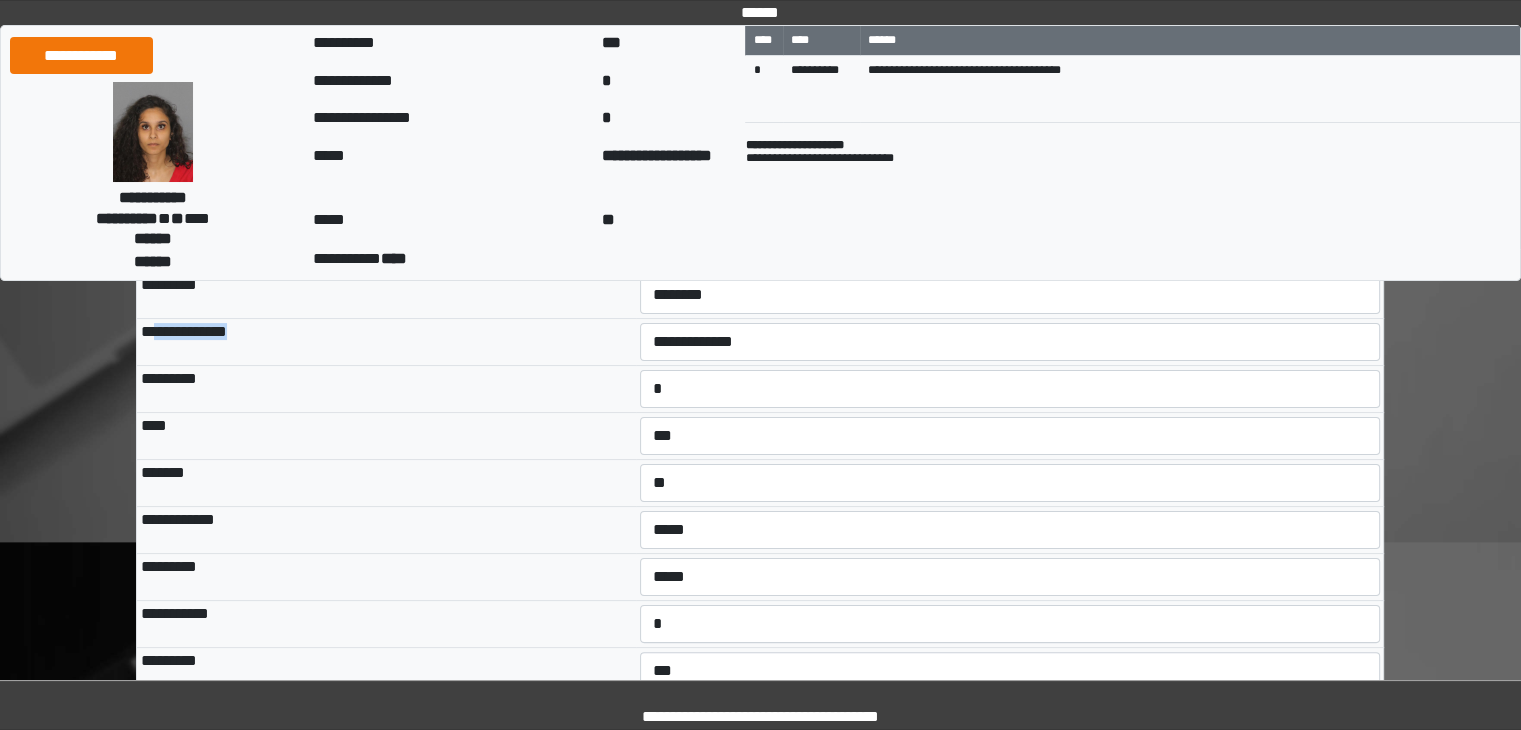 scroll, scrollTop: 300, scrollLeft: 0, axis: vertical 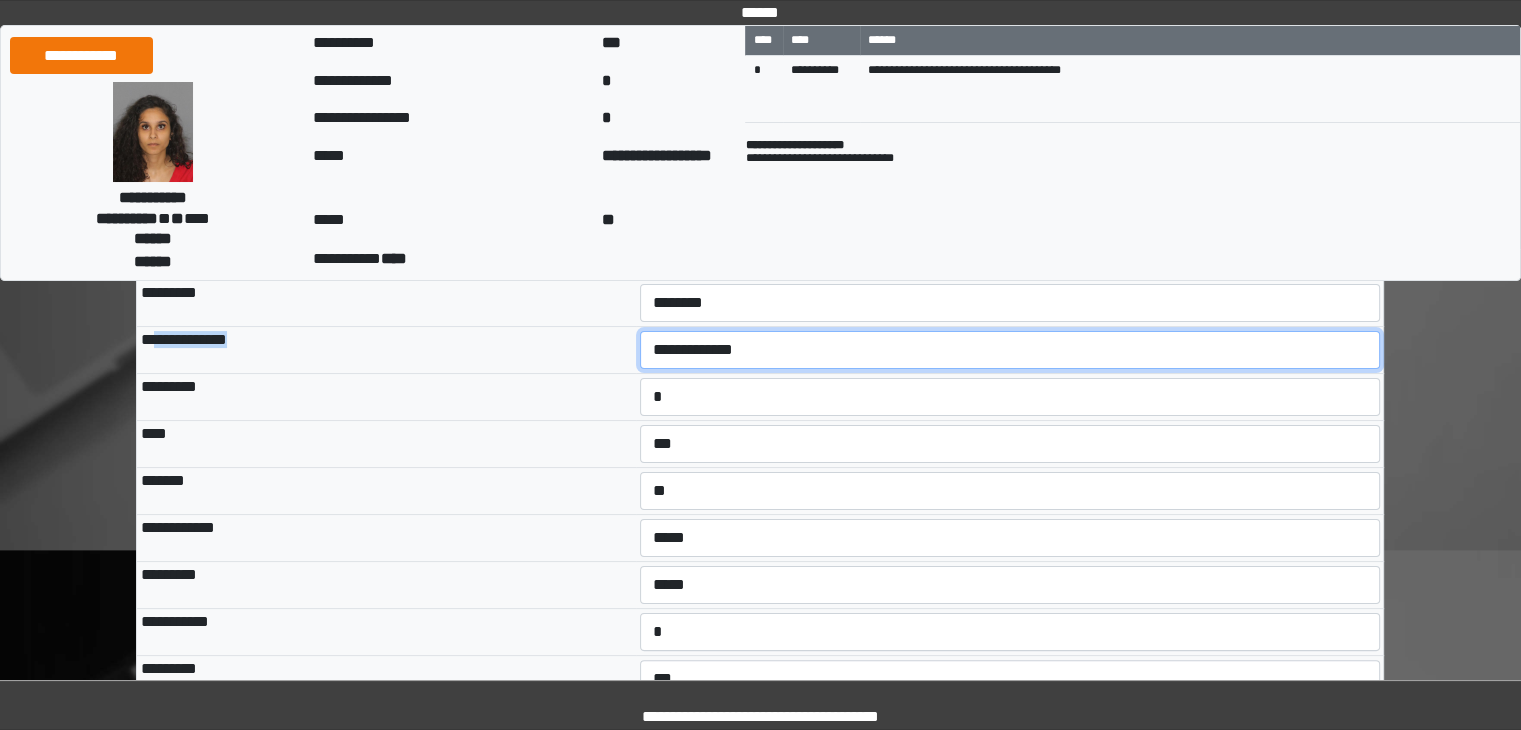 click on "**********" at bounding box center [1010, 350] 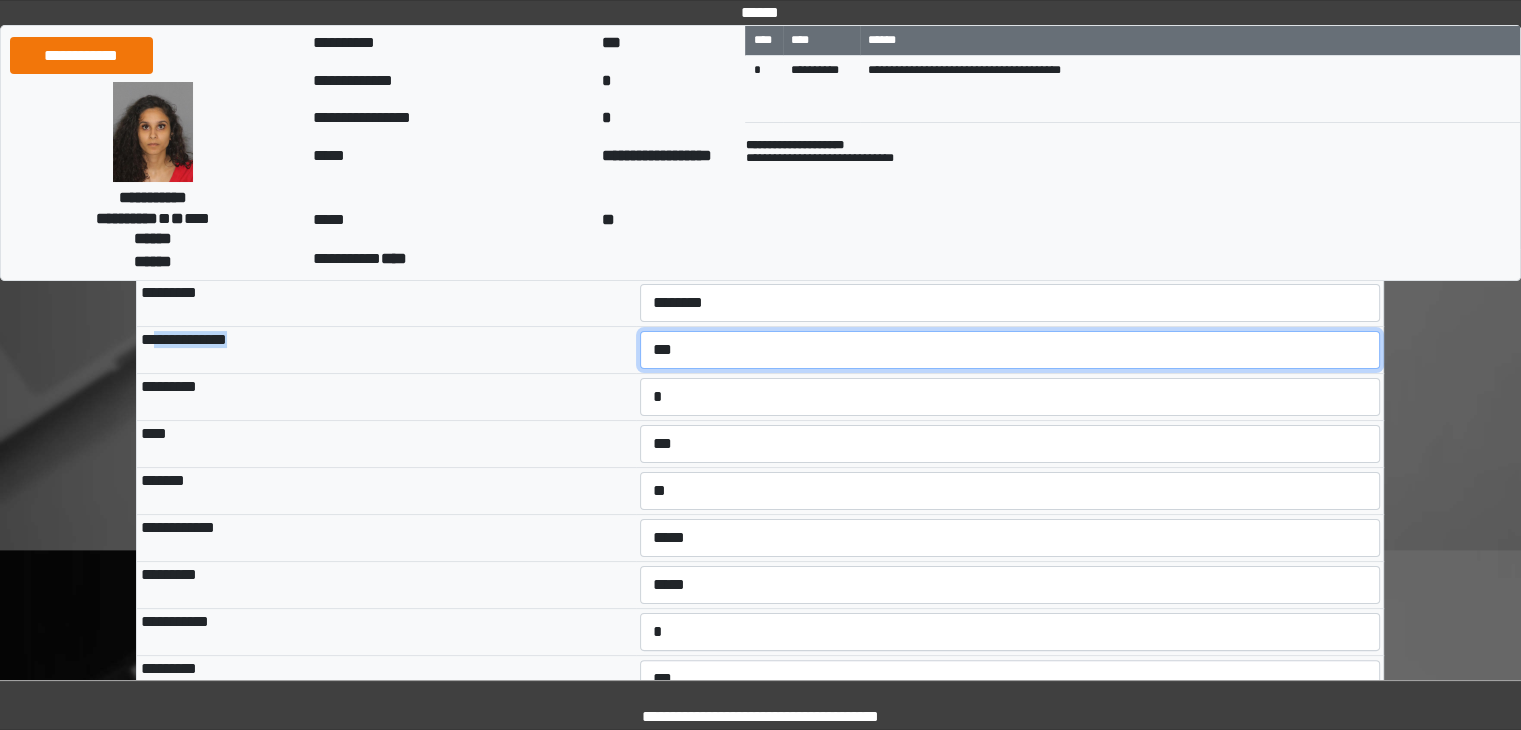 click on "**********" at bounding box center [1010, 350] 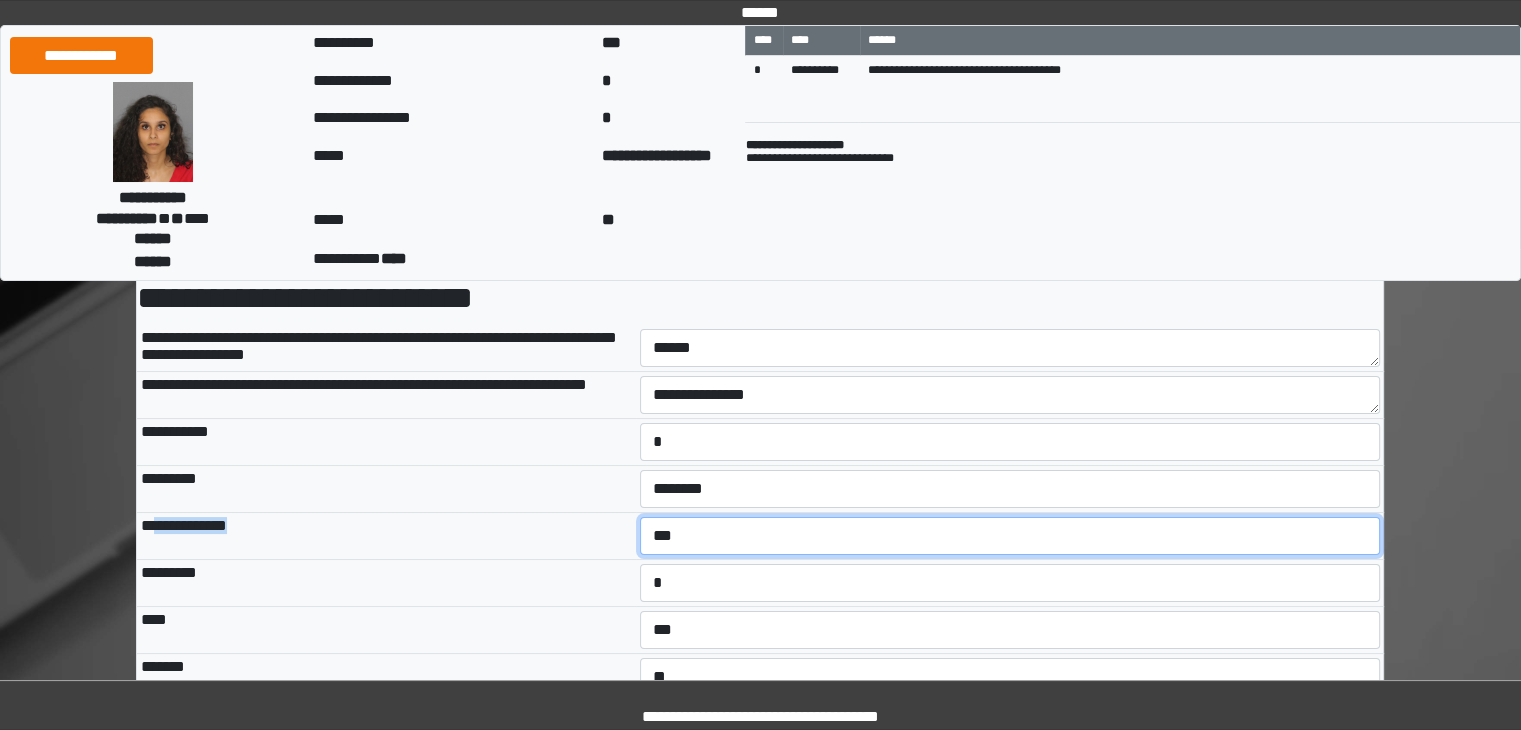 scroll, scrollTop: 100, scrollLeft: 0, axis: vertical 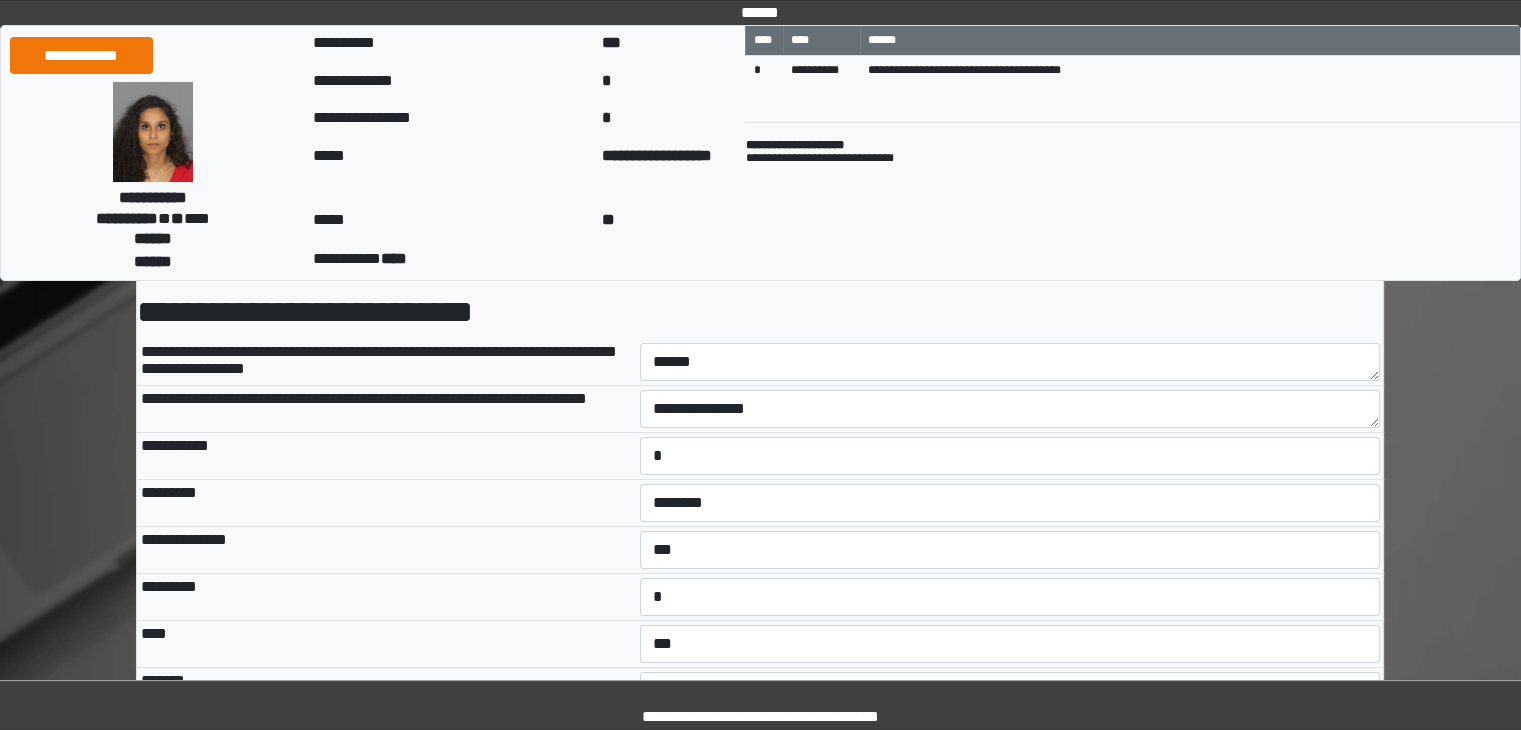 click on "**********" at bounding box center (386, 456) 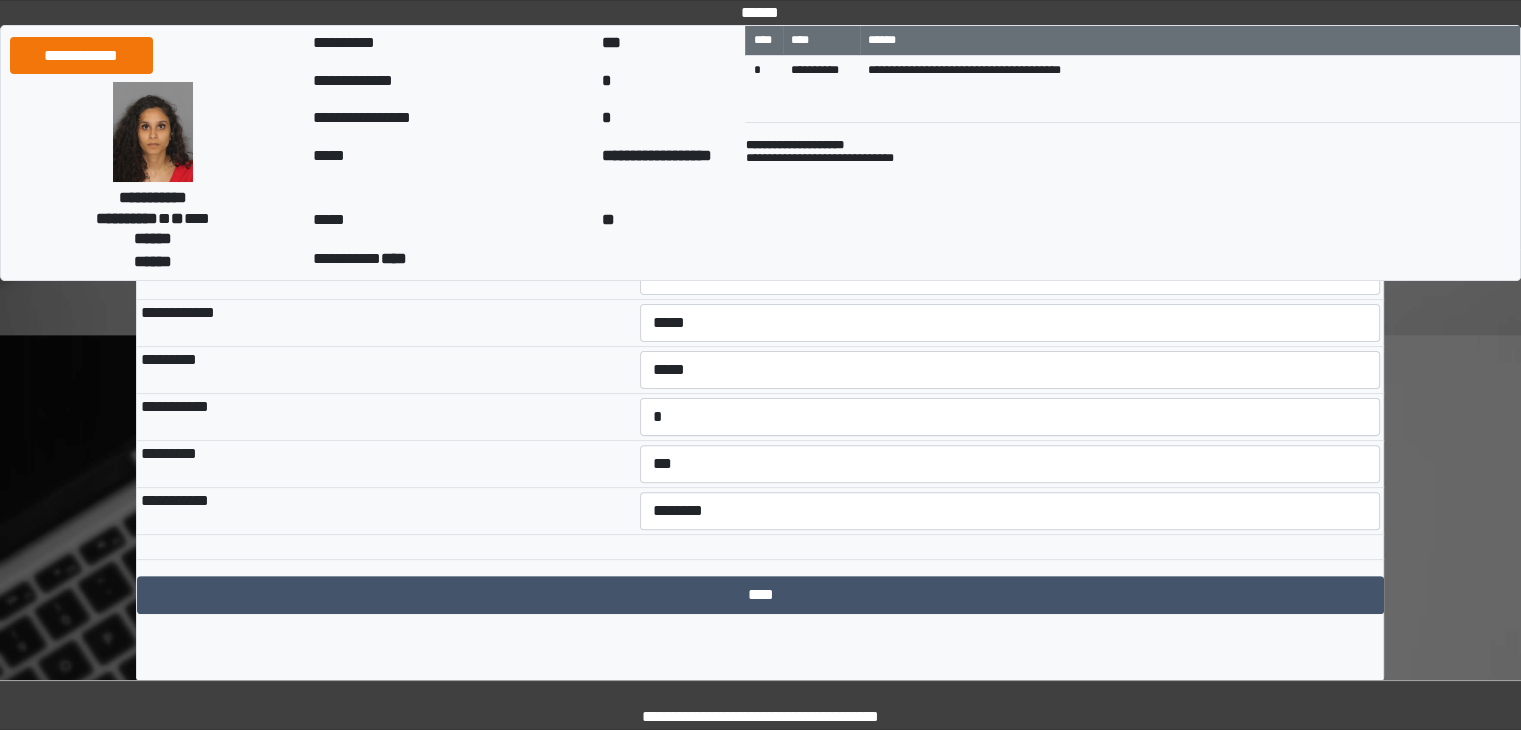 scroll, scrollTop: 531, scrollLeft: 0, axis: vertical 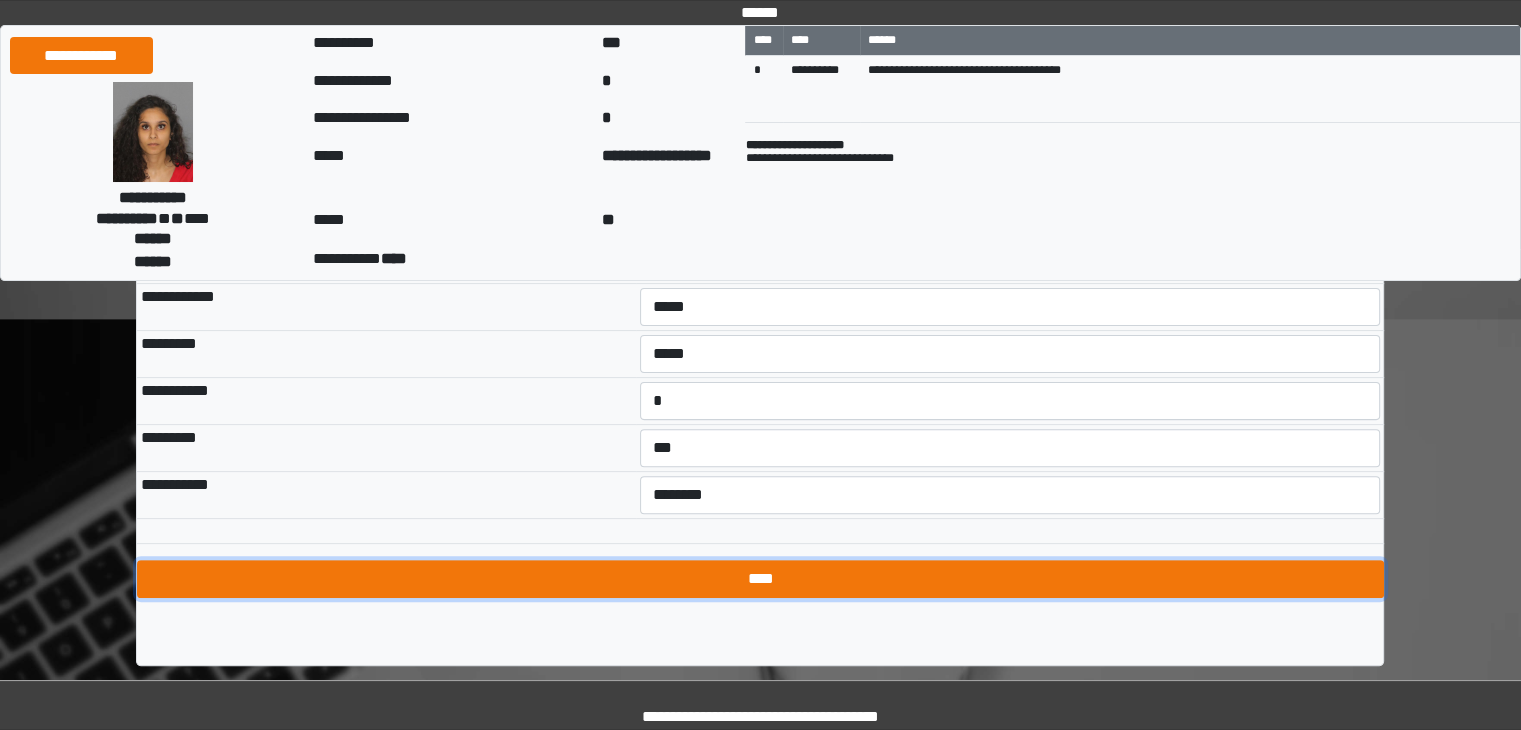 click on "****" at bounding box center (760, 579) 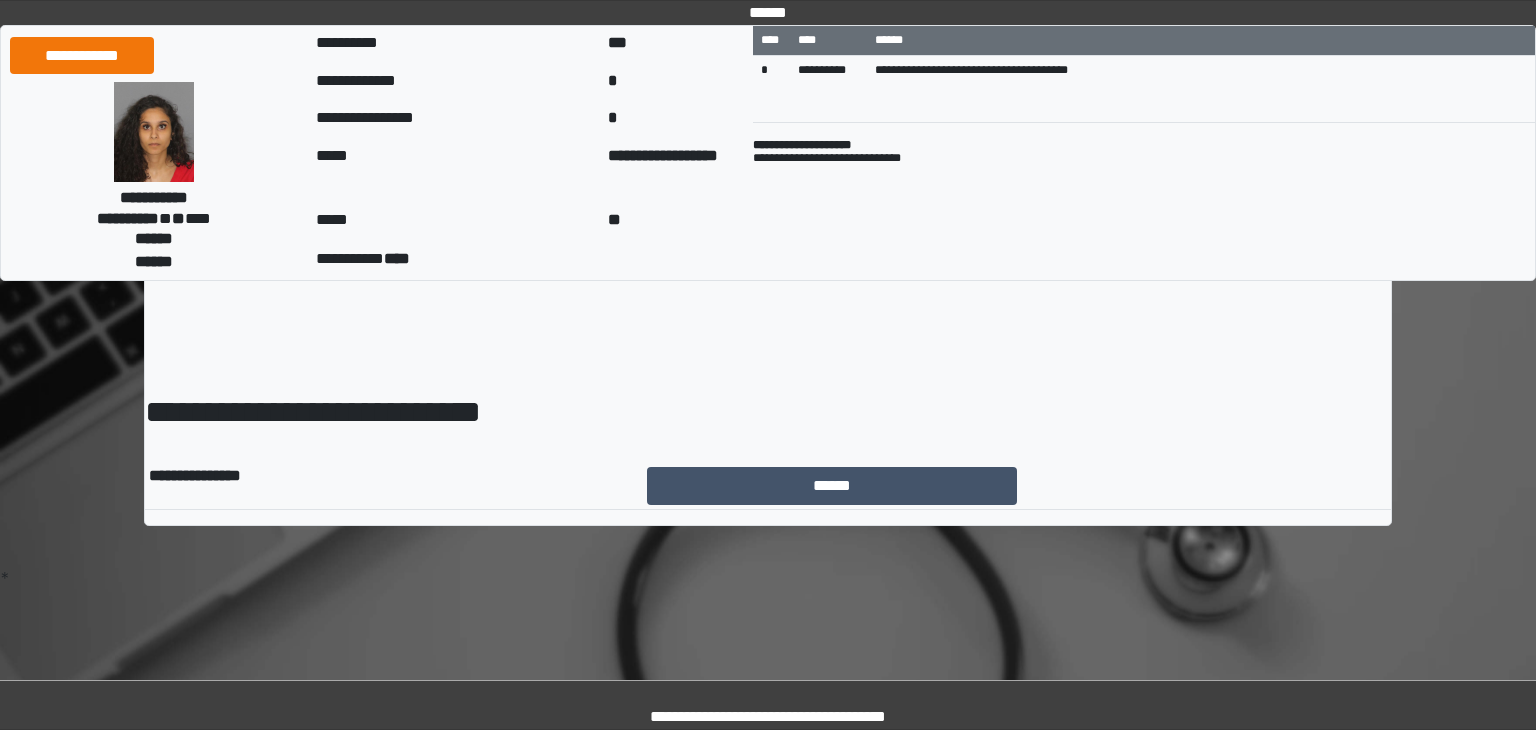 scroll, scrollTop: 0, scrollLeft: 0, axis: both 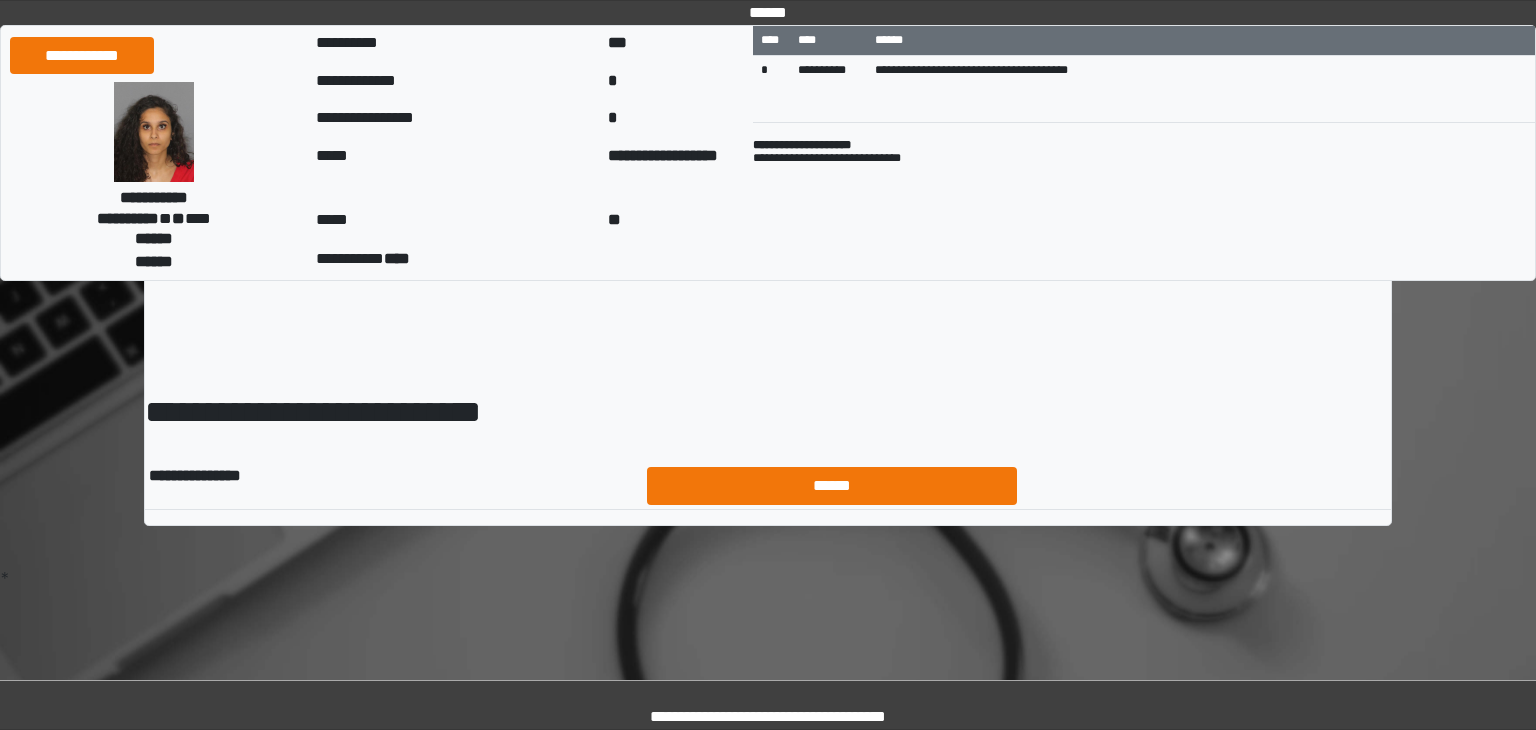 click on "******" at bounding box center (832, 486) 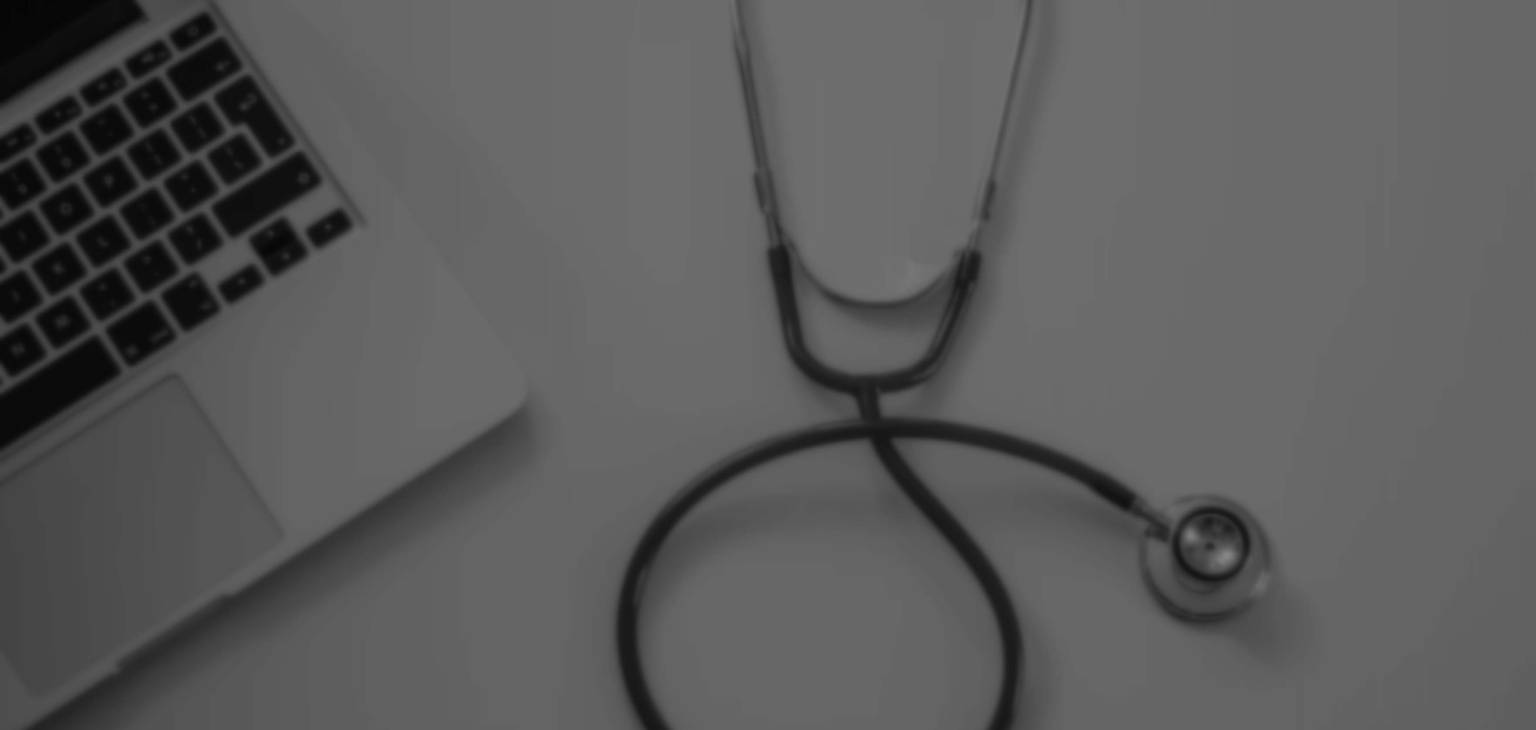 scroll, scrollTop: 0, scrollLeft: 0, axis: both 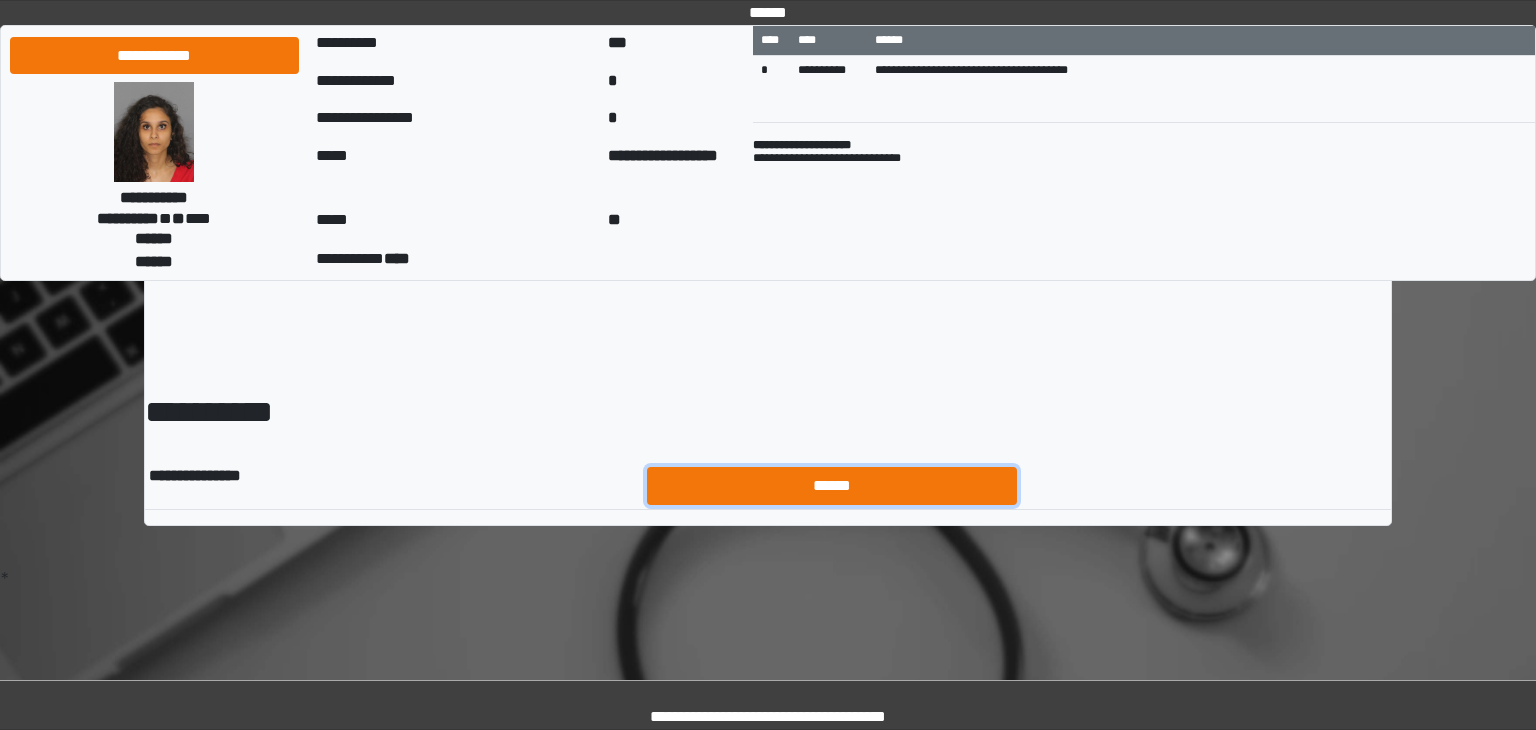 click on "******" at bounding box center [832, 486] 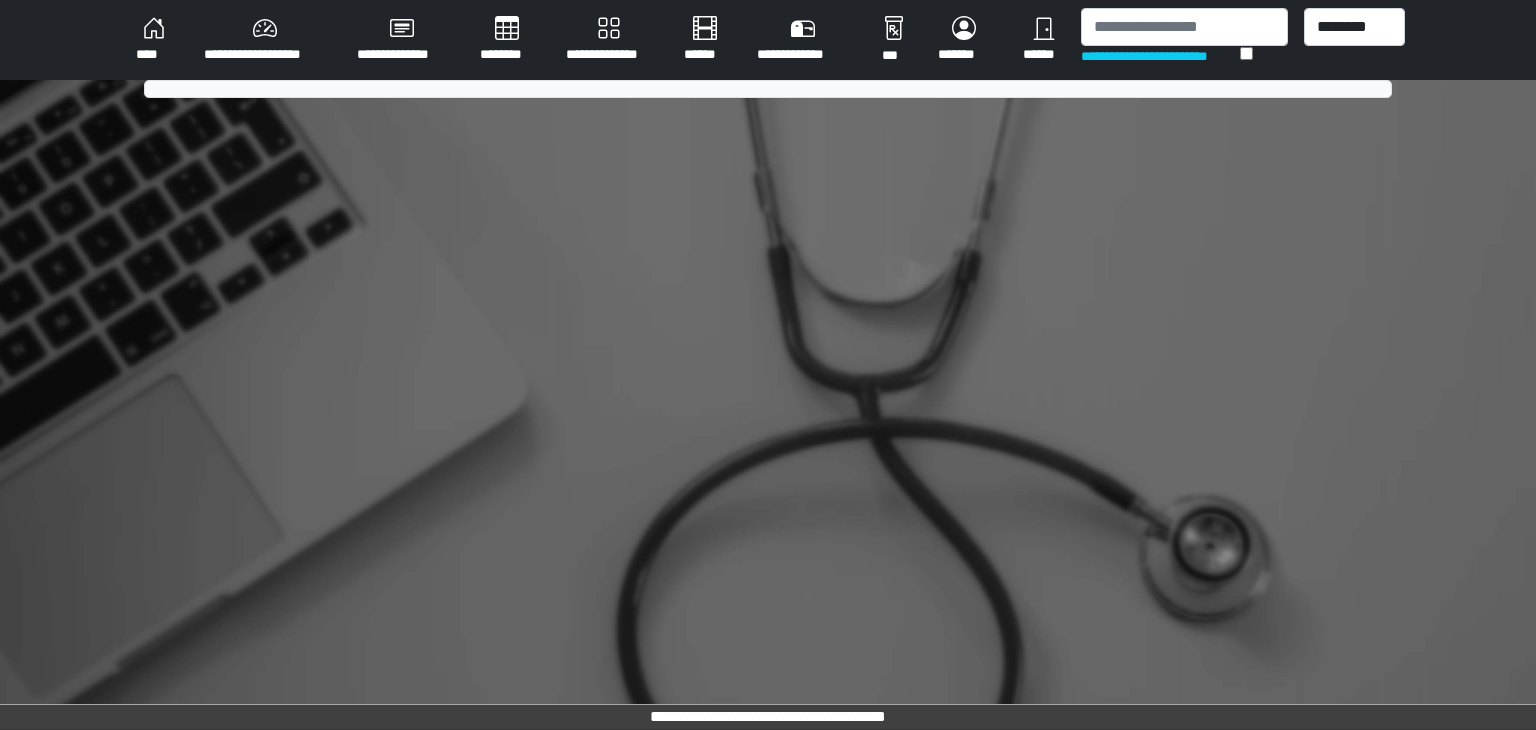 scroll, scrollTop: 0, scrollLeft: 0, axis: both 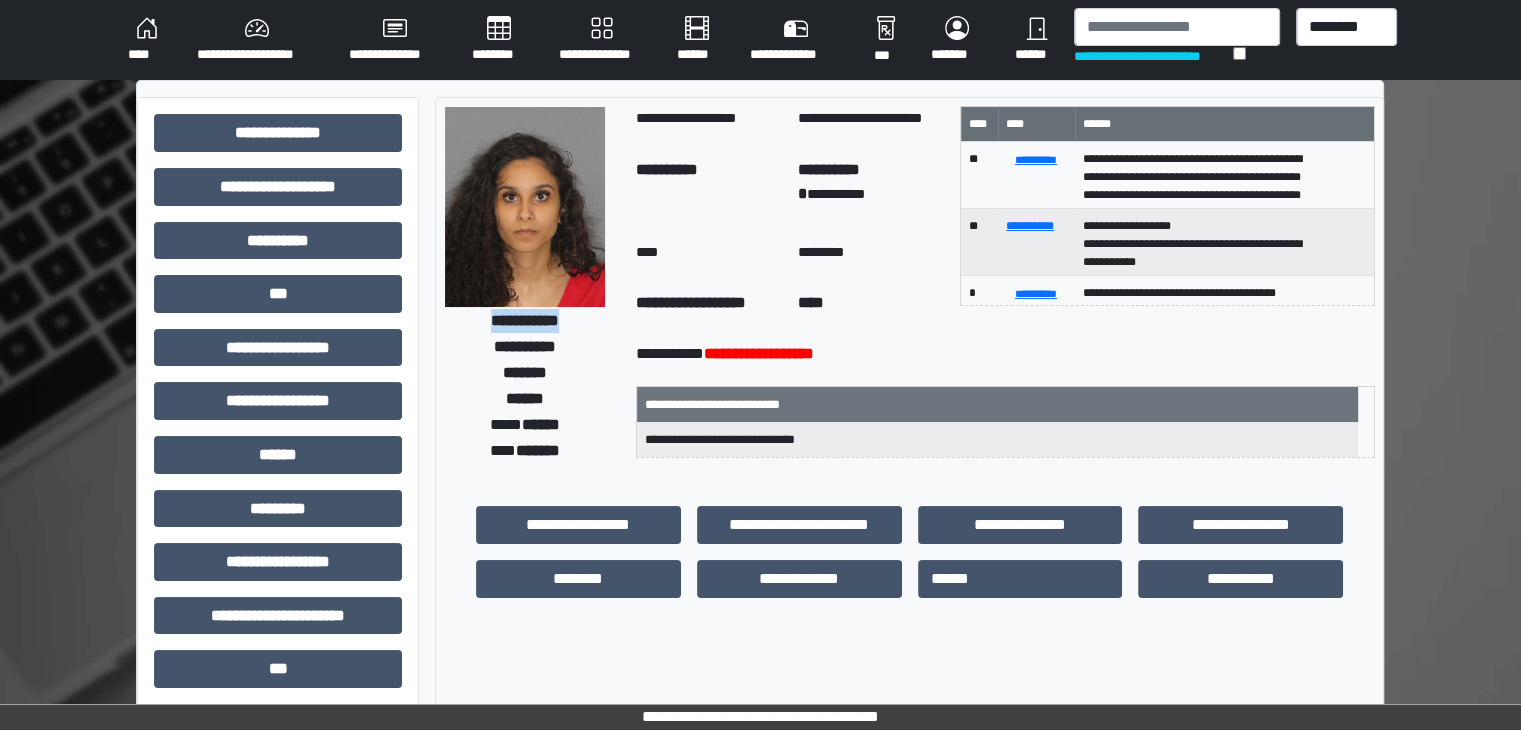 drag, startPoint x: 576, startPoint y: 317, endPoint x: 480, endPoint y: 328, distance: 96.62815 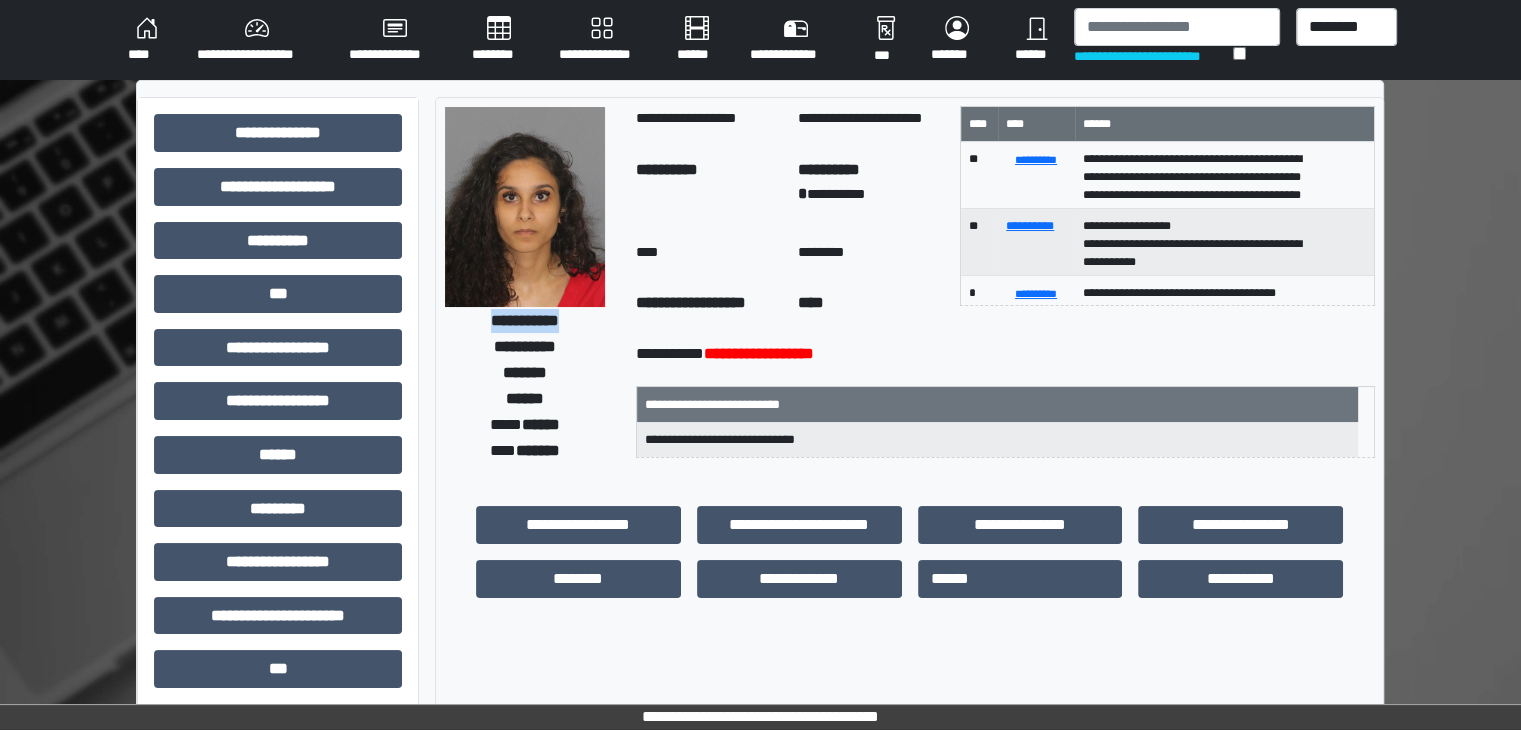 copy on "**********" 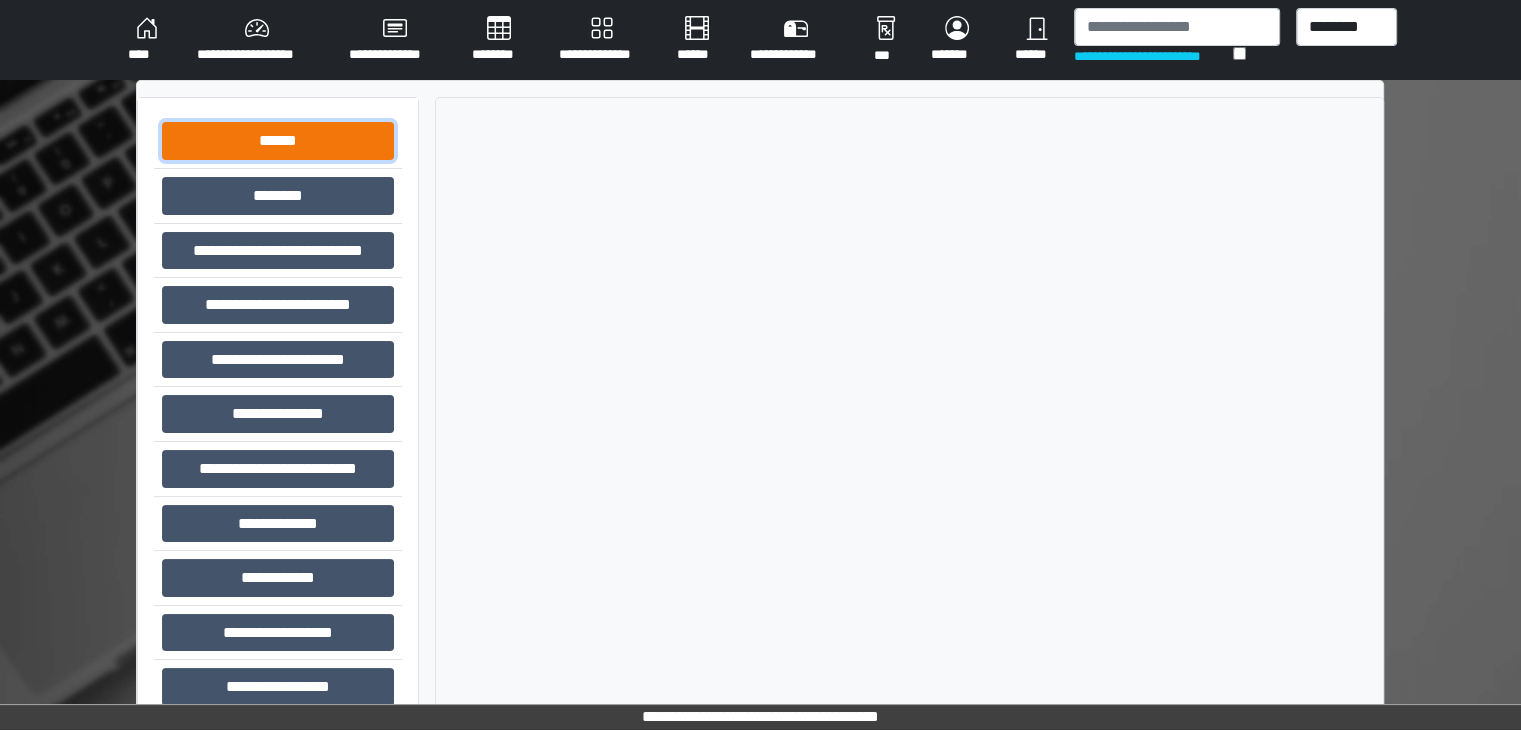 click on "******" at bounding box center [278, 141] 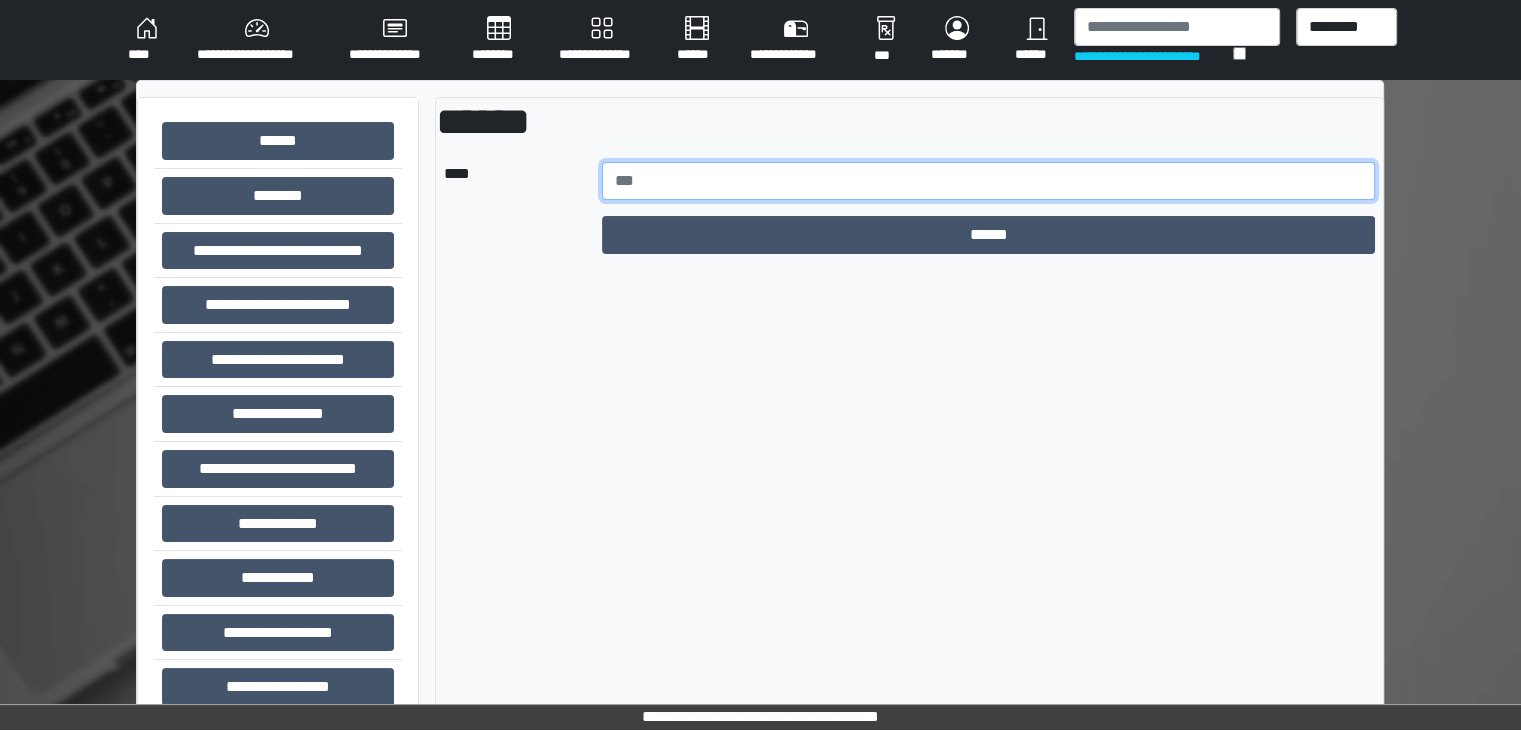 click at bounding box center (989, 181) 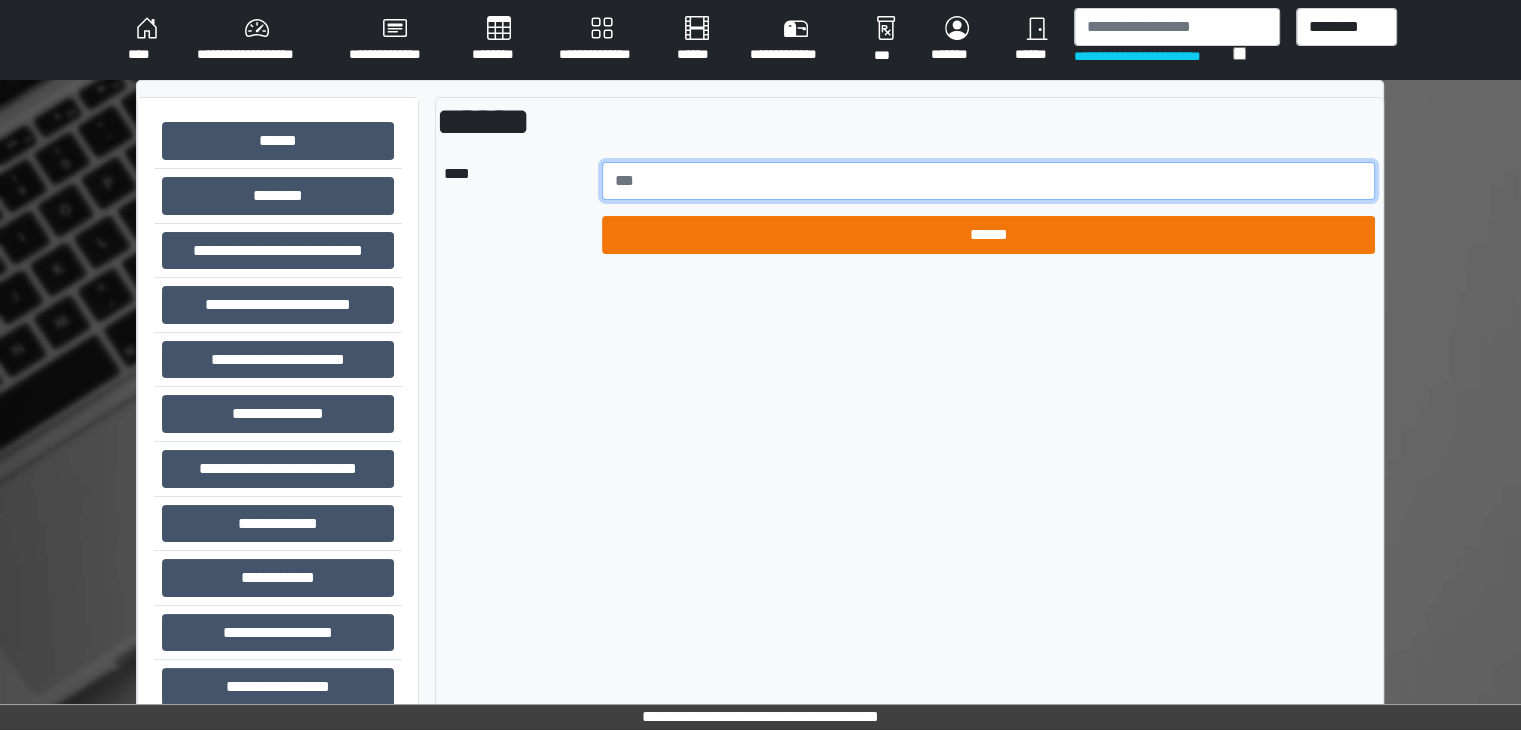 type on "******" 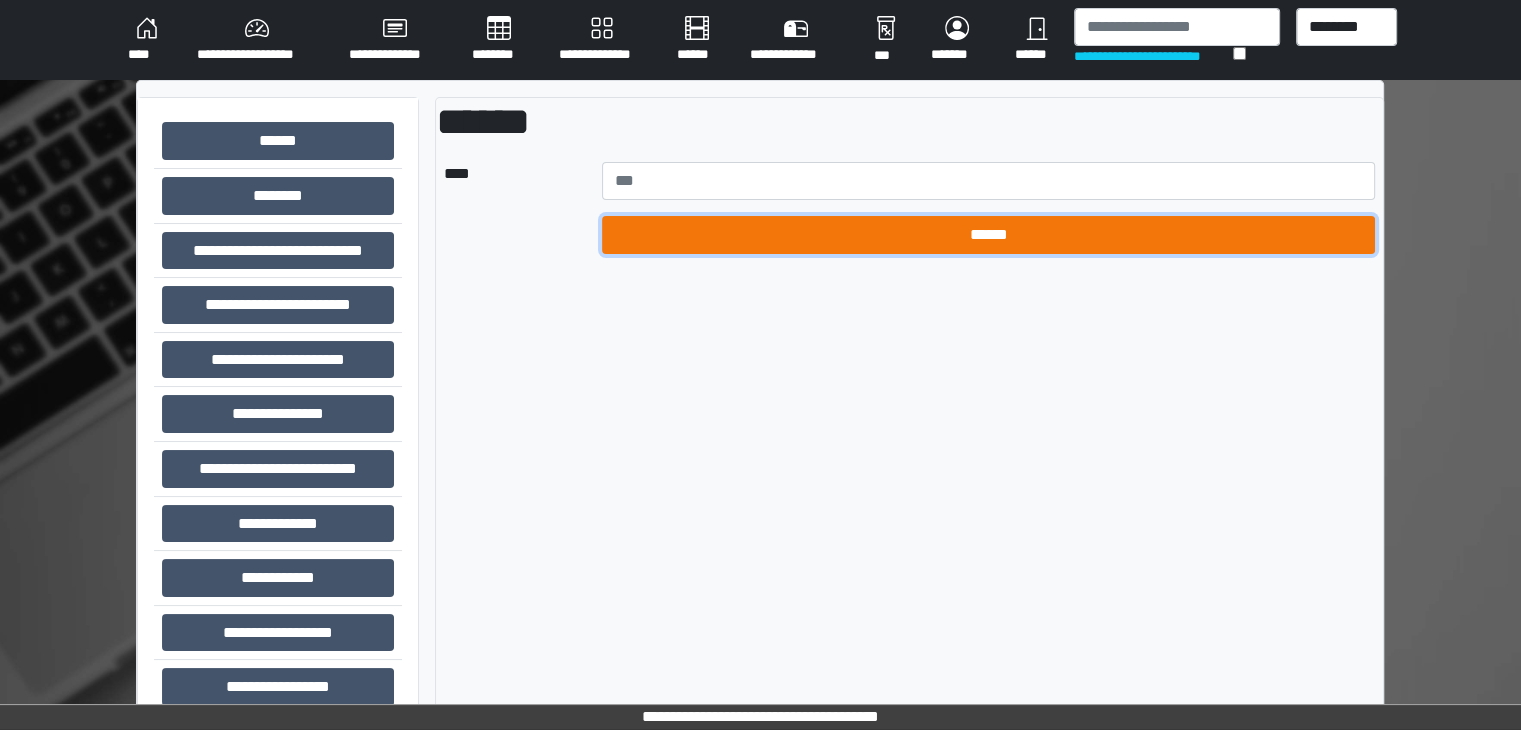 click on "******" at bounding box center [989, 235] 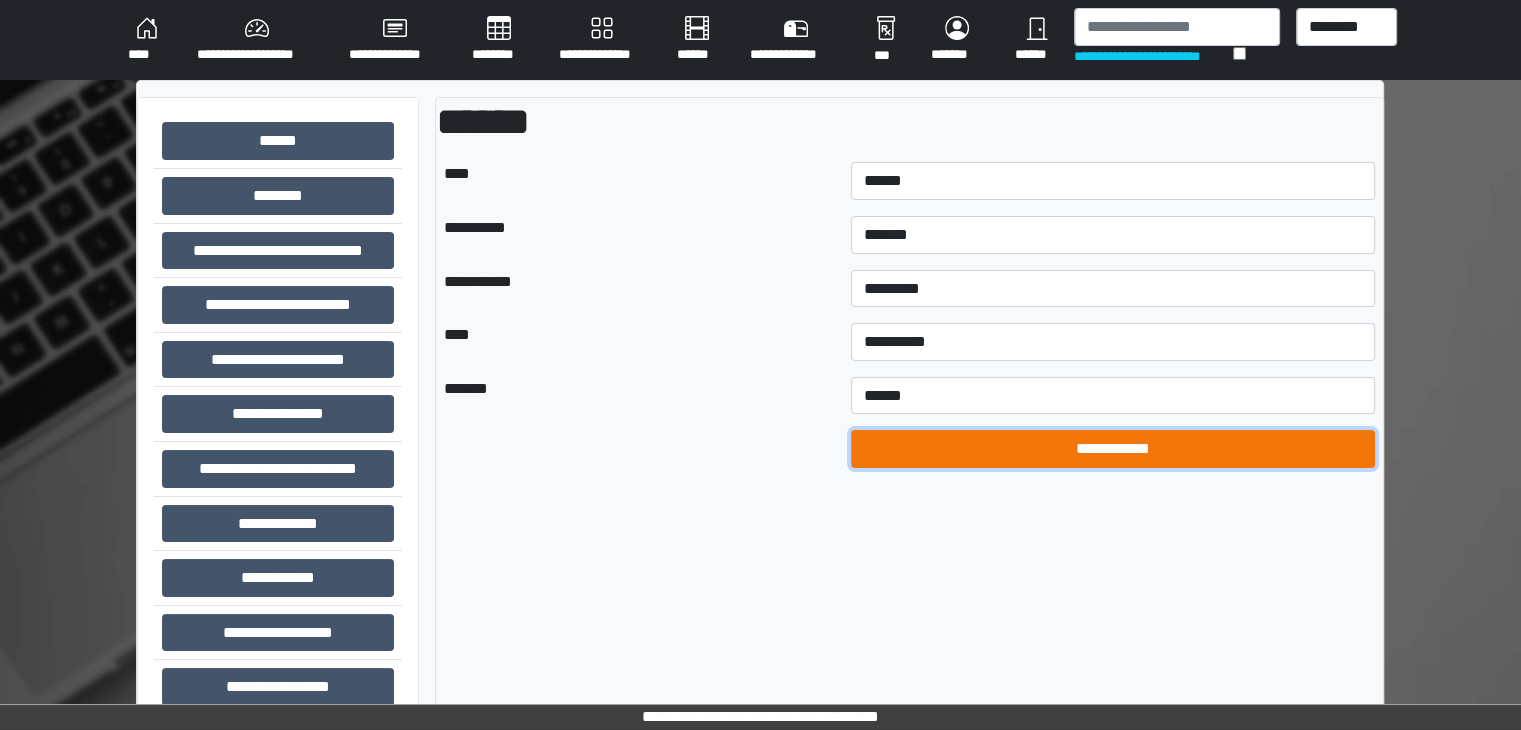 click on "**********" at bounding box center [1113, 449] 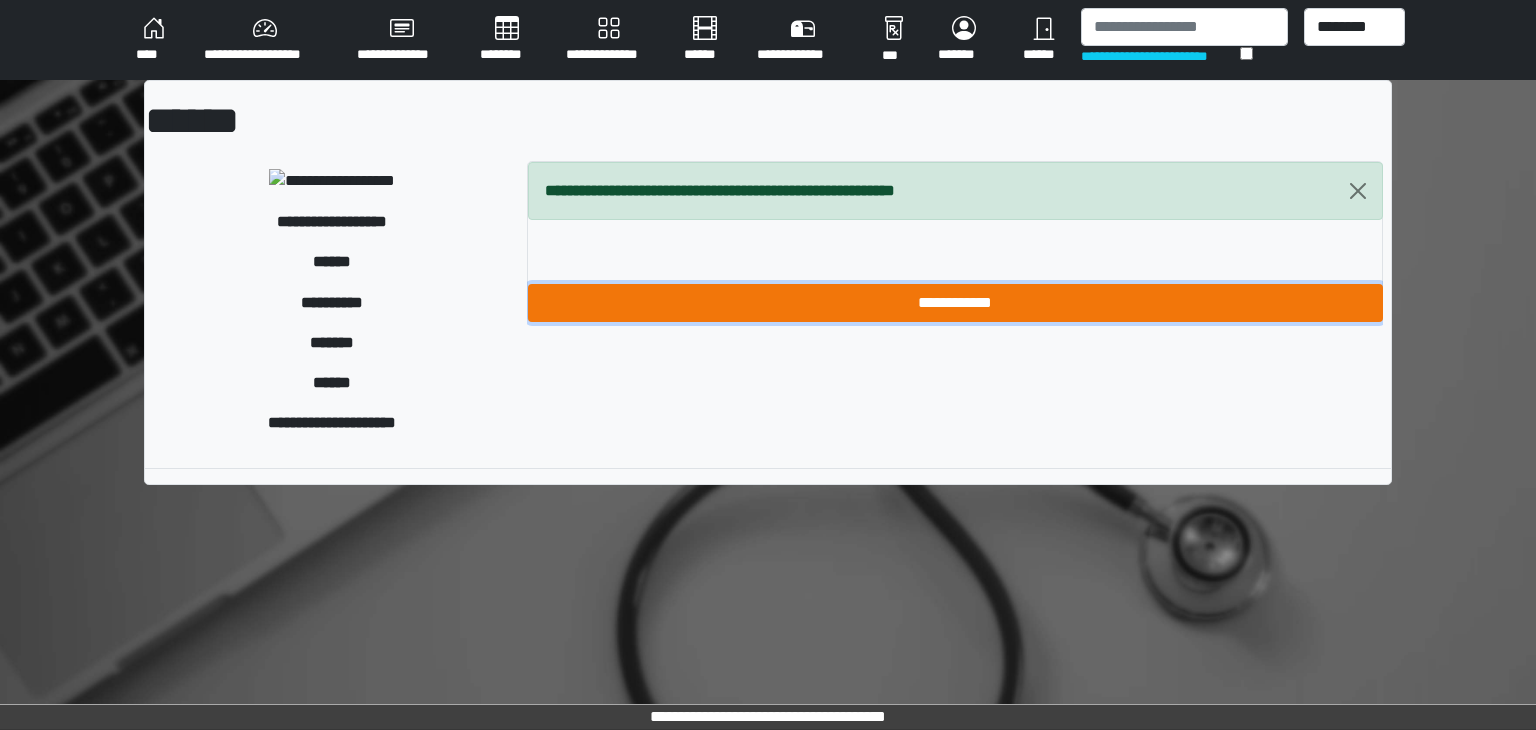 click on "**********" at bounding box center [955, 303] 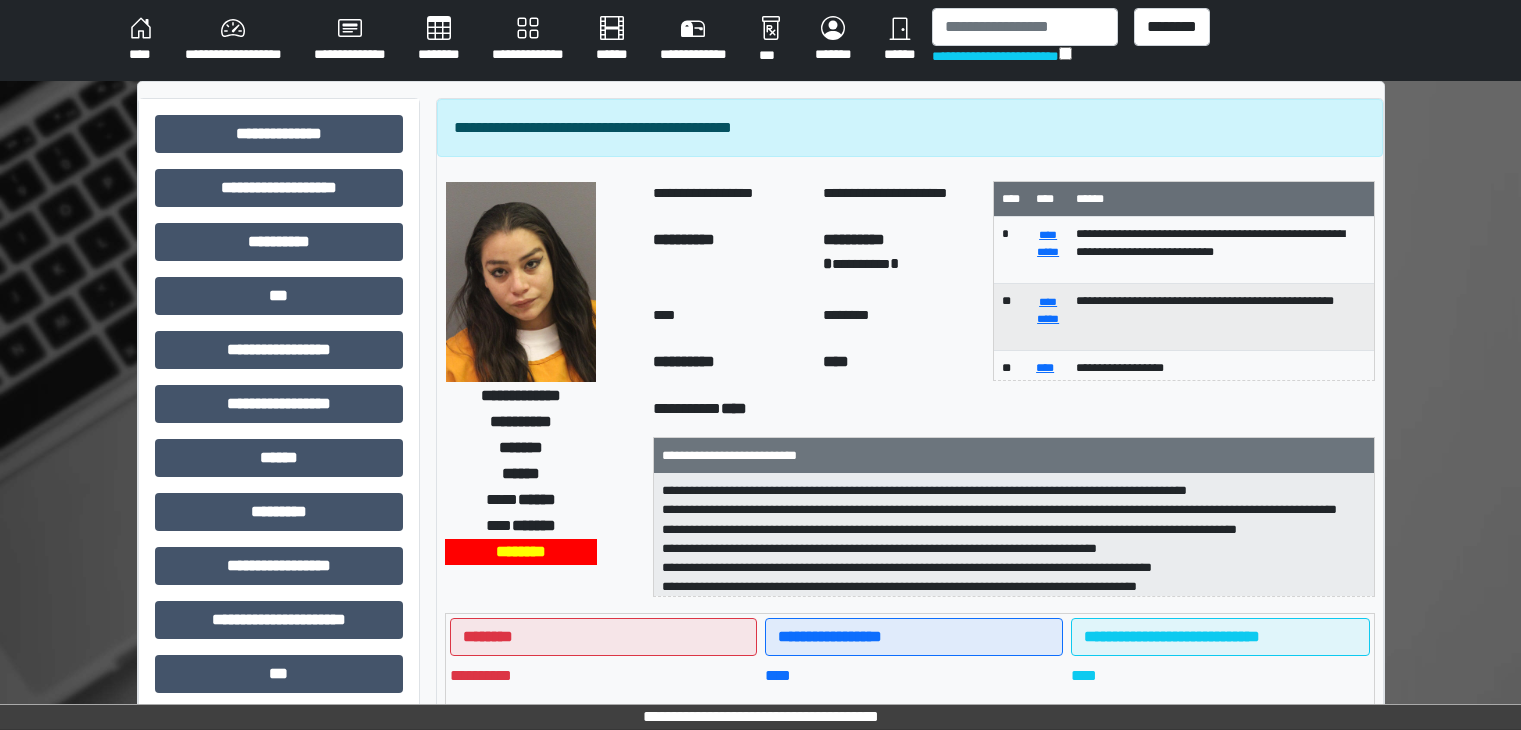 select on "***" 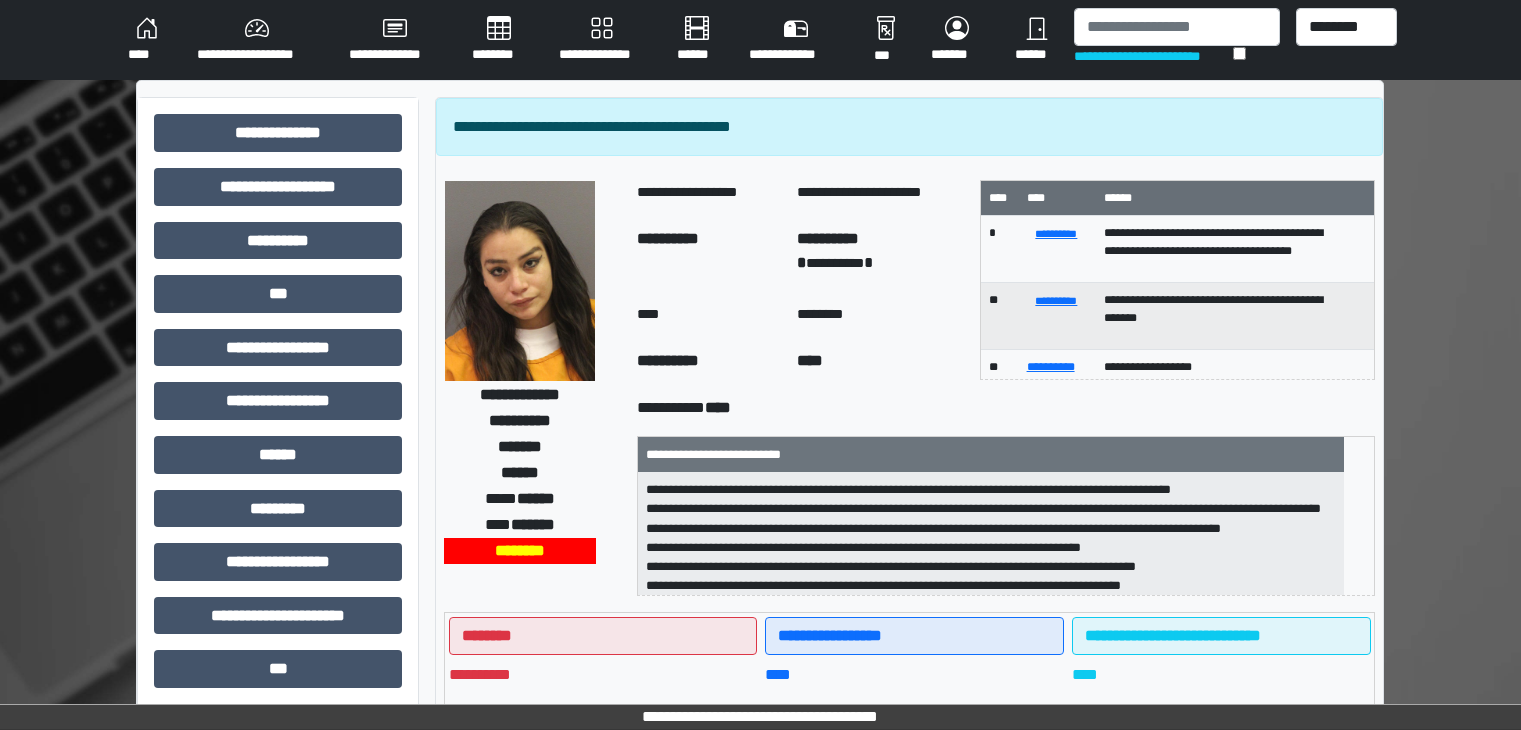scroll, scrollTop: 0, scrollLeft: 0, axis: both 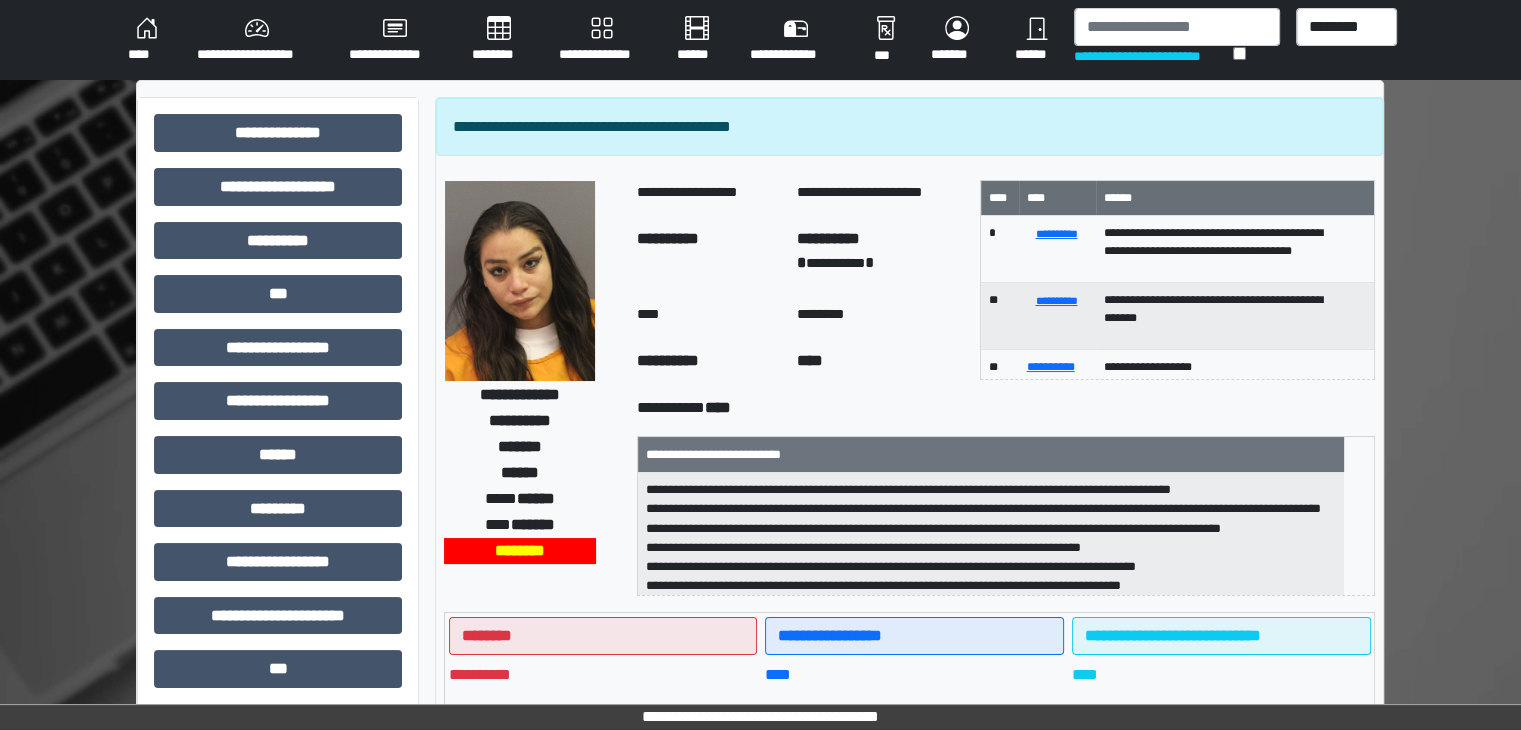 click at bounding box center [1177, 27] 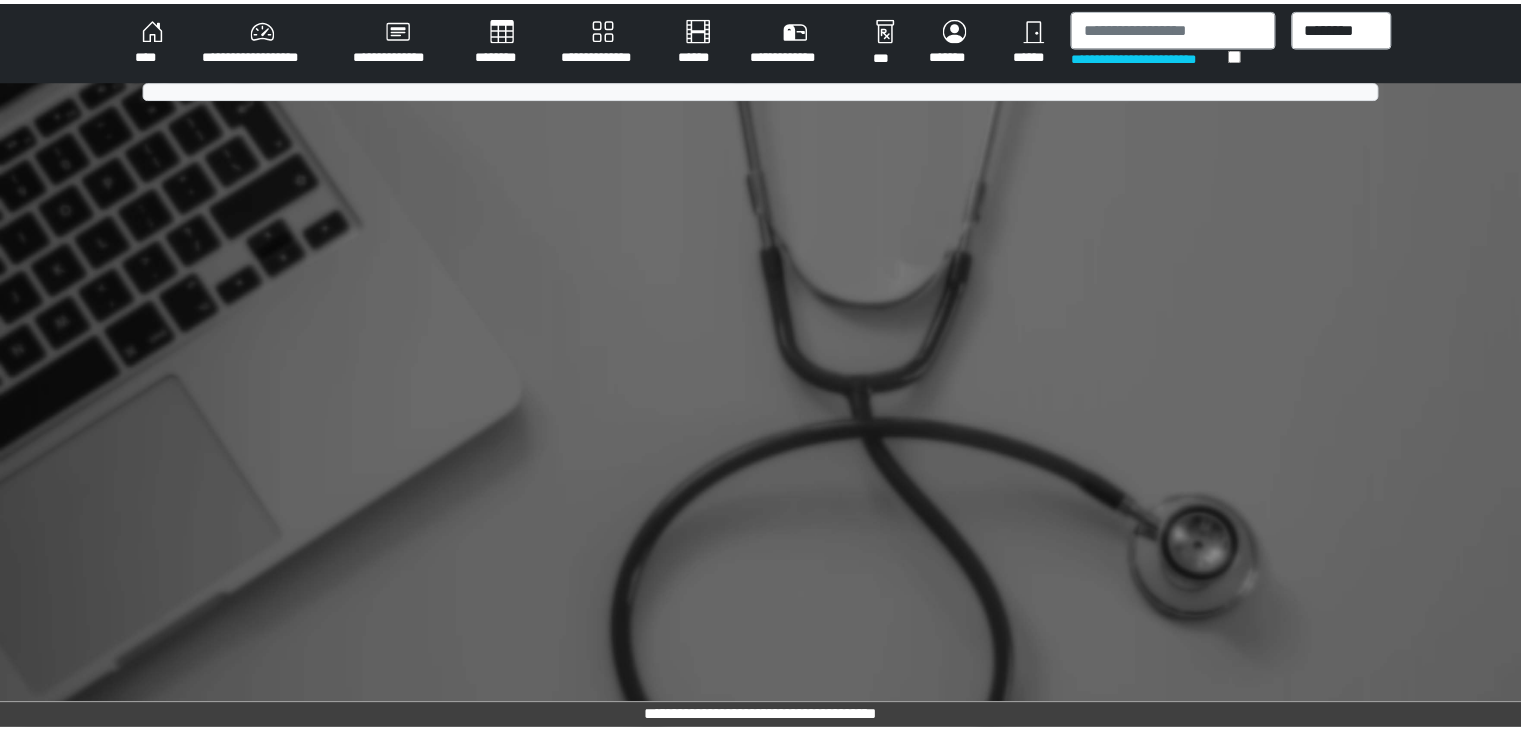 scroll, scrollTop: 0, scrollLeft: 0, axis: both 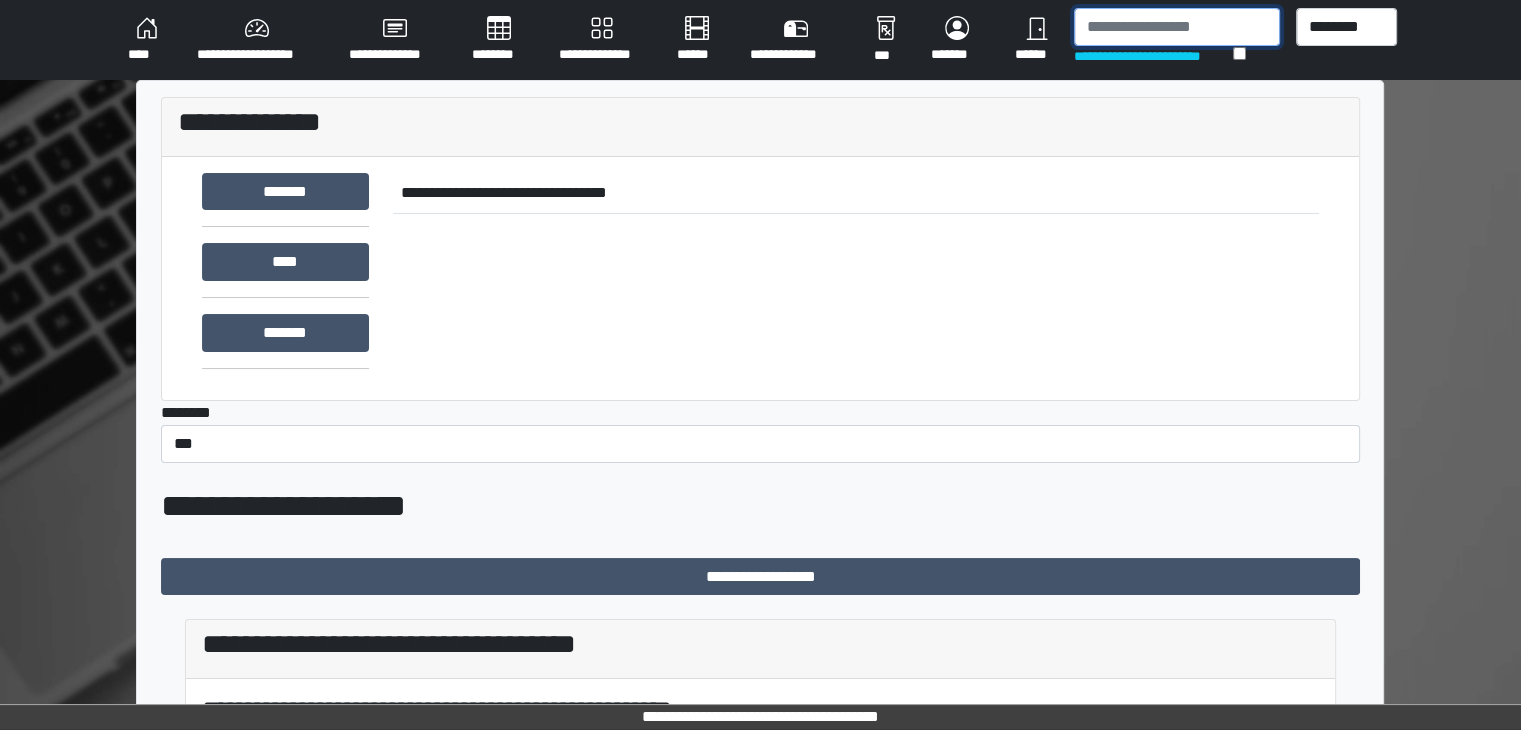 click at bounding box center [1177, 27] 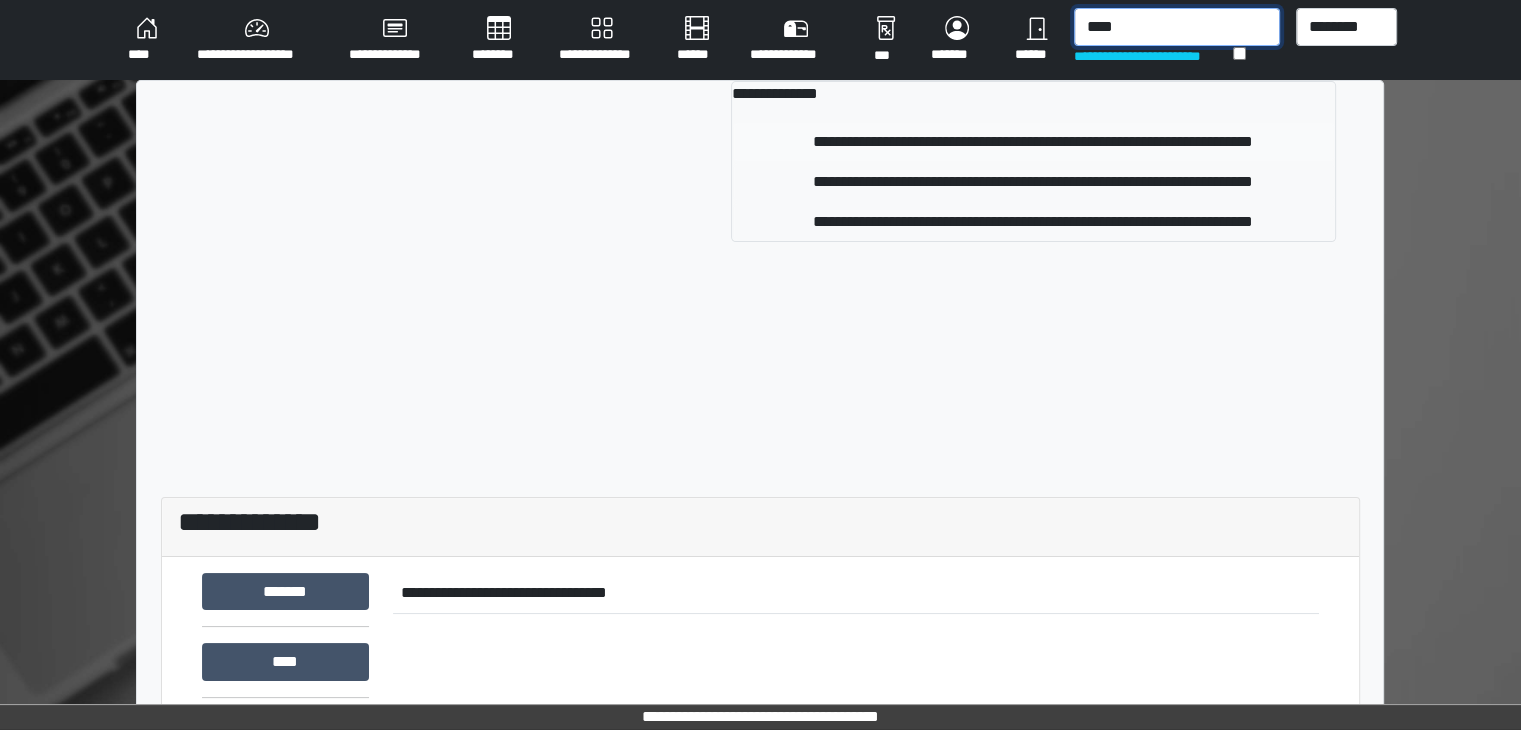type on "****" 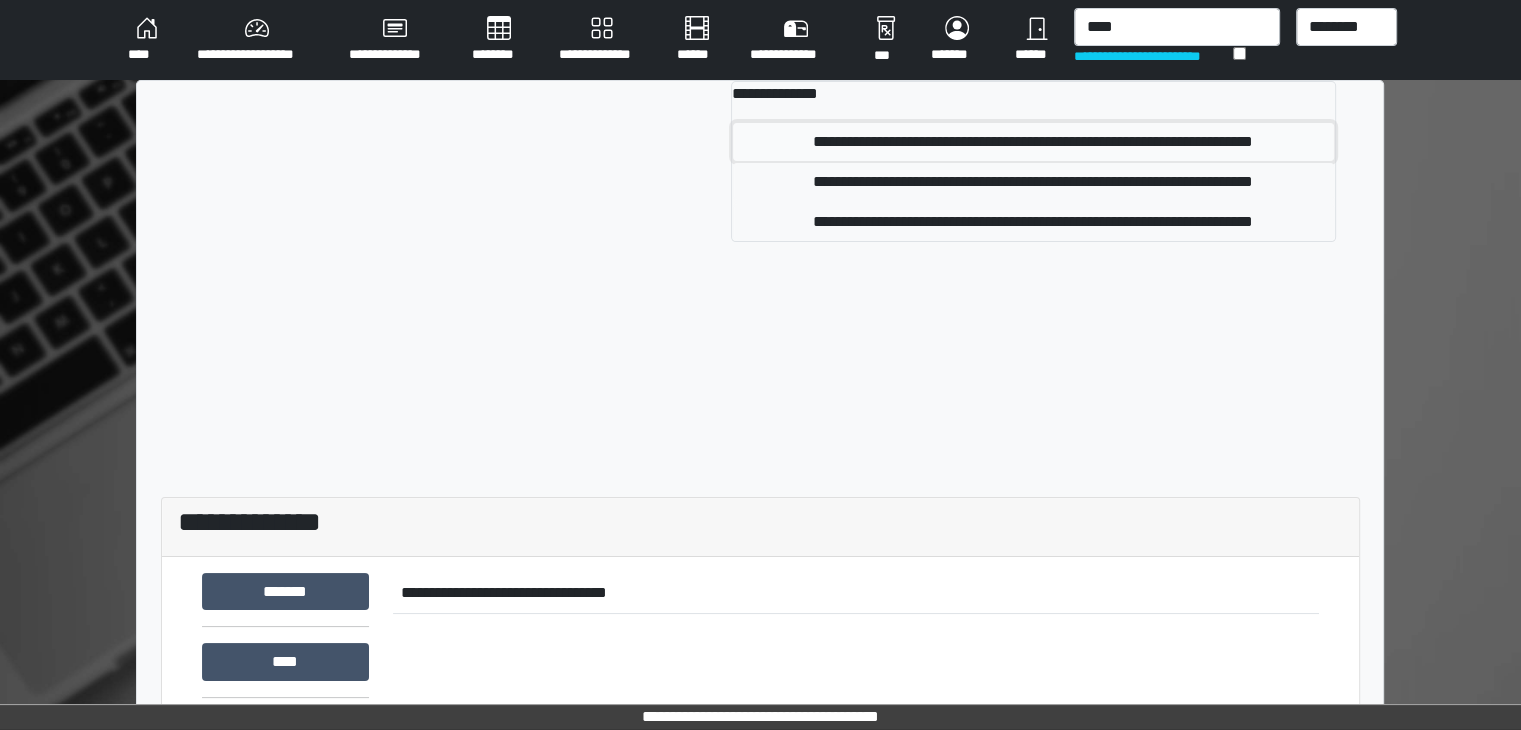 click on "**********" at bounding box center [1033, 142] 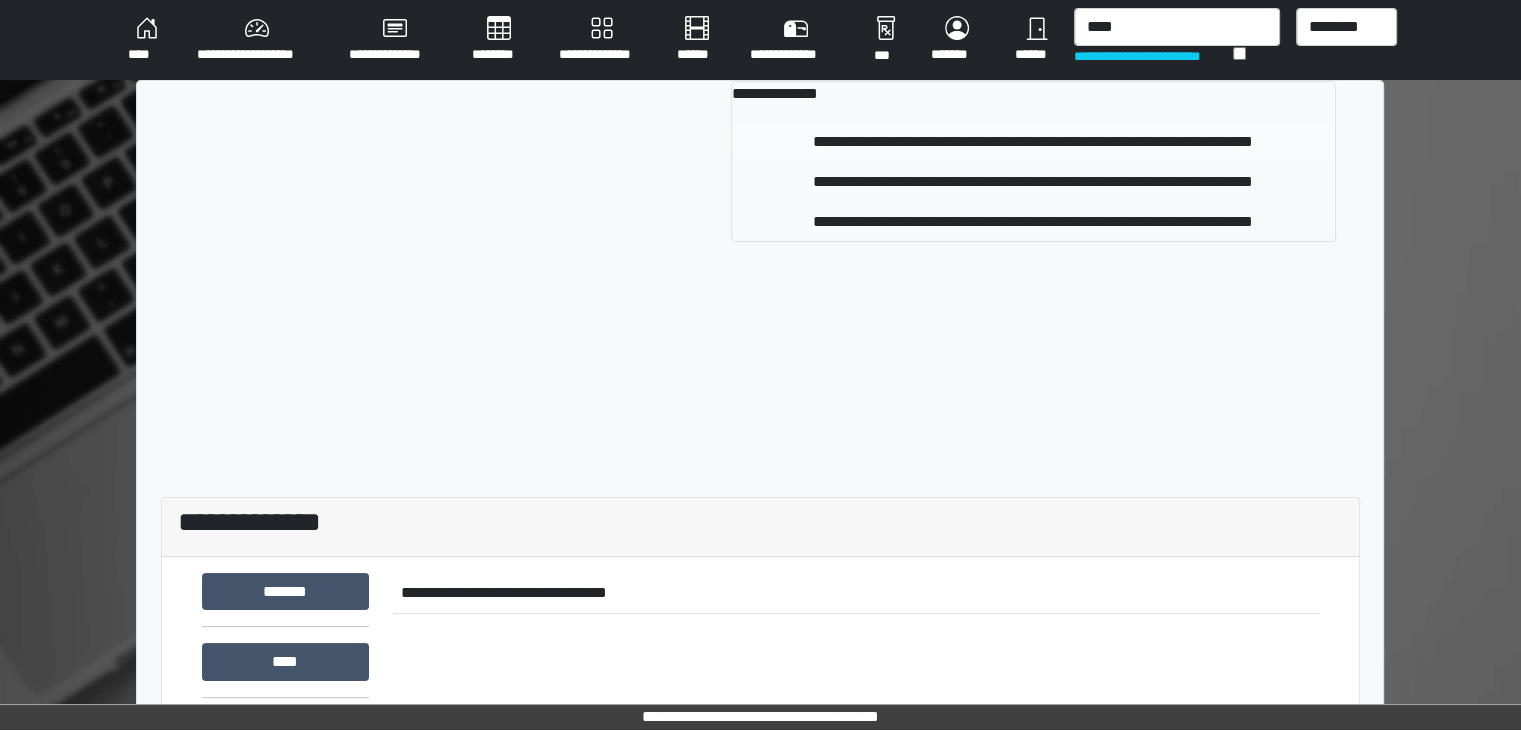type 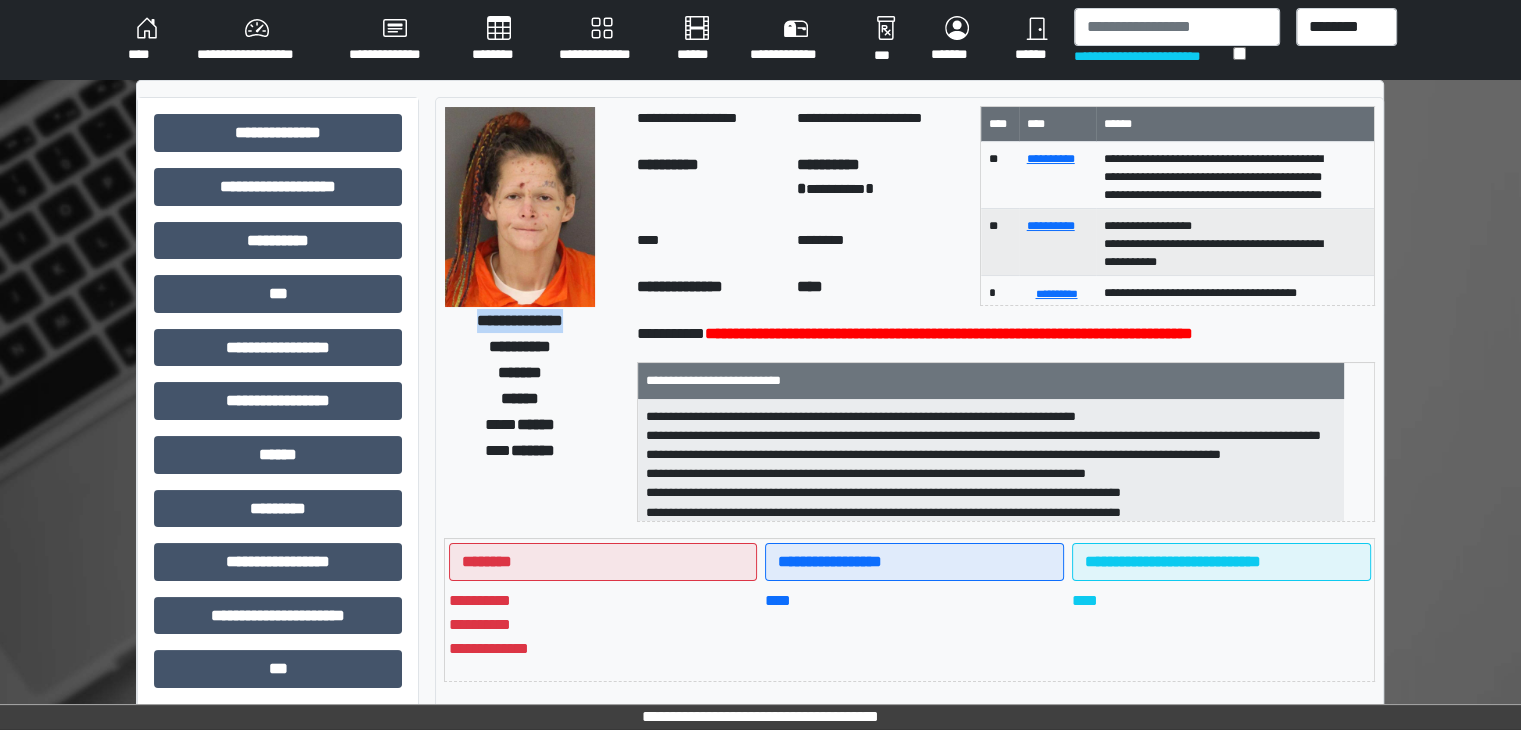 drag, startPoint x: 593, startPoint y: 313, endPoint x: 448, endPoint y: 325, distance: 145.4957 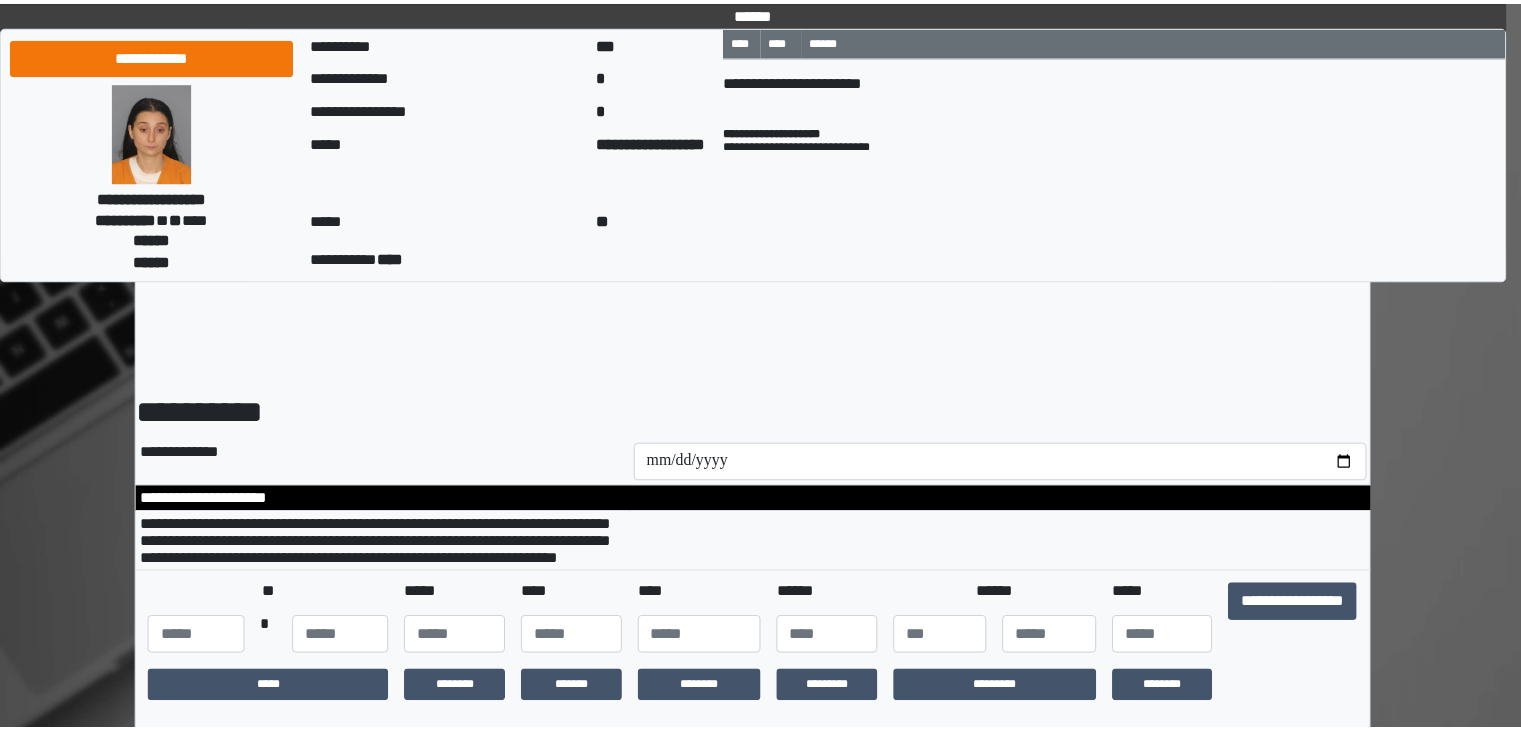 scroll, scrollTop: 0, scrollLeft: 0, axis: both 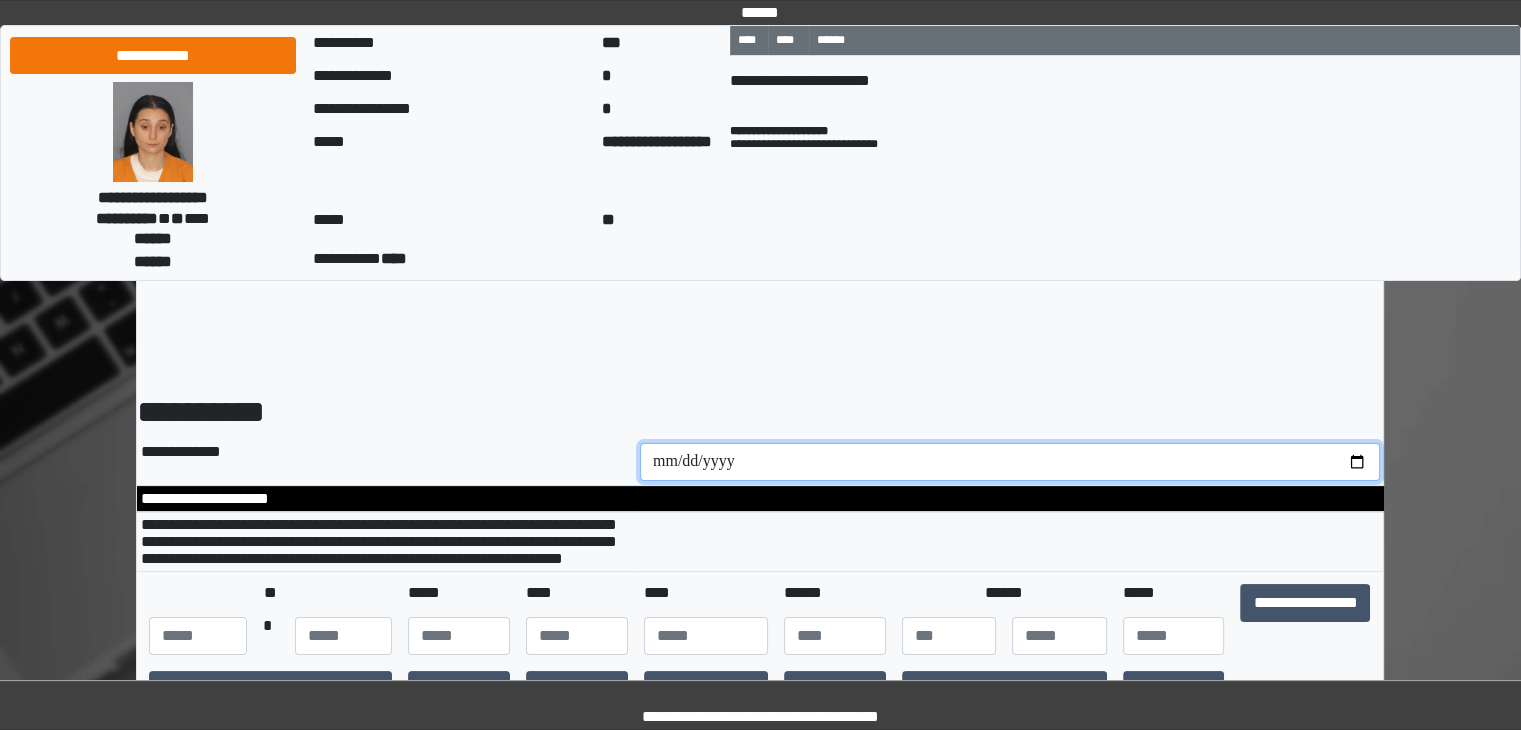 click at bounding box center (1010, 462) 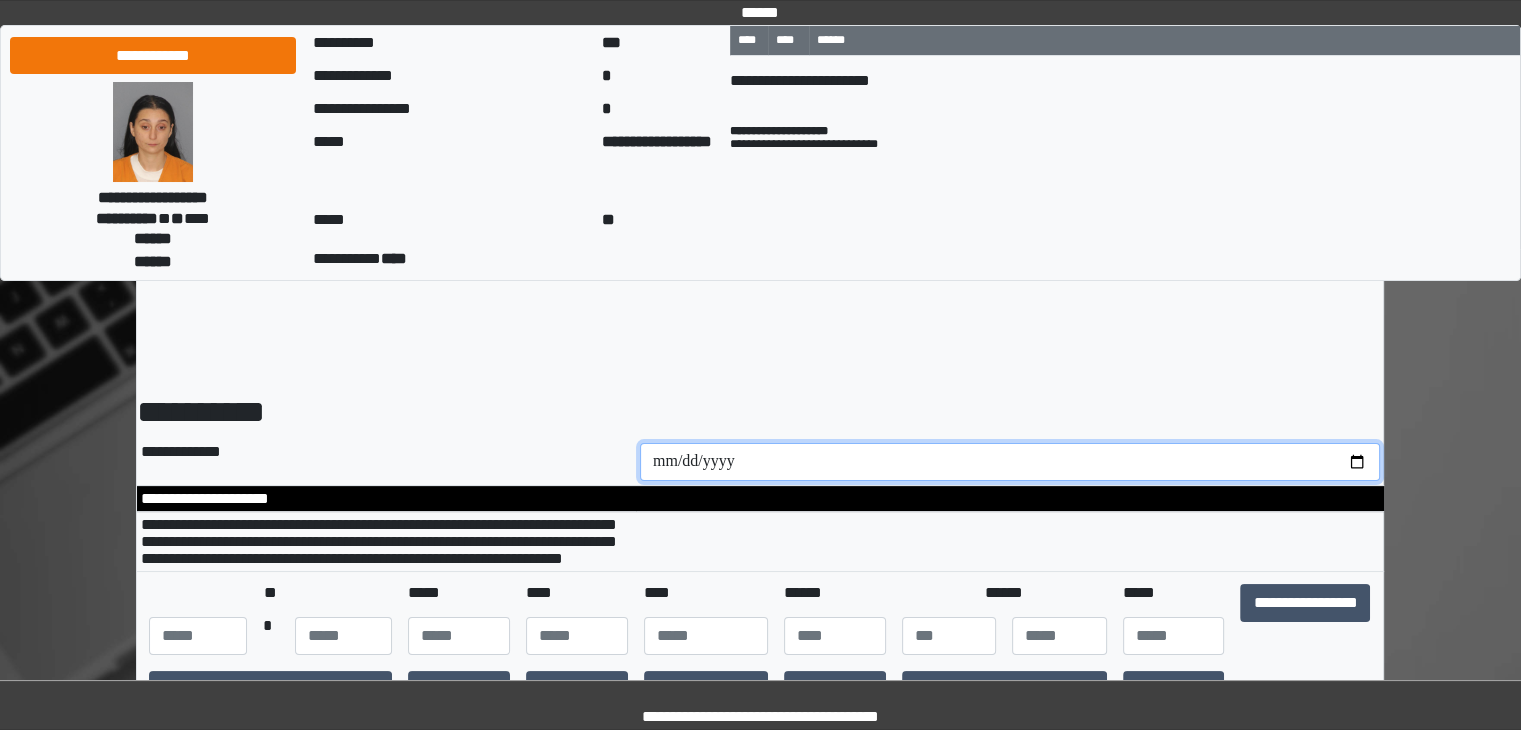 type on "**********" 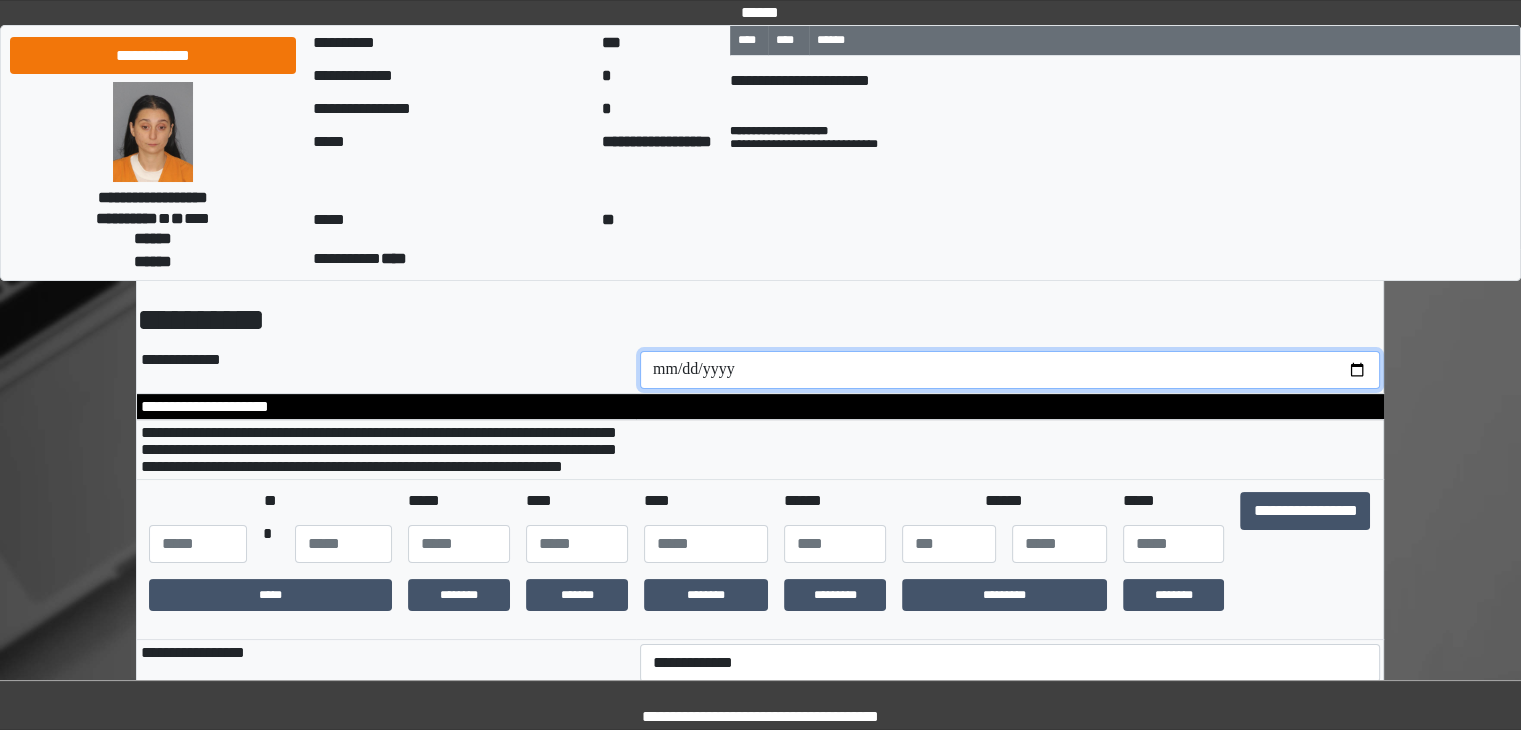 scroll, scrollTop: 100, scrollLeft: 0, axis: vertical 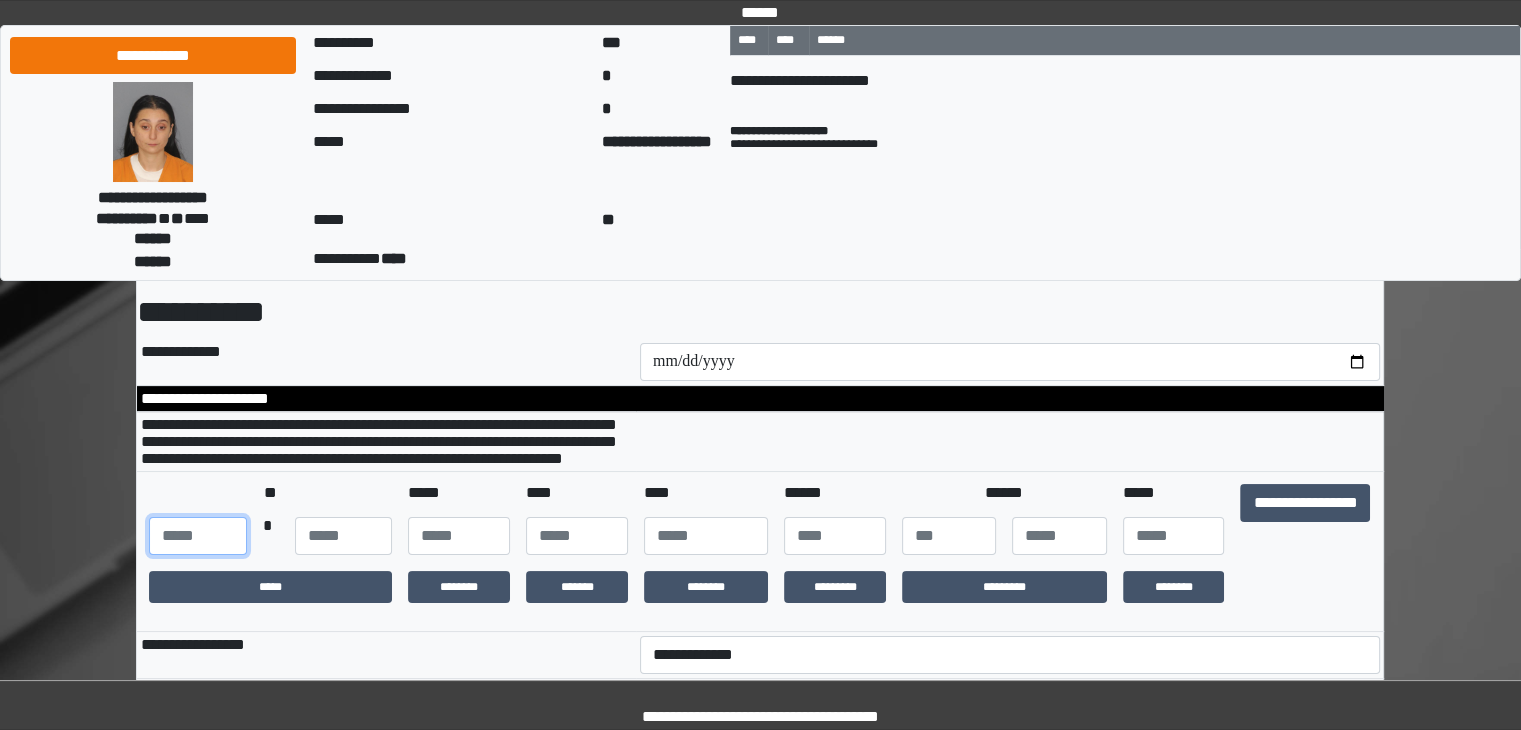 click at bounding box center (197, 536) 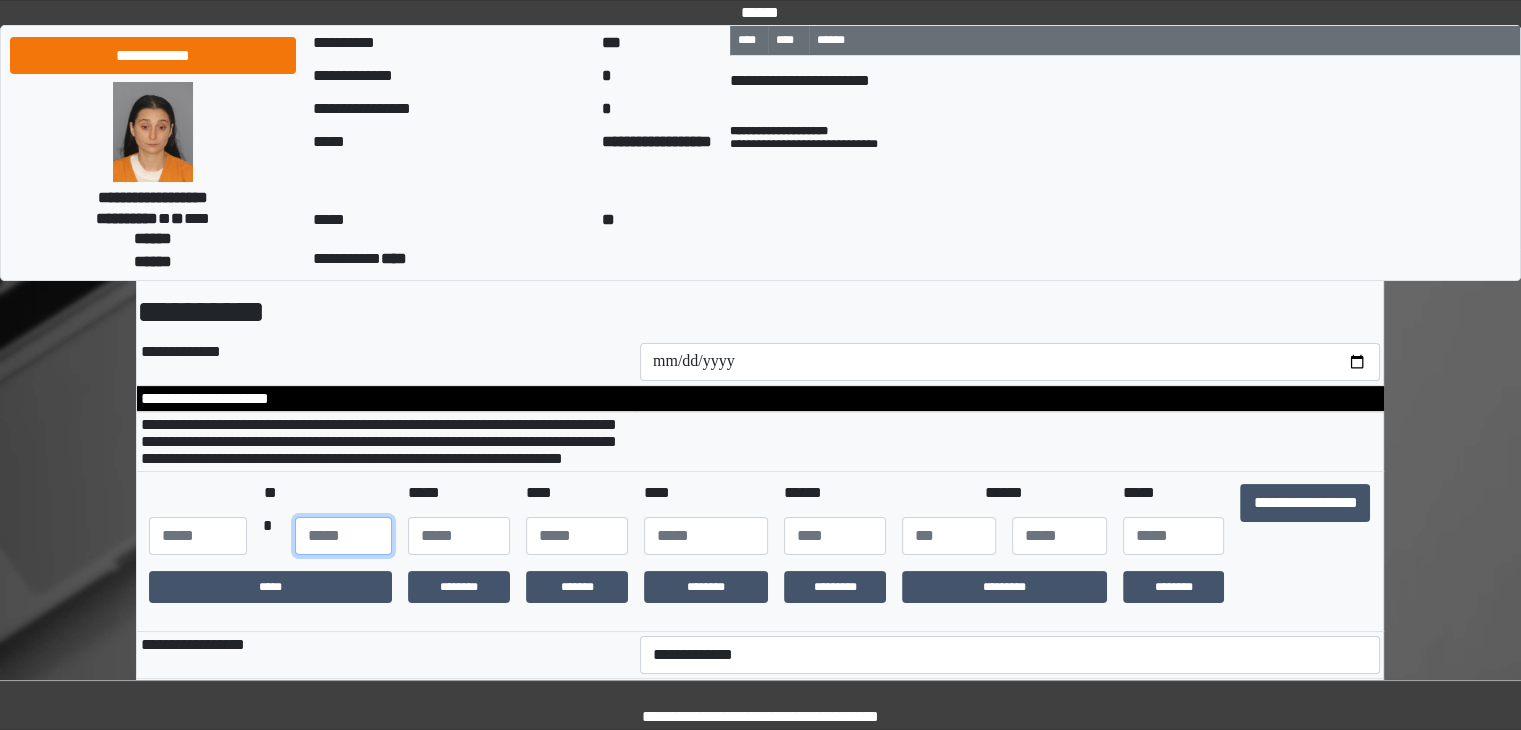 click at bounding box center (343, 536) 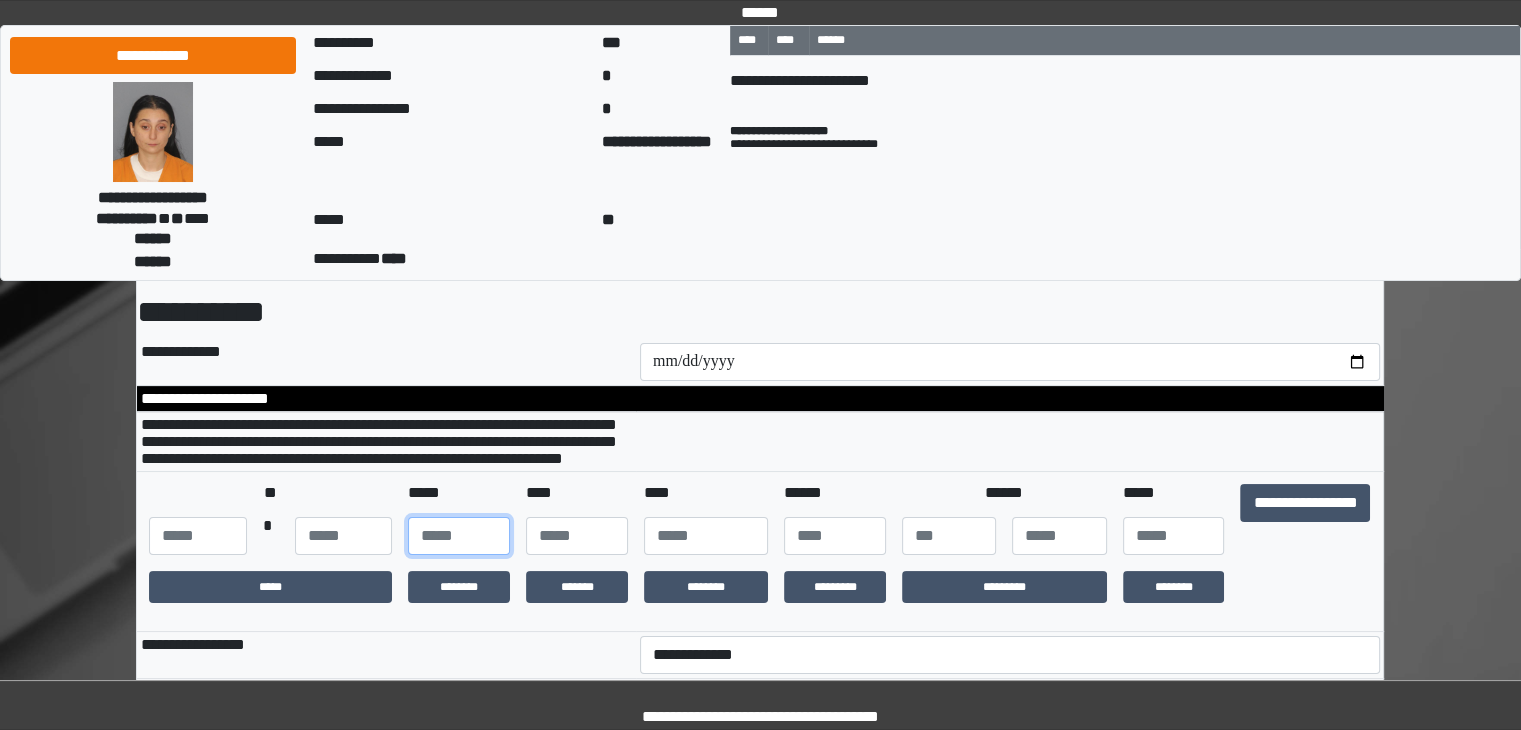 click at bounding box center (459, 536) 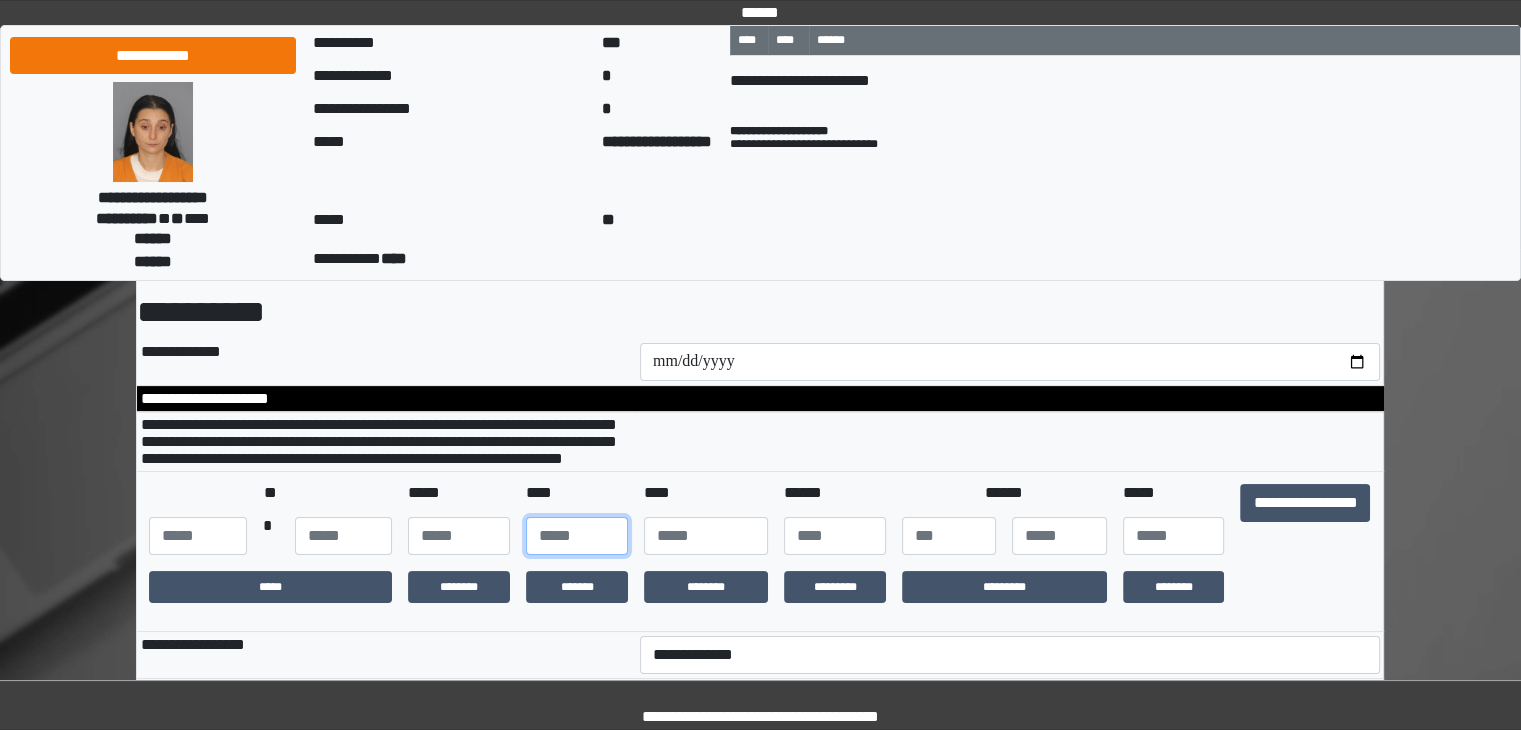 click at bounding box center (577, 536) 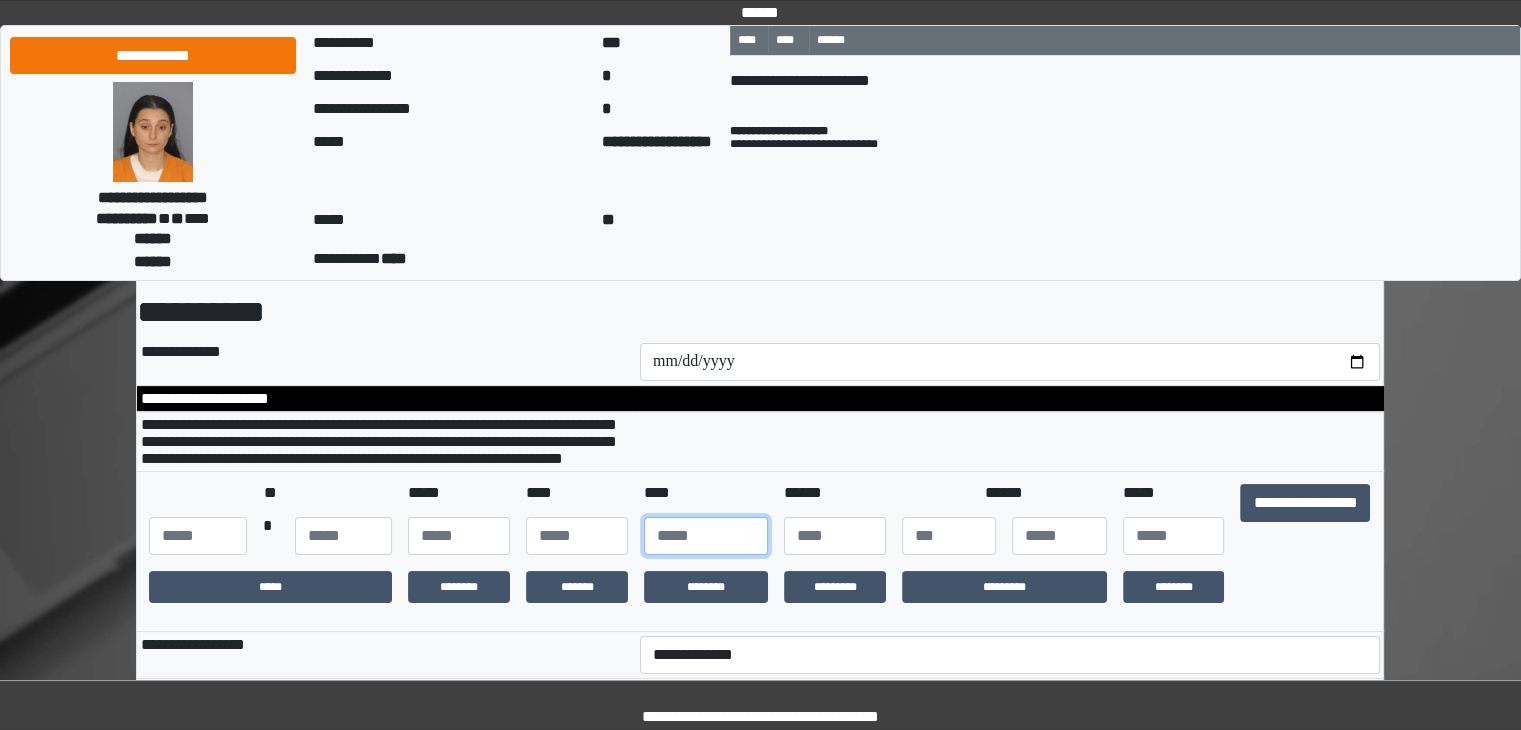 click at bounding box center (706, 536) 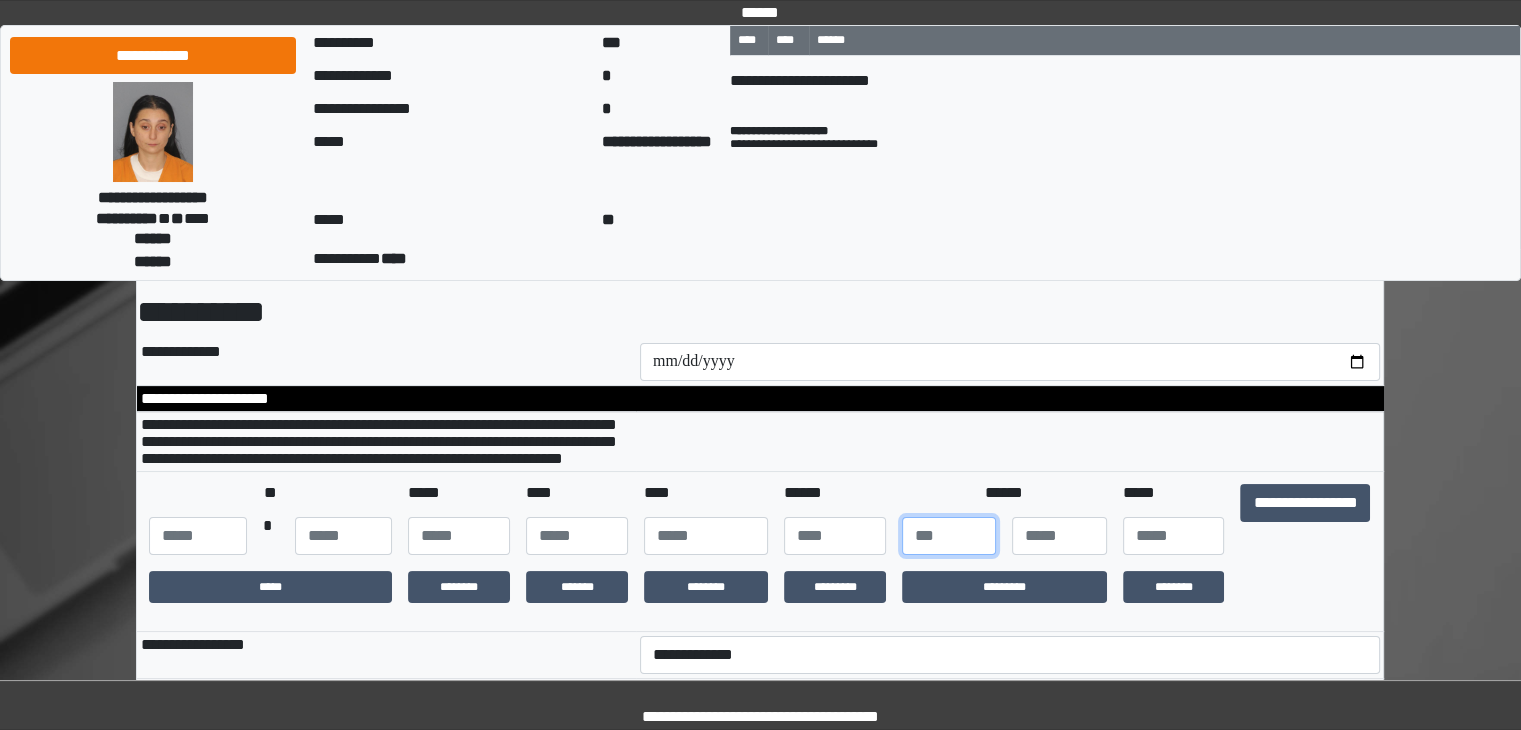 click at bounding box center [949, 536] 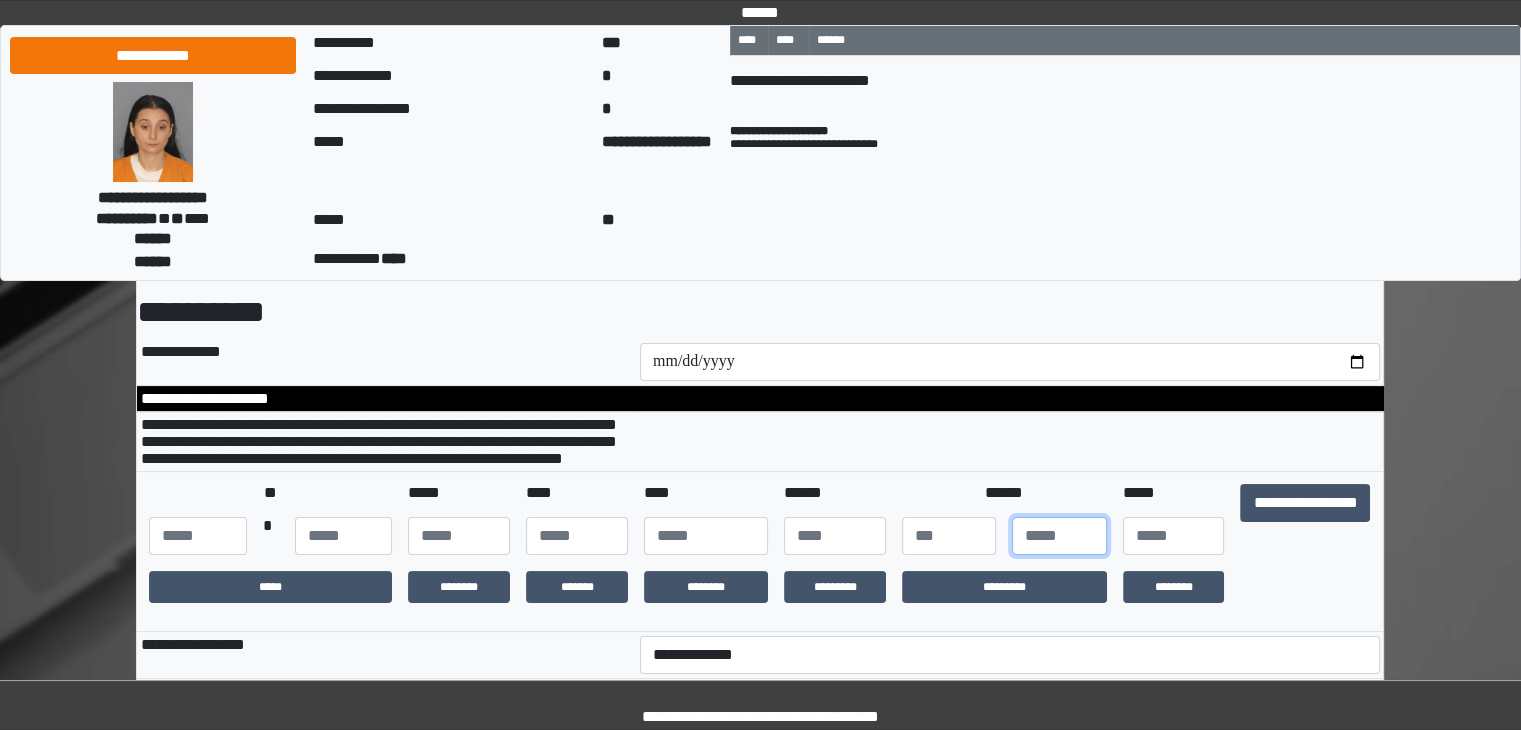 click on "*" at bounding box center [1059, 536] 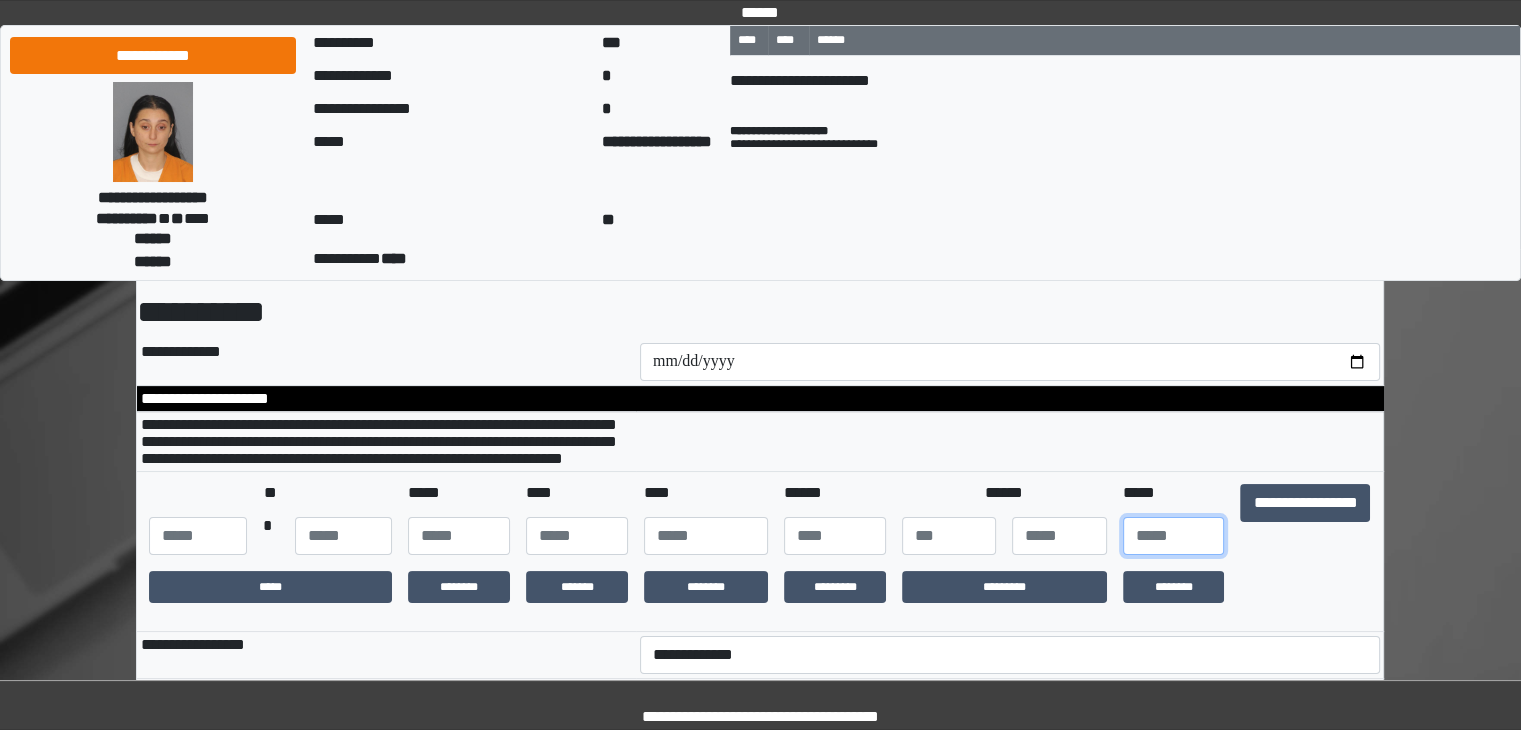 click at bounding box center [1174, 536] 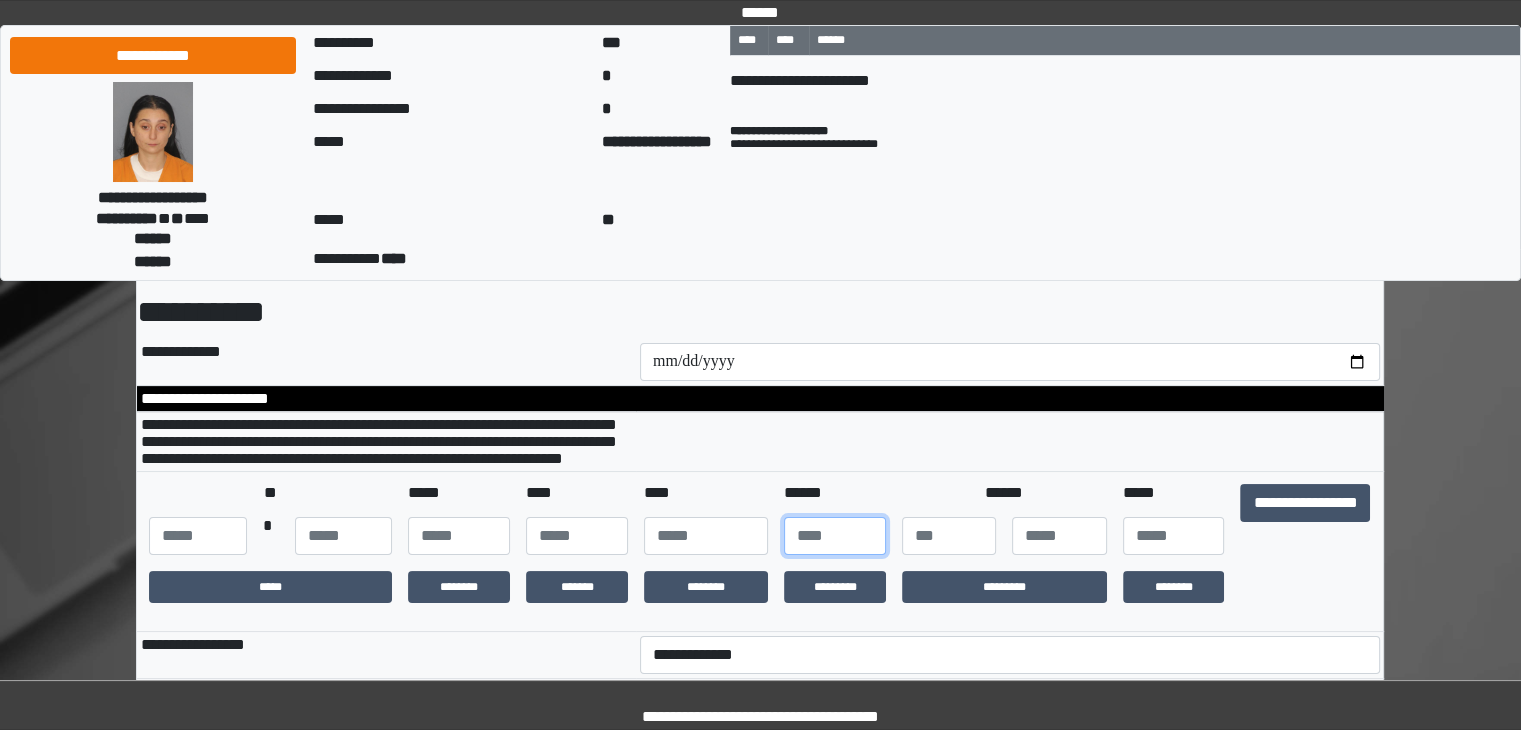 click at bounding box center (835, 536) 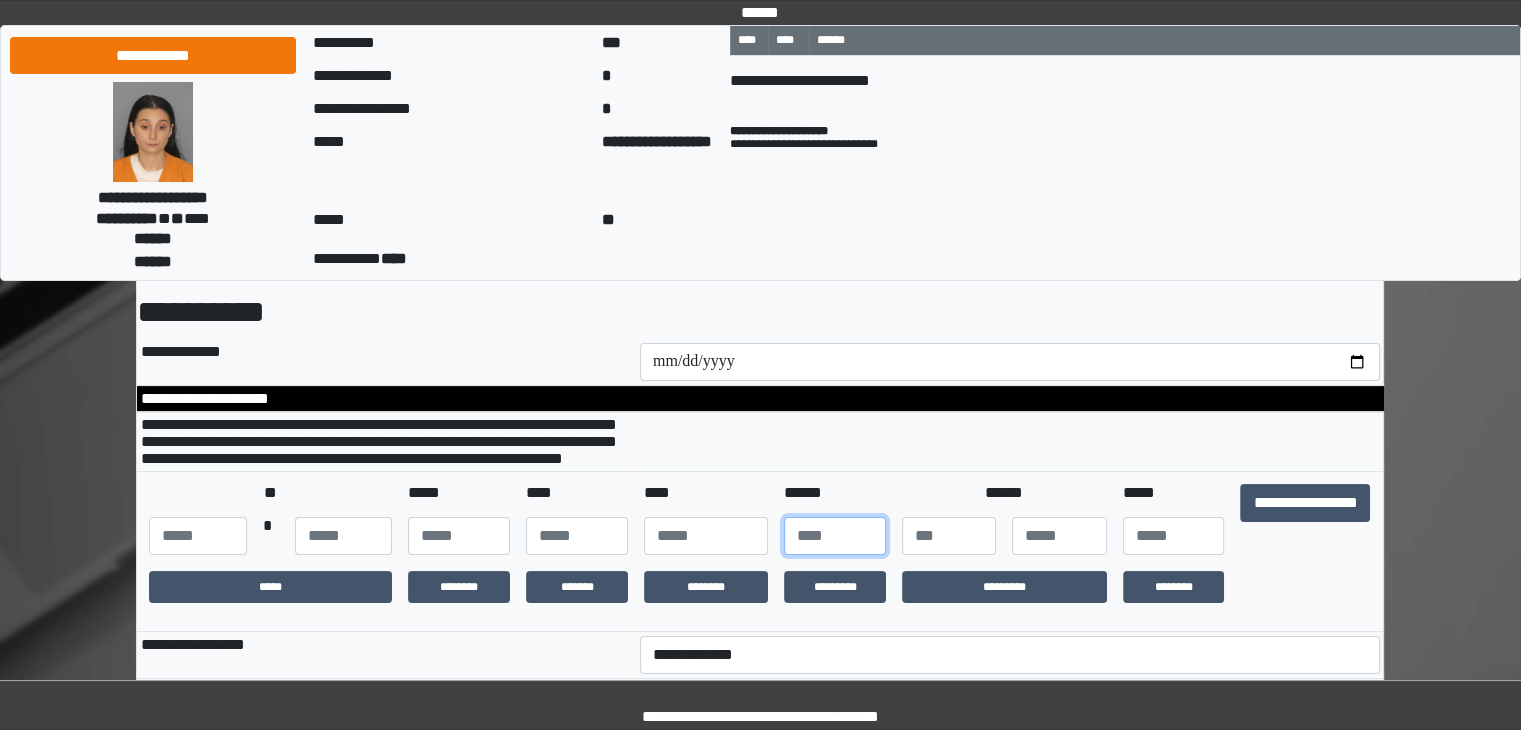 paste on "*******" 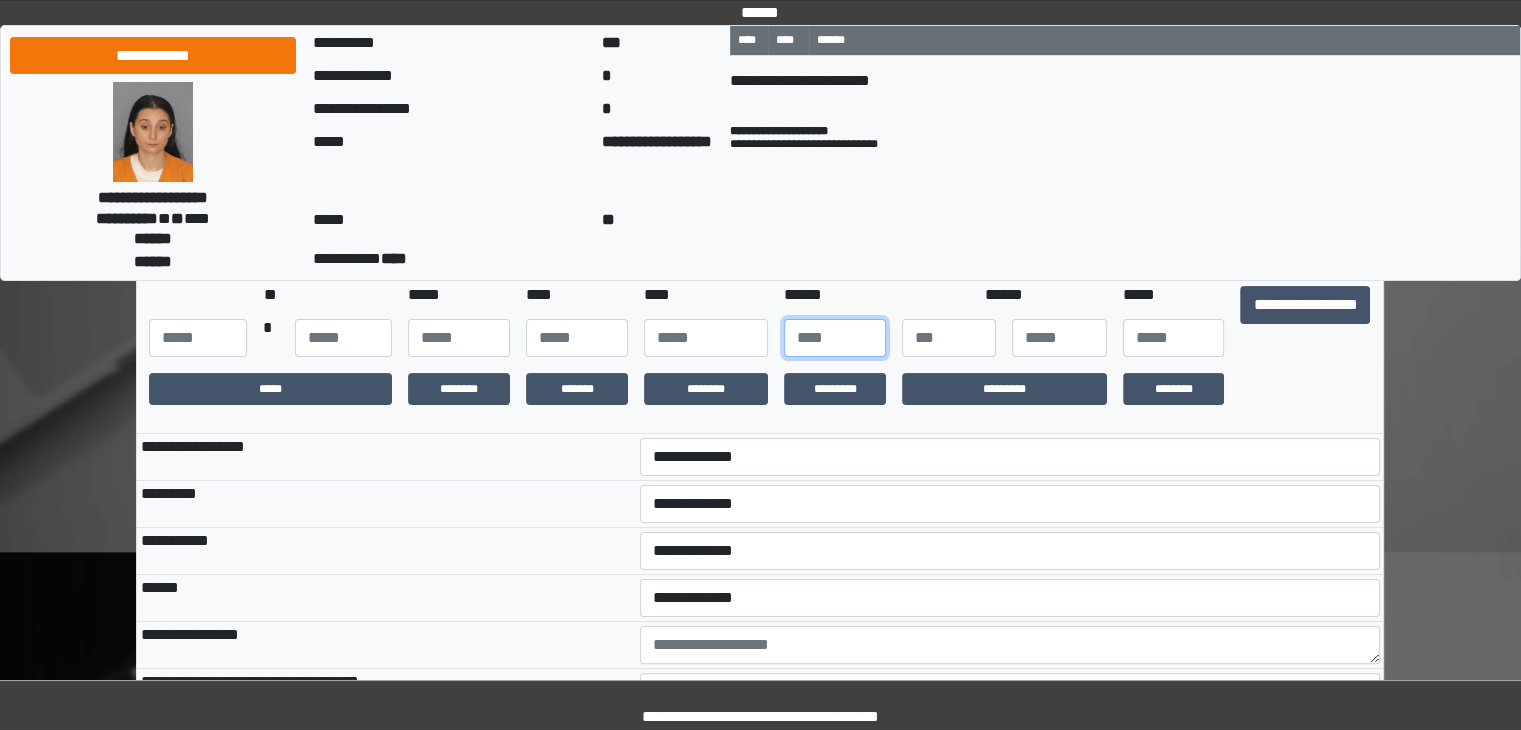 scroll, scrollTop: 300, scrollLeft: 0, axis: vertical 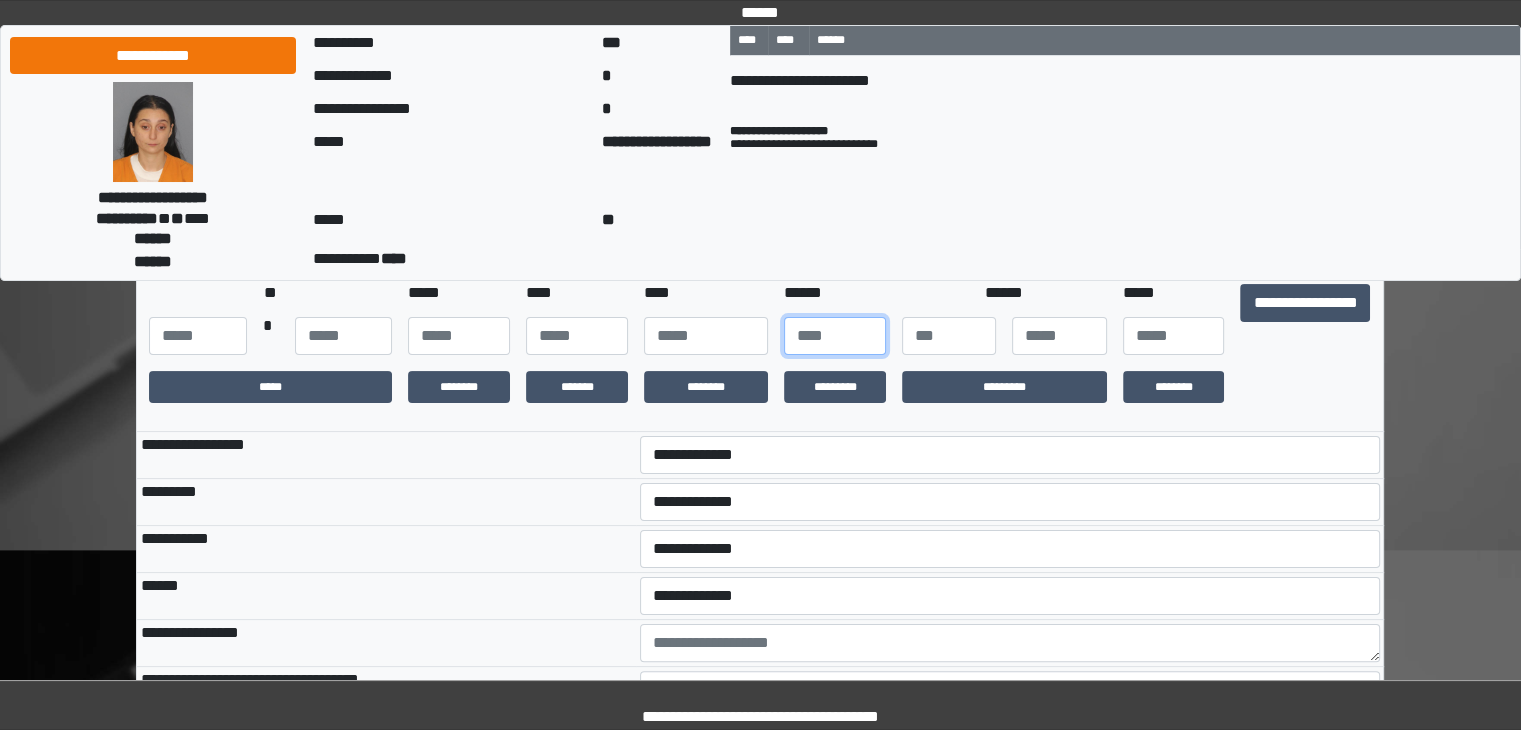 type on "***" 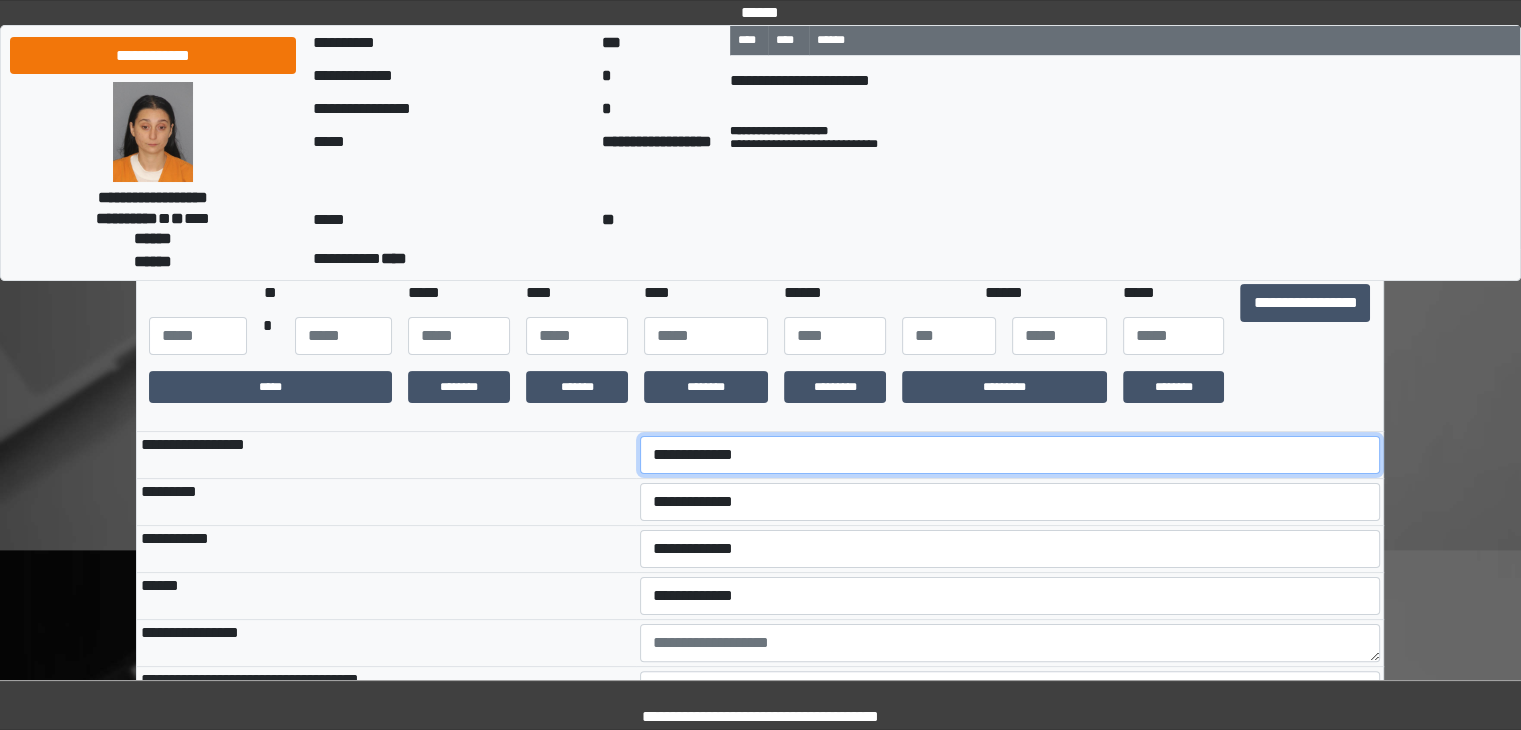 click on "**********" at bounding box center [1010, 455] 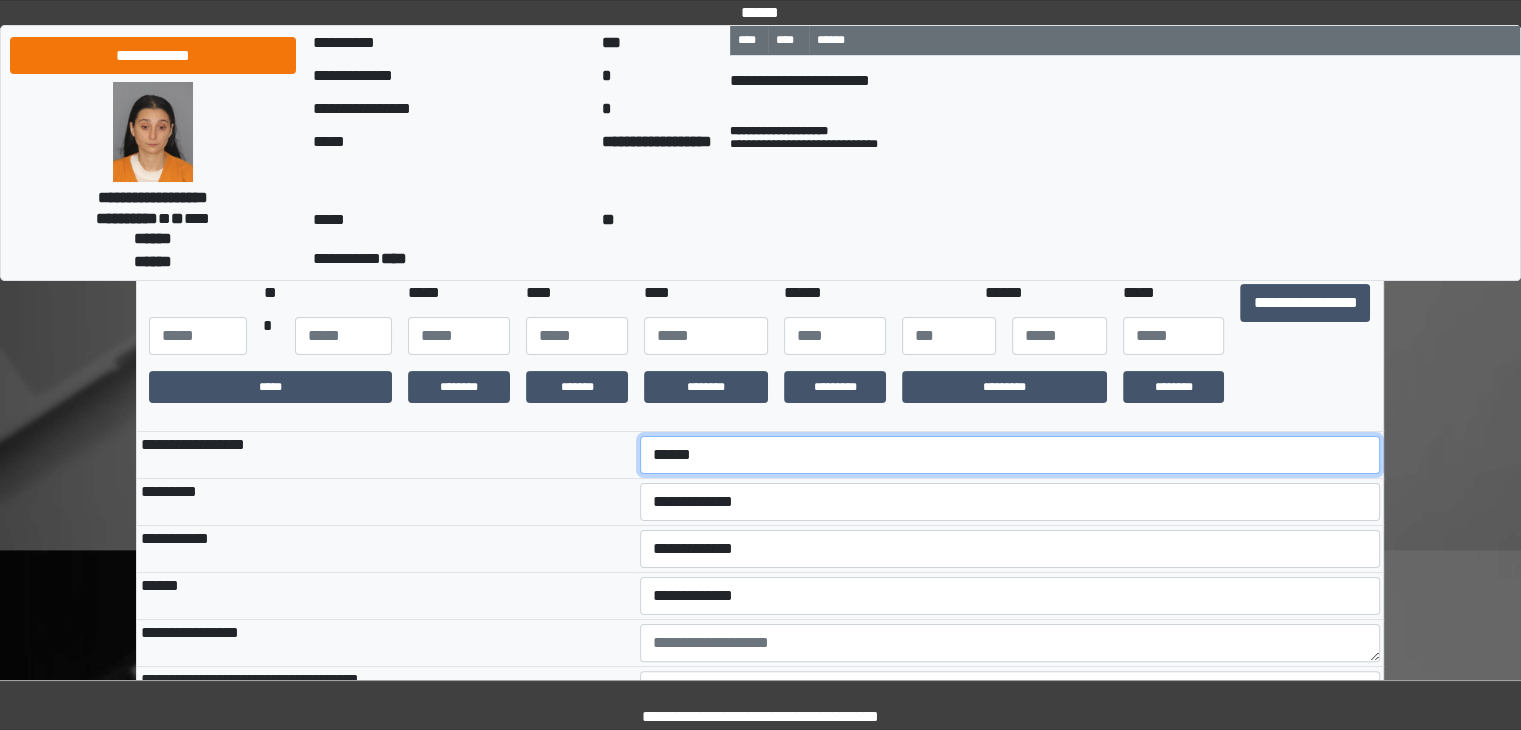 click on "**********" at bounding box center (1010, 455) 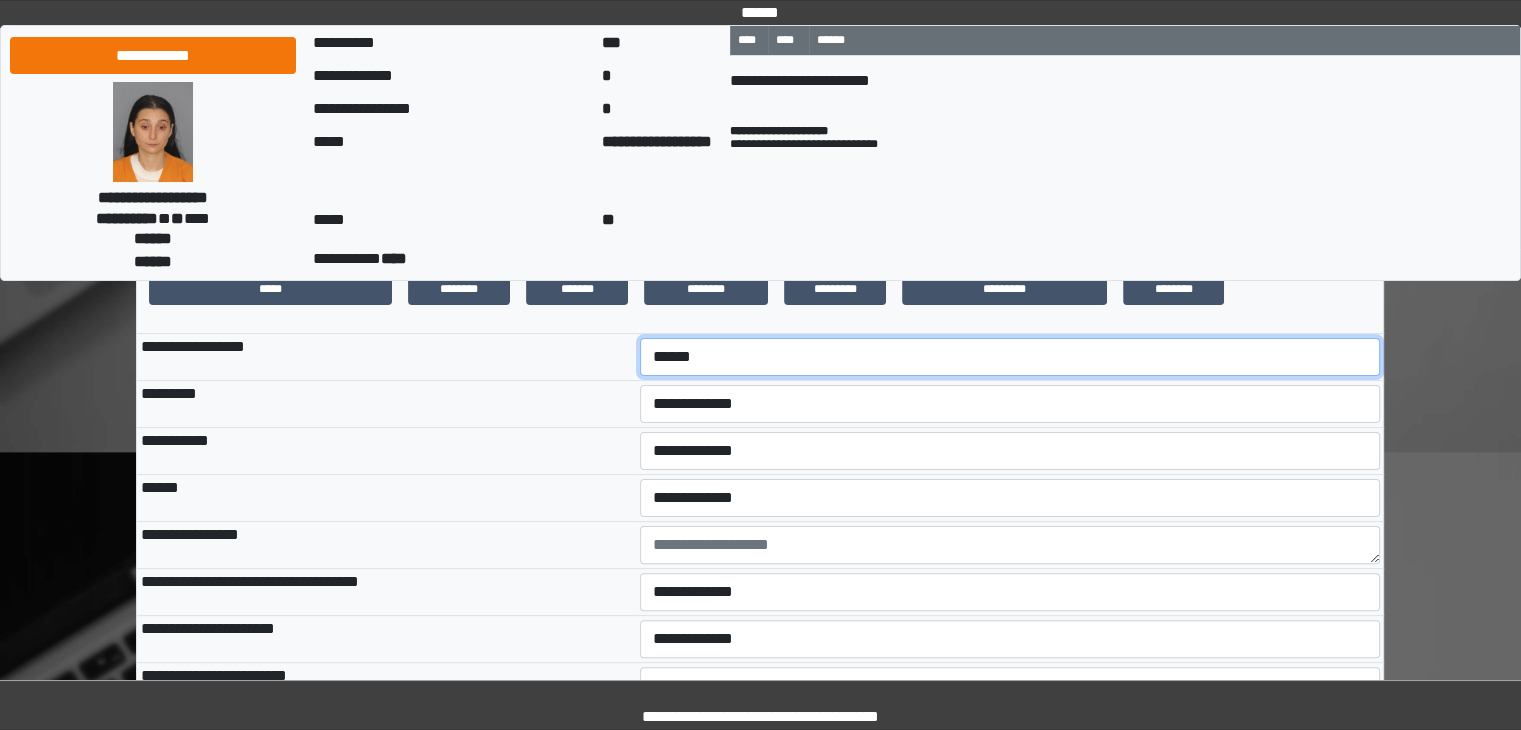 scroll, scrollTop: 400, scrollLeft: 0, axis: vertical 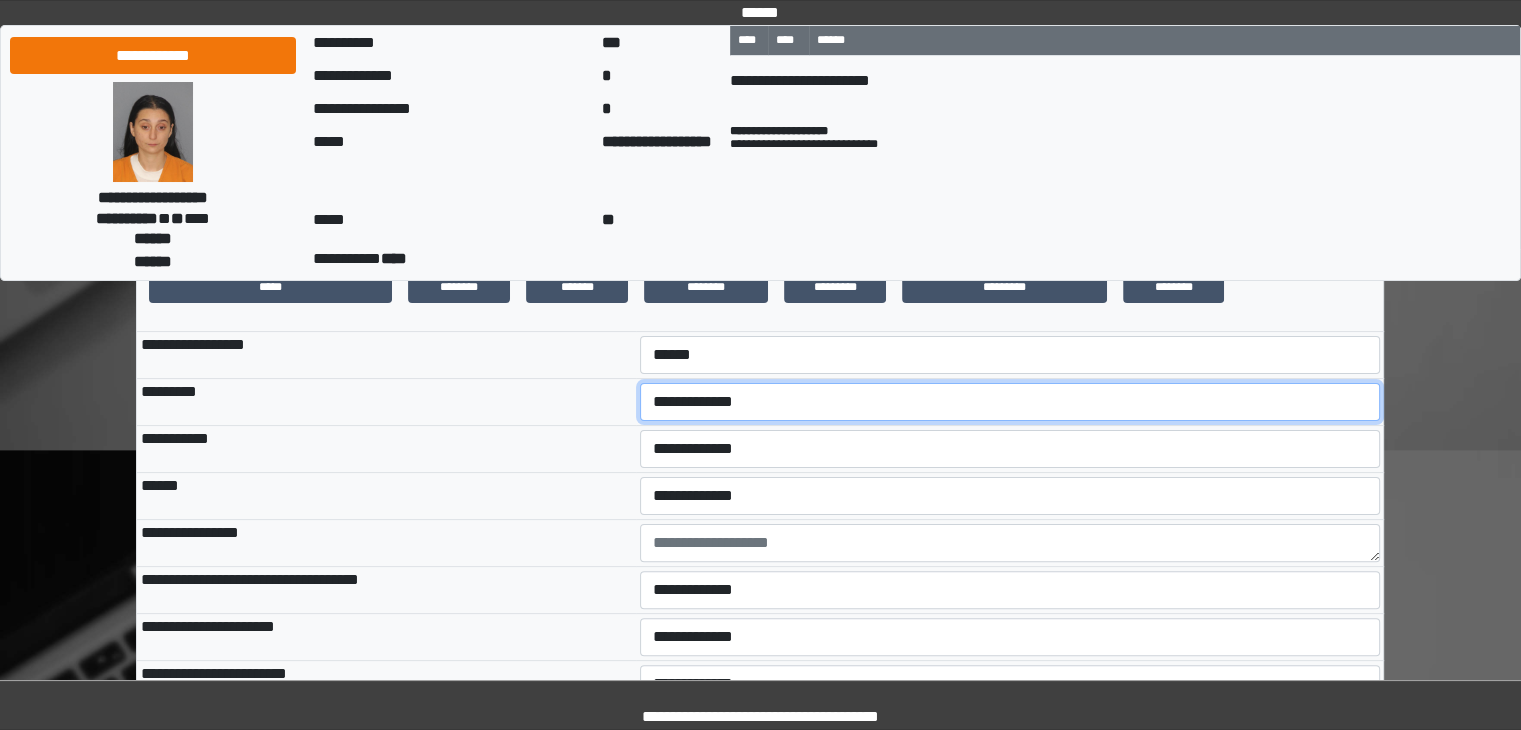 click on "**********" at bounding box center (1010, 402) 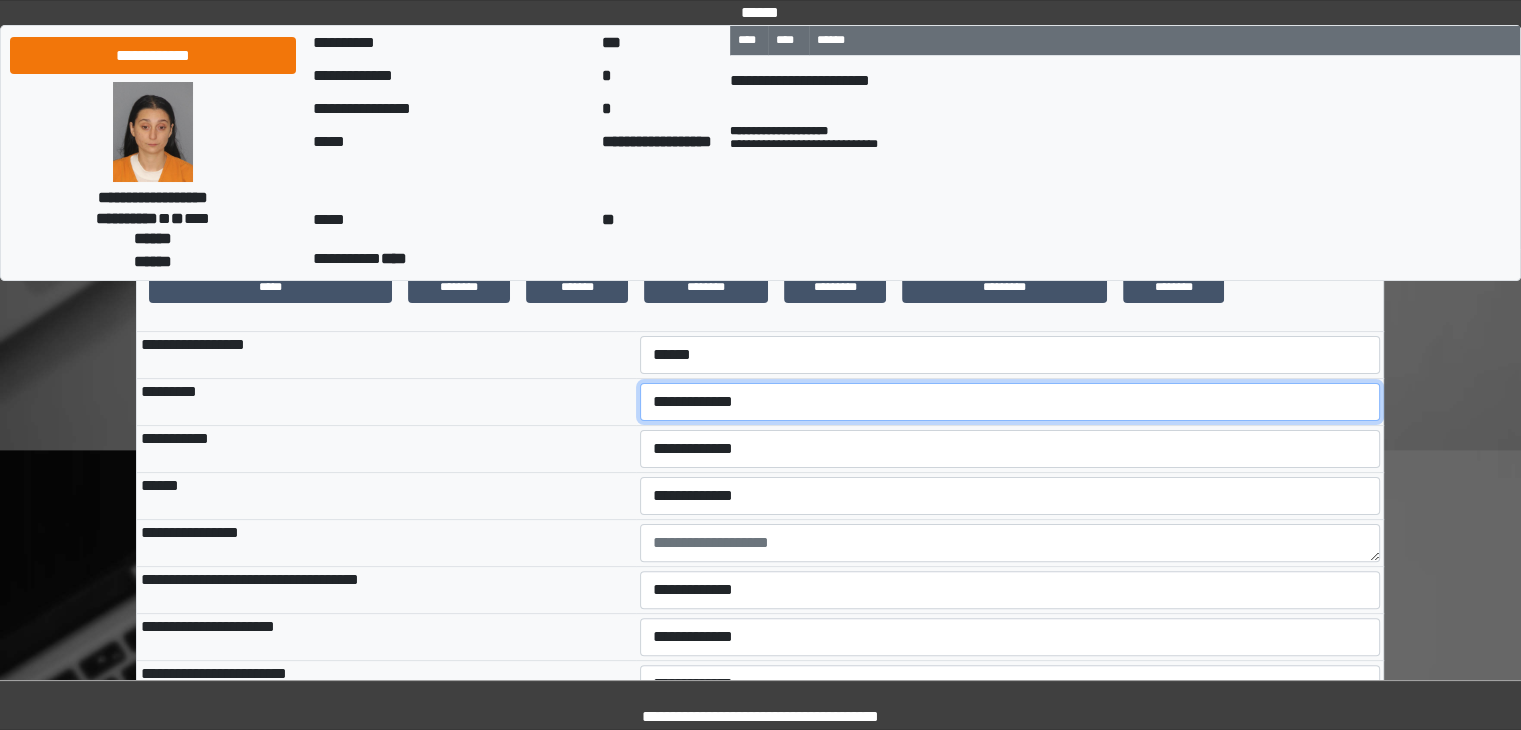 select on "*" 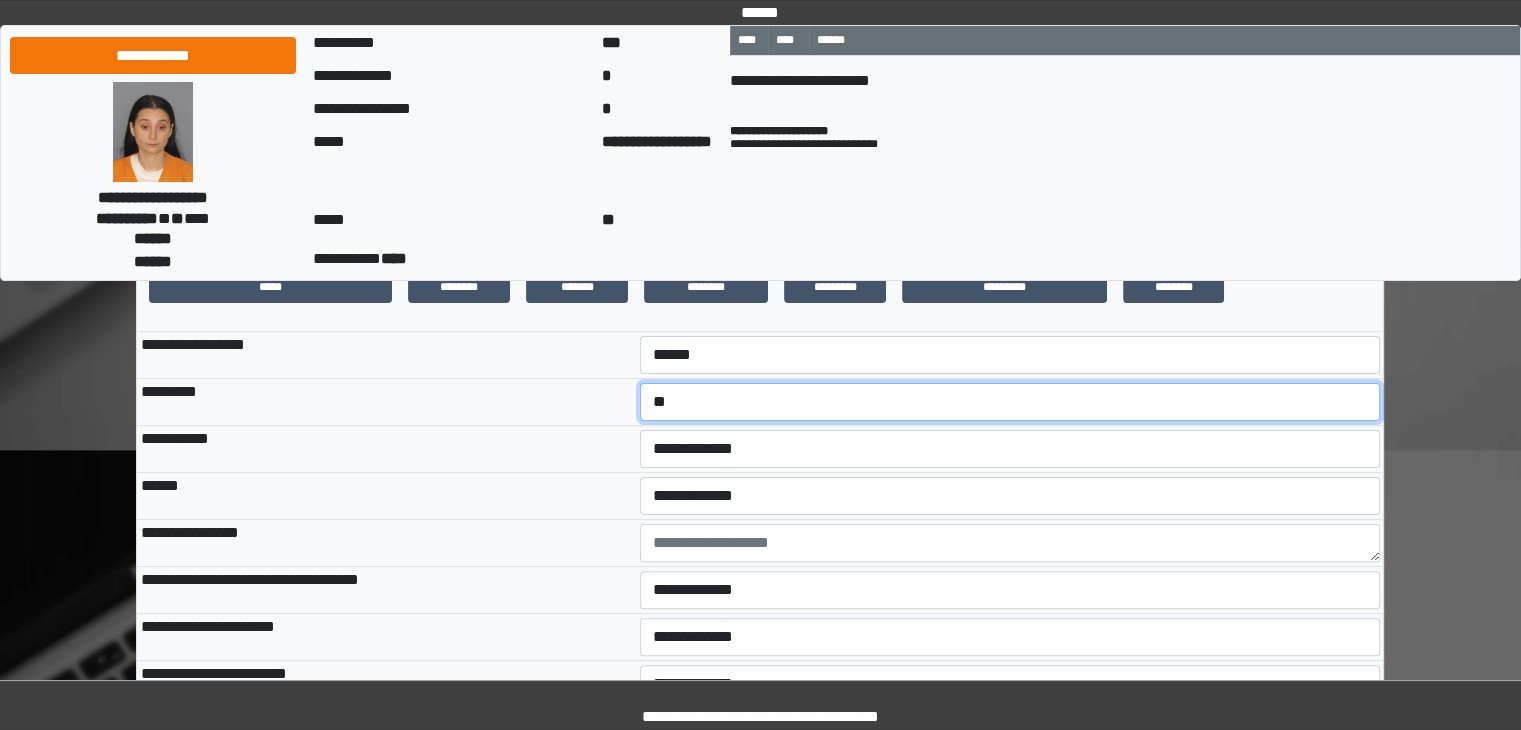 click on "**********" at bounding box center [1010, 402] 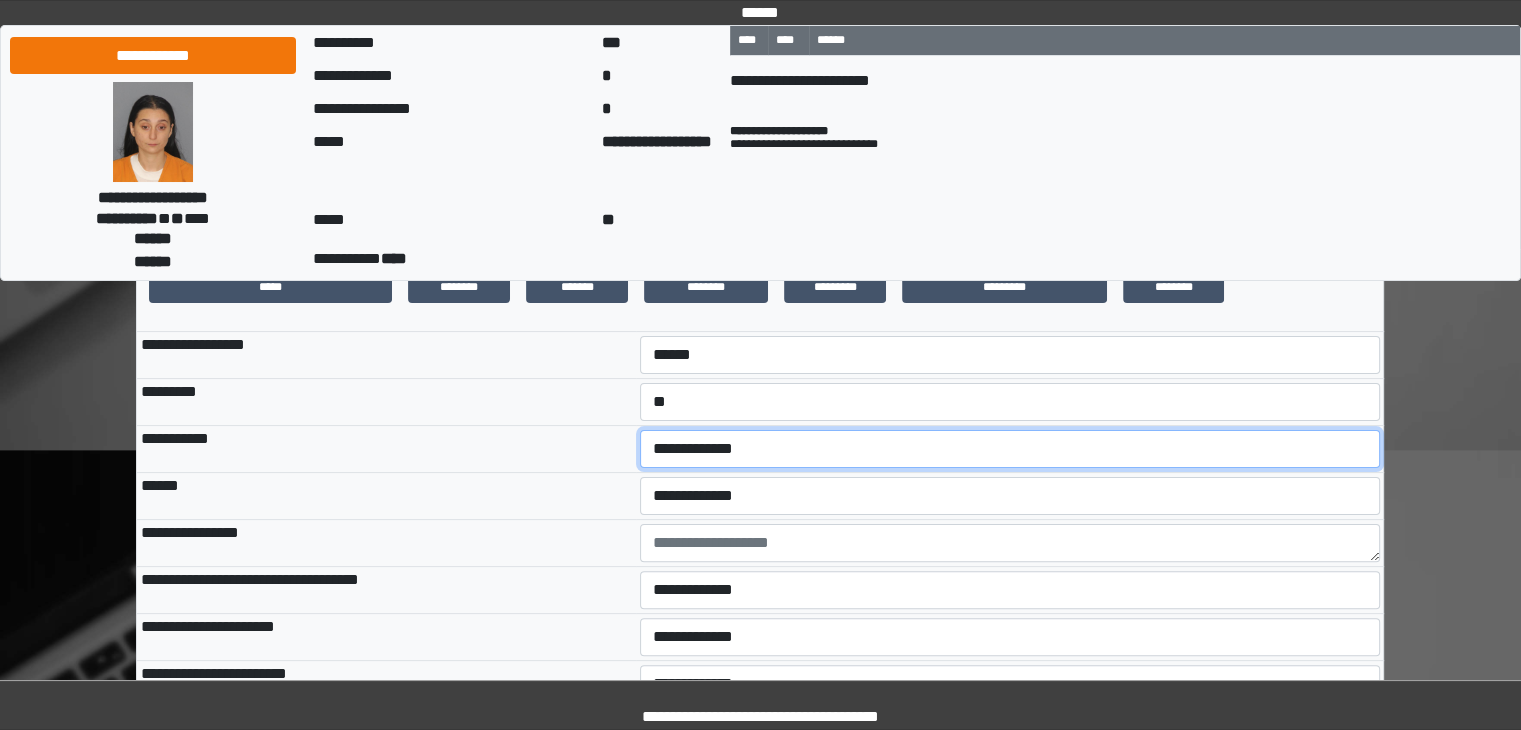 click on "**********" at bounding box center (1010, 449) 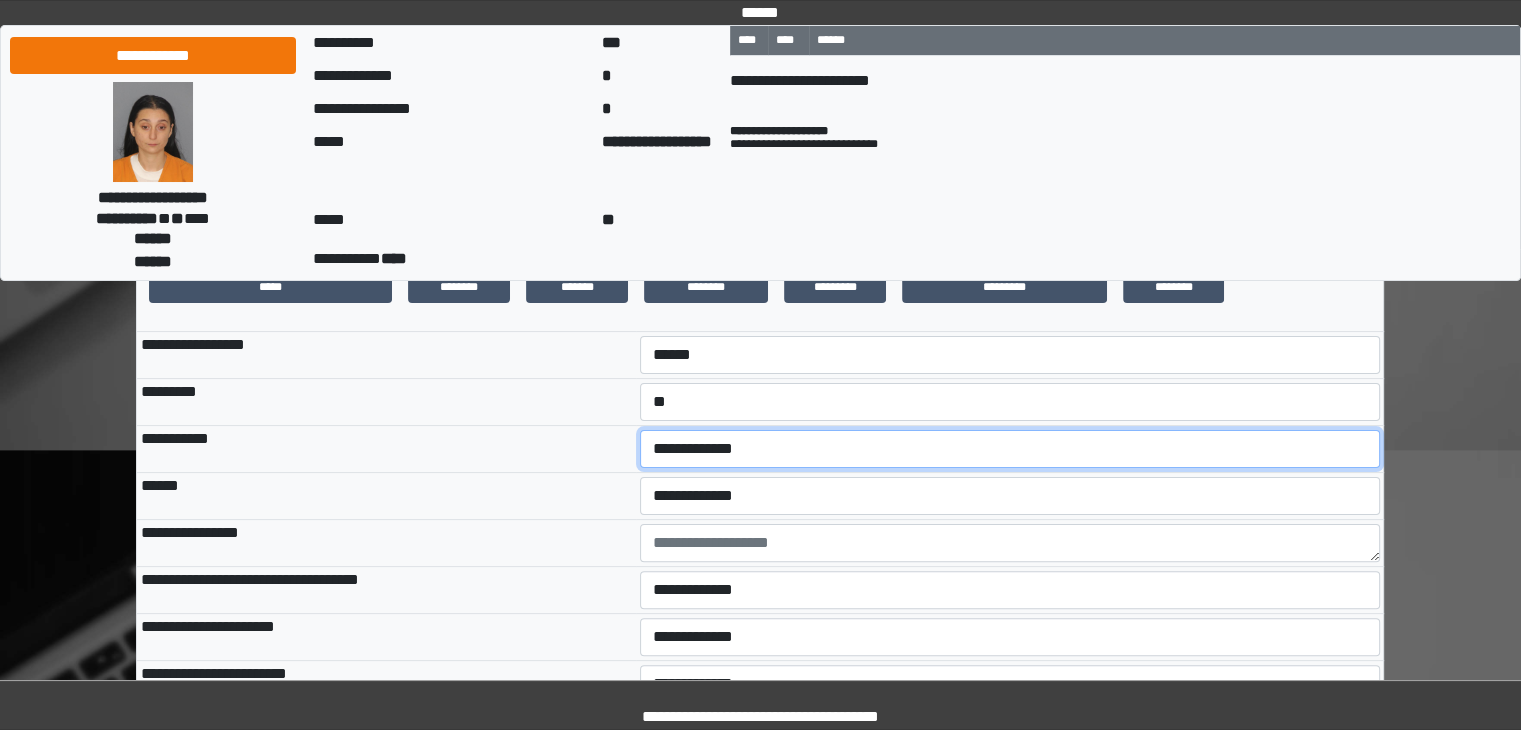 select on "***" 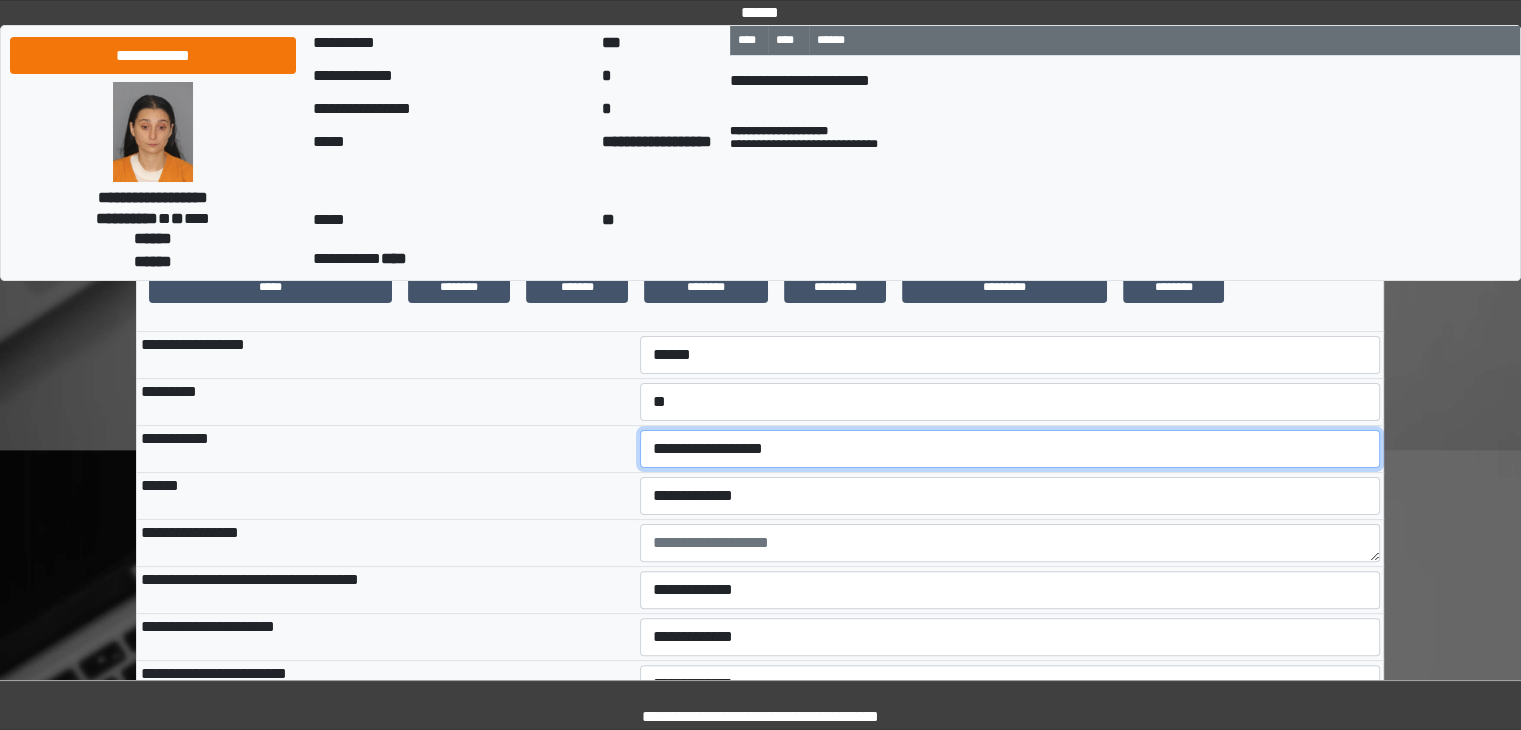 click on "**********" at bounding box center (1010, 449) 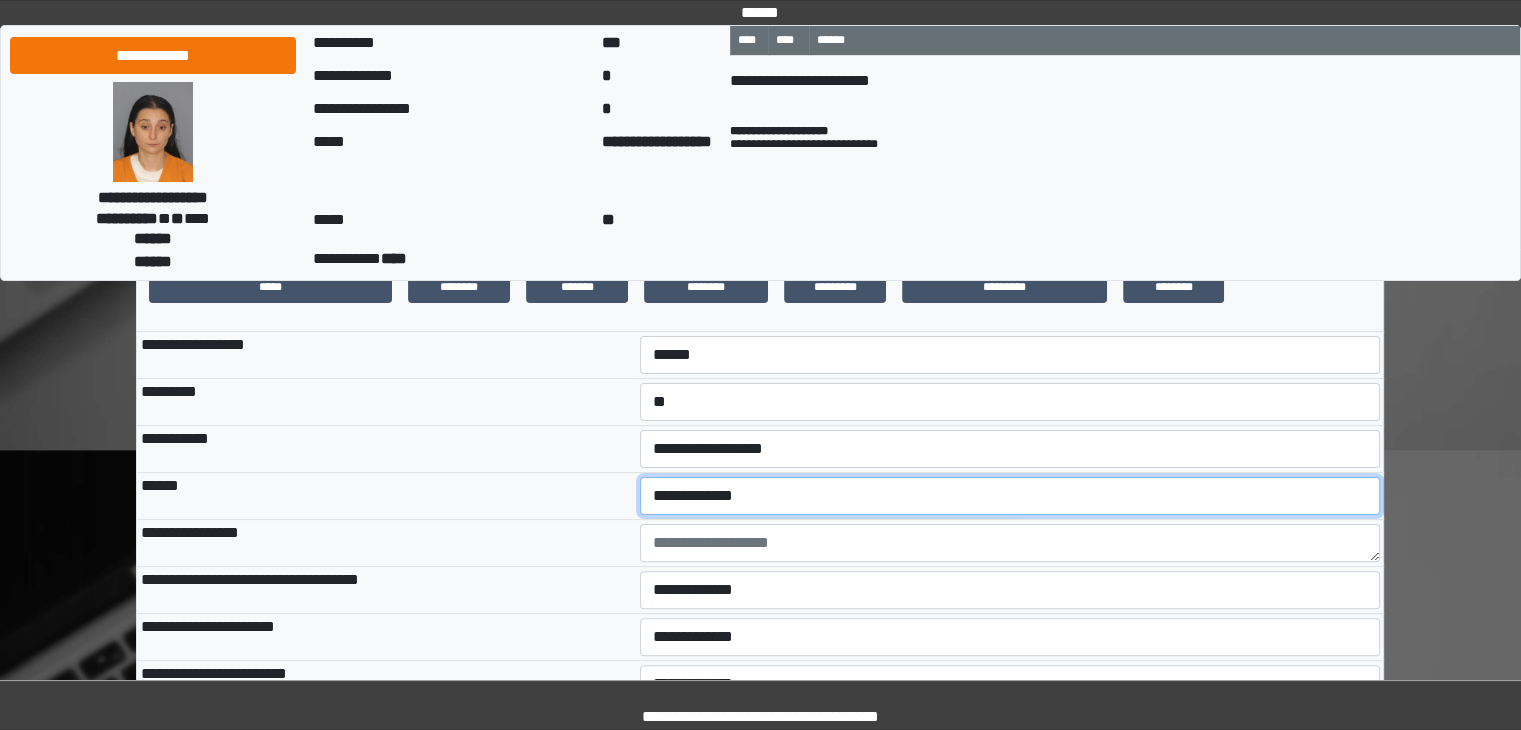 click on "**********" at bounding box center [1010, 496] 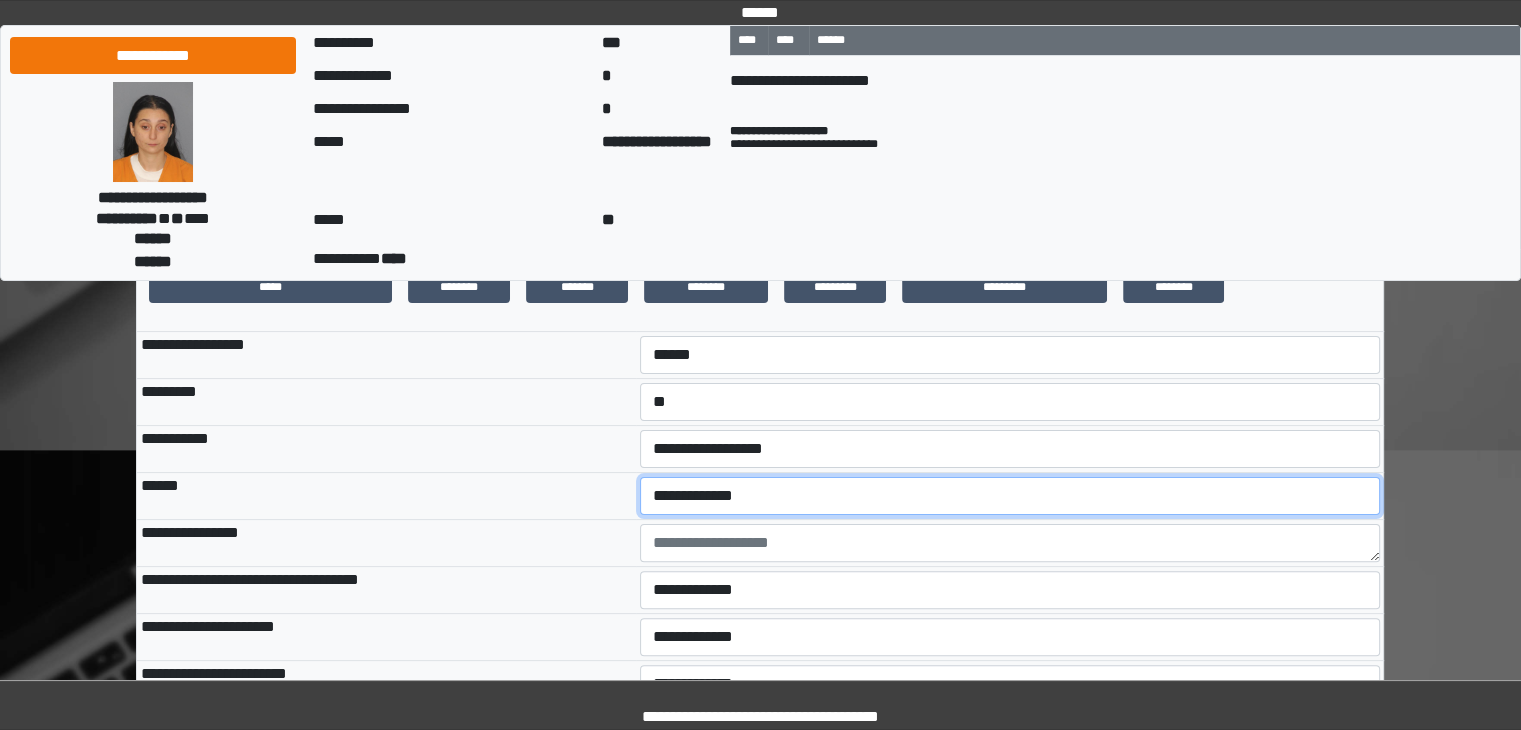 select on "**" 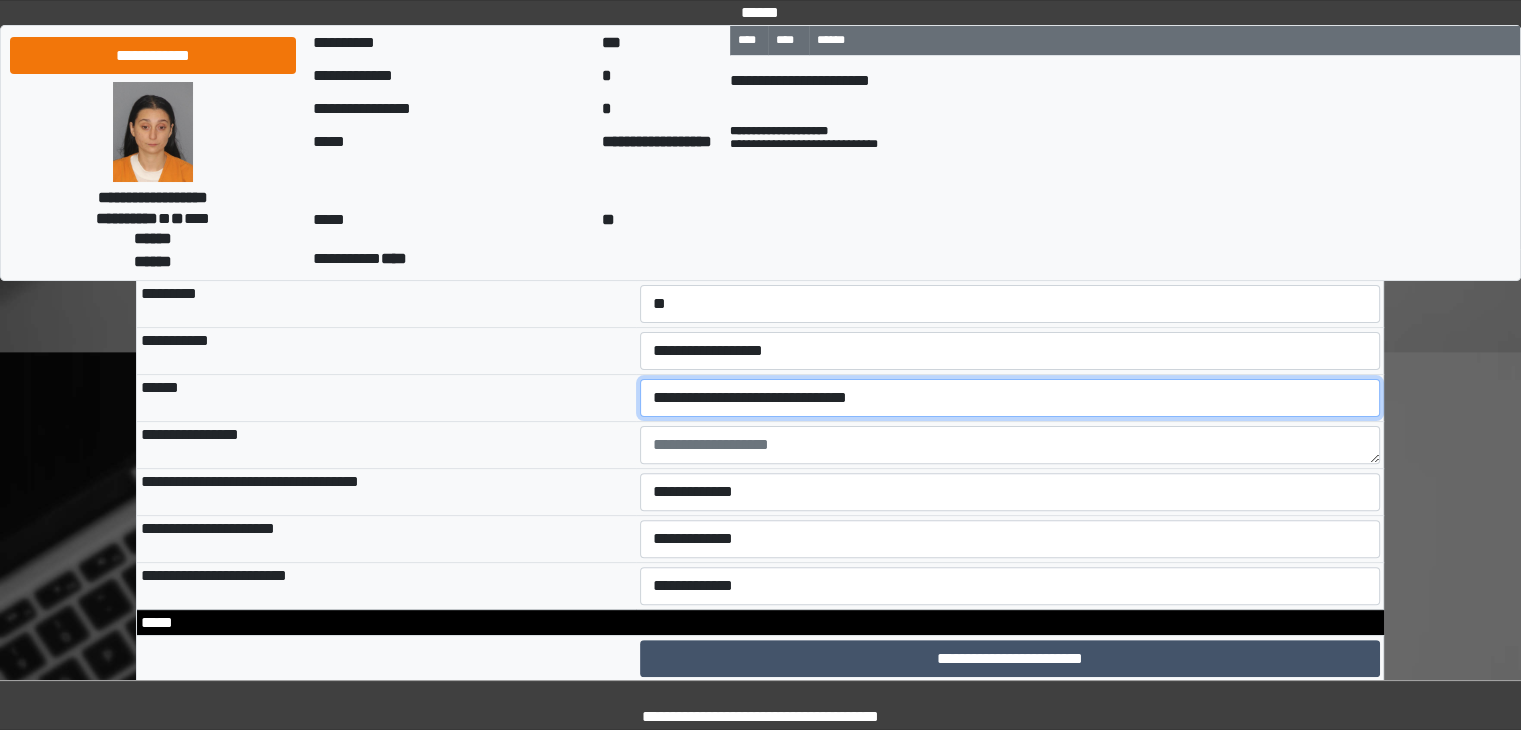 scroll, scrollTop: 500, scrollLeft: 0, axis: vertical 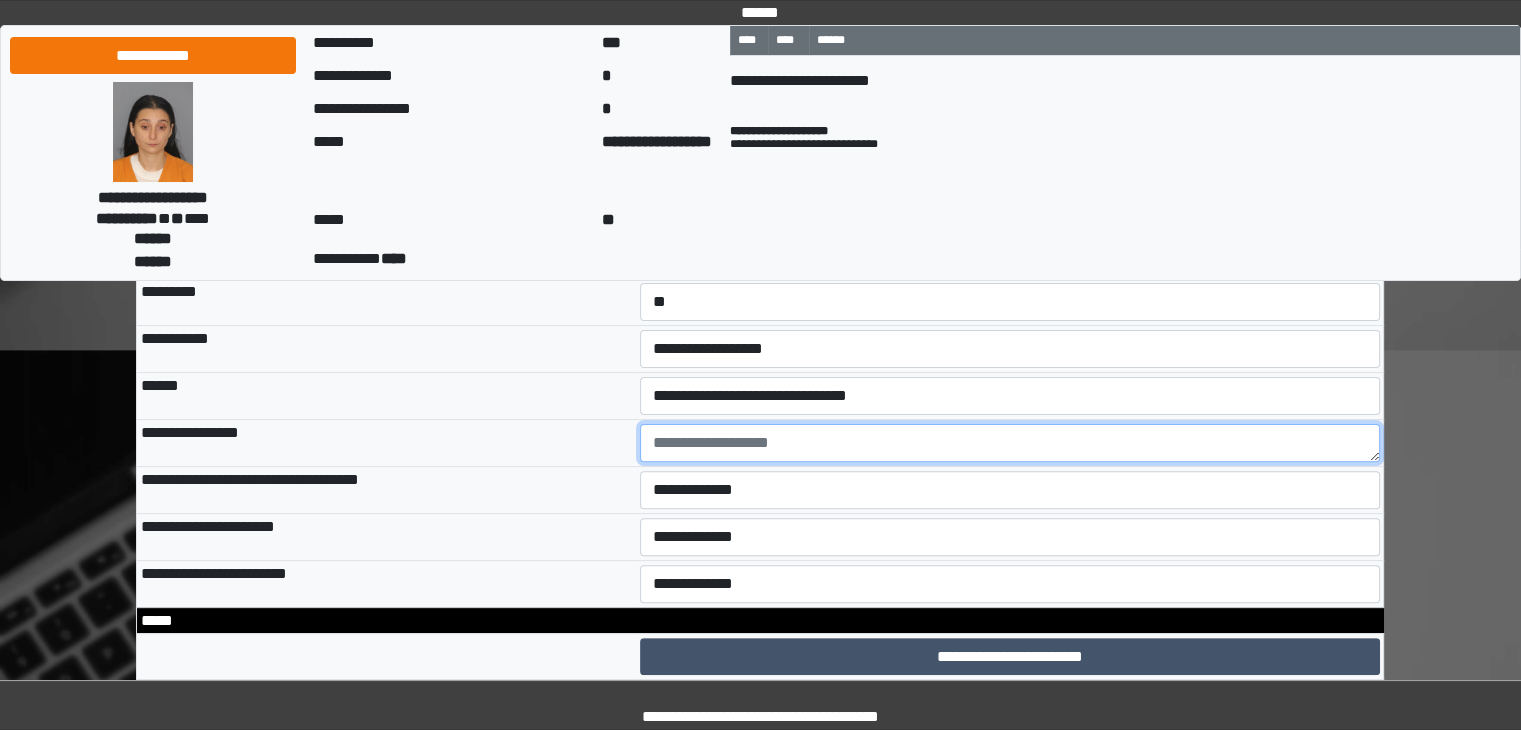 click at bounding box center [1010, 443] 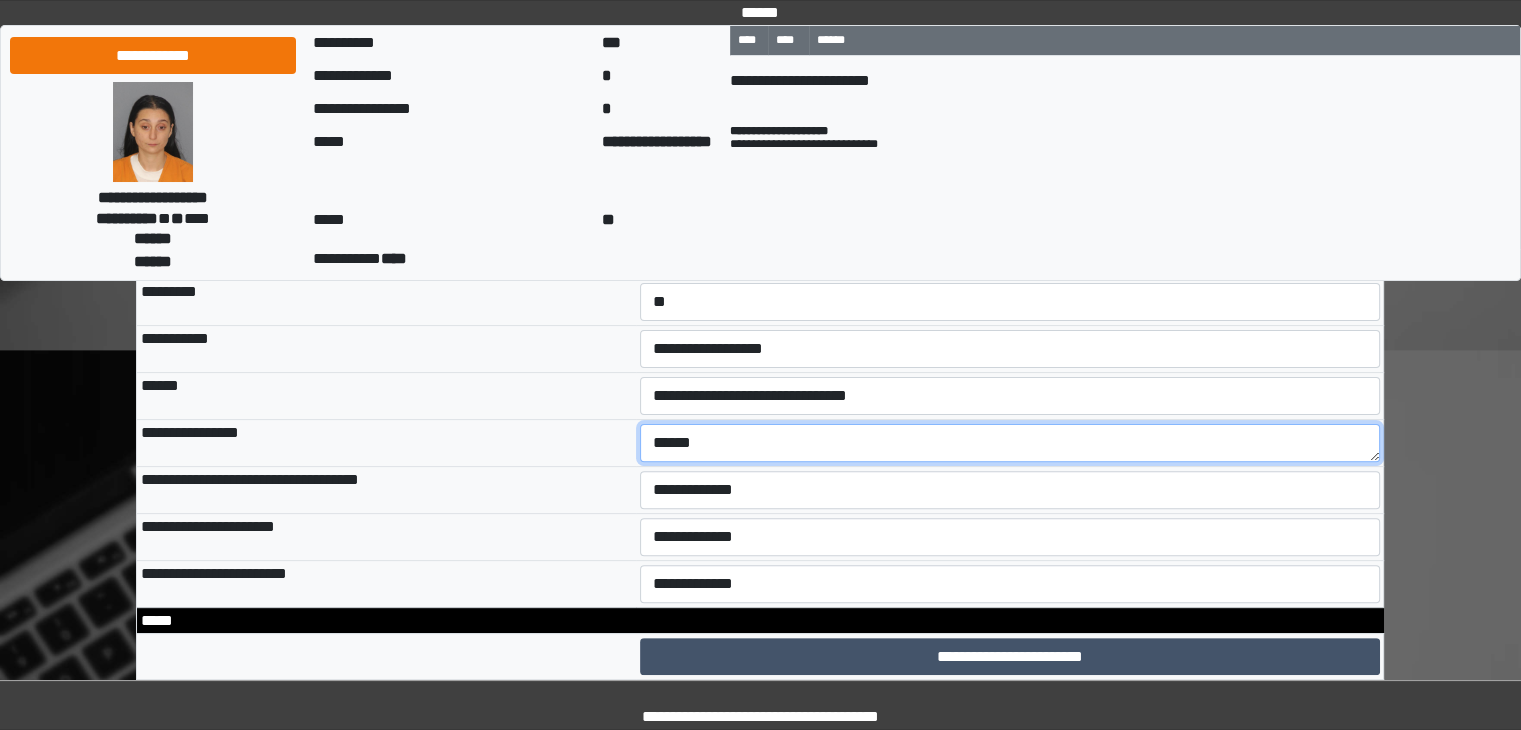 scroll, scrollTop: 600, scrollLeft: 0, axis: vertical 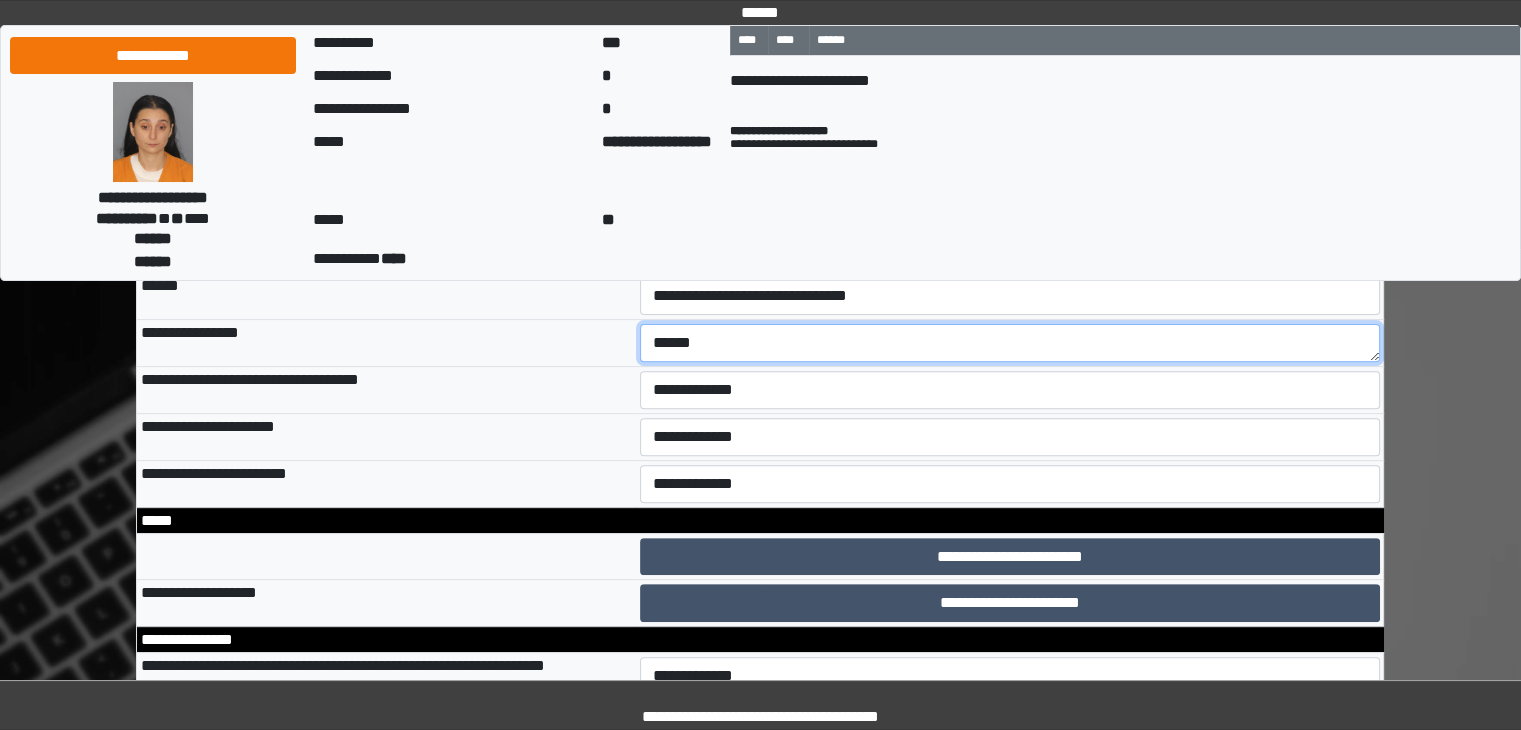 type on "******" 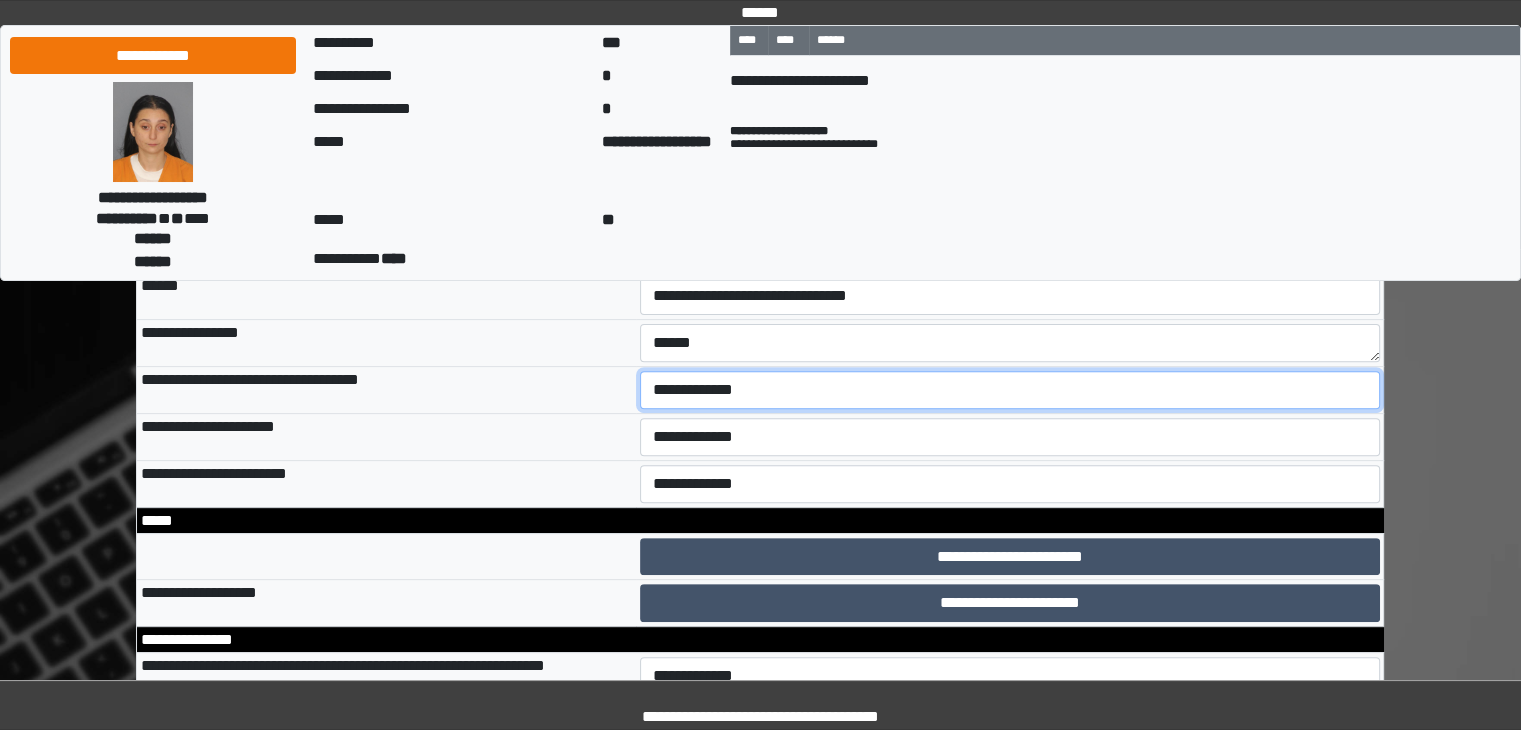 click on "**********" at bounding box center [1010, 390] 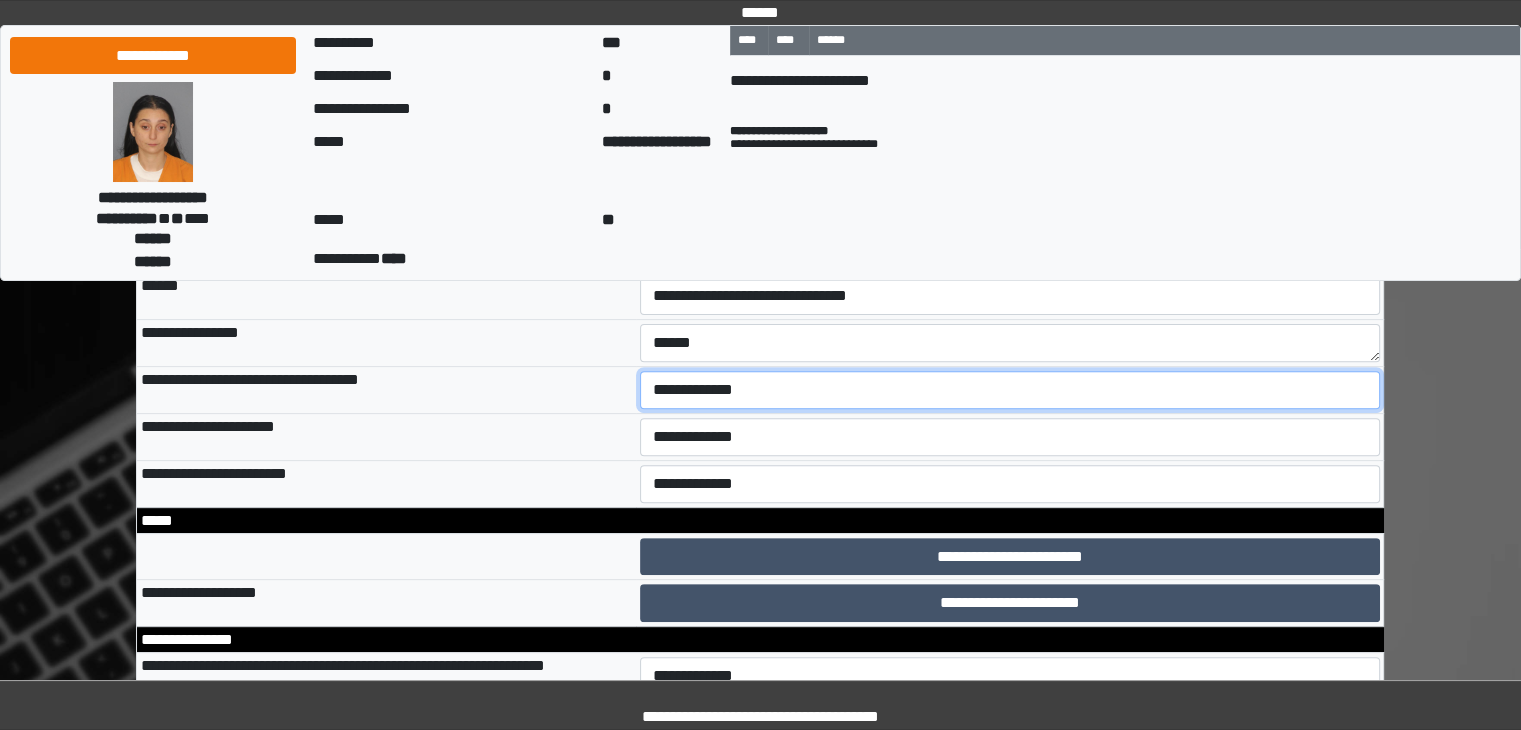 select on "*" 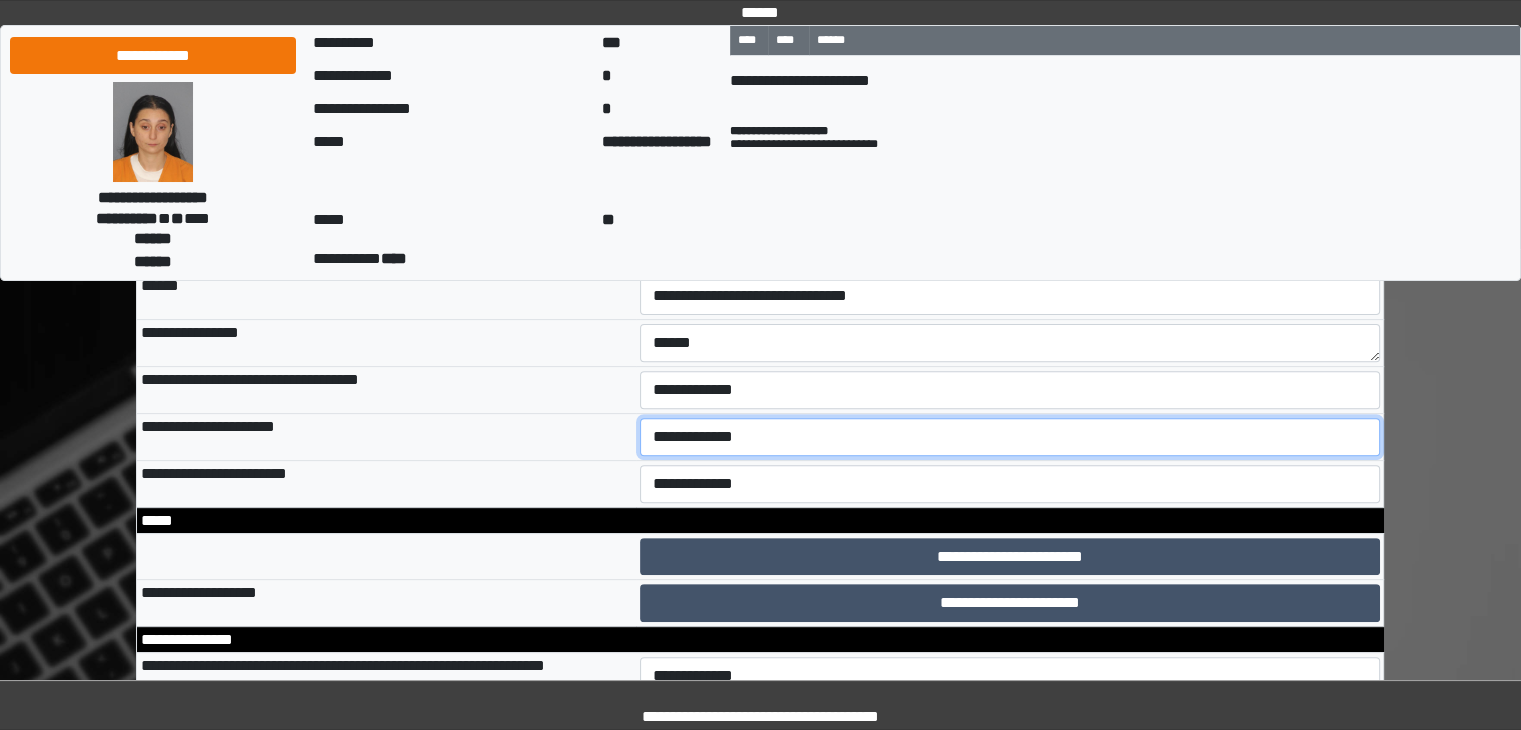 click on "**********" at bounding box center (1010, 437) 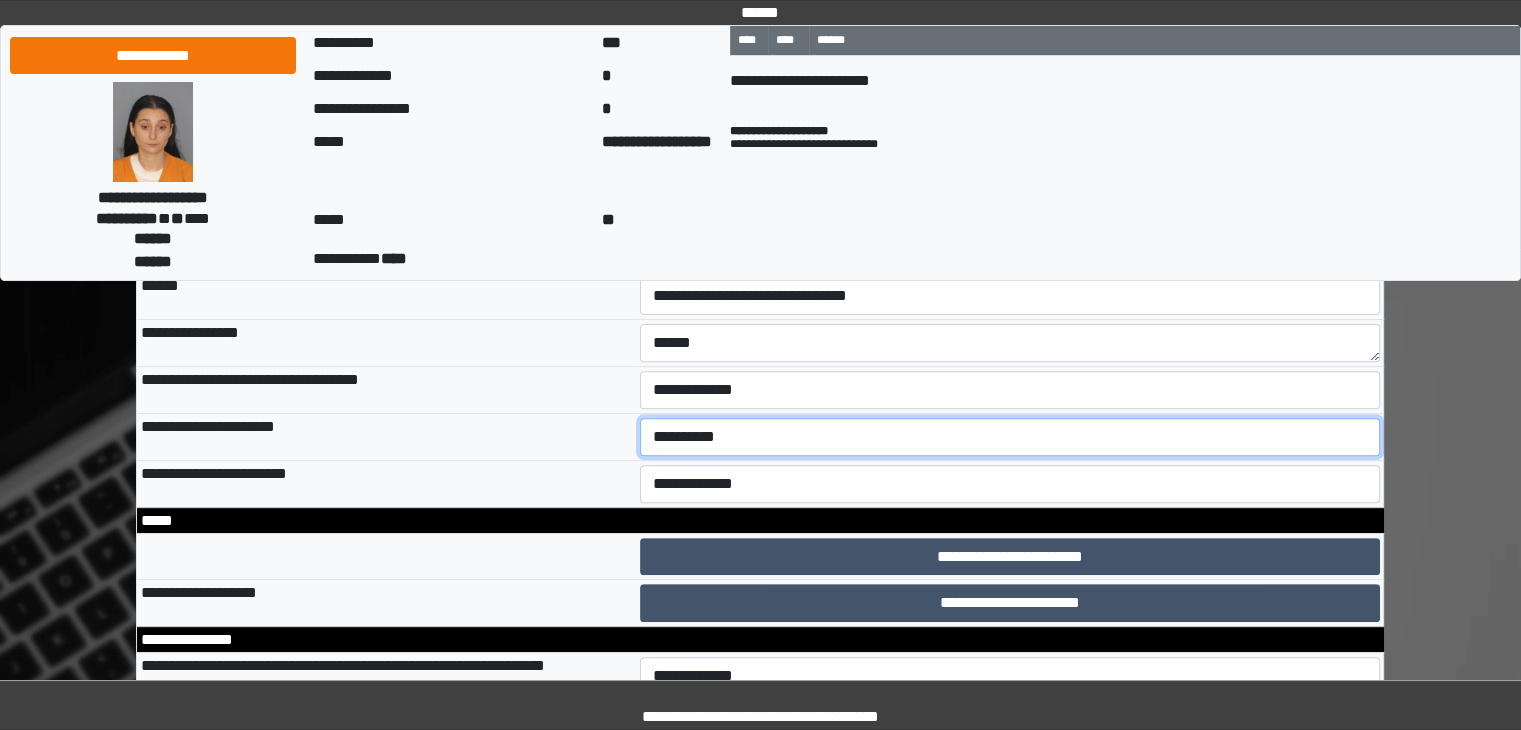 click on "**********" at bounding box center [1010, 437] 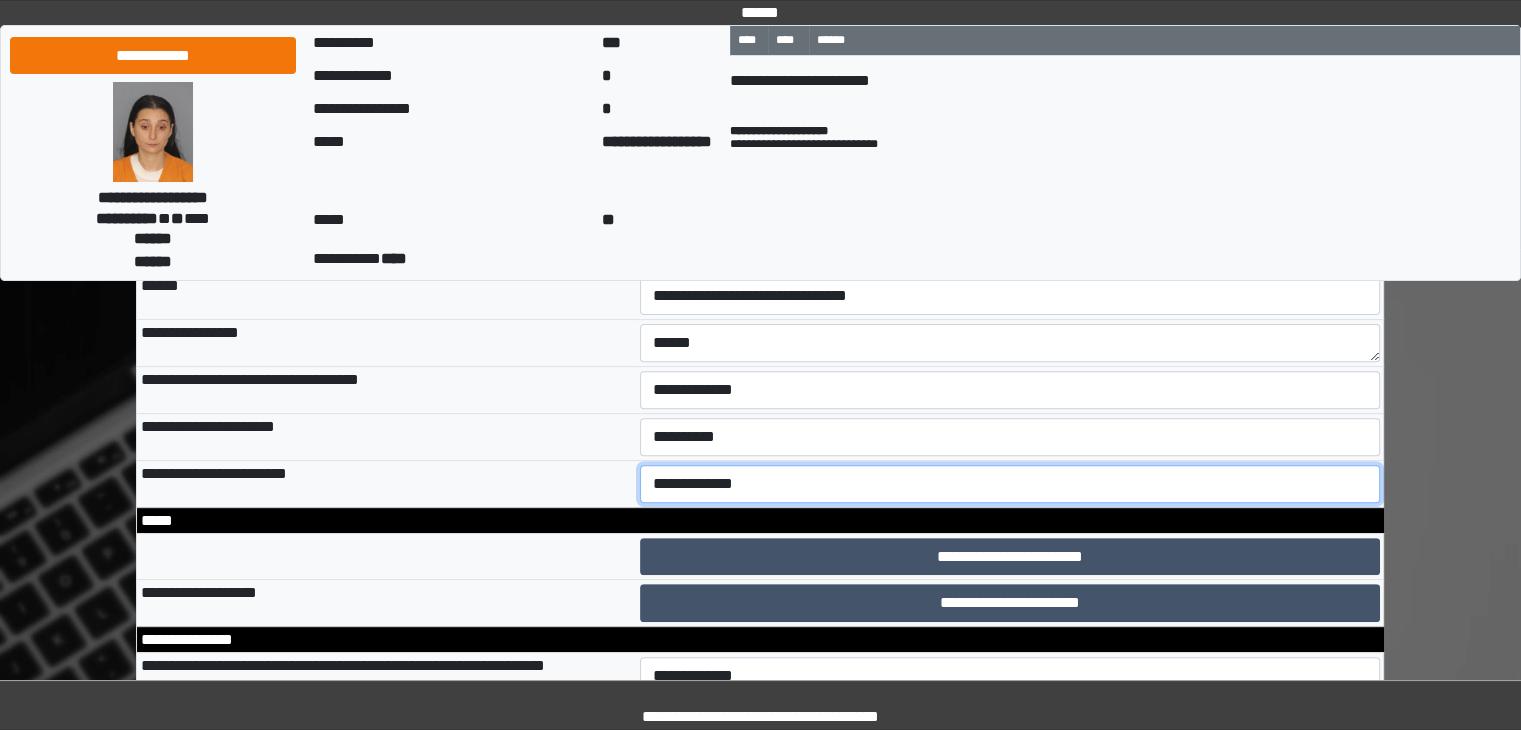 click on "**********" at bounding box center [1010, 484] 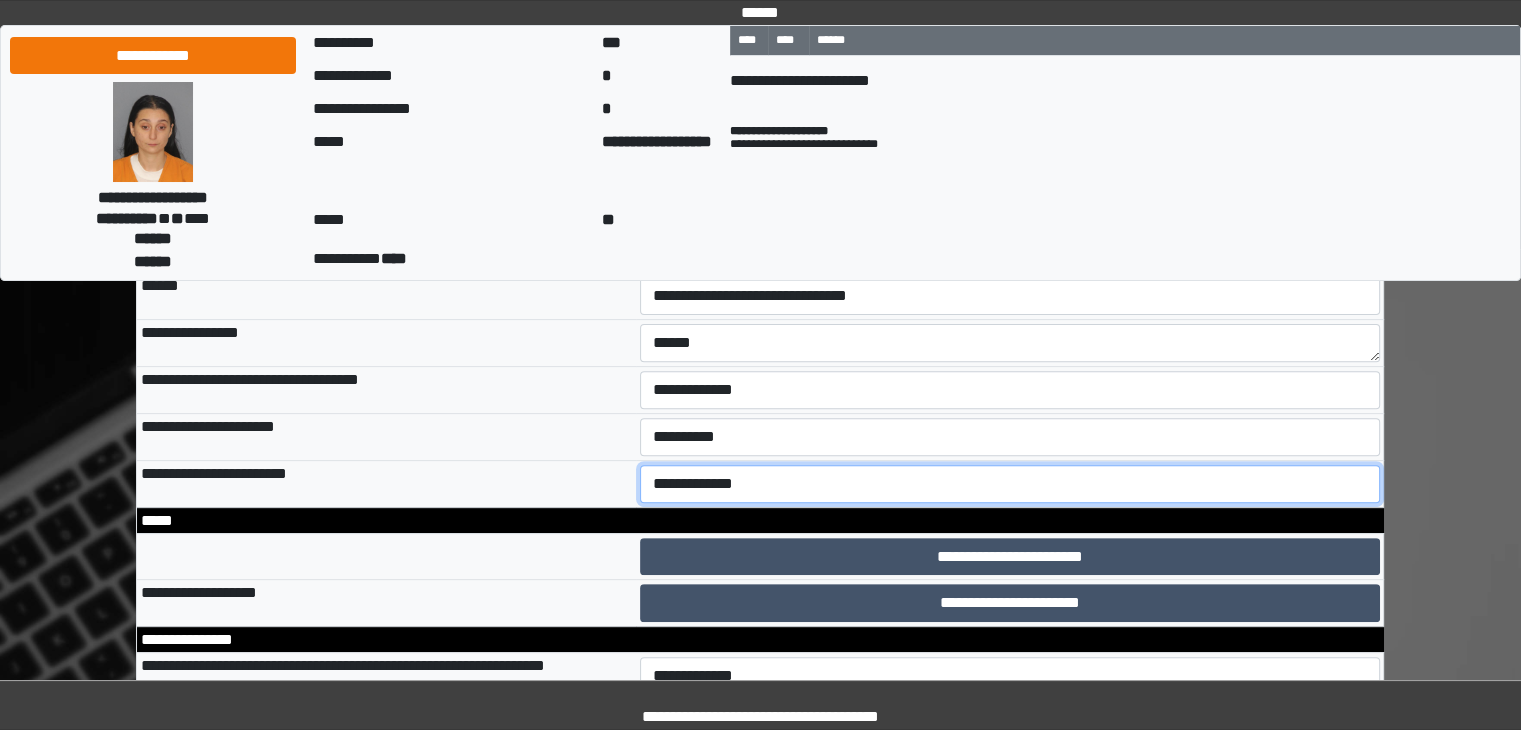 select on "*" 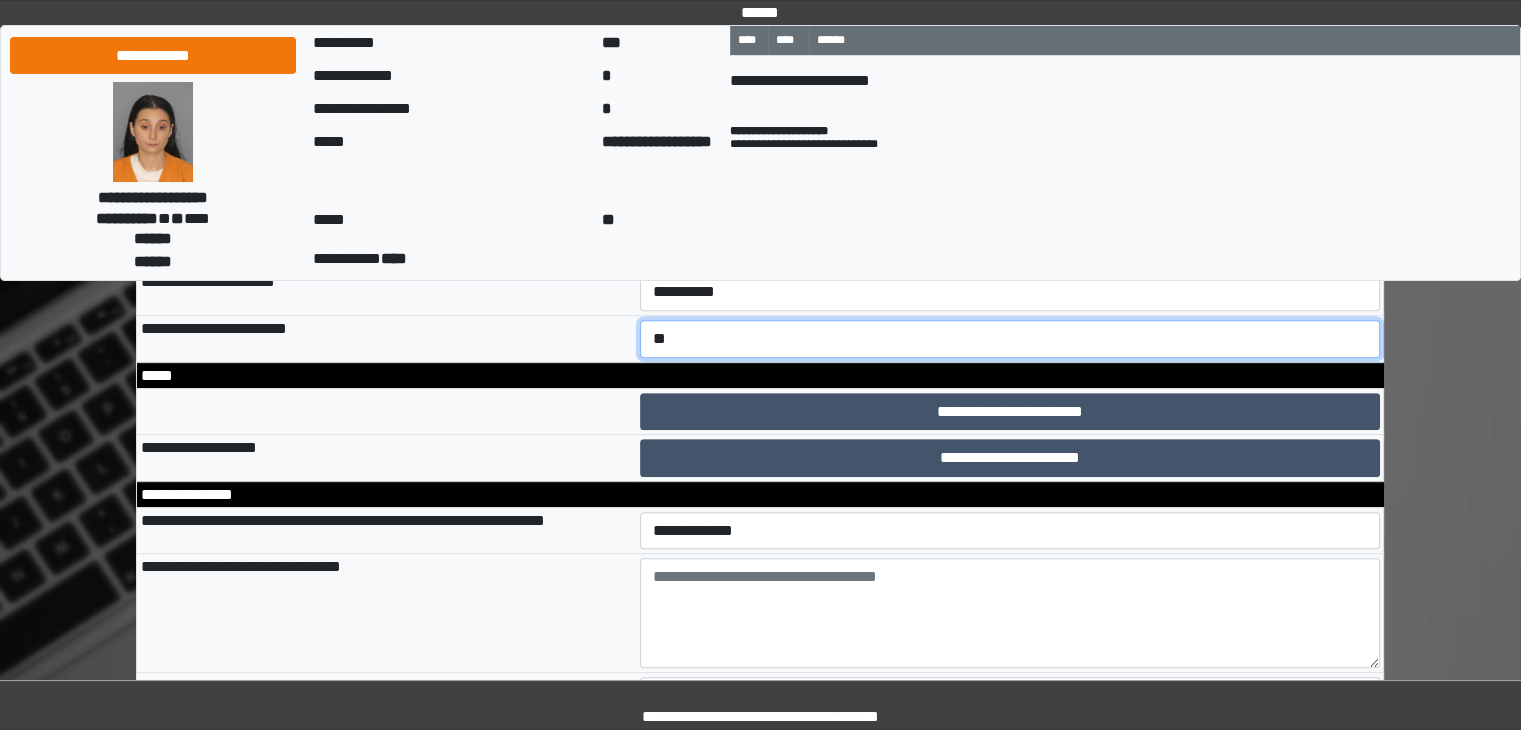 scroll, scrollTop: 900, scrollLeft: 0, axis: vertical 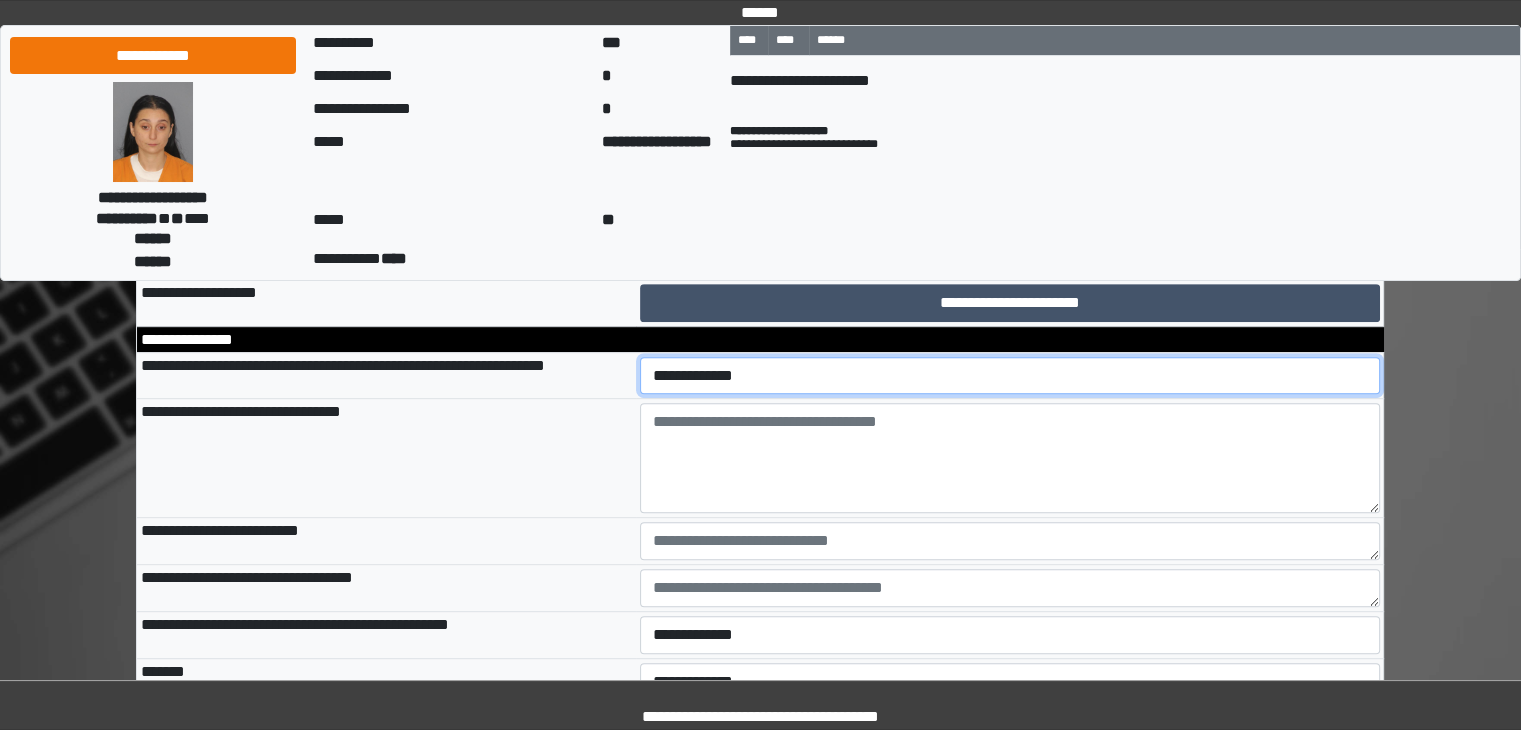 click on "**********" at bounding box center (1010, 376) 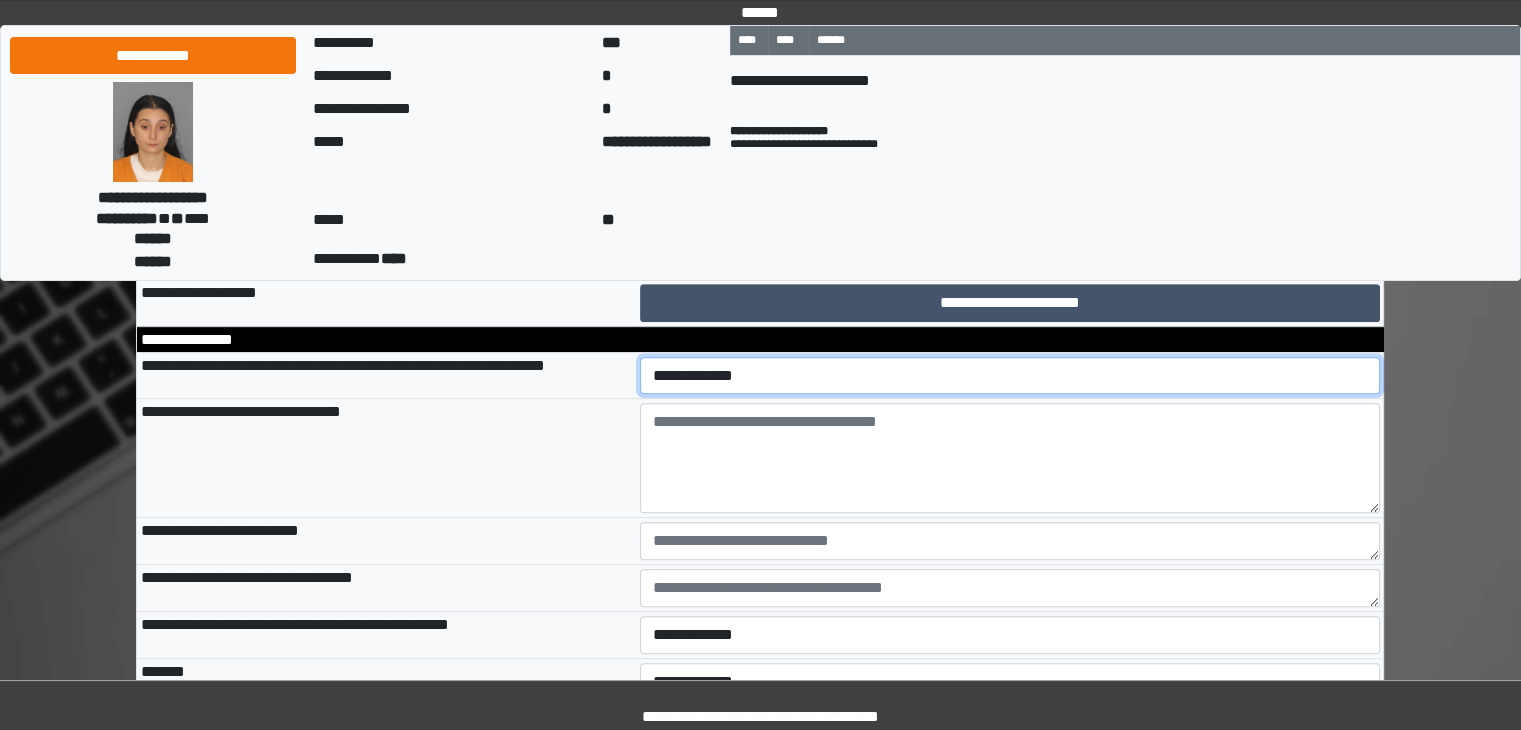 select on "*" 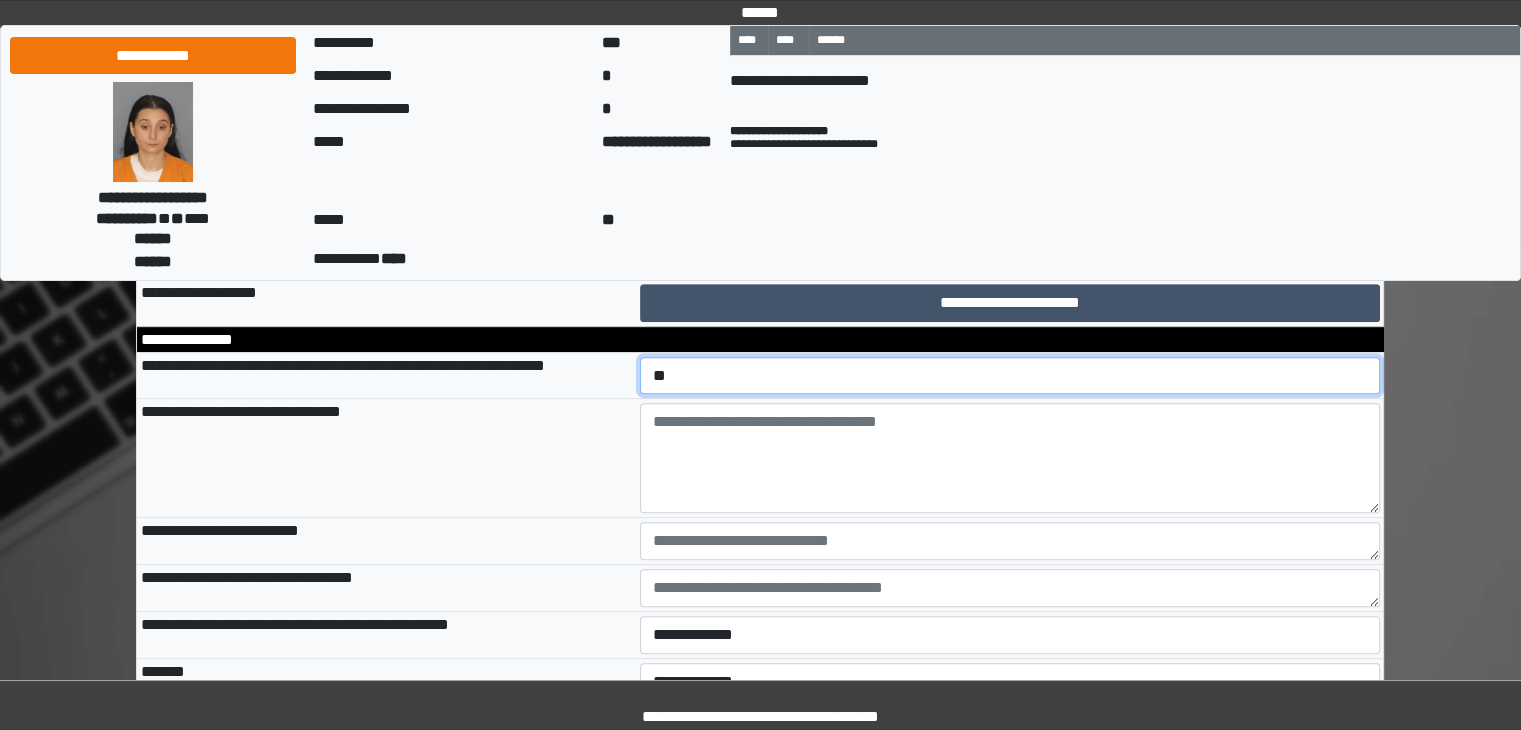 click on "**********" at bounding box center [1010, 376] 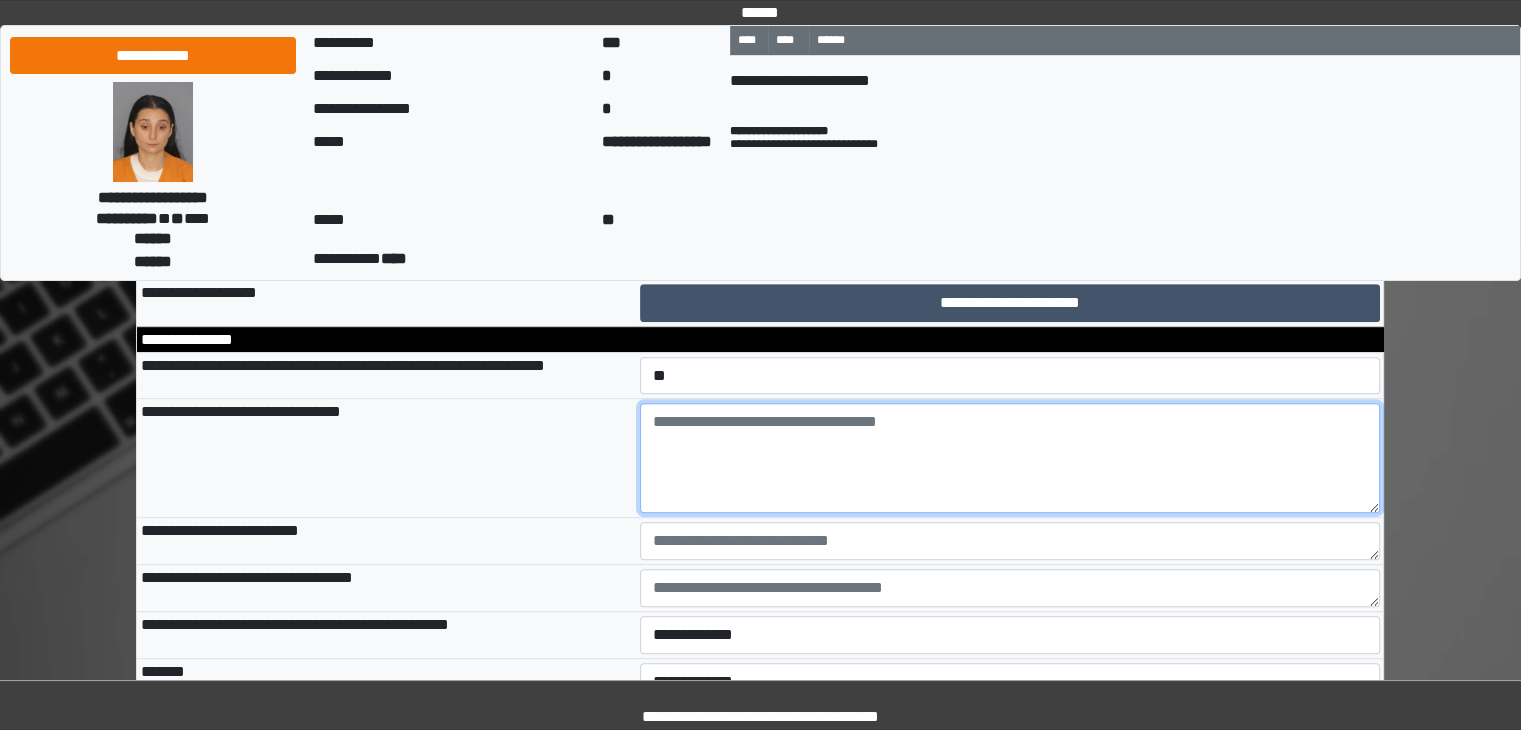 click at bounding box center [1010, 458] 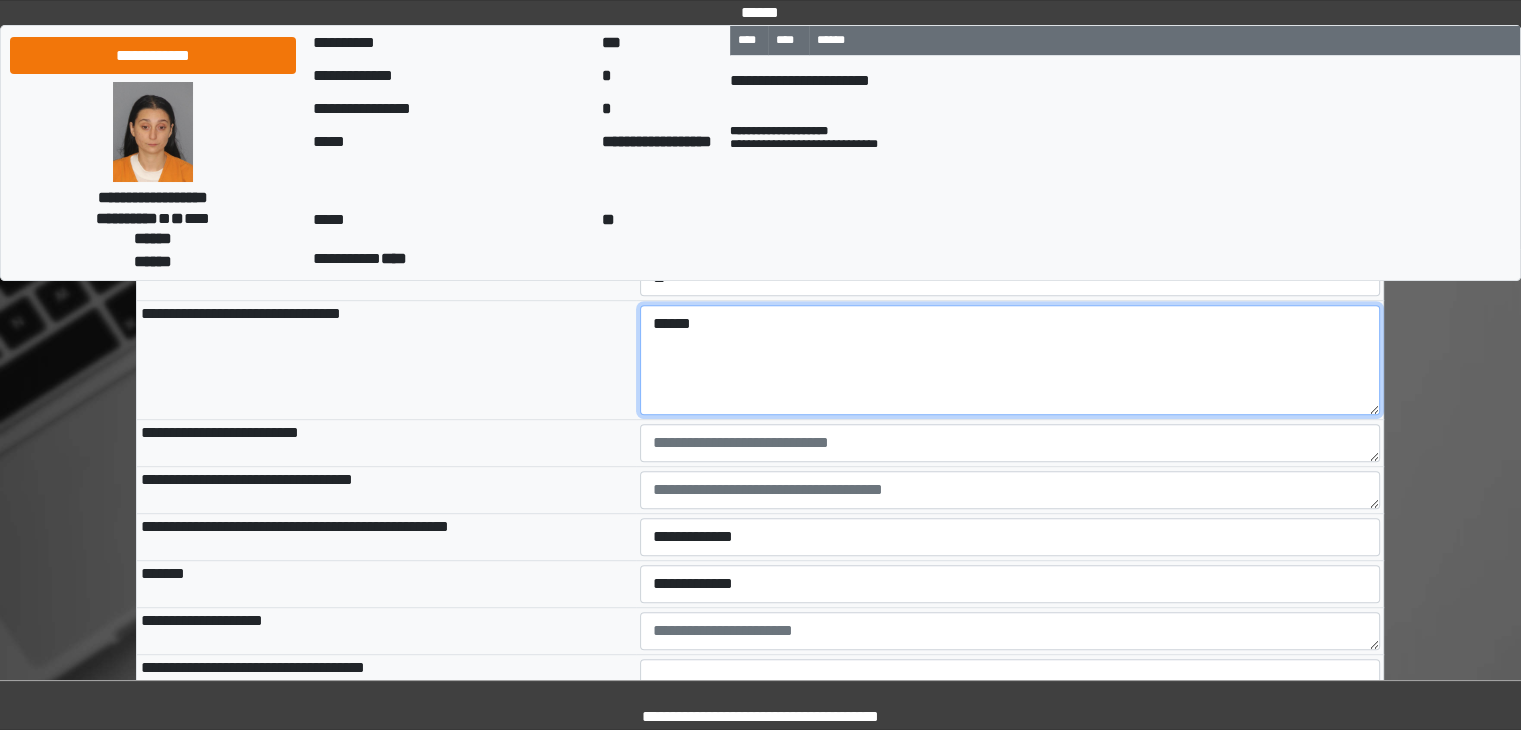 scroll, scrollTop: 1000, scrollLeft: 0, axis: vertical 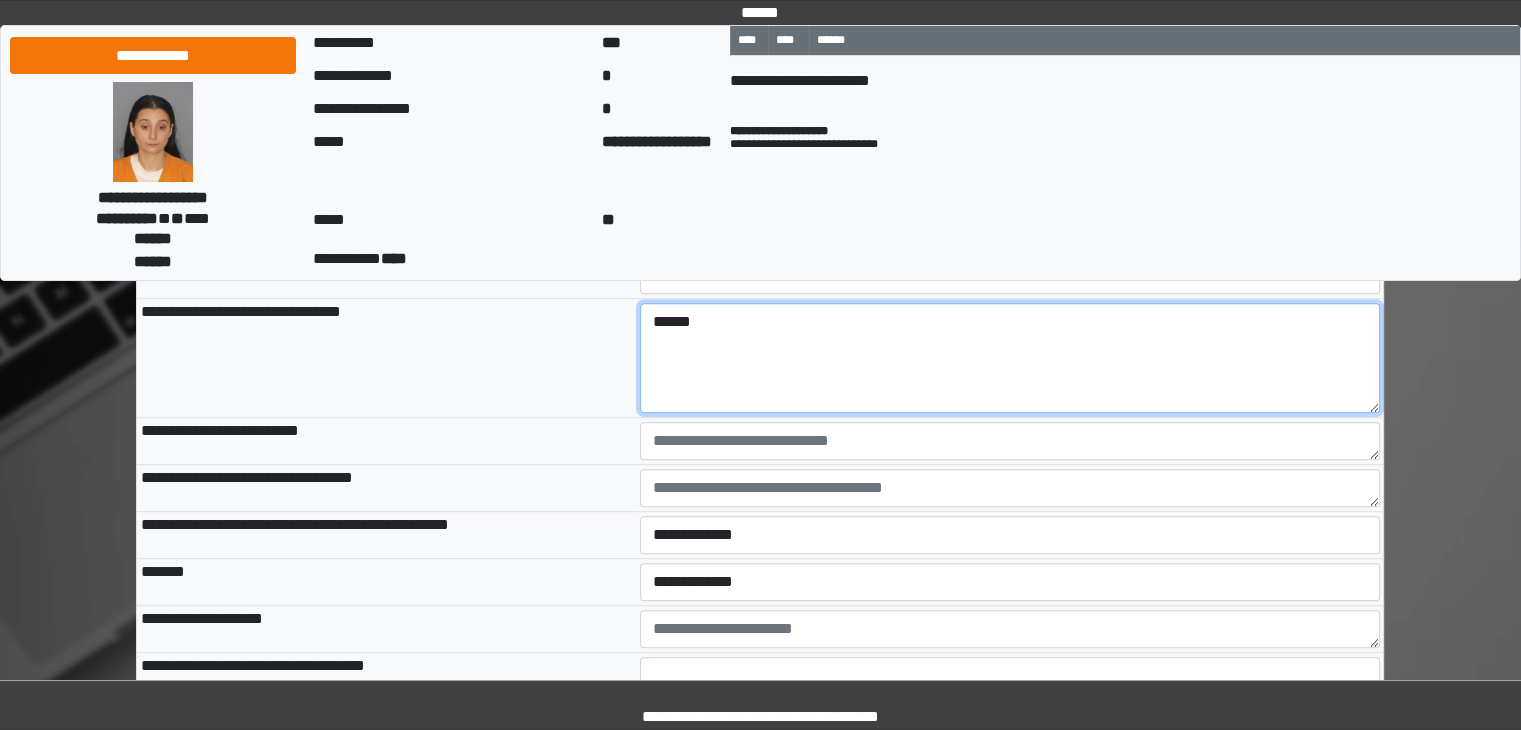 type on "******" 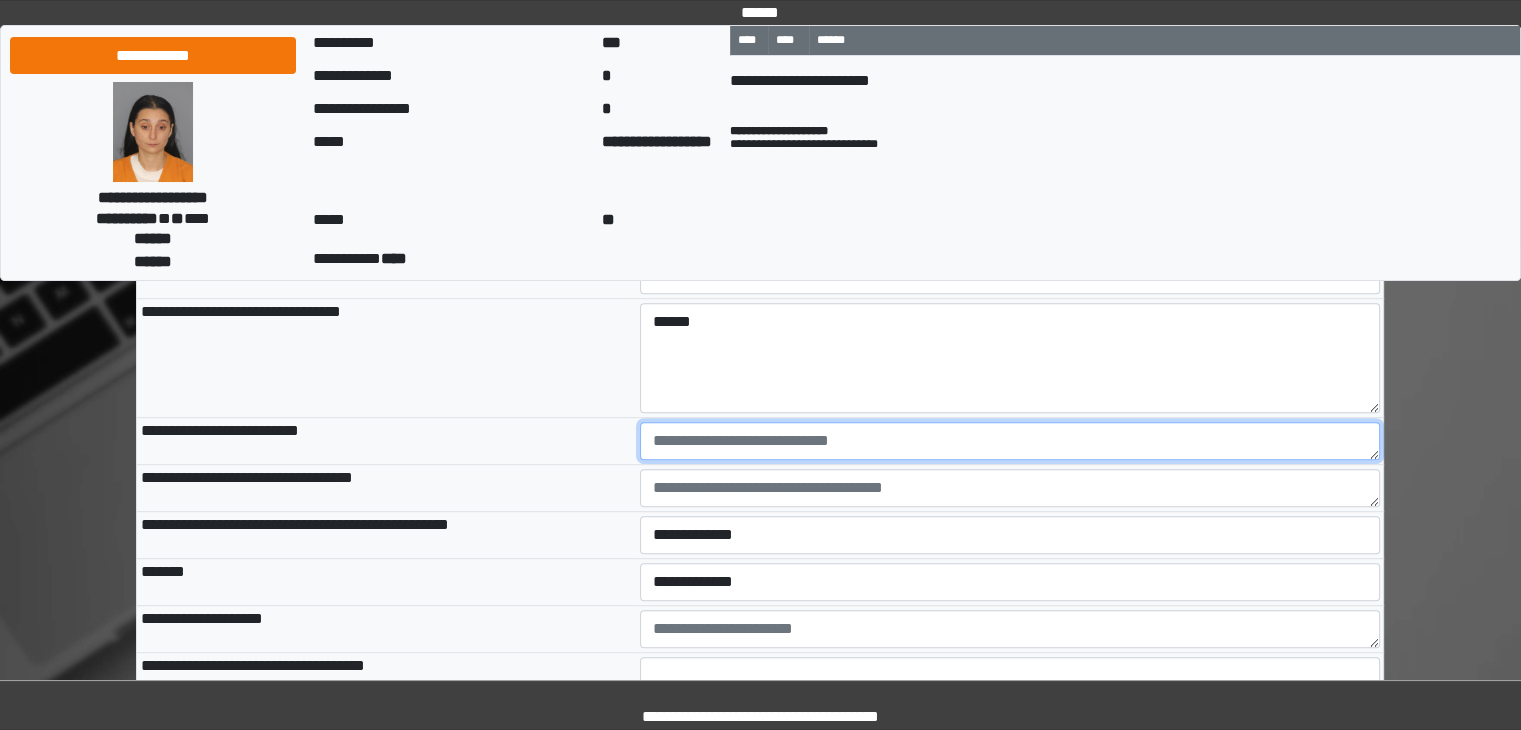 click at bounding box center [1010, 441] 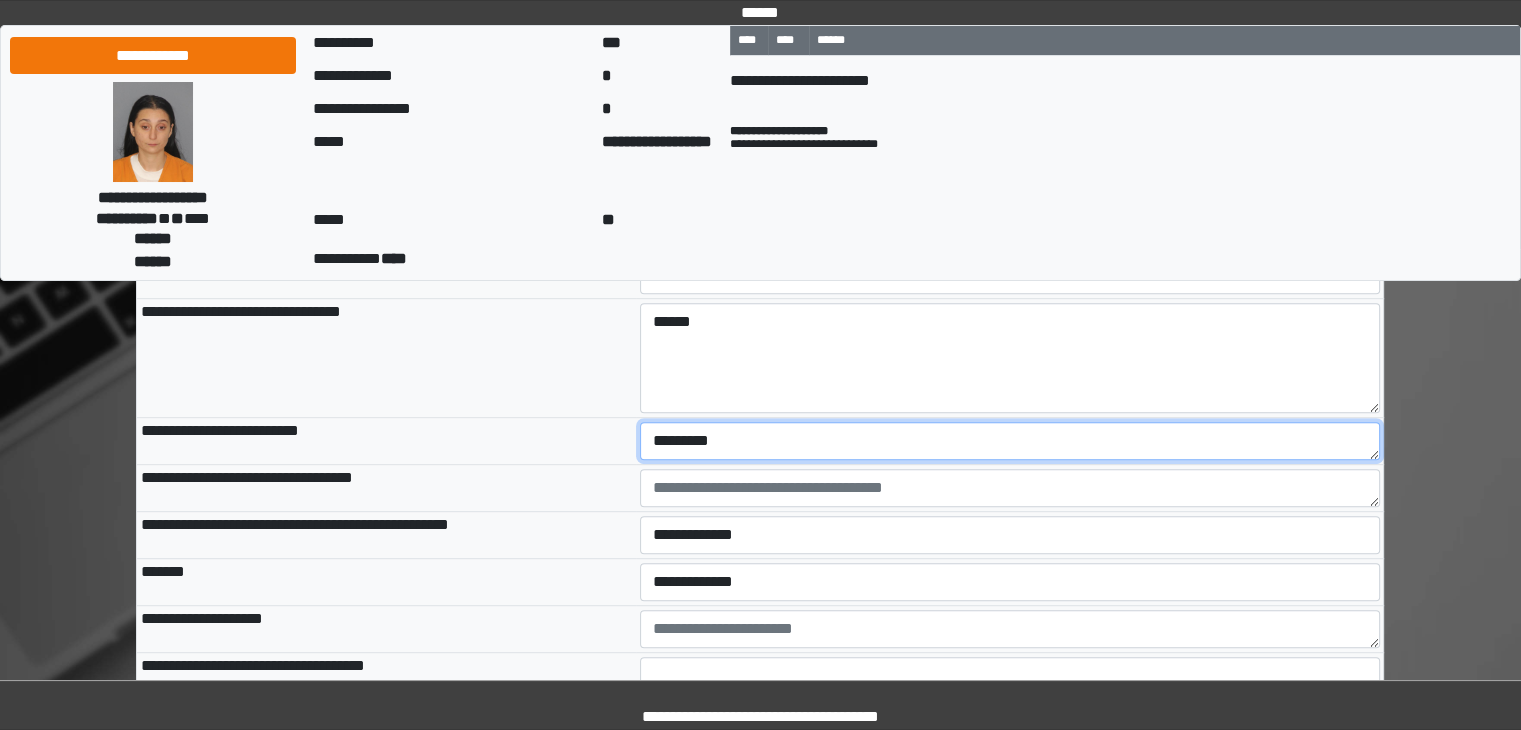 drag, startPoint x: 730, startPoint y: 484, endPoint x: 658, endPoint y: 497, distance: 73.1642 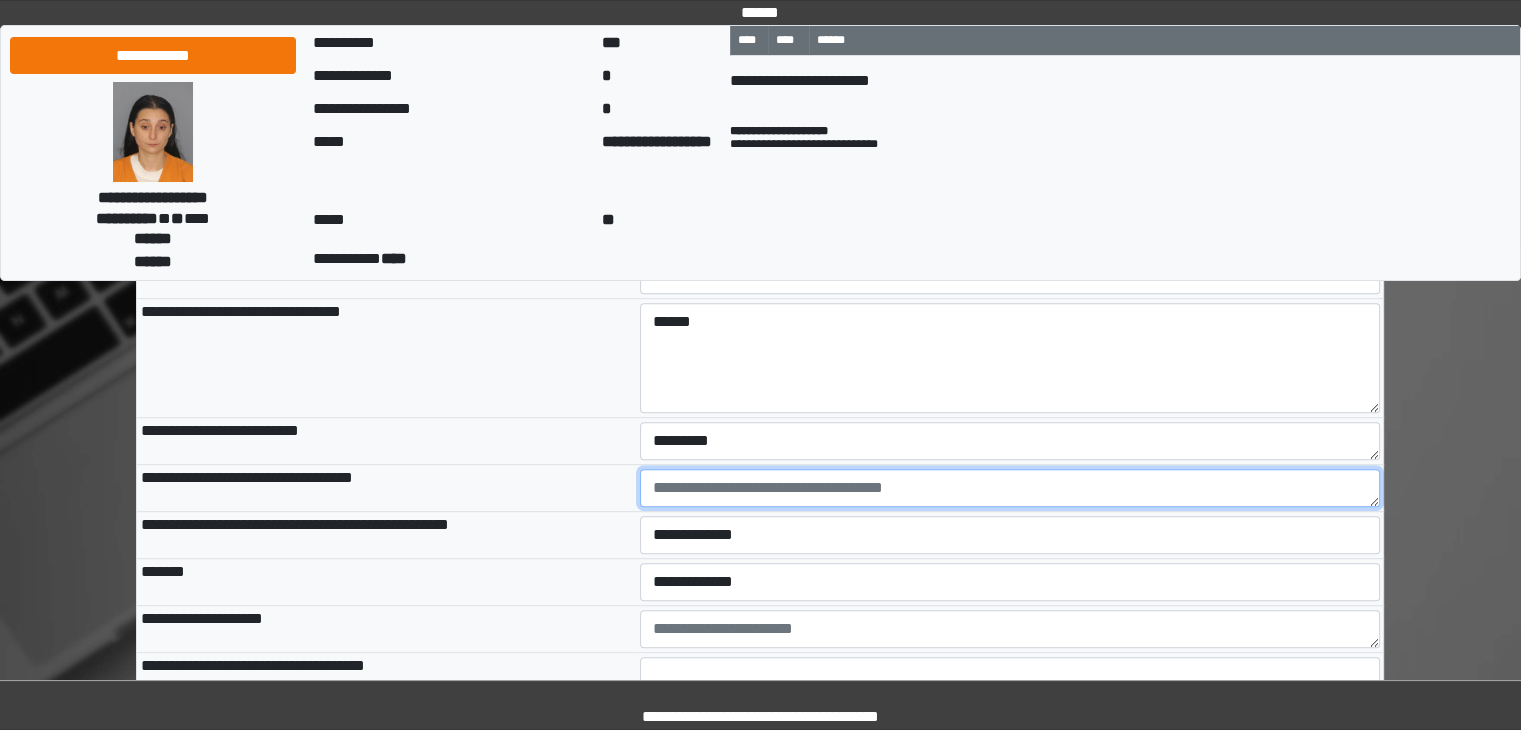 click at bounding box center [1010, 488] 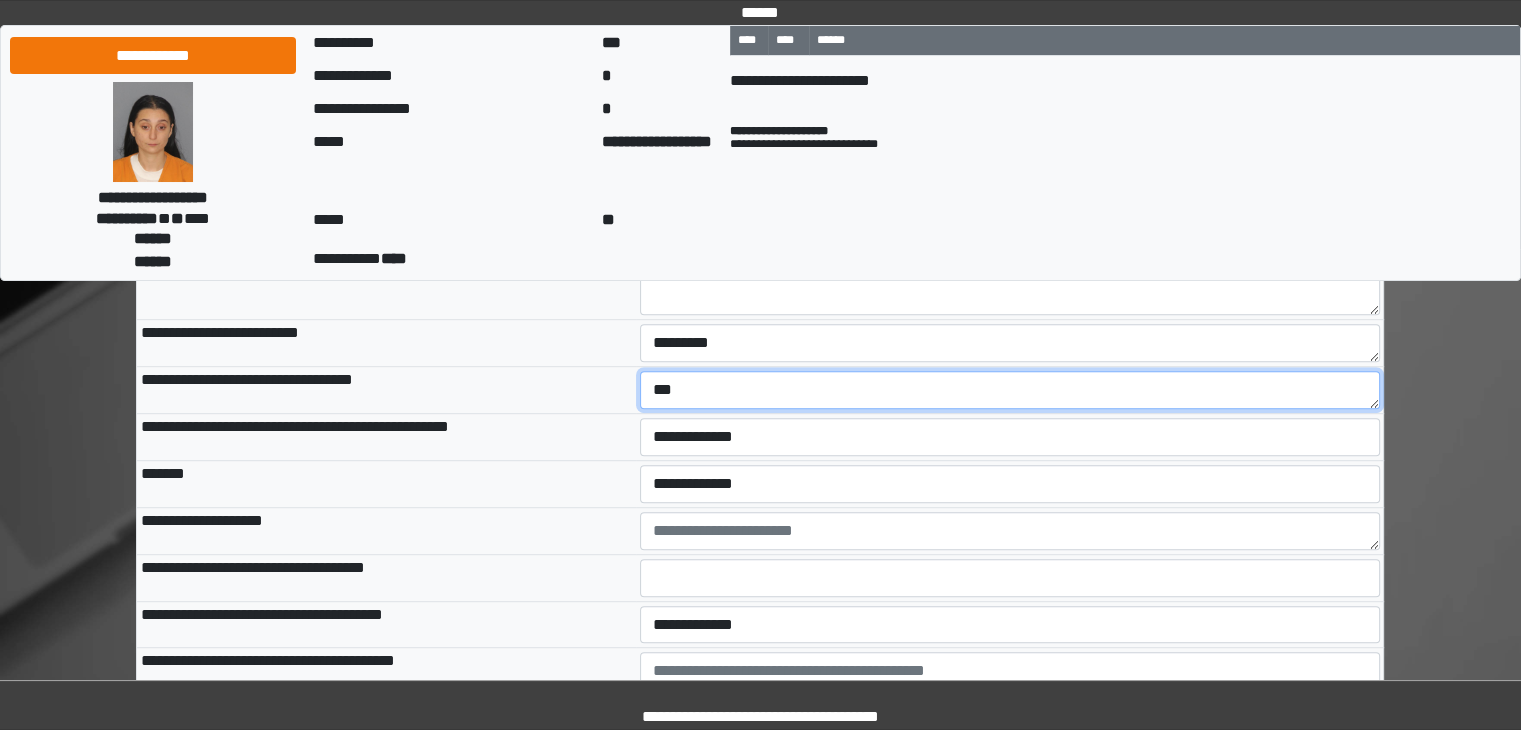 scroll, scrollTop: 1100, scrollLeft: 0, axis: vertical 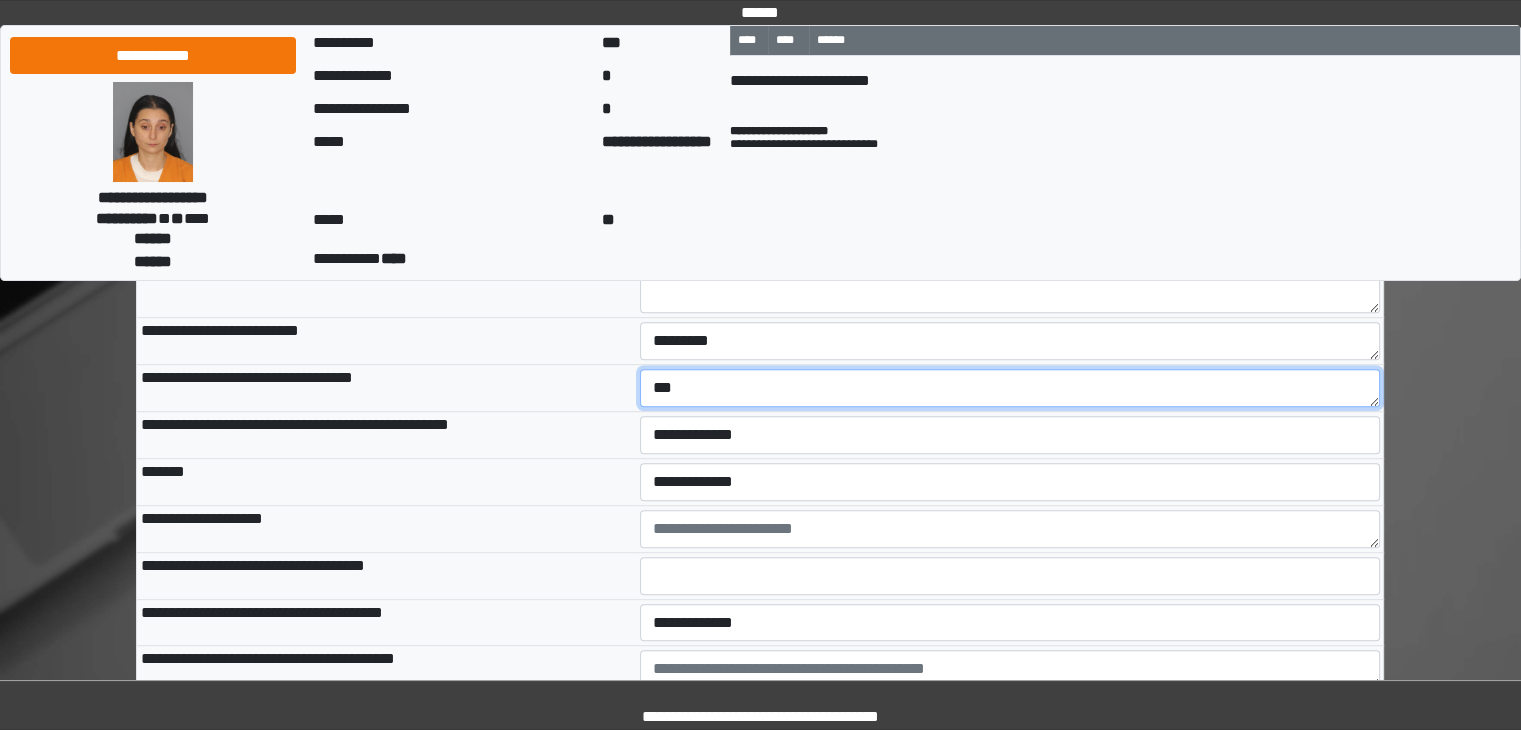 type on "***" 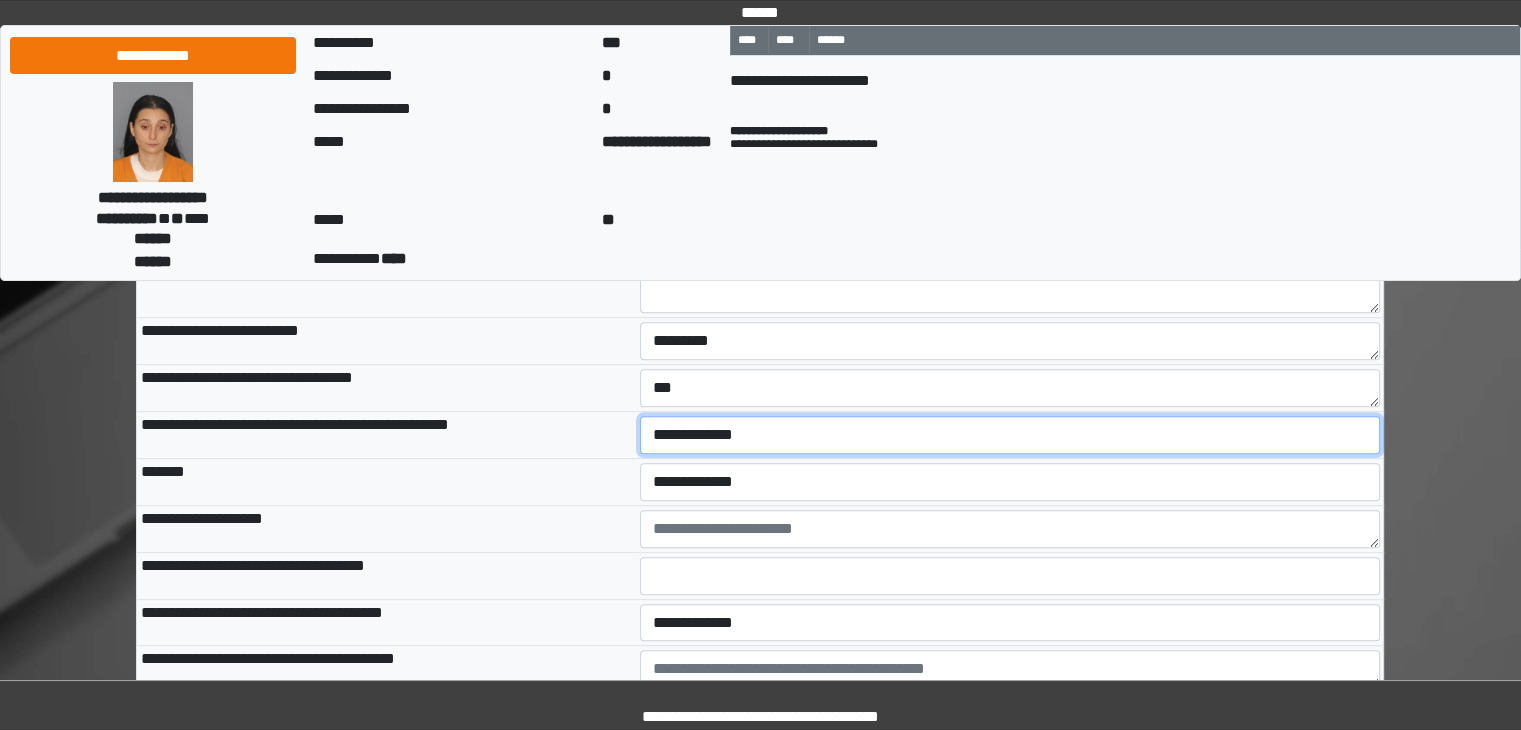click on "**********" at bounding box center [1010, 435] 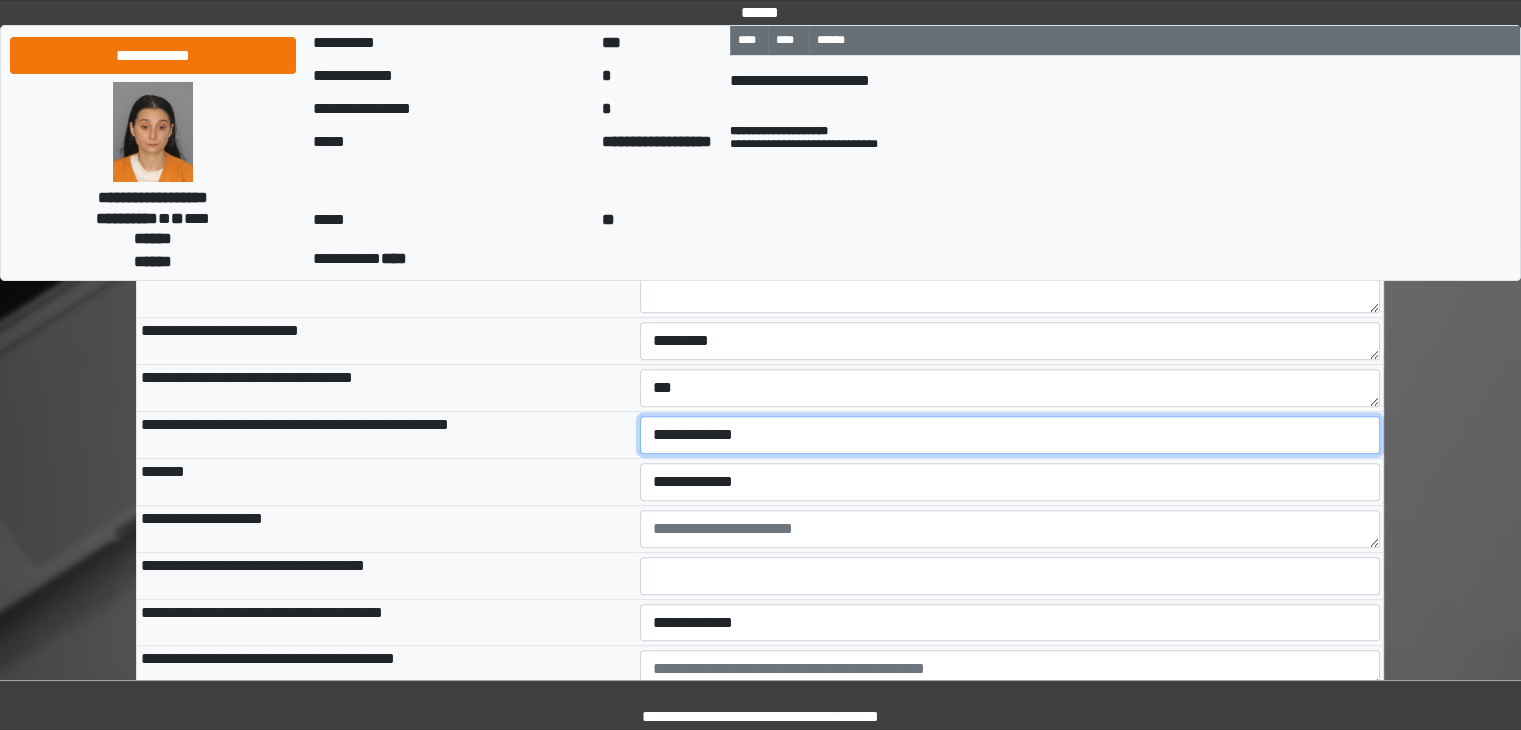 select on "*" 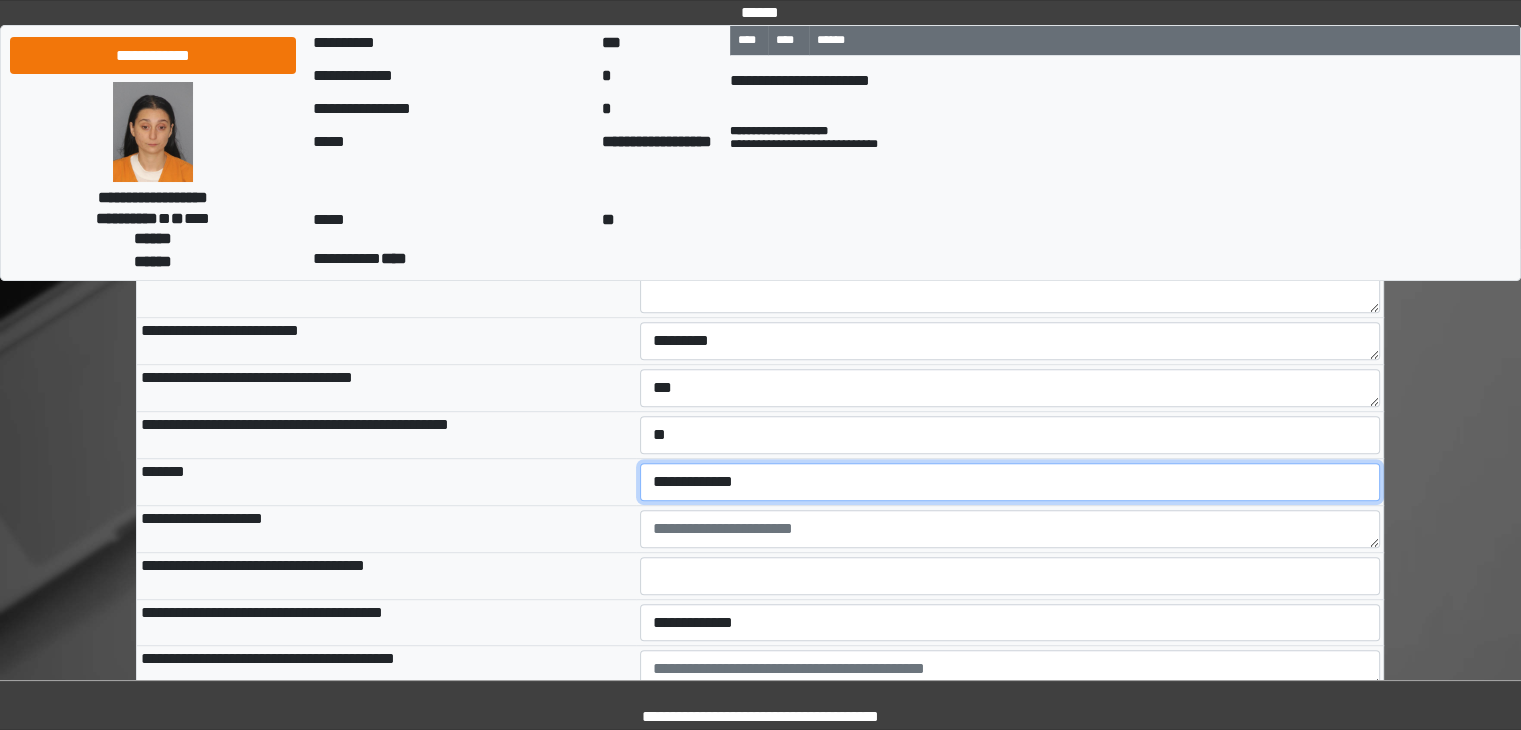 click on "**********" at bounding box center (1010, 482) 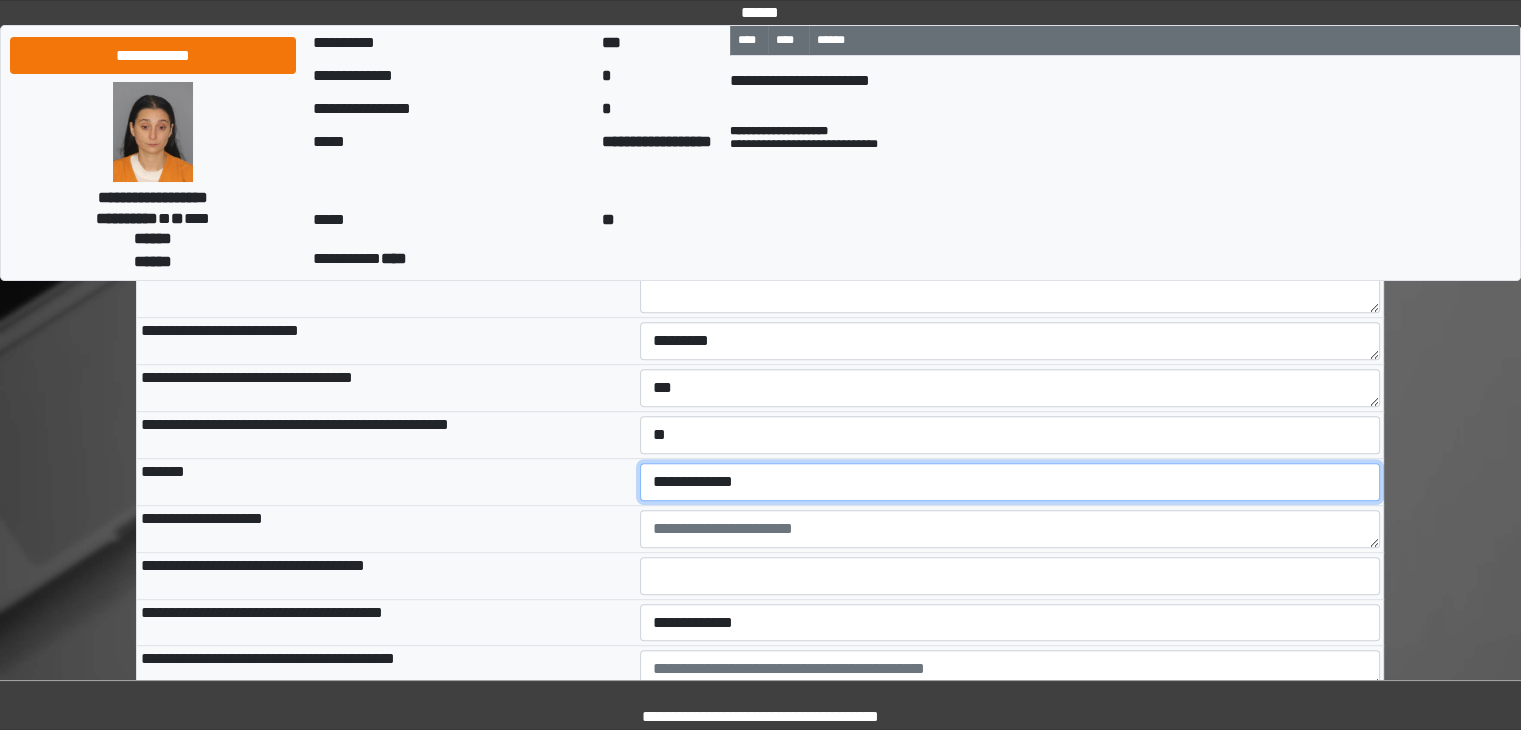 select on "*" 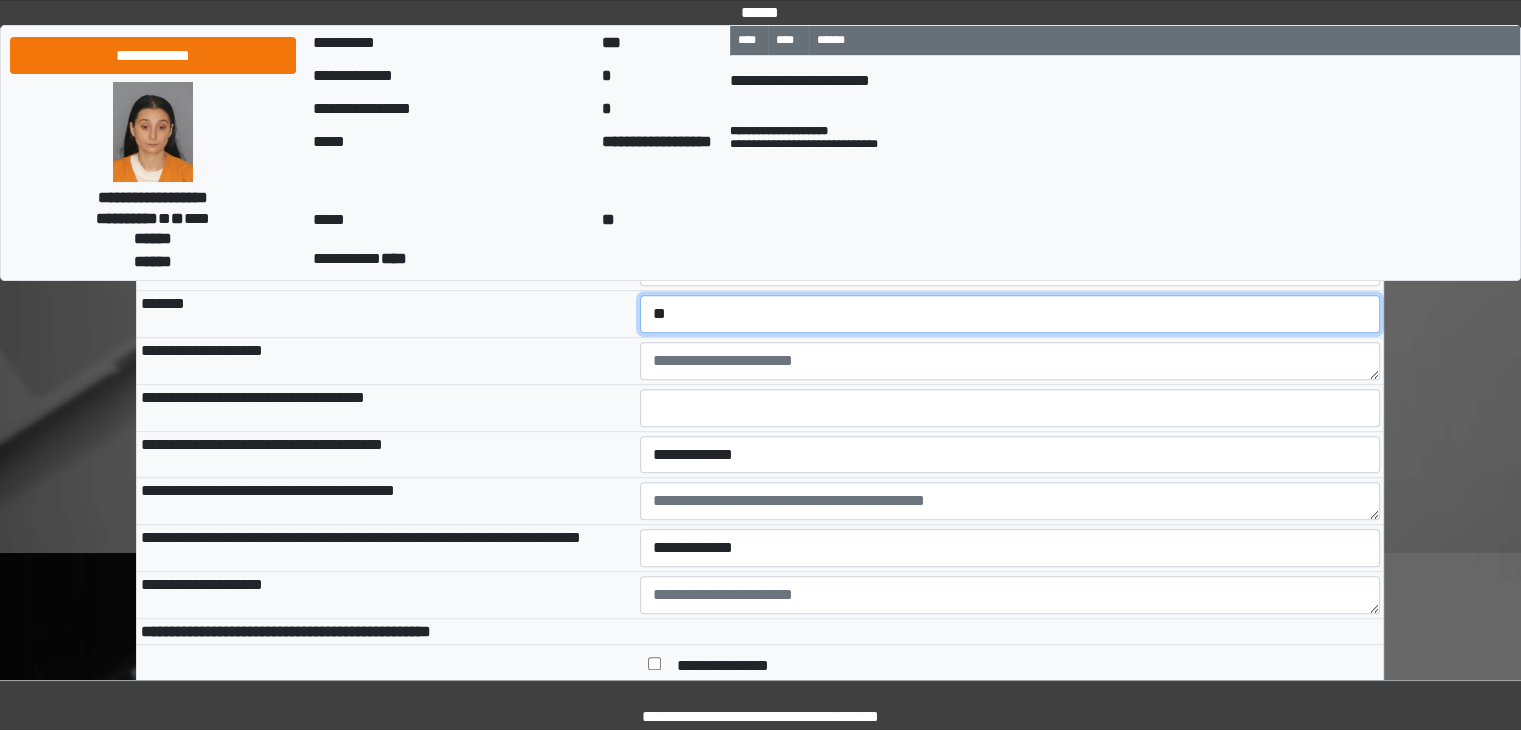 scroll, scrollTop: 1300, scrollLeft: 0, axis: vertical 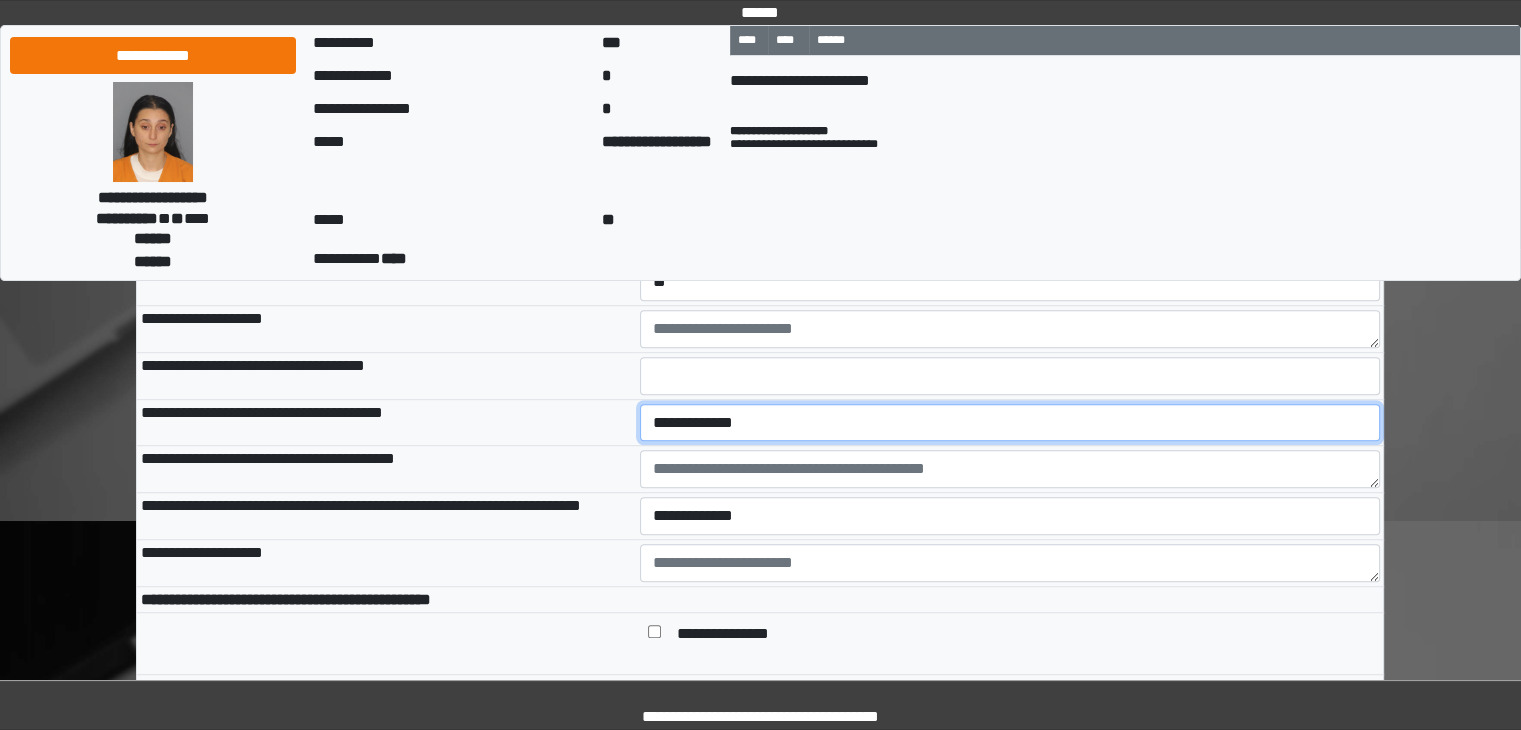 click on "**********" at bounding box center [1010, 423] 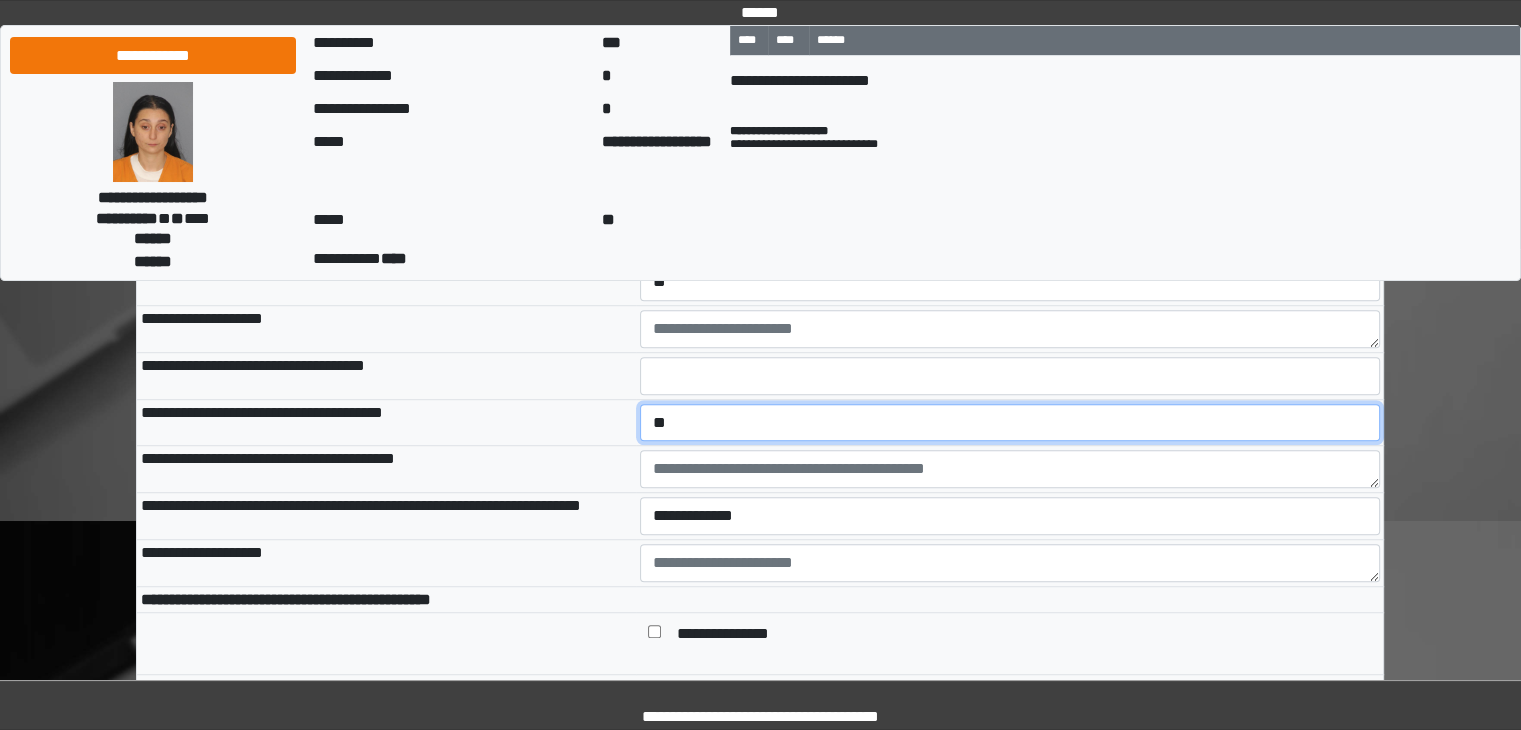click on "**********" at bounding box center [1010, 423] 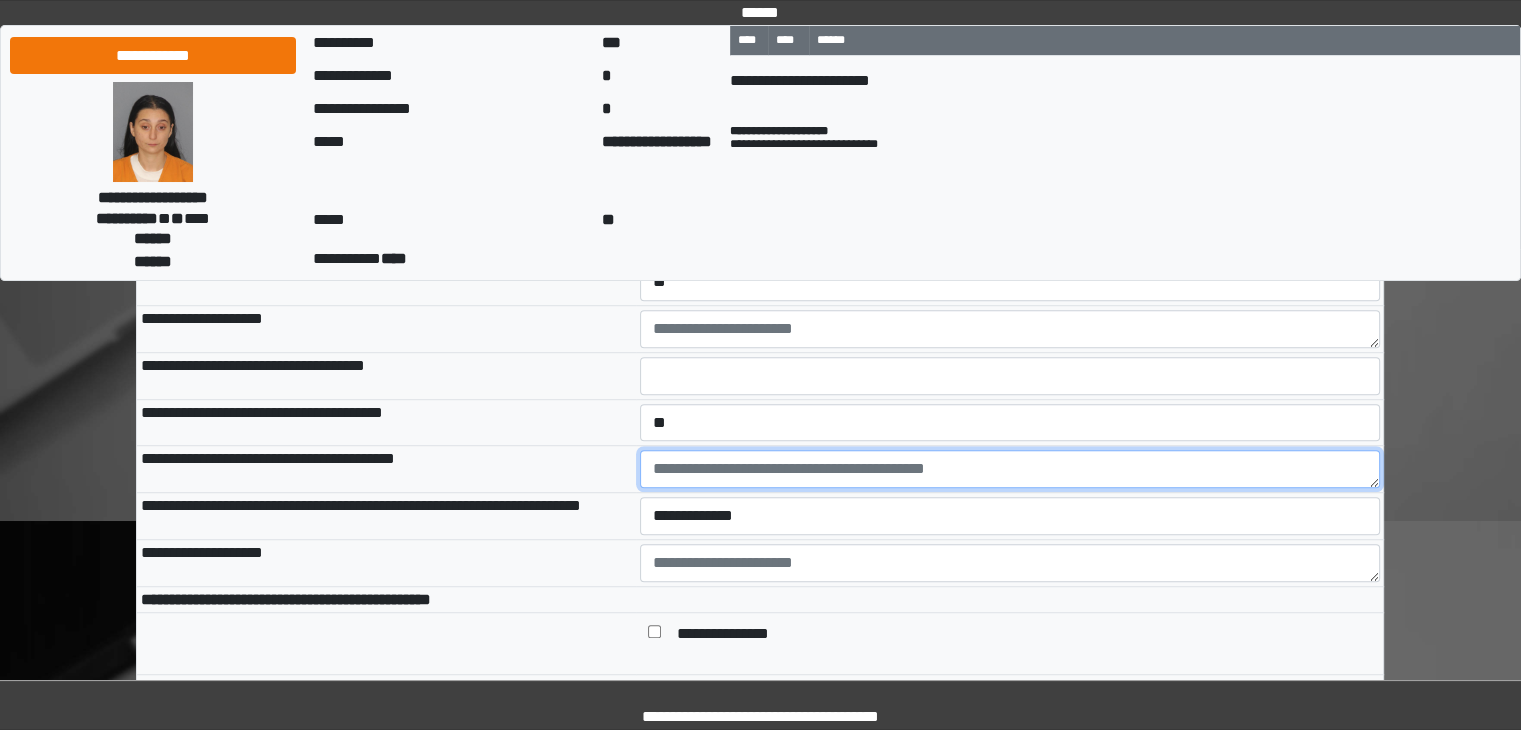 click at bounding box center [1010, 469] 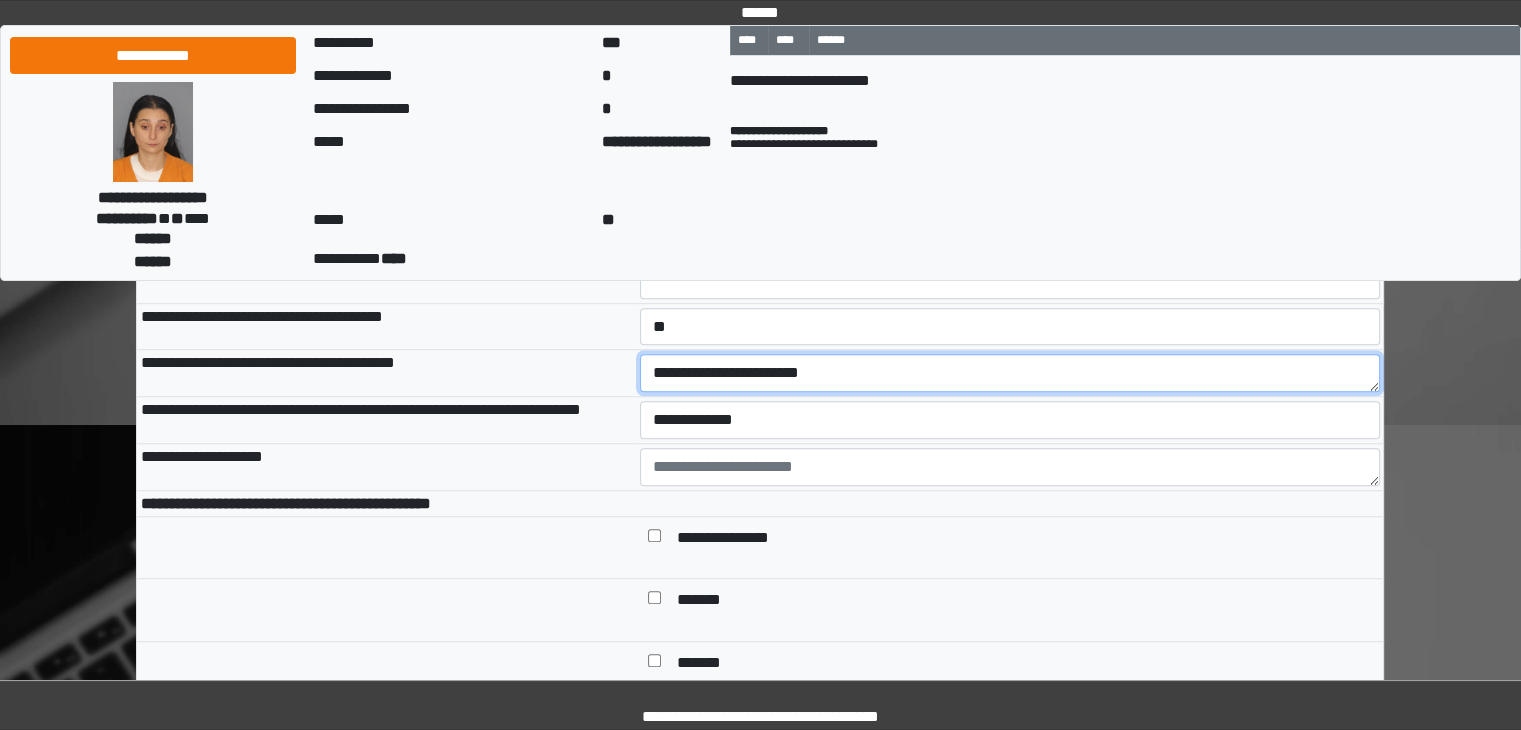 scroll, scrollTop: 1400, scrollLeft: 0, axis: vertical 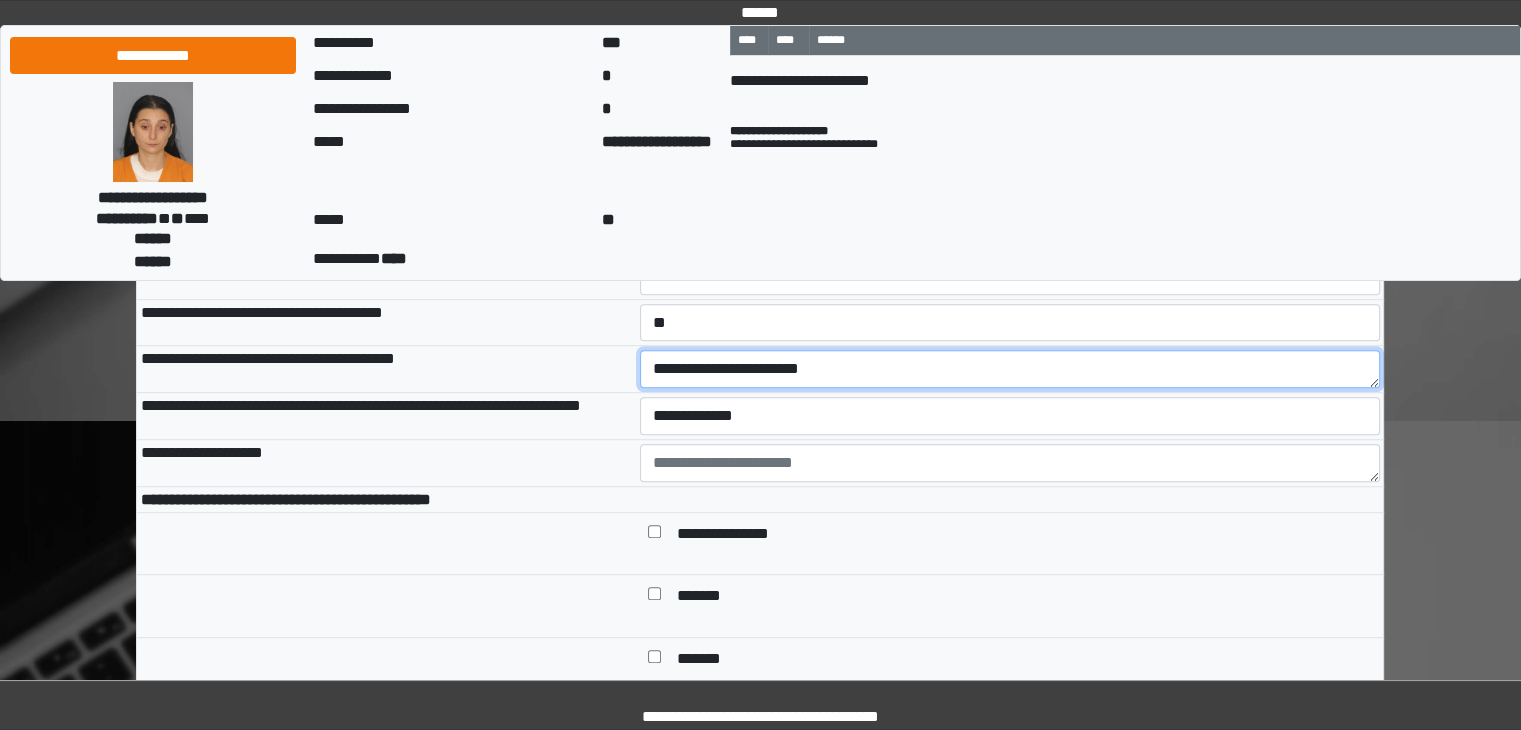 type on "**********" 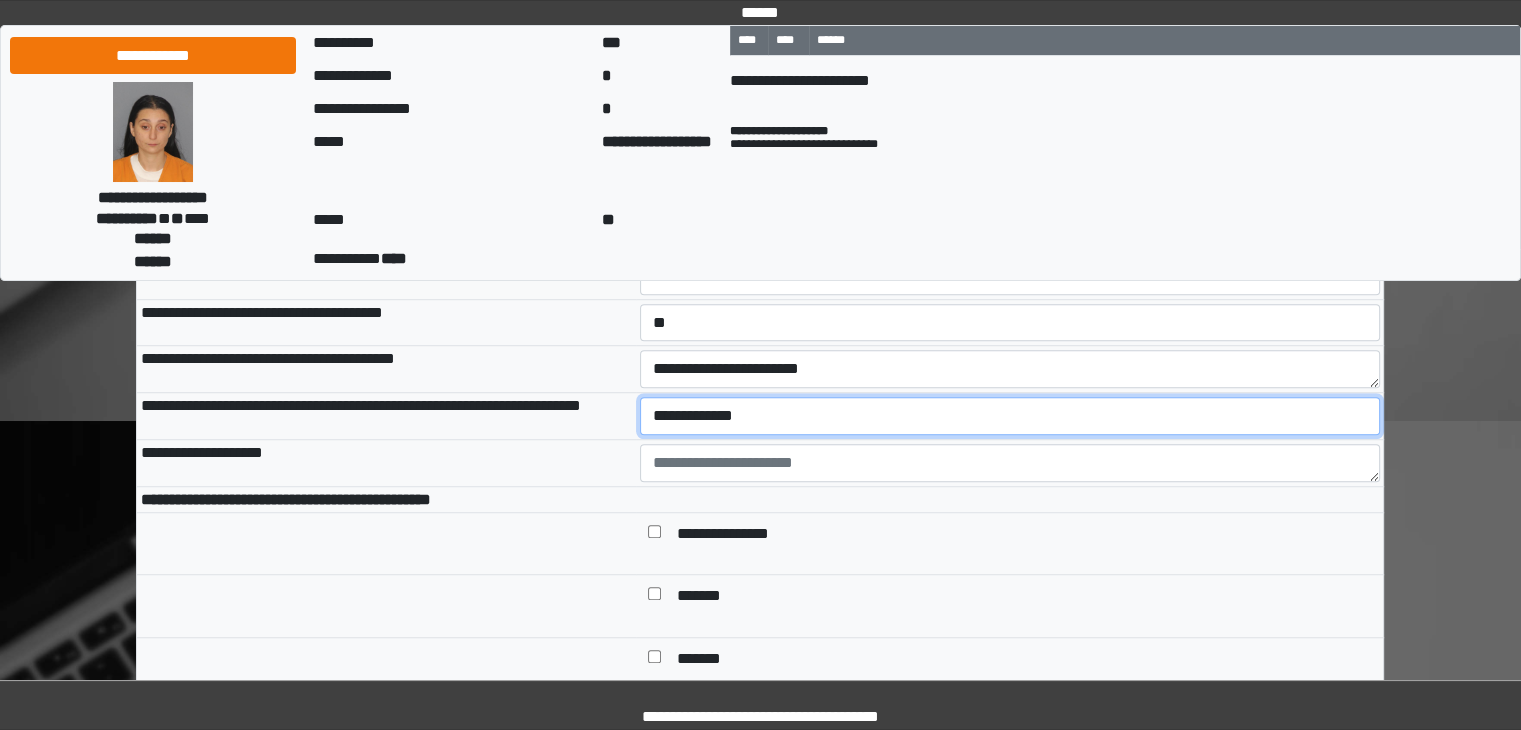 click on "**********" at bounding box center [1010, 416] 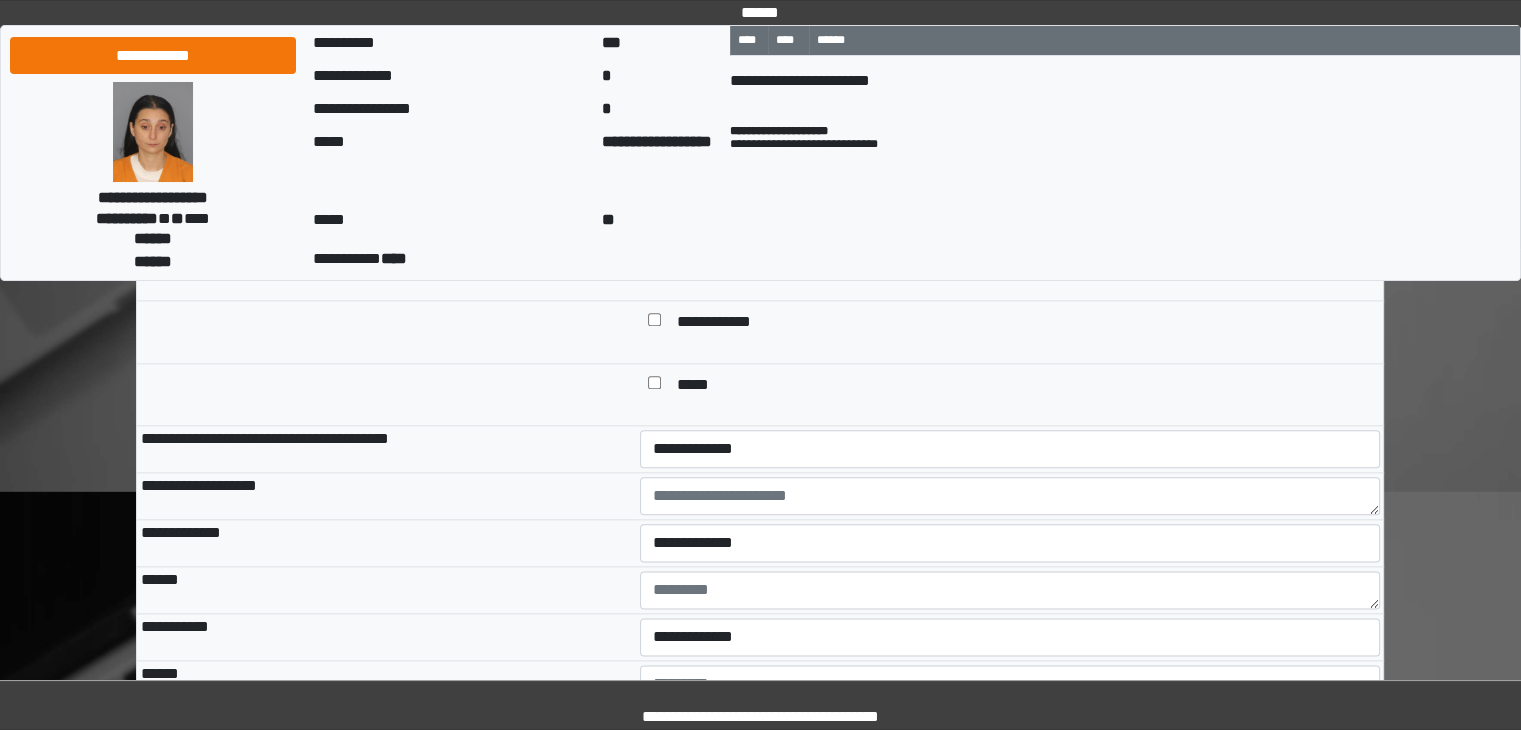 scroll, scrollTop: 2400, scrollLeft: 0, axis: vertical 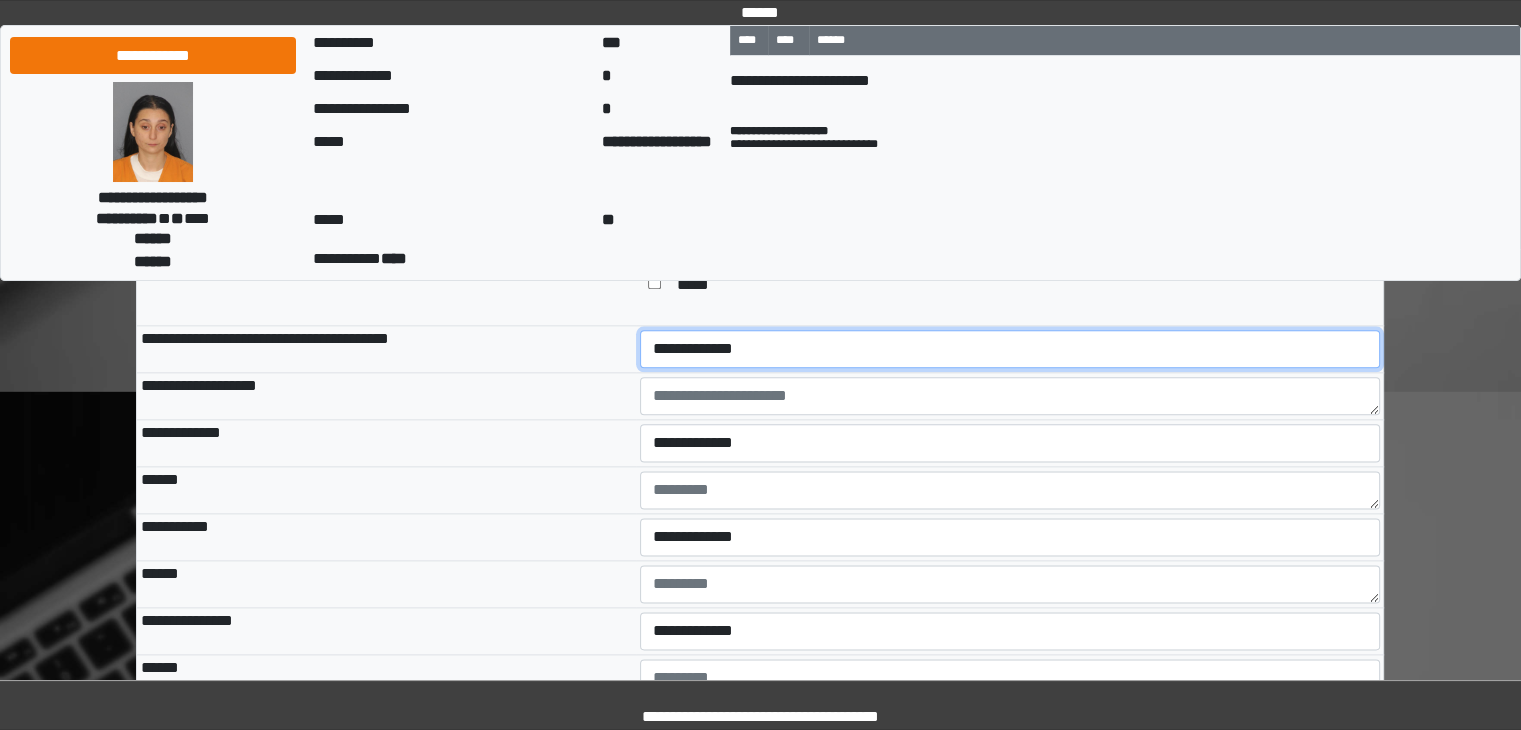 click on "**********" at bounding box center [1010, 349] 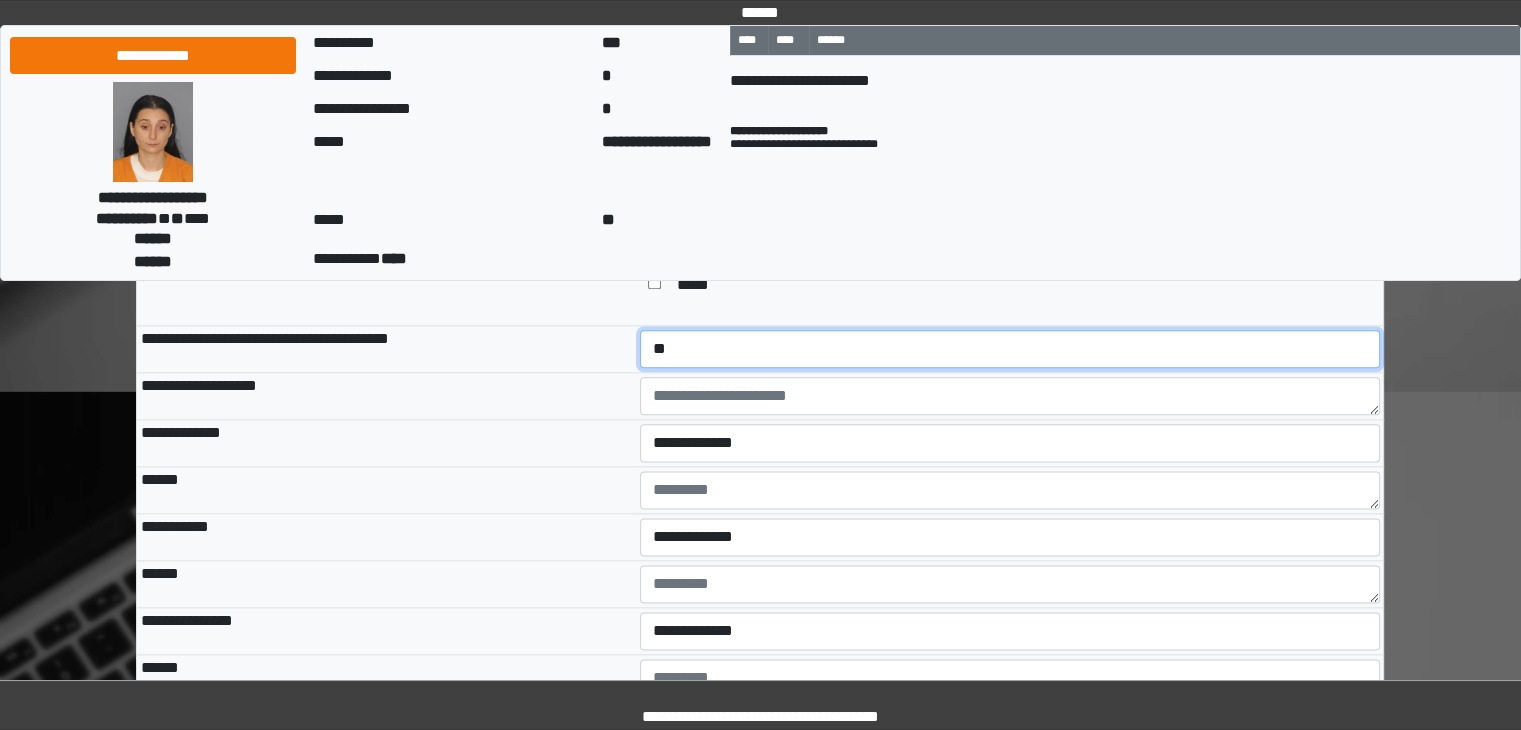 click on "**********" at bounding box center (1010, 349) 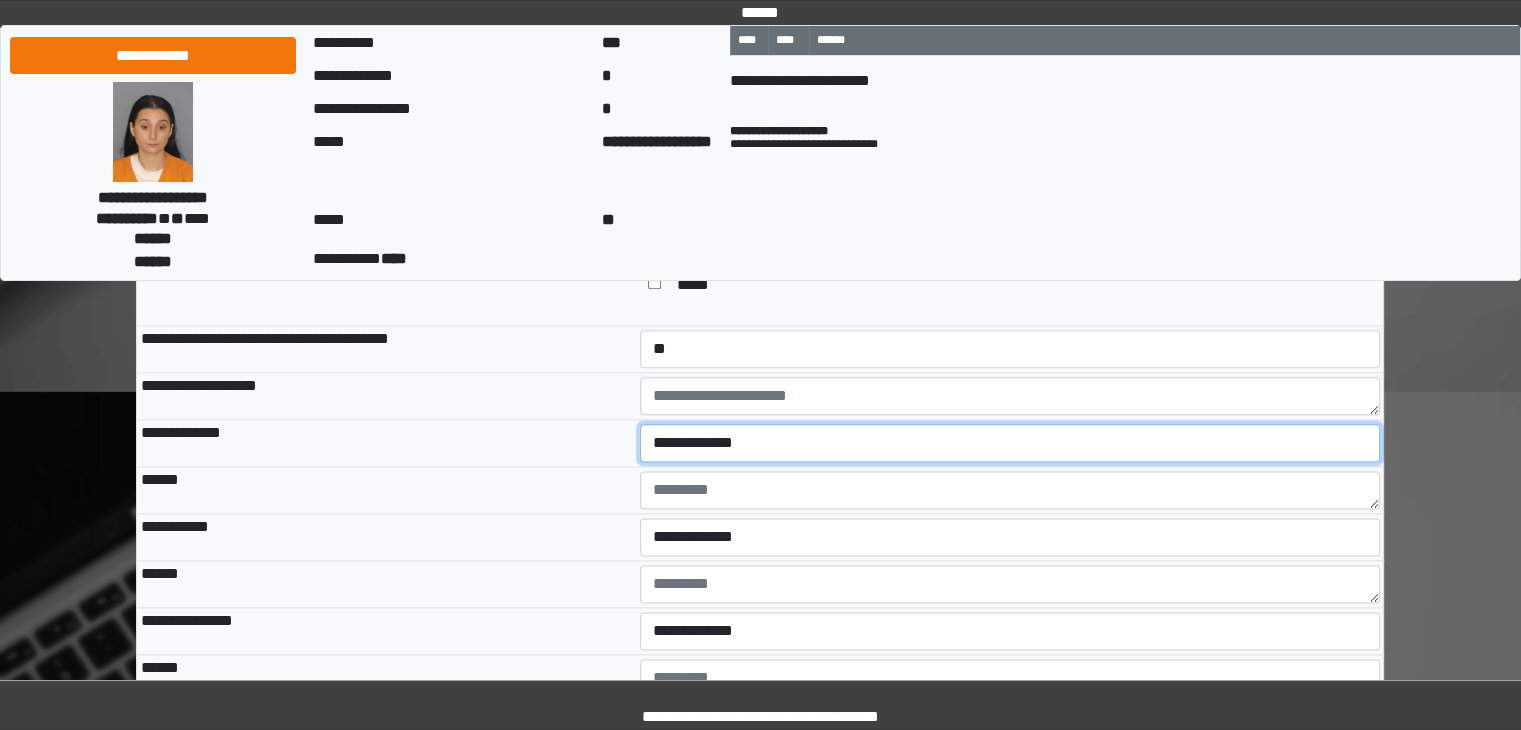 click on "**********" at bounding box center (1010, 443) 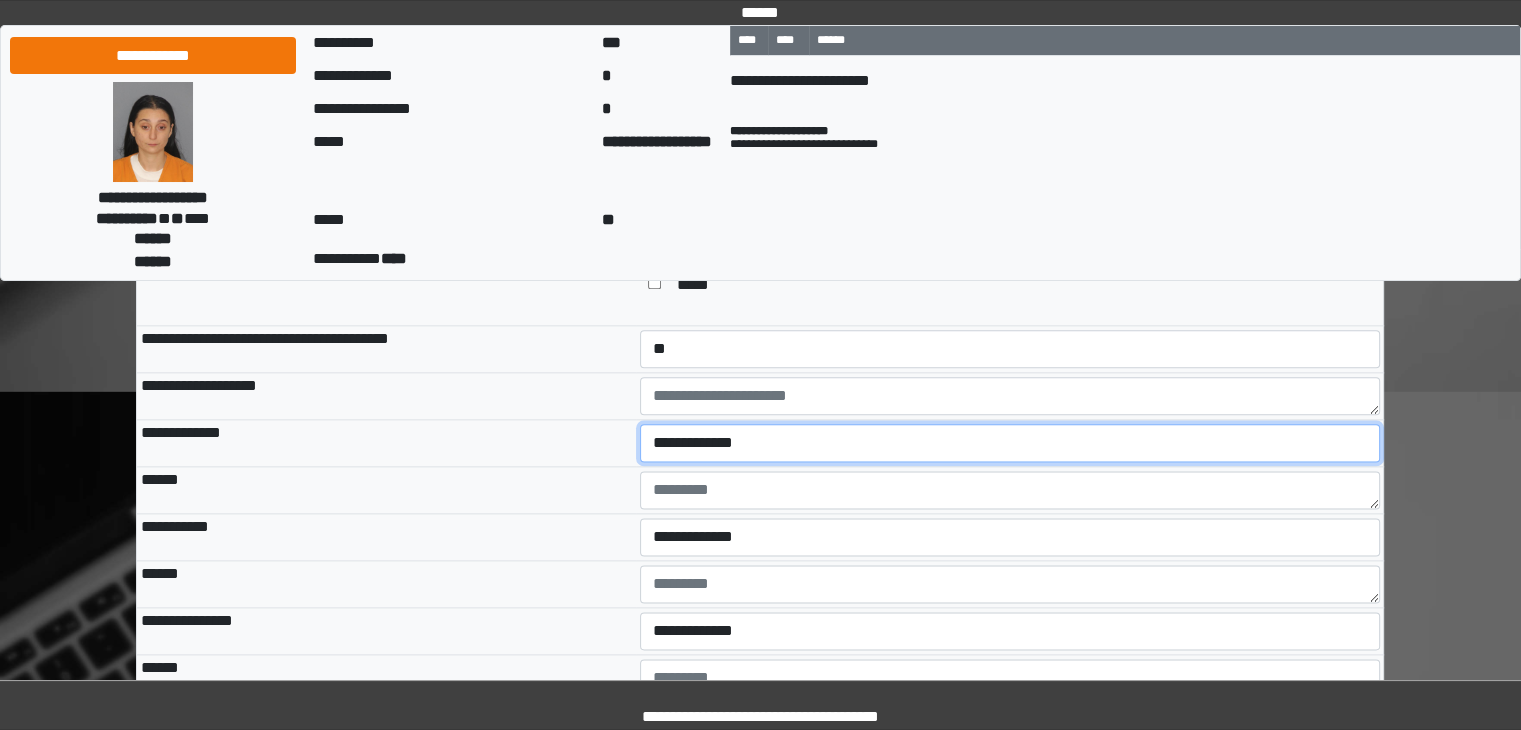 select on "***" 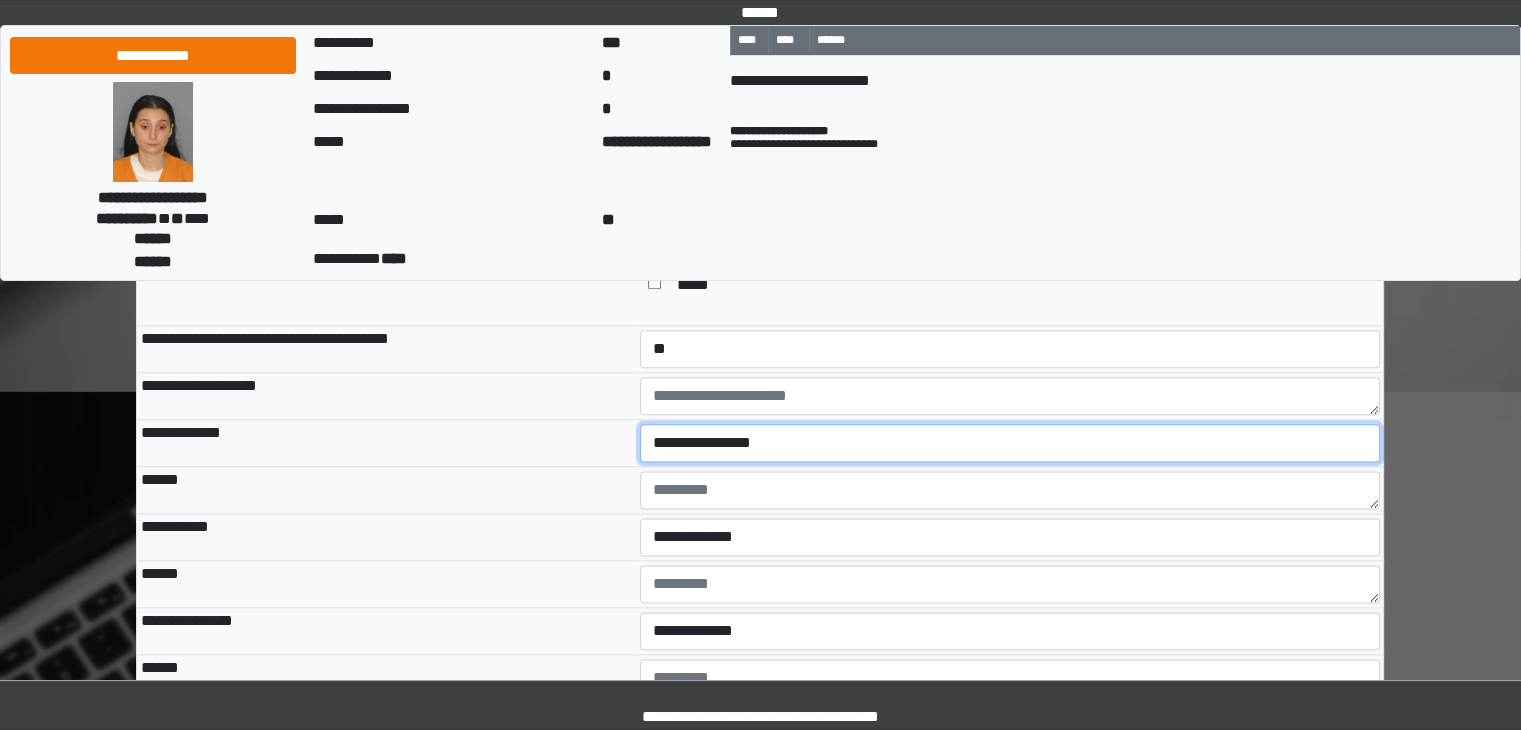click on "**********" at bounding box center [1010, 443] 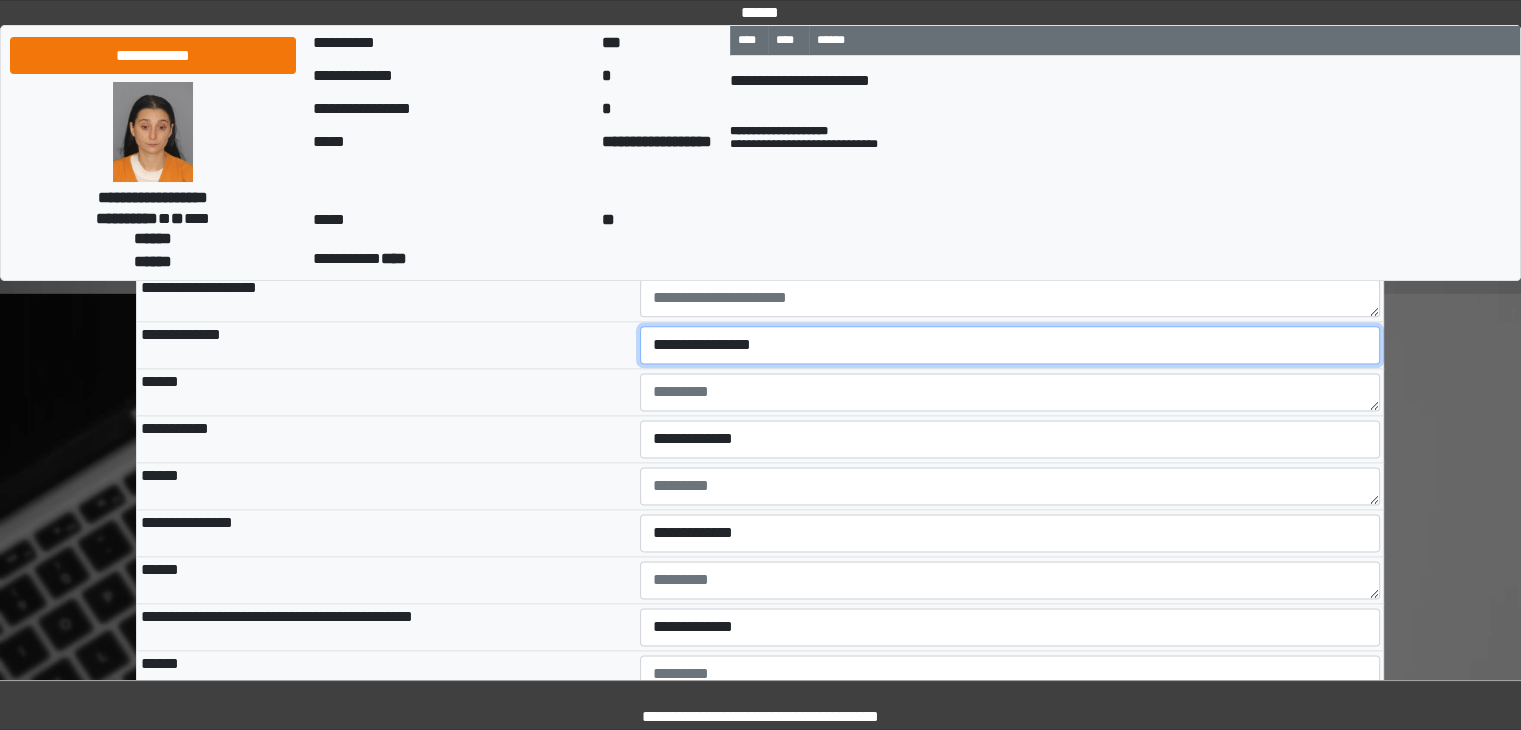 scroll, scrollTop: 2500, scrollLeft: 0, axis: vertical 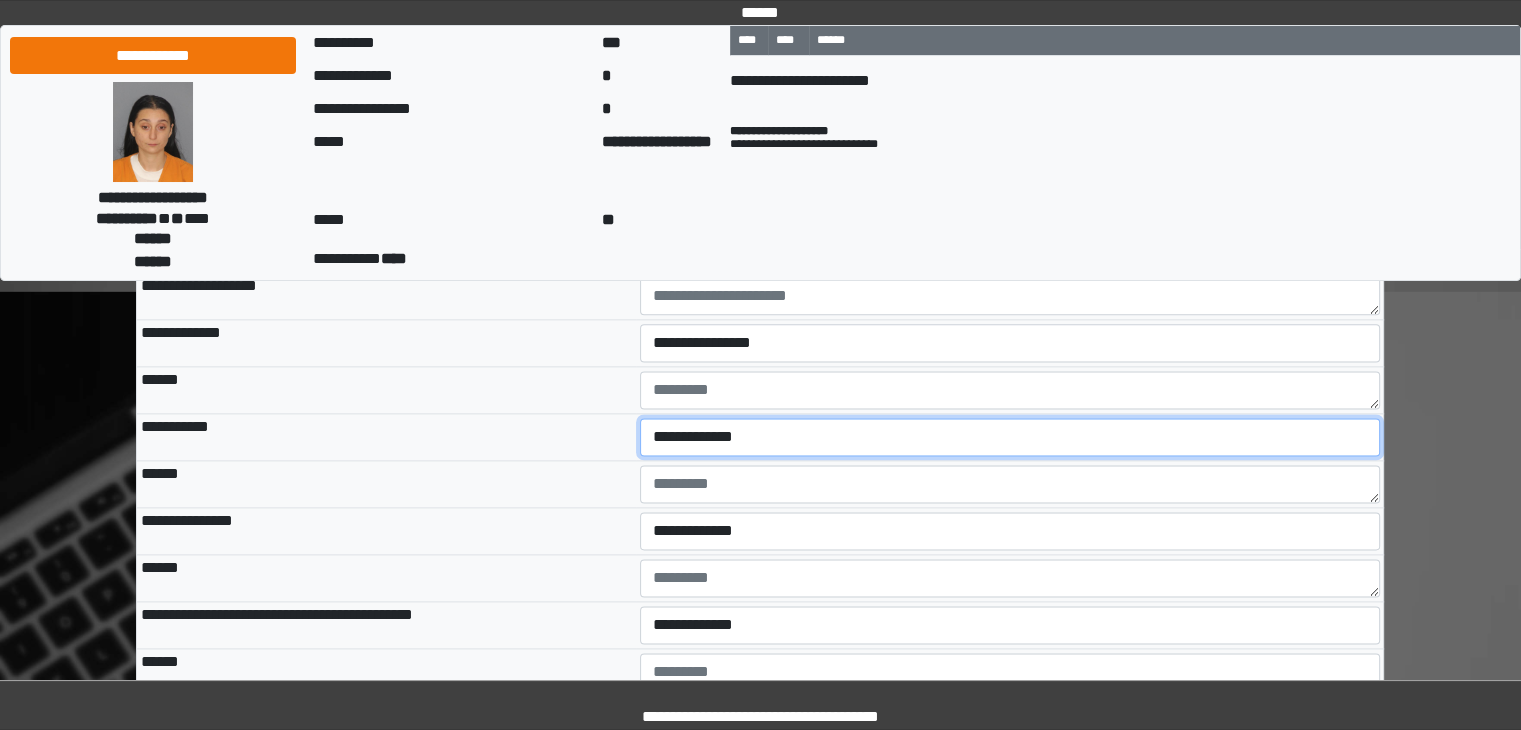 click on "**********" at bounding box center (1010, 437) 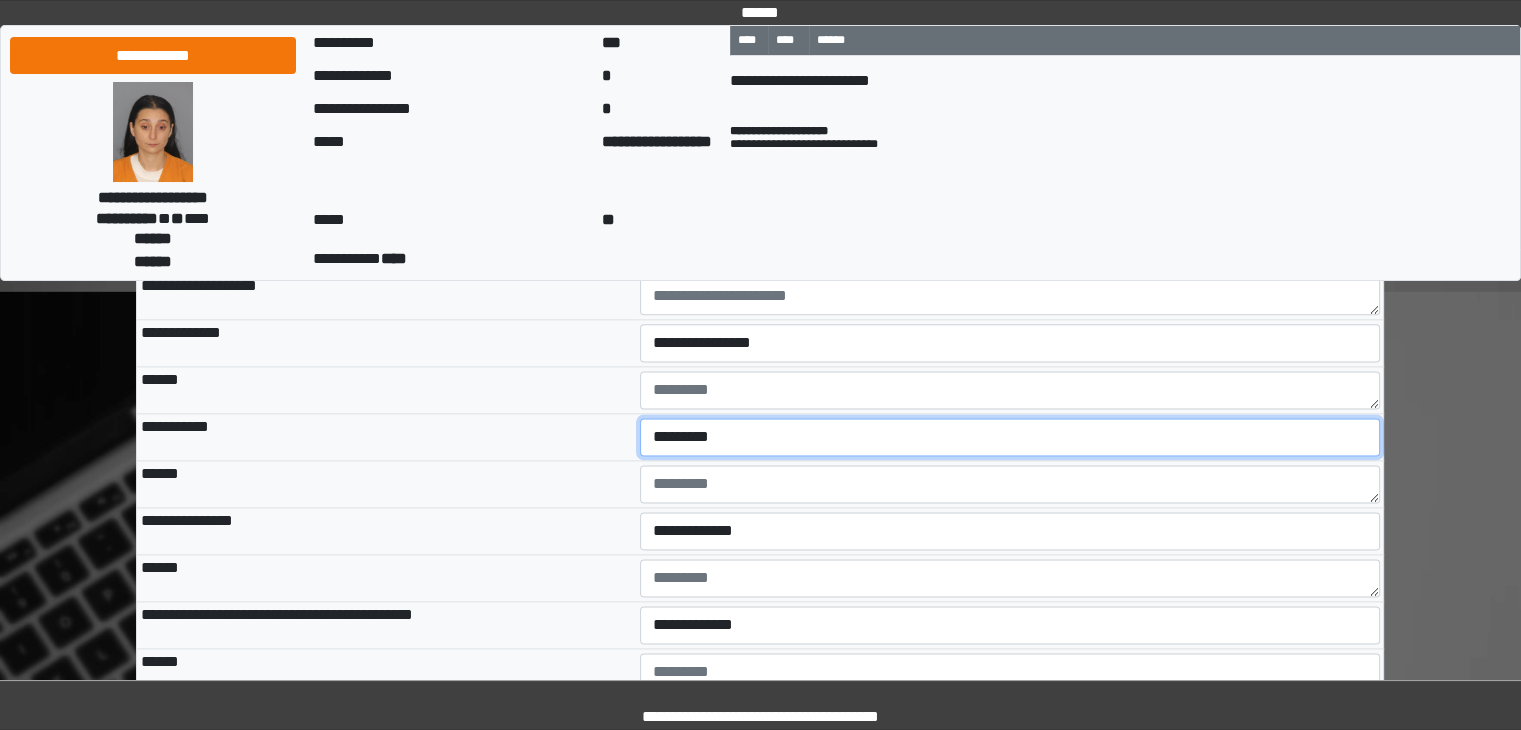 click on "**********" at bounding box center (1010, 437) 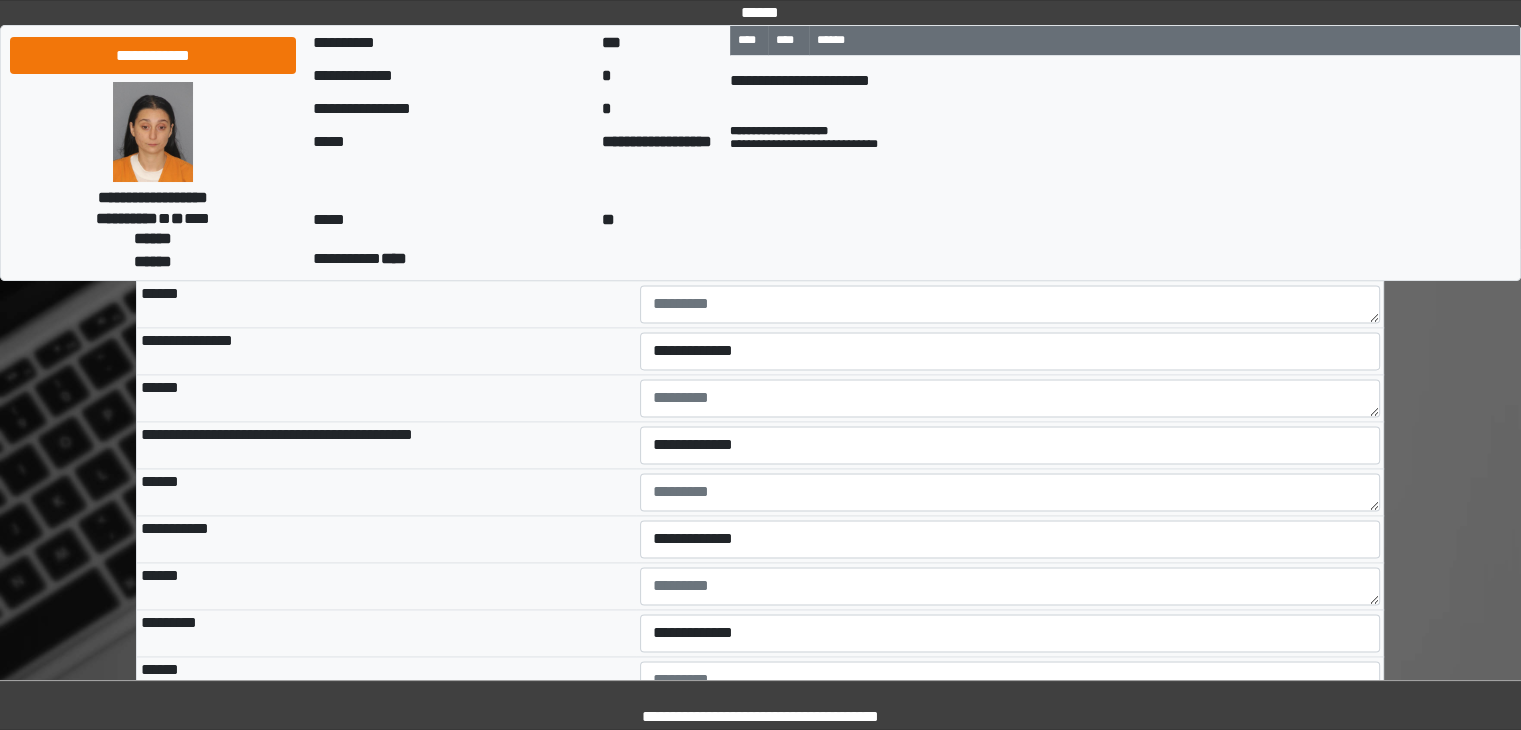 scroll, scrollTop: 2700, scrollLeft: 0, axis: vertical 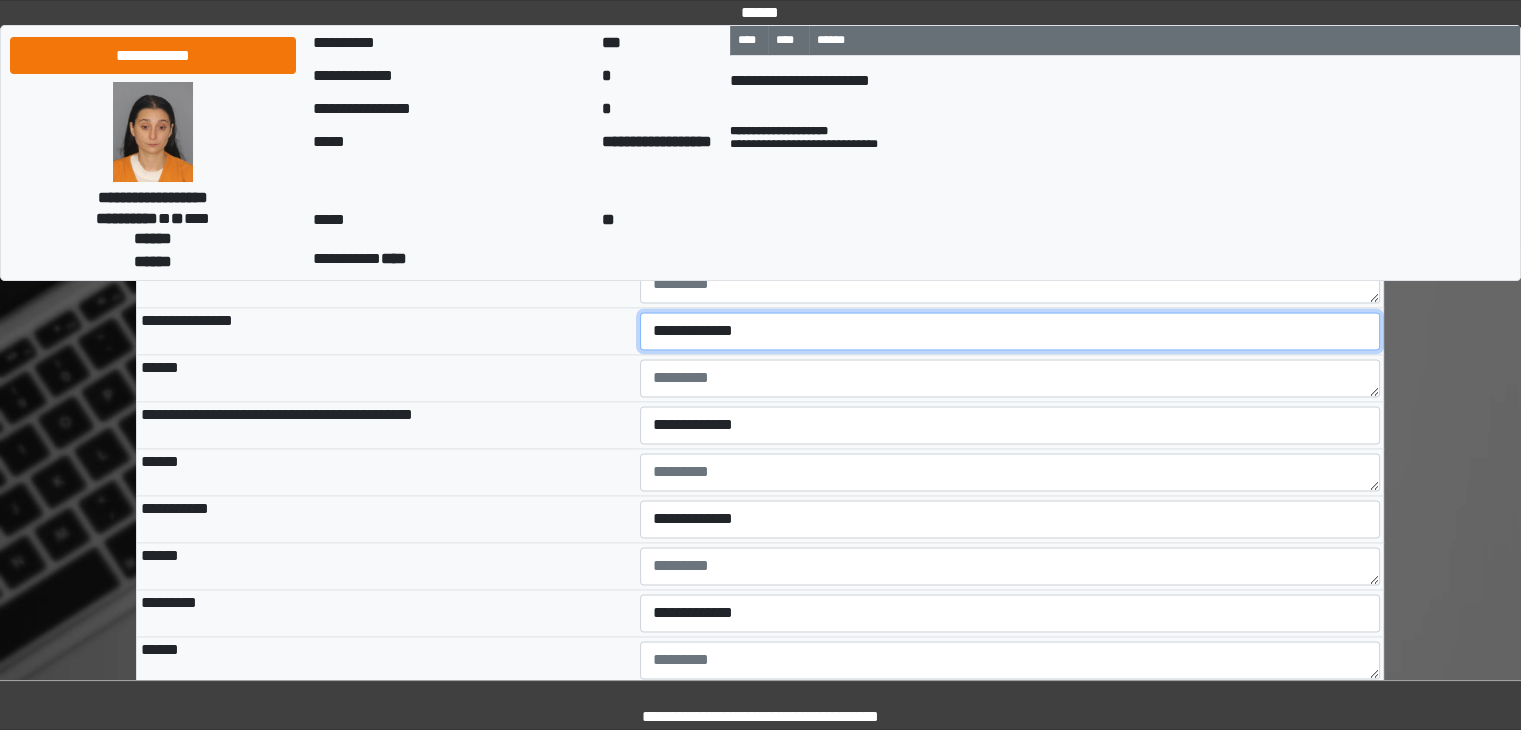 click on "**********" at bounding box center [1010, 331] 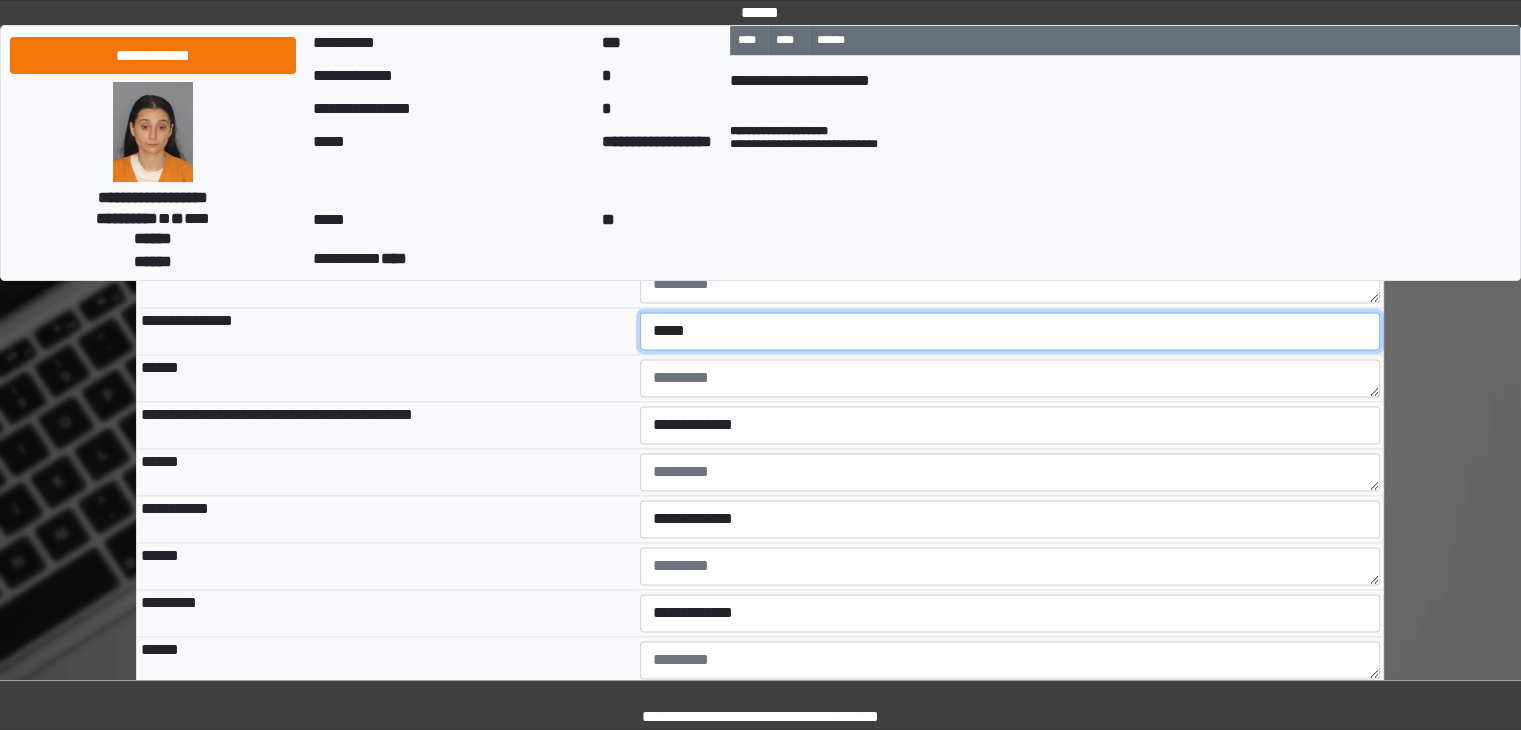 click on "**********" at bounding box center (1010, 331) 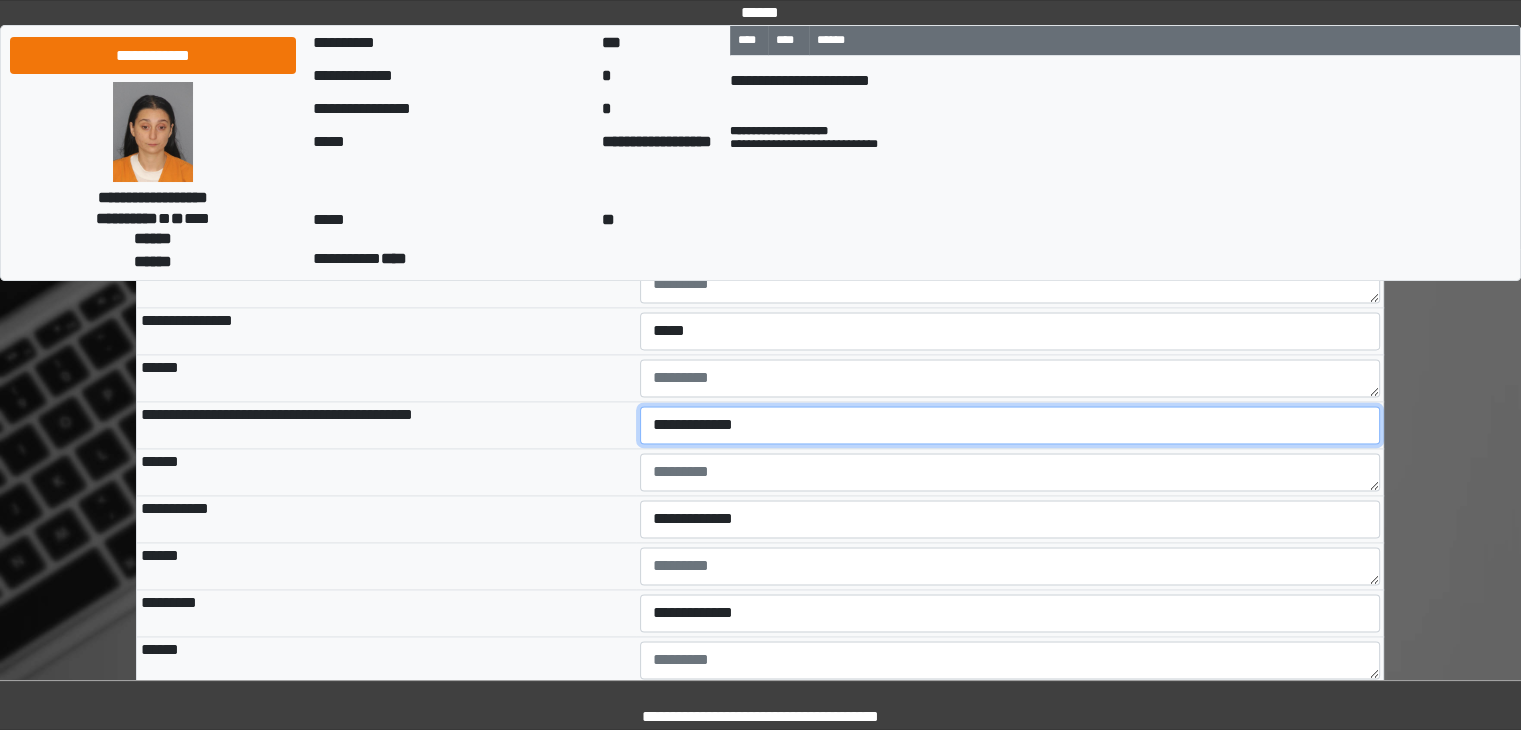 click on "**********" at bounding box center [1010, 425] 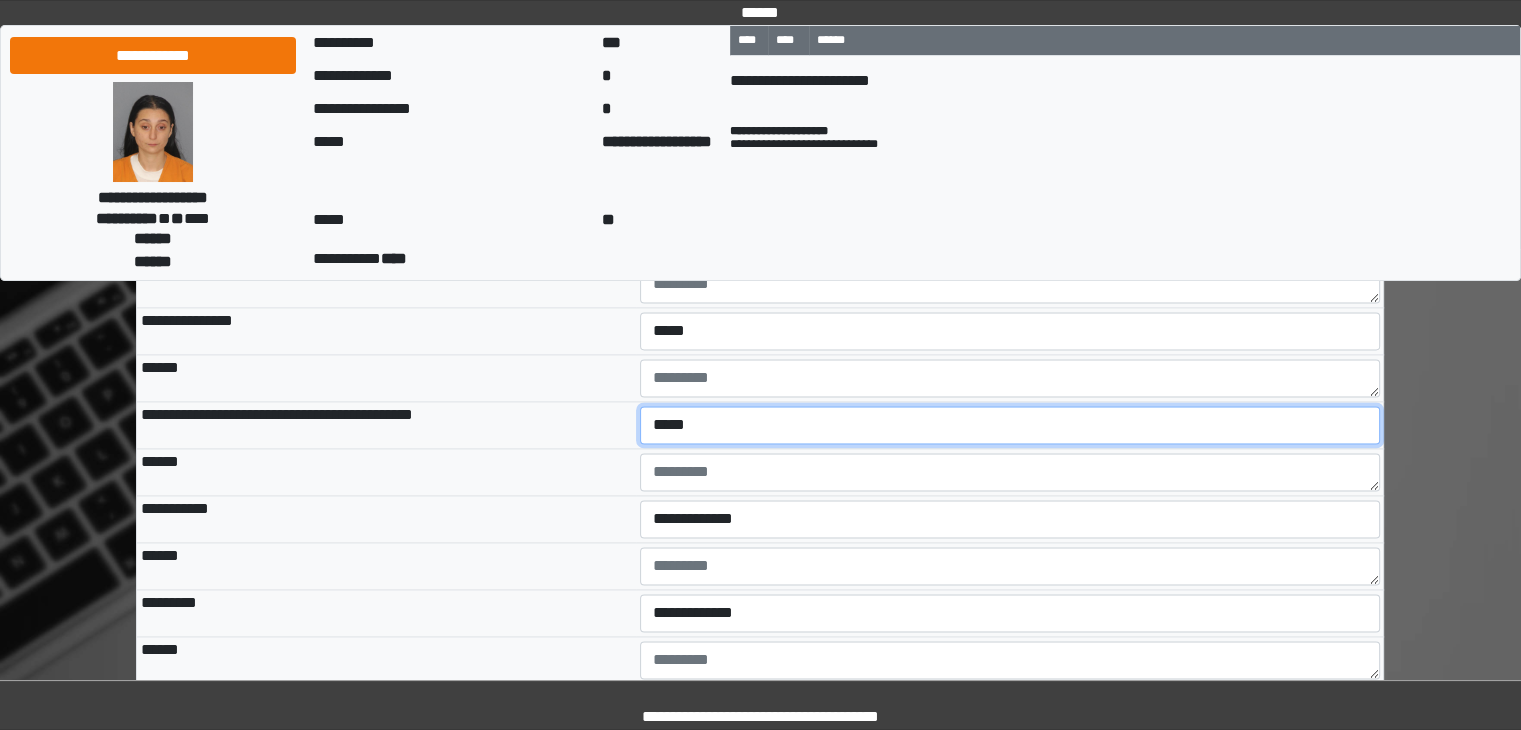 click on "**********" at bounding box center [1010, 425] 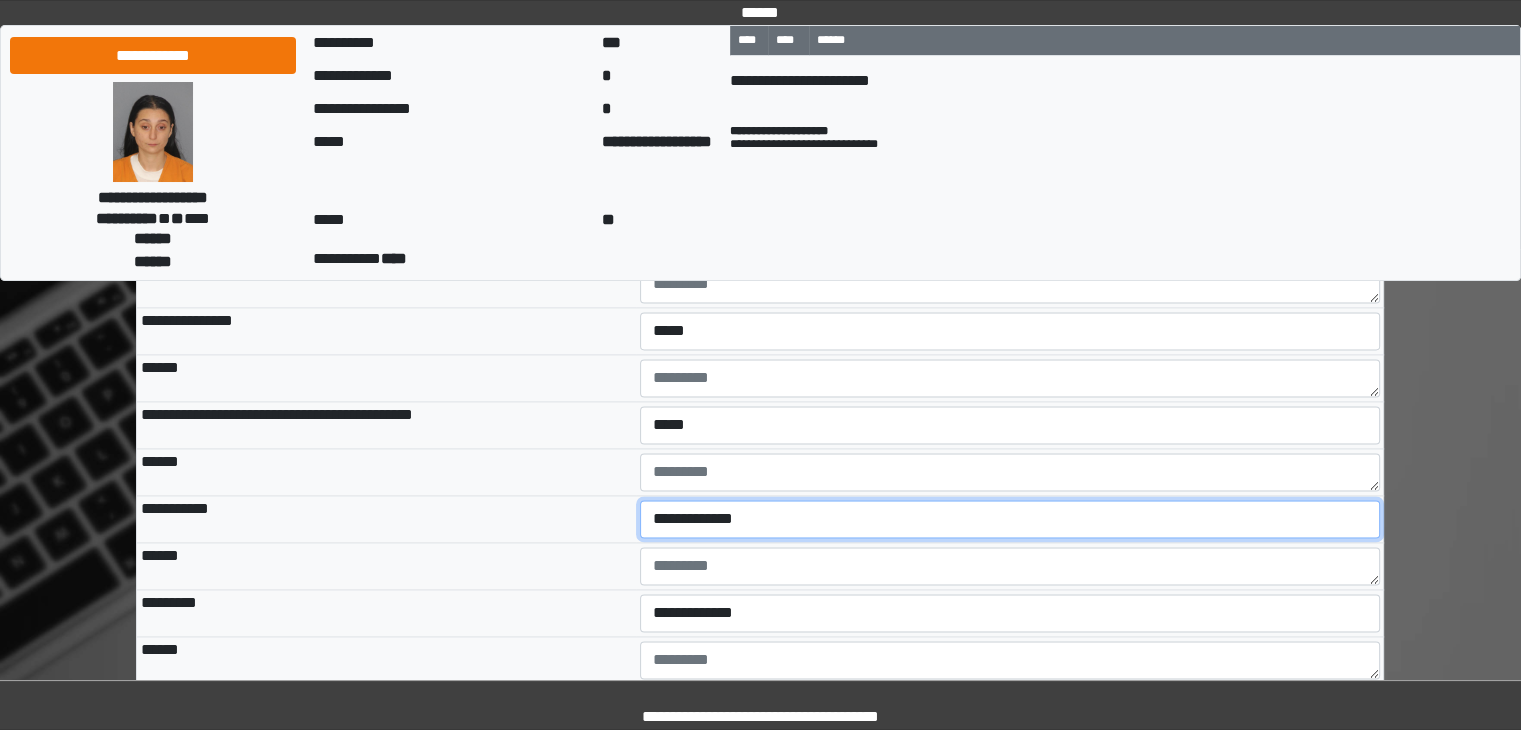 drag, startPoint x: 707, startPoint y: 570, endPoint x: 708, endPoint y: 594, distance: 24.020824 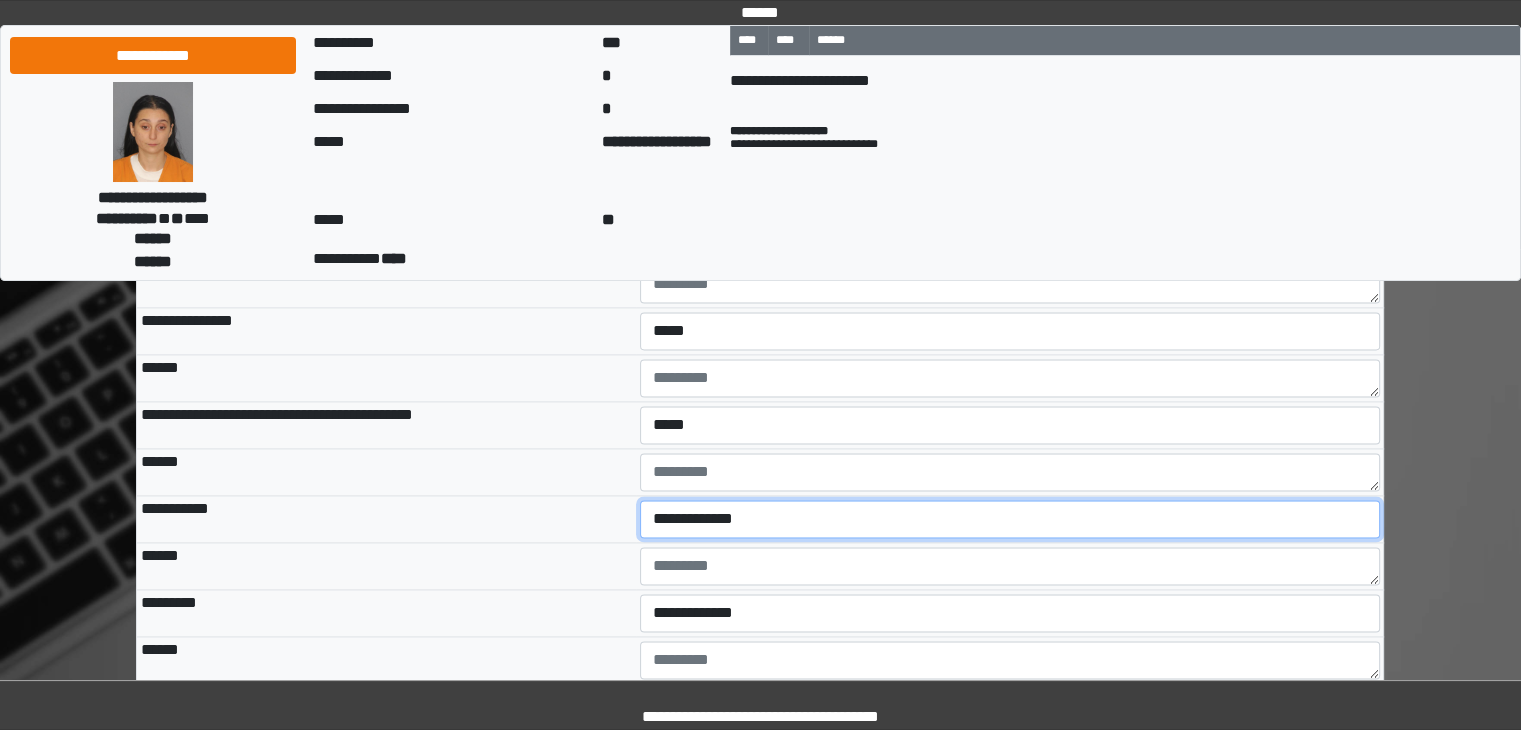 click on "**********" at bounding box center [1010, 519] 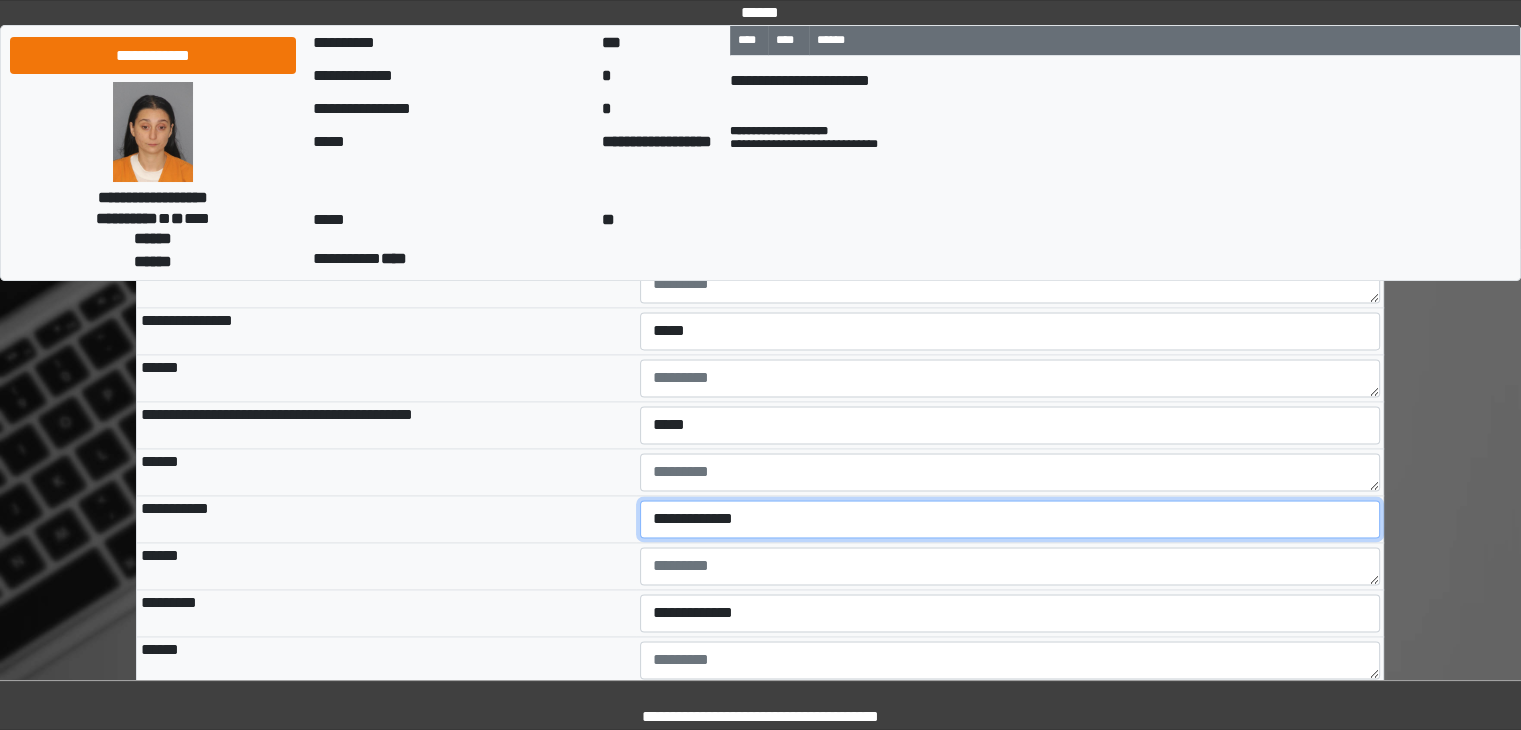 select on "***" 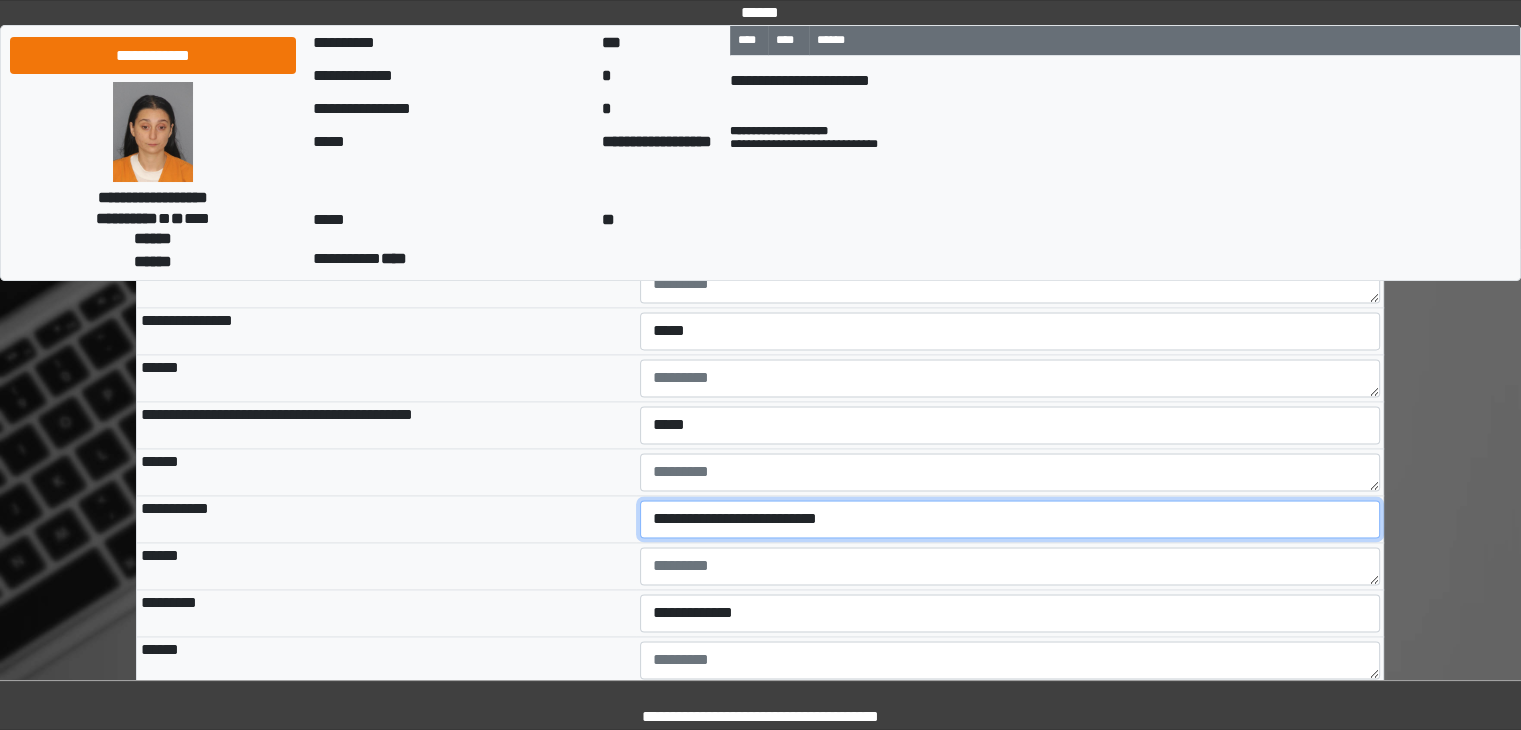 click on "**********" at bounding box center (1010, 519) 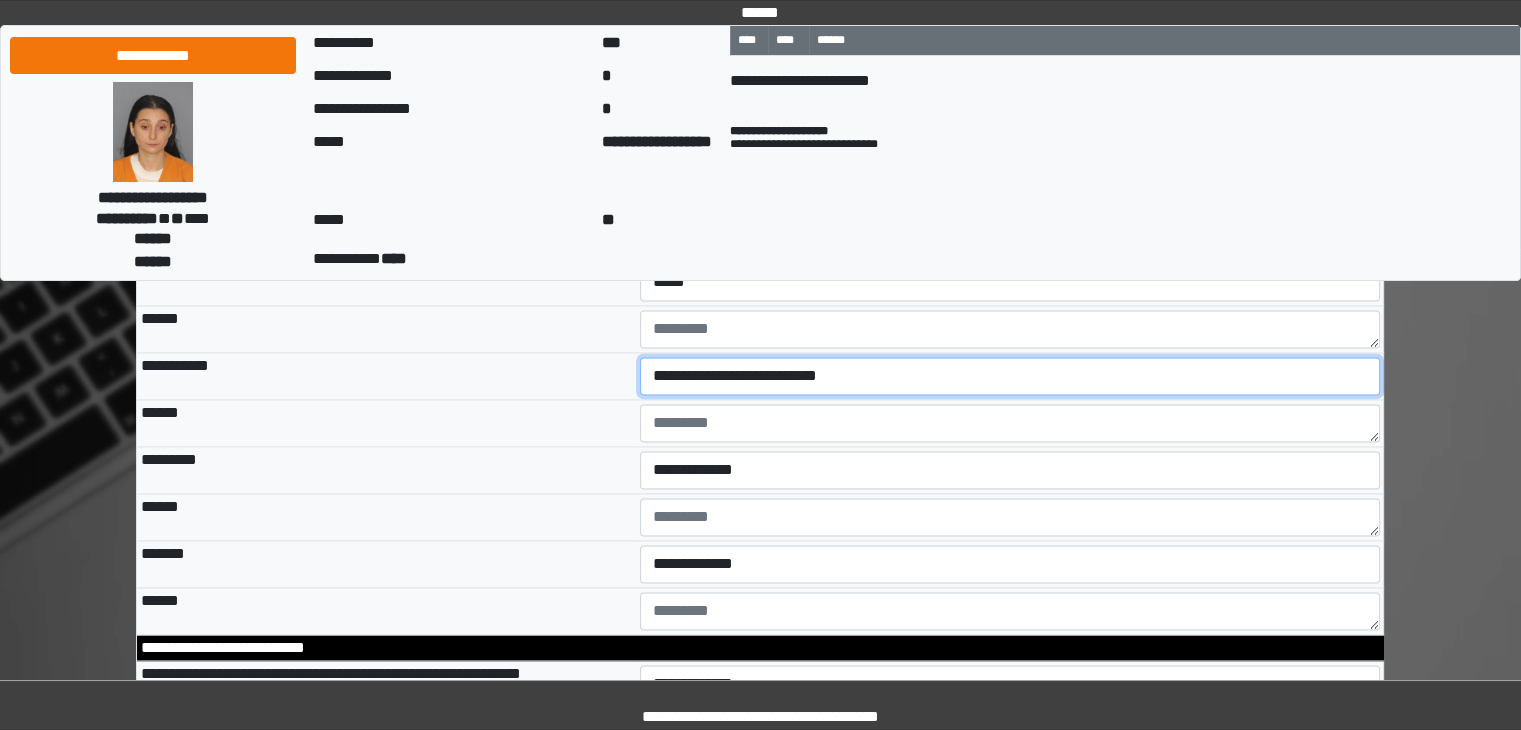 scroll, scrollTop: 2900, scrollLeft: 0, axis: vertical 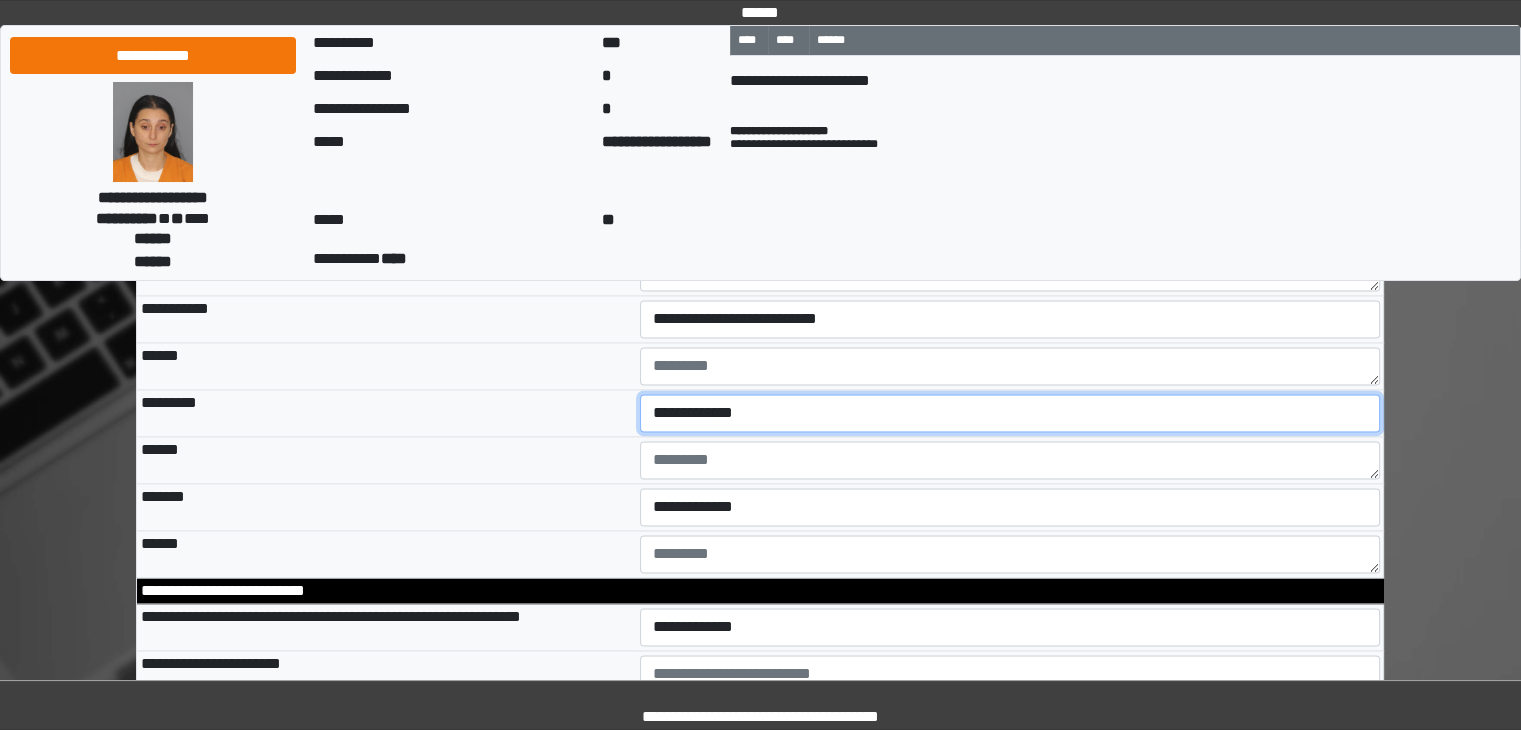 click on "**********" at bounding box center (1010, 413) 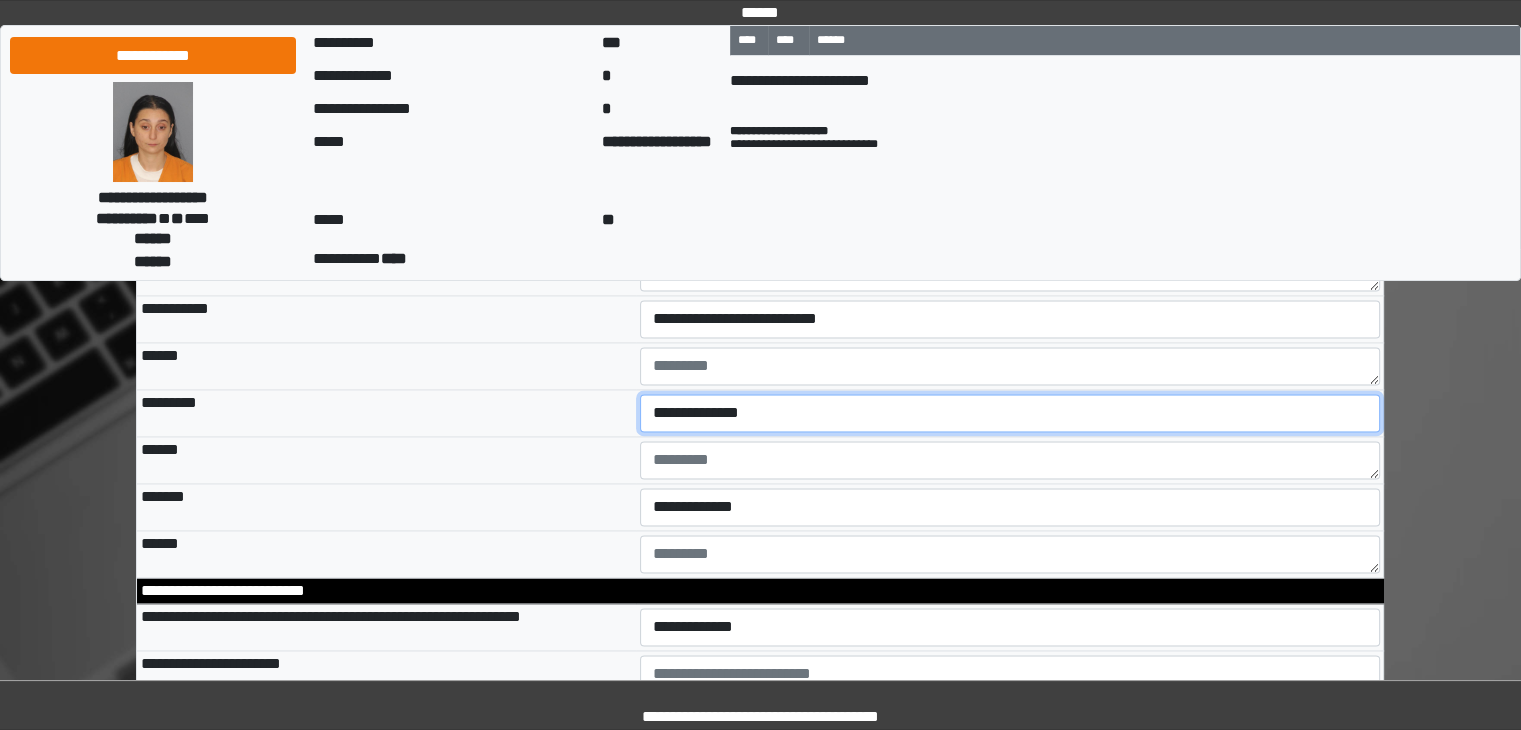 click on "**********" at bounding box center (1010, 413) 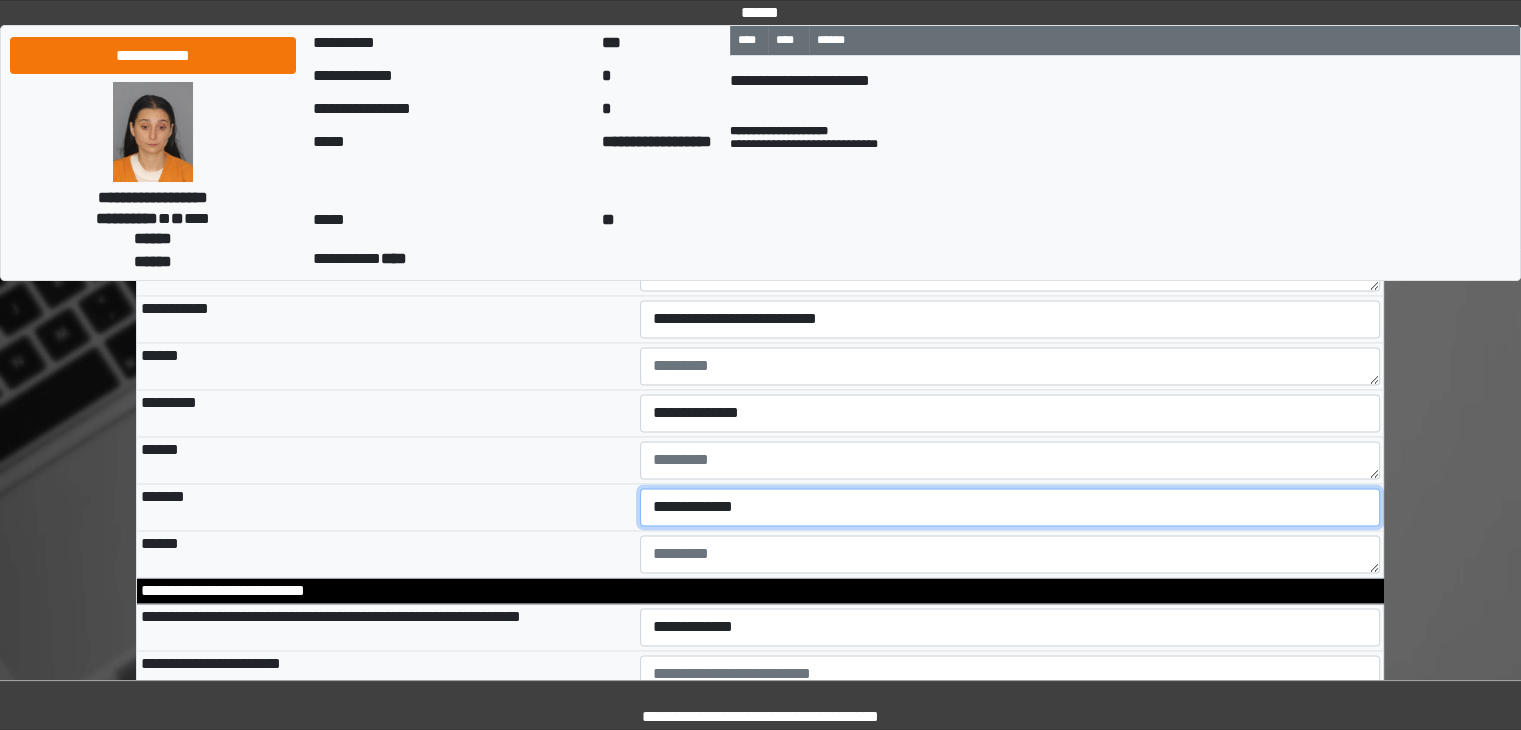 click on "**********" at bounding box center [1010, 507] 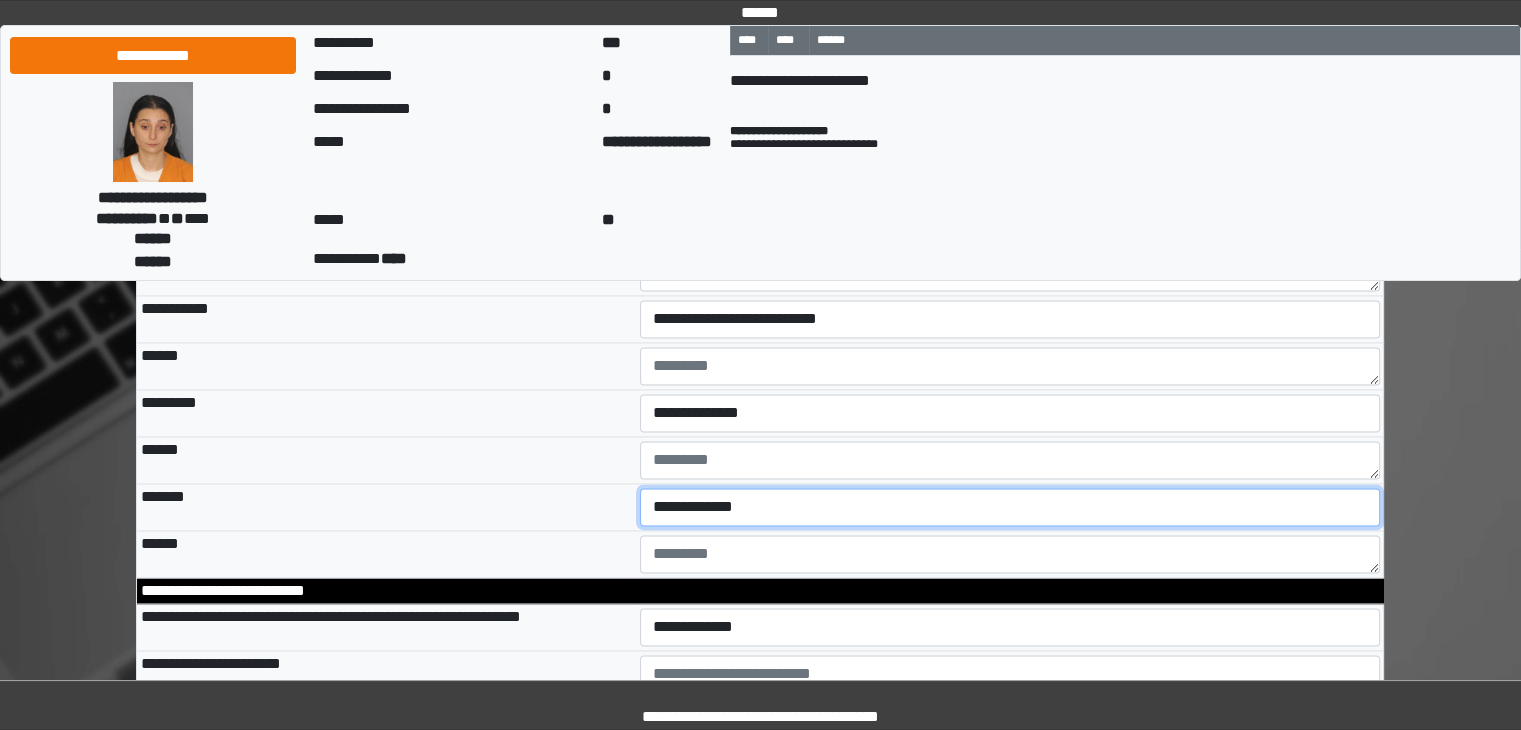 select on "***" 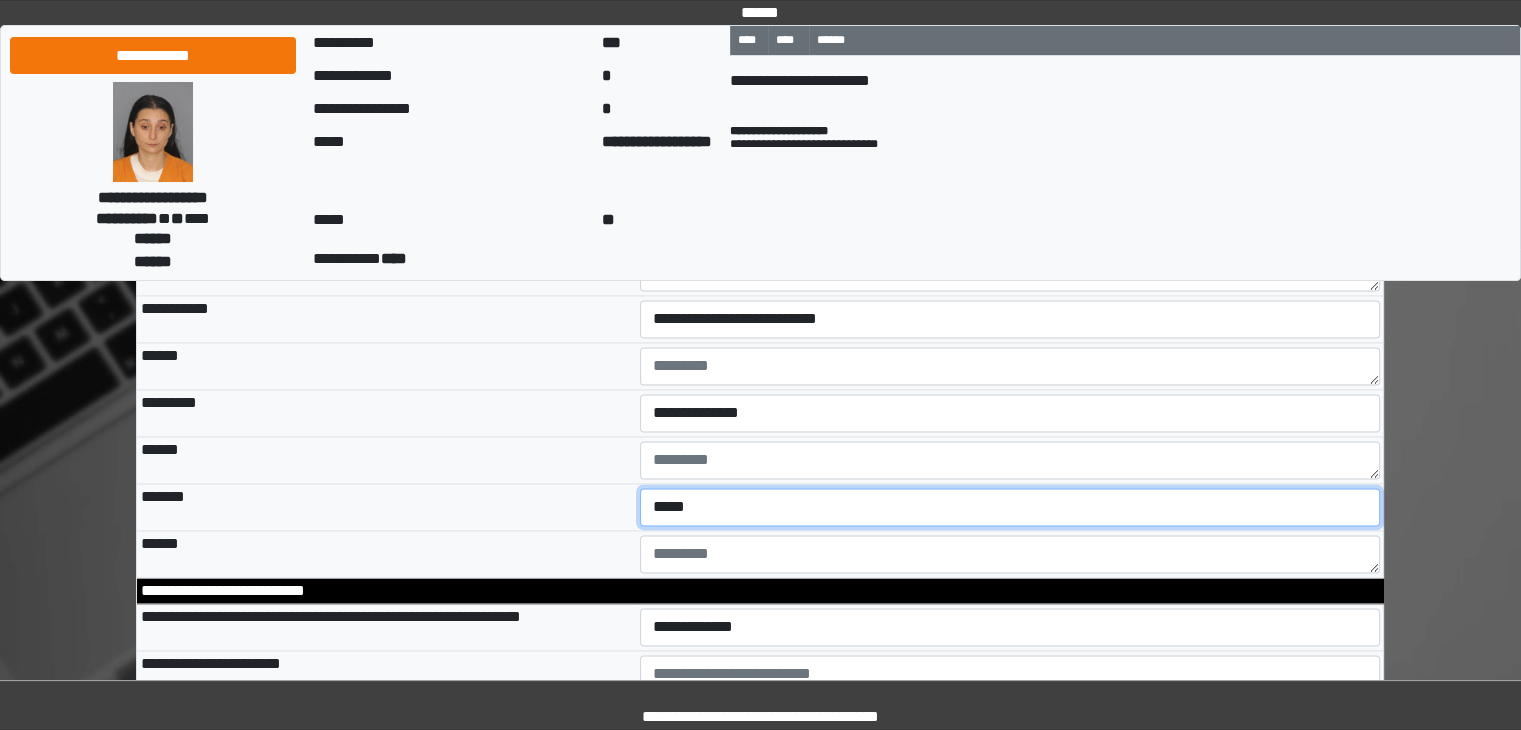 click on "**********" at bounding box center (1010, 507) 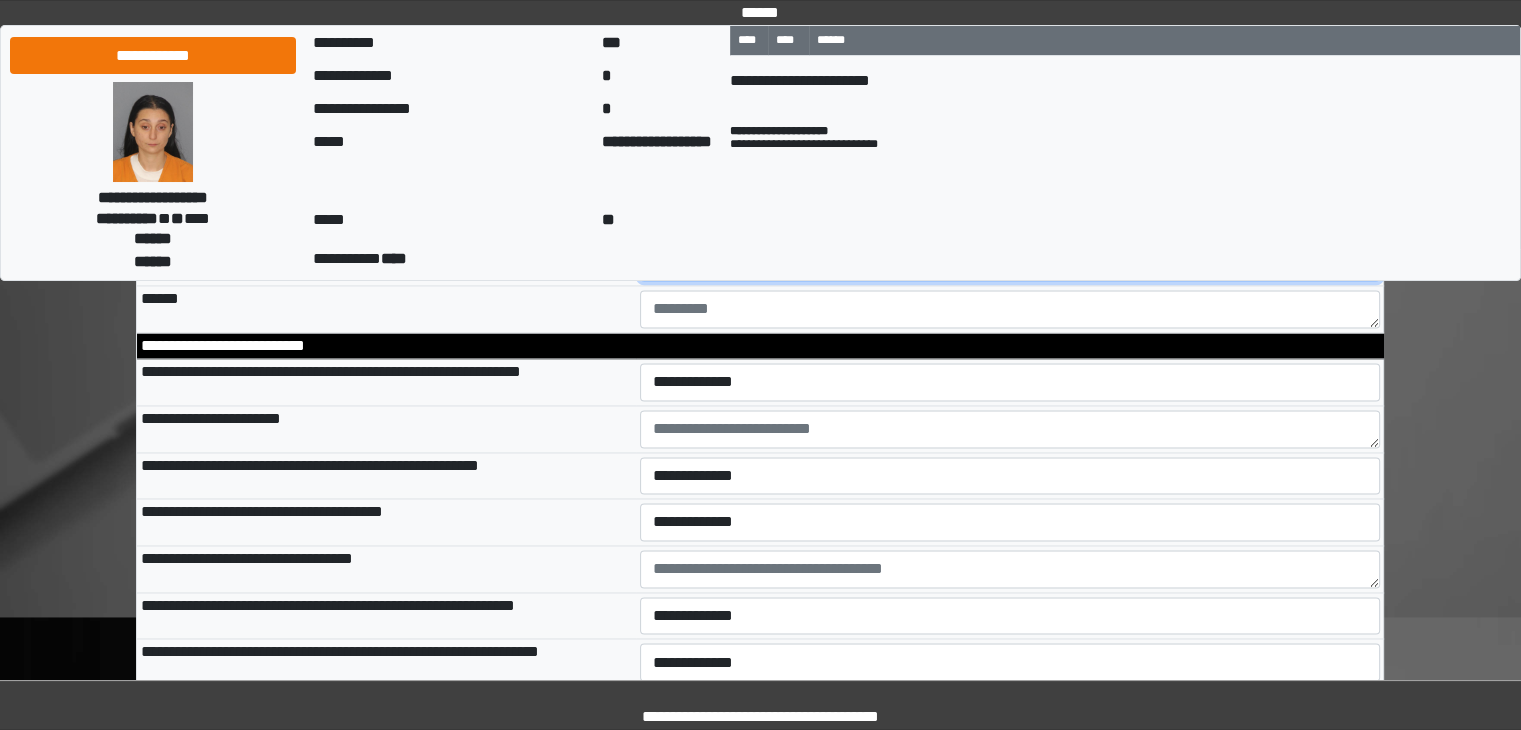scroll, scrollTop: 3200, scrollLeft: 0, axis: vertical 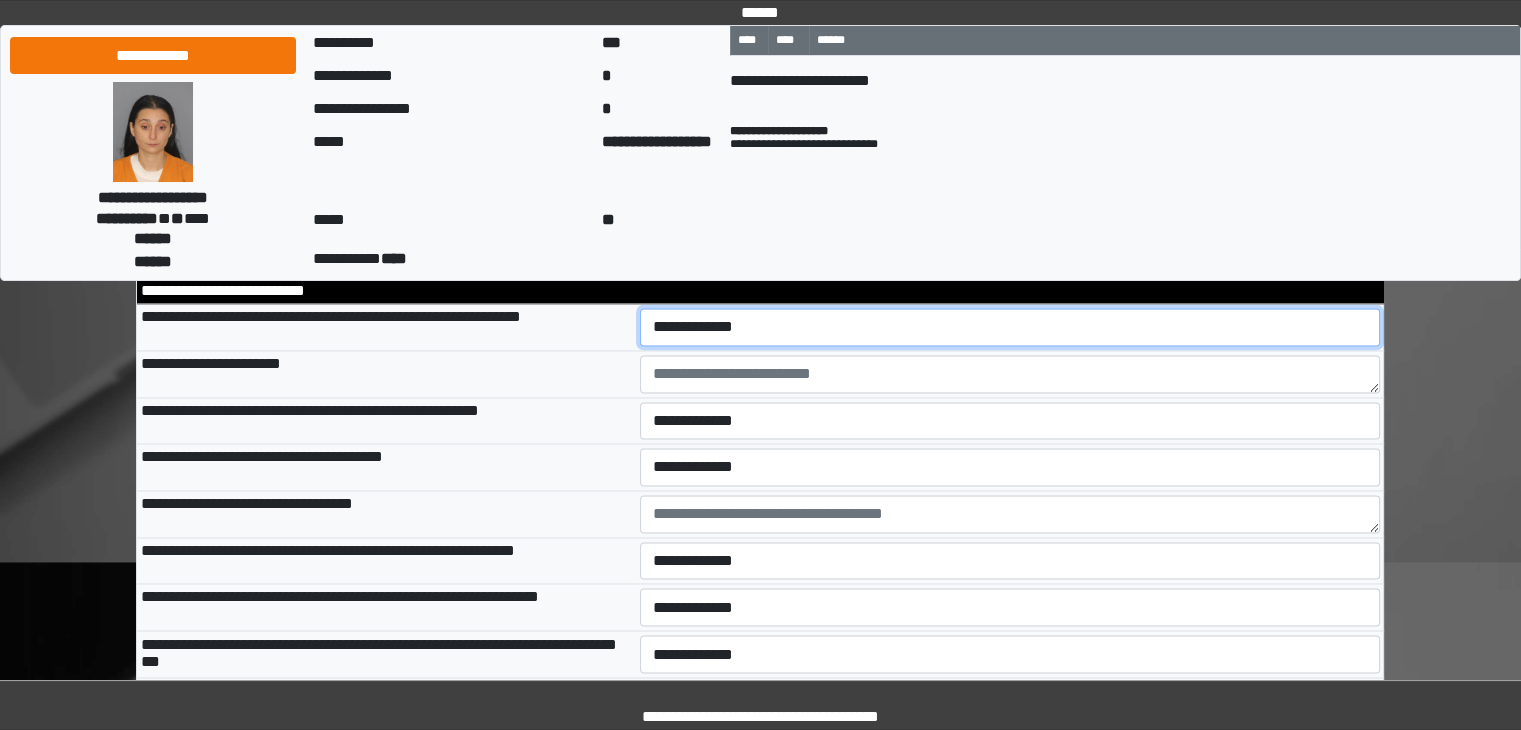 click on "**********" at bounding box center [1010, 327] 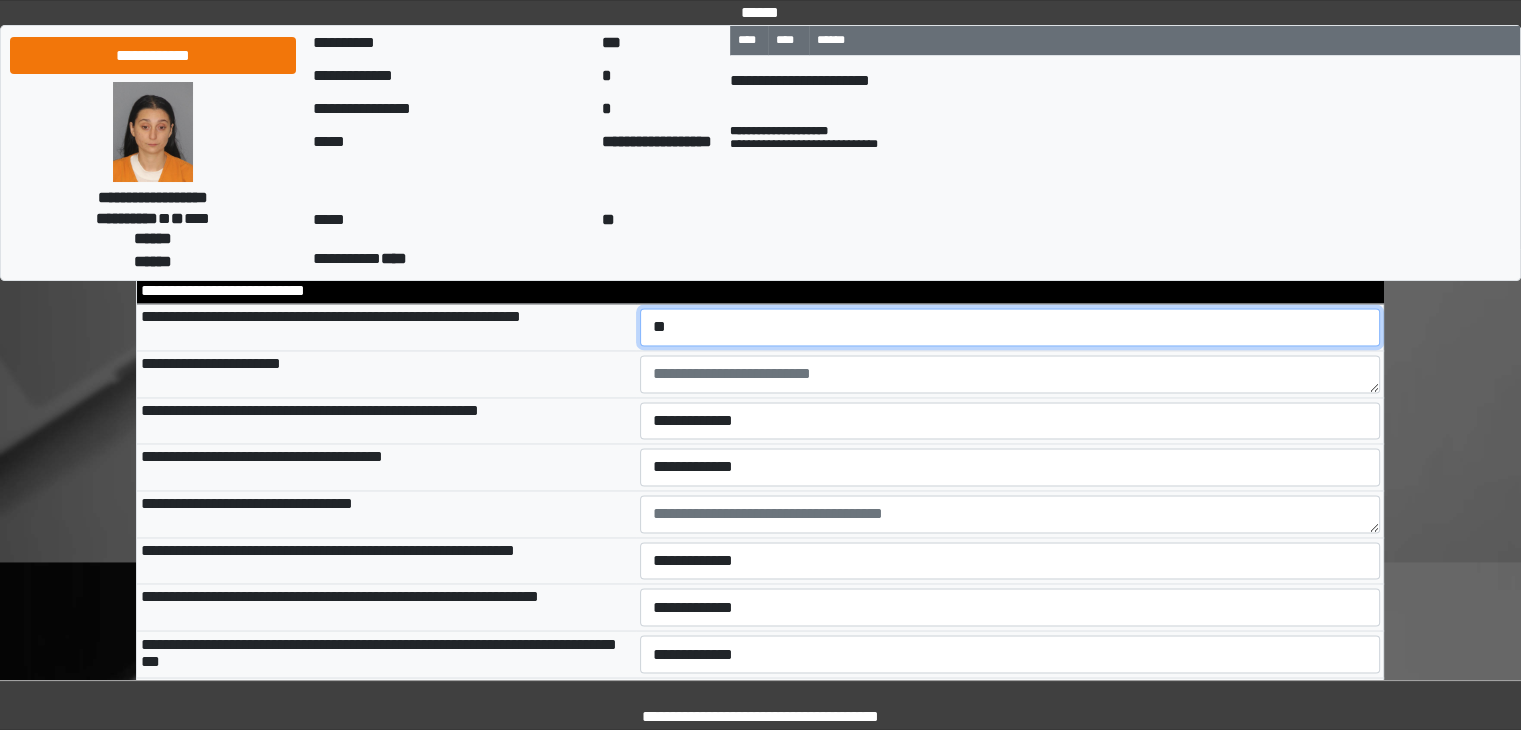 click on "**********" at bounding box center [1010, 327] 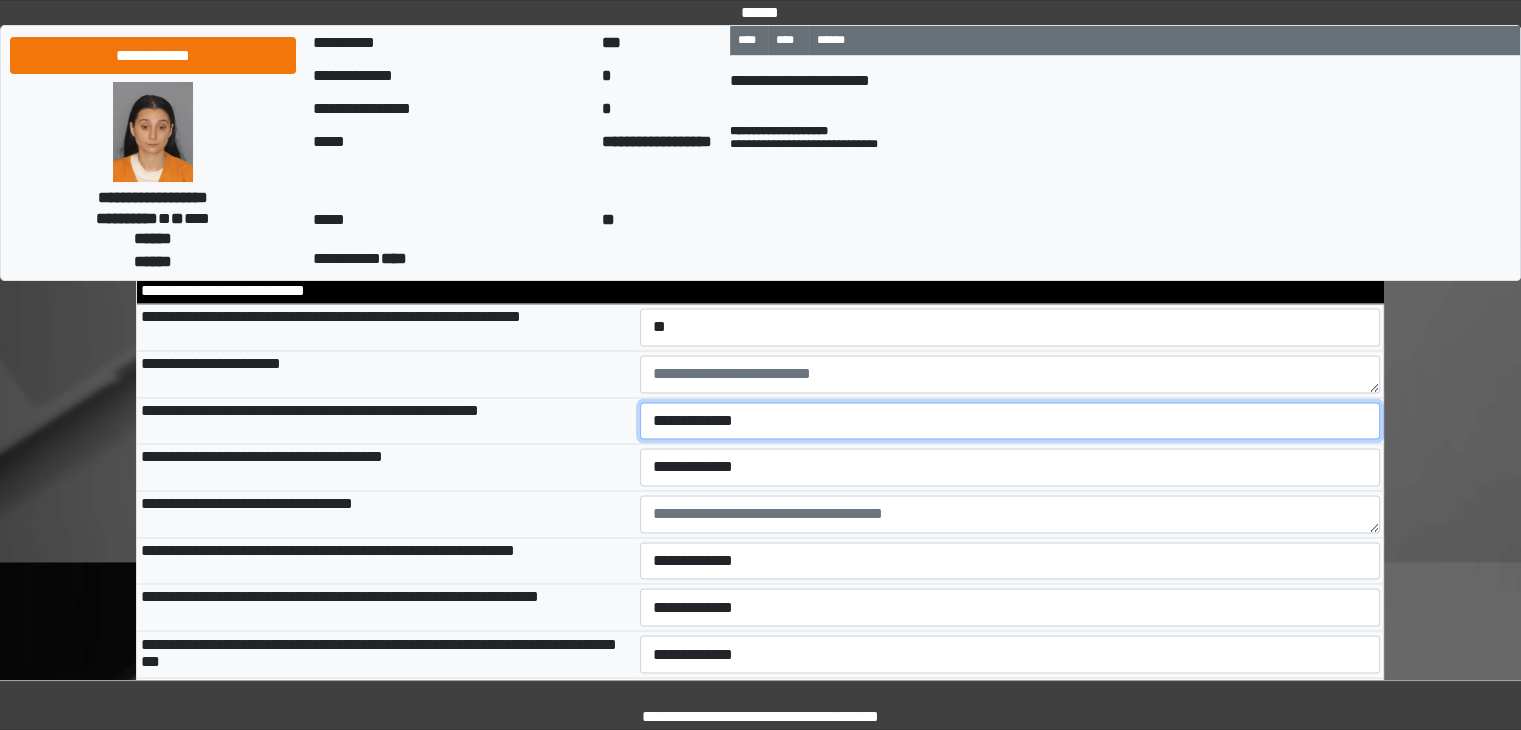 click on "**********" at bounding box center [1010, 421] 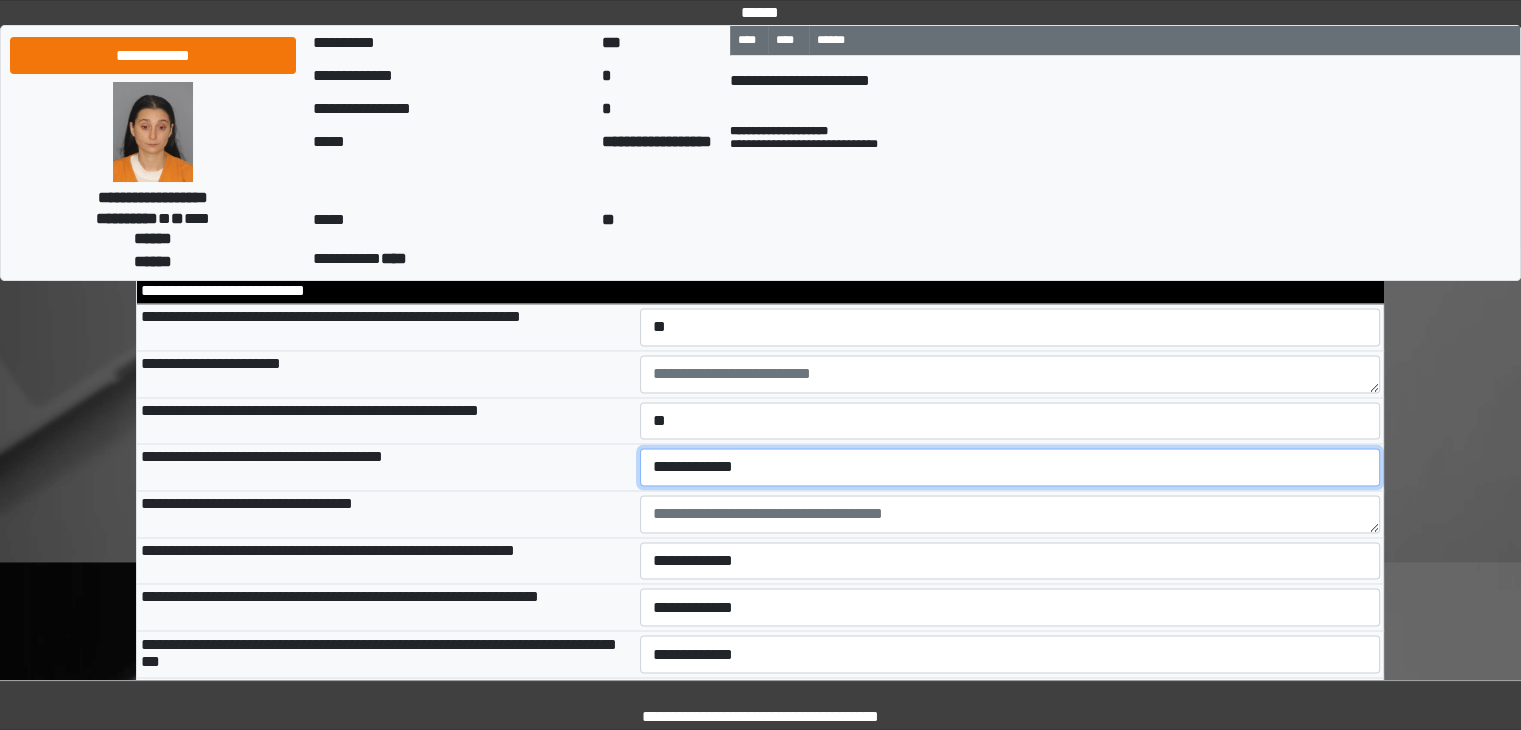 click on "**********" at bounding box center [1010, 467] 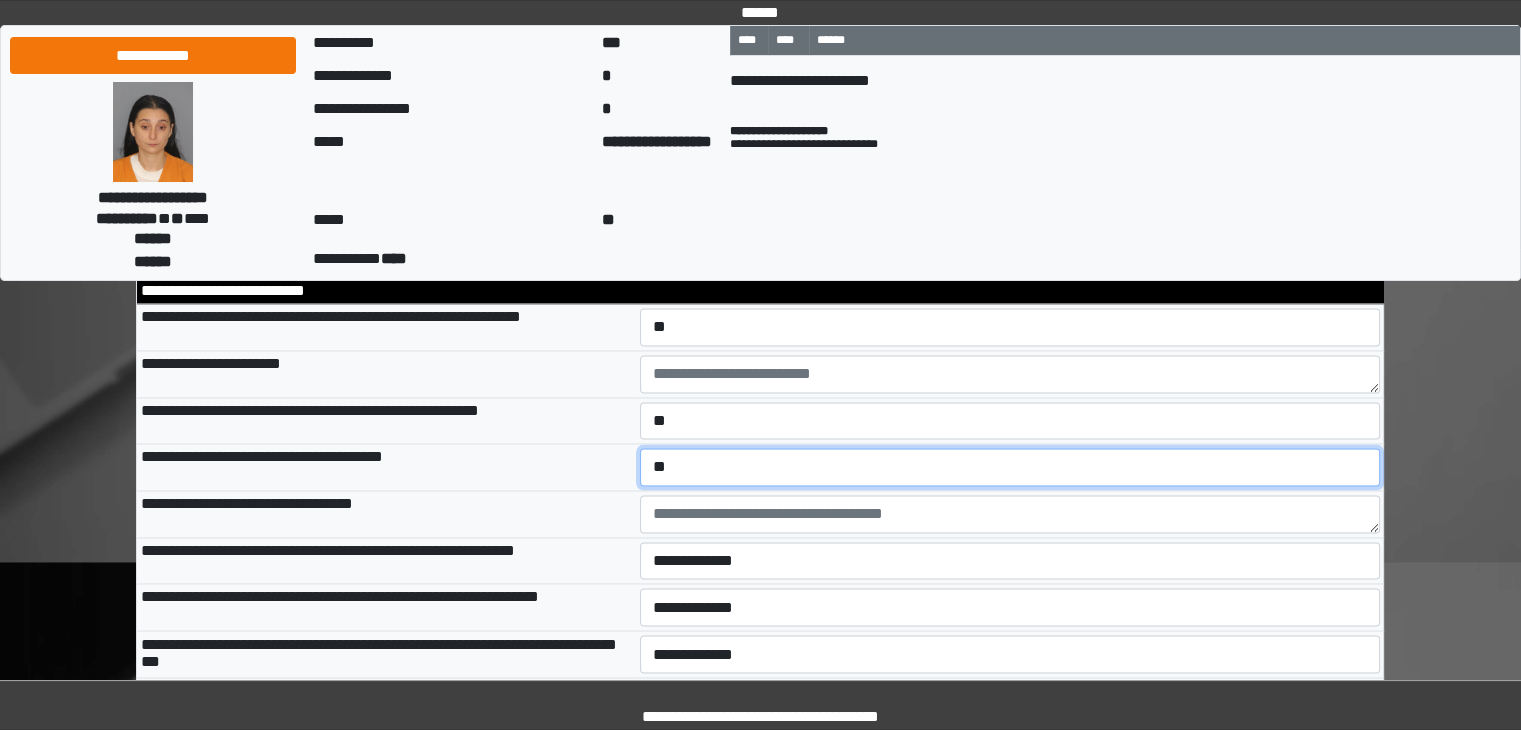 click on "**********" at bounding box center [1010, 467] 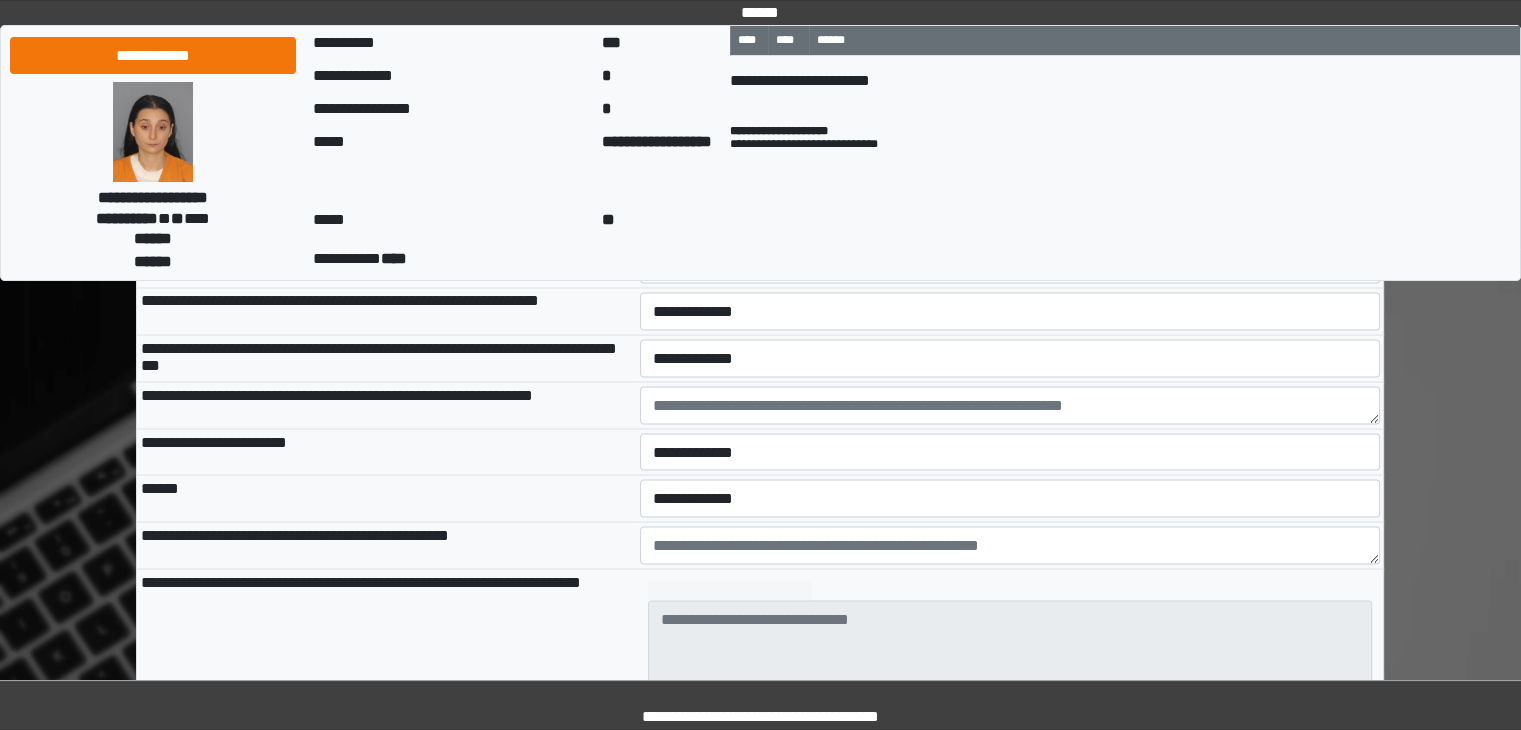 scroll, scrollTop: 3500, scrollLeft: 0, axis: vertical 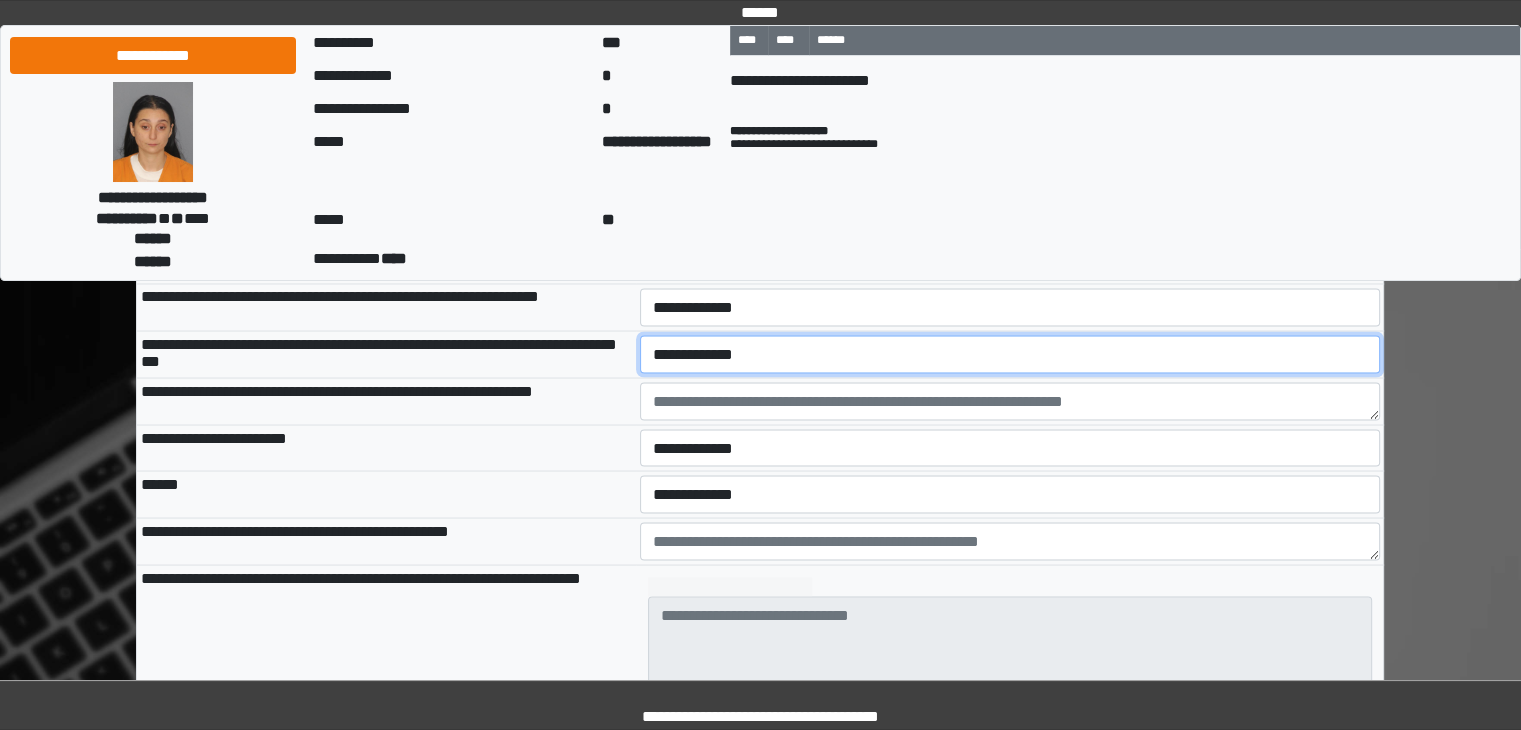 drag, startPoint x: 672, startPoint y: 399, endPoint x: 681, endPoint y: 420, distance: 22.847319 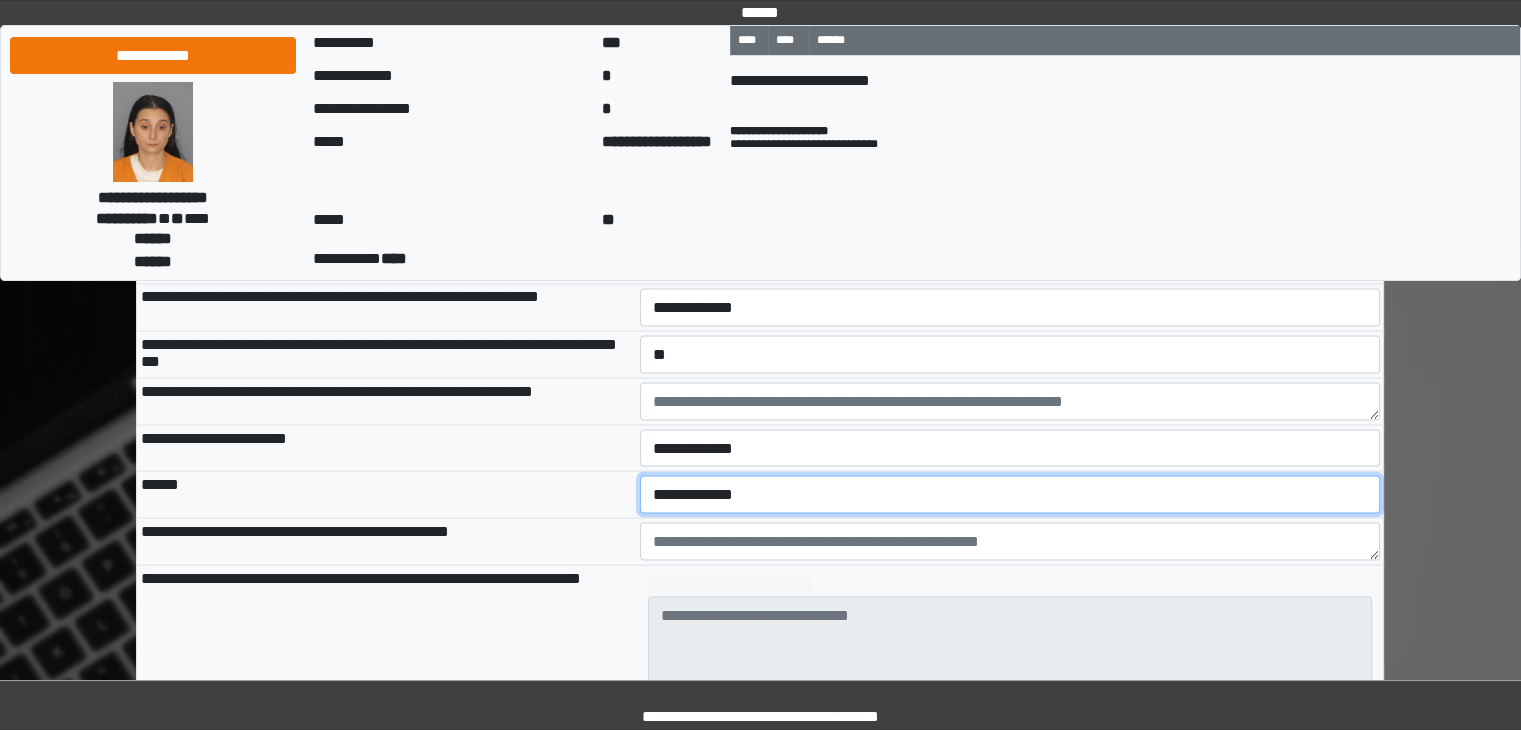 drag, startPoint x: 684, startPoint y: 535, endPoint x: 684, endPoint y: 553, distance: 18 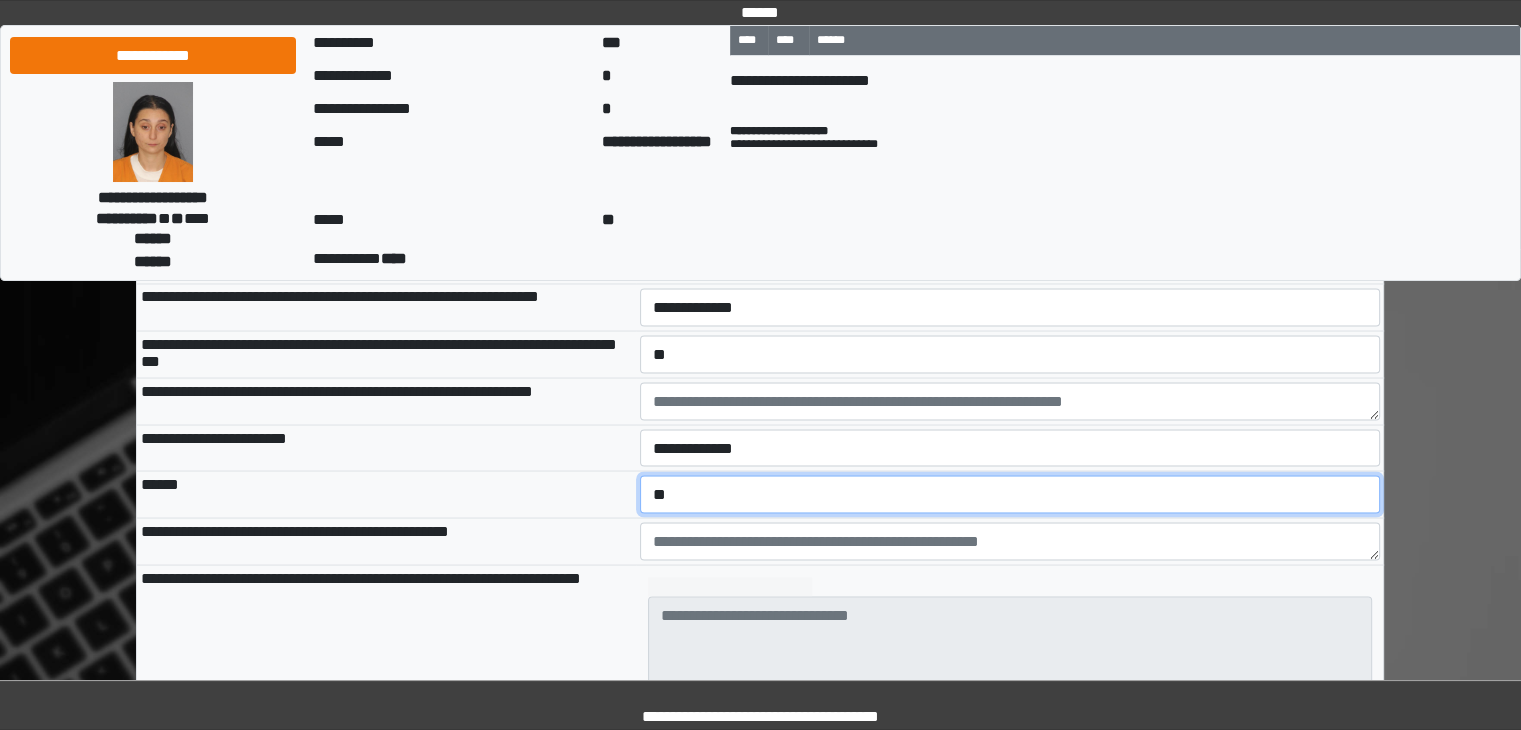 click on "**********" at bounding box center (1010, 494) 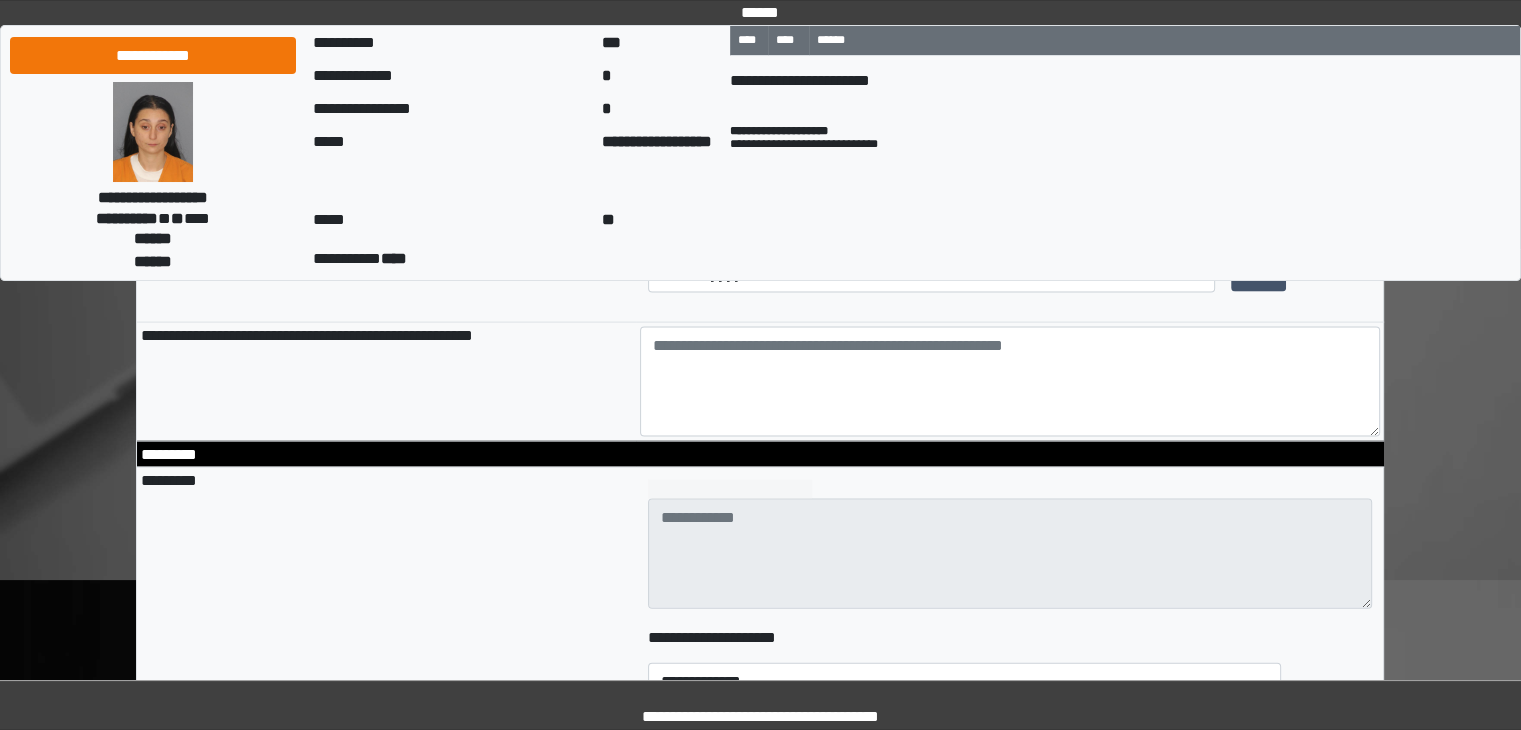 scroll, scrollTop: 4200, scrollLeft: 0, axis: vertical 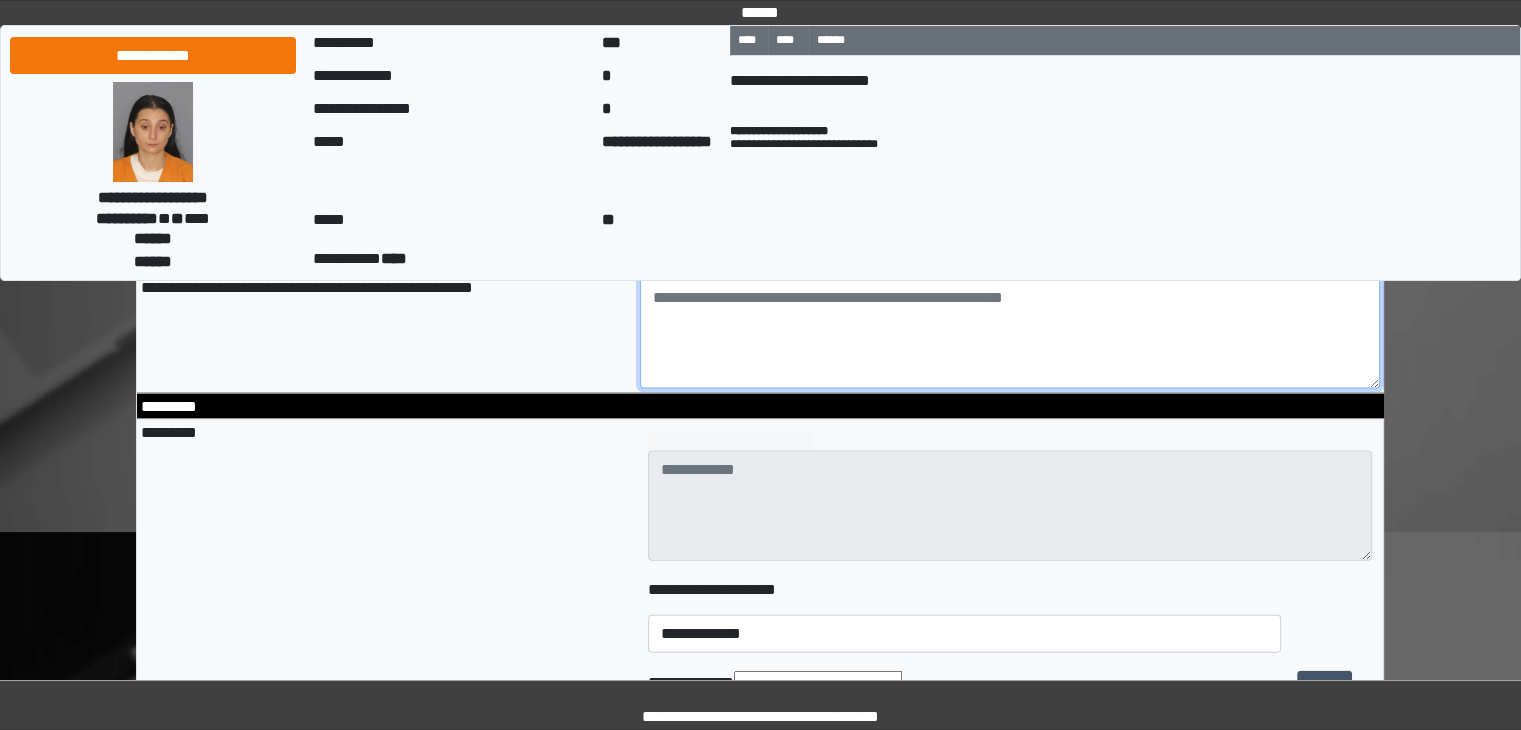 click at bounding box center [1010, 334] 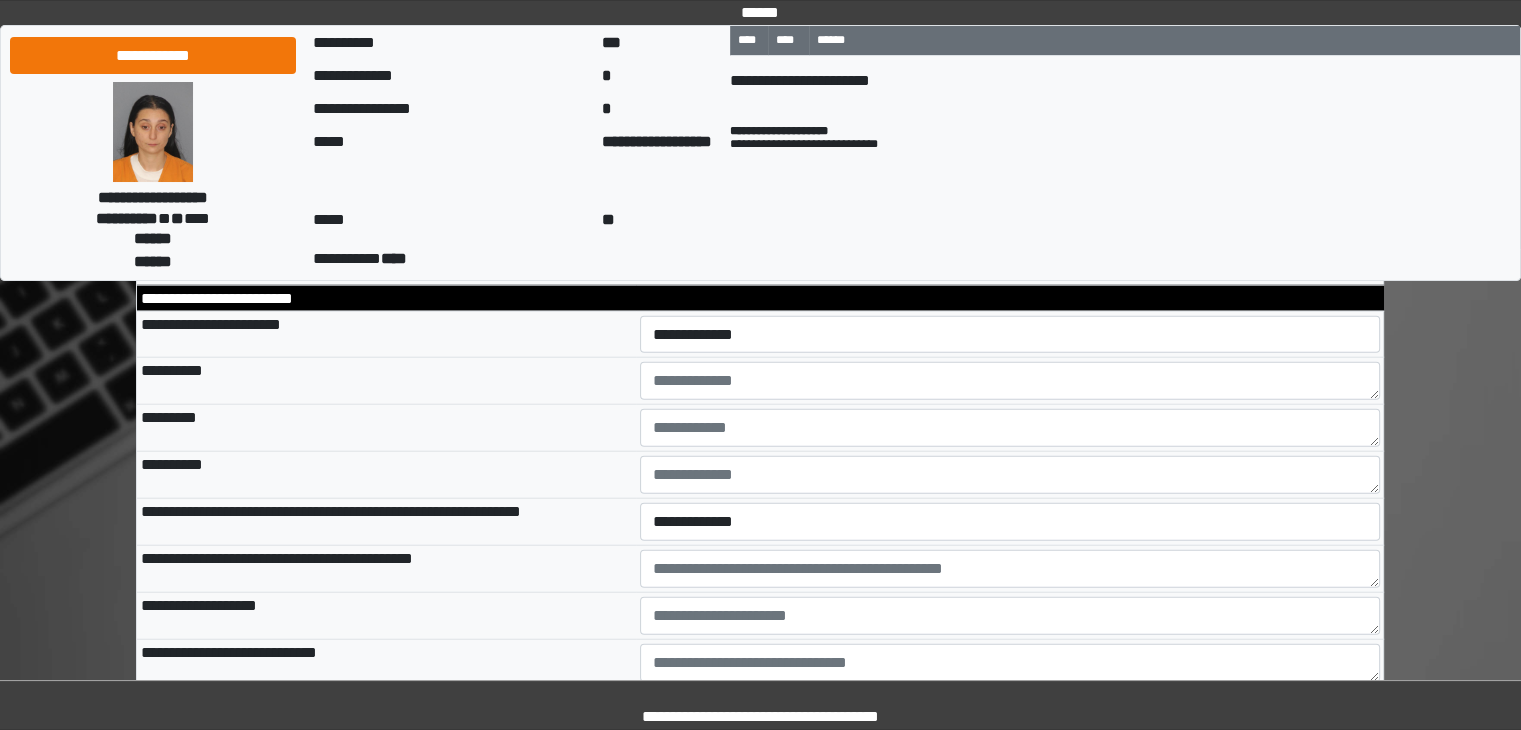 scroll, scrollTop: 4800, scrollLeft: 0, axis: vertical 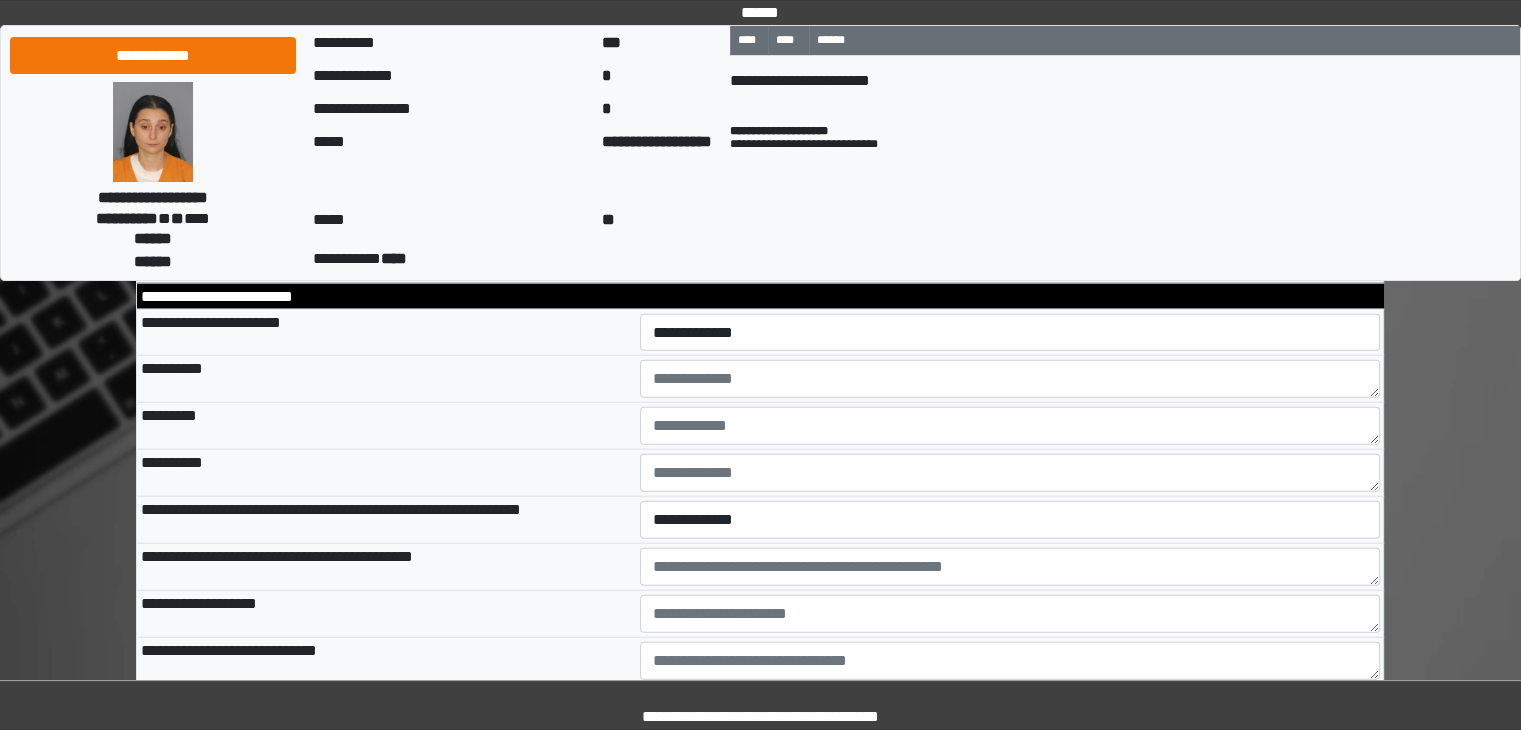 type on "***" 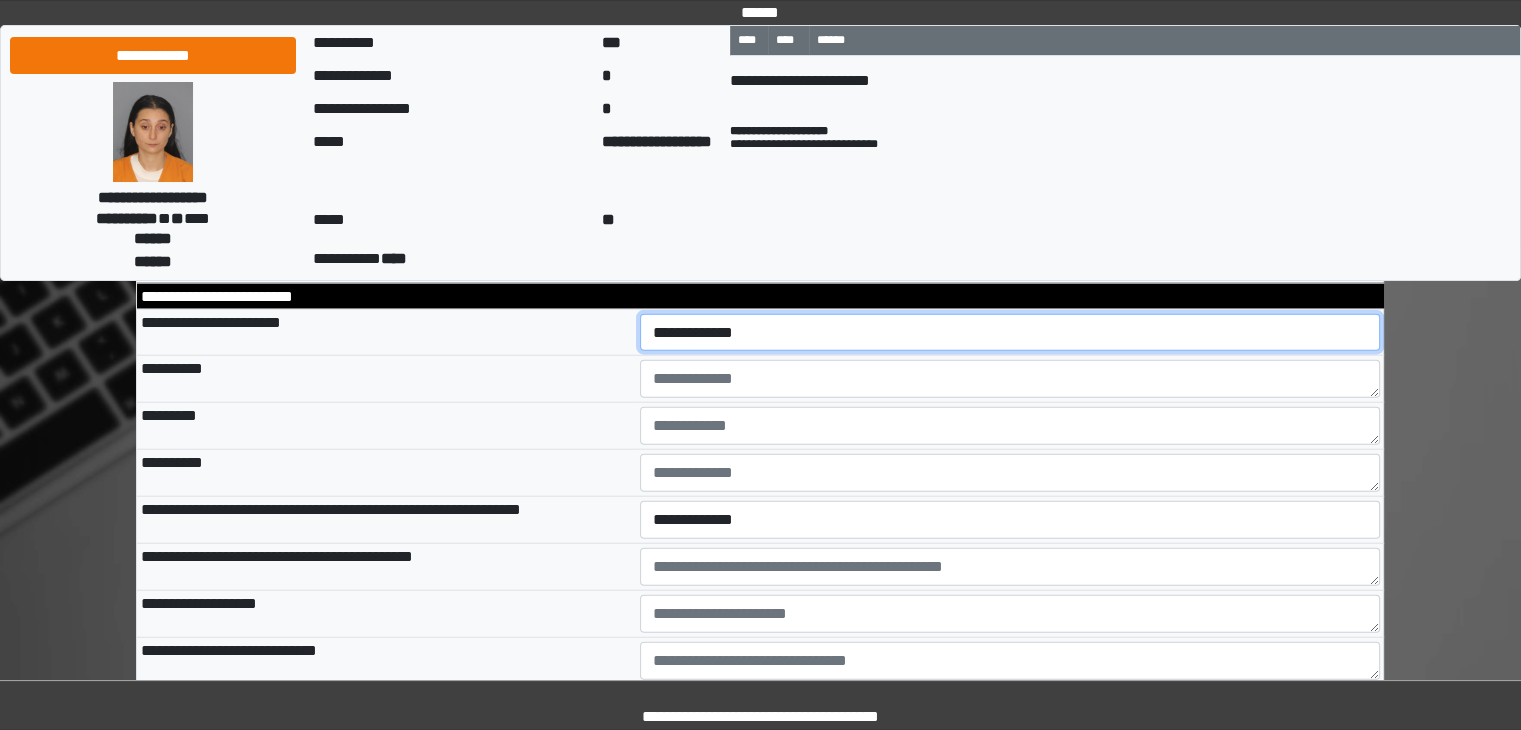 click on "**********" at bounding box center (1010, 333) 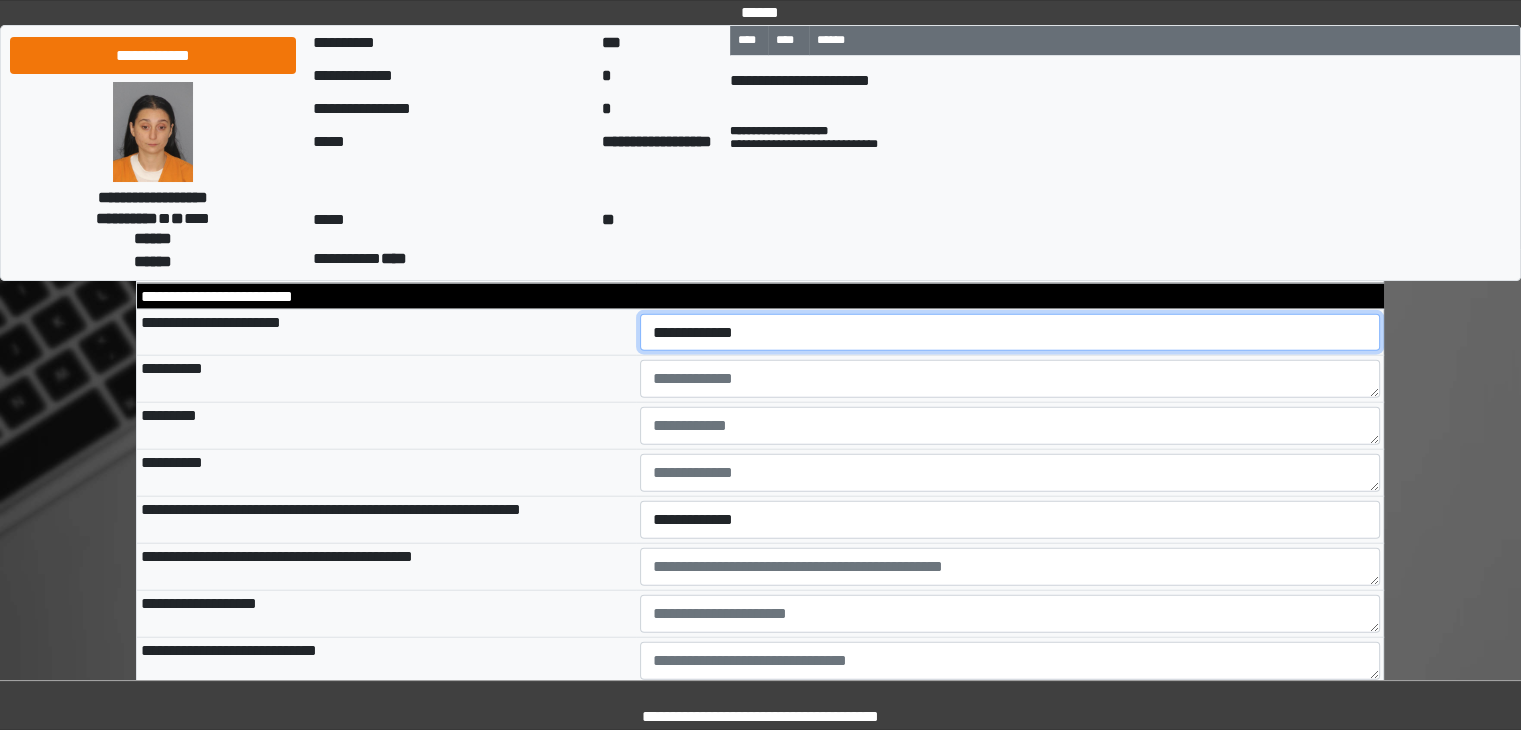select on "*" 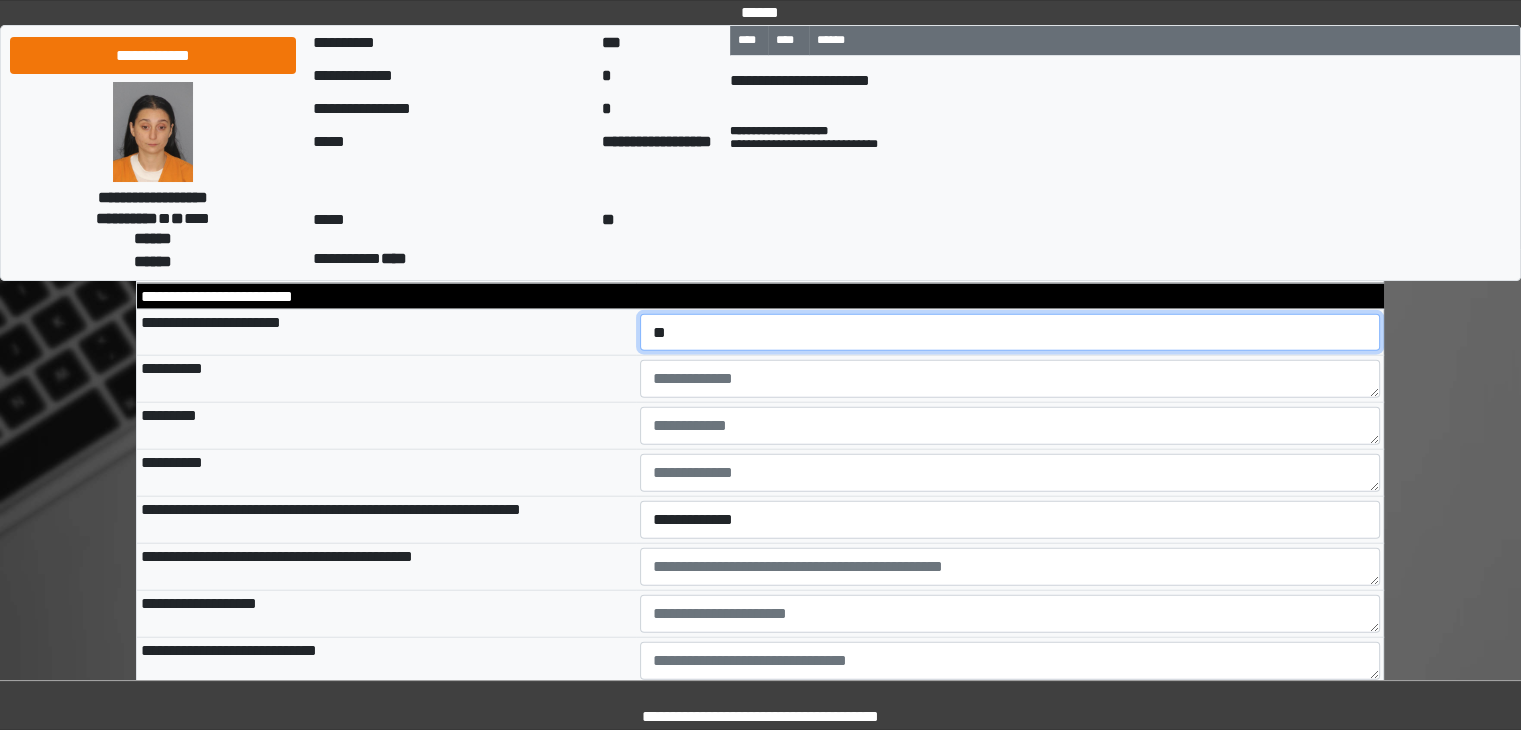 click on "**********" at bounding box center [1010, 333] 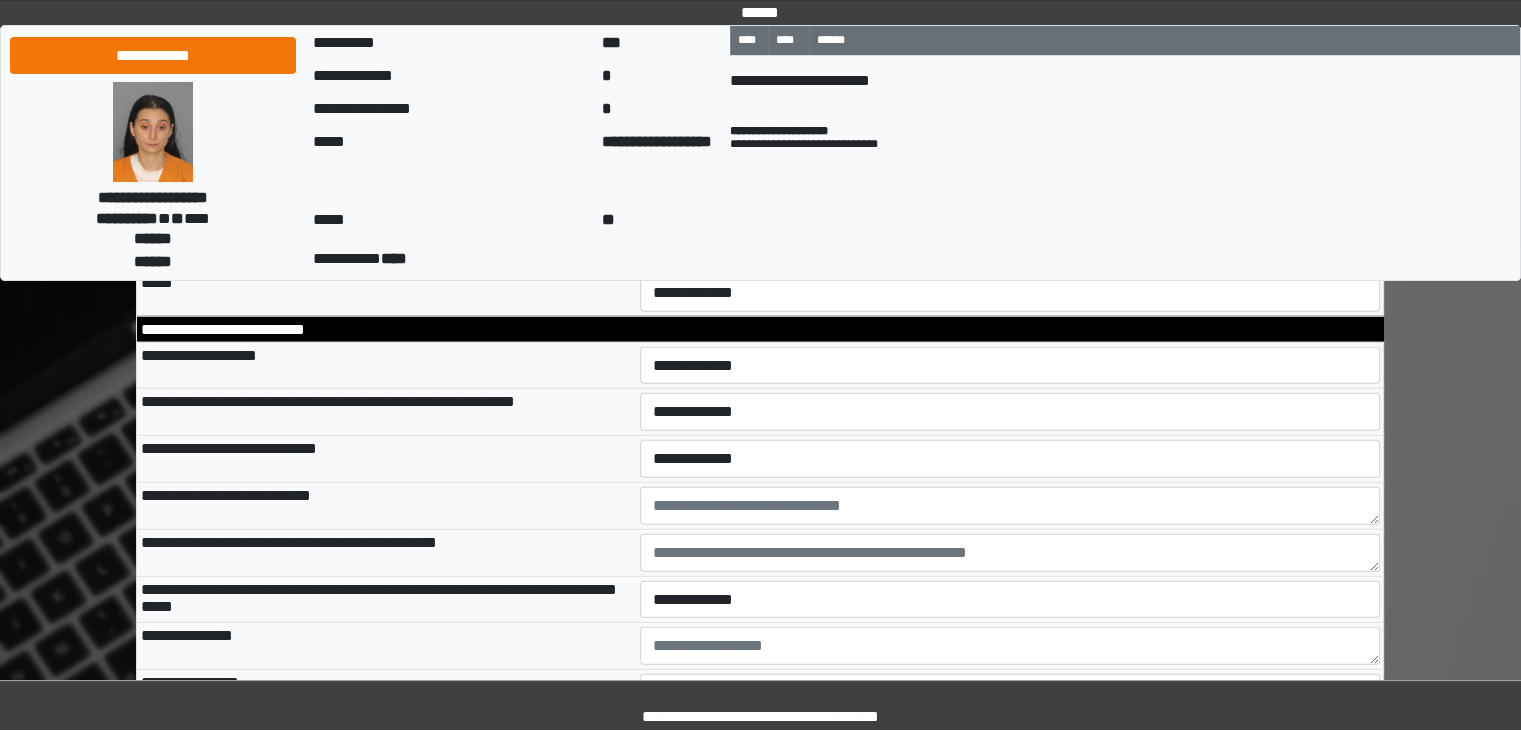 scroll, scrollTop: 5500, scrollLeft: 0, axis: vertical 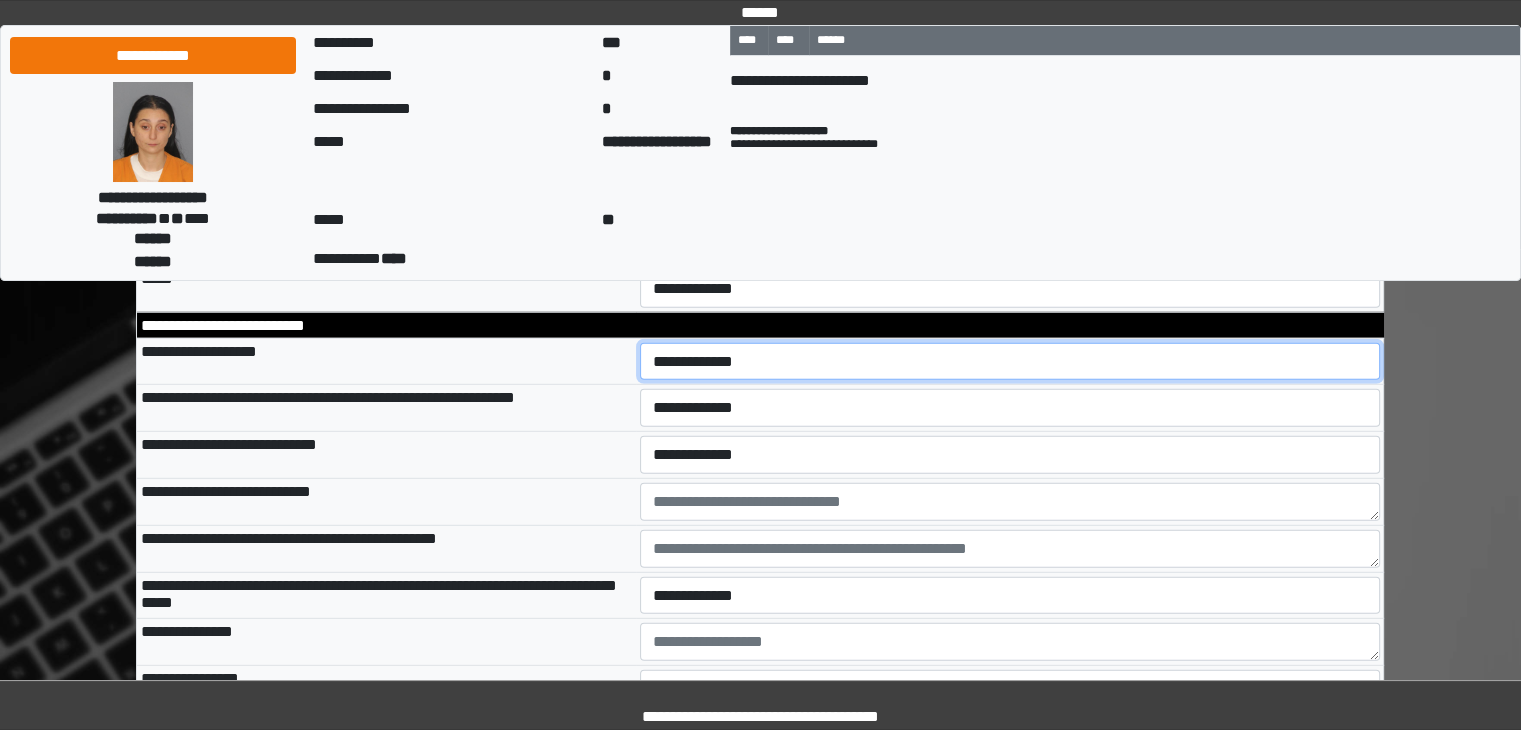 click on "**********" at bounding box center (1010, 362) 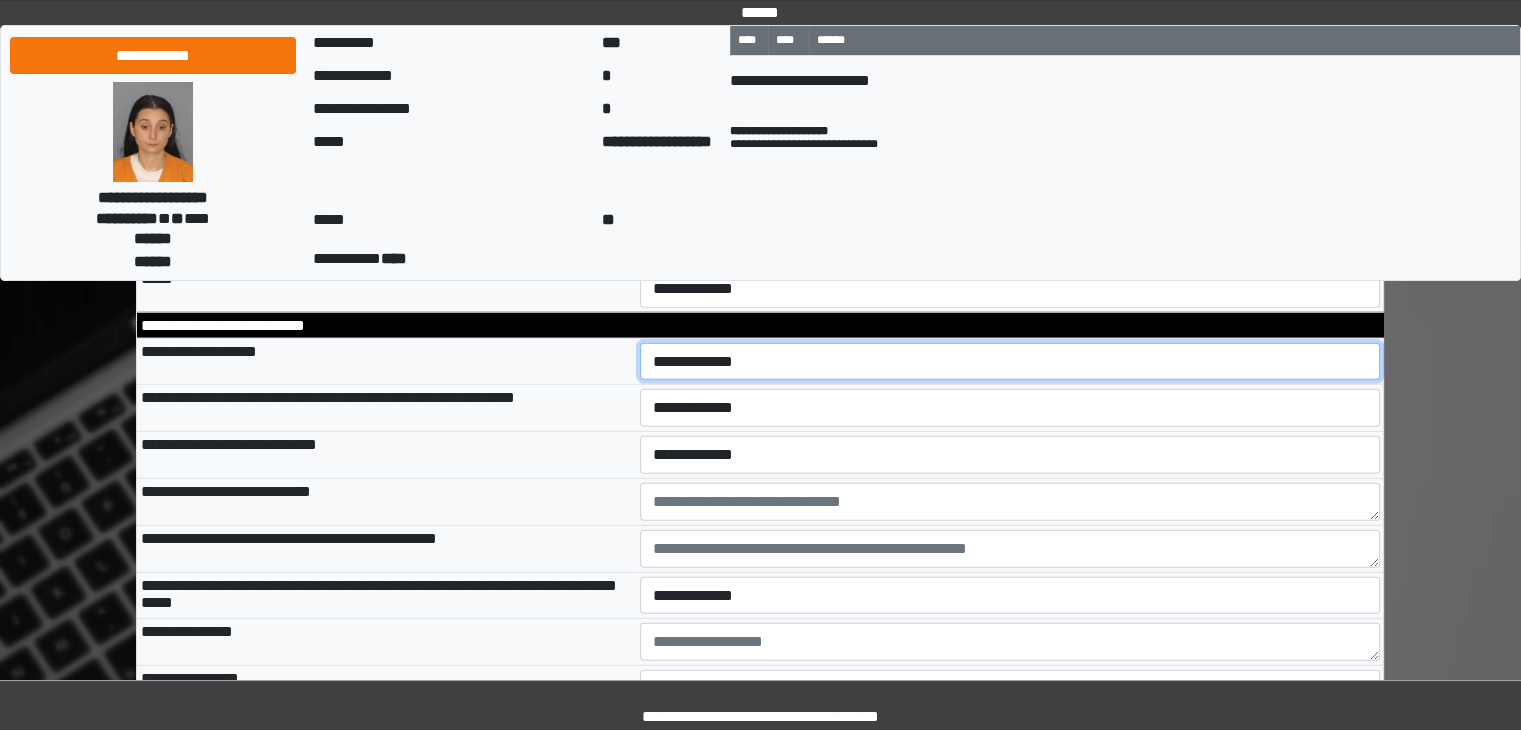 select on "*" 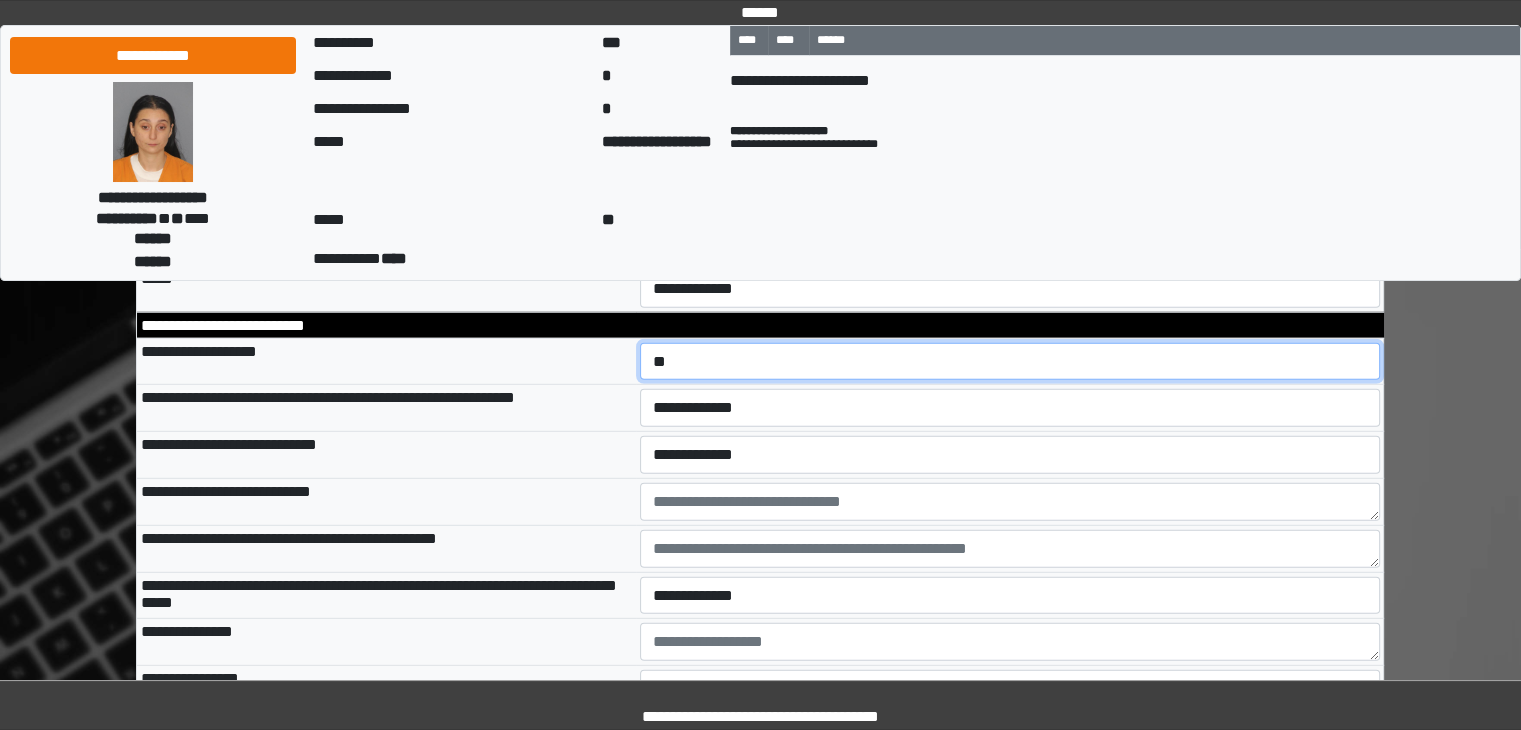 click on "**********" at bounding box center [1010, 362] 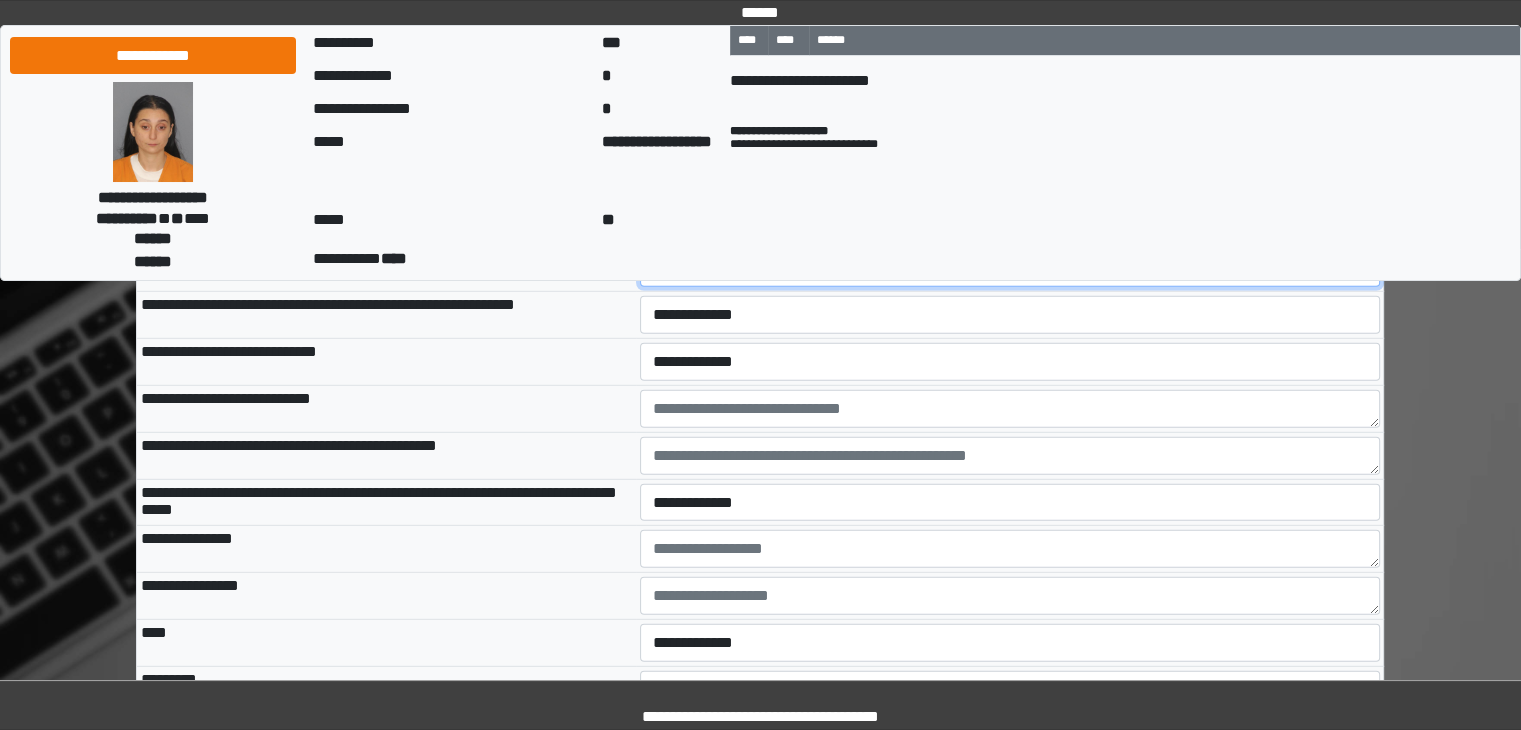 scroll, scrollTop: 5600, scrollLeft: 0, axis: vertical 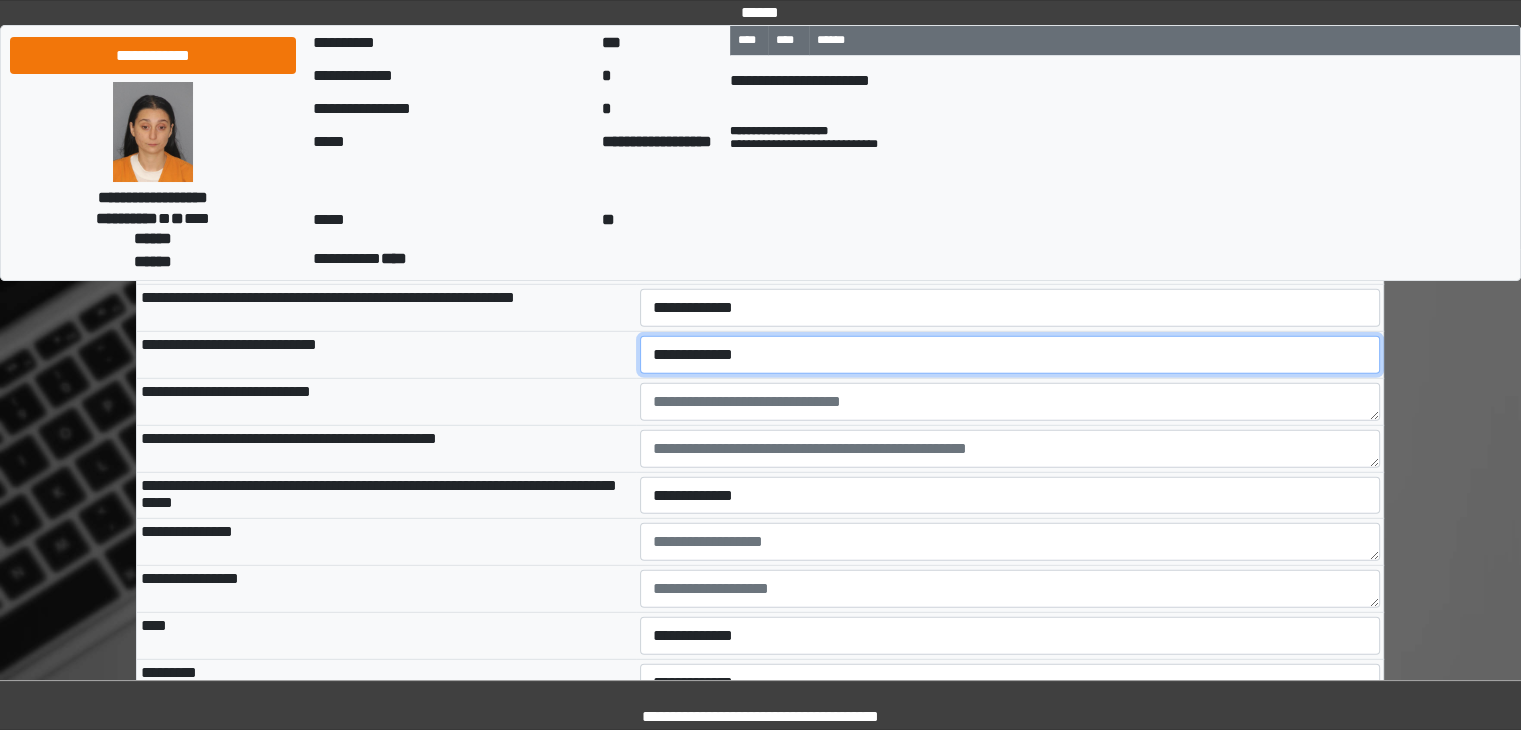 click on "**********" at bounding box center [1010, 355] 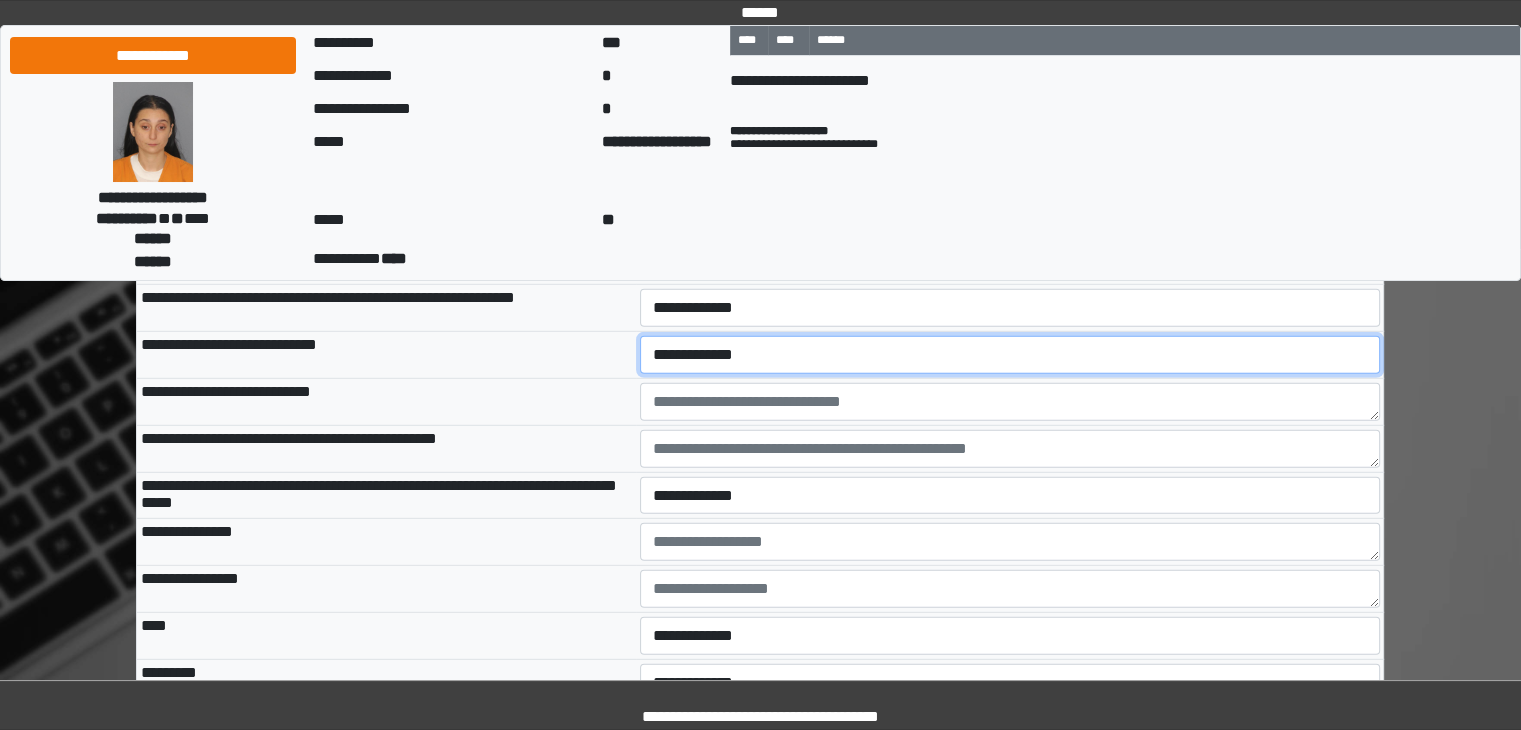 select on "*" 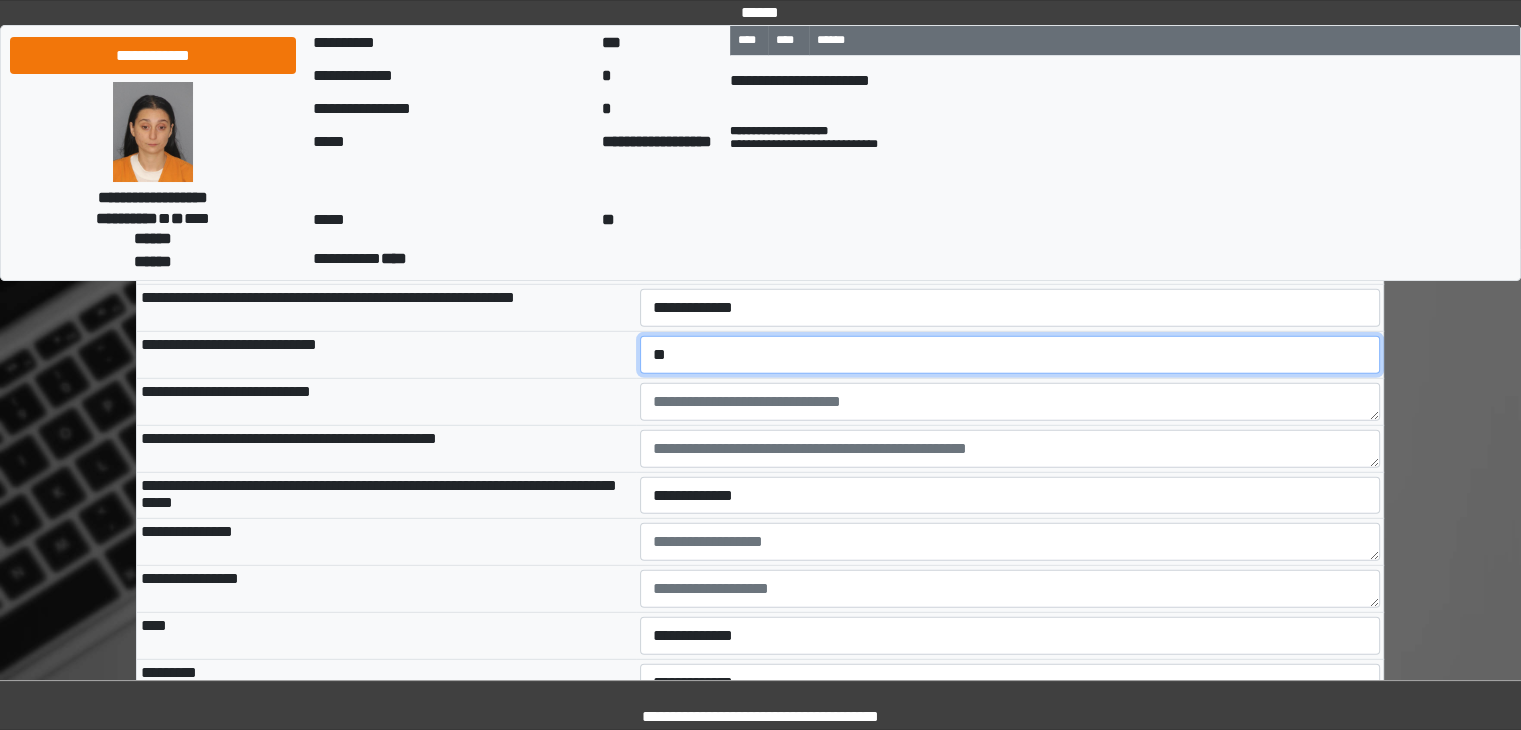 click on "**********" at bounding box center (1010, 355) 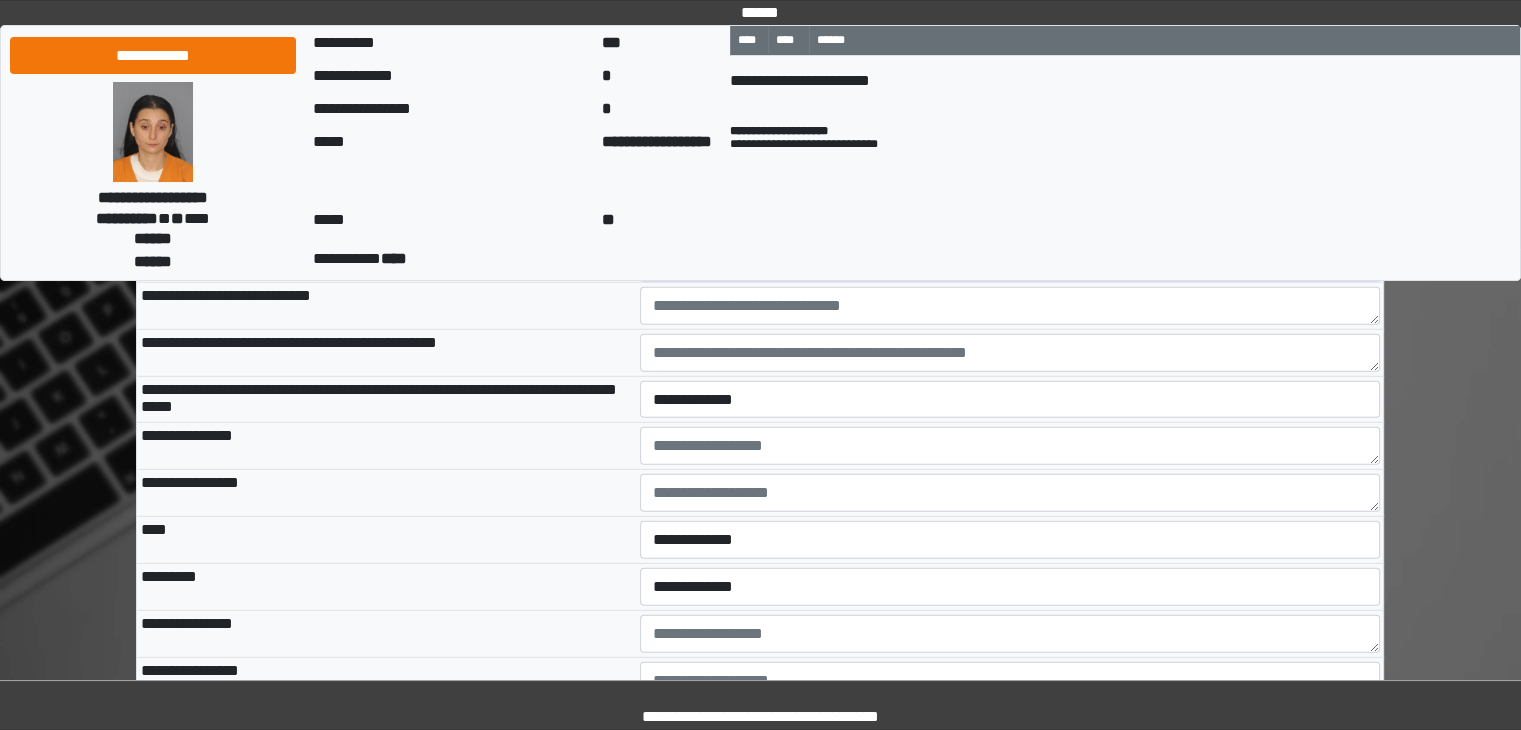 scroll, scrollTop: 5700, scrollLeft: 0, axis: vertical 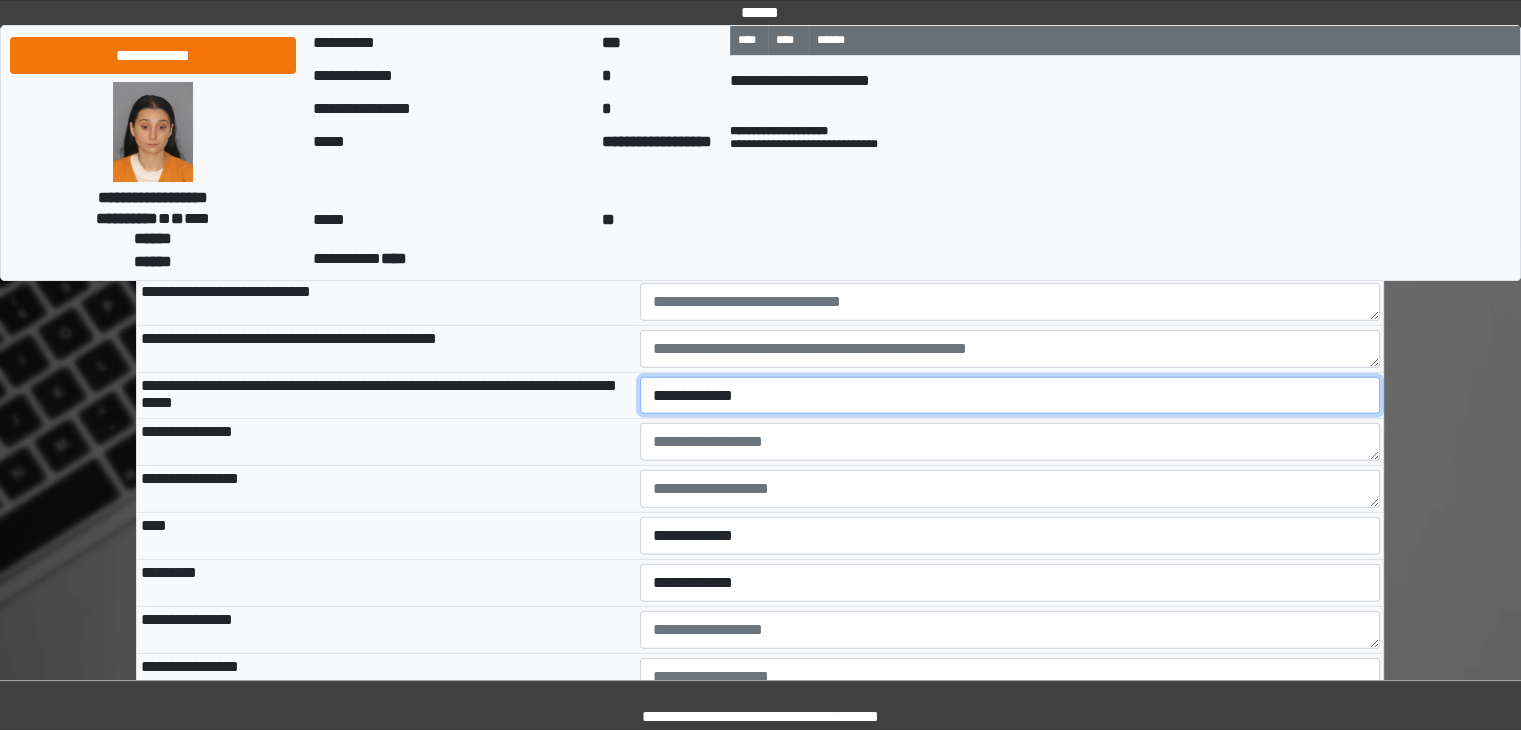 click on "**********" at bounding box center [1010, 396] 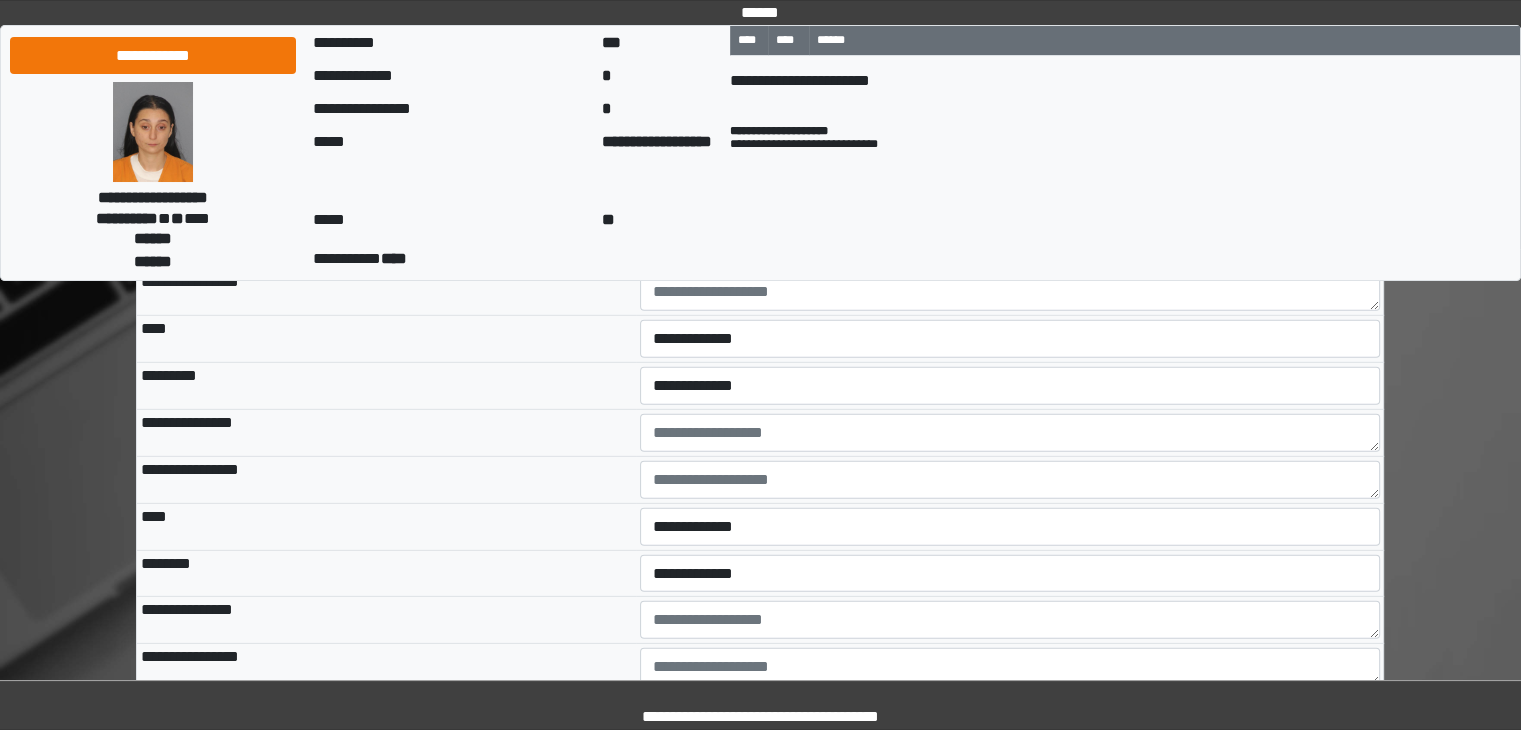 scroll, scrollTop: 5900, scrollLeft: 0, axis: vertical 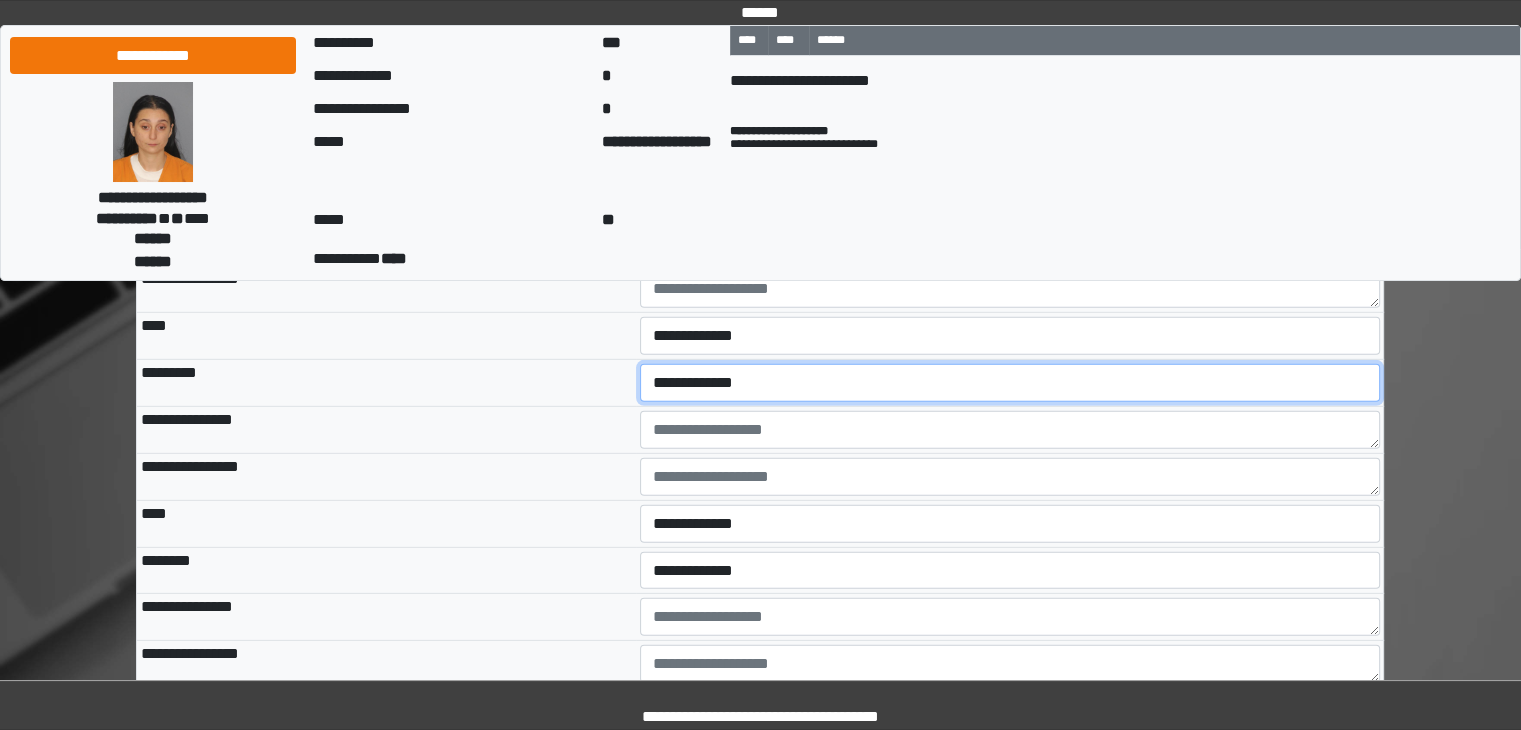drag, startPoint x: 693, startPoint y: 446, endPoint x: 696, endPoint y: 465, distance: 19.235384 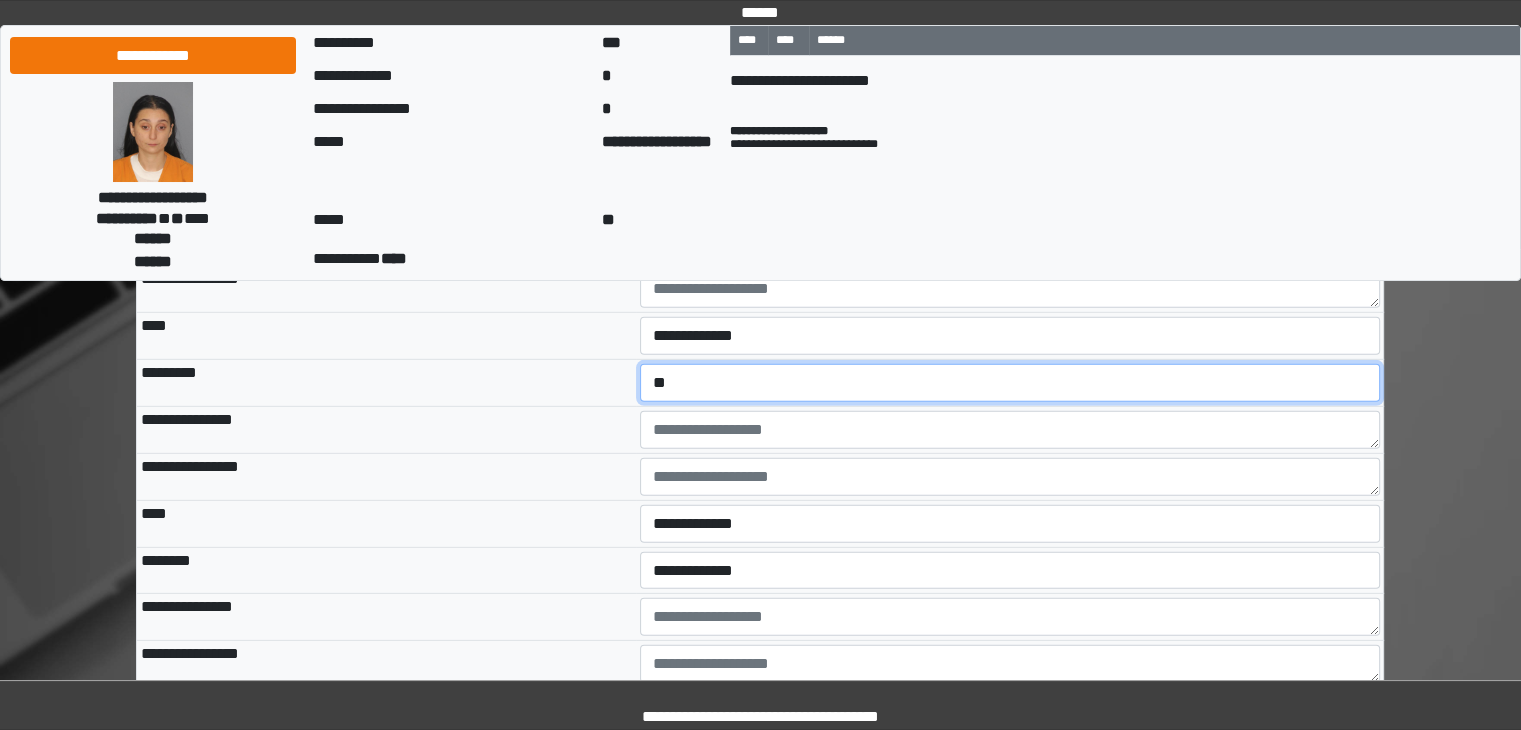 click on "**********" at bounding box center [1010, 383] 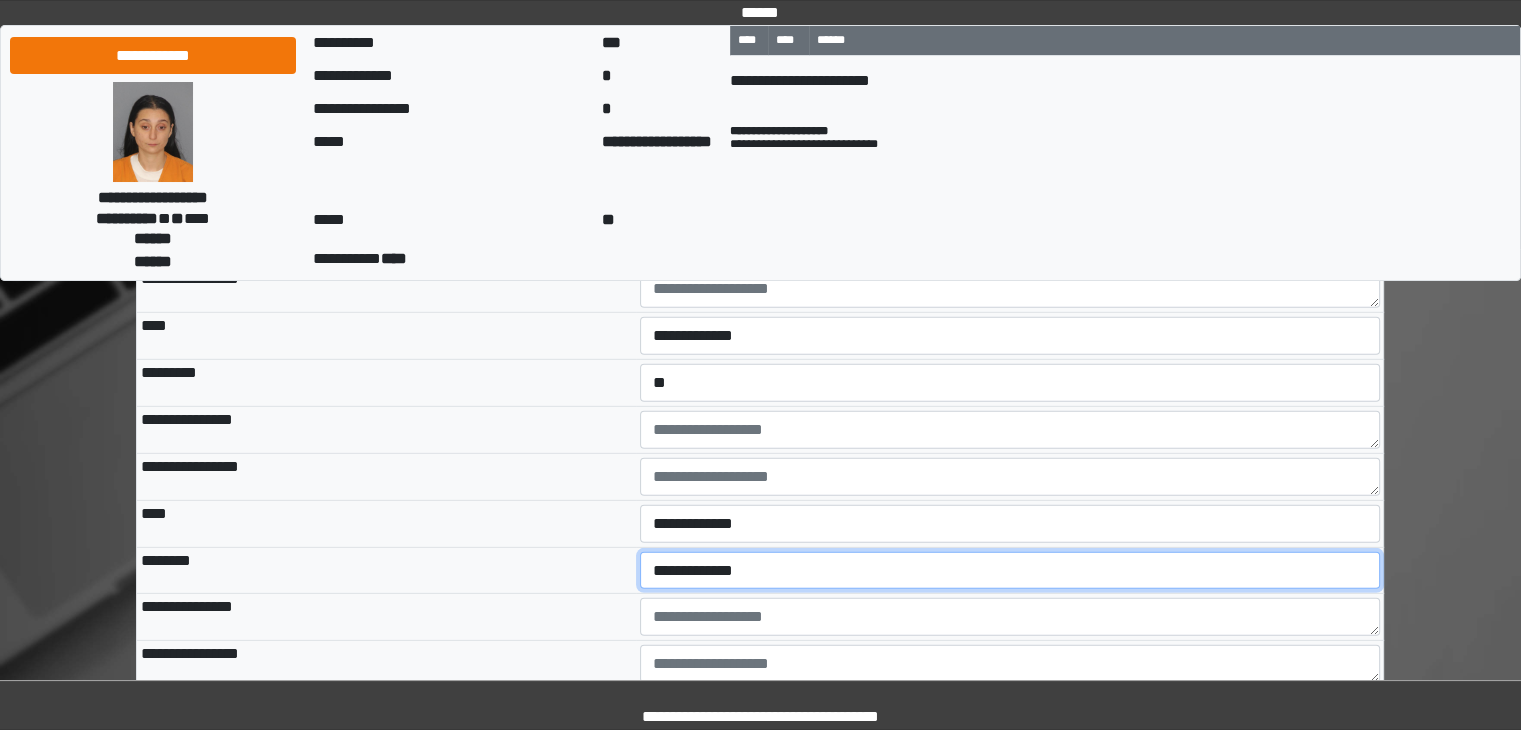 drag, startPoint x: 668, startPoint y: 634, endPoint x: 680, endPoint y: 661, distance: 29.546574 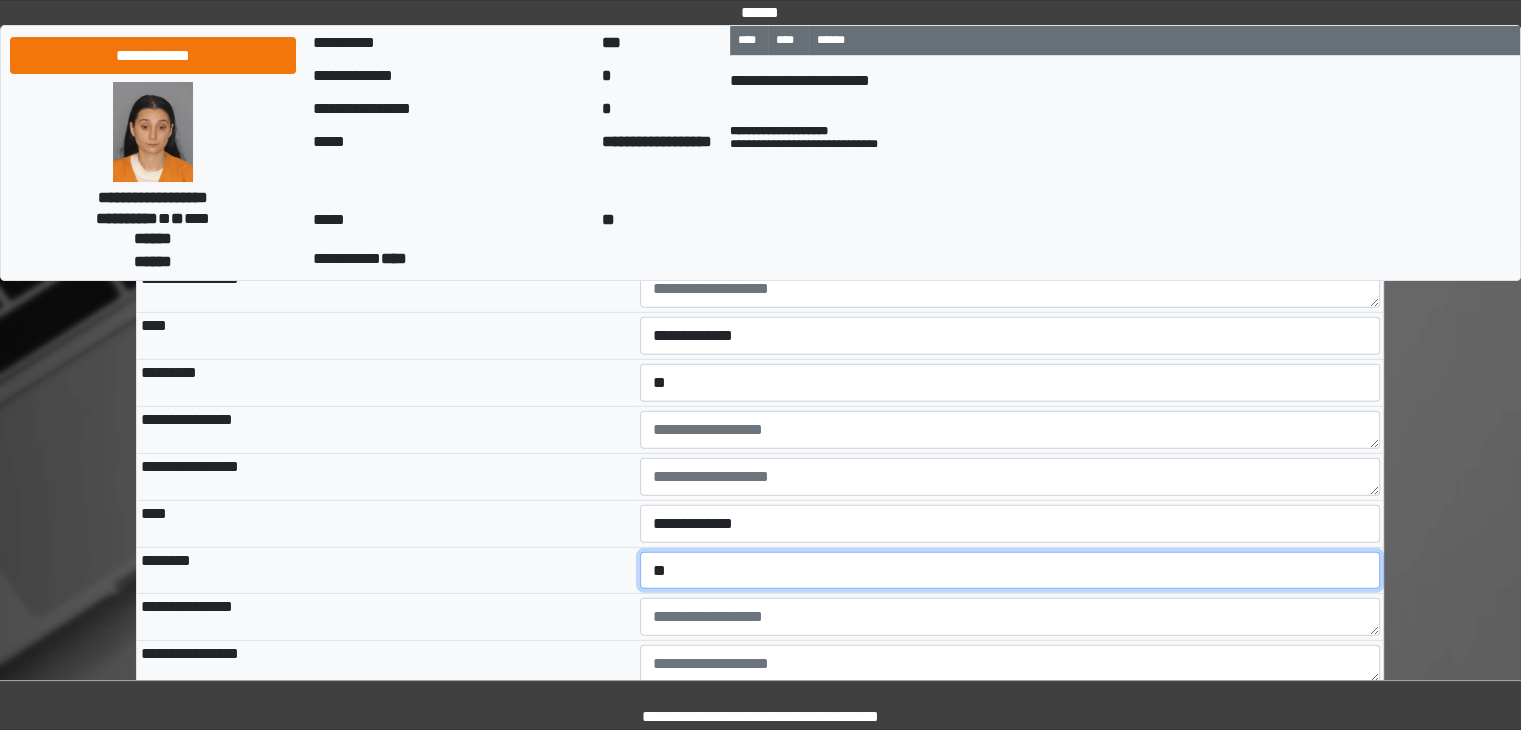 click on "**********" at bounding box center [1010, 571] 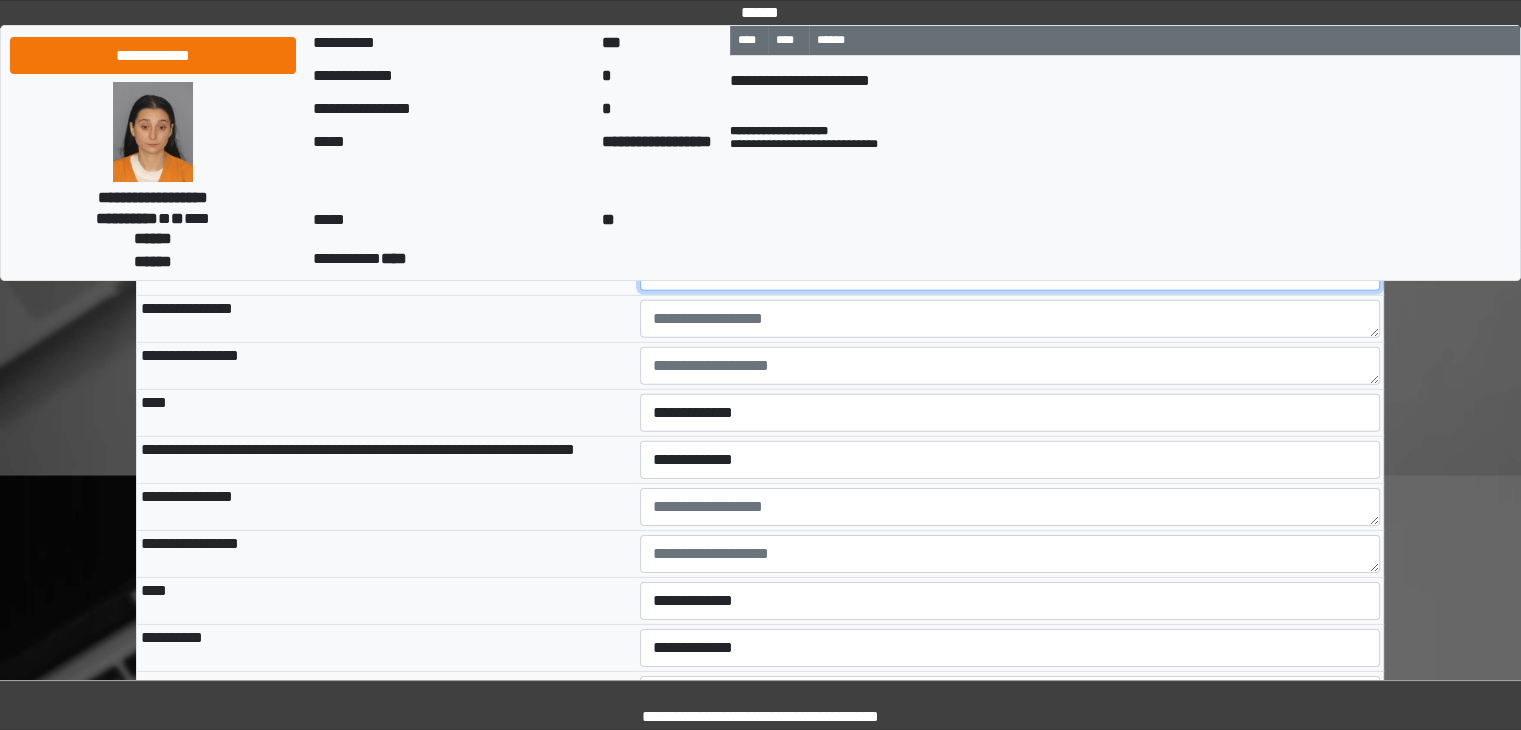 scroll, scrollTop: 6200, scrollLeft: 0, axis: vertical 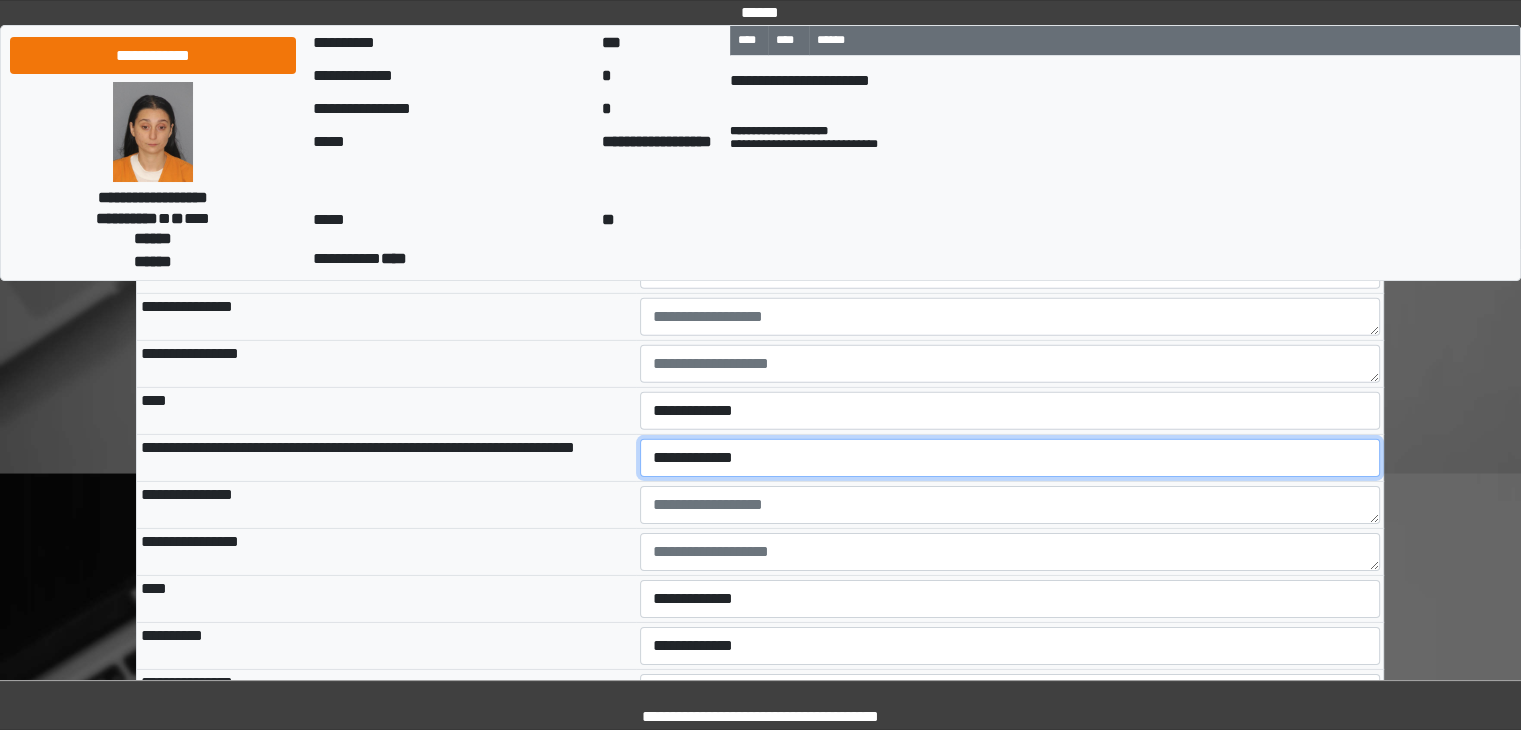 click on "**********" at bounding box center (1010, 458) 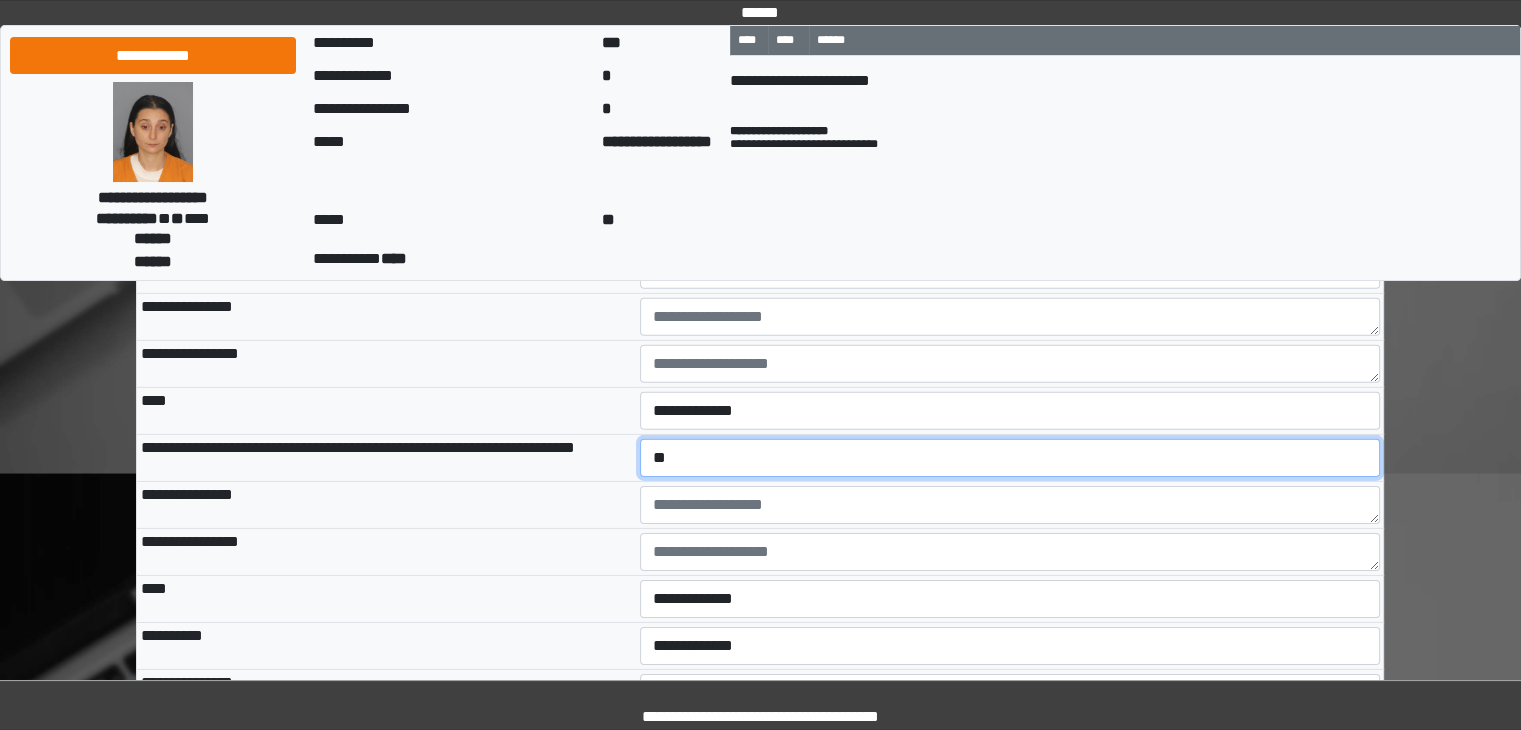 click on "**********" at bounding box center [1010, 458] 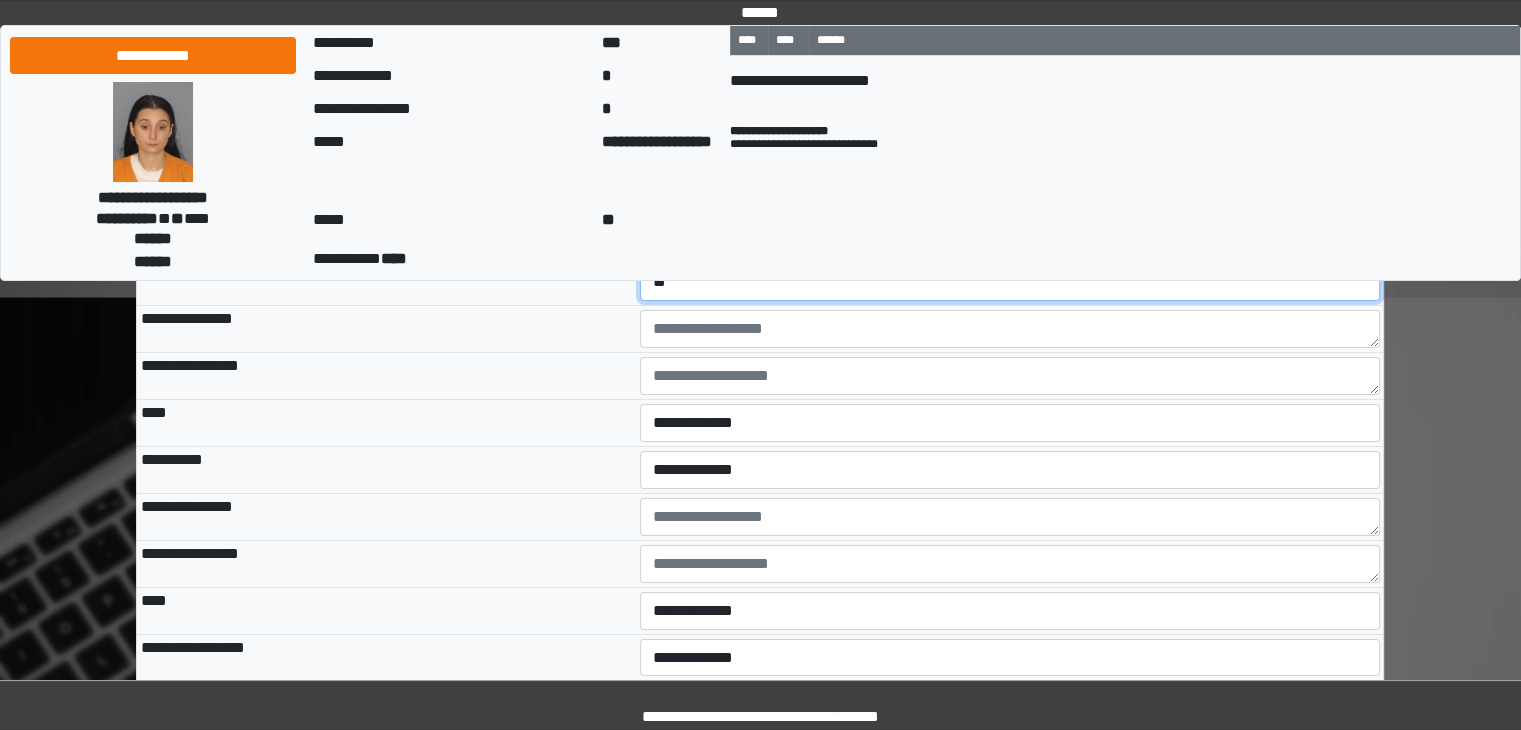 scroll, scrollTop: 6400, scrollLeft: 0, axis: vertical 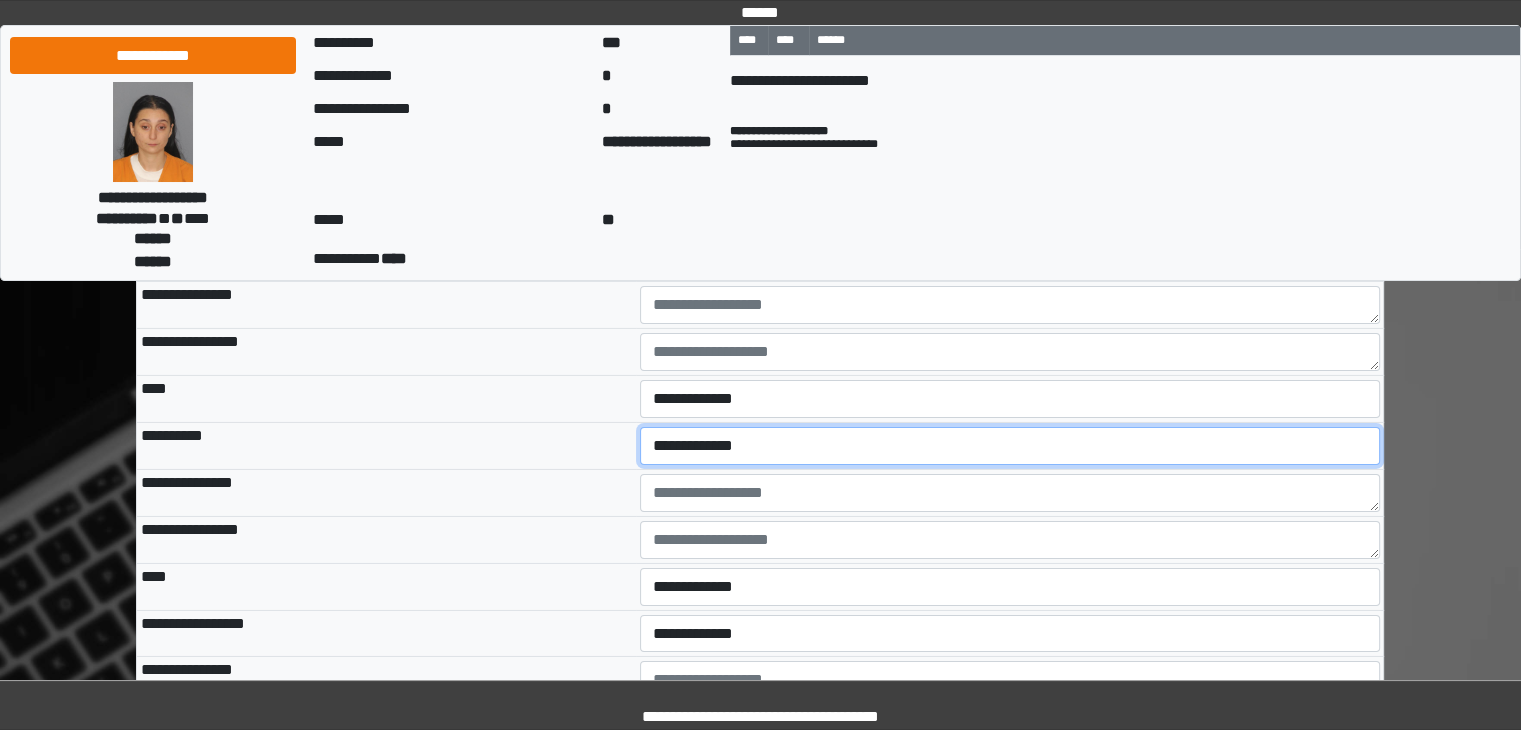 click on "**********" at bounding box center (1010, 446) 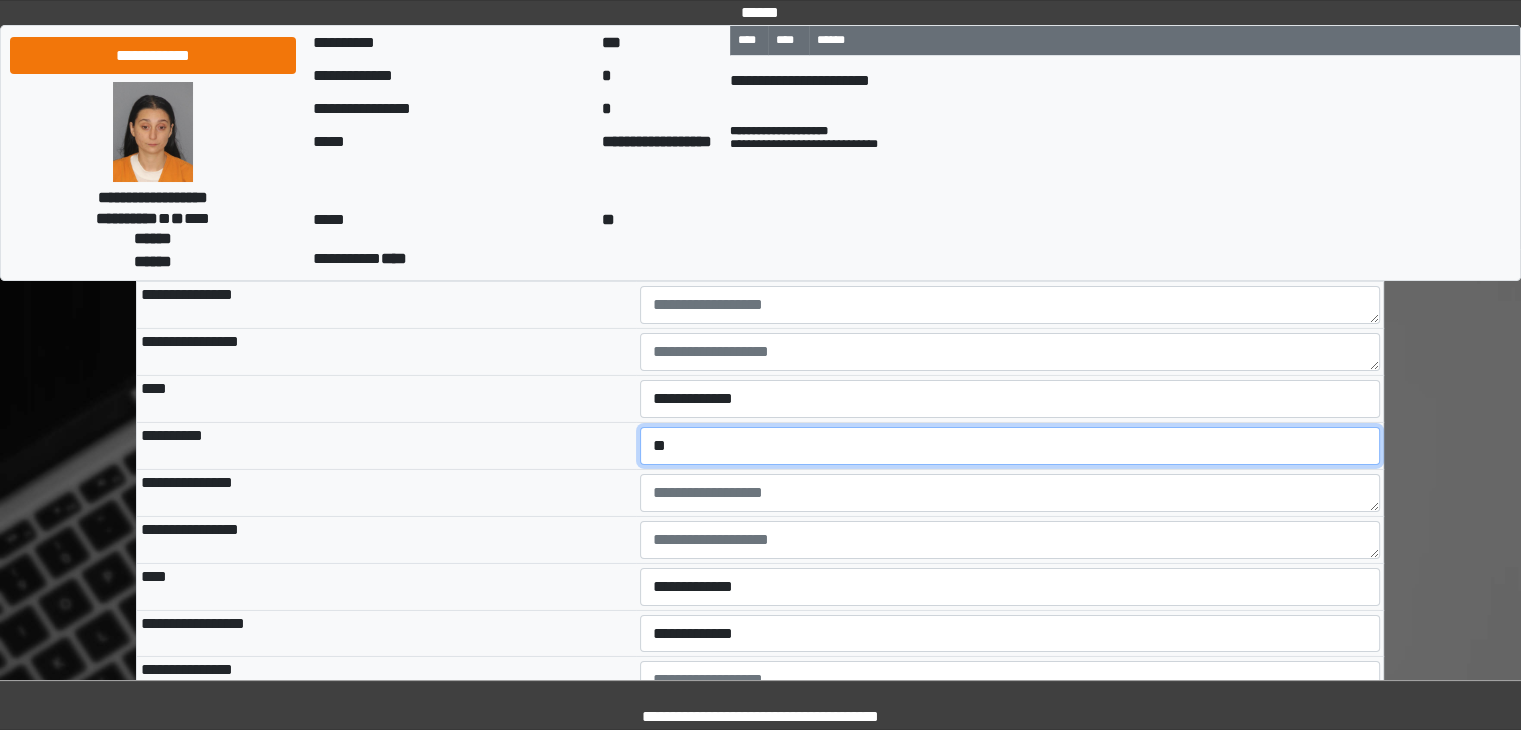 click on "**********" at bounding box center (1010, 446) 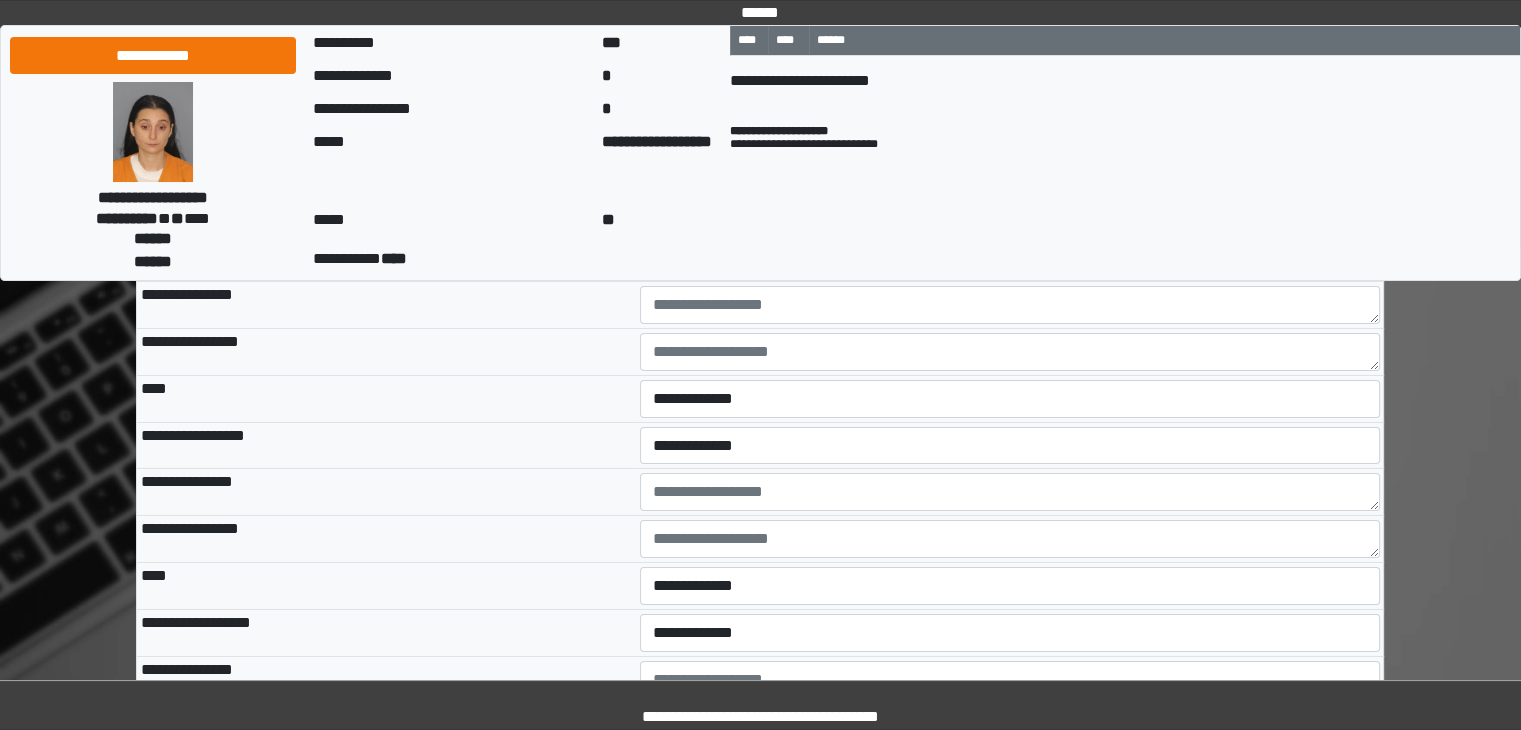 scroll, scrollTop: 6600, scrollLeft: 0, axis: vertical 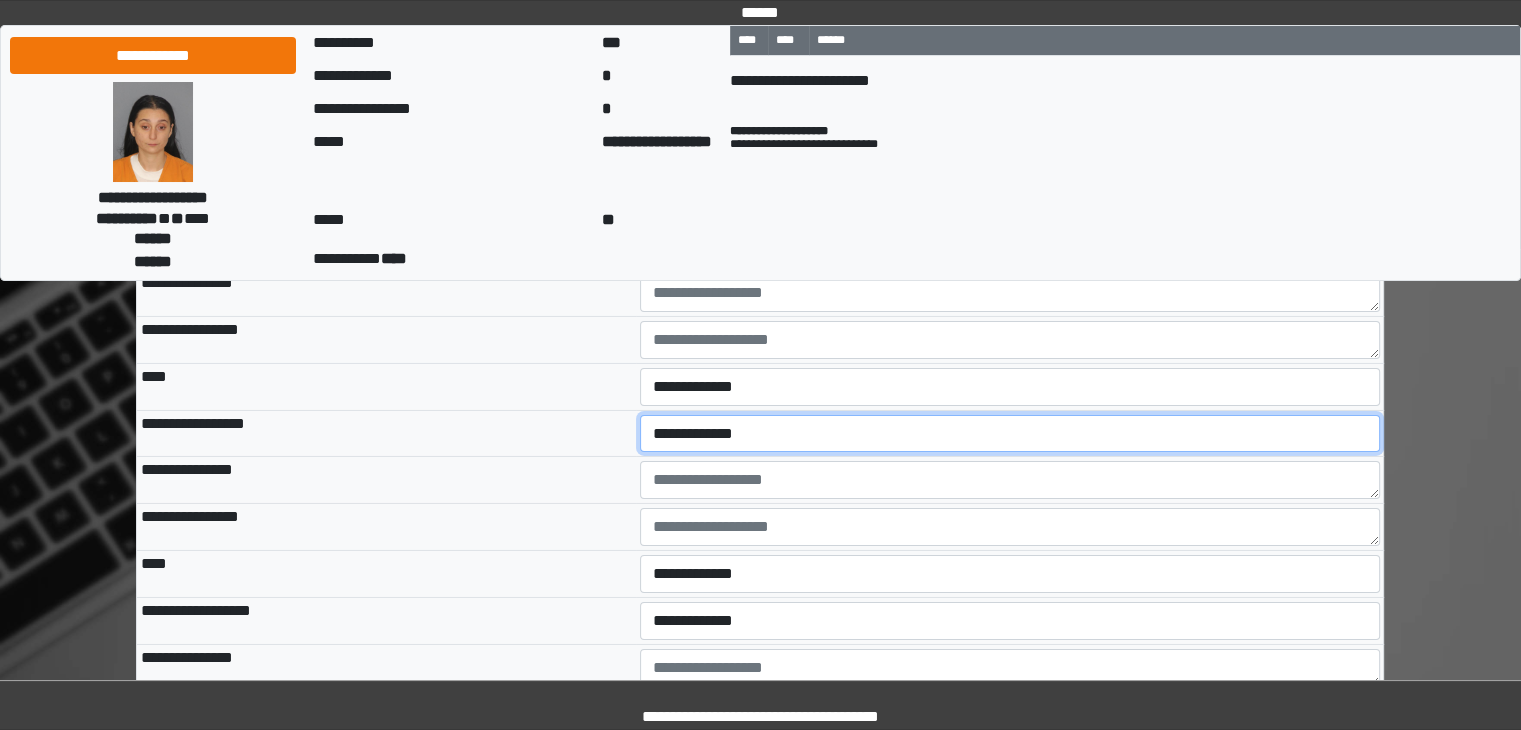 drag, startPoint x: 696, startPoint y: 498, endPoint x: 696, endPoint y: 515, distance: 17 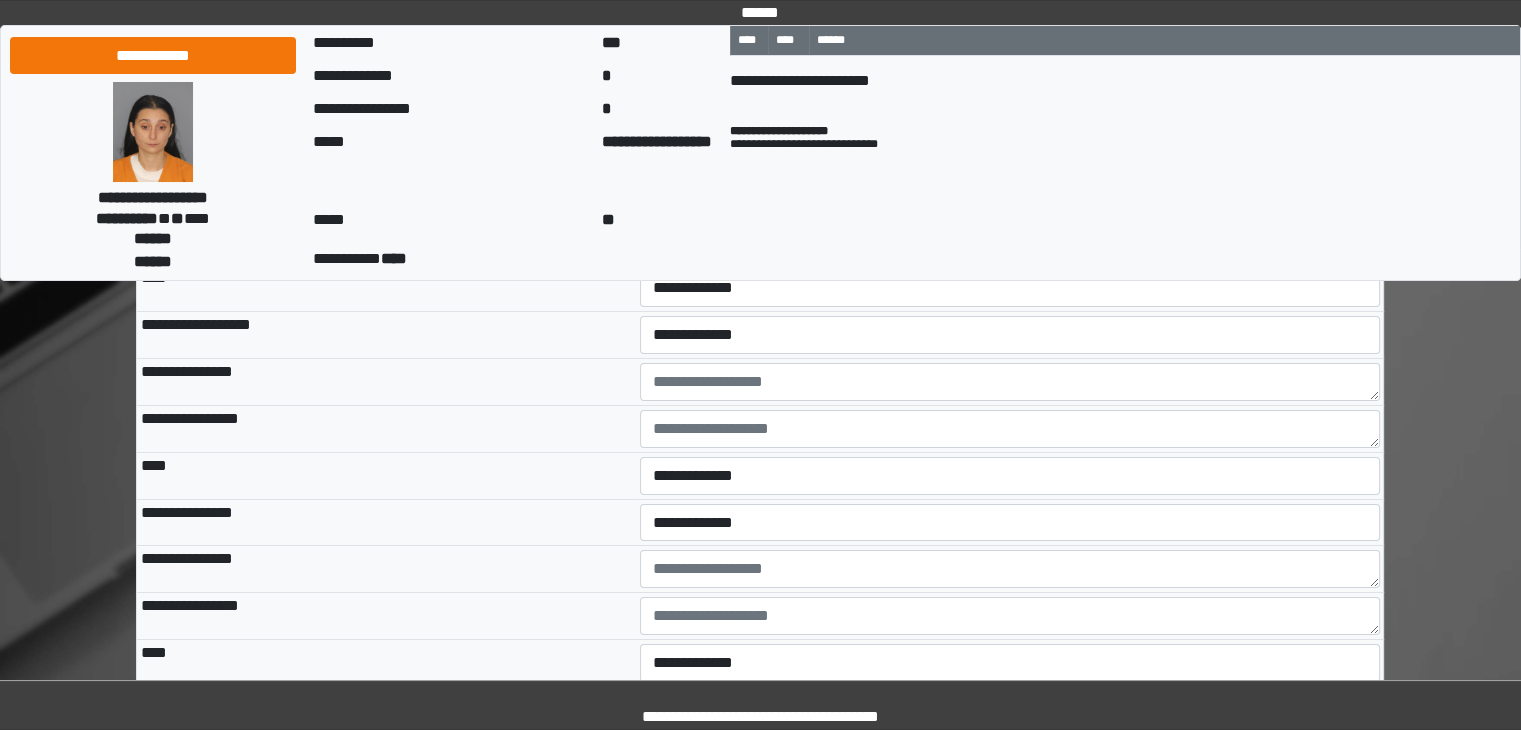 scroll, scrollTop: 6900, scrollLeft: 0, axis: vertical 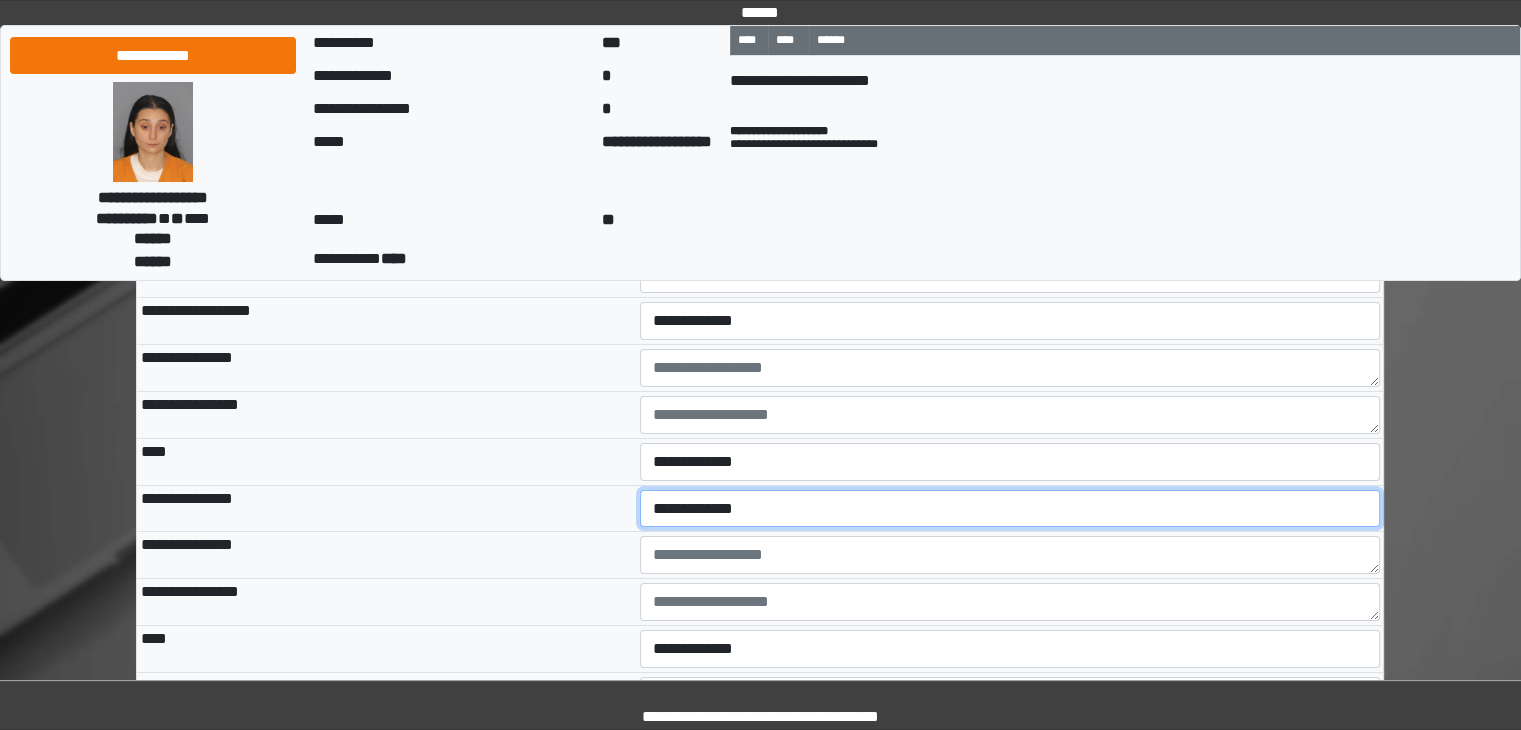 drag, startPoint x: 692, startPoint y: 569, endPoint x: 692, endPoint y: 589, distance: 20 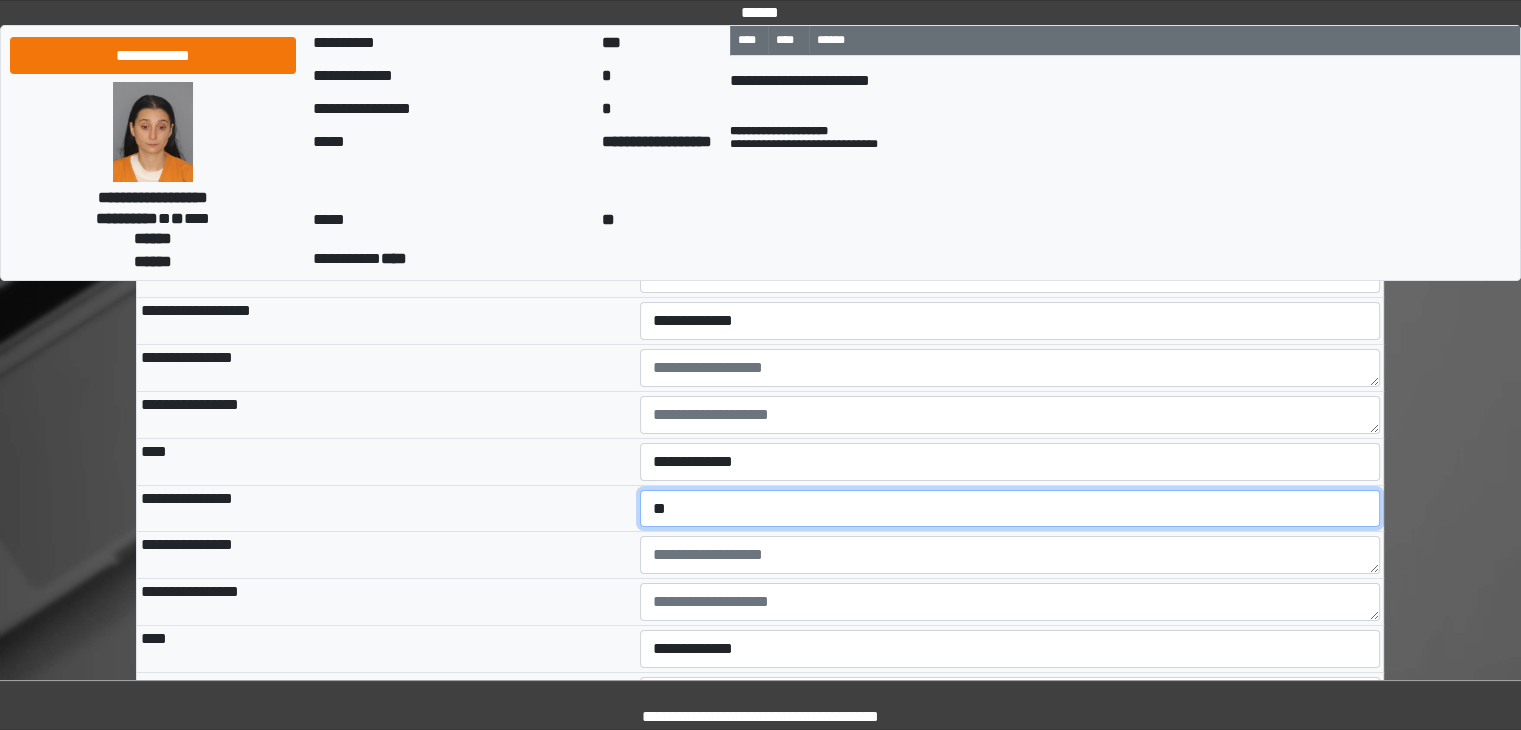click on "**********" at bounding box center (1010, 509) 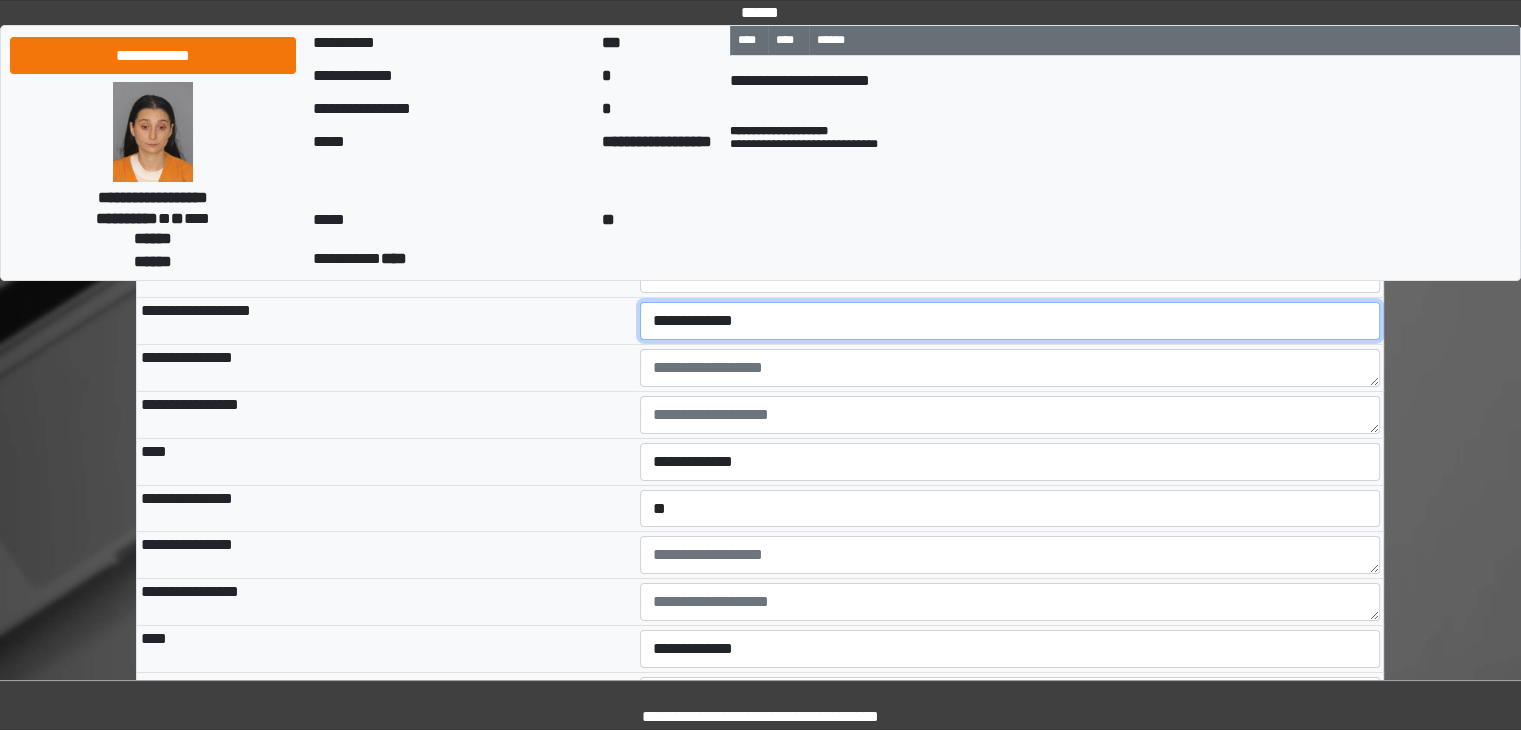 drag, startPoint x: 700, startPoint y: 381, endPoint x: 699, endPoint y: 402, distance: 21.023796 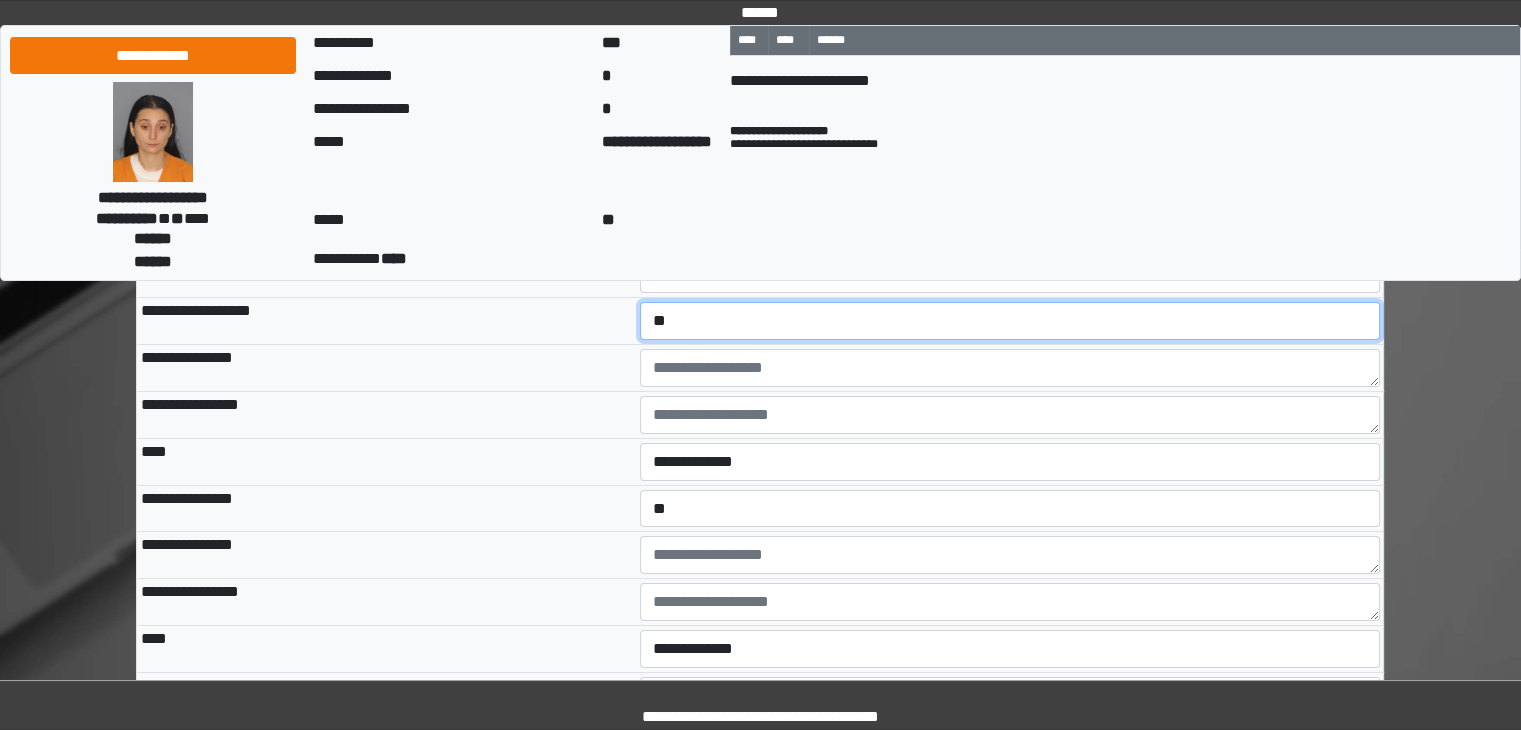 click on "**********" at bounding box center [1010, 321] 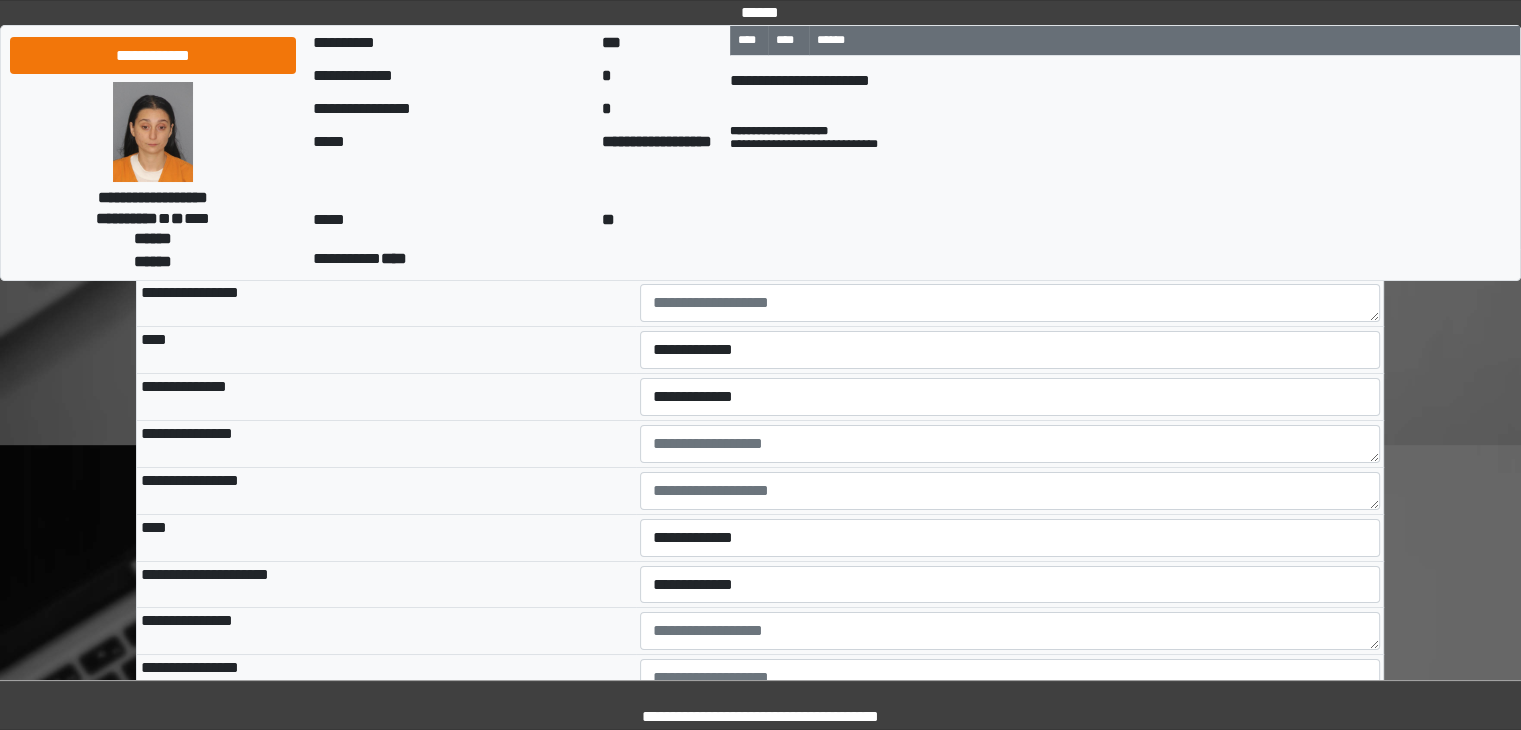 scroll, scrollTop: 7200, scrollLeft: 0, axis: vertical 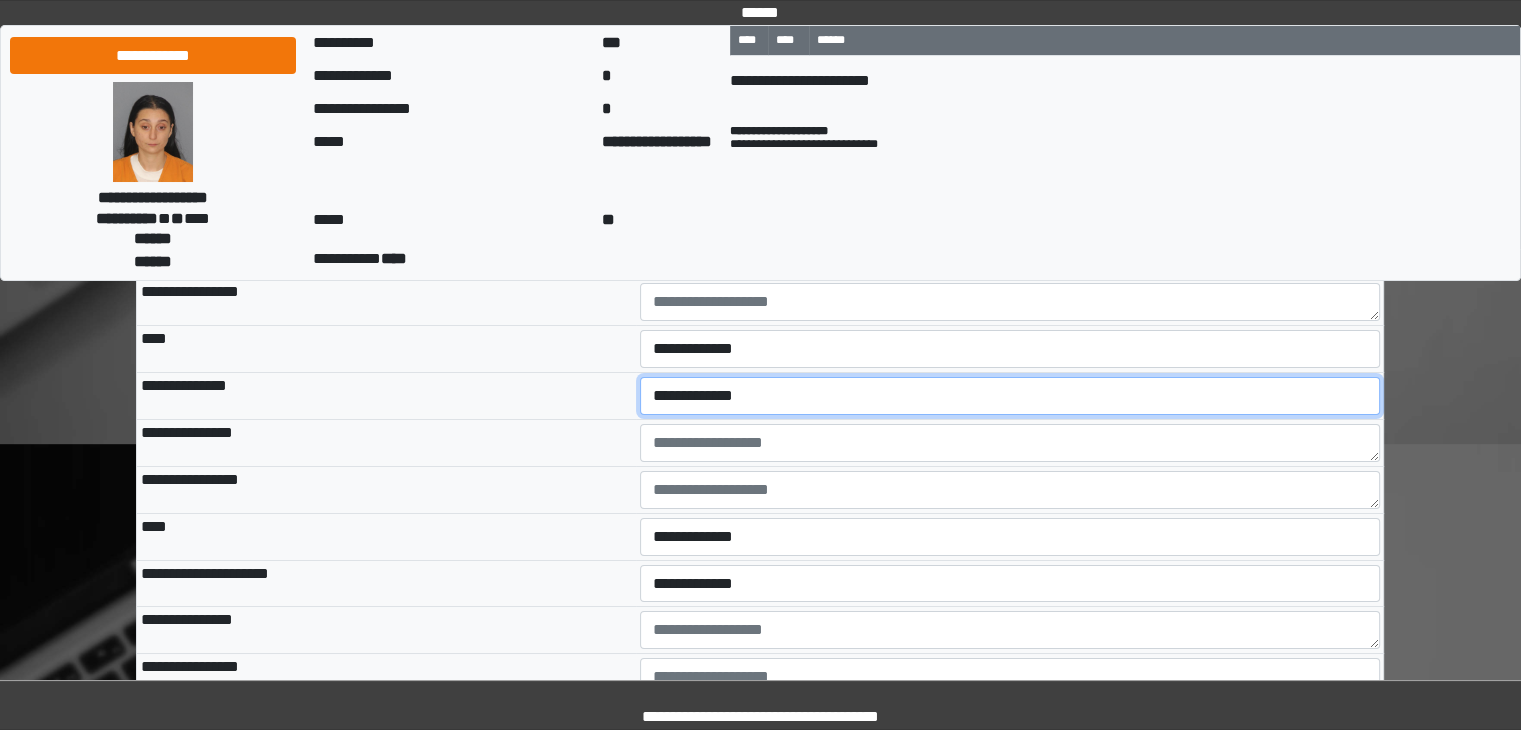 click on "**********" at bounding box center (1010, 396) 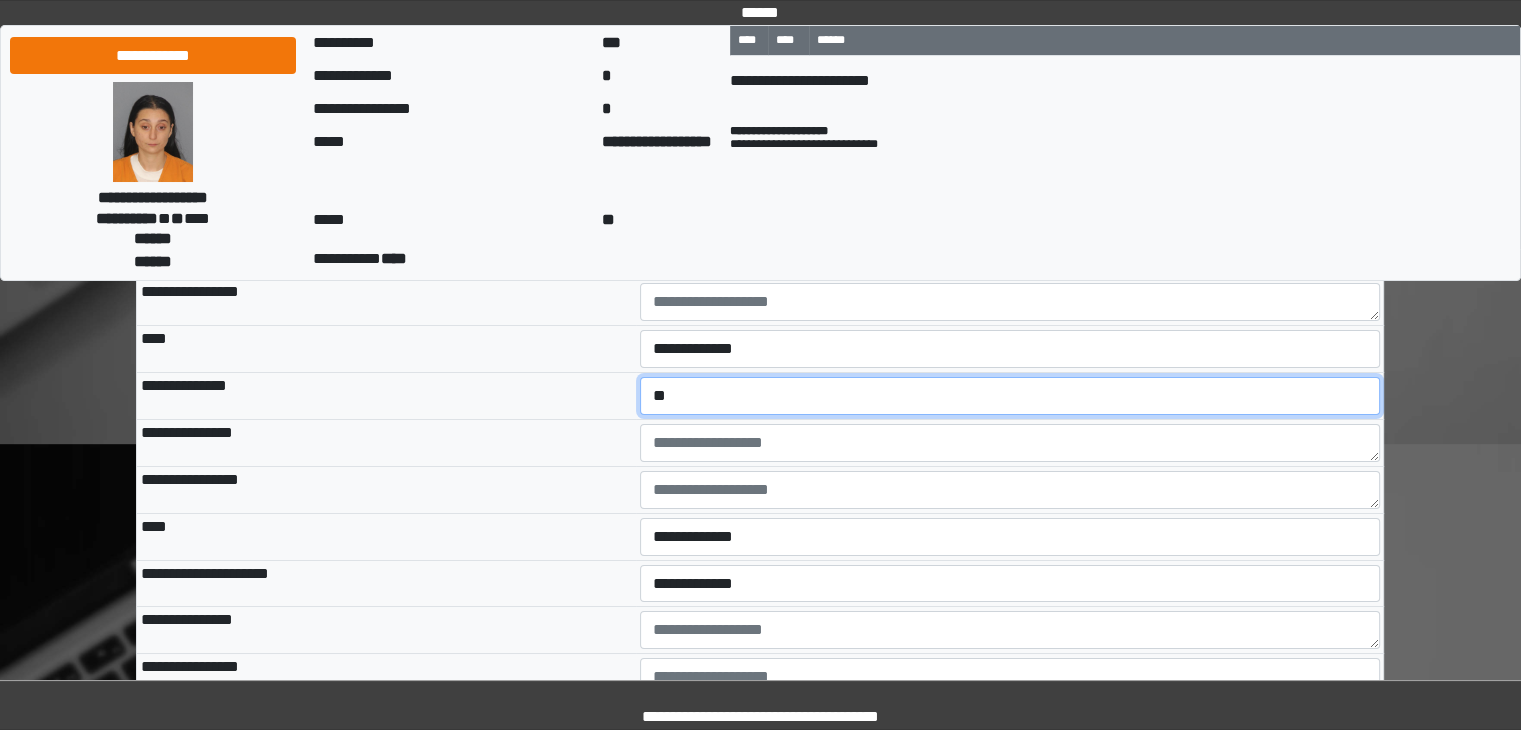 click on "**********" at bounding box center [1010, 396] 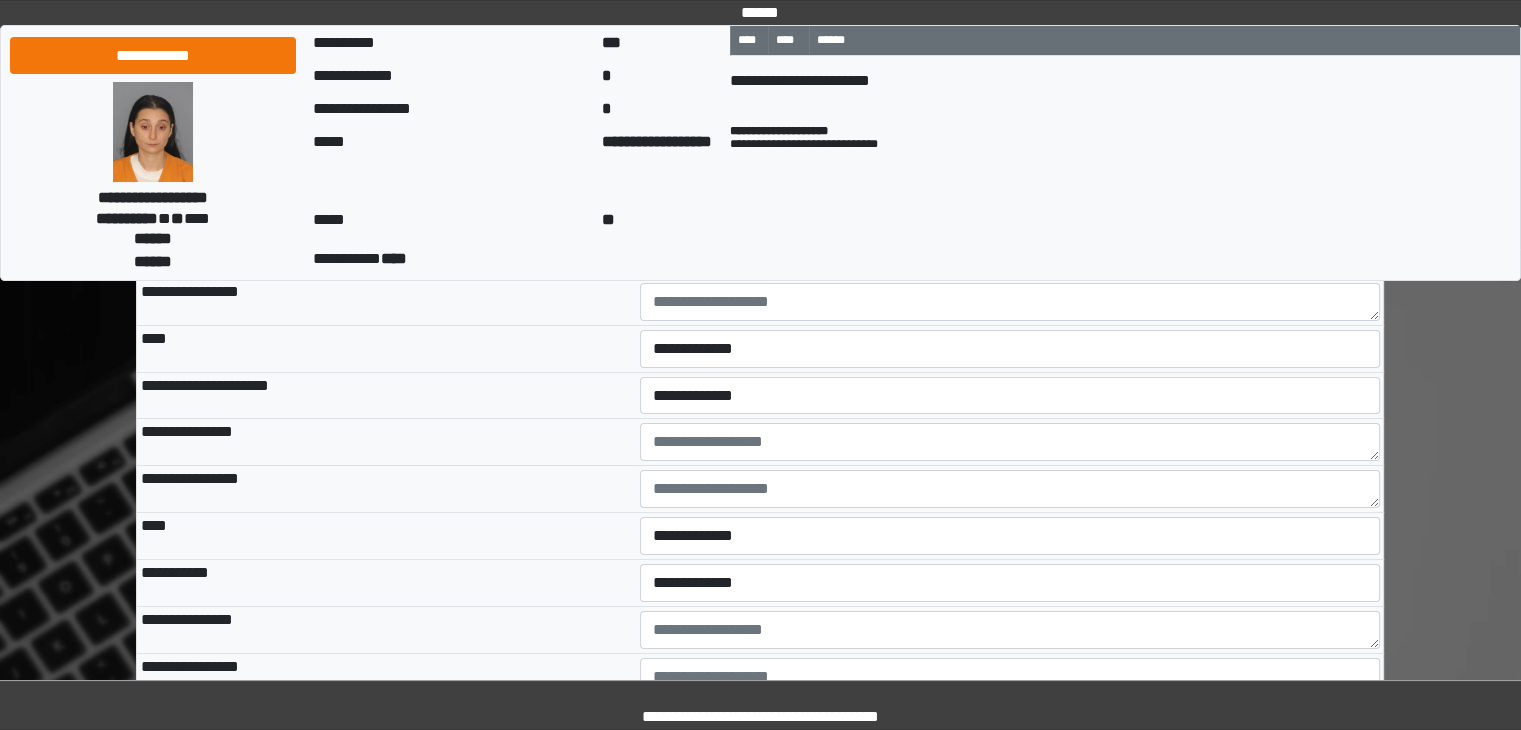 scroll, scrollTop: 7400, scrollLeft: 0, axis: vertical 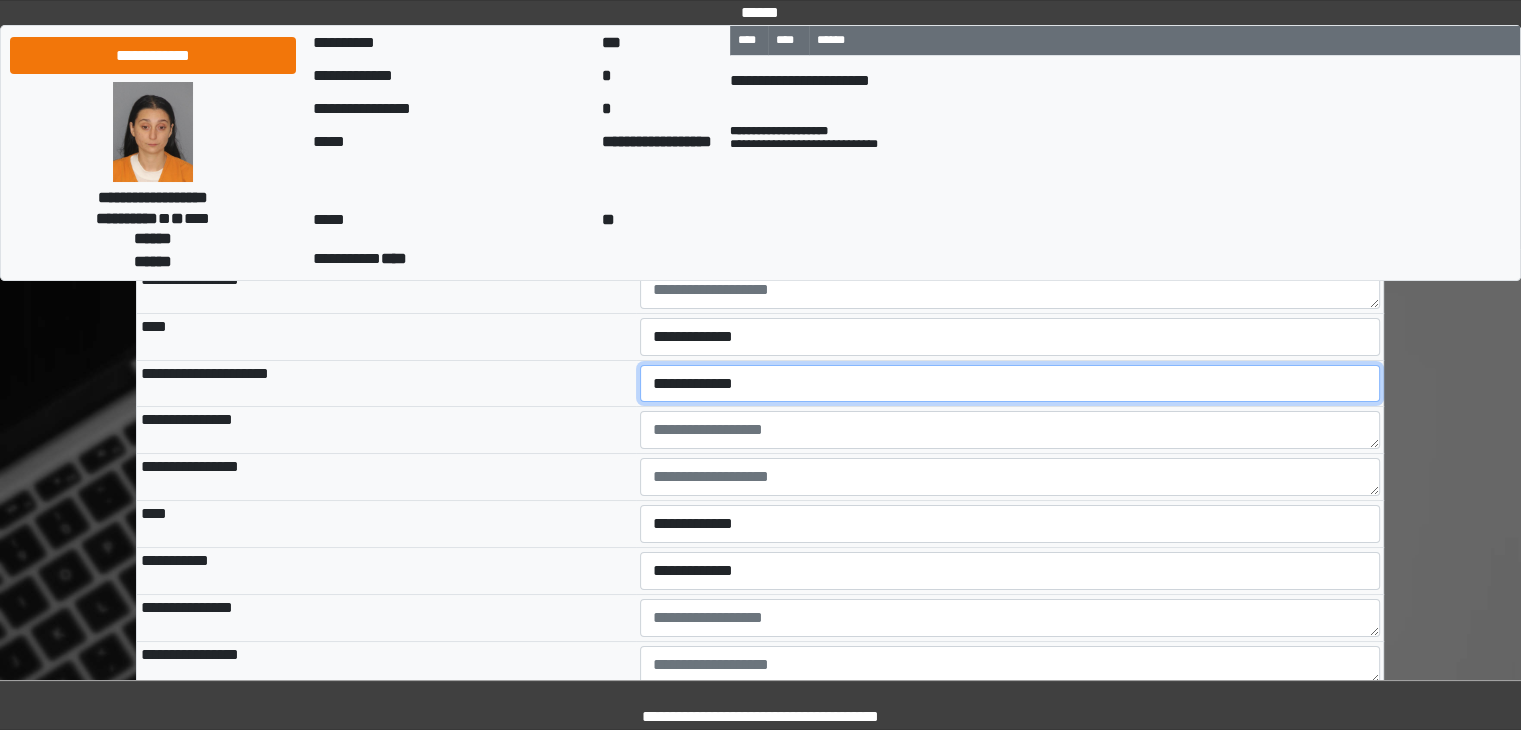 drag, startPoint x: 701, startPoint y: 444, endPoint x: 701, endPoint y: 461, distance: 17 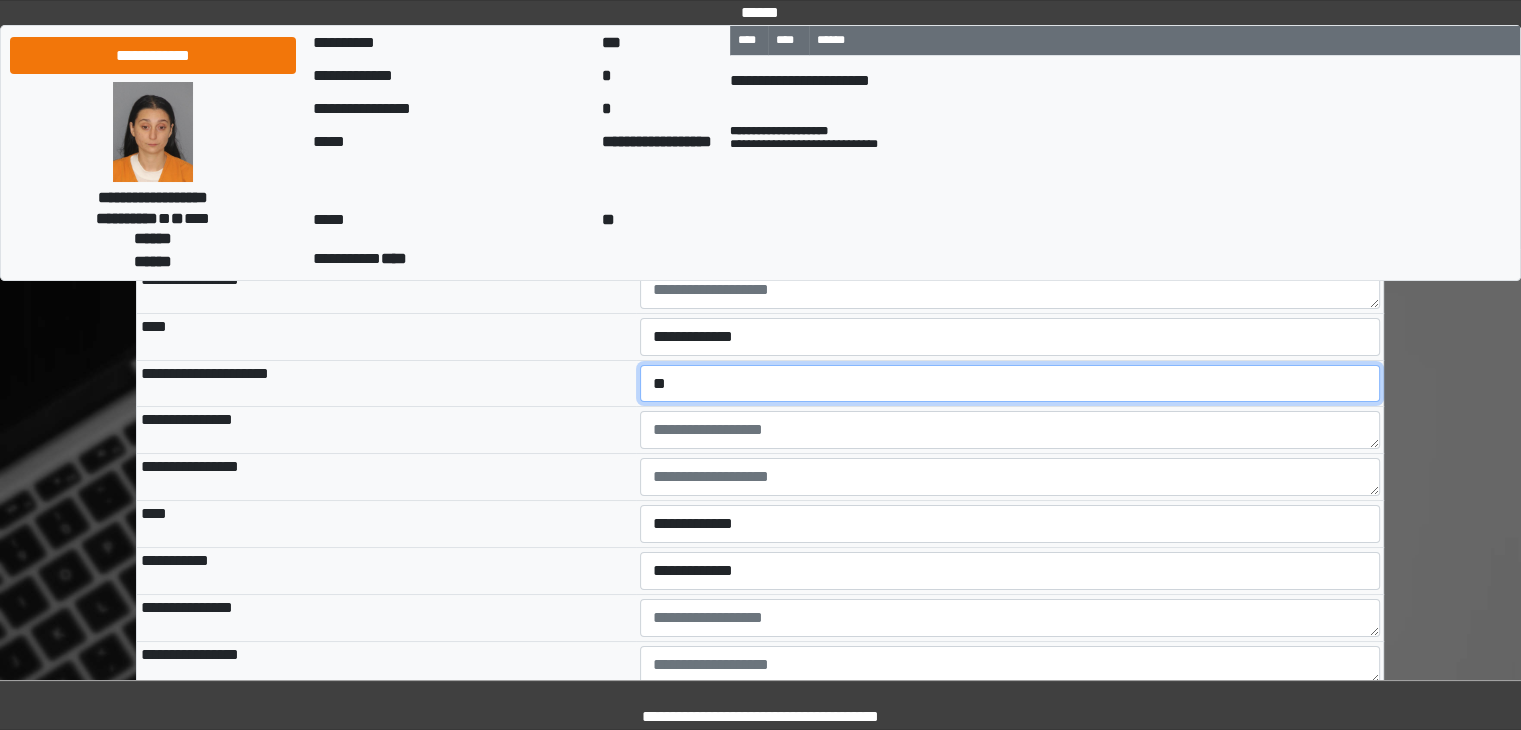 click on "**********" at bounding box center (1010, 384) 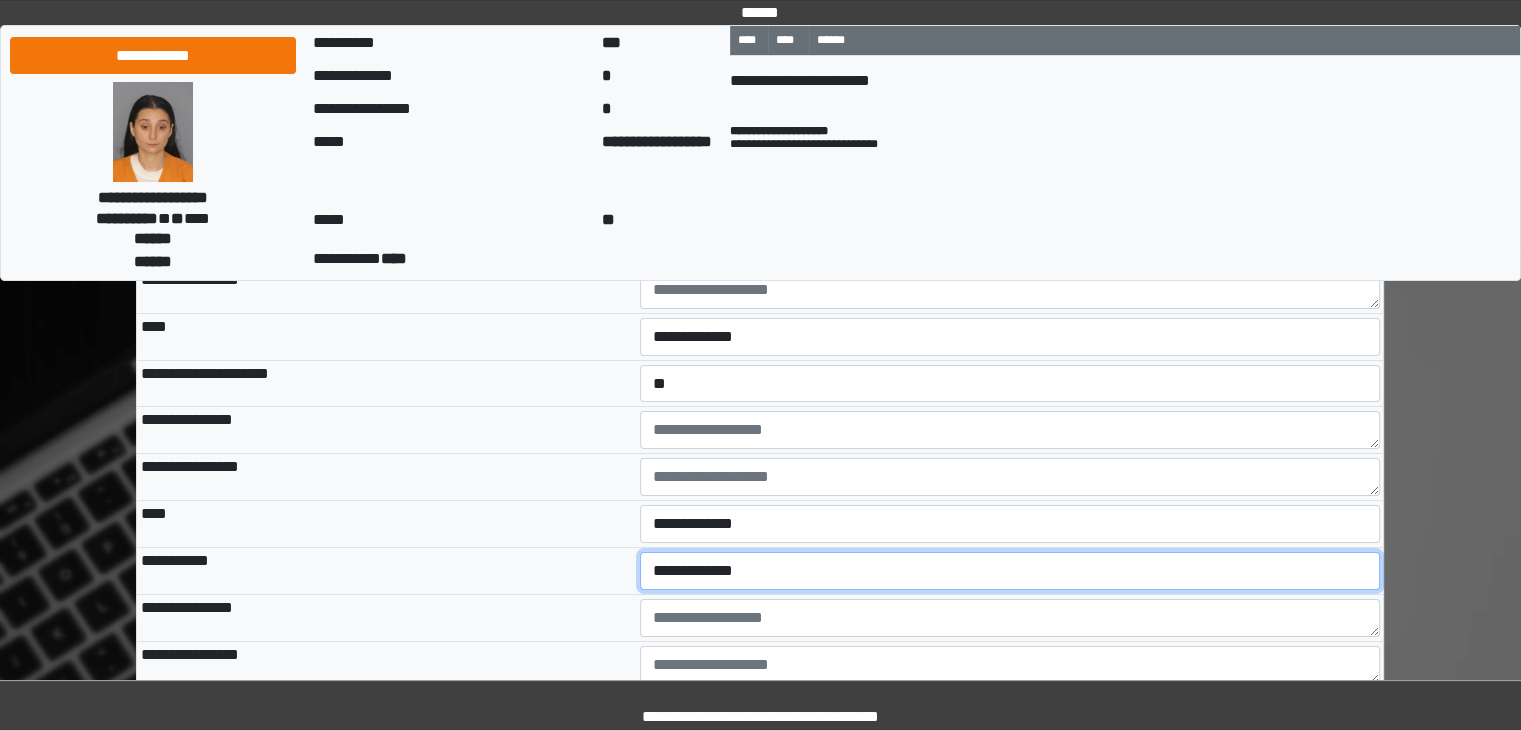 click on "**********" at bounding box center (1010, 571) 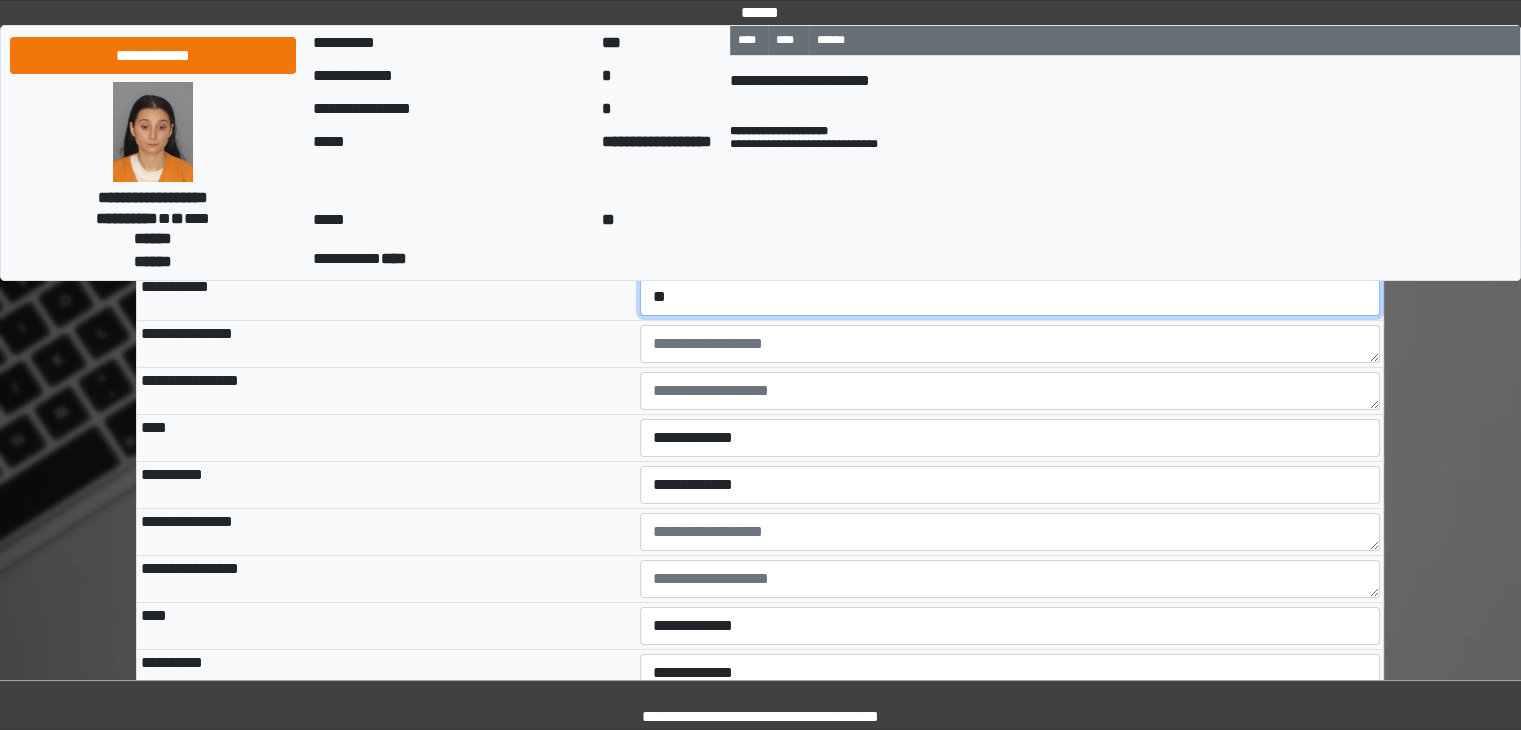 scroll, scrollTop: 7700, scrollLeft: 0, axis: vertical 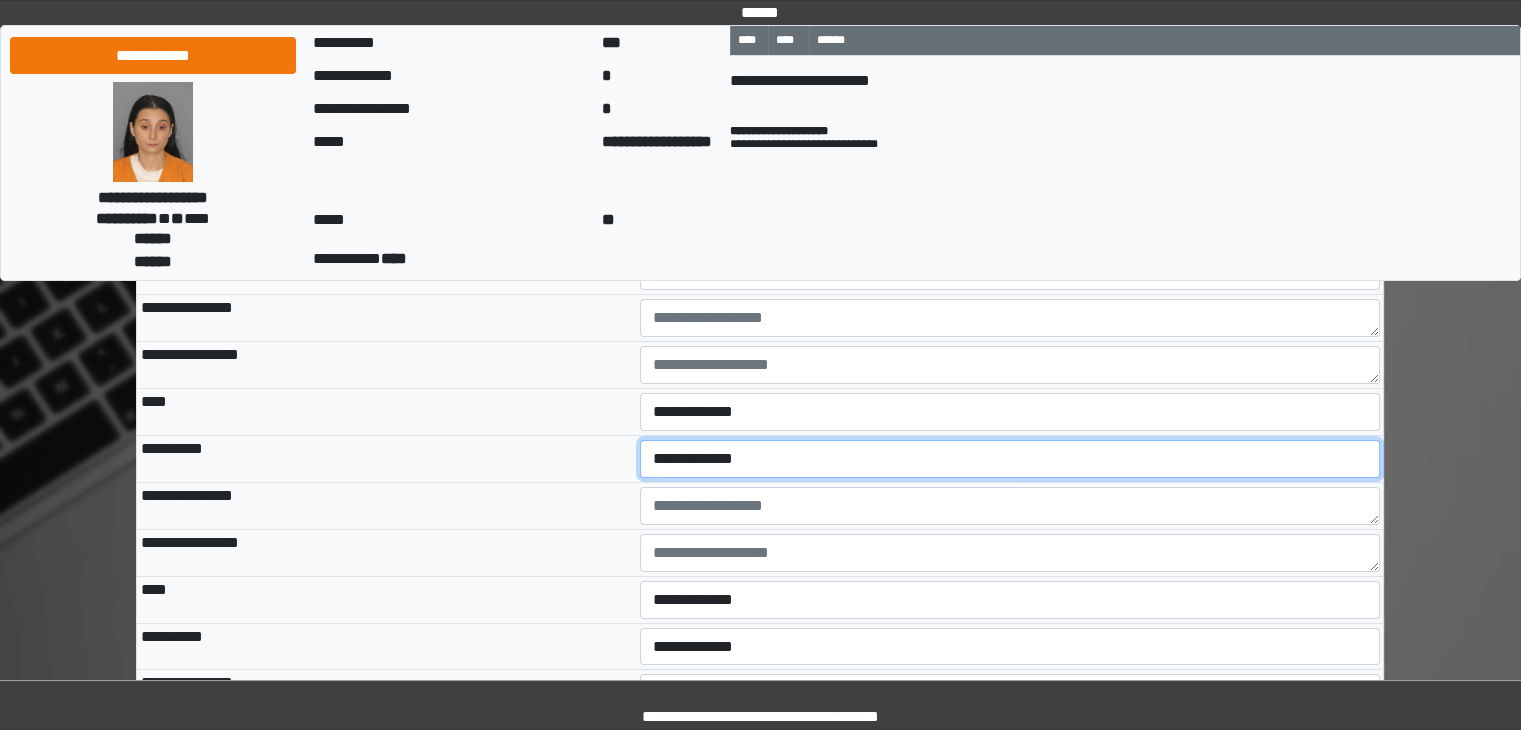 click on "**********" at bounding box center [1010, 459] 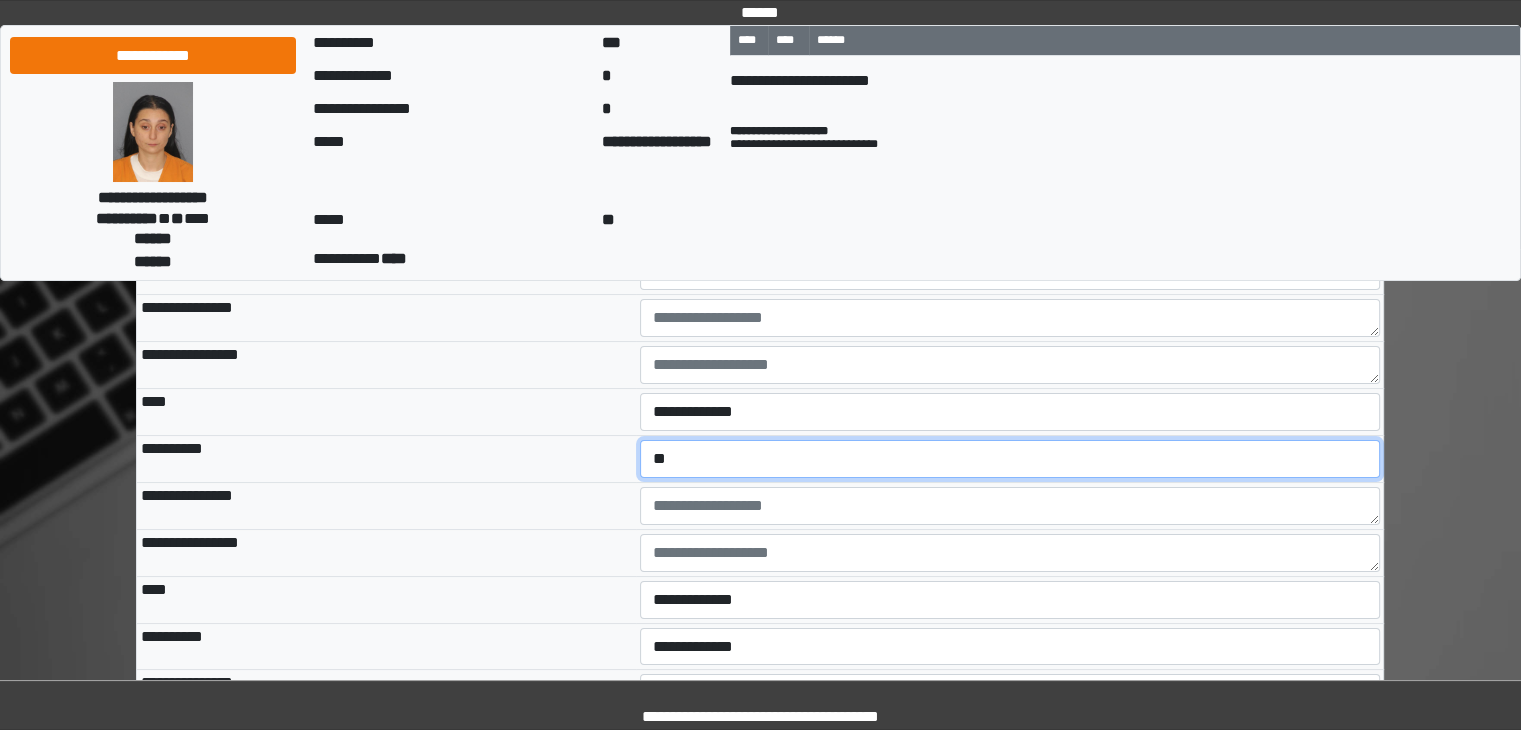 click on "**********" at bounding box center (1010, 459) 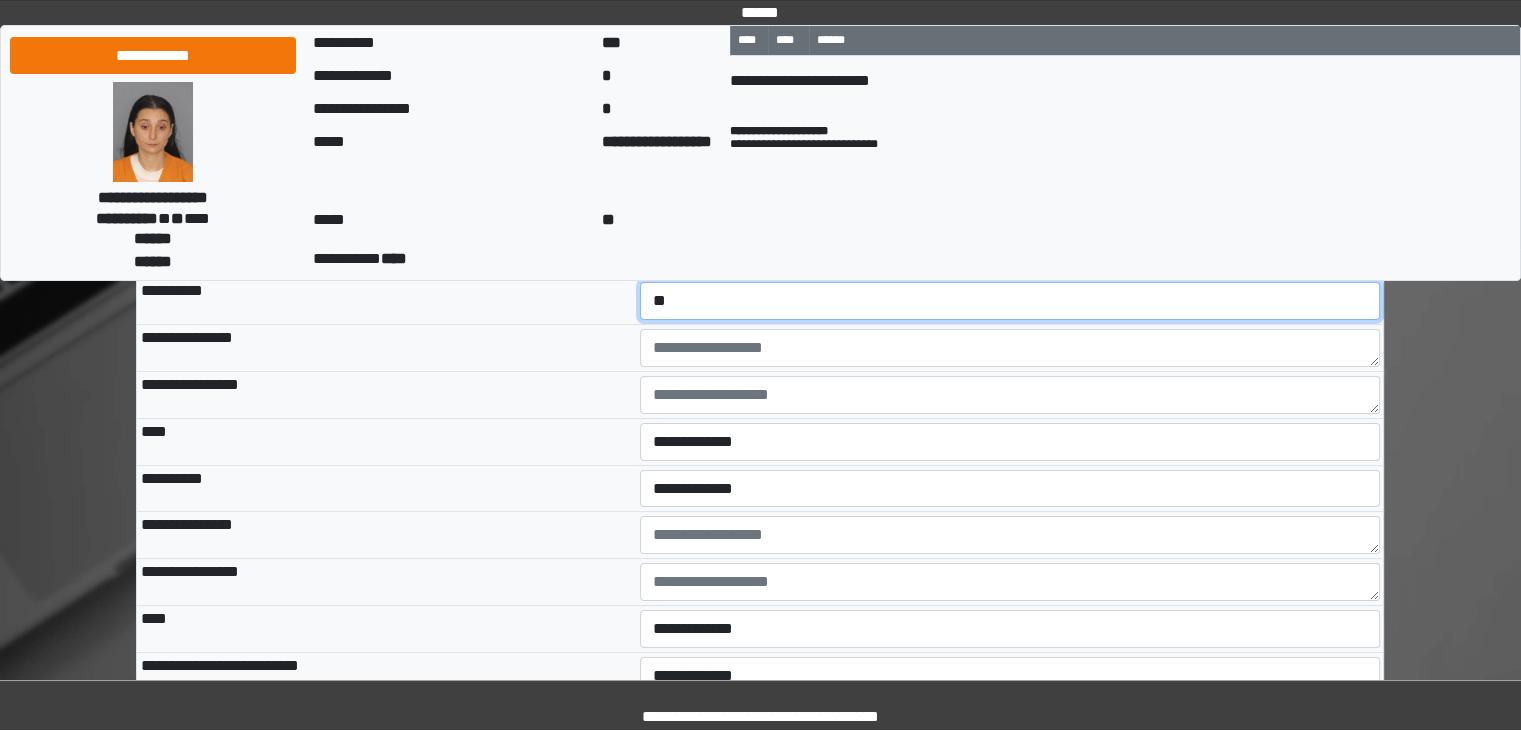 scroll, scrollTop: 7900, scrollLeft: 0, axis: vertical 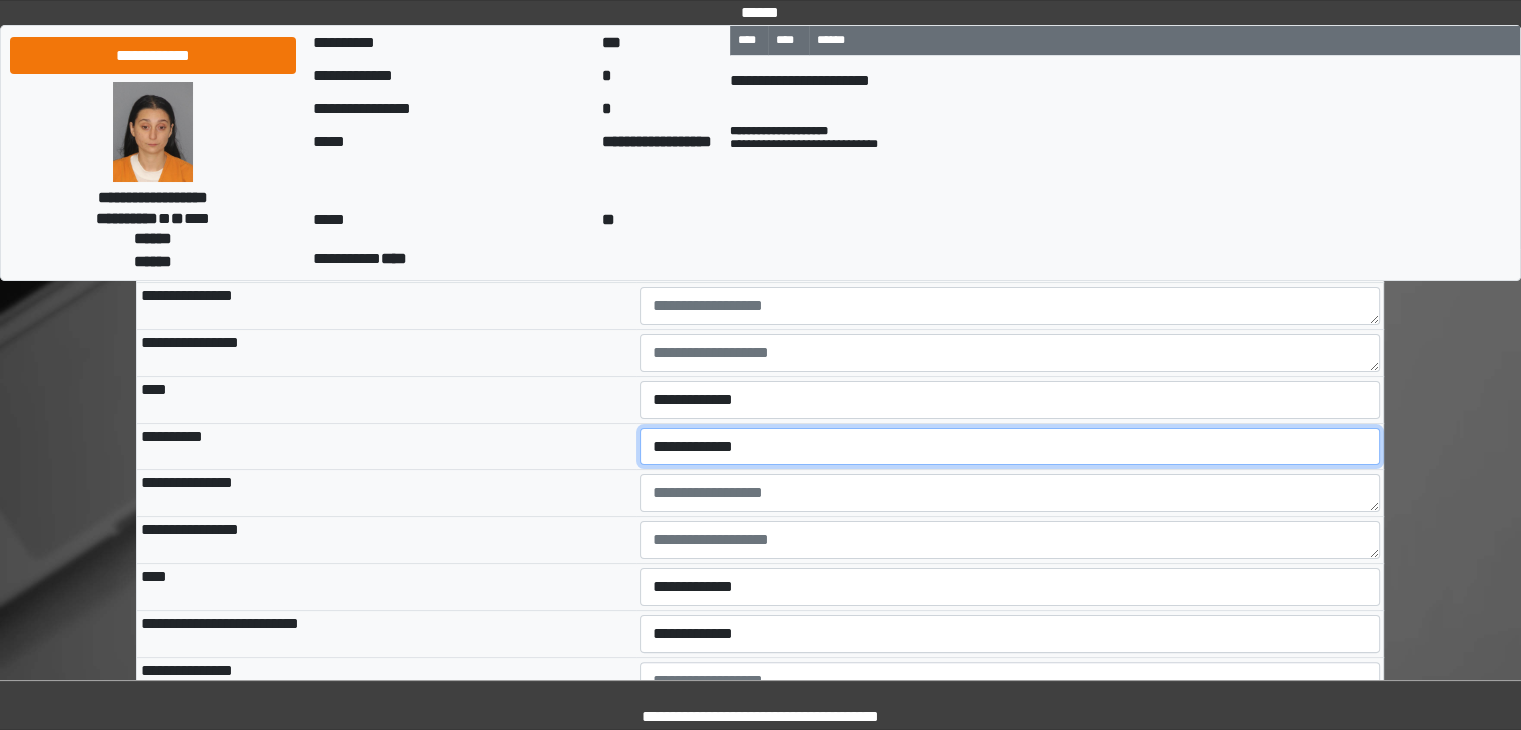 drag, startPoint x: 681, startPoint y: 492, endPoint x: 685, endPoint y: 517, distance: 25.317978 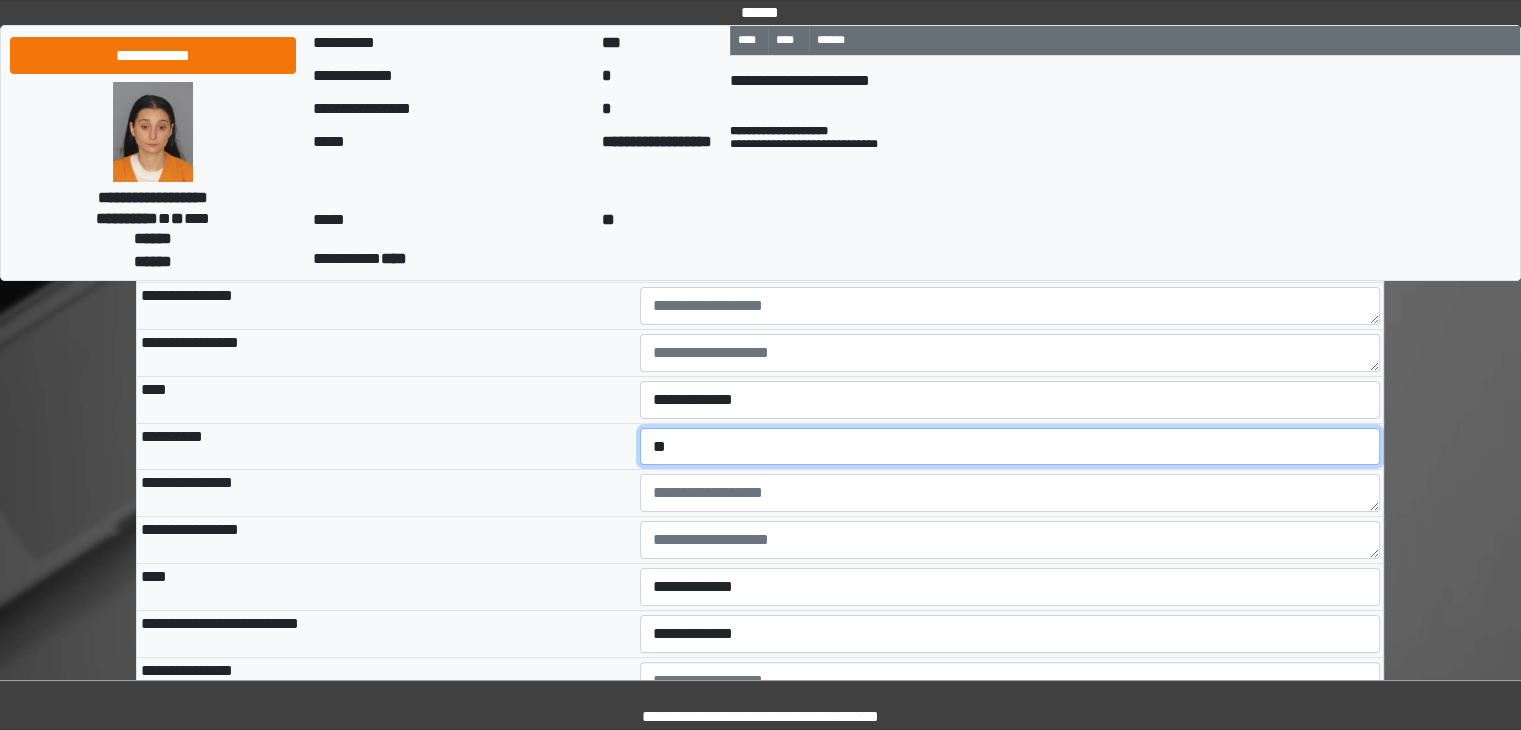 click on "**********" at bounding box center (1010, 447) 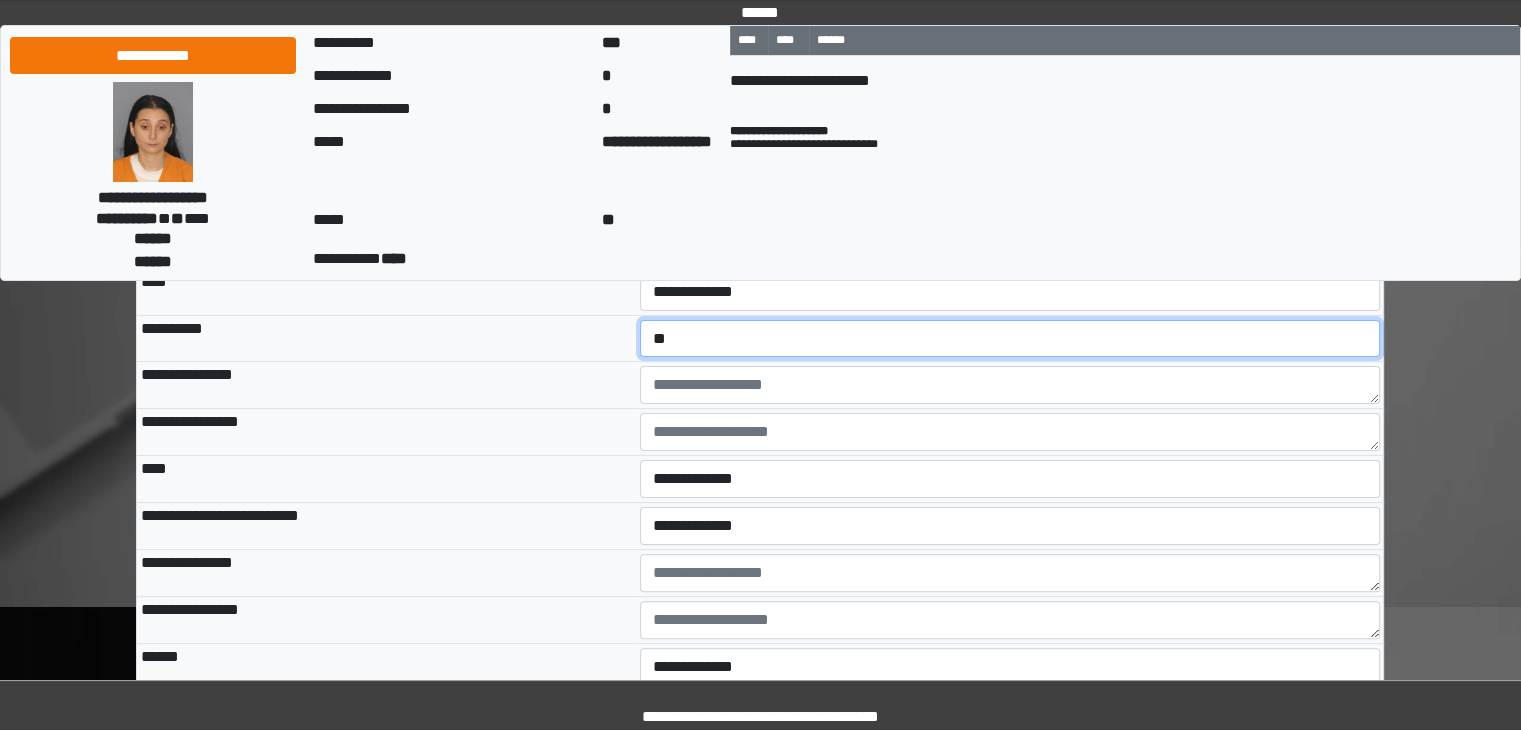 scroll, scrollTop: 8100, scrollLeft: 0, axis: vertical 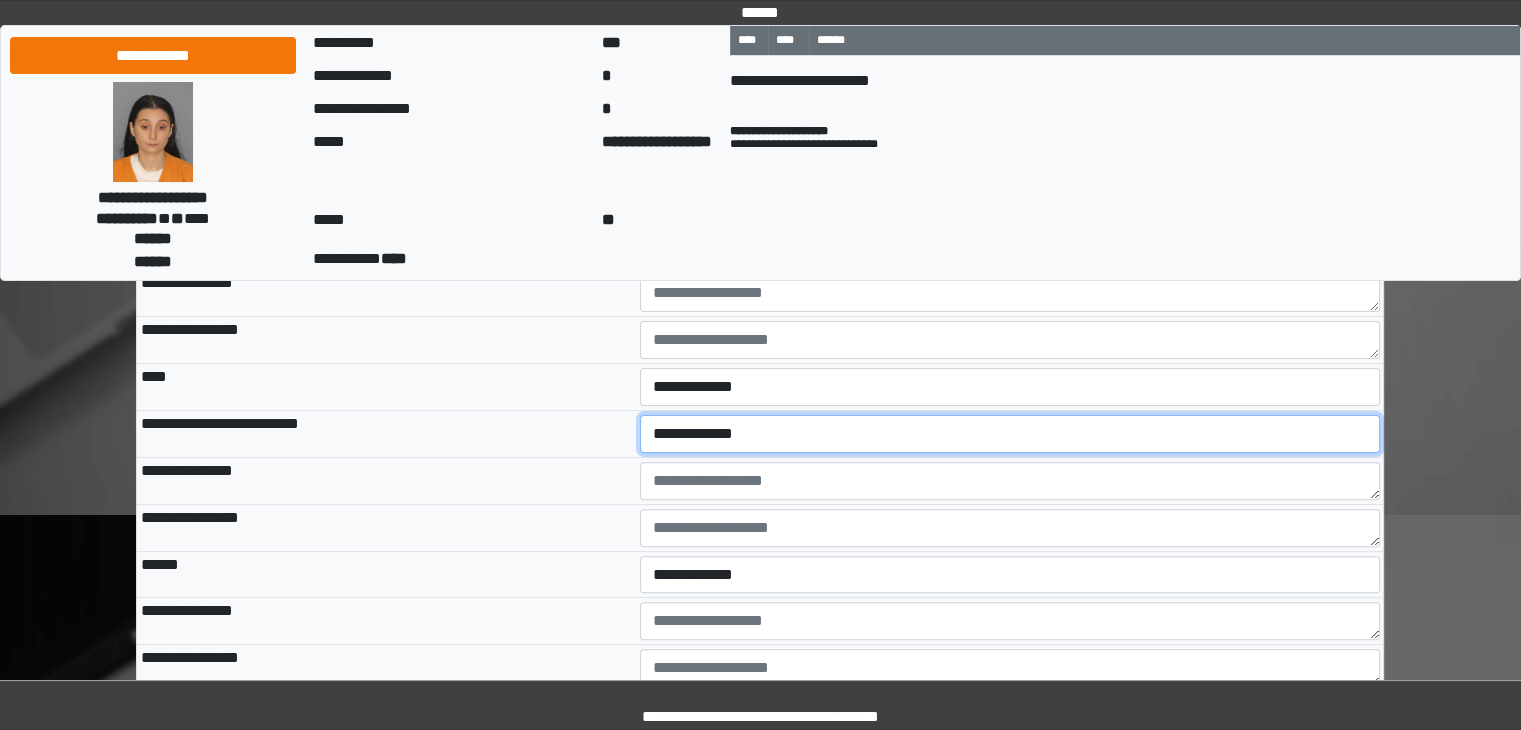 click on "**********" at bounding box center [1010, 434] 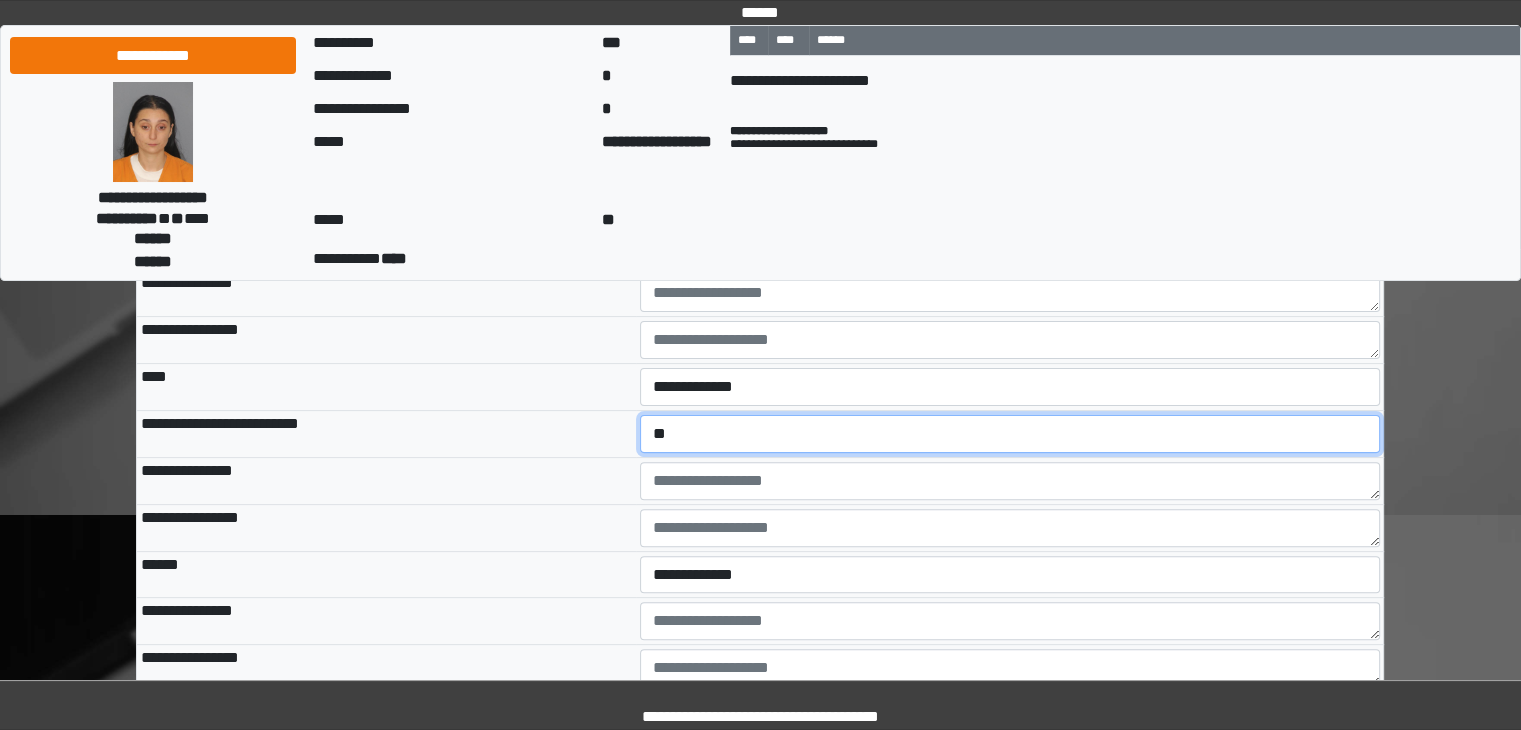click on "**********" at bounding box center [1010, 434] 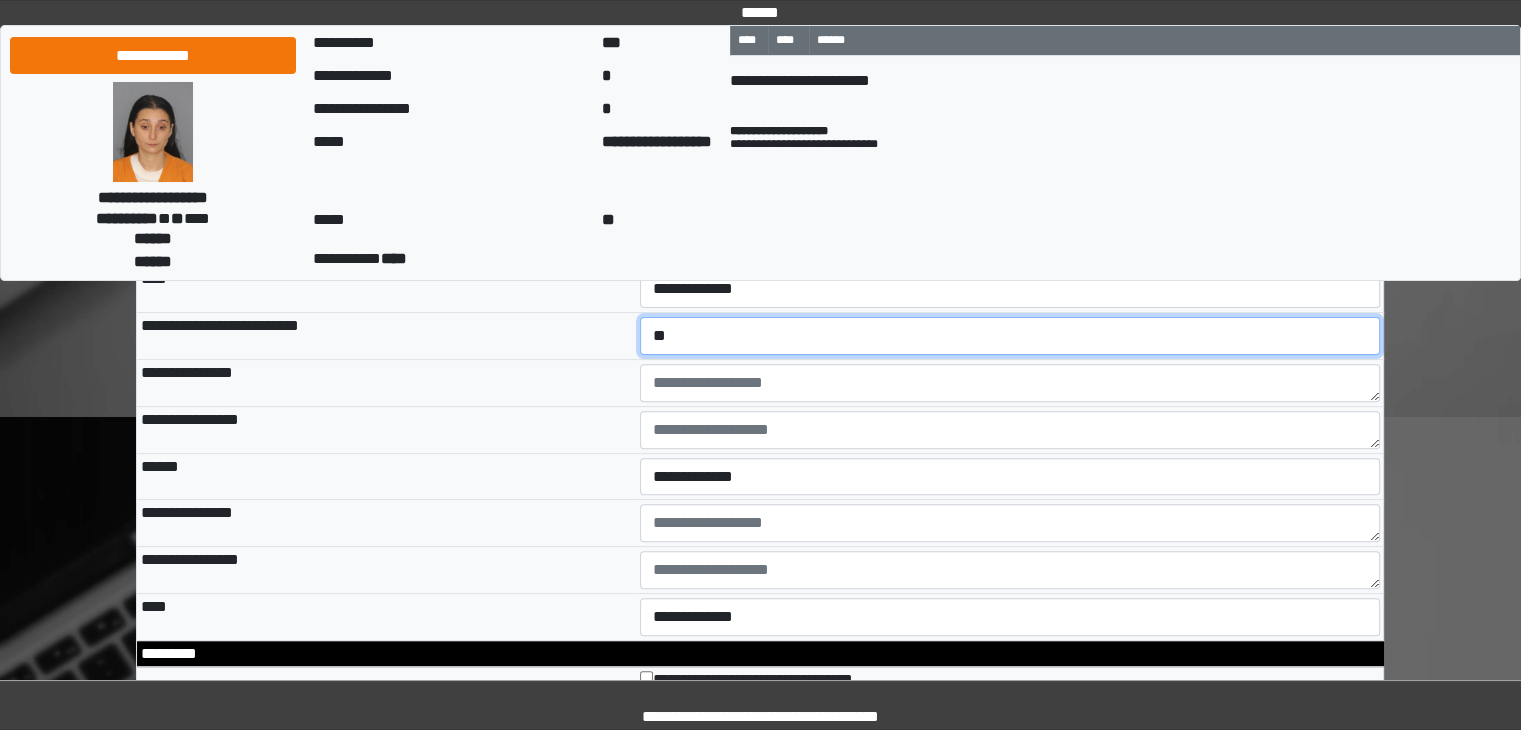 scroll, scrollTop: 8200, scrollLeft: 0, axis: vertical 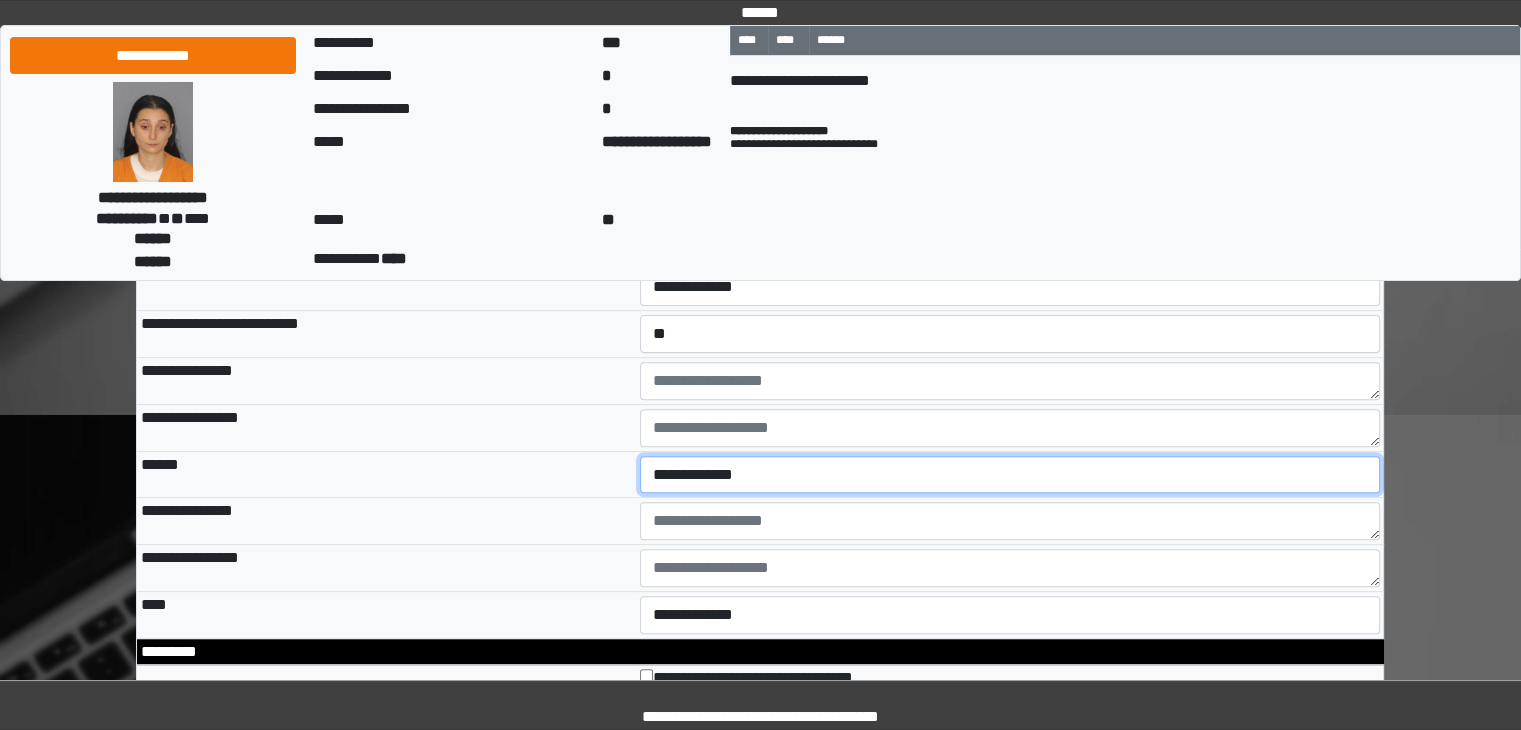 click on "**********" at bounding box center [1010, 475] 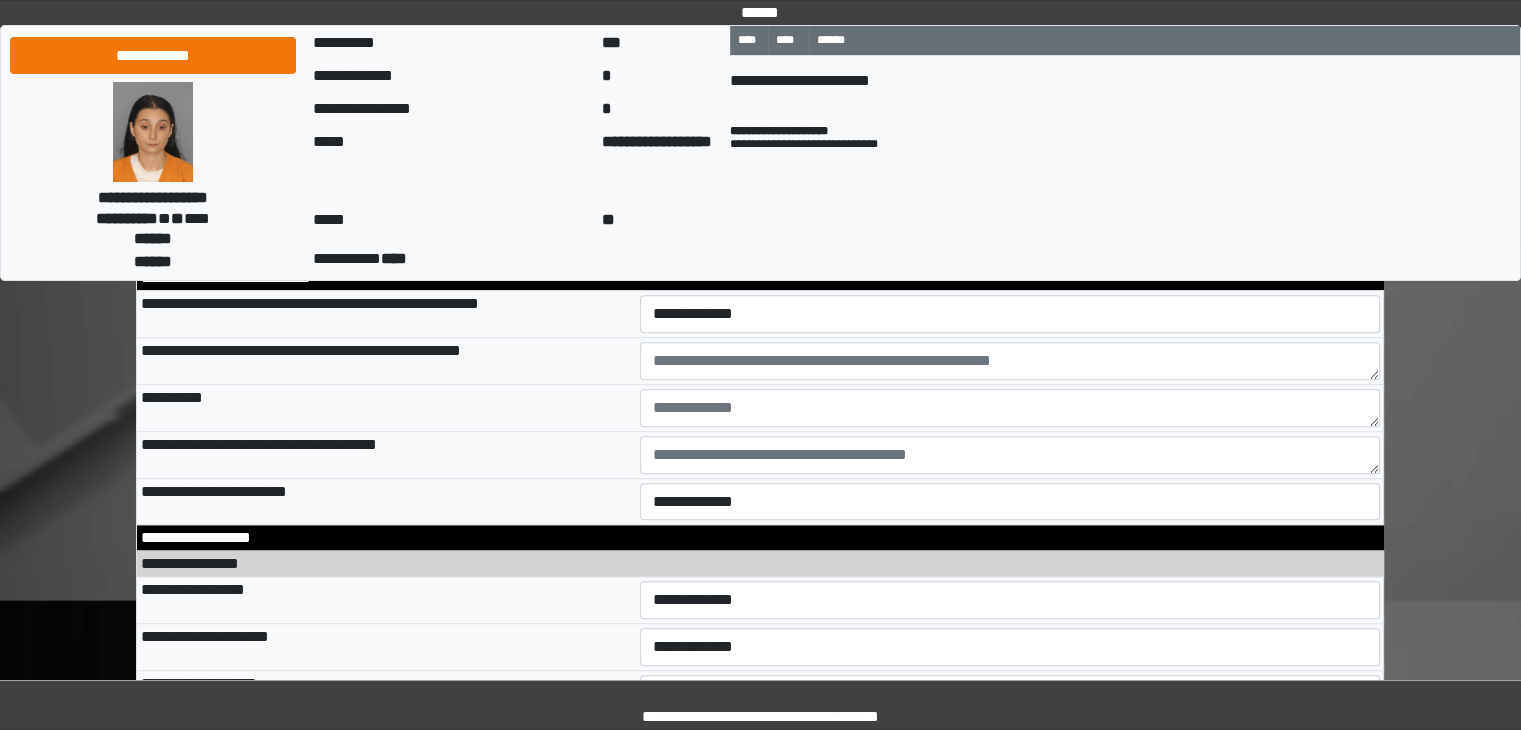 scroll, scrollTop: 9000, scrollLeft: 0, axis: vertical 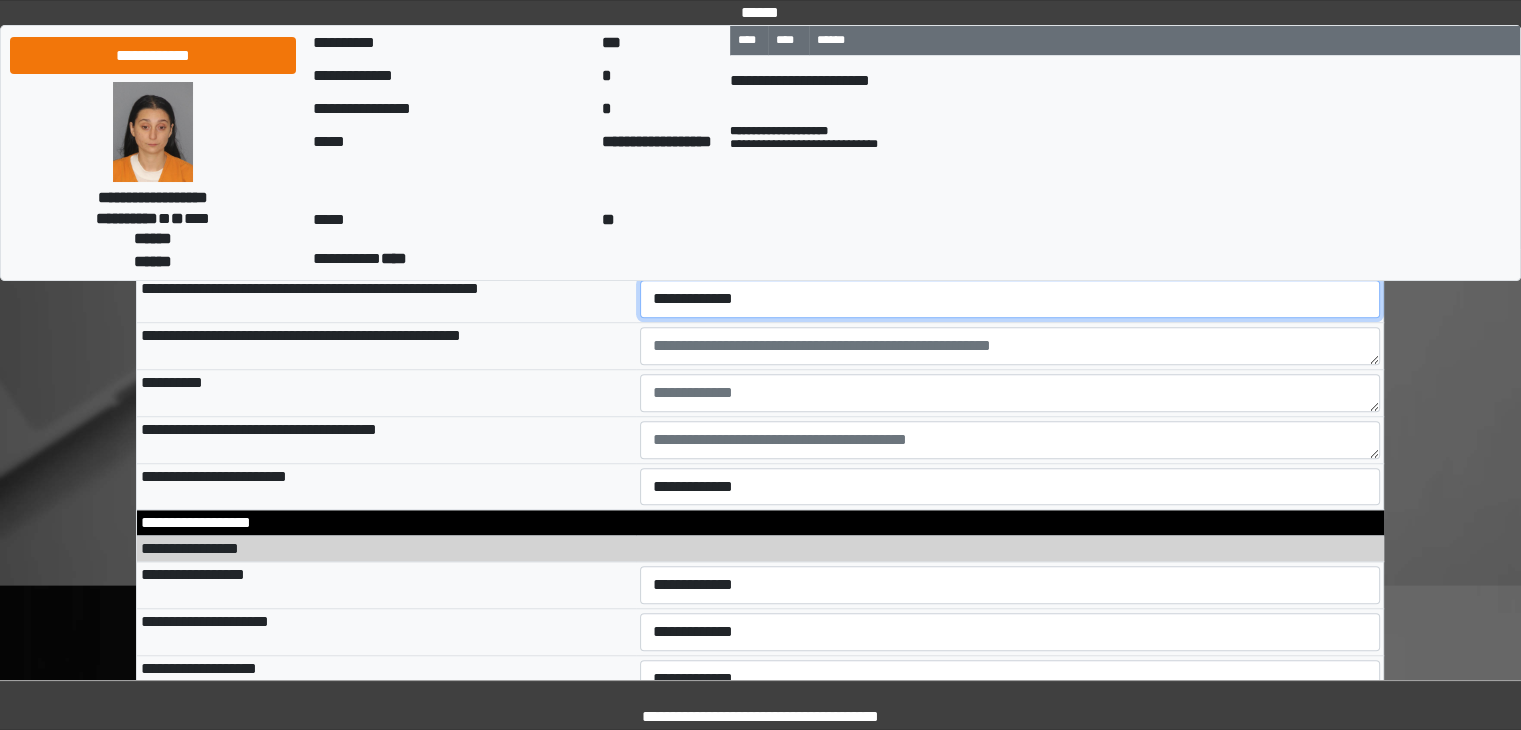 click on "**********" at bounding box center [1010, 299] 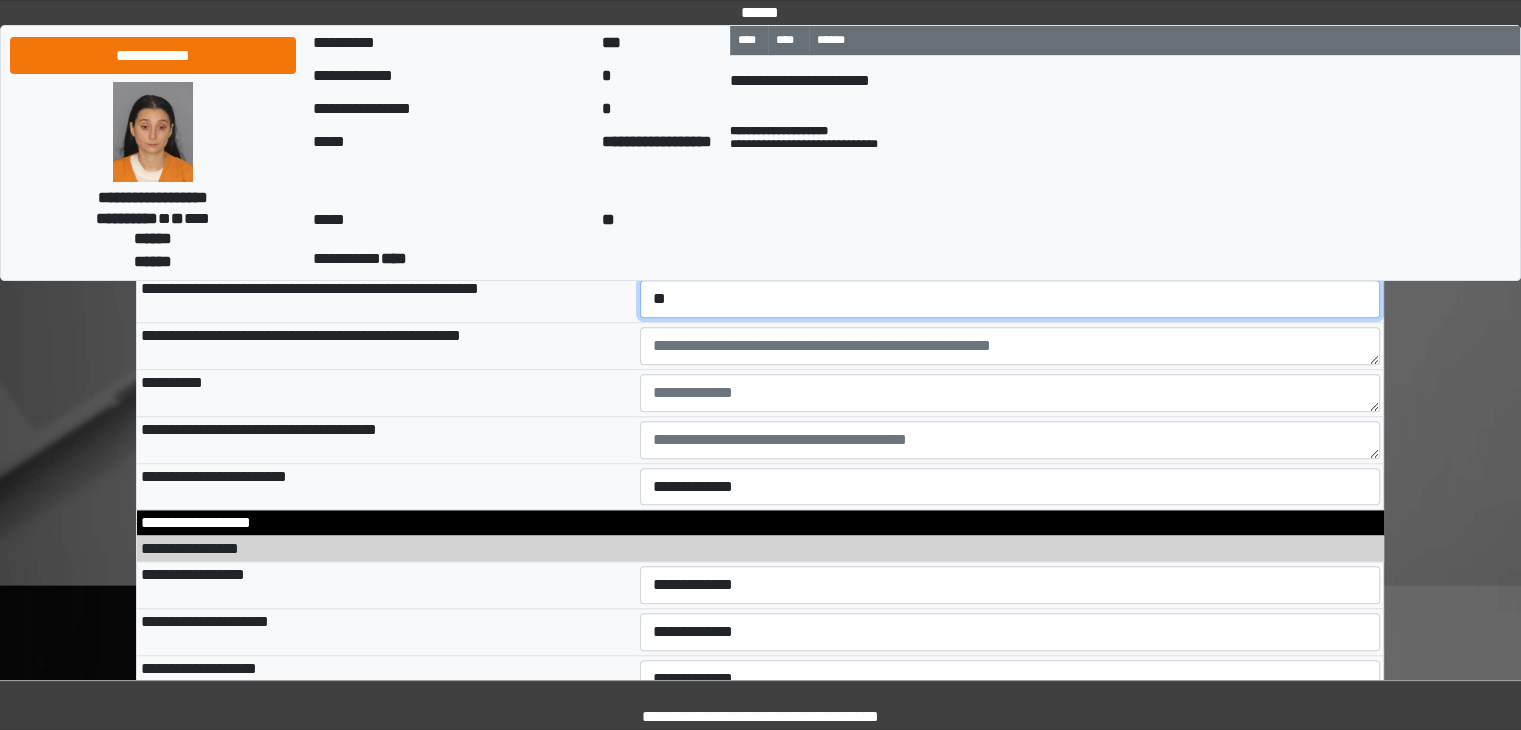 click on "**********" at bounding box center (1010, 299) 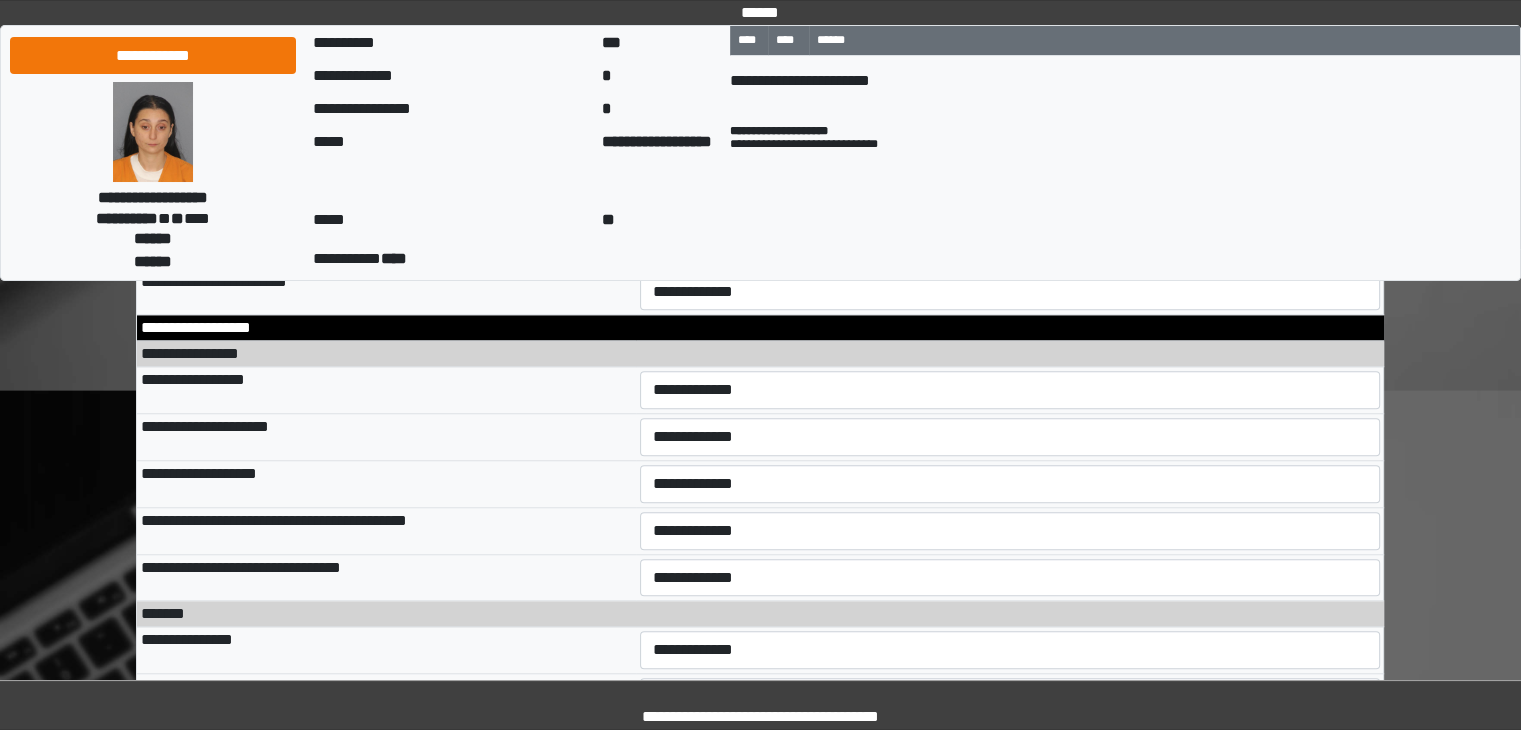 scroll, scrollTop: 9200, scrollLeft: 0, axis: vertical 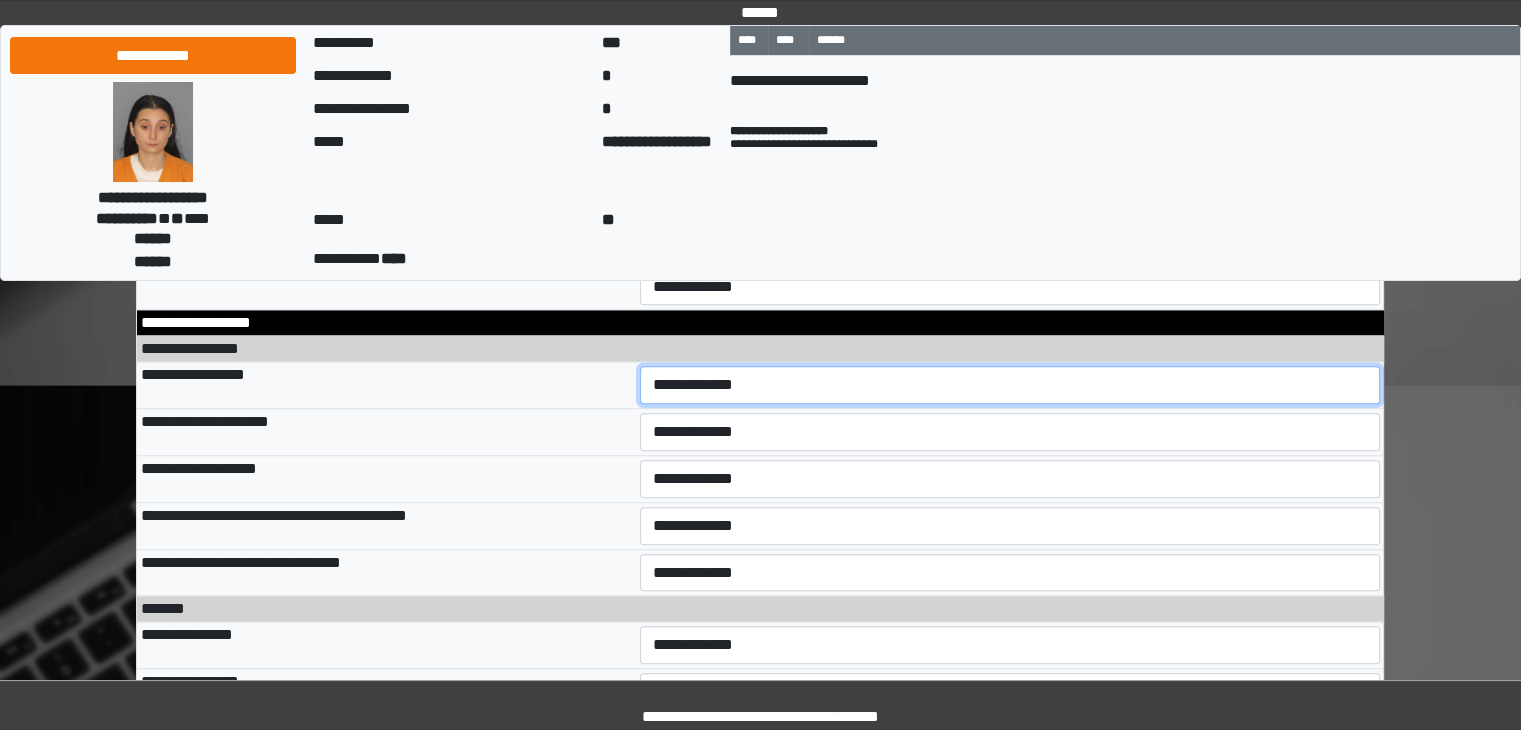 click on "**********" at bounding box center [1010, 385] 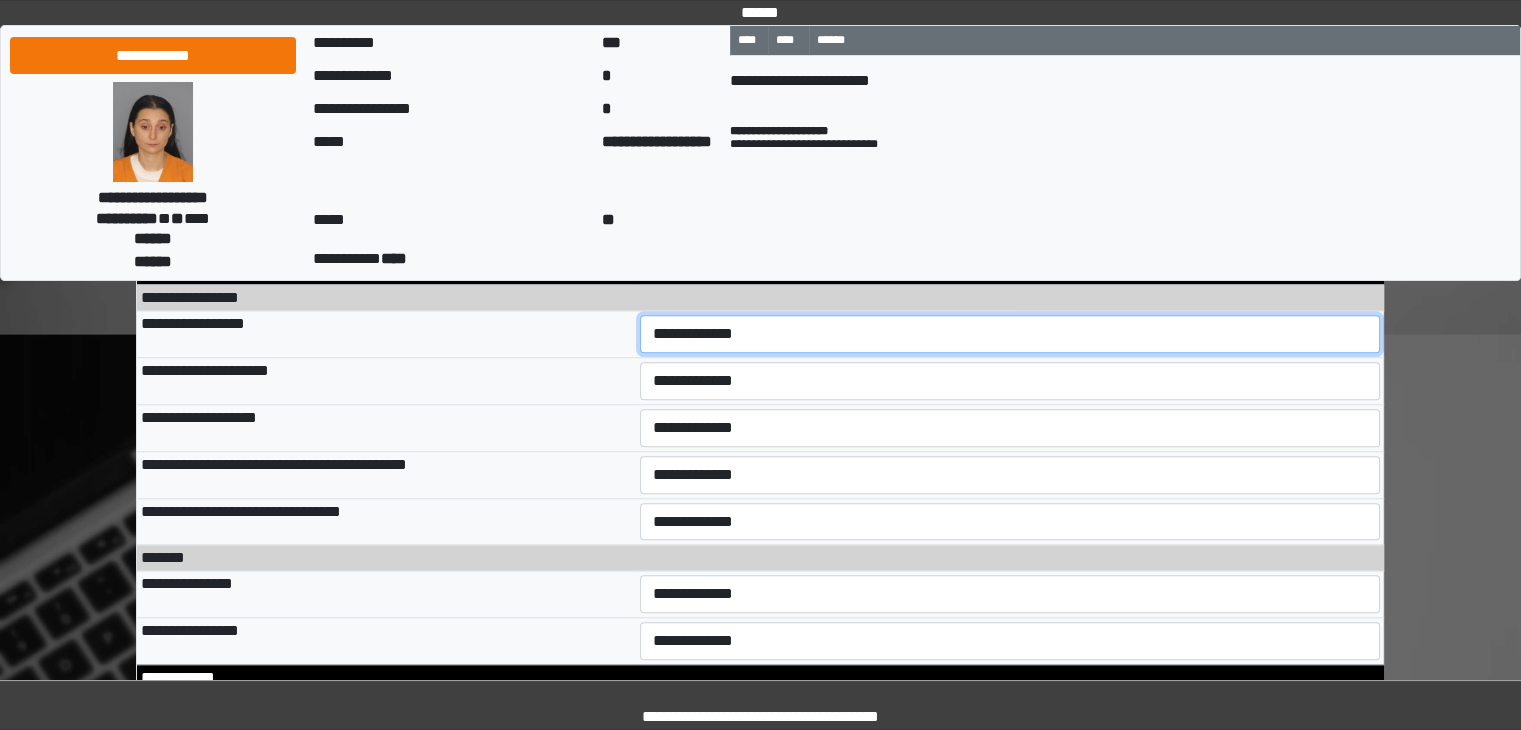 scroll, scrollTop: 9300, scrollLeft: 0, axis: vertical 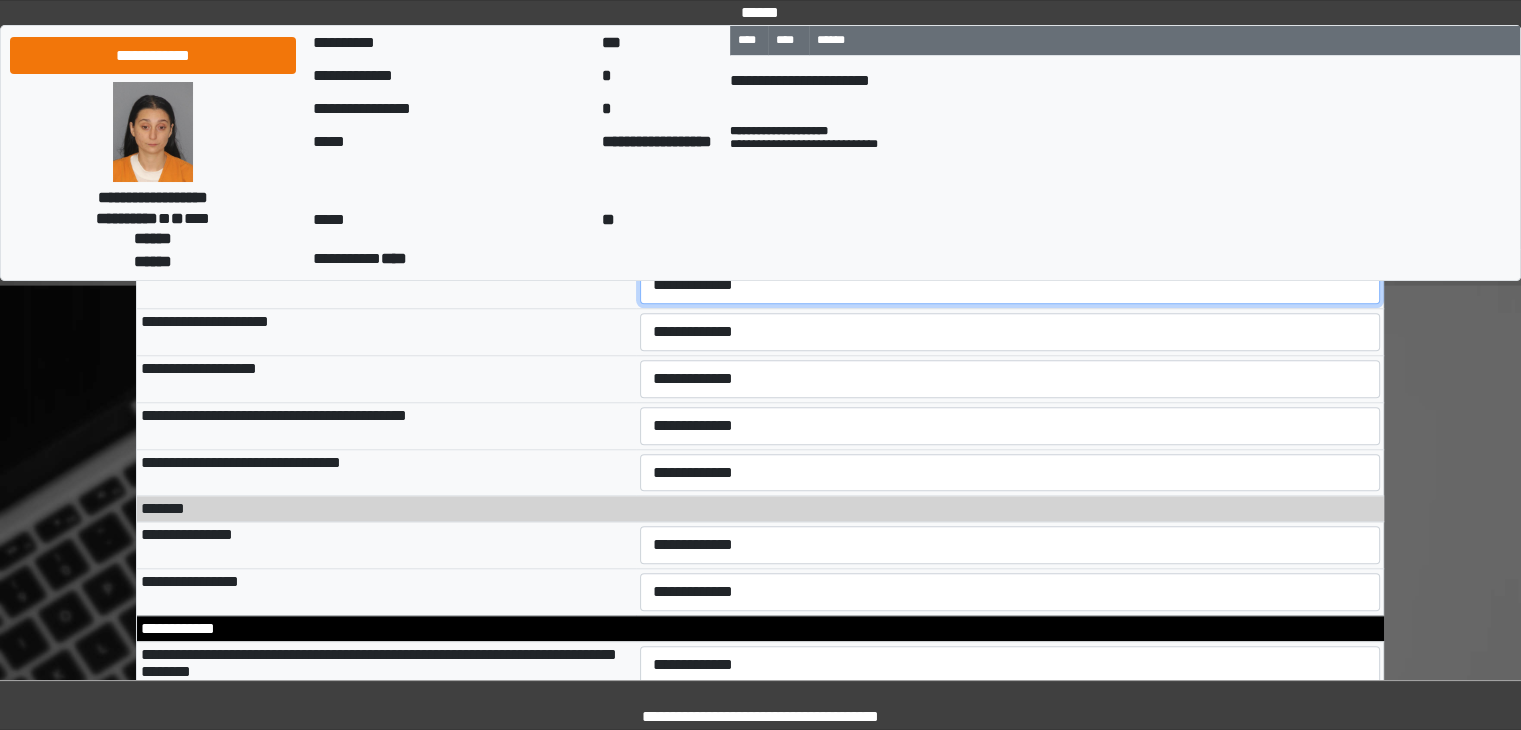 click on "**********" at bounding box center [1010, 285] 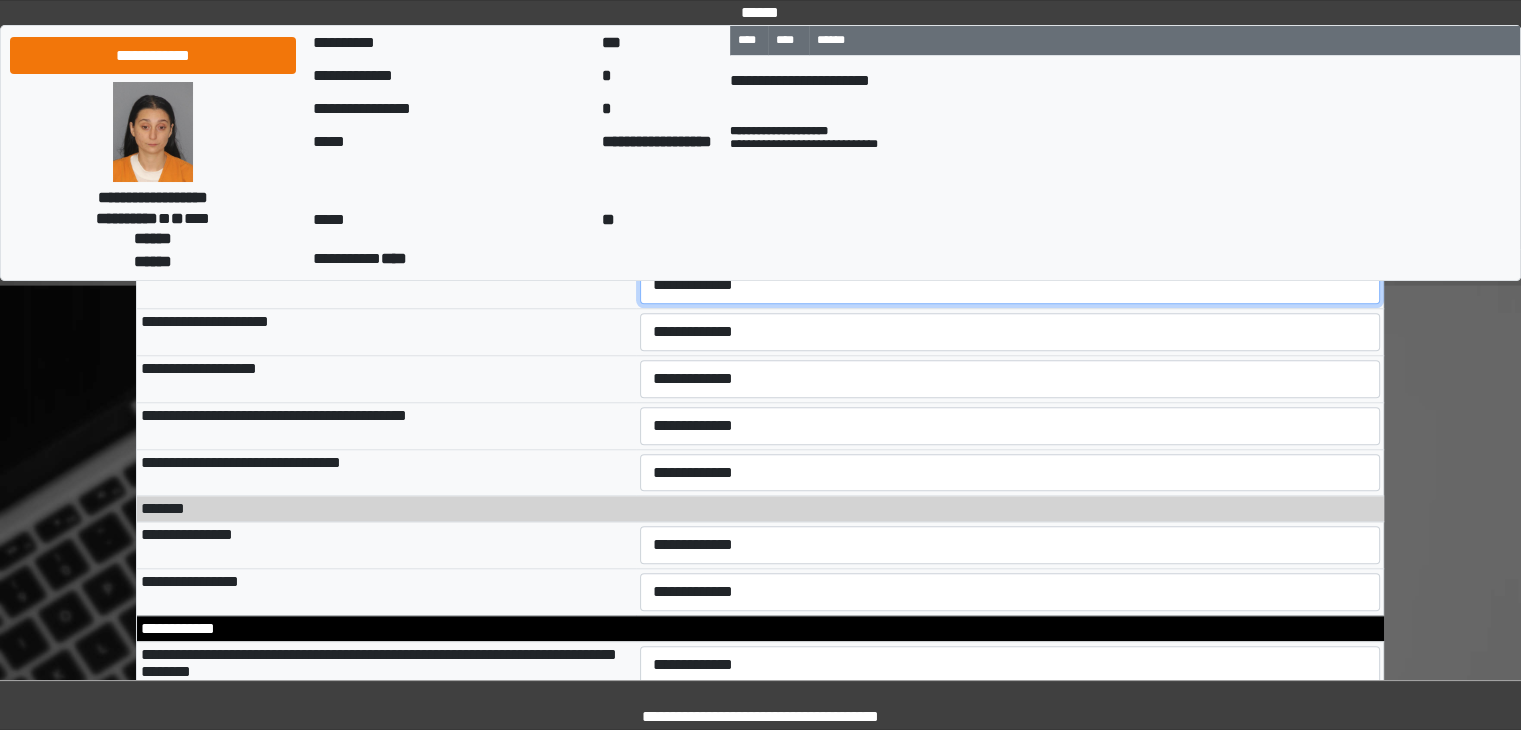 select on "*" 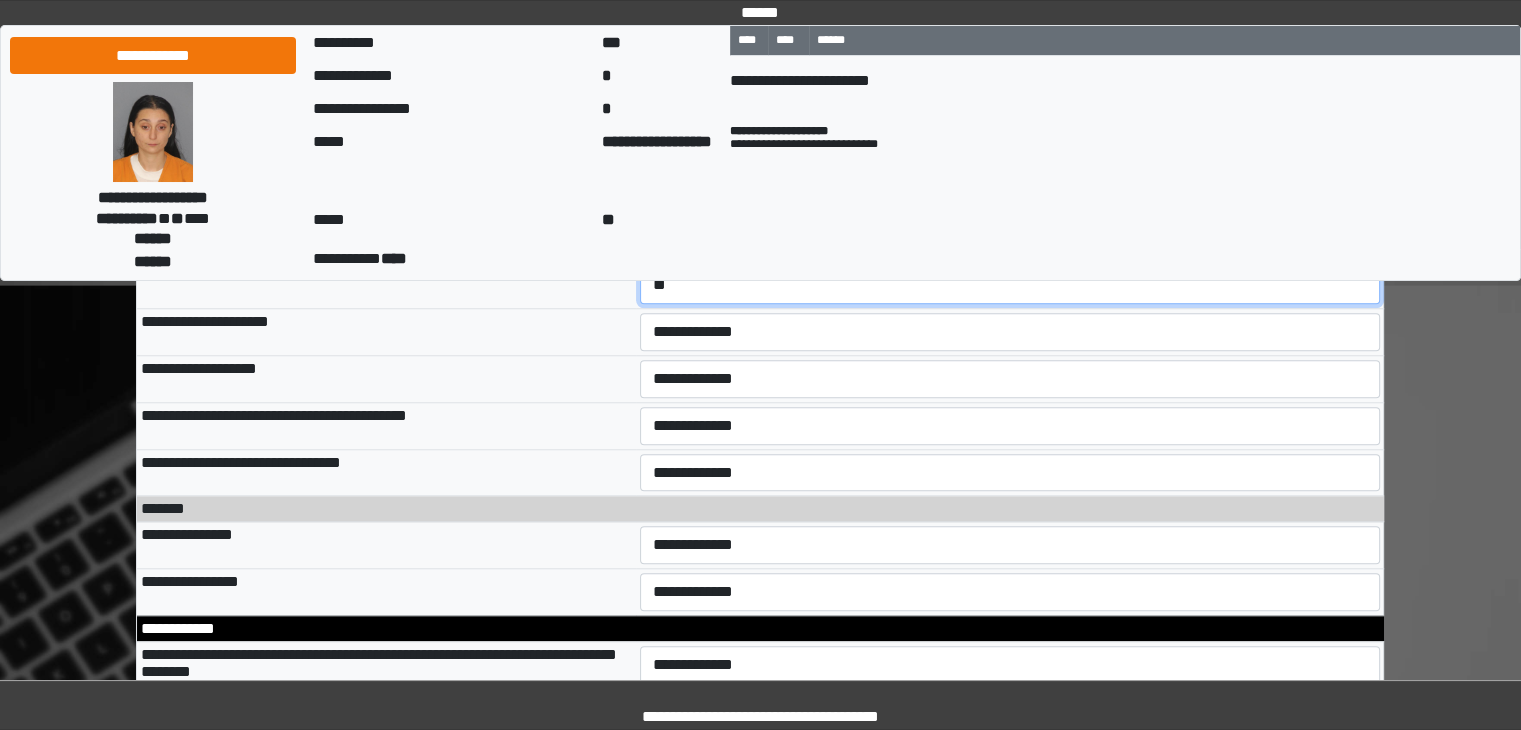 click on "**********" at bounding box center [1010, 285] 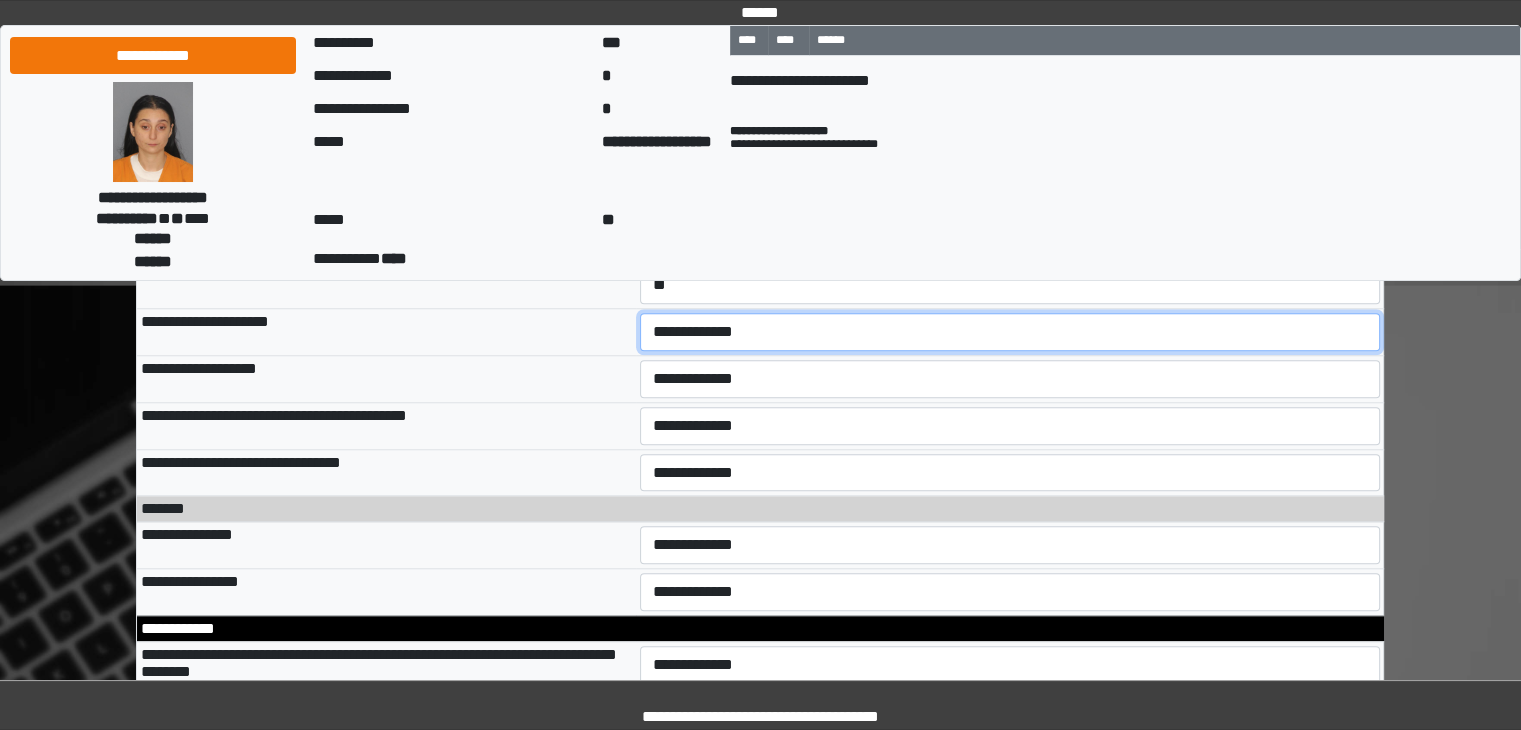 click on "**********" at bounding box center [1010, 332] 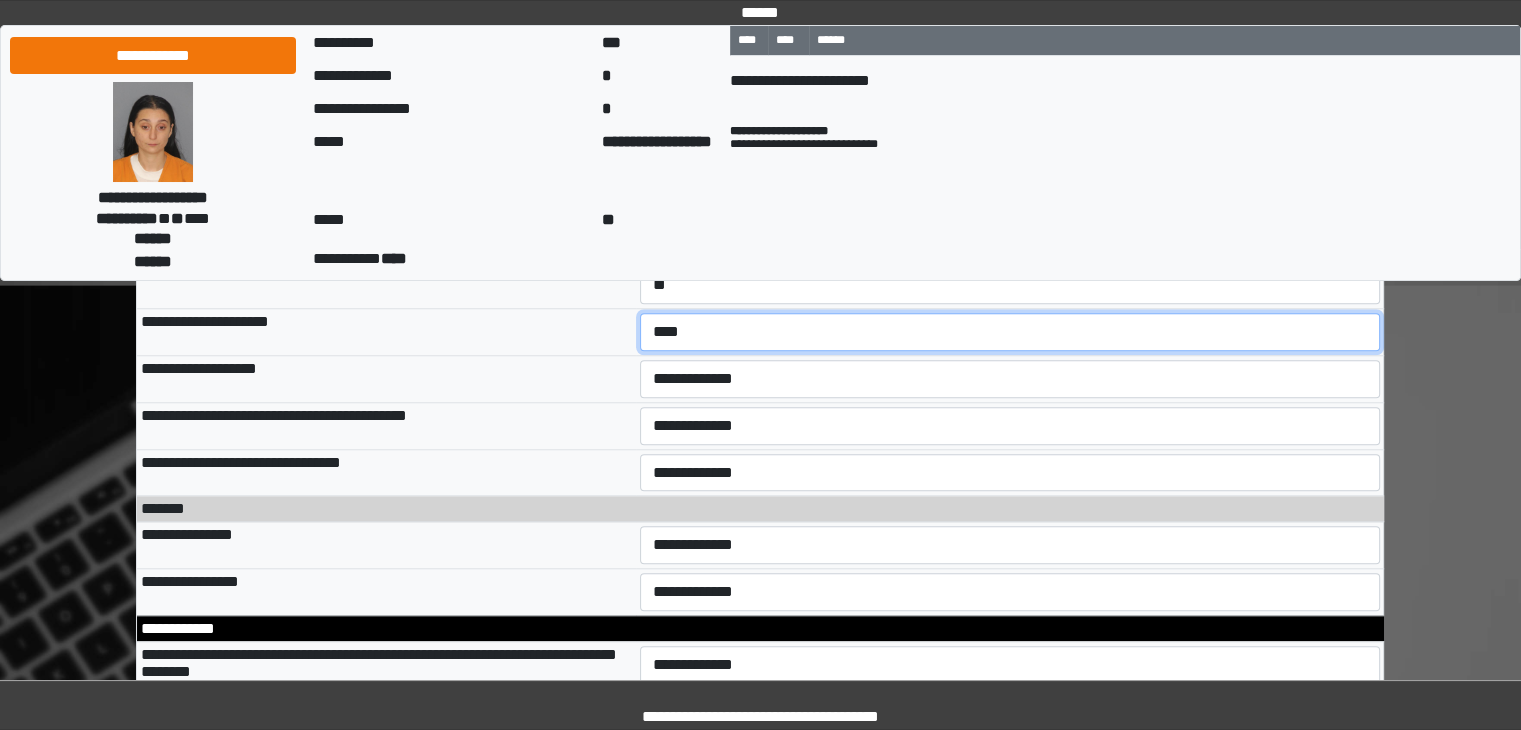 click on "**********" at bounding box center [1010, 332] 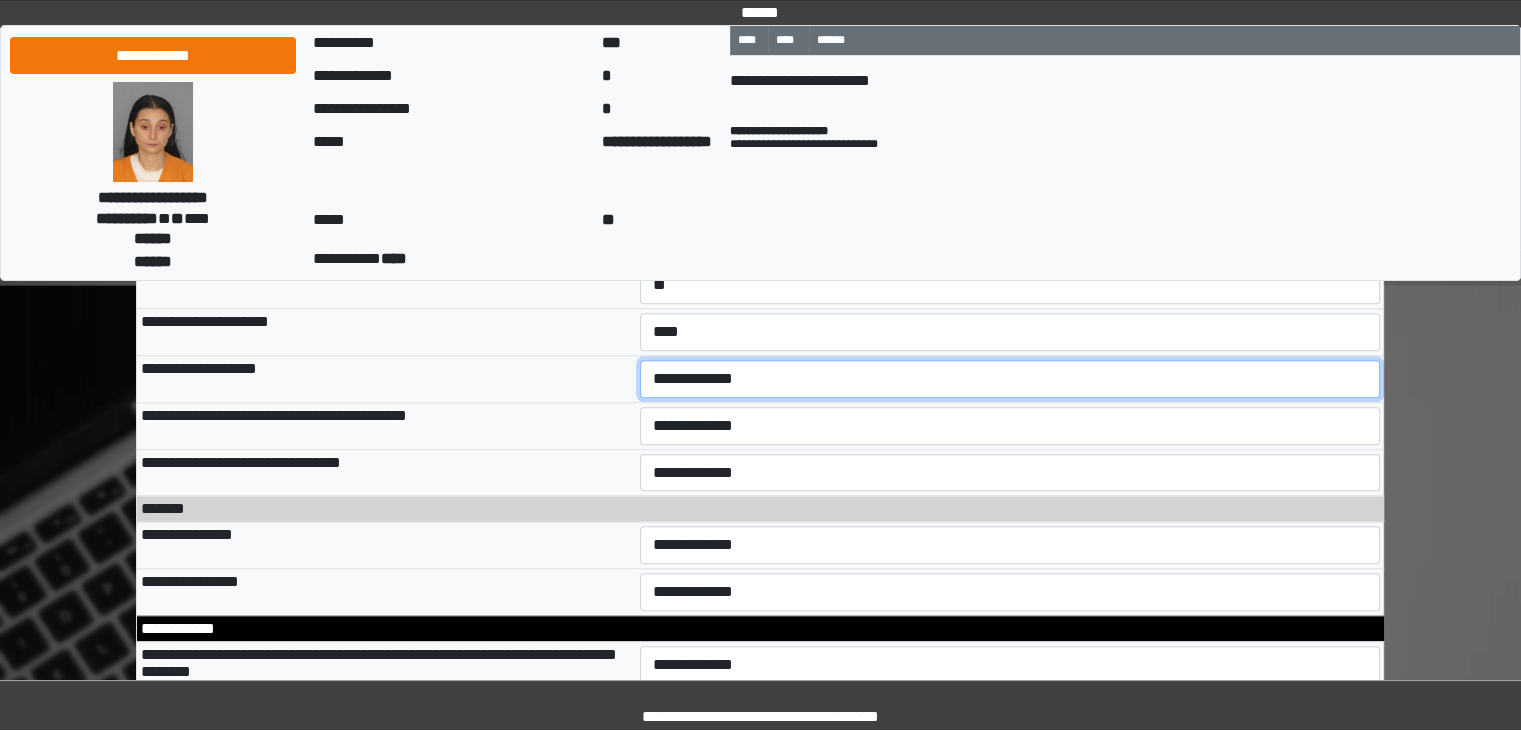 click on "**********" at bounding box center (1010, 379) 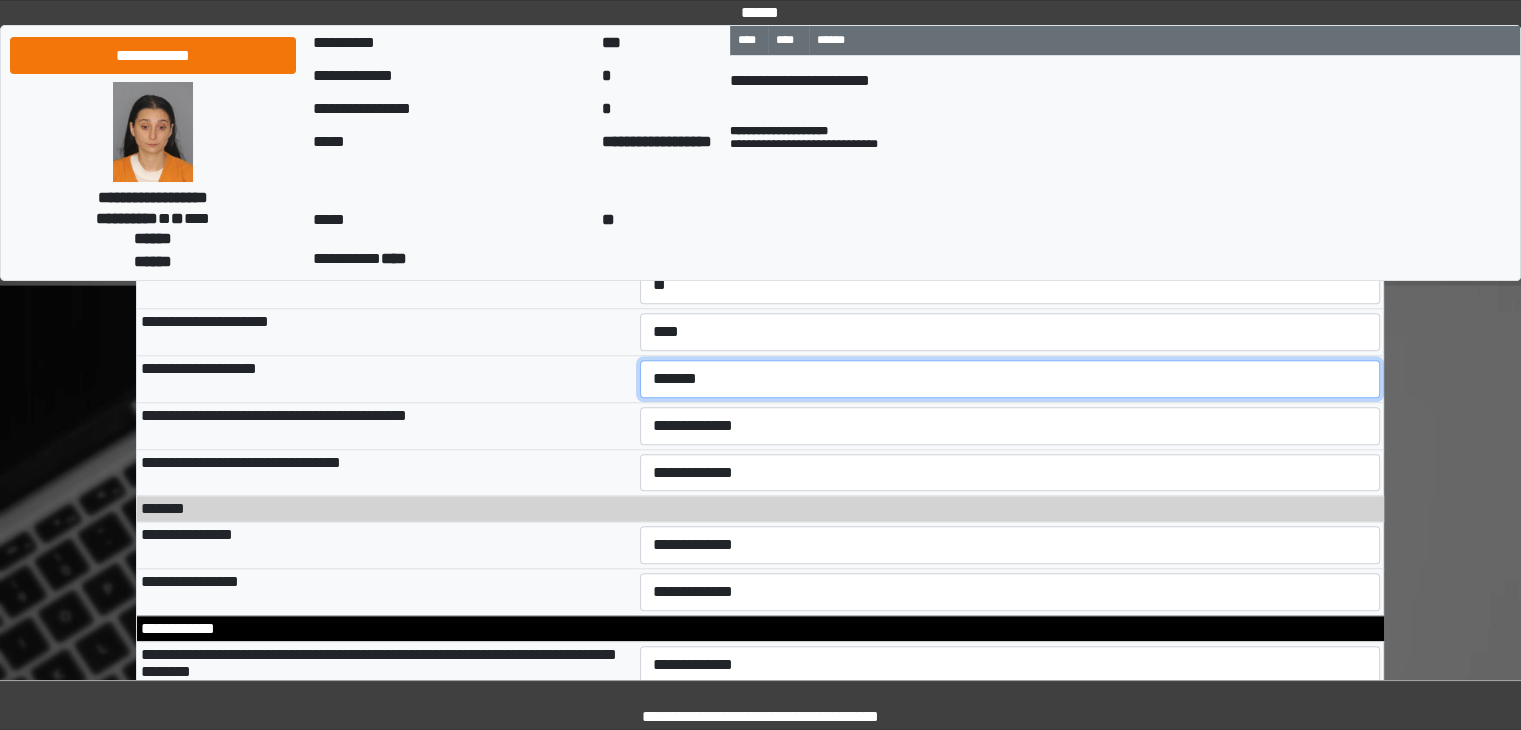 click on "**********" at bounding box center [1010, 379] 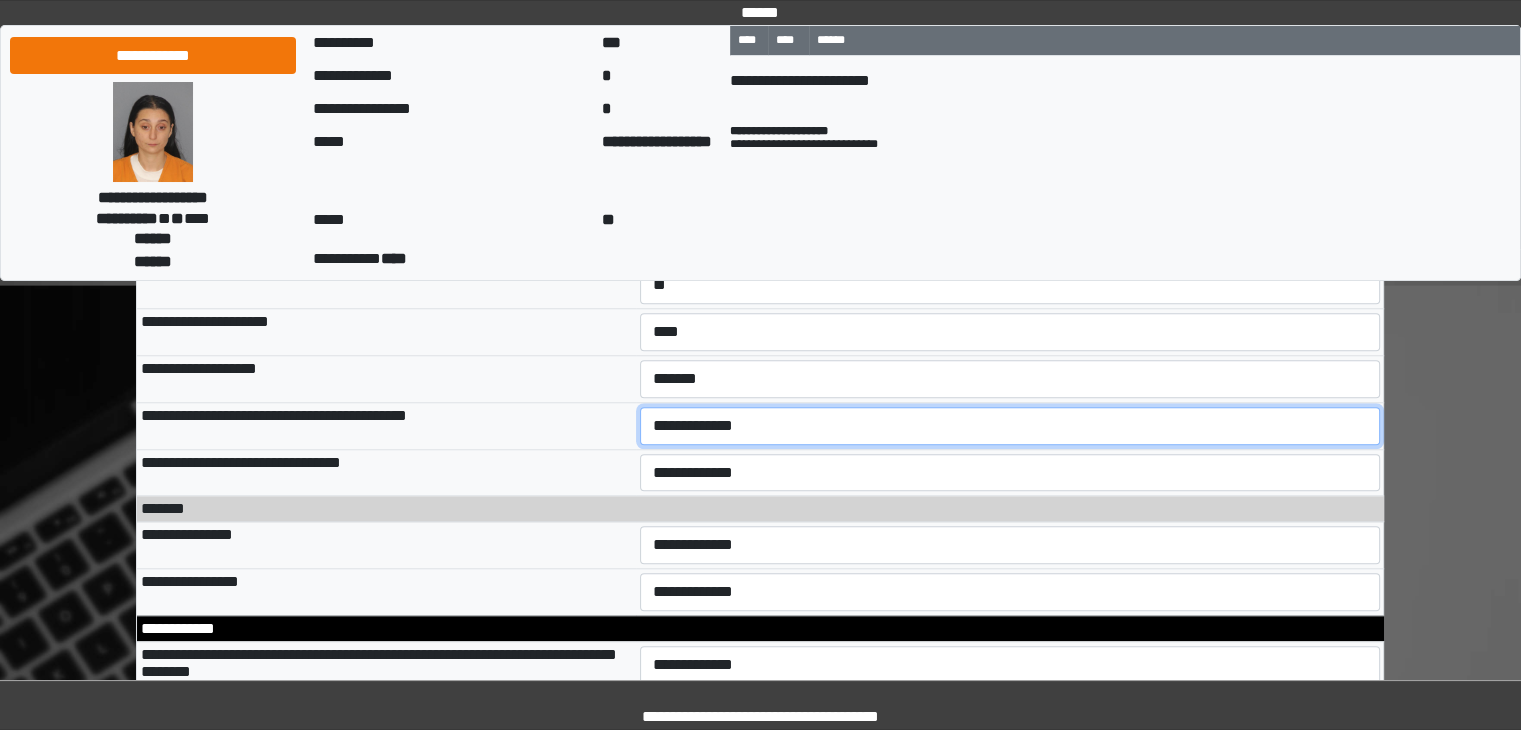 click on "**********" at bounding box center [1010, 426] 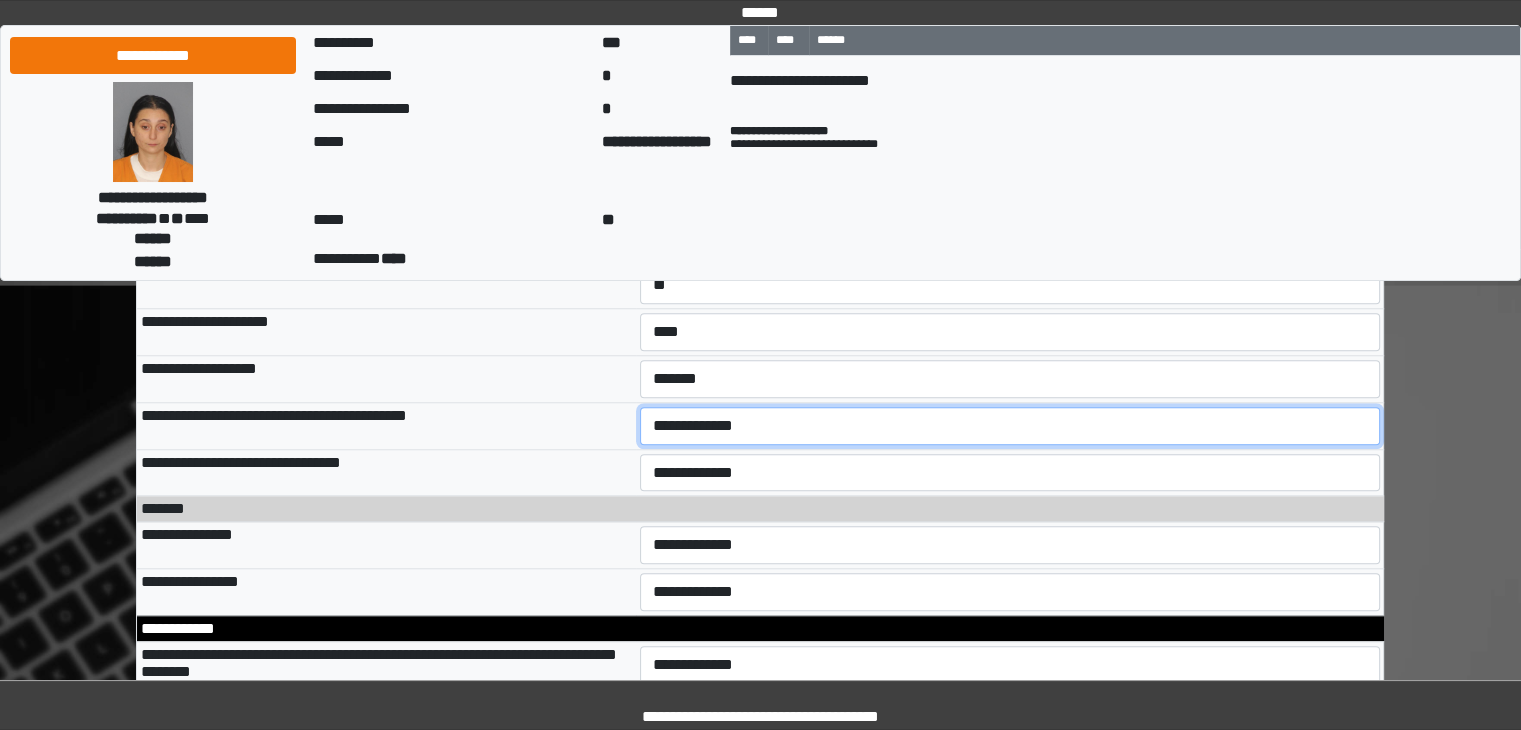 select on "**" 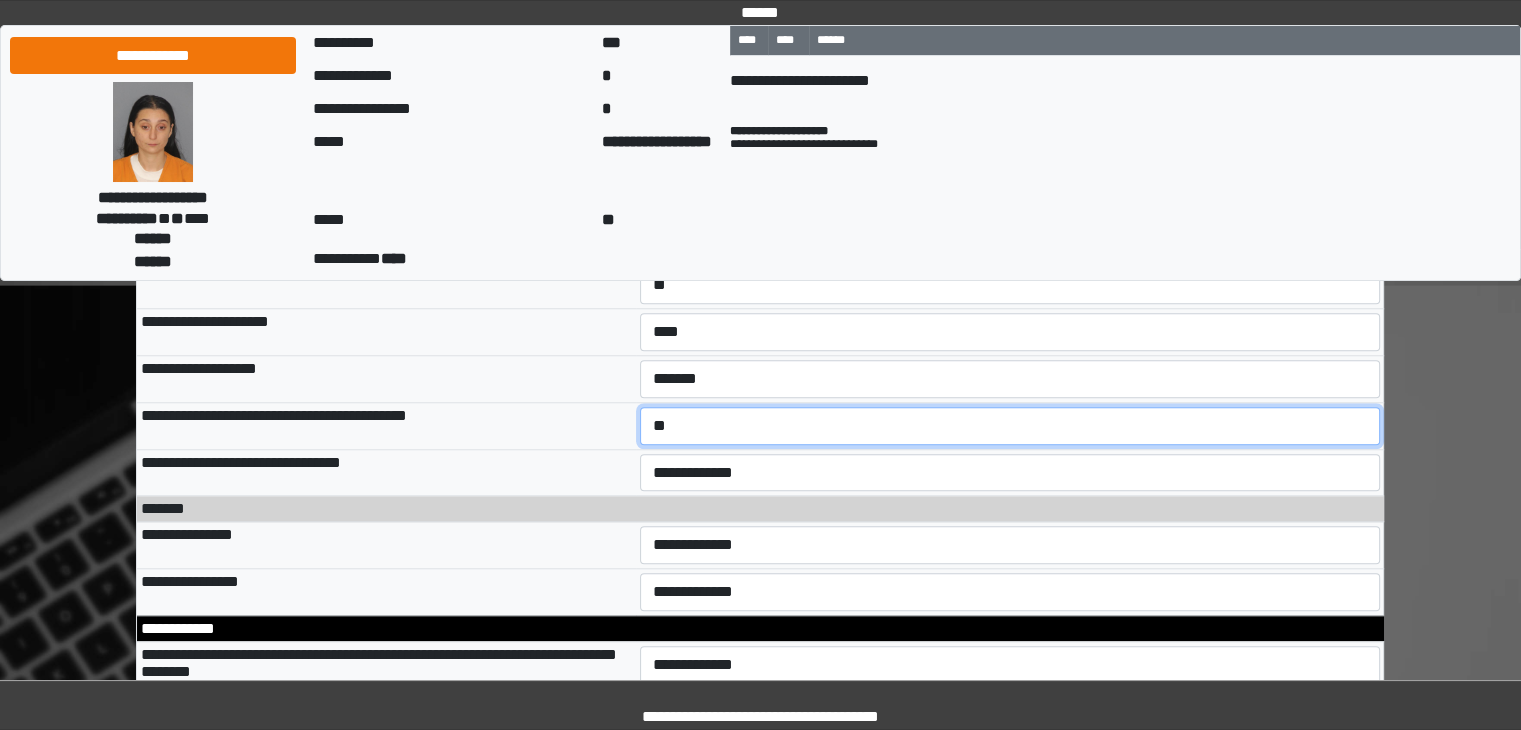 click on "**********" at bounding box center (1010, 426) 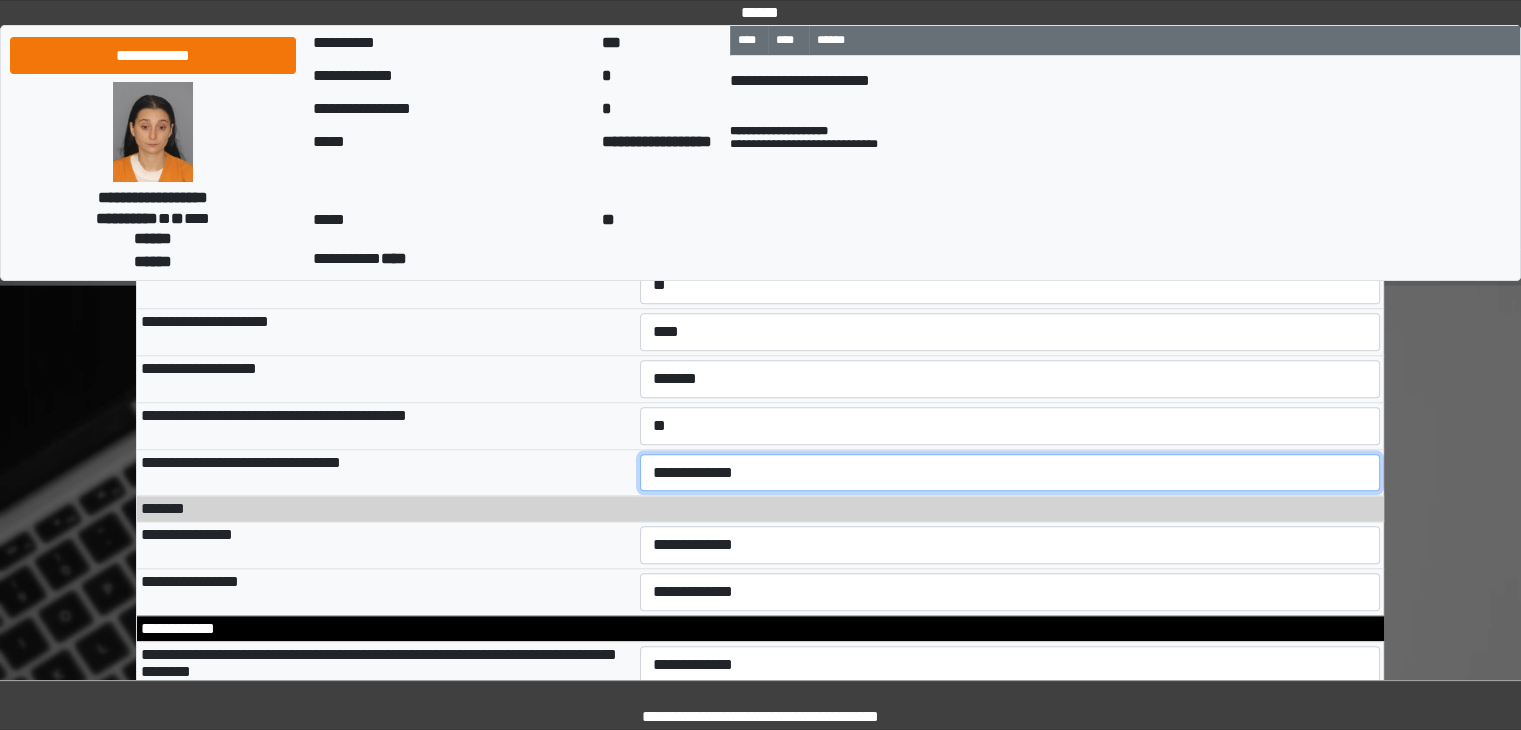 click on "**********" at bounding box center [1010, 473] 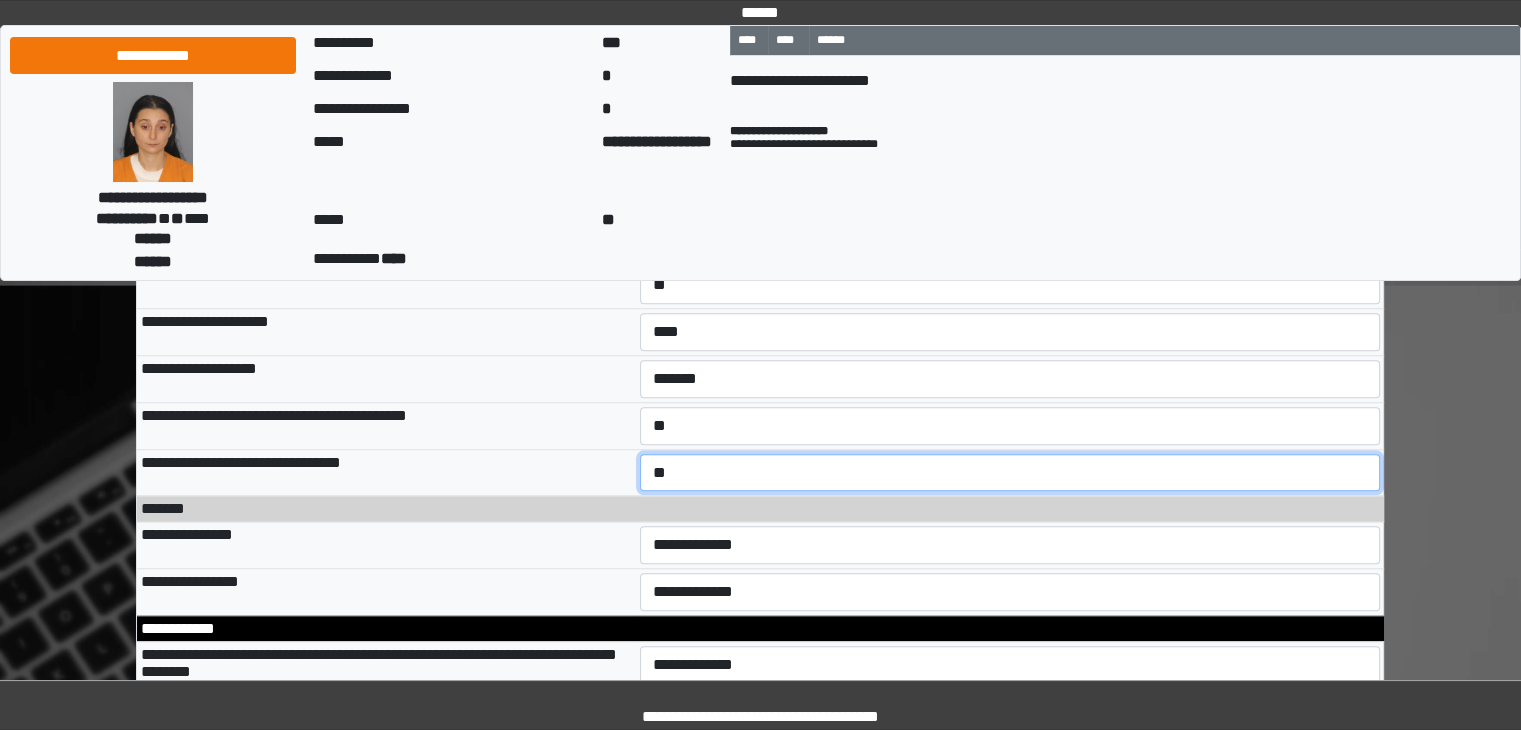 click on "**********" at bounding box center [1010, 473] 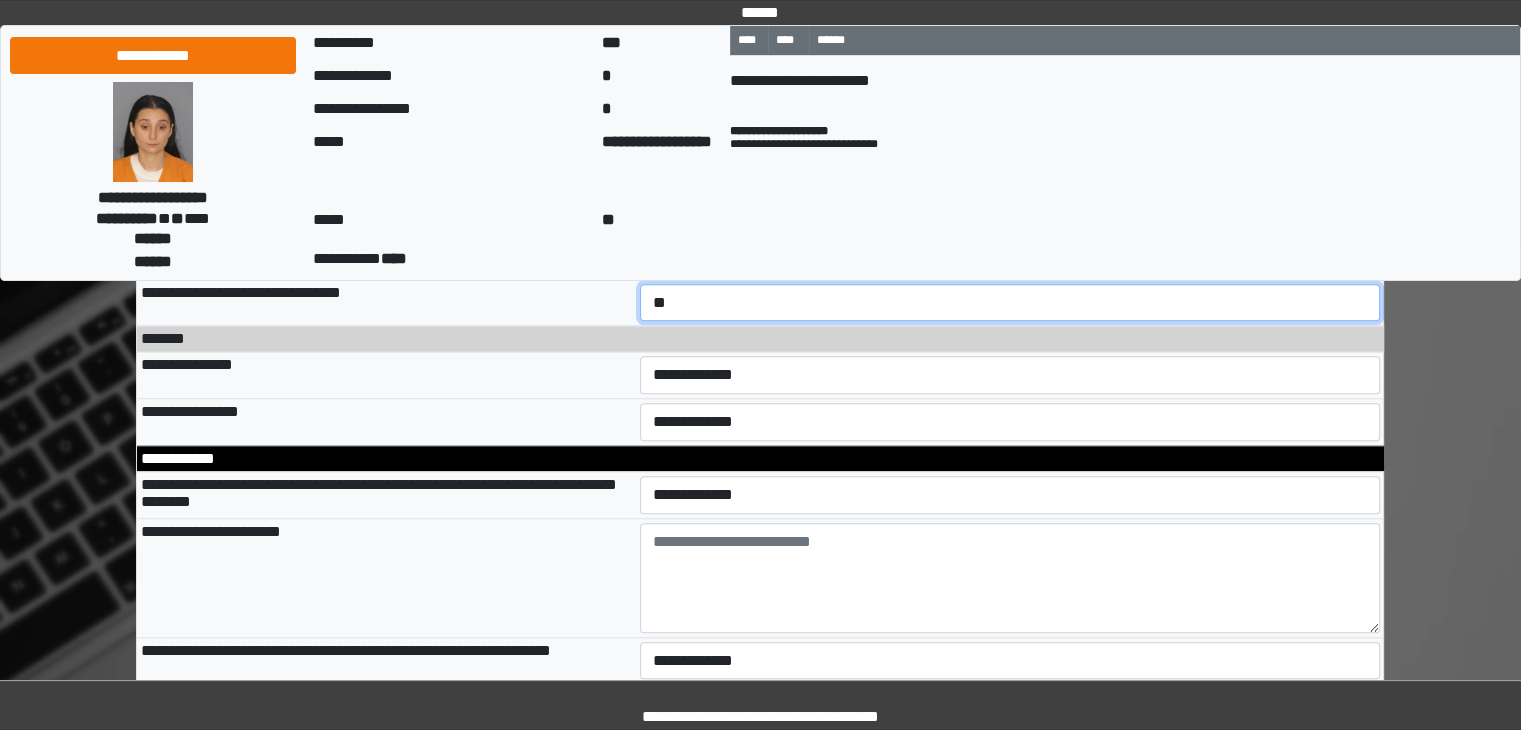 scroll, scrollTop: 9600, scrollLeft: 0, axis: vertical 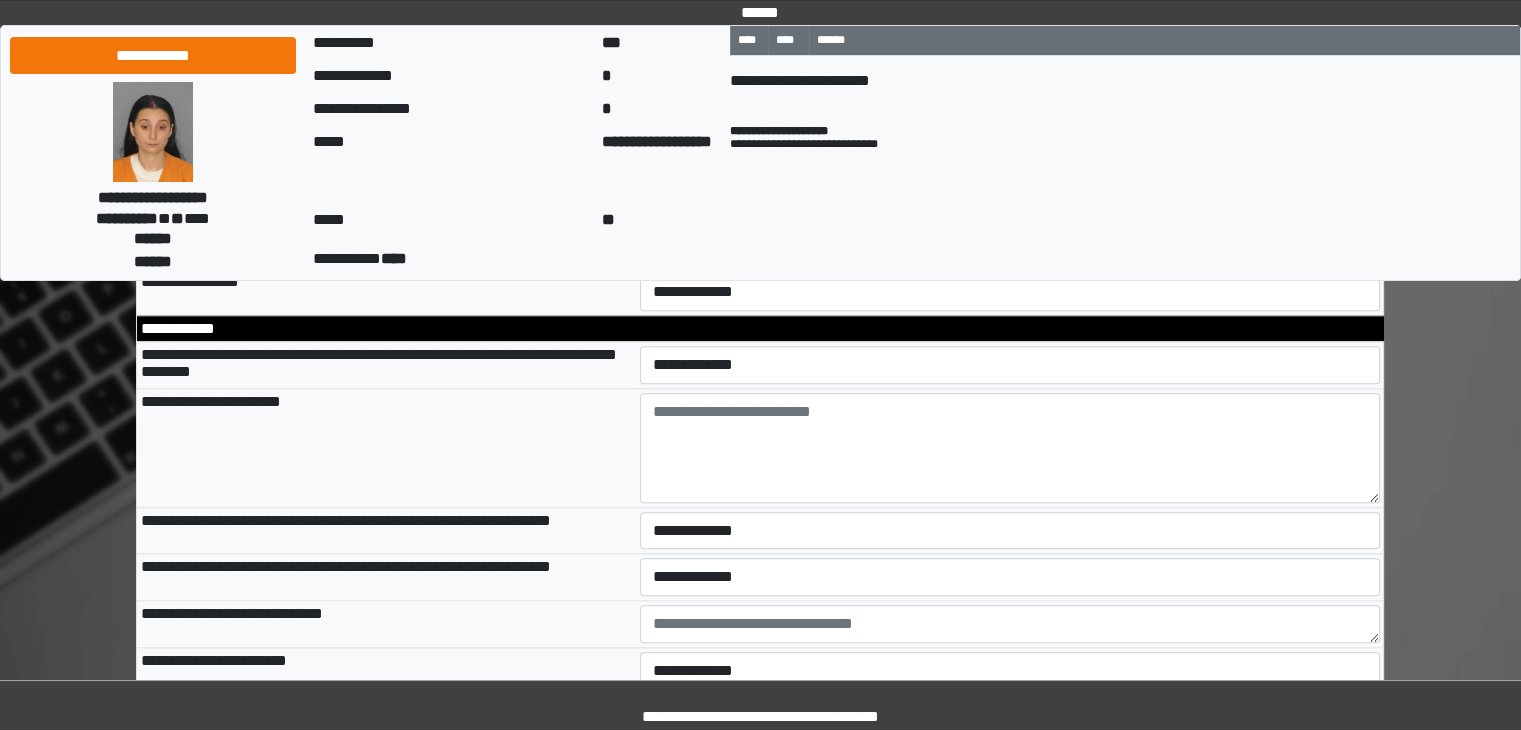 click on "**********" at bounding box center [1010, 245] 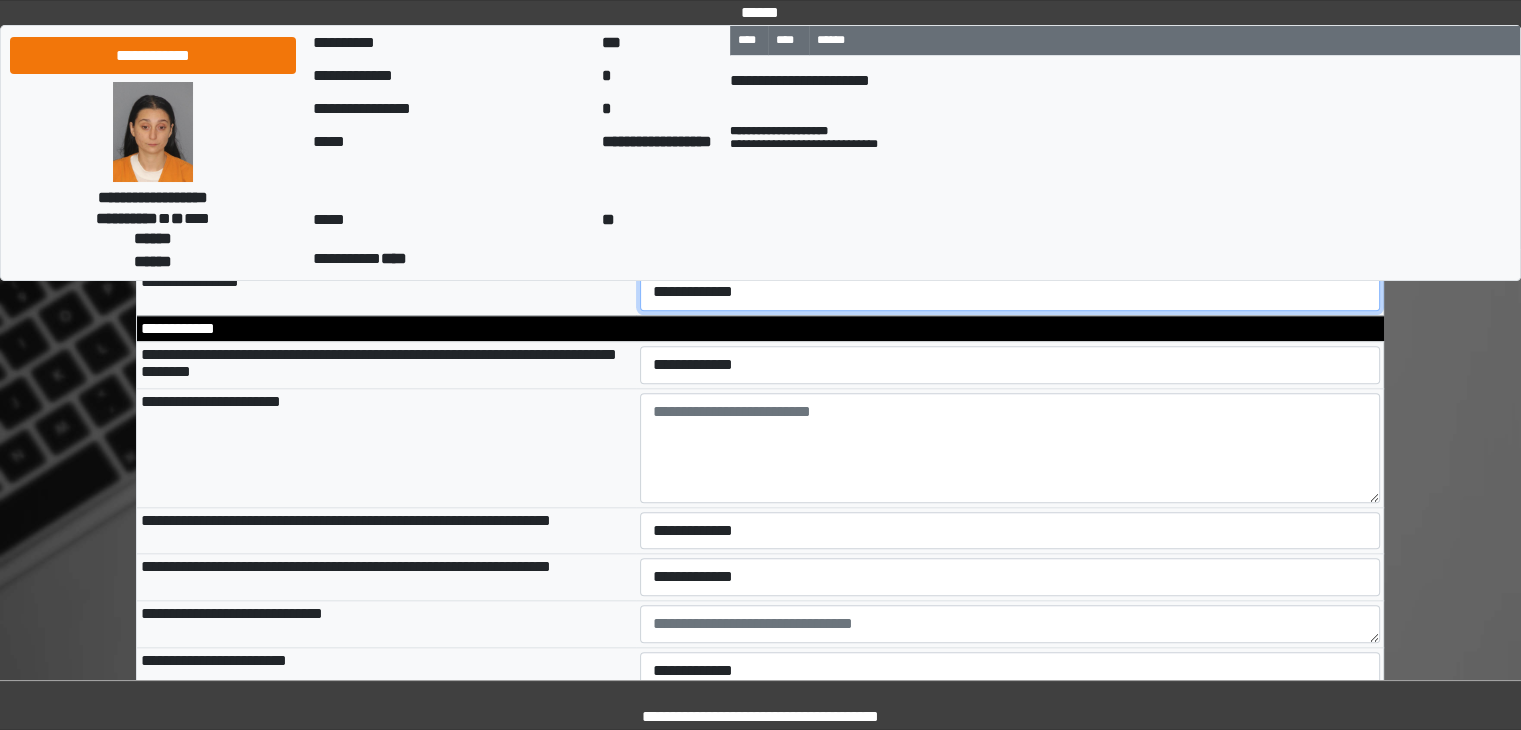 click on "**********" at bounding box center [1010, 292] 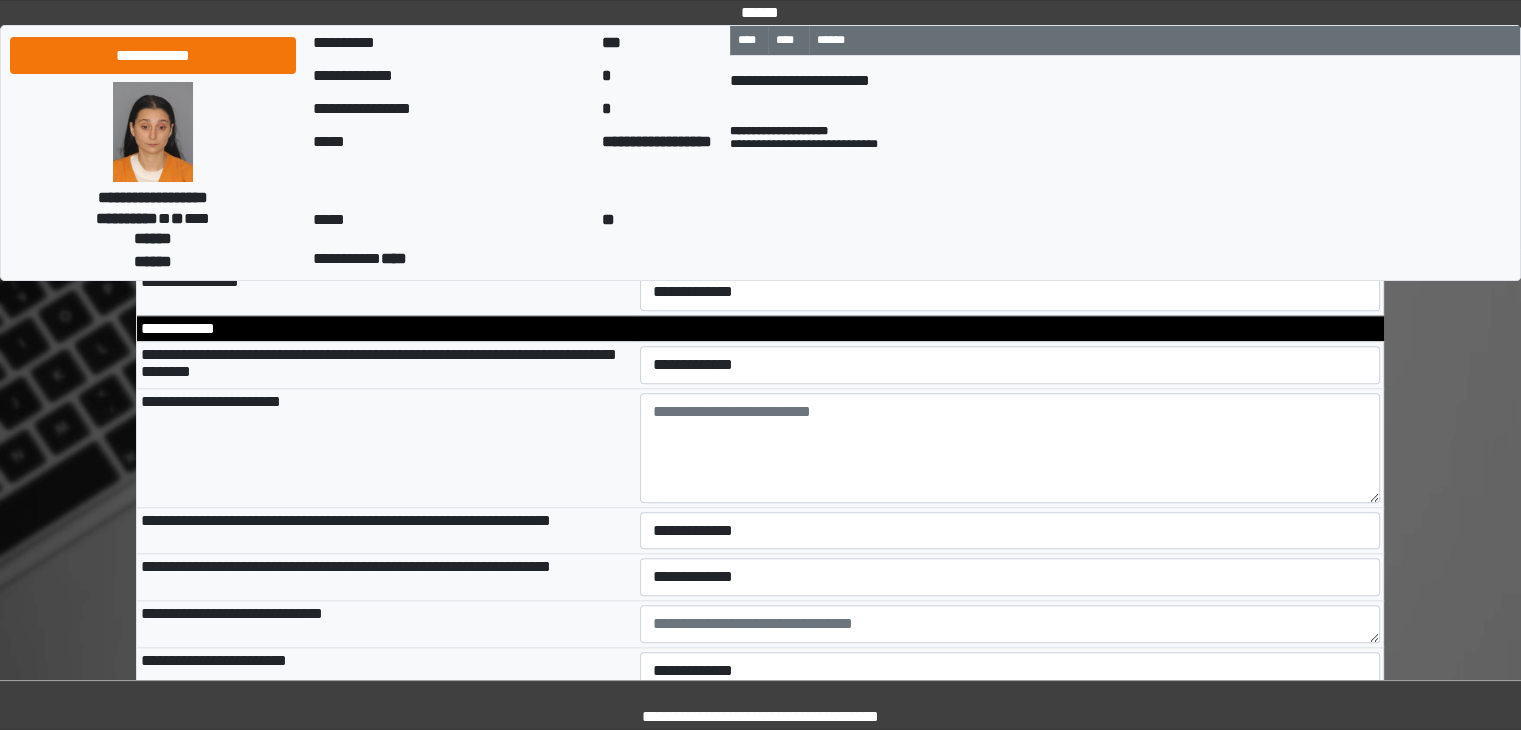 click on "**********" at bounding box center (1010, 245) 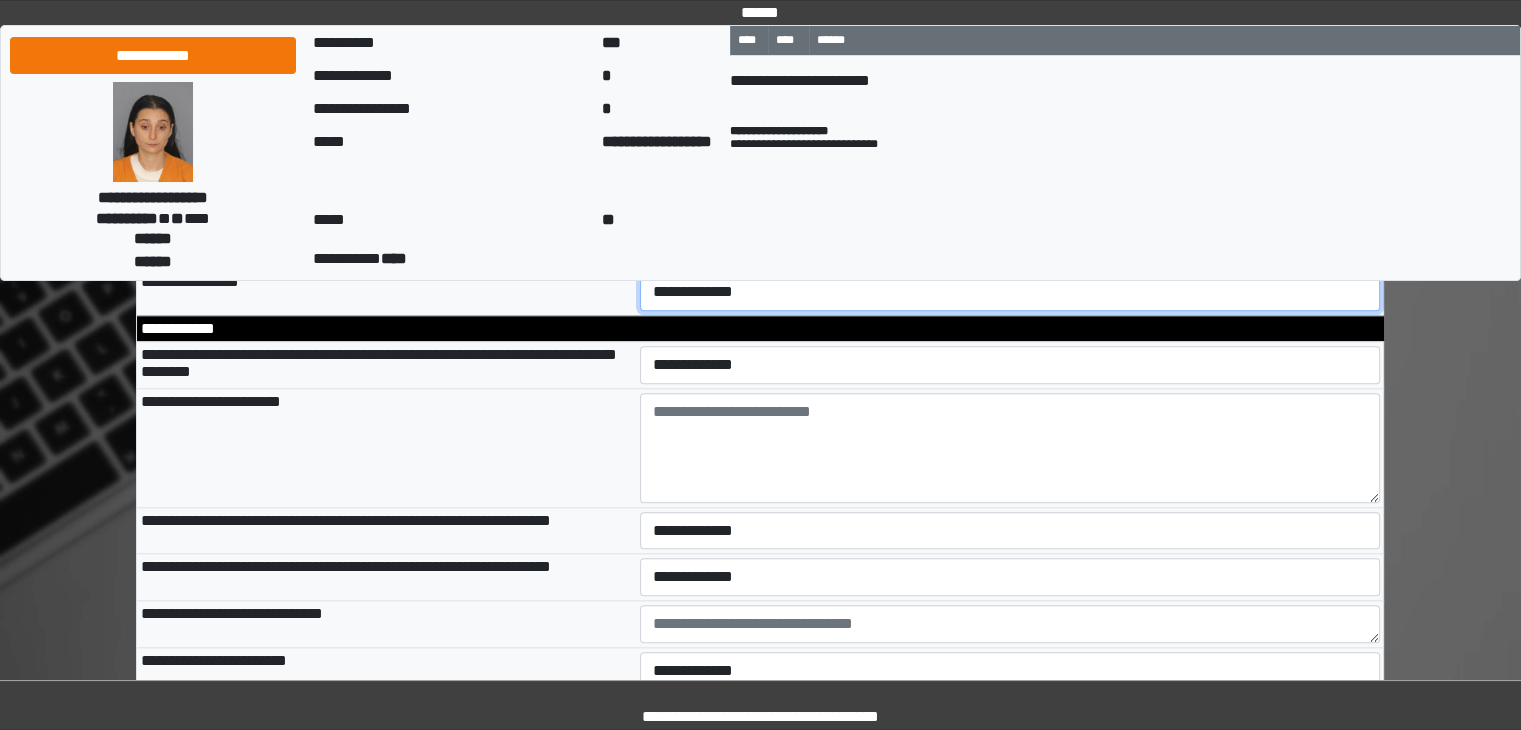 click on "**********" at bounding box center (1010, 292) 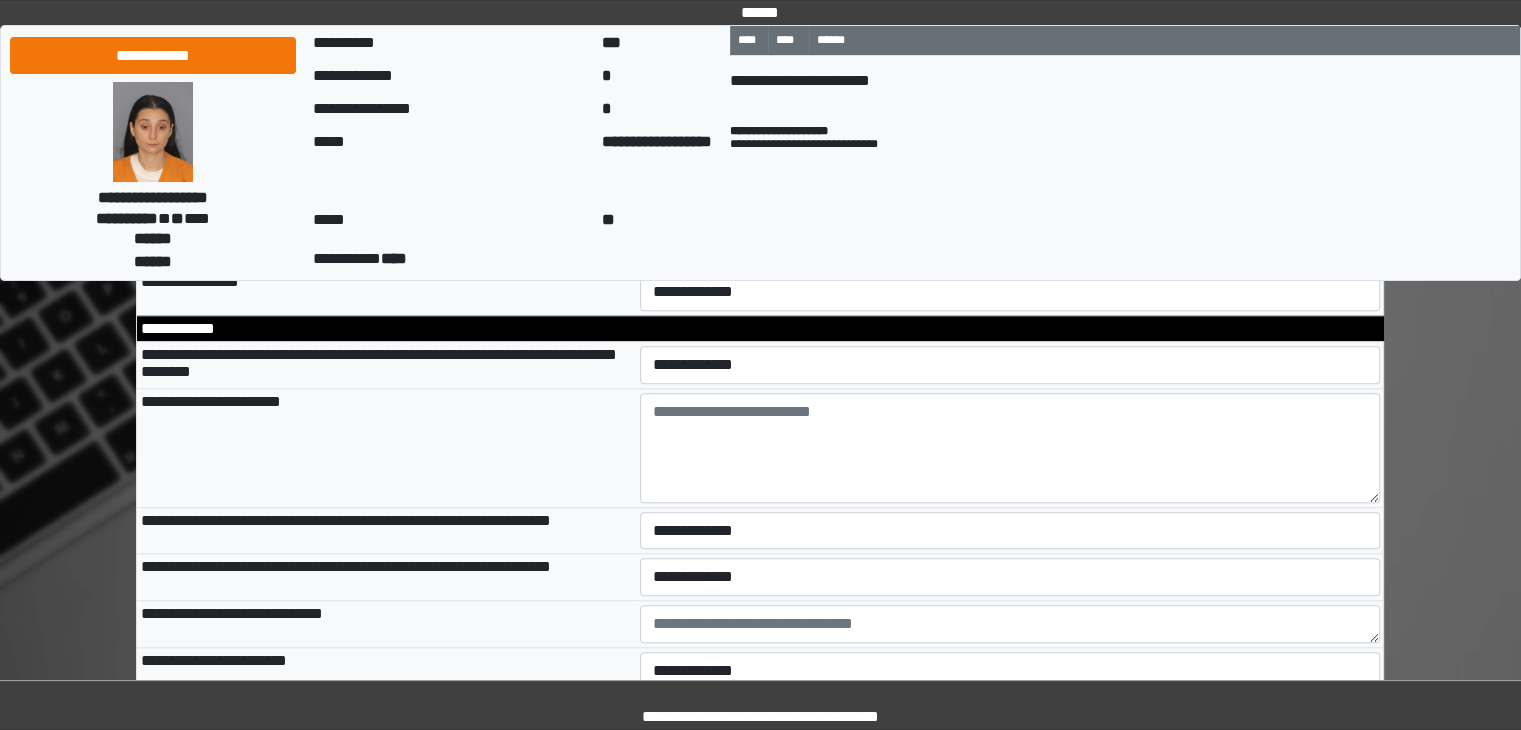 click on "**********" at bounding box center (1010, 245) 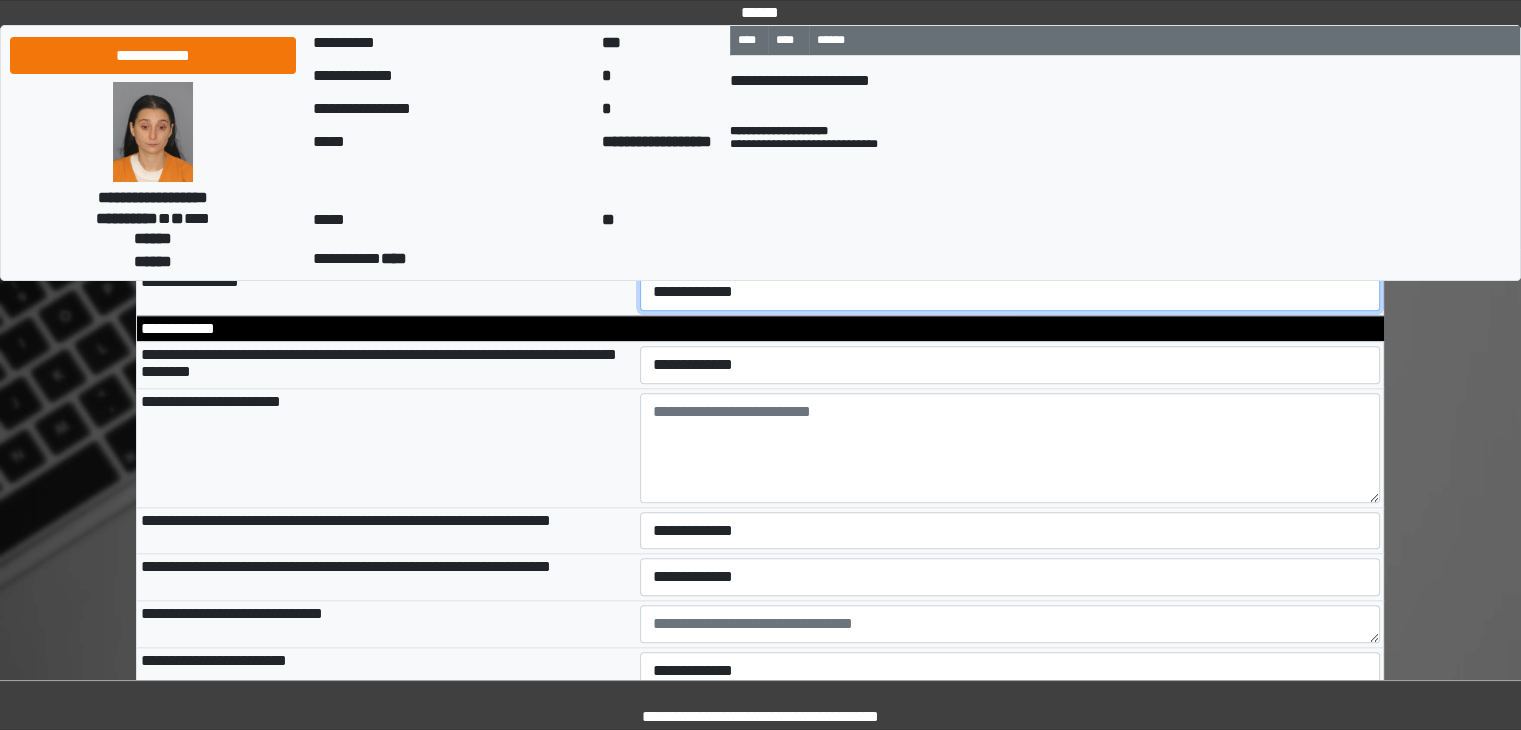 click on "**********" at bounding box center [1010, 292] 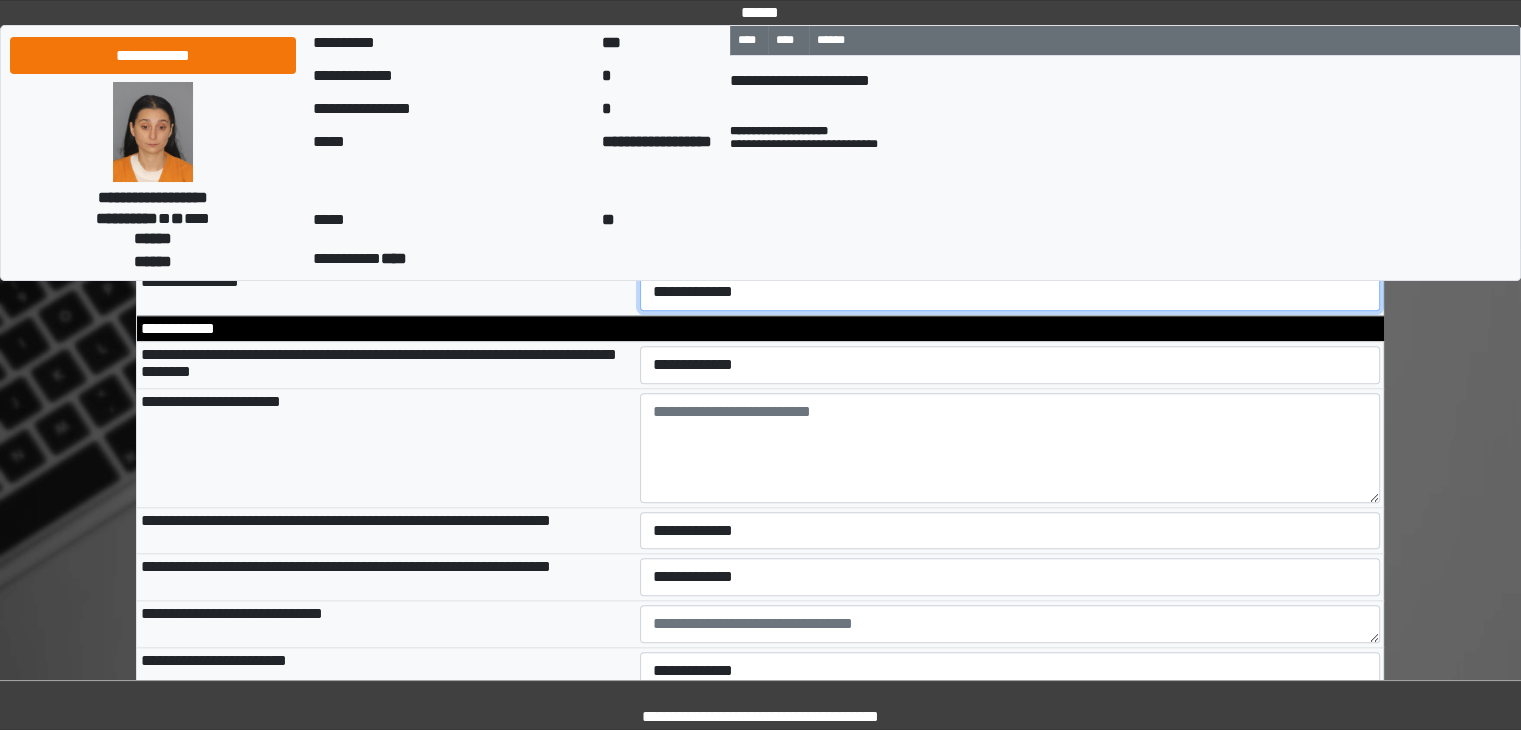 select on "**" 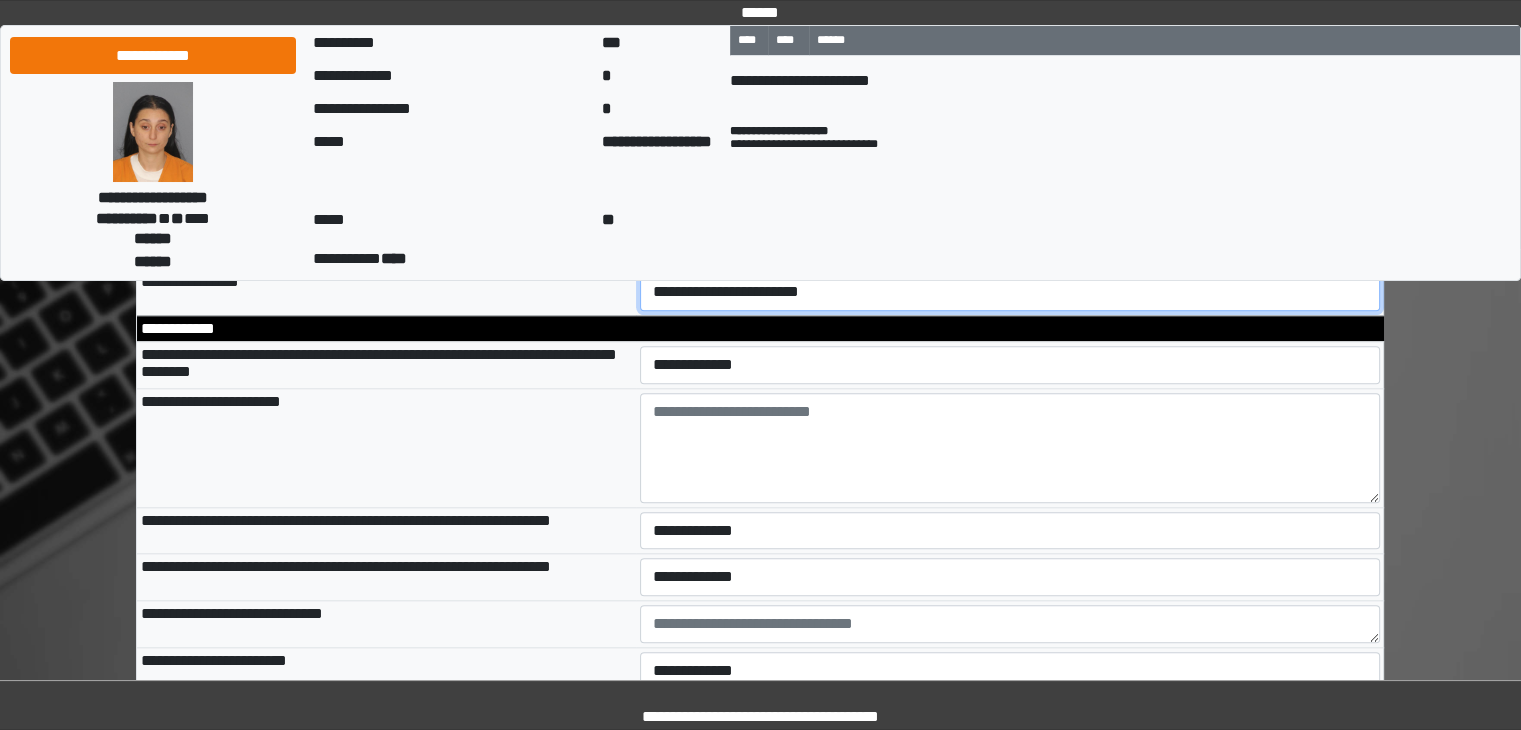 click on "**********" at bounding box center [1010, 292] 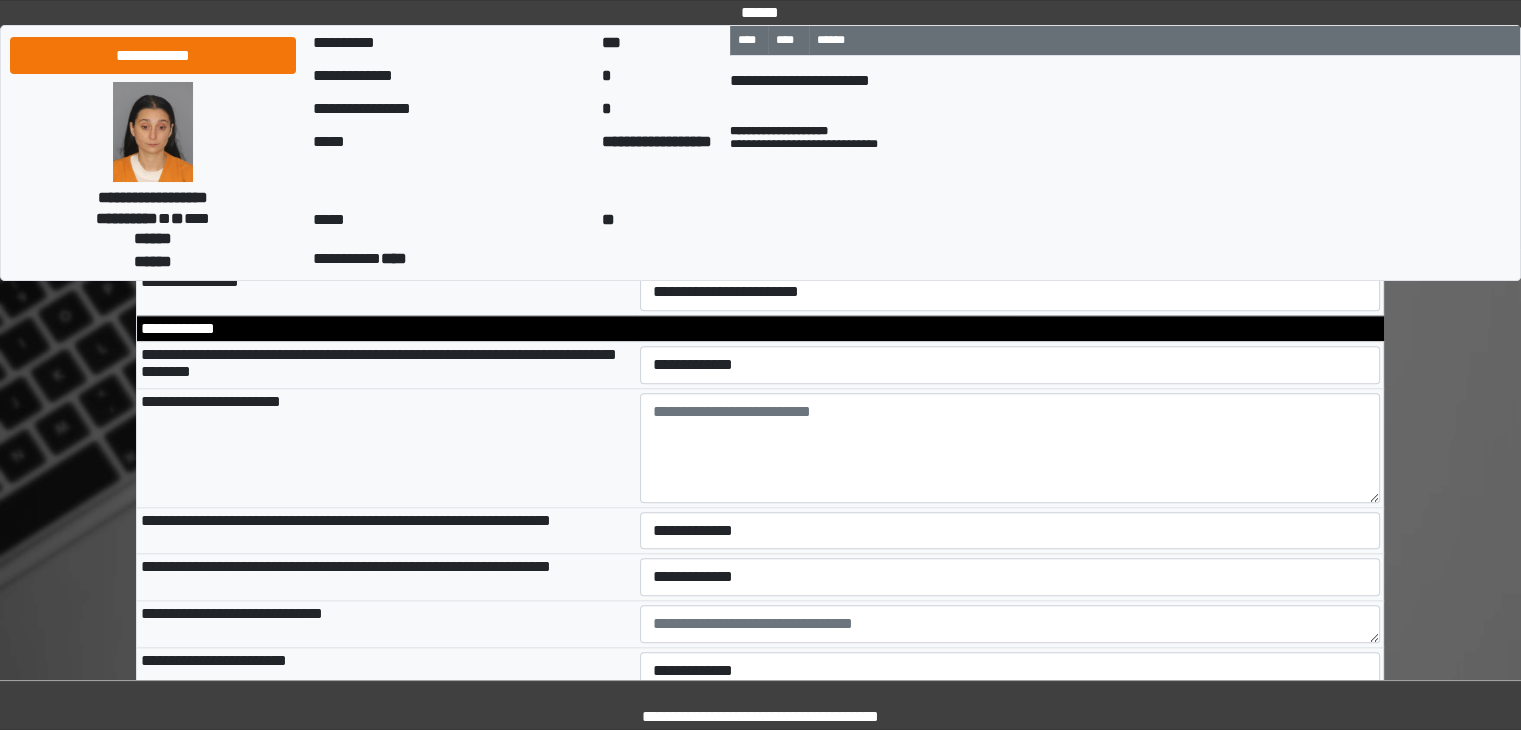 click on "**********" at bounding box center (1010, 245) 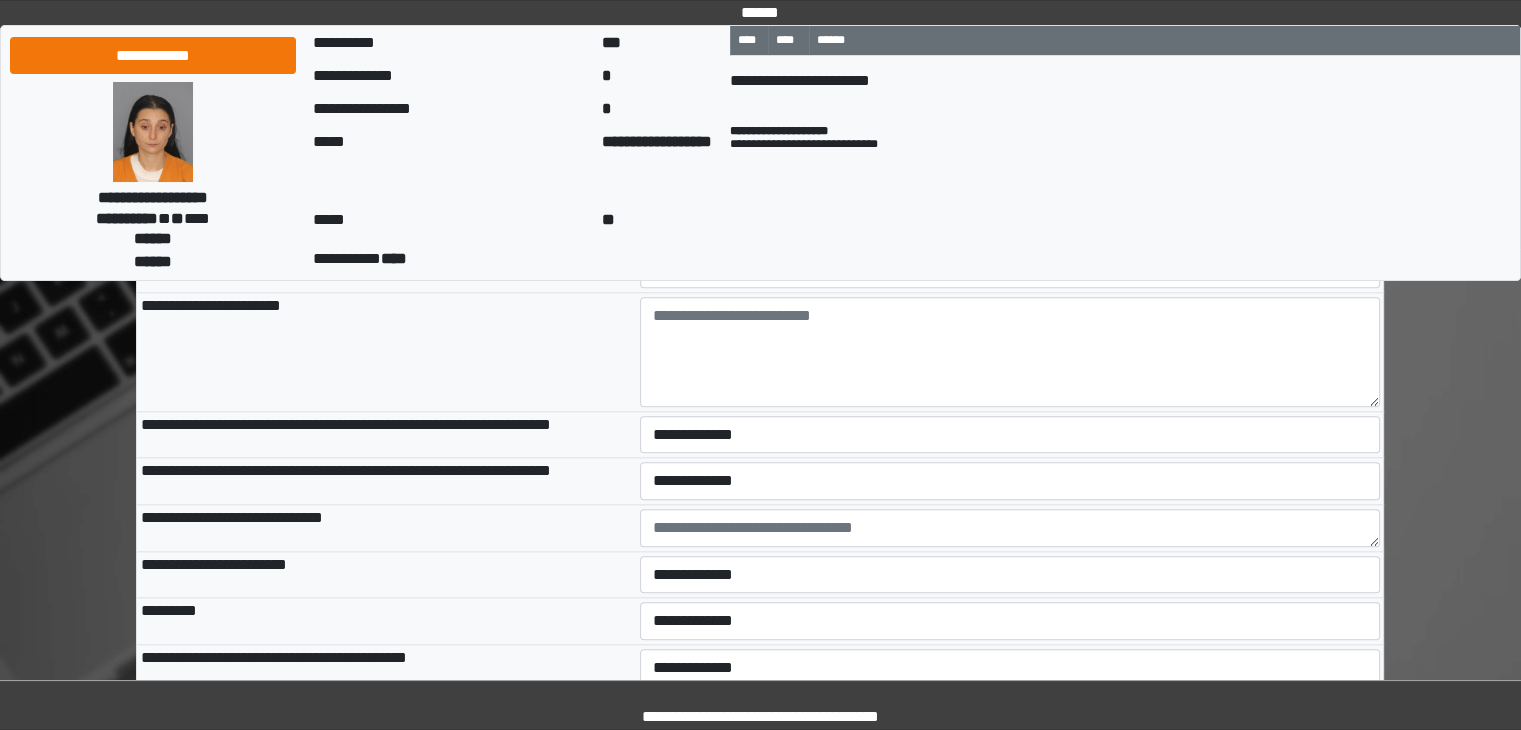 scroll, scrollTop: 9700, scrollLeft: 0, axis: vertical 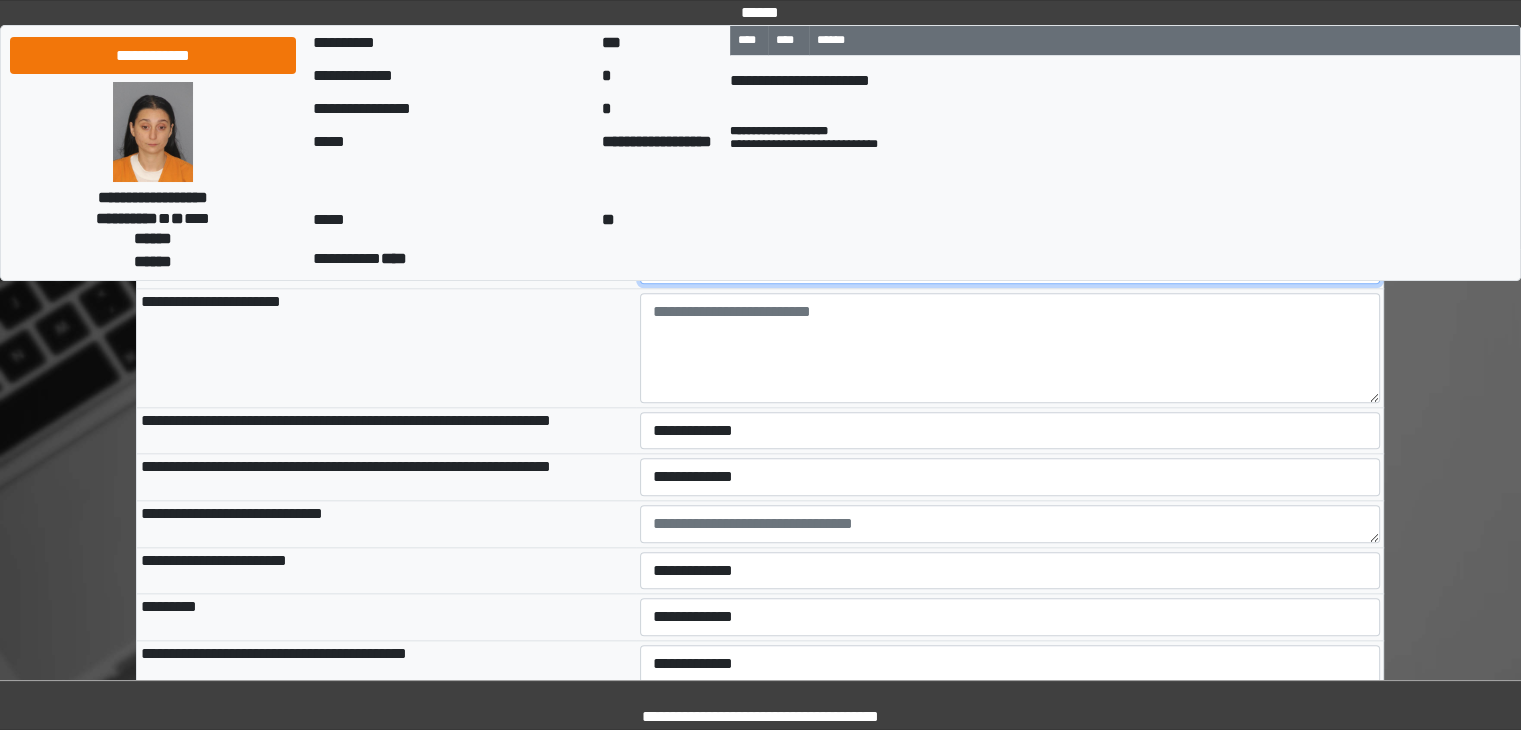 click on "**********" at bounding box center (1010, 265) 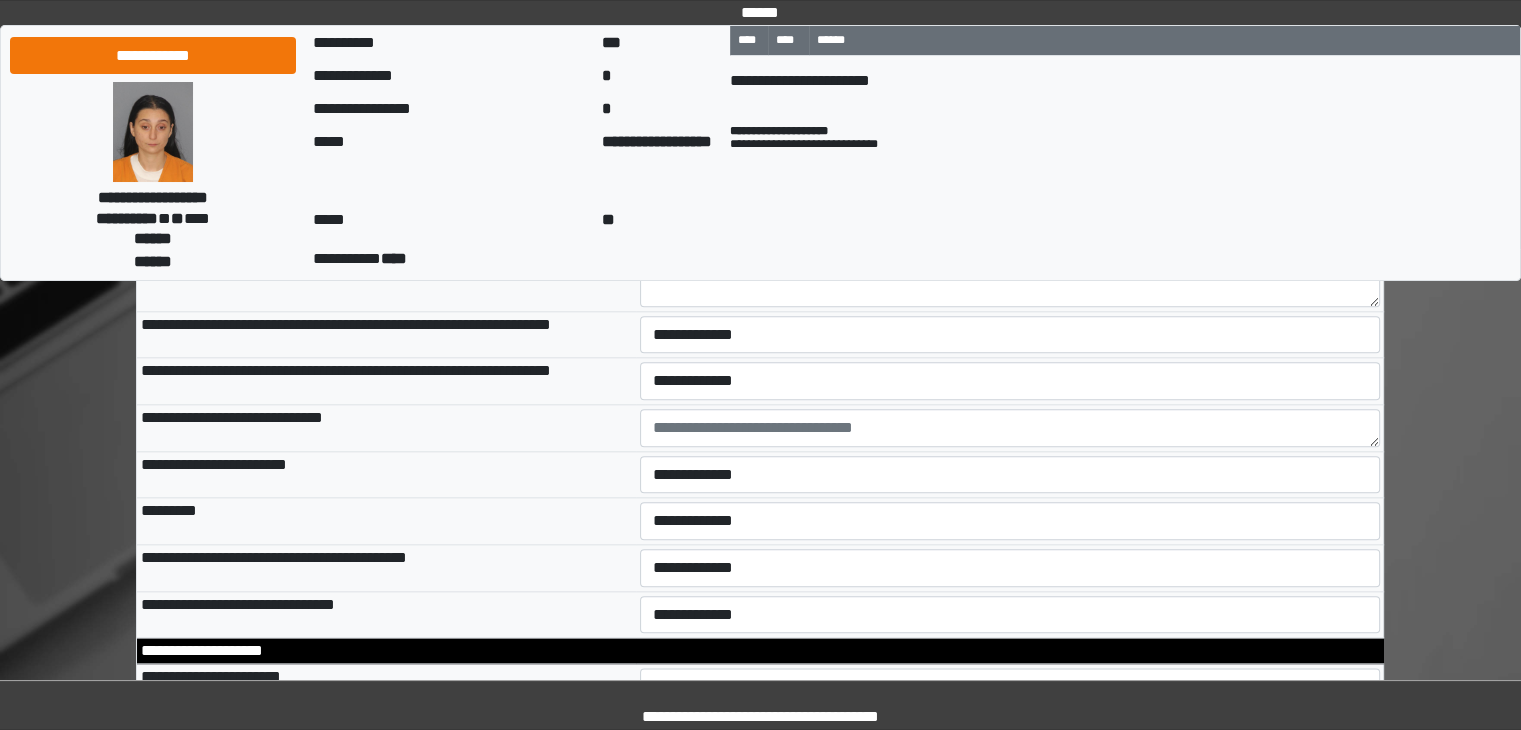 scroll, scrollTop: 9800, scrollLeft: 0, axis: vertical 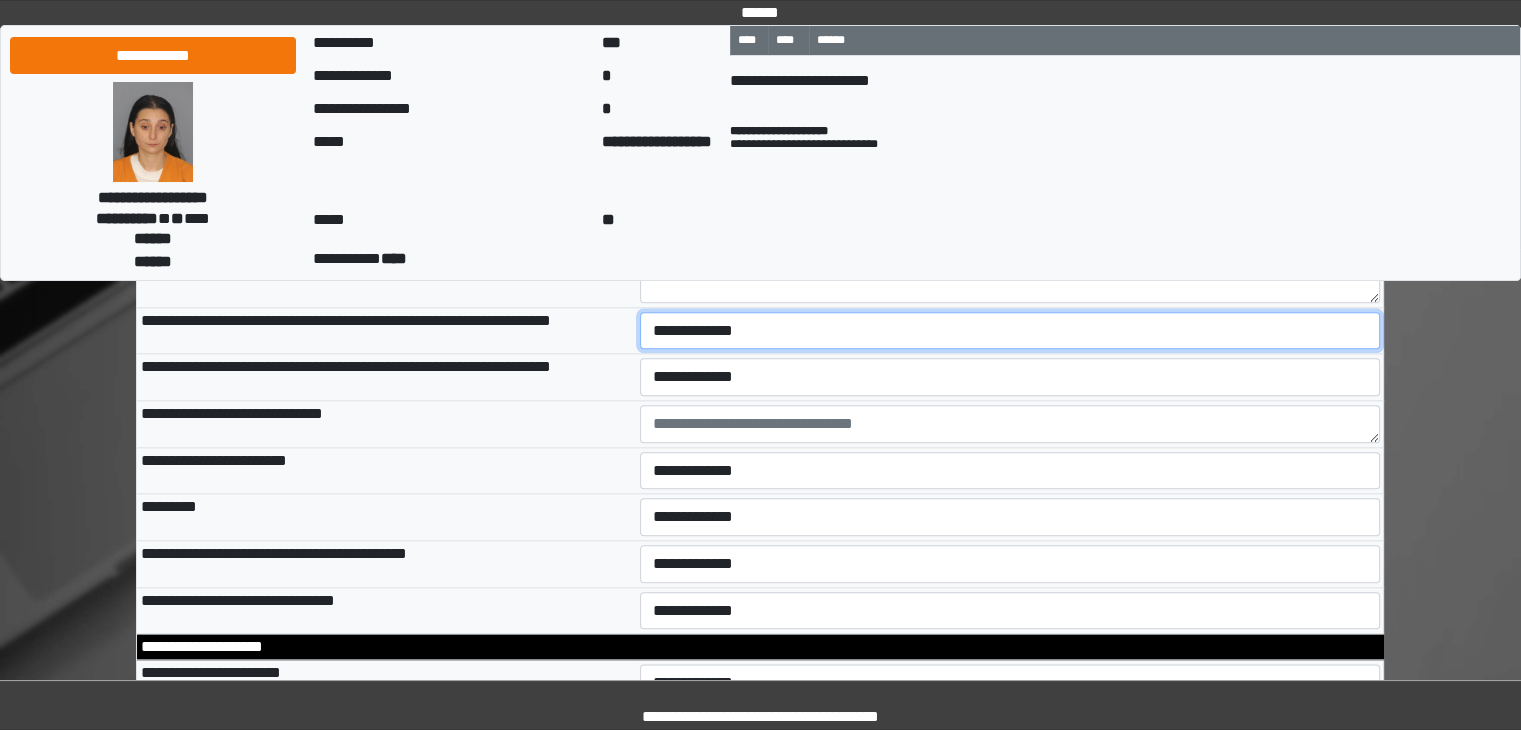 click on "**********" at bounding box center (1010, 331) 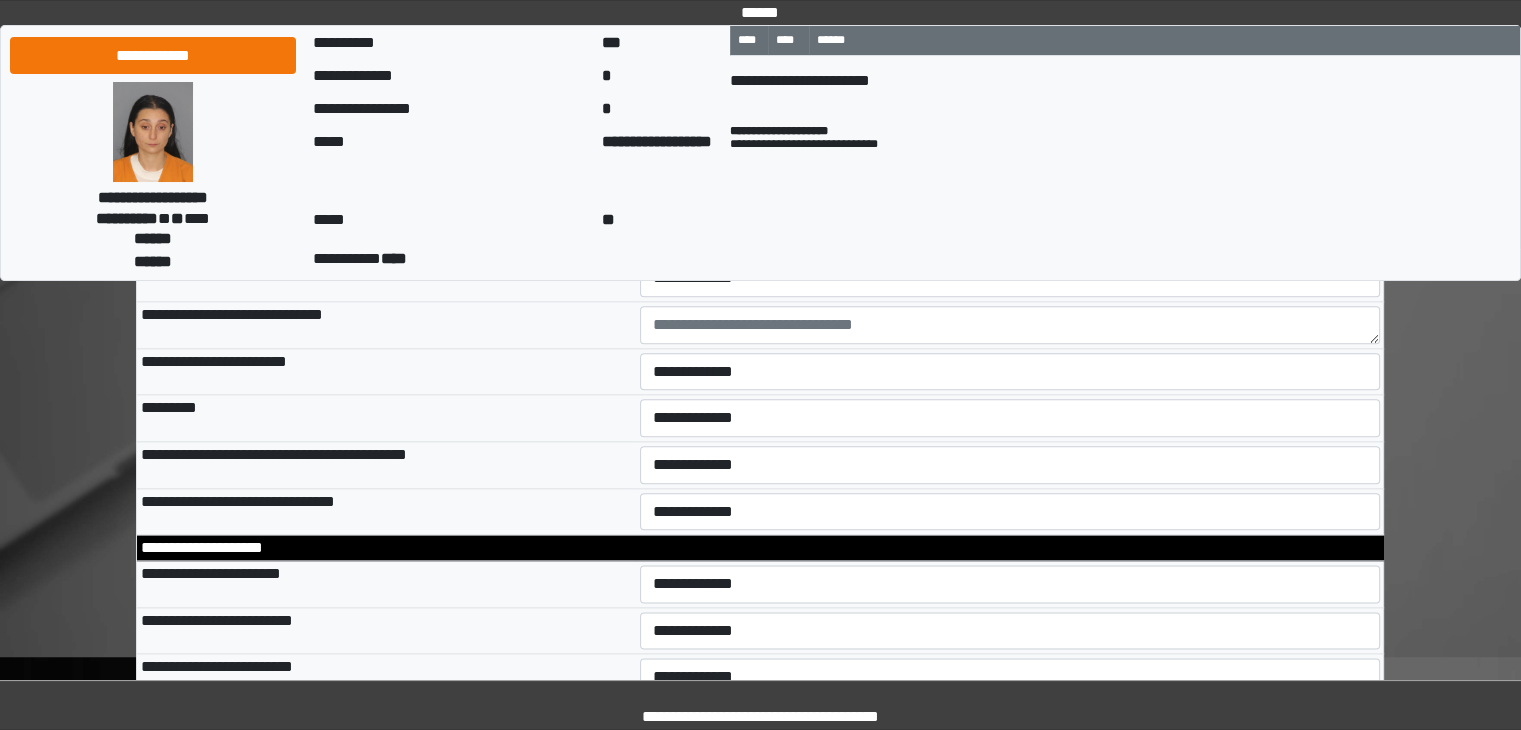 scroll, scrollTop: 9900, scrollLeft: 0, axis: vertical 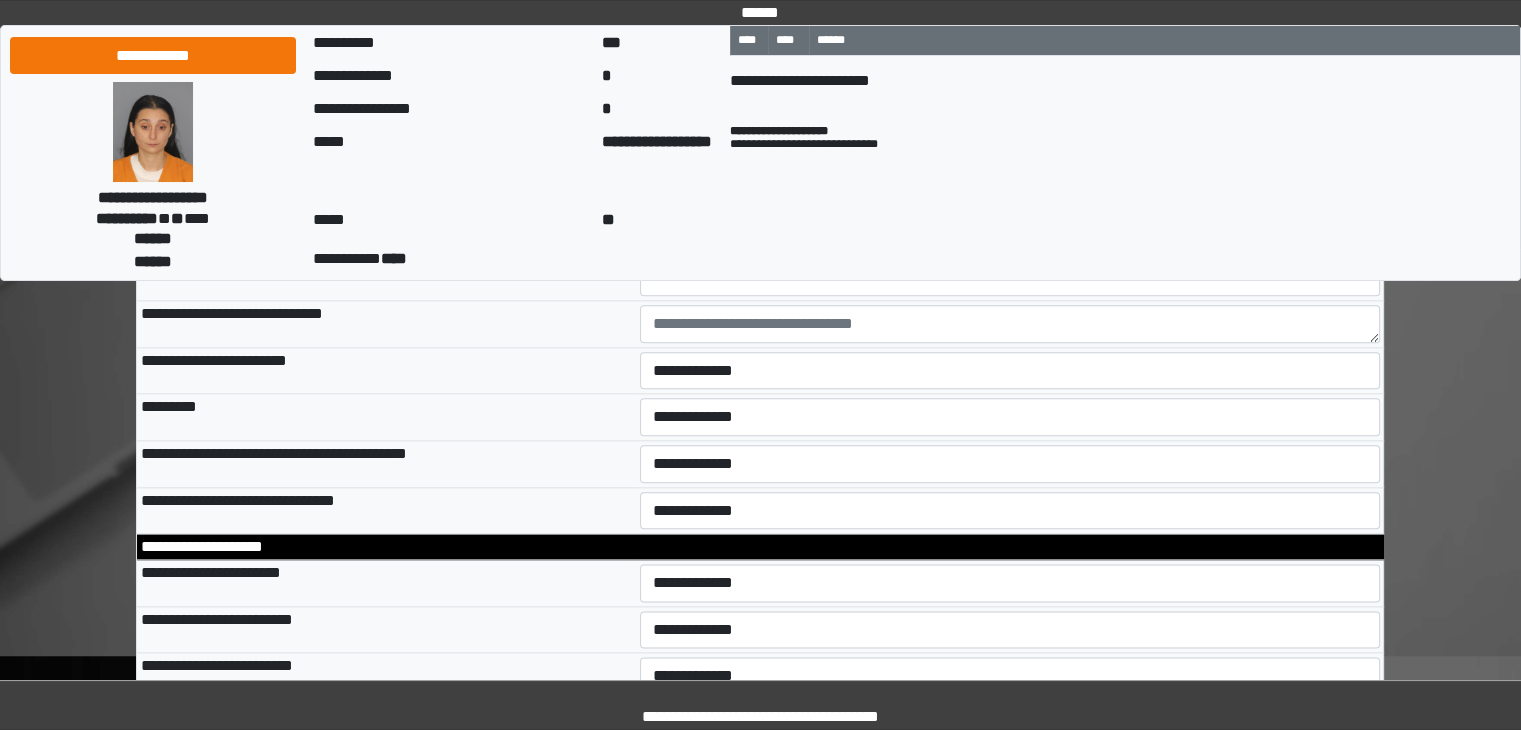 click on "**********" at bounding box center (1010, 231) 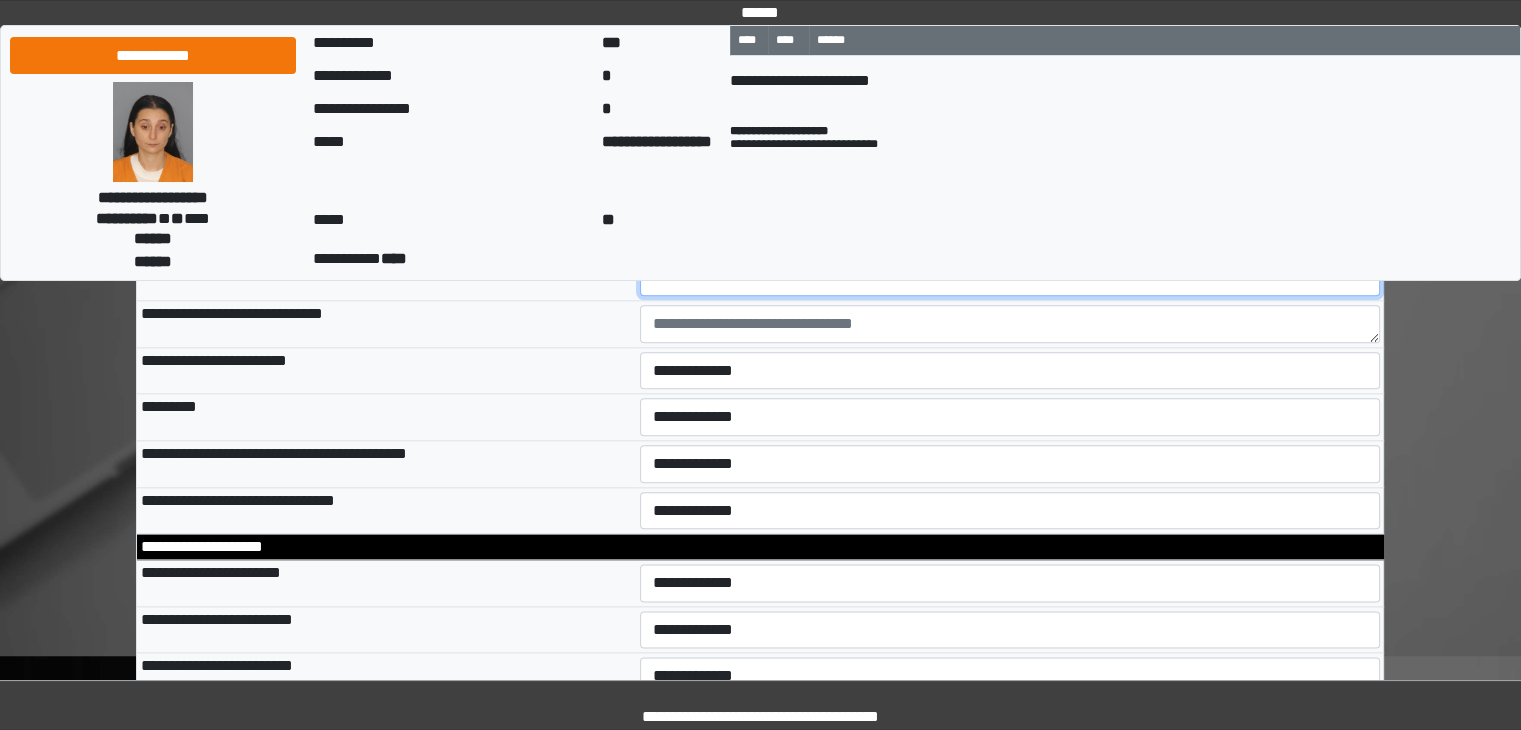 click on "**********" at bounding box center (1010, 277) 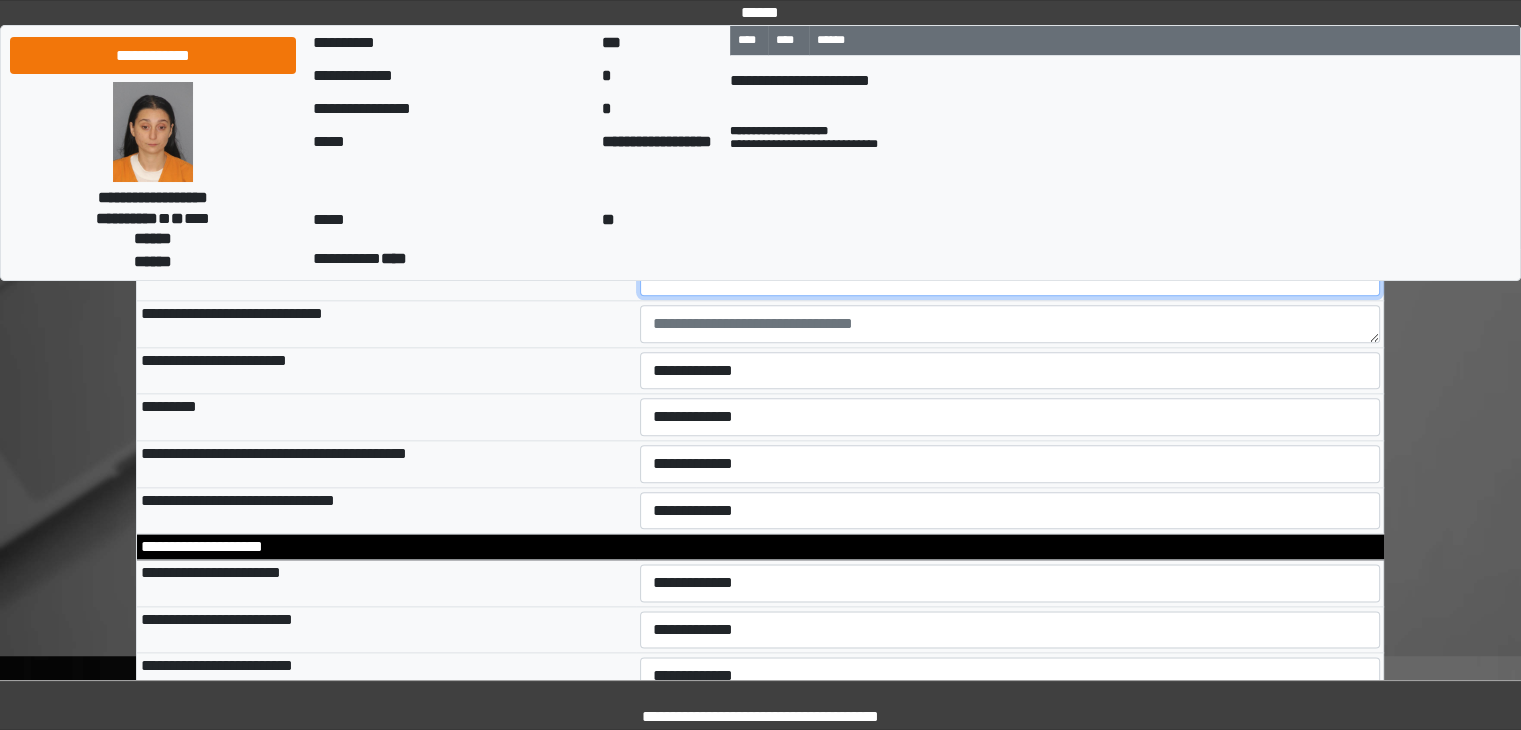 select on "*" 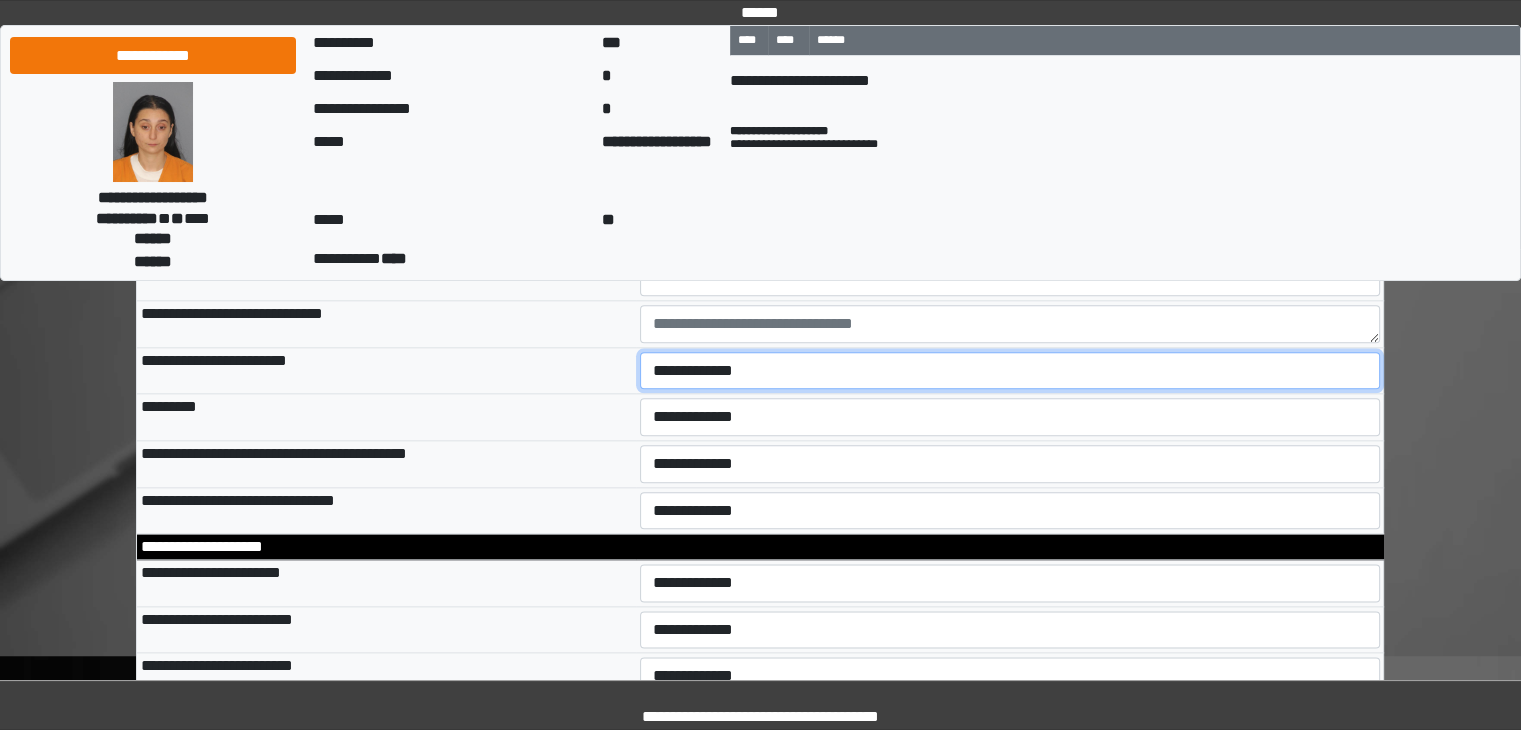 click on "**********" at bounding box center [1010, 371] 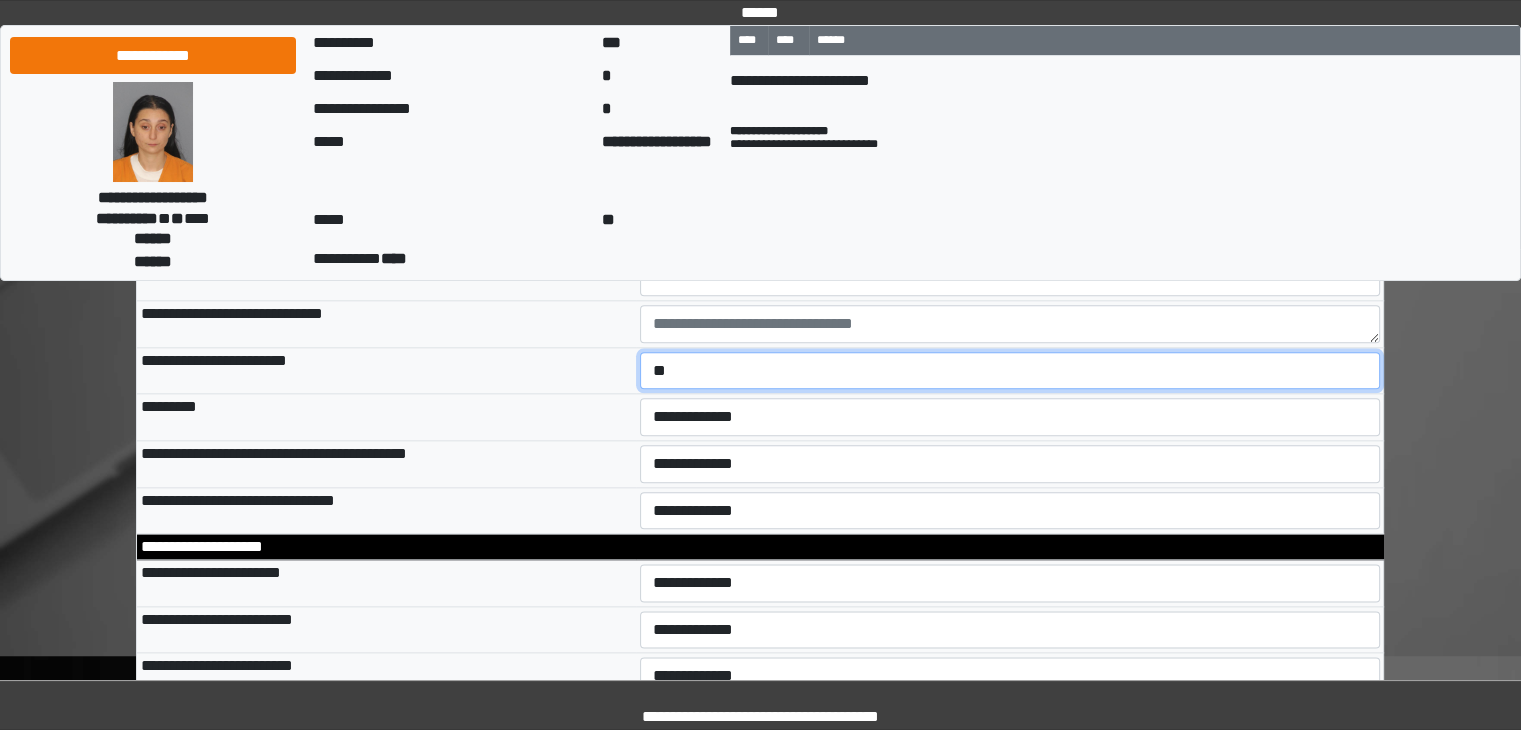 click on "**********" at bounding box center (1010, 371) 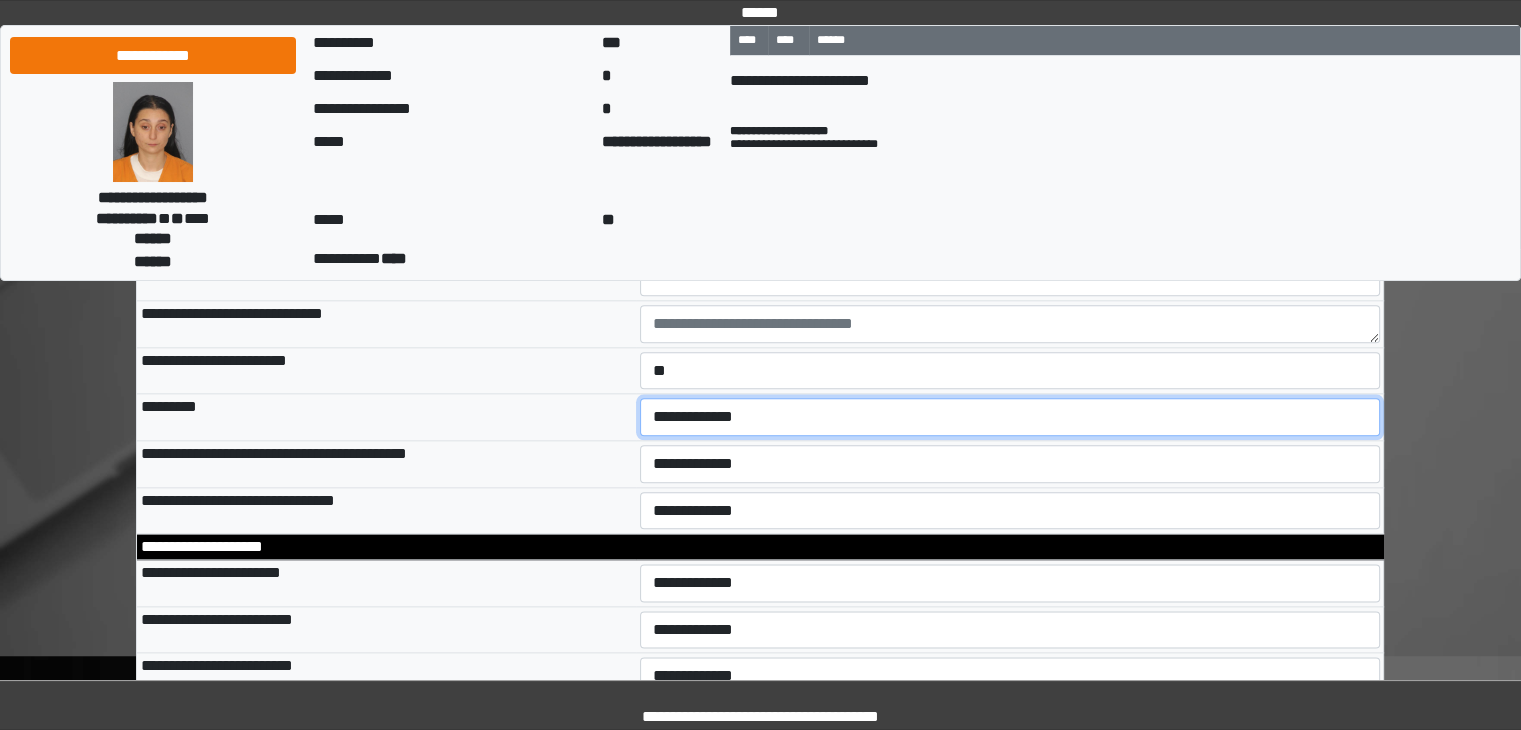 click on "**********" at bounding box center [1010, 417] 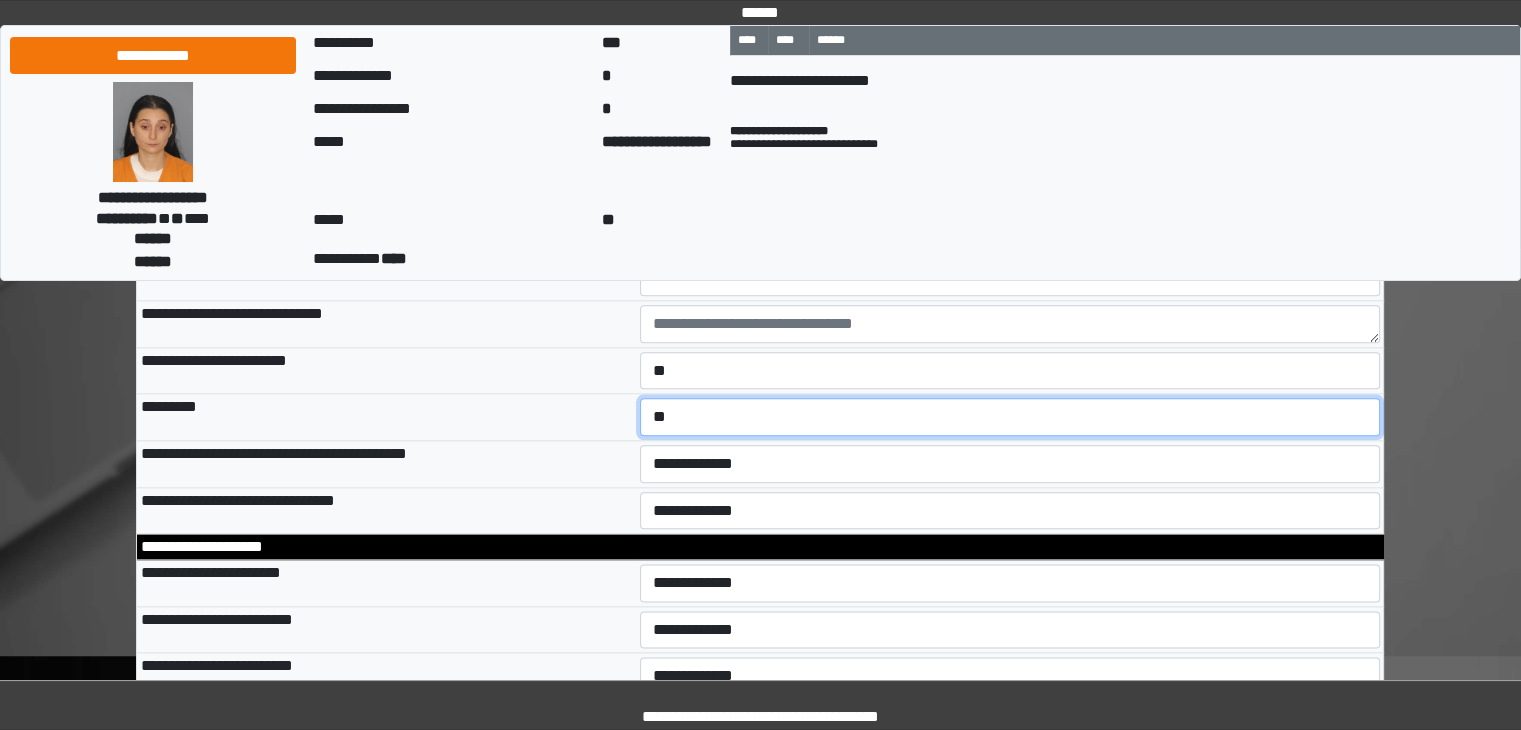 click on "**********" at bounding box center (1010, 417) 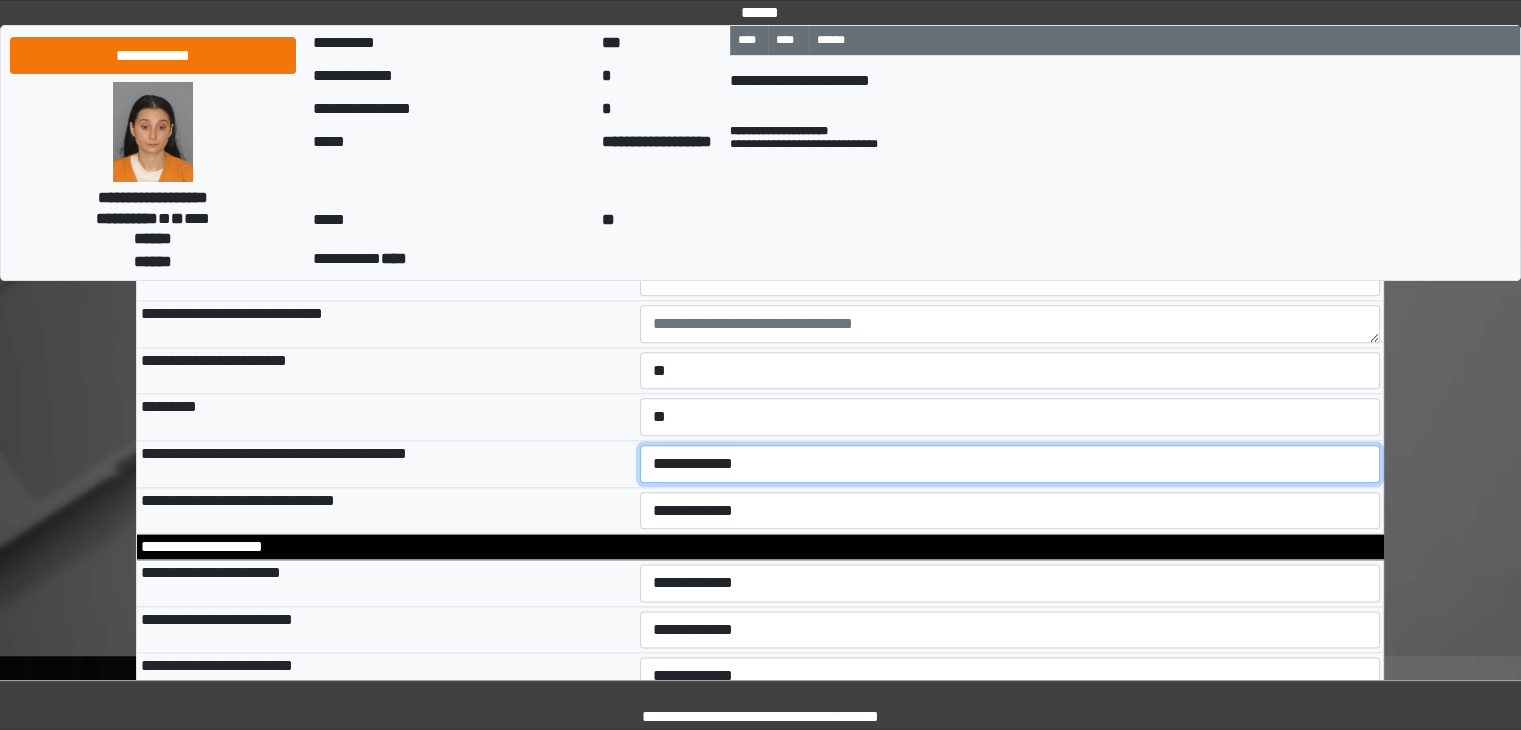 drag, startPoint x: 681, startPoint y: 544, endPoint x: 684, endPoint y: 561, distance: 17.262676 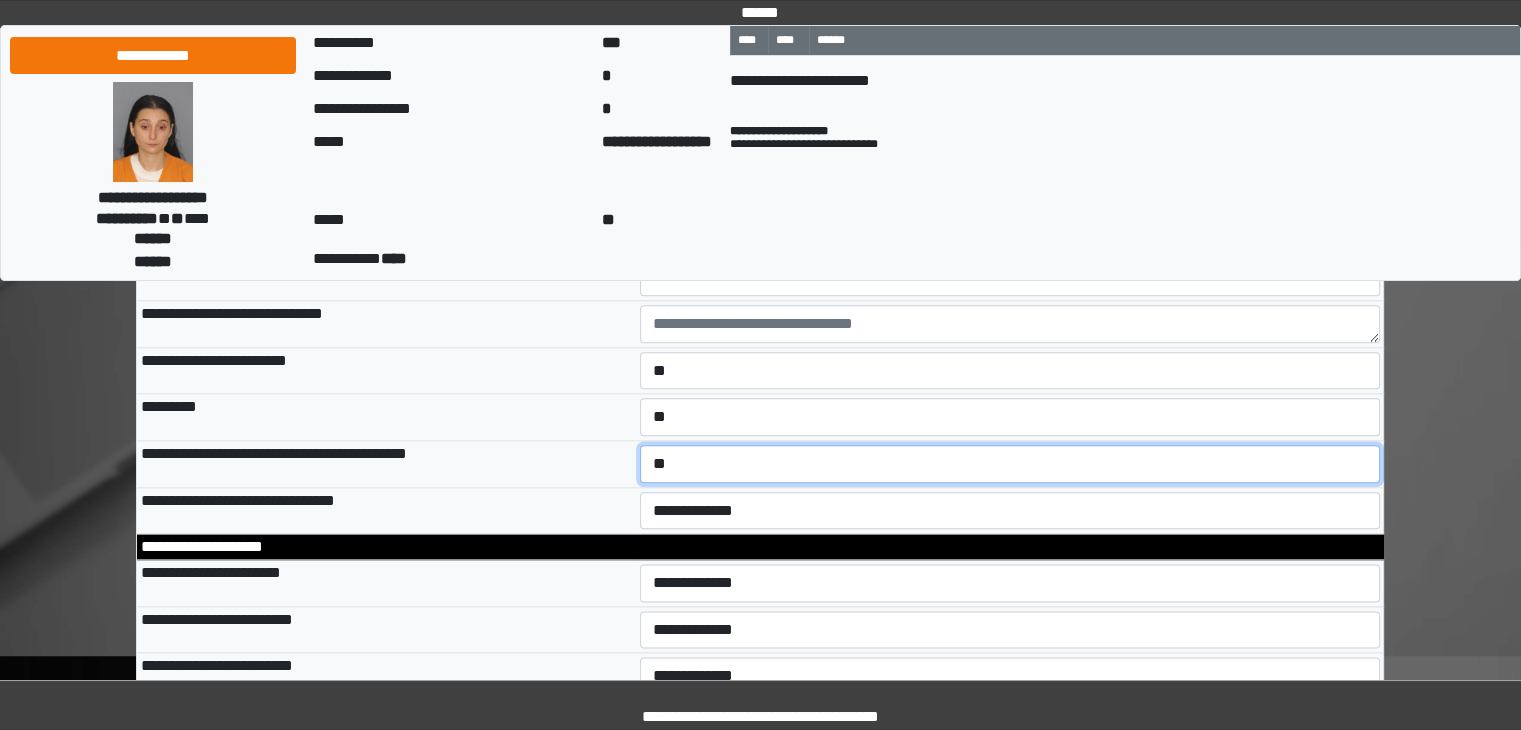 click on "**********" at bounding box center (1010, 464) 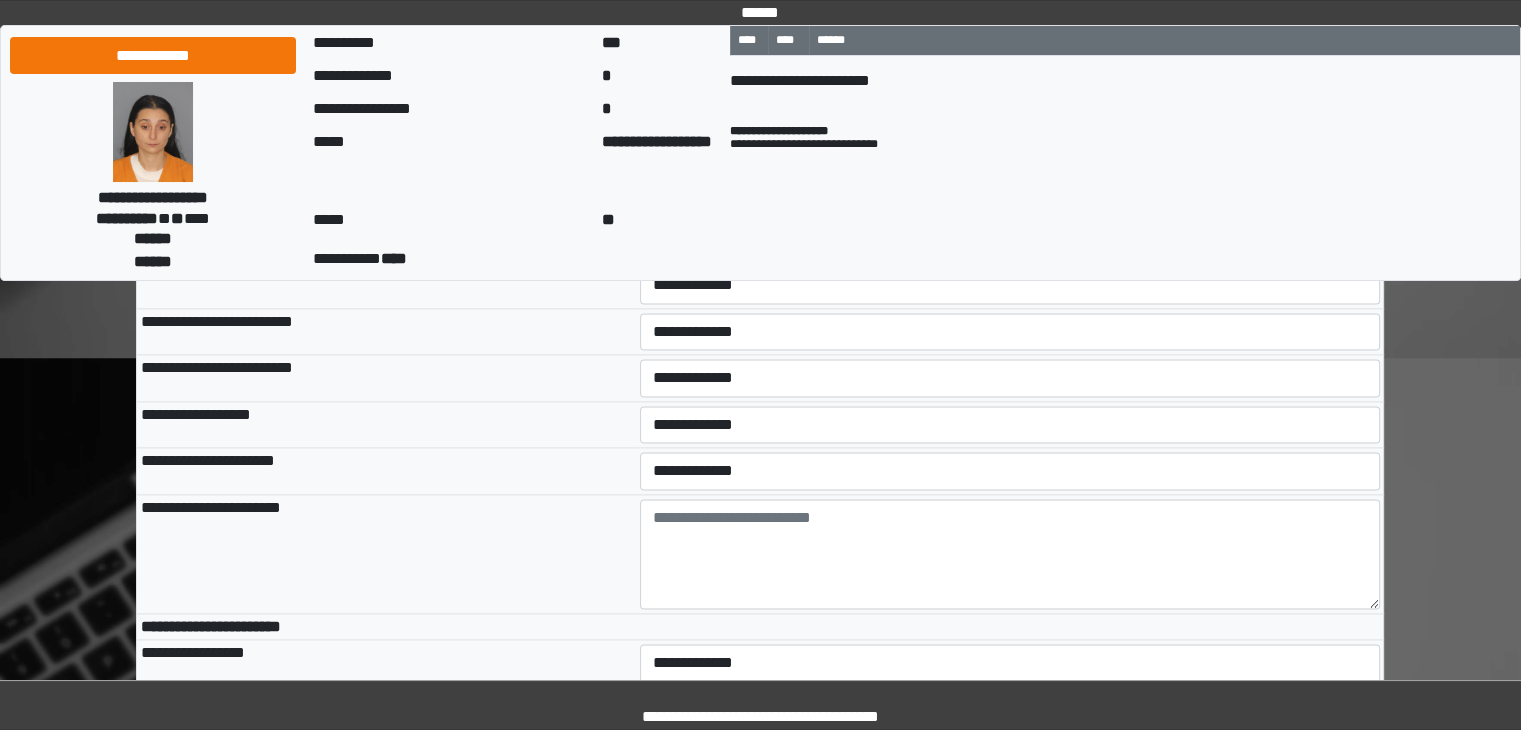 scroll, scrollTop: 10200, scrollLeft: 0, axis: vertical 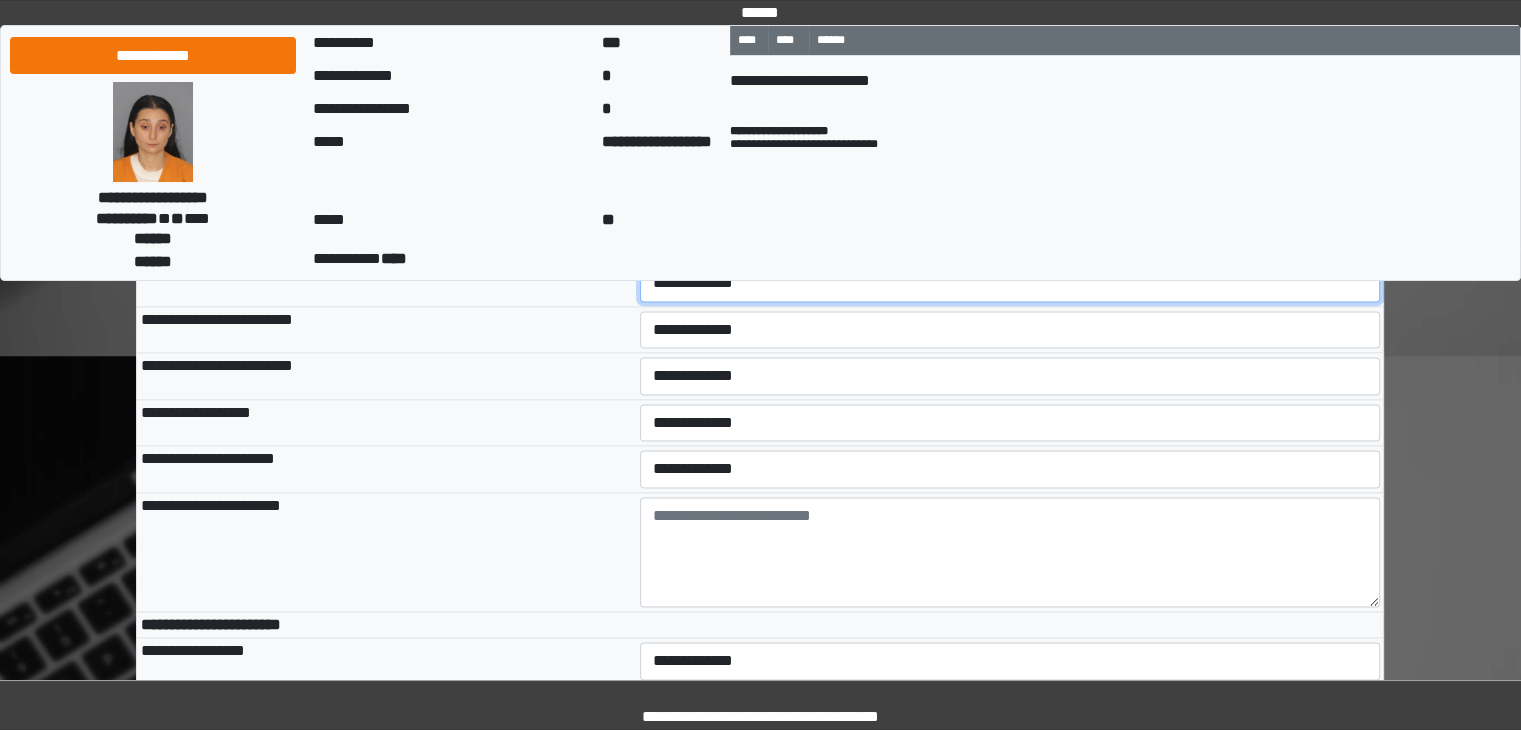 click on "**********" at bounding box center (1010, 283) 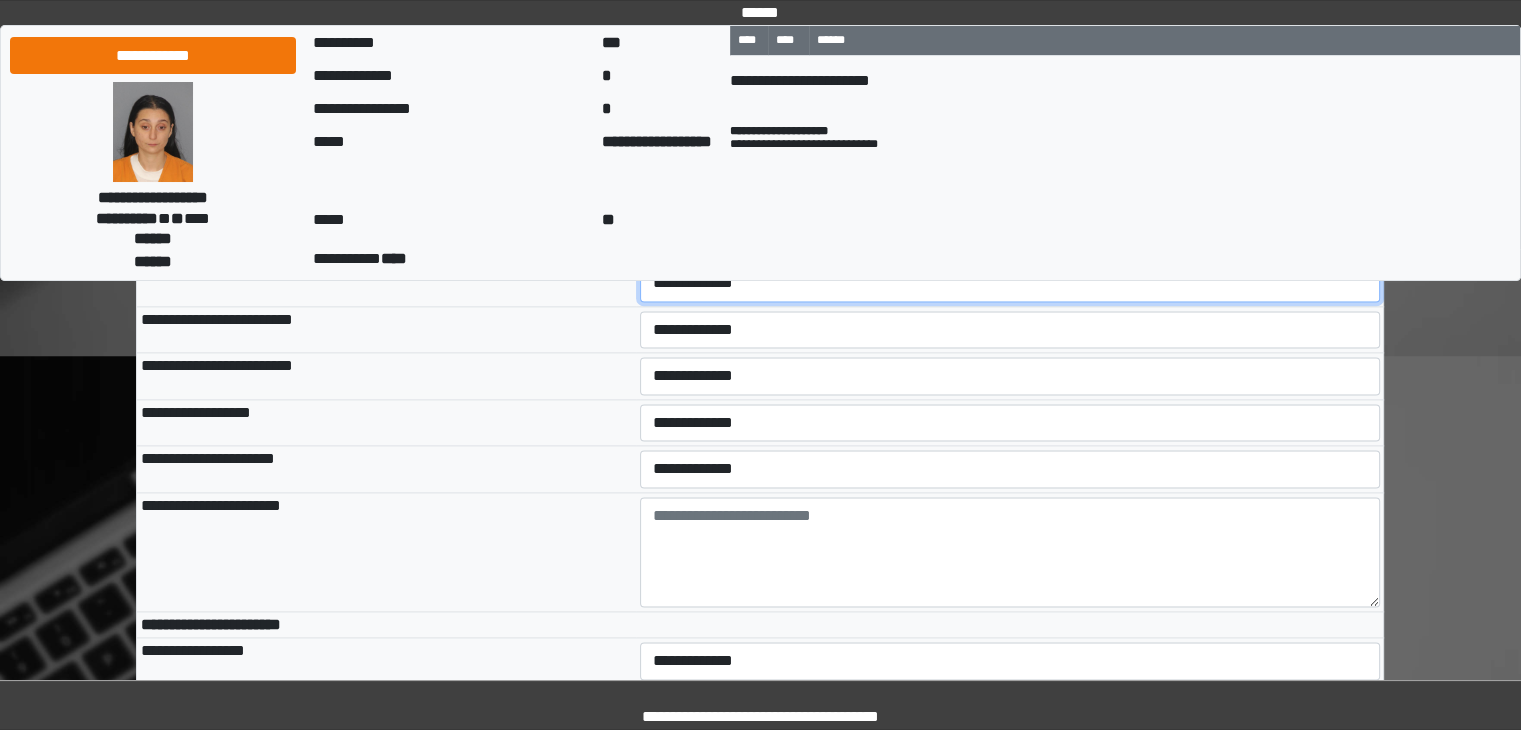 select on "*" 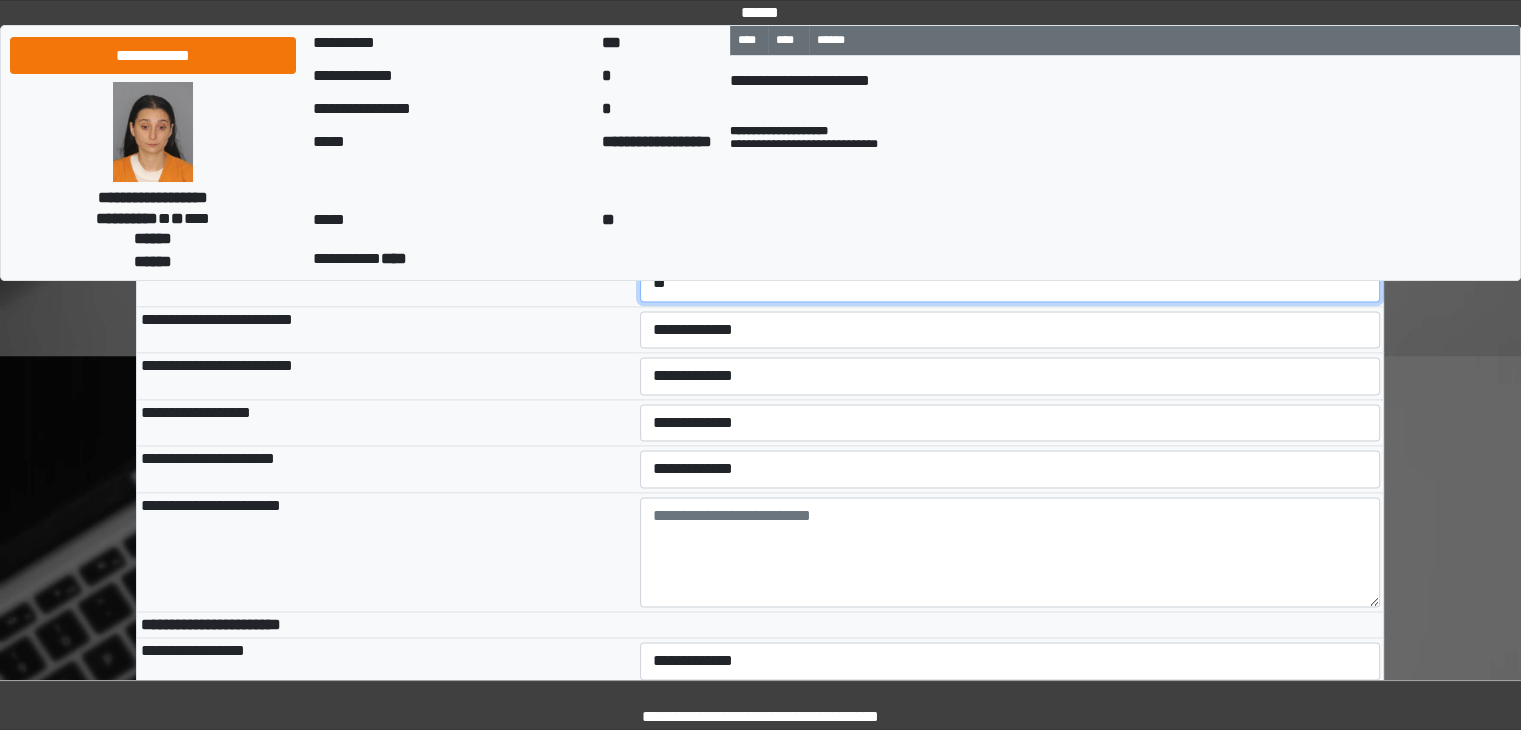 click on "**********" at bounding box center [1010, 283] 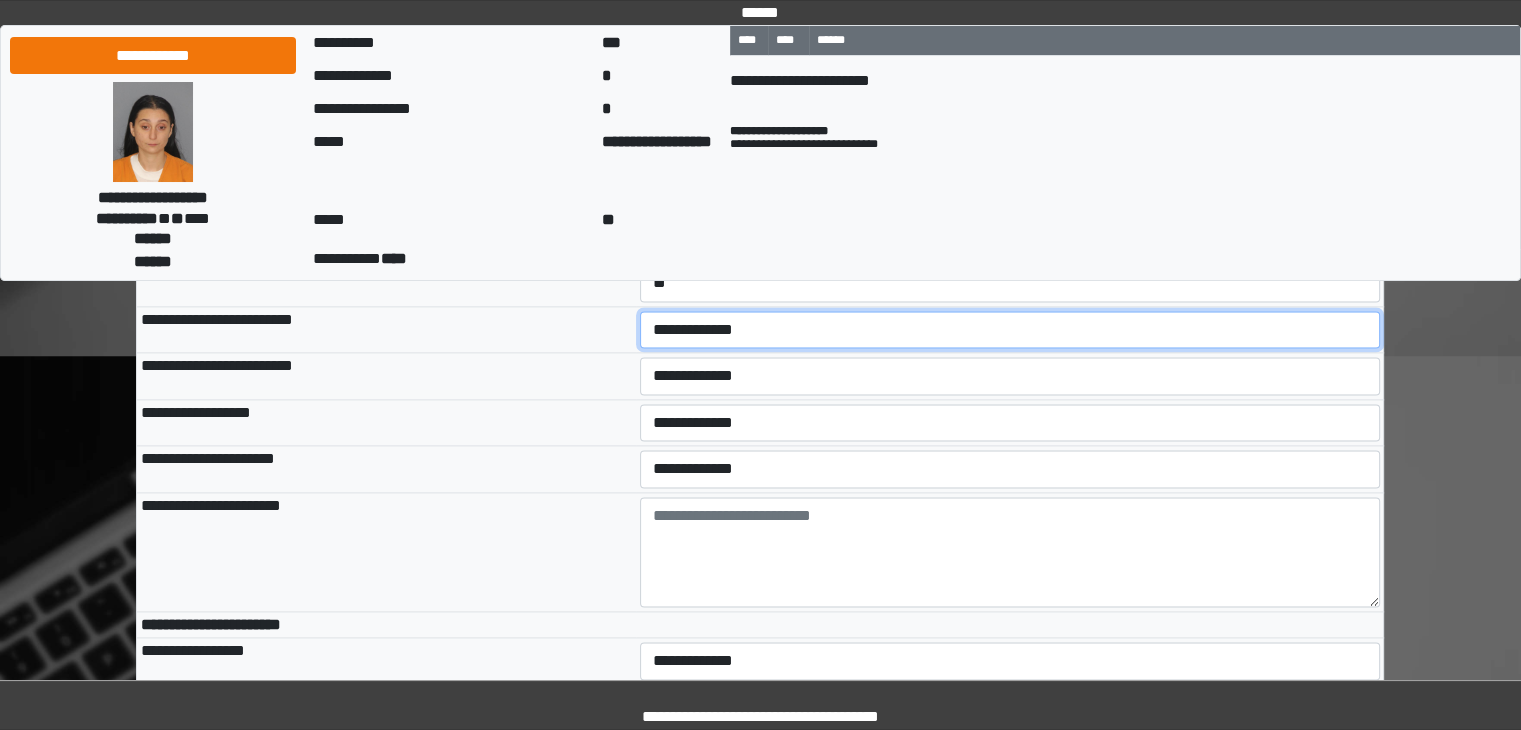 click on "**********" at bounding box center [1010, 330] 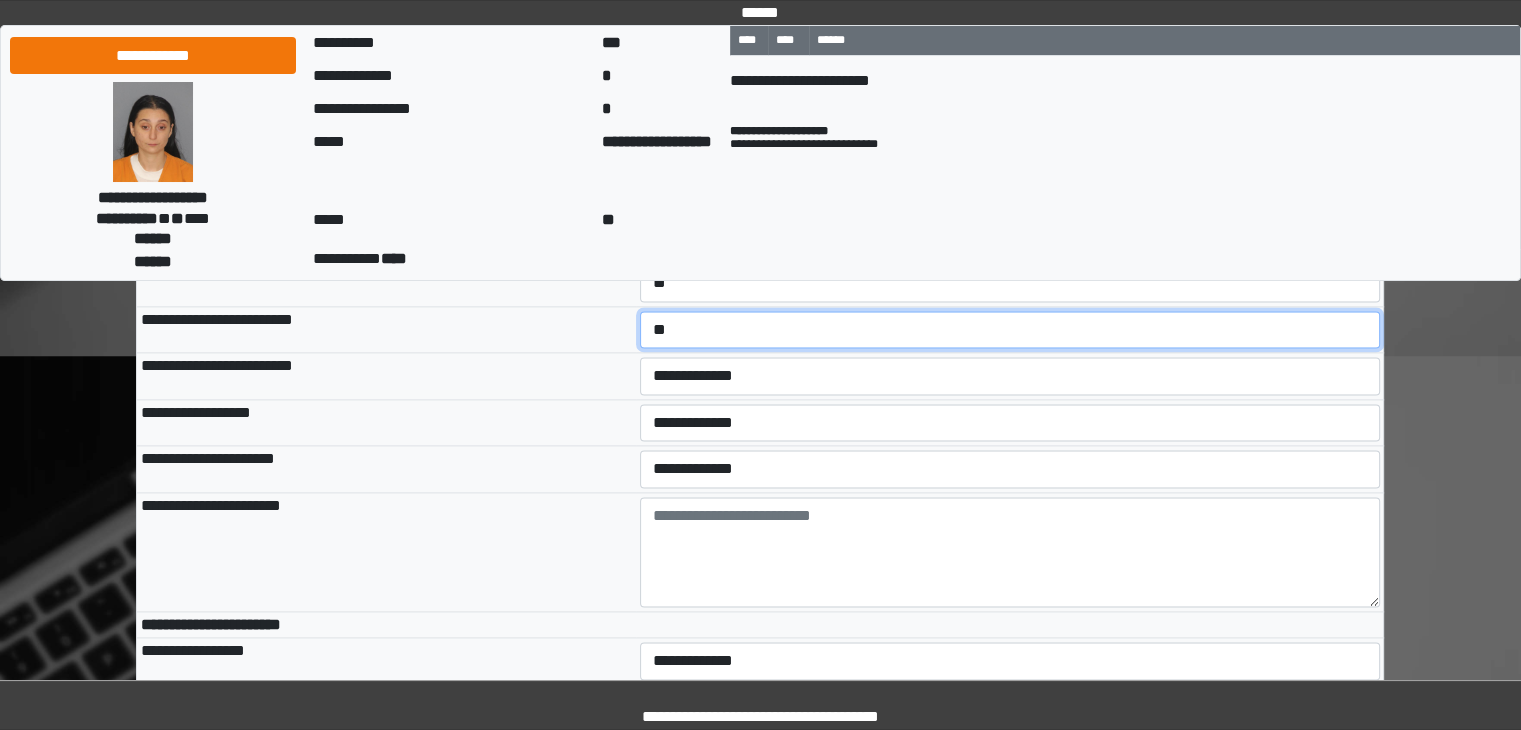 click on "**********" at bounding box center [1010, 330] 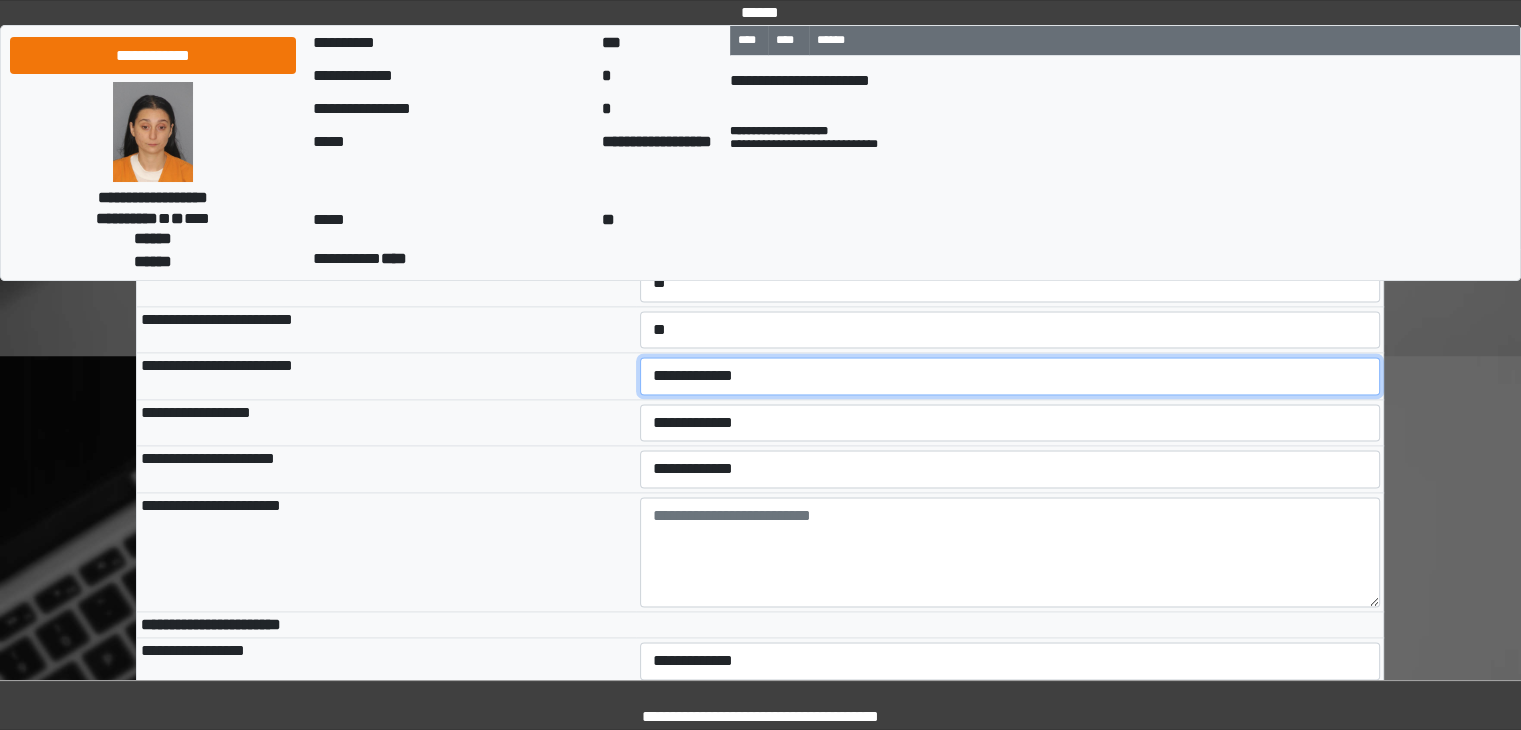 click on "**********" at bounding box center [1010, 376] 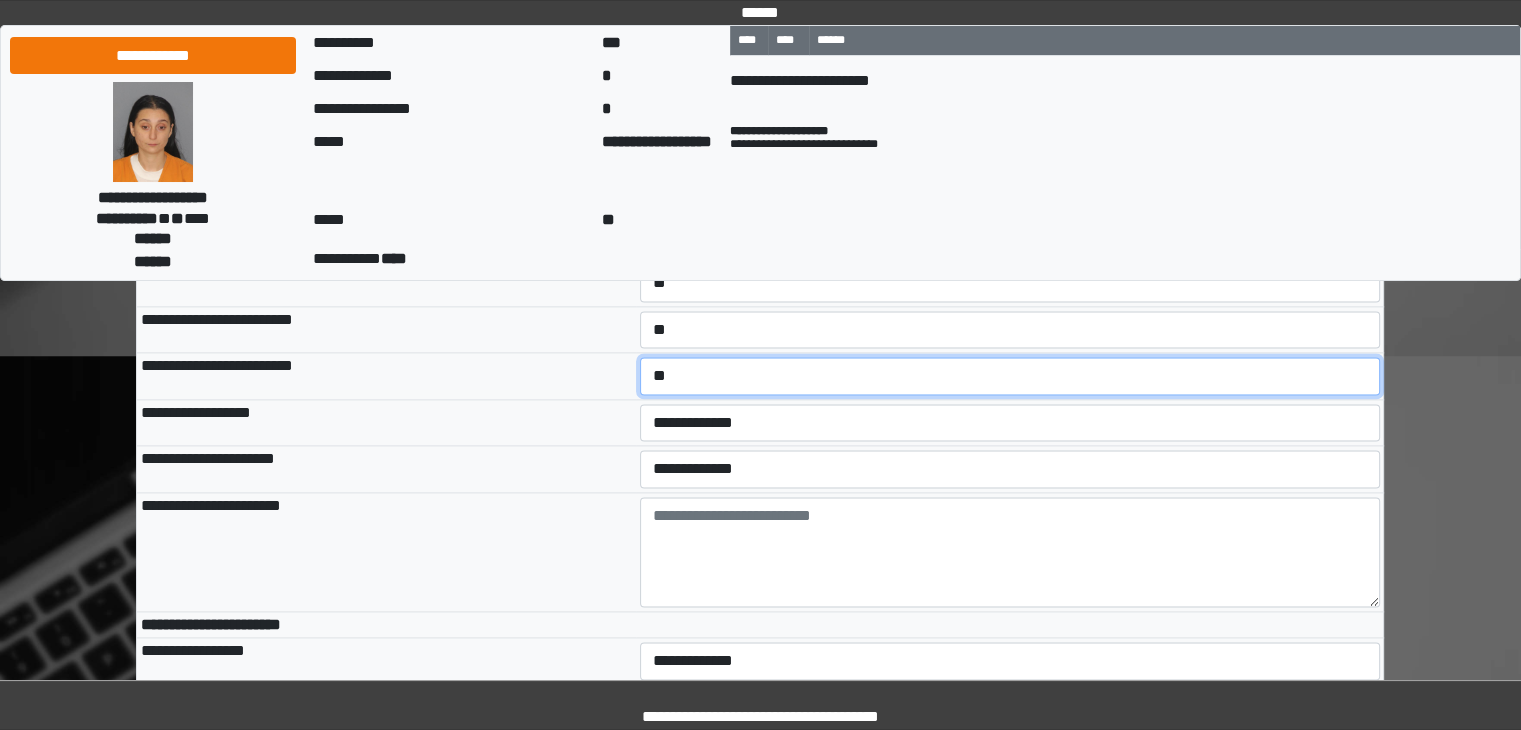 click on "**********" at bounding box center [1010, 376] 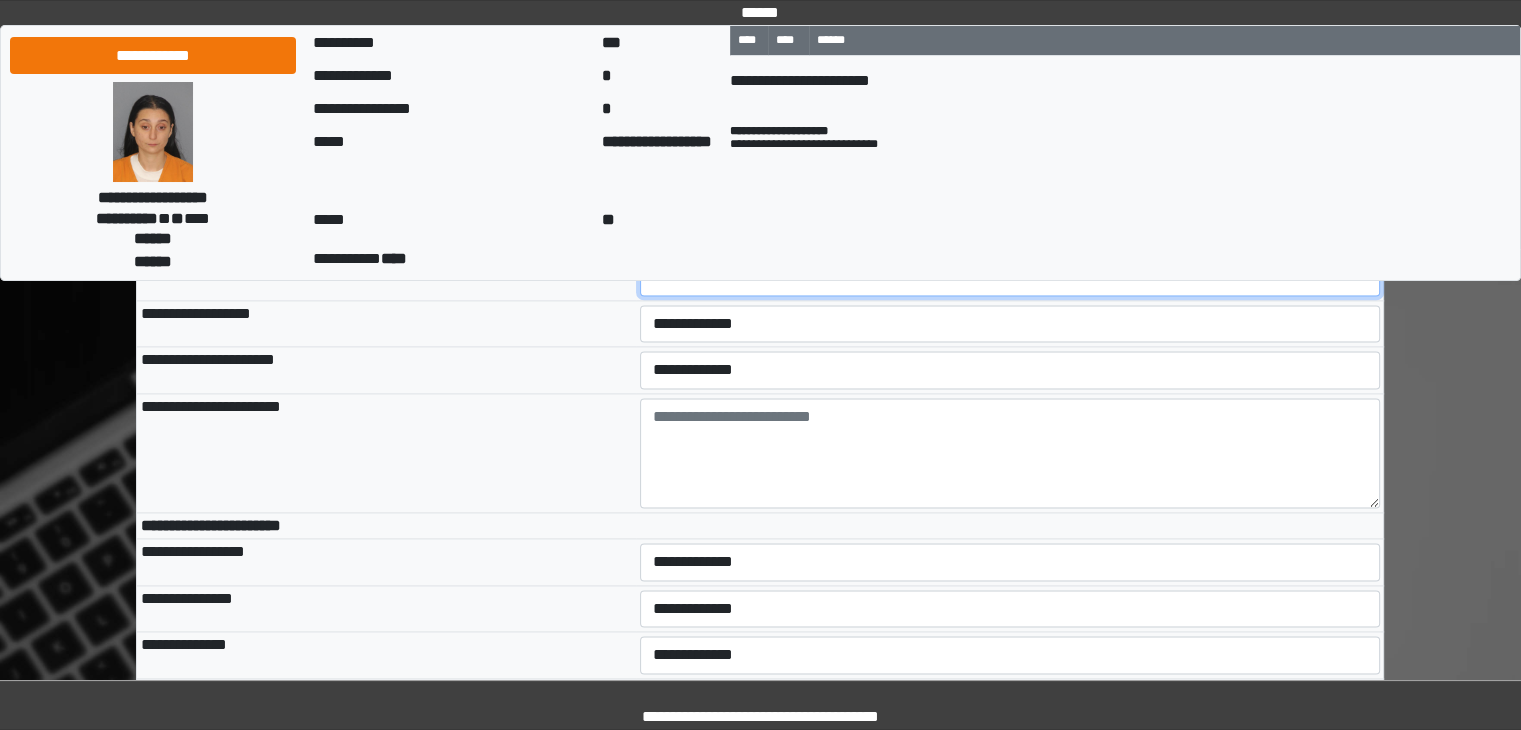 scroll, scrollTop: 10300, scrollLeft: 0, axis: vertical 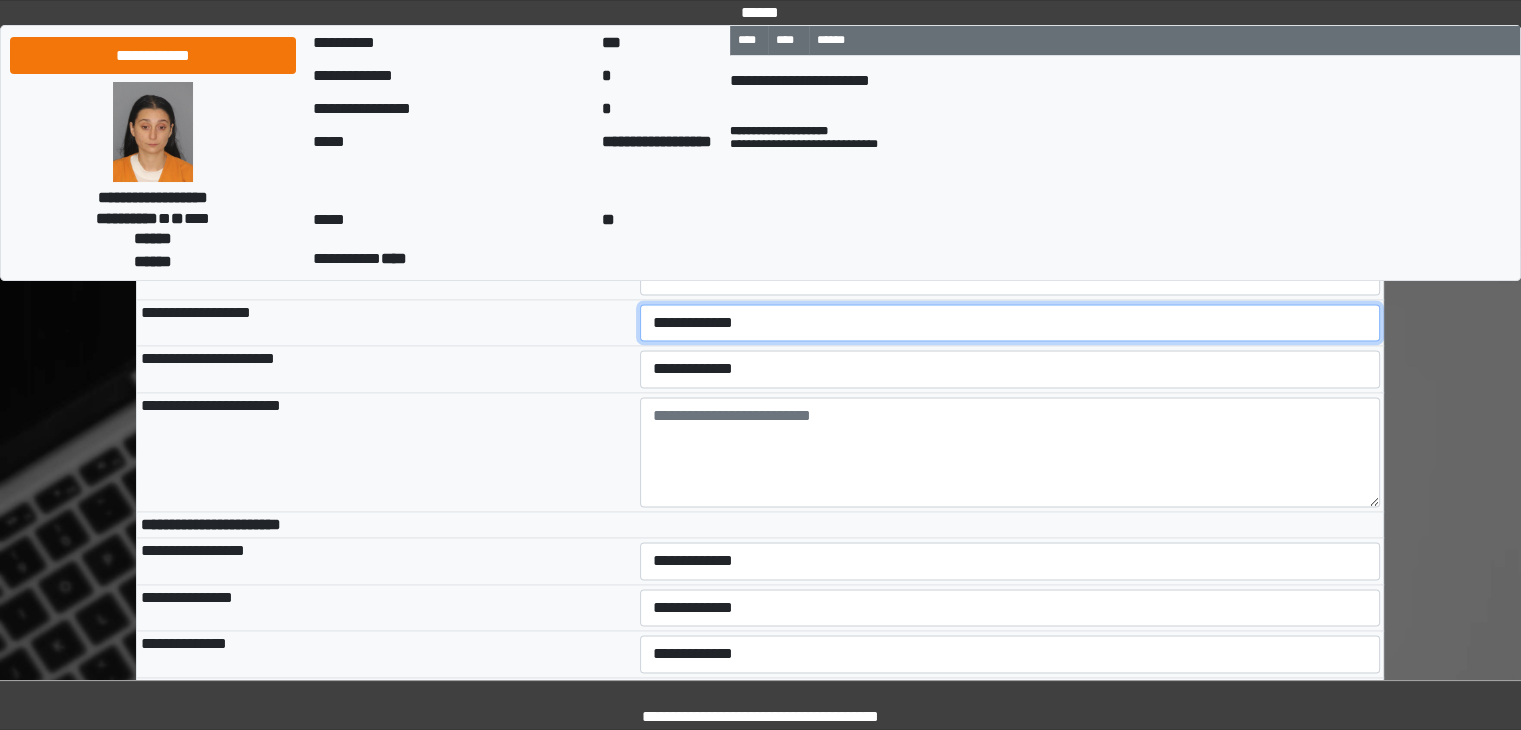 click on "**********" at bounding box center (1010, 323) 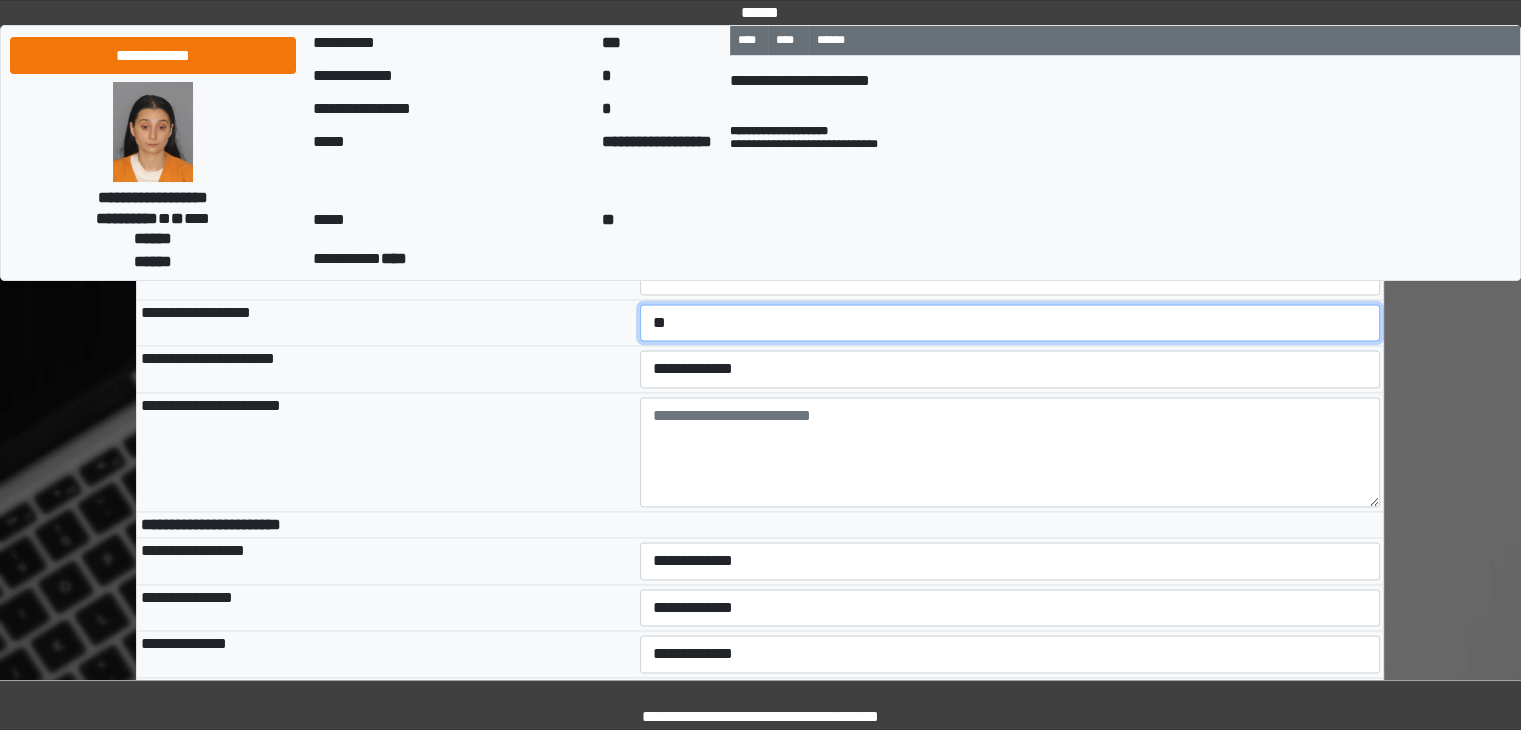 click on "**********" at bounding box center (1010, 323) 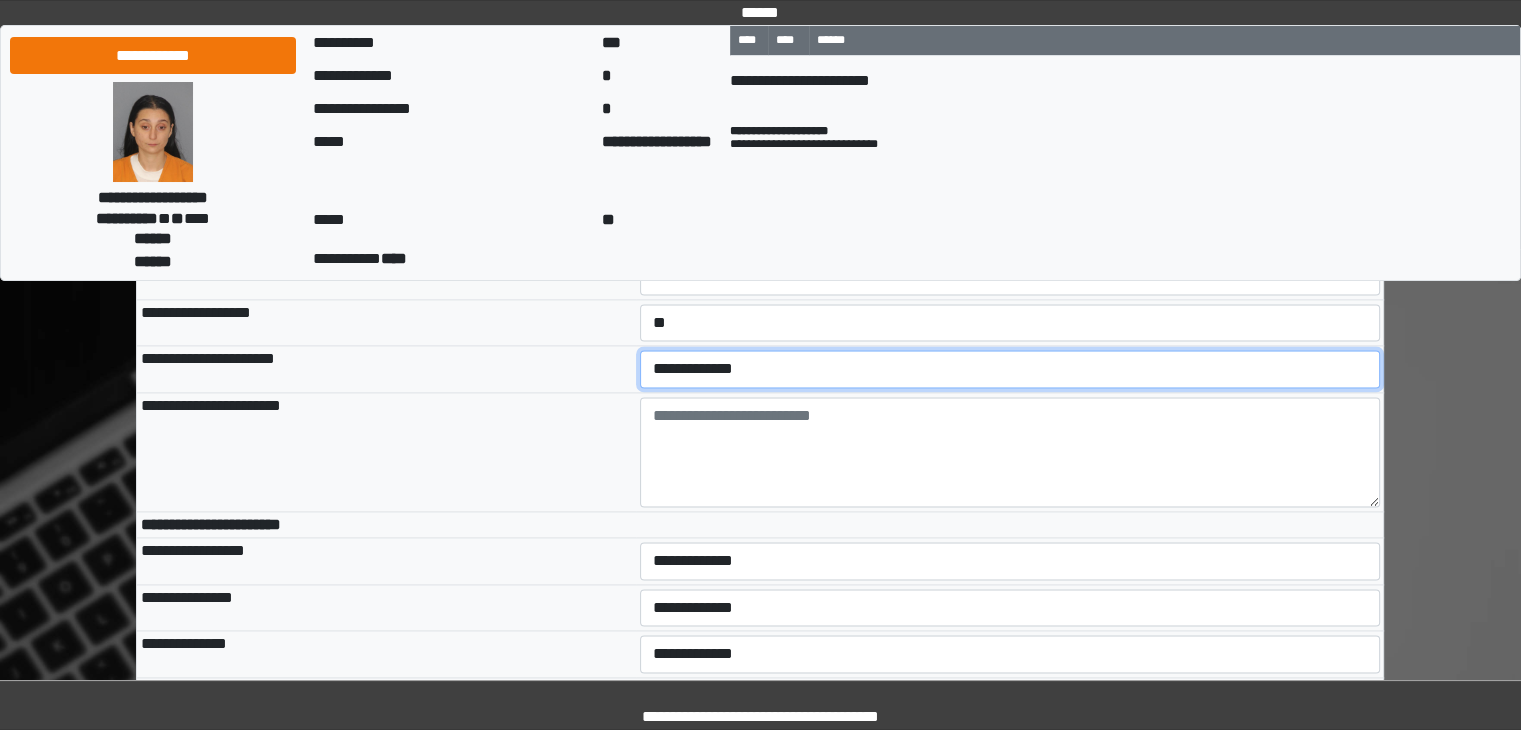 click on "**********" at bounding box center [1010, 369] 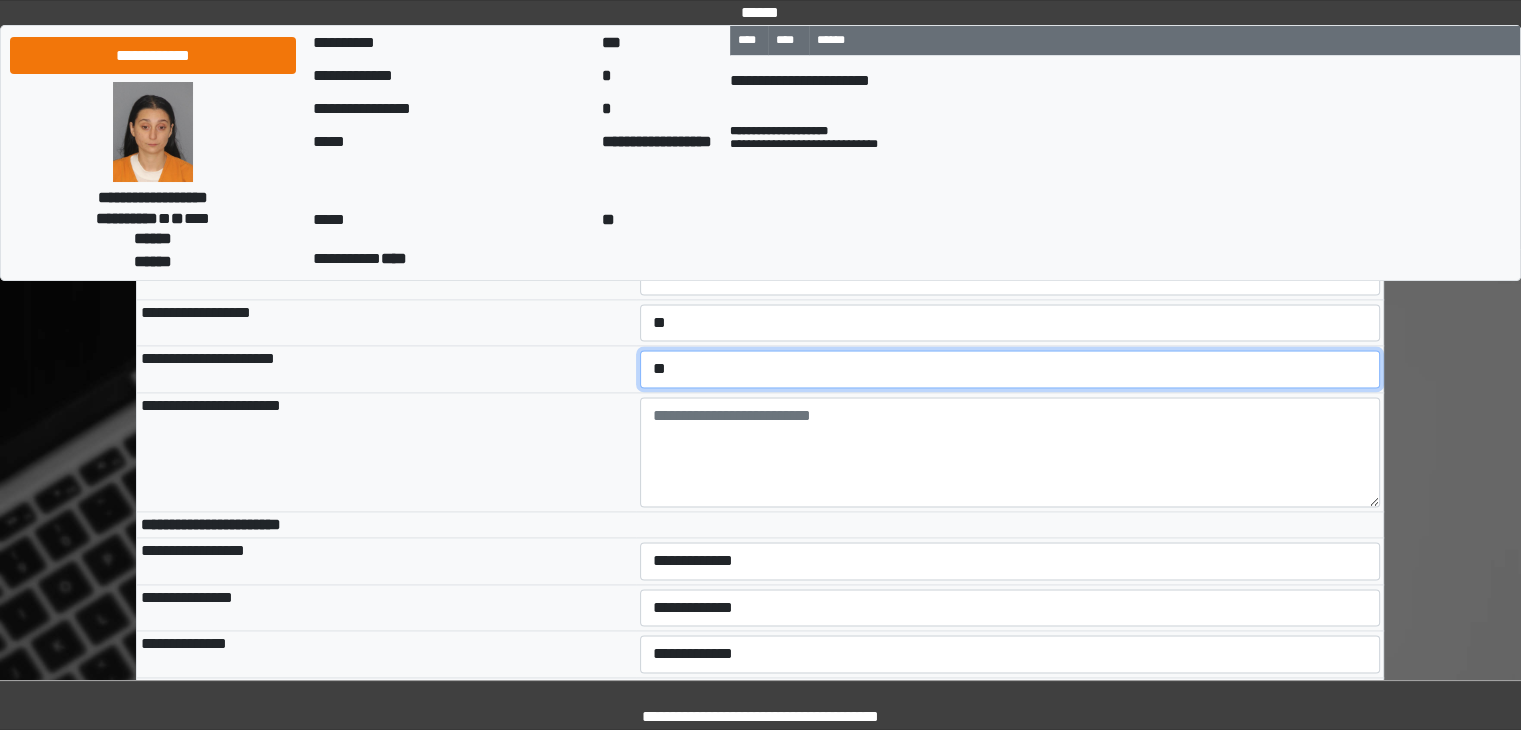 click on "**********" at bounding box center [1010, 369] 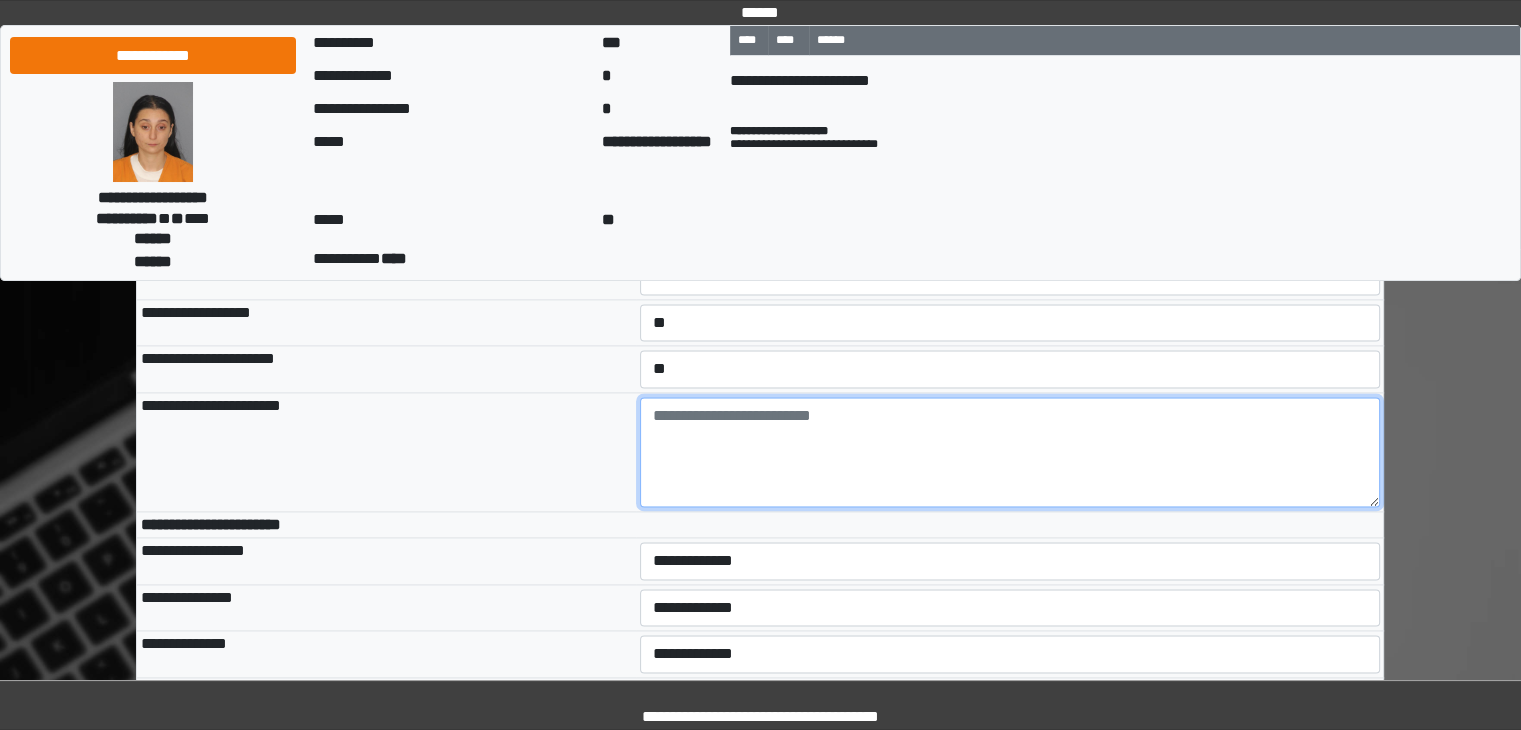 click at bounding box center [1010, 452] 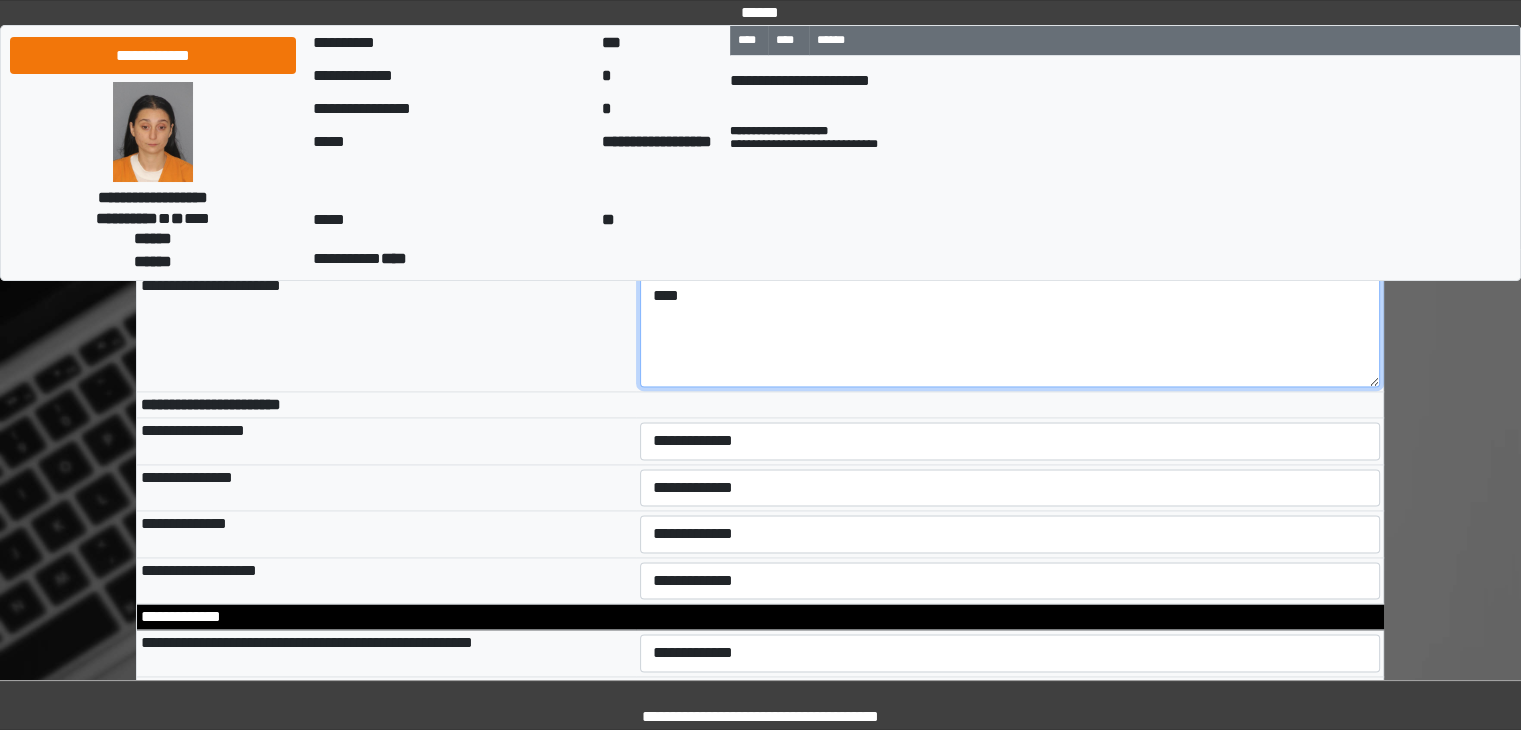scroll, scrollTop: 10500, scrollLeft: 0, axis: vertical 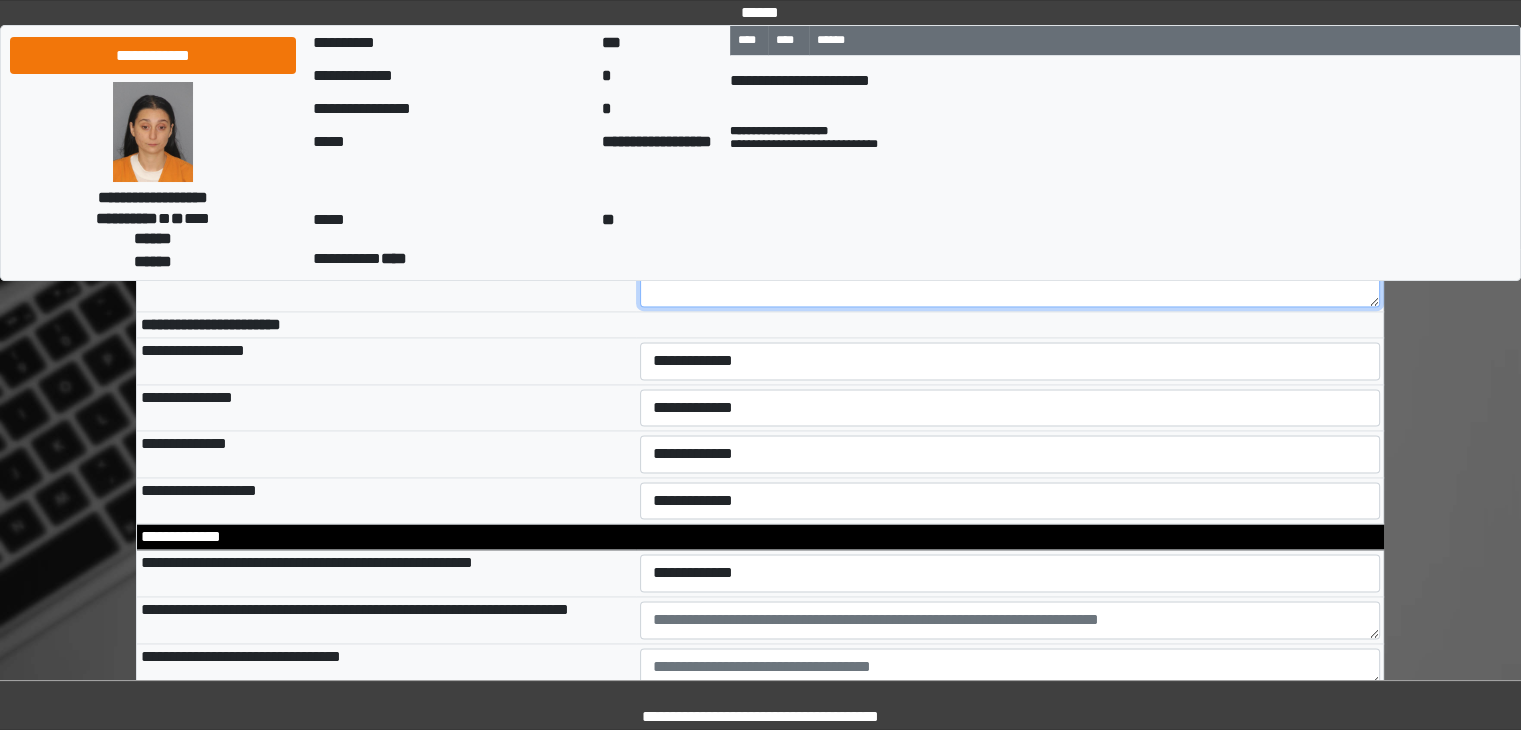 type on "****" 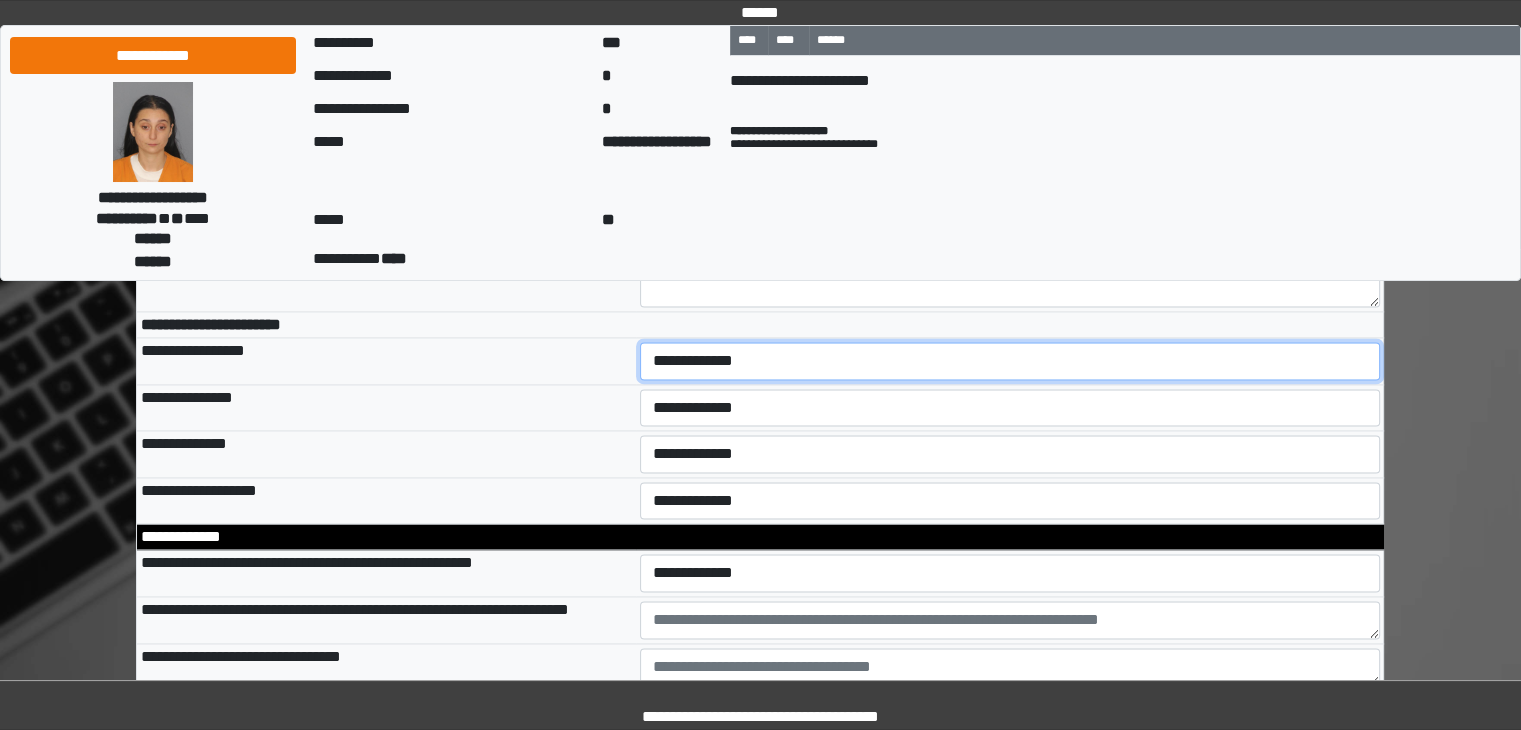 click on "**********" at bounding box center (1010, 361) 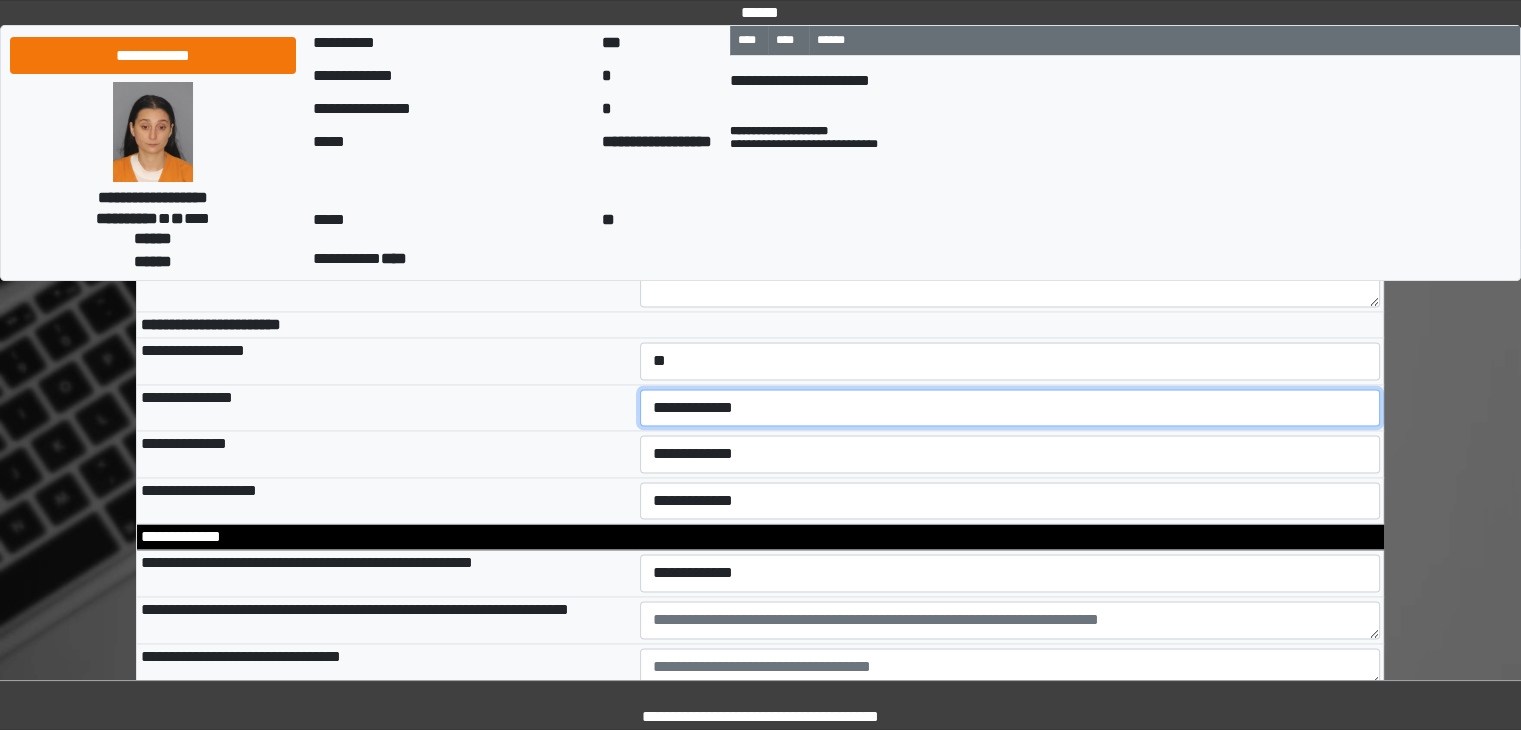 click on "**********" at bounding box center [1010, 408] 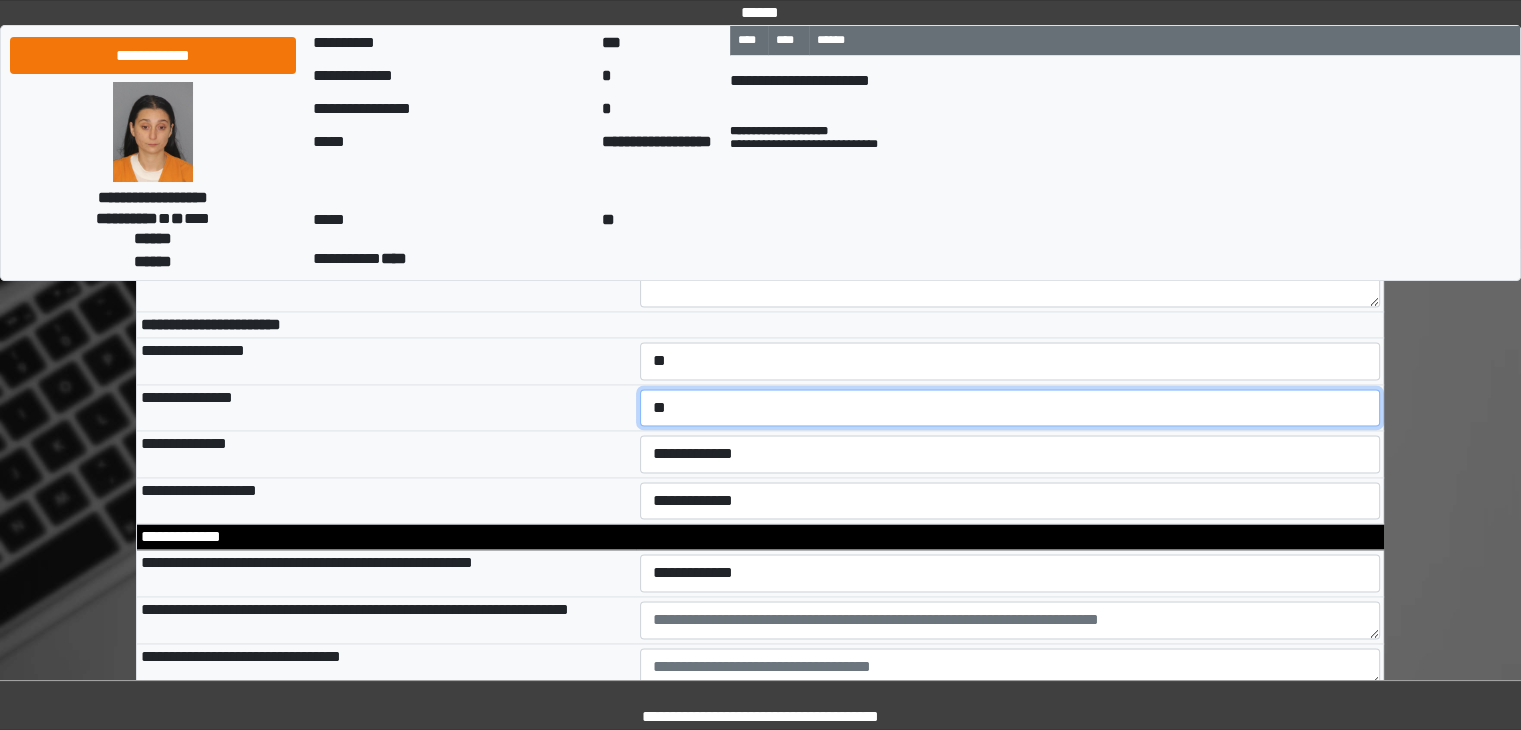 click on "**********" at bounding box center [1010, 408] 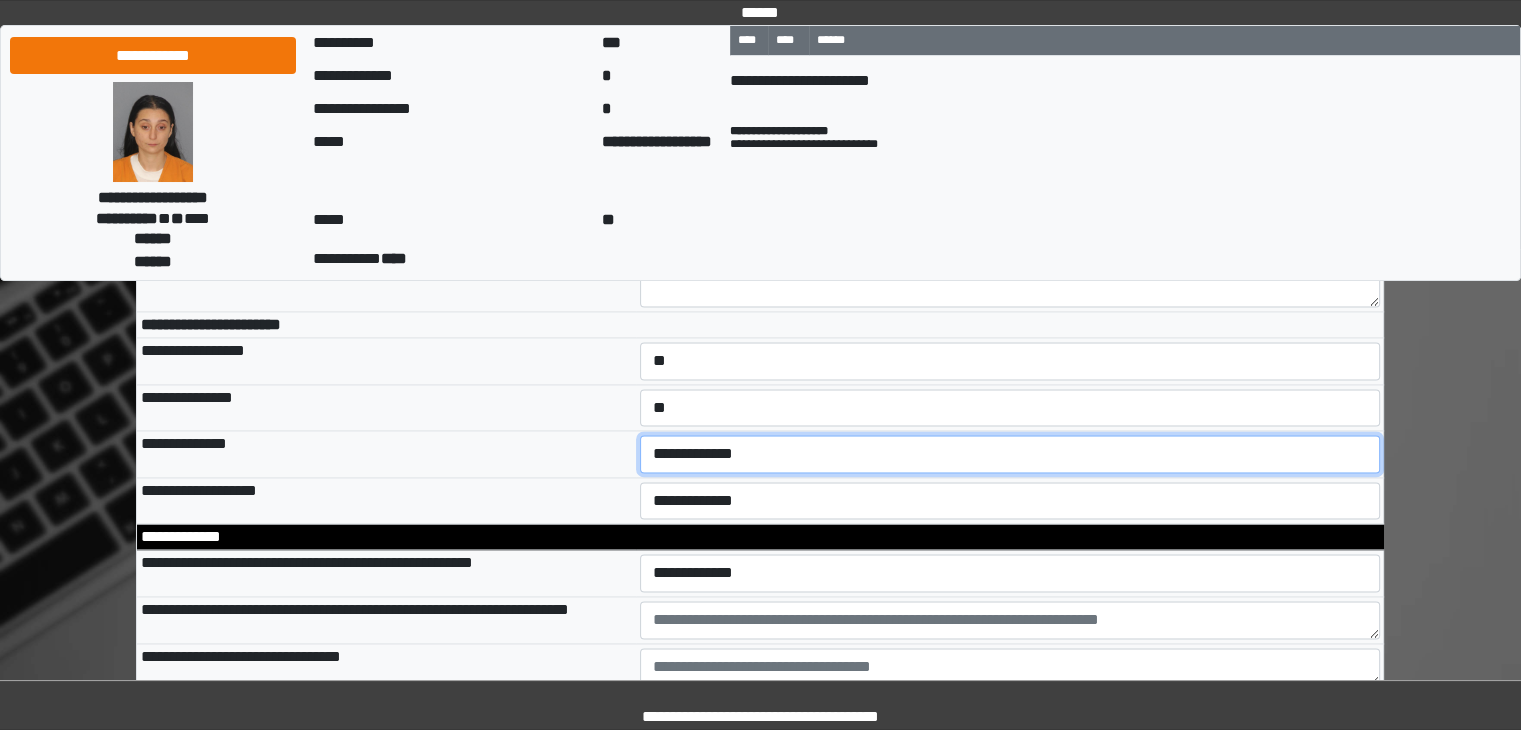 click on "**********" at bounding box center [1010, 454] 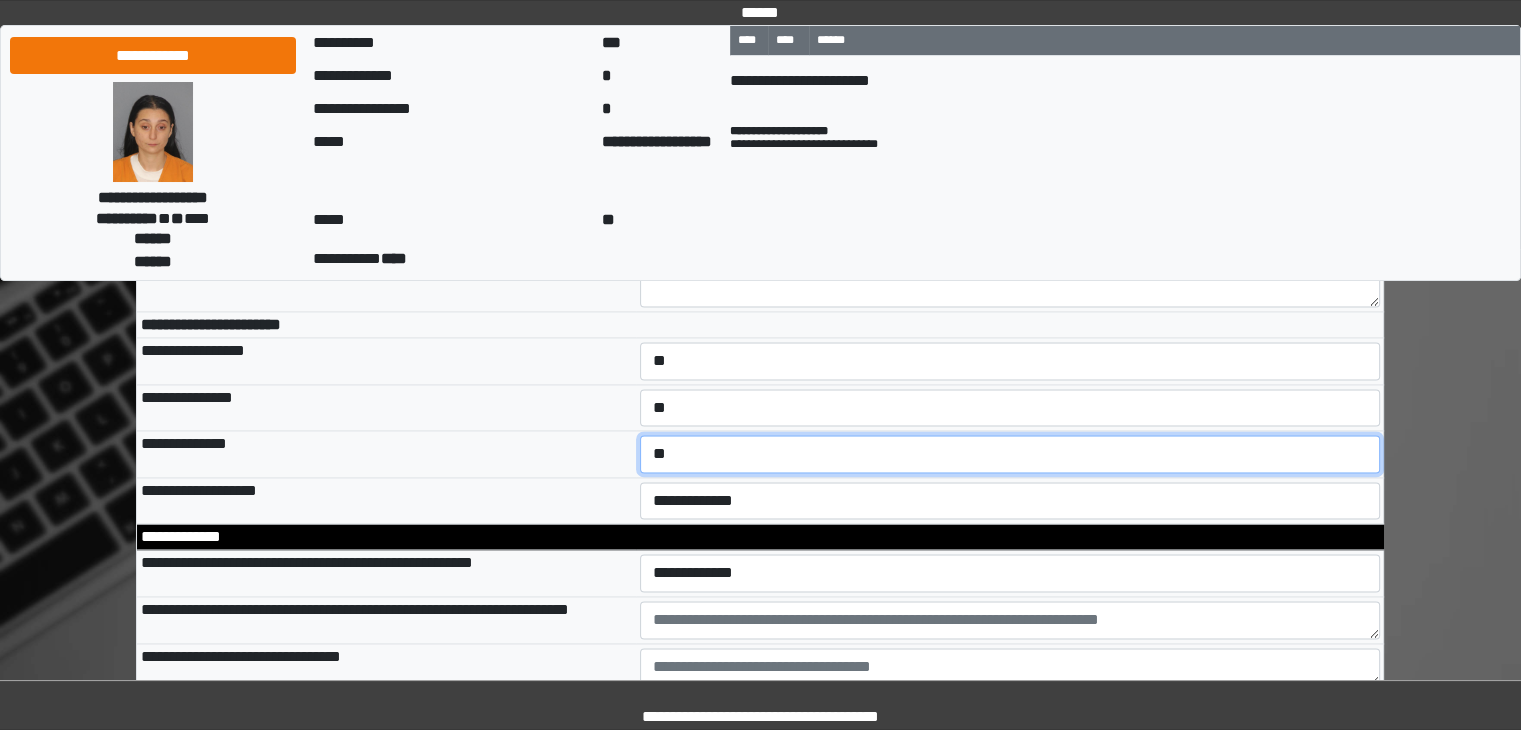click on "**********" at bounding box center [1010, 454] 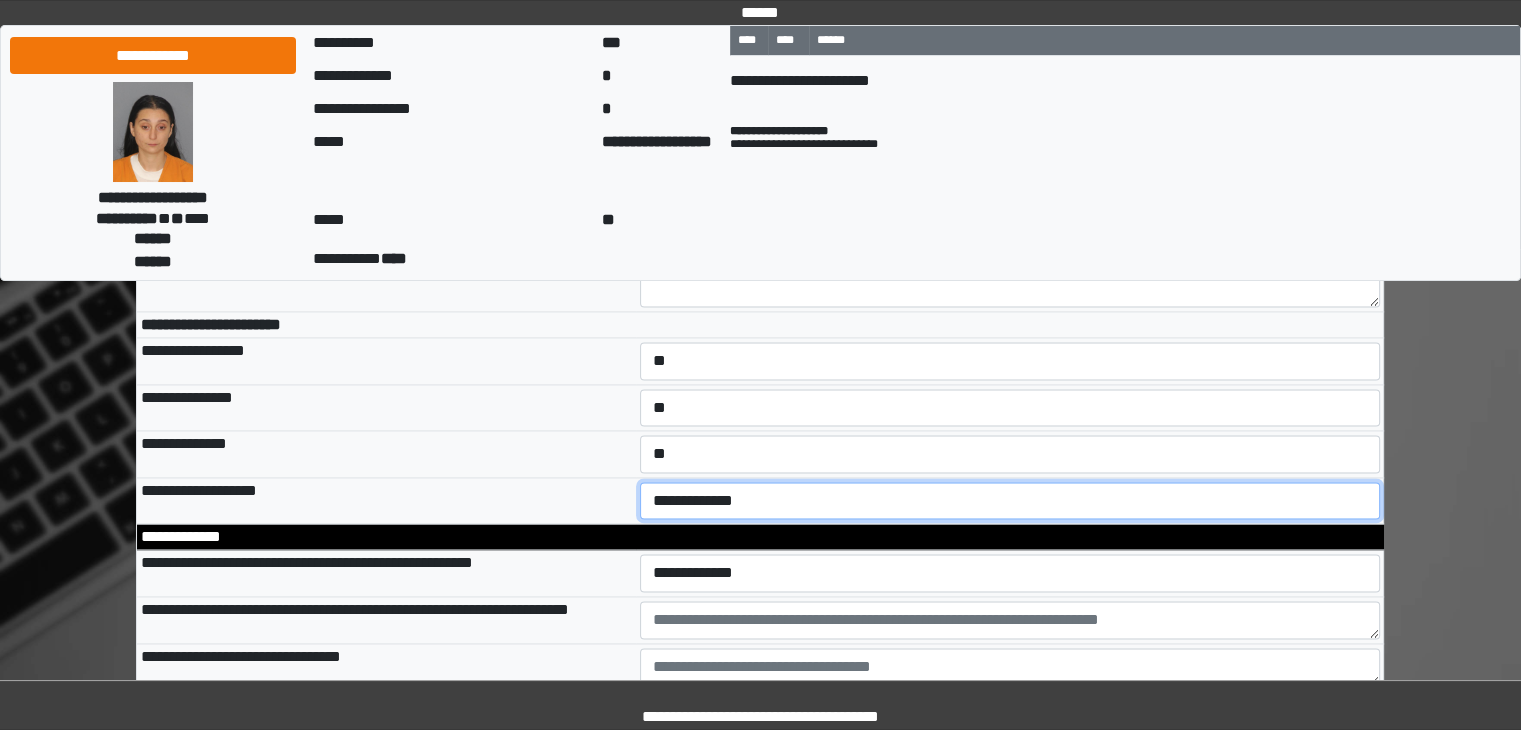 click on "**********" at bounding box center [1010, 501] 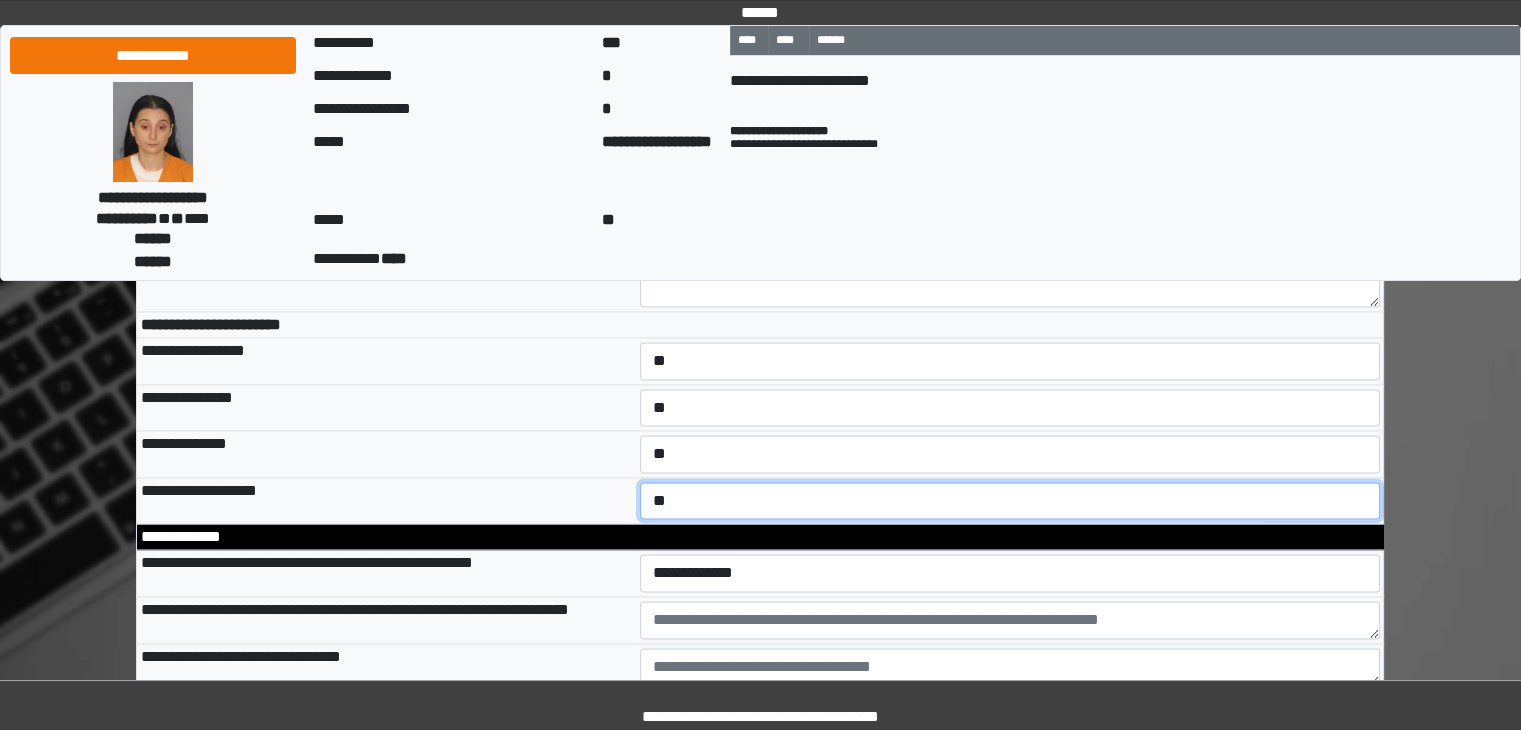 click on "**********" at bounding box center (1010, 501) 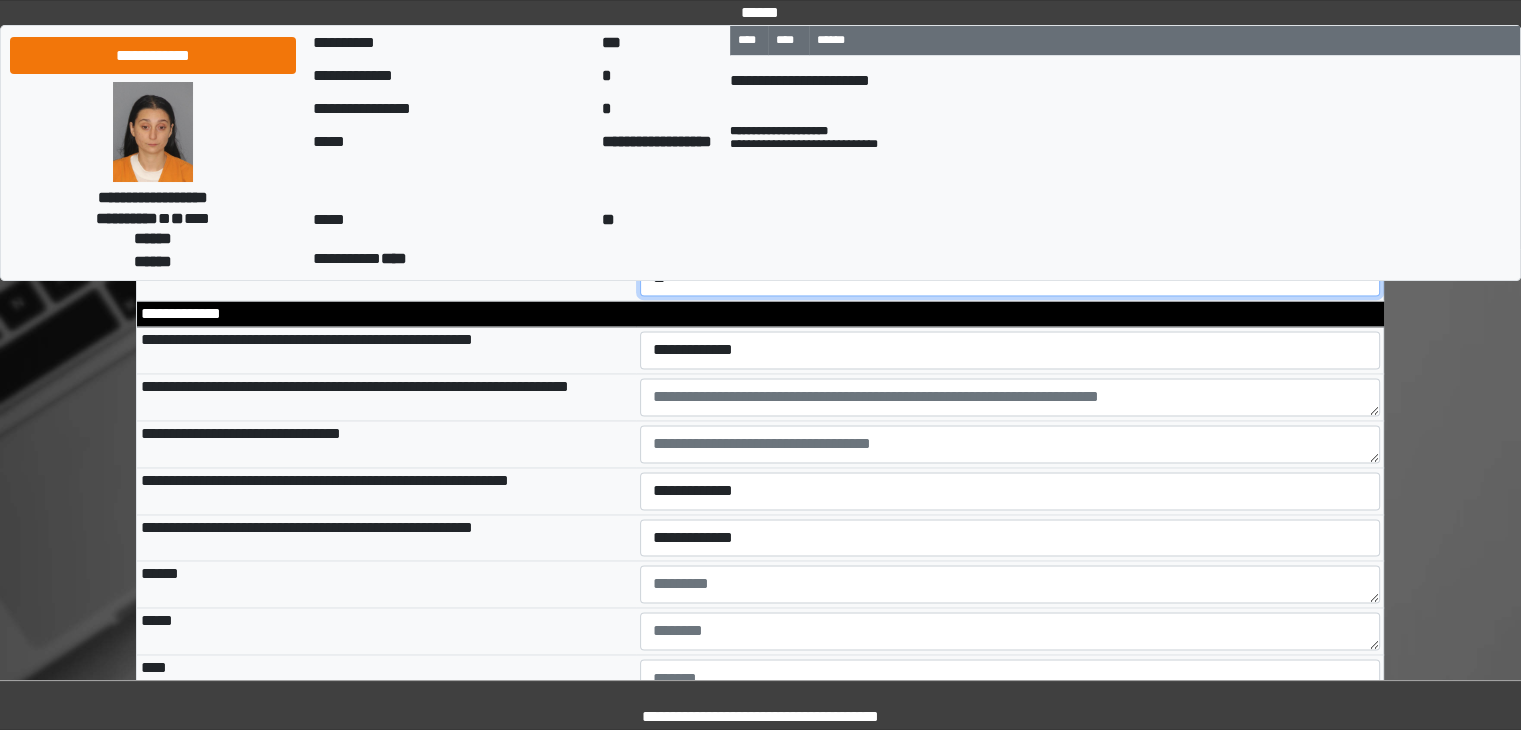 scroll, scrollTop: 10800, scrollLeft: 0, axis: vertical 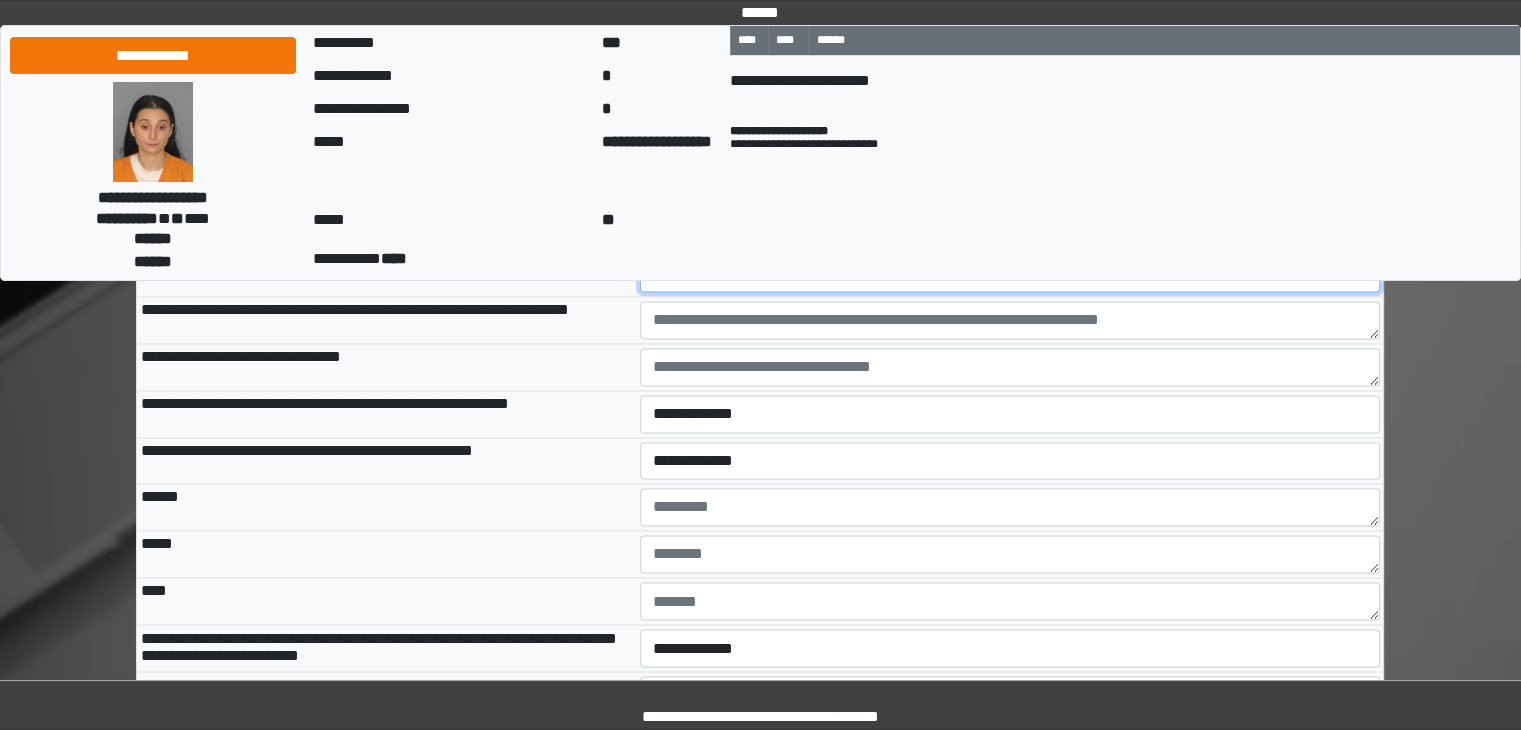 click on "**********" at bounding box center (1010, 273) 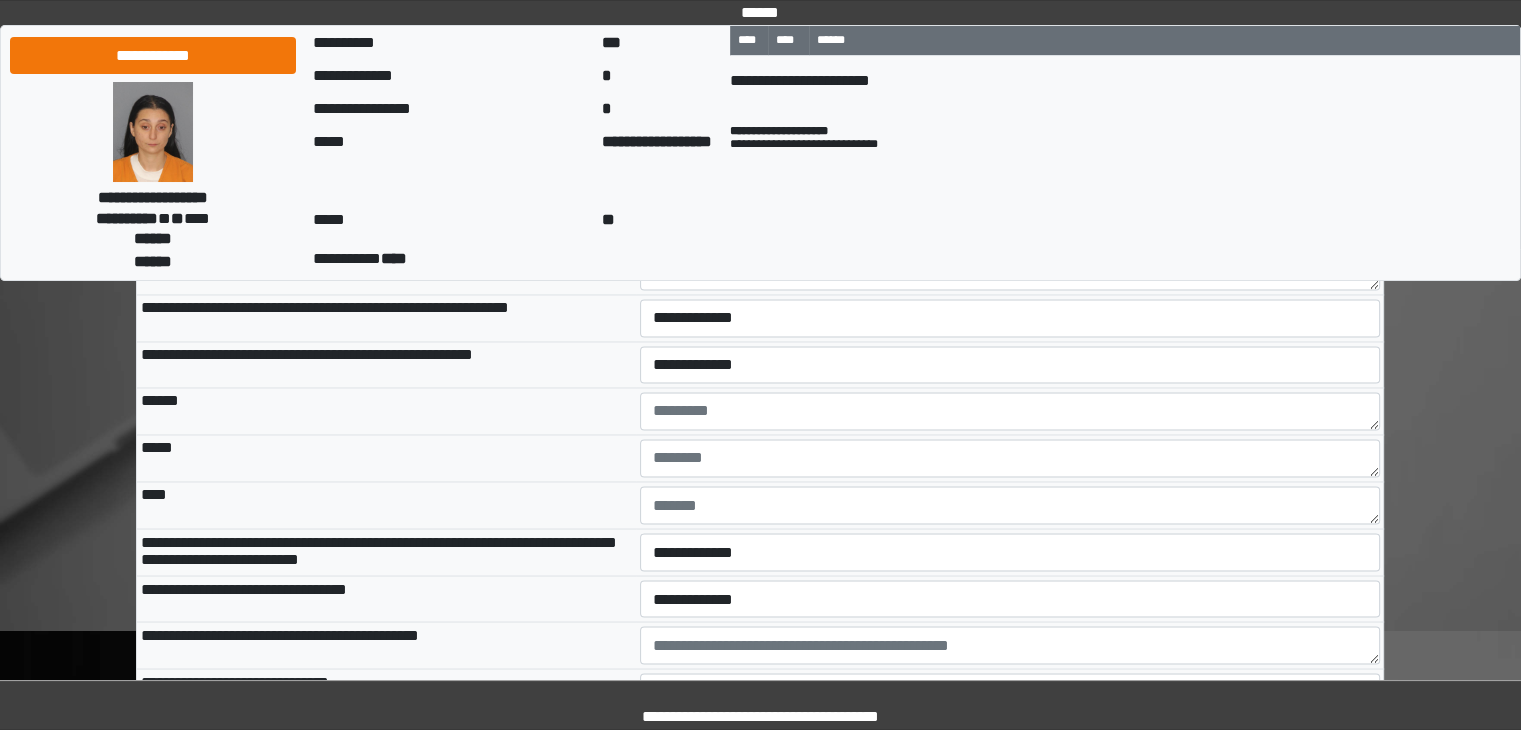 scroll, scrollTop: 10900, scrollLeft: 0, axis: vertical 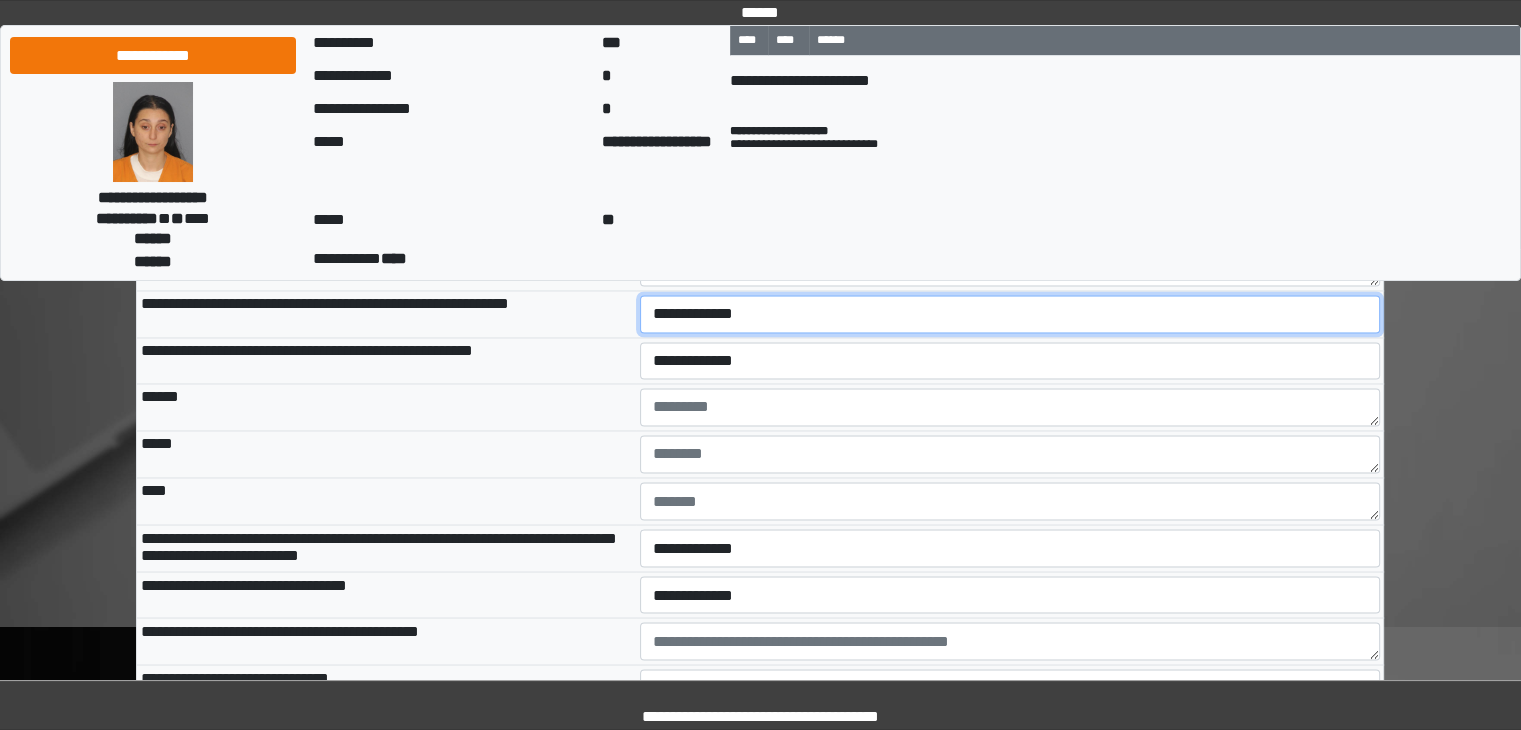 click on "**********" at bounding box center (1010, 314) 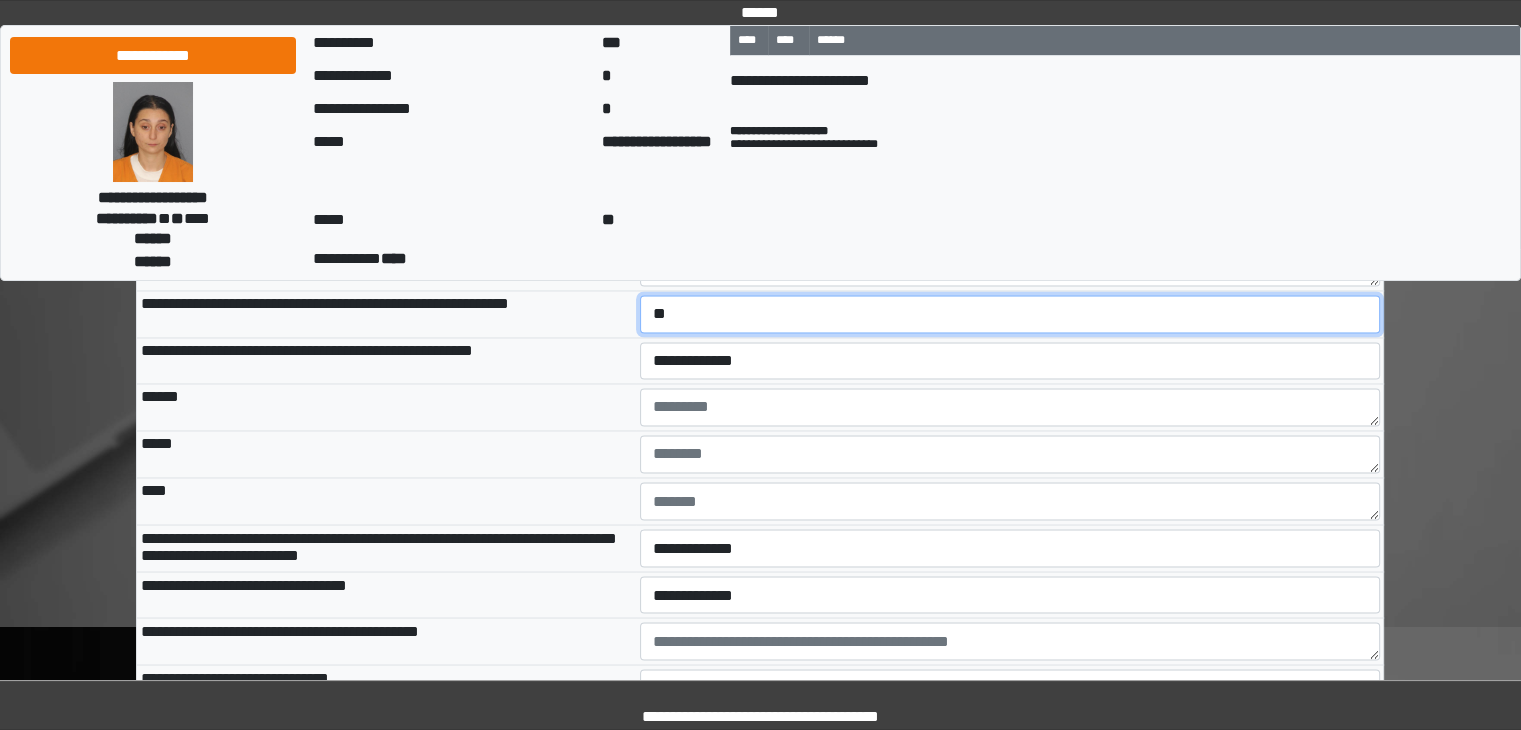click on "**********" at bounding box center (1010, 314) 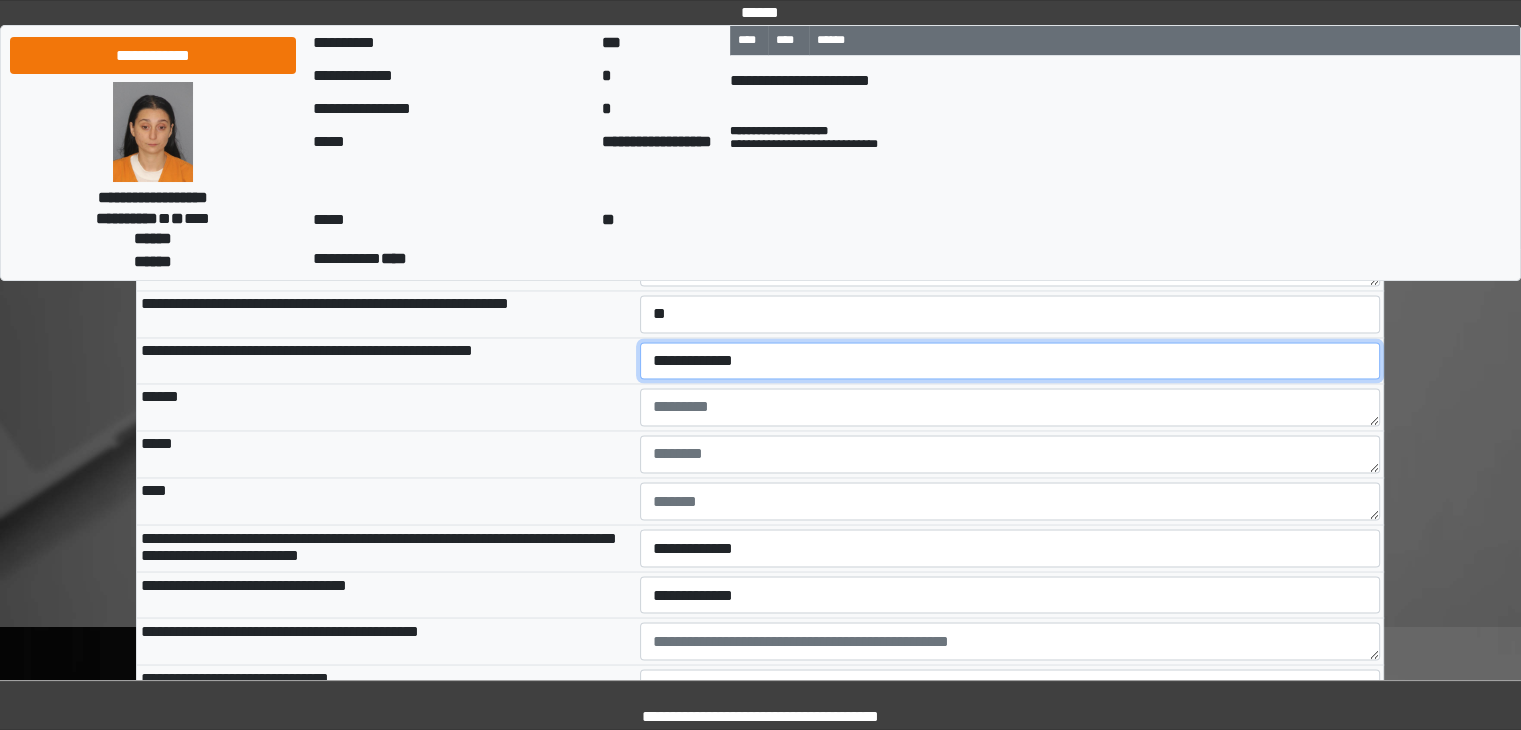 click on "**********" at bounding box center [1010, 361] 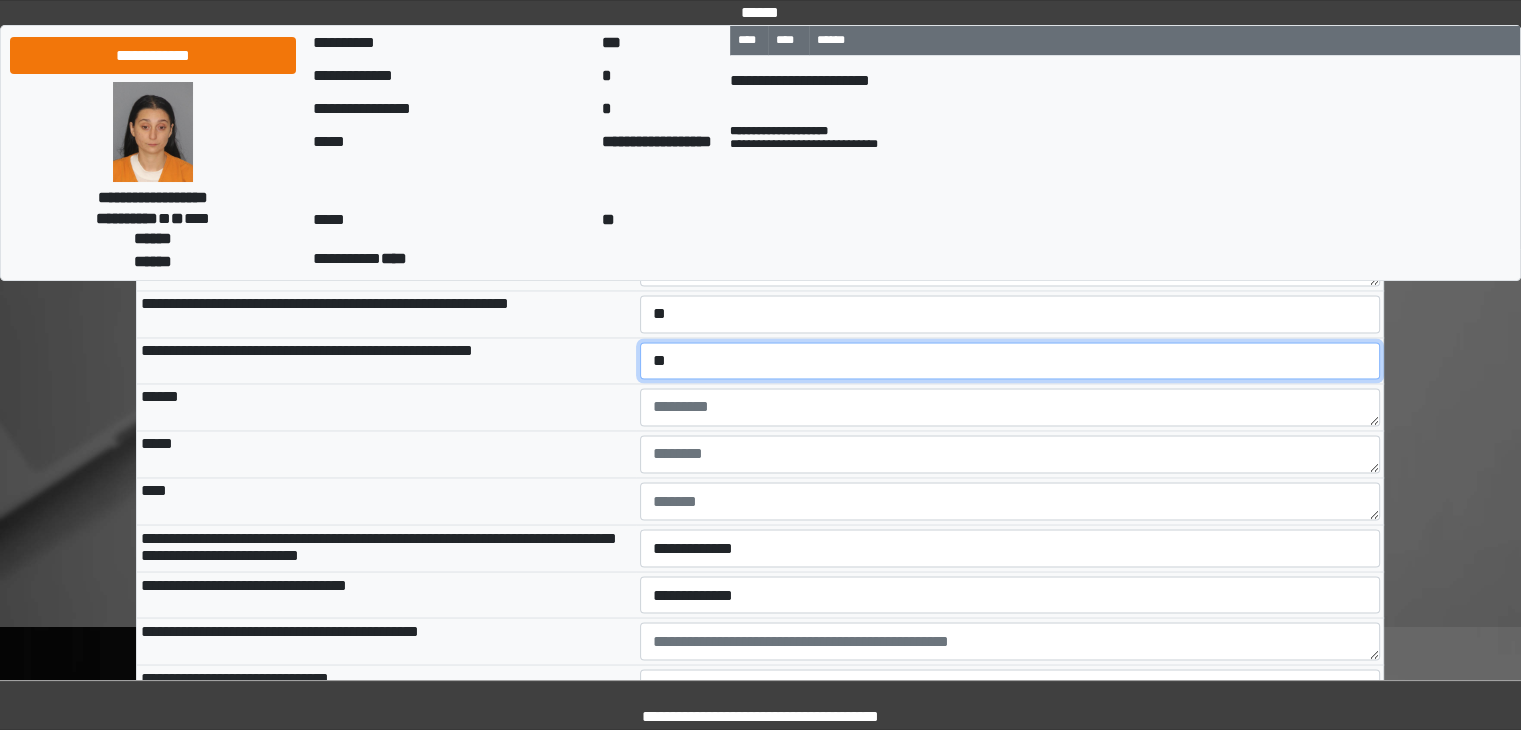 click on "**********" at bounding box center [1010, 361] 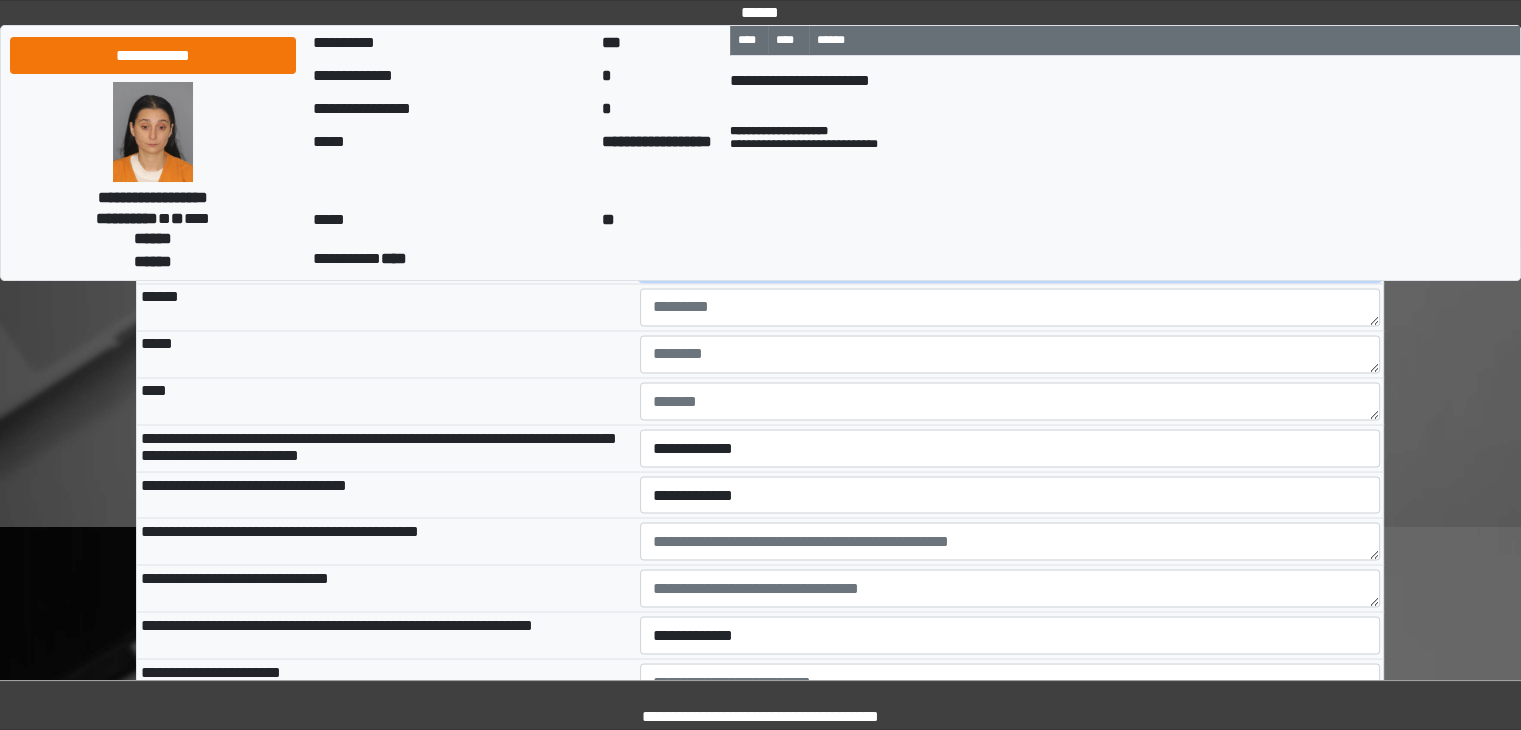 scroll, scrollTop: 11100, scrollLeft: 0, axis: vertical 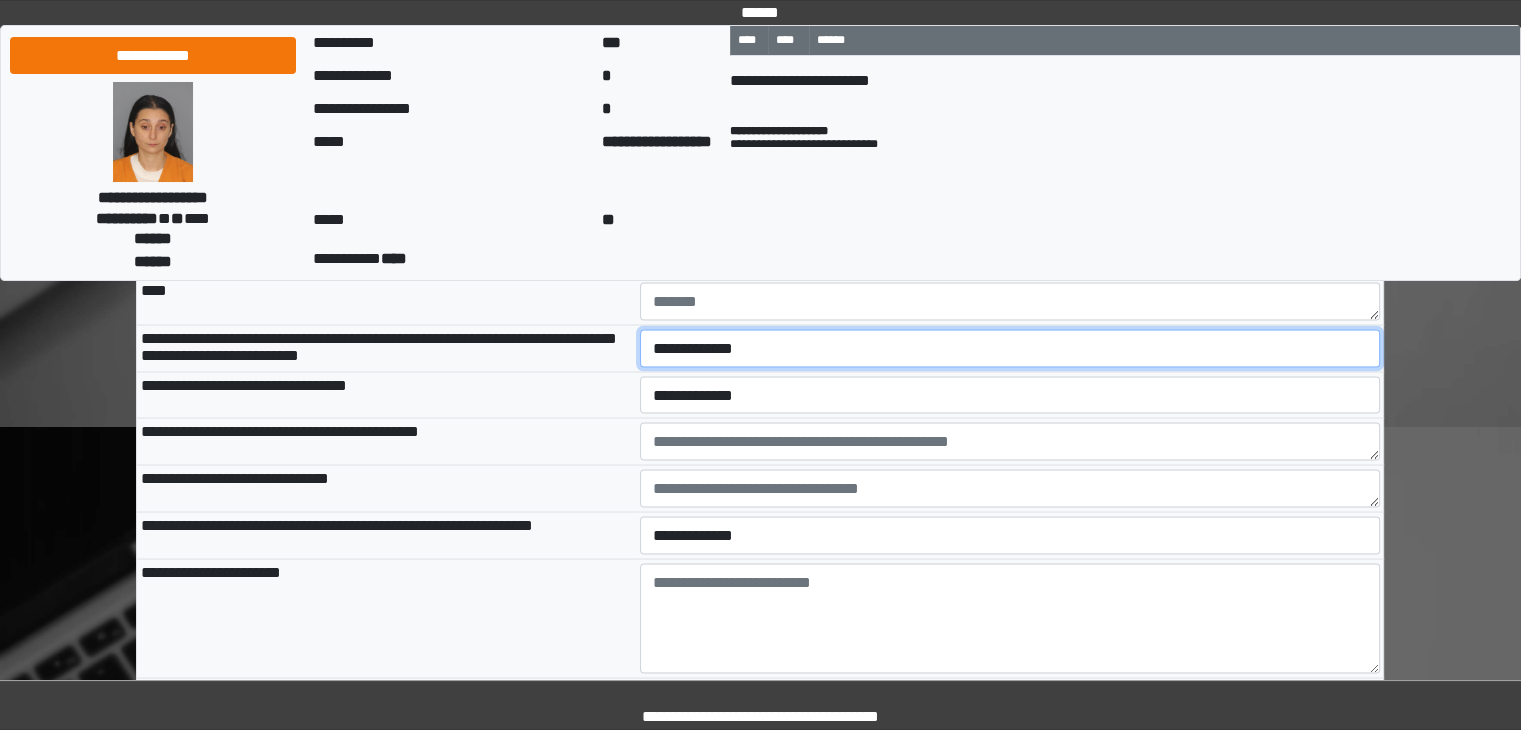 click on "**********" at bounding box center [1010, 348] 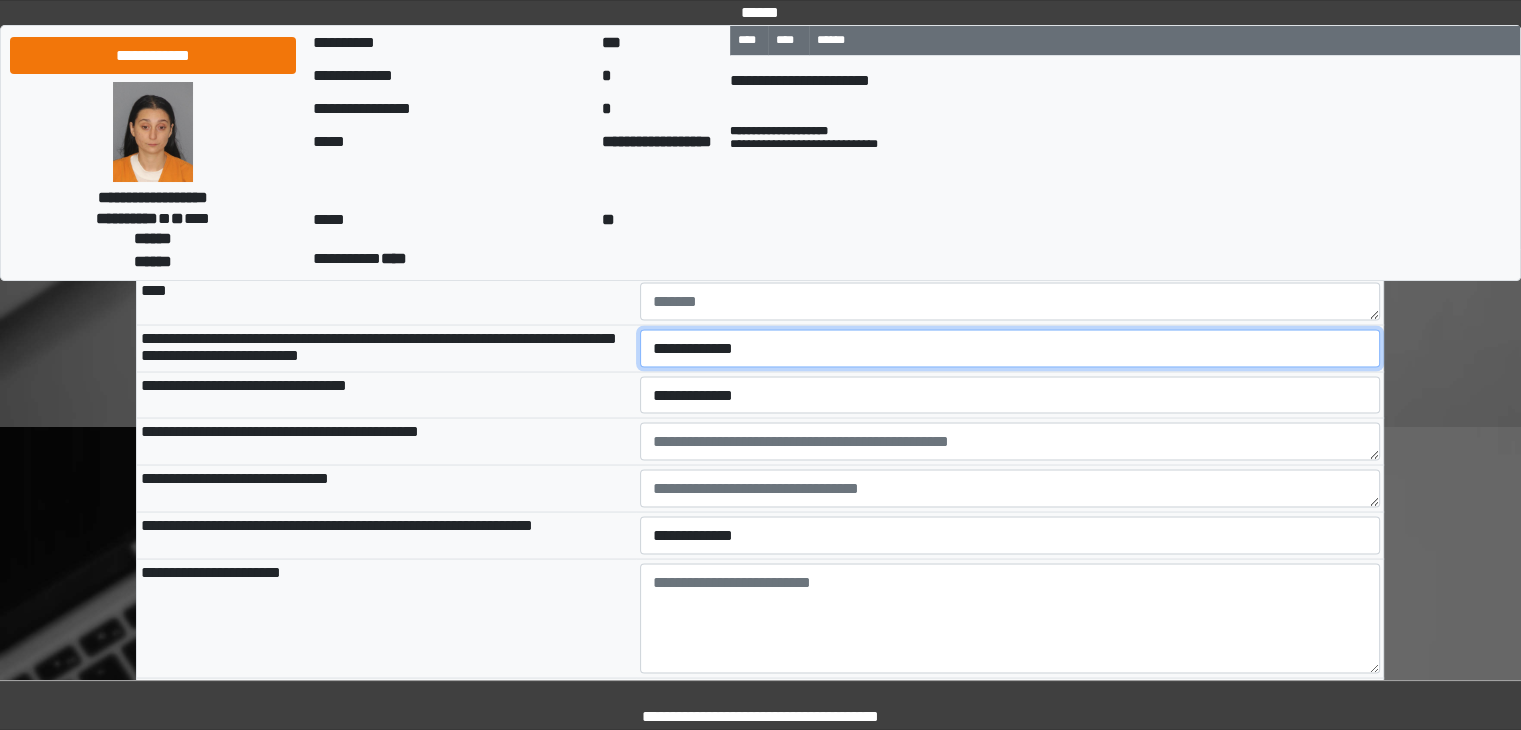 select on "*" 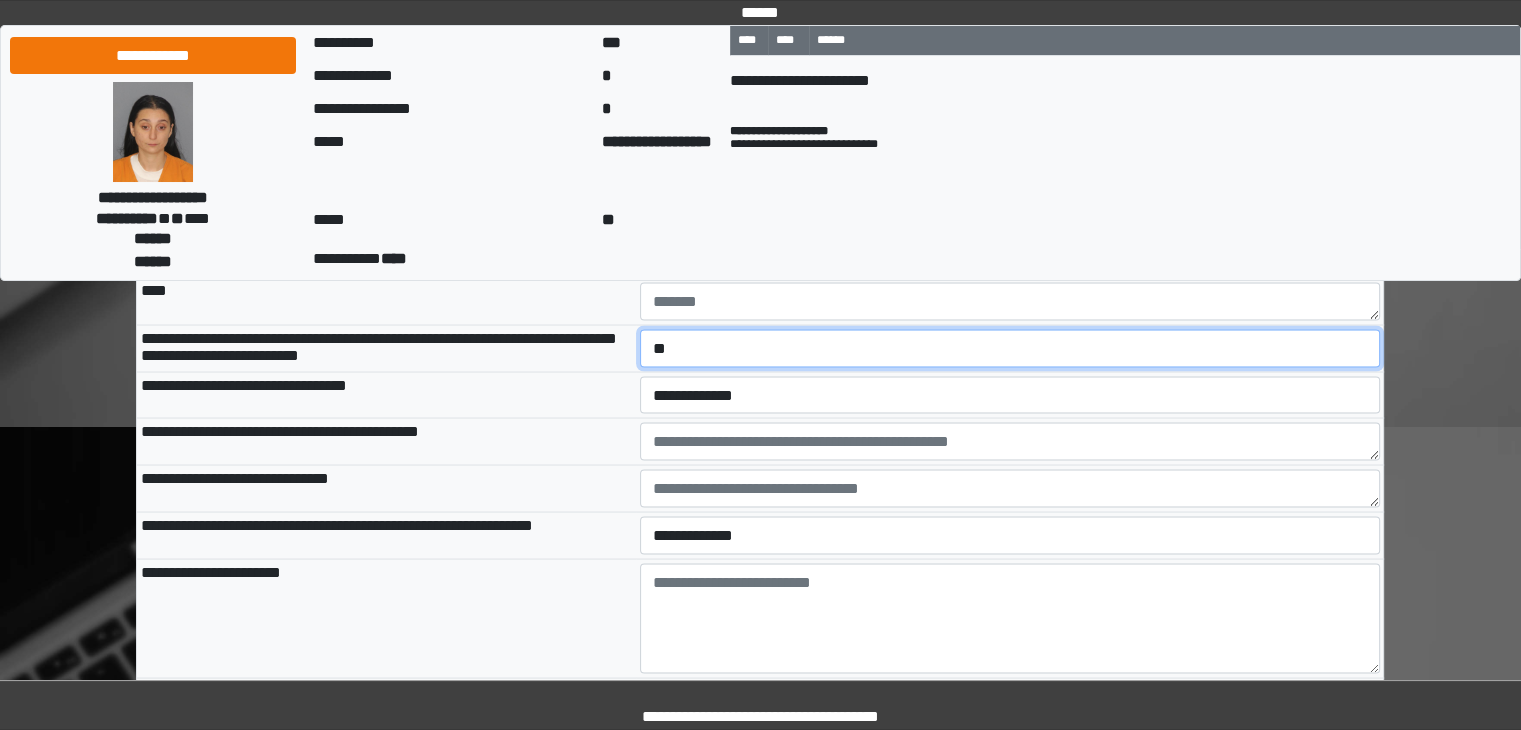 click on "**********" at bounding box center (1010, 348) 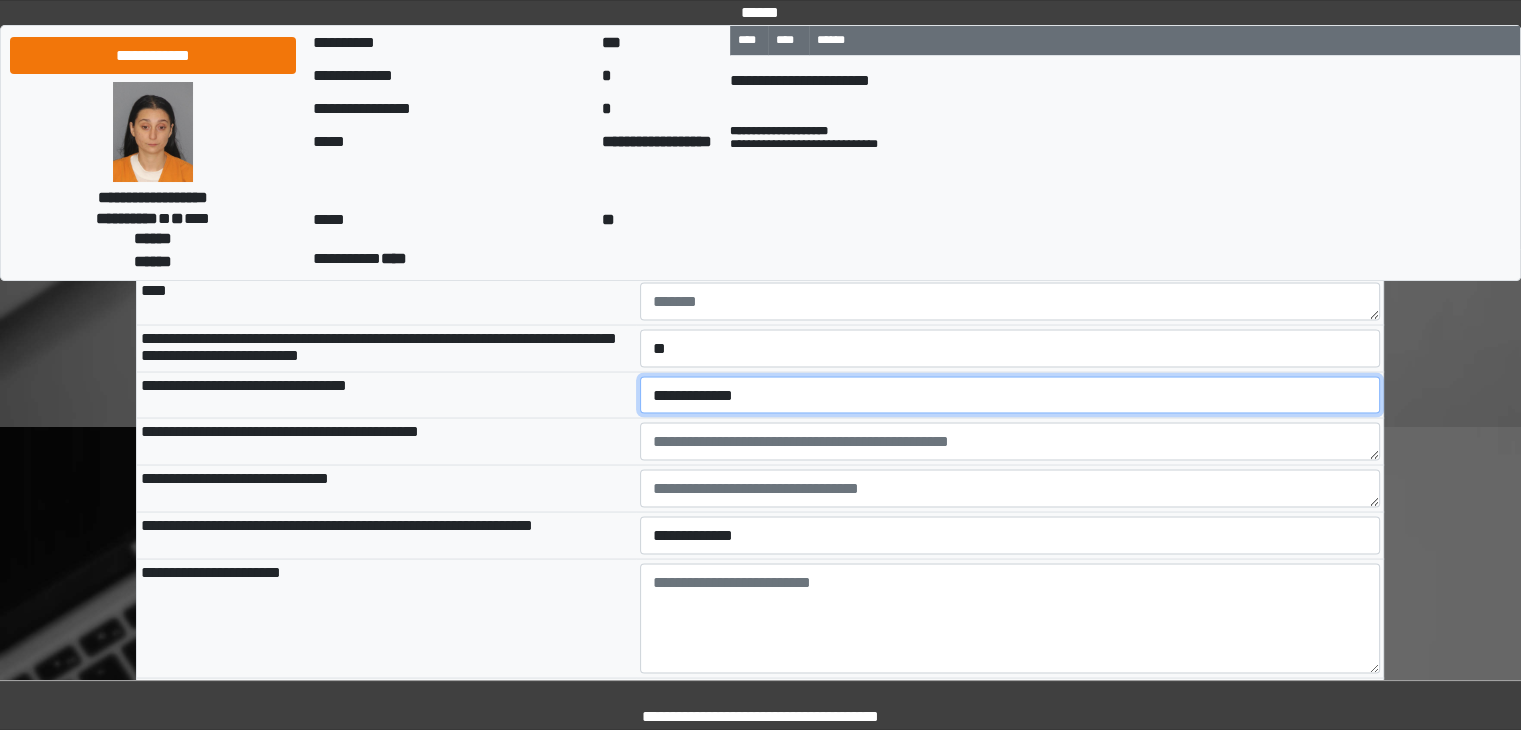 click on "**********" at bounding box center [1010, 395] 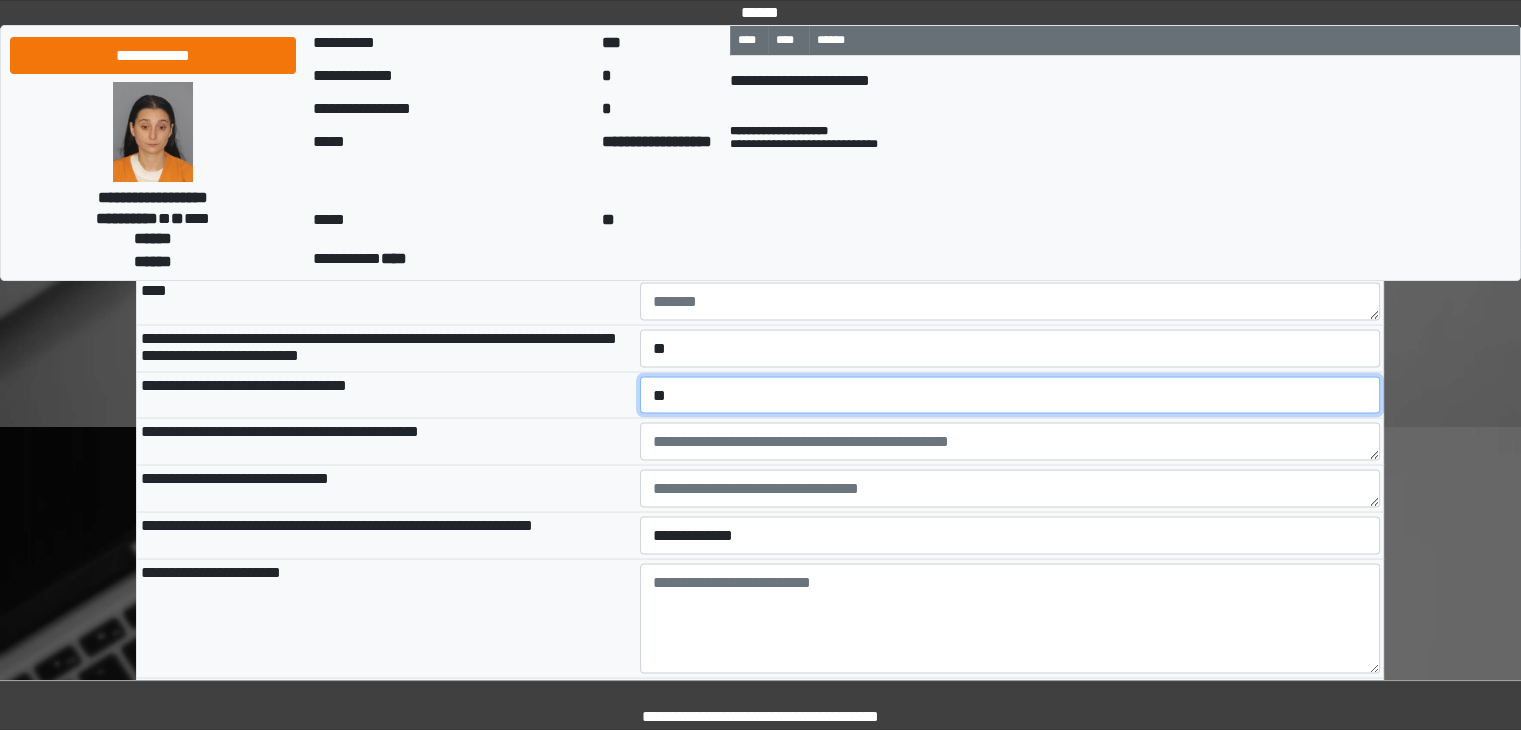 click on "**********" at bounding box center (1010, 395) 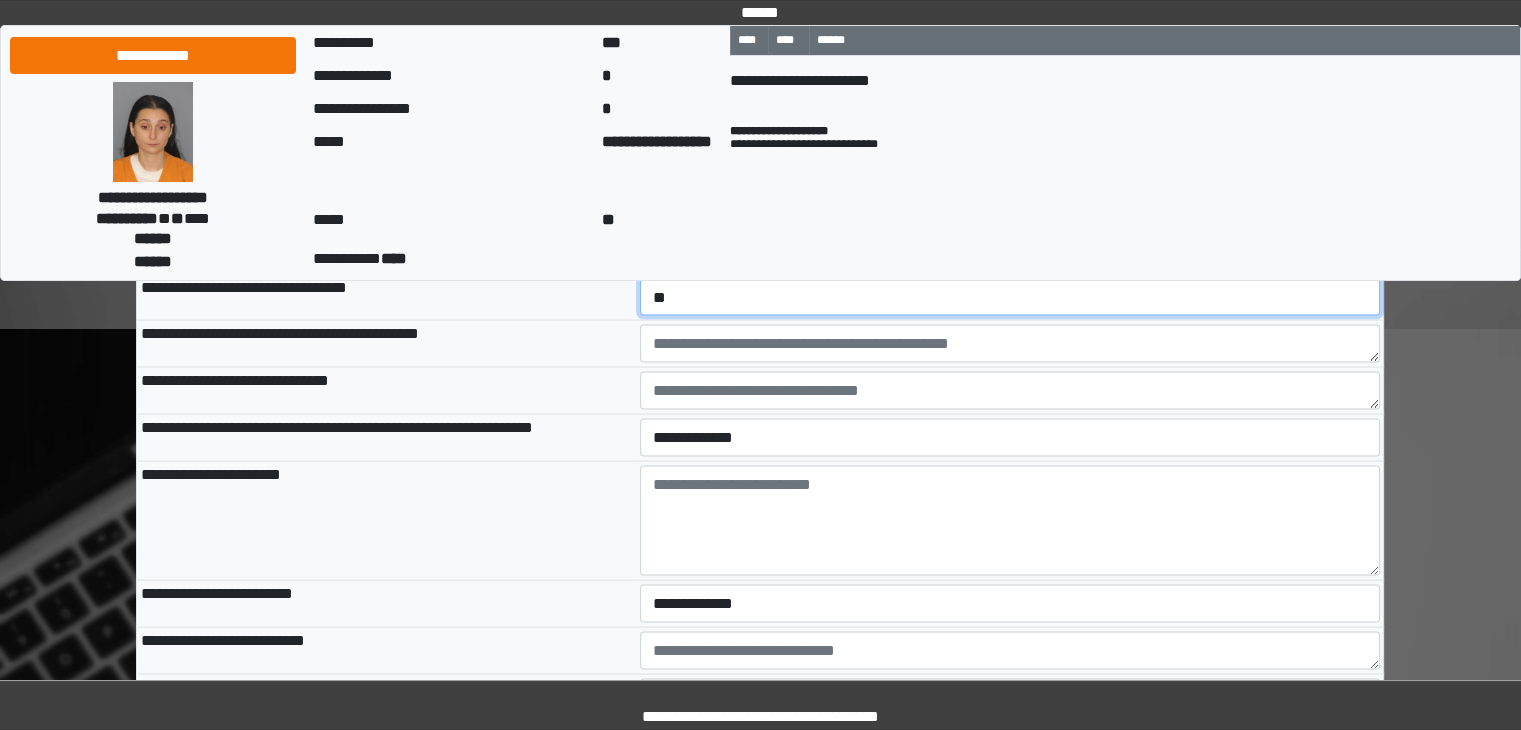 scroll, scrollTop: 11200, scrollLeft: 0, axis: vertical 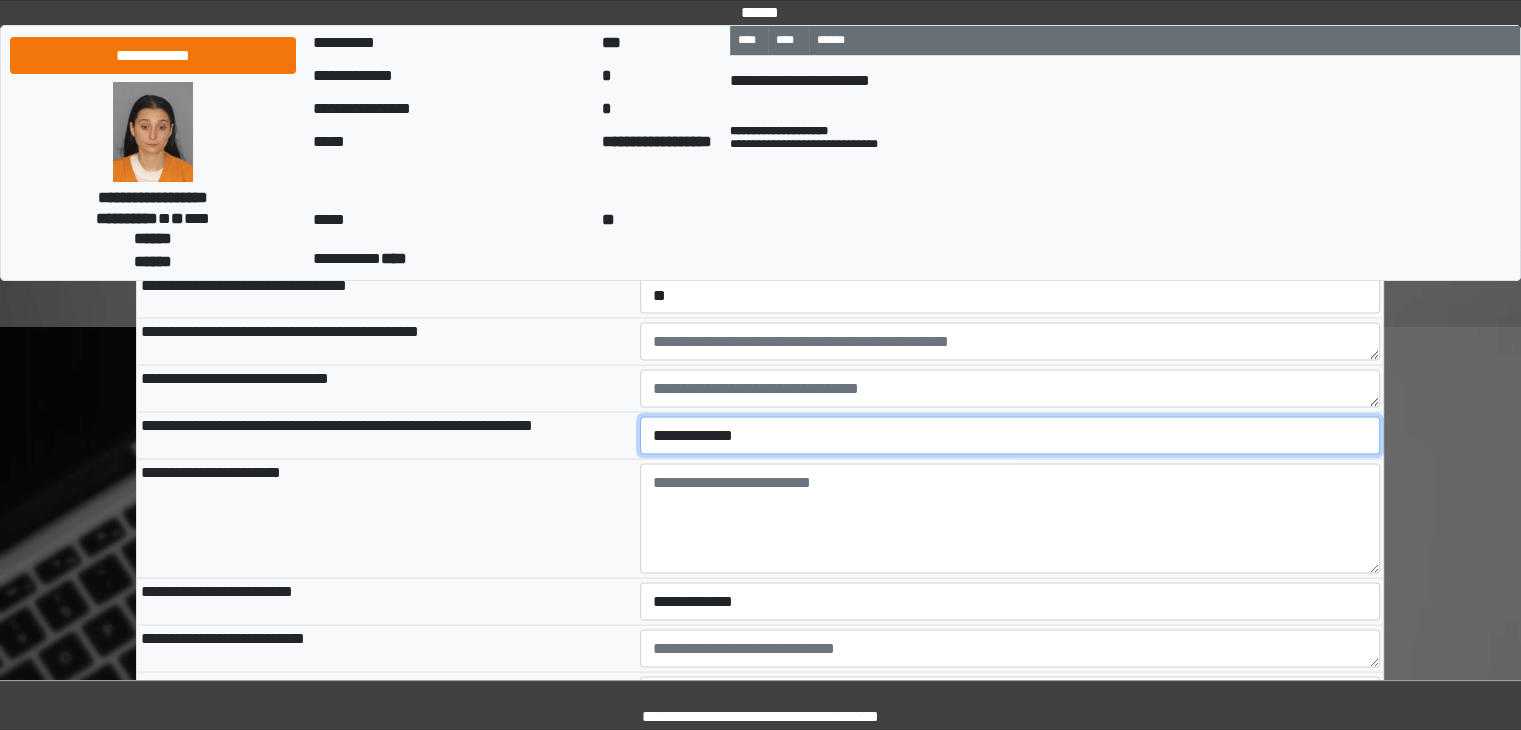 click on "**********" at bounding box center (1010, 435) 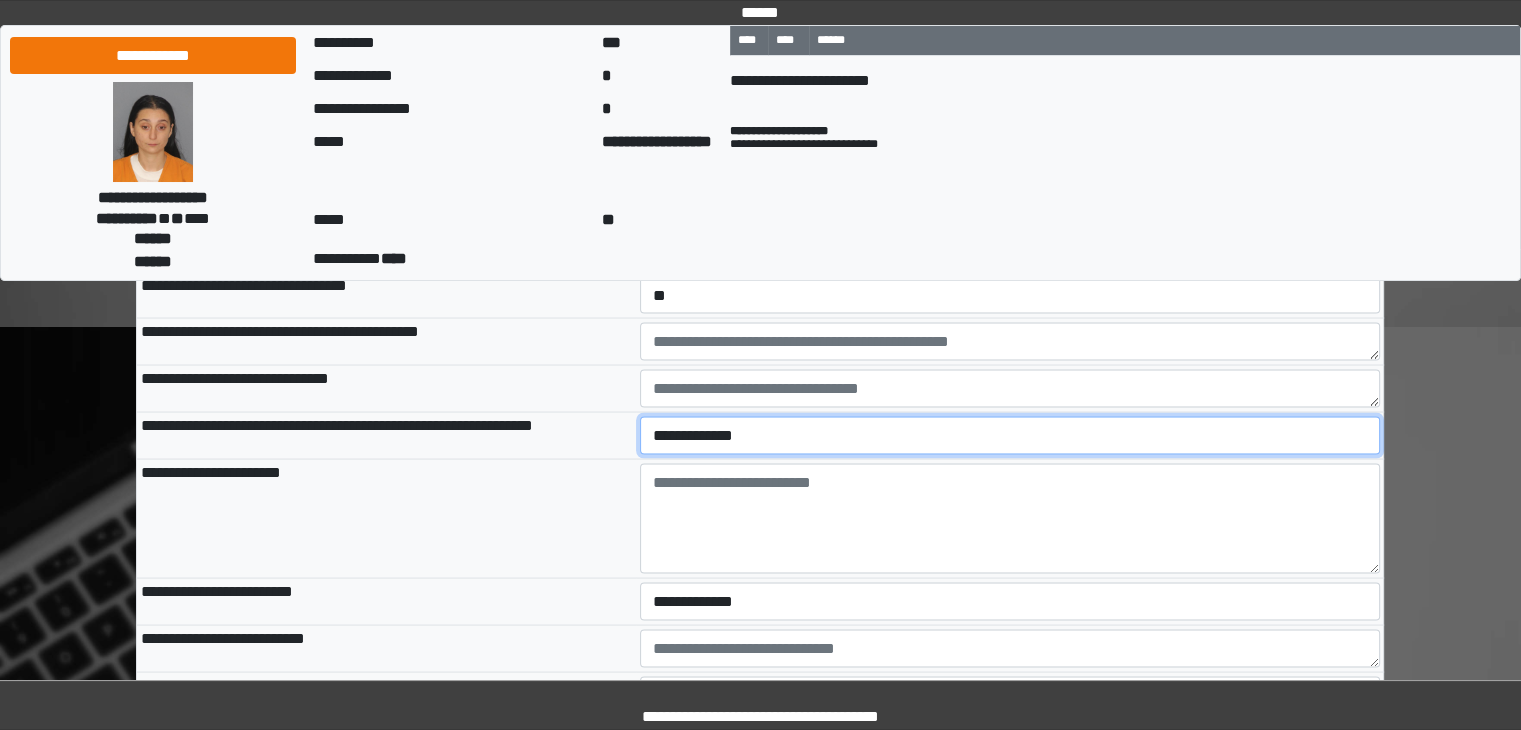 select on "*" 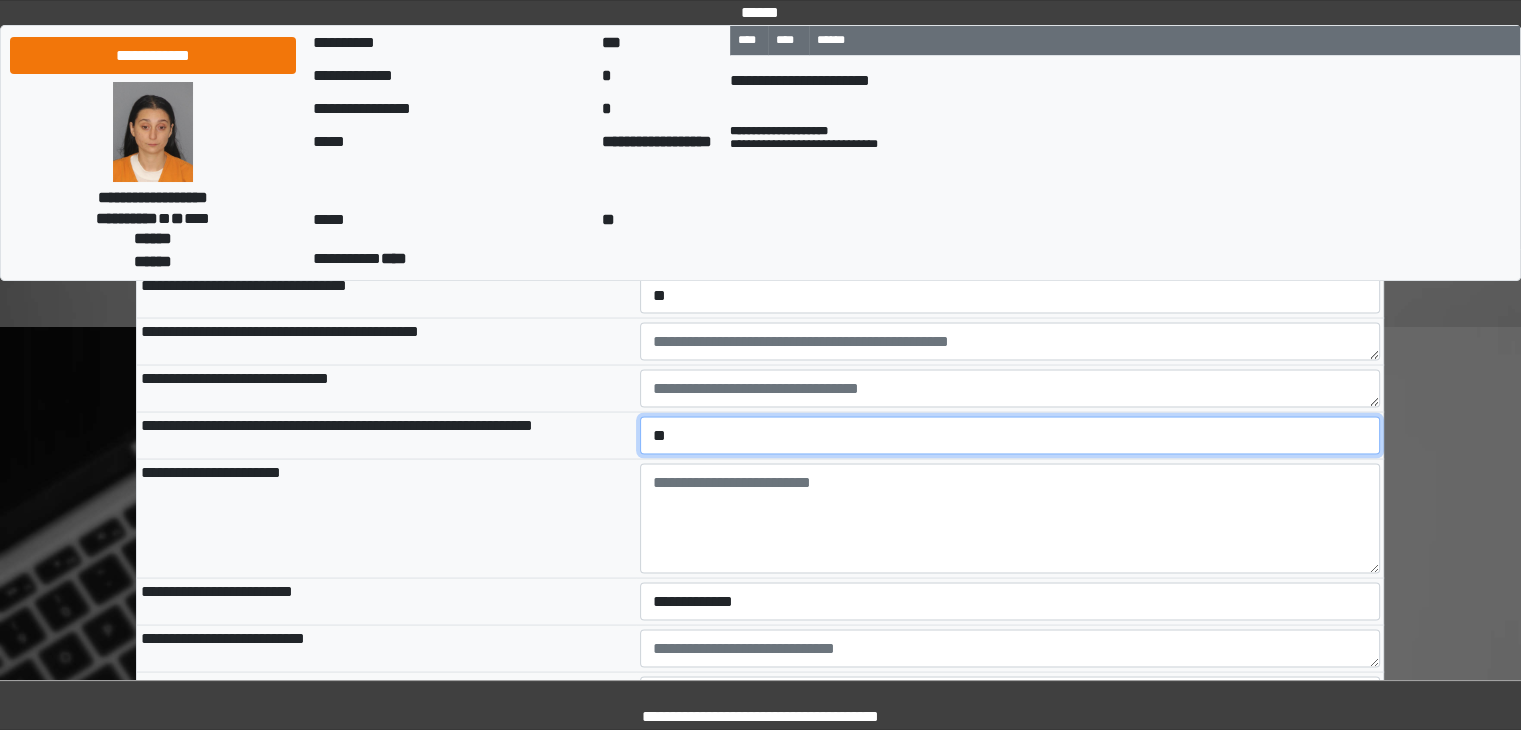 click on "**********" at bounding box center (1010, 435) 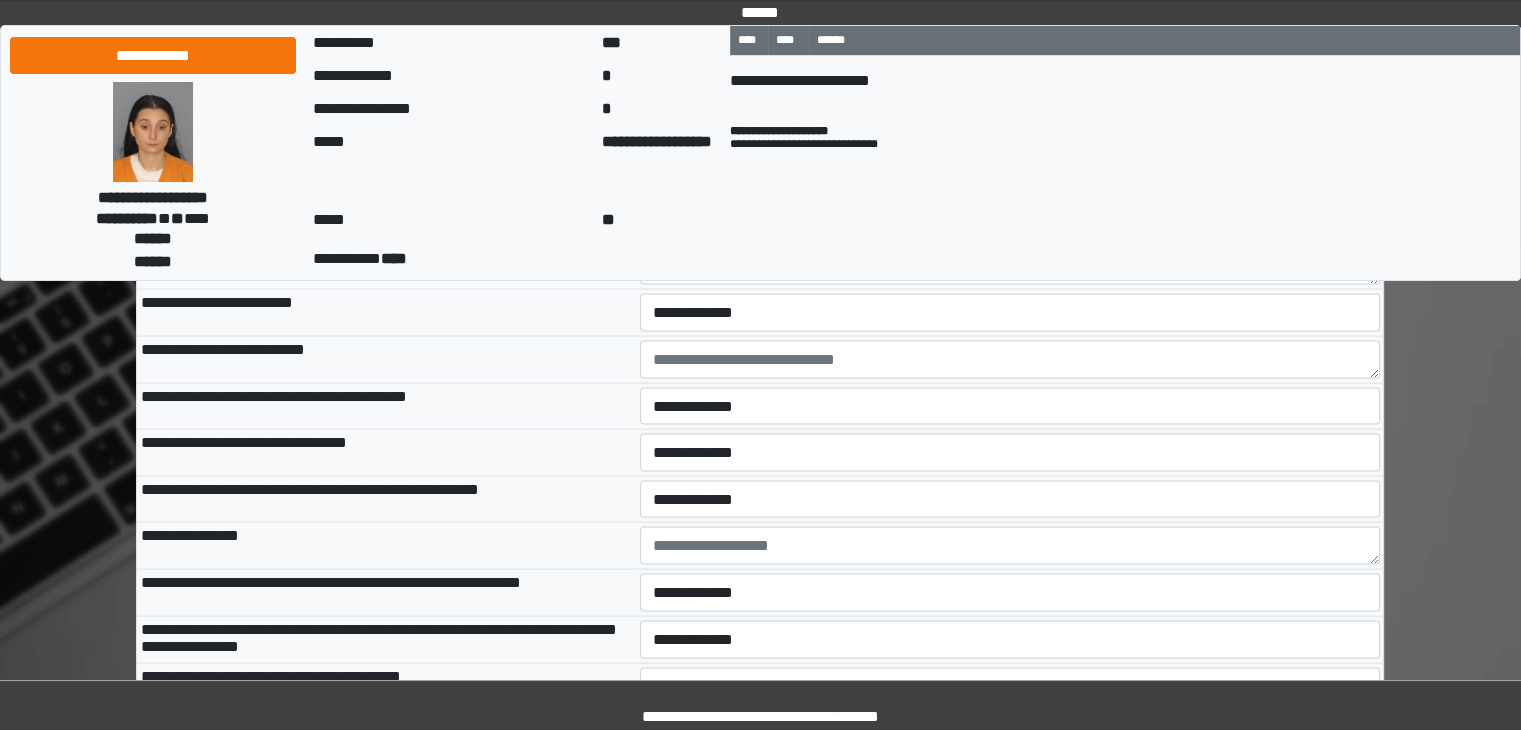 scroll, scrollTop: 11500, scrollLeft: 0, axis: vertical 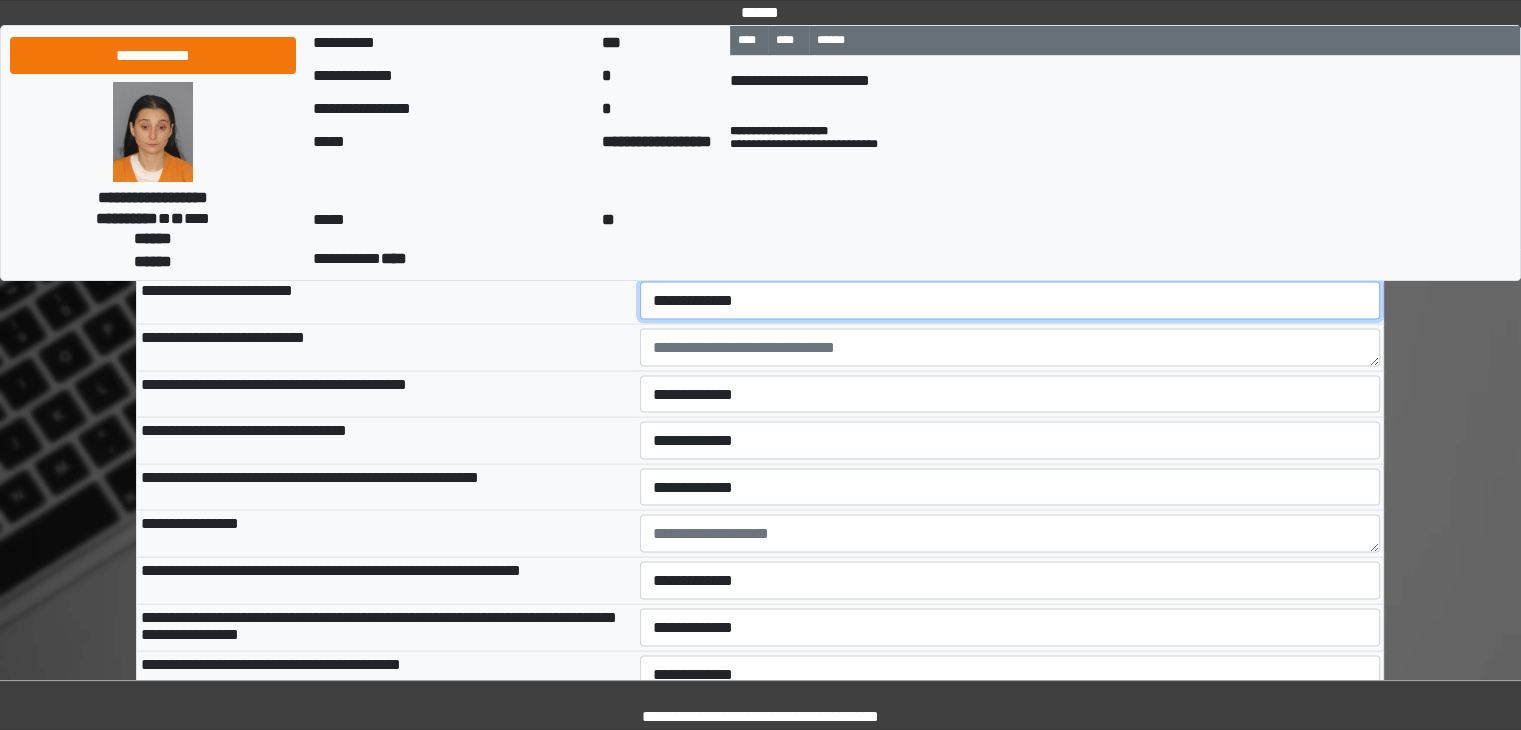 click on "**********" at bounding box center [1010, 301] 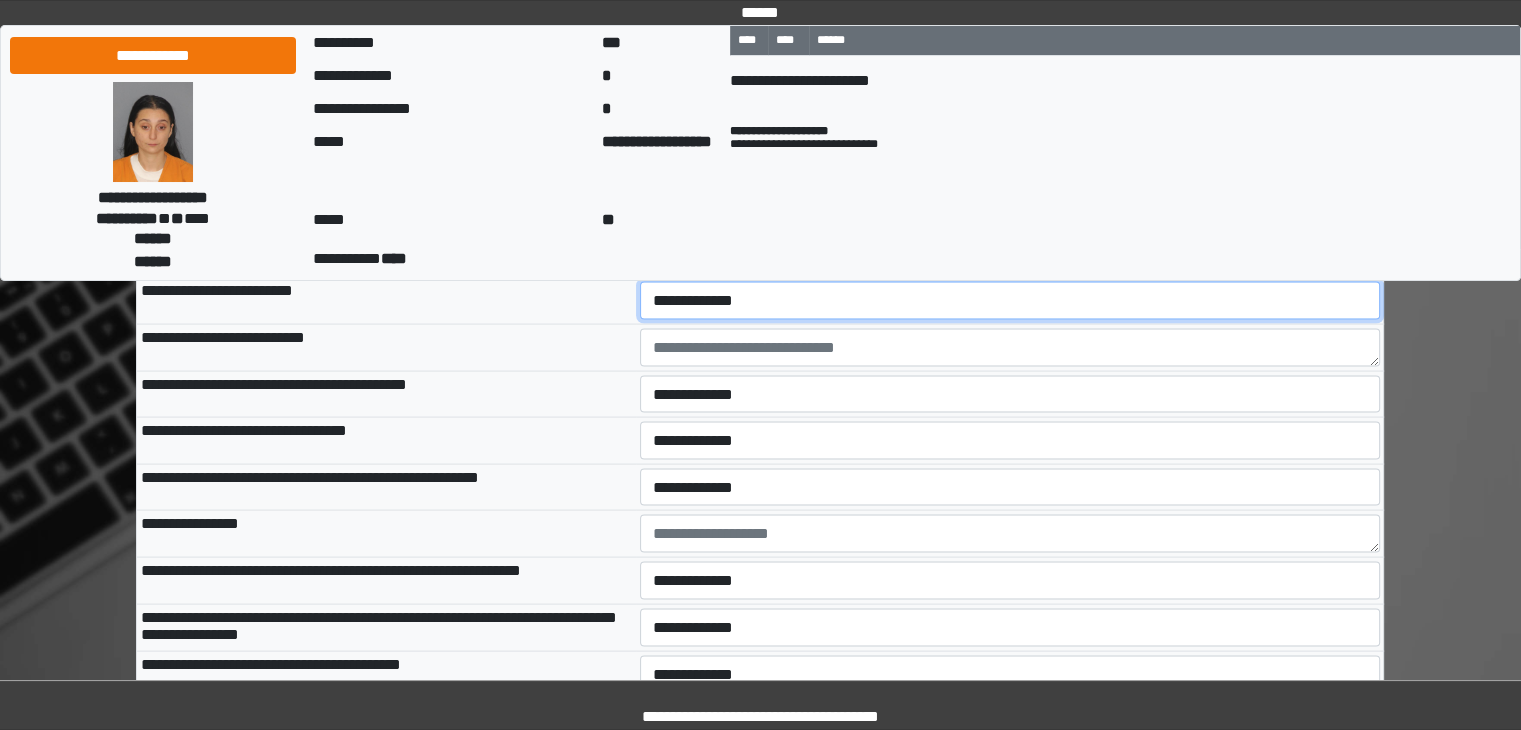 select on "*" 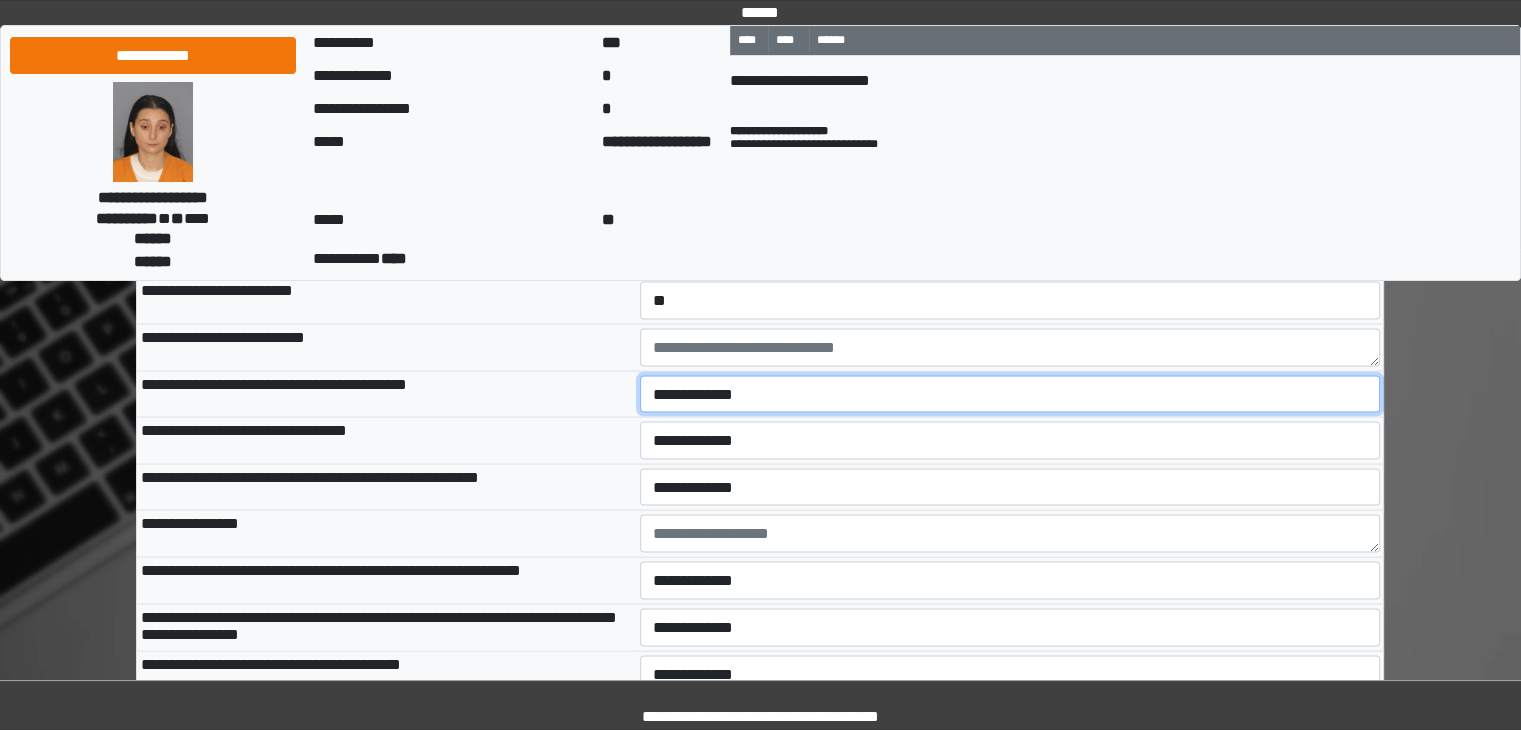 drag, startPoint x: 686, startPoint y: 485, endPoint x: 687, endPoint y: 508, distance: 23.021729 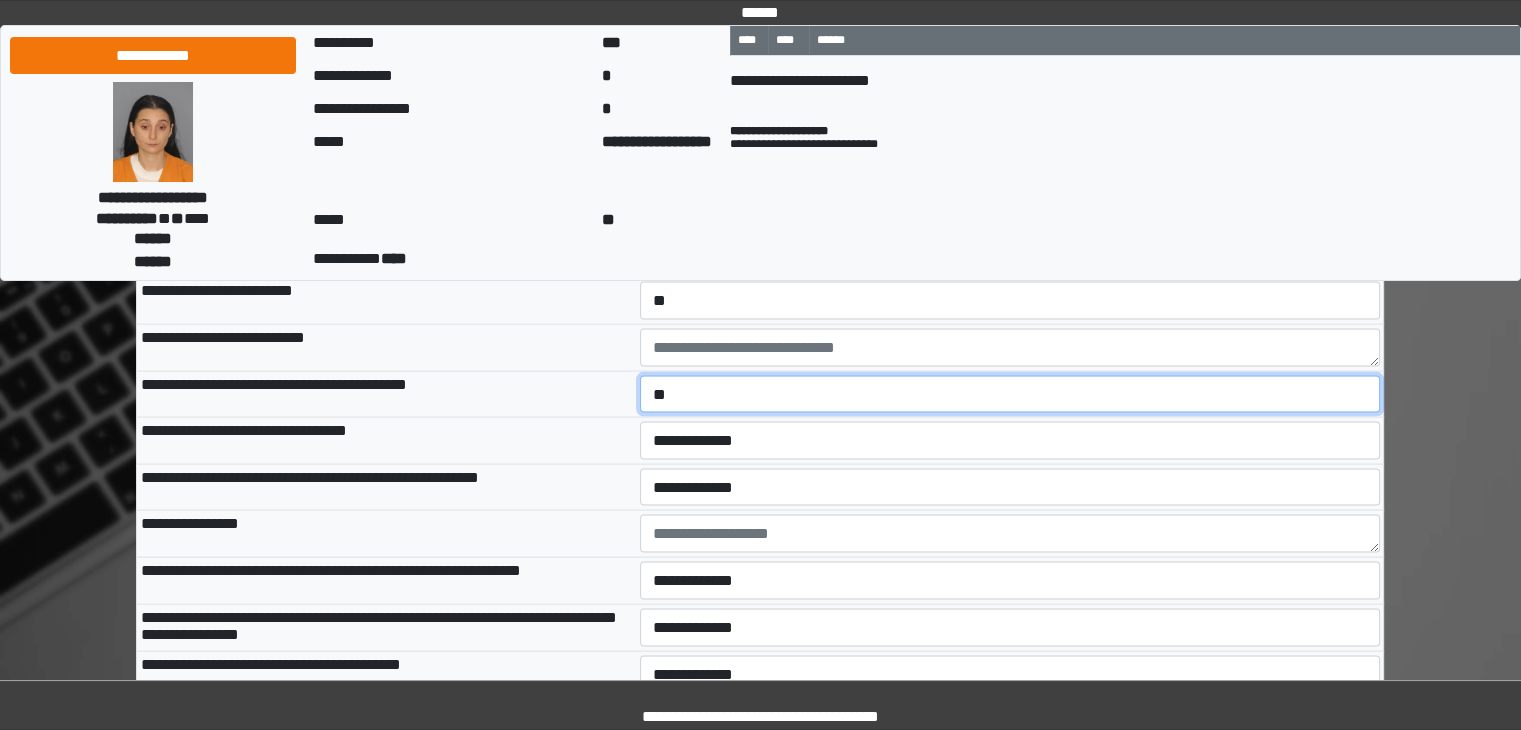 click on "**********" at bounding box center [1010, 395] 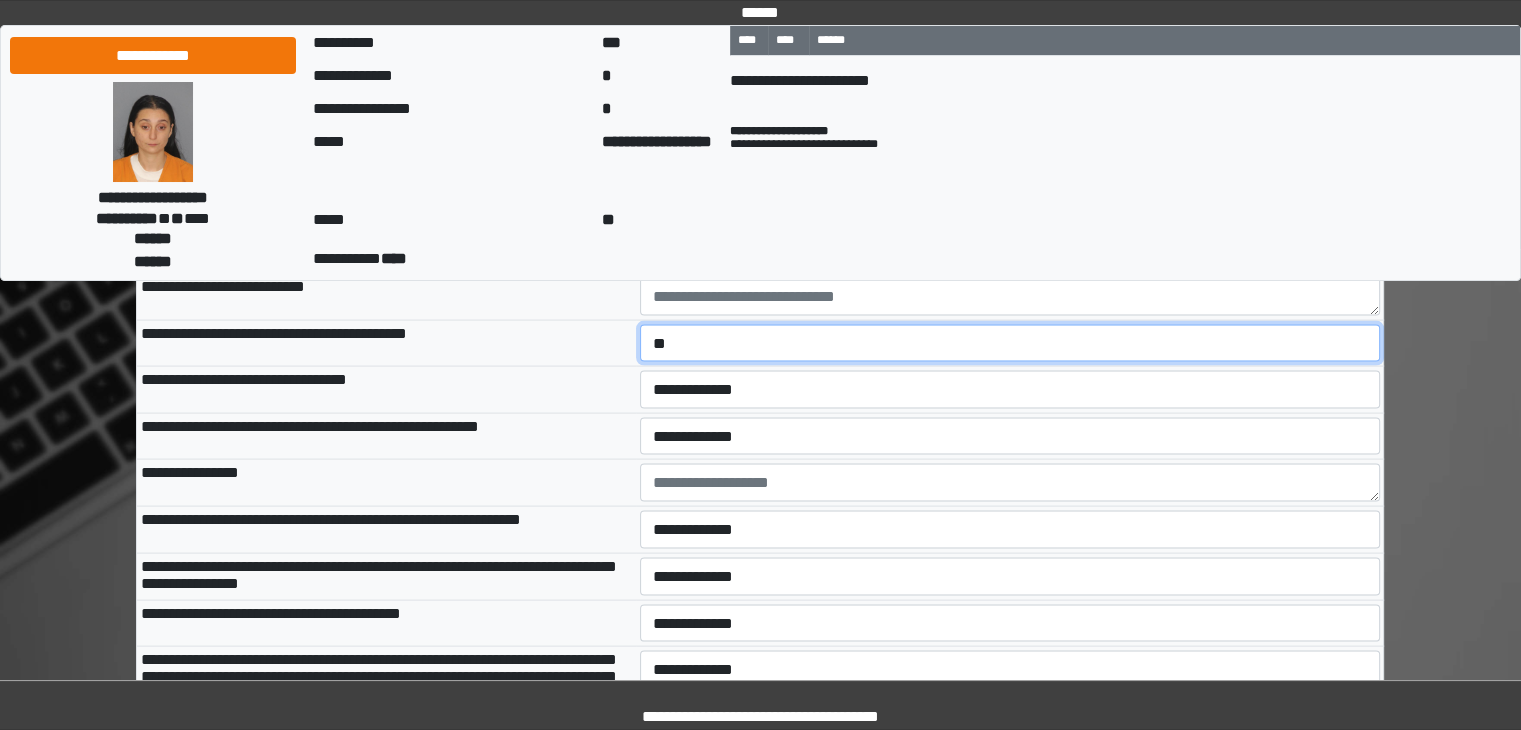 scroll, scrollTop: 11600, scrollLeft: 0, axis: vertical 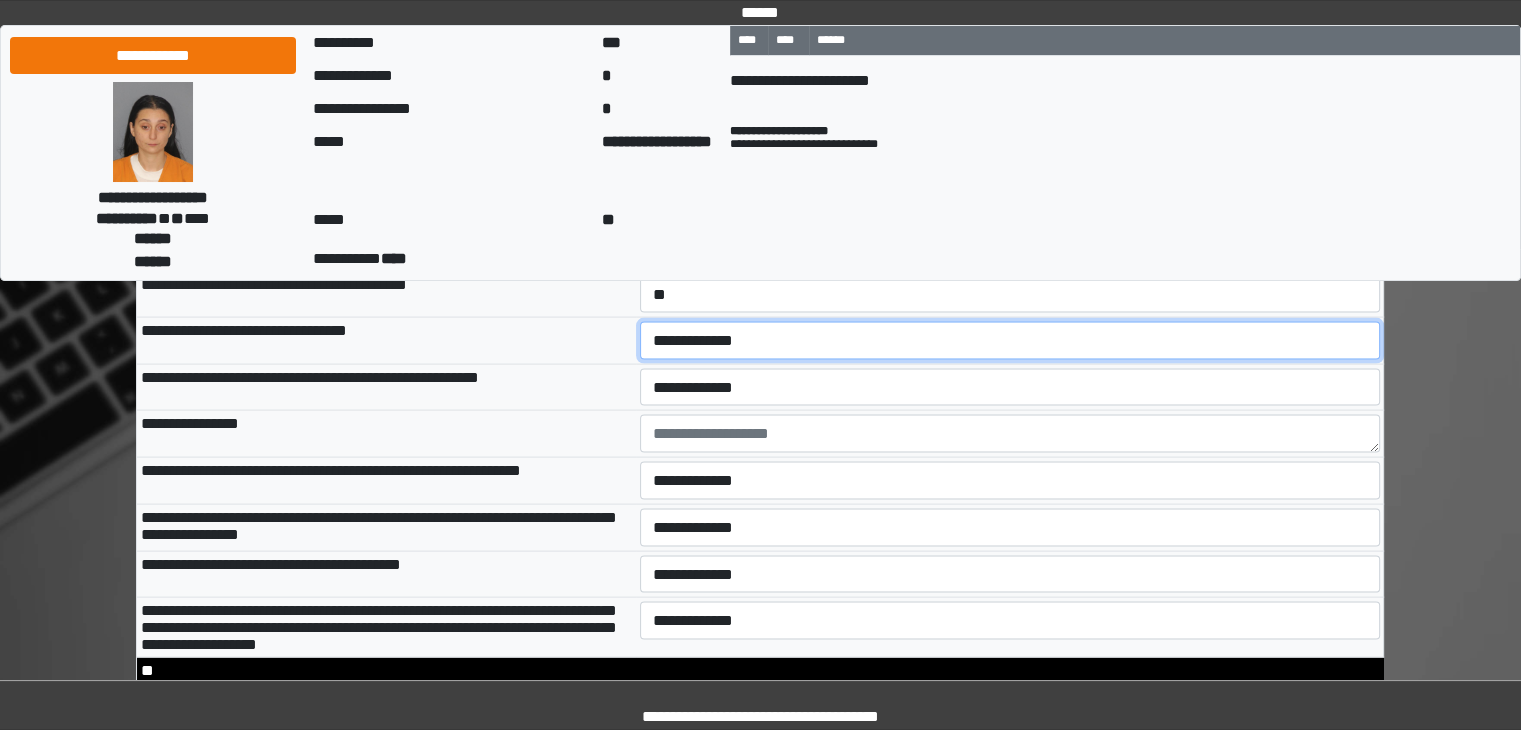 click on "**********" at bounding box center (1010, 341) 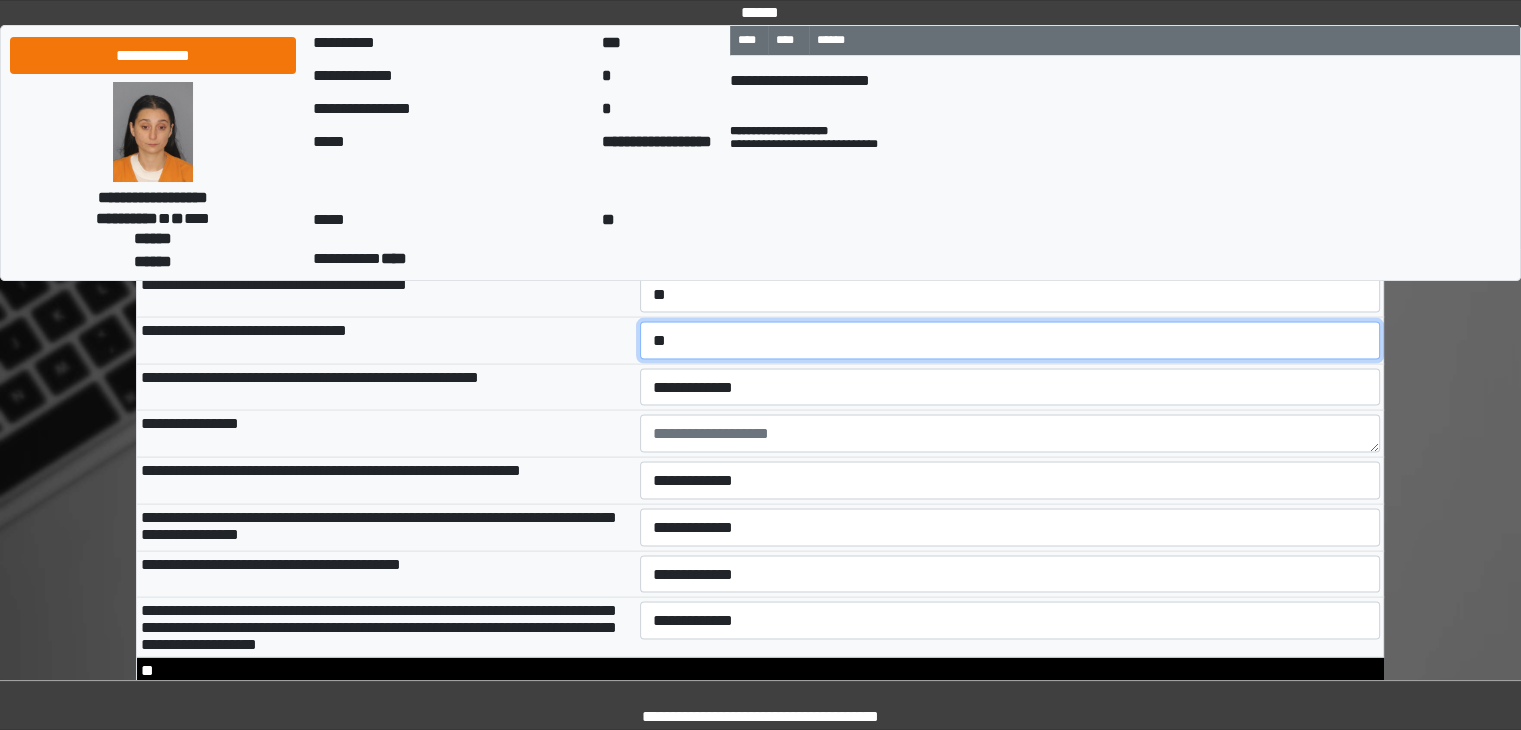 click on "**********" at bounding box center (1010, 341) 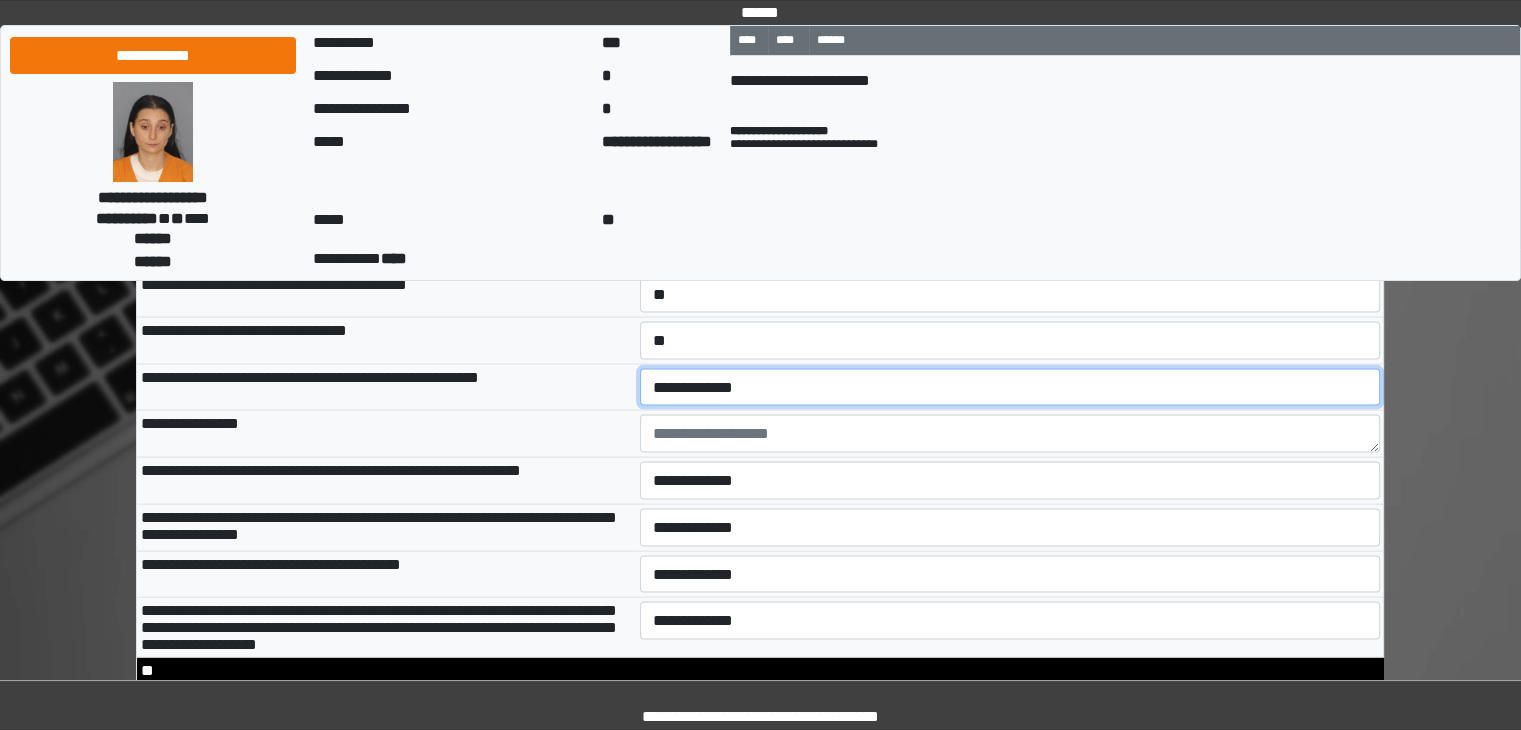 click on "**********" at bounding box center (1010, 388) 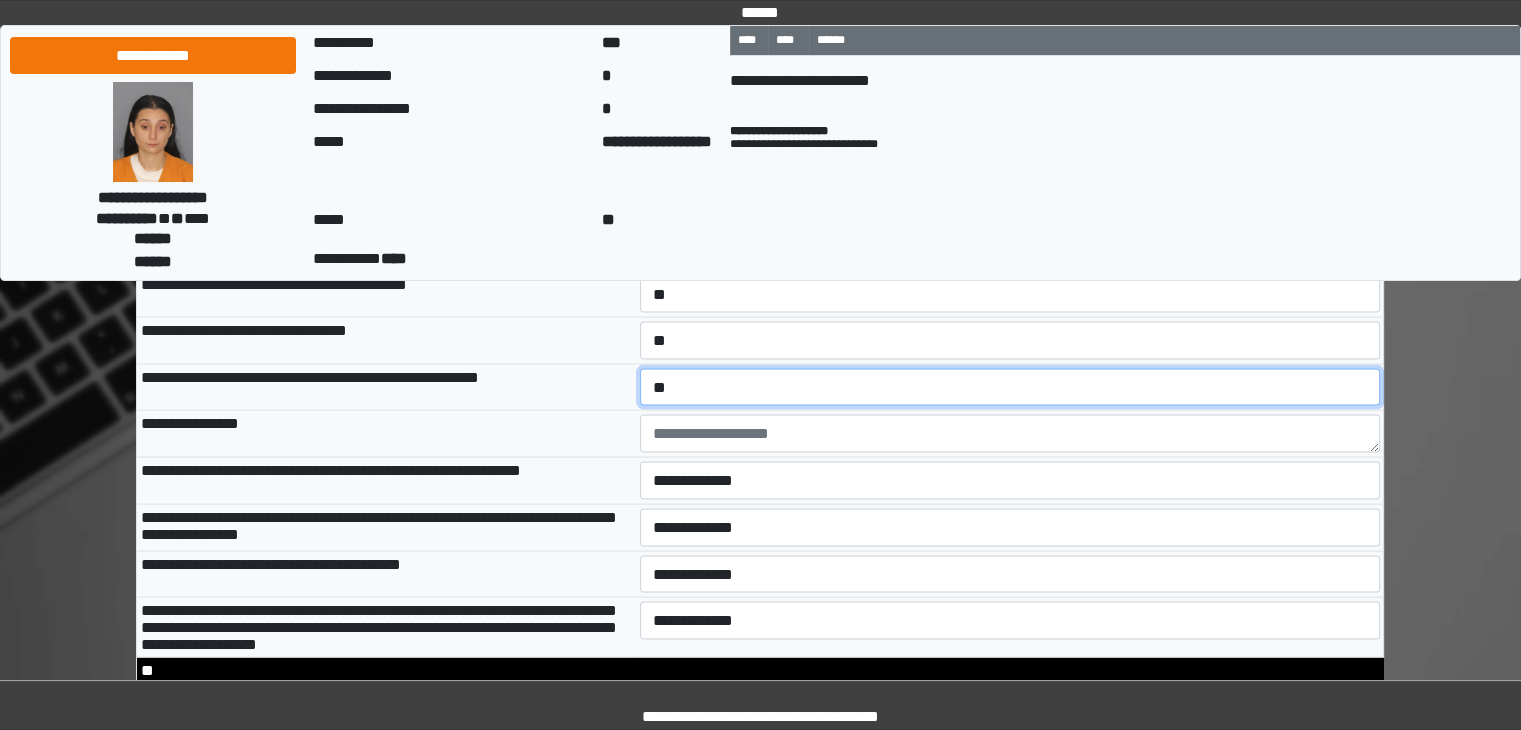 click on "**********" at bounding box center [1010, 388] 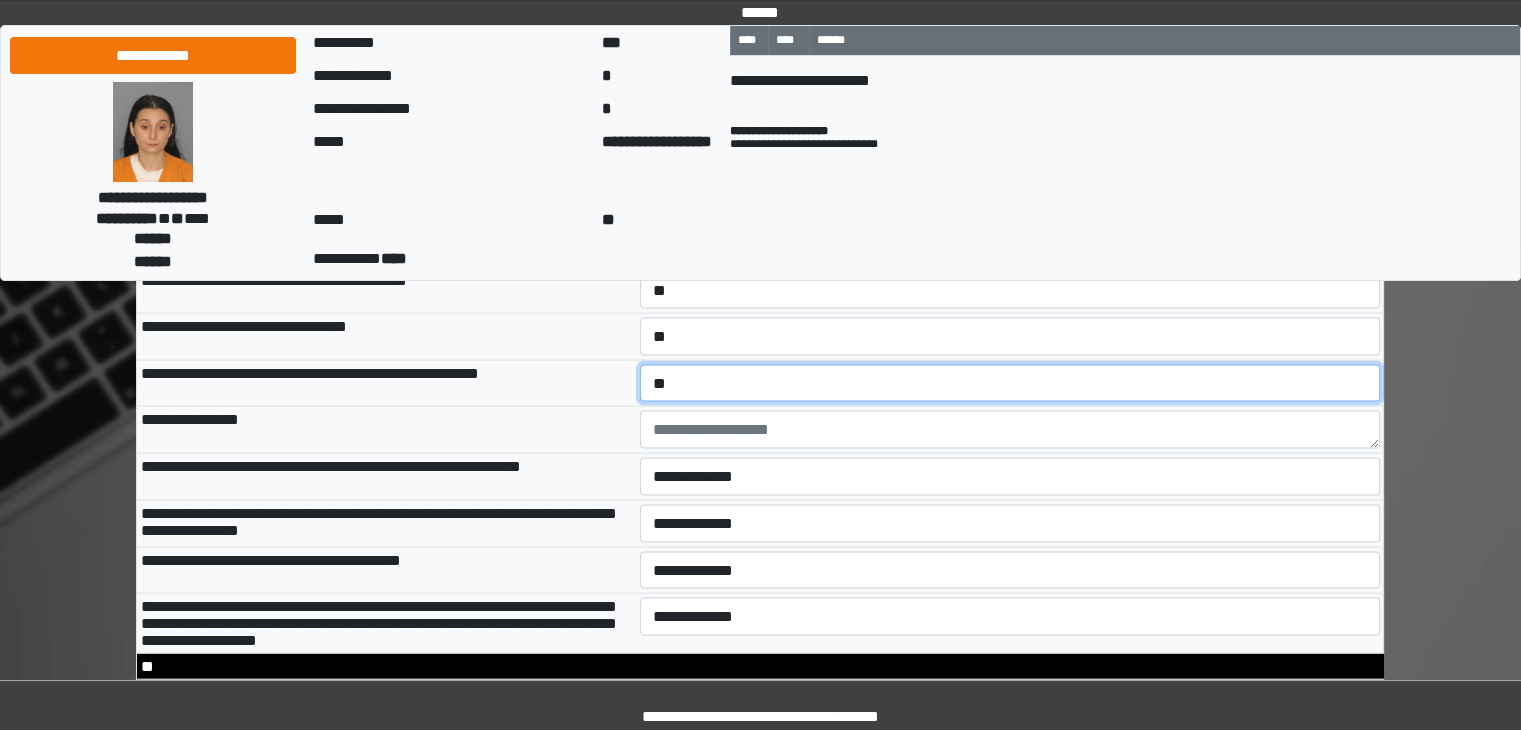 scroll, scrollTop: 11700, scrollLeft: 0, axis: vertical 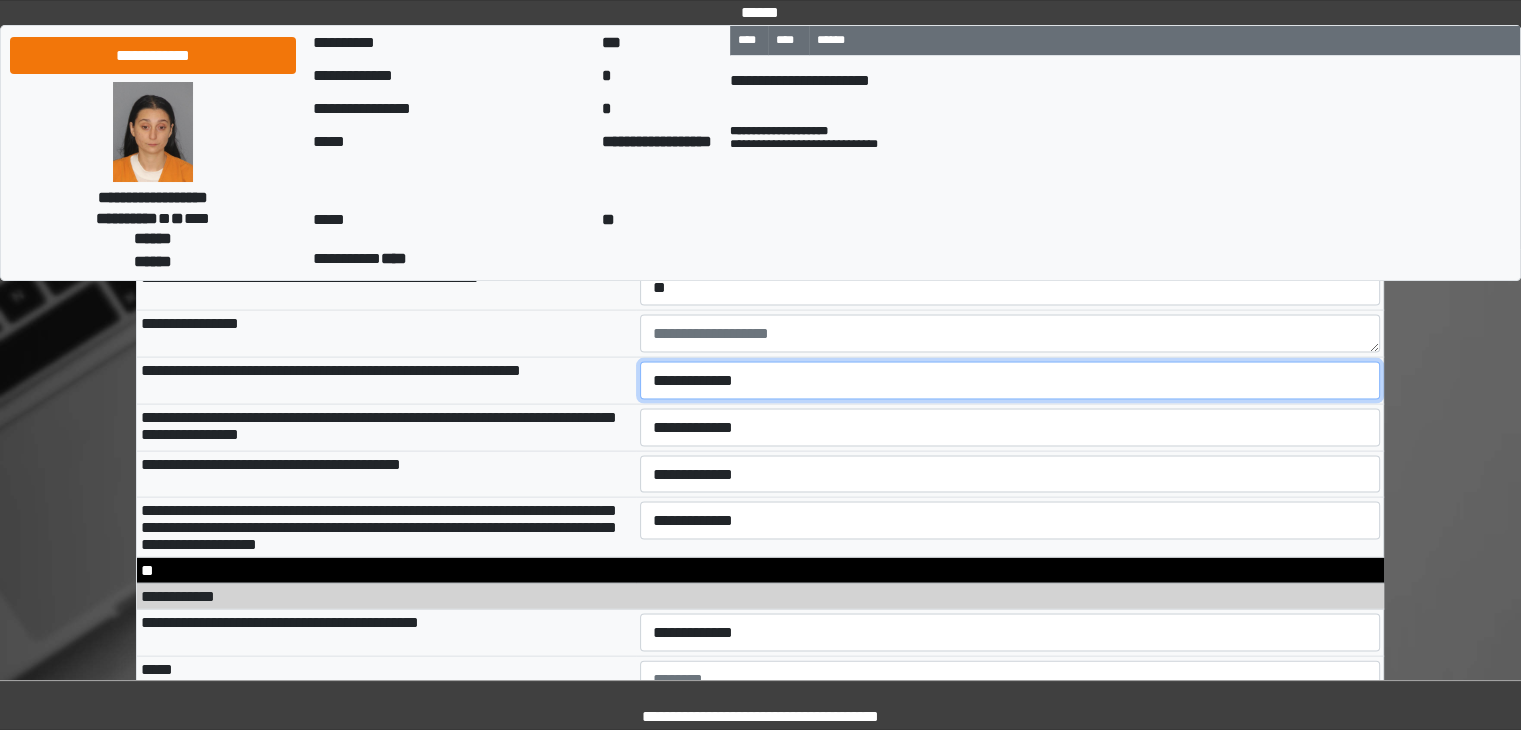 drag, startPoint x: 702, startPoint y: 481, endPoint x: 700, endPoint y: 492, distance: 11.18034 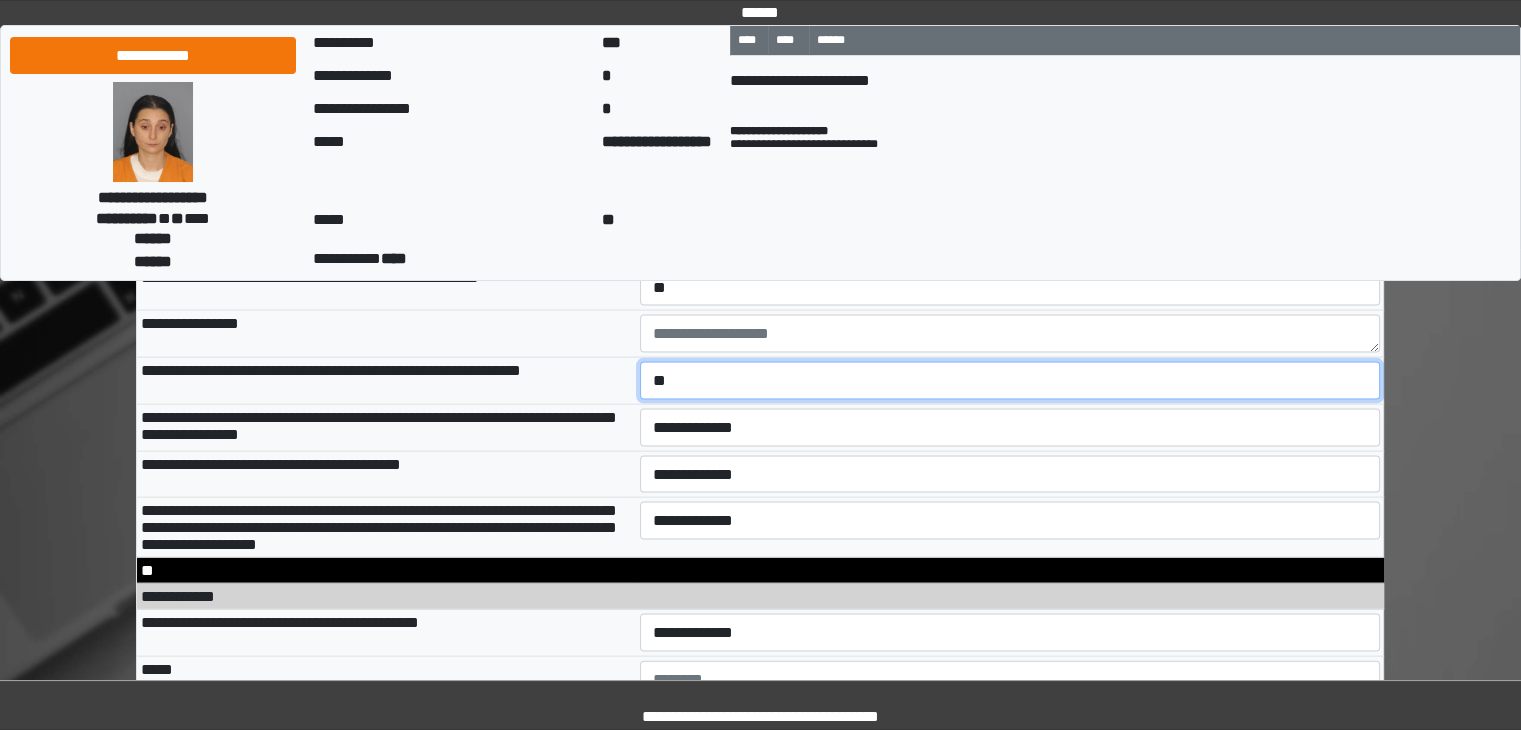 click on "**********" at bounding box center (1010, 381) 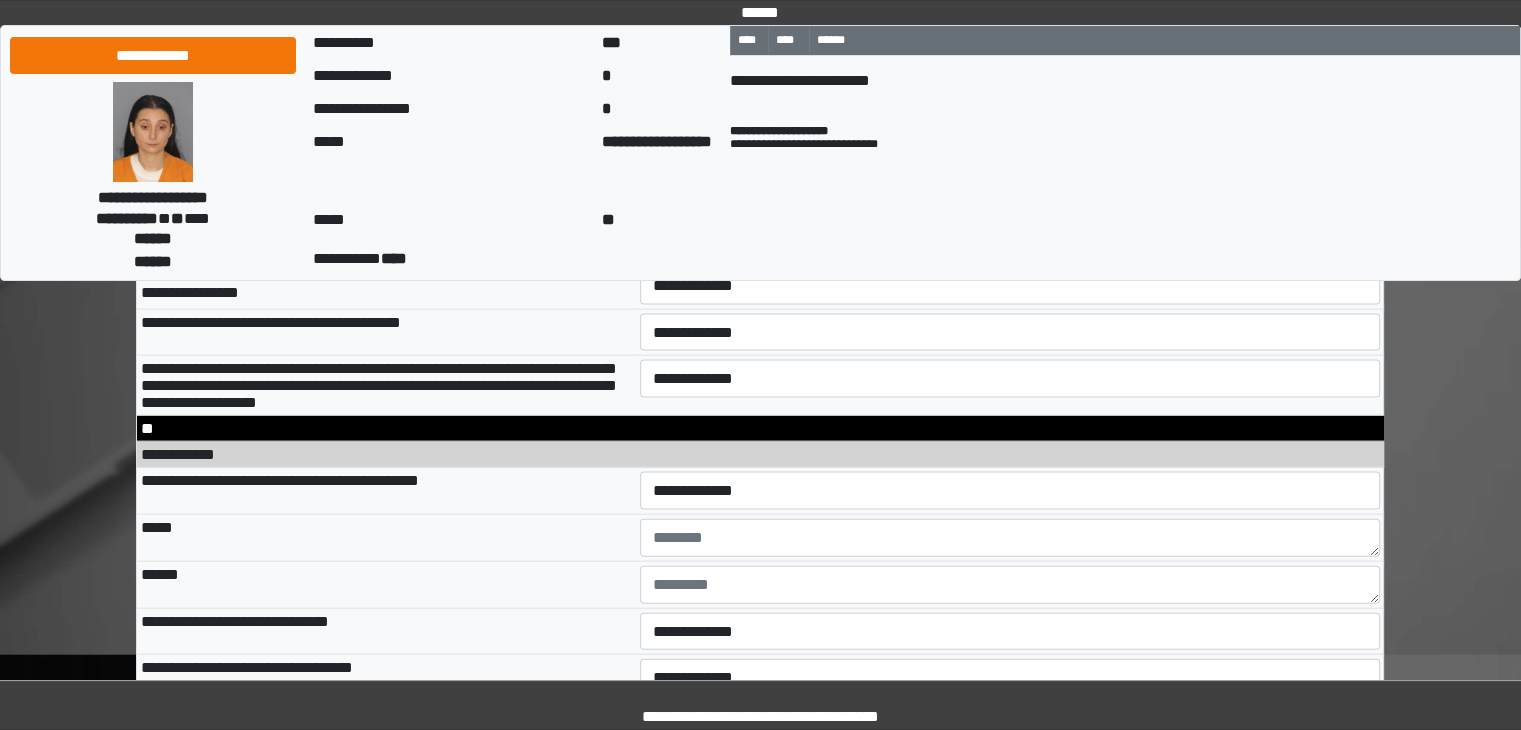scroll, scrollTop: 11900, scrollLeft: 0, axis: vertical 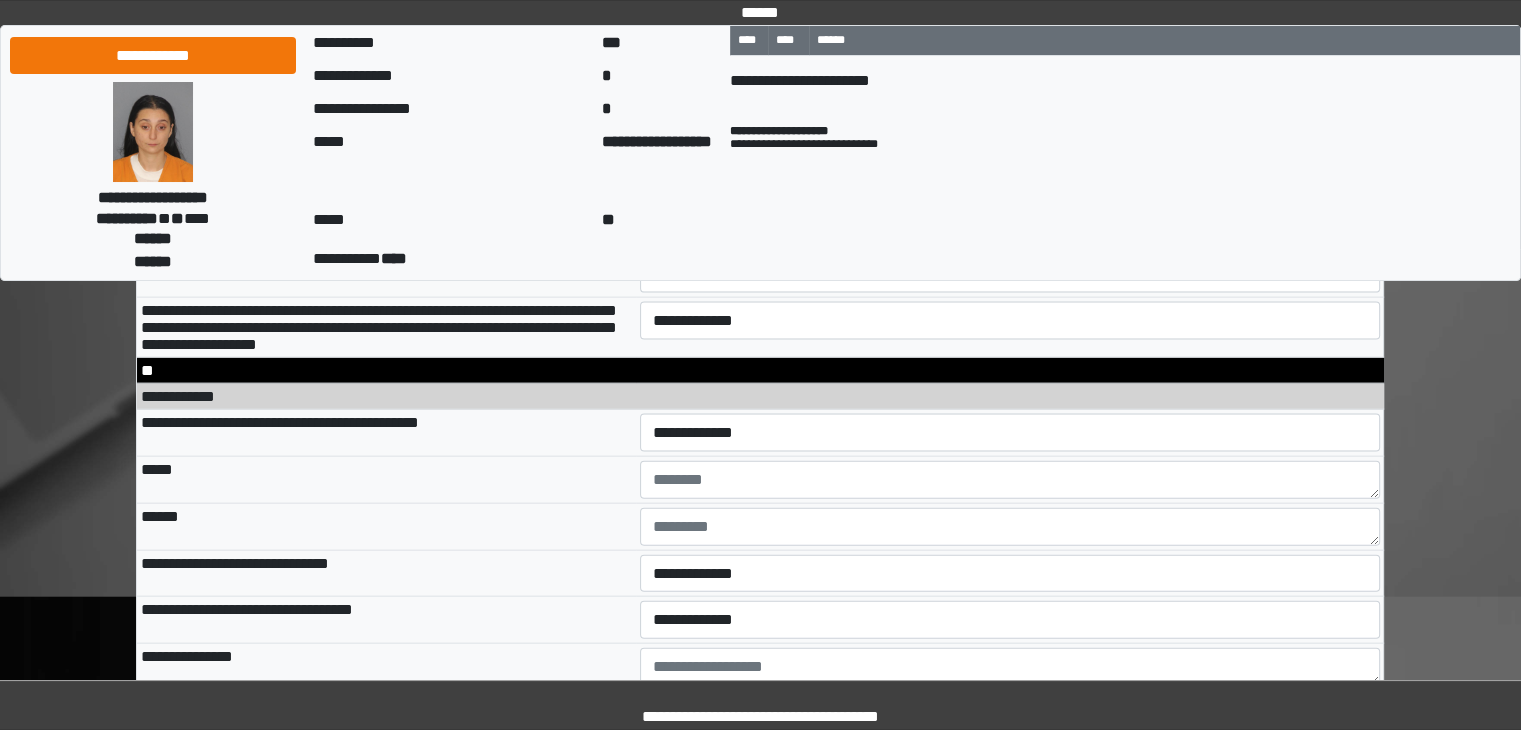 click on "**********" at bounding box center (1010, 228) 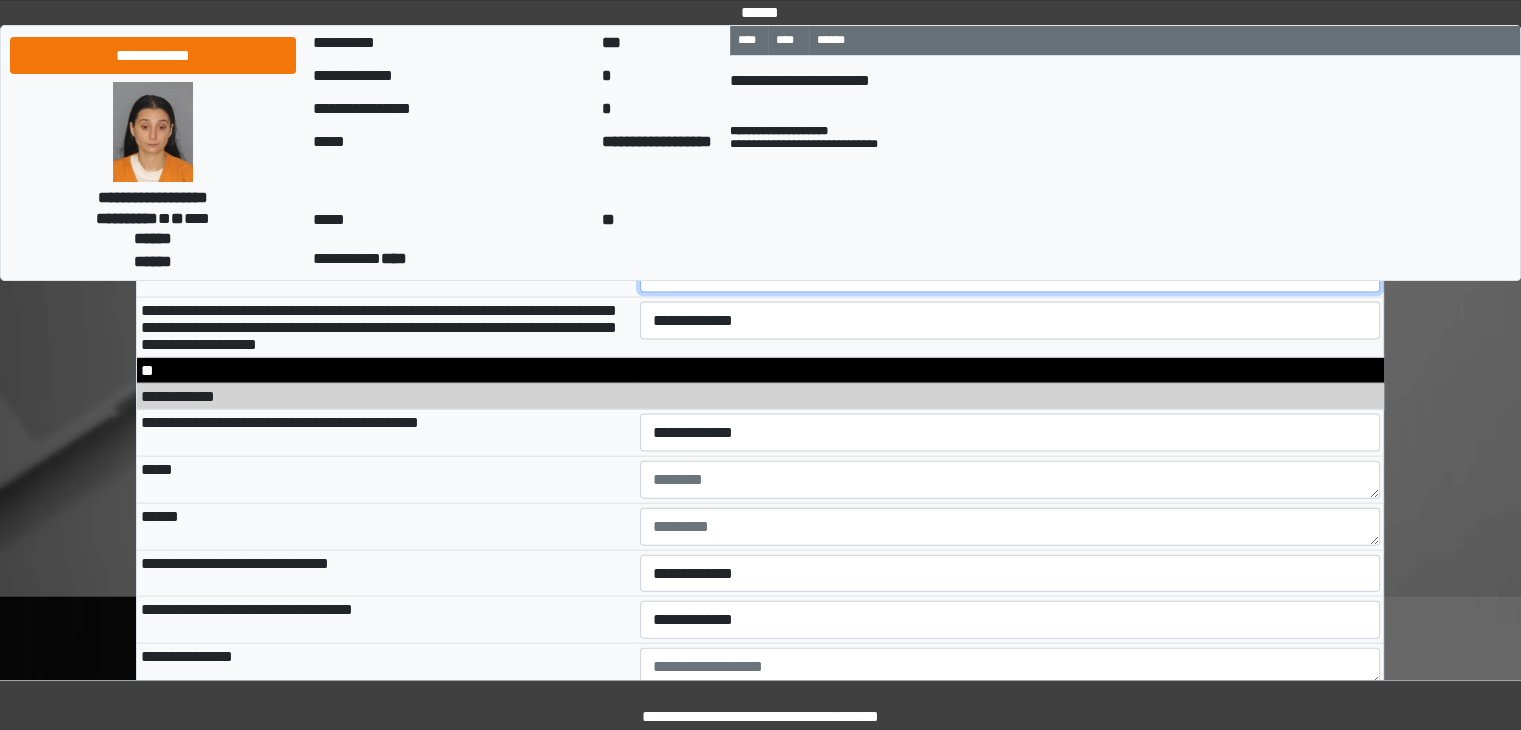 click on "**********" at bounding box center (1010, 275) 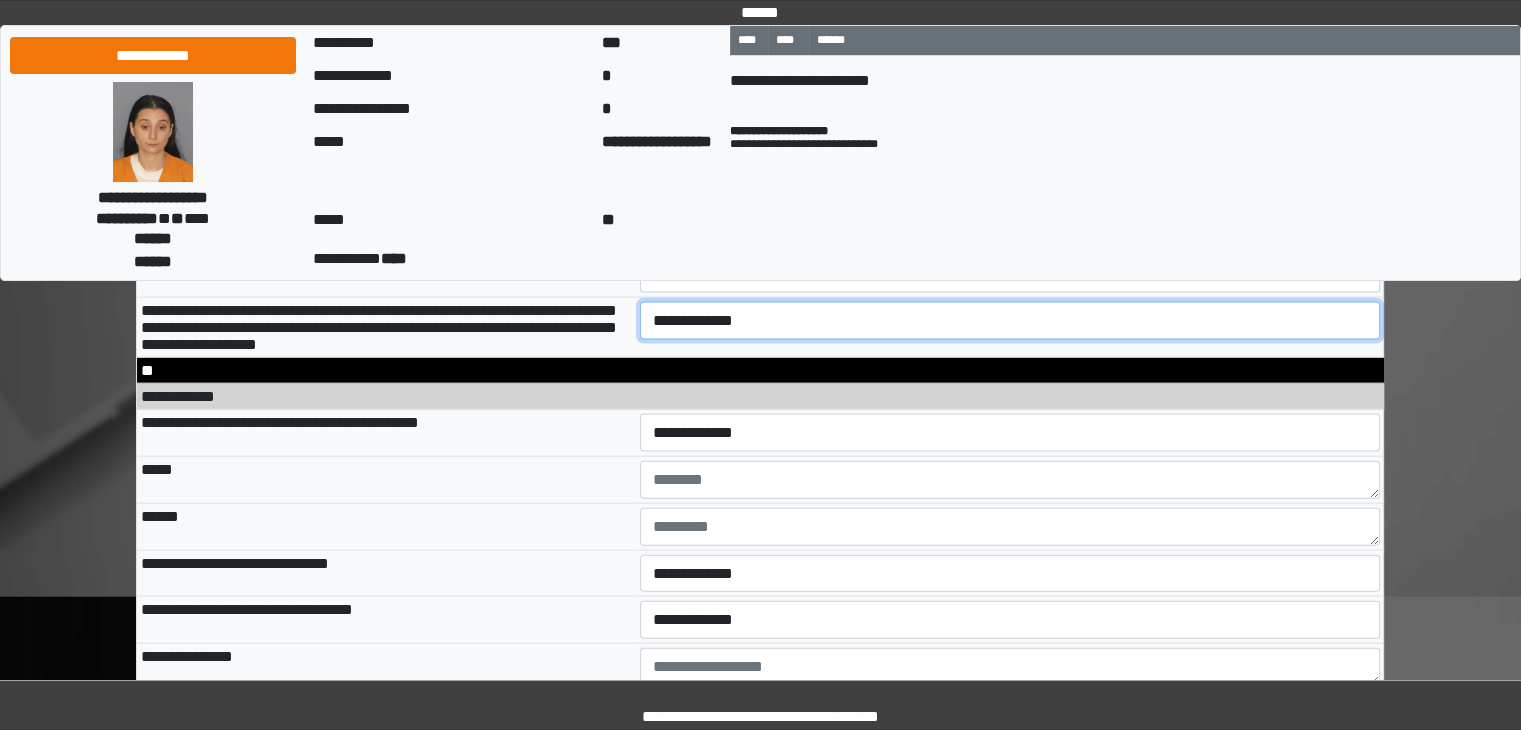 click on "**********" at bounding box center [1010, 321] 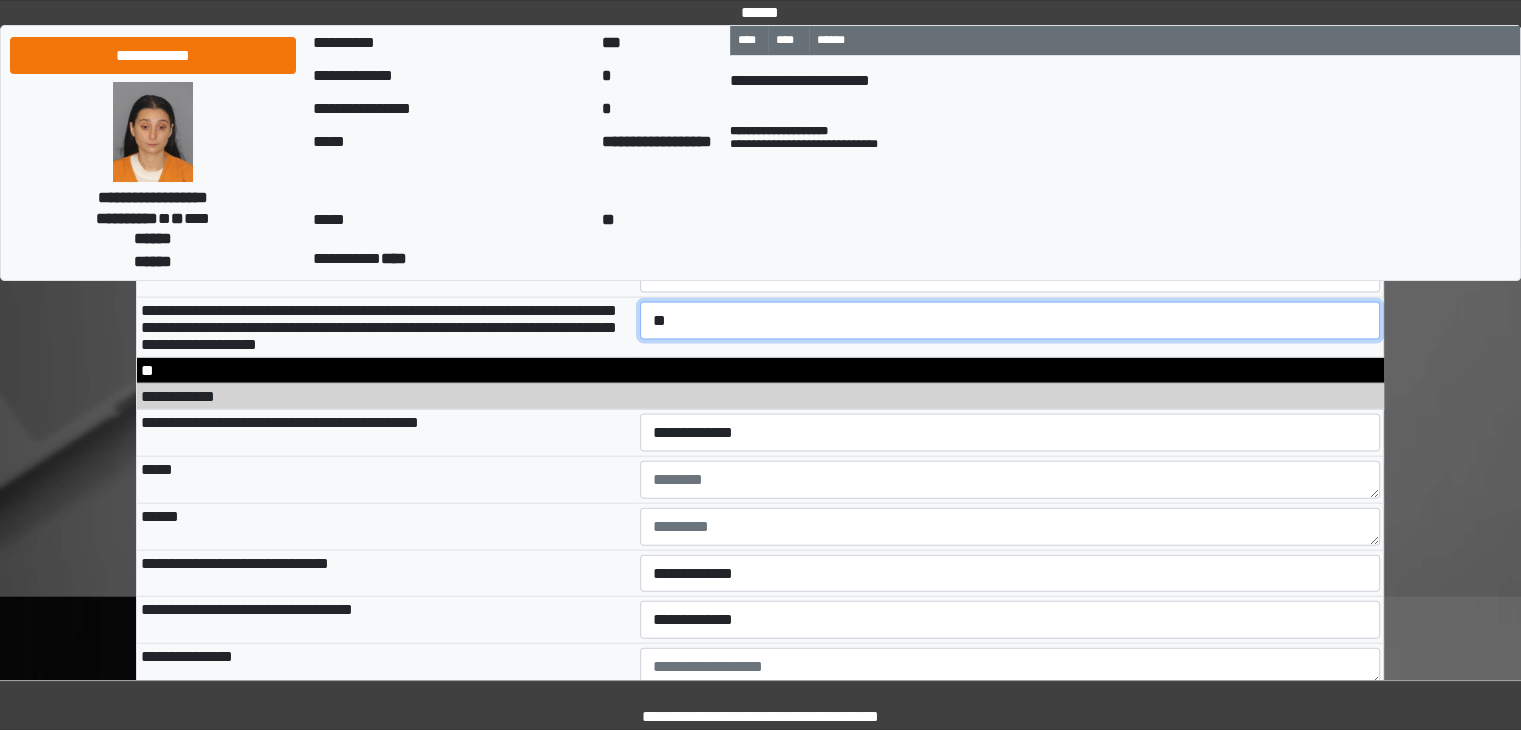 click on "**********" at bounding box center [1010, 321] 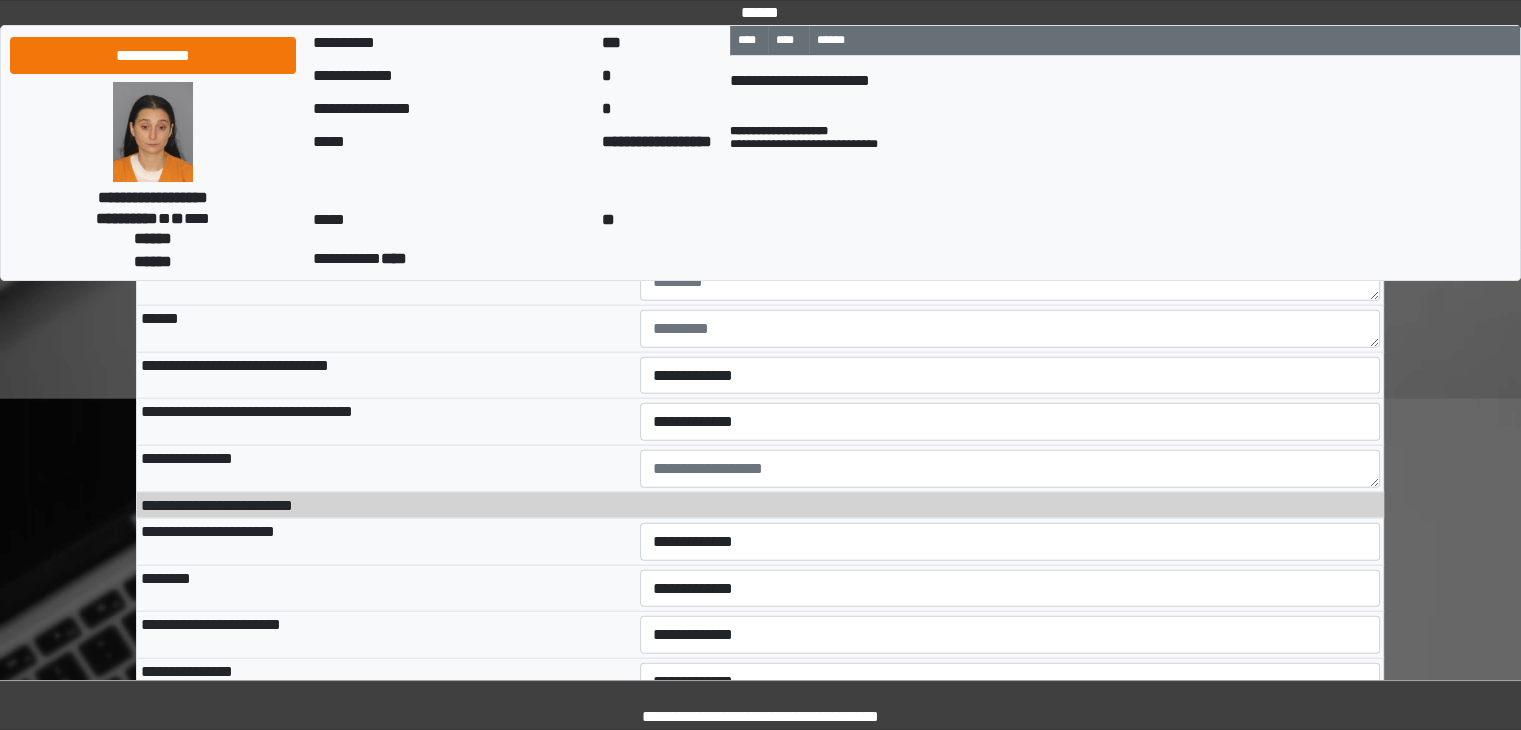 scroll, scrollTop: 12100, scrollLeft: 0, axis: vertical 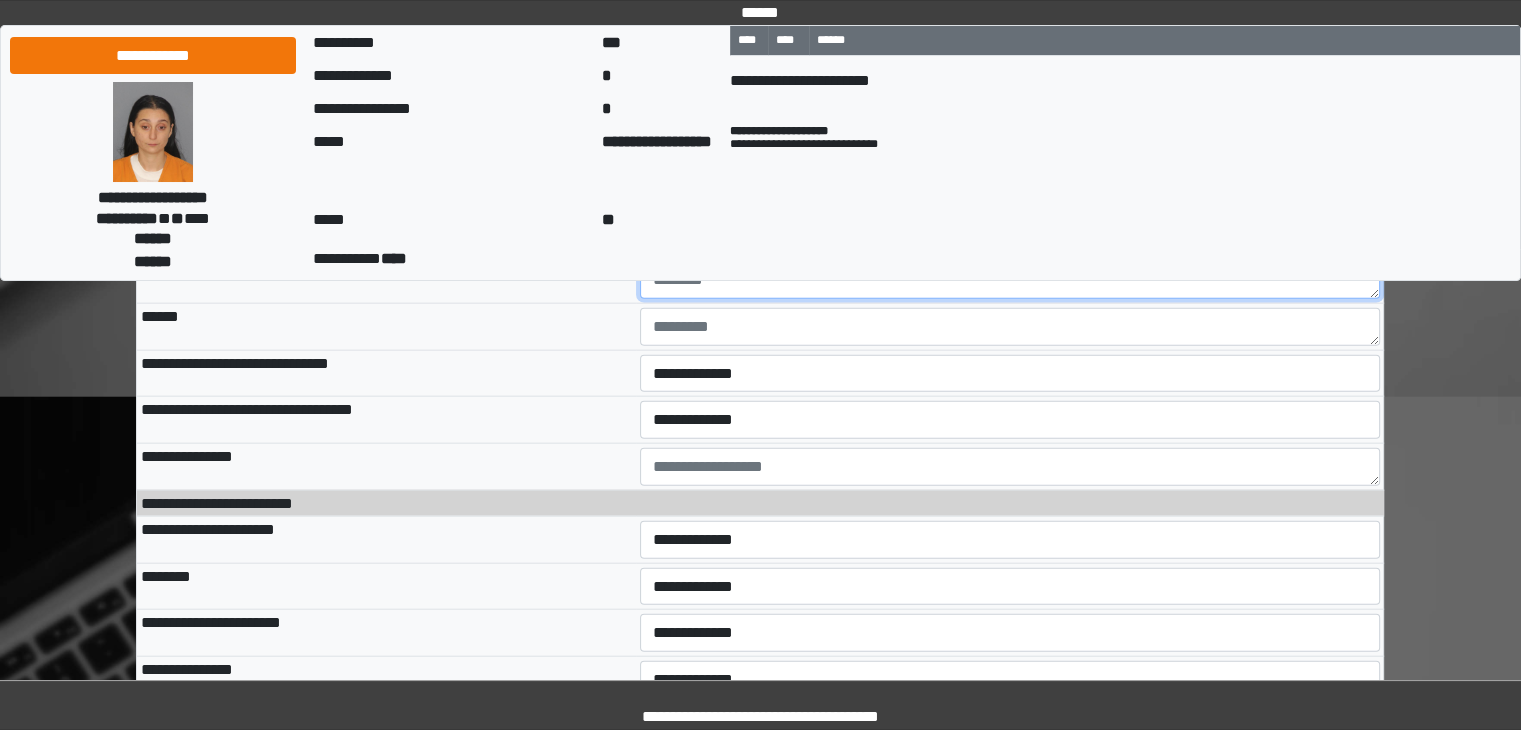 click at bounding box center (1010, 280) 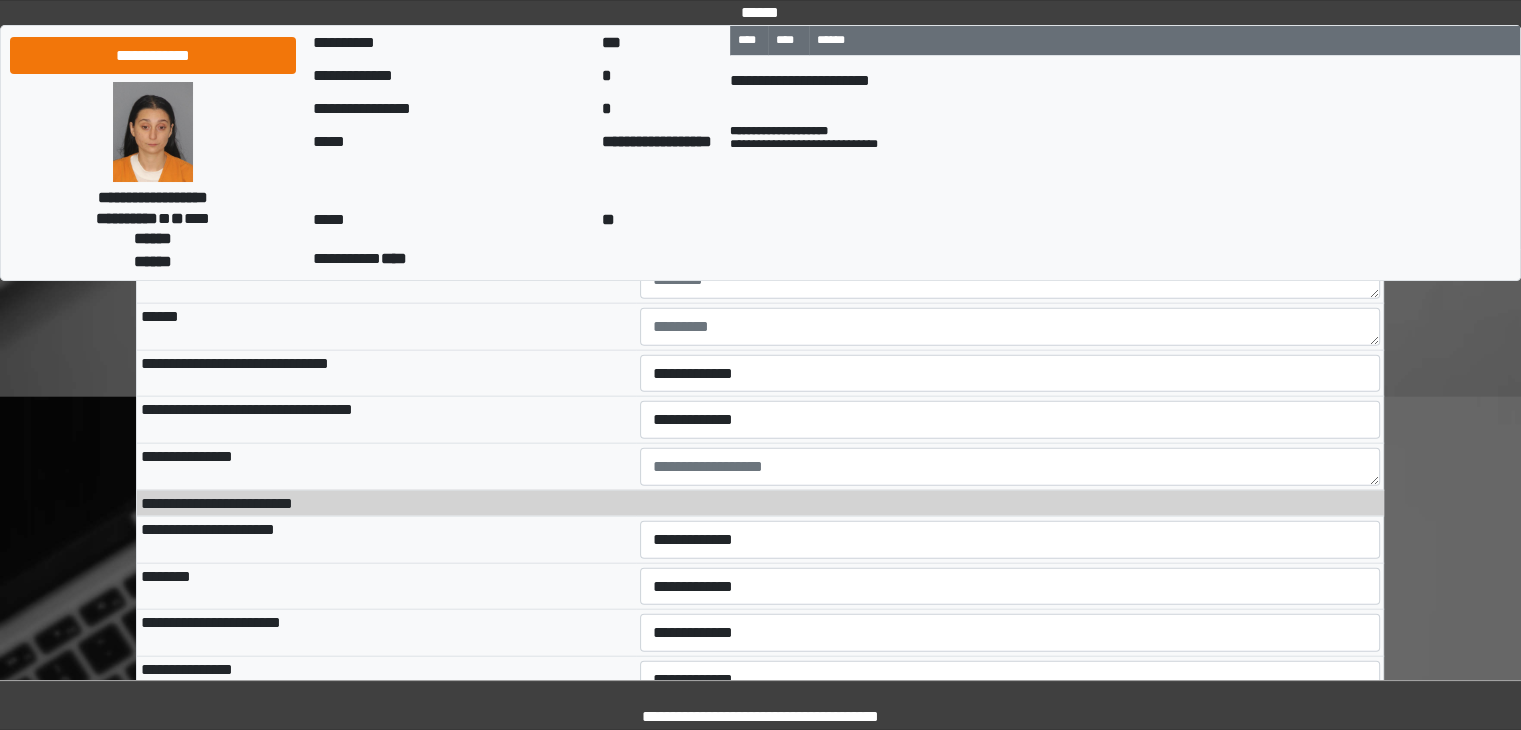 click on "**********" at bounding box center [1010, 233] 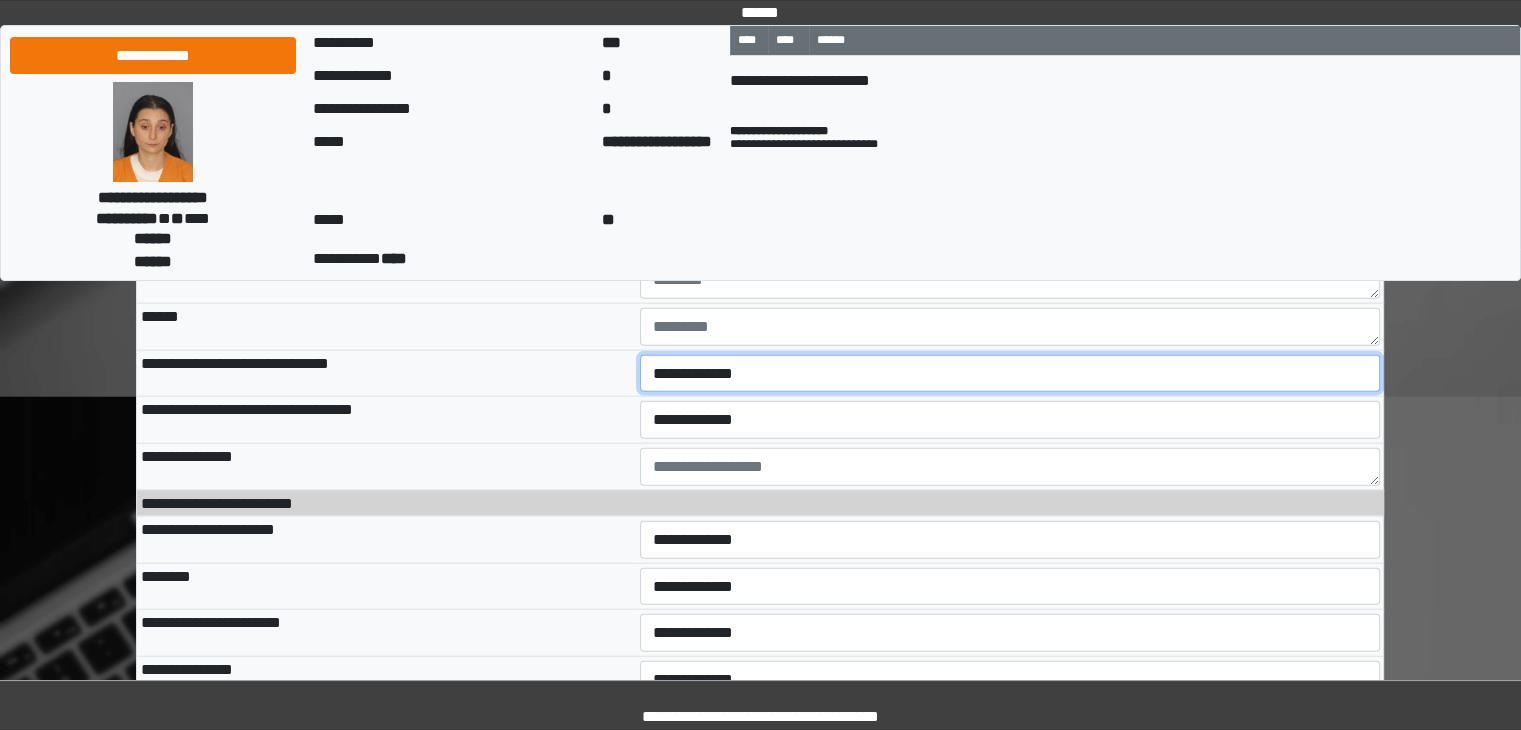 click on "**********" at bounding box center [1010, 374] 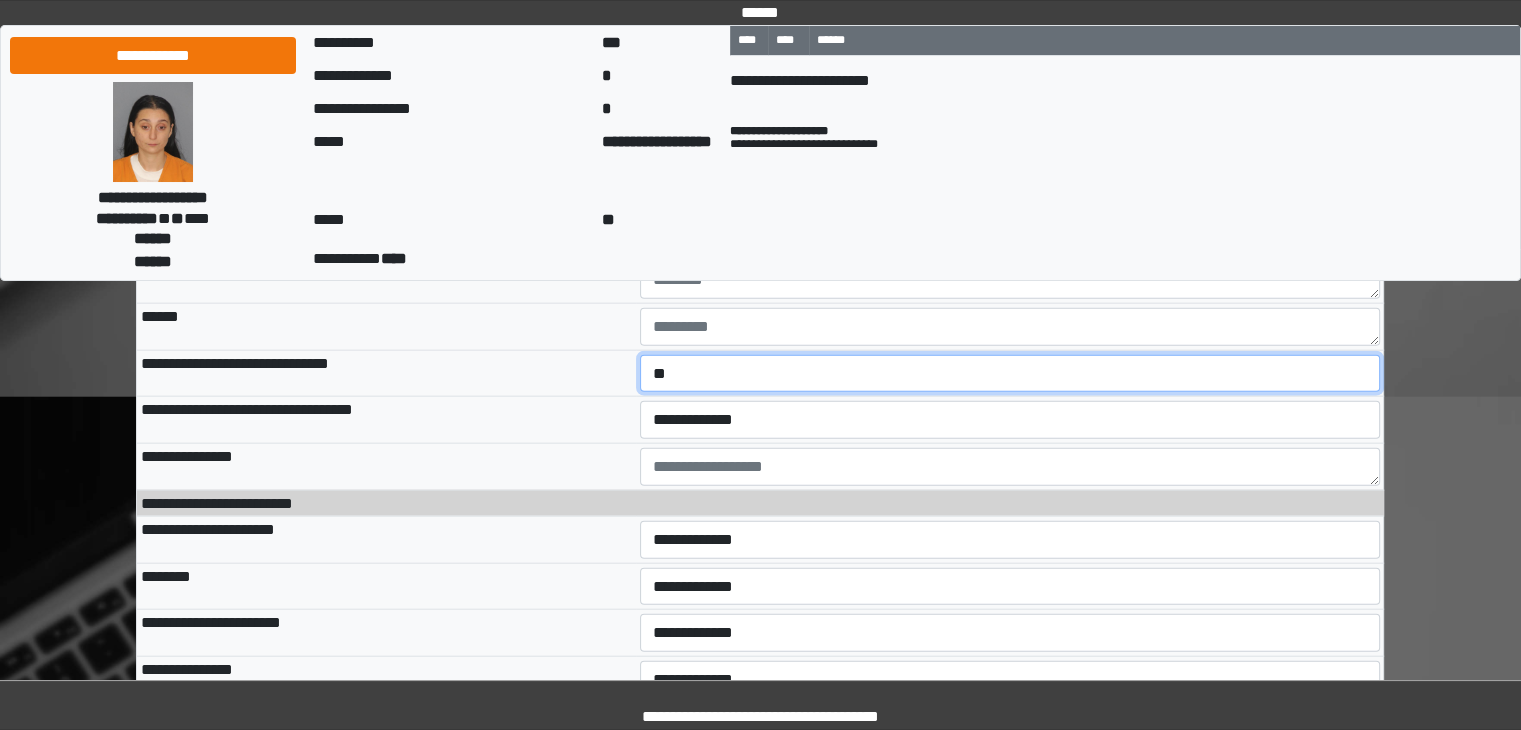 click on "**********" at bounding box center (1010, 374) 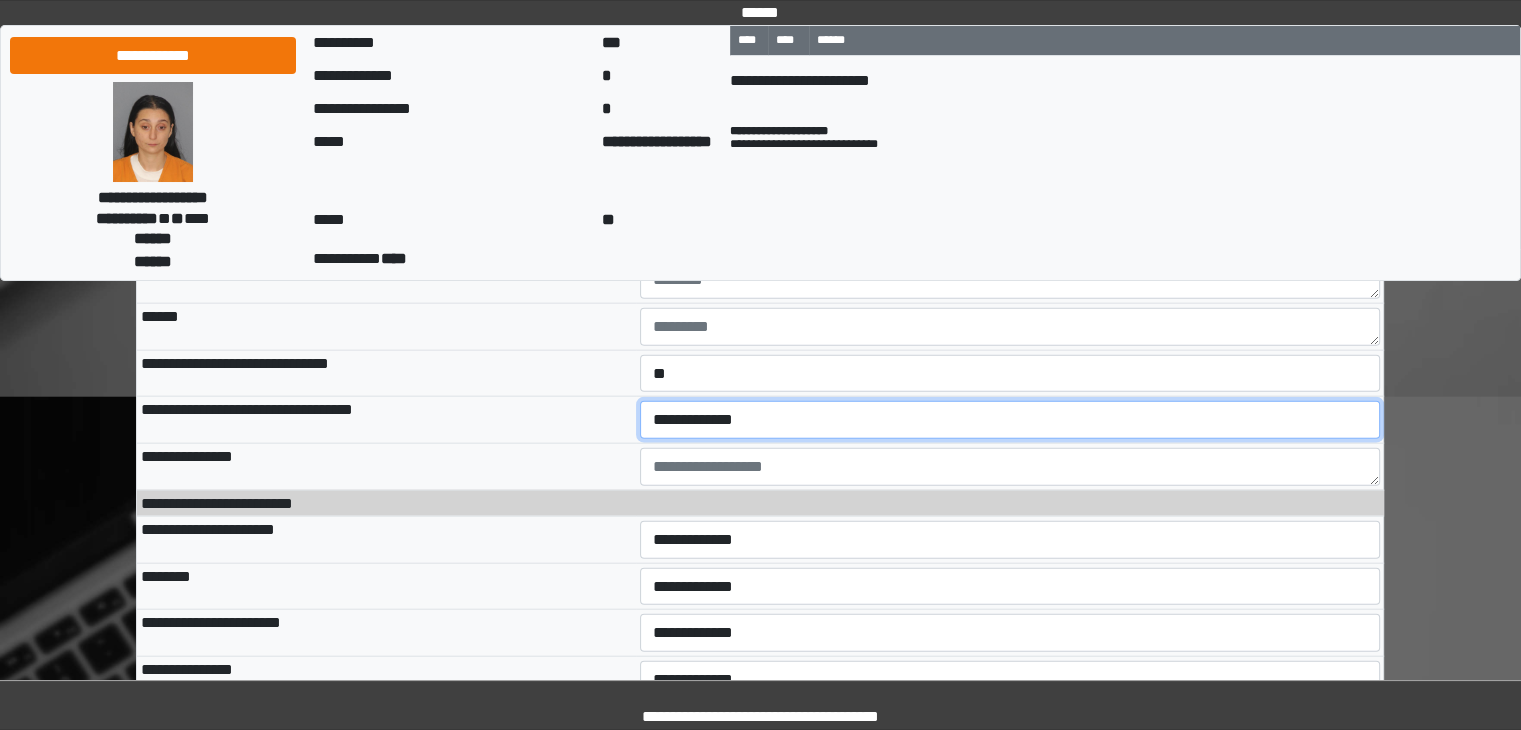 click on "**********" at bounding box center (1010, 420) 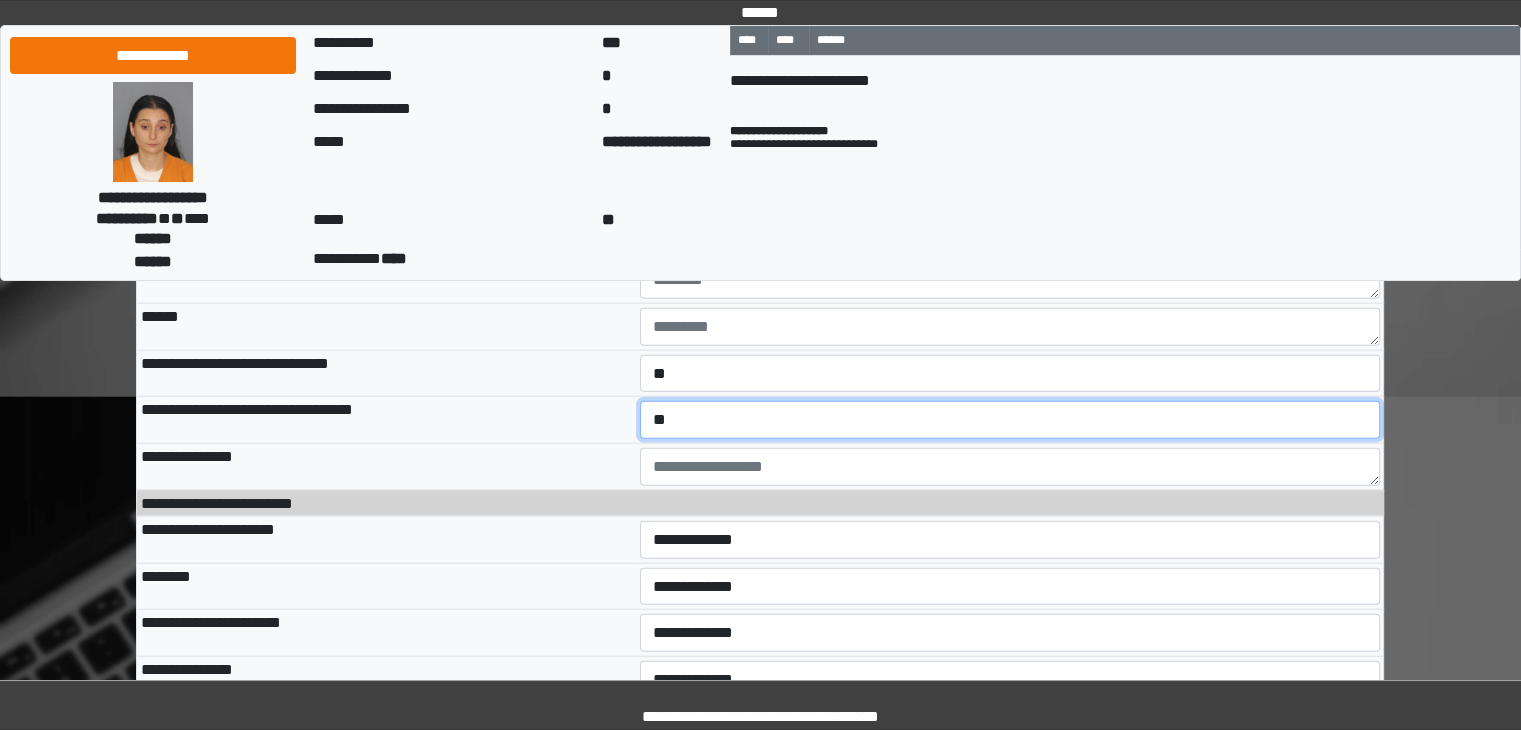 click on "**********" at bounding box center (1010, 420) 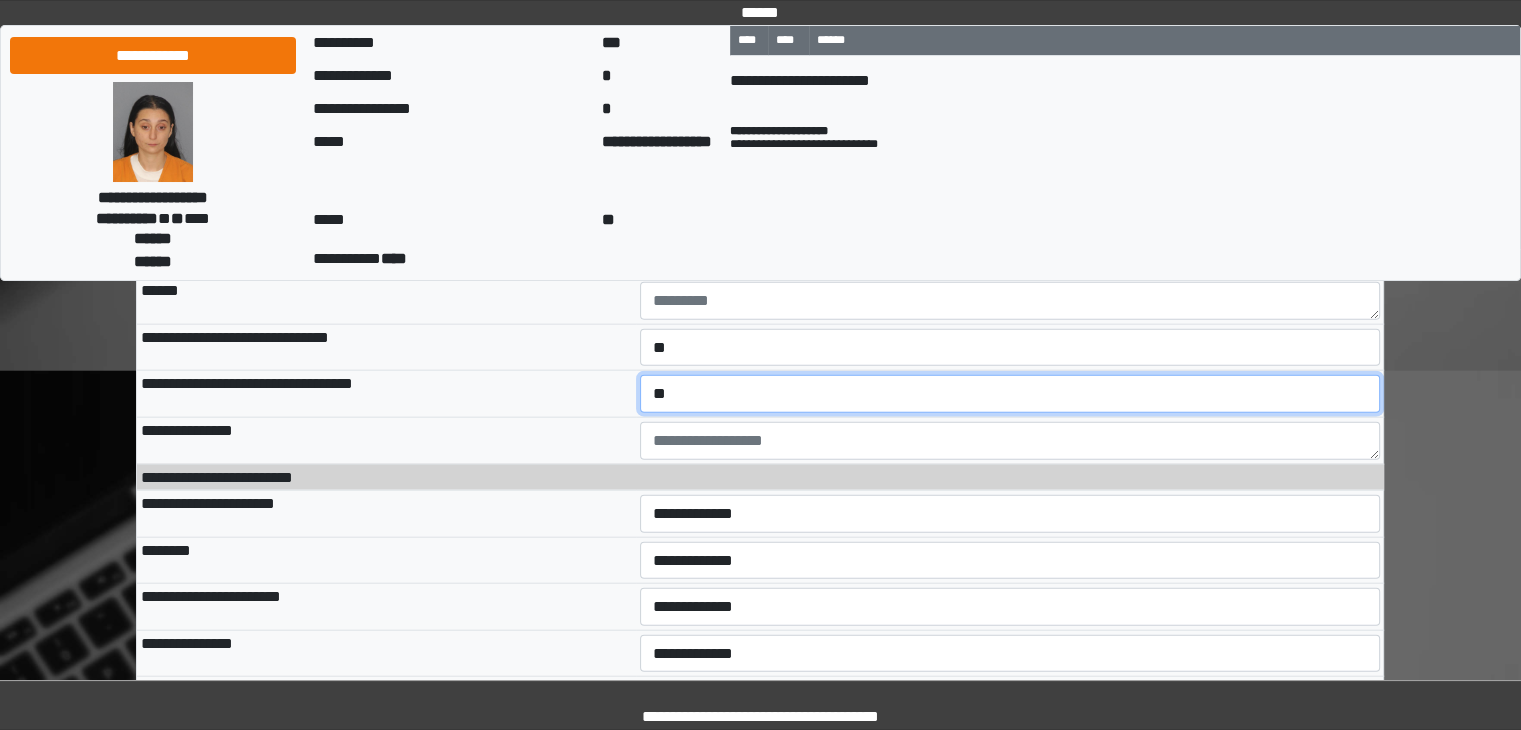 scroll, scrollTop: 12300, scrollLeft: 0, axis: vertical 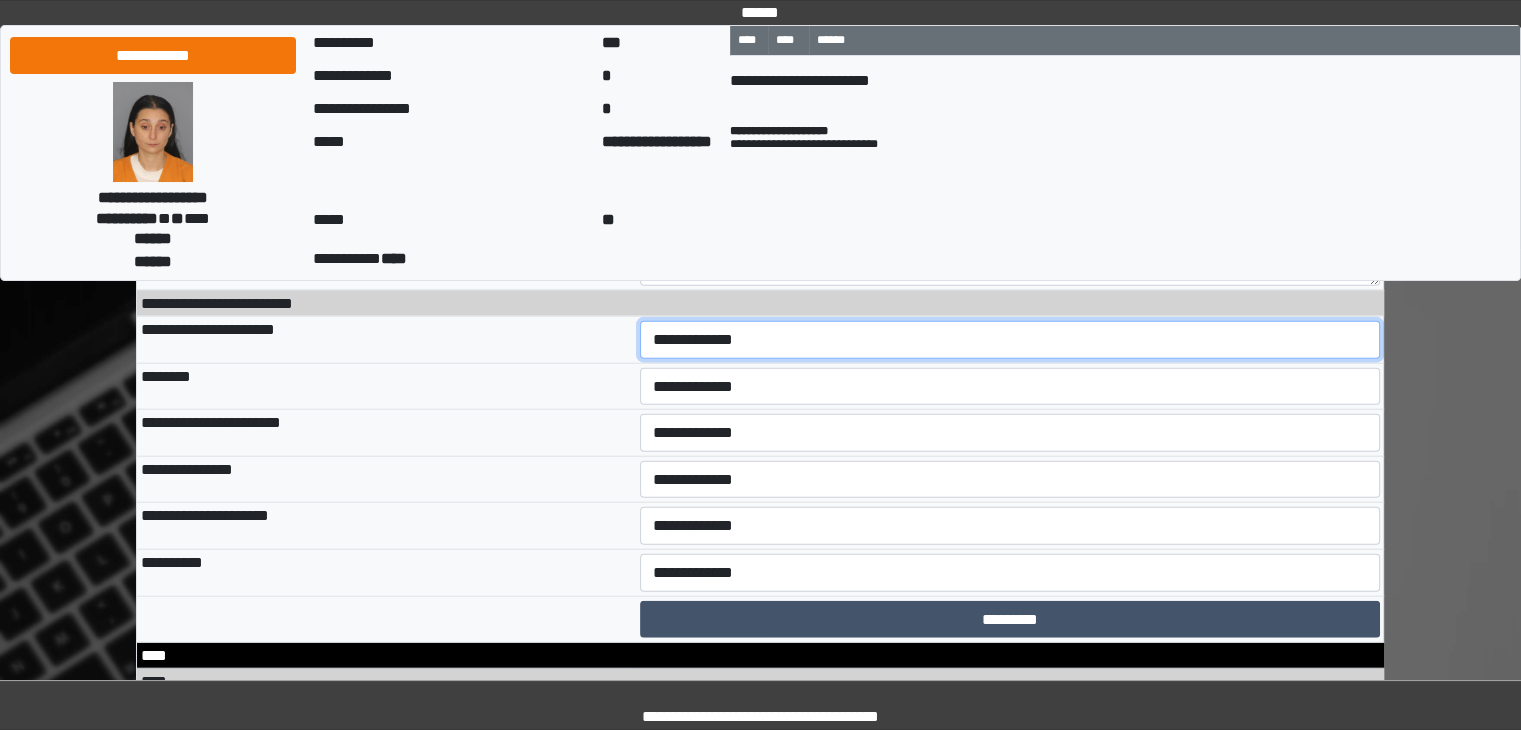 drag, startPoint x: 687, startPoint y: 469, endPoint x: 681, endPoint y: 485, distance: 17.088007 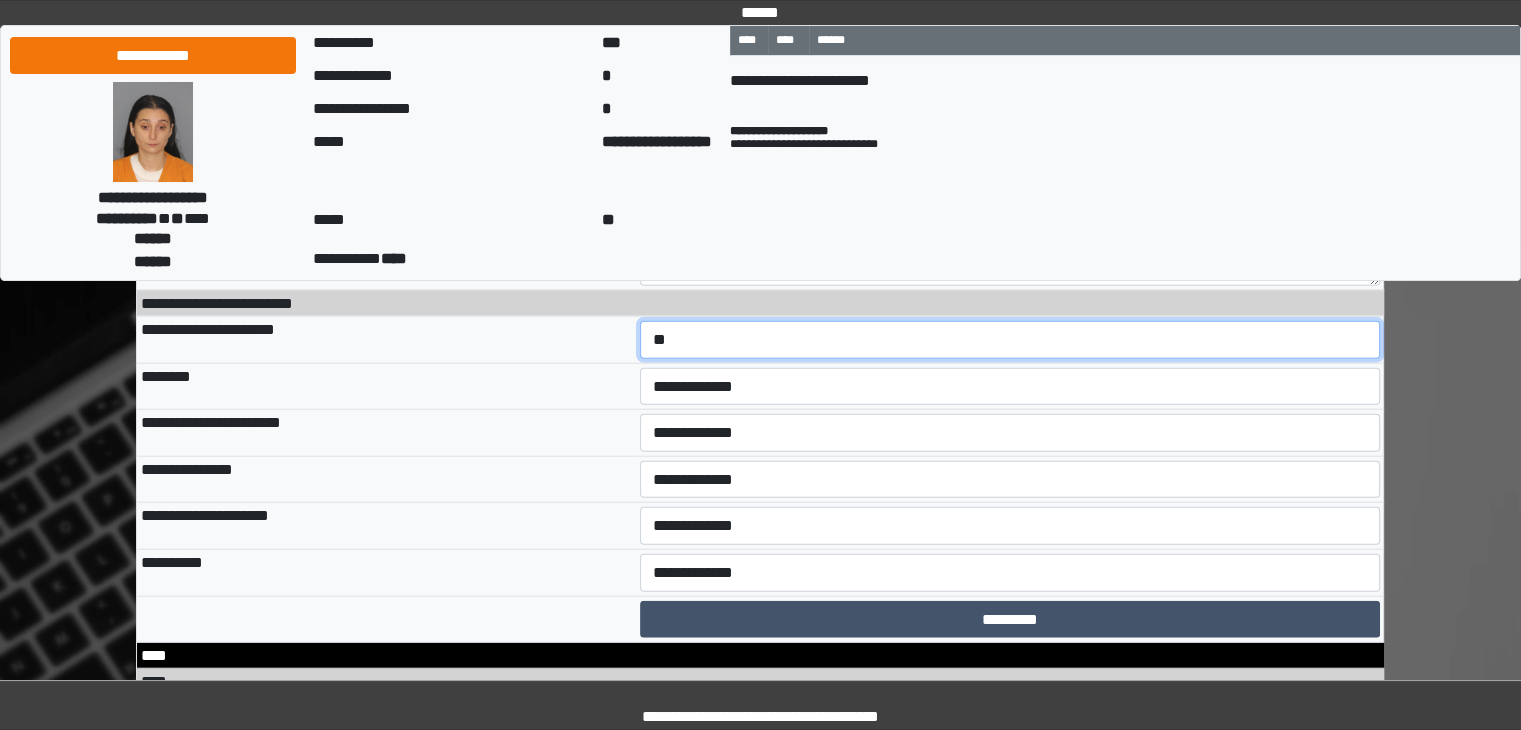 click on "**********" at bounding box center [1010, 340] 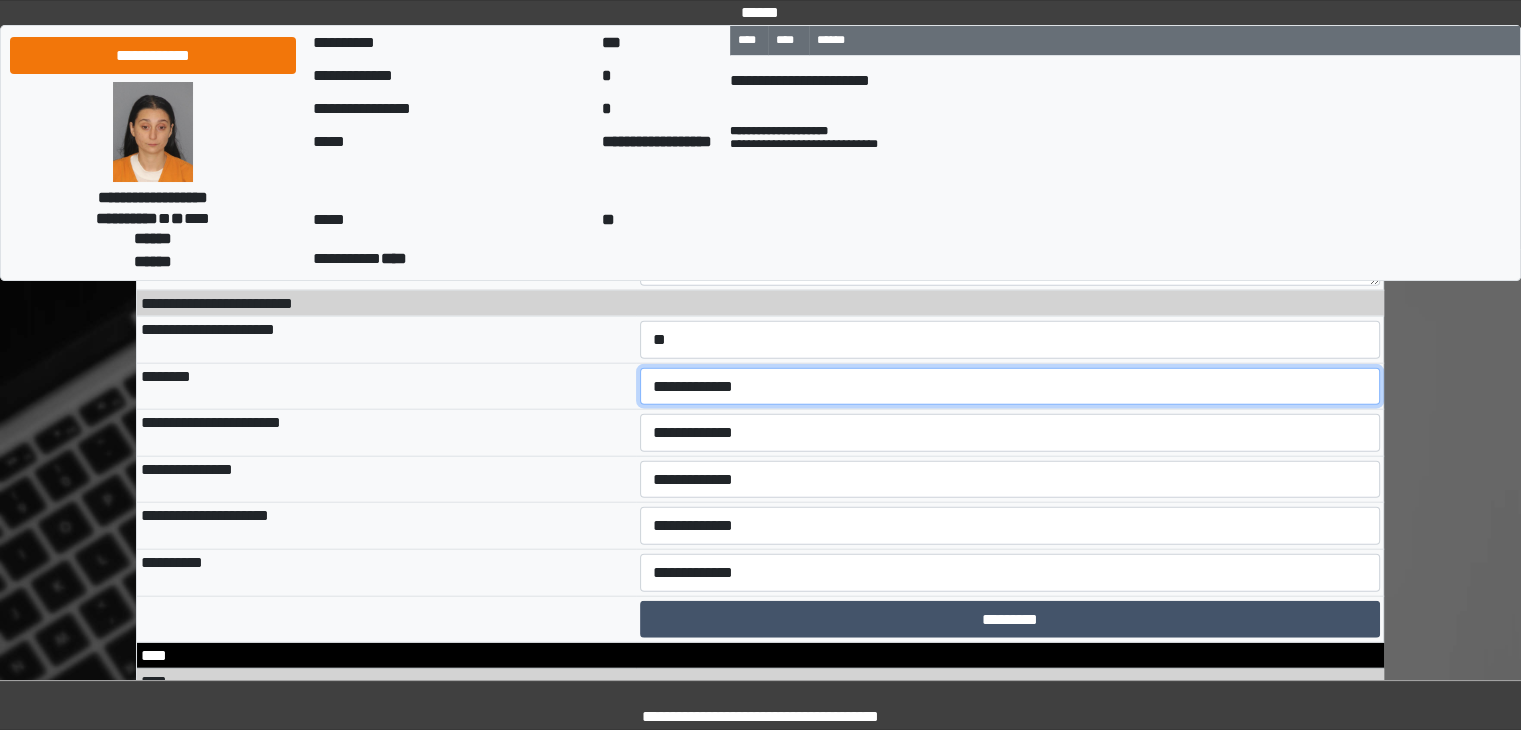 drag, startPoint x: 695, startPoint y: 510, endPoint x: 685, endPoint y: 526, distance: 18.867962 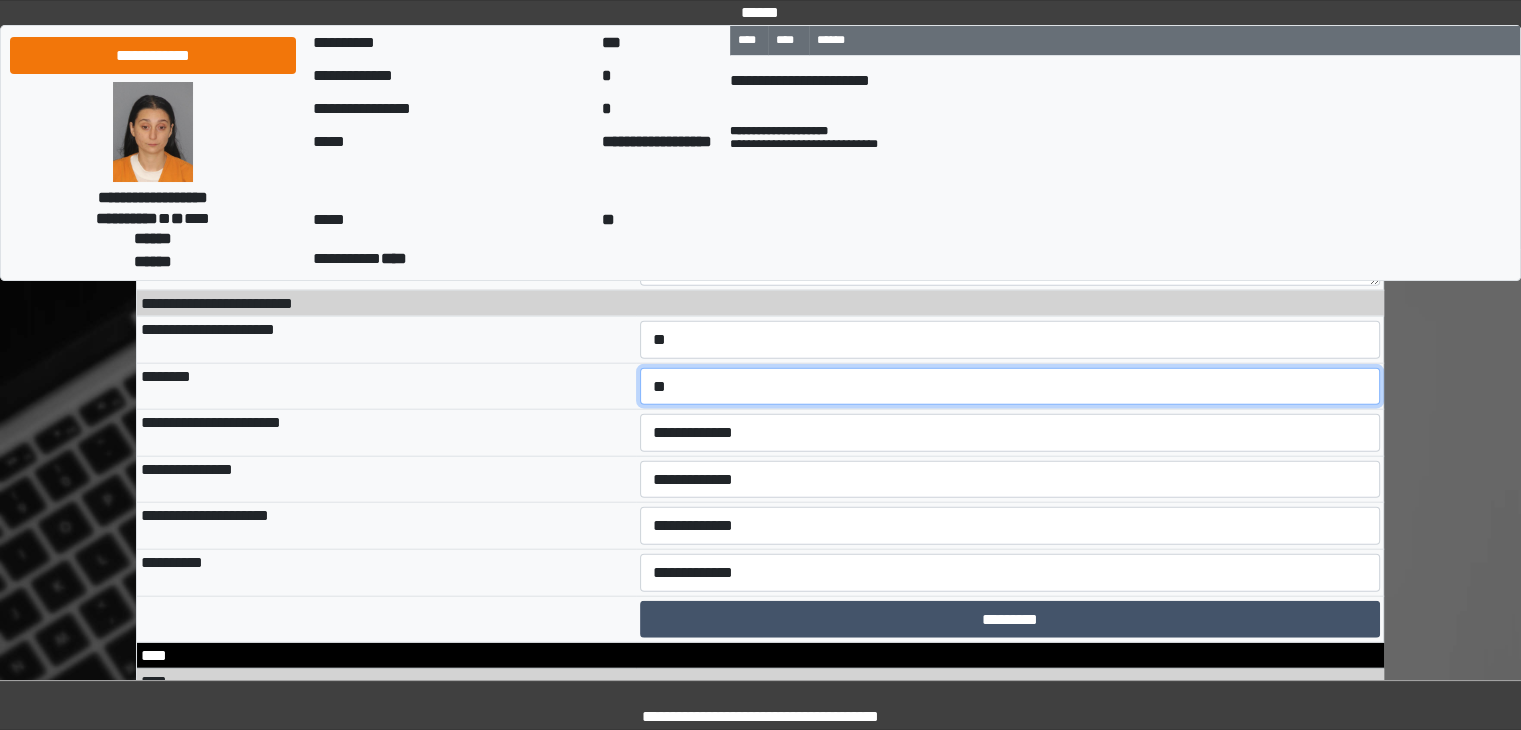 click on "**********" at bounding box center [1010, 387] 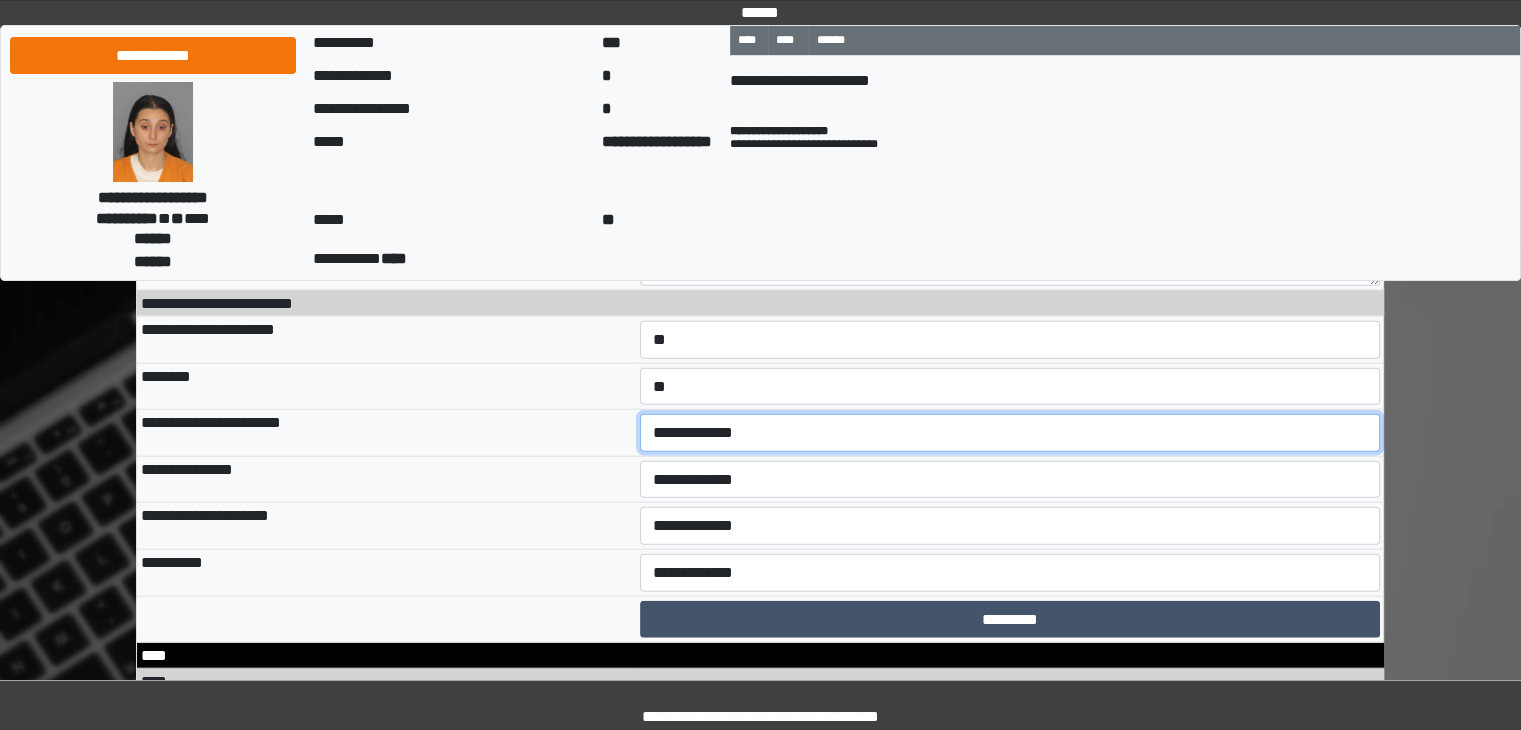 click on "**********" at bounding box center (1010, 433) 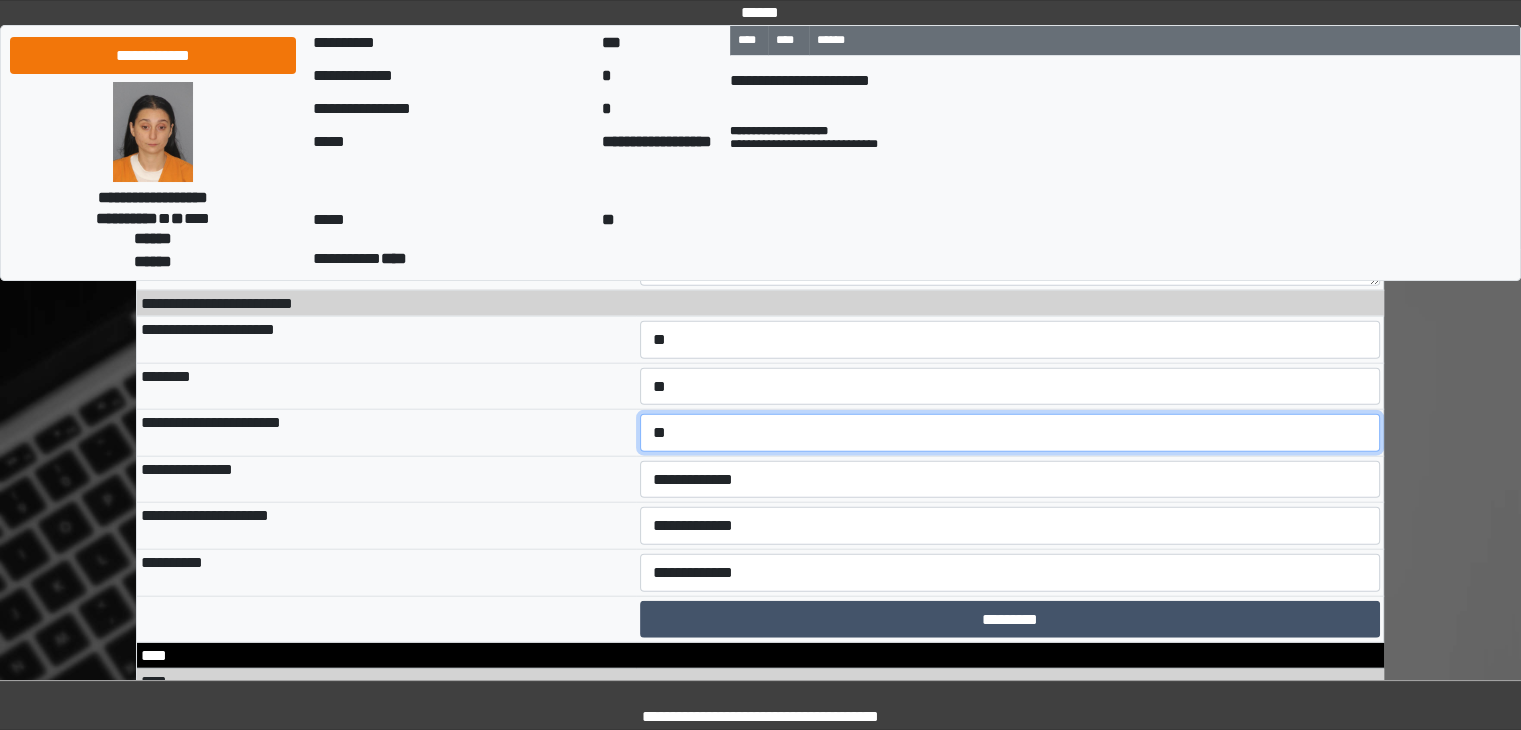 click on "**********" at bounding box center [1010, 433] 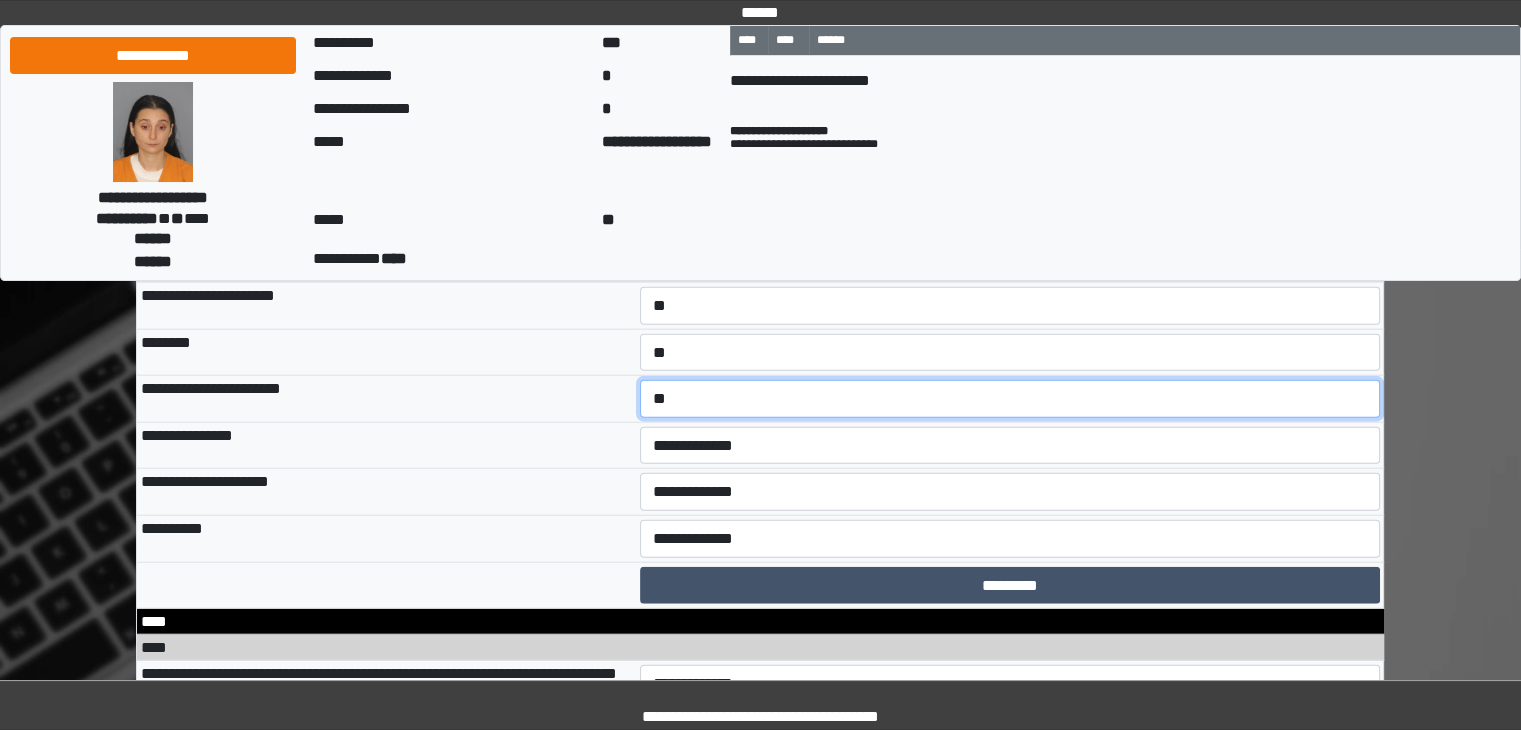 scroll, scrollTop: 12500, scrollLeft: 0, axis: vertical 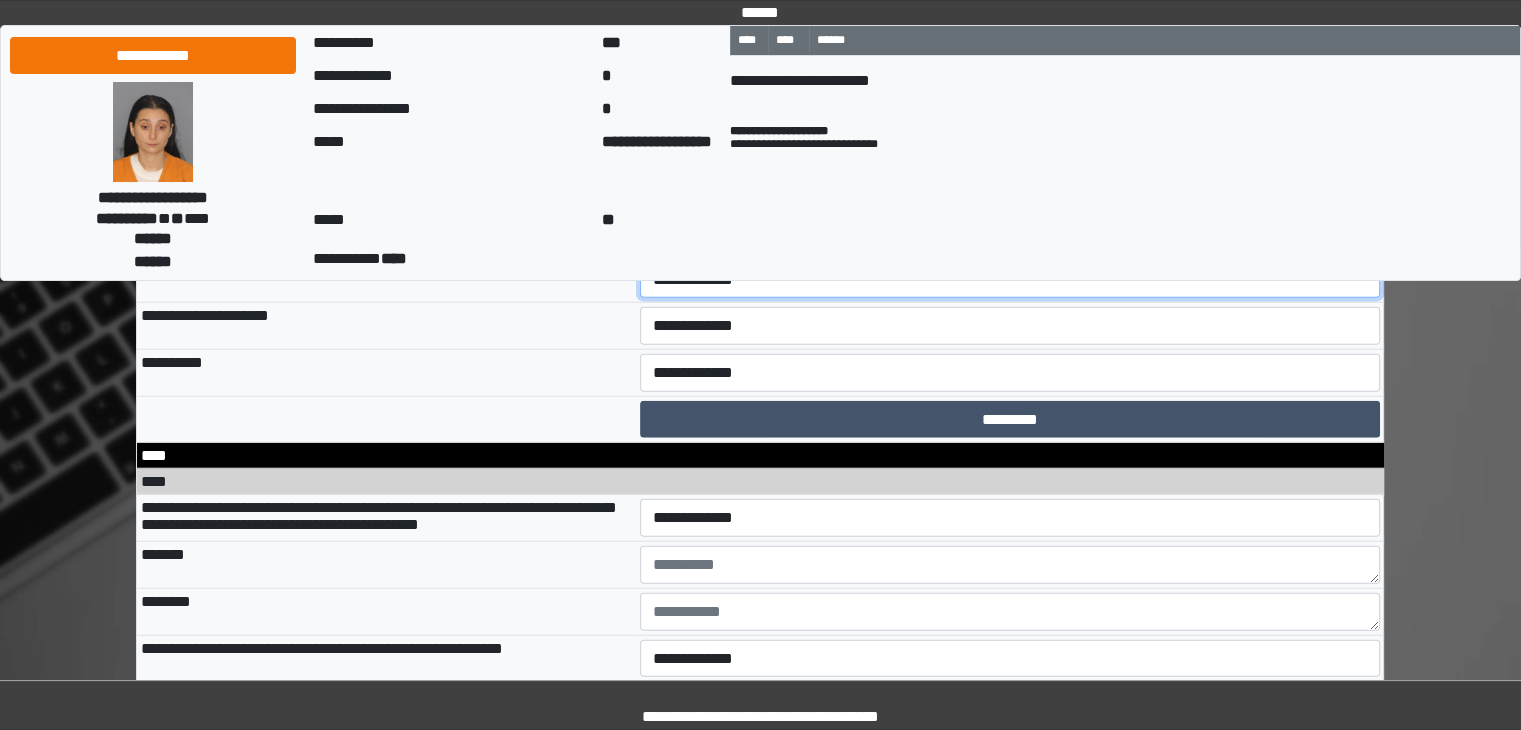 click on "**********" at bounding box center [1010, 280] 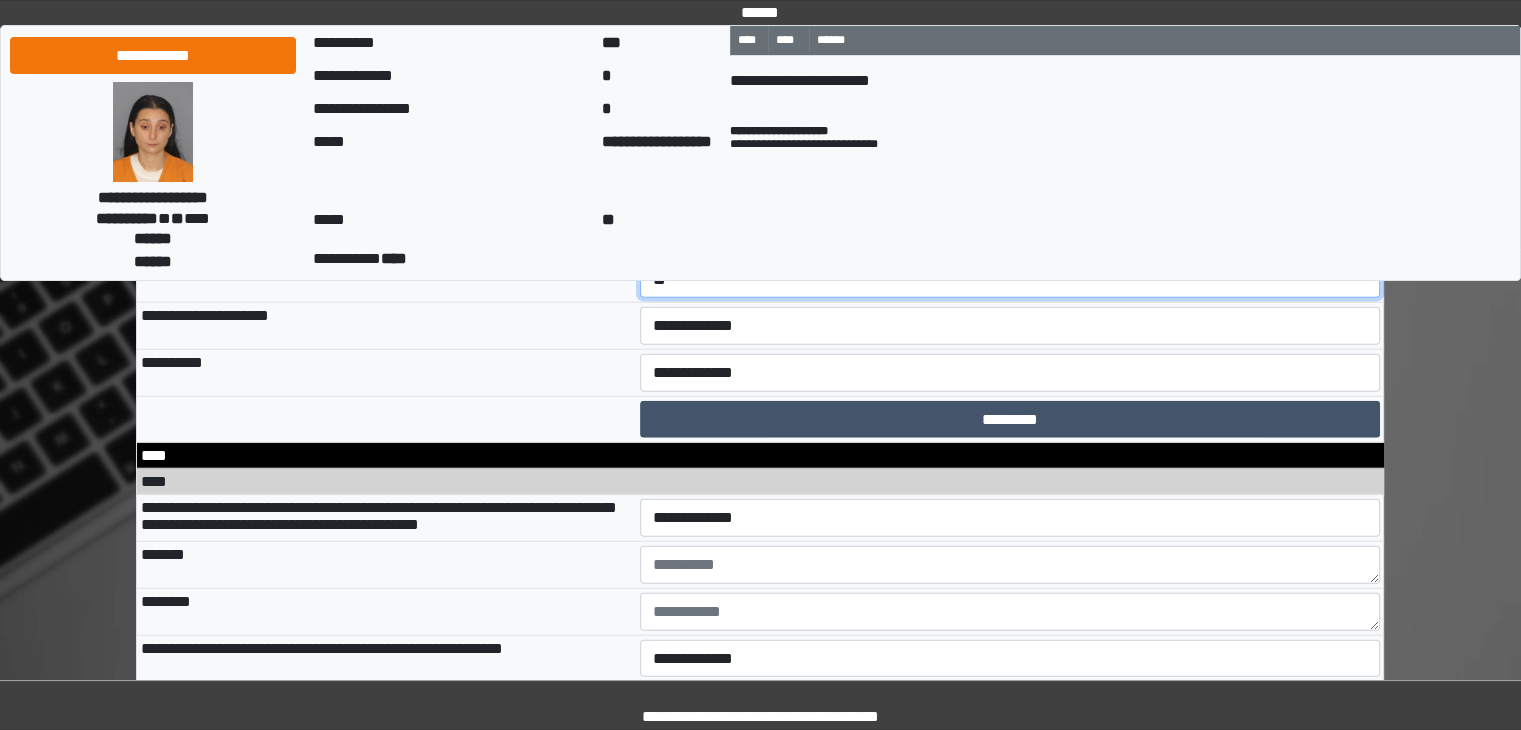 click on "**********" at bounding box center (1010, 280) 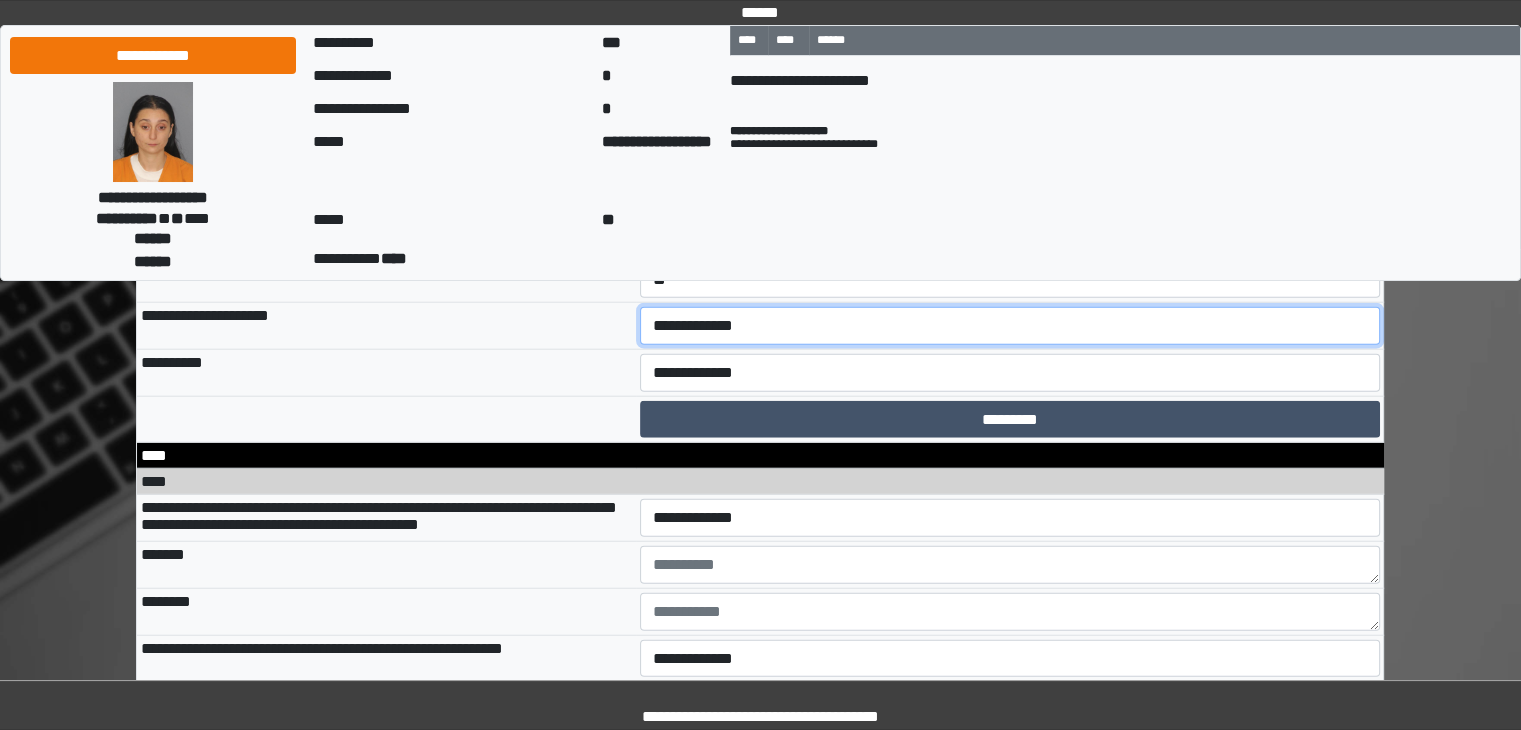 click on "**********" at bounding box center [1010, 326] 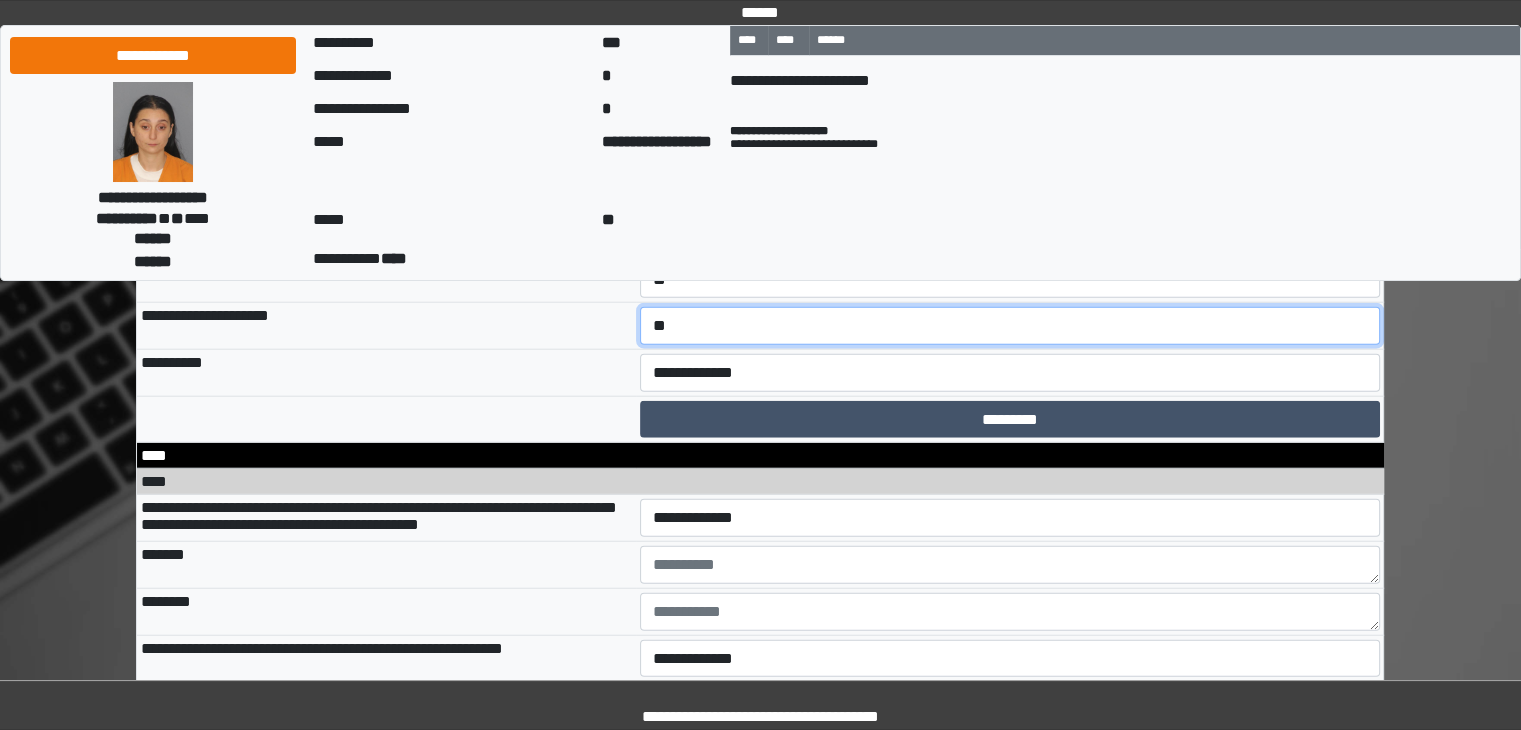 click on "**********" at bounding box center (1010, 326) 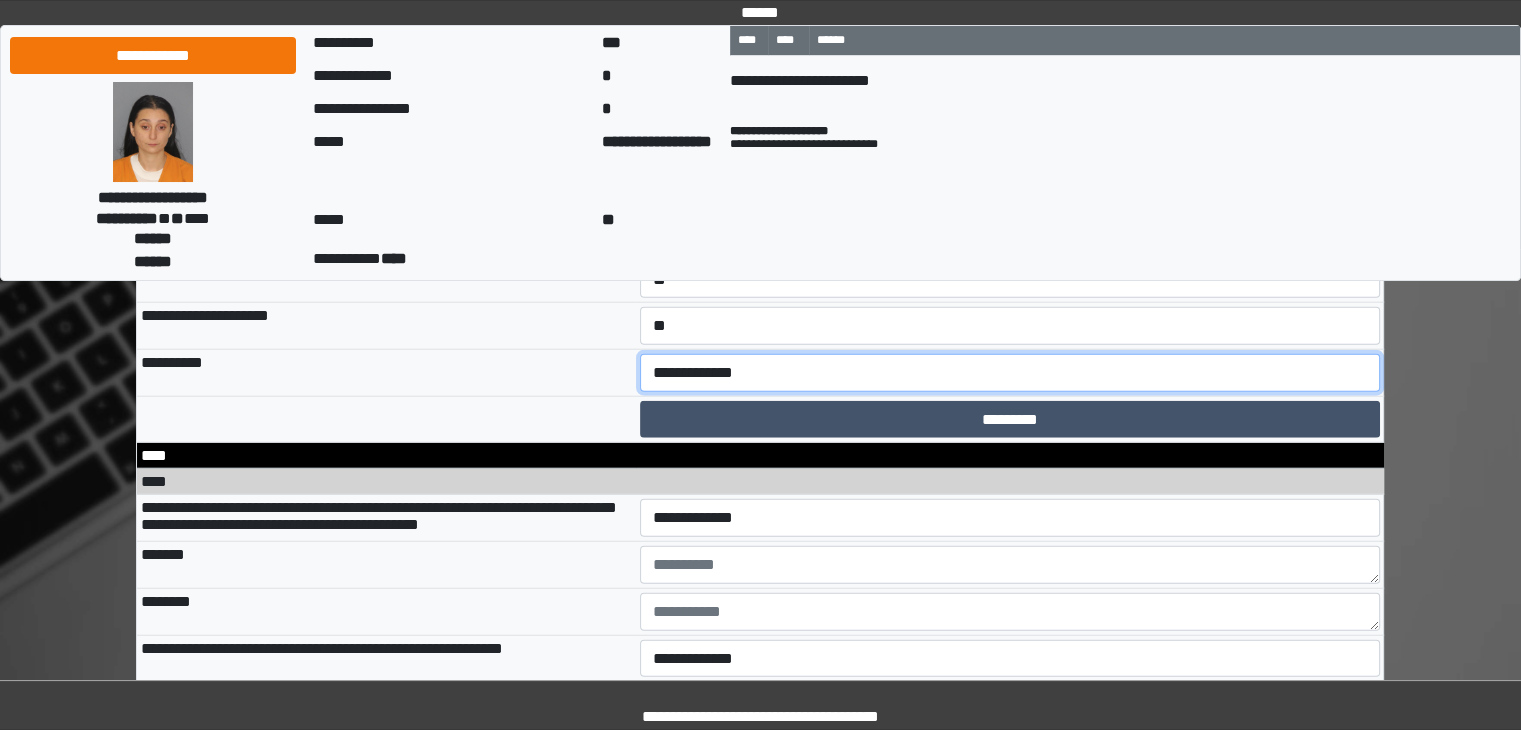 click on "**********" at bounding box center [1010, 373] 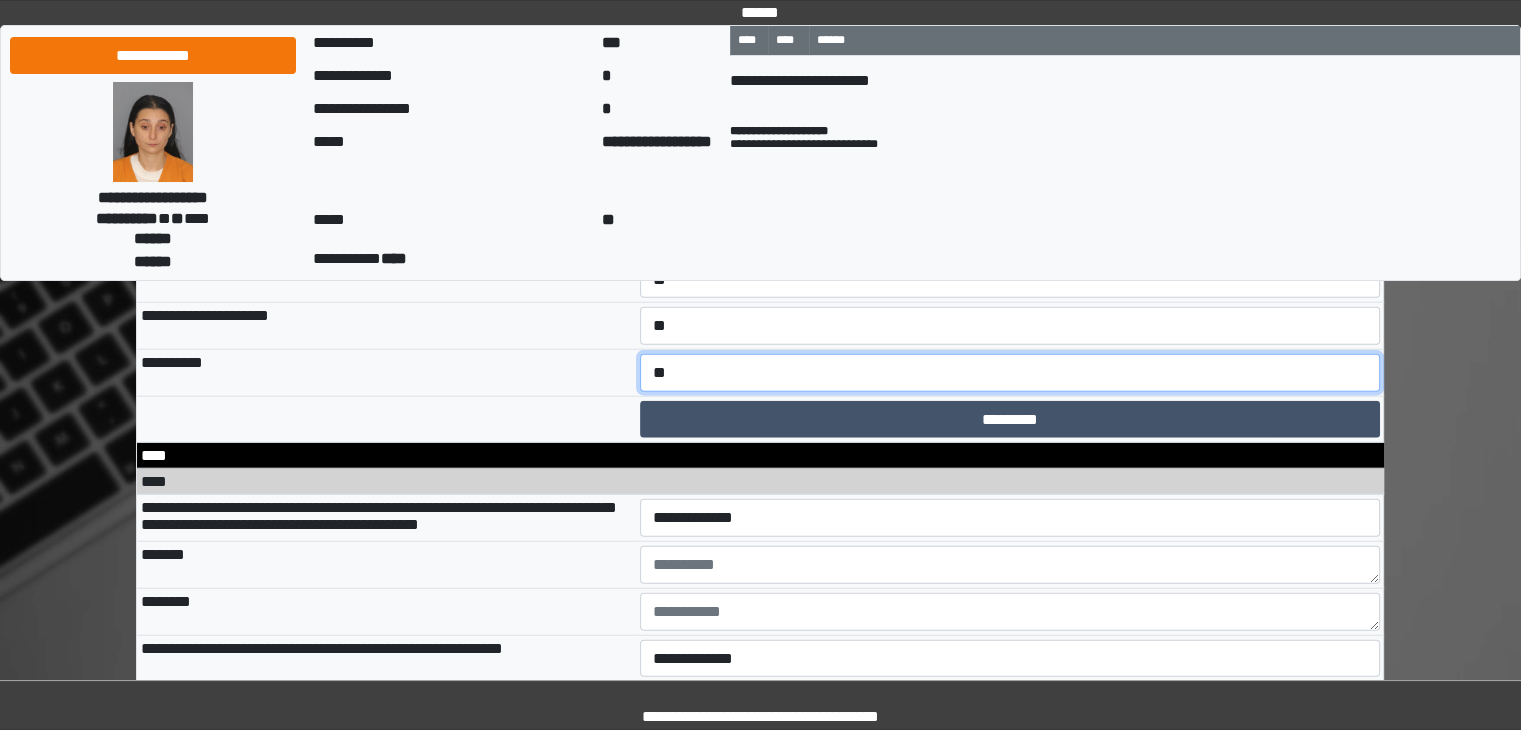 click on "**********" at bounding box center (1010, 373) 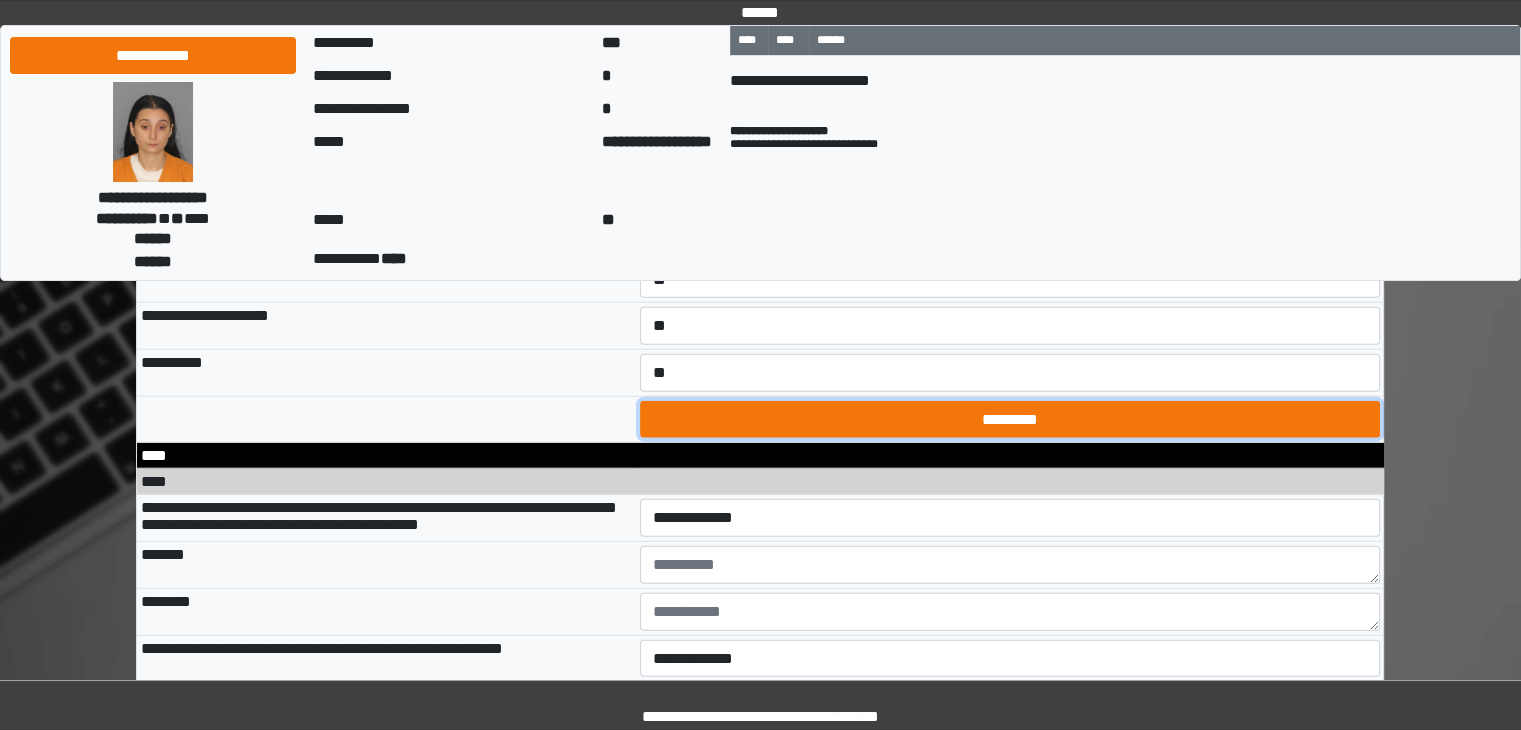 click on "*********" at bounding box center (1010, 420) 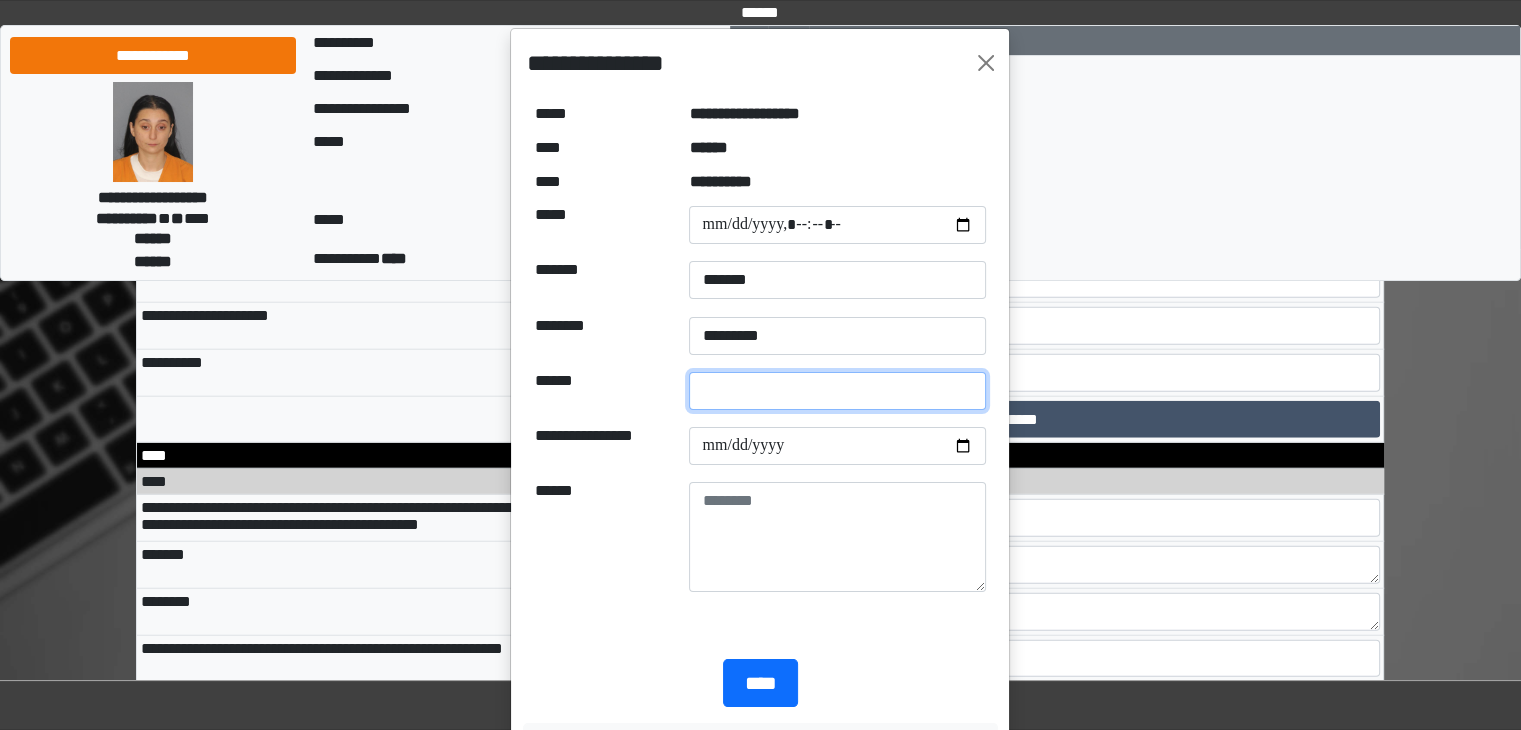 click at bounding box center [837, 391] 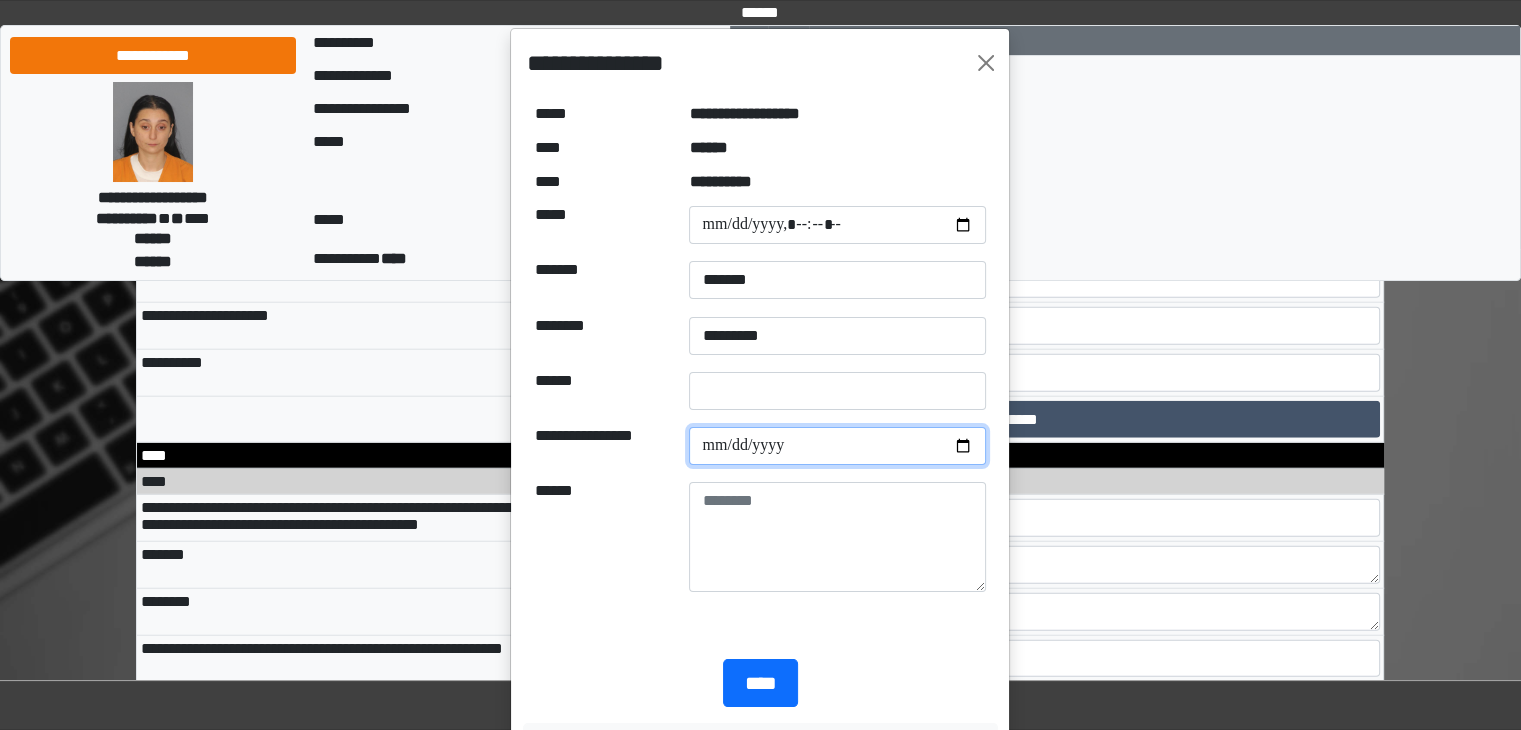 click at bounding box center (837, 446) 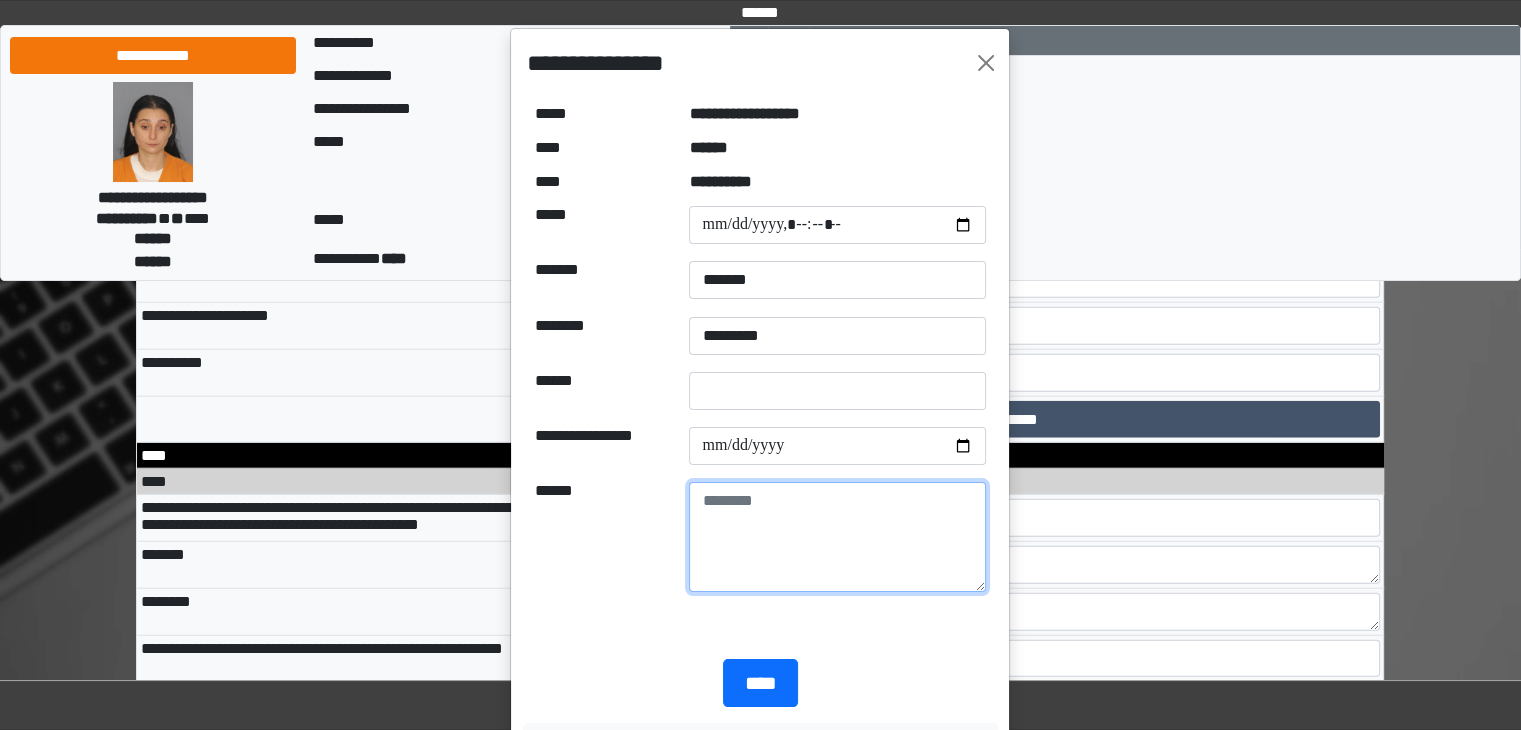 click at bounding box center (837, 537) 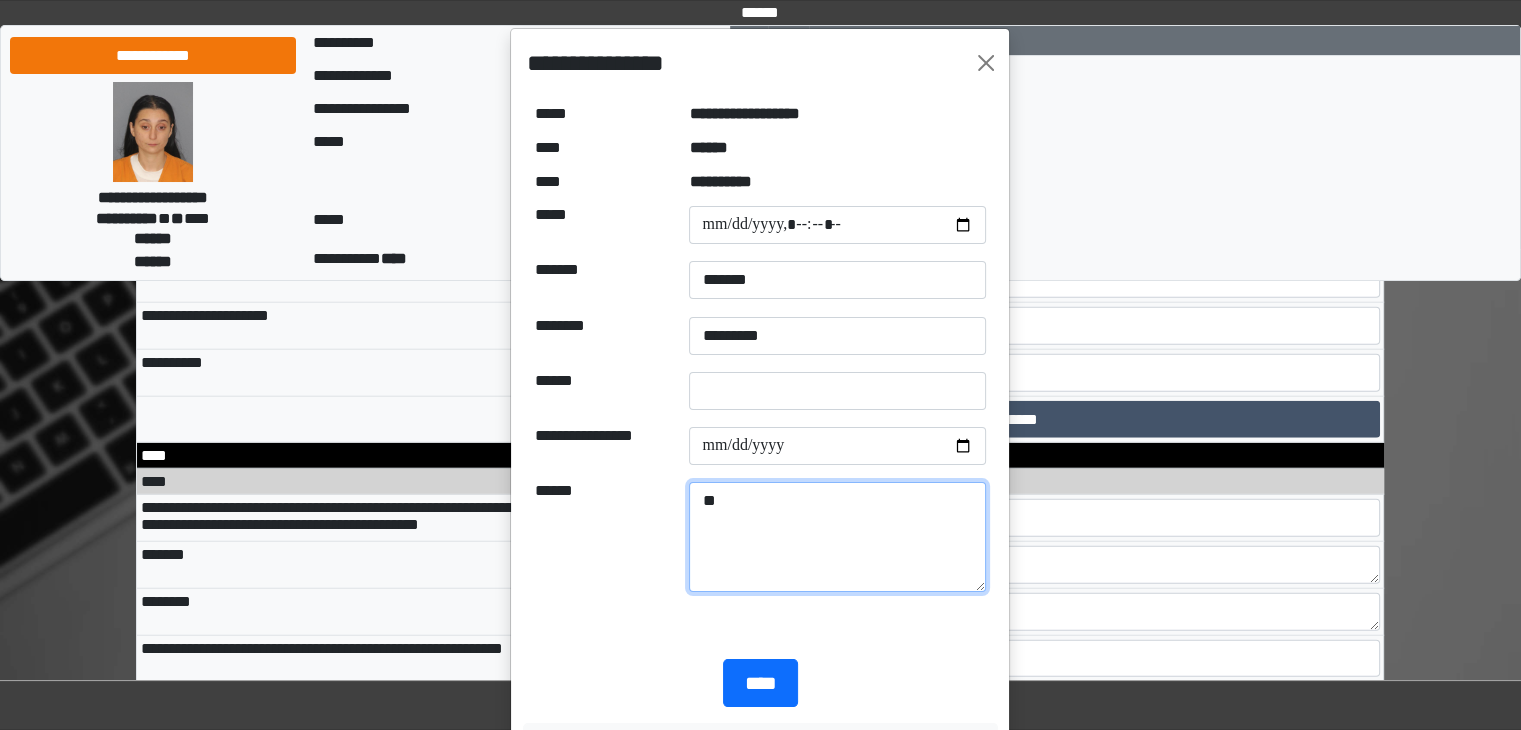 type on "*" 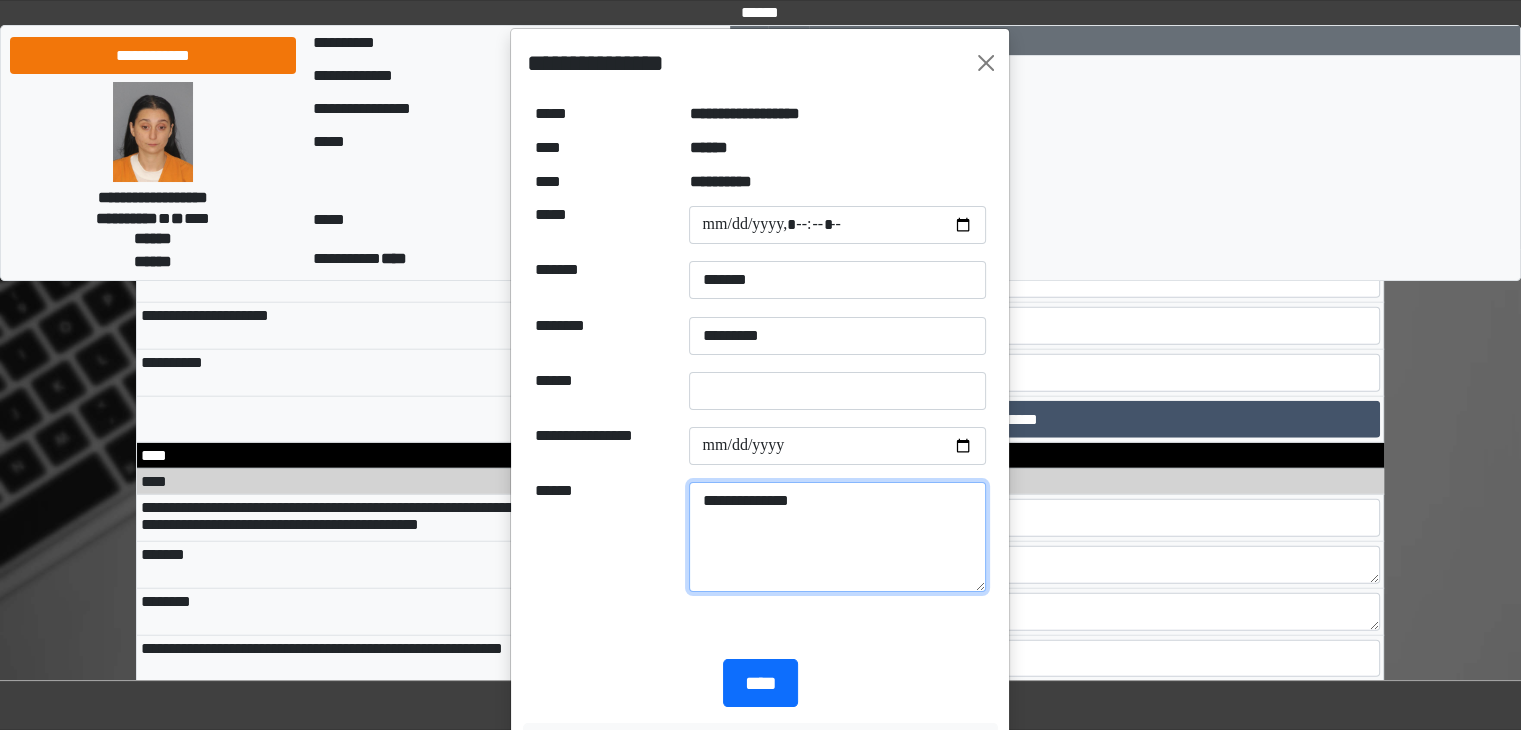 type on "**********" 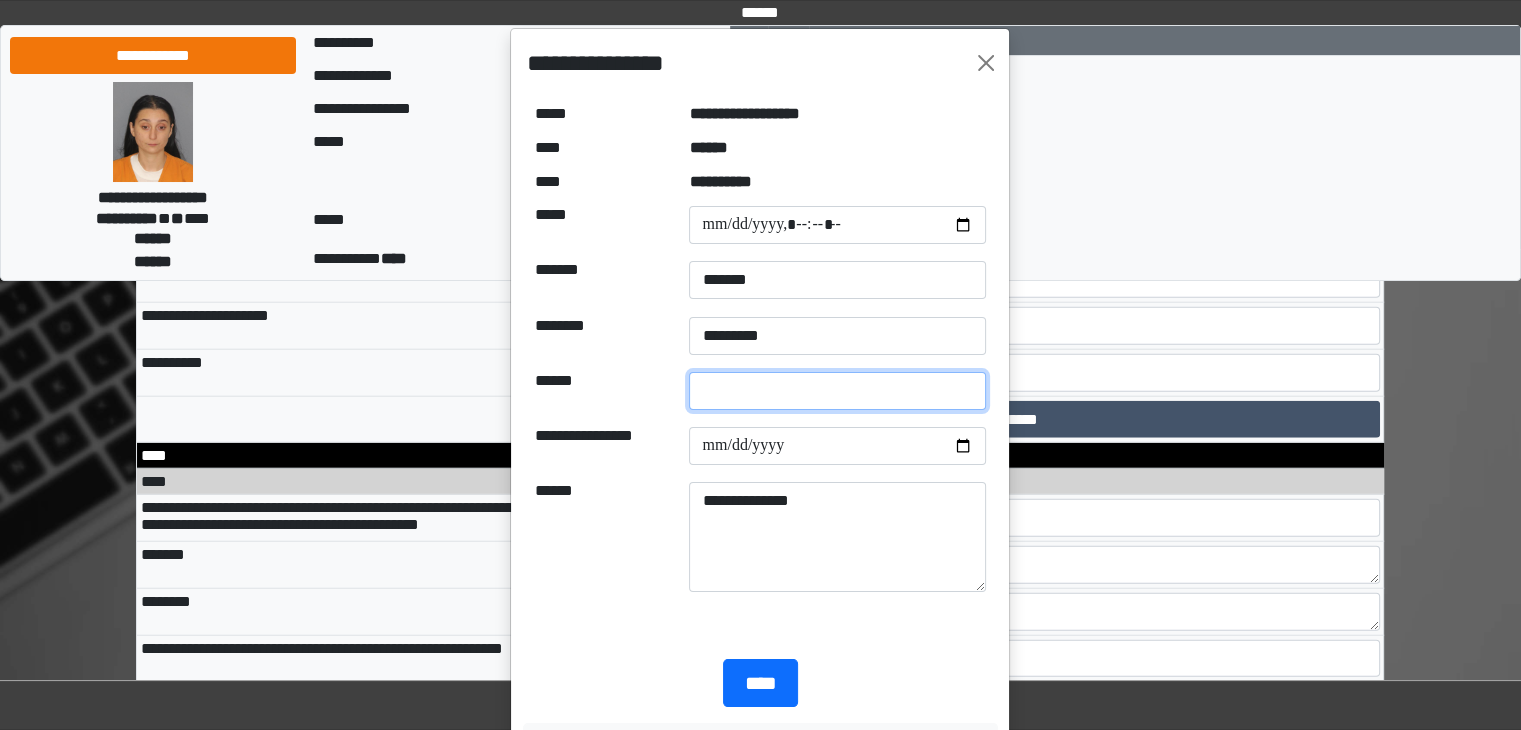 click at bounding box center (837, 391) 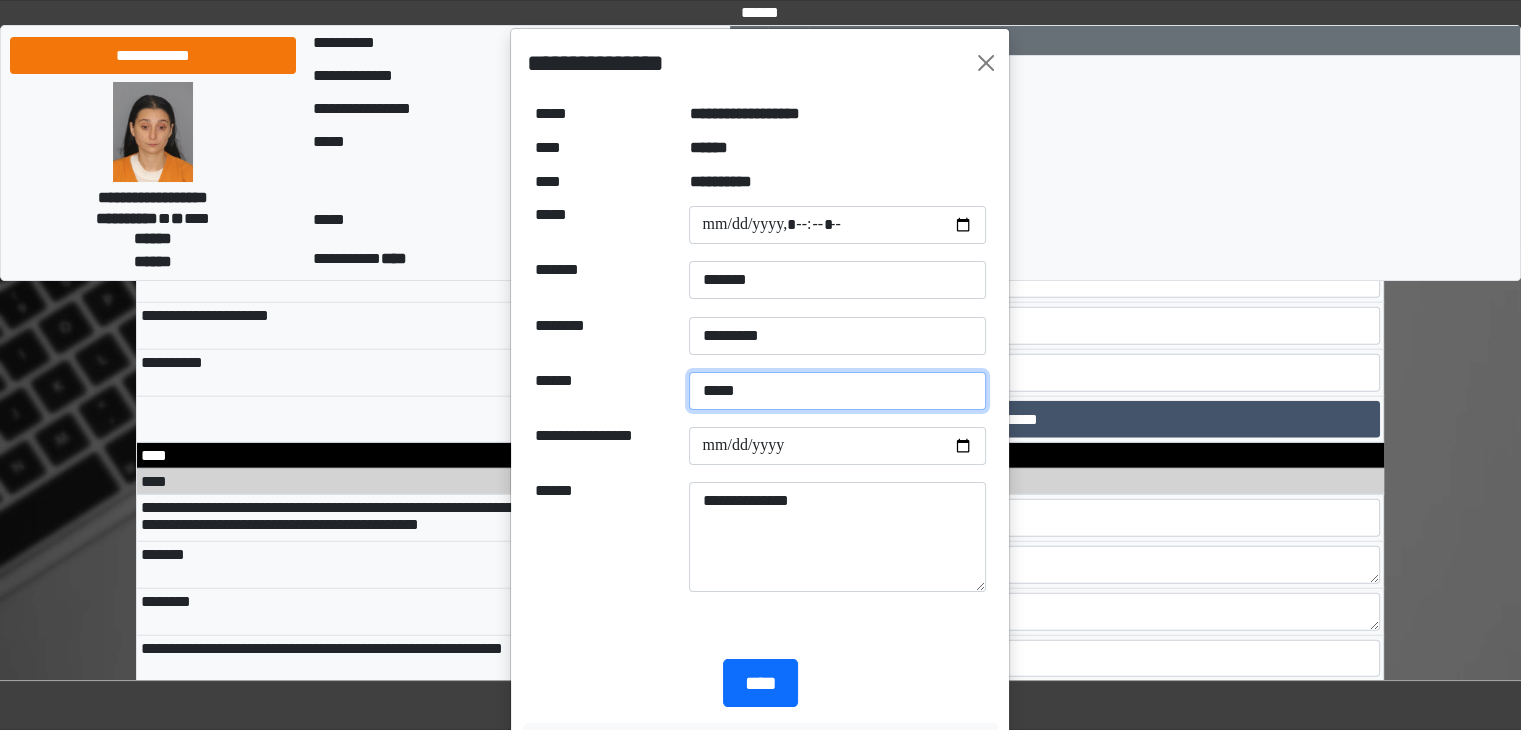 type on "*****" 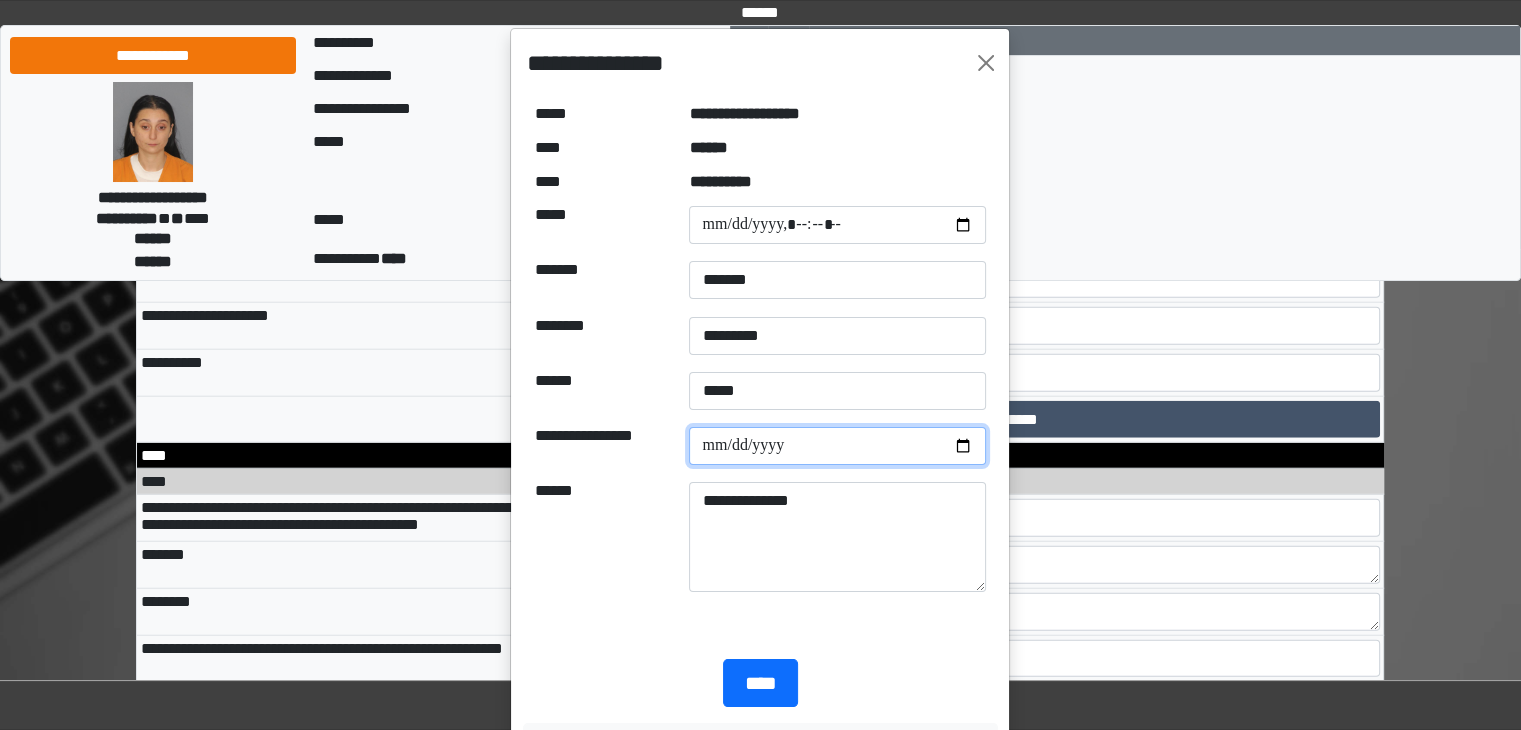 drag, startPoint x: 789, startPoint y: 446, endPoint x: 662, endPoint y: 457, distance: 127.47549 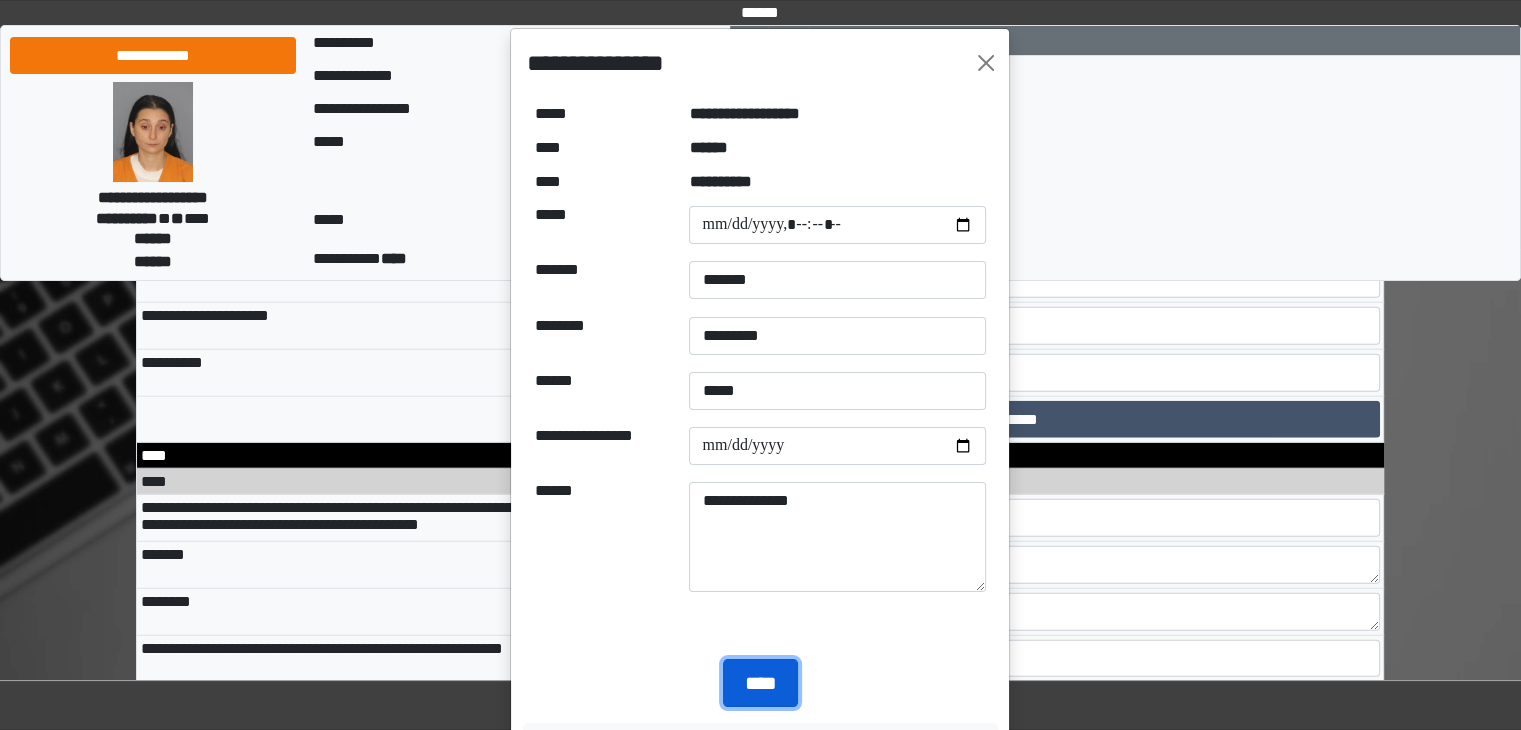 click on "****" at bounding box center (760, 683) 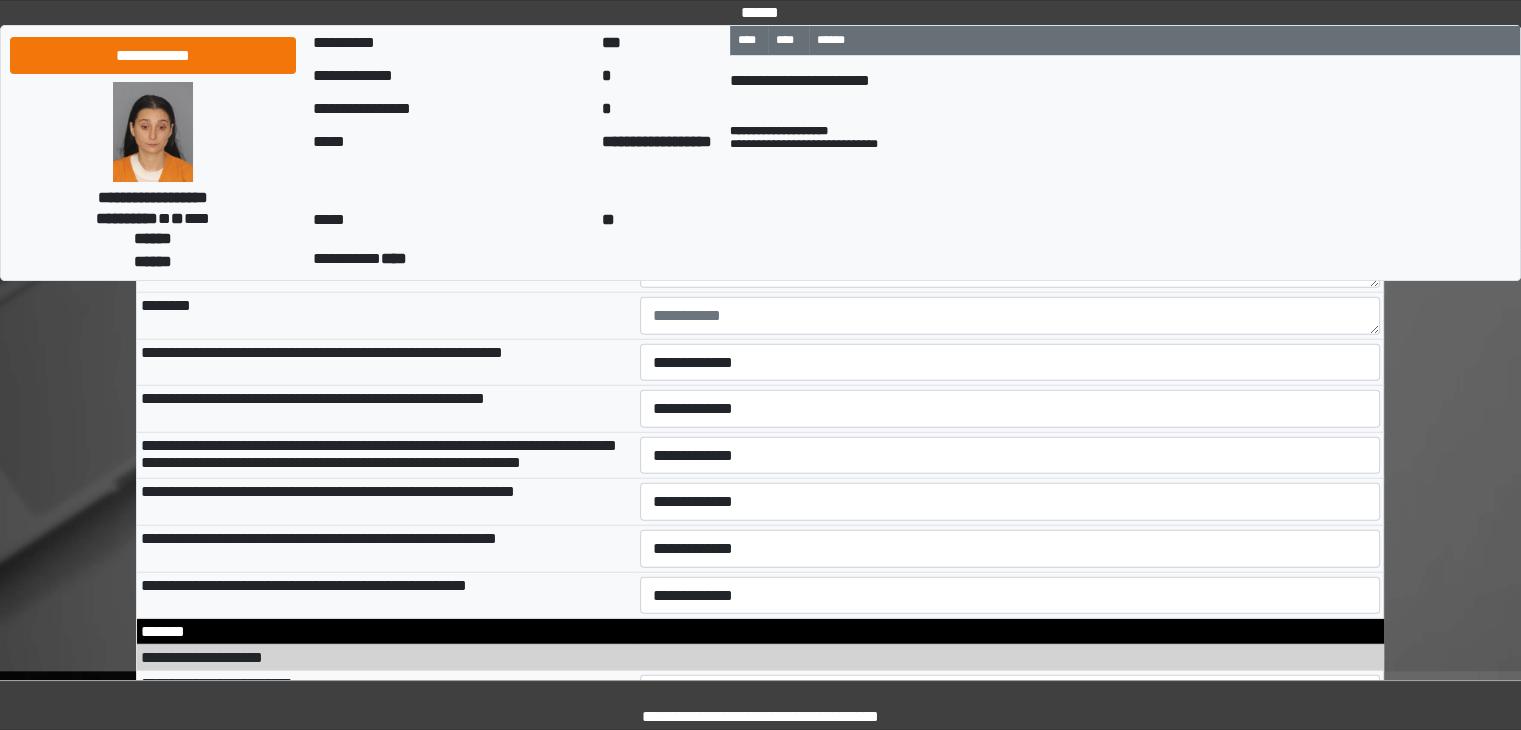 scroll, scrollTop: 12800, scrollLeft: 0, axis: vertical 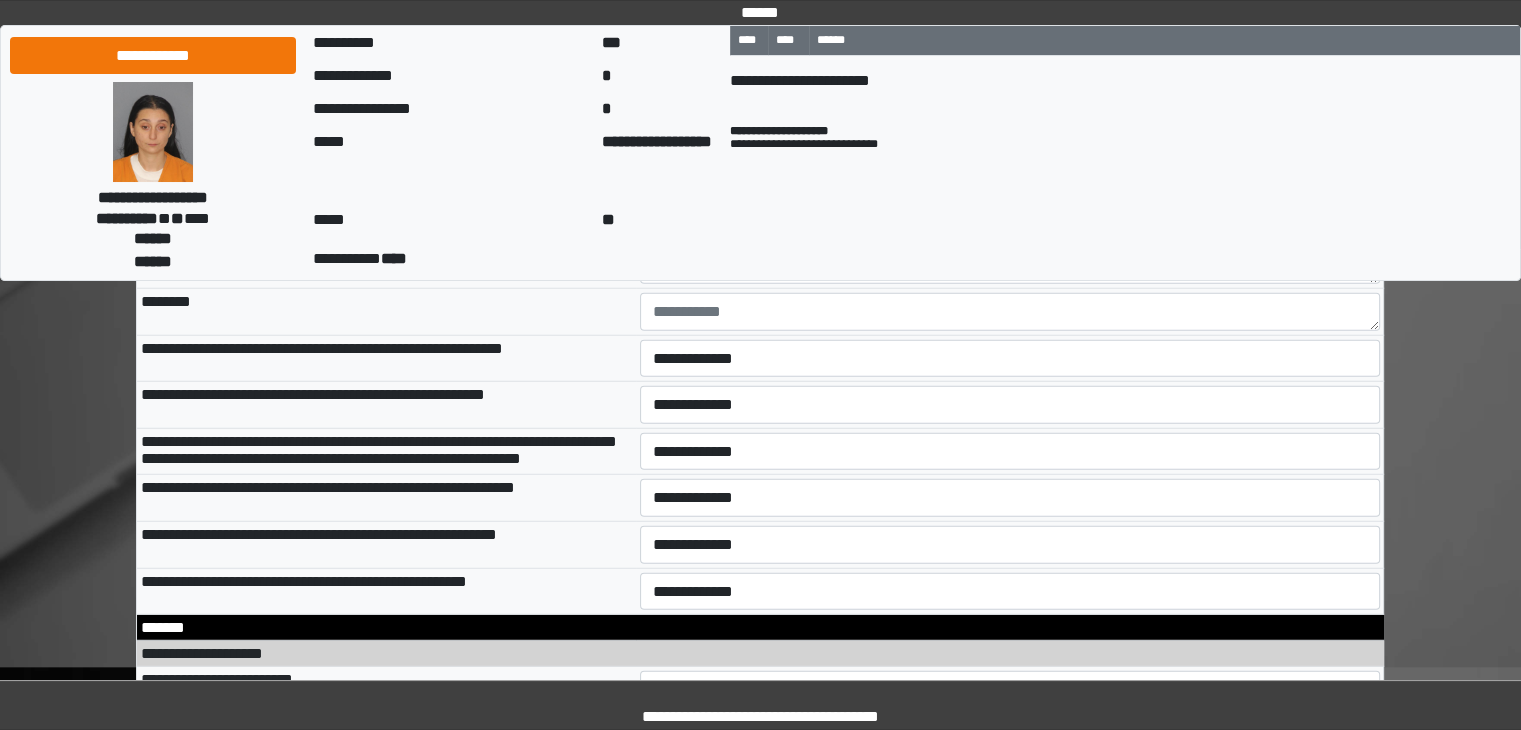 click on "**********" at bounding box center (1010, 218) 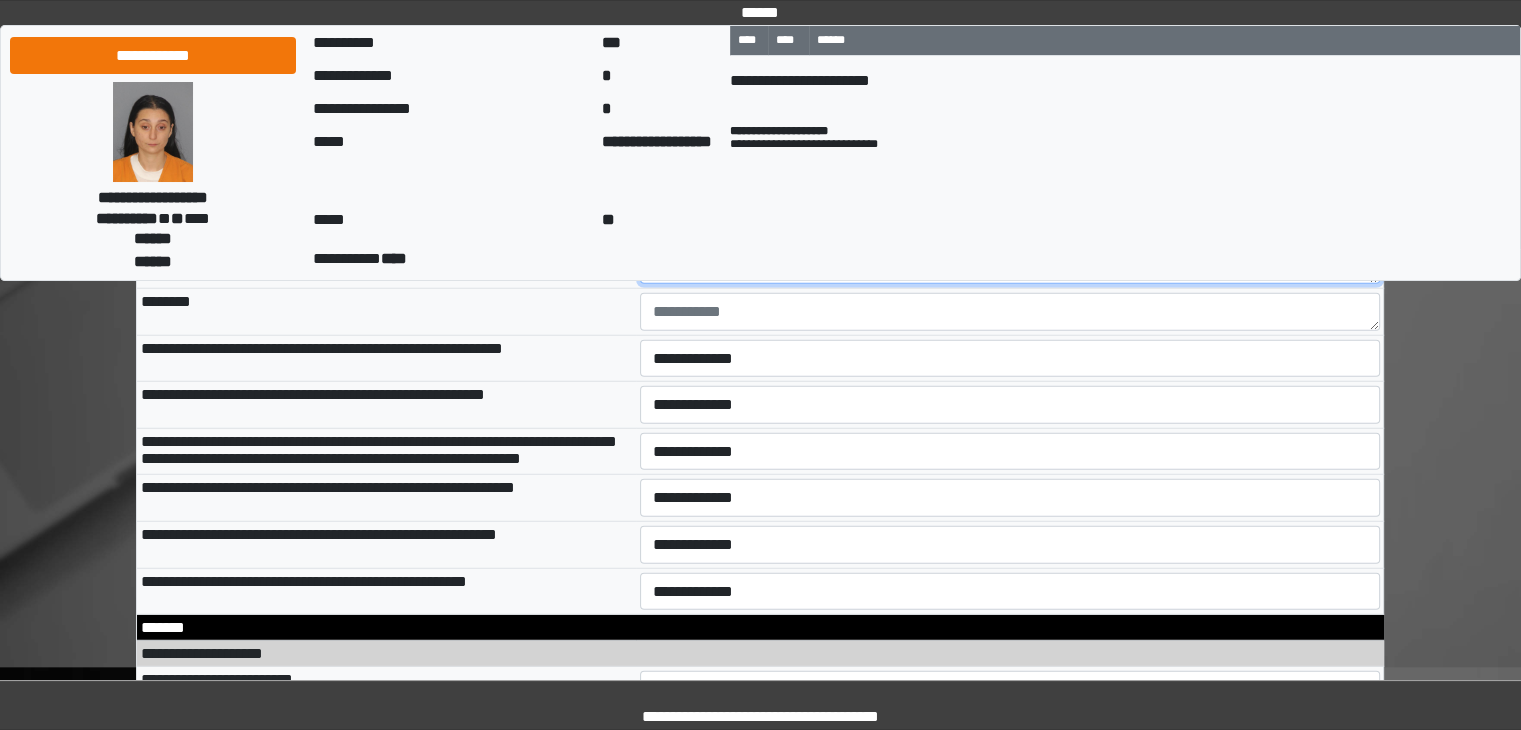 click at bounding box center (1010, 265) 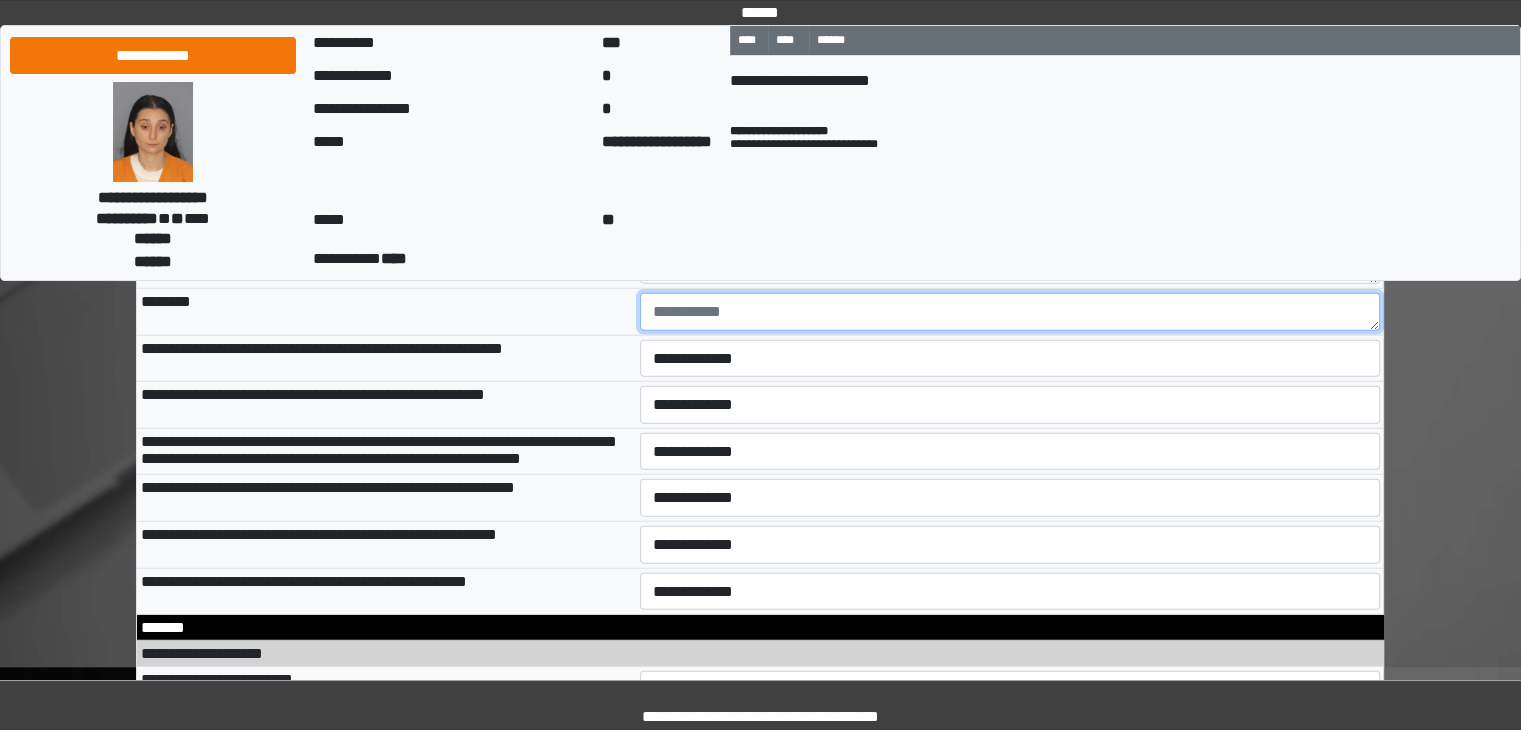 click at bounding box center [1010, 312] 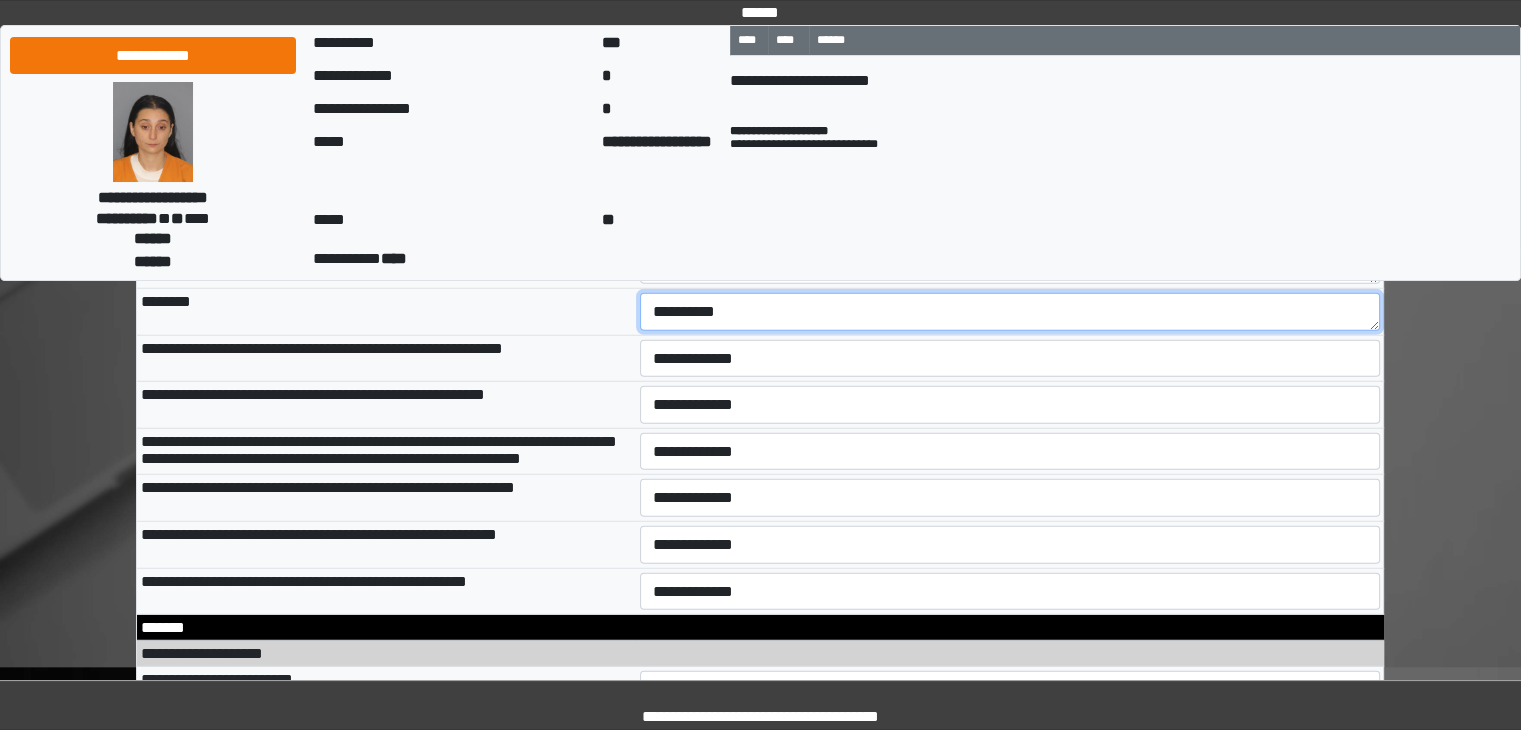 type on "**********" 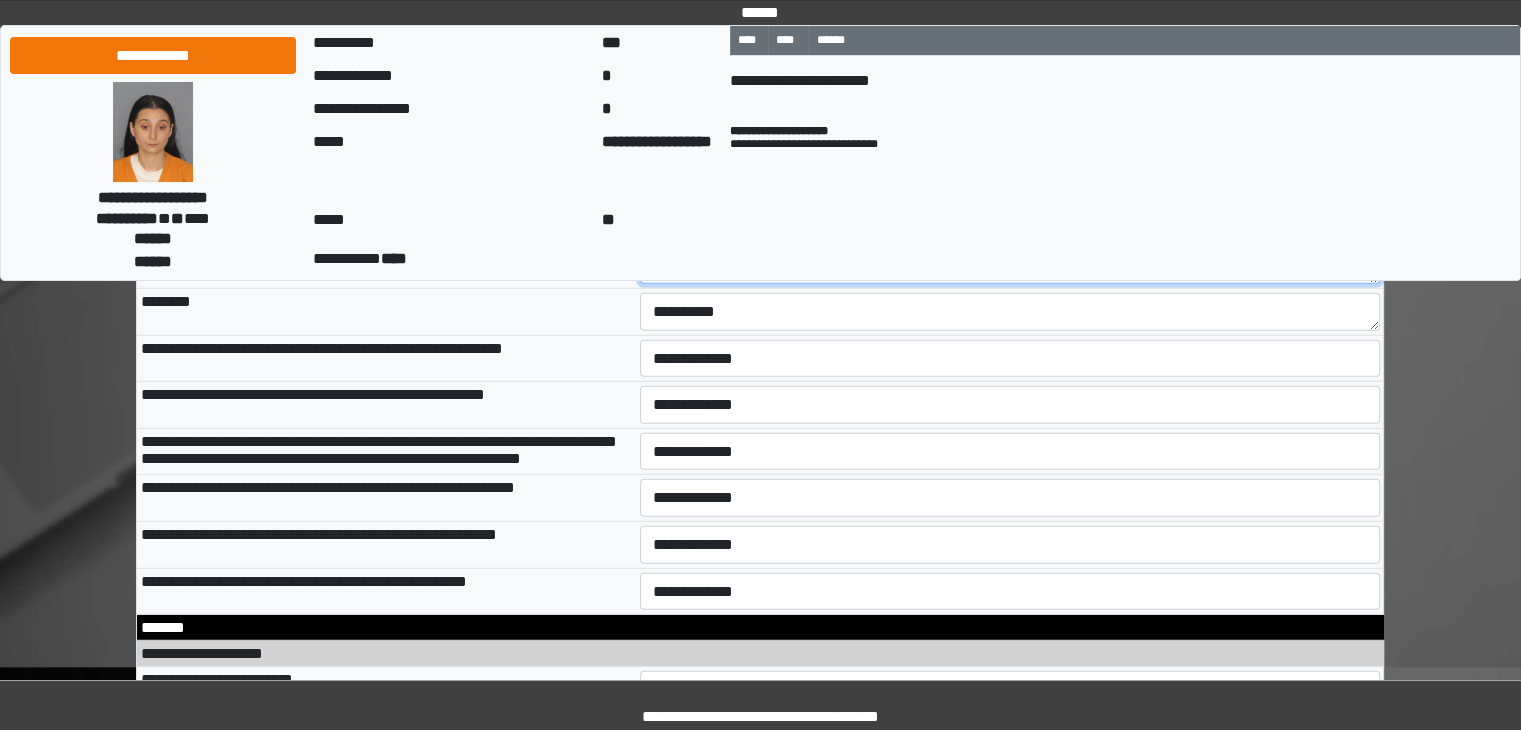 click at bounding box center [1010, 265] 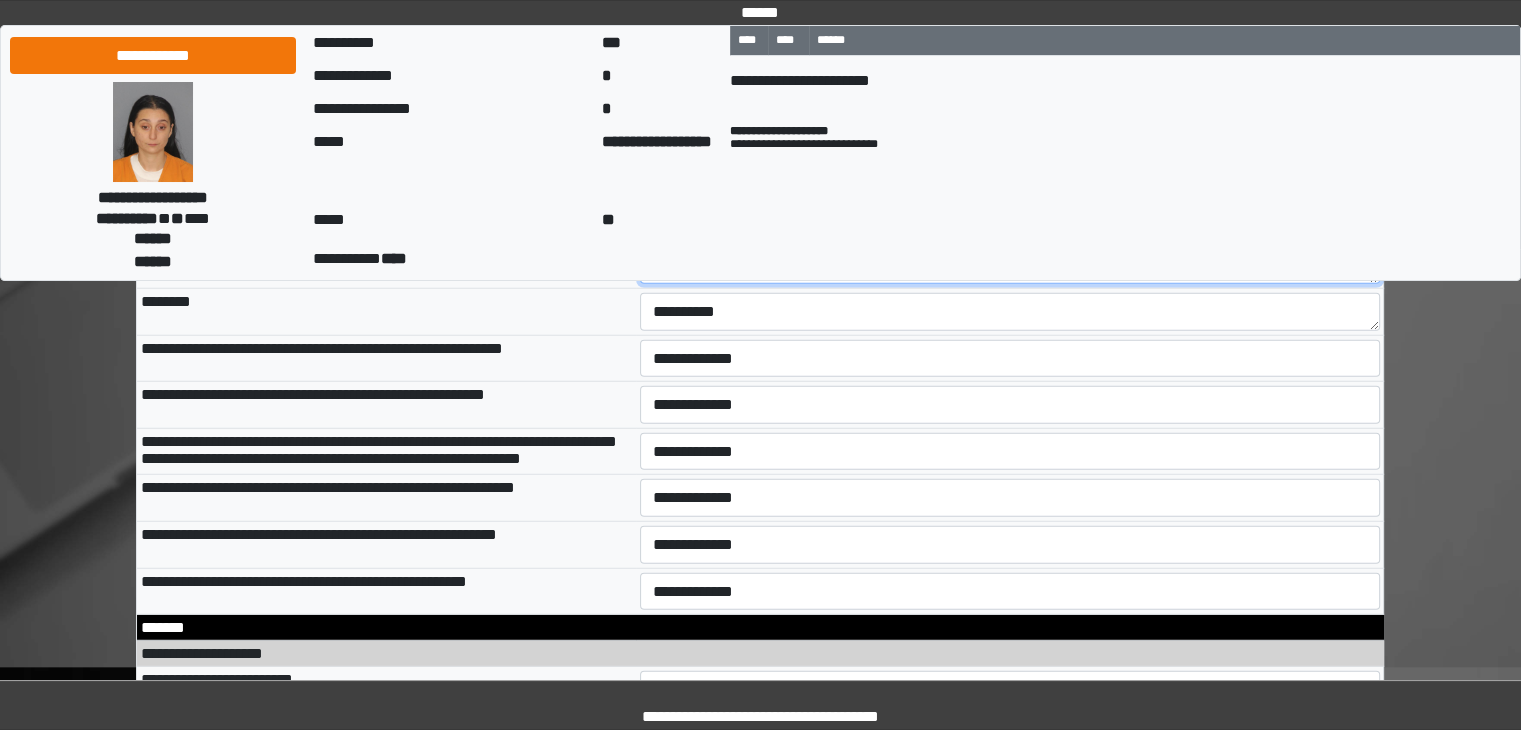 type on "*" 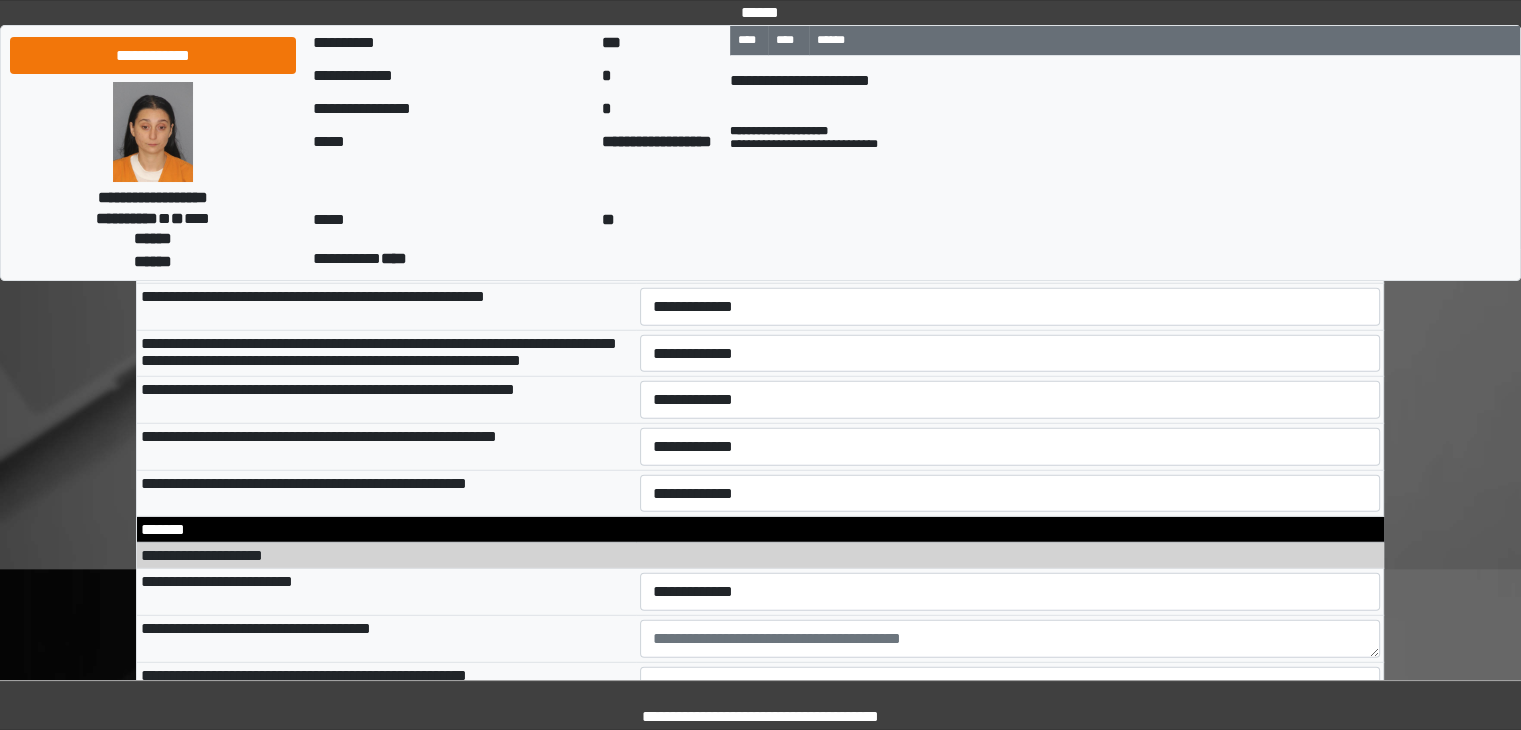 scroll, scrollTop: 12900, scrollLeft: 0, axis: vertical 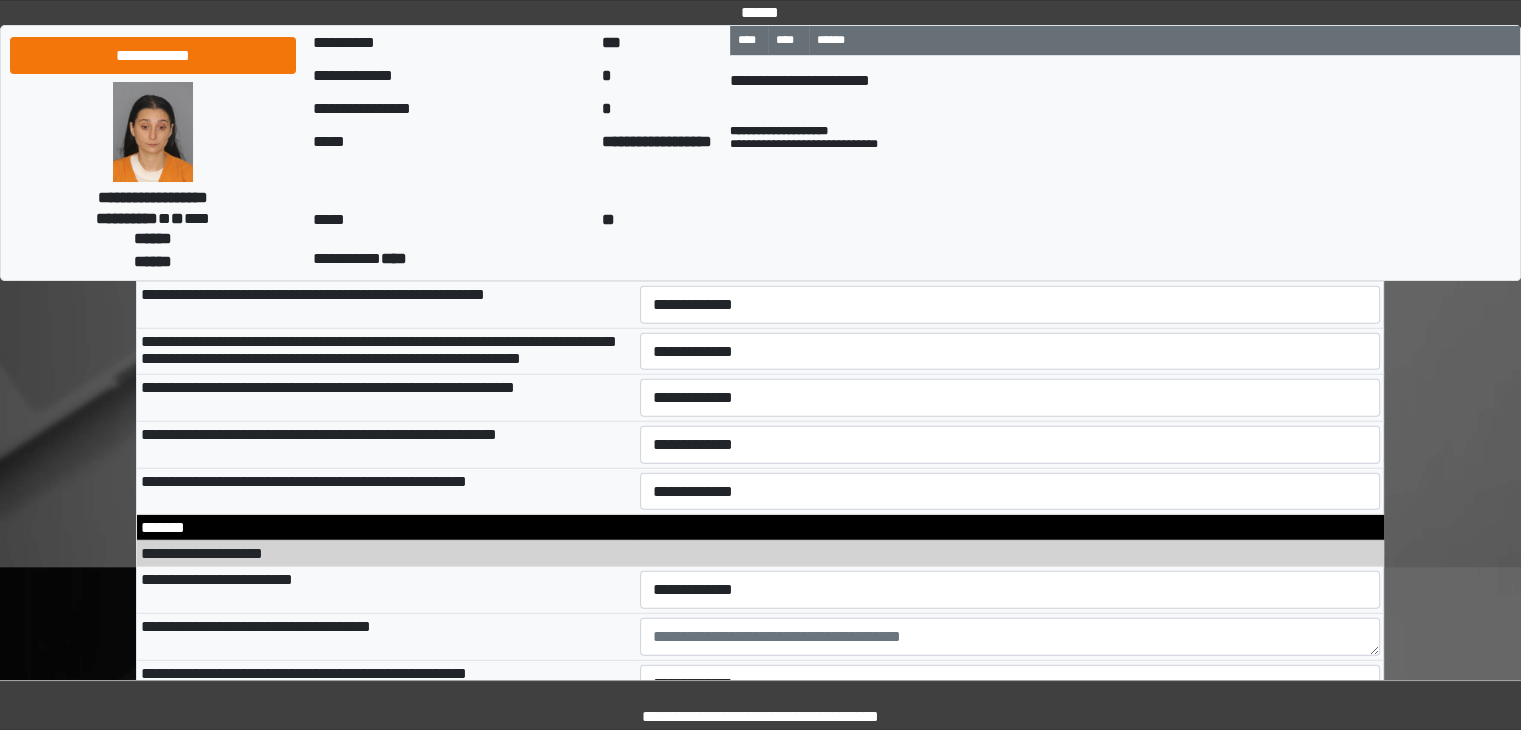 type on "******" 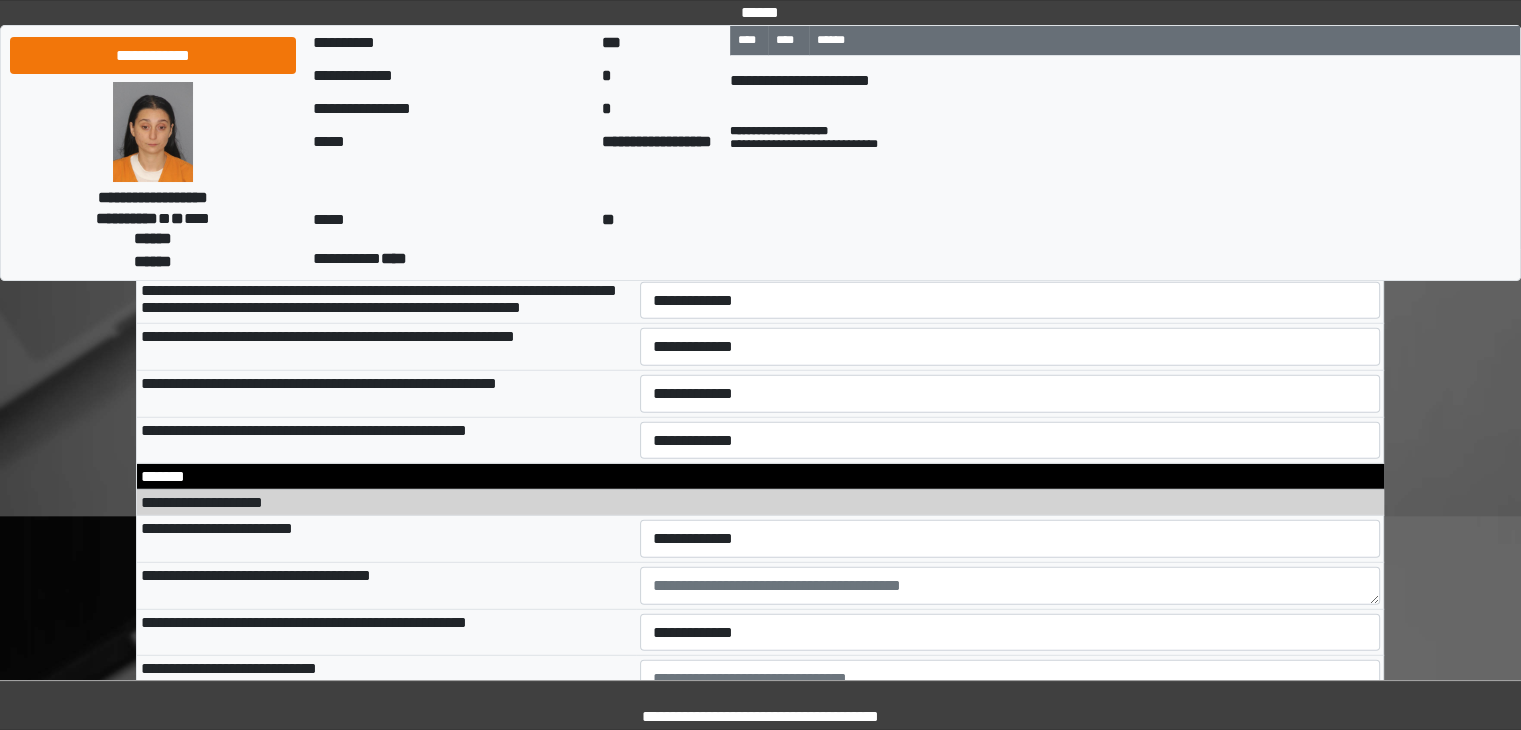 scroll, scrollTop: 13000, scrollLeft: 0, axis: vertical 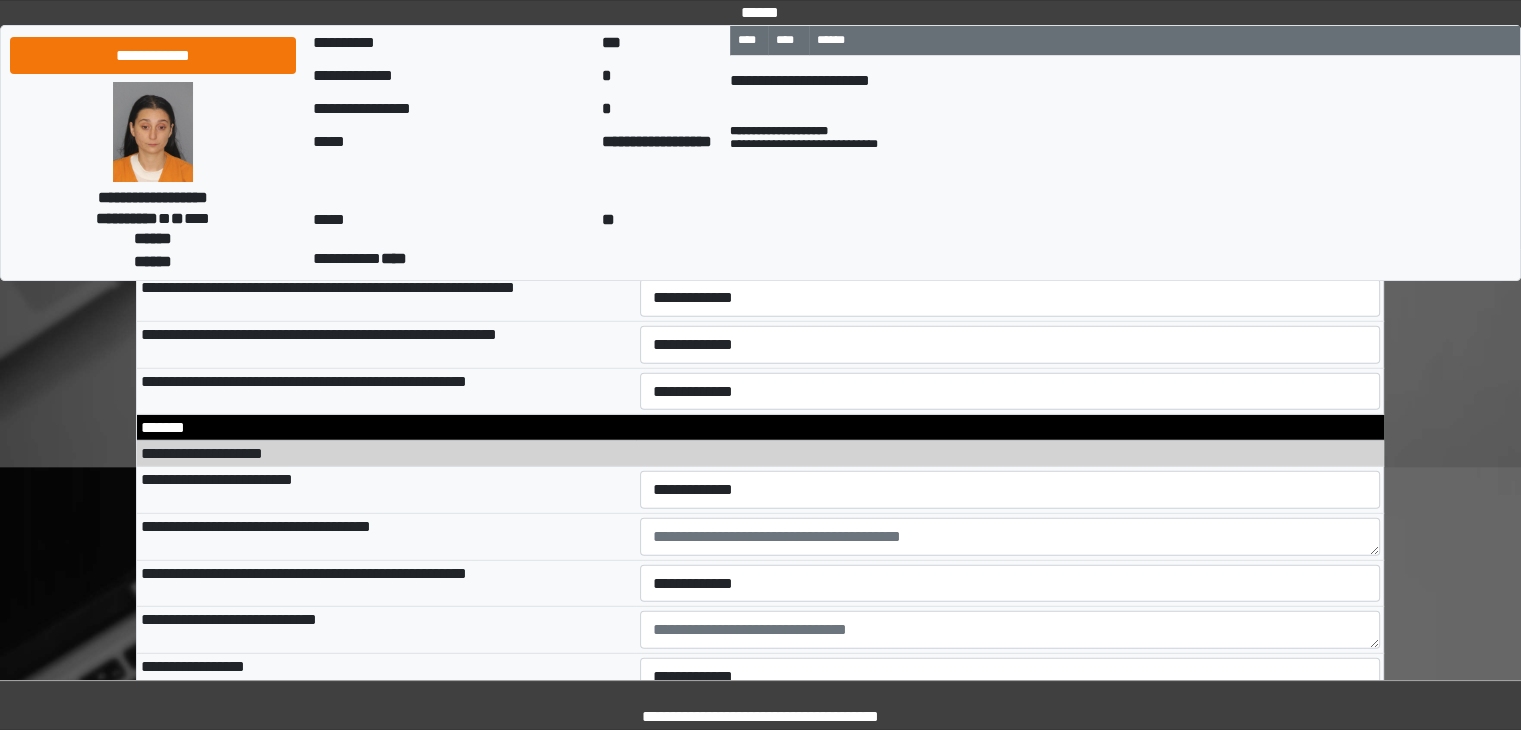click on "**********" at bounding box center (1010, 205) 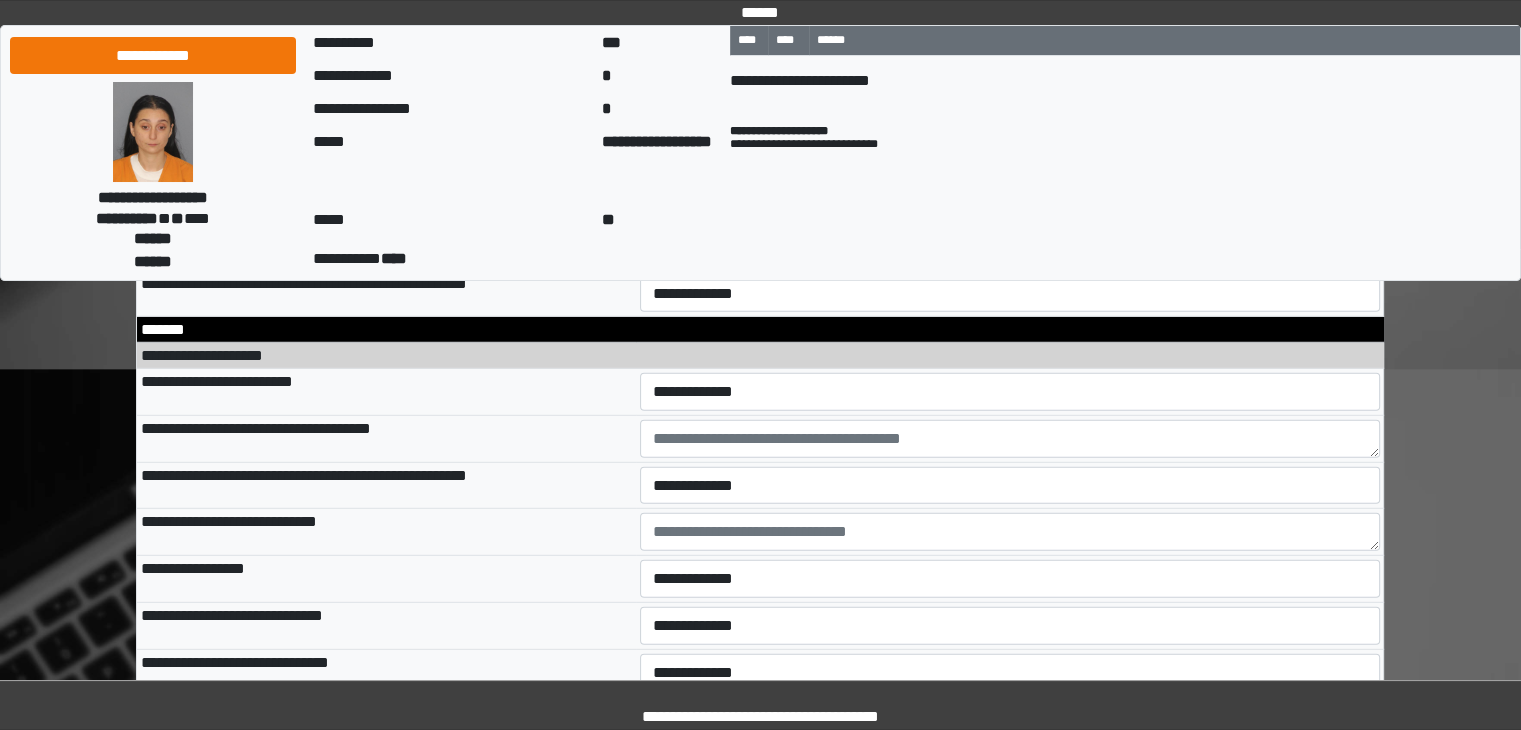 scroll, scrollTop: 13100, scrollLeft: 0, axis: vertical 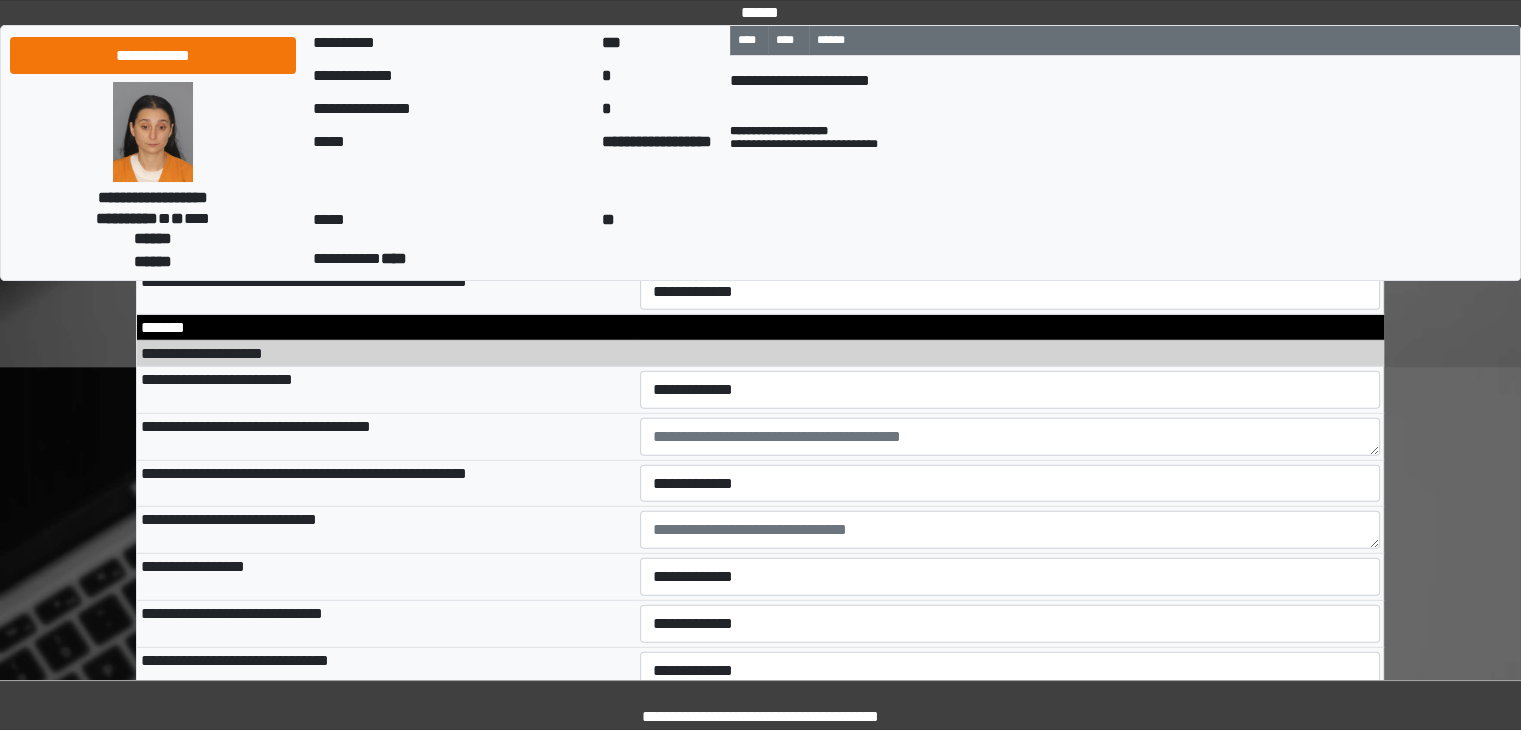 click on "**********" at bounding box center (1010, 198) 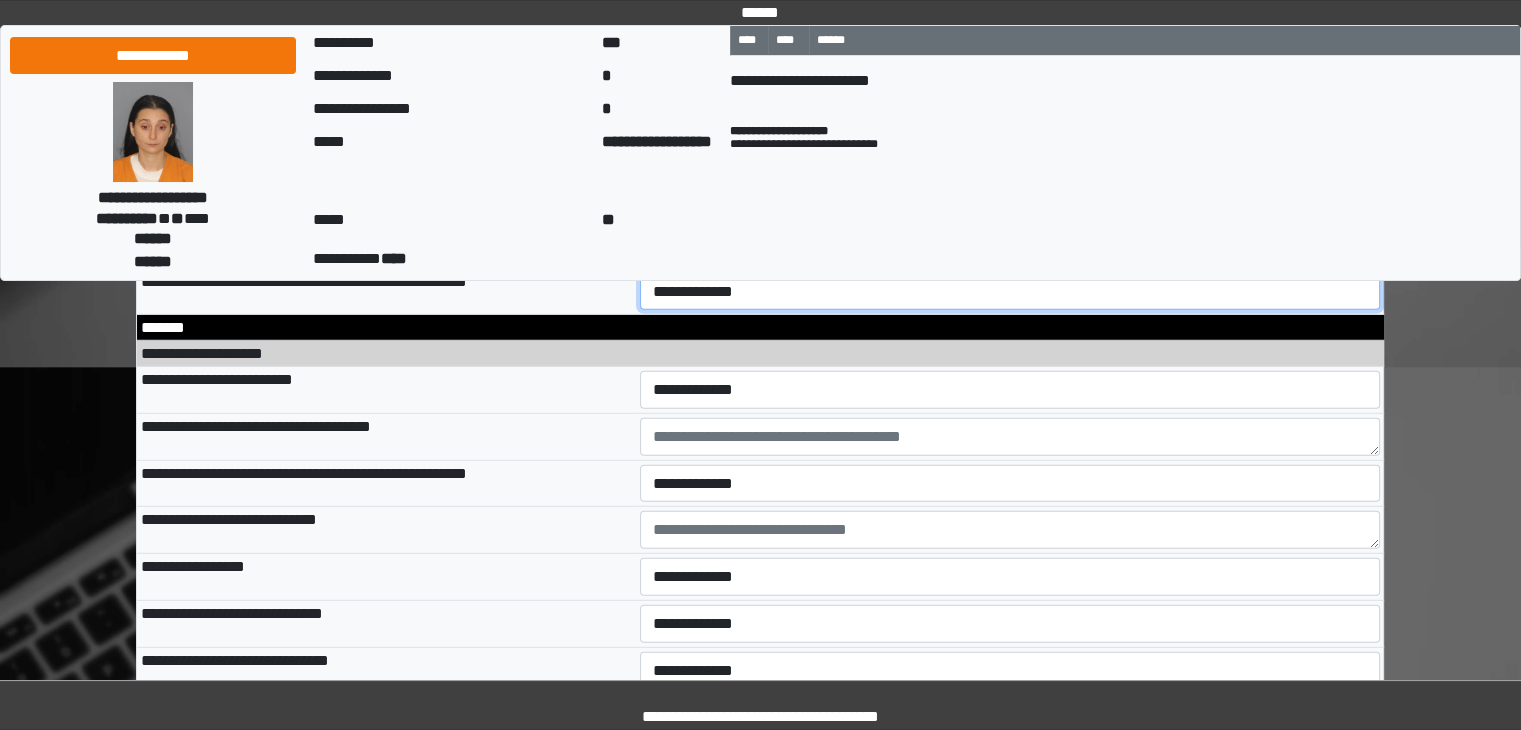 click on "**********" at bounding box center (1010, 292) 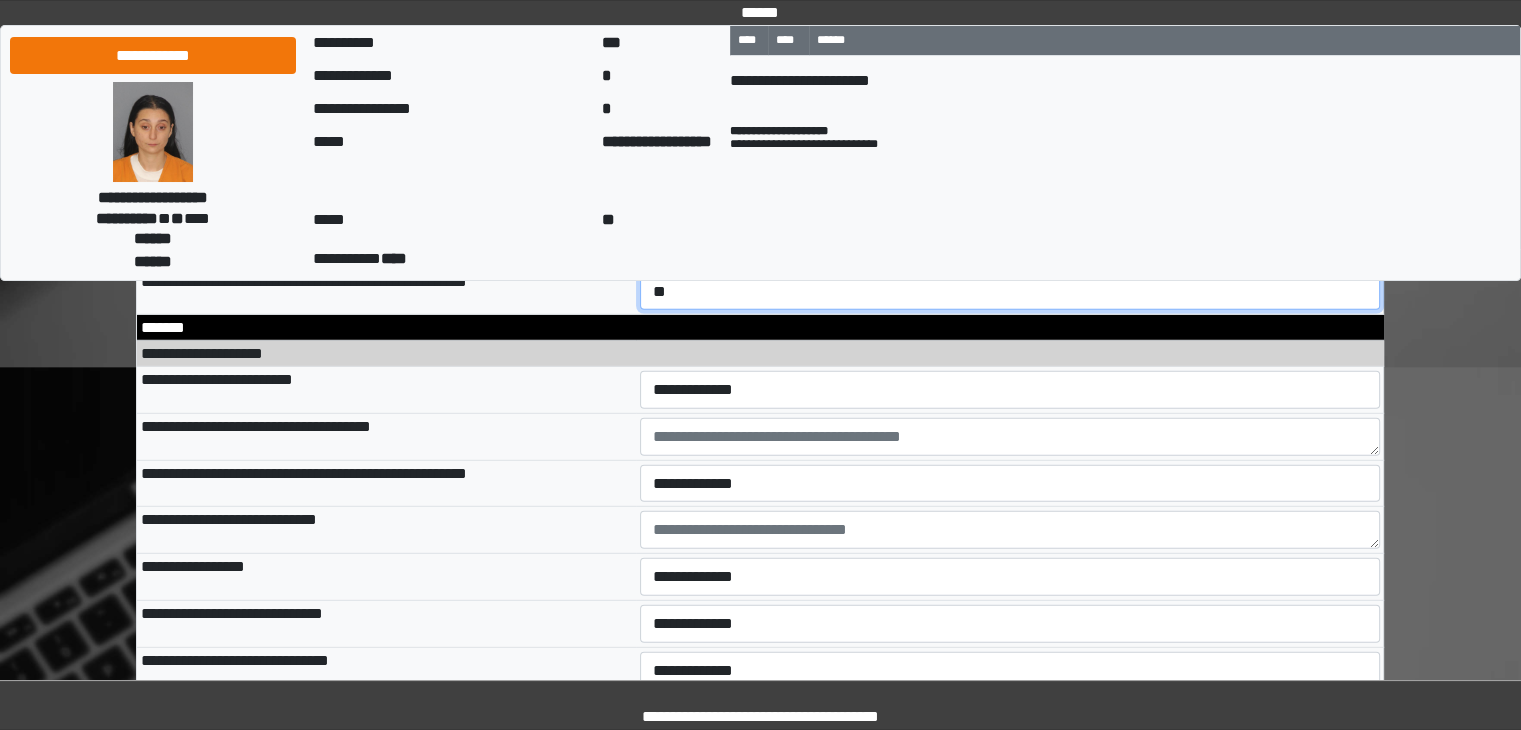 click on "**********" at bounding box center [1010, 292] 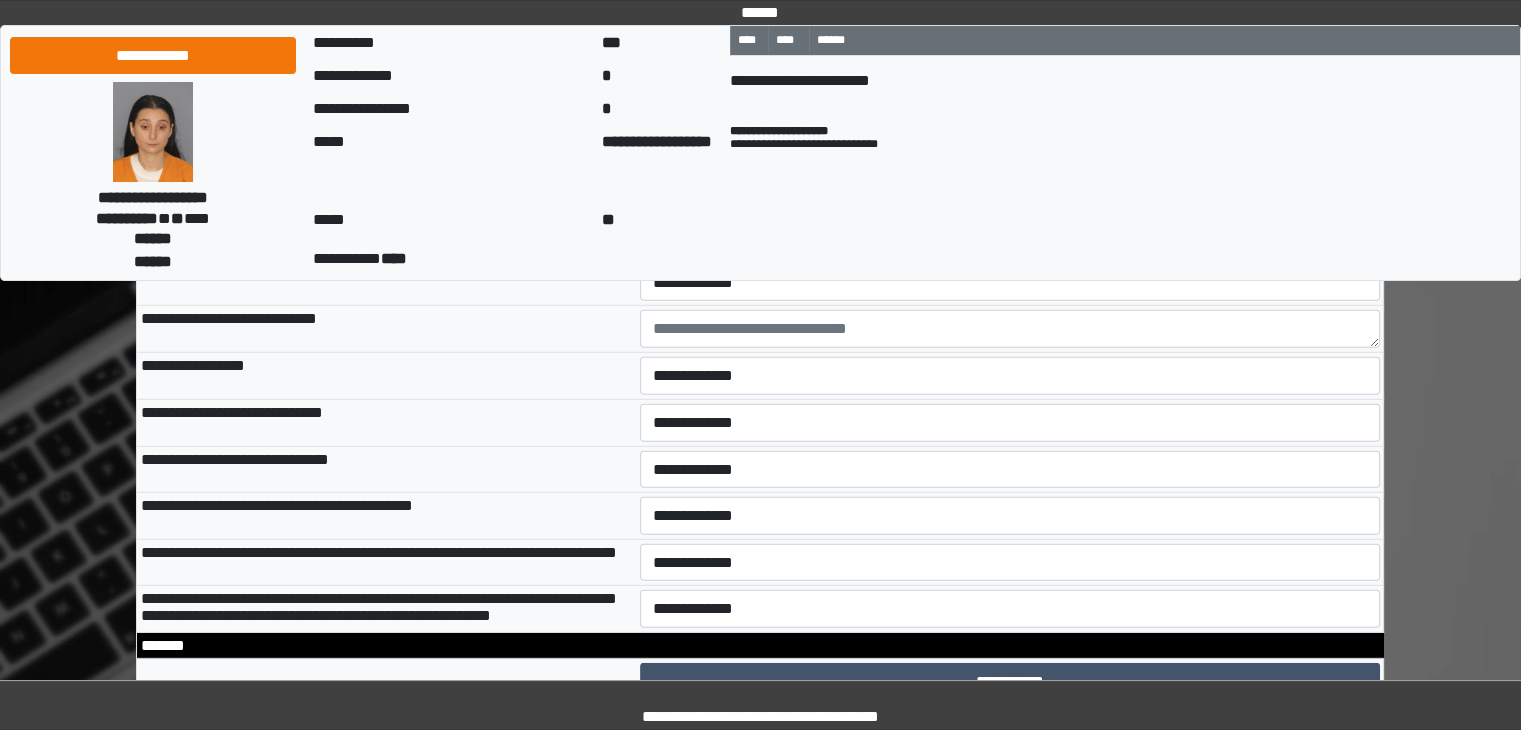 scroll, scrollTop: 13300, scrollLeft: 0, axis: vertical 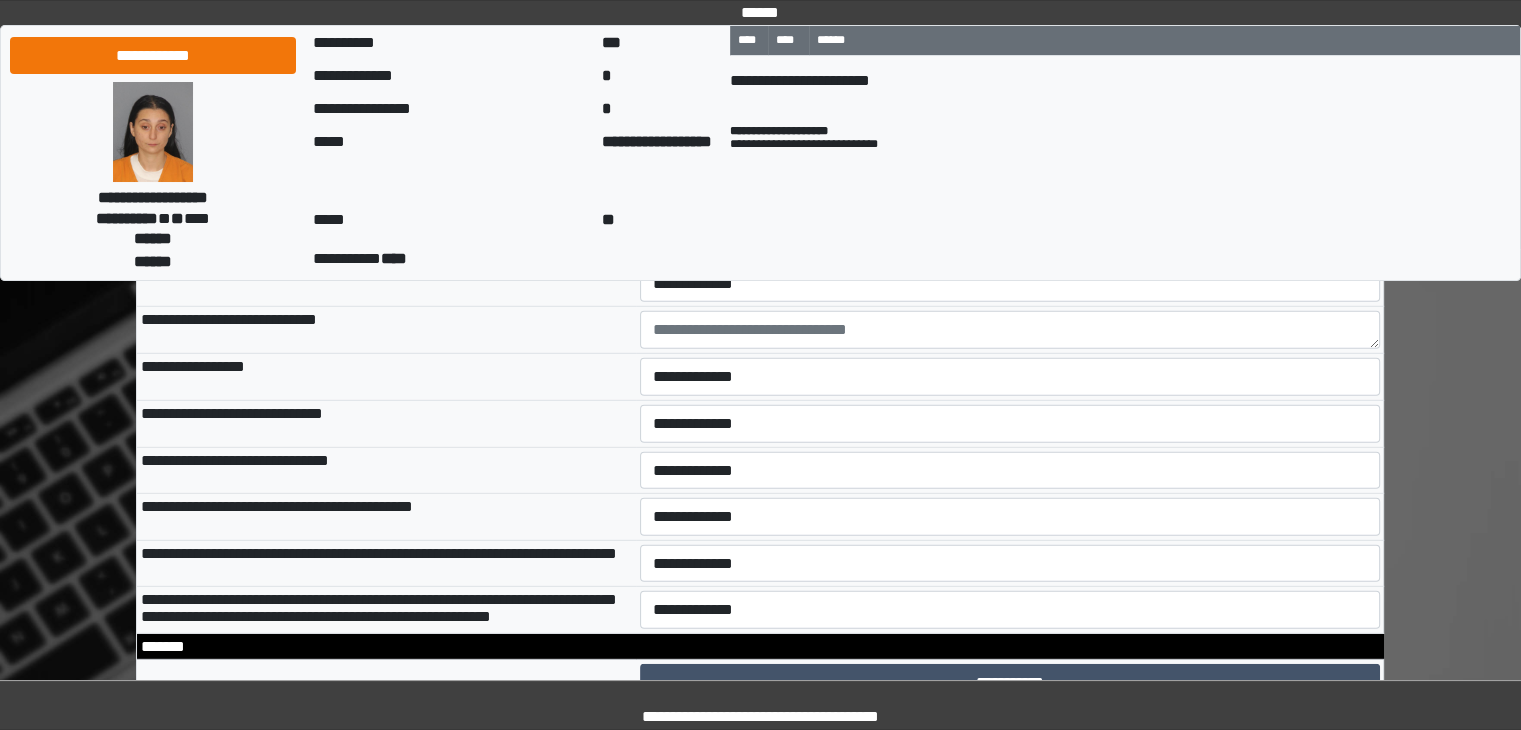 click on "**********" at bounding box center (1010, 190) 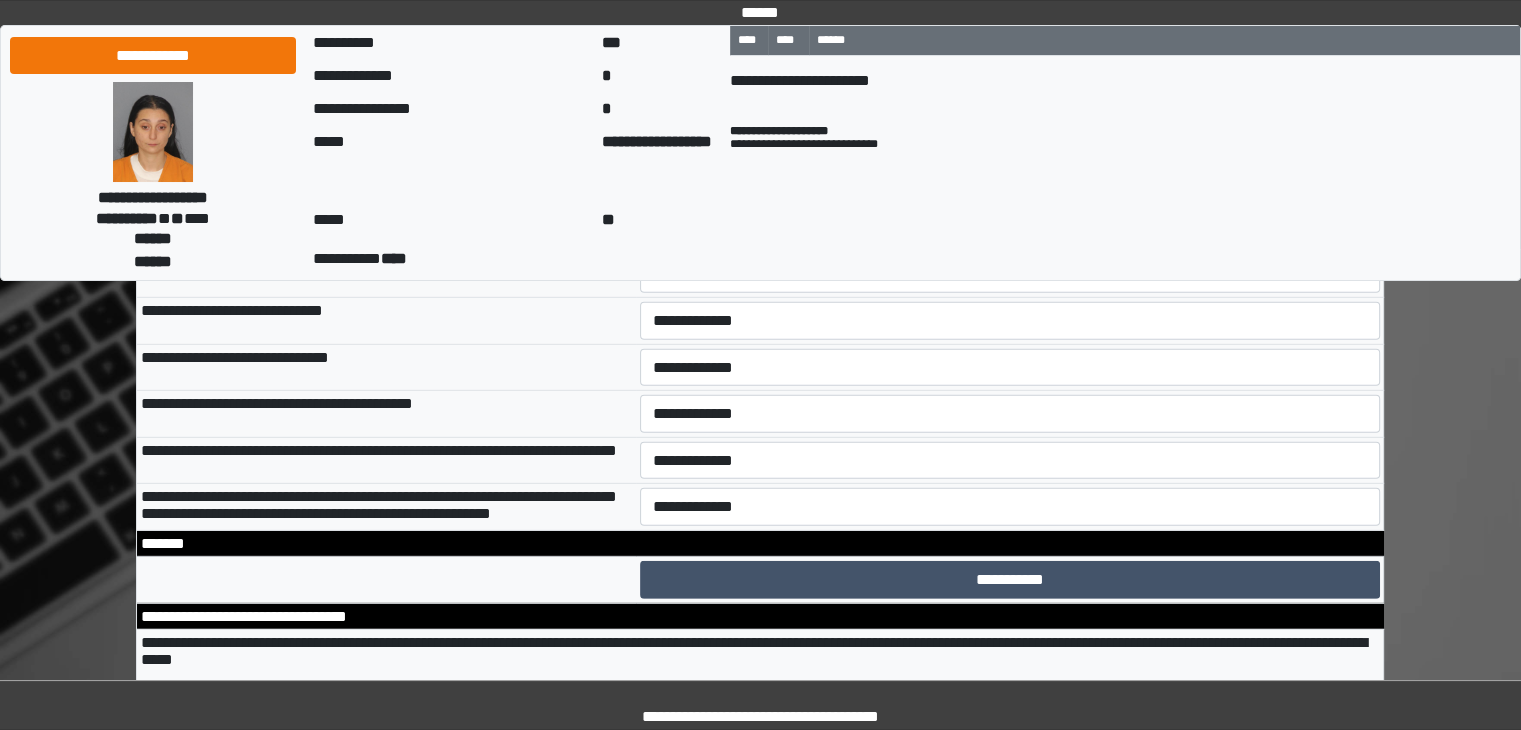 scroll, scrollTop: 13400, scrollLeft: 0, axis: vertical 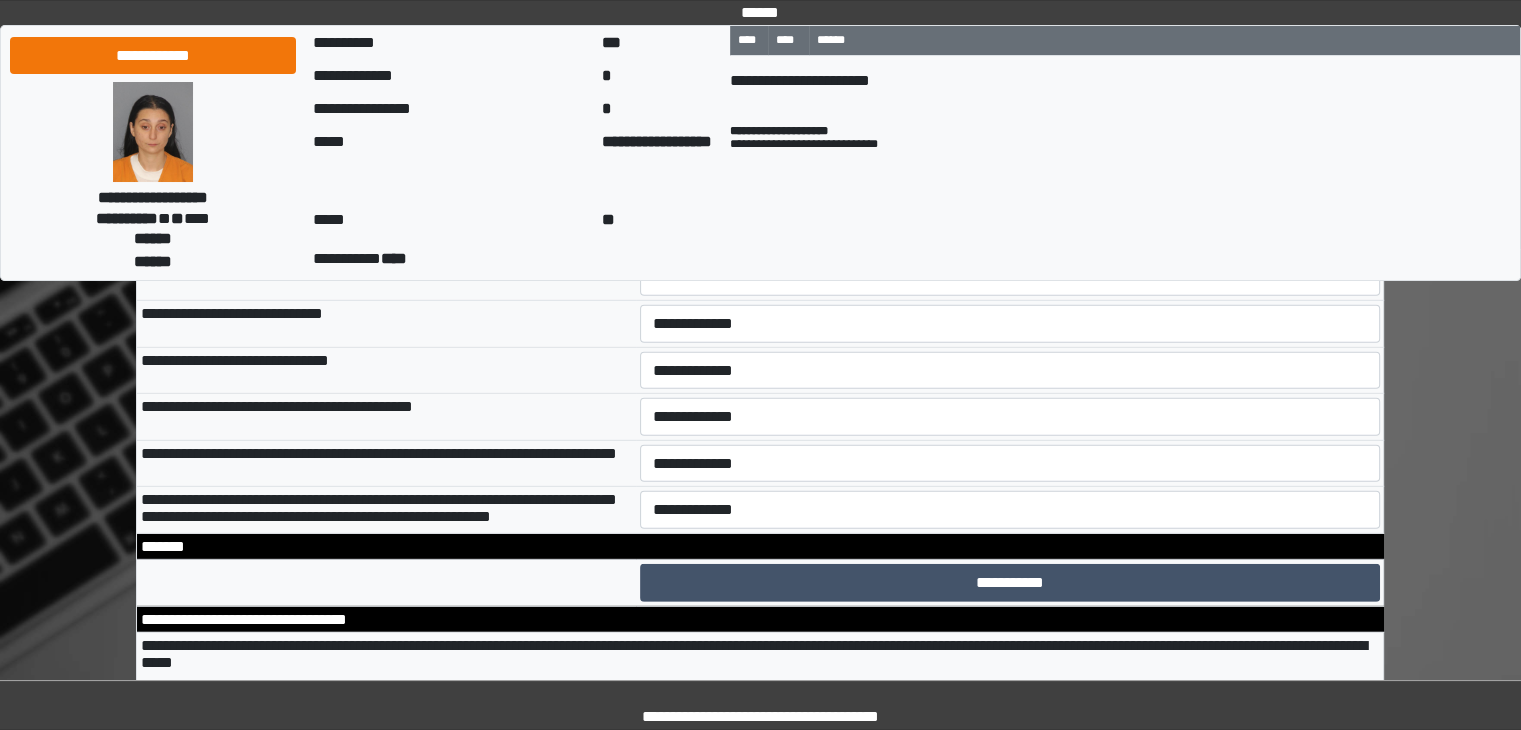 click at bounding box center [1010, 230] 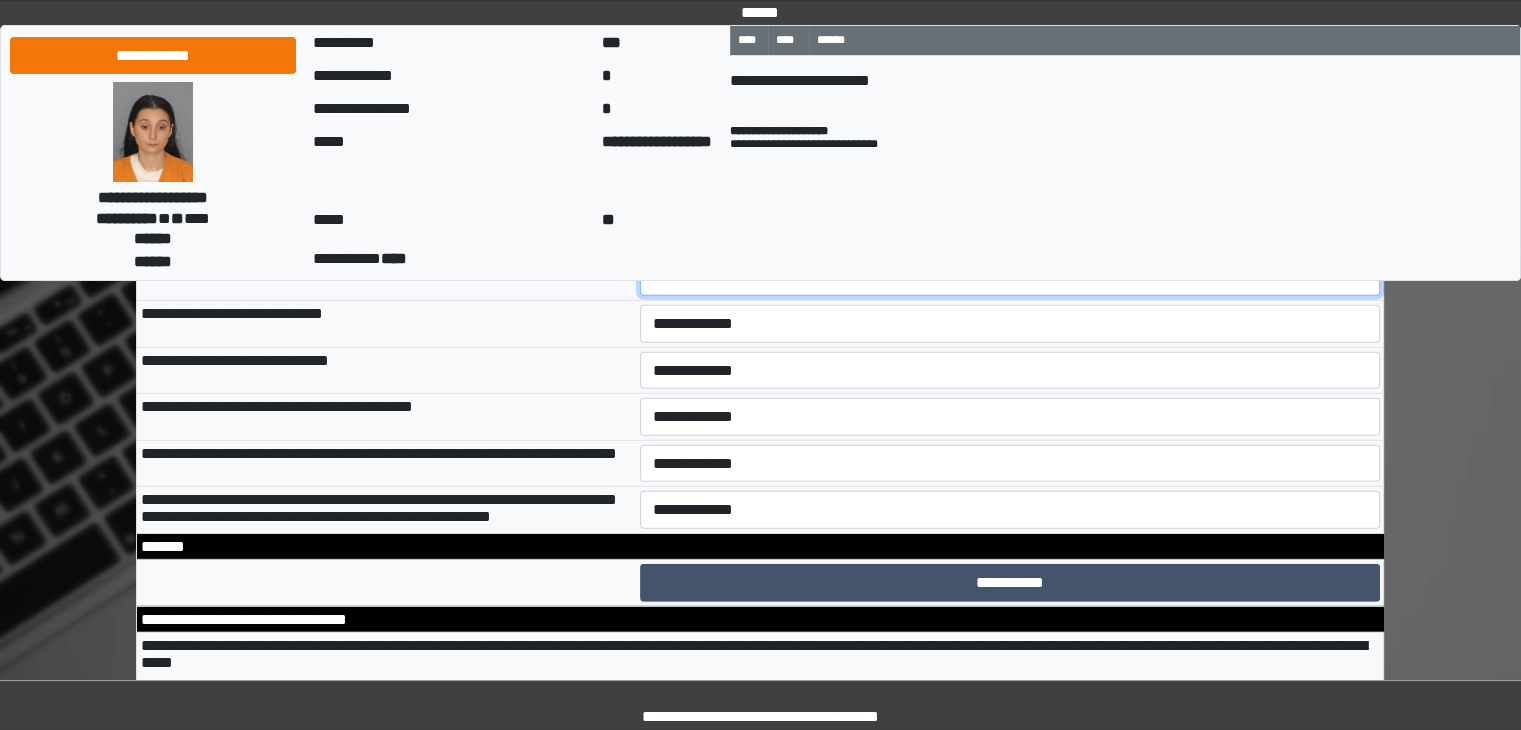 click on "**********" at bounding box center [1010, 277] 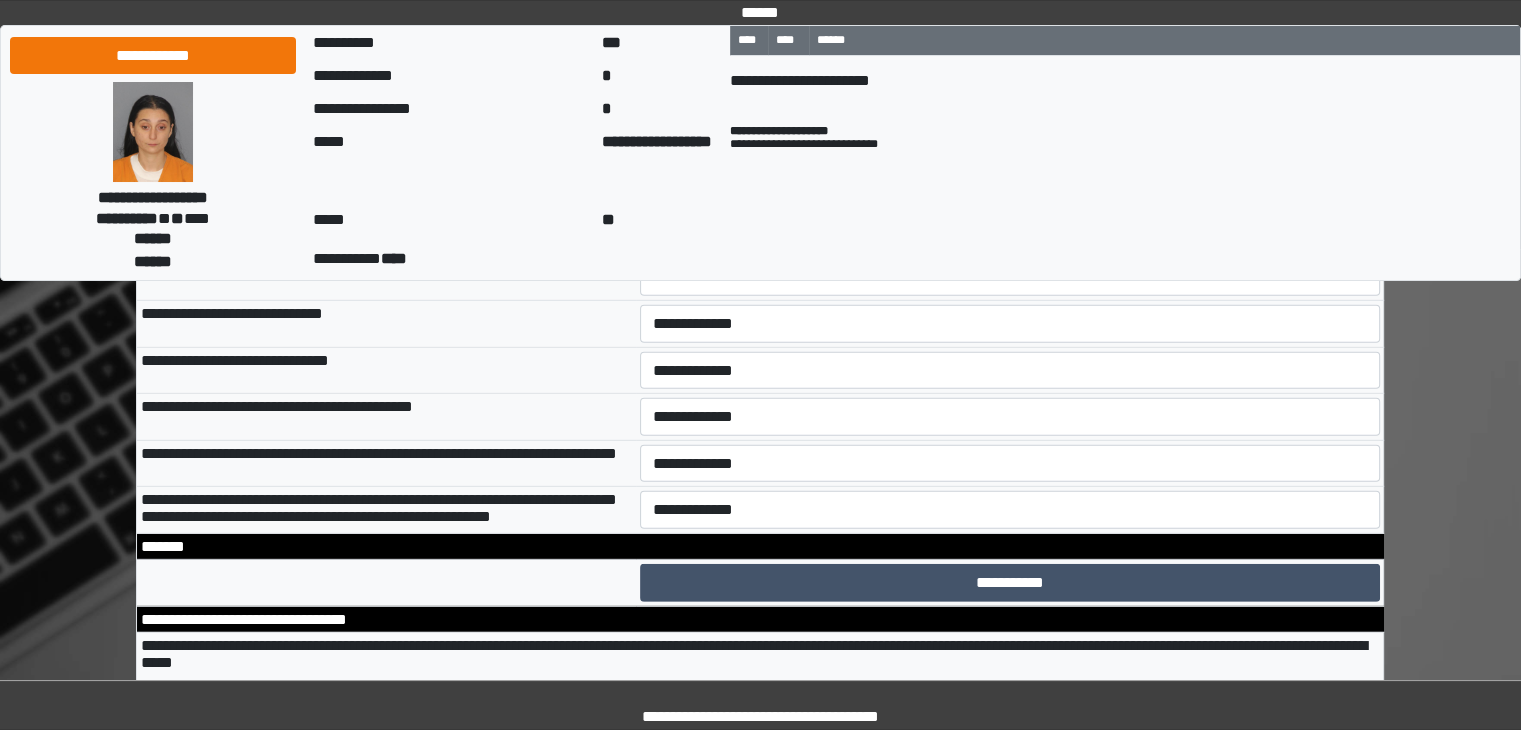 click at bounding box center (1010, 230) 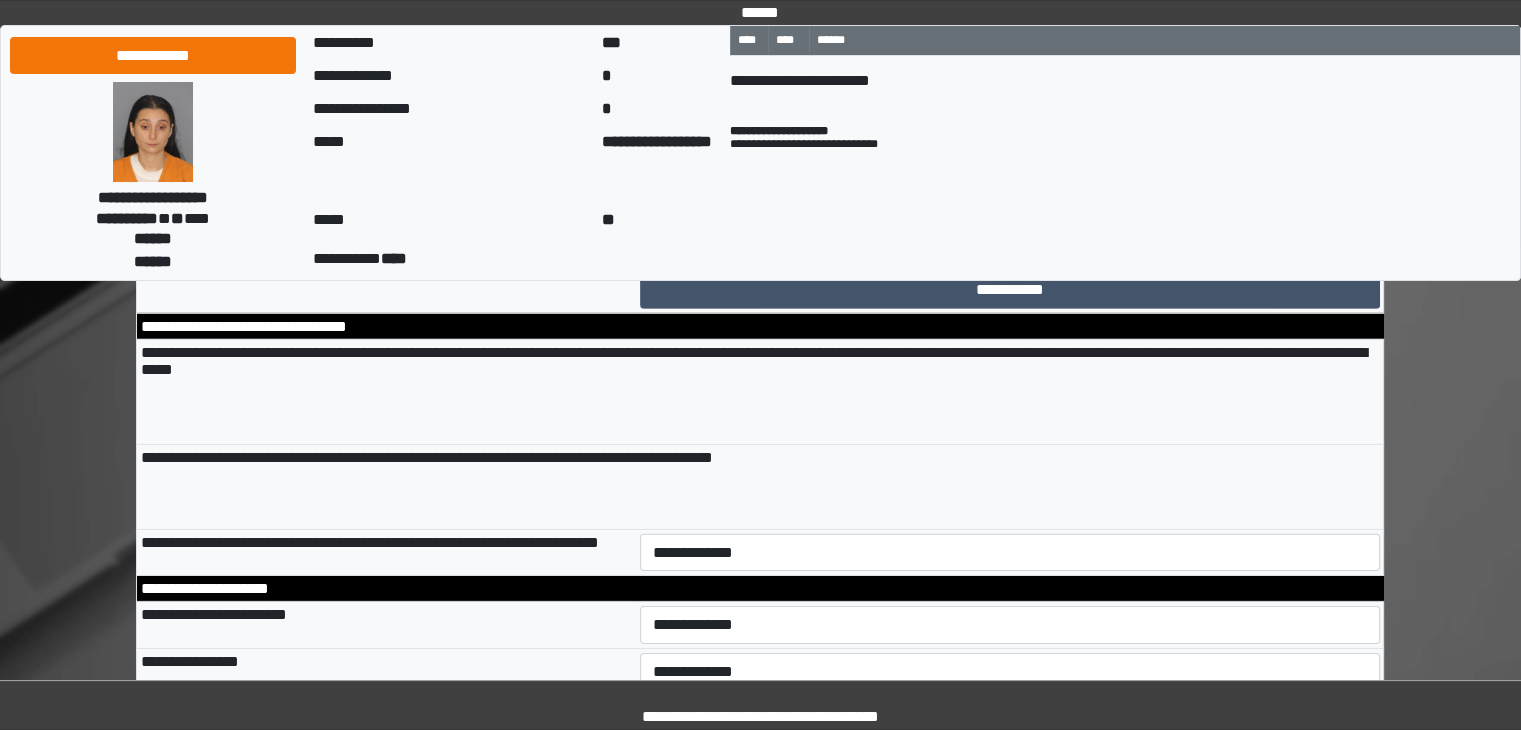 scroll, scrollTop: 13700, scrollLeft: 0, axis: vertical 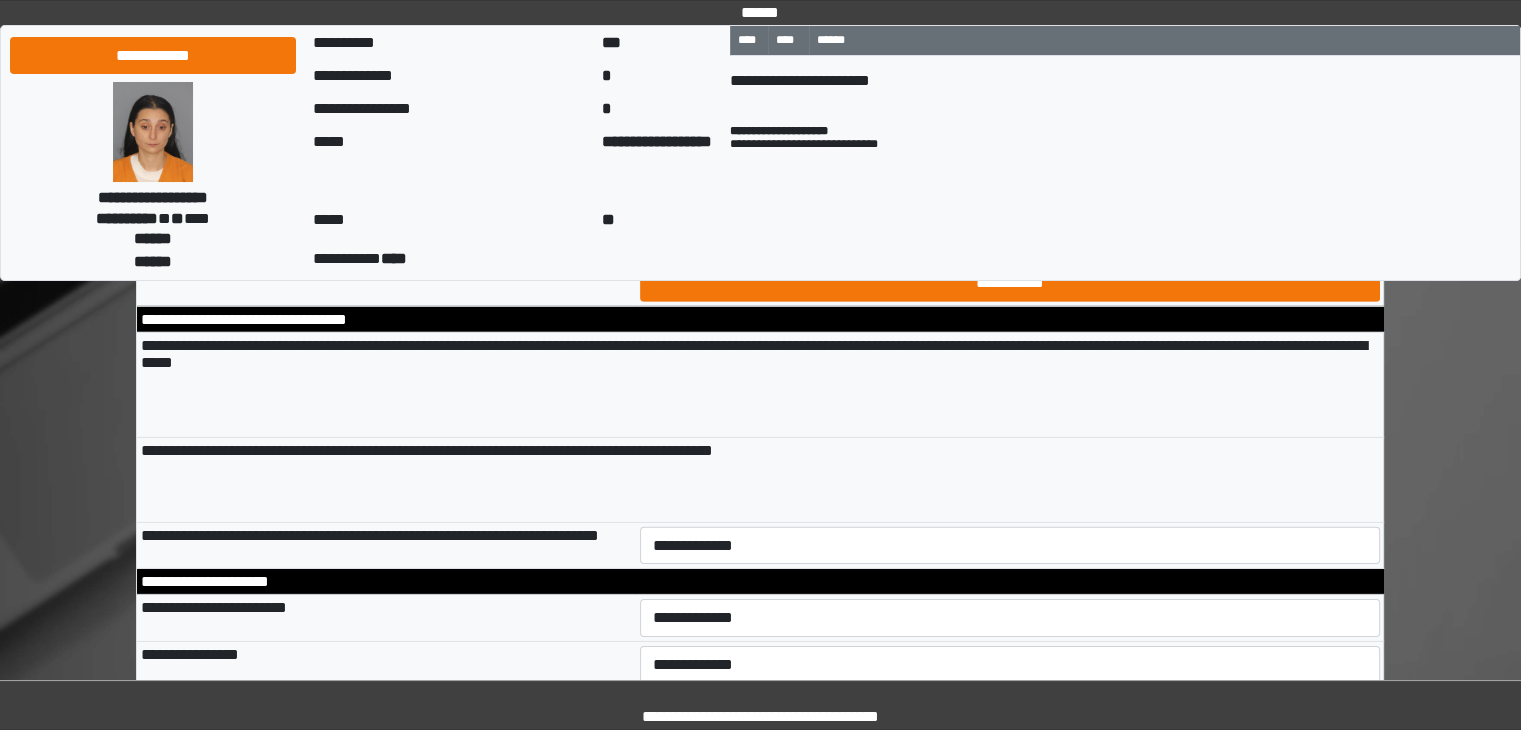 type on "******" 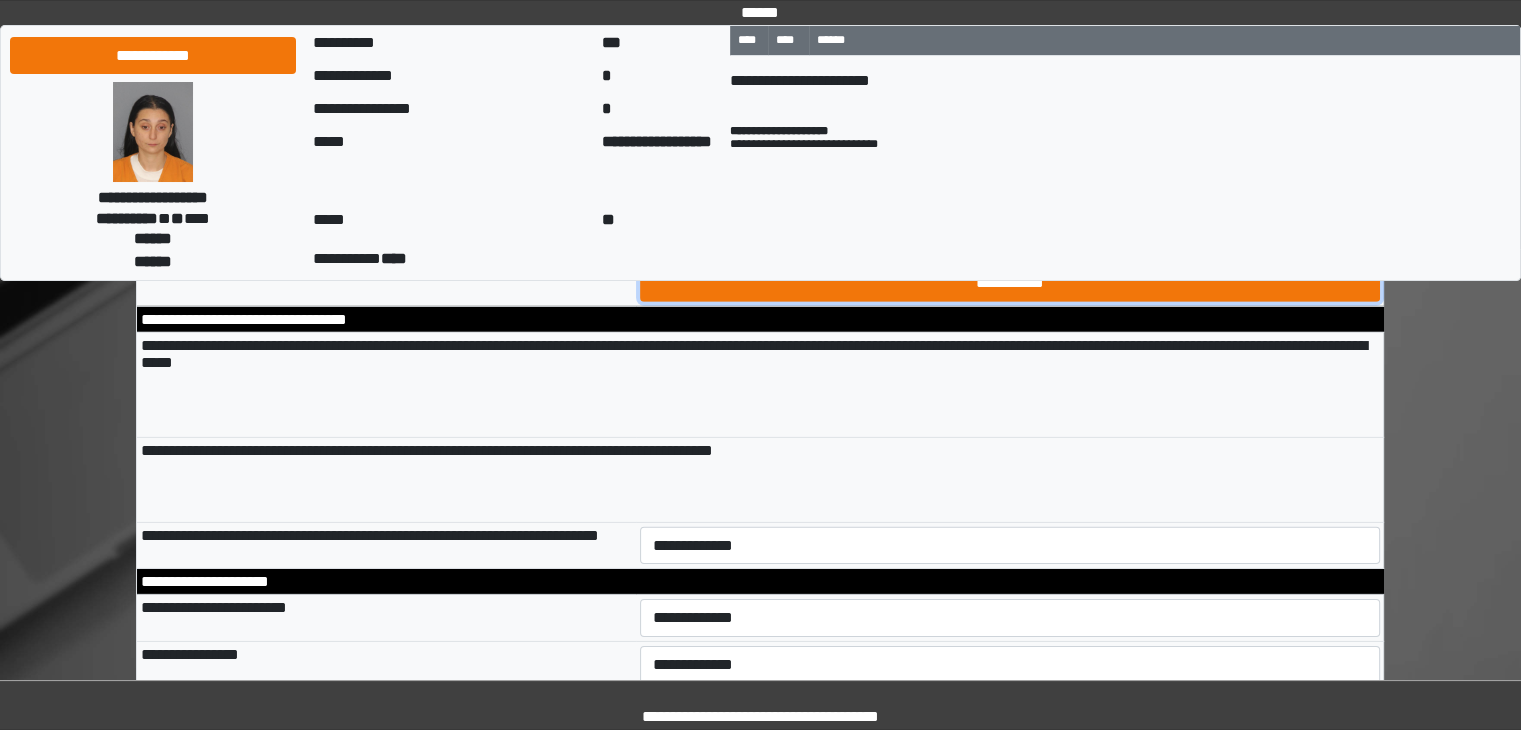 click on "**********" at bounding box center (1010, 283) 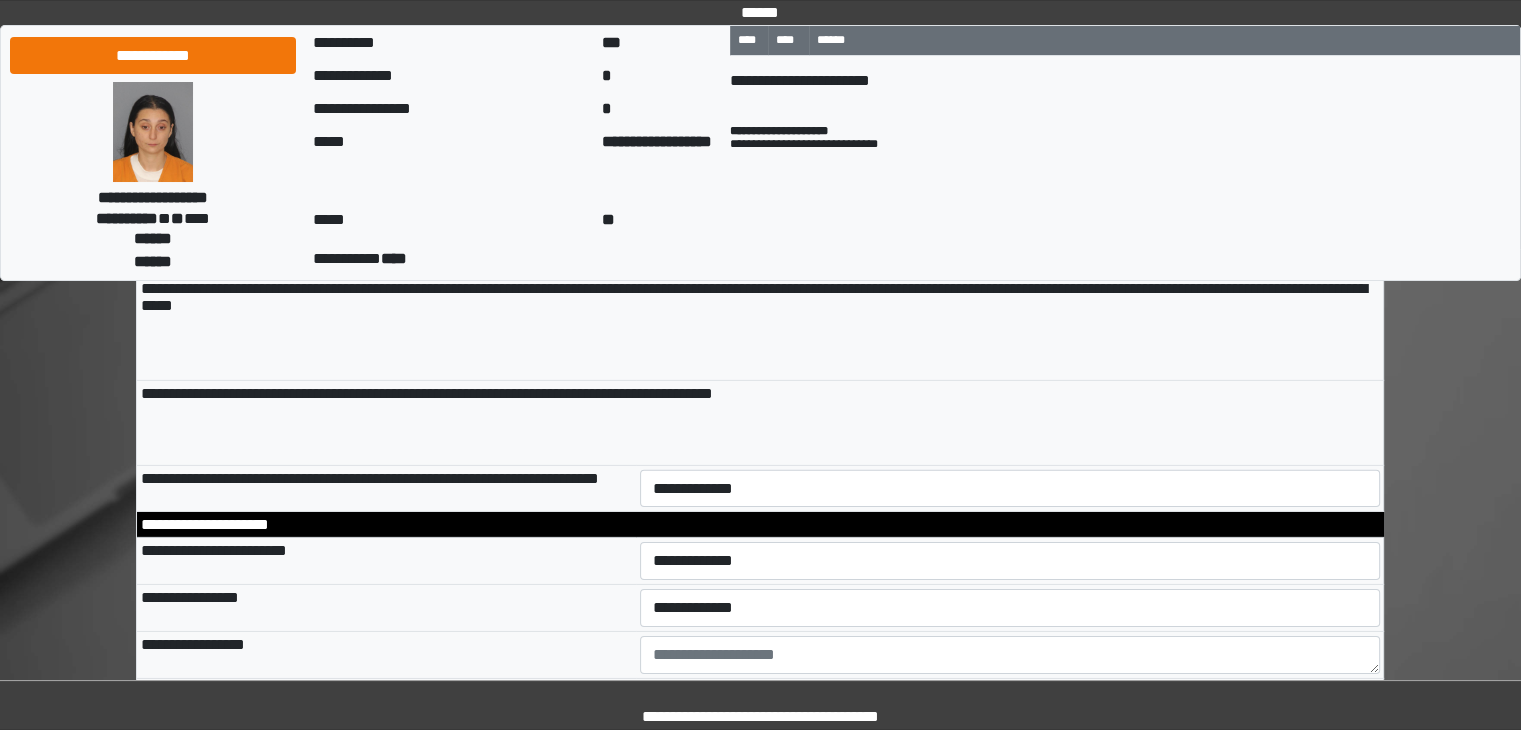 scroll, scrollTop: 13900, scrollLeft: 0, axis: vertical 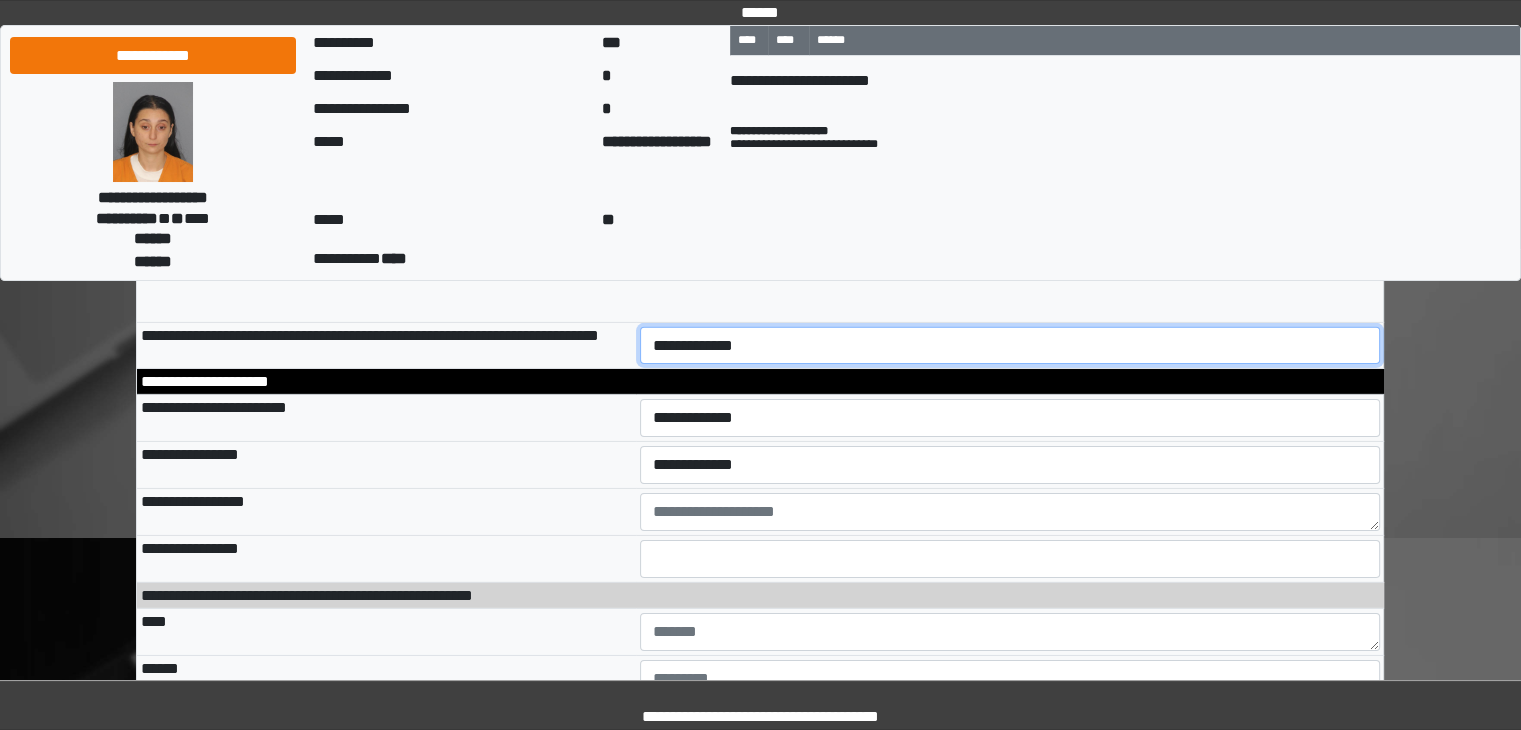 click on "**********" at bounding box center (1010, 346) 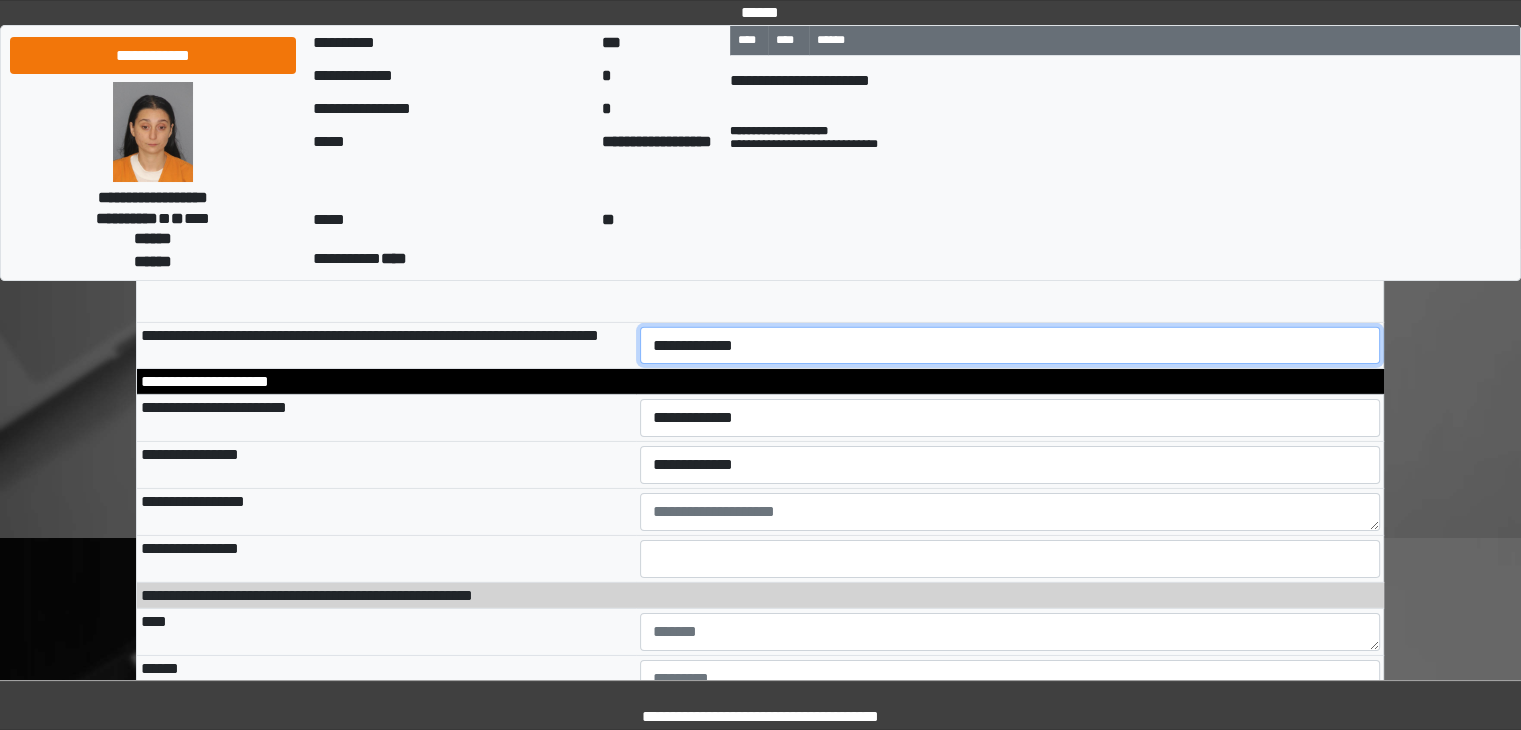 select on "*" 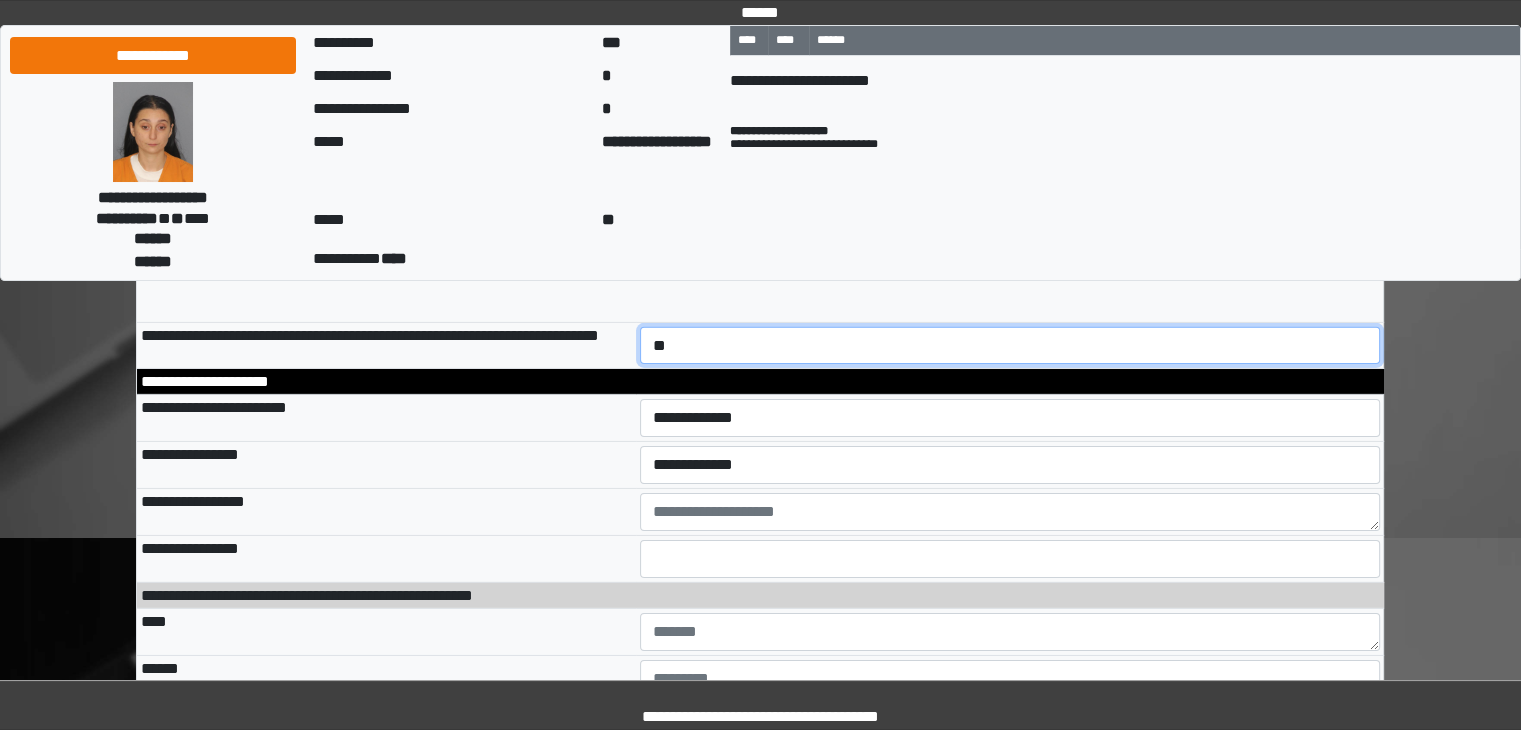 click on "**********" at bounding box center [1010, 346] 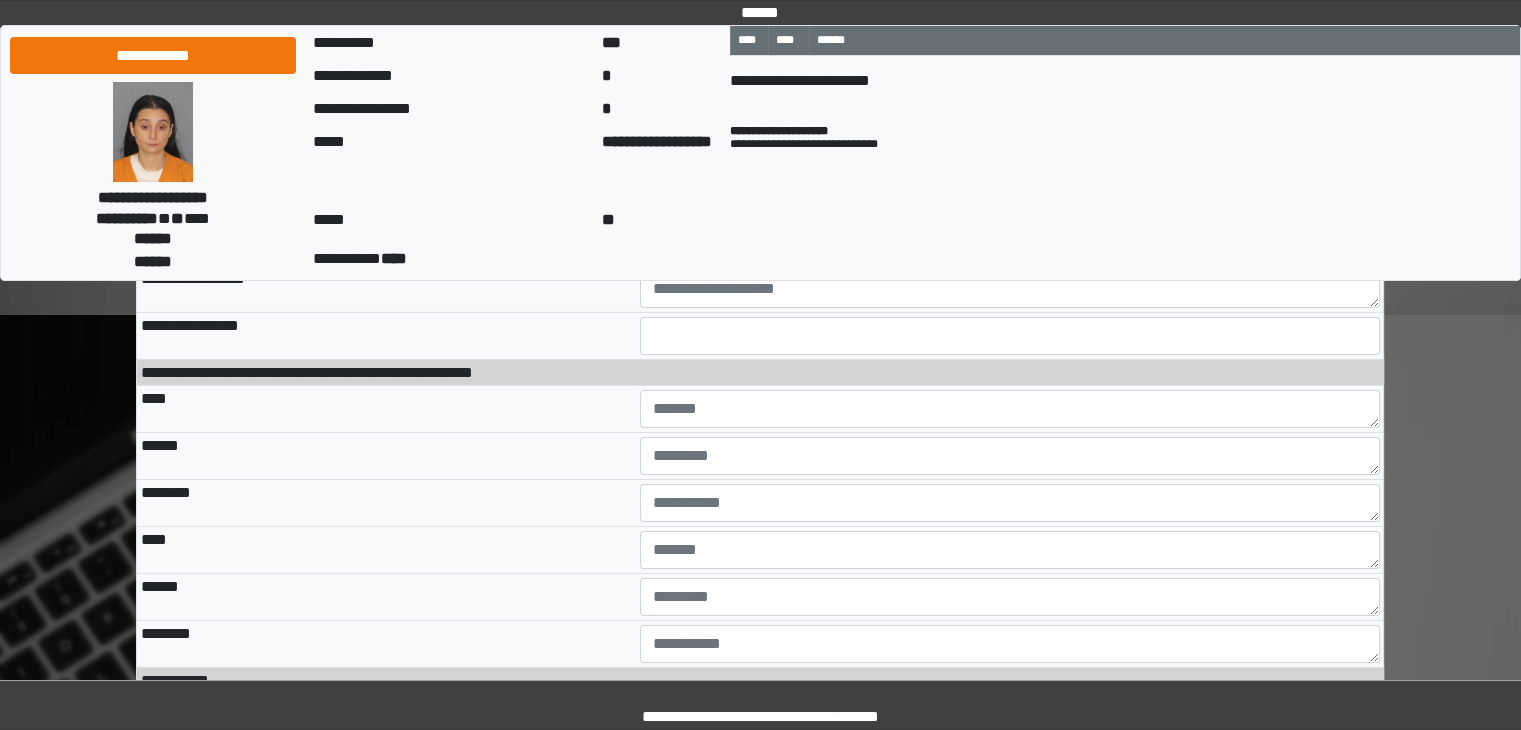 scroll, scrollTop: 14200, scrollLeft: 0, axis: vertical 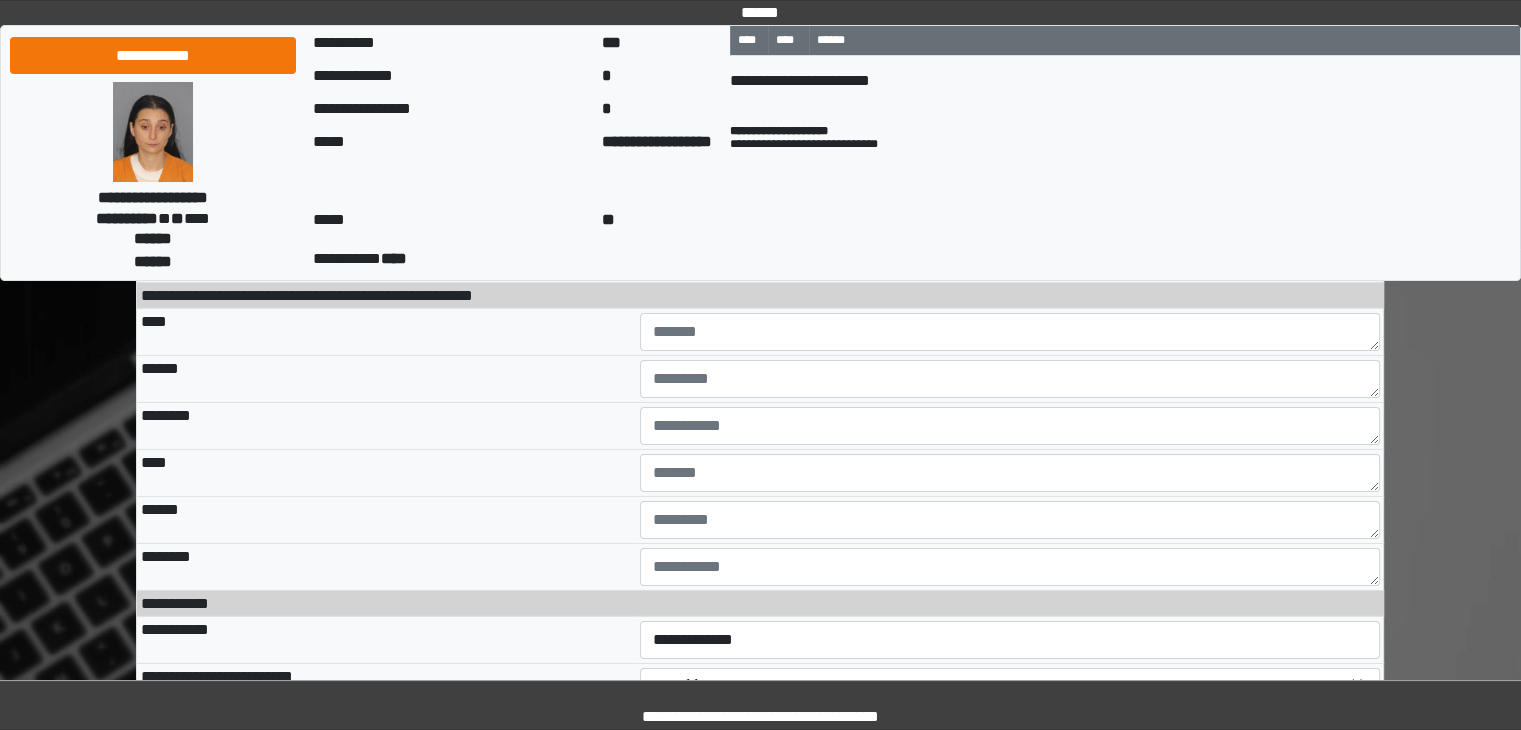 click on "**********" at bounding box center [1010, 118] 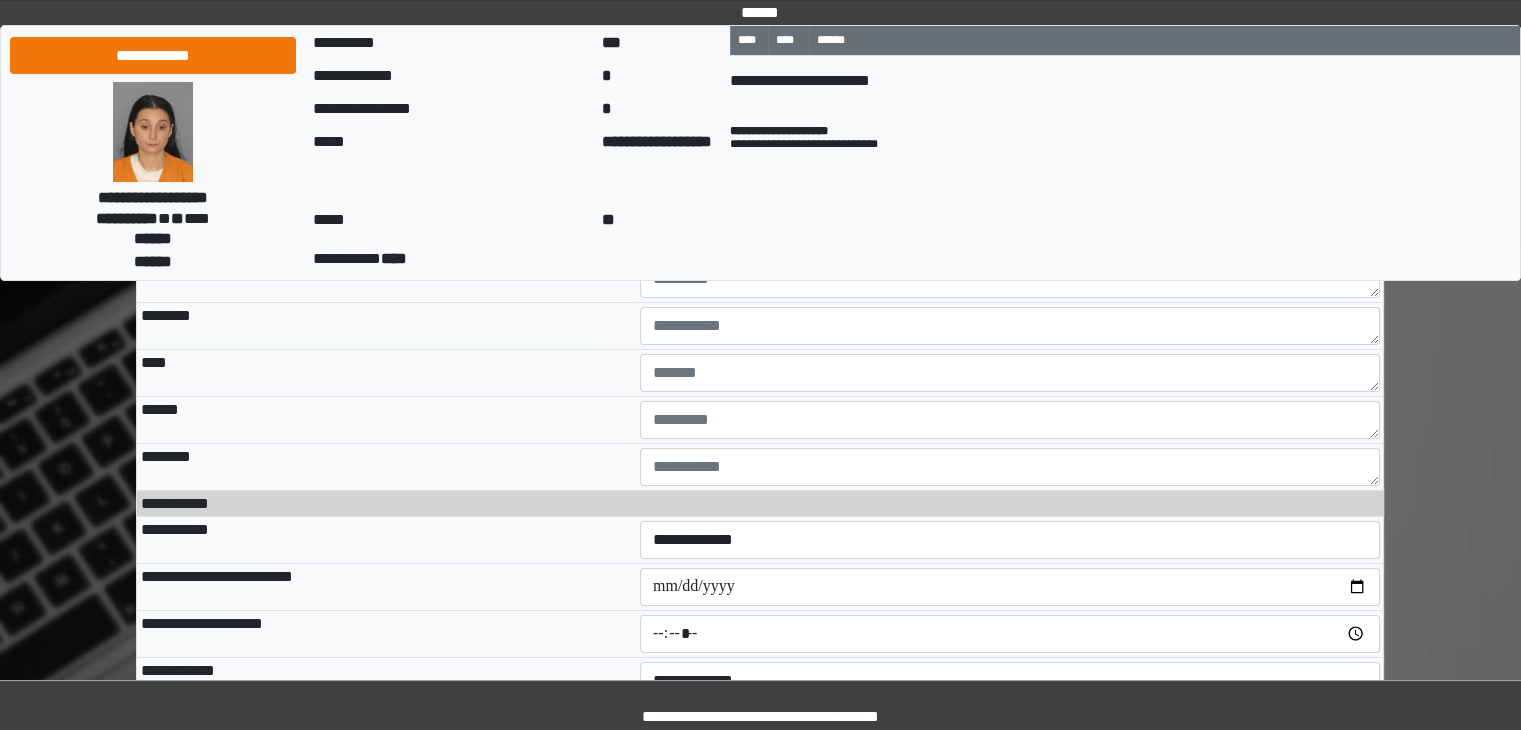 click at bounding box center (1010, 232) 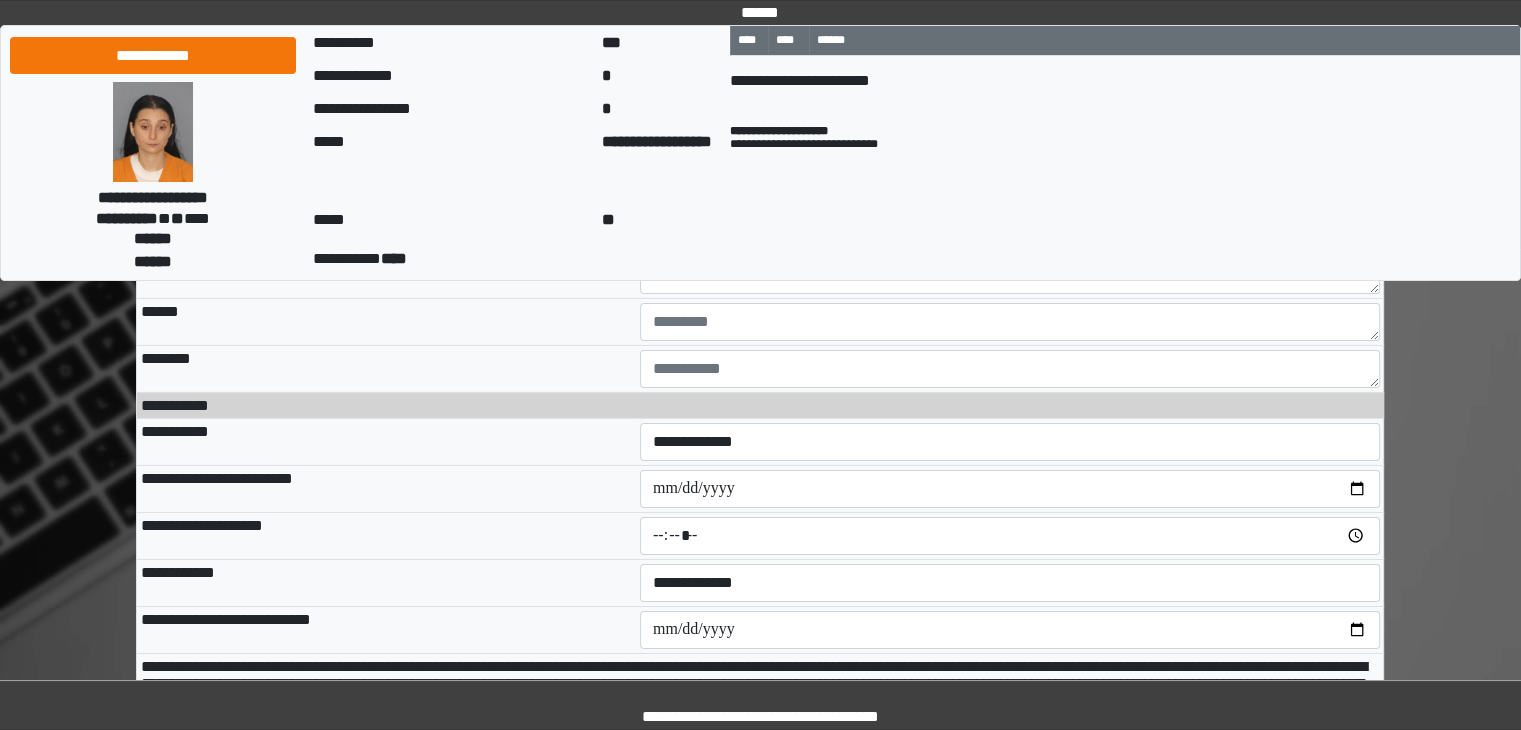 scroll, scrollTop: 14400, scrollLeft: 0, axis: vertical 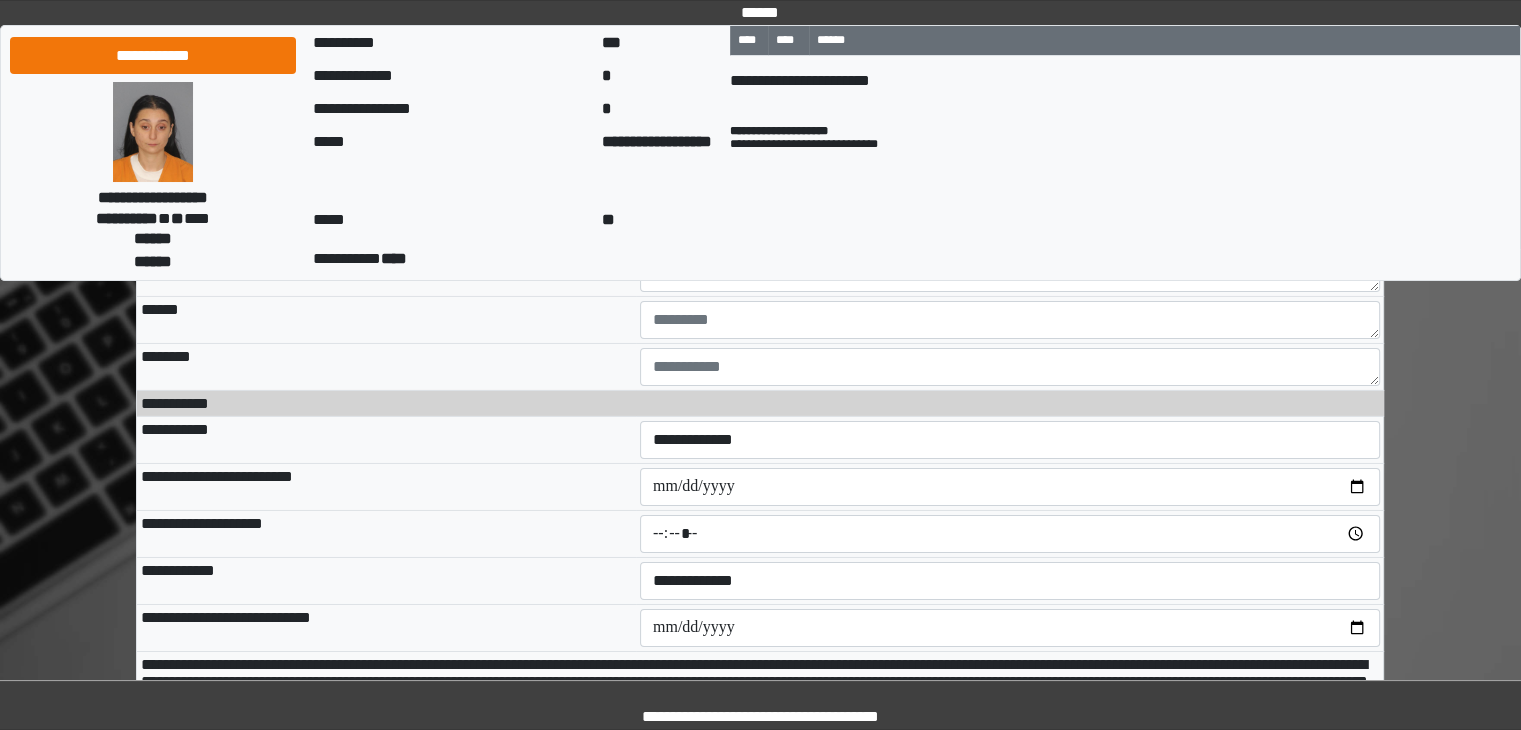 type on "******" 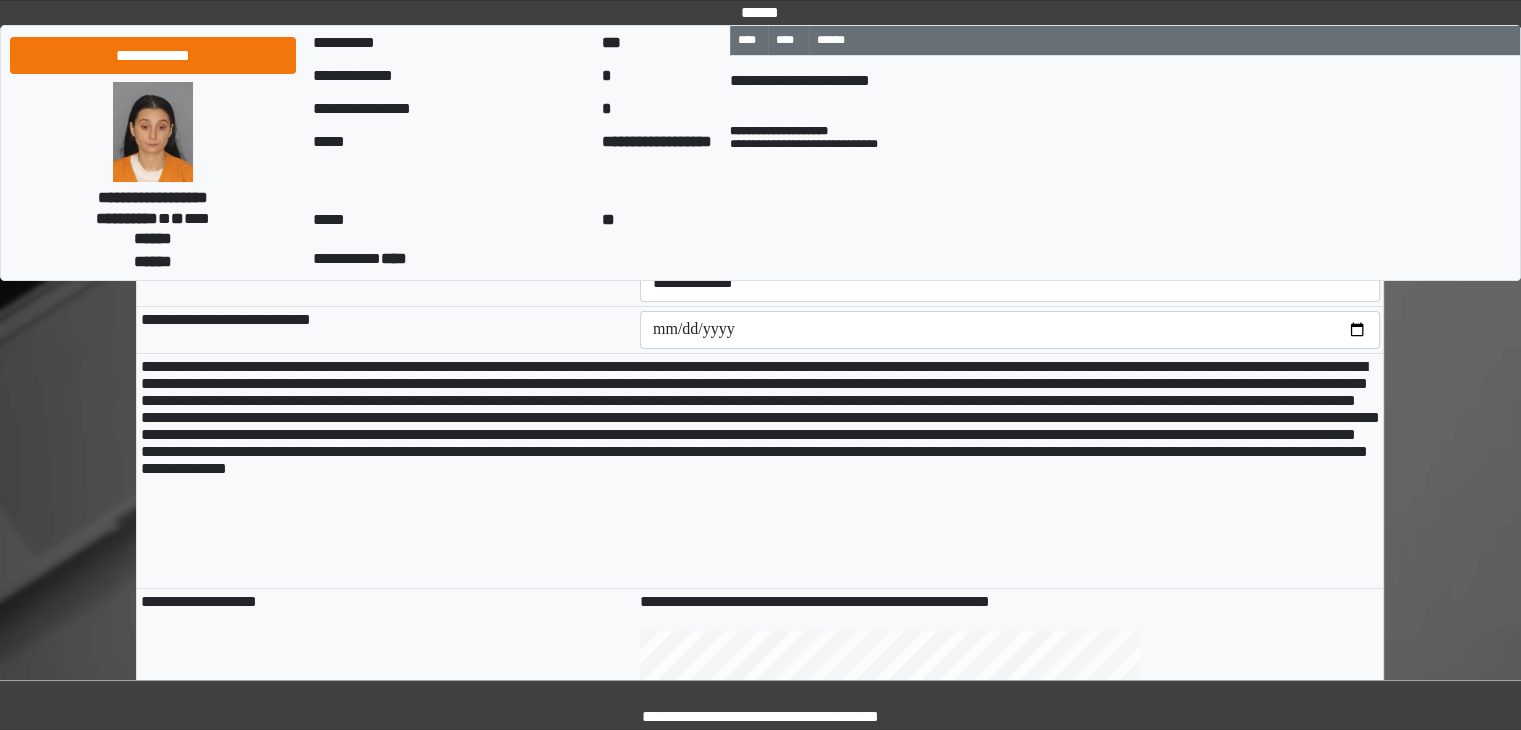 scroll, scrollTop: 14700, scrollLeft: 0, axis: vertical 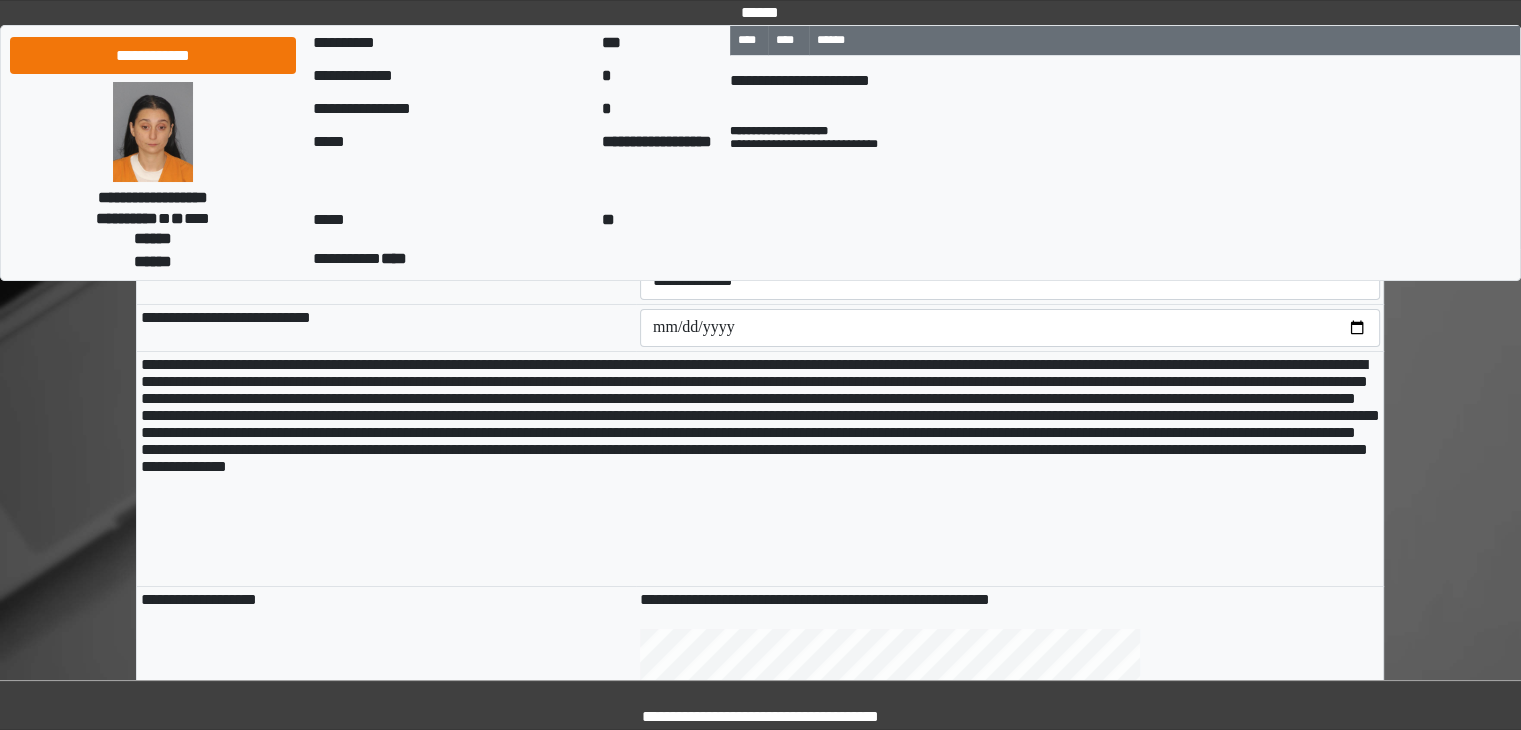 type on "*****" 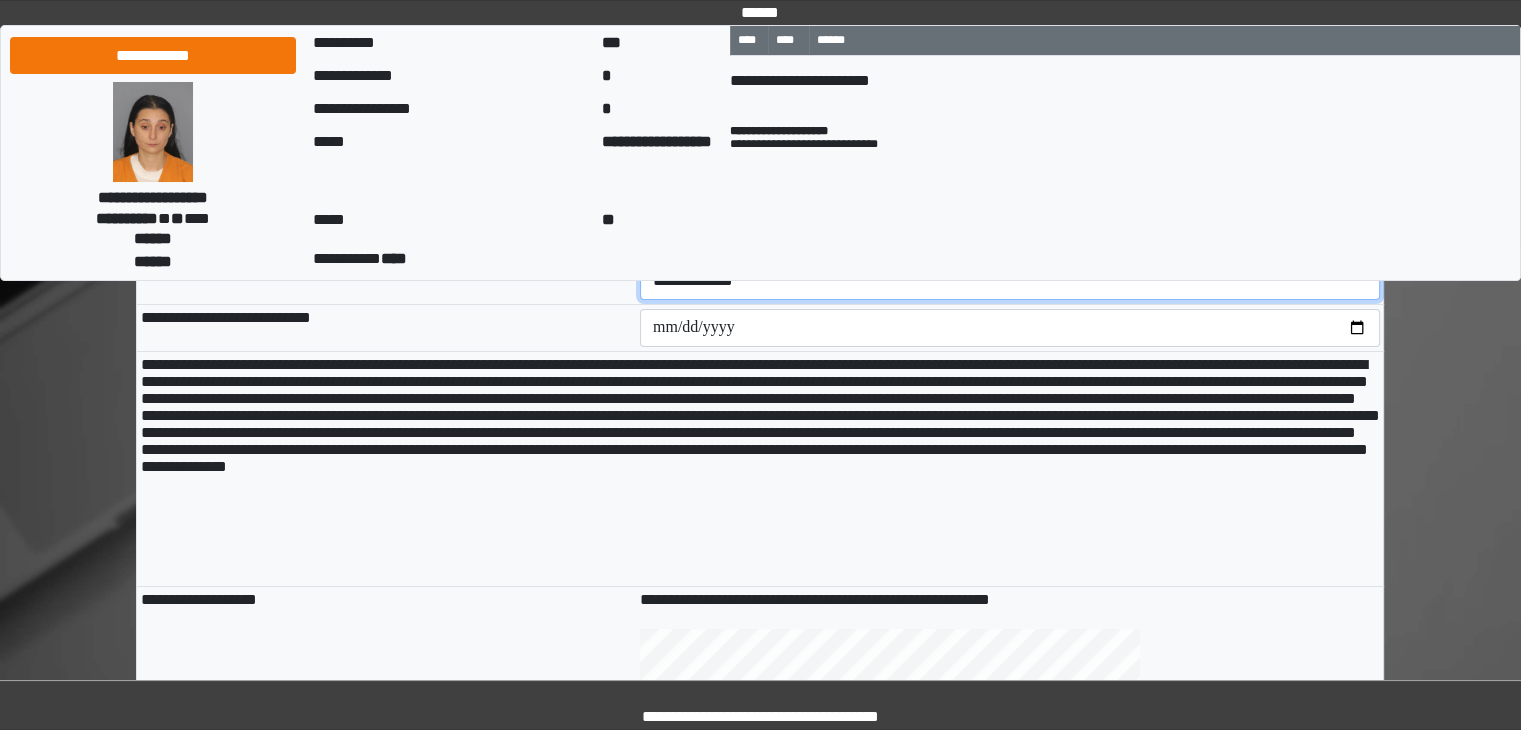 type on "*****" 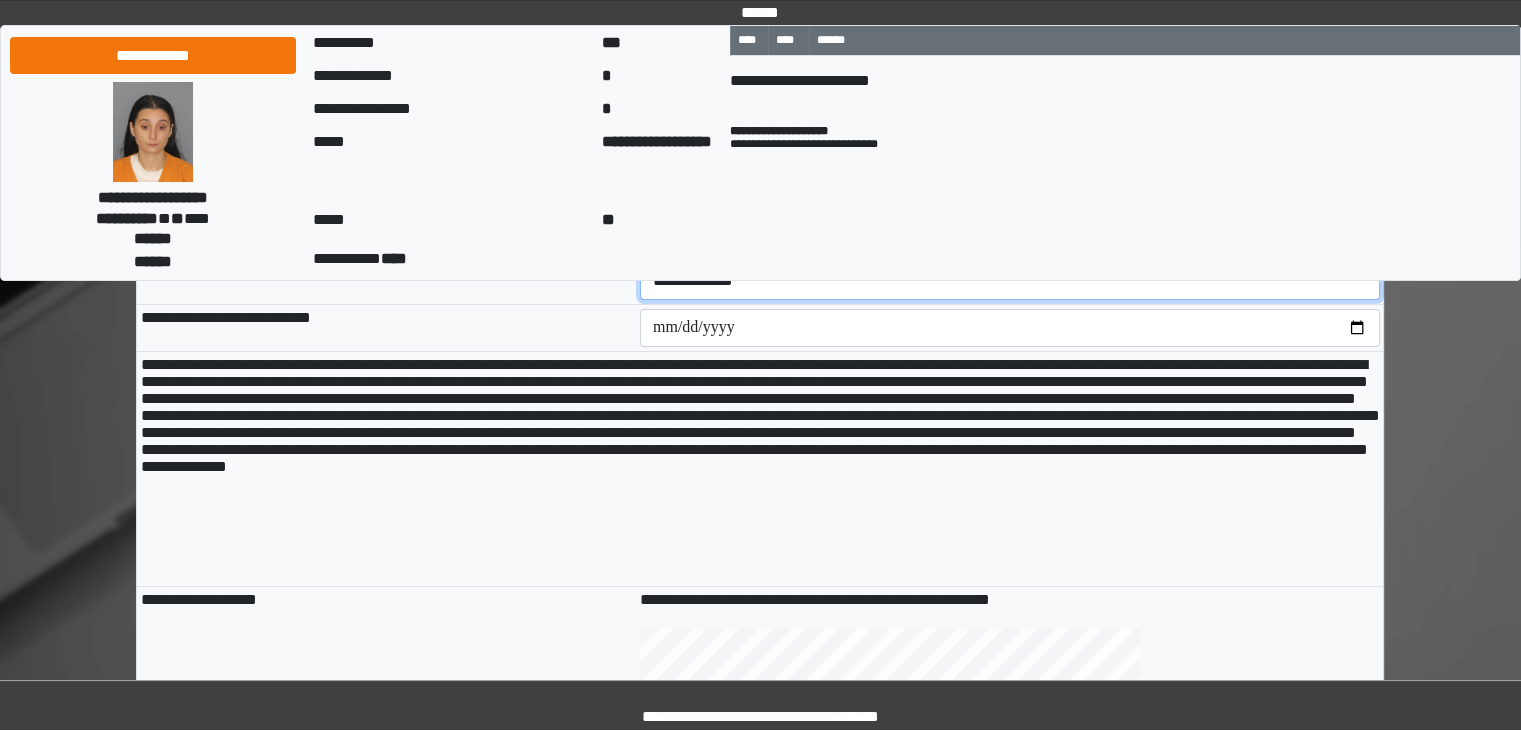 select on "****" 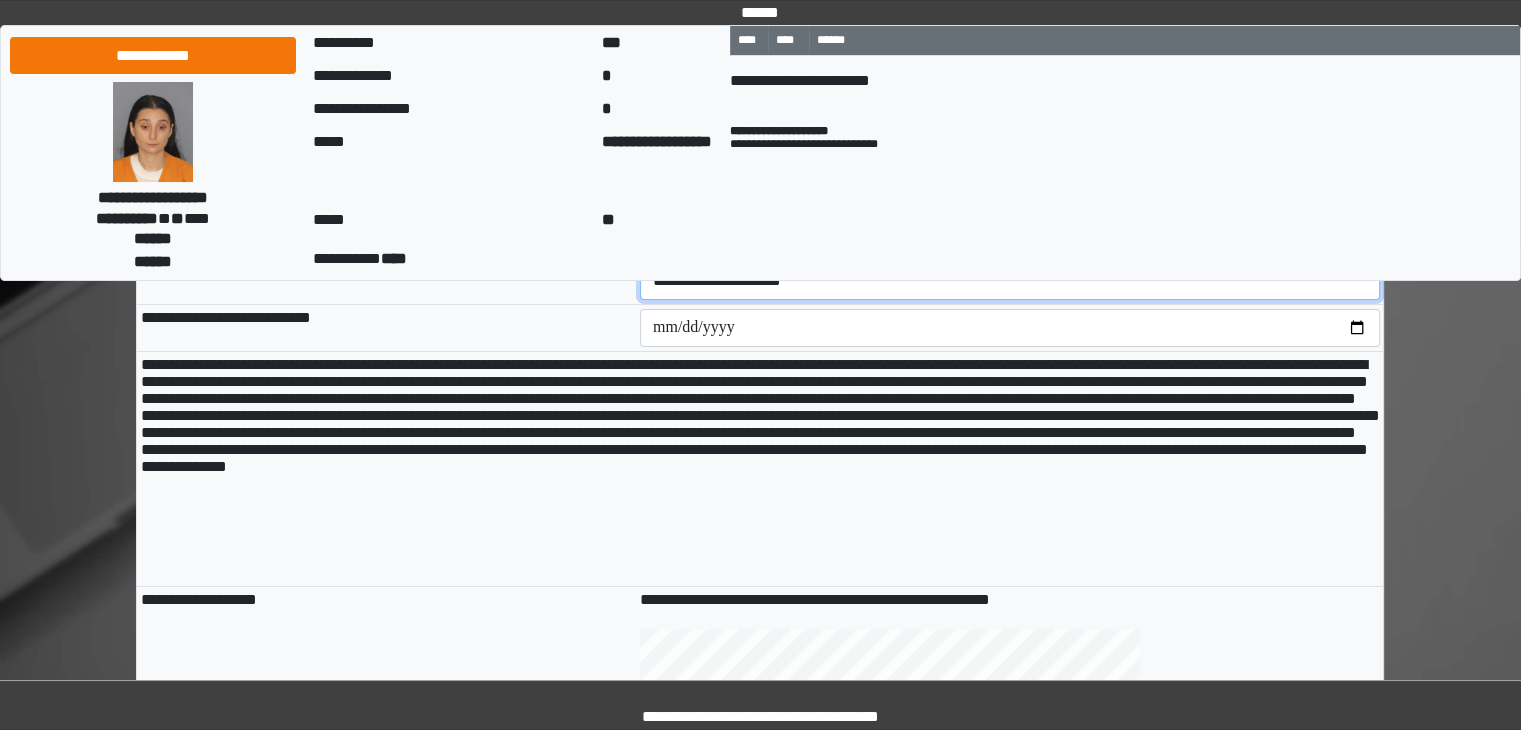 click on "**********" at bounding box center (1010, 281) 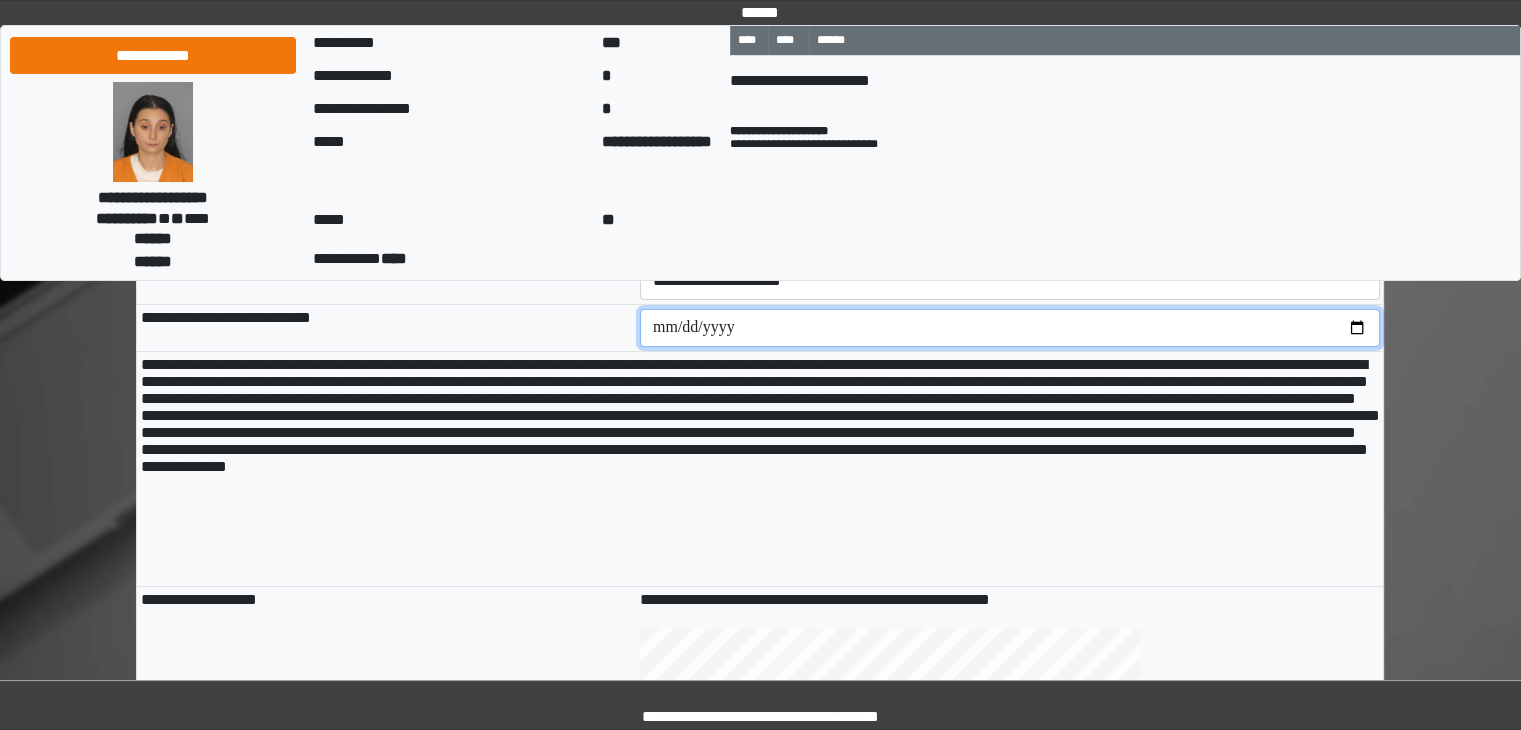 click at bounding box center [1010, 328] 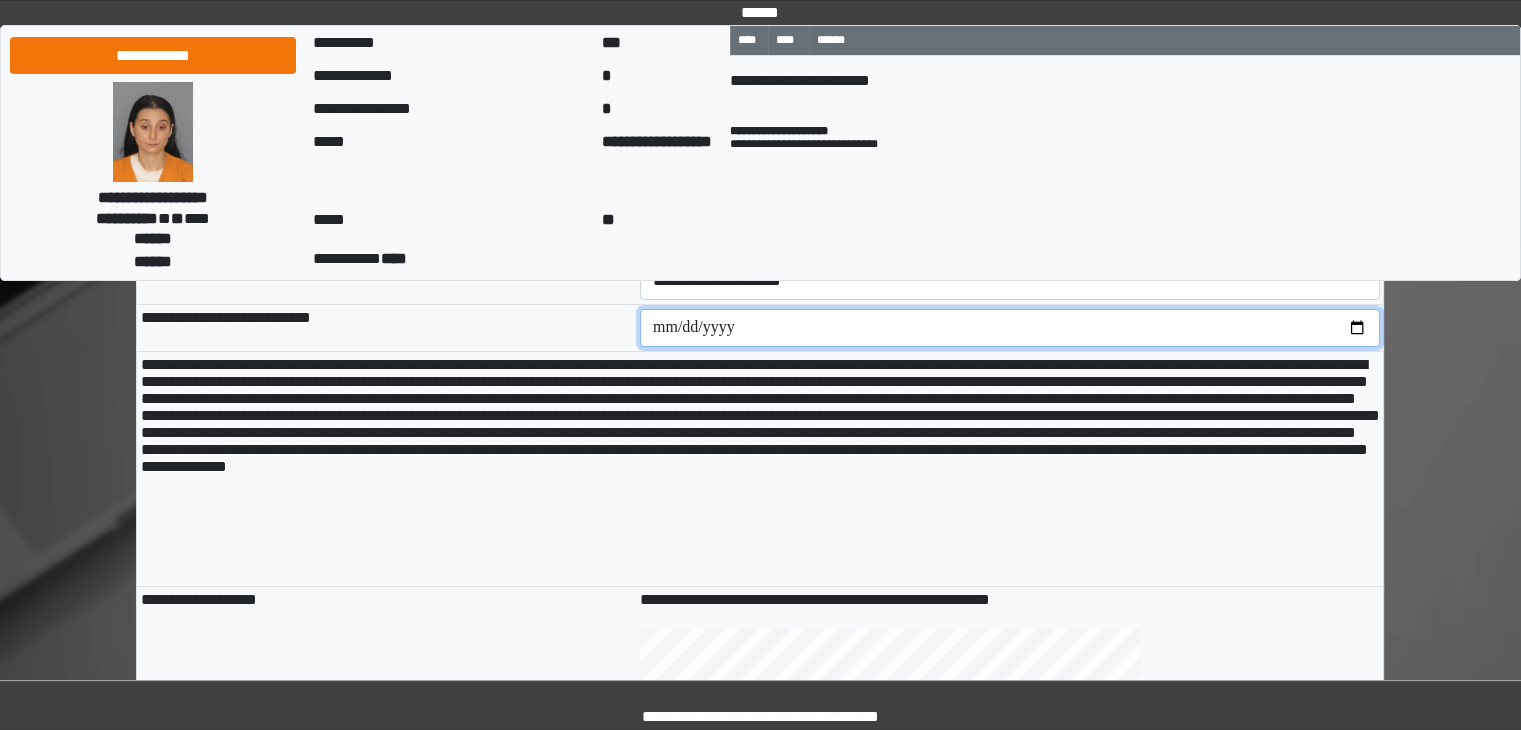 type on "**********" 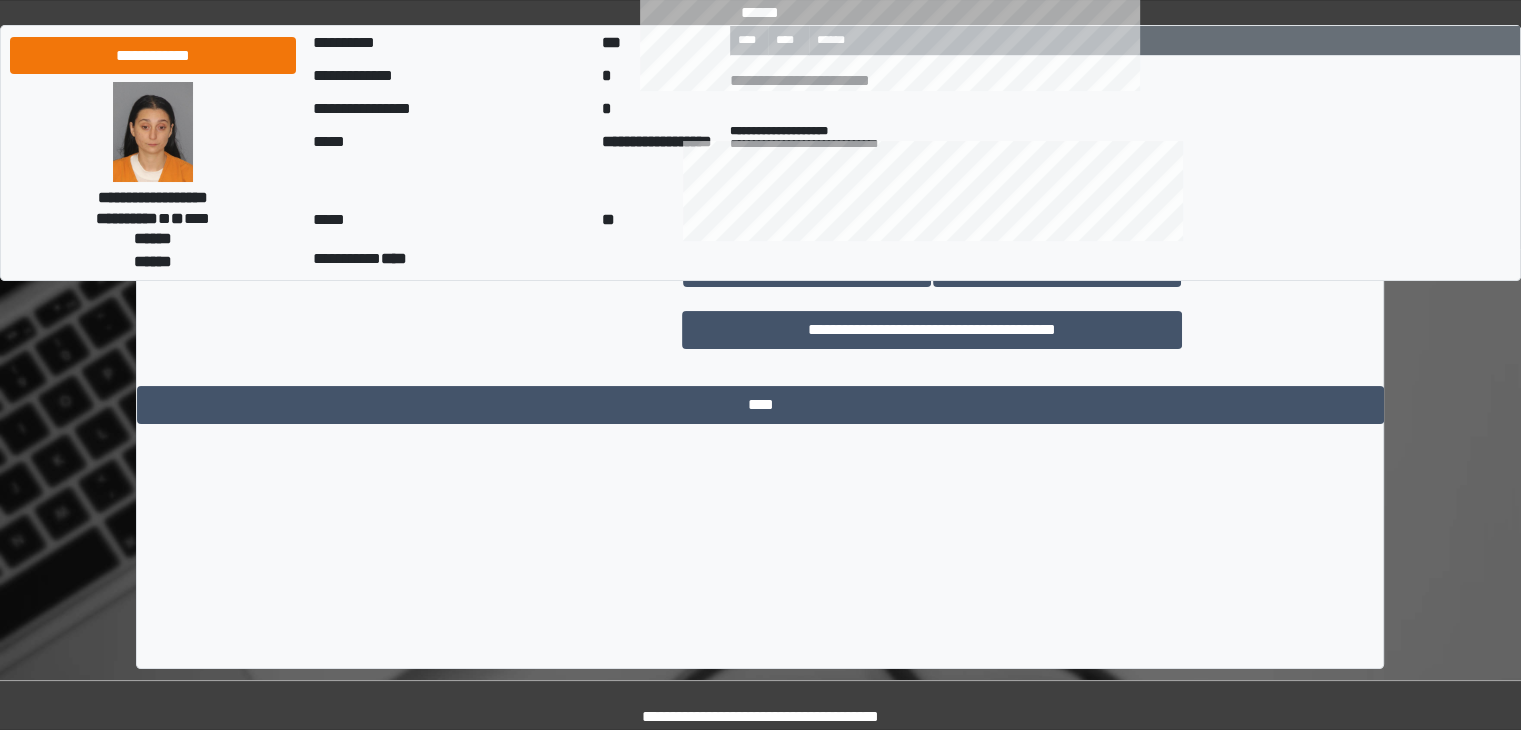 scroll, scrollTop: 15341, scrollLeft: 0, axis: vertical 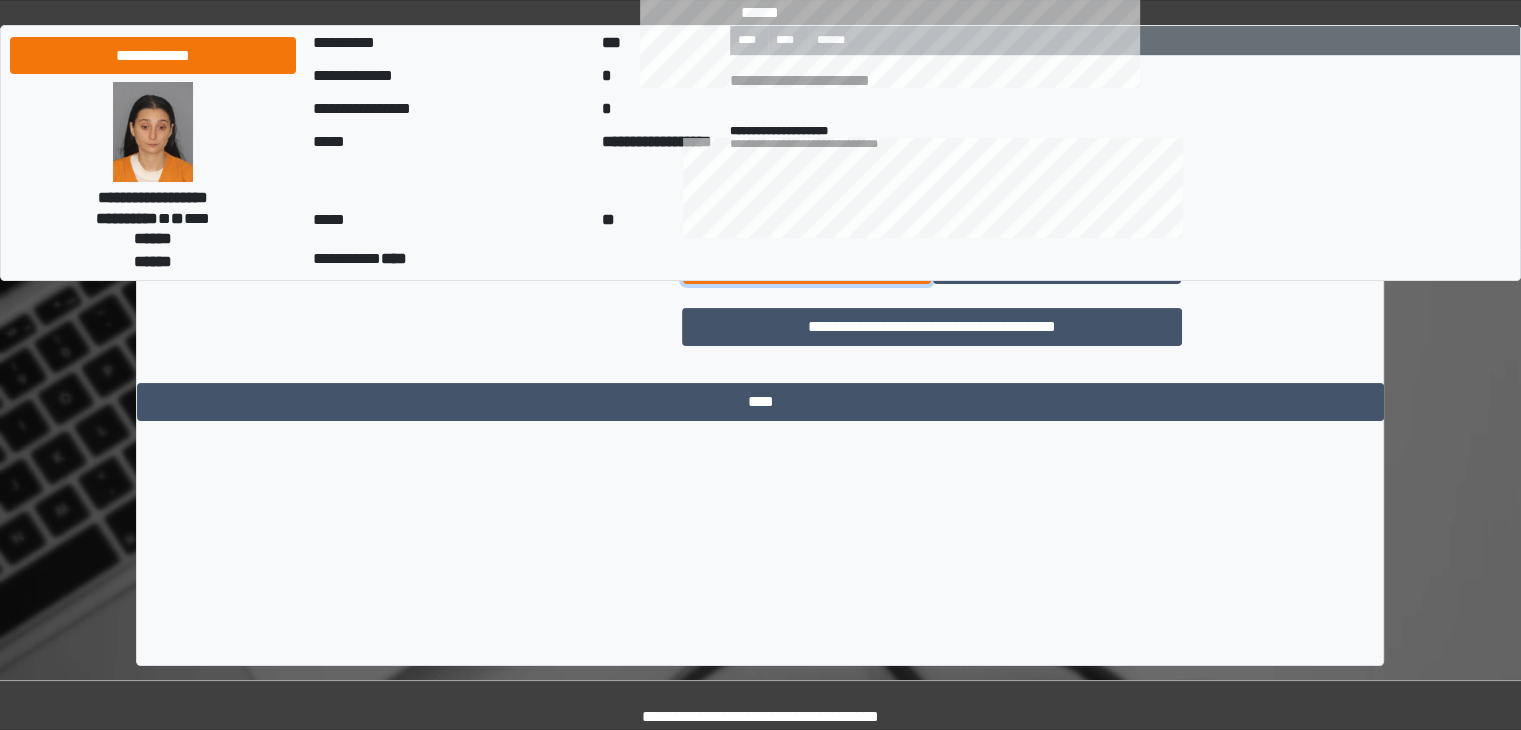 click on "****" at bounding box center [807, 265] 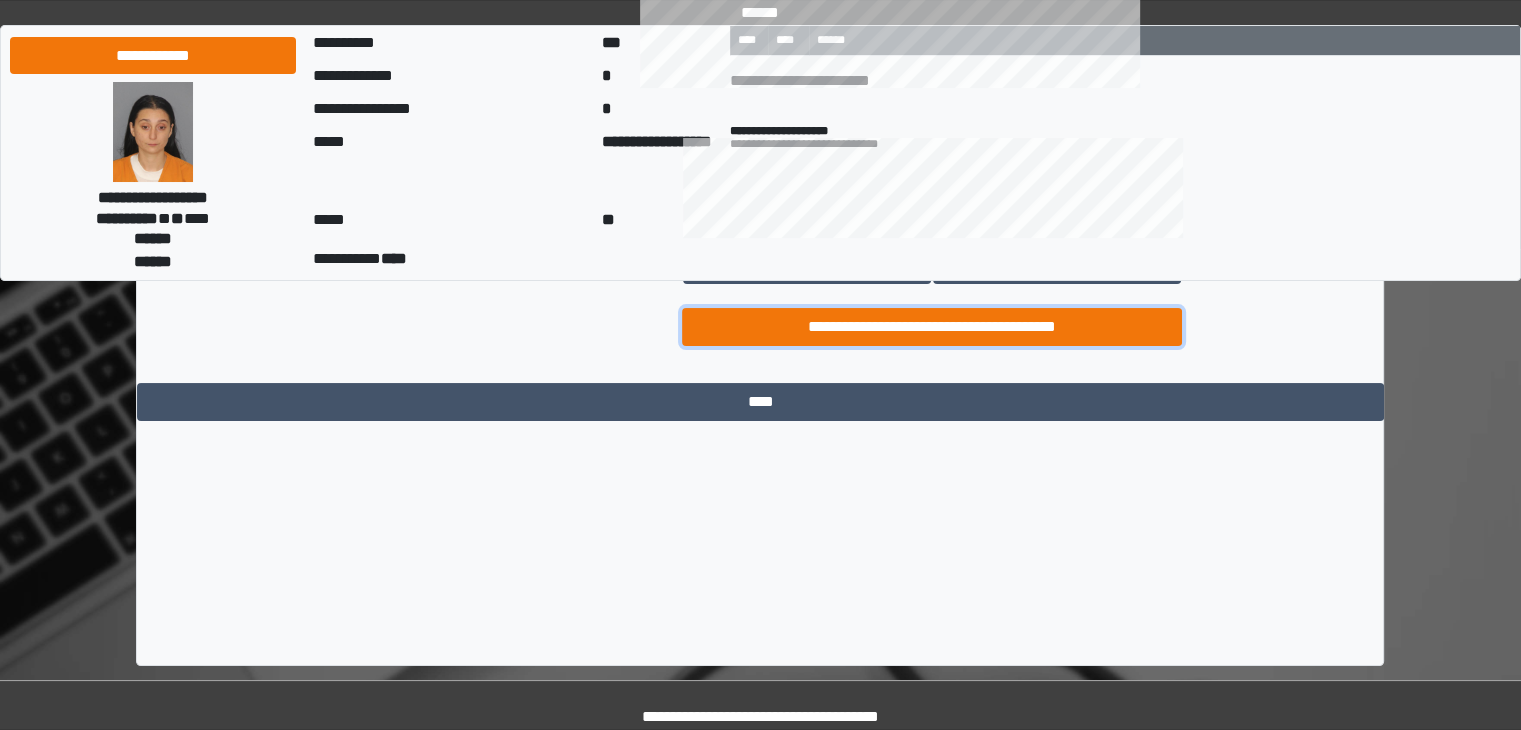 click on "**********" at bounding box center [932, 327] 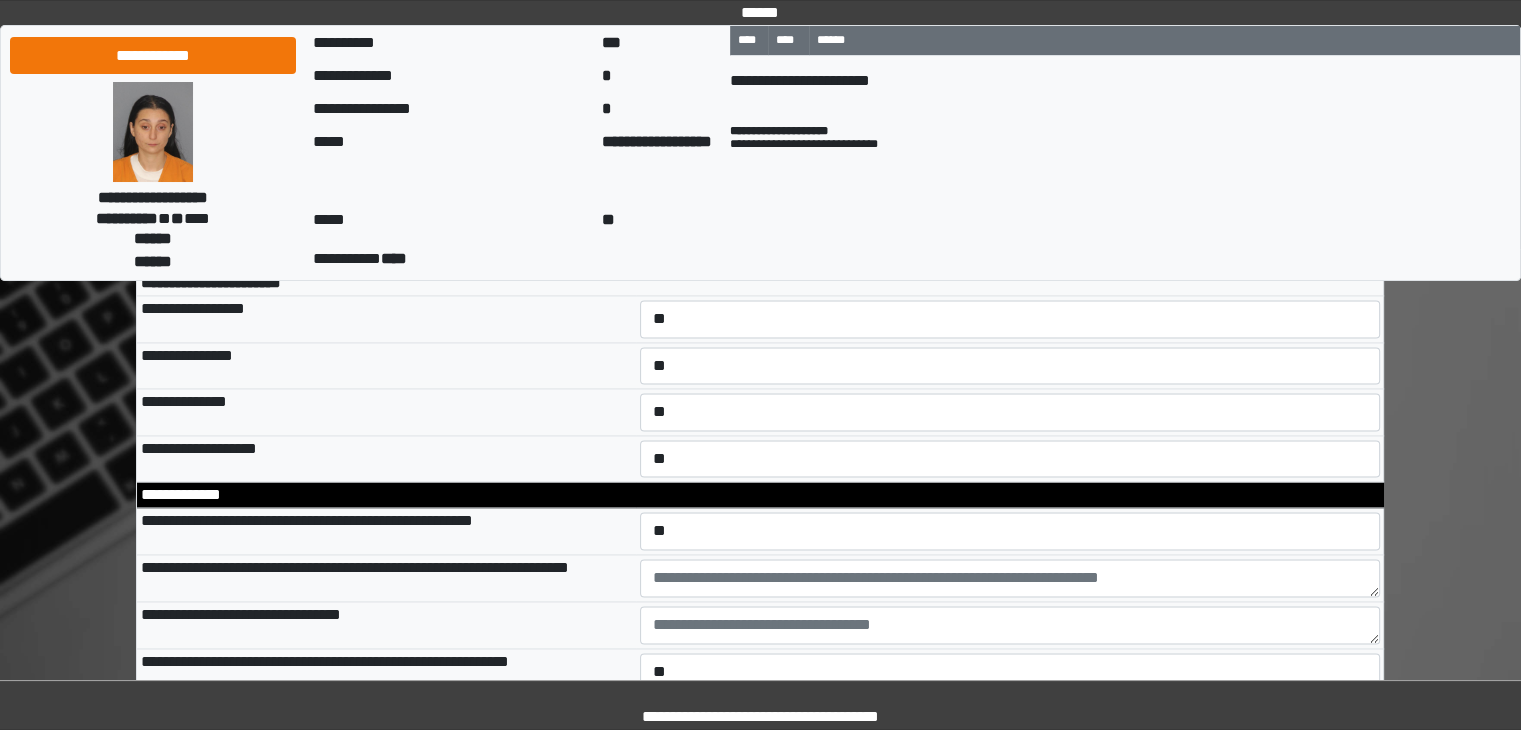 scroll, scrollTop: 10341, scrollLeft: 0, axis: vertical 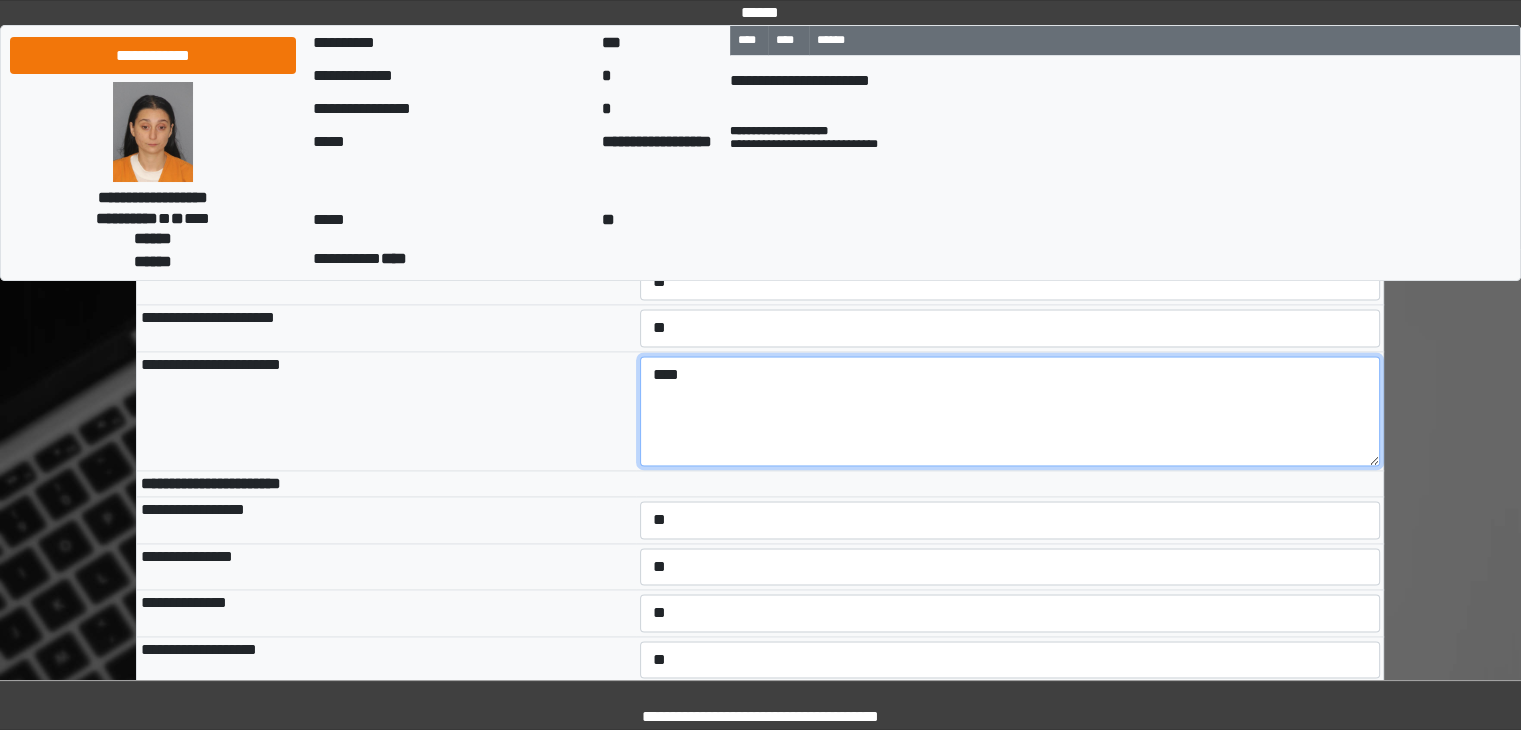 click on "****" at bounding box center (1010, 411) 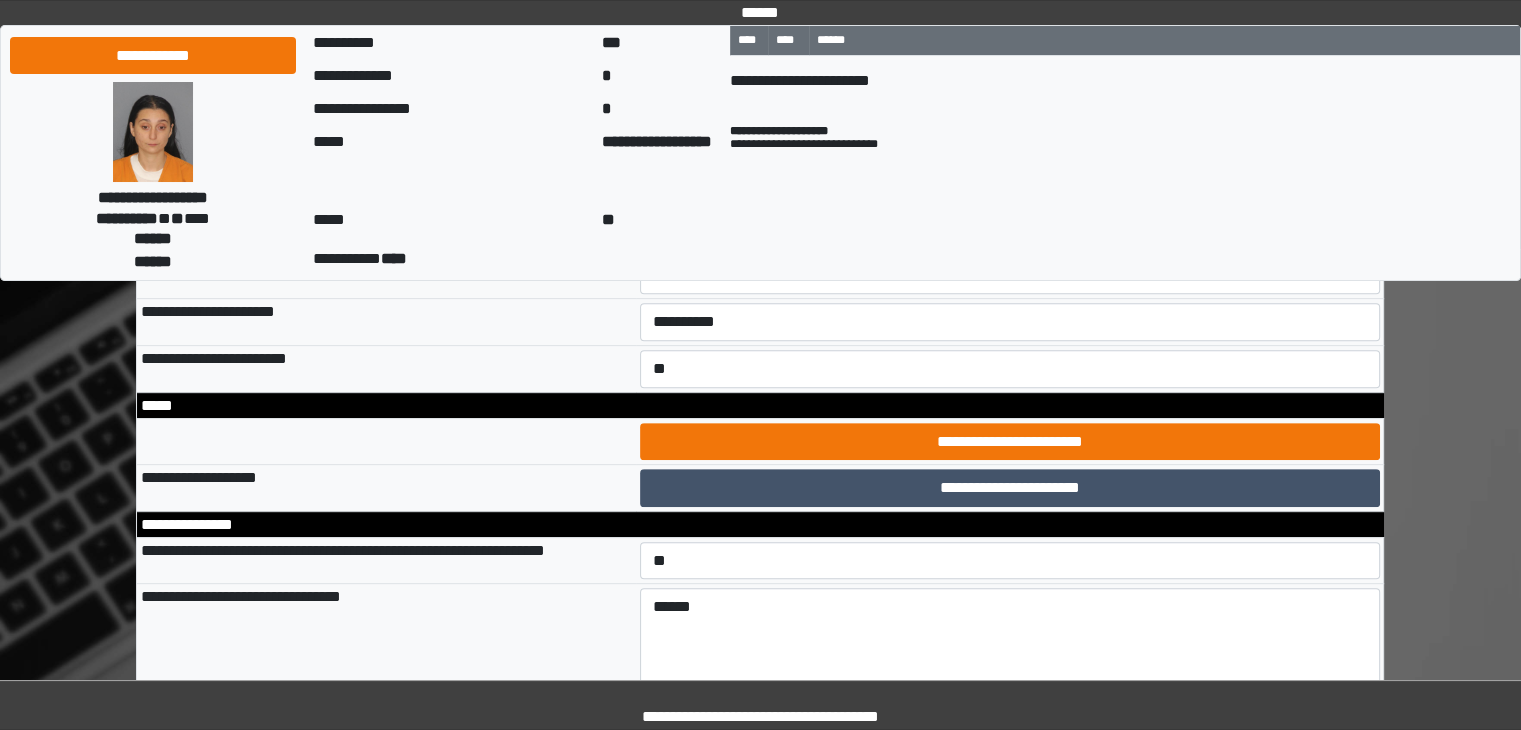 scroll, scrollTop: 741, scrollLeft: 0, axis: vertical 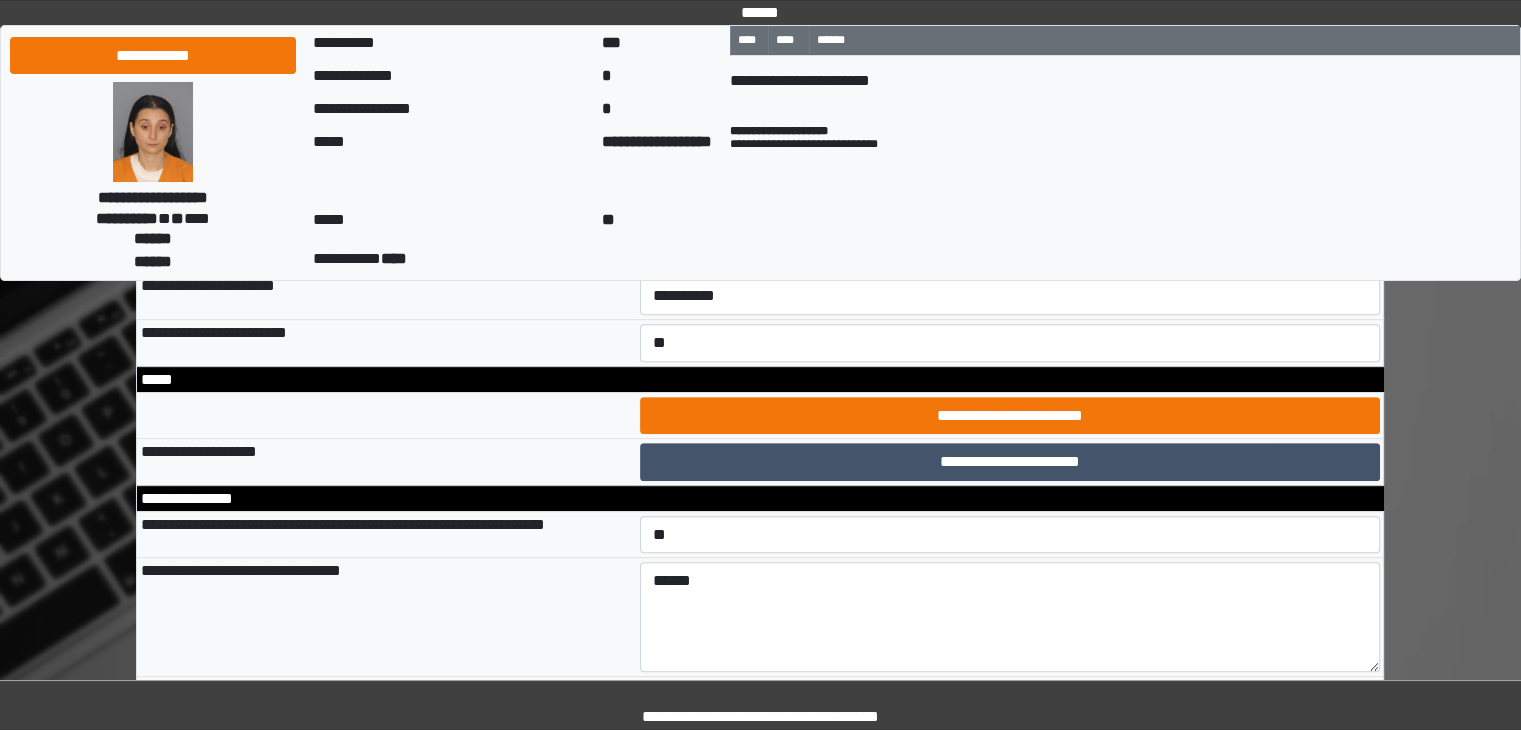 type on "**********" 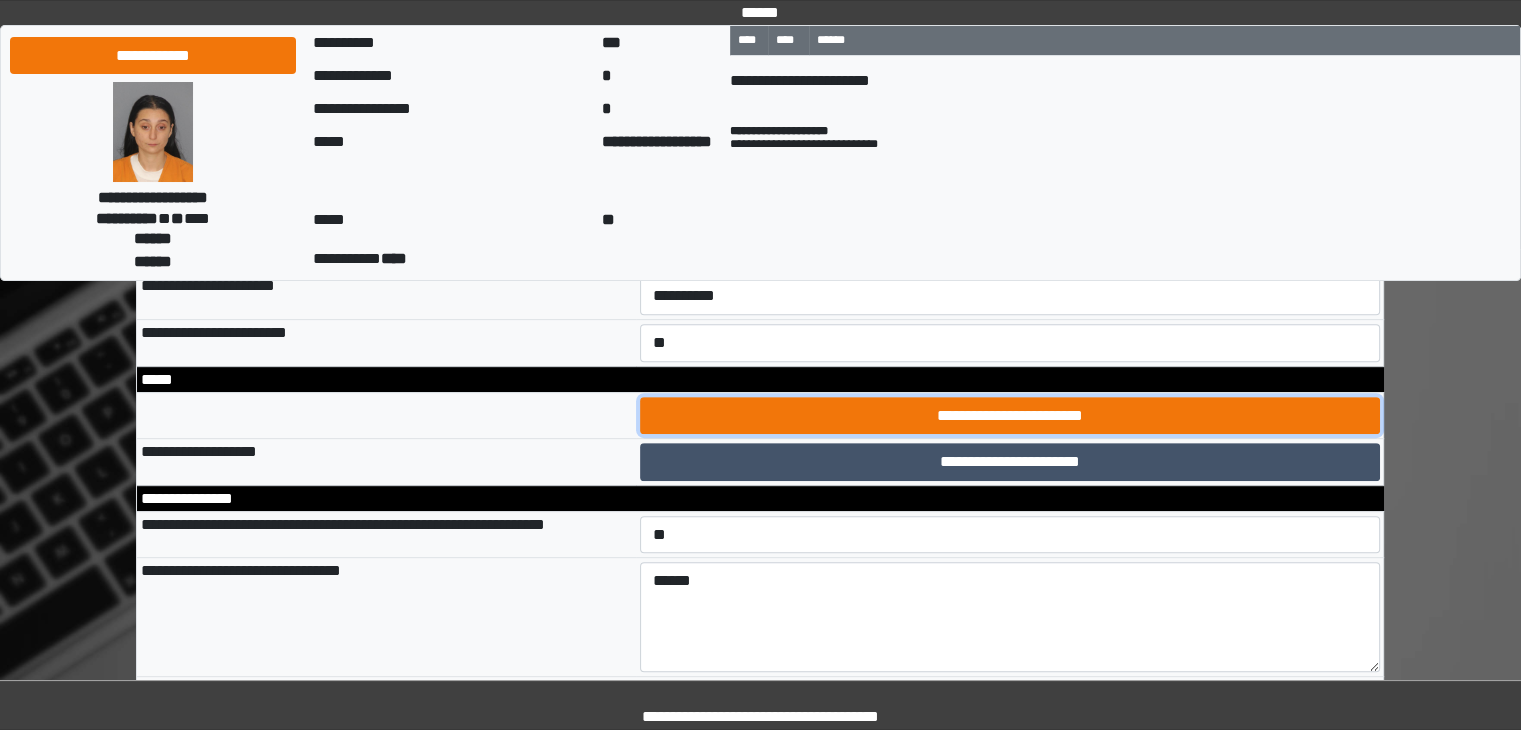 click on "**********" at bounding box center [1010, 416] 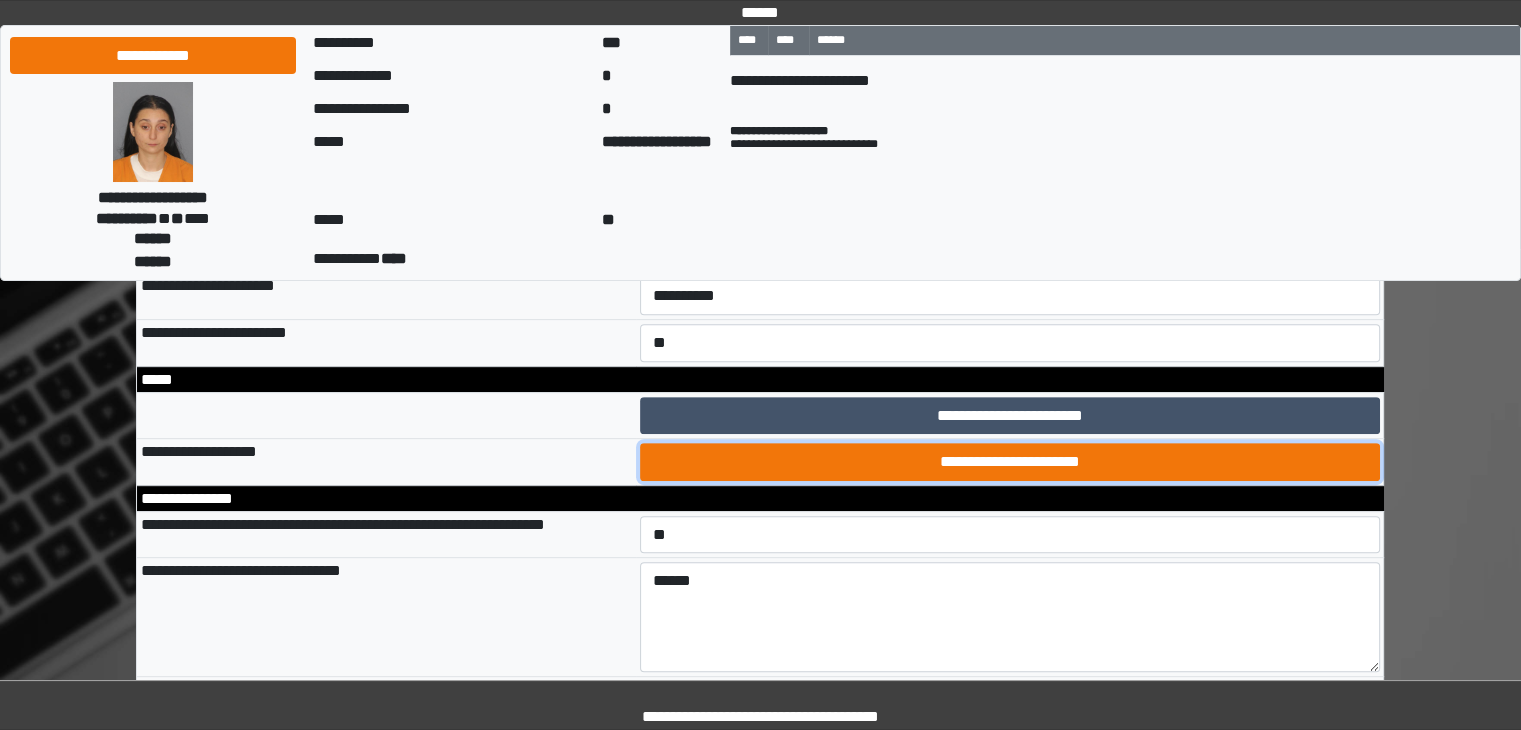 click on "**********" at bounding box center [1010, 462] 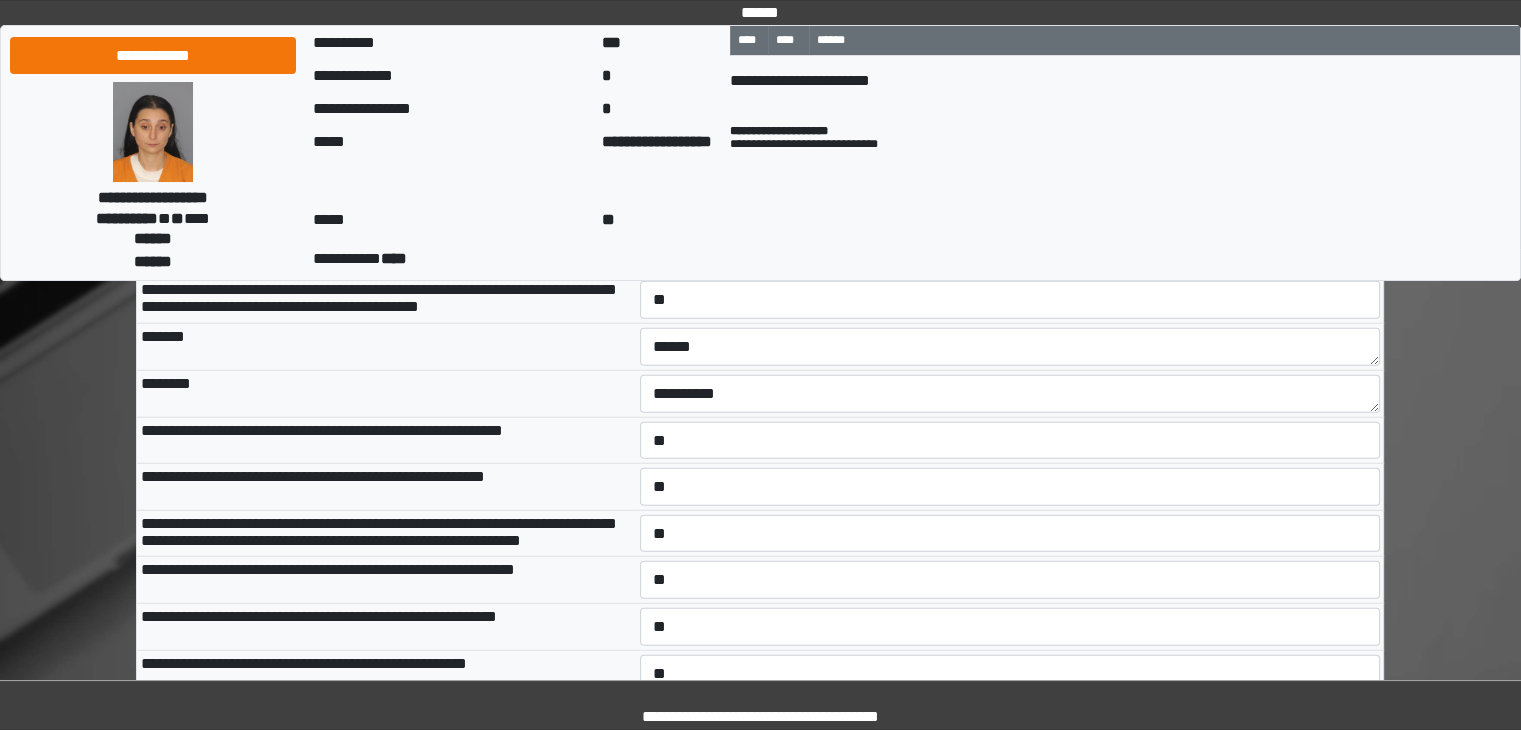scroll, scrollTop: 12741, scrollLeft: 0, axis: vertical 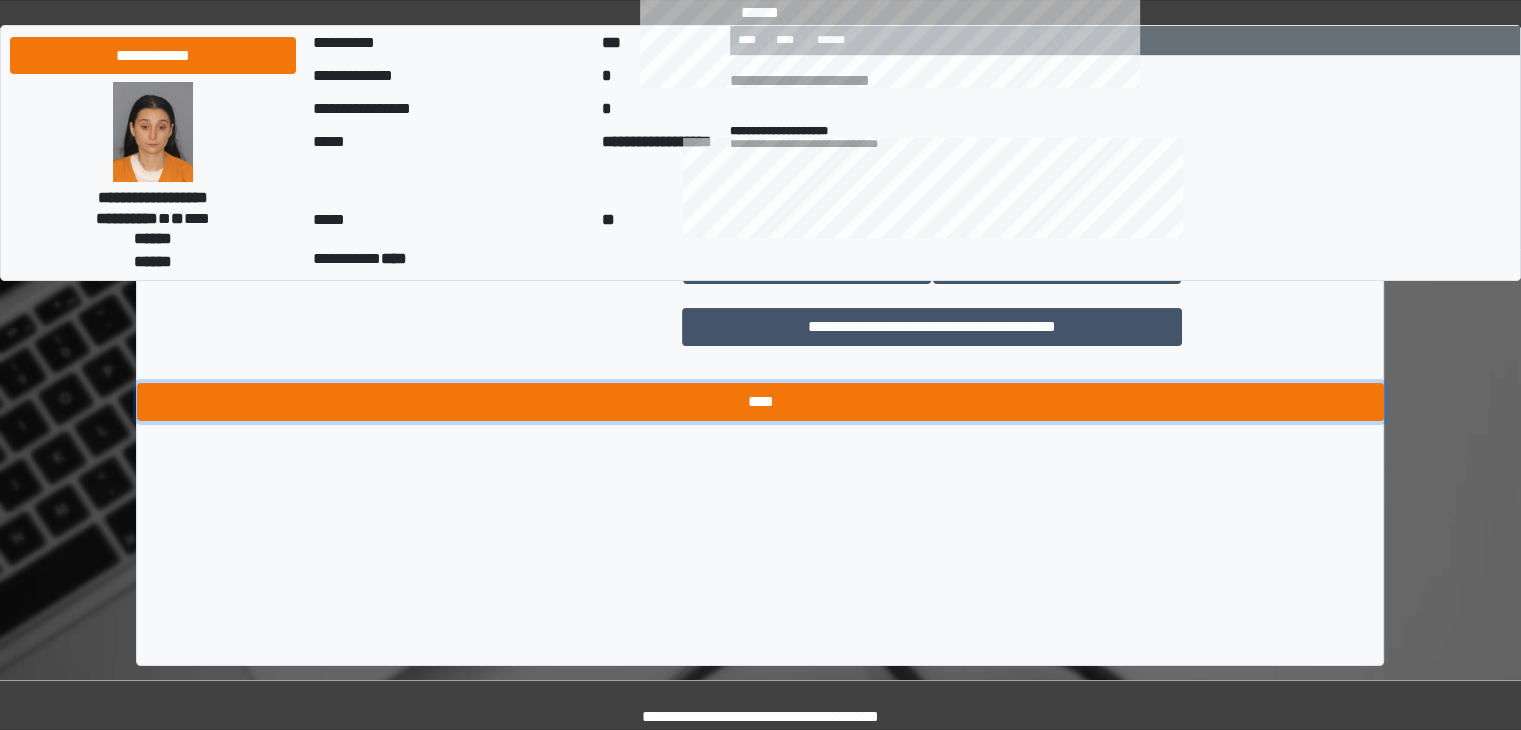click on "****" at bounding box center [760, 402] 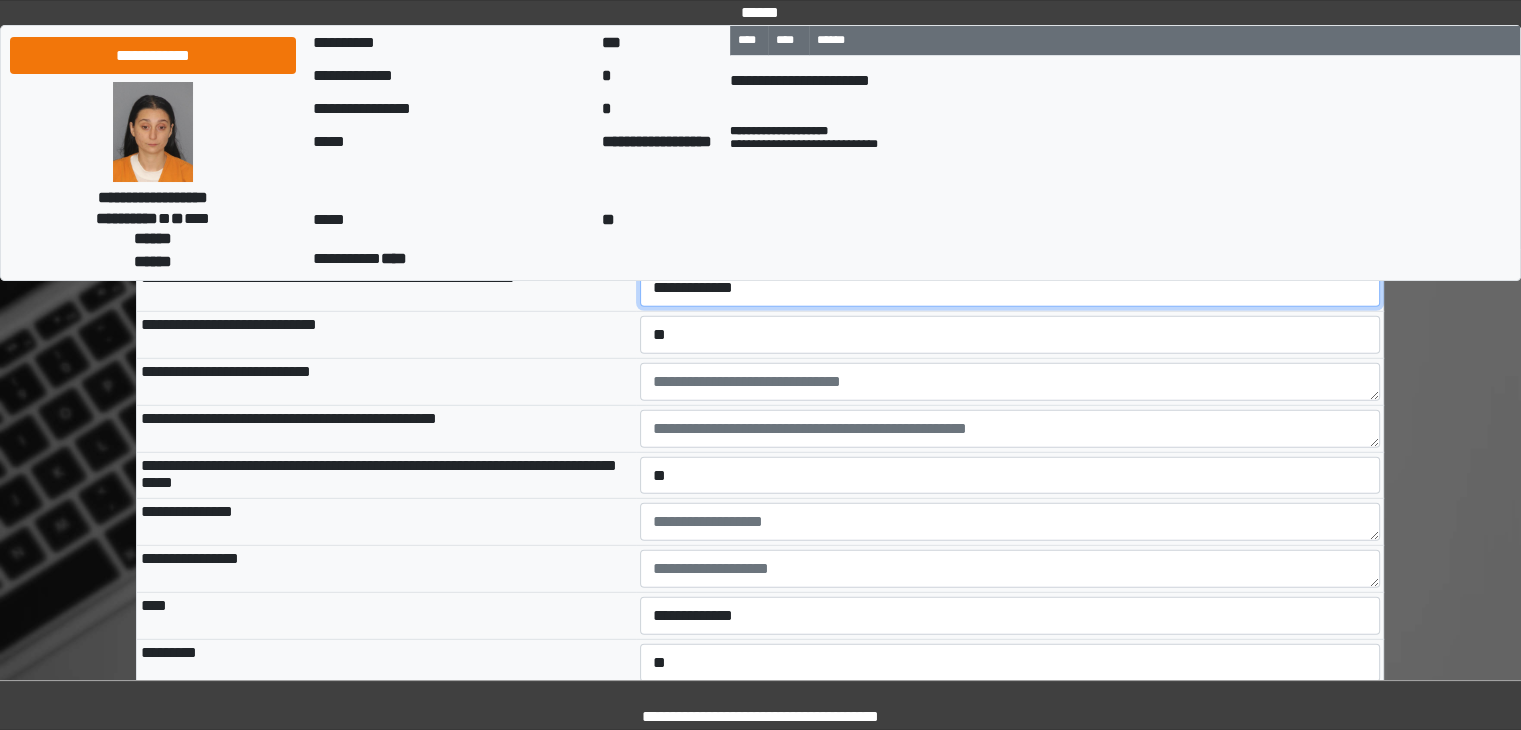 scroll, scrollTop: 5605, scrollLeft: 0, axis: vertical 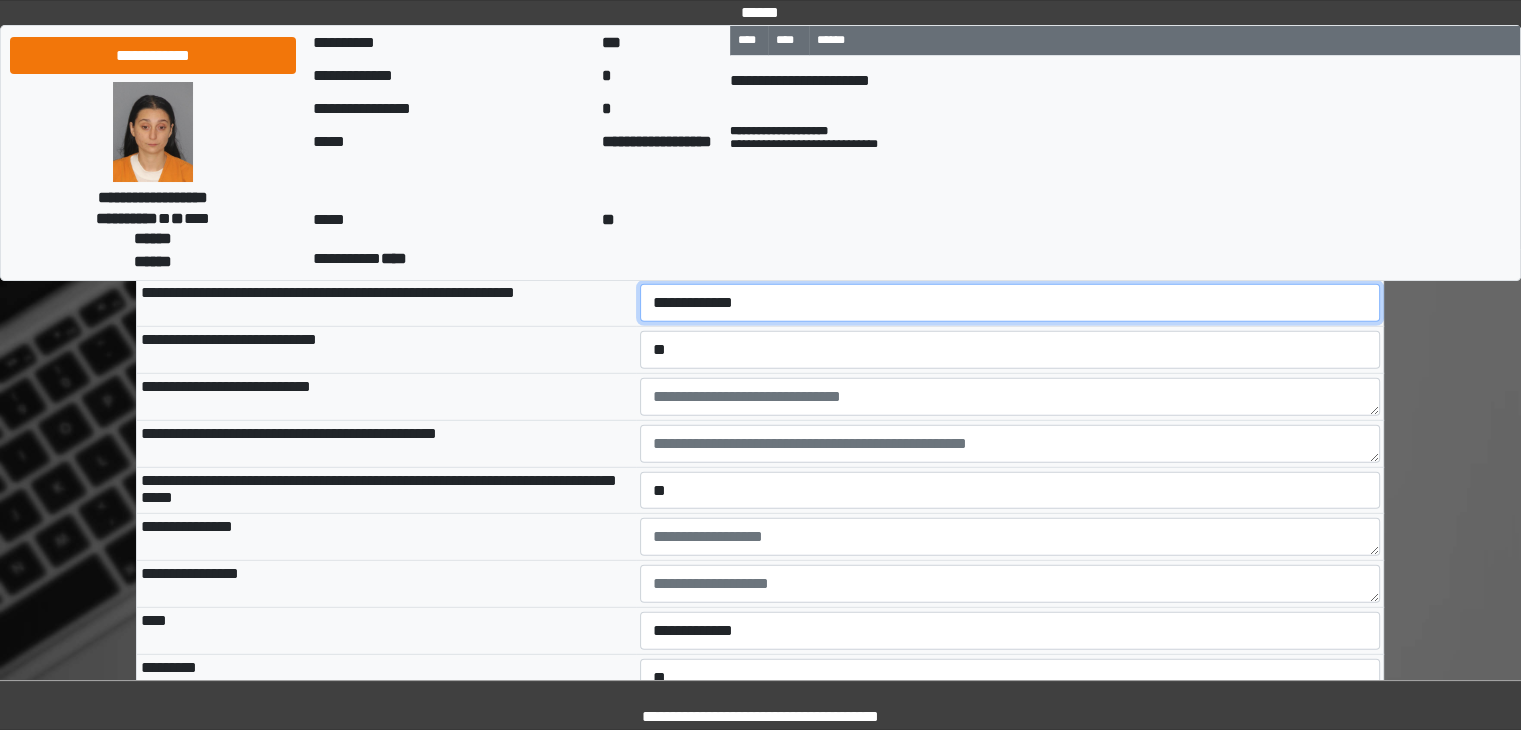 click on "**********" at bounding box center (1010, 303) 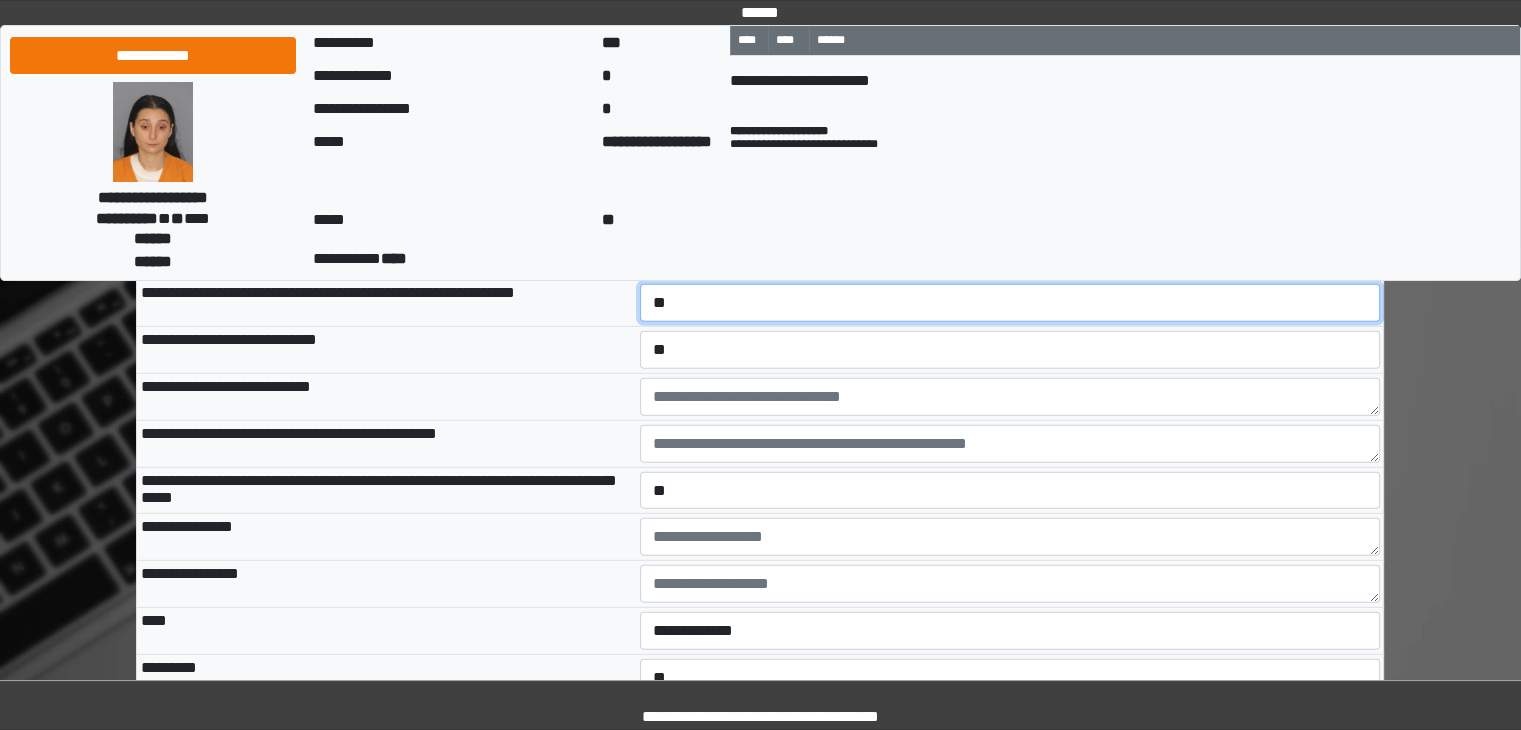 click on "**********" at bounding box center (1010, 303) 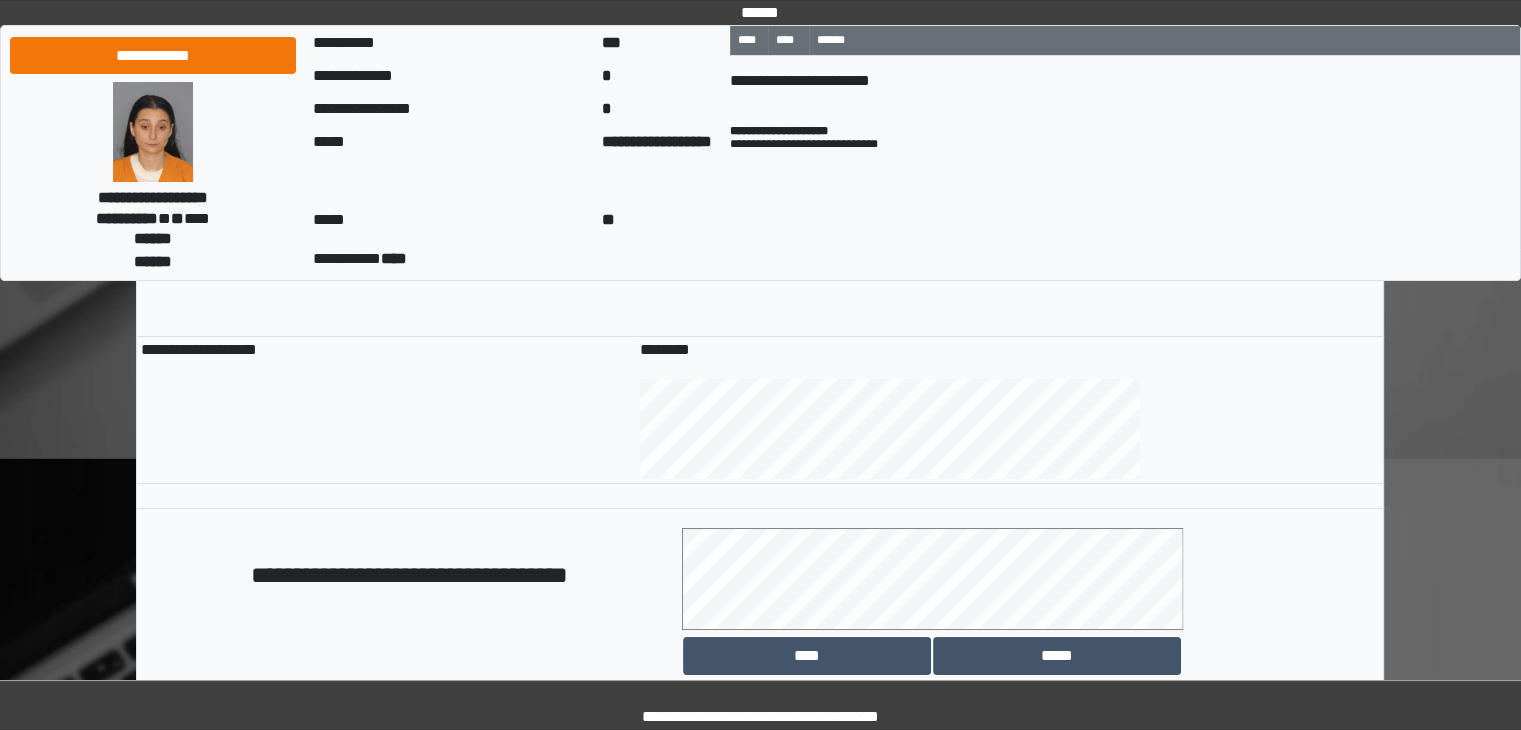 scroll, scrollTop: 15341, scrollLeft: 0, axis: vertical 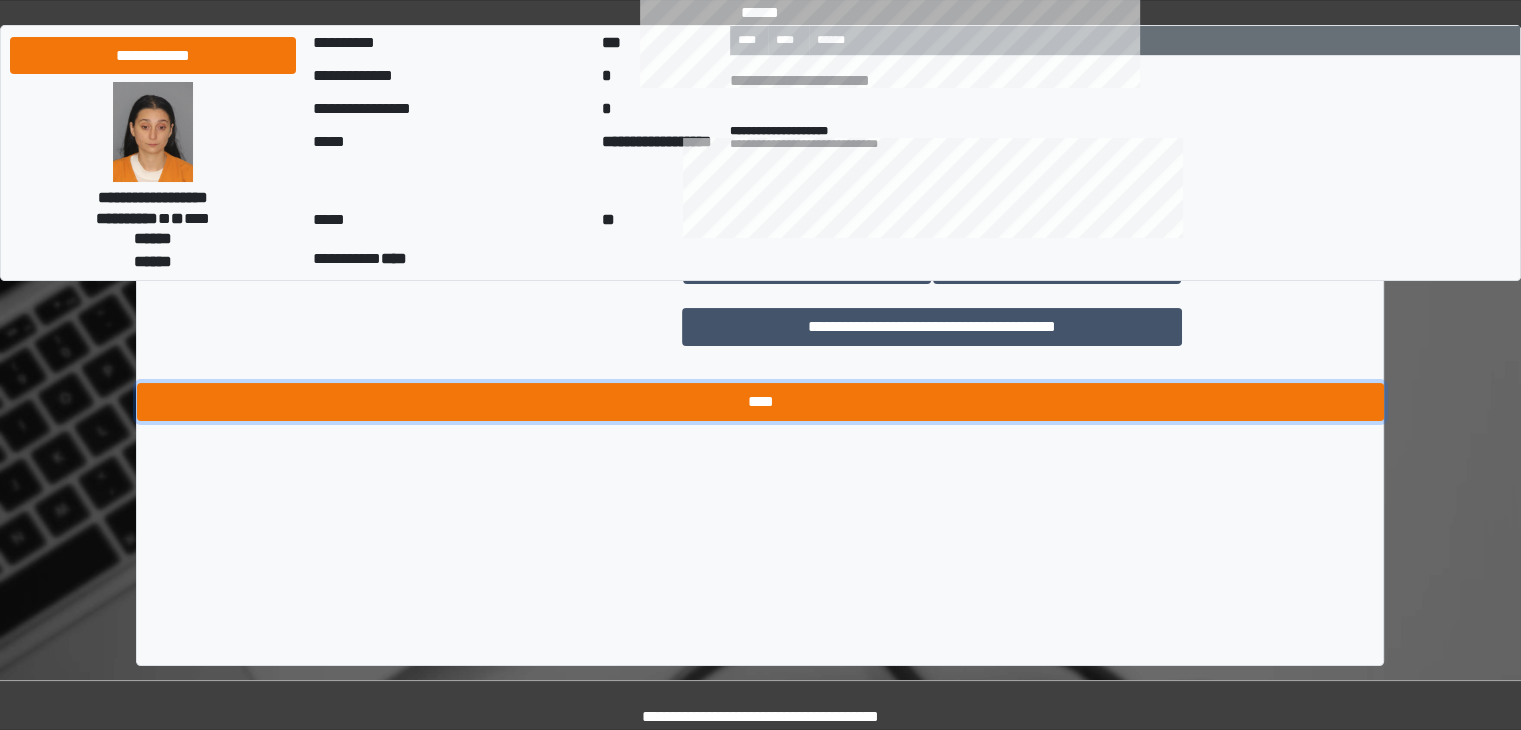 click on "****" at bounding box center [760, 402] 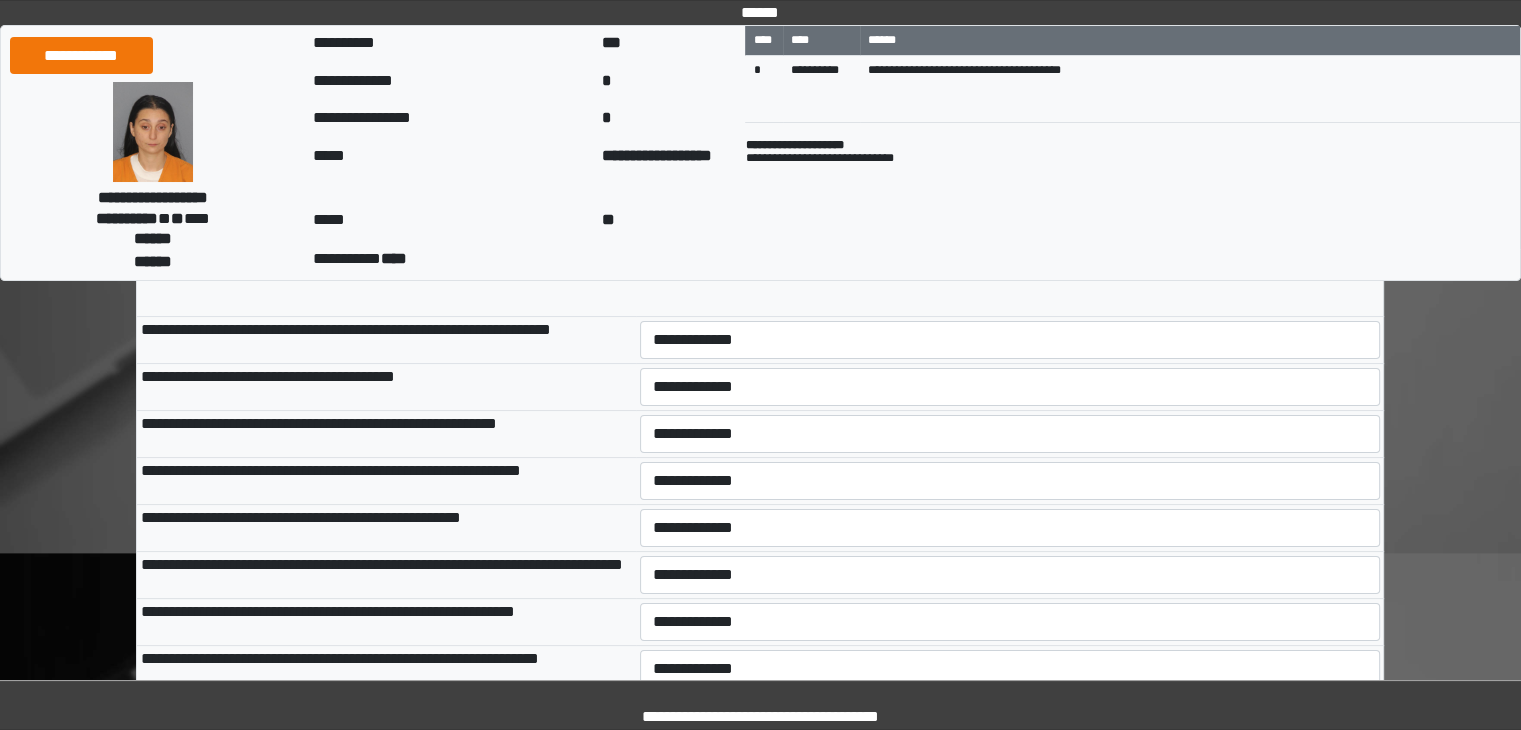 scroll, scrollTop: 300, scrollLeft: 0, axis: vertical 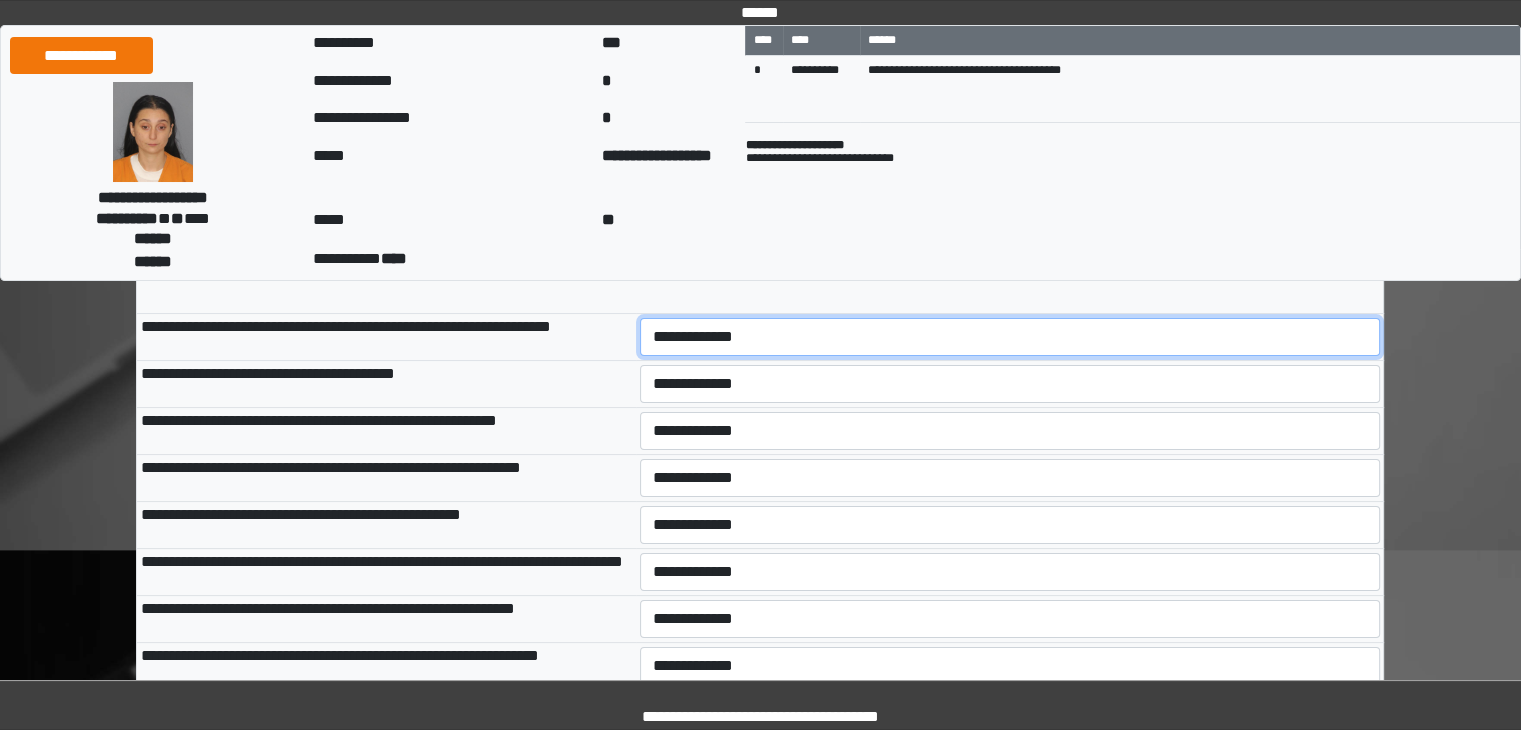 click on "**********" at bounding box center (1010, 337) 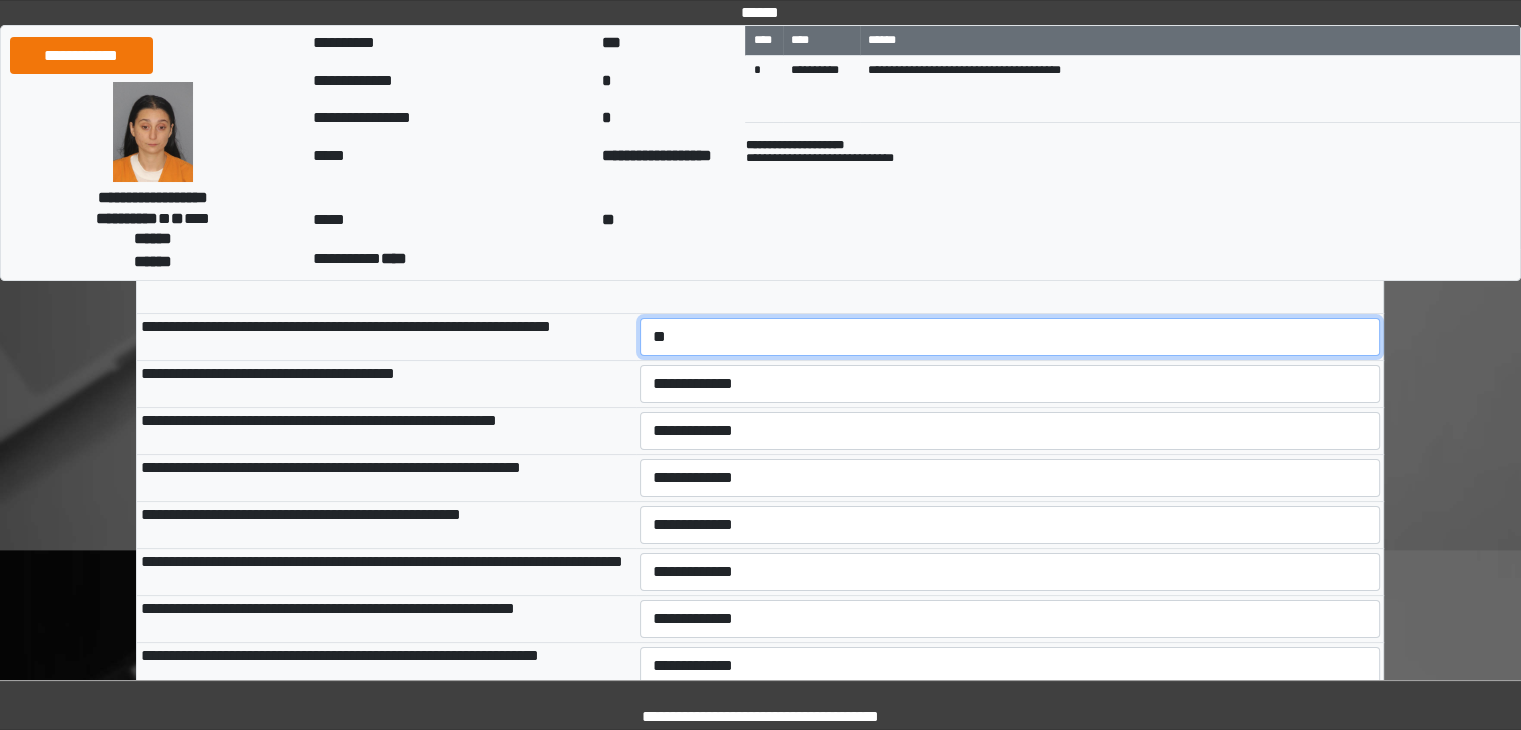 click on "**********" at bounding box center (1010, 337) 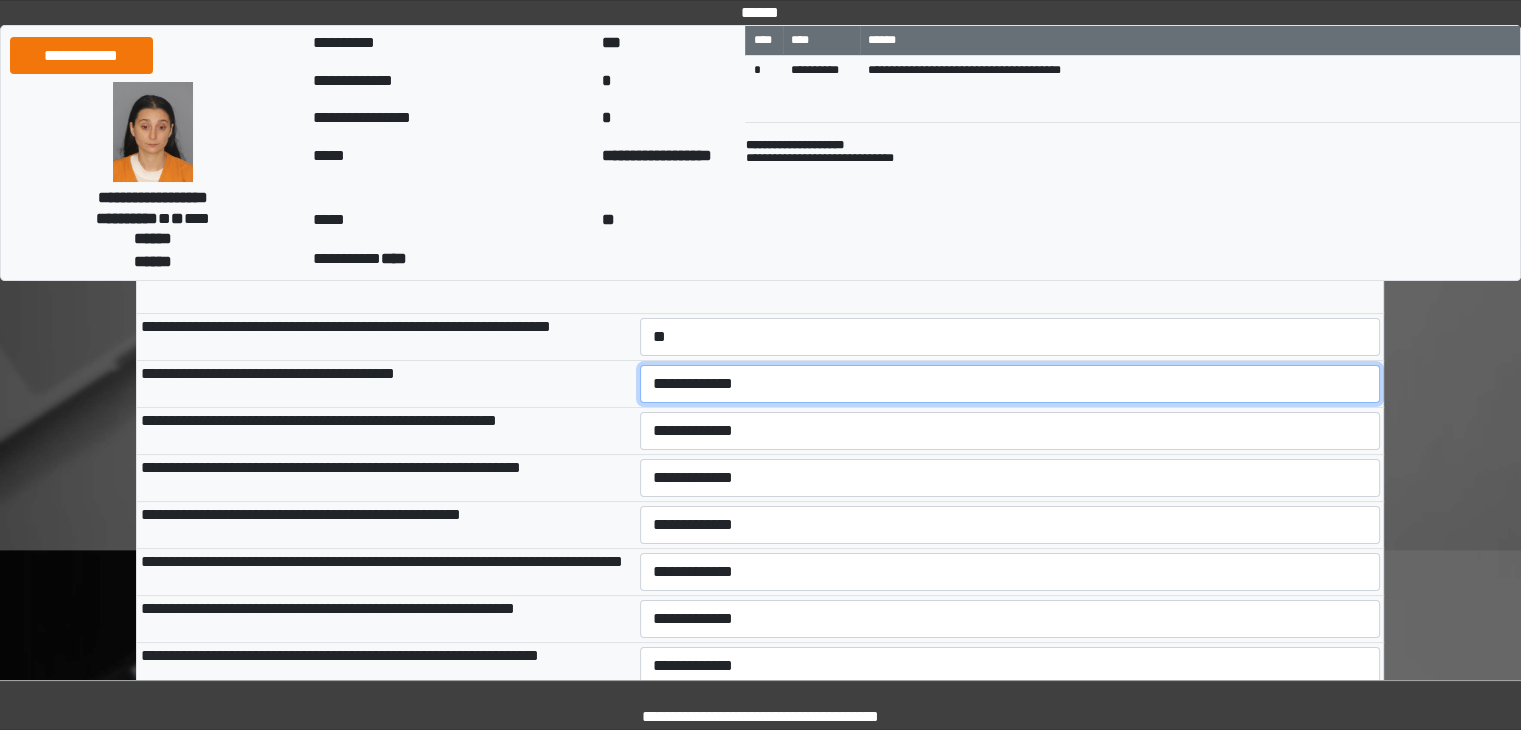 drag, startPoint x: 698, startPoint y: 395, endPoint x: 698, endPoint y: 409, distance: 14 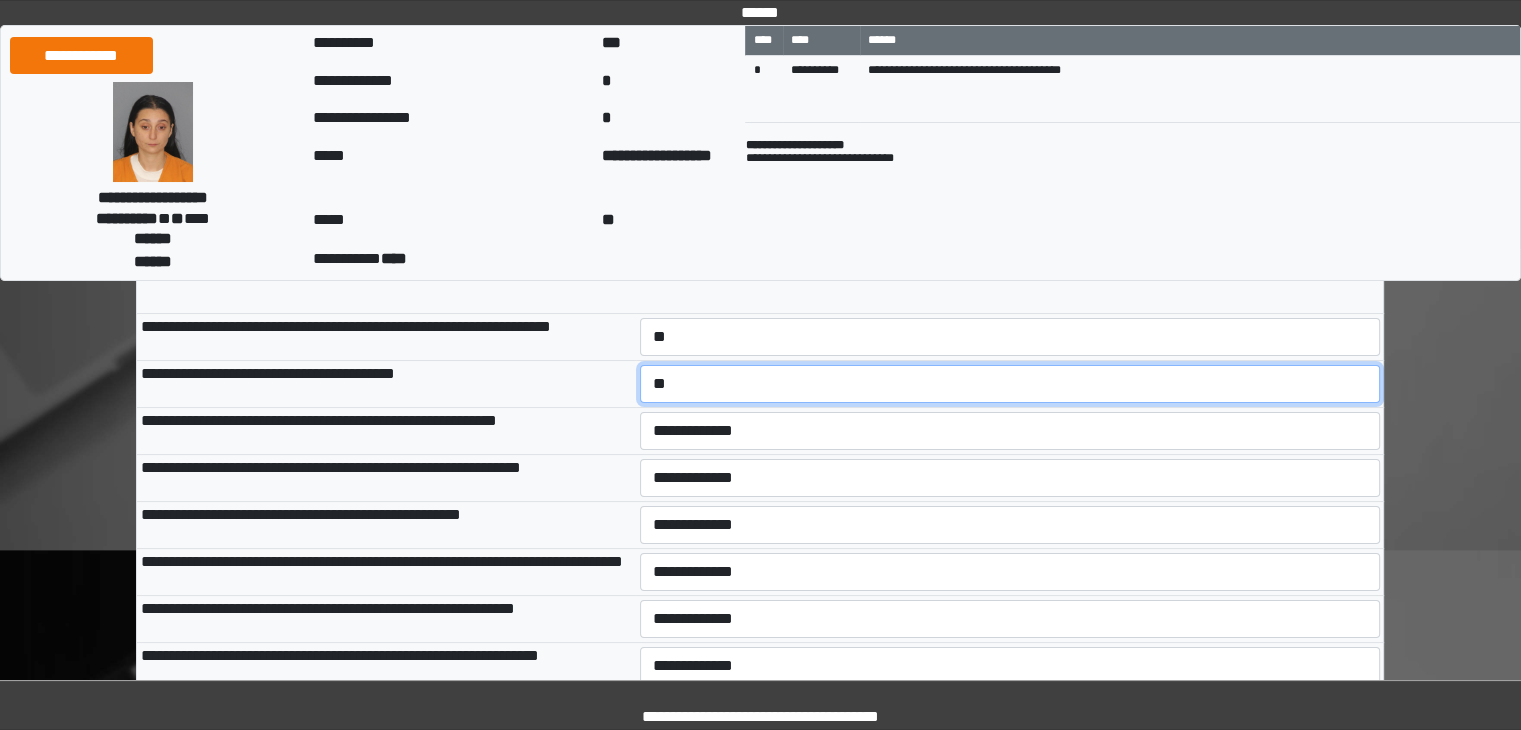 click on "**********" at bounding box center (1010, 384) 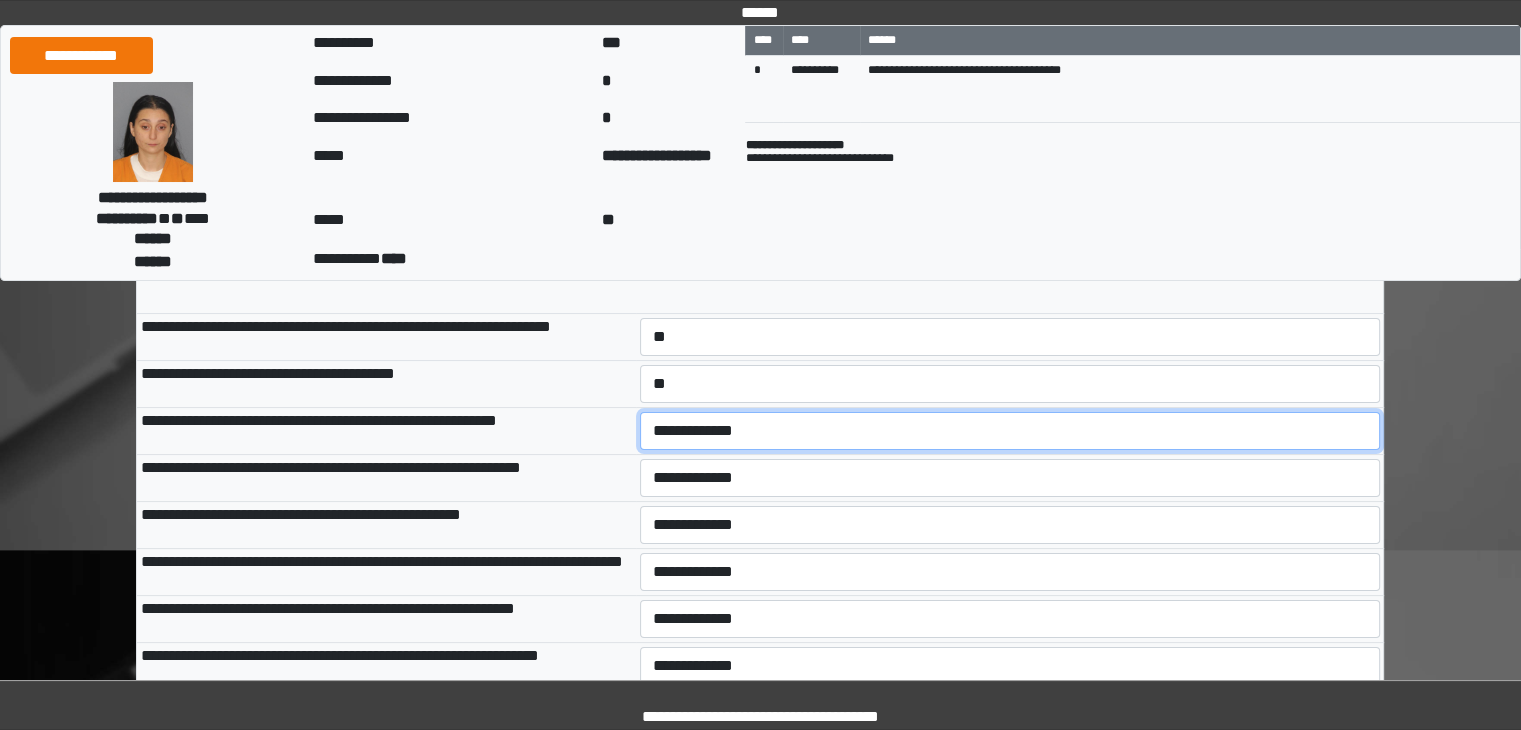 drag, startPoint x: 699, startPoint y: 444, endPoint x: 702, endPoint y: 455, distance: 11.401754 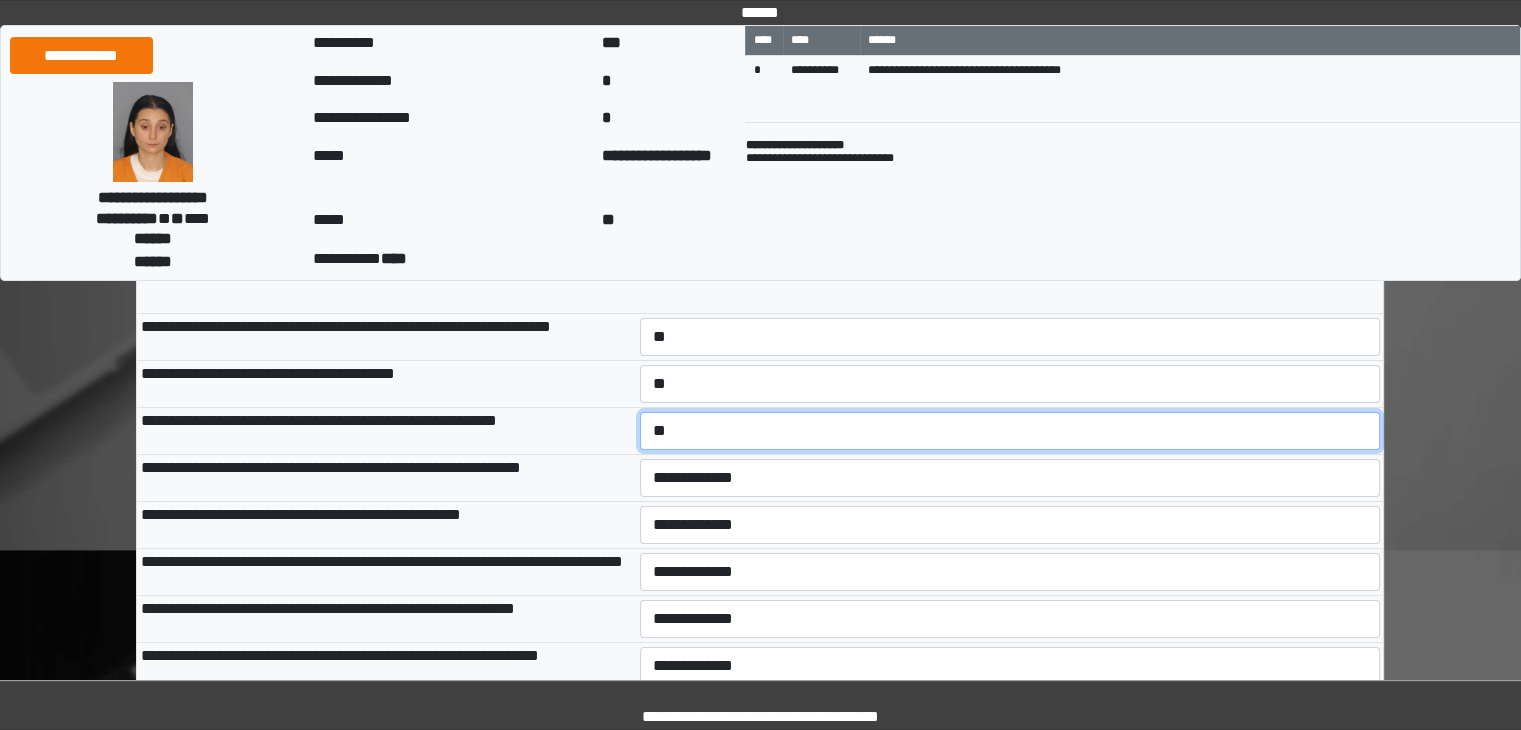 click on "**********" at bounding box center (1010, 431) 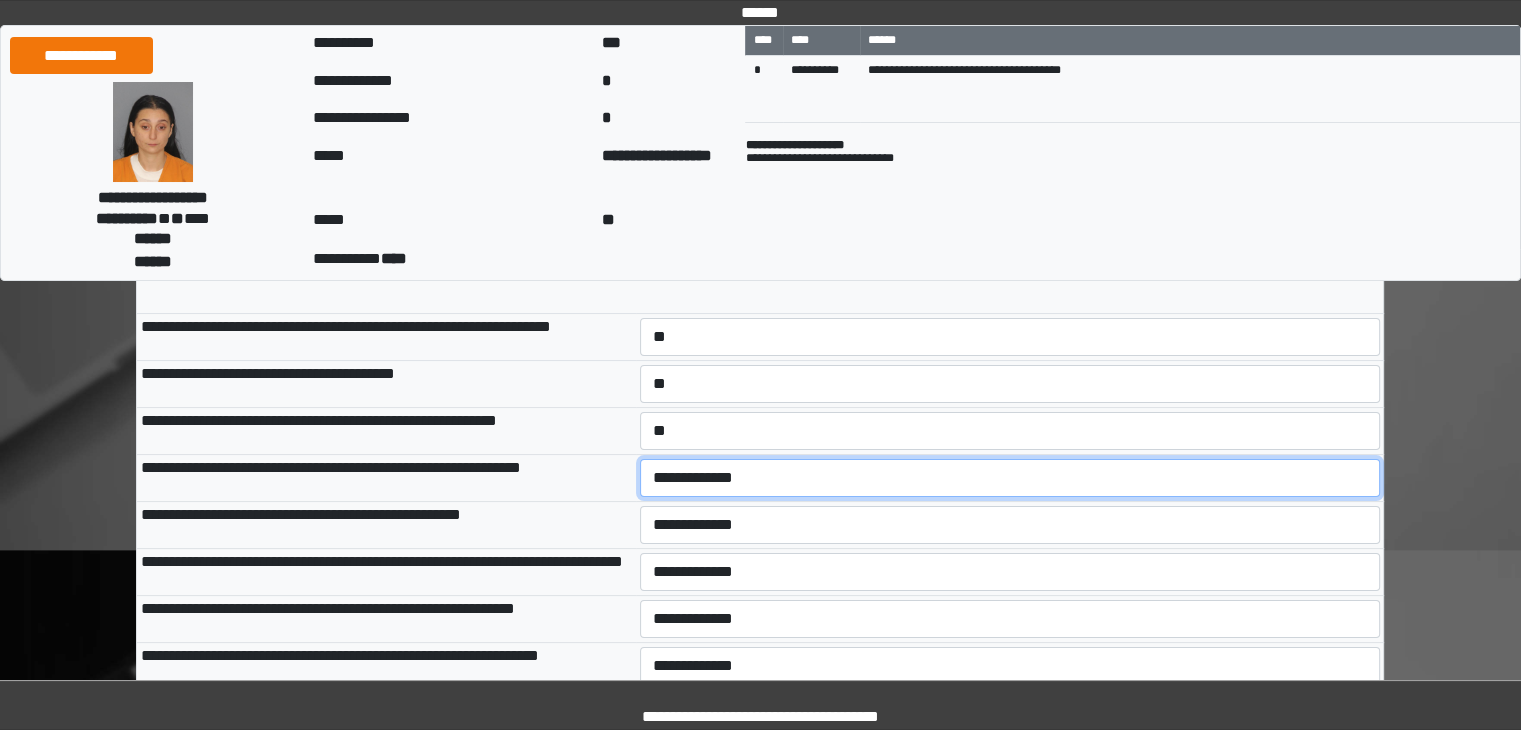 click on "**********" at bounding box center (1010, 478) 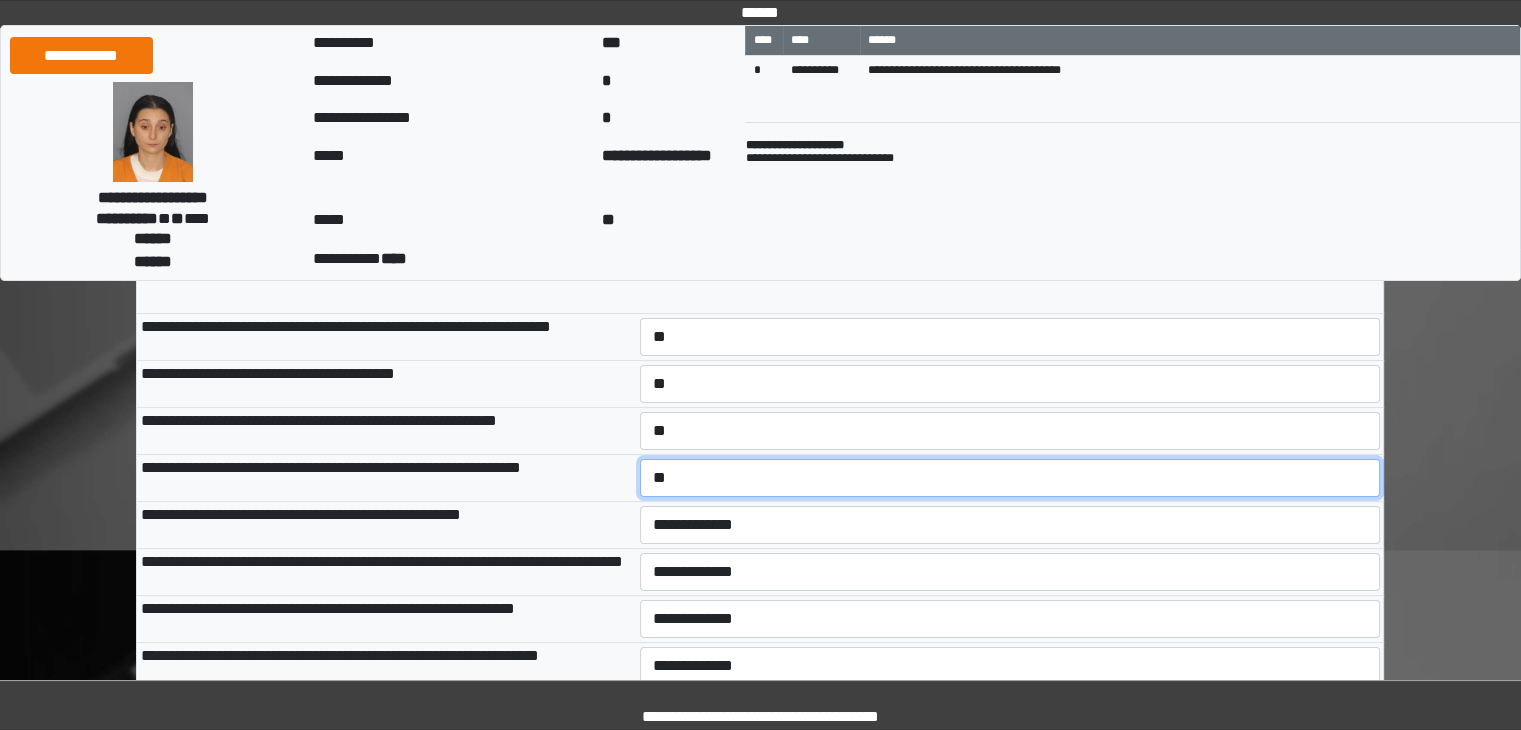 click on "**********" at bounding box center (1010, 478) 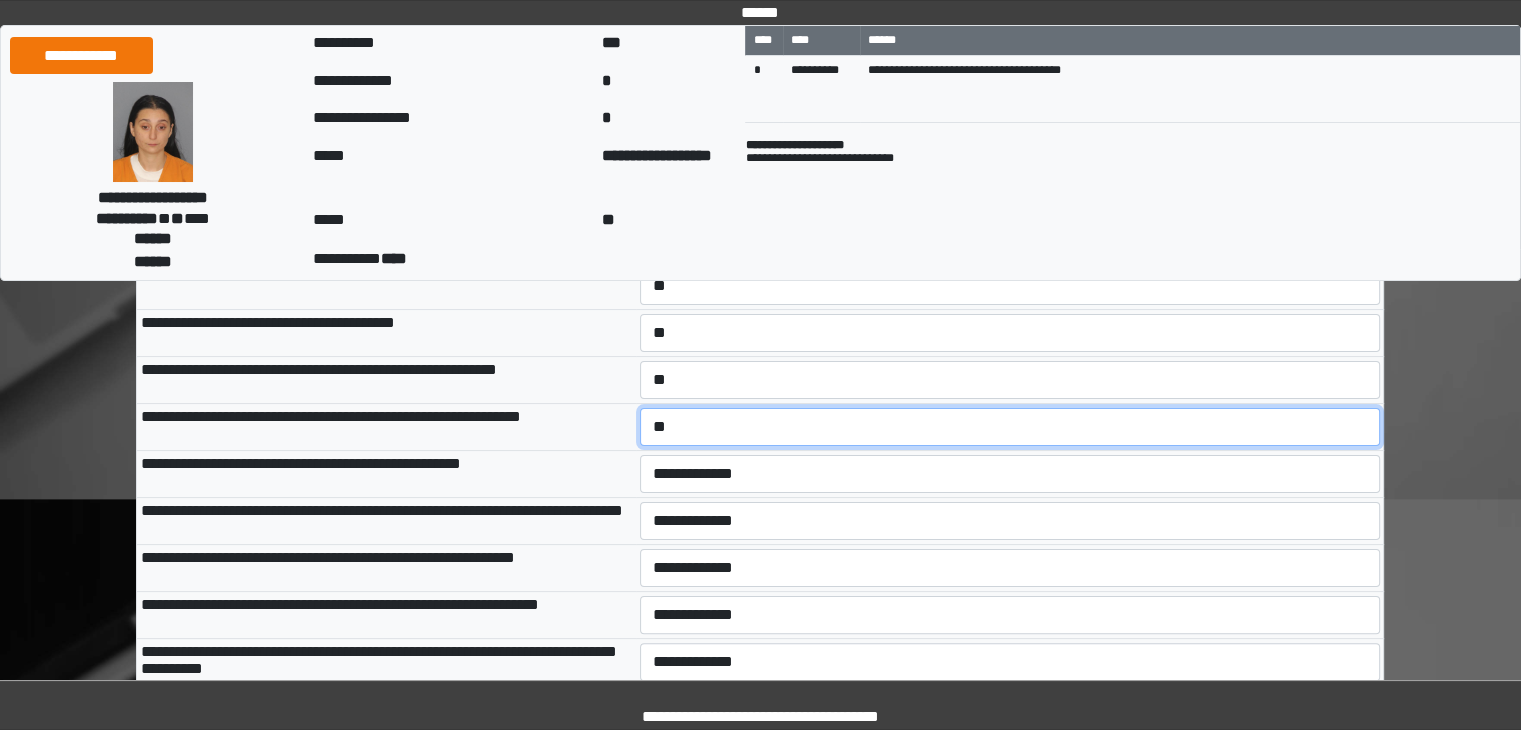 scroll, scrollTop: 400, scrollLeft: 0, axis: vertical 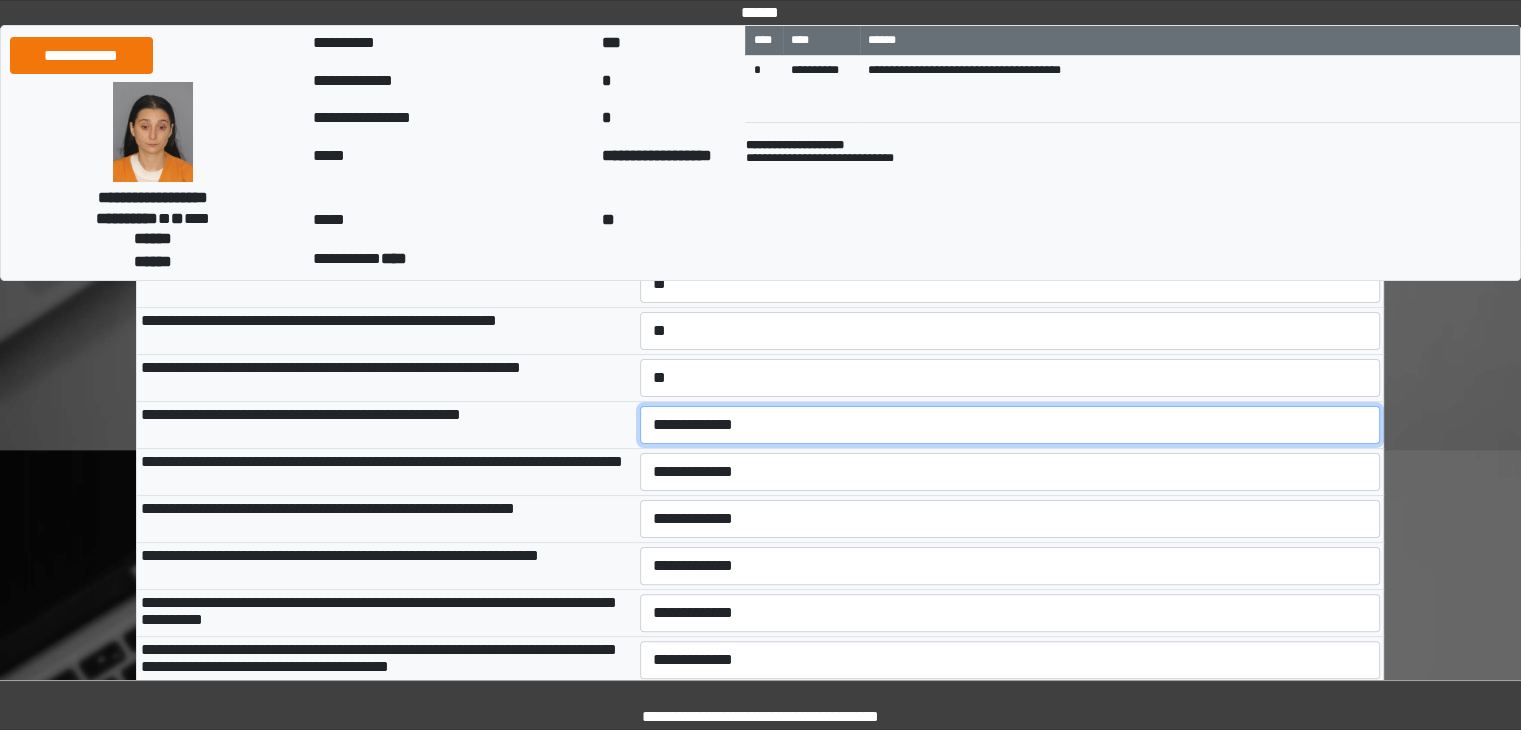drag, startPoint x: 716, startPoint y: 430, endPoint x: 703, endPoint y: 466, distance: 38.27532 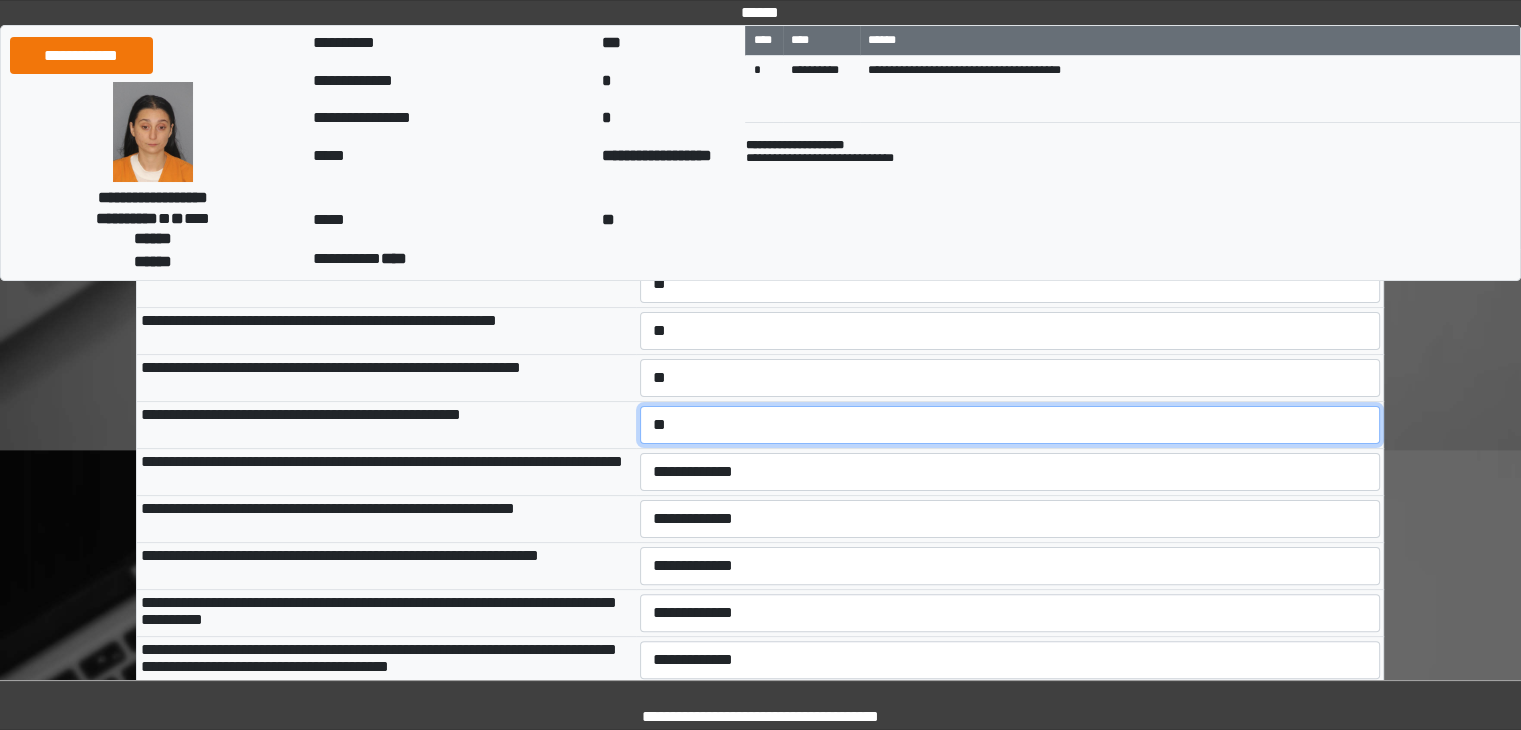 click on "**********" at bounding box center [1010, 425] 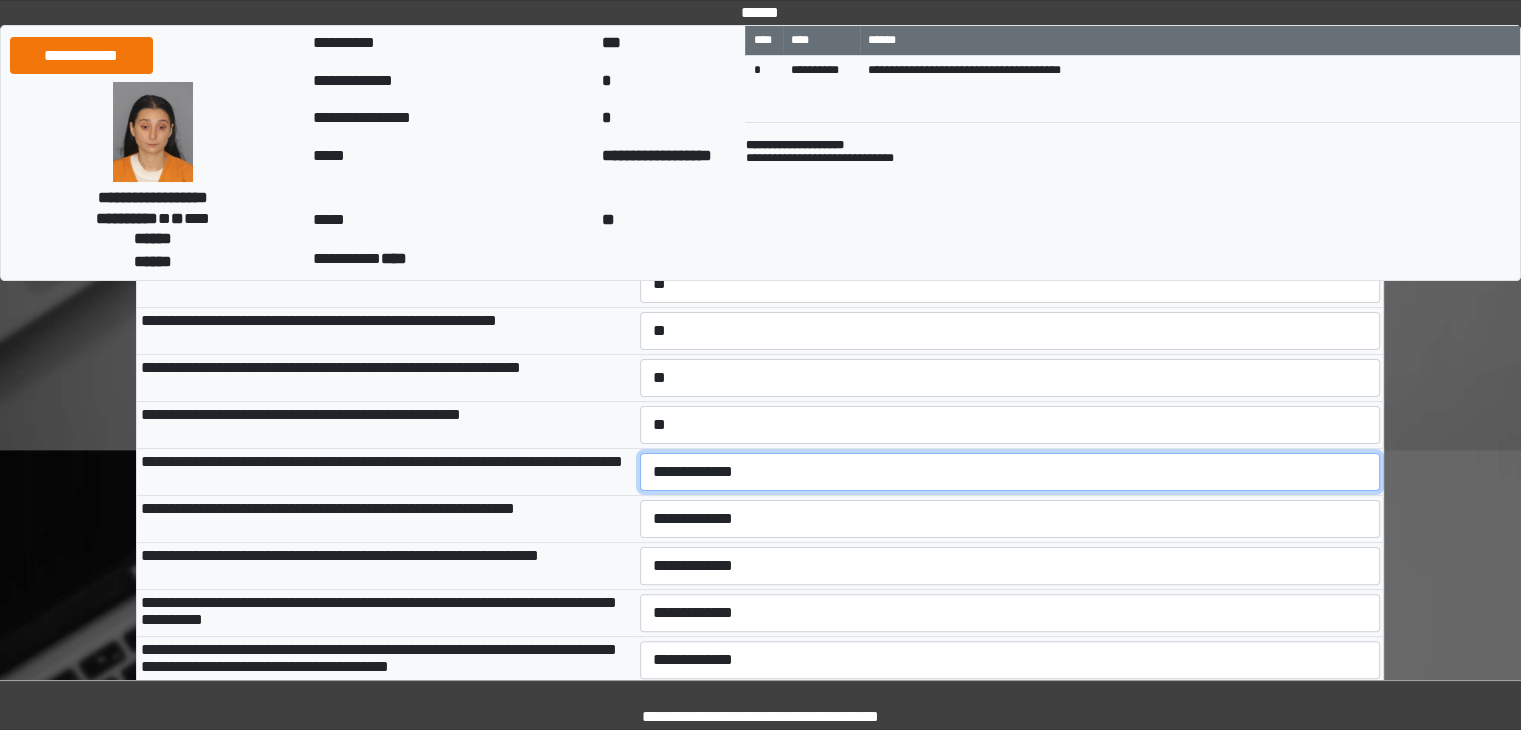 click on "**********" at bounding box center [1010, 472] 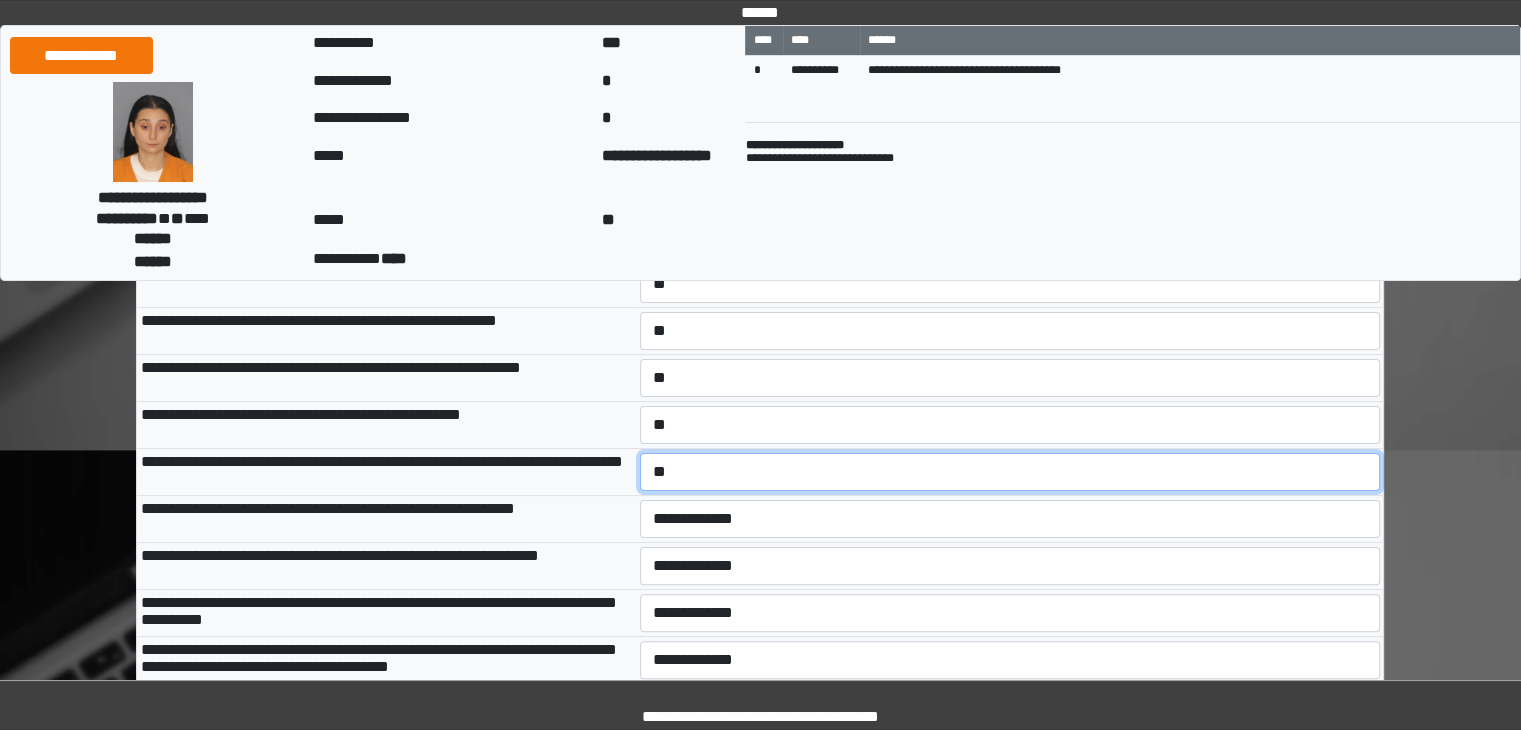click on "**********" at bounding box center (1010, 472) 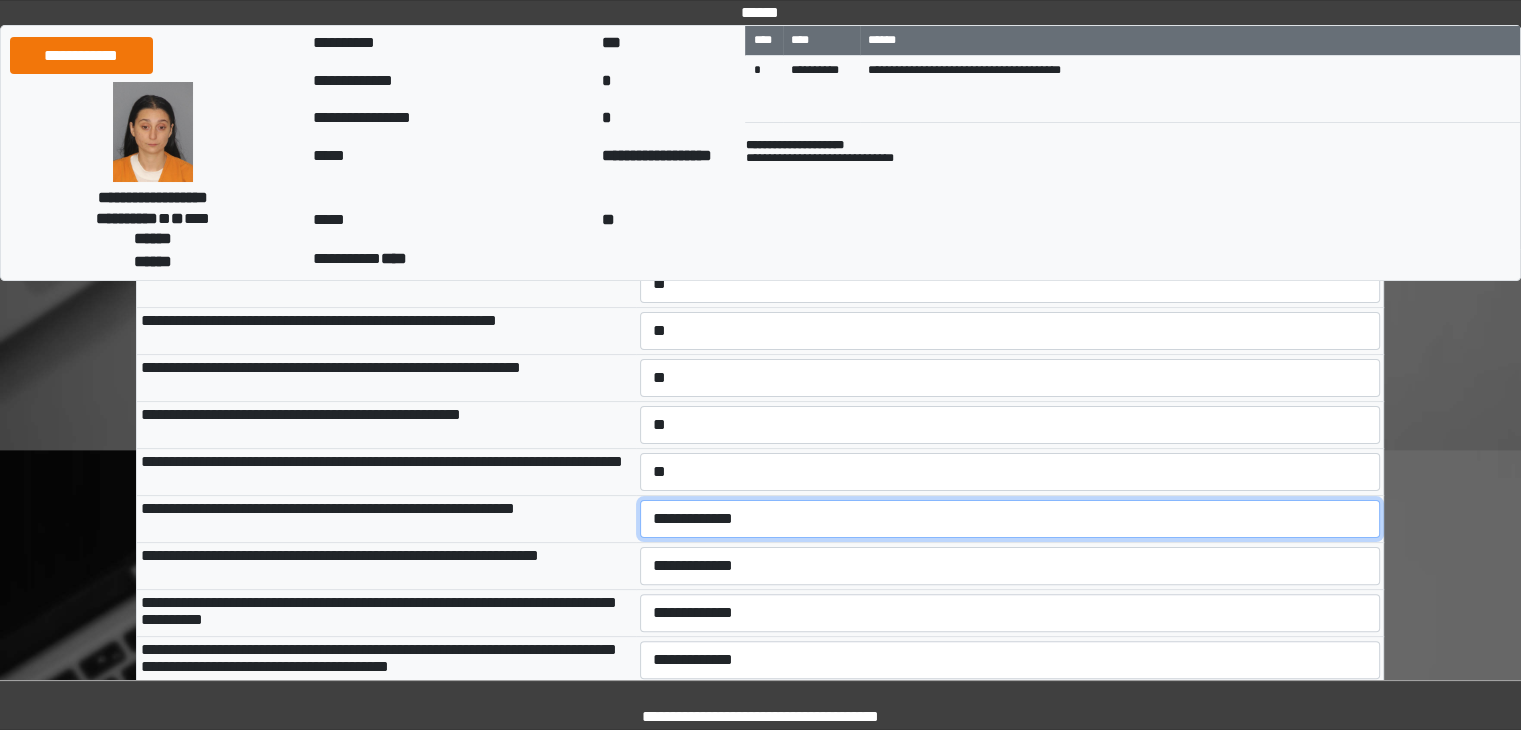 click on "**********" at bounding box center [1010, 519] 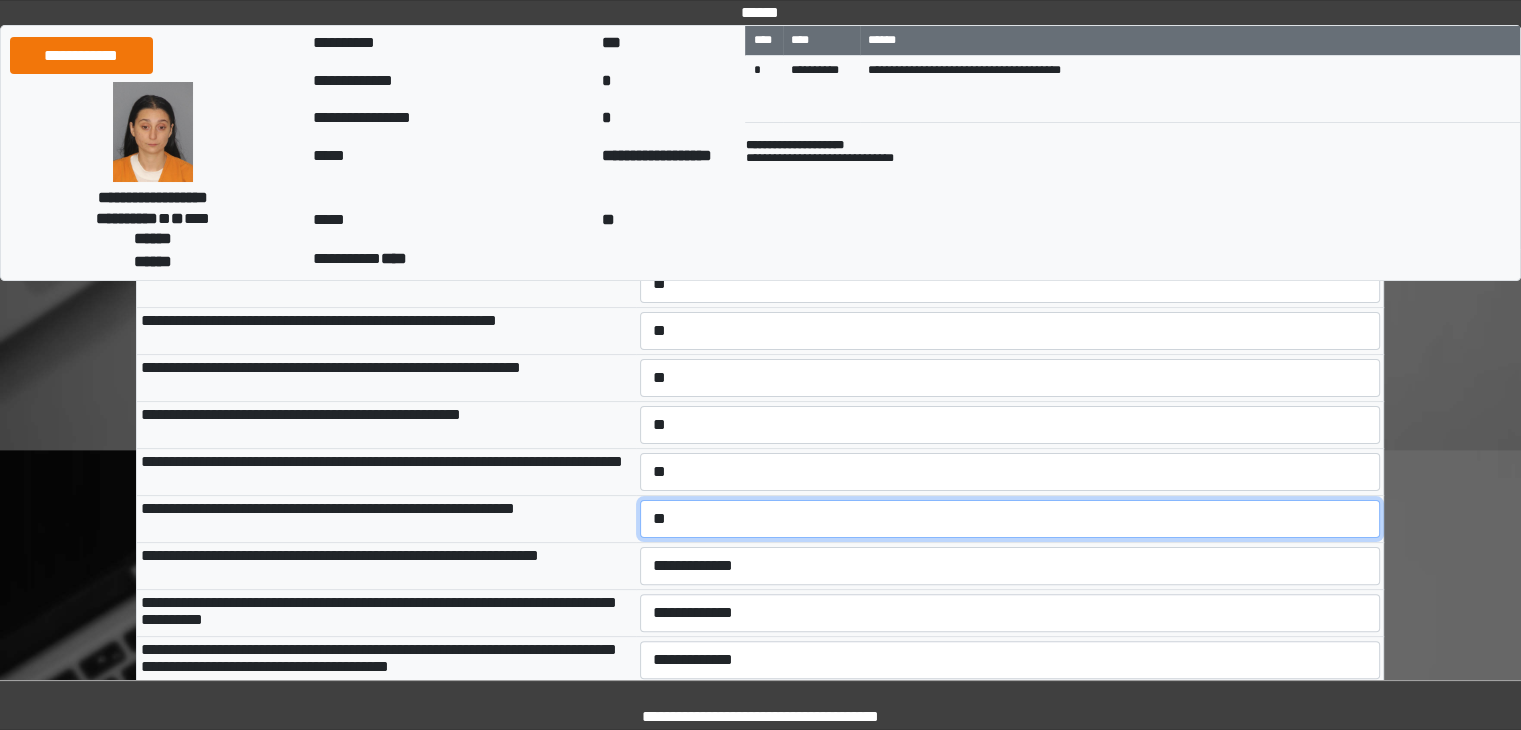 click on "**********" at bounding box center (1010, 519) 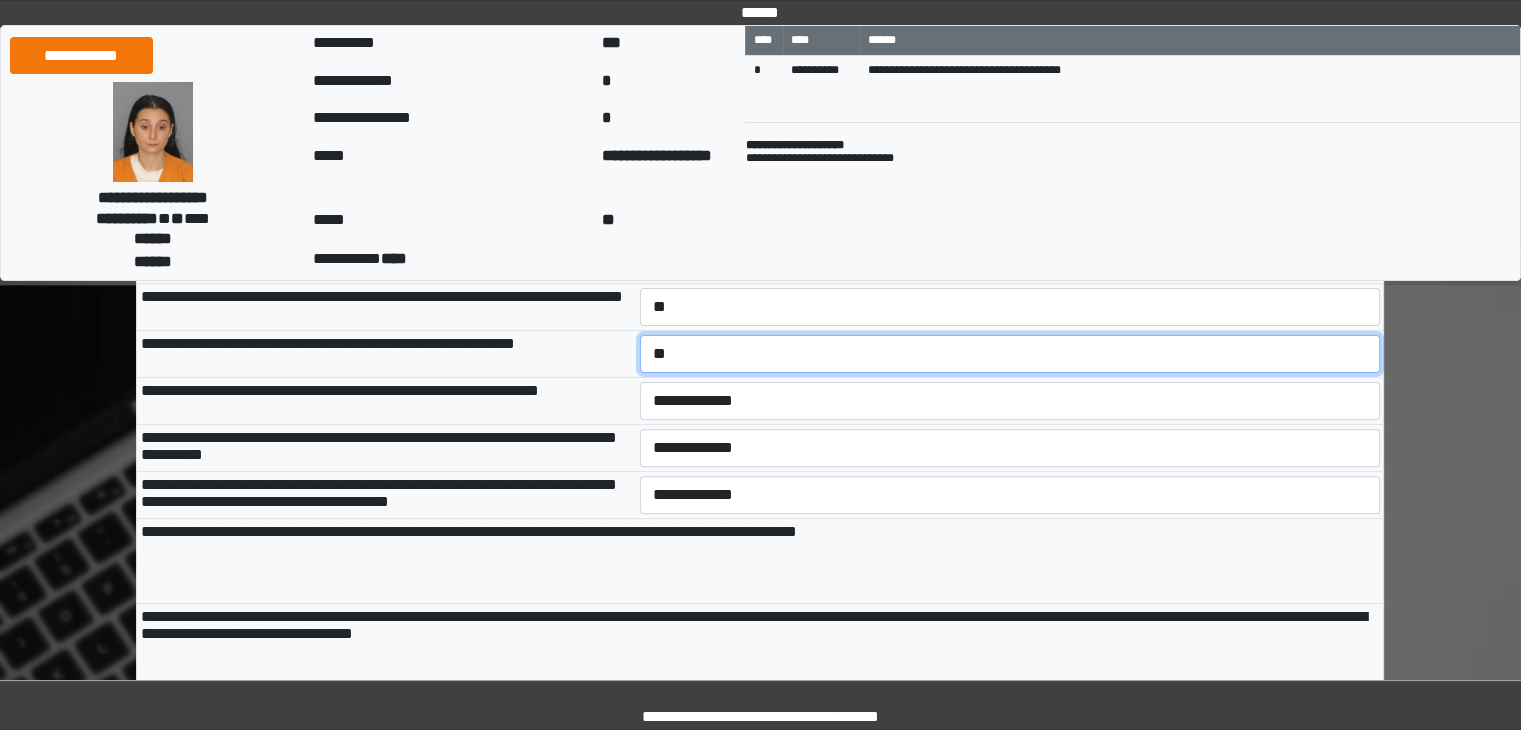 scroll, scrollTop: 600, scrollLeft: 0, axis: vertical 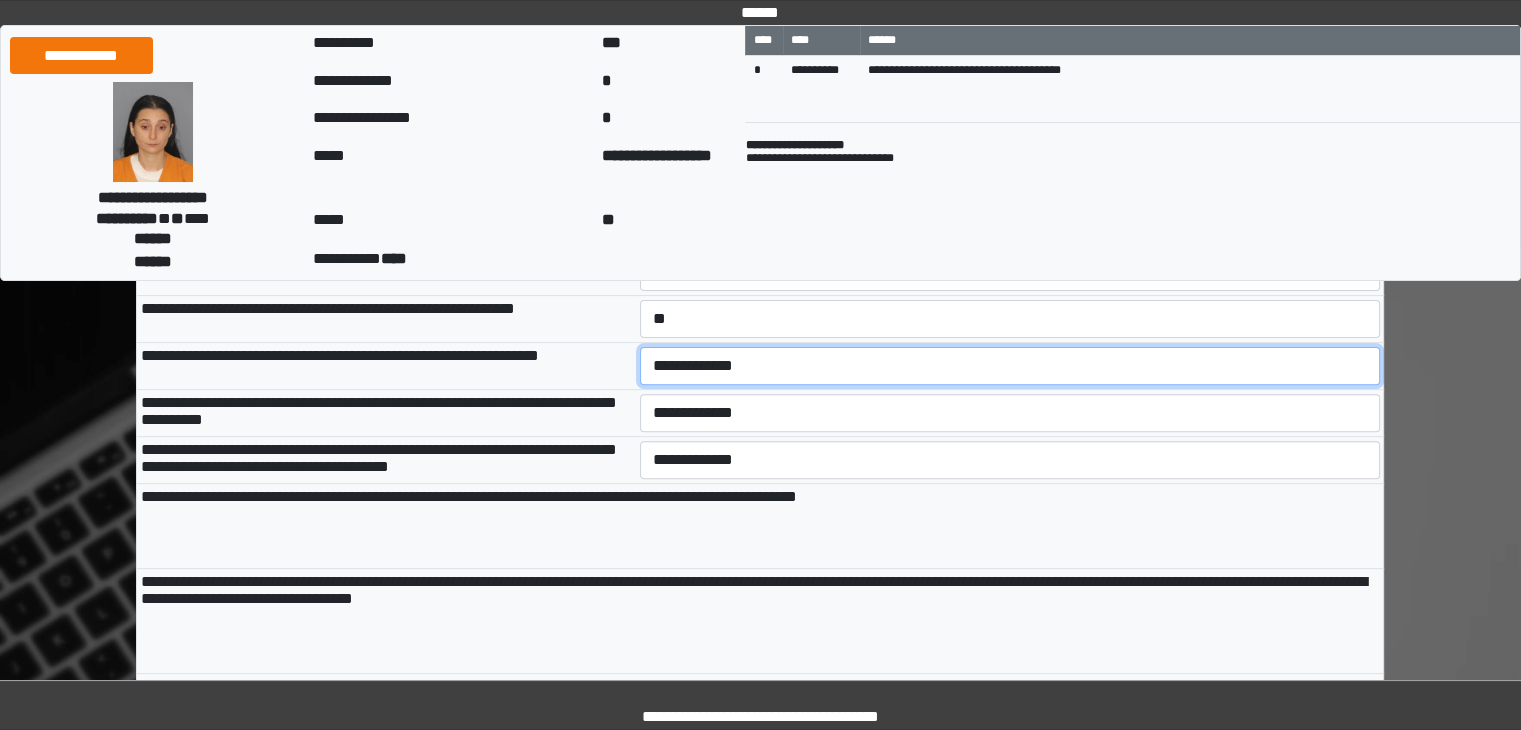 click on "**********" at bounding box center (1010, 366) 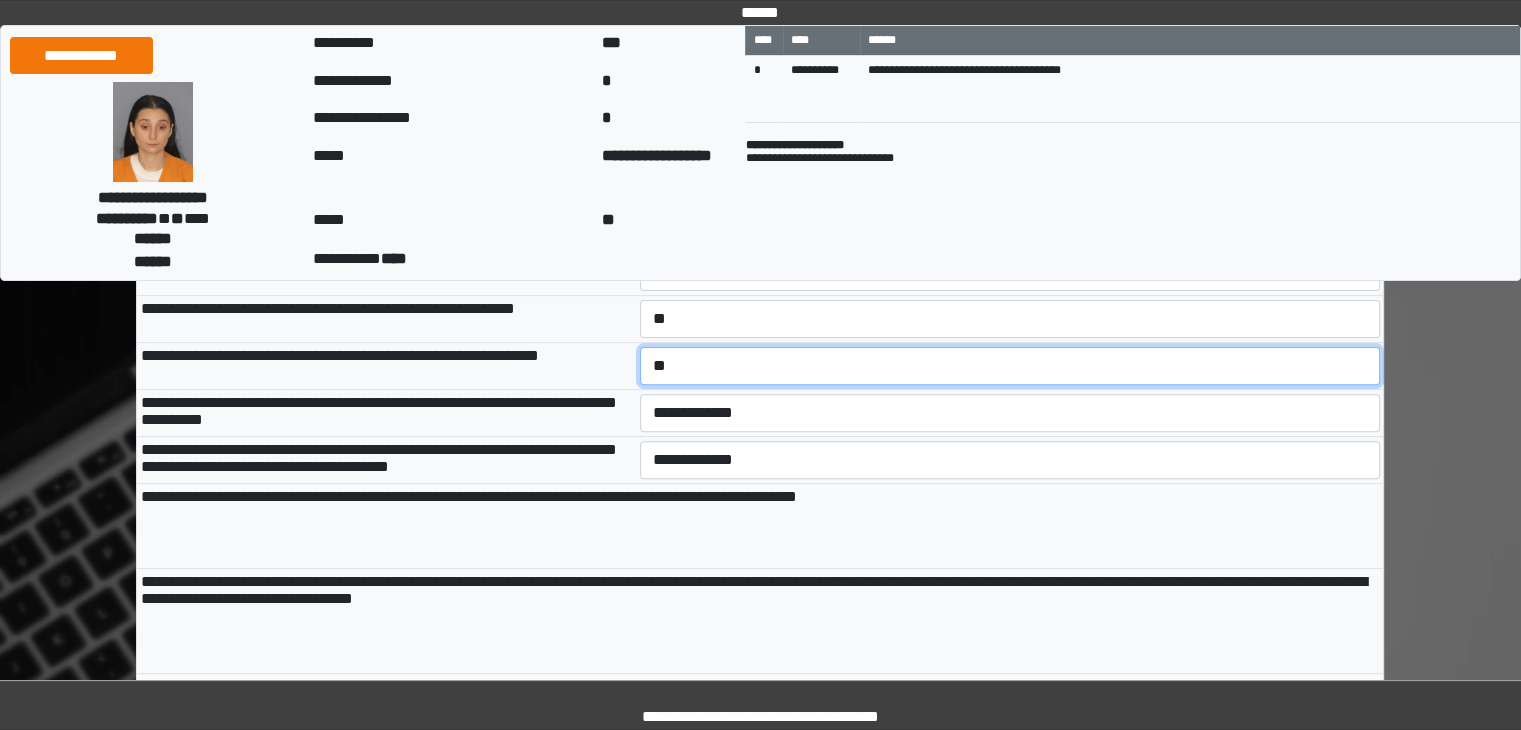 click on "**********" at bounding box center [1010, 366] 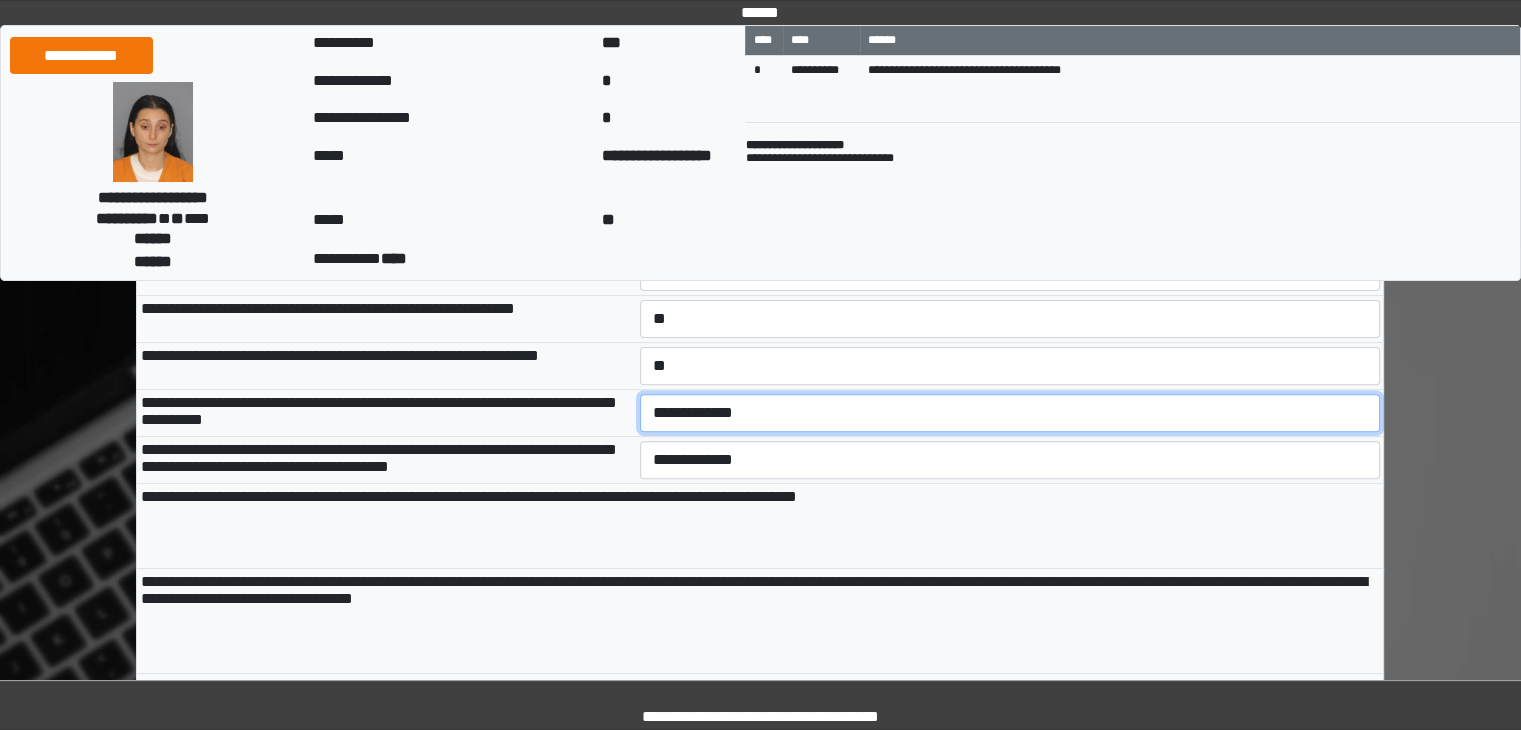 click on "**********" at bounding box center (1010, 413) 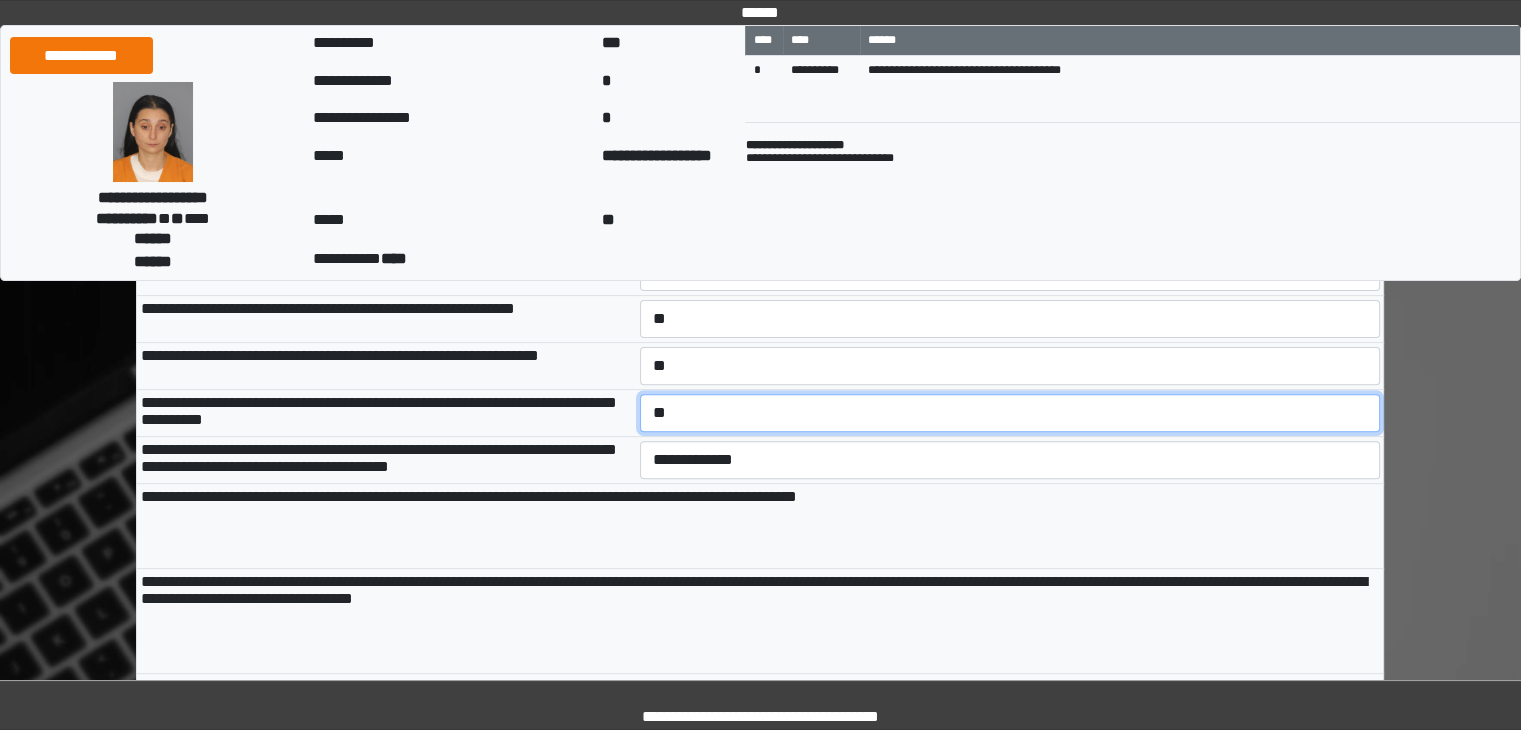click on "**********" at bounding box center [1010, 413] 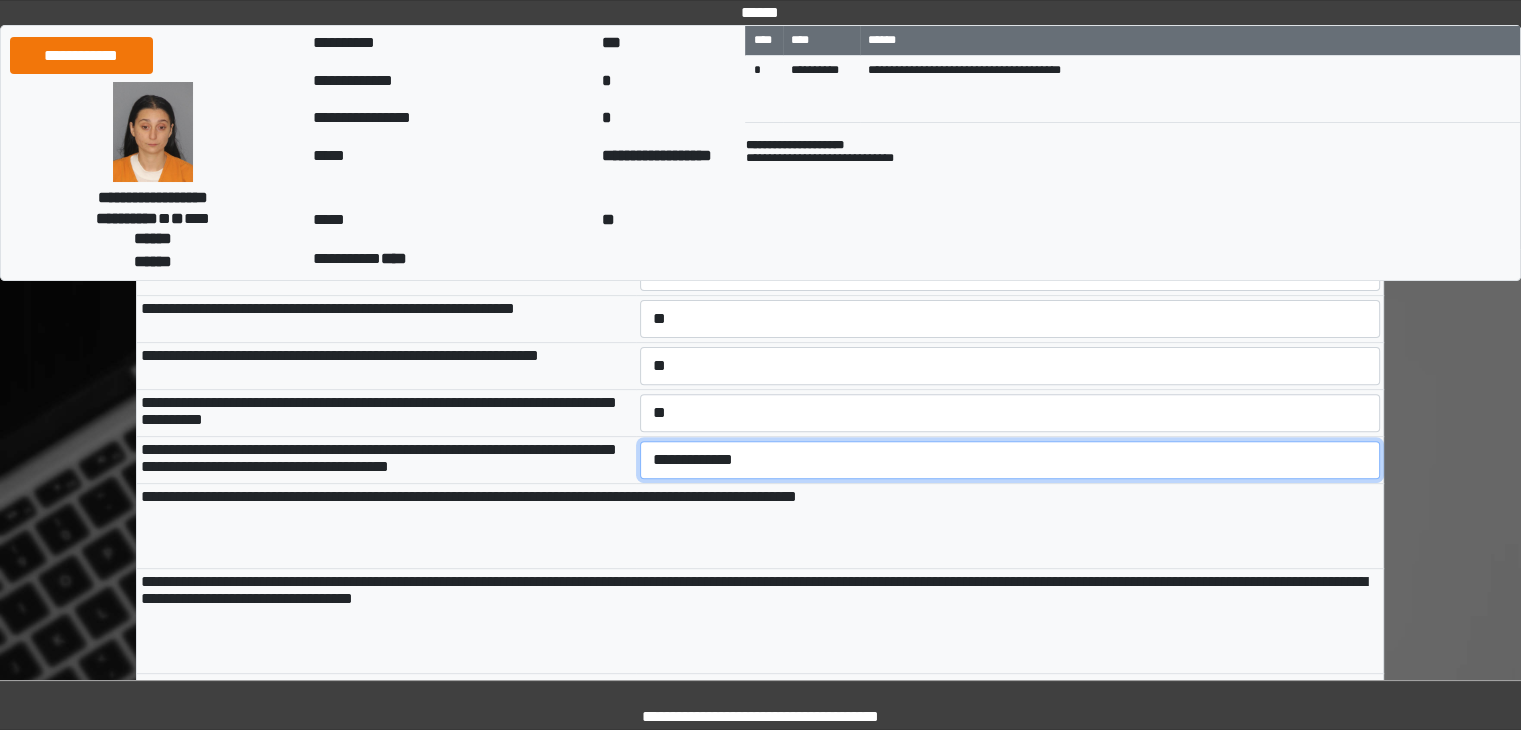 click on "**********" at bounding box center (1010, 460) 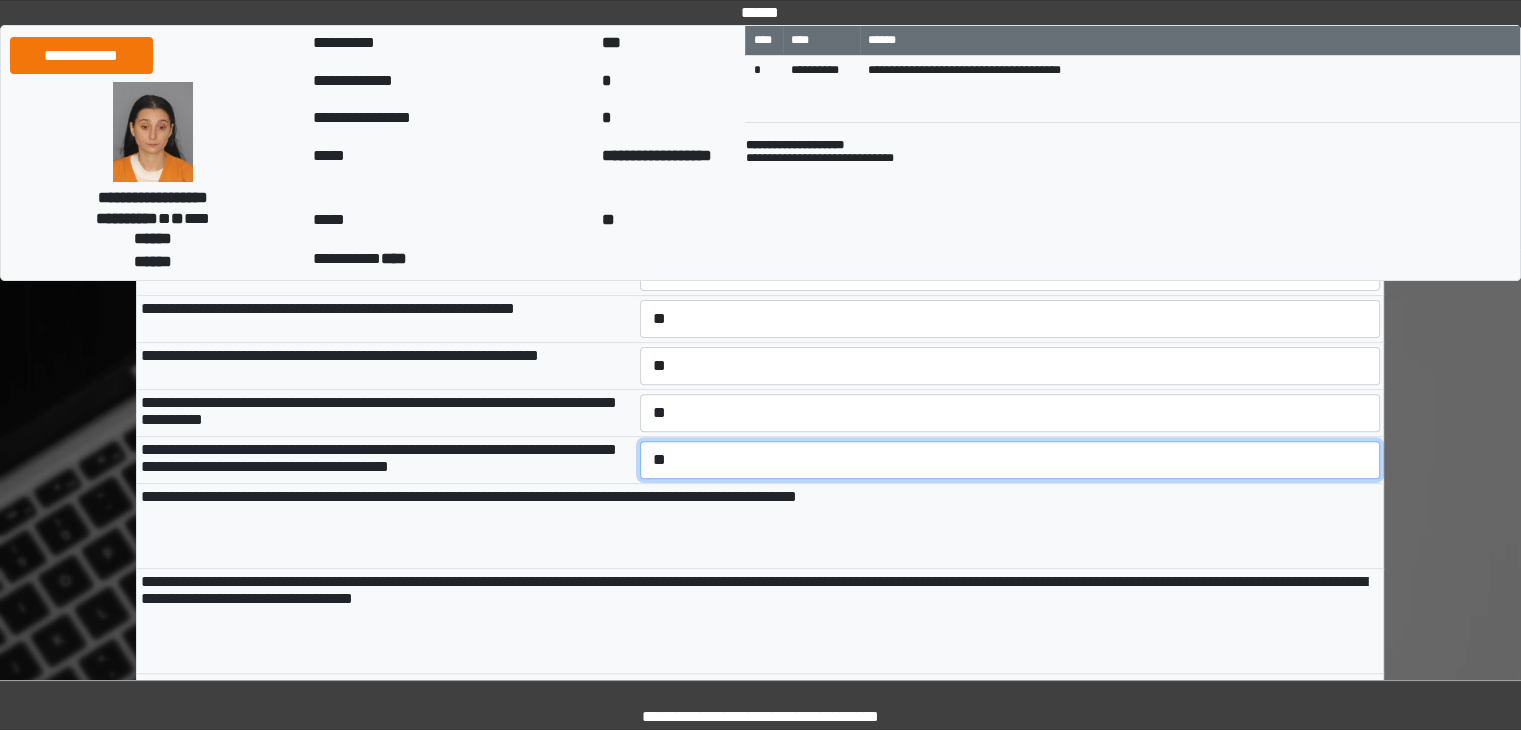 click on "**********" at bounding box center [1010, 460] 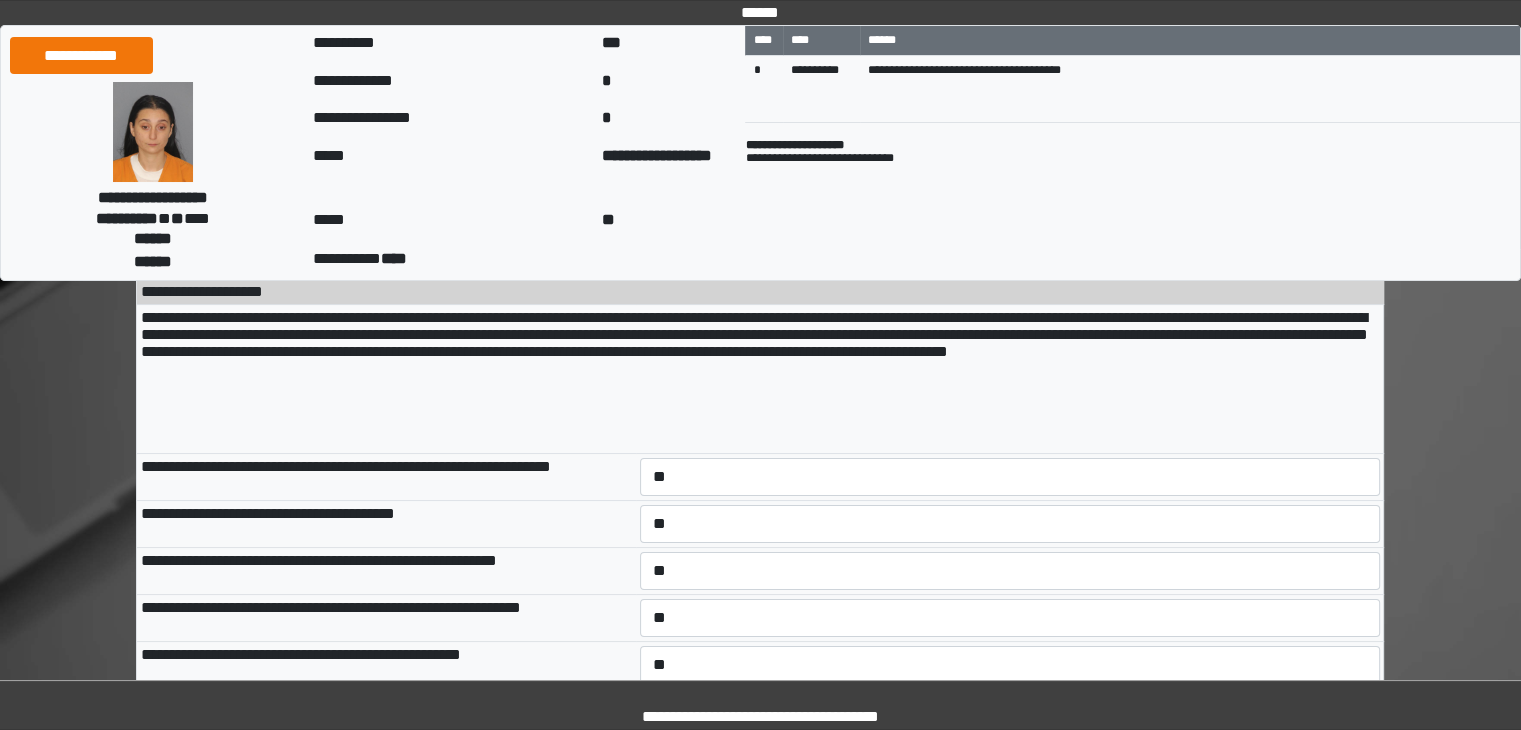 scroll, scrollTop: 700, scrollLeft: 0, axis: vertical 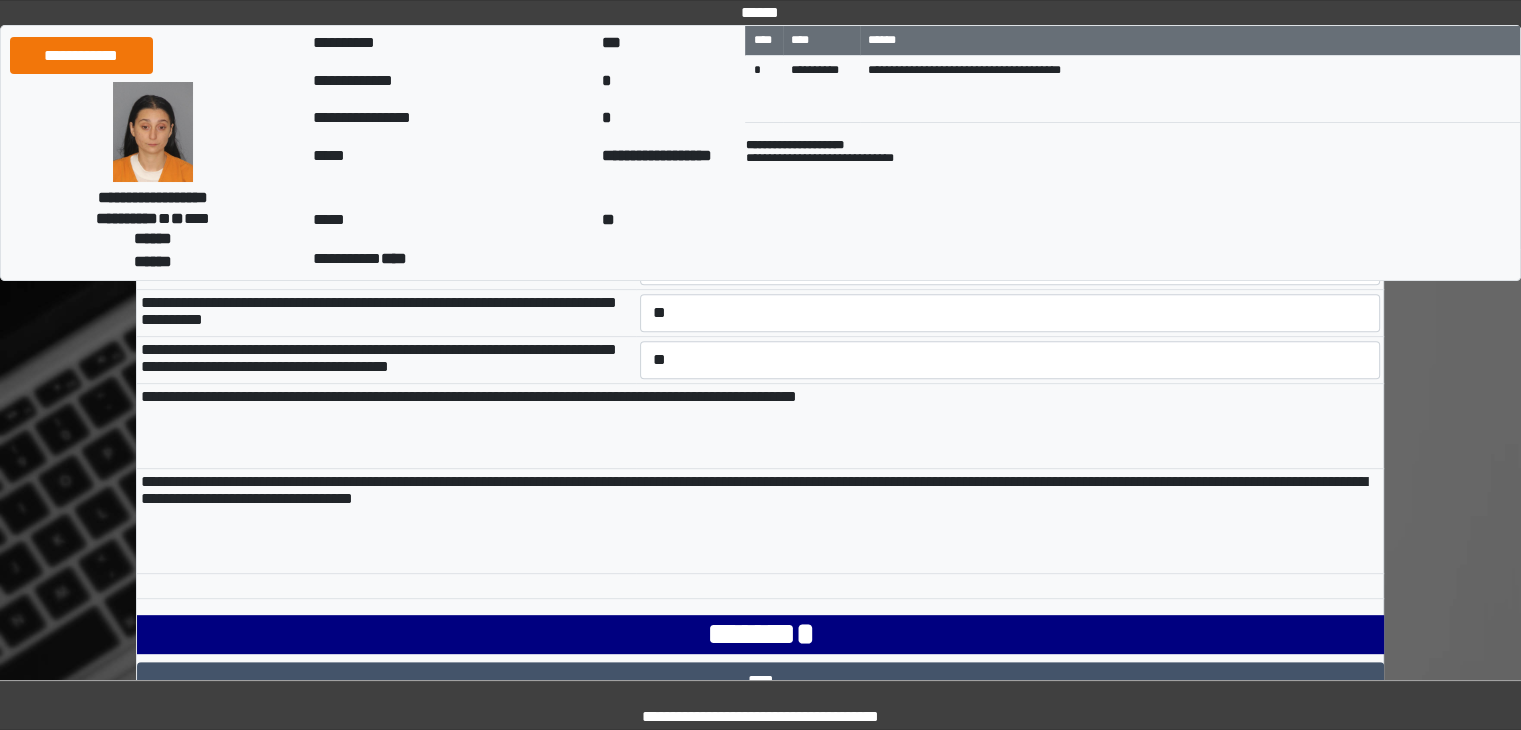click on "****** *" at bounding box center [760, 634] 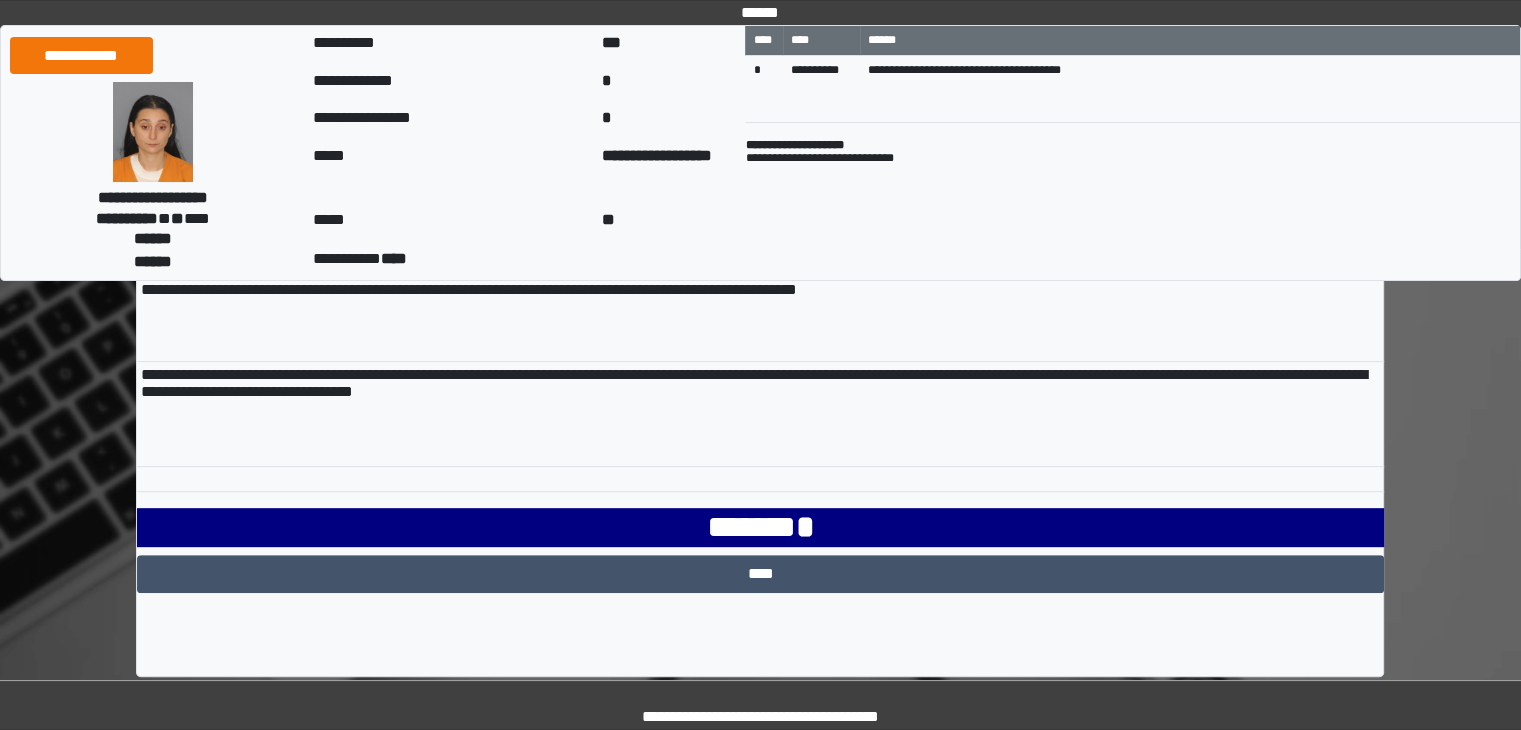scroll, scrollTop: 818, scrollLeft: 0, axis: vertical 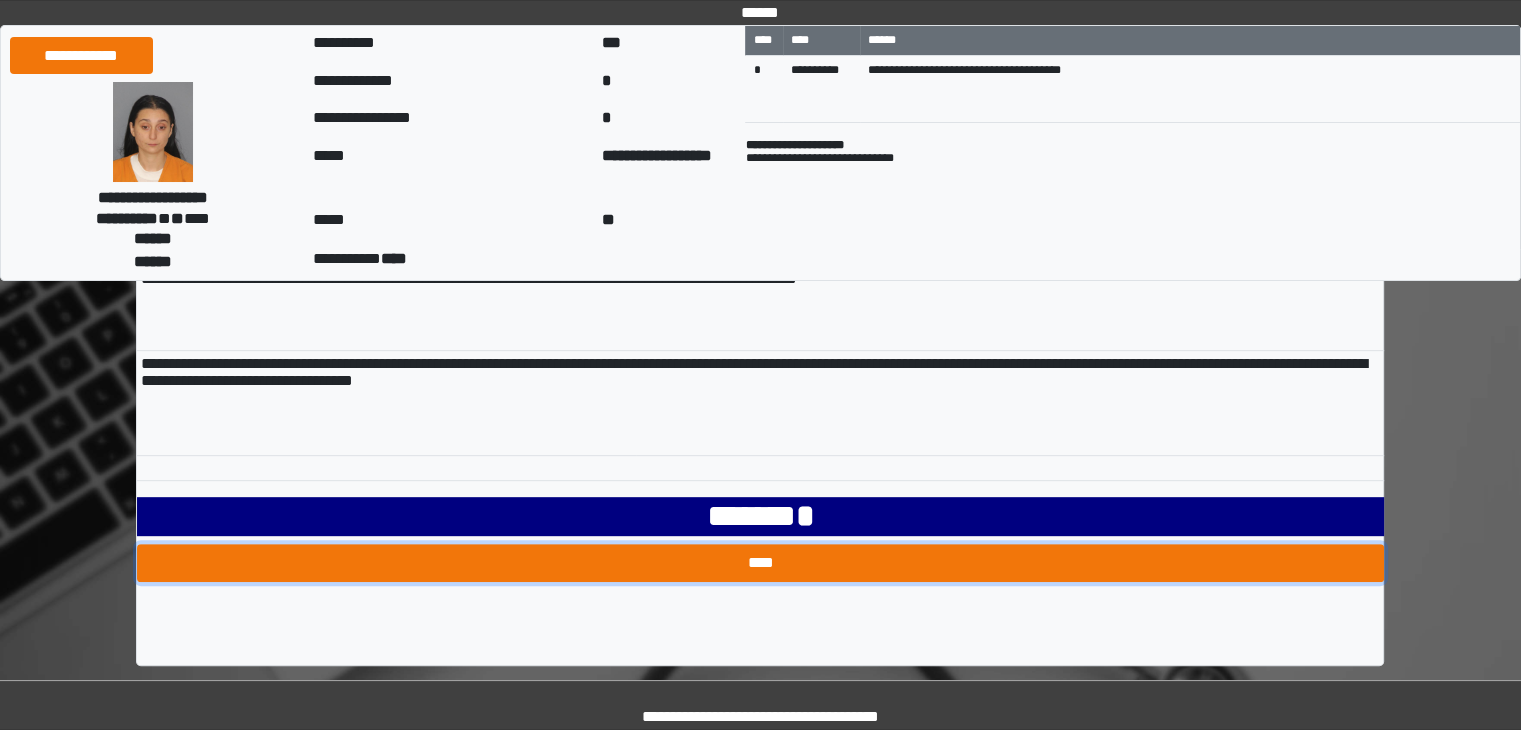 click on "****" at bounding box center (760, 563) 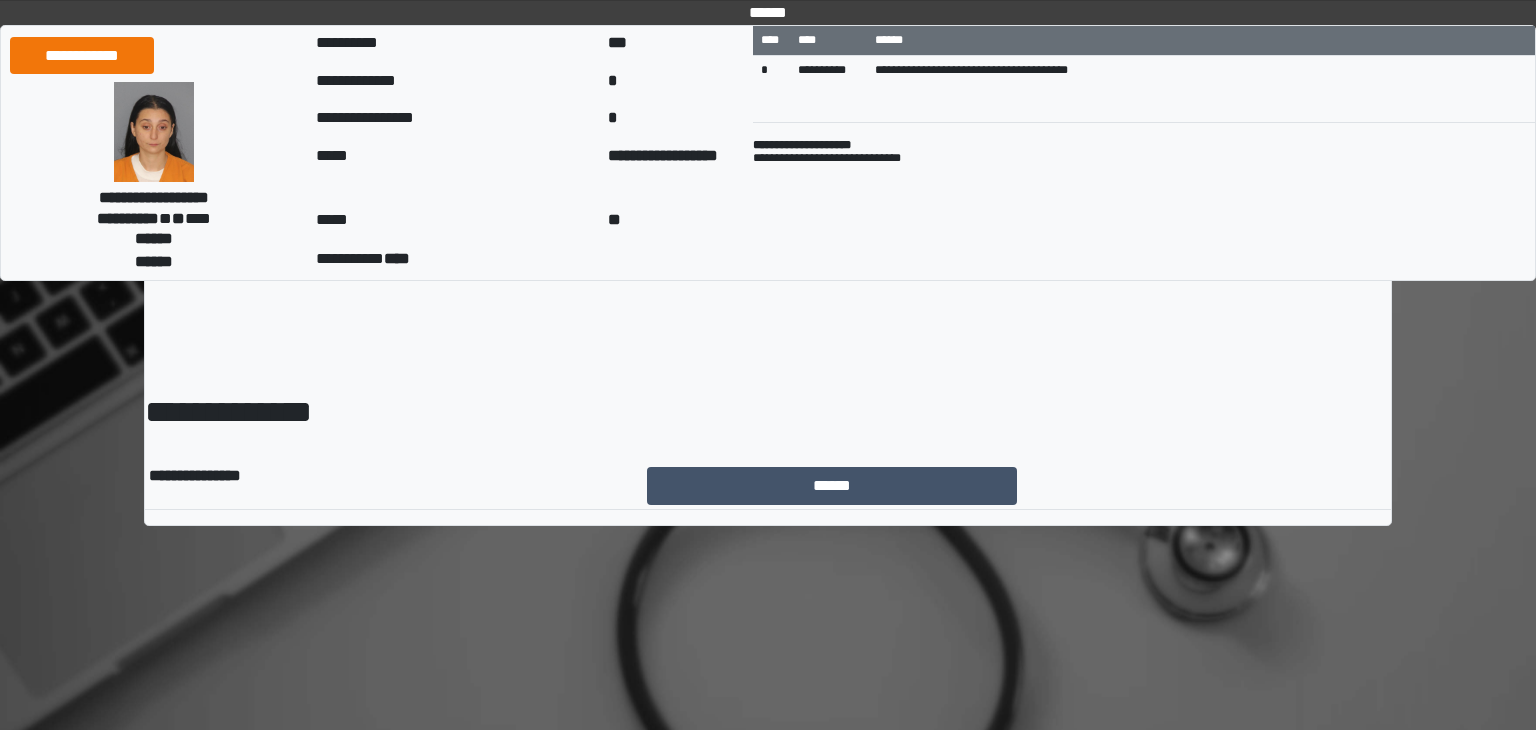 scroll, scrollTop: 0, scrollLeft: 0, axis: both 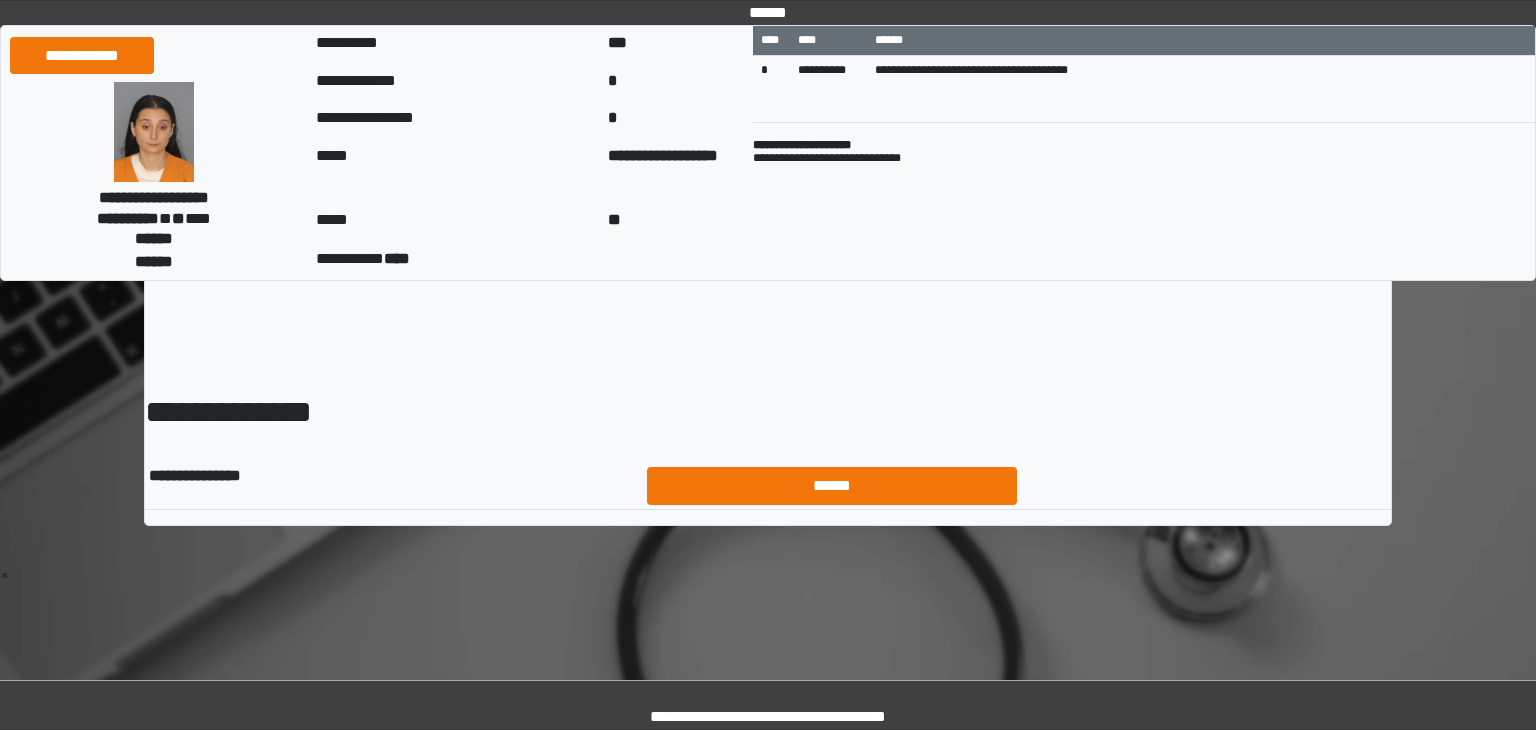 click on "******" at bounding box center (832, 486) 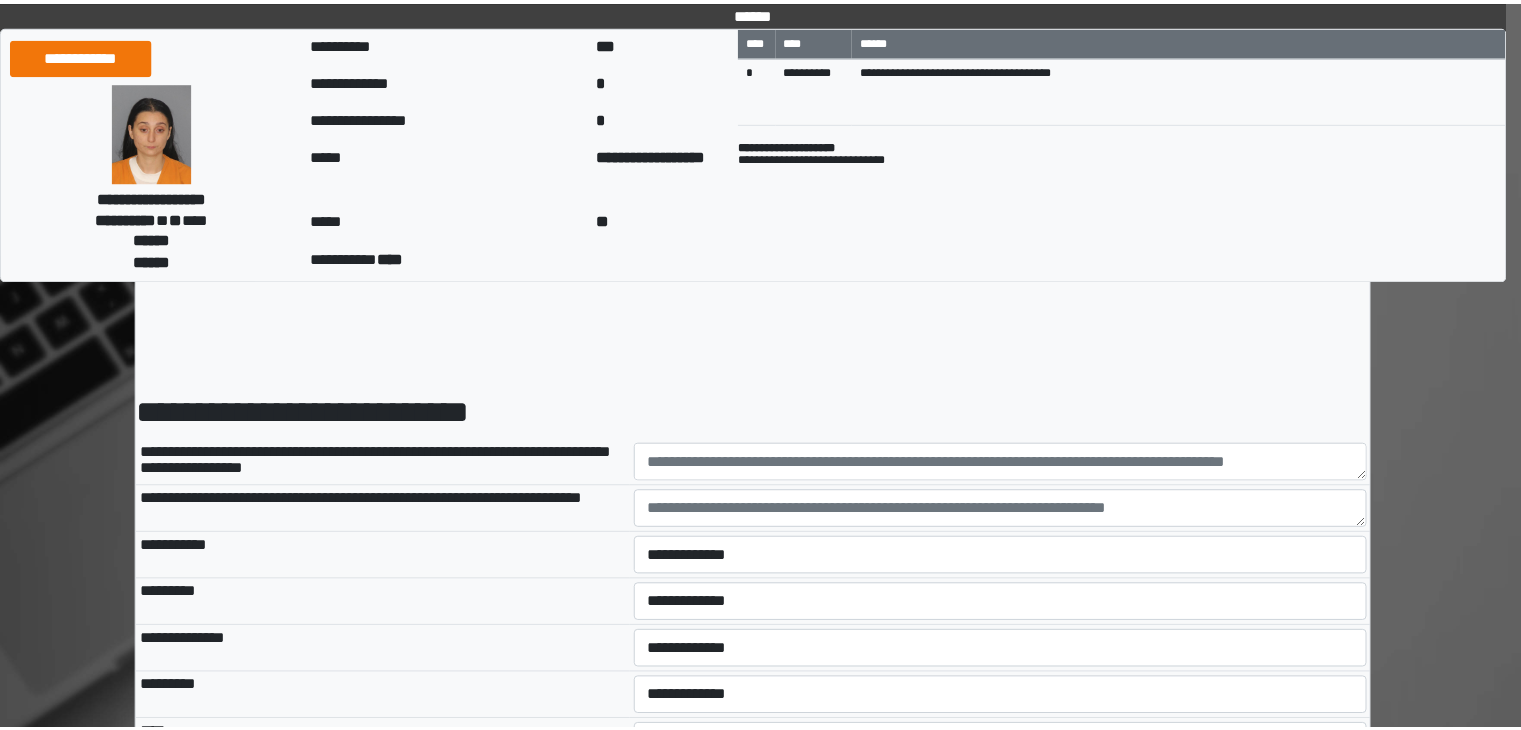 scroll, scrollTop: 0, scrollLeft: 0, axis: both 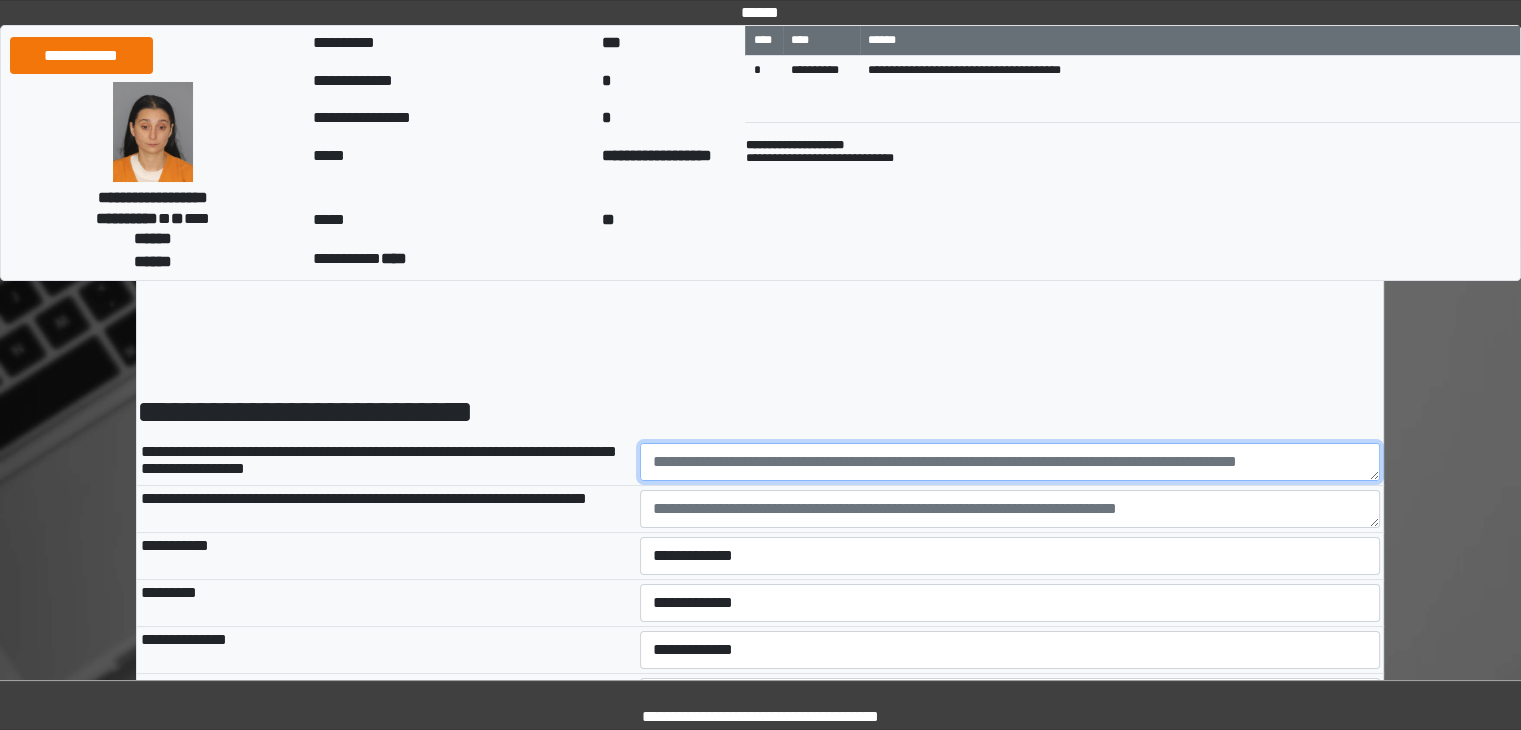 click at bounding box center (1010, 462) 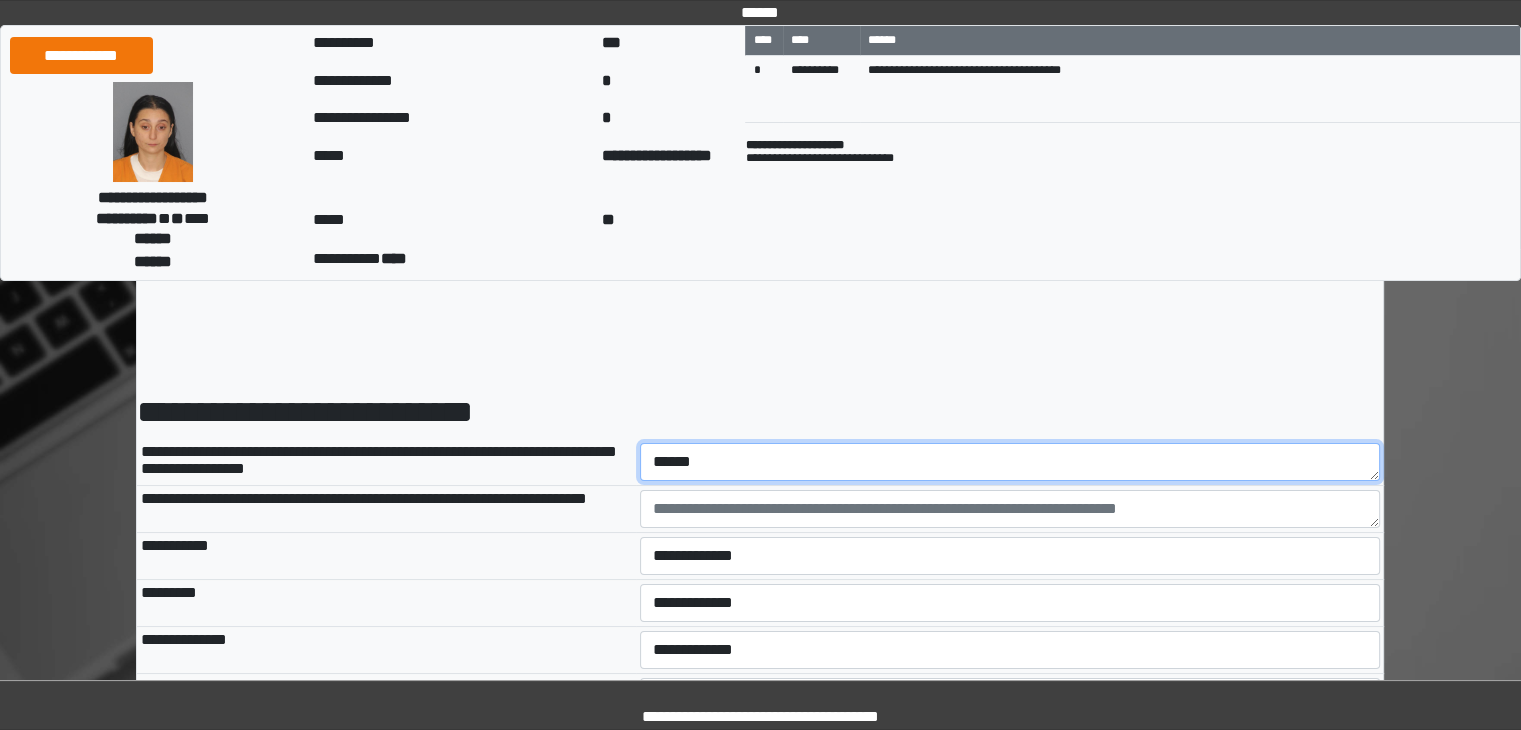 type on "******" 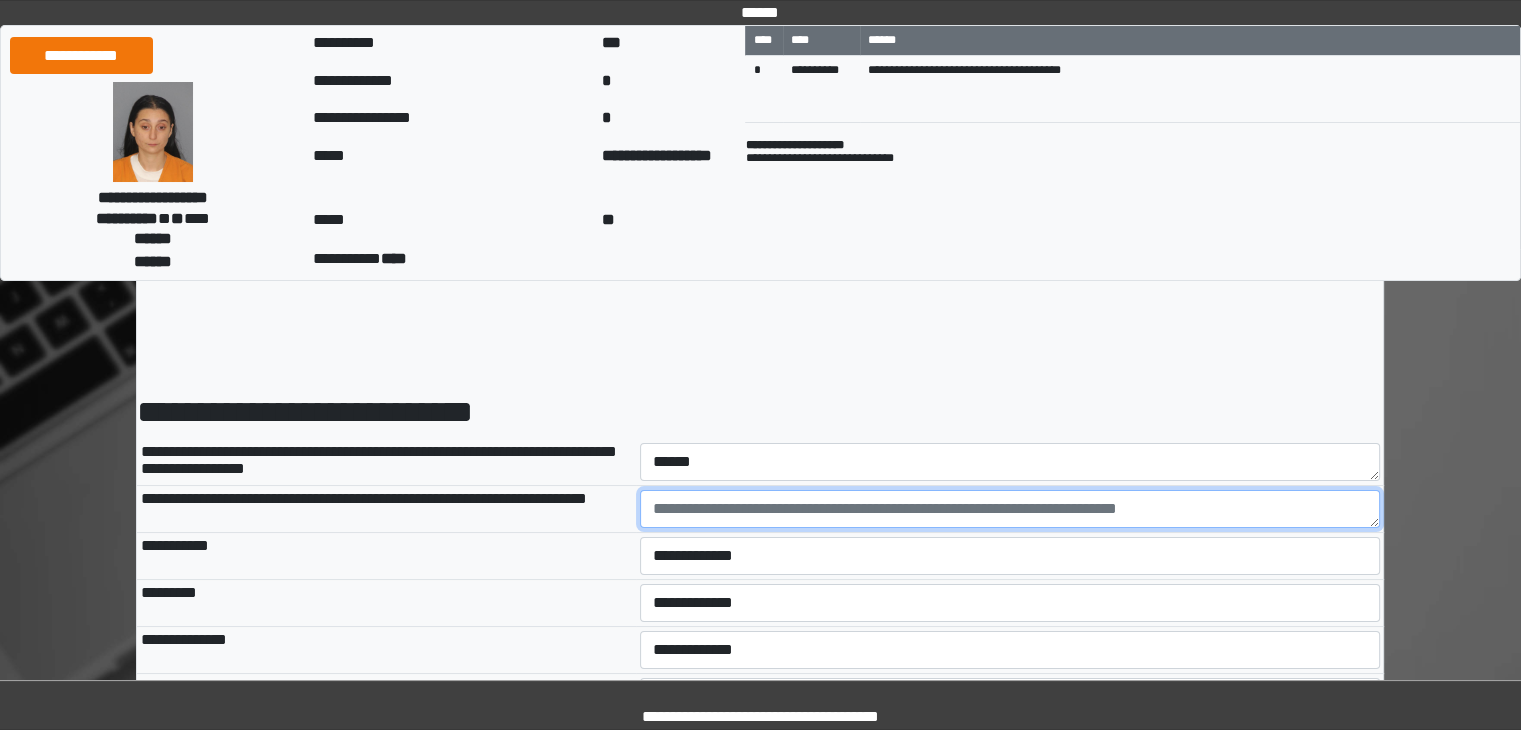 click at bounding box center (1010, 509) 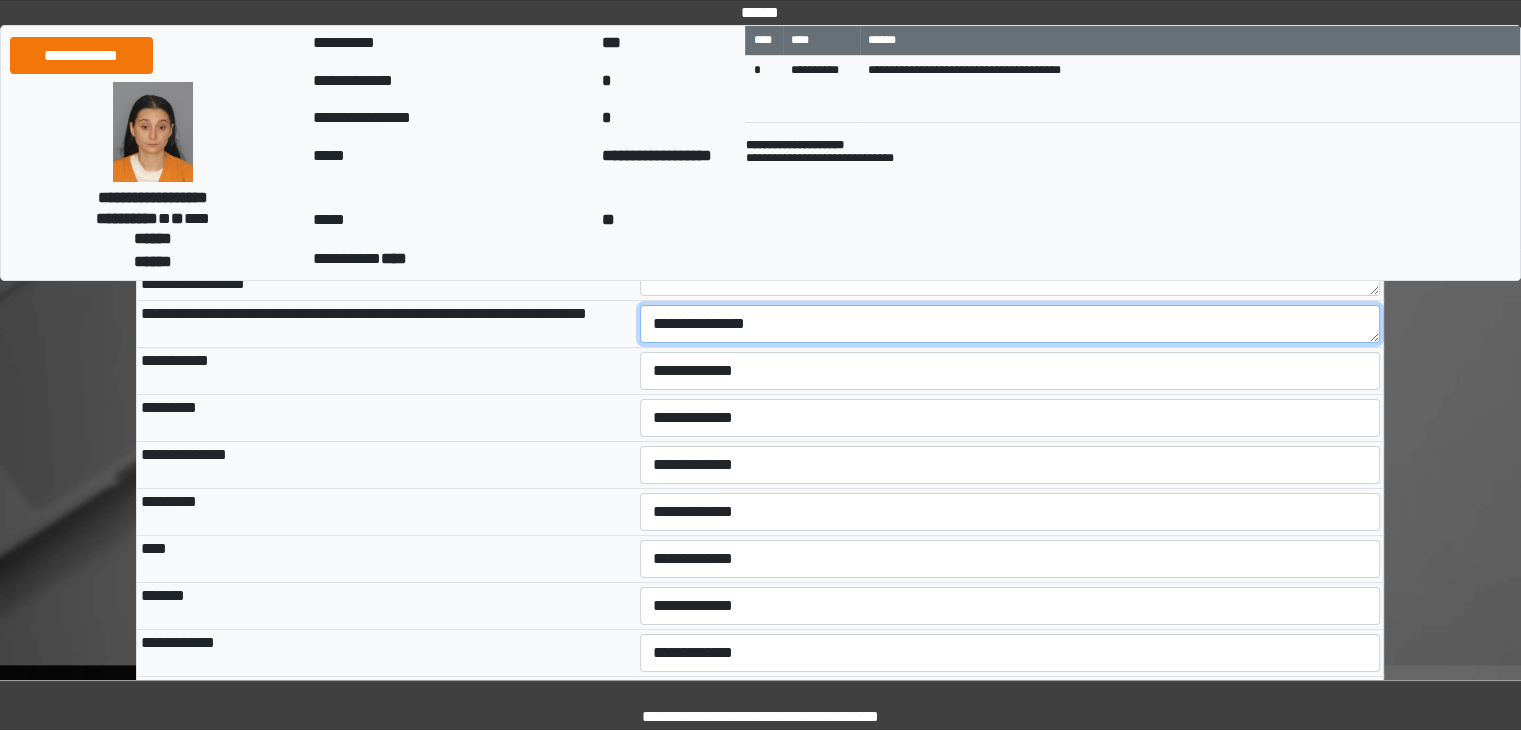 scroll, scrollTop: 200, scrollLeft: 0, axis: vertical 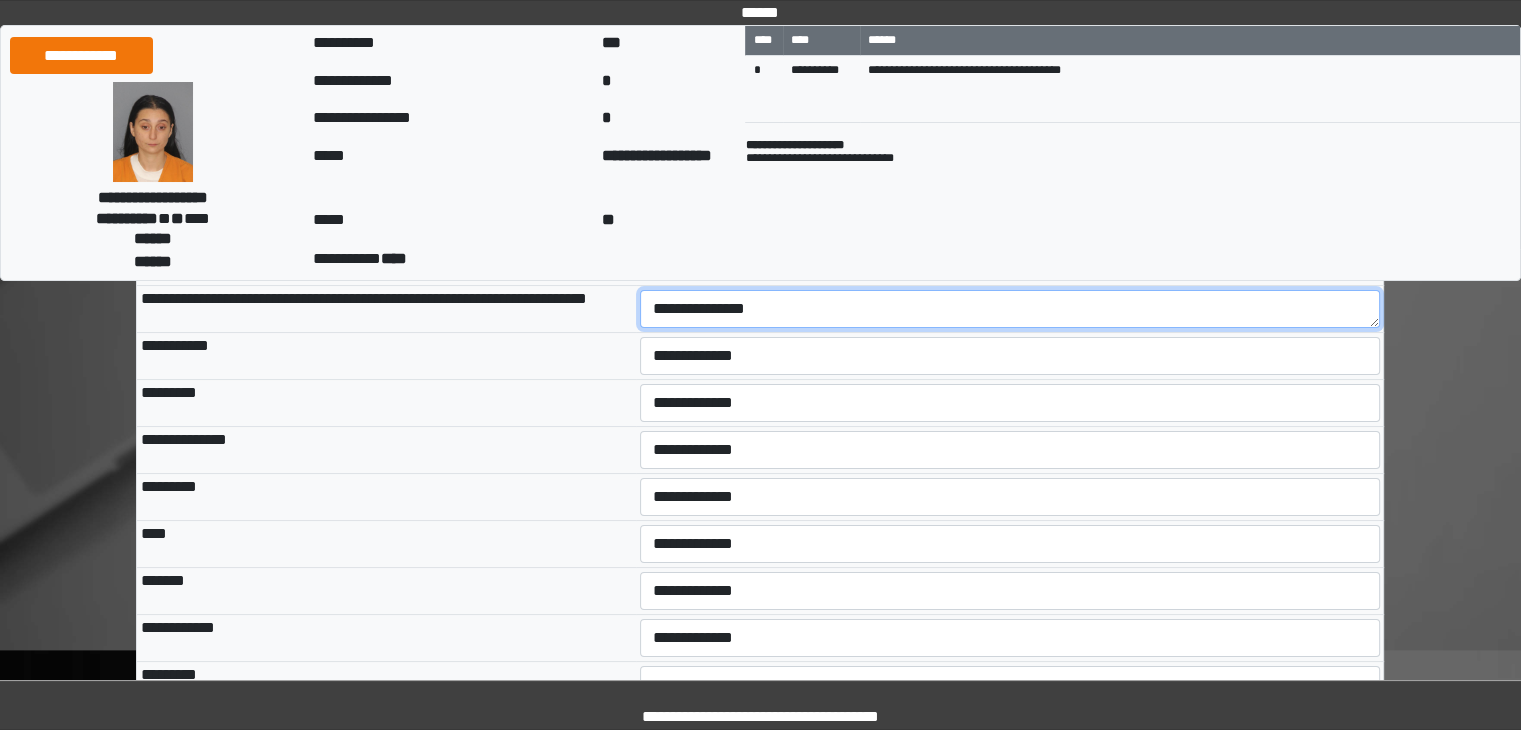 type on "**********" 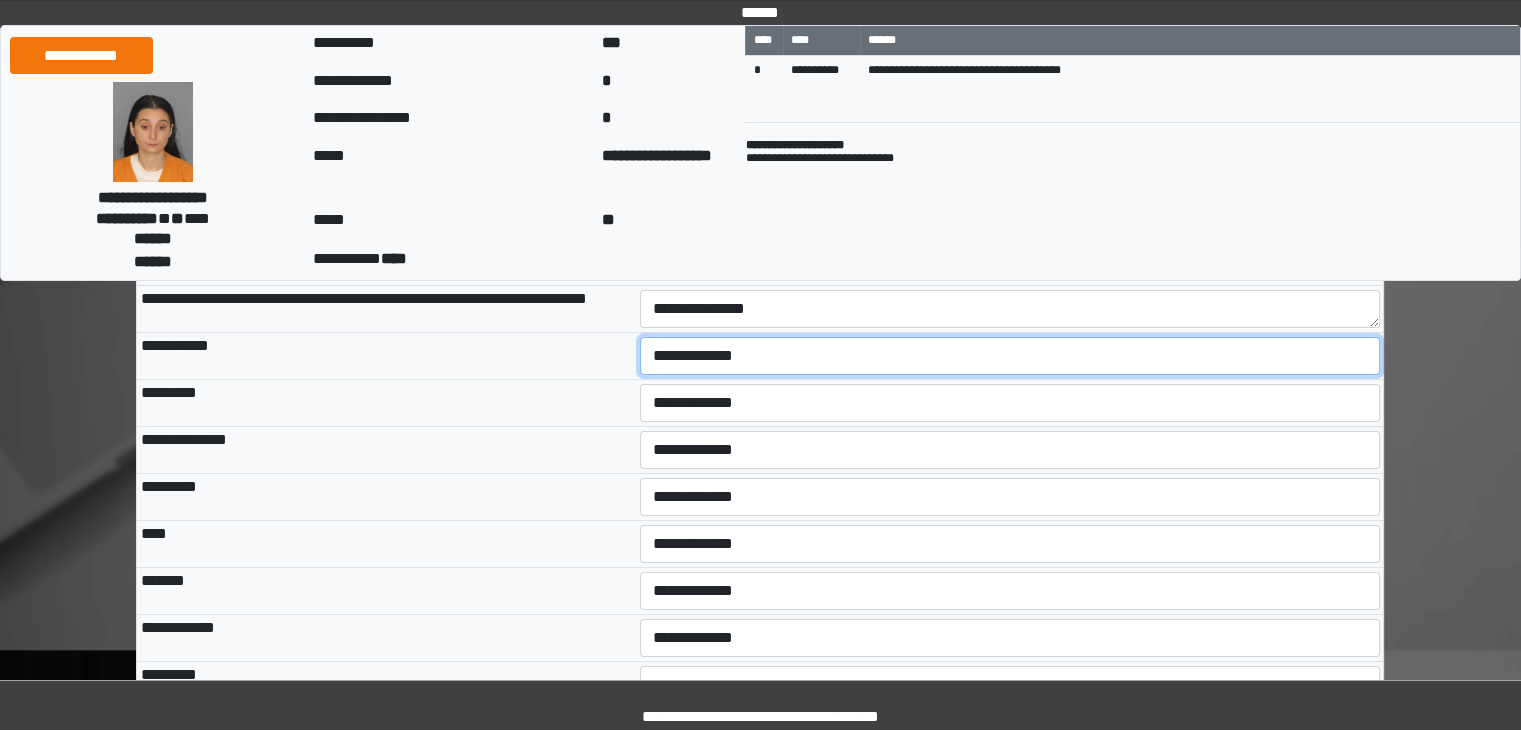 click on "**********" at bounding box center (1010, 356) 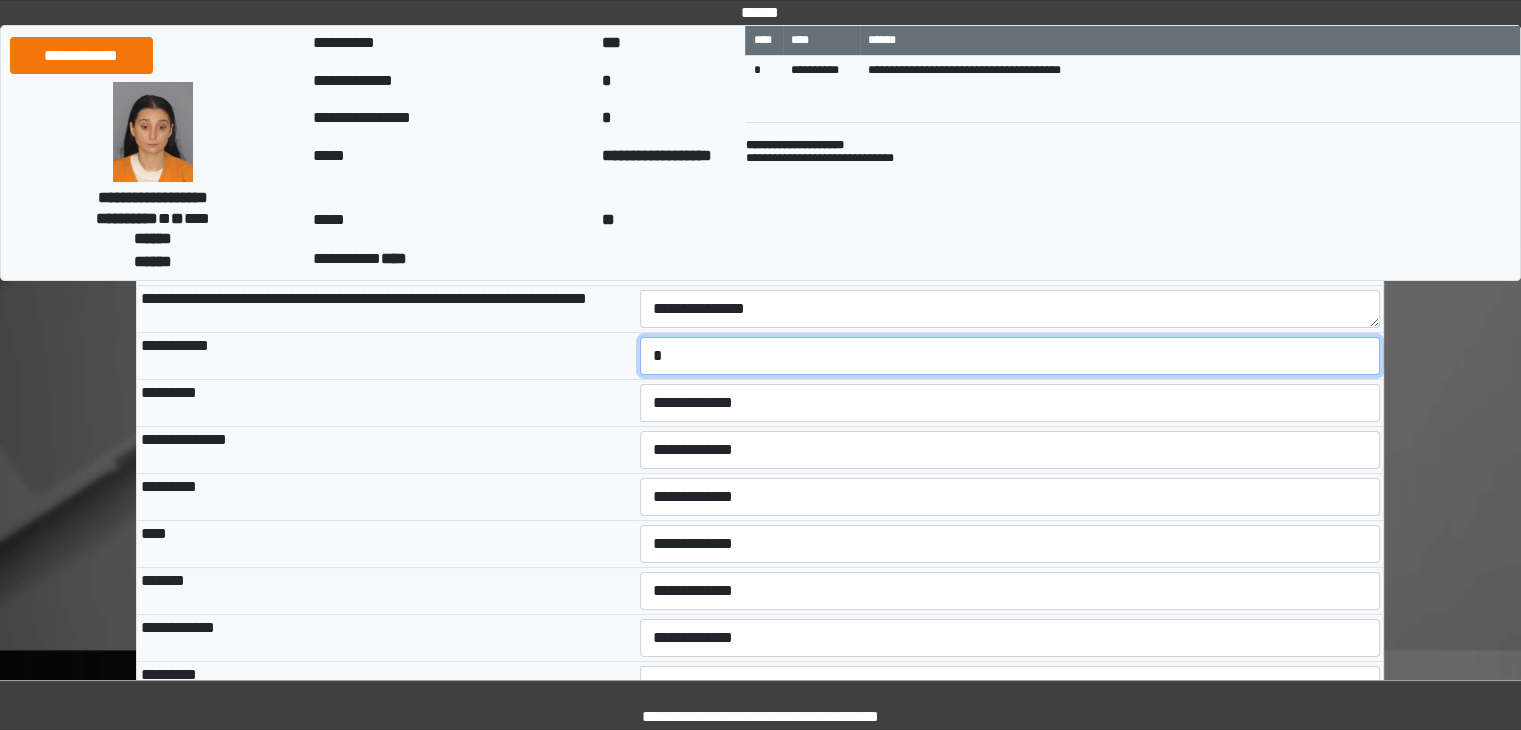 click on "**********" at bounding box center (1010, 356) 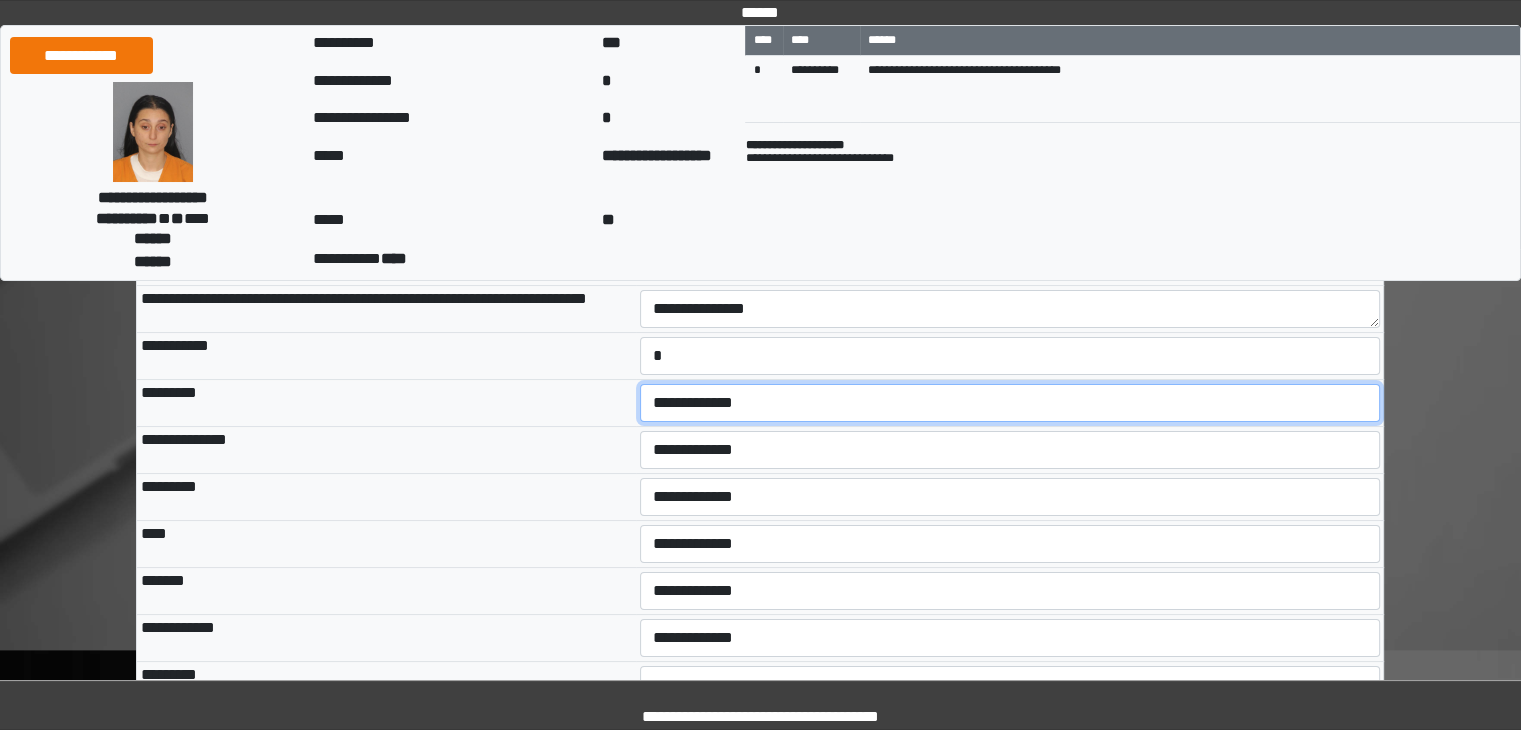 click on "**********" at bounding box center (1010, 403) 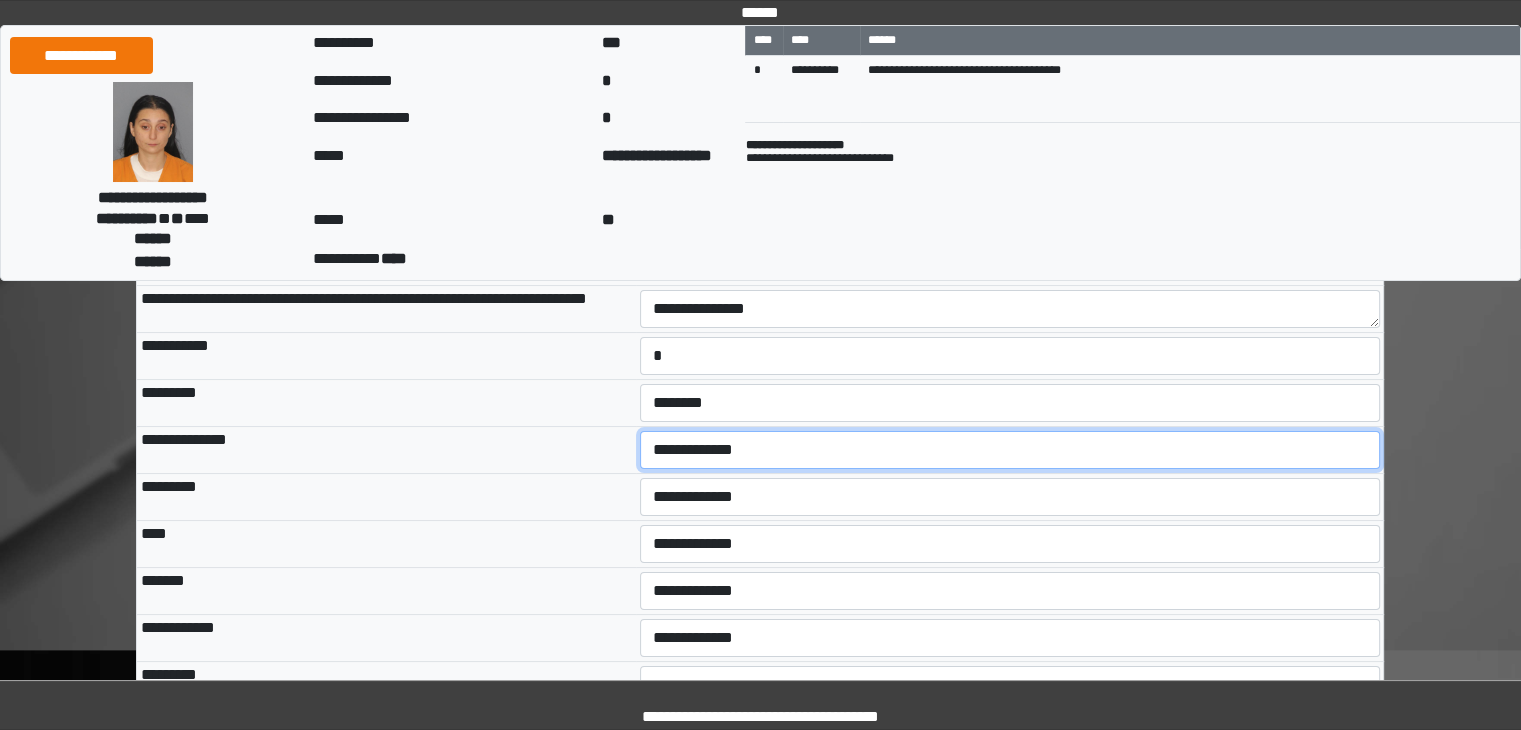 click on "**********" at bounding box center [1010, 450] 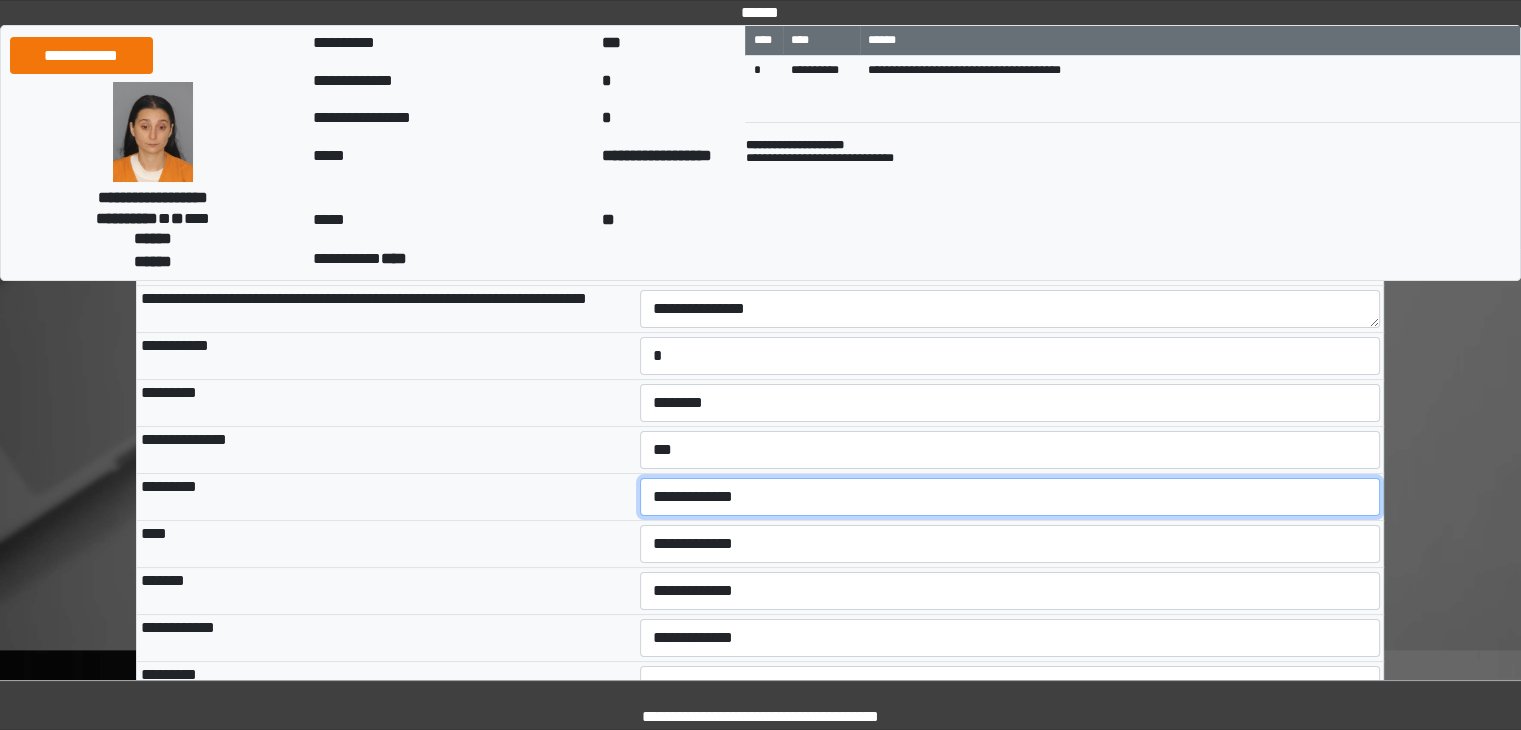 click on "**********" at bounding box center (1010, 497) 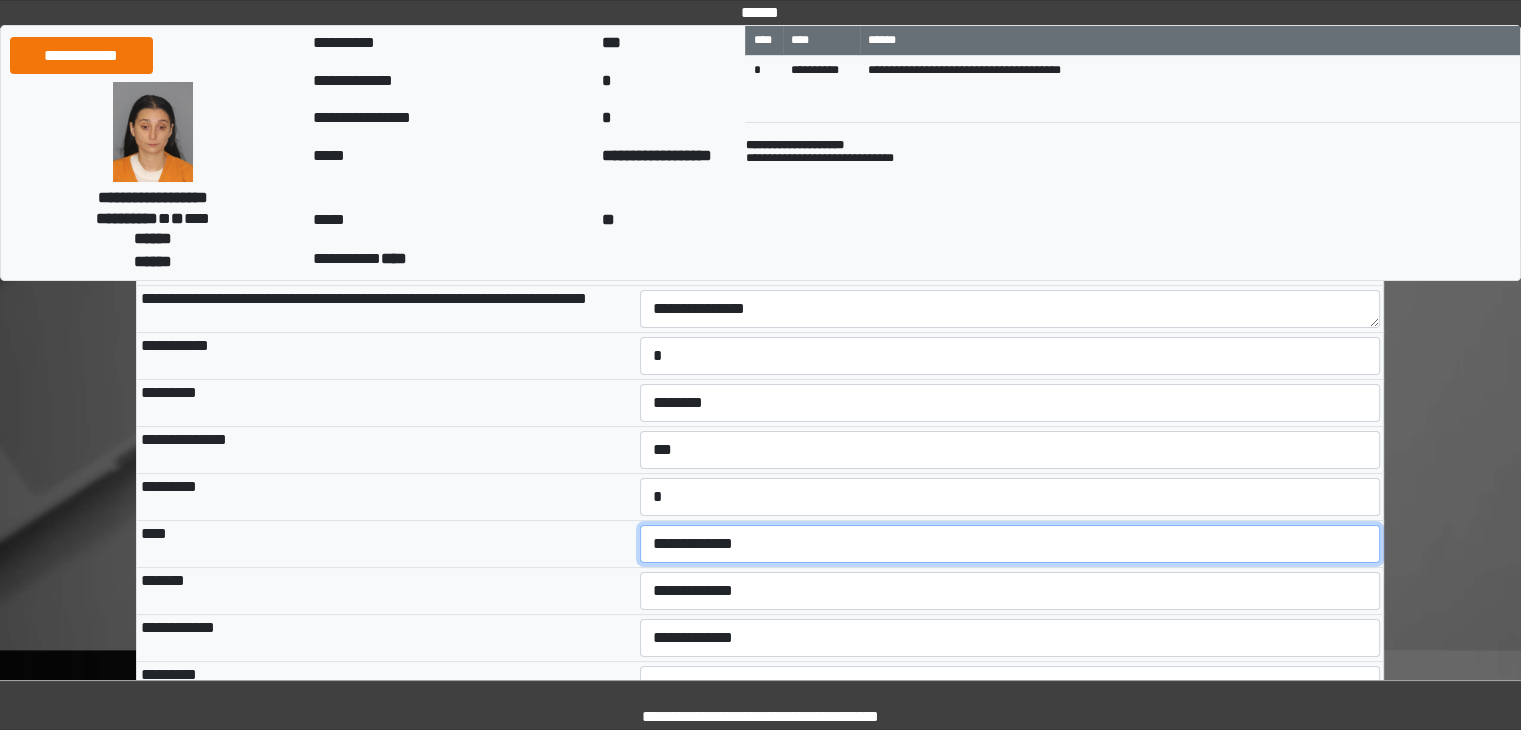 click on "**********" at bounding box center [1010, 544] 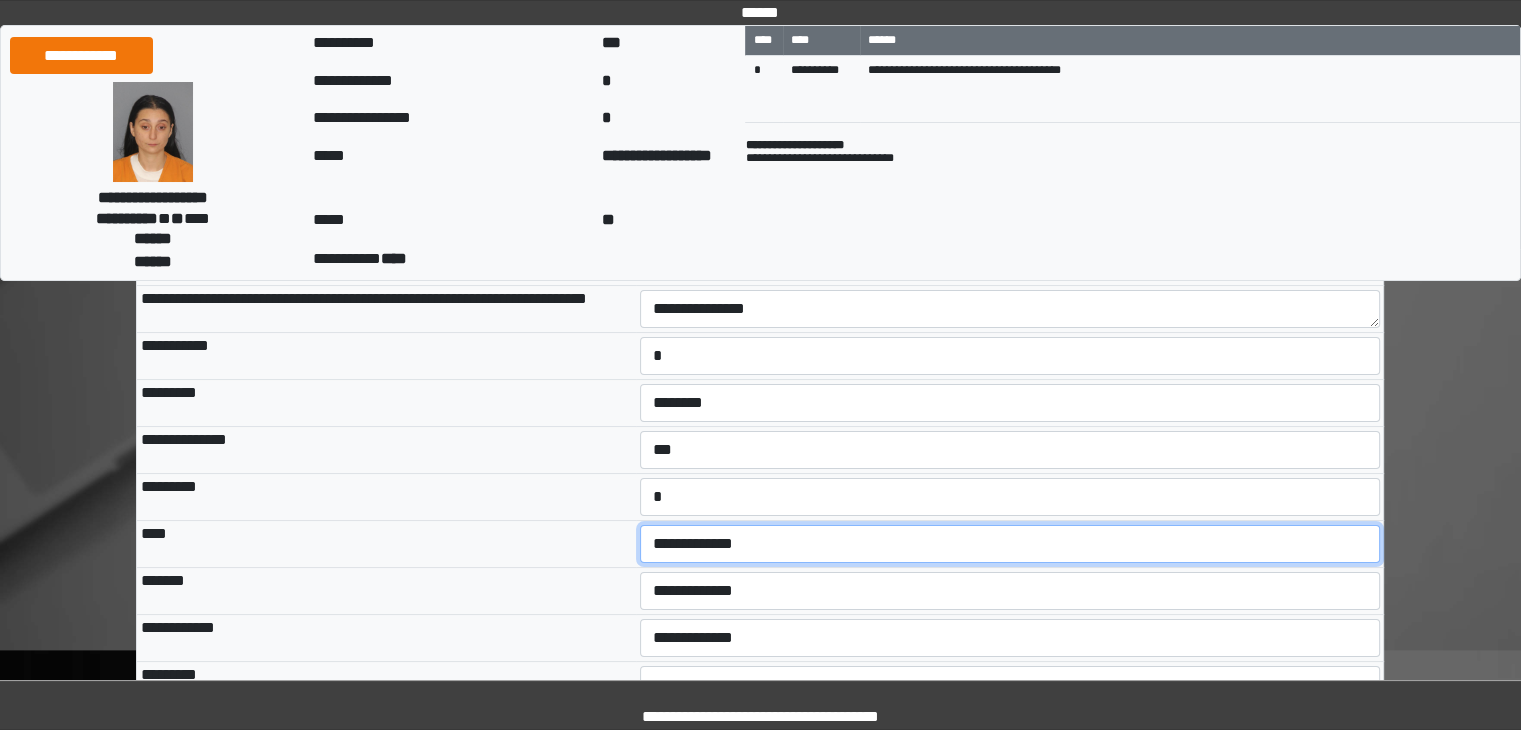 select on "***" 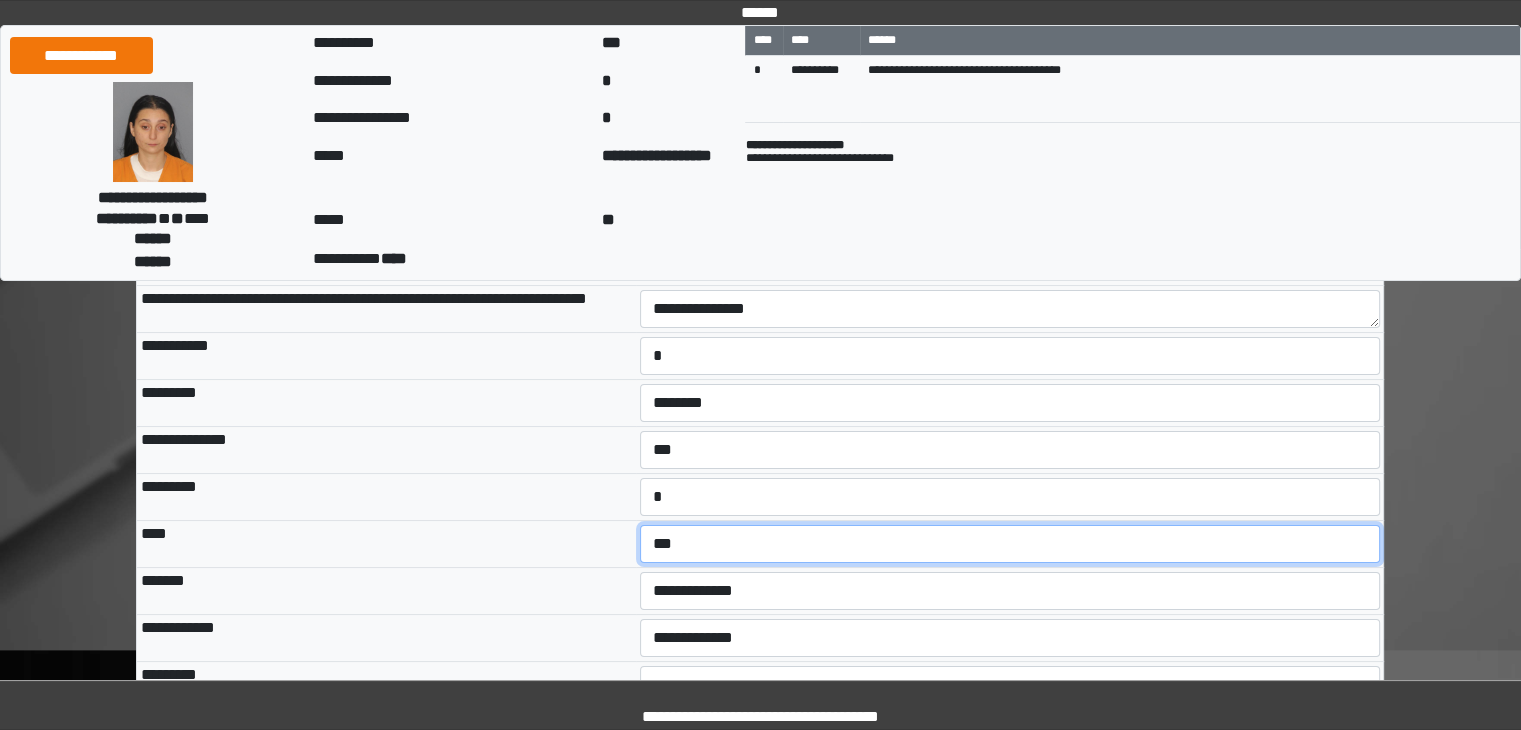 click on "**********" at bounding box center [1010, 544] 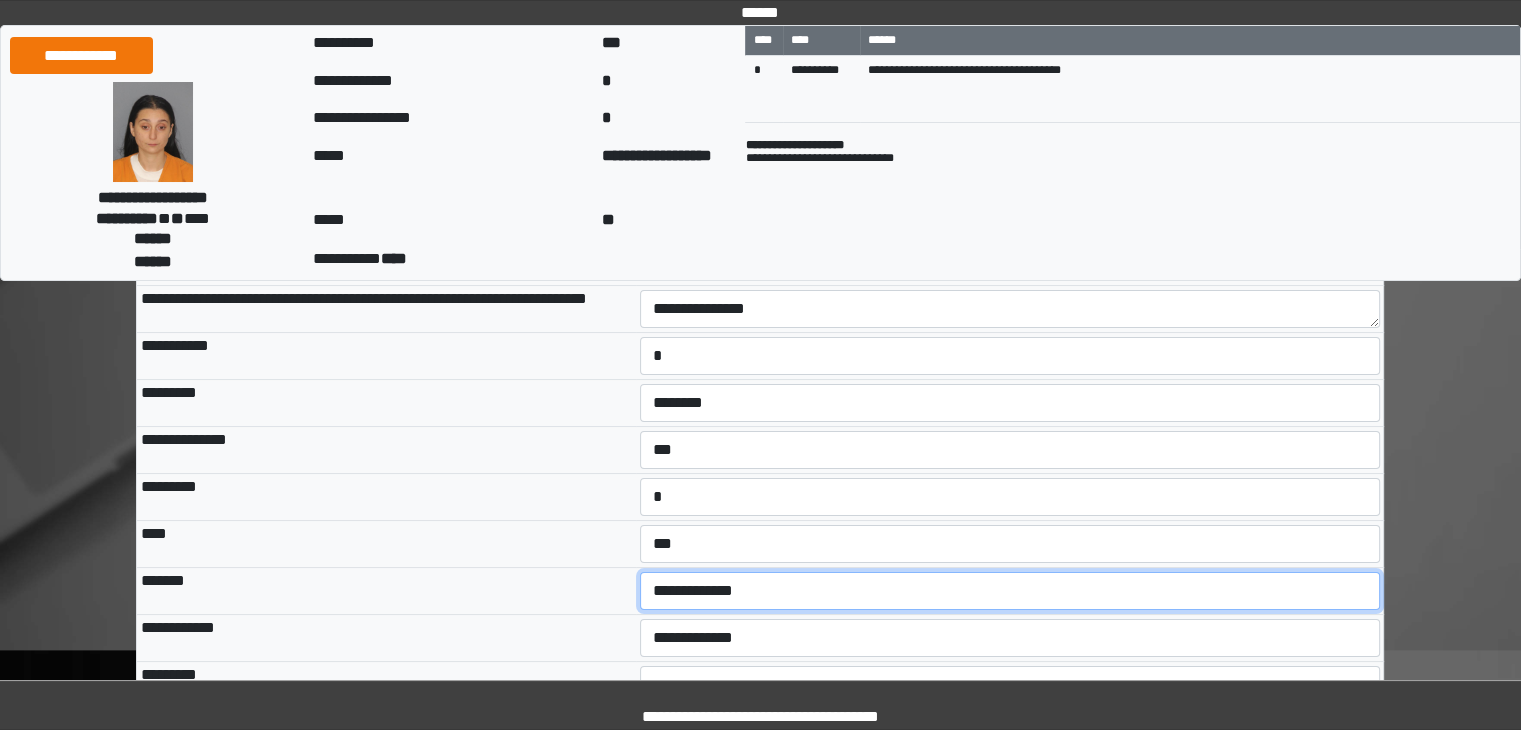 click on "**********" at bounding box center (1010, 591) 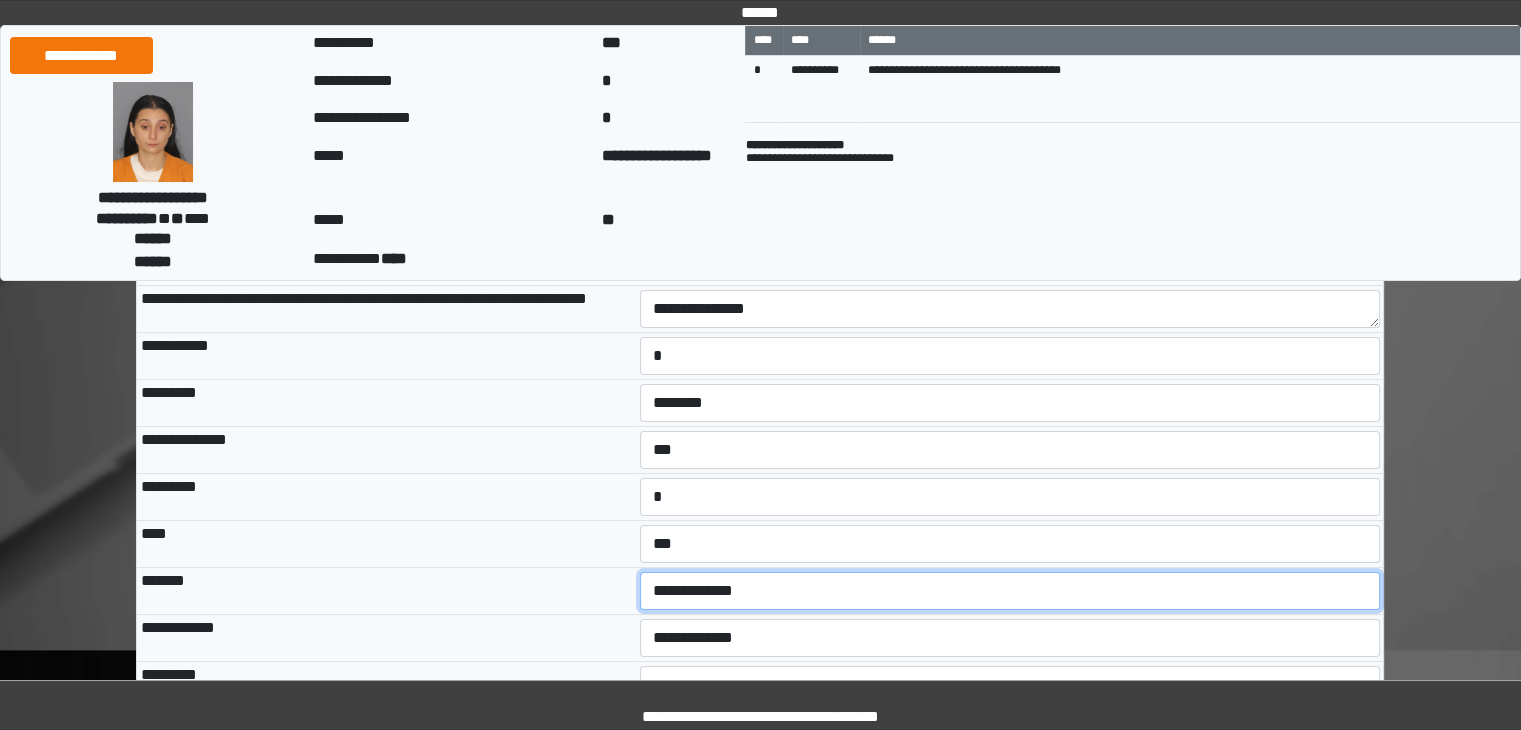 select on "***" 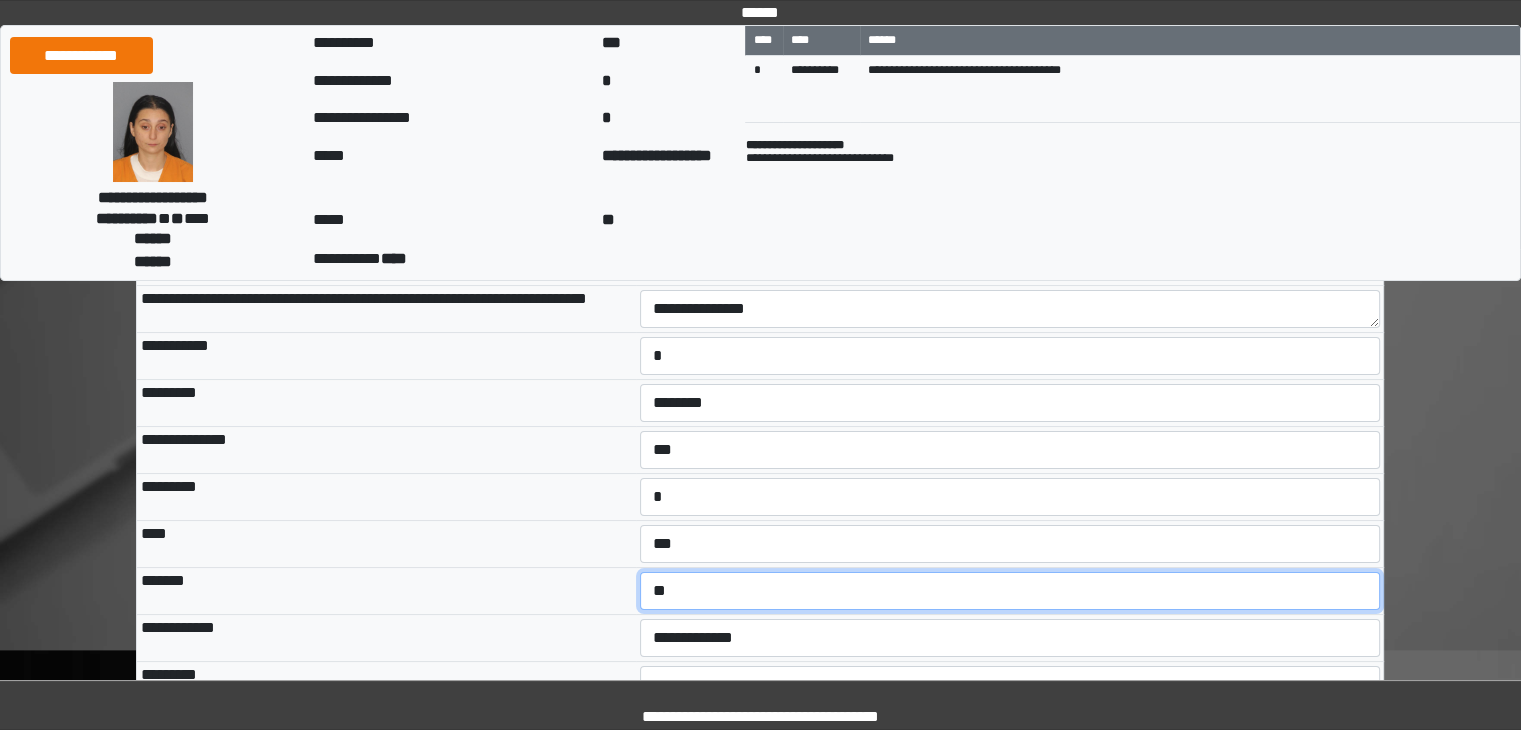 click on "**********" at bounding box center (1010, 591) 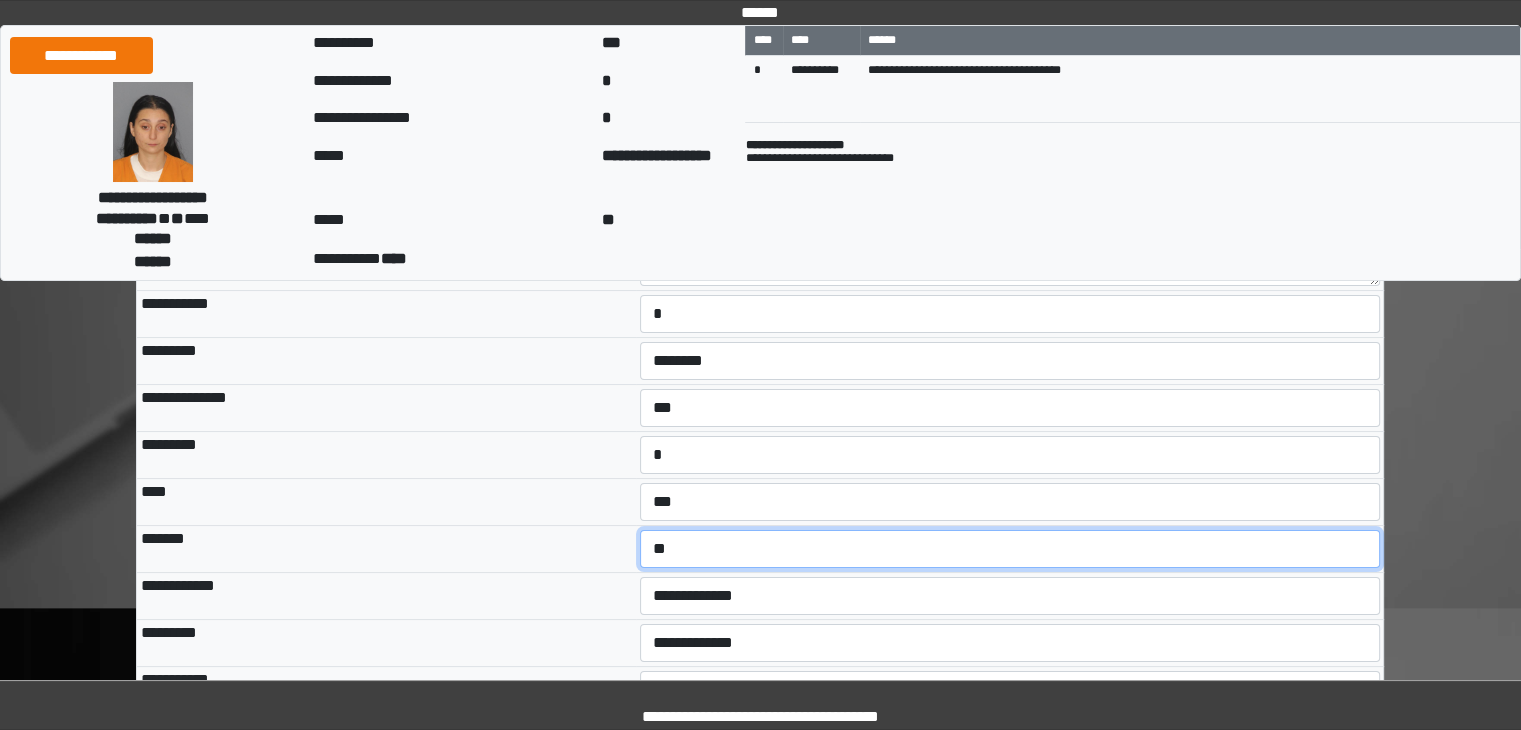 scroll, scrollTop: 300, scrollLeft: 0, axis: vertical 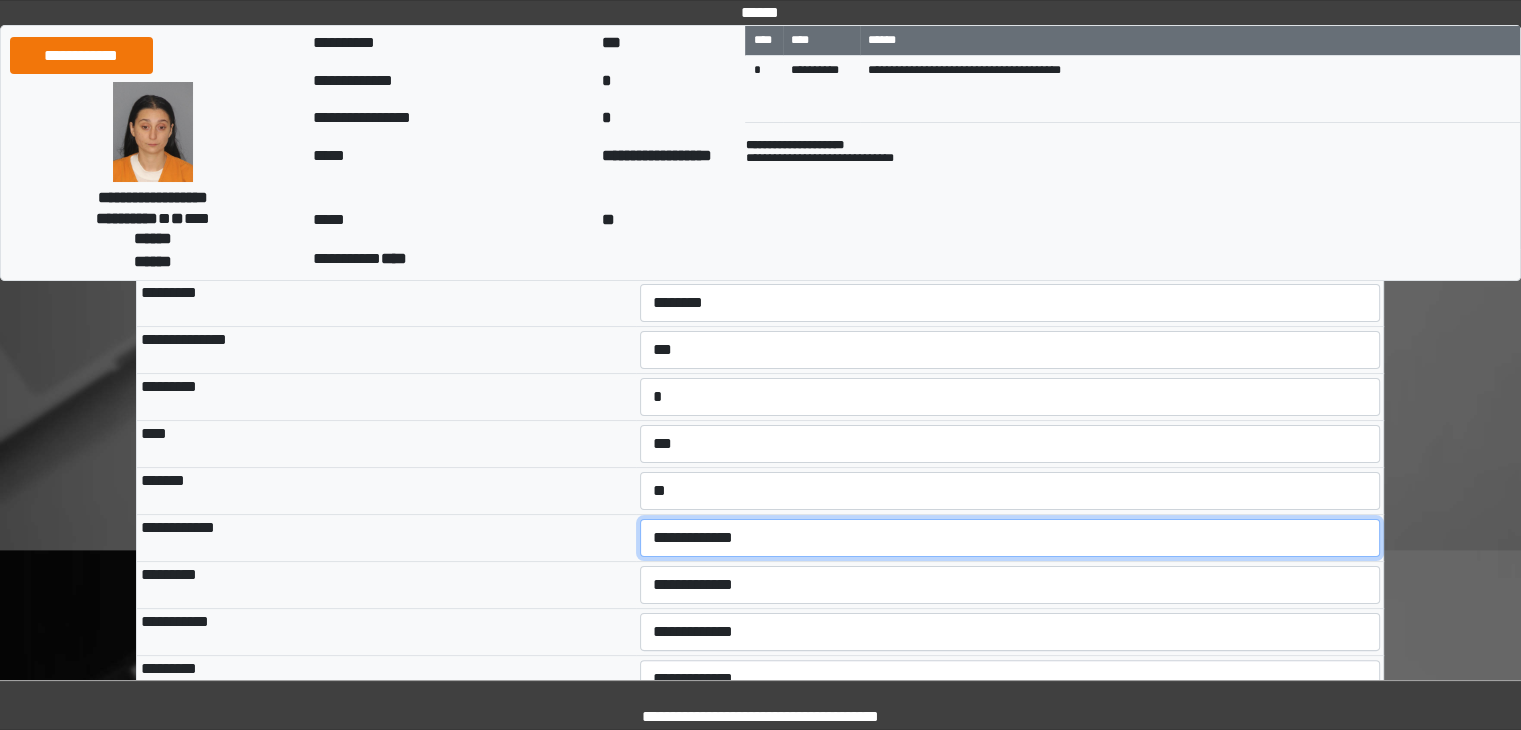 click on "**********" at bounding box center [1010, 538] 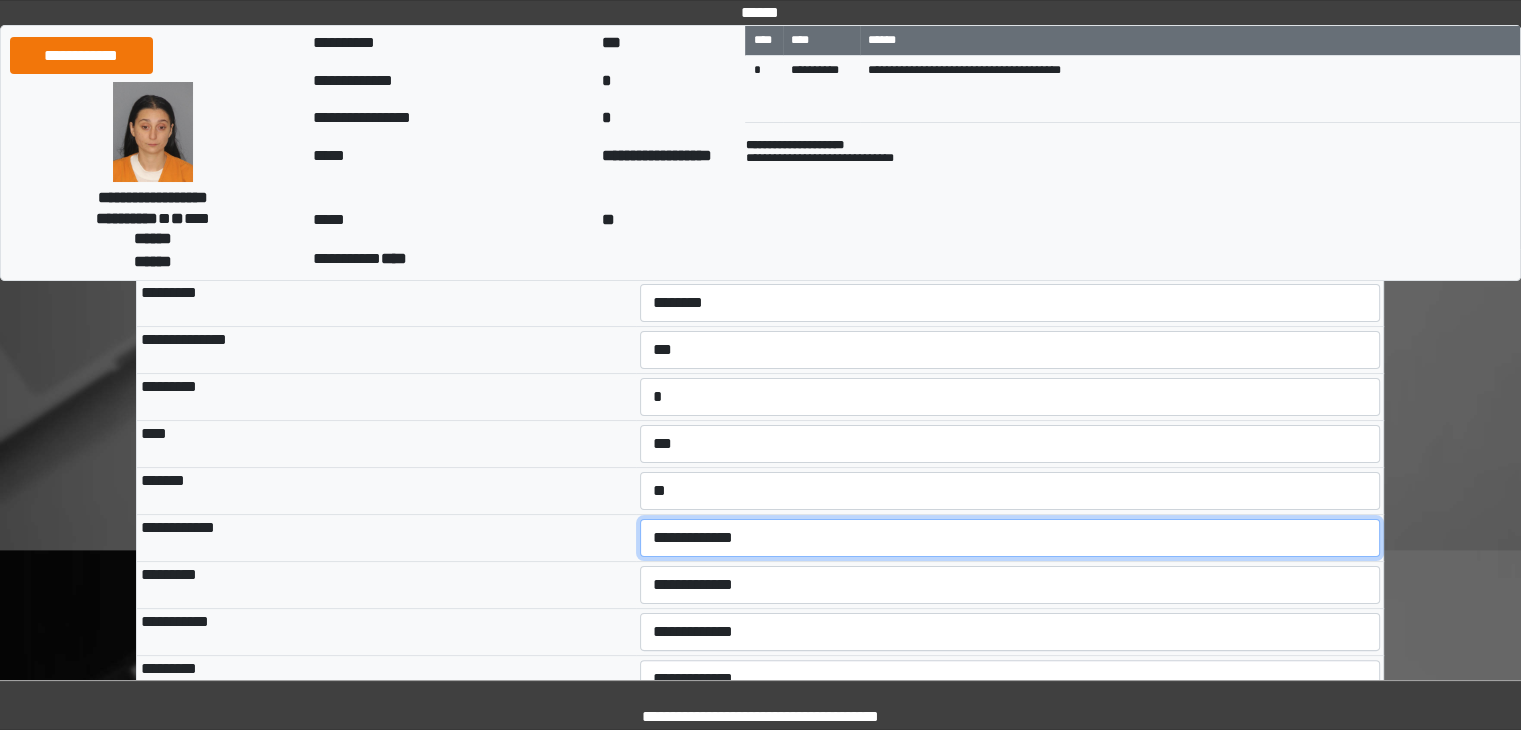 select on "***" 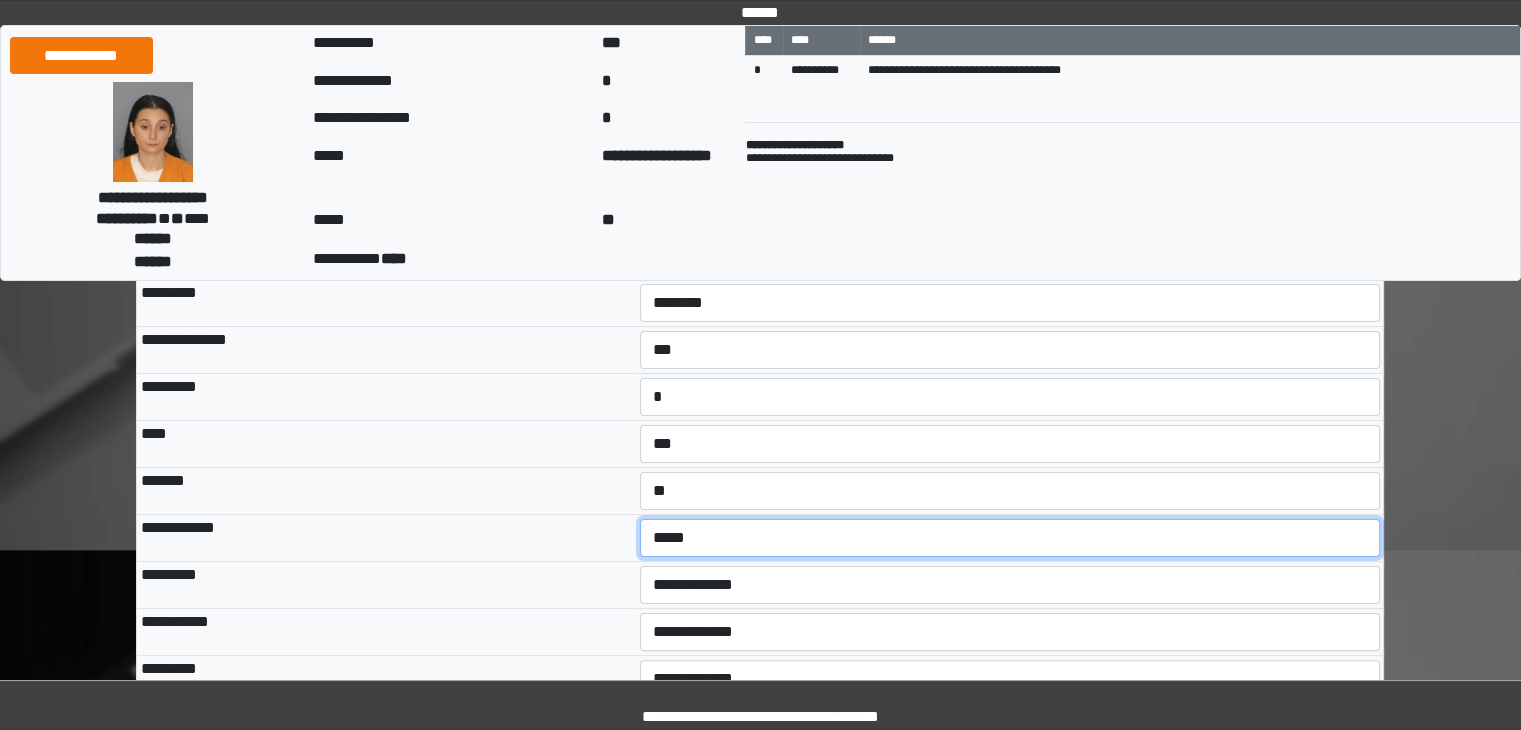 click on "**********" at bounding box center (1010, 538) 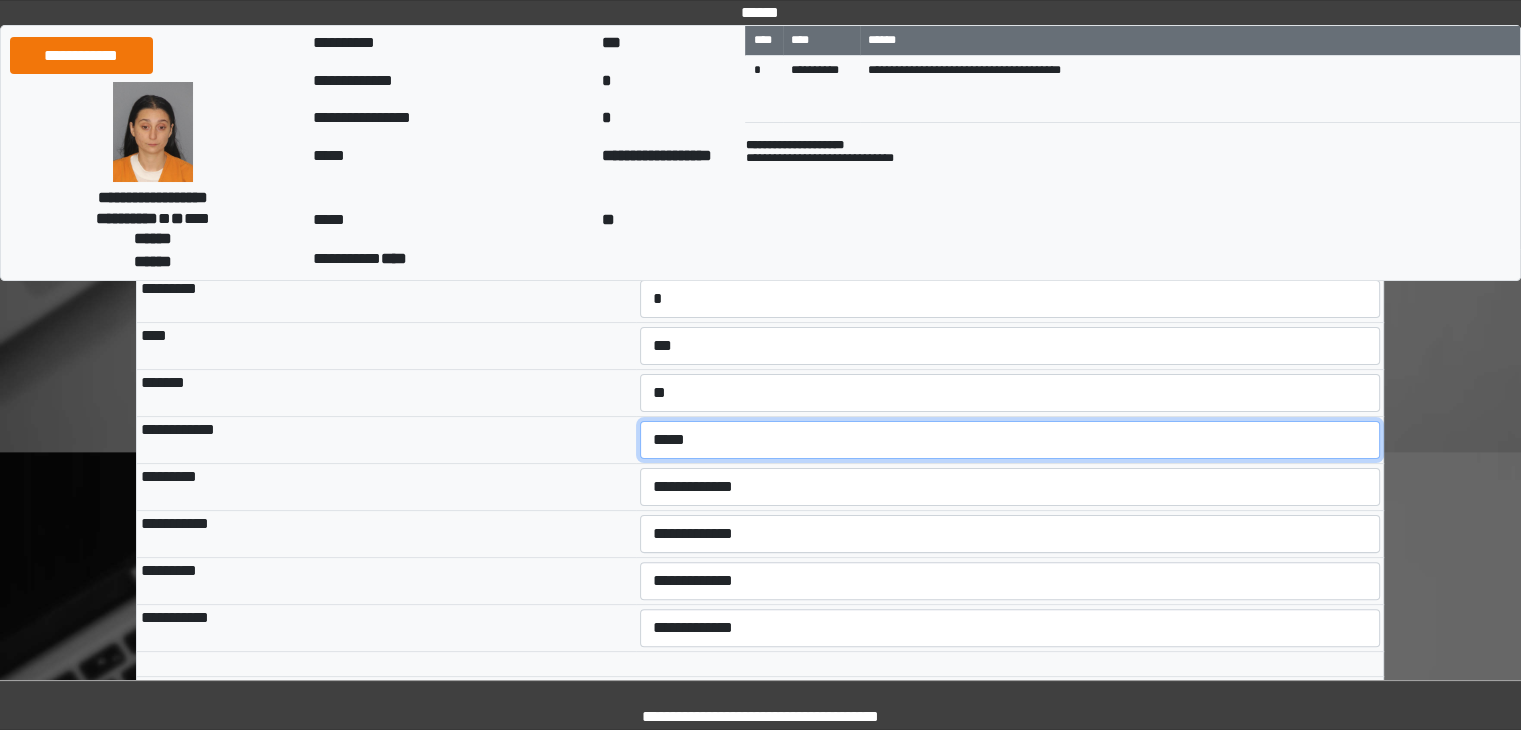 scroll, scrollTop: 400, scrollLeft: 0, axis: vertical 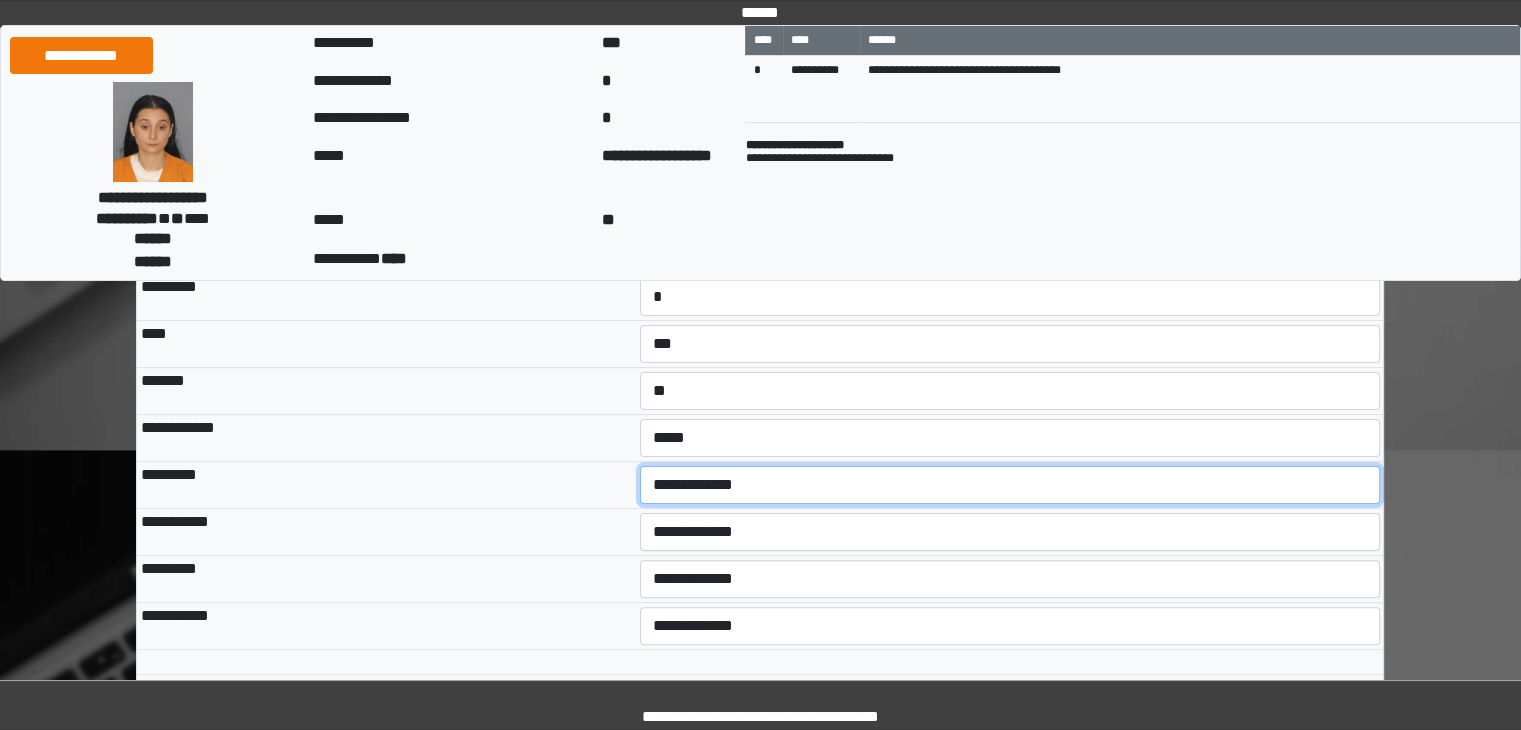 click on "**********" at bounding box center [1010, 485] 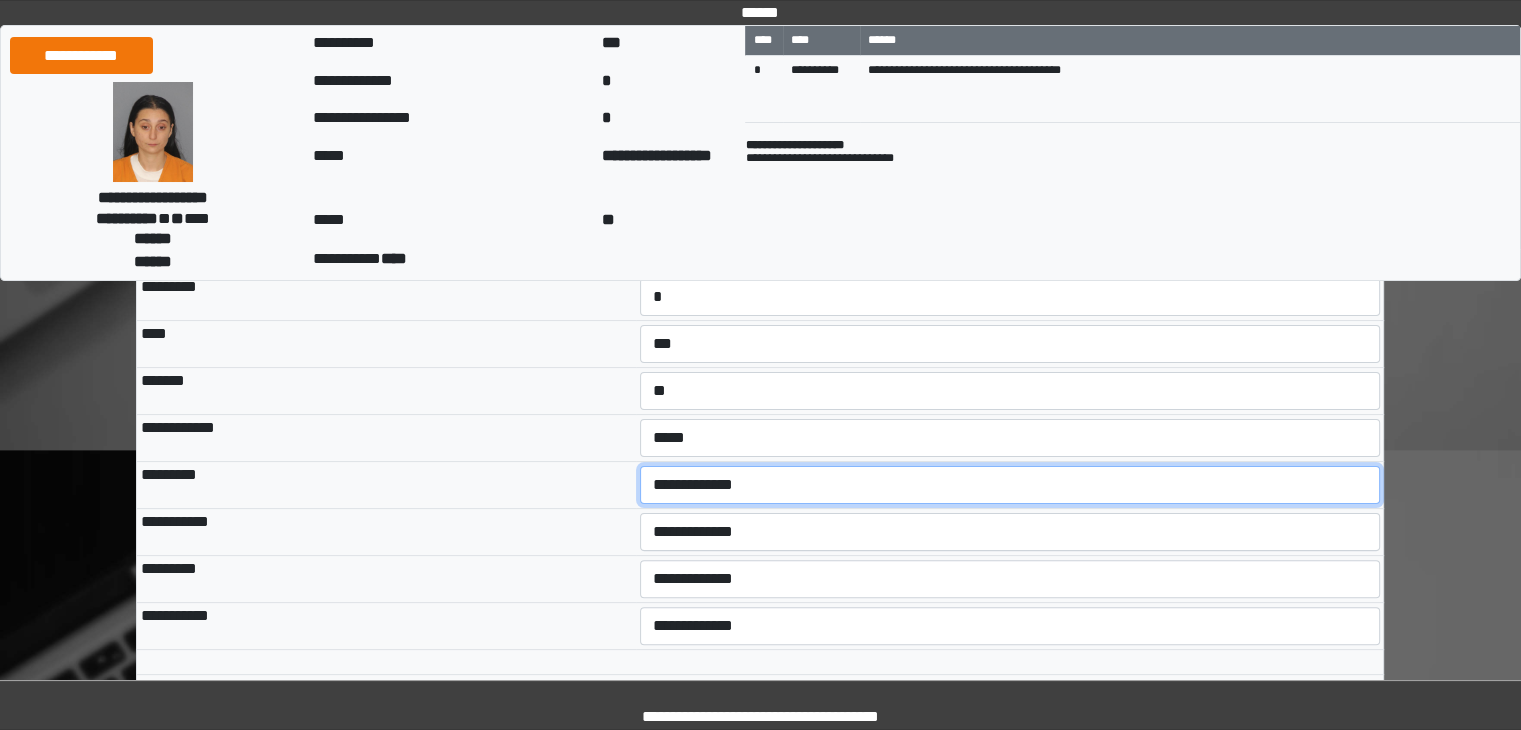 select on "***" 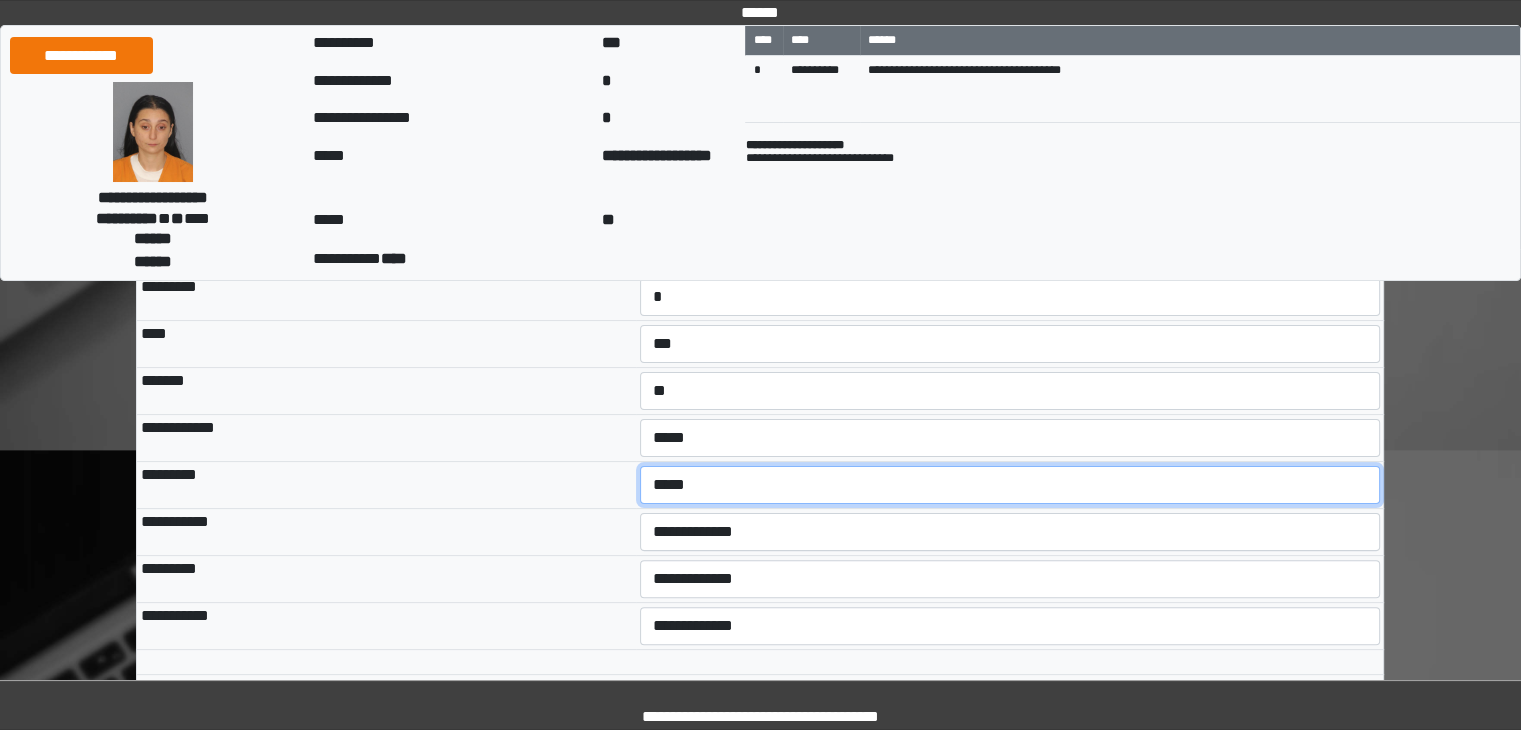click on "**********" at bounding box center (1010, 485) 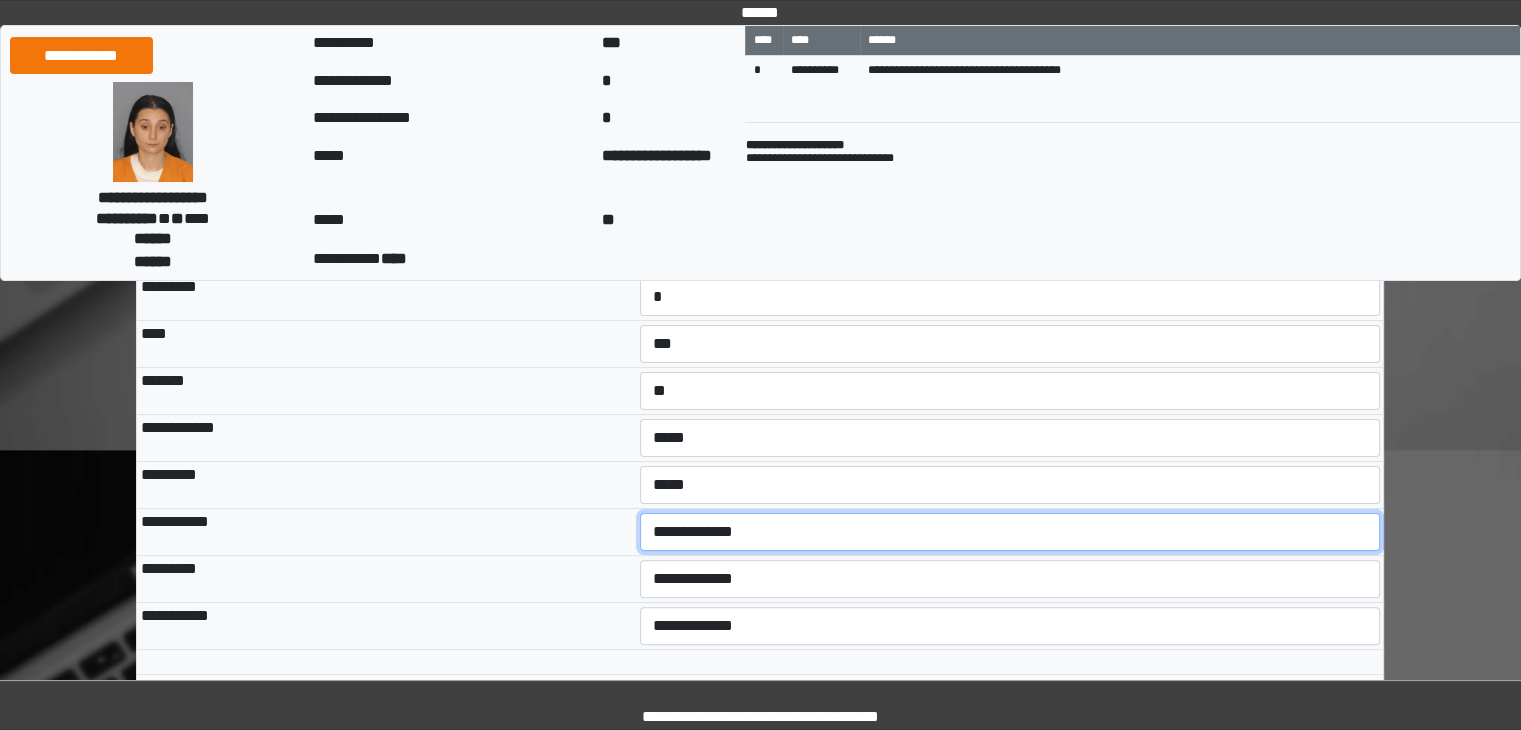 click on "**********" at bounding box center [1010, 532] 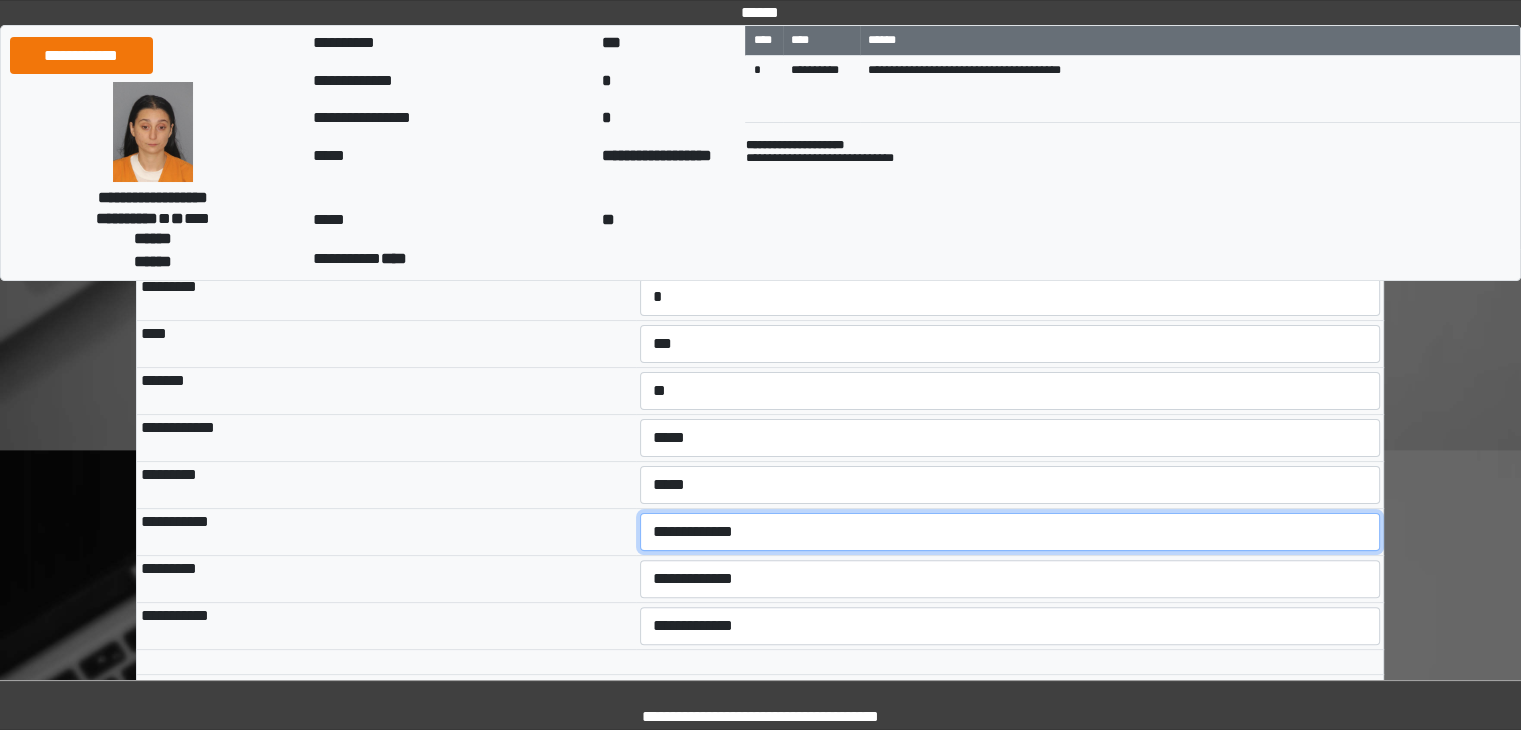 select on "***" 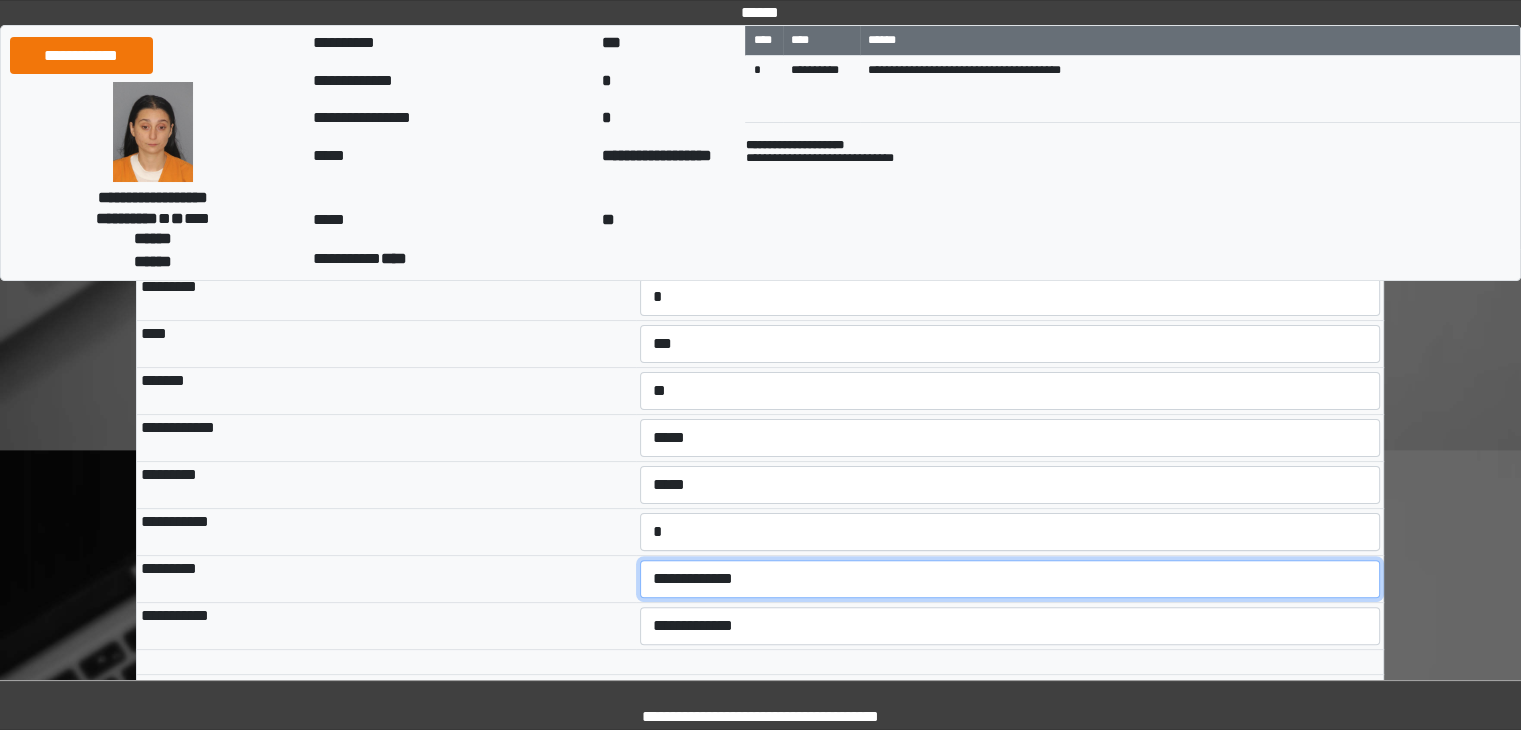 click on "**********" at bounding box center [1010, 579] 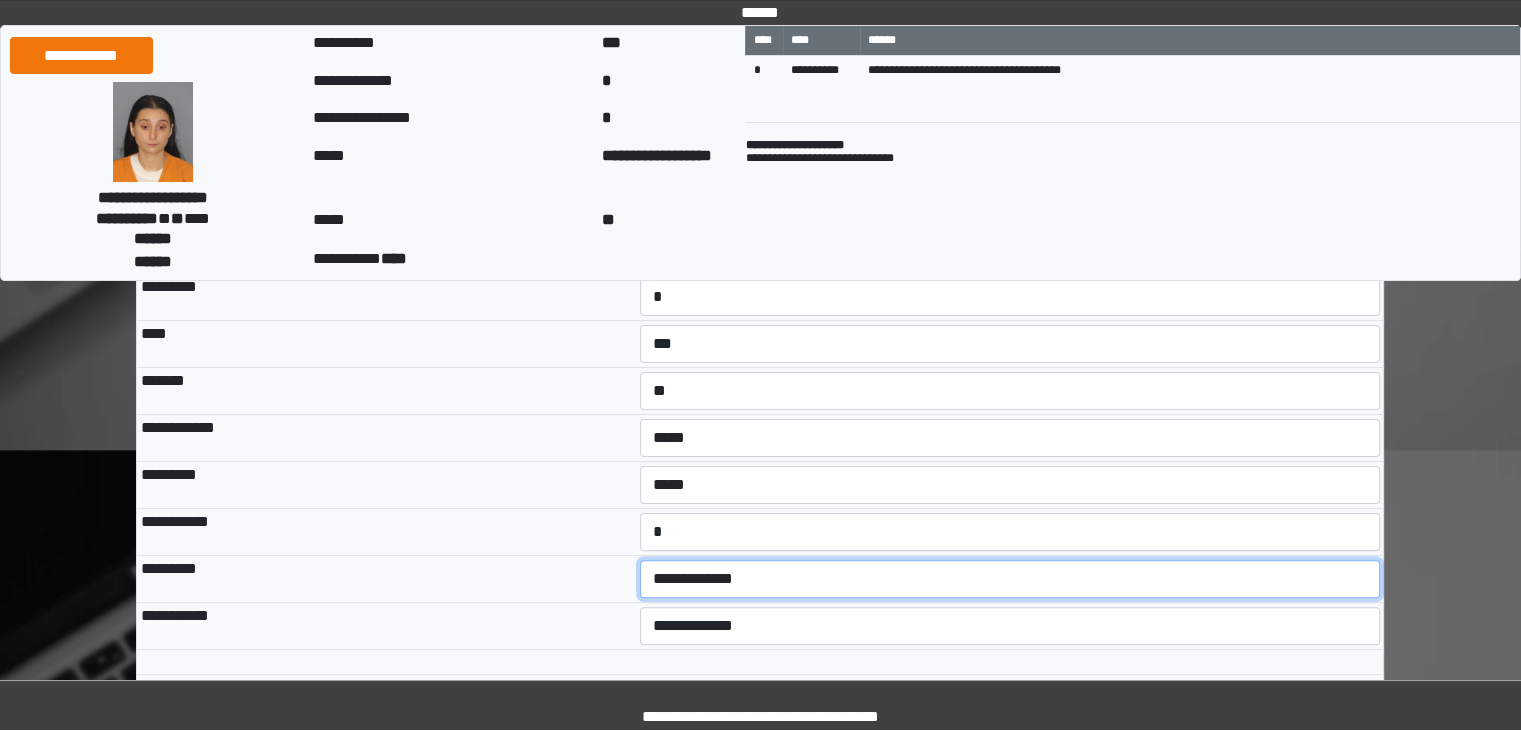 select on "***" 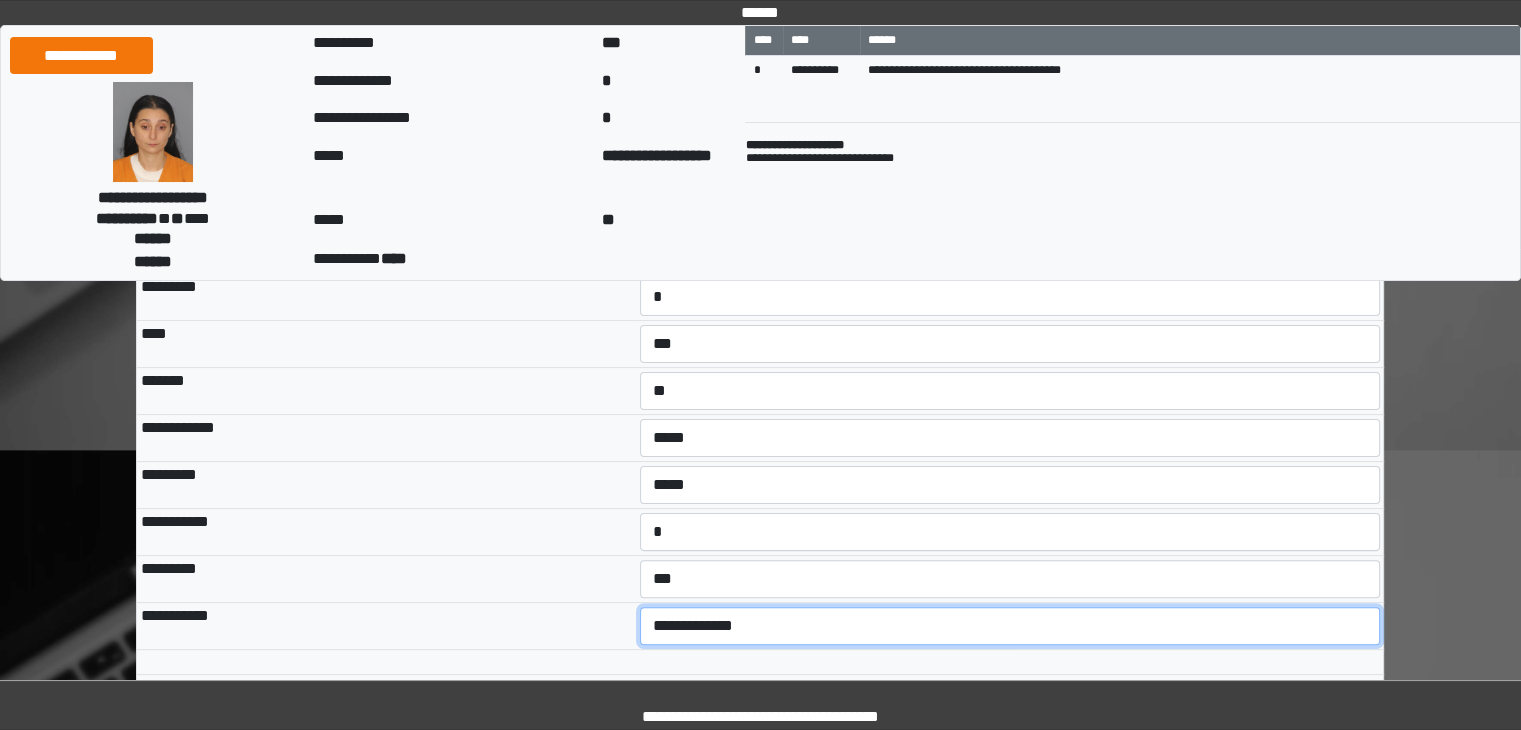click on "**********" at bounding box center [1010, 626] 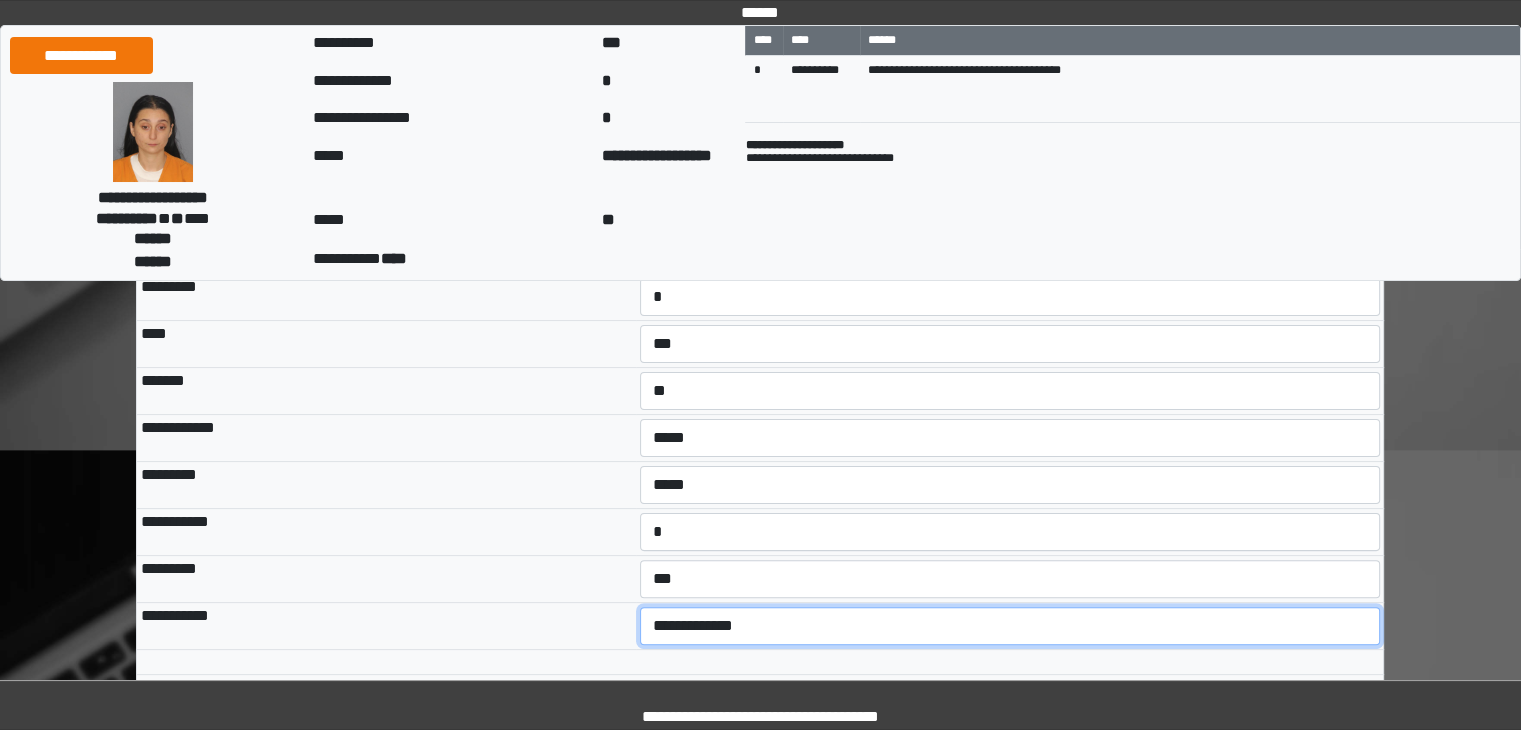 select on "*" 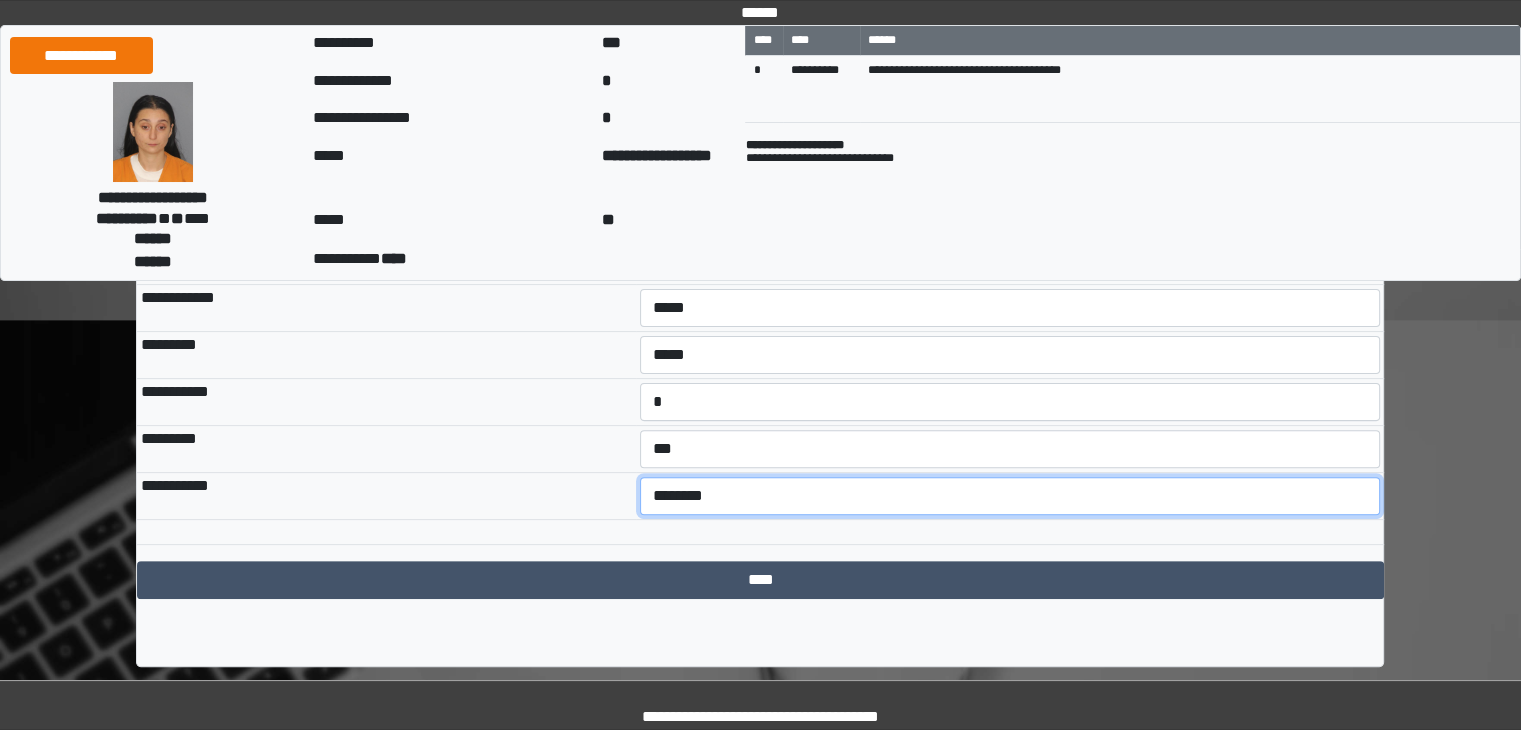 scroll, scrollTop: 531, scrollLeft: 0, axis: vertical 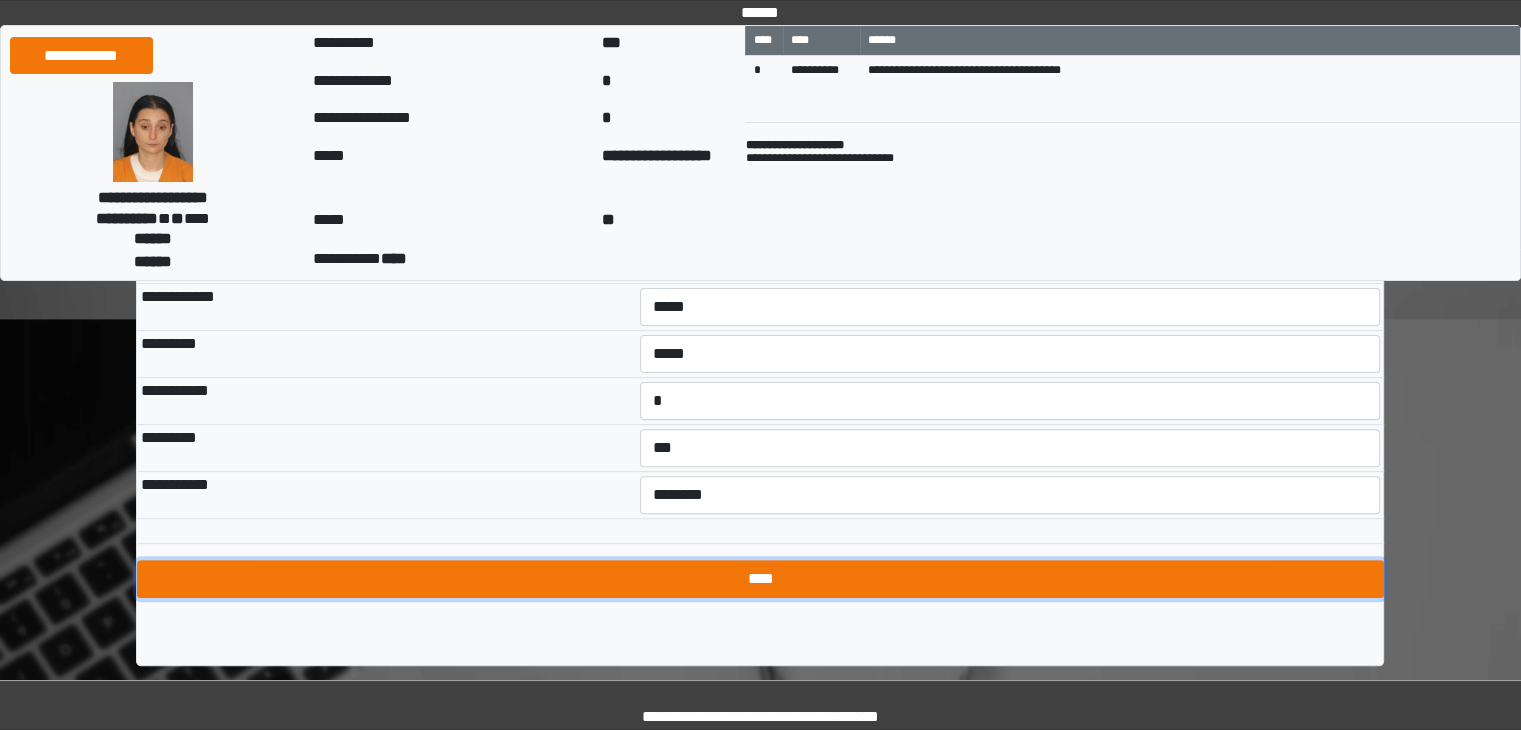 click on "****" at bounding box center [760, 579] 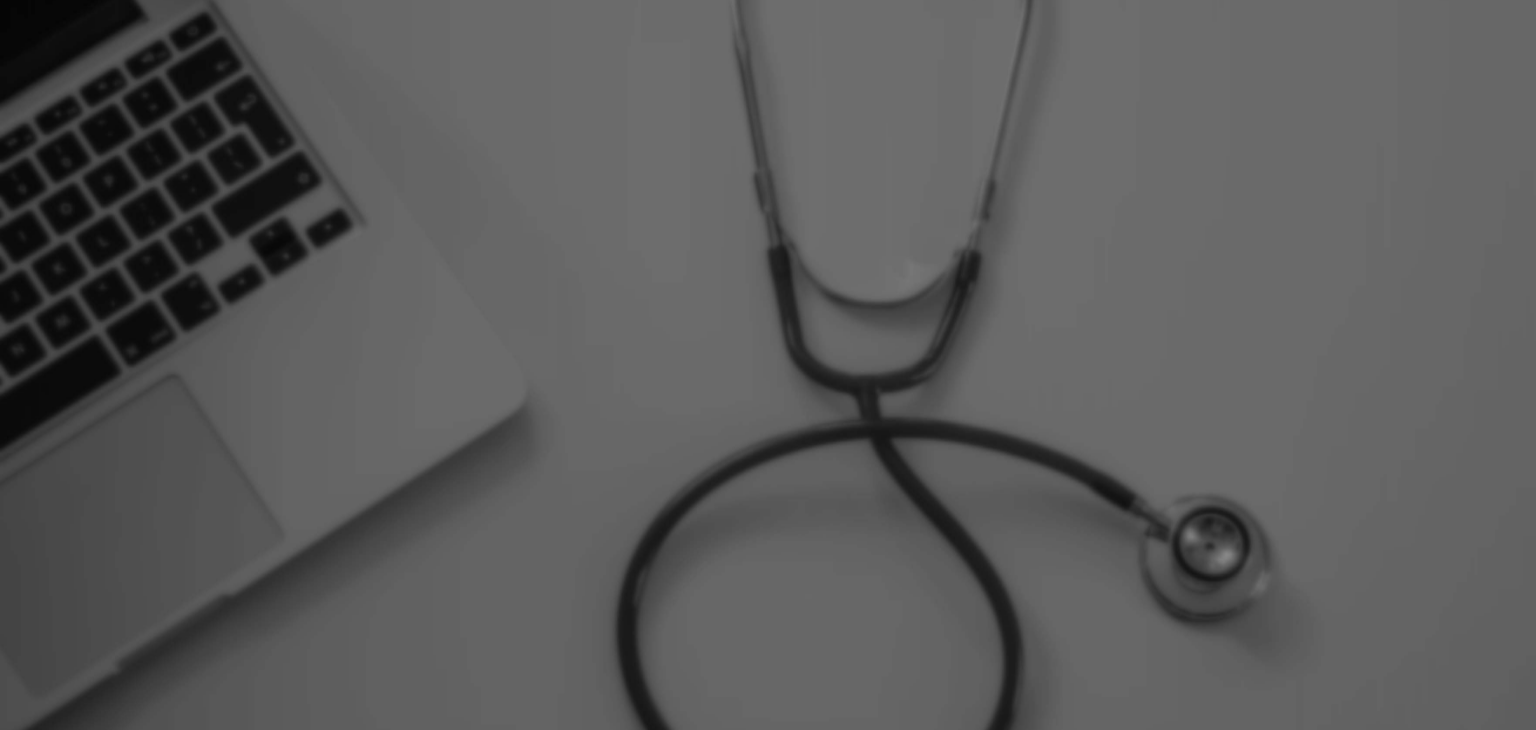 scroll, scrollTop: 0, scrollLeft: 0, axis: both 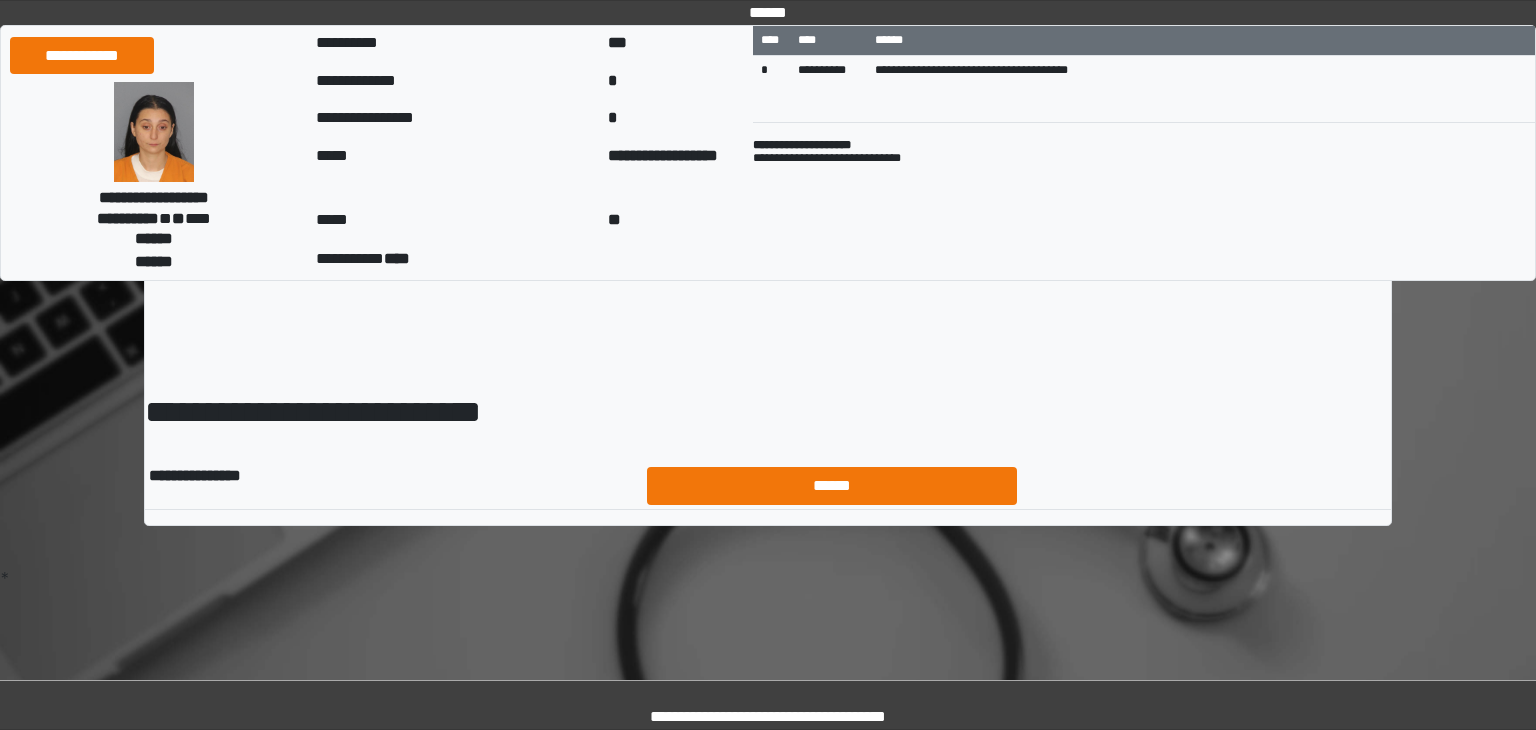 click on "******" at bounding box center [832, 486] 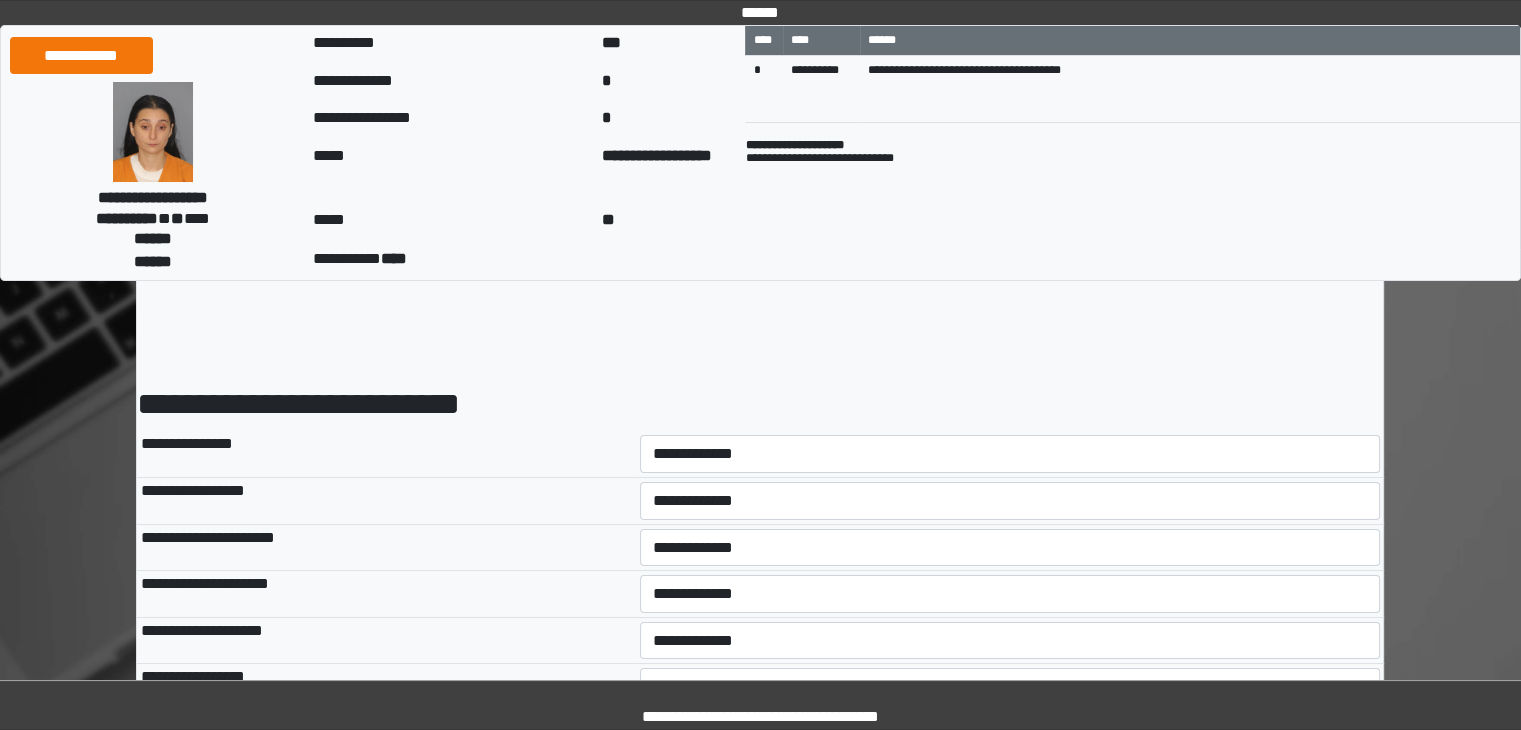 scroll, scrollTop: 0, scrollLeft: 0, axis: both 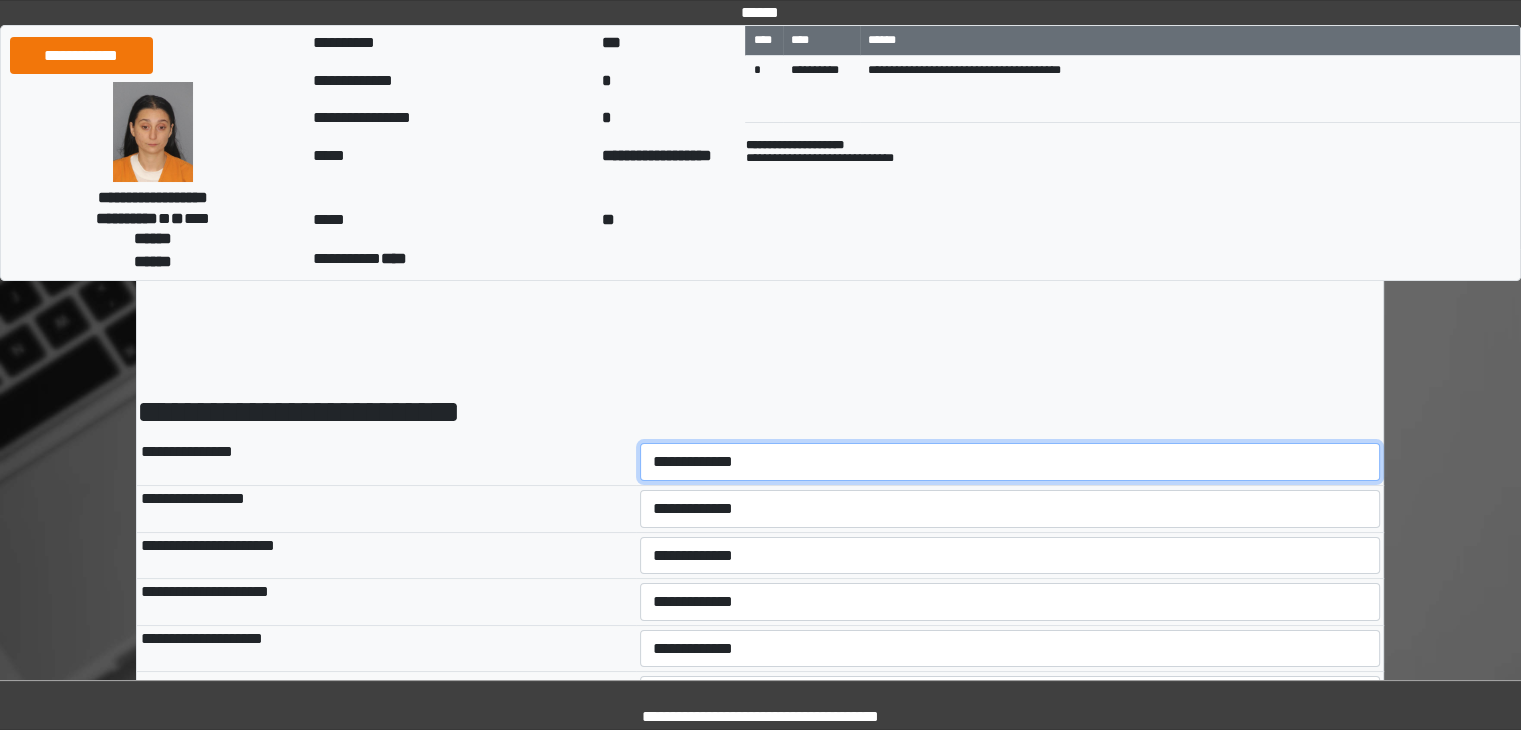 click on "**********" at bounding box center (1010, 462) 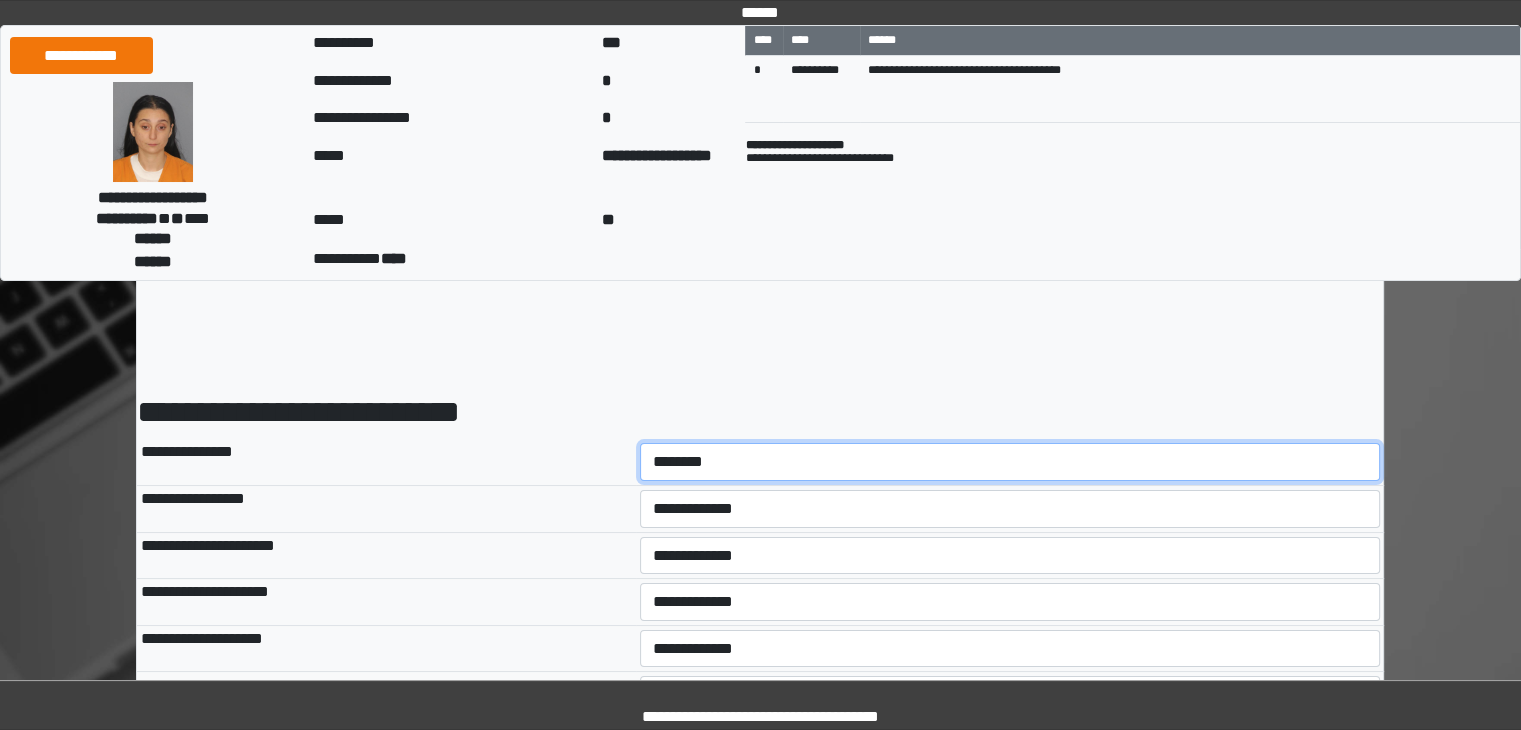click on "**********" at bounding box center (1010, 462) 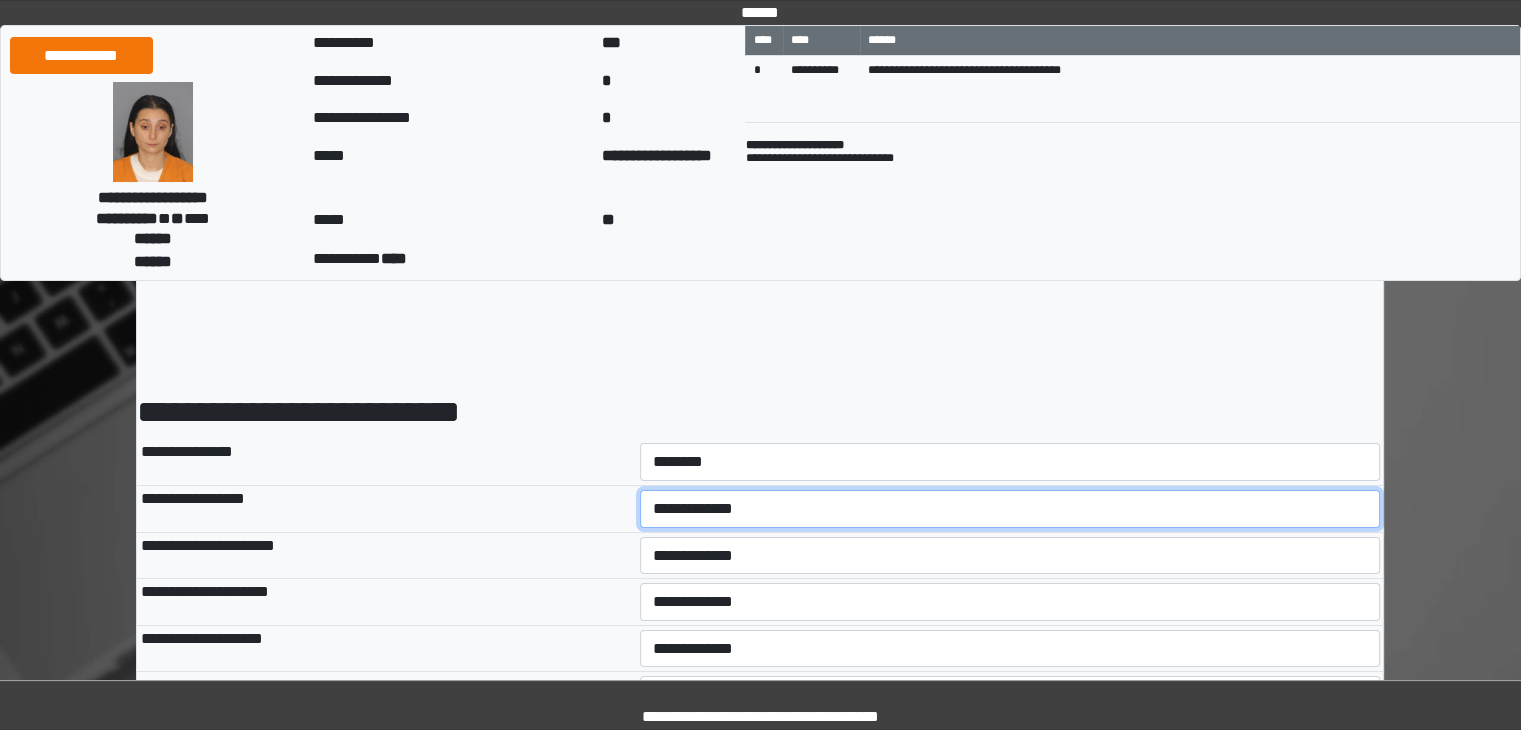 click on "**********" at bounding box center [1010, 509] 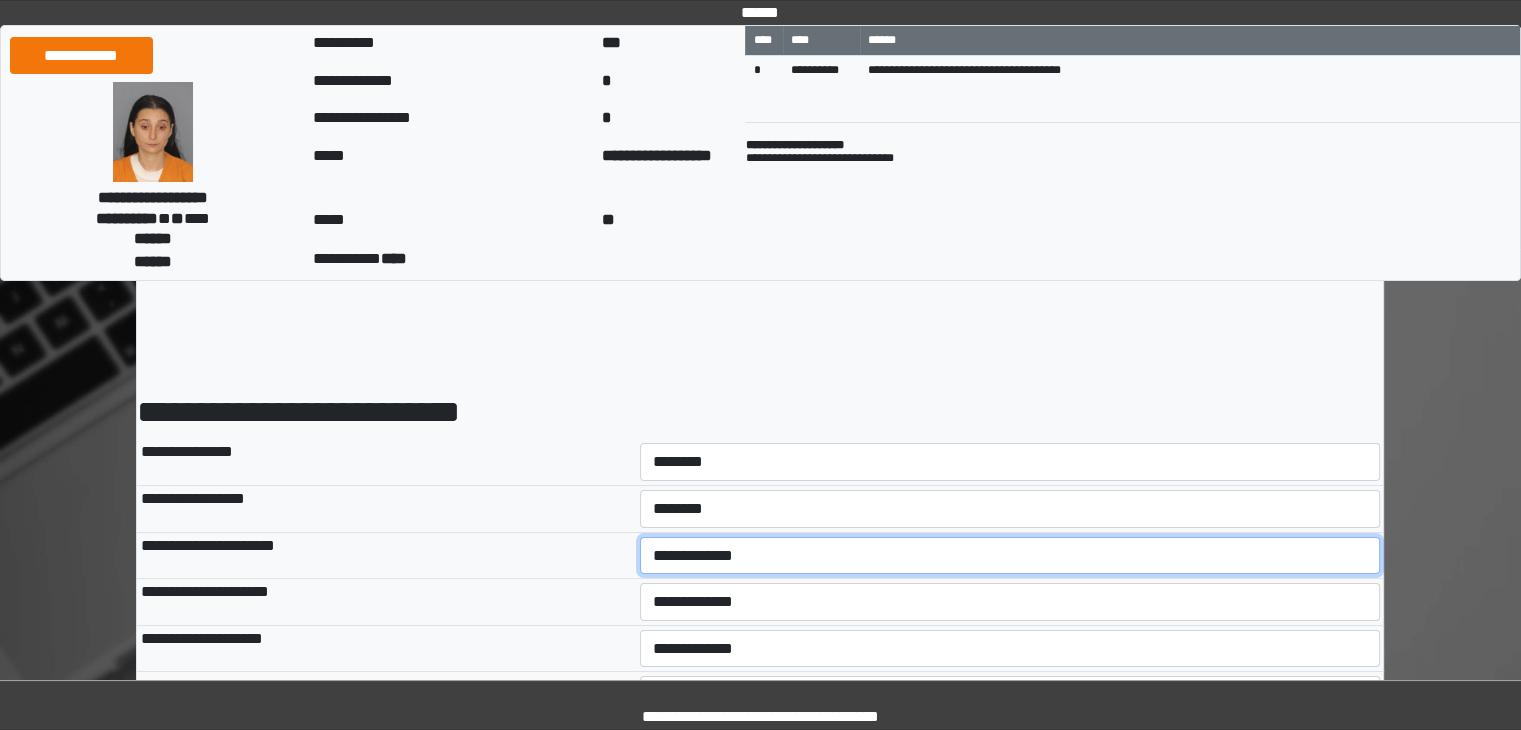 drag, startPoint x: 696, startPoint y: 545, endPoint x: 693, endPoint y: 566, distance: 21.213203 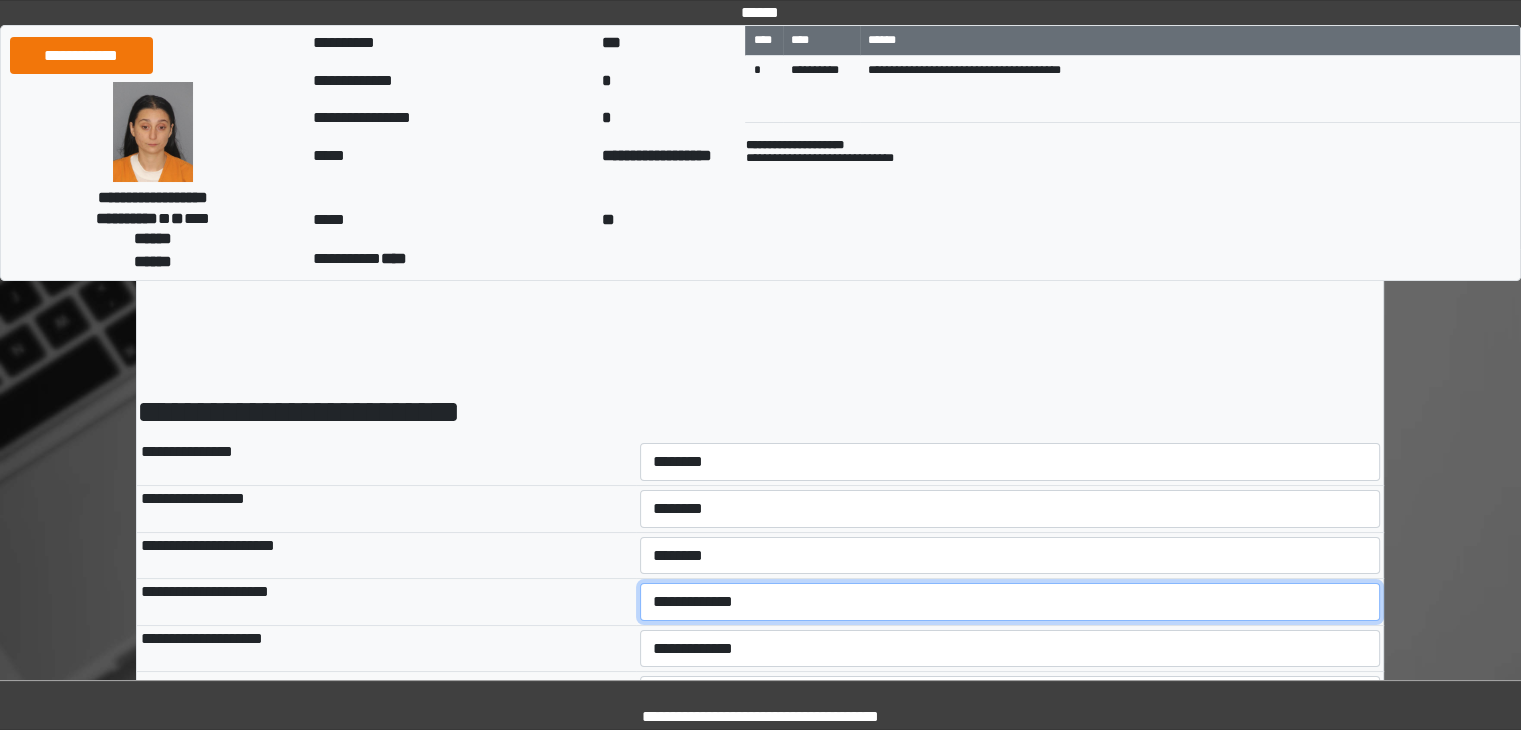 click on "**********" at bounding box center (1010, 602) 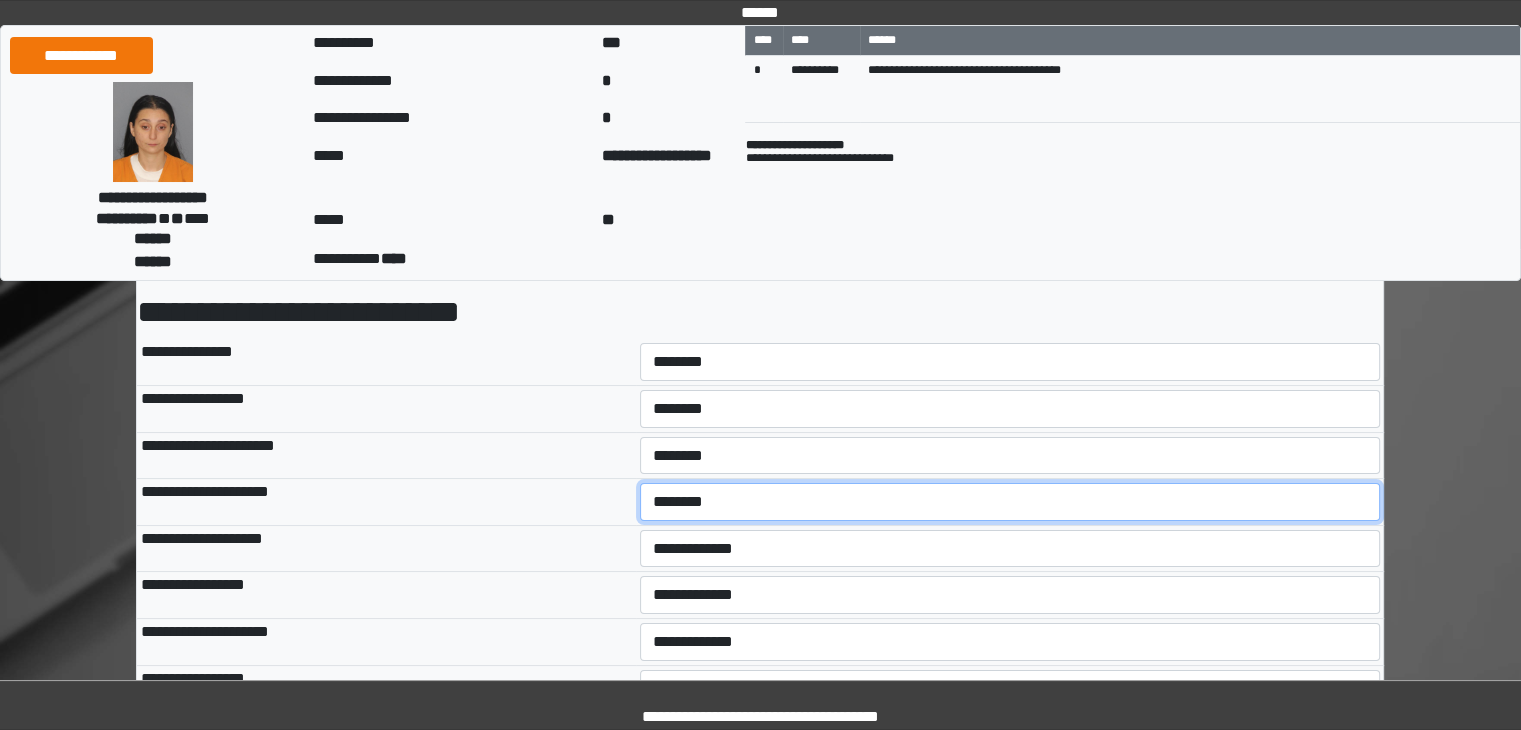 scroll, scrollTop: 300, scrollLeft: 0, axis: vertical 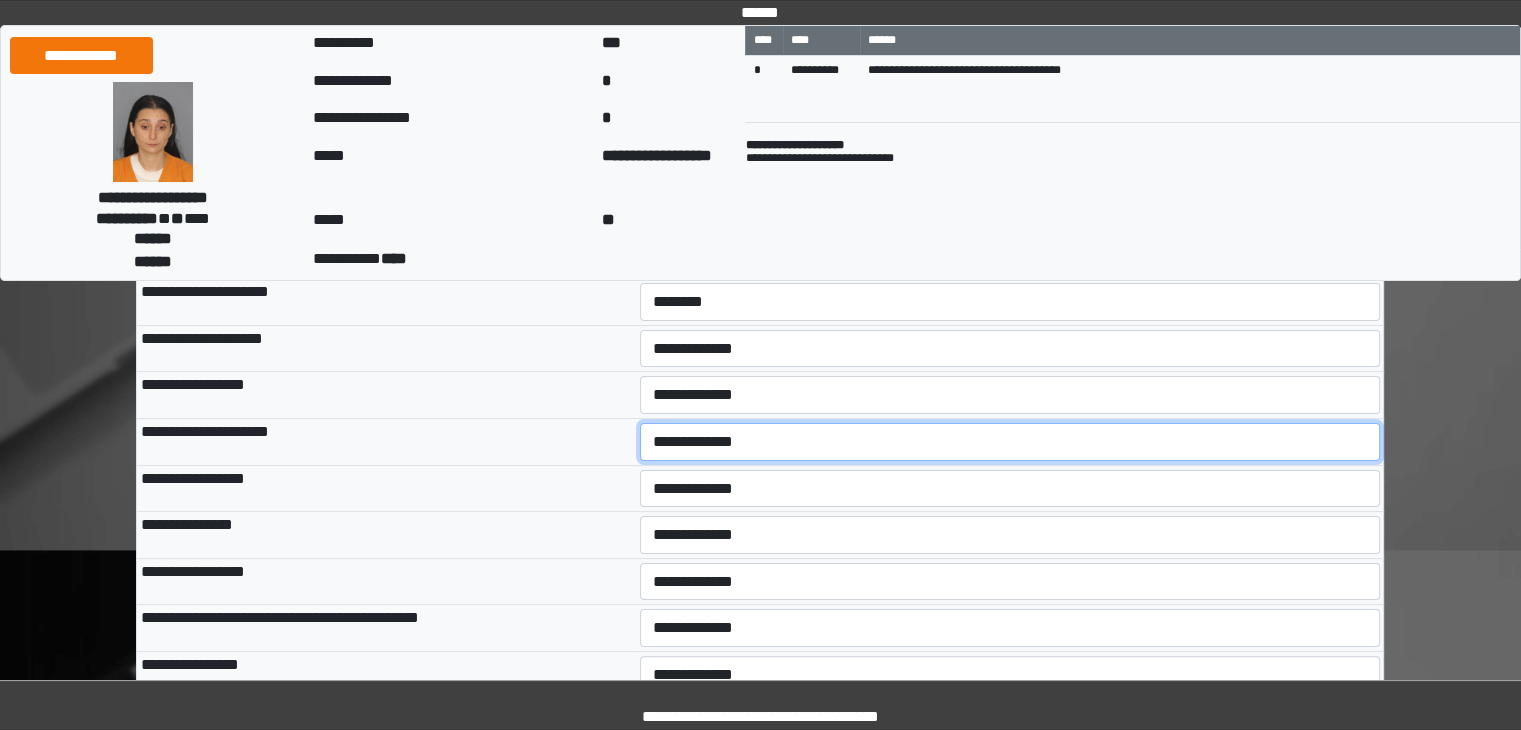 drag, startPoint x: 682, startPoint y: 438, endPoint x: 688, endPoint y: 453, distance: 16.155495 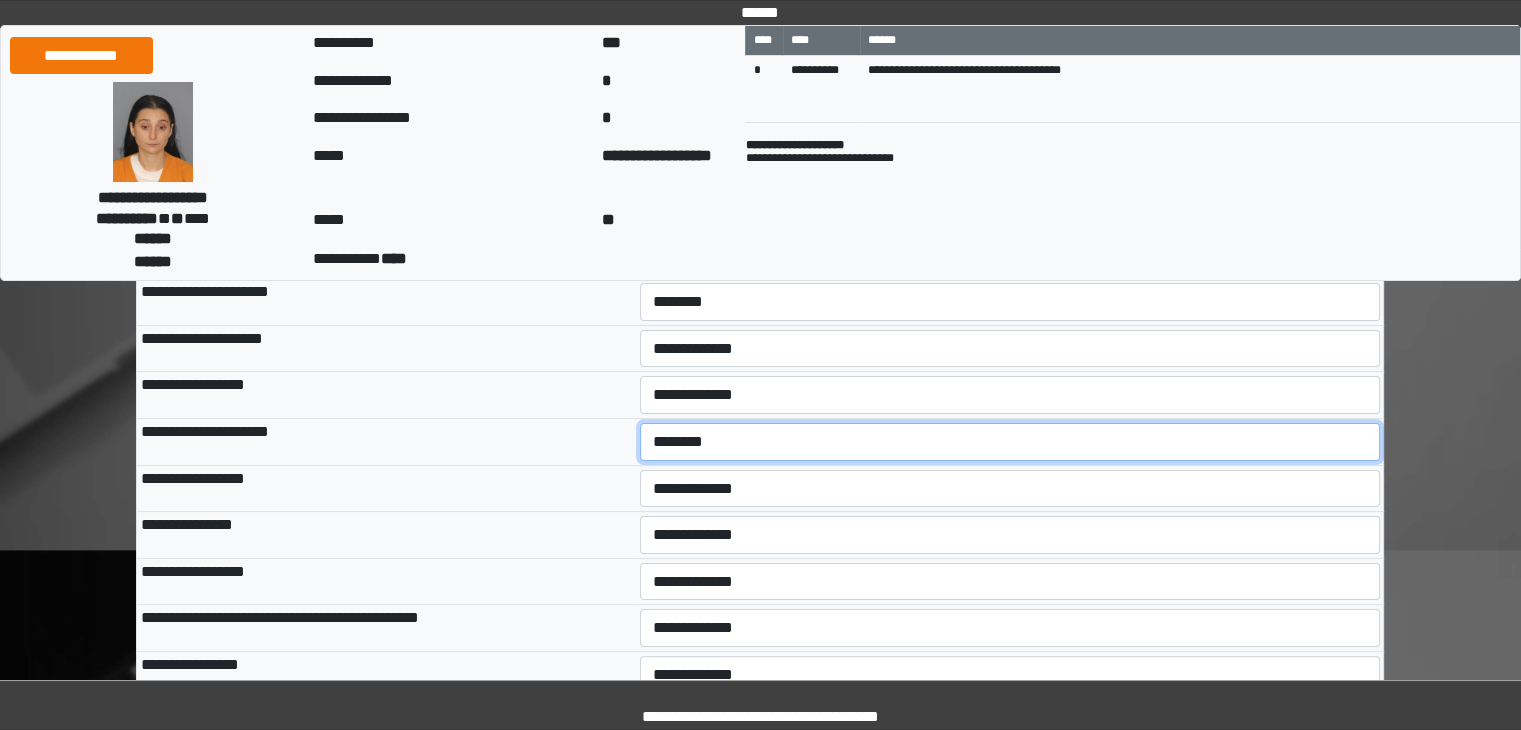 click on "**********" at bounding box center [1010, 442] 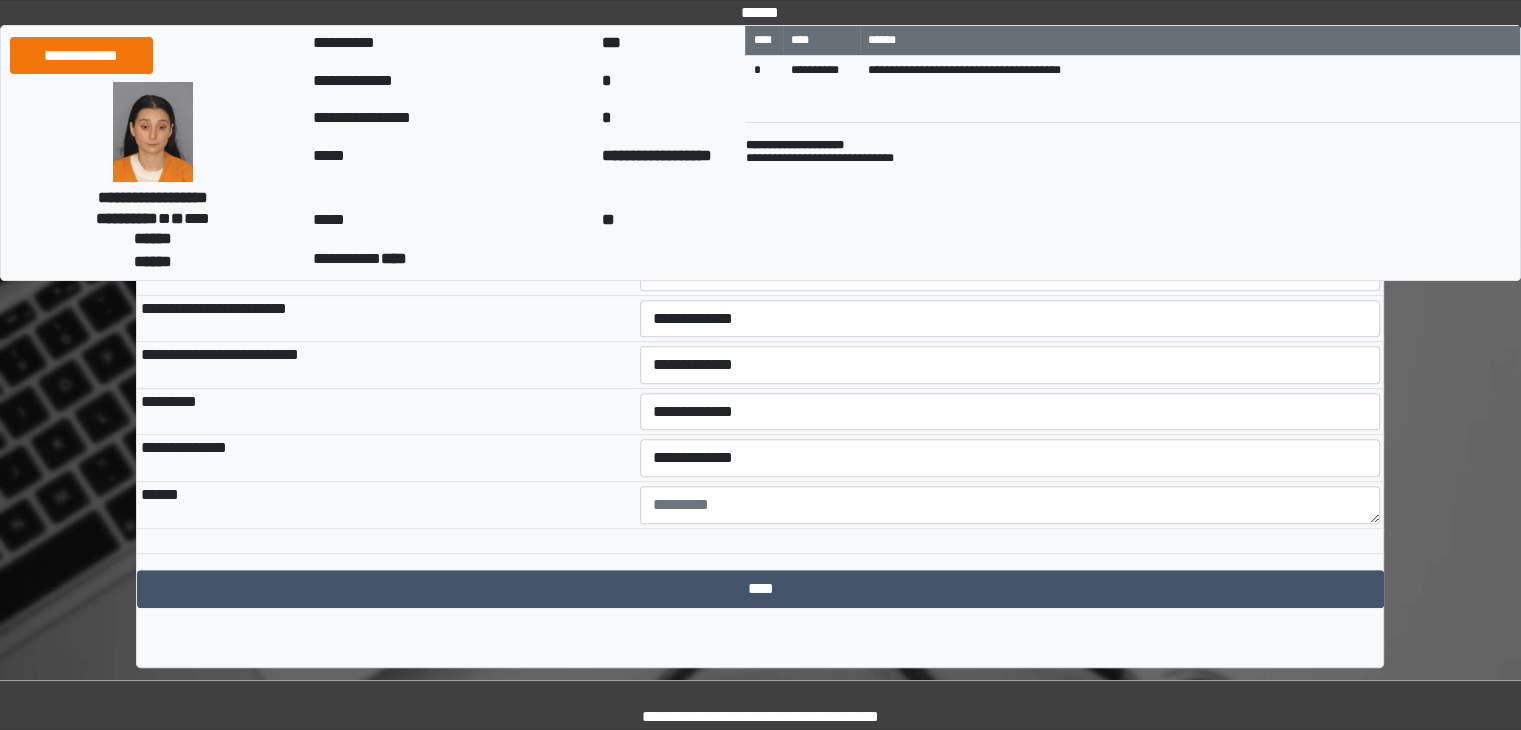 scroll, scrollTop: 799, scrollLeft: 0, axis: vertical 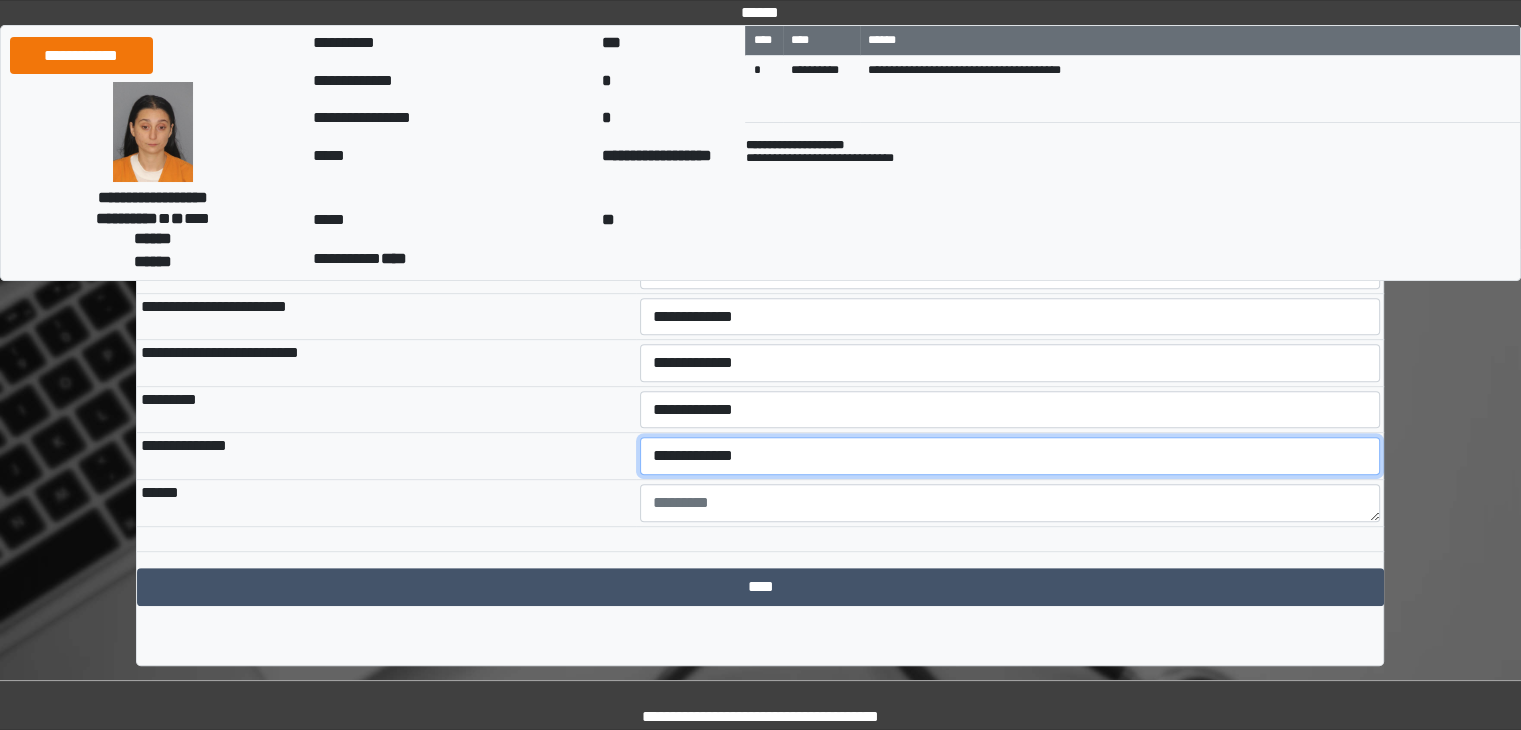 drag, startPoint x: 700, startPoint y: 457, endPoint x: 700, endPoint y: 468, distance: 11 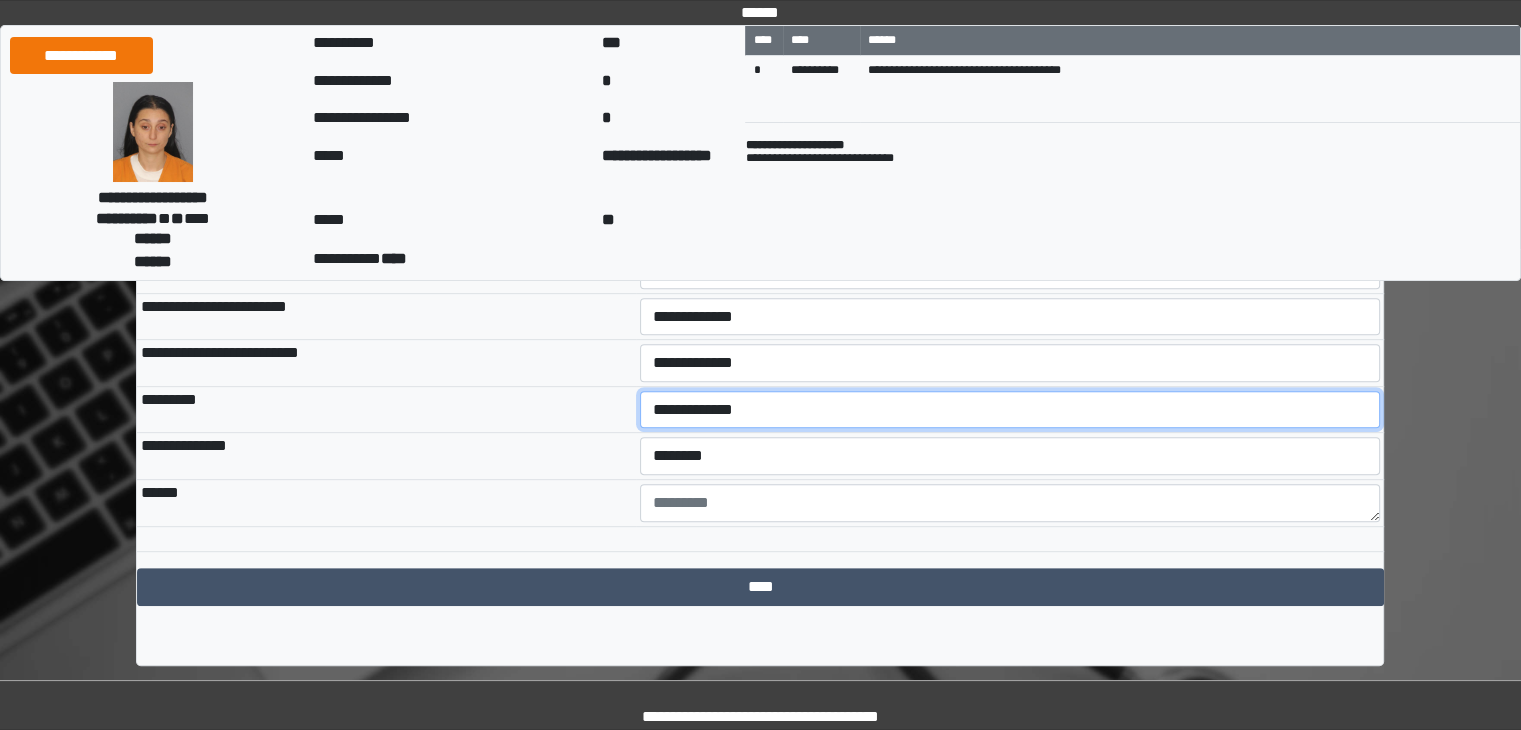 drag, startPoint x: 740, startPoint y: 395, endPoint x: 732, endPoint y: 422, distance: 28.160255 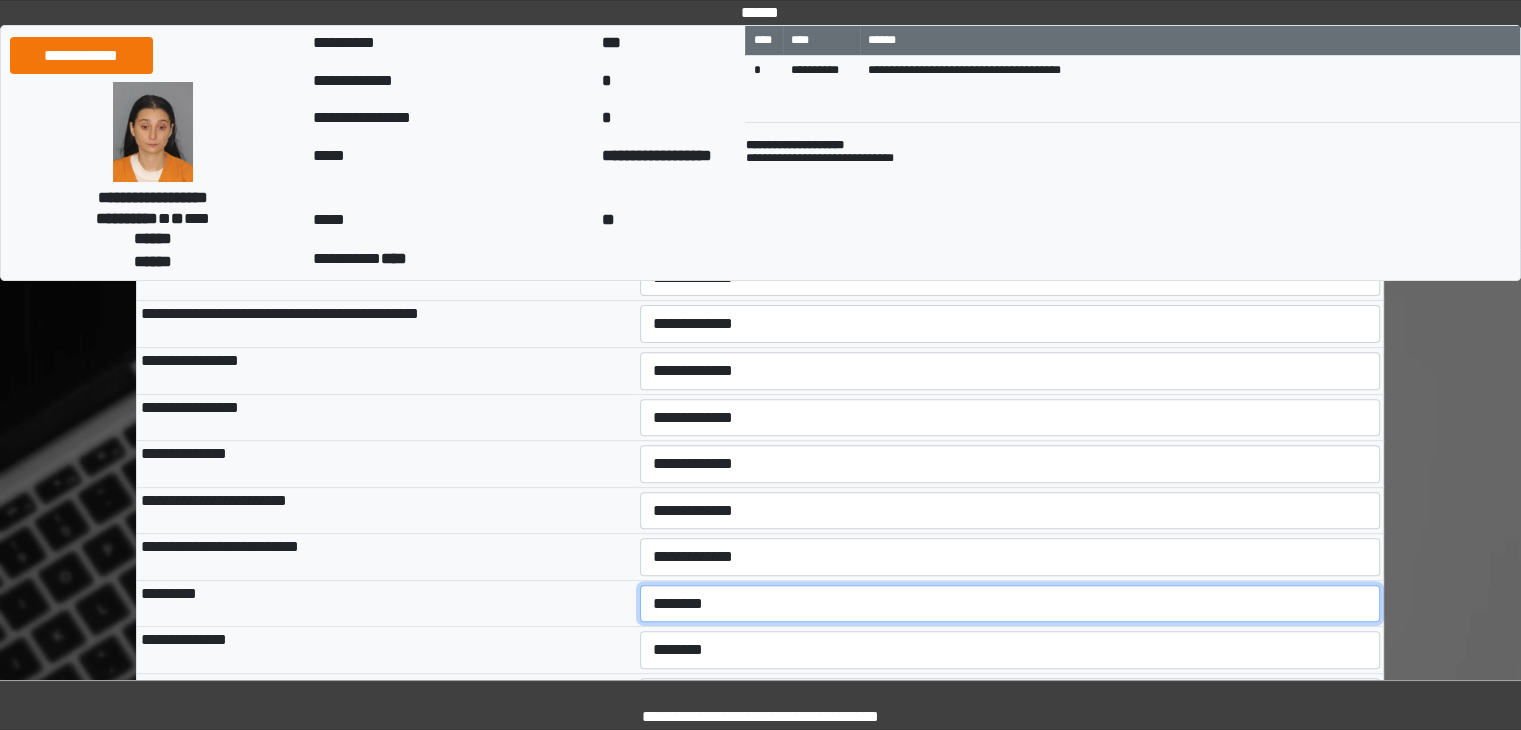 scroll, scrollTop: 599, scrollLeft: 0, axis: vertical 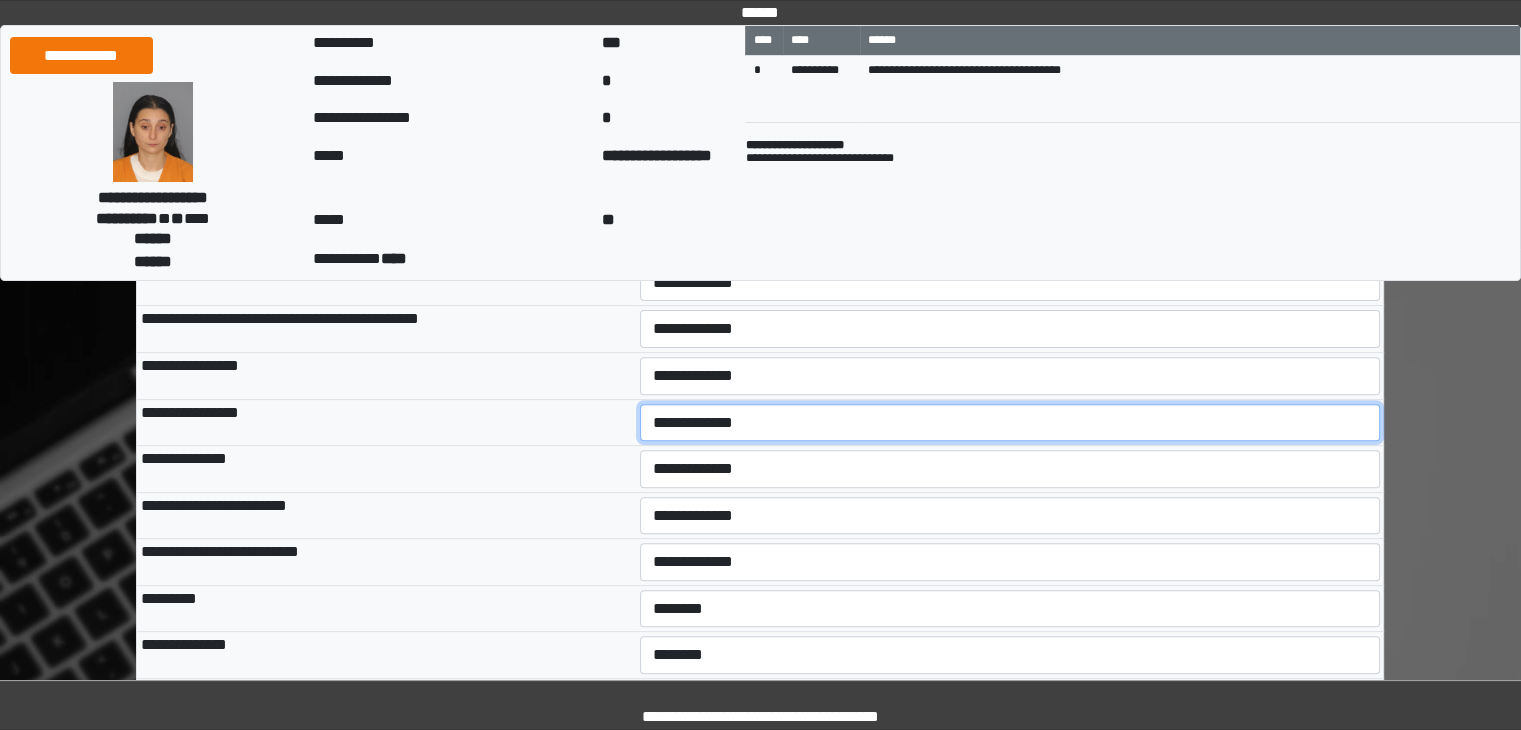 drag, startPoint x: 703, startPoint y: 410, endPoint x: 703, endPoint y: 432, distance: 22 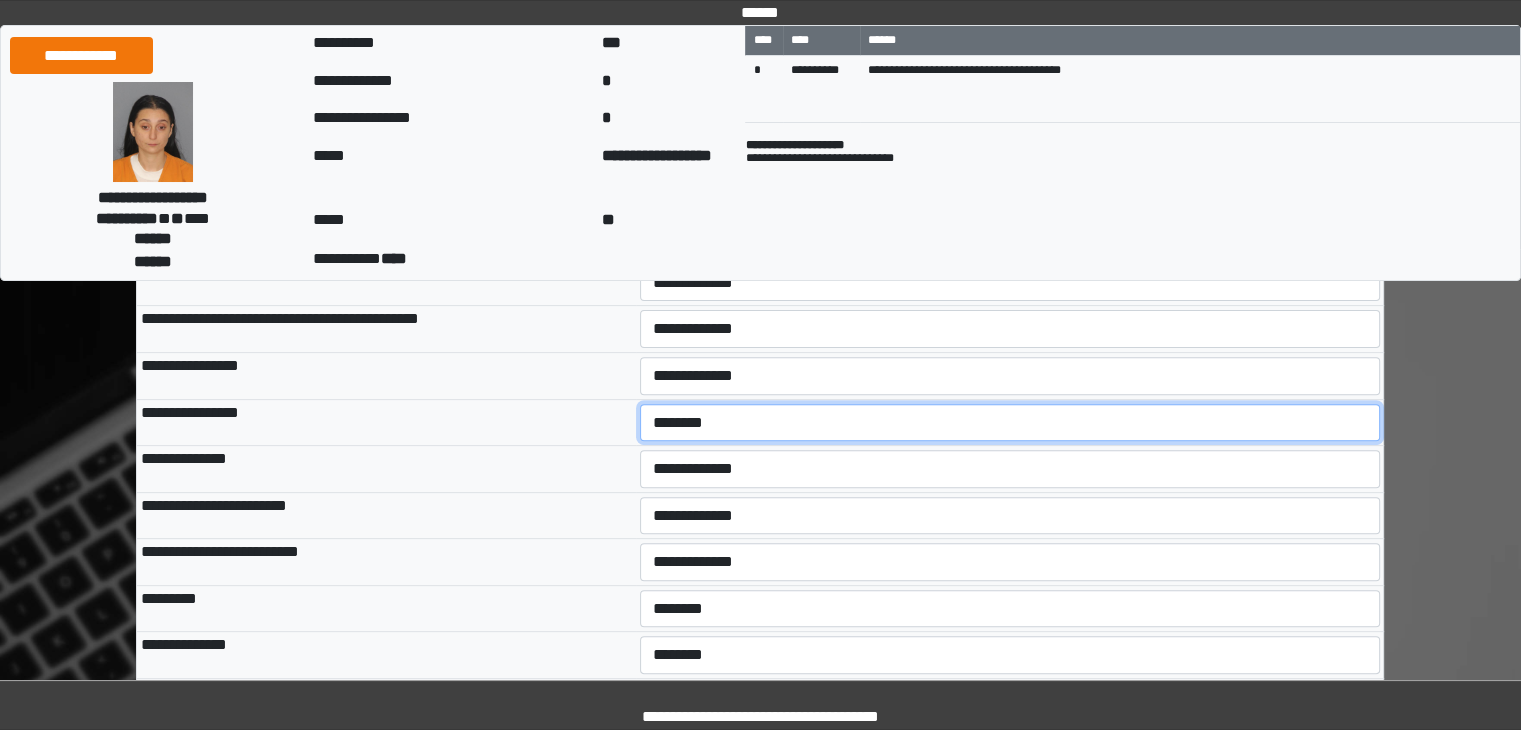 click on "**********" at bounding box center [1010, 423] 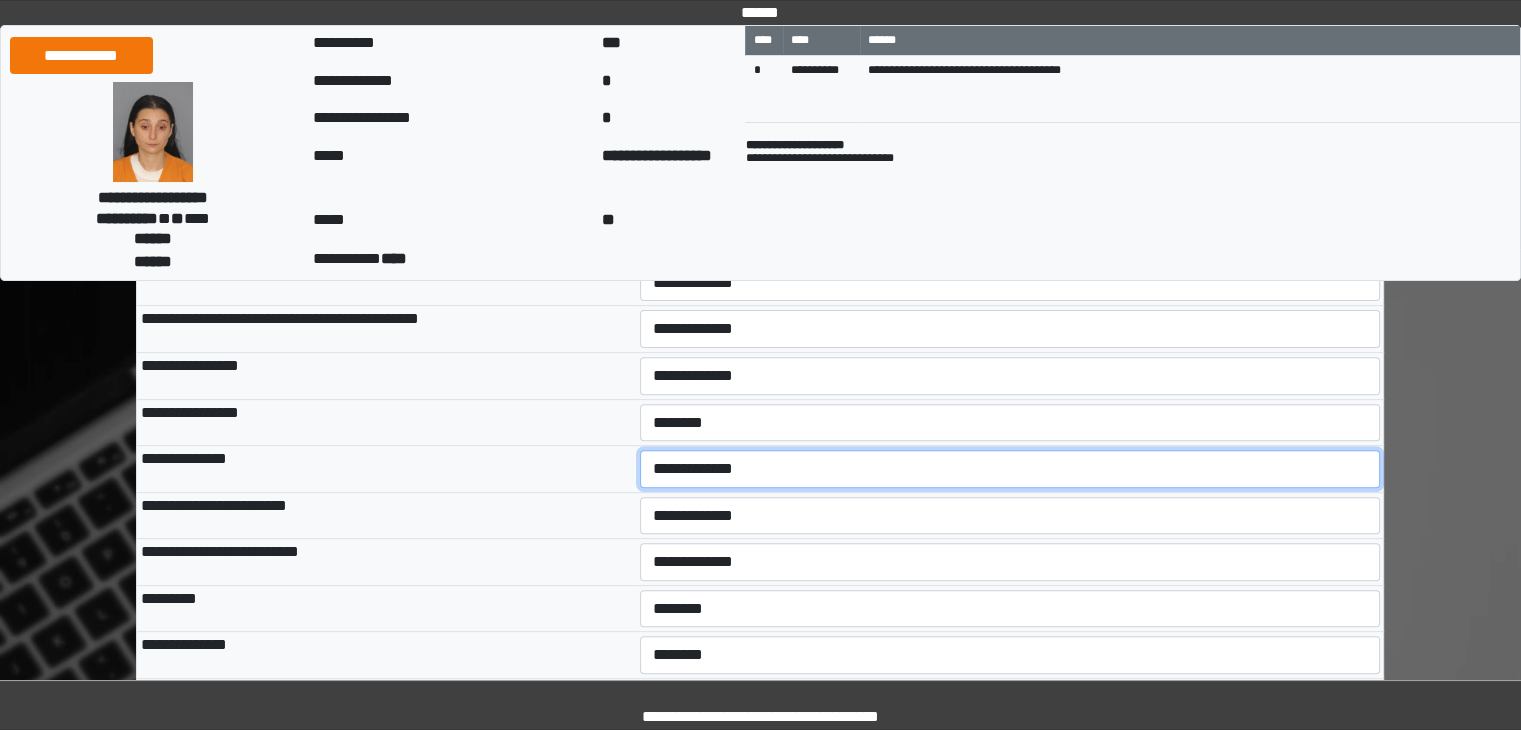 click on "**********" at bounding box center (1010, 469) 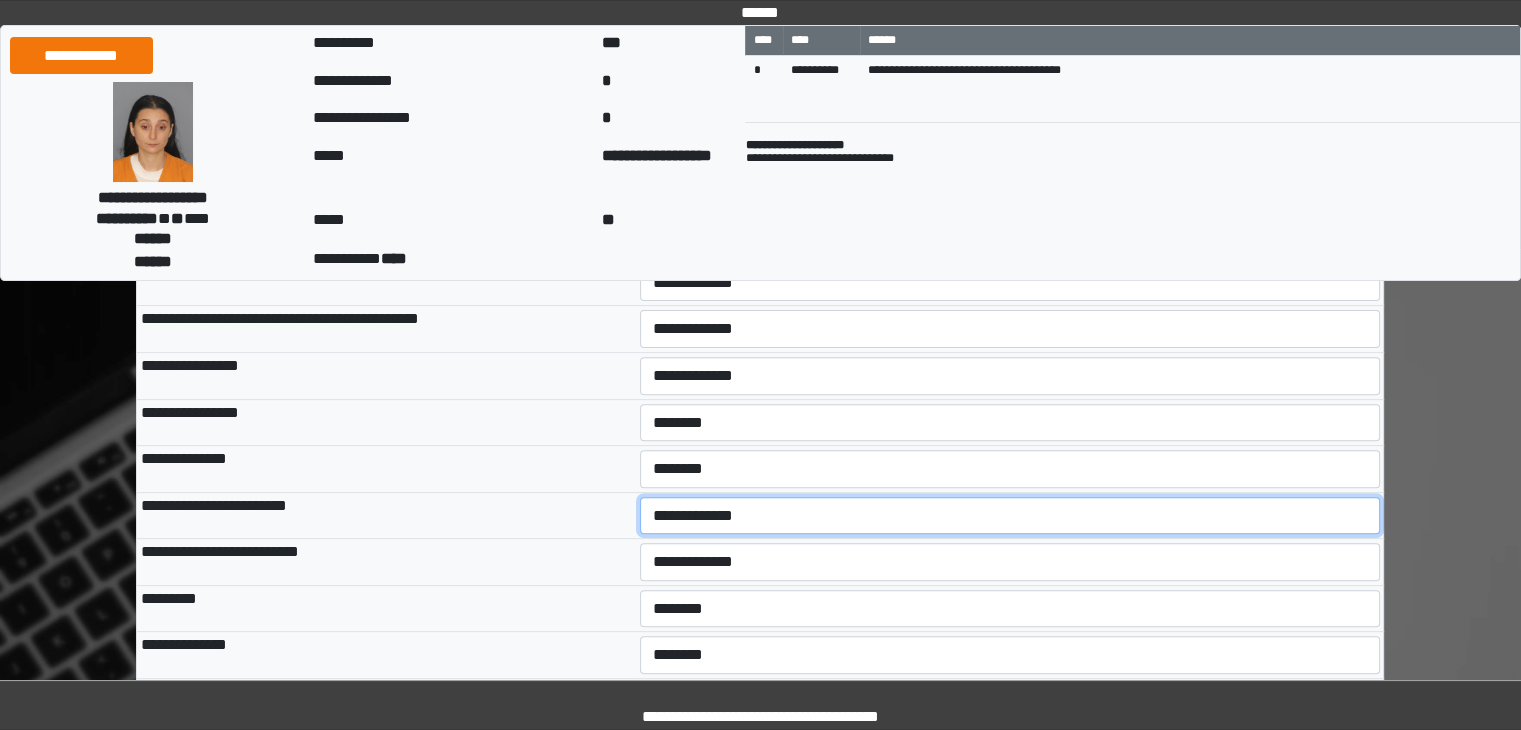 click on "**********" at bounding box center [1010, 516] 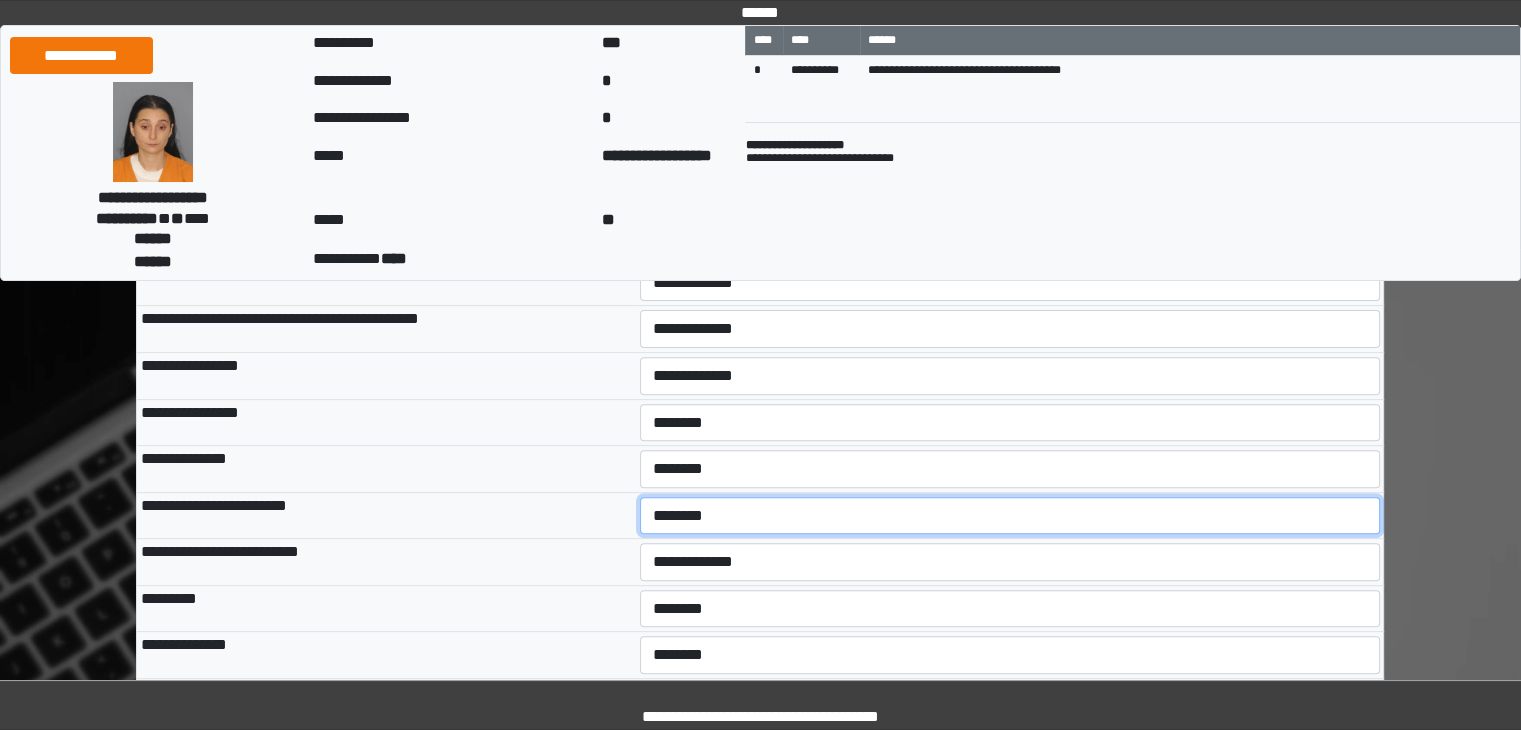 click on "**********" at bounding box center [1010, 516] 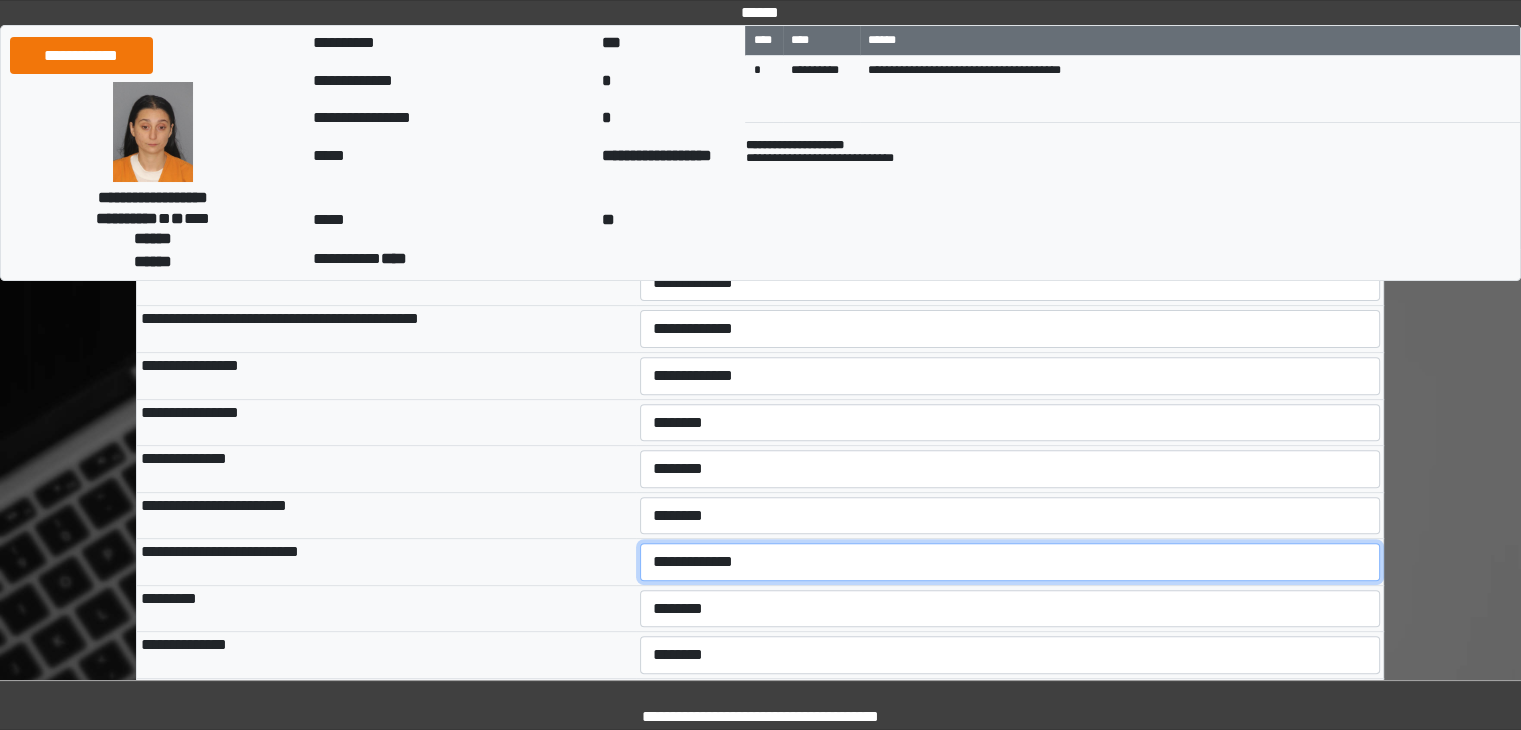 drag, startPoint x: 709, startPoint y: 553, endPoint x: 706, endPoint y: 568, distance: 15.297058 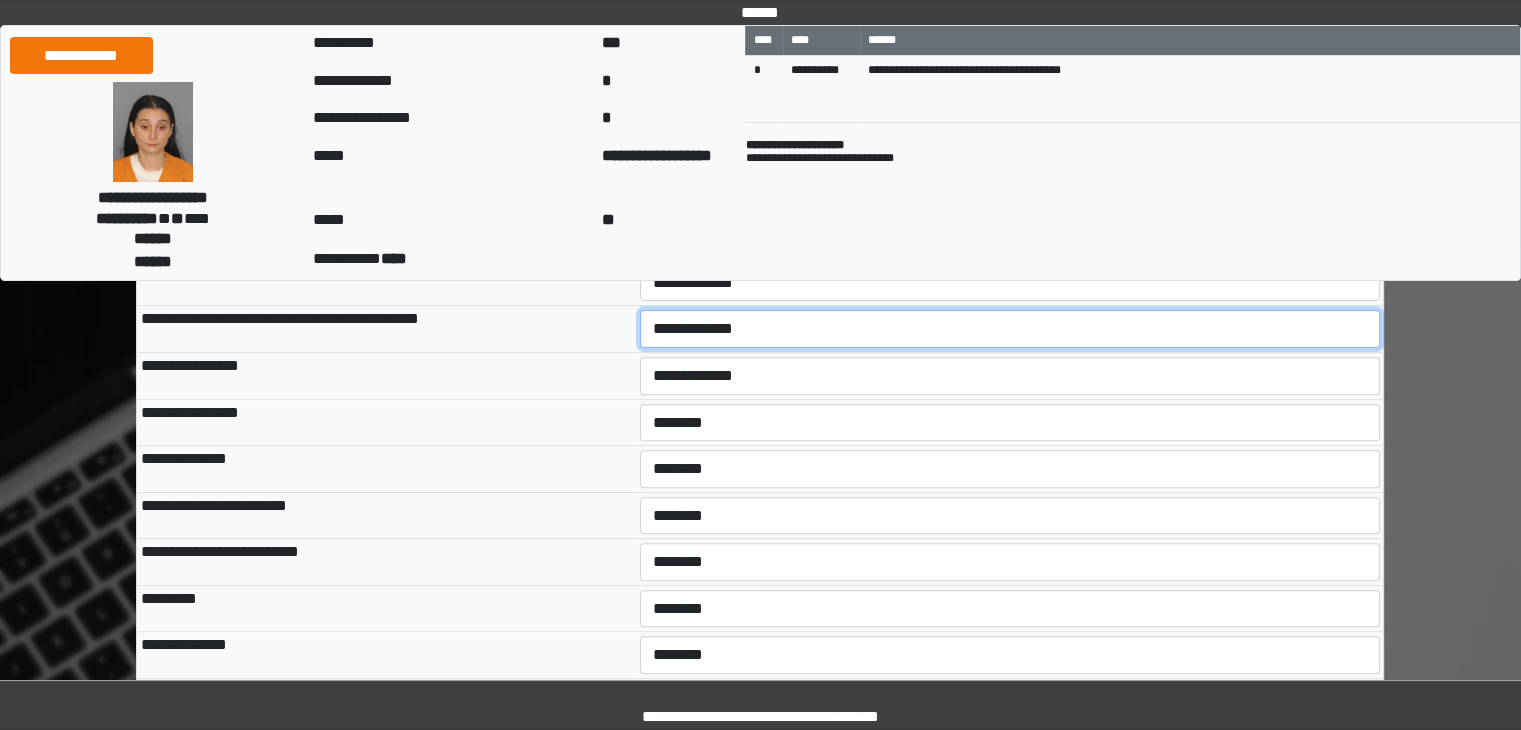 click on "**********" at bounding box center (1010, 329) 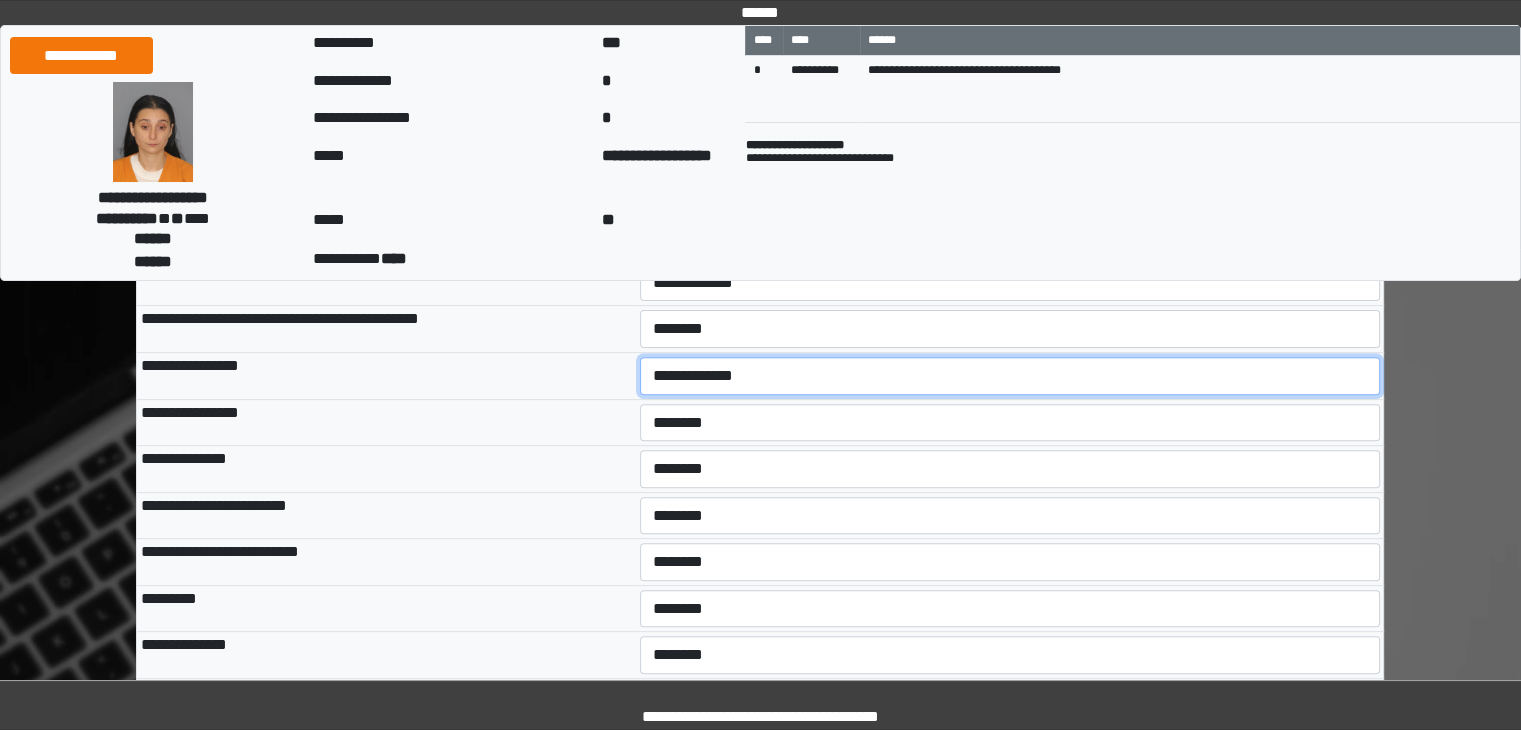 click on "**********" at bounding box center (1010, 376) 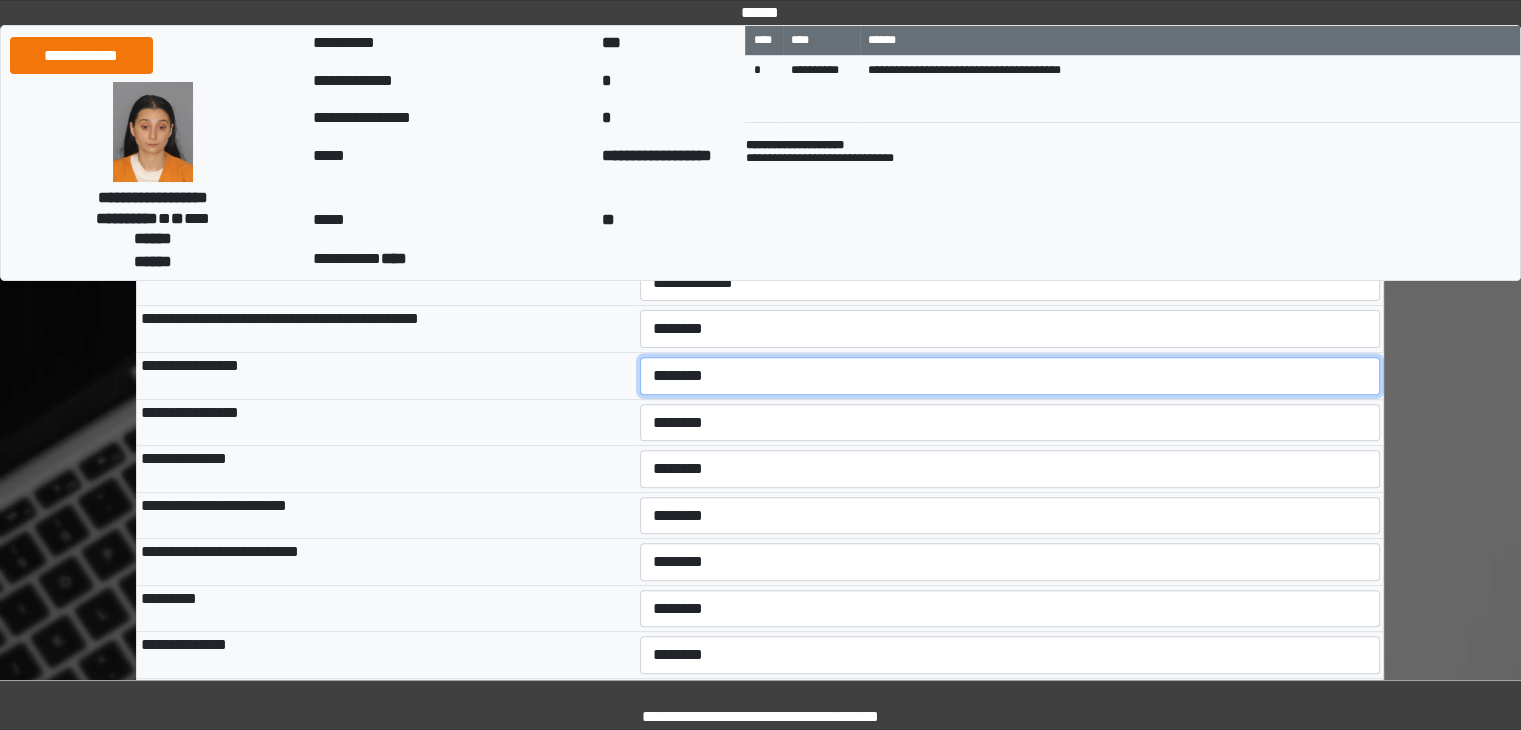 click on "**********" at bounding box center (1010, 376) 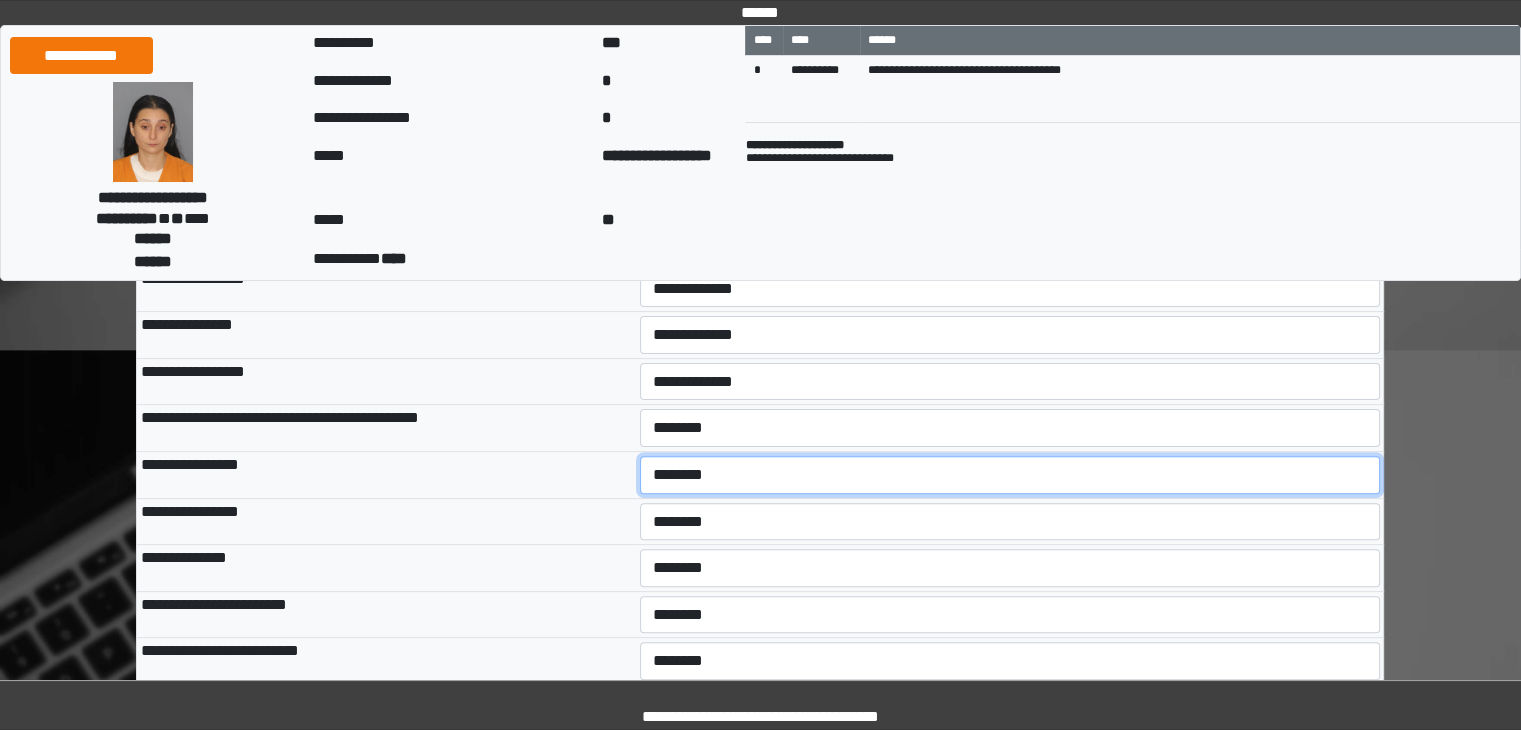 scroll, scrollTop: 499, scrollLeft: 0, axis: vertical 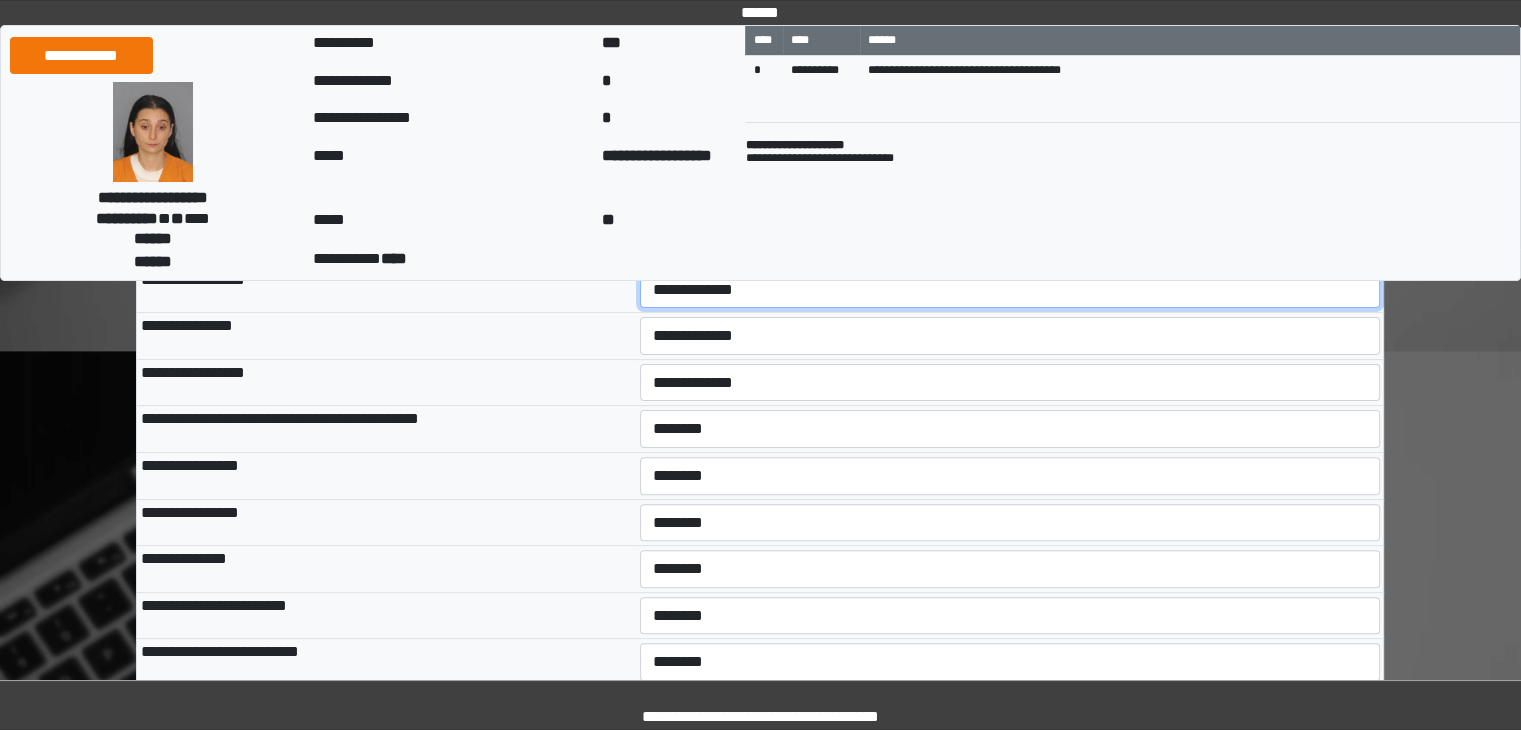 click on "**********" at bounding box center [1010, 290] 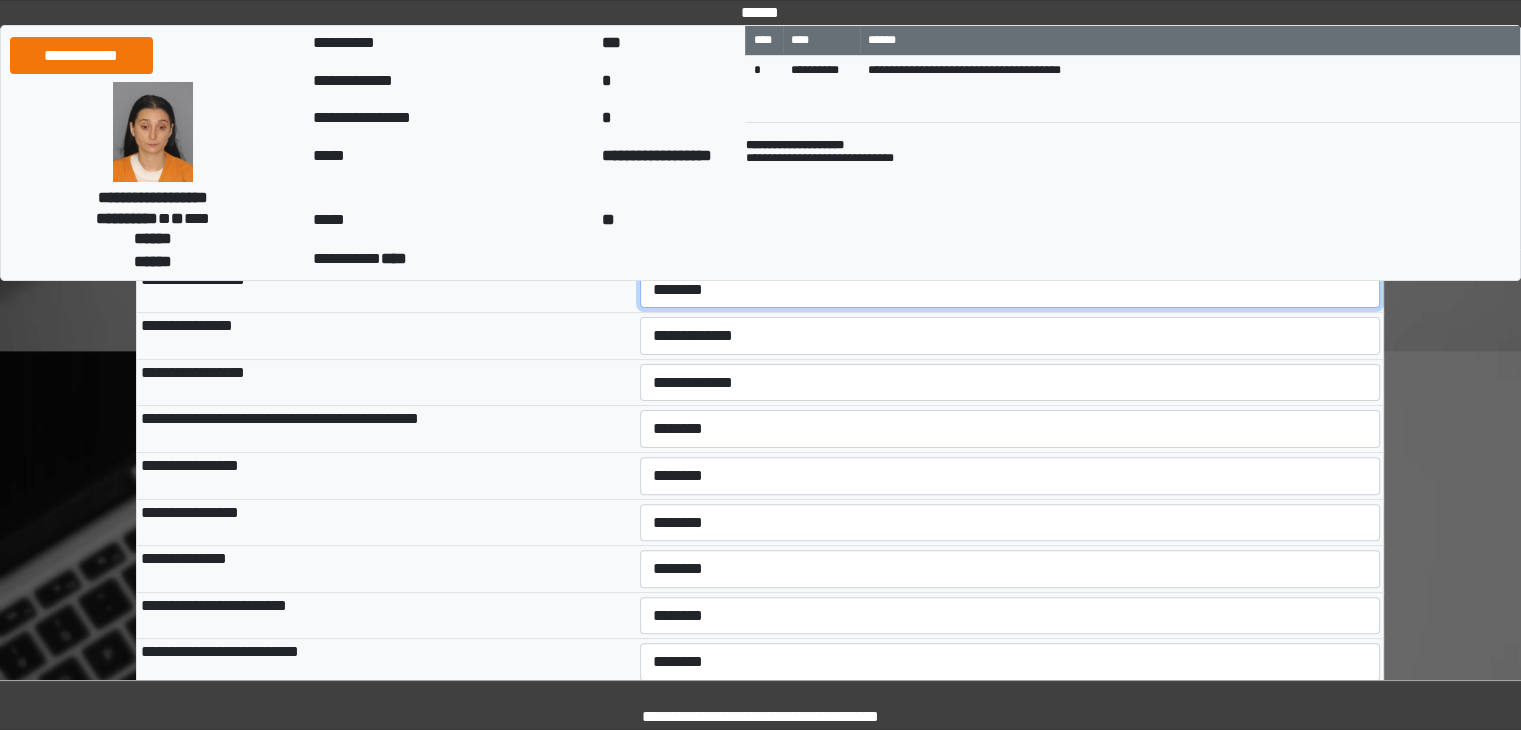 click on "**********" at bounding box center (1010, 290) 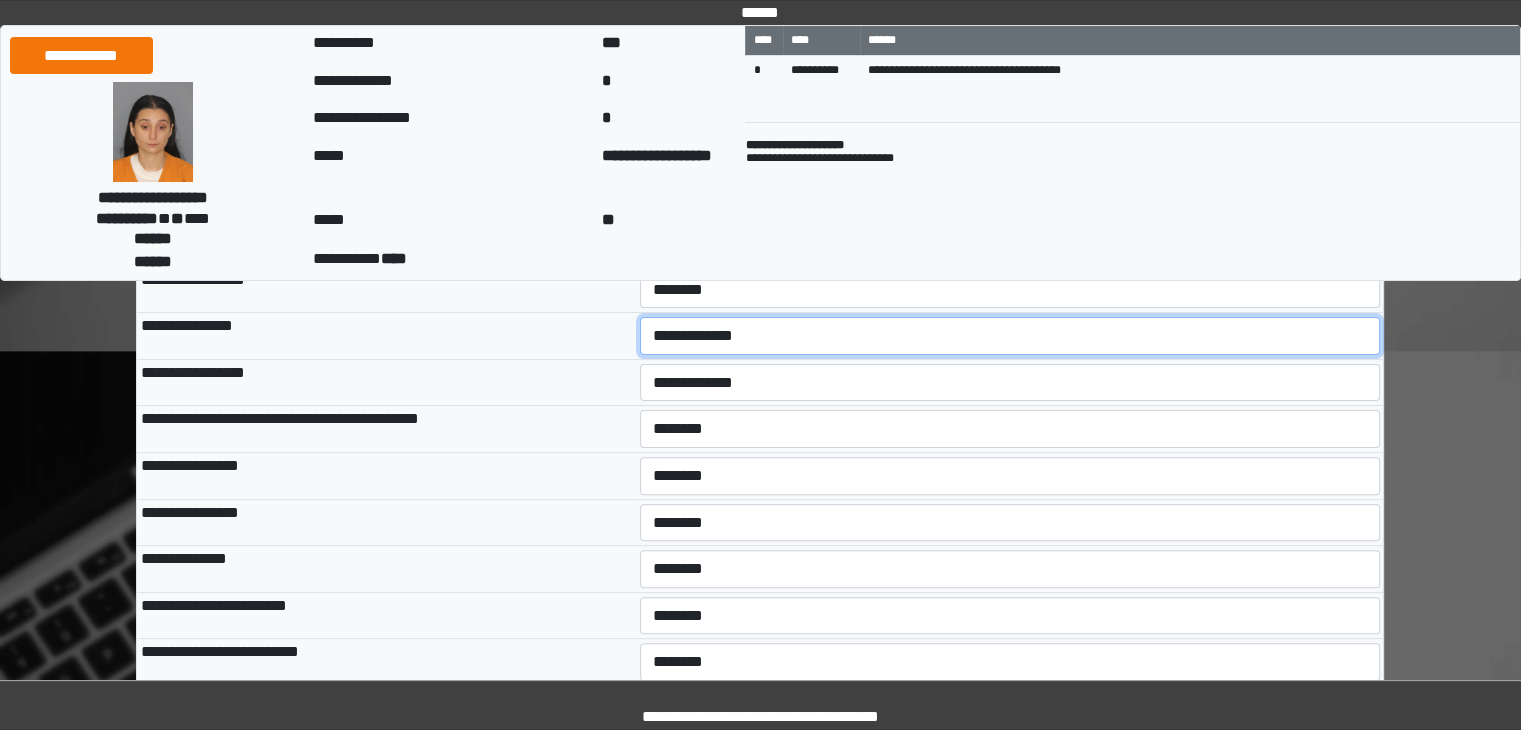 click on "**********" at bounding box center [1010, 336] 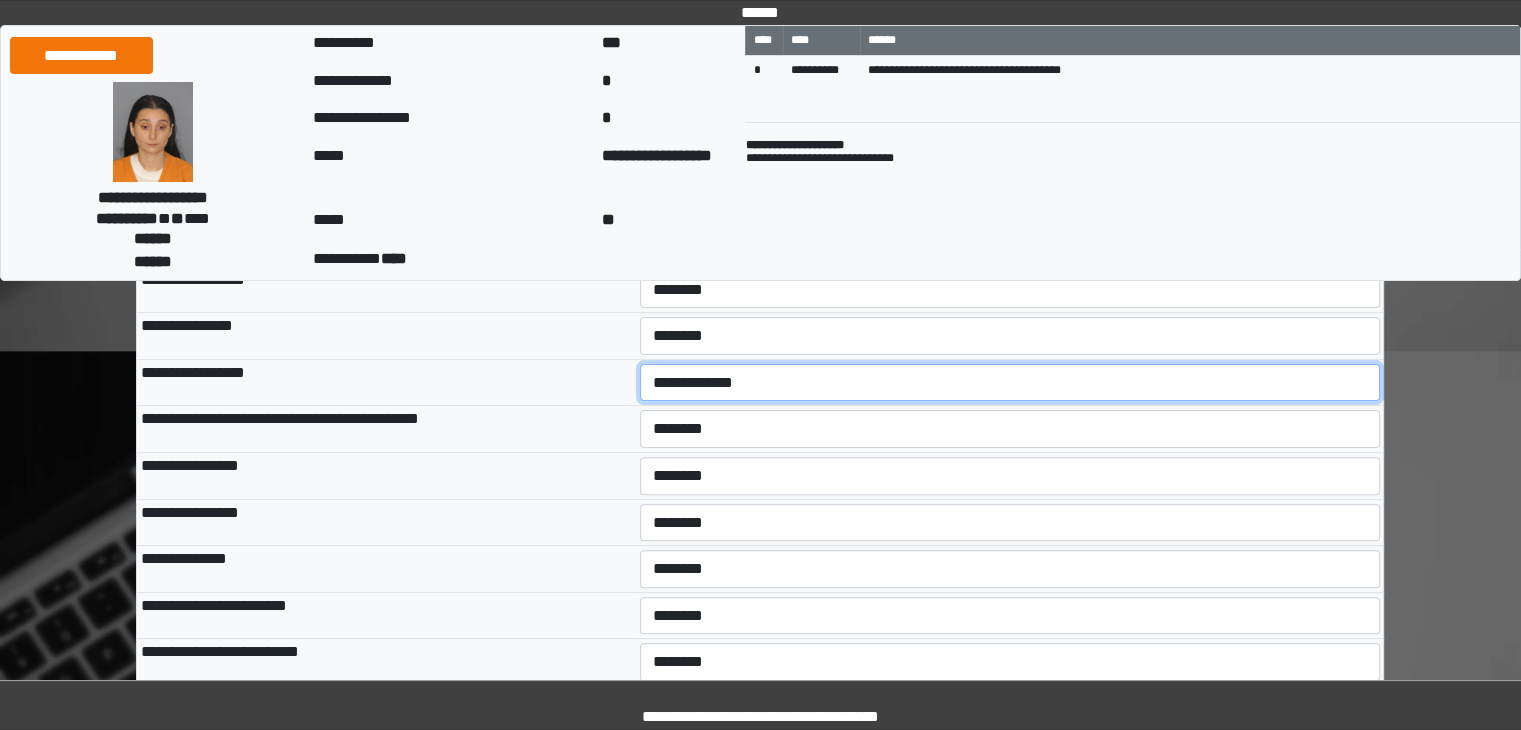 click on "**********" at bounding box center [1010, 383] 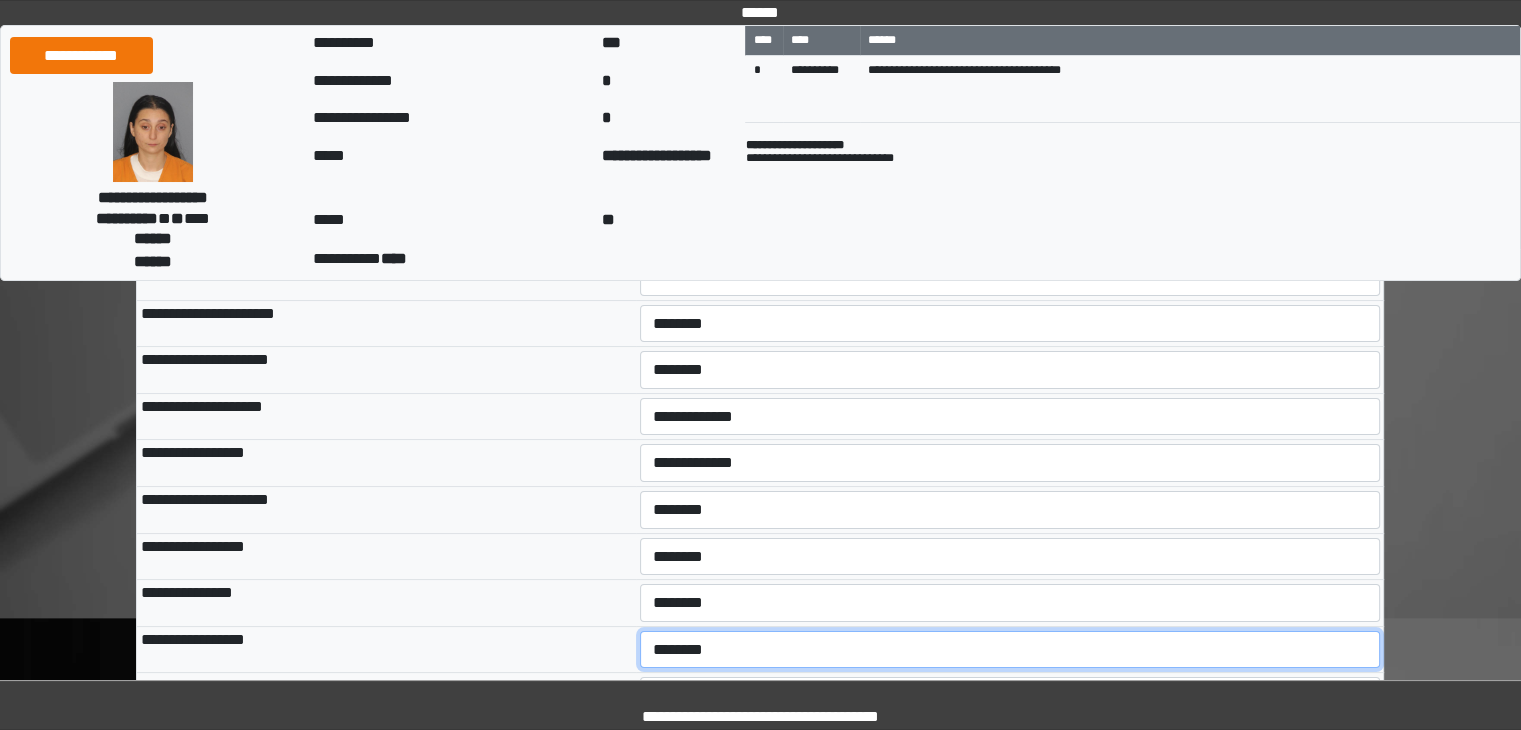scroll, scrollTop: 199, scrollLeft: 0, axis: vertical 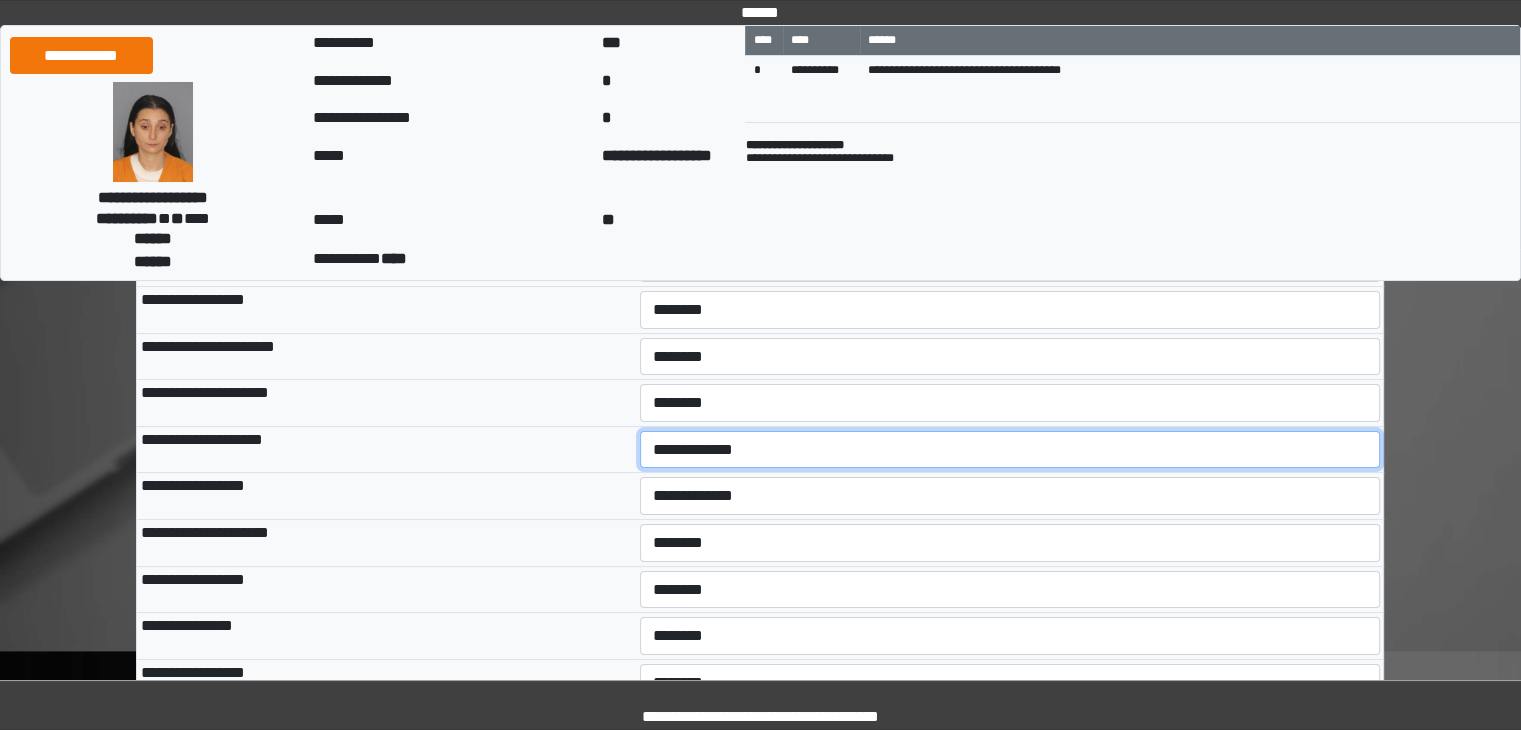 drag, startPoint x: 697, startPoint y: 440, endPoint x: 704, endPoint y: 465, distance: 25.96151 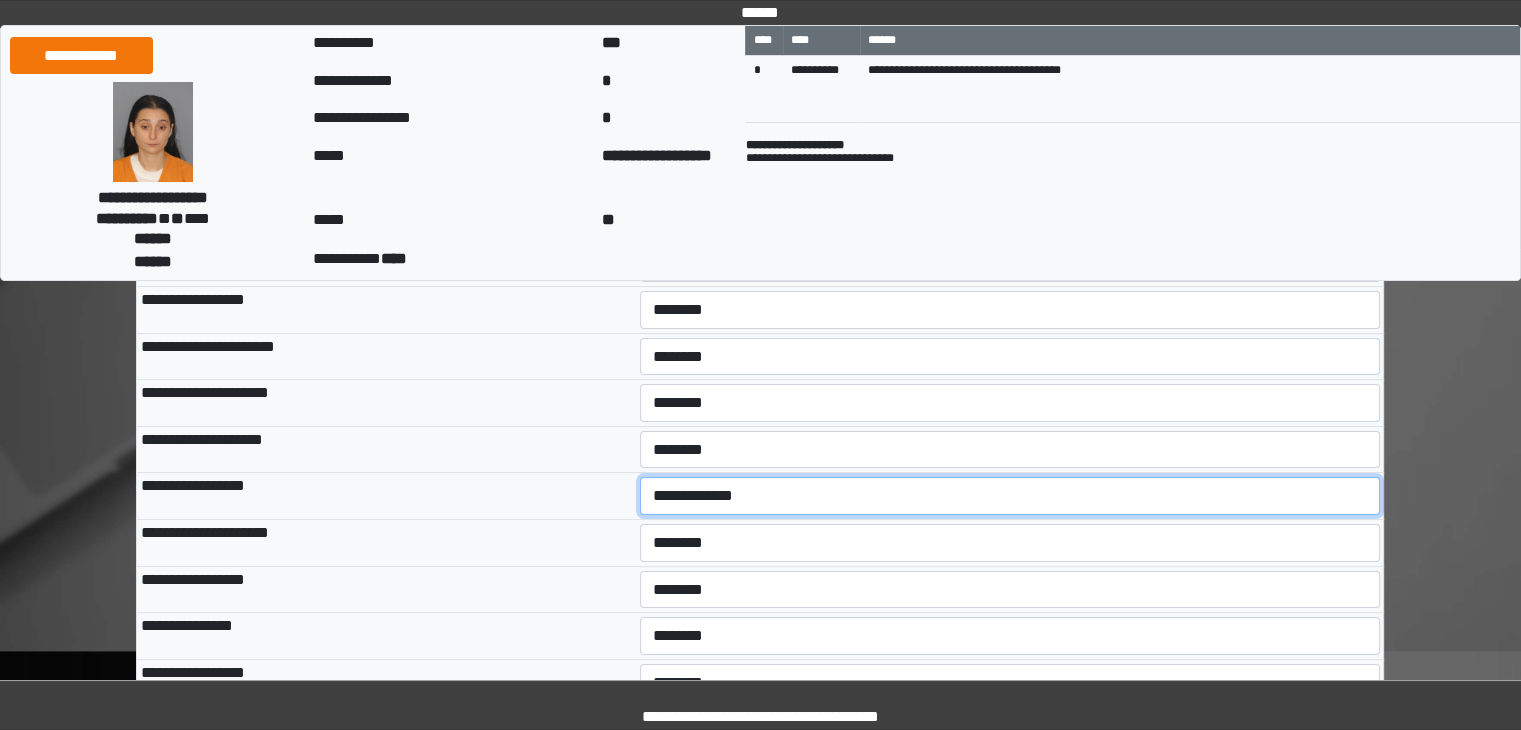click on "**********" at bounding box center [1010, 496] 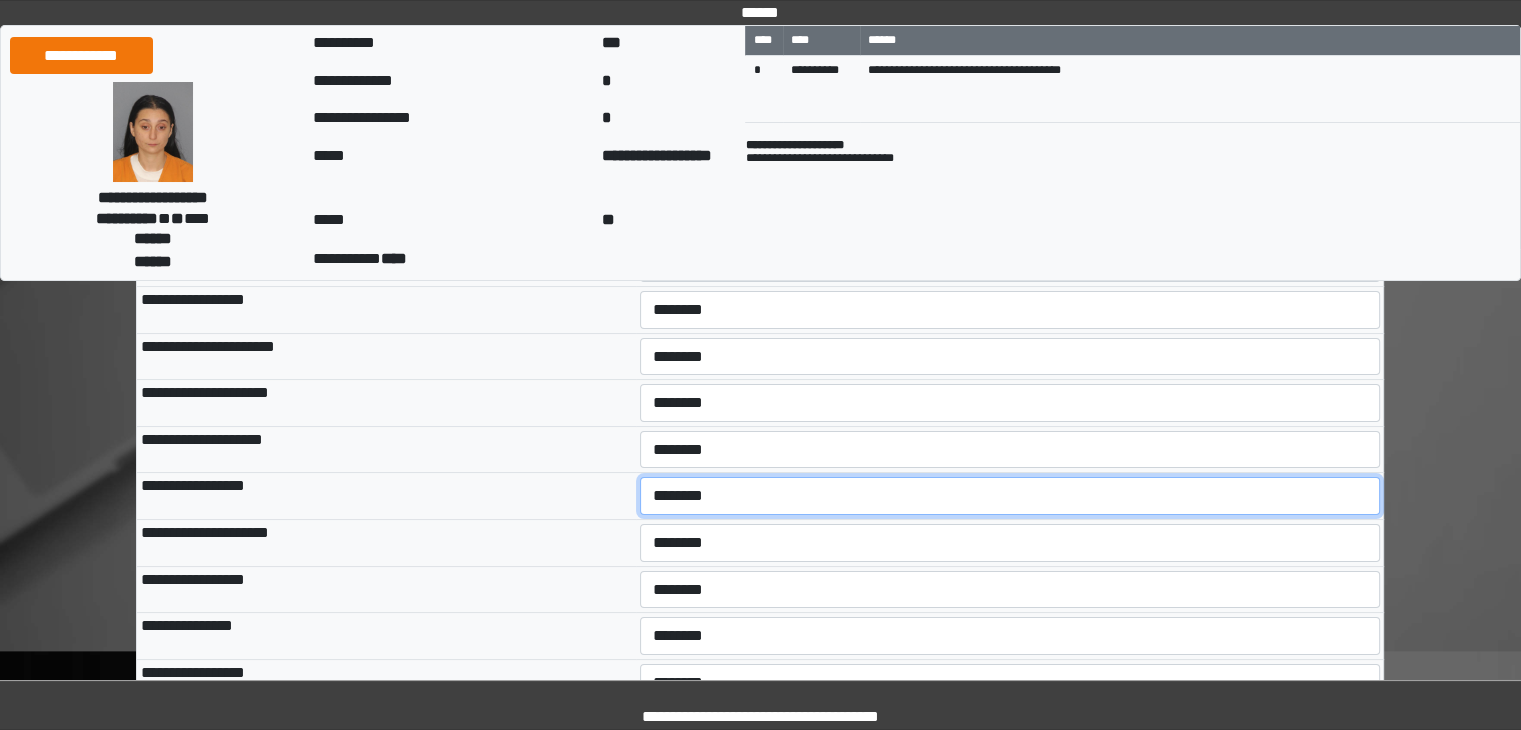 click on "**********" at bounding box center [1010, 496] 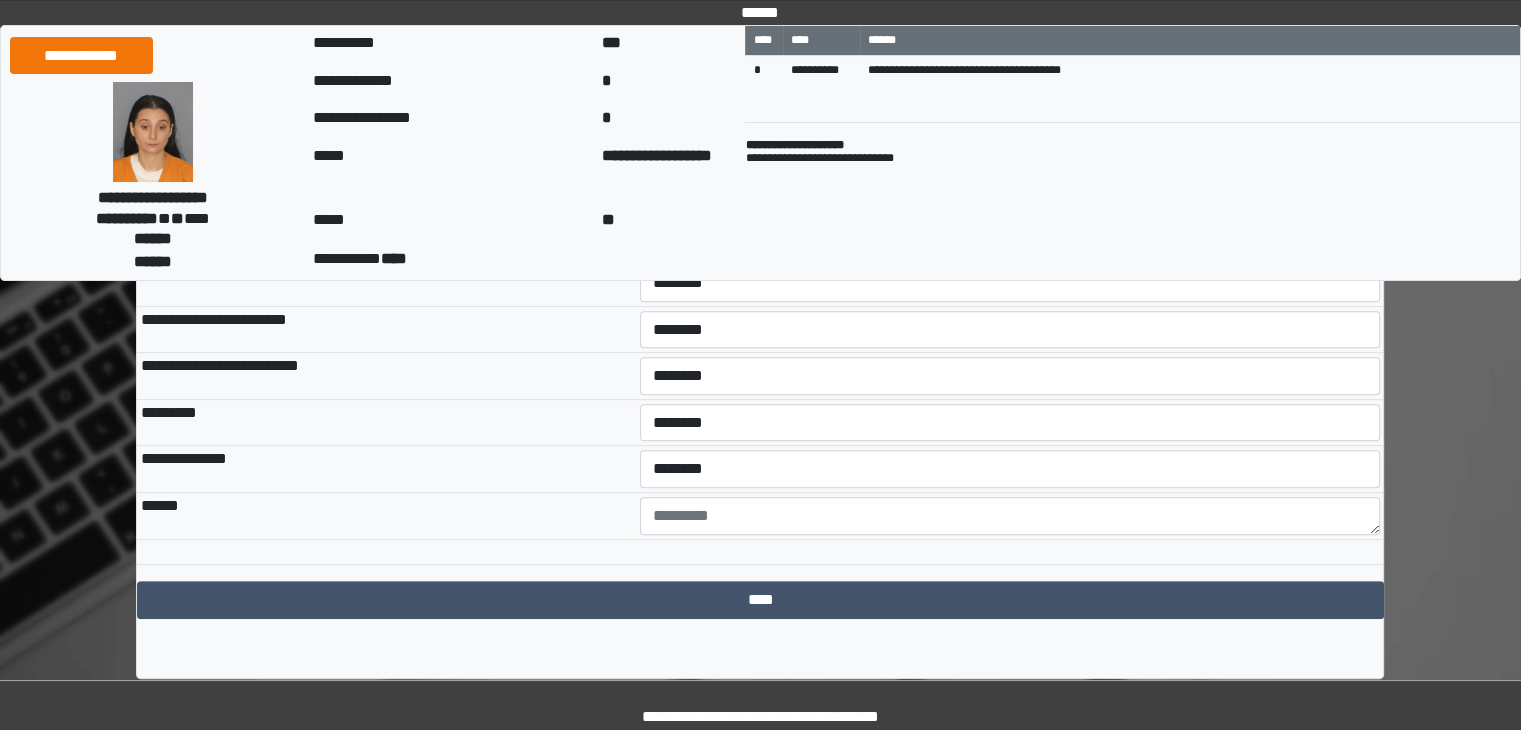 scroll, scrollTop: 799, scrollLeft: 0, axis: vertical 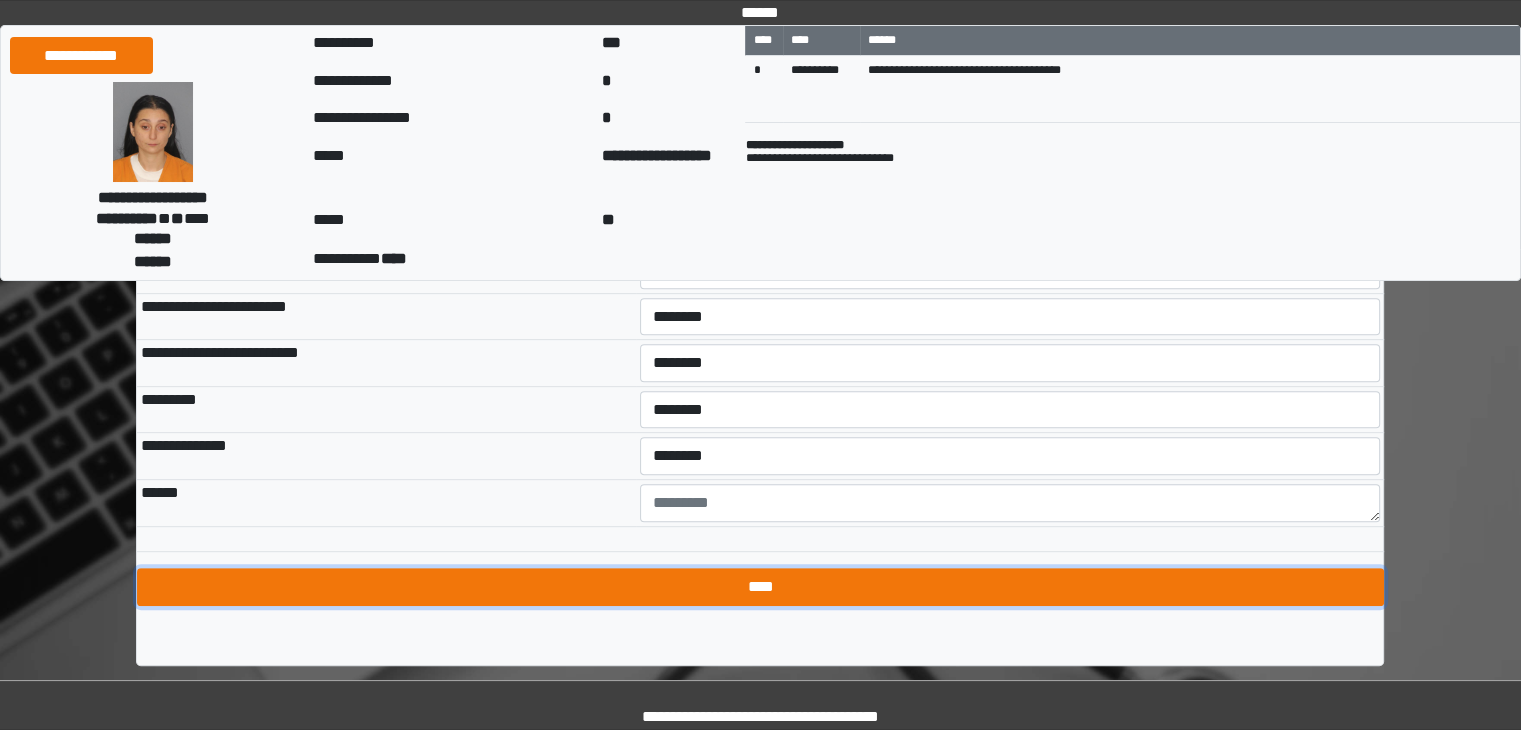 click on "****" at bounding box center (760, 587) 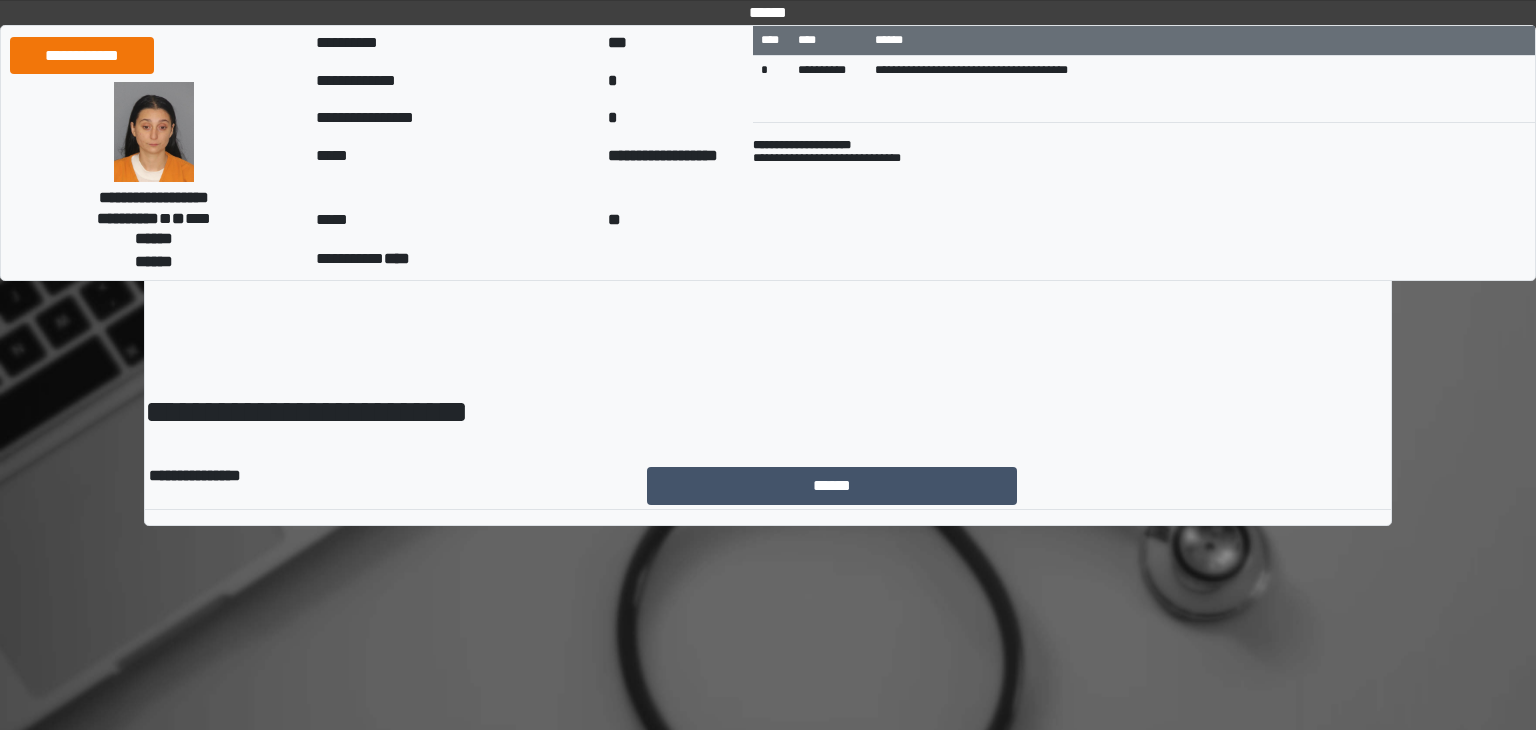 scroll, scrollTop: 0, scrollLeft: 0, axis: both 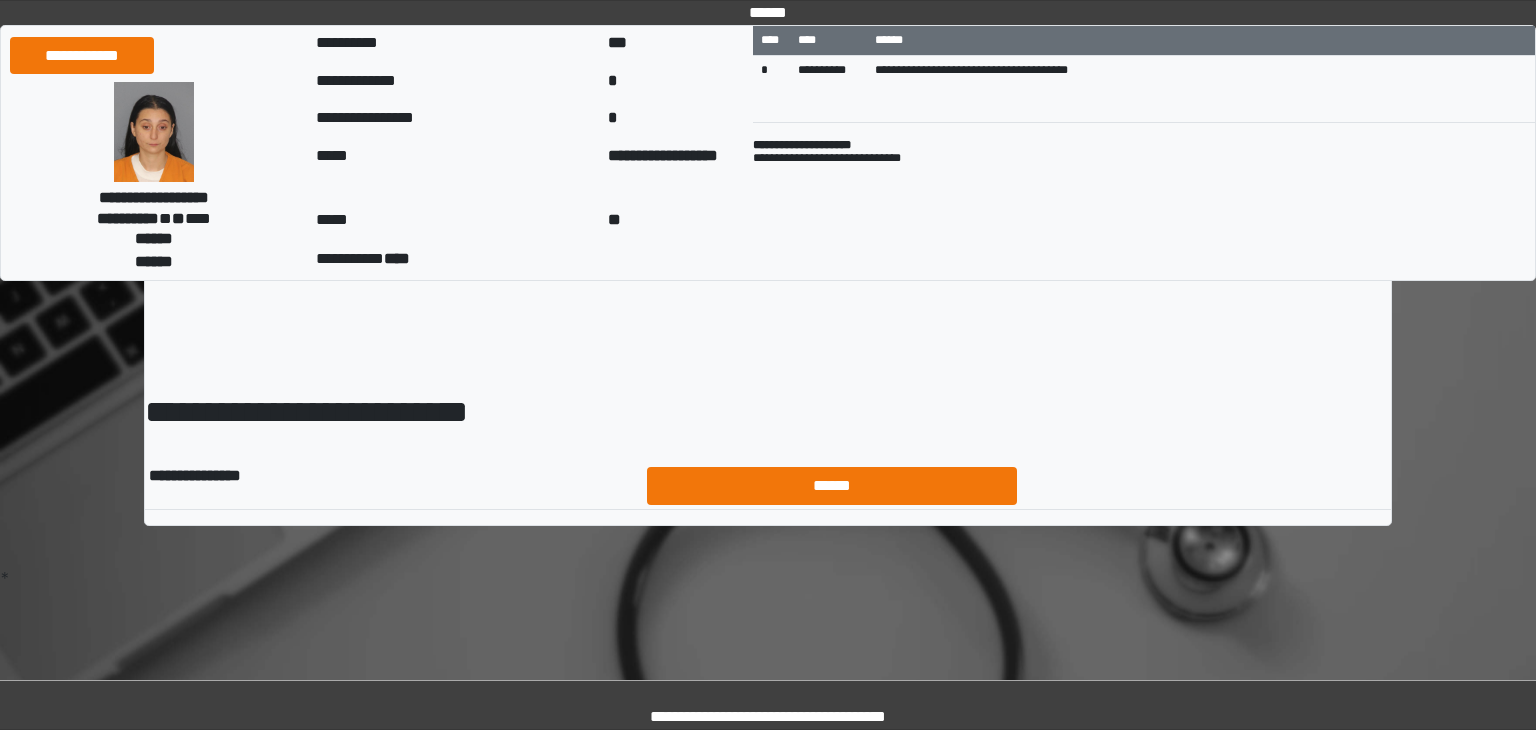 click on "******" at bounding box center (832, 486) 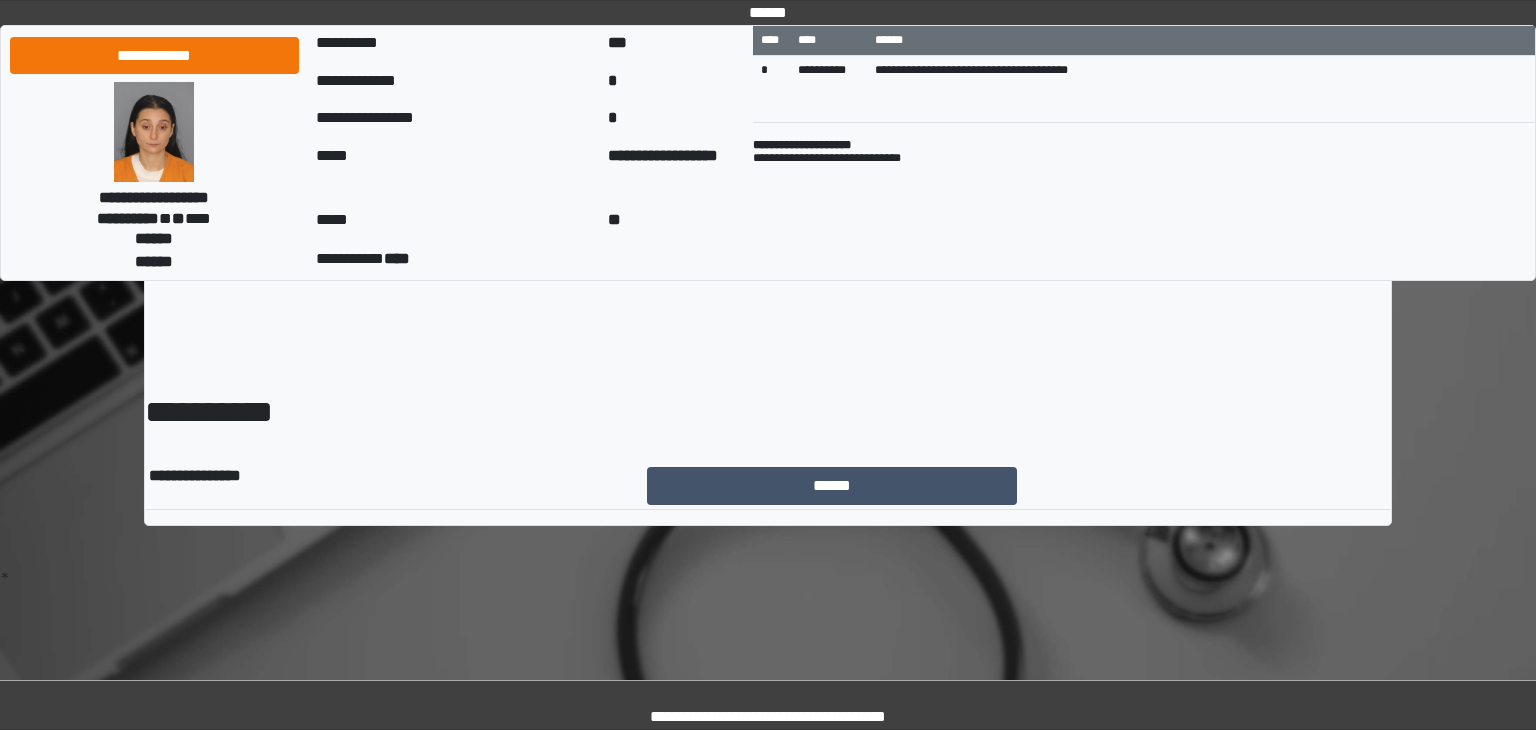 scroll, scrollTop: 0, scrollLeft: 0, axis: both 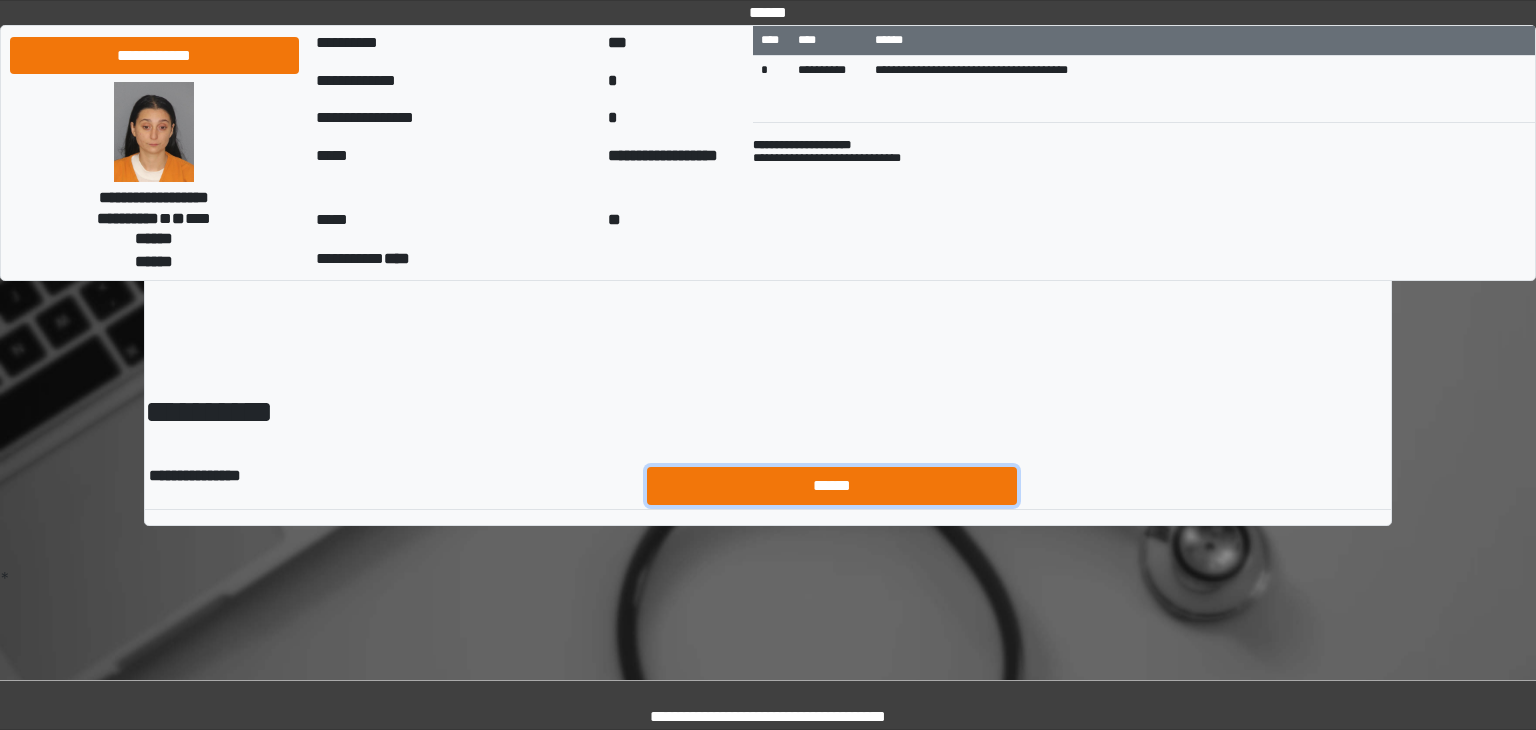 click on "******" at bounding box center [832, 486] 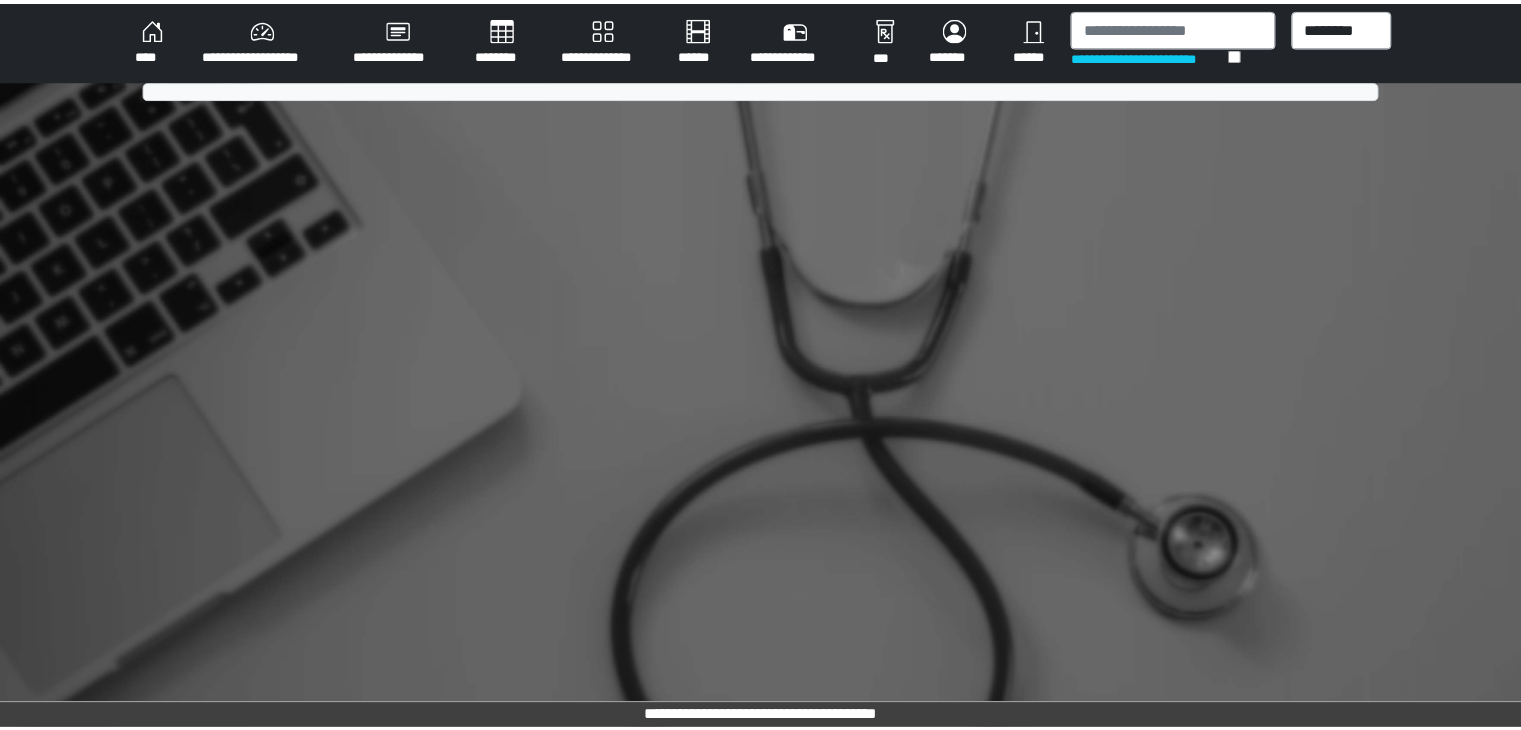 scroll, scrollTop: 0, scrollLeft: 0, axis: both 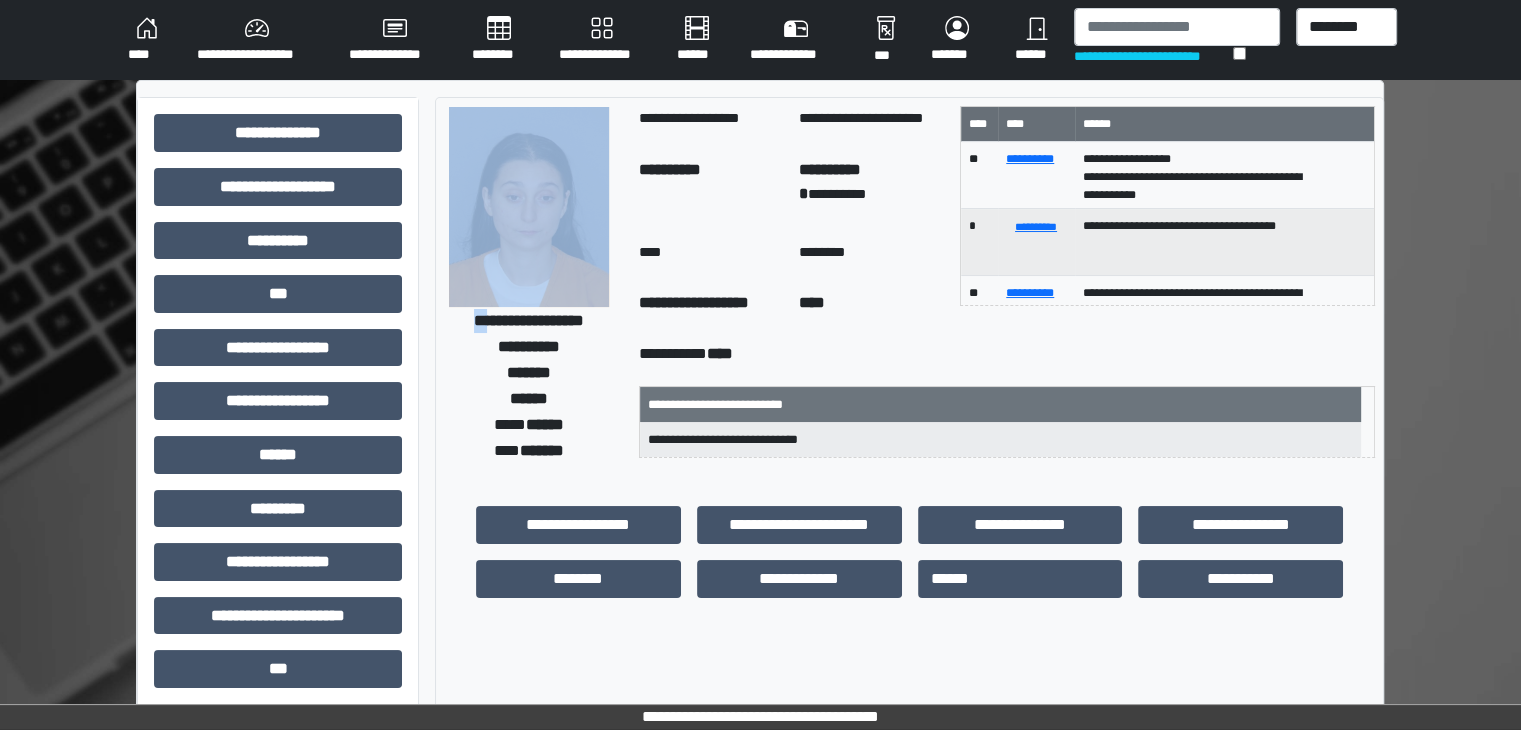 drag, startPoint x: 619, startPoint y: 325, endPoint x: 464, endPoint y: 329, distance: 155.0516 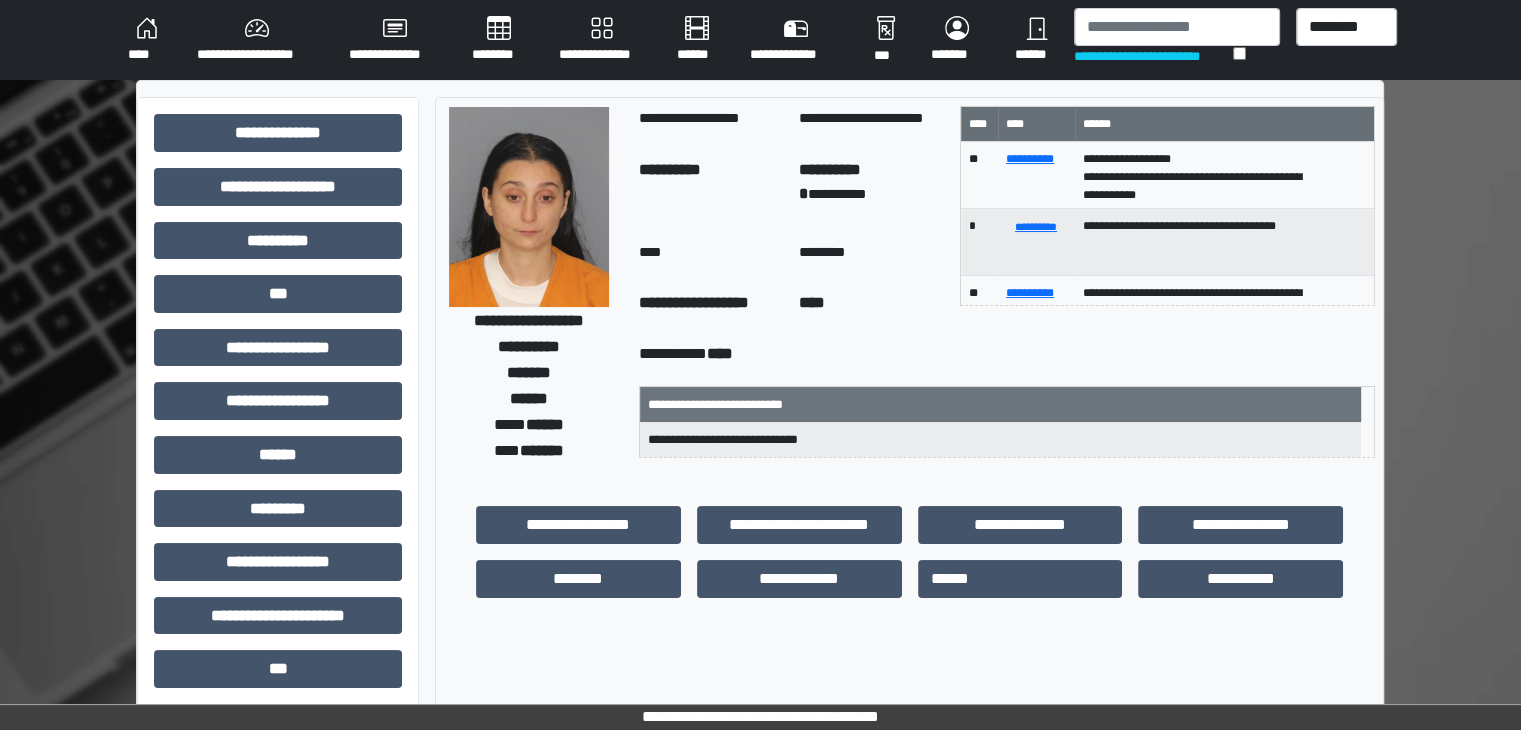 click on "**********" at bounding box center (529, 320) 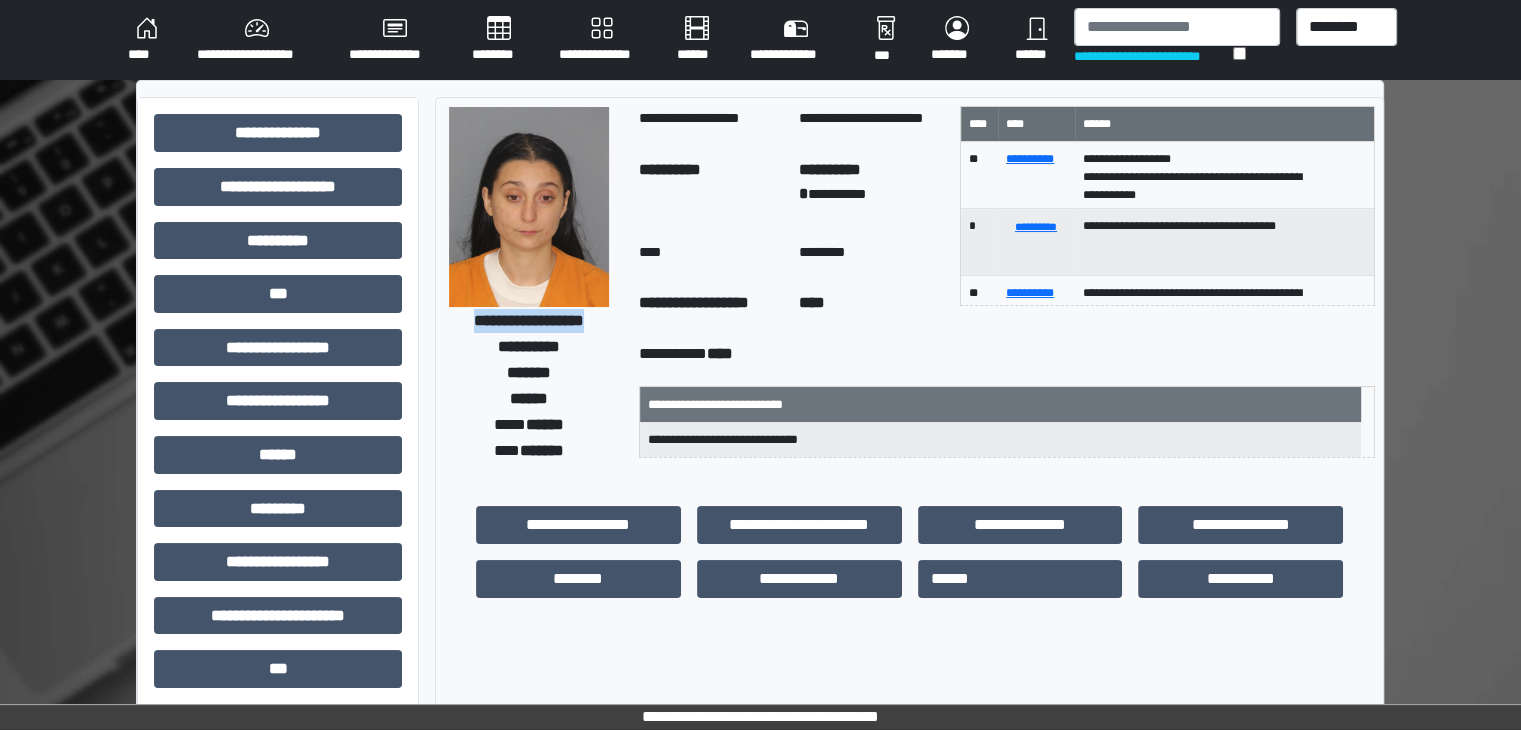 click on "**********" at bounding box center [529, 320] 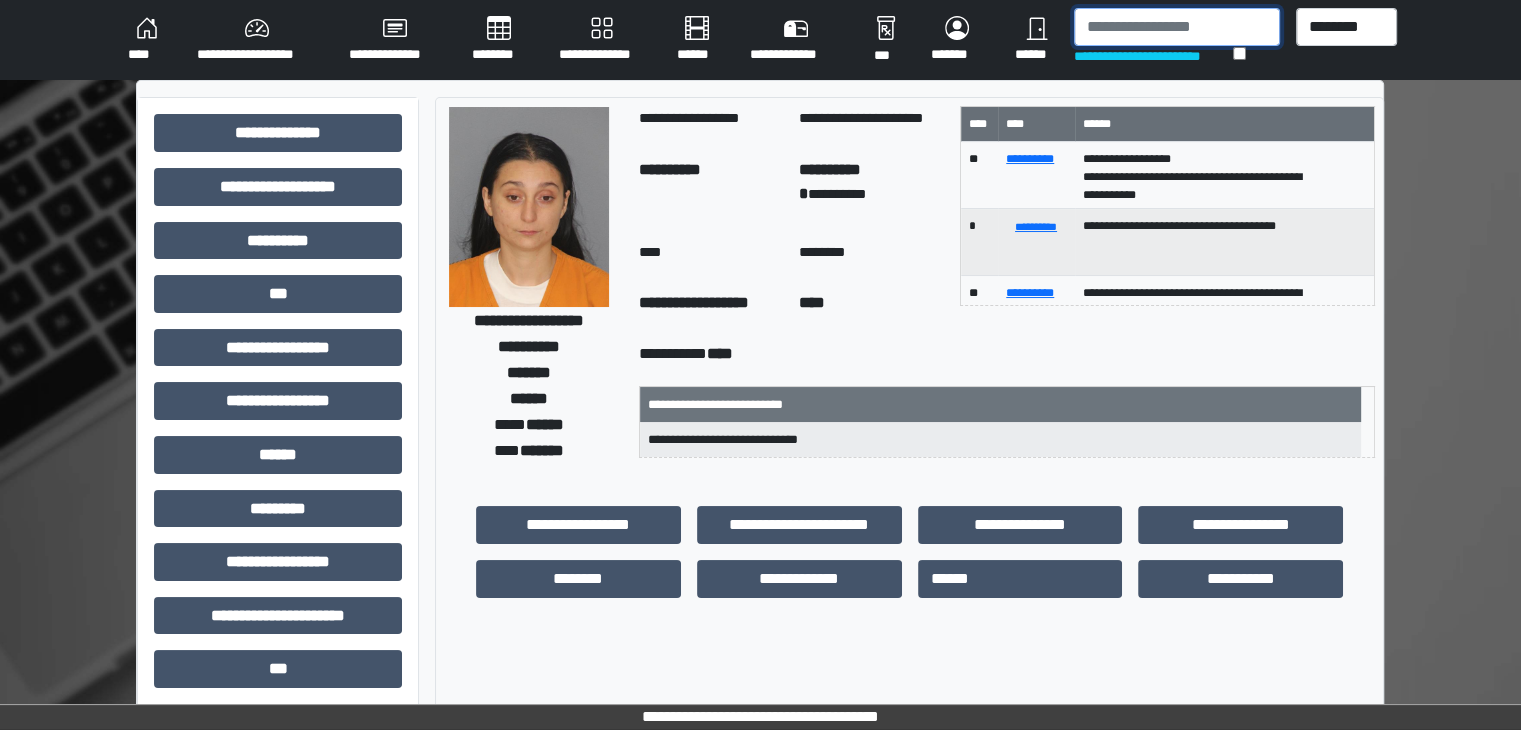 click at bounding box center [1177, 27] 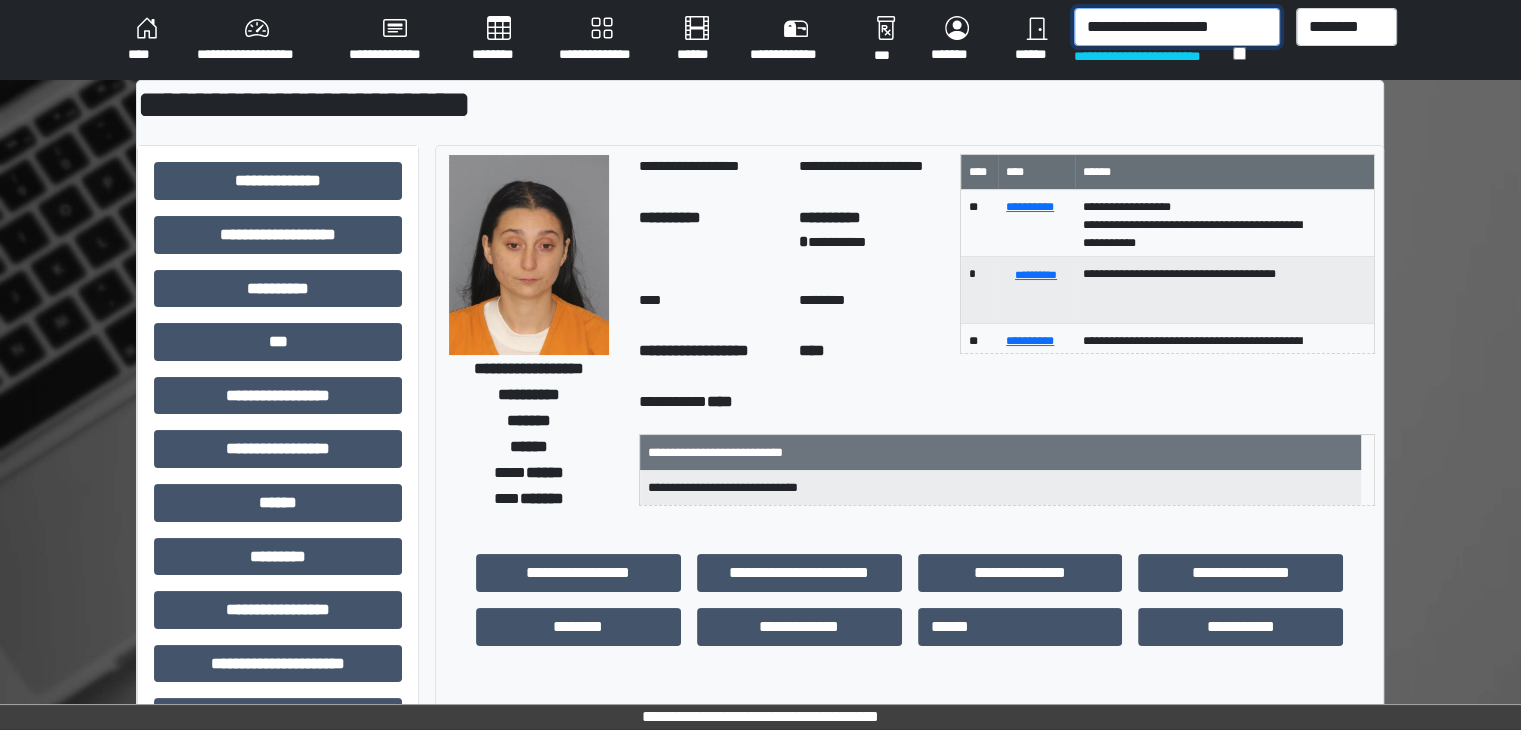 drag, startPoint x: 1123, startPoint y: 36, endPoint x: 1050, endPoint y: 32, distance: 73.109505 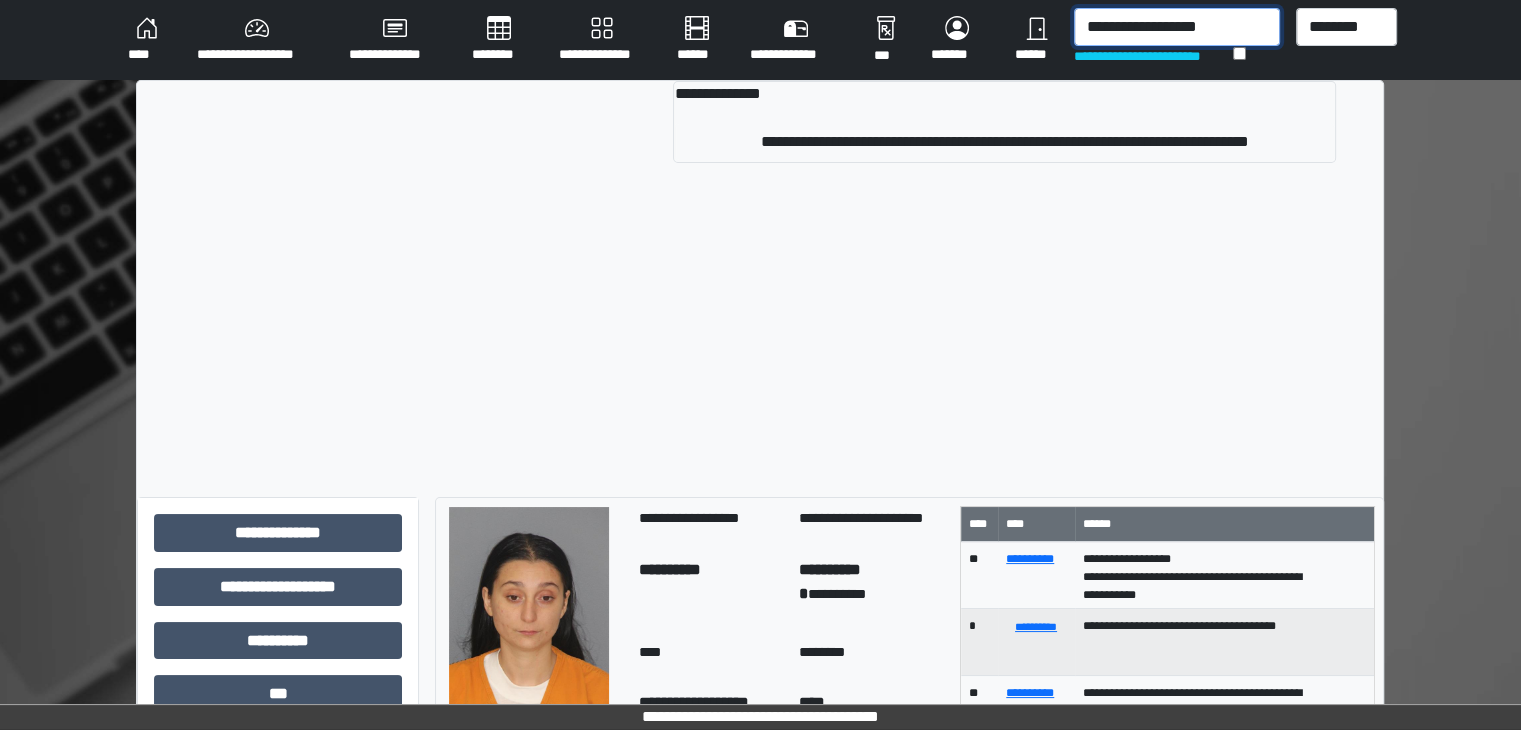 drag, startPoint x: 1228, startPoint y: 30, endPoint x: 1152, endPoint y: 28, distance: 76.02631 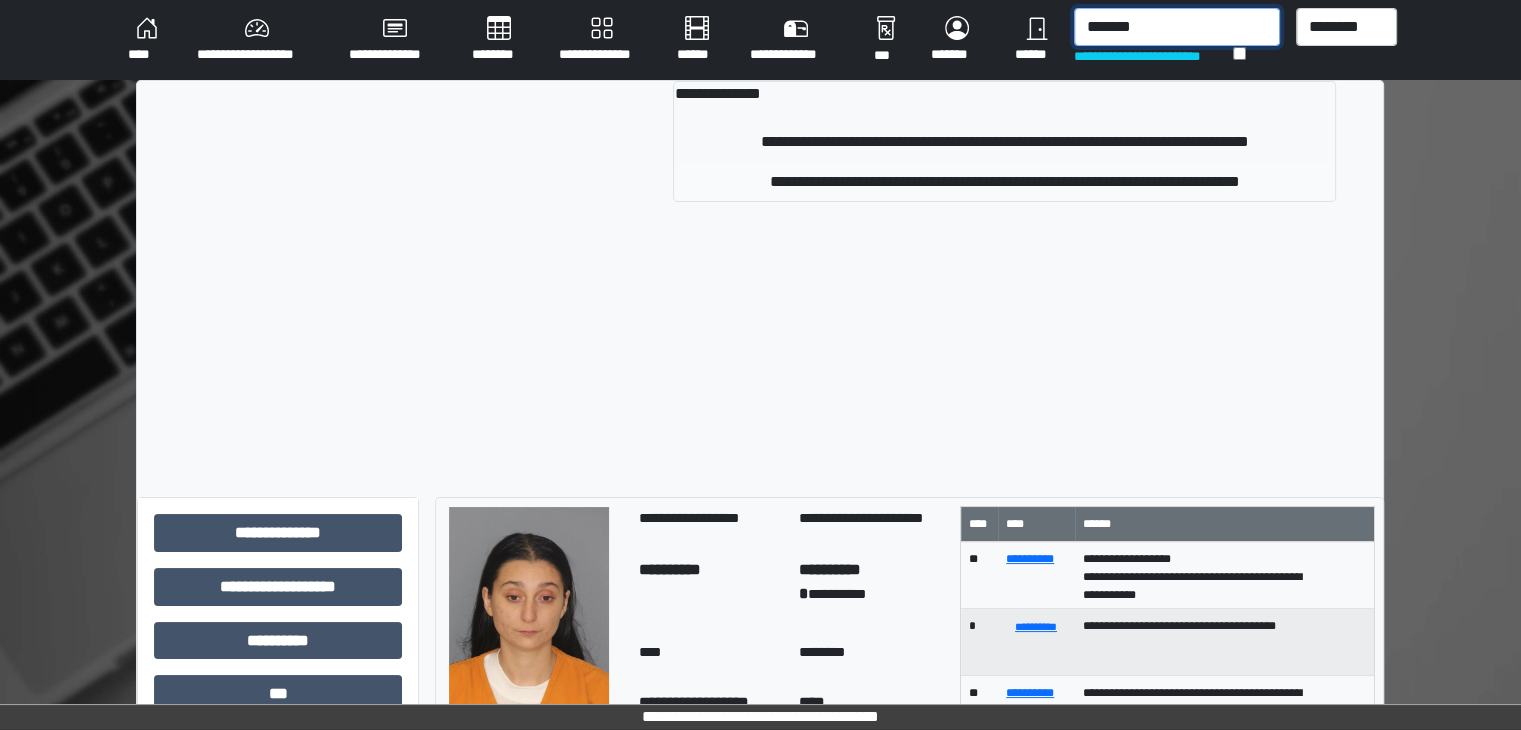 type on "*******" 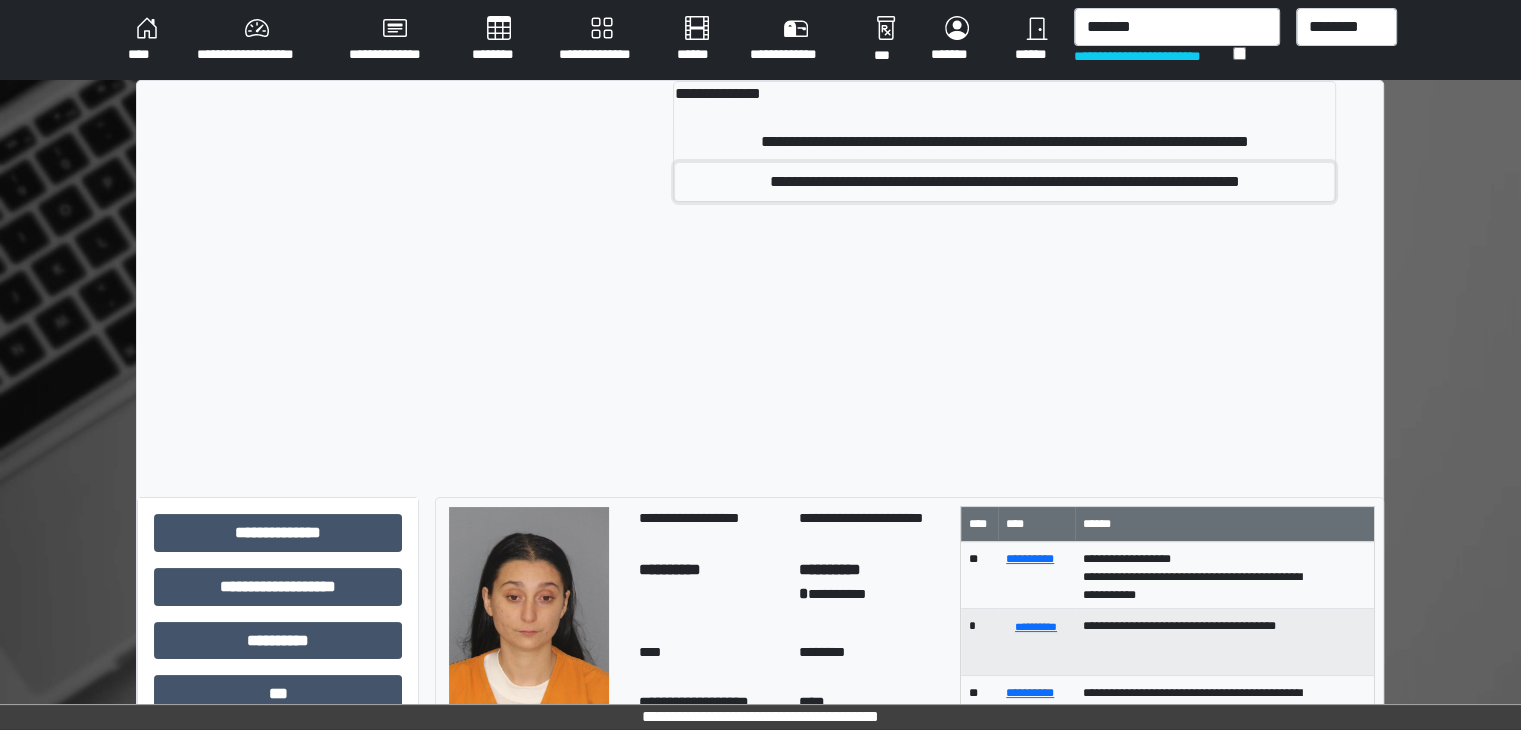click on "**********" at bounding box center (1004, 182) 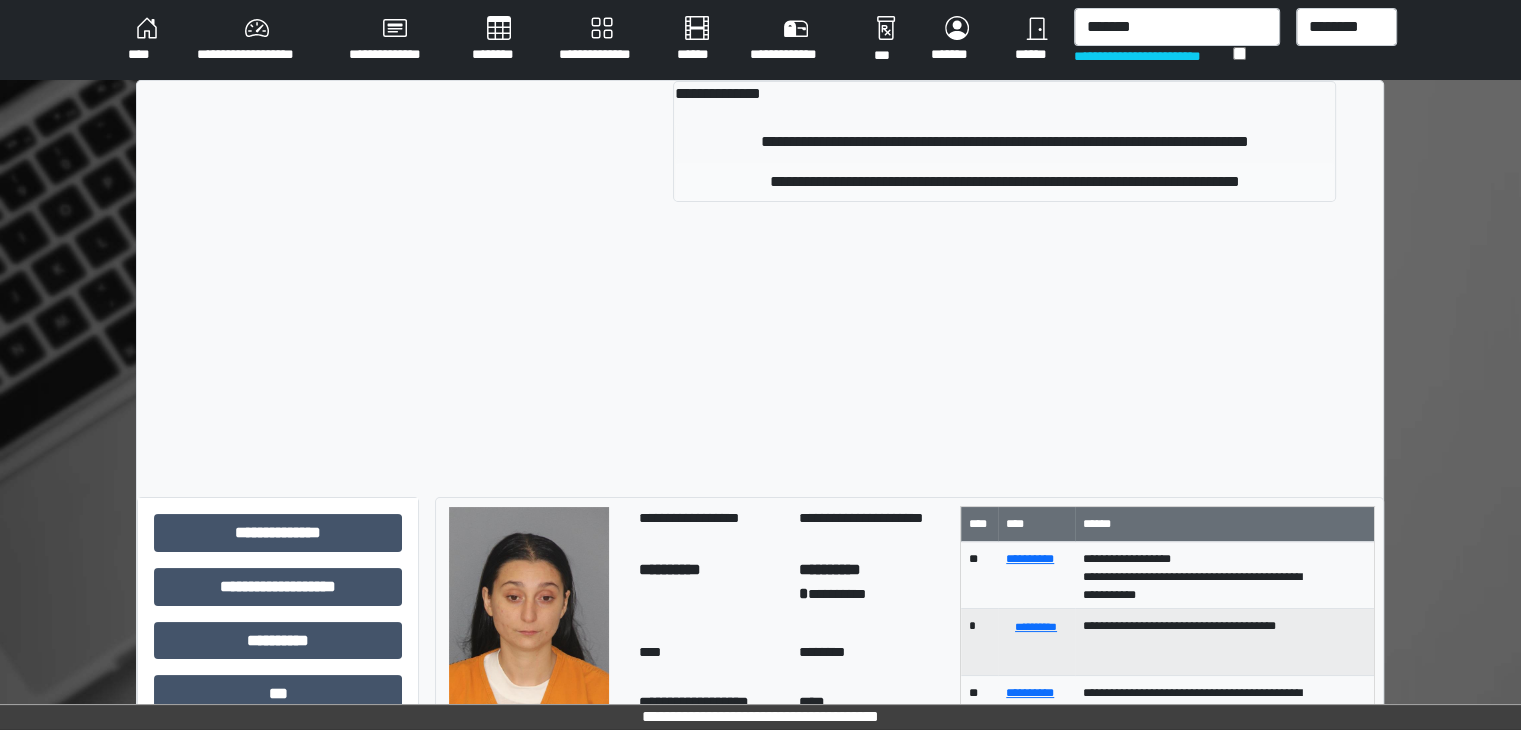 type 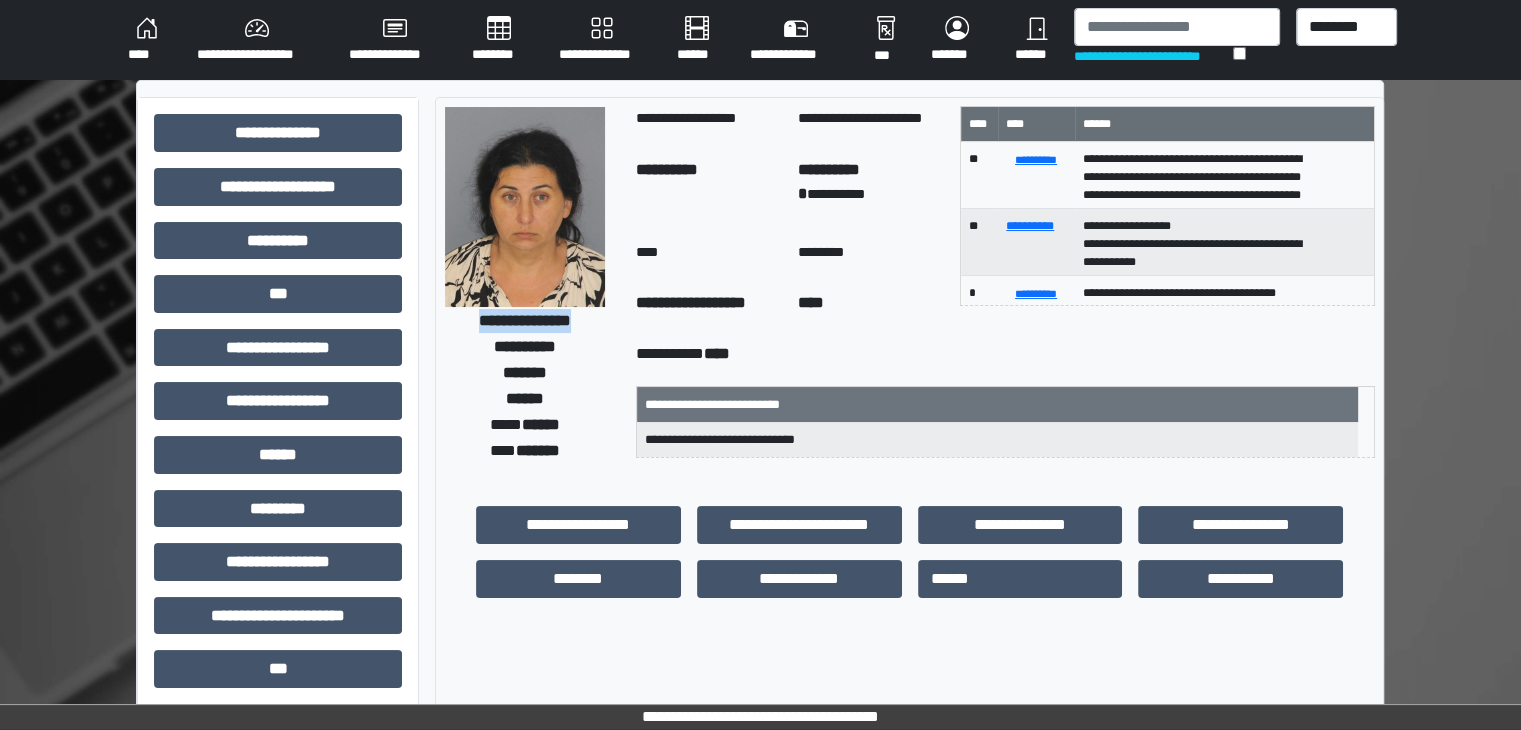 drag, startPoint x: 605, startPoint y: 323, endPoint x: 458, endPoint y: 321, distance: 147.01361 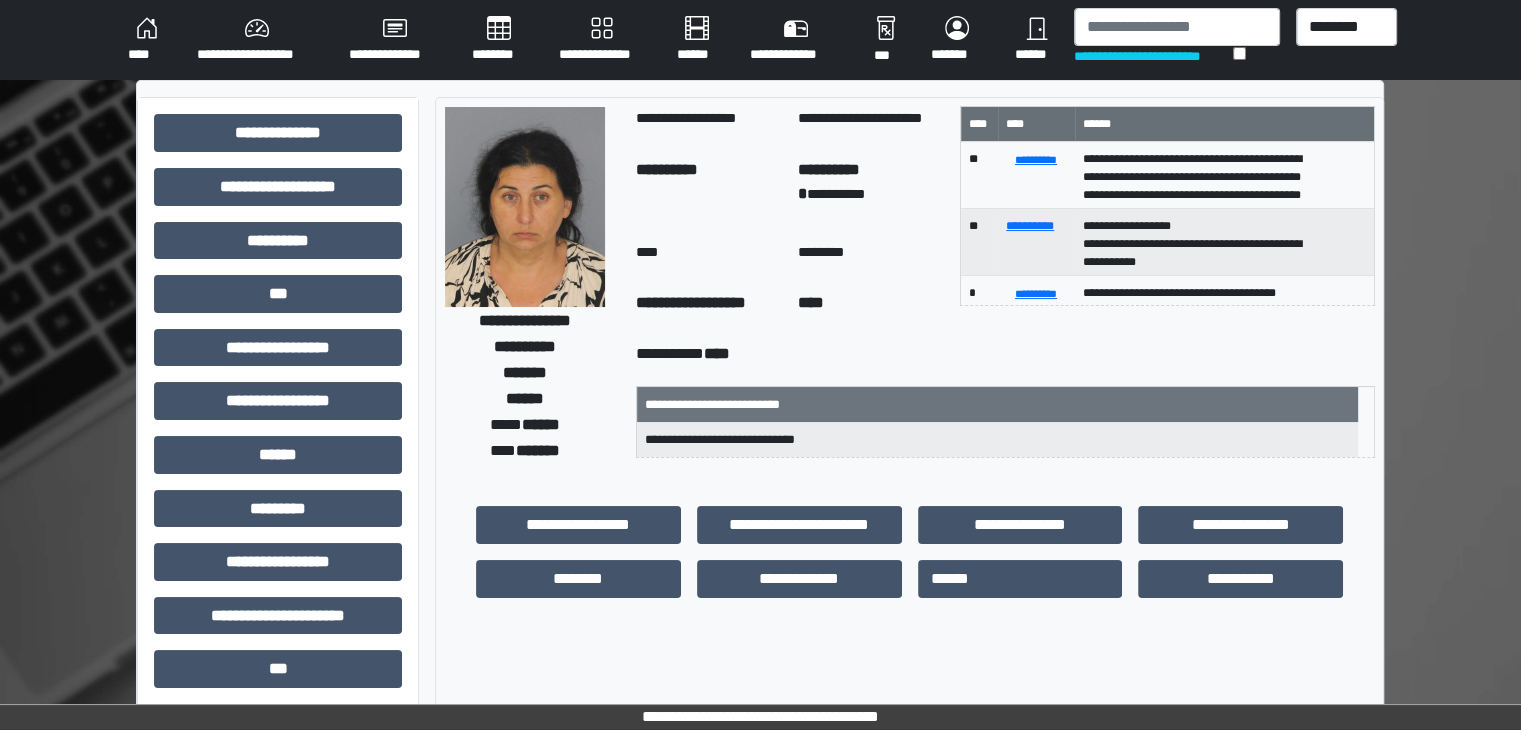 click on "**********" at bounding box center [709, 191] 